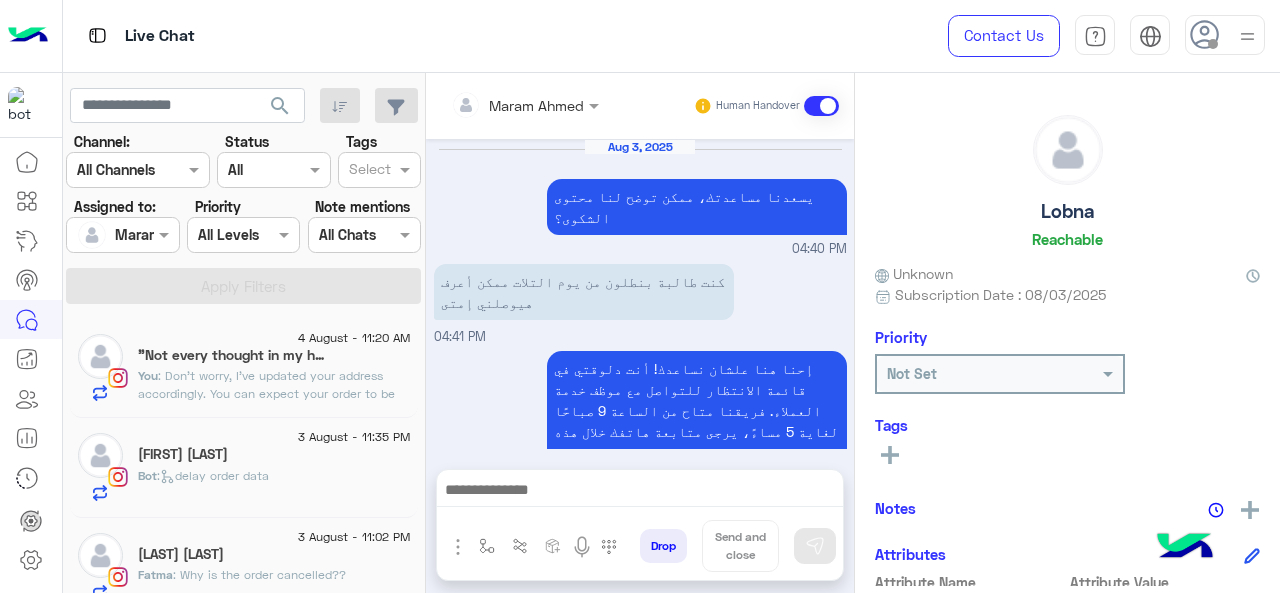 scroll, scrollTop: 0, scrollLeft: 0, axis: both 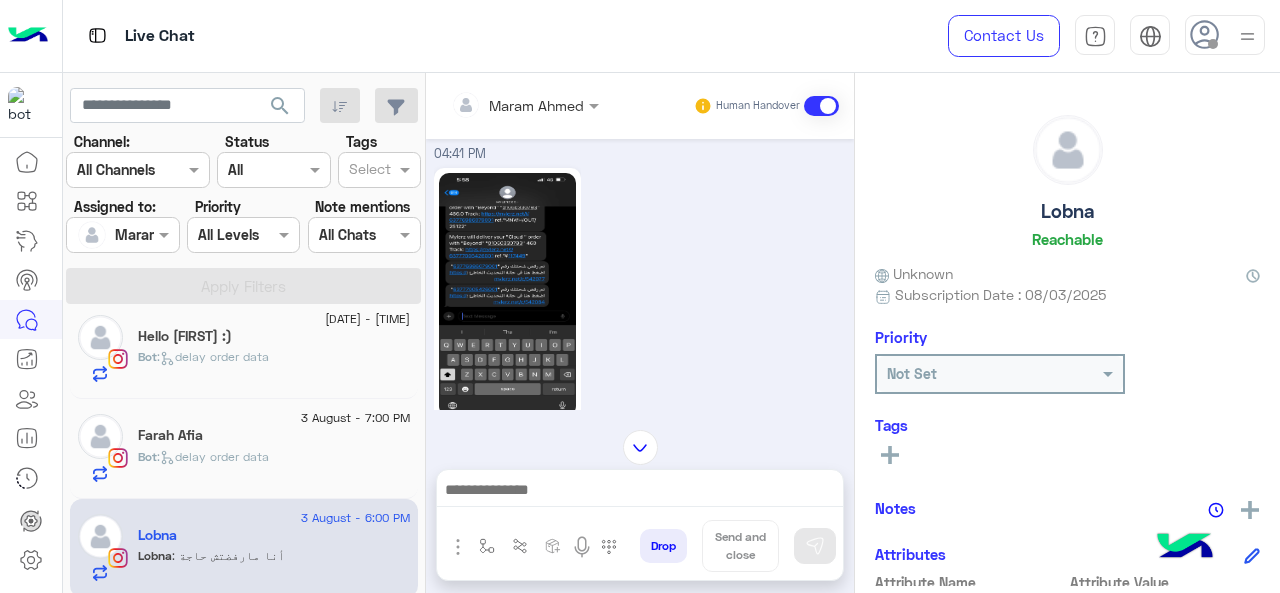 click 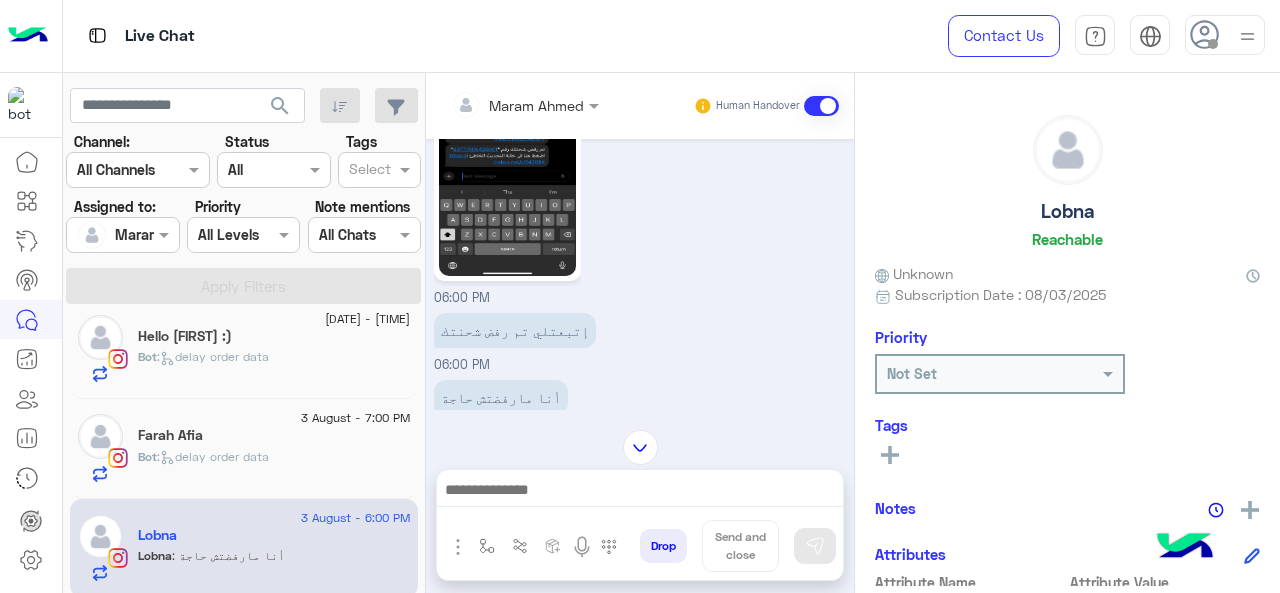 scroll, scrollTop: 812, scrollLeft: 0, axis: vertical 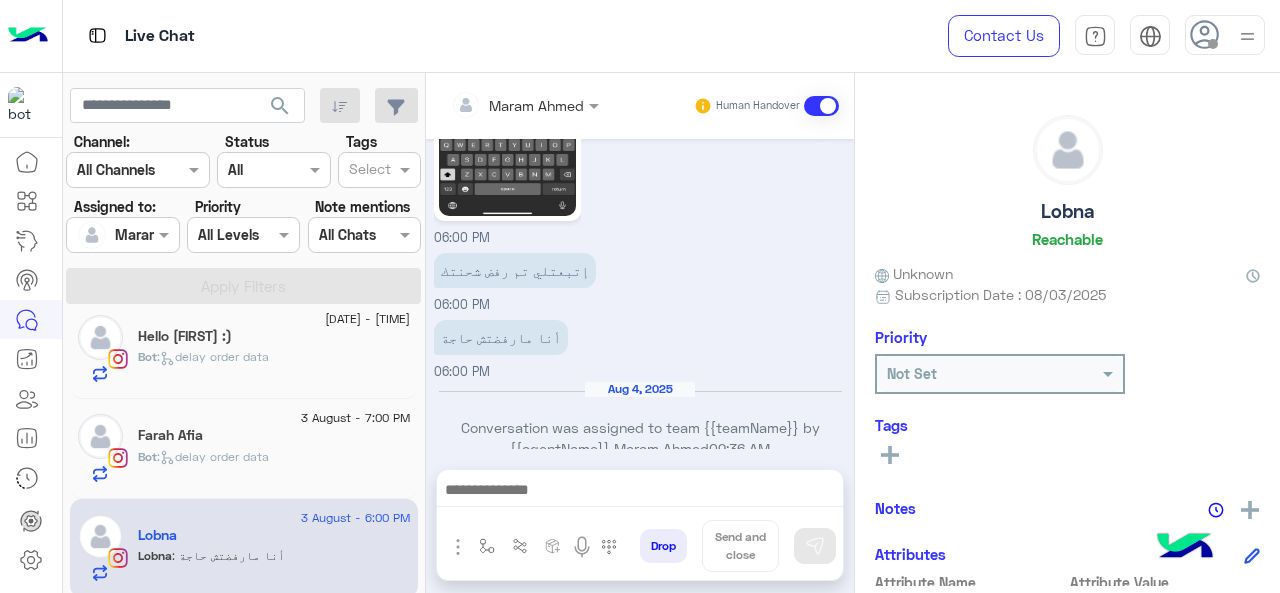 click 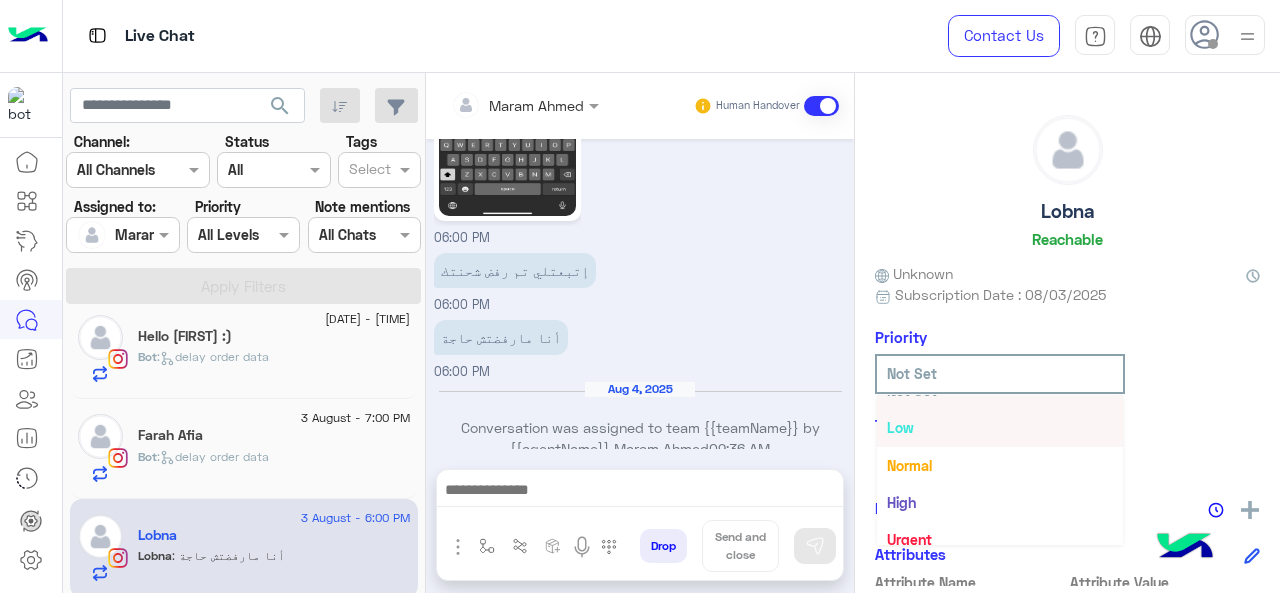 scroll, scrollTop: 36, scrollLeft: 0, axis: vertical 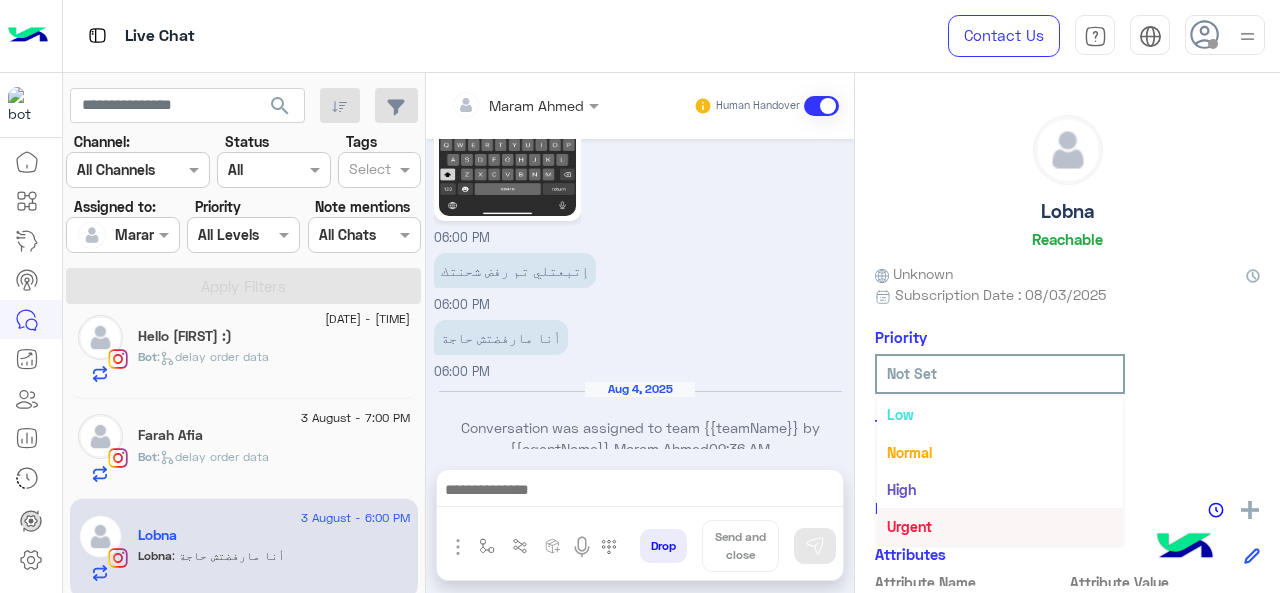 click on "Urgent" at bounding box center [1000, 526] 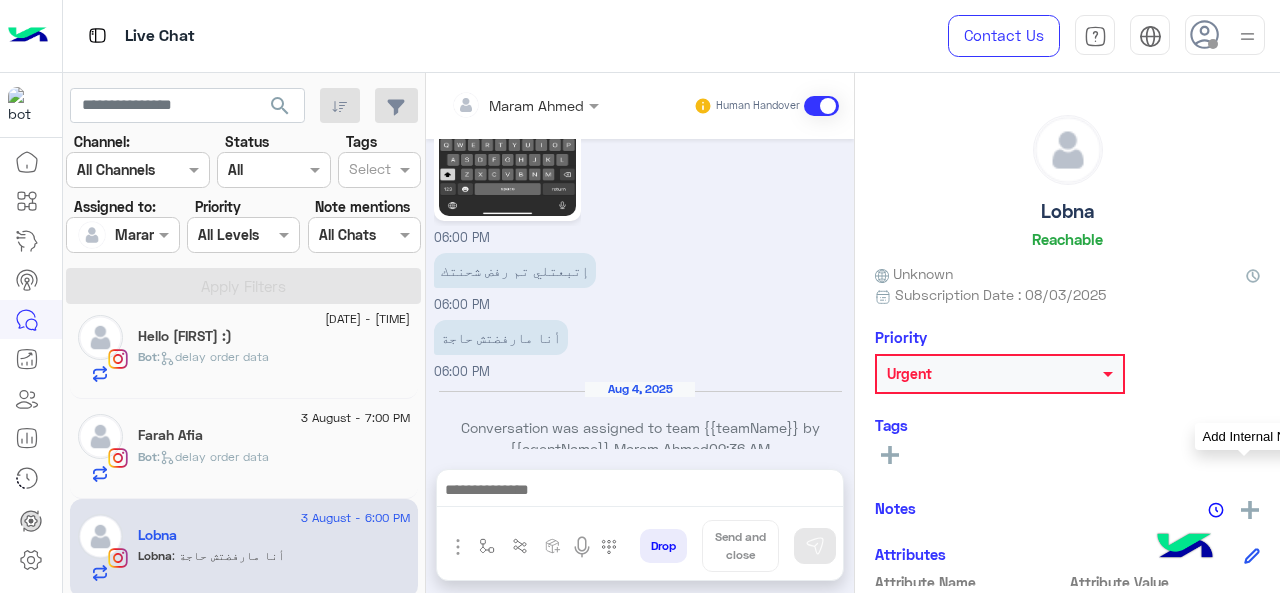 click 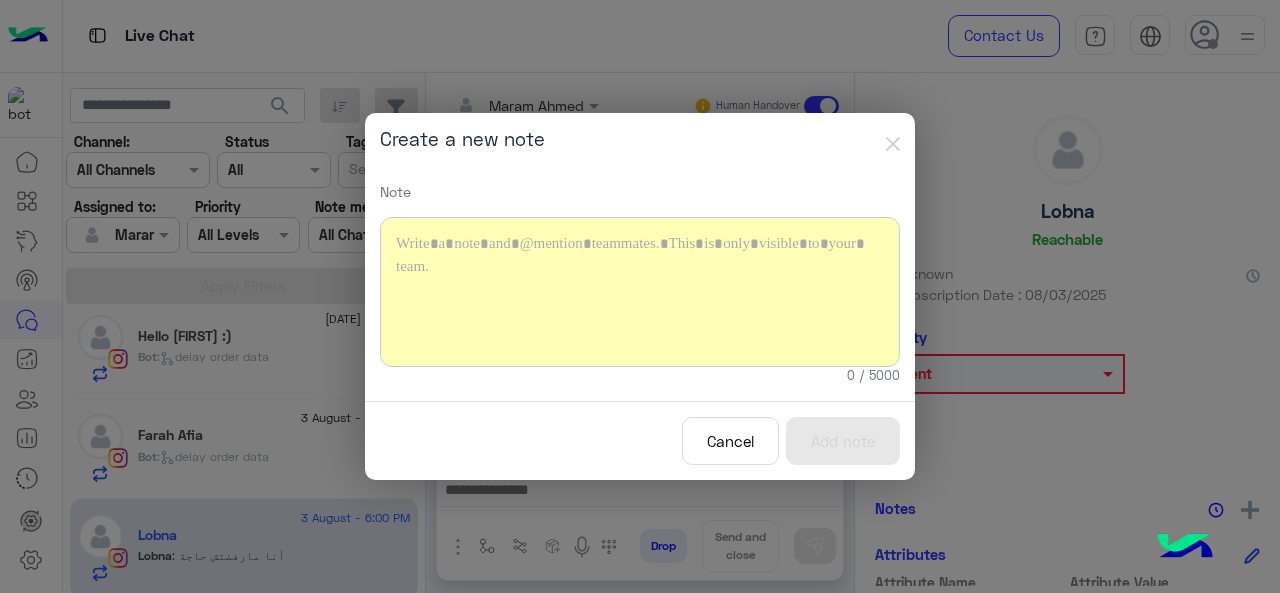 type 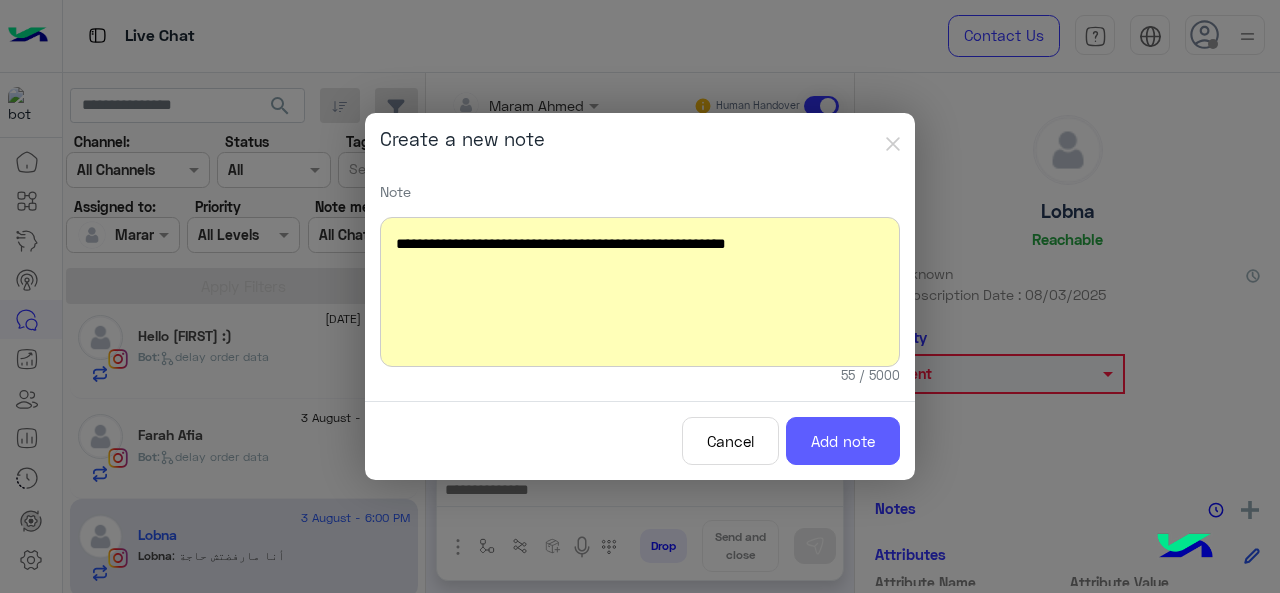 click on "Add note" 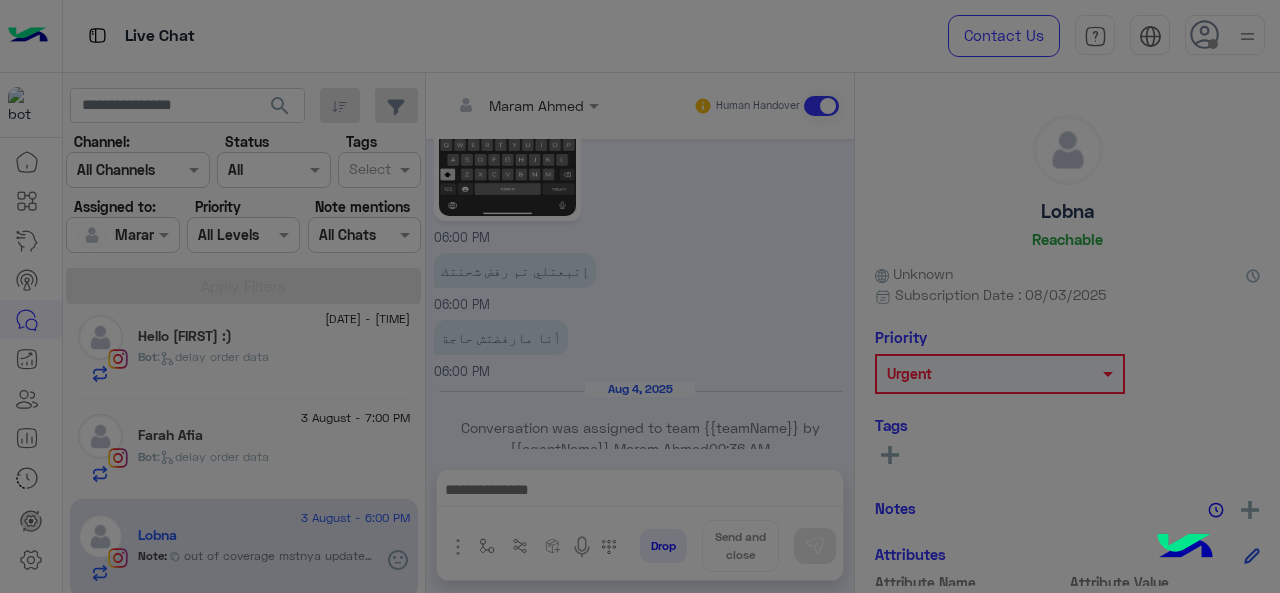 scroll, scrollTop: 957, scrollLeft: 0, axis: vertical 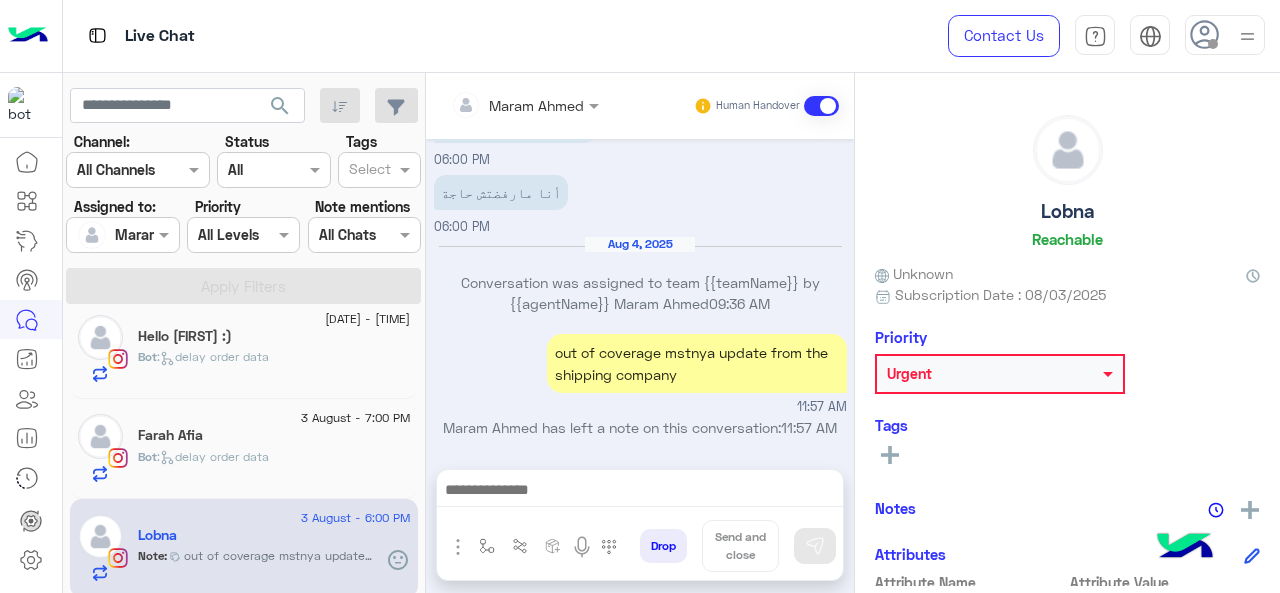 click 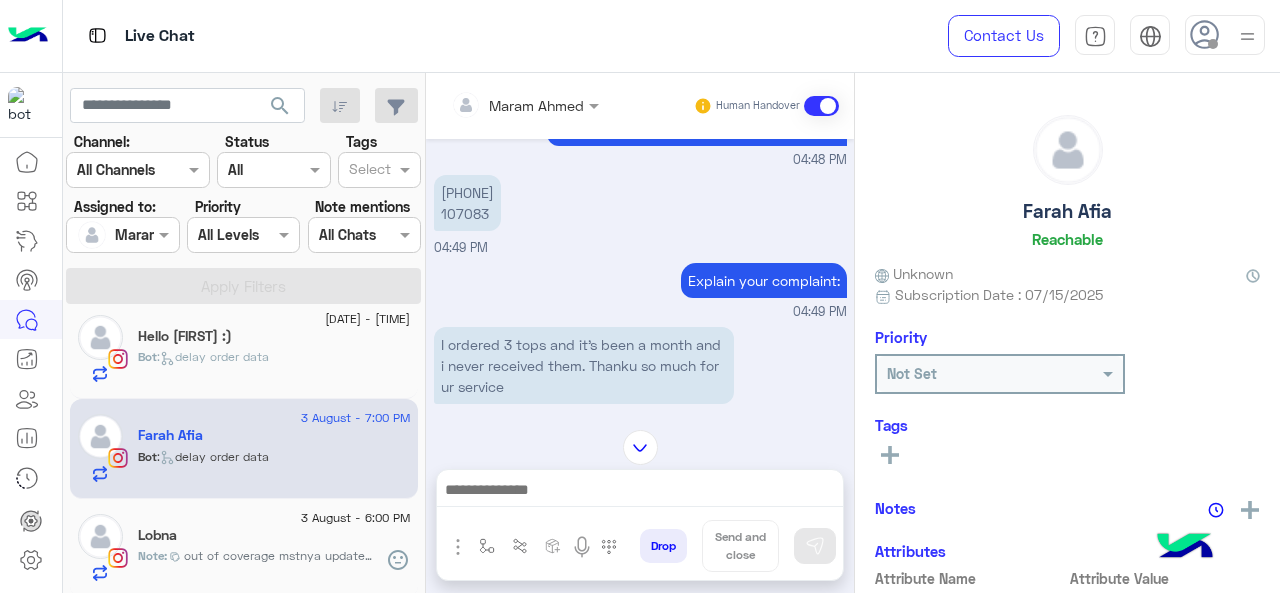 scroll, scrollTop: 479, scrollLeft: 0, axis: vertical 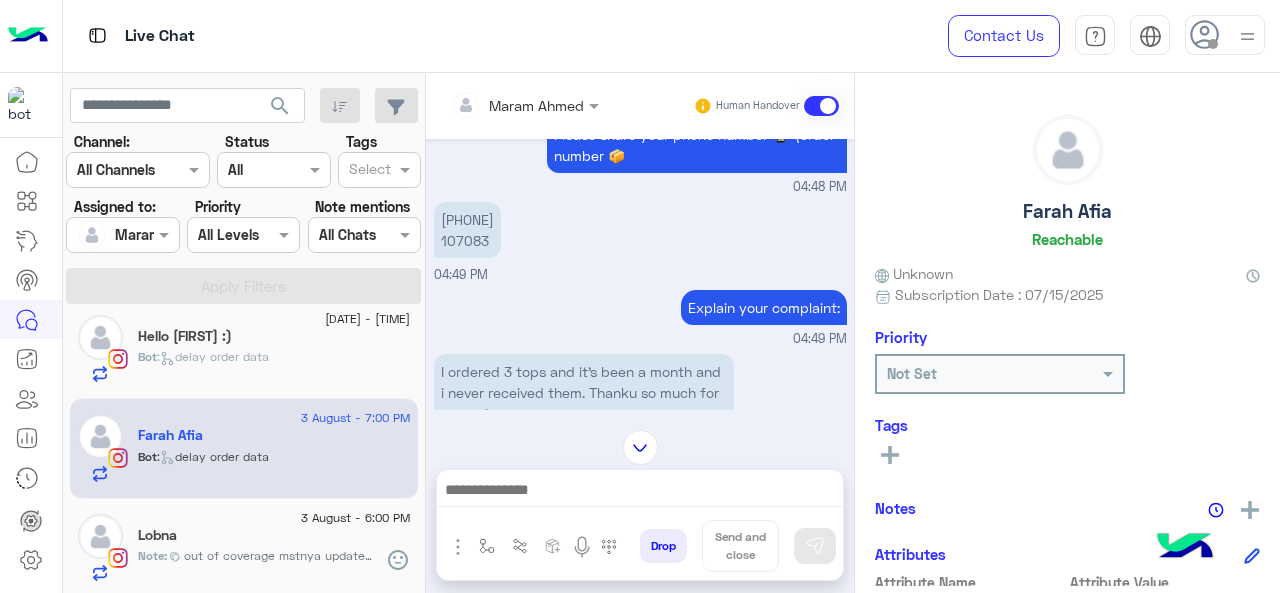 click on "[PHONE] [NUMBER]" at bounding box center [467, 230] 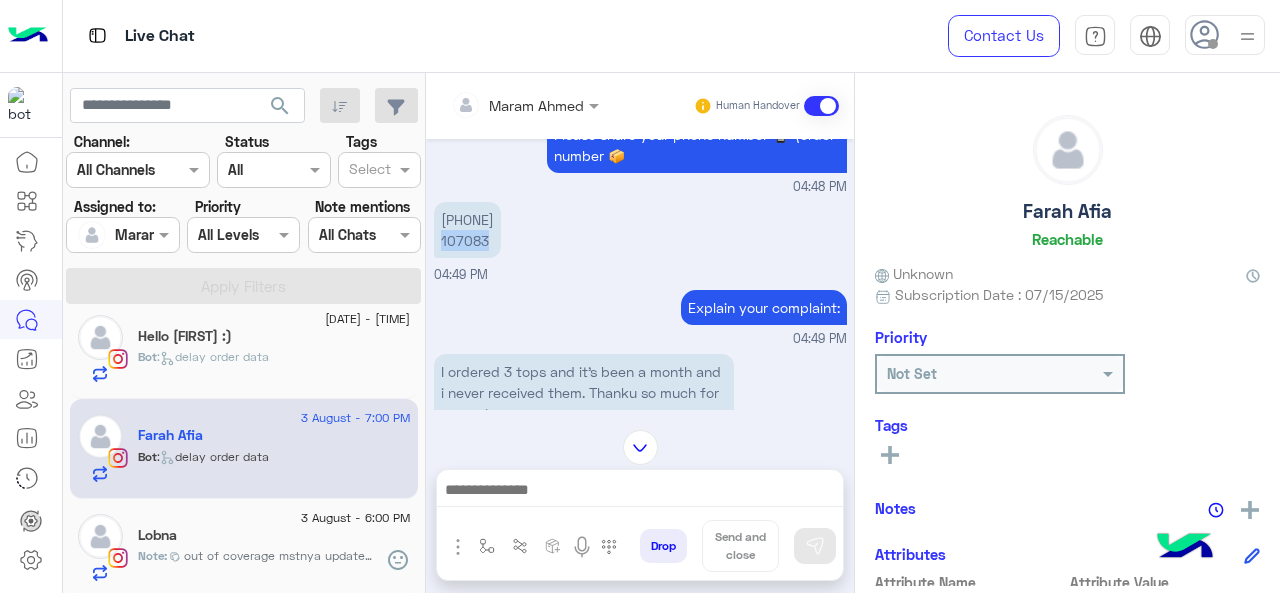 click on "[PHONE] [NUMBER]" at bounding box center (467, 230) 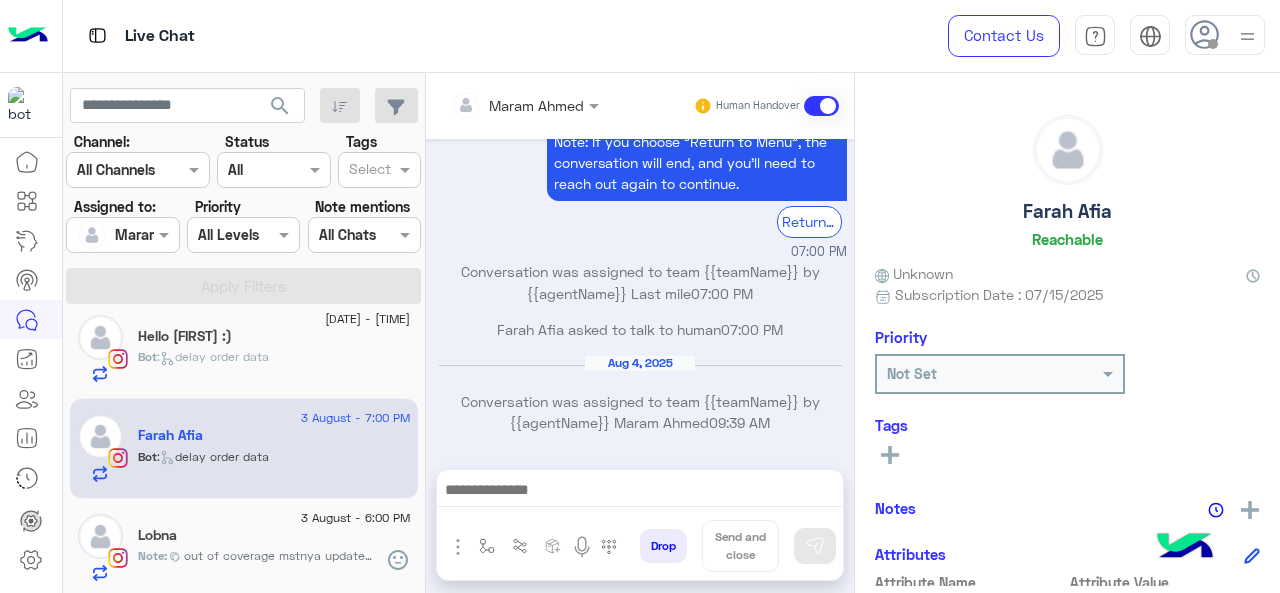 scroll, scrollTop: 979, scrollLeft: 0, axis: vertical 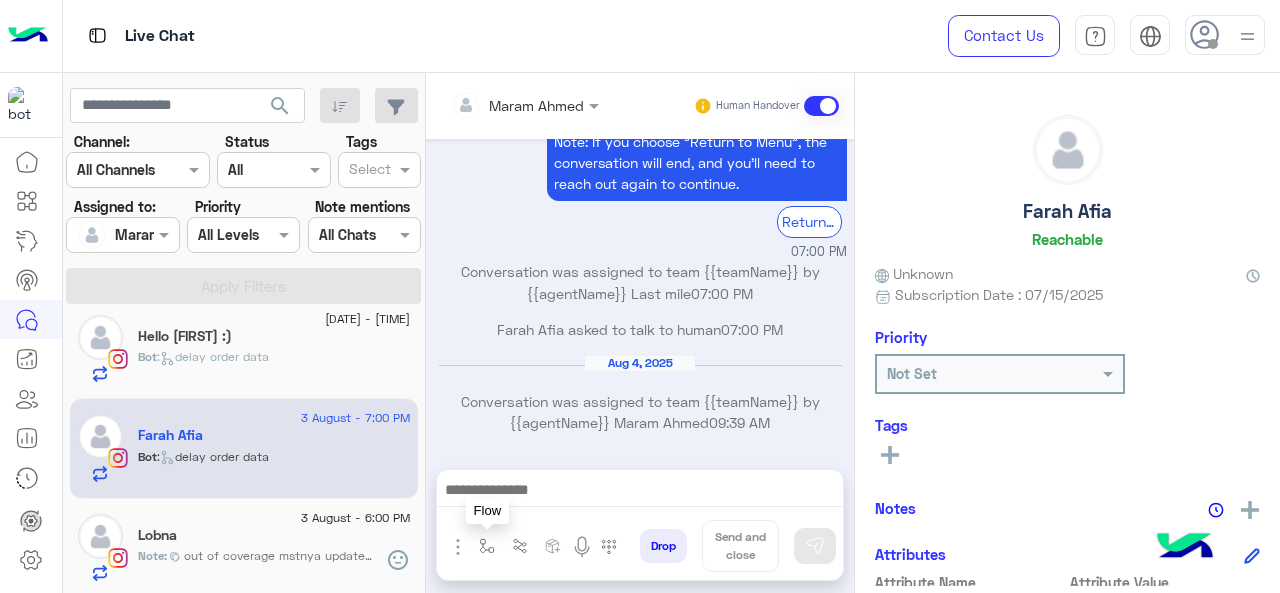 click at bounding box center (487, 546) 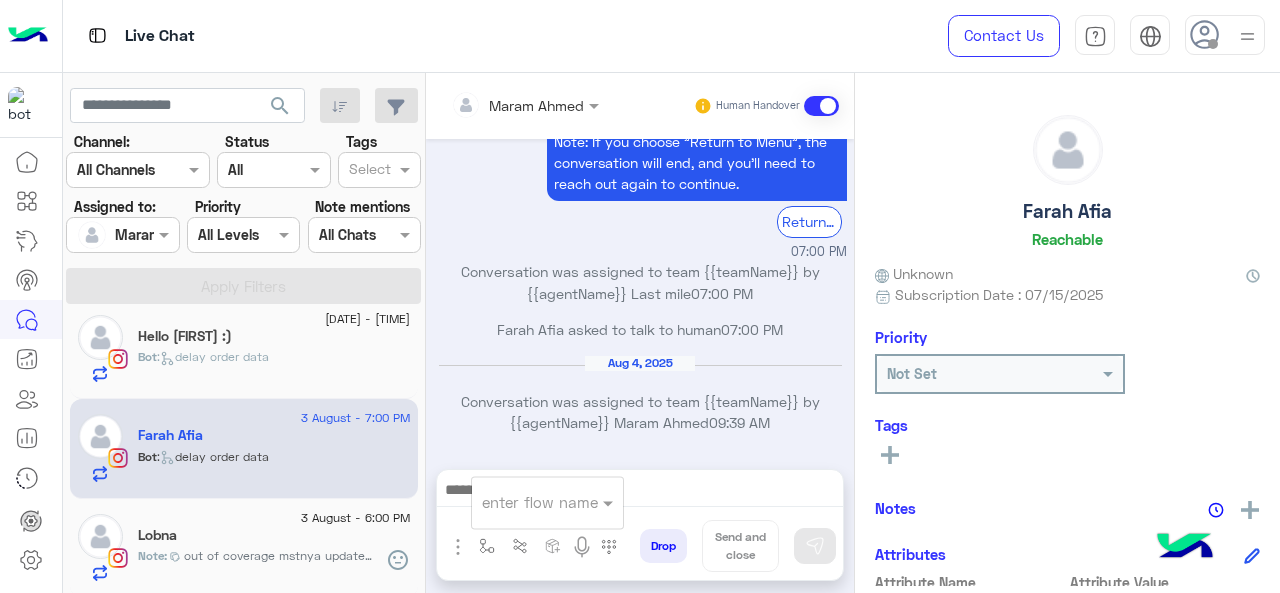 click on "enter flow name" at bounding box center [547, 502] 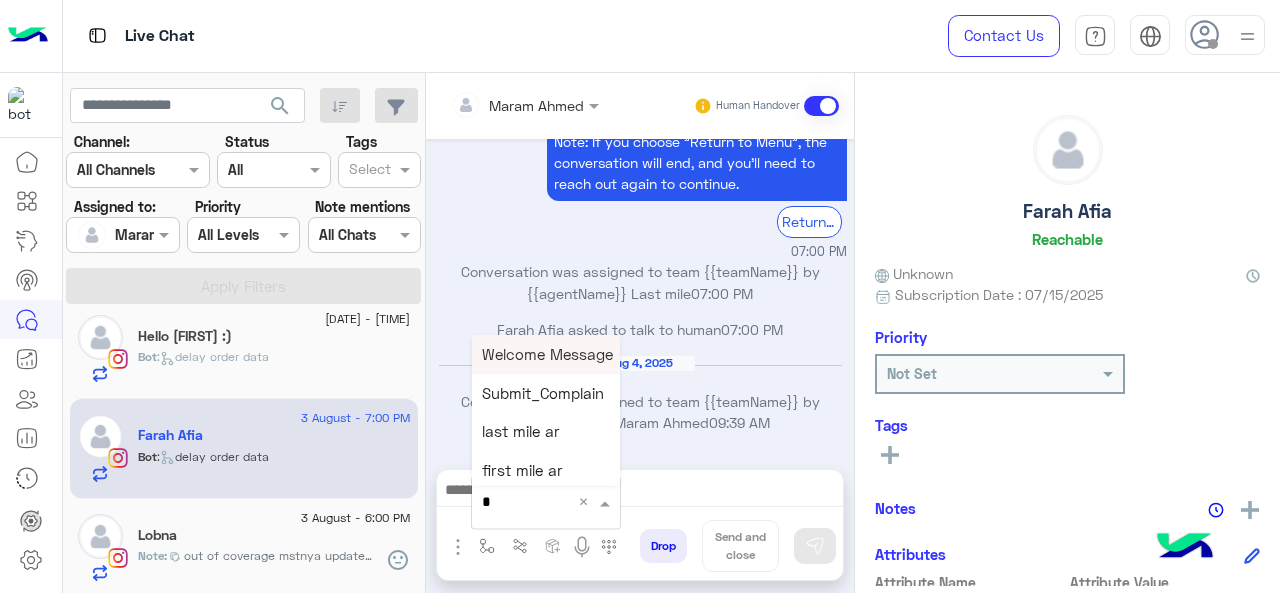 type on "*" 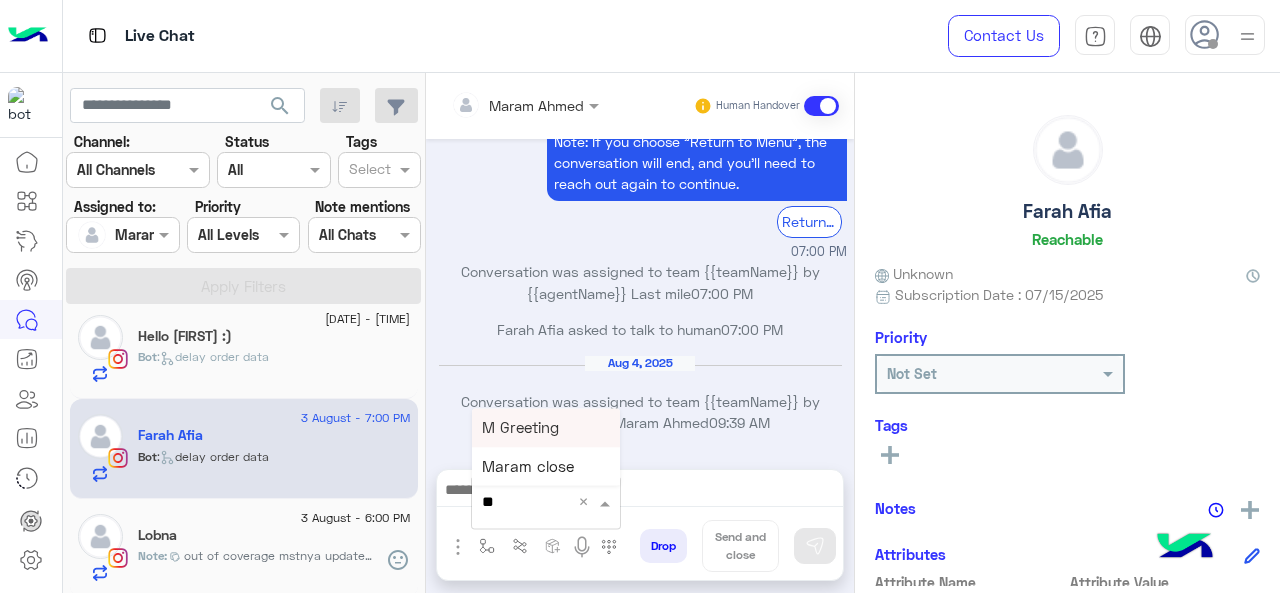 click on "M Greeting" at bounding box center (546, 427) 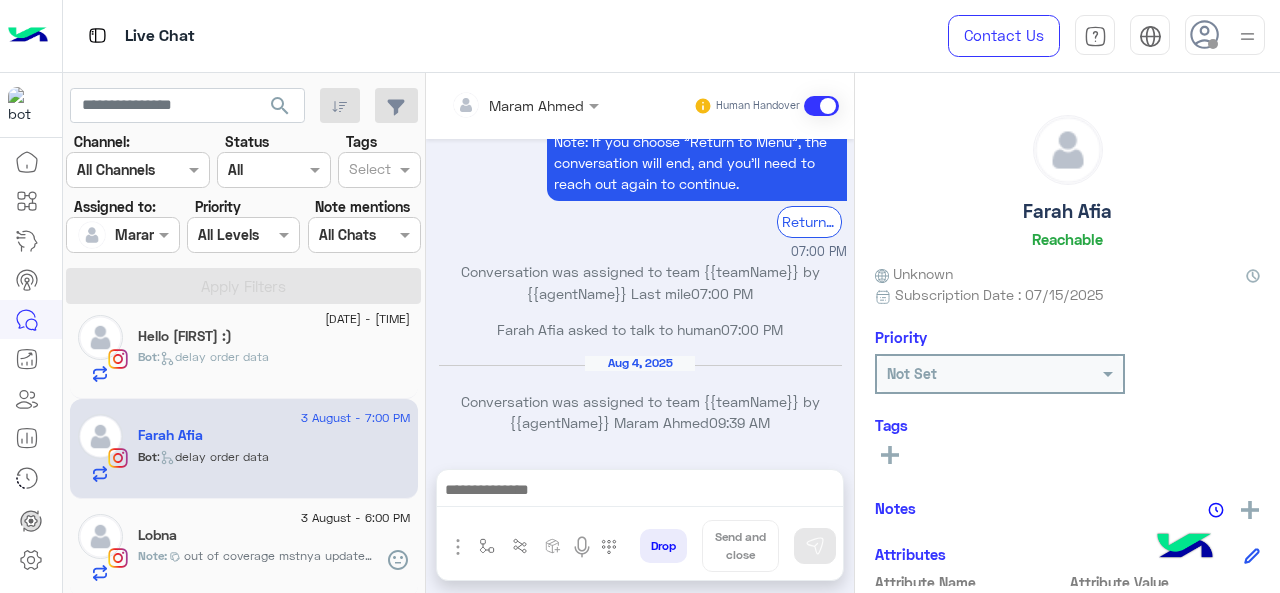 type on "**********" 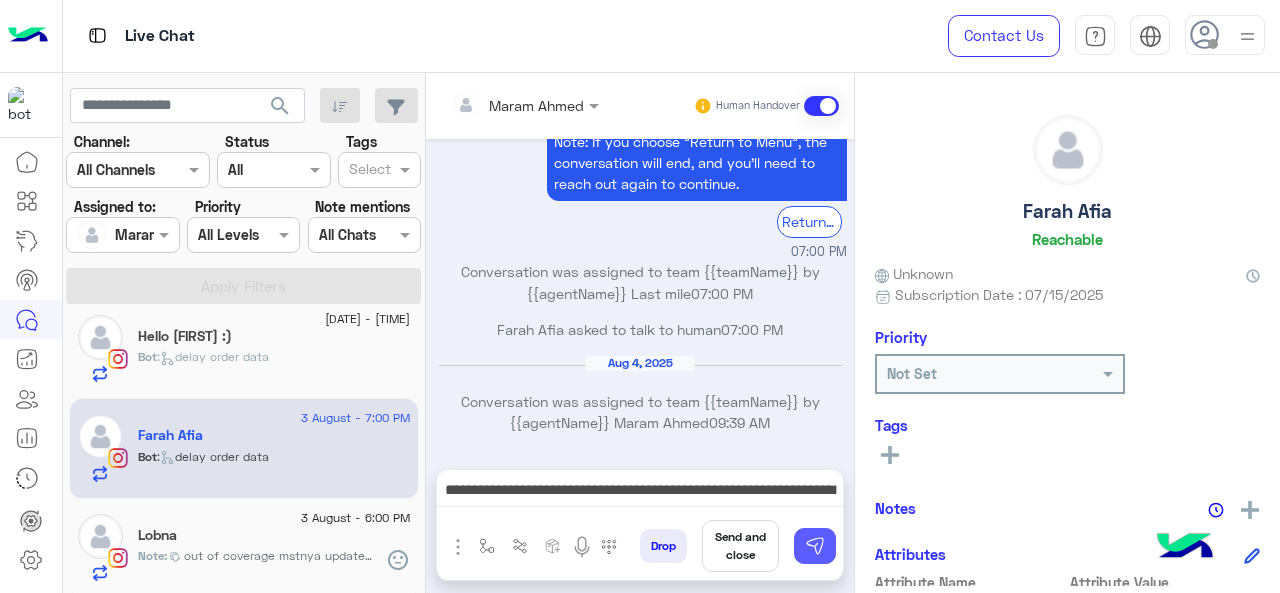 click at bounding box center (815, 546) 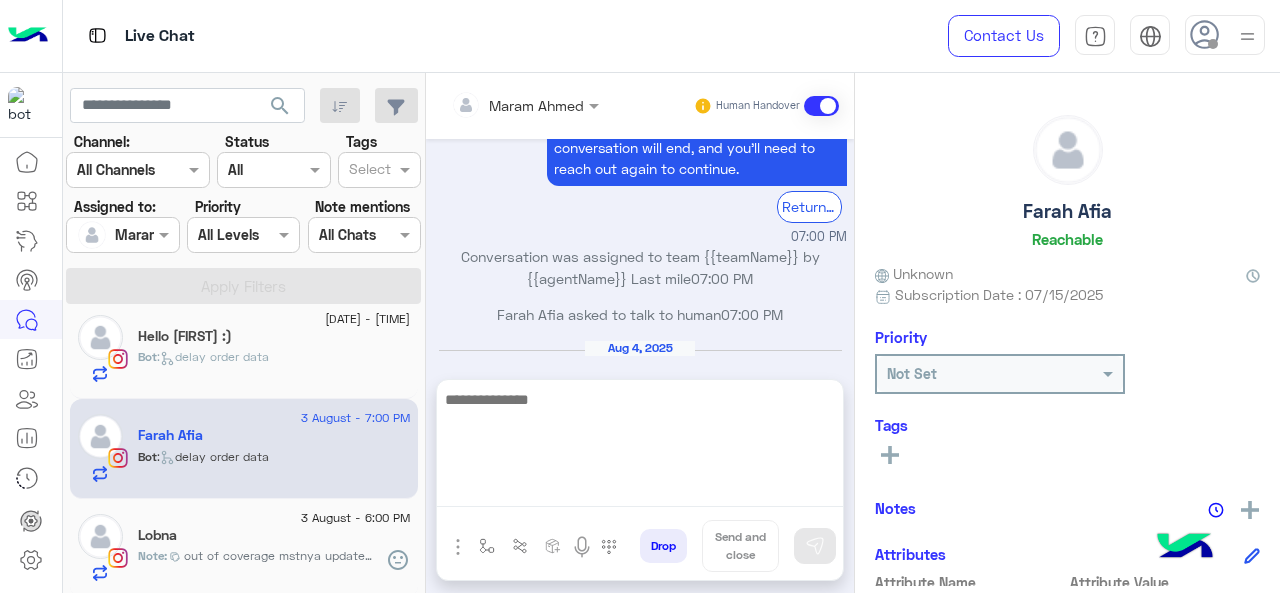 click at bounding box center (640, 447) 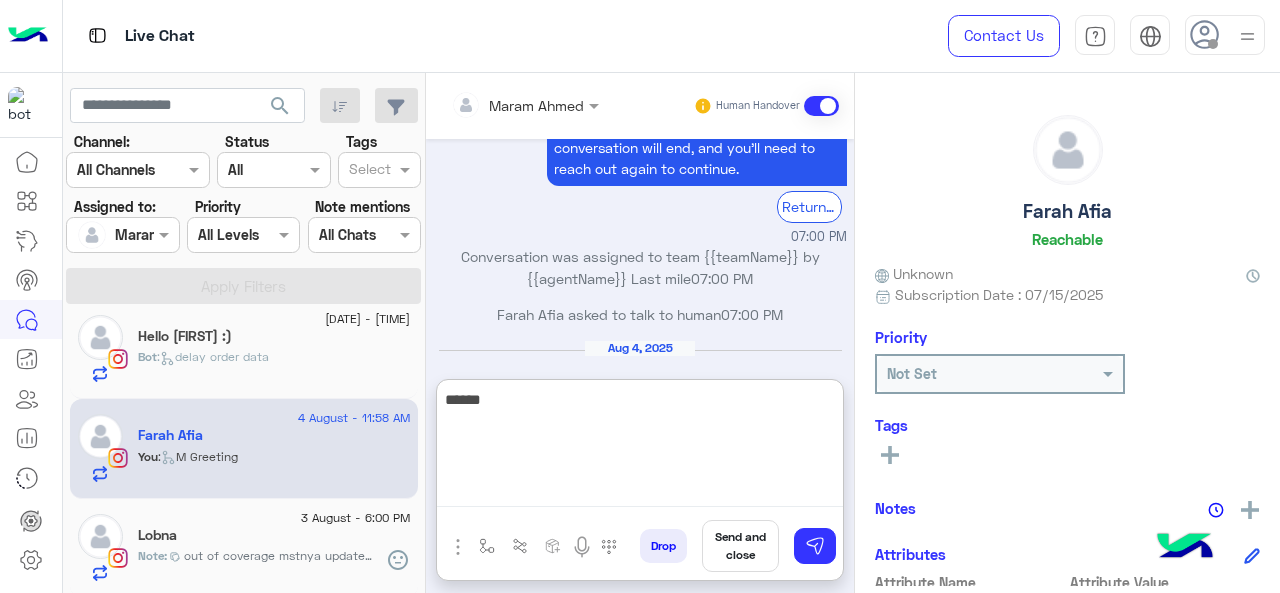 scroll, scrollTop: 1190, scrollLeft: 0, axis: vertical 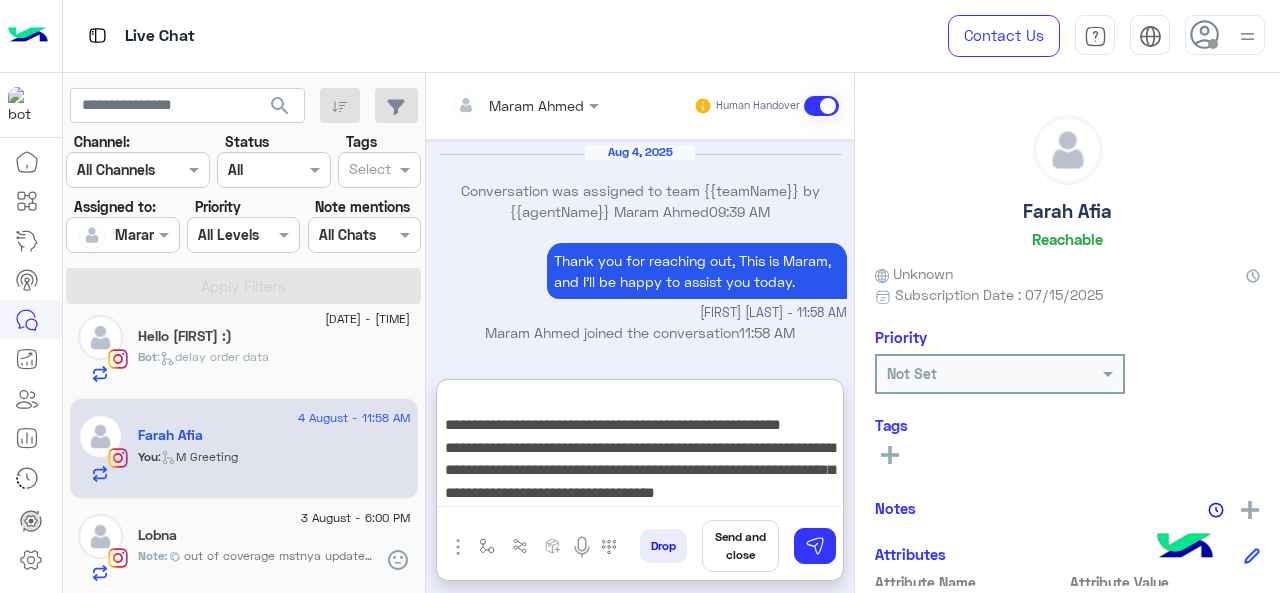 type on "**********" 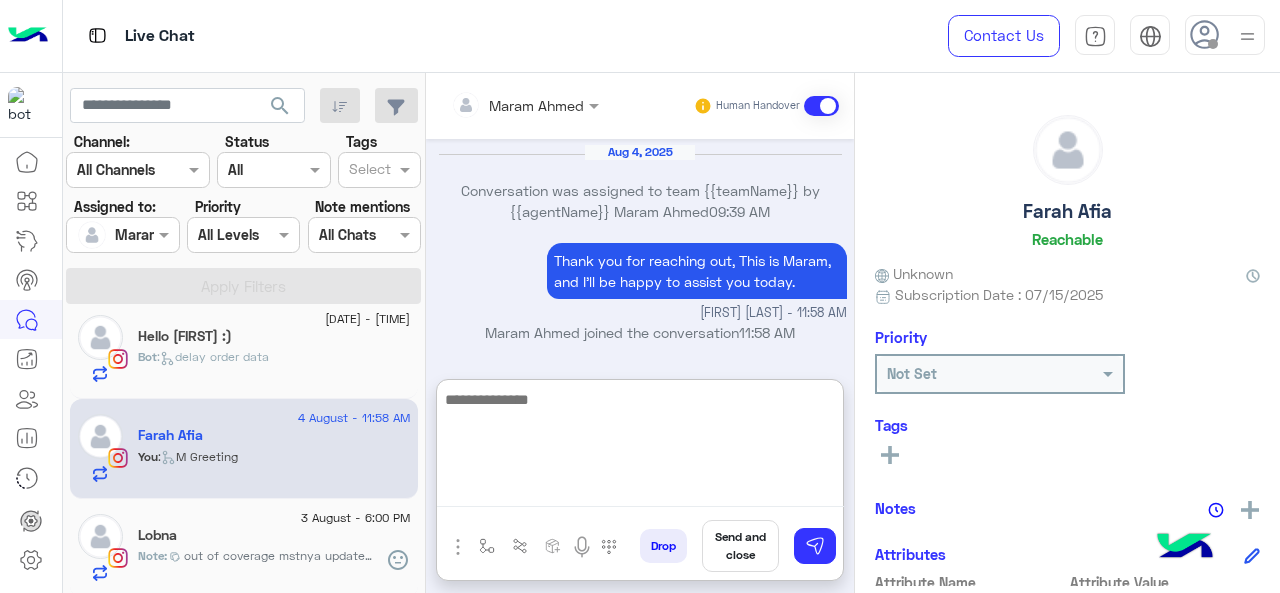 scroll, scrollTop: 0, scrollLeft: 0, axis: both 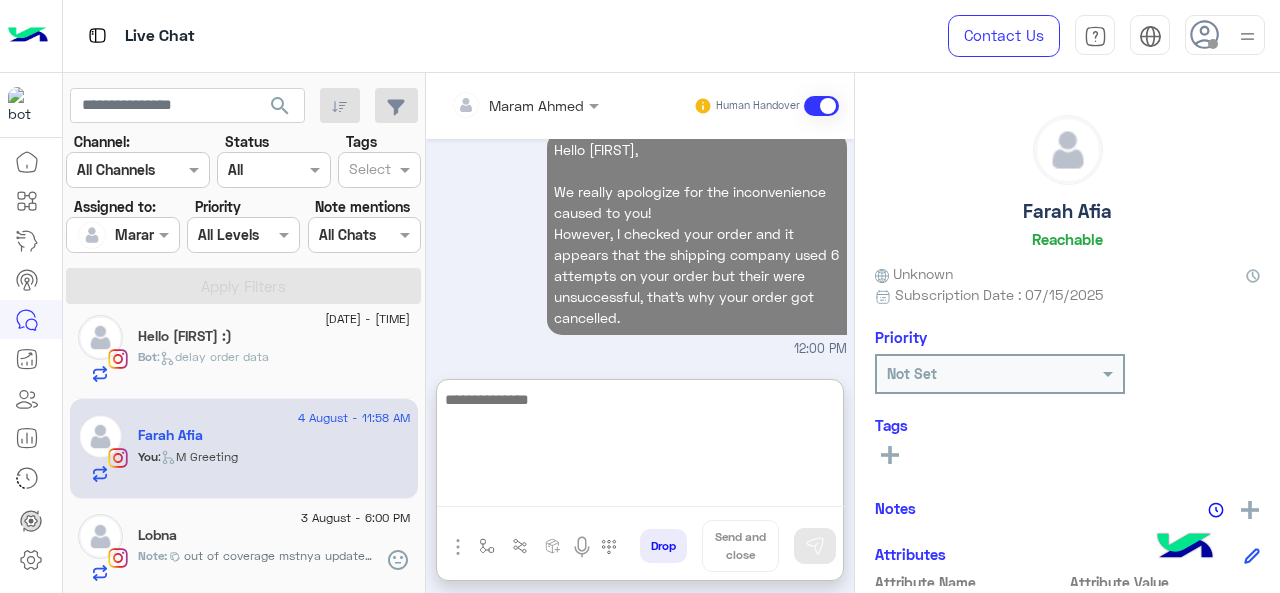 click at bounding box center [640, 447] 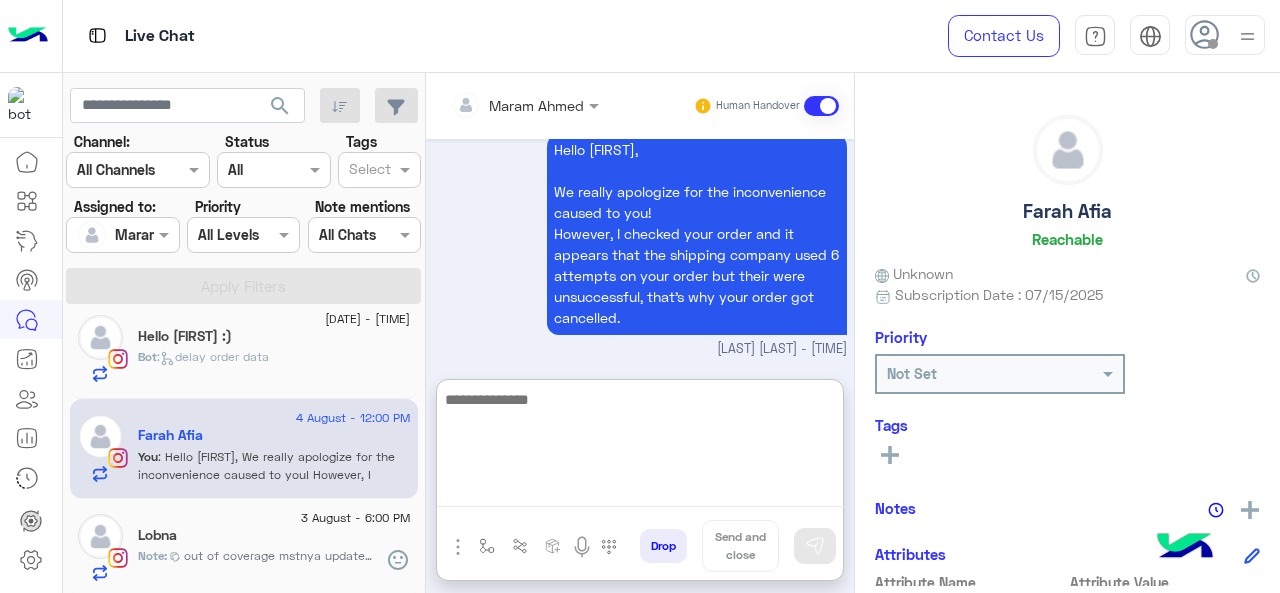 paste on "**********" 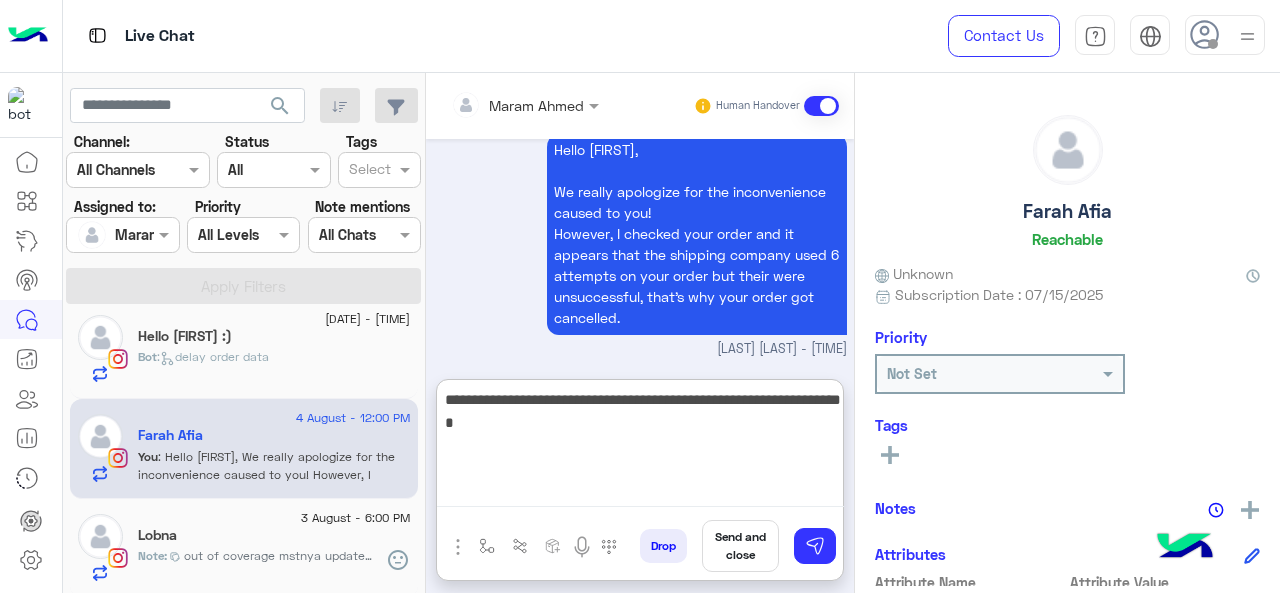 type 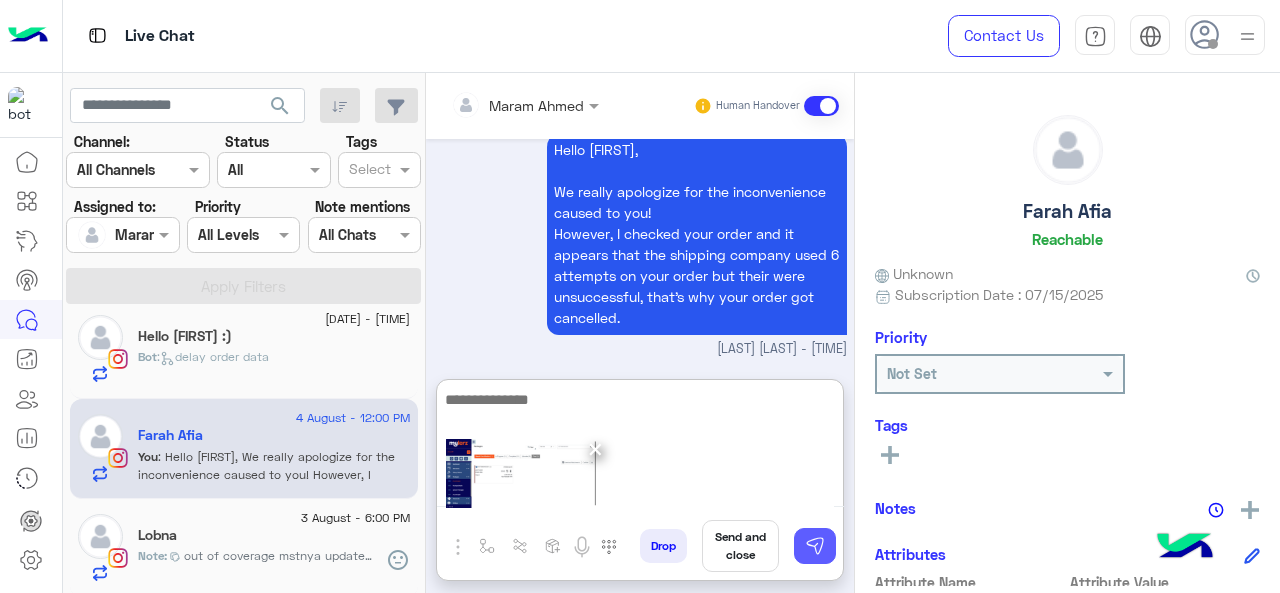click at bounding box center [815, 546] 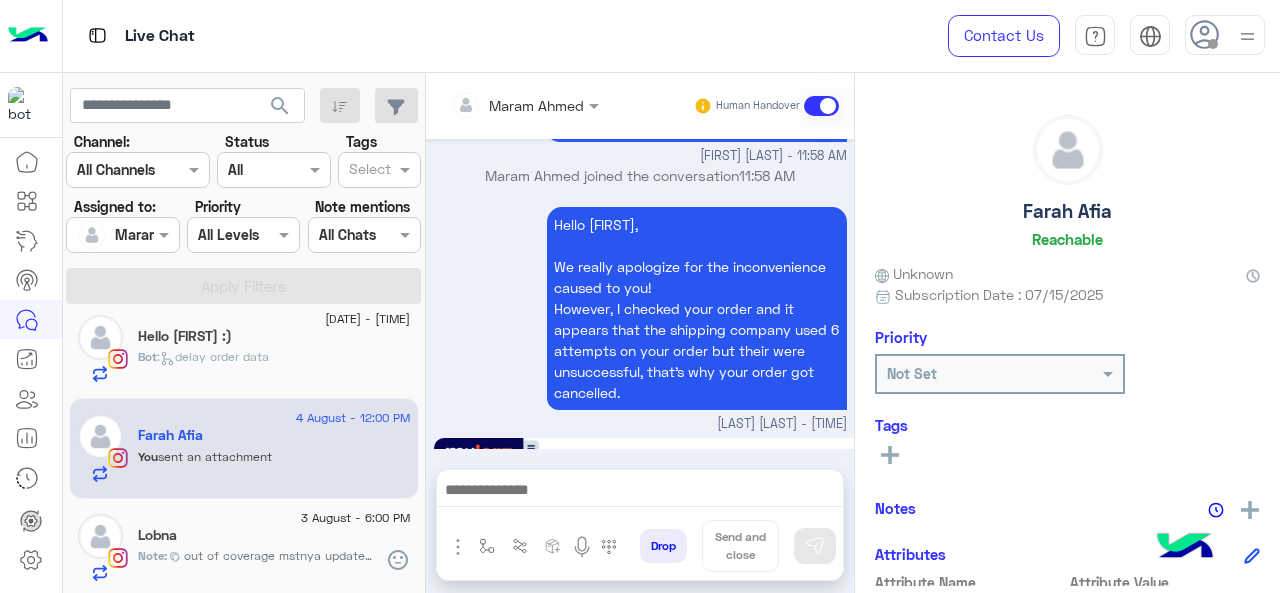 scroll, scrollTop: 1604, scrollLeft: 0, axis: vertical 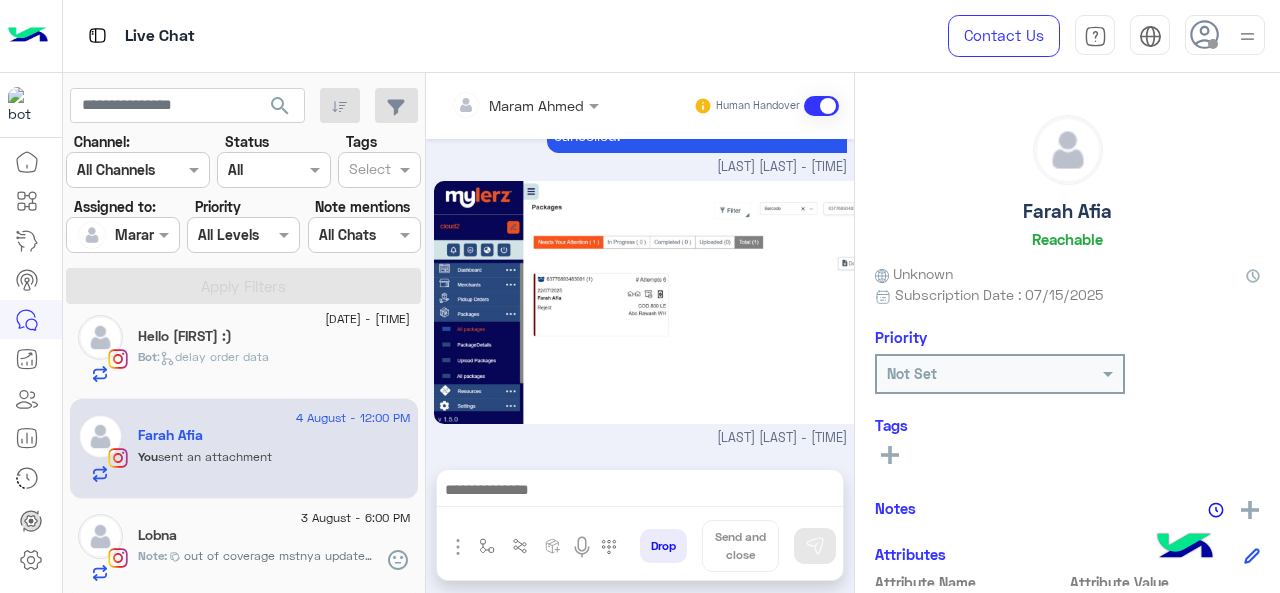 click on "Bot :   delay order data" 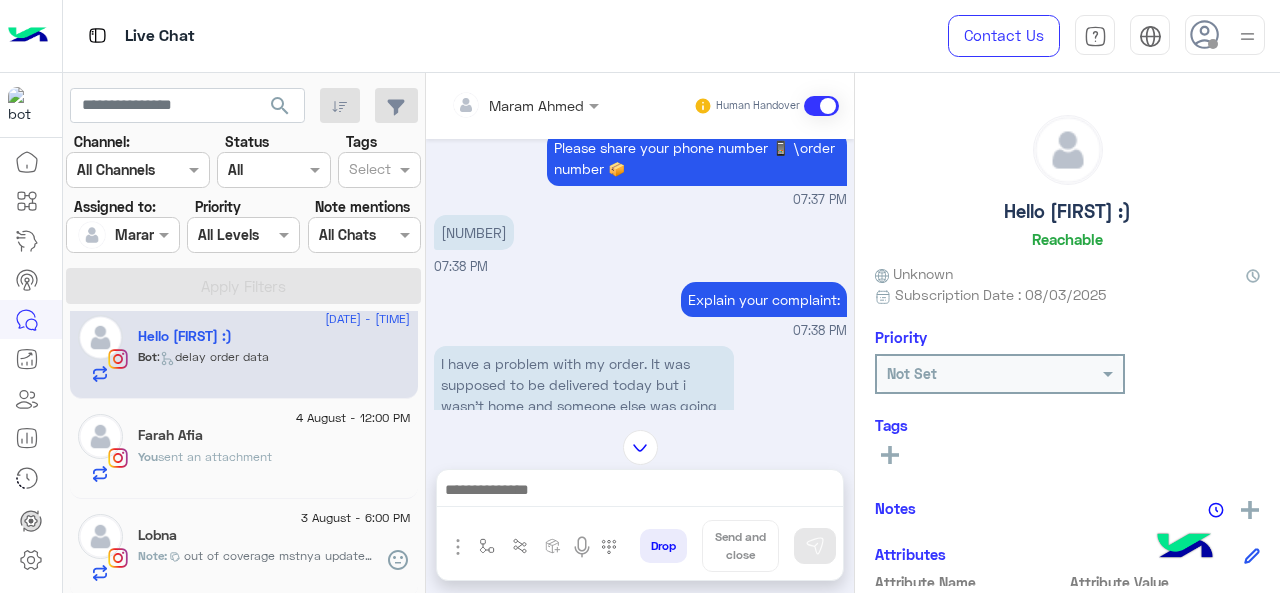 scroll, scrollTop: 447, scrollLeft: 0, axis: vertical 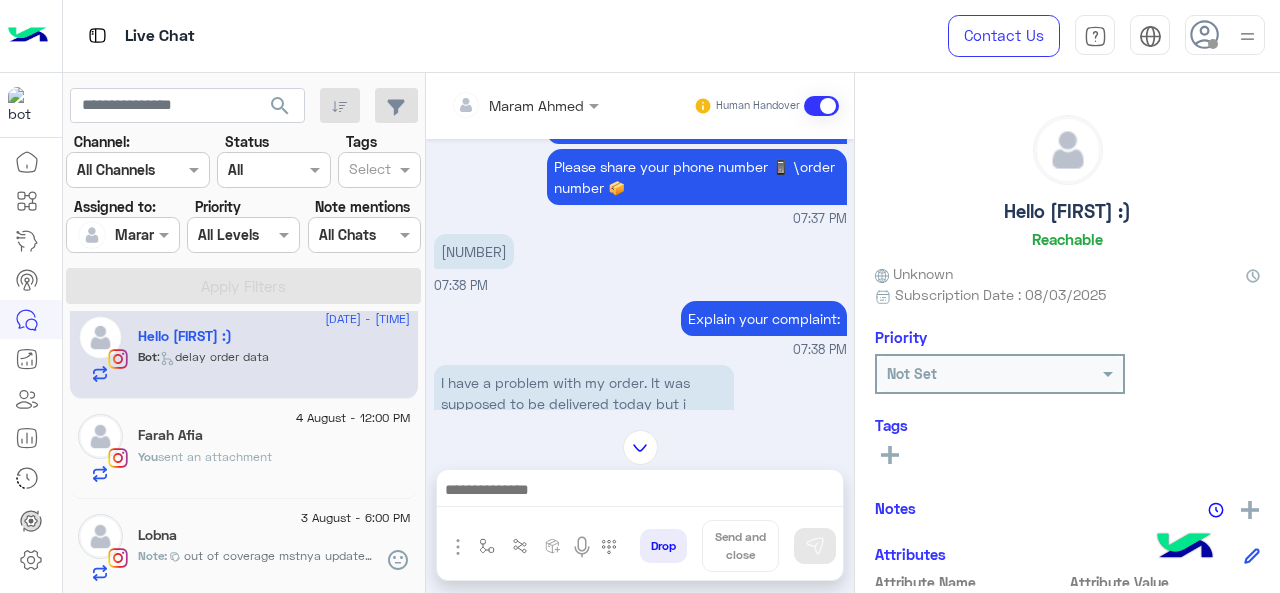click on "[NUMBER]" at bounding box center [474, 251] 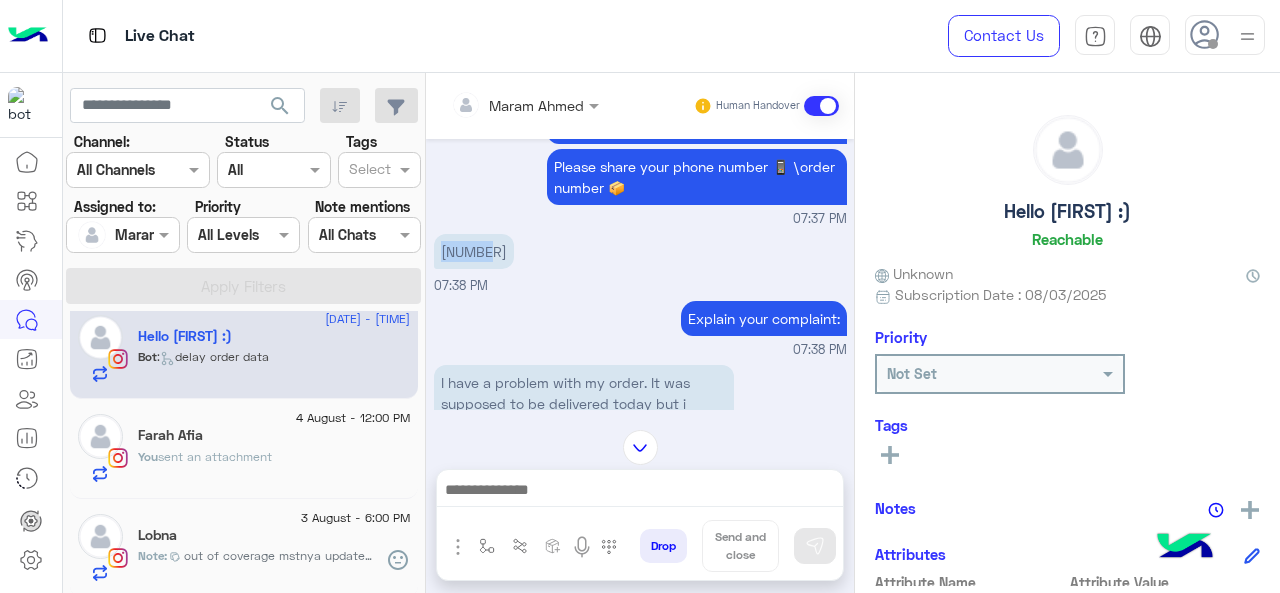 click on "[NUMBER]" at bounding box center [474, 251] 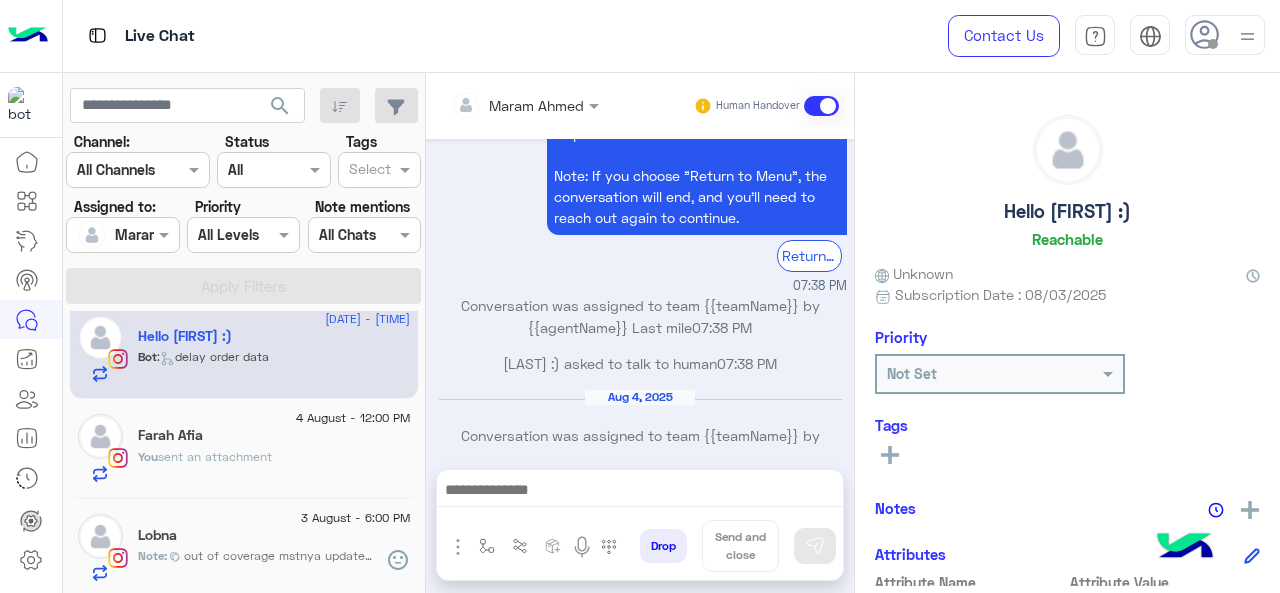 scroll, scrollTop: 1147, scrollLeft: 0, axis: vertical 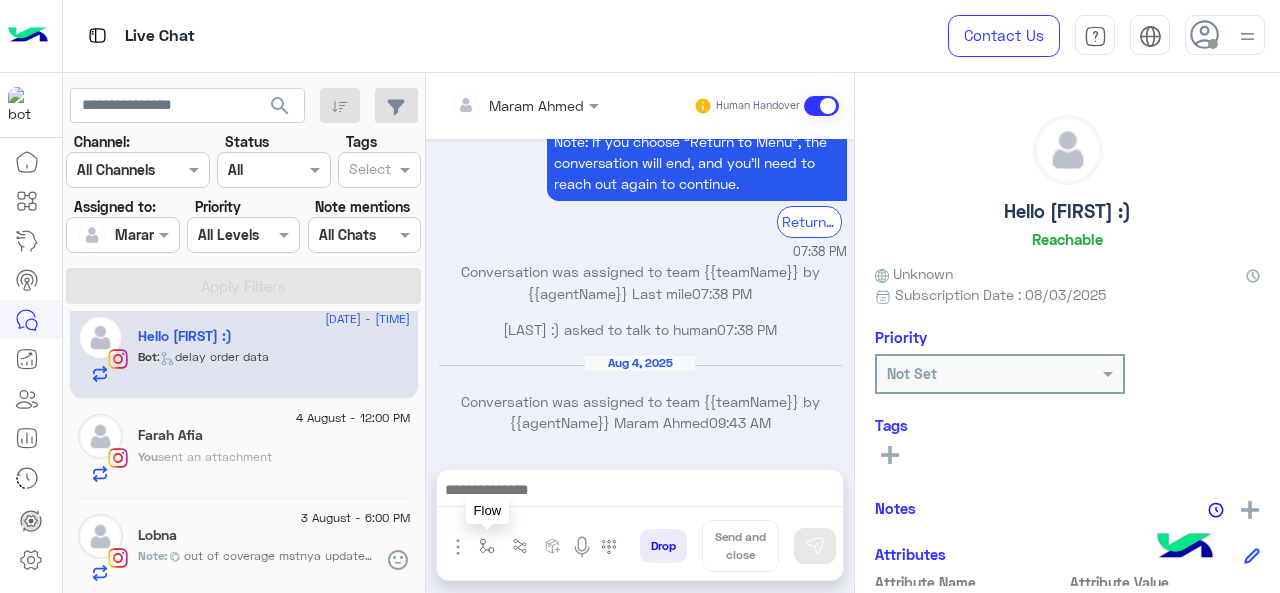 click at bounding box center [487, 546] 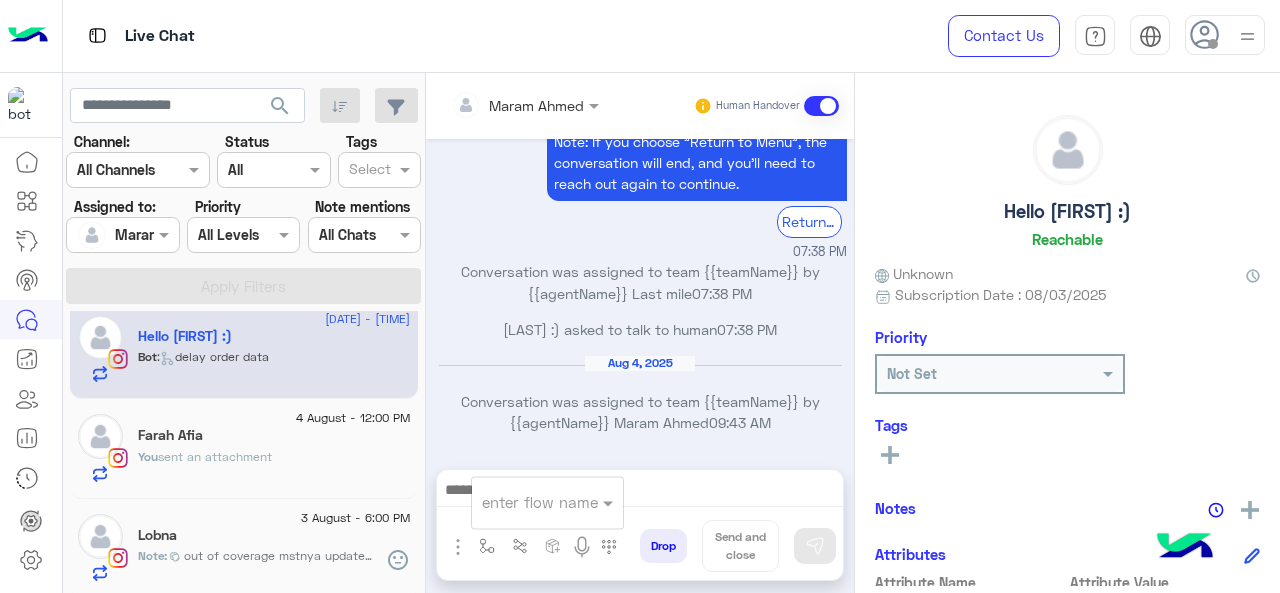 click at bounding box center [523, 502] 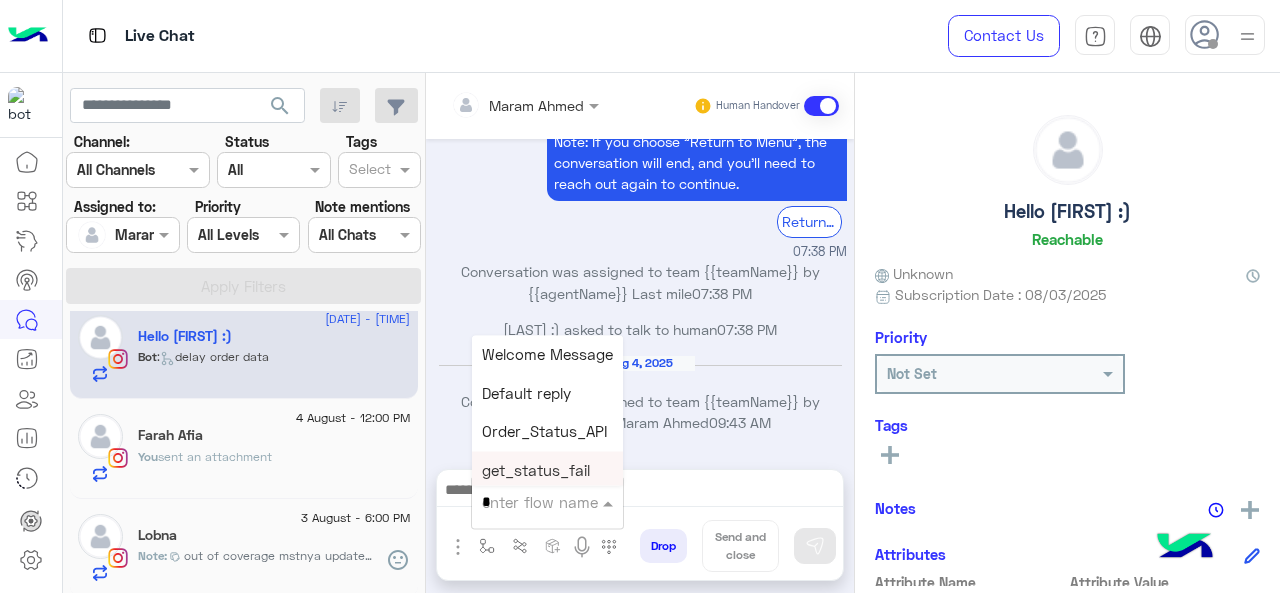 type on "*" 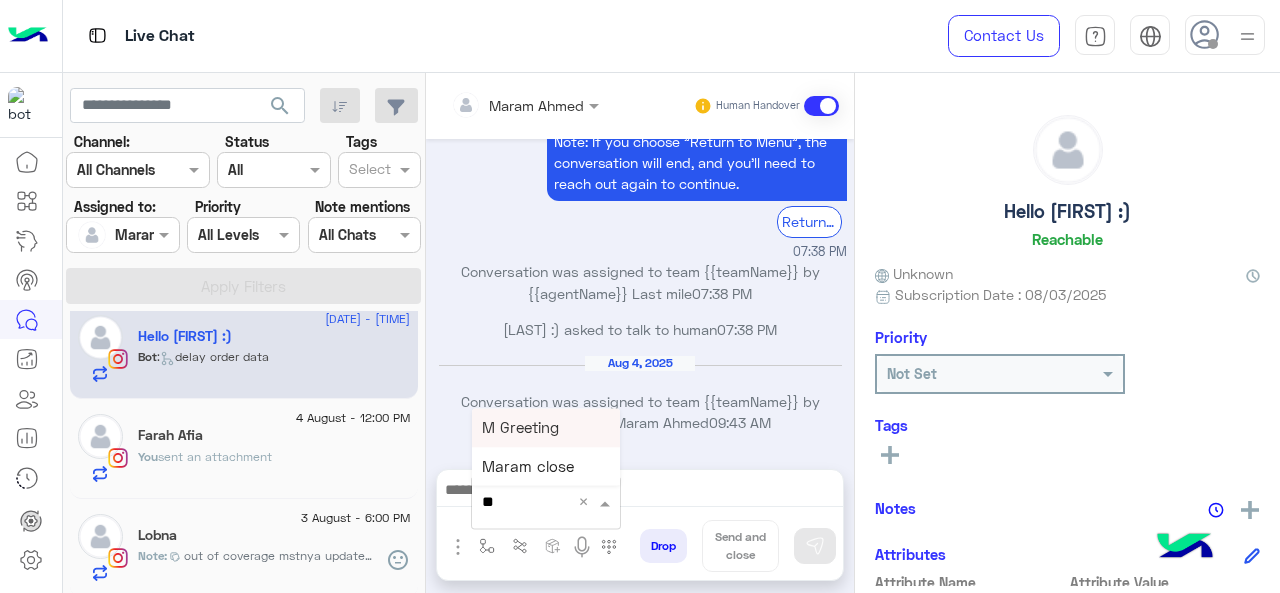 click on "M Greeting" at bounding box center (546, 427) 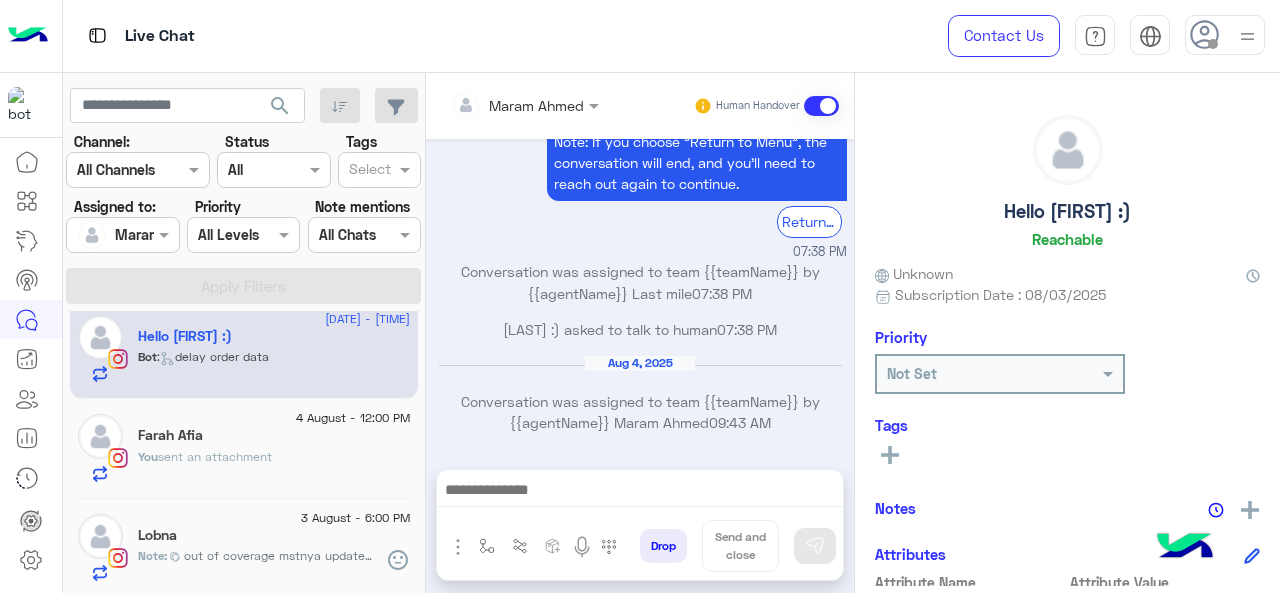 type on "**********" 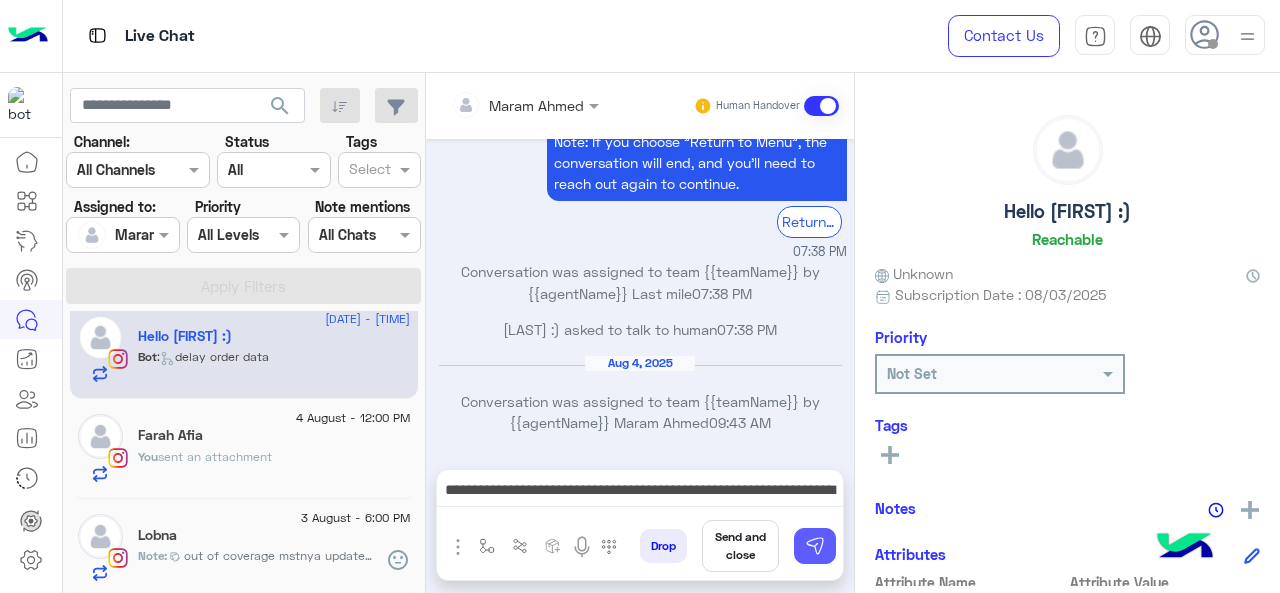 click at bounding box center [815, 546] 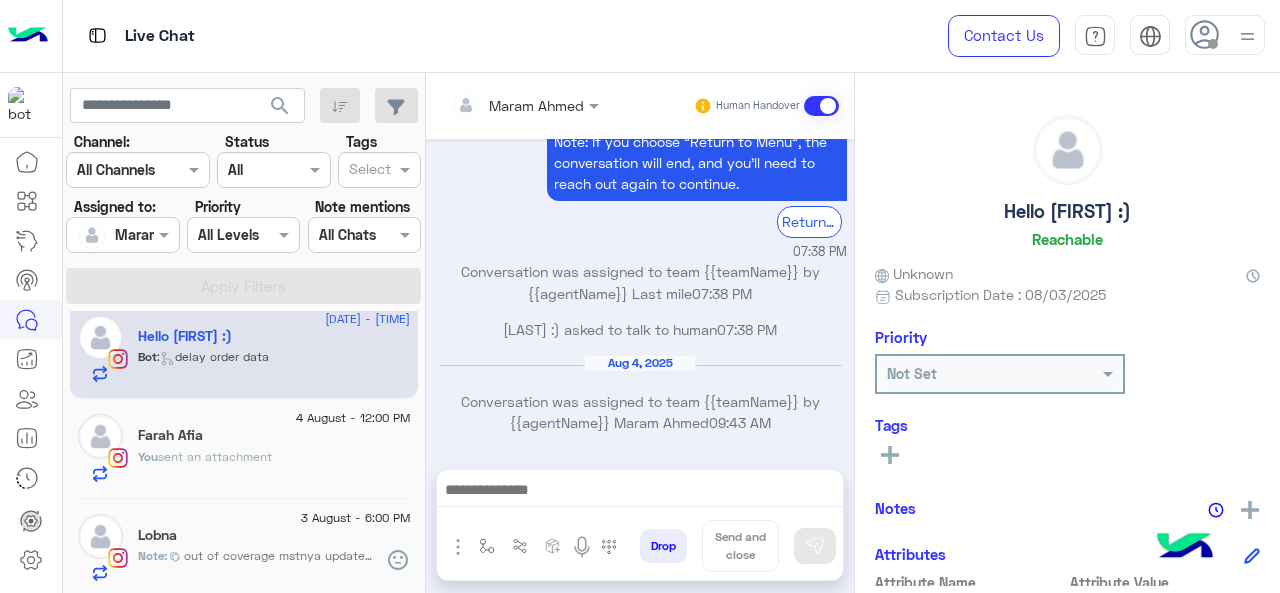 click at bounding box center (640, 492) 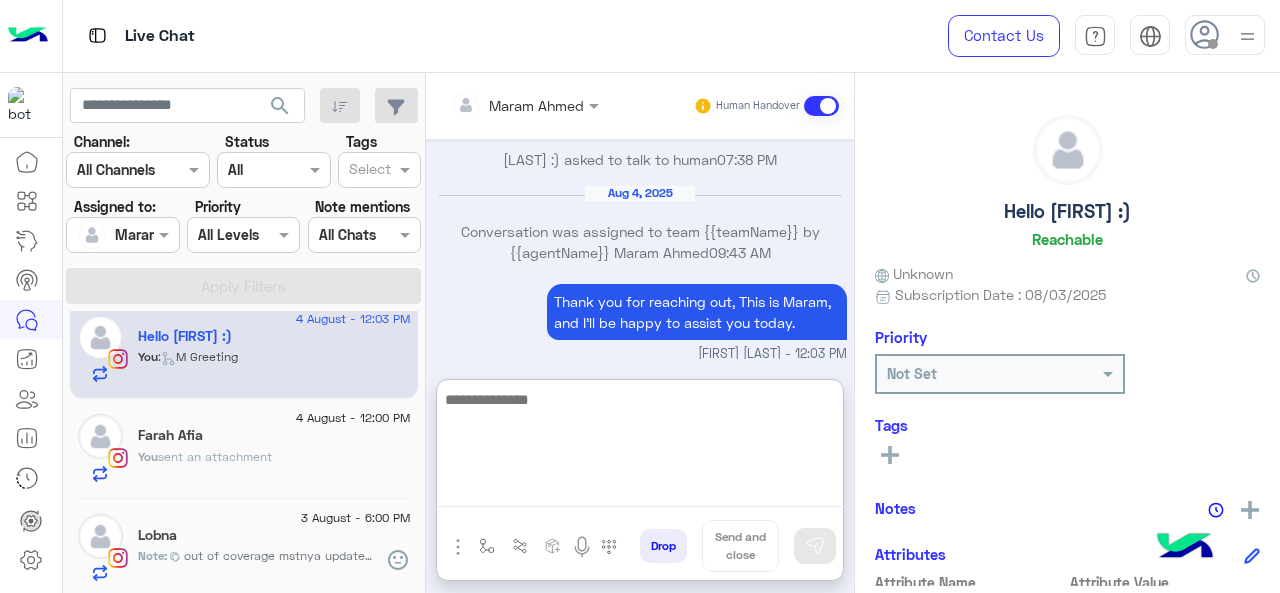 scroll, scrollTop: 1358, scrollLeft: 0, axis: vertical 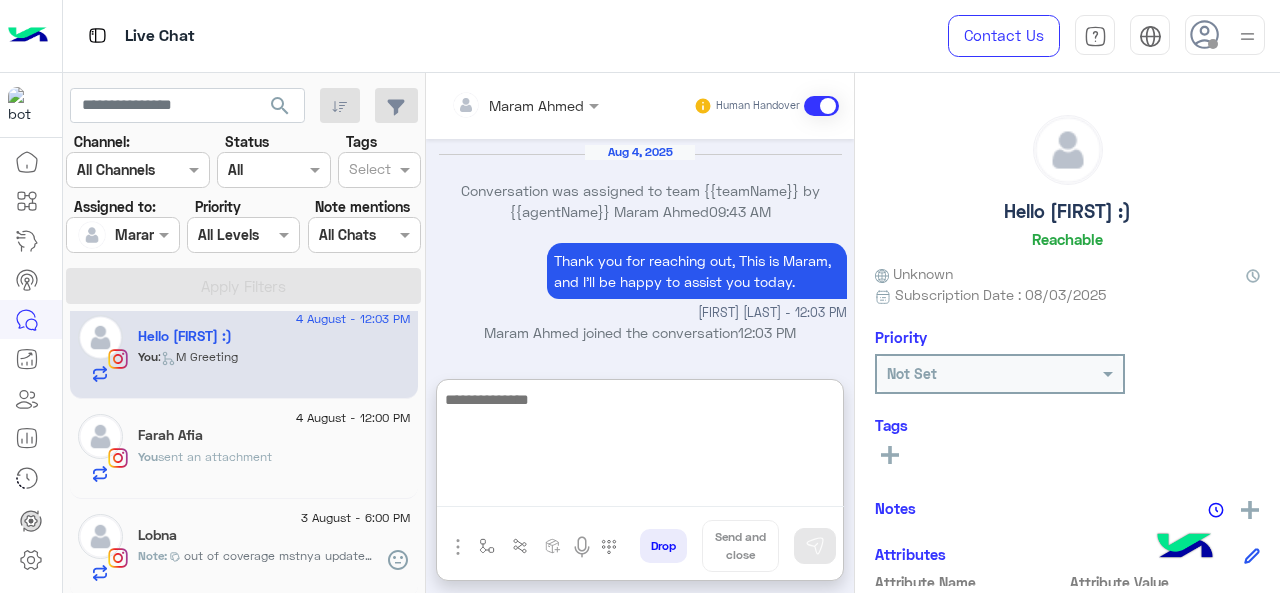click at bounding box center (640, 447) 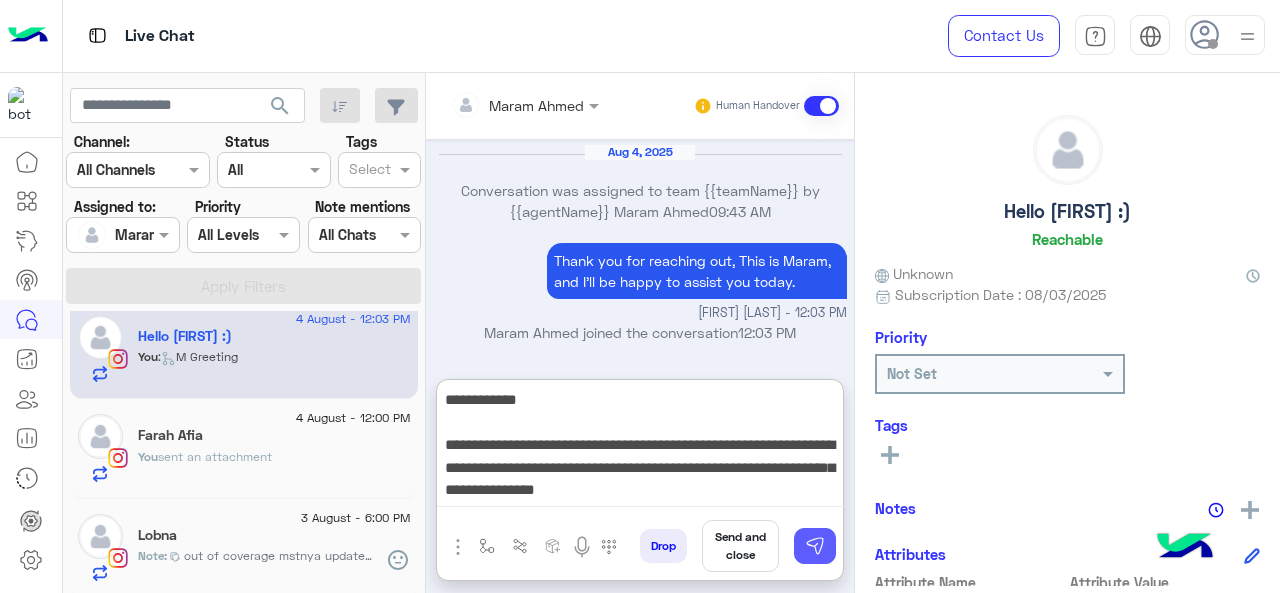 type on "**********" 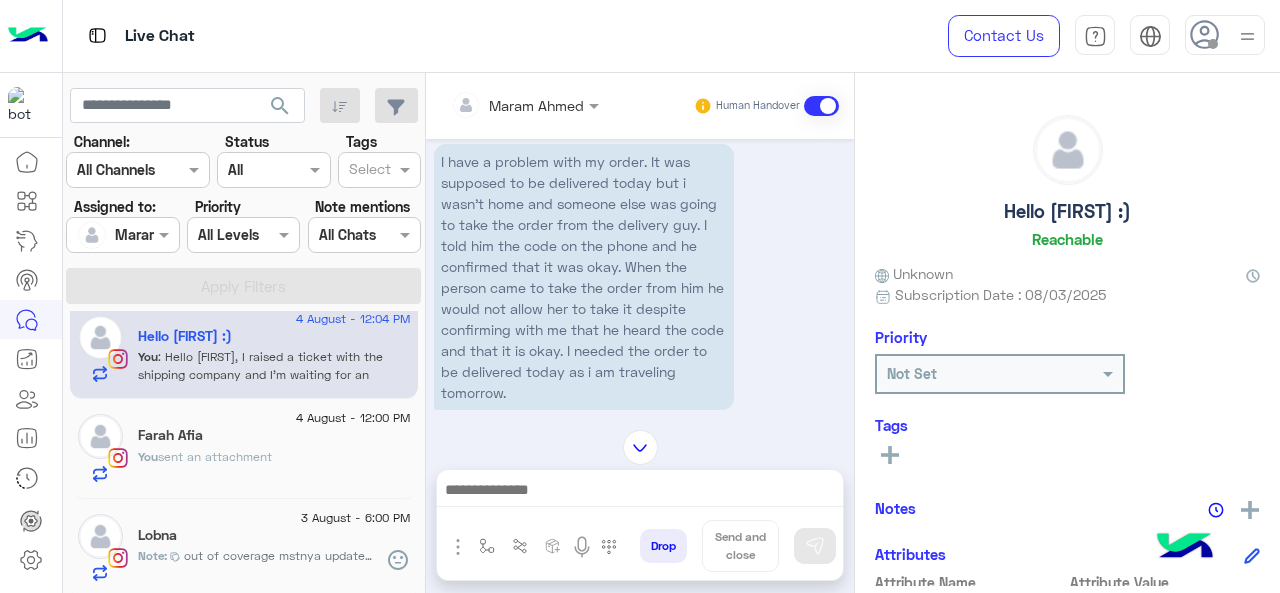 scroll, scrollTop: 637, scrollLeft: 0, axis: vertical 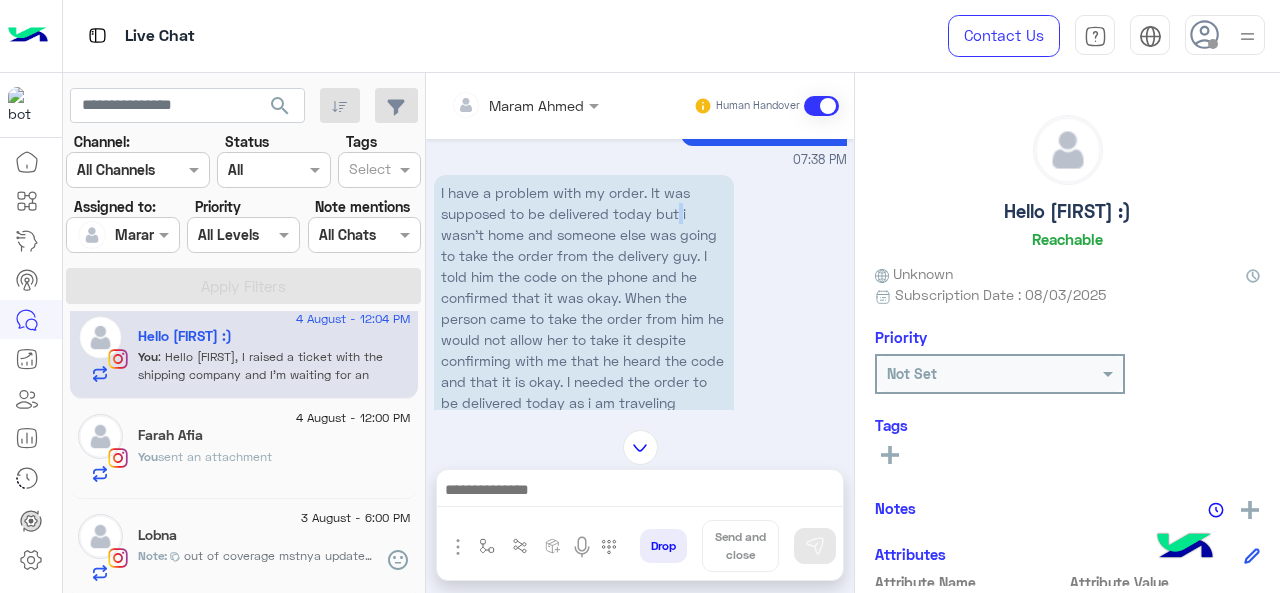 drag, startPoint x: 679, startPoint y: 222, endPoint x: 682, endPoint y: 235, distance: 13.341664 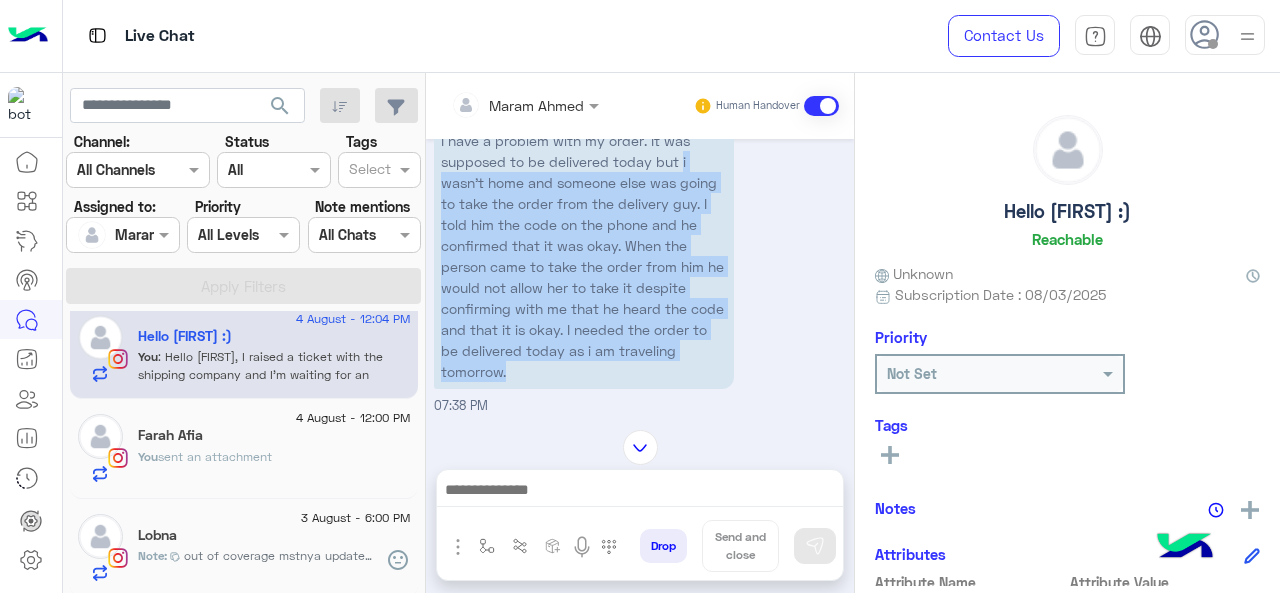 scroll, scrollTop: 742, scrollLeft: 0, axis: vertical 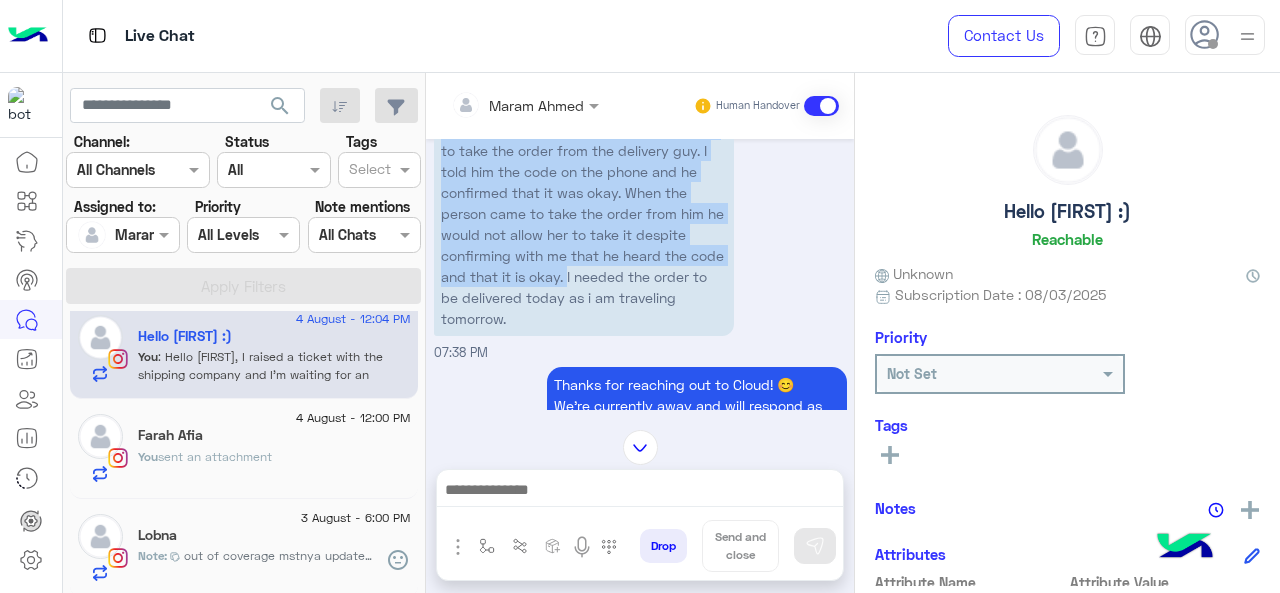 drag, startPoint x: 680, startPoint y: 229, endPoint x: 564, endPoint y: 299, distance: 135.48431 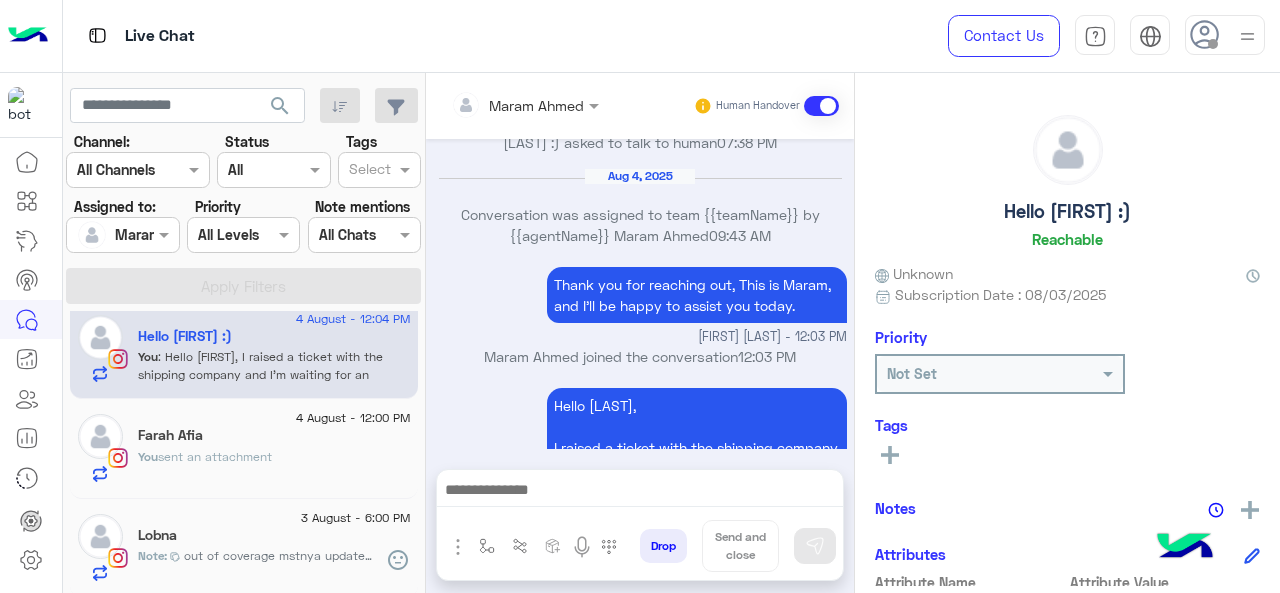 scroll, scrollTop: 1437, scrollLeft: 0, axis: vertical 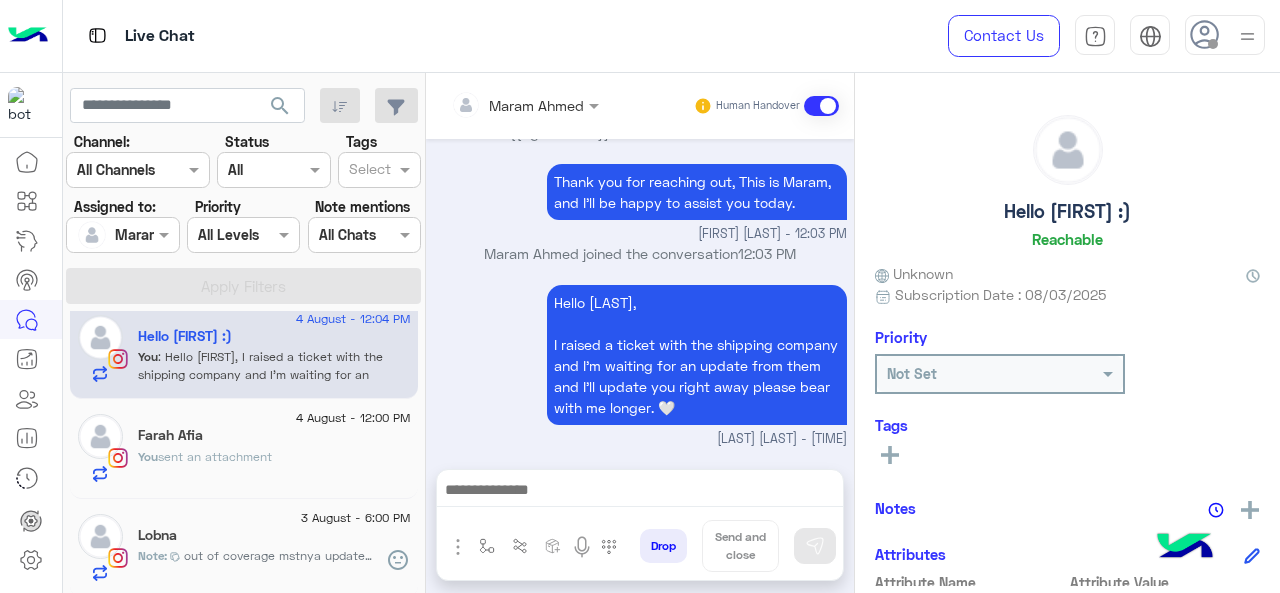 click on "You   sent an attachment" 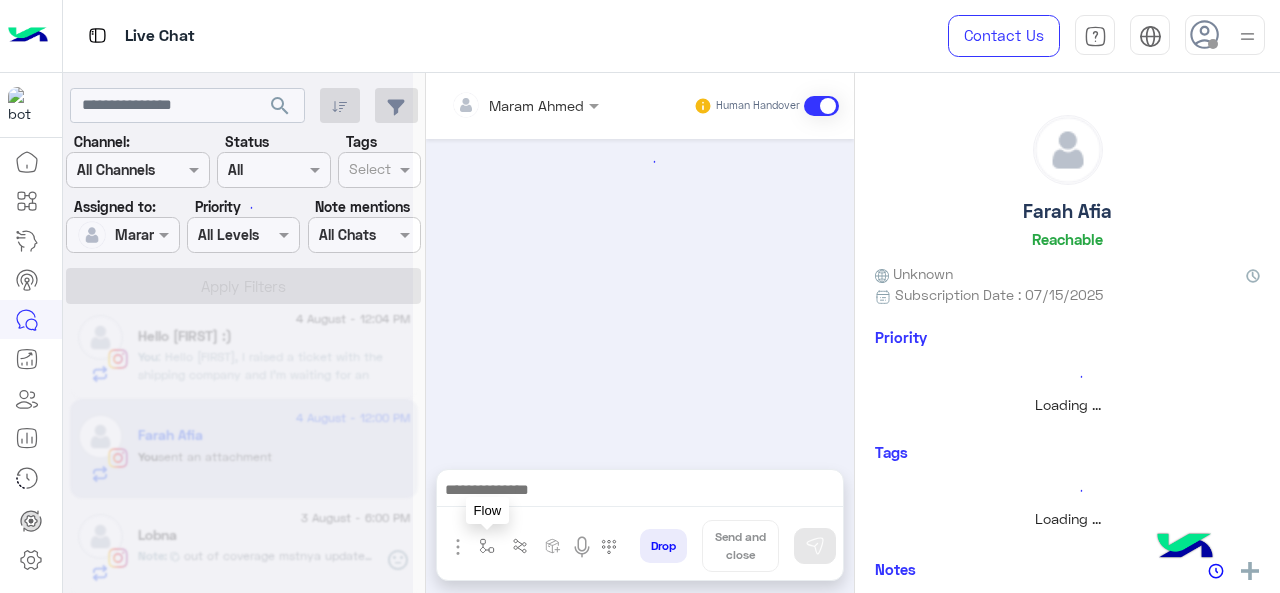 click at bounding box center [487, 546] 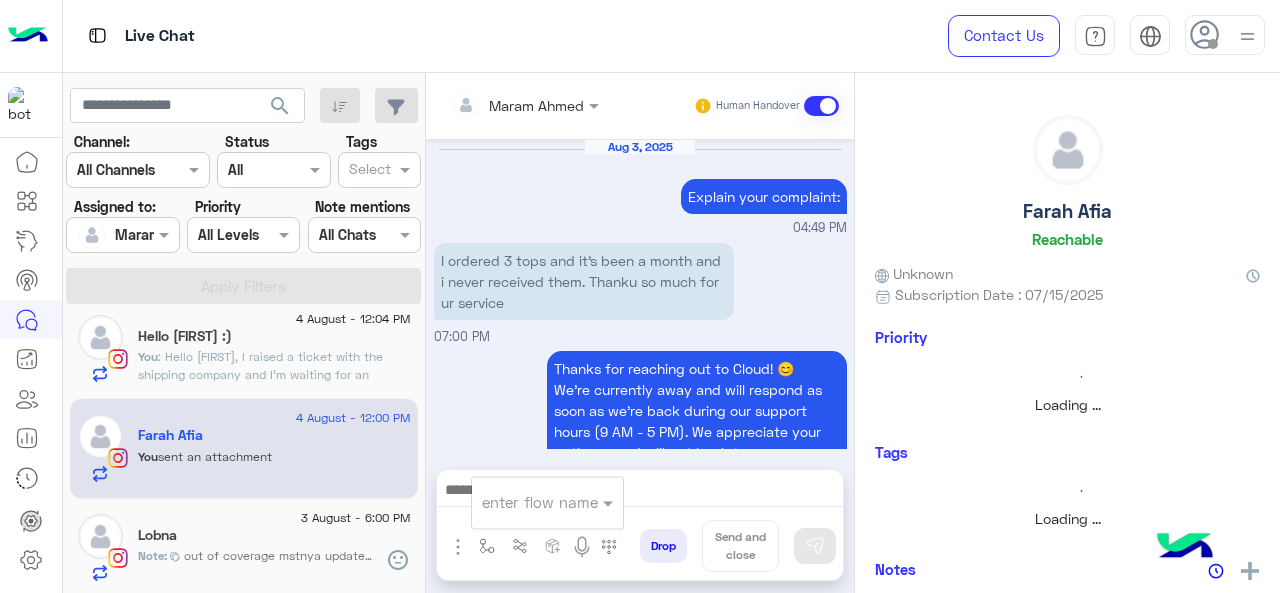 scroll, scrollTop: 994, scrollLeft: 0, axis: vertical 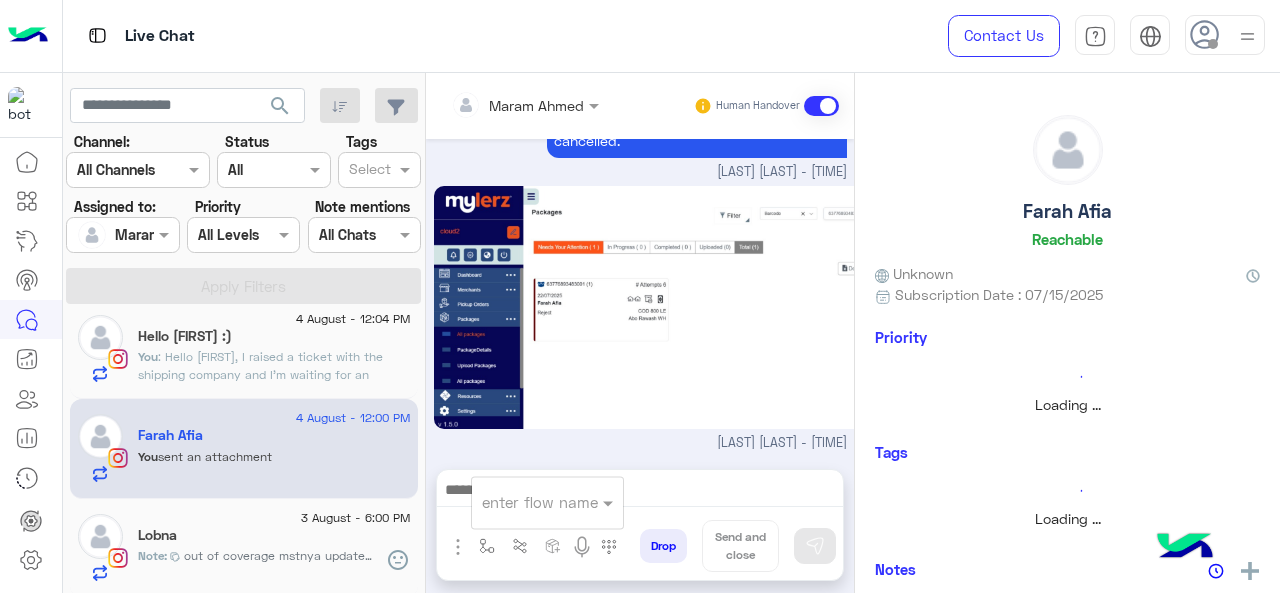 click at bounding box center [523, 502] 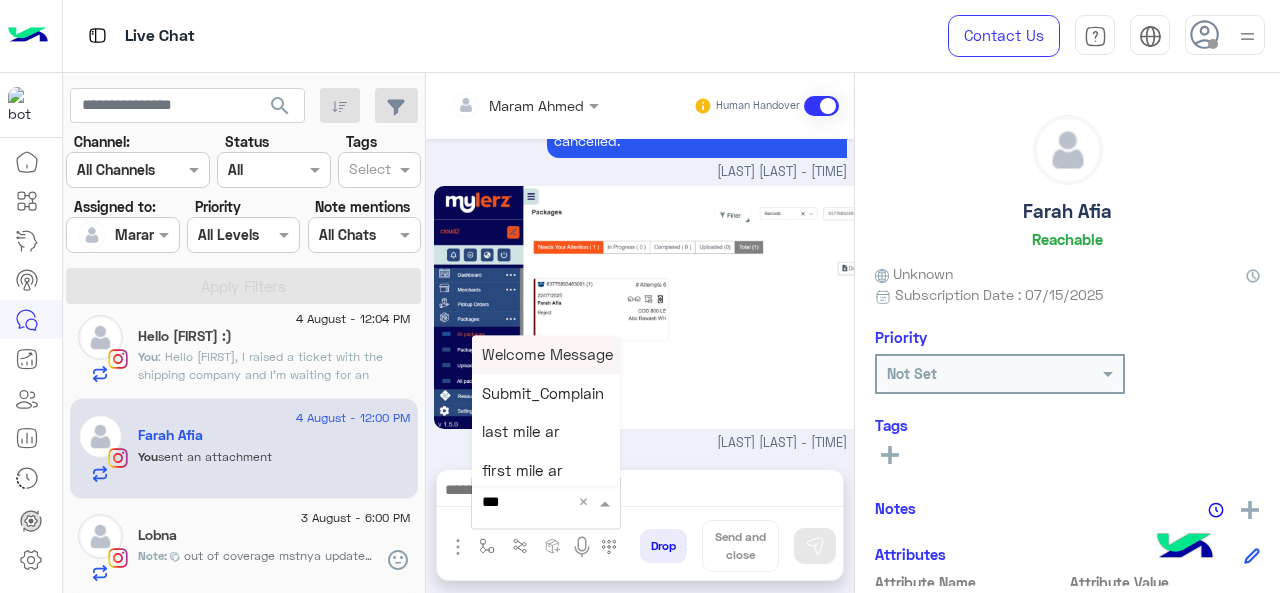 type on "****" 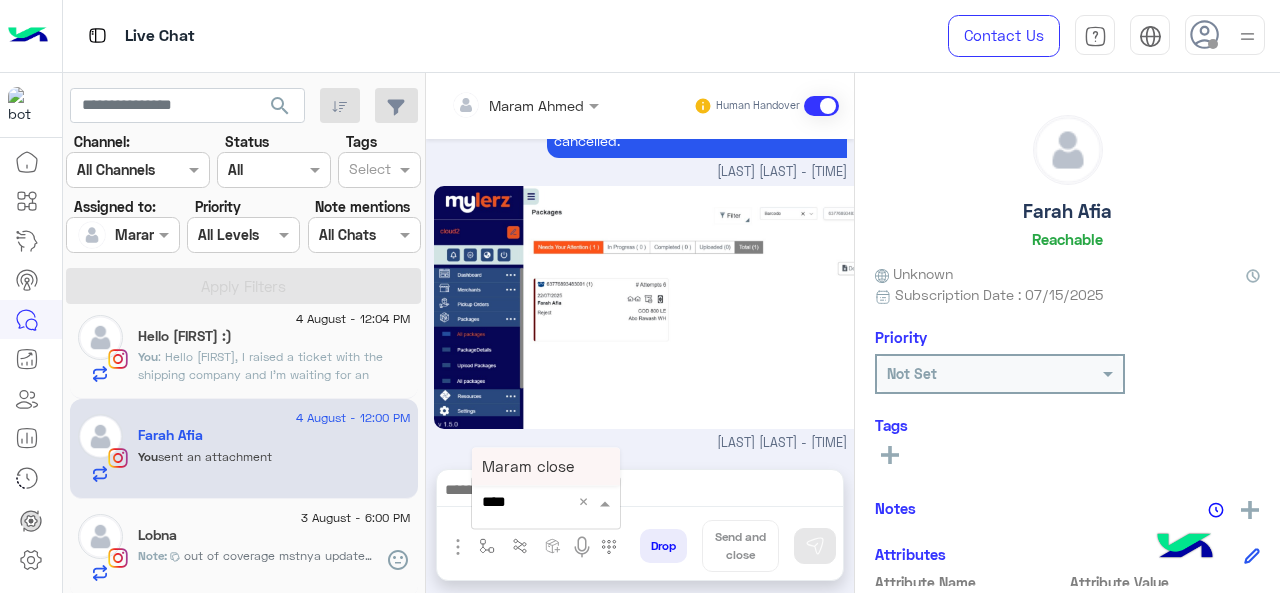 click on "enter flow name **** ×" at bounding box center [546, 502] 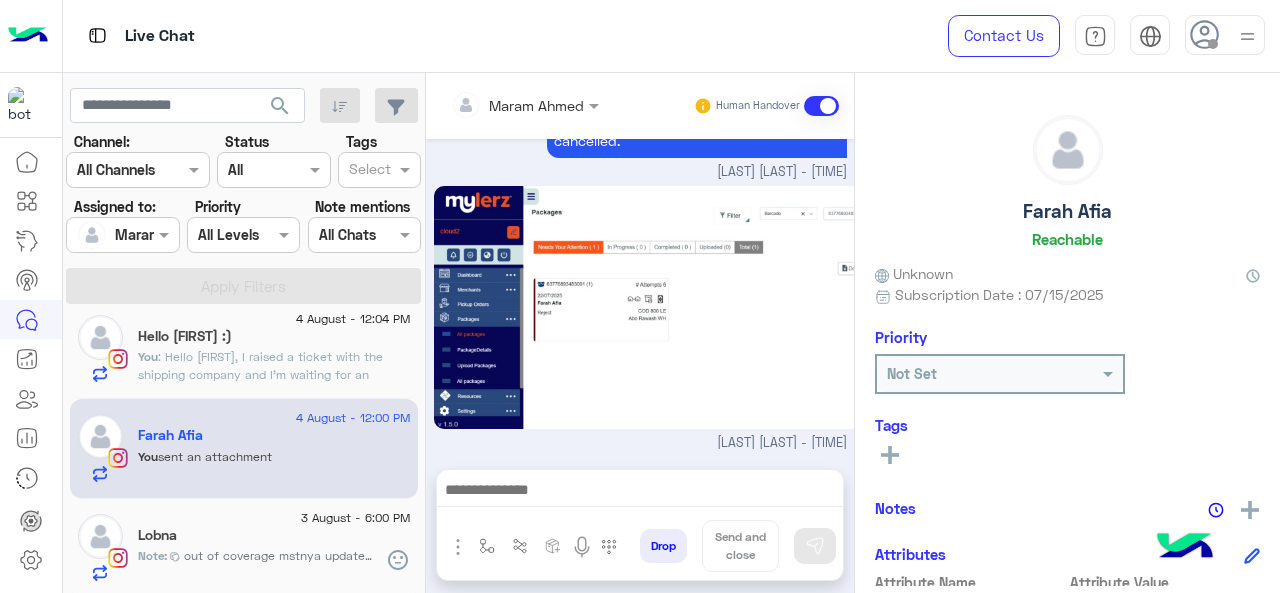 type on "**********" 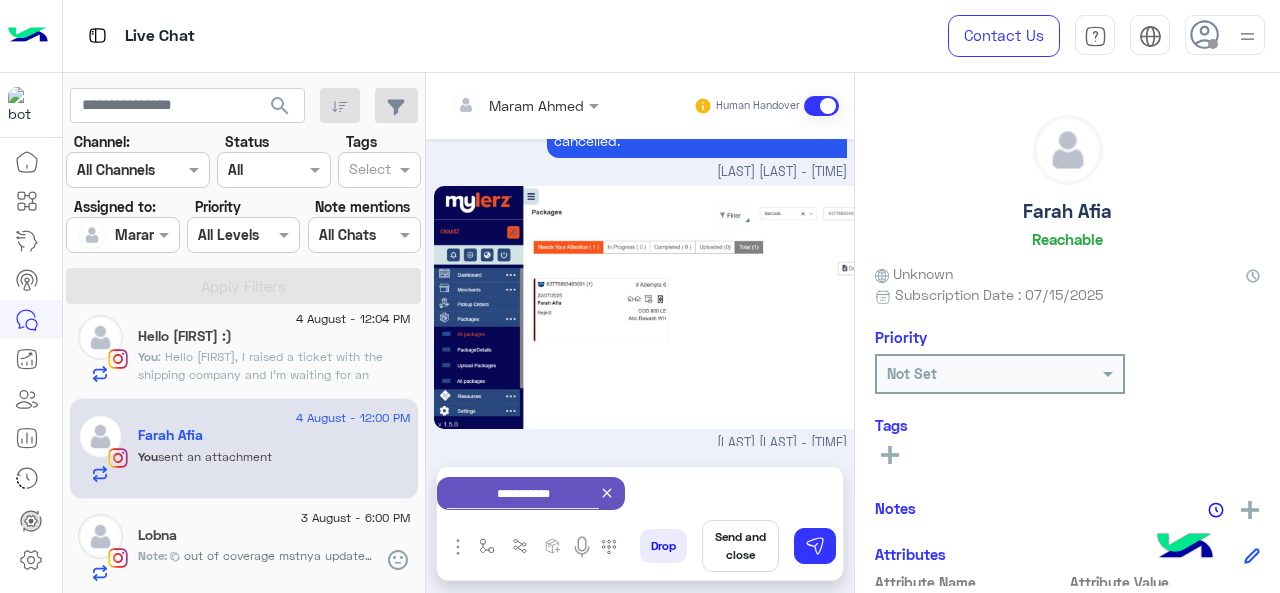 click on "Send and close" at bounding box center (740, 546) 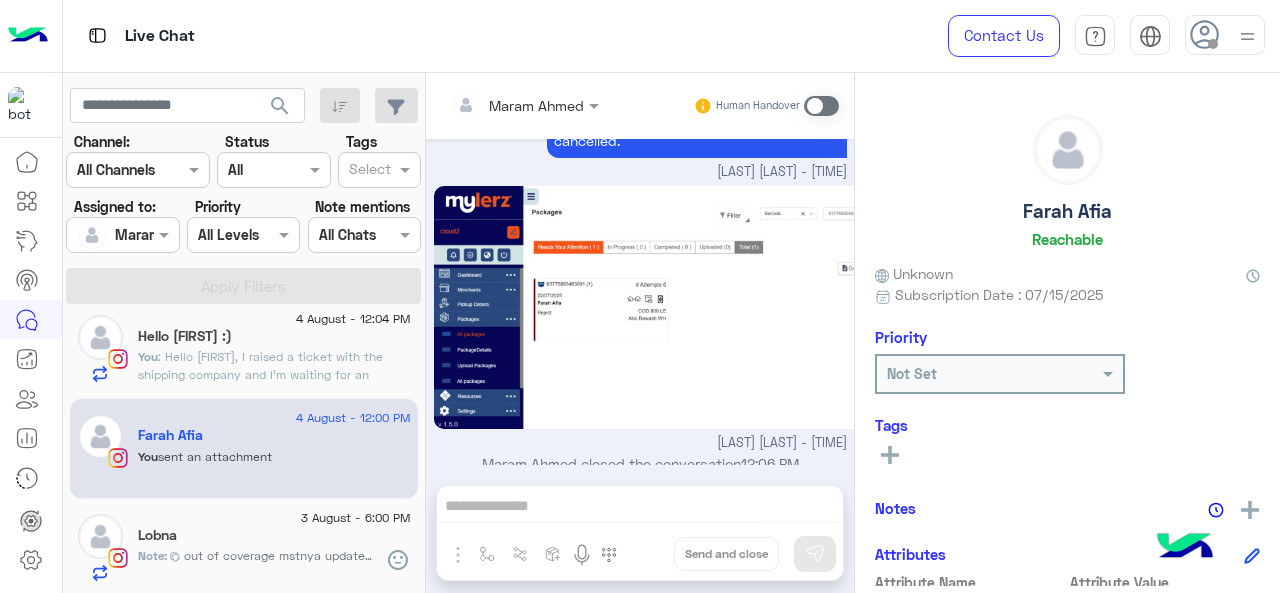 scroll, scrollTop: 1016, scrollLeft: 0, axis: vertical 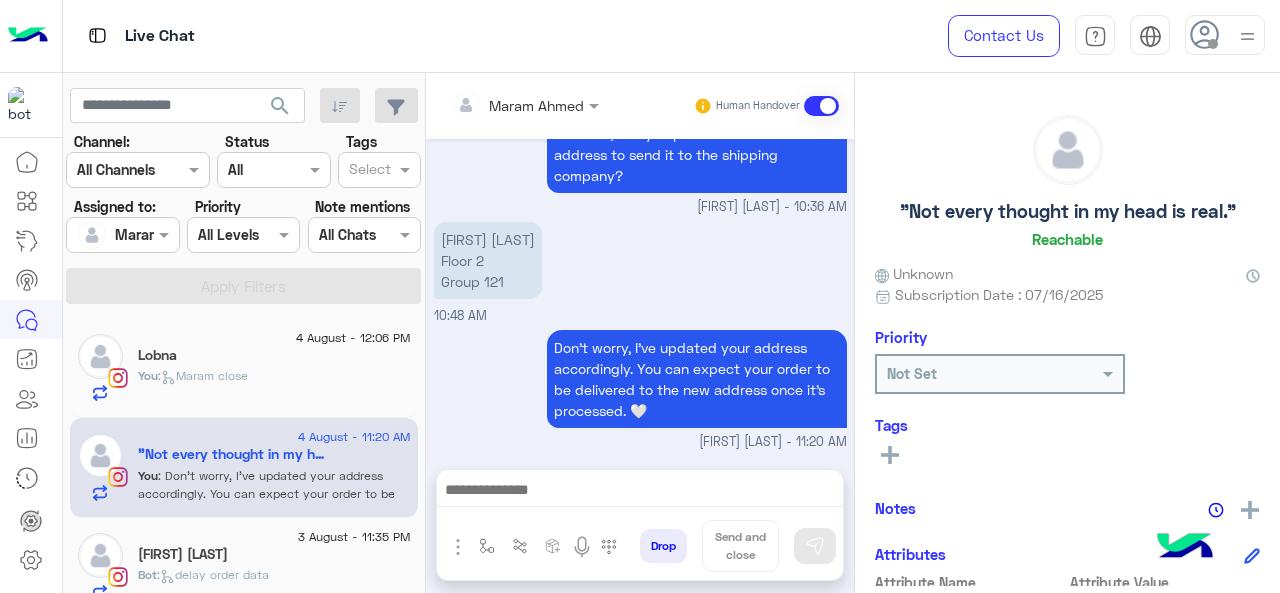 click on ":   Maram close" 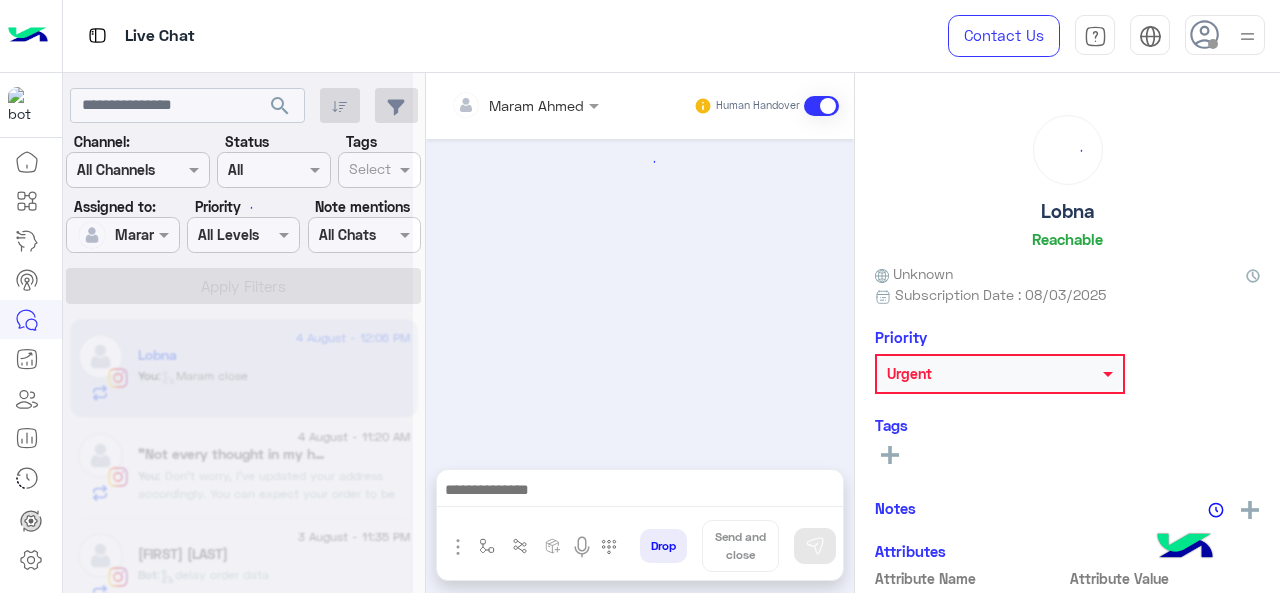 scroll, scrollTop: 785, scrollLeft: 0, axis: vertical 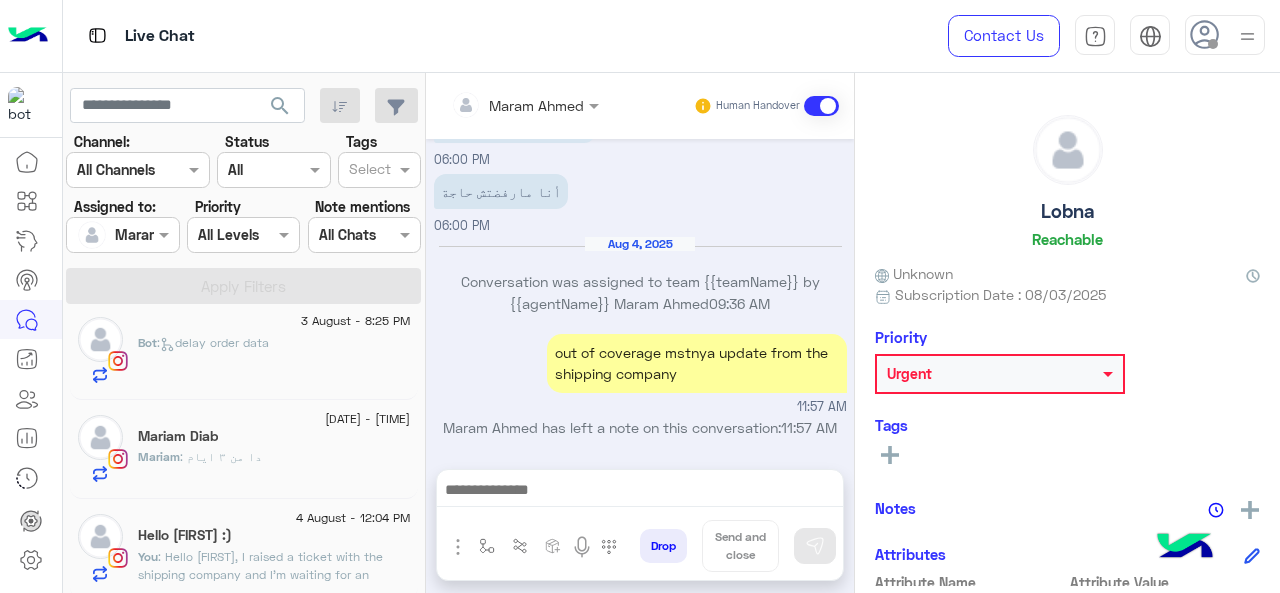 click on "[FIRST] :)" 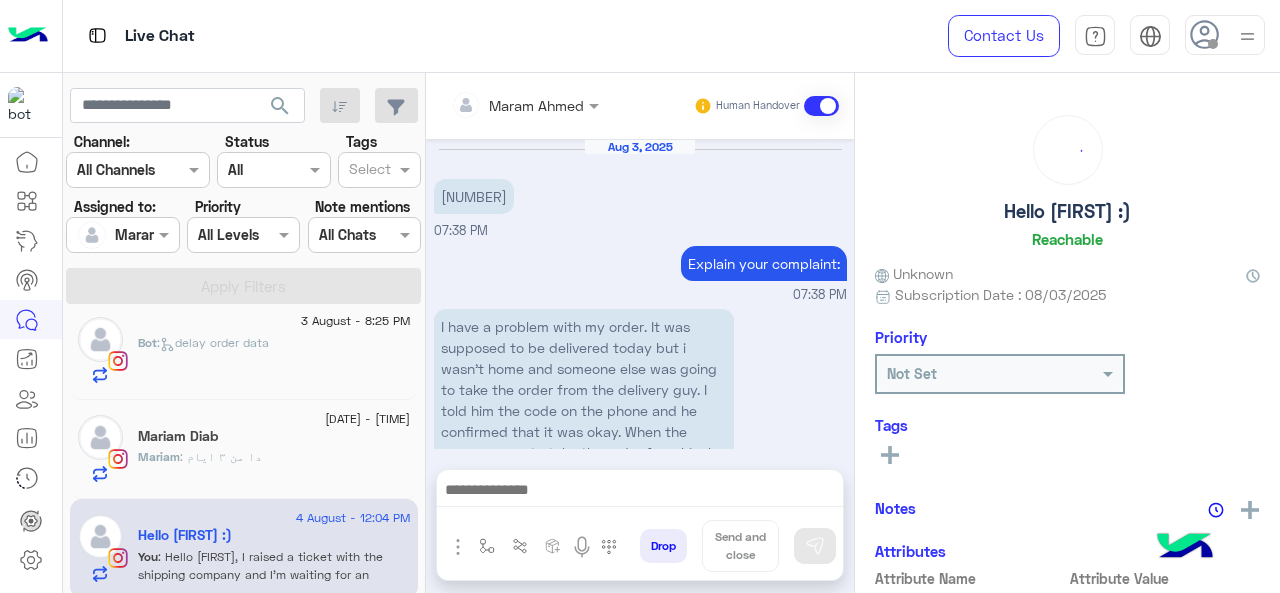 scroll, scrollTop: 915, scrollLeft: 0, axis: vertical 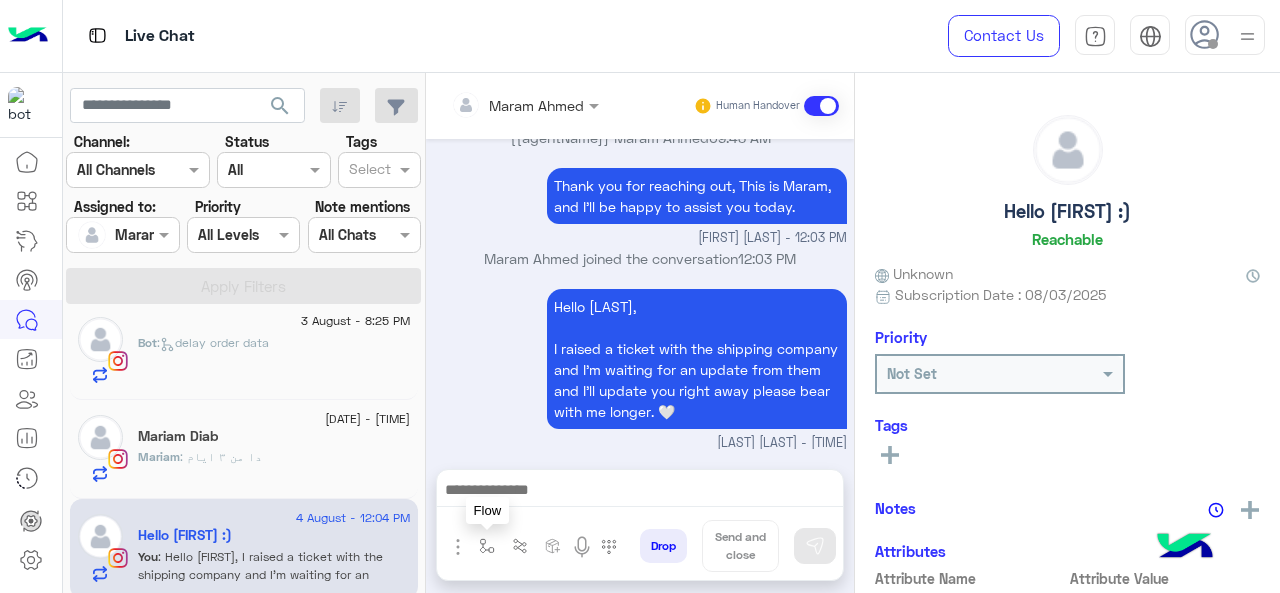 click at bounding box center (487, 546) 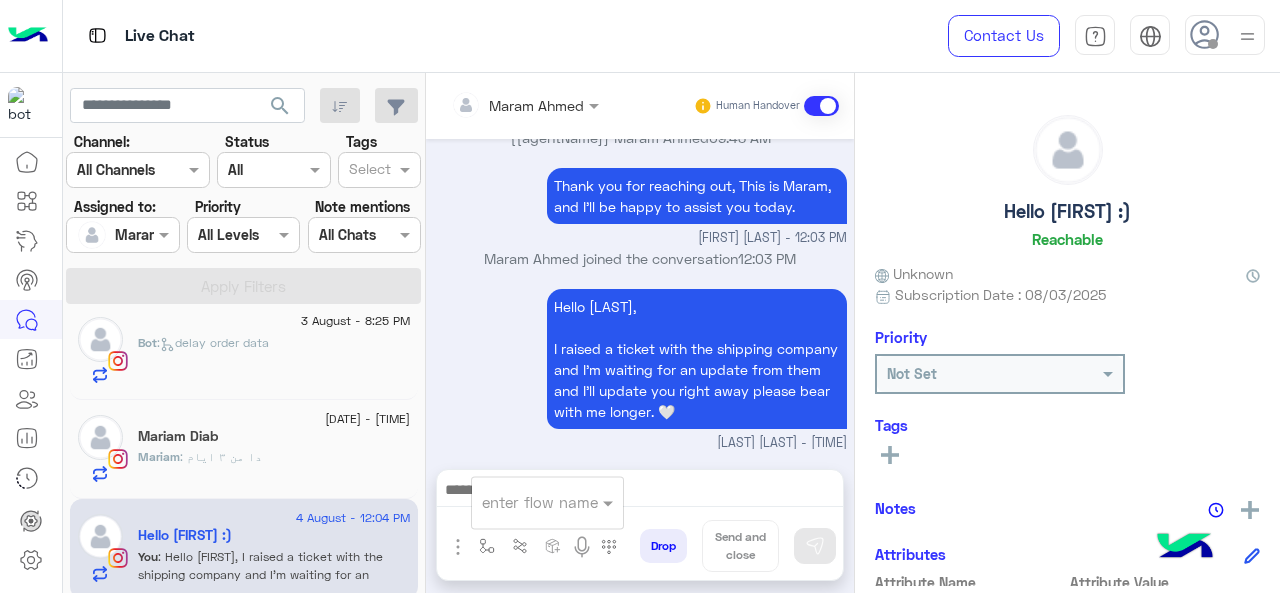 click at bounding box center [547, 501] 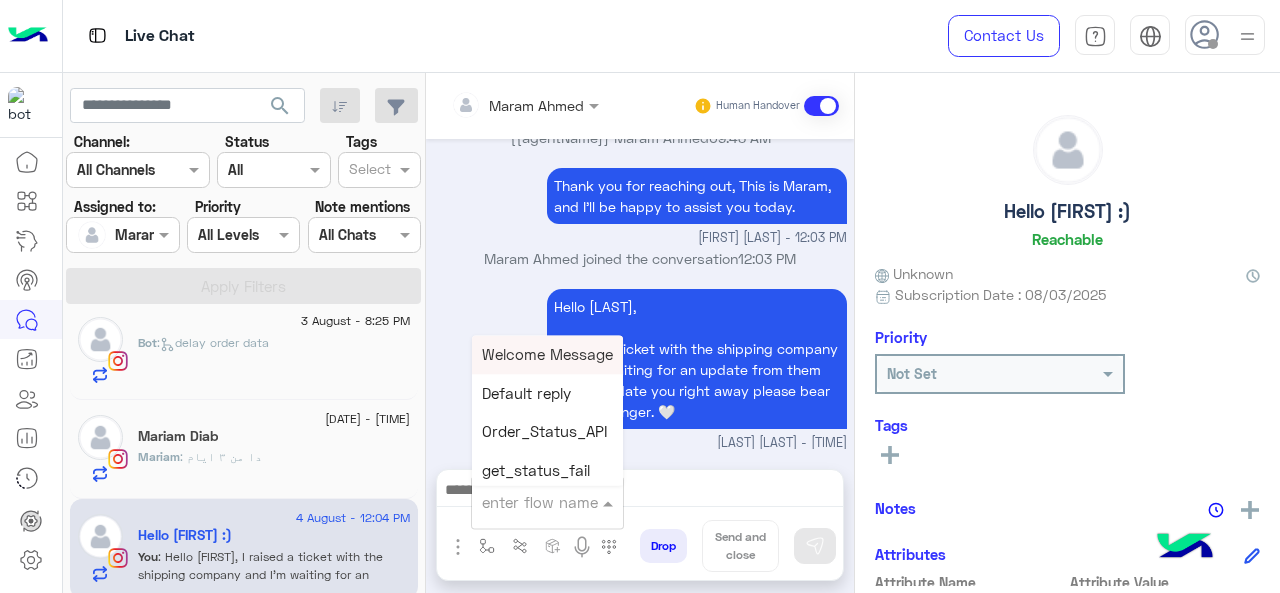 click on "Hello Hanna, I raised a ticket with the shipping company and I'm waiting for an update from them and I'll update you right away please bear with me longer. 🤍" at bounding box center (697, 359) 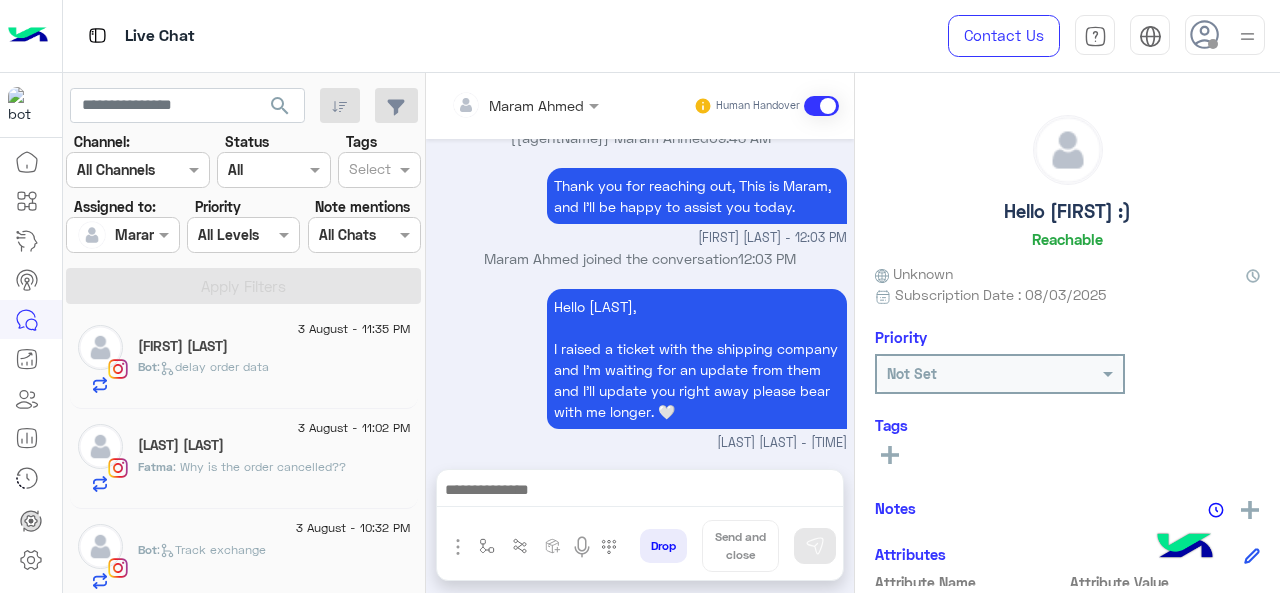 scroll, scrollTop: 0, scrollLeft: 0, axis: both 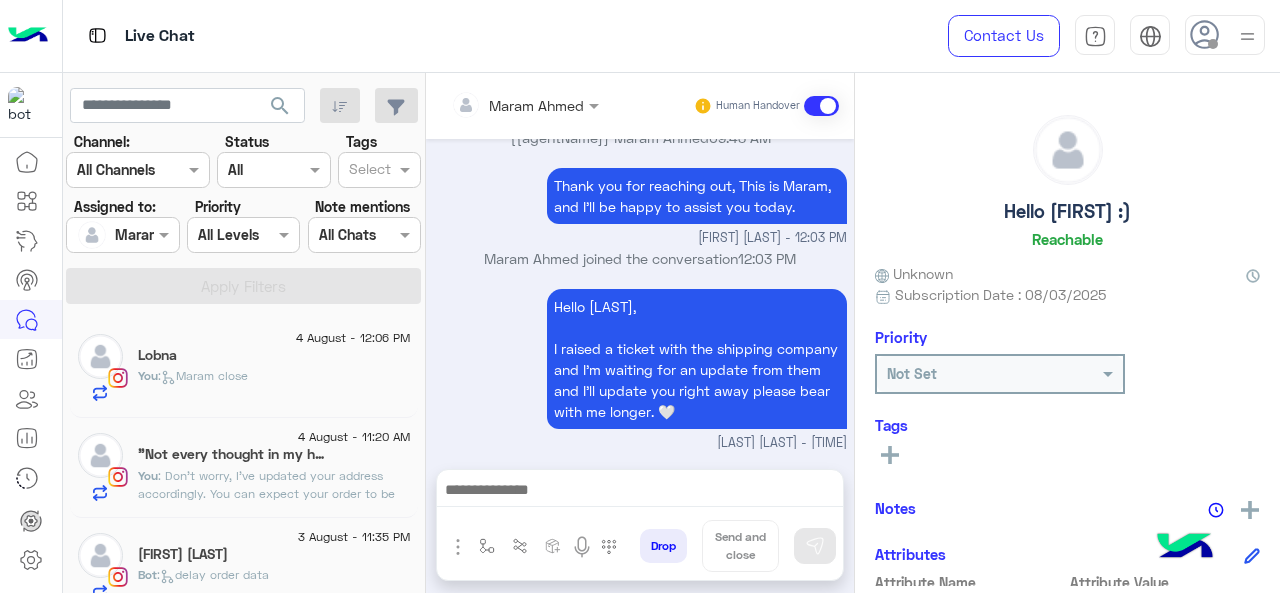 click on ""Not every thought in my head is real."" 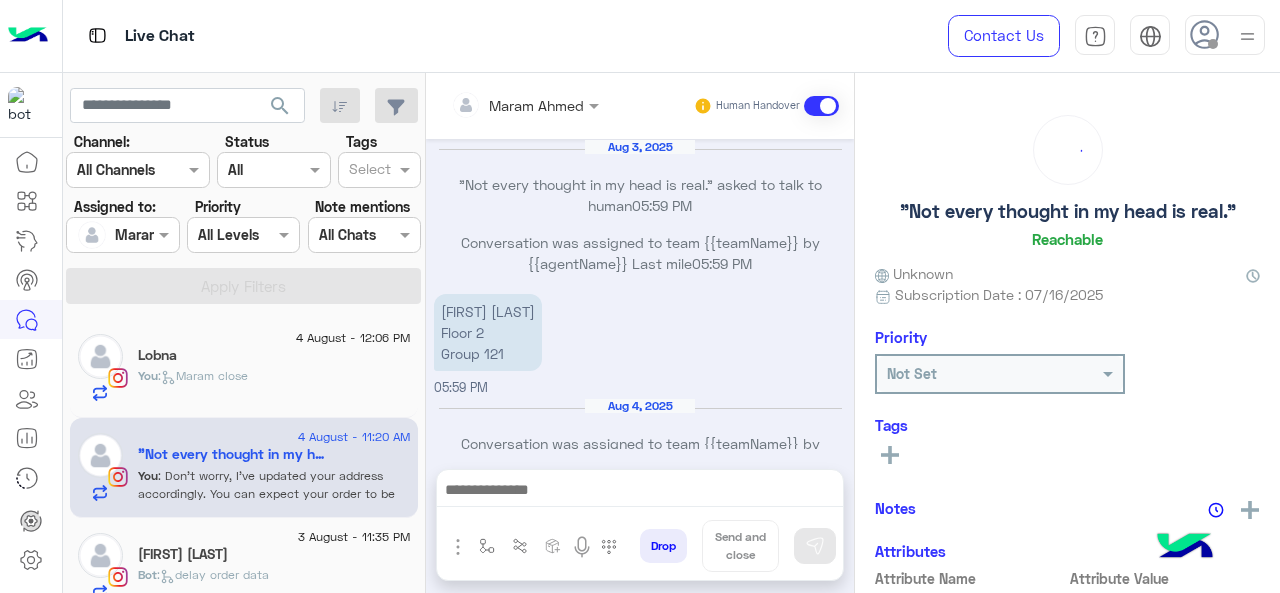 scroll, scrollTop: 670, scrollLeft: 0, axis: vertical 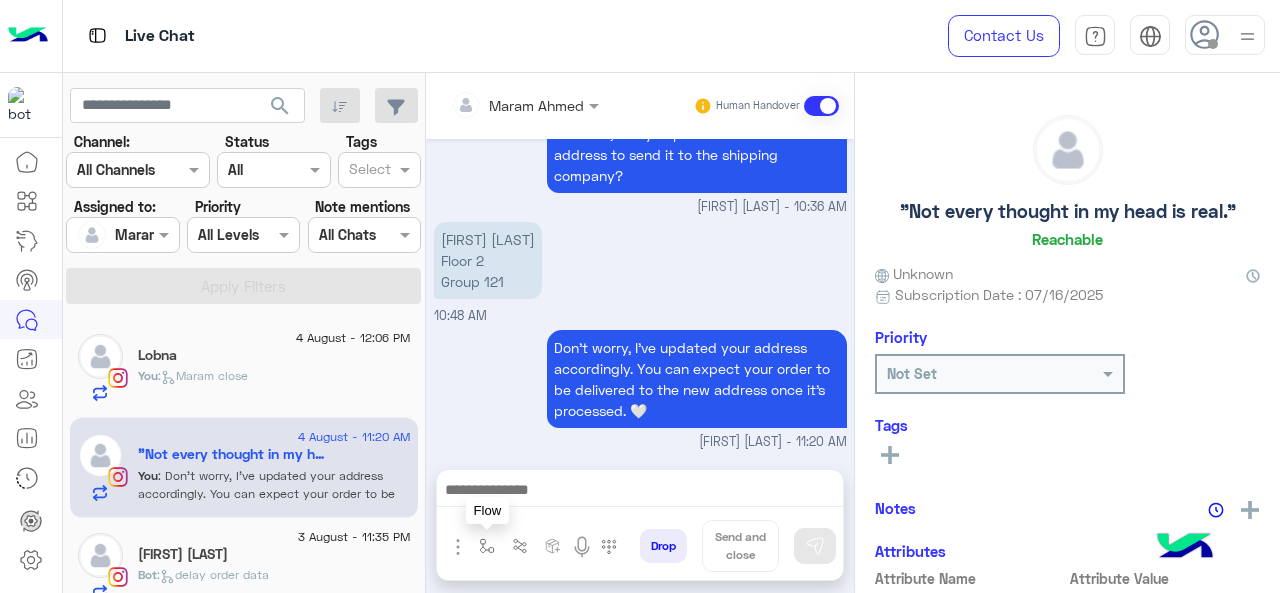click at bounding box center (487, 546) 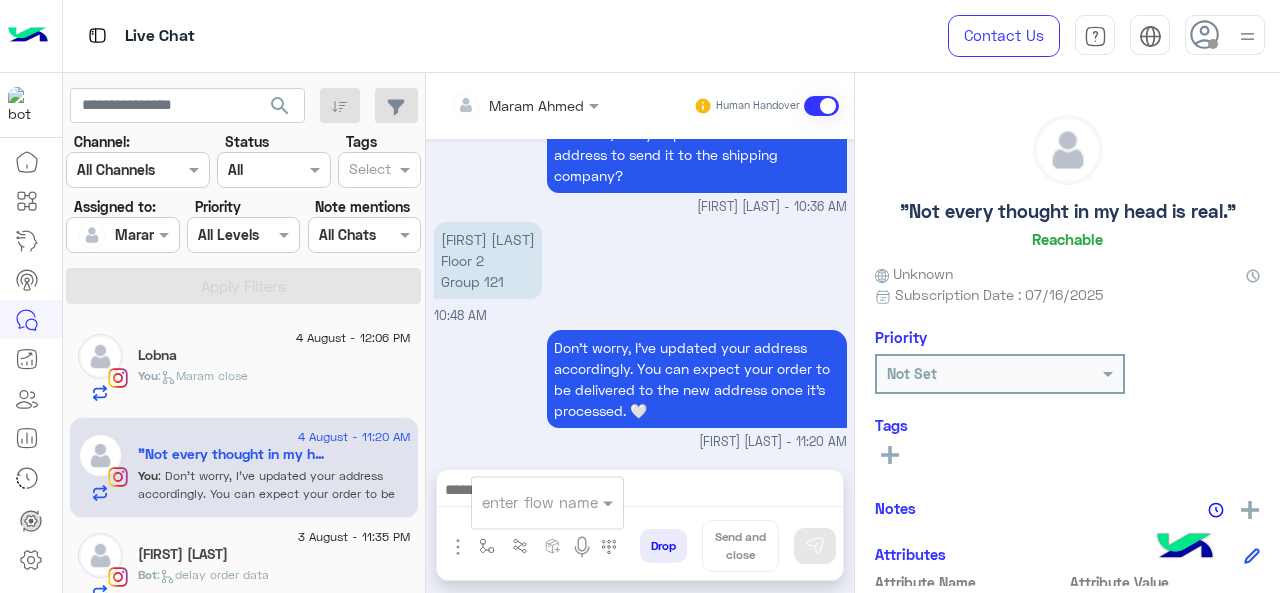 click at bounding box center [523, 502] 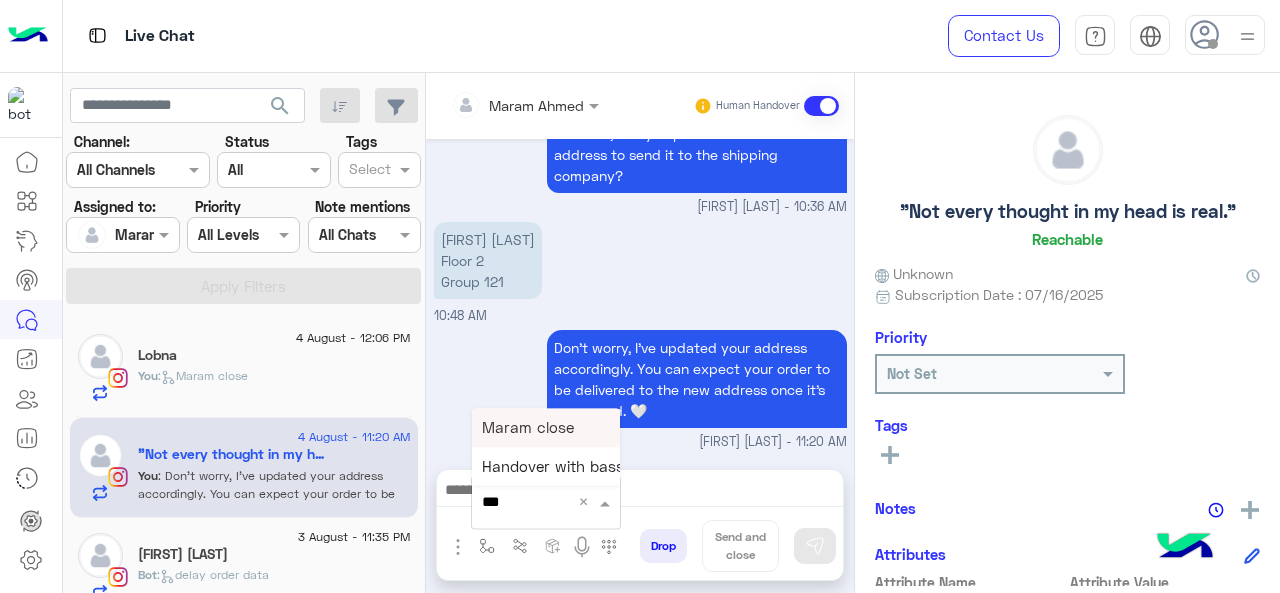 type on "****" 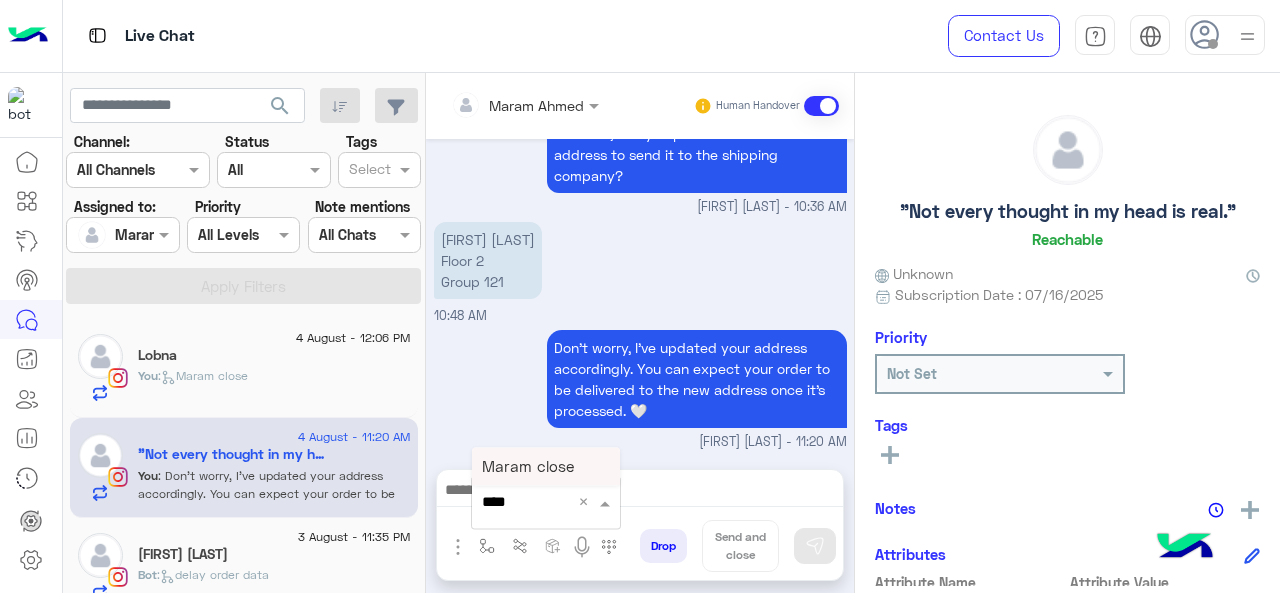 click on "Maram close" at bounding box center [546, 466] 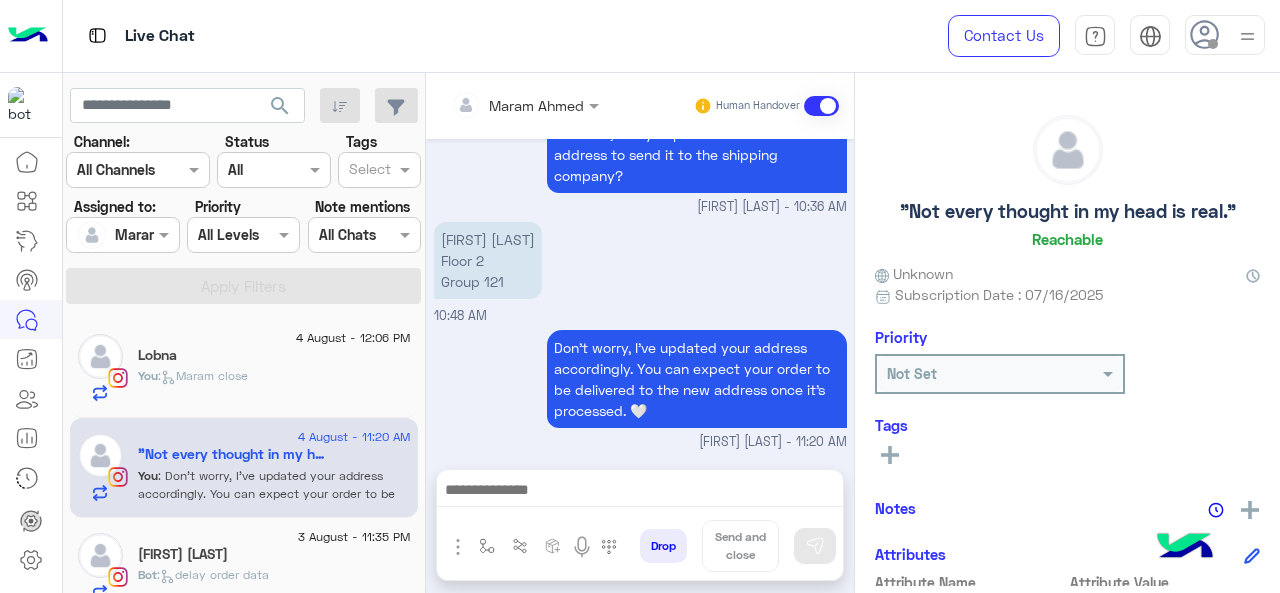 type on "**********" 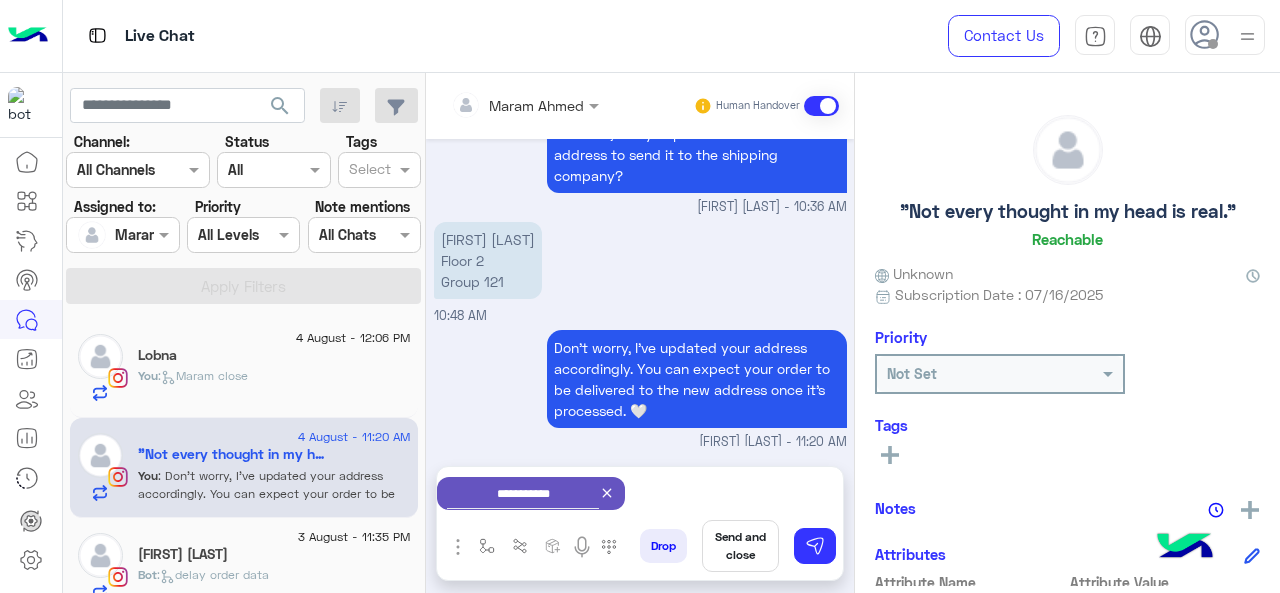 click on "Send and close" at bounding box center [740, 546] 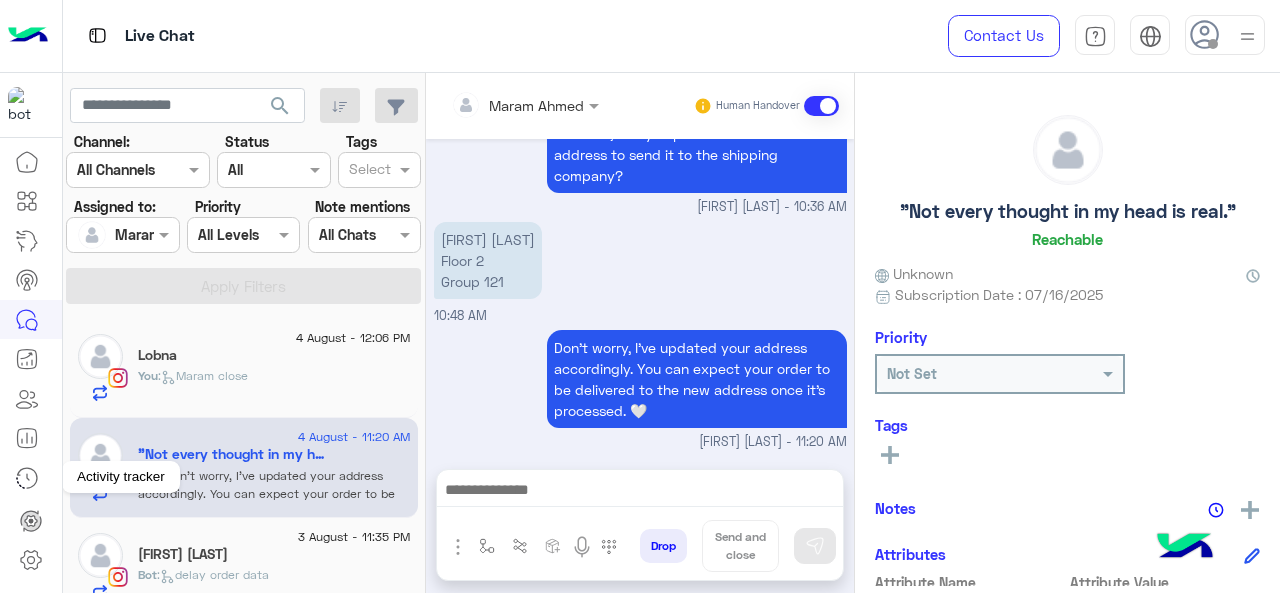 scroll, scrollTop: 691, scrollLeft: 0, axis: vertical 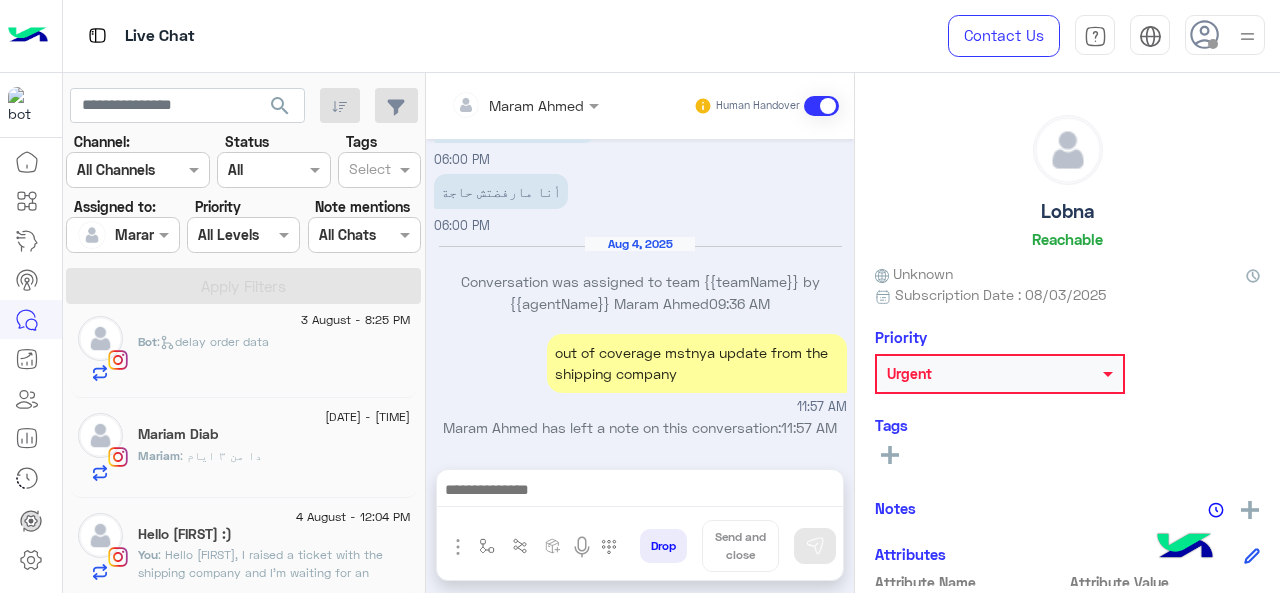 click on "Mariam : دا من ٣ ايام" 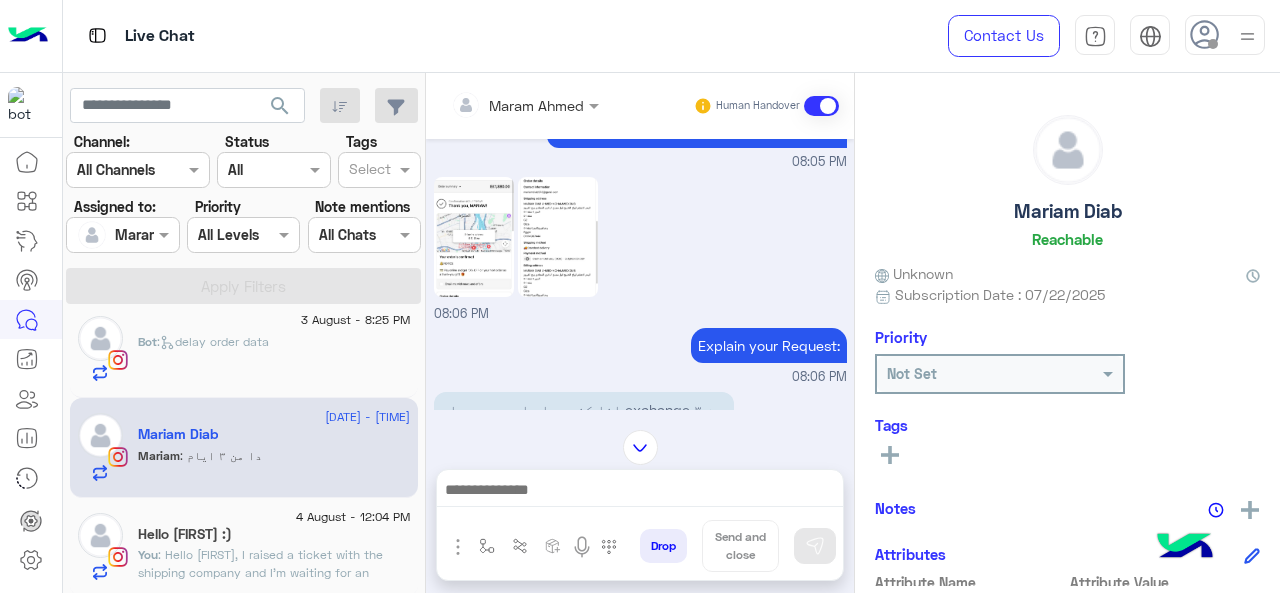 scroll, scrollTop: 106, scrollLeft: 0, axis: vertical 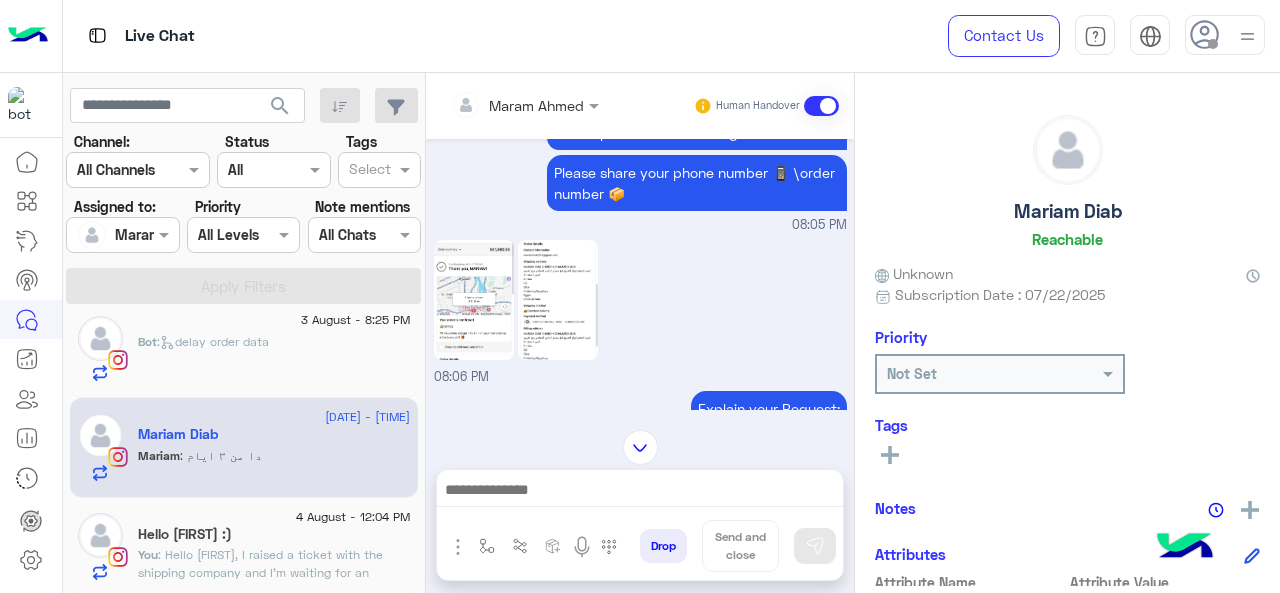 click 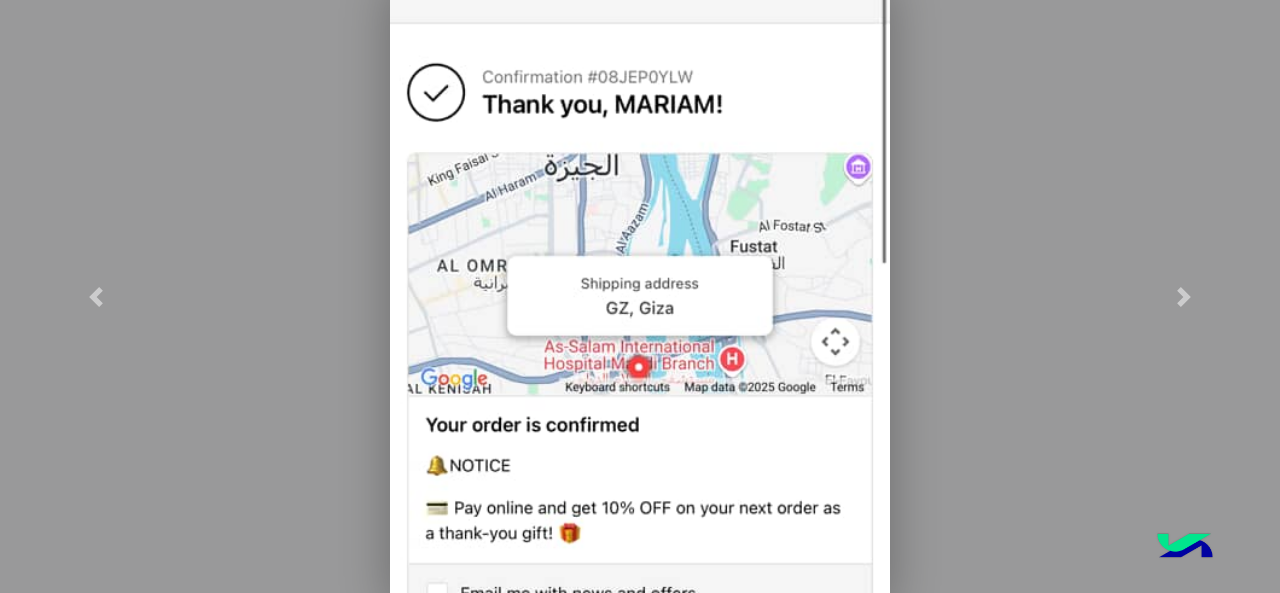 scroll, scrollTop: 810, scrollLeft: 0, axis: vertical 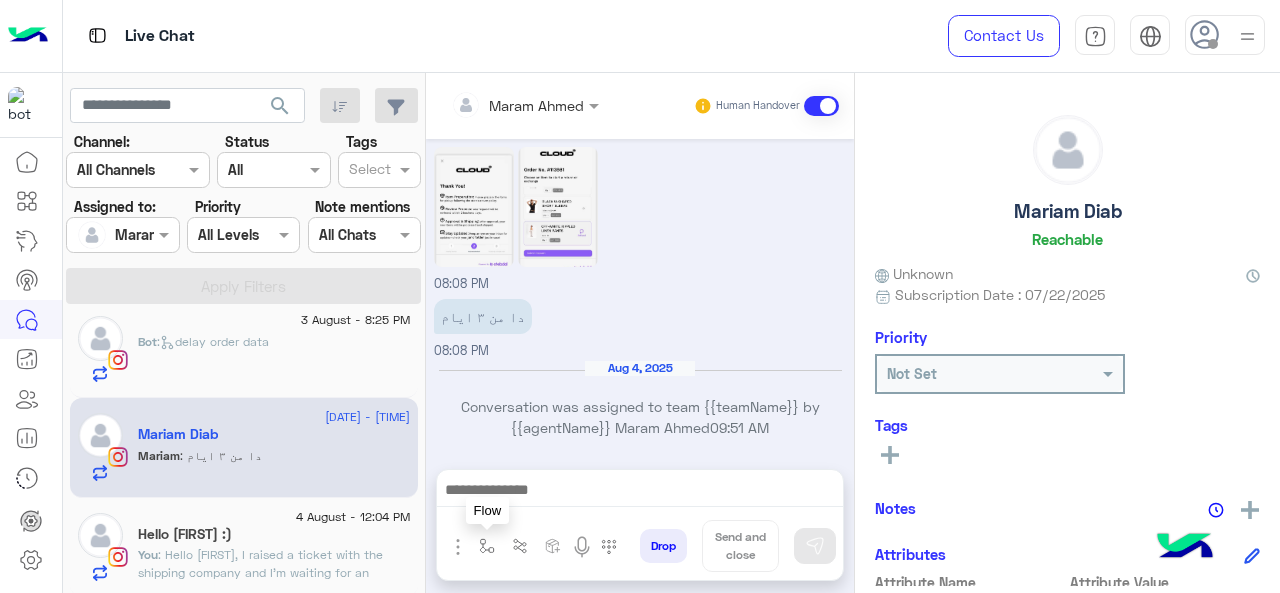 click at bounding box center [487, 546] 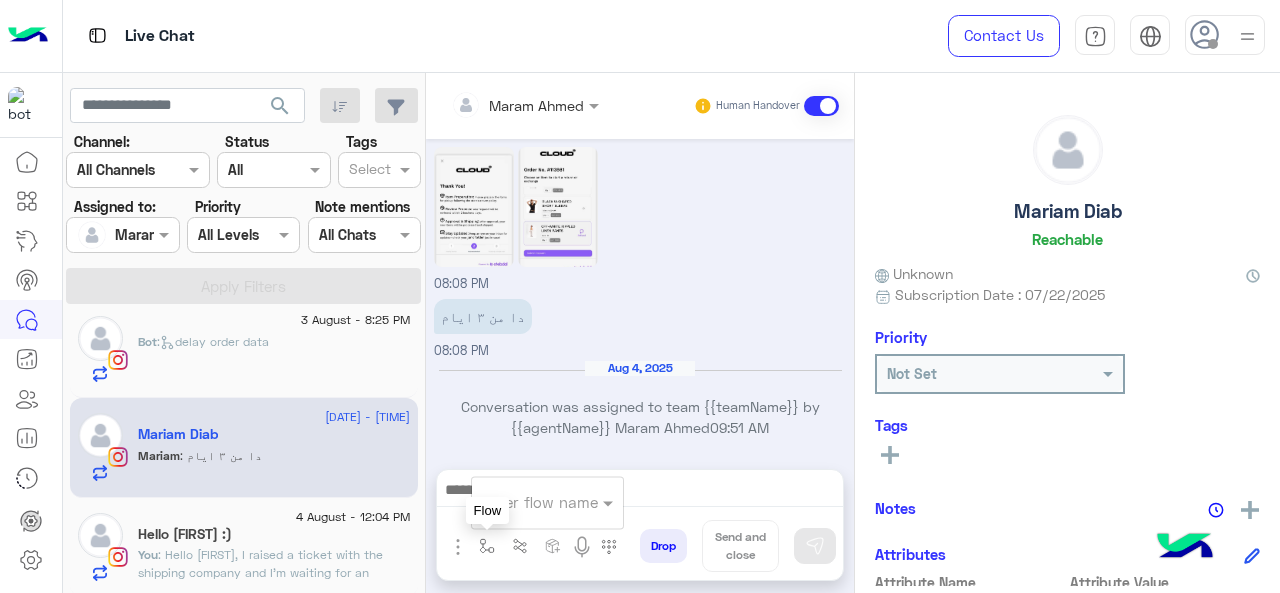 click on "enter flow name" at bounding box center (547, 502) 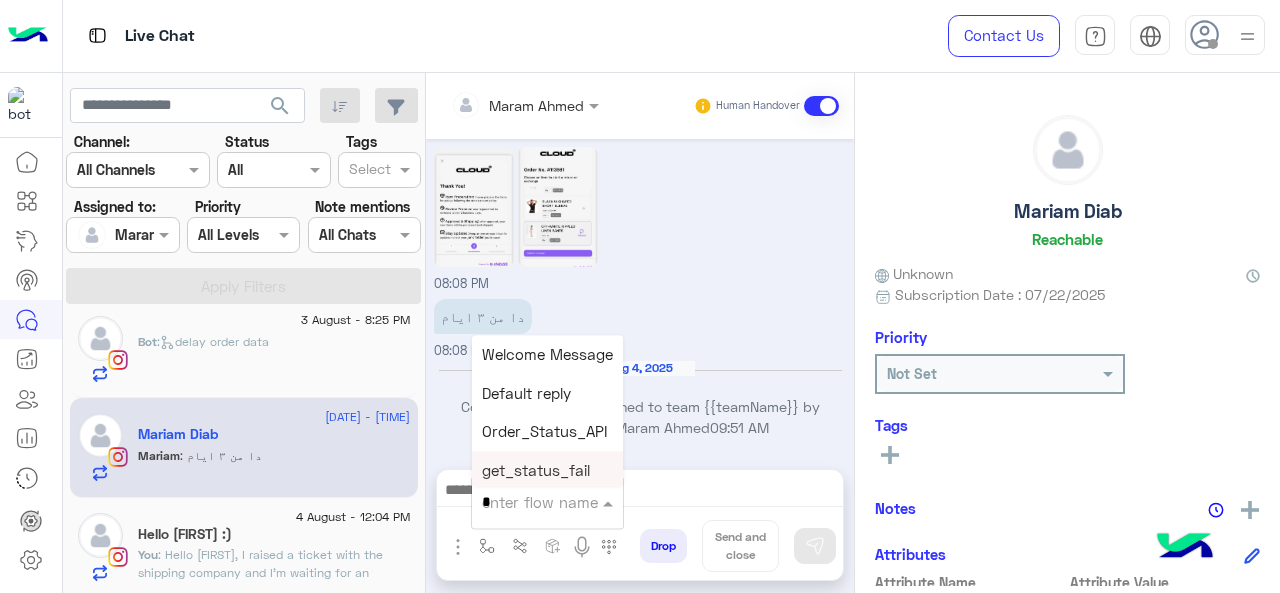 type on "*" 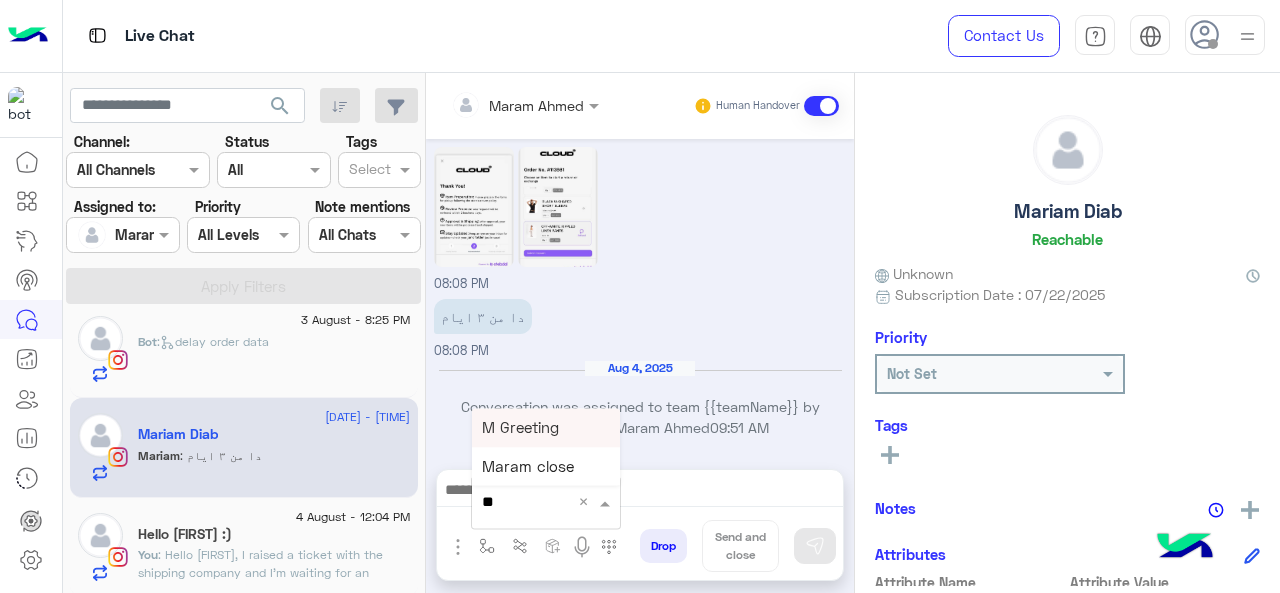 click on "M Greeting" at bounding box center [546, 427] 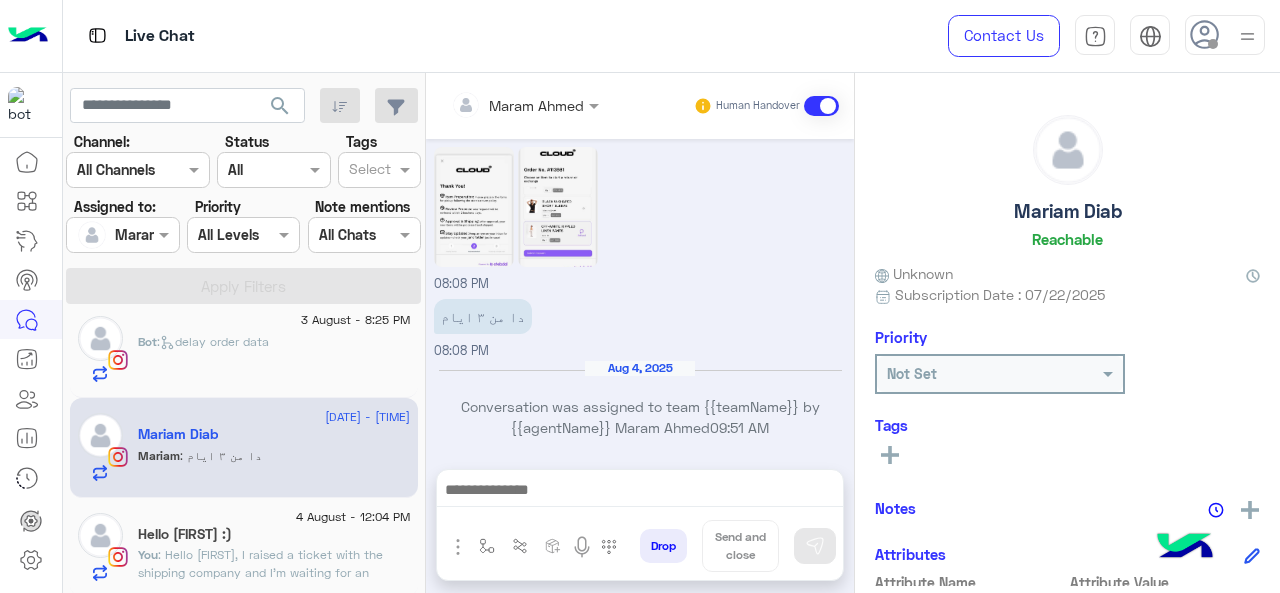 type on "**********" 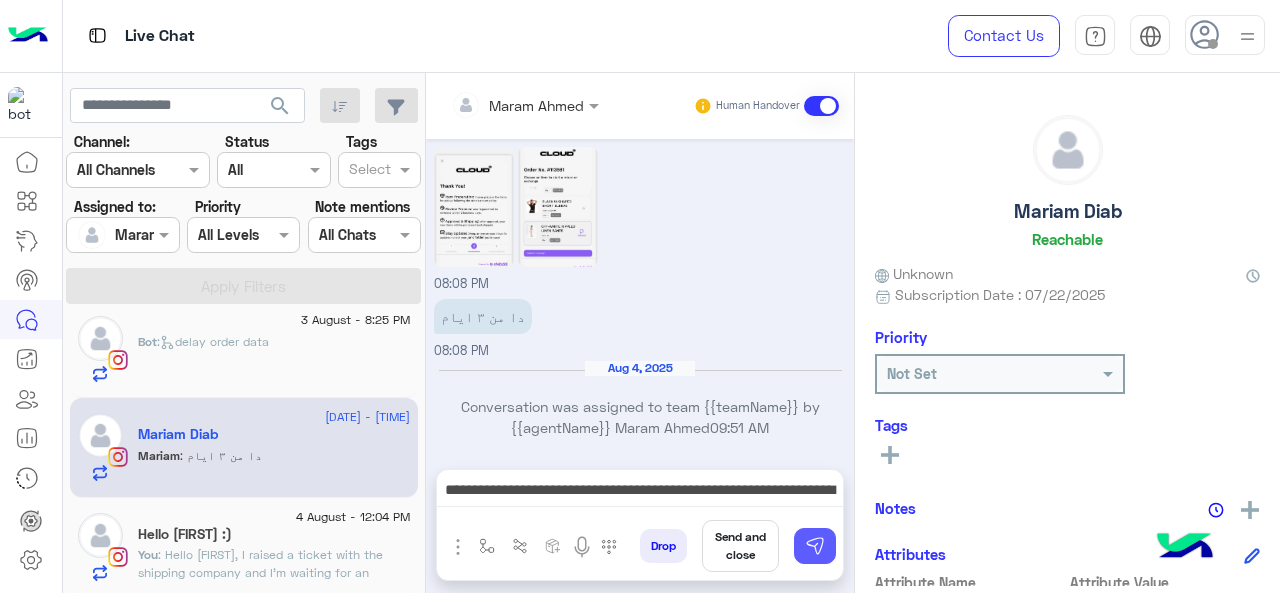 click at bounding box center [815, 546] 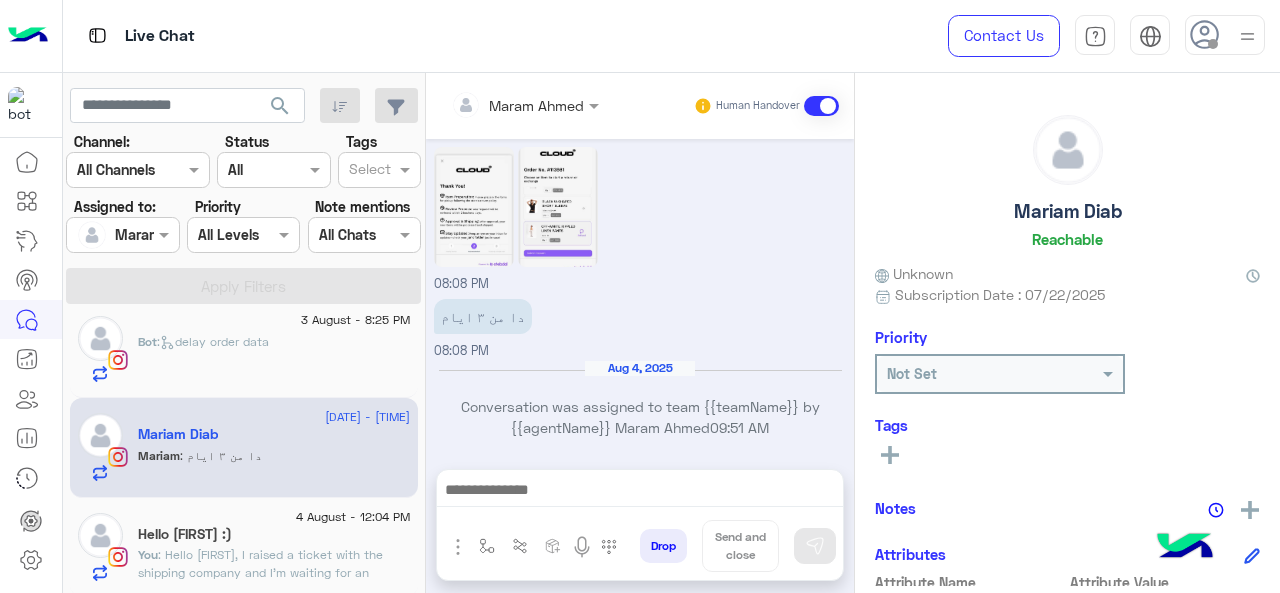 click at bounding box center [640, 492] 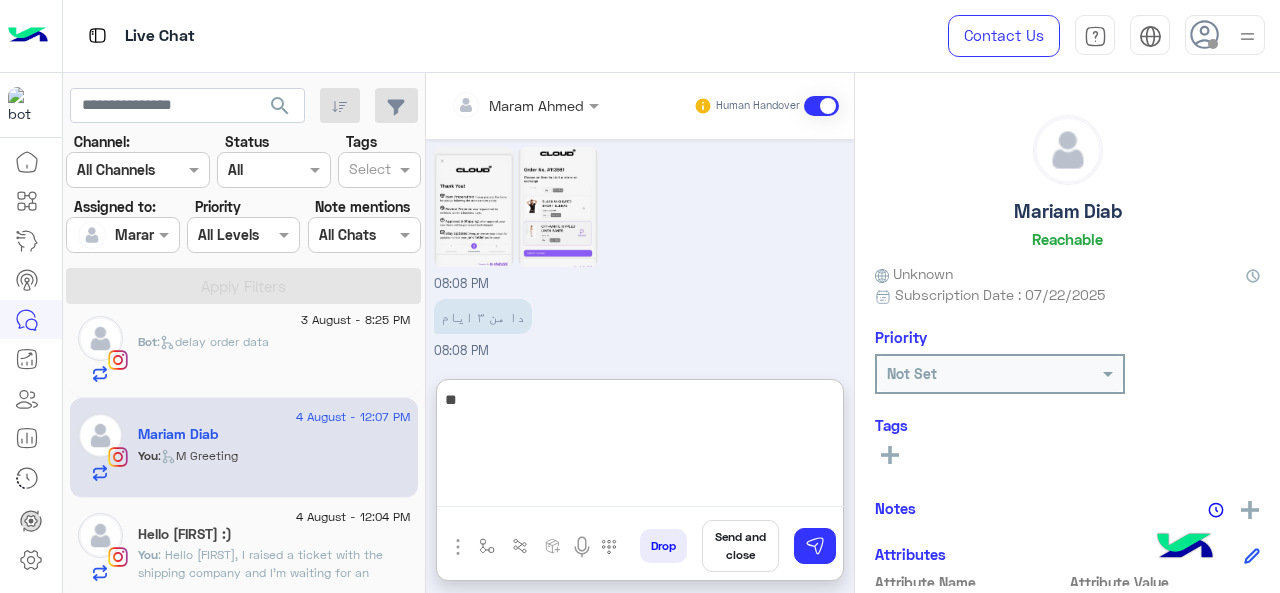 scroll, scrollTop: 1117, scrollLeft: 0, axis: vertical 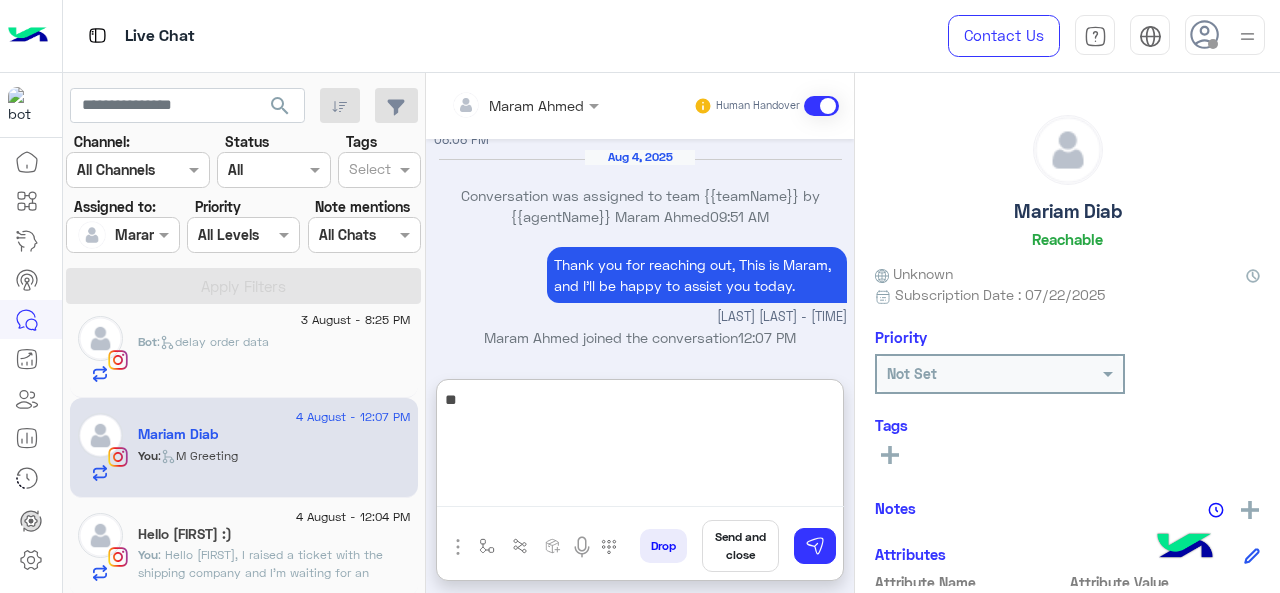 type on "*" 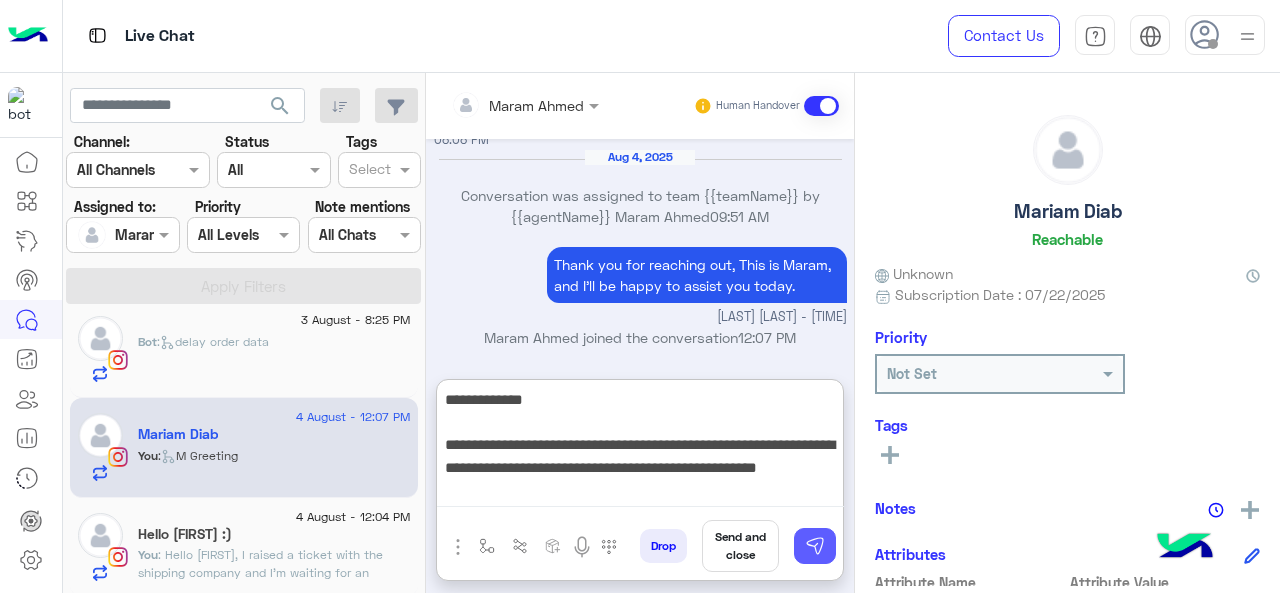 type on "**********" 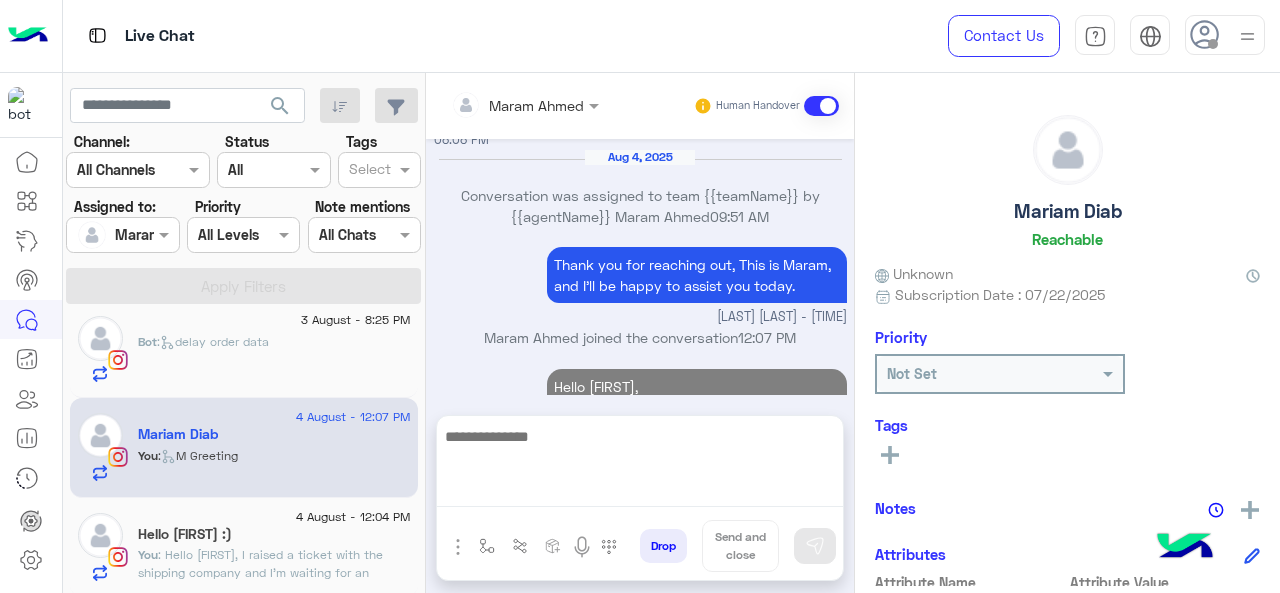 scroll, scrollTop: 1196, scrollLeft: 0, axis: vertical 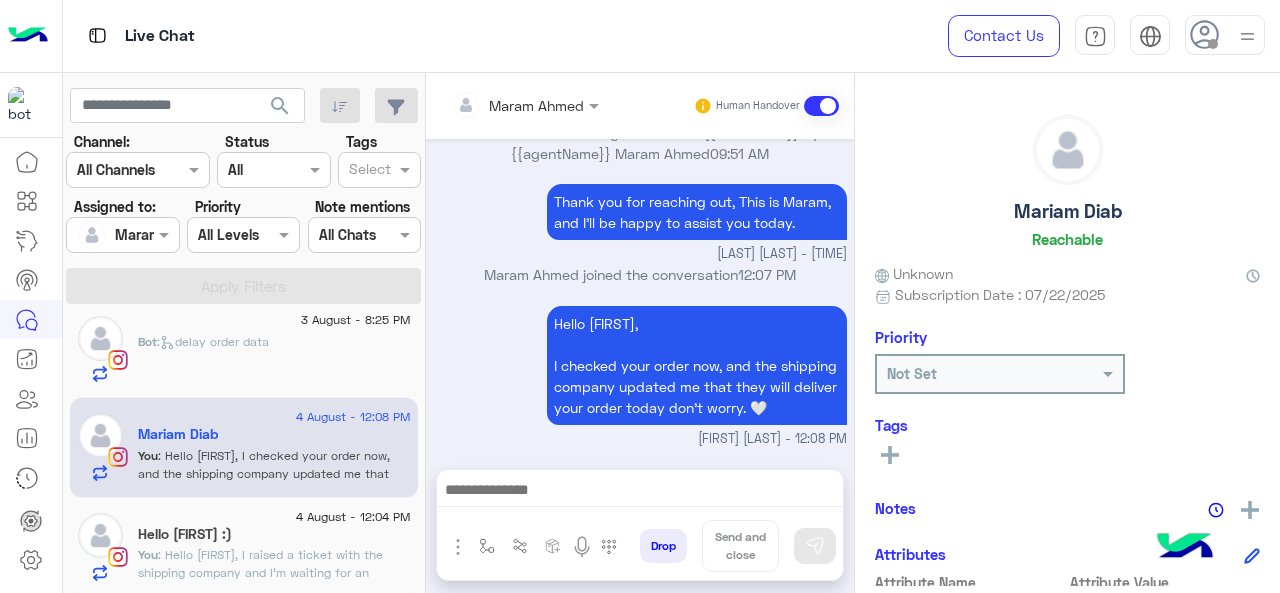 click on "[FIRST] :)" 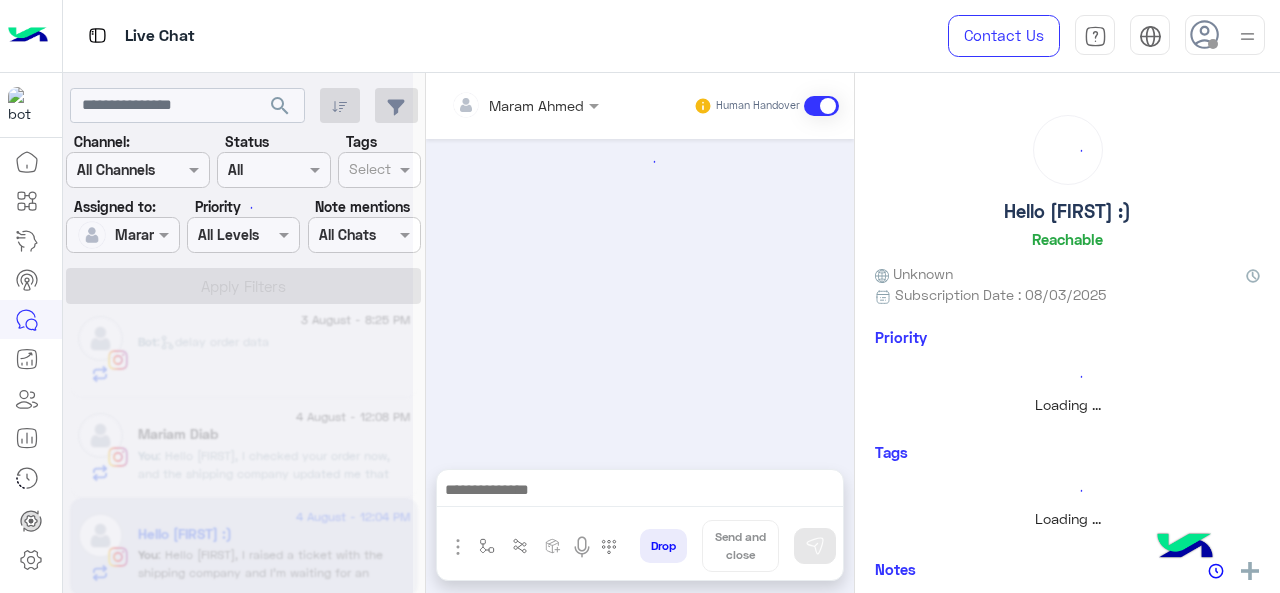 scroll, scrollTop: 915, scrollLeft: 0, axis: vertical 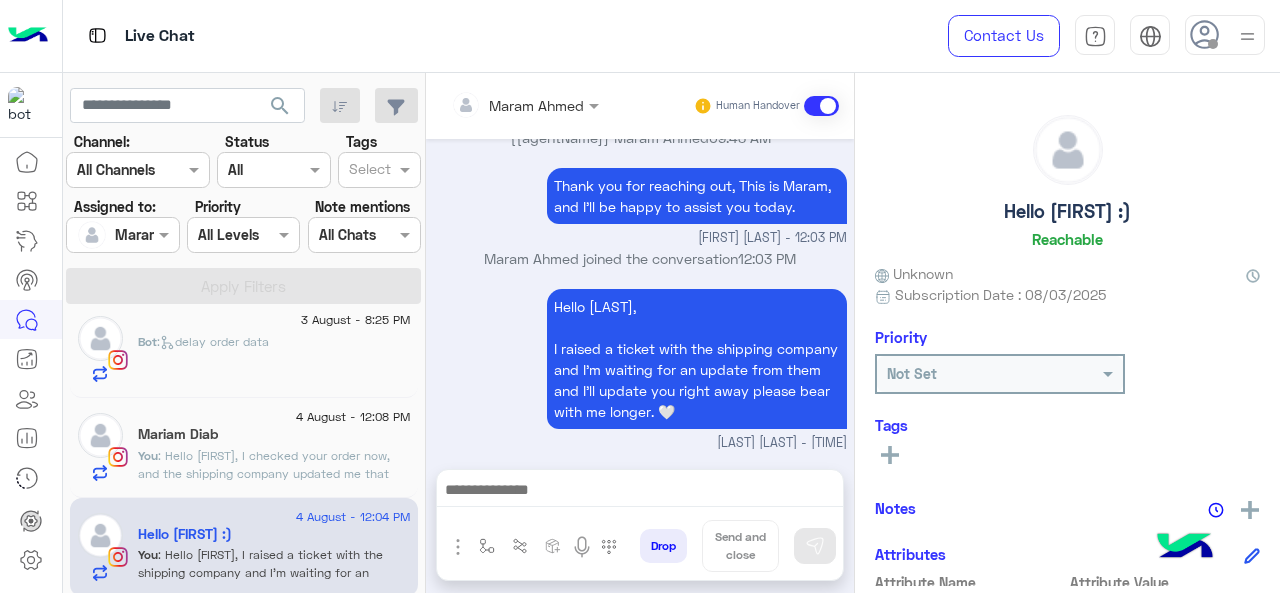 click 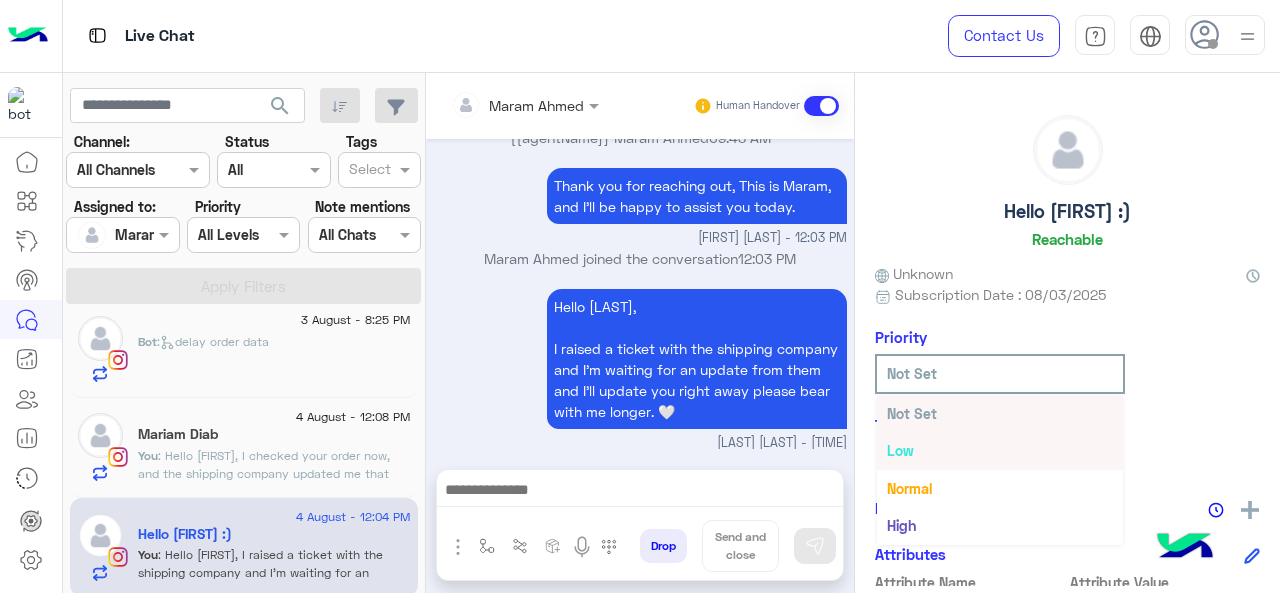 click on "Hanna :)   Reachable   Unknown      Subscription Date : 08/03/2025  Priority Not Set Not Set Low Normal High Urgent  Tags   See All   Notes  Notes History 1 out of coverage mstnya update from the shipping company Aug 04, 2025 11:57 AM Maram Ahmed  Attributes  Attribute Name Attribute Value first_name  Hanna  last_name  :)  profile_pic gender    locale    timezone  Unknown signup_date  08/03/2025  last_visited_flow  delay order data  last_interaction  08/04/2025, 12:04 PM  last_message  I have a problem with my order. It was supposed to be delivered today but i wasn’t home and someone else was going to take the order from the delivery guy. I told him the code on the phone and he confirmed that it was okay. When the person came to take the order from him he would not allow her to take it despite confirming with me that he heard the code and that it is okay. I needed the order to be delivered today as i am traveling tomorrow.  last_clicked_button  Order Delay  phone_number    ChannelId  Instagram  HandoverOn" 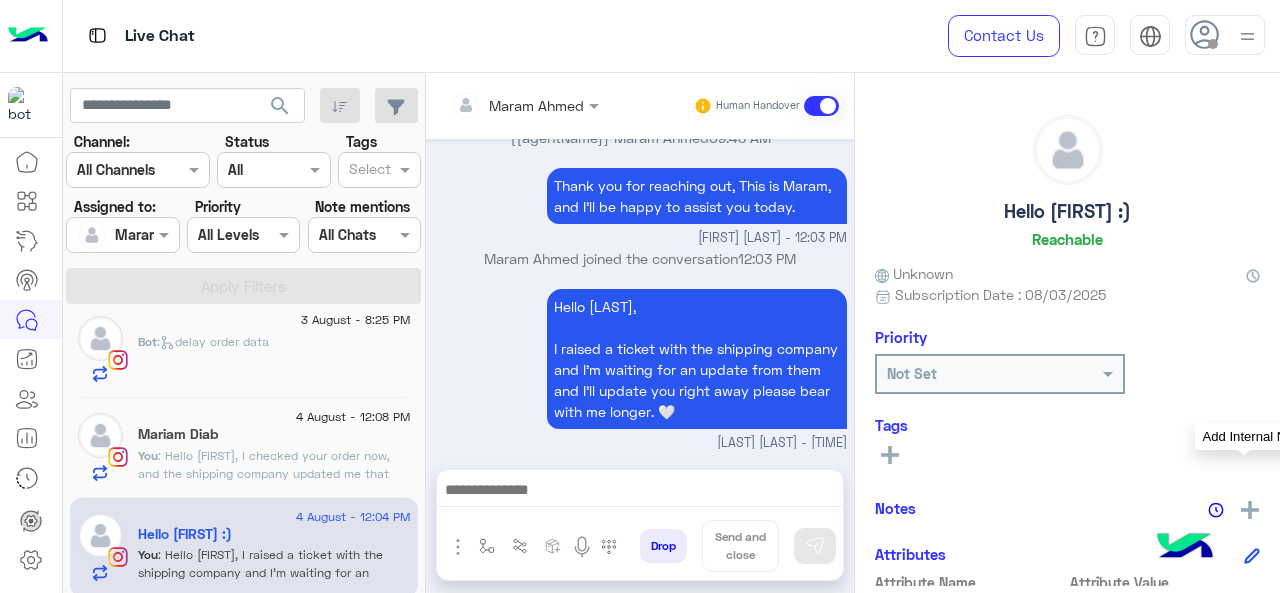 click 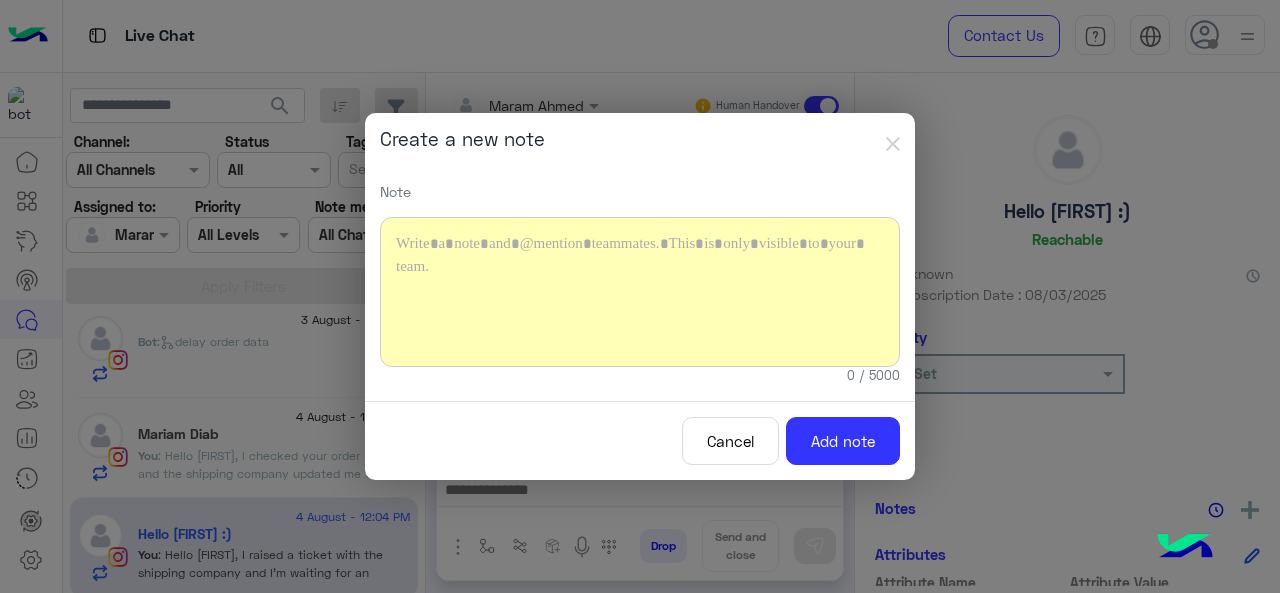 type 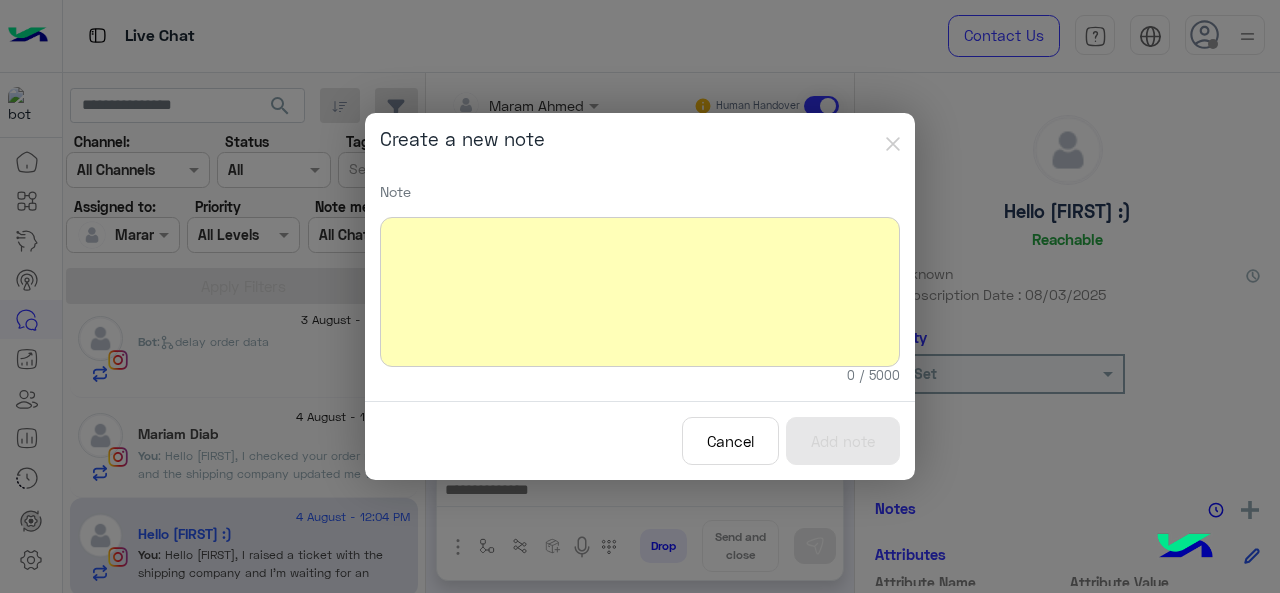 click on "Cancel" 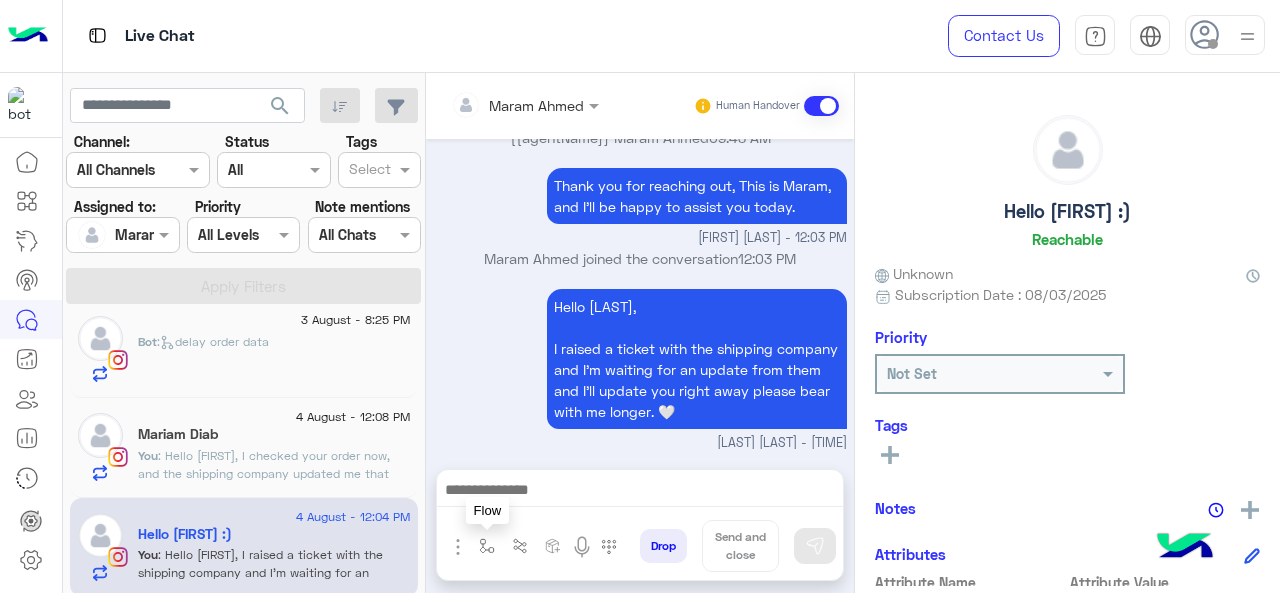 click at bounding box center (487, 546) 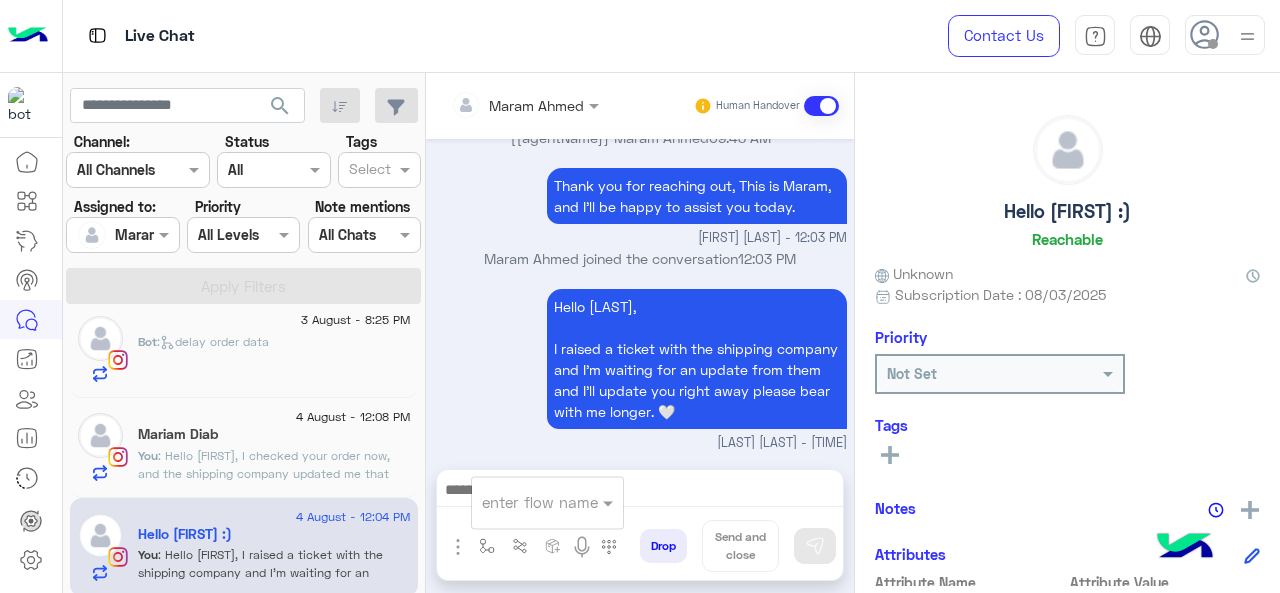 click at bounding box center [523, 502] 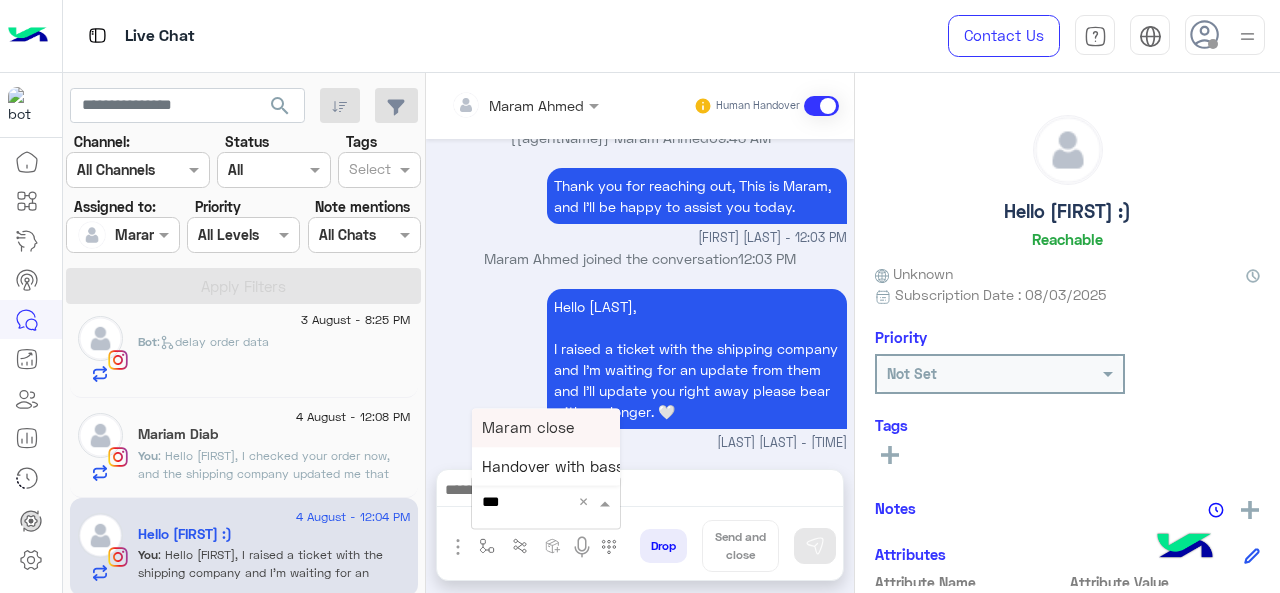 type on "****" 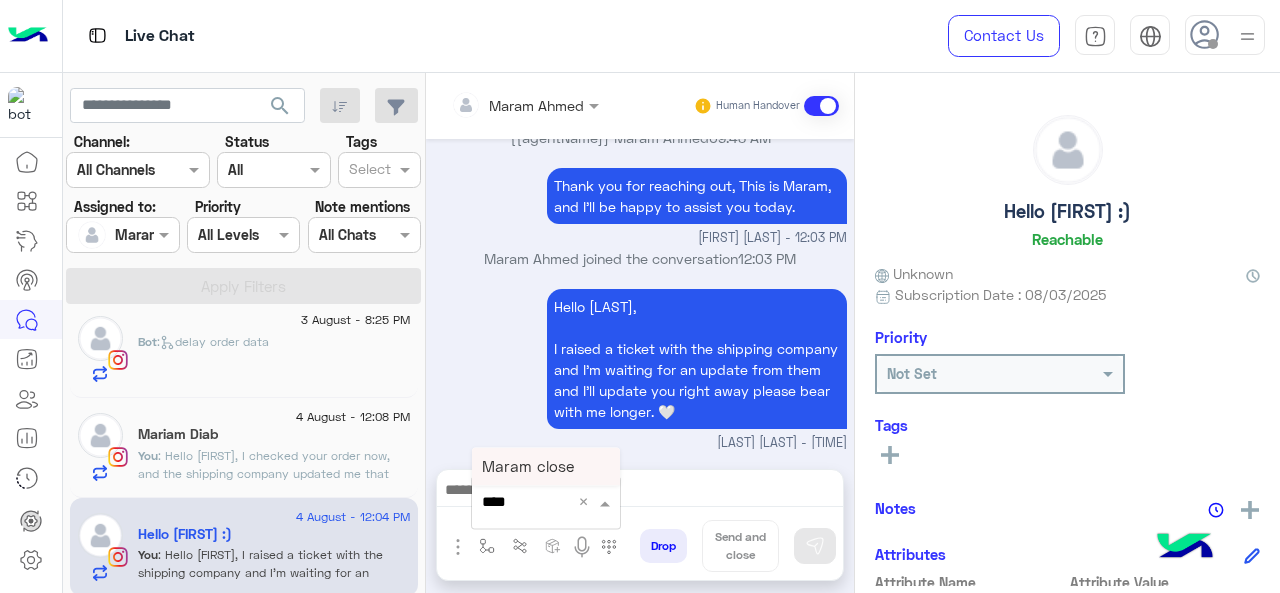 click on "Maram close" at bounding box center (528, 466) 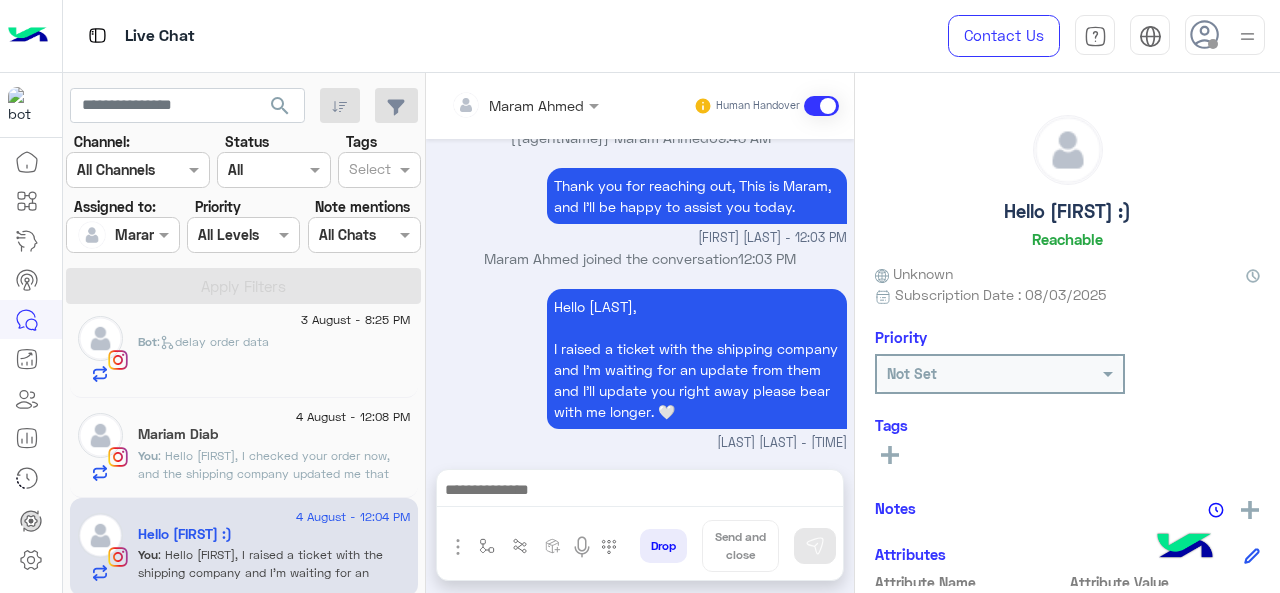 type on "**********" 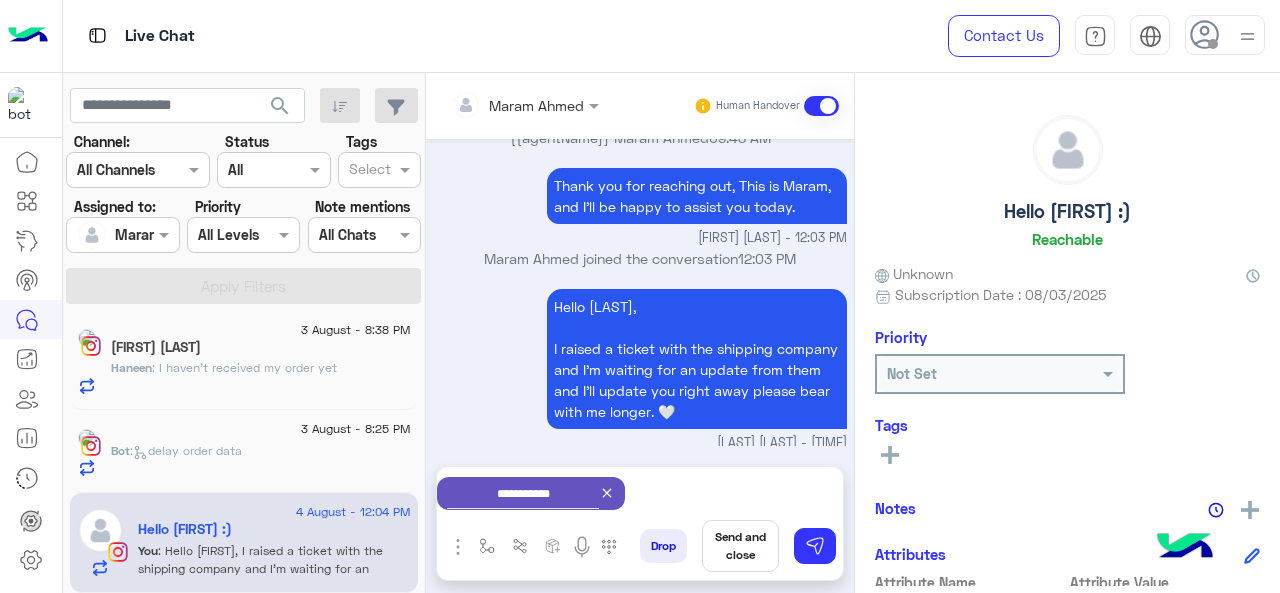 click on "Send and close" at bounding box center [740, 546] 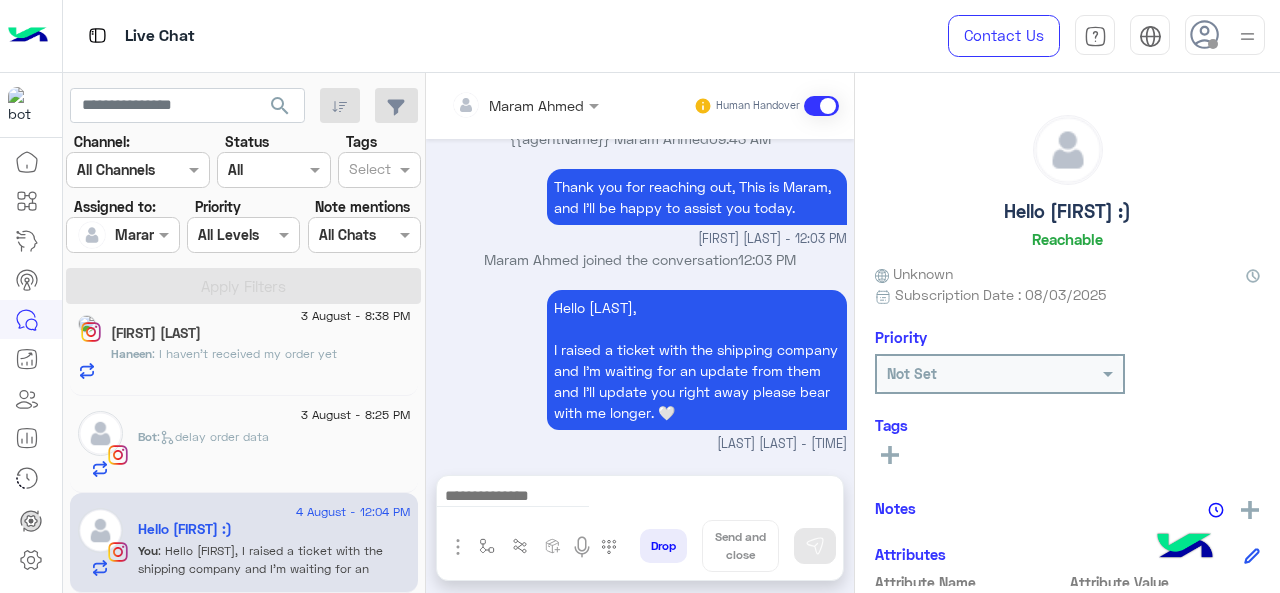 scroll, scrollTop: 810, scrollLeft: 0, axis: vertical 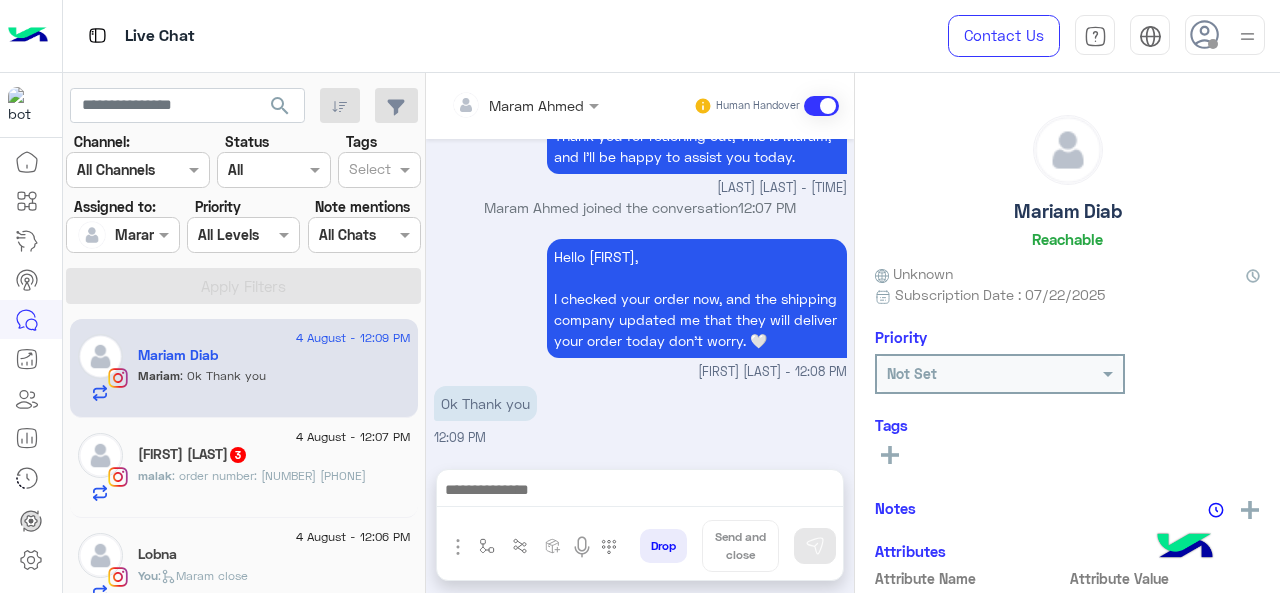 click at bounding box center (640, 492) 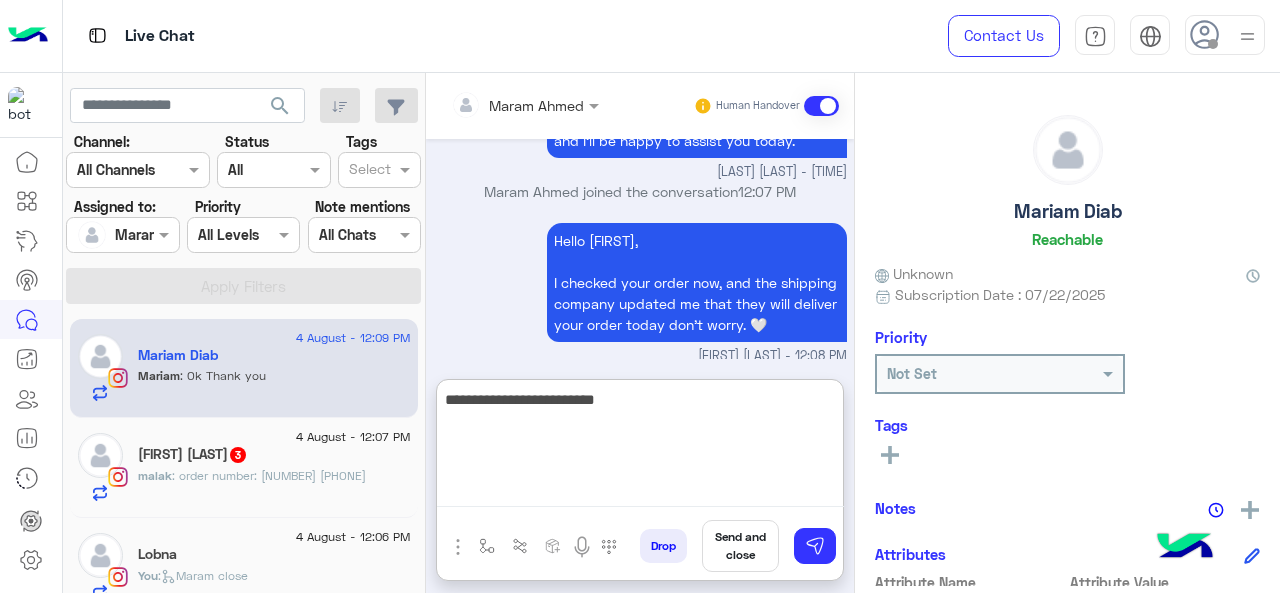 type on "**********" 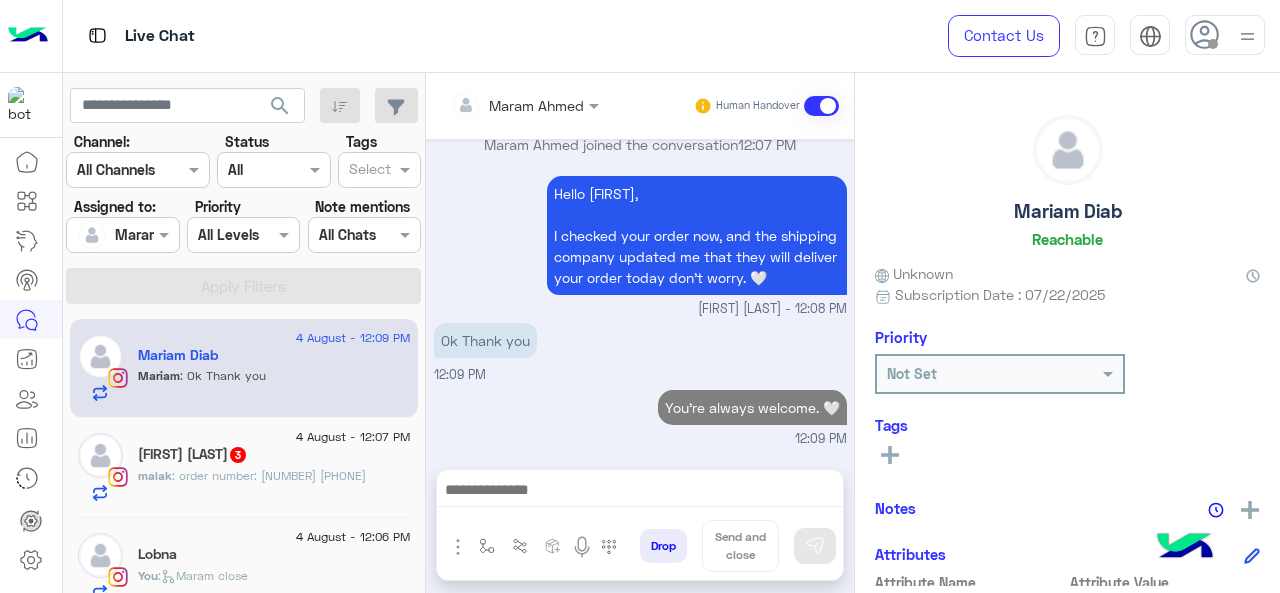 scroll, scrollTop: 857, scrollLeft: 0, axis: vertical 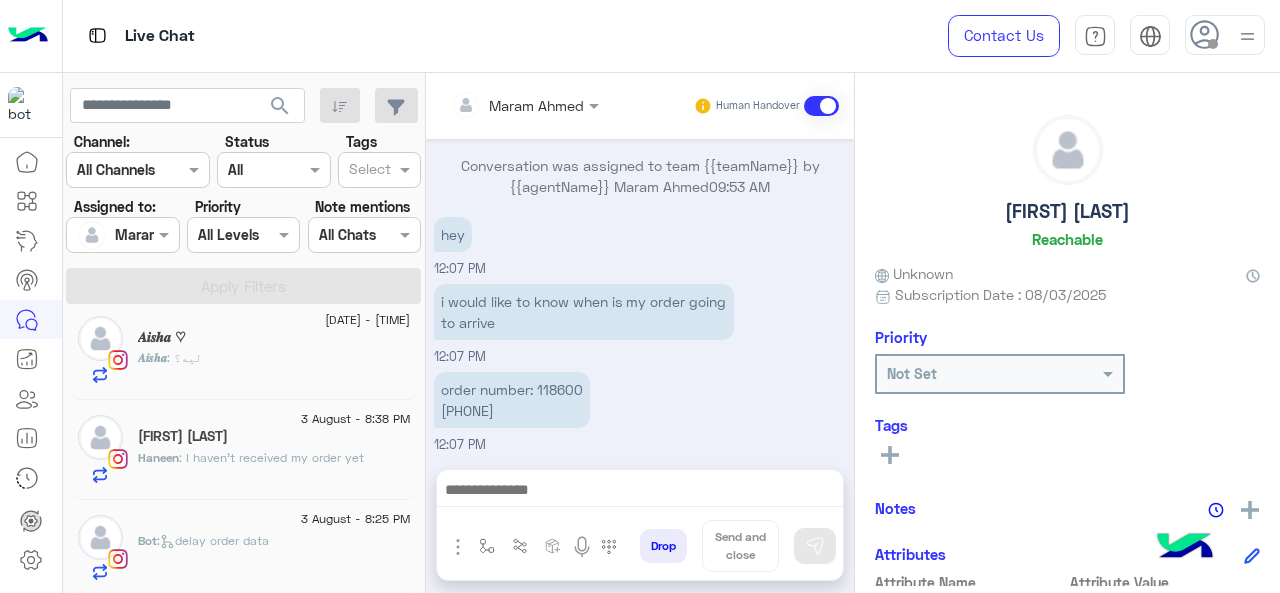 click on "Bot :   delay order data" 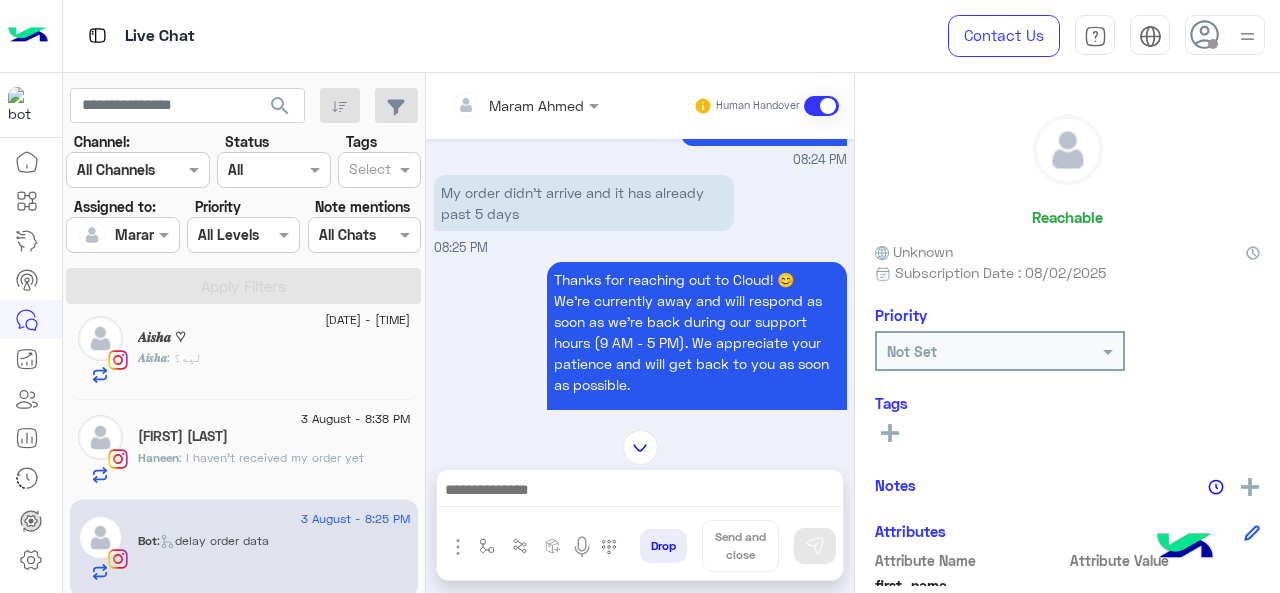 scroll, scrollTop: 537, scrollLeft: 0, axis: vertical 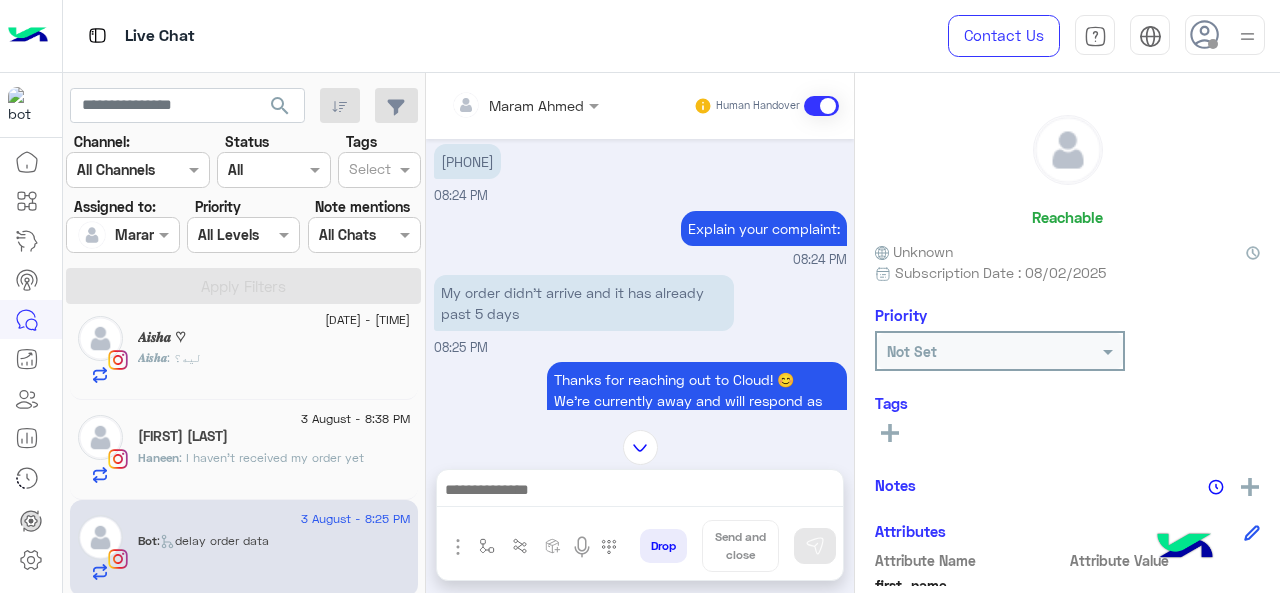 drag, startPoint x: 459, startPoint y: 185, endPoint x: 551, endPoint y: 181, distance: 92.086914 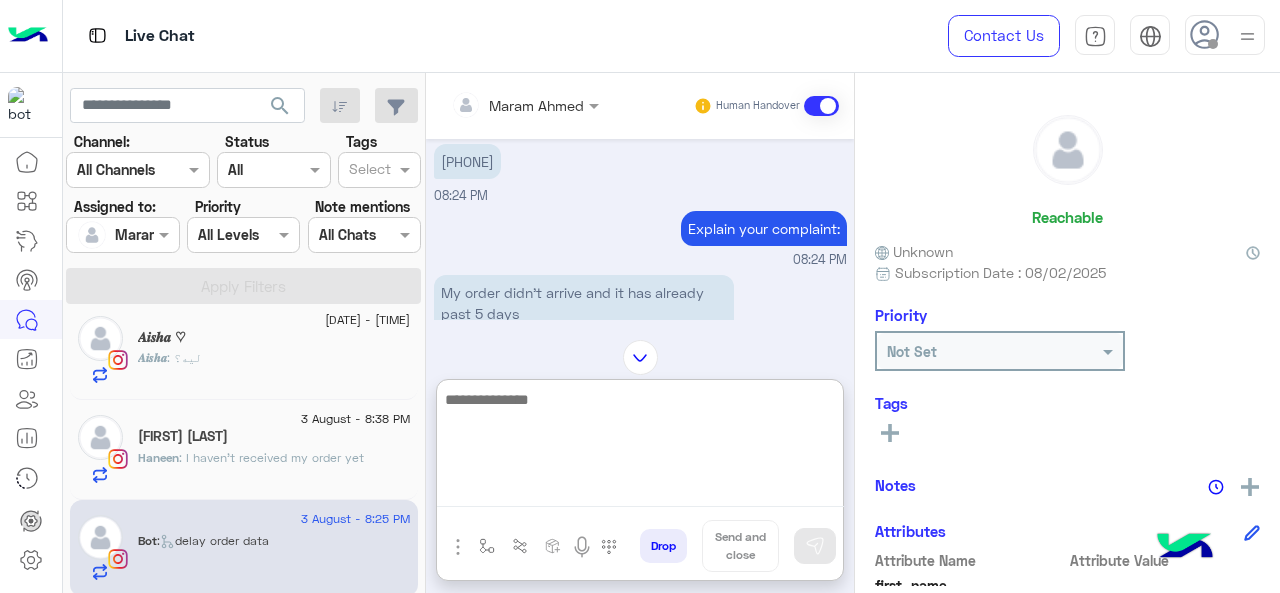 paste on "**********" 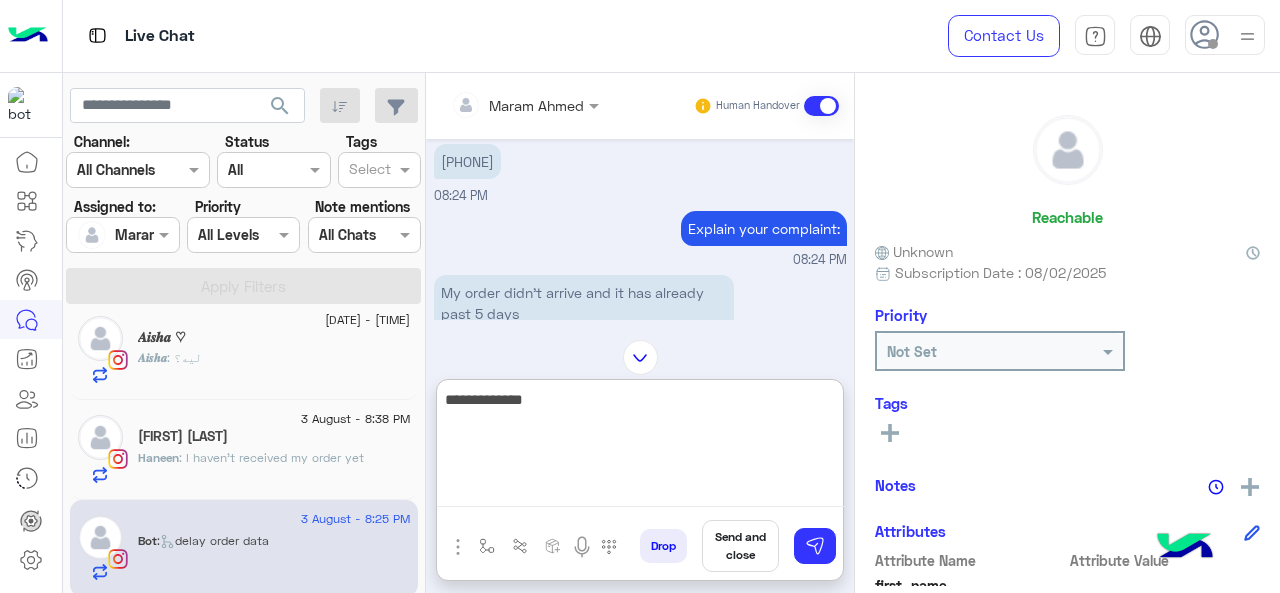 click on "**********" at bounding box center (640, 447) 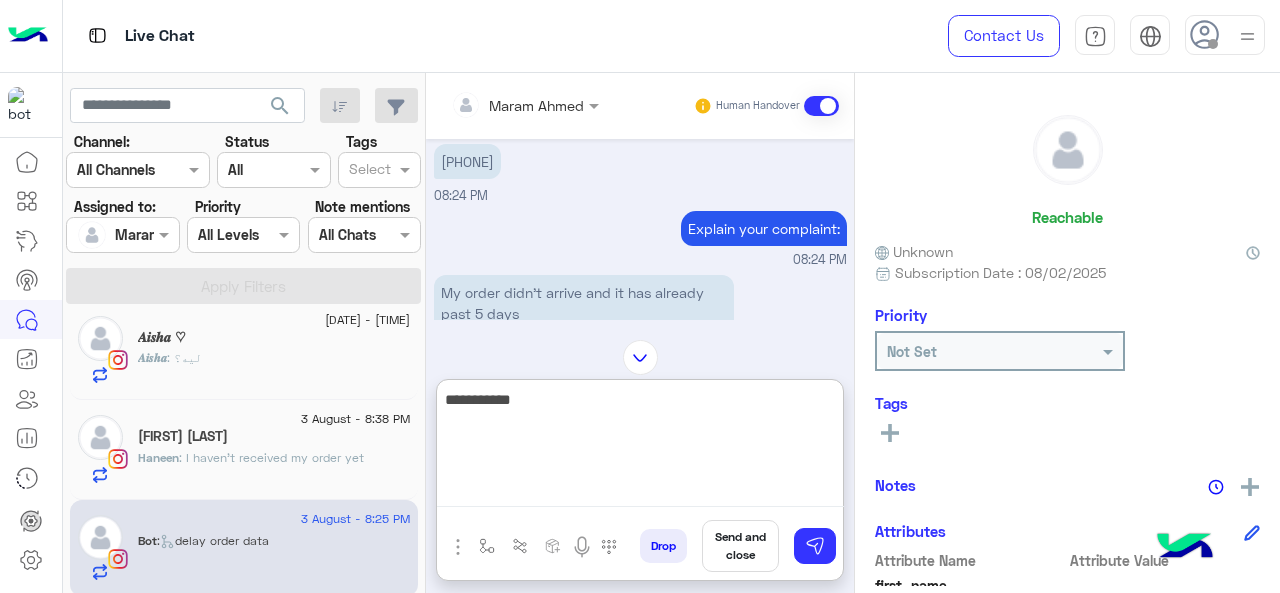 click on "**********" at bounding box center (640, 447) 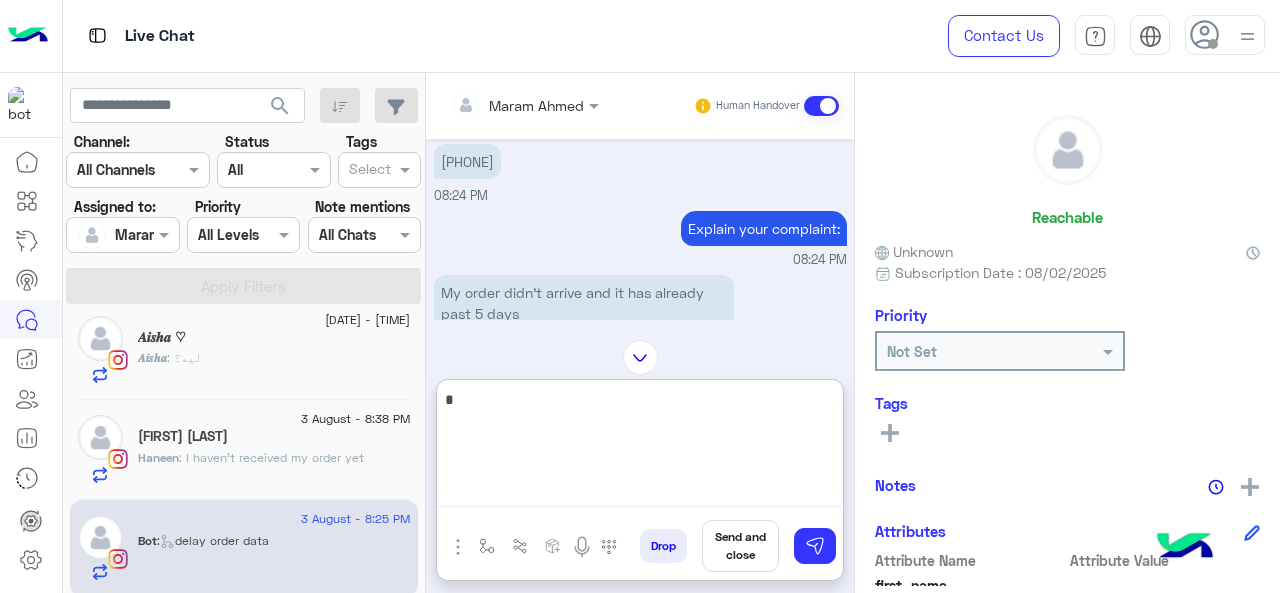 type 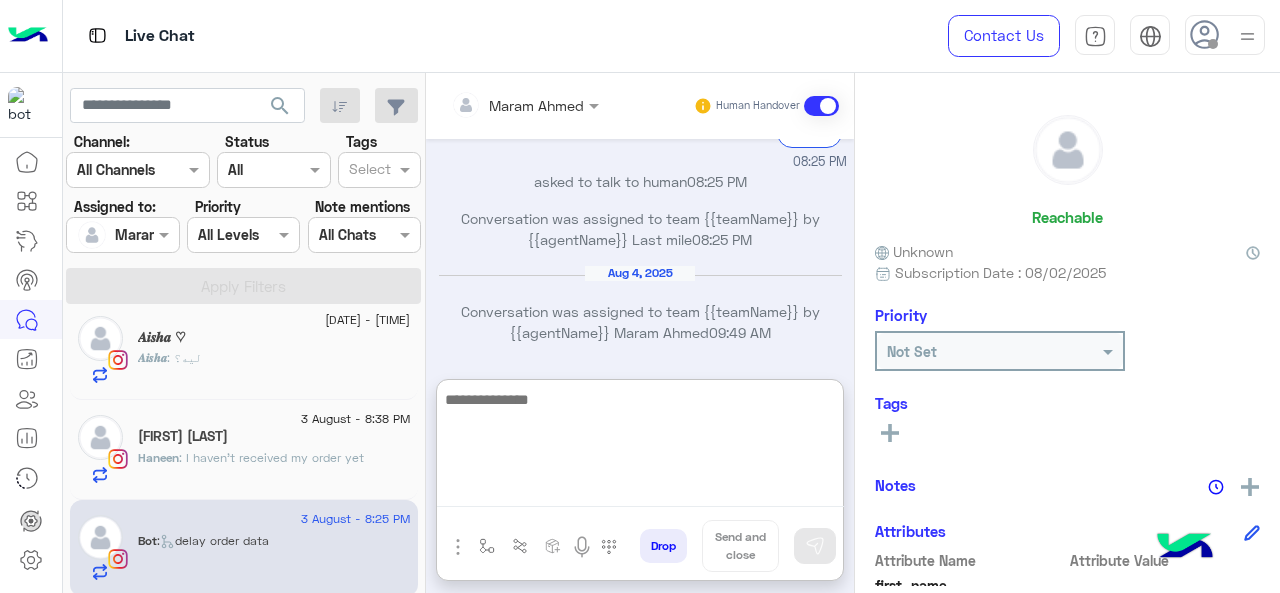 scroll, scrollTop: 927, scrollLeft: 0, axis: vertical 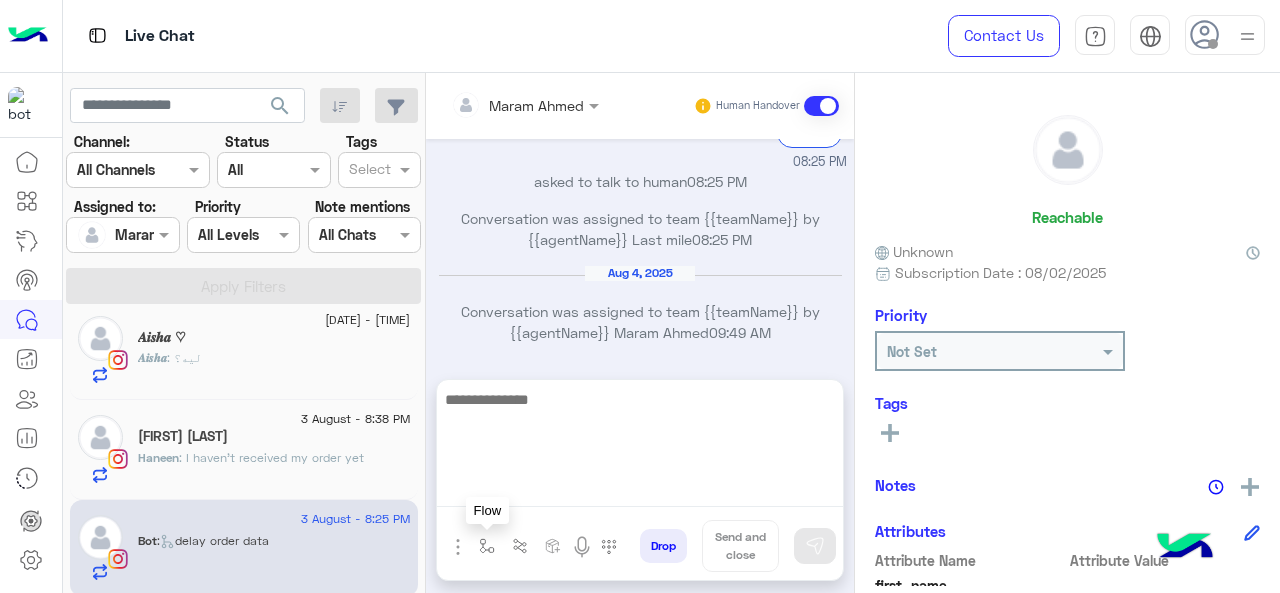 click at bounding box center (487, 546) 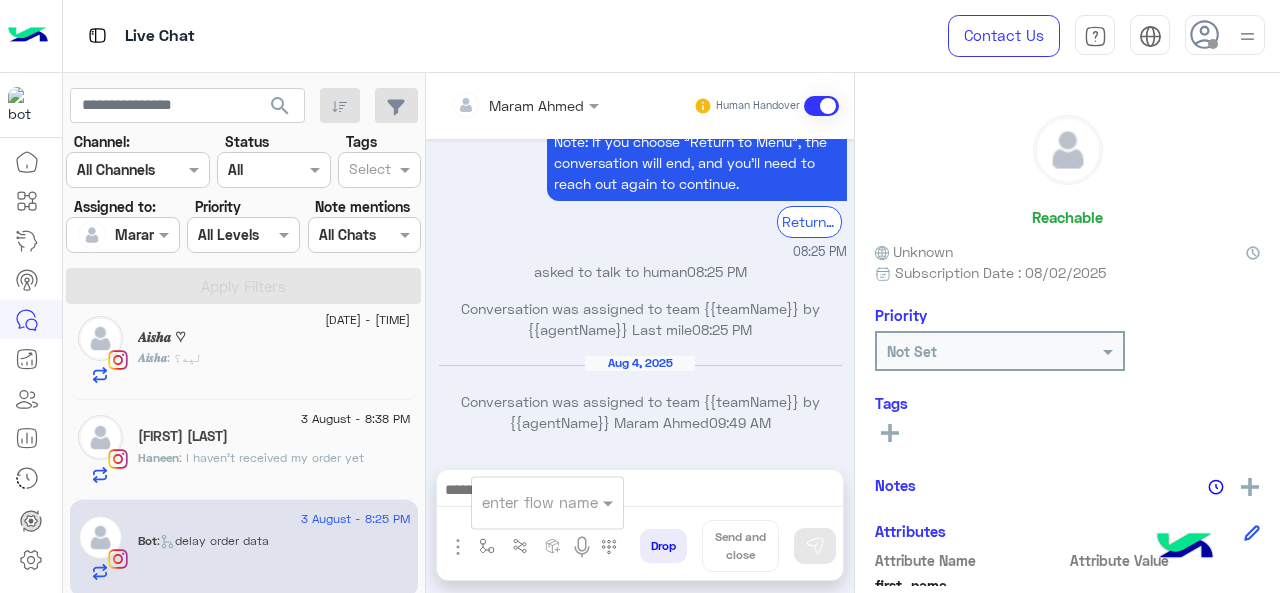 scroll, scrollTop: 937, scrollLeft: 0, axis: vertical 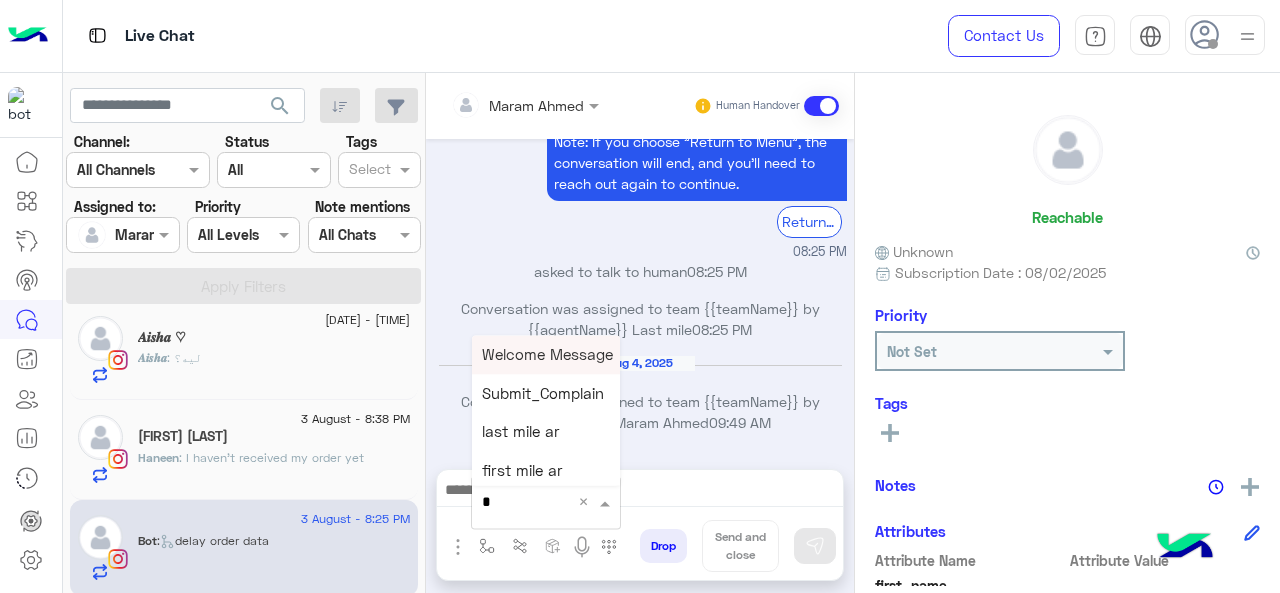type on "*" 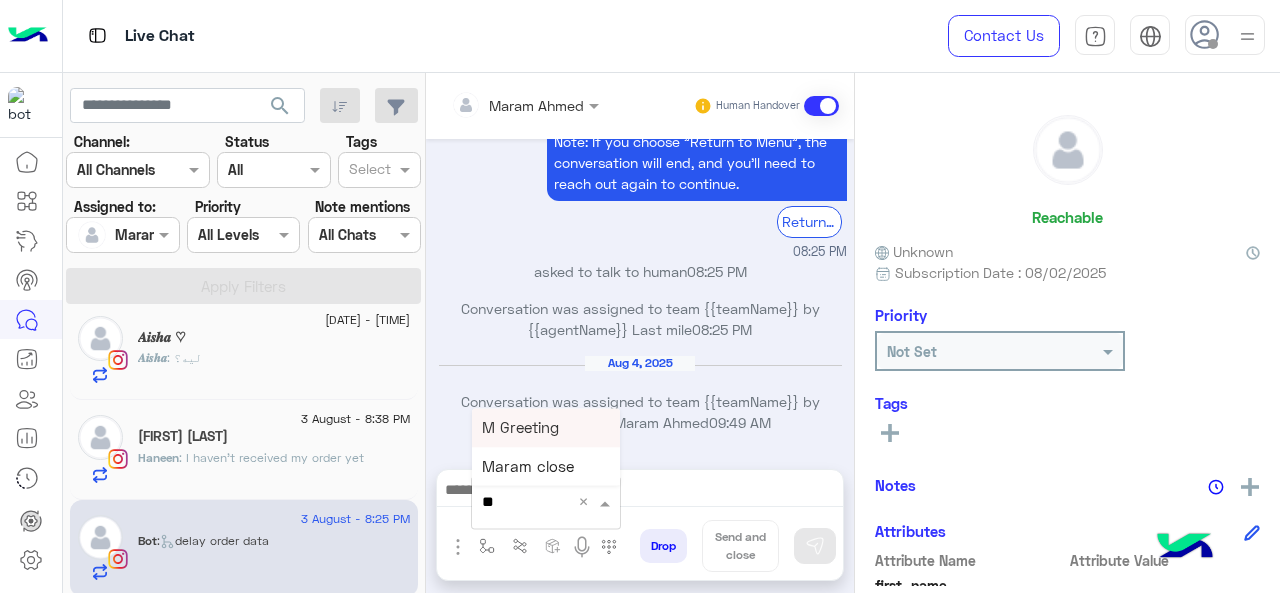 click on "M Greeting" at bounding box center (520, 427) 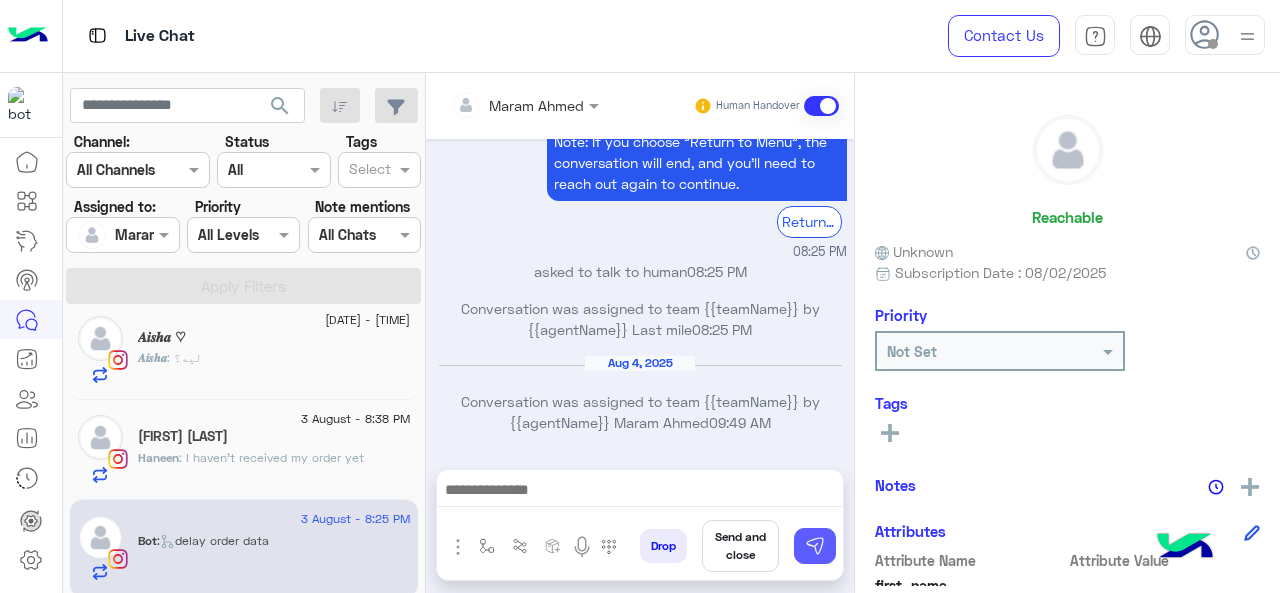 type on "**********" 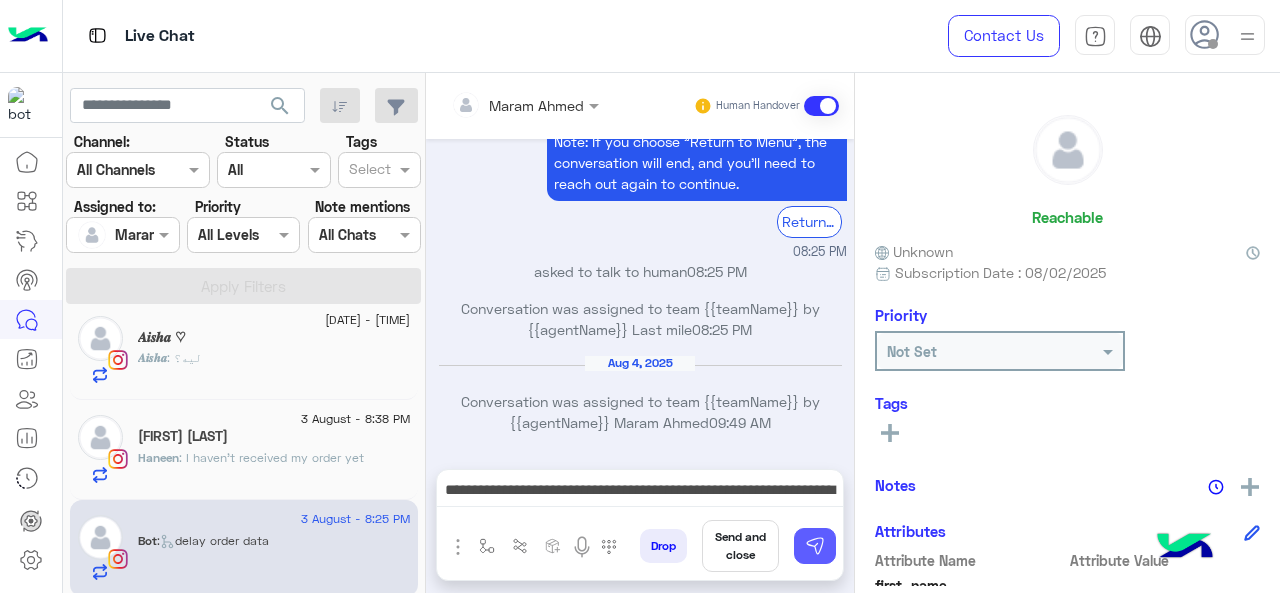 click at bounding box center (815, 546) 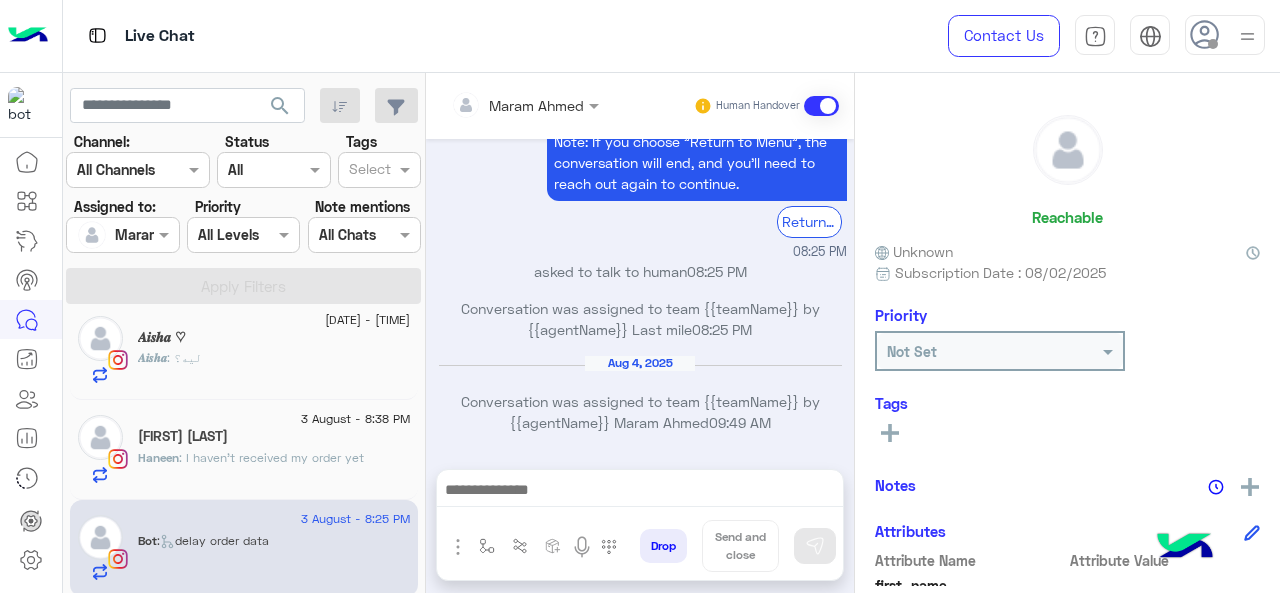 click at bounding box center [640, 492] 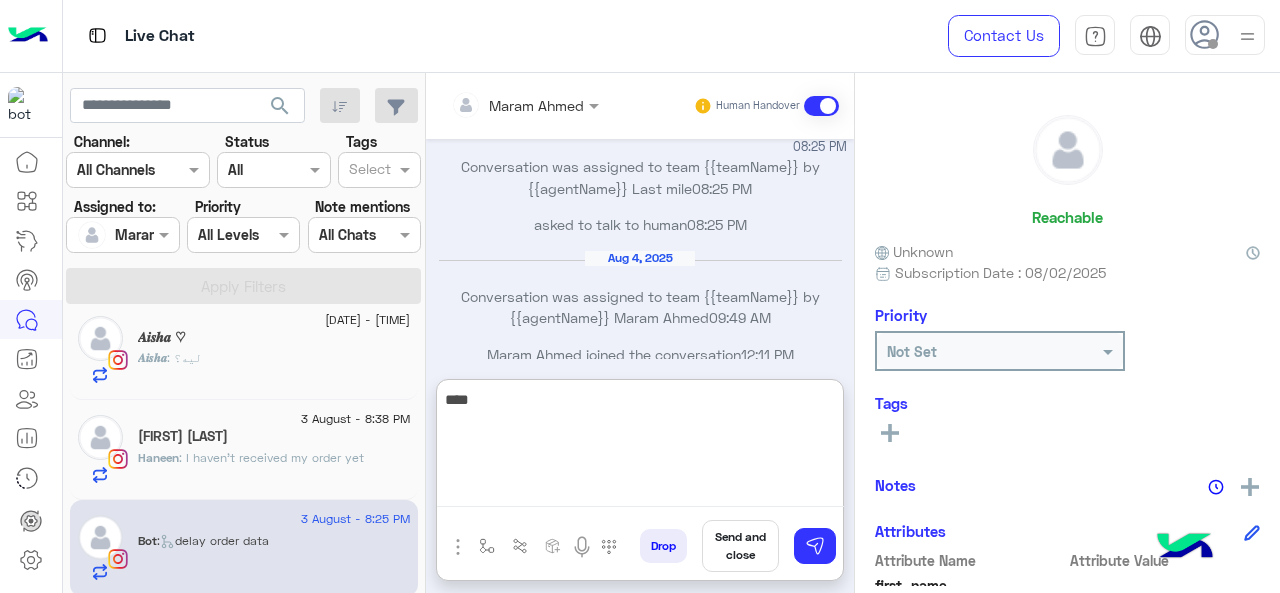 scroll, scrollTop: 1148, scrollLeft: 0, axis: vertical 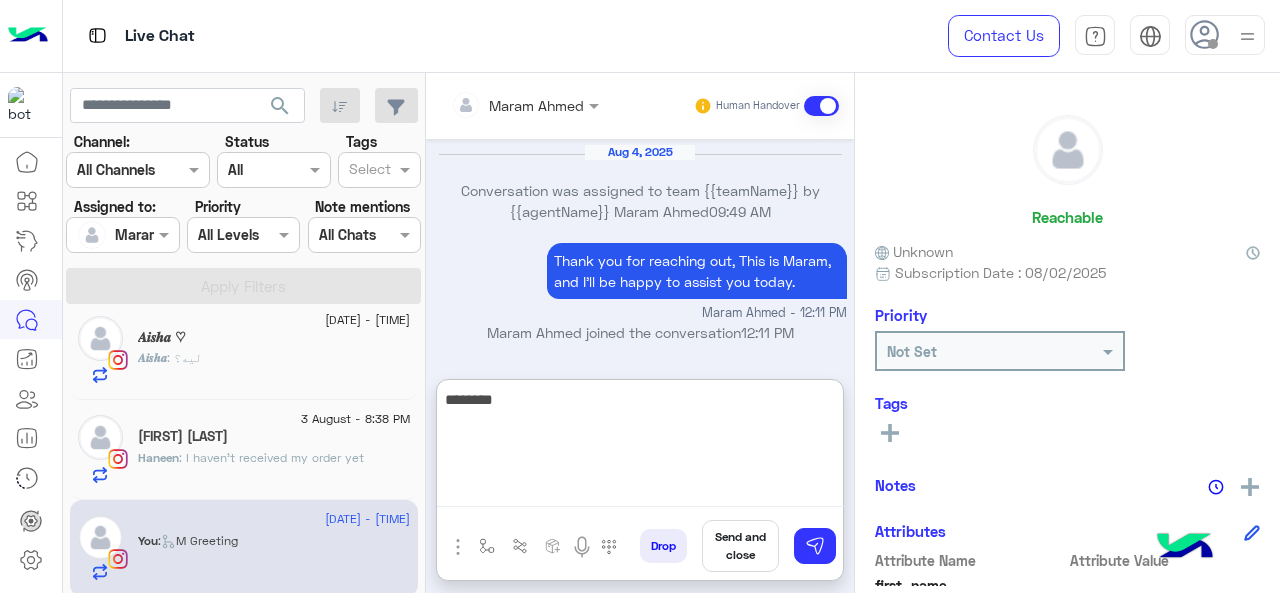 paste on "**********" 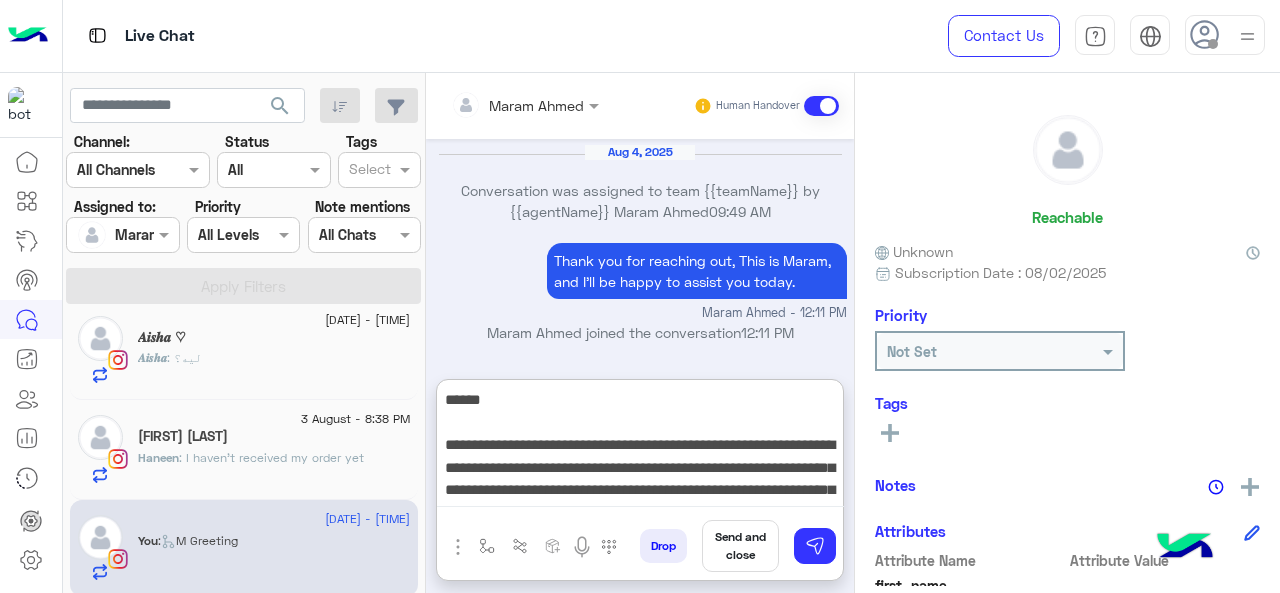 scroll, scrollTop: 60, scrollLeft: 0, axis: vertical 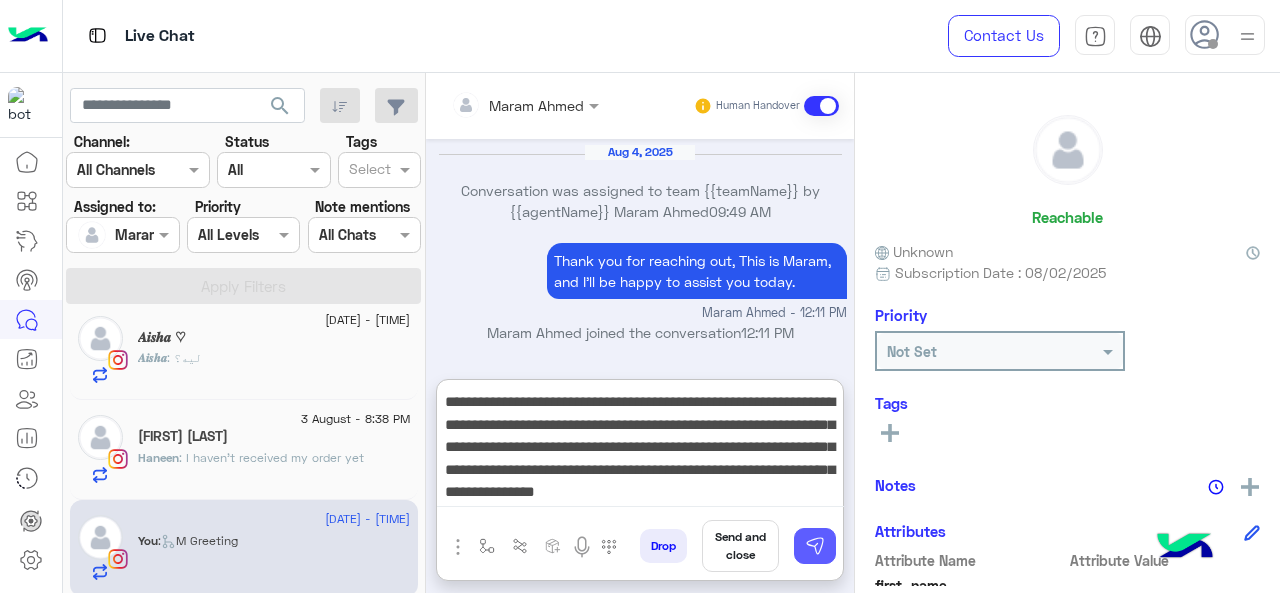 type on "**********" 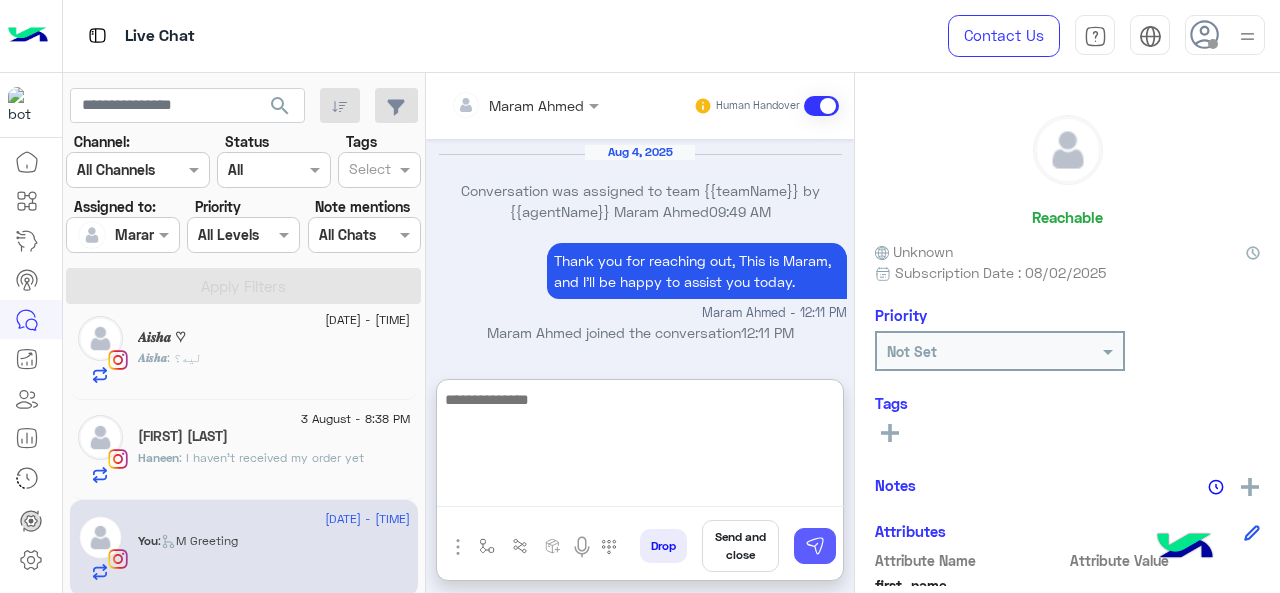scroll, scrollTop: 1313, scrollLeft: 0, axis: vertical 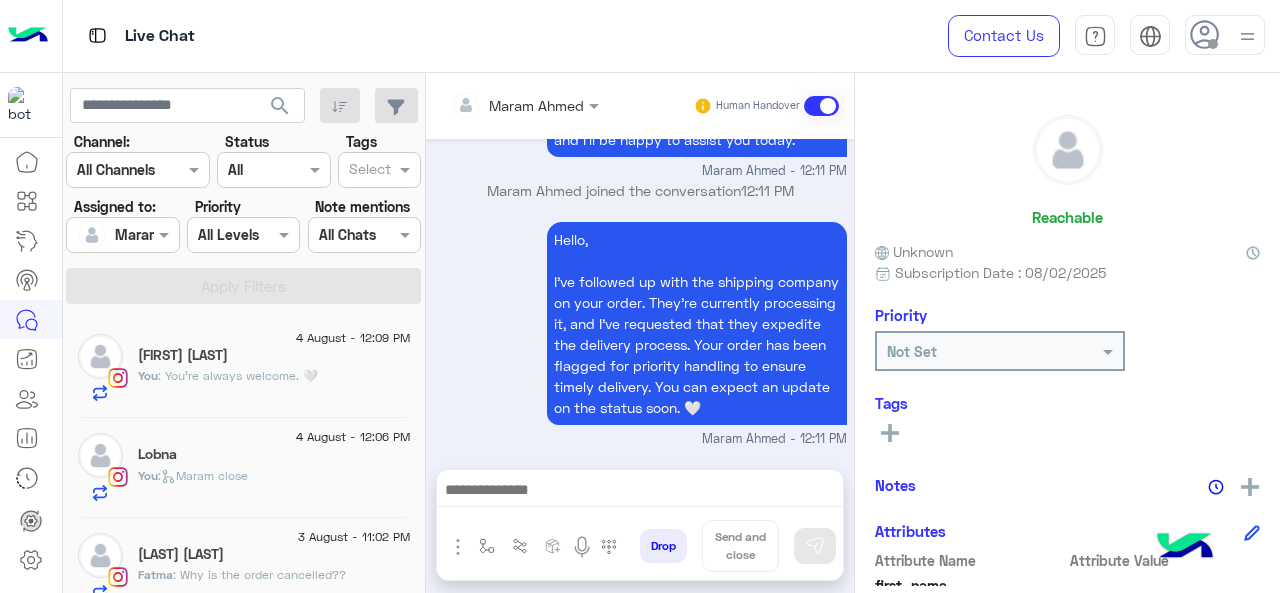 click on "Lobna" 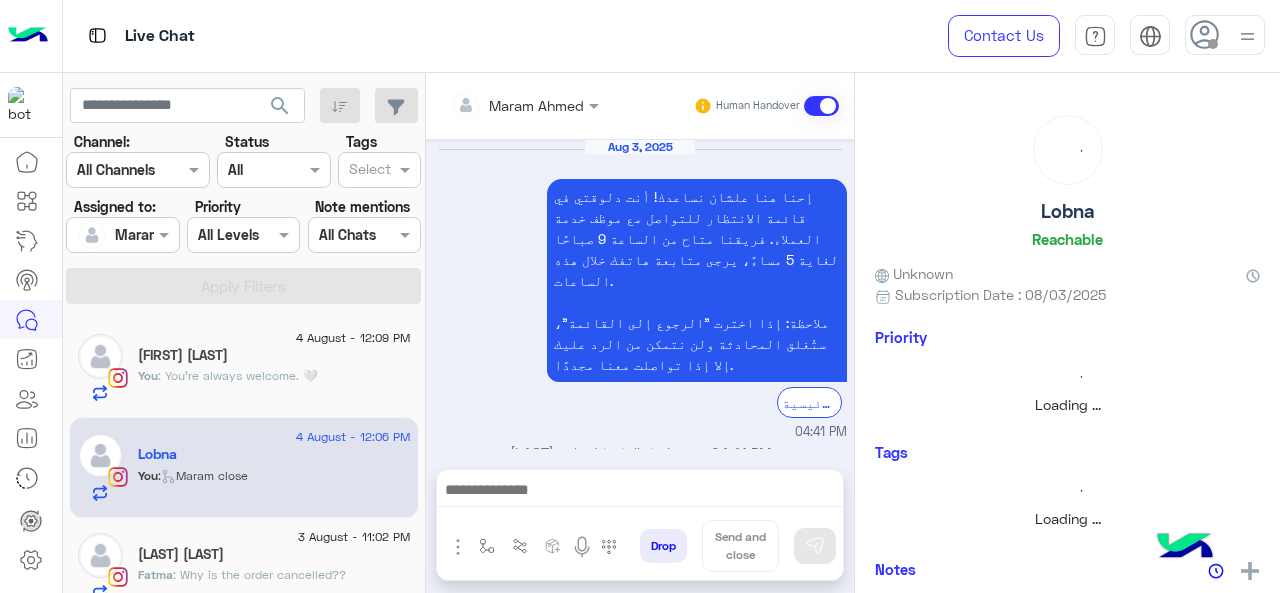 scroll, scrollTop: 785, scrollLeft: 0, axis: vertical 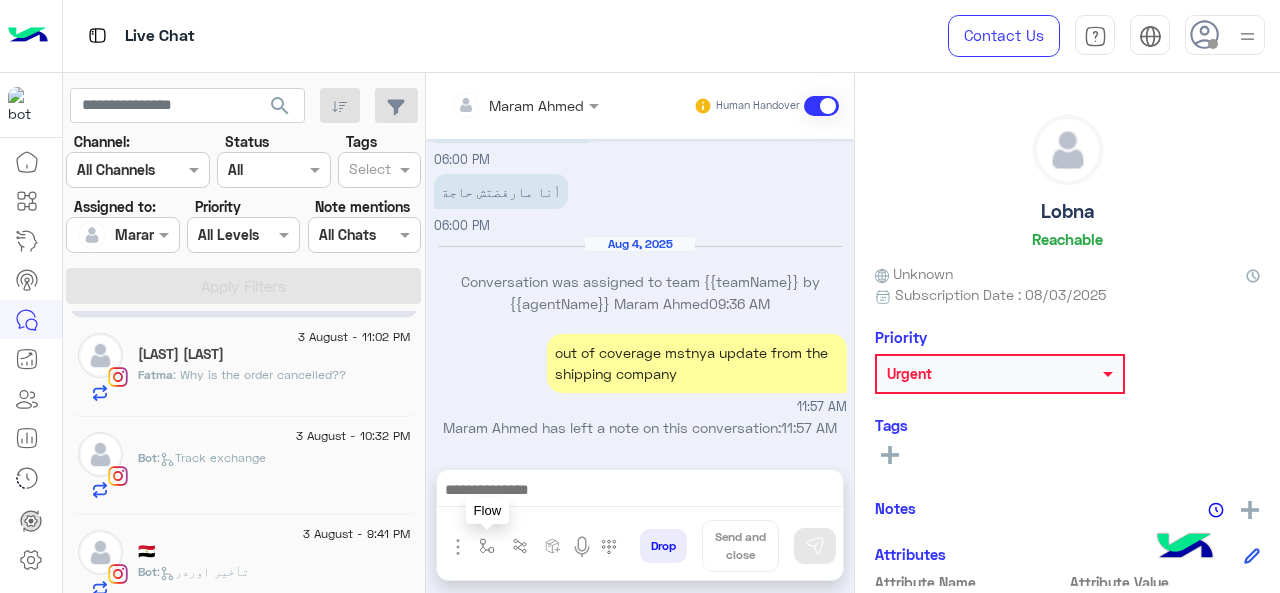 click at bounding box center [487, 546] 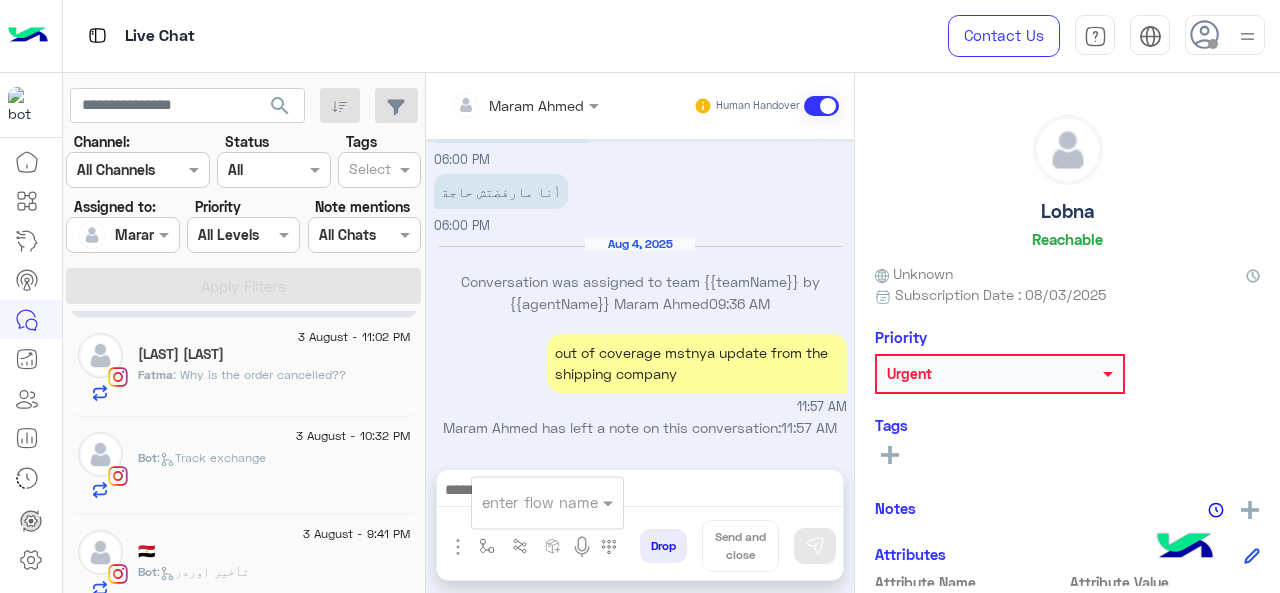 click on "enter flow name" at bounding box center [547, 502] 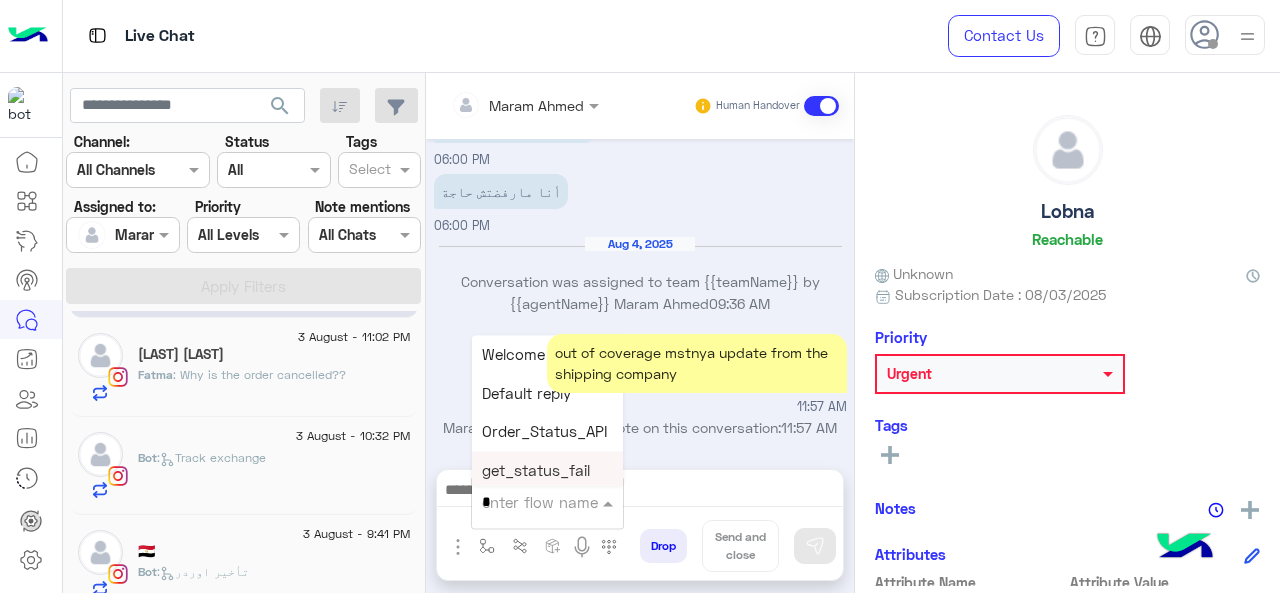 type on "*" 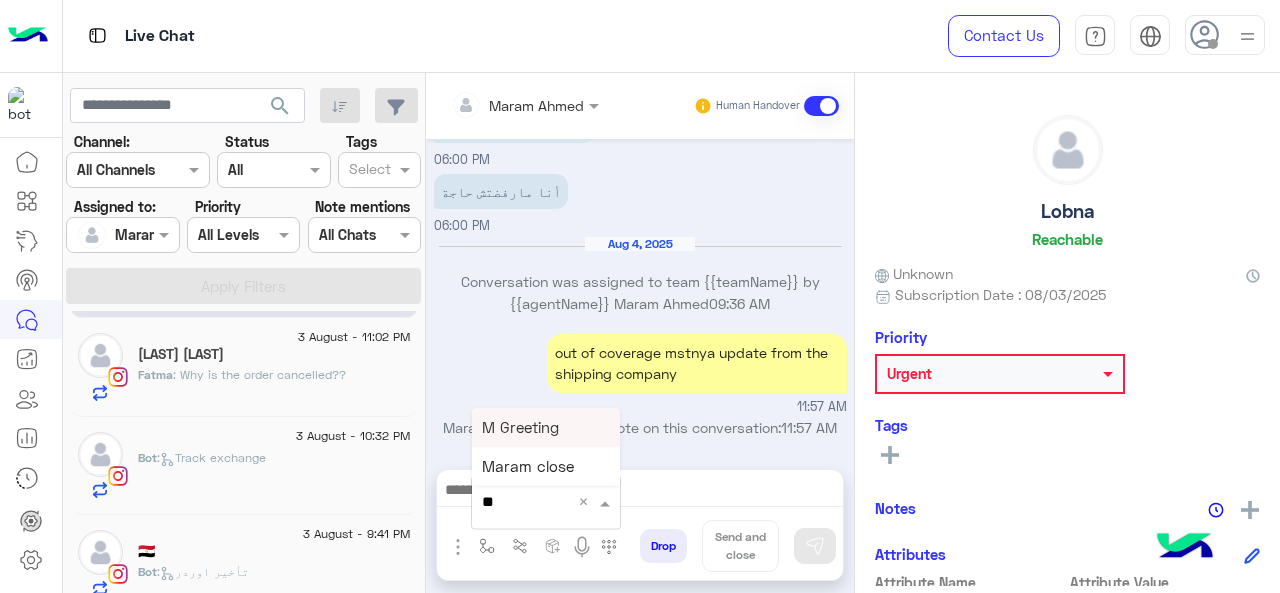 click on "M Greeting" at bounding box center [546, 427] 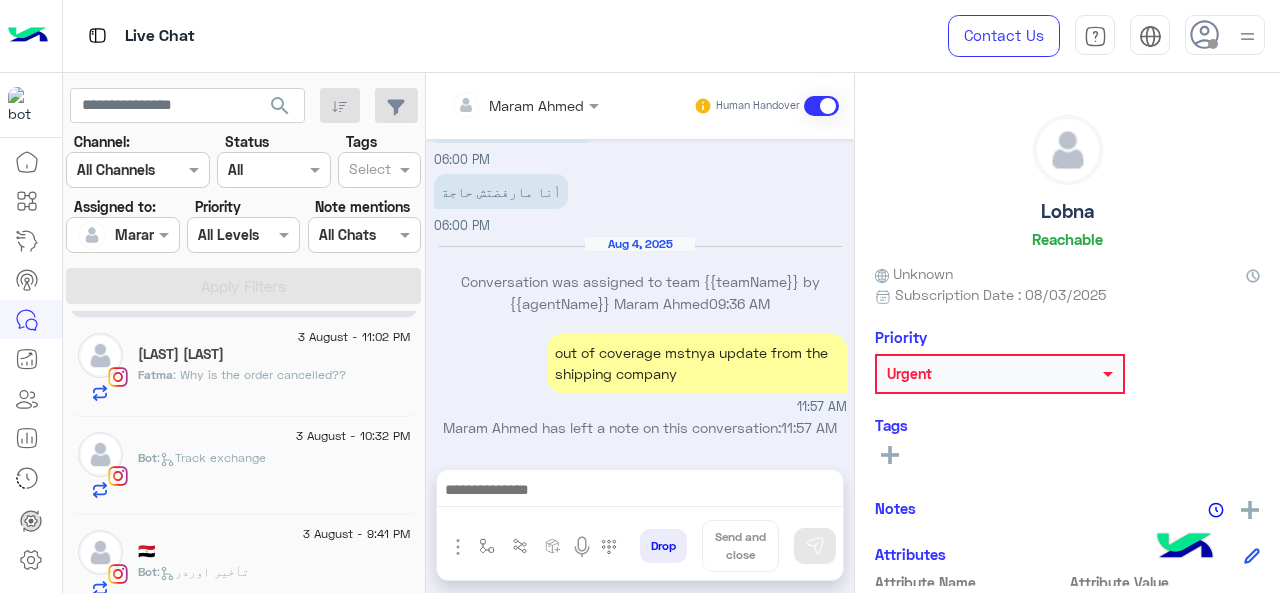 type on "**********" 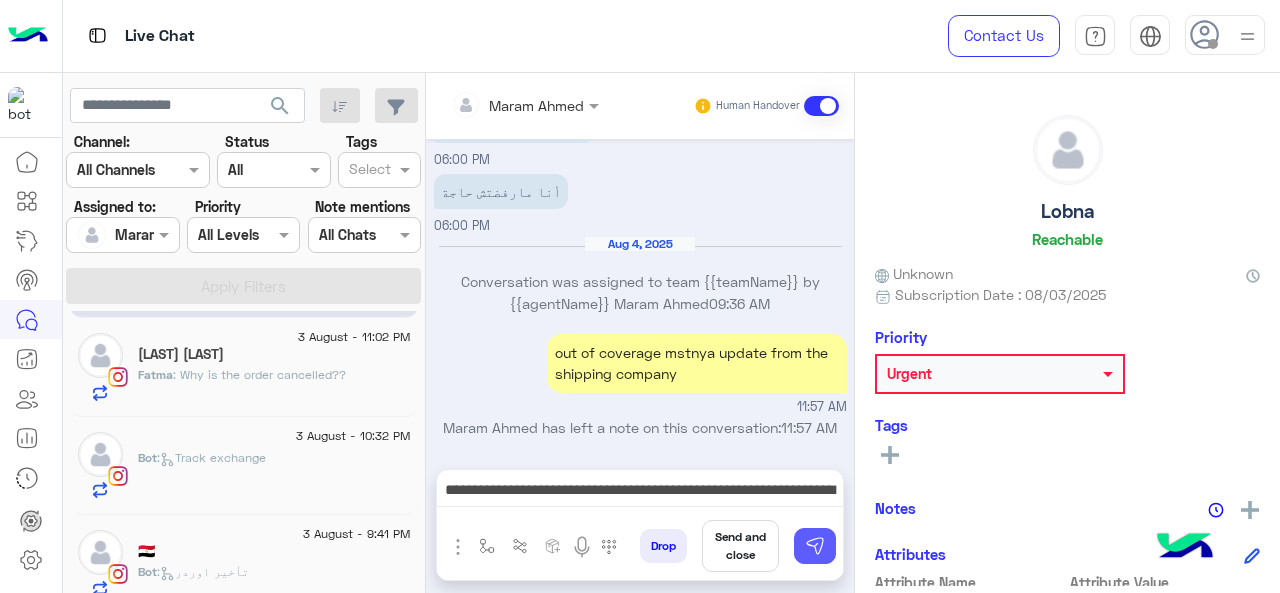 click at bounding box center [815, 546] 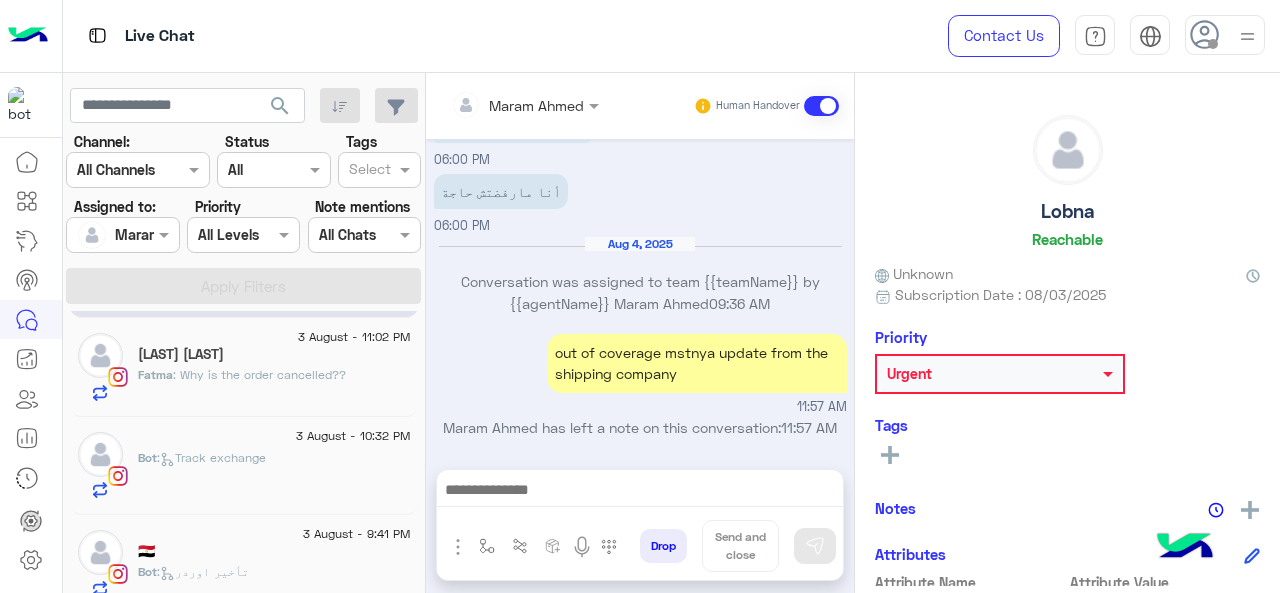 click at bounding box center [640, 492] 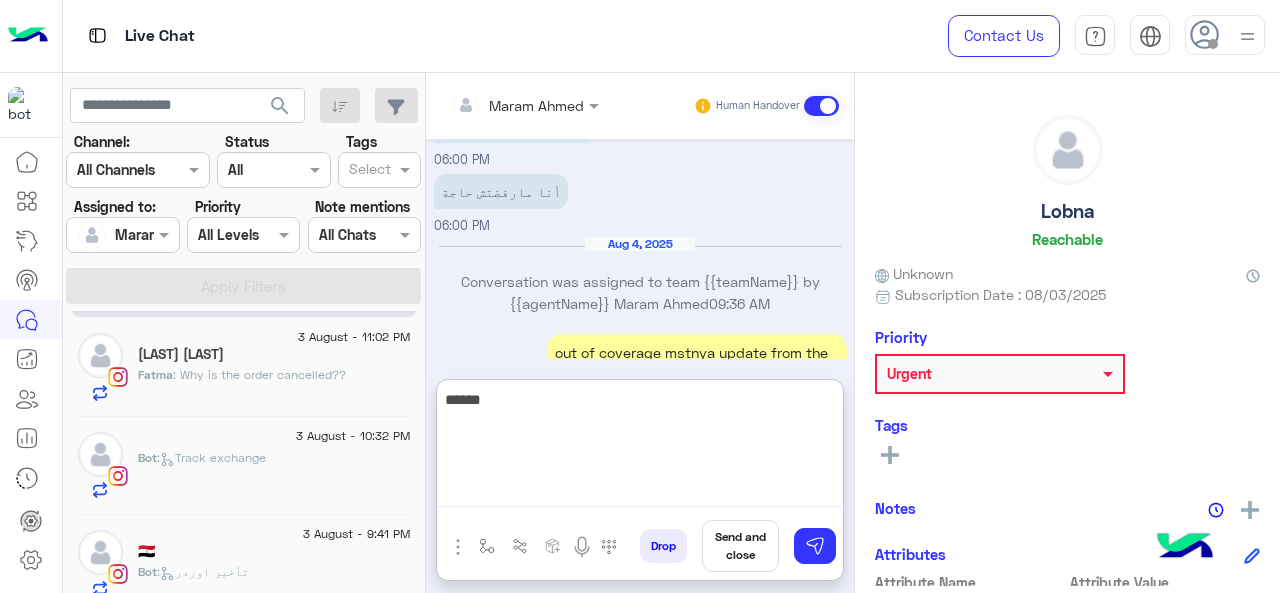 scroll, scrollTop: 996, scrollLeft: 0, axis: vertical 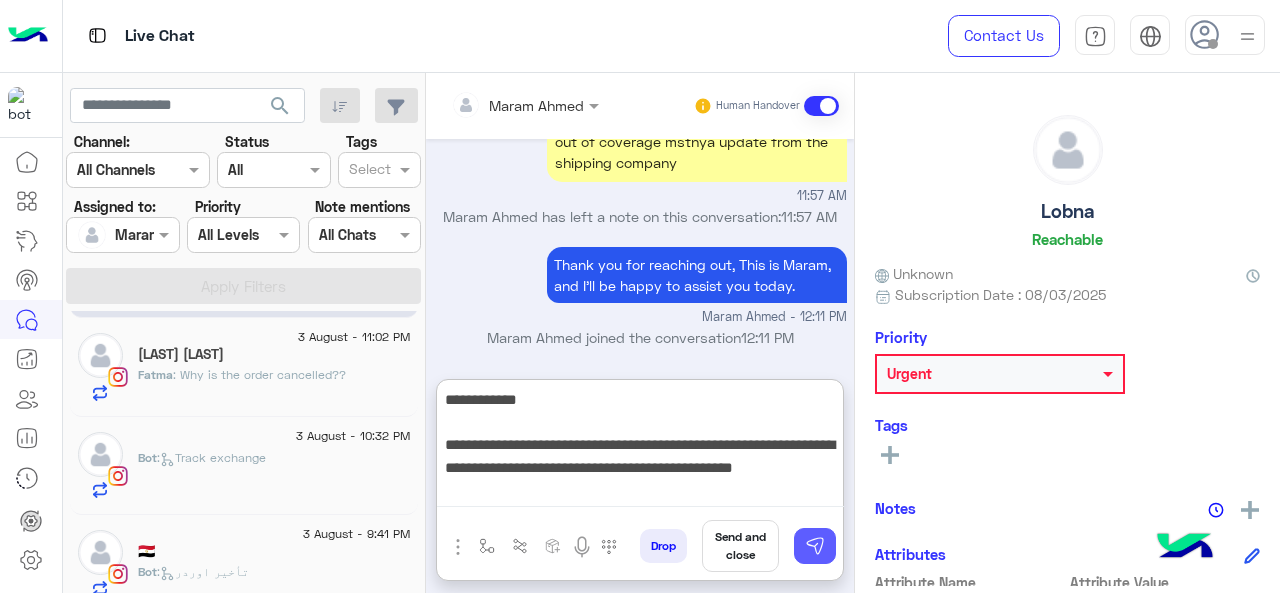 type on "**********" 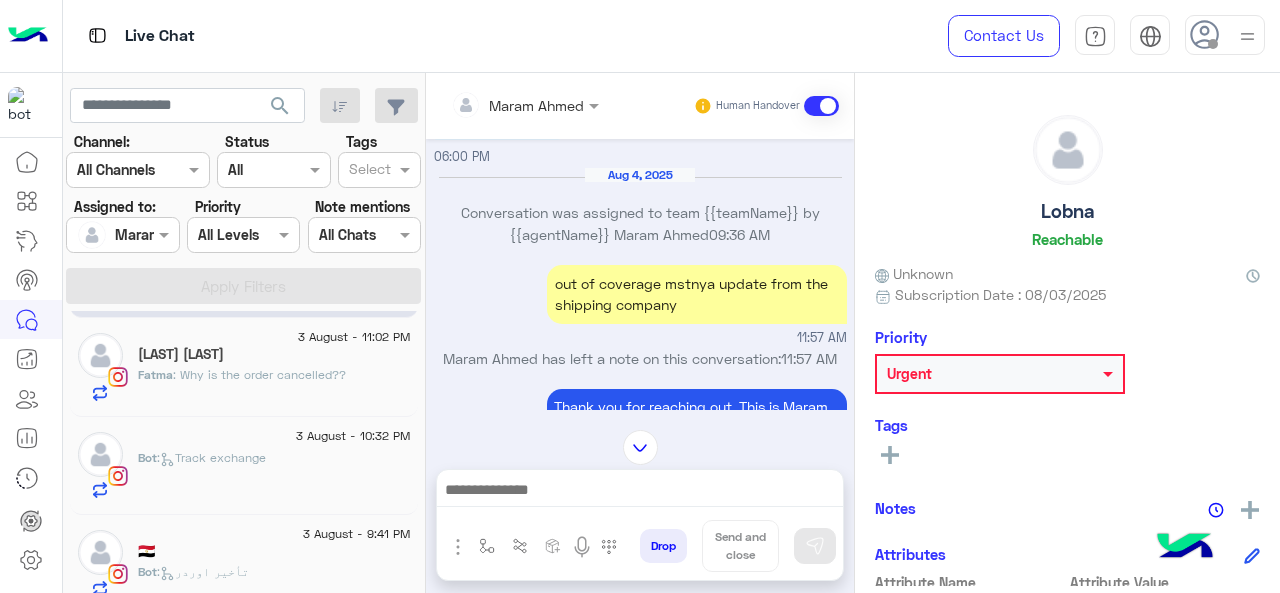 scroll, scrollTop: 1054, scrollLeft: 0, axis: vertical 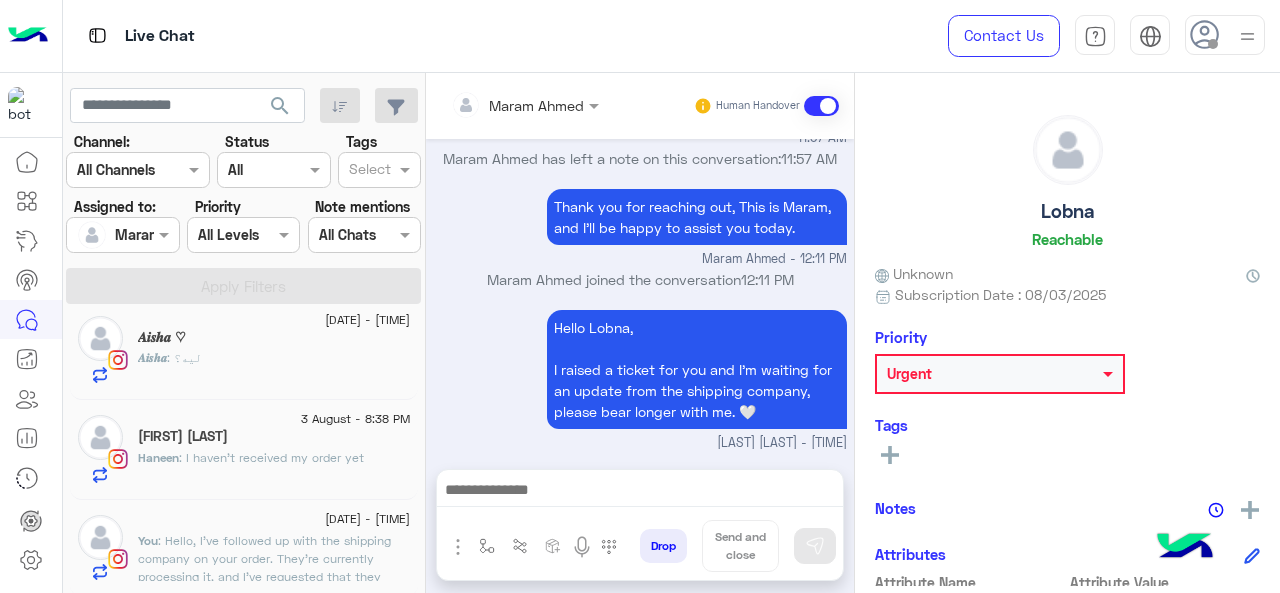 click on ": I haven’t received my order yet" 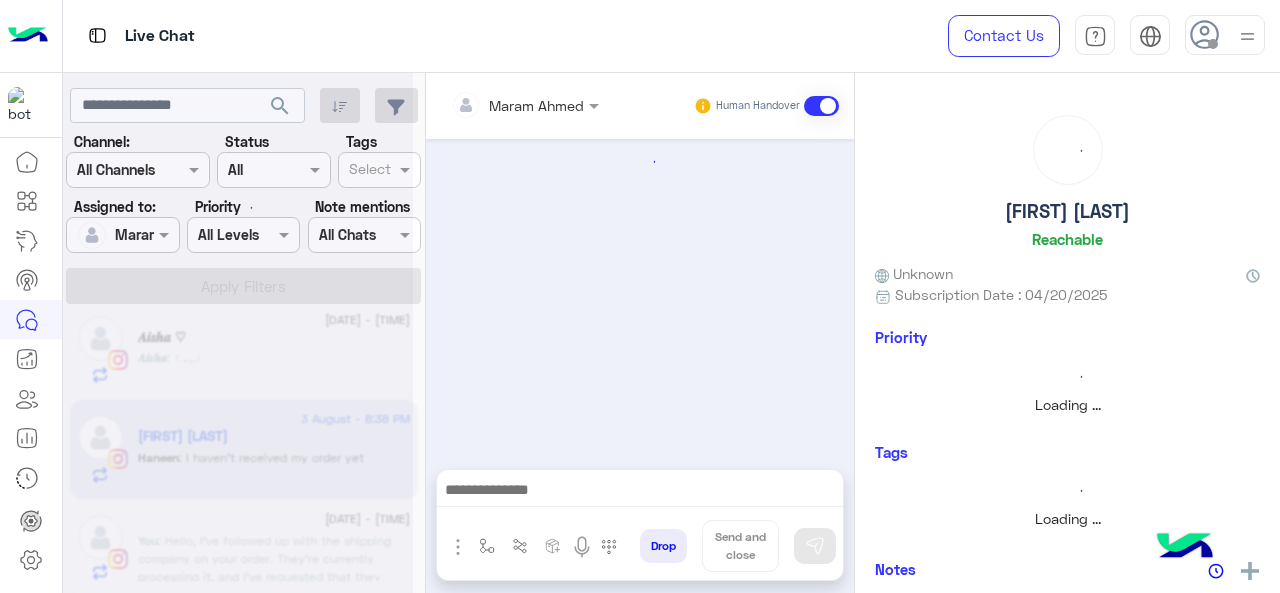 scroll, scrollTop: 0, scrollLeft: 0, axis: both 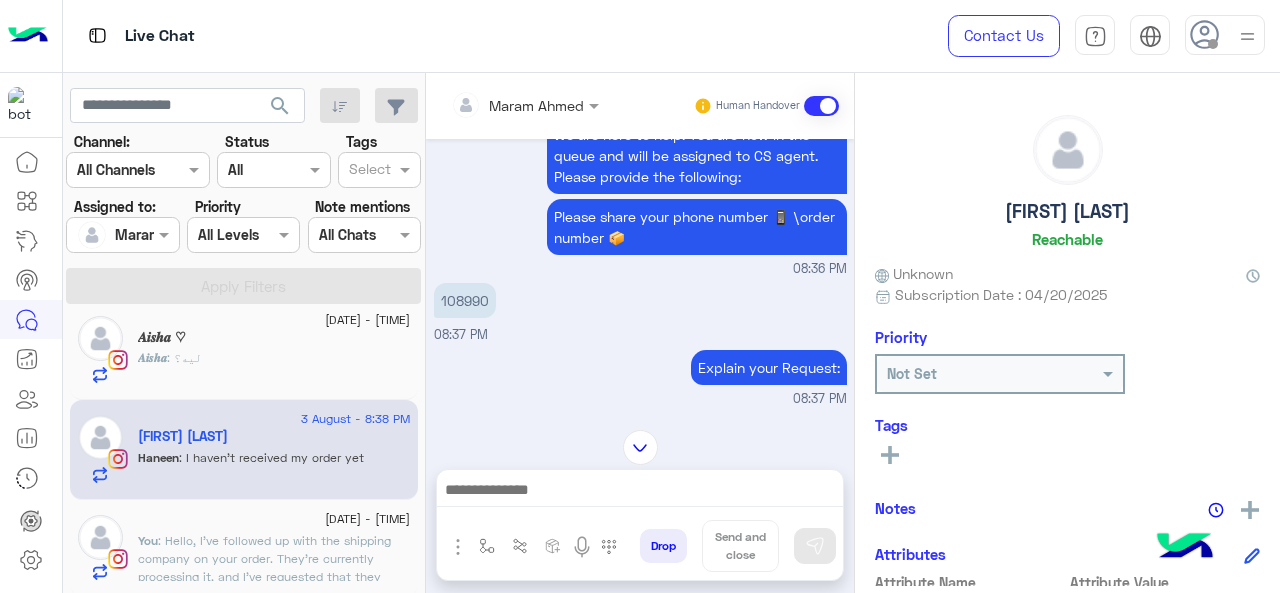 click on "We are here to help! You are now in the queue and will be assigned to CS agent. Please provide the following: Please share your phone number 📱 \order number 📦    08:36 PM" at bounding box center (640, 195) 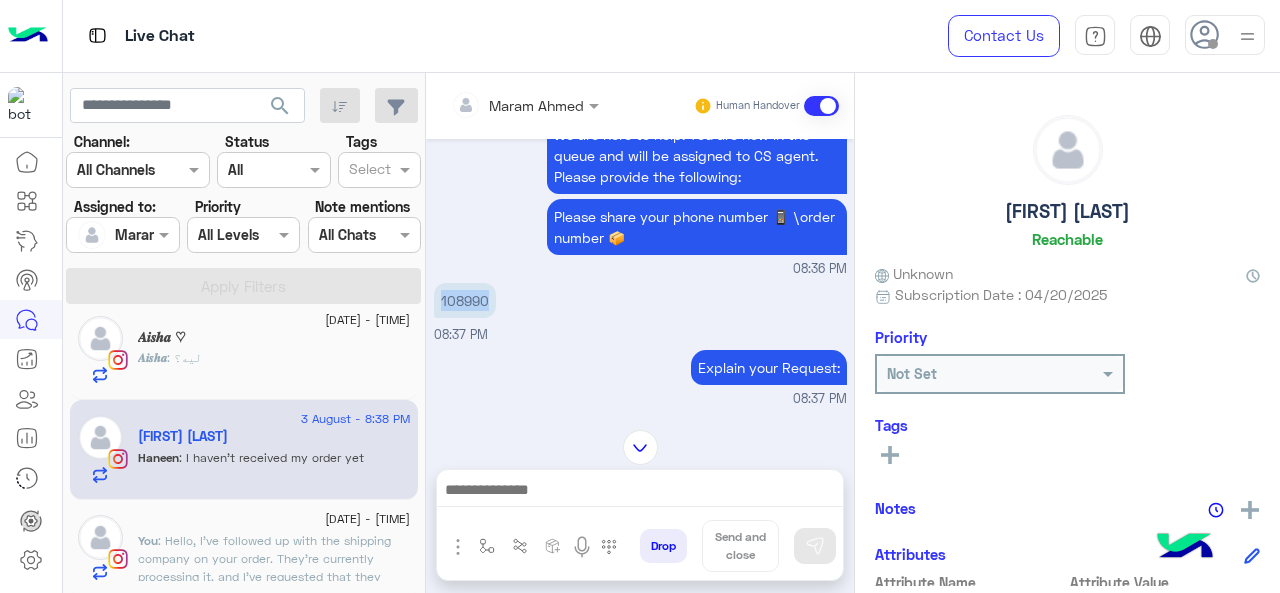 click on "108990" at bounding box center (465, 300) 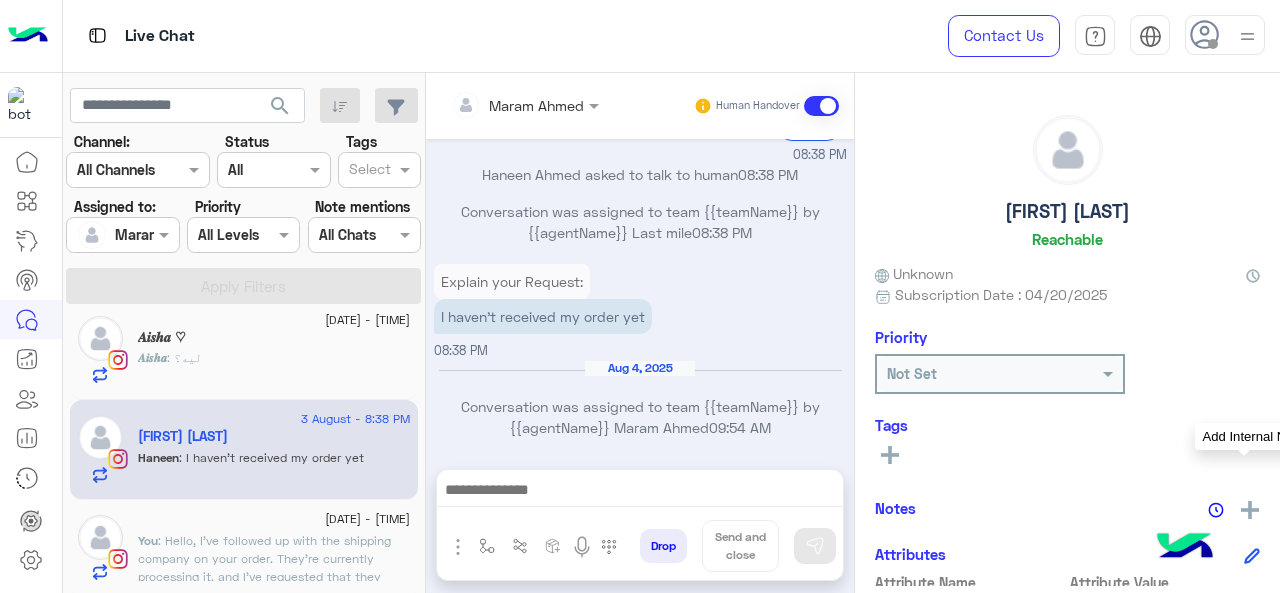 click 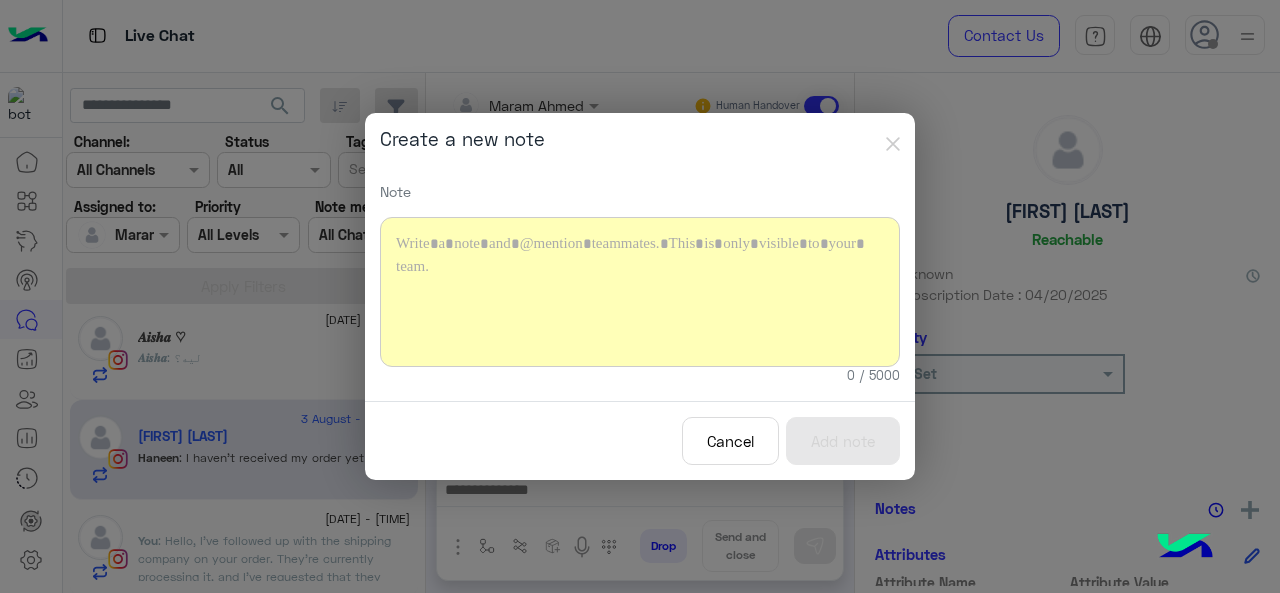 type 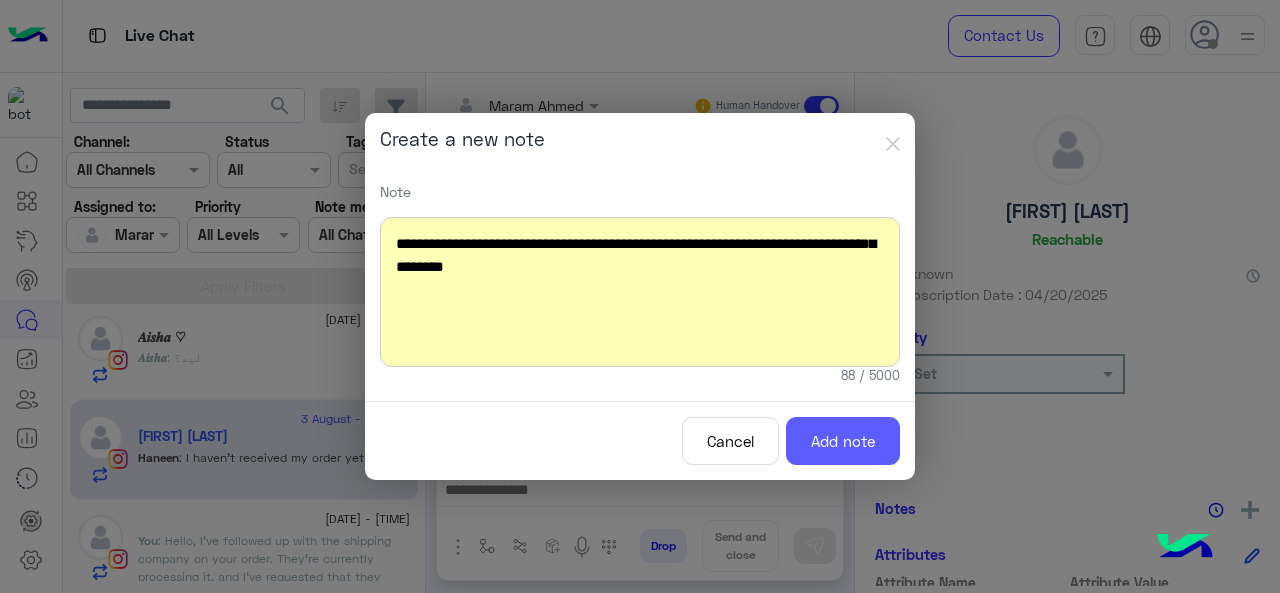 click on "Add note" 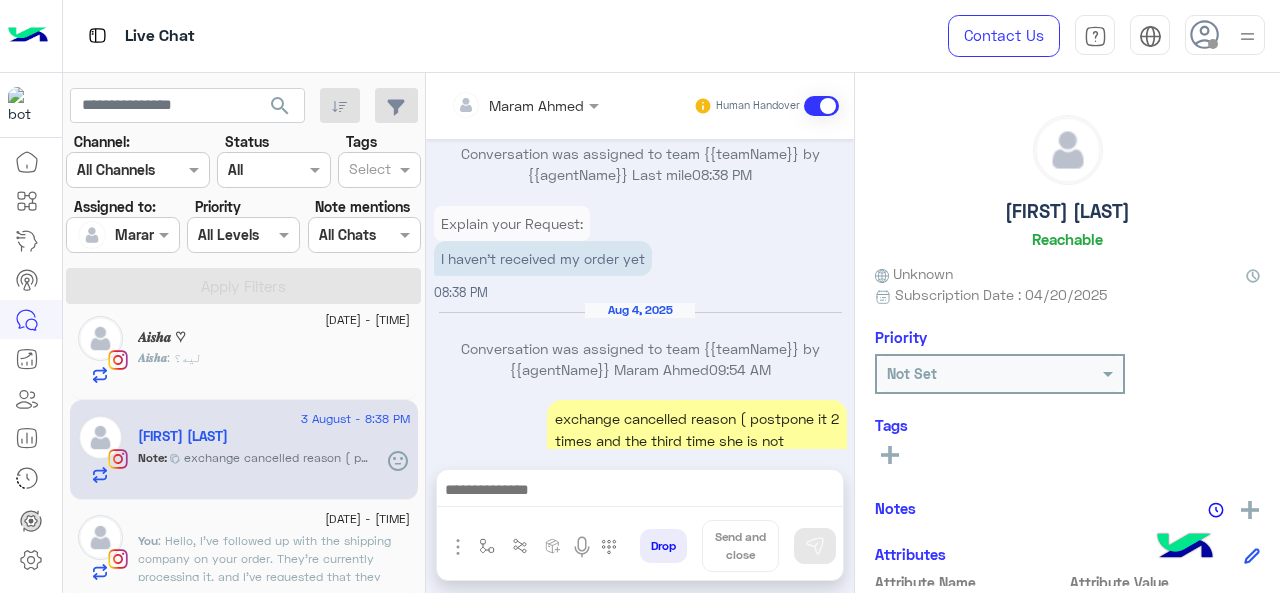 scroll, scrollTop: 896, scrollLeft: 0, axis: vertical 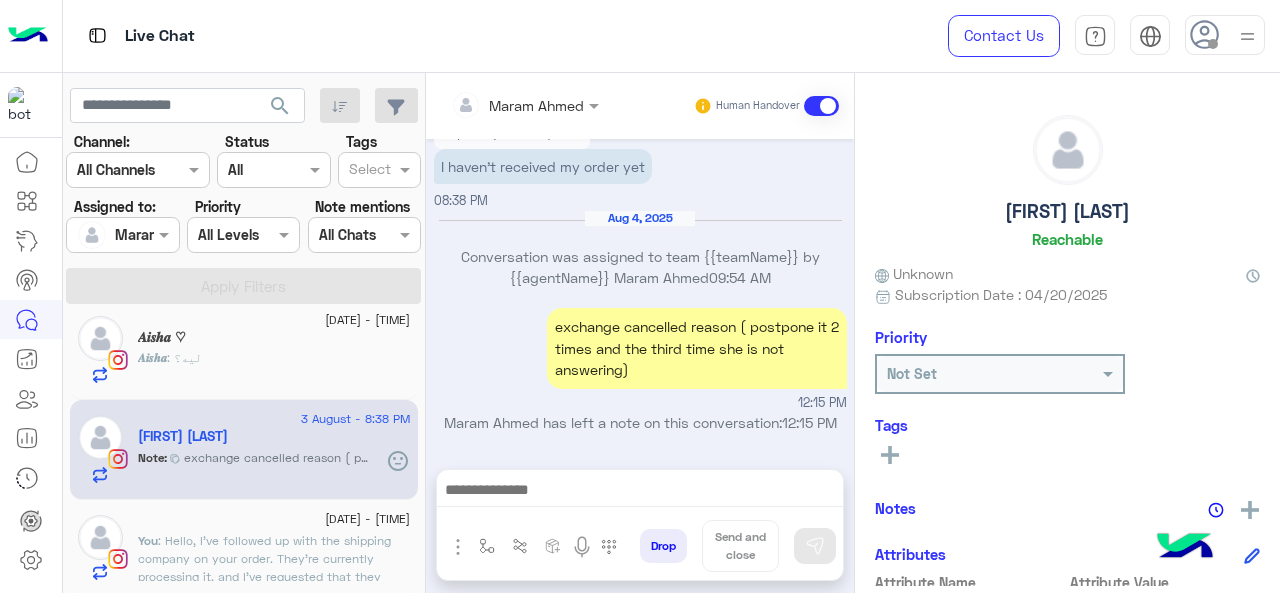 click at bounding box center [525, 104] 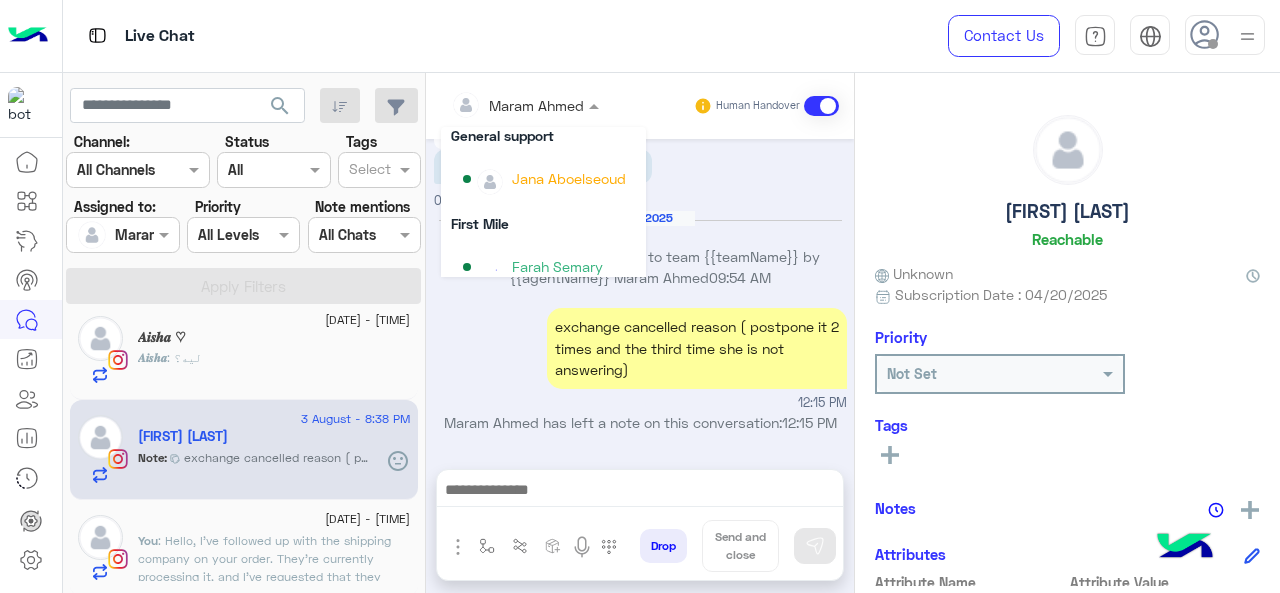 scroll, scrollTop: 300, scrollLeft: 0, axis: vertical 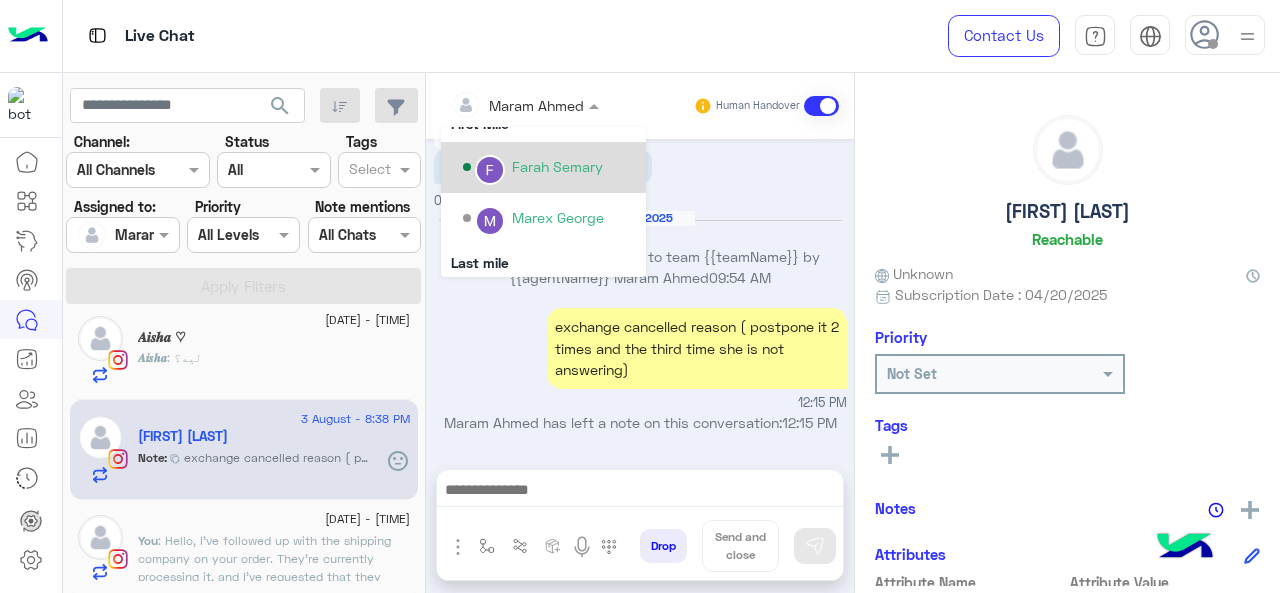 click on "Farah Semary" at bounding box center (557, 166) 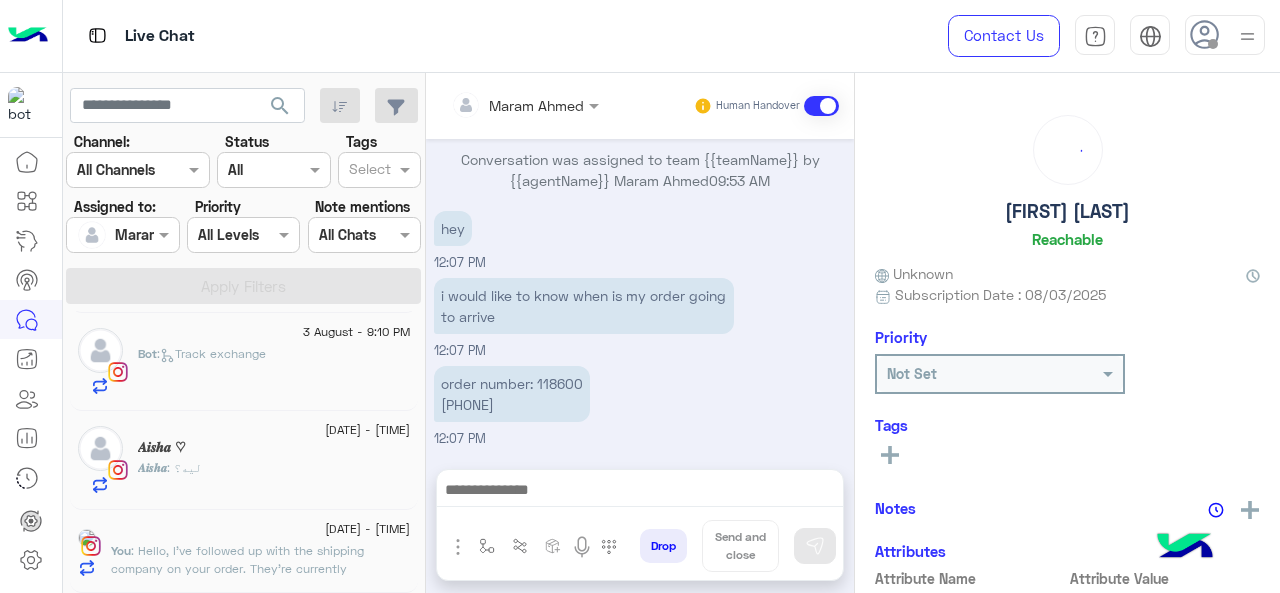 scroll, scrollTop: 512, scrollLeft: 0, axis: vertical 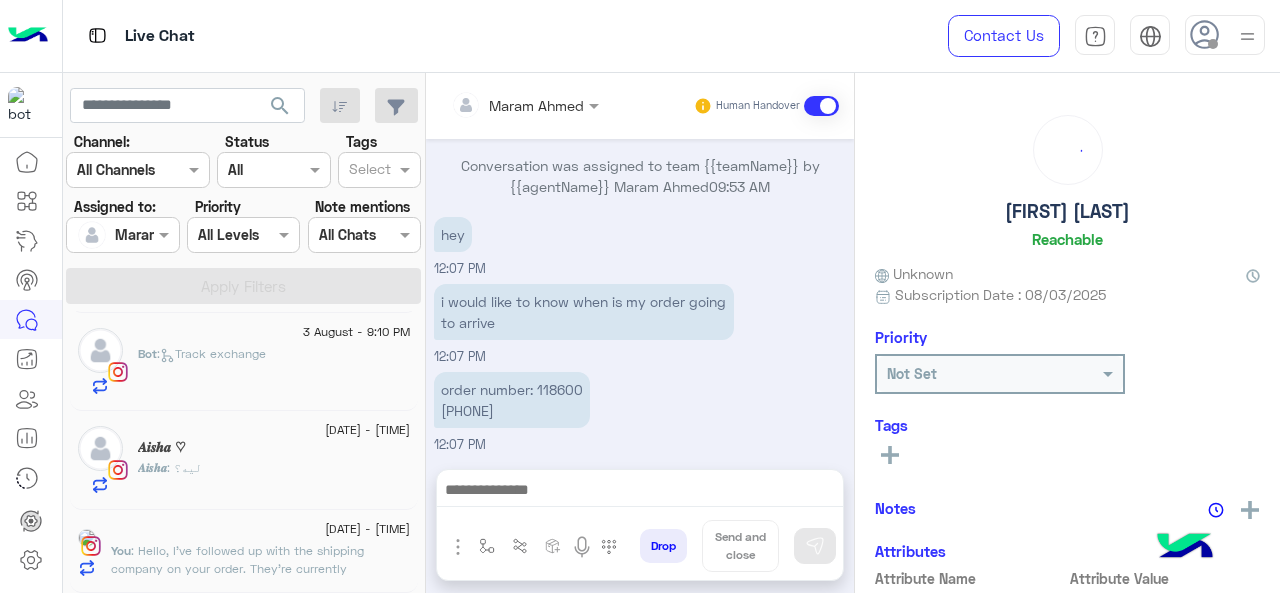 click on "You  : Hello,
I've followed up with the shipping company on your order. They're currently processing it, and I've requested that they expedite the delivery process. Your order has been flagged for priority handling to ensure timely delivery. You can expect an update on the status soon. 🤍" 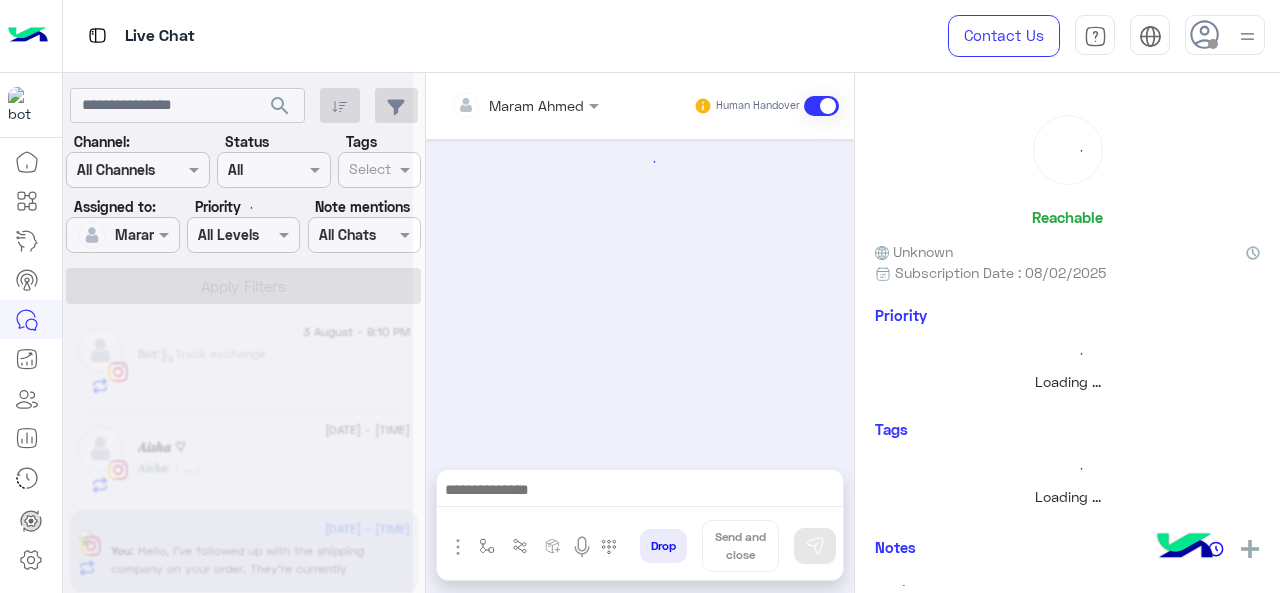 scroll, scrollTop: 0, scrollLeft: 0, axis: both 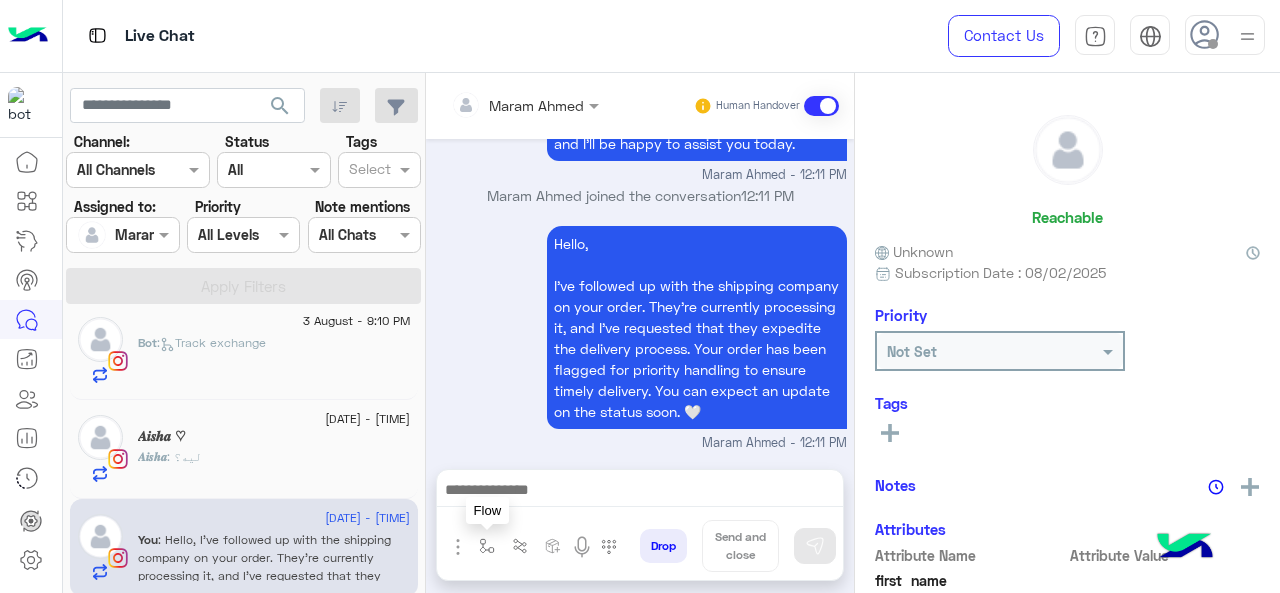 click at bounding box center [487, 546] 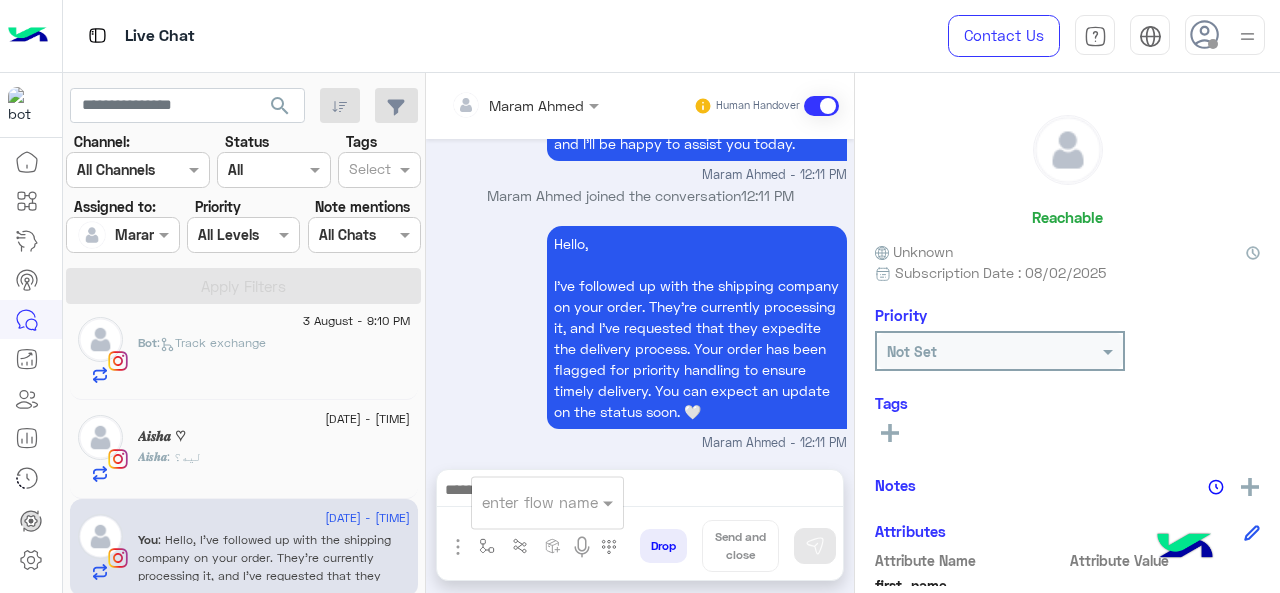 click at bounding box center [523, 502] 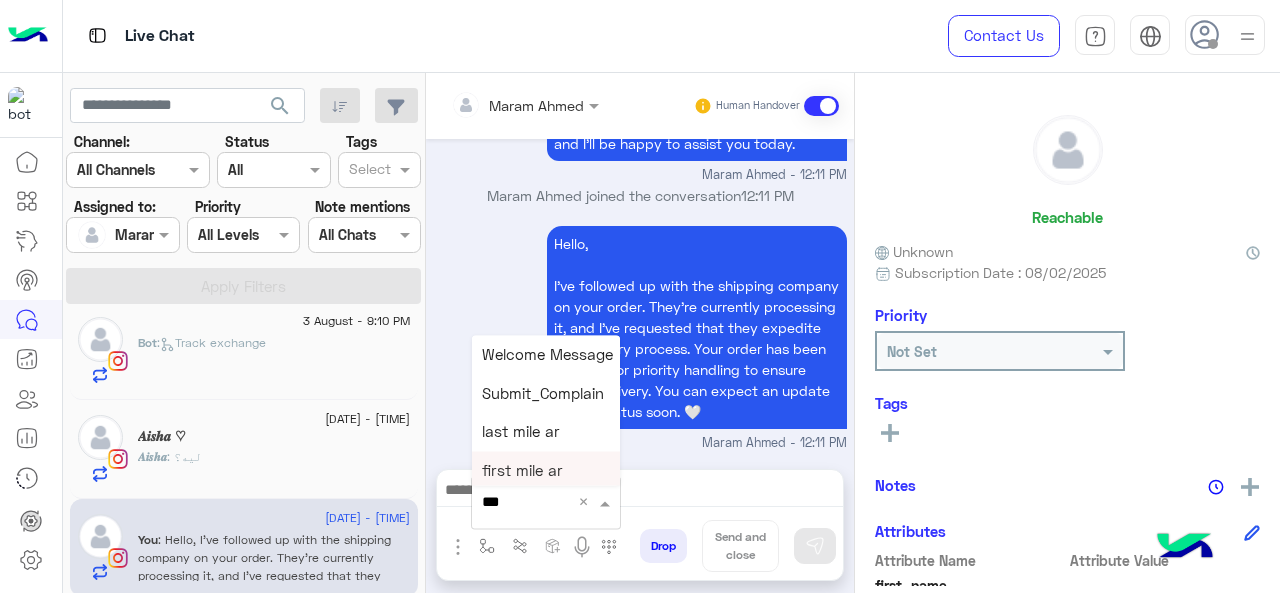 type on "****" 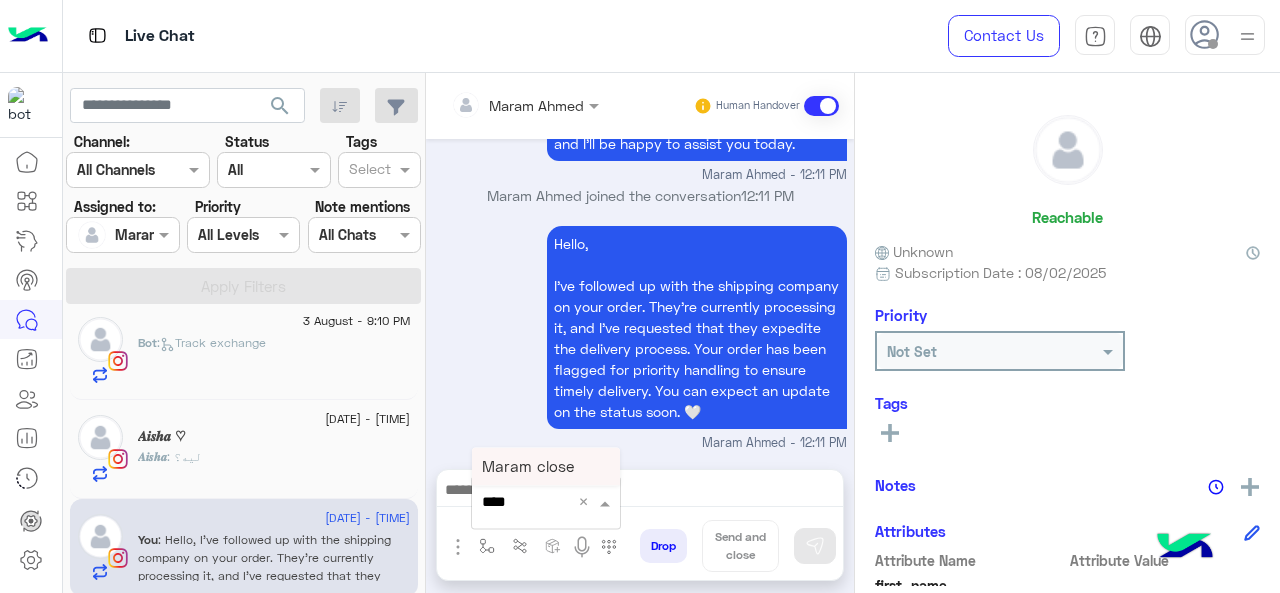 click on "Maram close" at bounding box center (528, 466) 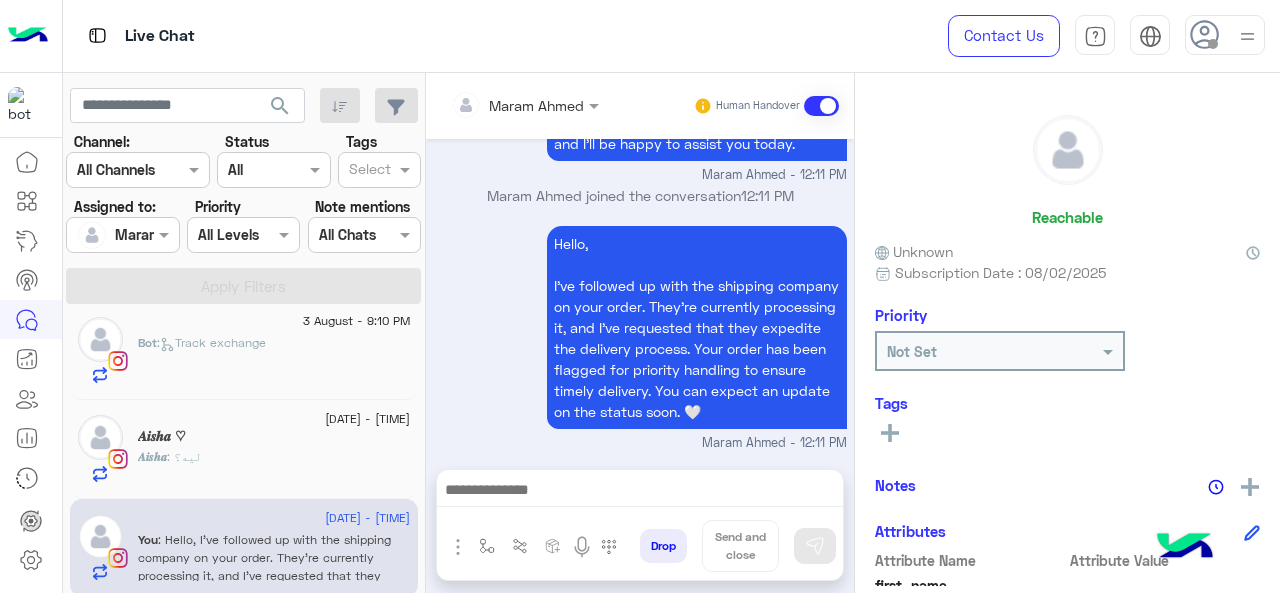 type on "**********" 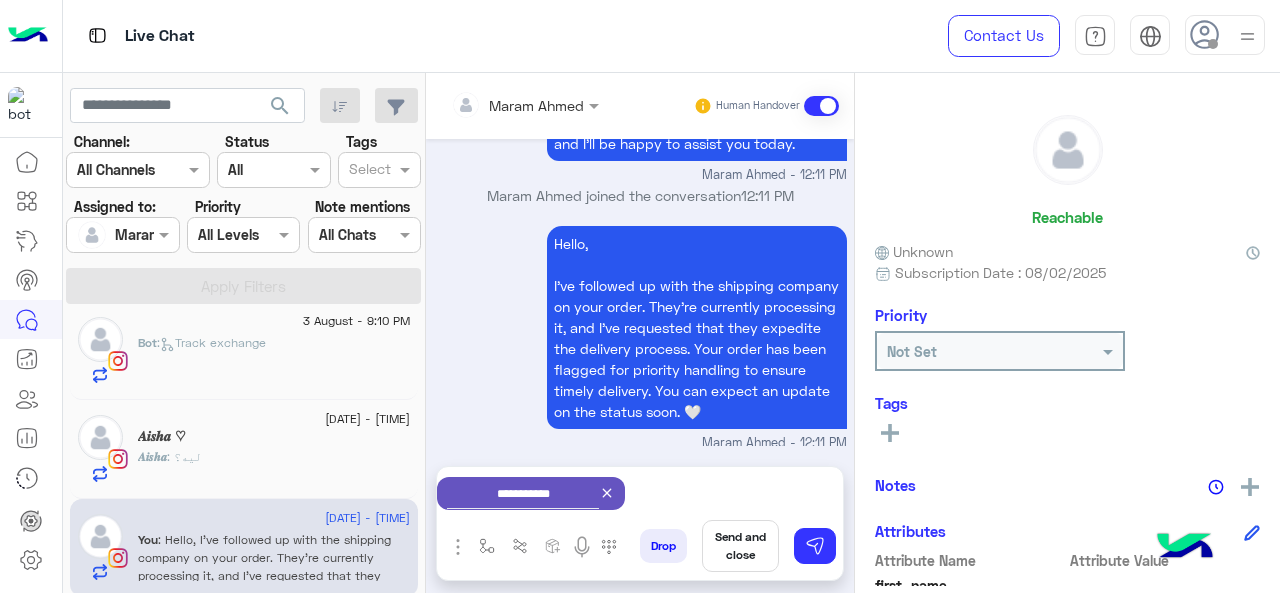 click on "Send and close" at bounding box center (740, 546) 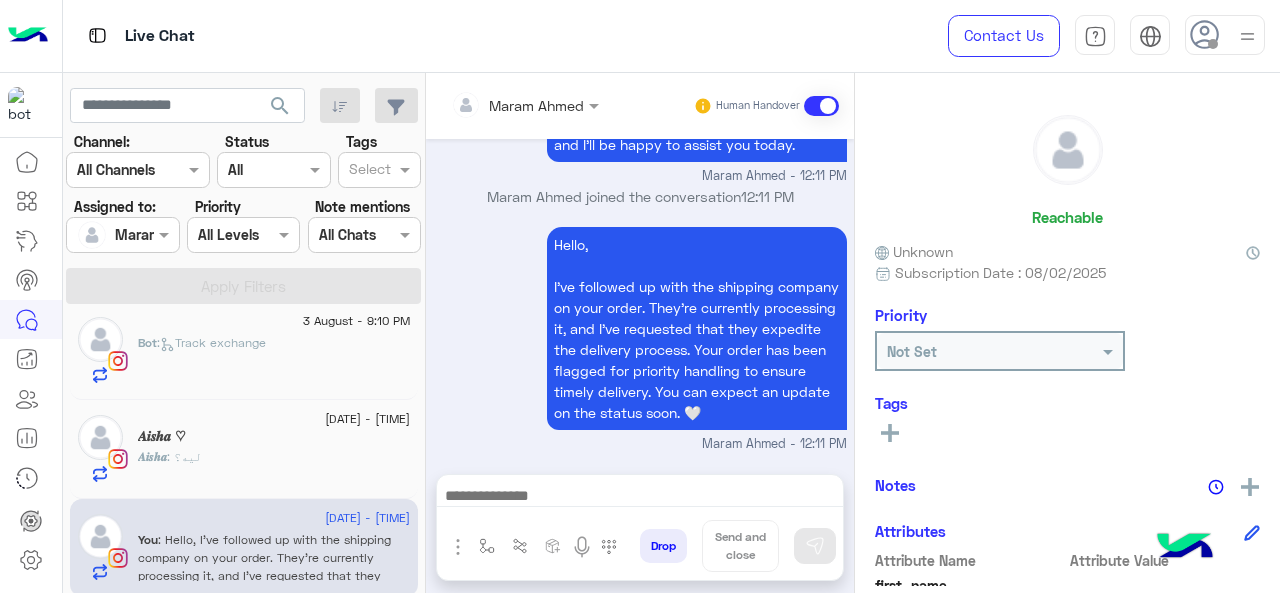 scroll, scrollTop: 768, scrollLeft: 0, axis: vertical 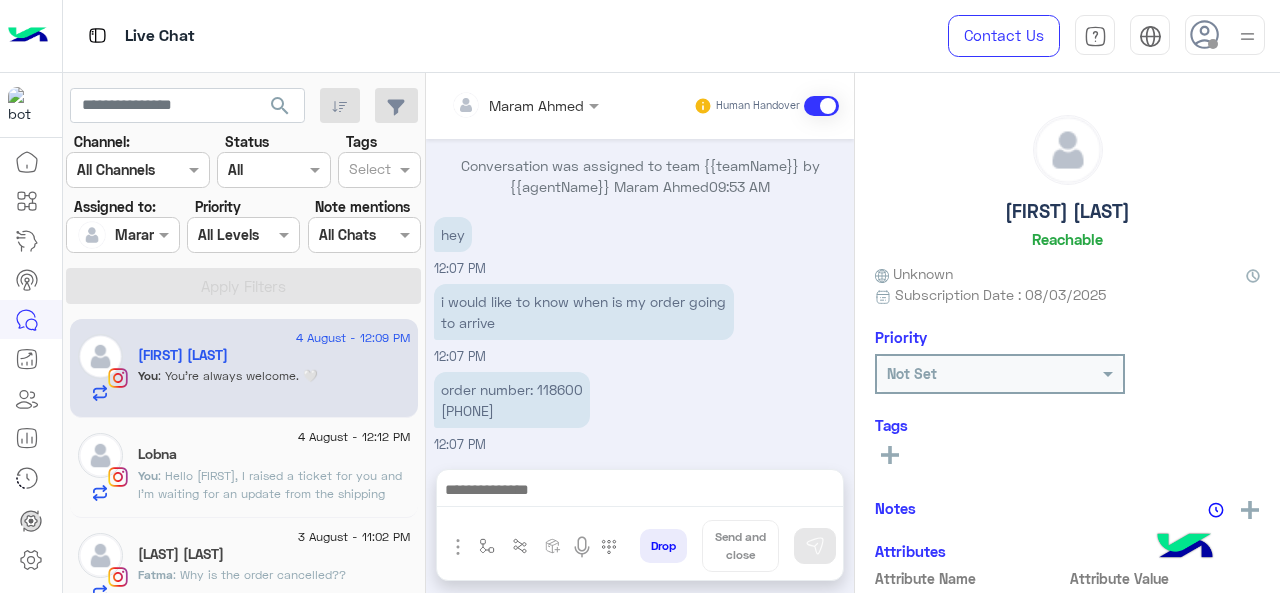 click on ": Hello Lobna,
I raised a ticket for you and I'm waiting for an update from the shipping company, please bear longer with me. 🤍" 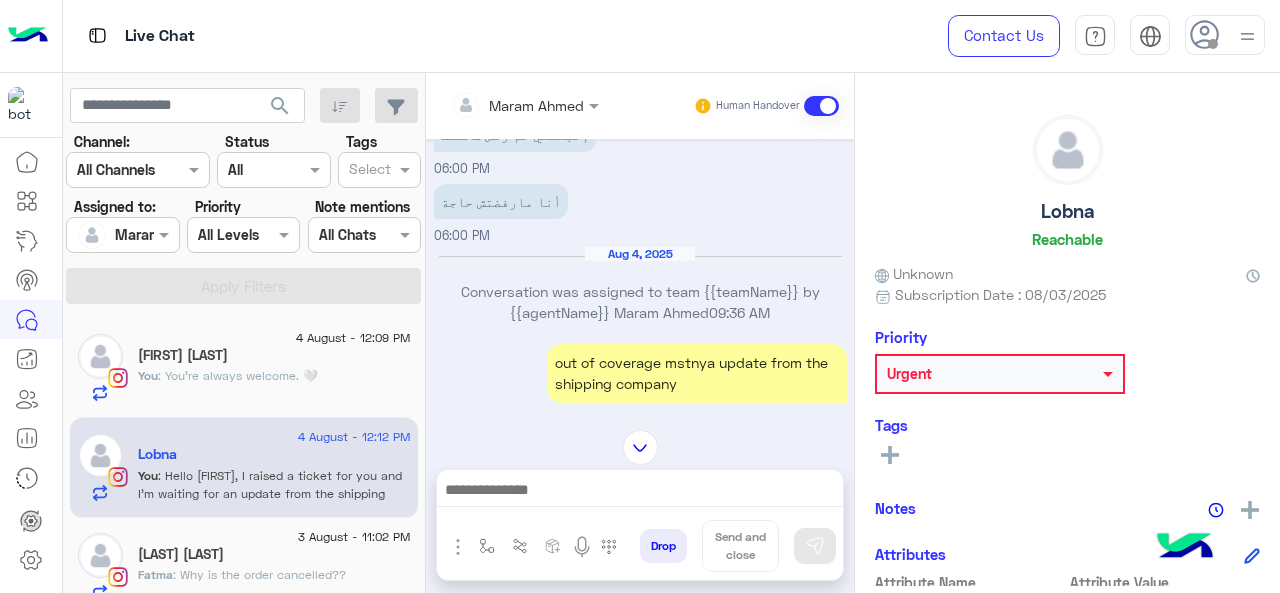 scroll, scrollTop: 713, scrollLeft: 0, axis: vertical 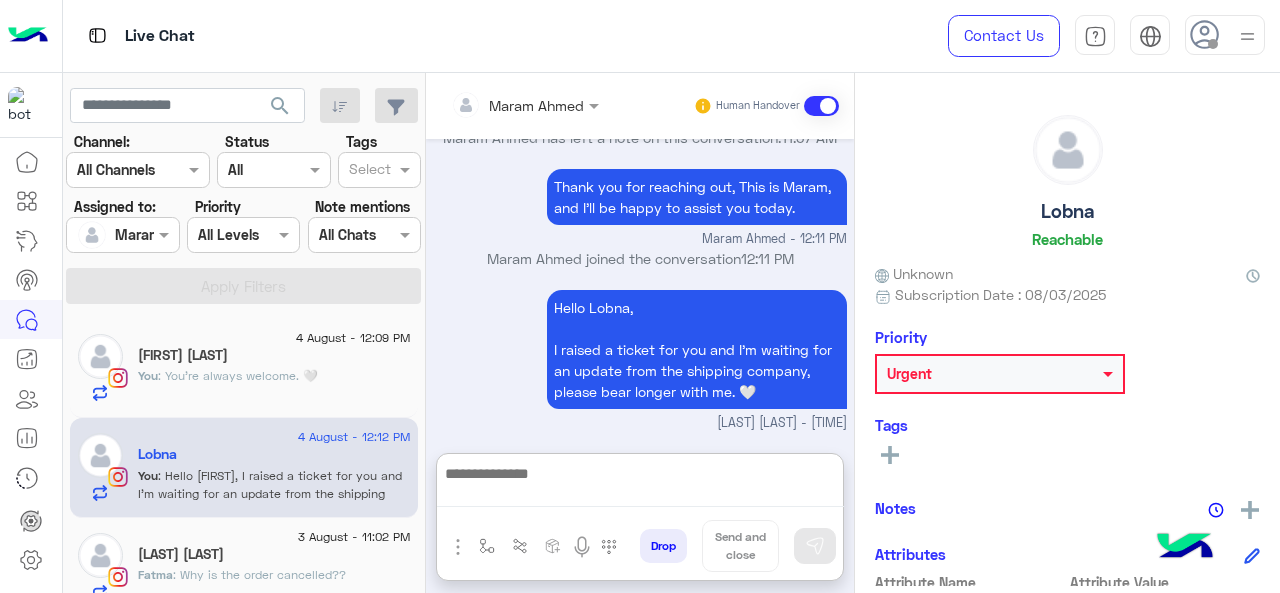 click at bounding box center (640, 484) 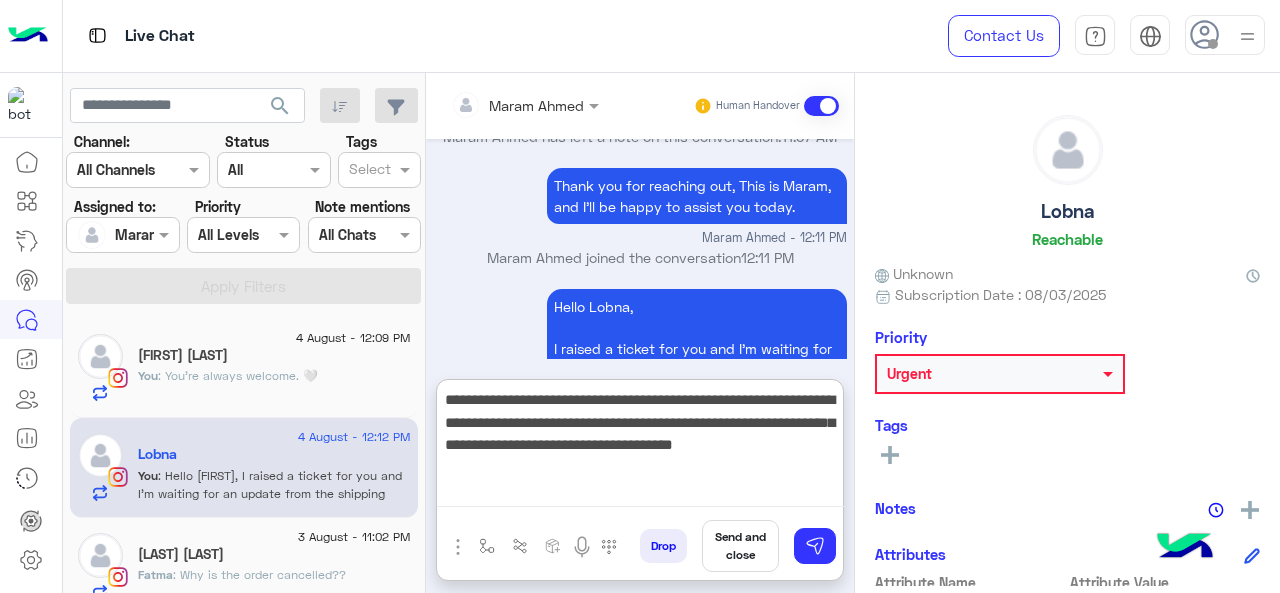 type on "**********" 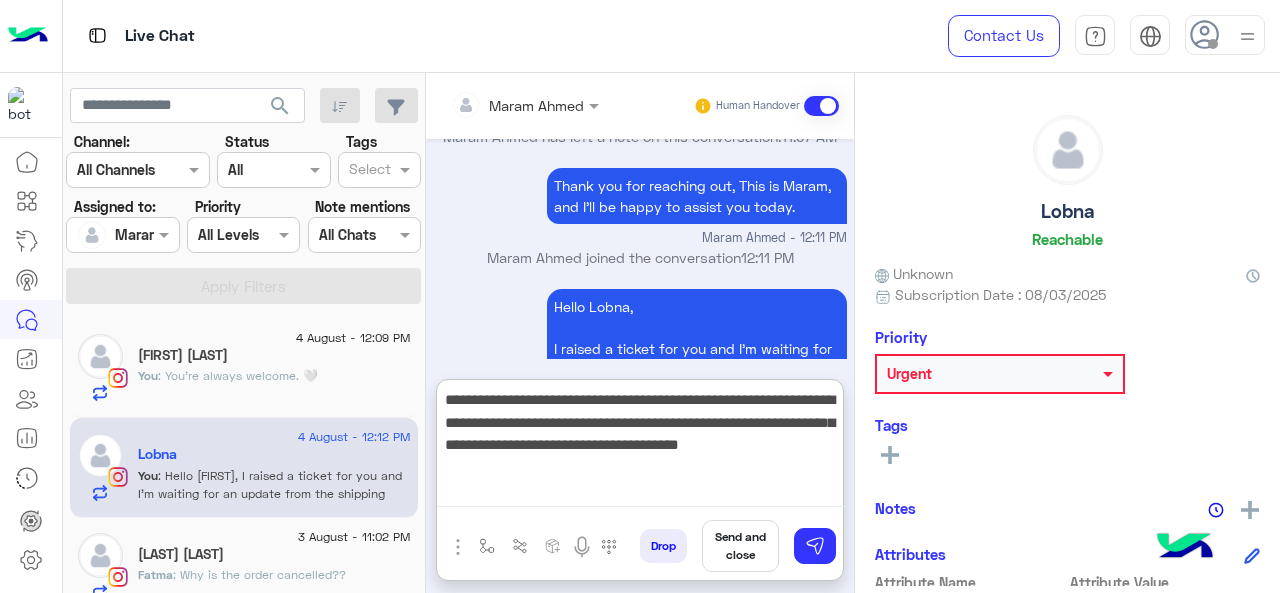 type 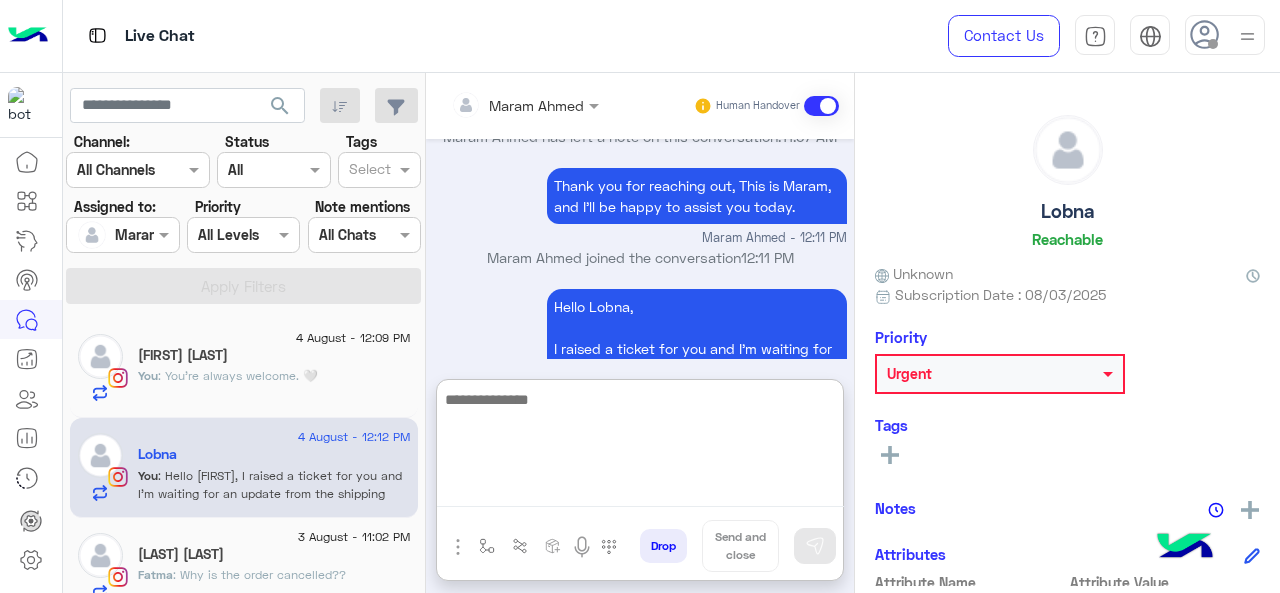 scroll, scrollTop: 951, scrollLeft: 0, axis: vertical 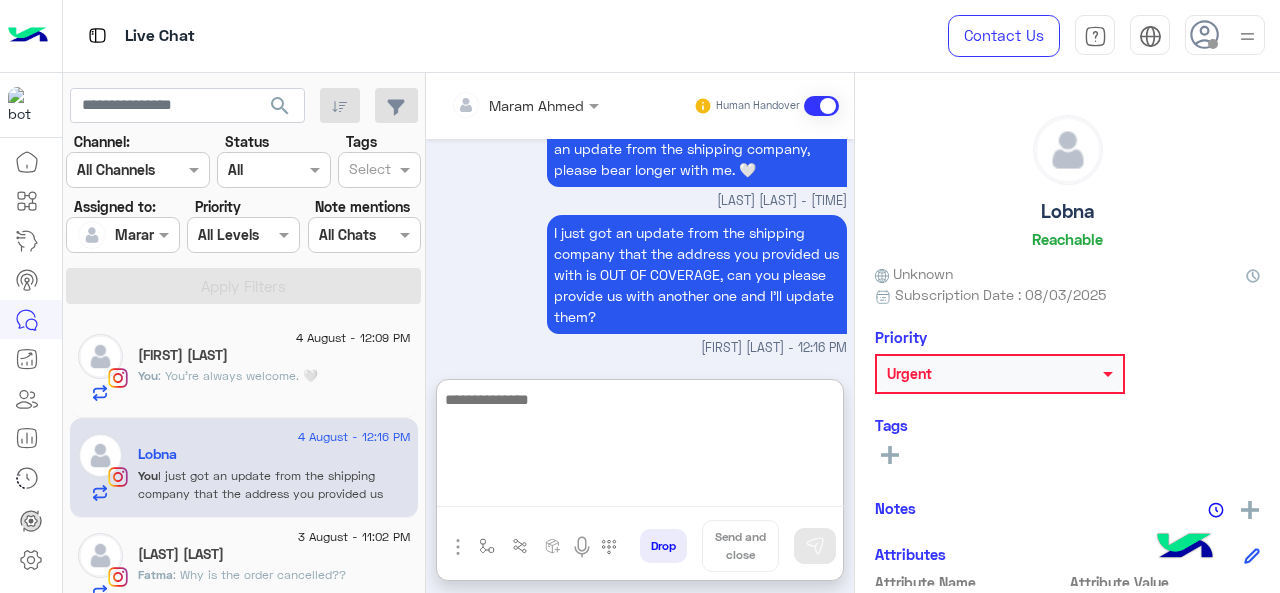 click on ": You're always welcome. 🤍" 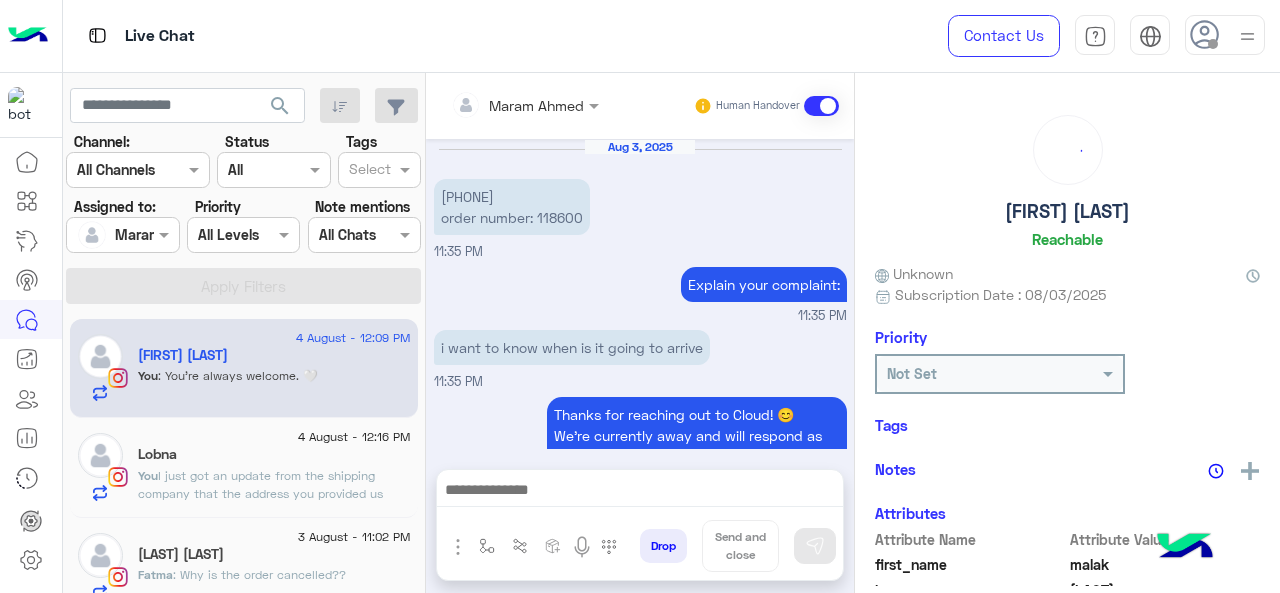 scroll, scrollTop: 656, scrollLeft: 0, axis: vertical 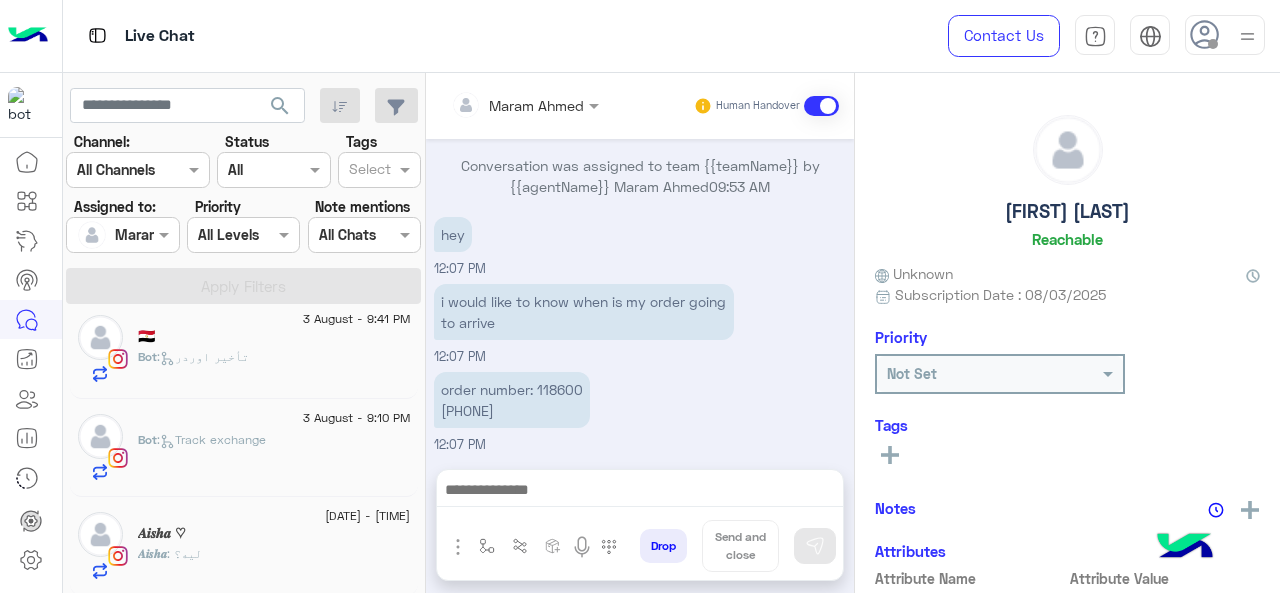 click on "3 August - 8:42 PM" 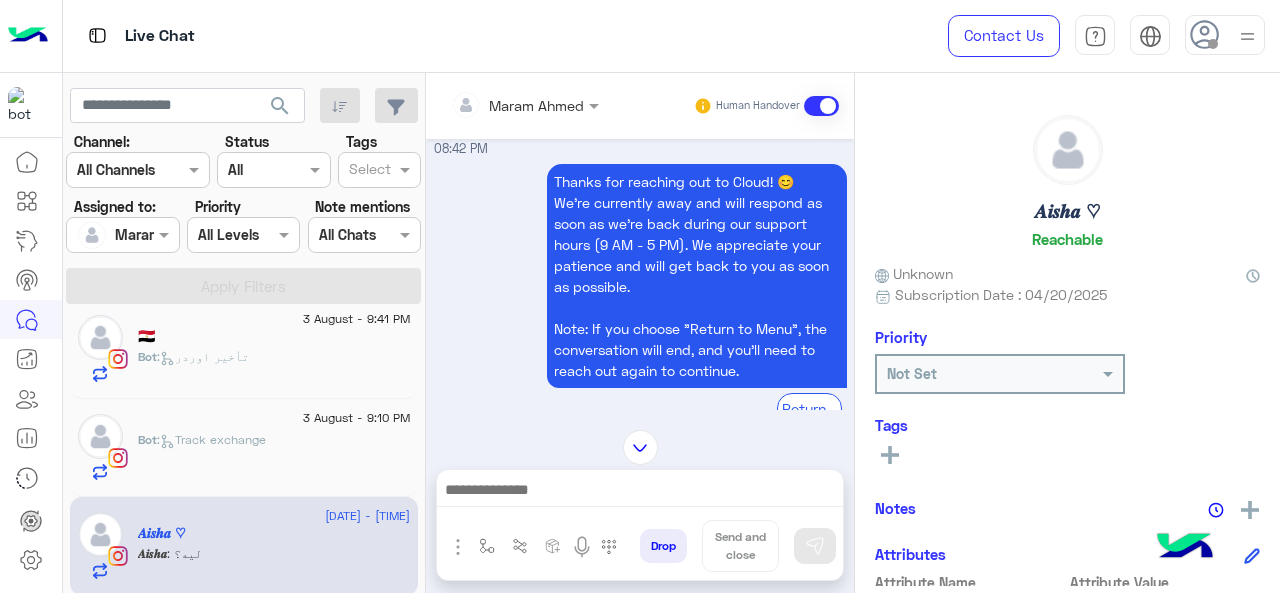 scroll, scrollTop: 12, scrollLeft: 0, axis: vertical 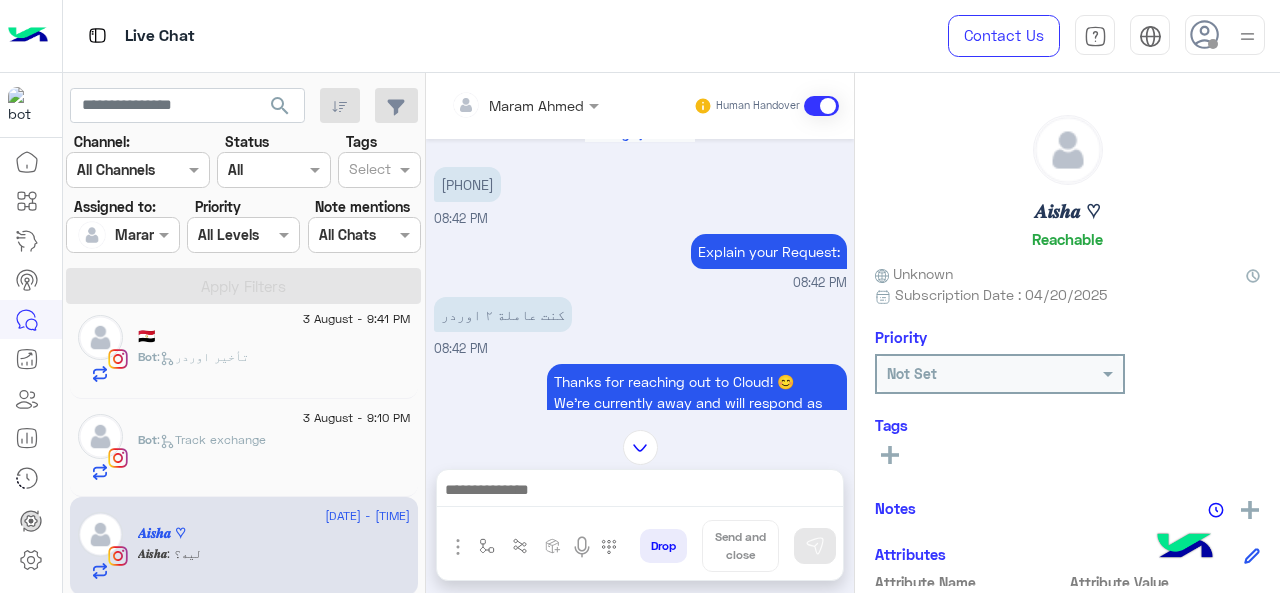 drag, startPoint x: 450, startPoint y: 184, endPoint x: 530, endPoint y: 180, distance: 80.09994 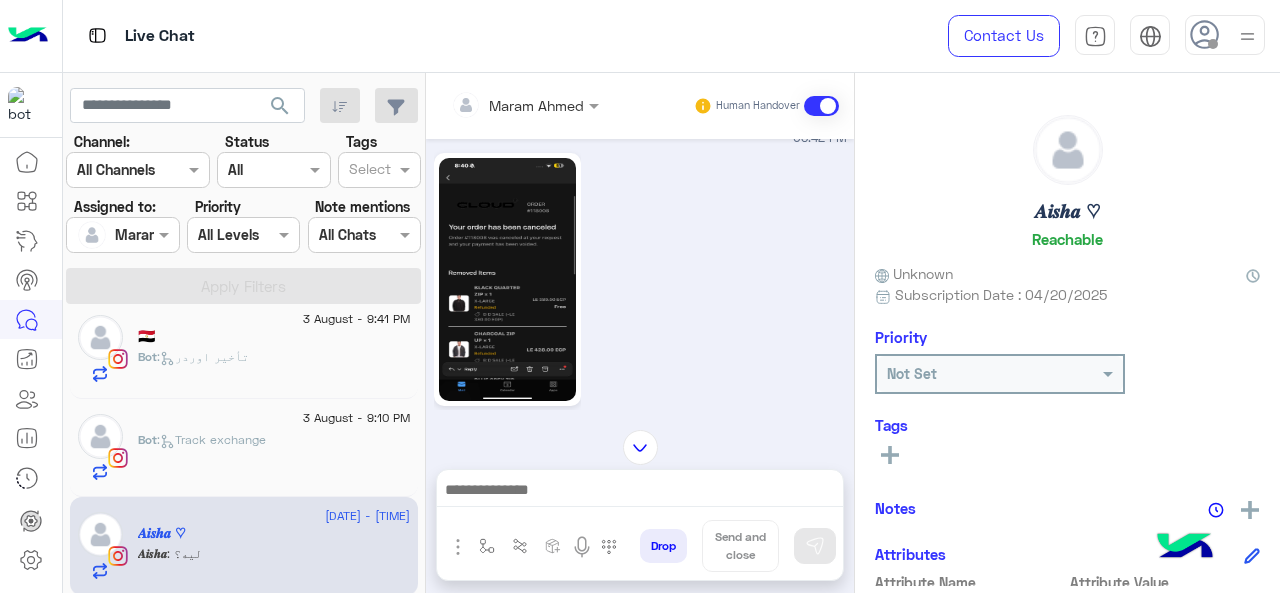 scroll, scrollTop: 812, scrollLeft: 0, axis: vertical 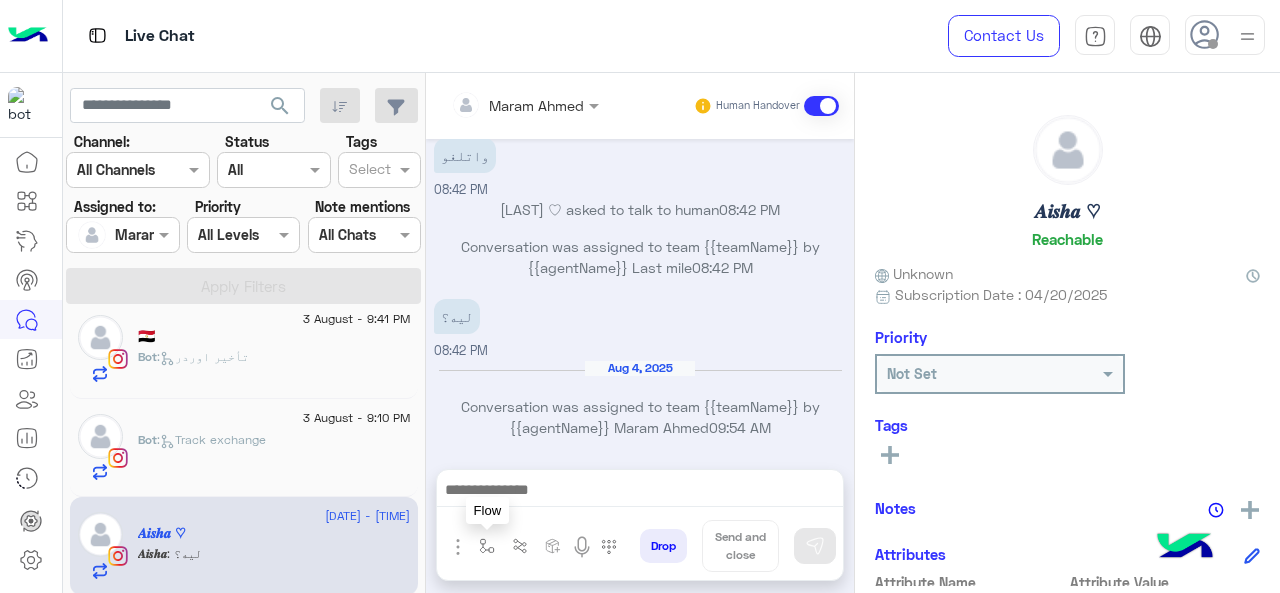 click at bounding box center (487, 546) 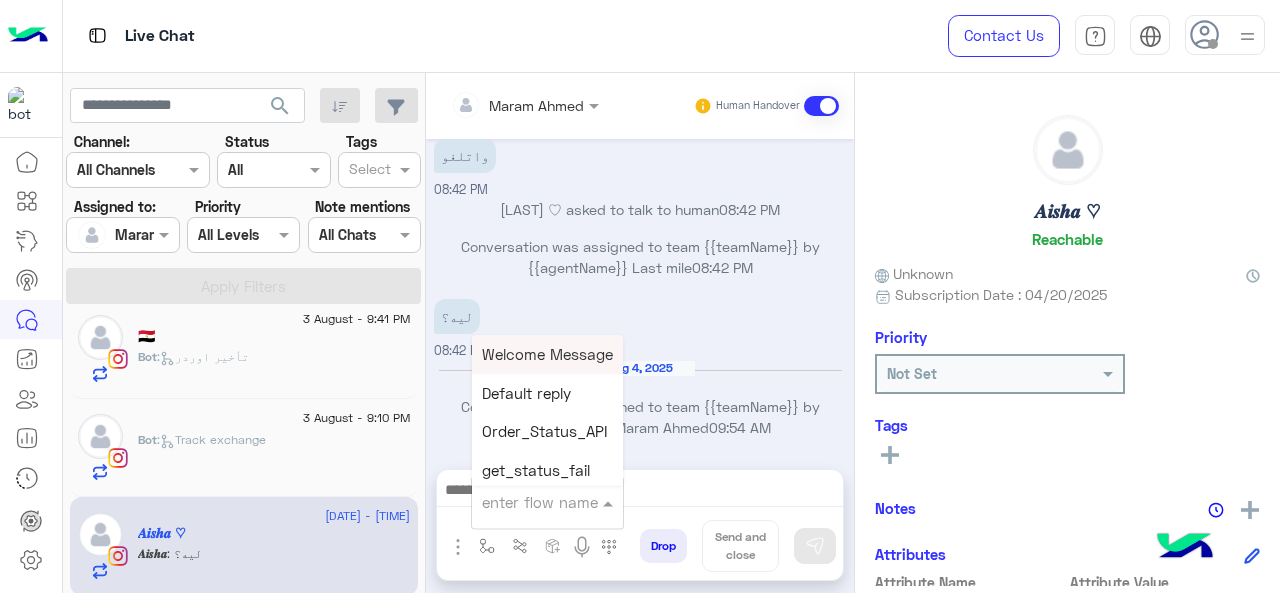 drag, startPoint x: 536, startPoint y: 515, endPoint x: 576, endPoint y: 497, distance: 43.863426 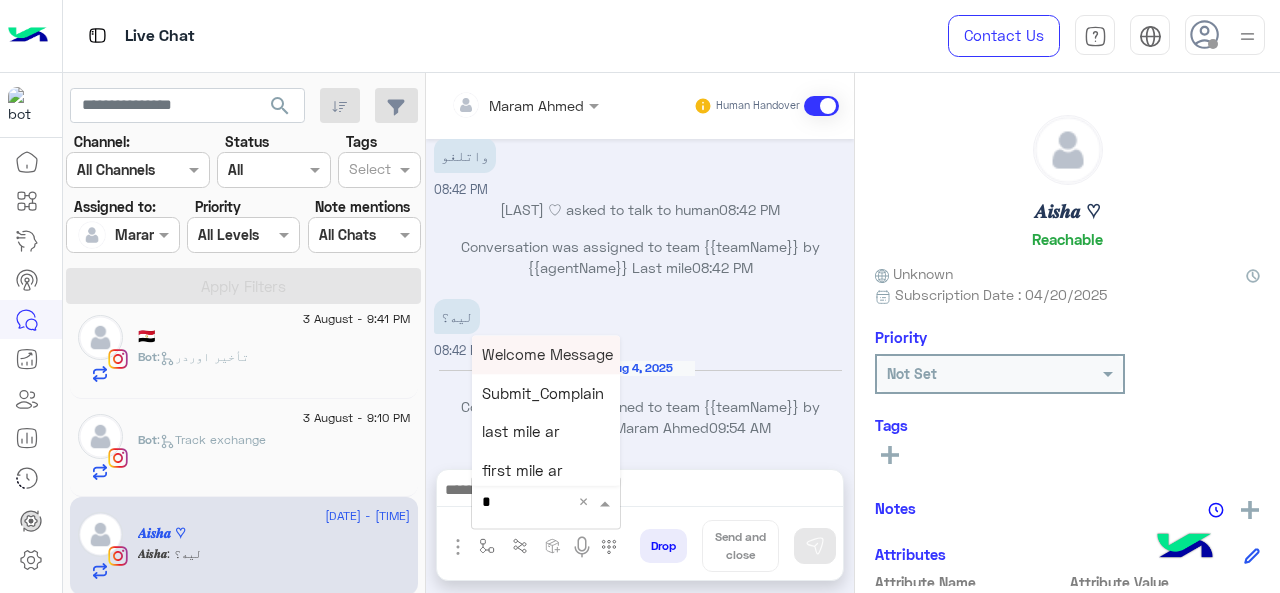 type on "*" 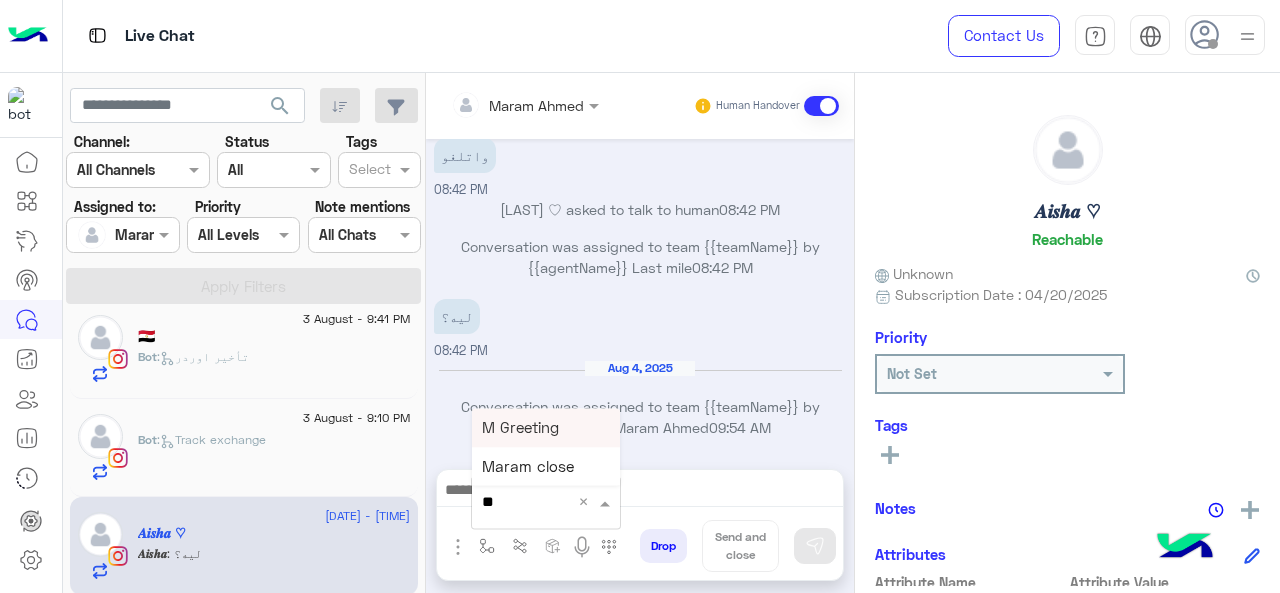 click on "M Greeting" at bounding box center [546, 427] 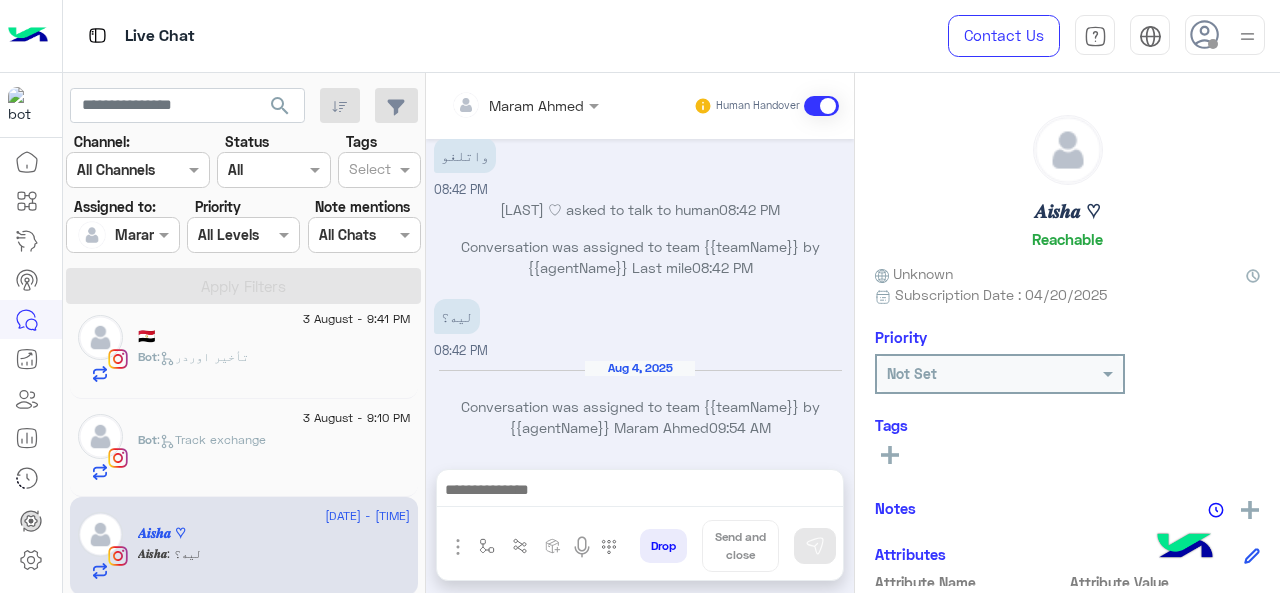 type on "**********" 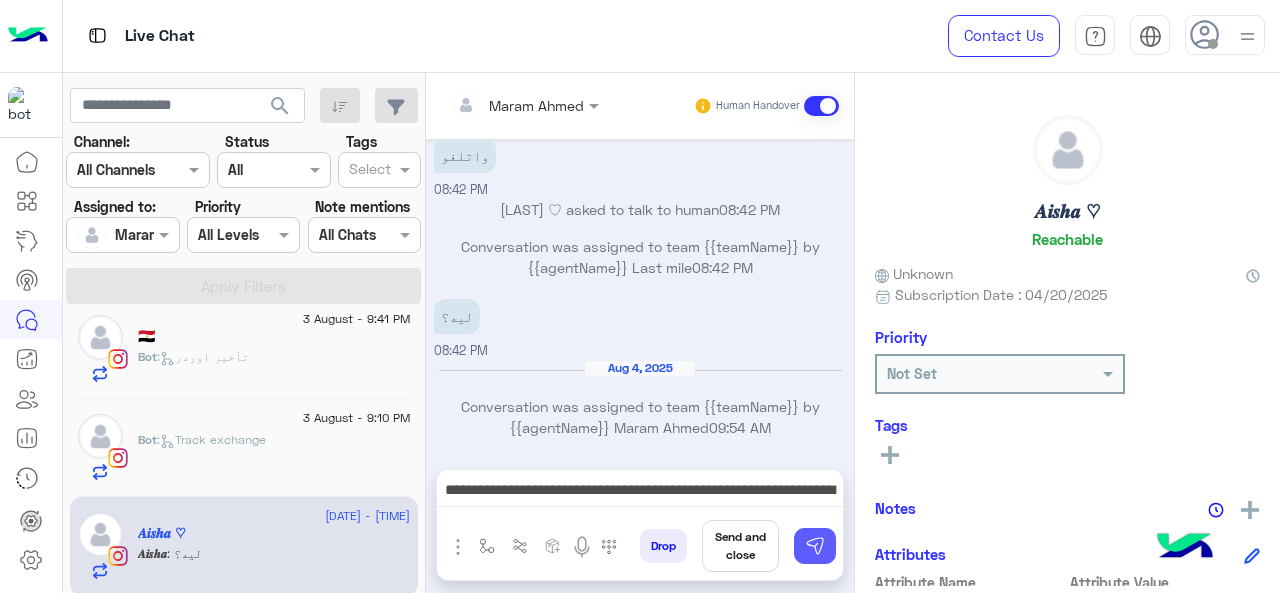 click at bounding box center [815, 546] 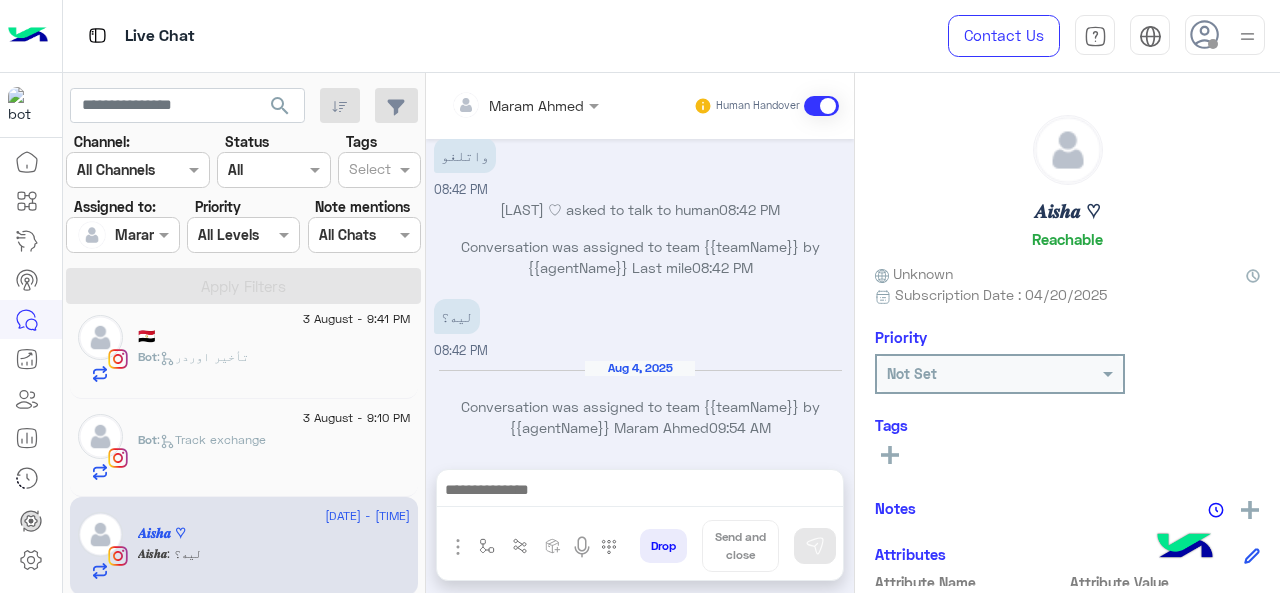 click at bounding box center [640, 492] 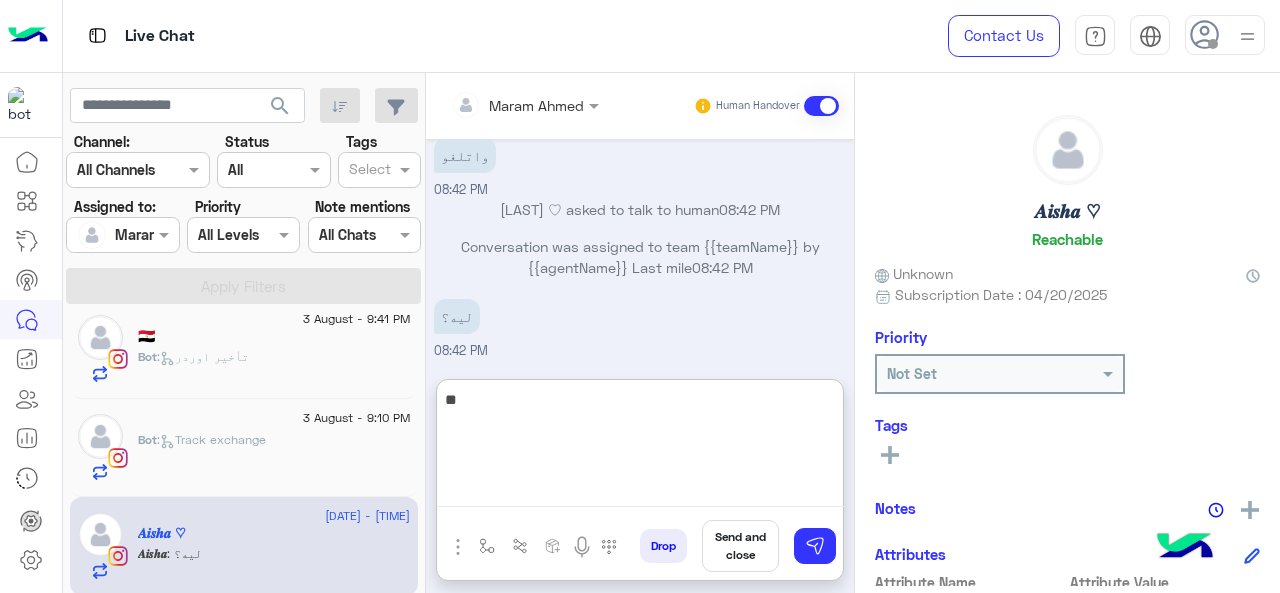 scroll, scrollTop: 1023, scrollLeft: 0, axis: vertical 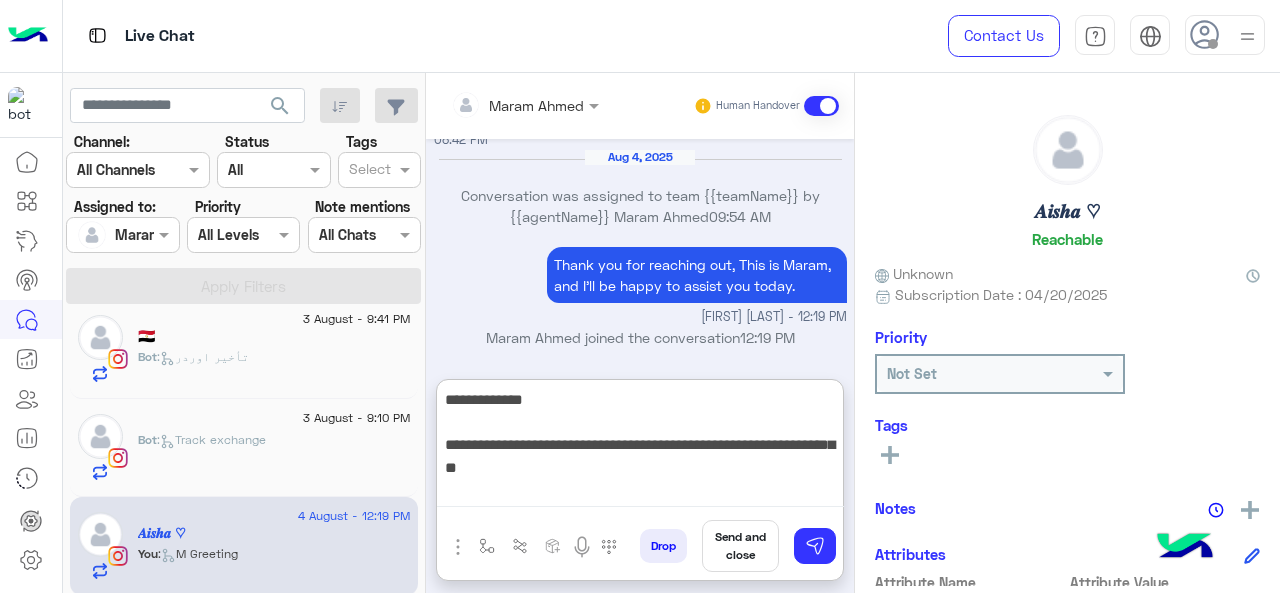 paste on "********" 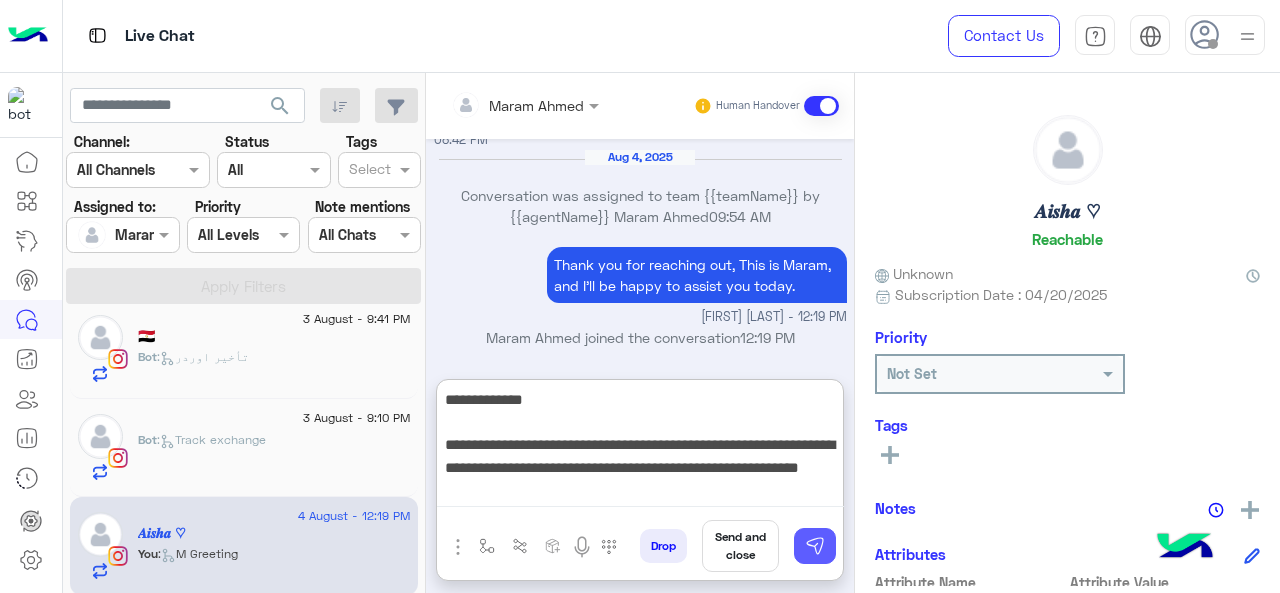 type on "**********" 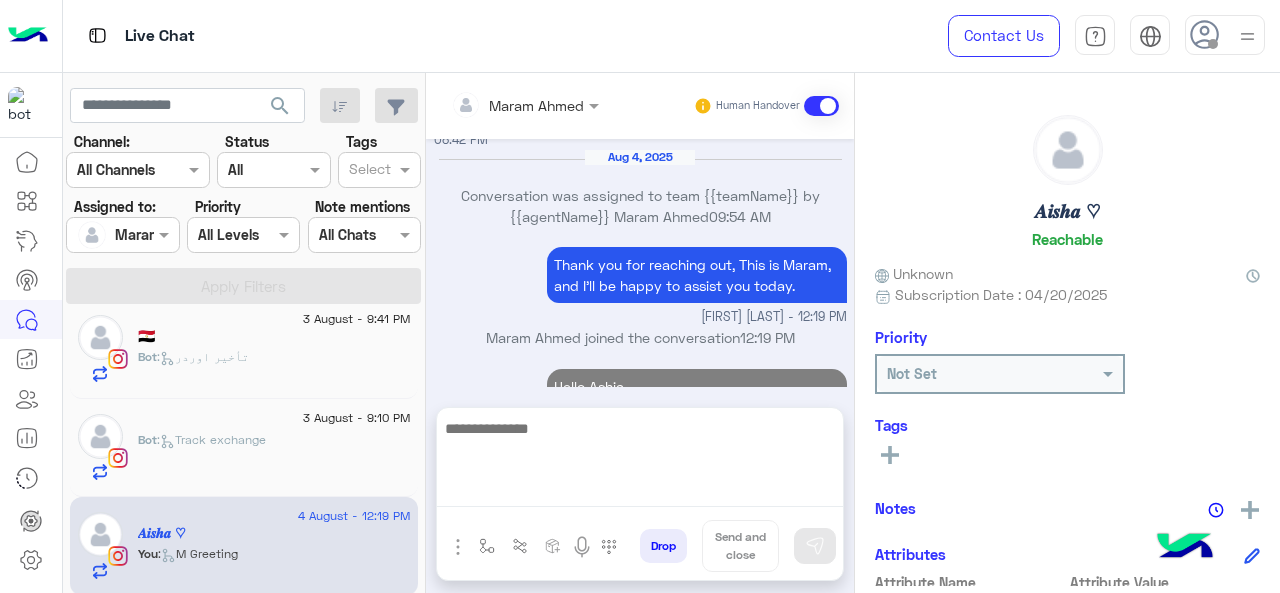 scroll, scrollTop: 1102, scrollLeft: 0, axis: vertical 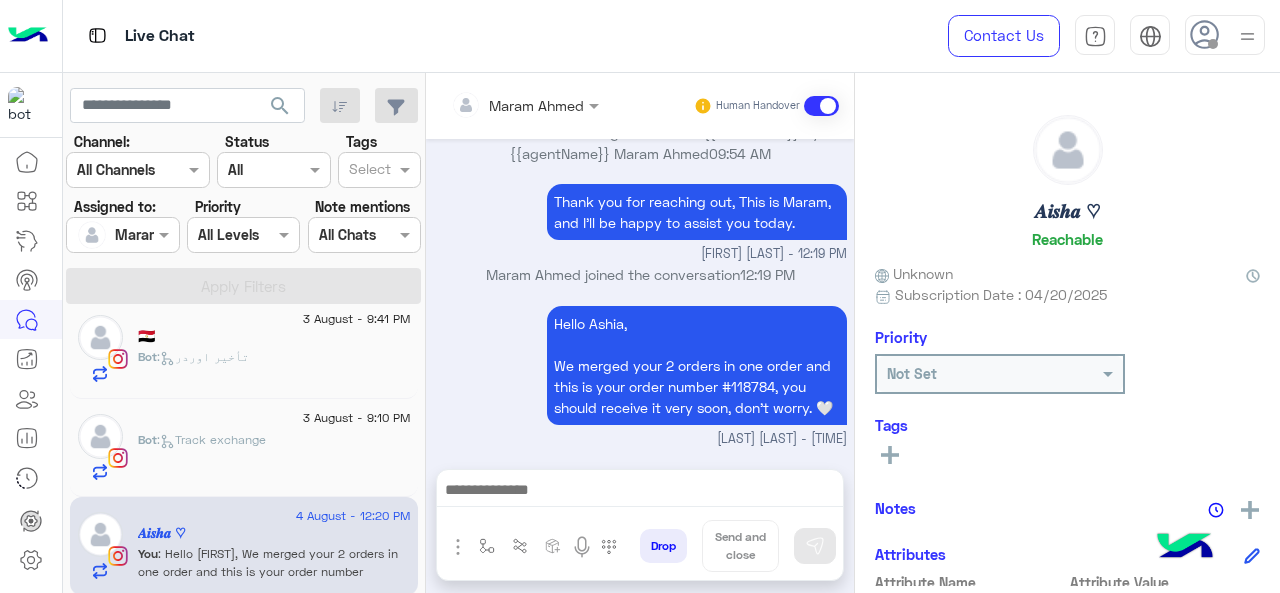 click on ":   Track exchange" 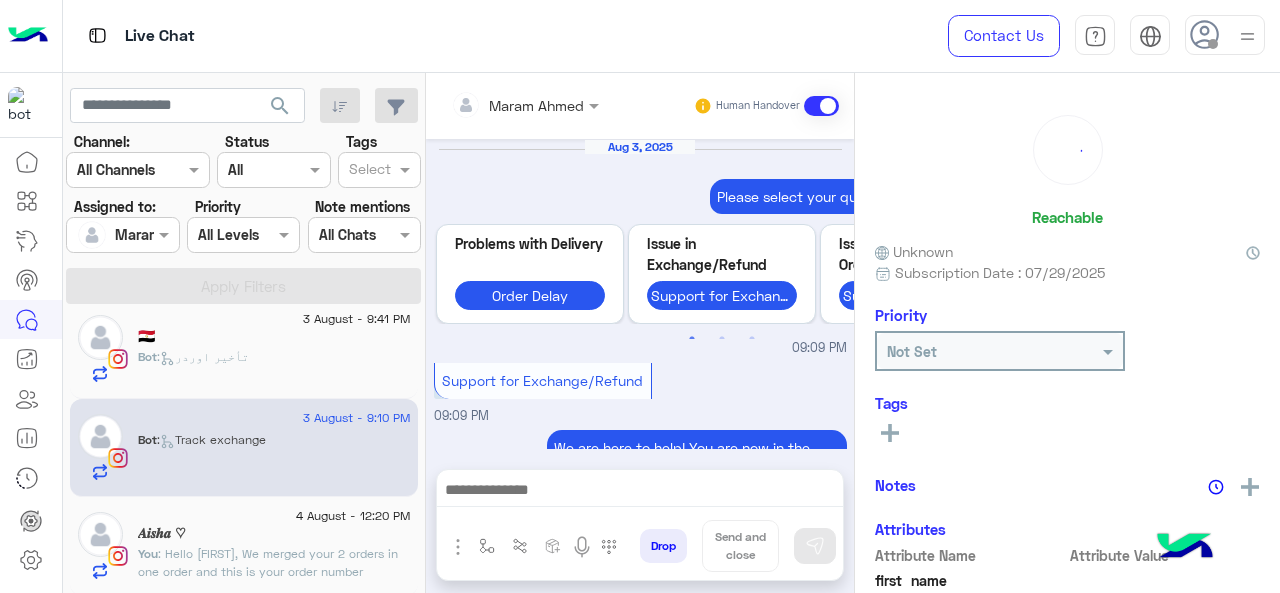 scroll, scrollTop: 853, scrollLeft: 0, axis: vertical 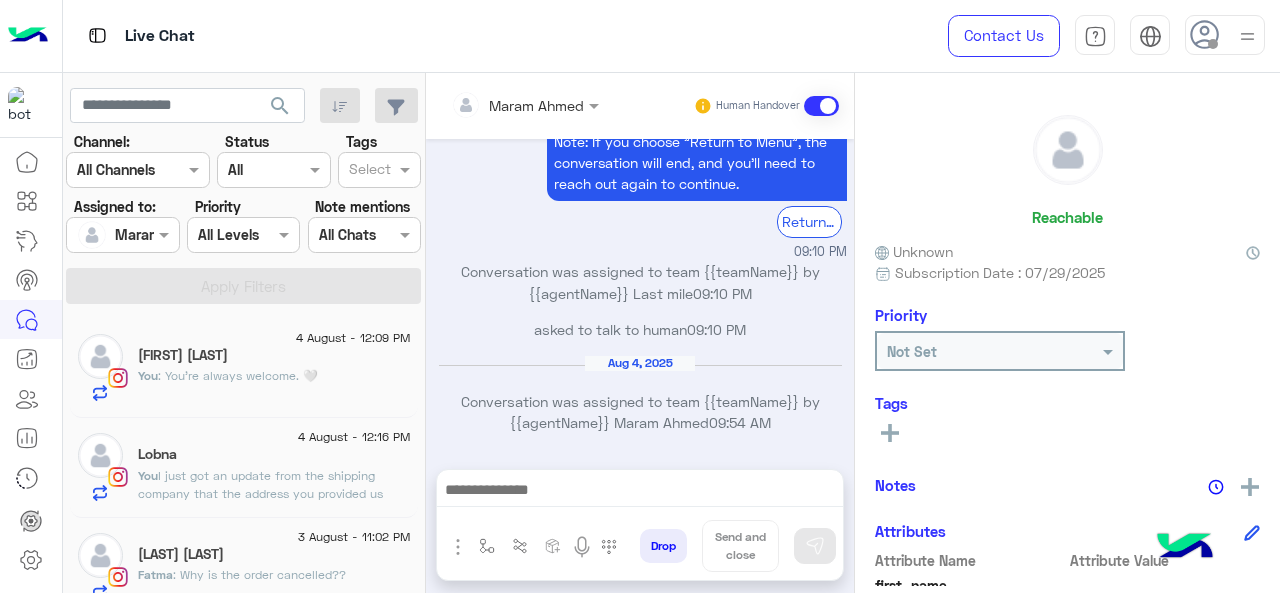 click on "You  : I just got an update from the shipping company that the address you provided us with is OUT OF COVERAGE, can you please provide us with another one and I'll update them?" 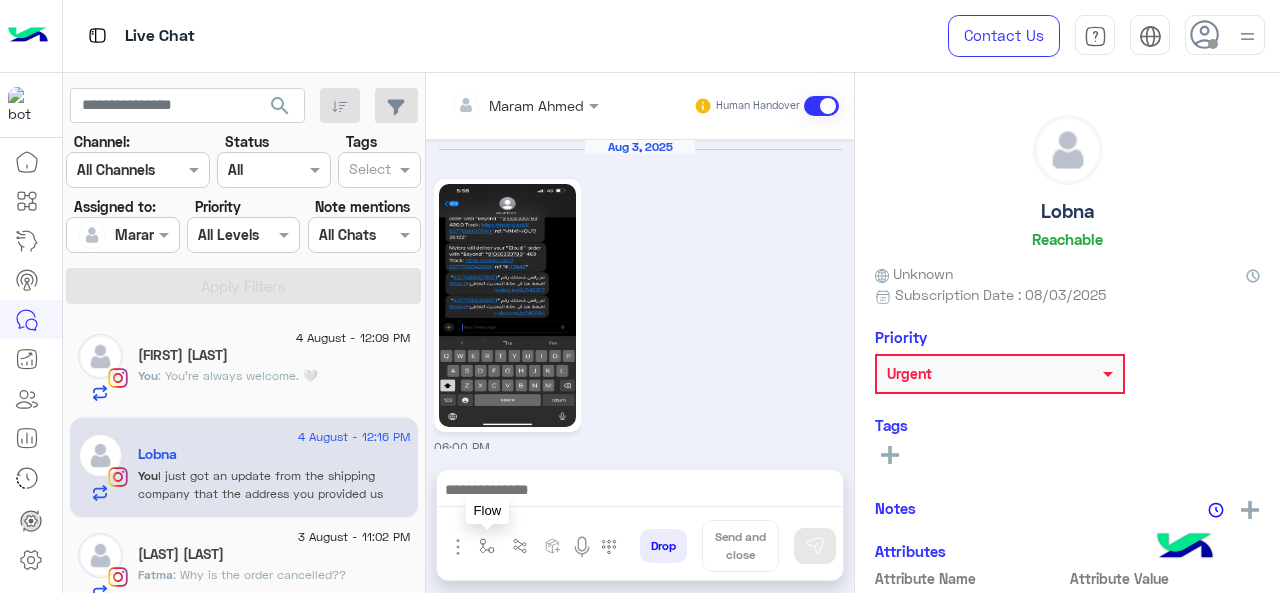scroll, scrollTop: 794, scrollLeft: 0, axis: vertical 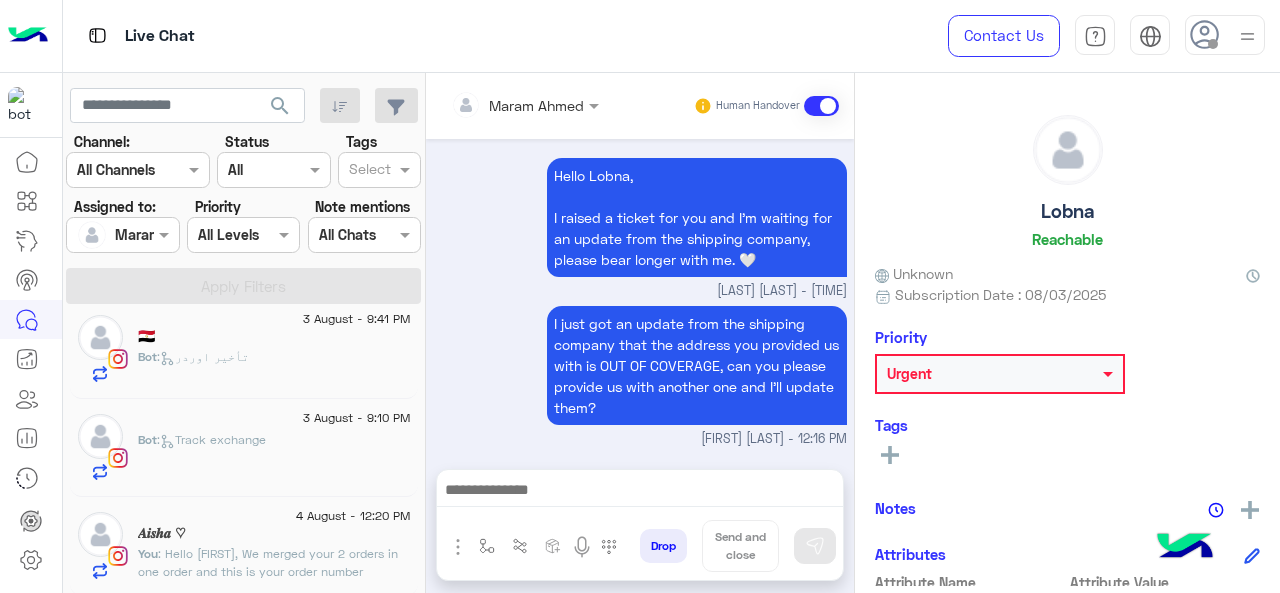click on "Bot :   Track exchange" 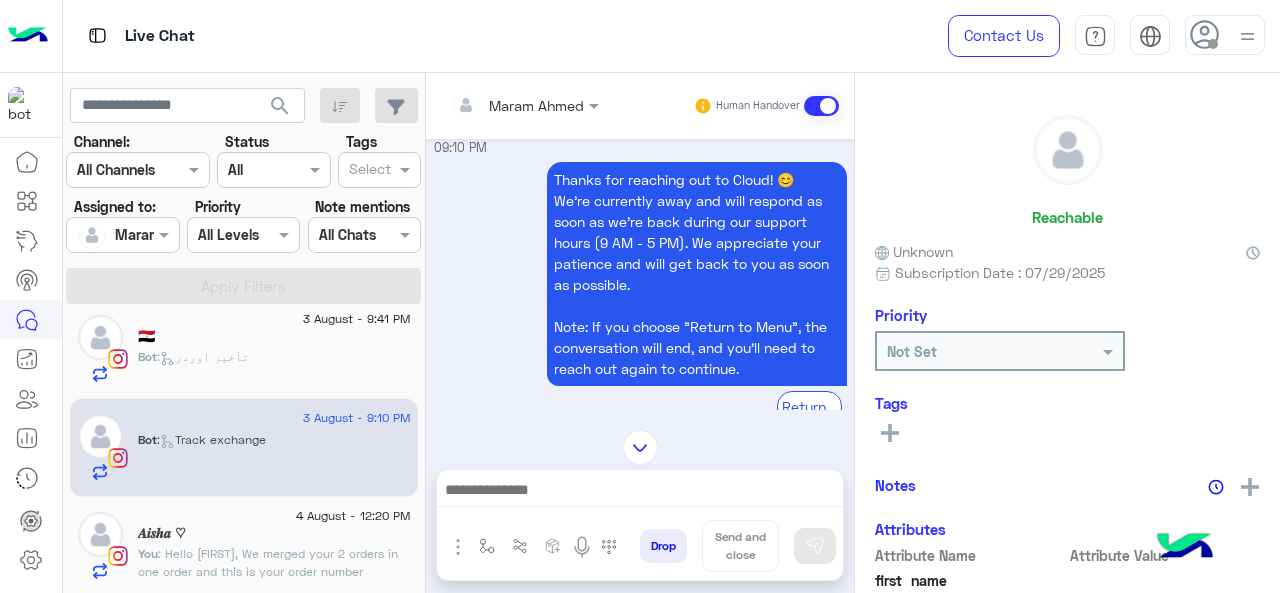 scroll, scrollTop: 453, scrollLeft: 0, axis: vertical 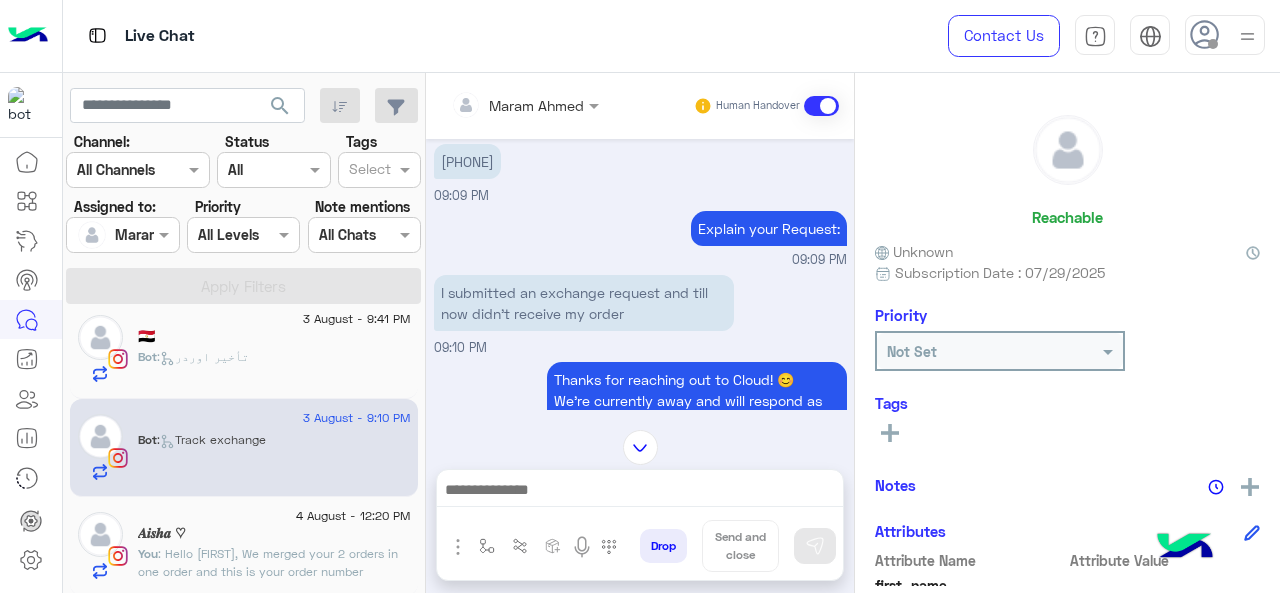 drag, startPoint x: 459, startPoint y: 180, endPoint x: 450, endPoint y: 186, distance: 10.816654 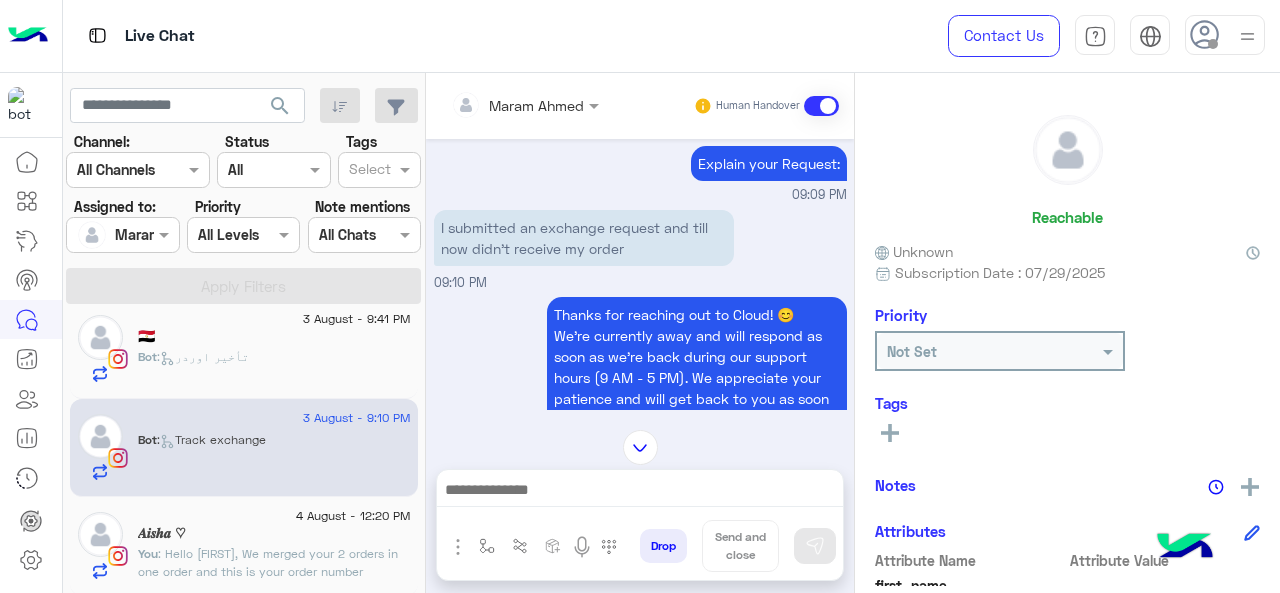 scroll, scrollTop: 454, scrollLeft: 0, axis: vertical 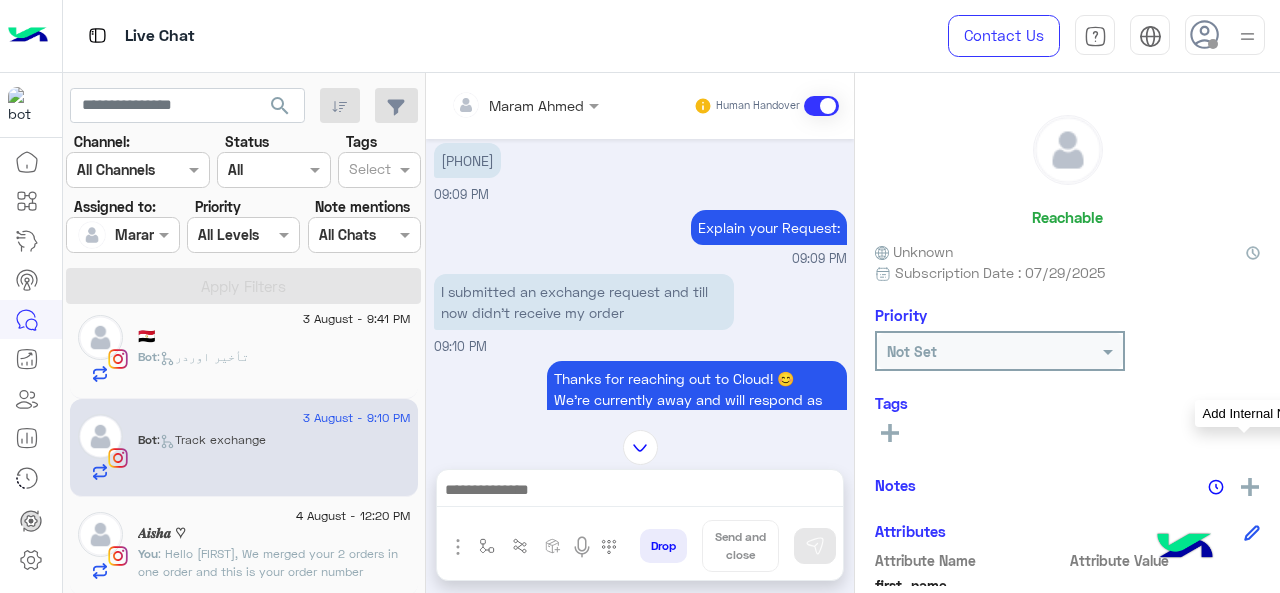 click 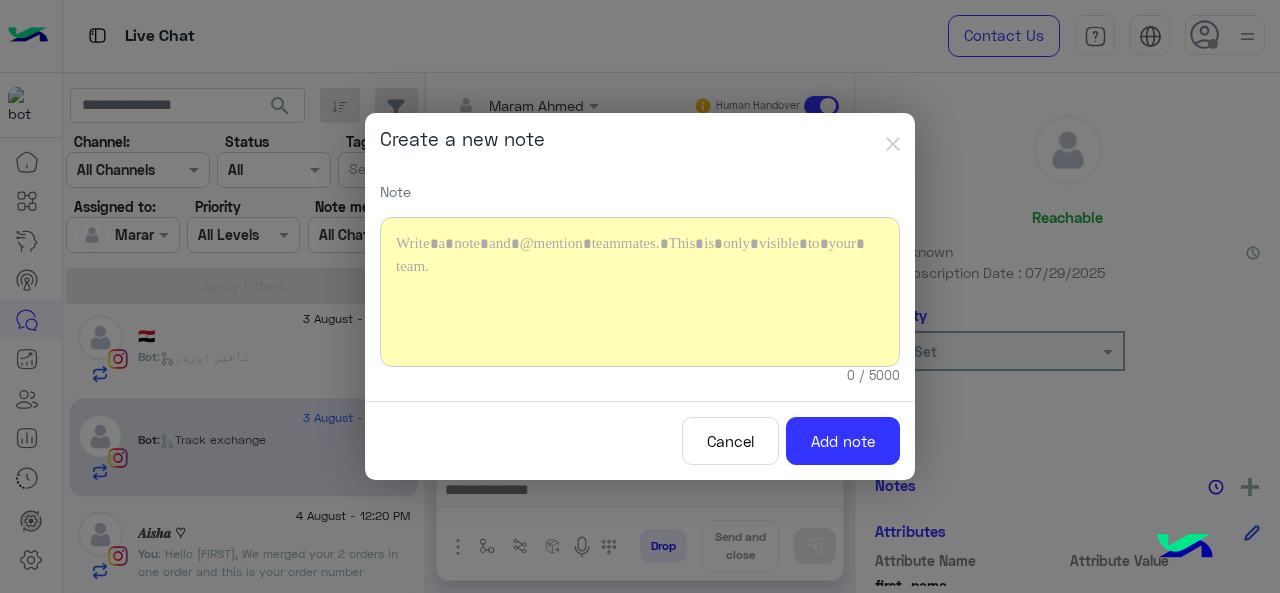 type 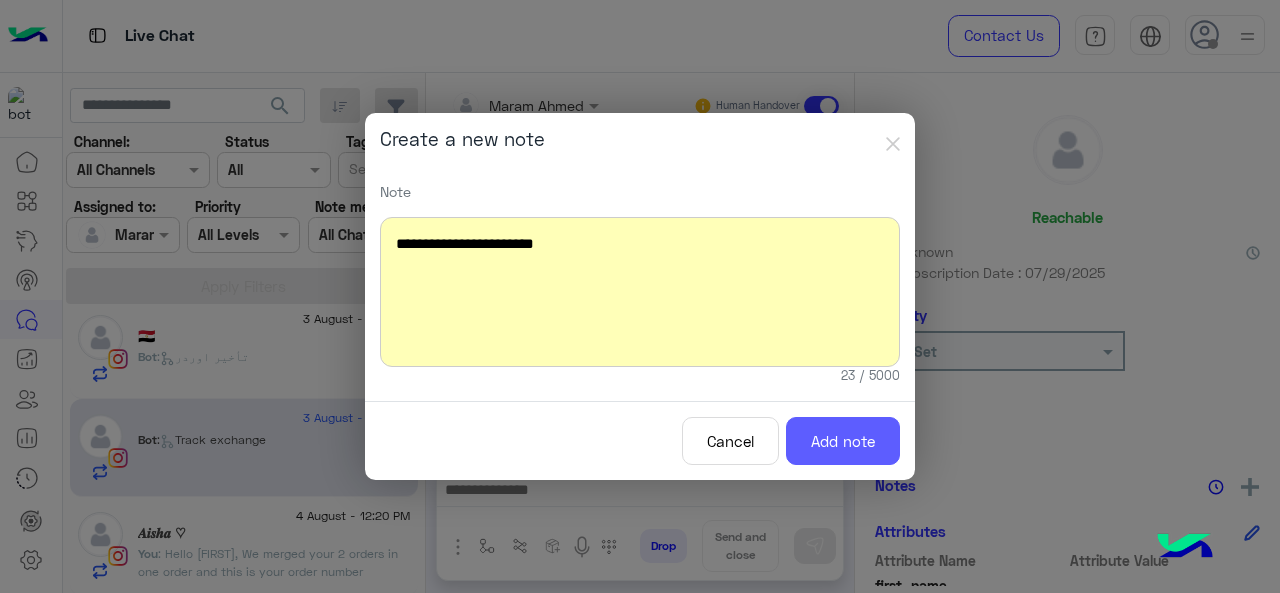 click on "Add note" 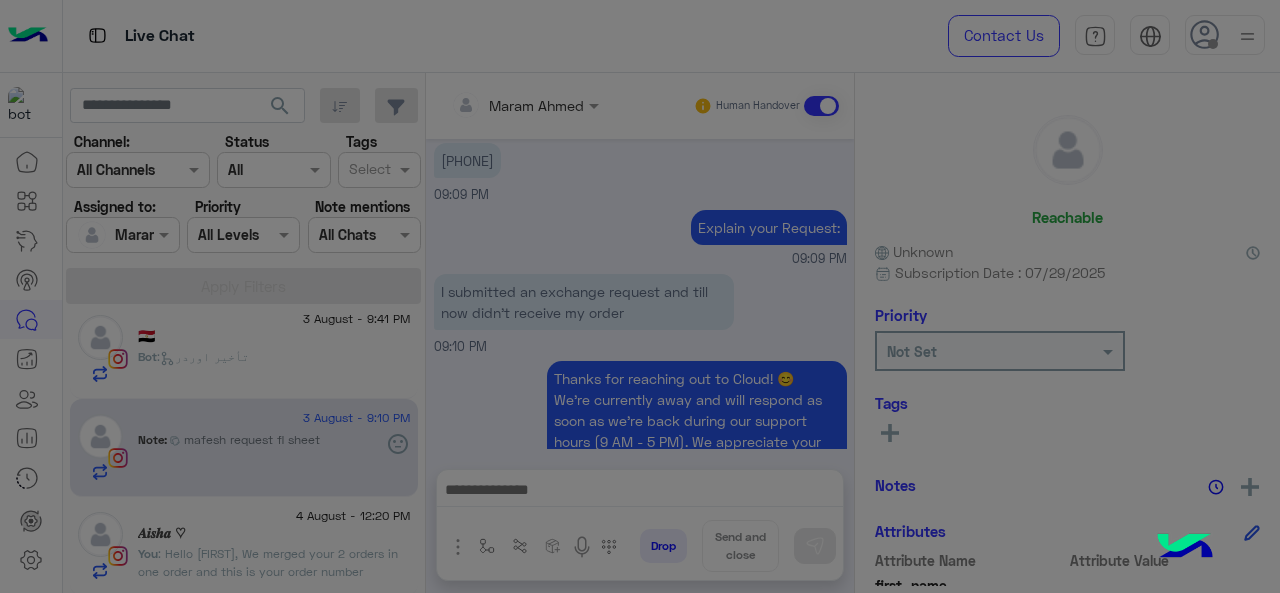 scroll, scrollTop: 977, scrollLeft: 0, axis: vertical 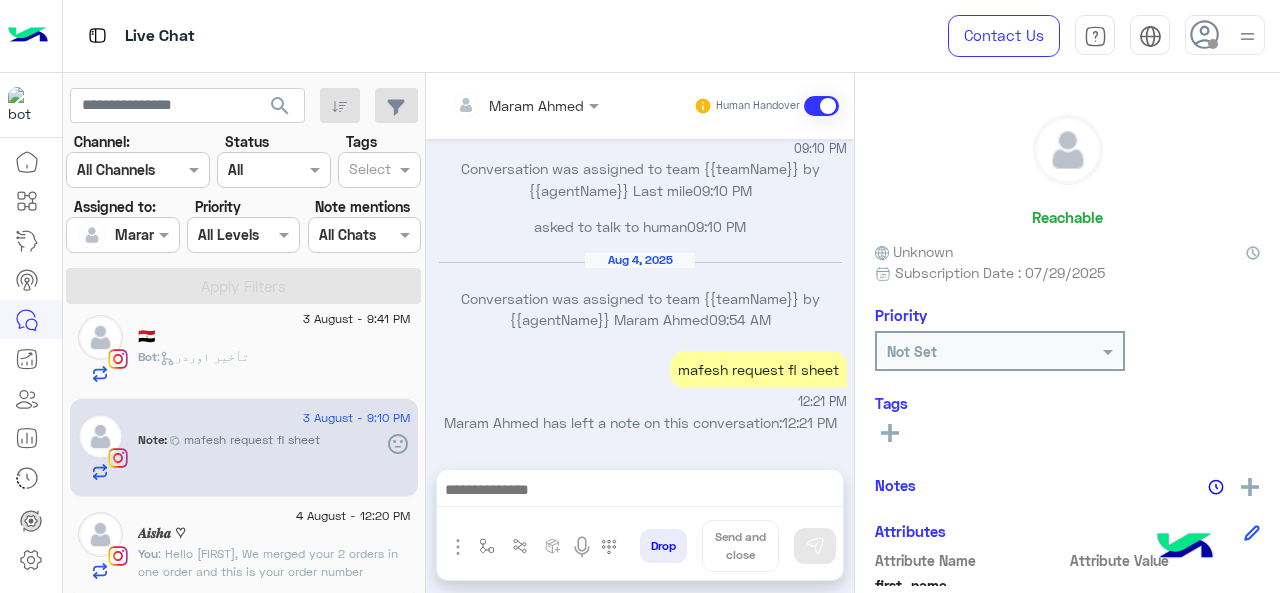 click at bounding box center [525, 104] 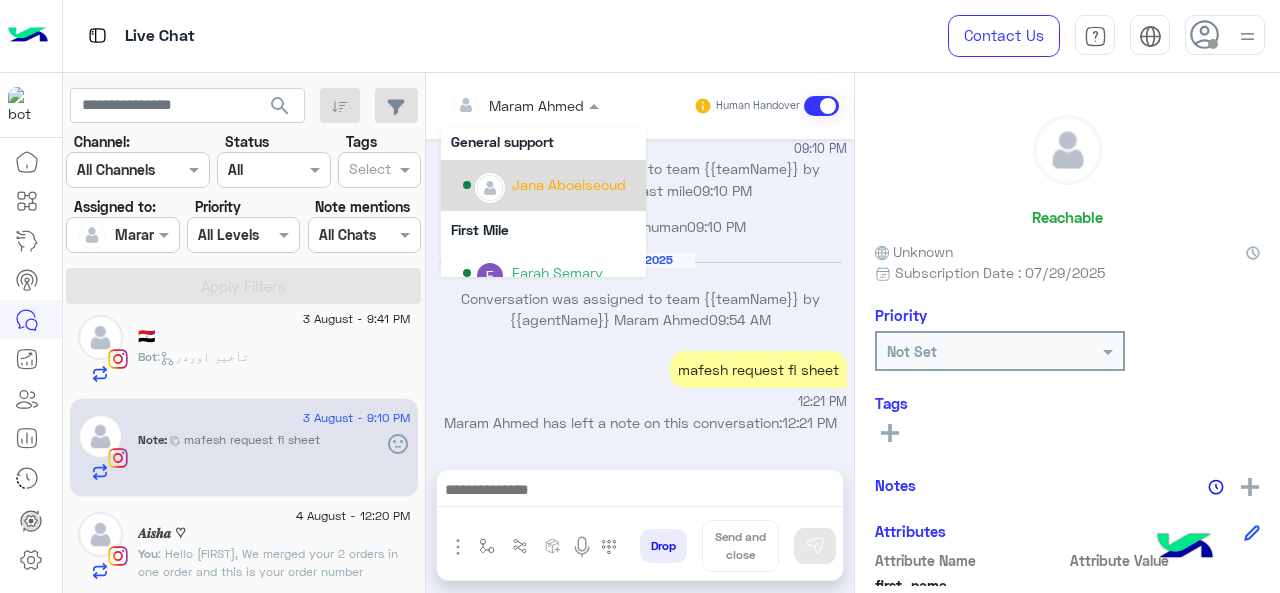 scroll, scrollTop: 200, scrollLeft: 0, axis: vertical 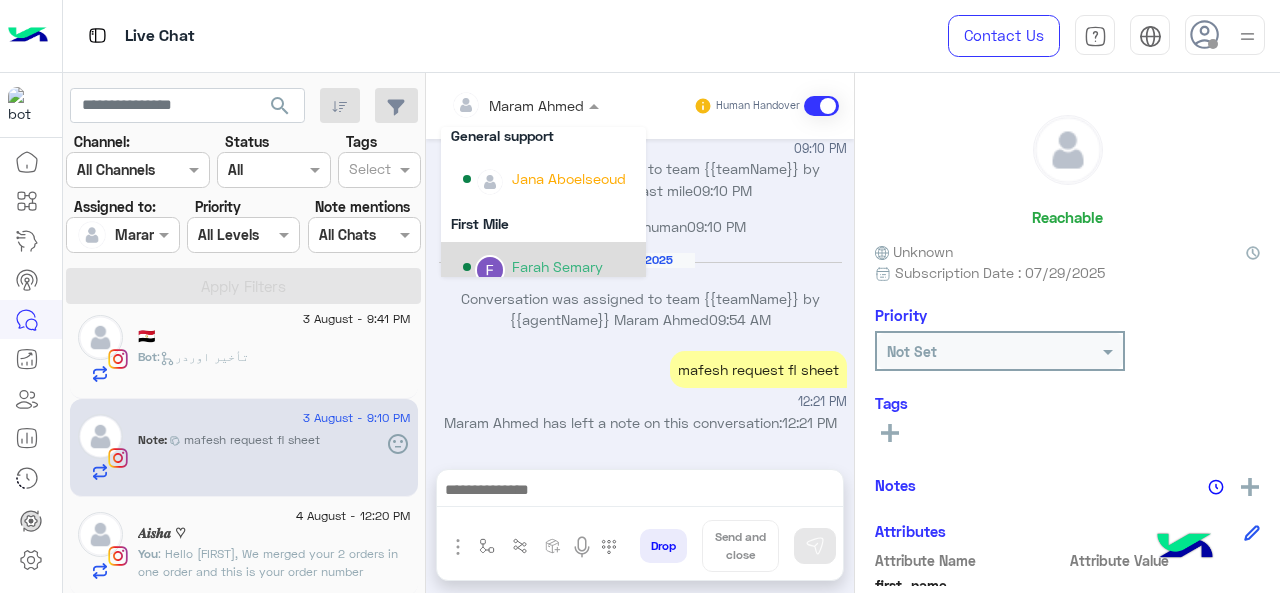 click on "Farah Semary" at bounding box center [557, 266] 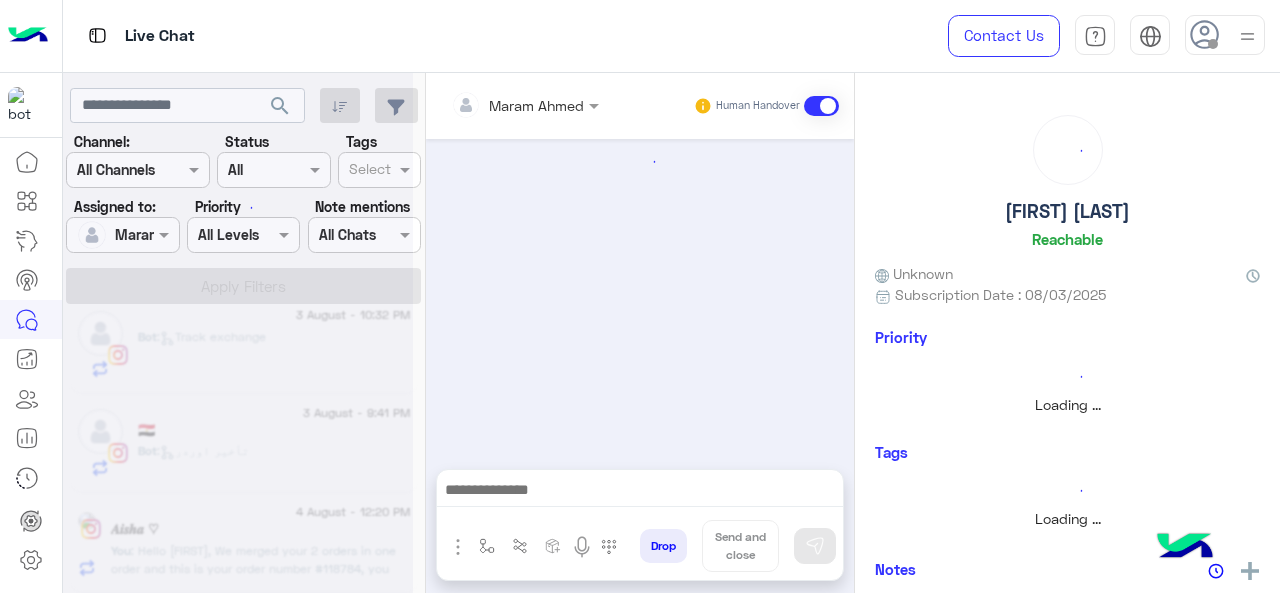 scroll, scrollTop: 318, scrollLeft: 0, axis: vertical 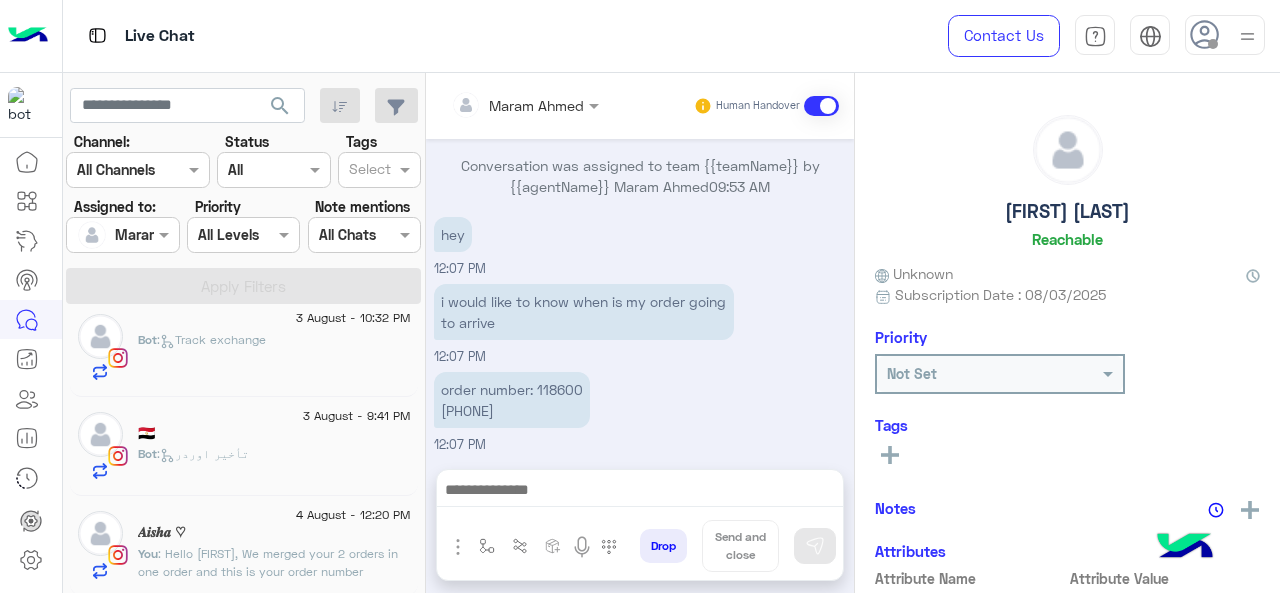 click on "Bot :   تأخير اوردر" 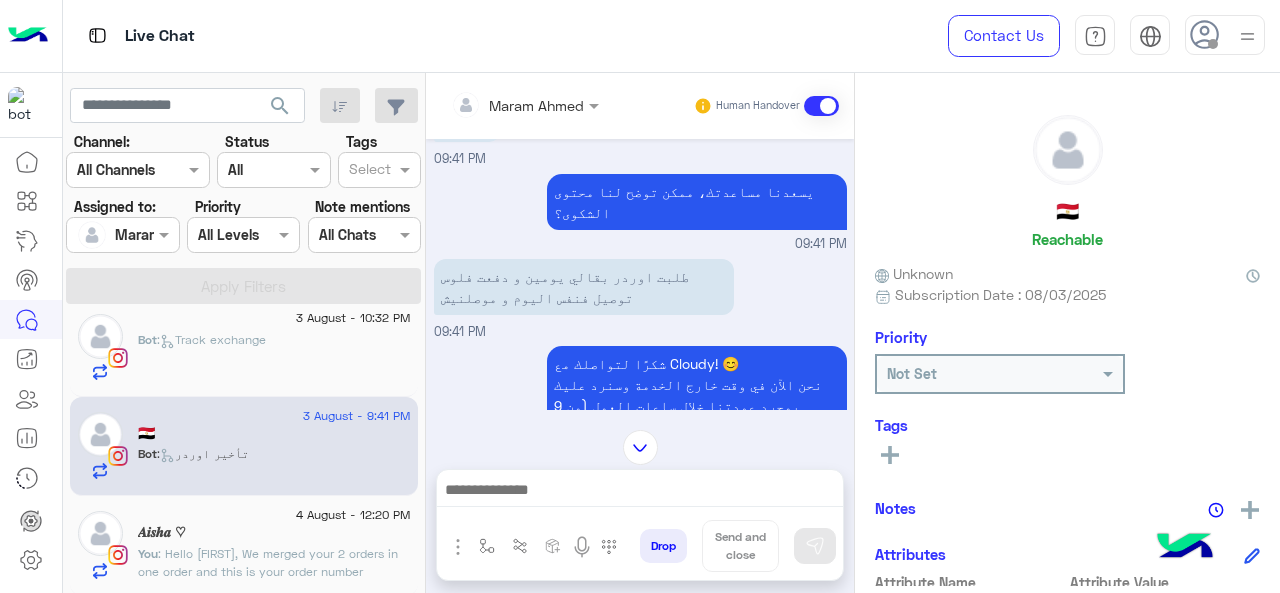 scroll, scrollTop: 516, scrollLeft: 0, axis: vertical 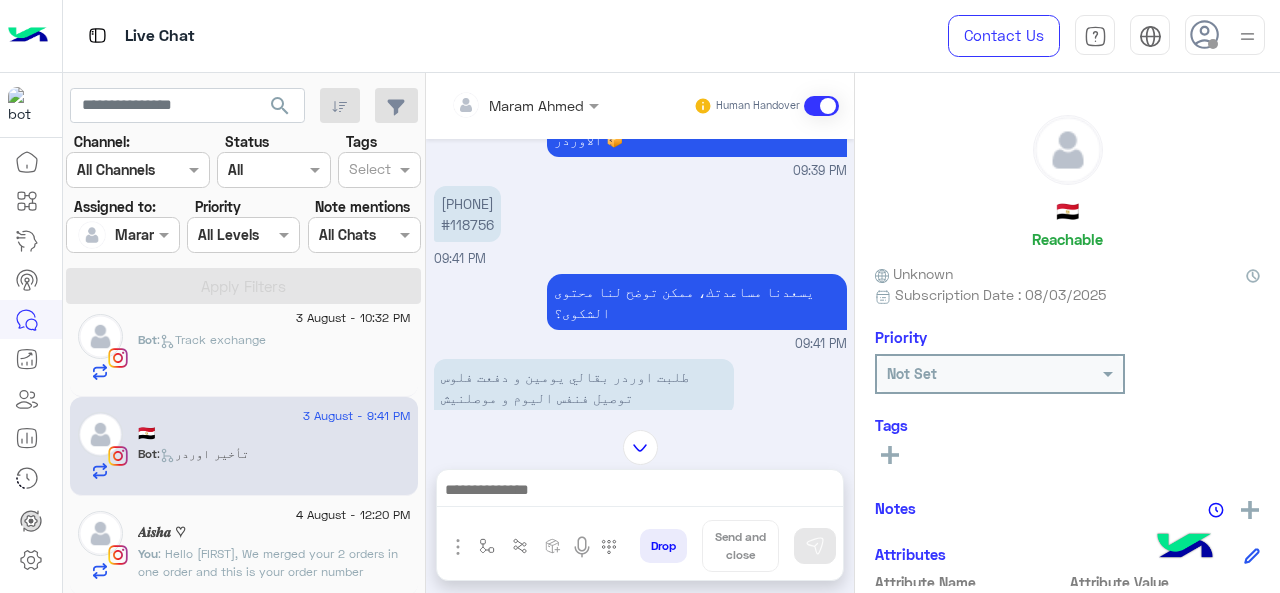 click on "0150 7605803 #118756" at bounding box center (467, 214) 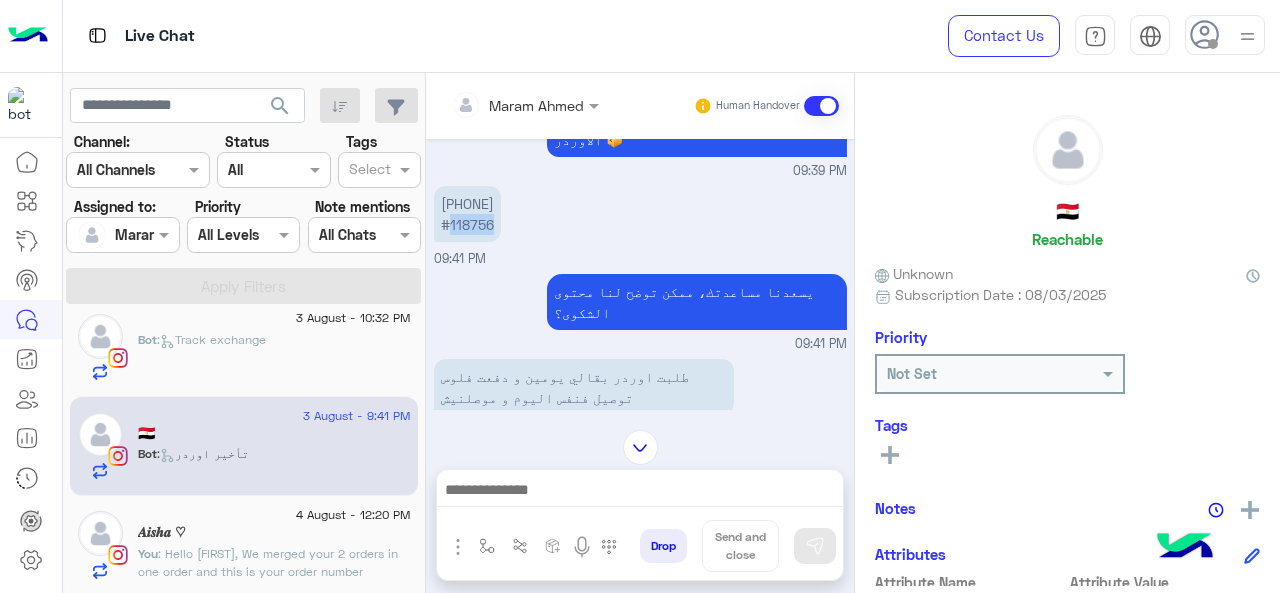 copy on "118756" 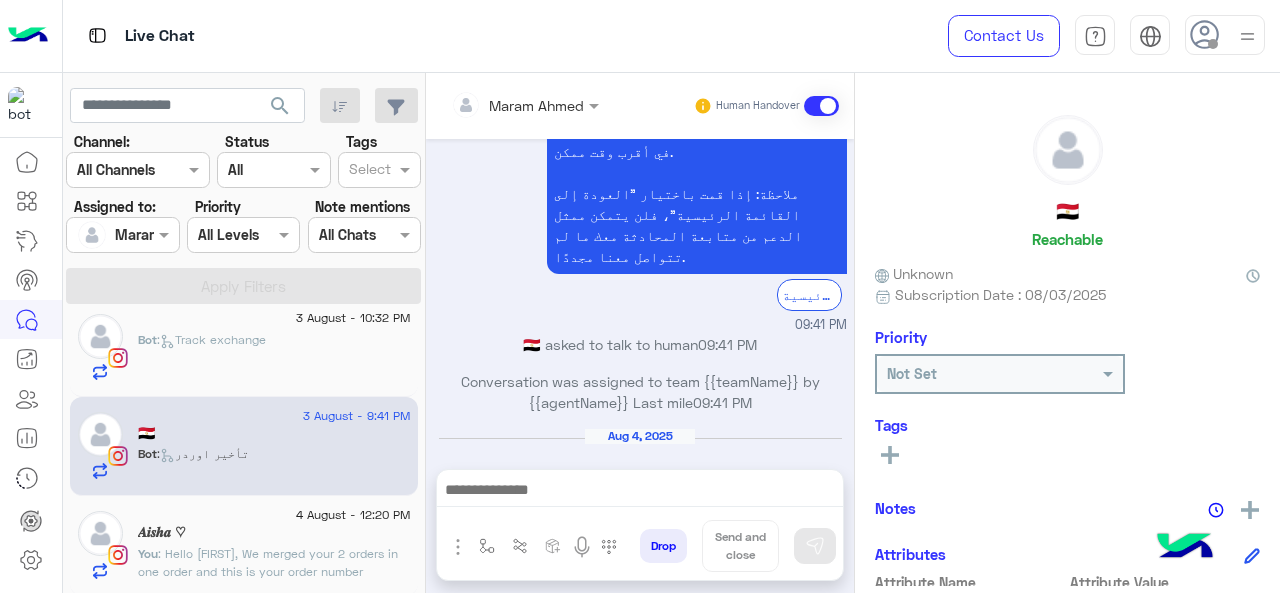 scroll, scrollTop: 916, scrollLeft: 0, axis: vertical 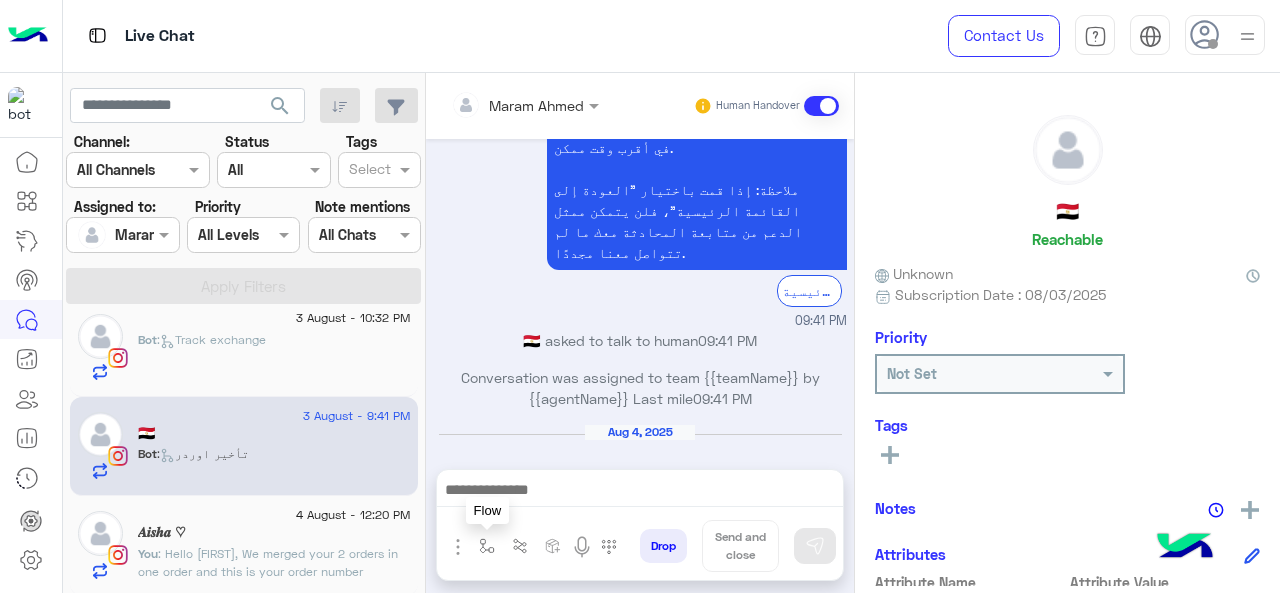 click at bounding box center (487, 546) 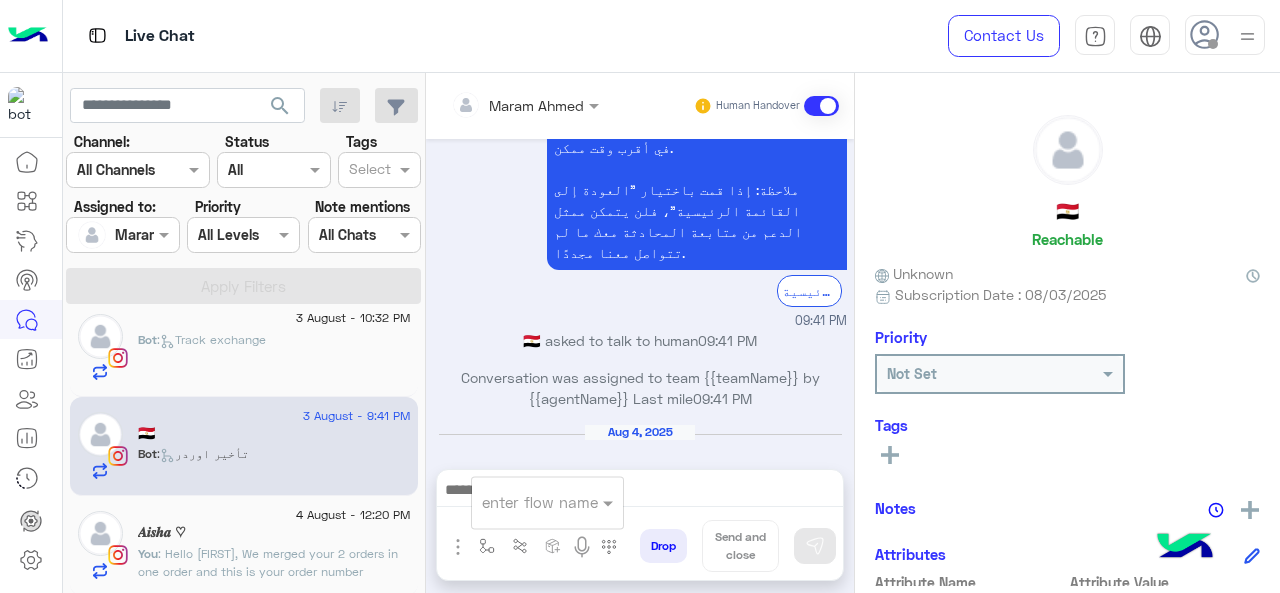 click at bounding box center [523, 502] 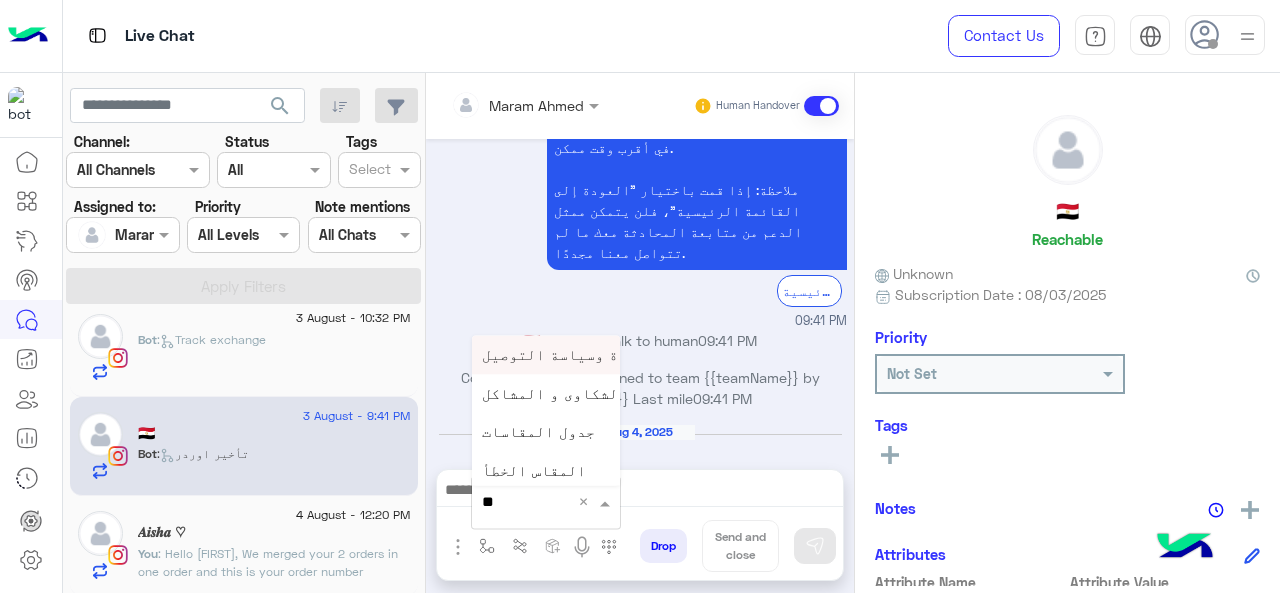 type on "***" 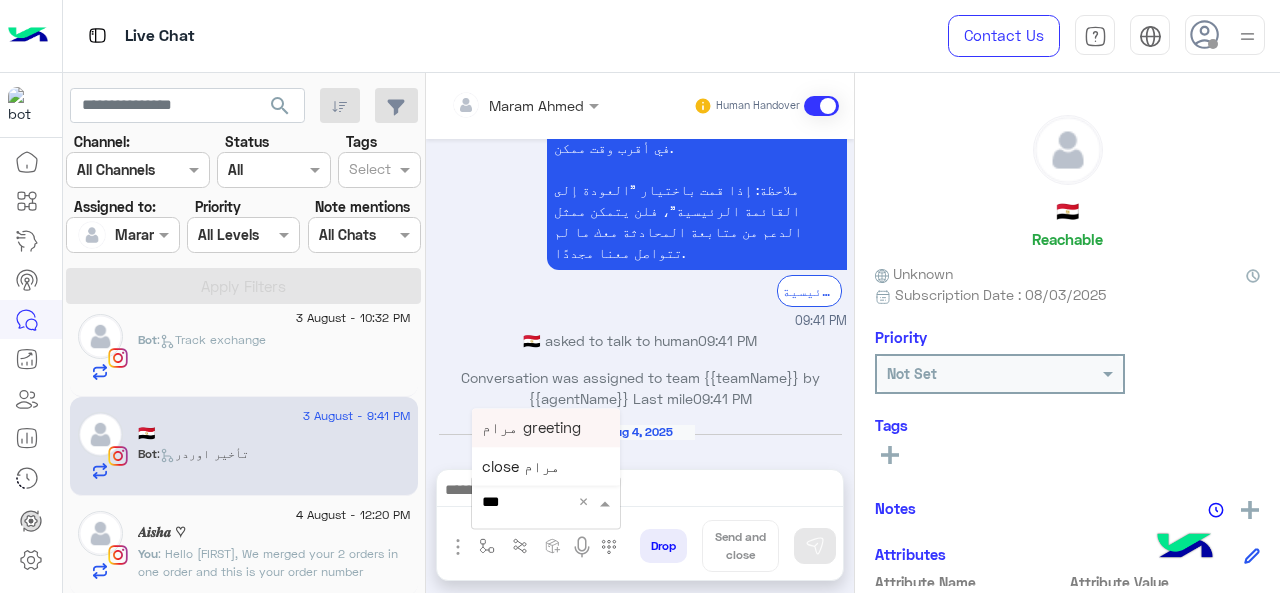 click on "مرام greeting" at bounding box center [531, 427] 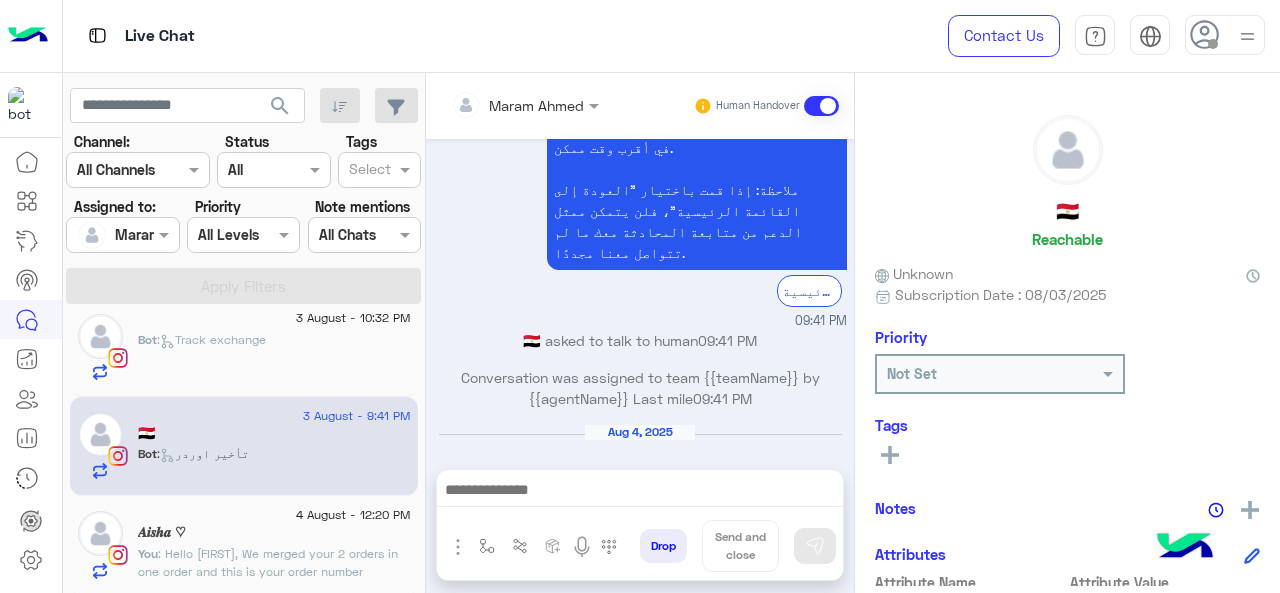 type on "**********" 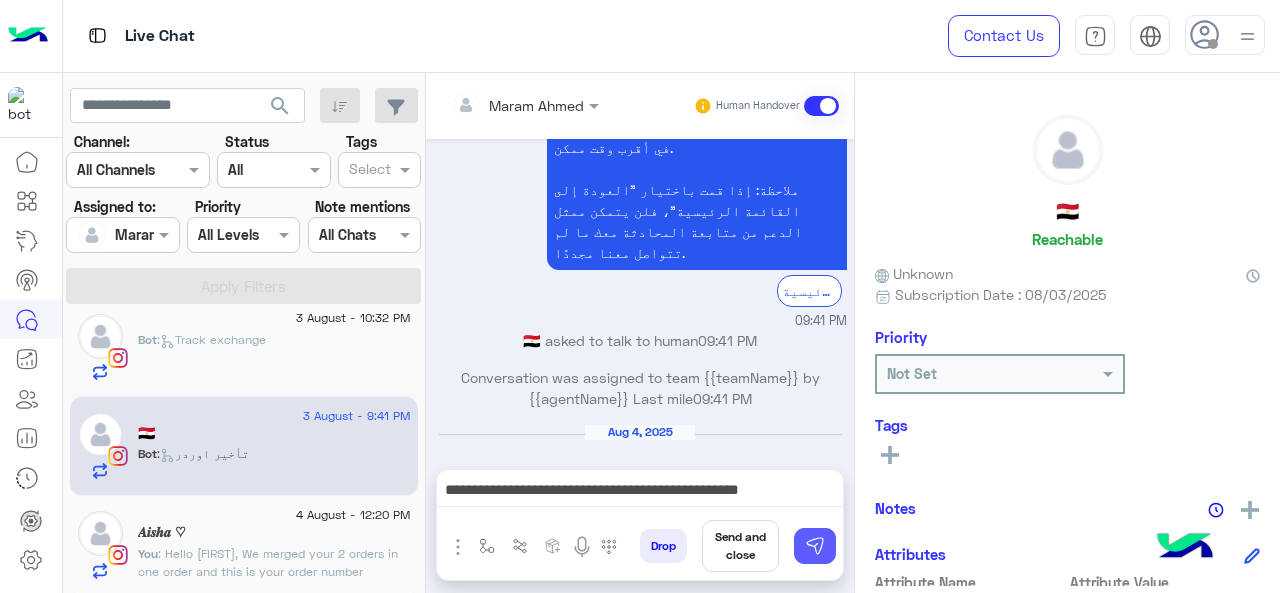 click at bounding box center [815, 546] 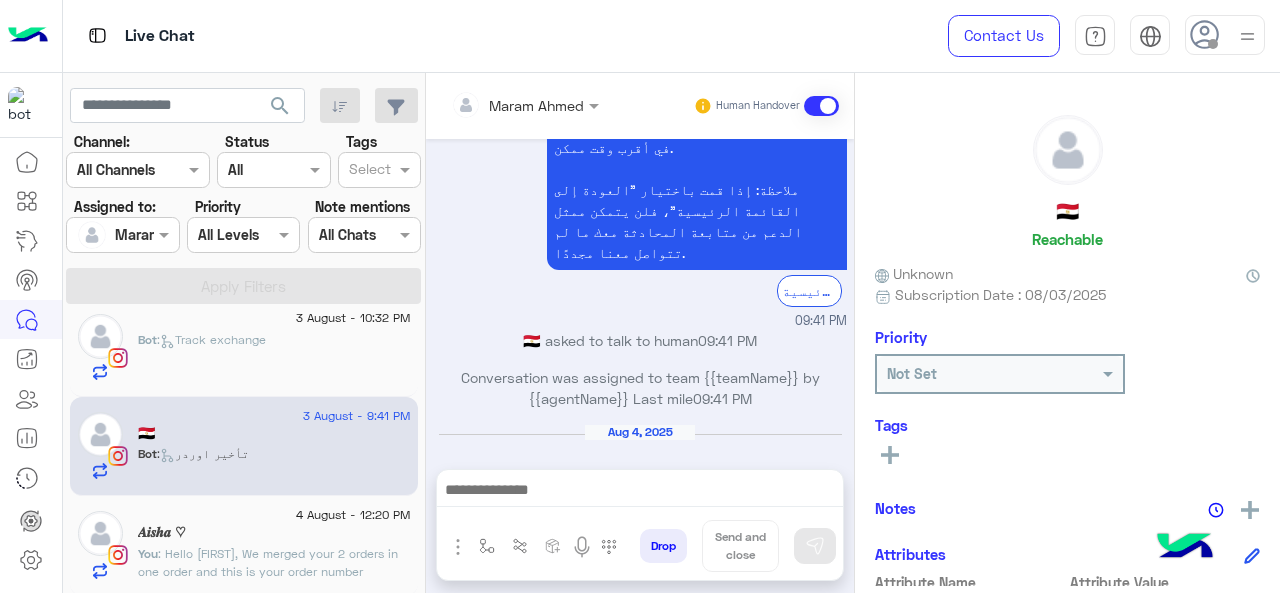 click at bounding box center (640, 492) 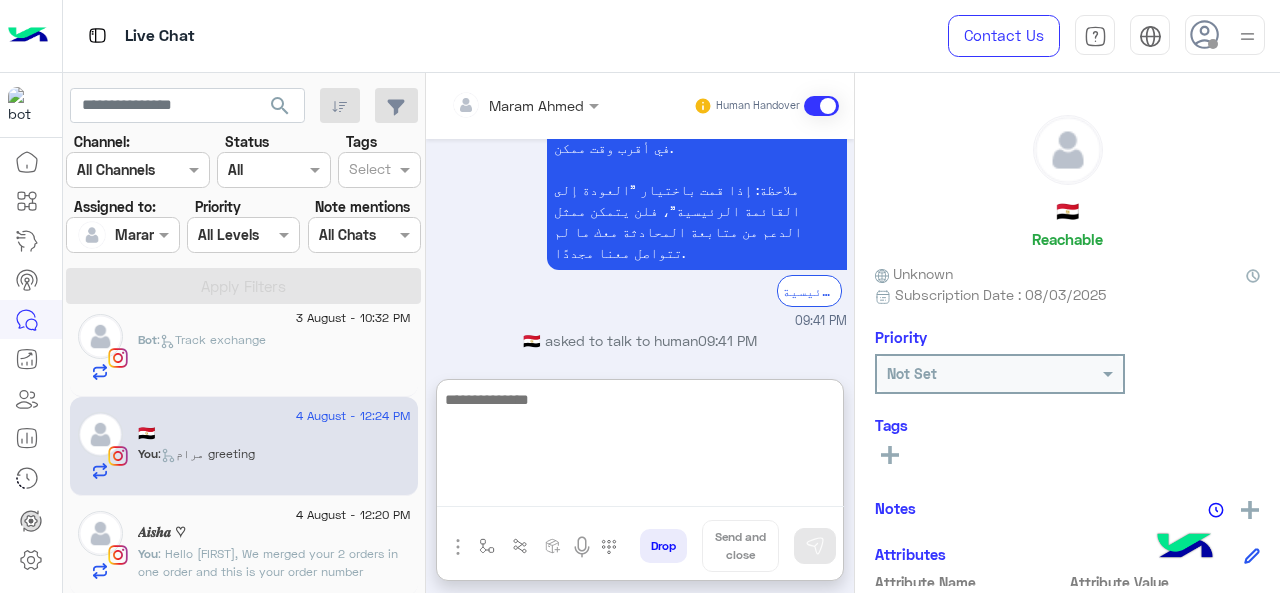 scroll, scrollTop: 1106, scrollLeft: 0, axis: vertical 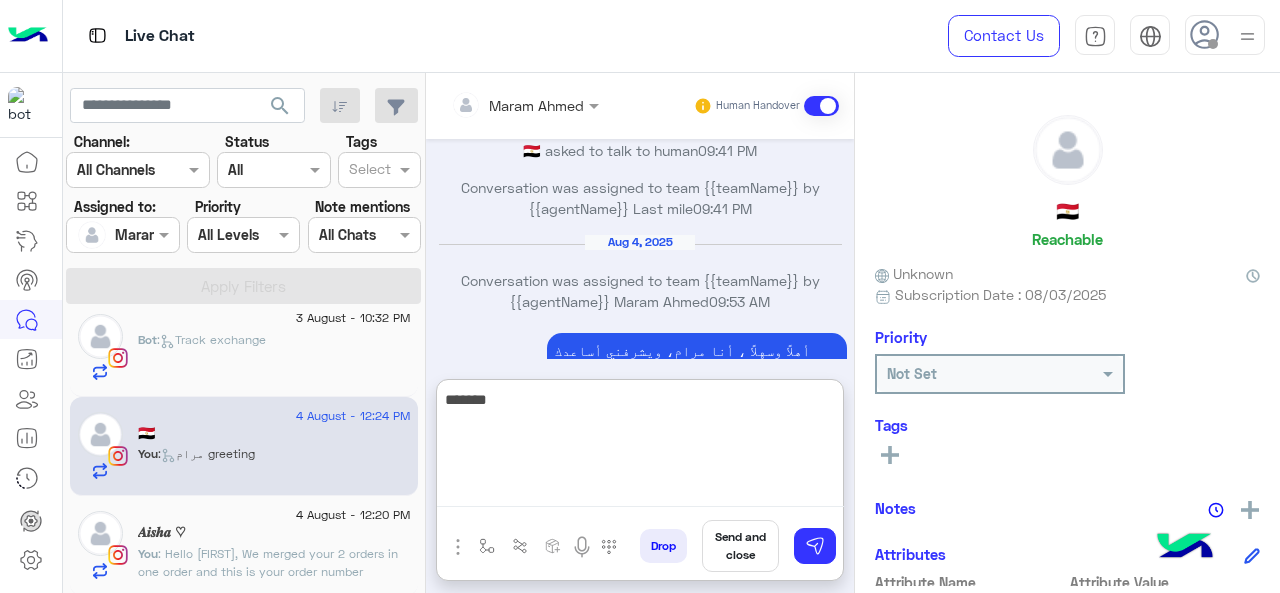 paste on "**********" 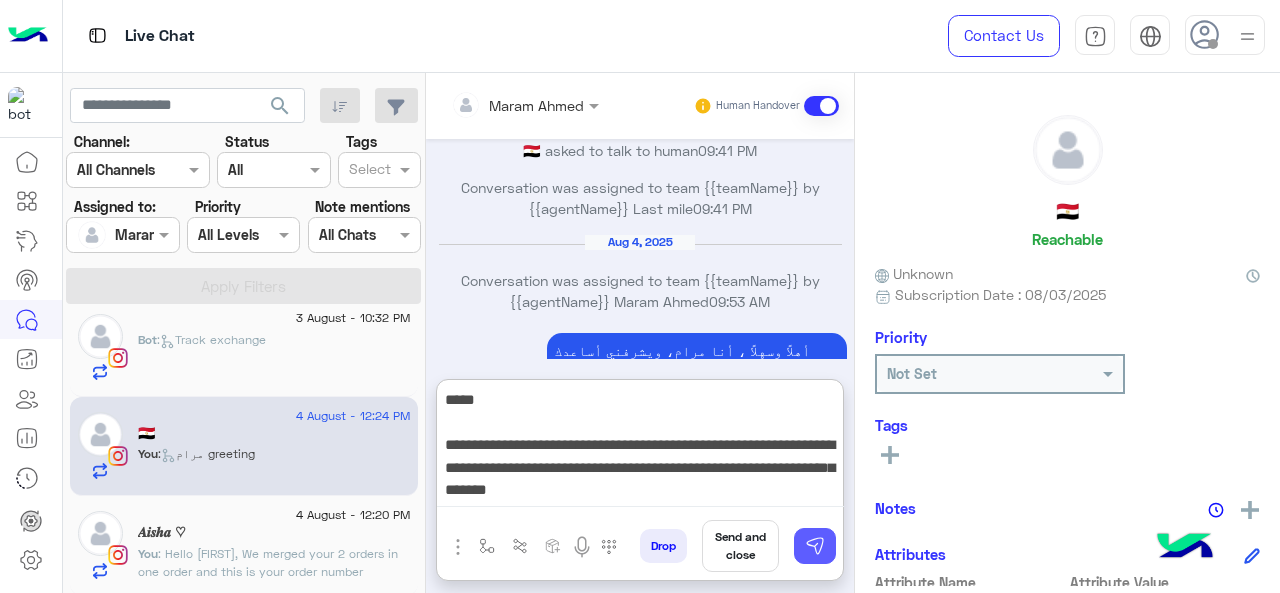 type on "**********" 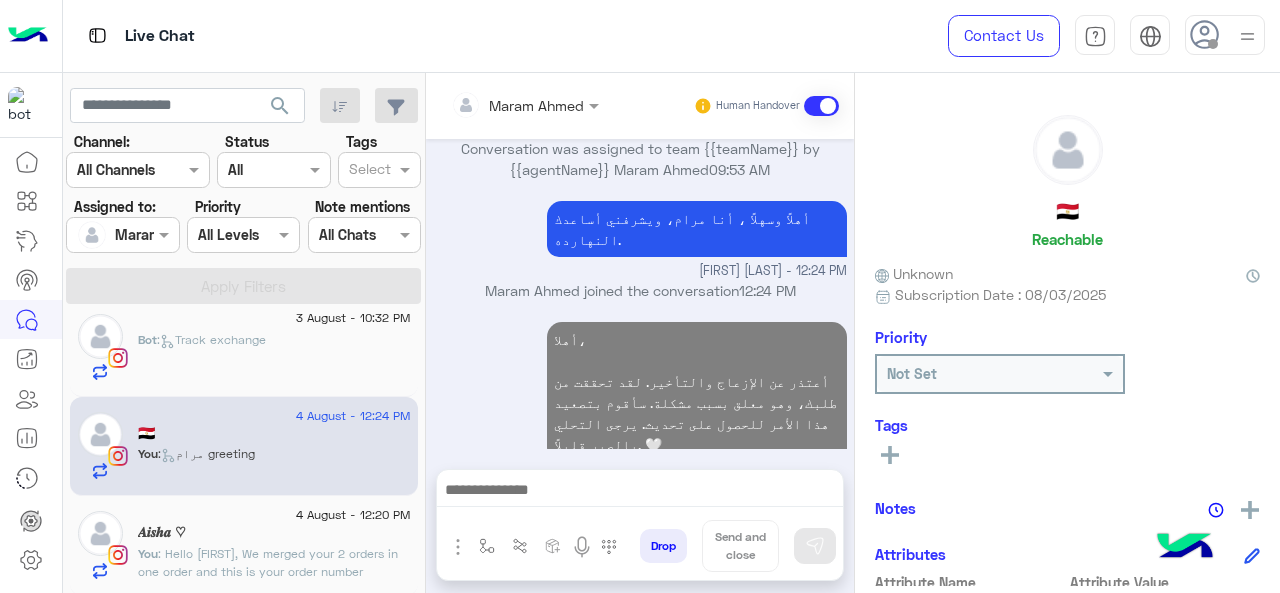 scroll, scrollTop: 1185, scrollLeft: 0, axis: vertical 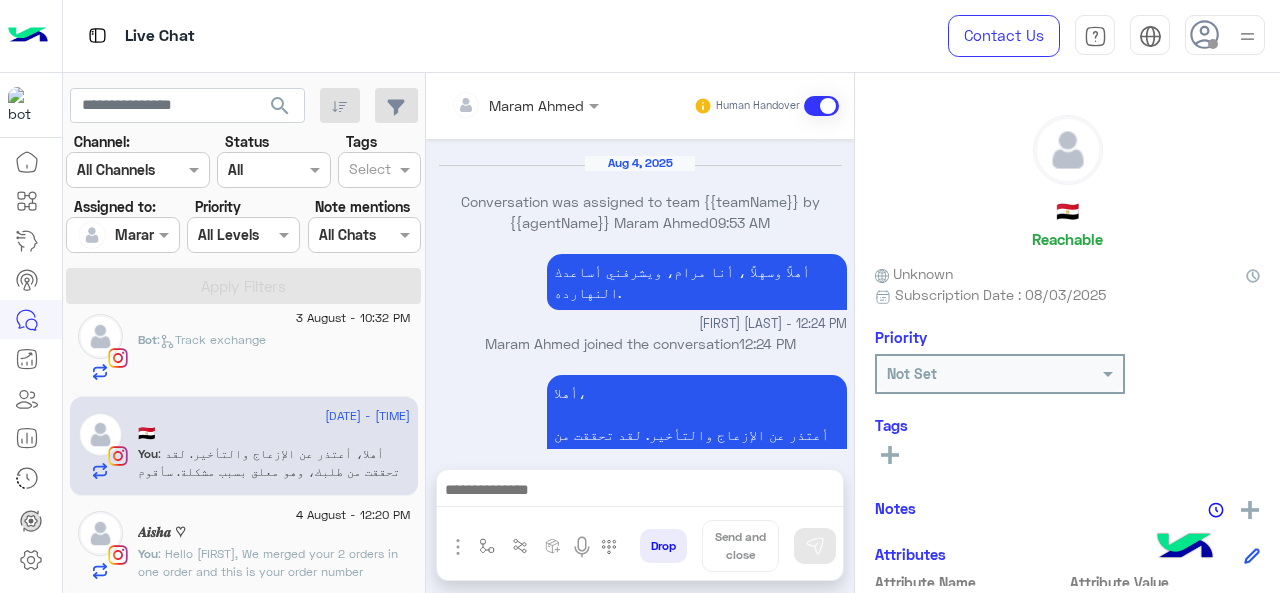 click on "𝑨𝒊𝒔𝒉𝒂 ♡" 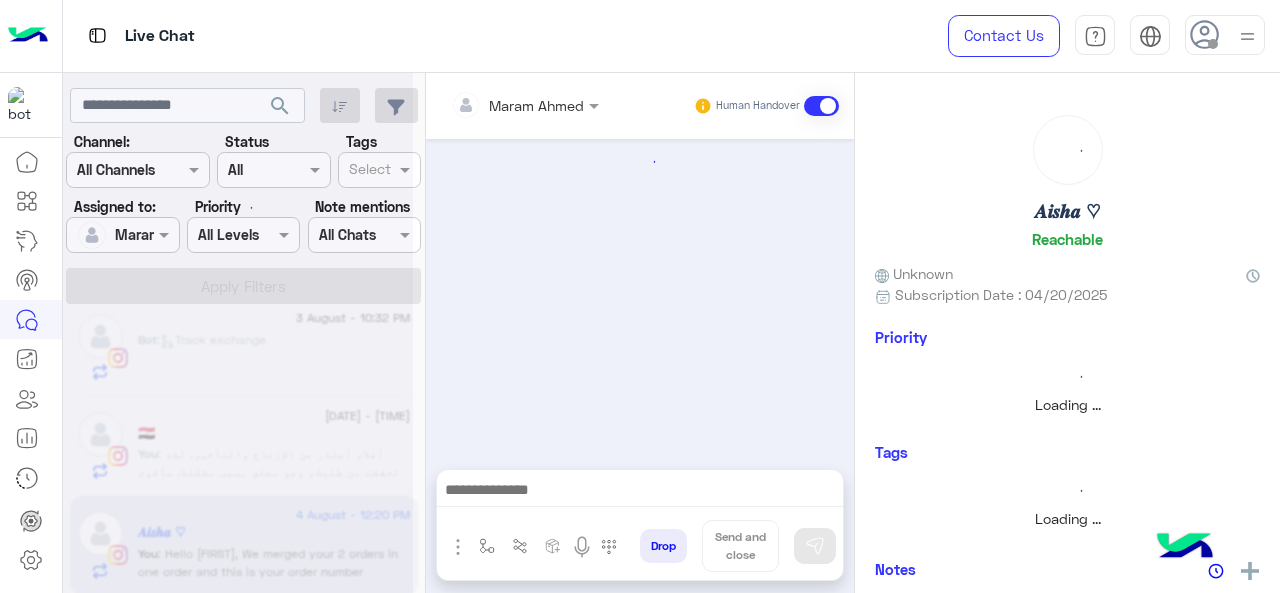 click at bounding box center [487, 546] 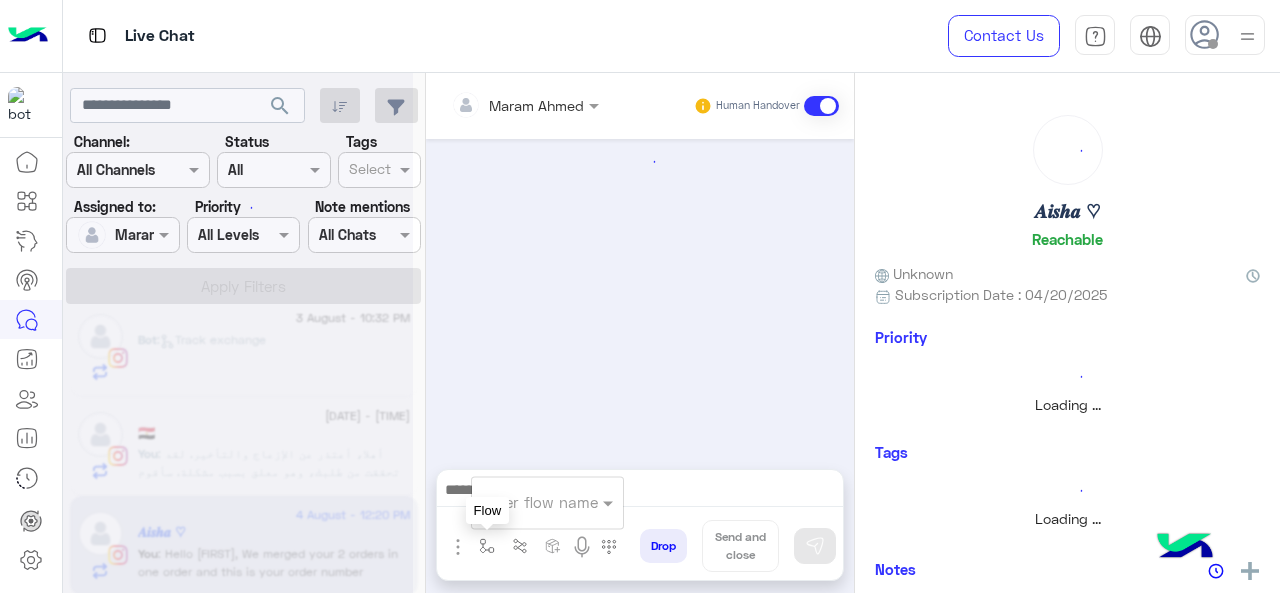 scroll, scrollTop: 0, scrollLeft: 0, axis: both 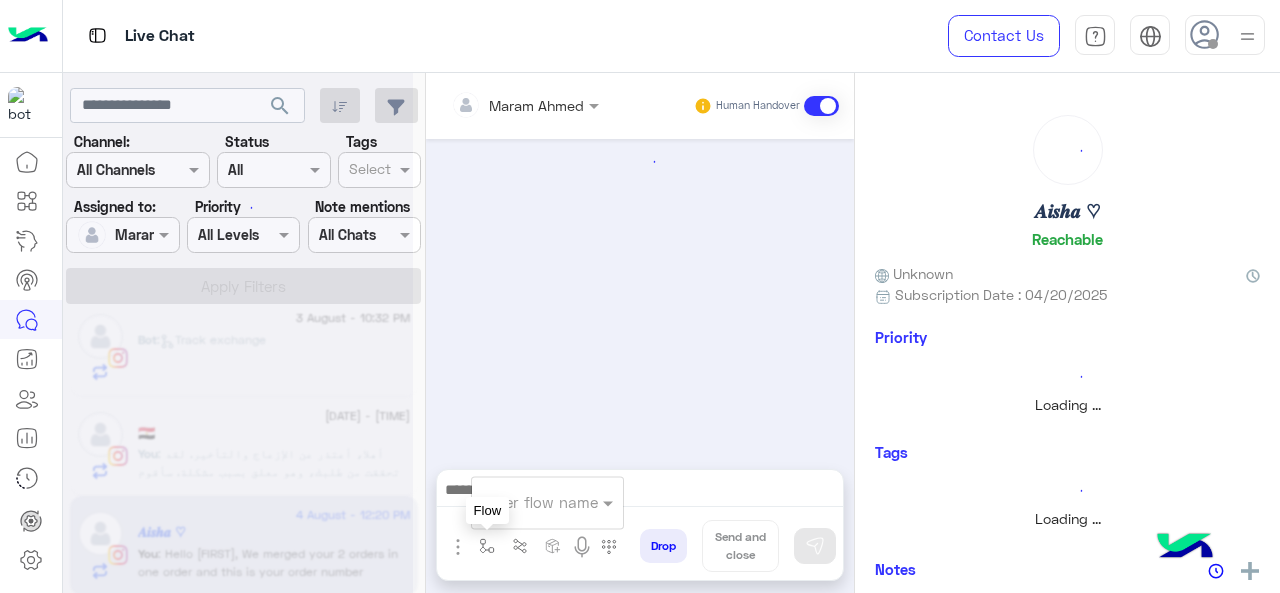 click at bounding box center [523, 502] 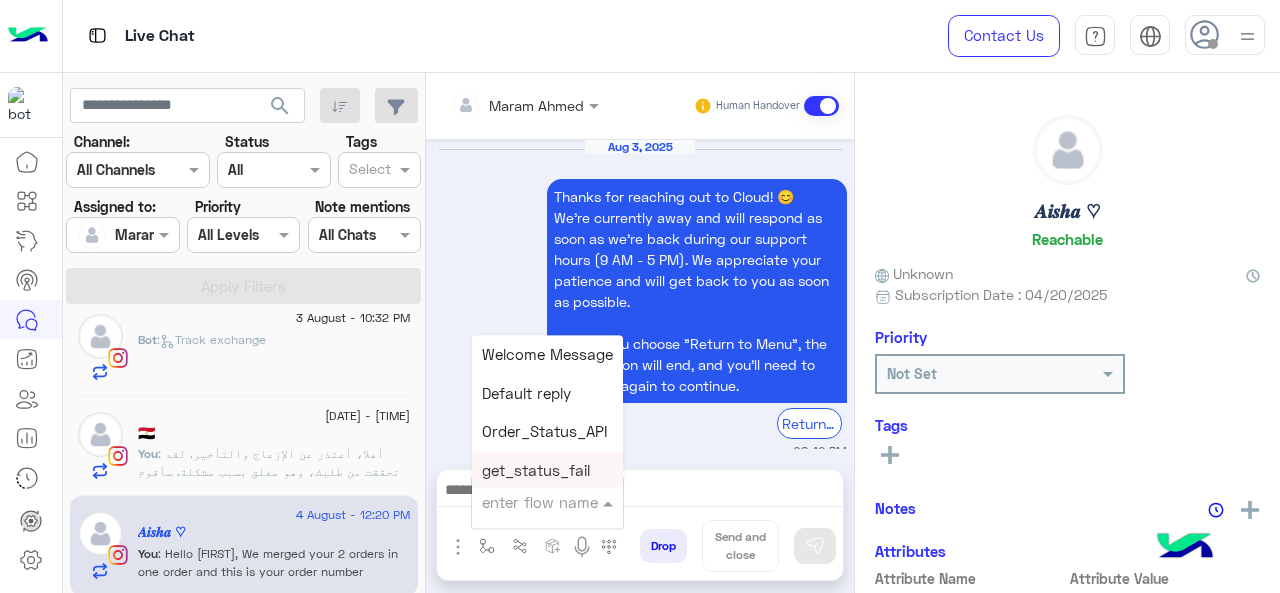 scroll, scrollTop: 905, scrollLeft: 0, axis: vertical 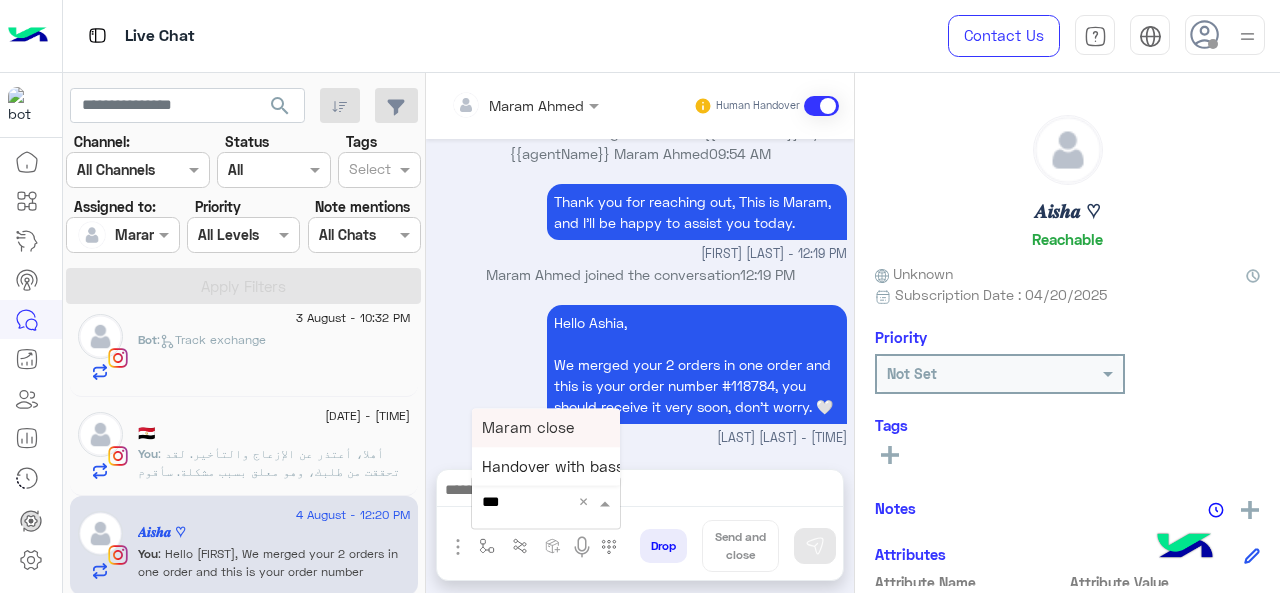 type on "****" 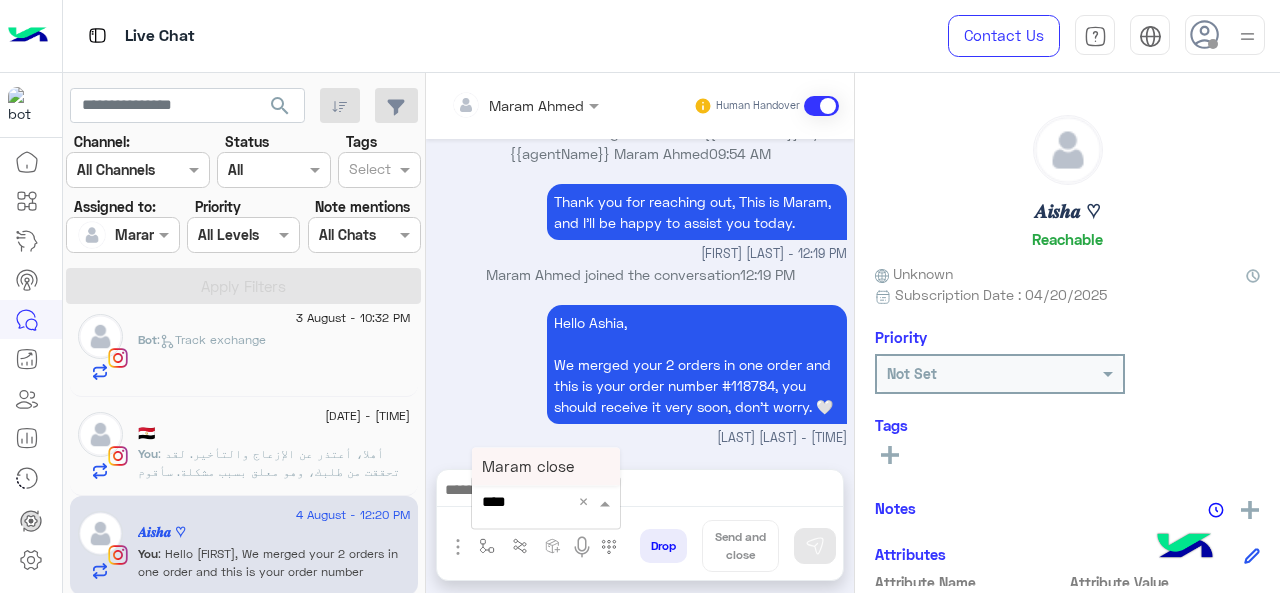 click on "Maram close" at bounding box center [528, 466] 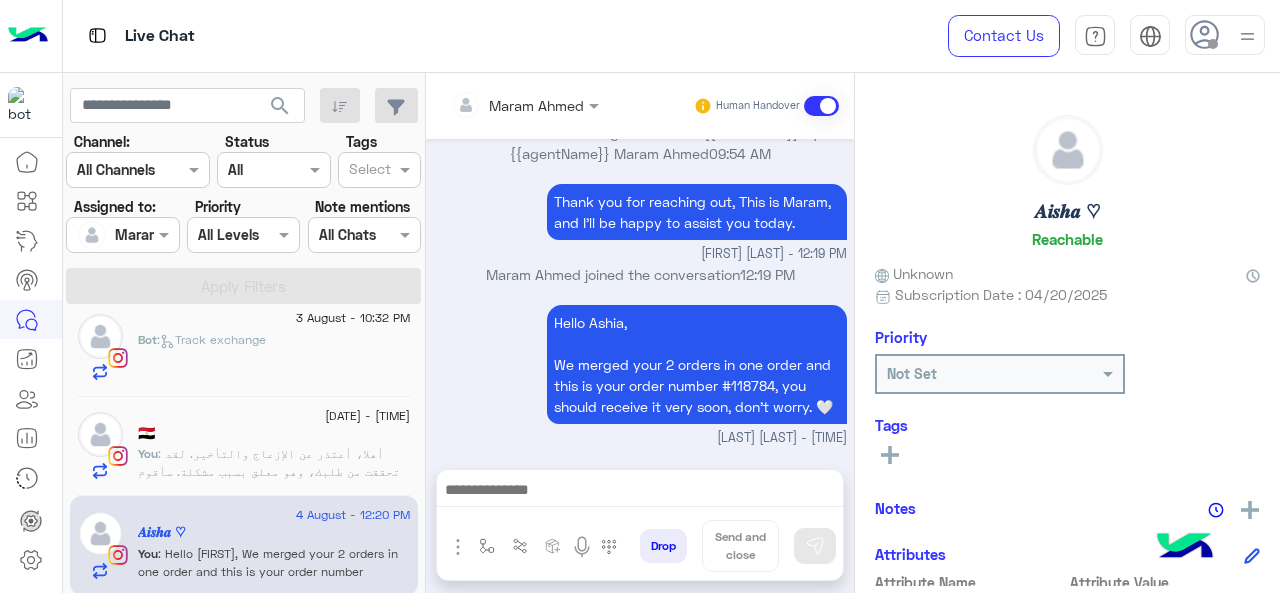 type on "**********" 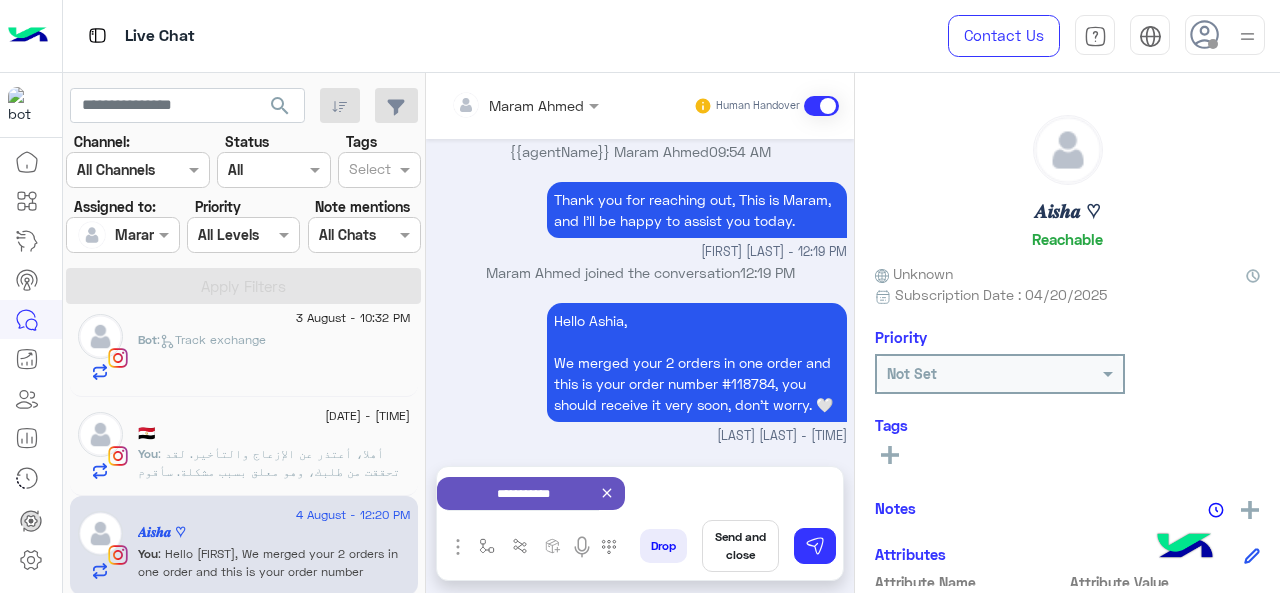 click on "Send and close" at bounding box center [740, 546] 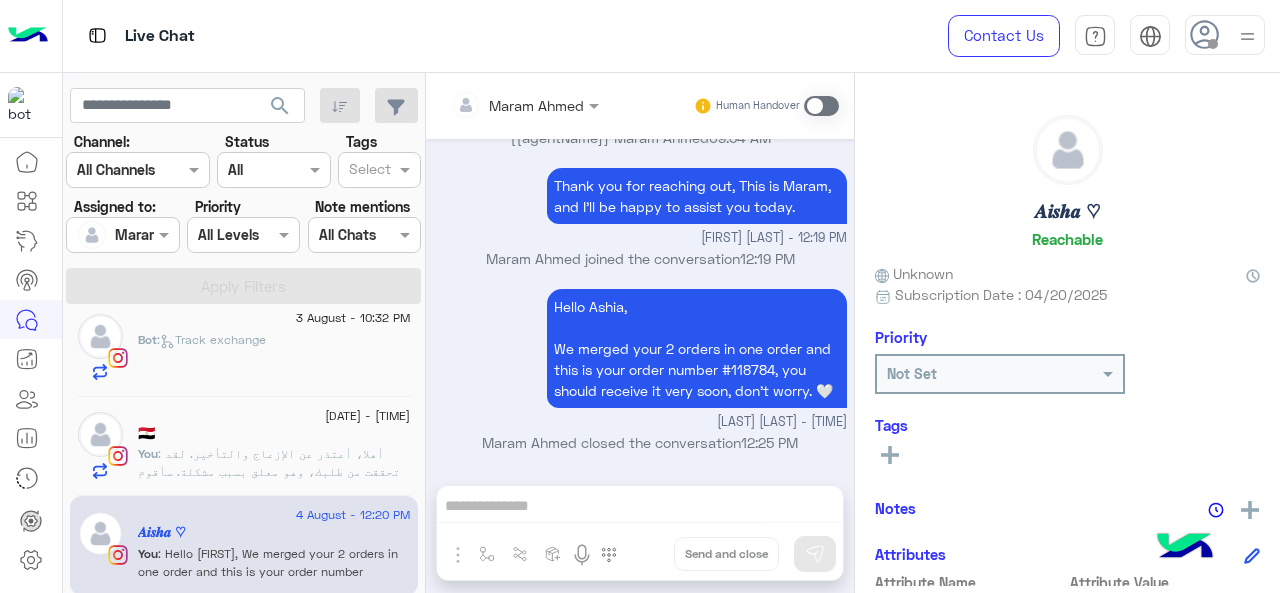 scroll, scrollTop: 926, scrollLeft: 0, axis: vertical 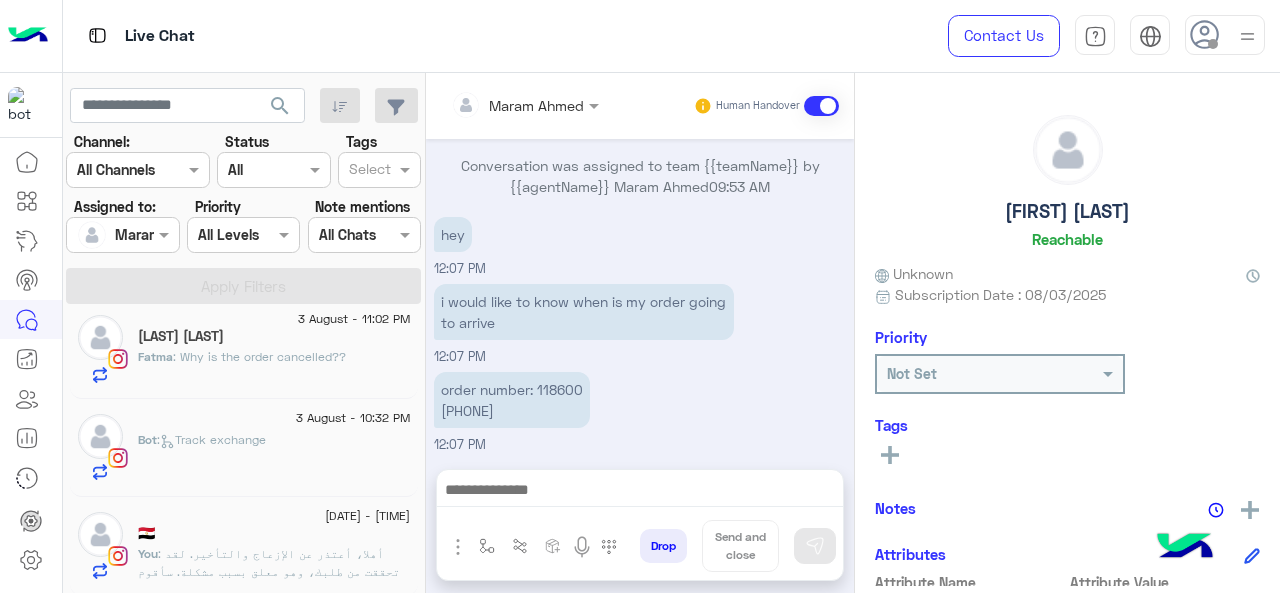 click on "Bot :   Track exchange" 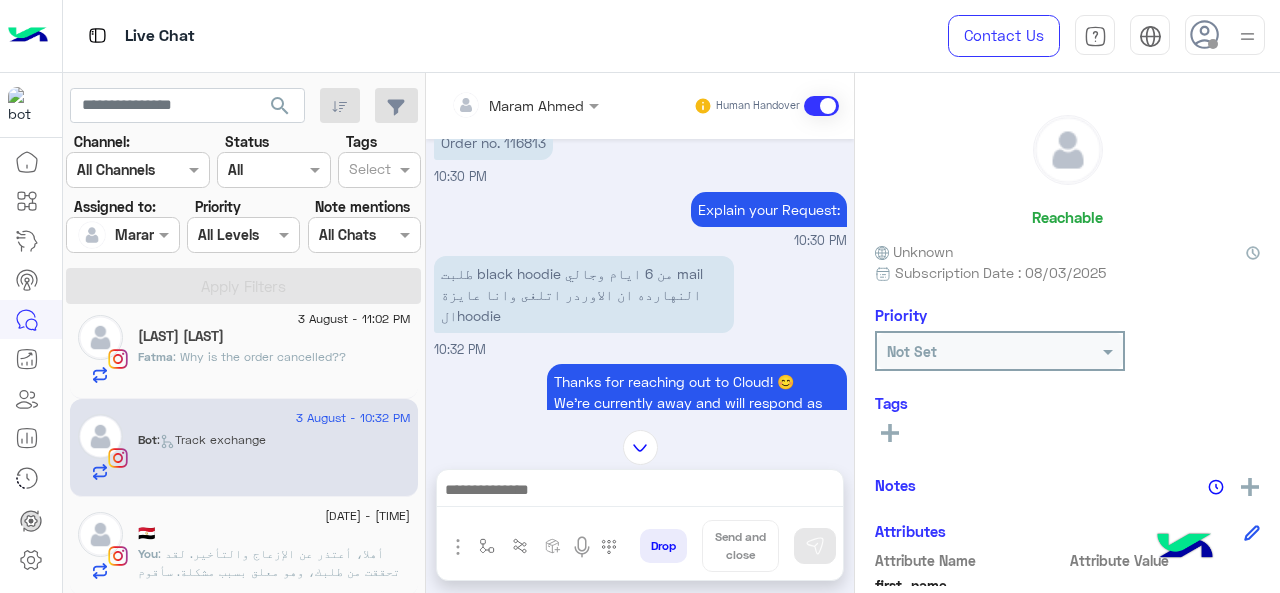 scroll, scrollTop: 474, scrollLeft: 0, axis: vertical 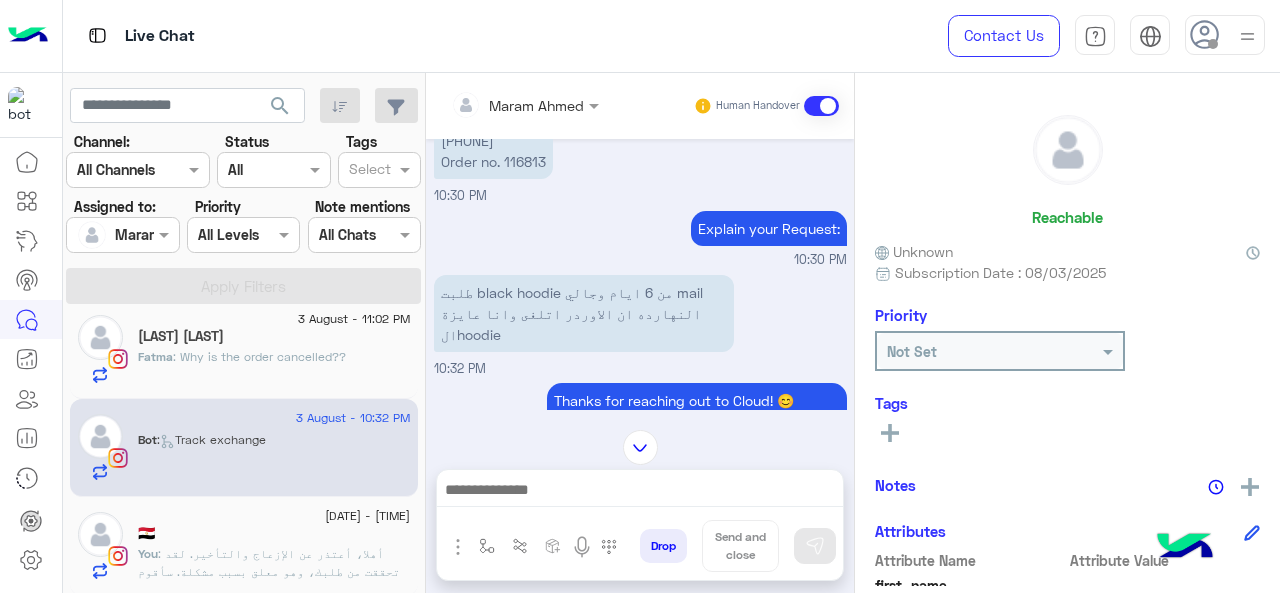click on "01120405775 Order no. 116813" at bounding box center [493, 151] 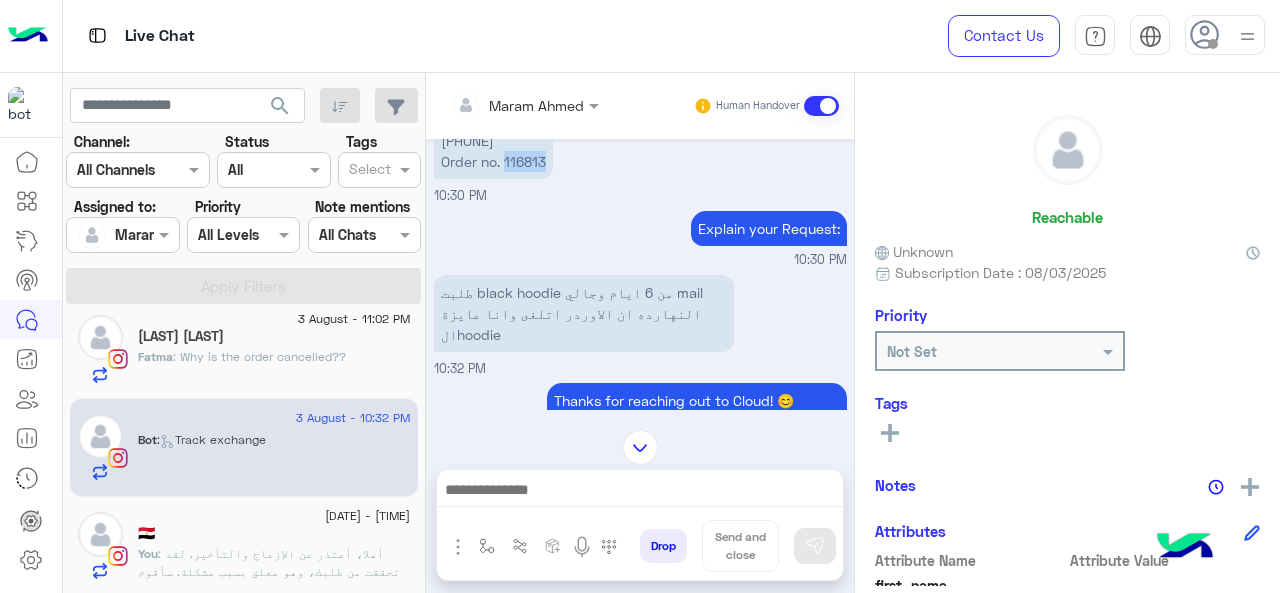 copy on "116813" 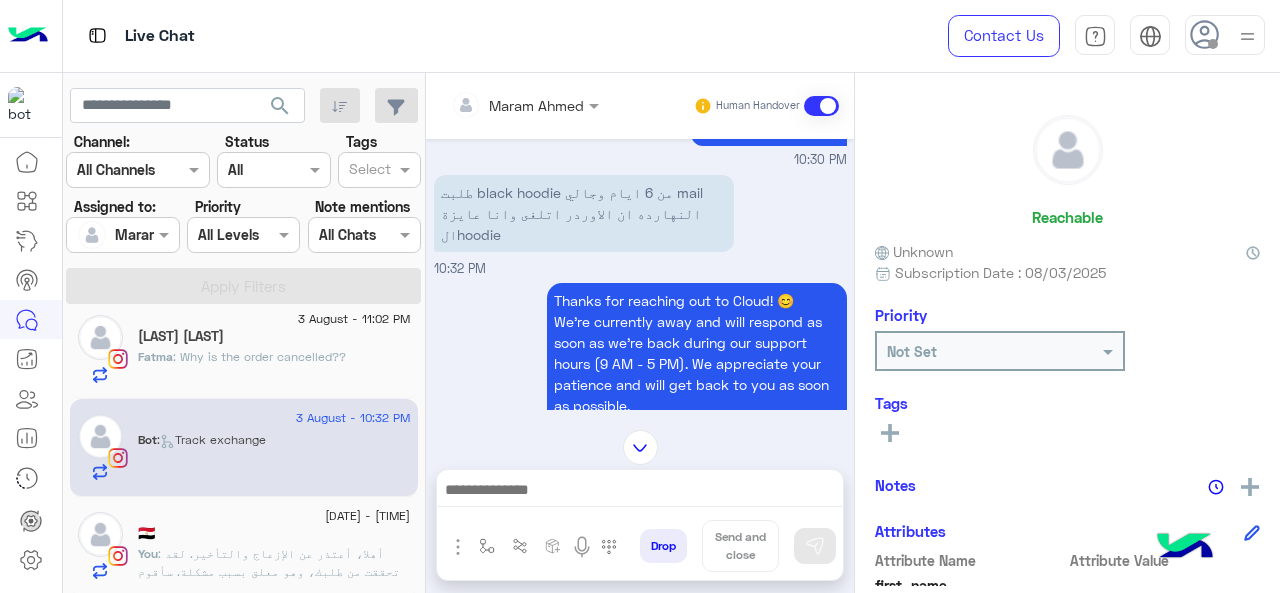 scroll, scrollTop: 874, scrollLeft: 0, axis: vertical 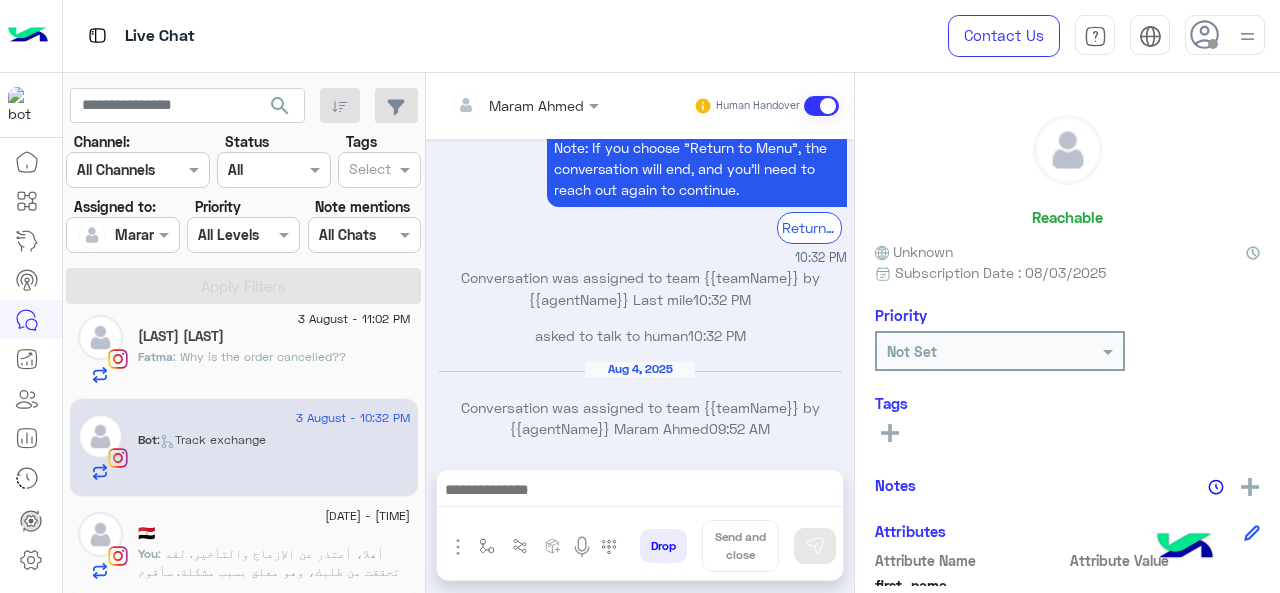 click 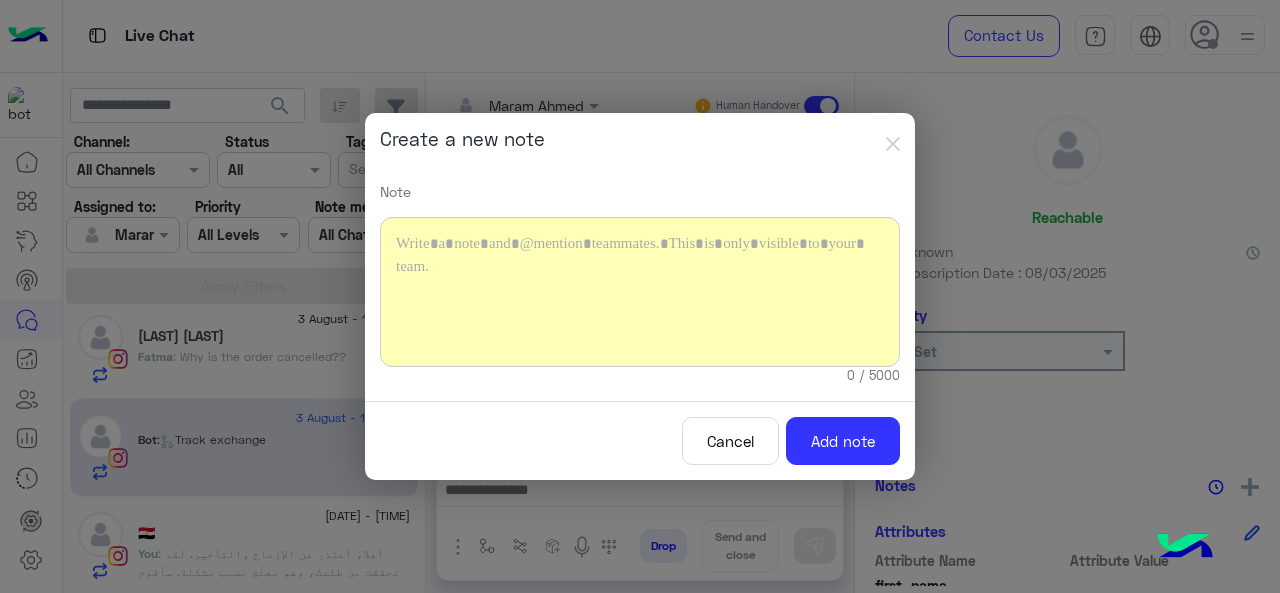 type 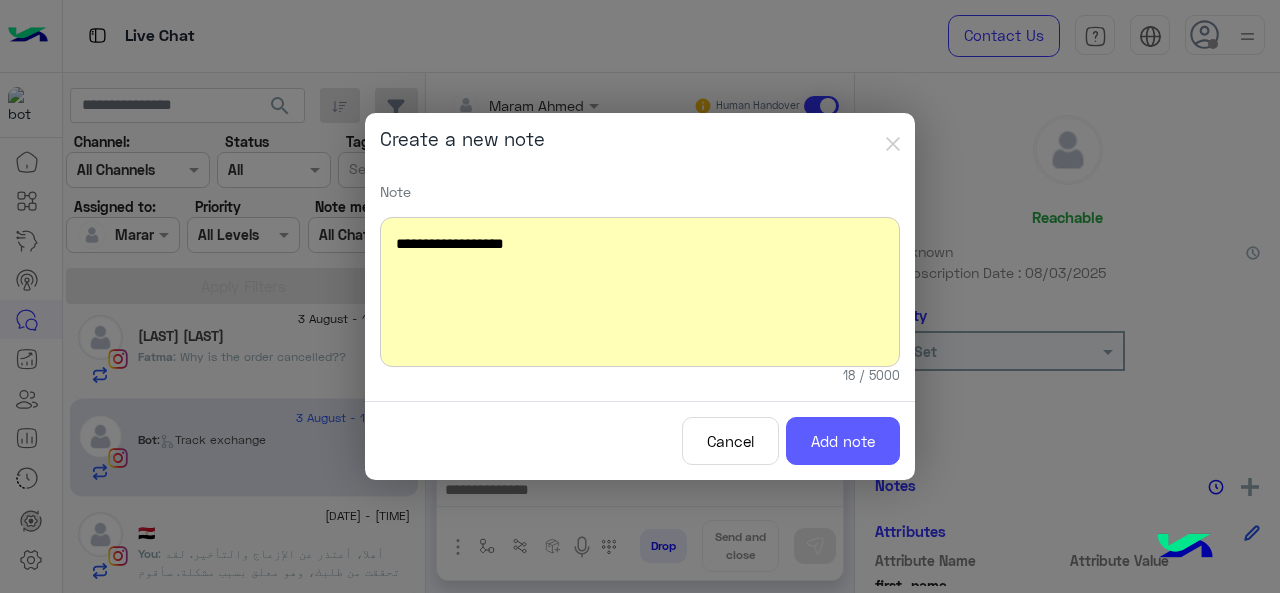 click on "Add note" 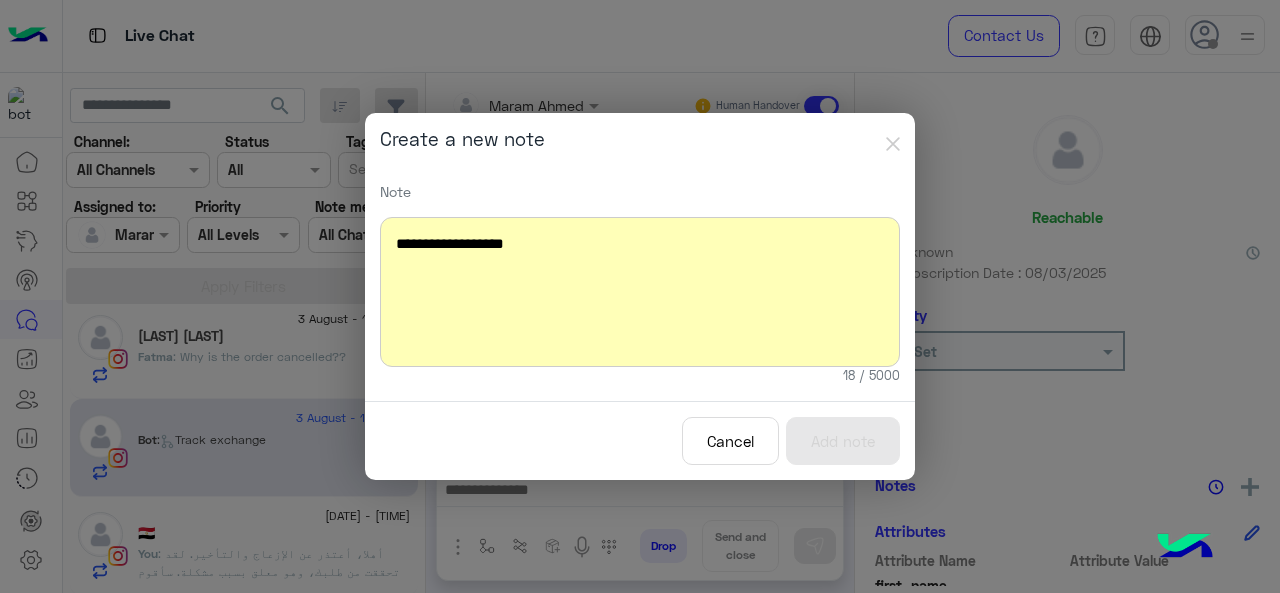 scroll, scrollTop: 998, scrollLeft: 0, axis: vertical 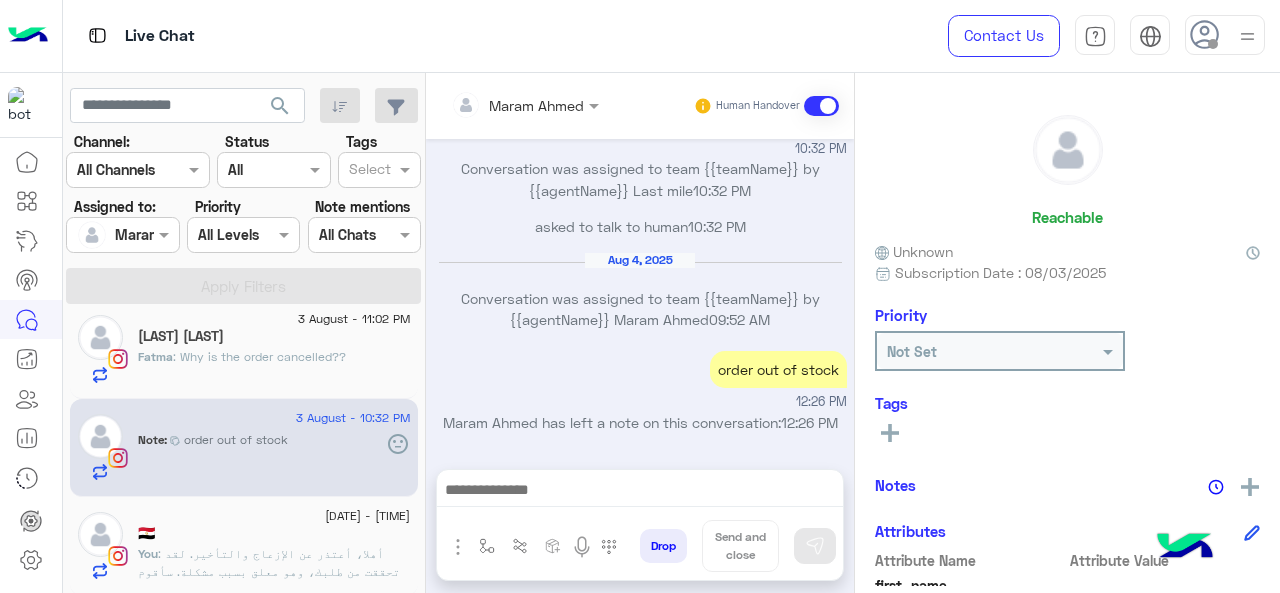 click at bounding box center [499, 105] 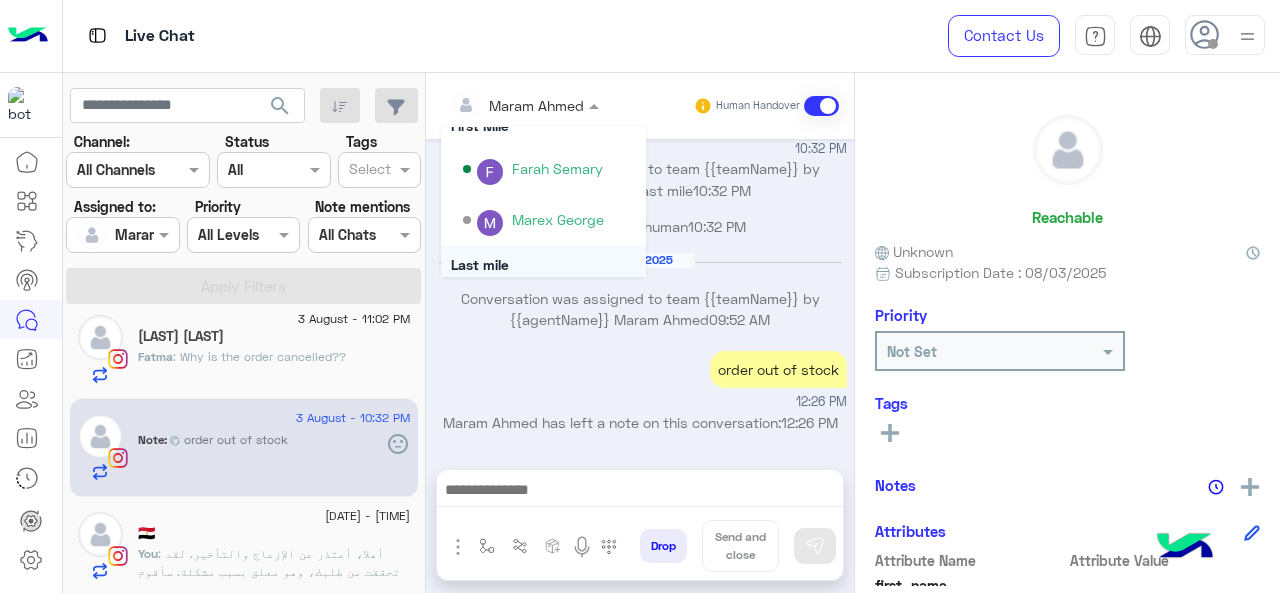 scroll, scrollTop: 254, scrollLeft: 0, axis: vertical 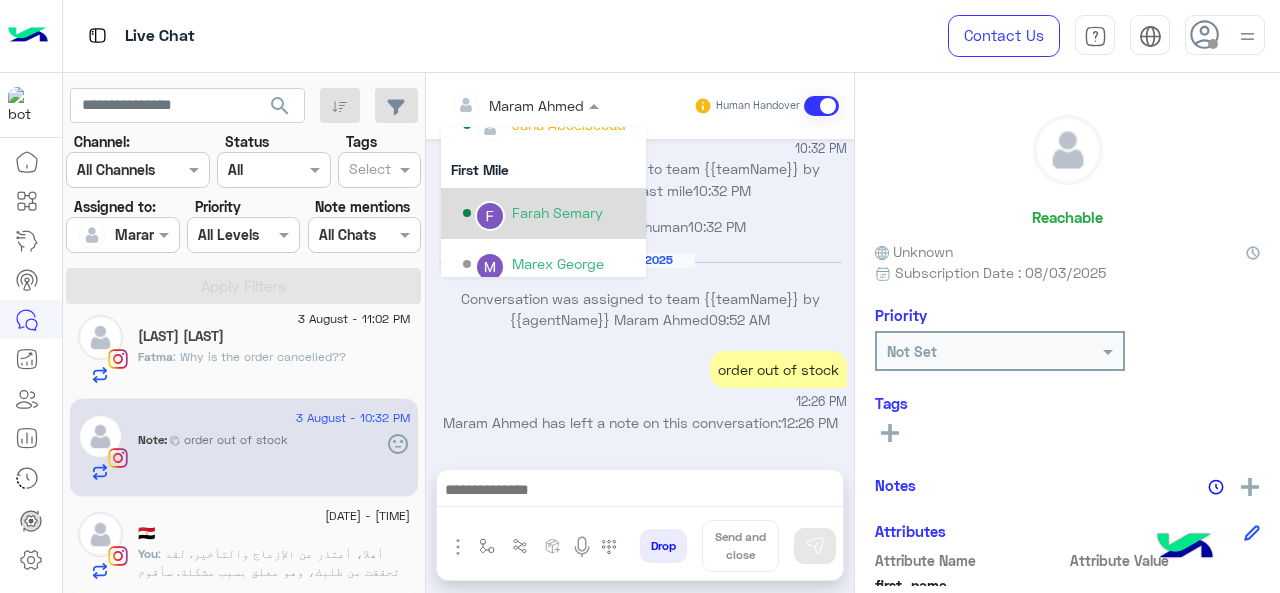 click on "Farah Semary" at bounding box center [549, 213] 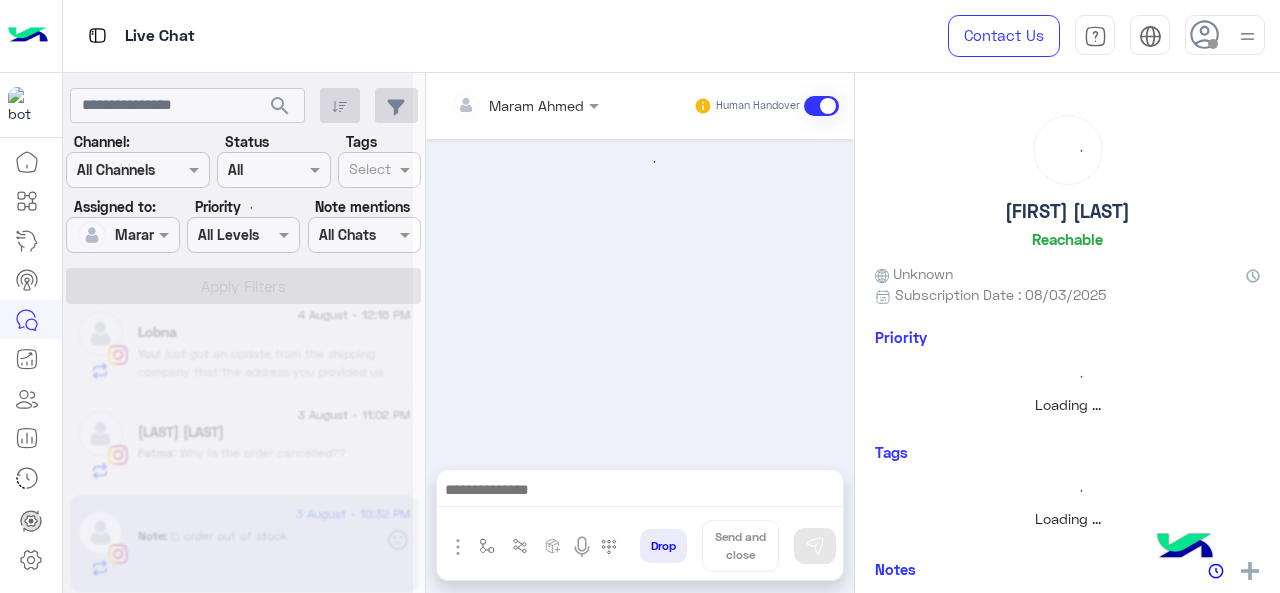 scroll, scrollTop: 0, scrollLeft: 0, axis: both 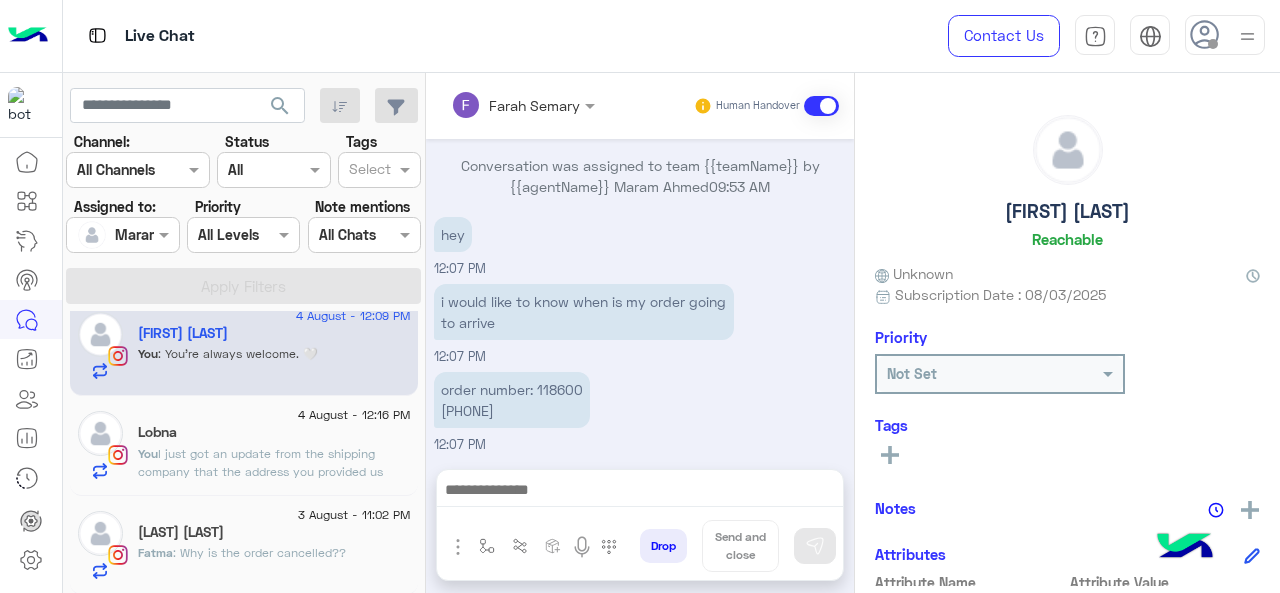 click on ": Why is the order cancelled??" 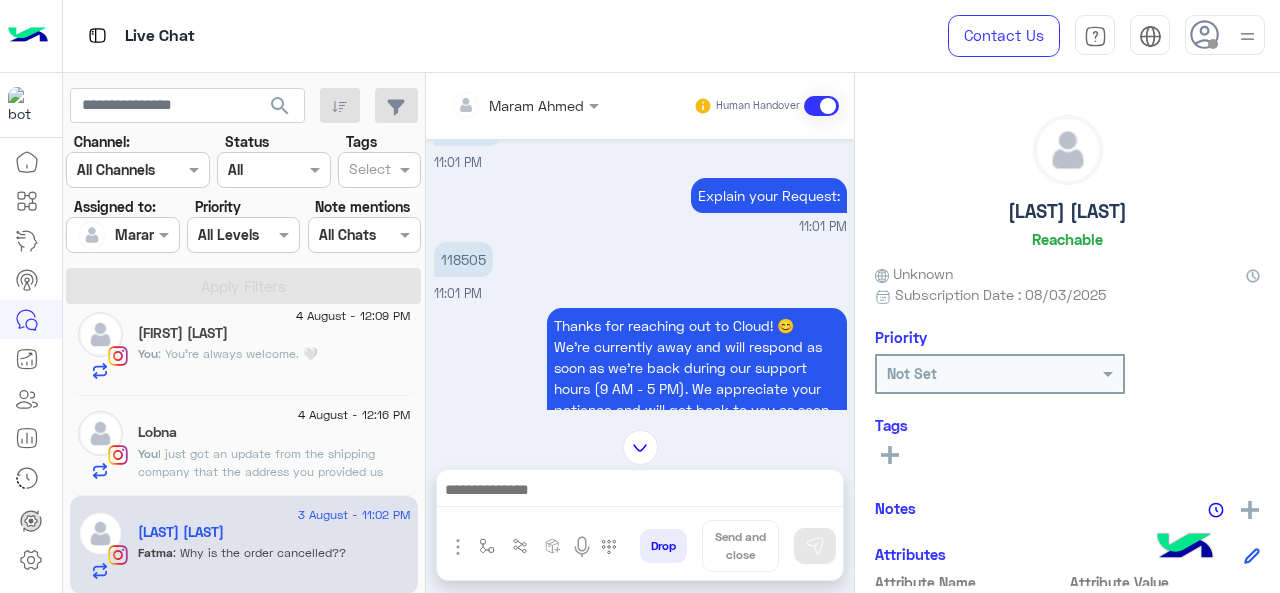 scroll, scrollTop: 296, scrollLeft: 0, axis: vertical 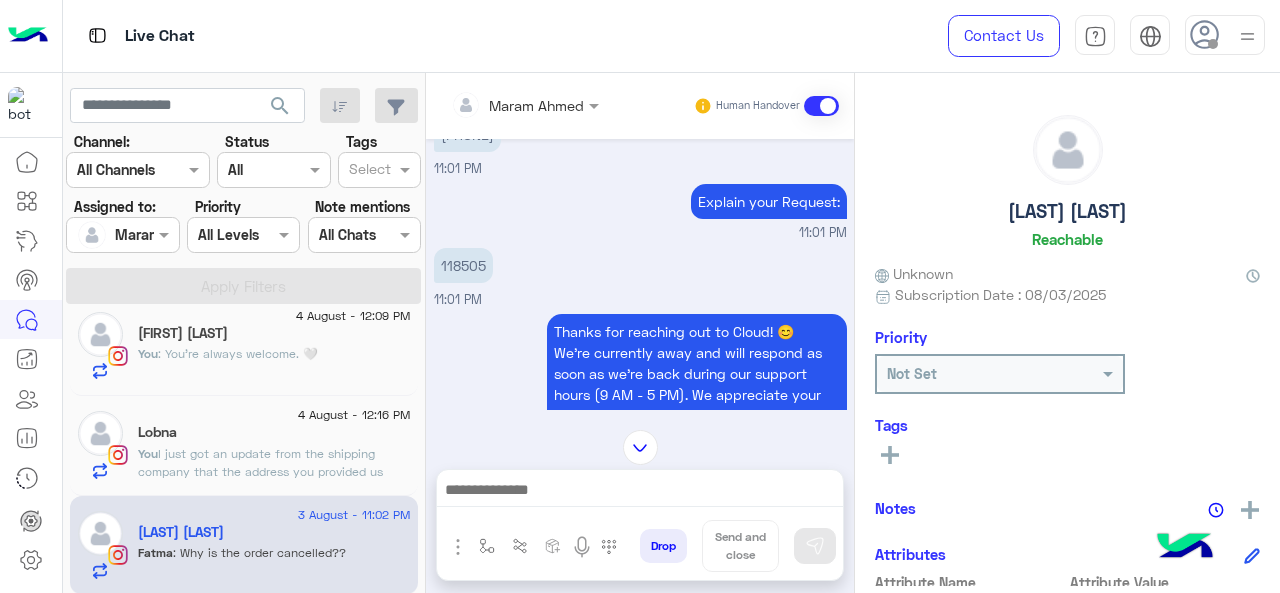click on "118505" at bounding box center [463, 265] 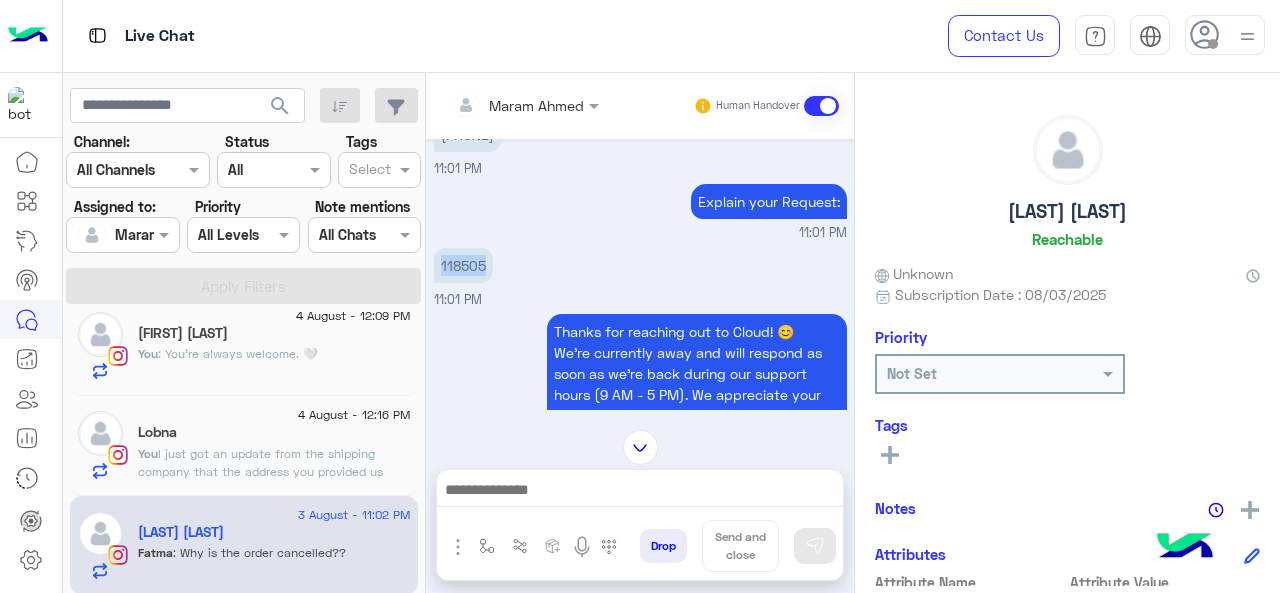 copy on "118505" 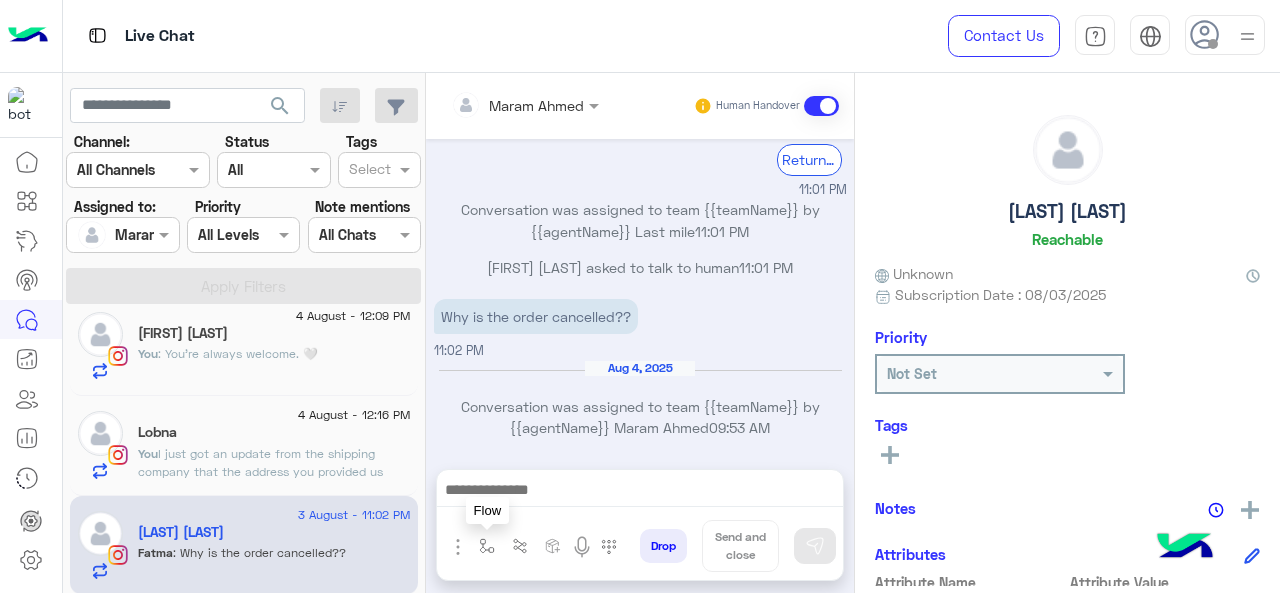 click at bounding box center (487, 546) 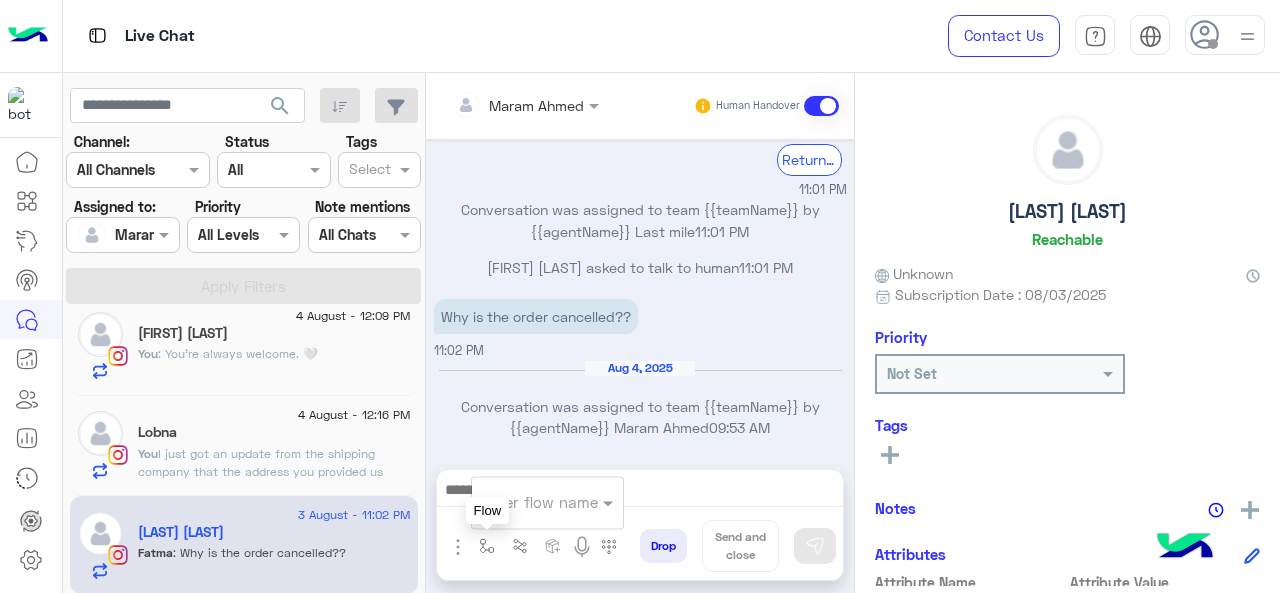 click at bounding box center (523, 502) 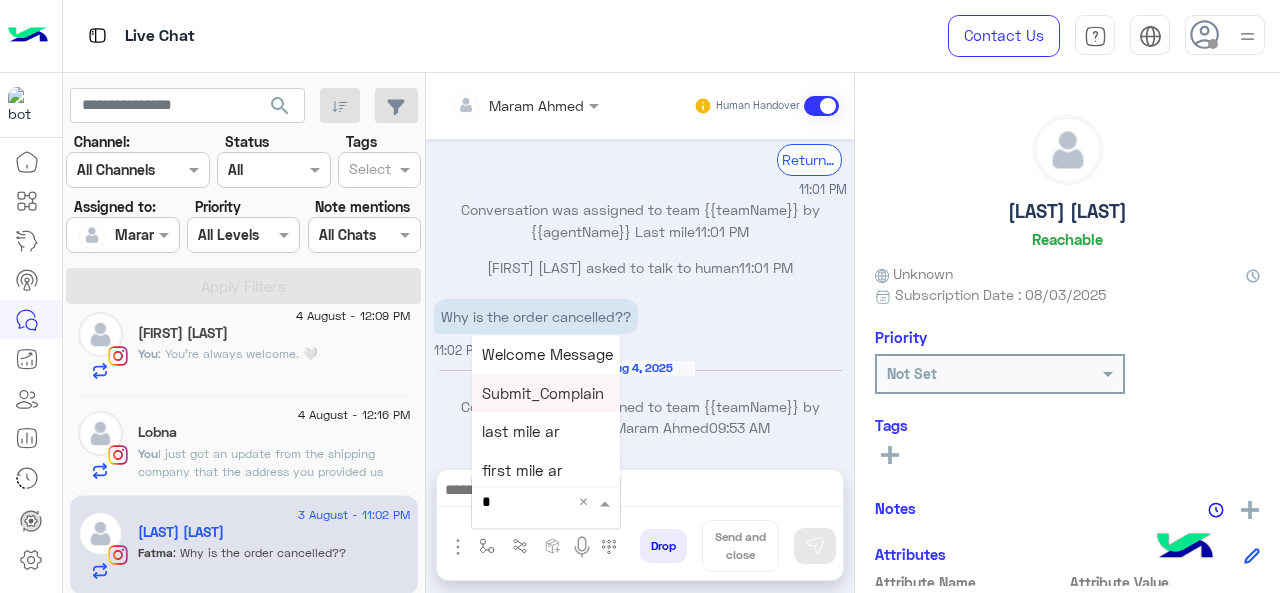 type on "*" 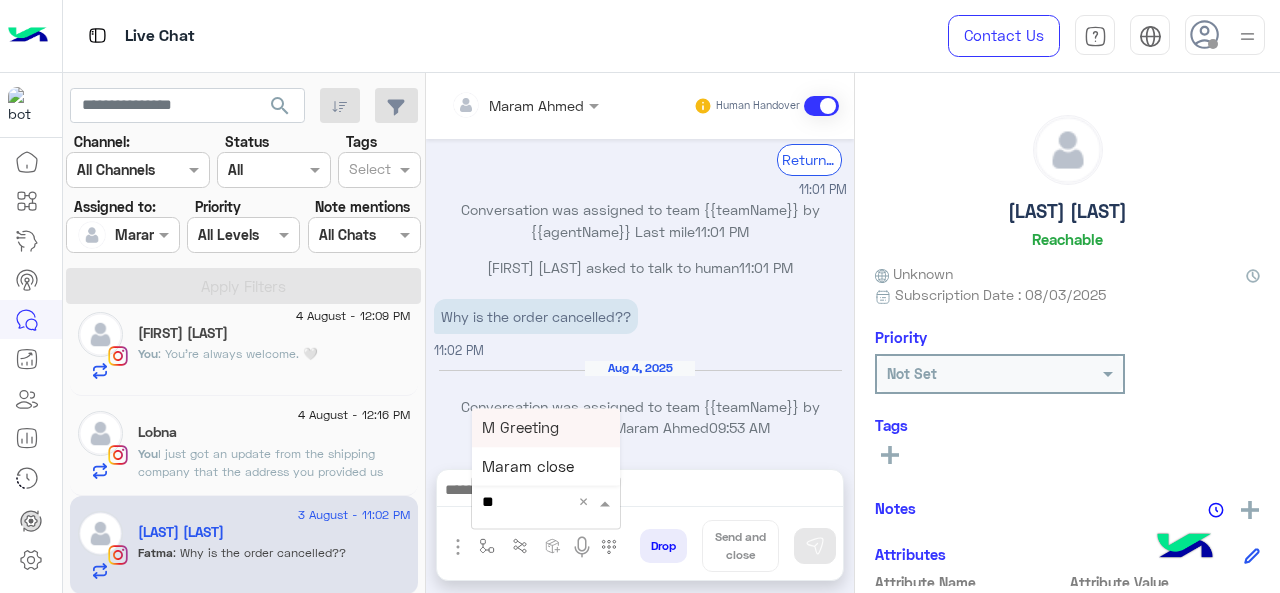 click on "M Greeting" at bounding box center [520, 427] 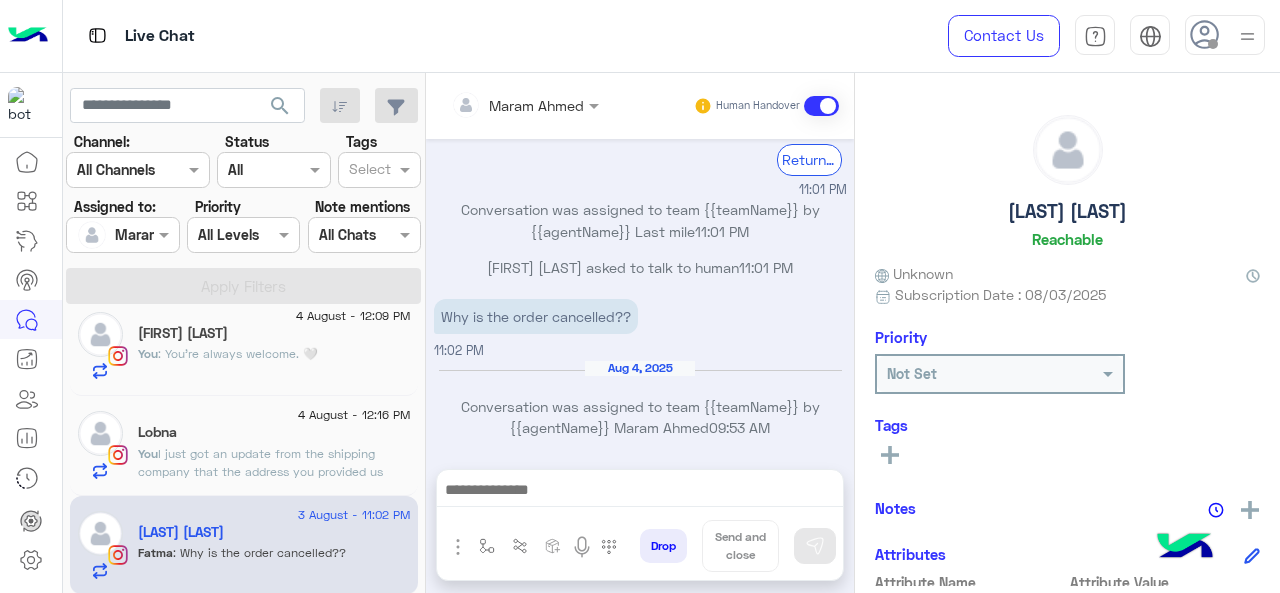 type on "**********" 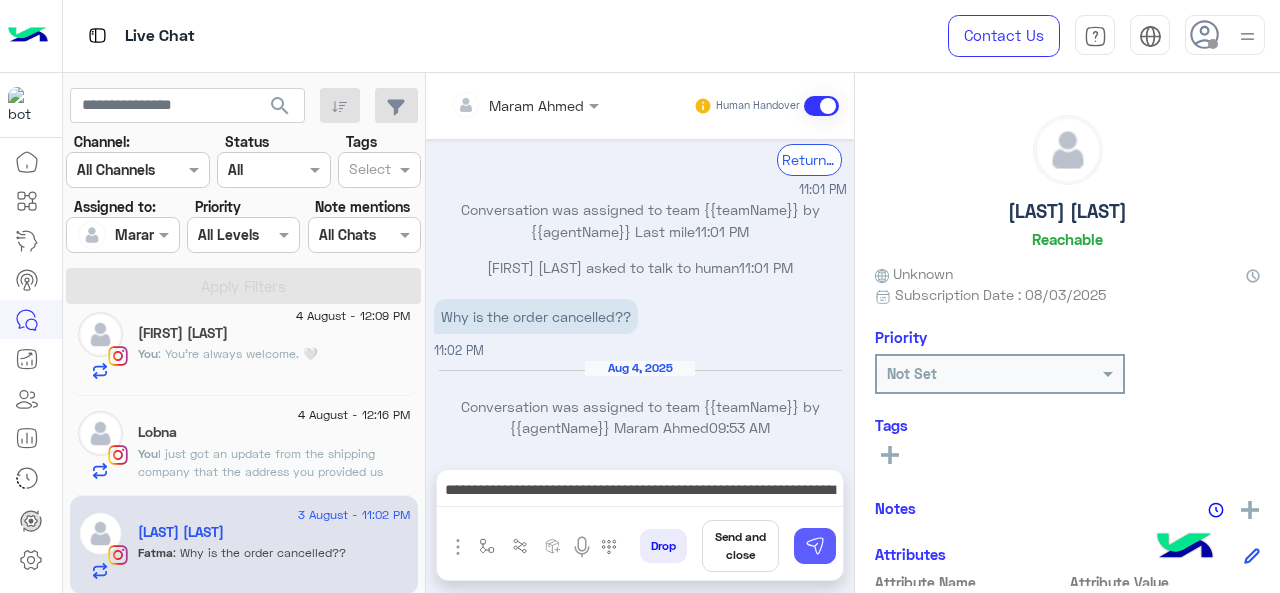 click at bounding box center [815, 546] 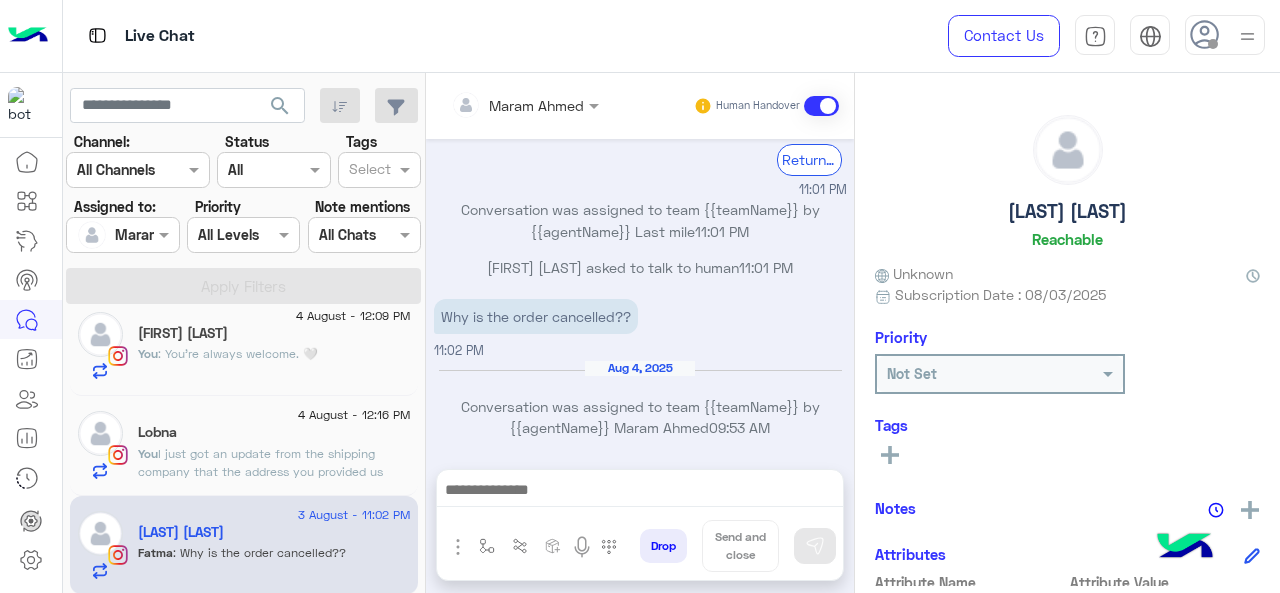 click at bounding box center [640, 492] 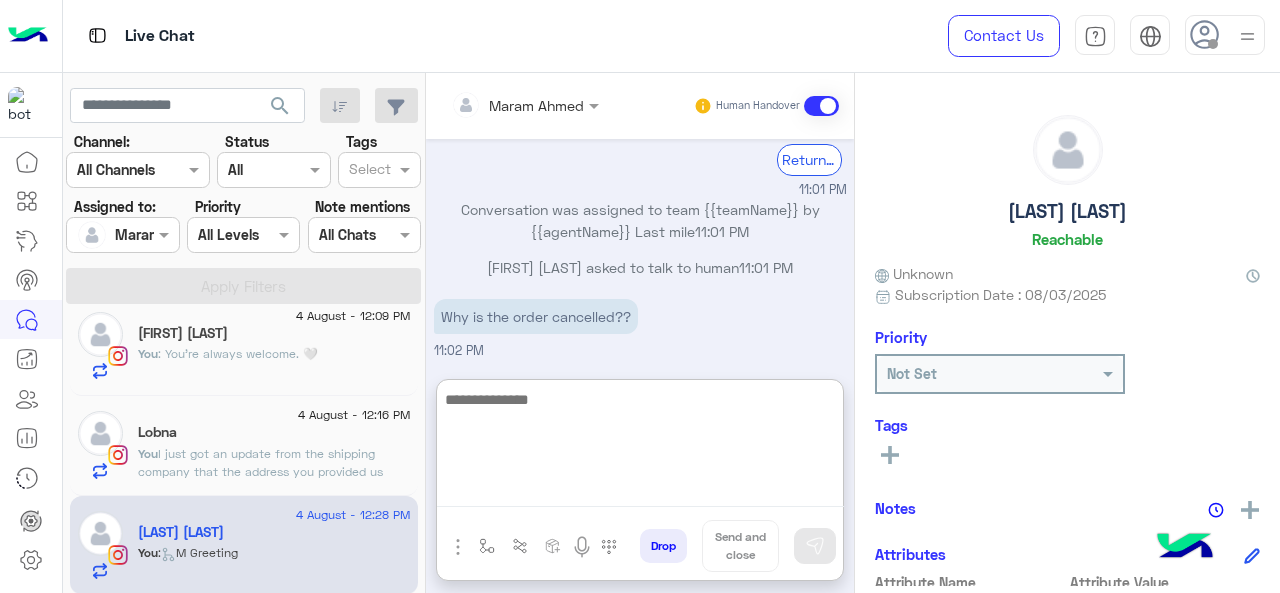 scroll, scrollTop: 906, scrollLeft: 0, axis: vertical 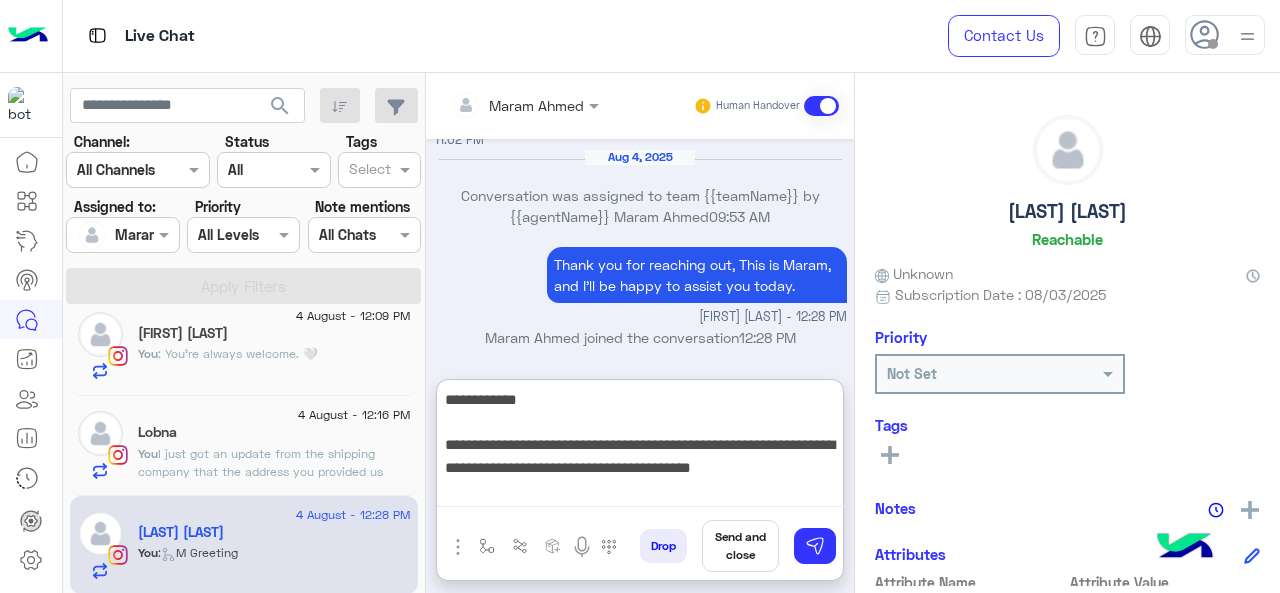 paste on "********" 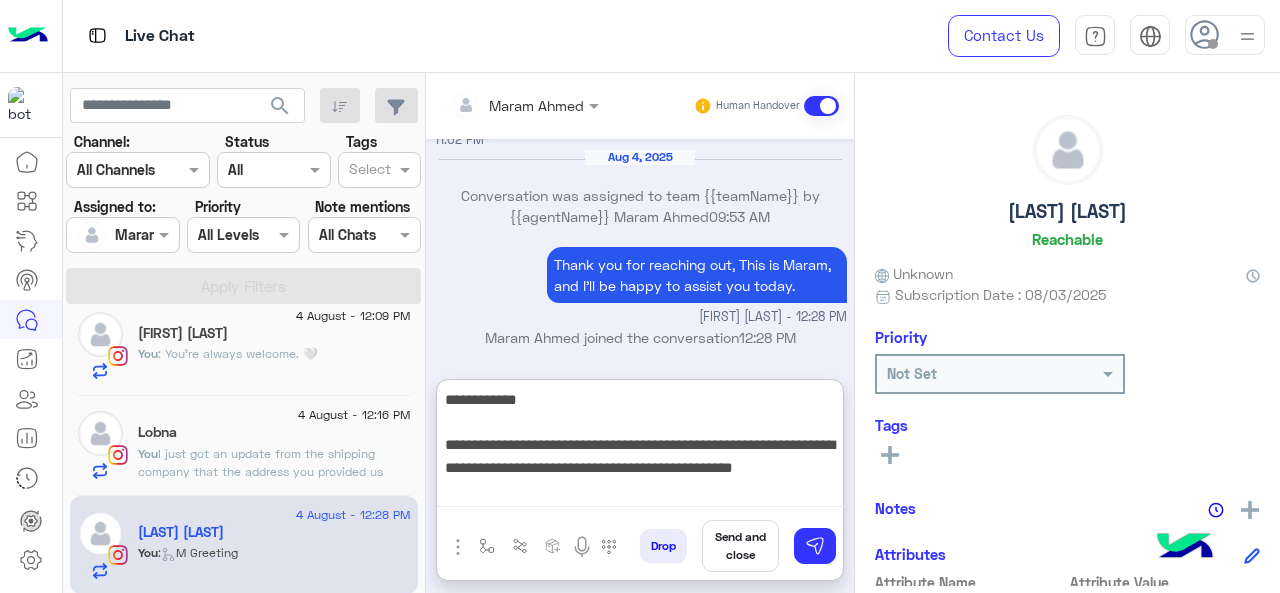 scroll, scrollTop: 0, scrollLeft: 0, axis: both 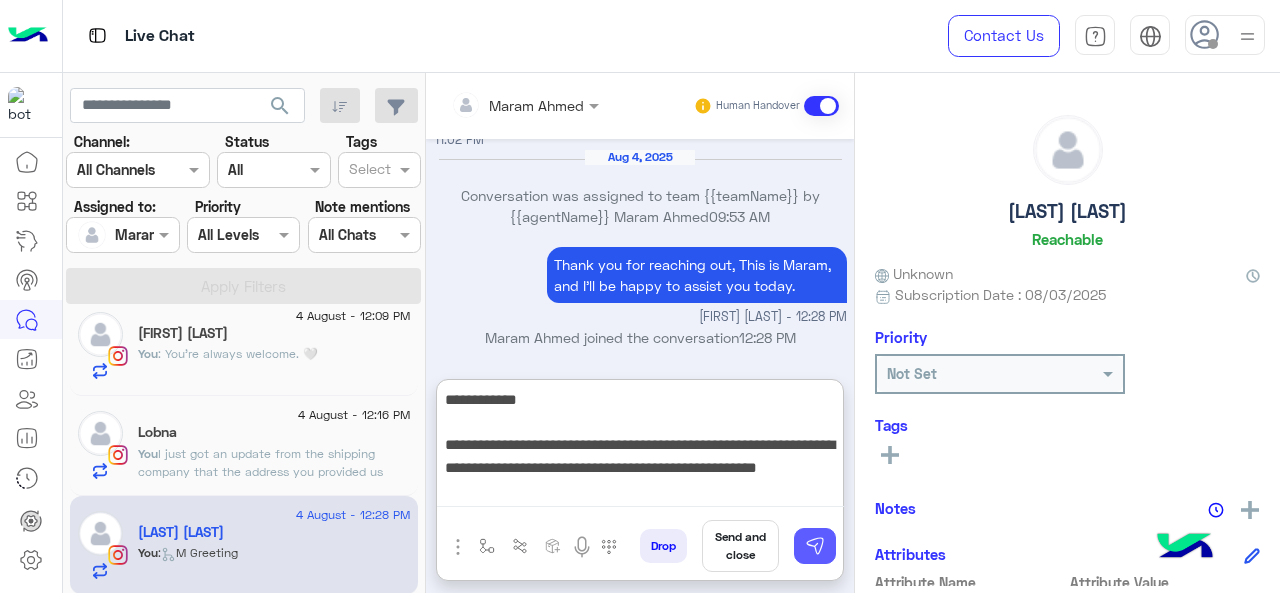 type on "**********" 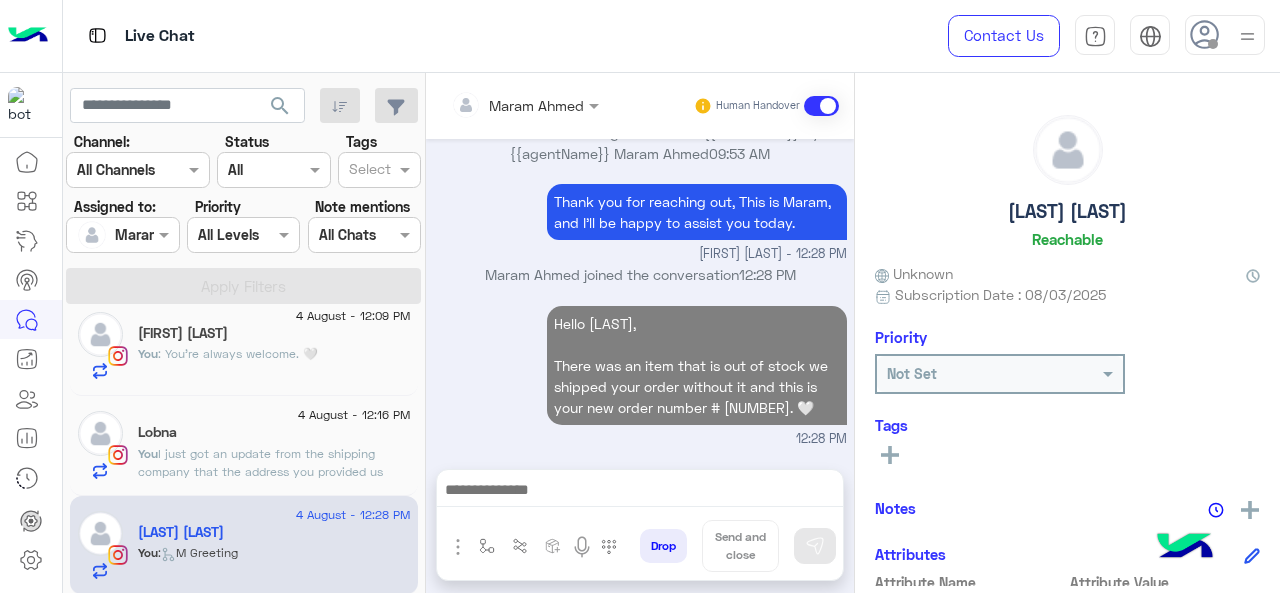 scroll, scrollTop: 964, scrollLeft: 0, axis: vertical 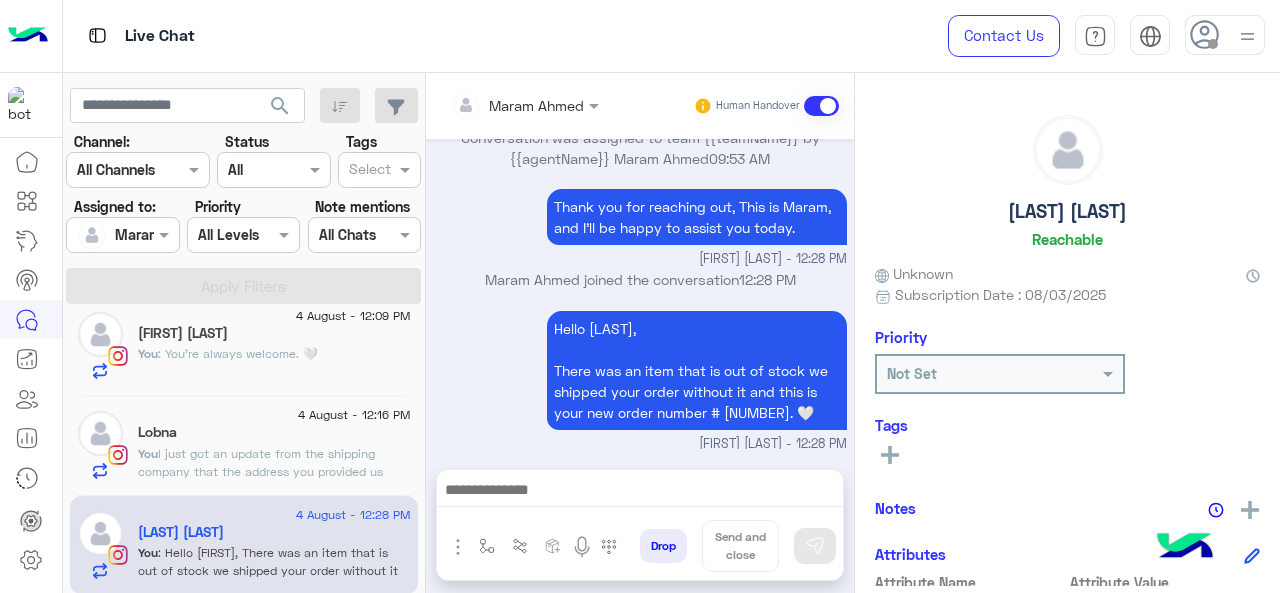 click on ": You're always welcome. 🤍" 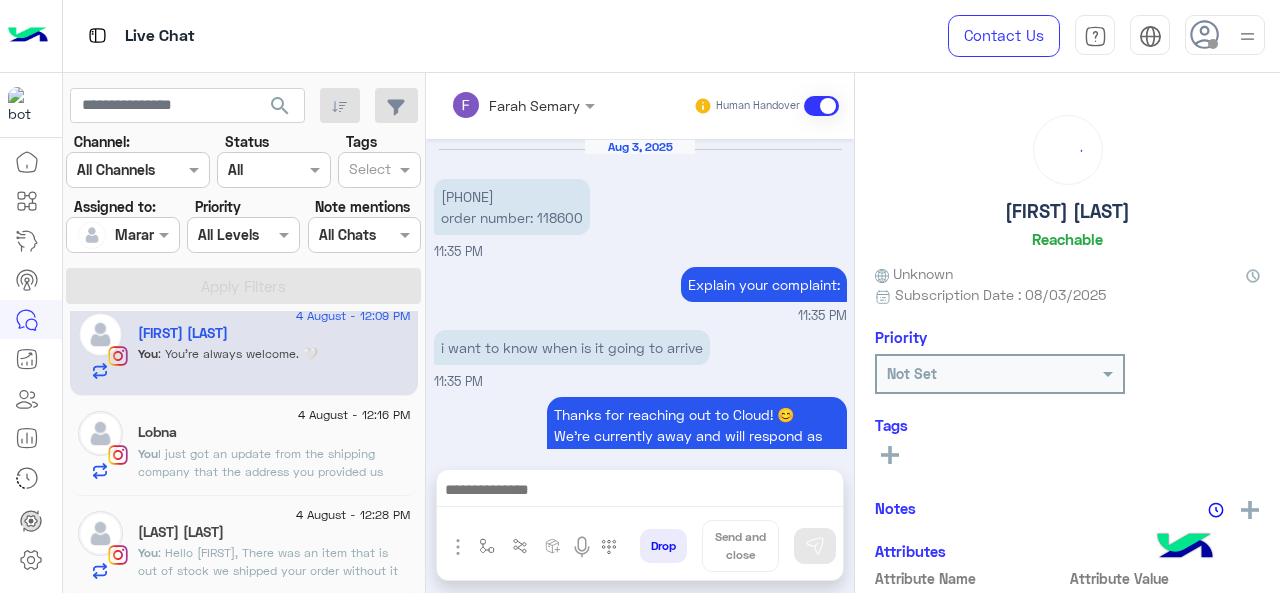 scroll, scrollTop: 656, scrollLeft: 0, axis: vertical 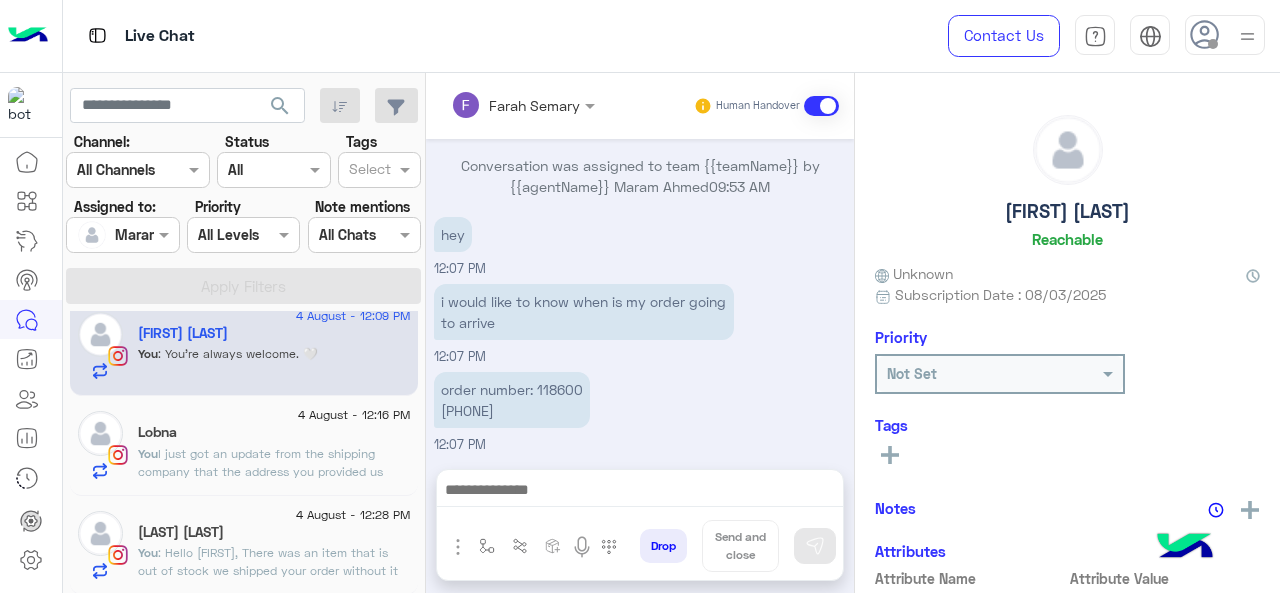 click on "order number: 118600 01064448515" at bounding box center [512, 400] 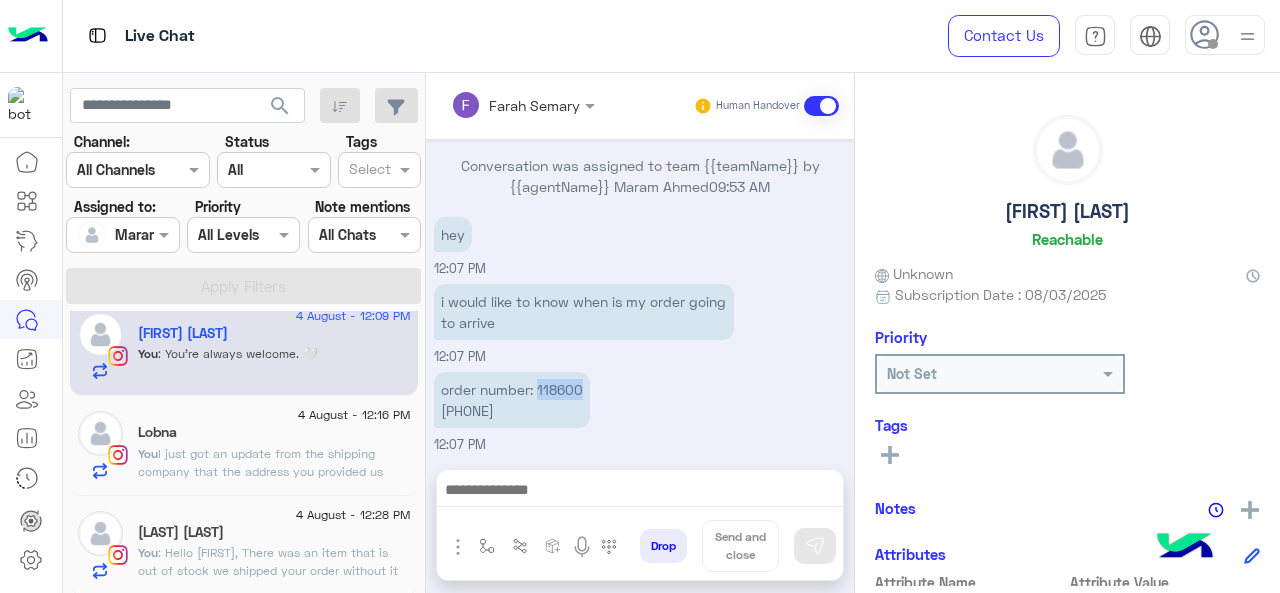 click on "order number: 118600 01064448515" at bounding box center [512, 400] 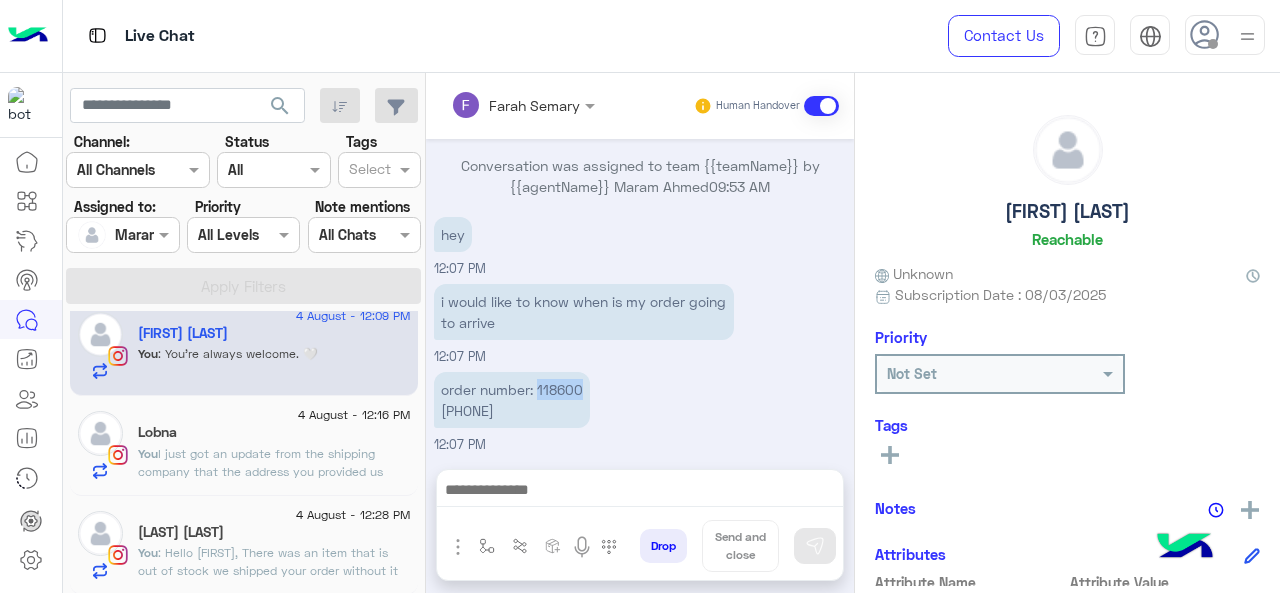 copy on "118600" 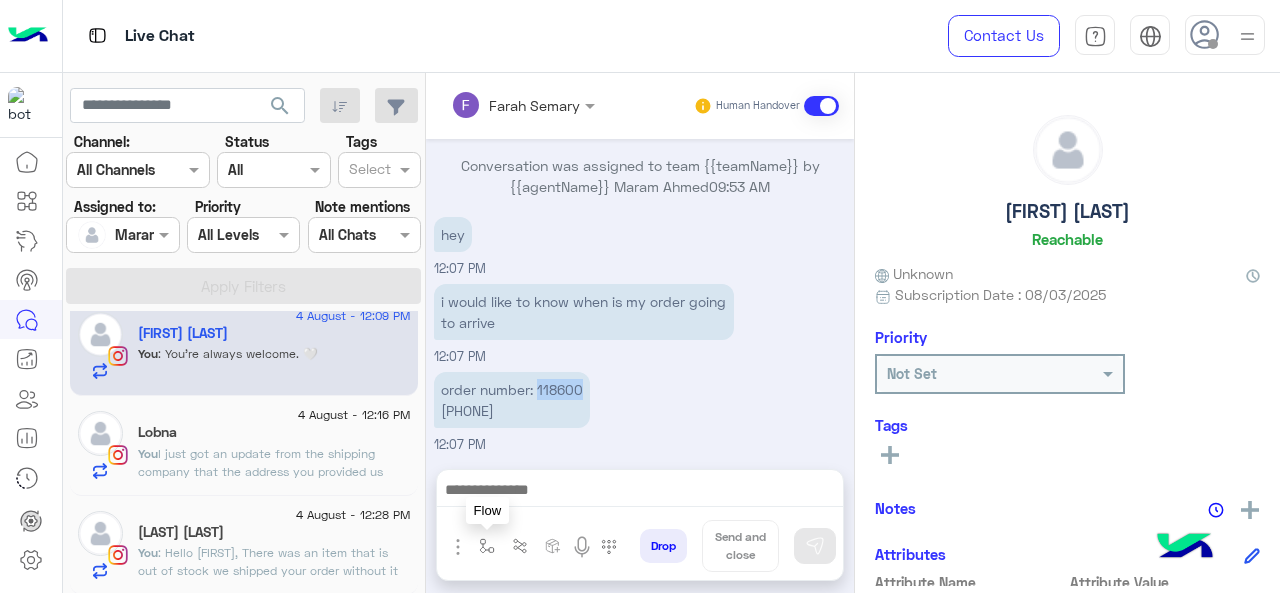 click at bounding box center [487, 546] 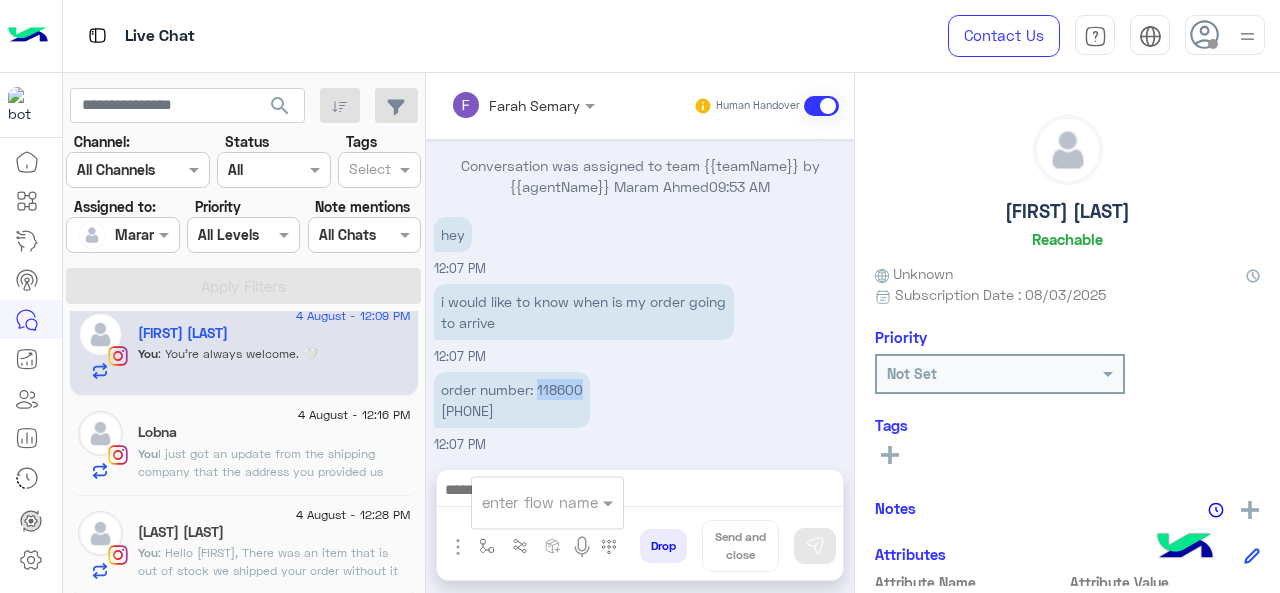 click at bounding box center [523, 502] 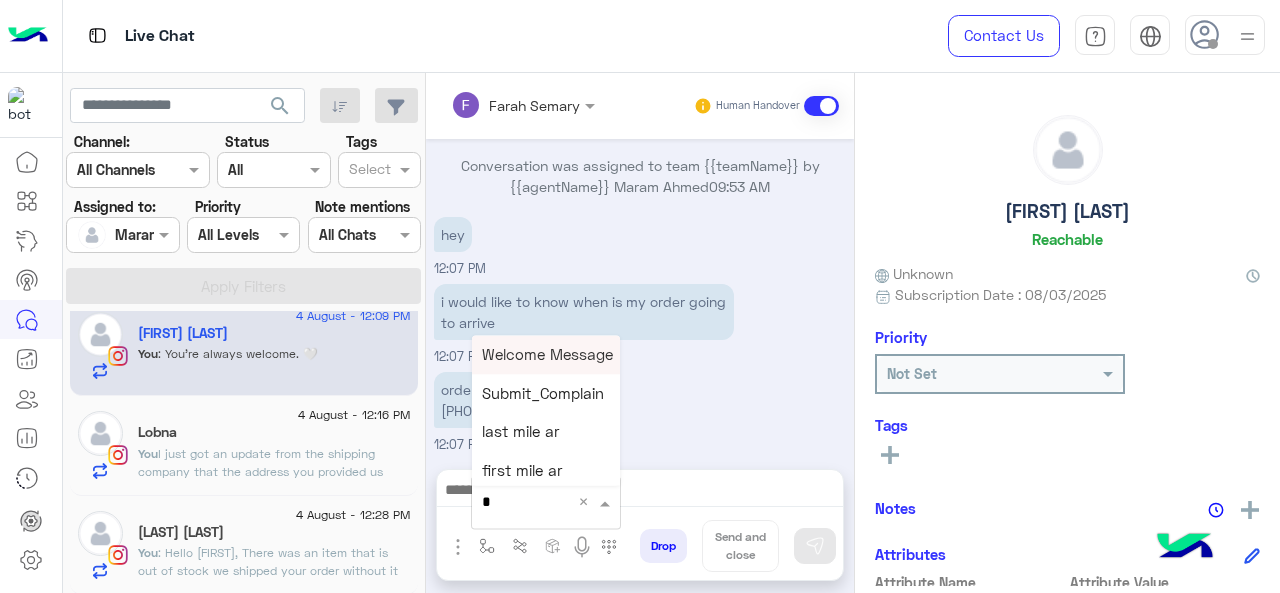 type on "*" 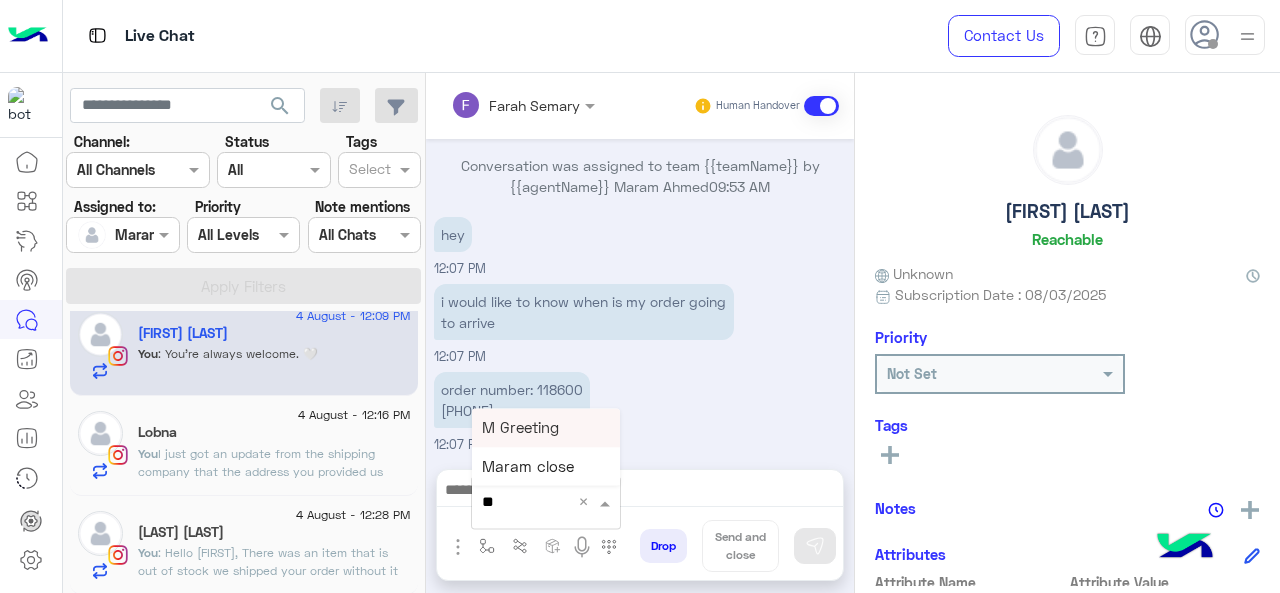 click on "M Greeting" at bounding box center (520, 427) 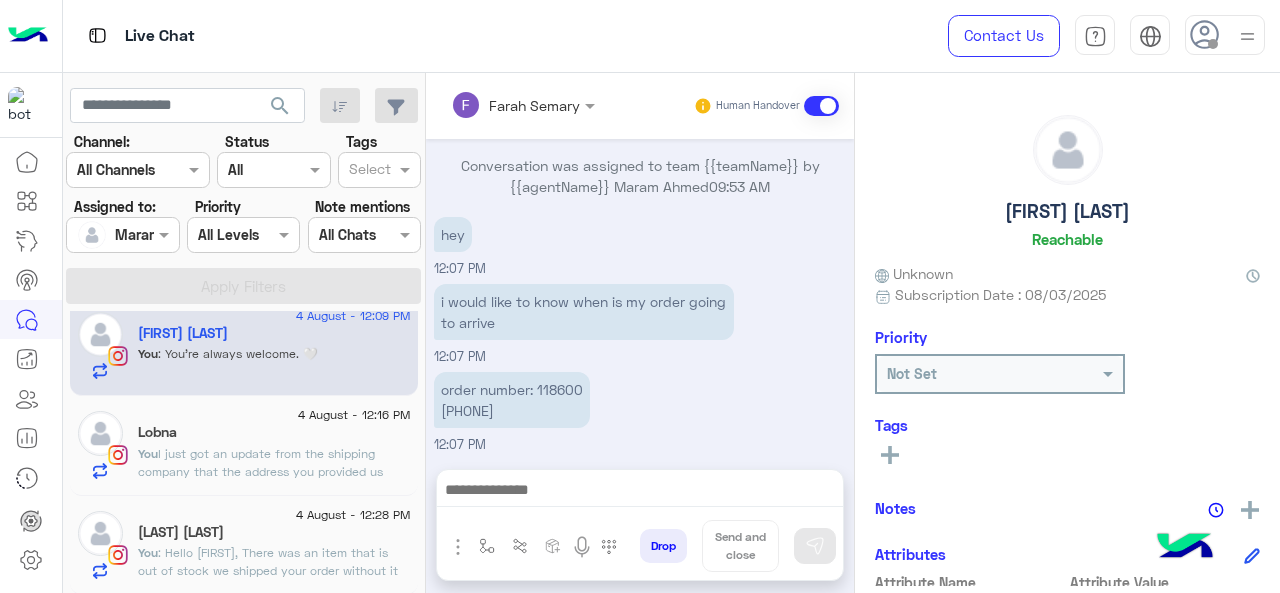 type on "**********" 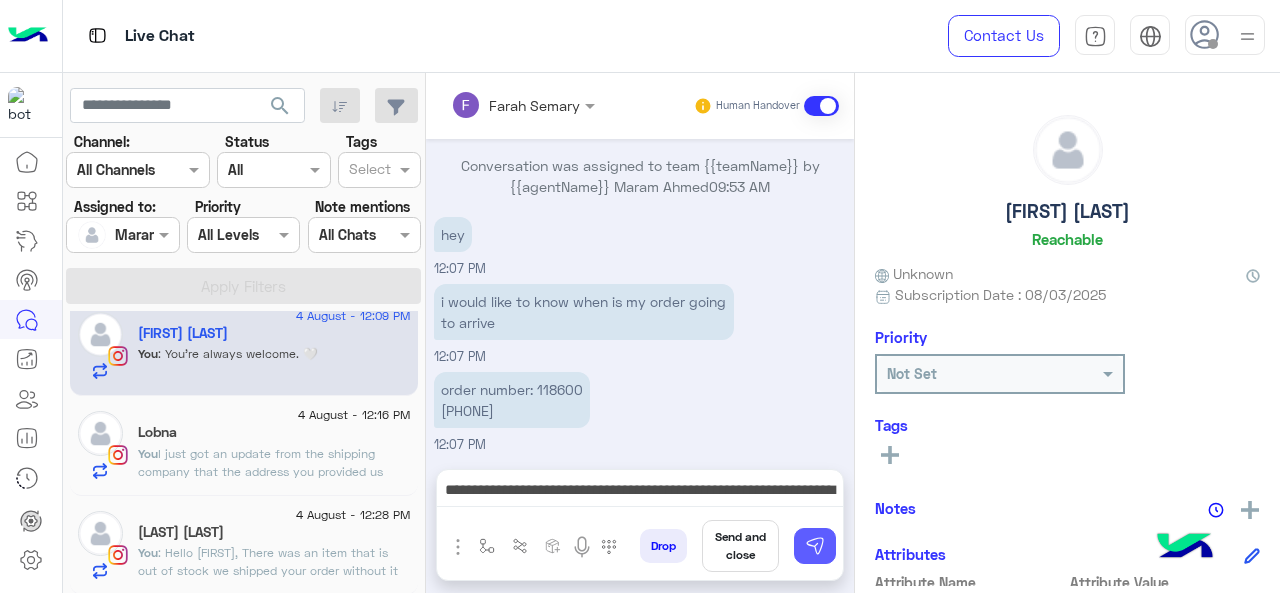 click at bounding box center (815, 546) 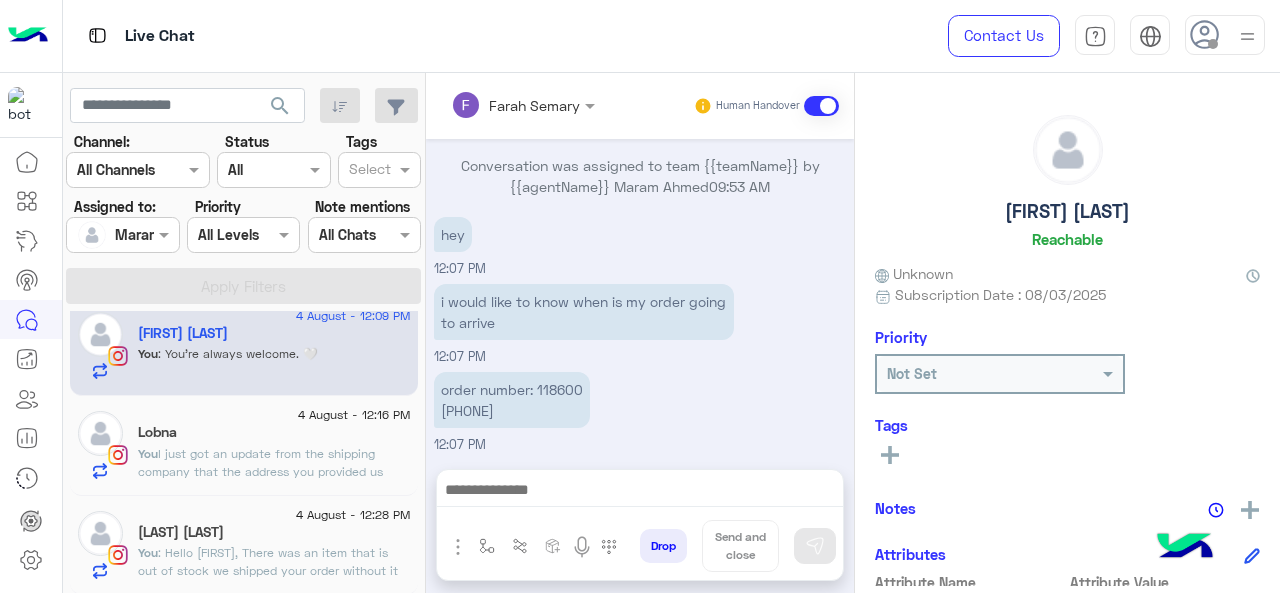 click at bounding box center [640, 492] 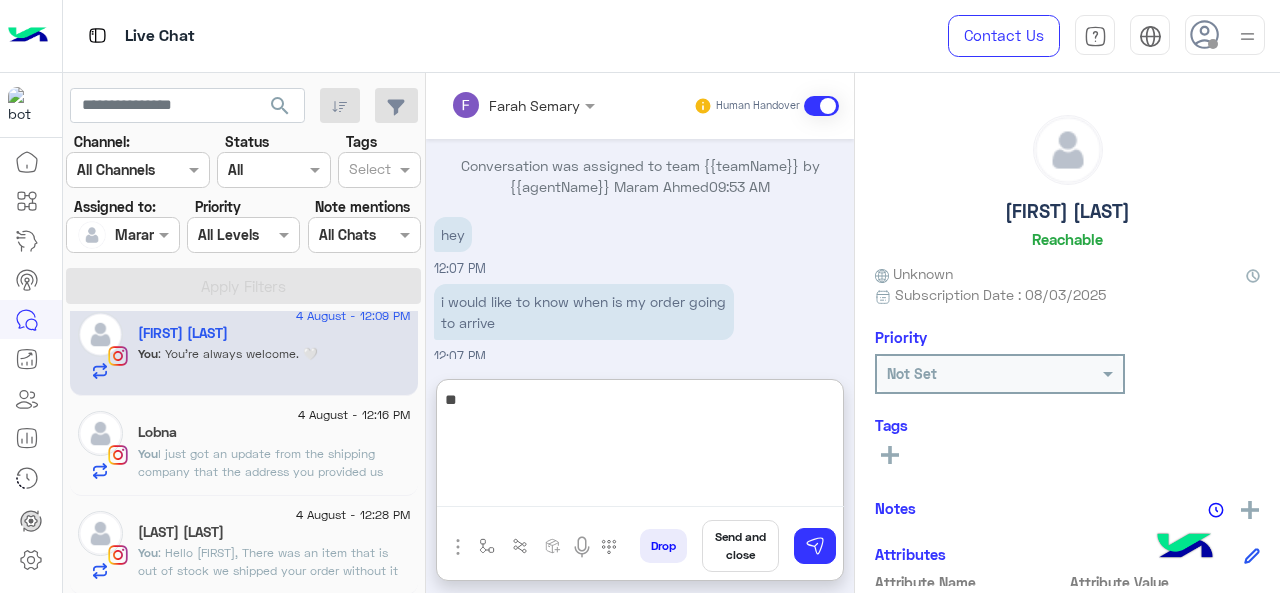 scroll, scrollTop: 868, scrollLeft: 0, axis: vertical 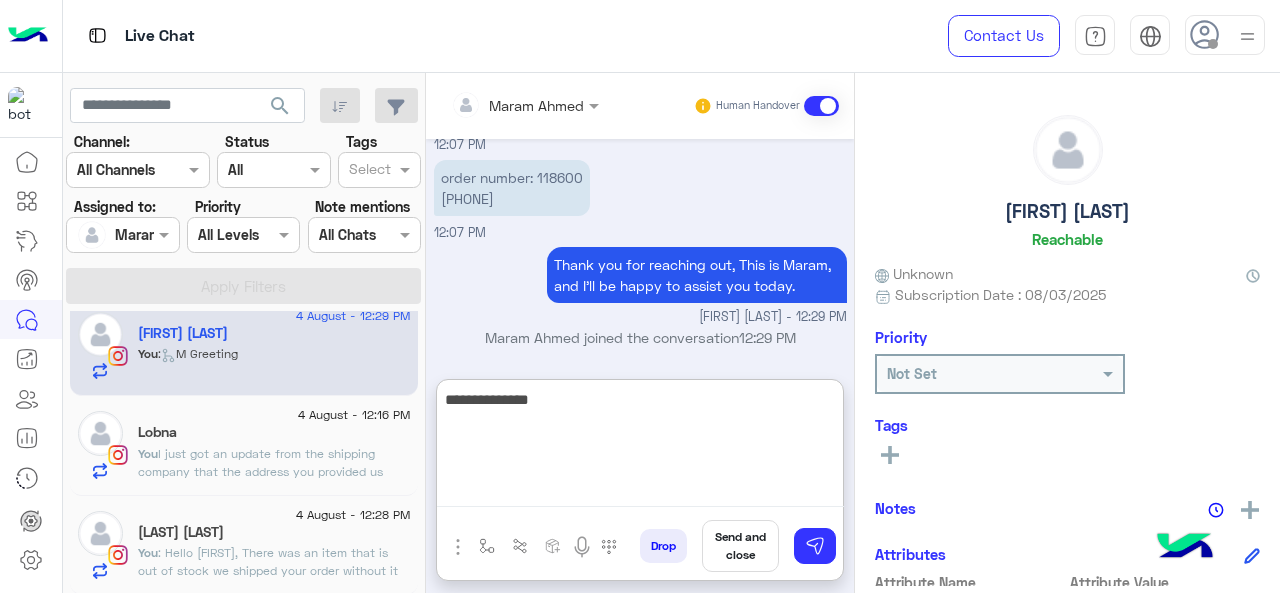 paste on "**********" 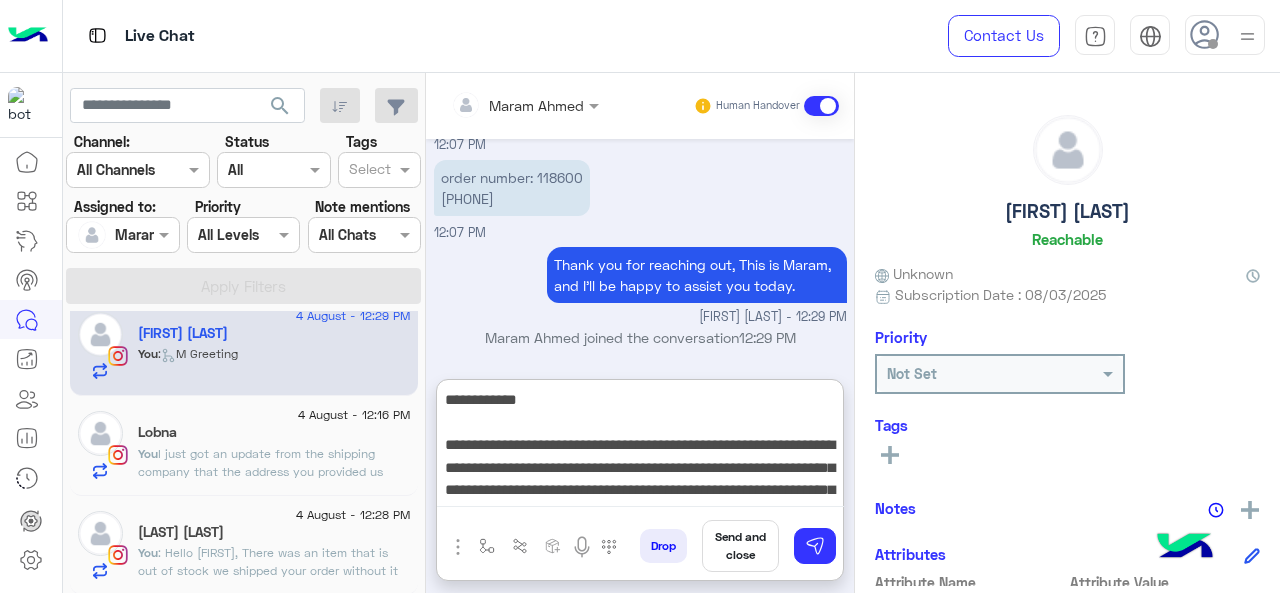 scroll, scrollTop: 60, scrollLeft: 0, axis: vertical 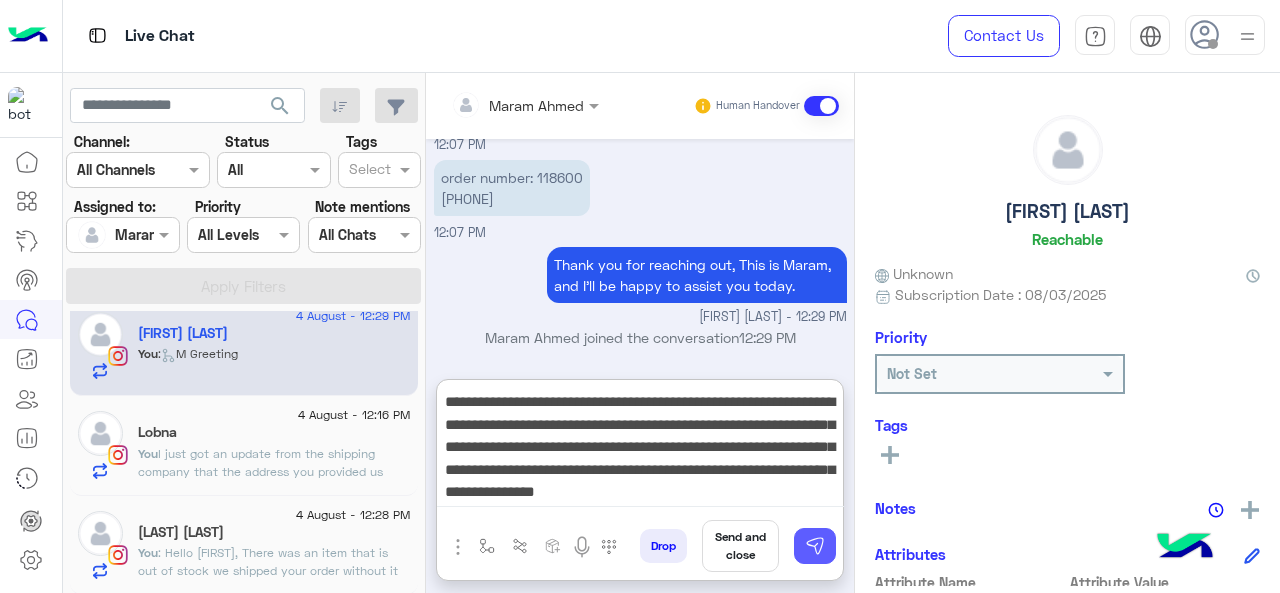 type on "**********" 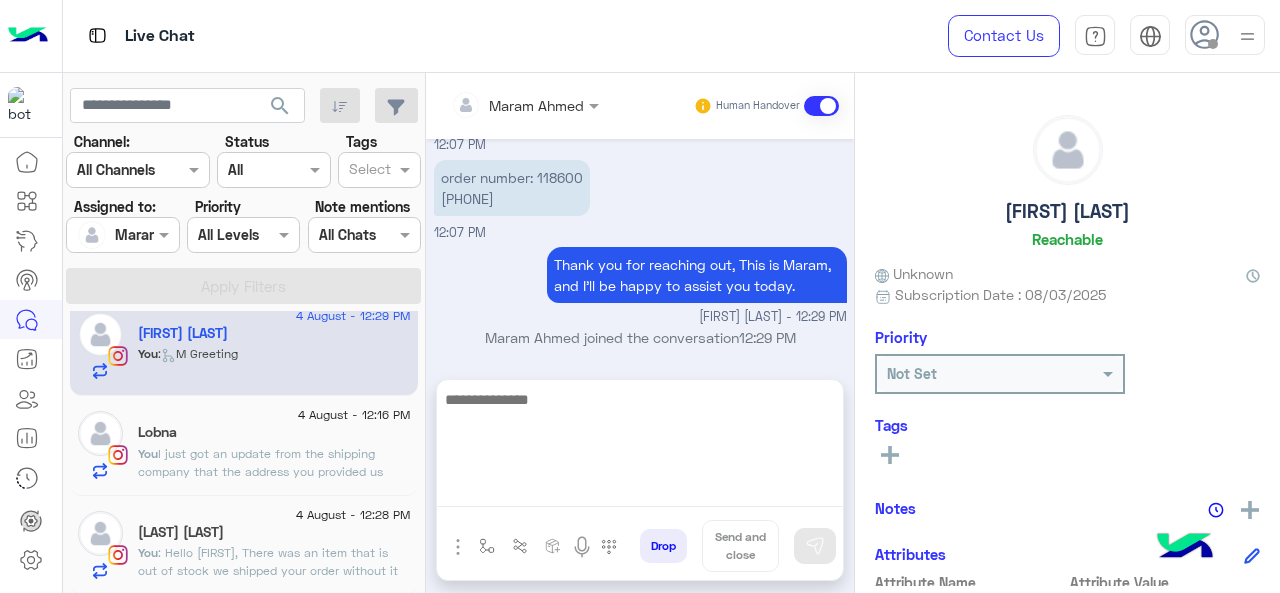 scroll, scrollTop: 0, scrollLeft: 0, axis: both 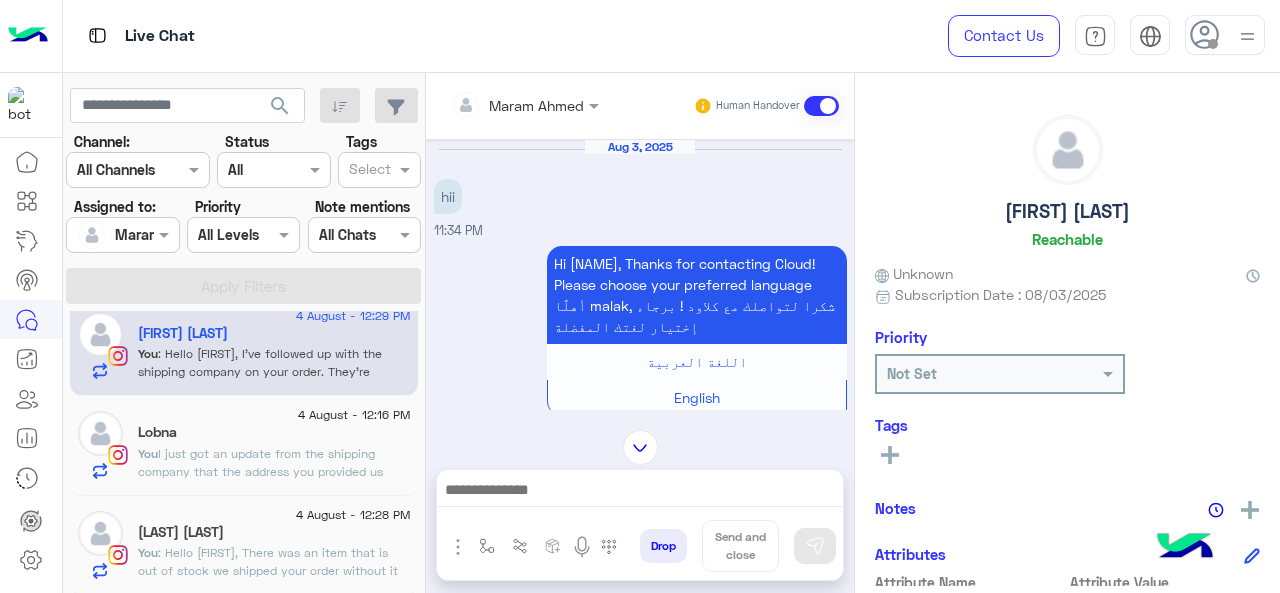 click on "Fatma Fawzy" 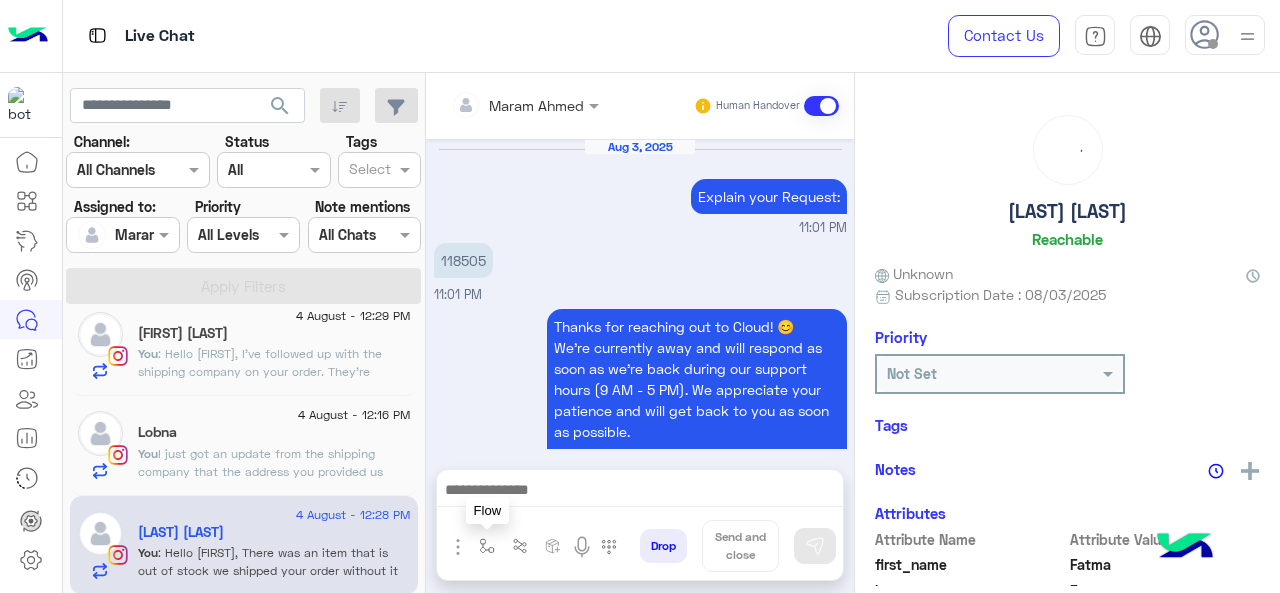 click at bounding box center (487, 546) 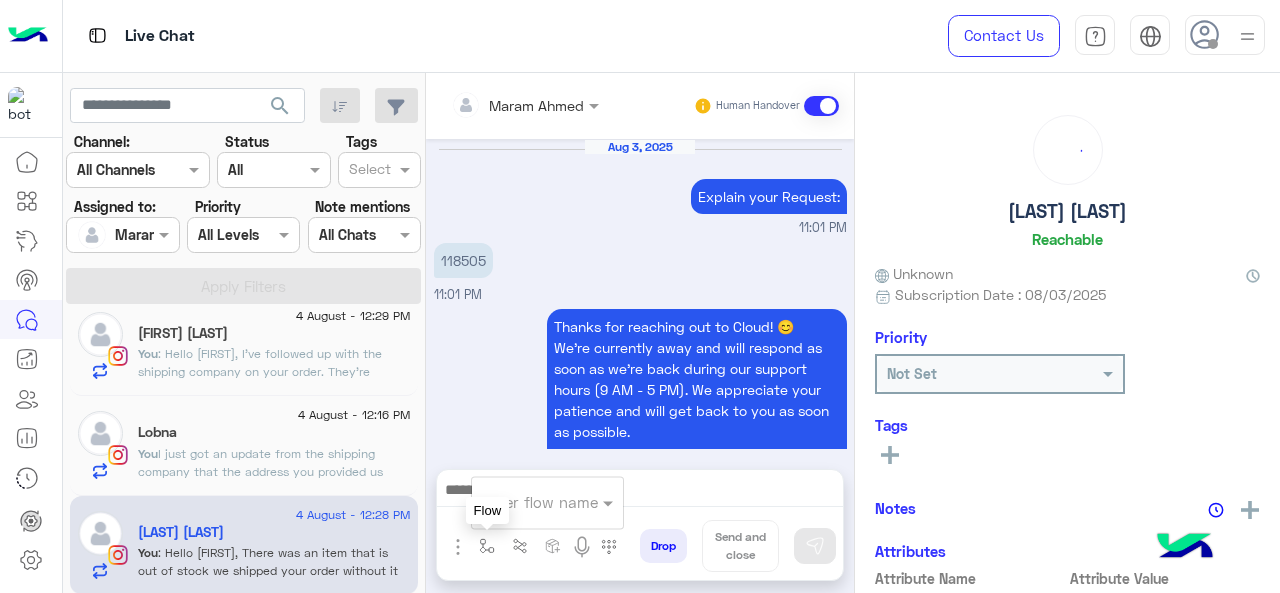 scroll, scrollTop: 663, scrollLeft: 0, axis: vertical 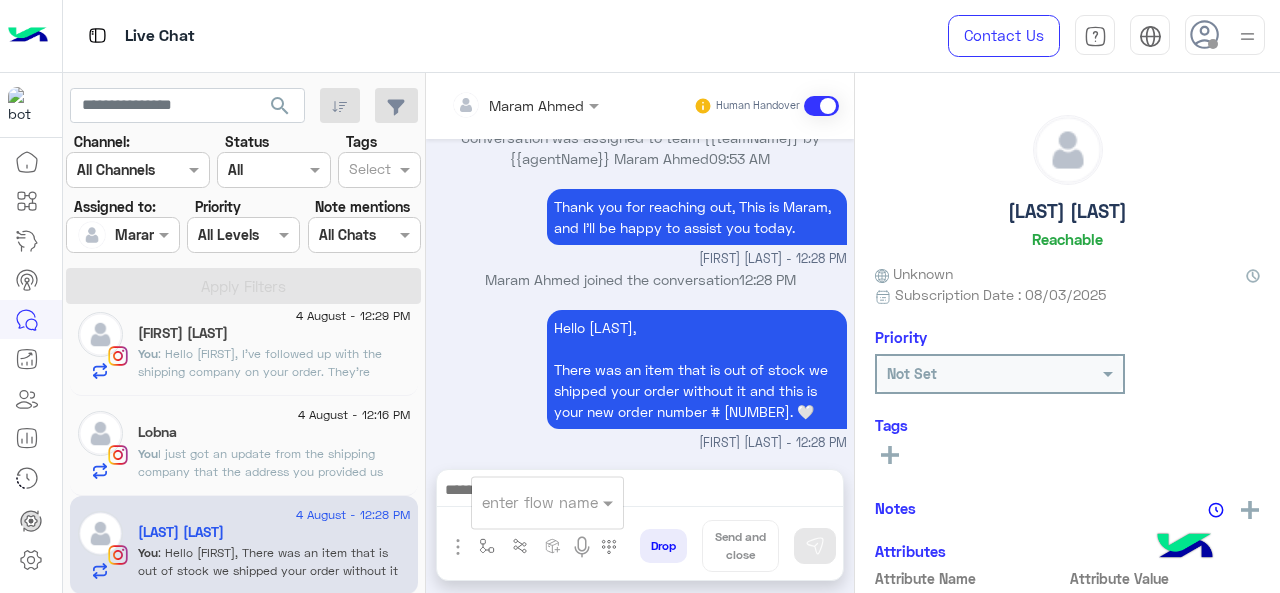click at bounding box center [547, 501] 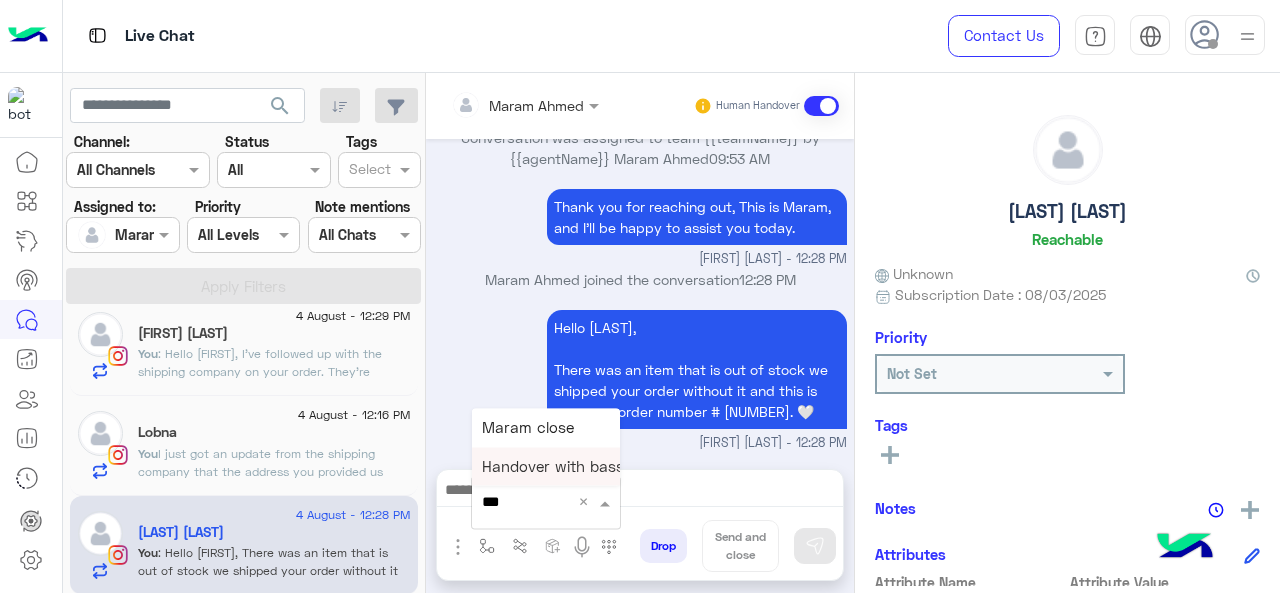 type on "****" 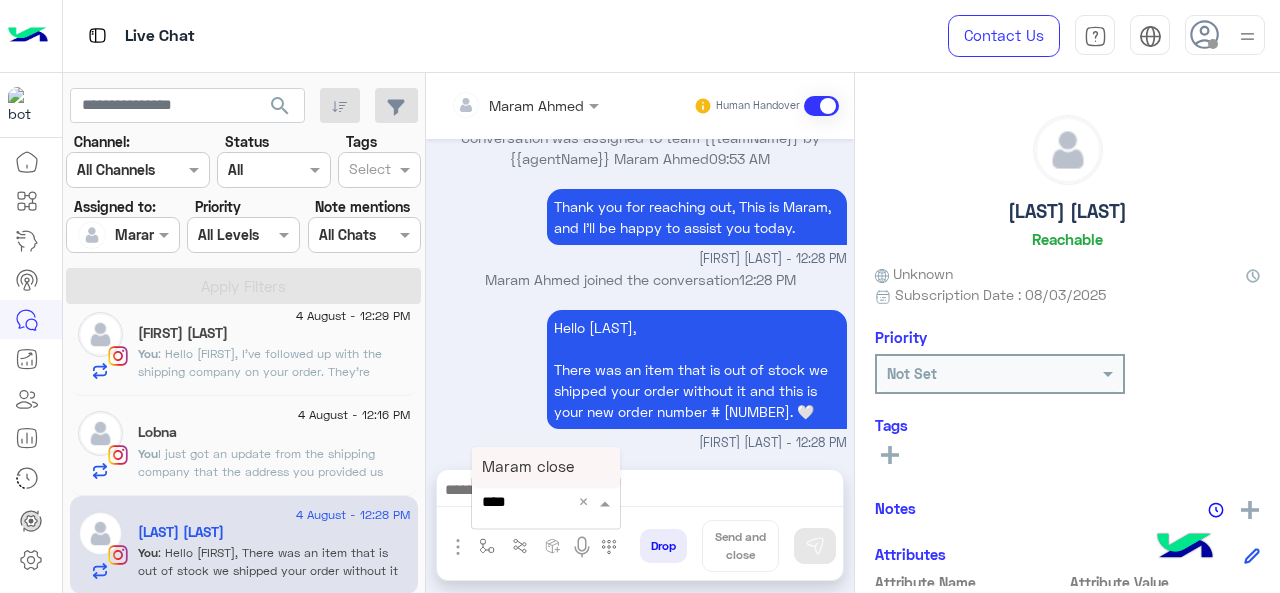 click on "Maram close" at bounding box center (528, 466) 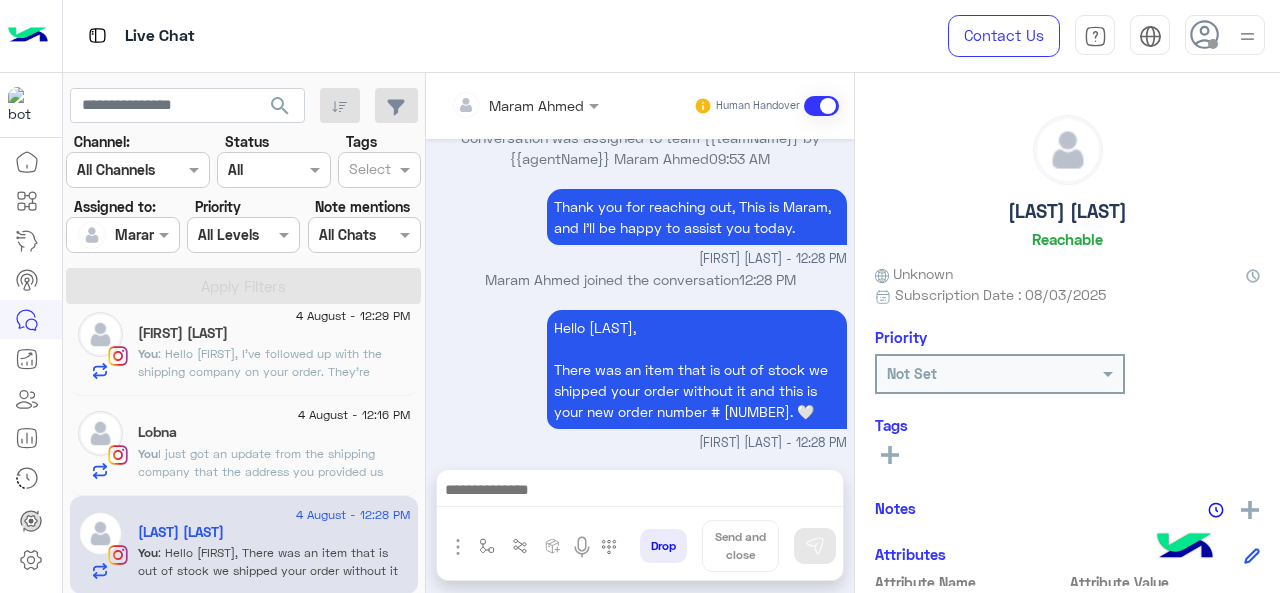 type on "**********" 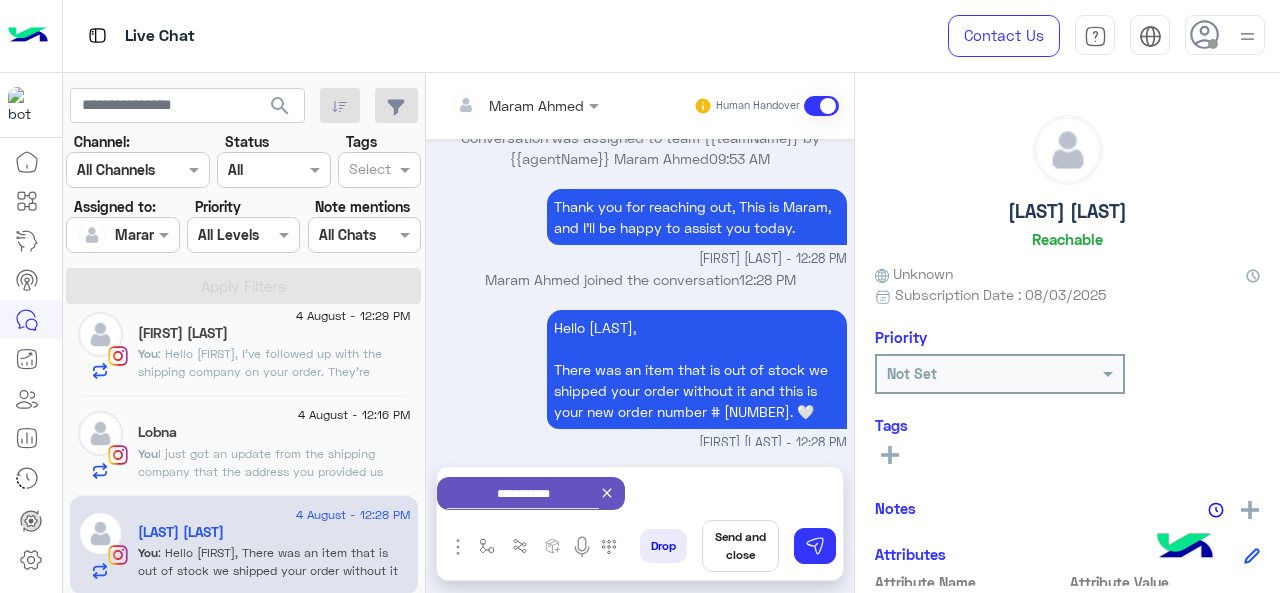 click on "Send and close" at bounding box center [740, 546] 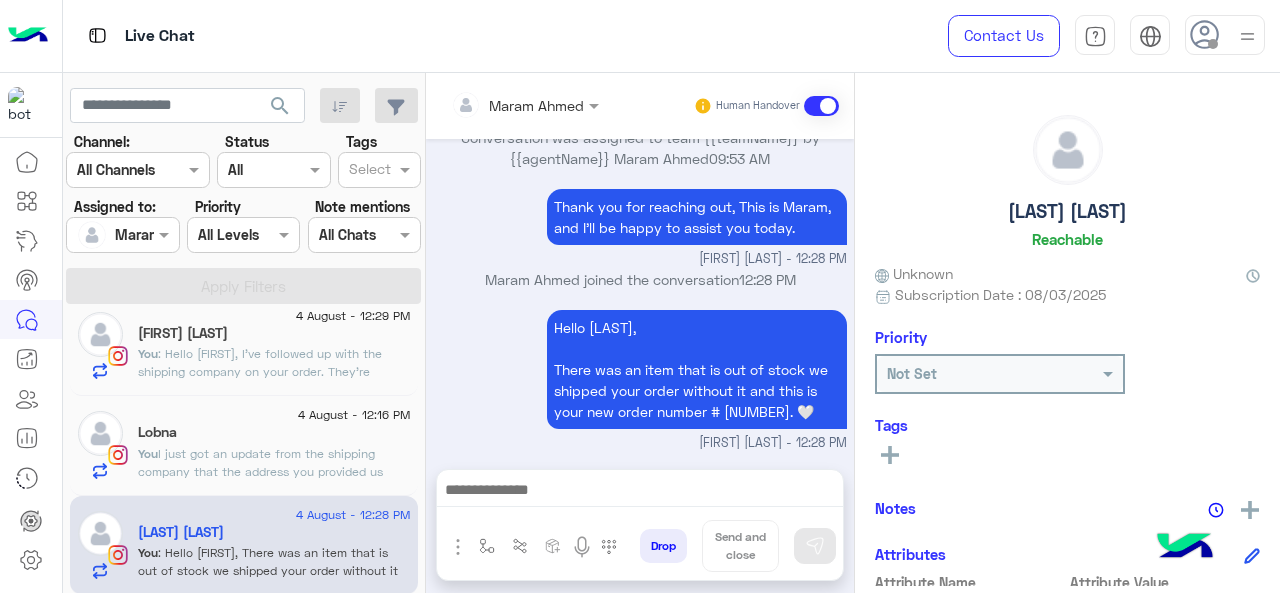 scroll, scrollTop: 684, scrollLeft: 0, axis: vertical 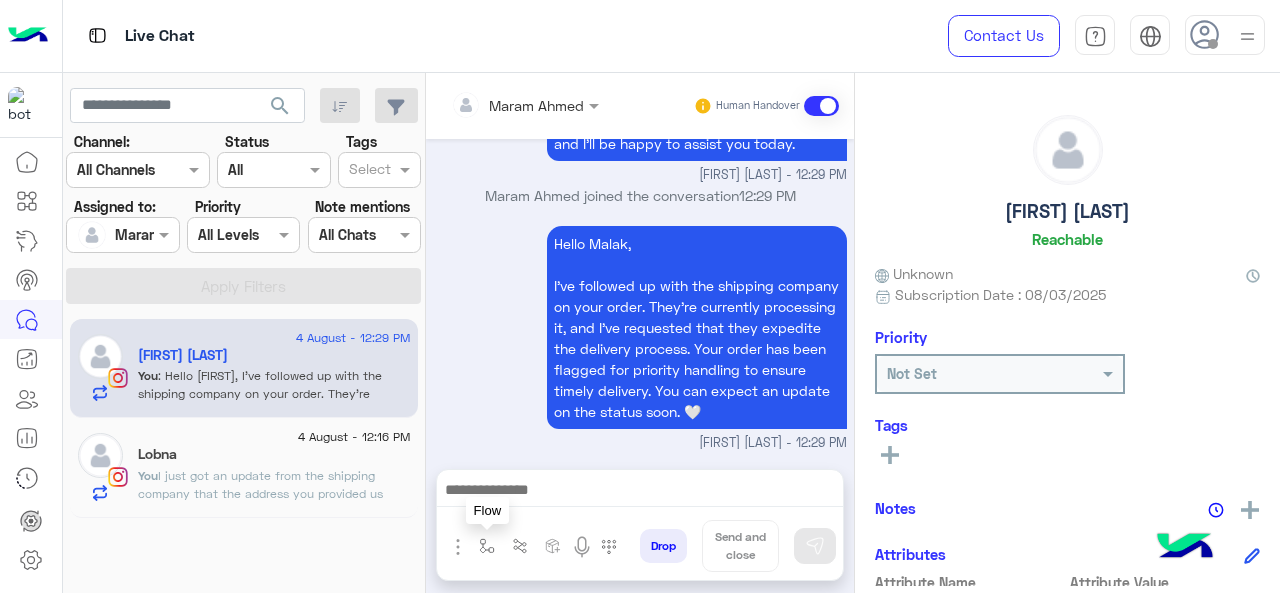 click at bounding box center [487, 546] 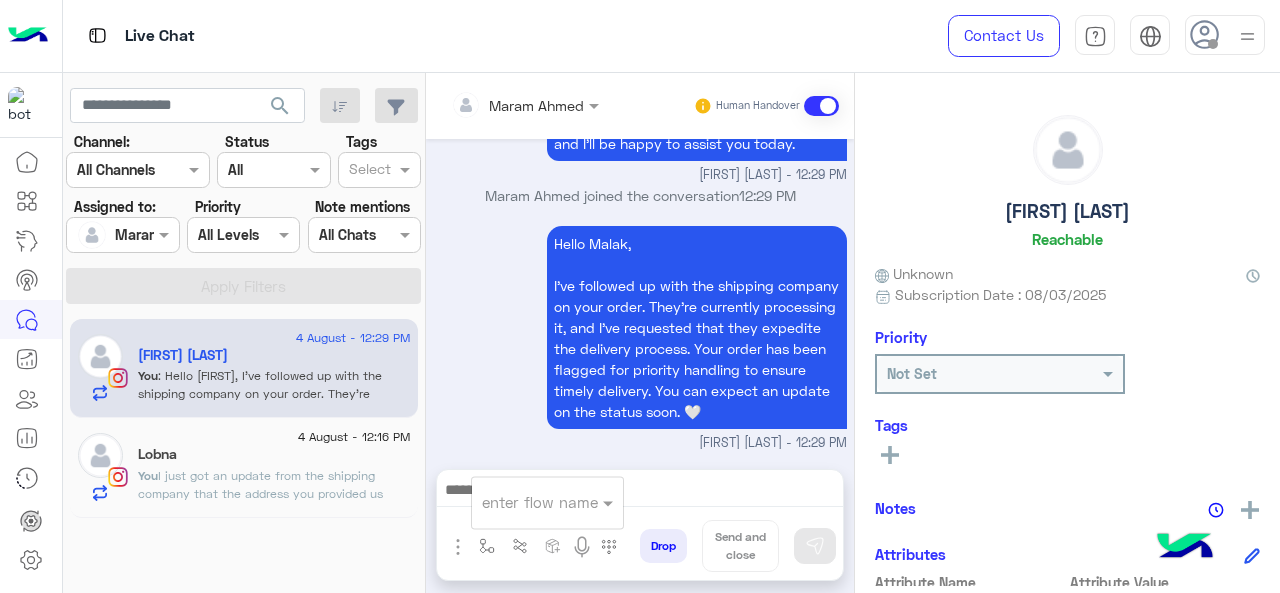 click at bounding box center [523, 502] 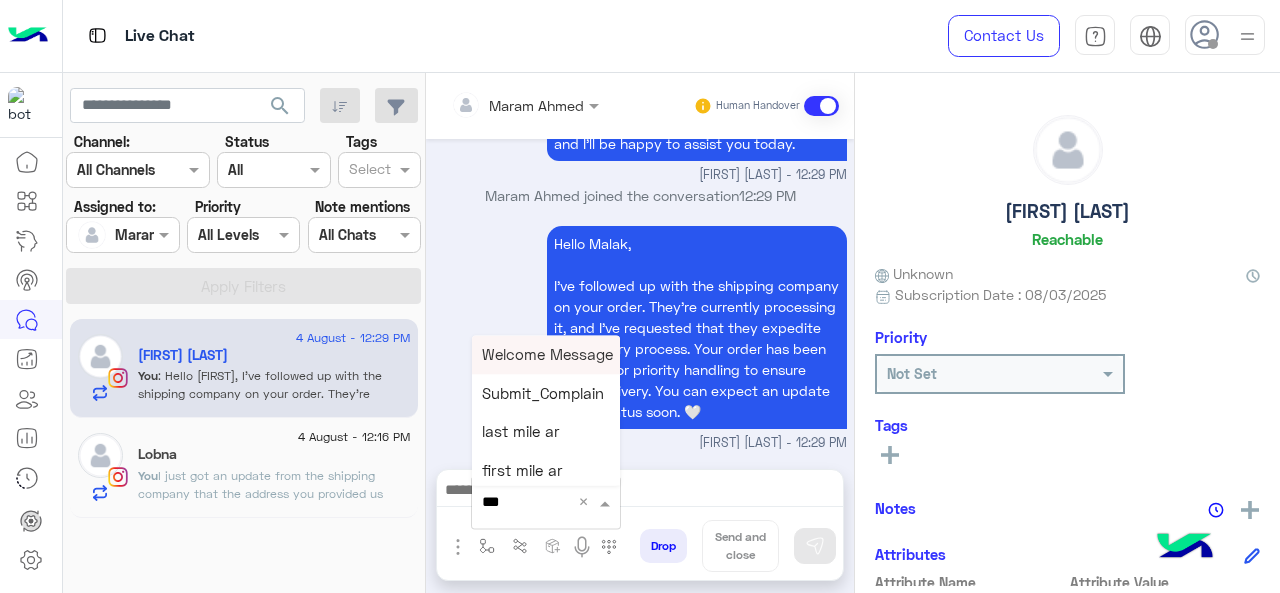 type on "****" 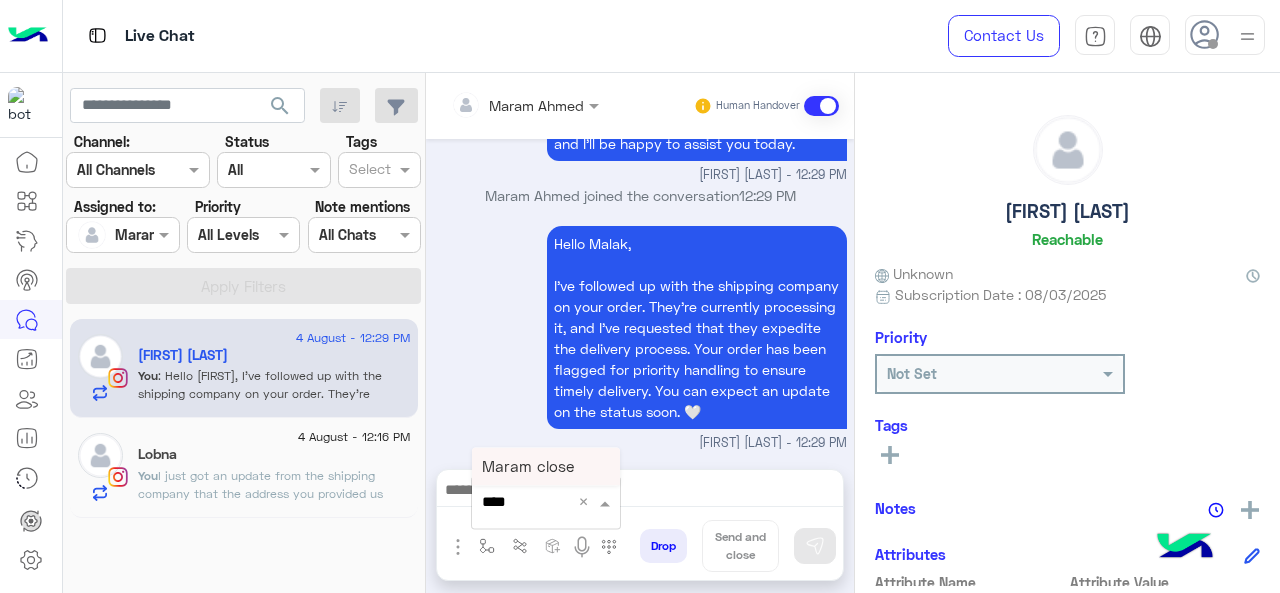 click on "Maram close" at bounding box center (528, 466) 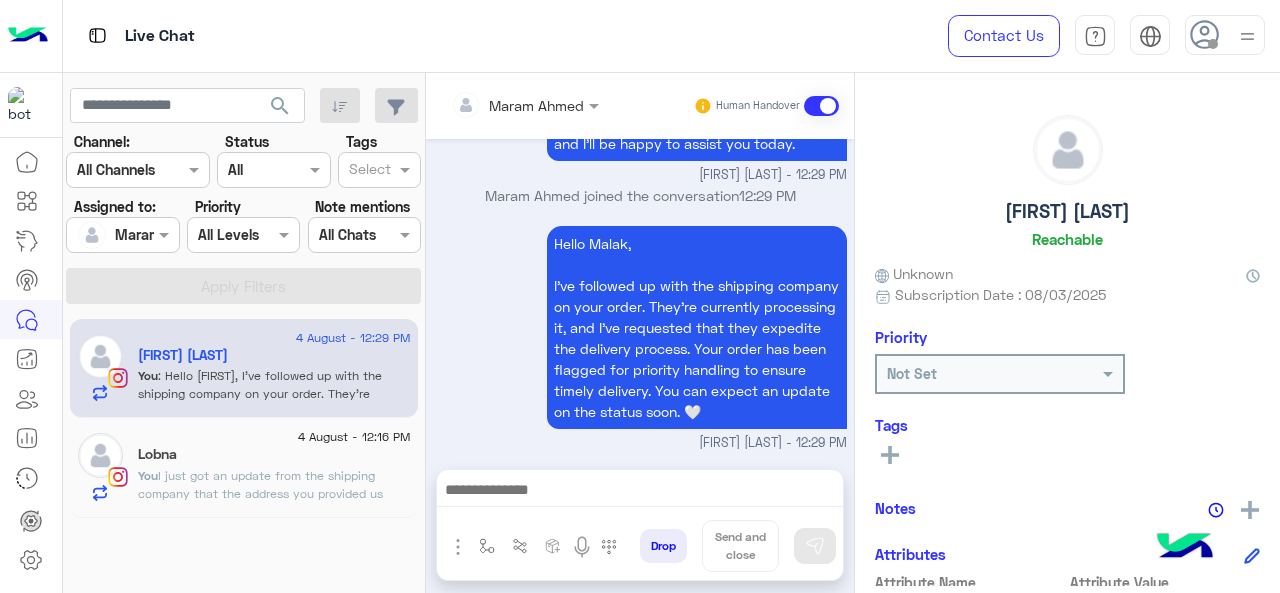 type on "**********" 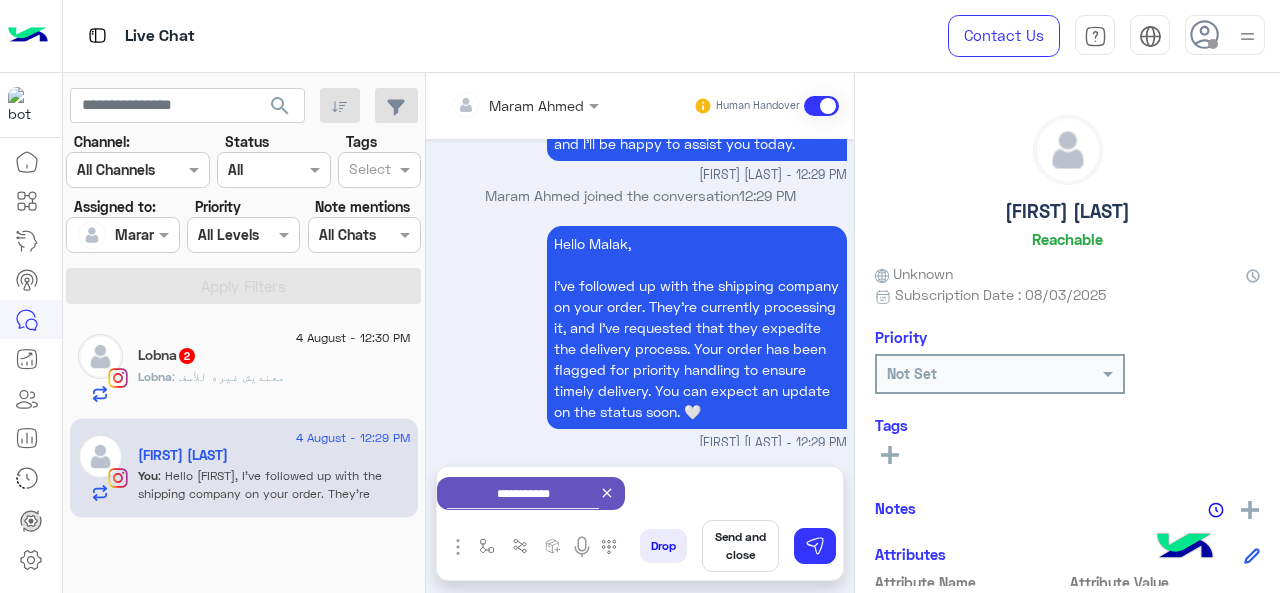 click on "Send and close" at bounding box center [740, 546] 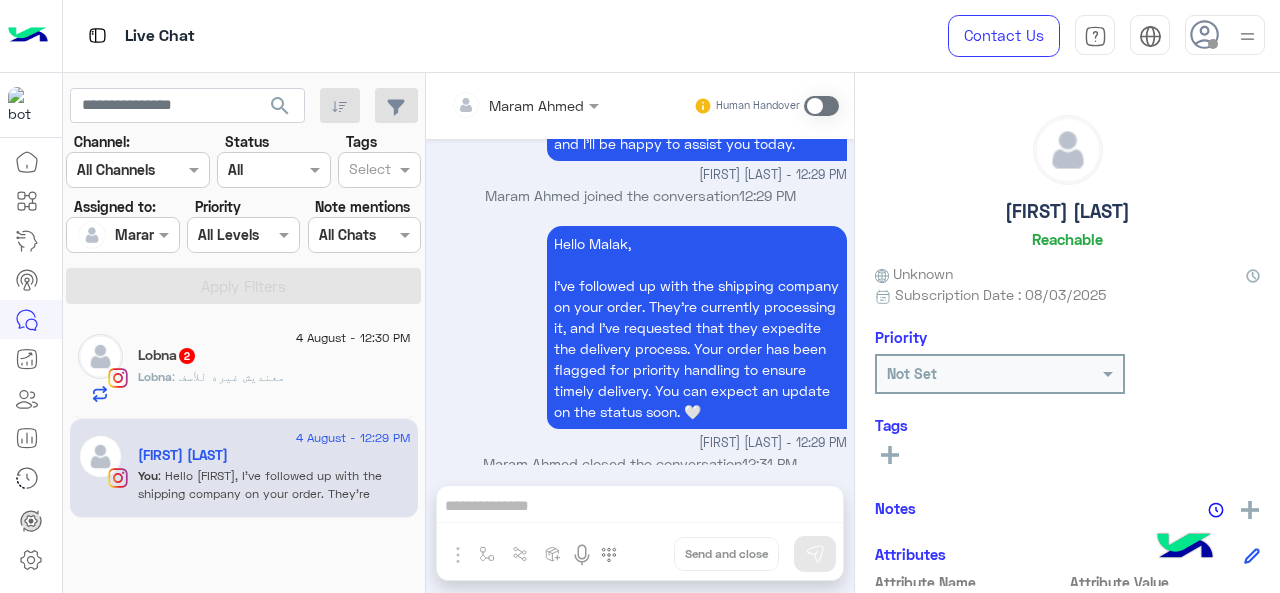 scroll, scrollTop: 813, scrollLeft: 0, axis: vertical 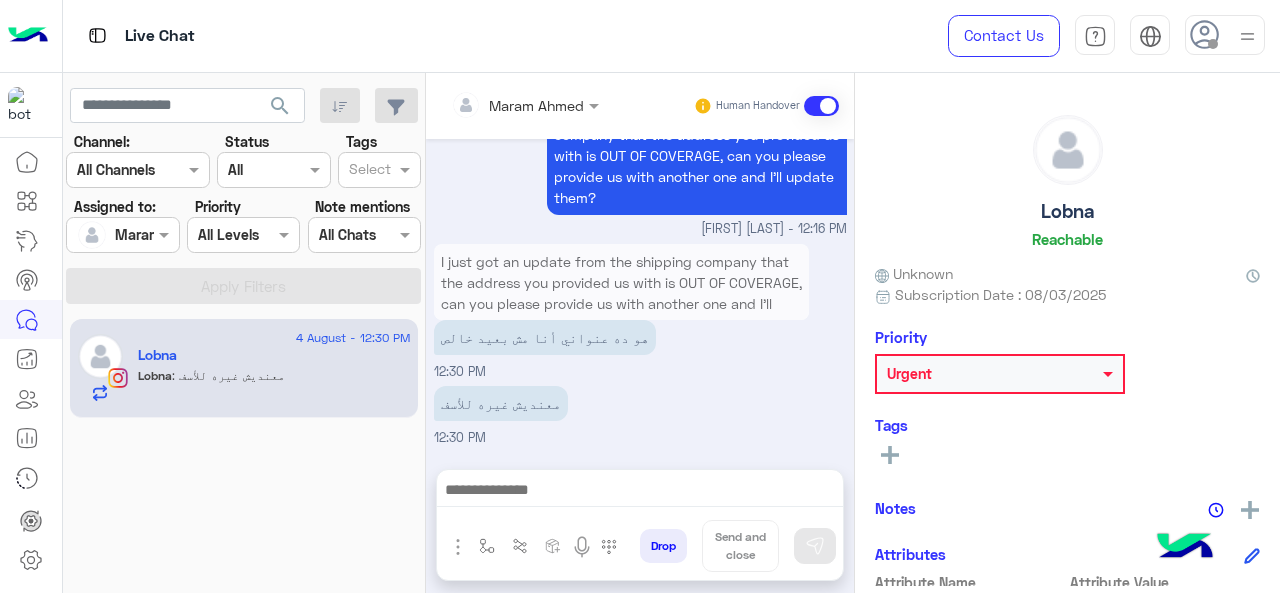 click at bounding box center (122, 234) 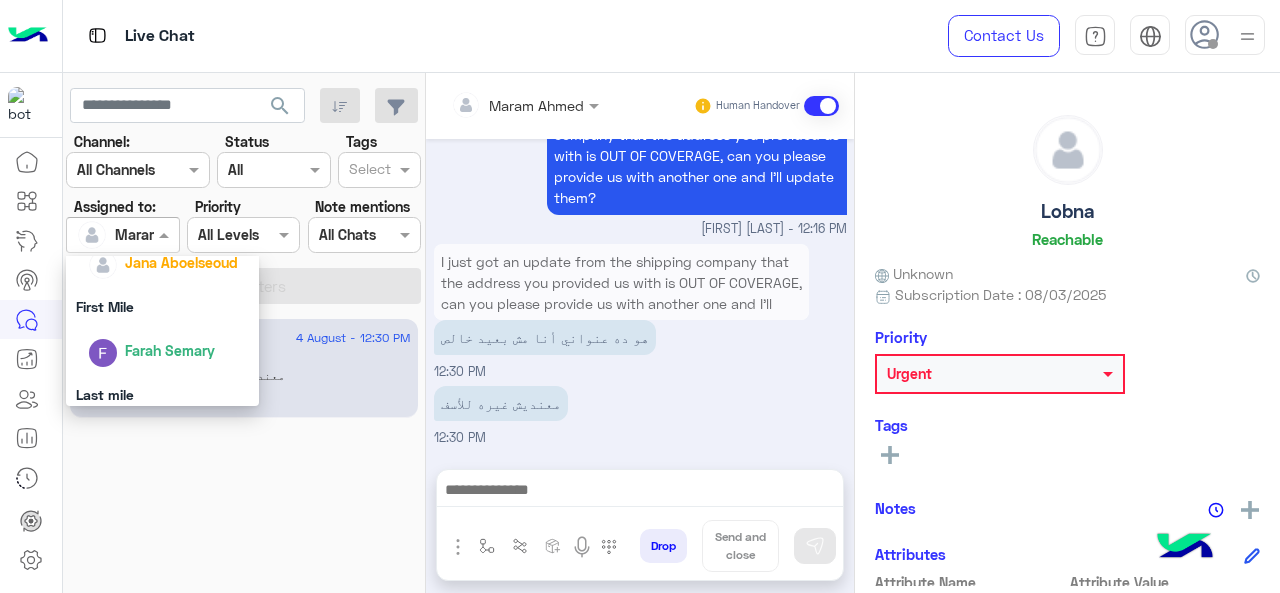 scroll, scrollTop: 341, scrollLeft: 0, axis: vertical 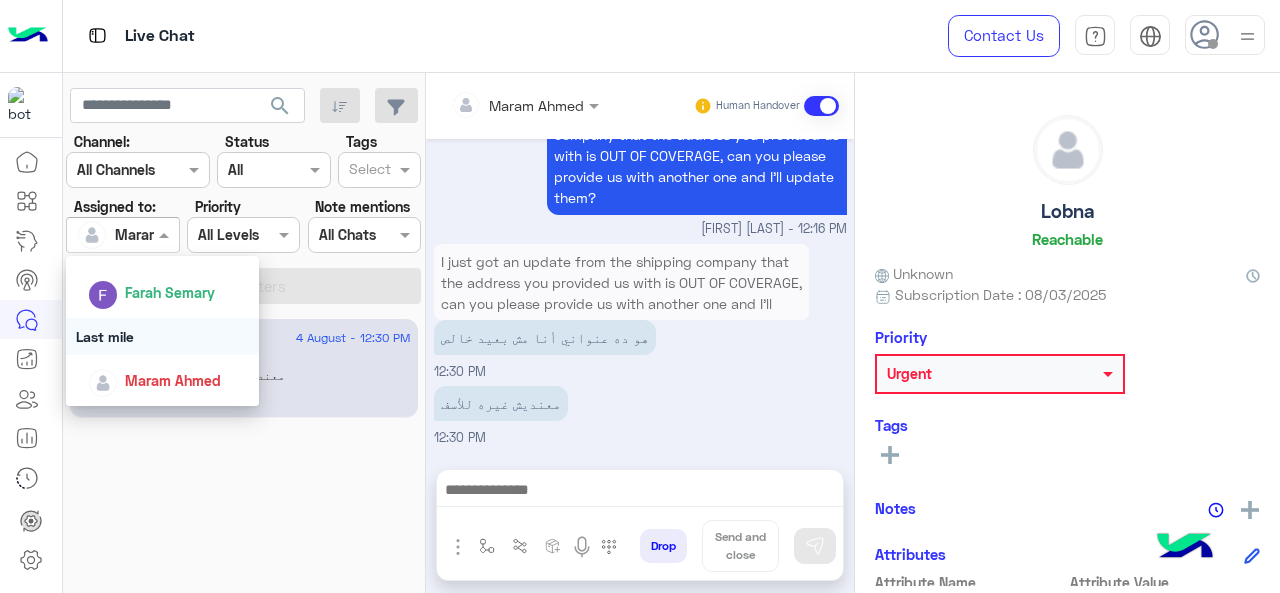 click on "Last mile" at bounding box center (163, 336) 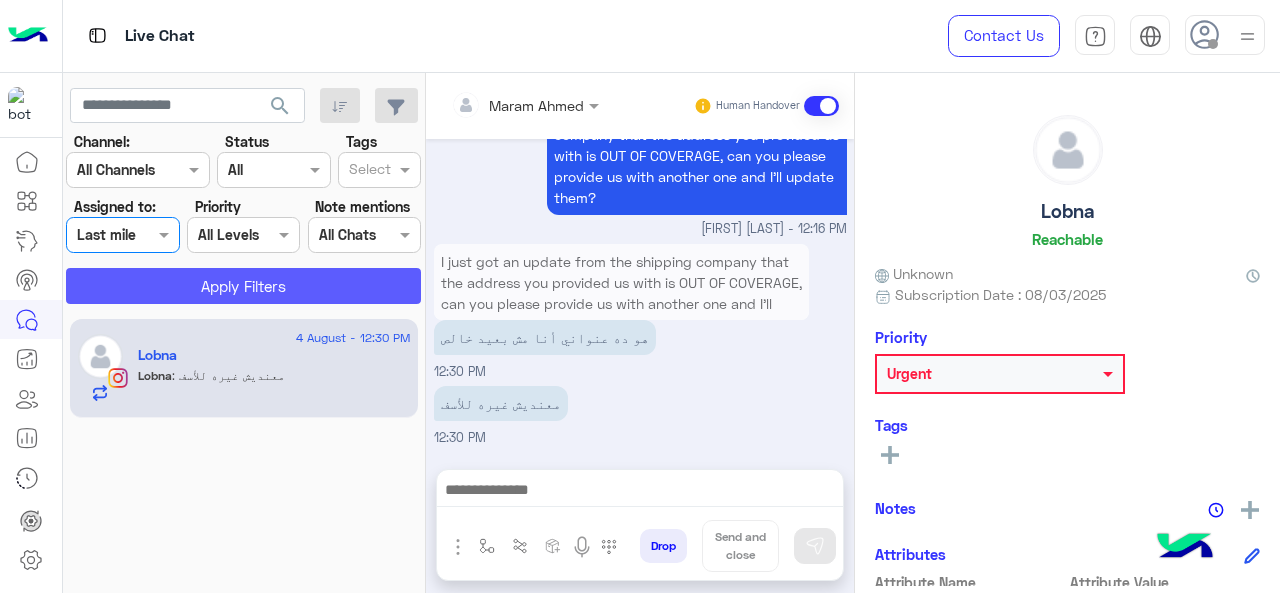 click on "Apply Filters" 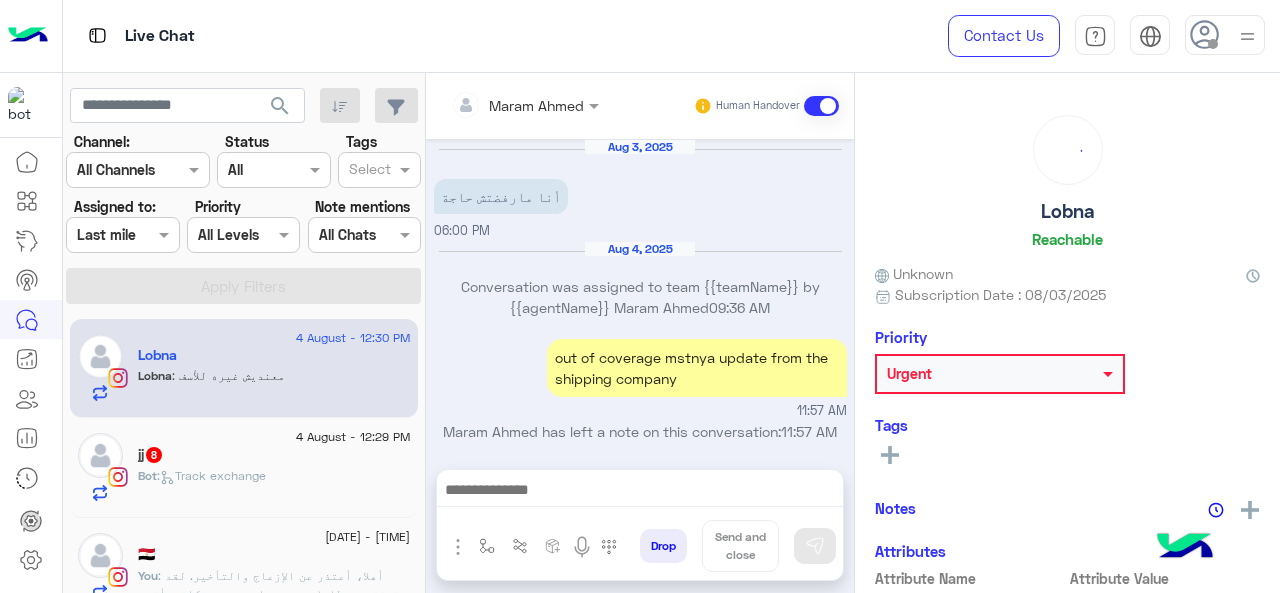 scroll, scrollTop: 652, scrollLeft: 0, axis: vertical 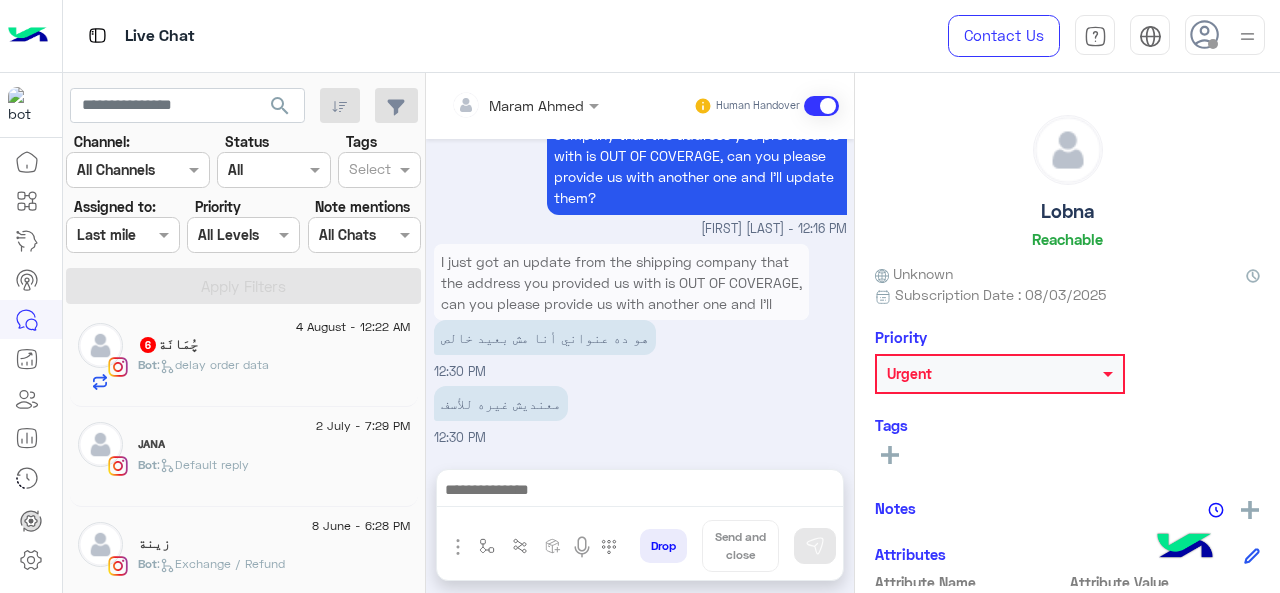 click on "Bot :   delay order data" 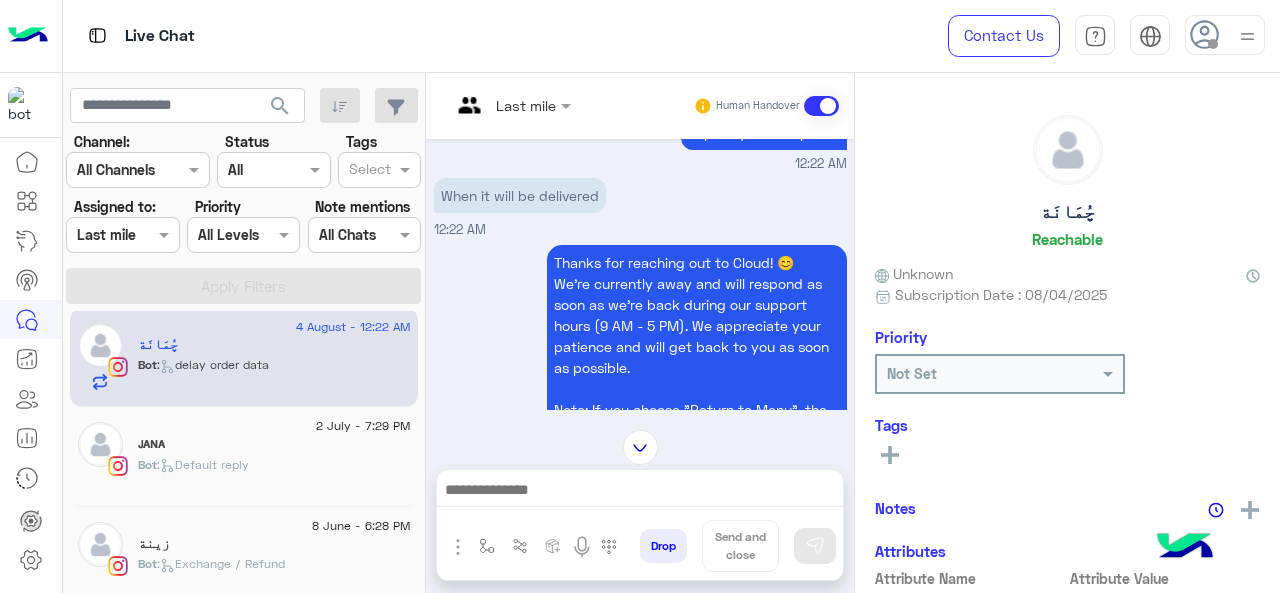 scroll, scrollTop: 844, scrollLeft: 0, axis: vertical 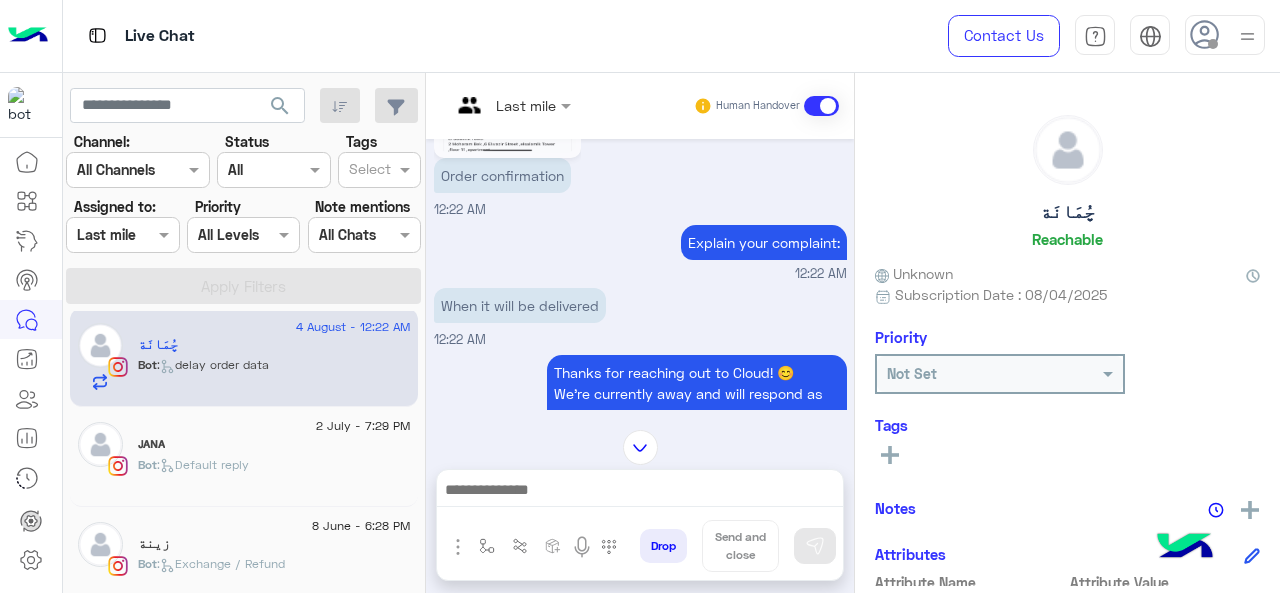 click on "Last mile" at bounding box center (503, 106) 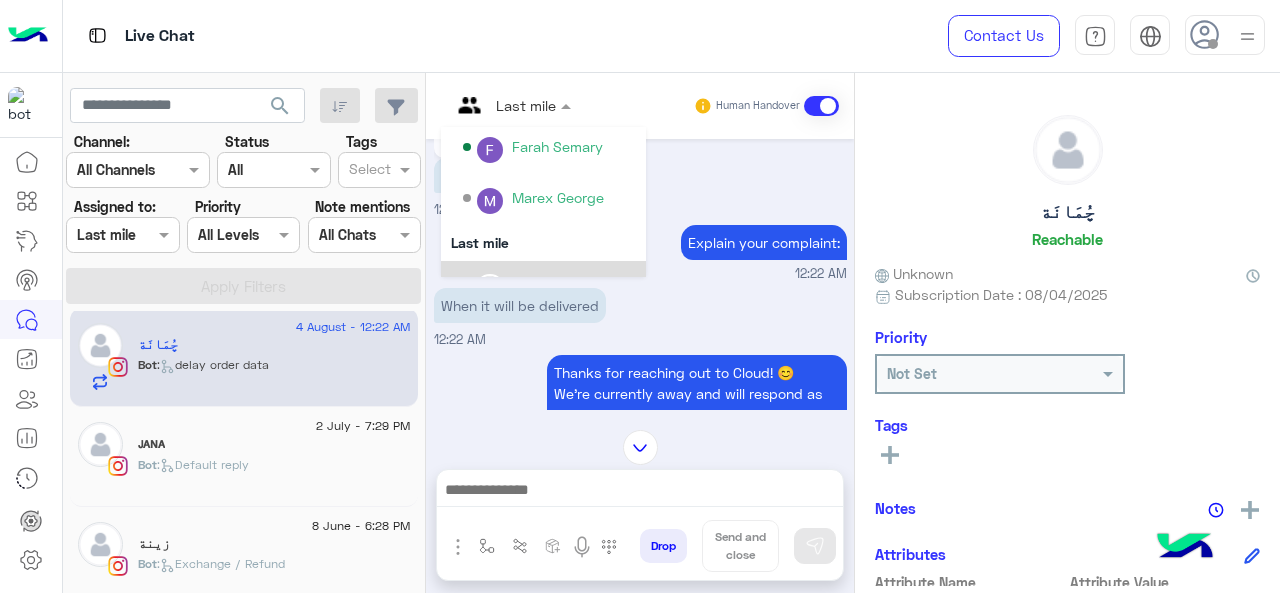 scroll, scrollTop: 354, scrollLeft: 0, axis: vertical 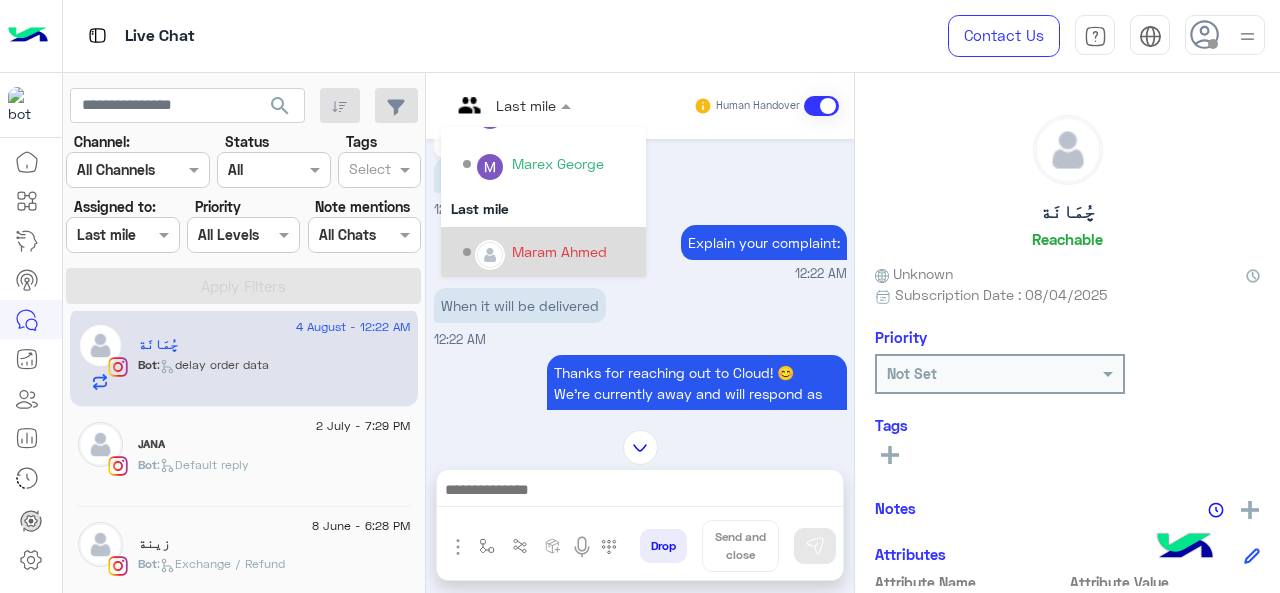 click on "Maram Ahmed" at bounding box center [559, 251] 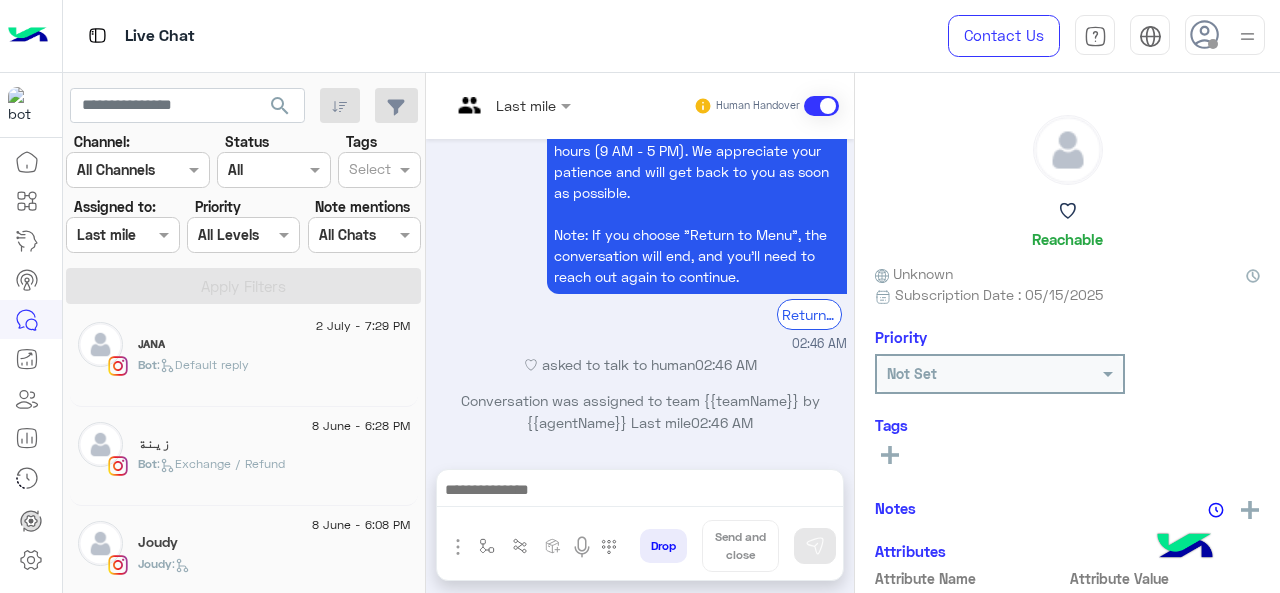 scroll, scrollTop: 806, scrollLeft: 0, axis: vertical 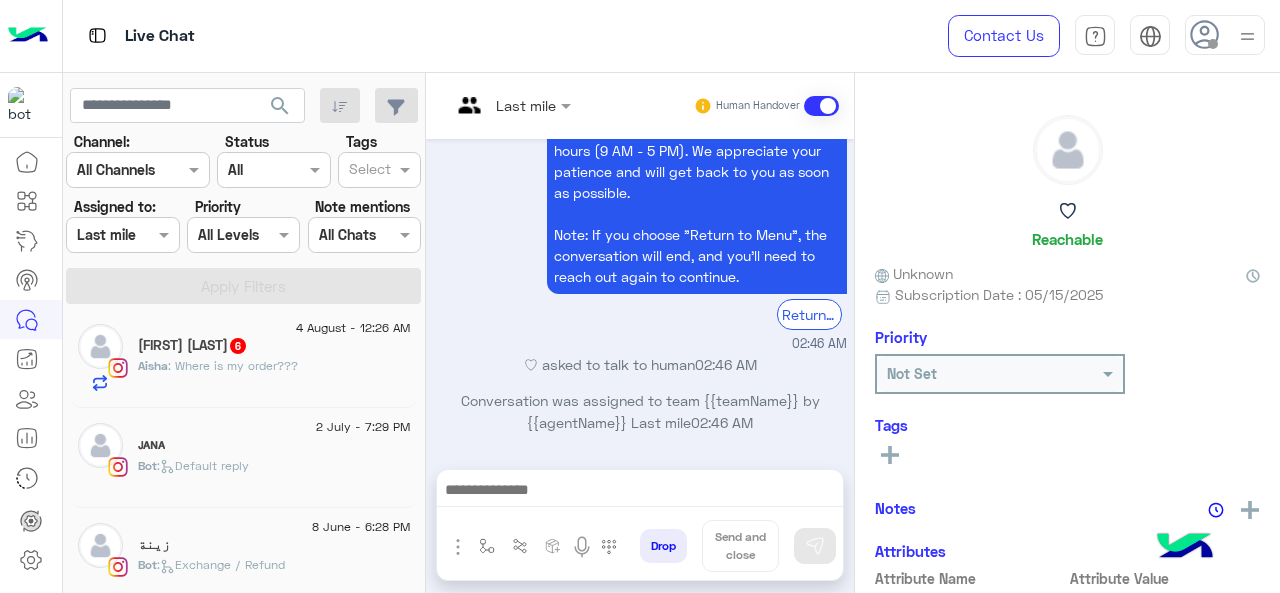 click on ": Where is my order???" 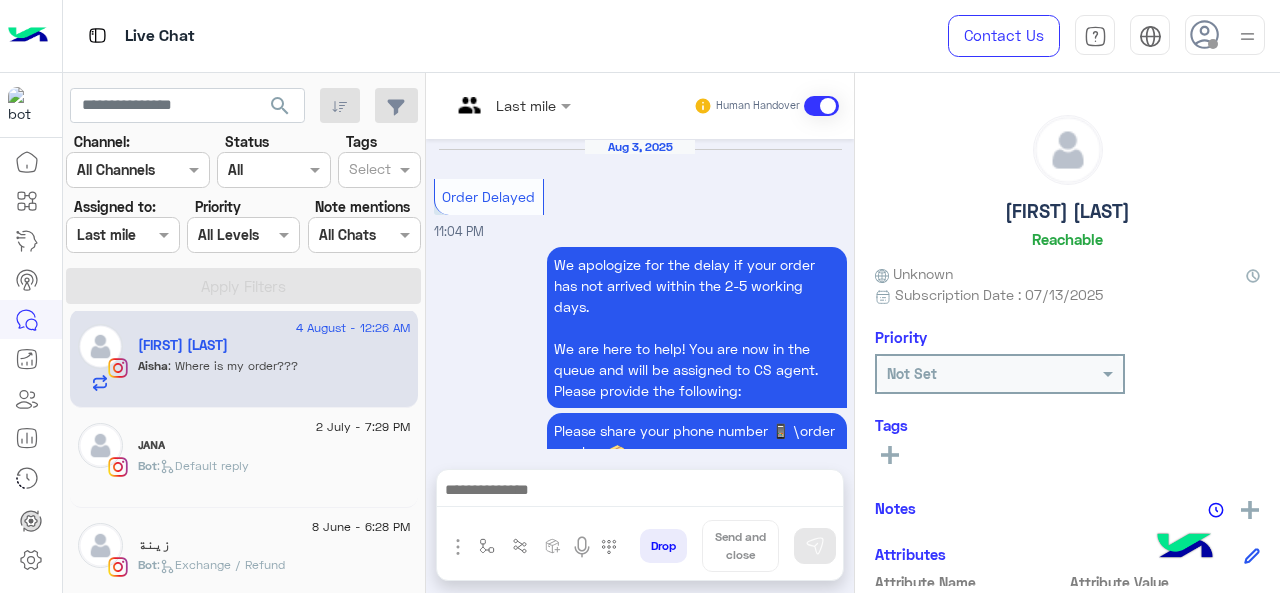 scroll, scrollTop: 830, scrollLeft: 0, axis: vertical 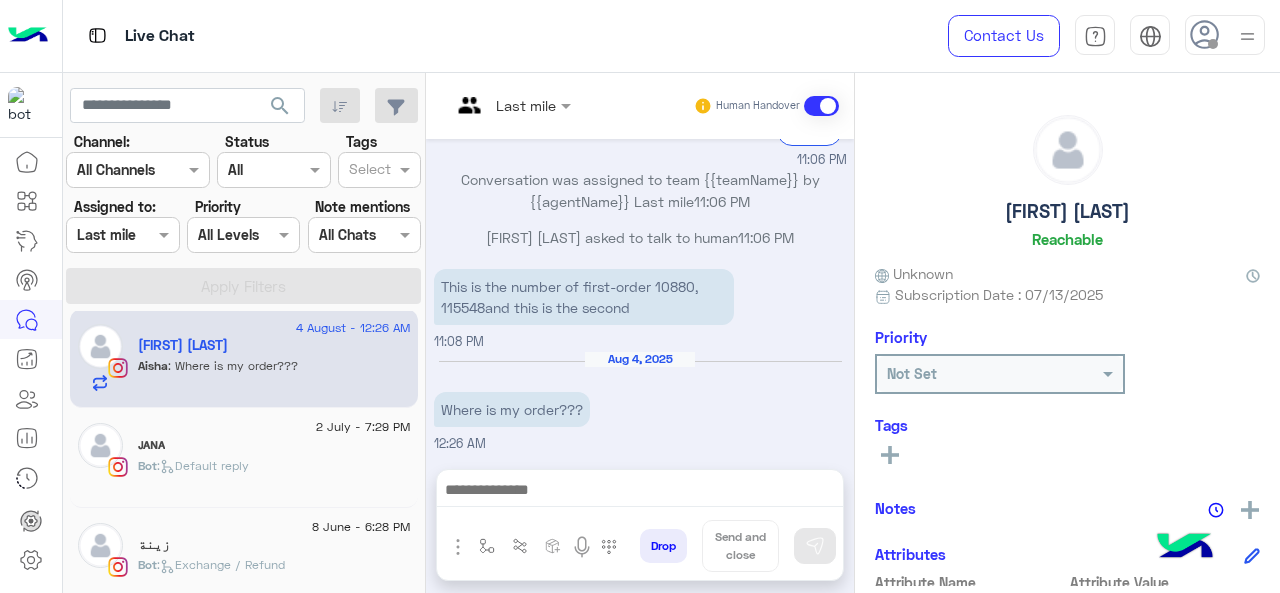 click at bounding box center [511, 104] 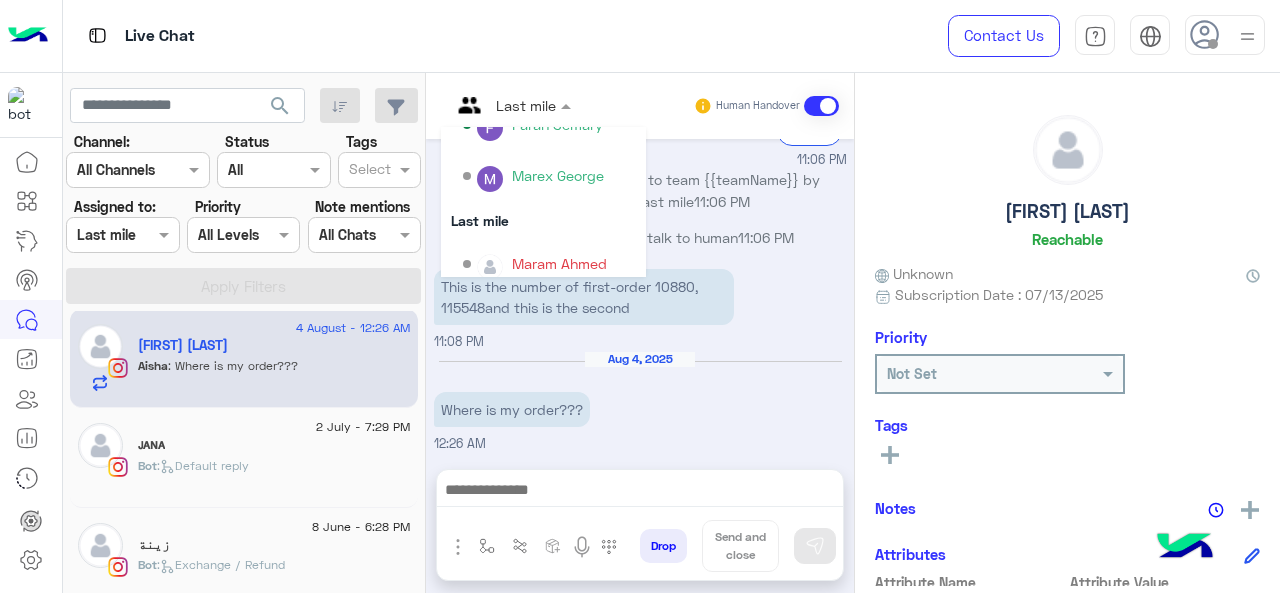 scroll, scrollTop: 354, scrollLeft: 0, axis: vertical 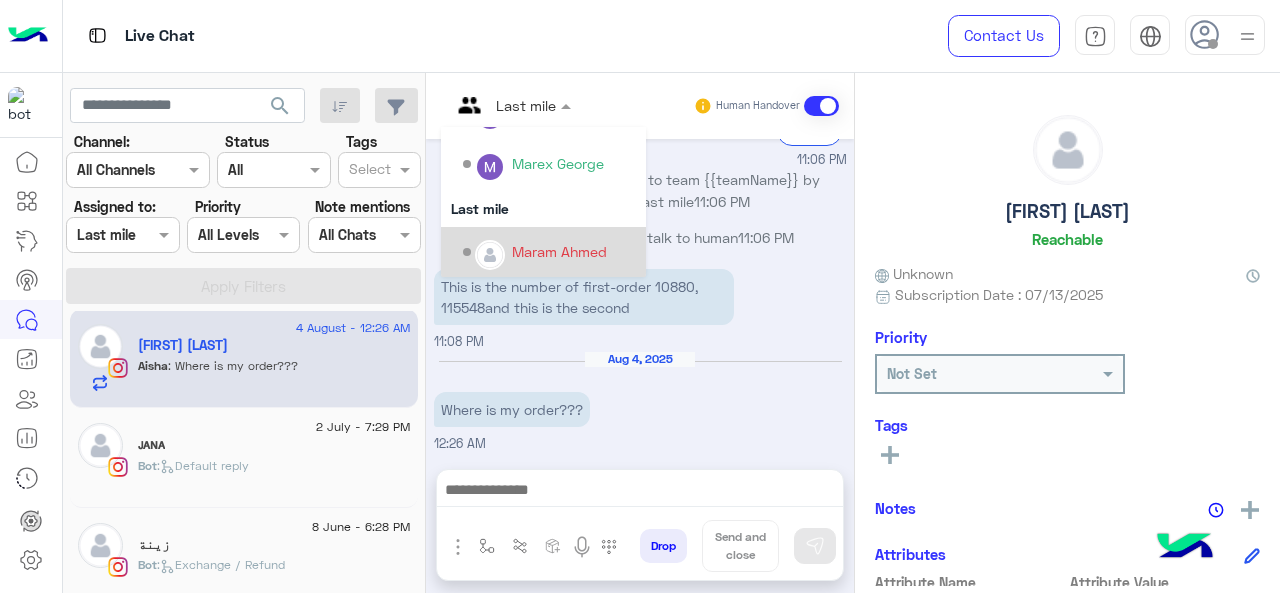 click on "Maram Ahmed" at bounding box center [559, 251] 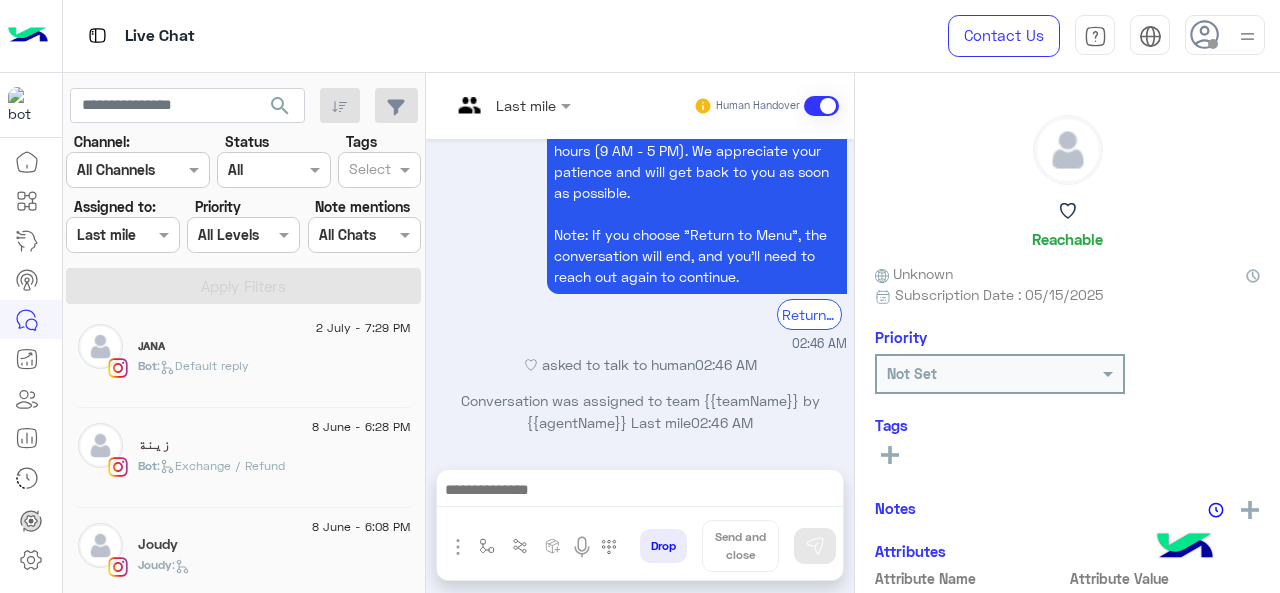 scroll, scrollTop: 806, scrollLeft: 0, axis: vertical 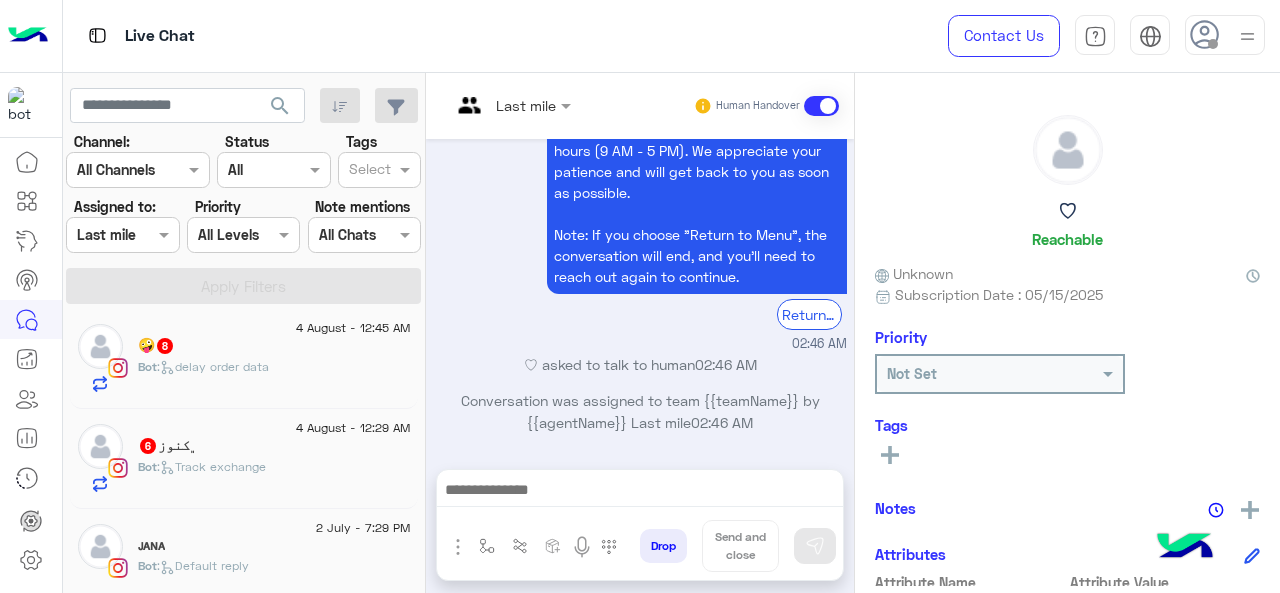 click on "﮼كنوز   6" 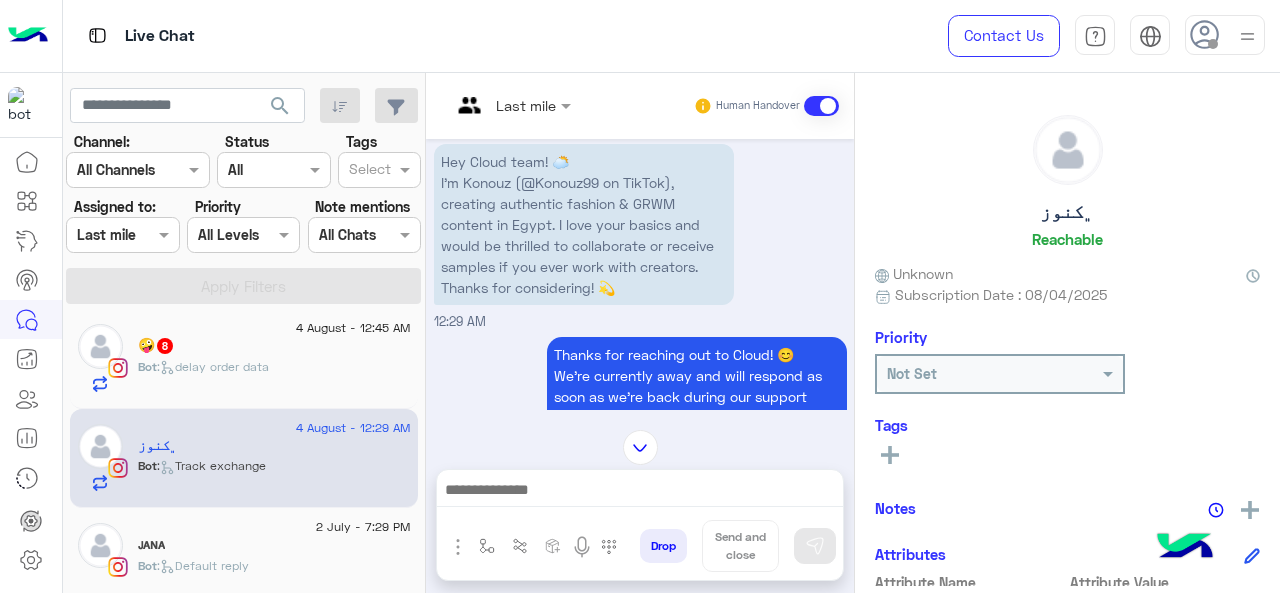 scroll, scrollTop: 758, scrollLeft: 0, axis: vertical 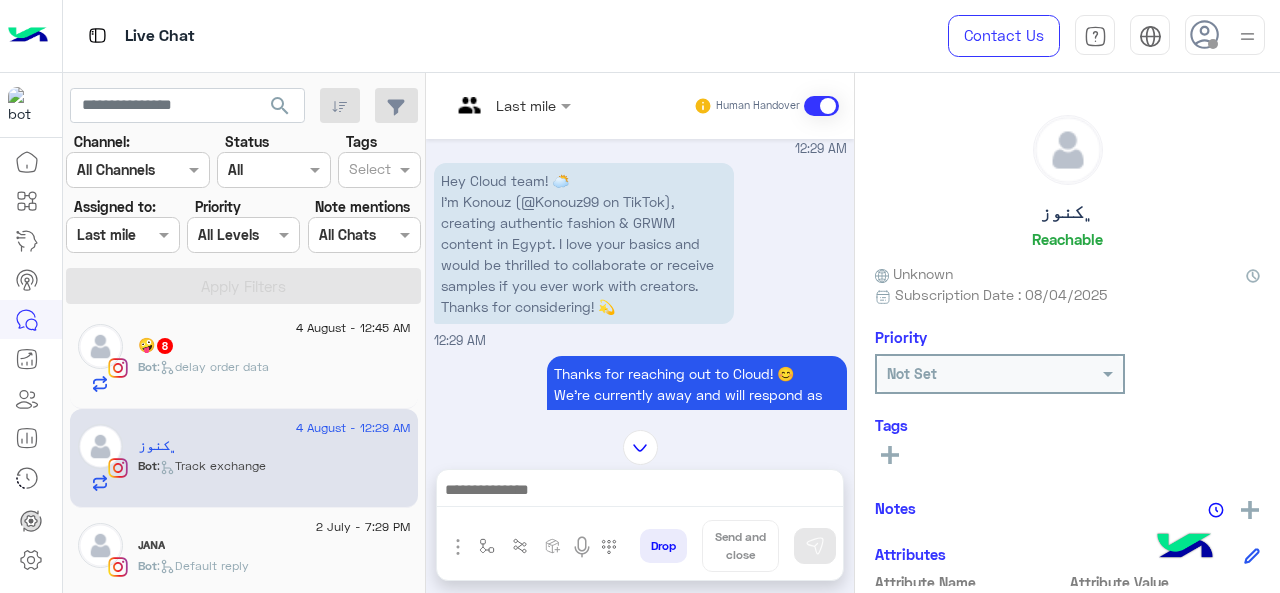 click at bounding box center (511, 104) 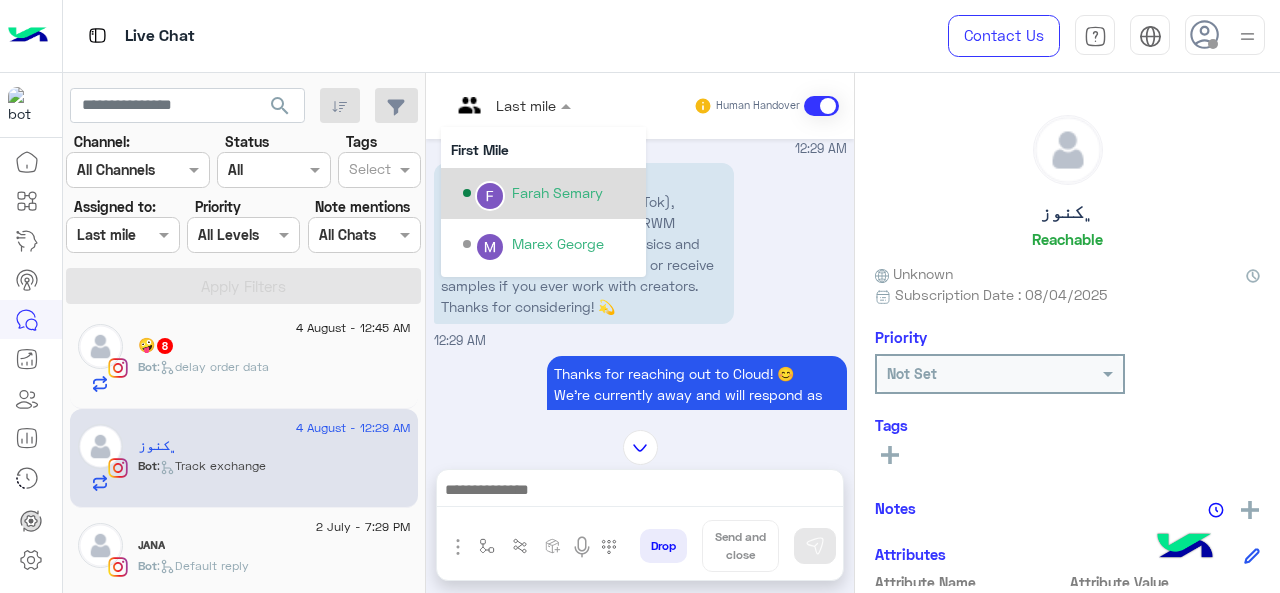 scroll, scrollTop: 200, scrollLeft: 0, axis: vertical 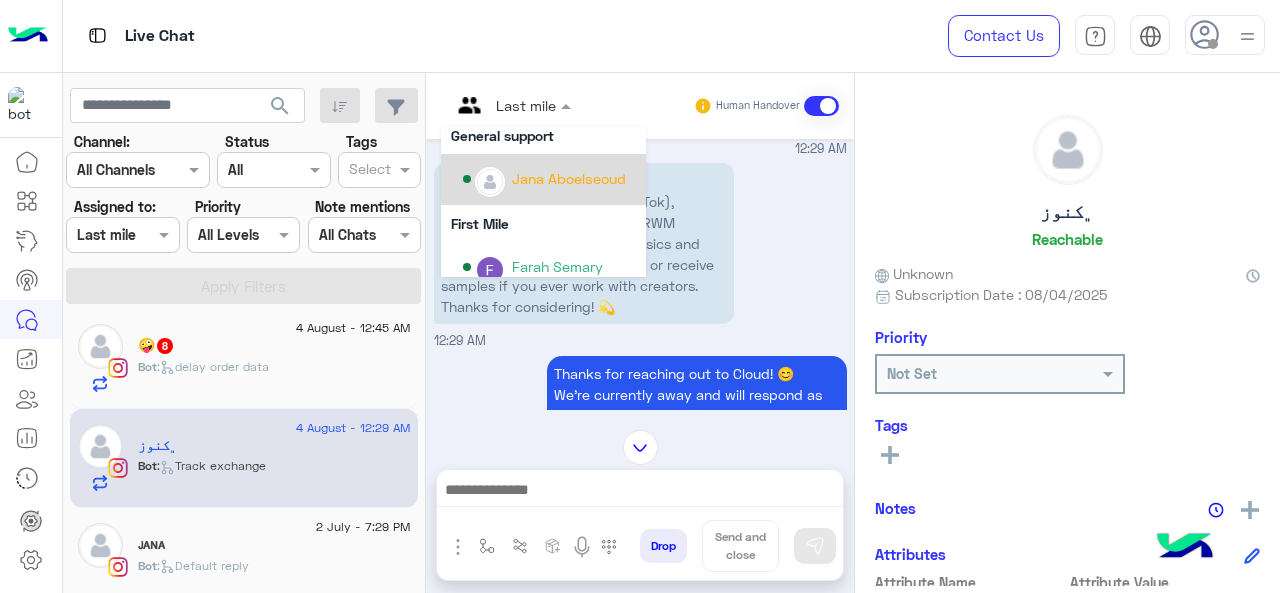 click on "Jana Aboelseoud" at bounding box center (569, 178) 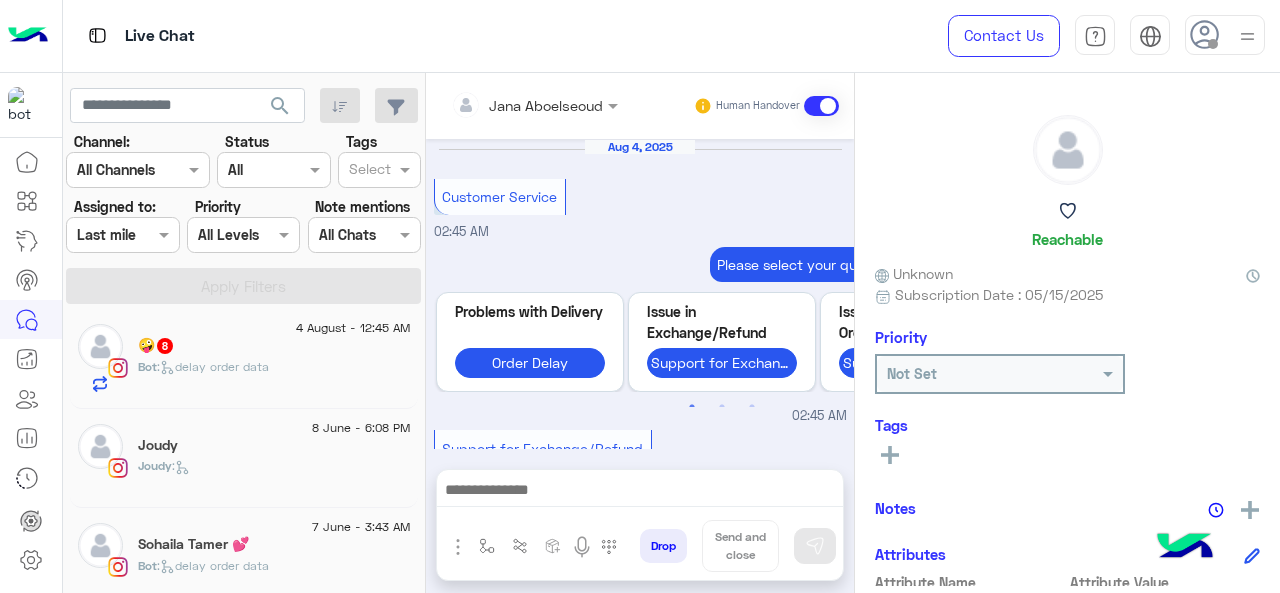 scroll, scrollTop: 806, scrollLeft: 0, axis: vertical 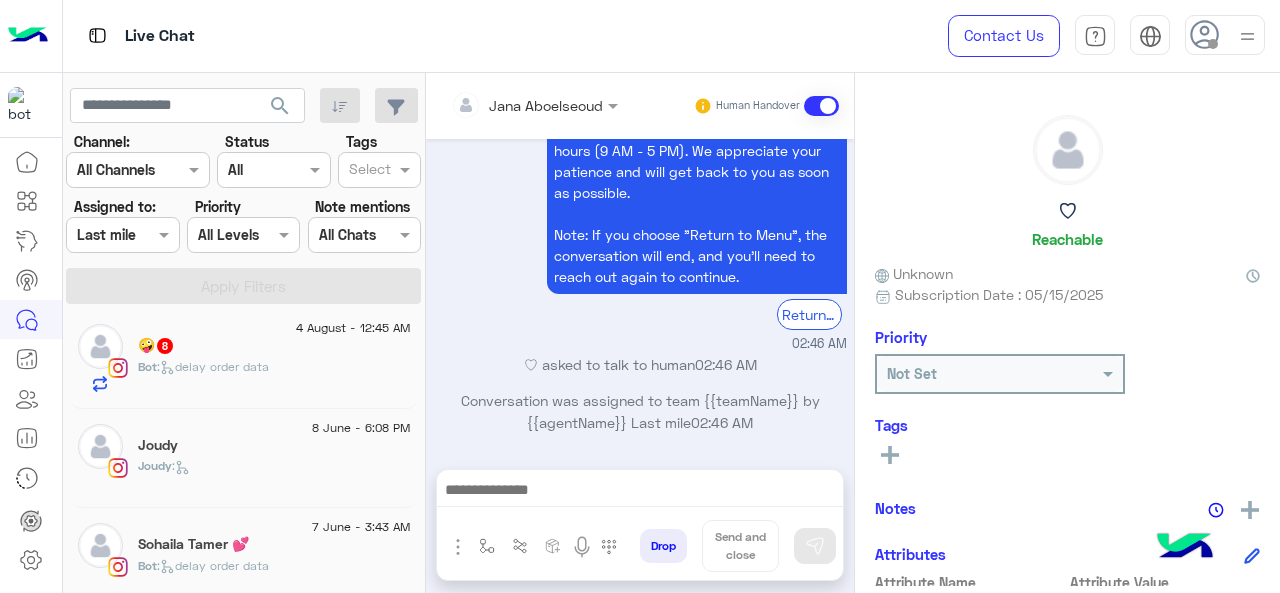 click on ":   delay order data" 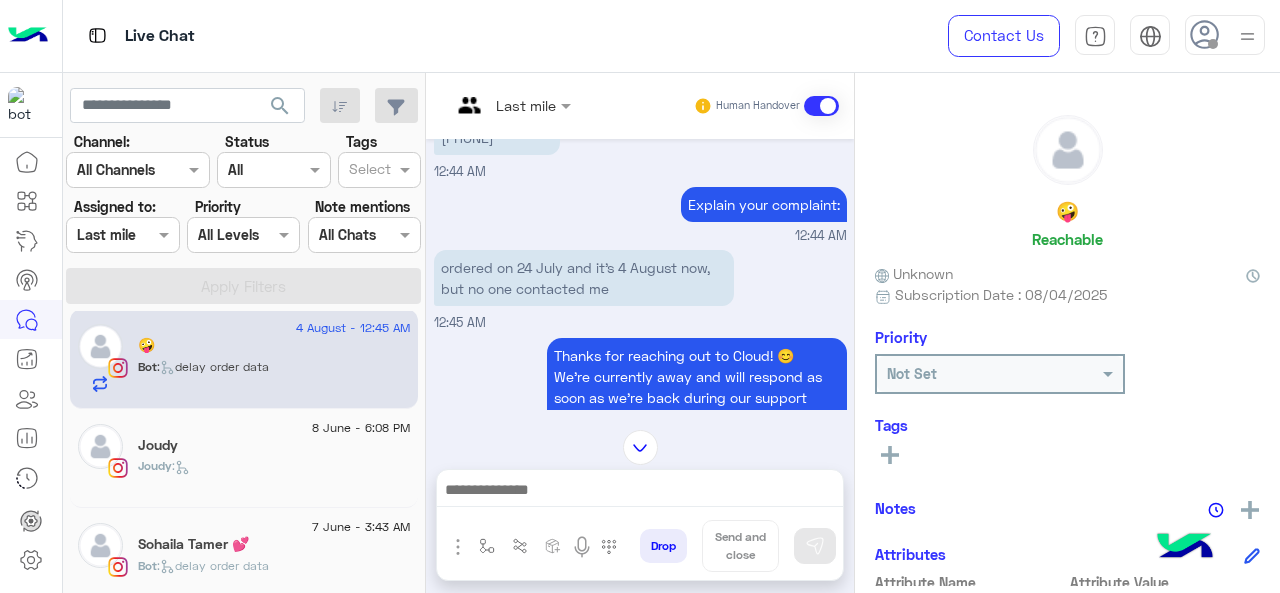 scroll, scrollTop: 632, scrollLeft: 0, axis: vertical 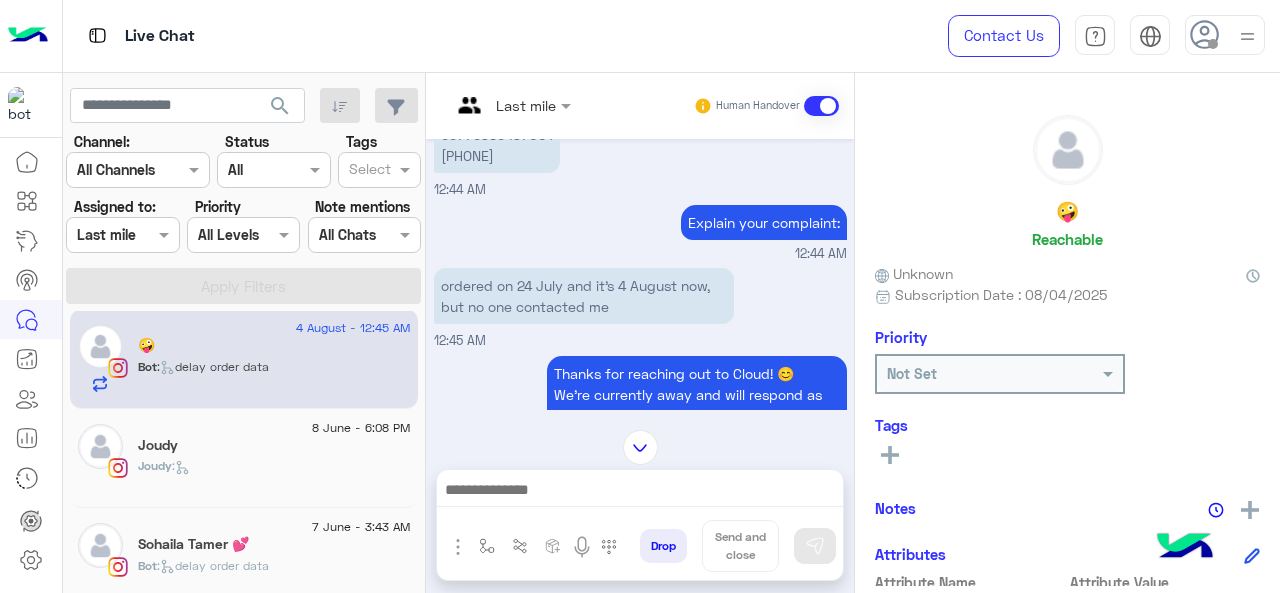 click at bounding box center (511, 104) 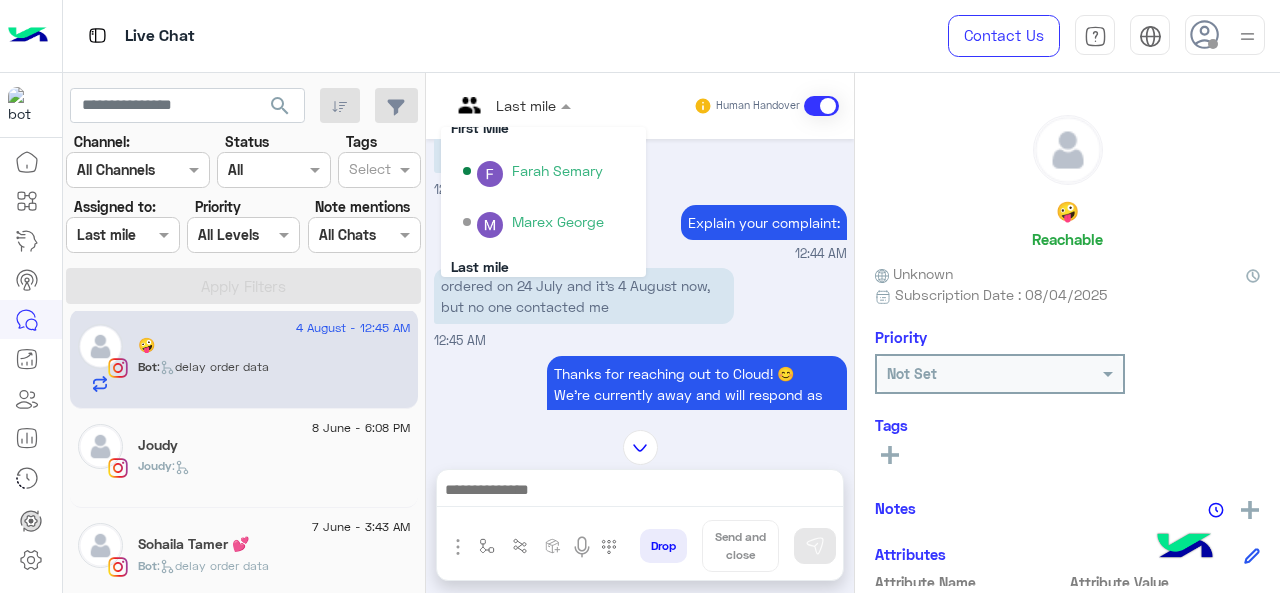 scroll, scrollTop: 354, scrollLeft: 0, axis: vertical 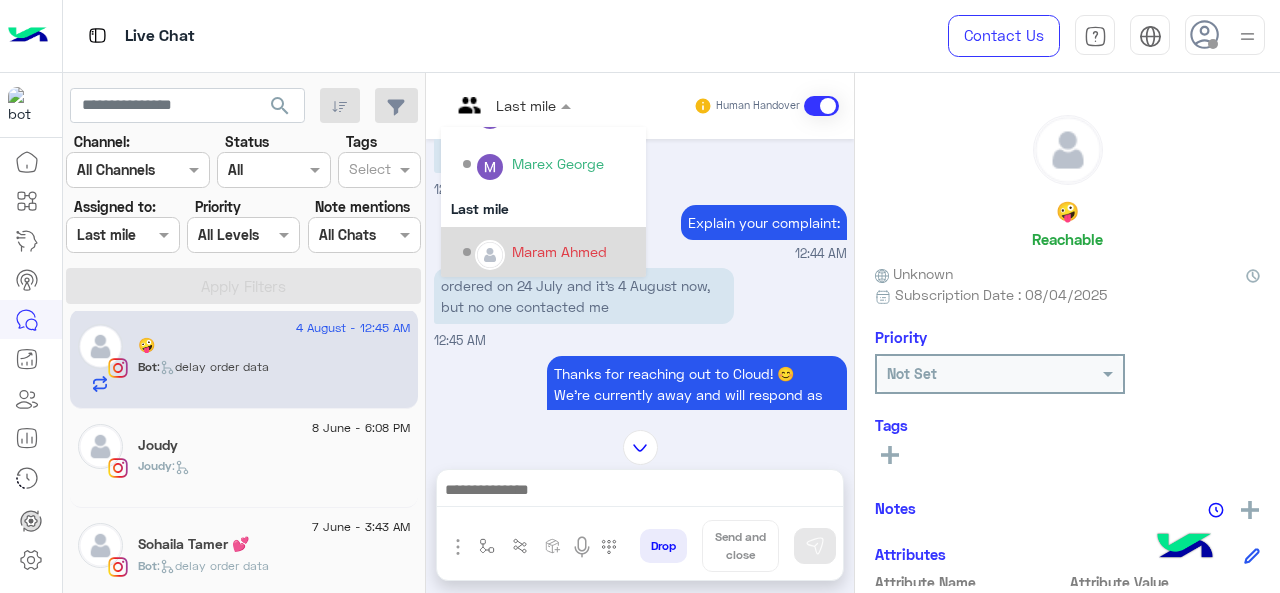 click on "Maram Ahmed" at bounding box center [559, 251] 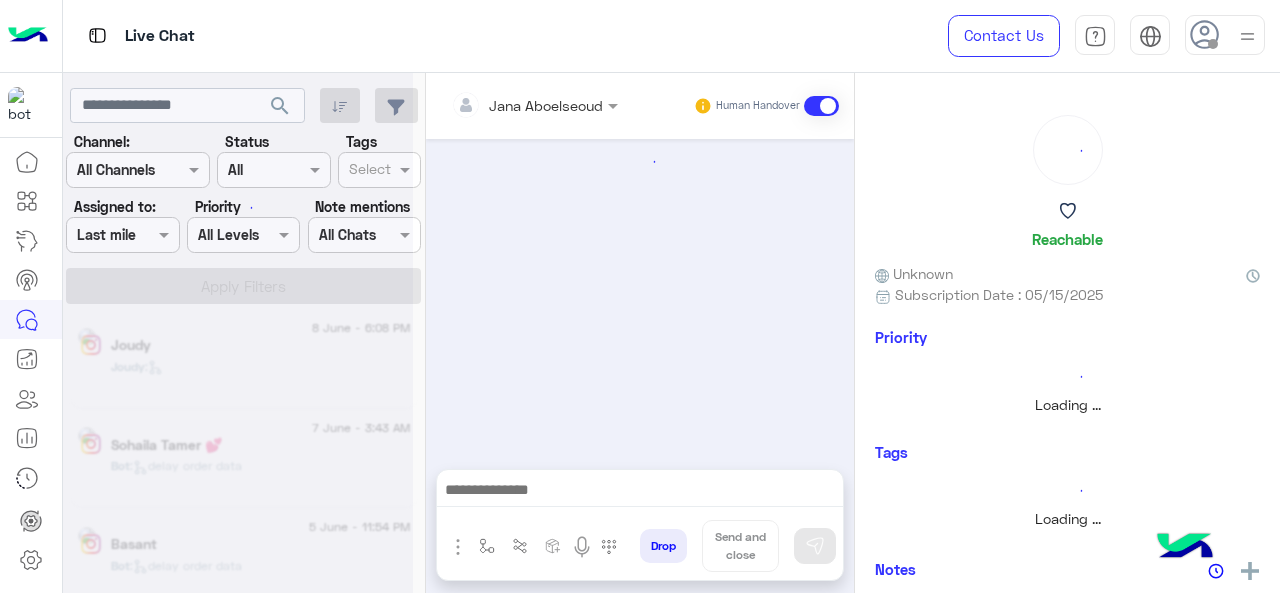 scroll, scrollTop: 806, scrollLeft: 0, axis: vertical 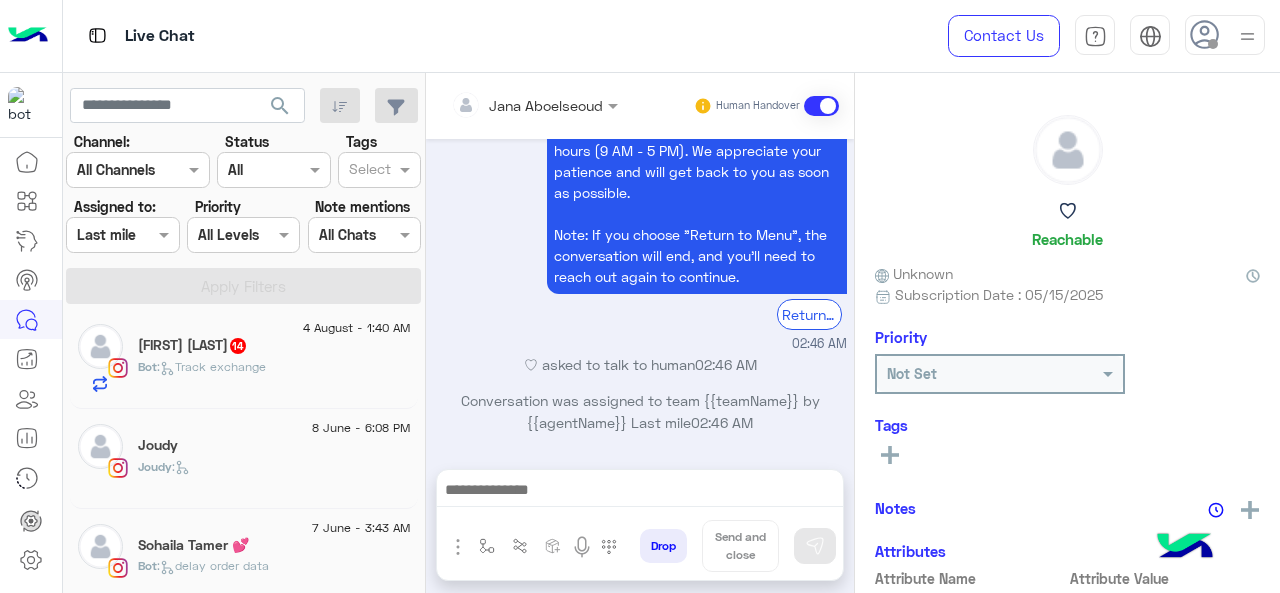 click on "Bot :   Track exchange" 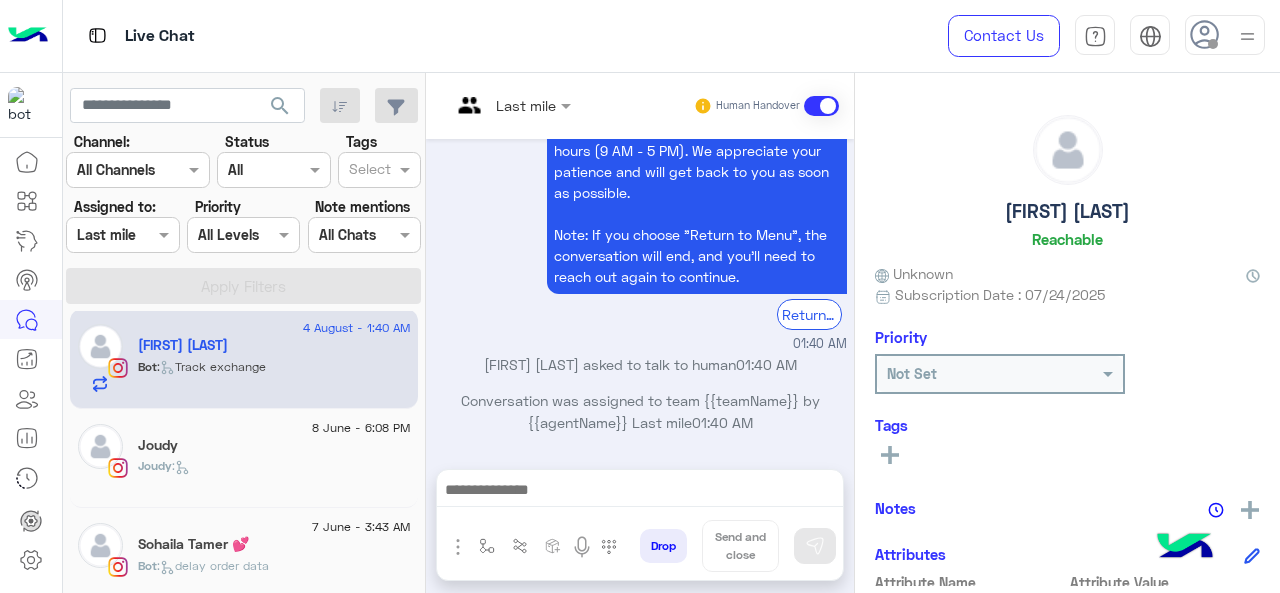 scroll, scrollTop: 506, scrollLeft: 0, axis: vertical 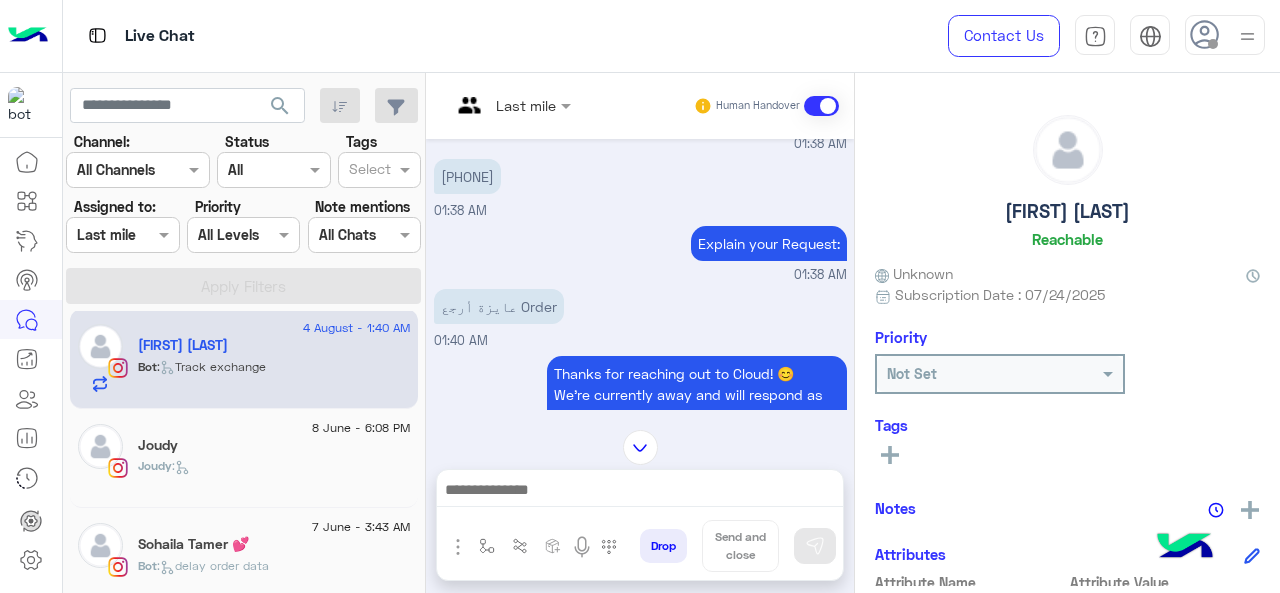 click at bounding box center (511, 104) 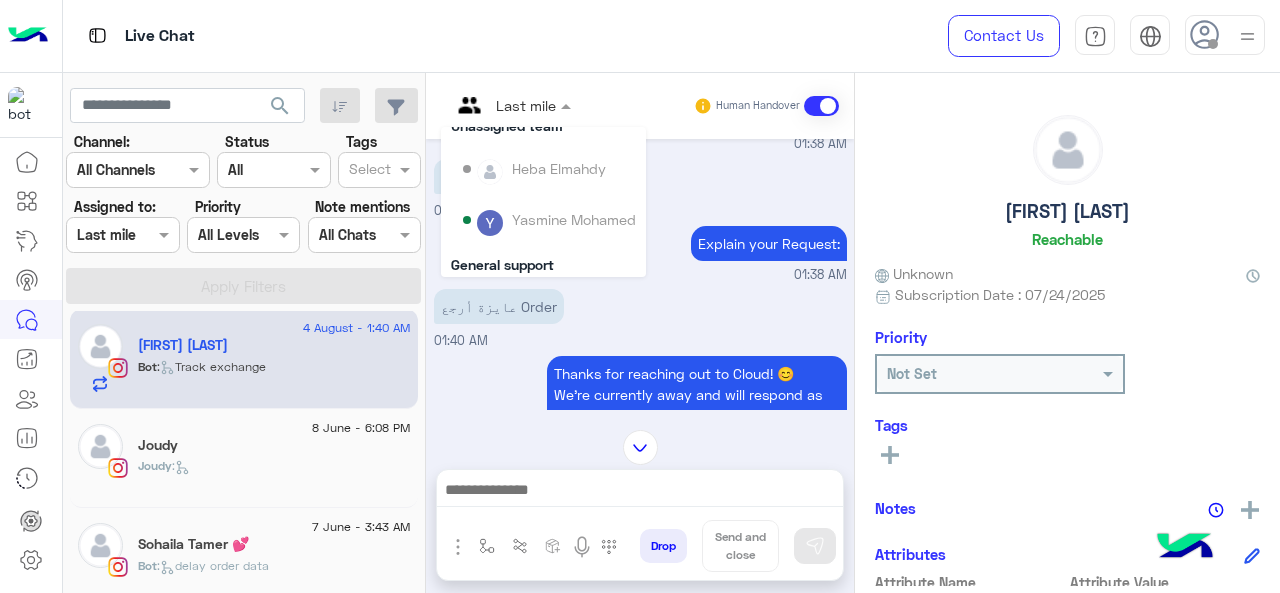 scroll, scrollTop: 200, scrollLeft: 0, axis: vertical 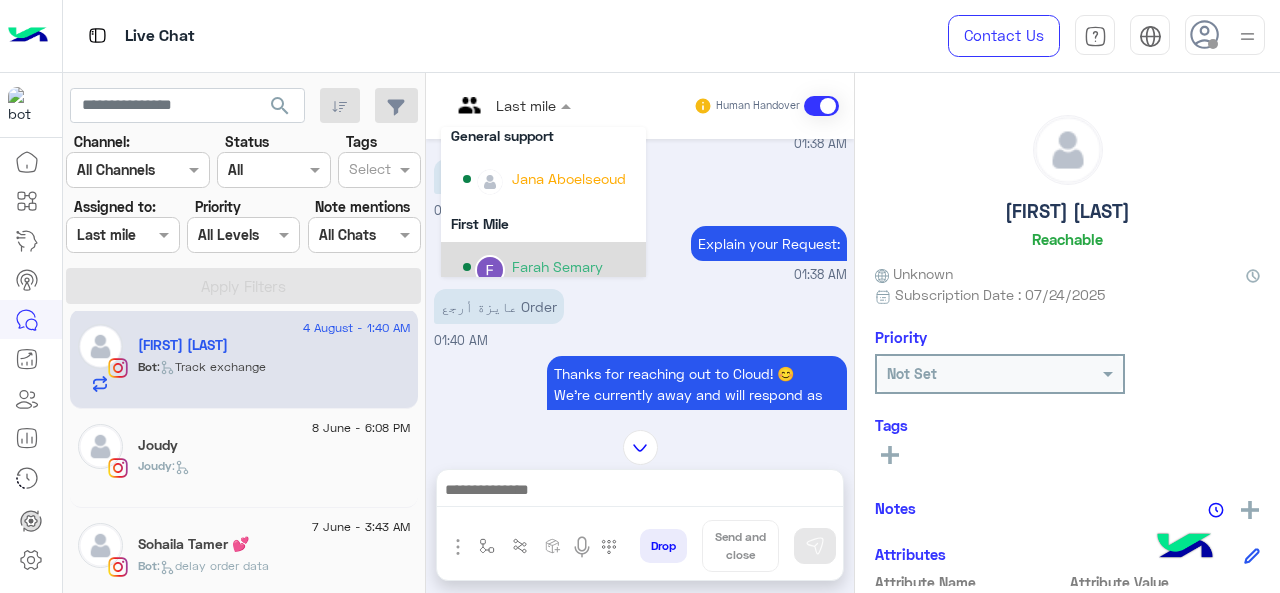 click on "Farah Semary" at bounding box center (557, 266) 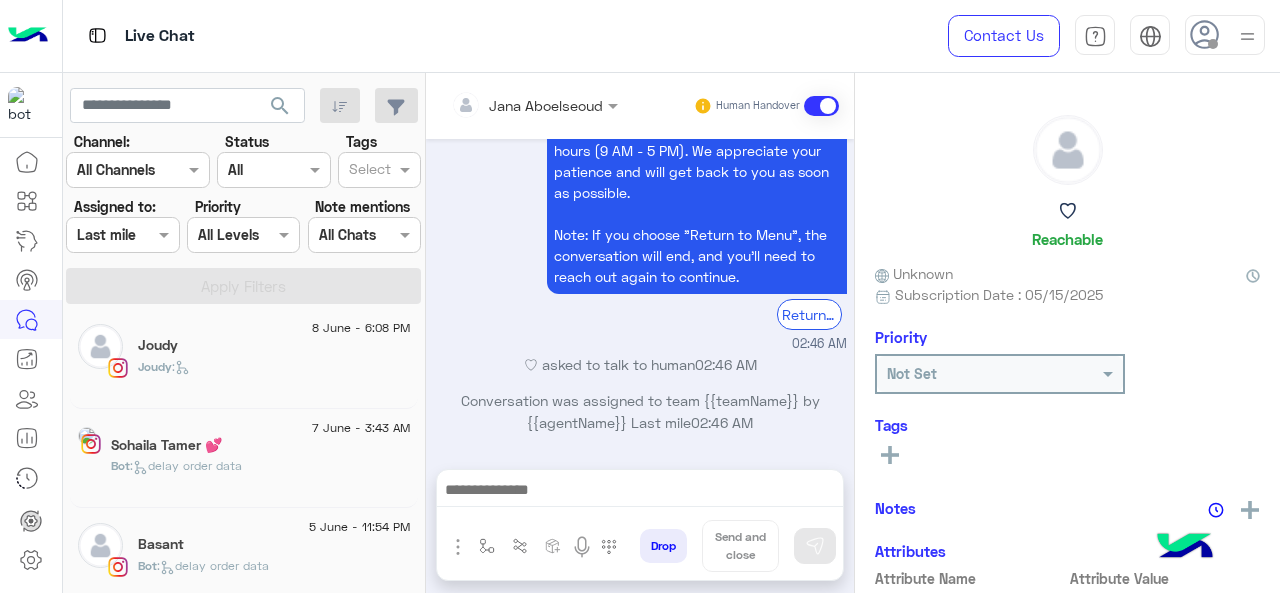 scroll, scrollTop: 806, scrollLeft: 0, axis: vertical 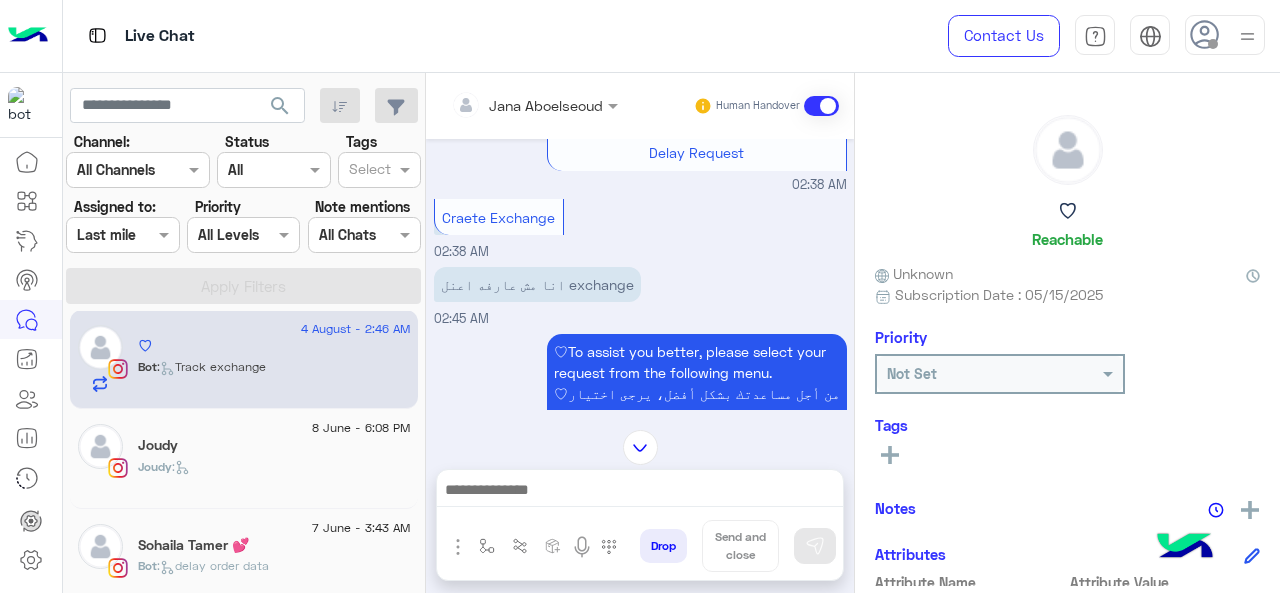 click at bounding box center [508, 105] 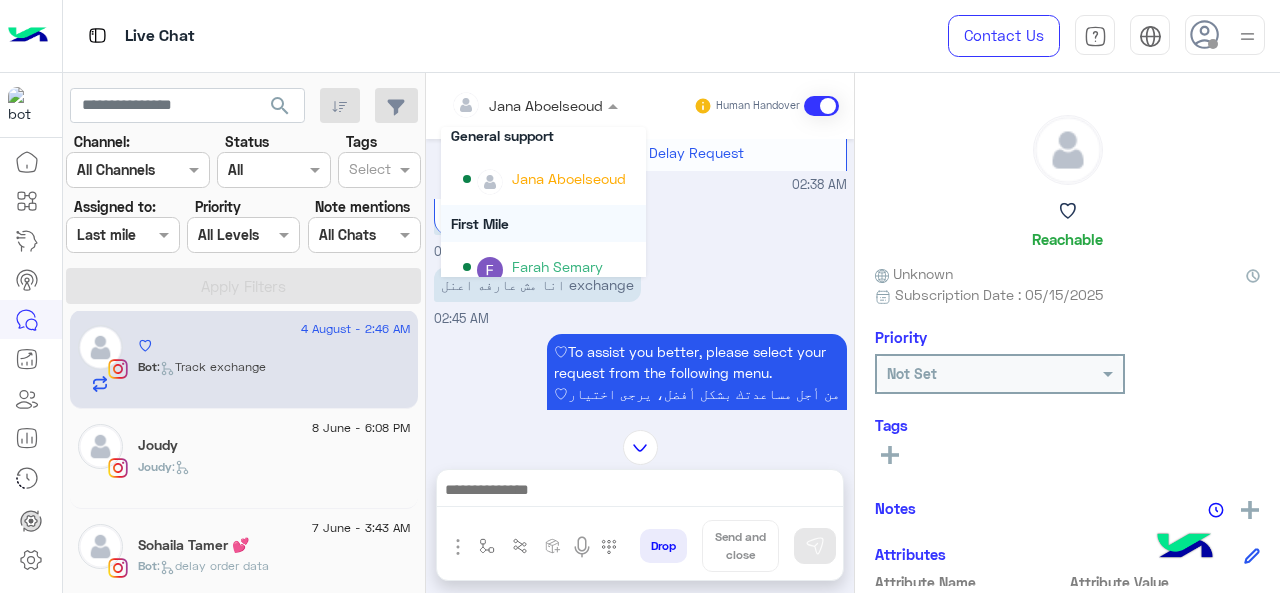 scroll, scrollTop: 300, scrollLeft: 0, axis: vertical 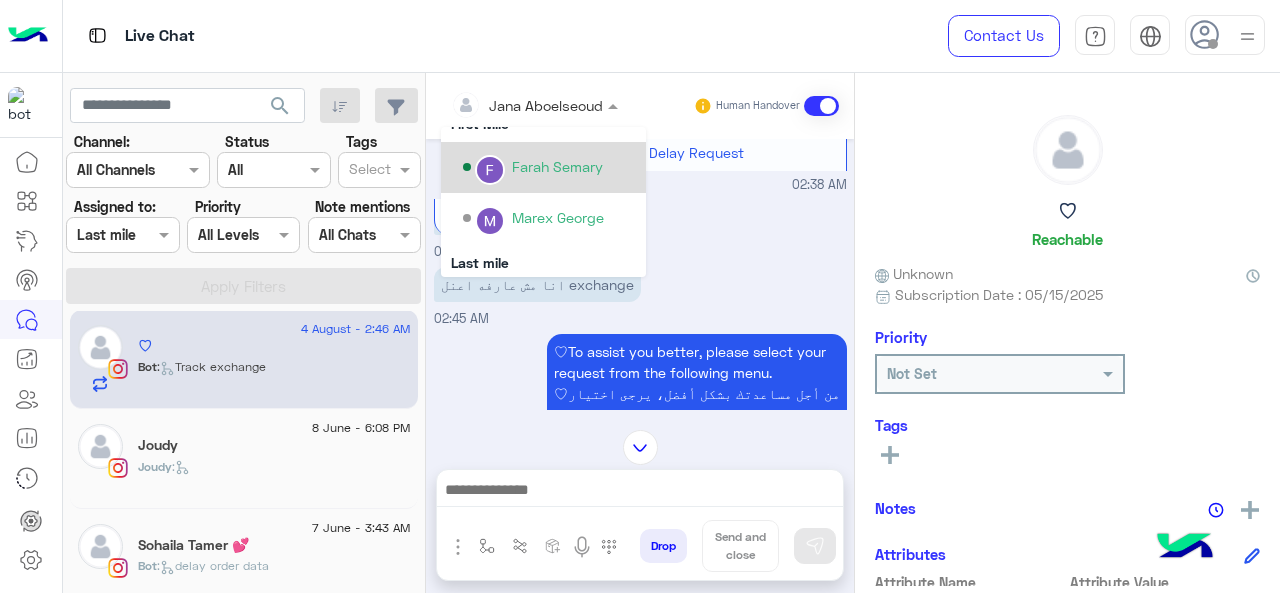 click on "Farah Semary" at bounding box center [549, 167] 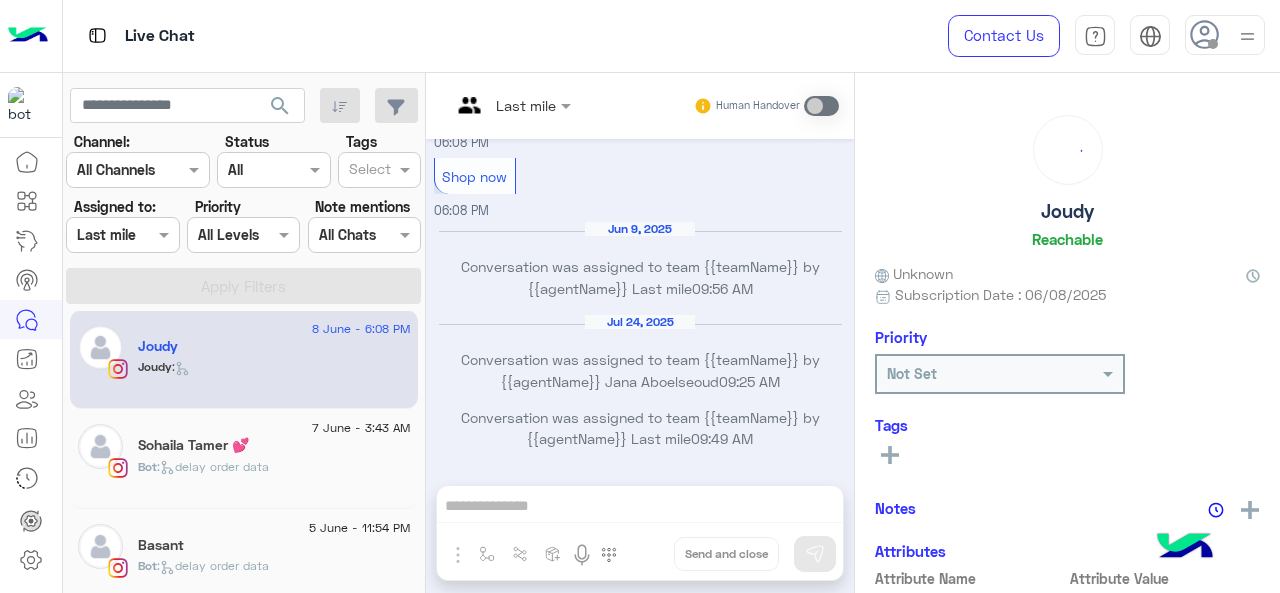 scroll, scrollTop: 962, scrollLeft: 0, axis: vertical 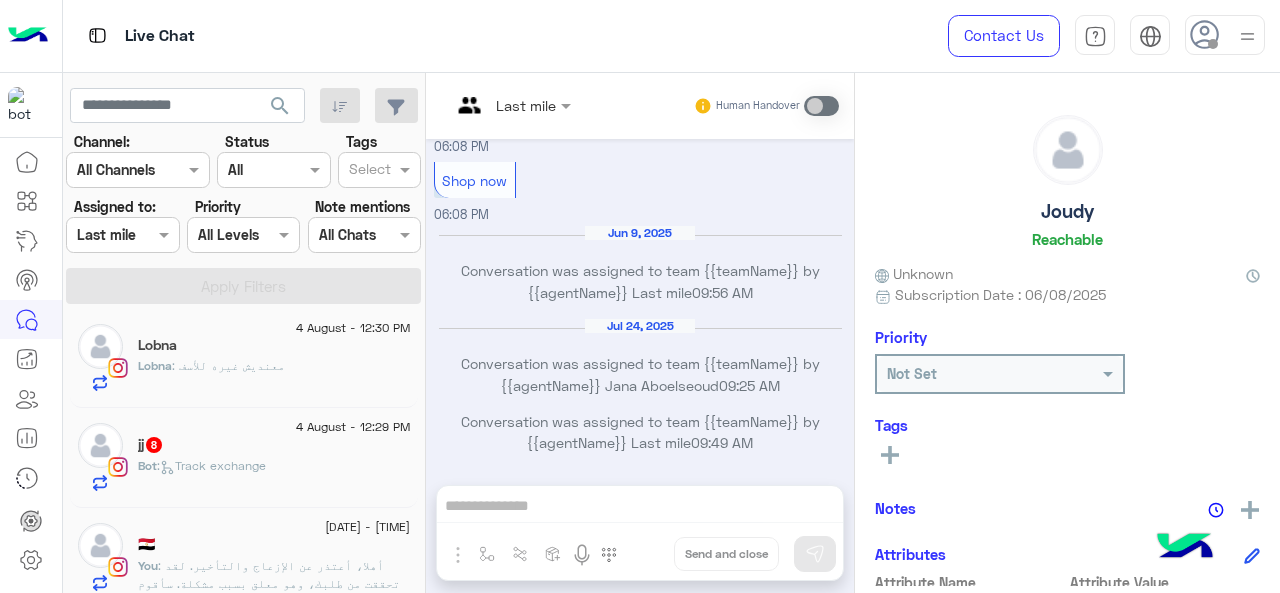 click on "jj   8" 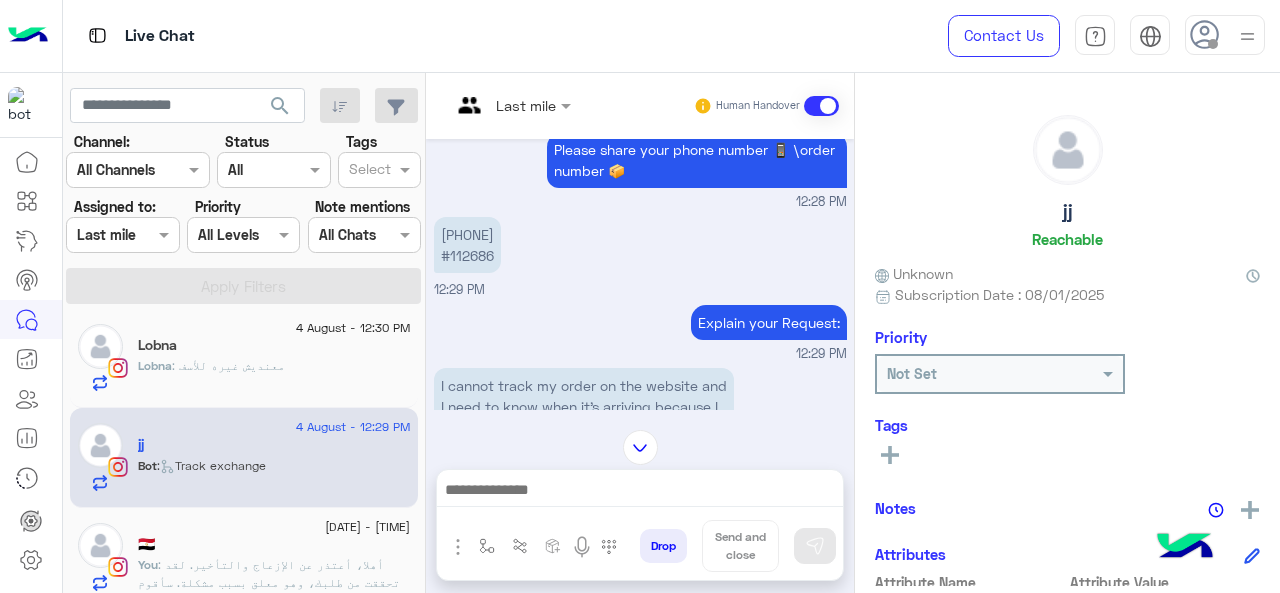 scroll, scrollTop: 548, scrollLeft: 0, axis: vertical 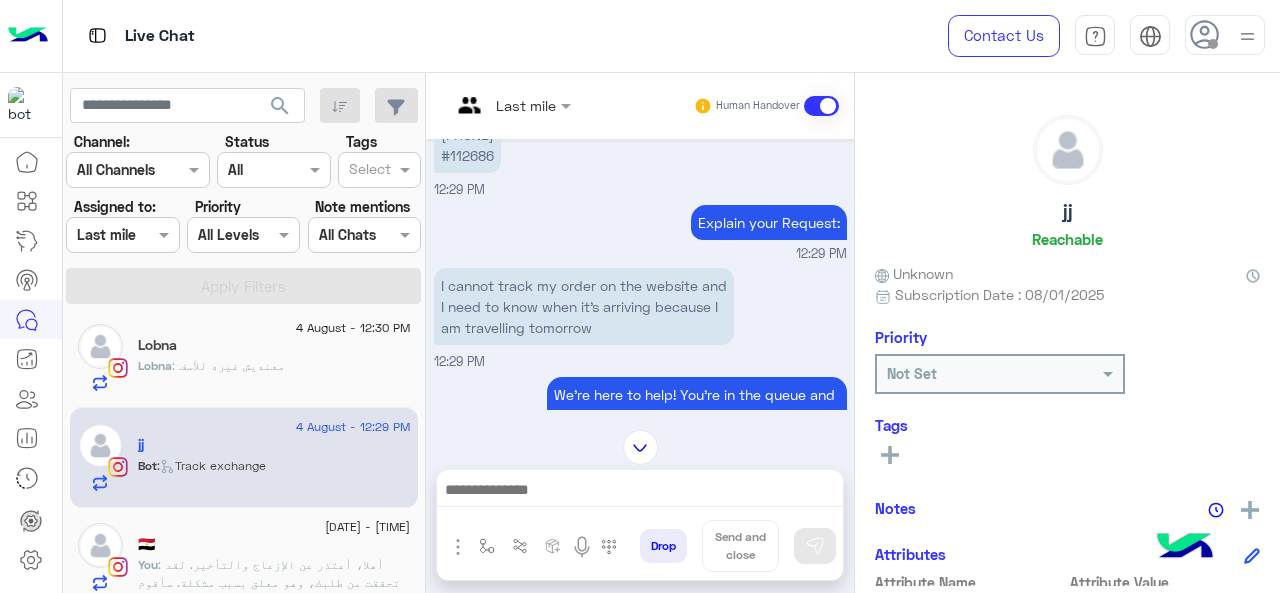 click at bounding box center [511, 104] 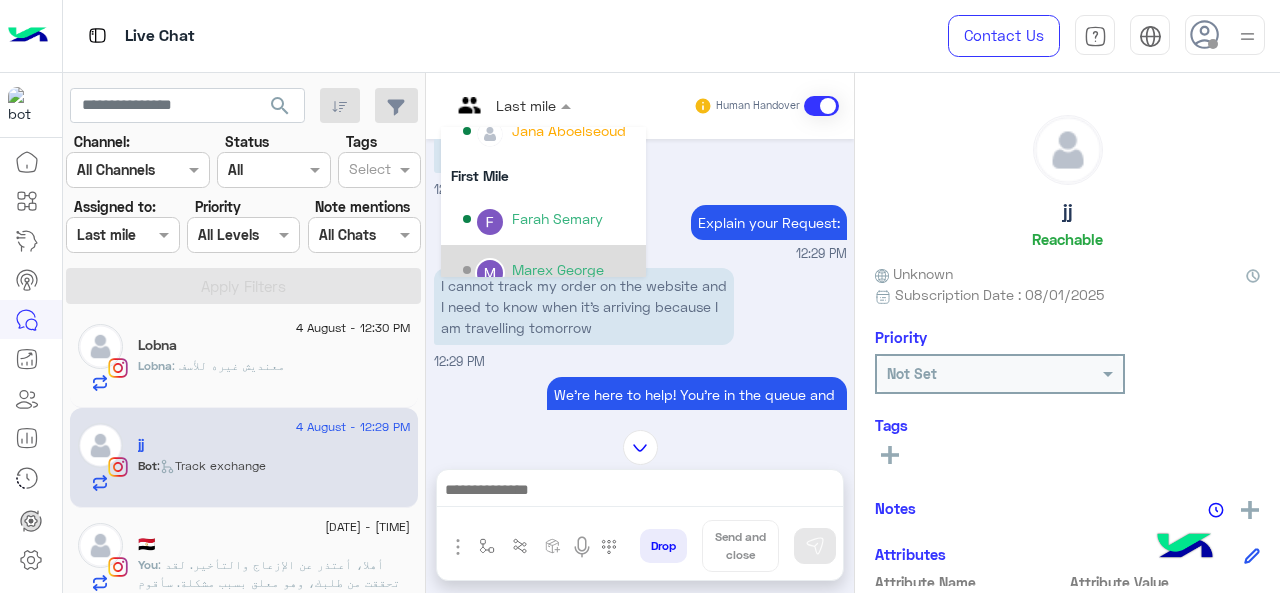 scroll, scrollTop: 354, scrollLeft: 0, axis: vertical 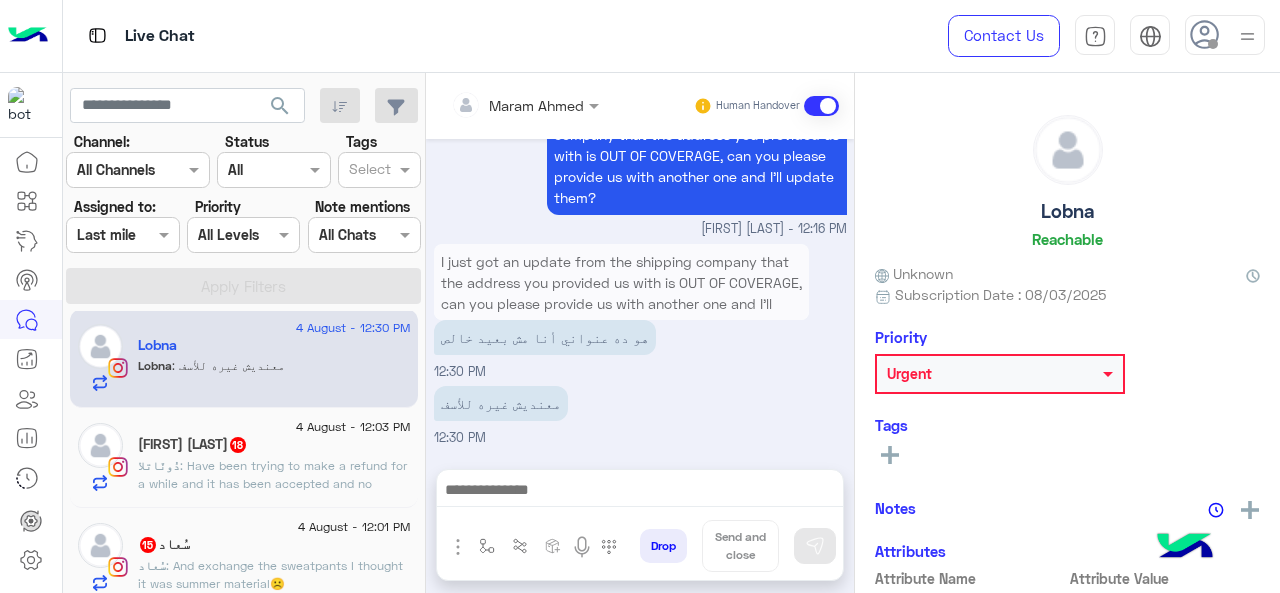 click on "دُونّاتلا دَاوّد  18" 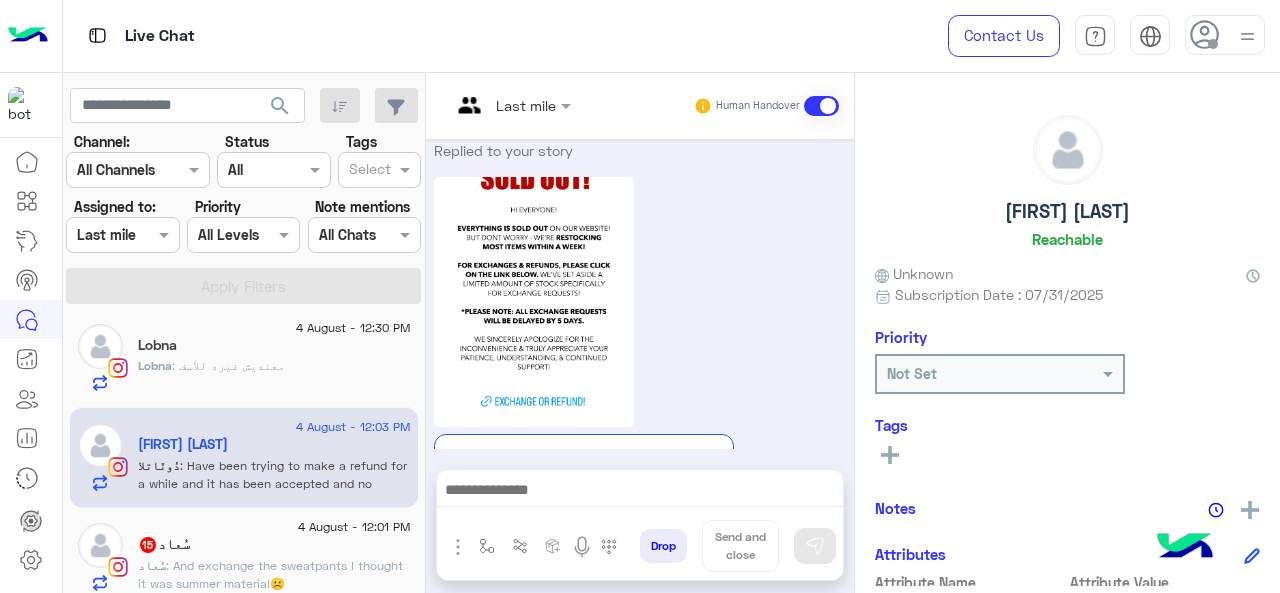 scroll, scrollTop: 1180, scrollLeft: 0, axis: vertical 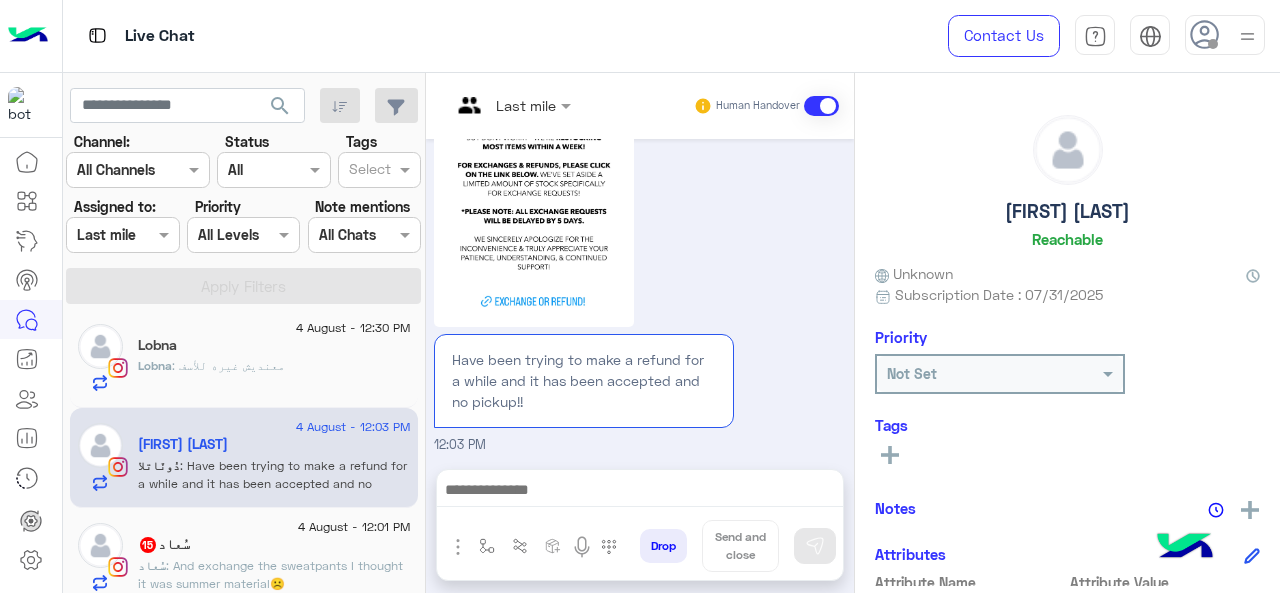 click 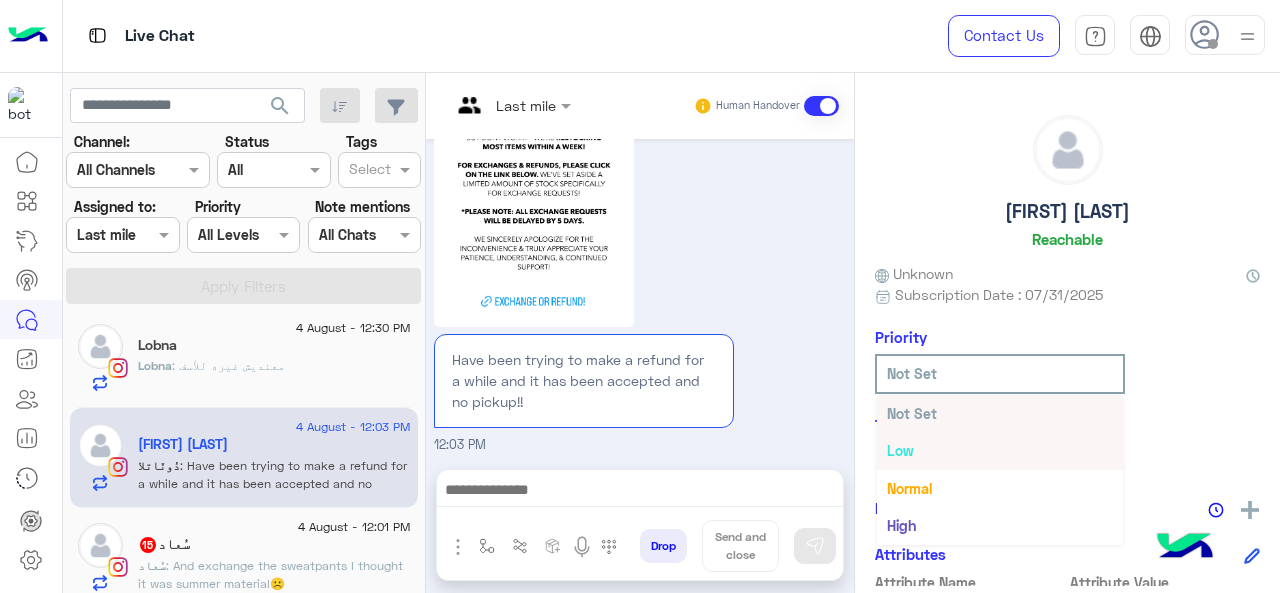 click on "Replied to your story Have been trying to make a refund for a while and it has been accepted and no pickup!!   12:03 PM" at bounding box center (640, 244) 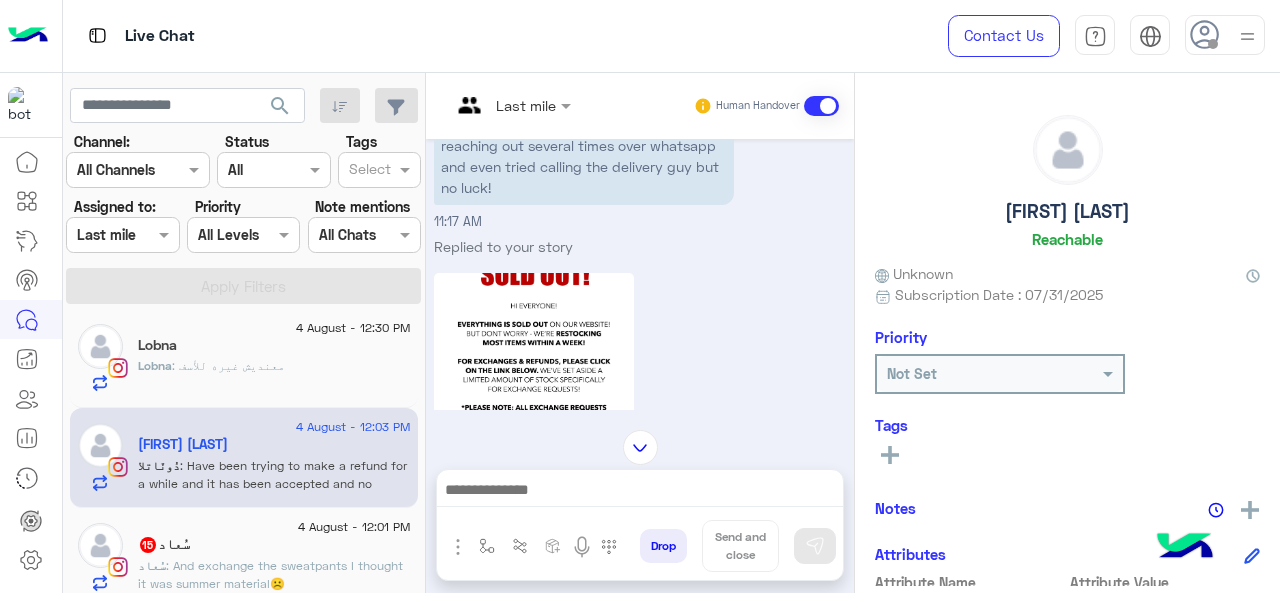 scroll, scrollTop: 980, scrollLeft: 0, axis: vertical 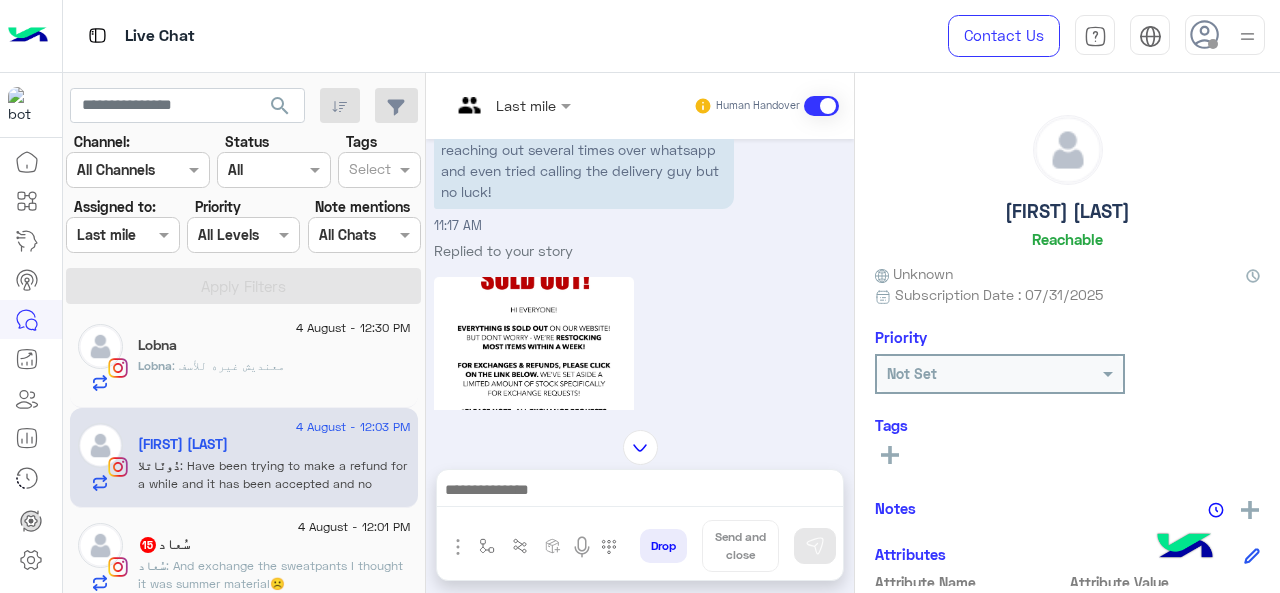 click on "Last mile" at bounding box center [503, 106] 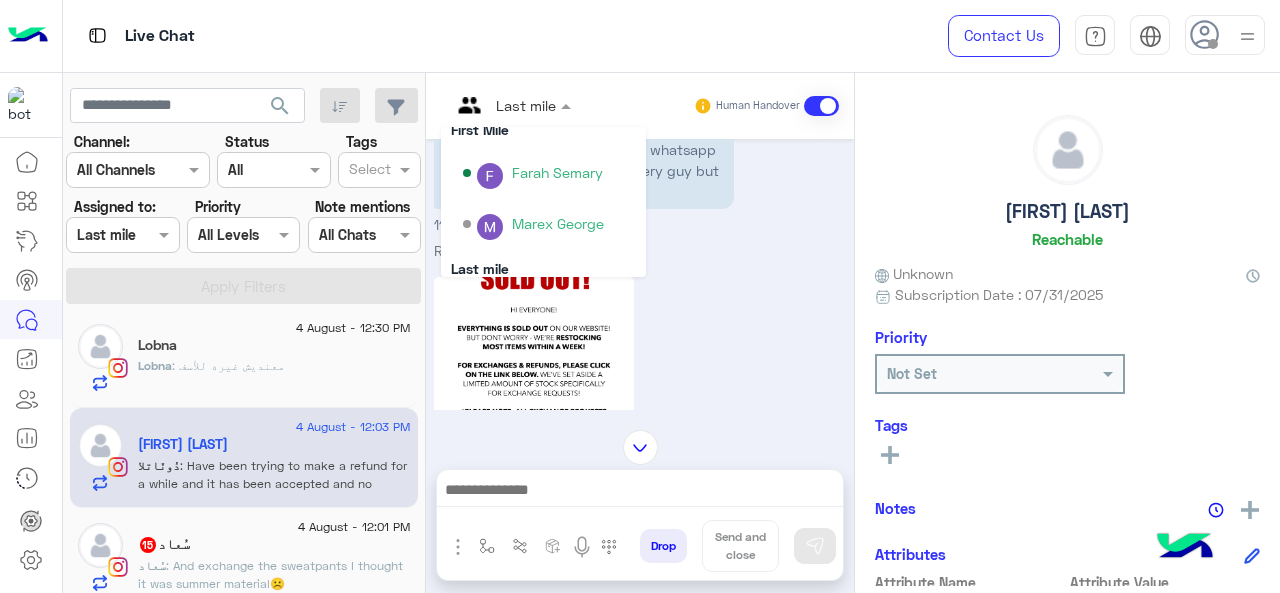 scroll, scrollTop: 354, scrollLeft: 0, axis: vertical 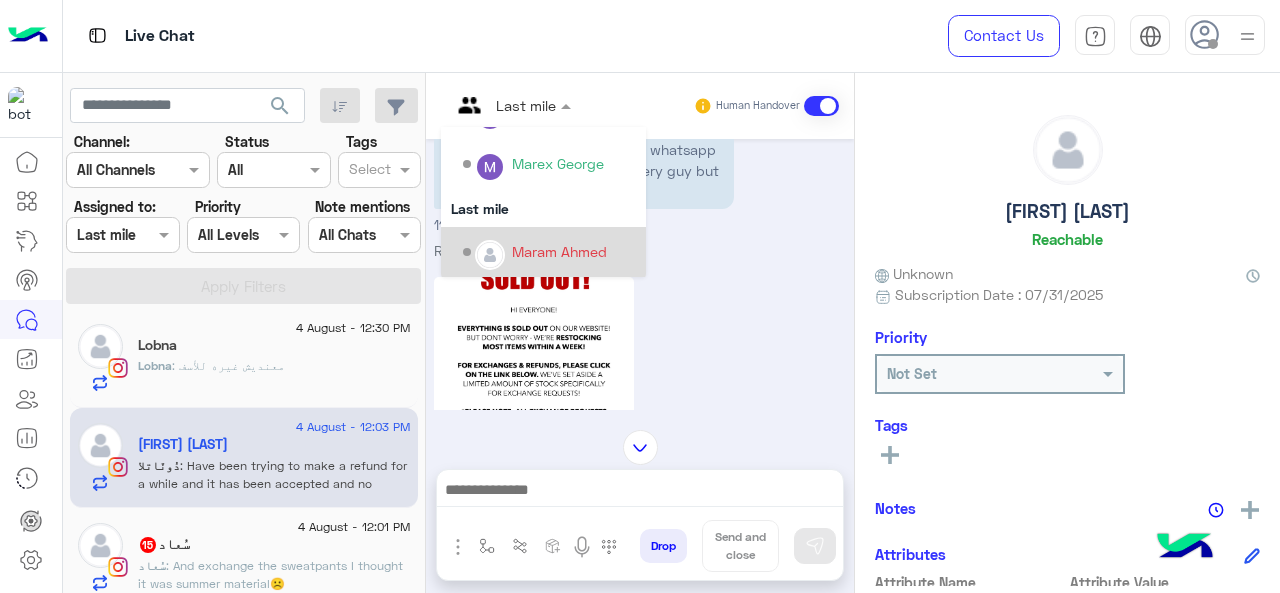 click on "Maram Ahmed" at bounding box center (559, 251) 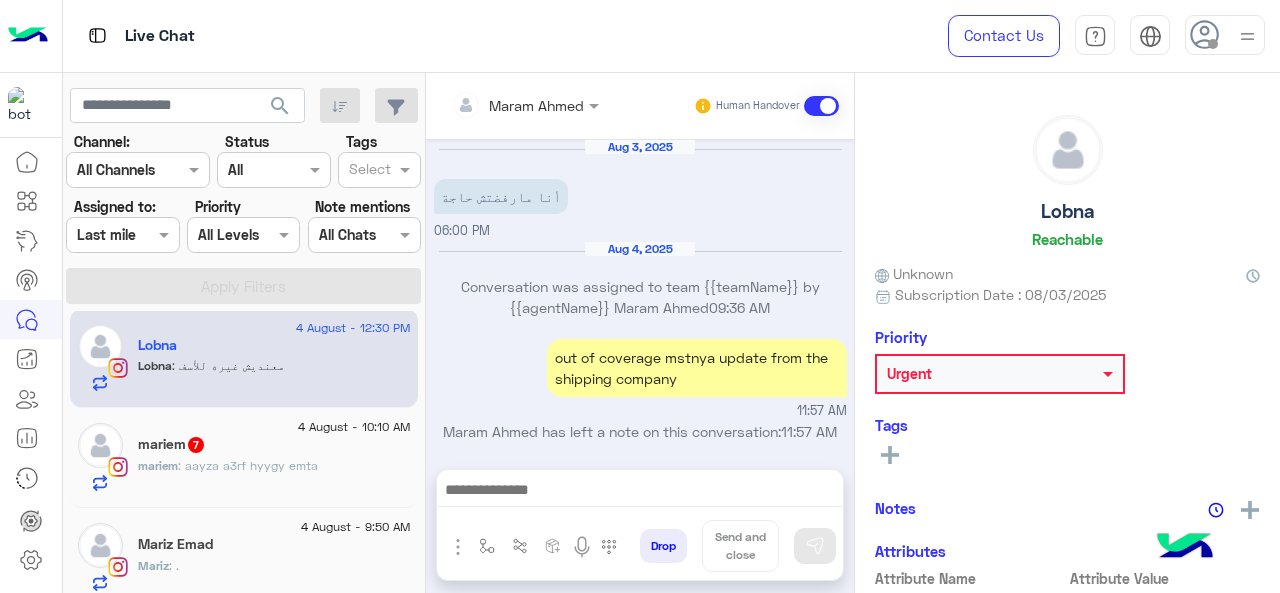 scroll, scrollTop: 652, scrollLeft: 0, axis: vertical 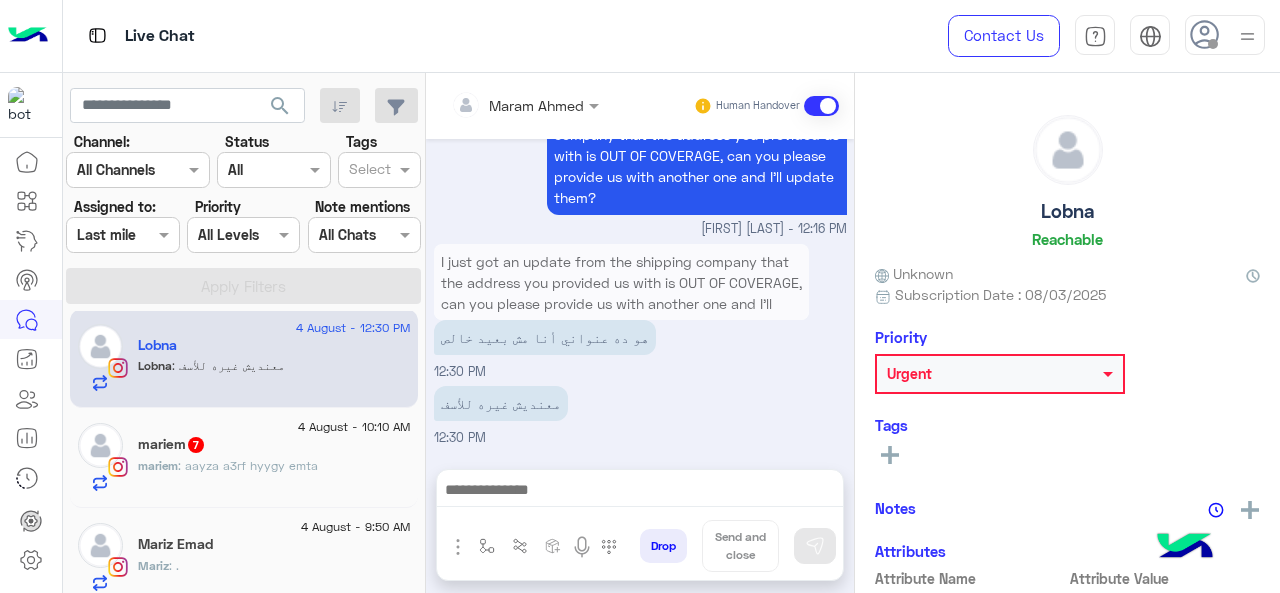 click on ": aayza a3rf hyygy emta" 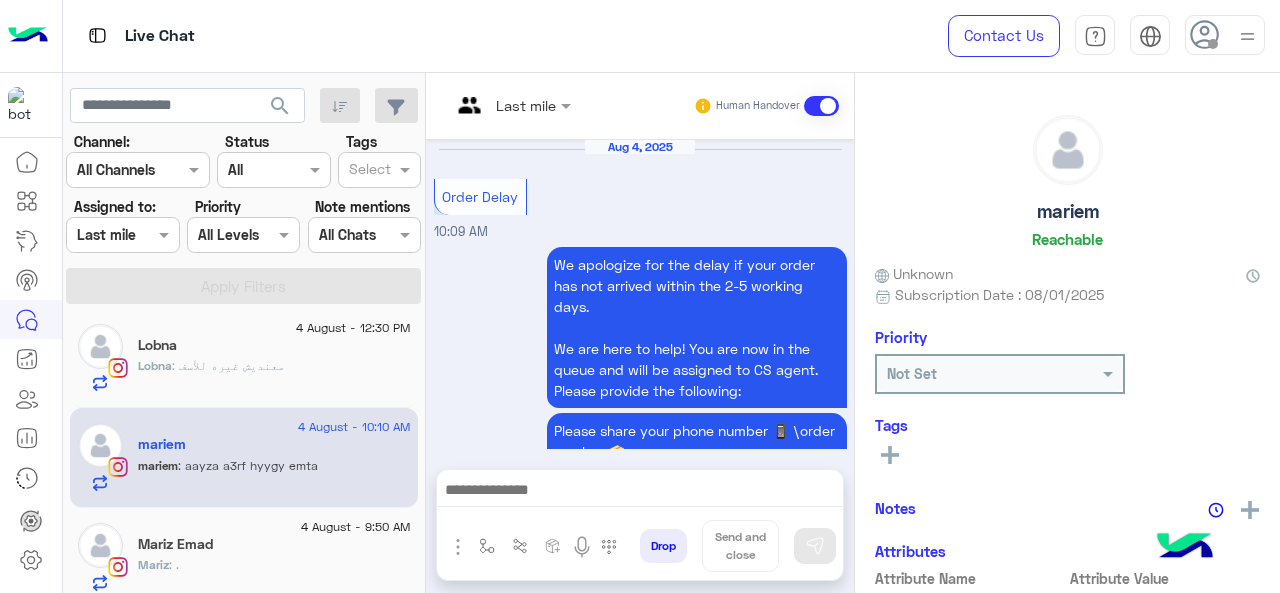 scroll, scrollTop: 992, scrollLeft: 0, axis: vertical 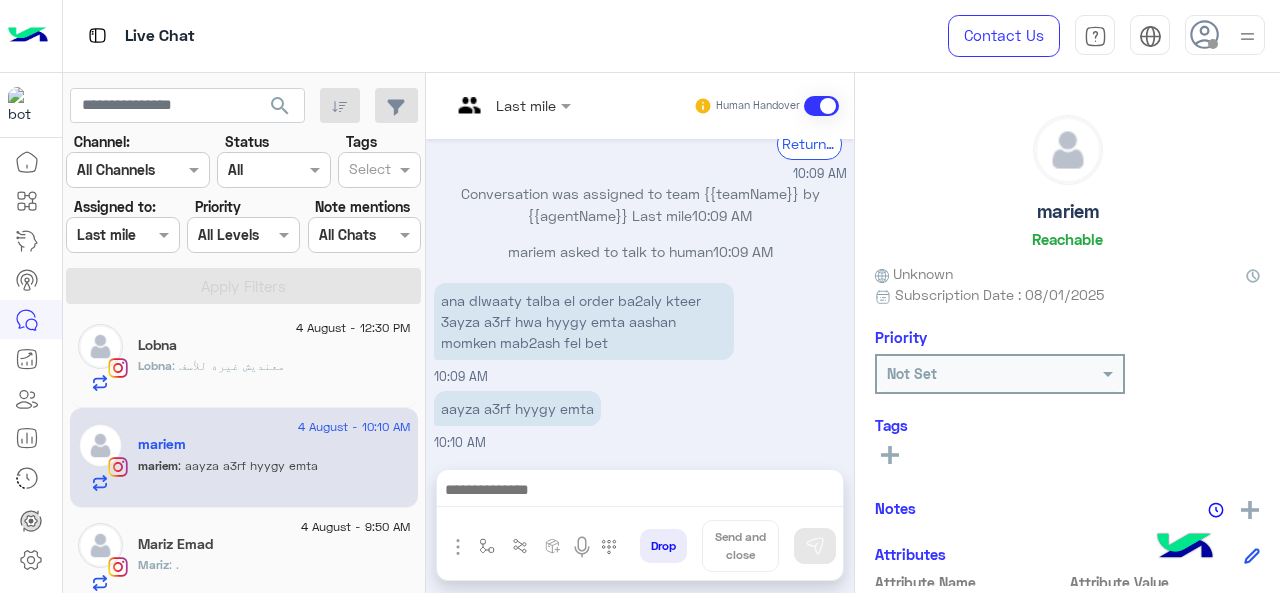 click on "Last mile" at bounding box center [526, 105] 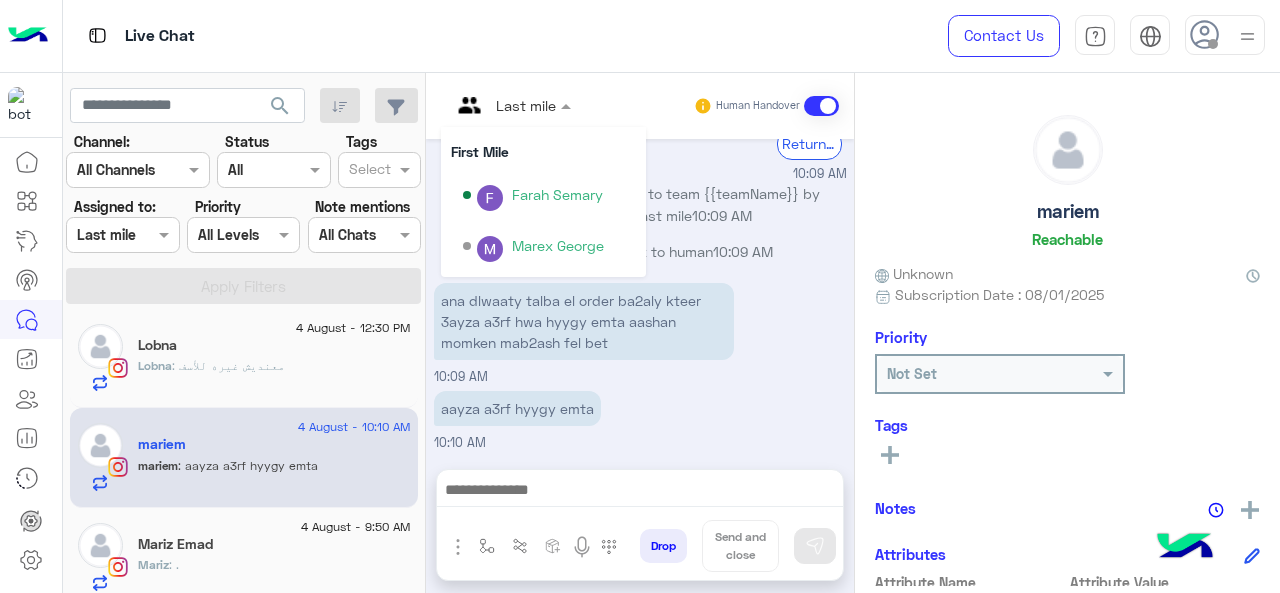 scroll, scrollTop: 354, scrollLeft: 0, axis: vertical 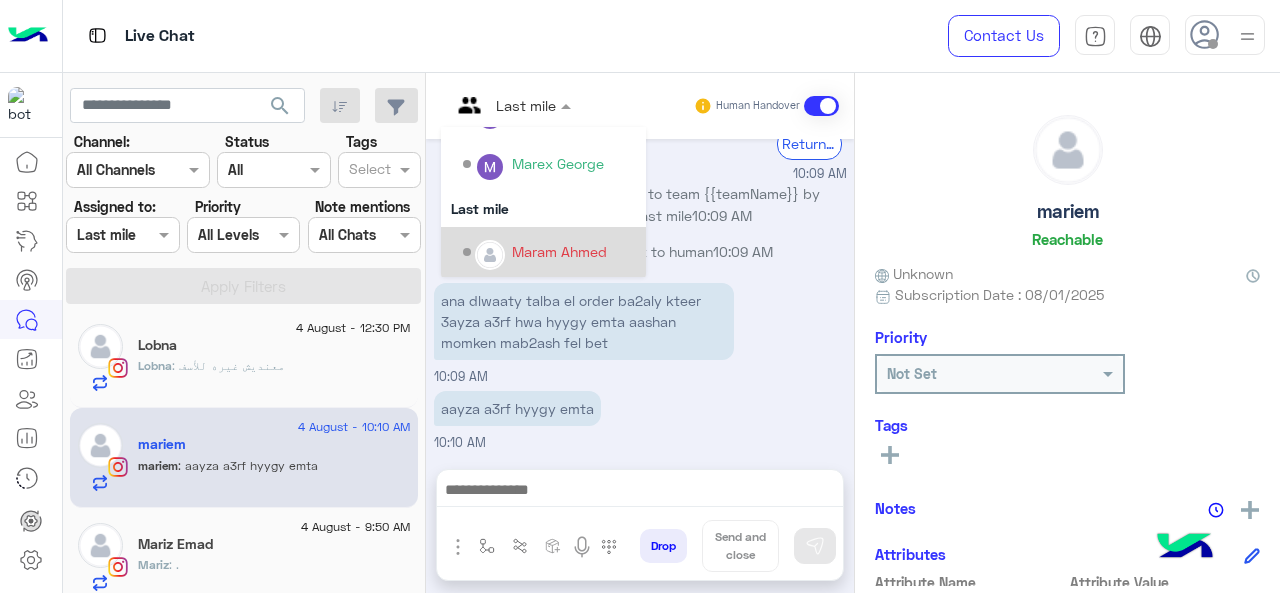 click on "Maram Ahmed" at bounding box center (549, 252) 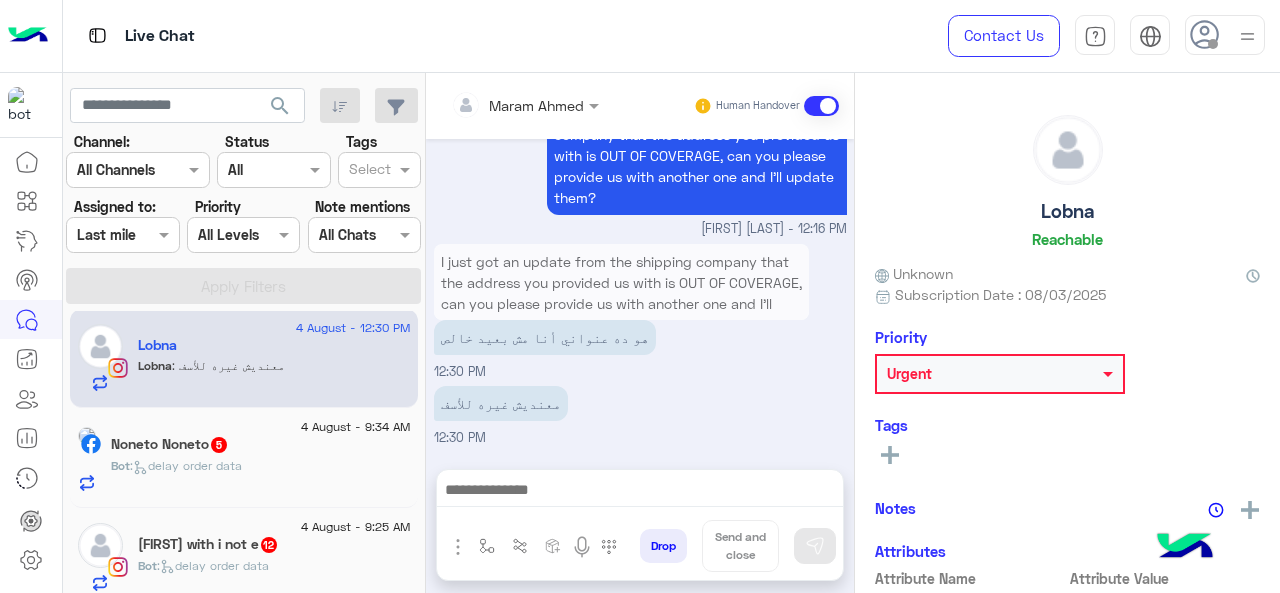 scroll, scrollTop: 652, scrollLeft: 0, axis: vertical 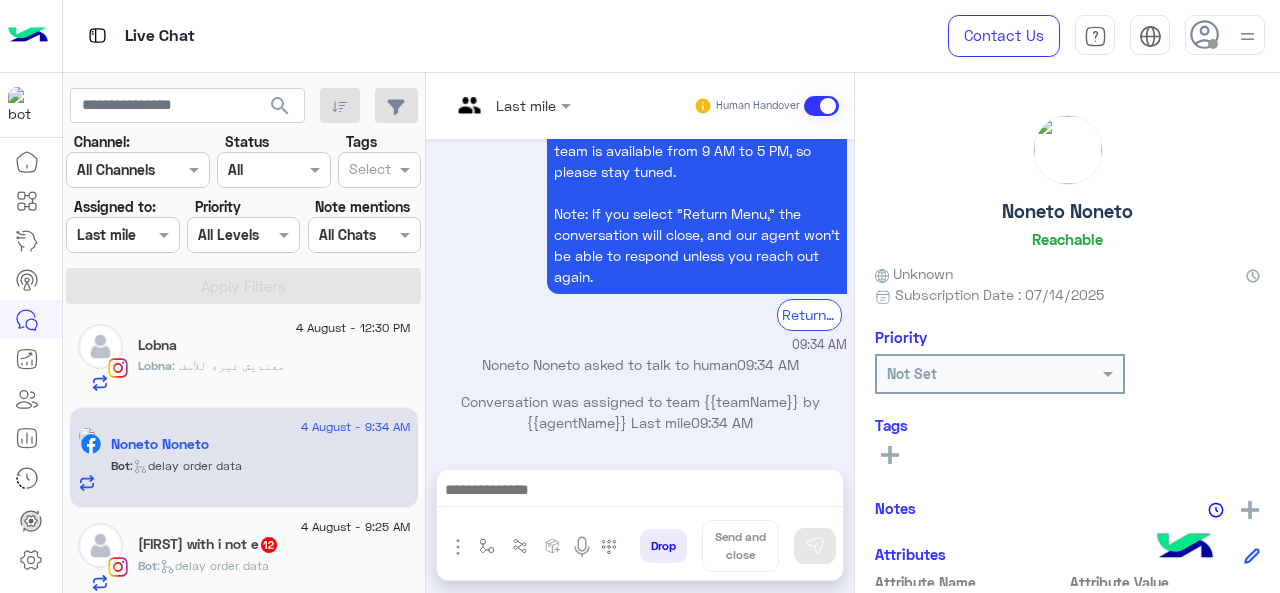 click 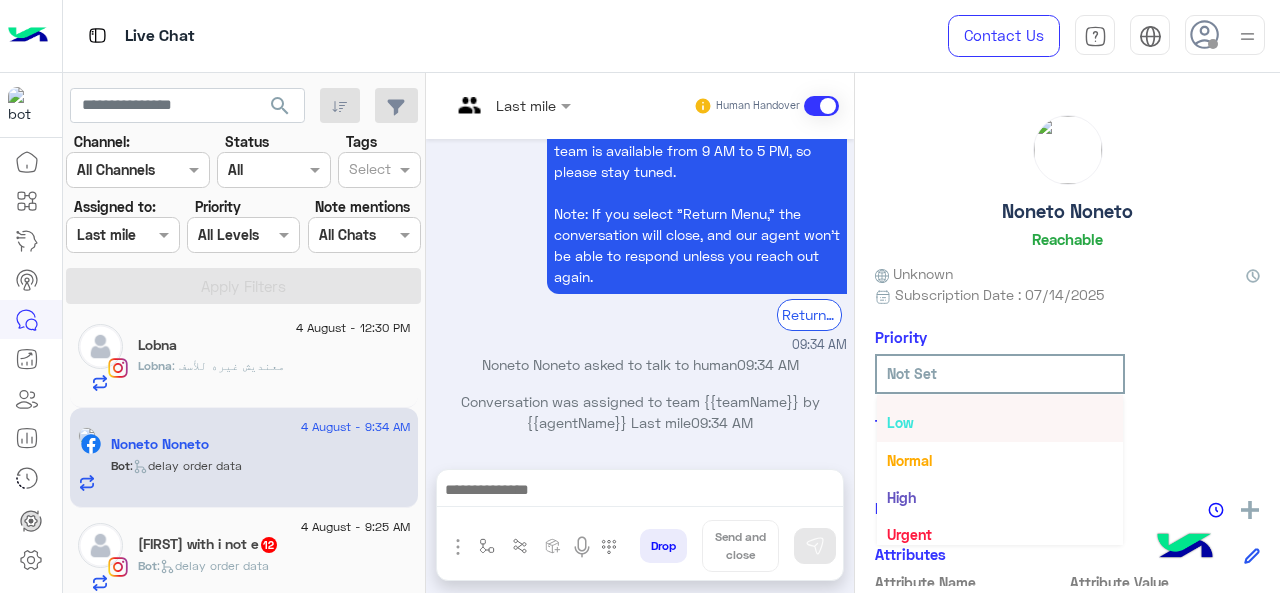 scroll, scrollTop: 36, scrollLeft: 0, axis: vertical 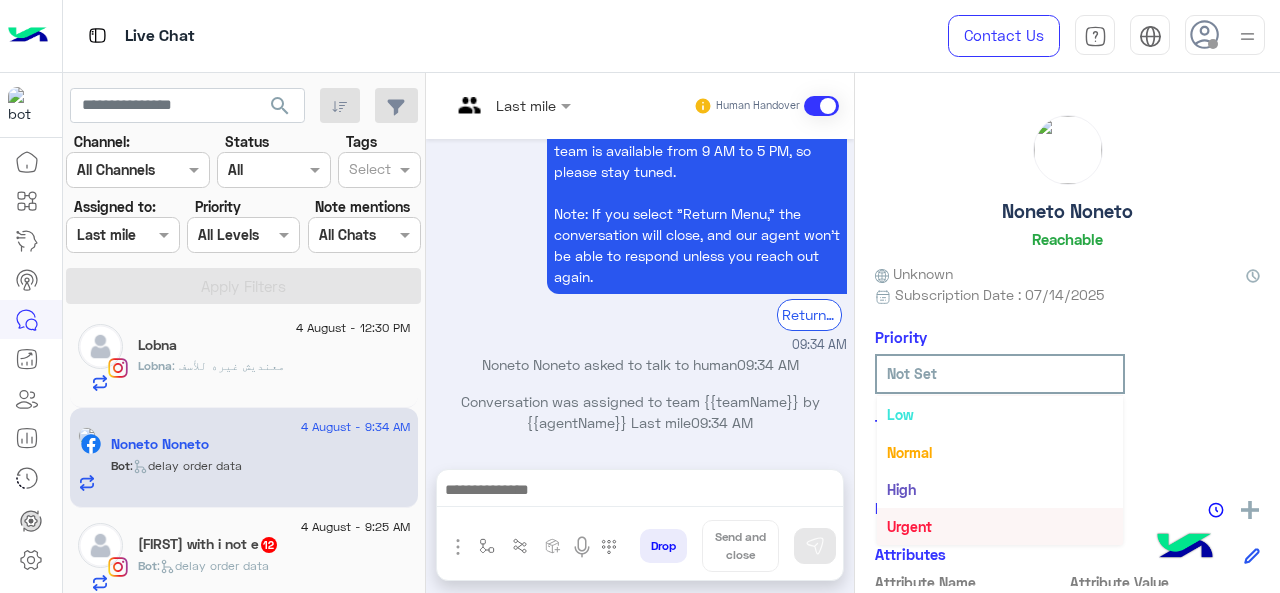 click on "Urgent" at bounding box center [1000, 526] 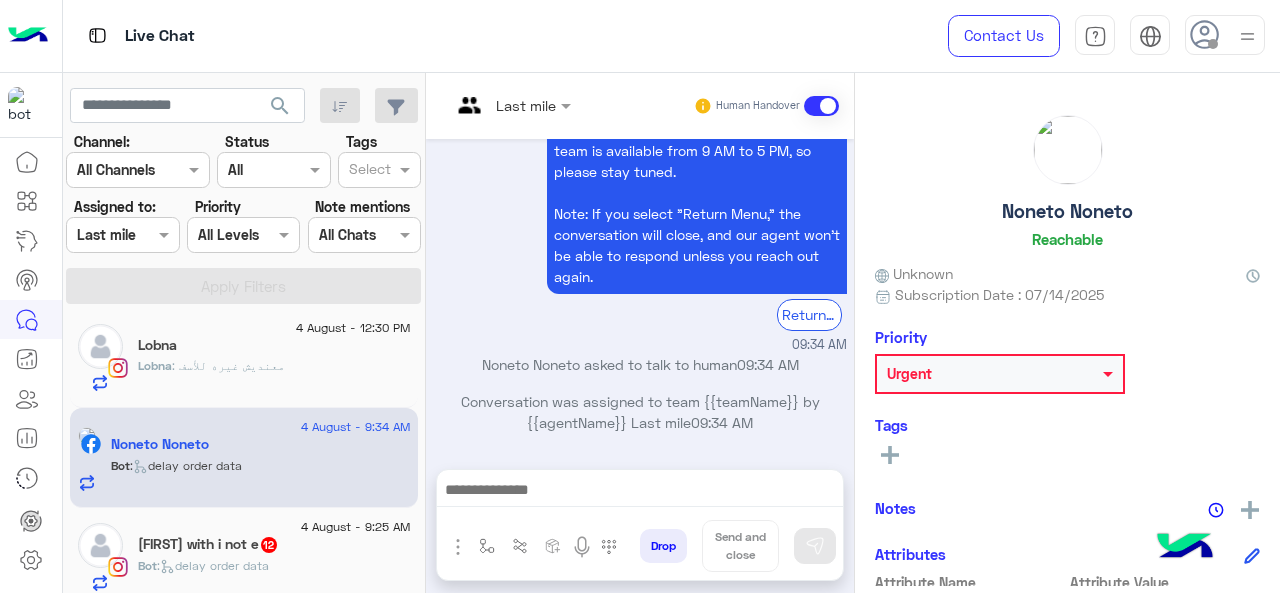 click at bounding box center (511, 104) 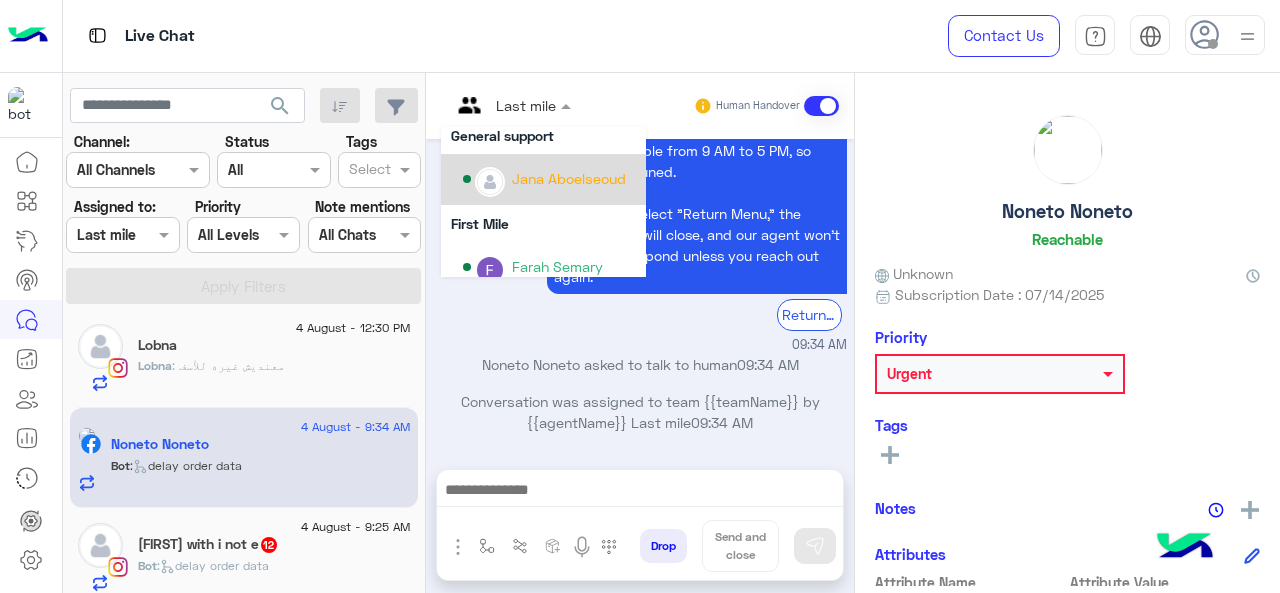 scroll, scrollTop: 300, scrollLeft: 0, axis: vertical 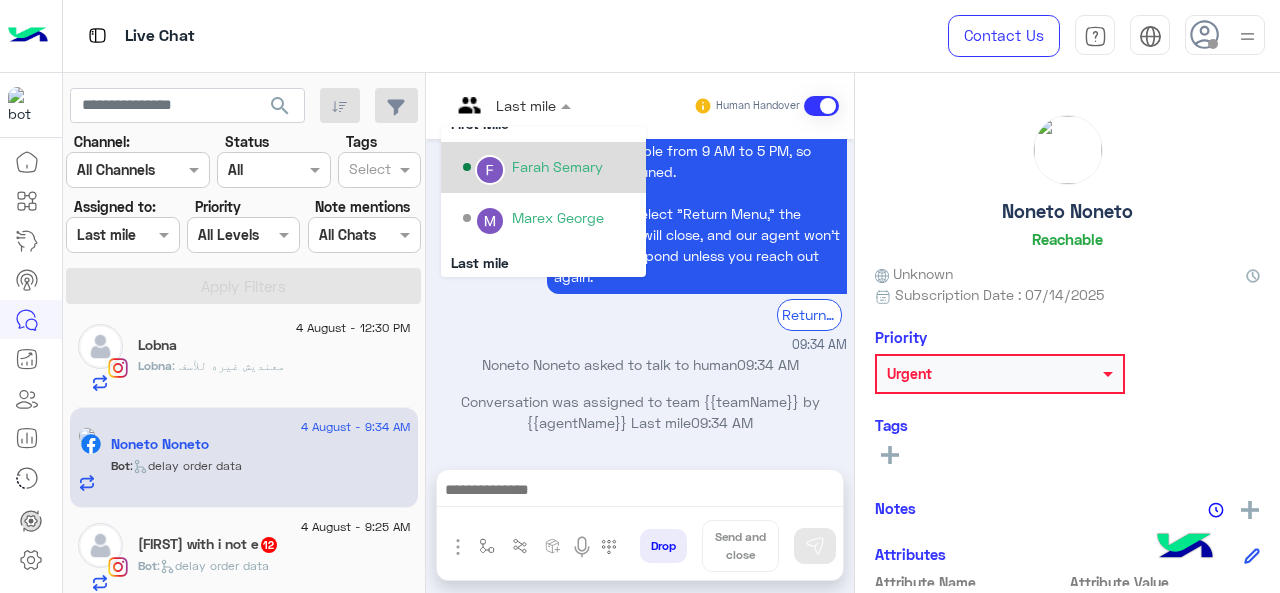 click on "Farah Semary" at bounding box center (557, 166) 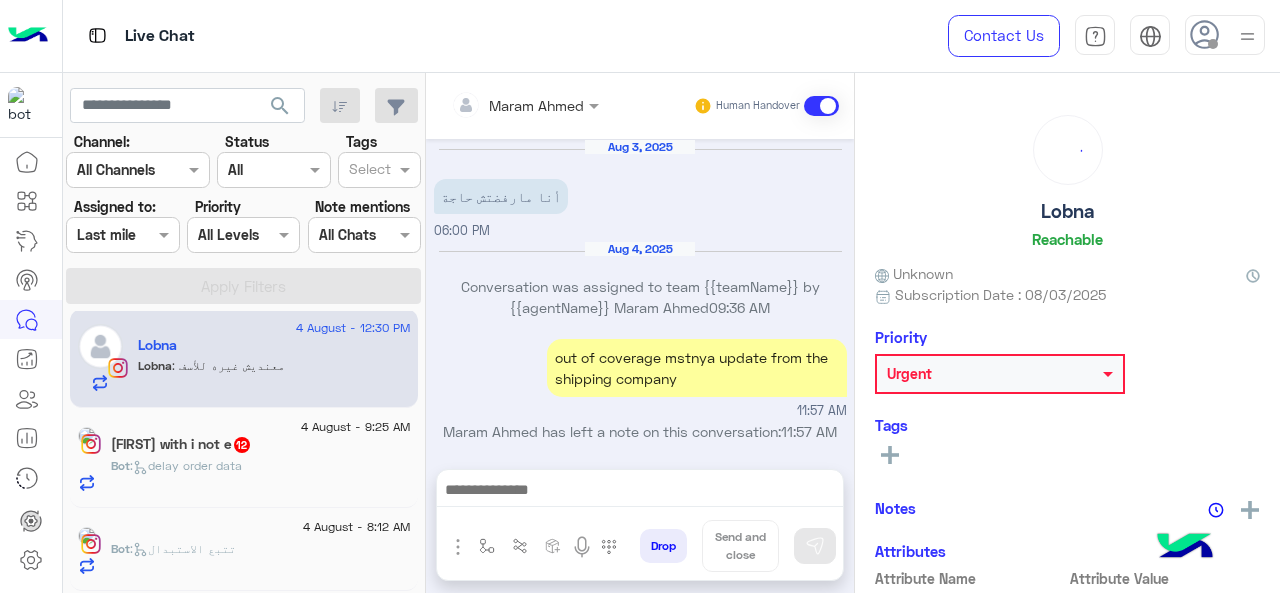 scroll, scrollTop: 652, scrollLeft: 0, axis: vertical 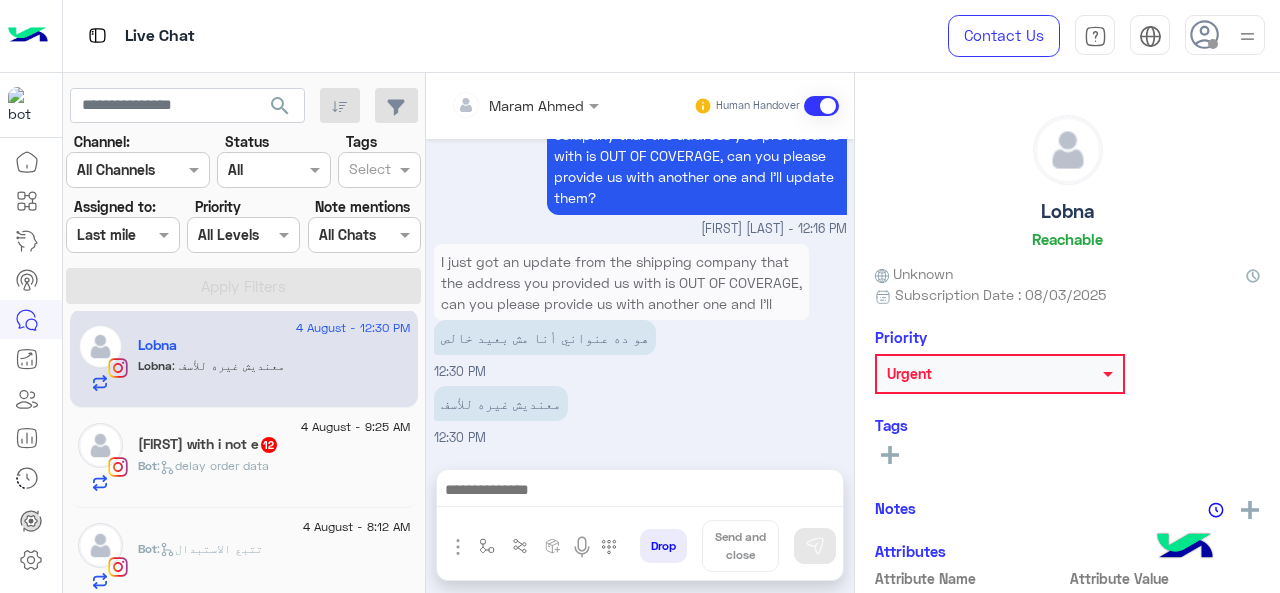 click on "Amina with i not e  12" 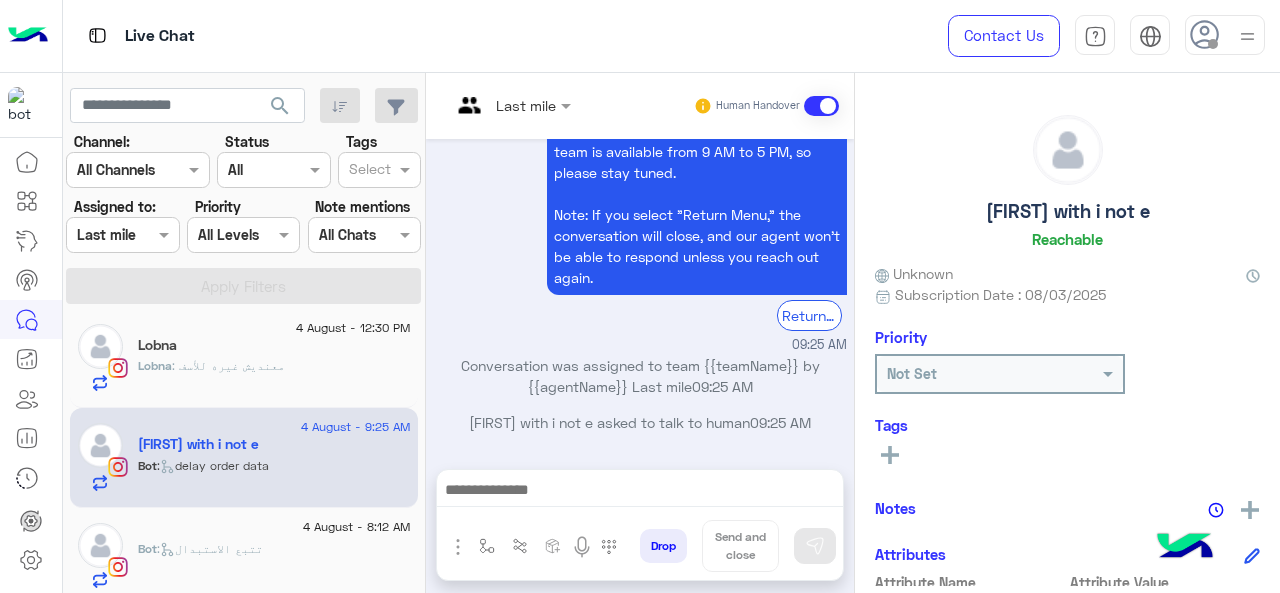scroll, scrollTop: 660, scrollLeft: 0, axis: vertical 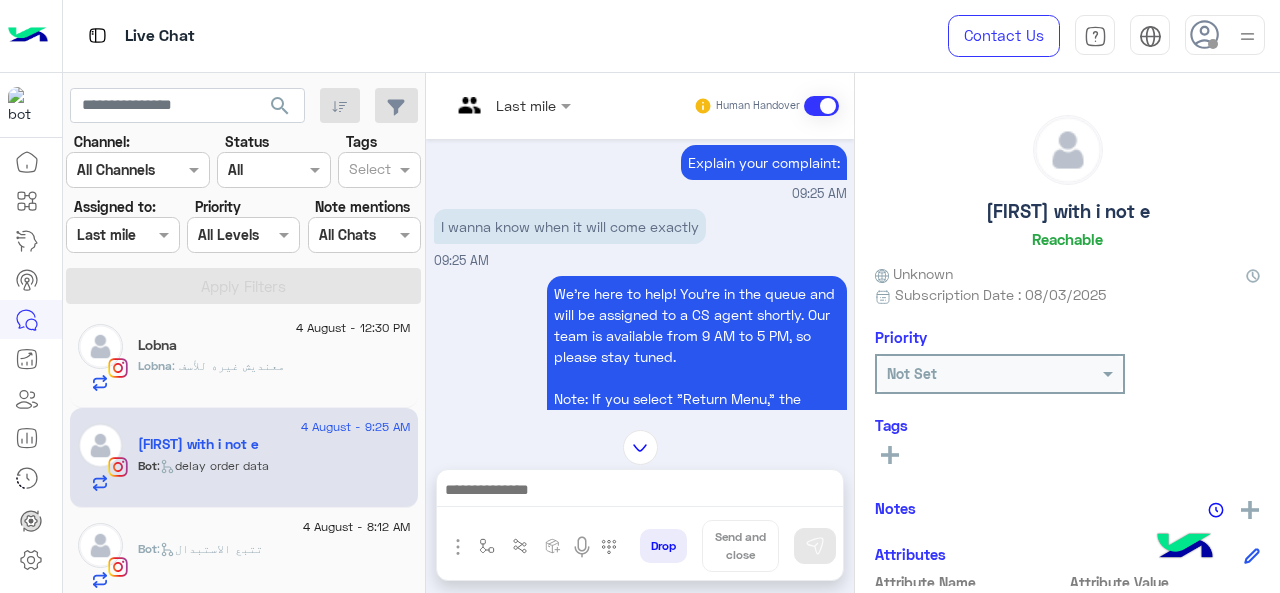 click at bounding box center [487, 105] 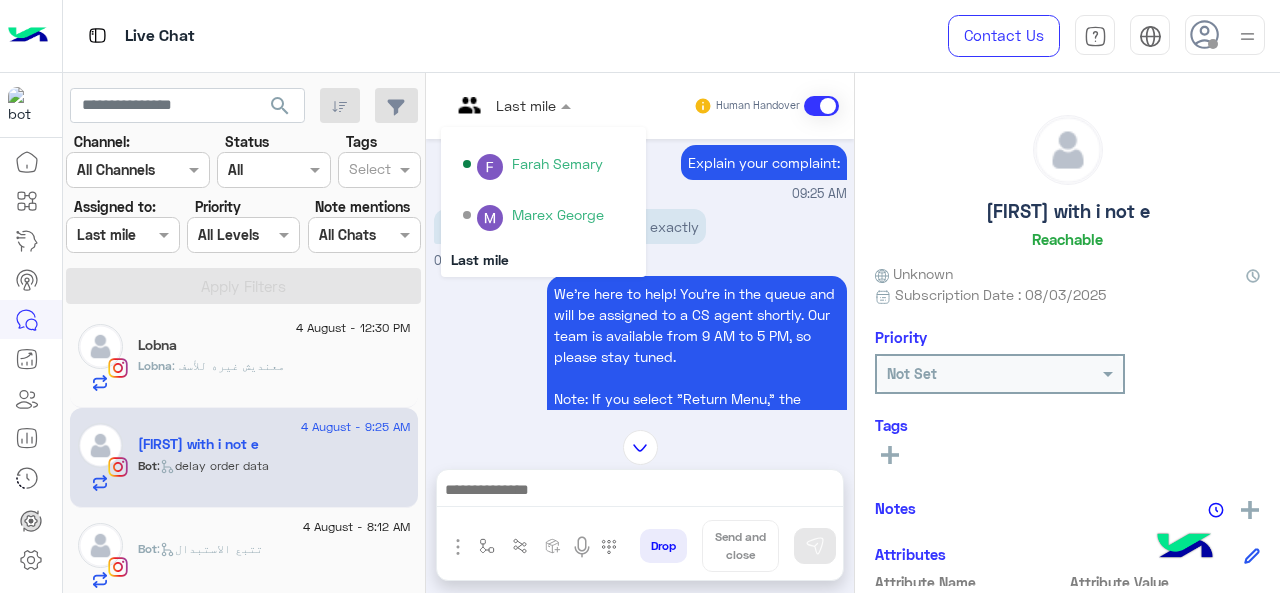 scroll, scrollTop: 354, scrollLeft: 0, axis: vertical 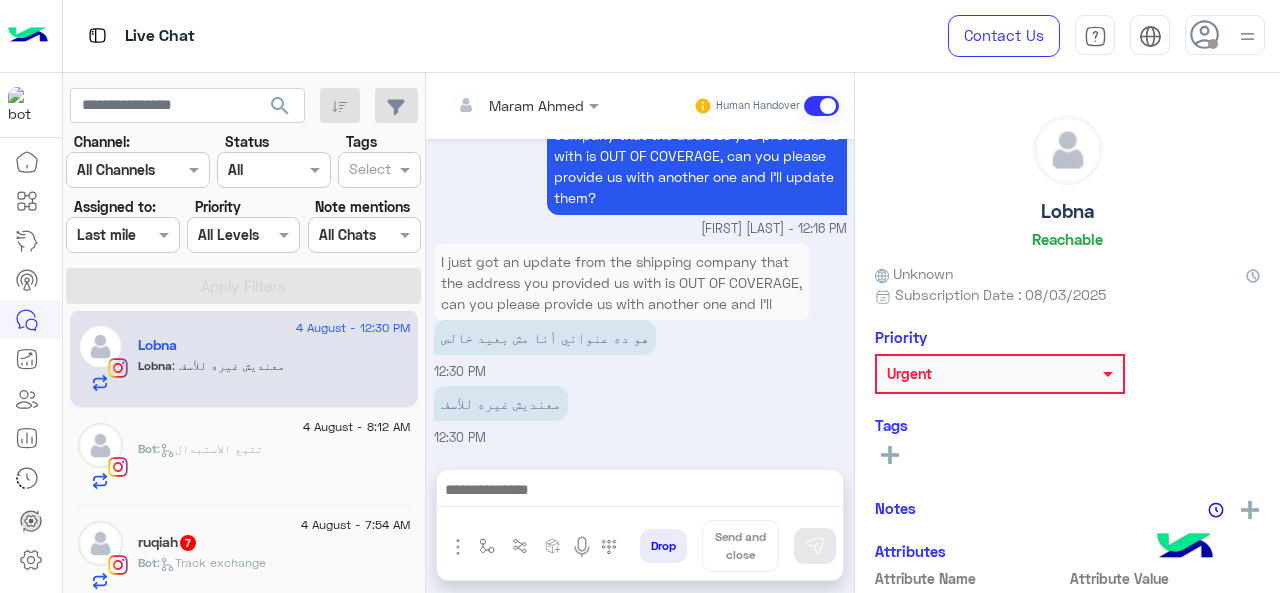 click on "Bot :   تتبع الاستبدال" 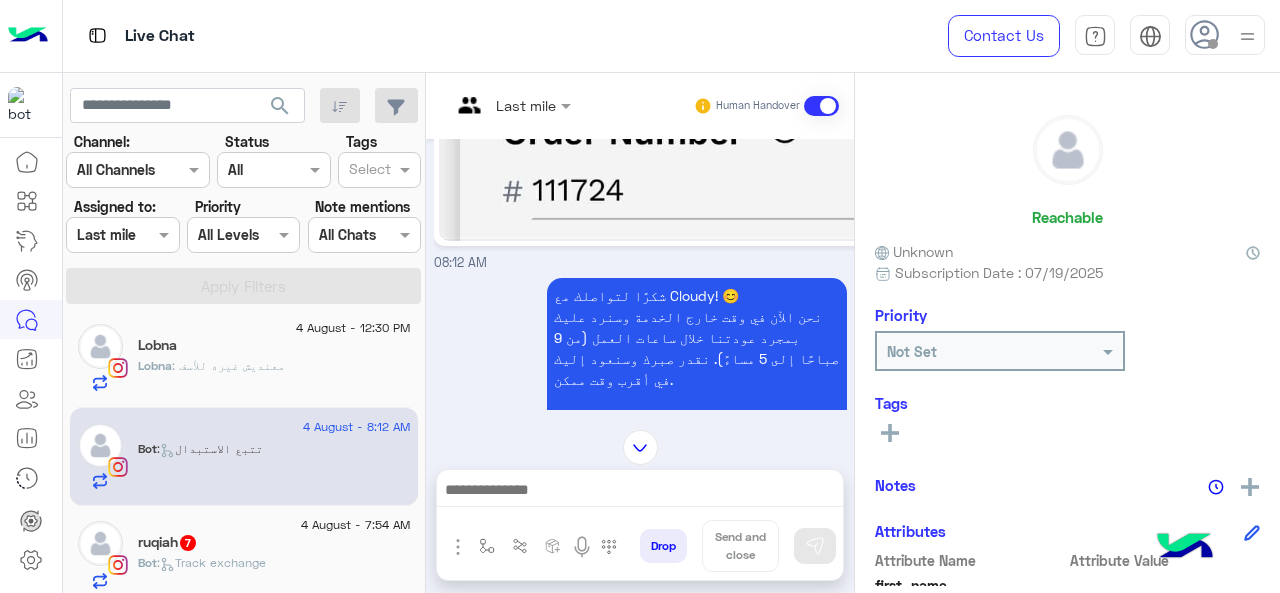 scroll, scrollTop: 1992, scrollLeft: 0, axis: vertical 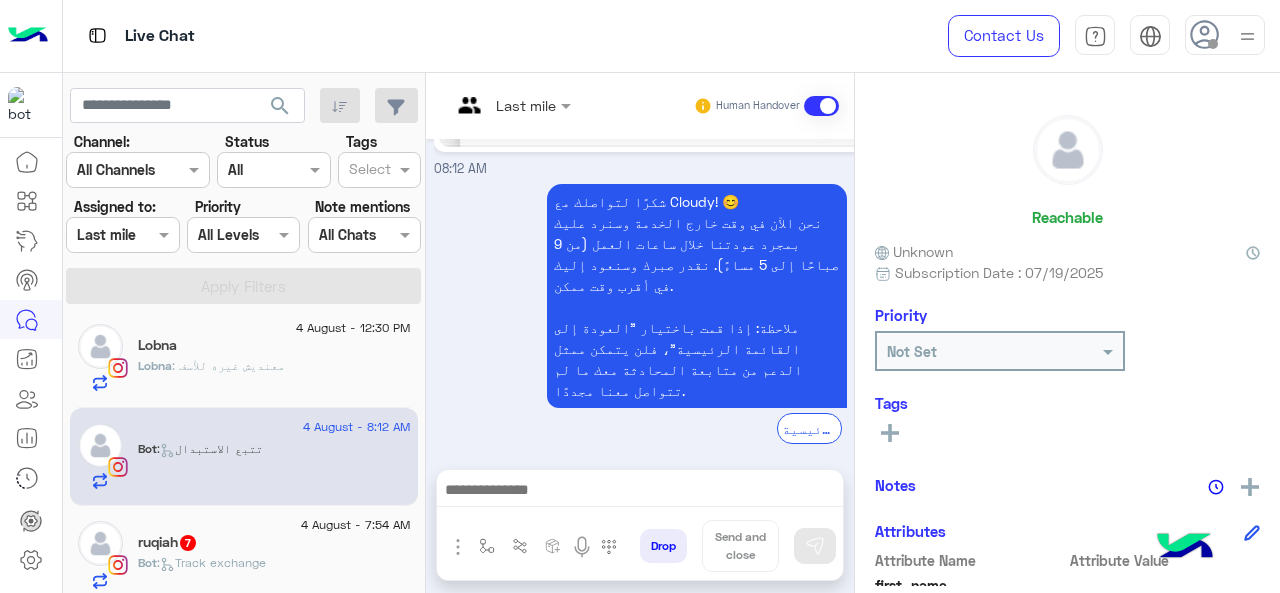 click at bounding box center (511, 104) 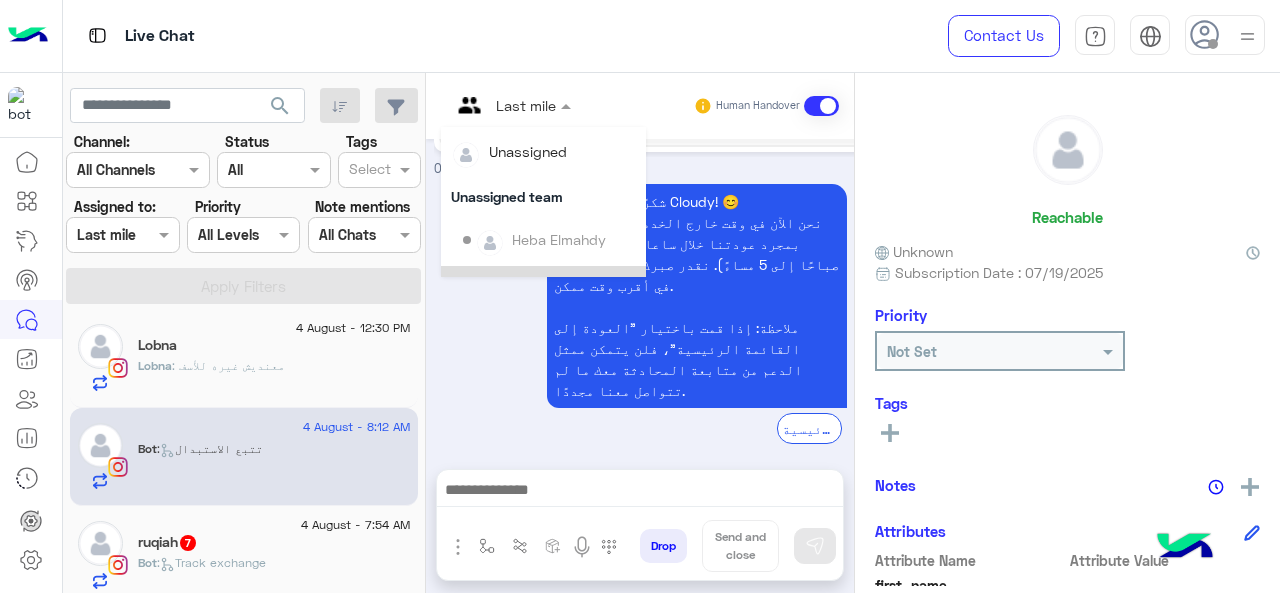 scroll, scrollTop: 354, scrollLeft: 0, axis: vertical 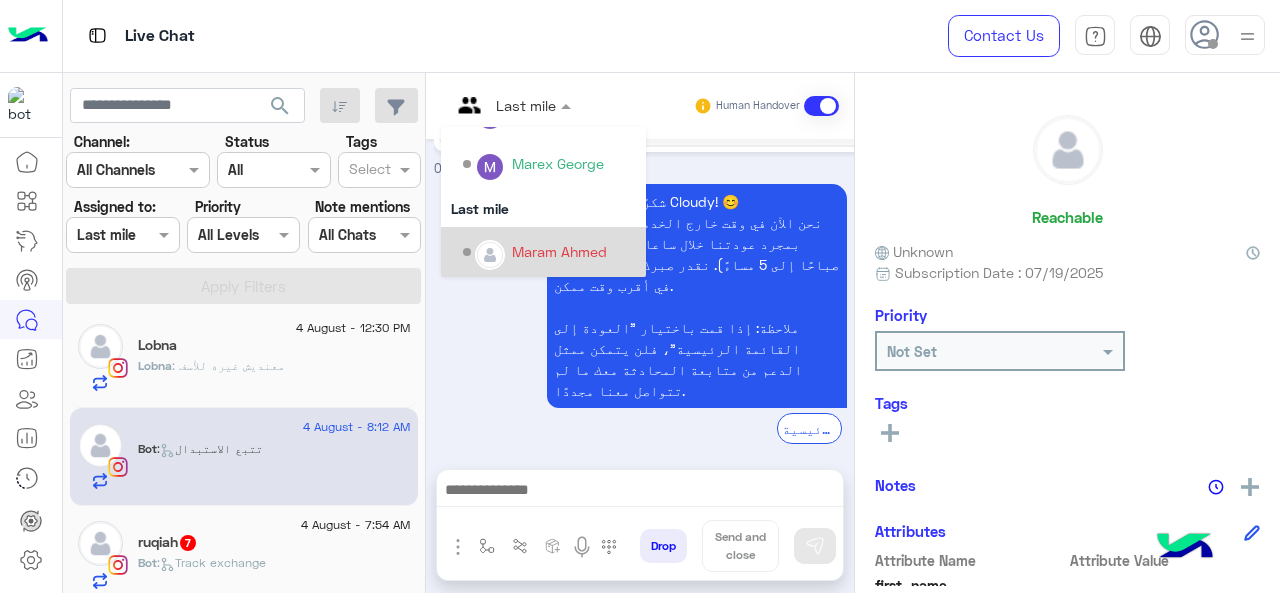 click on "Maram Ahmed" at bounding box center [559, 251] 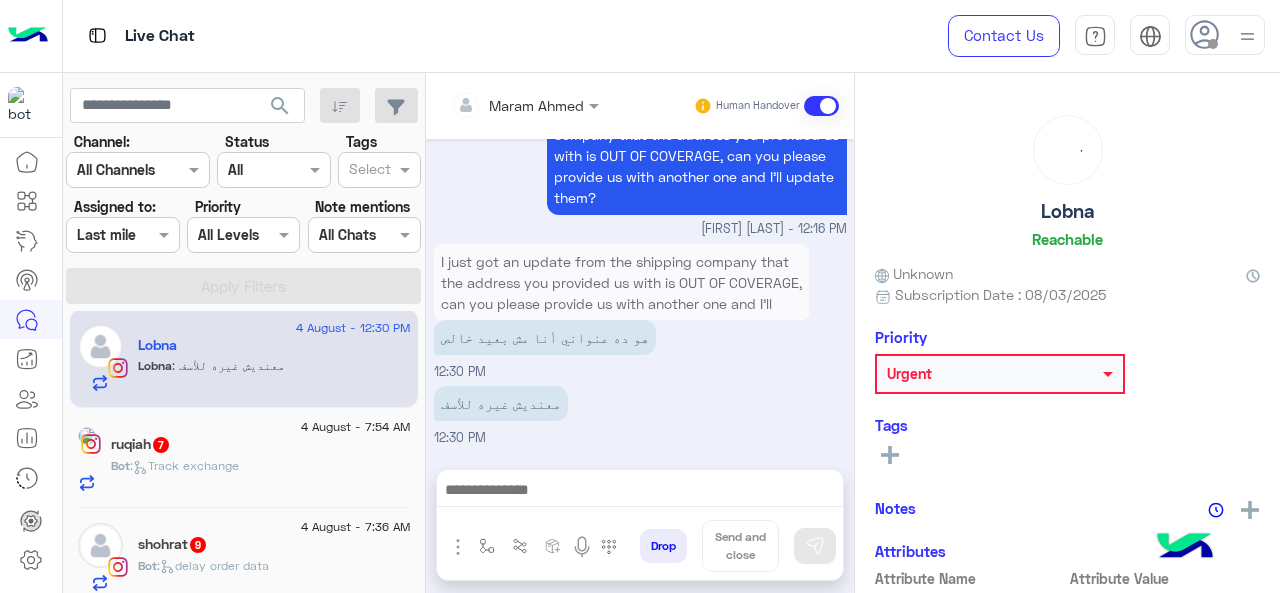 scroll, scrollTop: 652, scrollLeft: 0, axis: vertical 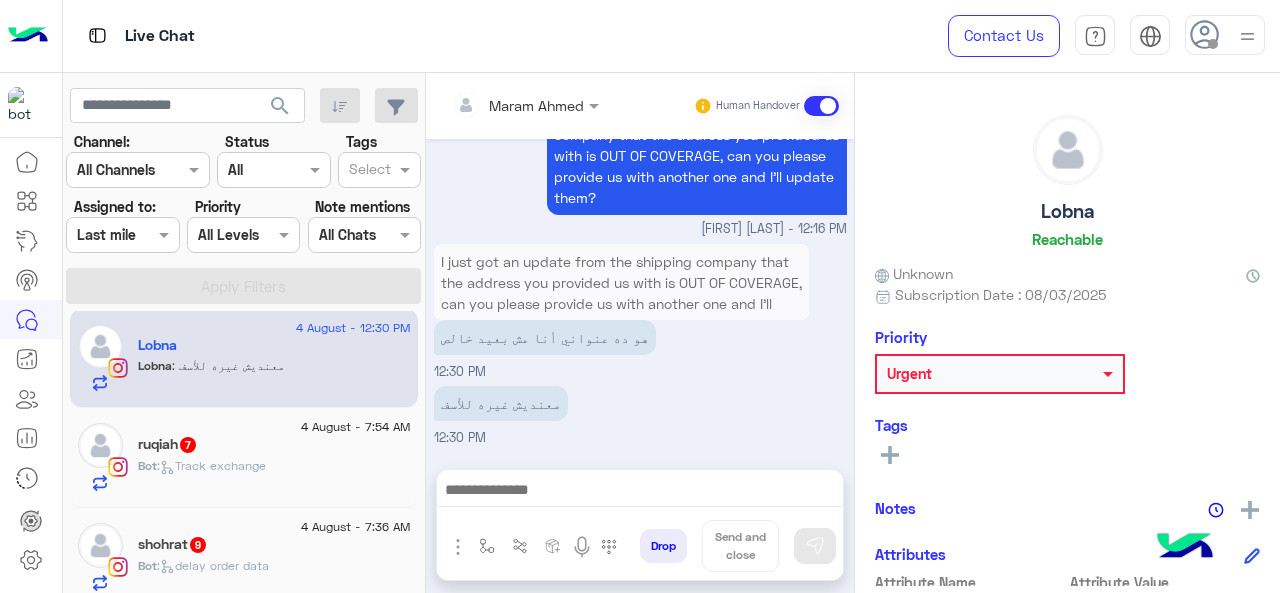 click on ":   Track exchange" 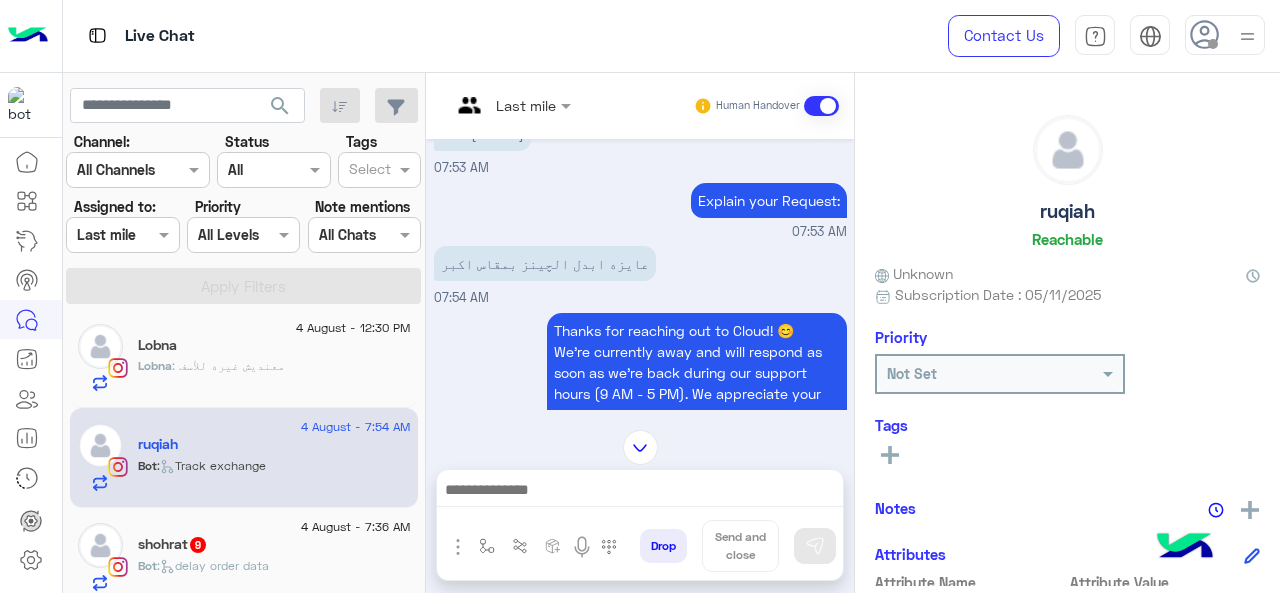 scroll, scrollTop: 506, scrollLeft: 0, axis: vertical 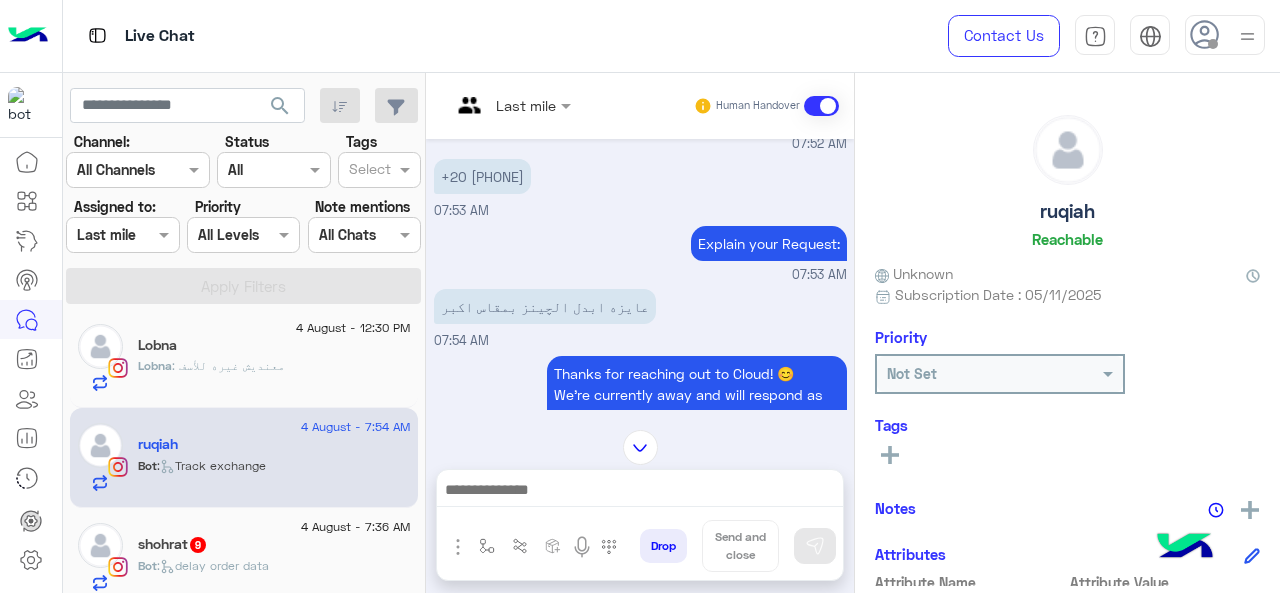 click at bounding box center [511, 104] 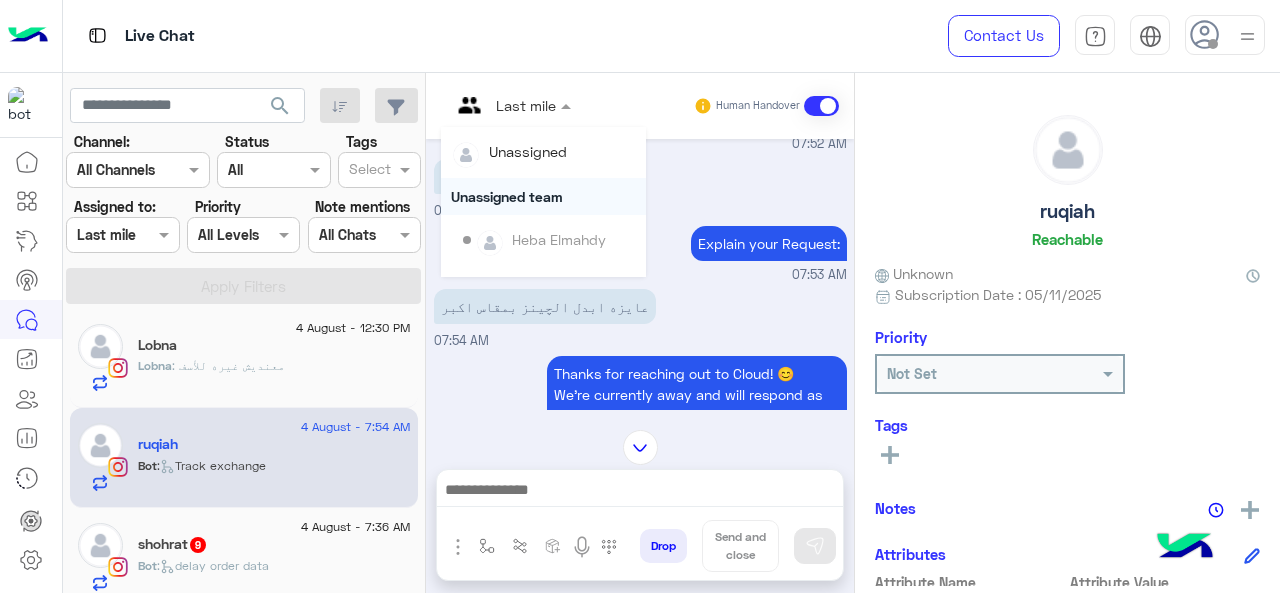 scroll, scrollTop: 200, scrollLeft: 0, axis: vertical 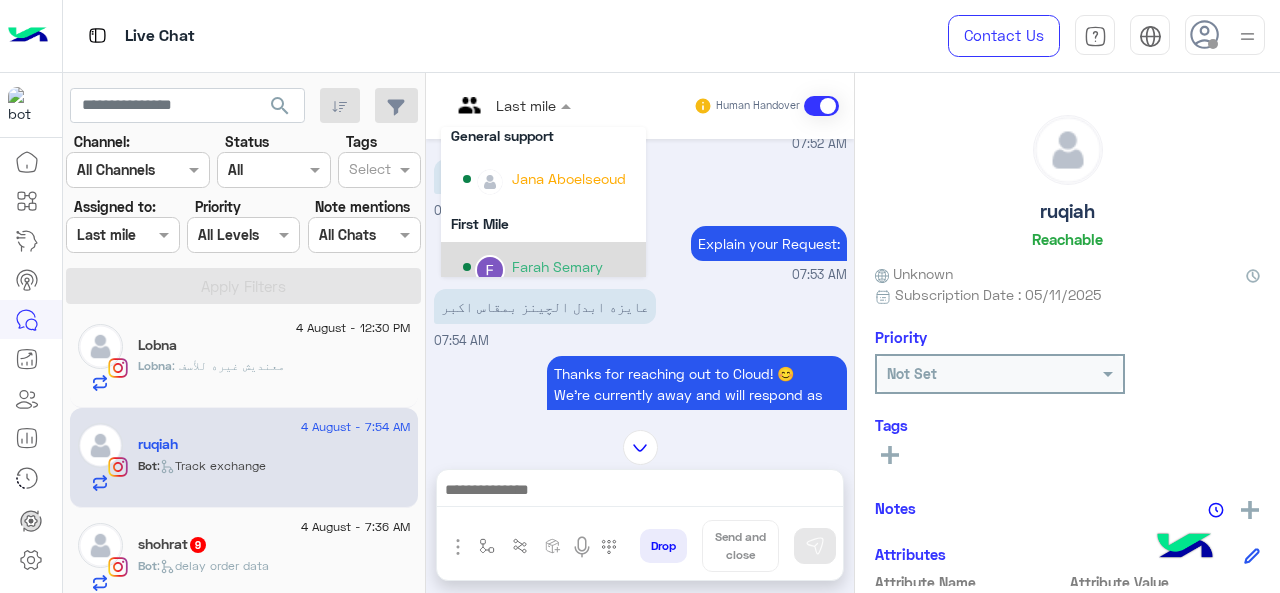 click on "Farah Semary" at bounding box center [557, 266] 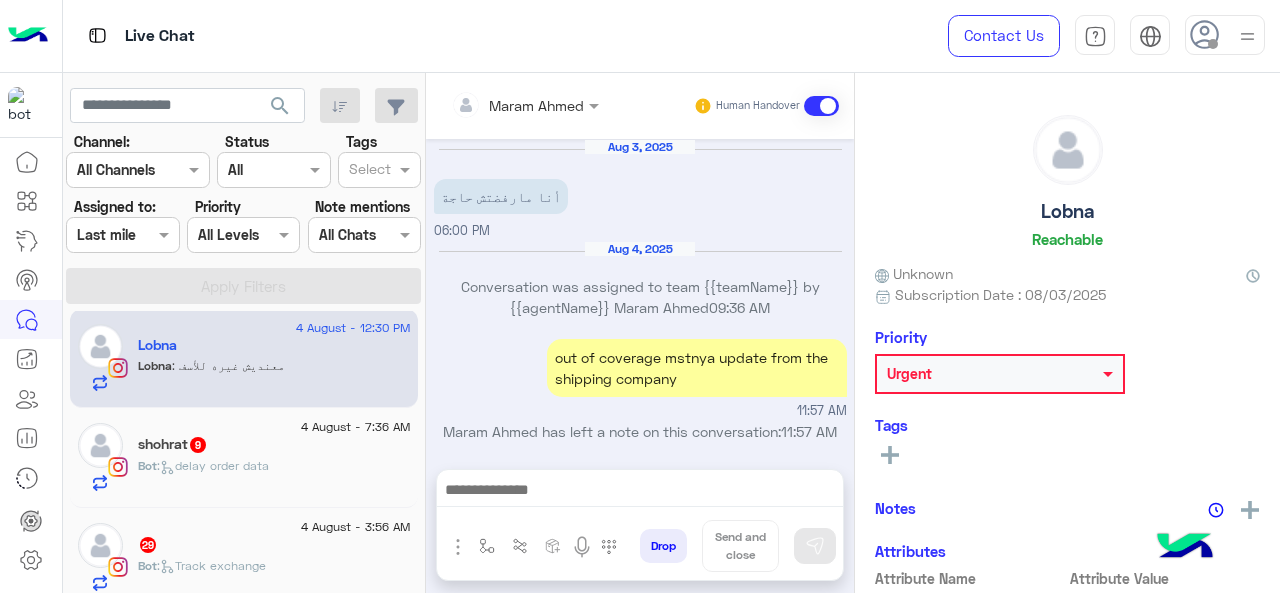 scroll, scrollTop: 652, scrollLeft: 0, axis: vertical 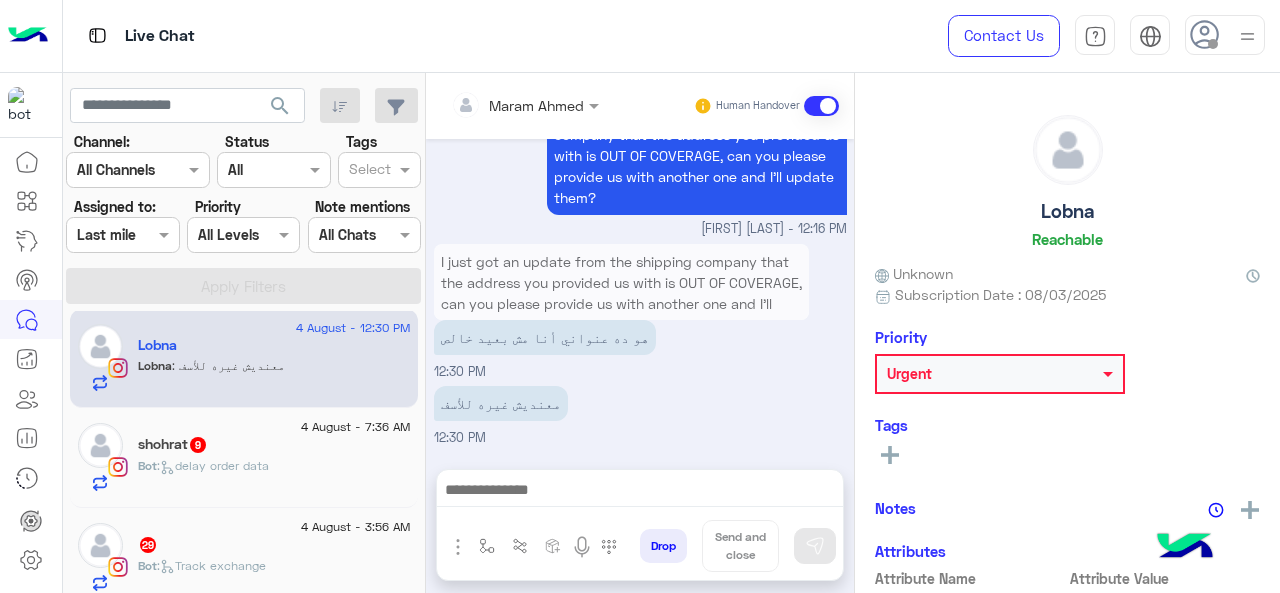 click on "shohrat   9" 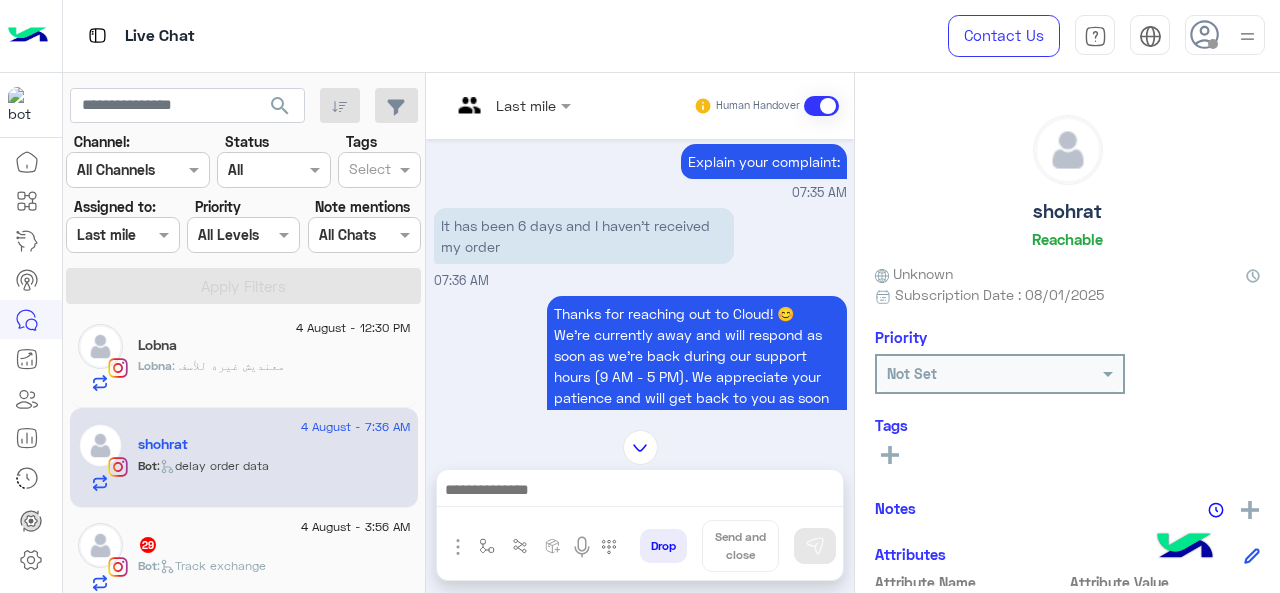 scroll, scrollTop: 607, scrollLeft: 0, axis: vertical 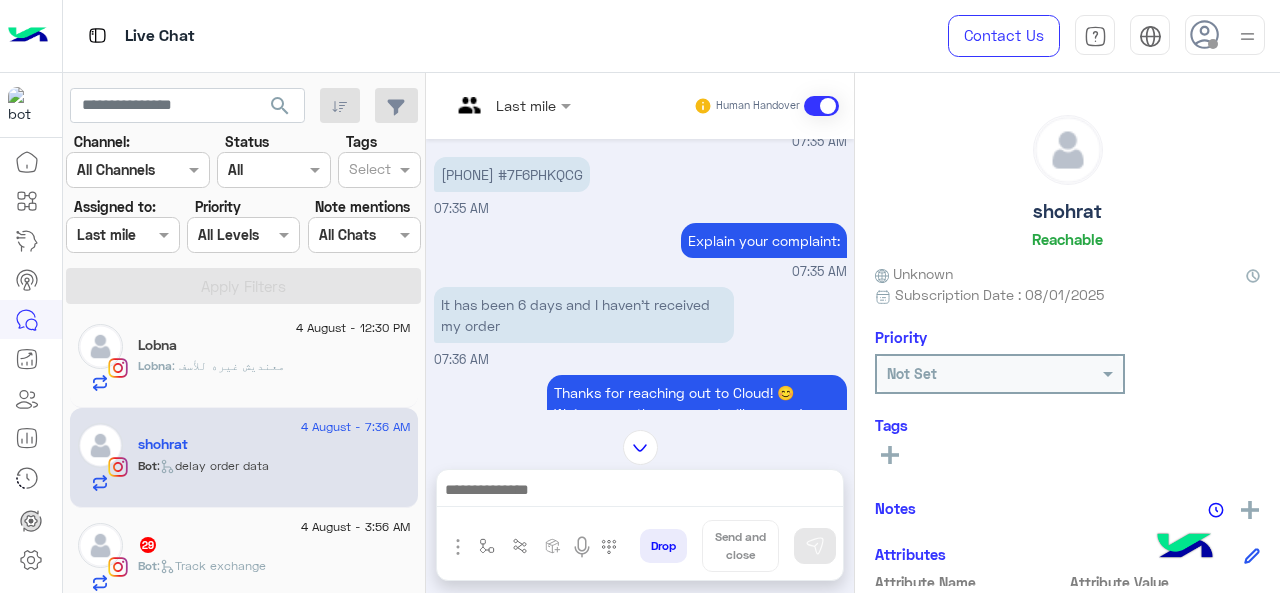 click at bounding box center (511, 104) 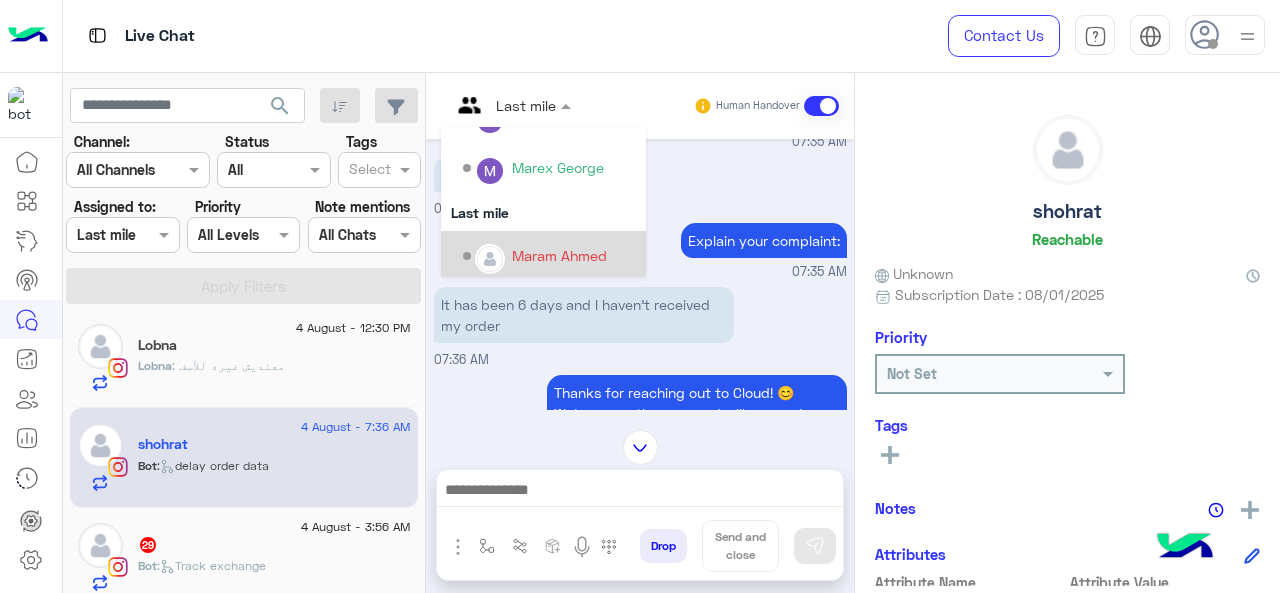 scroll, scrollTop: 354, scrollLeft: 0, axis: vertical 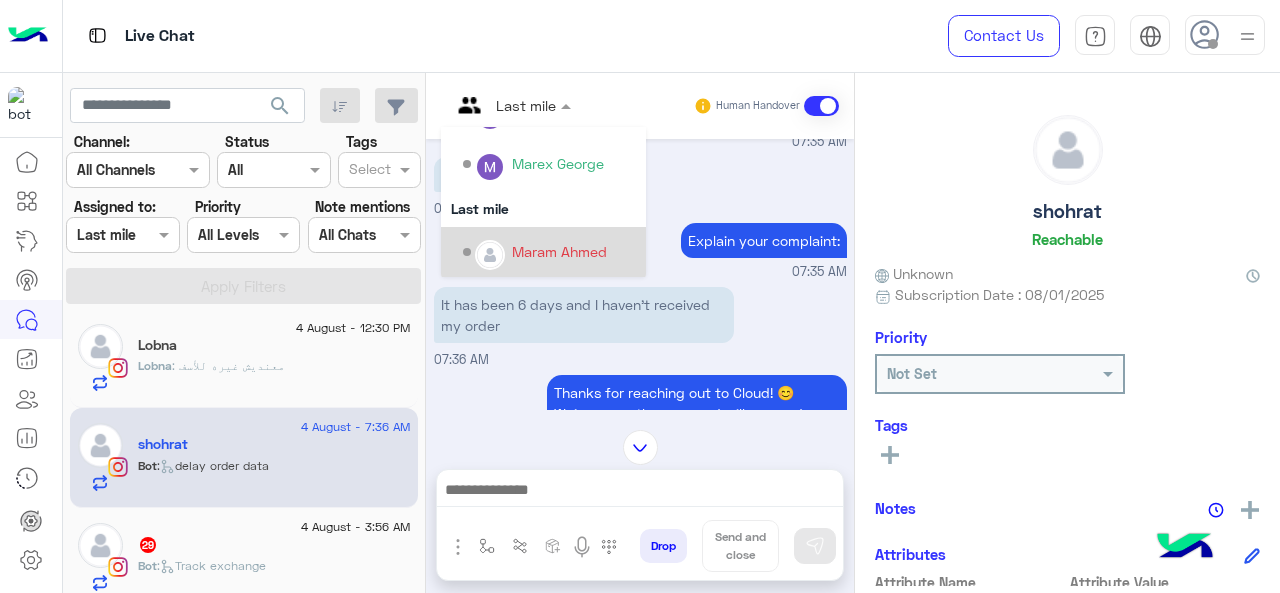 click on "Maram Ahmed" at bounding box center (549, 252) 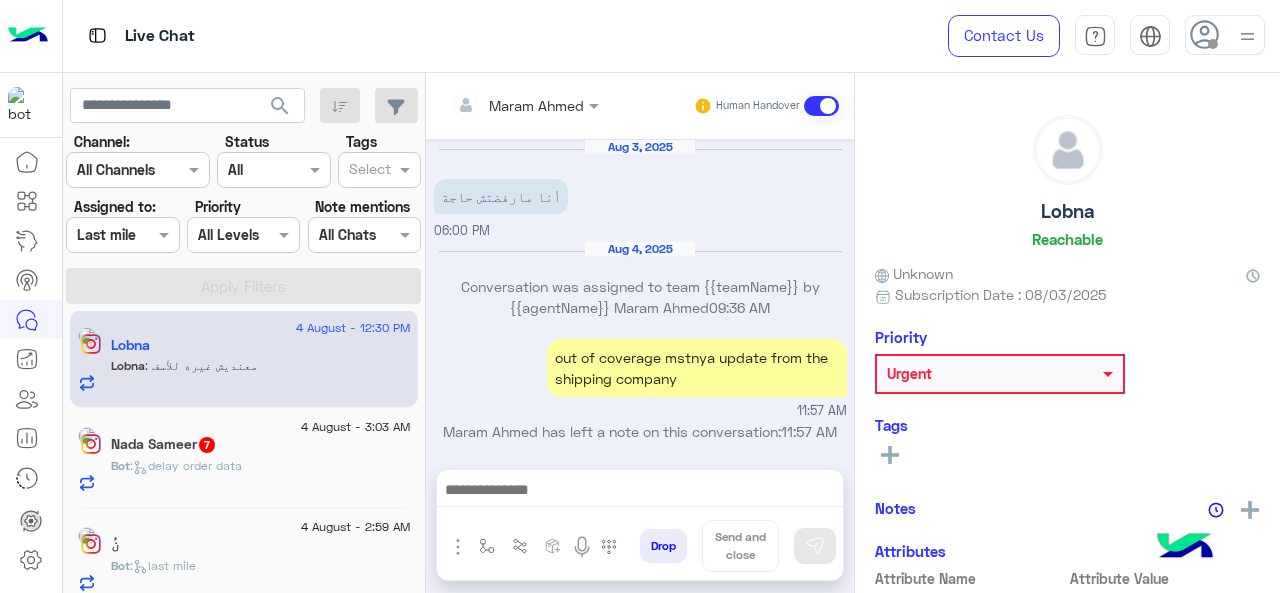 scroll, scrollTop: 652, scrollLeft: 0, axis: vertical 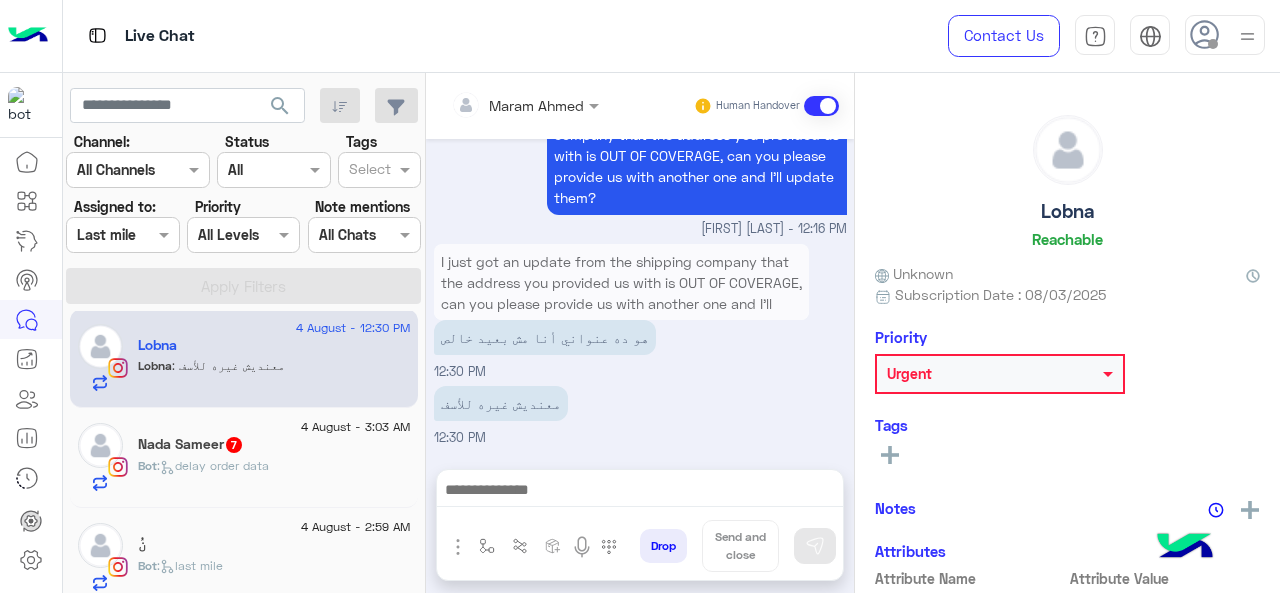 drag, startPoint x: 239, startPoint y: 447, endPoint x: 492, endPoint y: 343, distance: 273.5416 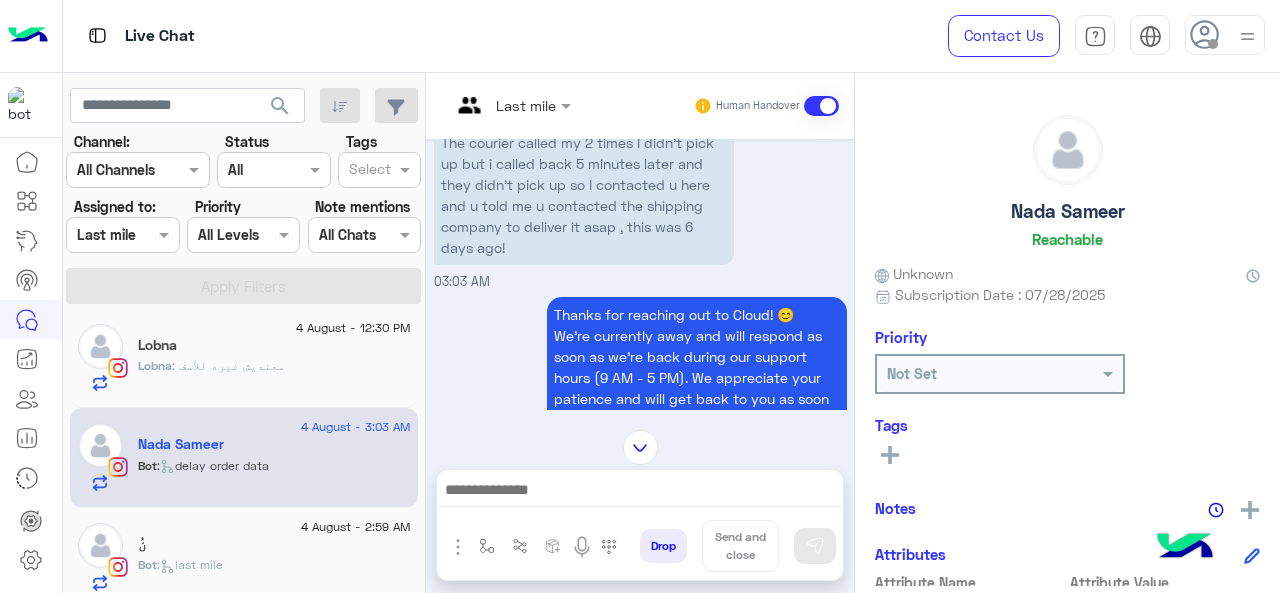 scroll, scrollTop: 716, scrollLeft: 0, axis: vertical 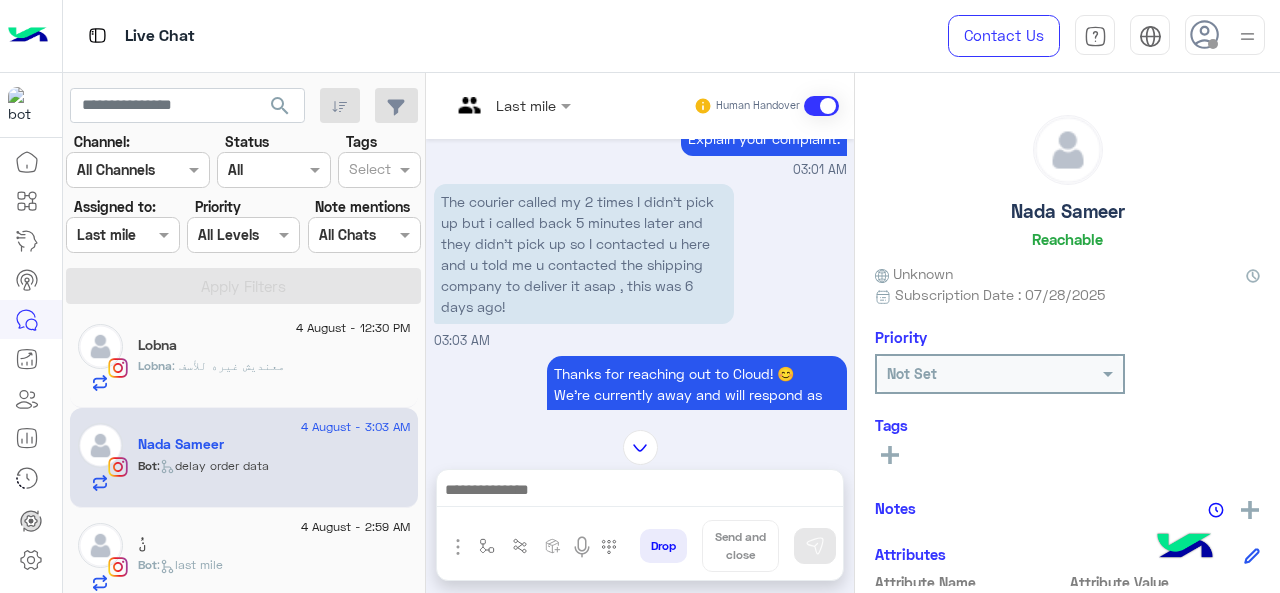 click at bounding box center [487, 105] 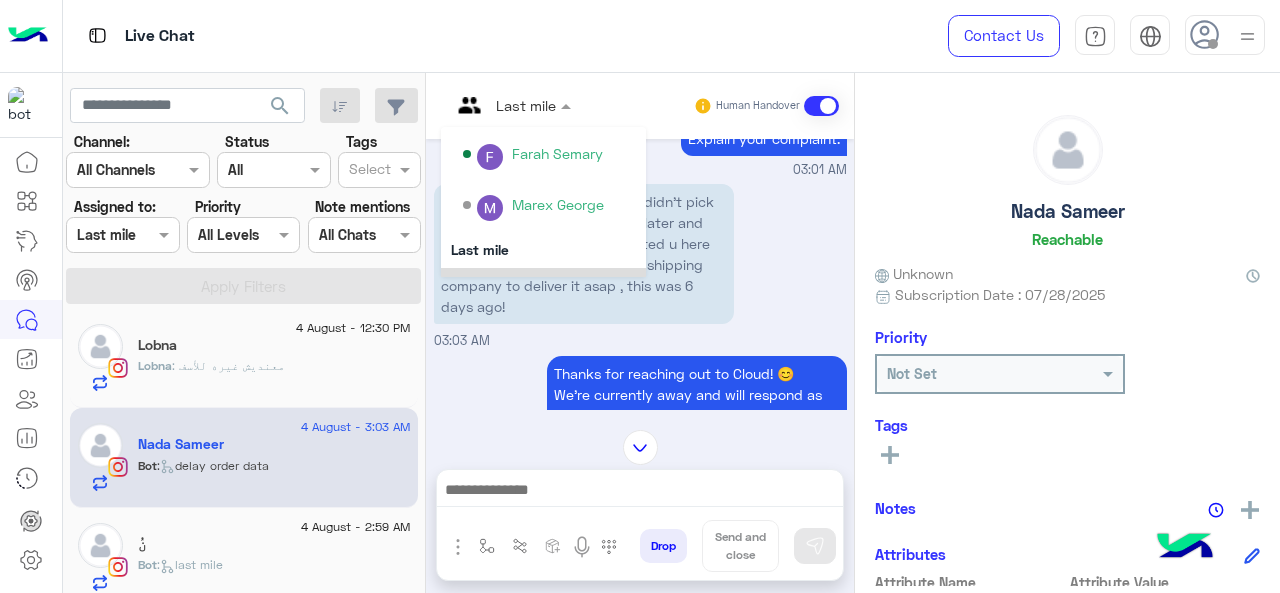 scroll, scrollTop: 354, scrollLeft: 0, axis: vertical 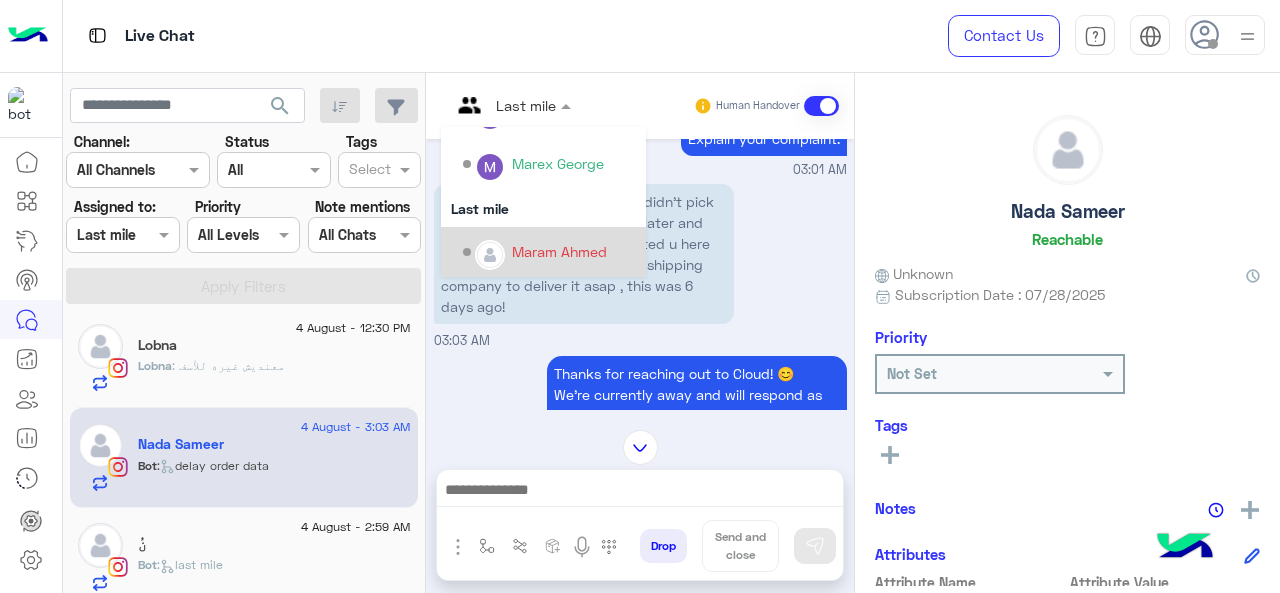 click on "Maram Ahmed" at bounding box center [559, 251] 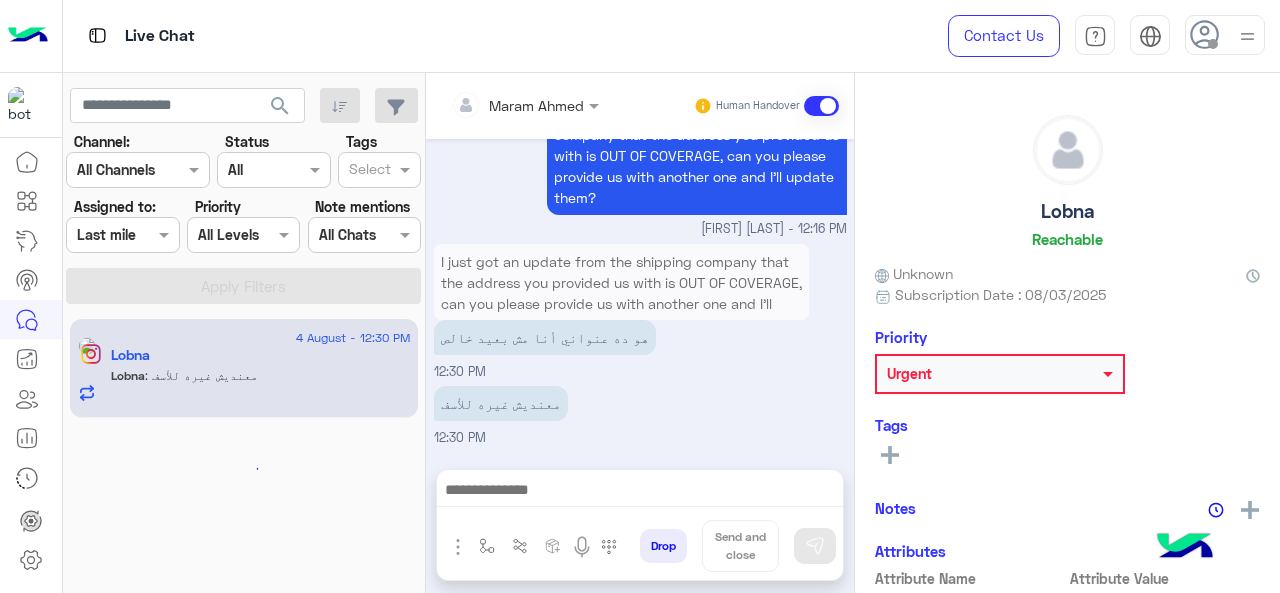 scroll, scrollTop: 652, scrollLeft: 0, axis: vertical 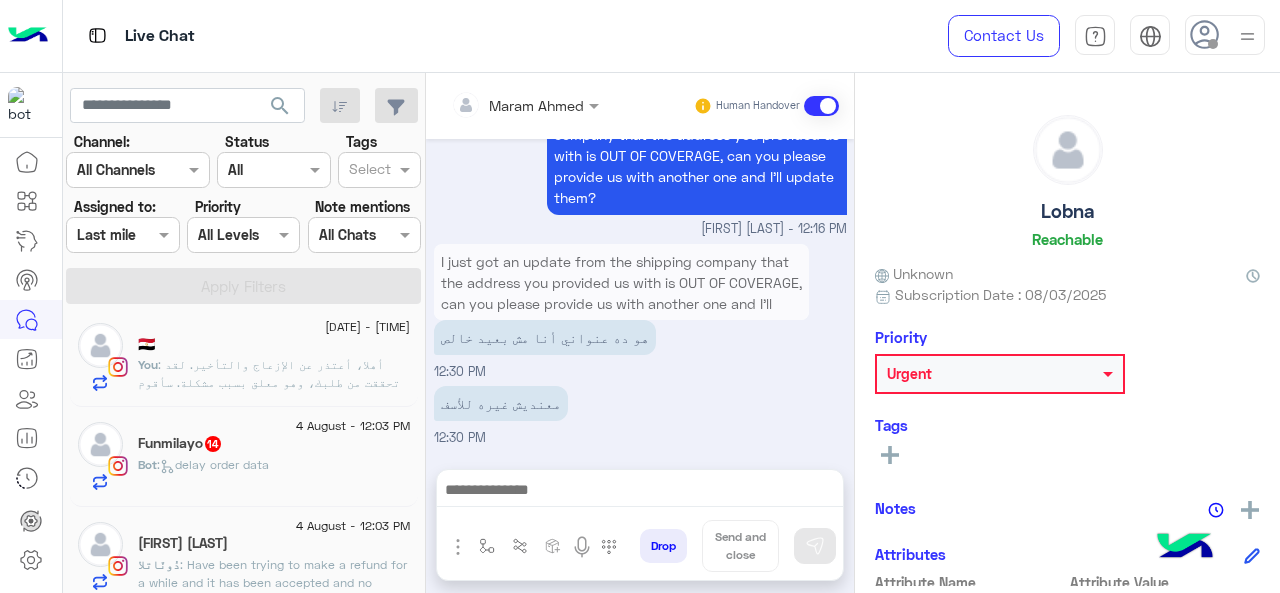 click on ":   delay order data" 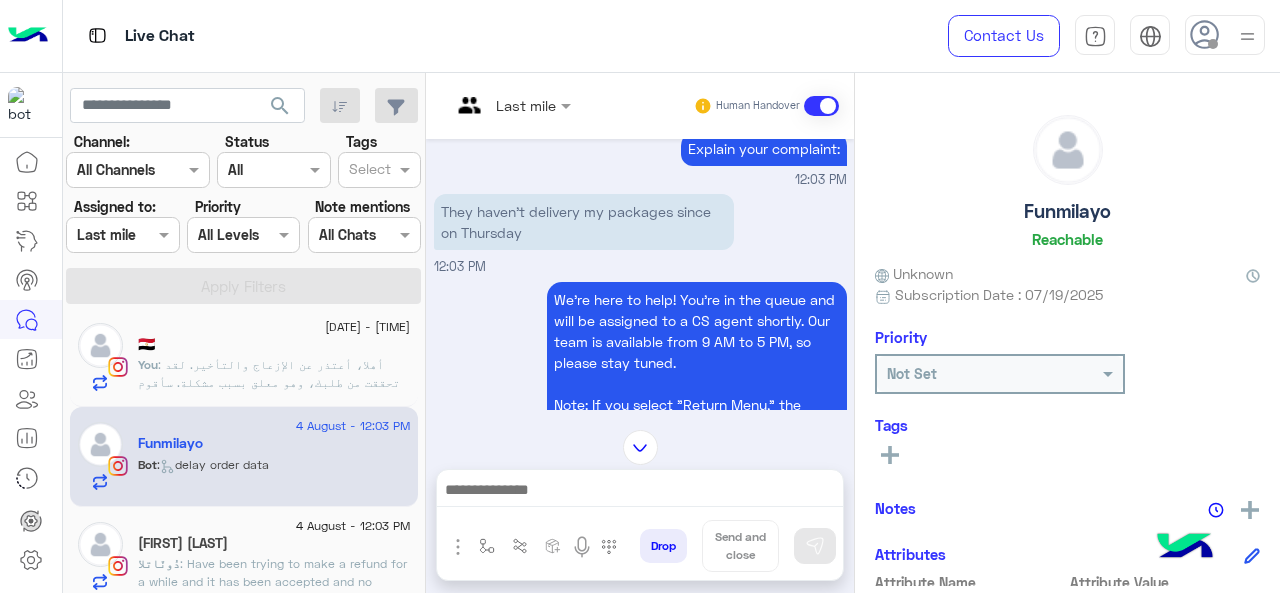 scroll, scrollTop: 746, scrollLeft: 0, axis: vertical 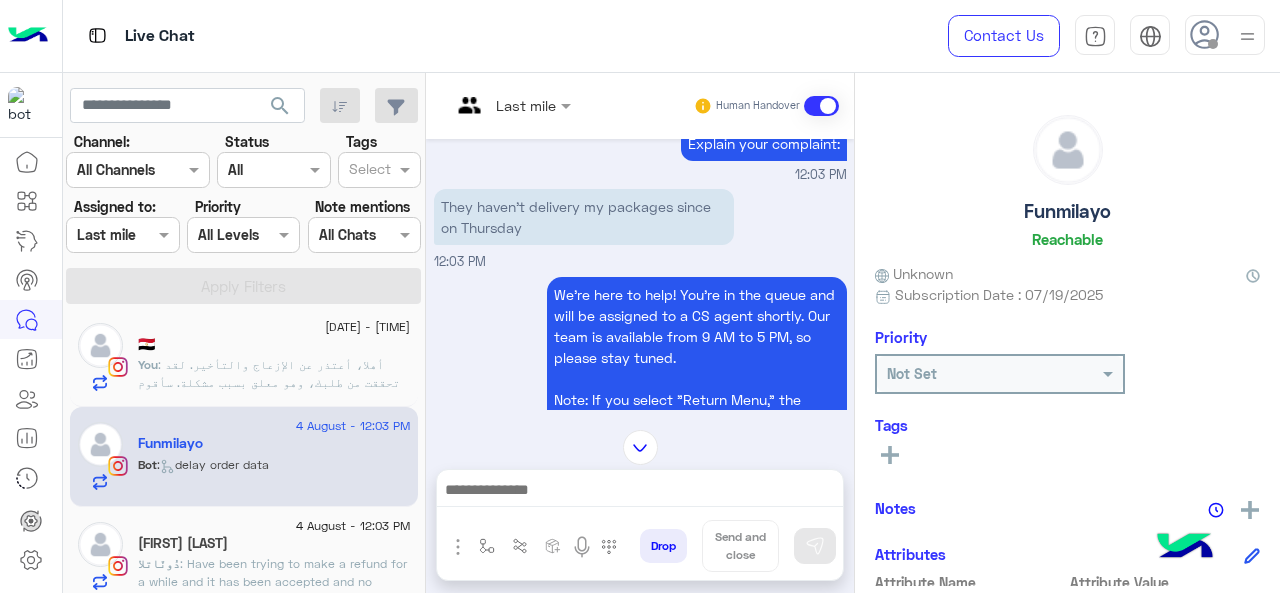 click at bounding box center (511, 104) 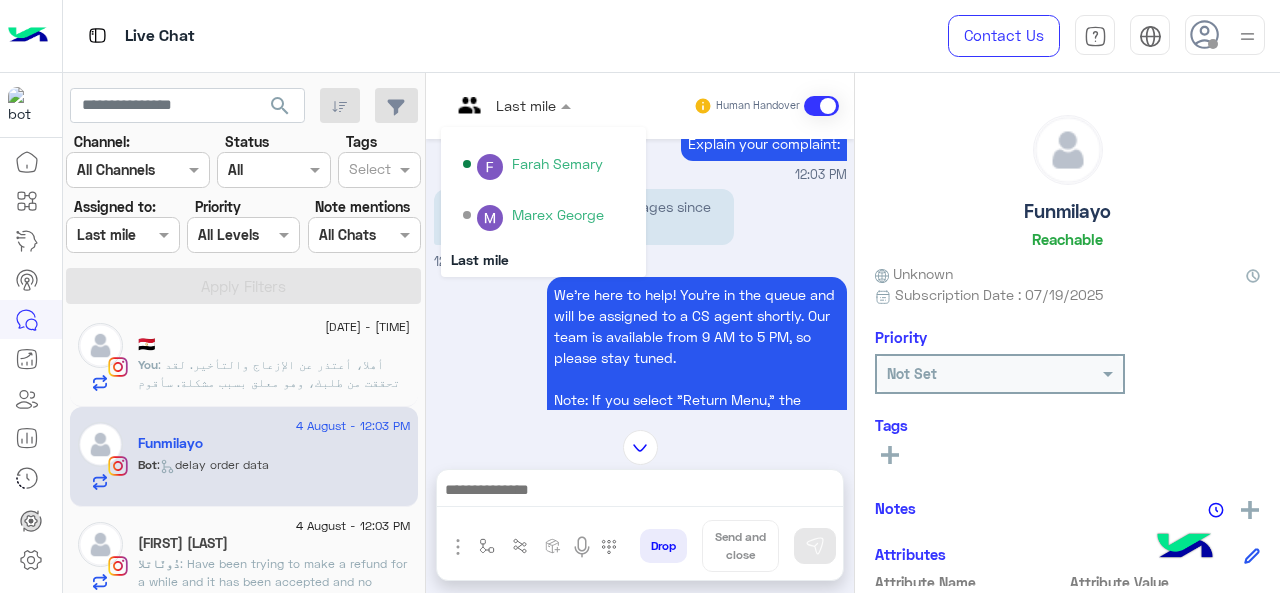 scroll, scrollTop: 354, scrollLeft: 0, axis: vertical 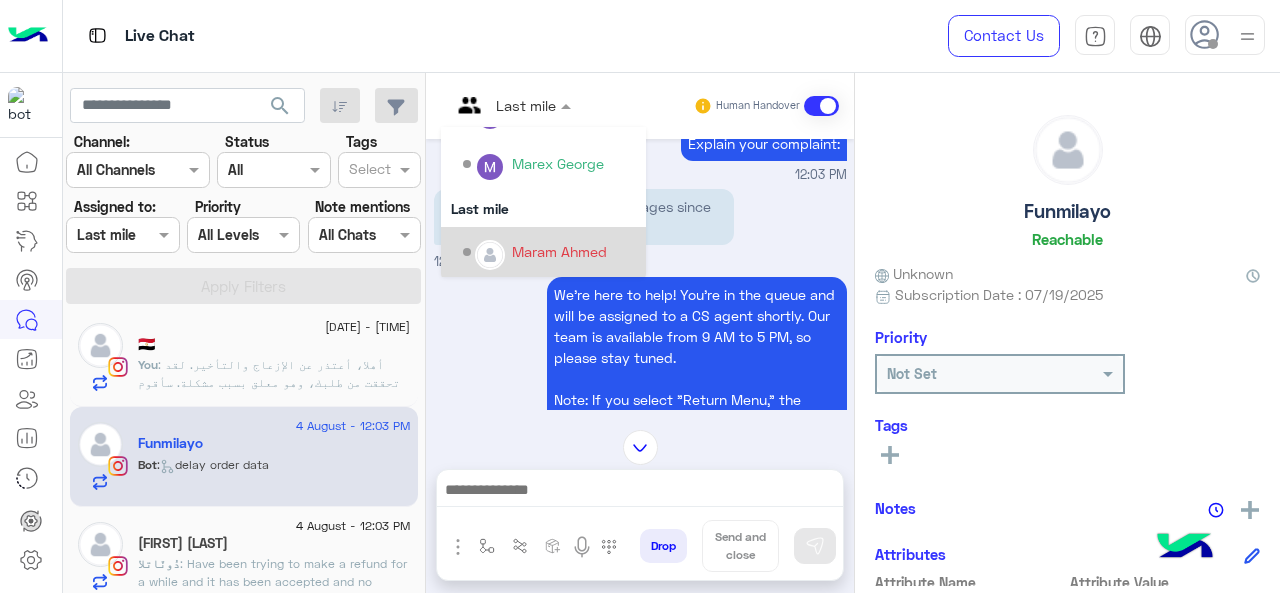 click on "Maram Ahmed" at bounding box center (559, 251) 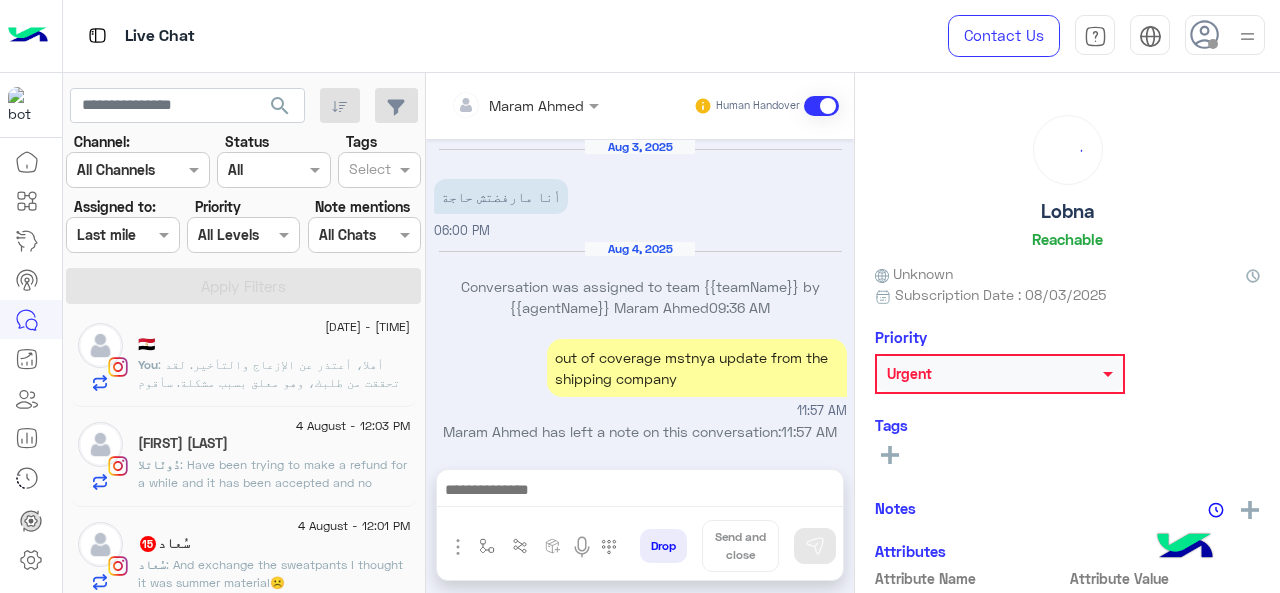 scroll, scrollTop: 652, scrollLeft: 0, axis: vertical 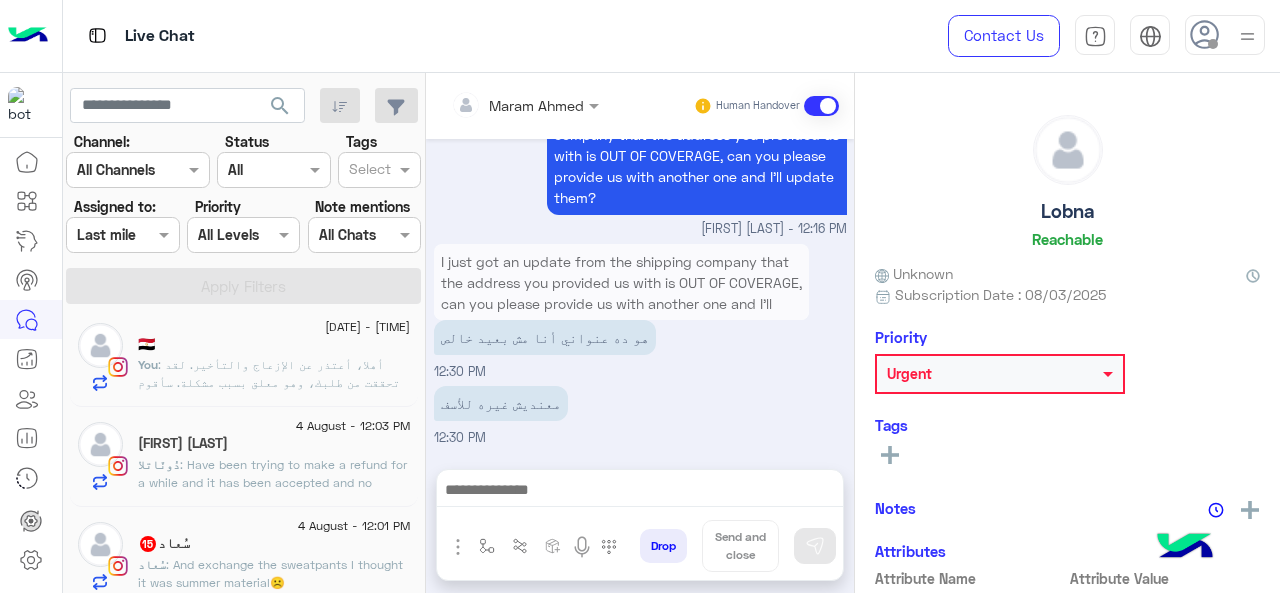 click on ": Have been trying to make a refund for a while and it has been accepted and no pickup!!" 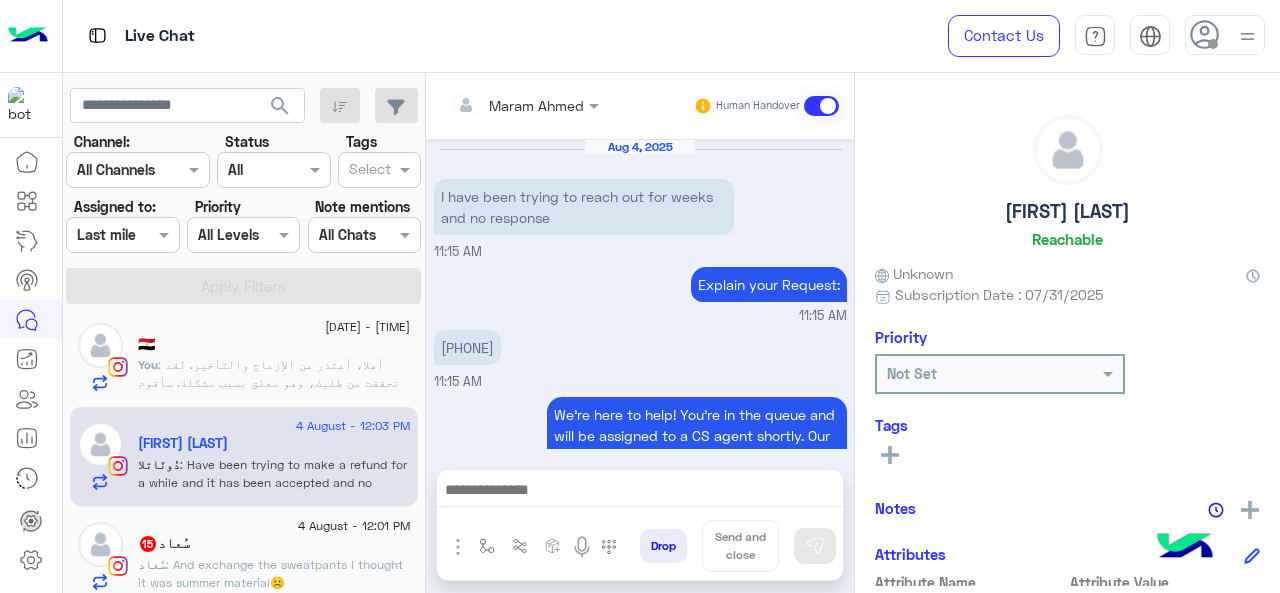 scroll, scrollTop: 1071, scrollLeft: 0, axis: vertical 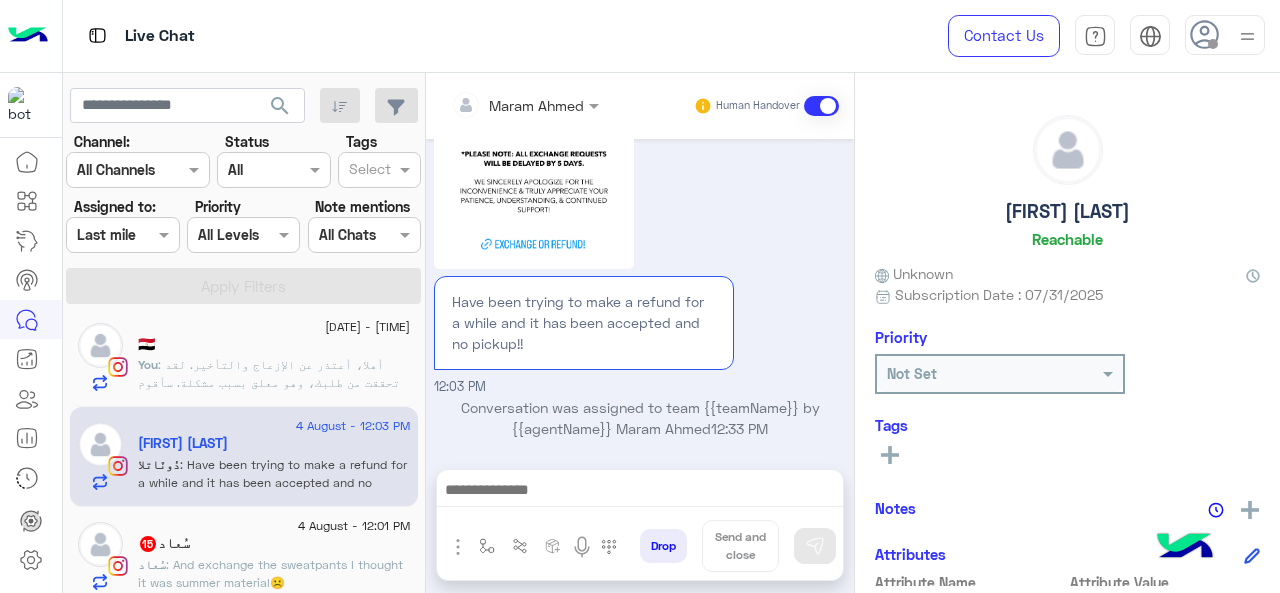 click on ": And exchange the sweatpants I thought it was summer material☹️" 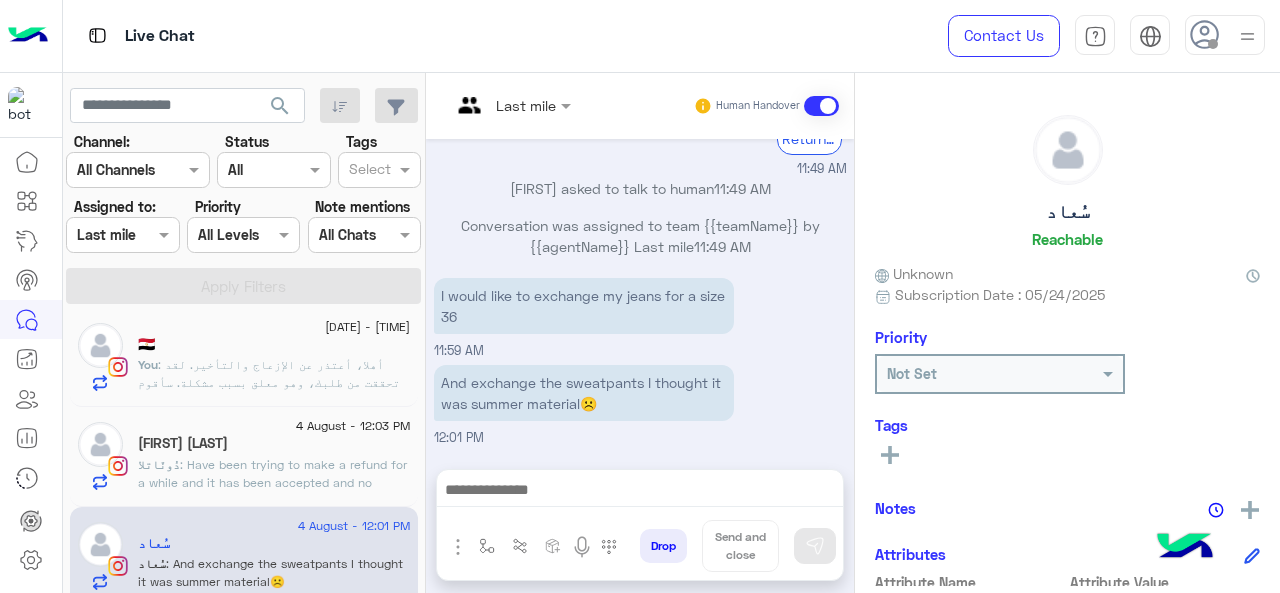 scroll, scrollTop: 690, scrollLeft: 0, axis: vertical 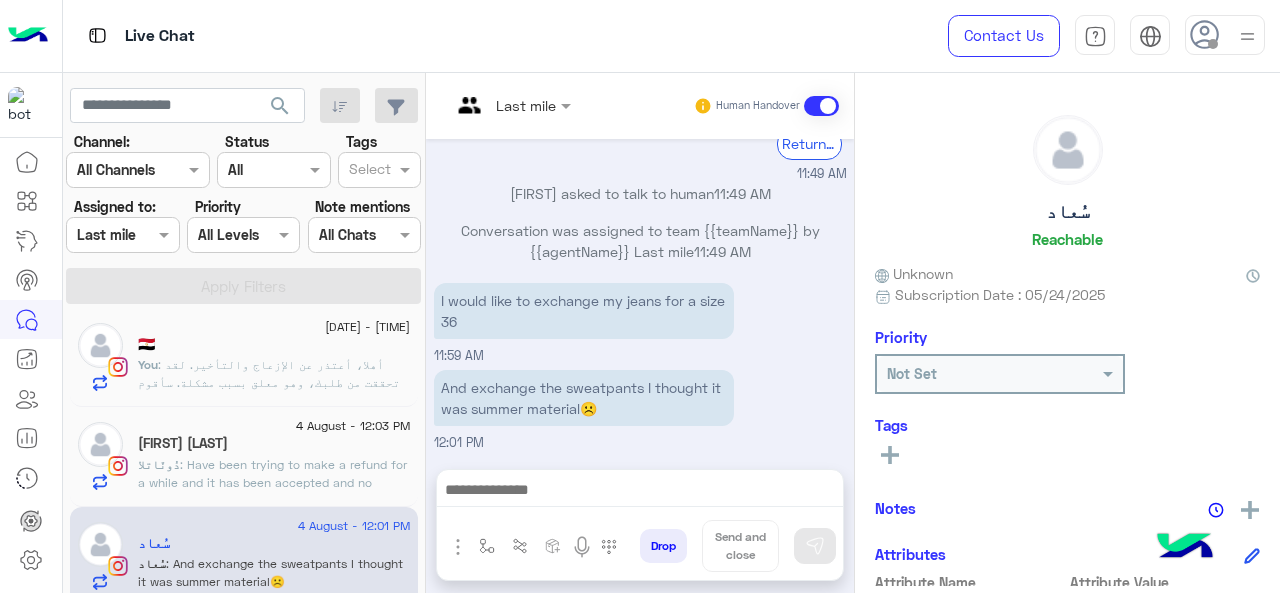 click at bounding box center [511, 104] 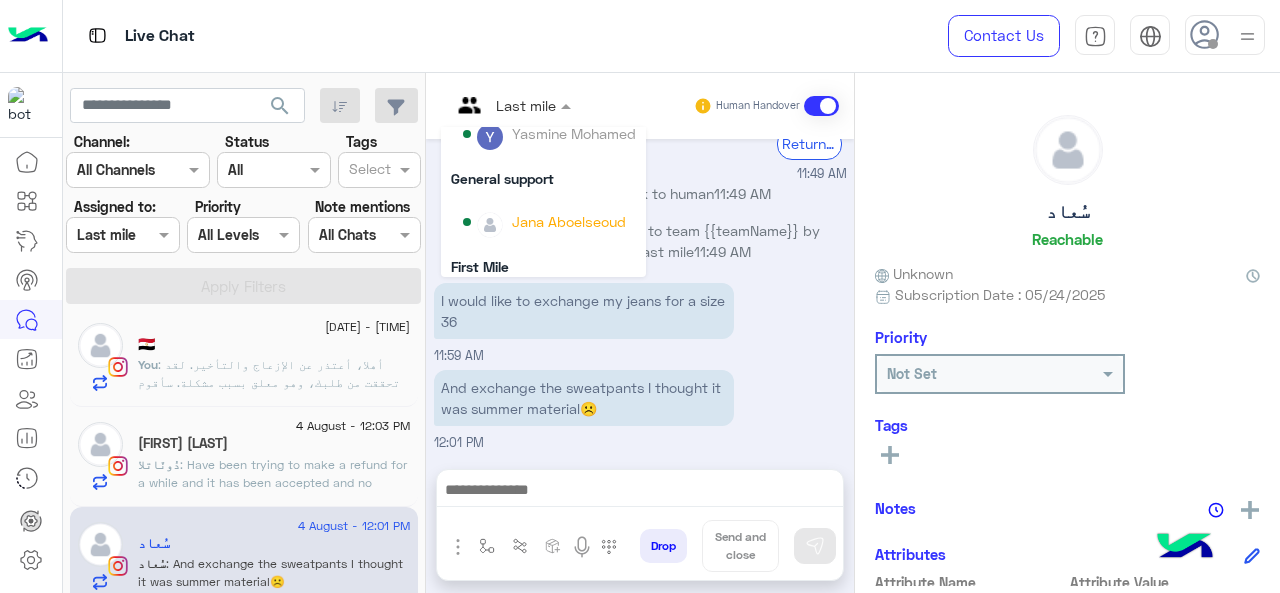 scroll, scrollTop: 200, scrollLeft: 0, axis: vertical 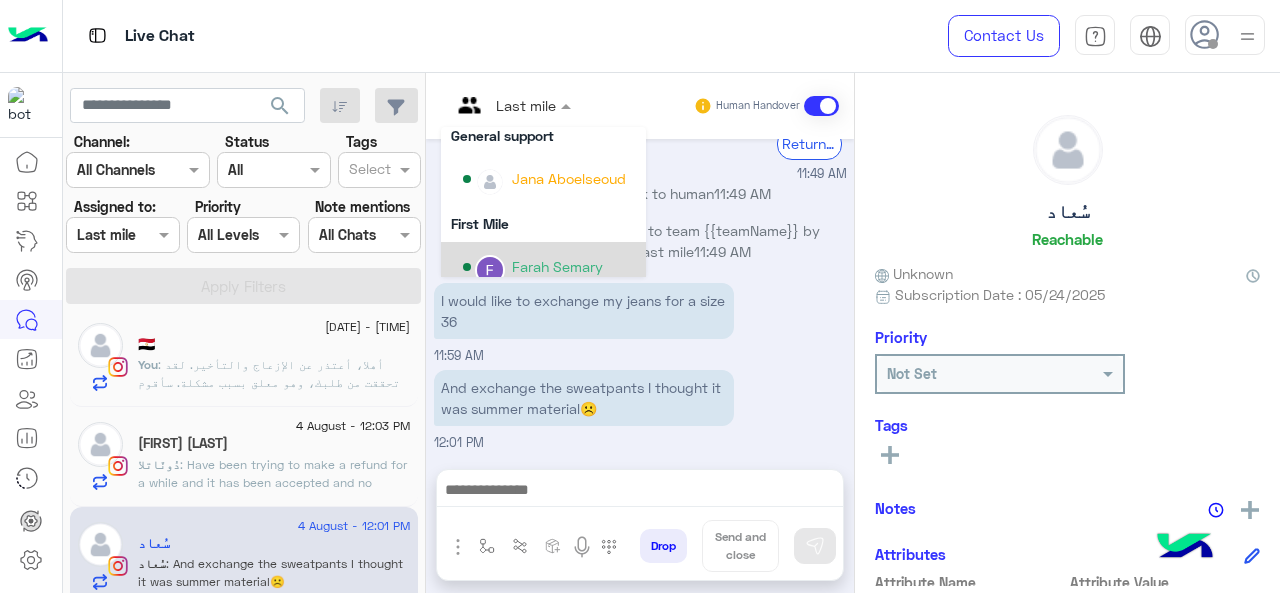 click on "Farah Semary" at bounding box center (557, 266) 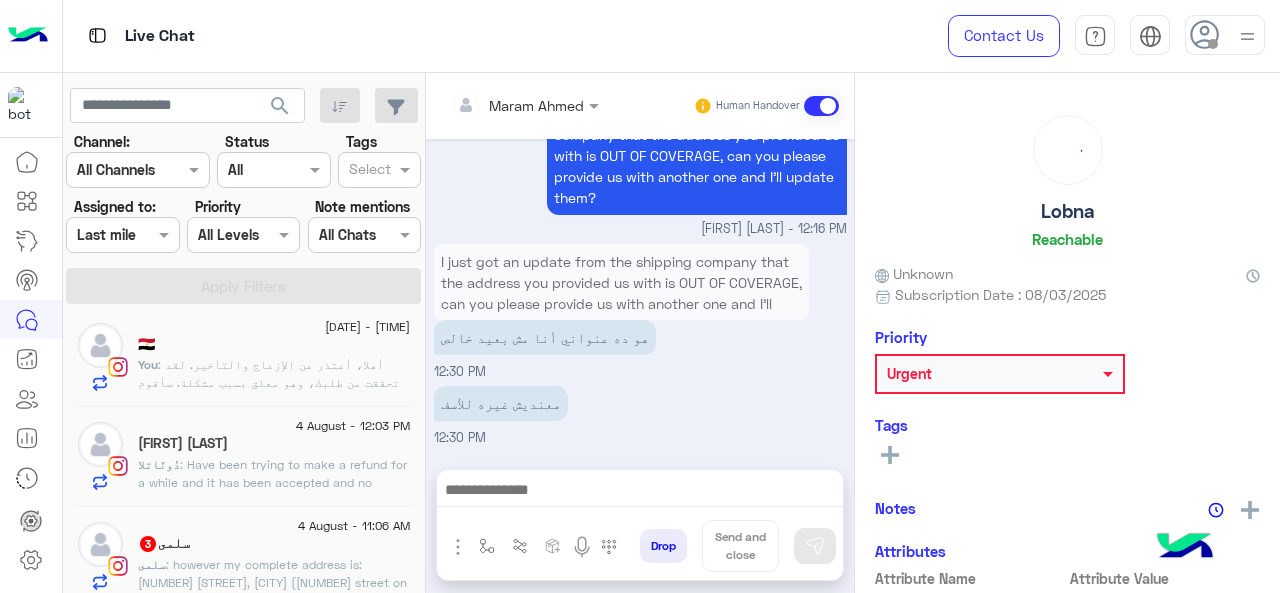 scroll, scrollTop: 652, scrollLeft: 0, axis: vertical 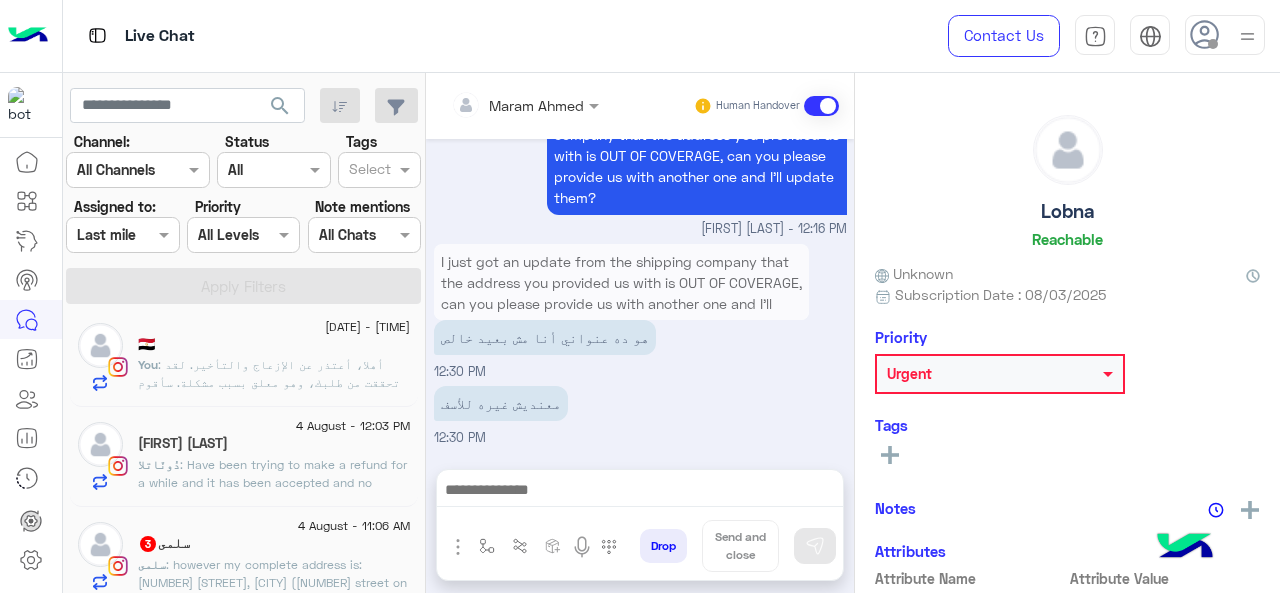 click on "سلمى   3" 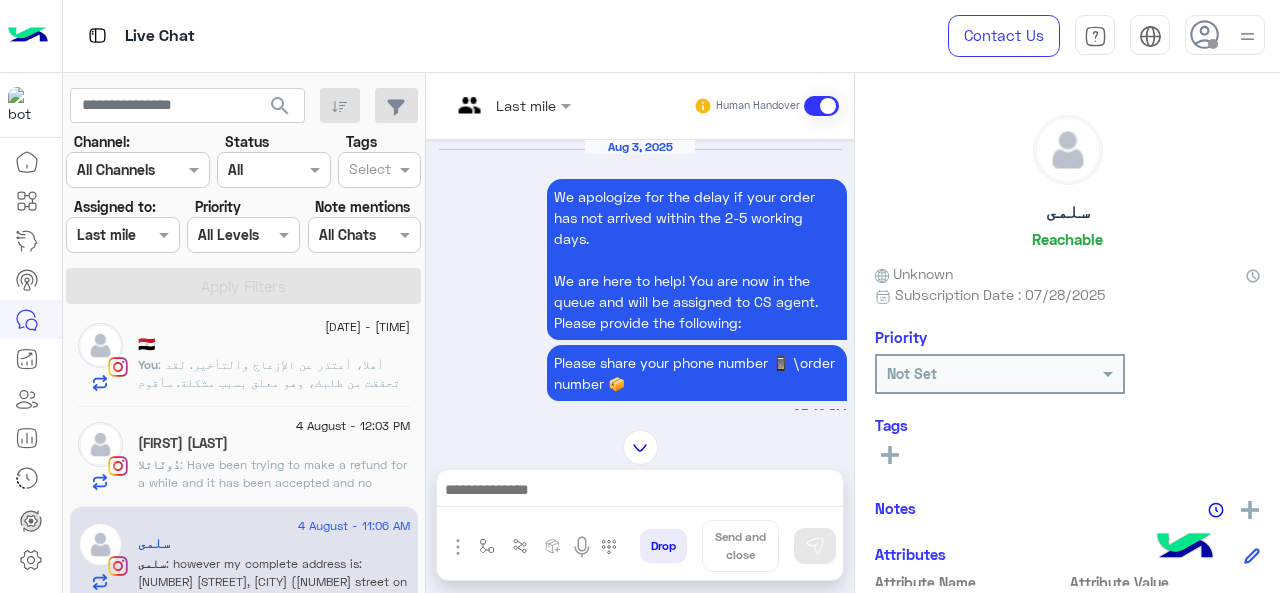 scroll, scrollTop: 1082, scrollLeft: 0, axis: vertical 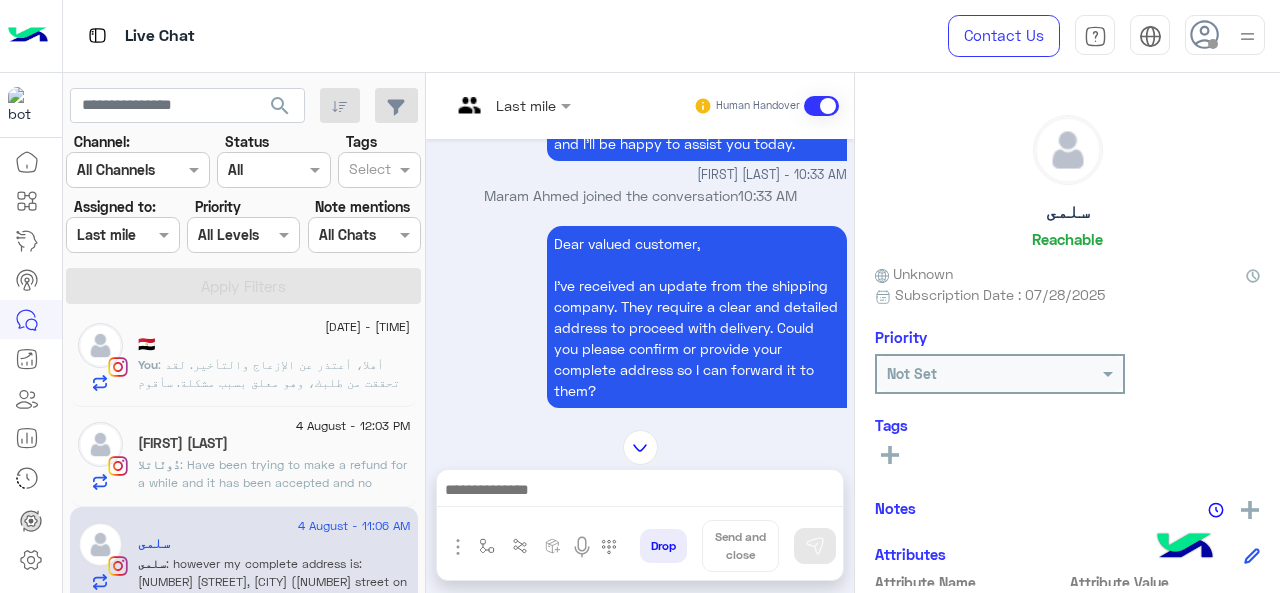 click at bounding box center [511, 104] 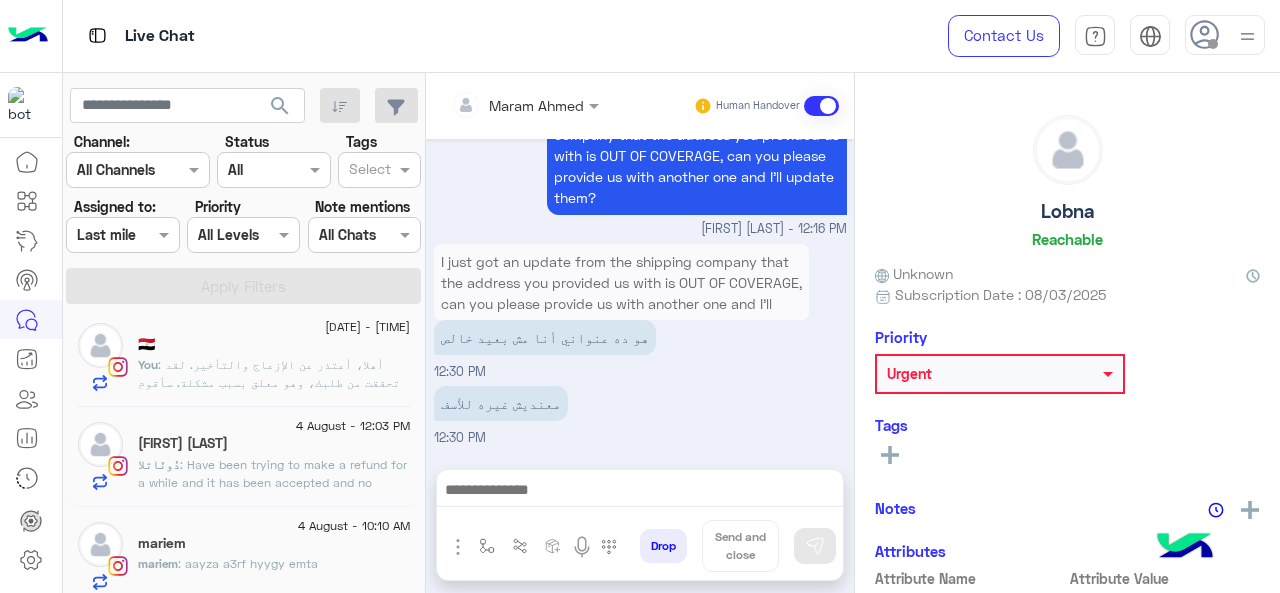 click on "mariem" 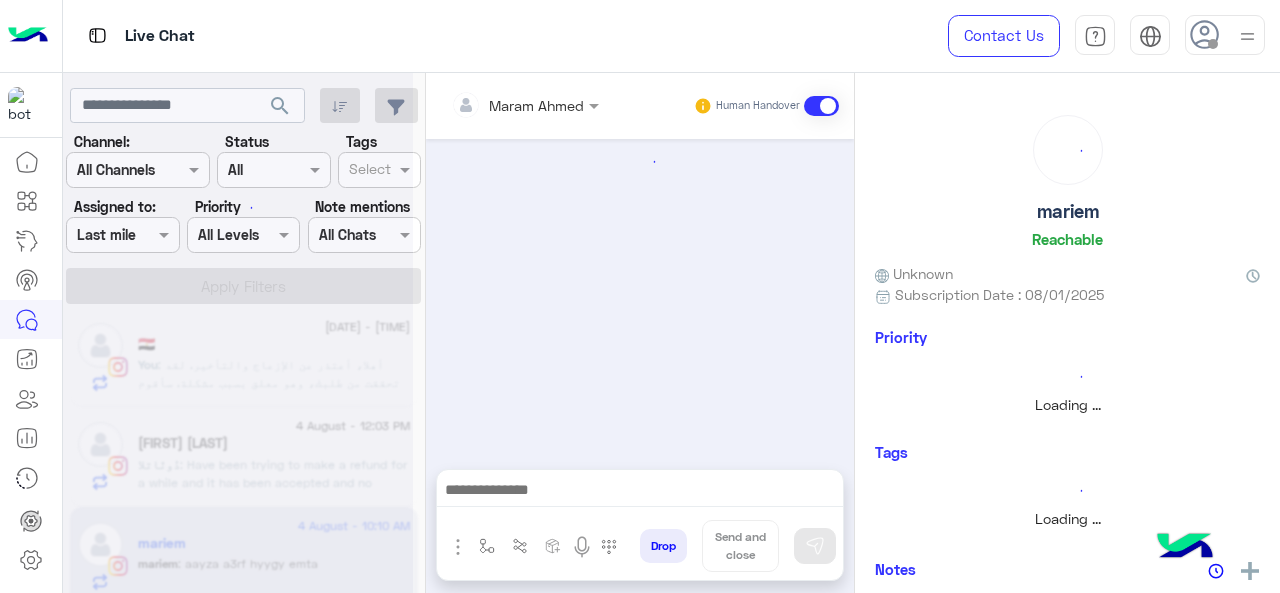 scroll, scrollTop: 0, scrollLeft: 0, axis: both 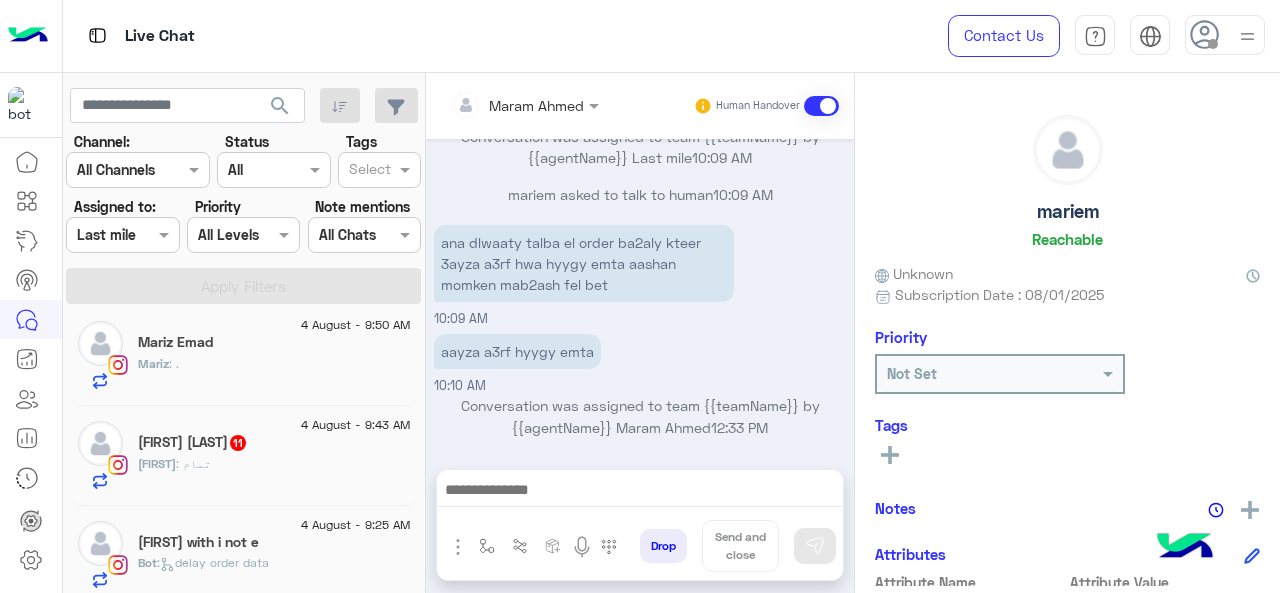 click on "Mariz : ." 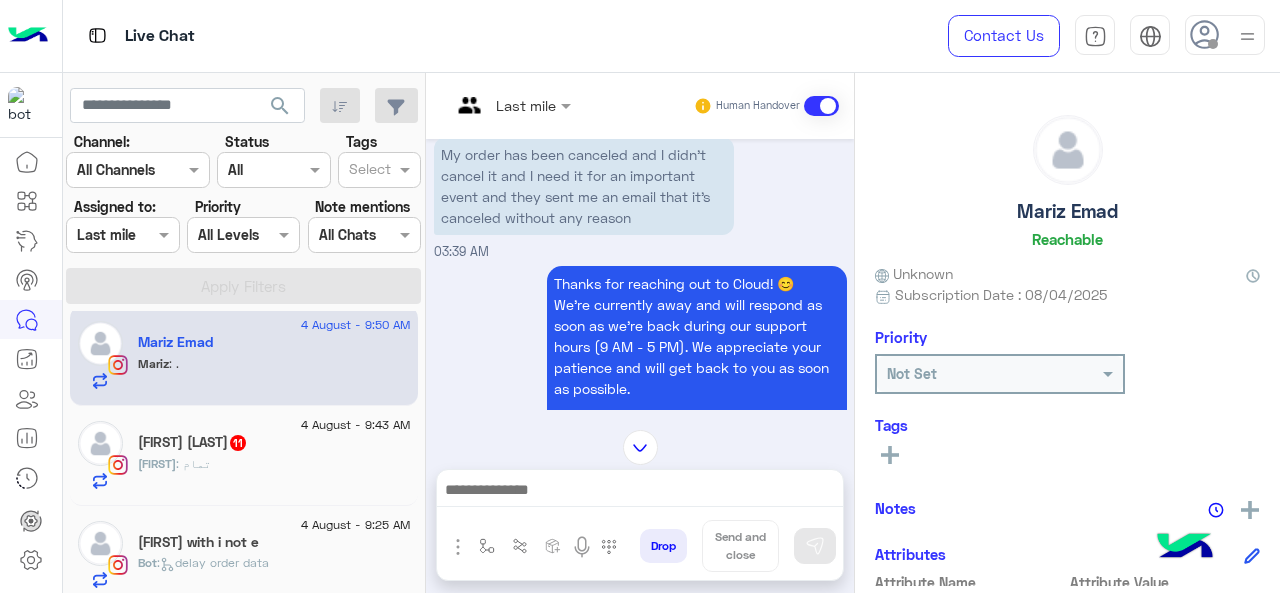 click at bounding box center [511, 104] 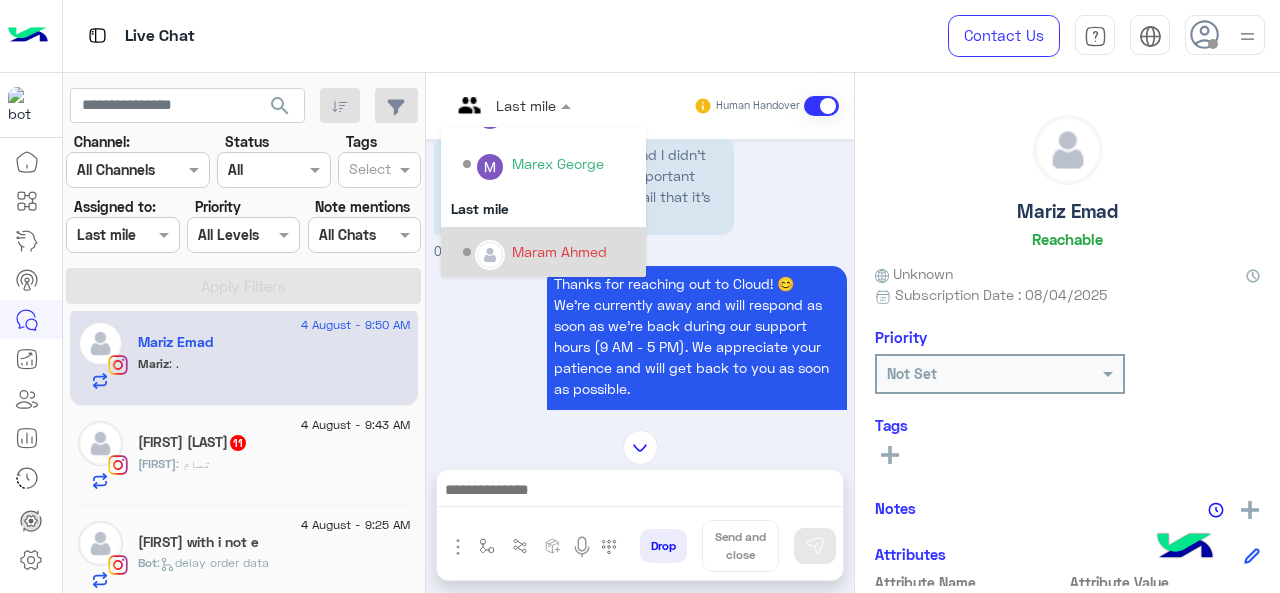 click on "Maram Ahmed" at bounding box center (559, 251) 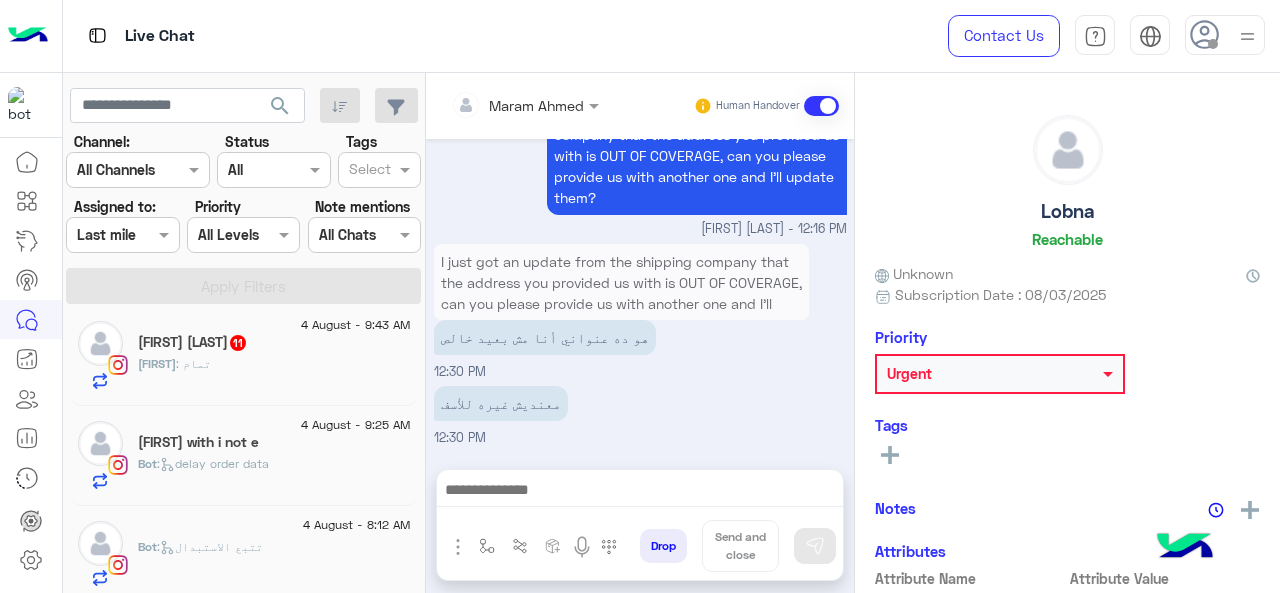 click on "Yassmen : تمام" 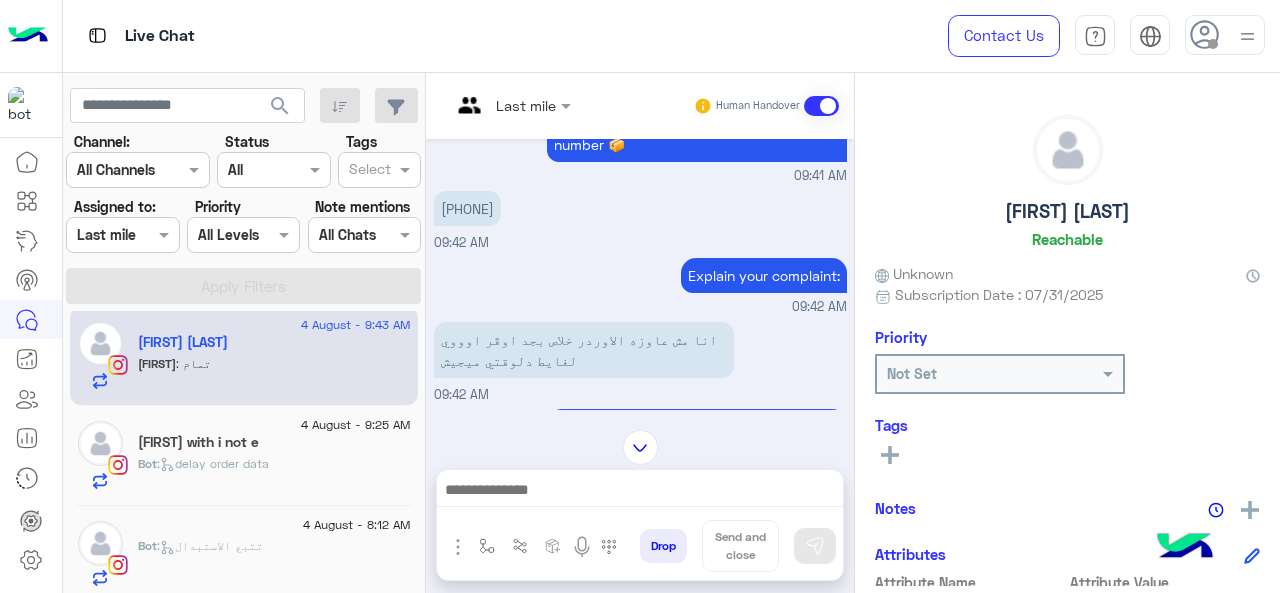 click at bounding box center [511, 104] 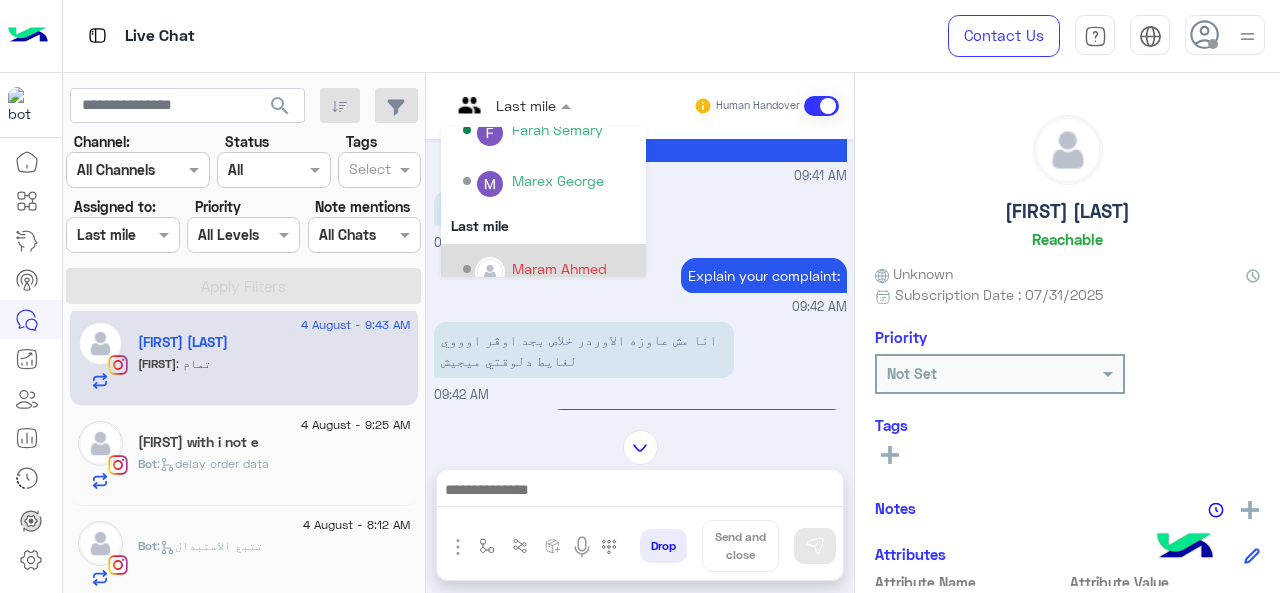 scroll, scrollTop: 354, scrollLeft: 0, axis: vertical 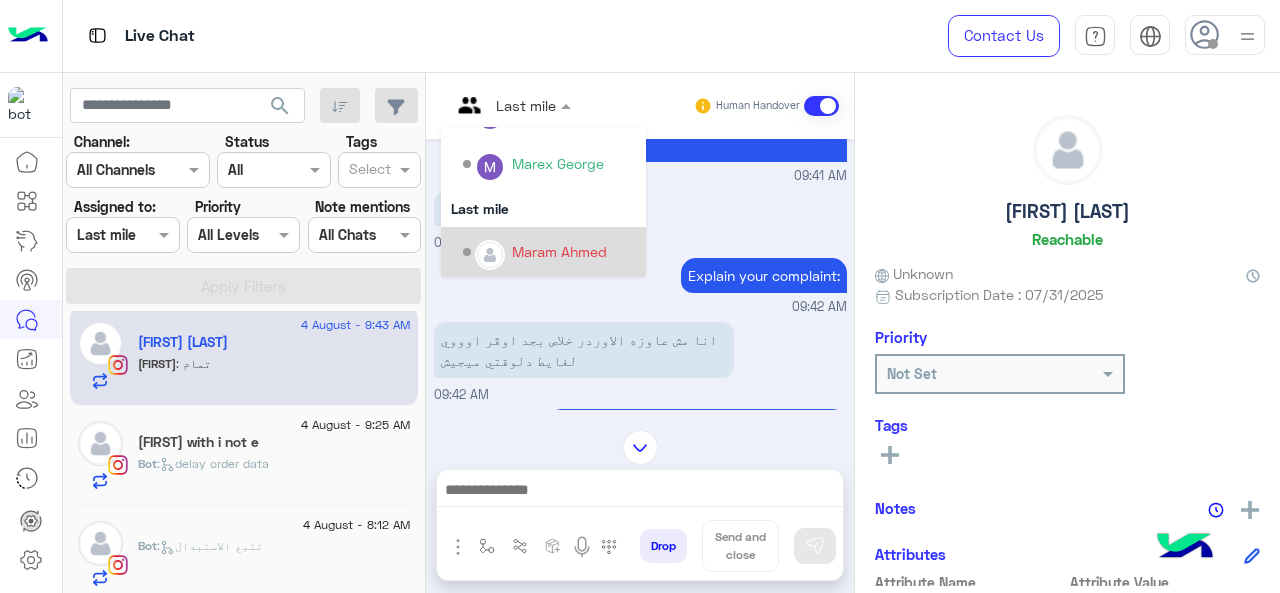 click on "Maram Ahmed" at bounding box center (559, 251) 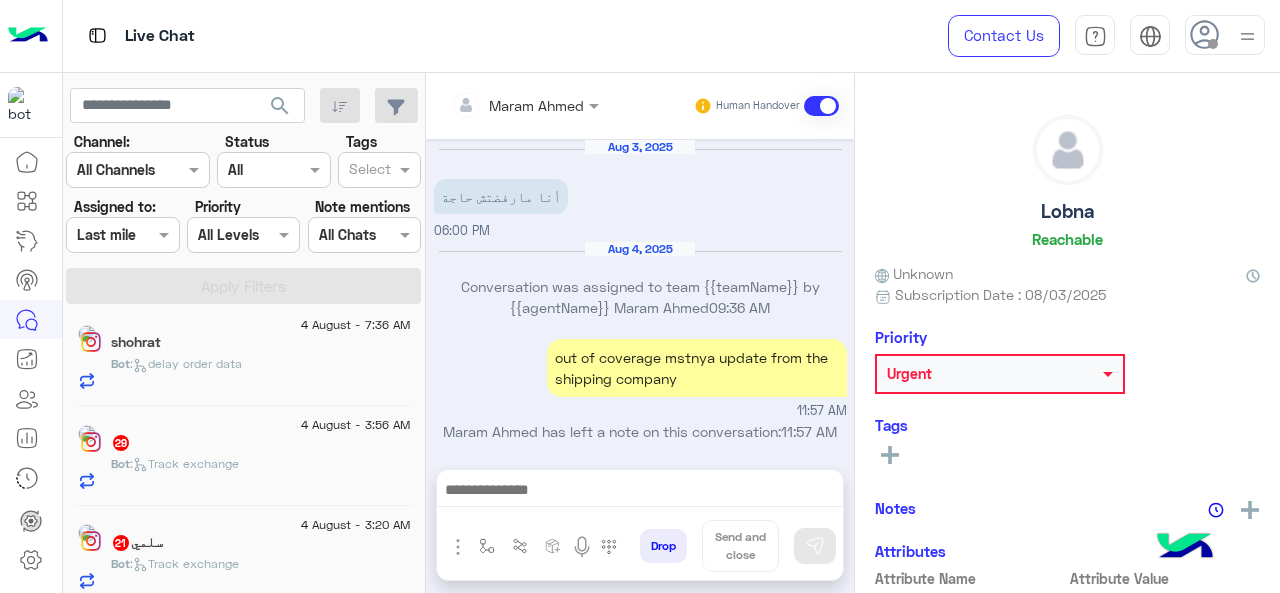scroll, scrollTop: 652, scrollLeft: 0, axis: vertical 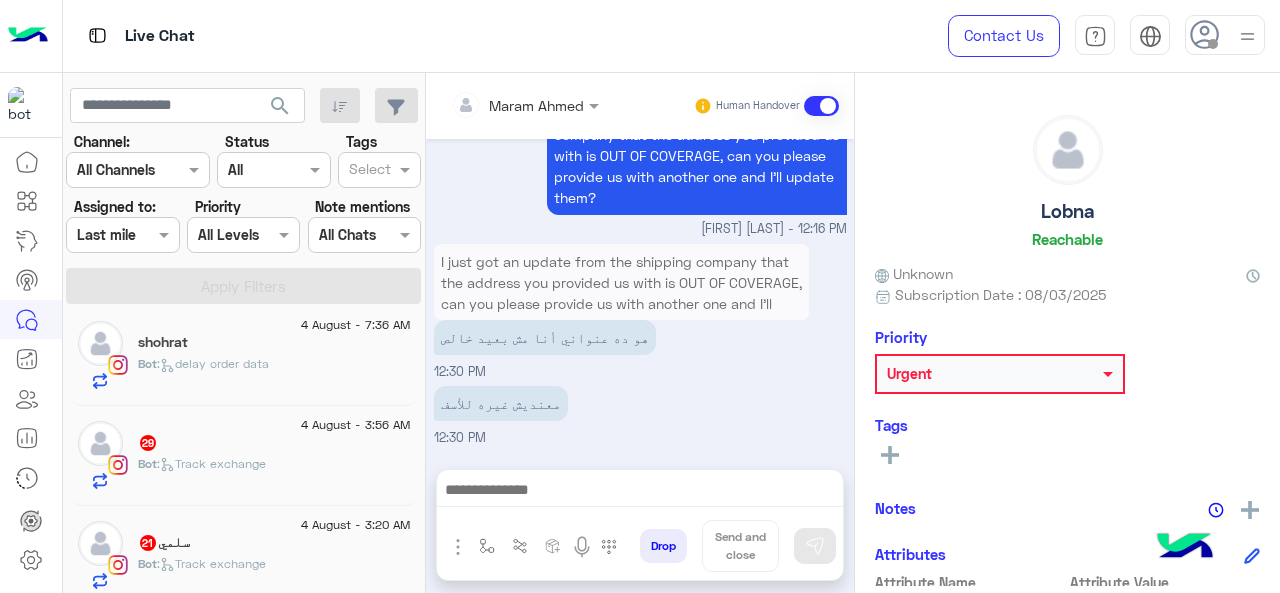 click on "29" 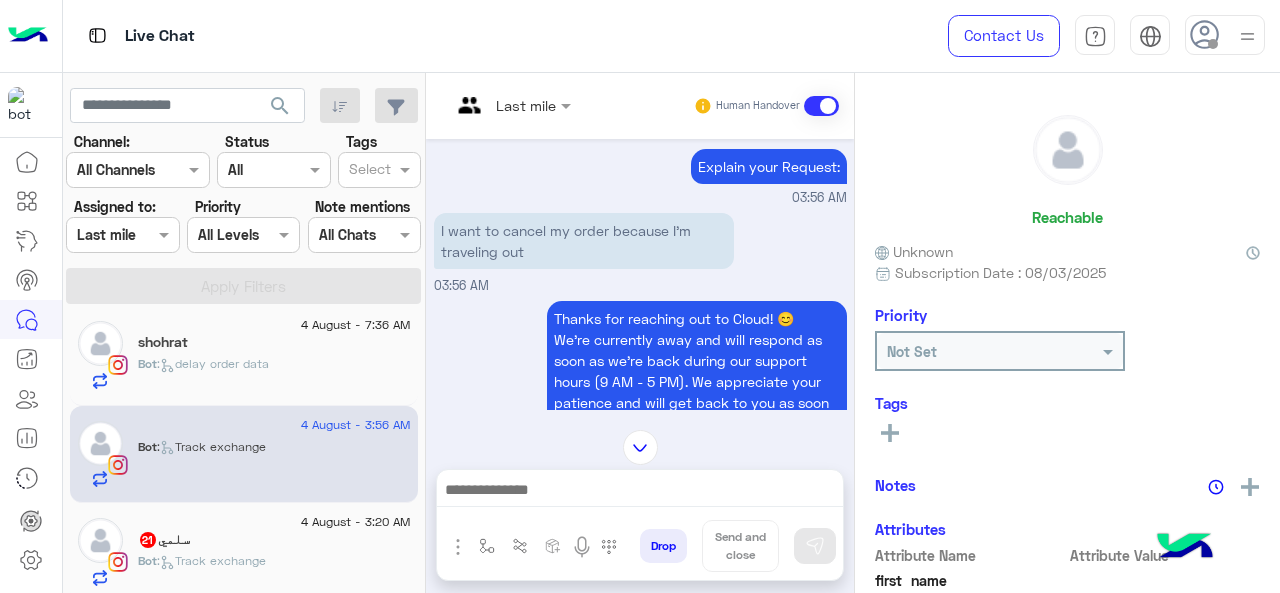 scroll, scrollTop: 607, scrollLeft: 0, axis: vertical 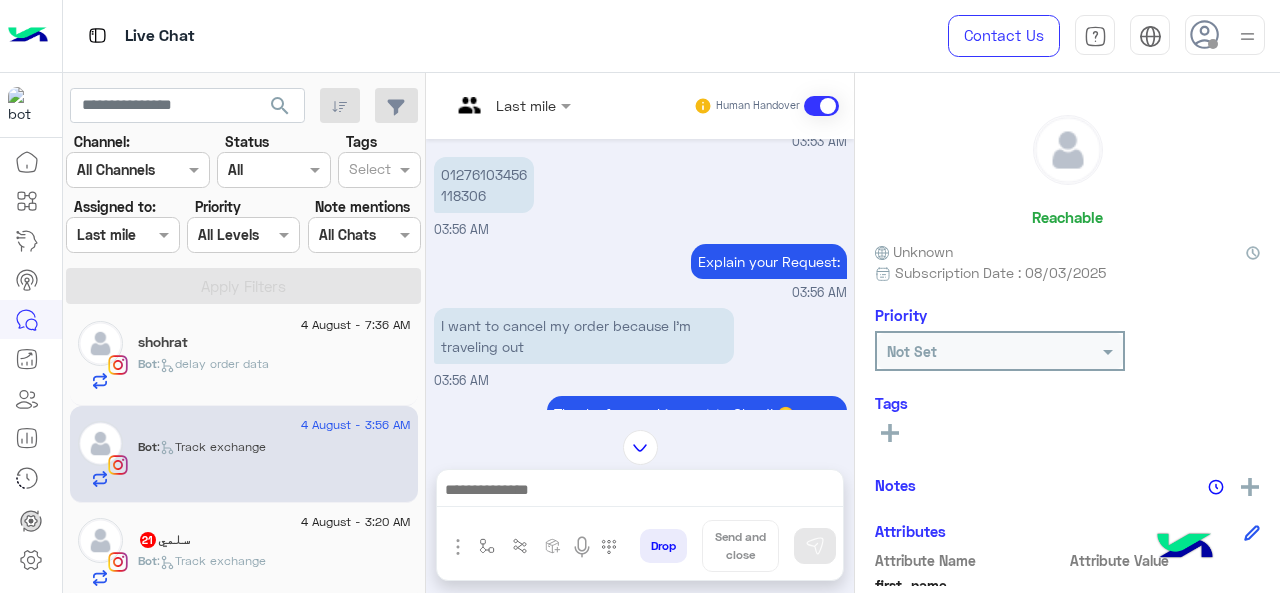 click on "Last mile" at bounding box center [526, 105] 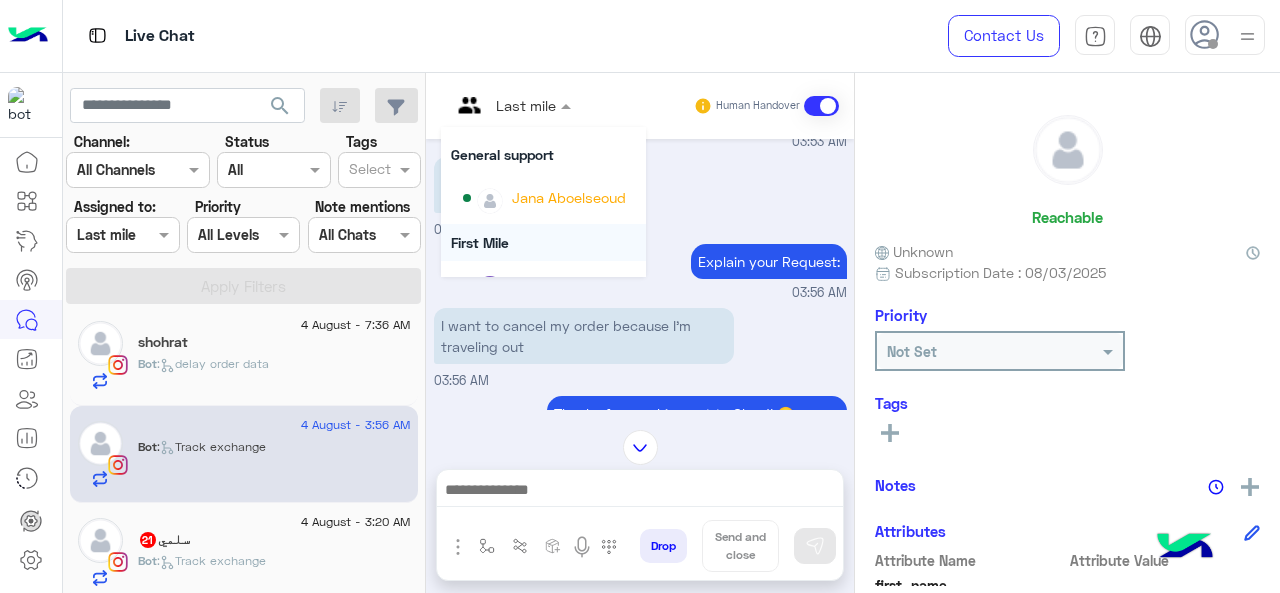 scroll, scrollTop: 200, scrollLeft: 0, axis: vertical 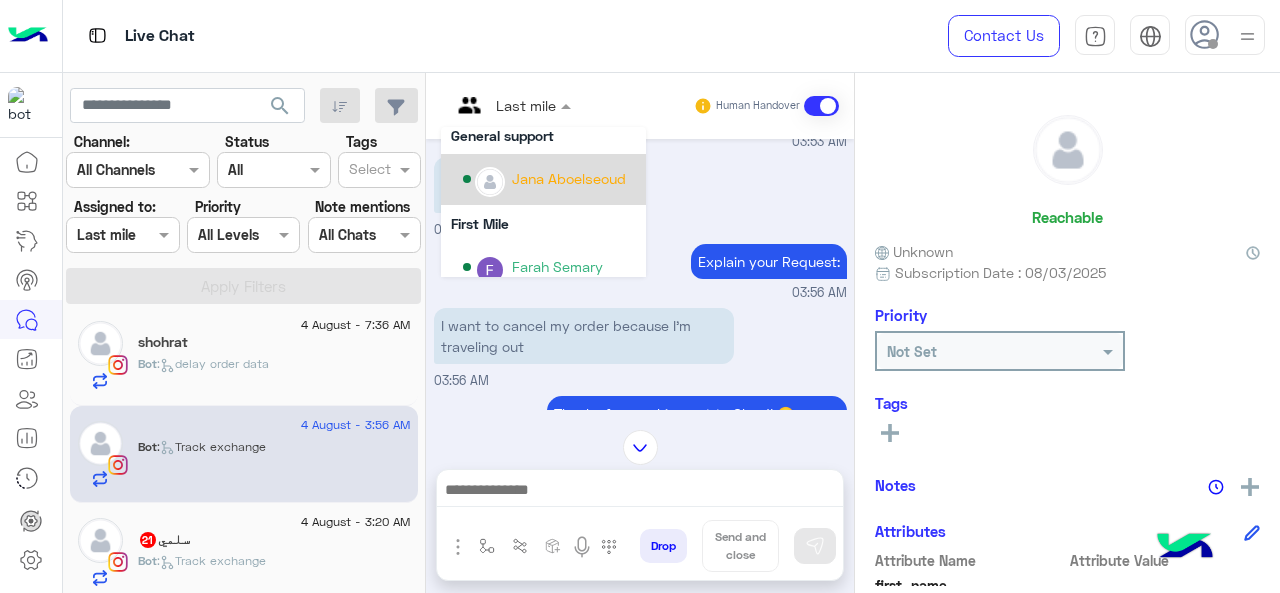 click on "Jana Aboelseoud" at bounding box center [569, 178] 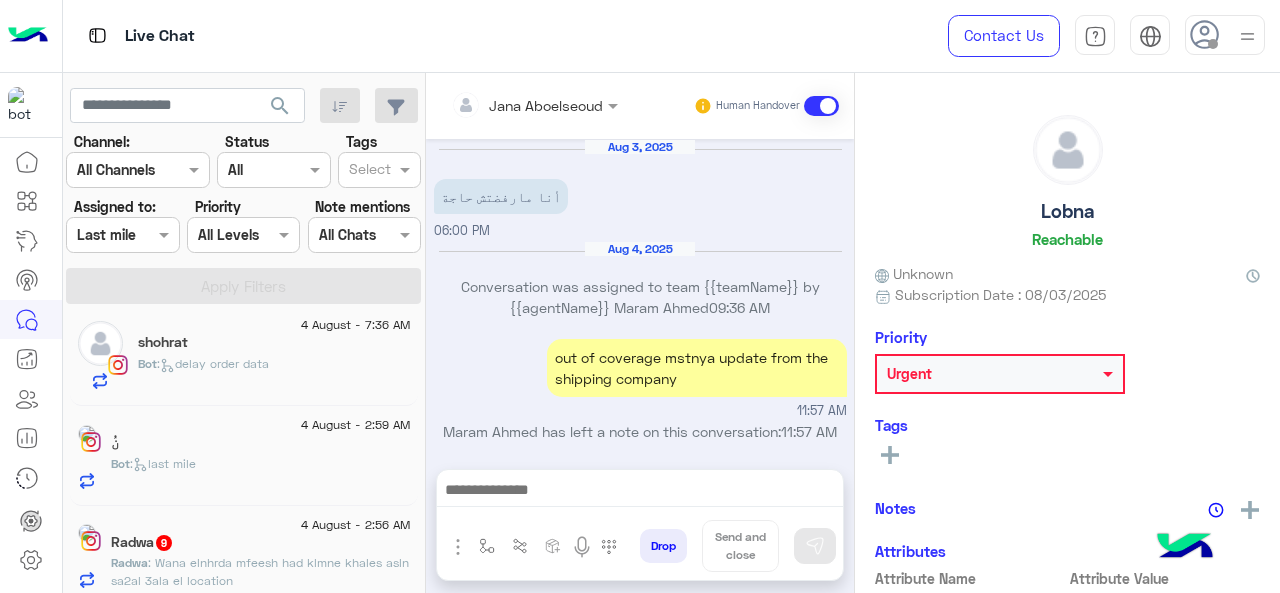 scroll, scrollTop: 652, scrollLeft: 0, axis: vertical 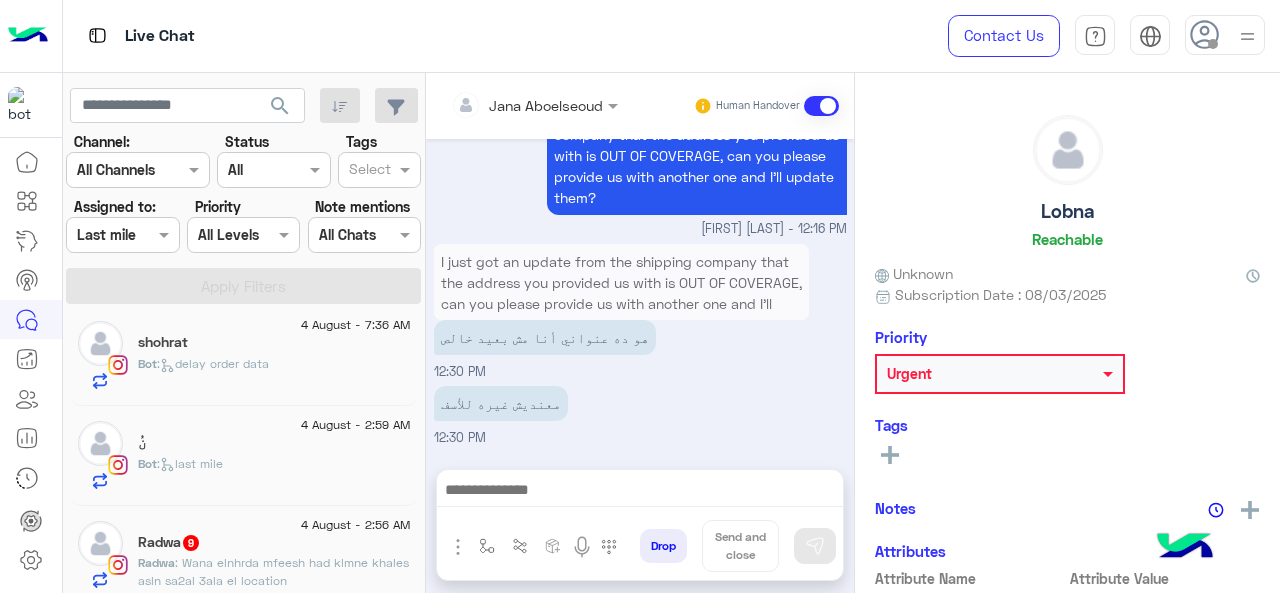 click on "نُ" 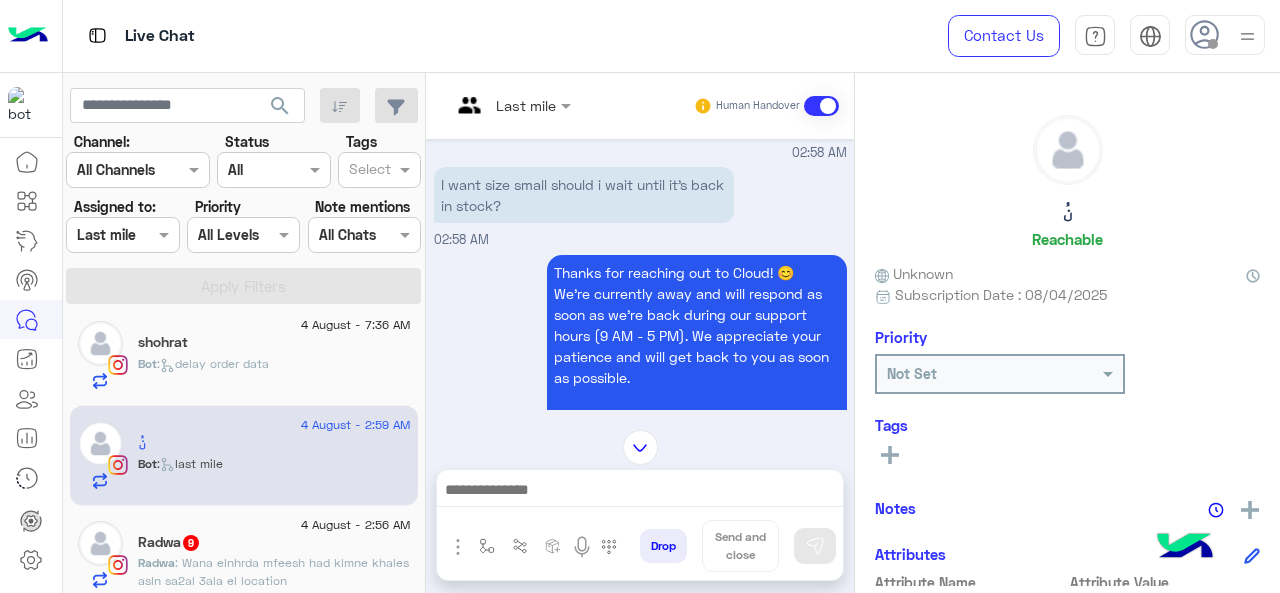 scroll, scrollTop: 394, scrollLeft: 0, axis: vertical 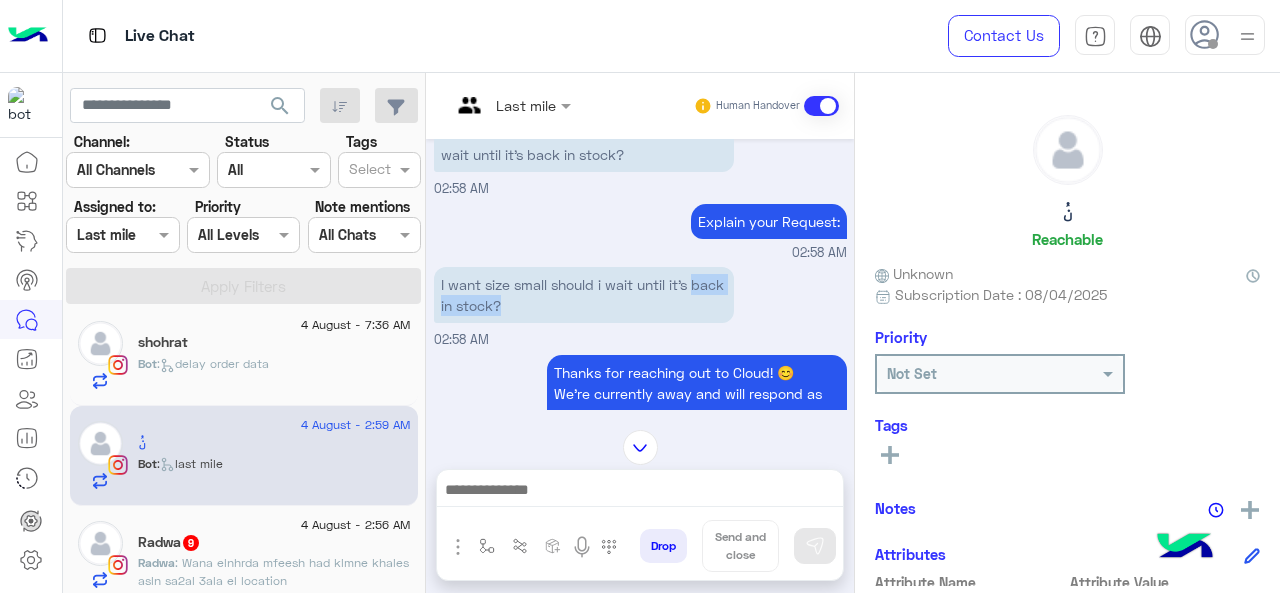 drag, startPoint x: 439, startPoint y: 305, endPoint x: 574, endPoint y: 324, distance: 136.33047 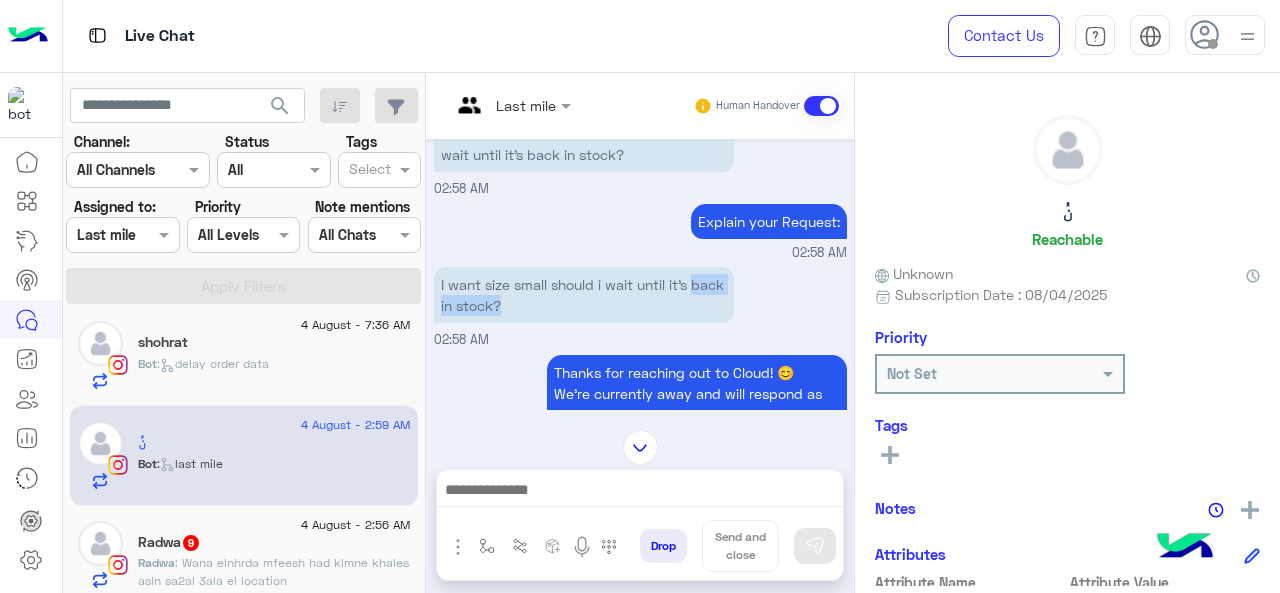 click on "I want size small should i wait until it’s back in stock?" at bounding box center [584, 295] 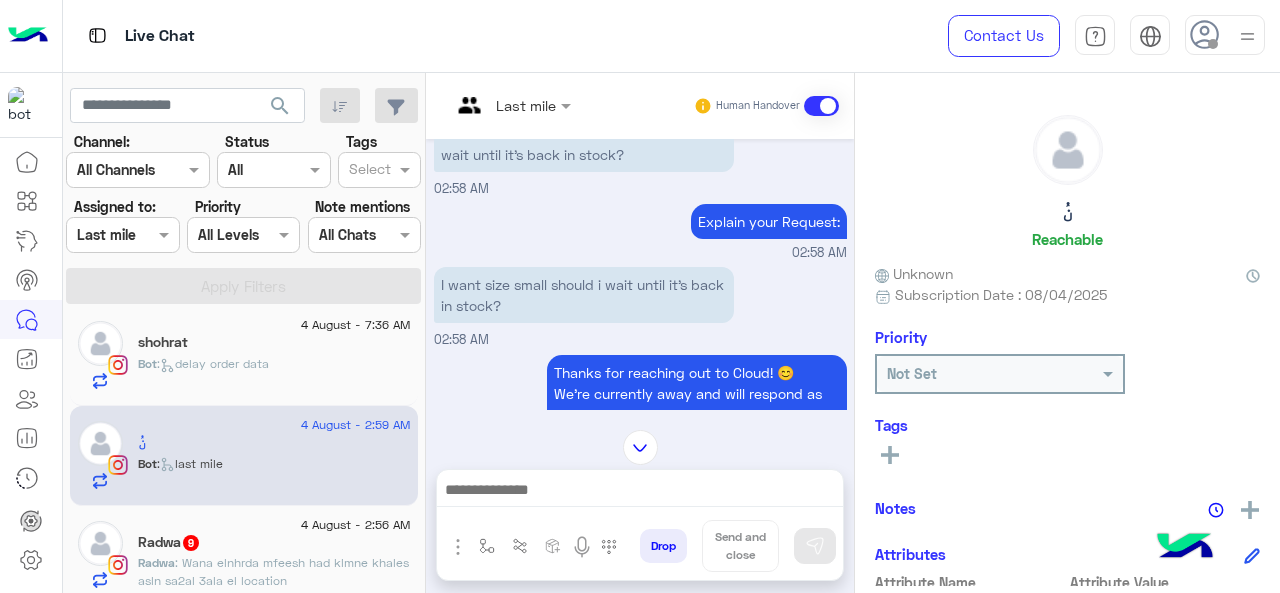 click at bounding box center [487, 105] 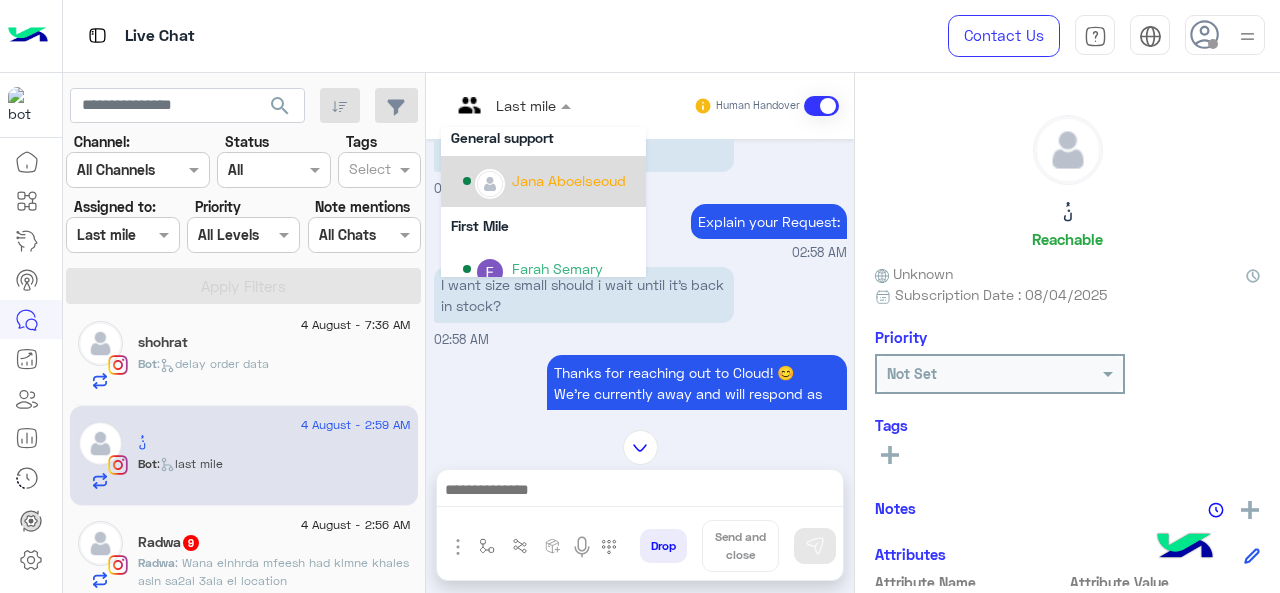 scroll, scrollTop: 200, scrollLeft: 0, axis: vertical 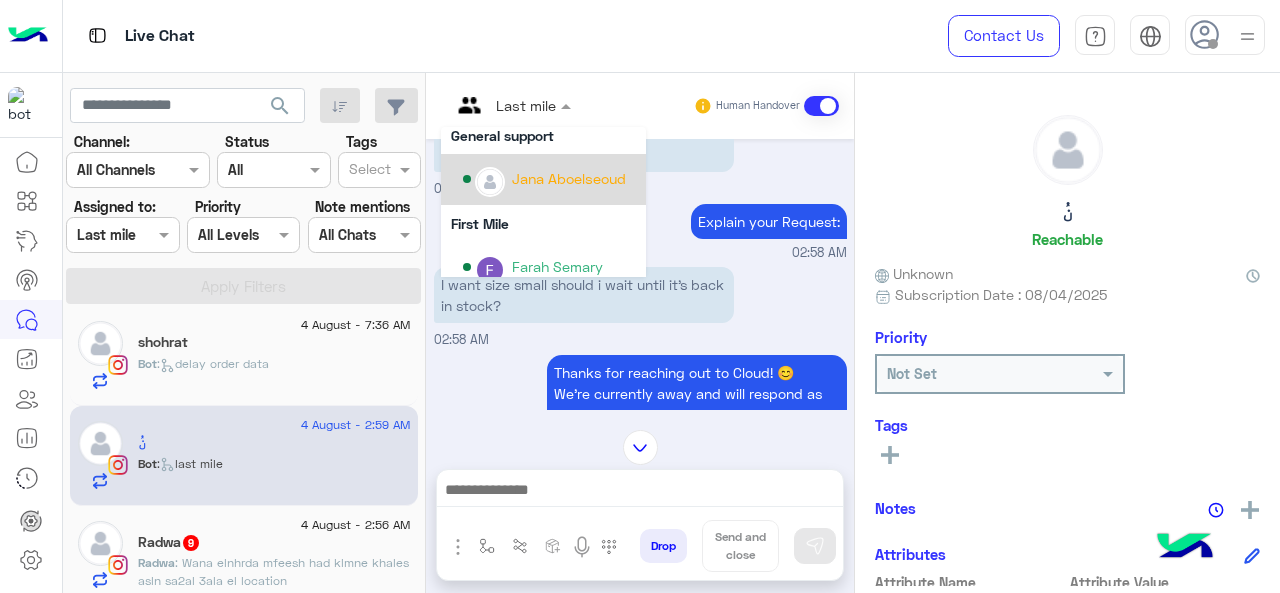 click on "Jana Aboelseoud" at bounding box center (543, 179) 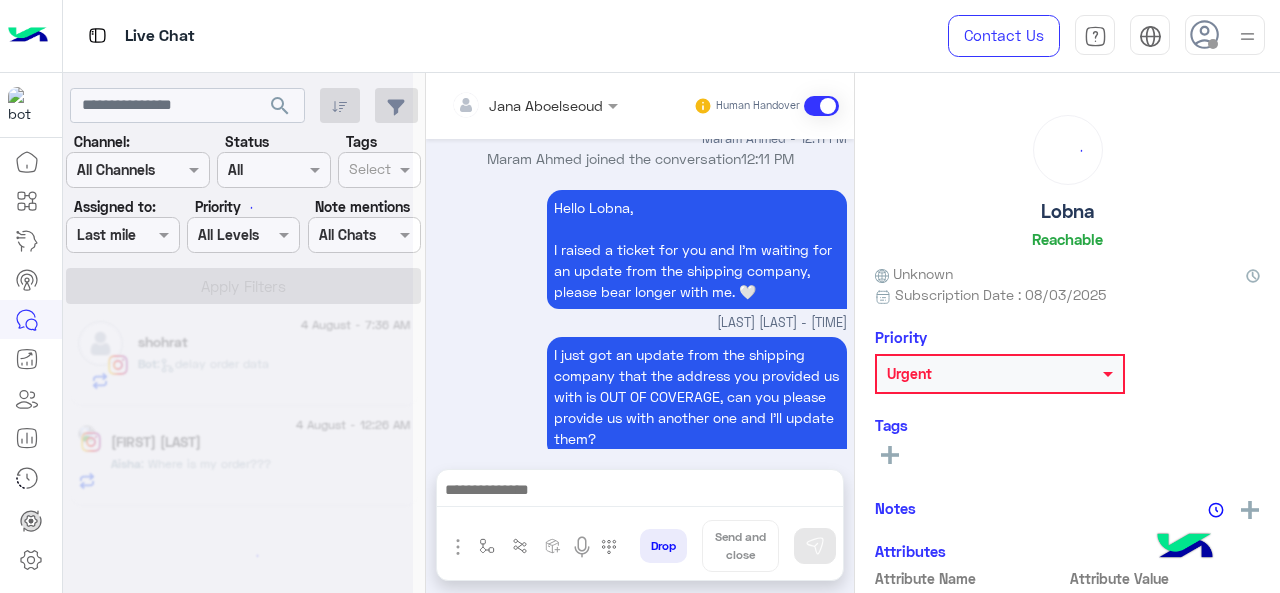 scroll, scrollTop: 652, scrollLeft: 0, axis: vertical 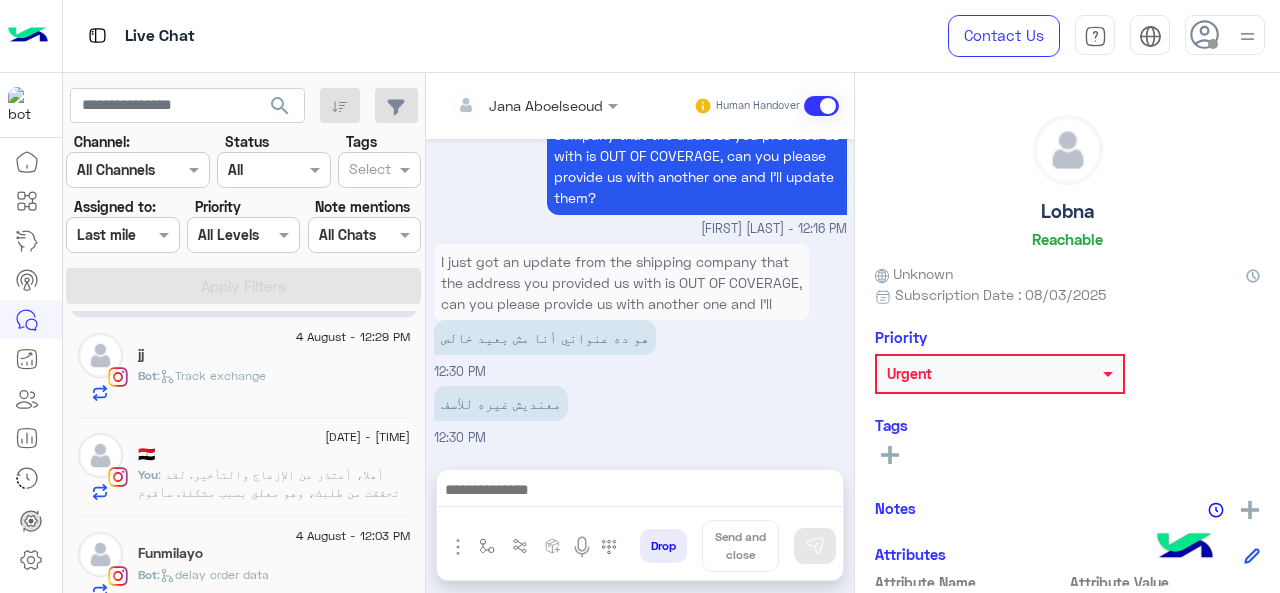 click on ":   Track exchange" 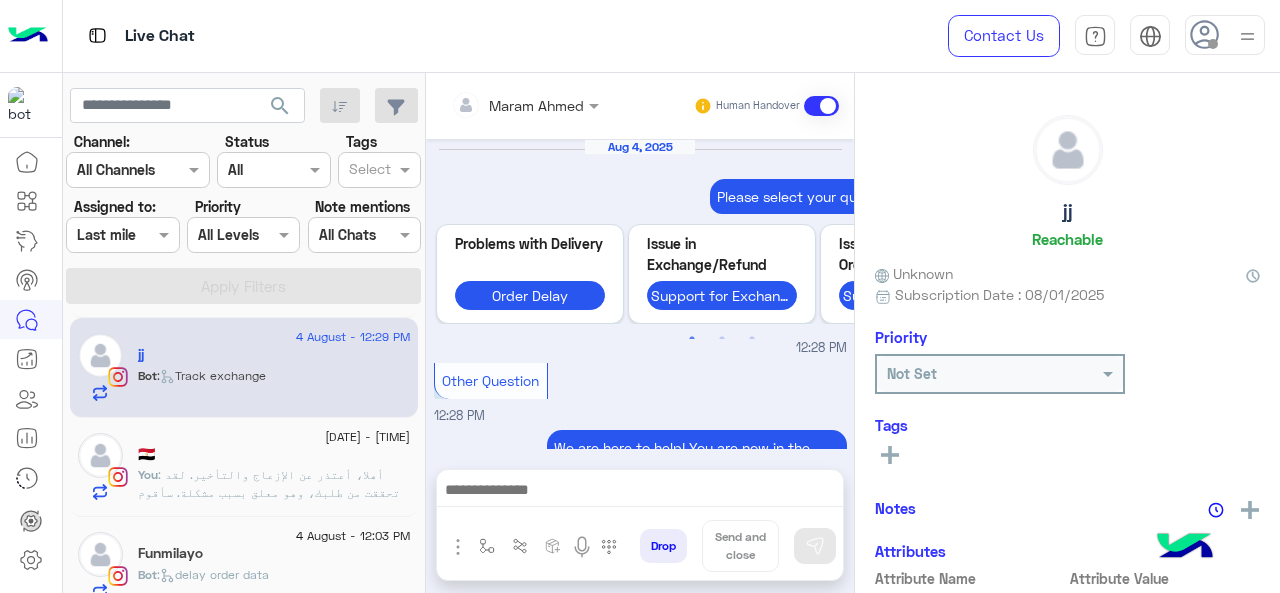 scroll, scrollTop: 839, scrollLeft: 0, axis: vertical 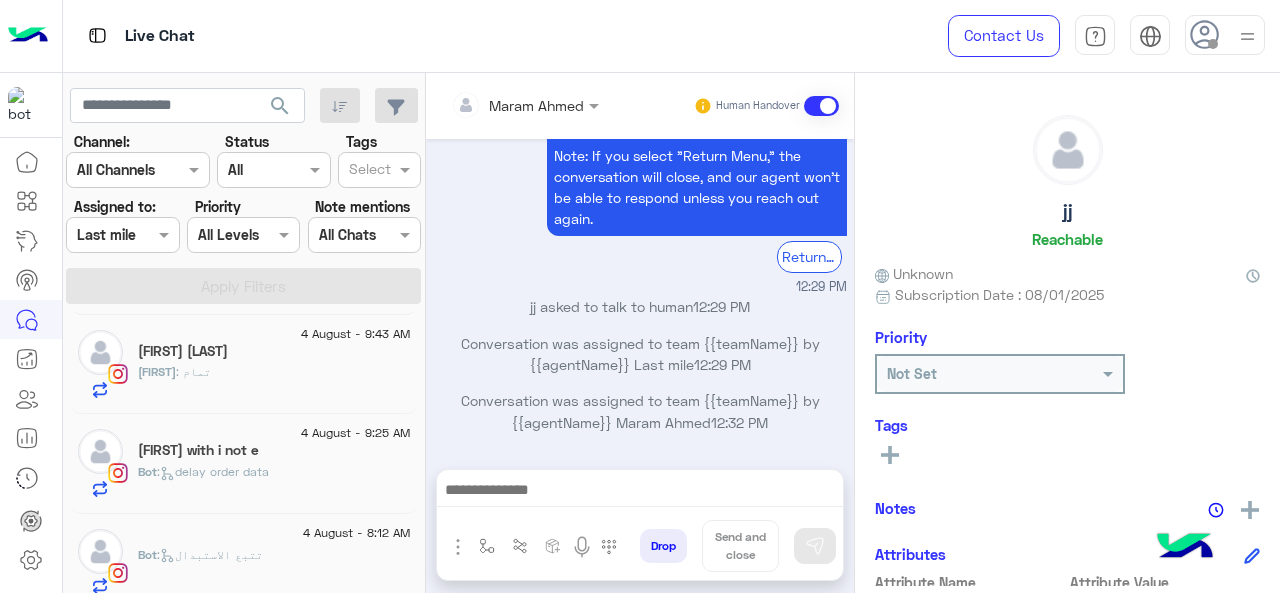click on "[FIRST] with i not e" 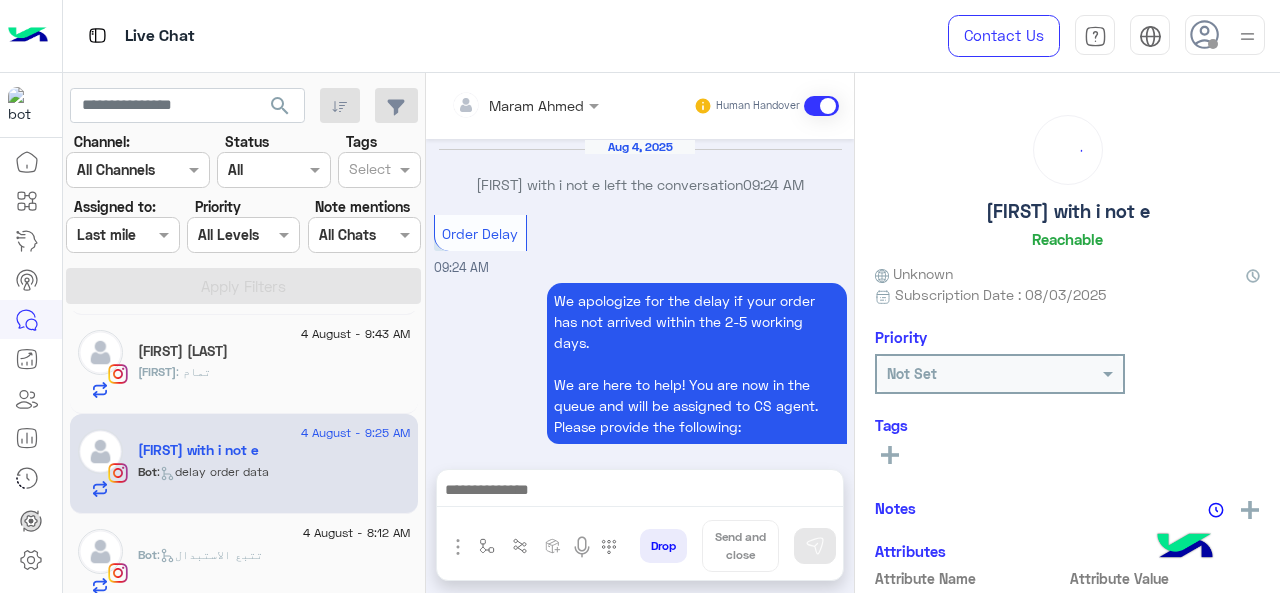 scroll, scrollTop: 714, scrollLeft: 0, axis: vertical 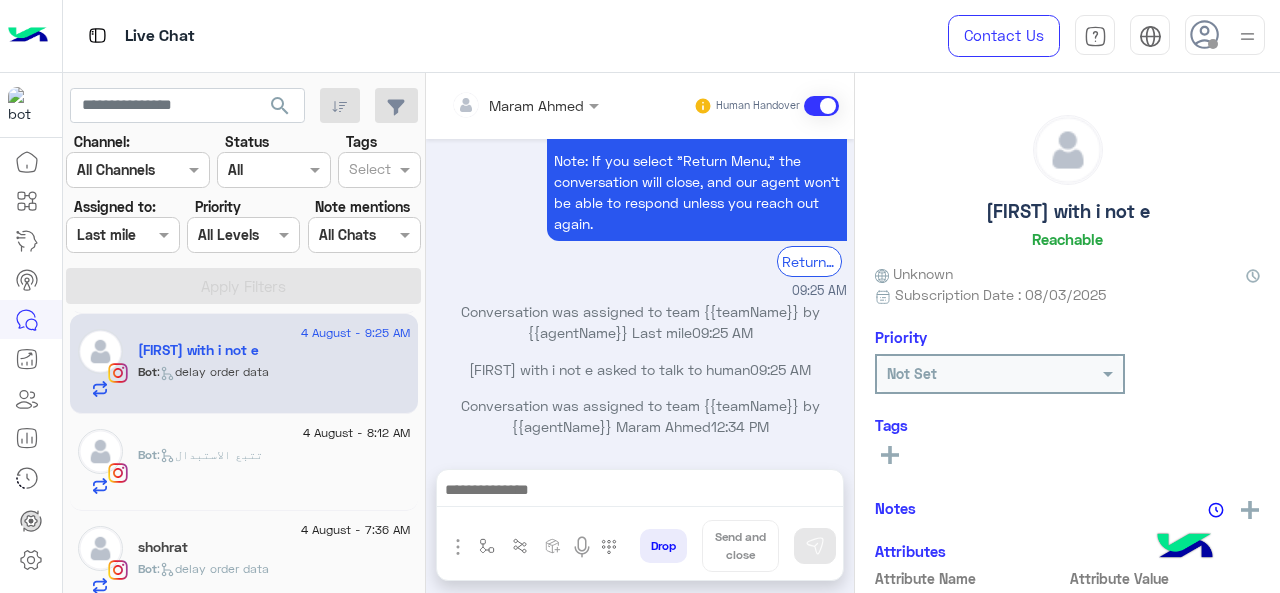click on ":   تتبع الاستبدال" 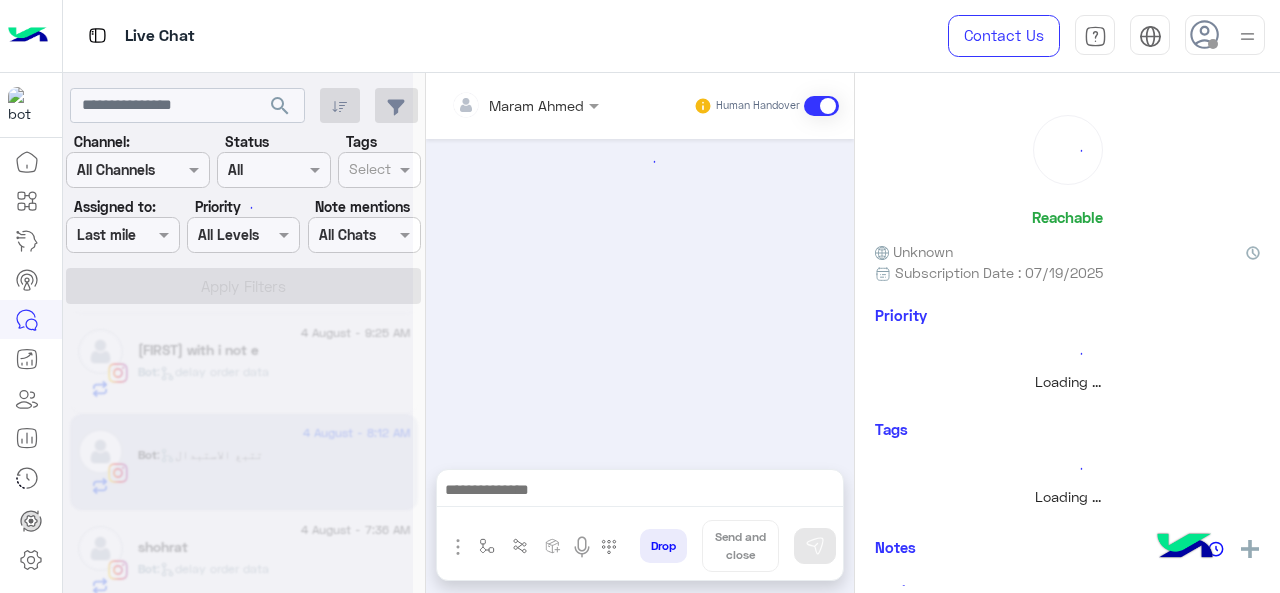 scroll, scrollTop: 914, scrollLeft: 0, axis: vertical 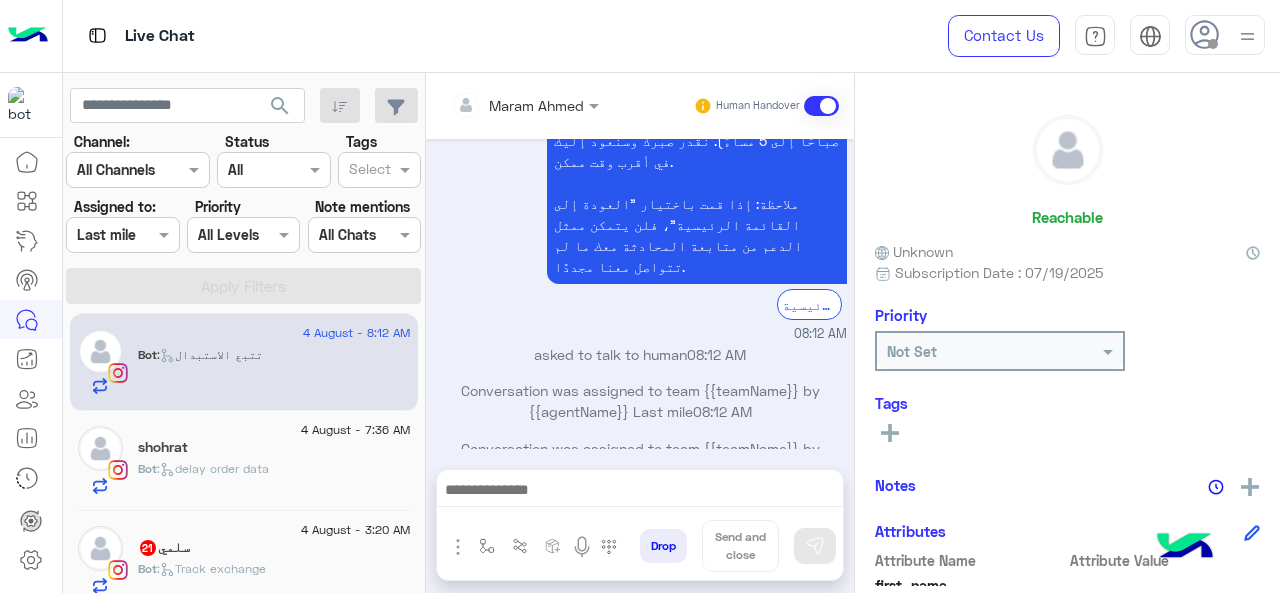 click on "4 August - 3:20 AM" 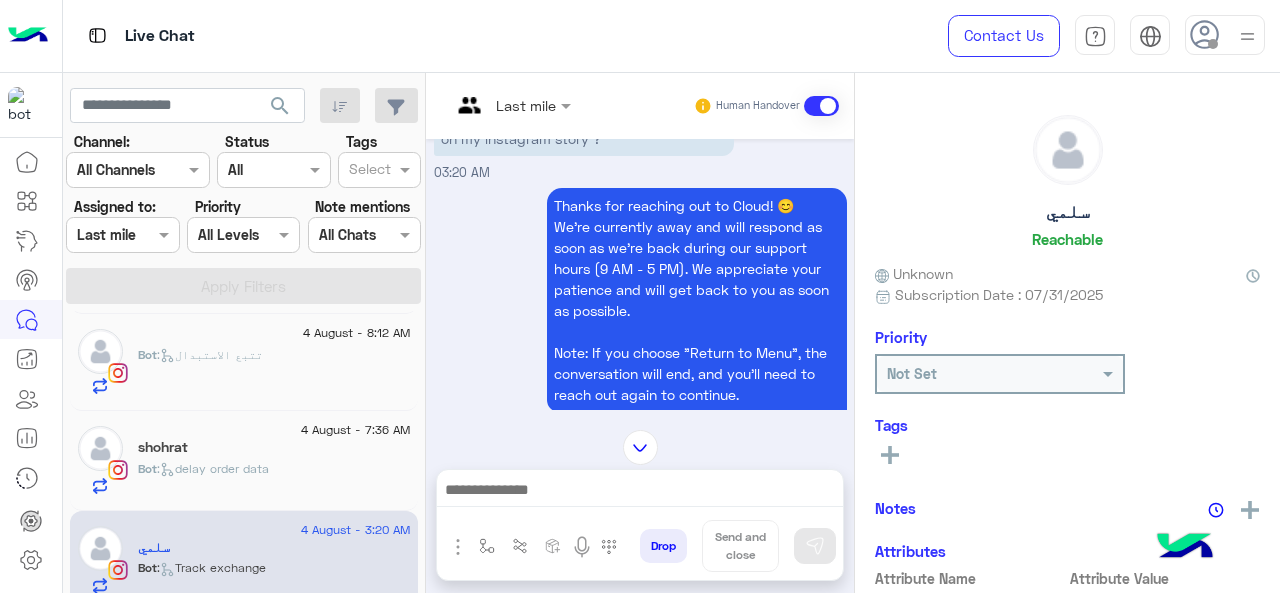 scroll, scrollTop: 628, scrollLeft: 0, axis: vertical 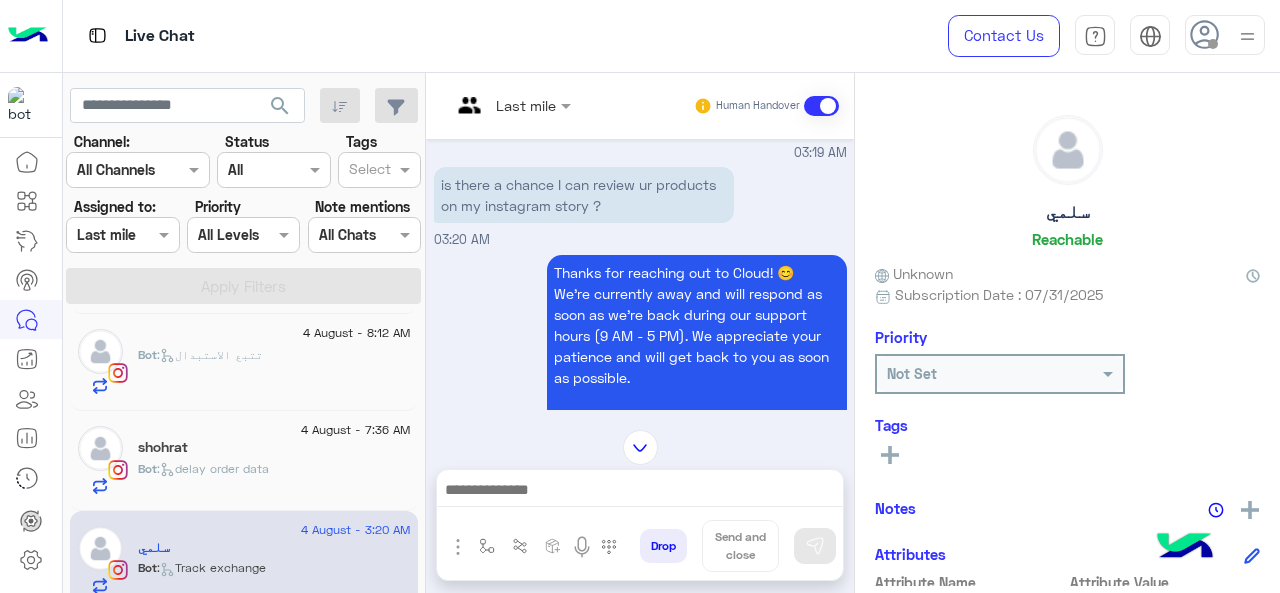 click at bounding box center (511, 104) 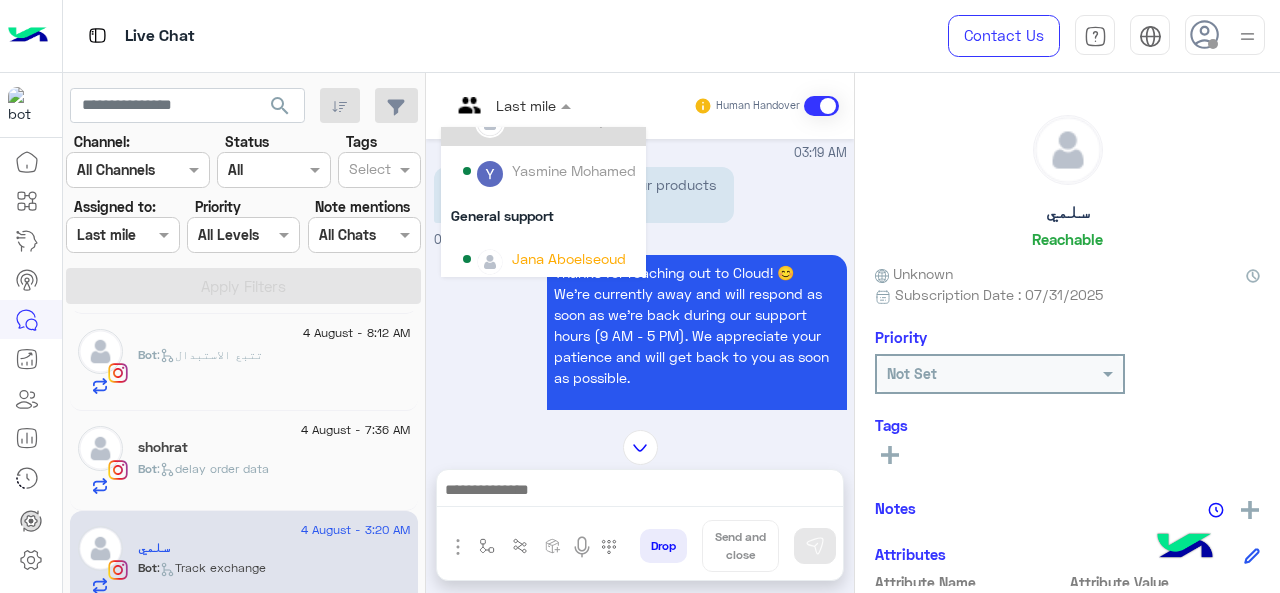 scroll, scrollTop: 200, scrollLeft: 0, axis: vertical 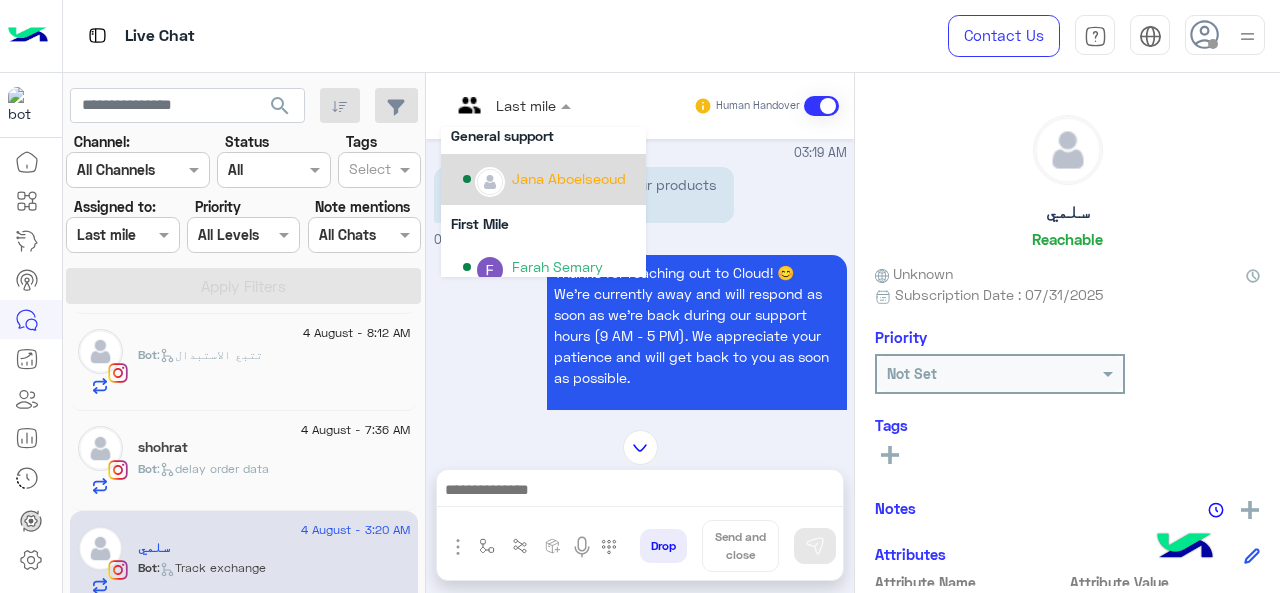 click on "Jana Aboelseoud" at bounding box center (569, 178) 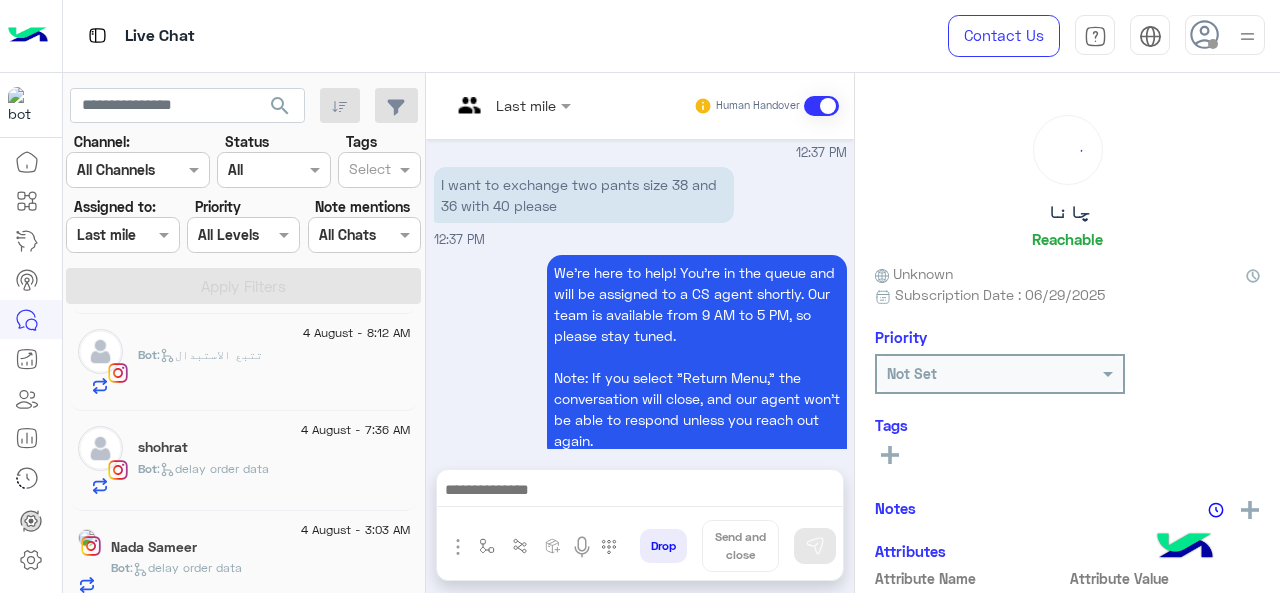 scroll, scrollTop: 806, scrollLeft: 0, axis: vertical 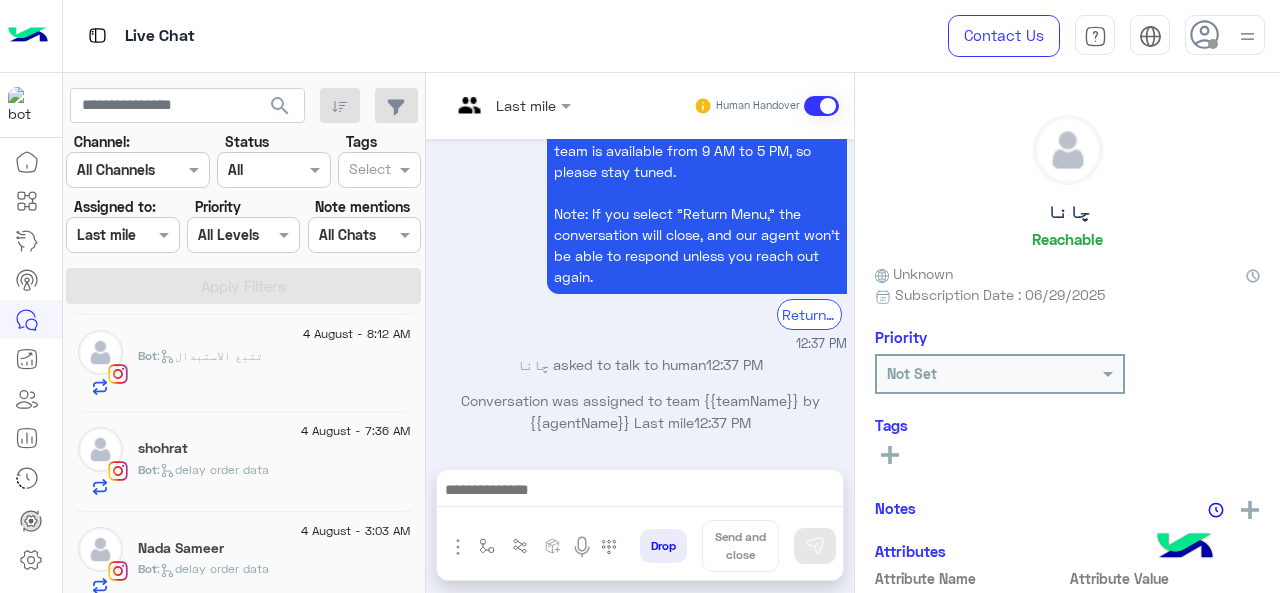 click on "Nada Sameer" 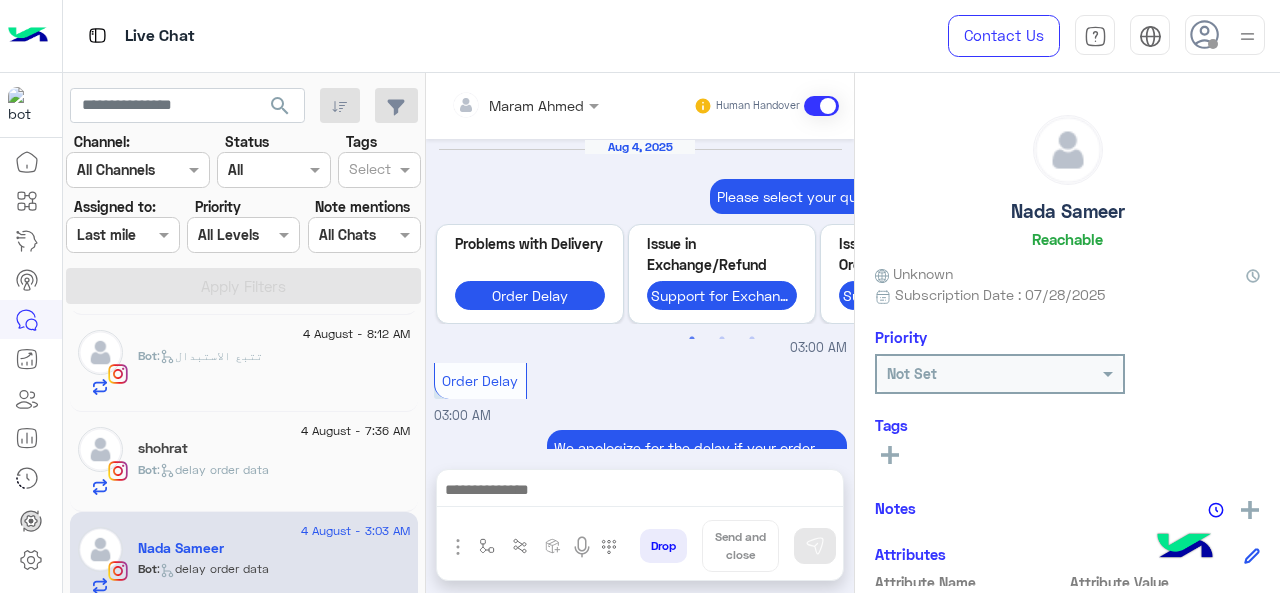 scroll, scrollTop: 1007, scrollLeft: 0, axis: vertical 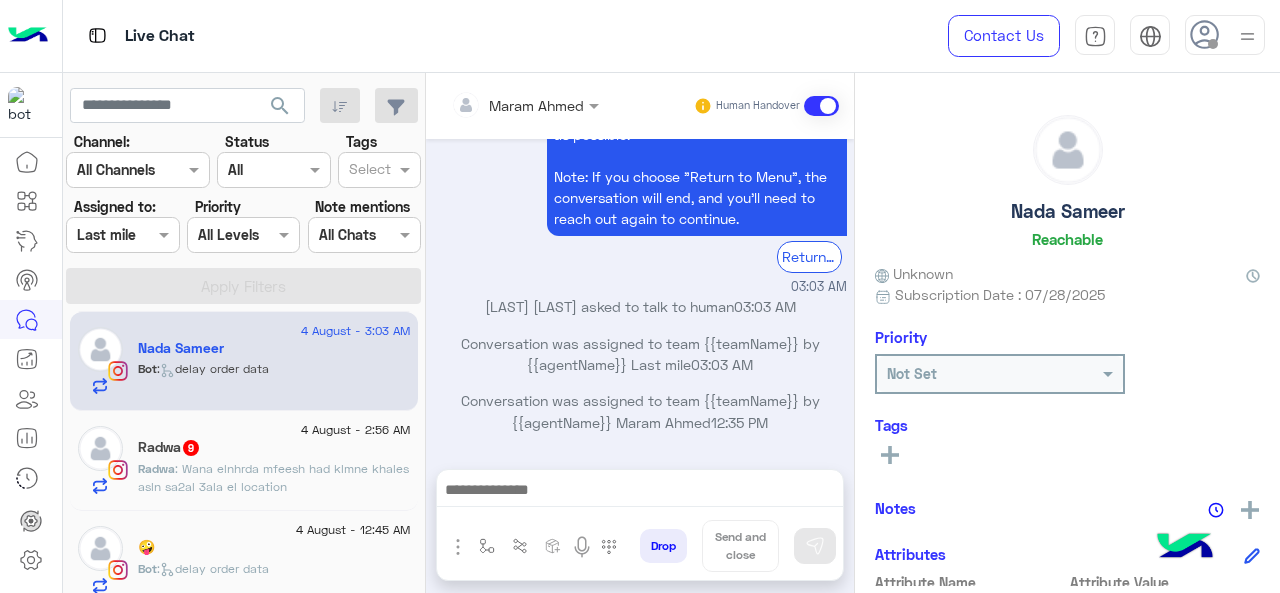 click on "Radwa   9" 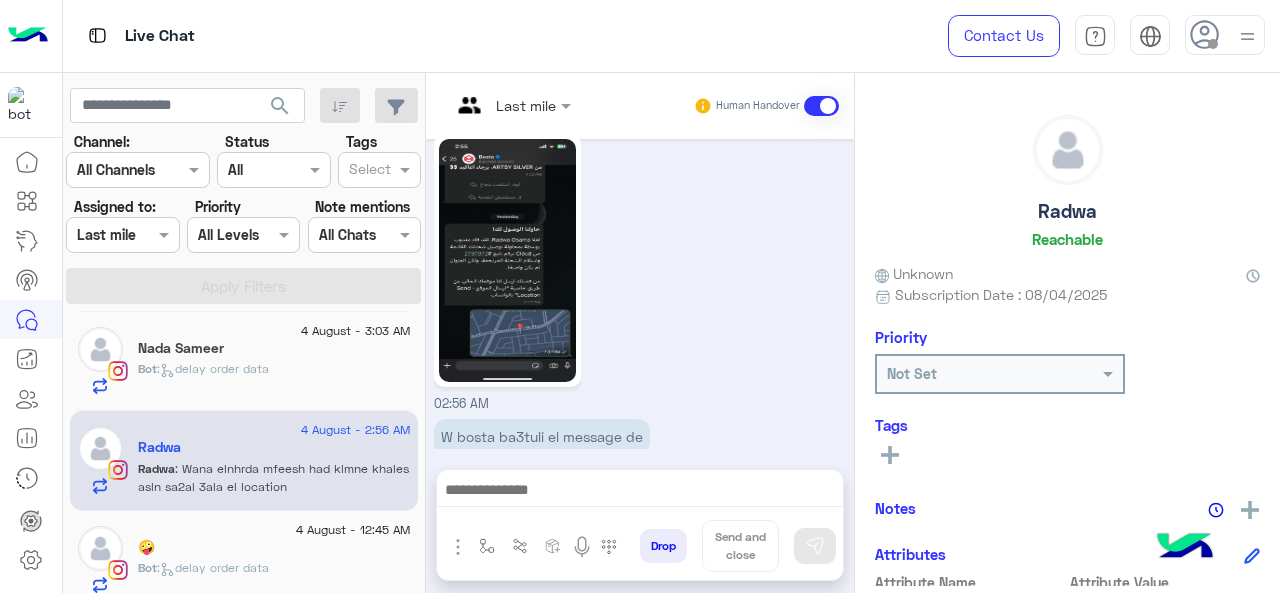 scroll, scrollTop: 828, scrollLeft: 0, axis: vertical 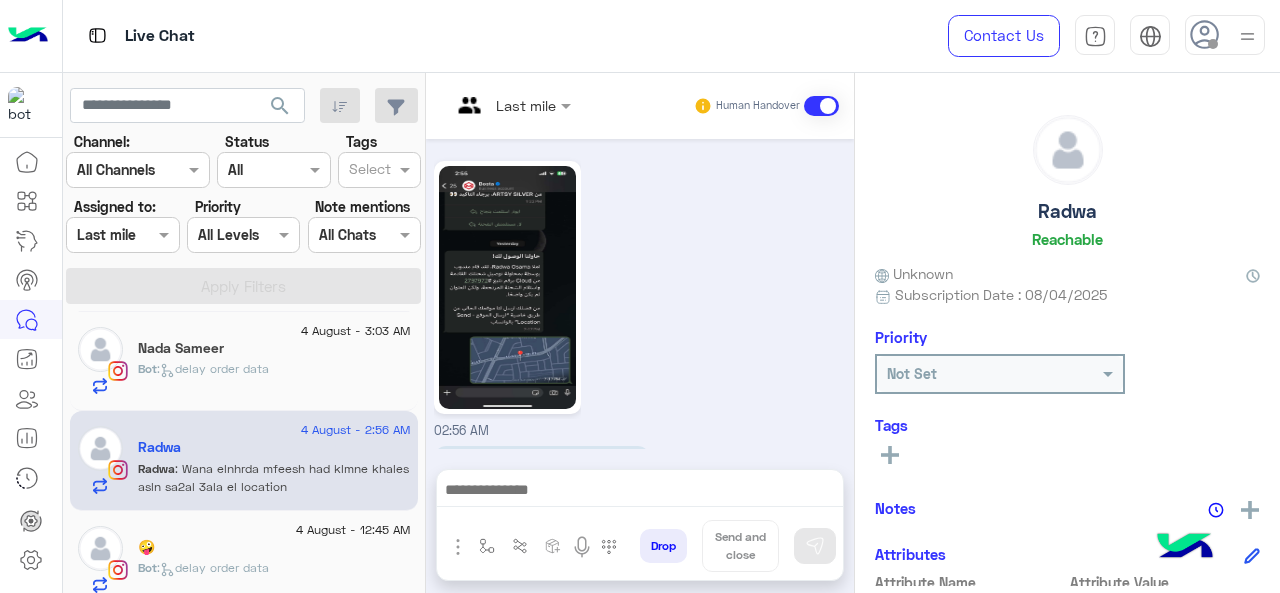 click on "Last mile" at bounding box center [526, 105] 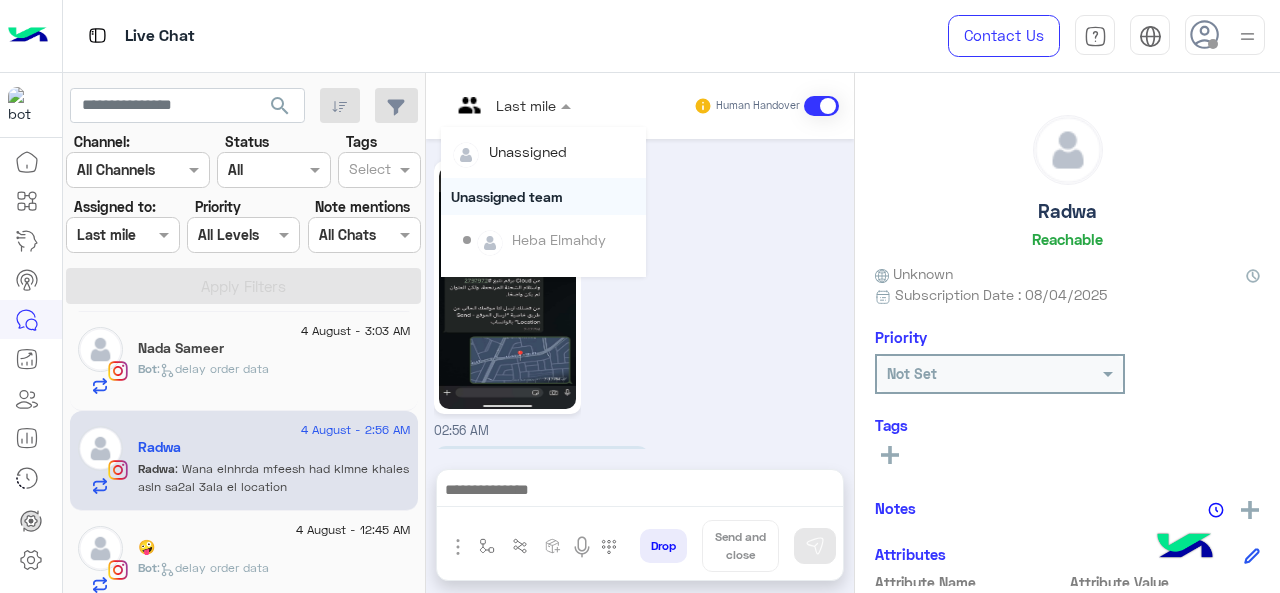 scroll, scrollTop: 354, scrollLeft: 0, axis: vertical 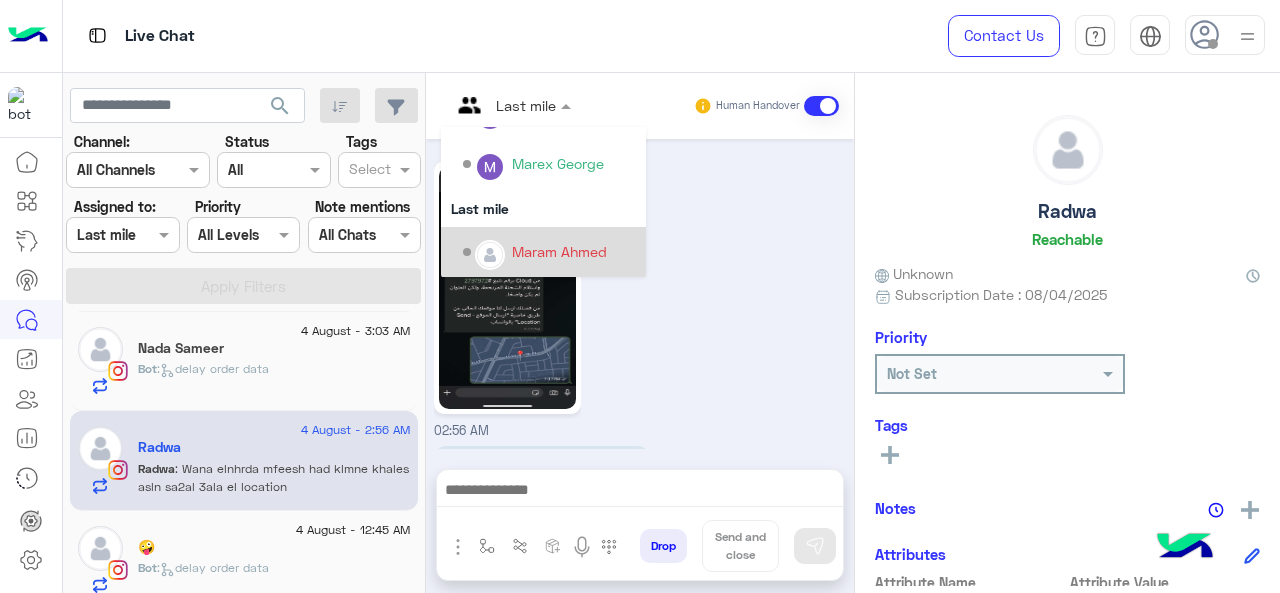 click on "Maram Ahmed" at bounding box center (549, 252) 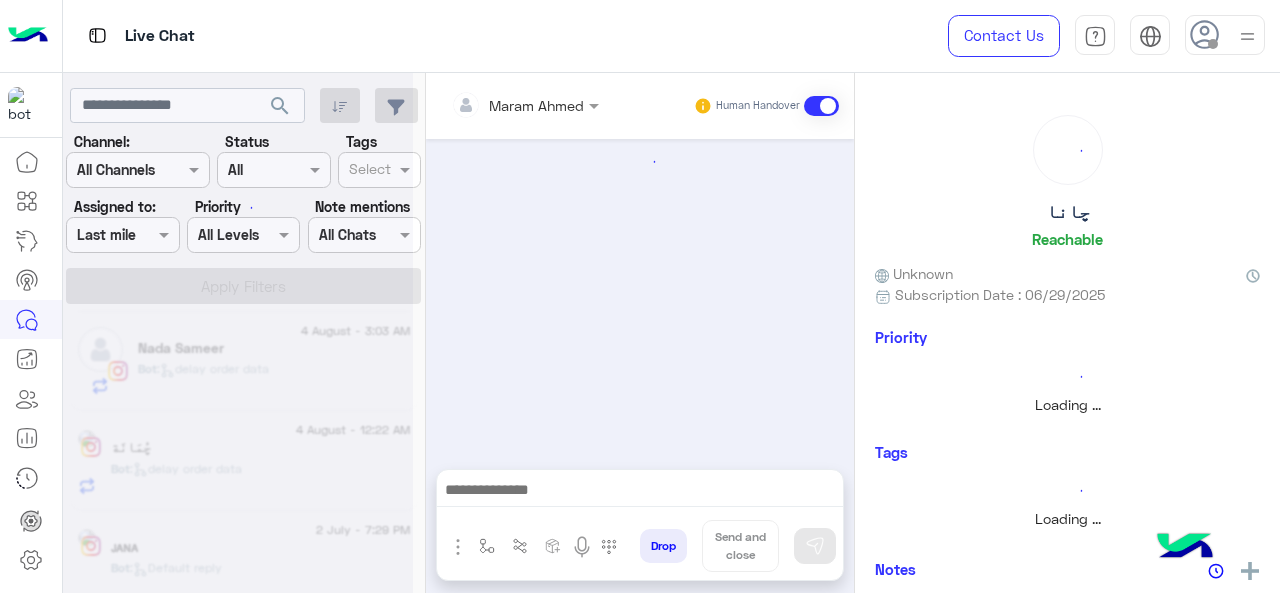 scroll, scrollTop: 806, scrollLeft: 0, axis: vertical 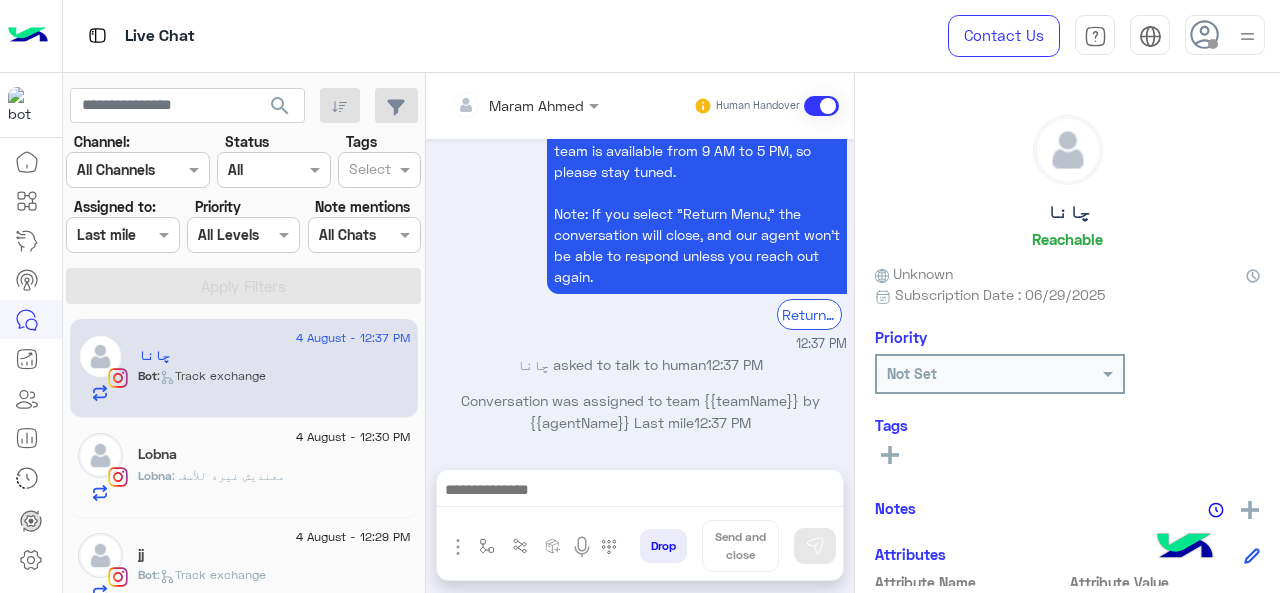 click at bounding box center [122, 234] 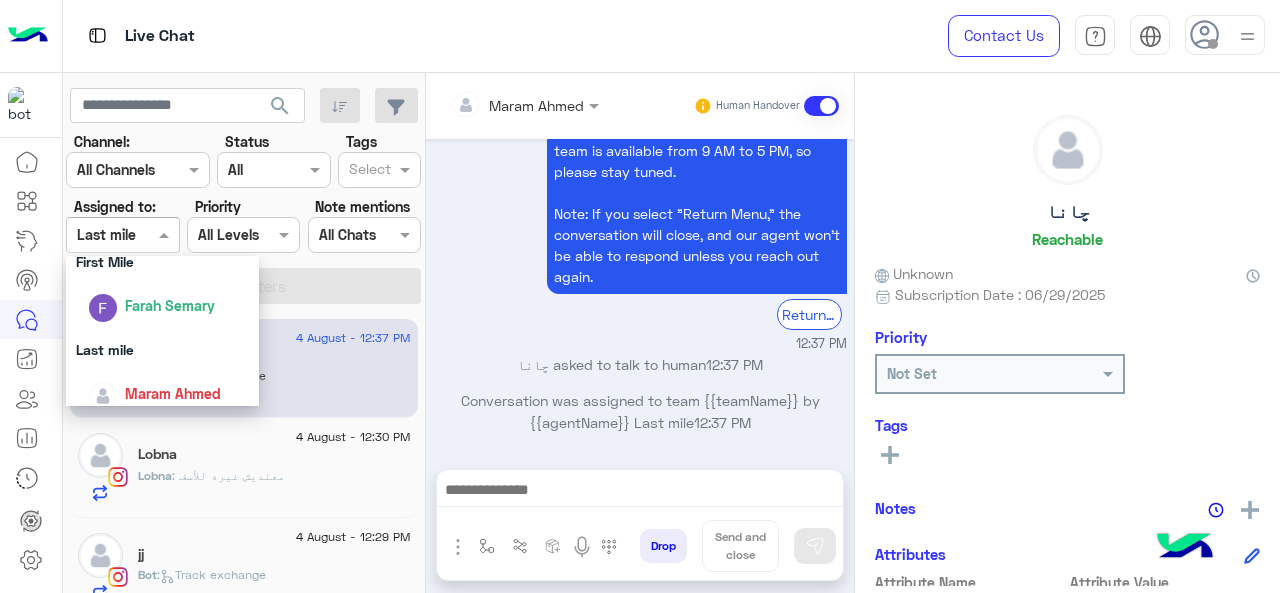 scroll, scrollTop: 341, scrollLeft: 0, axis: vertical 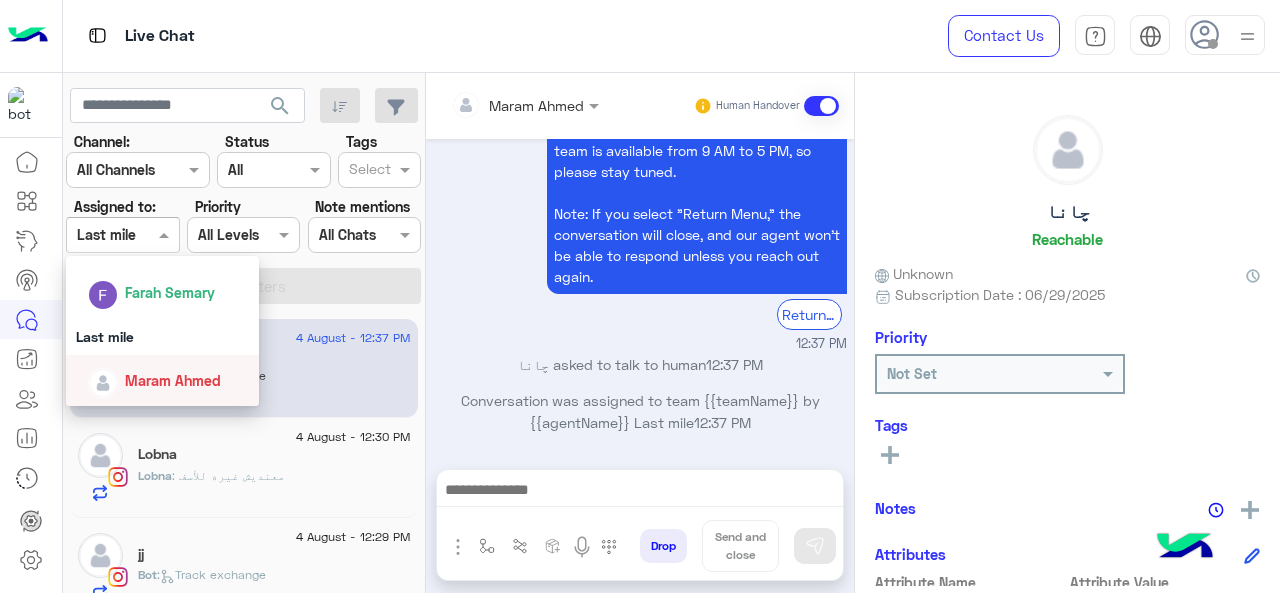click on "Maram Ahmed" at bounding box center (173, 380) 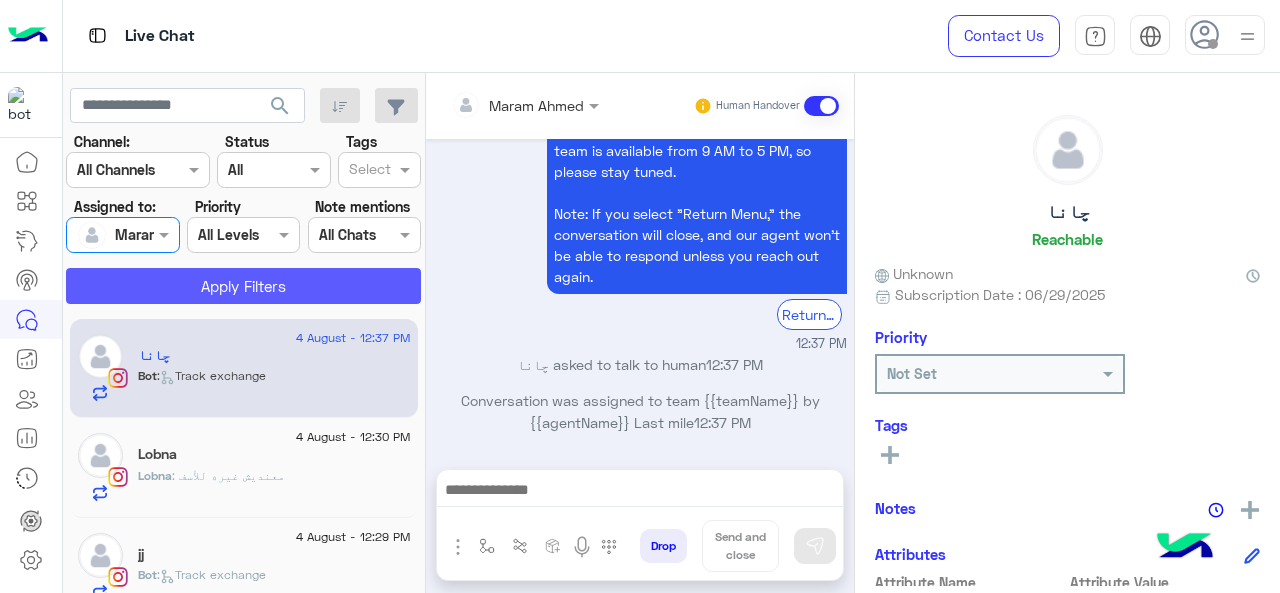 click on "Apply Filters" 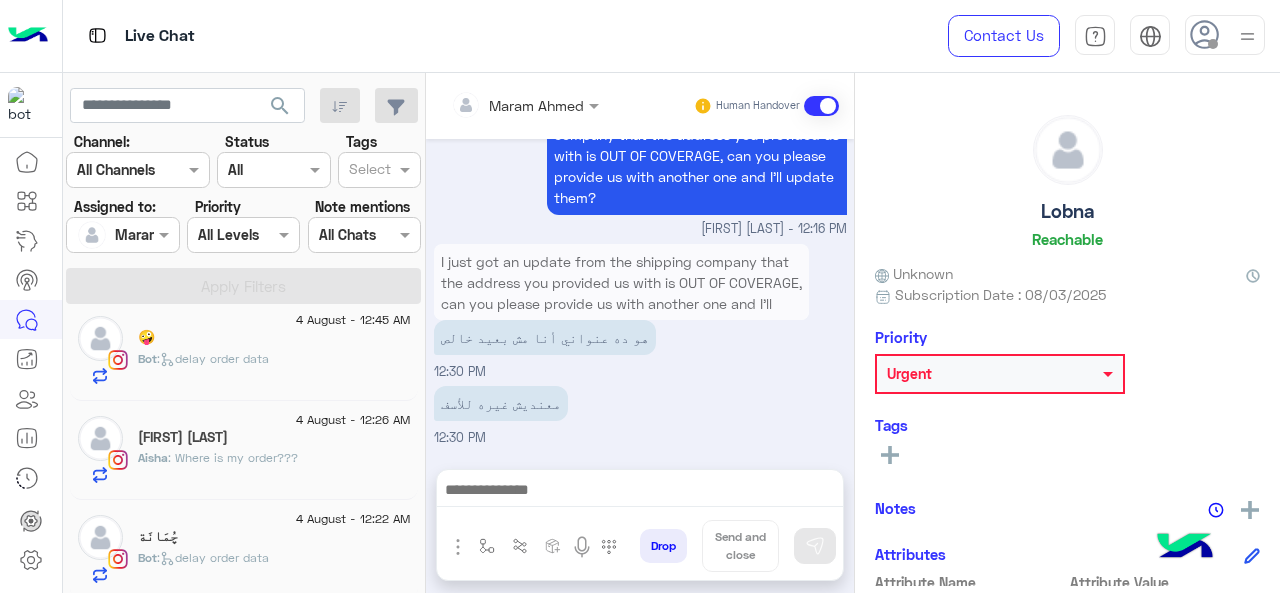 click on ":   delay order data" 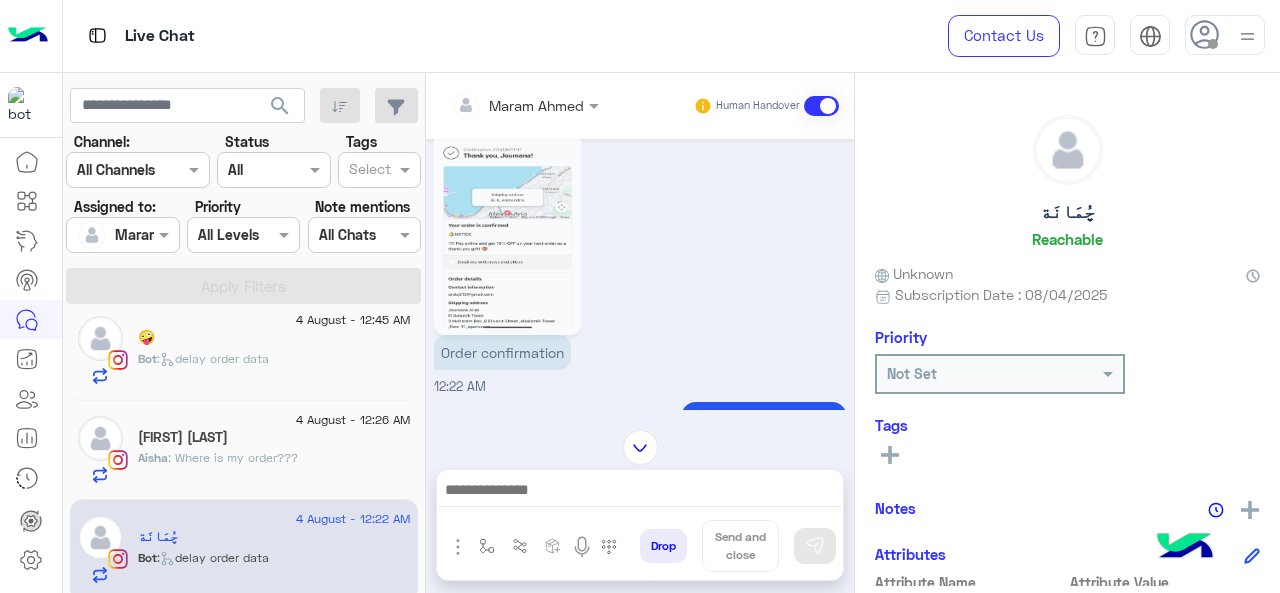 scroll, scrollTop: 534, scrollLeft: 0, axis: vertical 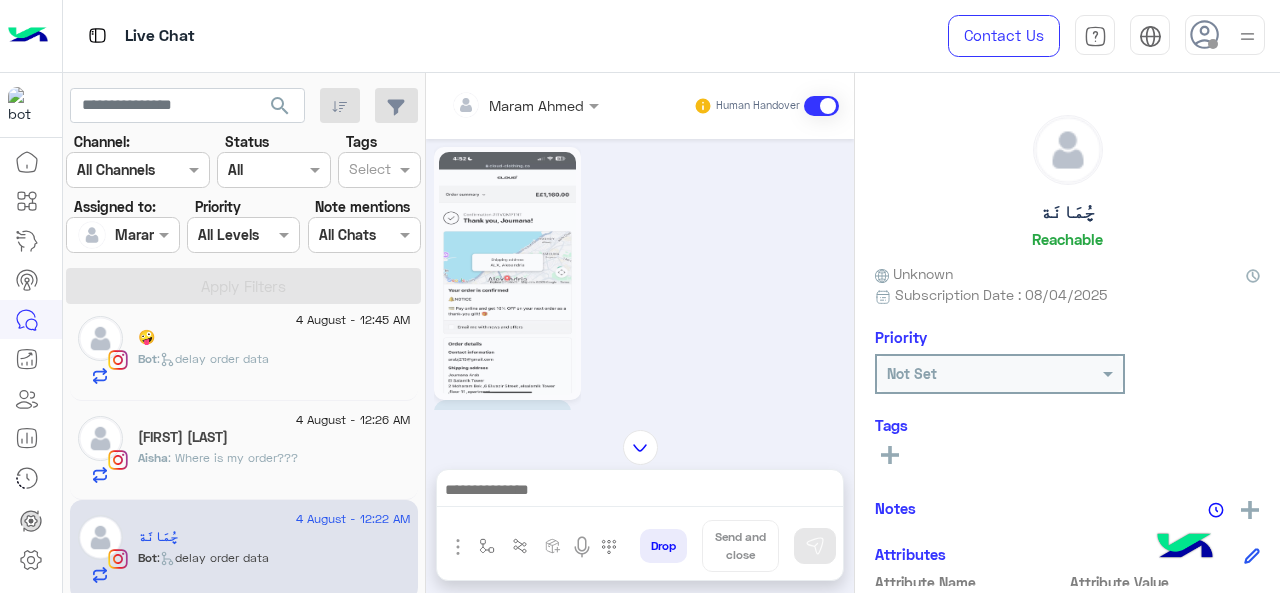 click 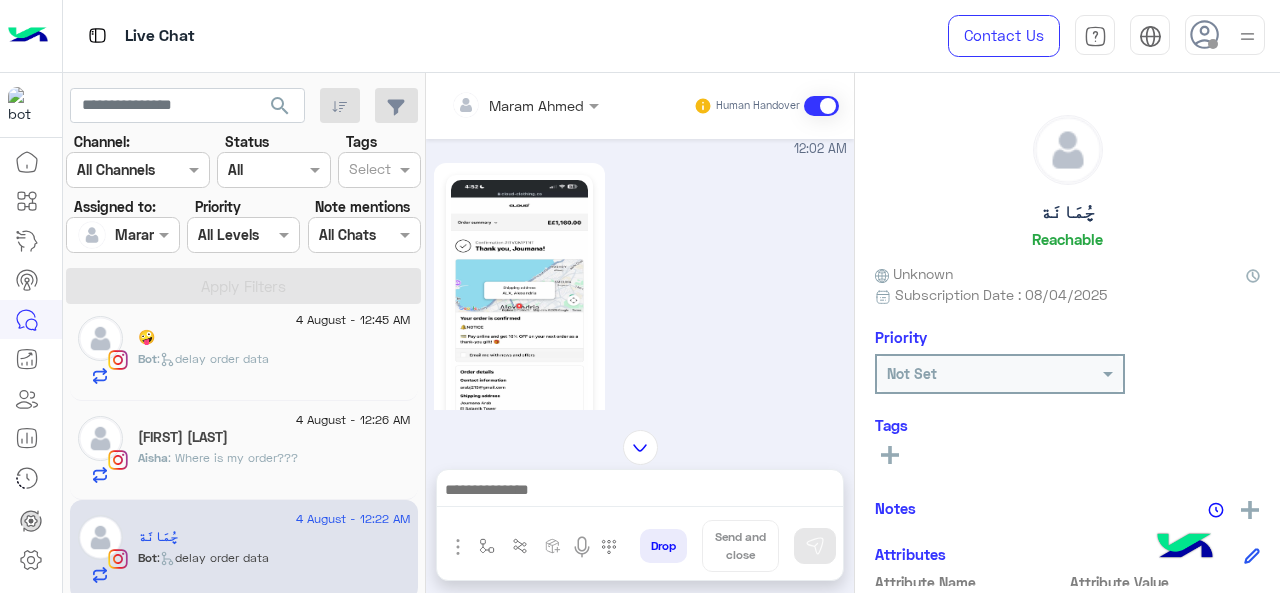 scroll, scrollTop: 296, scrollLeft: 0, axis: vertical 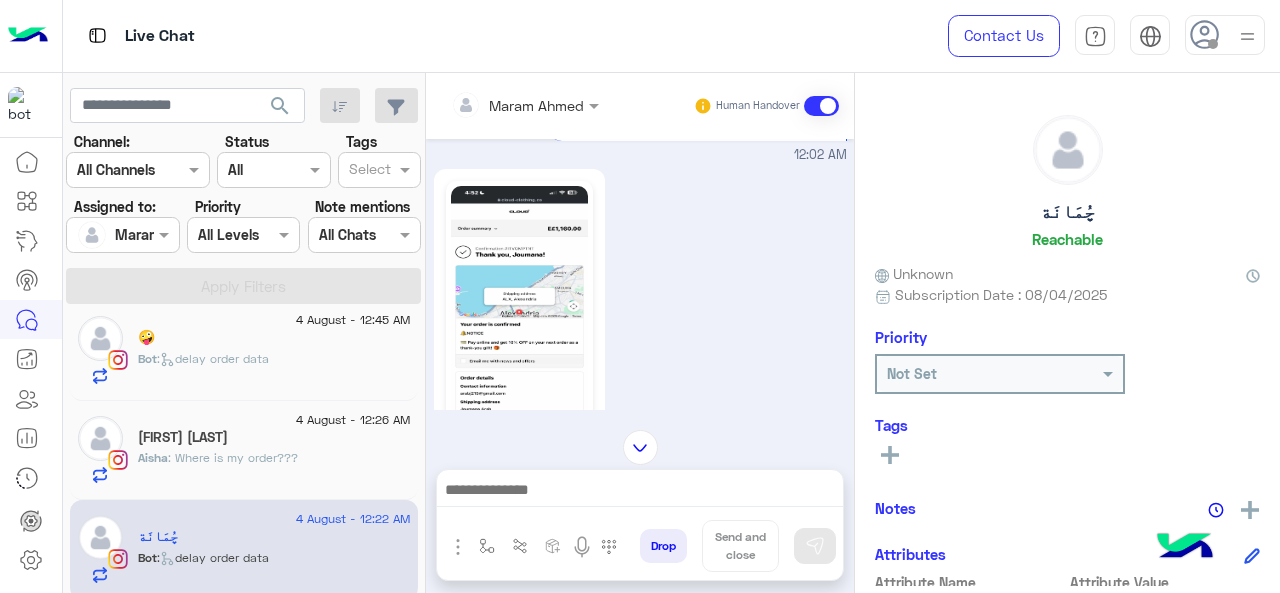 click 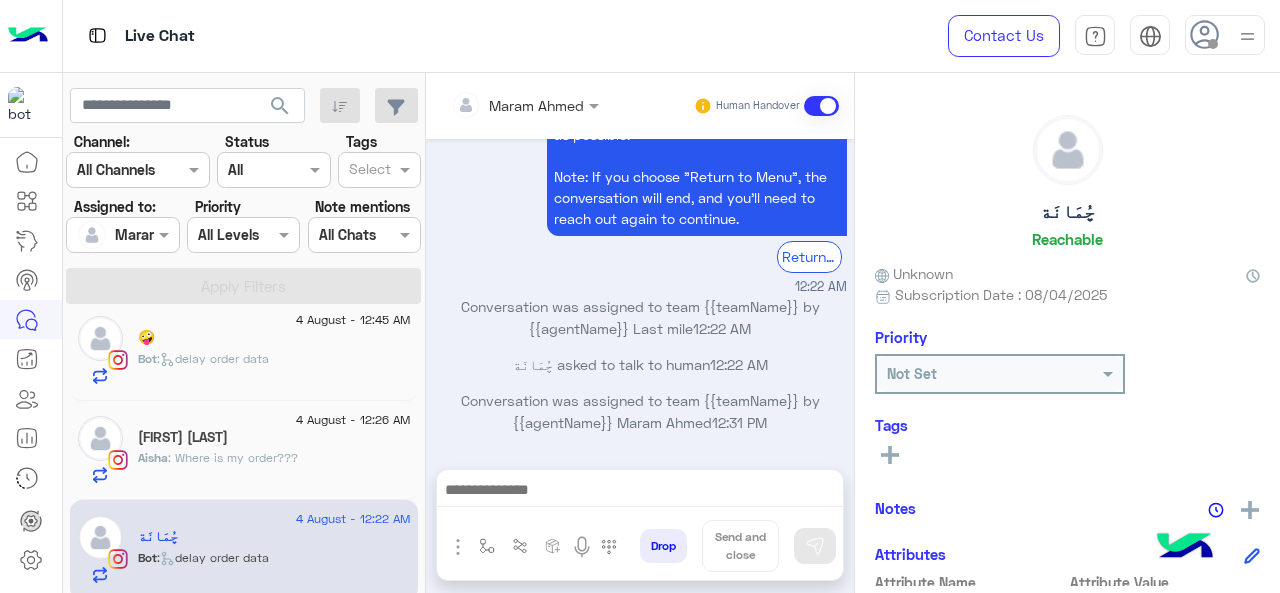 scroll, scrollTop: 1134, scrollLeft: 0, axis: vertical 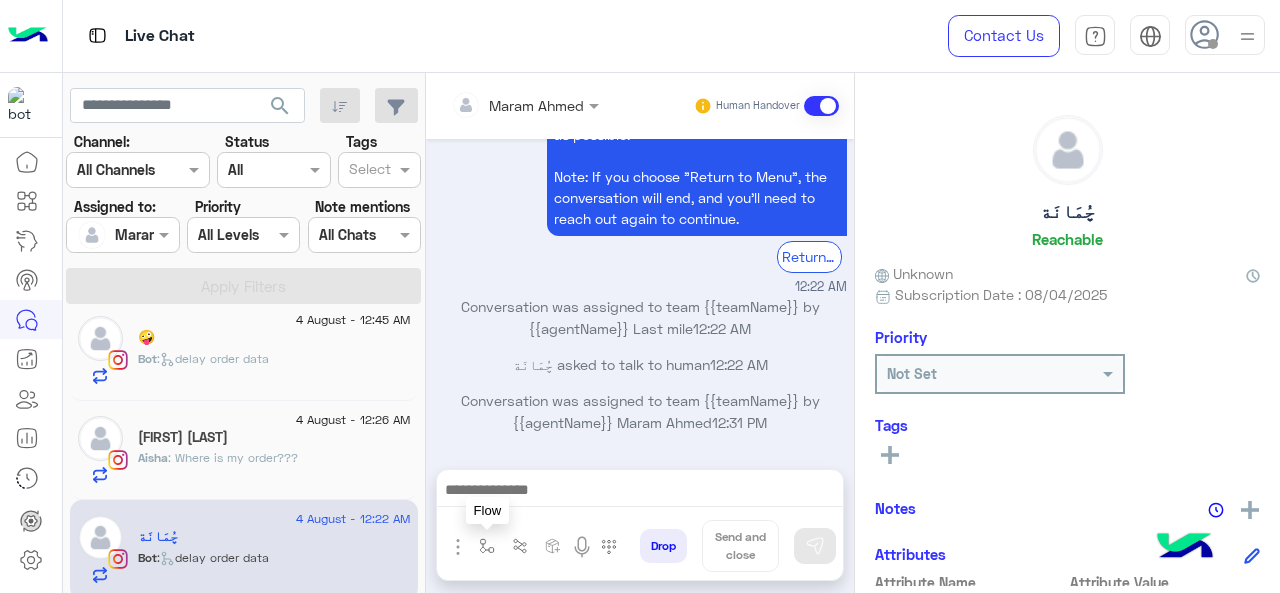 click at bounding box center [487, 546] 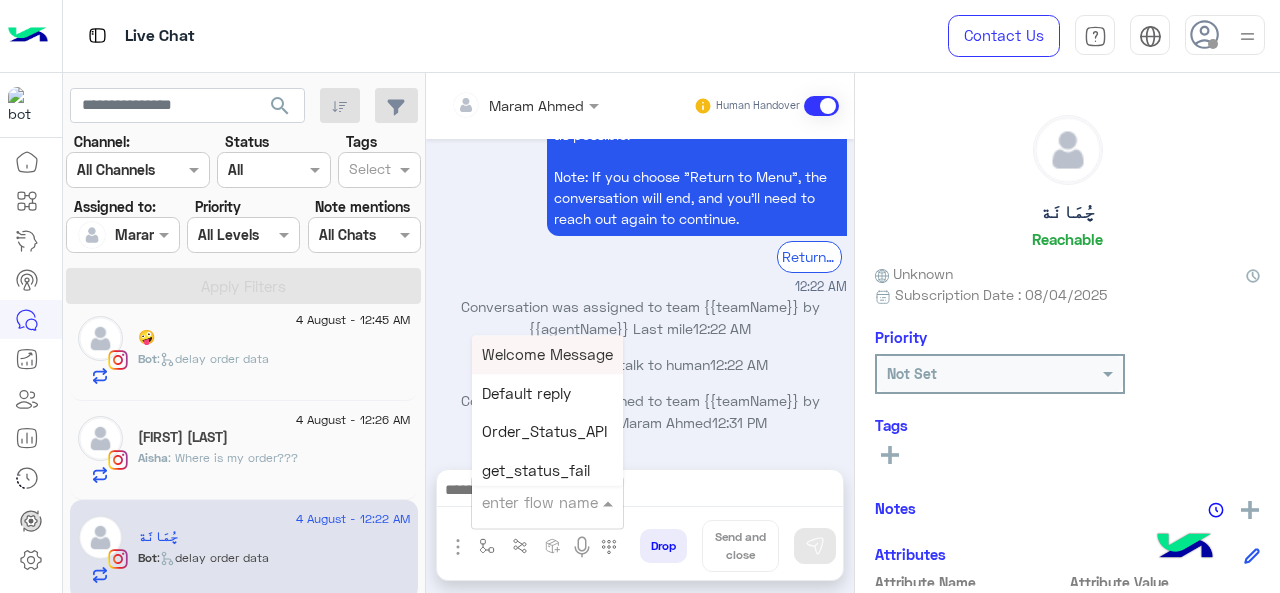 click at bounding box center (523, 502) 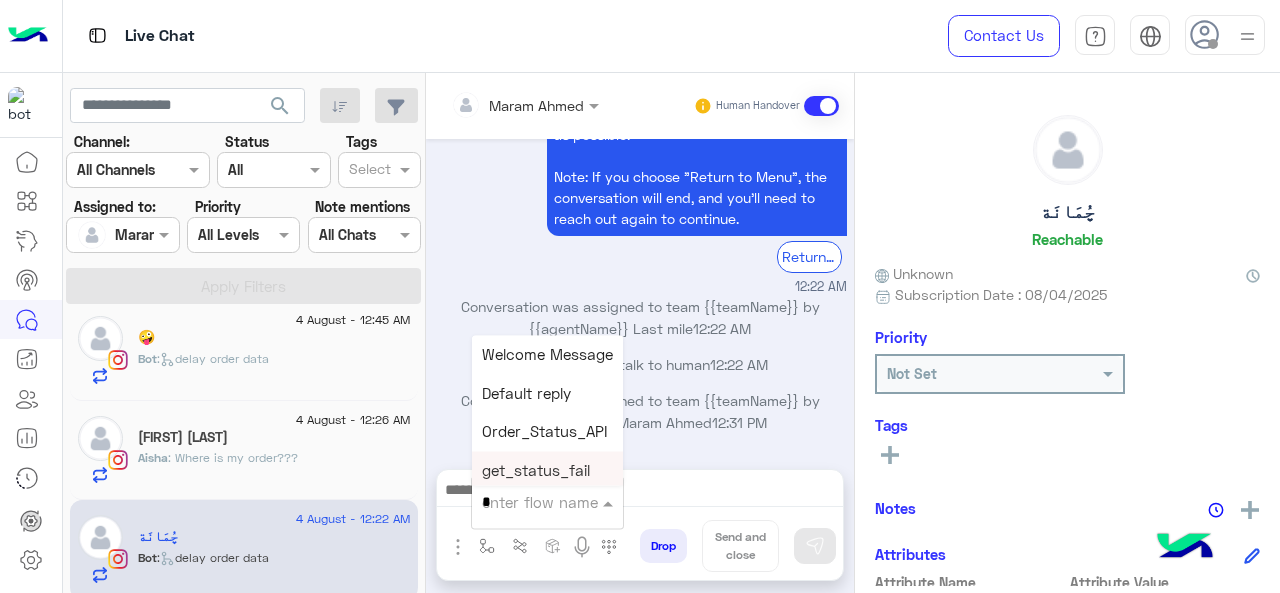 type on "*" 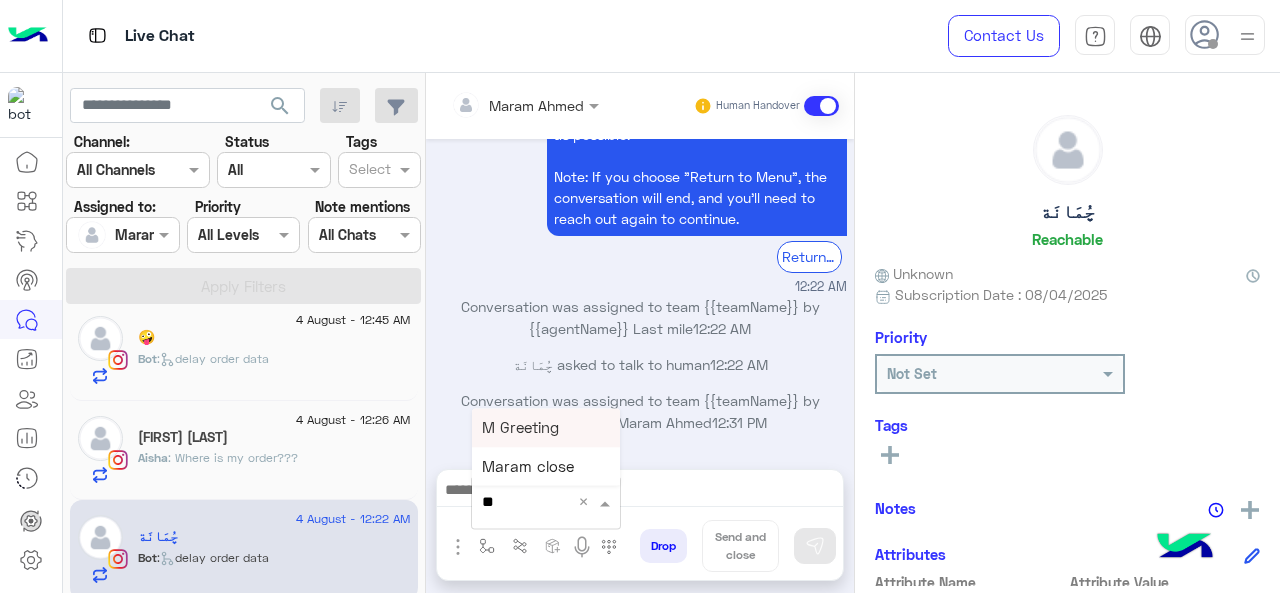 click on "M Greeting" at bounding box center [546, 427] 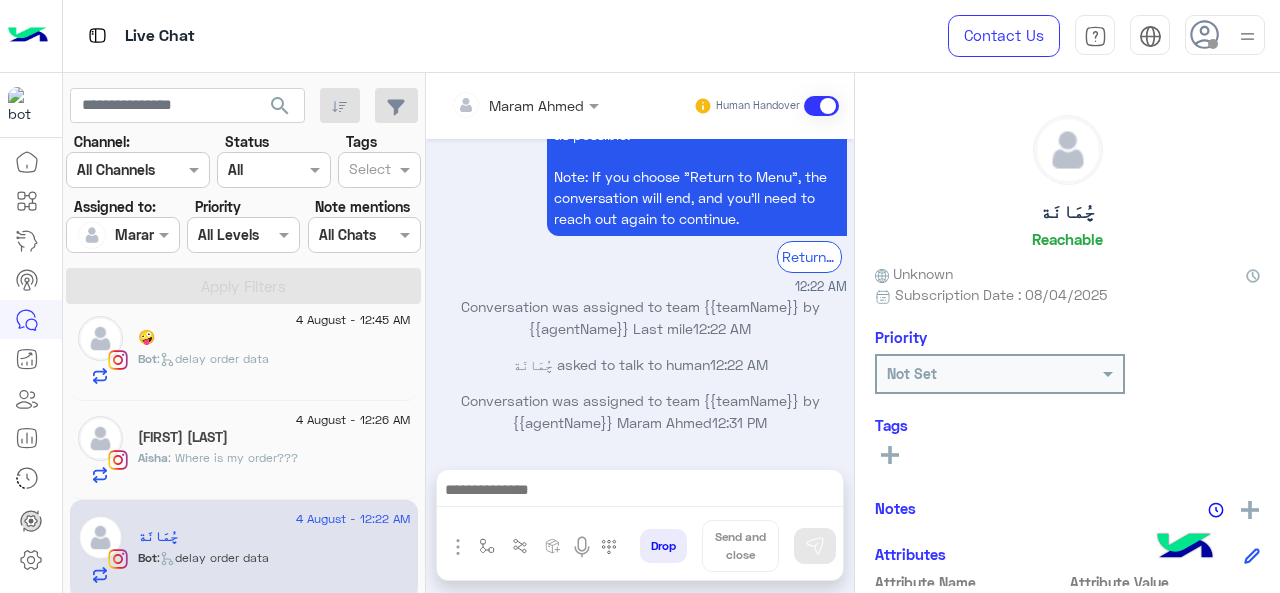 type on "**********" 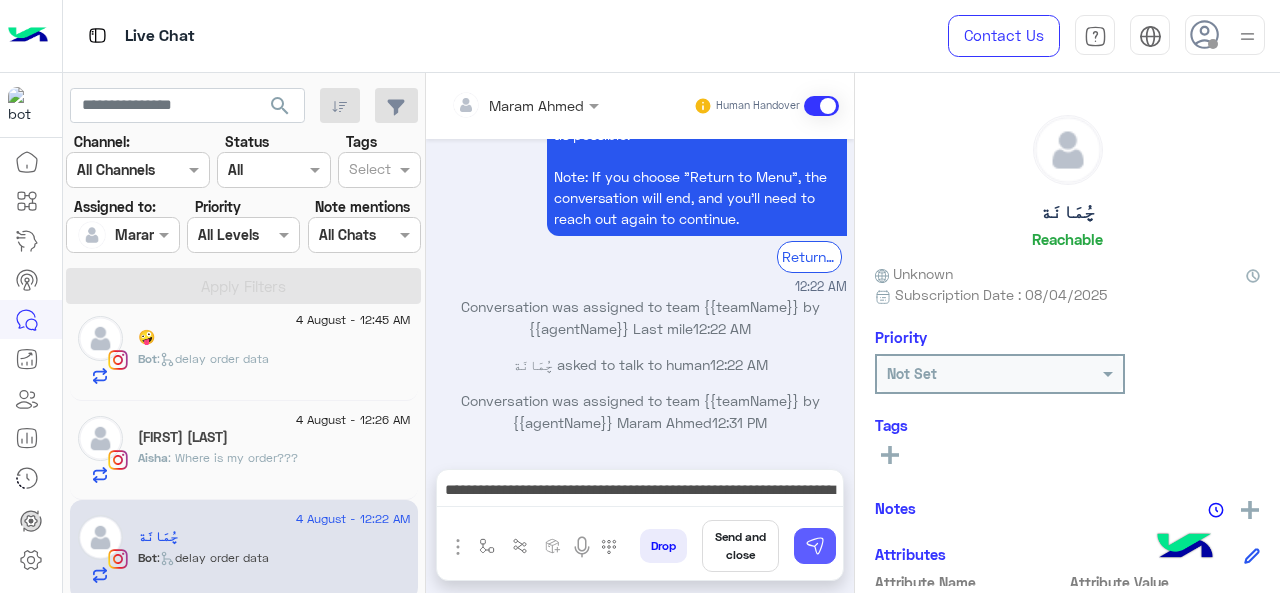 click at bounding box center [815, 546] 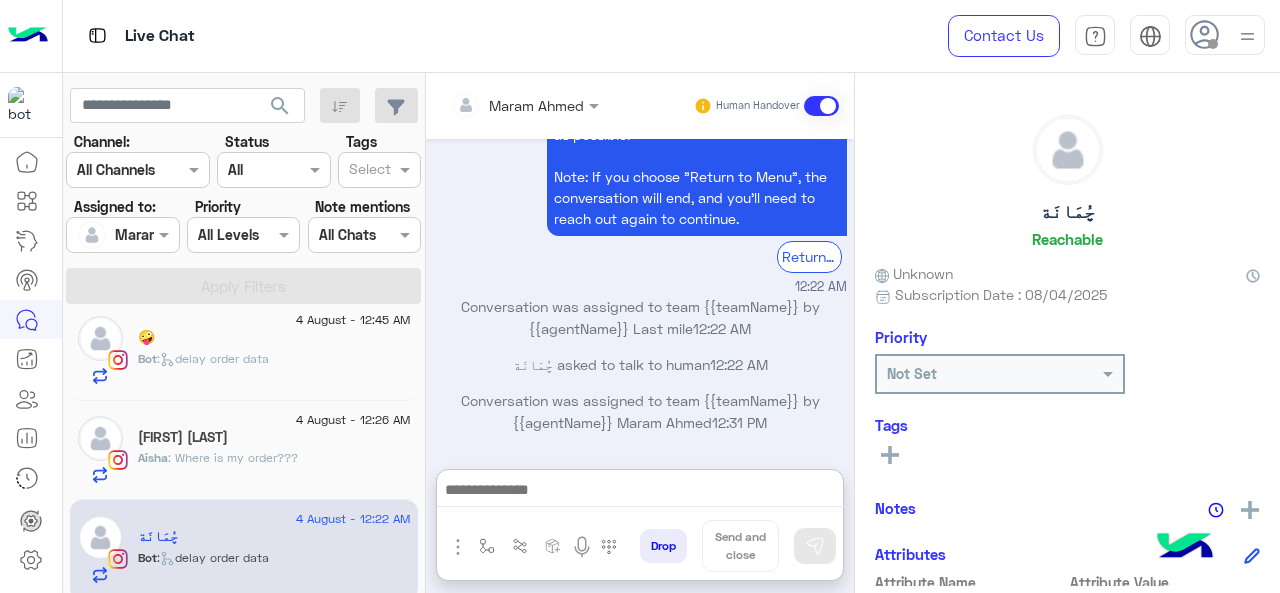 click at bounding box center (640, 492) 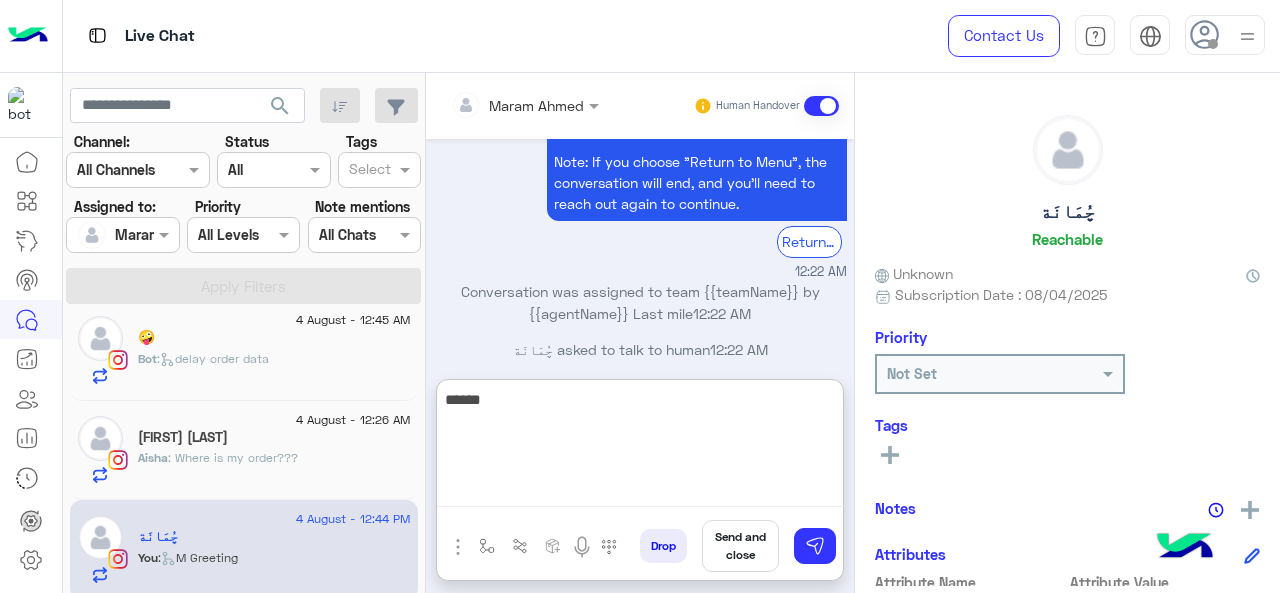 scroll, scrollTop: 1345, scrollLeft: 0, axis: vertical 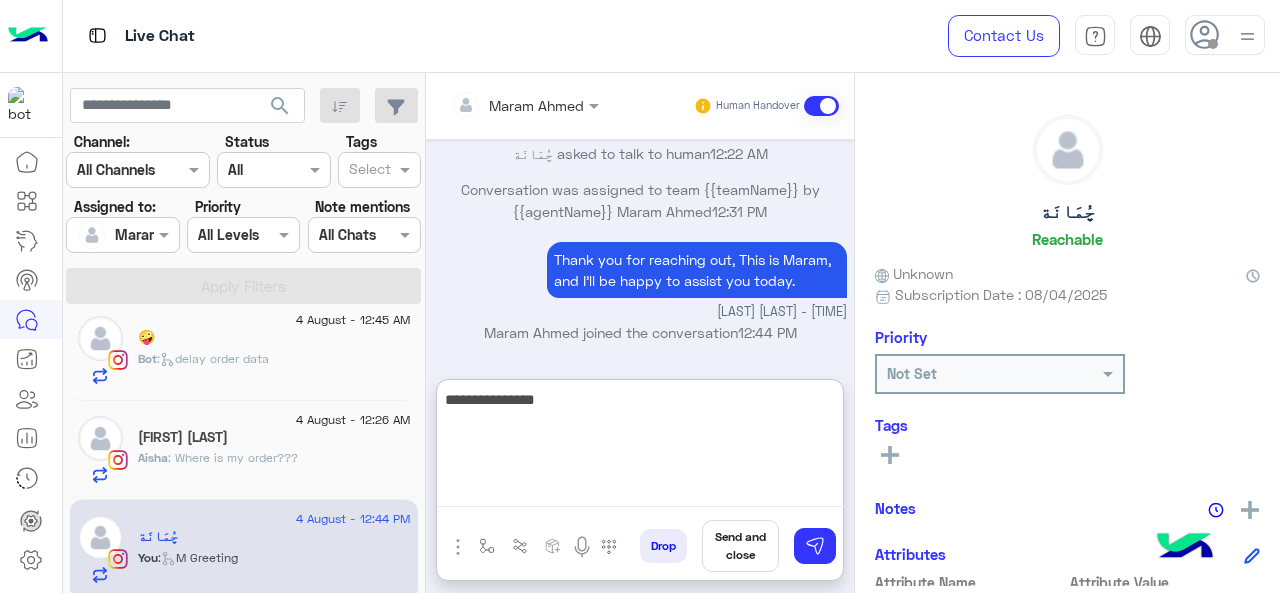paste on "**********" 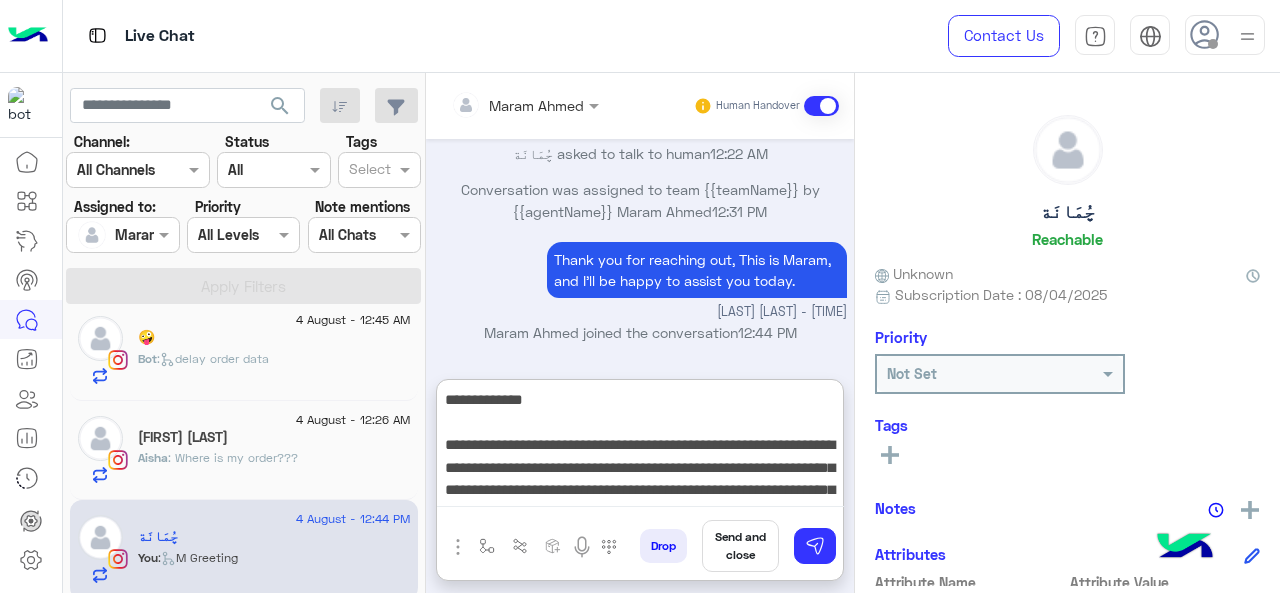 scroll, scrollTop: 60, scrollLeft: 0, axis: vertical 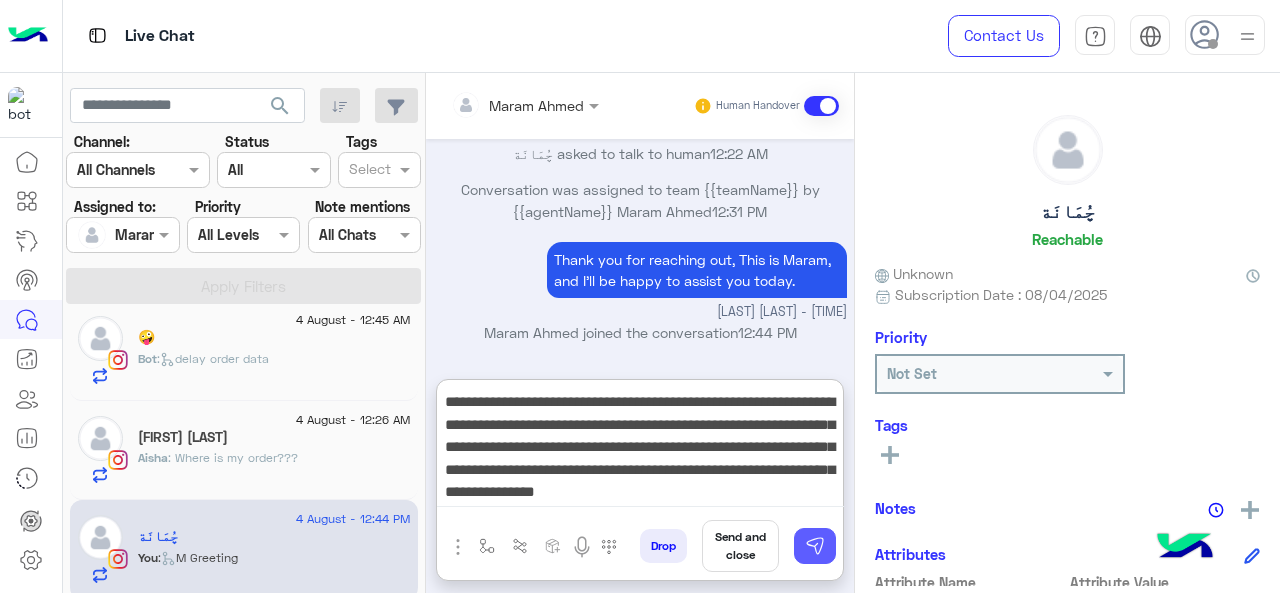 type on "**********" 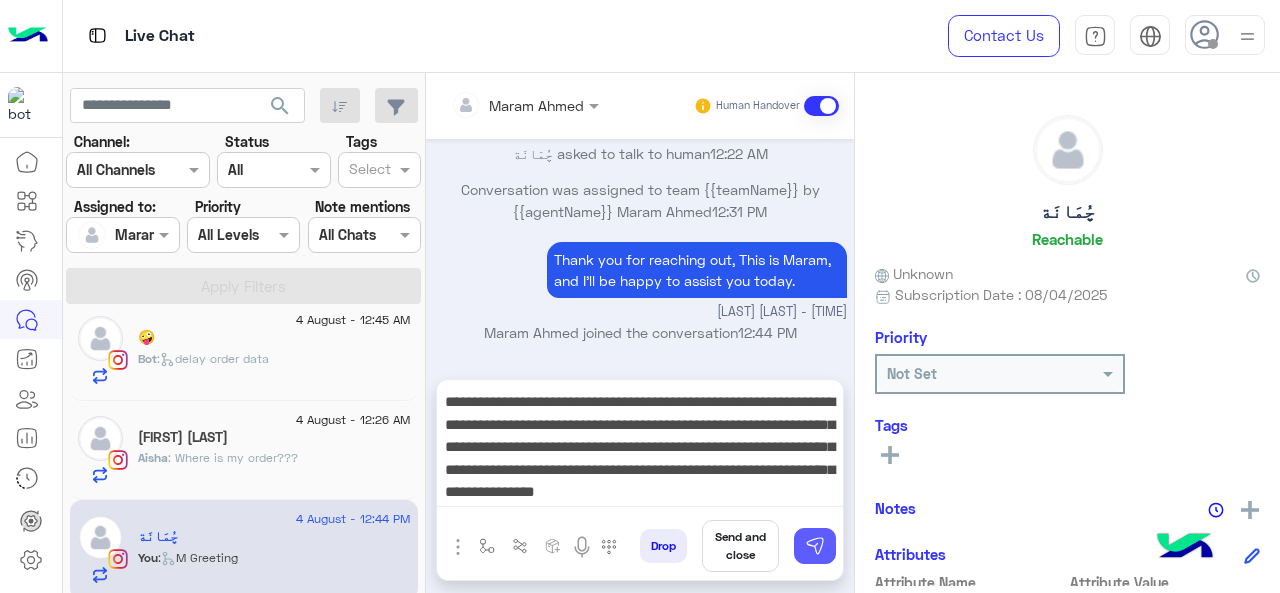 click at bounding box center [815, 546] 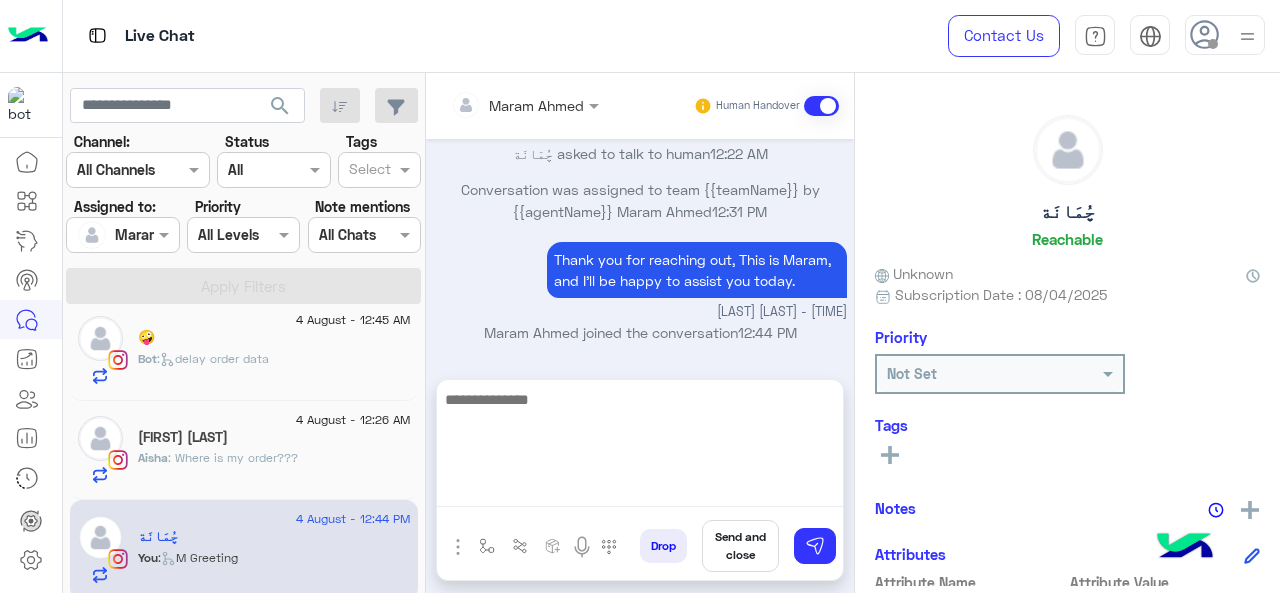 scroll, scrollTop: 1487, scrollLeft: 0, axis: vertical 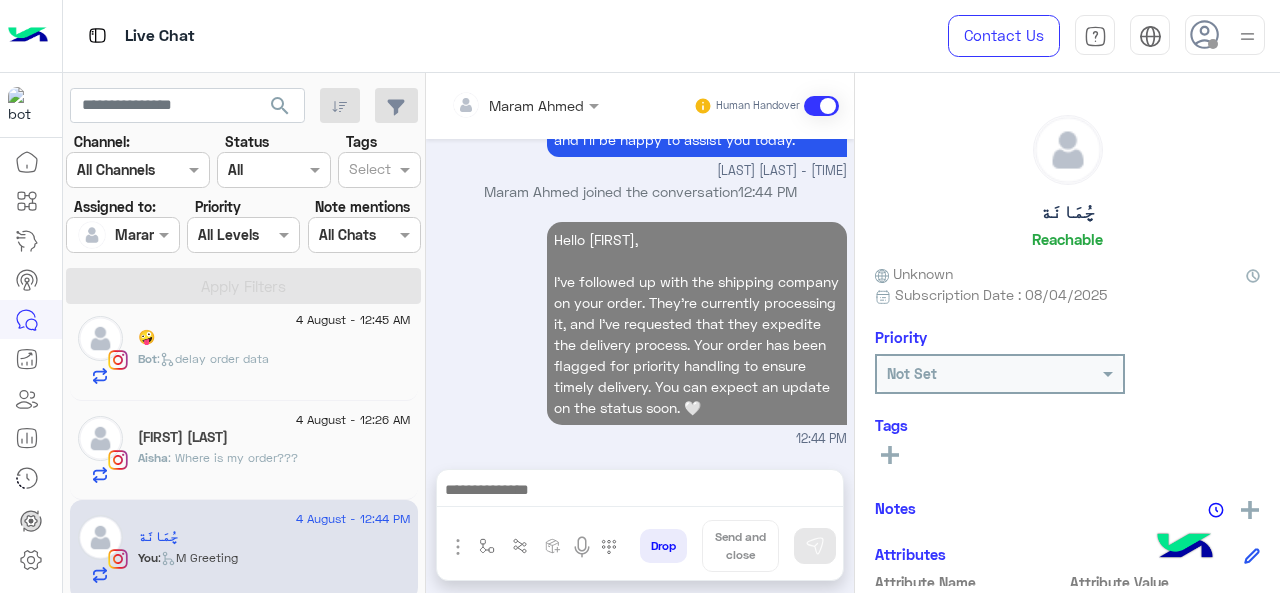 click on "Aisha Ashraf" 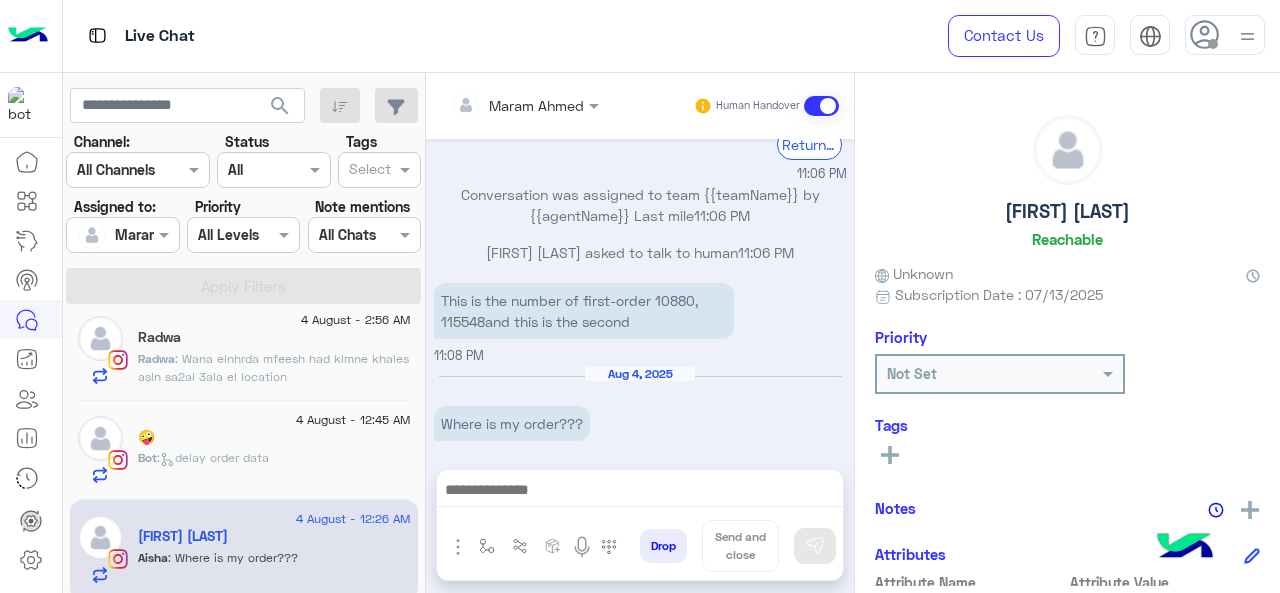 scroll, scrollTop: 720, scrollLeft: 0, axis: vertical 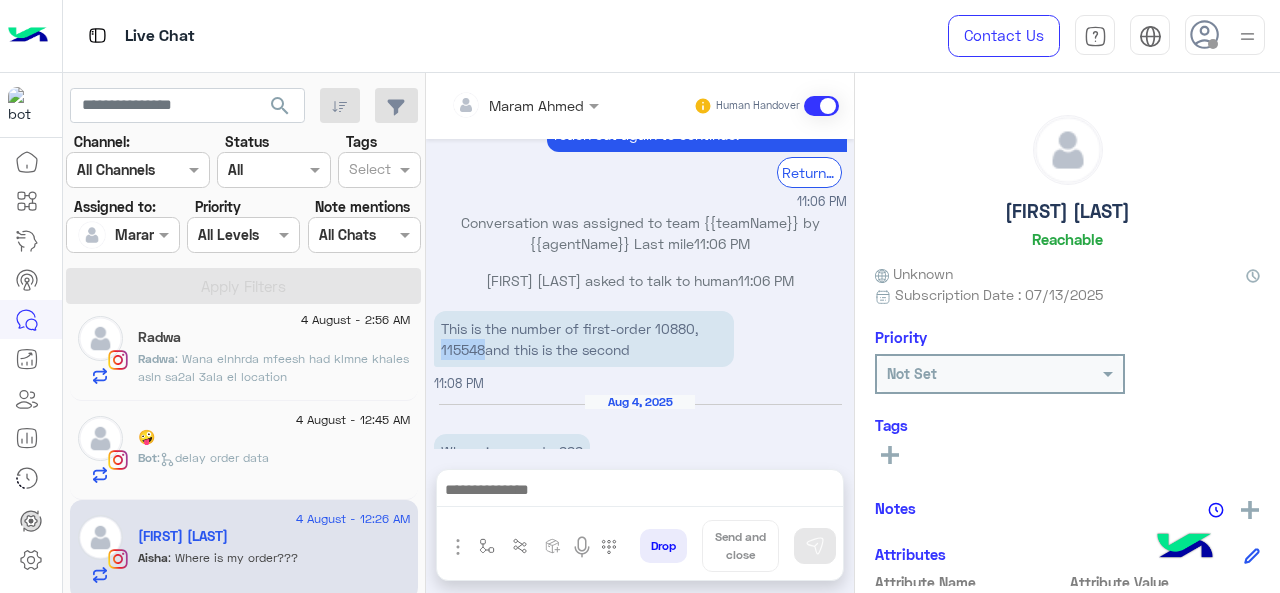 drag, startPoint x: 482, startPoint y: 349, endPoint x: 442, endPoint y: 350, distance: 40.012497 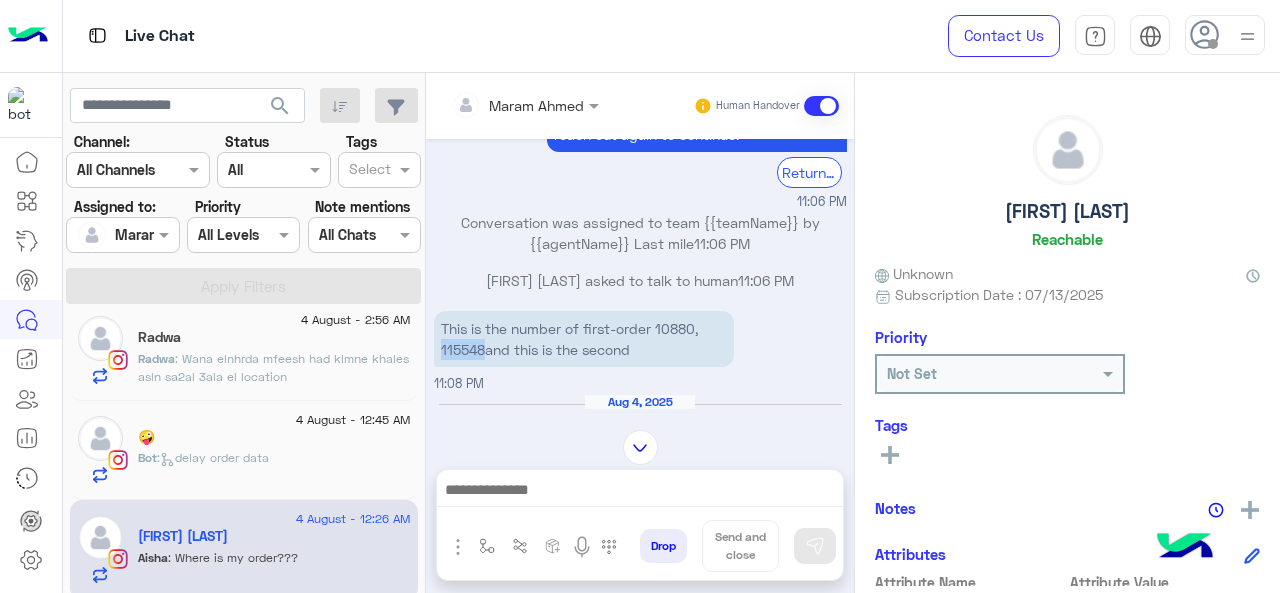 scroll, scrollTop: 320, scrollLeft: 0, axis: vertical 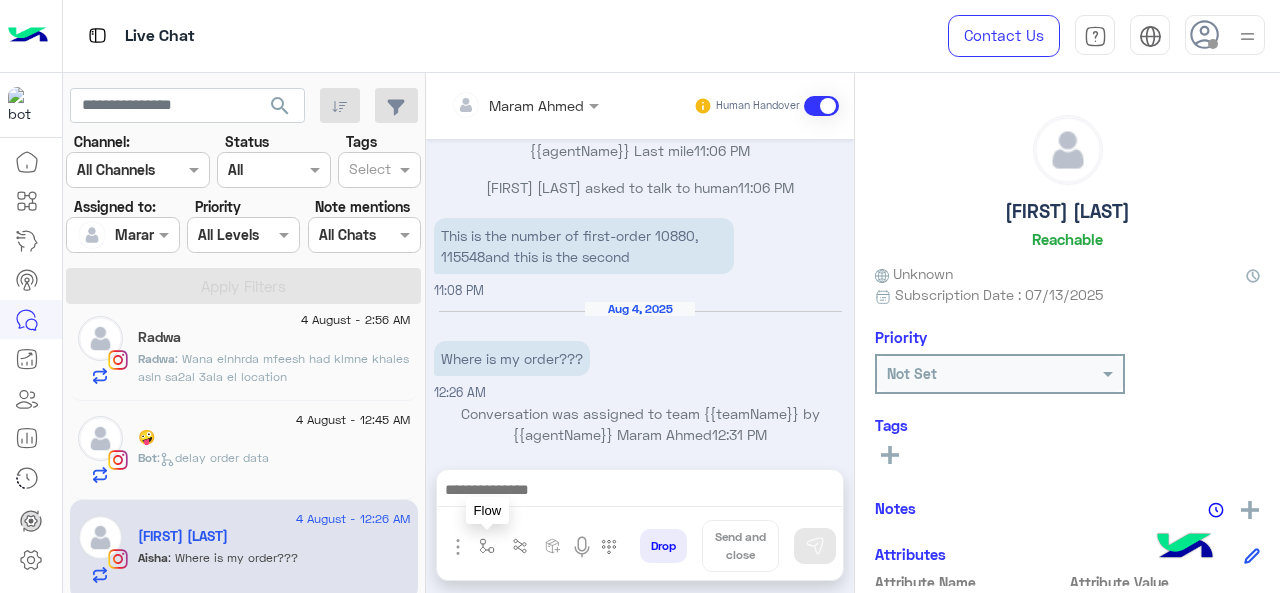 click at bounding box center [487, 546] 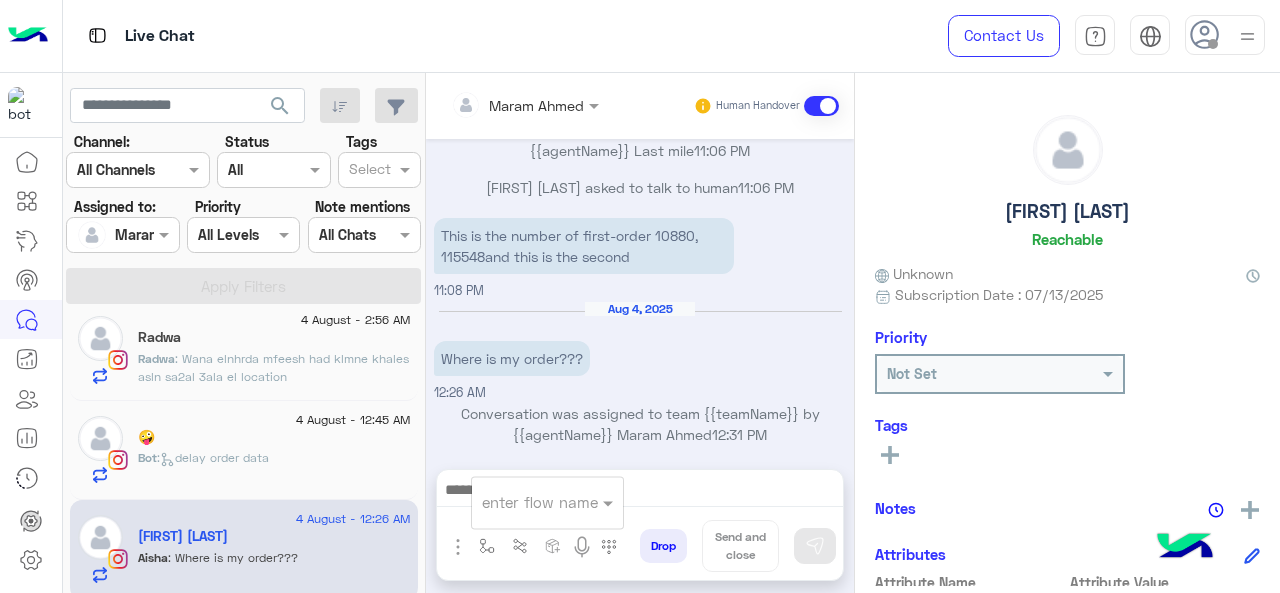 click at bounding box center [523, 502] 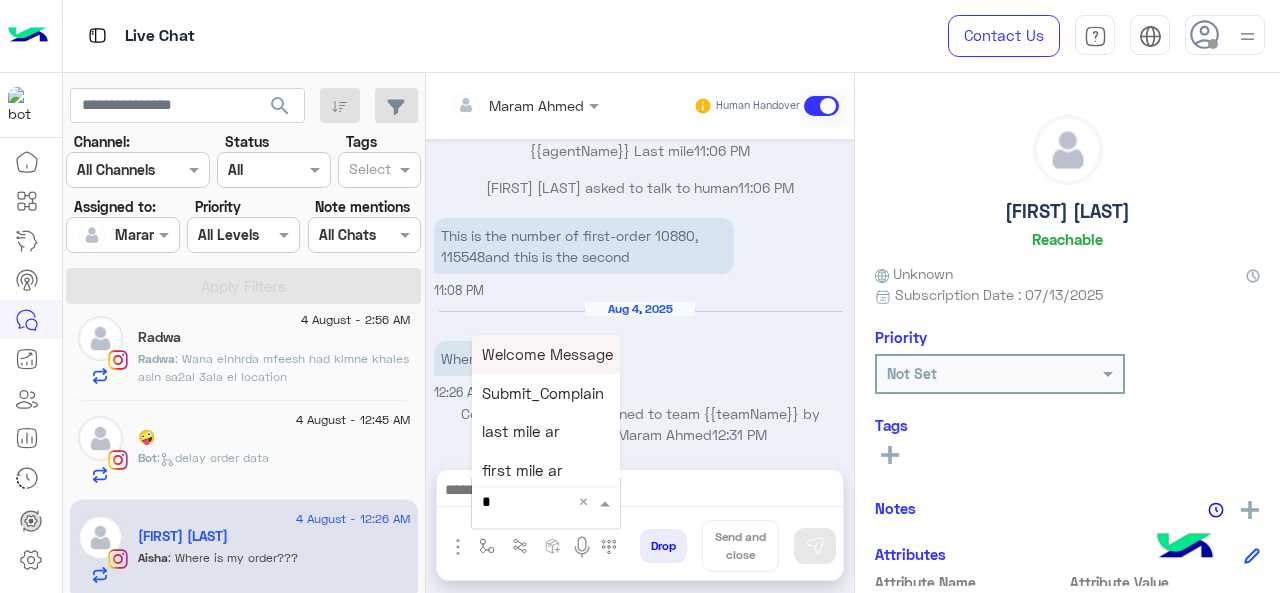 type on "*" 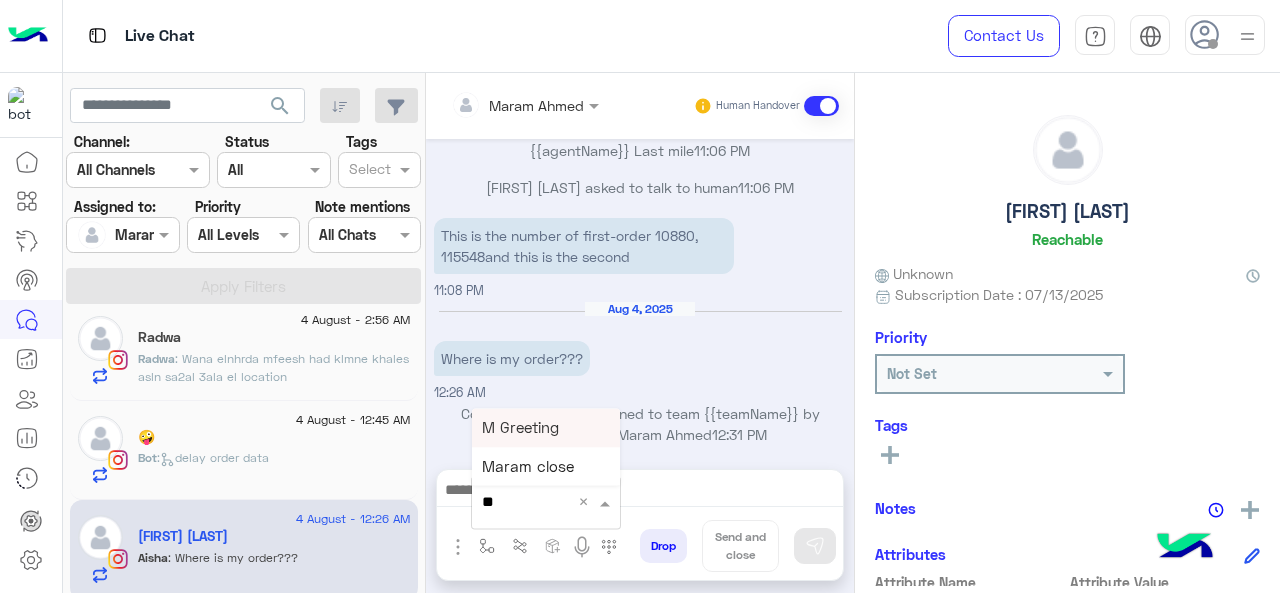 click on "M Greeting" at bounding box center [546, 427] 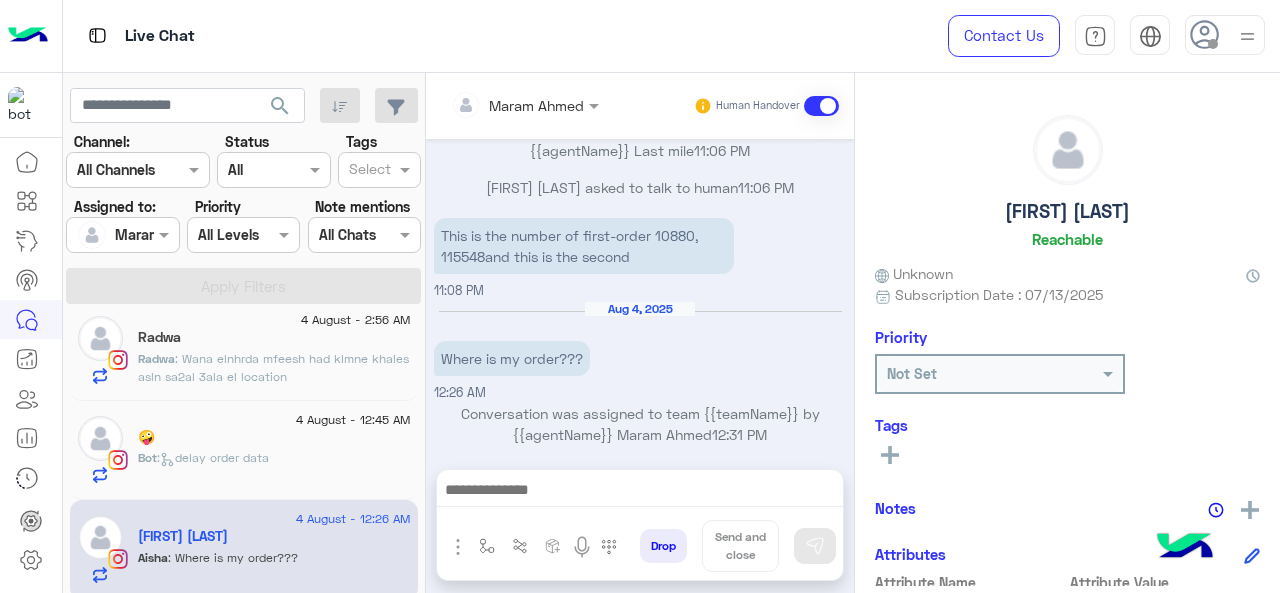 type on "**********" 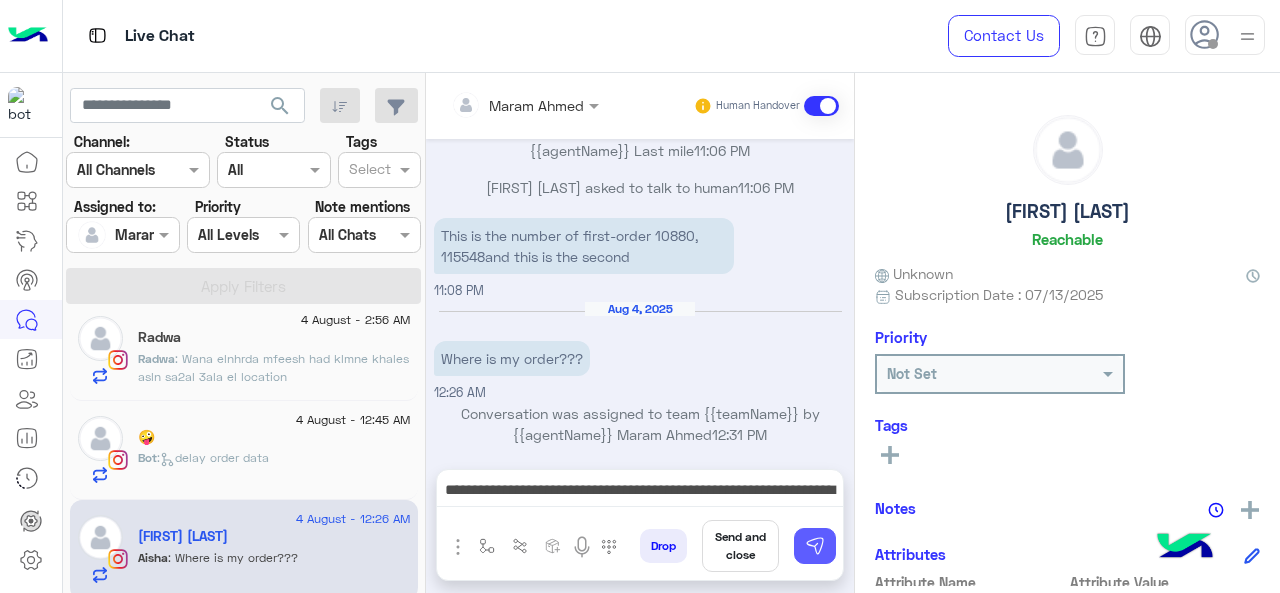 click at bounding box center [815, 546] 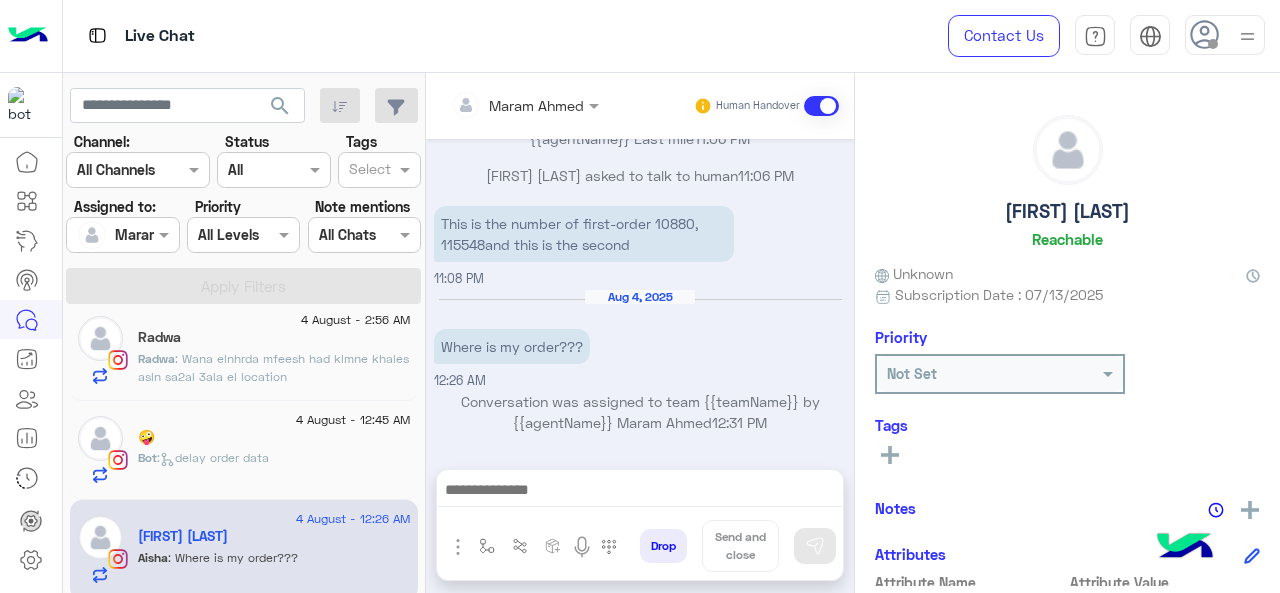 click at bounding box center (640, 492) 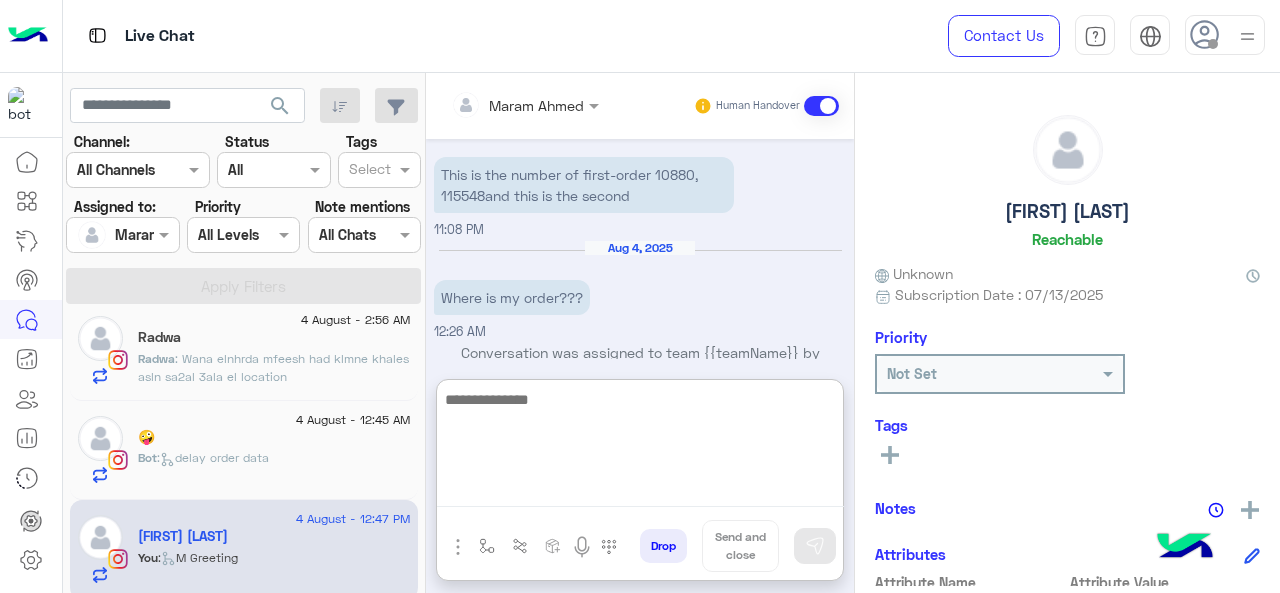 scroll, scrollTop: 3442, scrollLeft: 0, axis: vertical 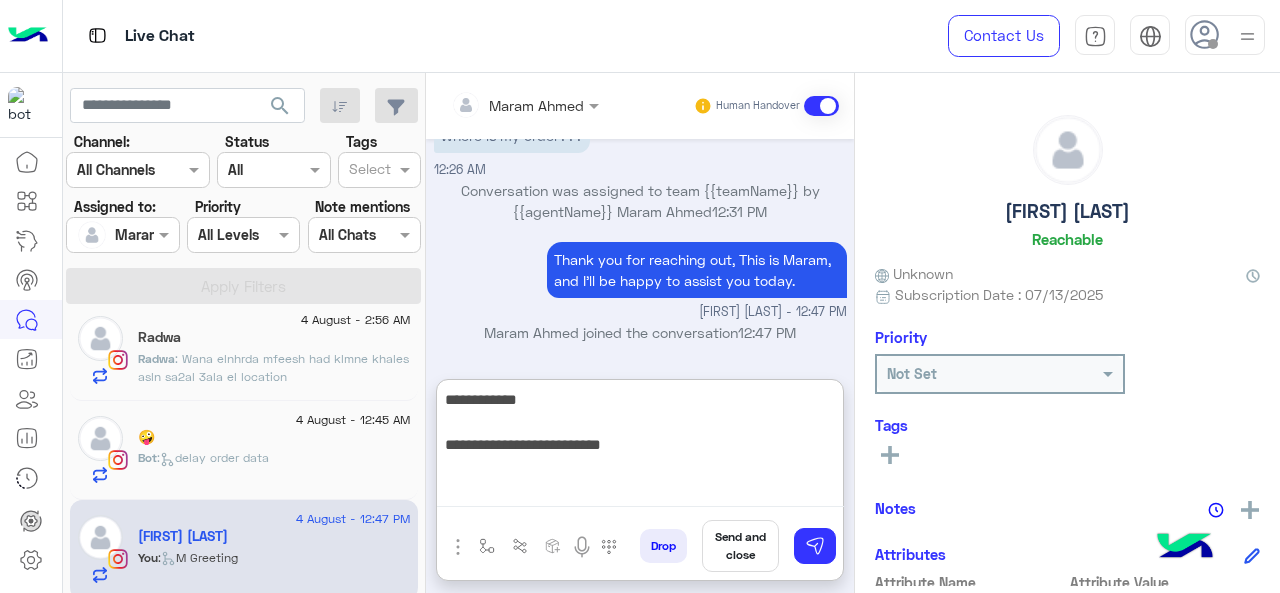paste on "**********" 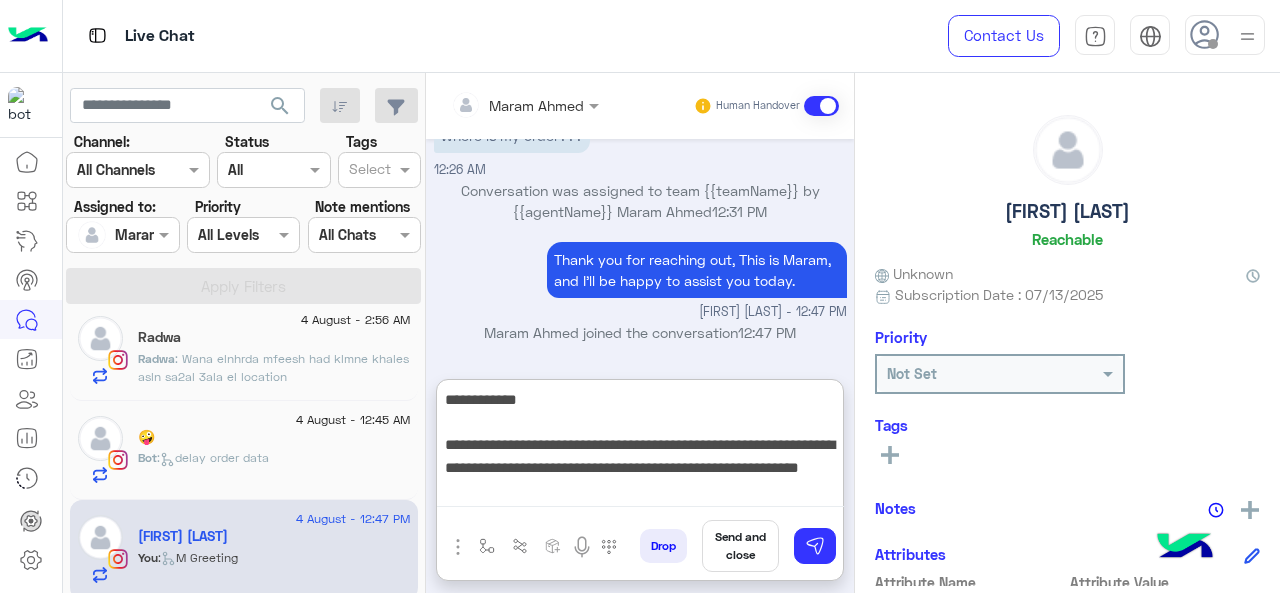 type on "**********" 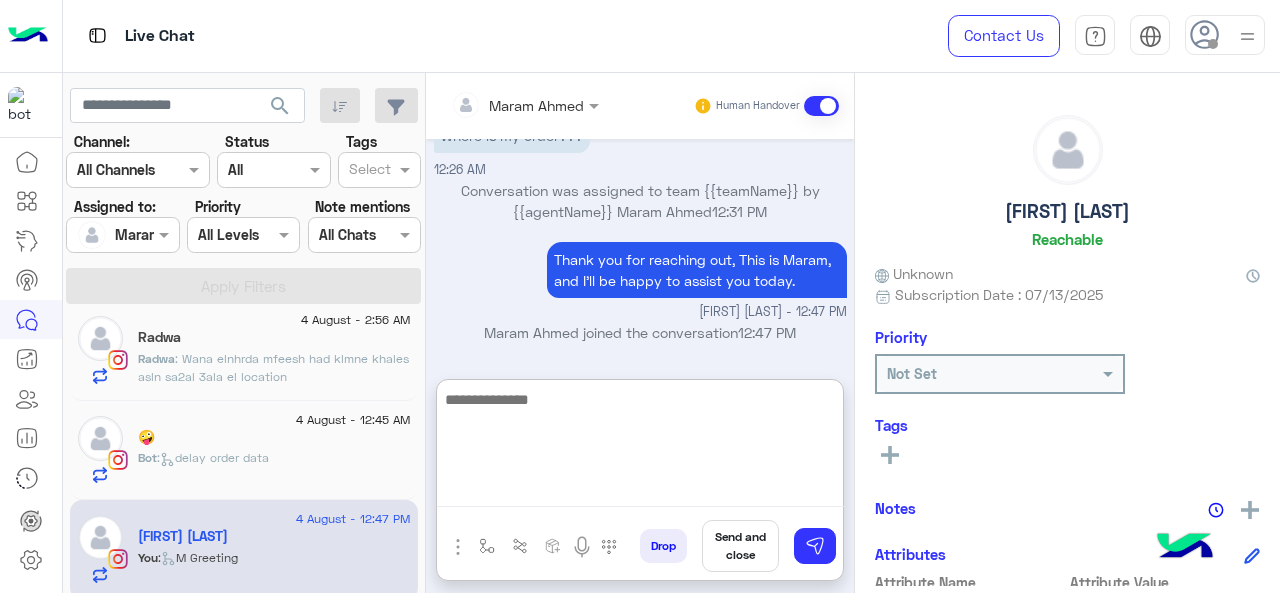 scroll, scrollTop: 3610, scrollLeft: 0, axis: vertical 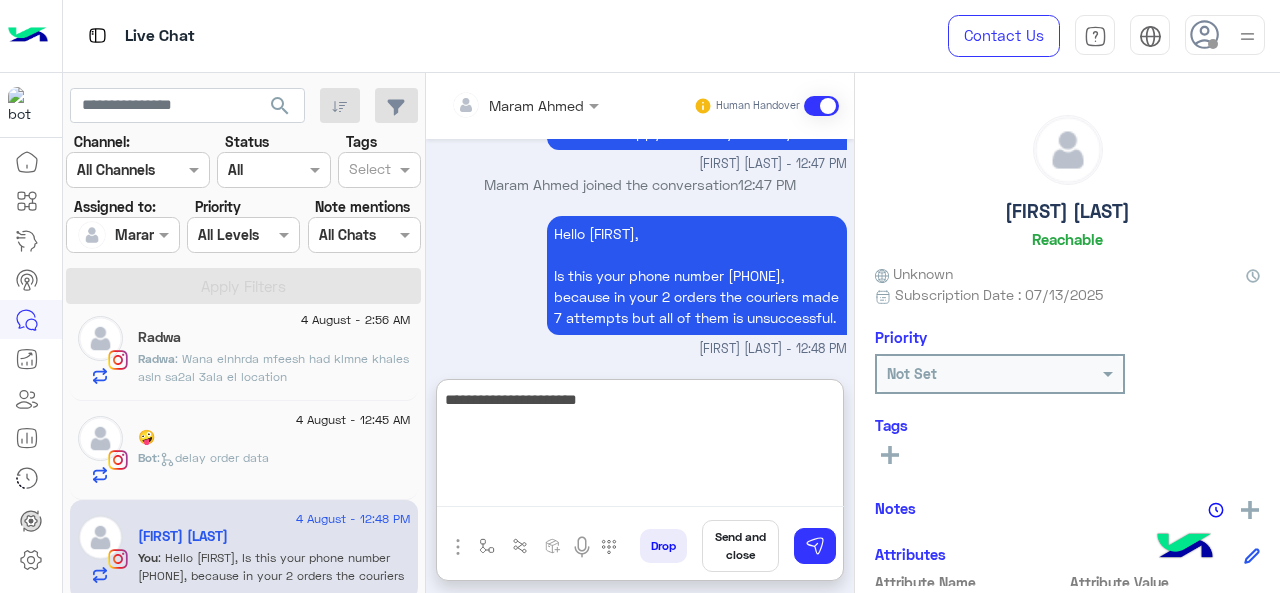 type on "**********" 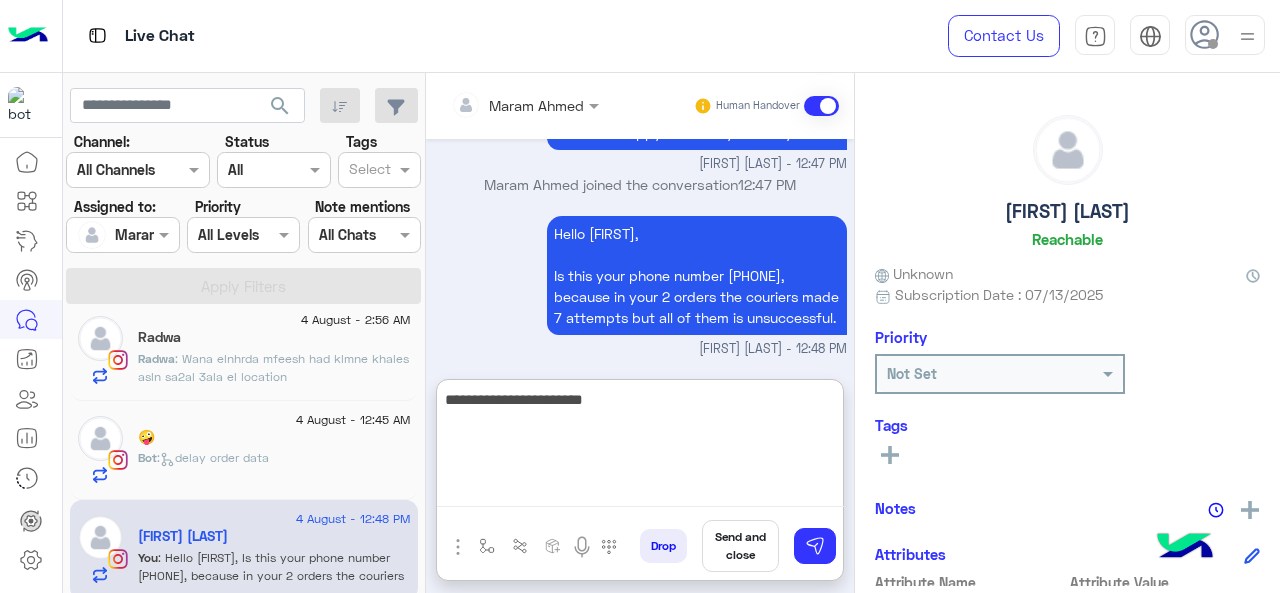 type 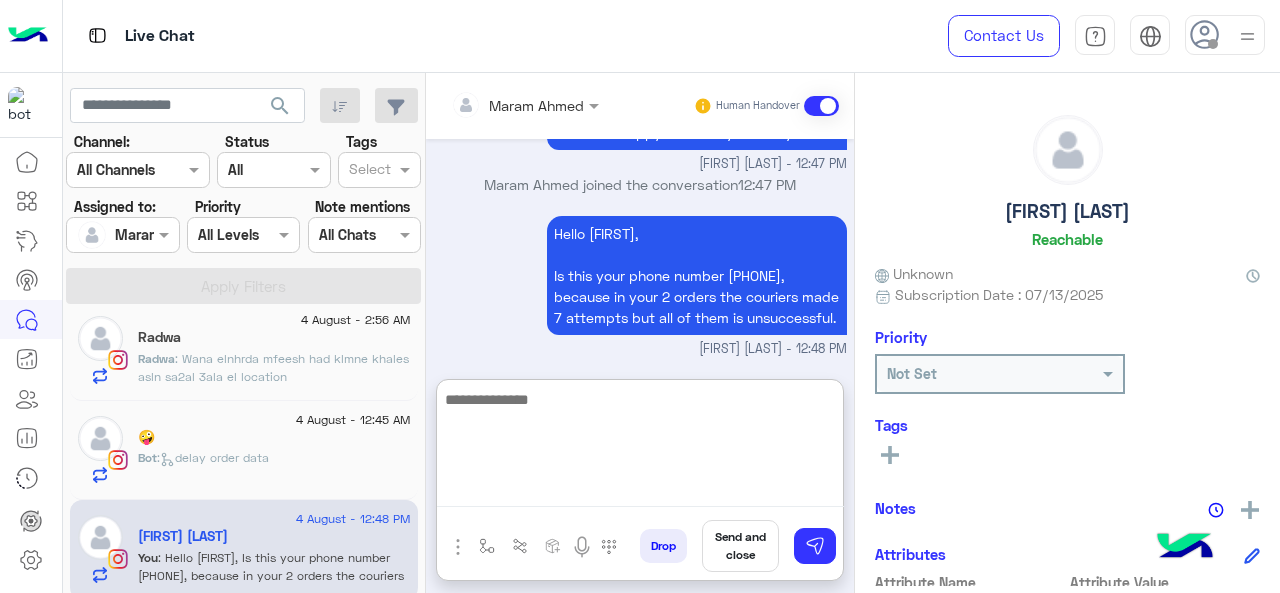 scroll, scrollTop: 3674, scrollLeft: 0, axis: vertical 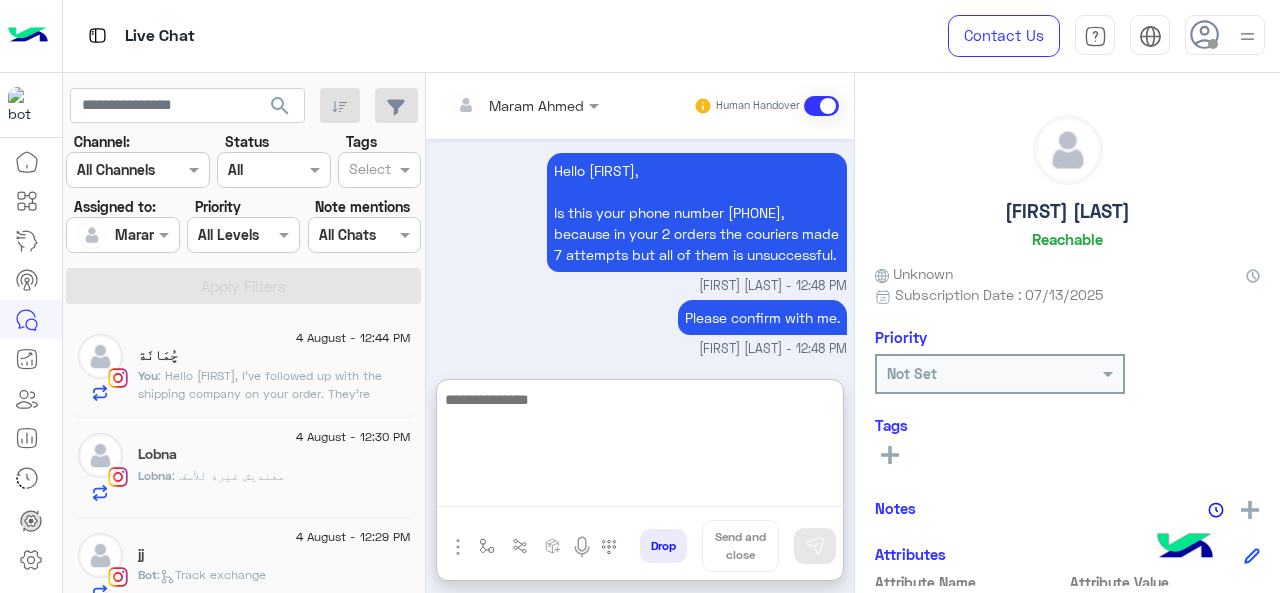 click on ": Hello Jomana,
I've followed up with the shipping company on your order. They're currently processing it, and I've requested that they expedite the delivery process. Your order has been flagged for priority handling to ensure timely delivery. You can expect an update on the status soon. 🤍" 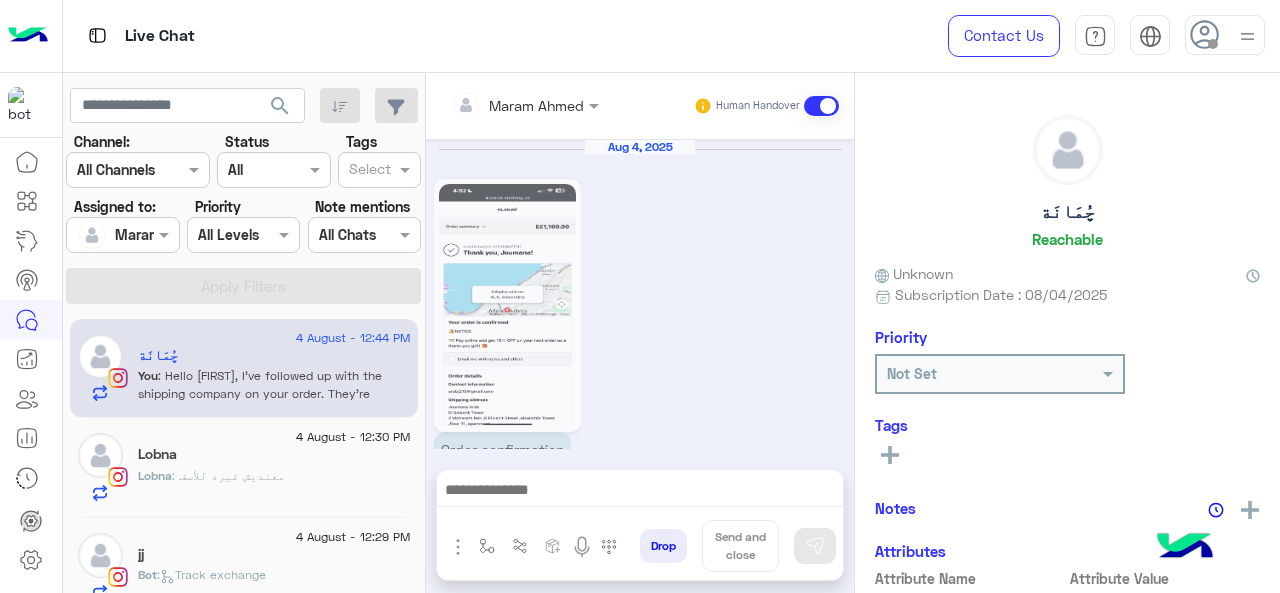 scroll, scrollTop: 965, scrollLeft: 0, axis: vertical 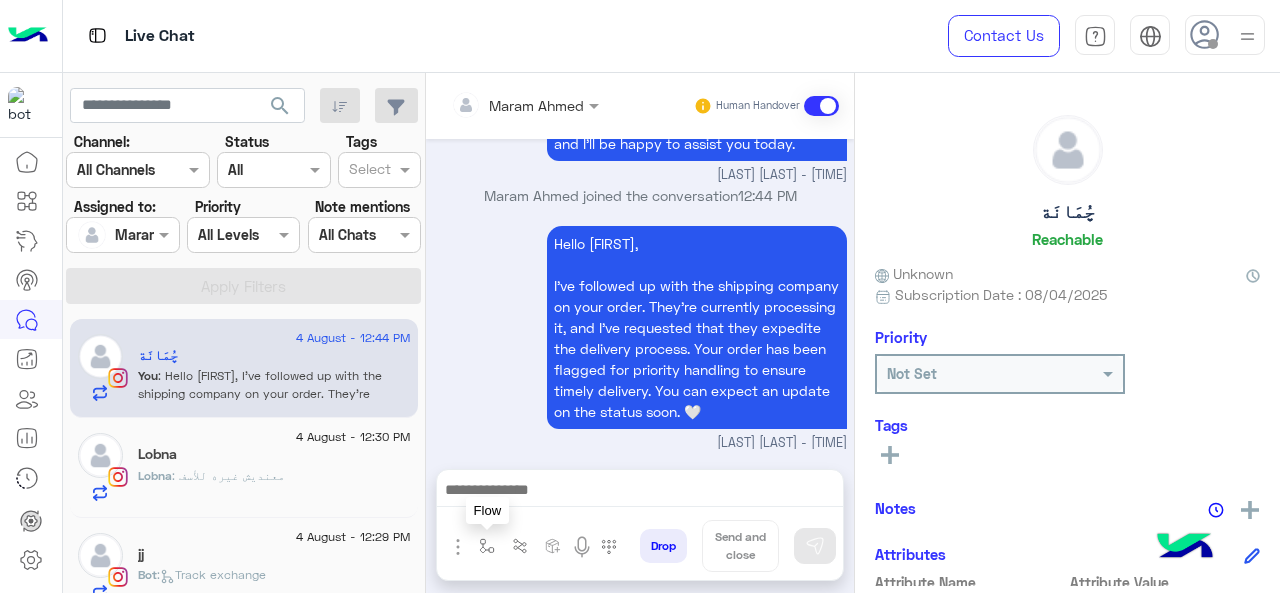 click at bounding box center (487, 546) 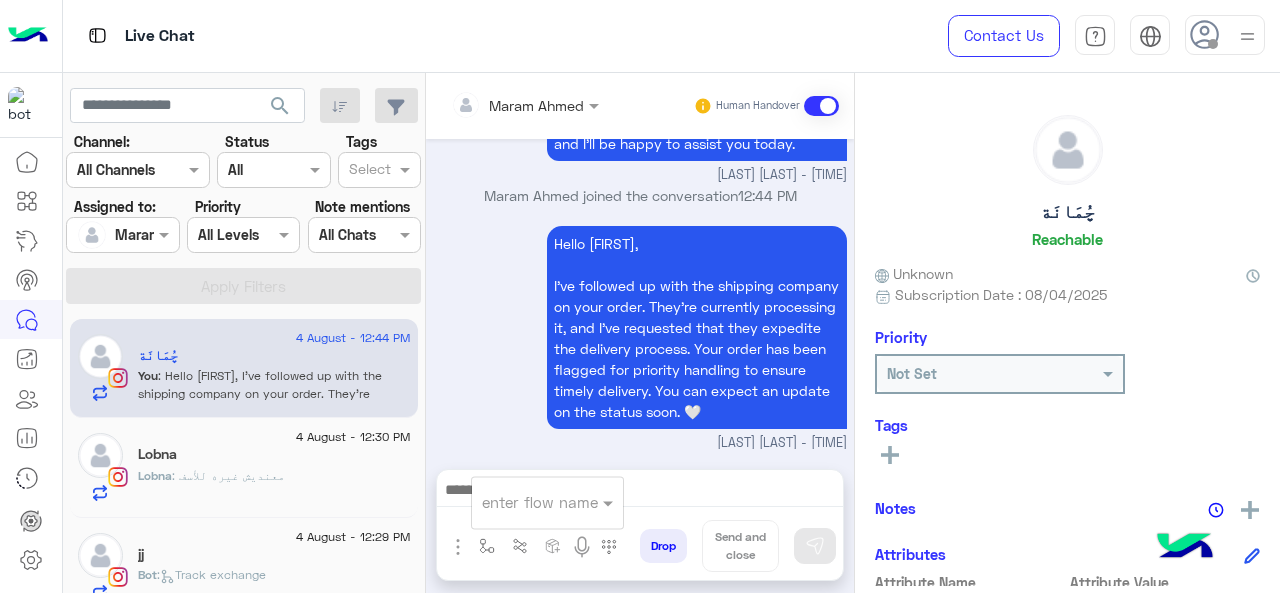 click on "enter flow name" at bounding box center (547, 502) 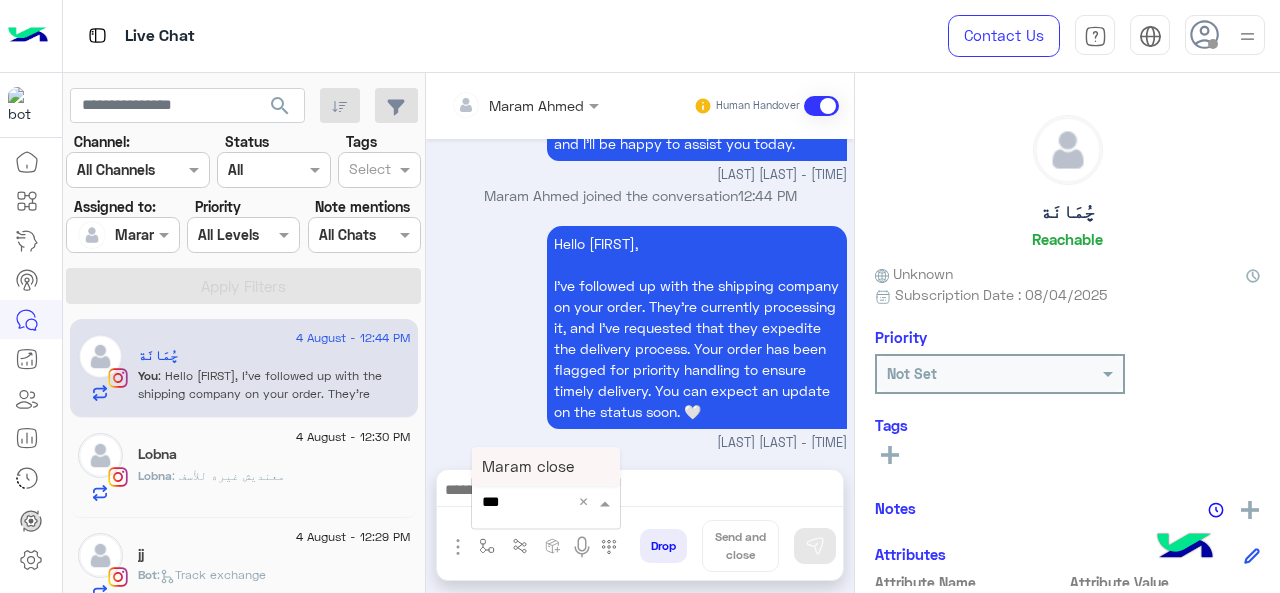 type on "****" 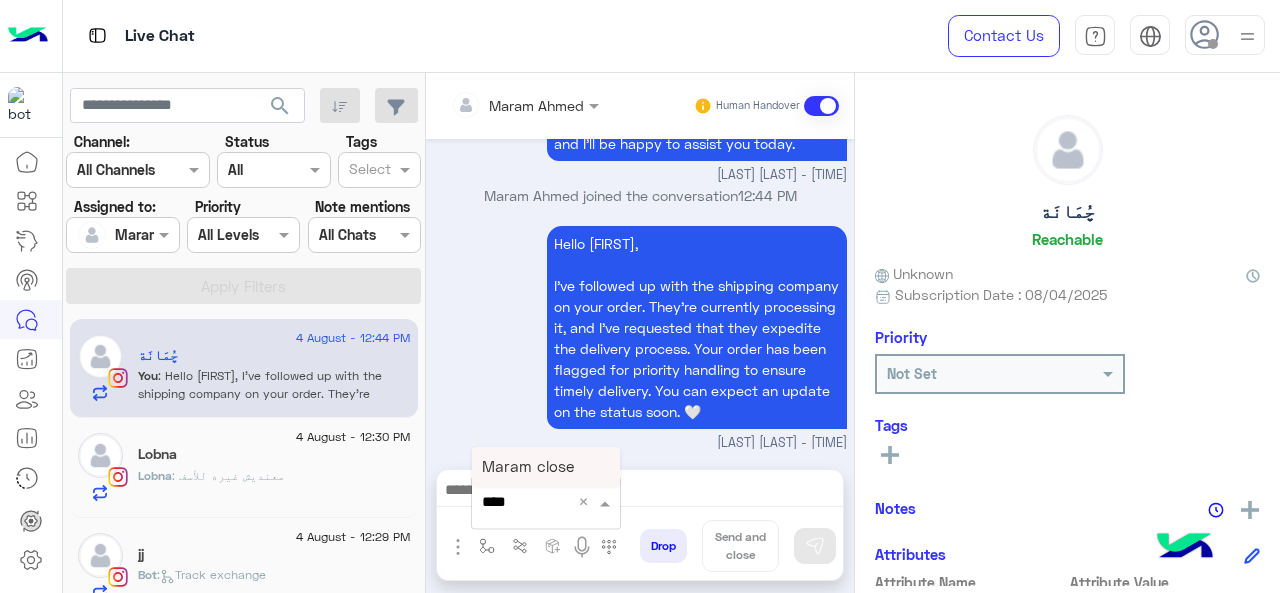 click on "Maram close" at bounding box center (546, 466) 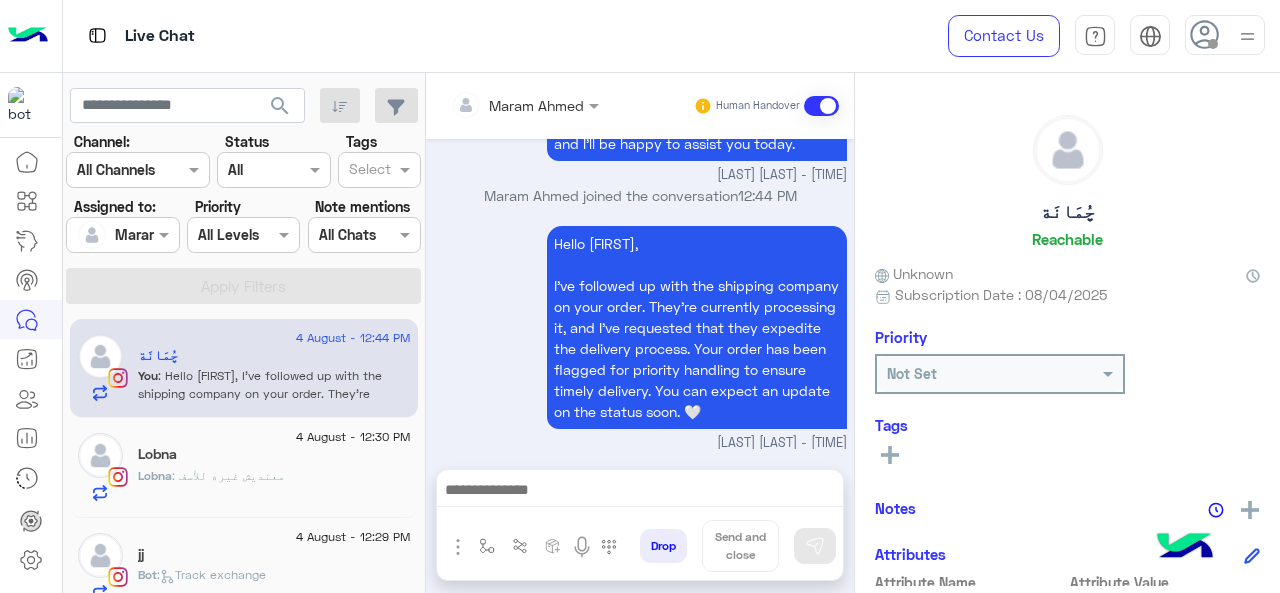 type on "**********" 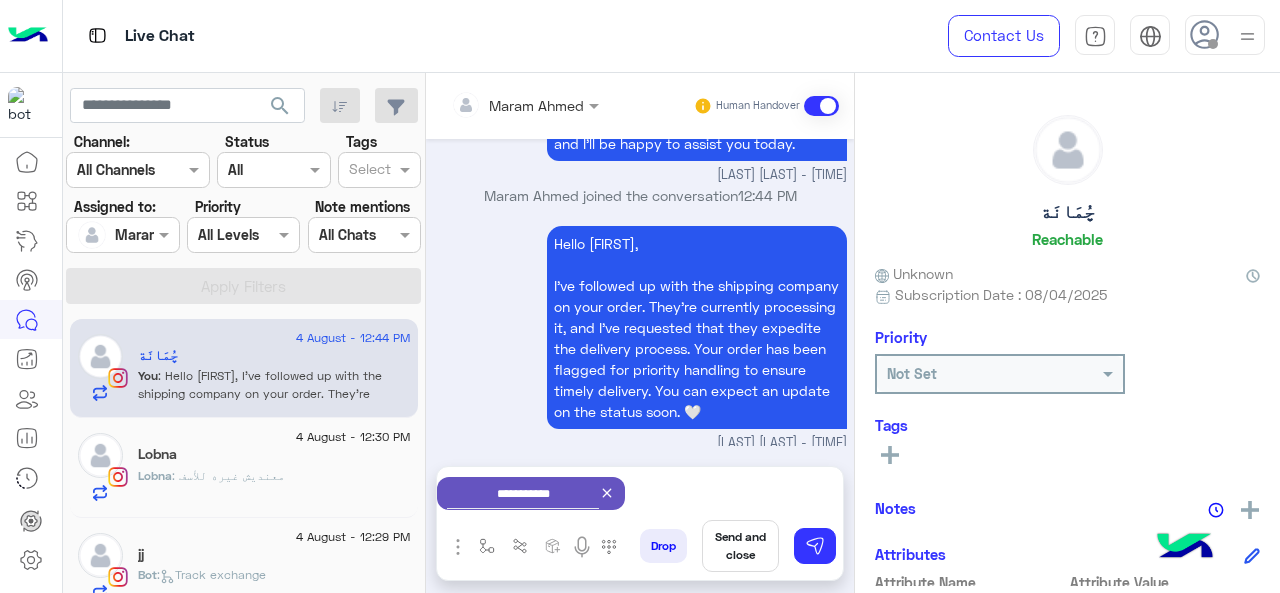 click on "Send and close" at bounding box center (740, 546) 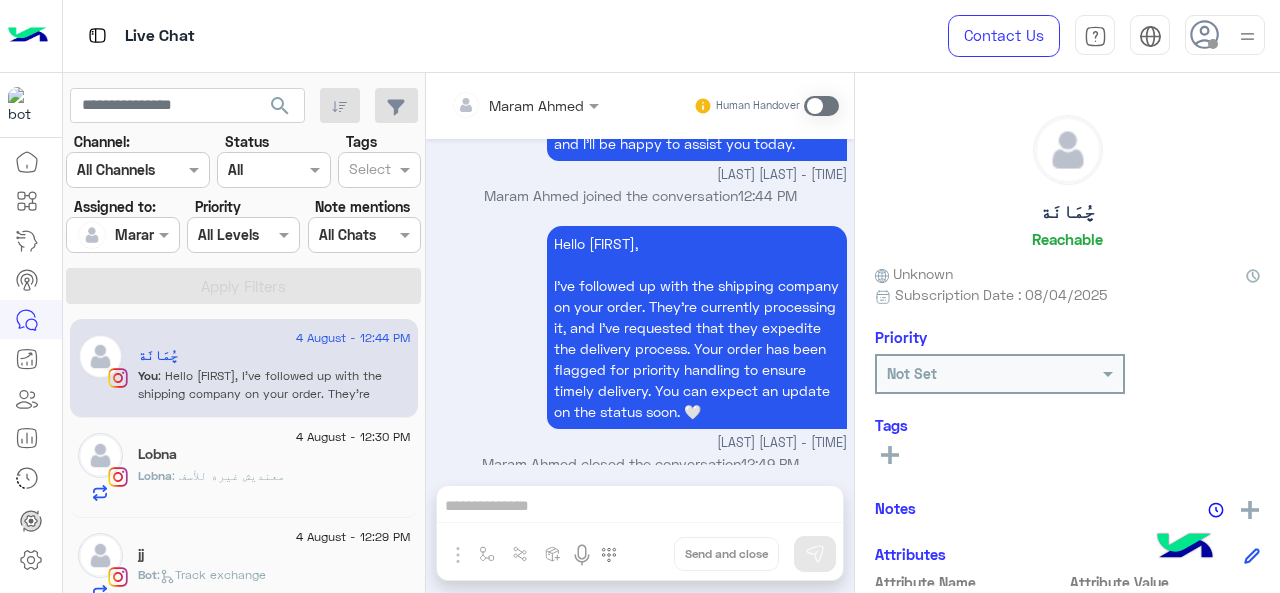 scroll, scrollTop: 986, scrollLeft: 0, axis: vertical 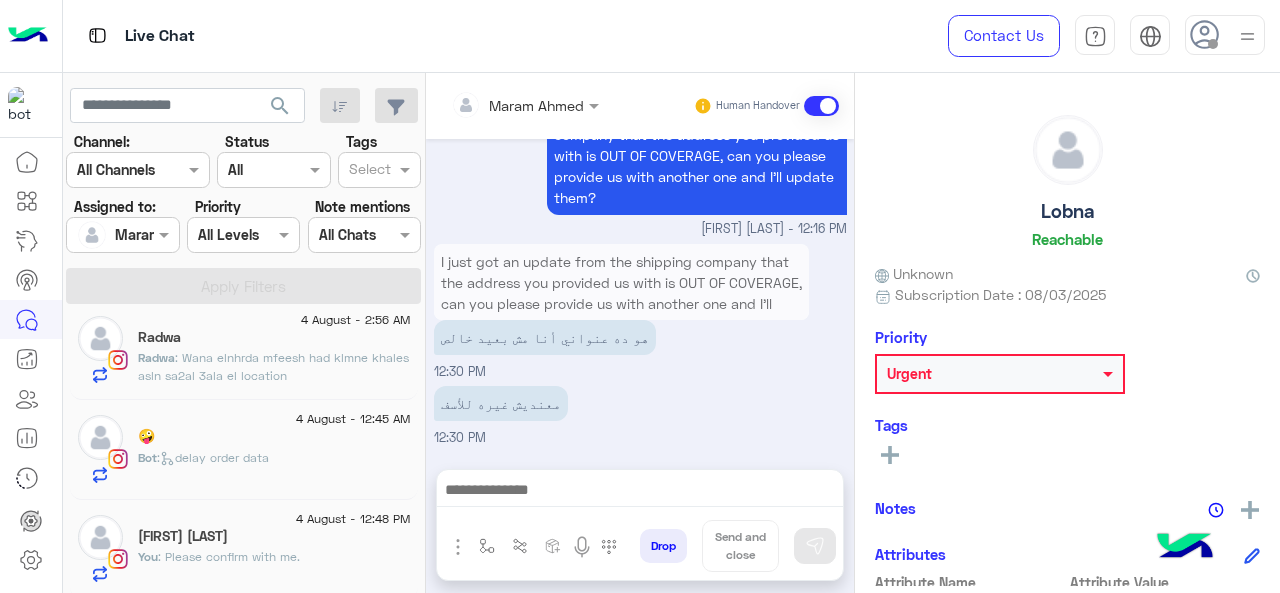 click on ":   delay order data" 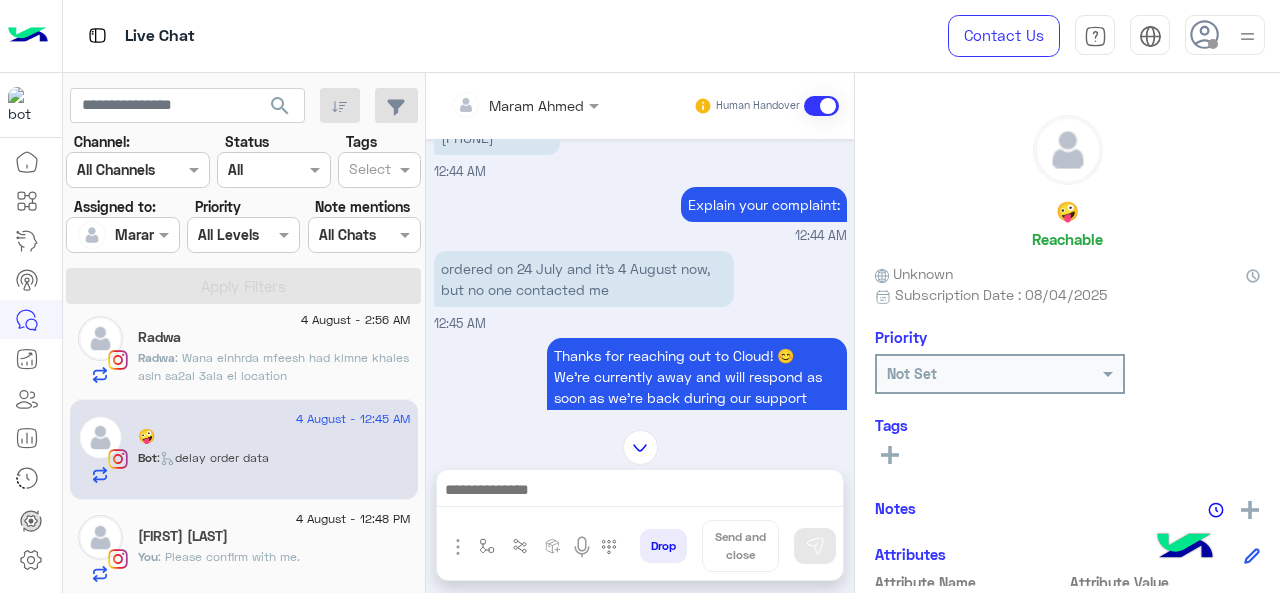 scroll, scrollTop: 523, scrollLeft: 0, axis: vertical 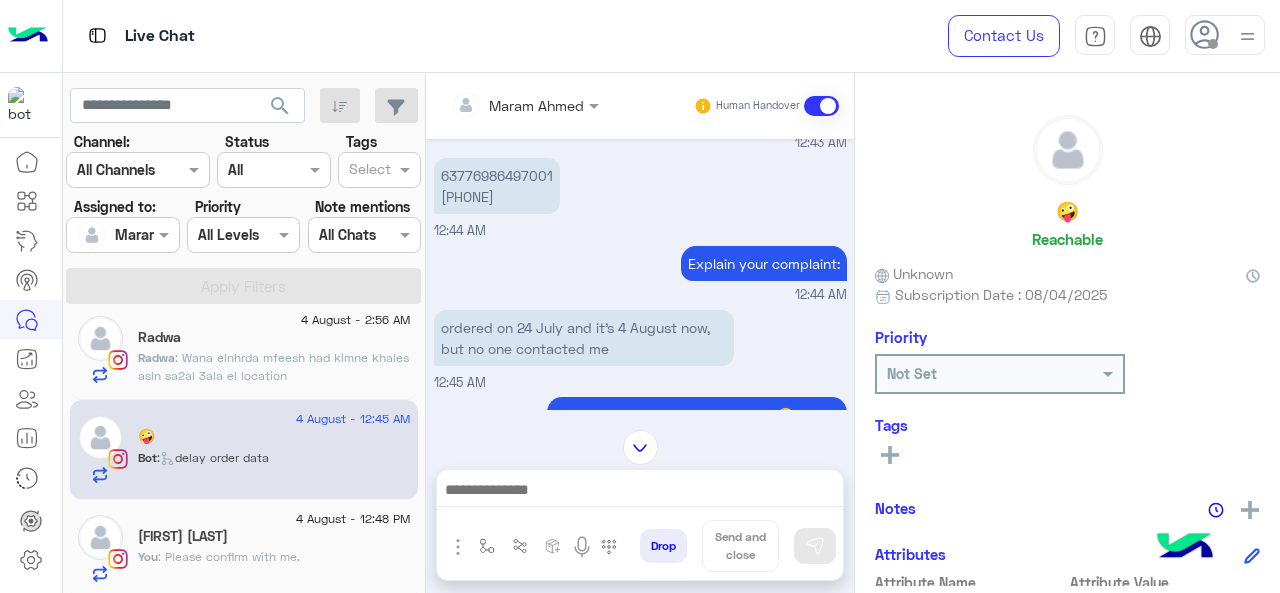 click on "63776986497001 01025375429" at bounding box center [497, 186] 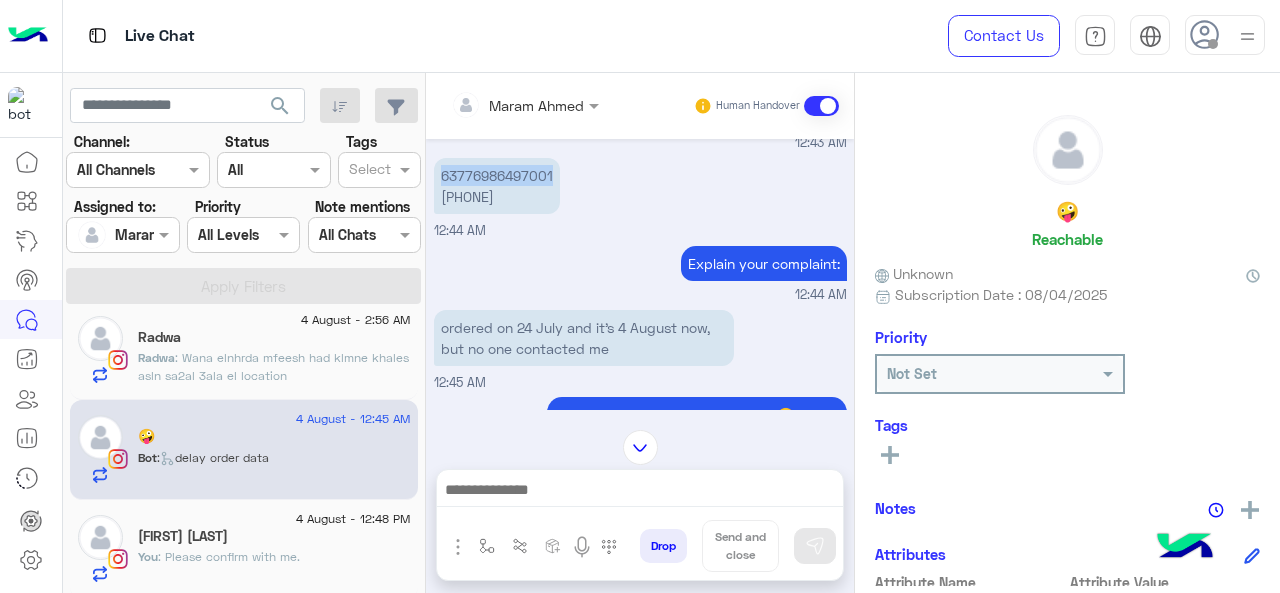 click on "63776986497001 01025375429" at bounding box center (497, 186) 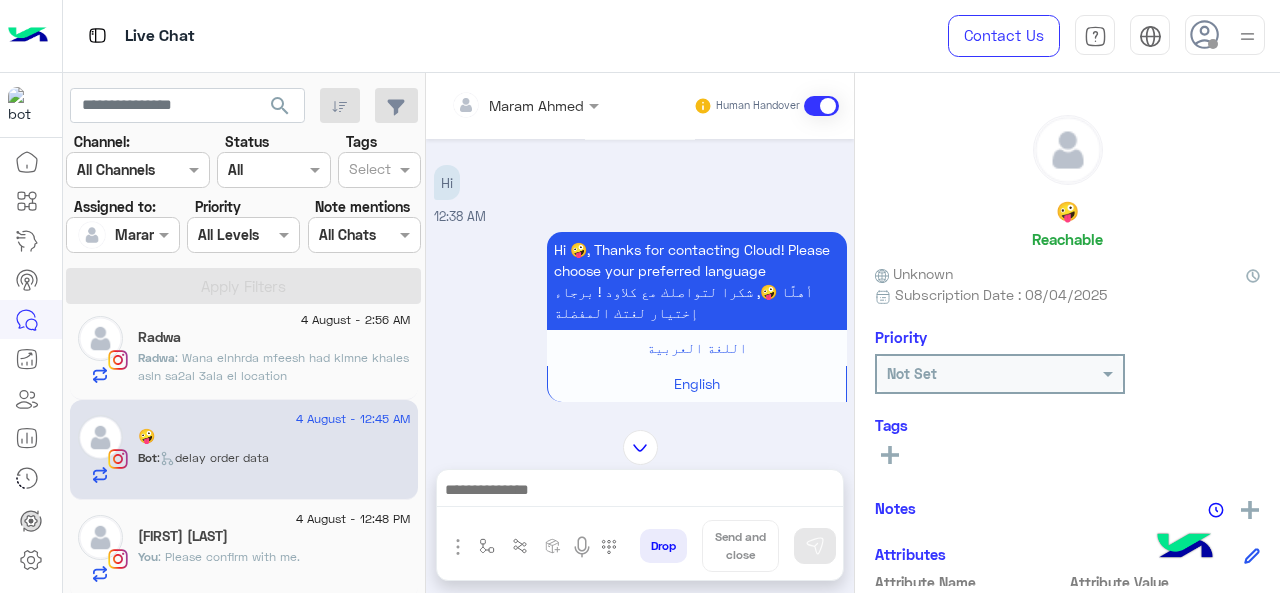 scroll, scrollTop: 0, scrollLeft: 0, axis: both 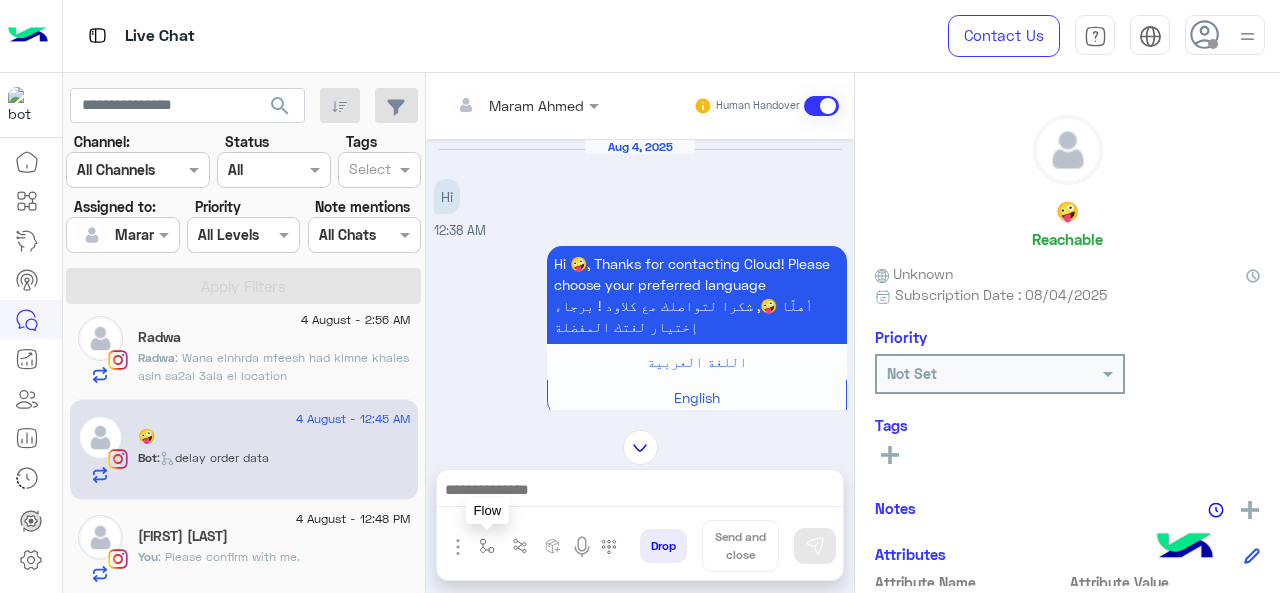 click at bounding box center (487, 546) 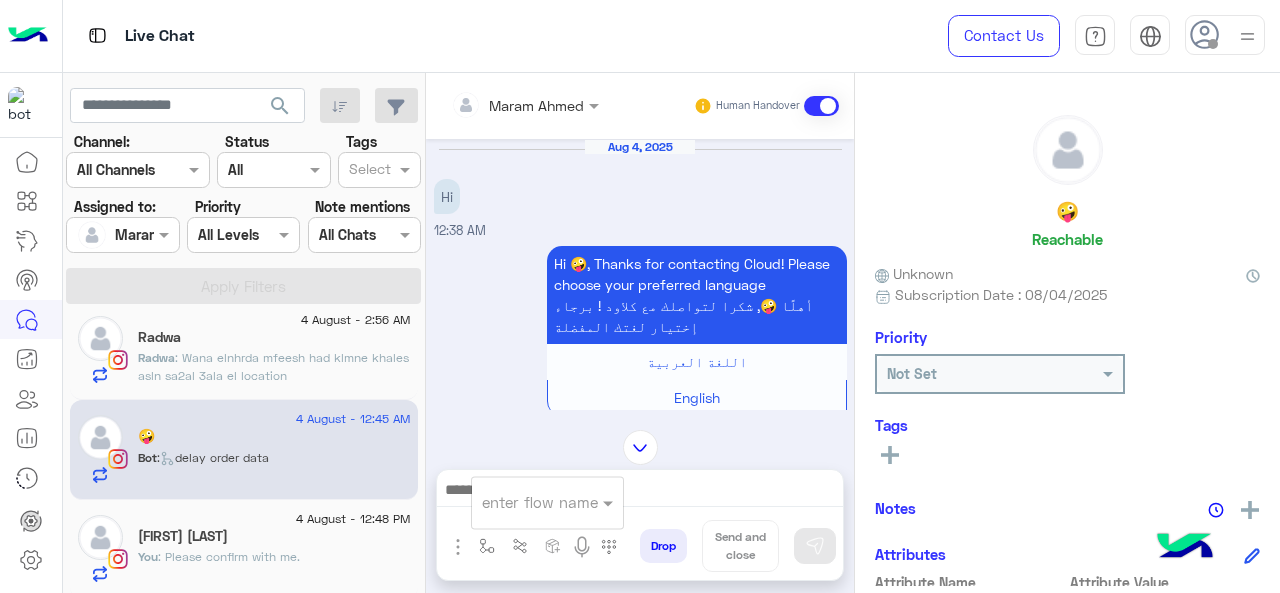 click on "enter flow name" at bounding box center [547, 502] 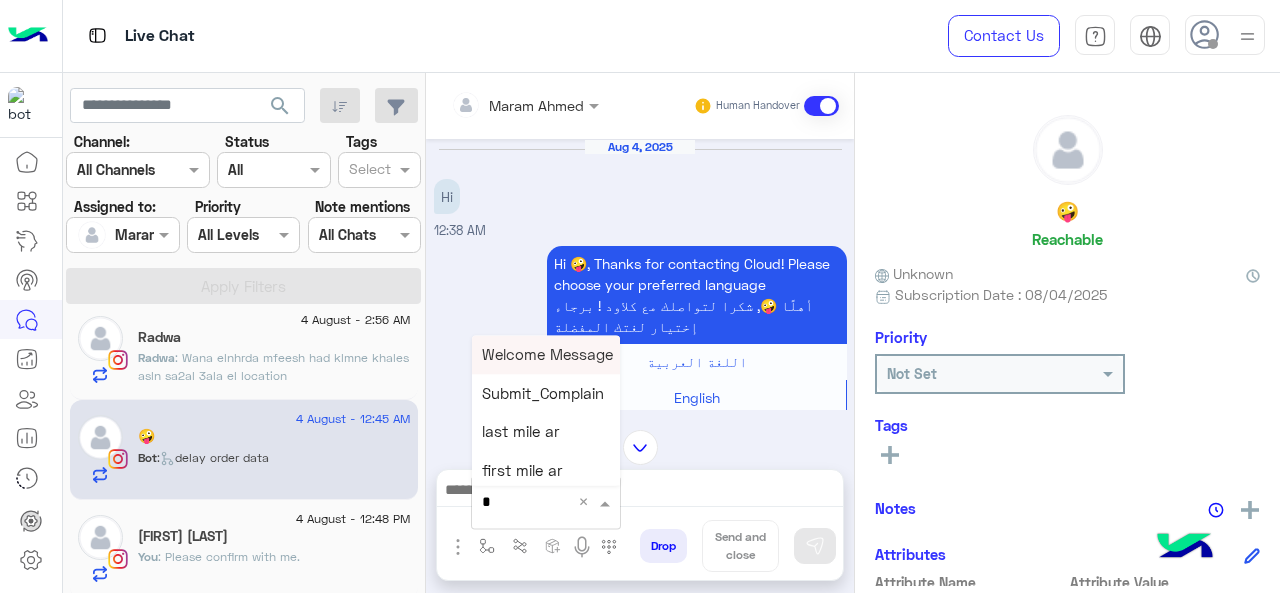 type on "*" 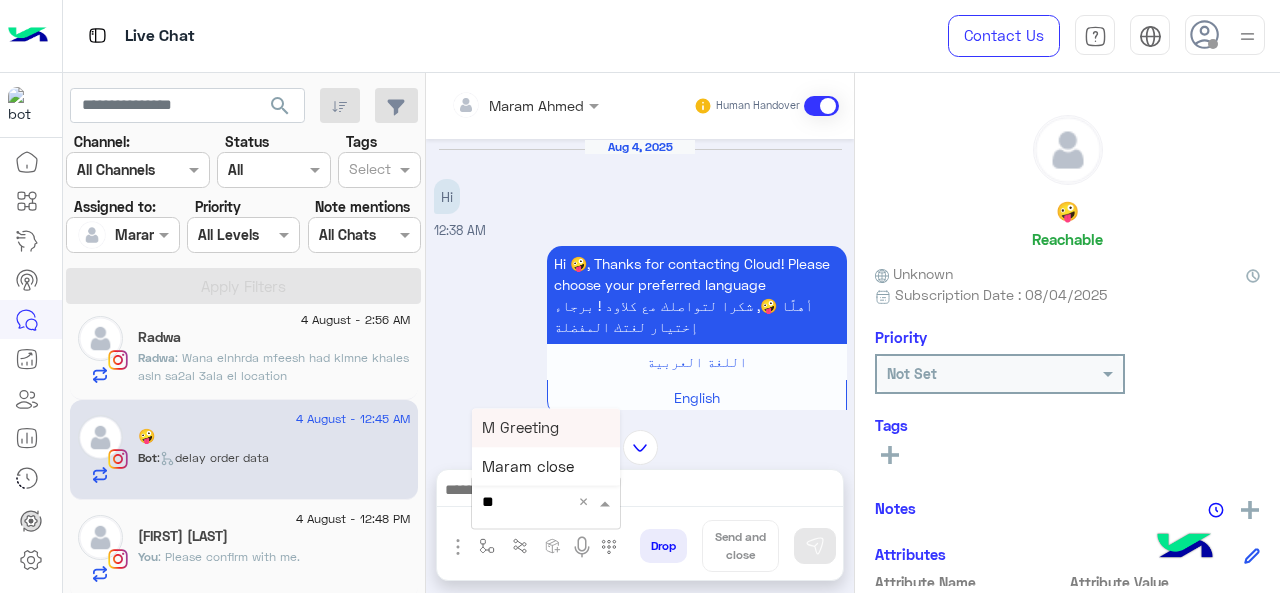 drag, startPoint x: 559, startPoint y: 431, endPoint x: 770, endPoint y: 507, distance: 224.26993 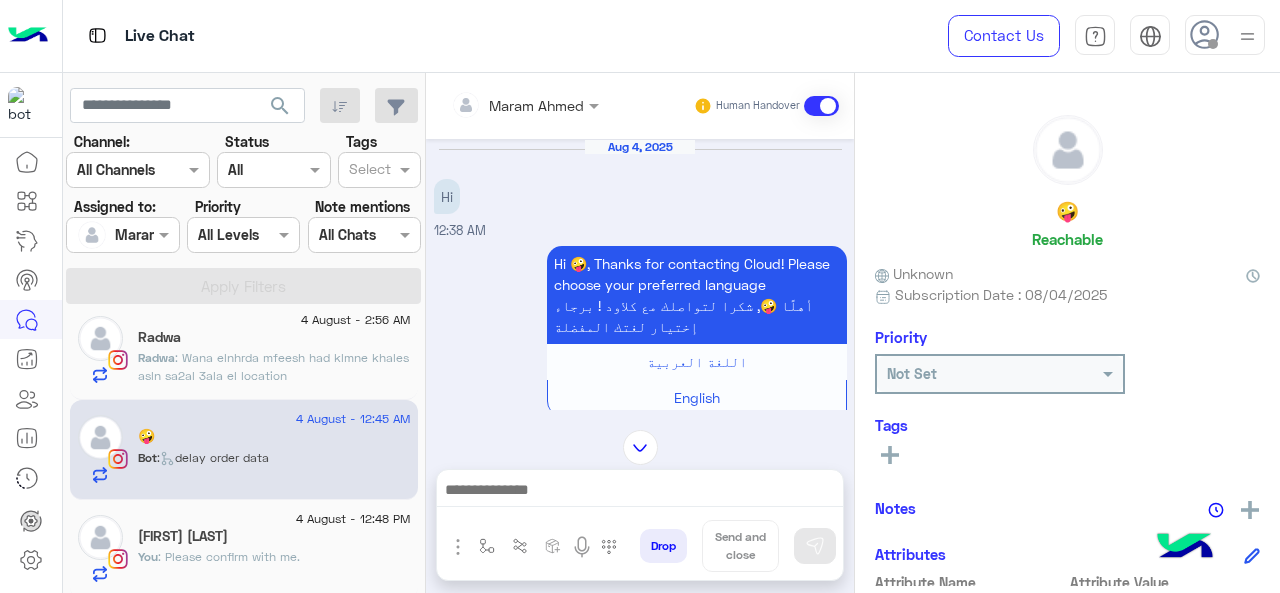 type on "**********" 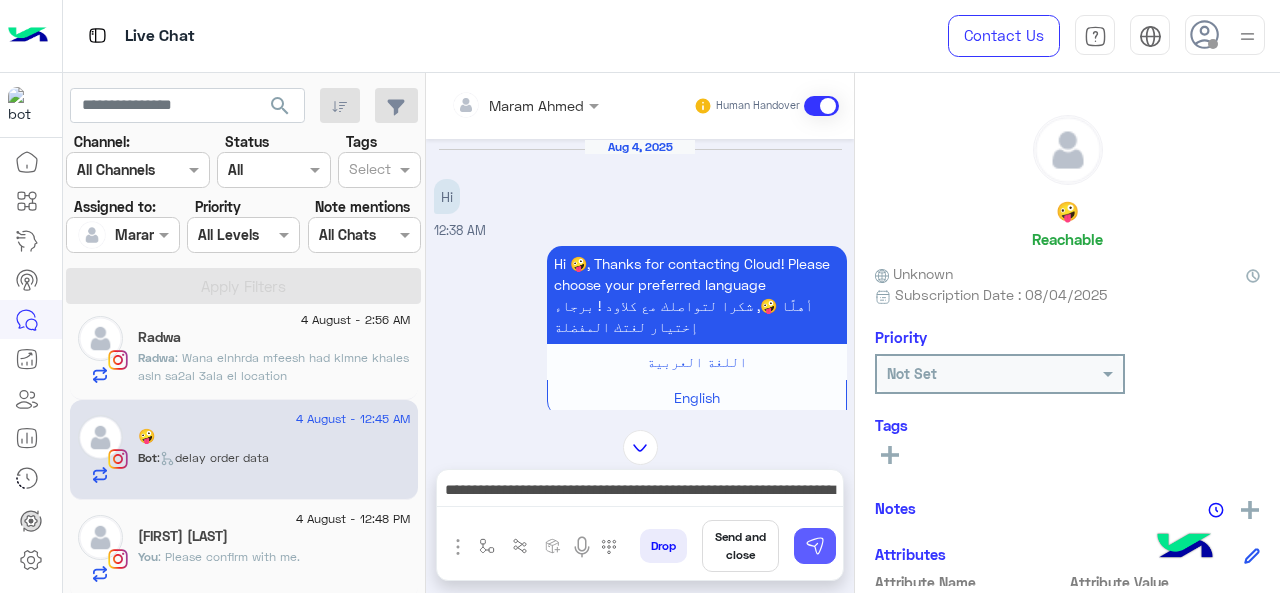 click at bounding box center (815, 546) 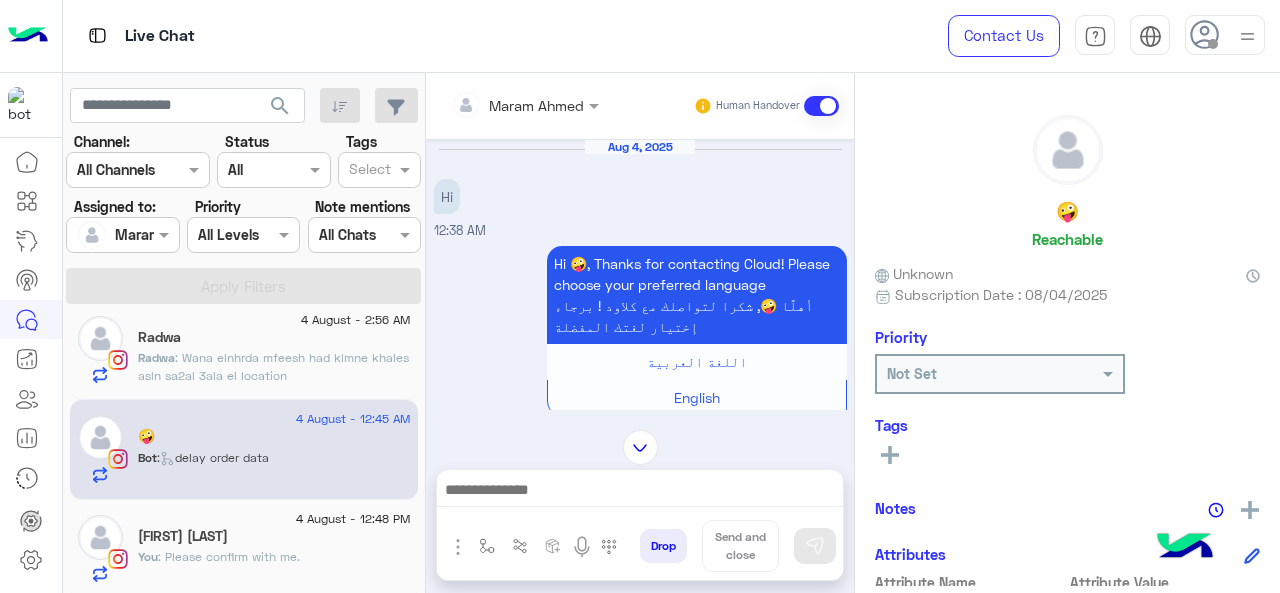 click at bounding box center (640, 492) 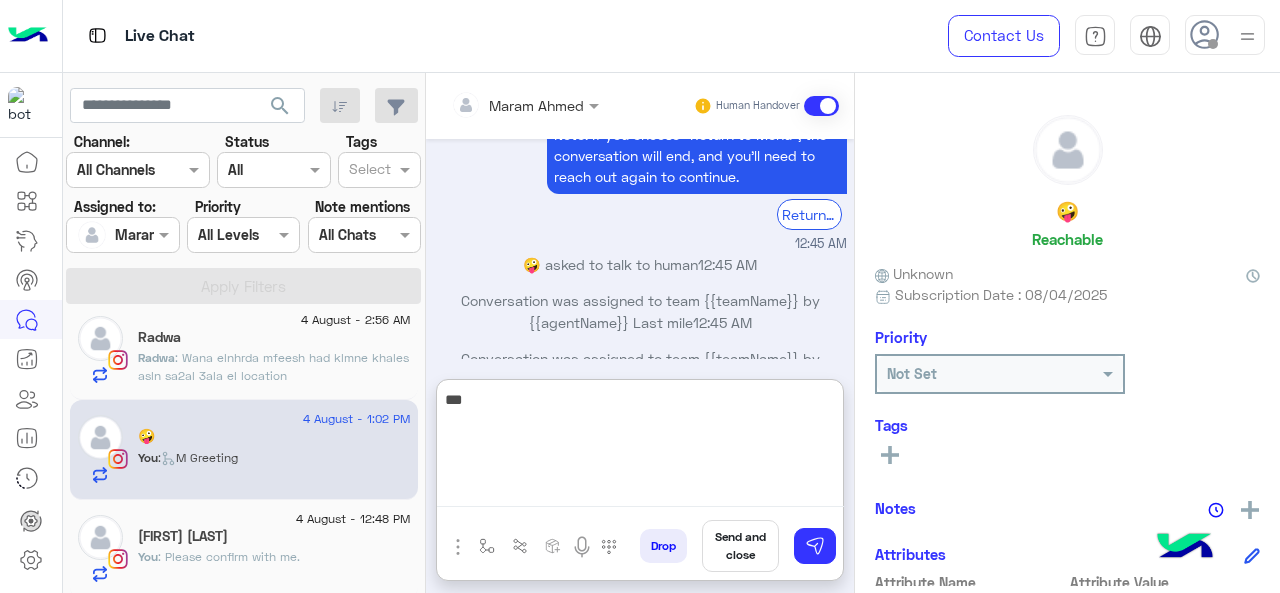 scroll, scrollTop: 2368, scrollLeft: 0, axis: vertical 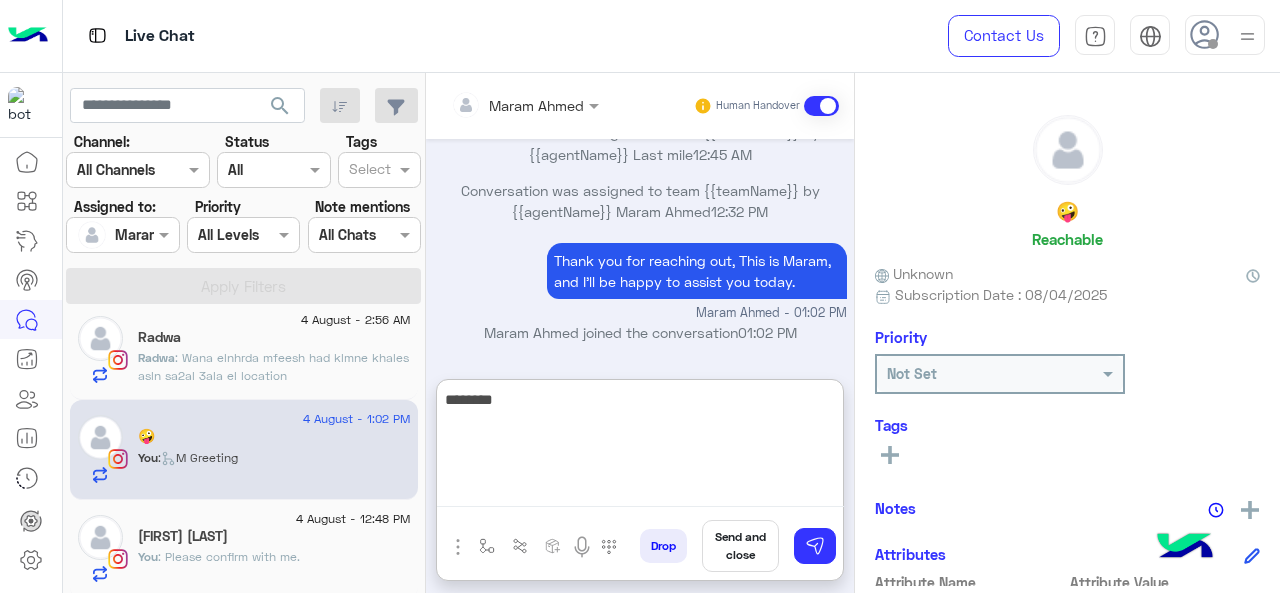 paste on "**********" 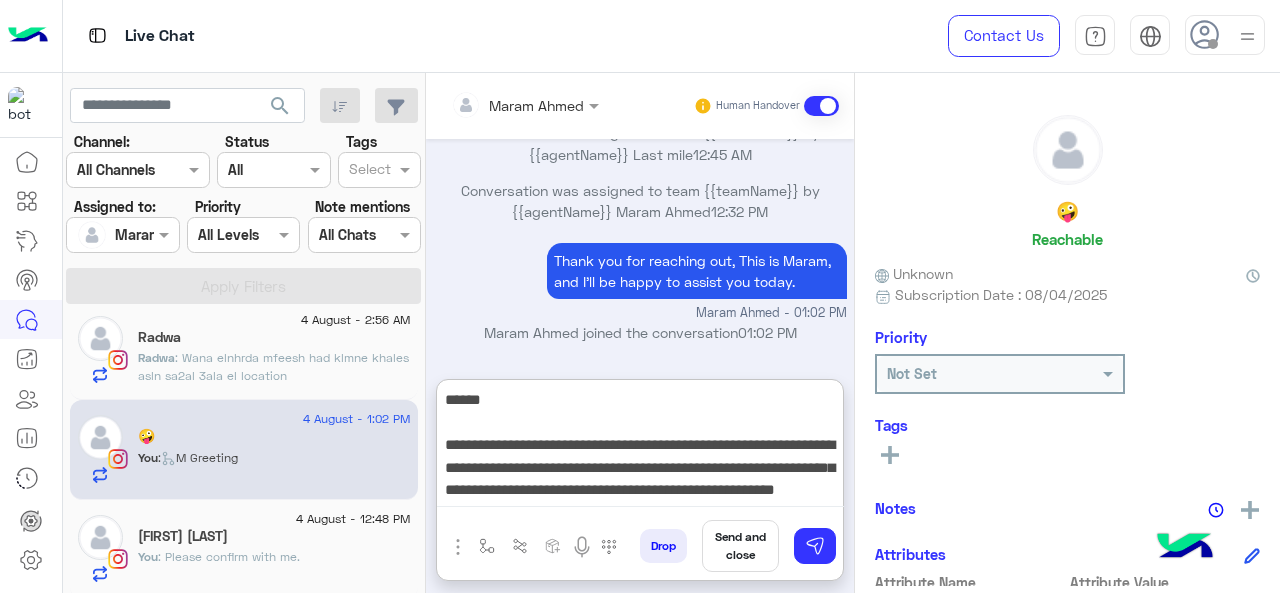 scroll, scrollTop: 15, scrollLeft: 0, axis: vertical 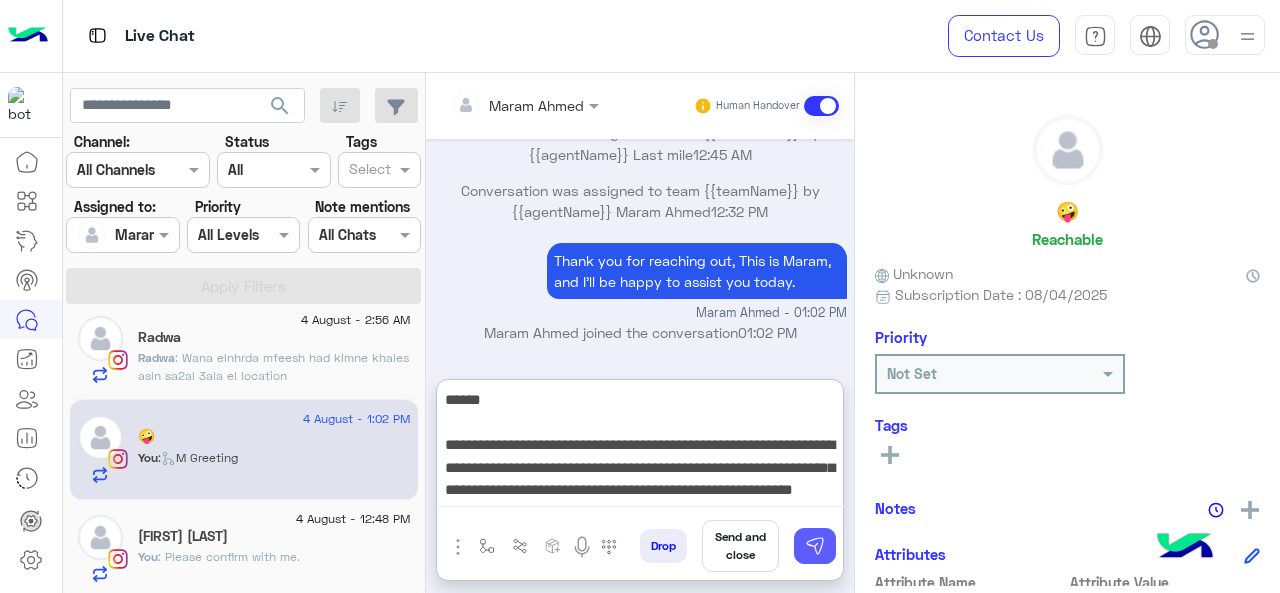 type on "**********" 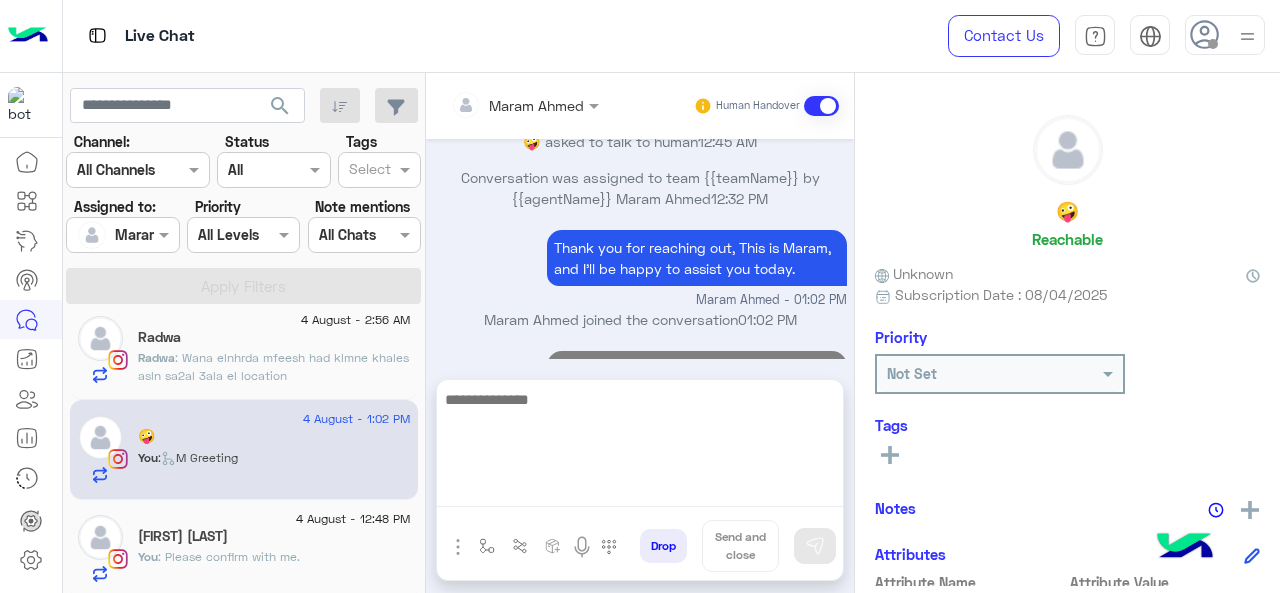 scroll, scrollTop: 0, scrollLeft: 0, axis: both 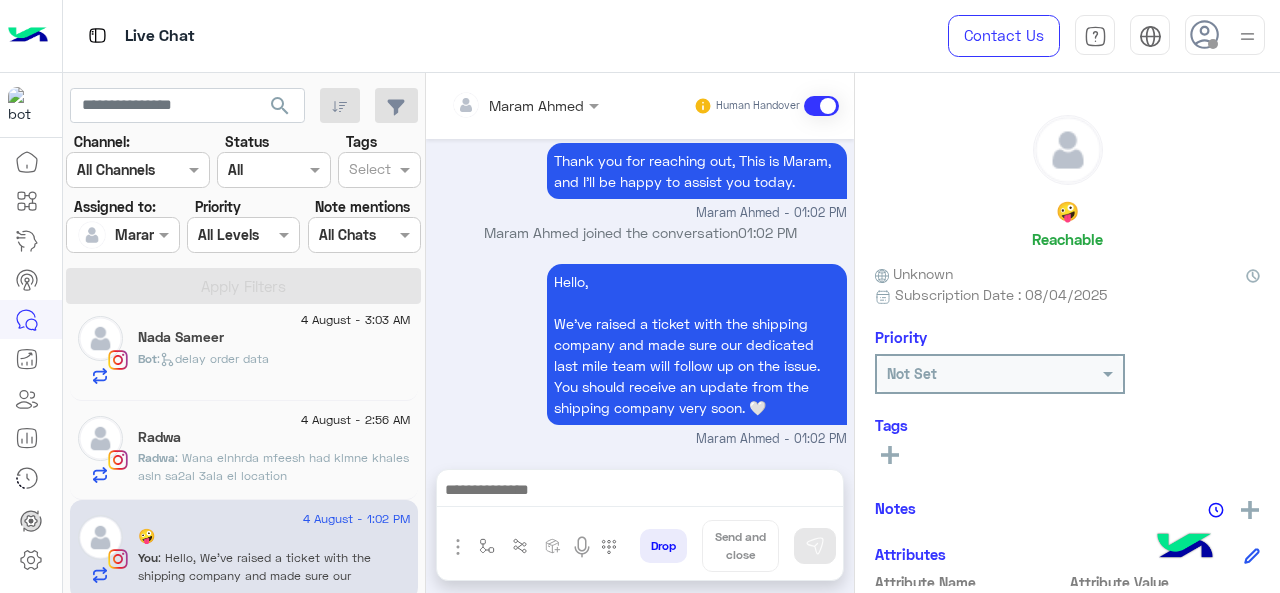 click on "Radwa" 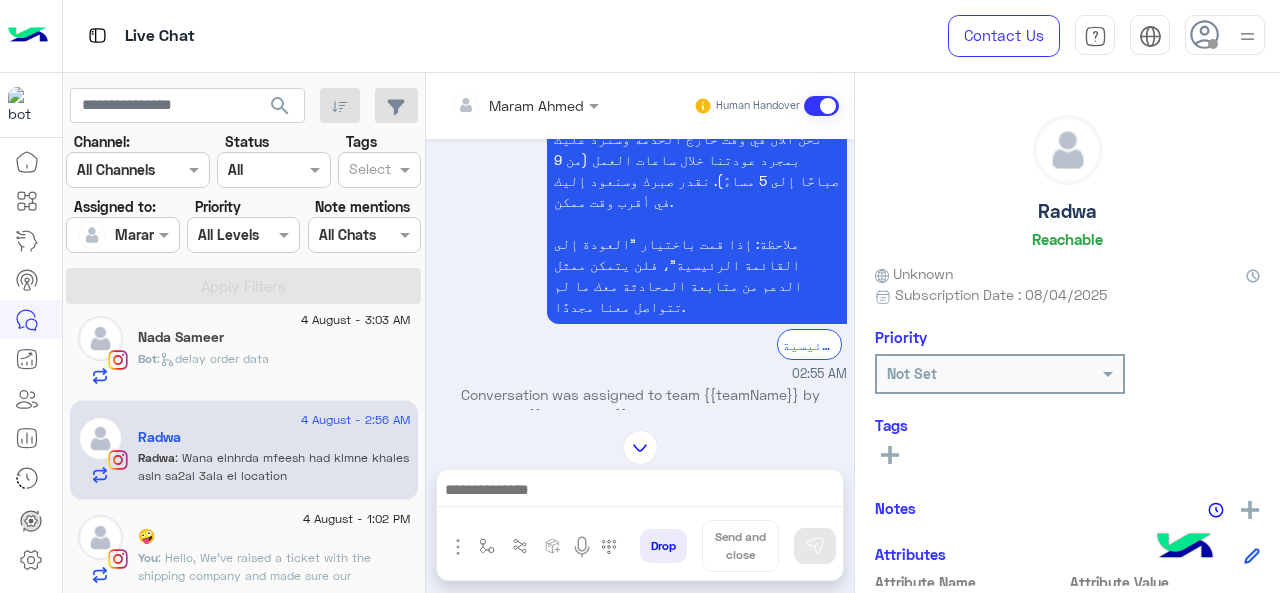 scroll, scrollTop: 18, scrollLeft: 0, axis: vertical 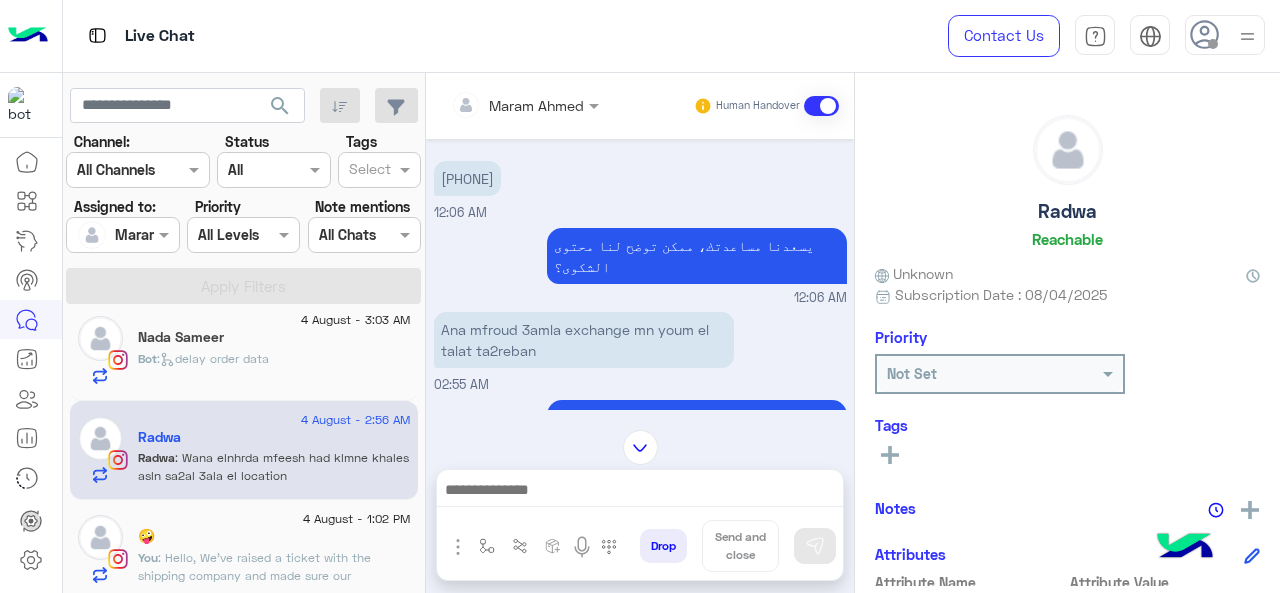 drag, startPoint x: 526, startPoint y: 176, endPoint x: 448, endPoint y: 193, distance: 79.83107 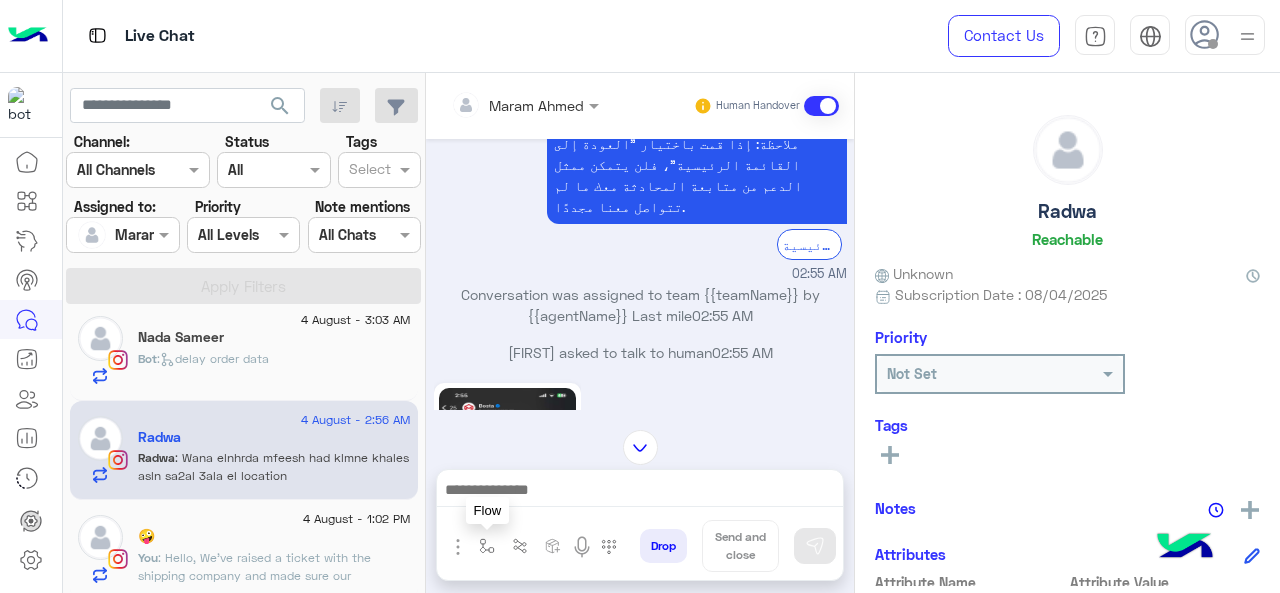 click at bounding box center [487, 546] 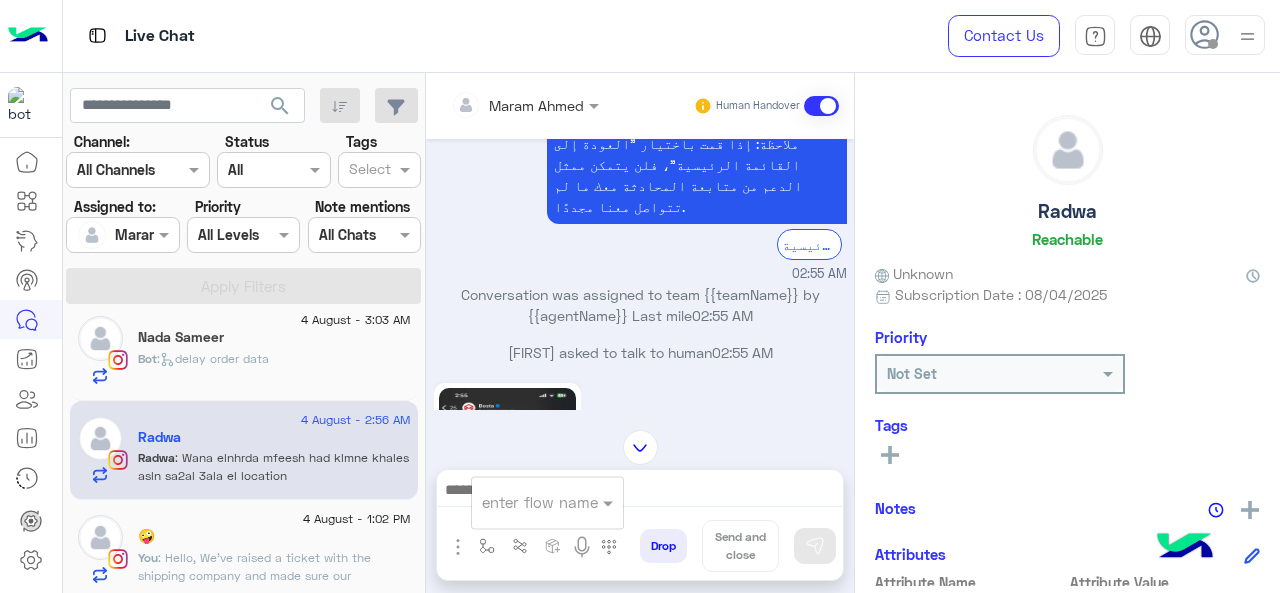 click at bounding box center [523, 502] 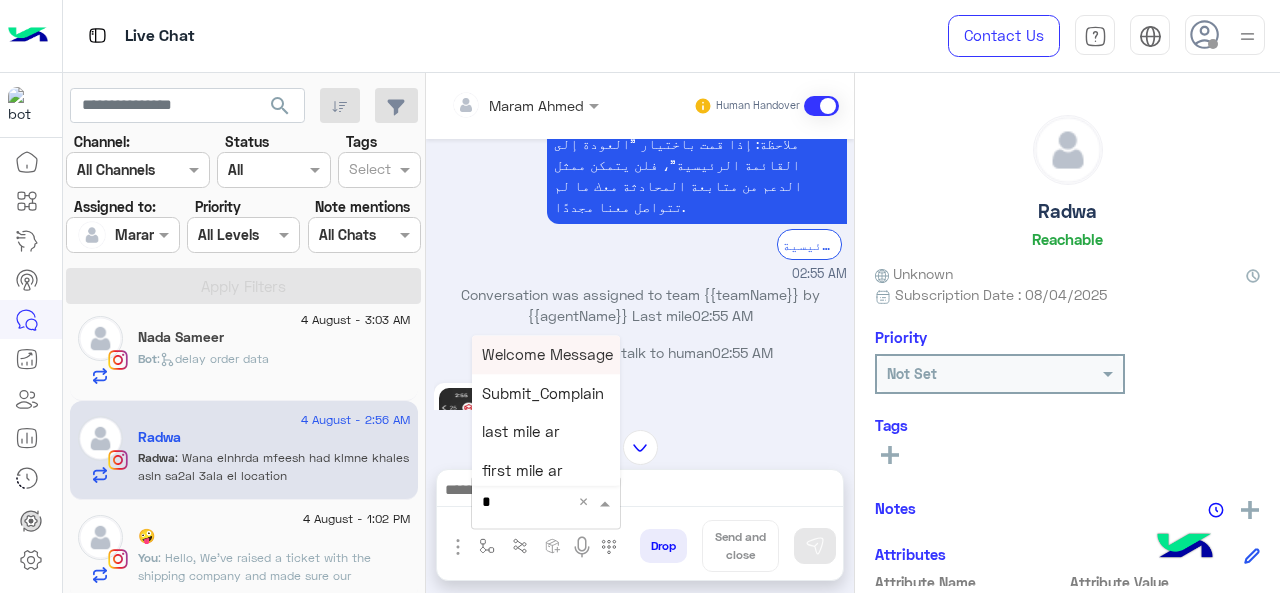 type on "*" 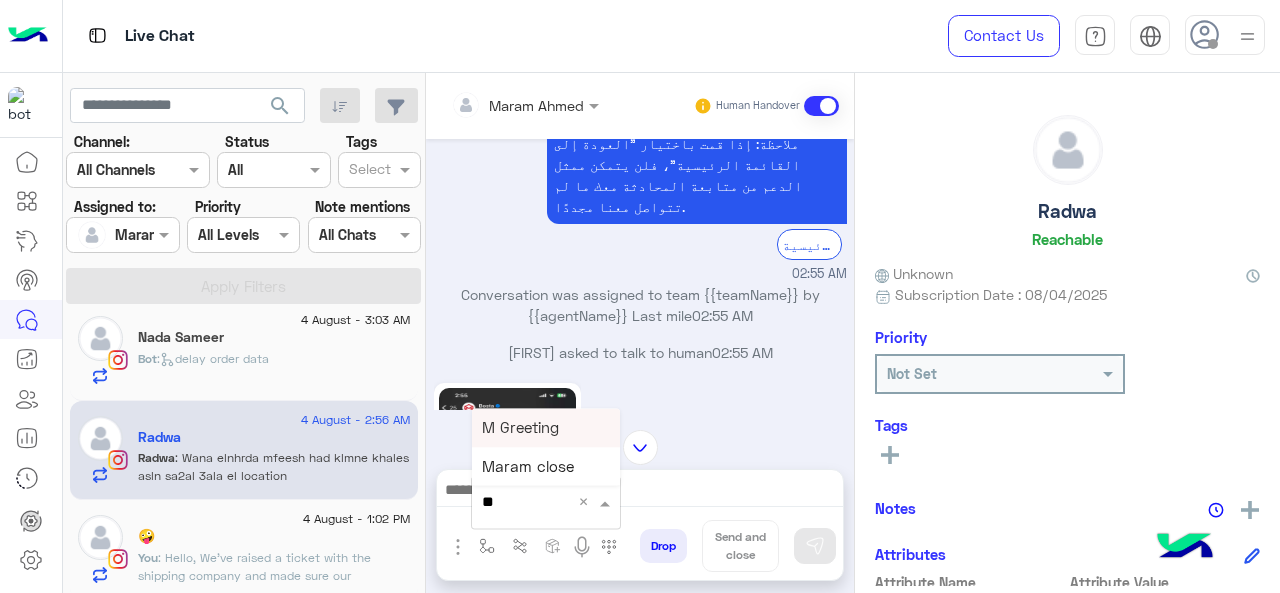 click on "M Greeting" at bounding box center [520, 427] 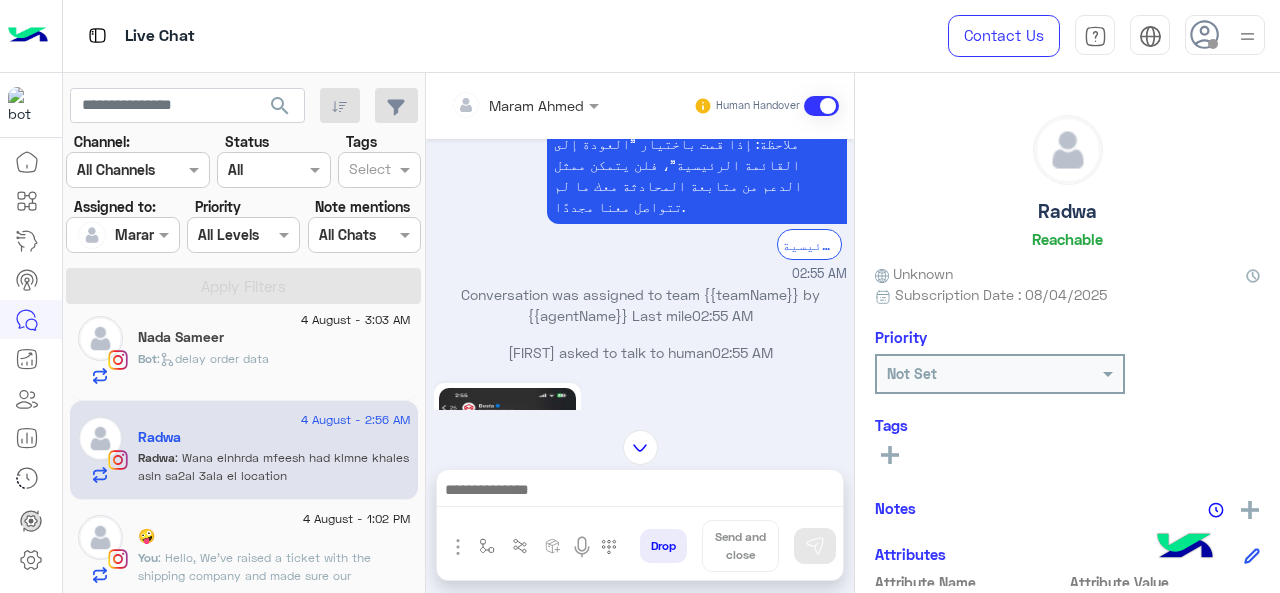 type on "**********" 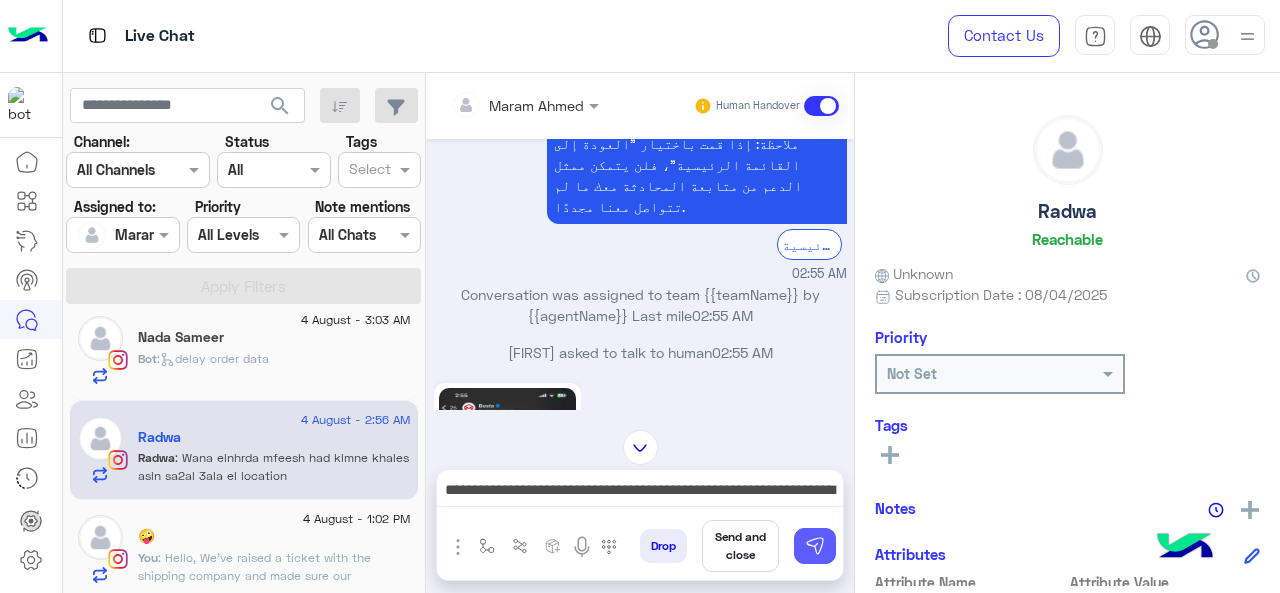 click at bounding box center (815, 546) 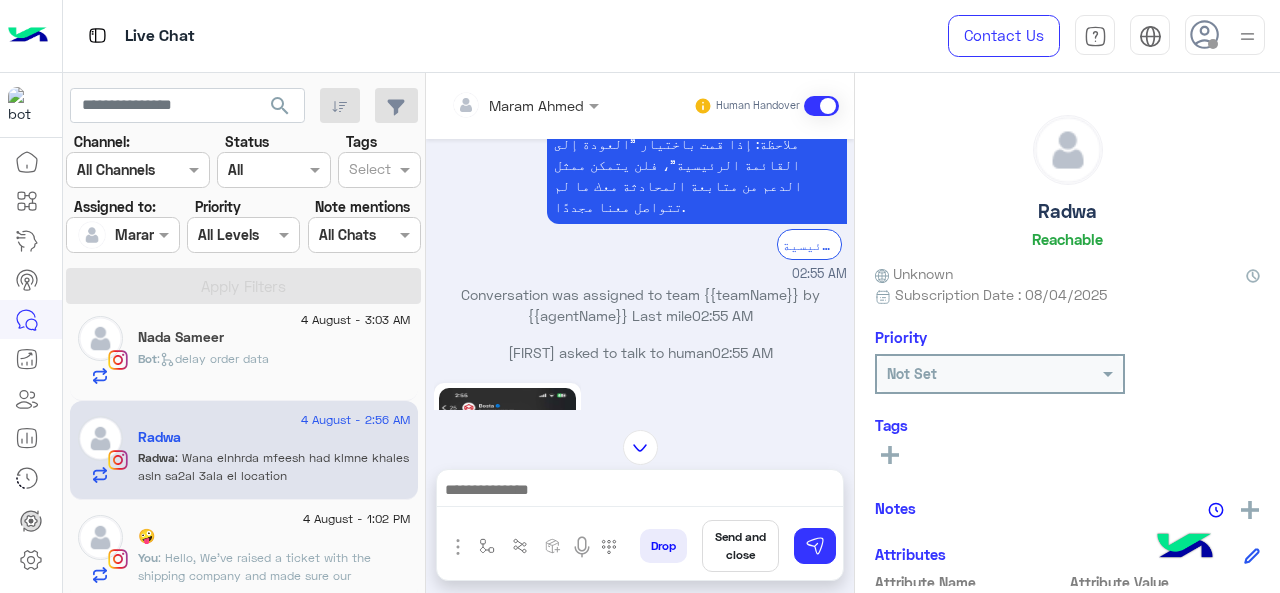 scroll, scrollTop: 818, scrollLeft: 0, axis: vertical 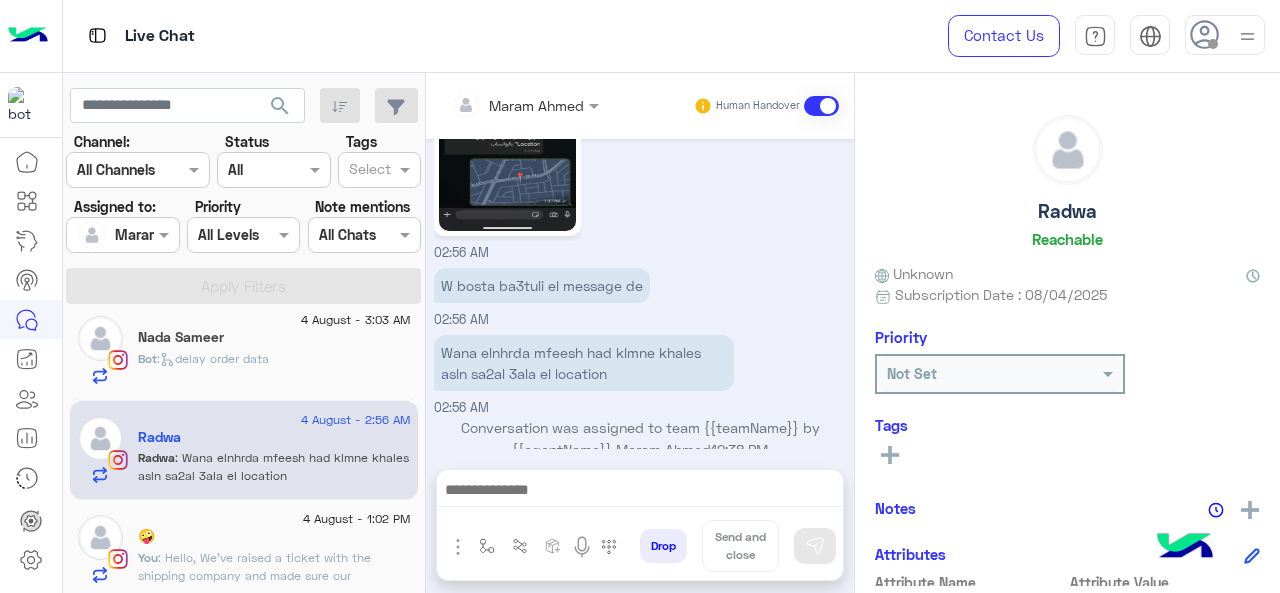 click at bounding box center (640, 492) 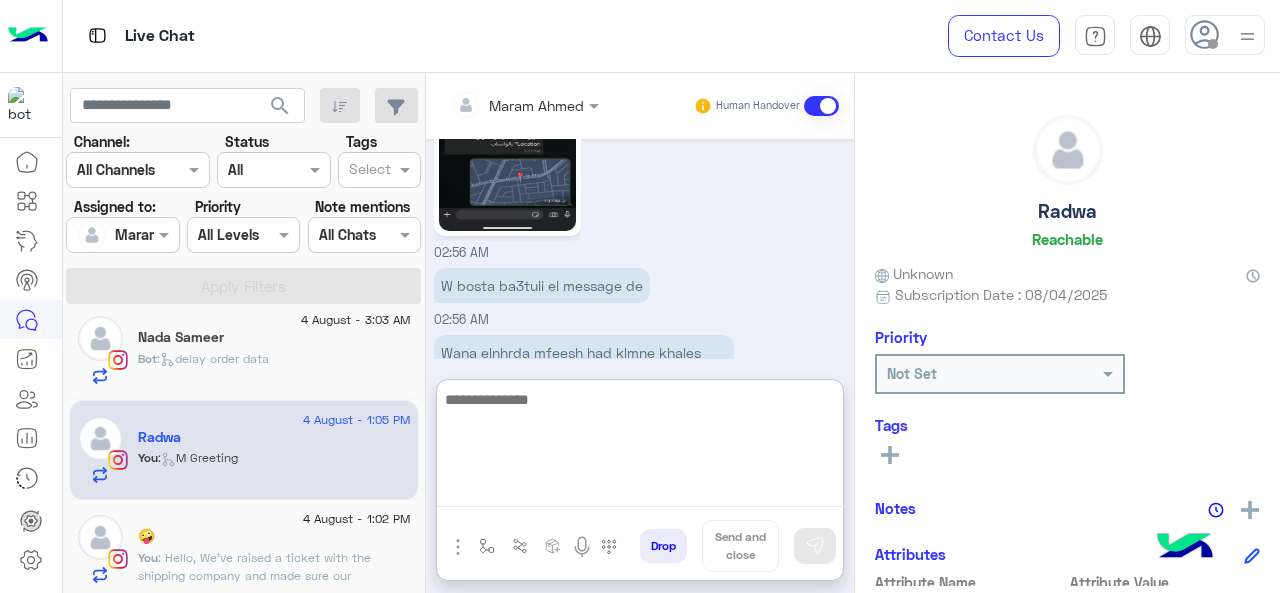 scroll, scrollTop: 1030, scrollLeft: 0, axis: vertical 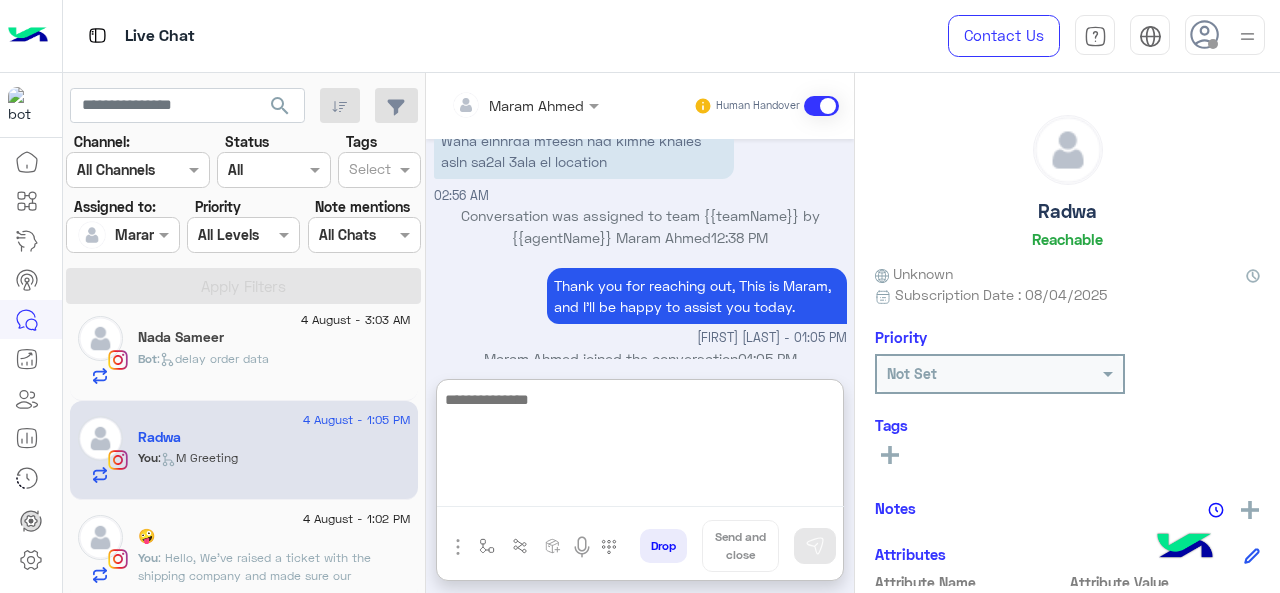 type on "*" 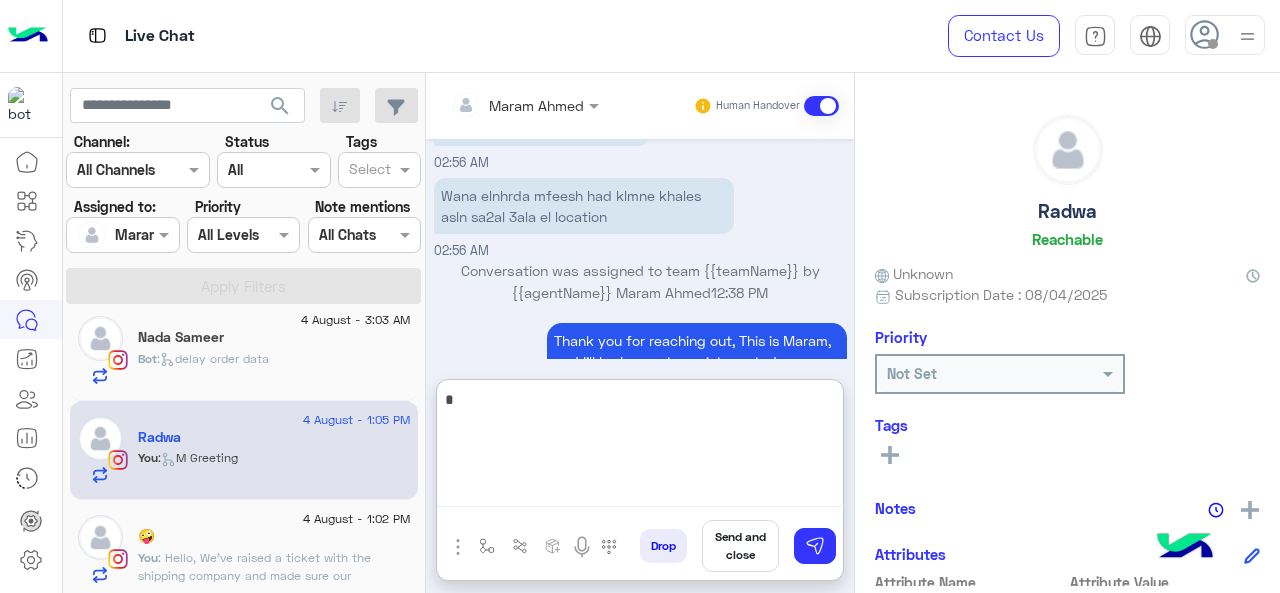 scroll, scrollTop: 930, scrollLeft: 0, axis: vertical 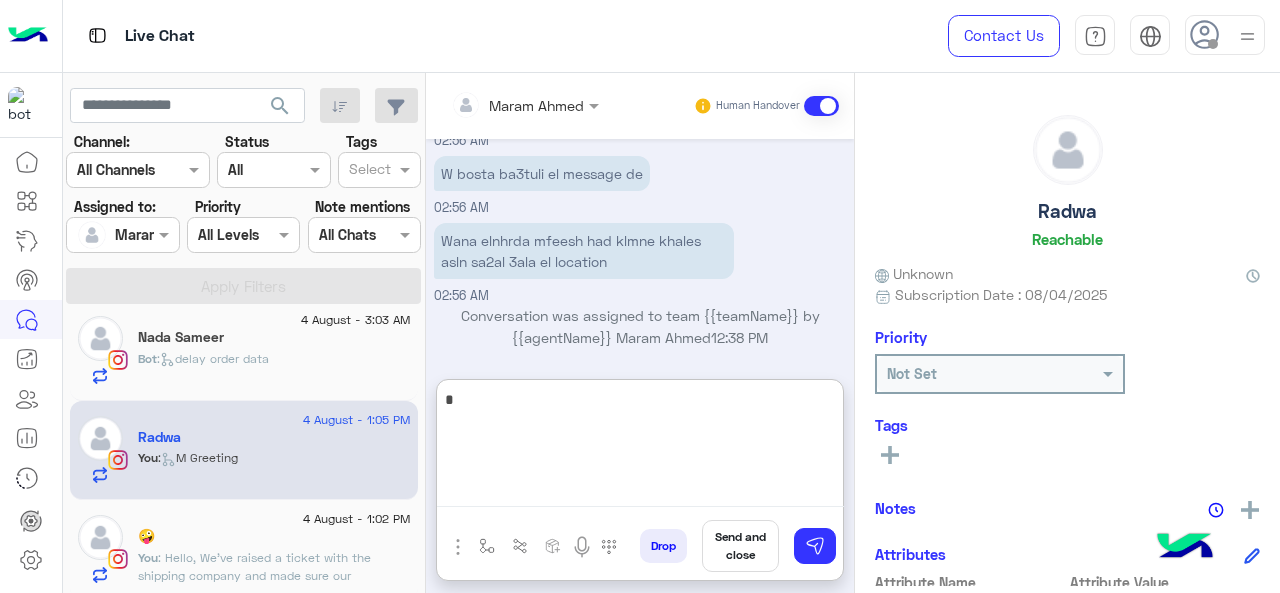 click on "*" at bounding box center (640, 447) 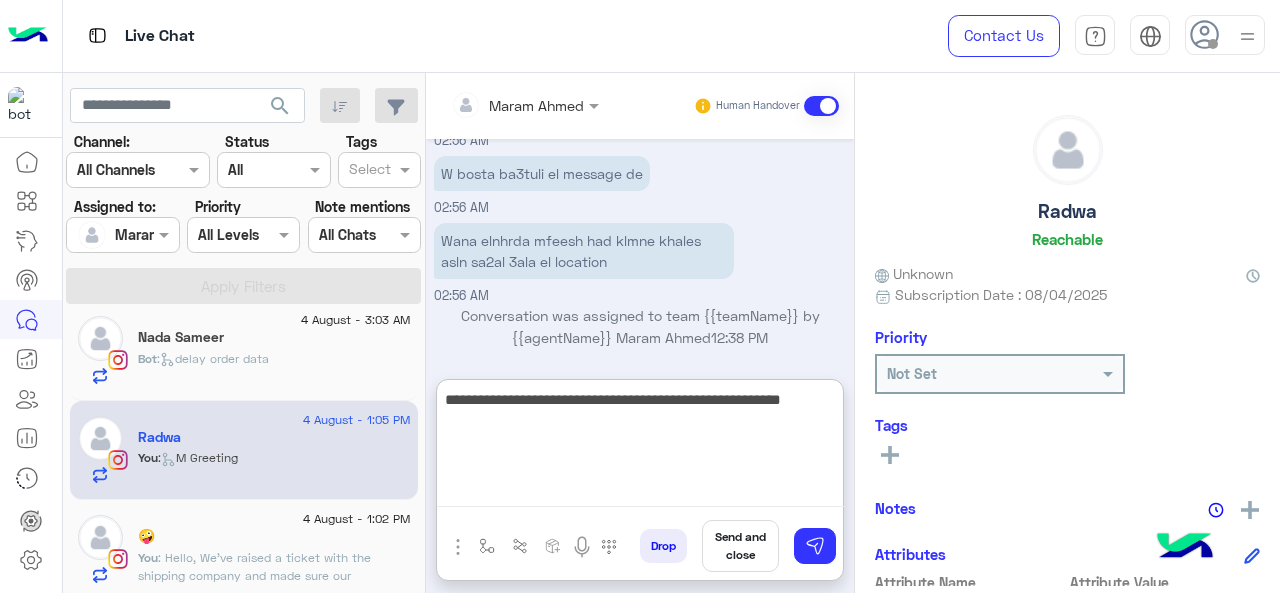 type on "**********" 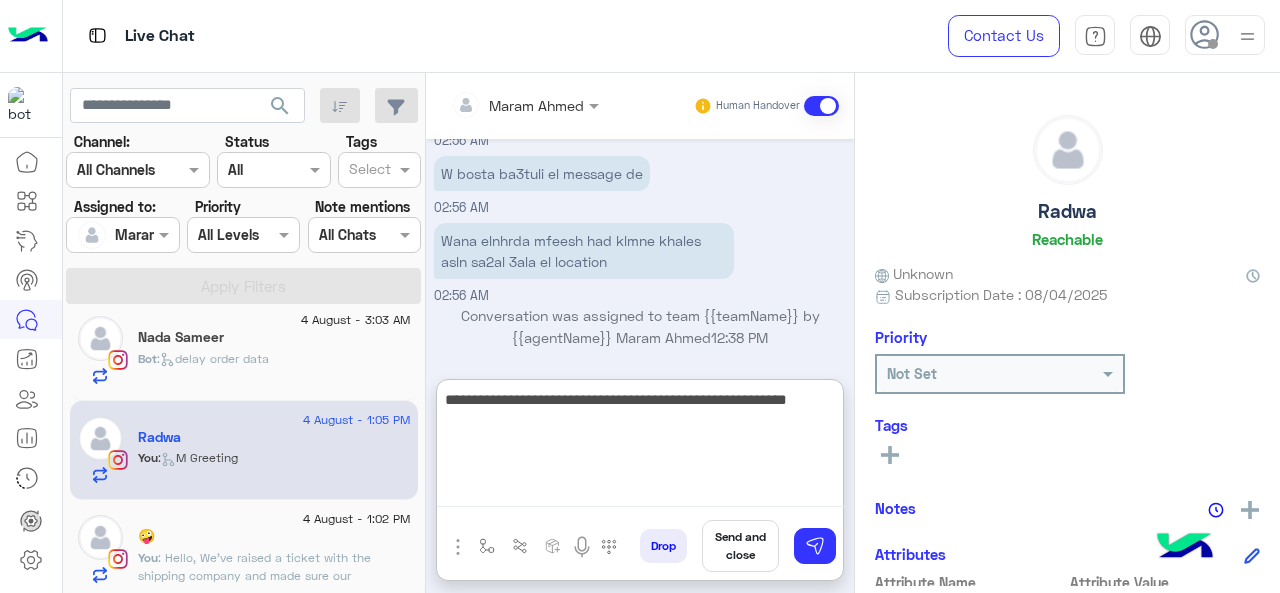 type 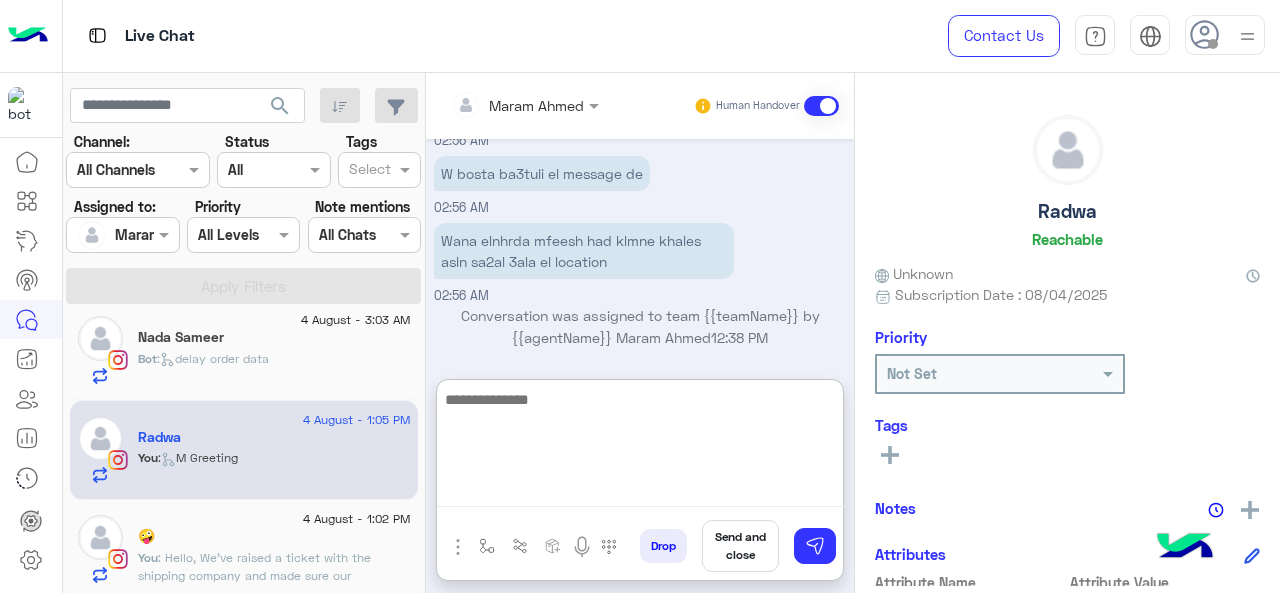 scroll, scrollTop: 1114, scrollLeft: 0, axis: vertical 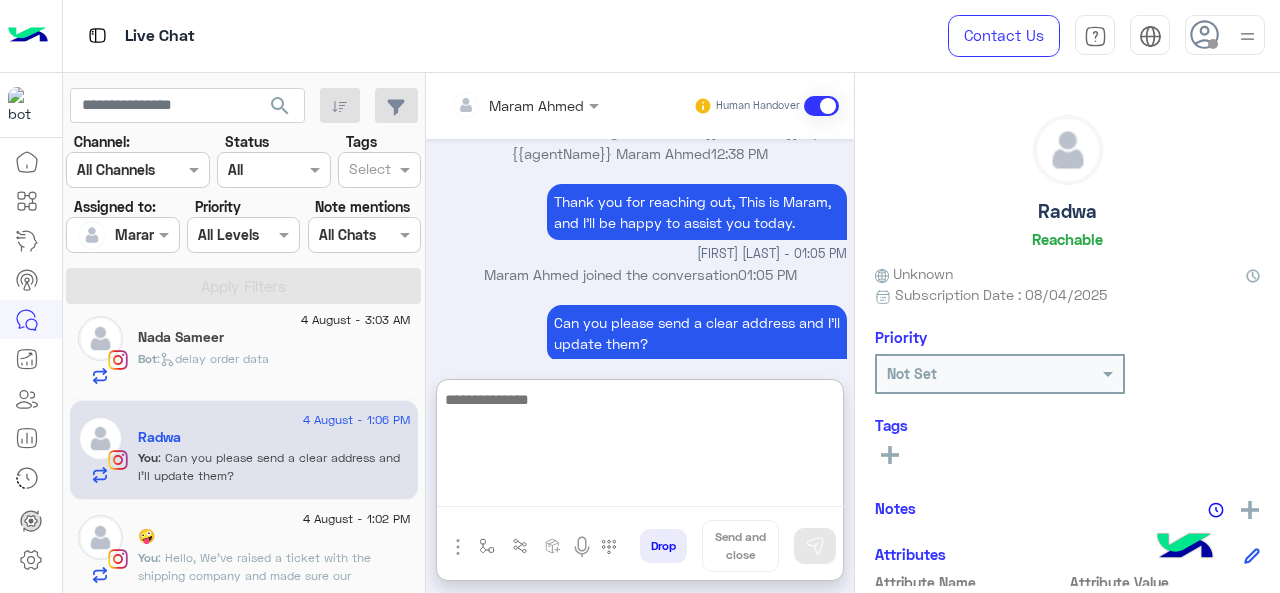 click on "🤪" 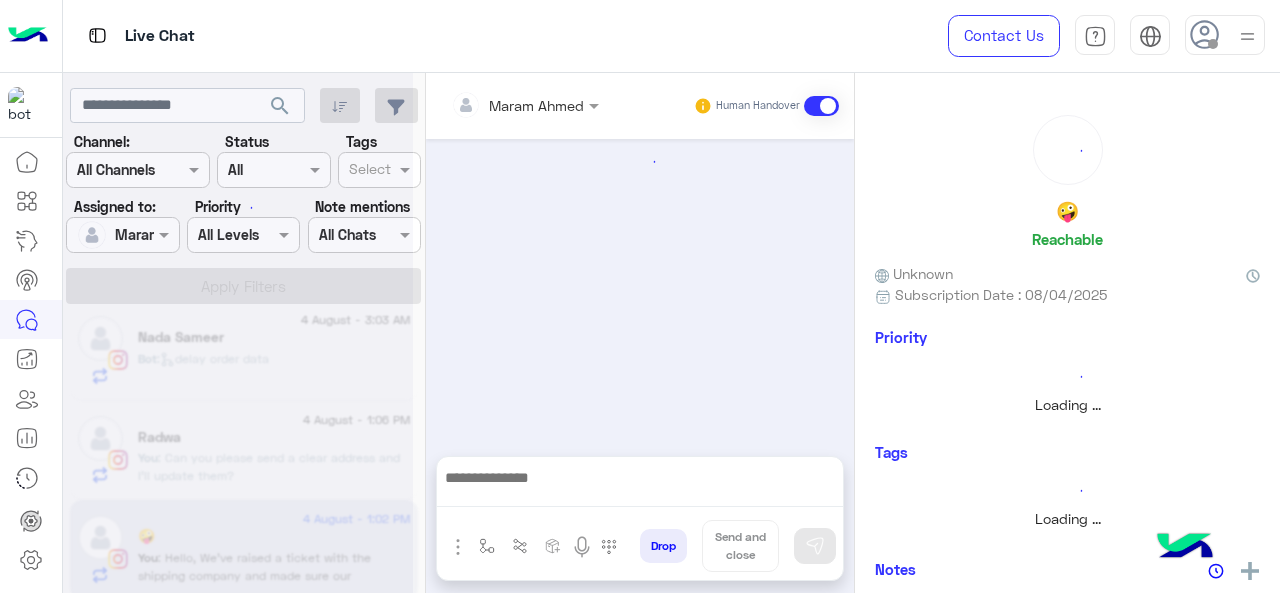 click at bounding box center (487, 546) 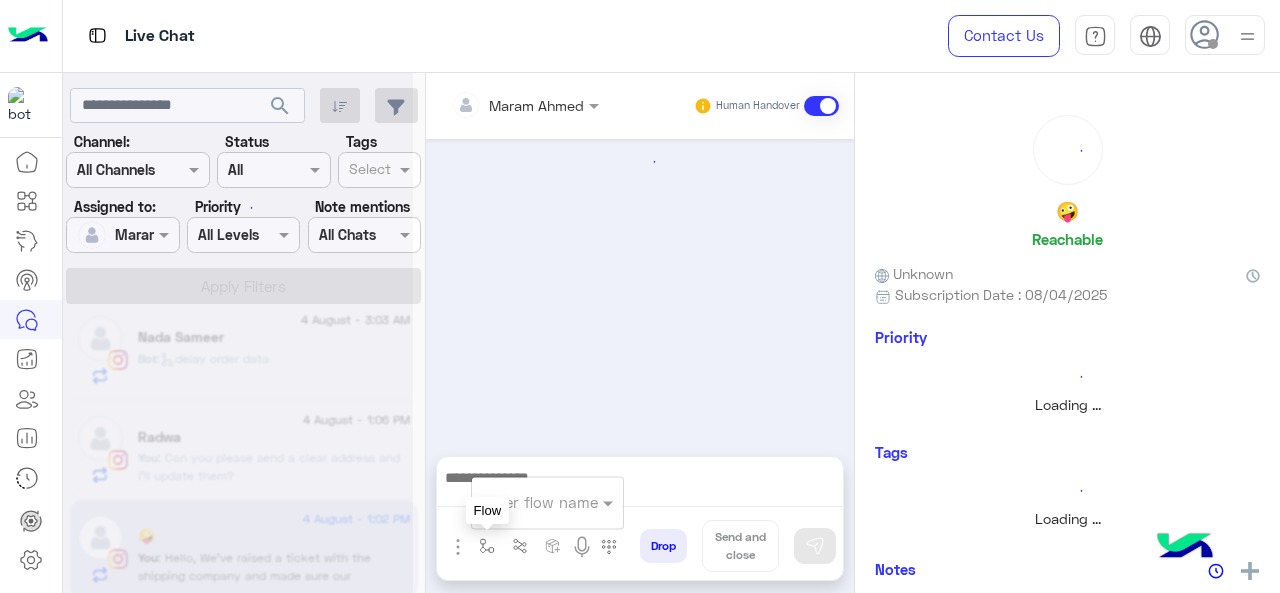click on "enter flow name" at bounding box center [540, 502] 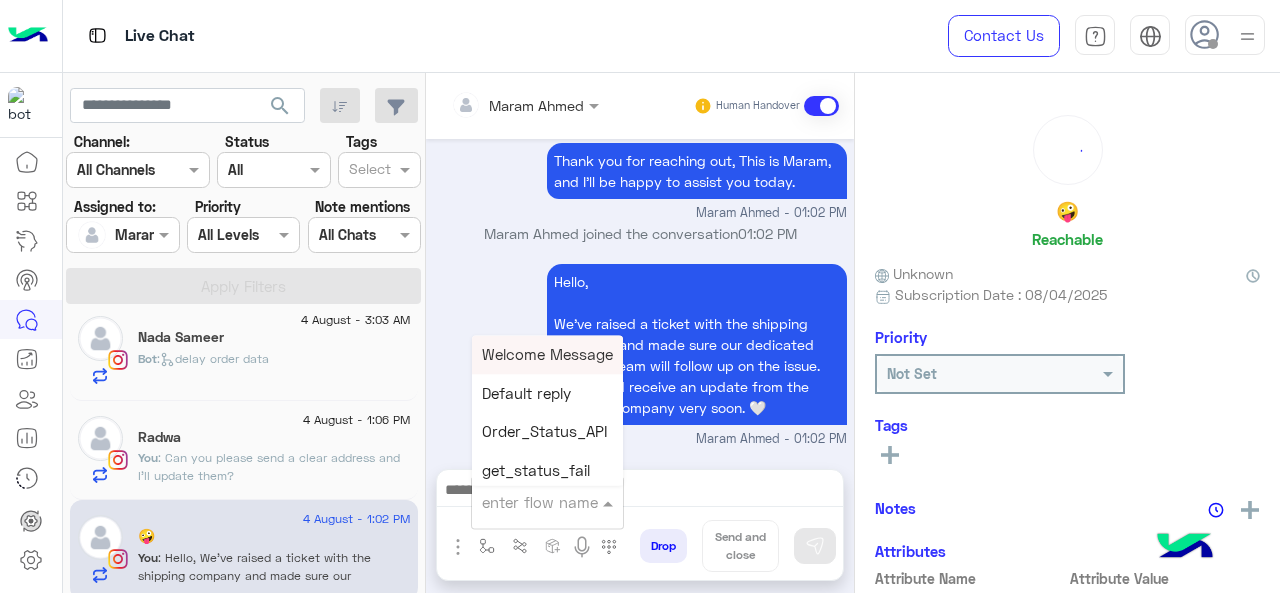scroll, scrollTop: 712, scrollLeft: 0, axis: vertical 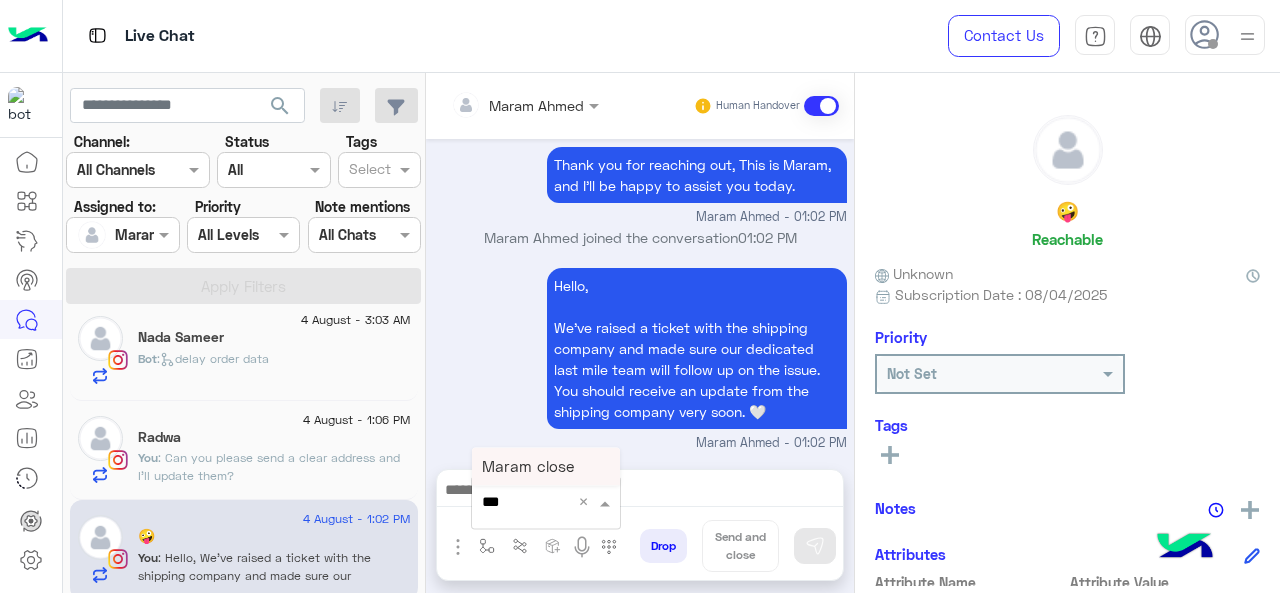 type on "****" 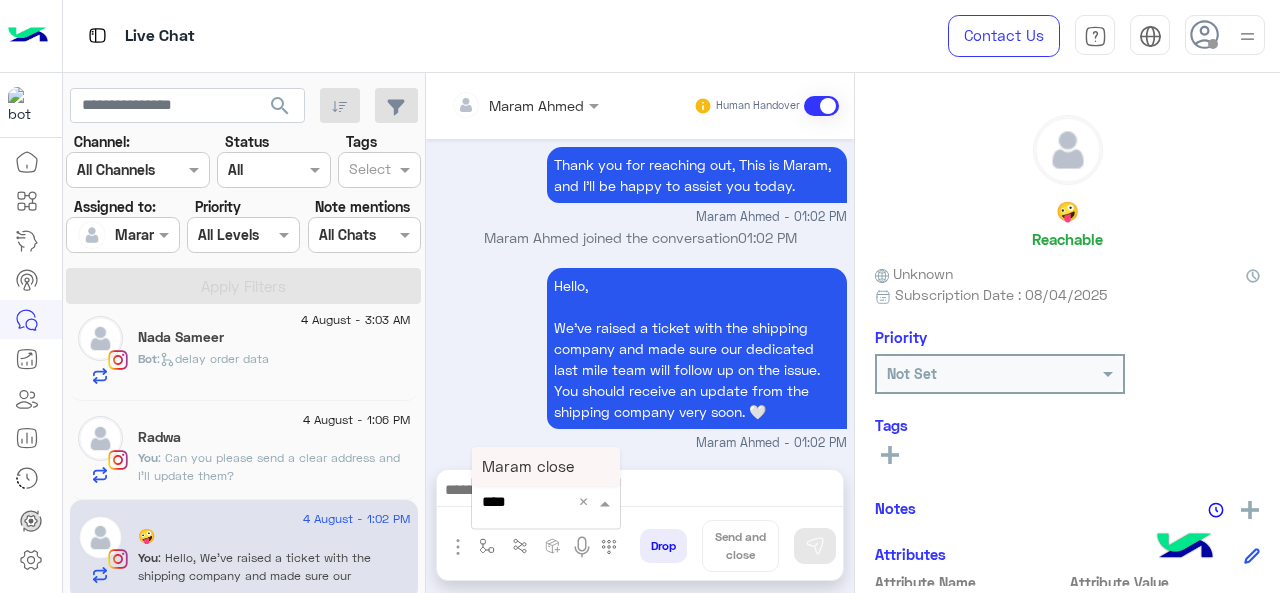 click on "Maram close" at bounding box center (528, 466) 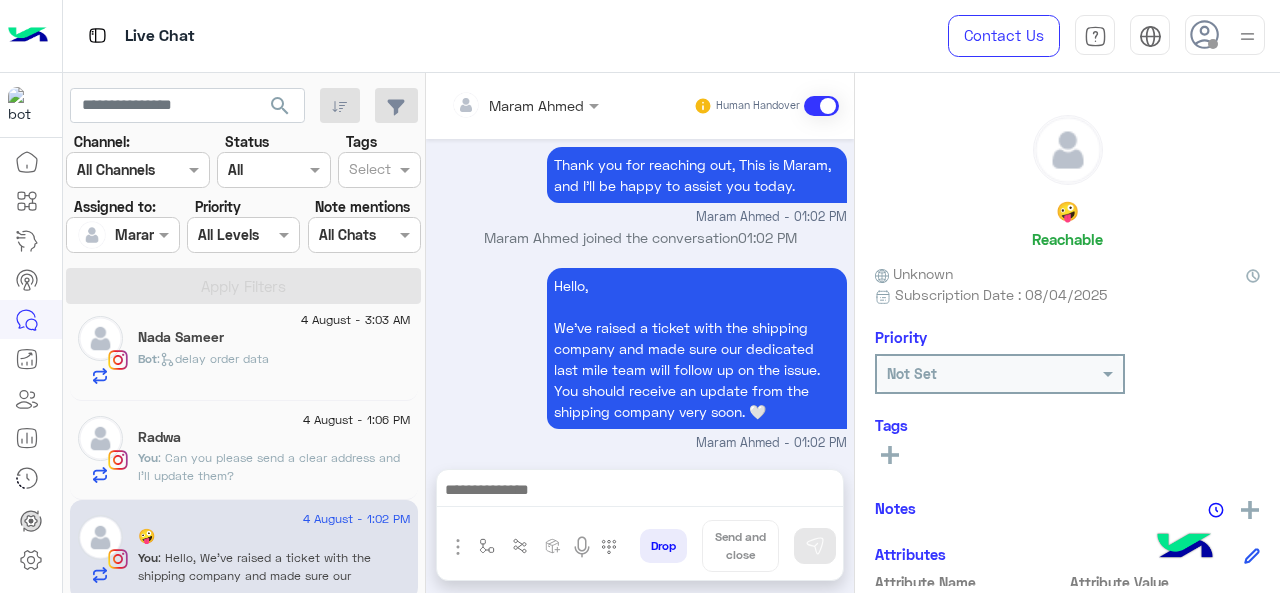 type on "**********" 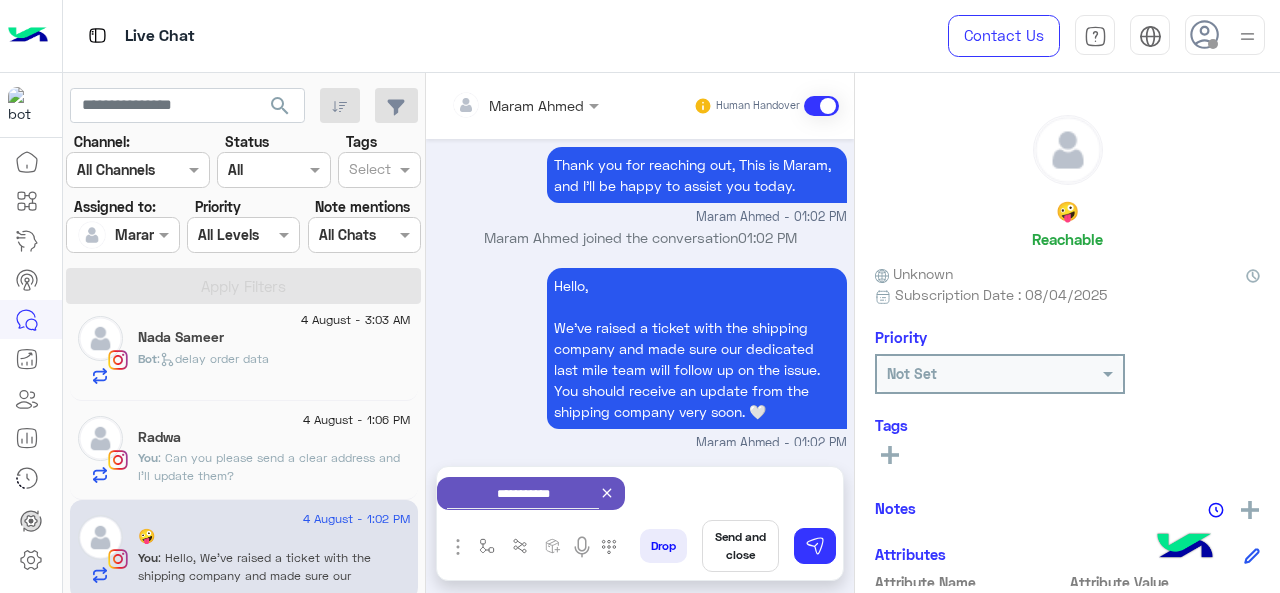 click on "Send and close" at bounding box center [740, 546] 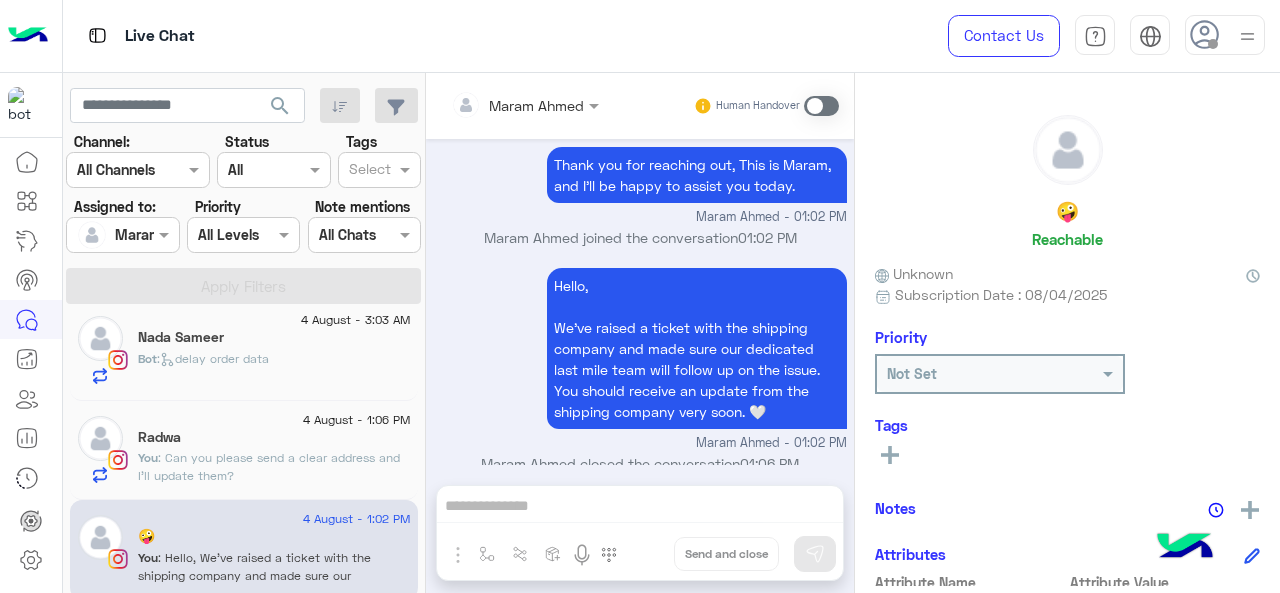 scroll, scrollTop: 733, scrollLeft: 0, axis: vertical 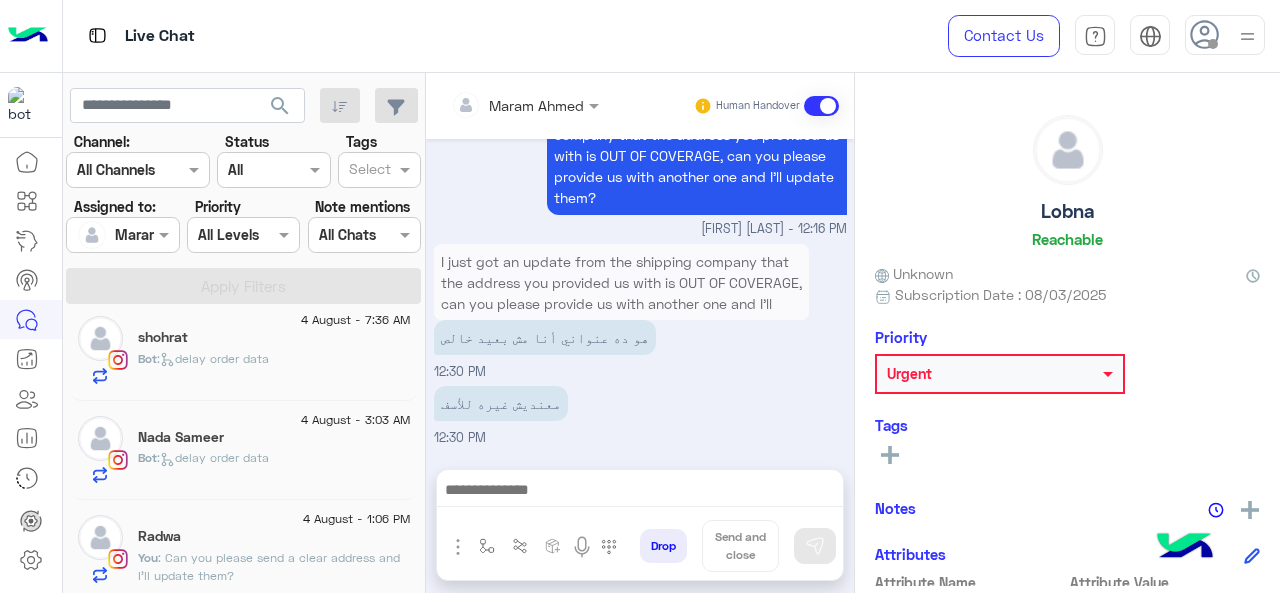 click on "Nada Sameer" 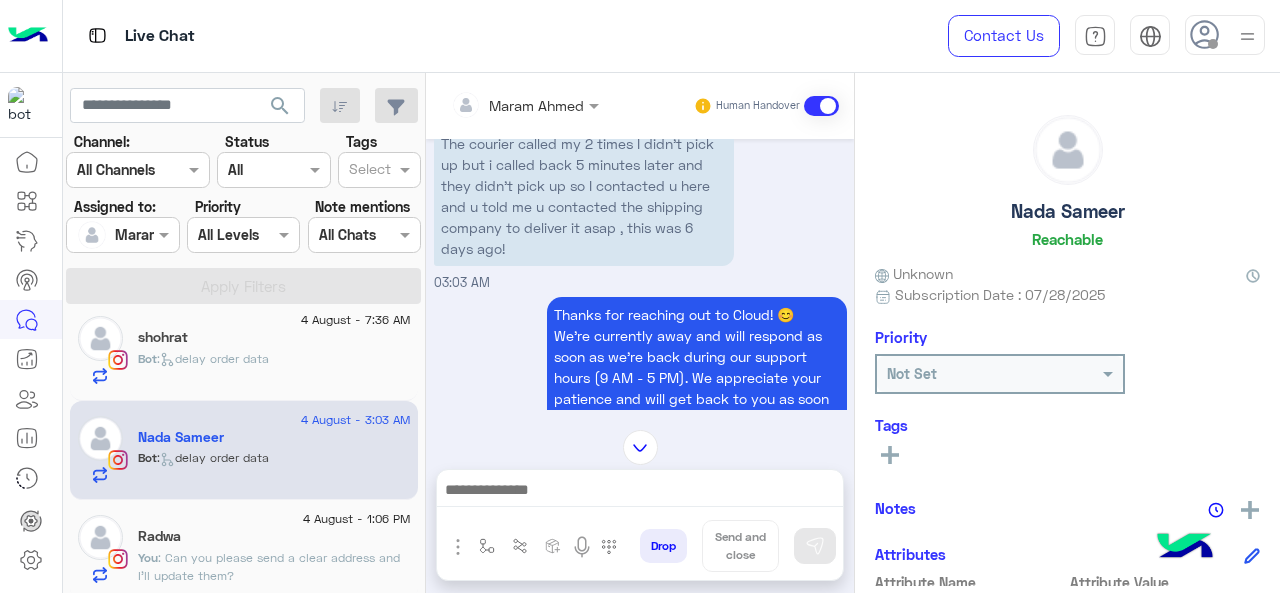 scroll, scrollTop: 507, scrollLeft: 0, axis: vertical 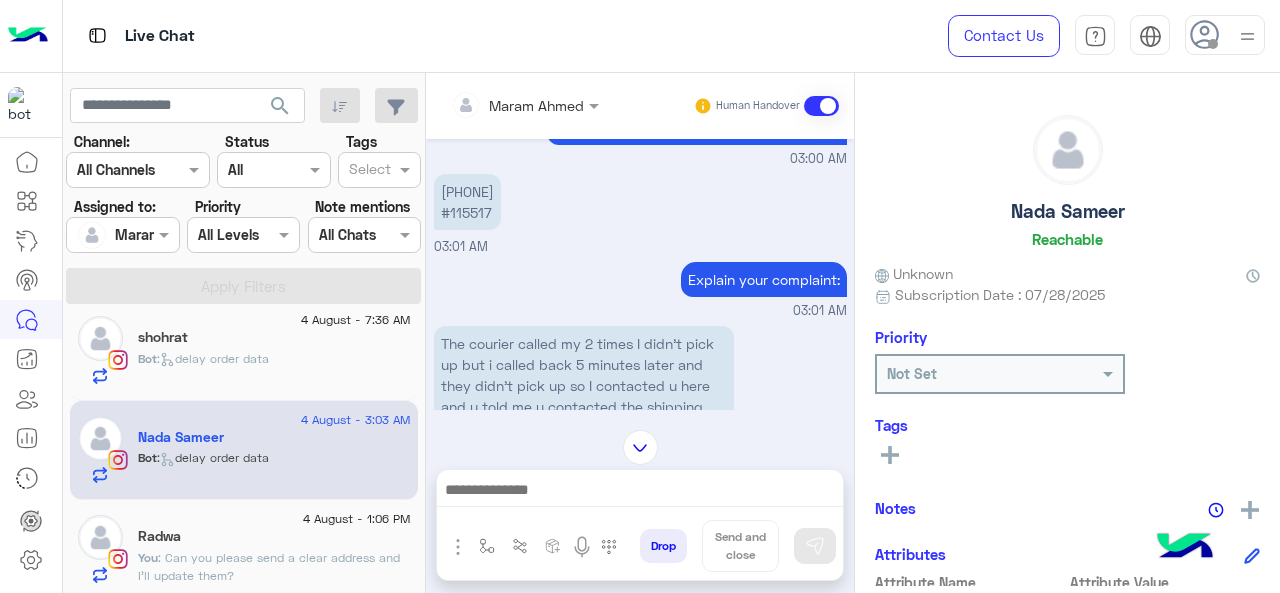 click on "01091131831 #115517" at bounding box center (467, 202) 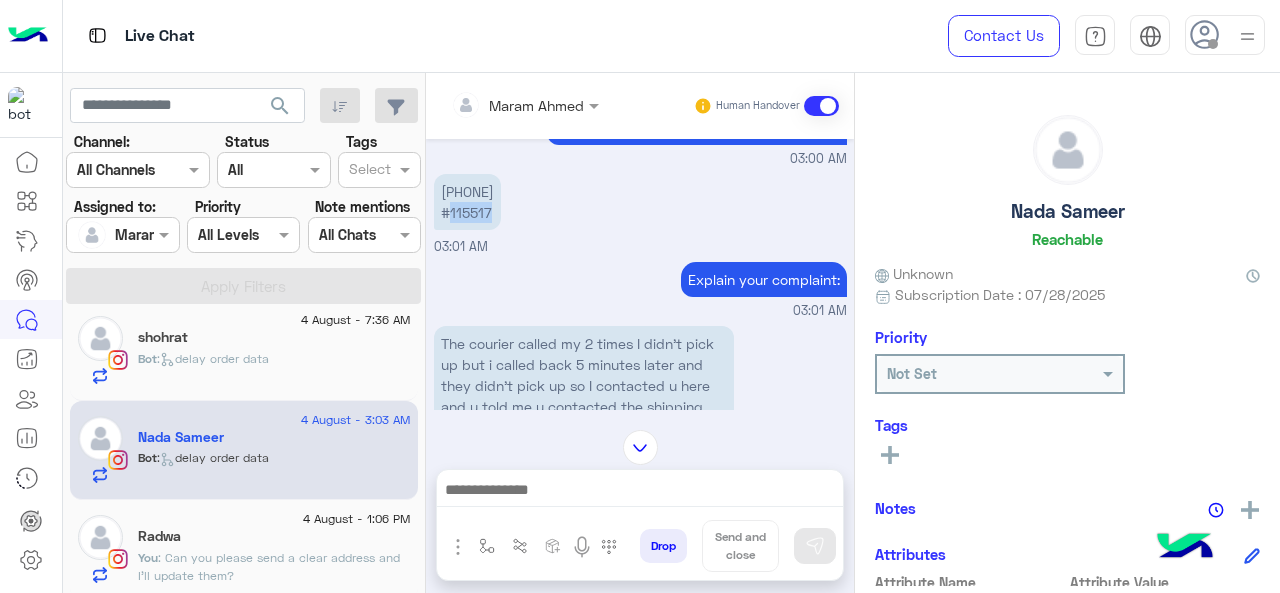 click on "01091131831 #115517" at bounding box center [467, 202] 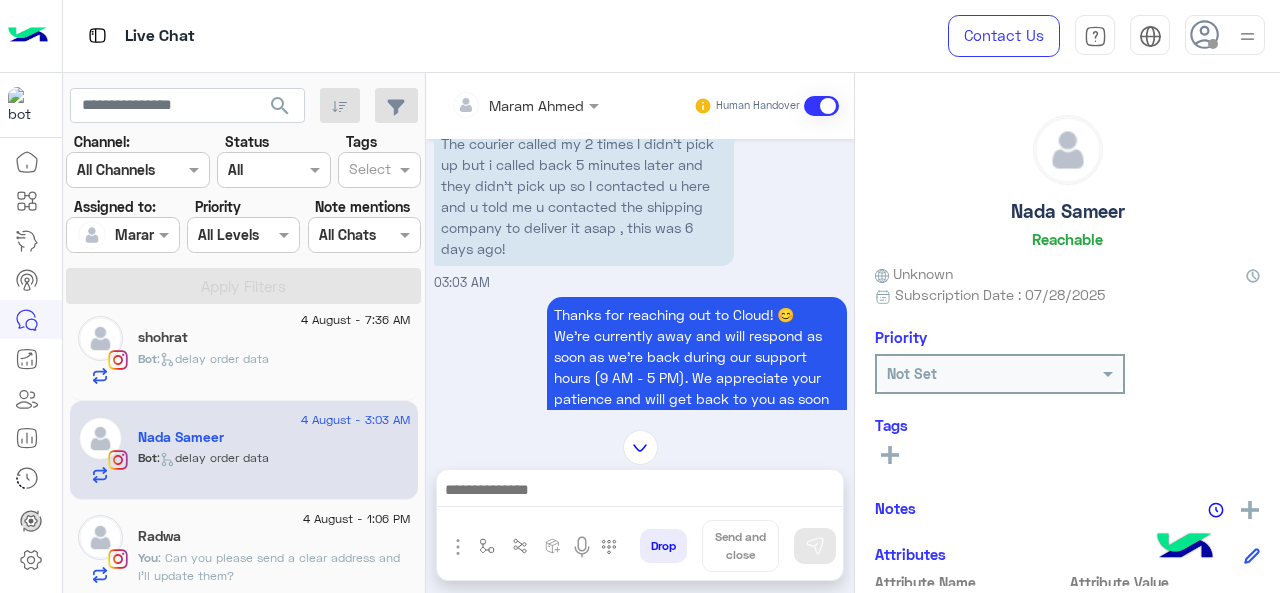 scroll, scrollTop: 1007, scrollLeft: 0, axis: vertical 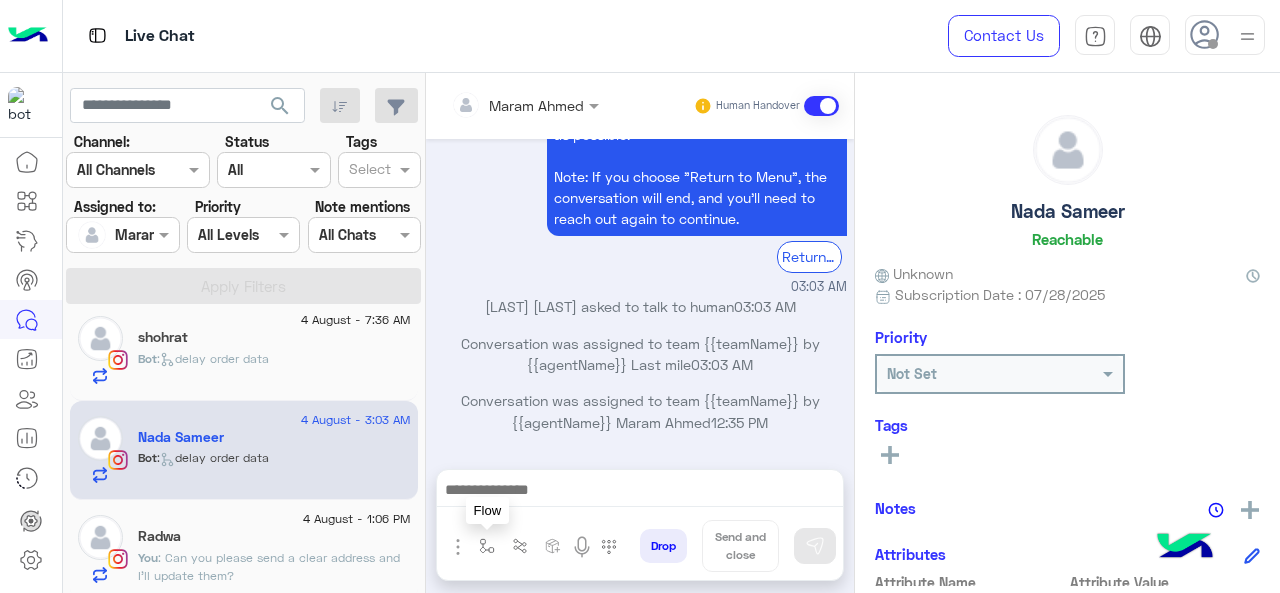 click at bounding box center [487, 546] 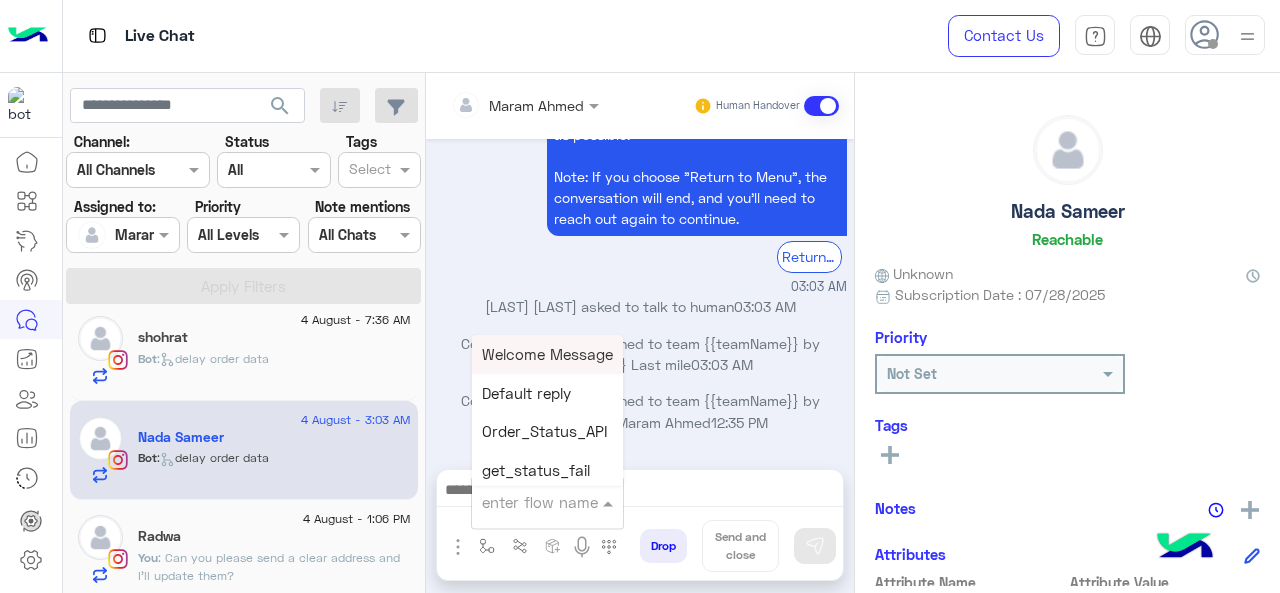 click on "enter flow name" at bounding box center (547, 502) 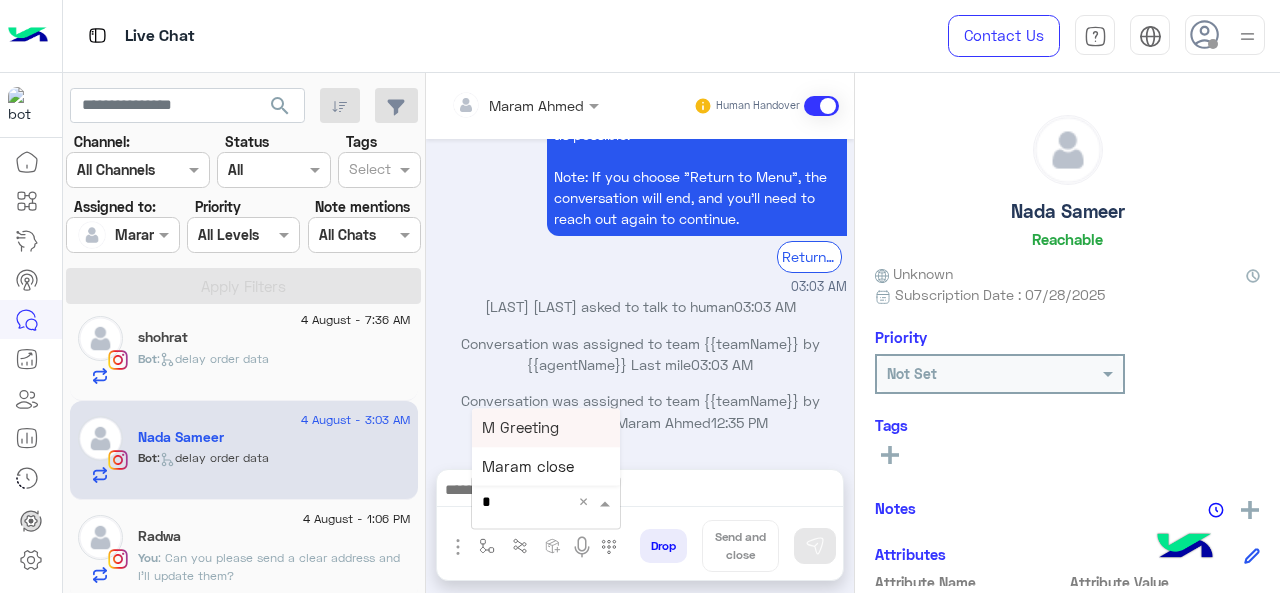 type on "*" 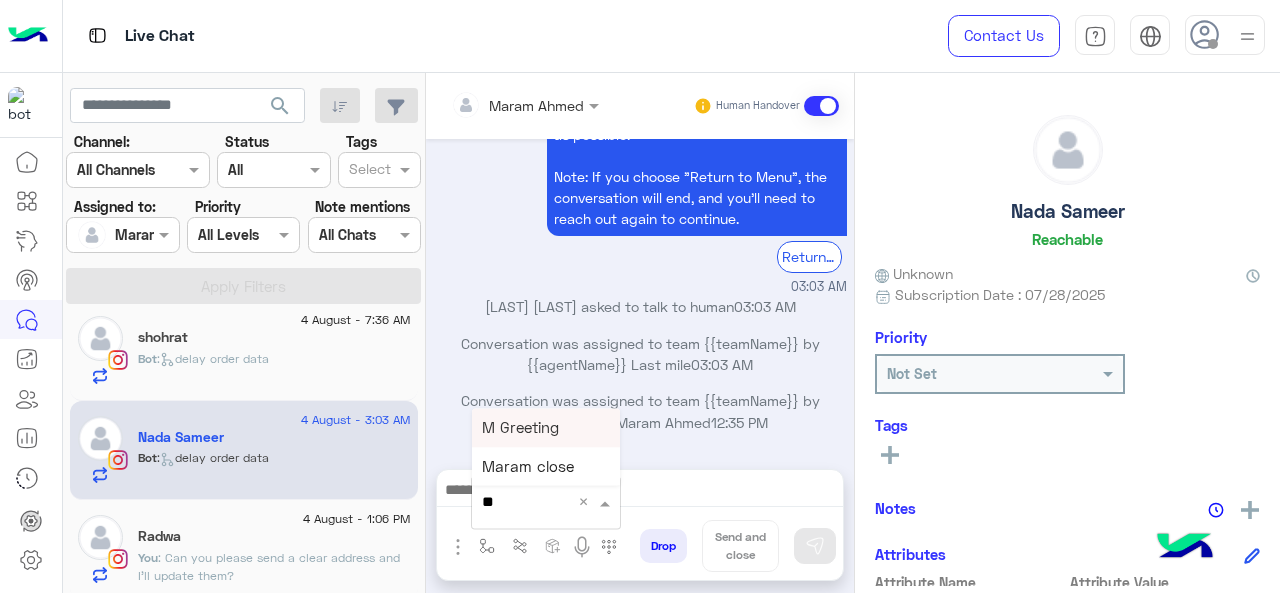 click on "M Greeting" at bounding box center [546, 427] 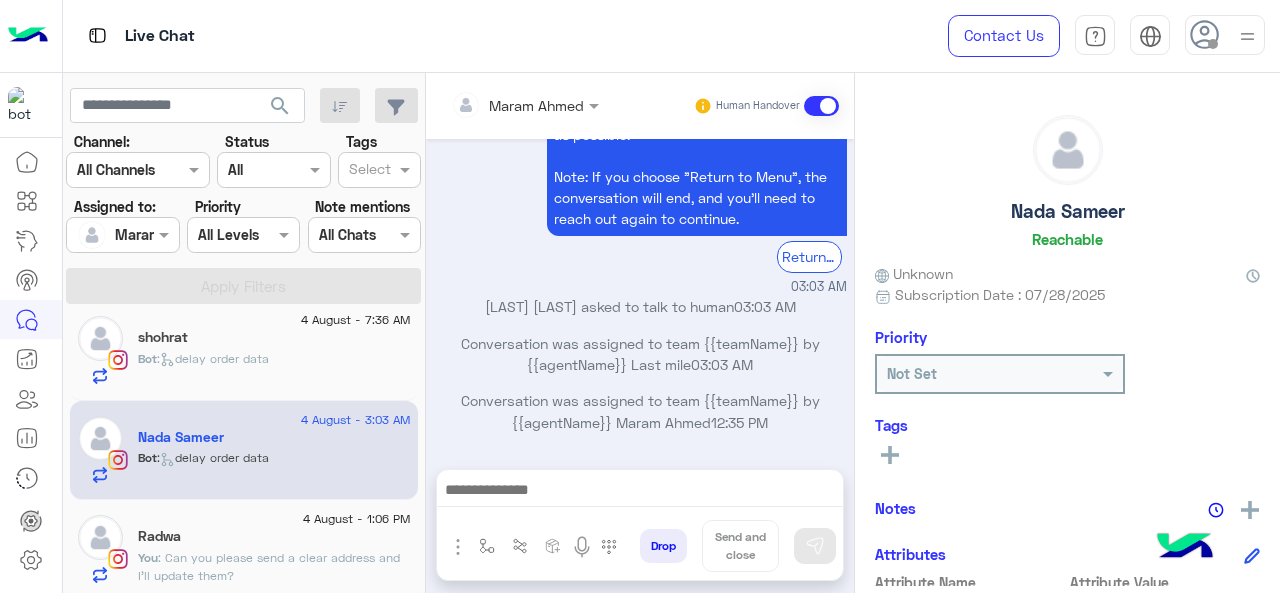 type on "**********" 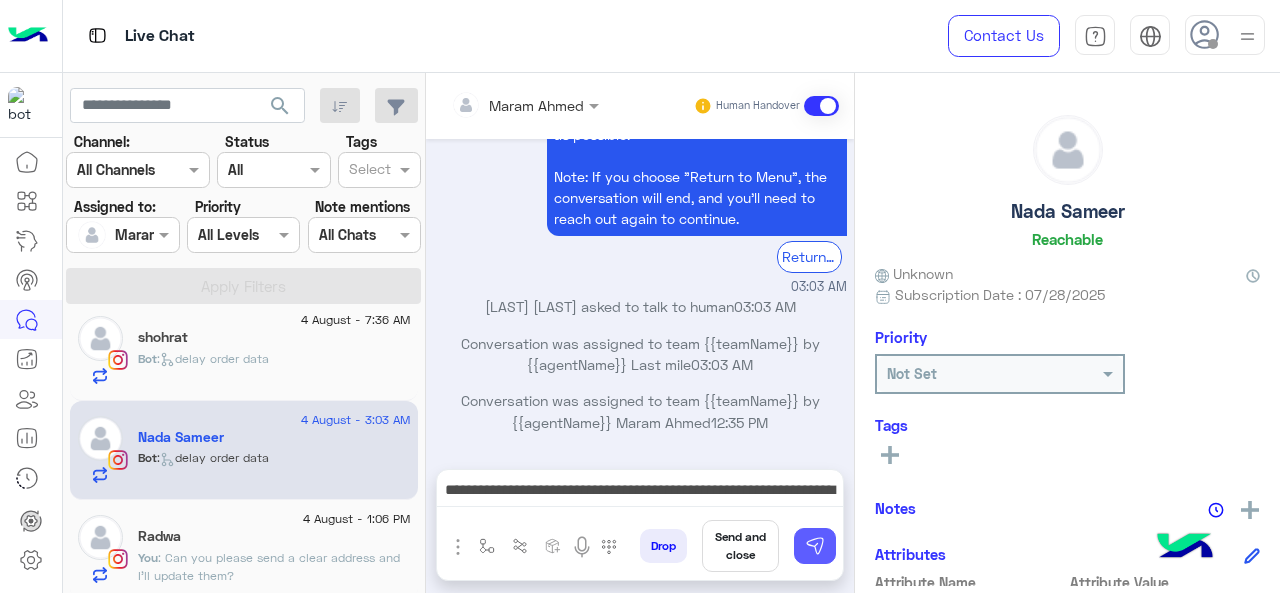 click at bounding box center [815, 546] 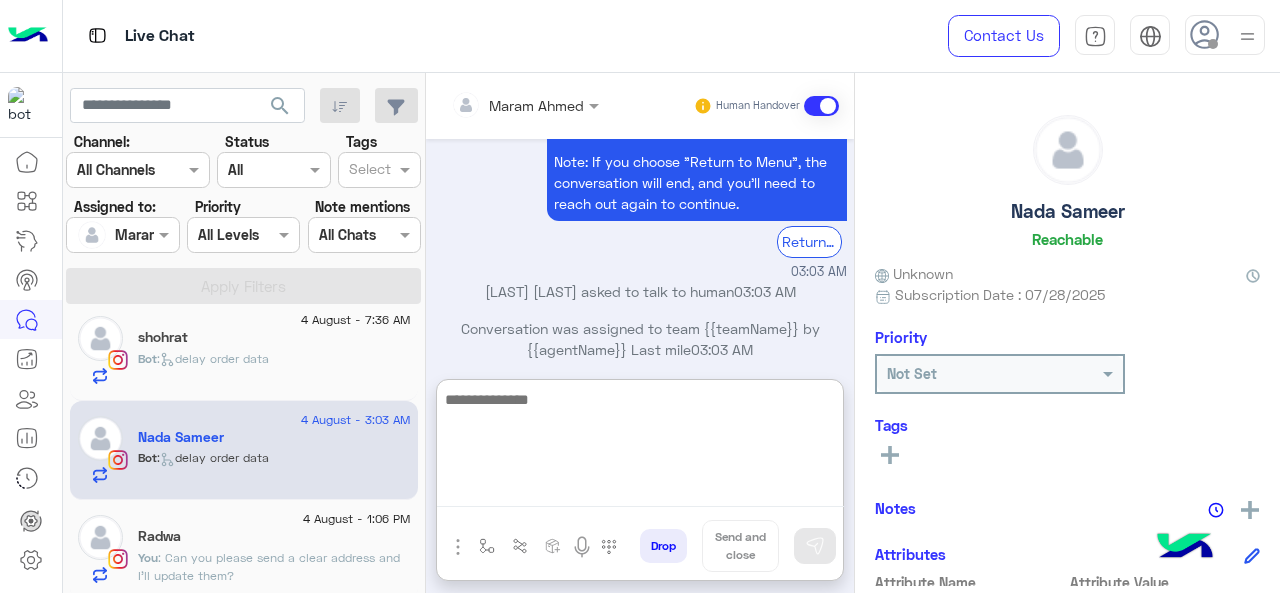 paste on "**********" 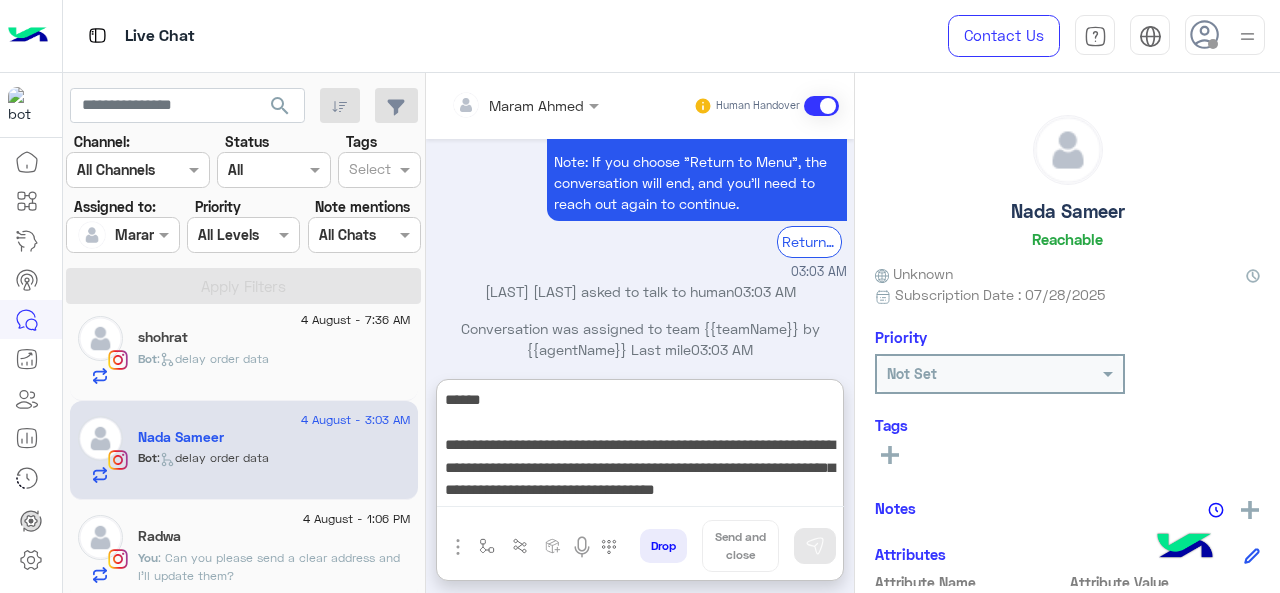 scroll, scrollTop: 150, scrollLeft: 0, axis: vertical 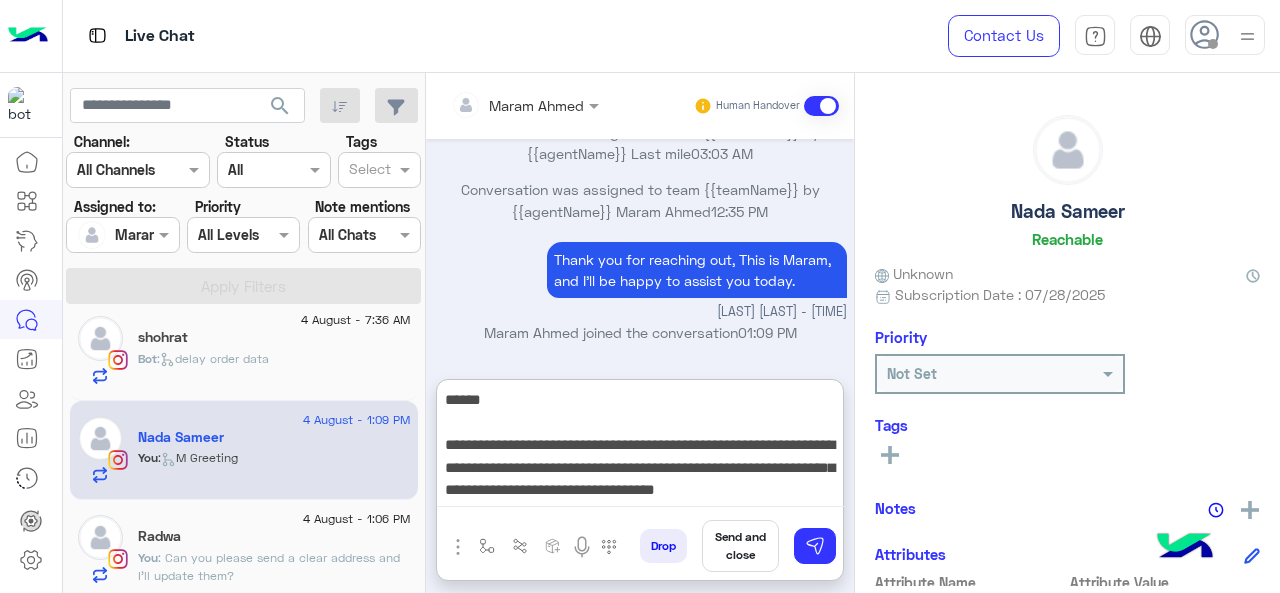 click on "**********" at bounding box center (640, 447) 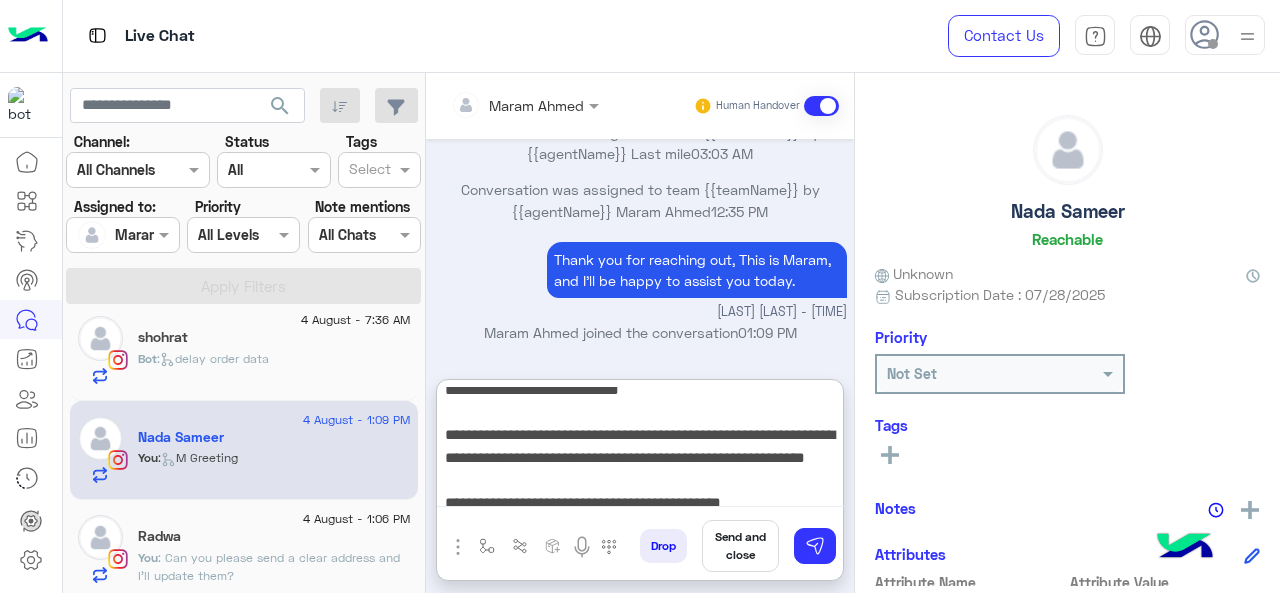 scroll, scrollTop: 154, scrollLeft: 0, axis: vertical 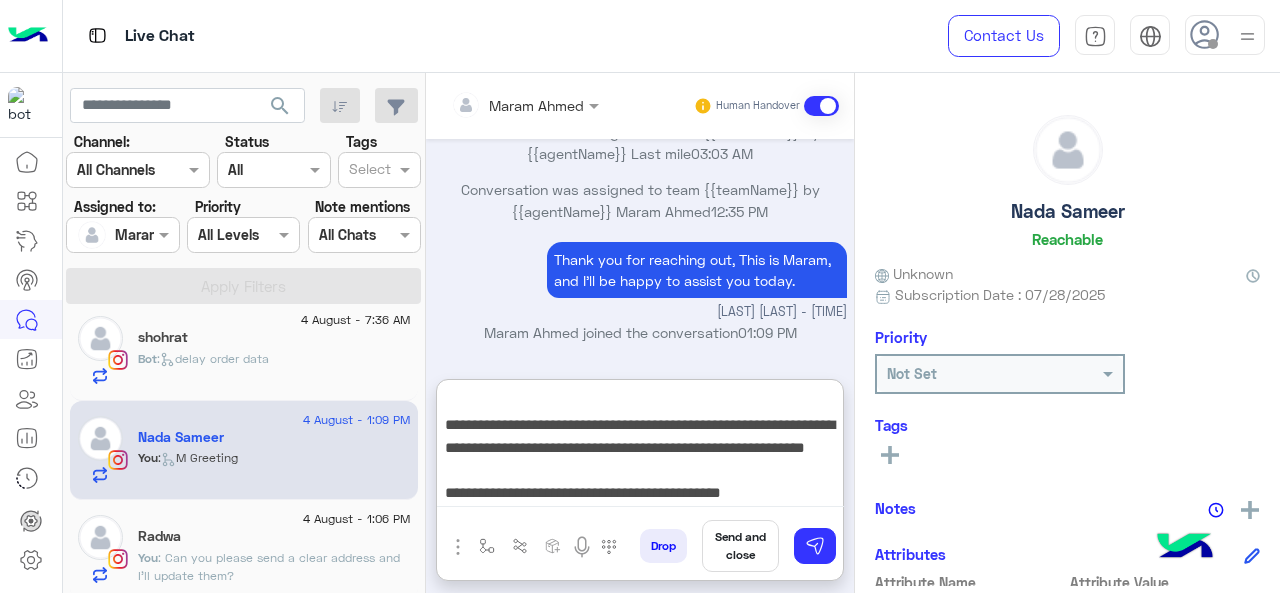 click on "**********" at bounding box center [640, 447] 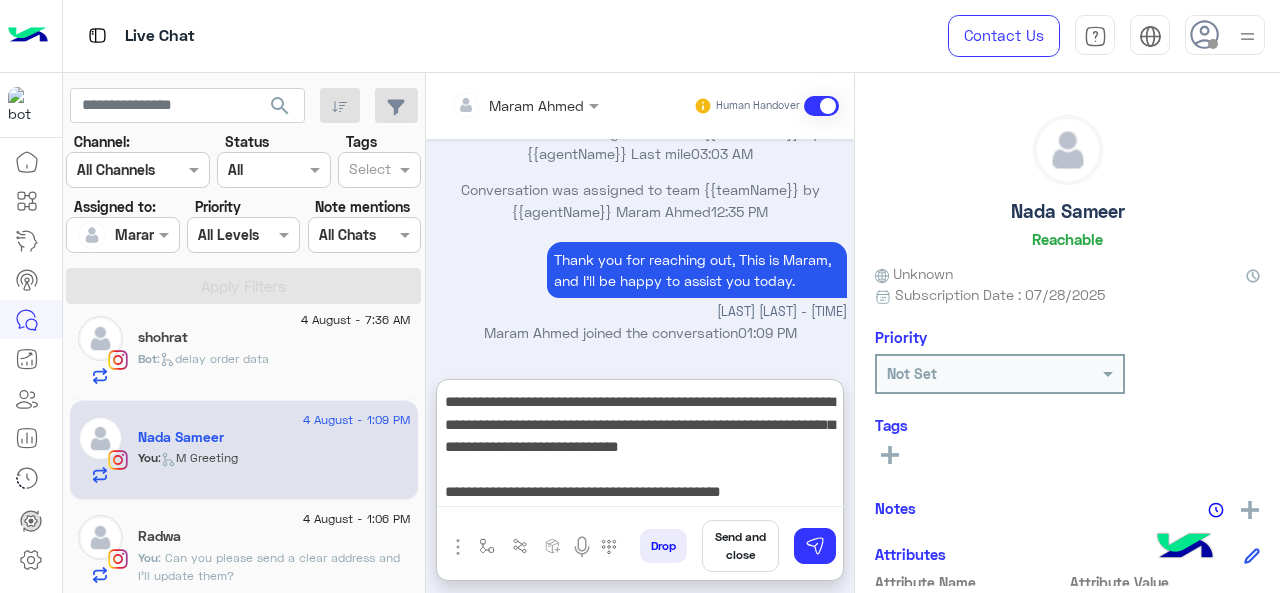 scroll, scrollTop: 64, scrollLeft: 0, axis: vertical 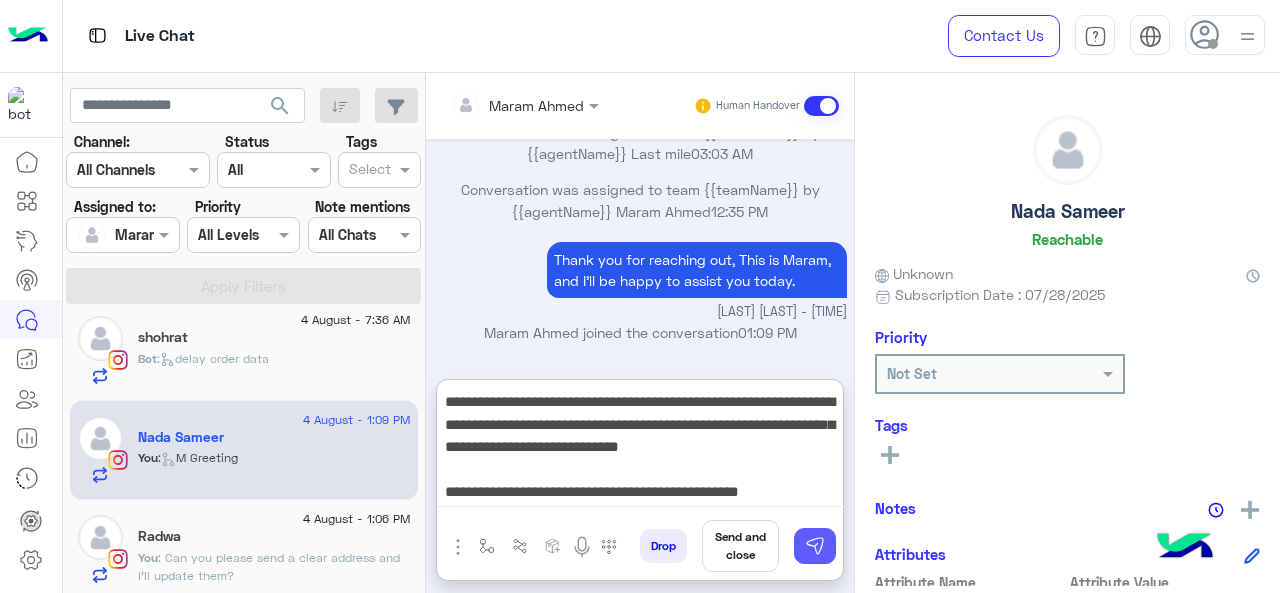 type on "**********" 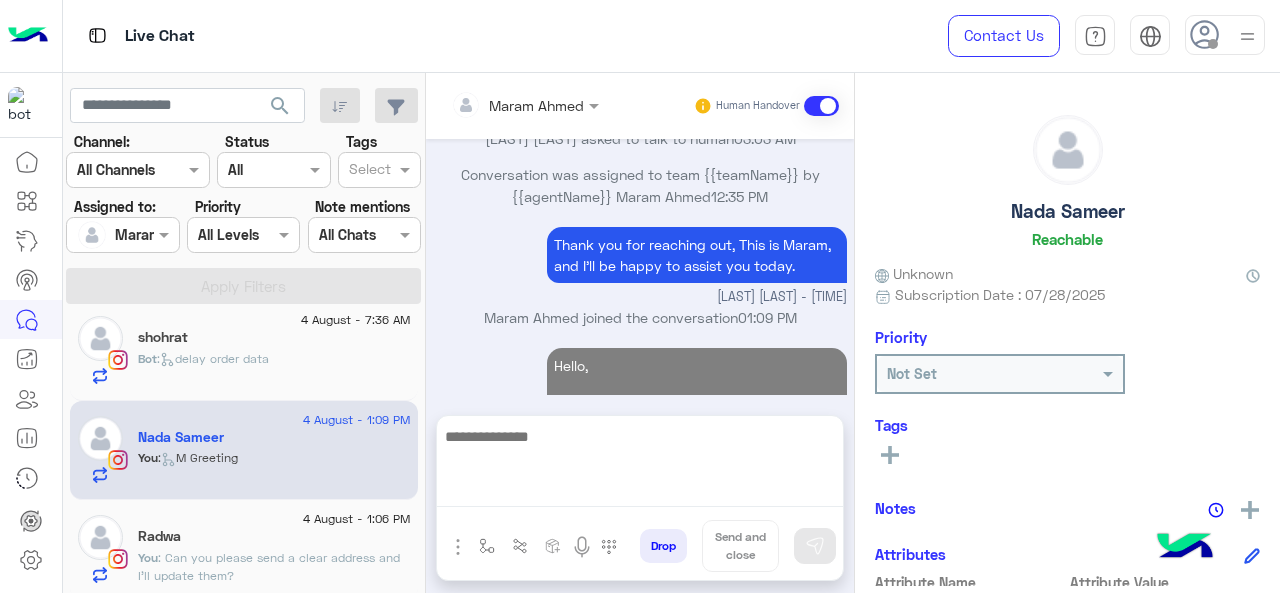 scroll, scrollTop: 1360, scrollLeft: 0, axis: vertical 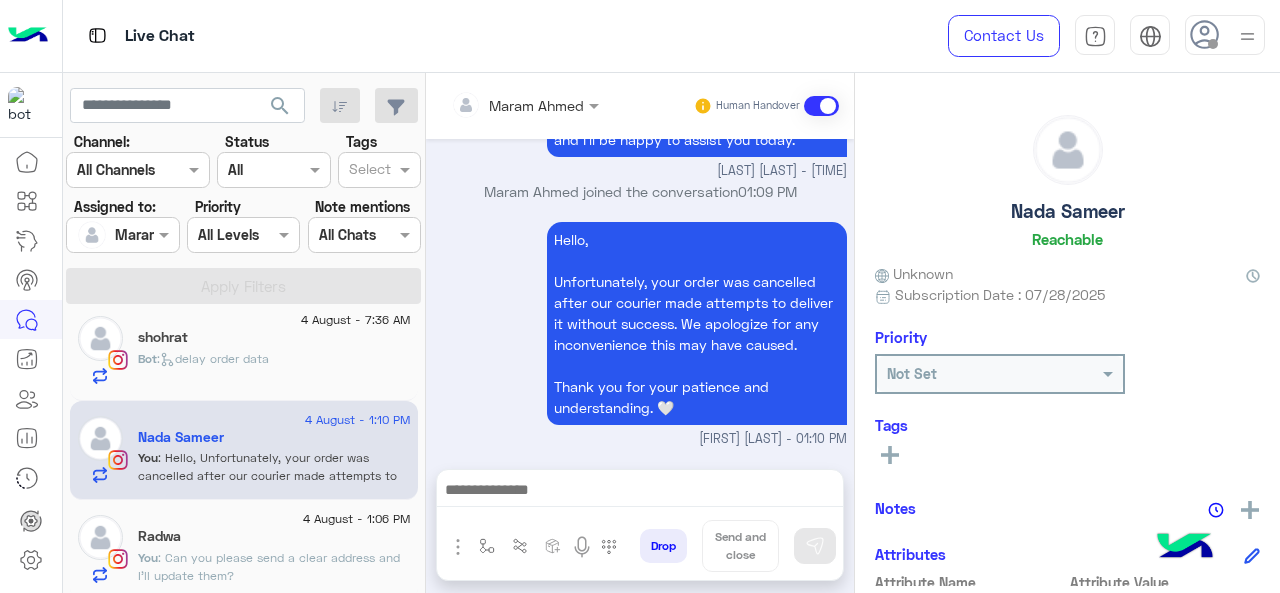 click on ": Can you please send a clear address and I'll update them?" 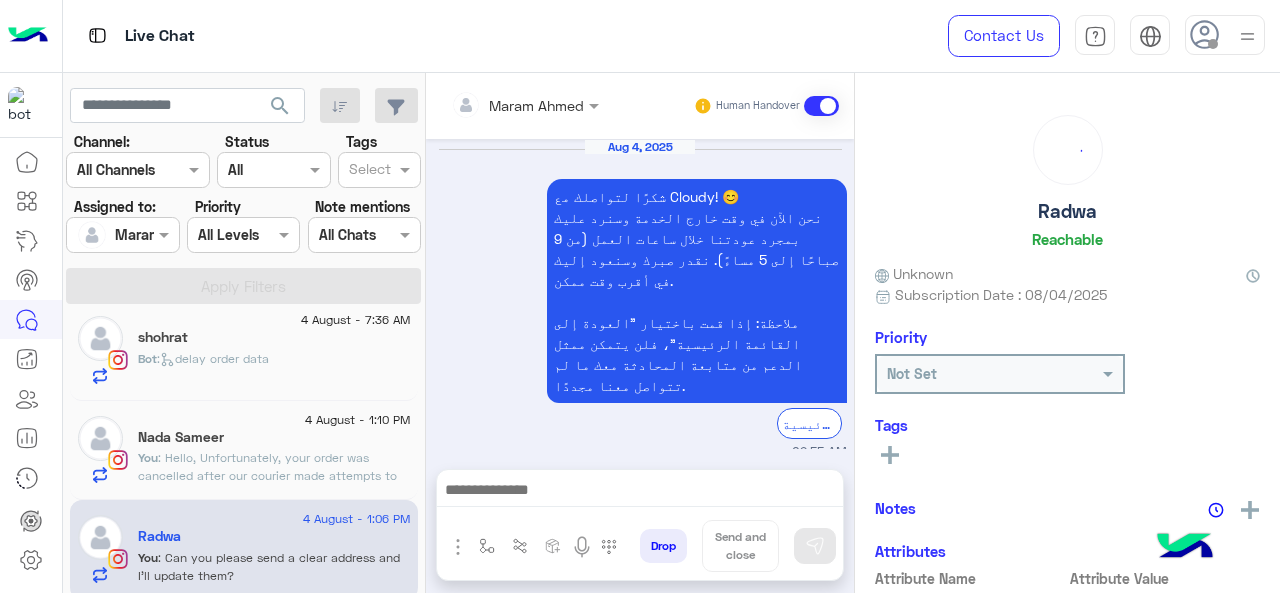 scroll, scrollTop: 786, scrollLeft: 0, axis: vertical 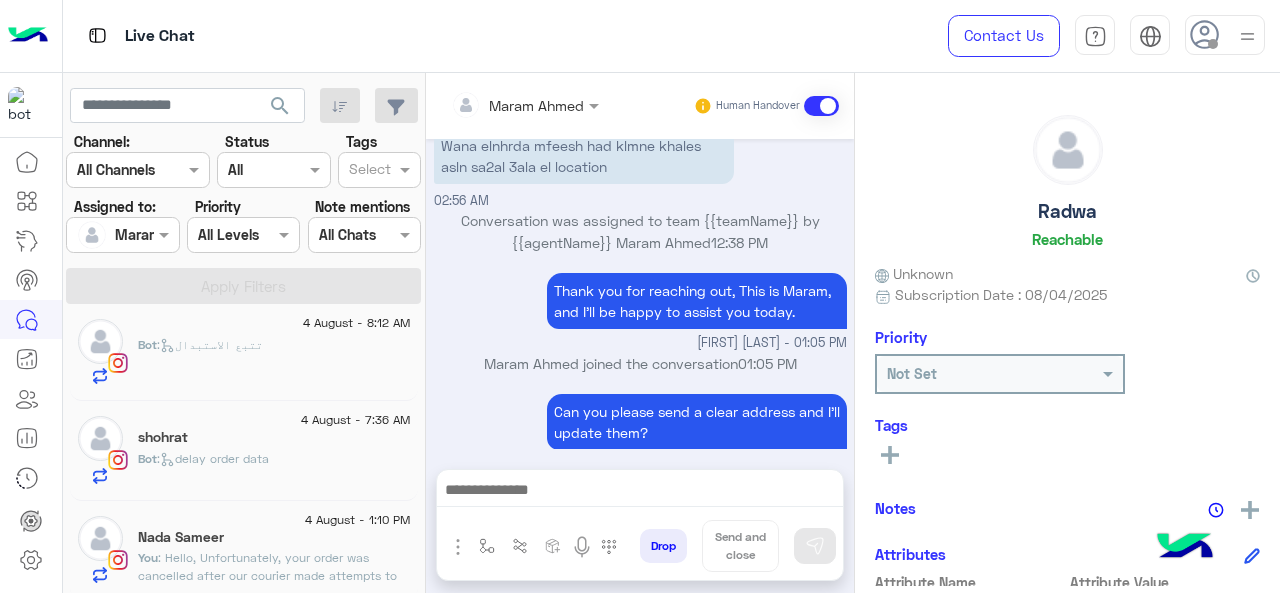 click on ":   delay order data" 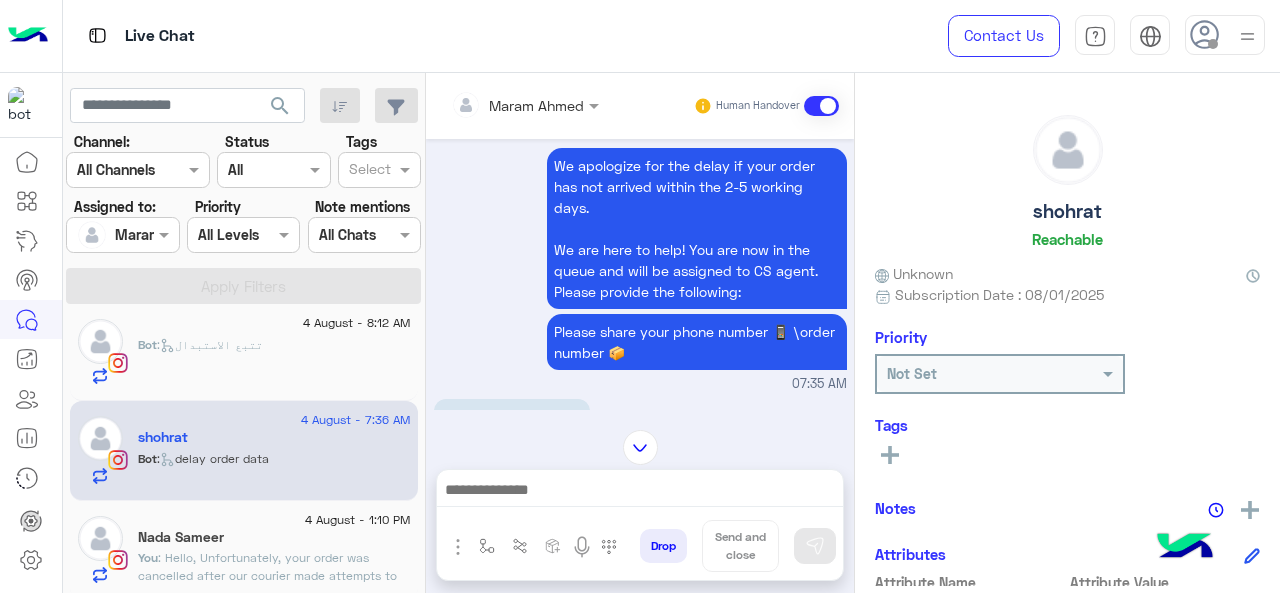 scroll, scrollTop: 497, scrollLeft: 0, axis: vertical 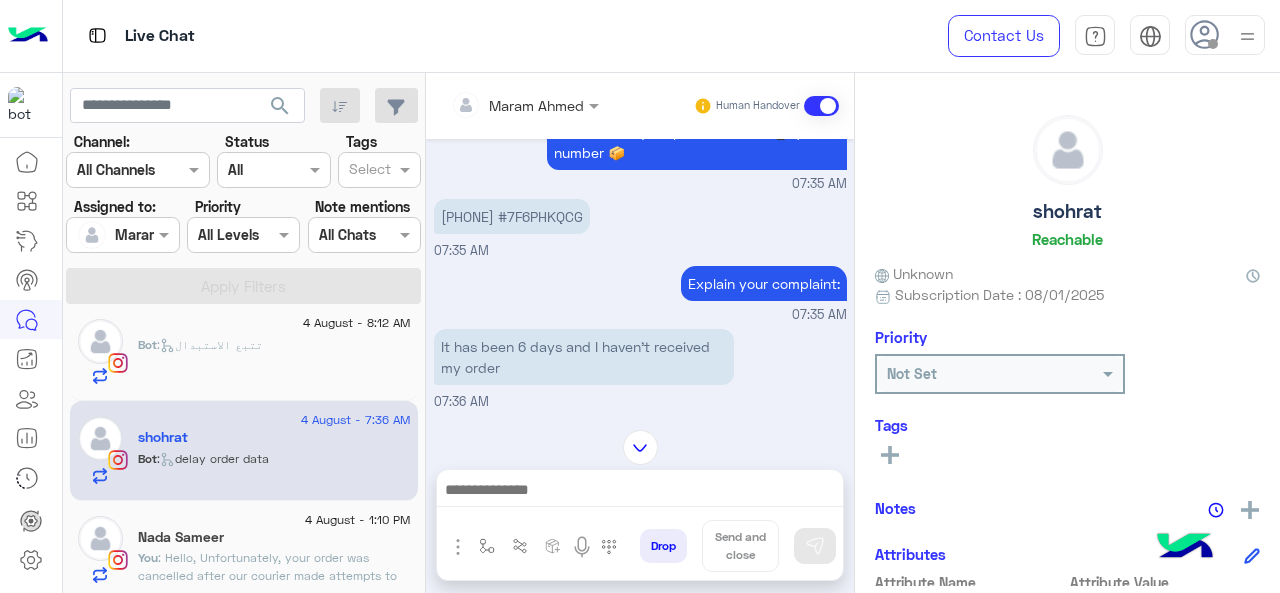 drag, startPoint x: 540, startPoint y: 216, endPoint x: 623, endPoint y: 214, distance: 83.02409 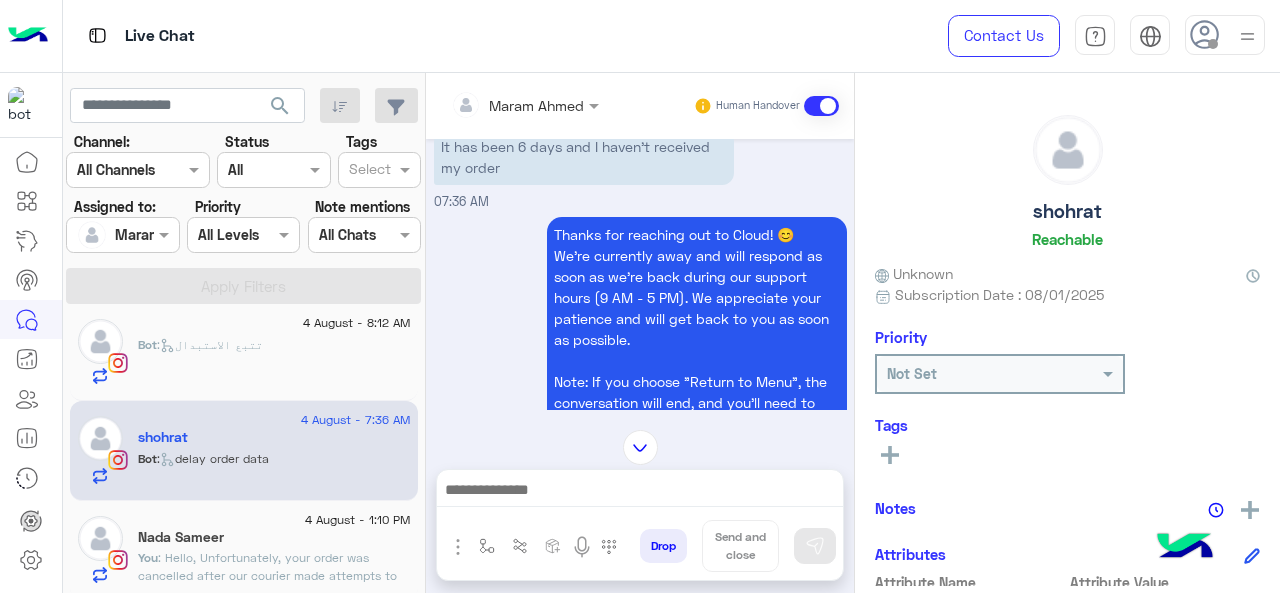 scroll, scrollTop: 497, scrollLeft: 0, axis: vertical 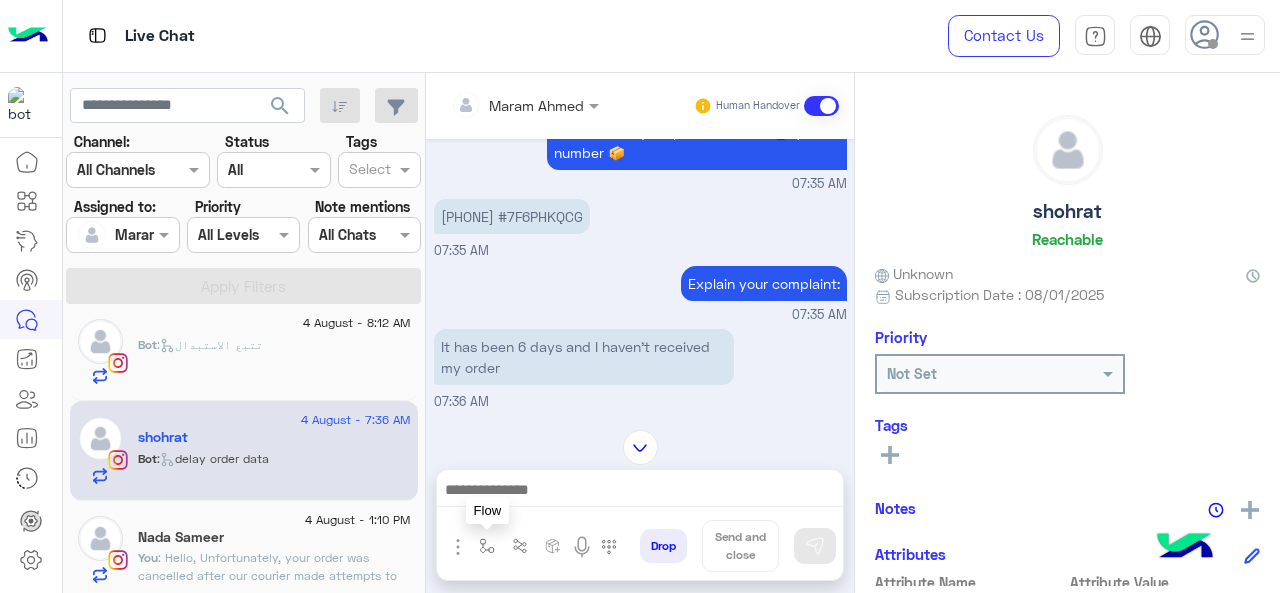 click at bounding box center (487, 546) 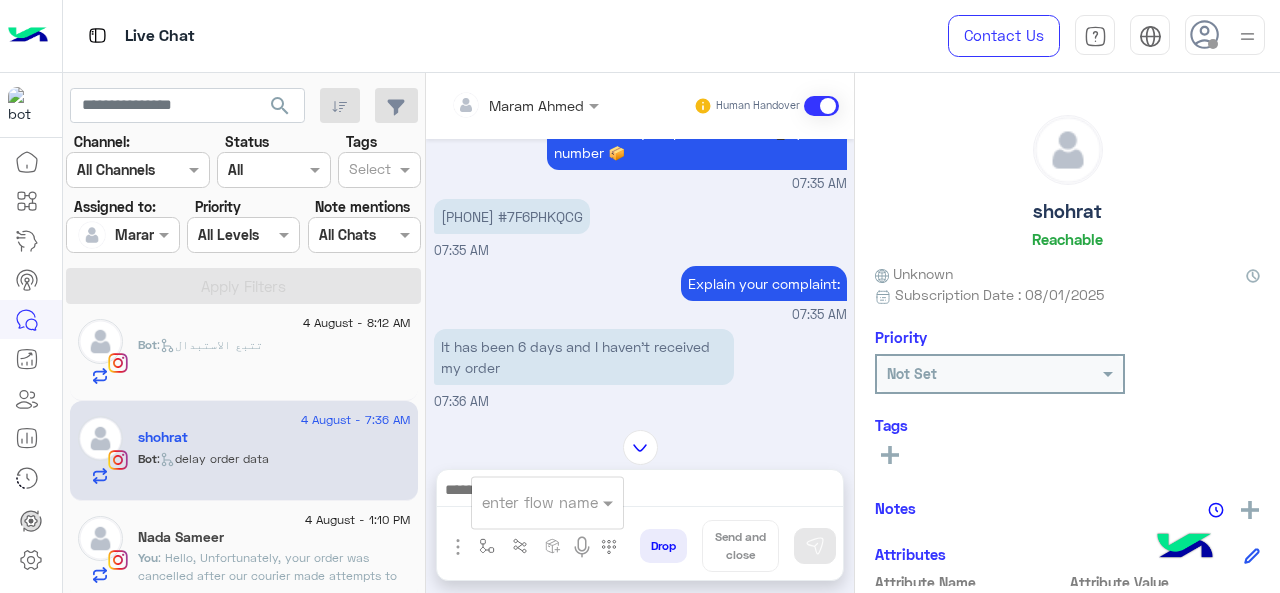 click on "enter flow name" at bounding box center (540, 502) 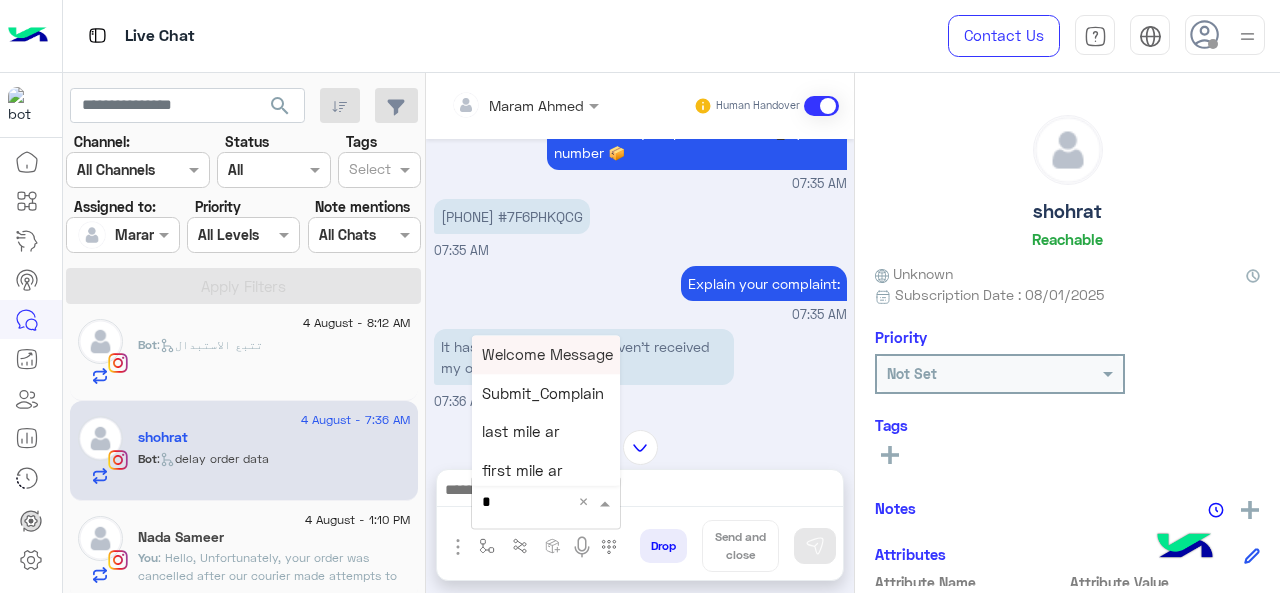 type on "*" 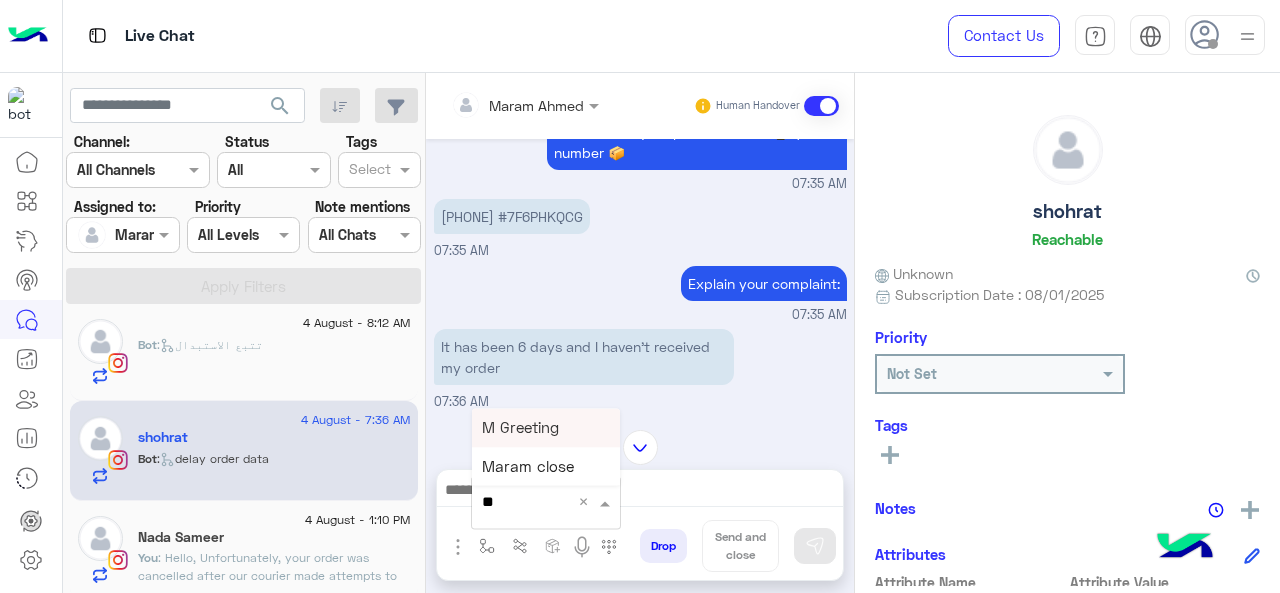 click on "M Greeting" at bounding box center (546, 427) 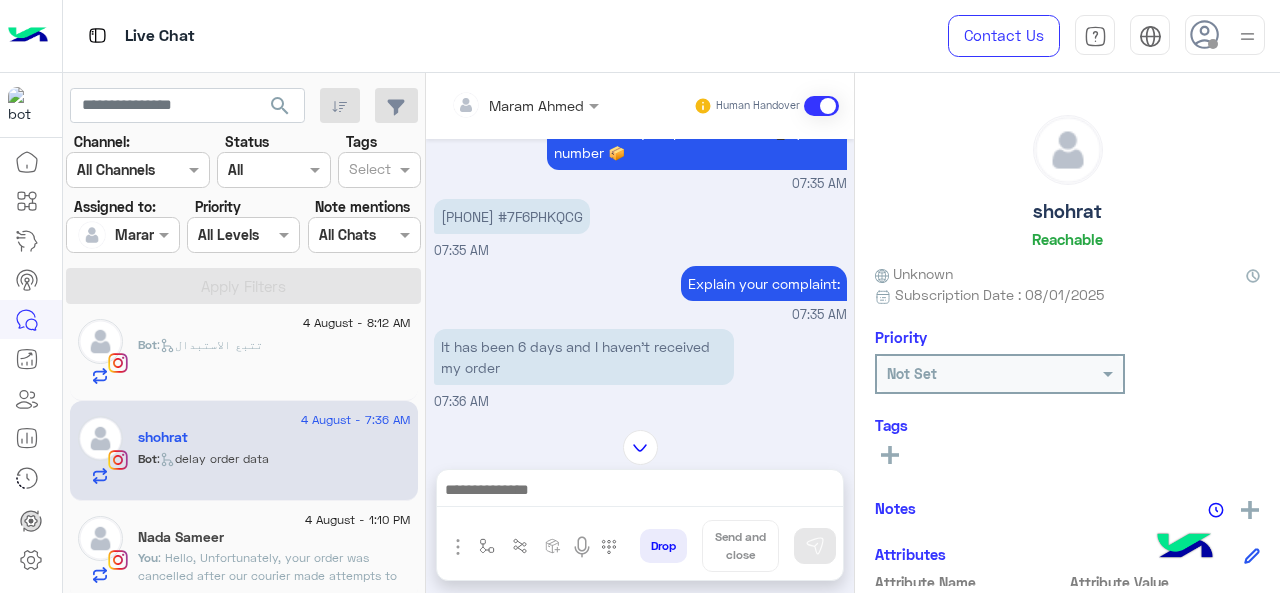 type on "**********" 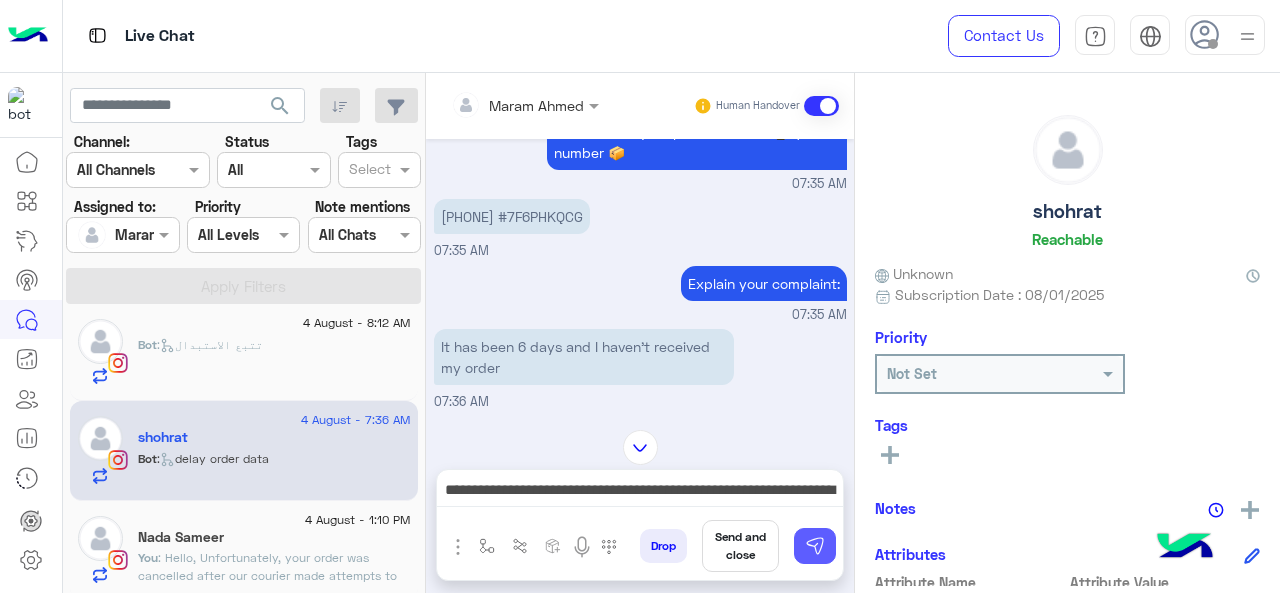 click at bounding box center (815, 546) 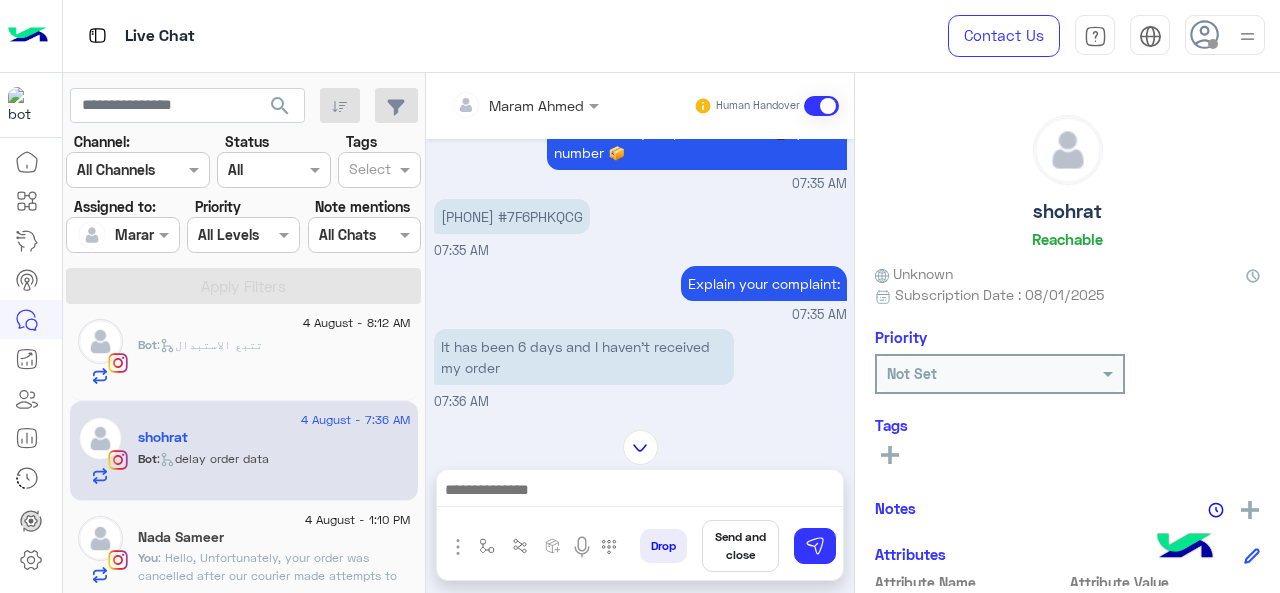 scroll, scrollTop: 897, scrollLeft: 0, axis: vertical 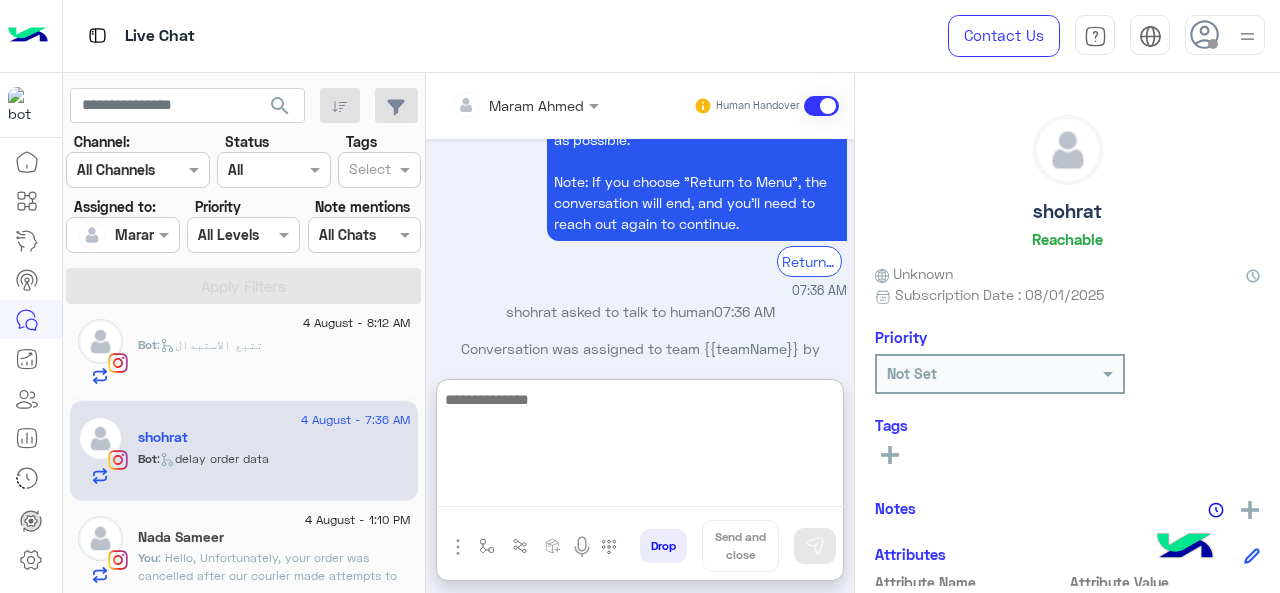 paste on "**********" 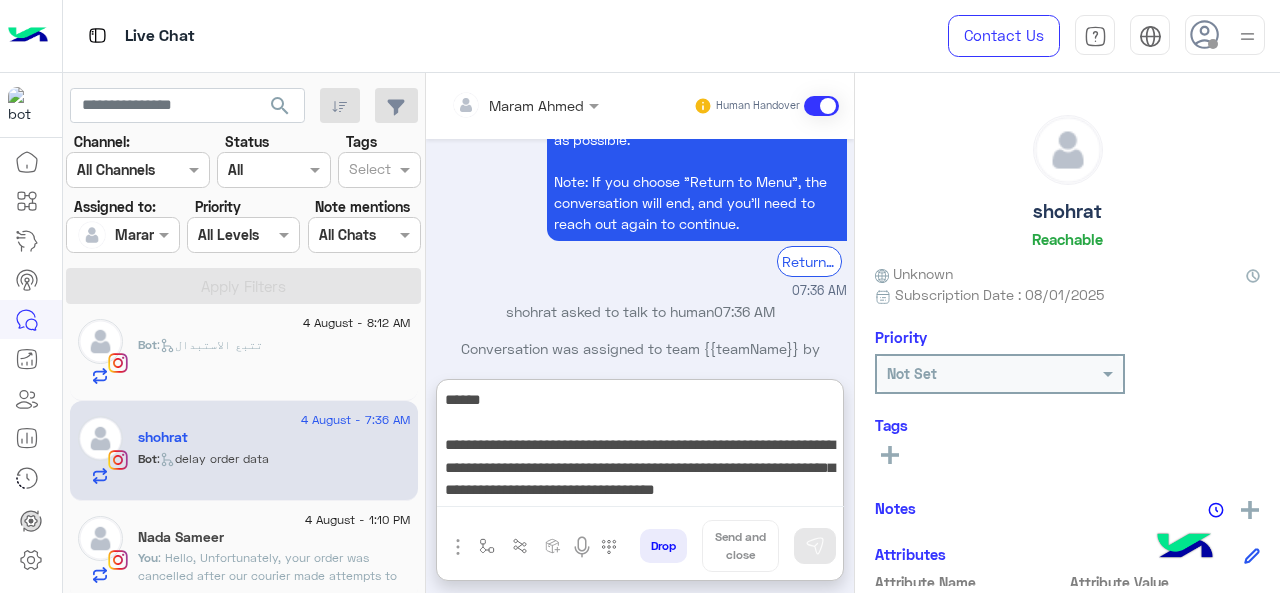 scroll, scrollTop: 150, scrollLeft: 0, axis: vertical 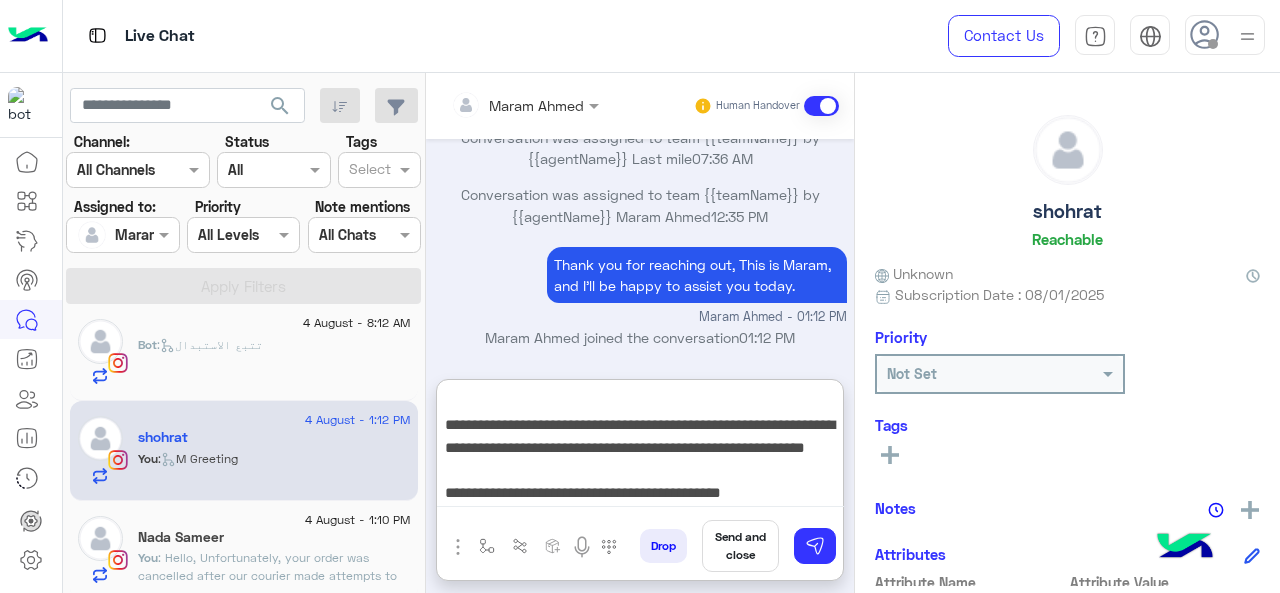 drag, startPoint x: 446, startPoint y: 399, endPoint x: 595, endPoint y: 479, distance: 169.1183 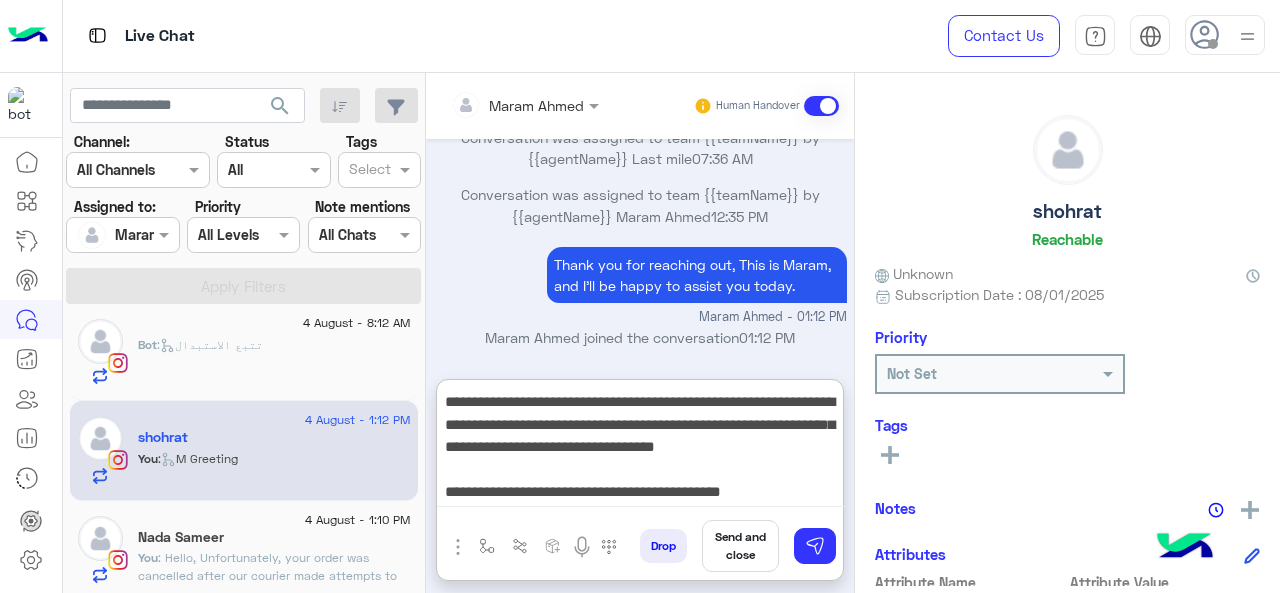 scroll, scrollTop: 64, scrollLeft: 0, axis: vertical 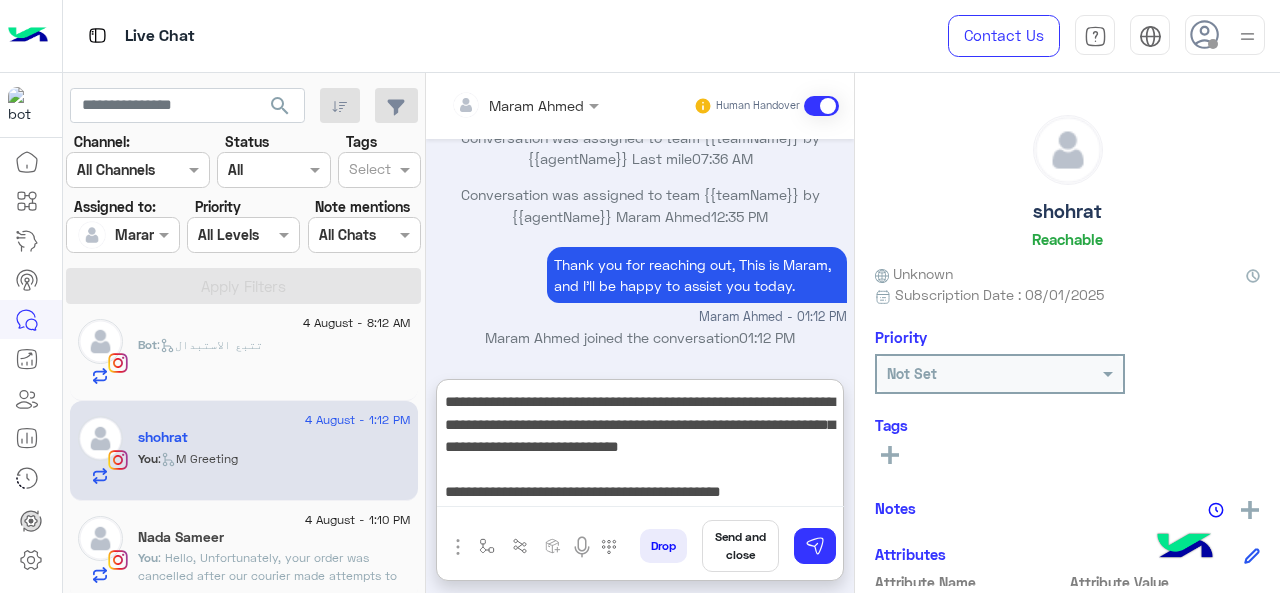 click on "**********" at bounding box center (640, 447) 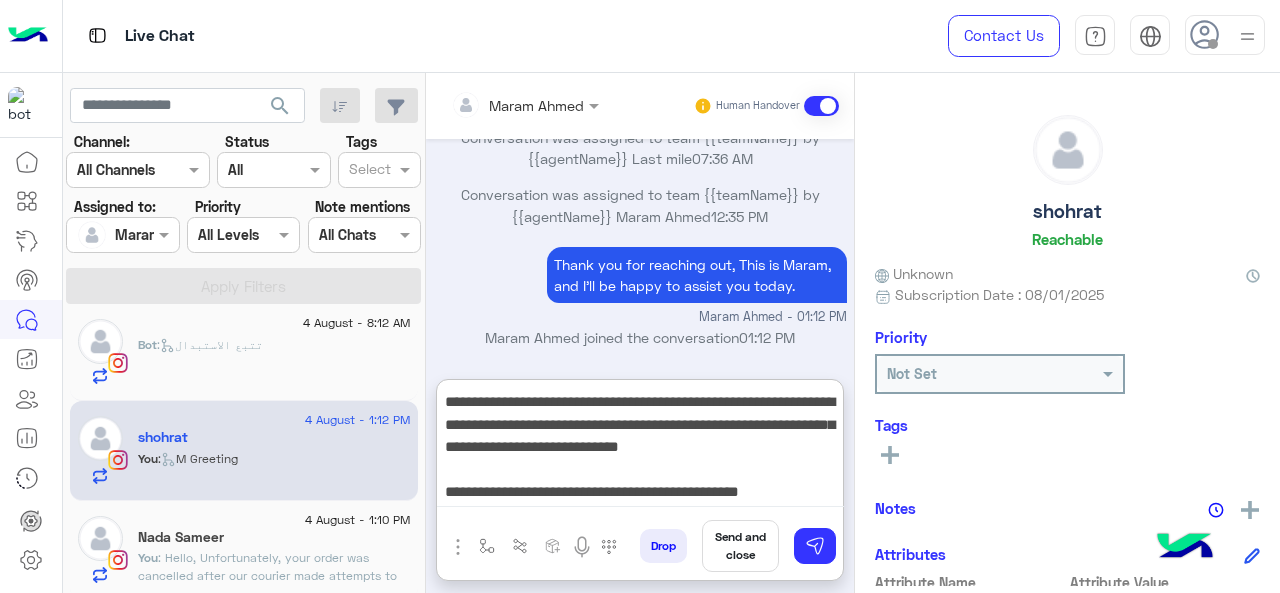 type on "**********" 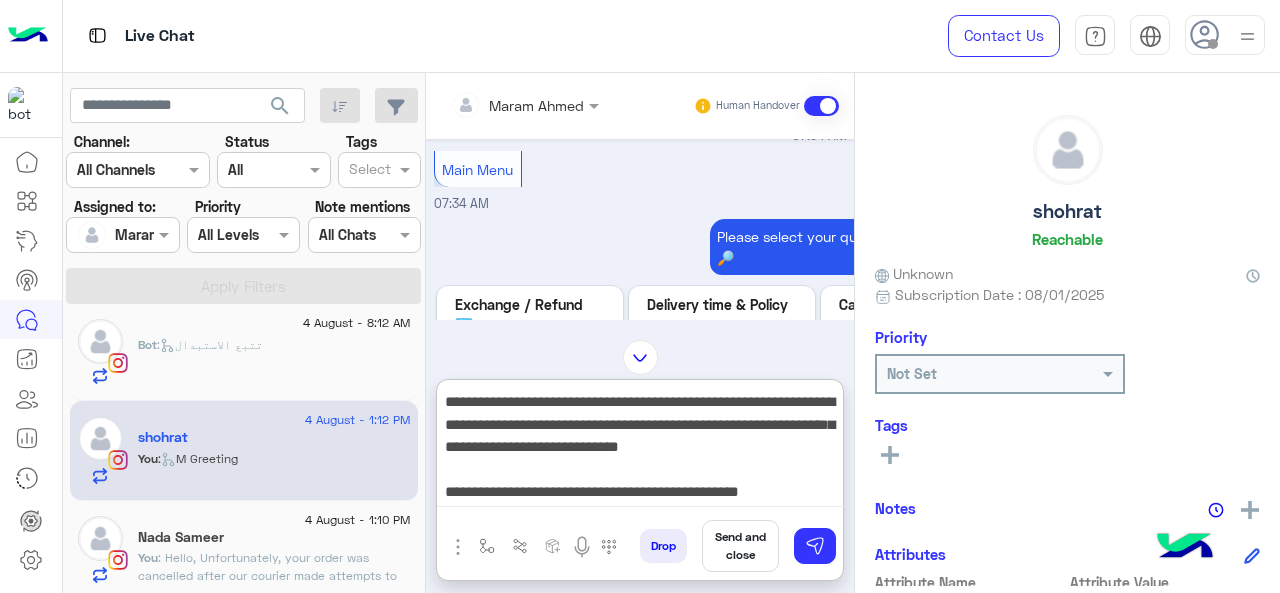 scroll, scrollTop: 537, scrollLeft: 0, axis: vertical 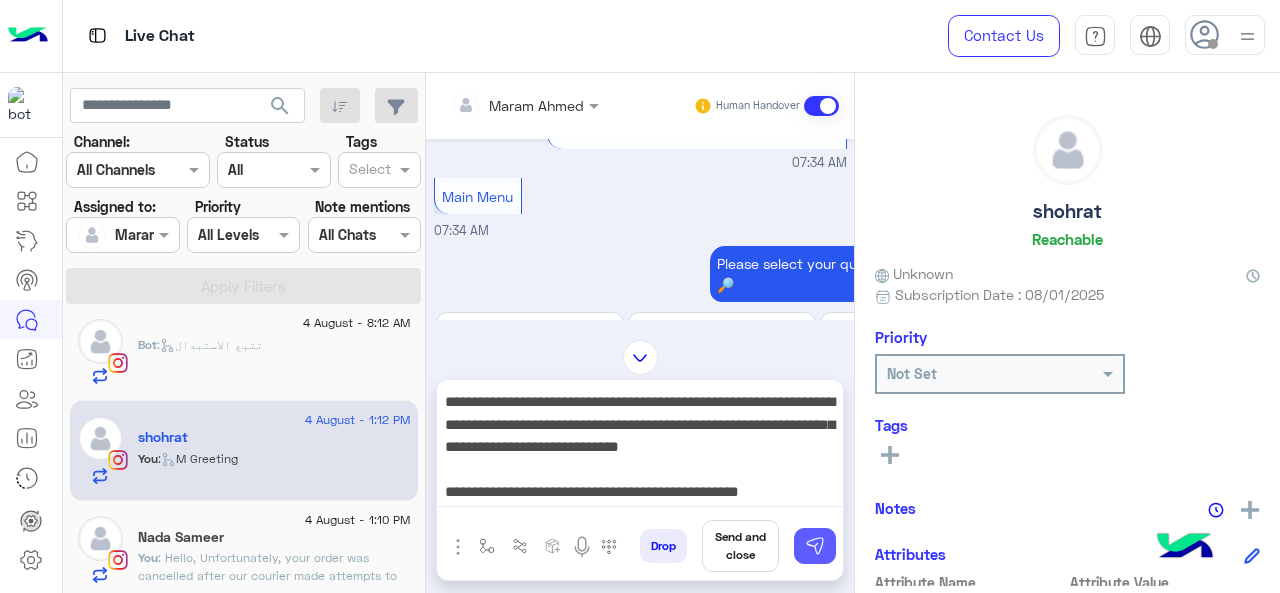 click at bounding box center [815, 546] 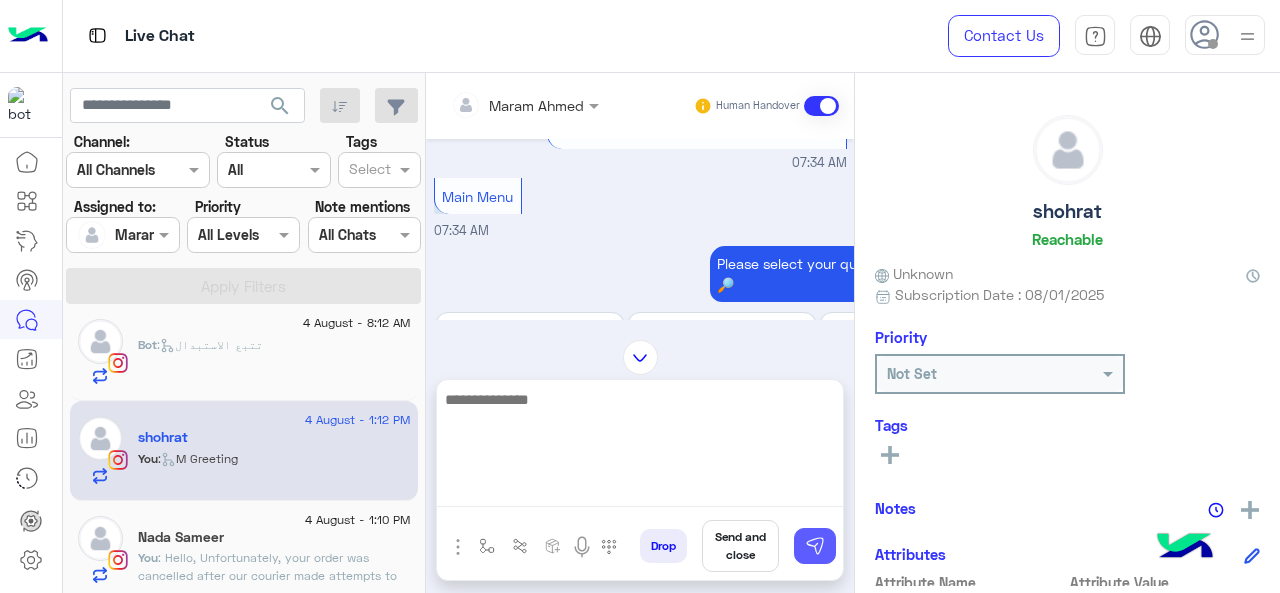 scroll, scrollTop: 0, scrollLeft: 0, axis: both 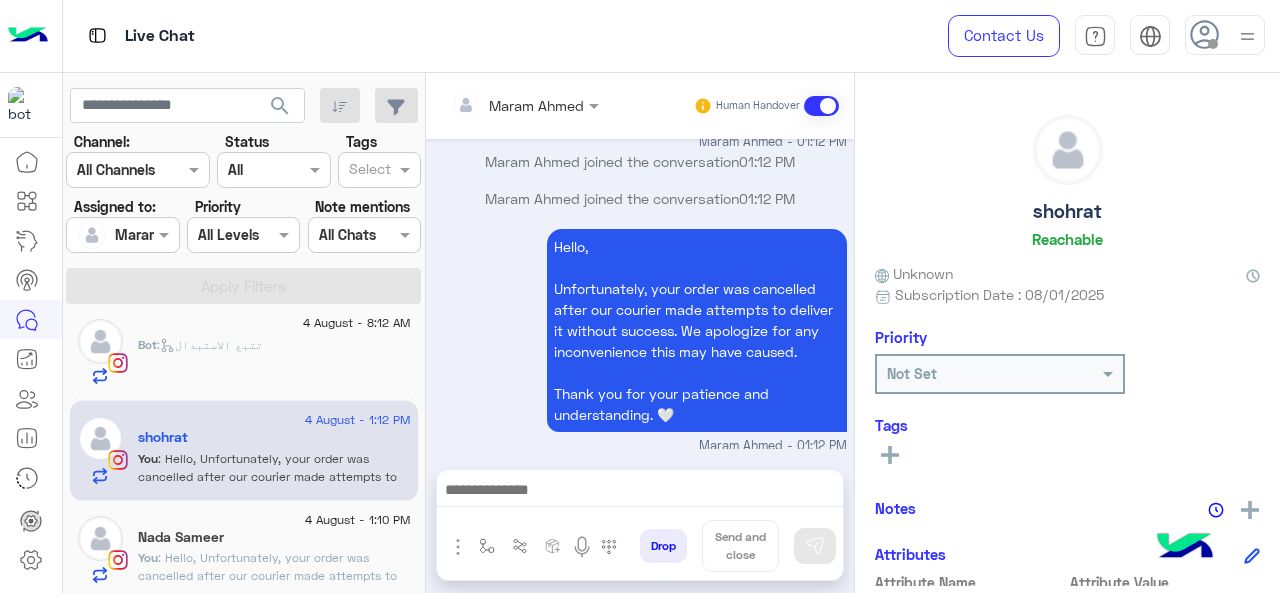 click on ": Hello,
Unfortunately, your order was cancelled after our courier made attempts to deliver it without success. We apologize for any inconvenience this may have caused.
Thank you for your patience and understanding. 🤍" 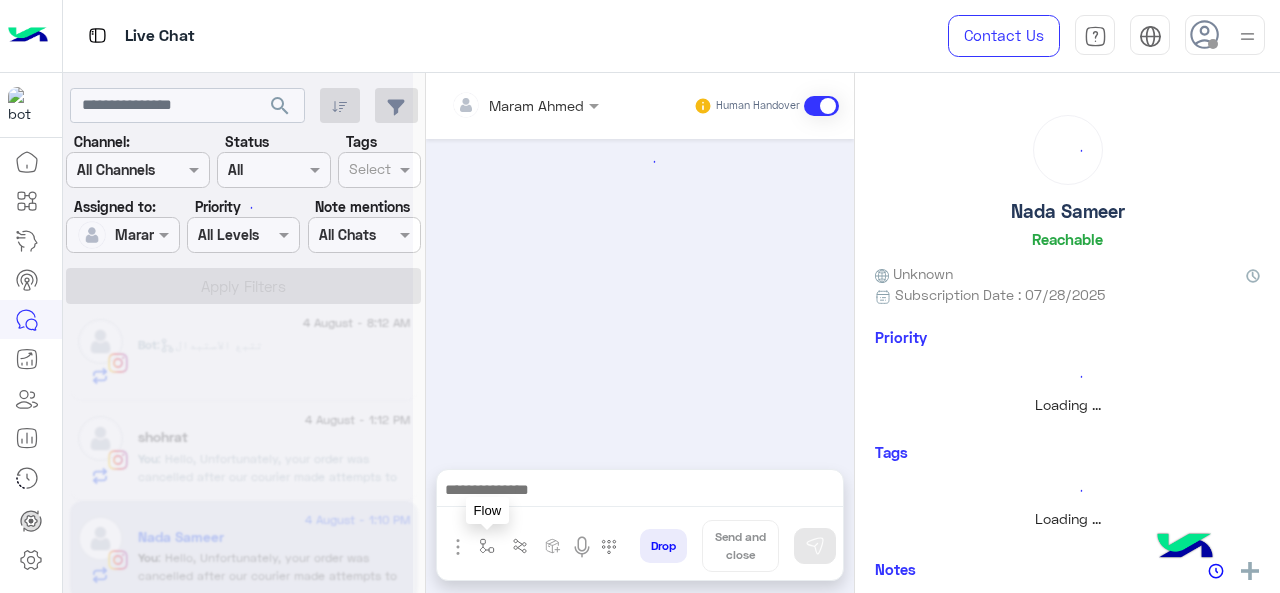 click at bounding box center (487, 546) 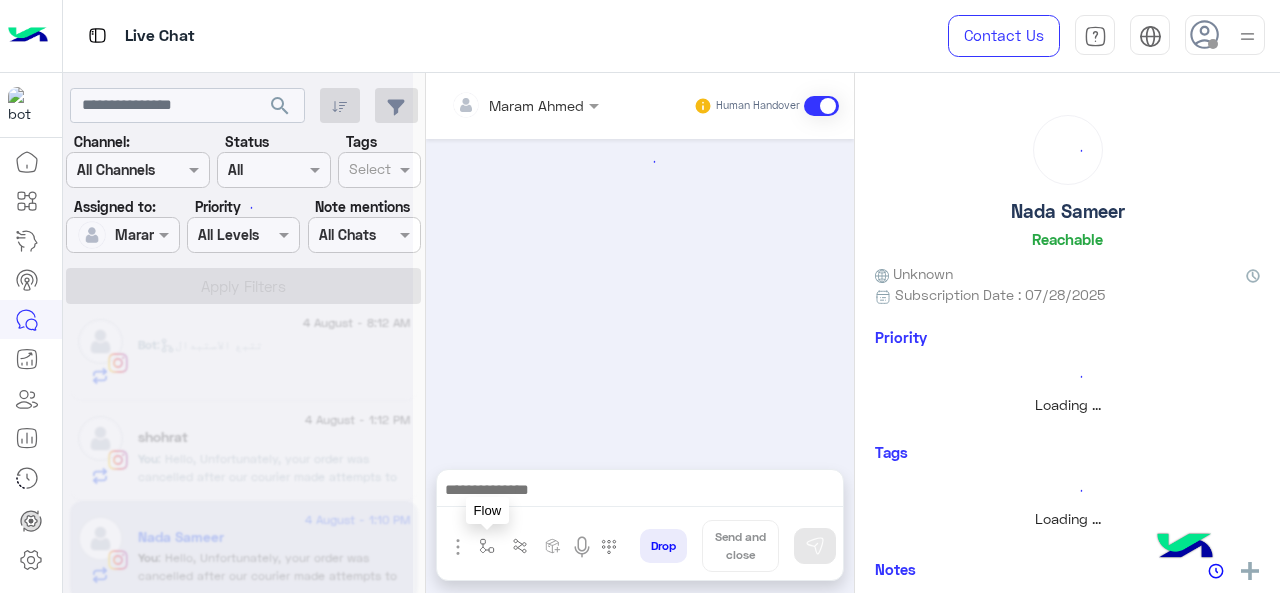 click at bounding box center [0, 0] 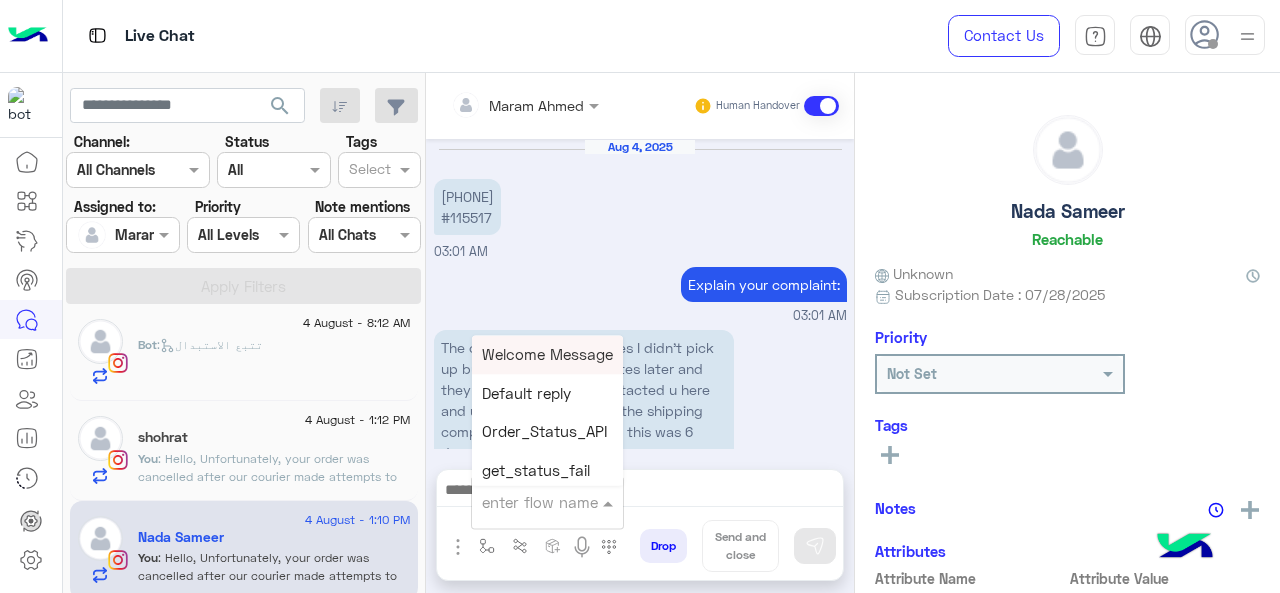 scroll, scrollTop: 838, scrollLeft: 0, axis: vertical 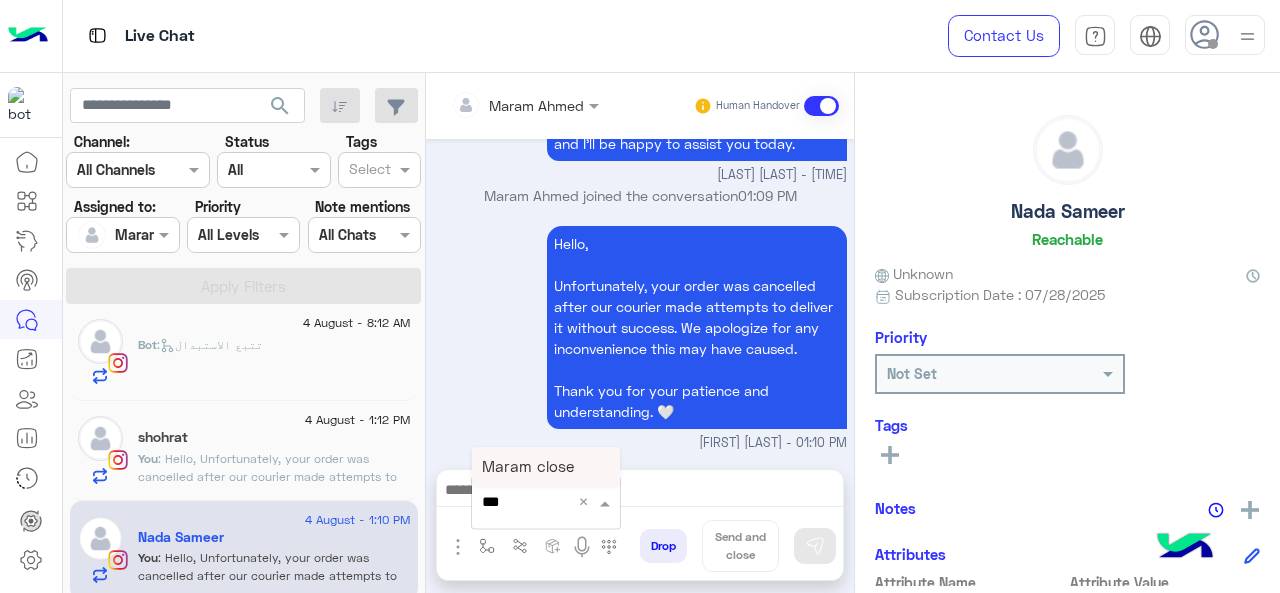type on "****" 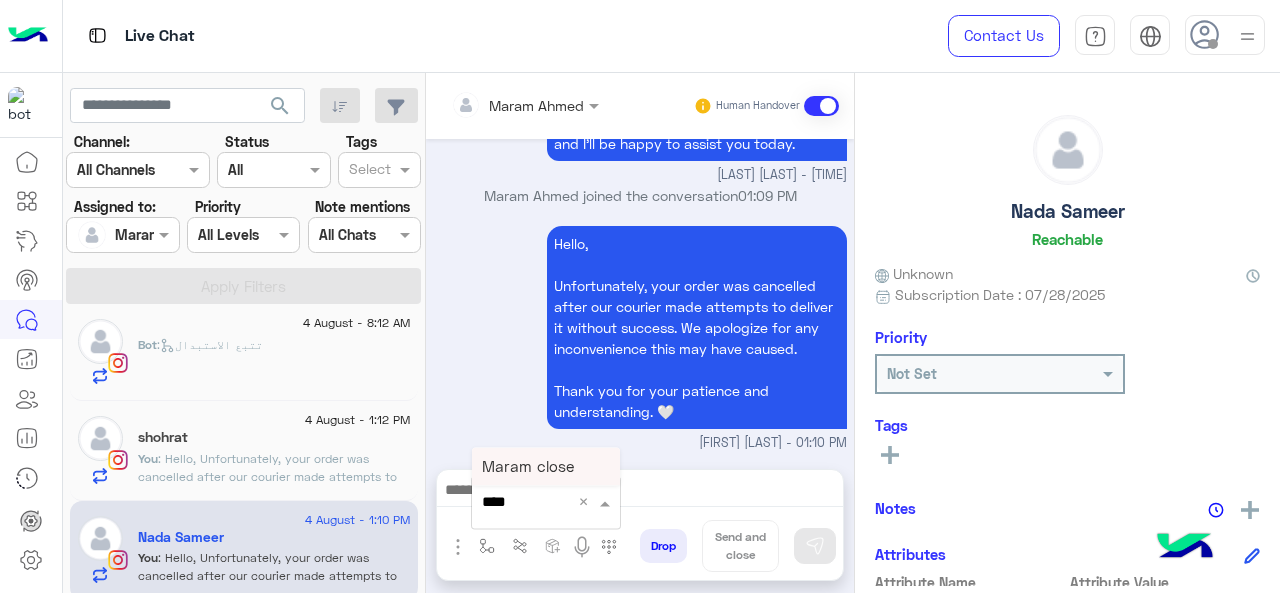 click on "Maram close" at bounding box center (528, 466) 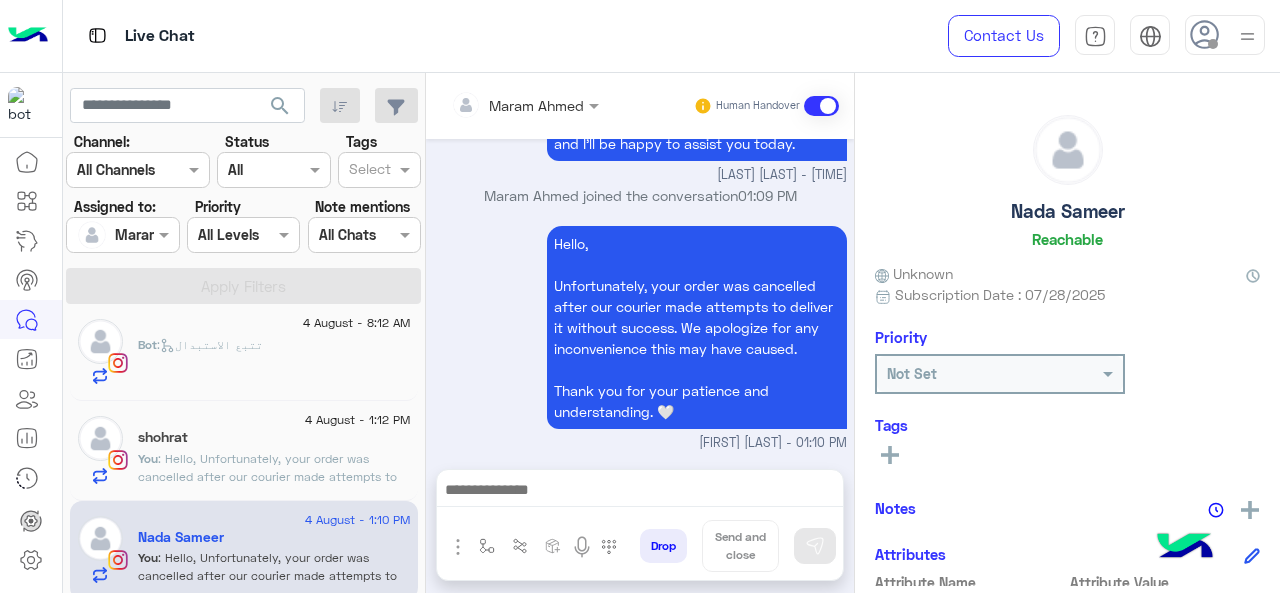 type on "**********" 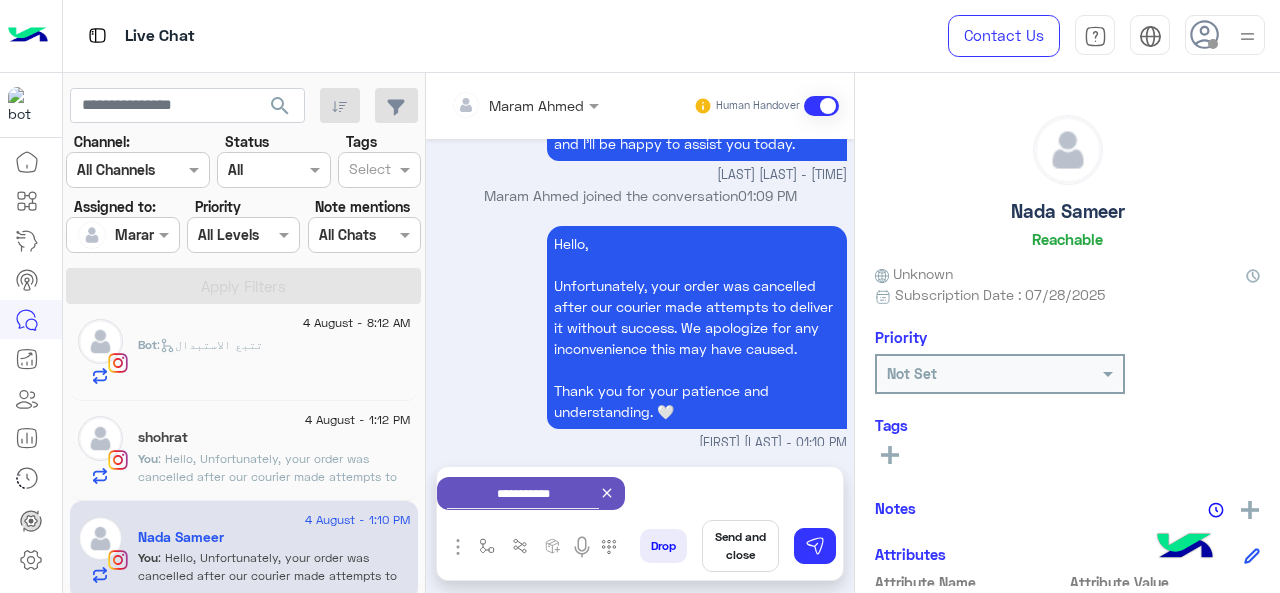click on "Send and close" at bounding box center (740, 546) 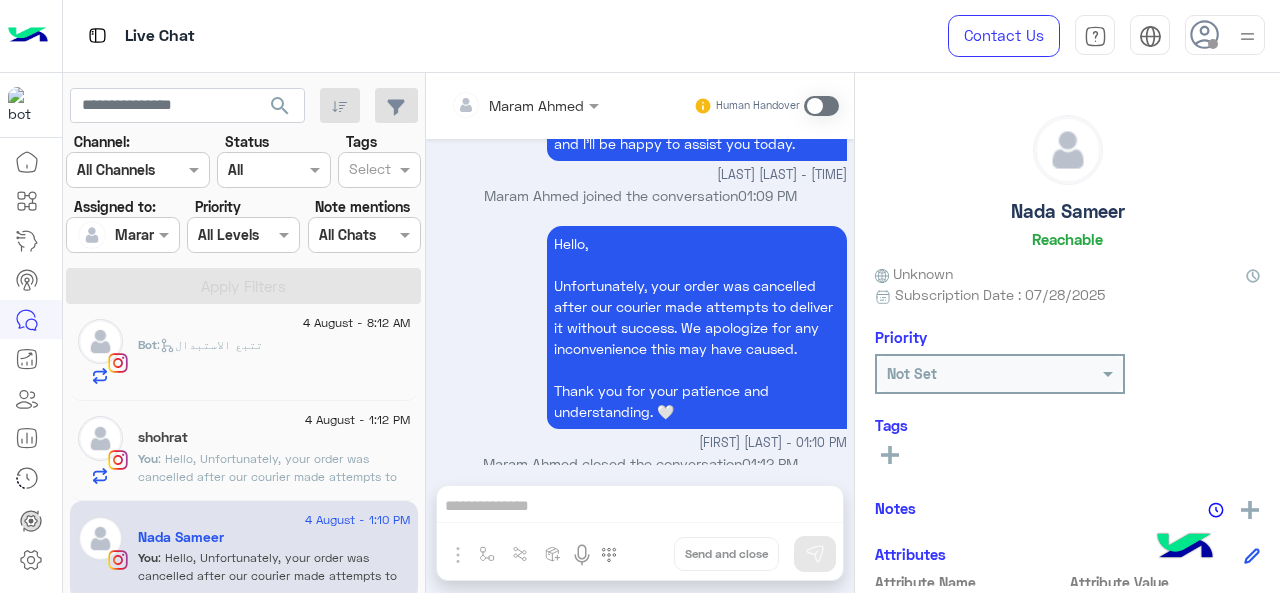 scroll, scrollTop: 859, scrollLeft: 0, axis: vertical 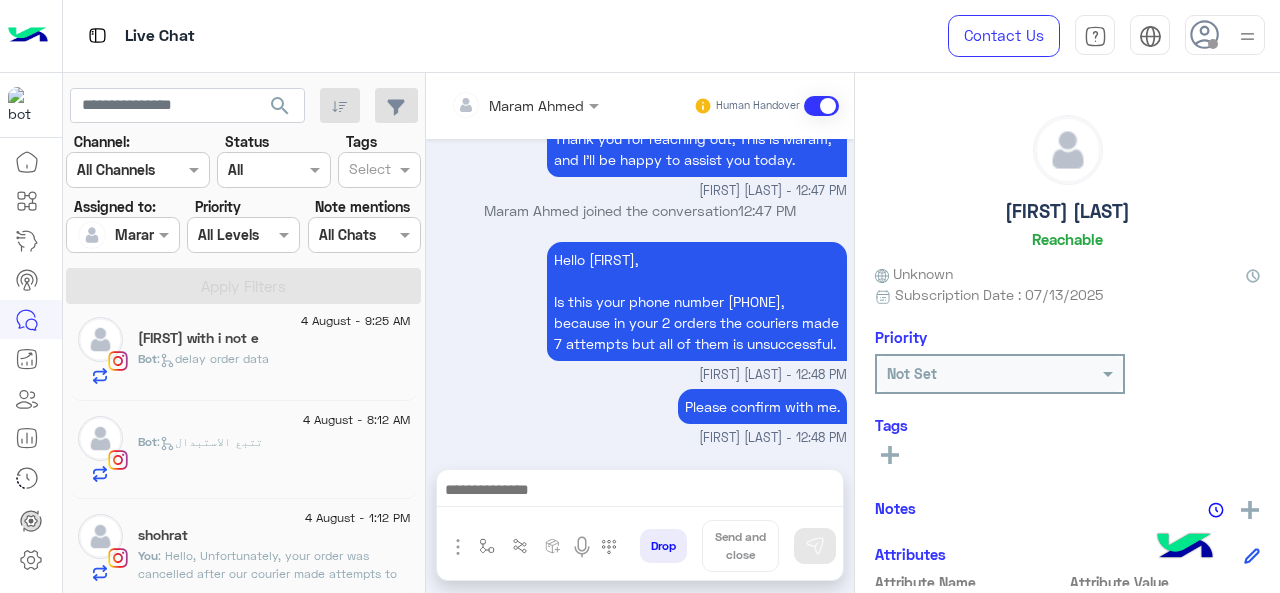 click on ":   تتبع الاستبدال" 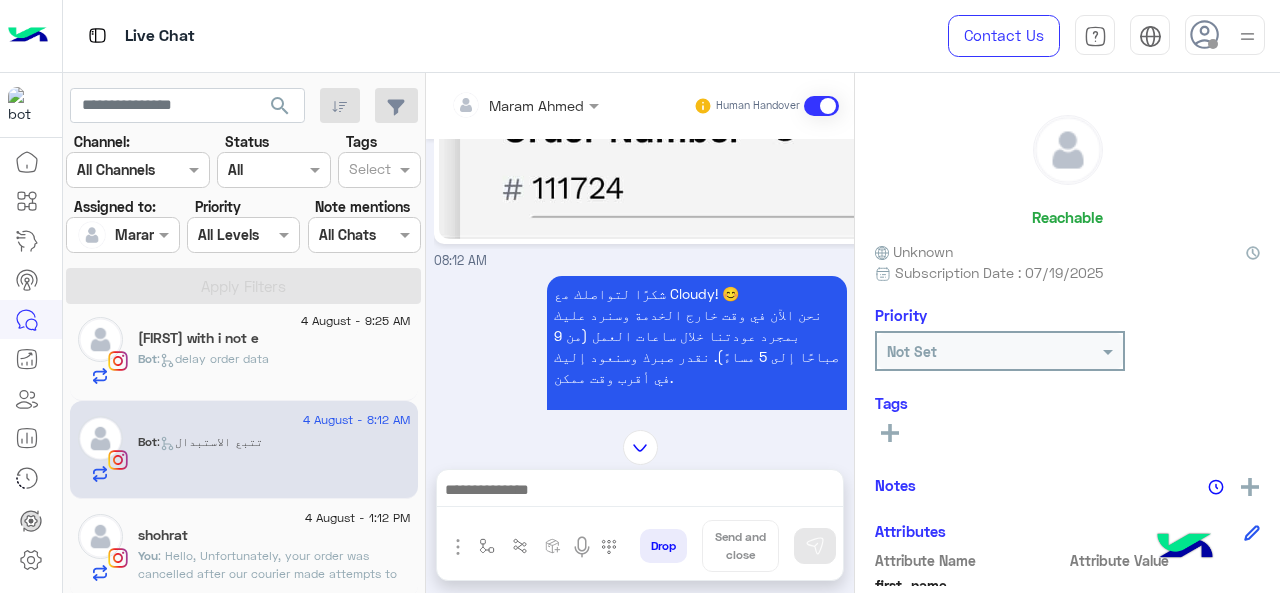 scroll, scrollTop: 2050, scrollLeft: 0, axis: vertical 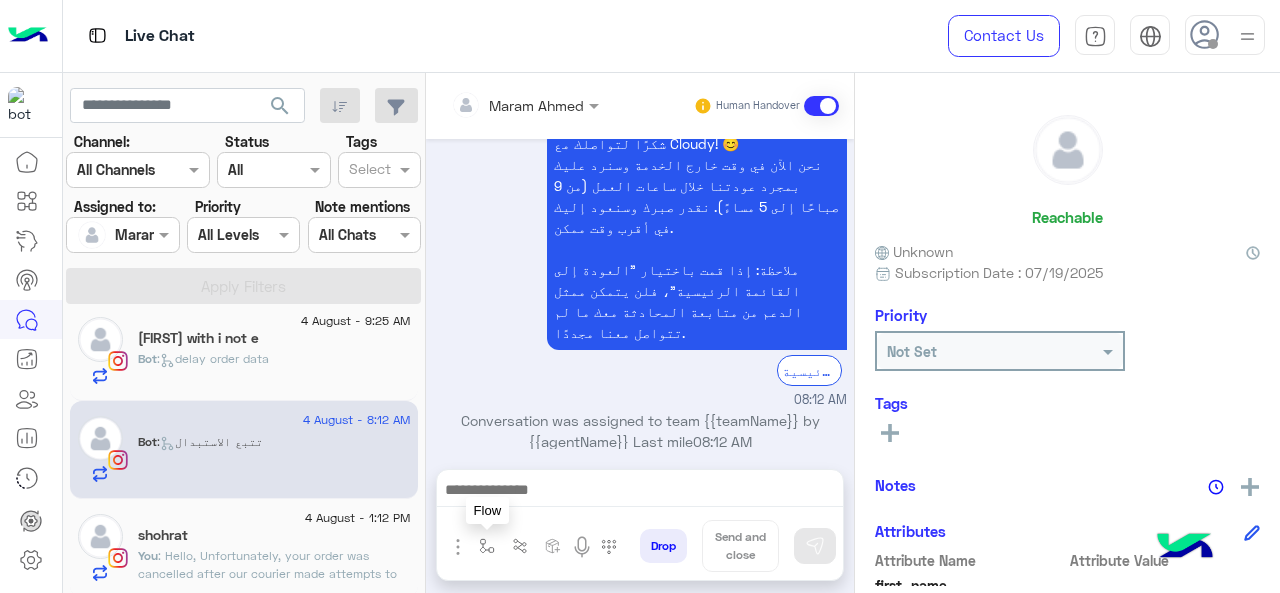 click at bounding box center [487, 546] 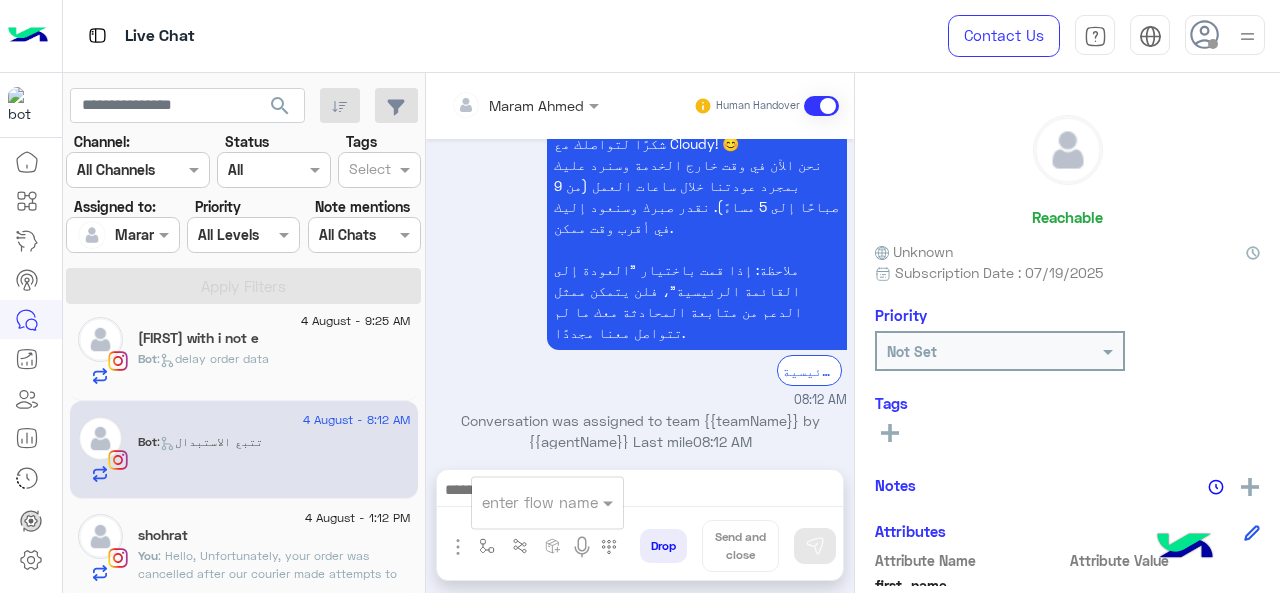 click at bounding box center [523, 502] 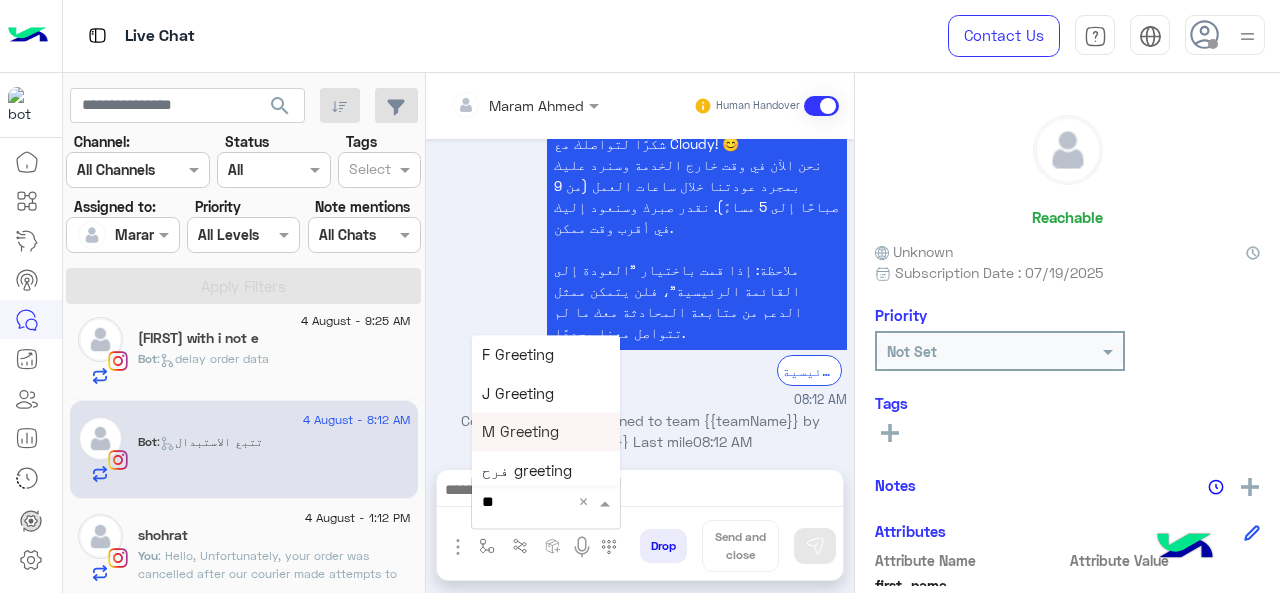 type on "***" 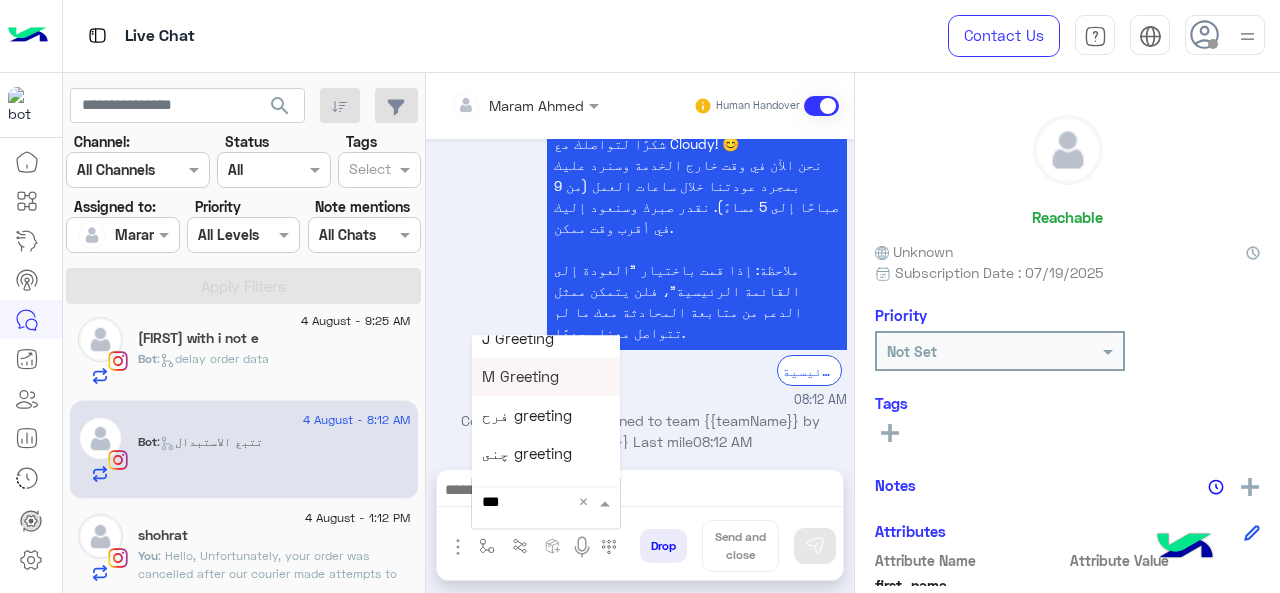 scroll, scrollTop: 81, scrollLeft: 0, axis: vertical 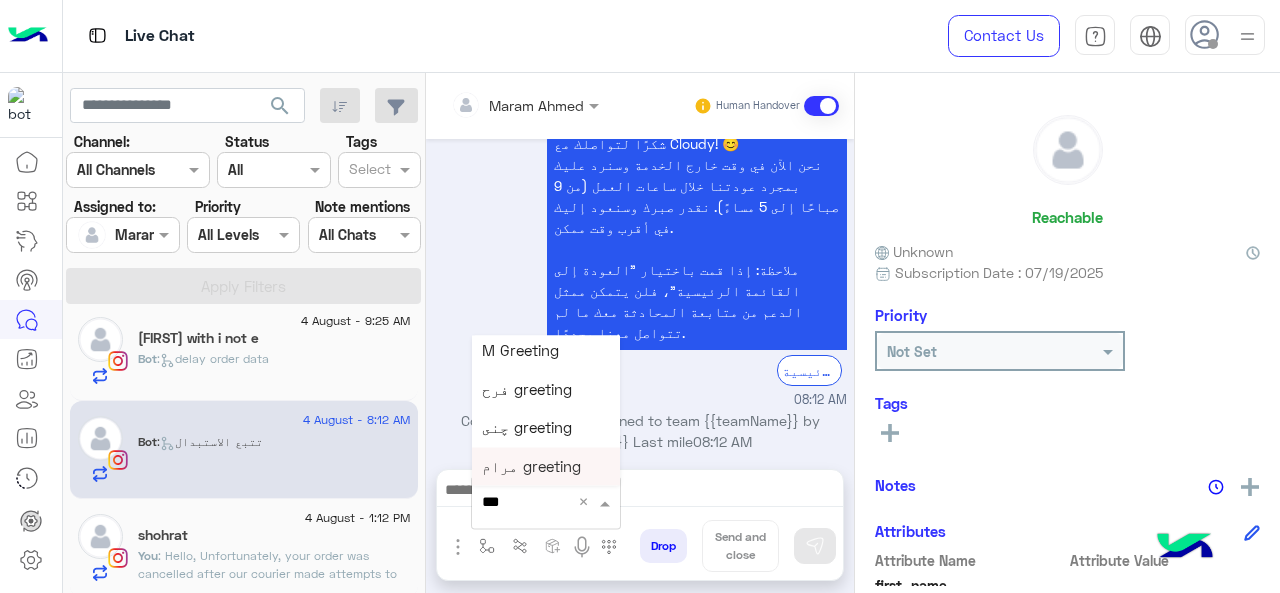 click on "مرام greeting" at bounding box center [531, 466] 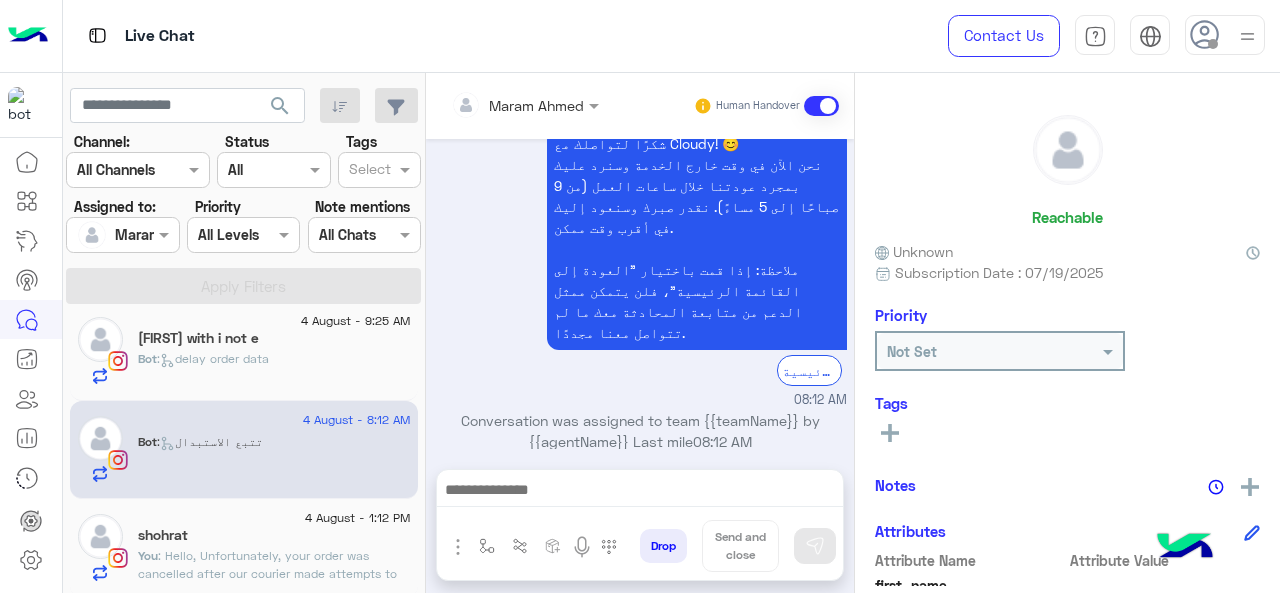 type on "**********" 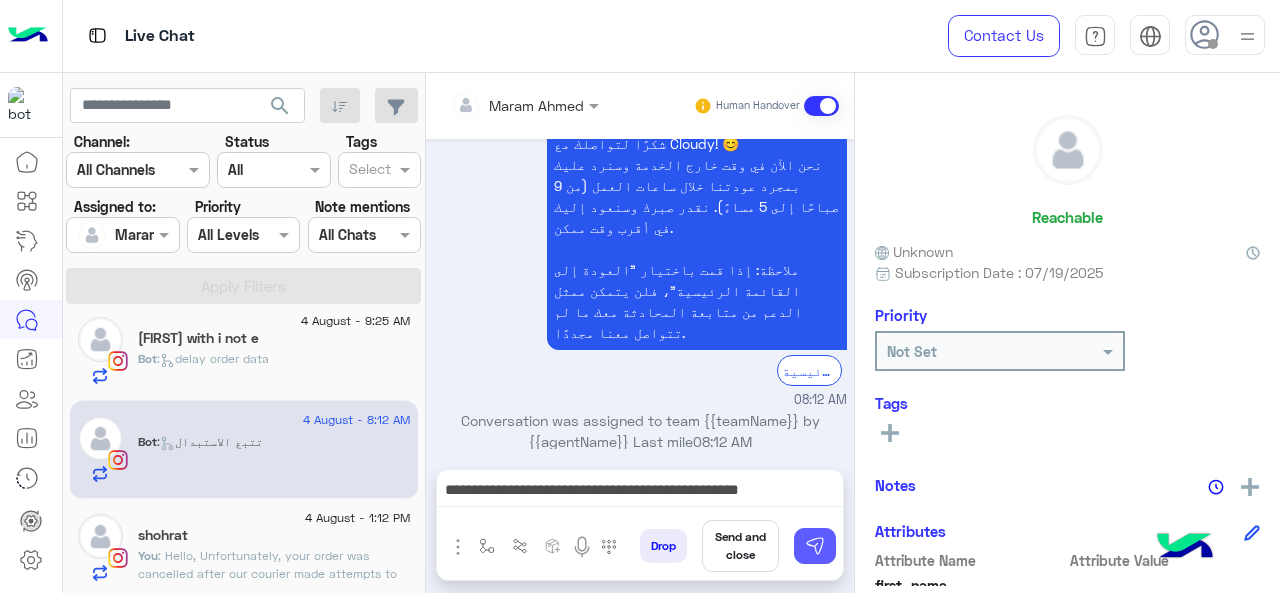 click at bounding box center (815, 546) 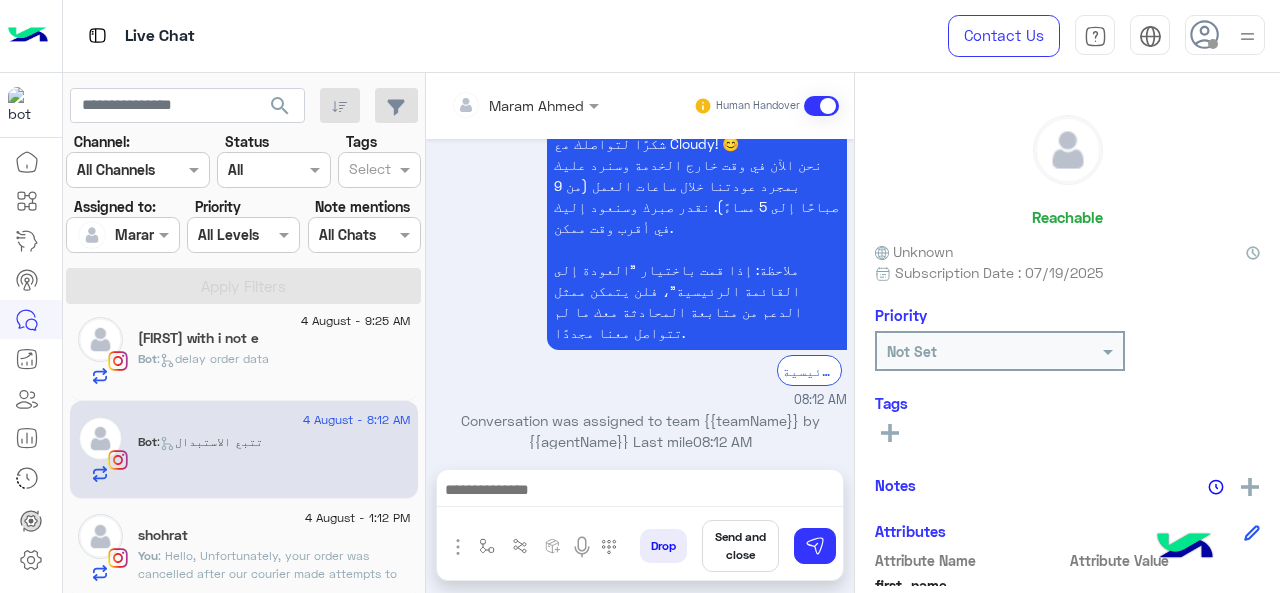 scroll, scrollTop: 2095, scrollLeft: 0, axis: vertical 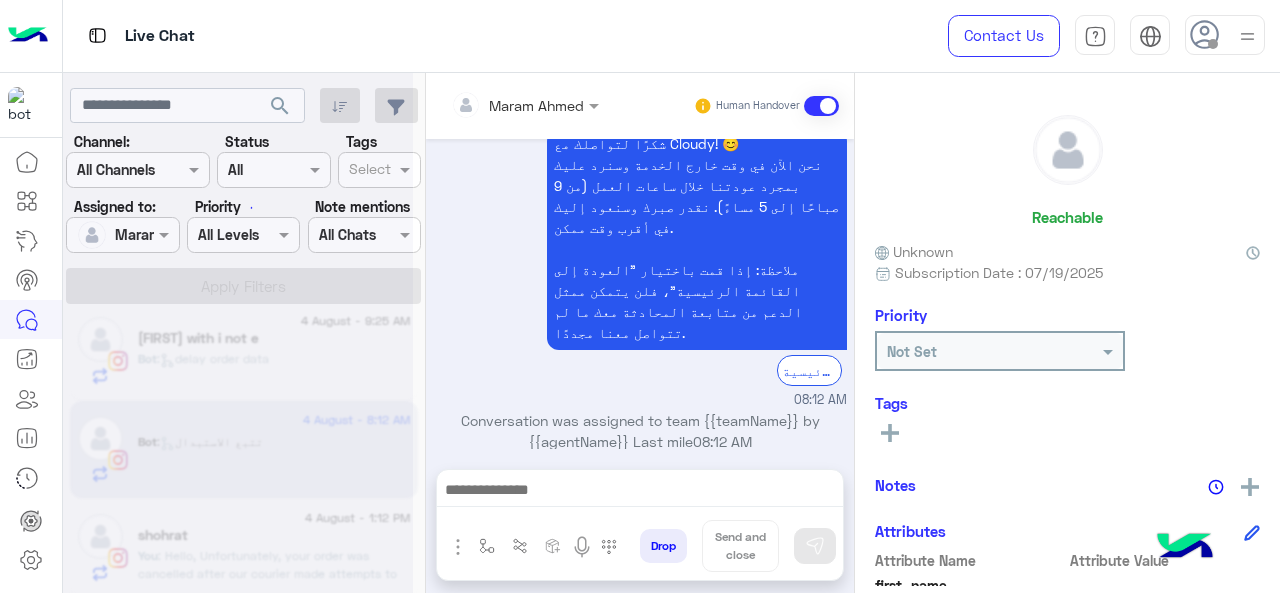 click at bounding box center (640, 492) 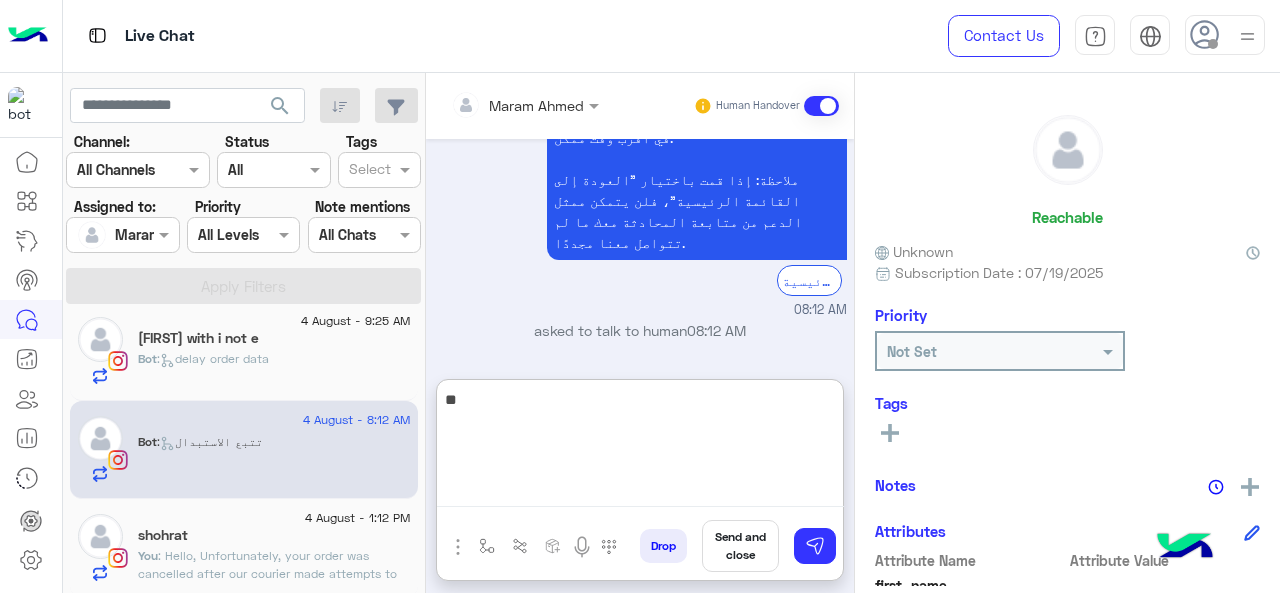 scroll, scrollTop: 2240, scrollLeft: 0, axis: vertical 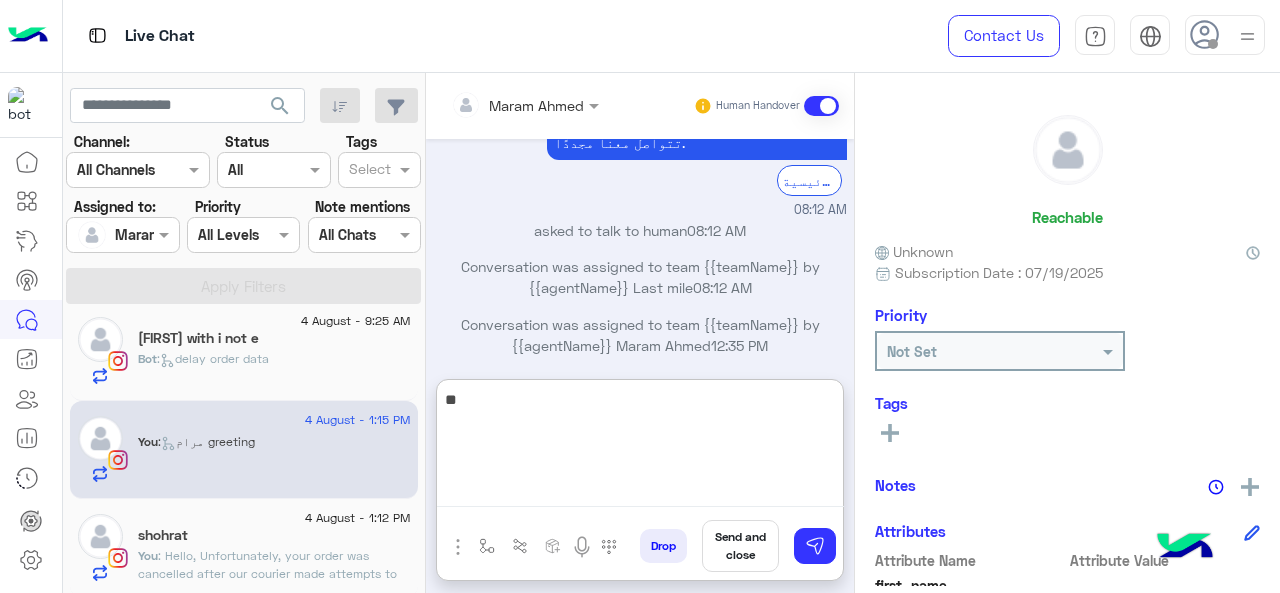 type on "*" 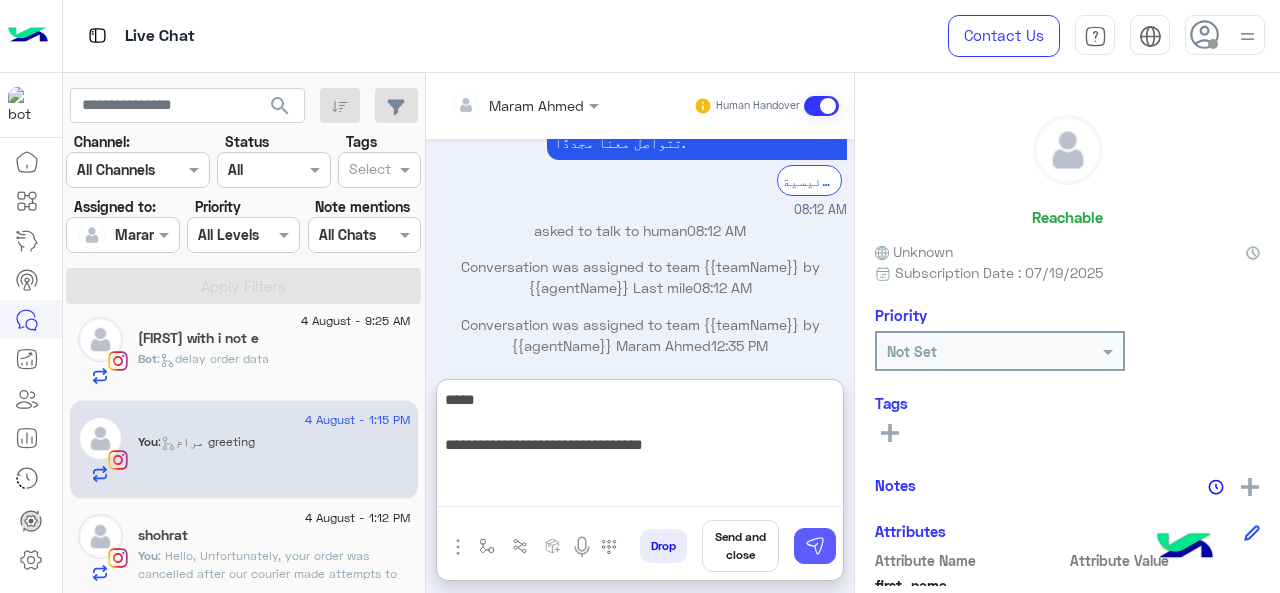 type on "**********" 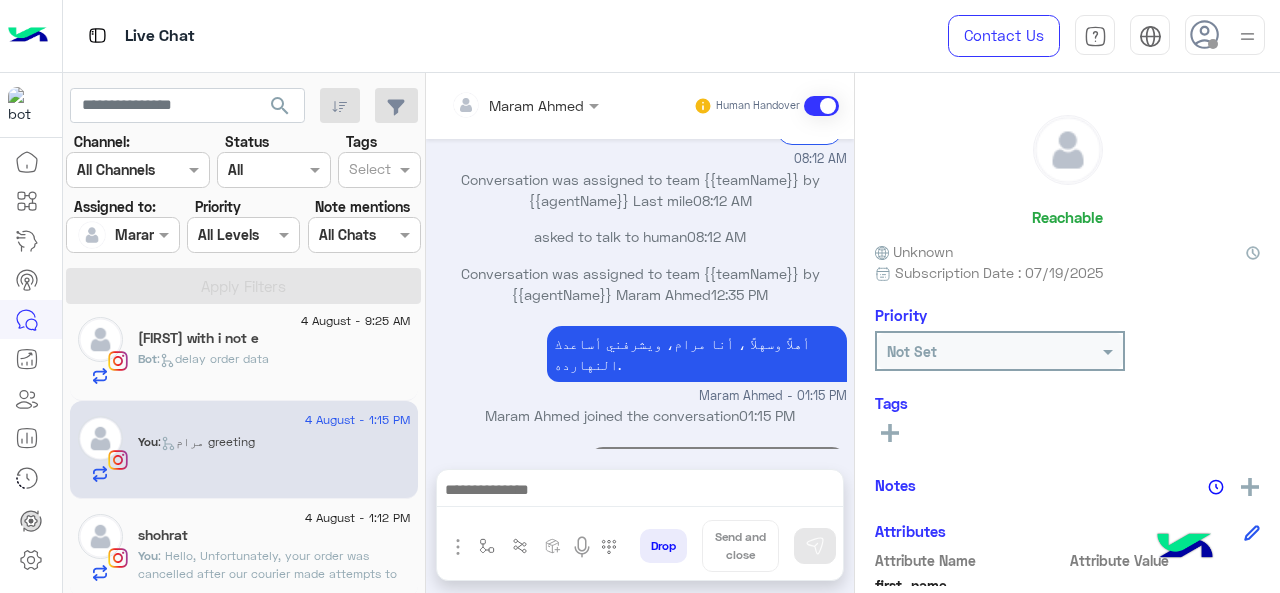 scroll, scrollTop: 2256, scrollLeft: 0, axis: vertical 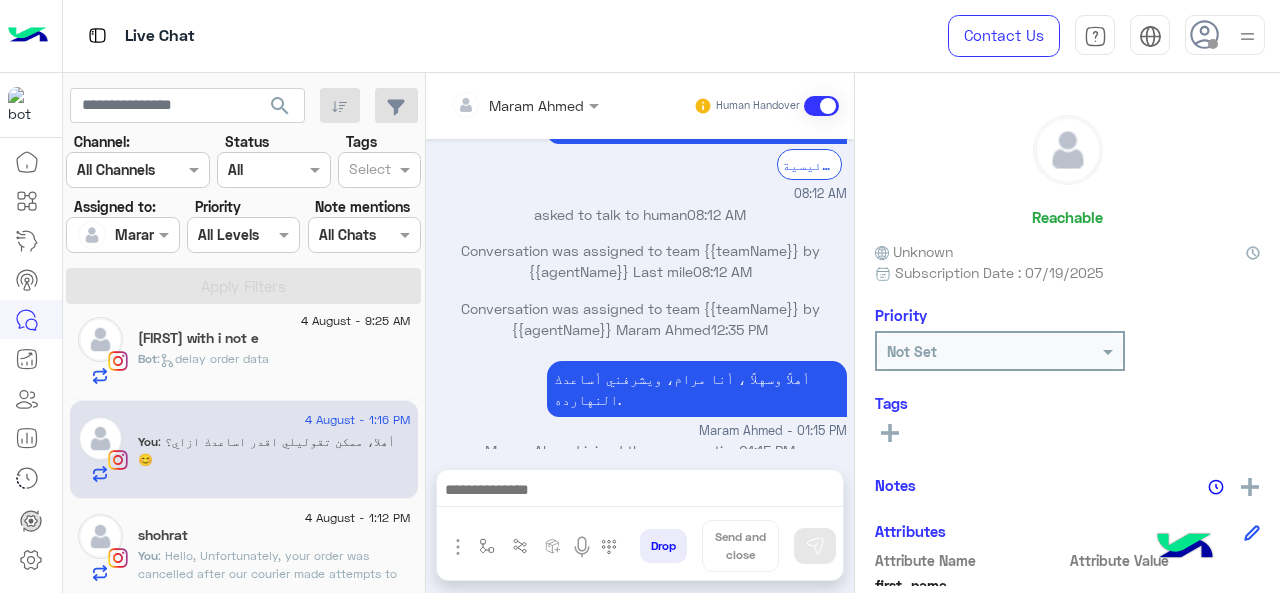 click on ": Hello,
Unfortunately, your order was cancelled after our courier made attempts to deliver it without success. We apologize for any inconvenience this may have caused.
Thank you for your patience and understanding. 🤍" 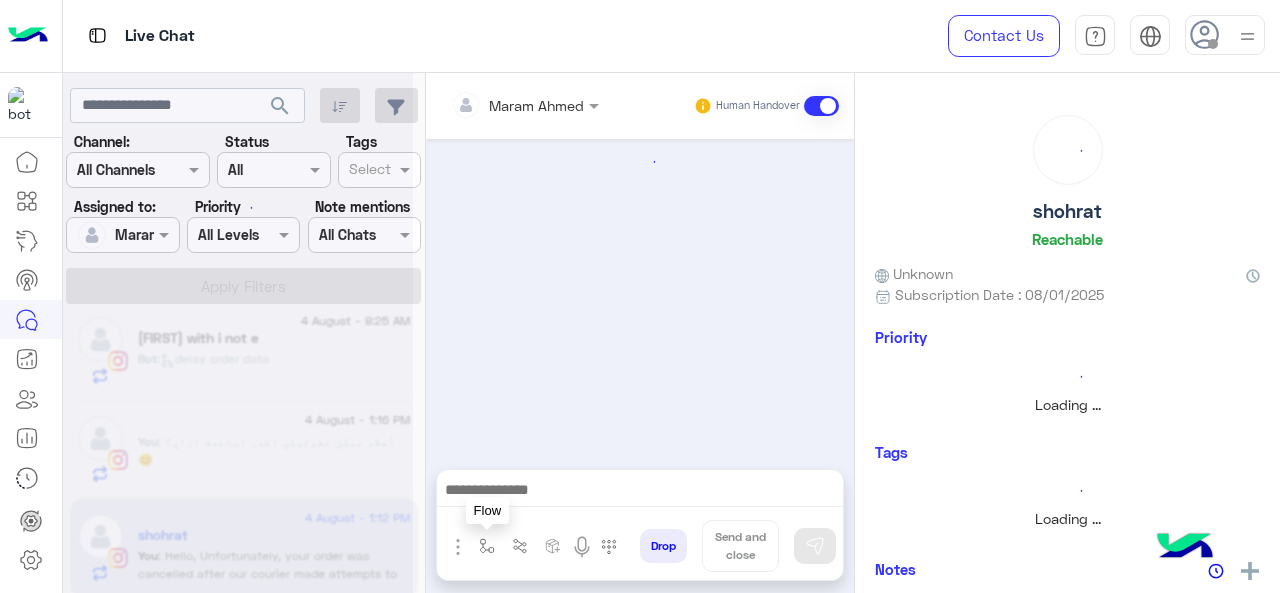 click at bounding box center [487, 546] 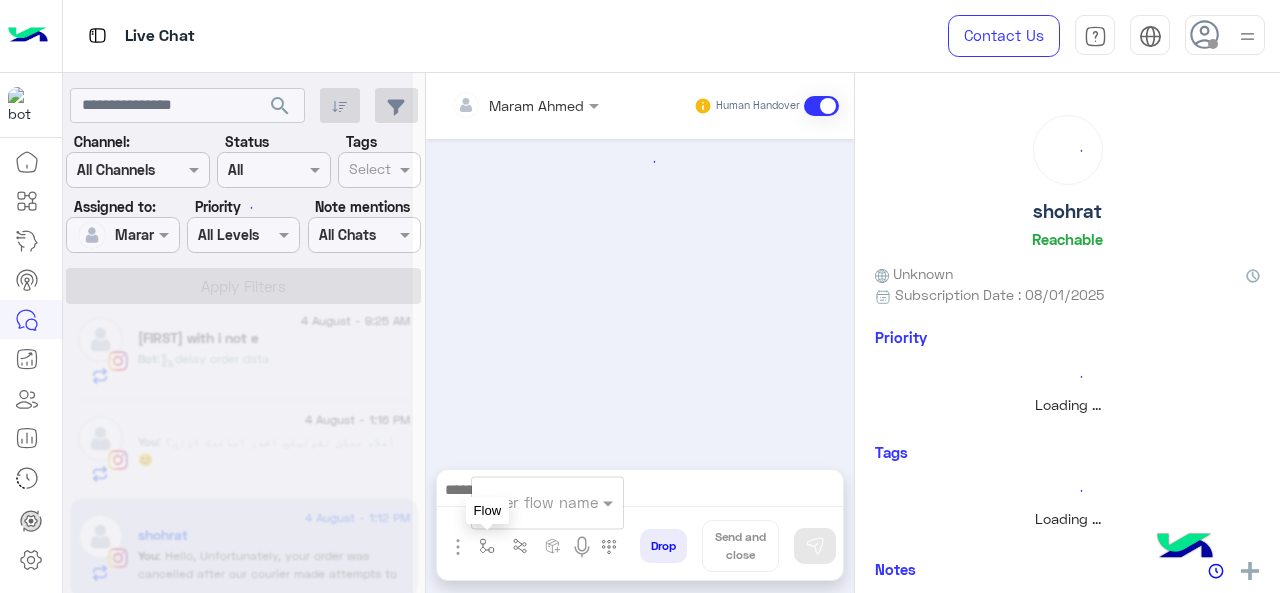 scroll, scrollTop: 0, scrollLeft: 0, axis: both 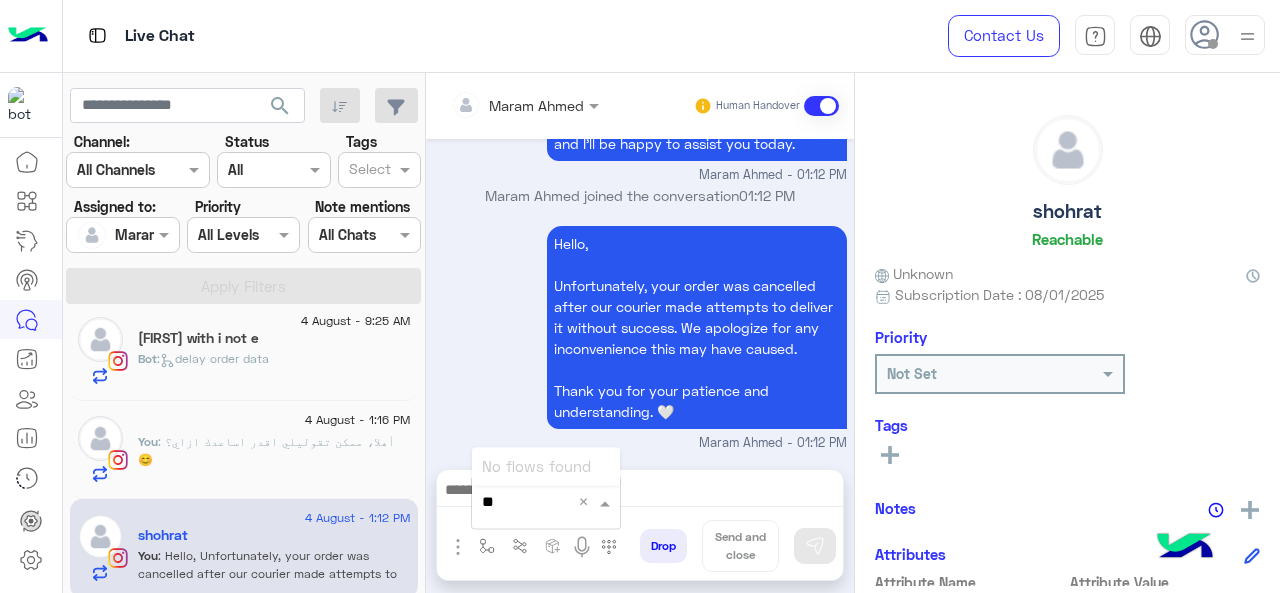 type on "*" 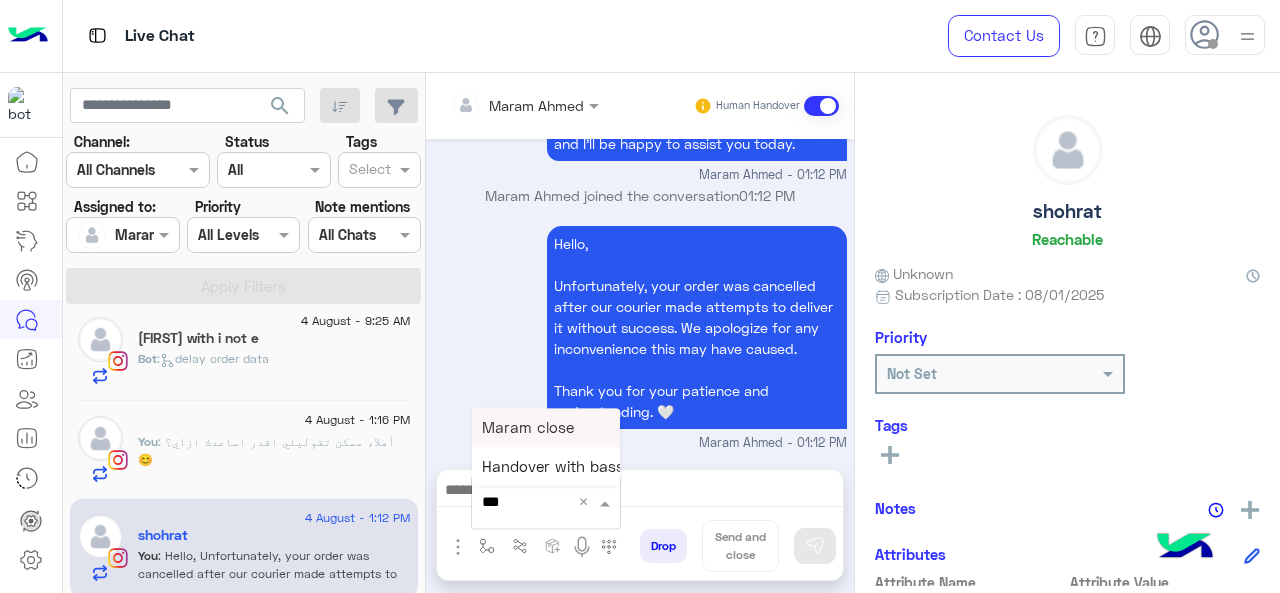 type on "****" 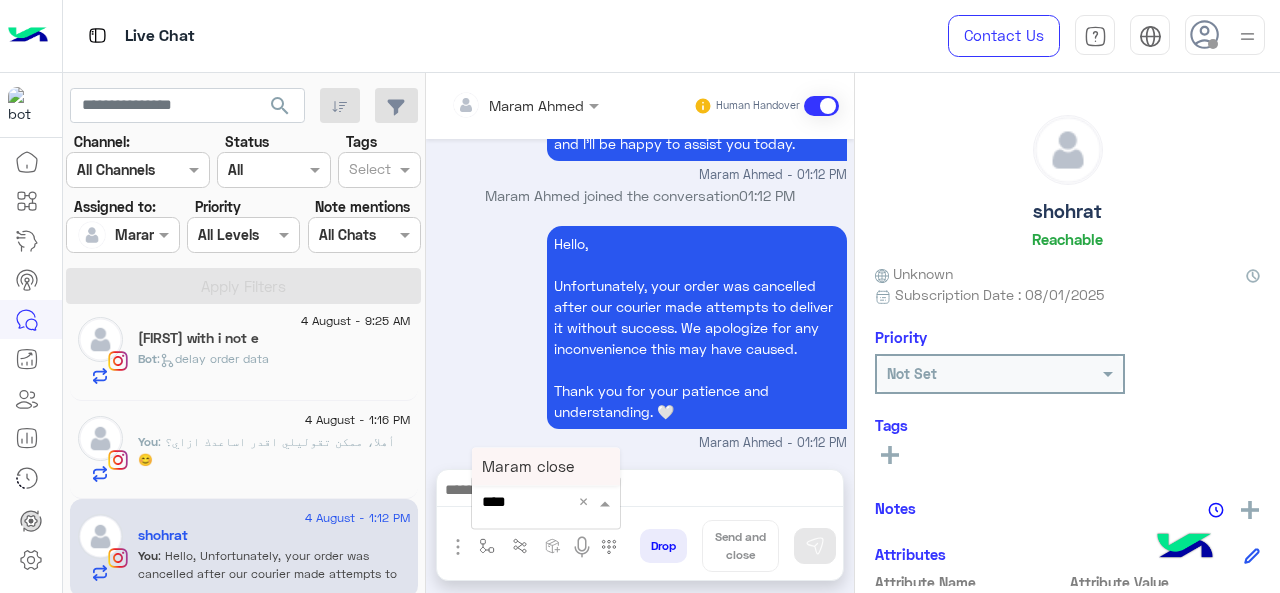 click on "Maram close" at bounding box center (528, 466) 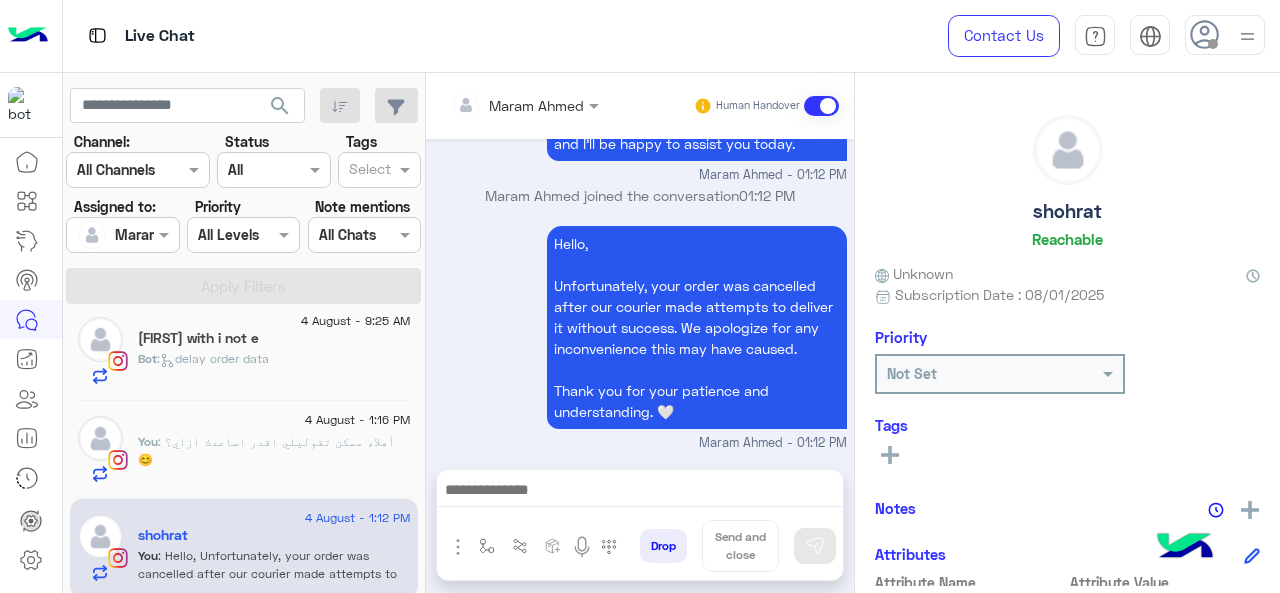 type on "**********" 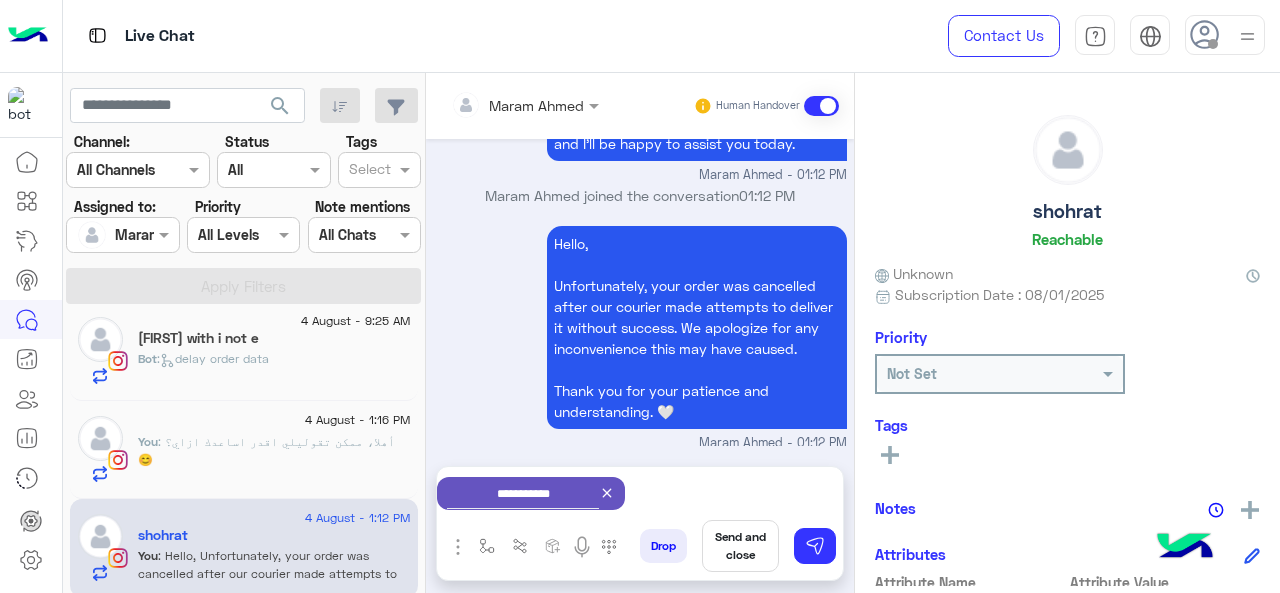 click on "Send and close" at bounding box center (740, 546) 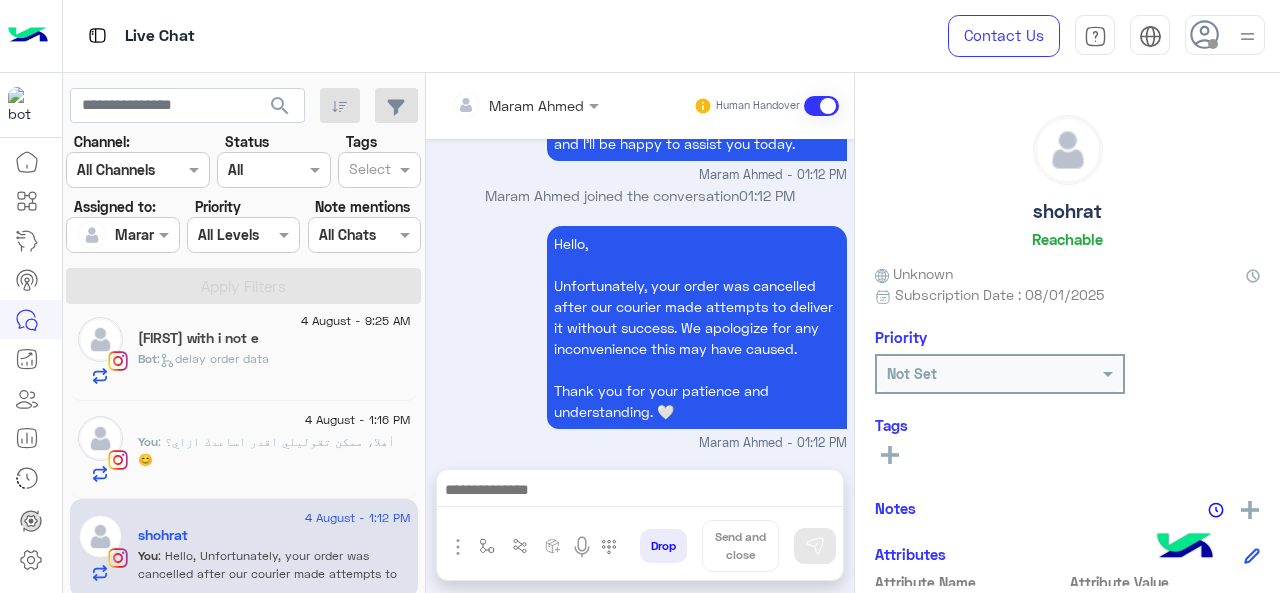 scroll, scrollTop: 754, scrollLeft: 0, axis: vertical 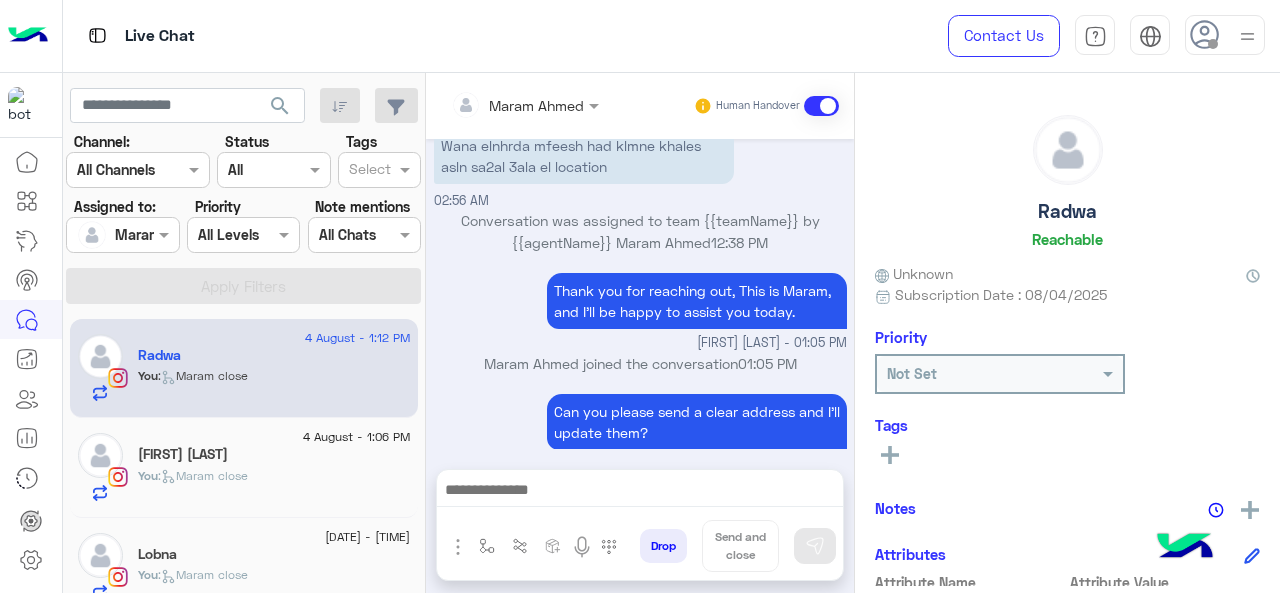 click on "Aisha Ashraf" 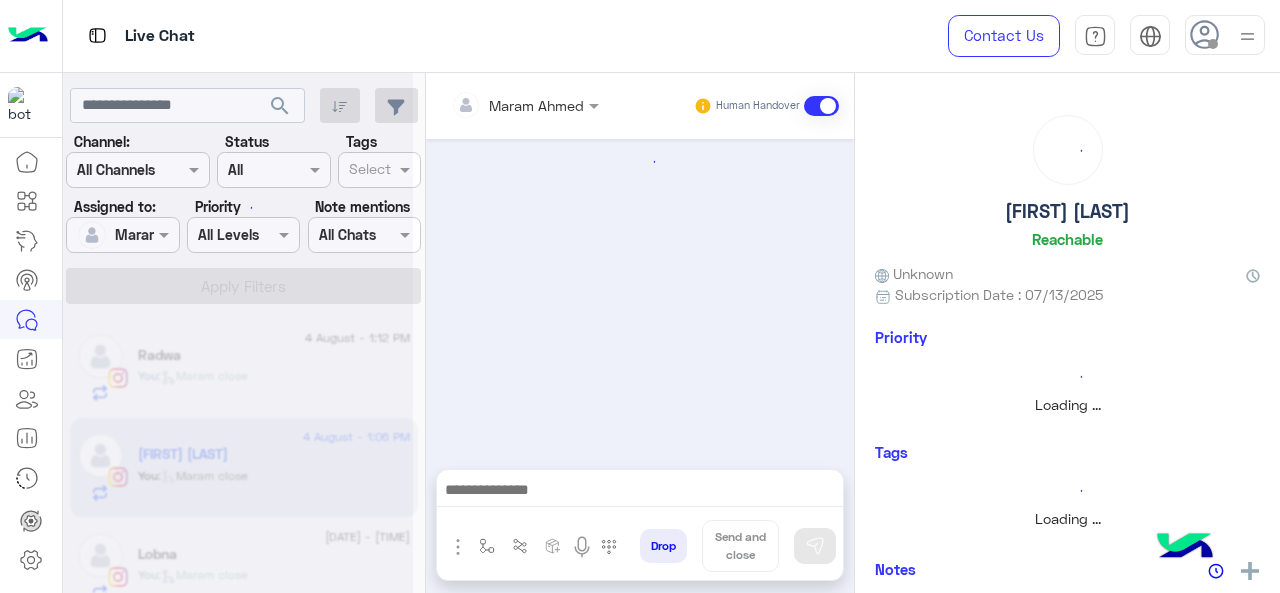 scroll, scrollTop: 0, scrollLeft: 0, axis: both 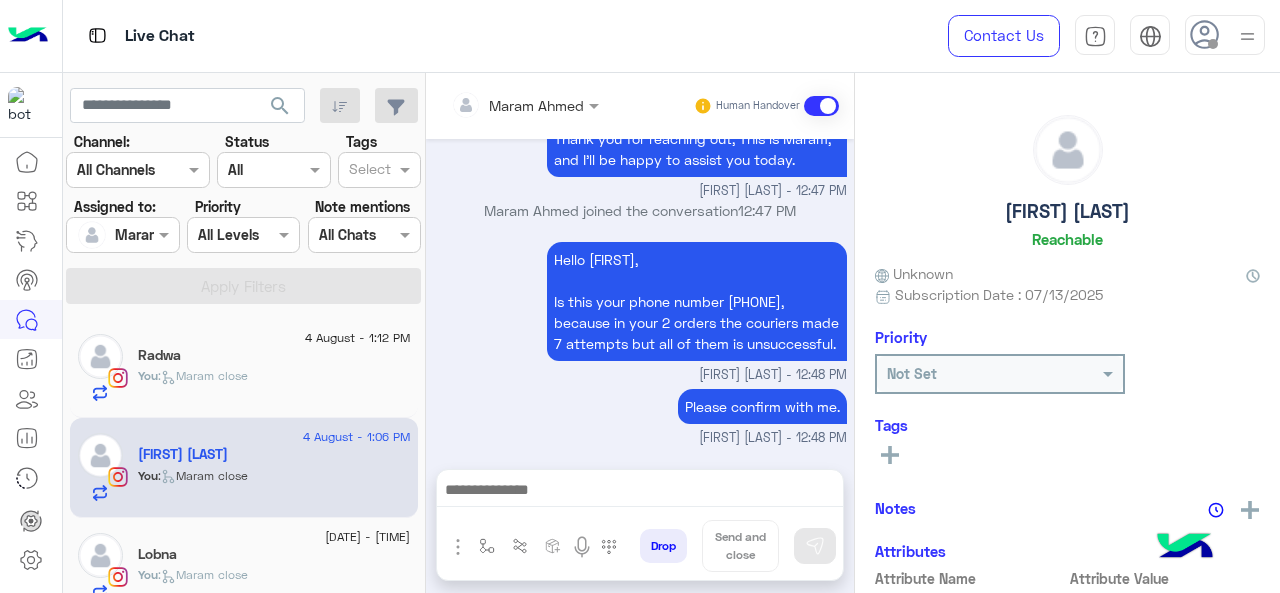 click on "You  :   Maram close" 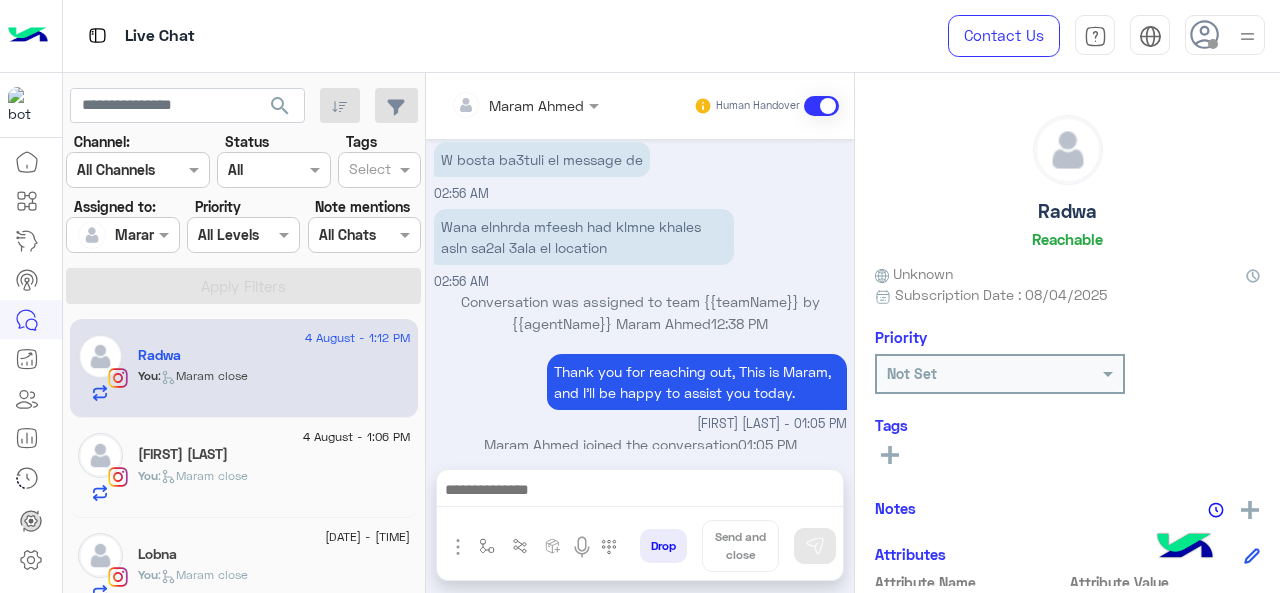 scroll, scrollTop: 786, scrollLeft: 0, axis: vertical 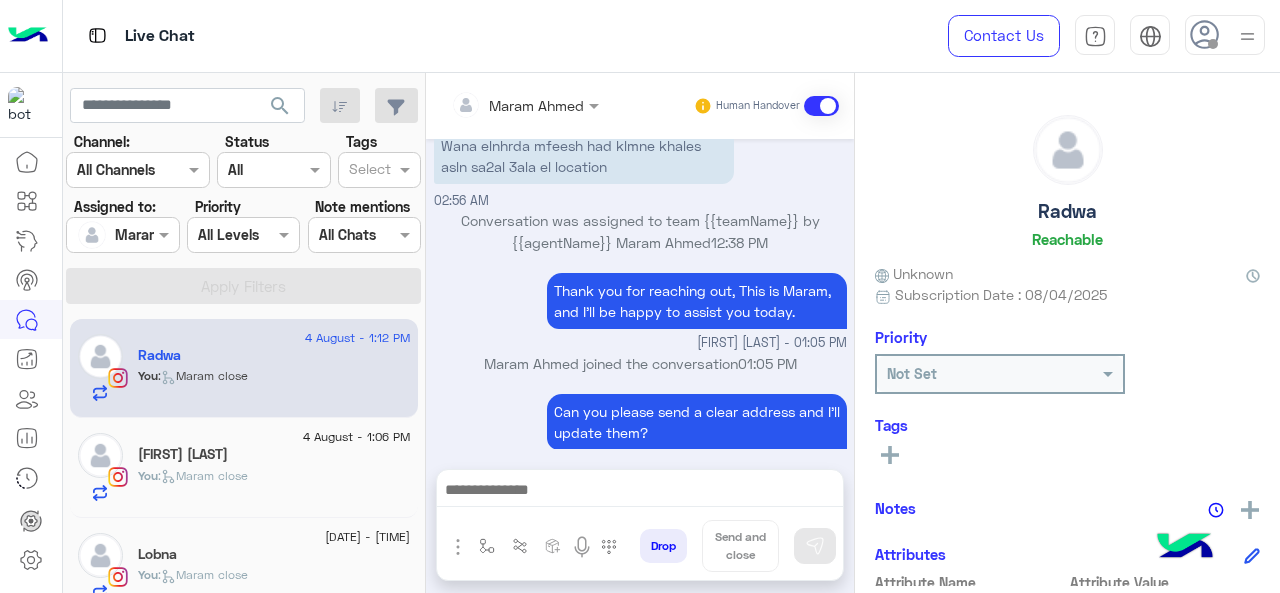 click on "Not Set" 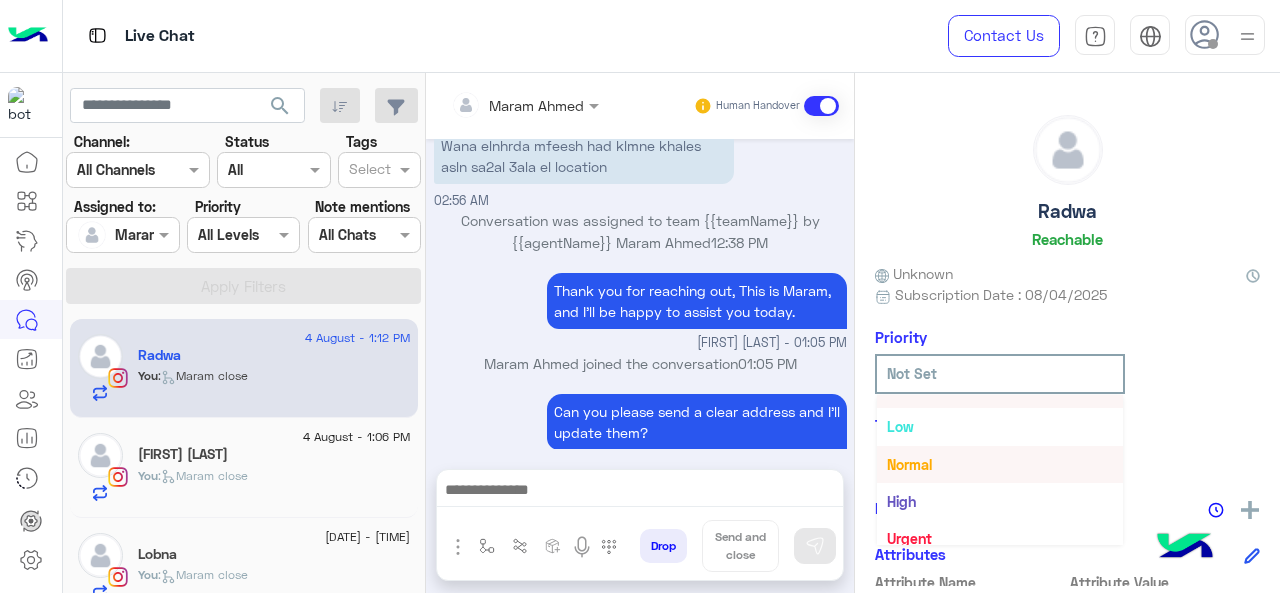 scroll, scrollTop: 36, scrollLeft: 0, axis: vertical 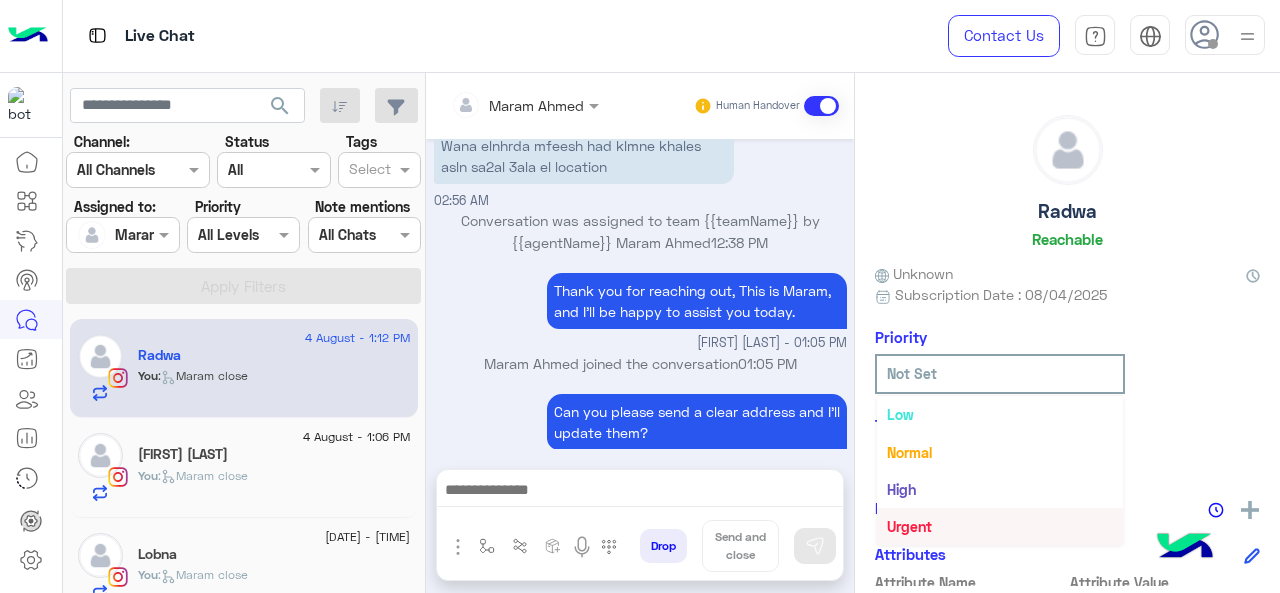 click on "Urgent" at bounding box center [1000, 526] 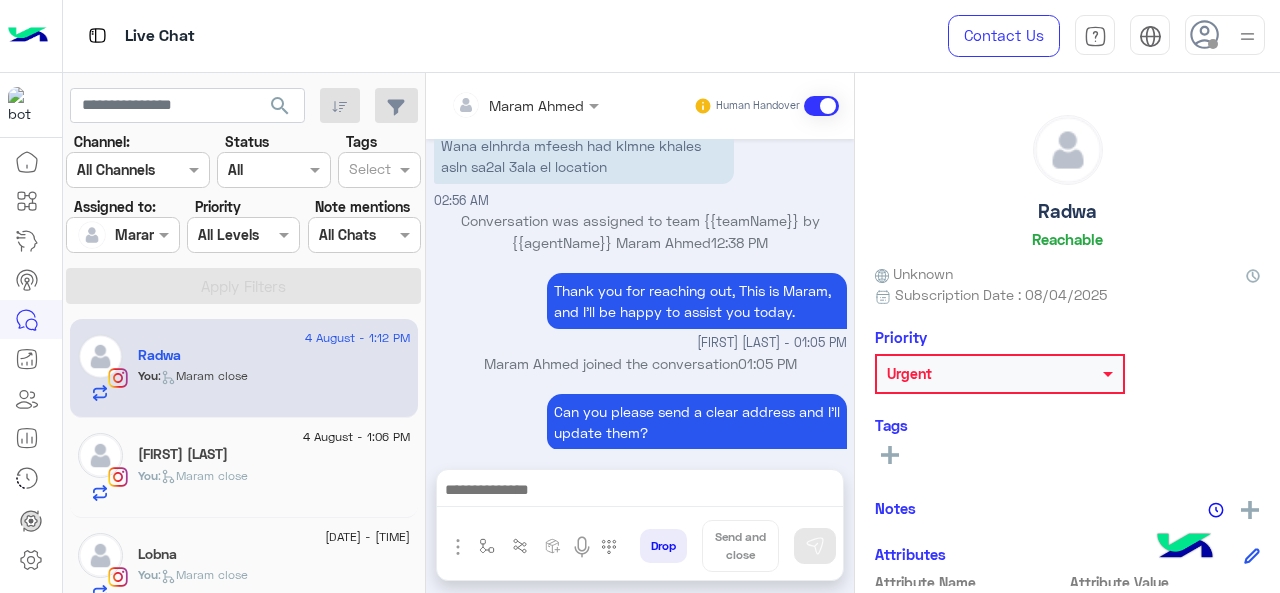 click on "You  :   Maram close" 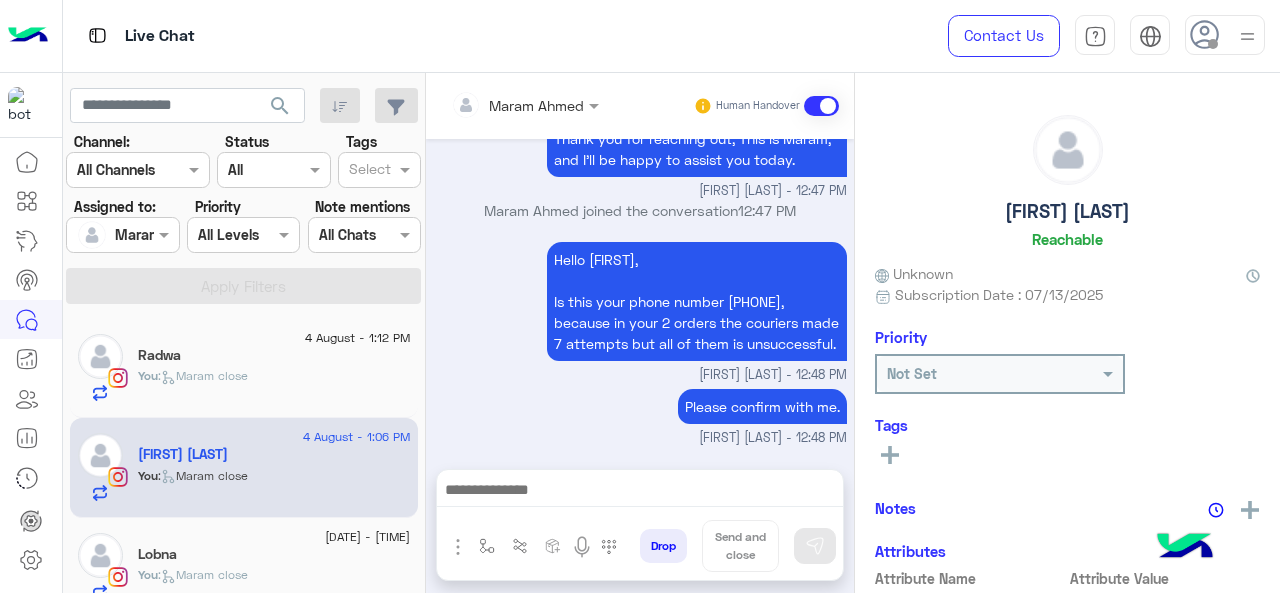 scroll, scrollTop: 705, scrollLeft: 0, axis: vertical 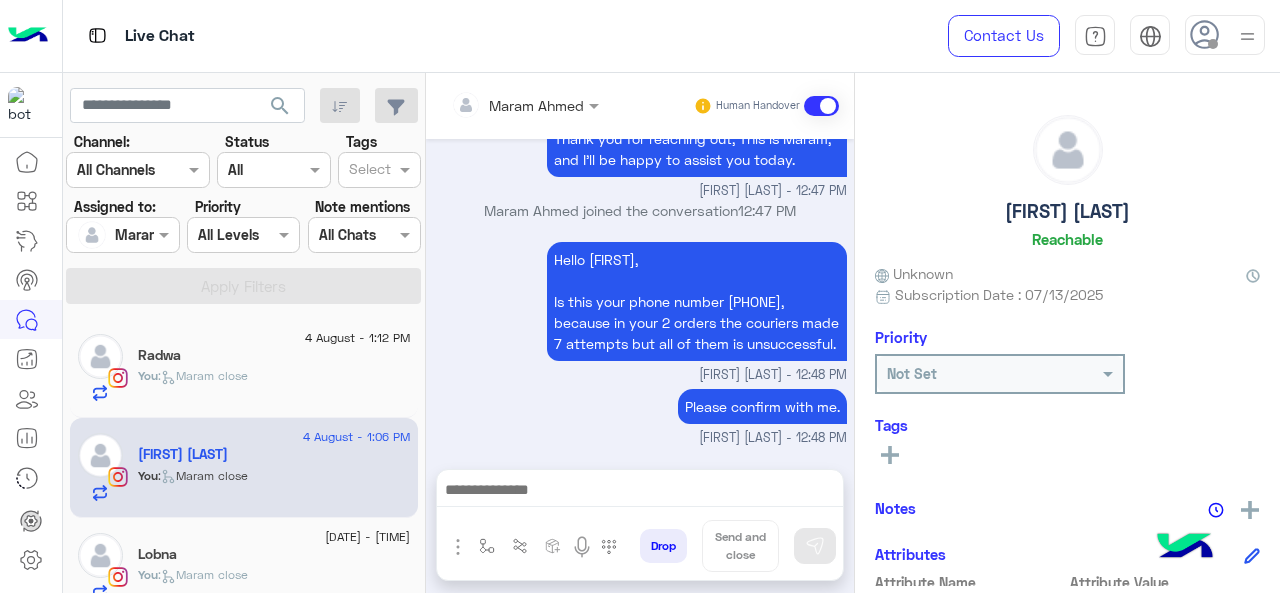 click on "Radwa" 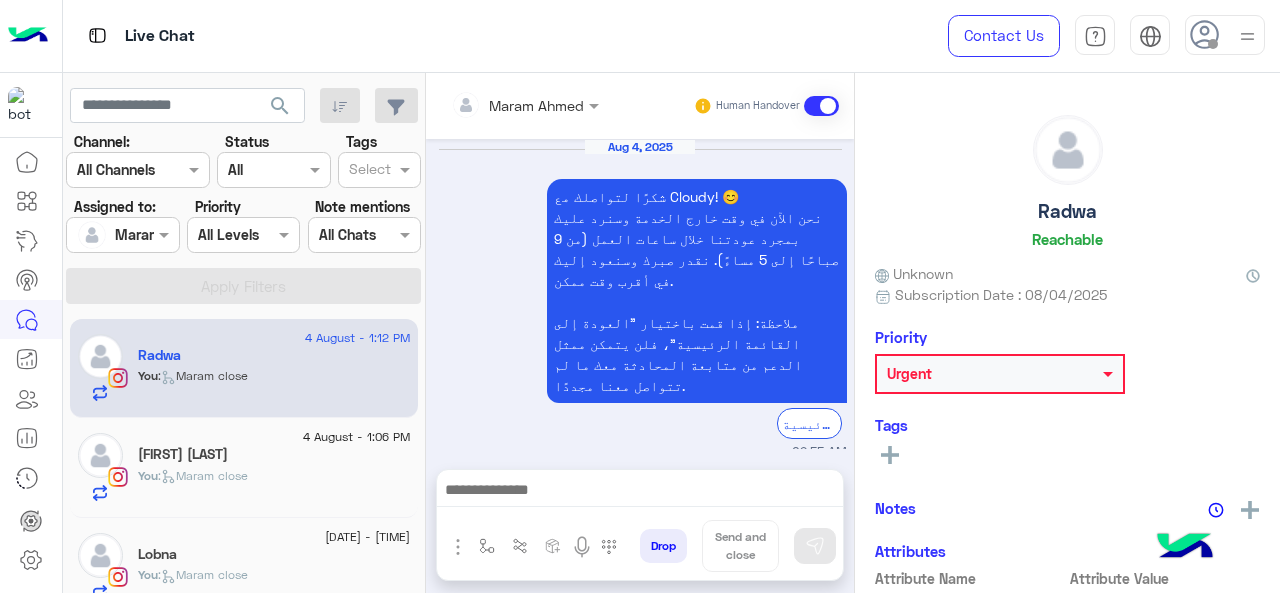 scroll, scrollTop: 786, scrollLeft: 0, axis: vertical 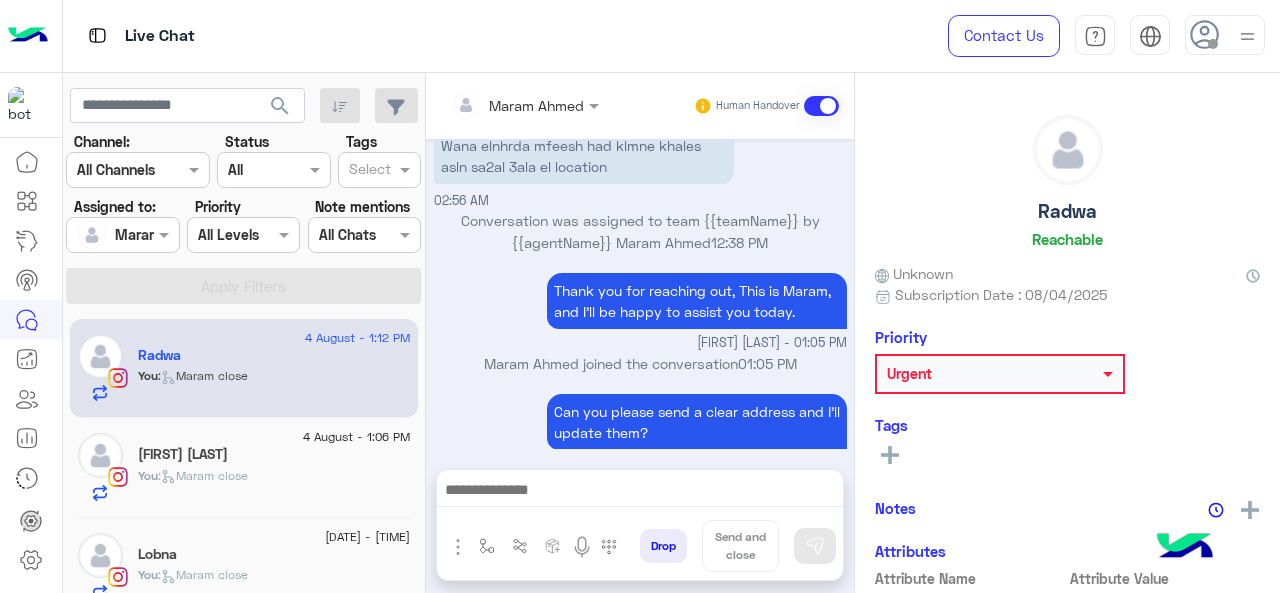 click on "You  :   Maram close" 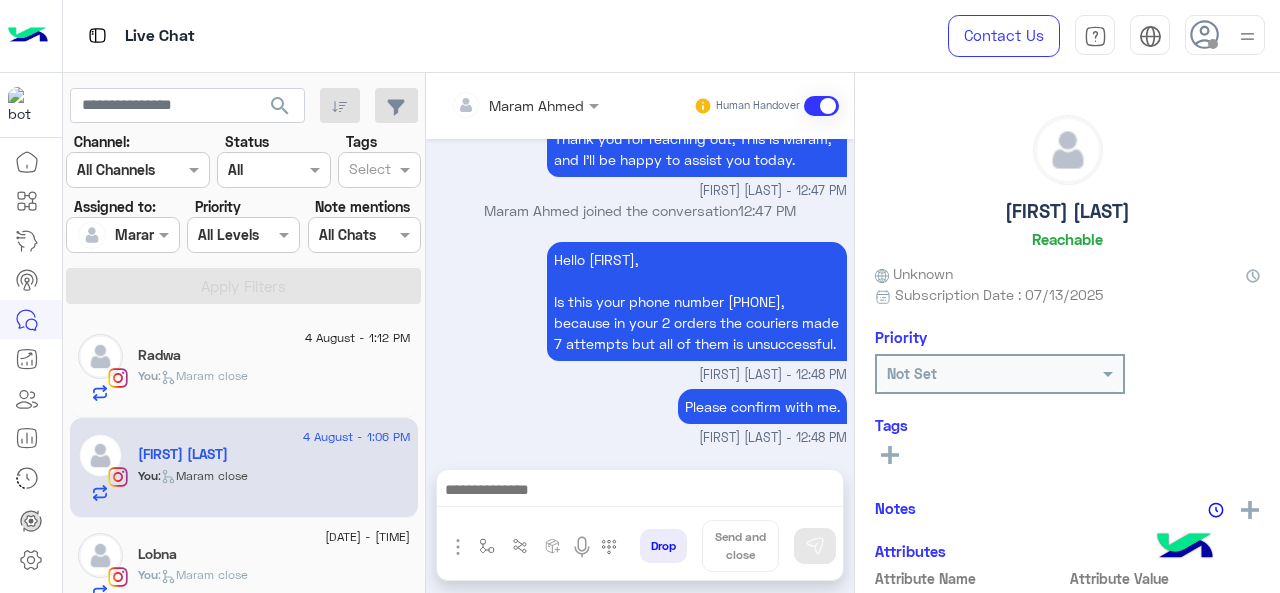 scroll, scrollTop: 705, scrollLeft: 0, axis: vertical 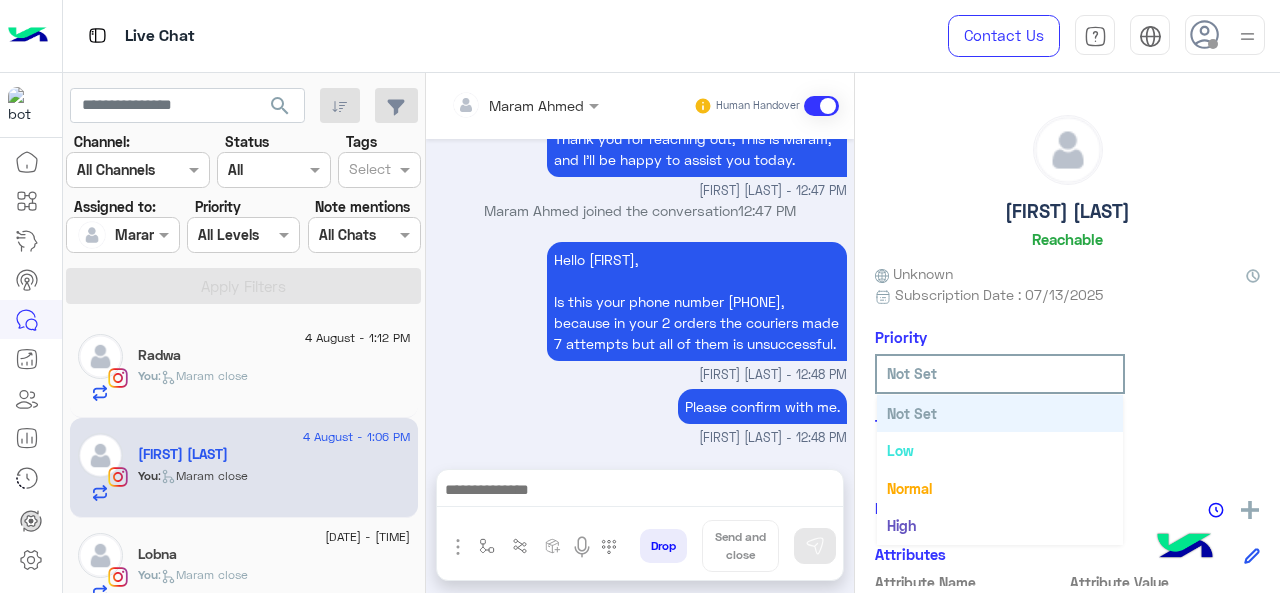 click 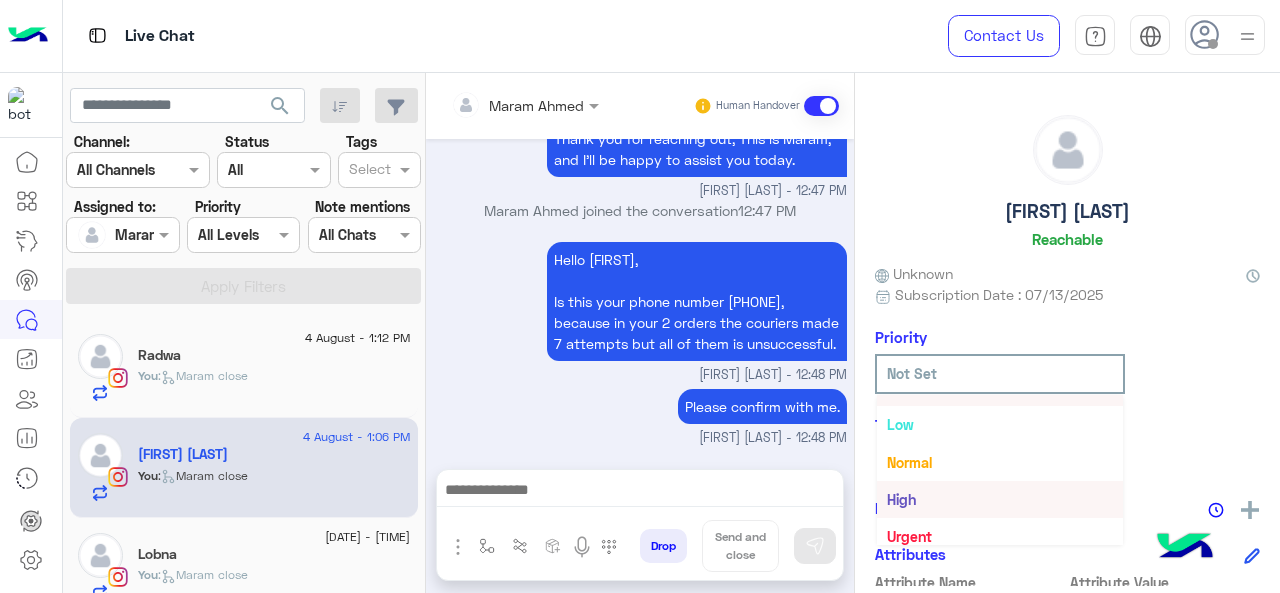 scroll, scrollTop: 36, scrollLeft: 0, axis: vertical 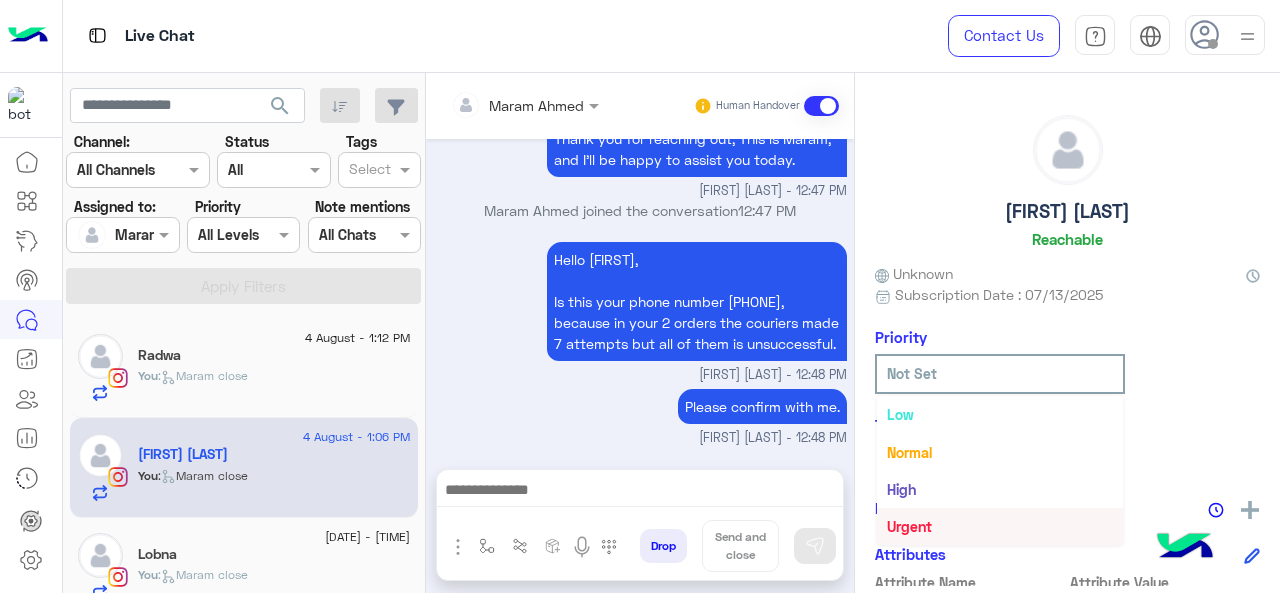 click on "Urgent" at bounding box center (909, 526) 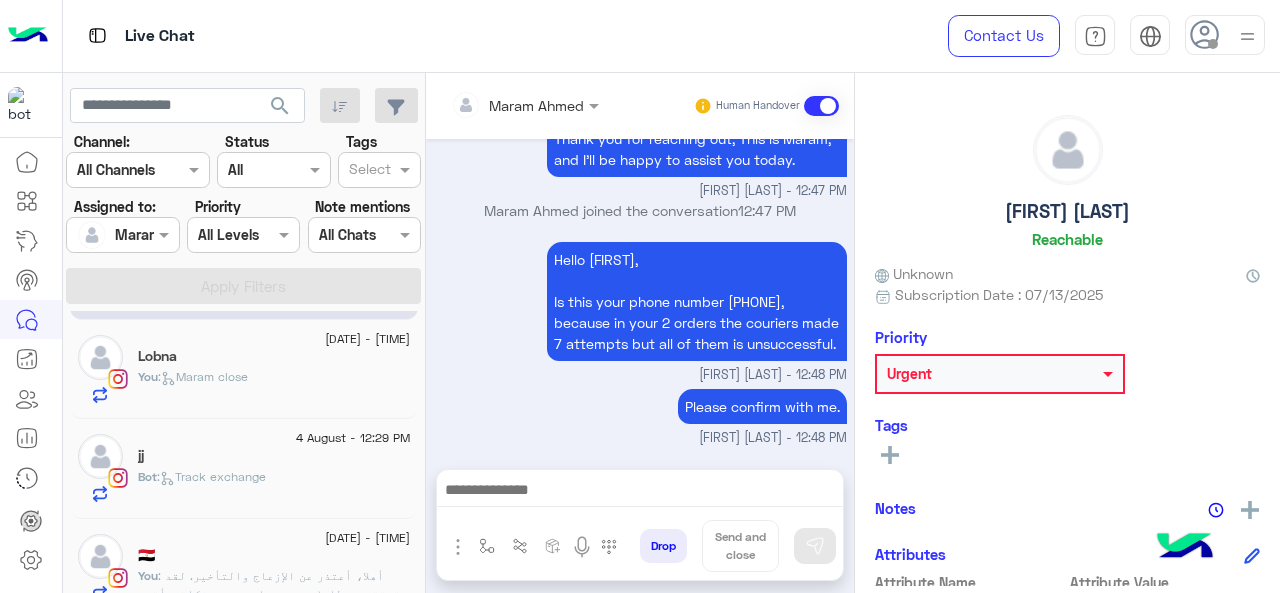 scroll, scrollTop: 200, scrollLeft: 0, axis: vertical 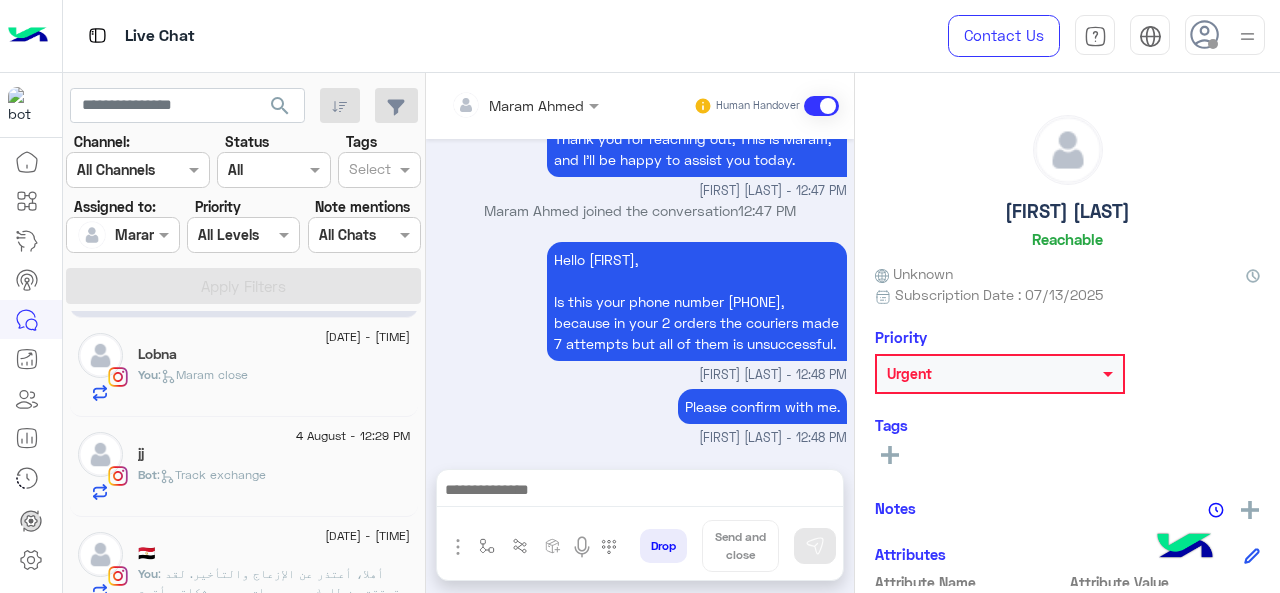 click on "Lobna" 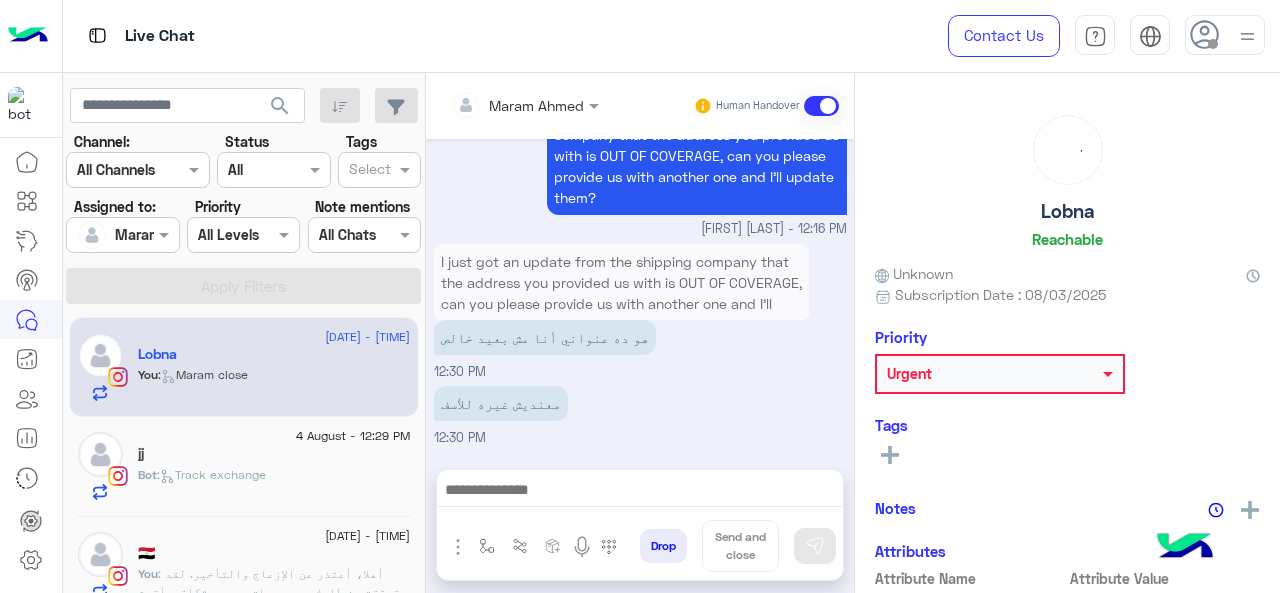scroll, scrollTop: 652, scrollLeft: 0, axis: vertical 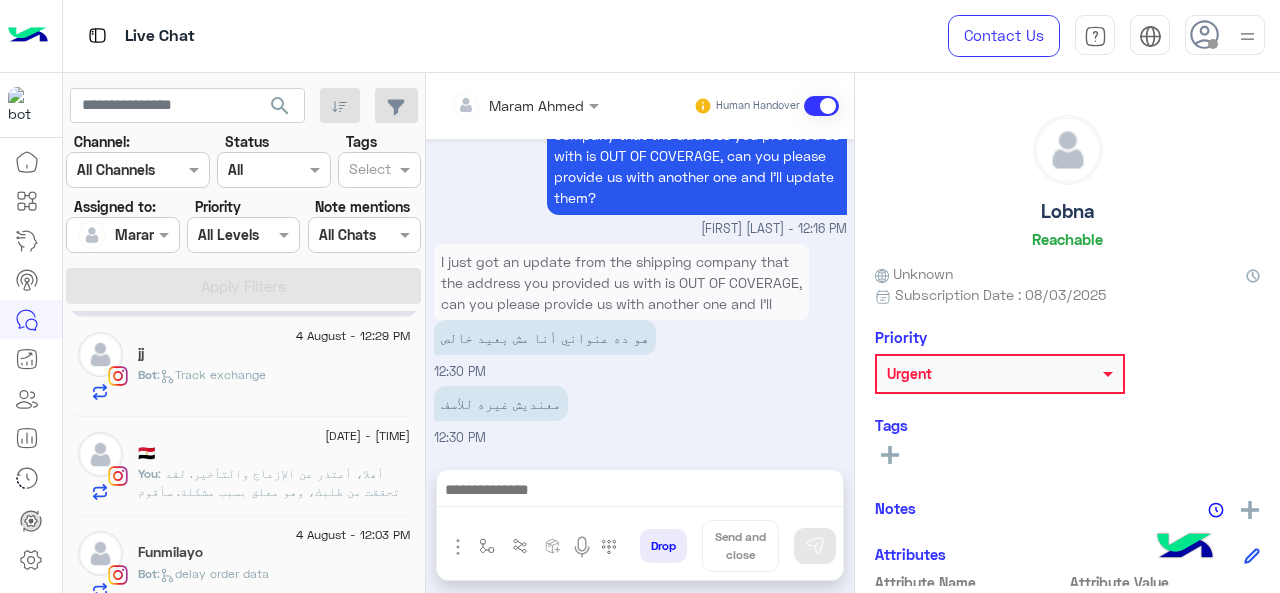 click on "Bot :   Track exchange" 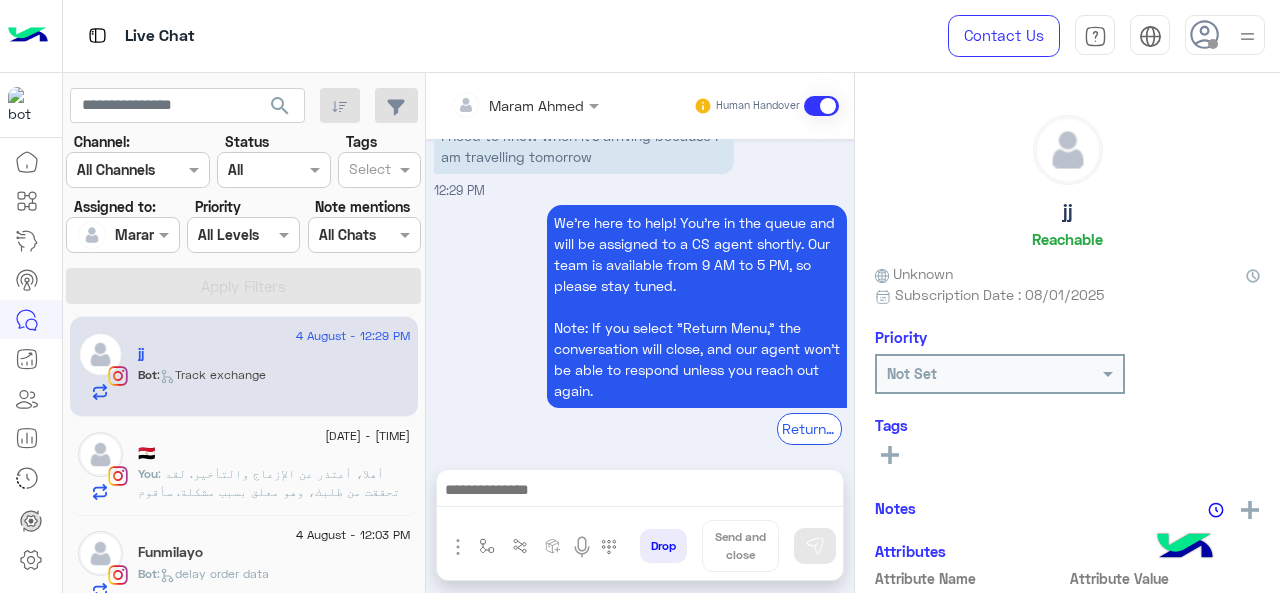 scroll, scrollTop: 839, scrollLeft: 0, axis: vertical 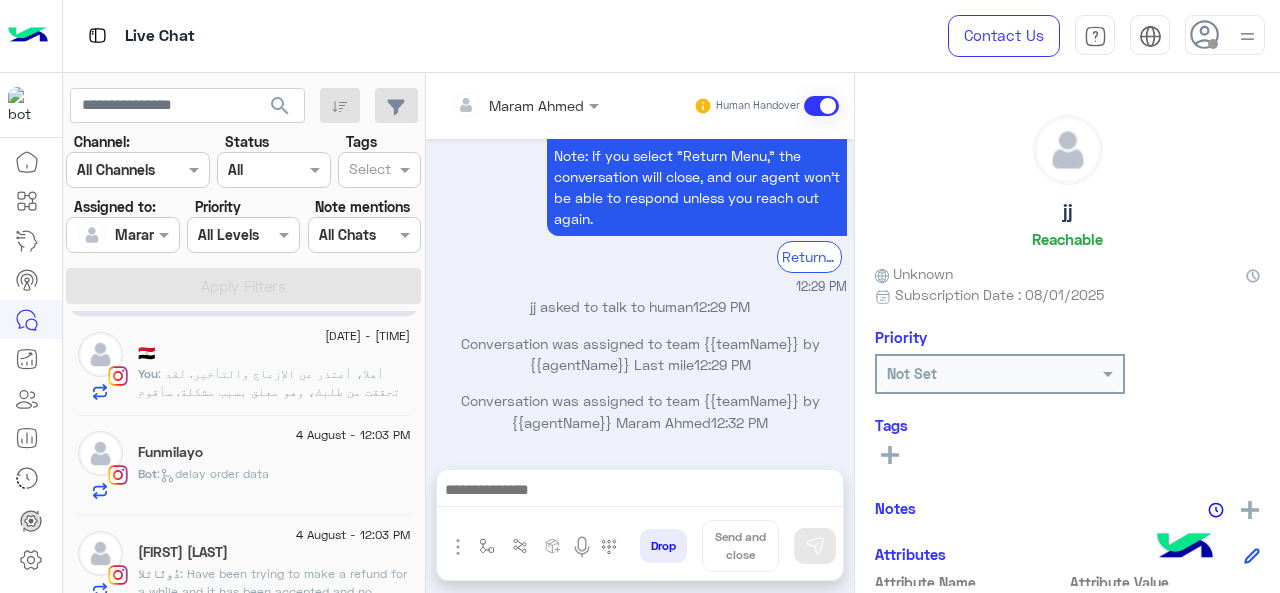 drag, startPoint x: 278, startPoint y: 382, endPoint x: 490, endPoint y: 463, distance: 226.94713 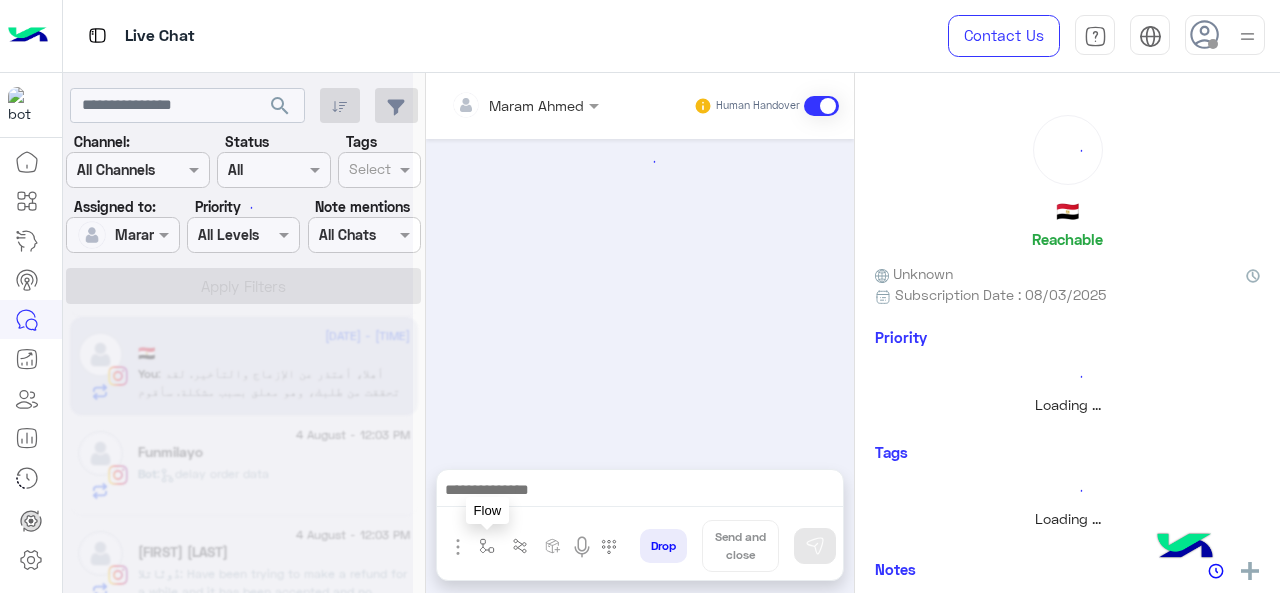 scroll, scrollTop: 0, scrollLeft: 0, axis: both 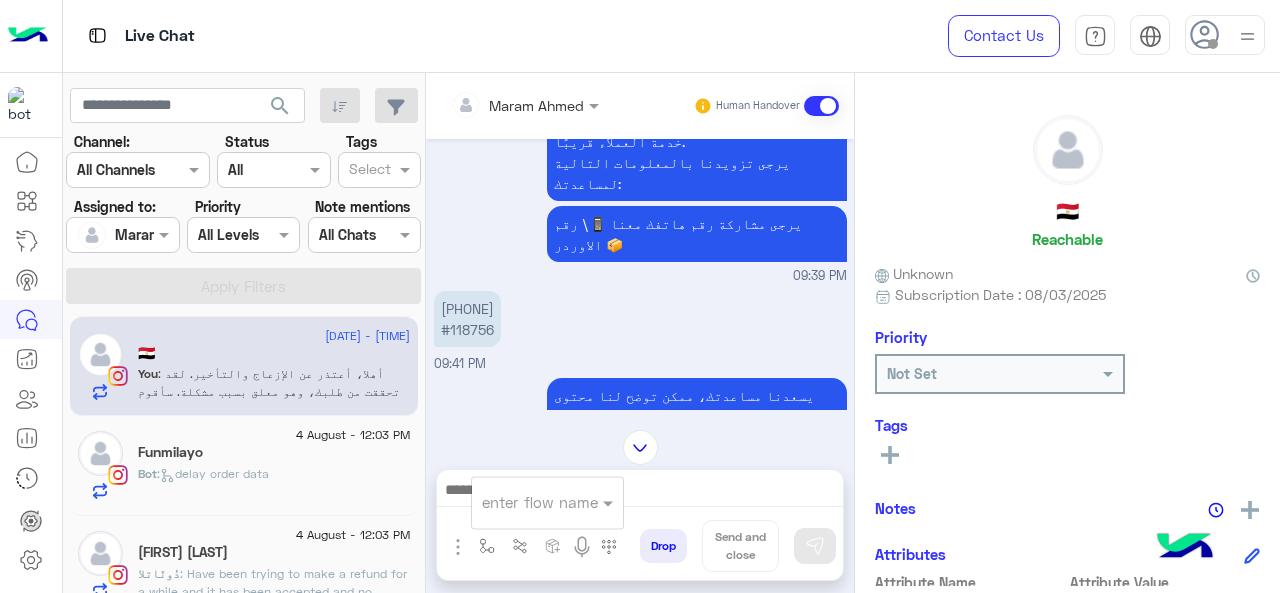 click on "0150 7605803 #118756" at bounding box center (467, 319) 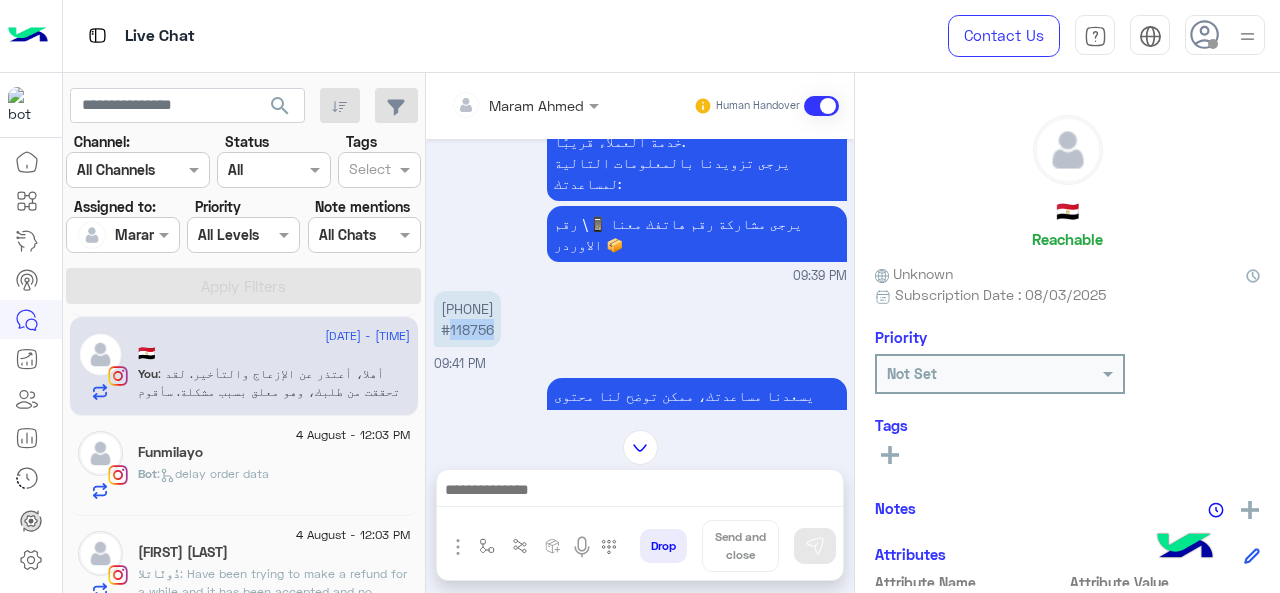 click on "0150 7605803 #118756" at bounding box center [467, 319] 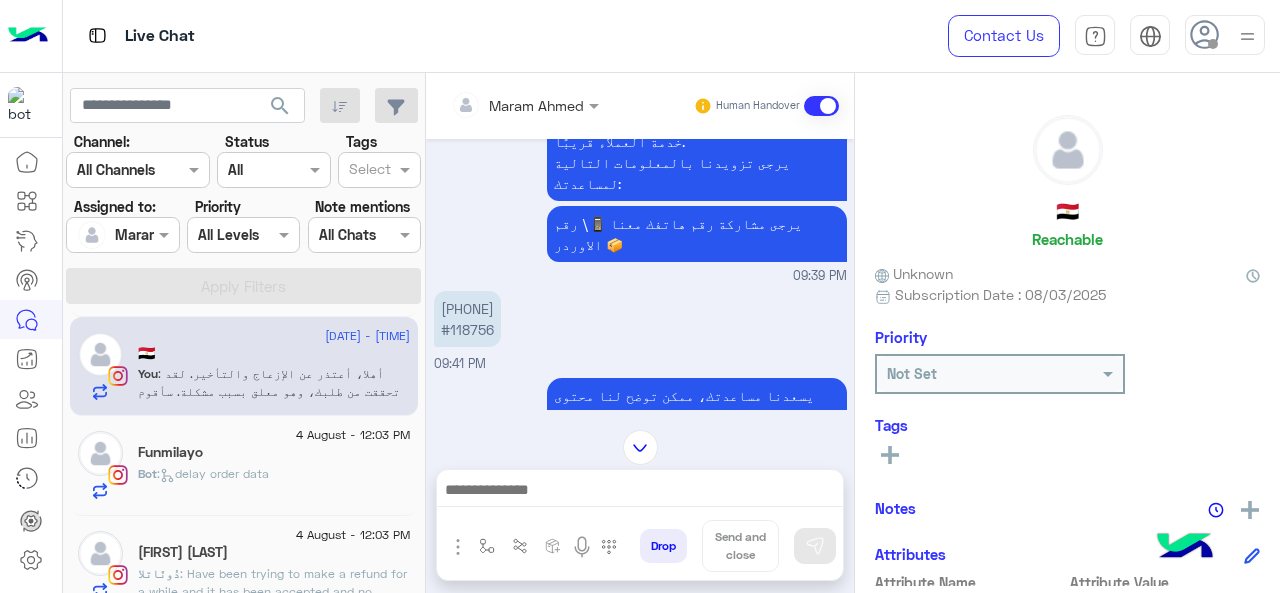 click on "Not Set" 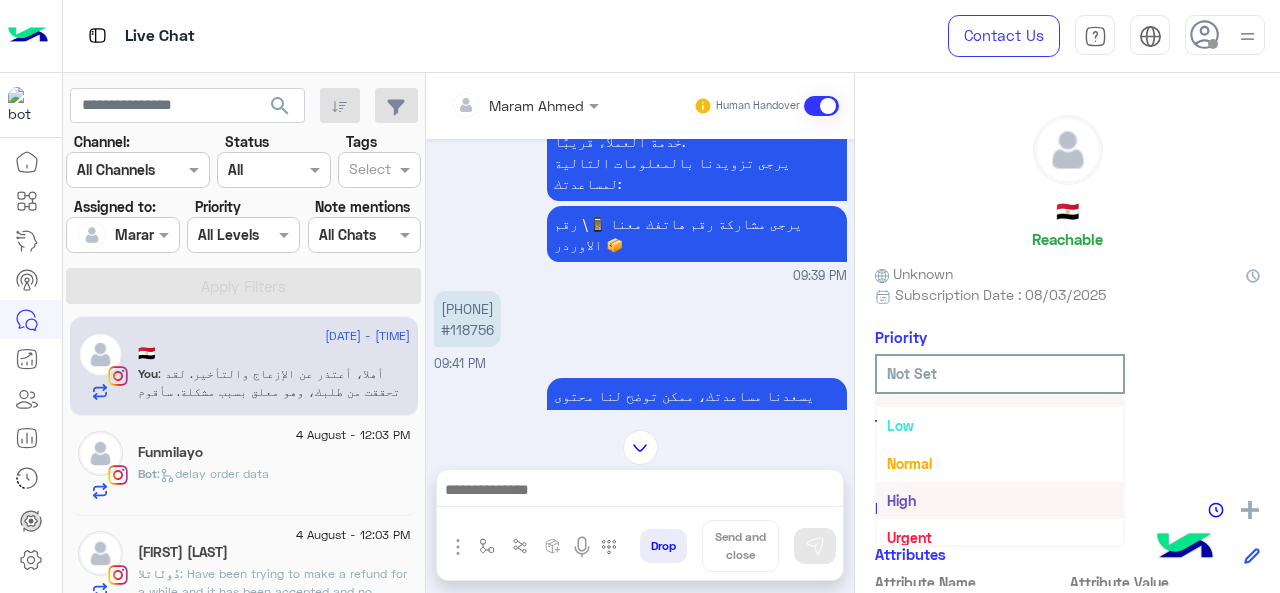 scroll, scrollTop: 36, scrollLeft: 0, axis: vertical 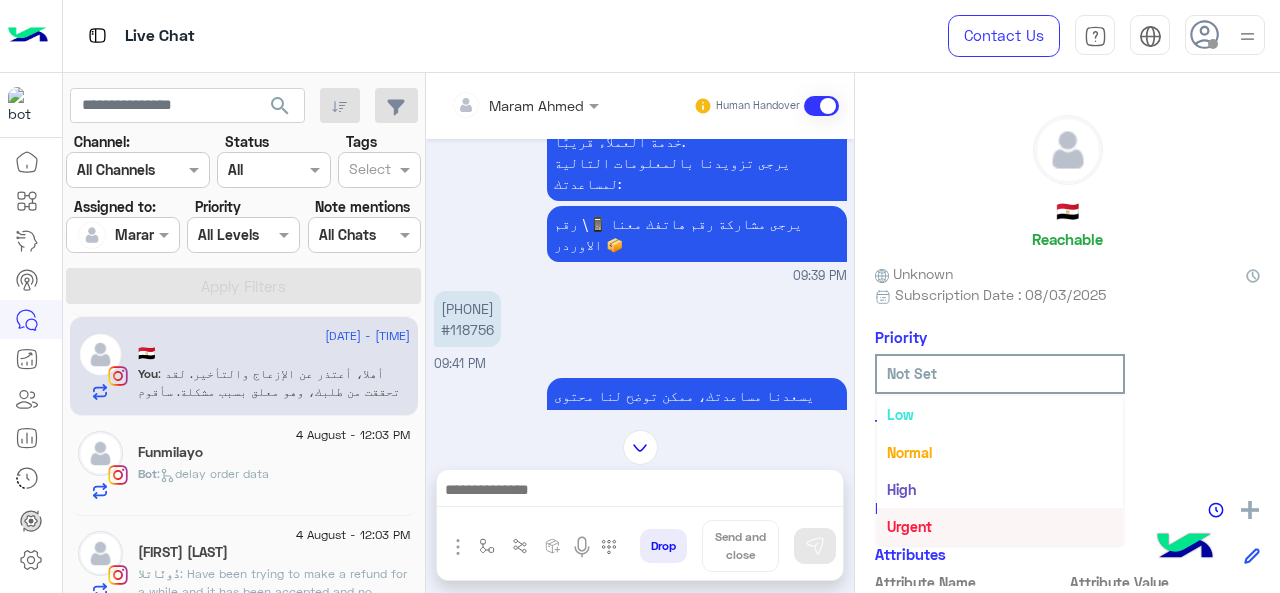 click on "Urgent" at bounding box center (1000, 526) 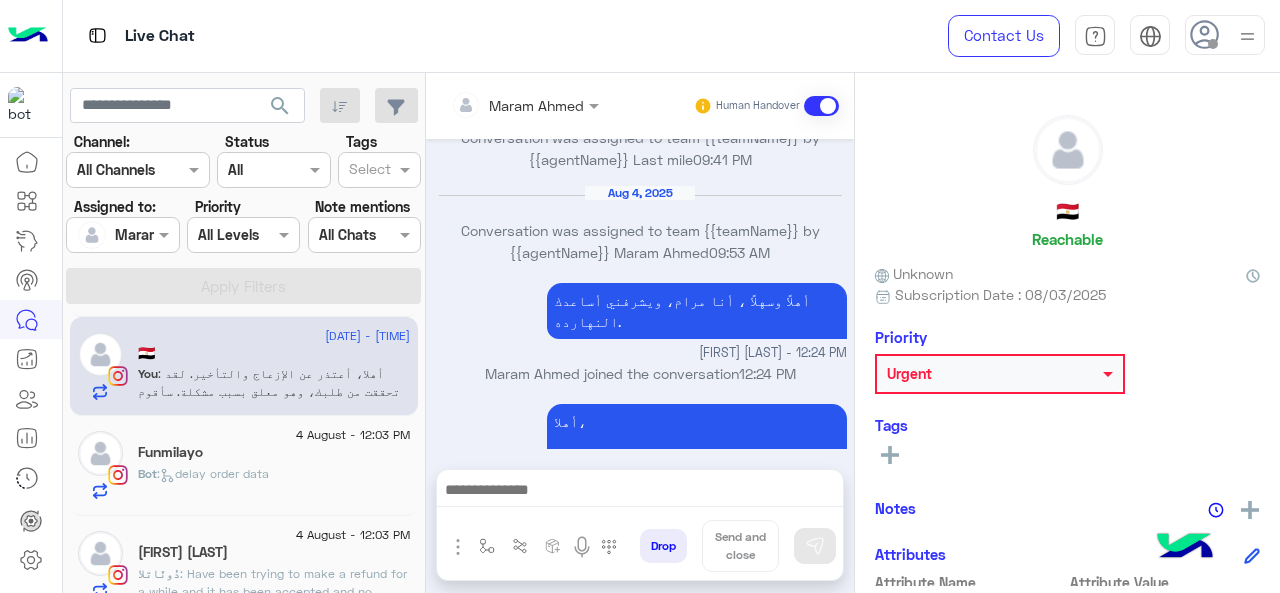 scroll, scrollTop: 1872, scrollLeft: 0, axis: vertical 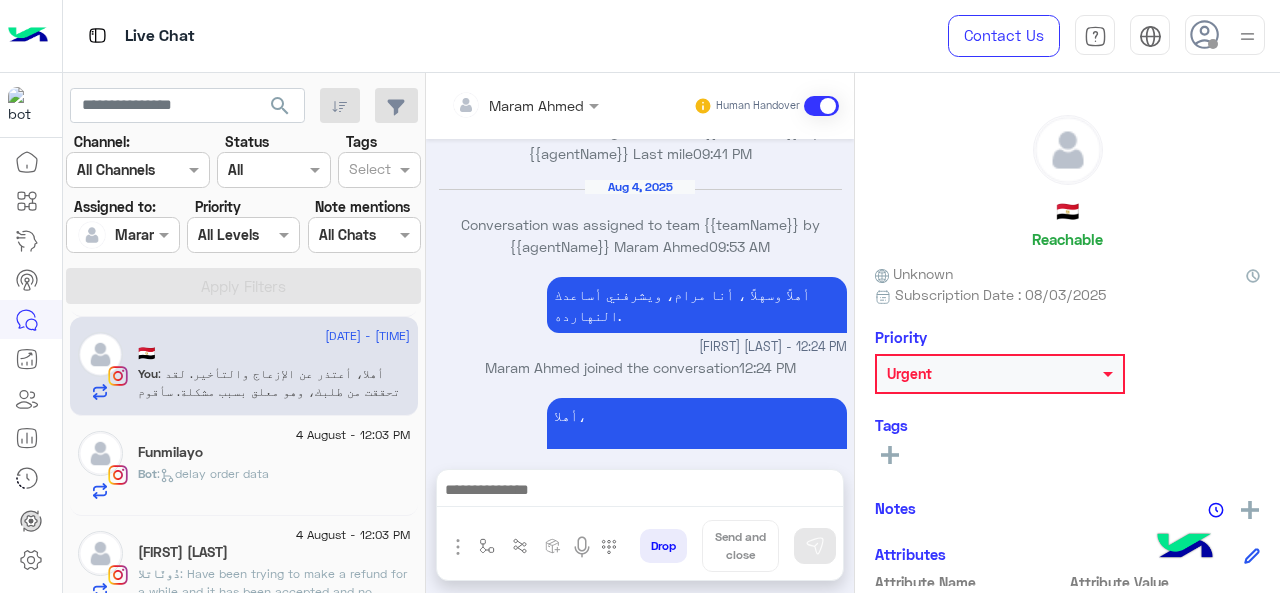 drag, startPoint x: 555, startPoint y: 496, endPoint x: 566, endPoint y: 472, distance: 26.400757 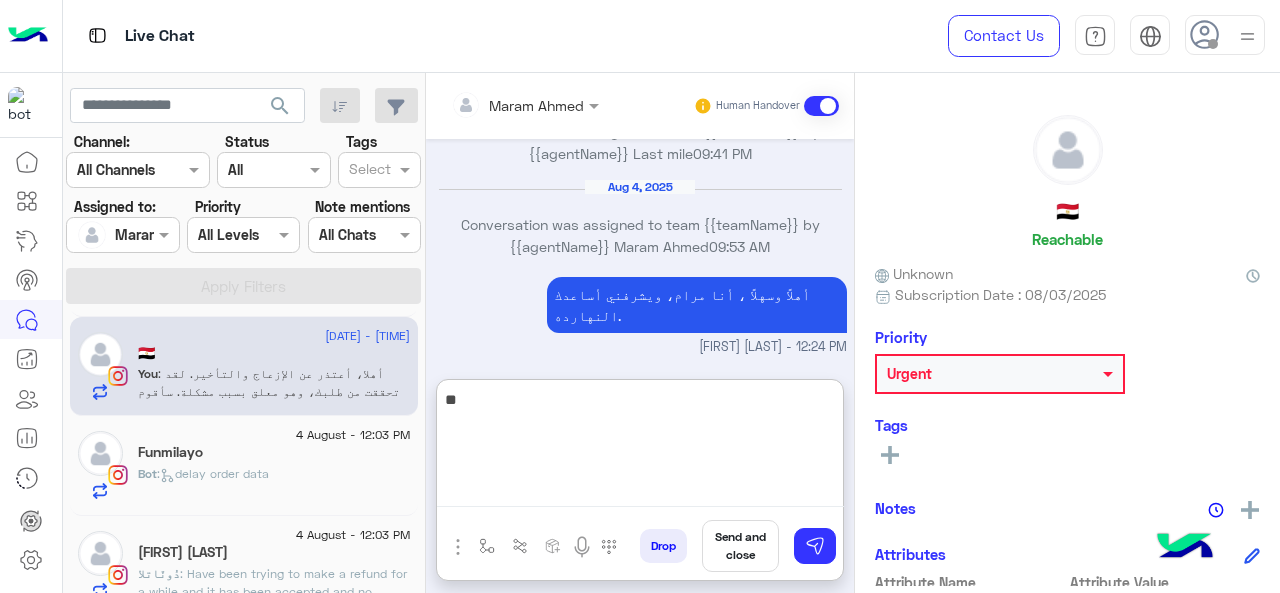 type on "*" 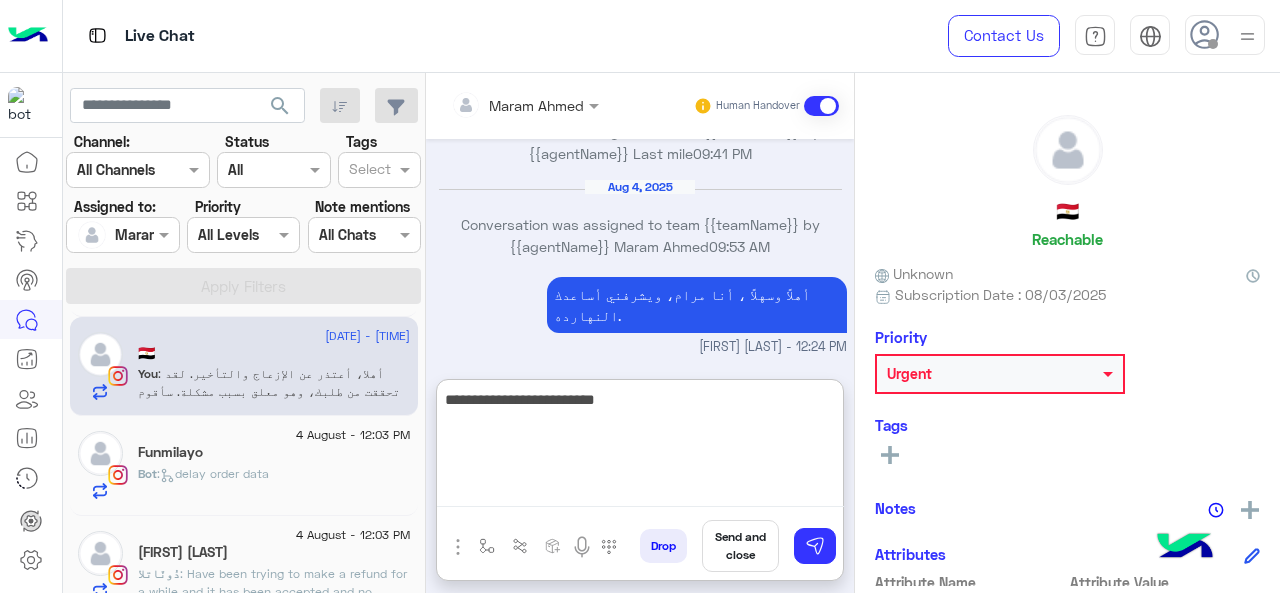 scroll, scrollTop: 1962, scrollLeft: 0, axis: vertical 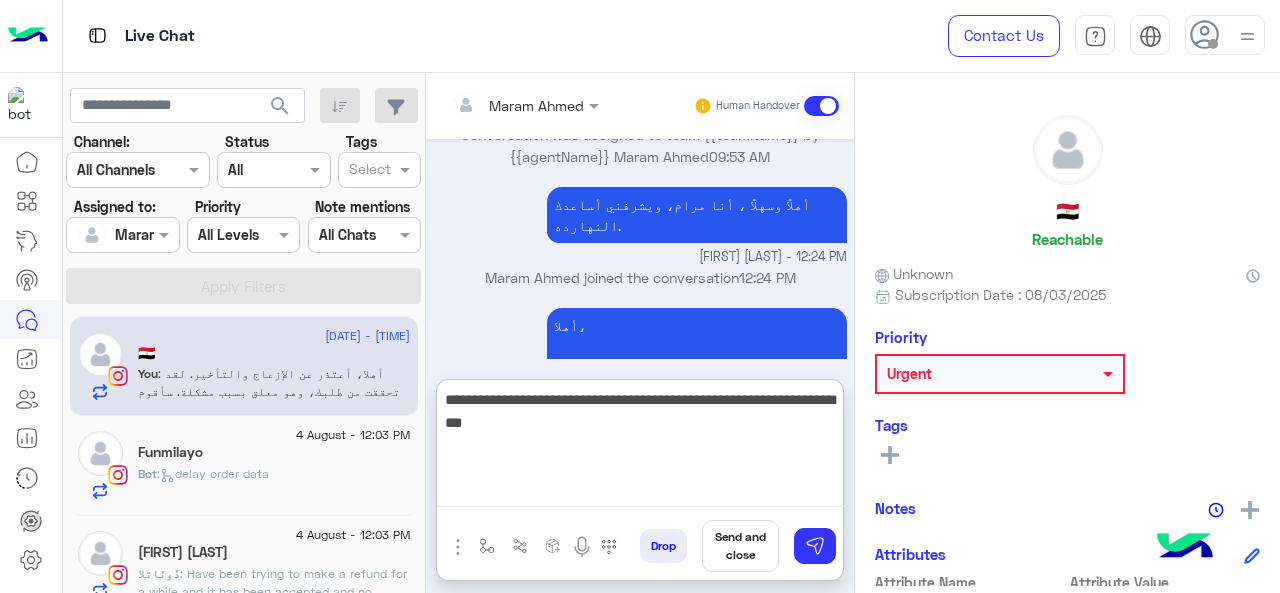 type on "**********" 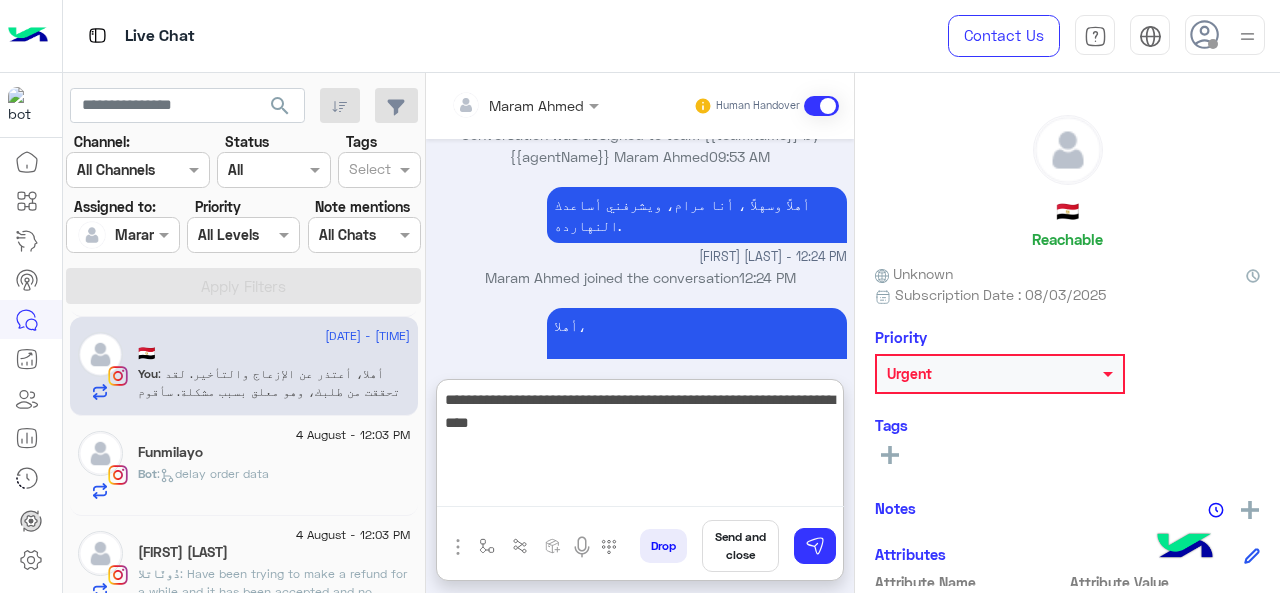type 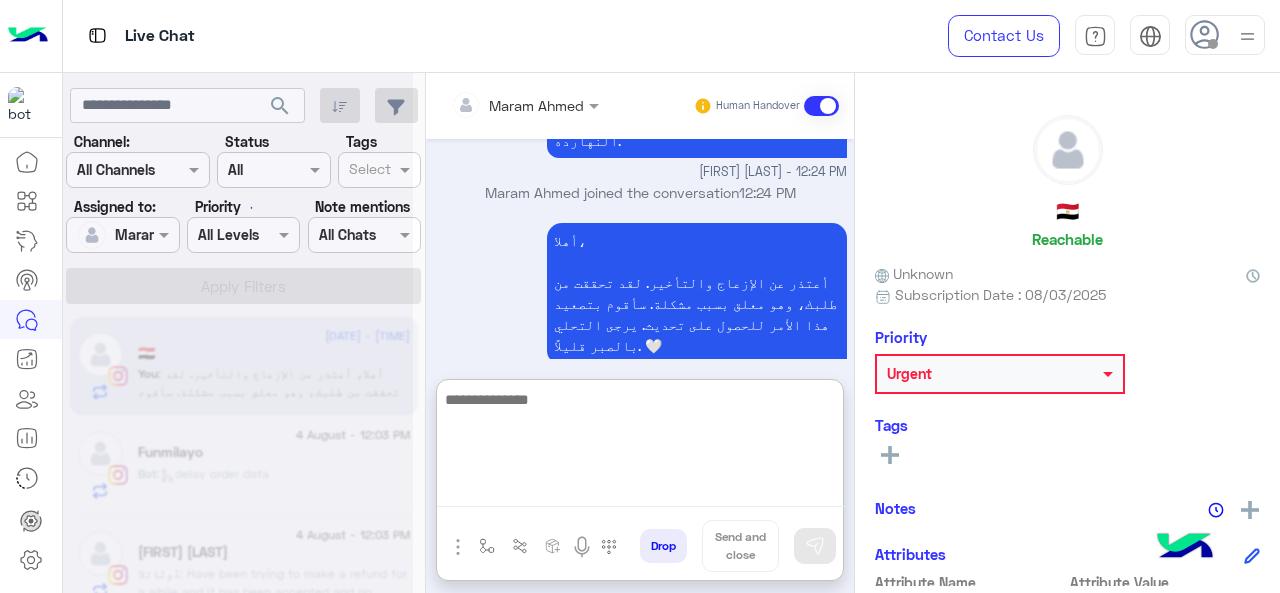 scroll, scrollTop: 2047, scrollLeft: 0, axis: vertical 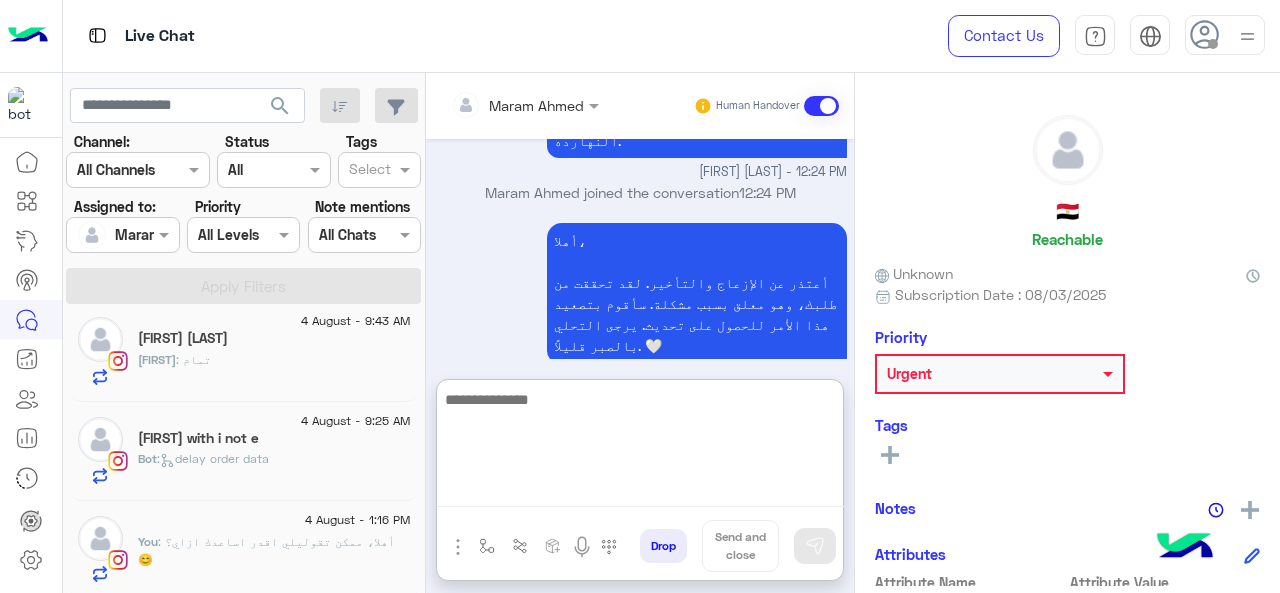 drag, startPoint x: 252, startPoint y: 533, endPoint x: 502, endPoint y: 528, distance: 250.04999 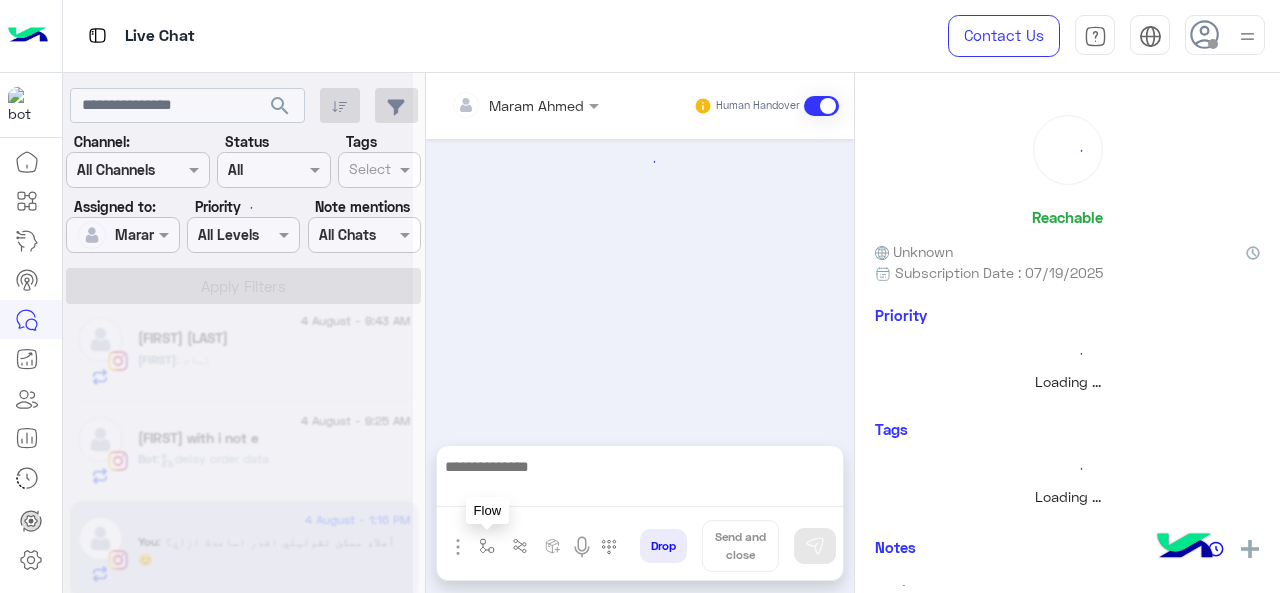 scroll, scrollTop: 783, scrollLeft: 0, axis: vertical 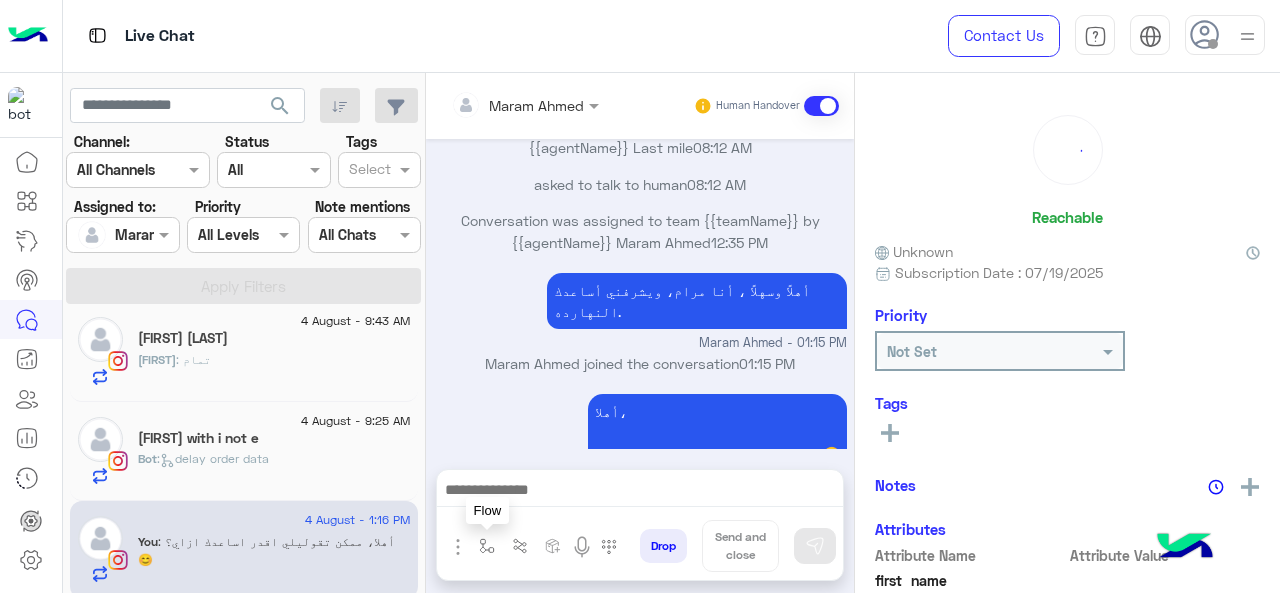 click at bounding box center (487, 546) 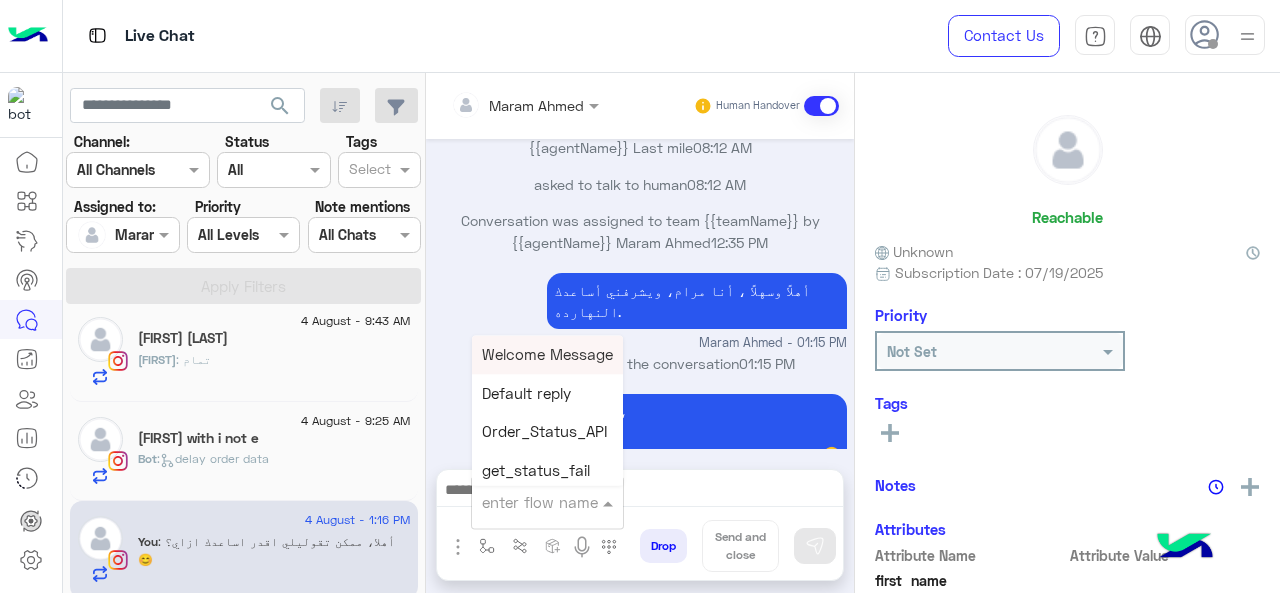 click at bounding box center [523, 502] 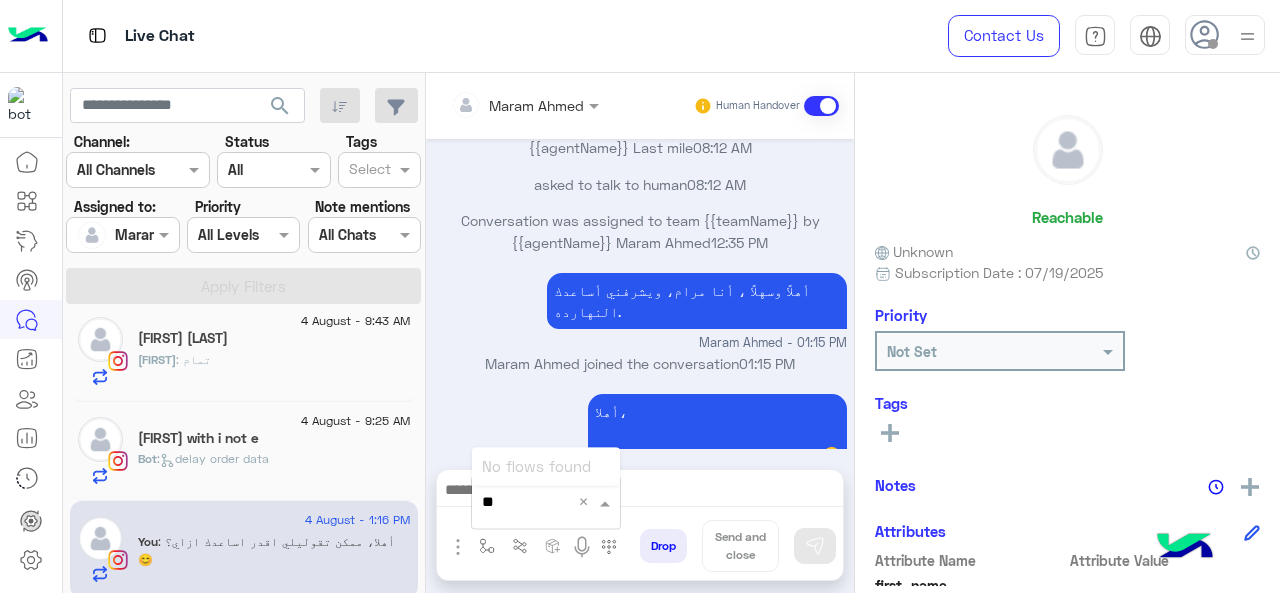 type on "*" 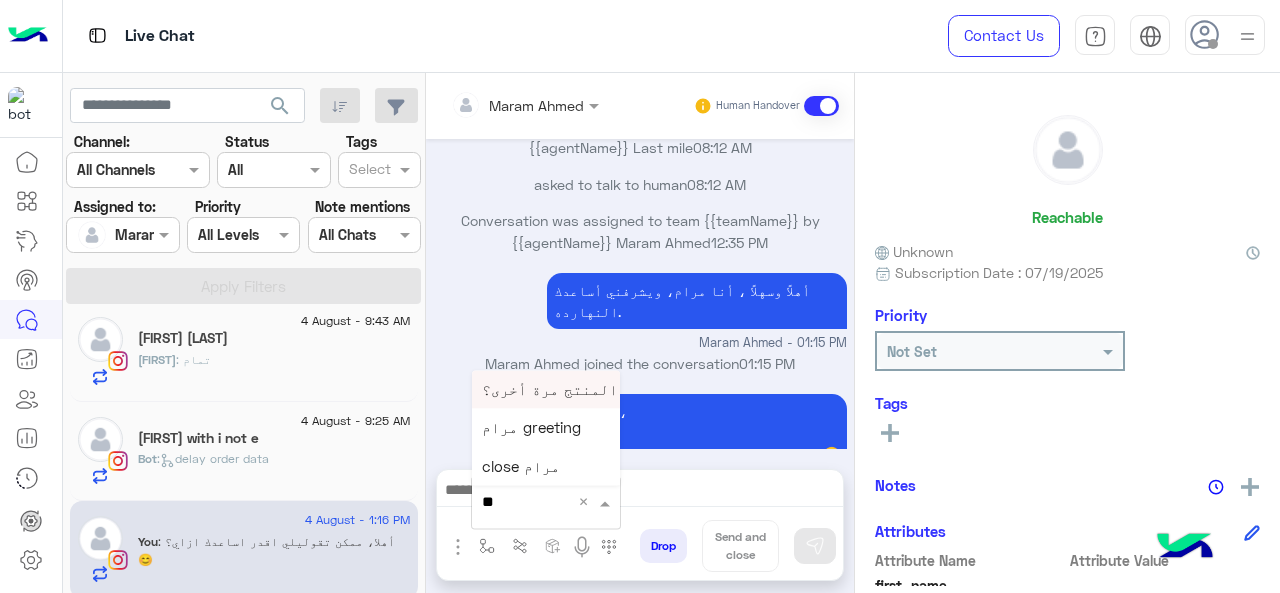 type on "***" 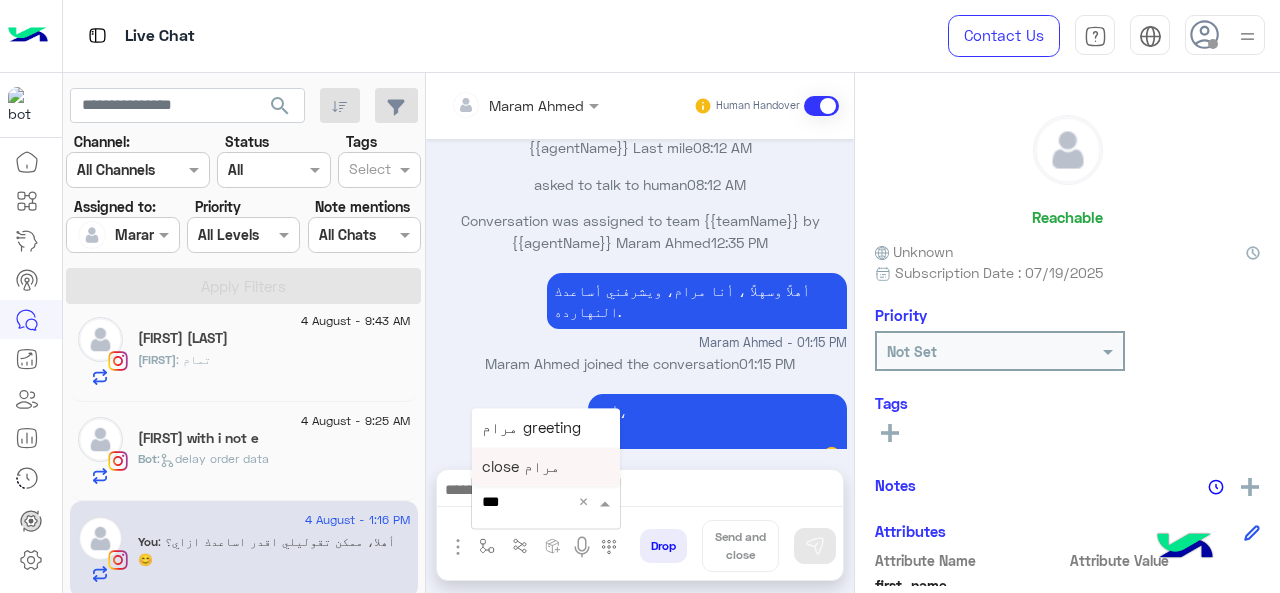 click on "close مرام" at bounding box center [546, 466] 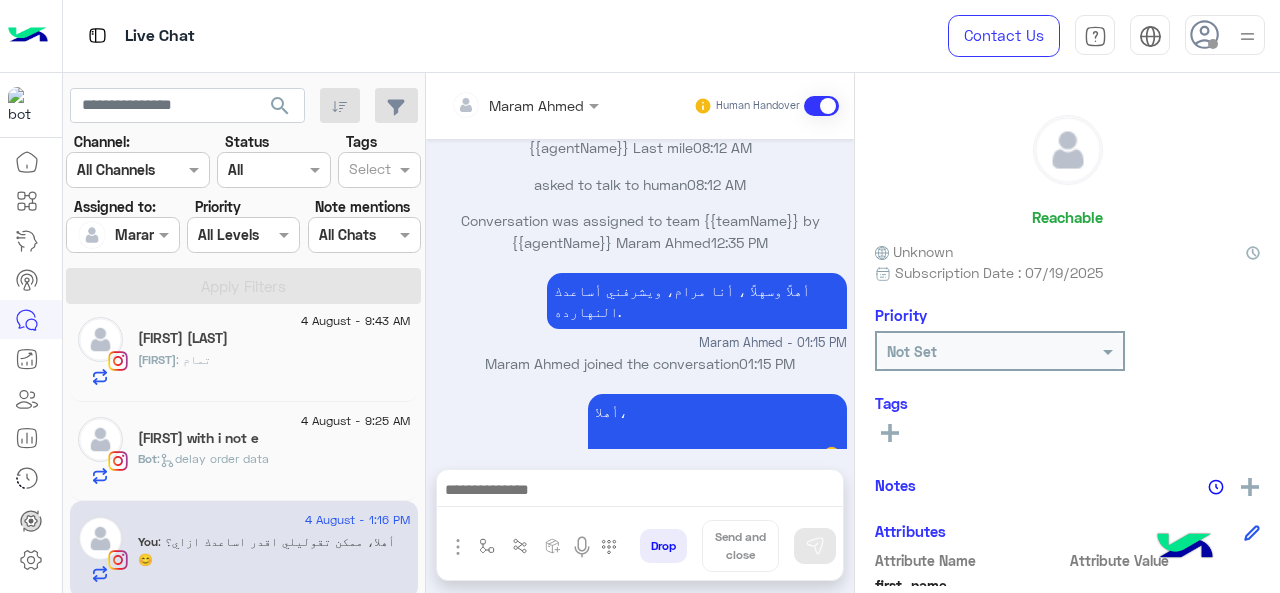 type on "**********" 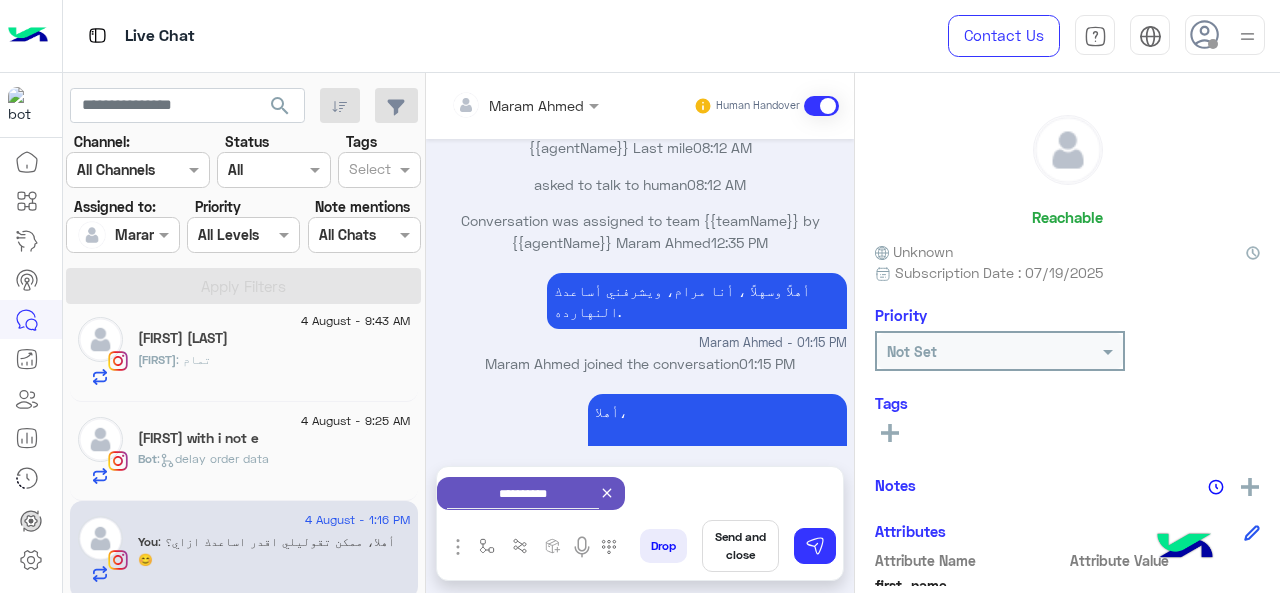 click on "Send and close" at bounding box center [740, 546] 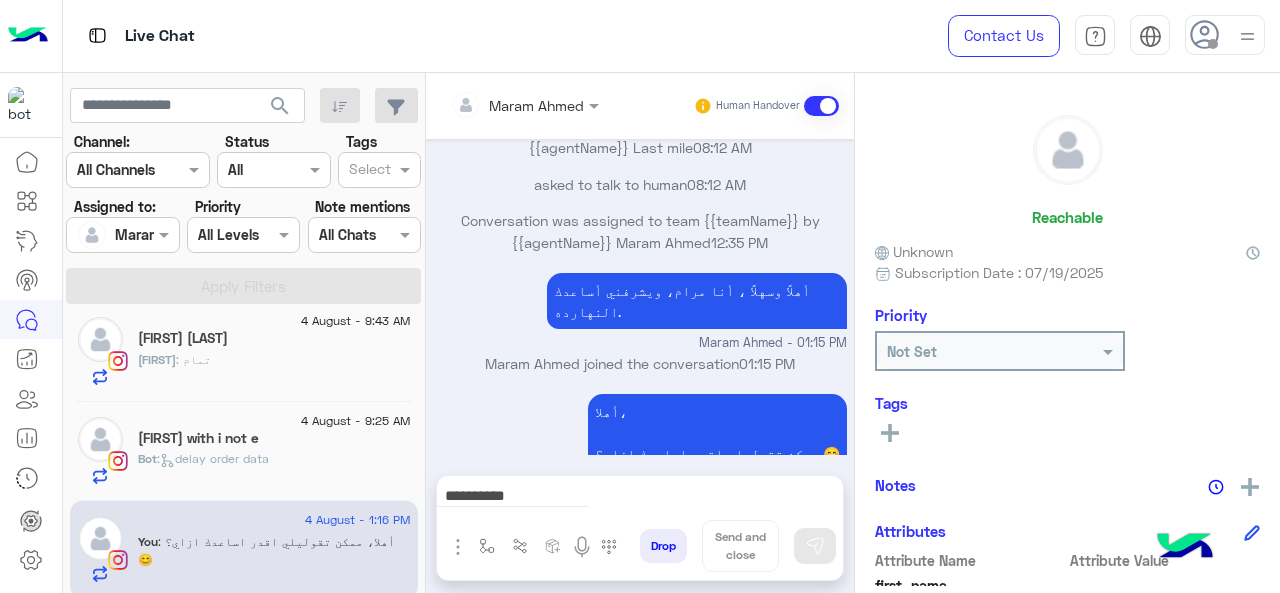 type 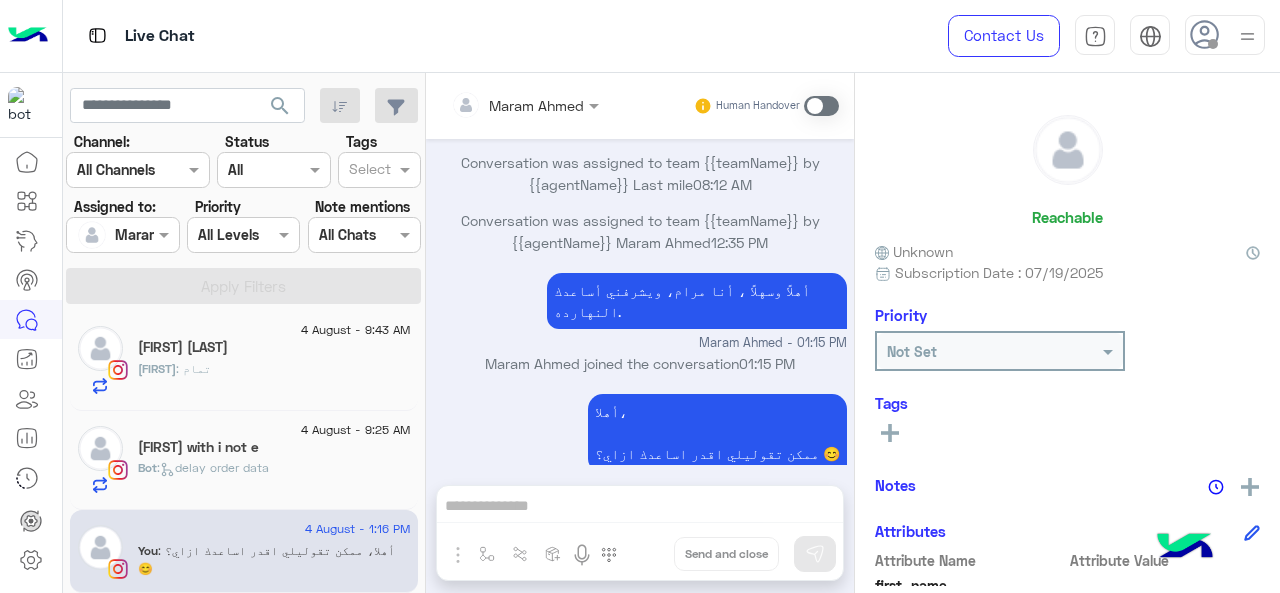 scroll, scrollTop: 804, scrollLeft: 0, axis: vertical 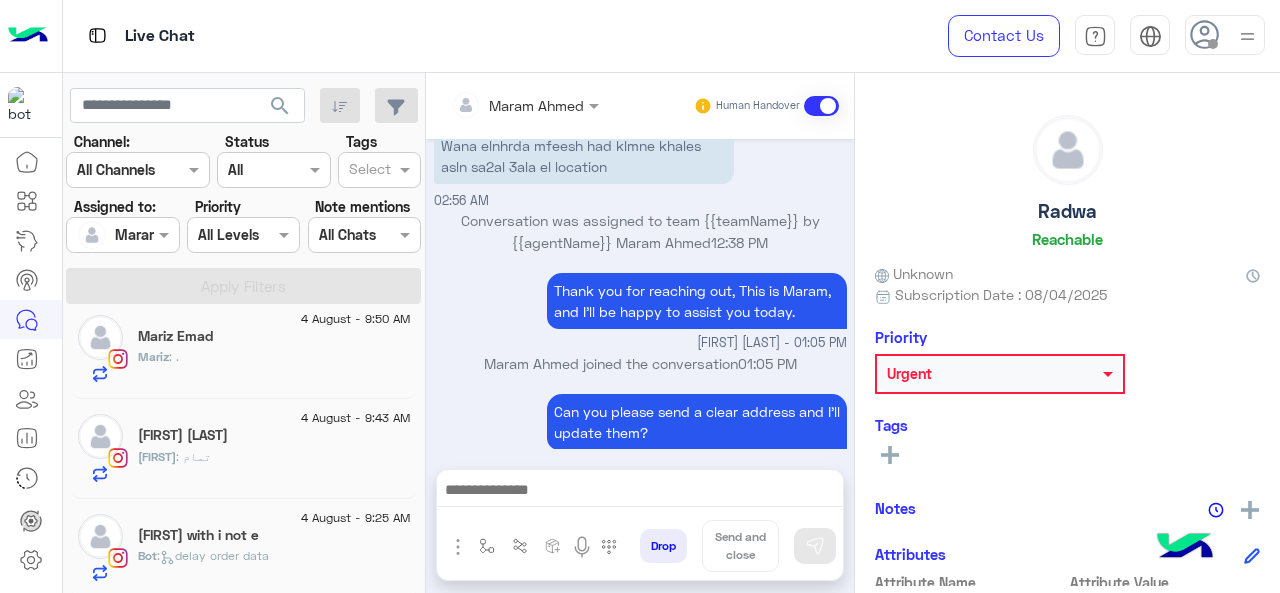 click on "[FIRST] with i not e" 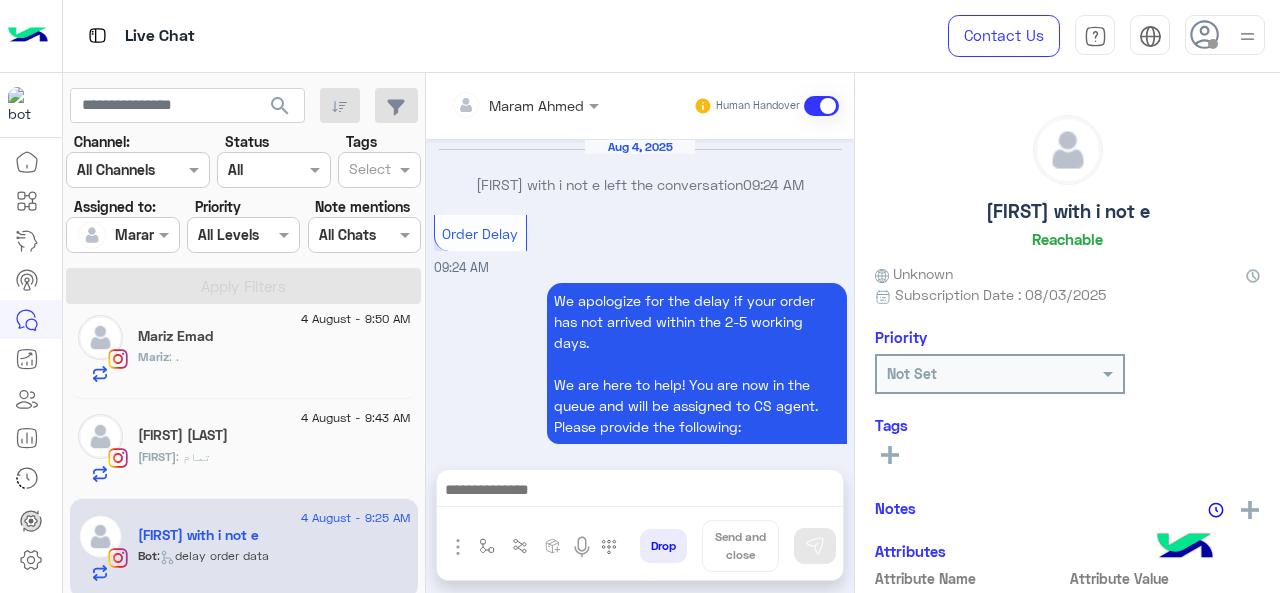 scroll, scrollTop: 714, scrollLeft: 0, axis: vertical 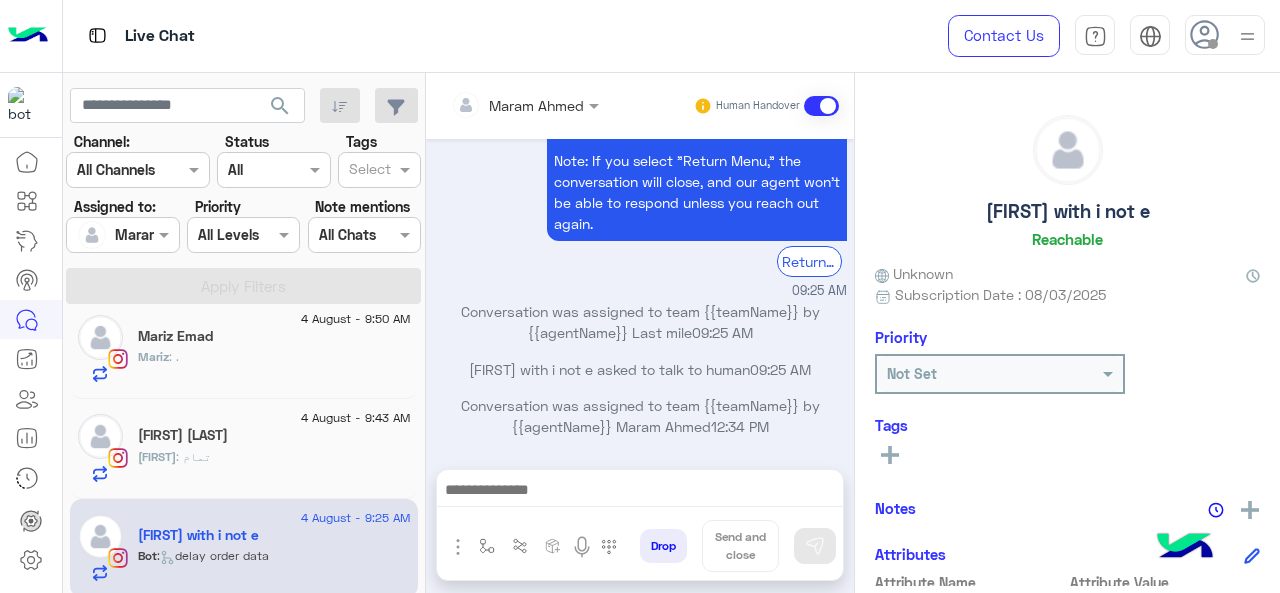 click on "Yassmen Adel" 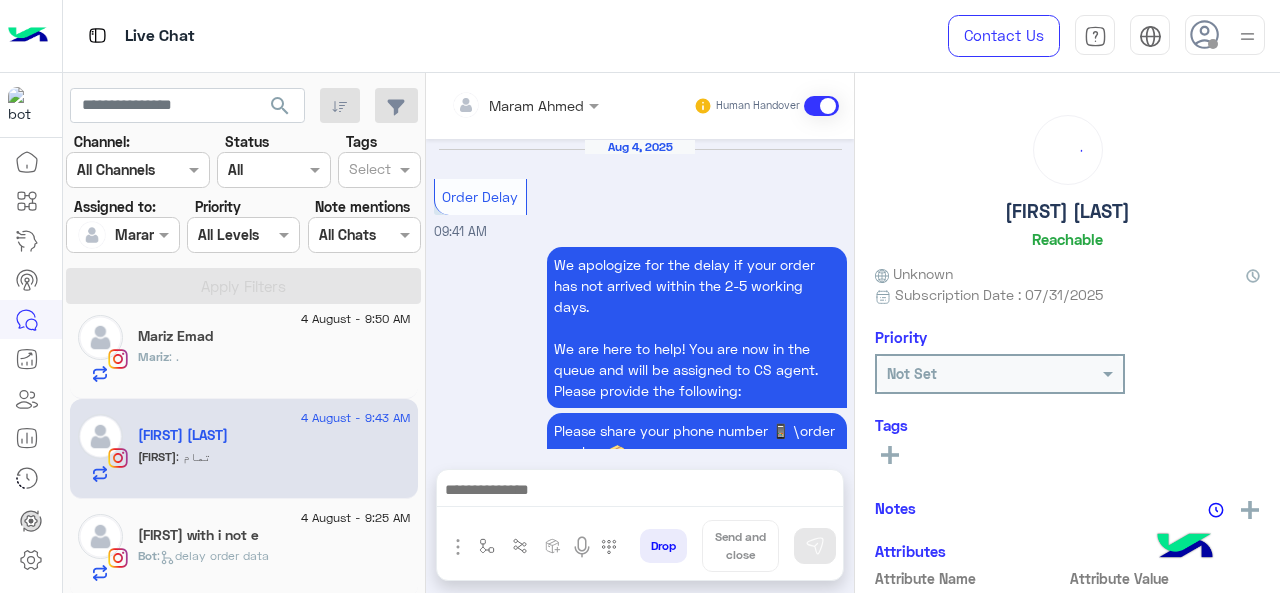 scroll, scrollTop: 744, scrollLeft: 0, axis: vertical 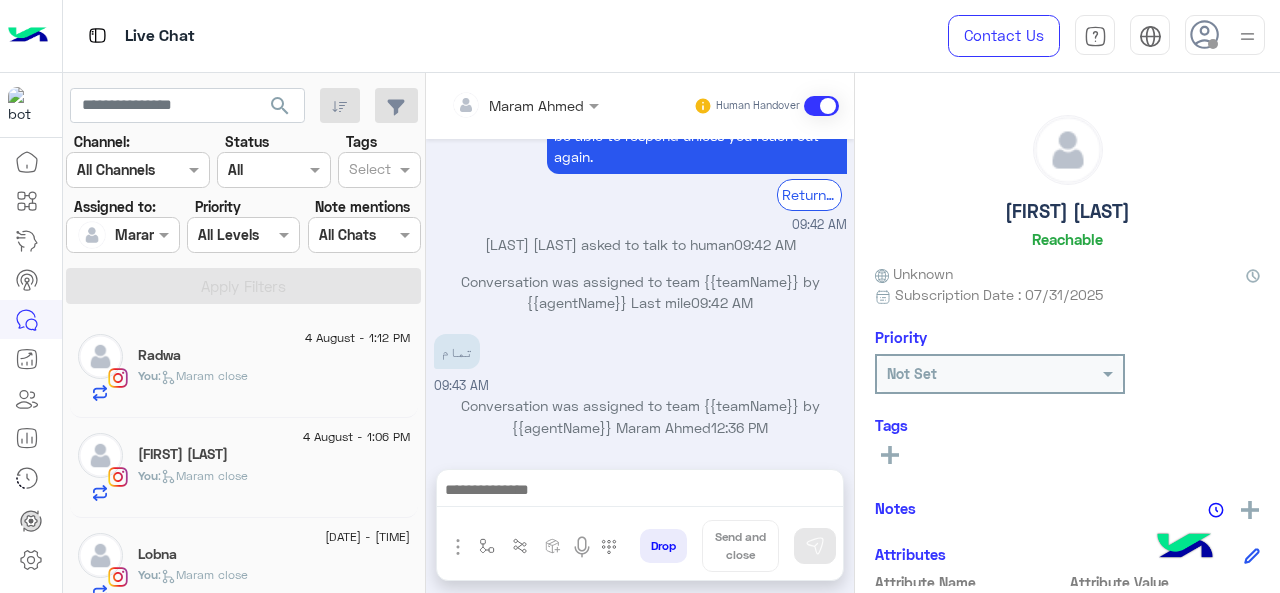 click on ":   Maram close" 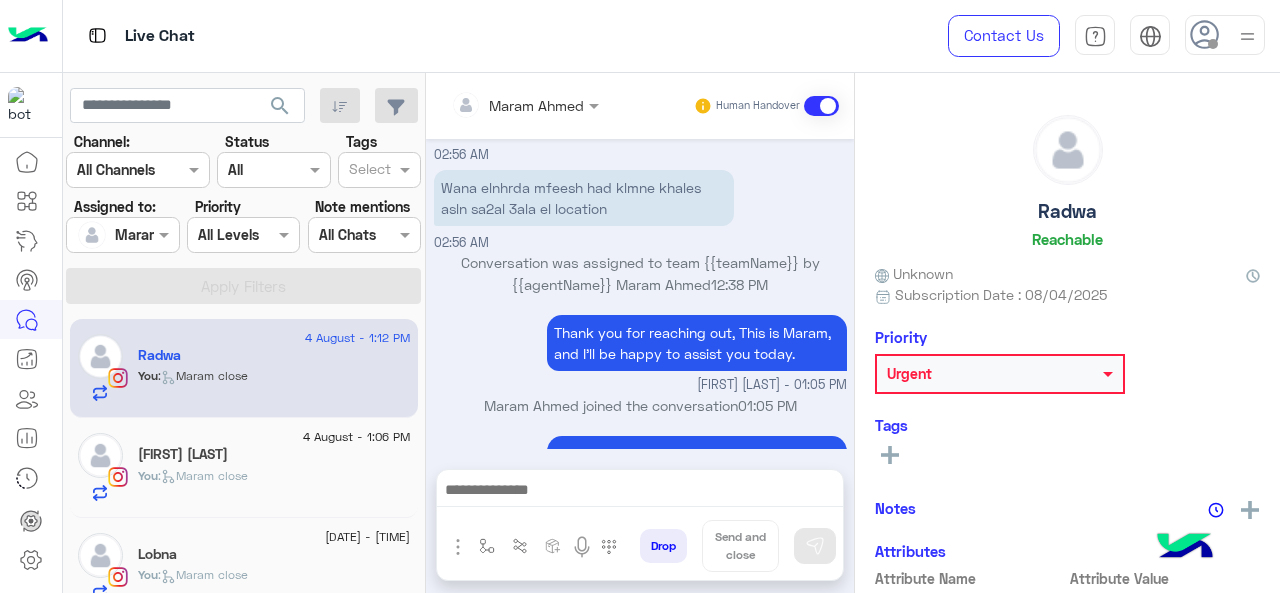 scroll, scrollTop: 786, scrollLeft: 0, axis: vertical 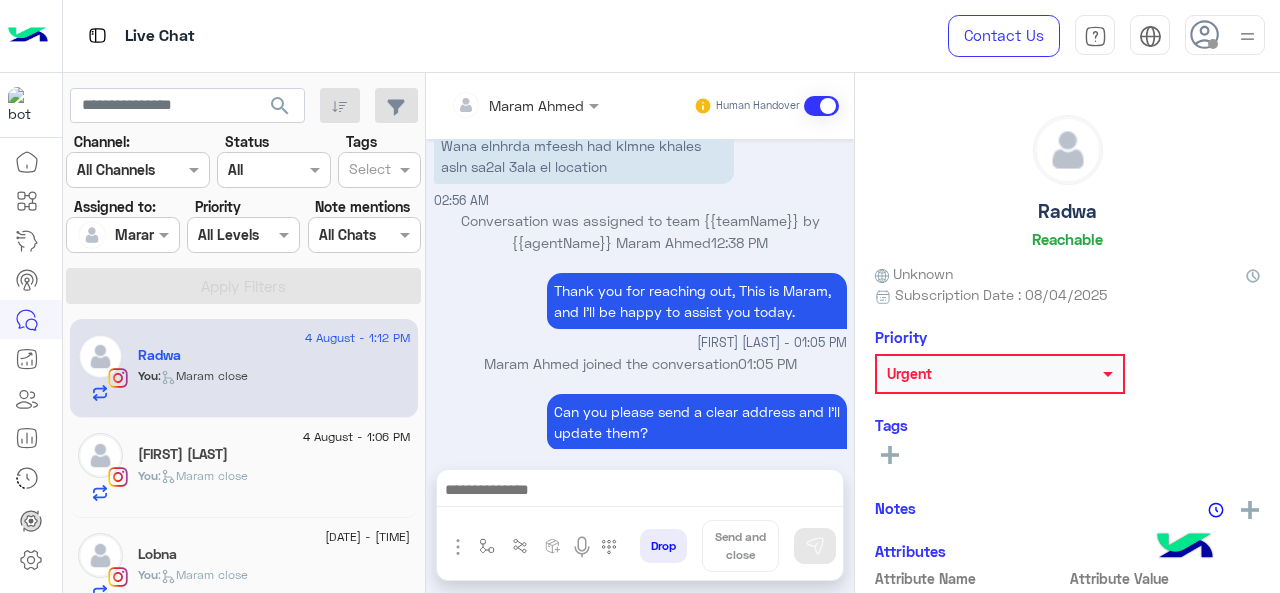 click on "Aisha Ashraf" 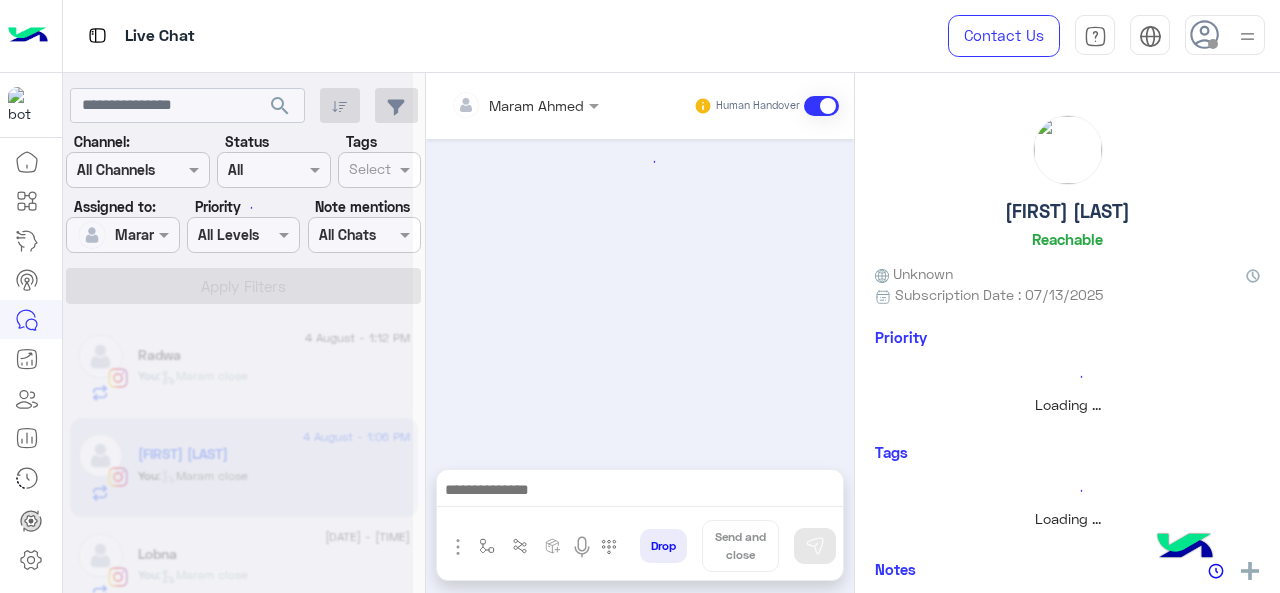 scroll, scrollTop: 705, scrollLeft: 0, axis: vertical 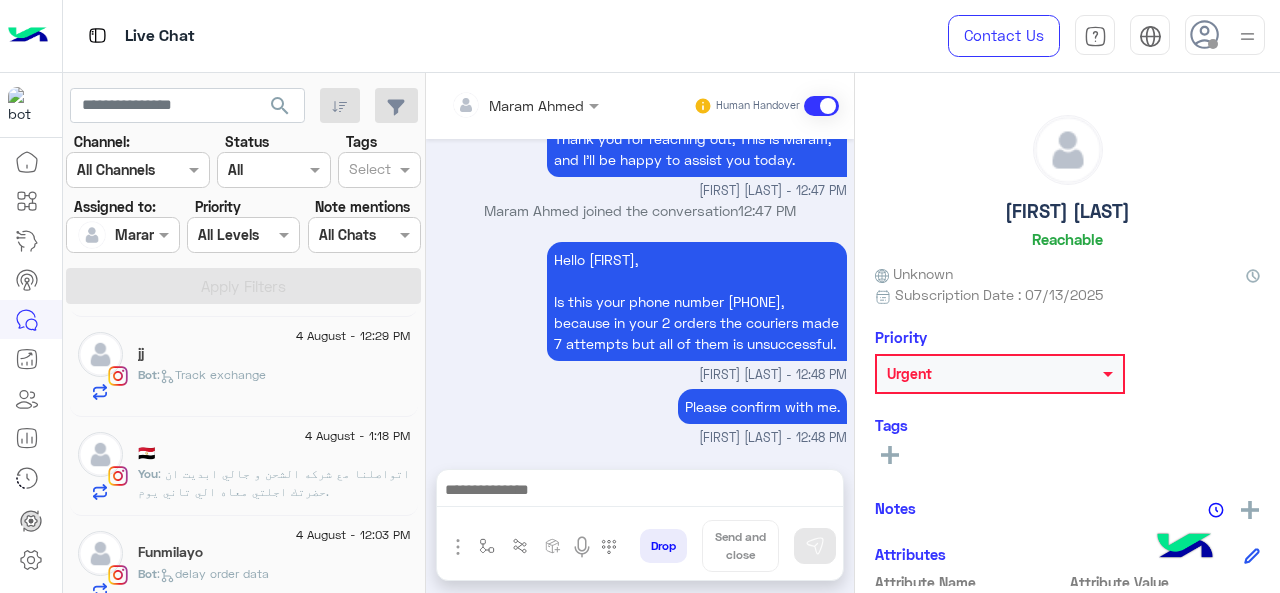 click on "4 August - 1:18 PM" 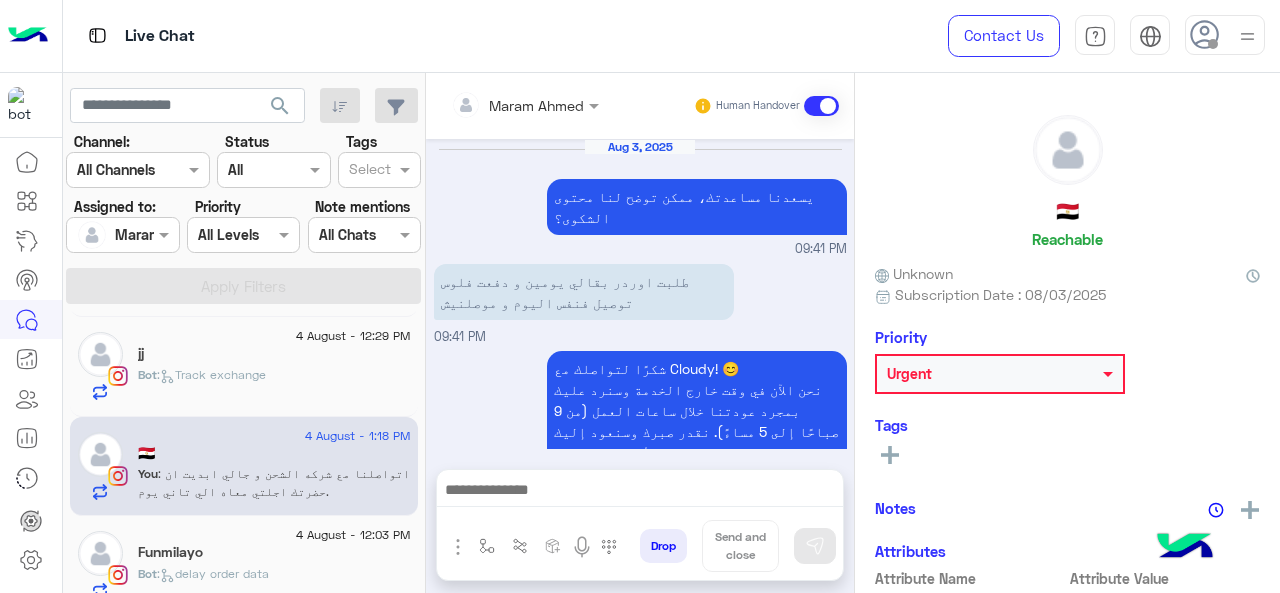 scroll, scrollTop: 702, scrollLeft: 0, axis: vertical 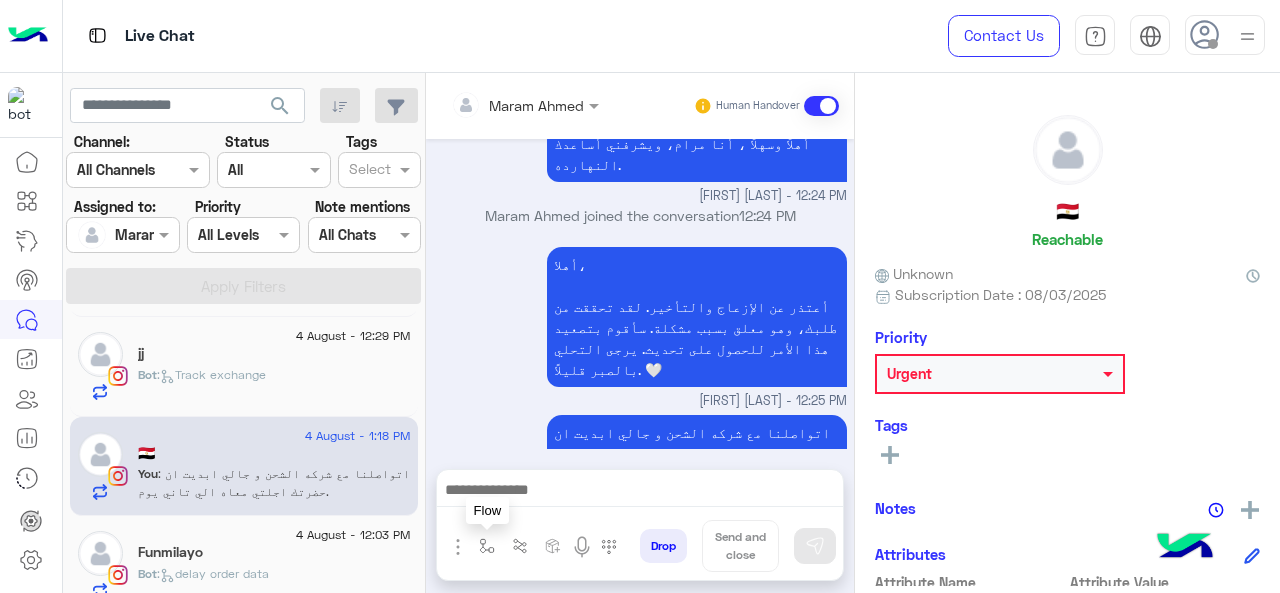 click at bounding box center [487, 546] 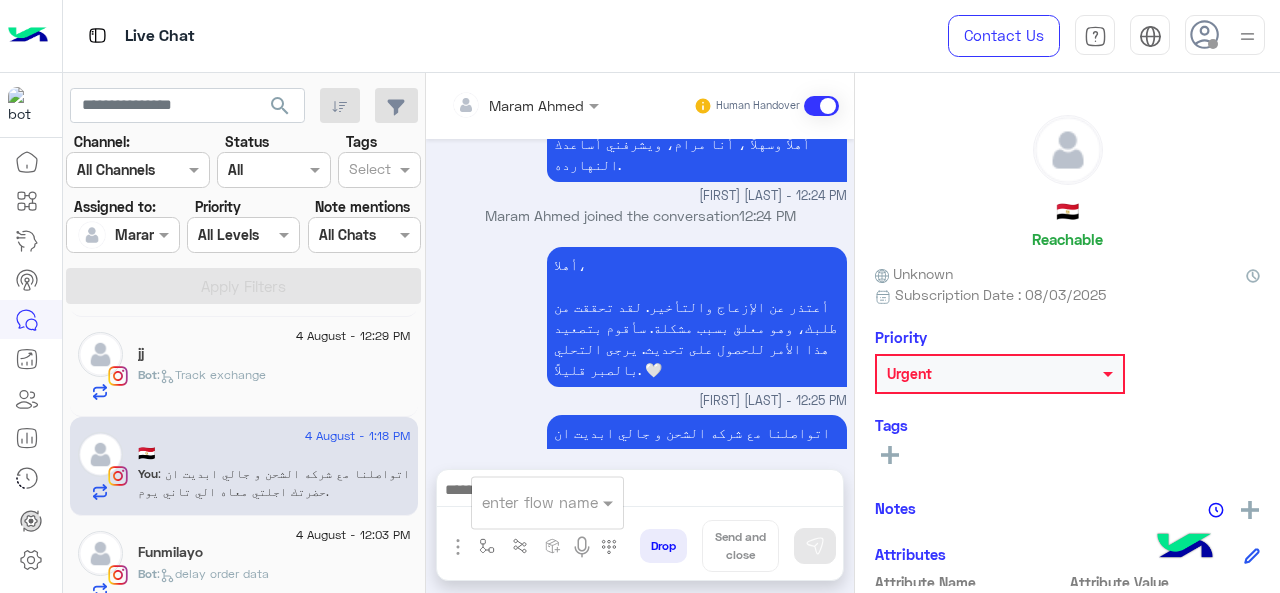 click at bounding box center (523, 502) 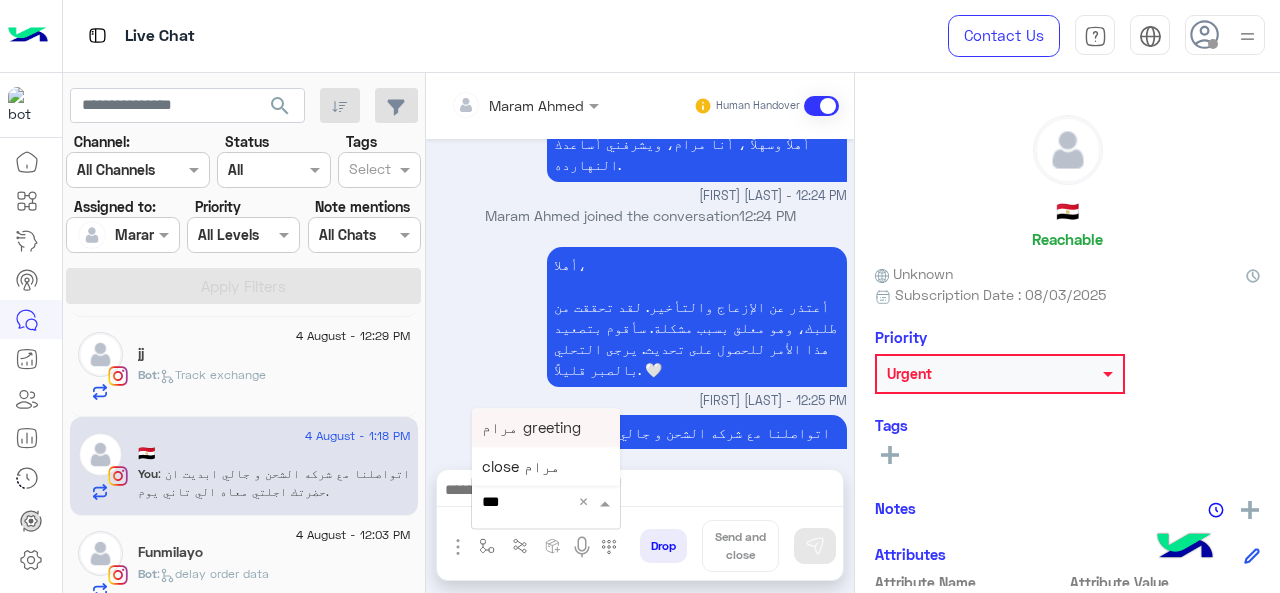 type on "****" 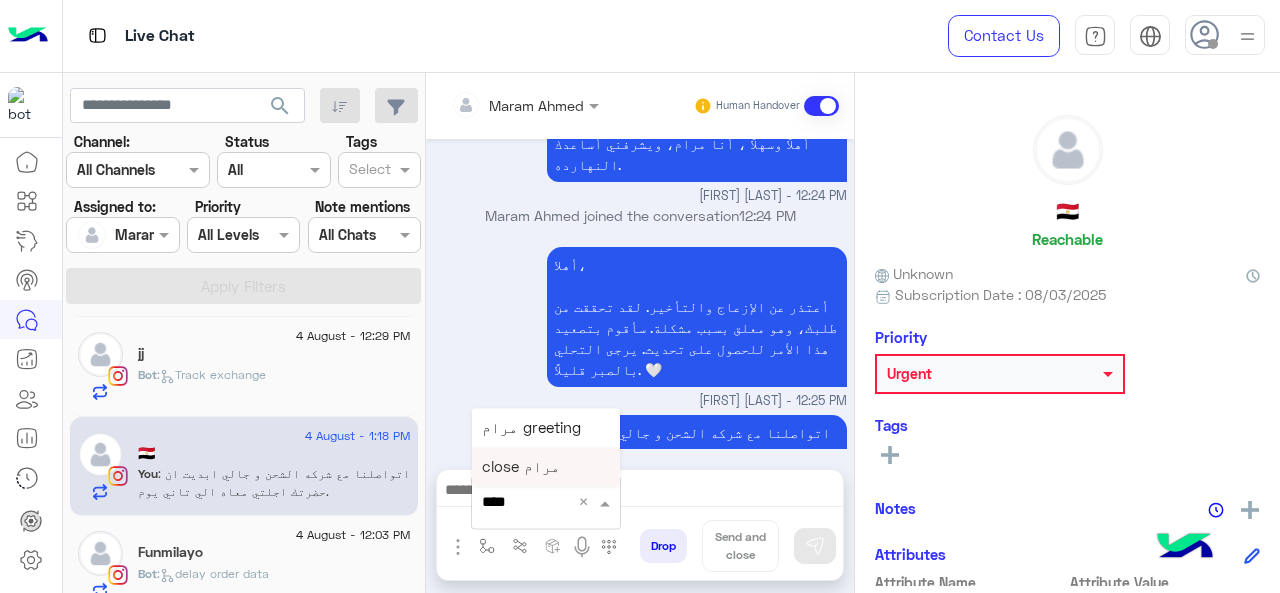 click on "close مرام" at bounding box center (521, 466) 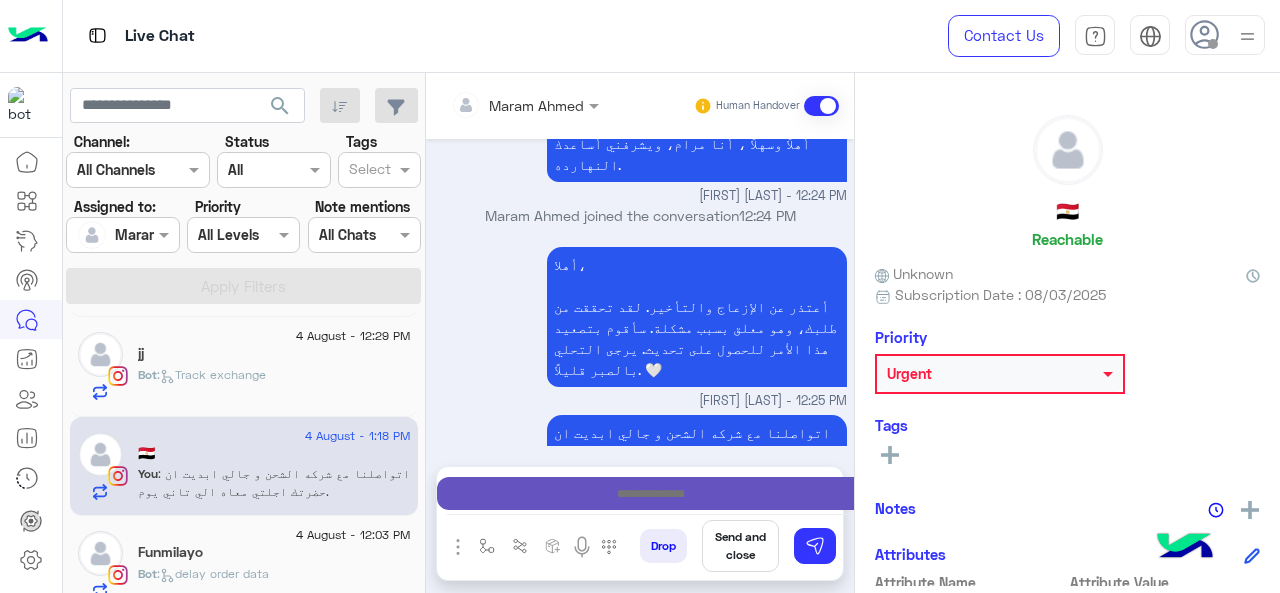 type on "**********" 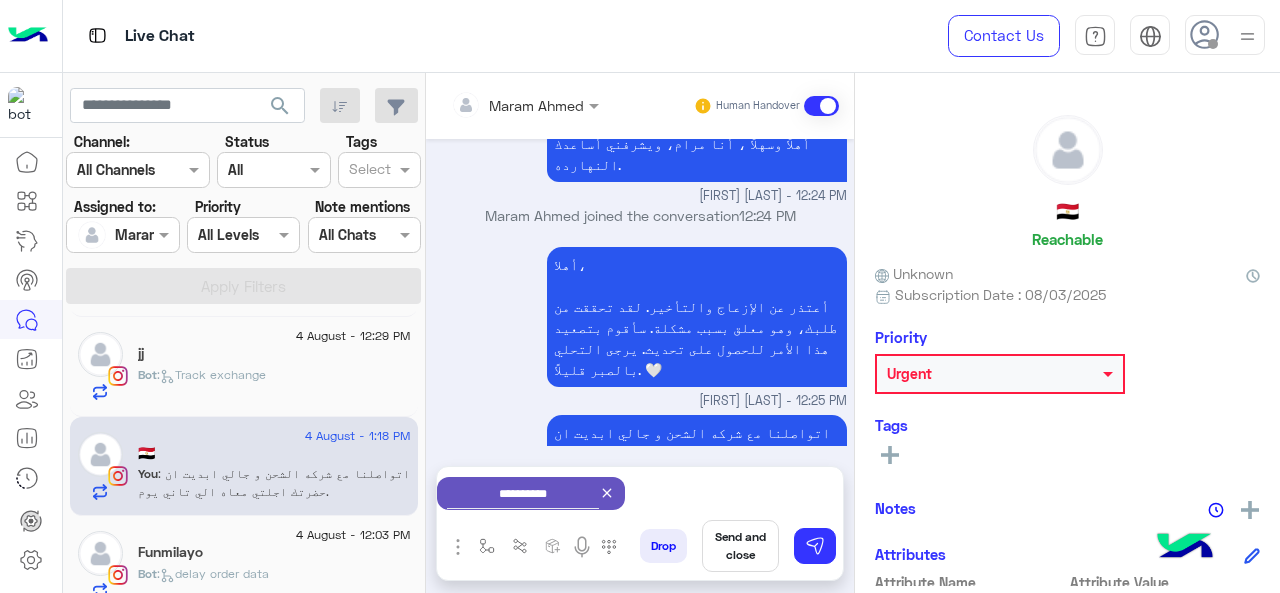 click on "Send and close" at bounding box center (740, 546) 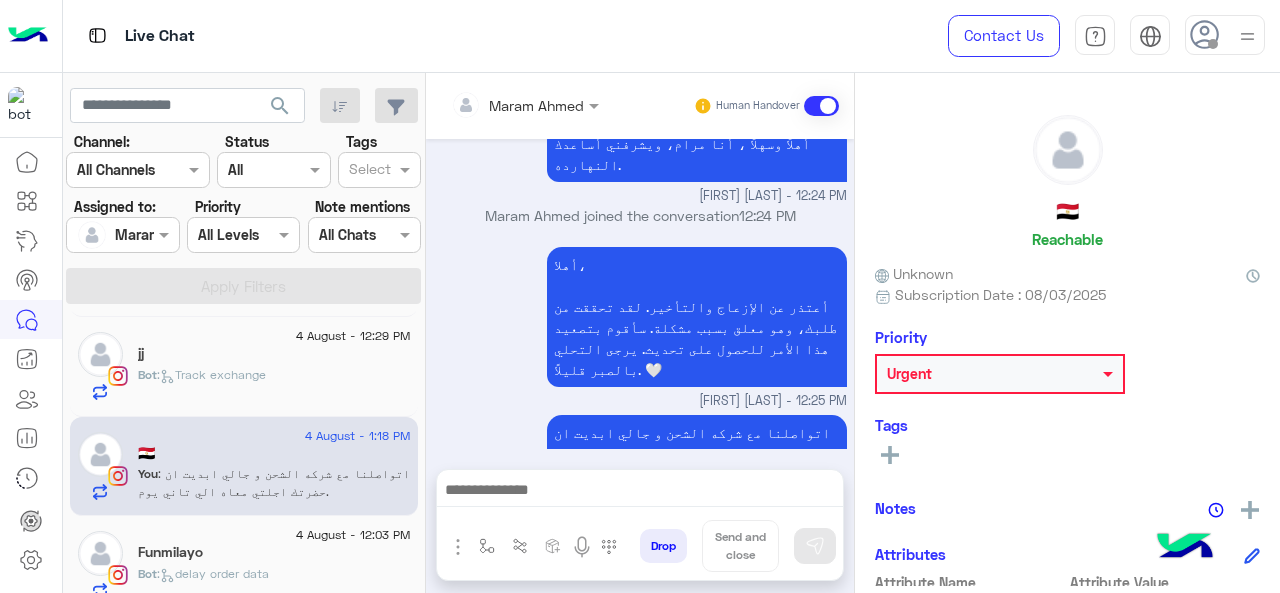 scroll, scrollTop: 724, scrollLeft: 0, axis: vertical 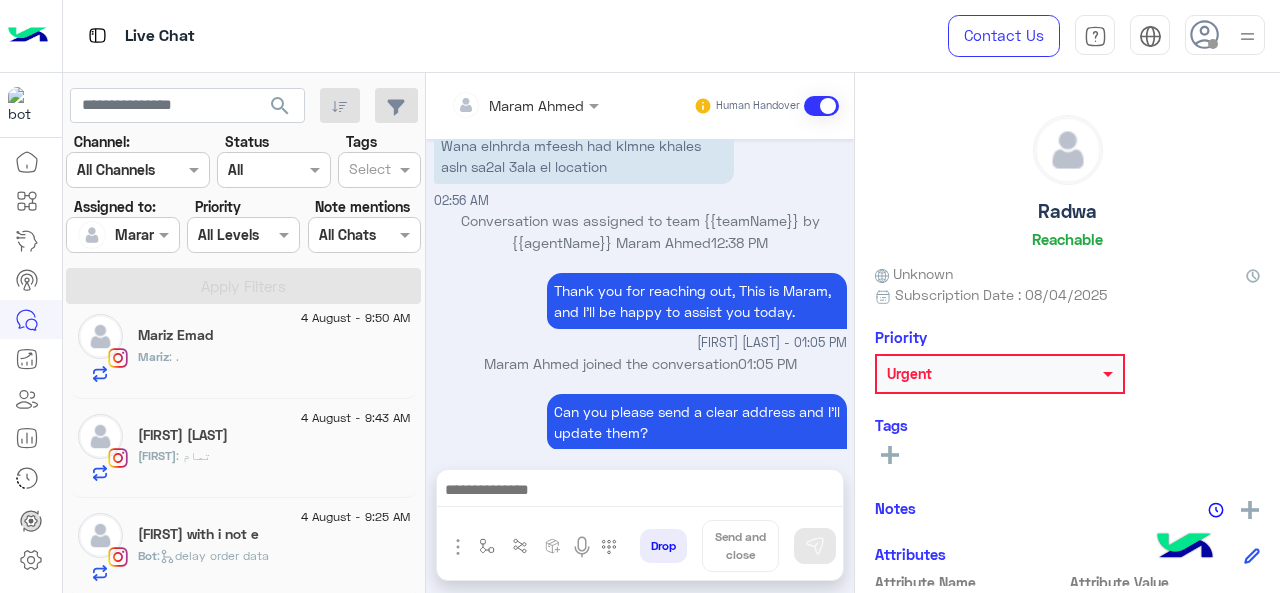 click on ":   delay order data" 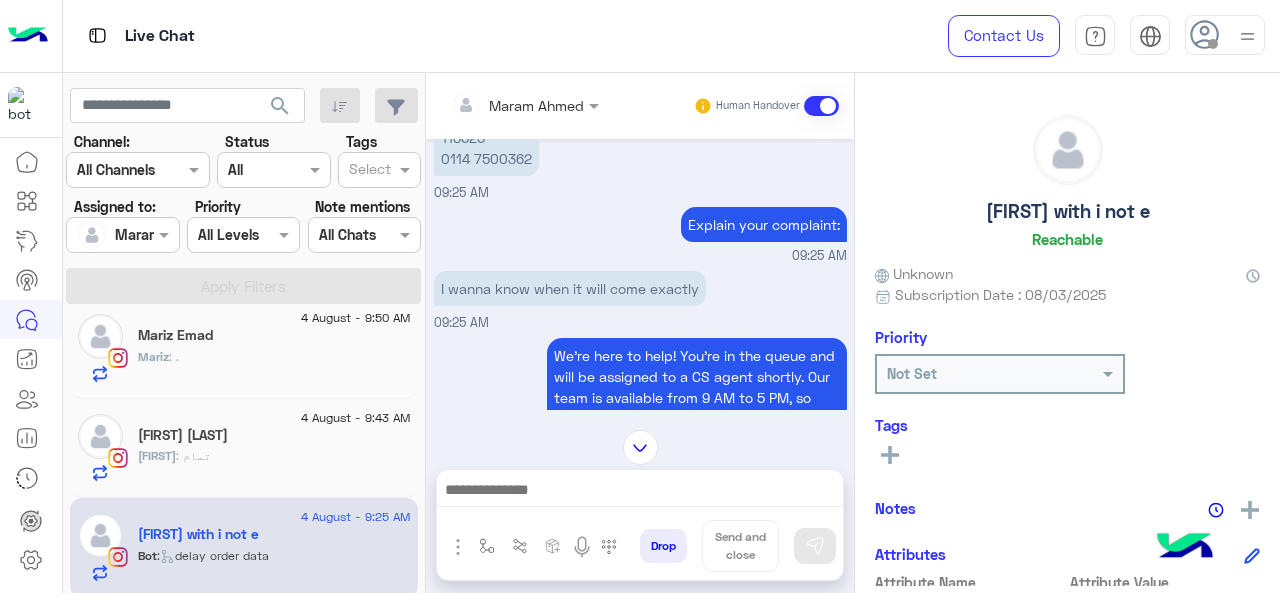scroll, scrollTop: 314, scrollLeft: 0, axis: vertical 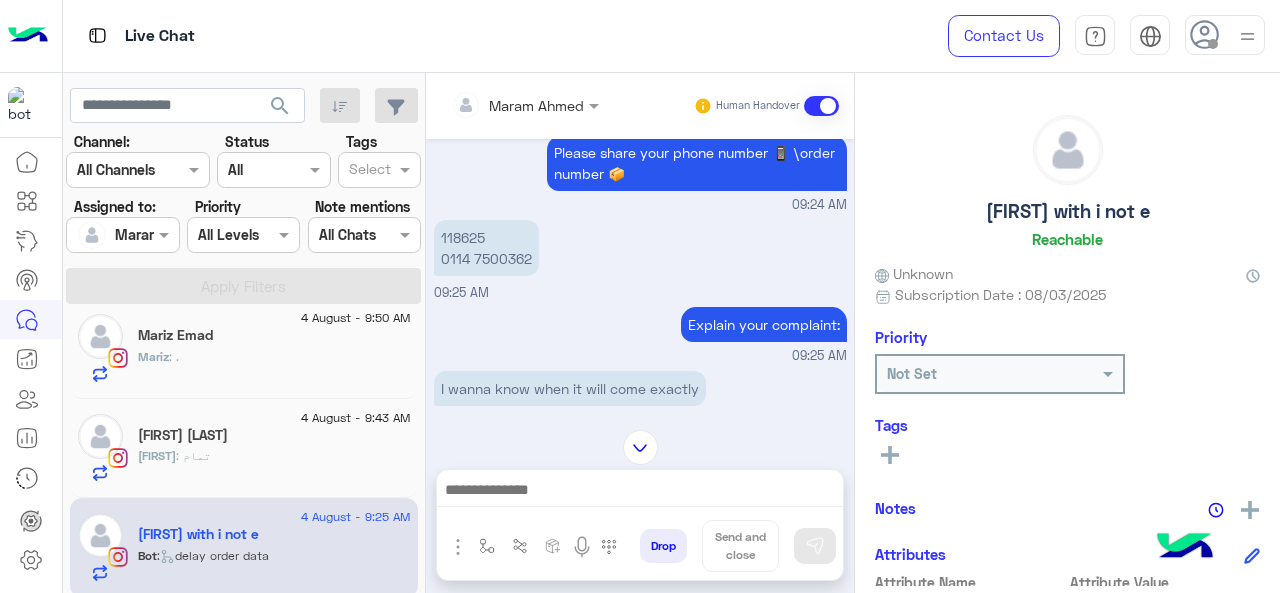 click on "118625 0114 7500362" at bounding box center [486, 248] 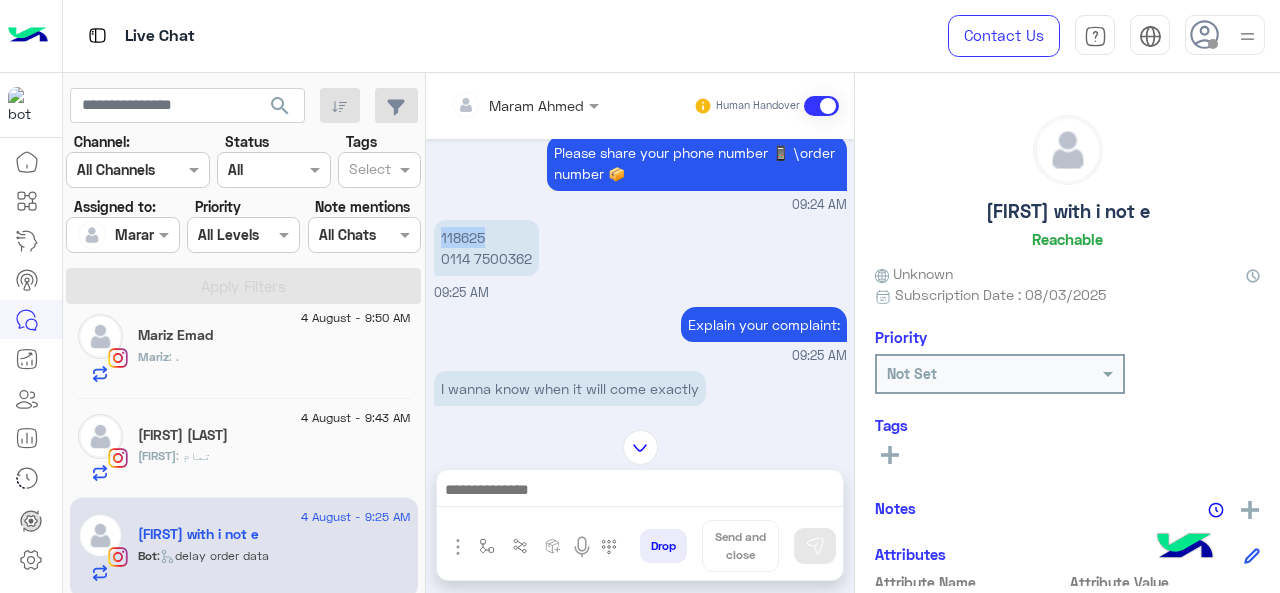 click on "118625 0114 7500362" at bounding box center (486, 248) 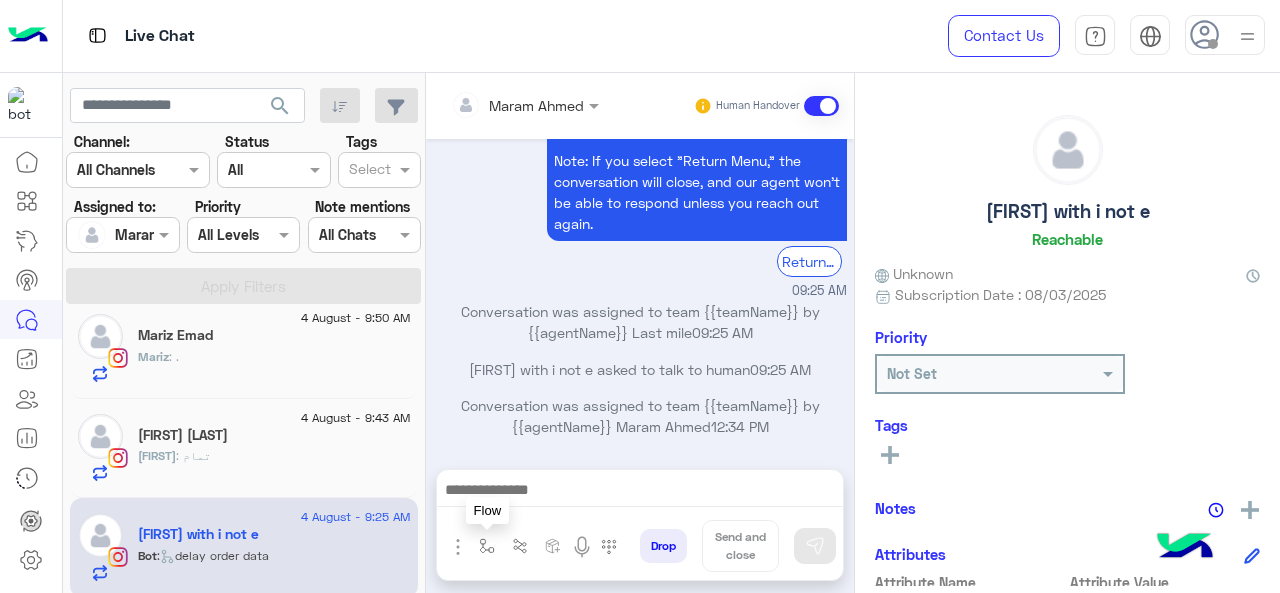 click at bounding box center [487, 546] 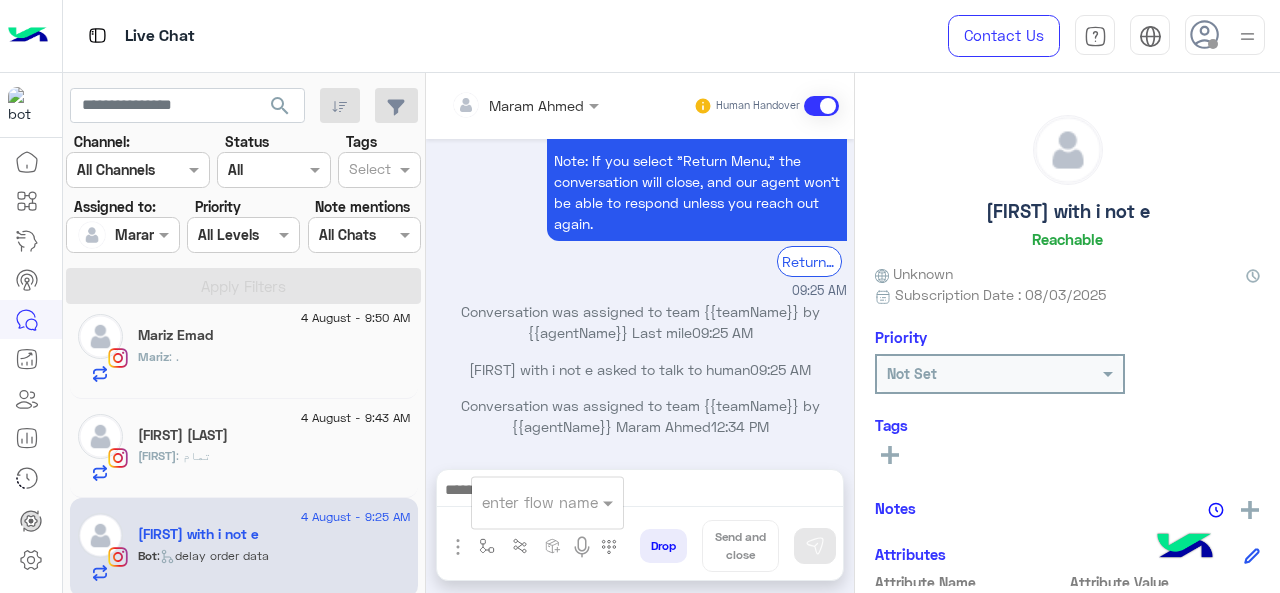 click at bounding box center (523, 502) 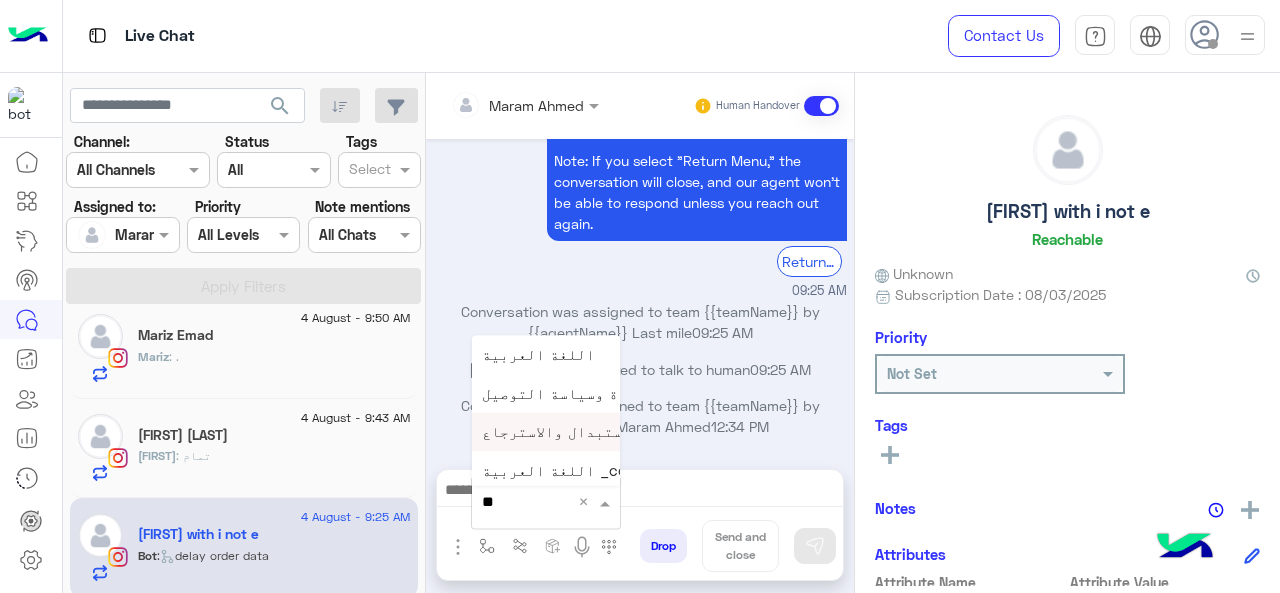 type on "*" 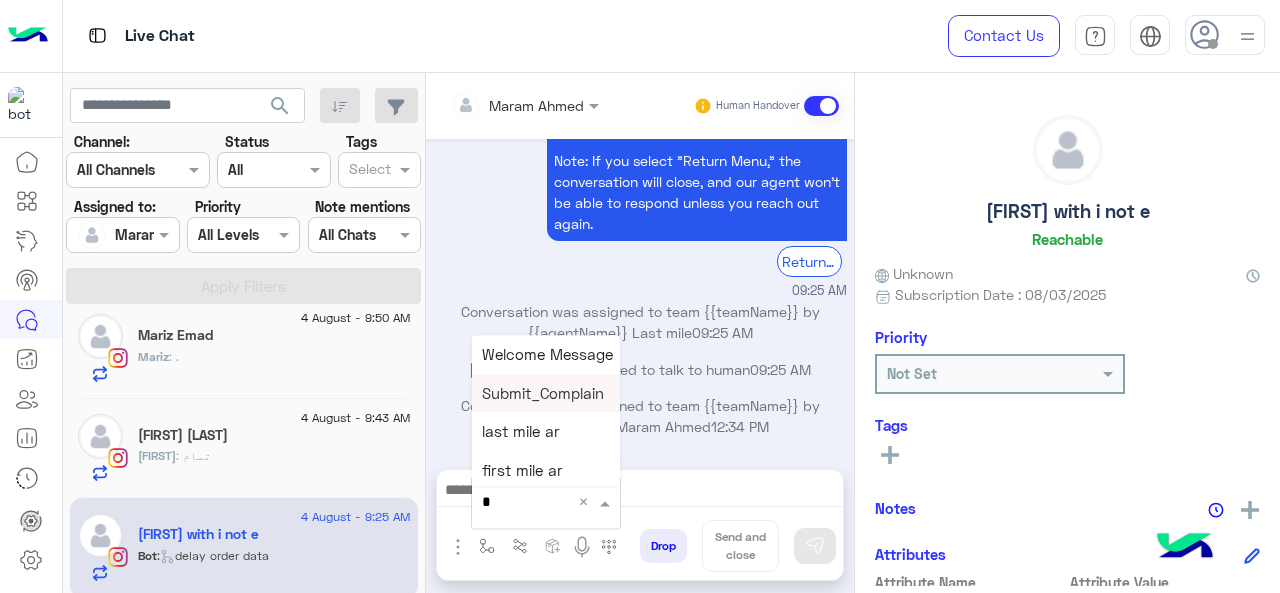 type on "*" 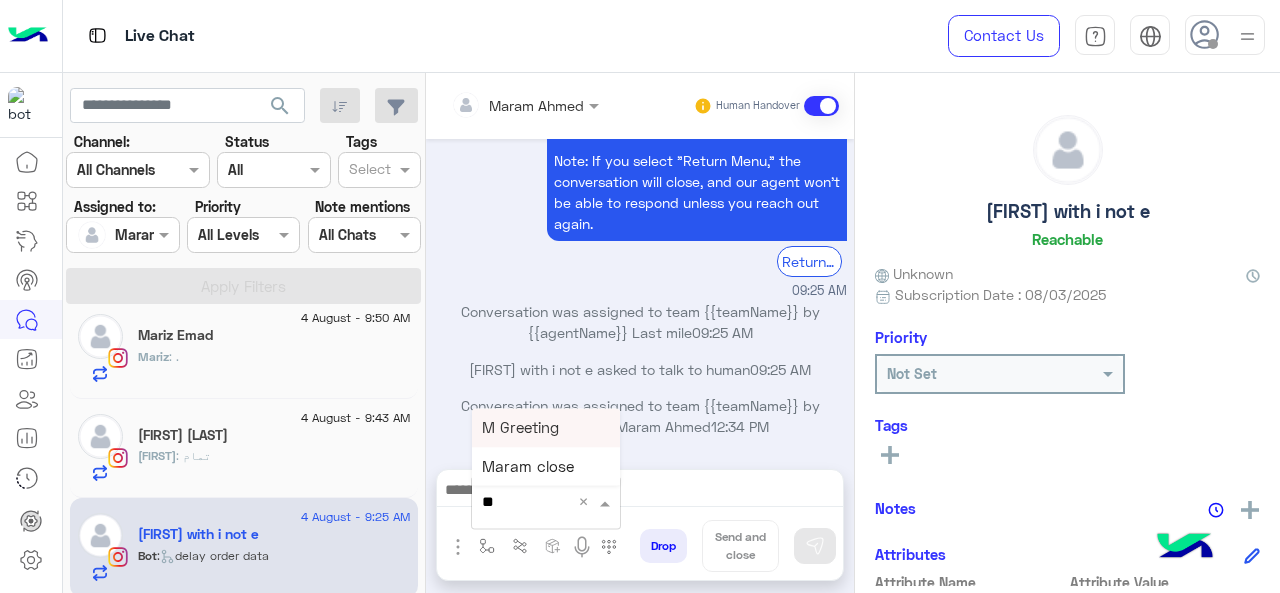 click on "M Greeting" at bounding box center (546, 427) 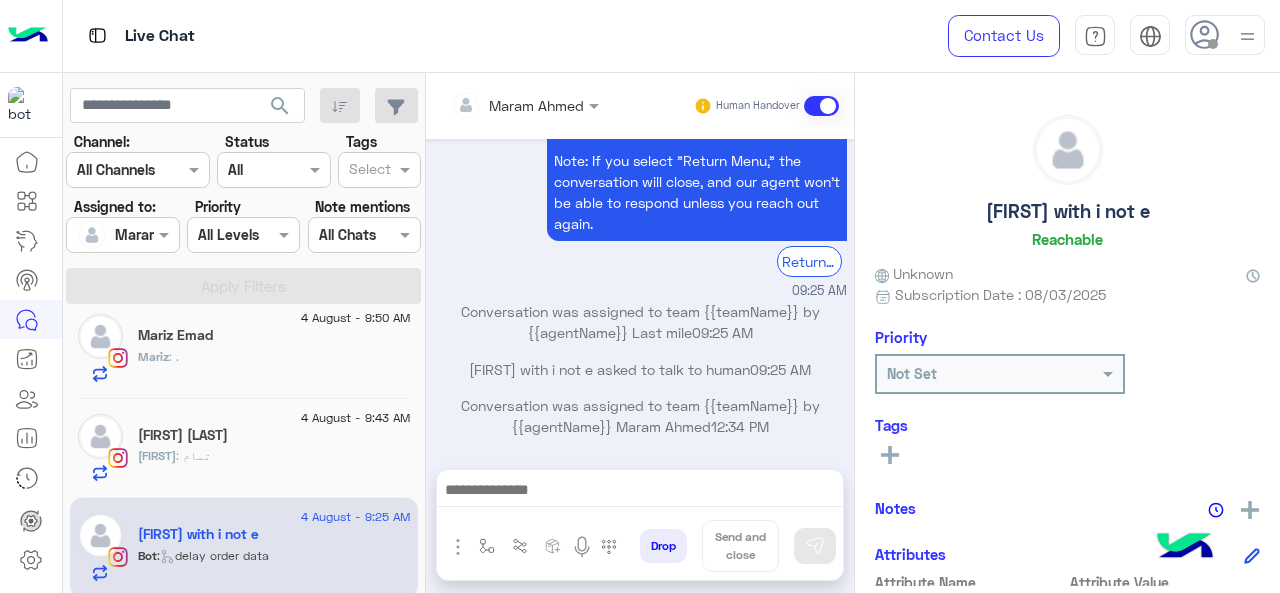 type on "**********" 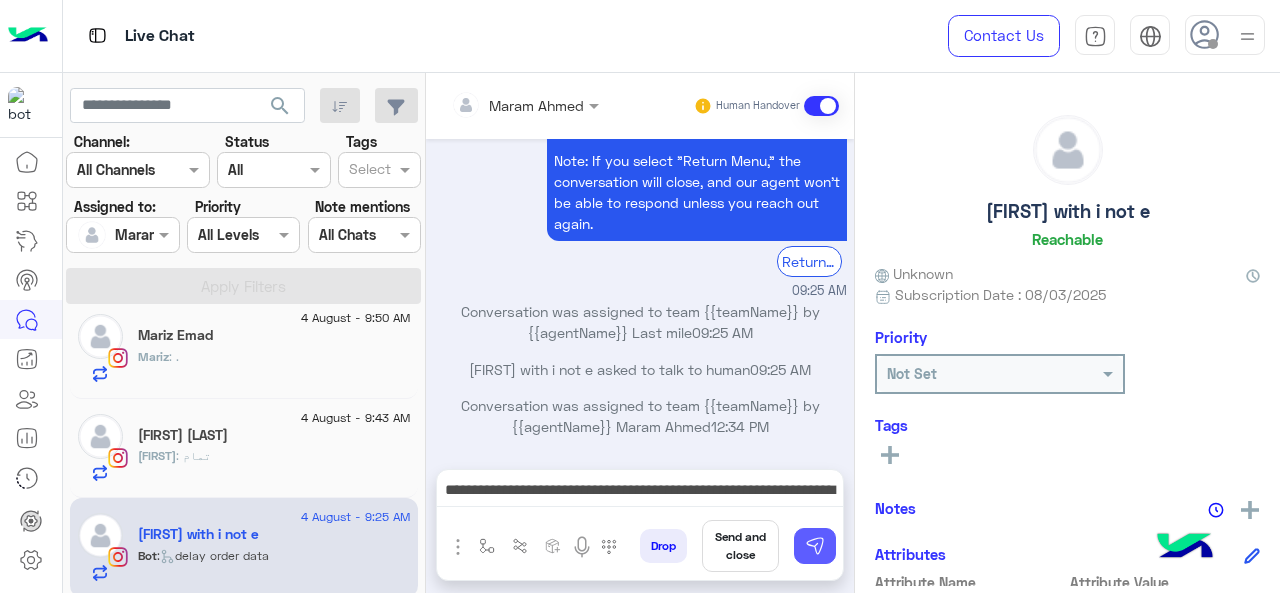 click at bounding box center [815, 546] 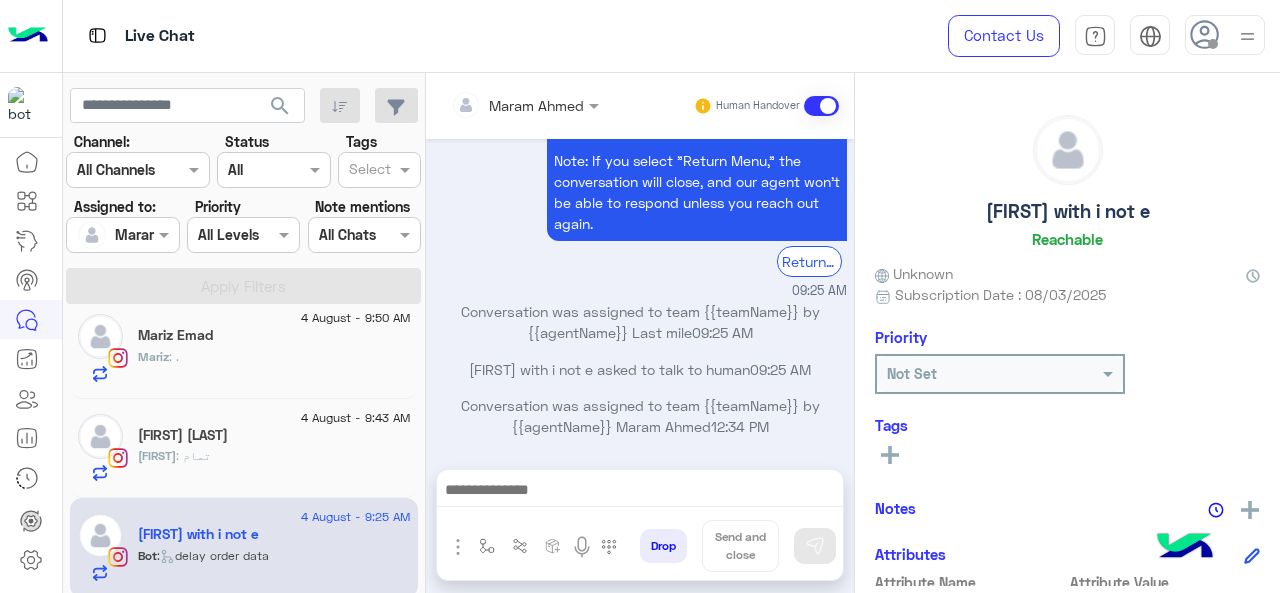 click at bounding box center (640, 492) 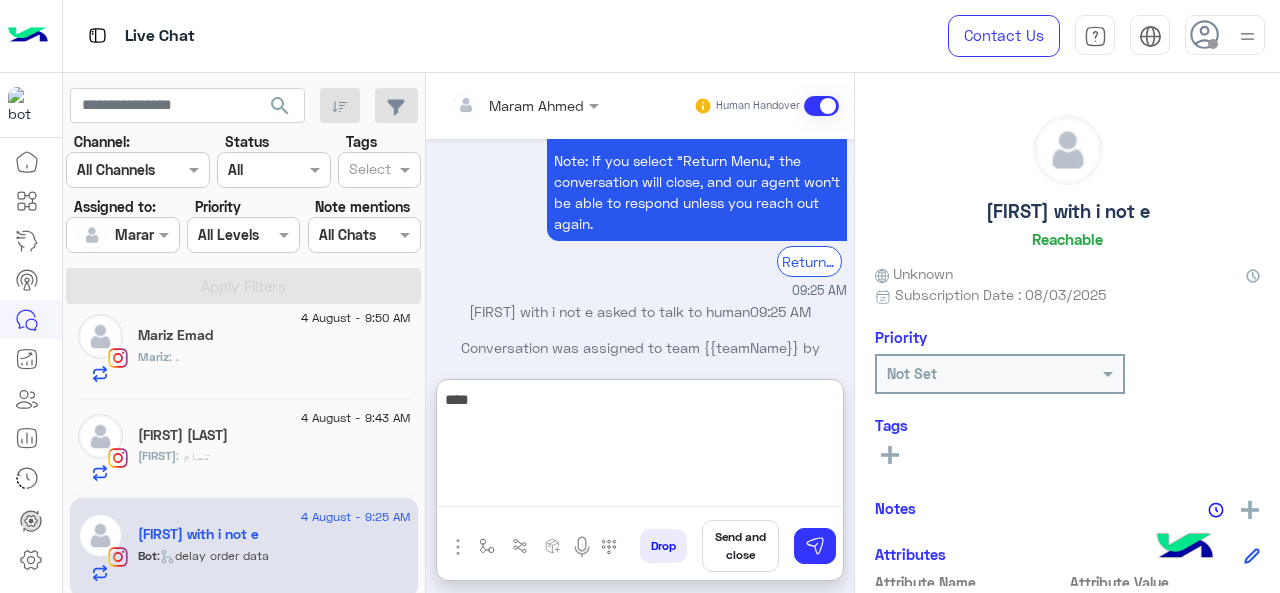 scroll, scrollTop: 925, scrollLeft: 0, axis: vertical 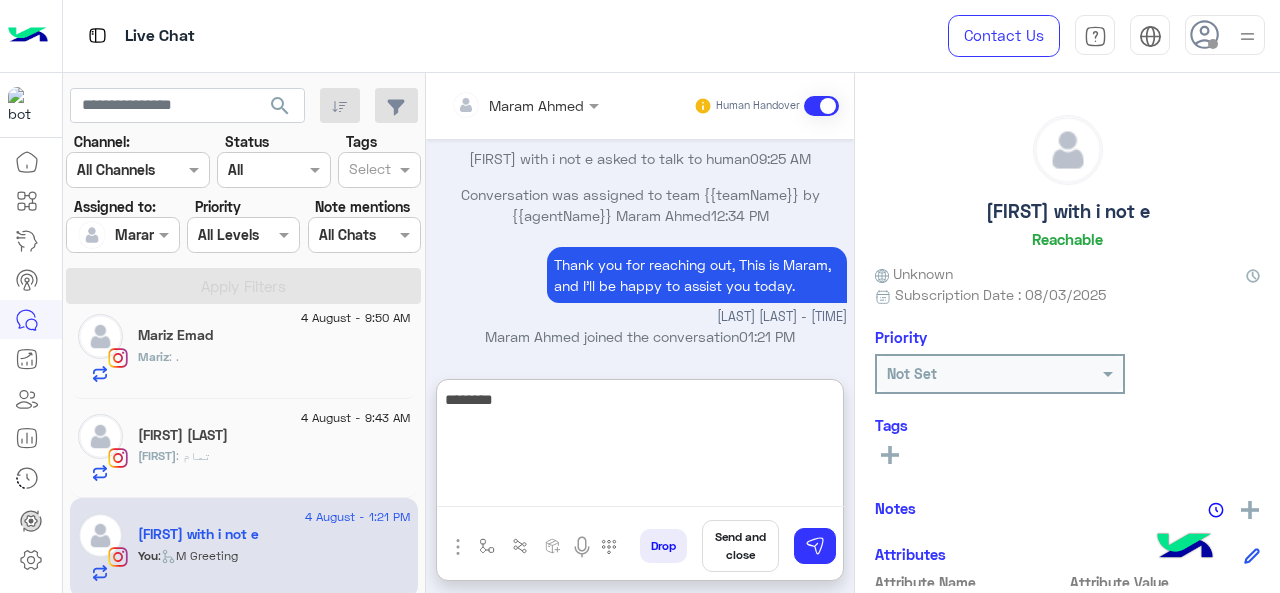 paste on "**********" 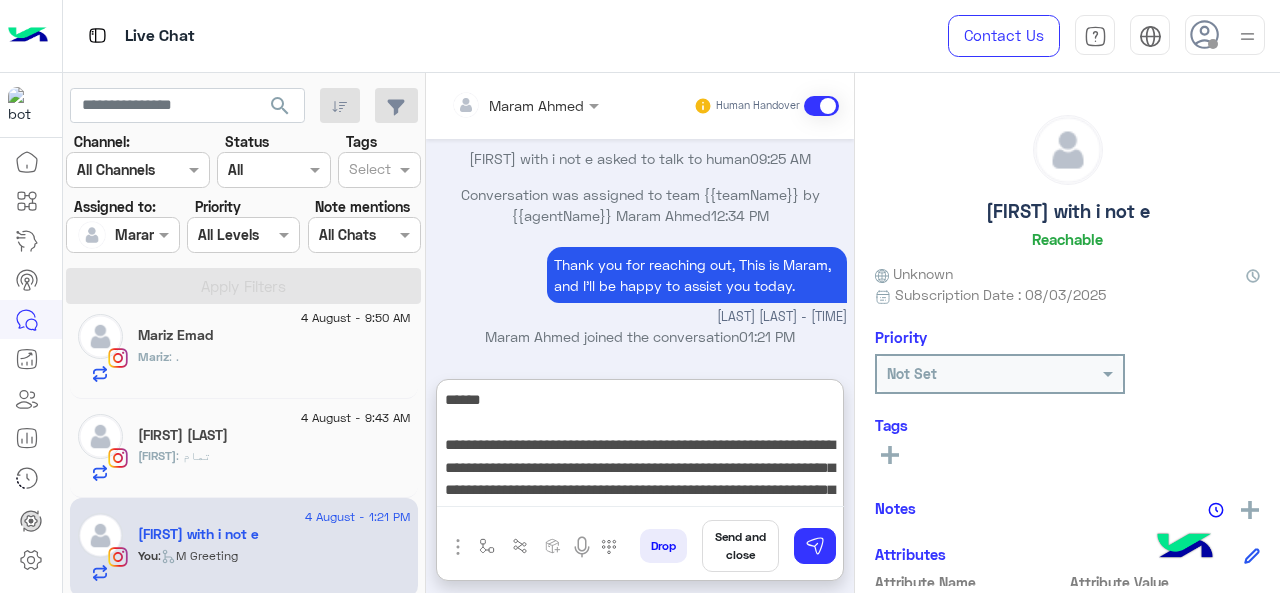 scroll, scrollTop: 60, scrollLeft: 0, axis: vertical 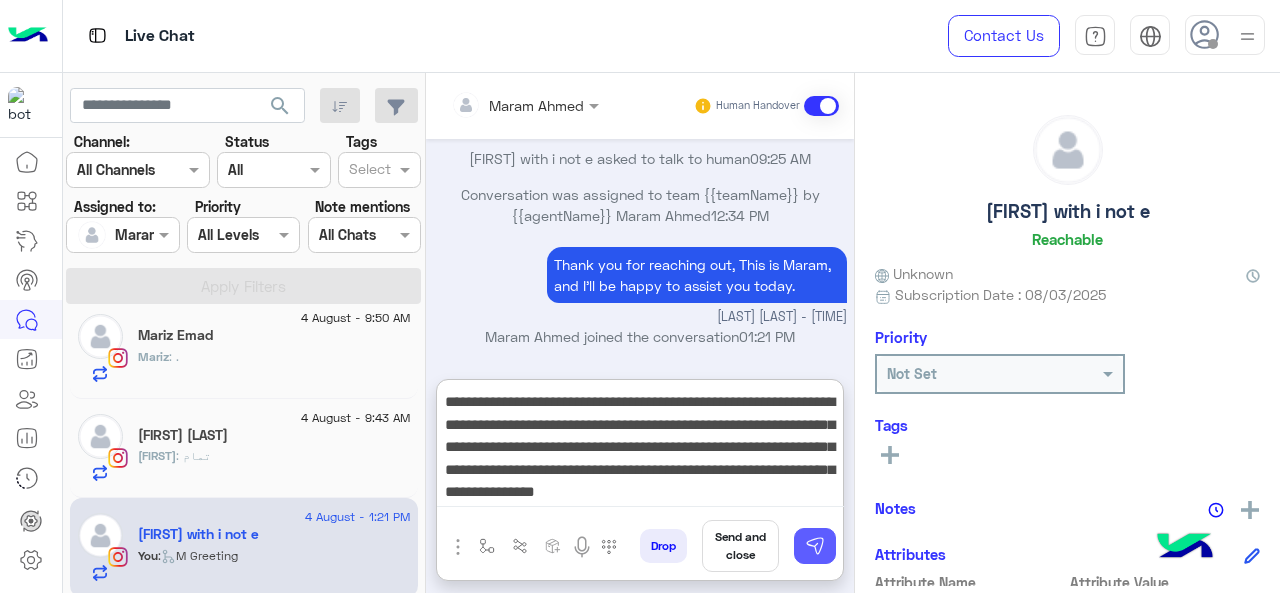 type on "**********" 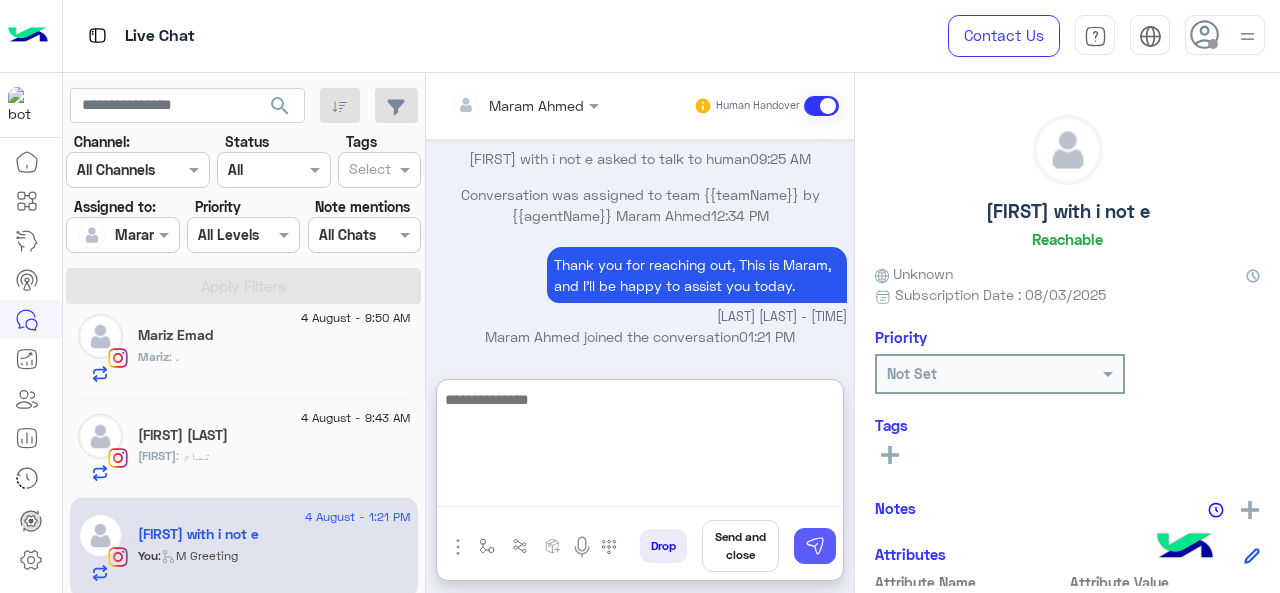 scroll, scrollTop: 0, scrollLeft: 0, axis: both 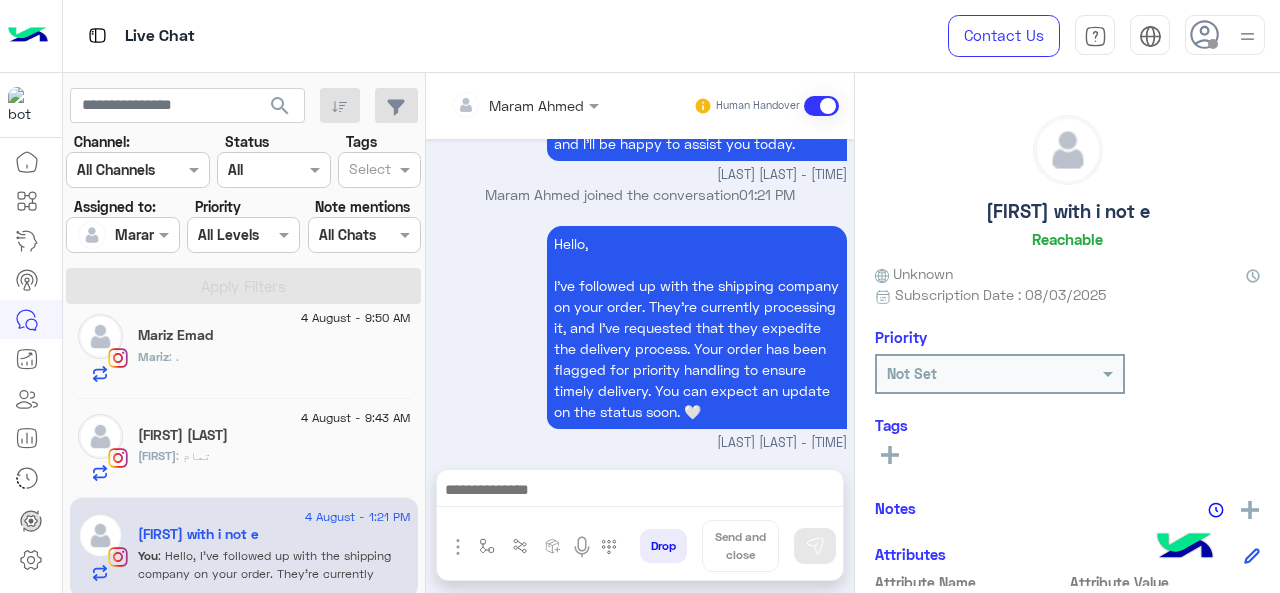 click on ": تمام" 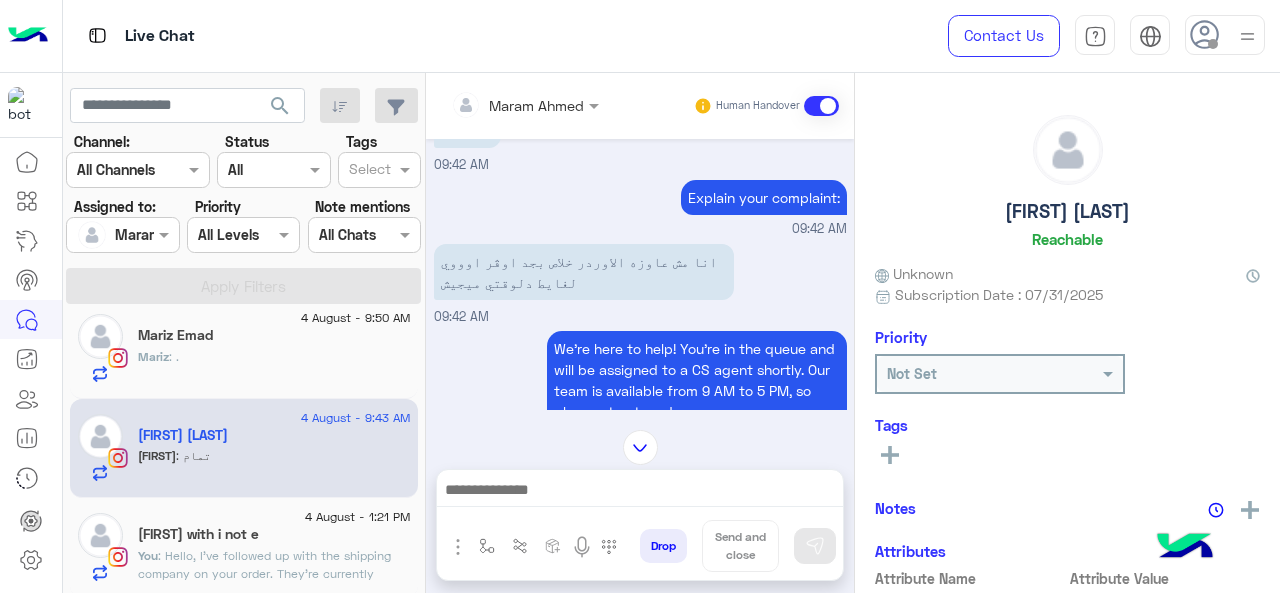 scroll, scrollTop: 344, scrollLeft: 0, axis: vertical 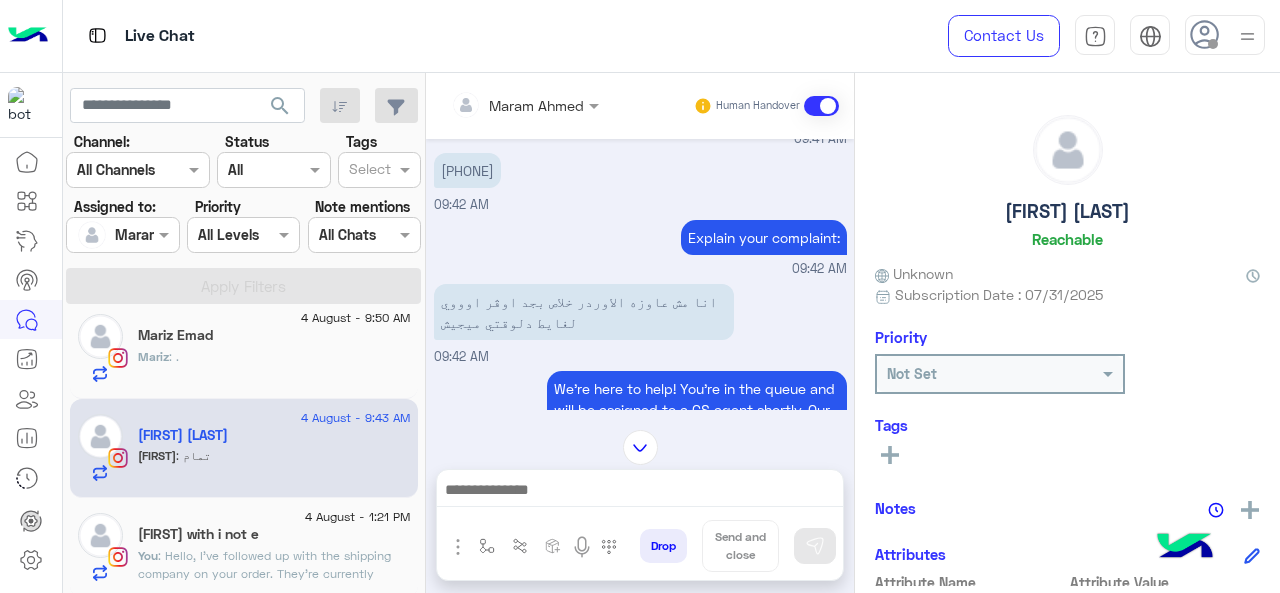 drag, startPoint x: 521, startPoint y: 172, endPoint x: 449, endPoint y: 173, distance: 72.00694 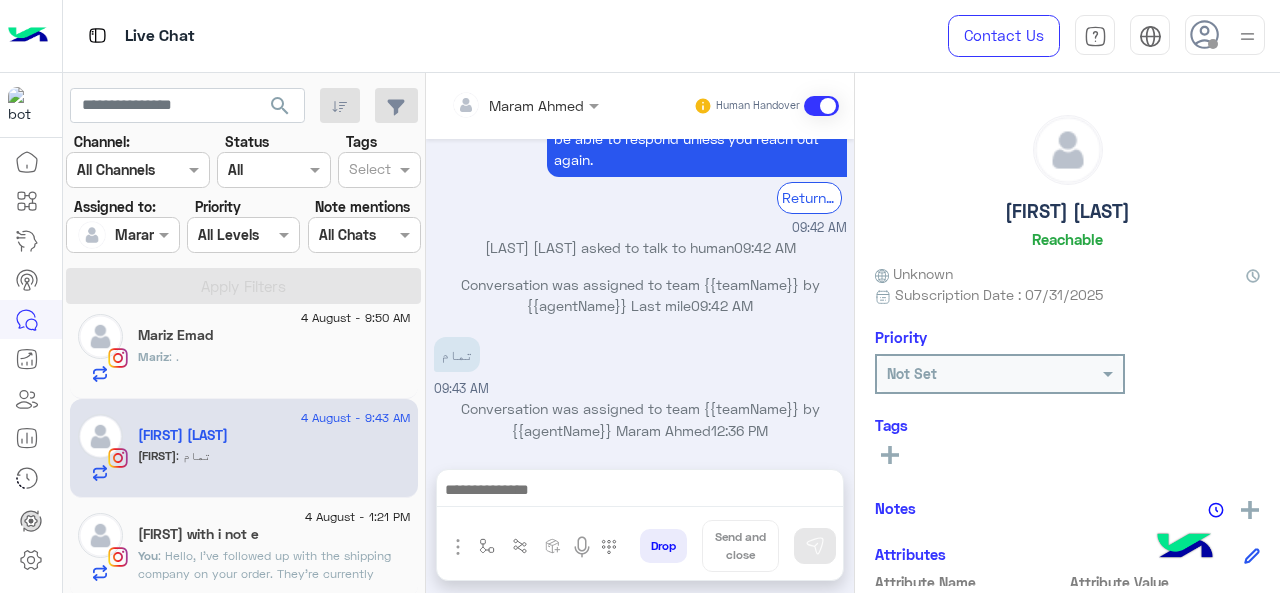 scroll, scrollTop: 744, scrollLeft: 0, axis: vertical 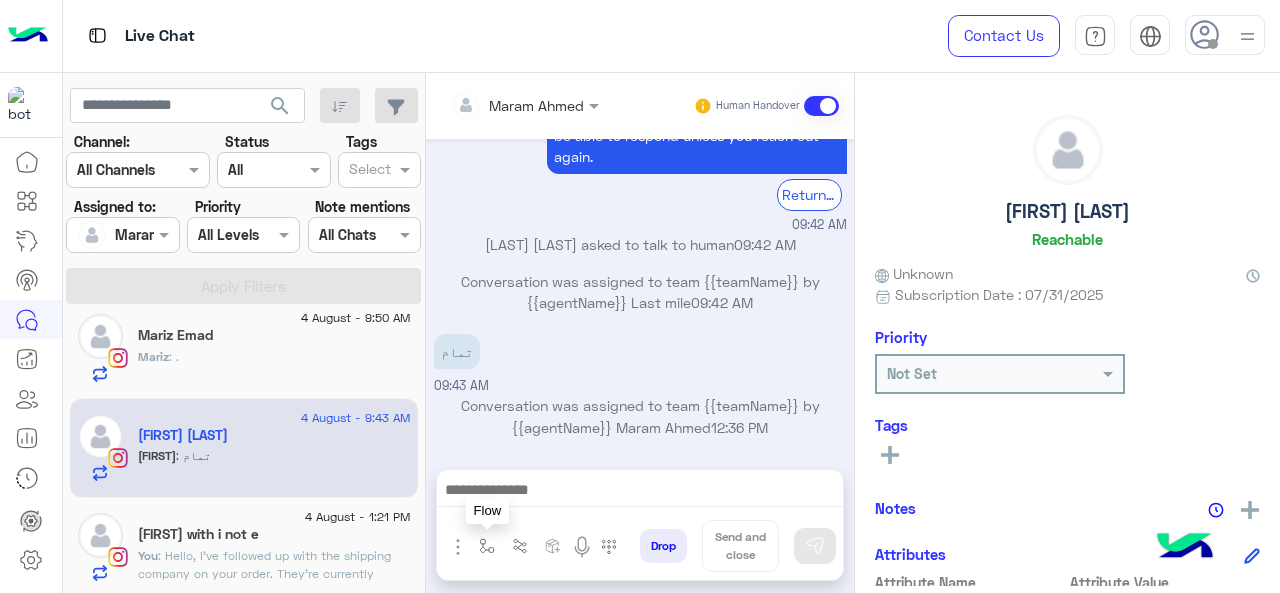 click at bounding box center (487, 546) 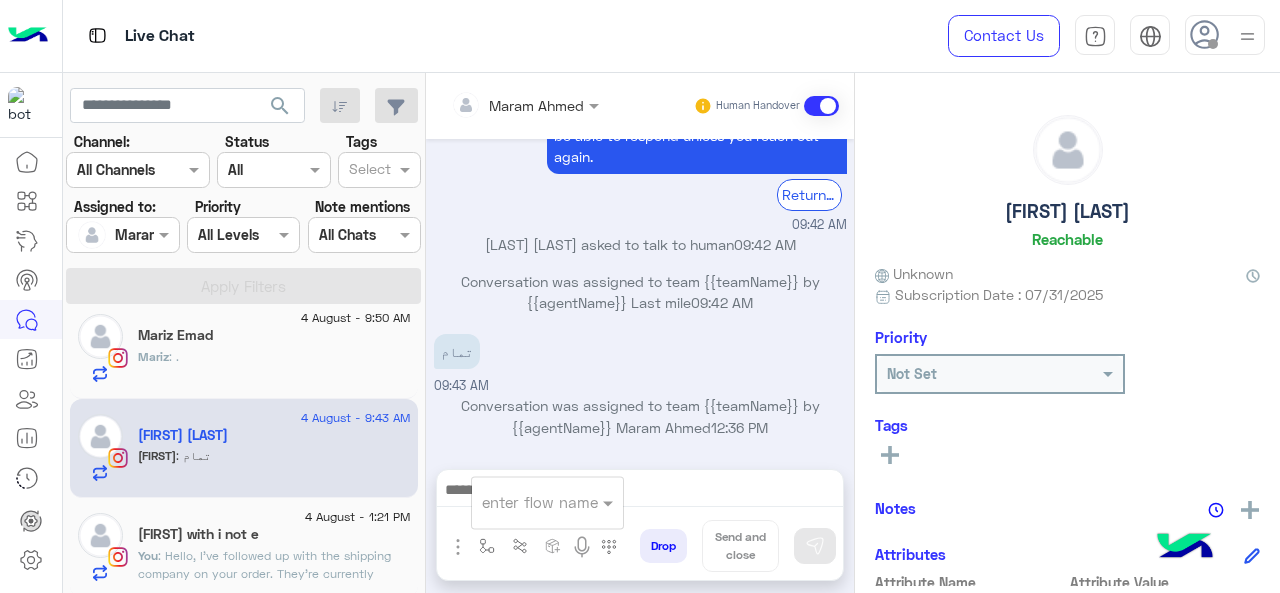 click at bounding box center [523, 502] 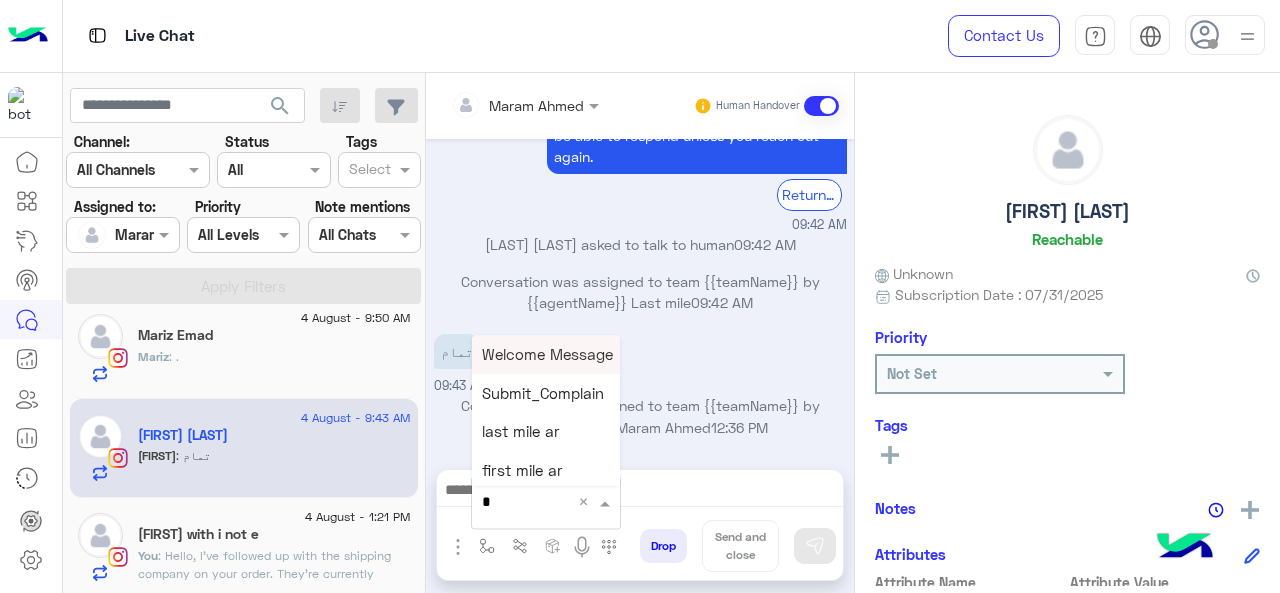type on "*" 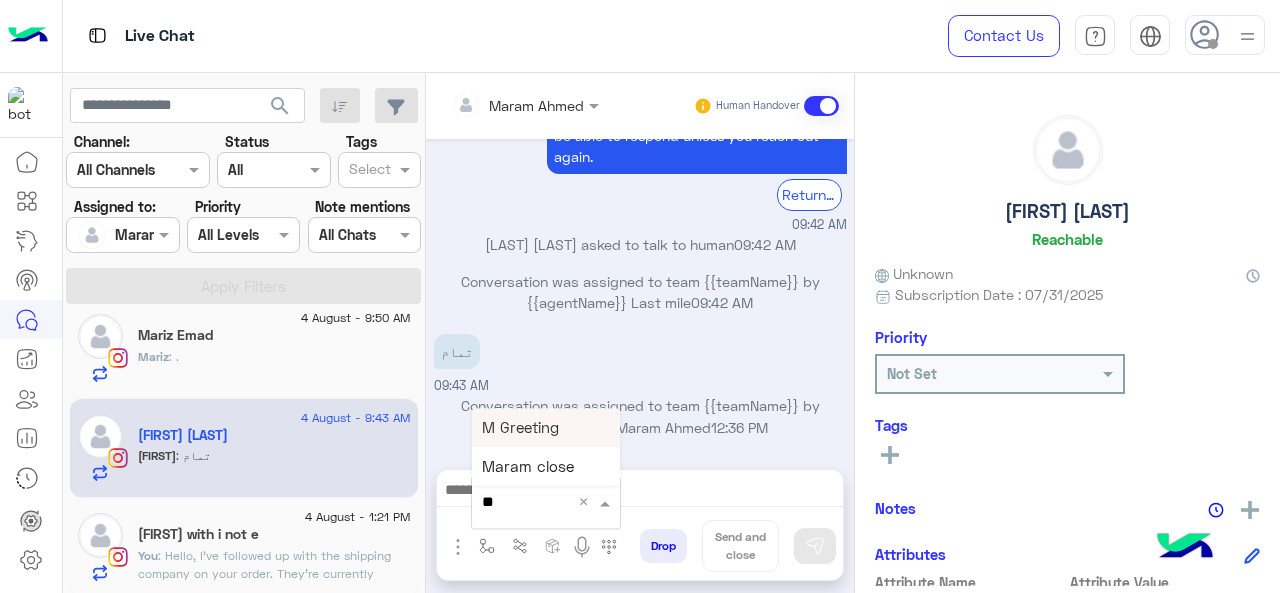 click on "M Greeting" at bounding box center (546, 427) 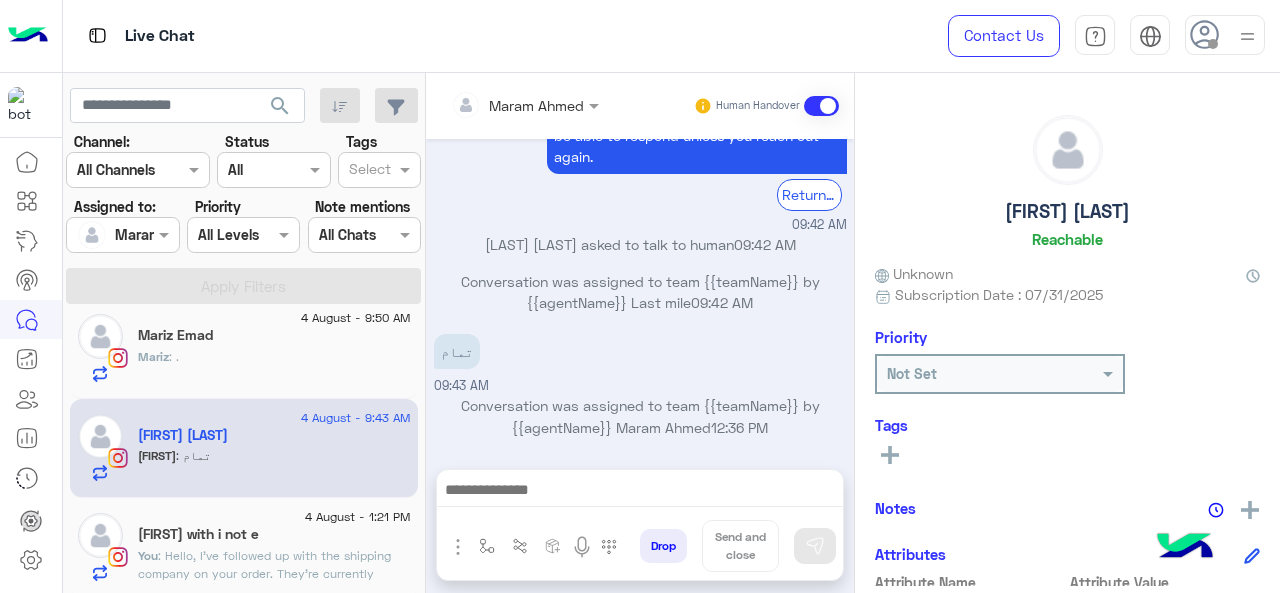 type on "**********" 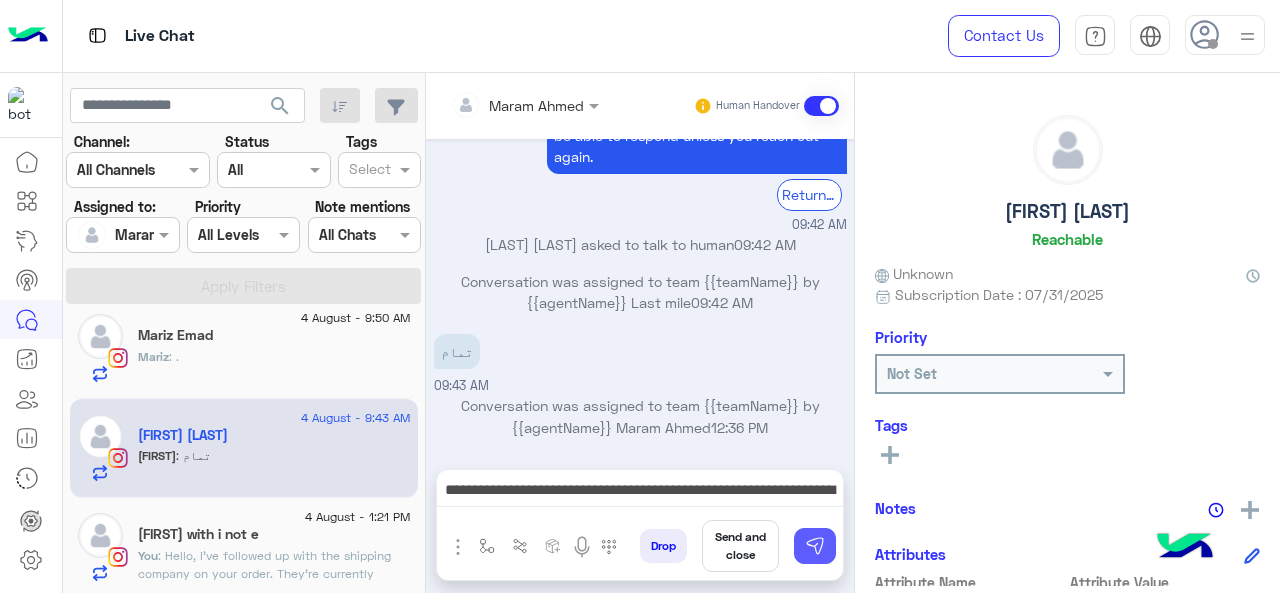 click at bounding box center [815, 546] 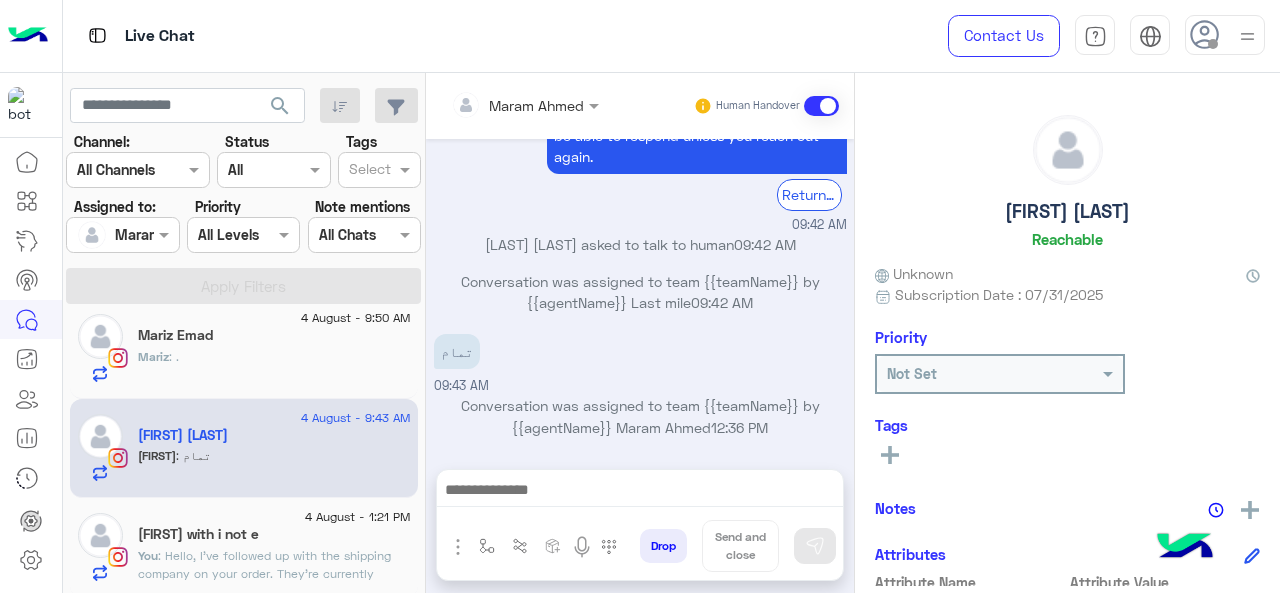 click at bounding box center [640, 495] 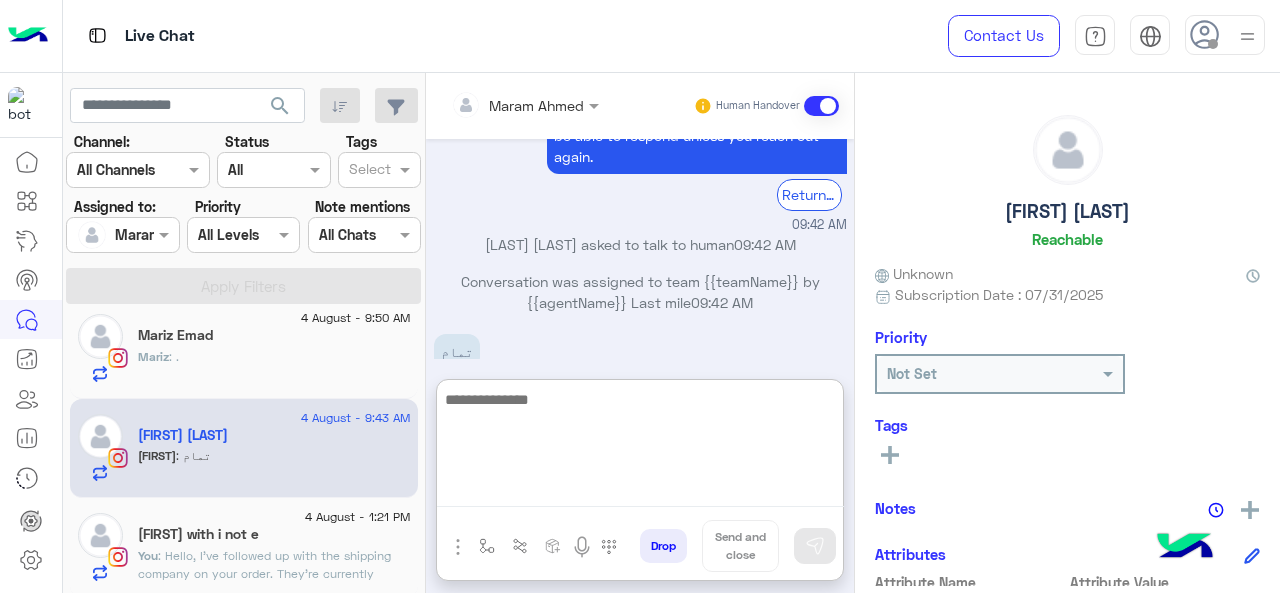 scroll, scrollTop: 955, scrollLeft: 0, axis: vertical 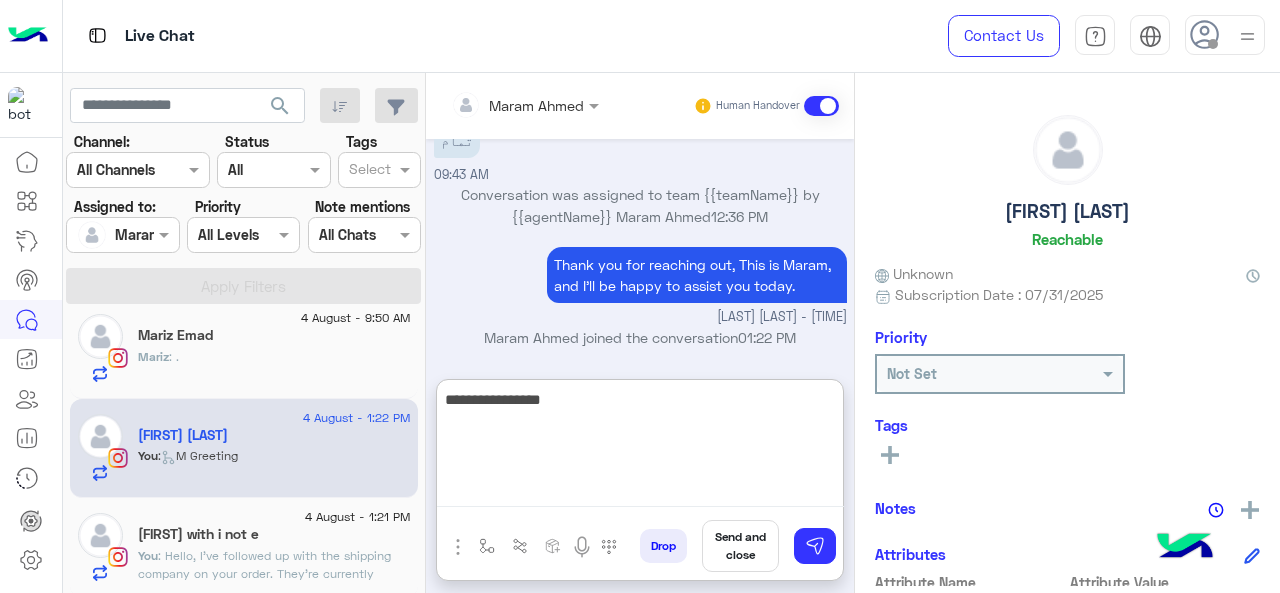 paste on "**********" 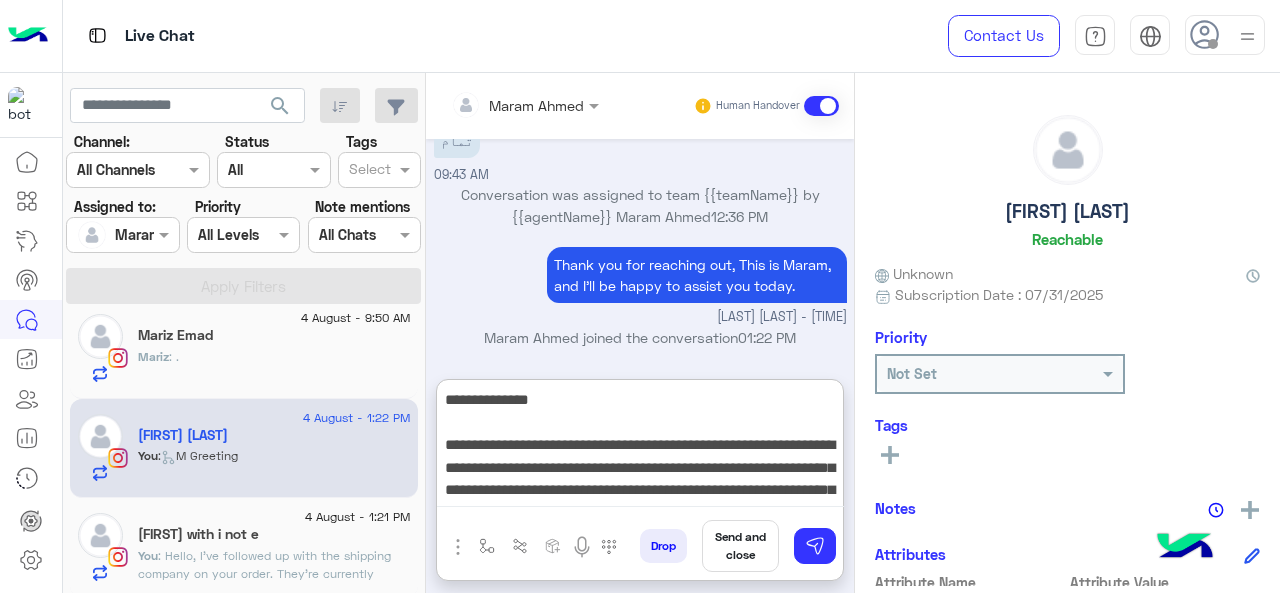 scroll, scrollTop: 60, scrollLeft: 0, axis: vertical 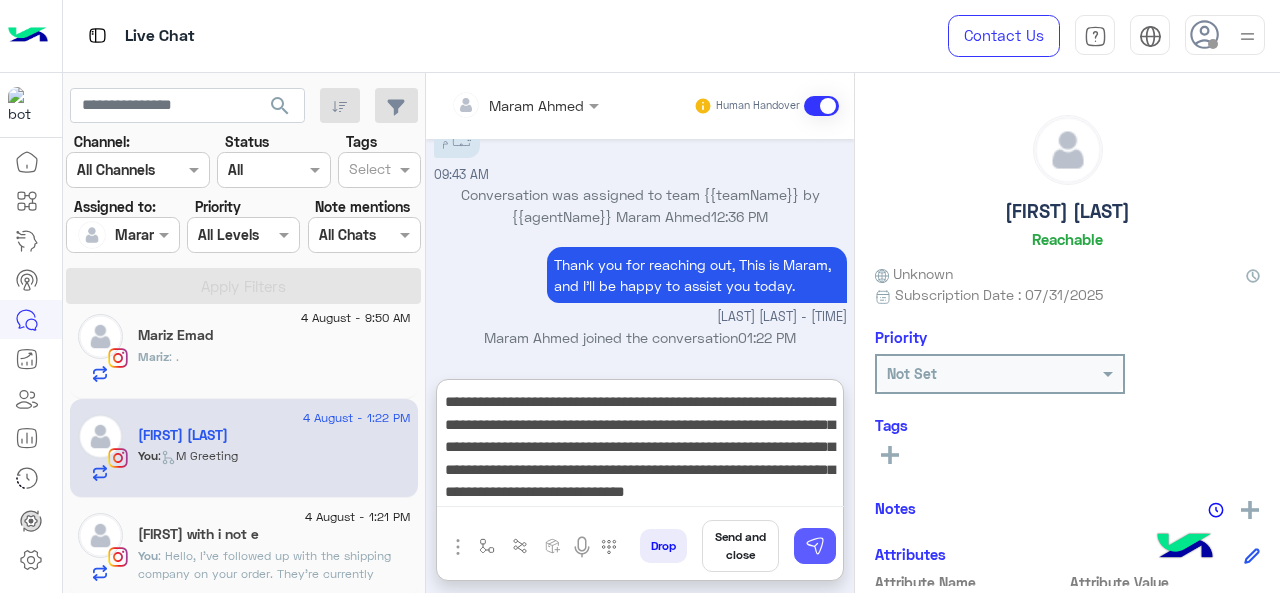 type on "**********" 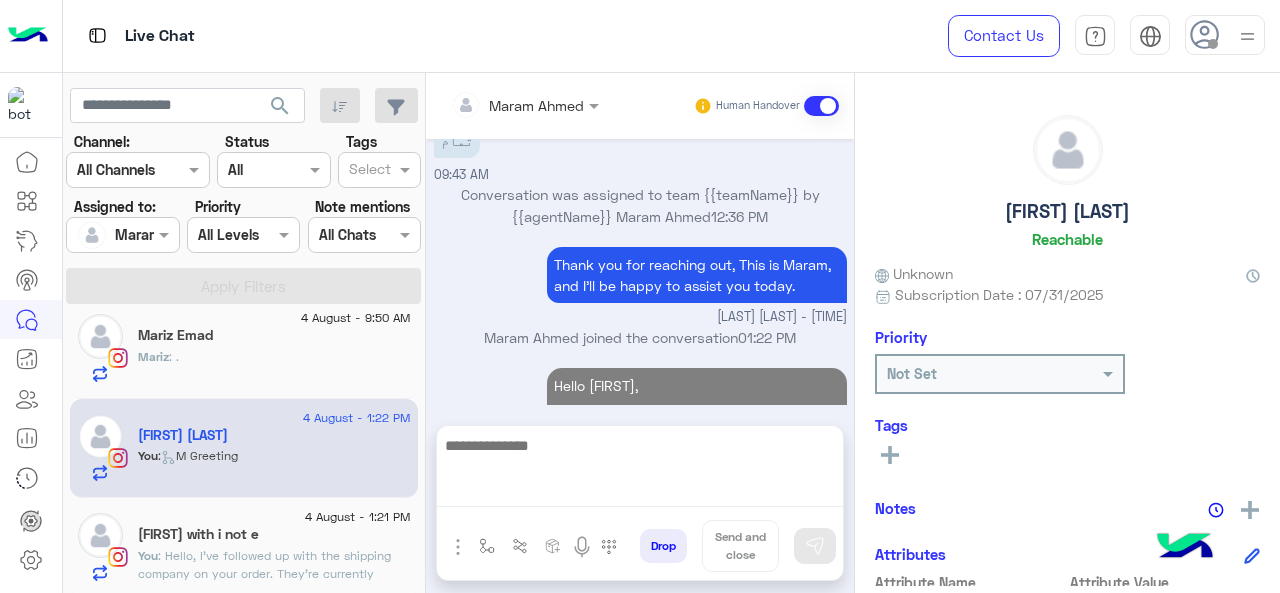 scroll, scrollTop: 1130, scrollLeft: 0, axis: vertical 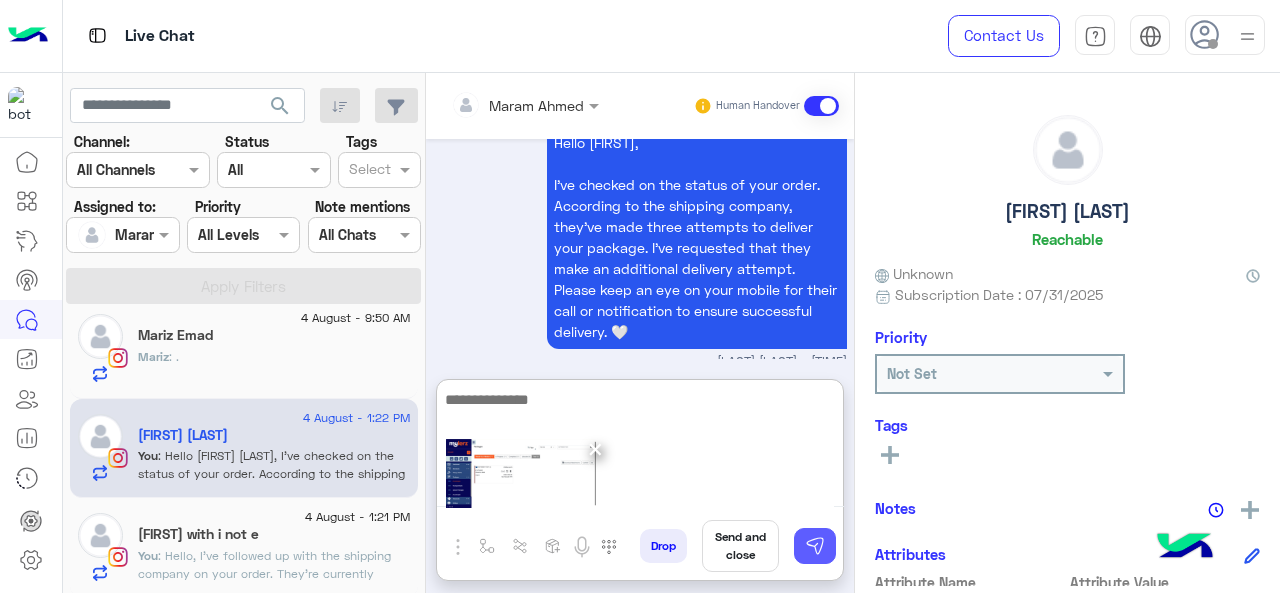 click at bounding box center [815, 546] 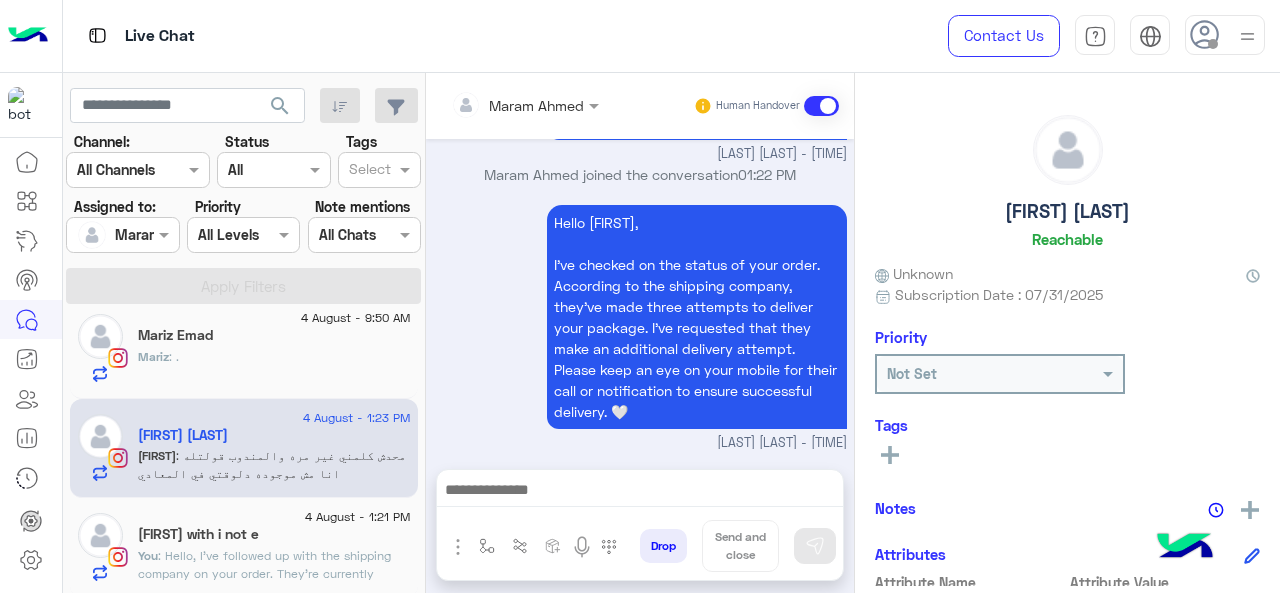 scroll, scrollTop: 1477, scrollLeft: 0, axis: vertical 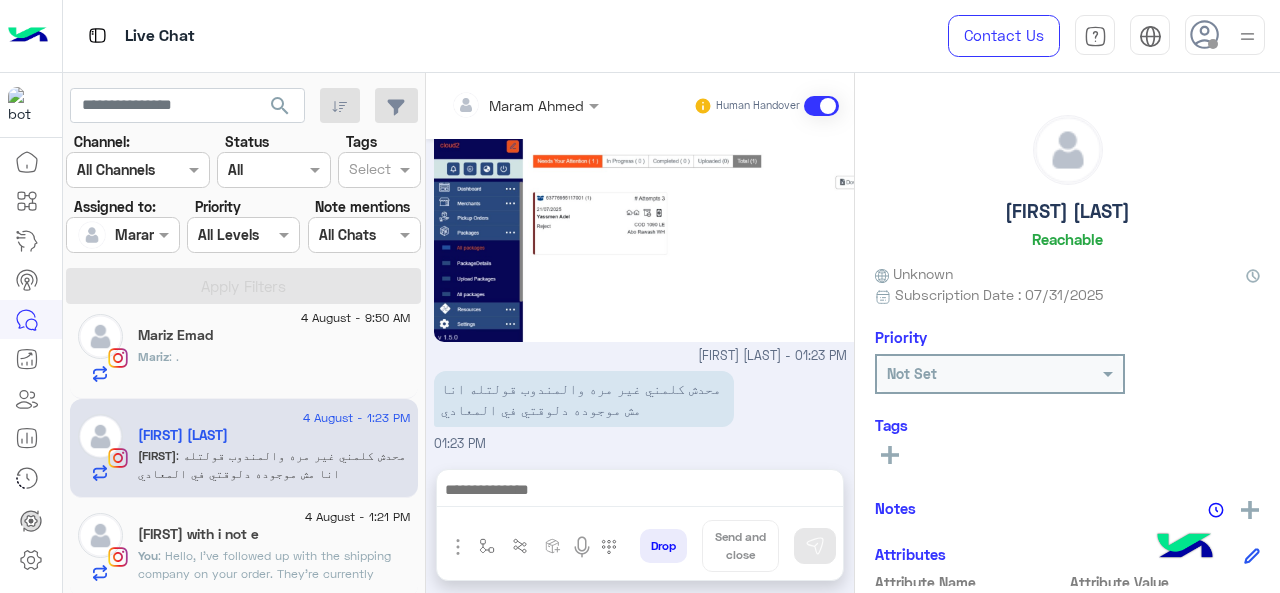 click at bounding box center (640, 492) 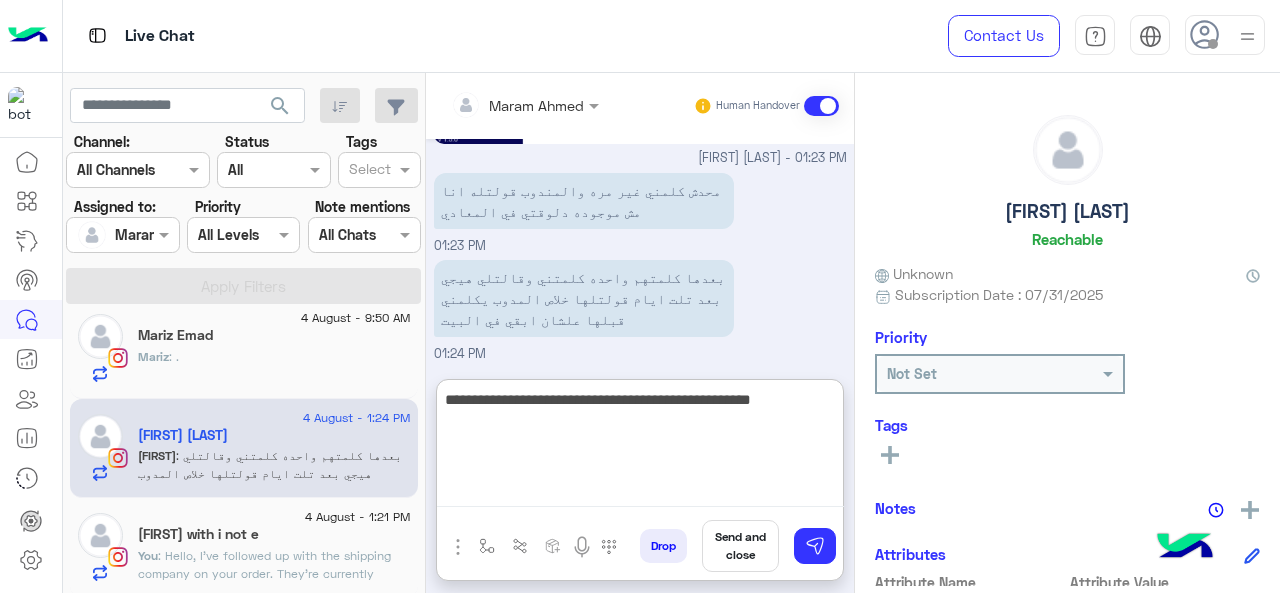 scroll, scrollTop: 1742, scrollLeft: 0, axis: vertical 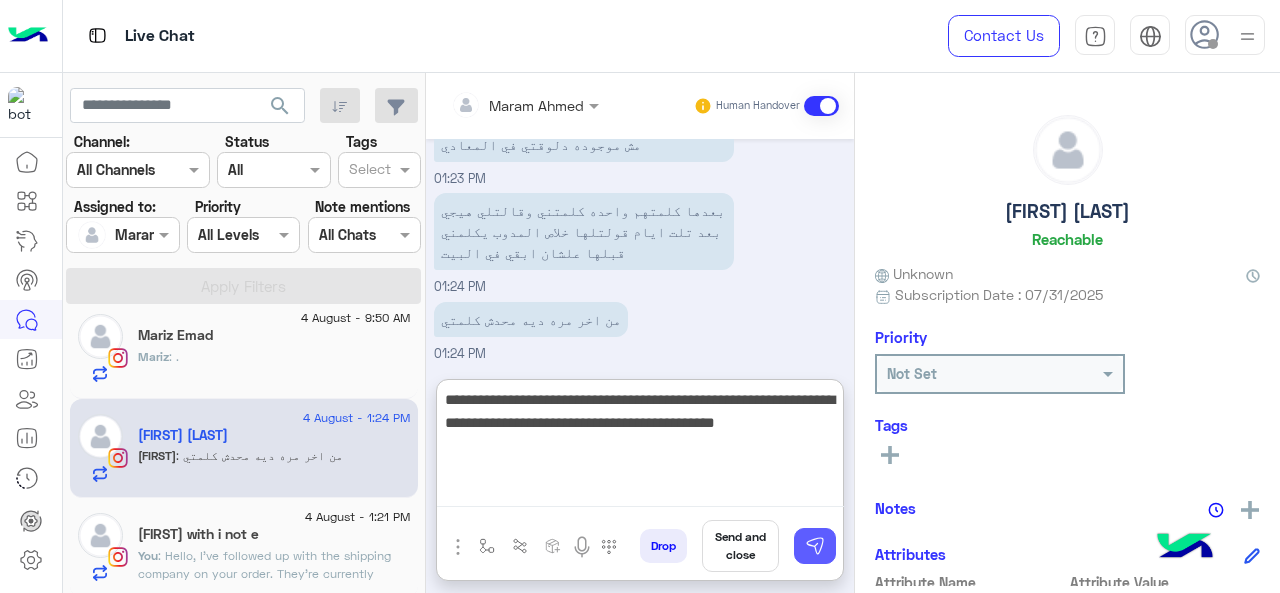 type on "**********" 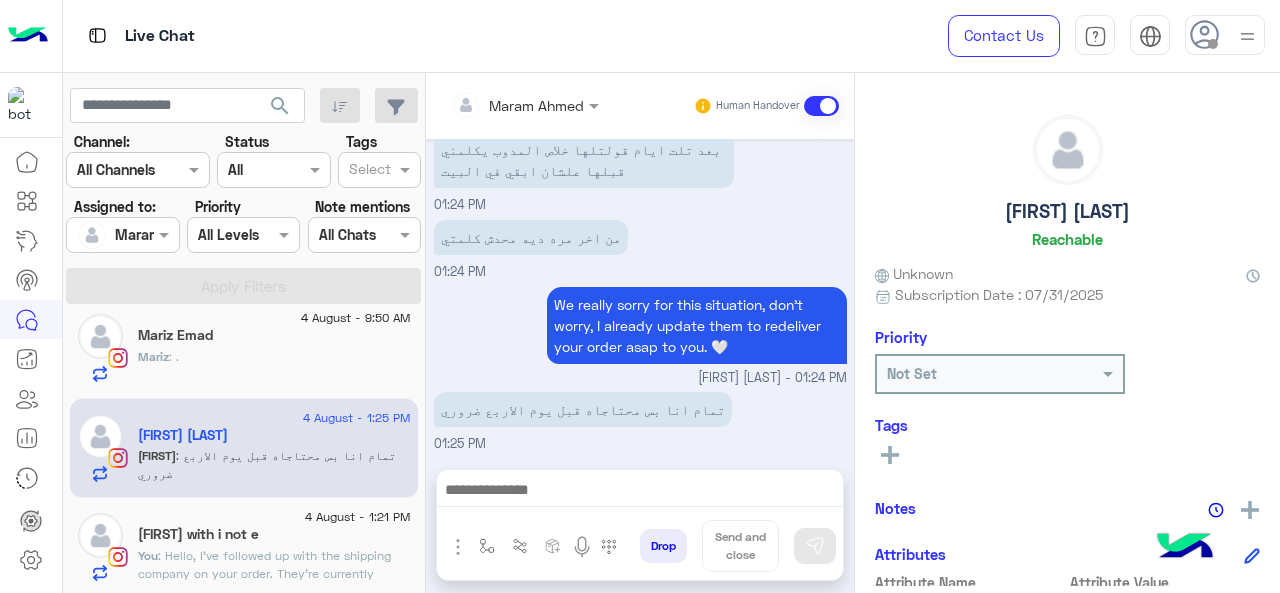 scroll, scrollTop: 1890, scrollLeft: 0, axis: vertical 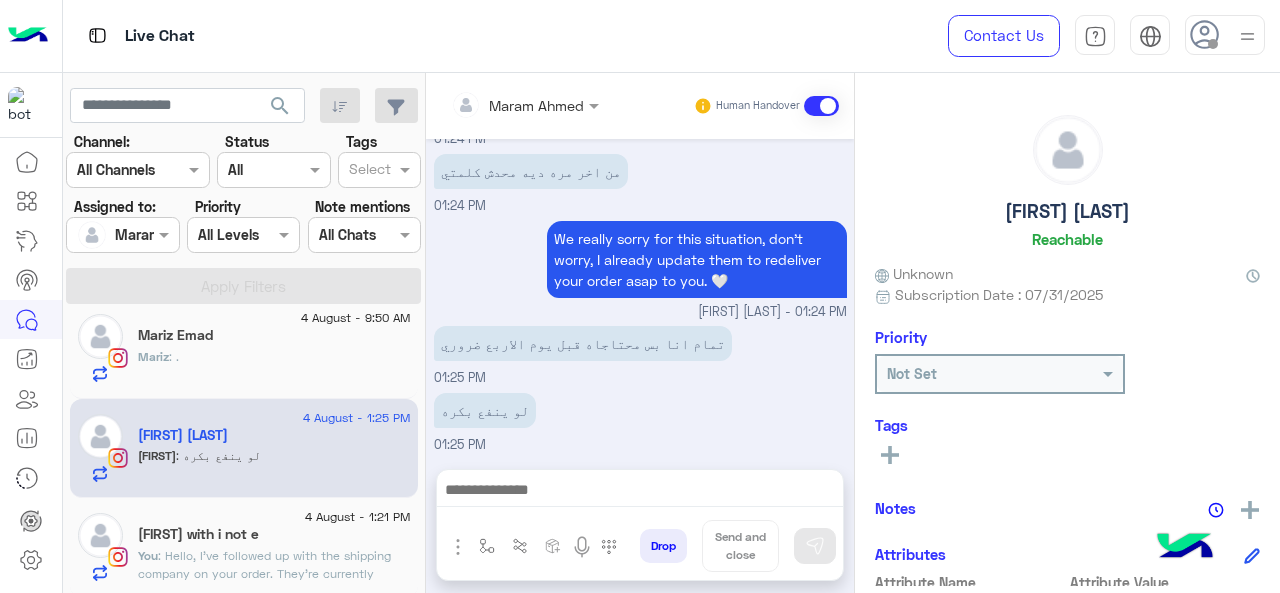 click at bounding box center (640, 492) 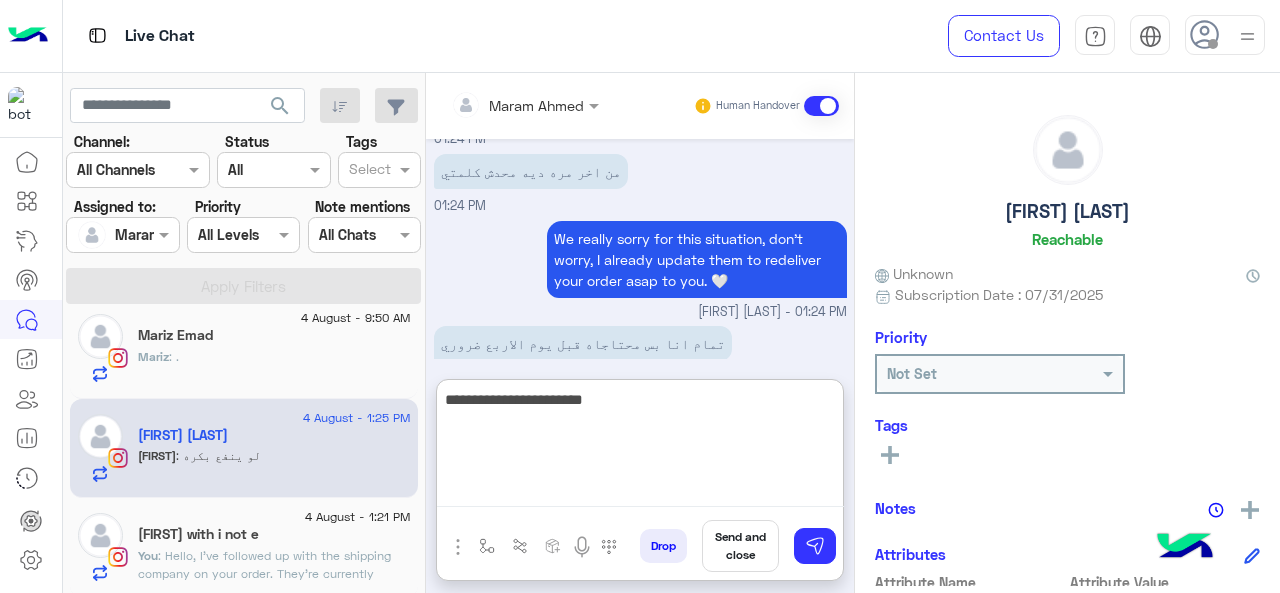 type on "**********" 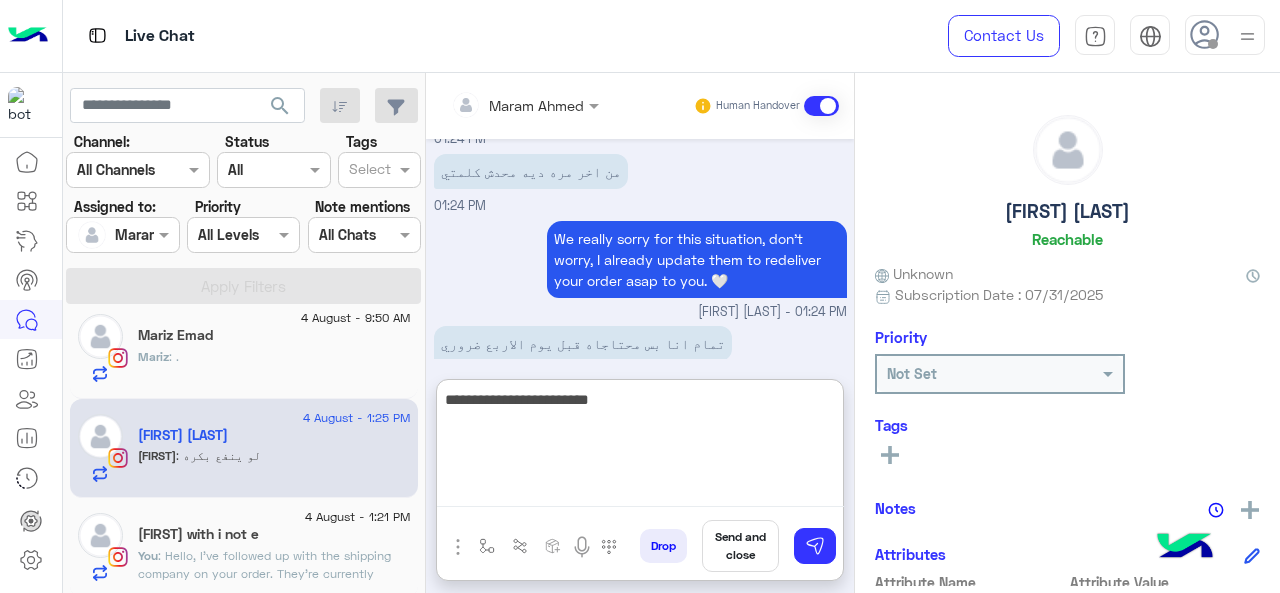 type 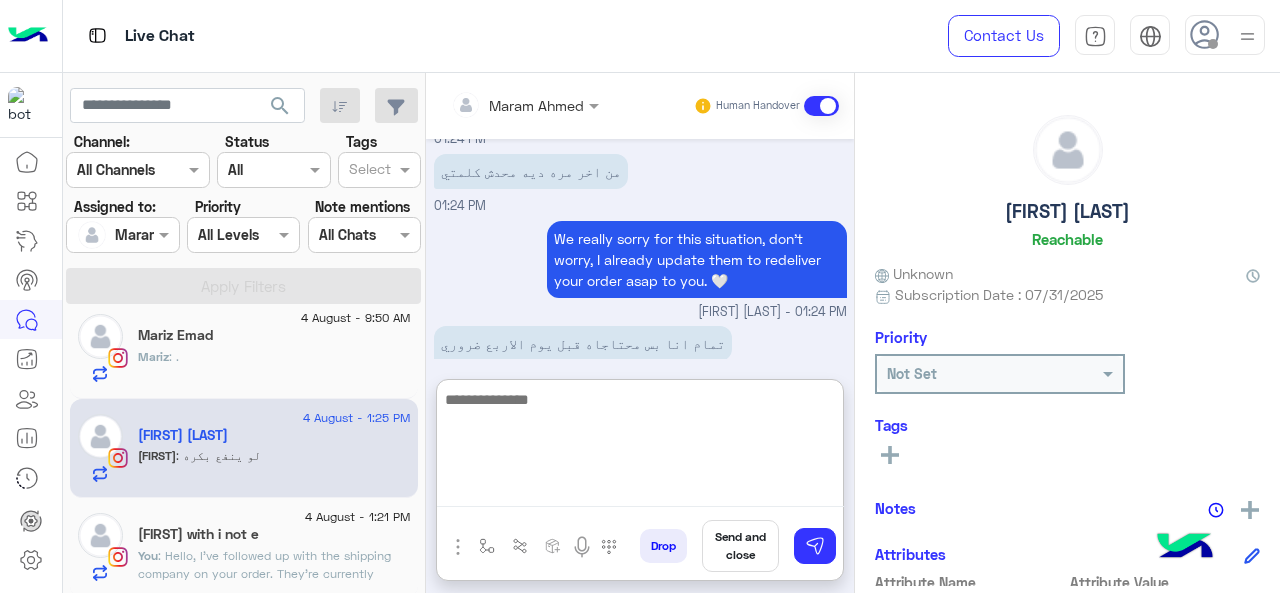 scroll, scrollTop: 2044, scrollLeft: 0, axis: vertical 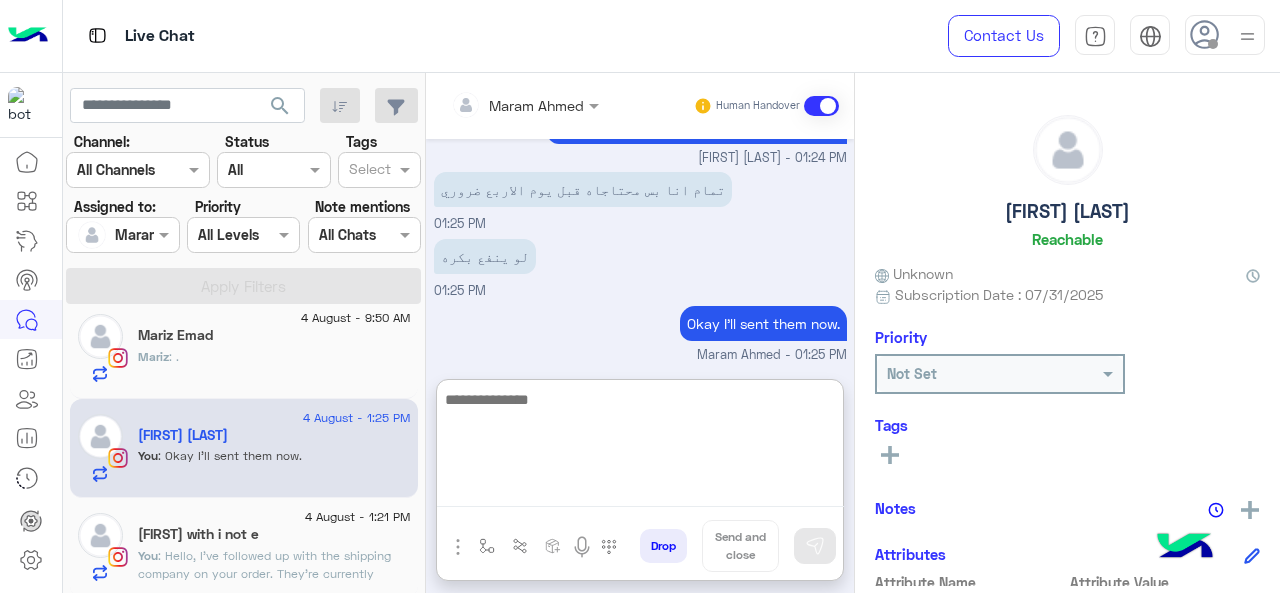 click on "[FIRST] with i not e" 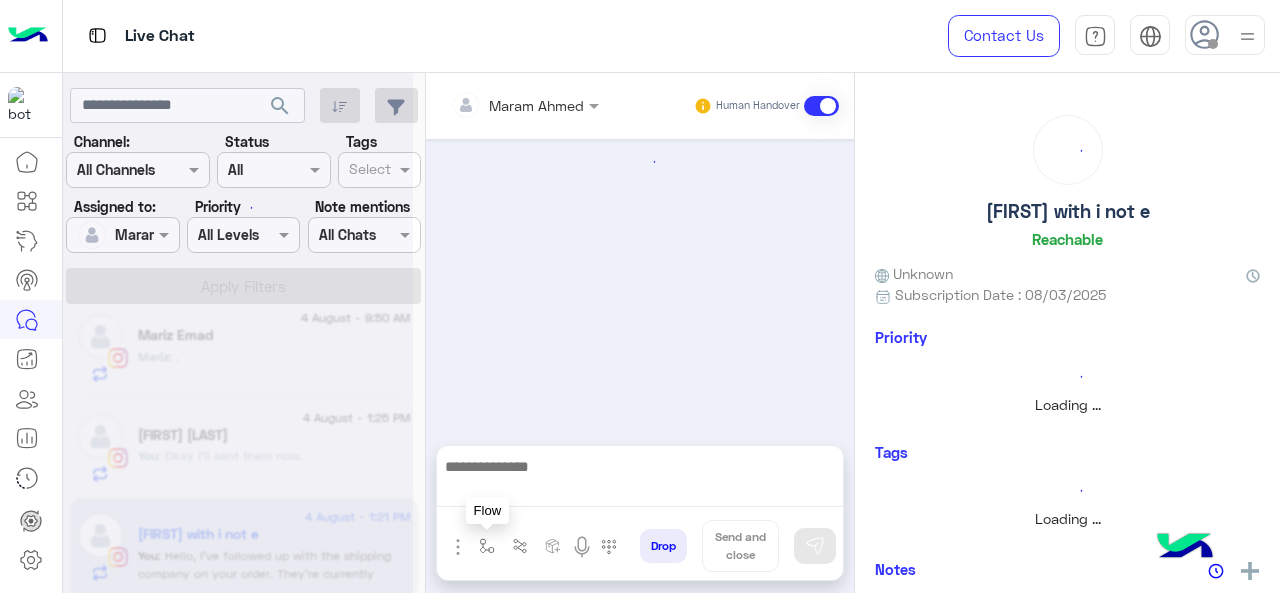 click at bounding box center [487, 546] 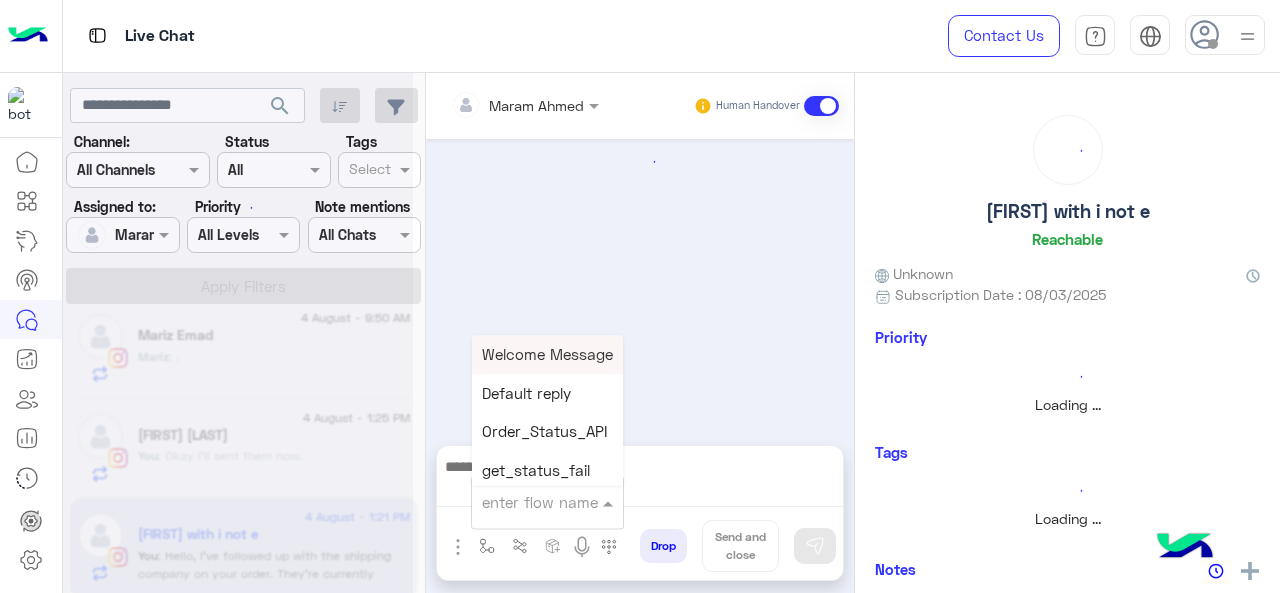 click on "enter flow name" at bounding box center (540, 502) 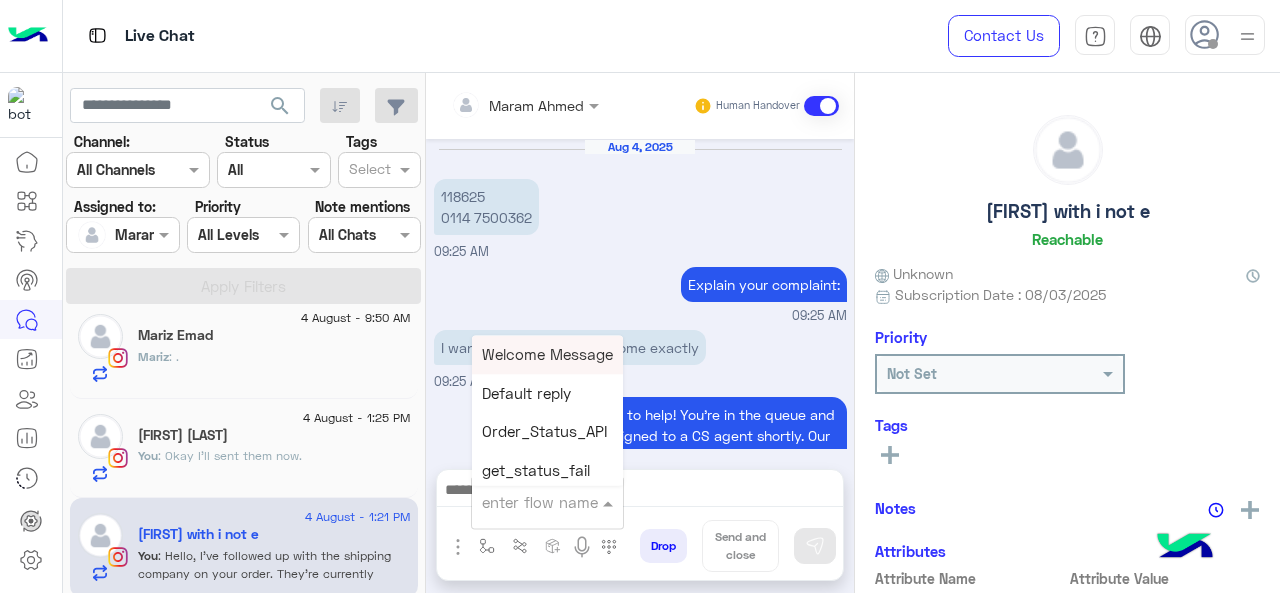 scroll, scrollTop: 712, scrollLeft: 0, axis: vertical 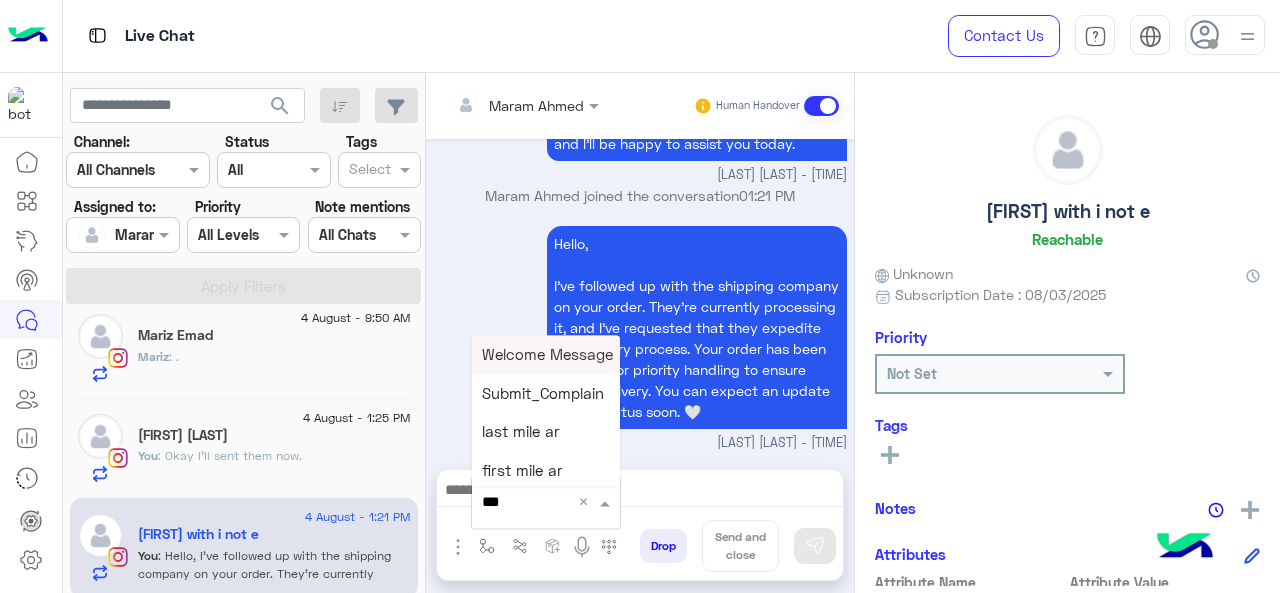 type on "****" 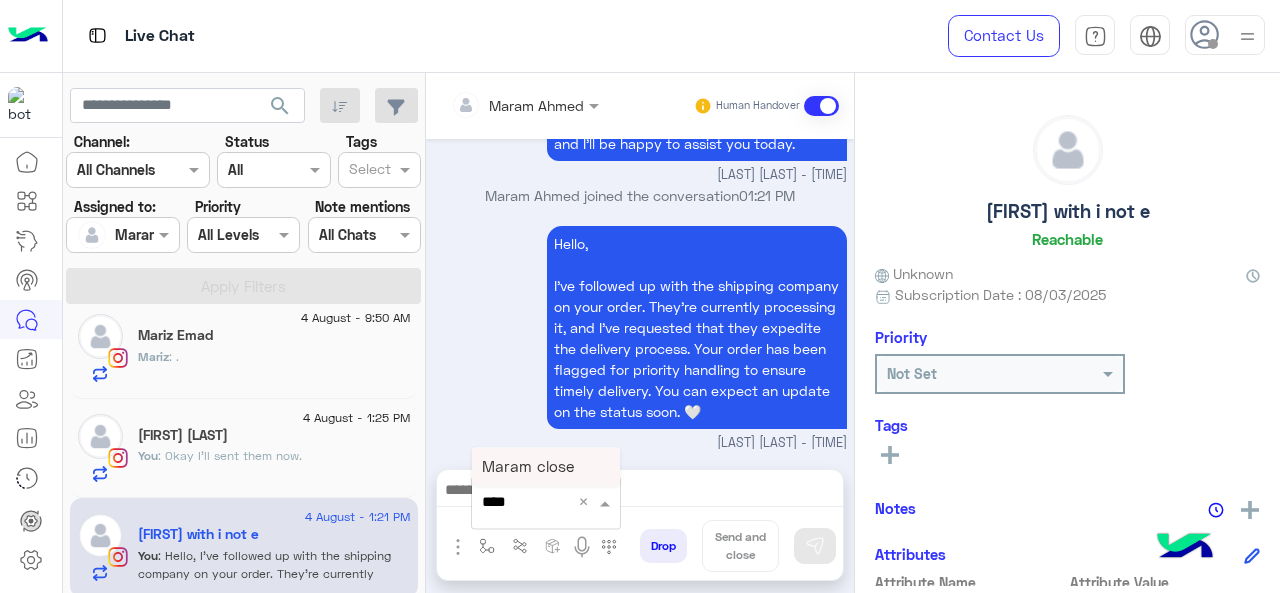 click on "Maram close" at bounding box center (546, 466) 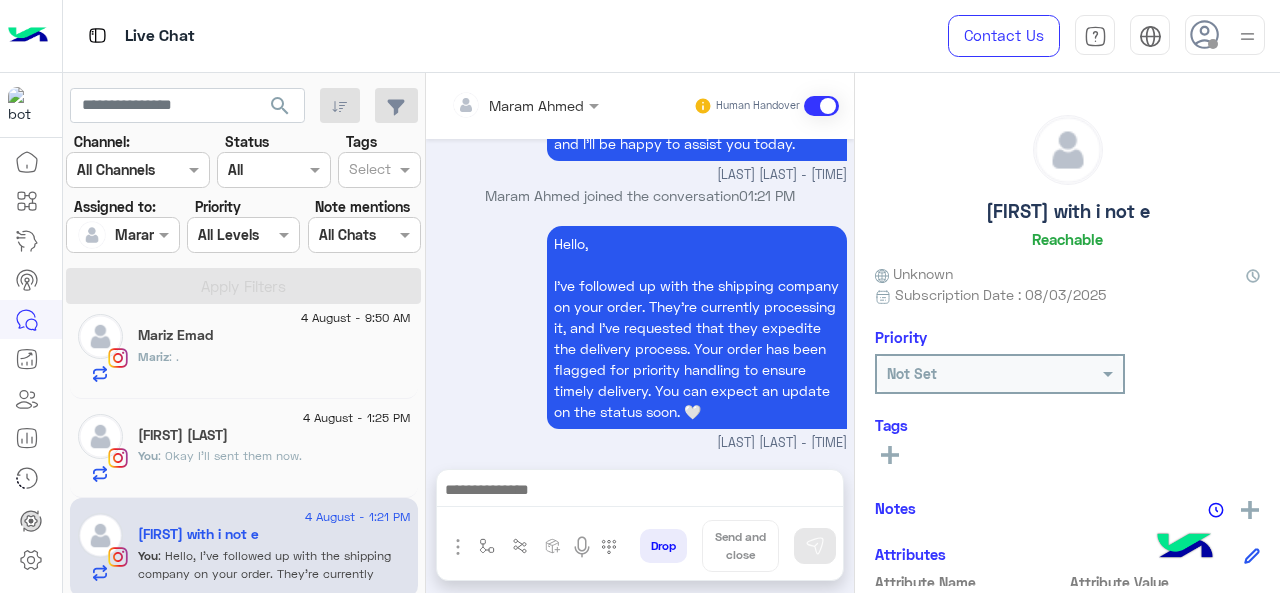type on "**********" 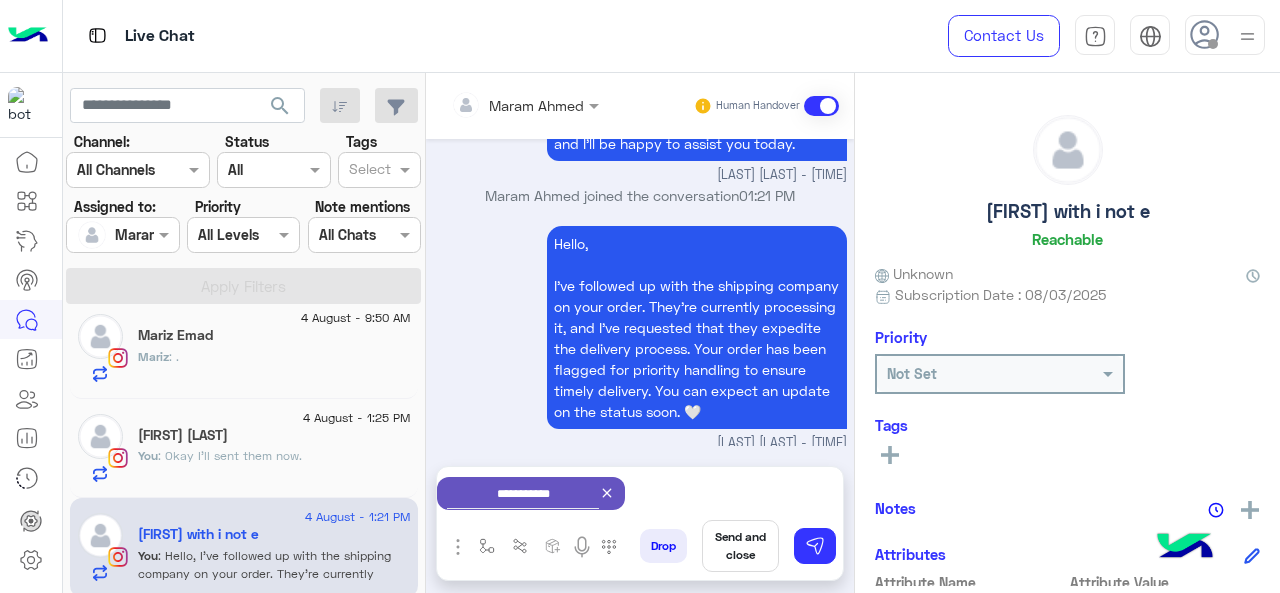 click on "Send and close" at bounding box center [740, 546] 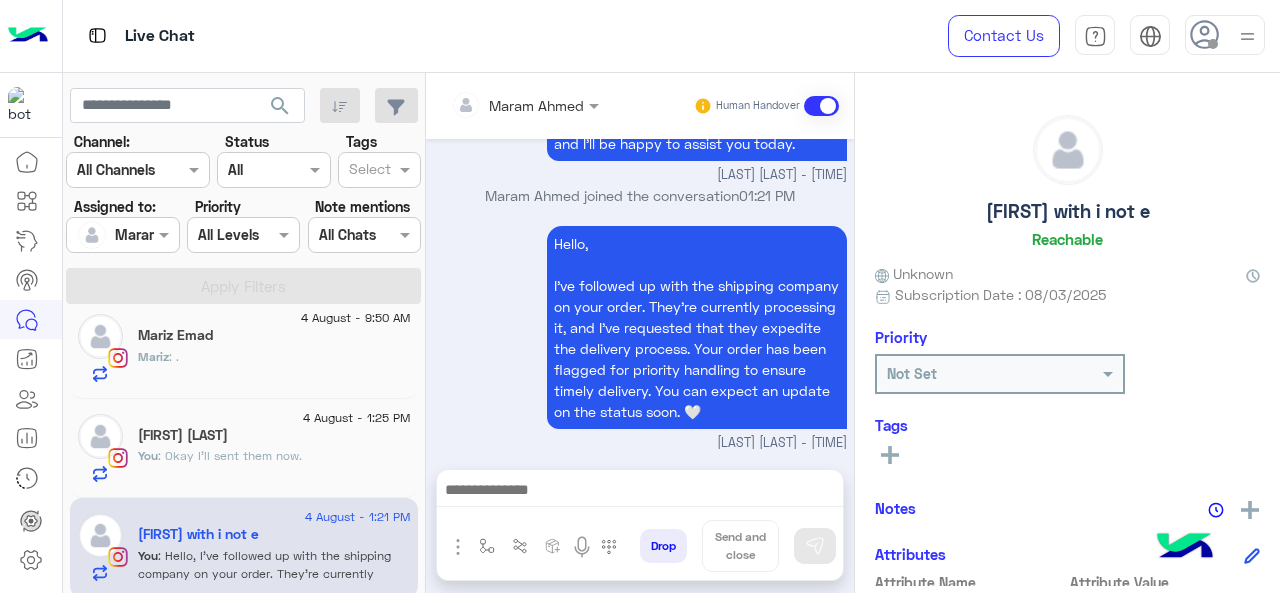 scroll, scrollTop: 733, scrollLeft: 0, axis: vertical 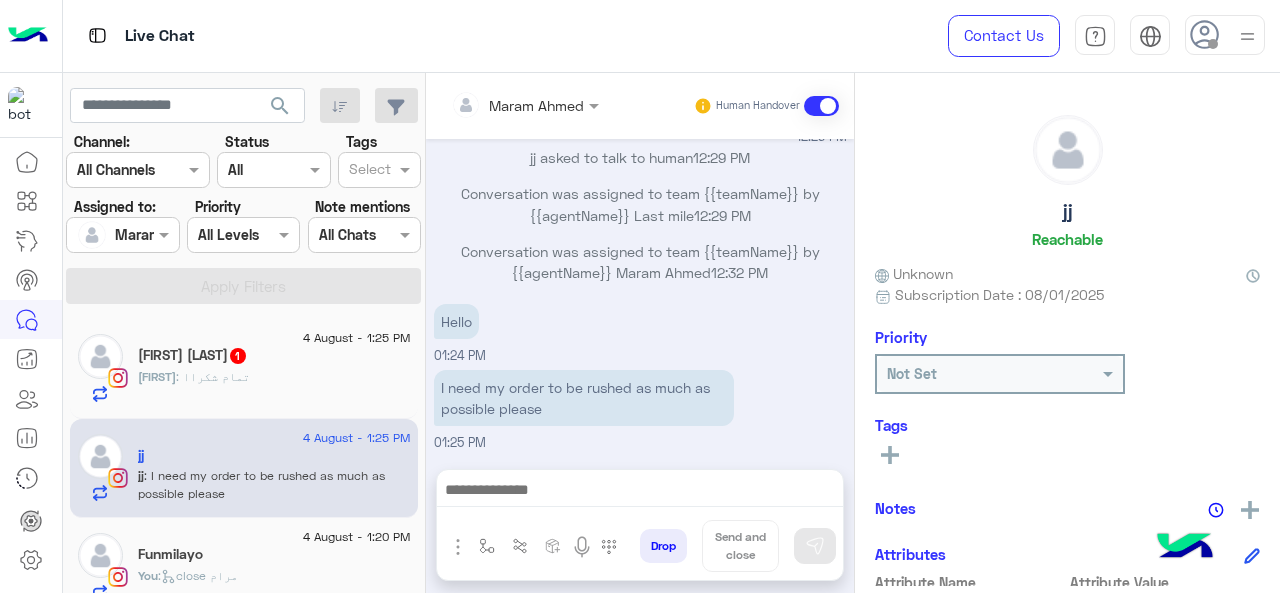 click on "1" 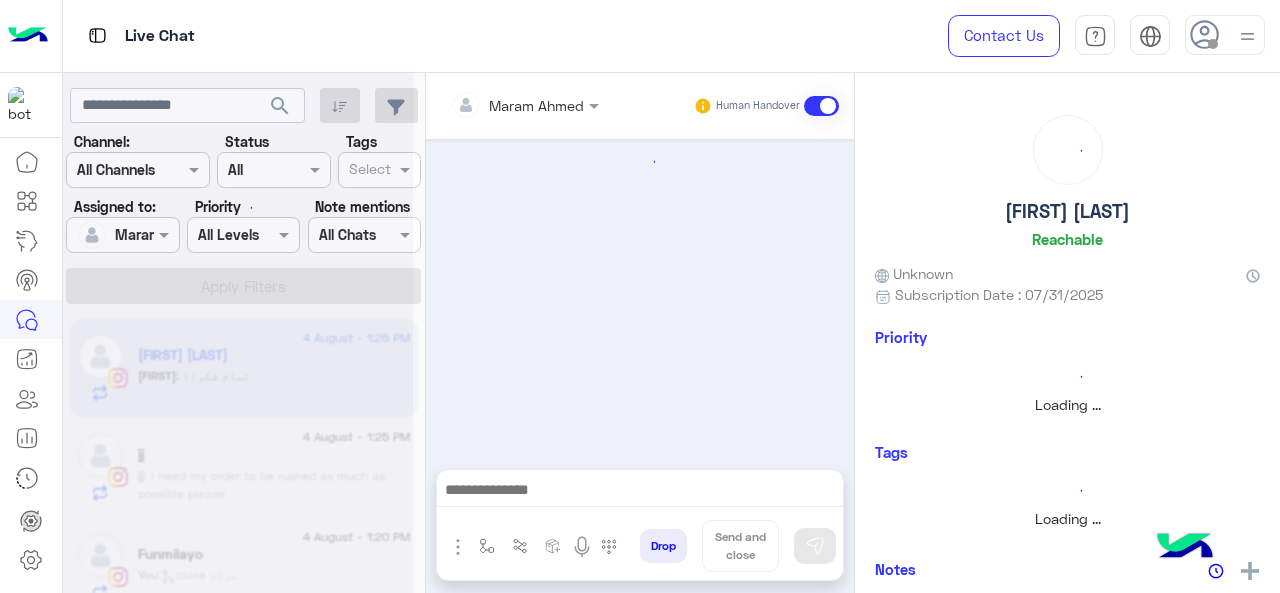 click at bounding box center (640, 492) 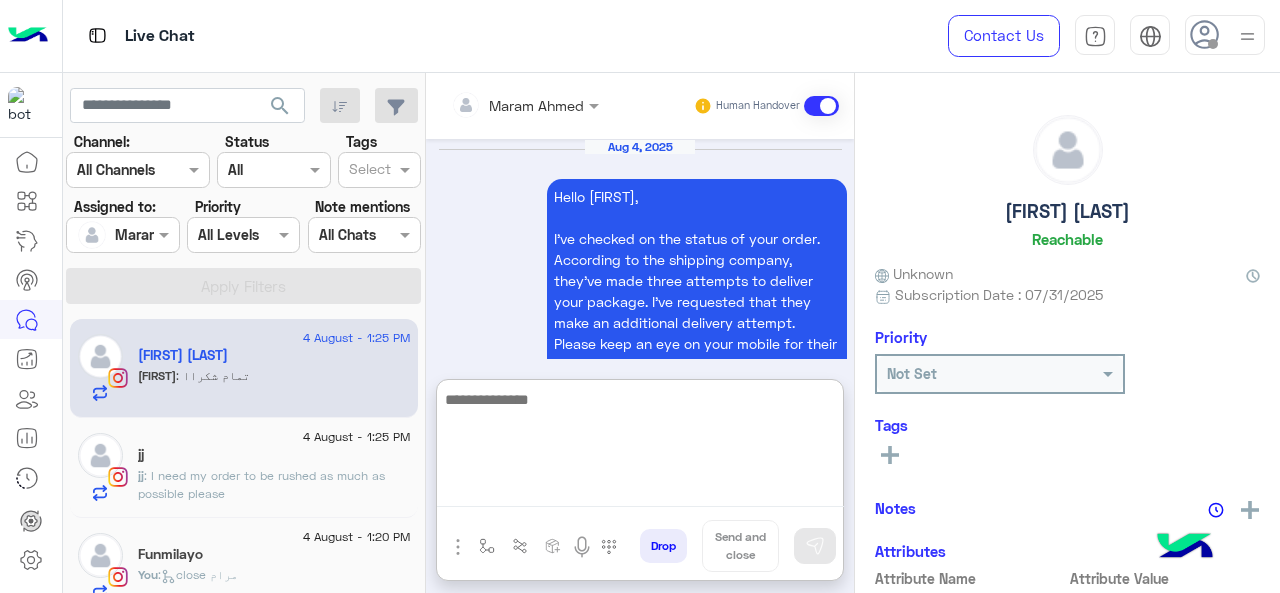 scroll, scrollTop: 968, scrollLeft: 0, axis: vertical 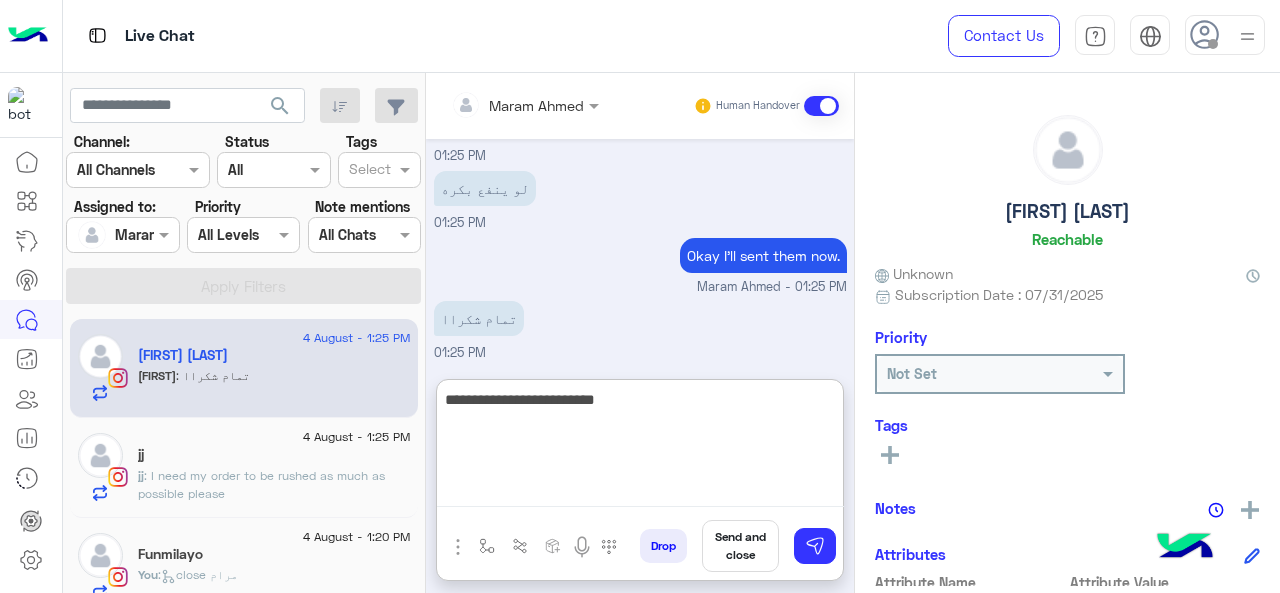 type on "**********" 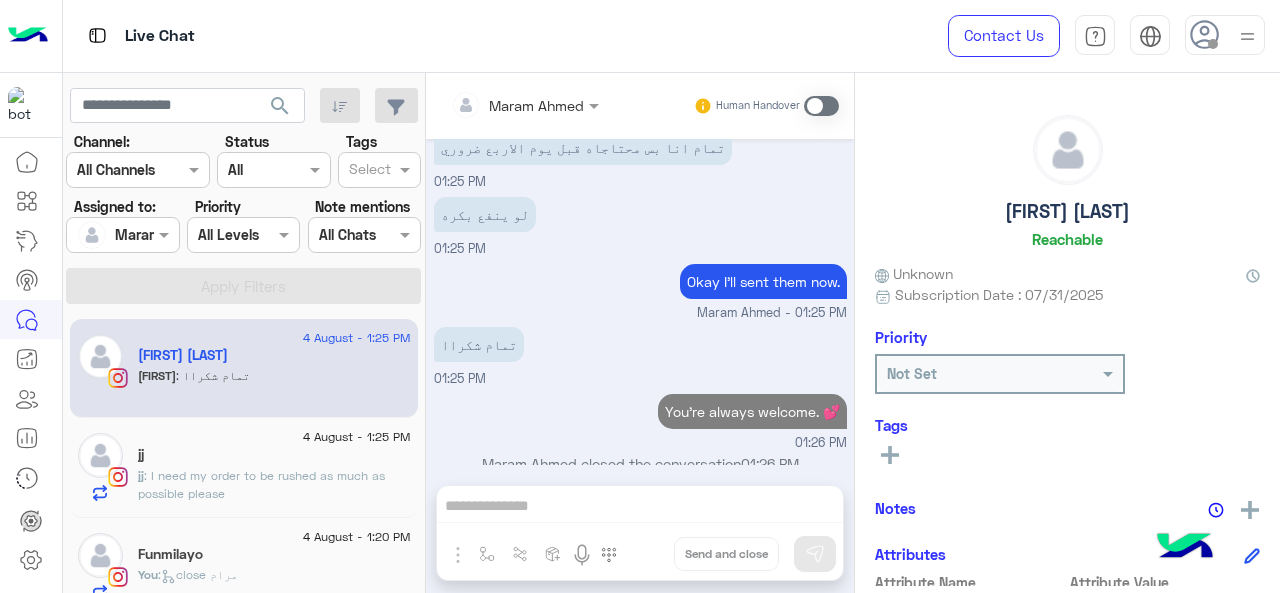 scroll, scrollTop: 962, scrollLeft: 0, axis: vertical 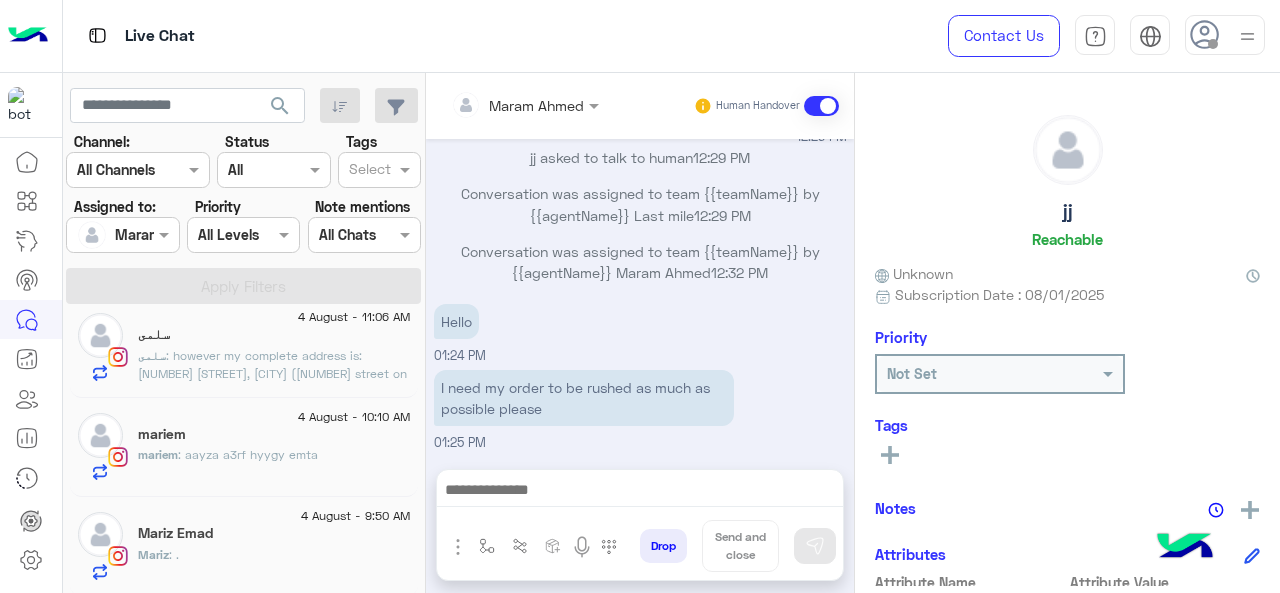 click on "Mariz Emad" 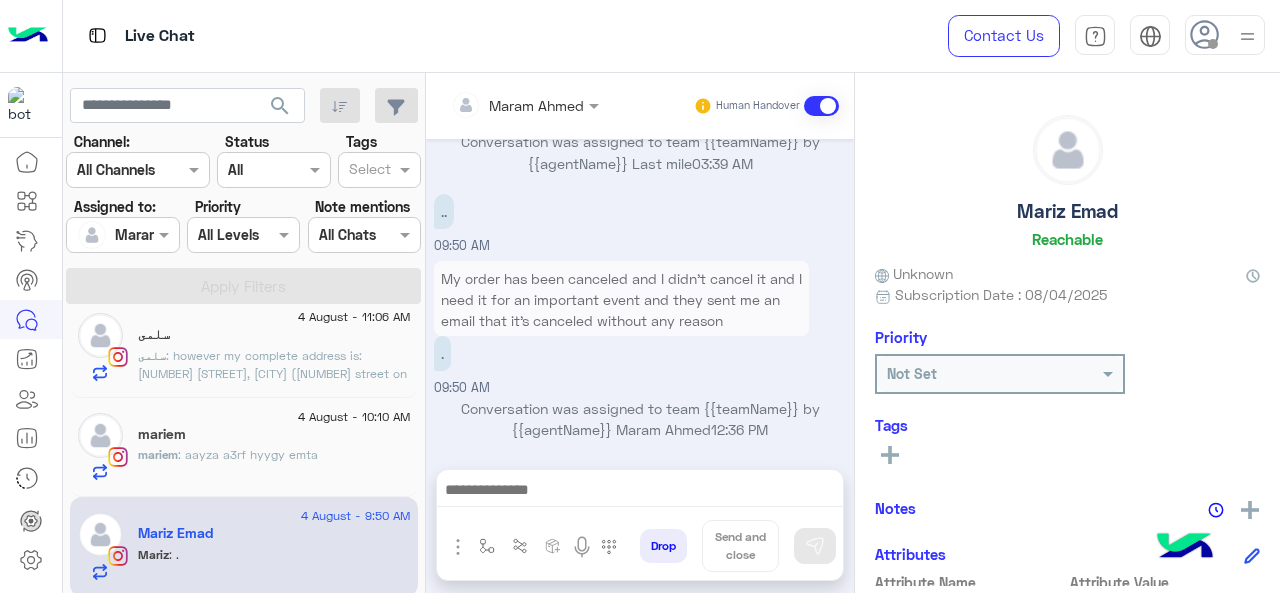 scroll, scrollTop: 818, scrollLeft: 0, axis: vertical 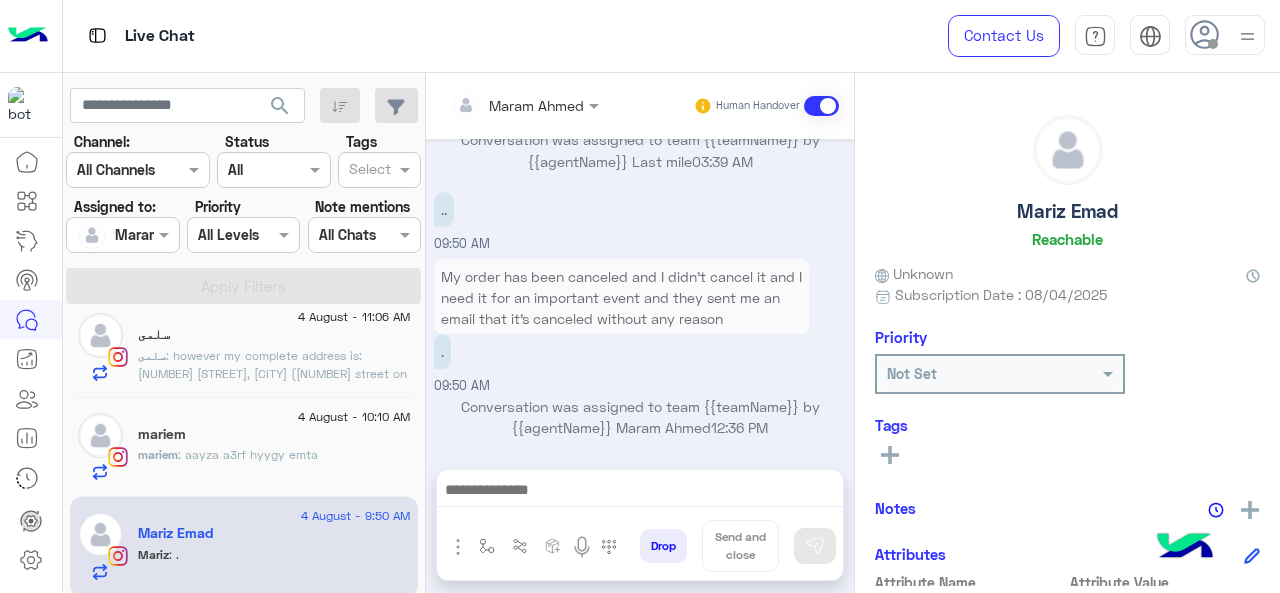 click on "My order has been canceled and I didn't cancel it and I need it for an important event and they sent me an email that it's canceled without any reason" at bounding box center (621, 297) 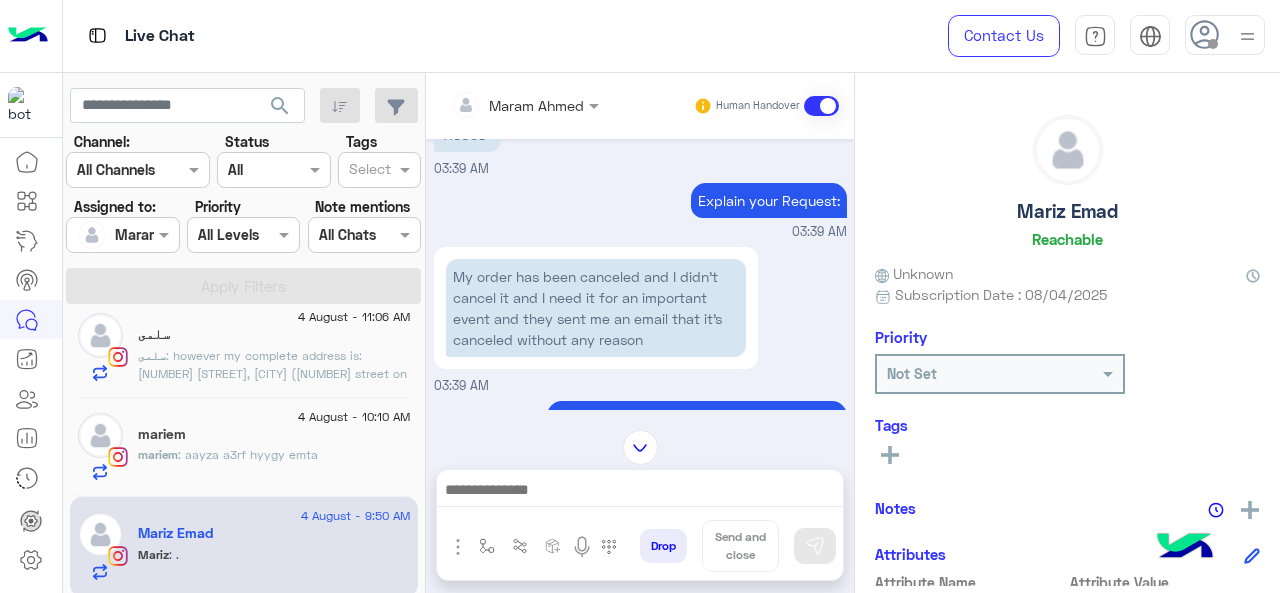 scroll, scrollTop: 150, scrollLeft: 0, axis: vertical 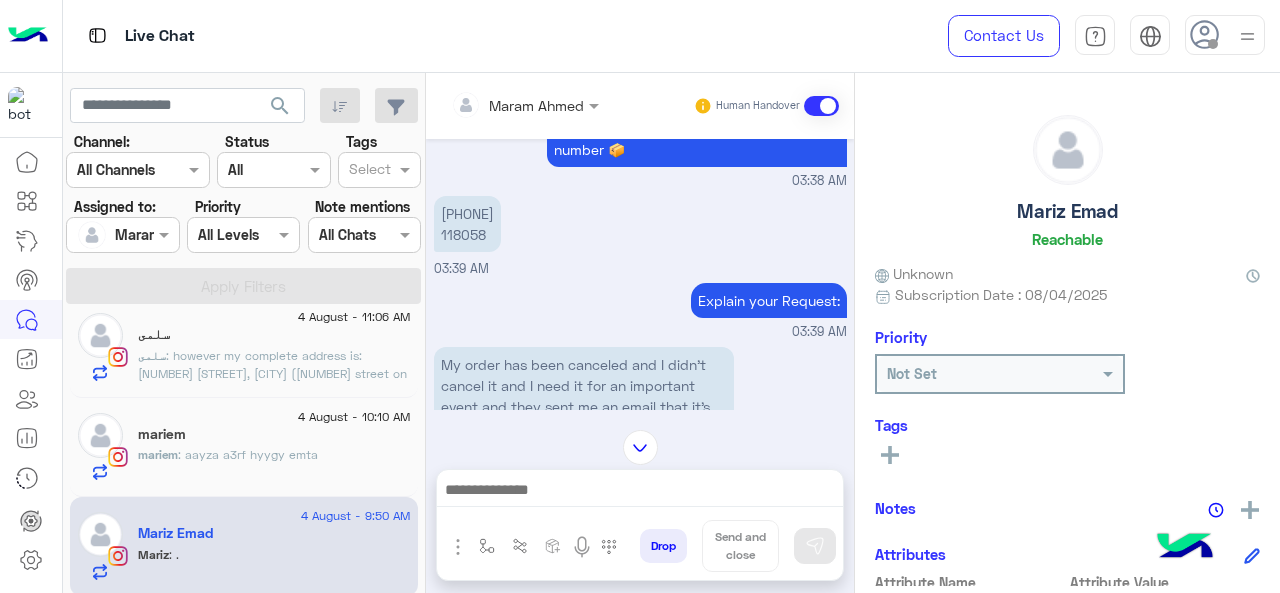 click on "01206509665 118058" at bounding box center (467, 224) 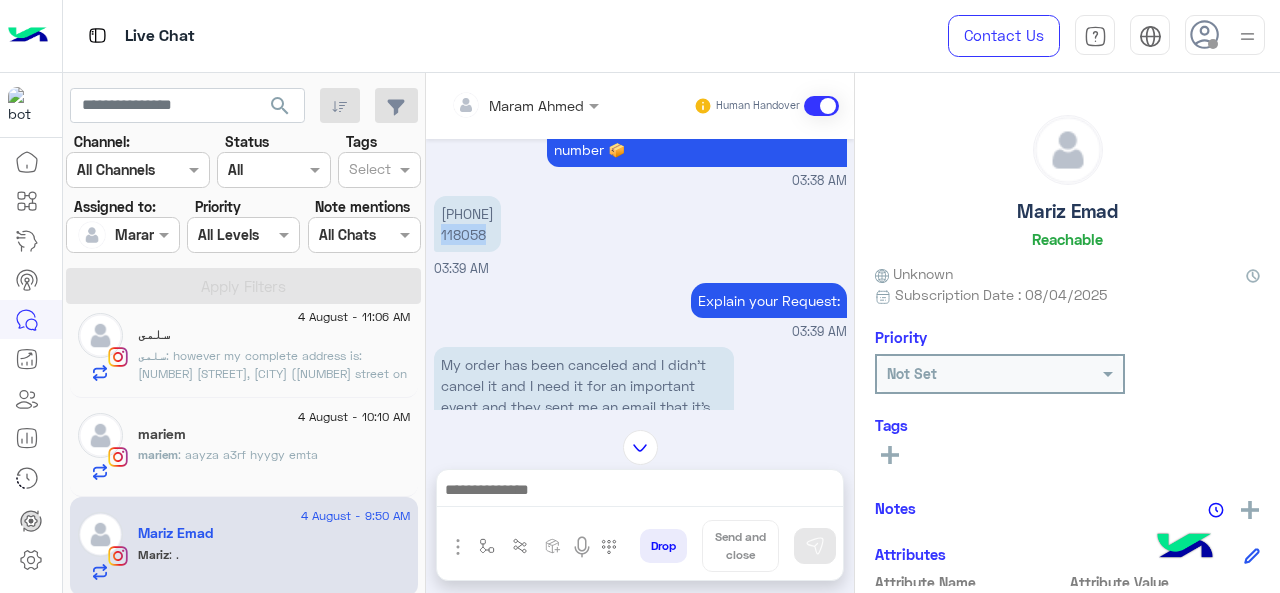 click on "01206509665 118058" at bounding box center (467, 224) 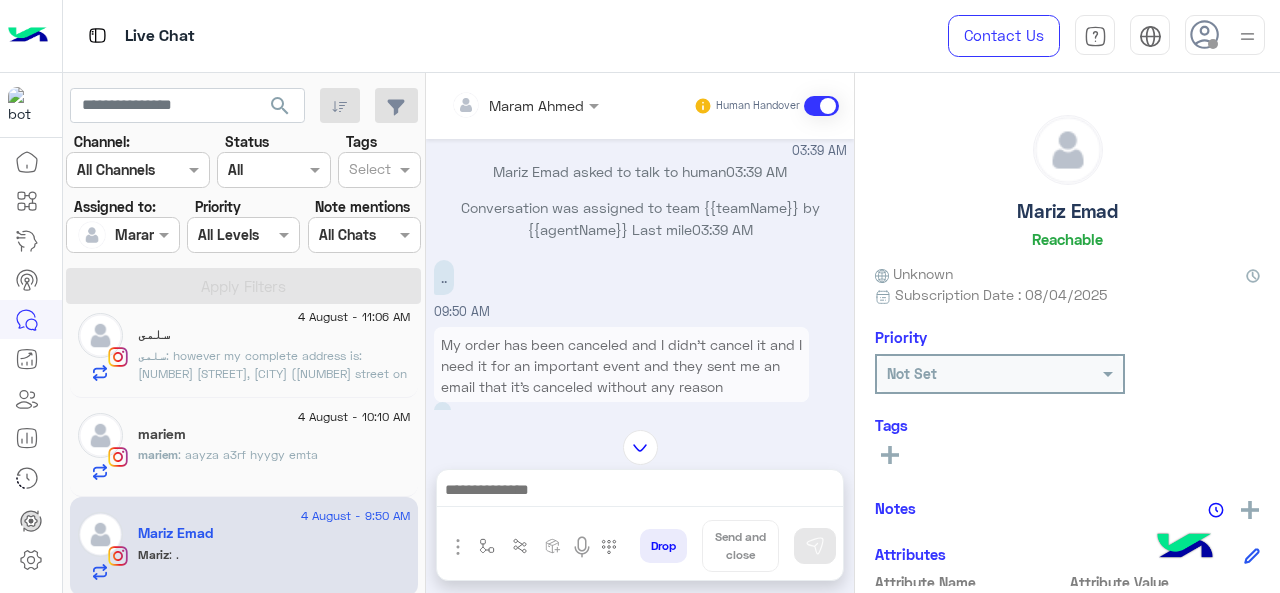 scroll, scrollTop: 818, scrollLeft: 0, axis: vertical 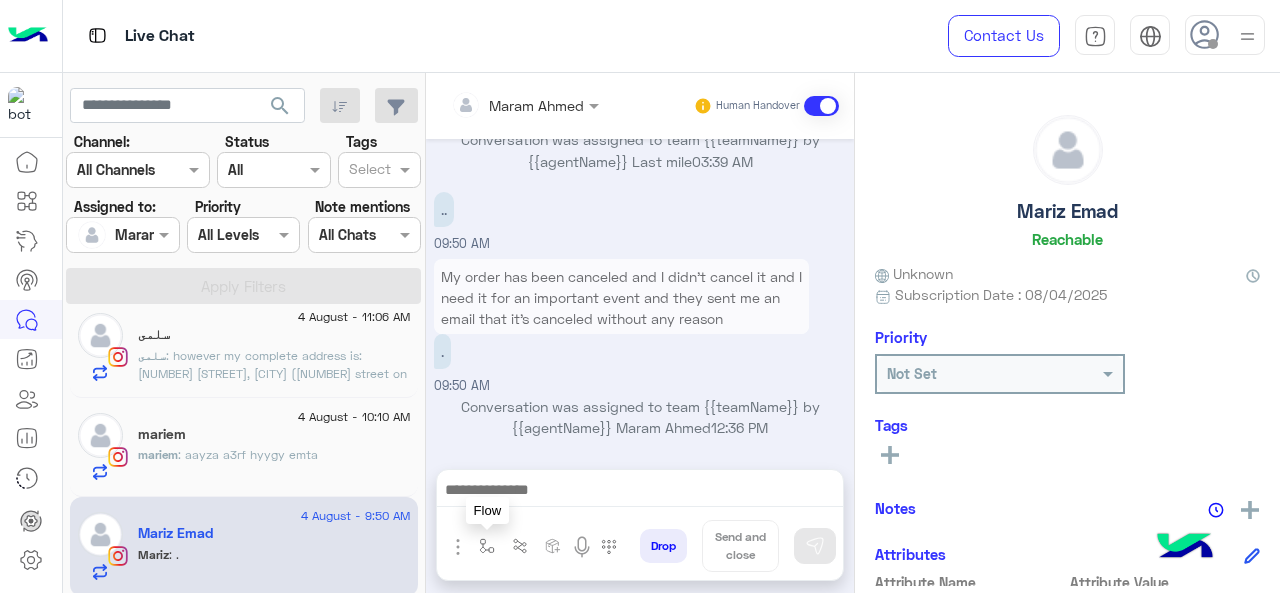 click at bounding box center [487, 546] 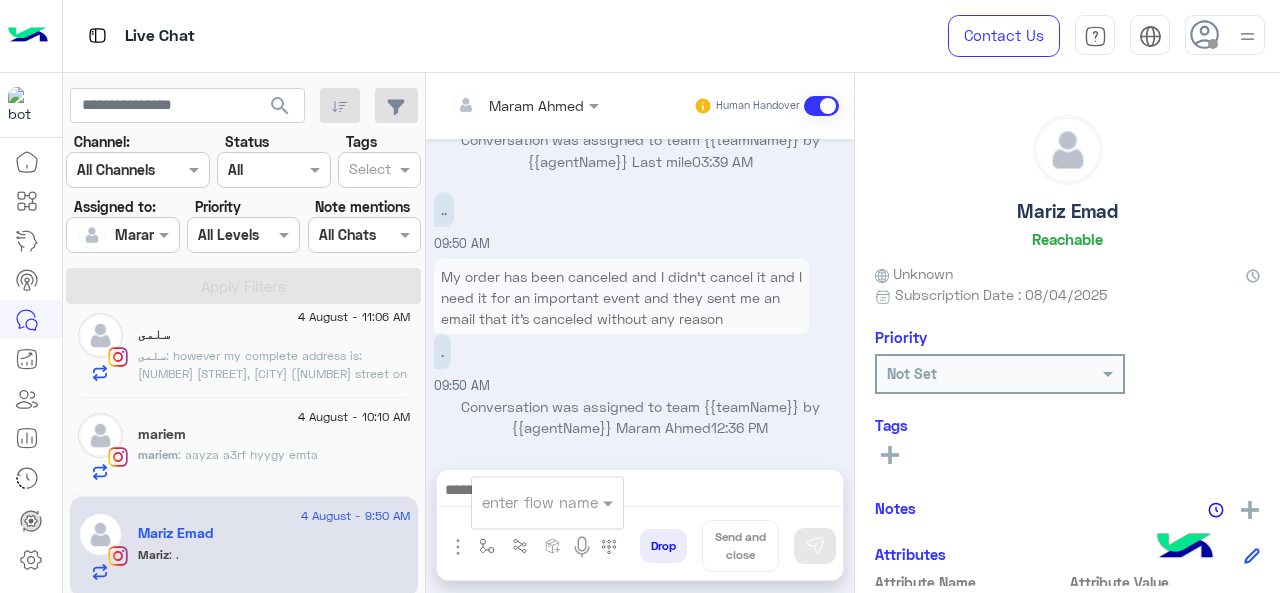 click at bounding box center (523, 502) 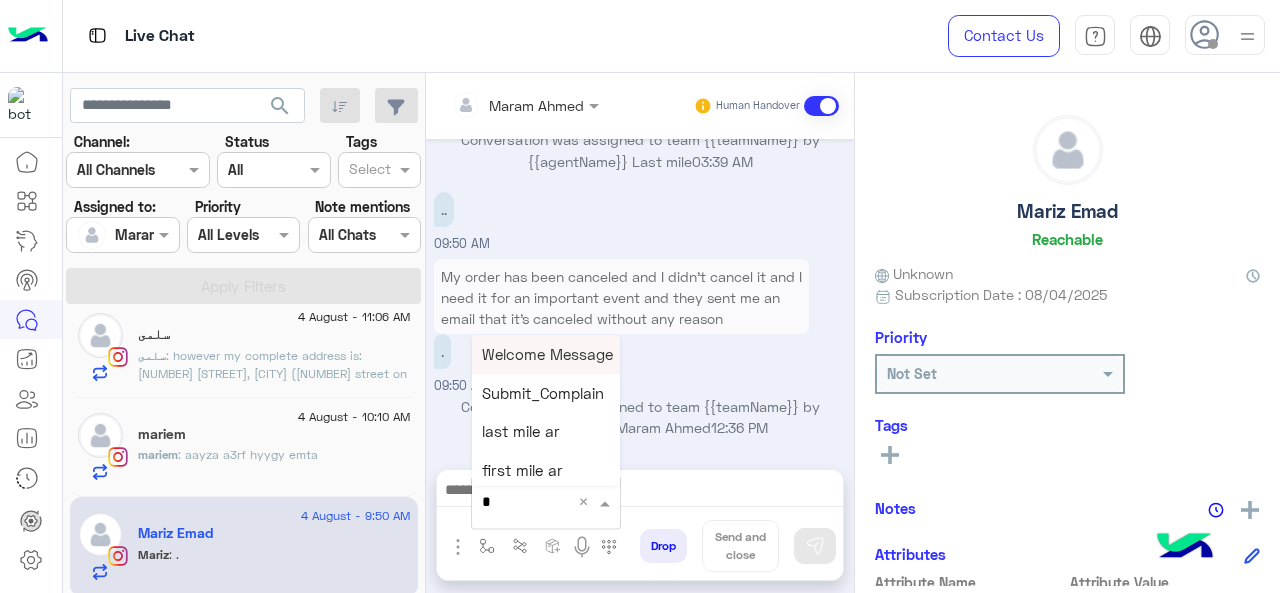 type on "*" 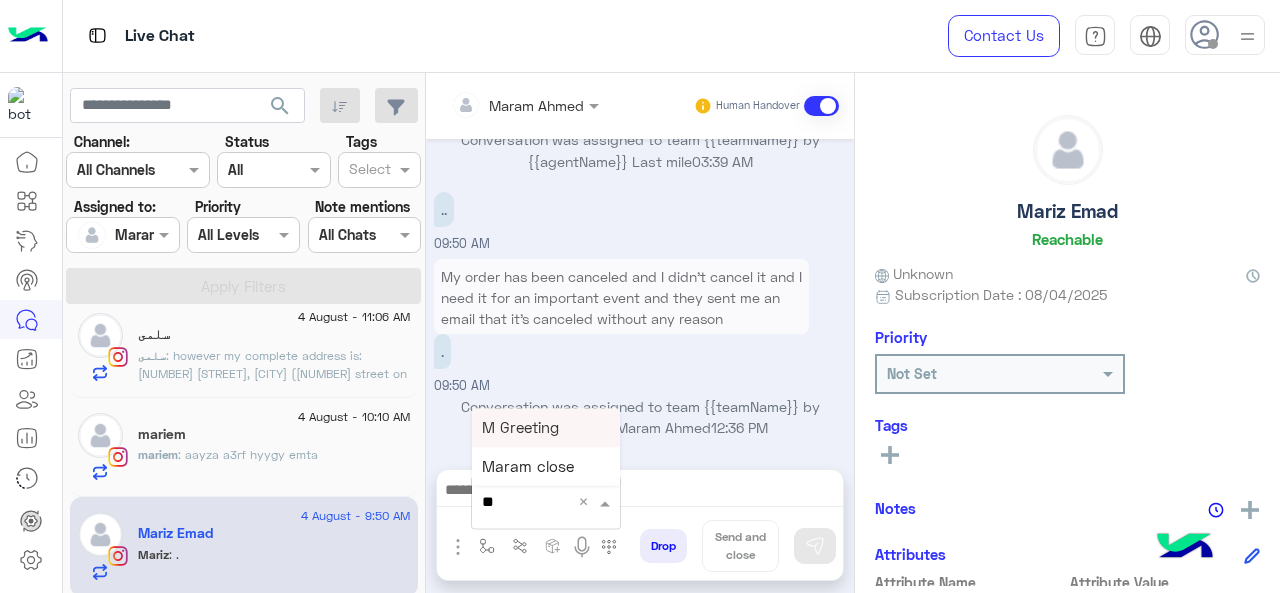 click on "M Greeting" at bounding box center (546, 427) 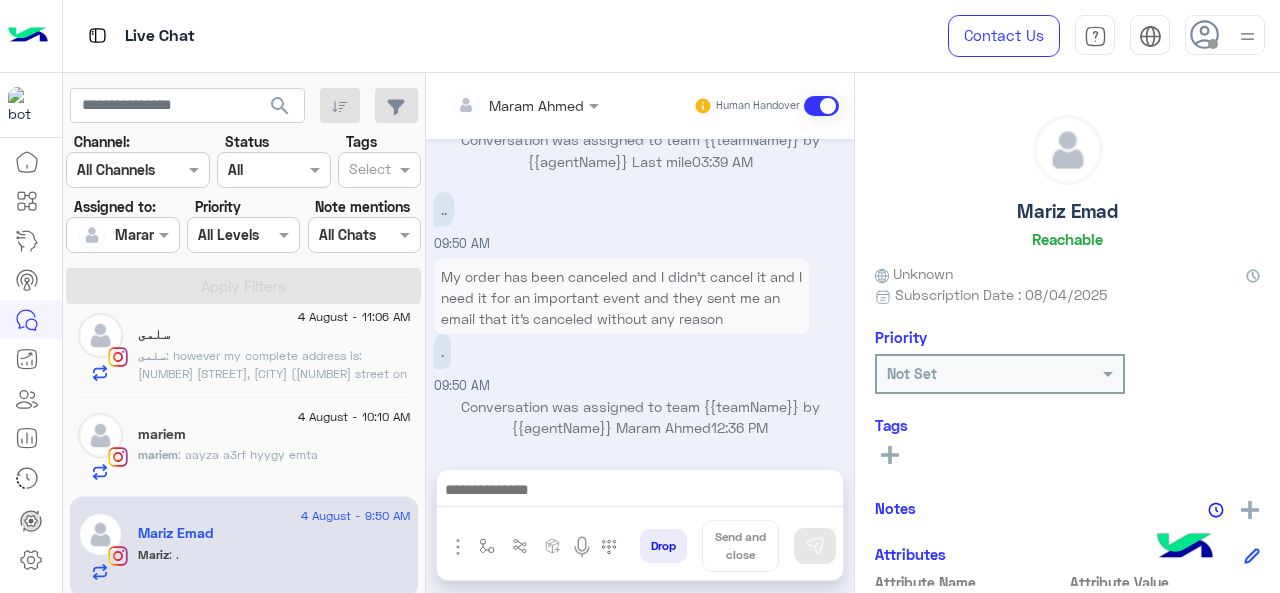type on "**********" 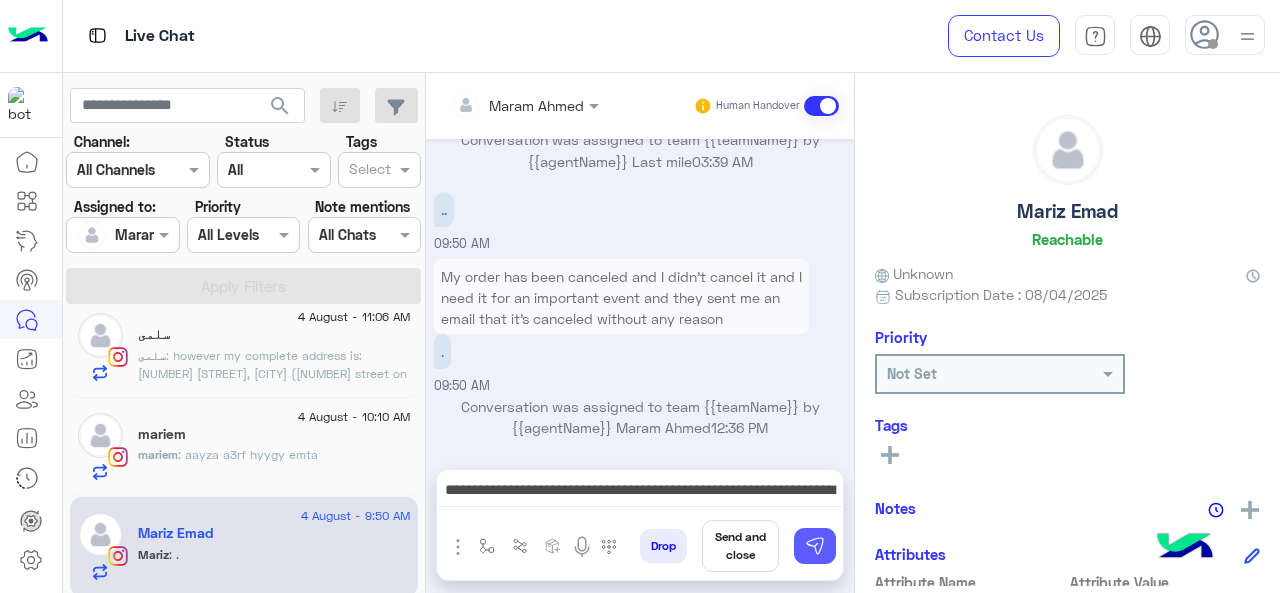 click at bounding box center [815, 546] 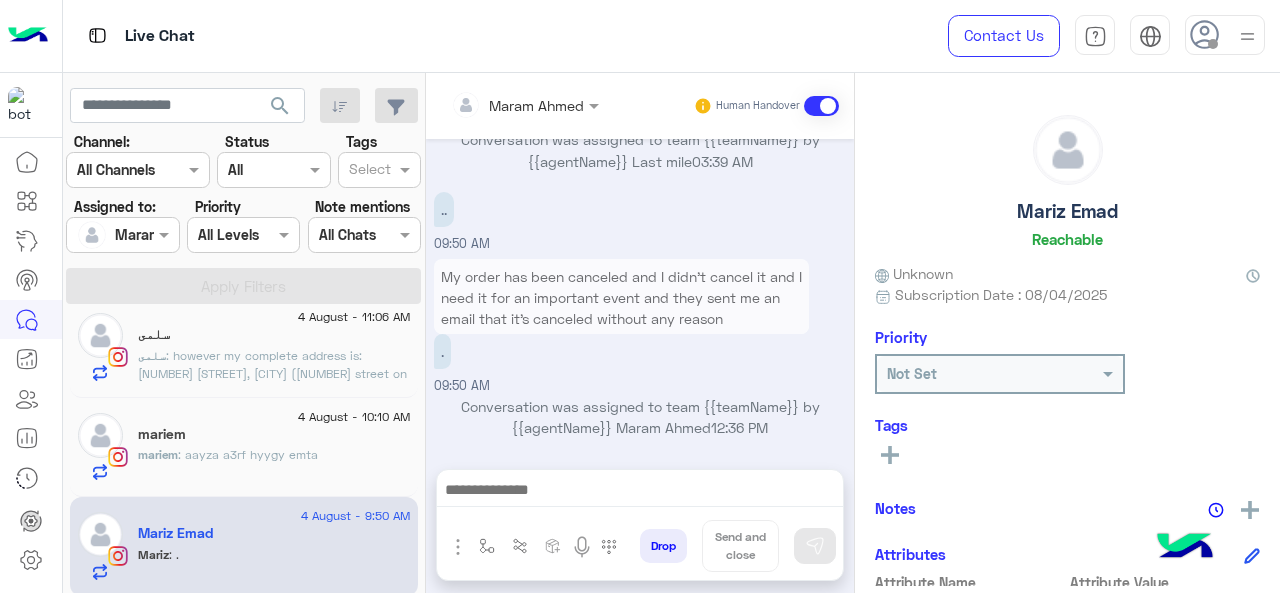 click at bounding box center [640, 492] 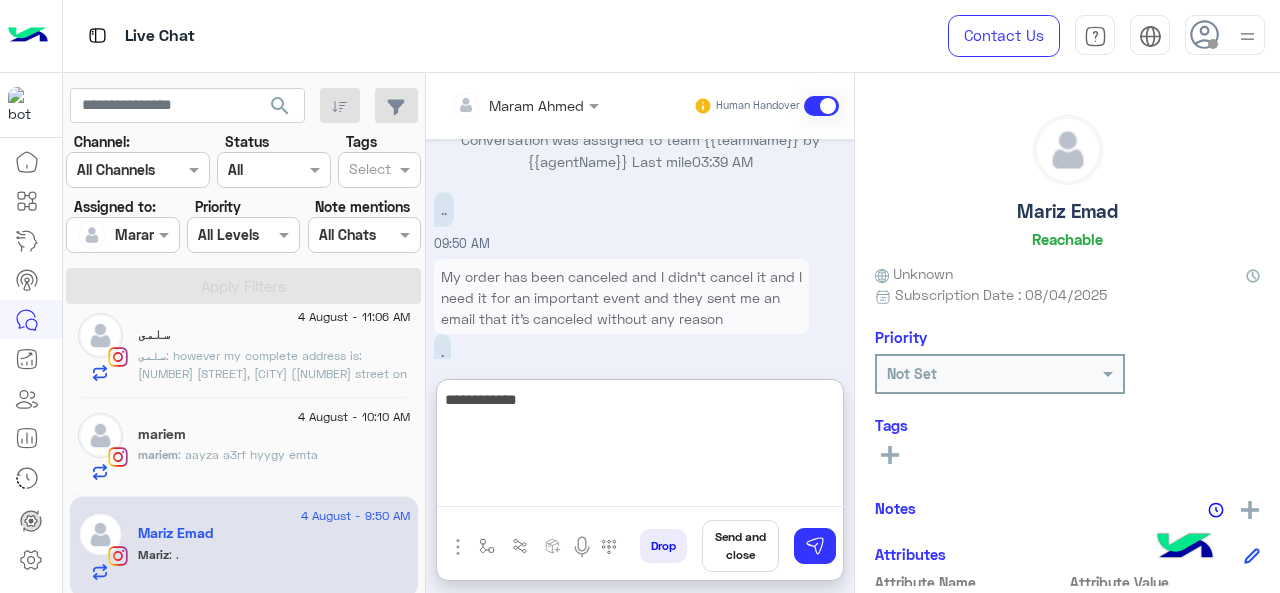 scroll, scrollTop: 1030, scrollLeft: 0, axis: vertical 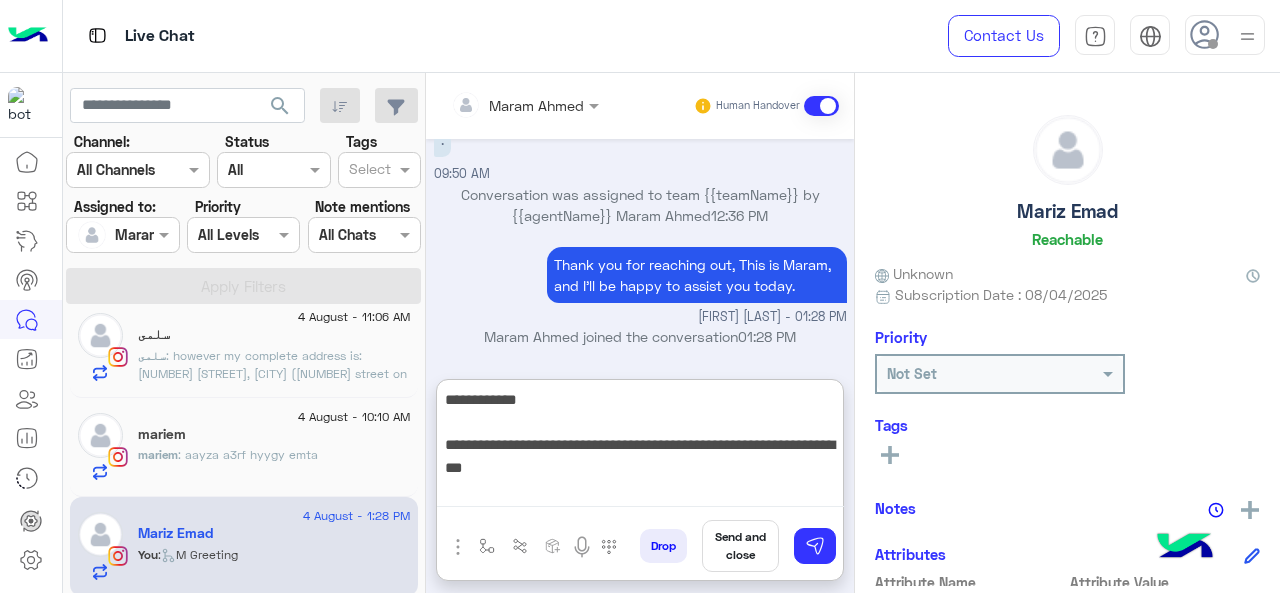 paste on "********" 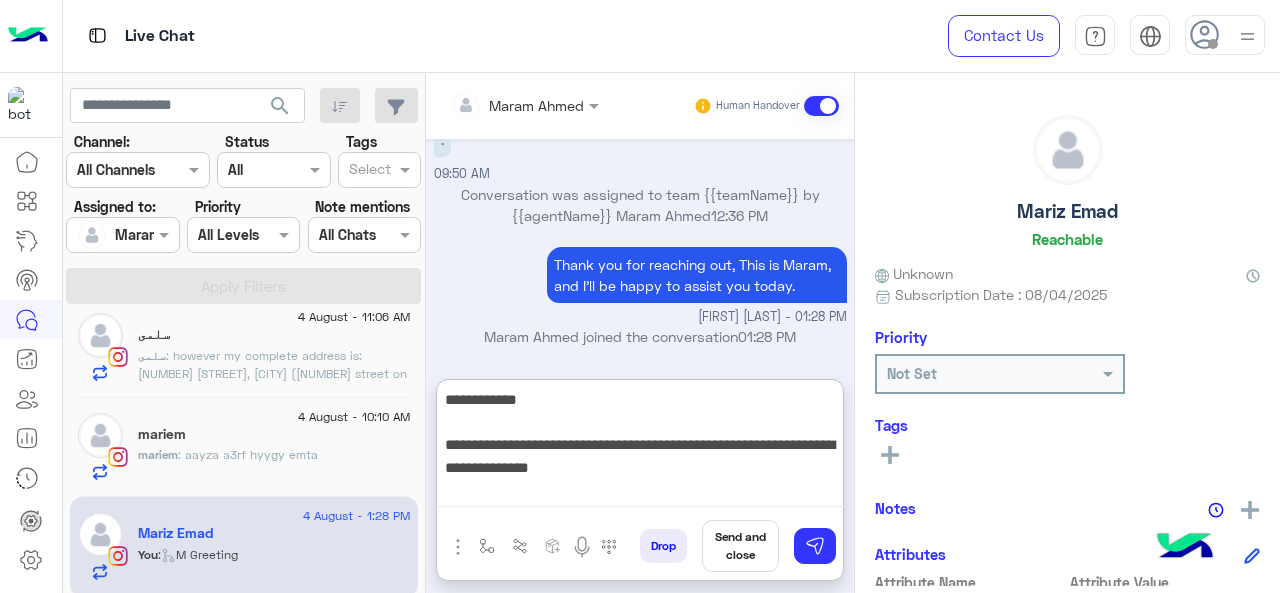 type on "**********" 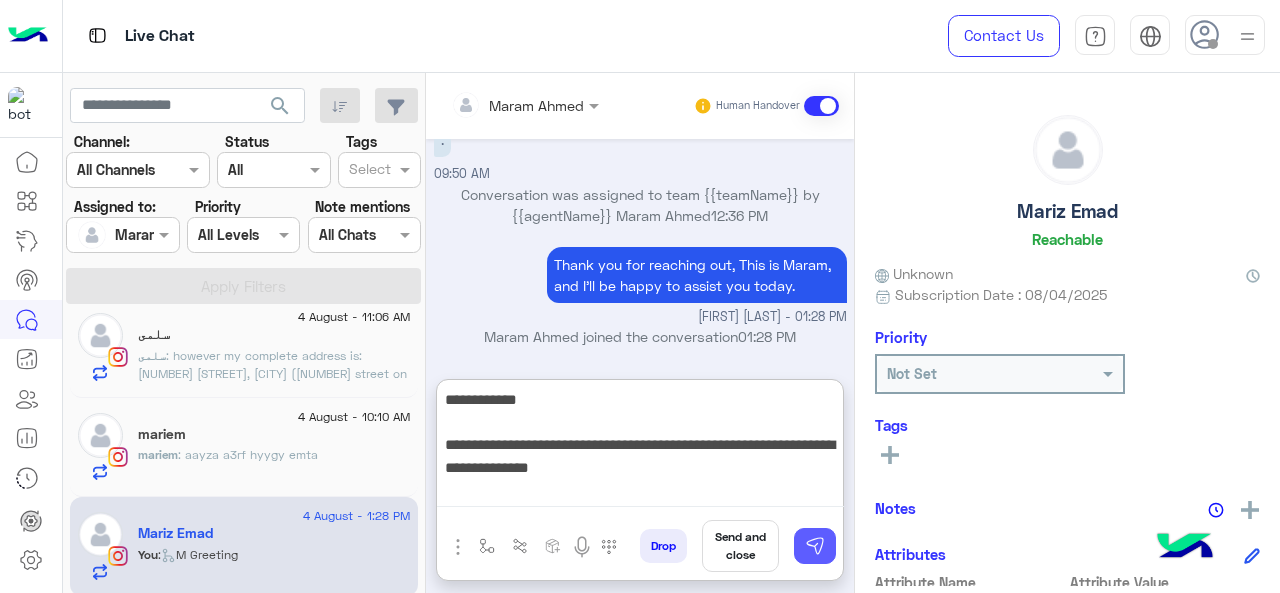 click at bounding box center [815, 546] 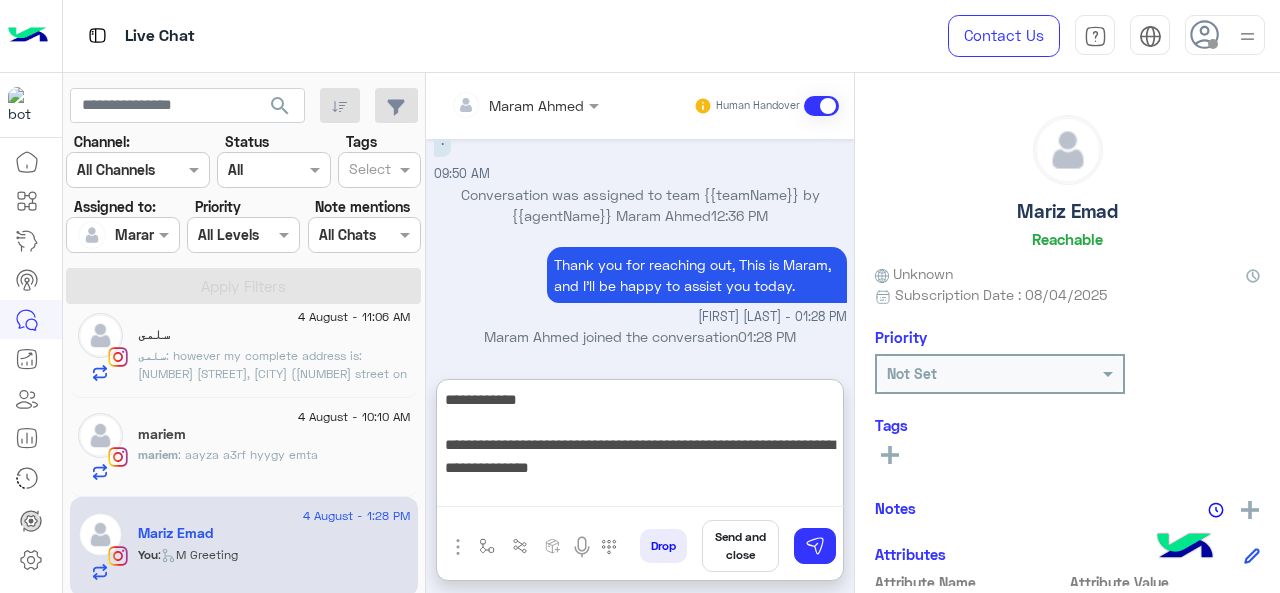 type 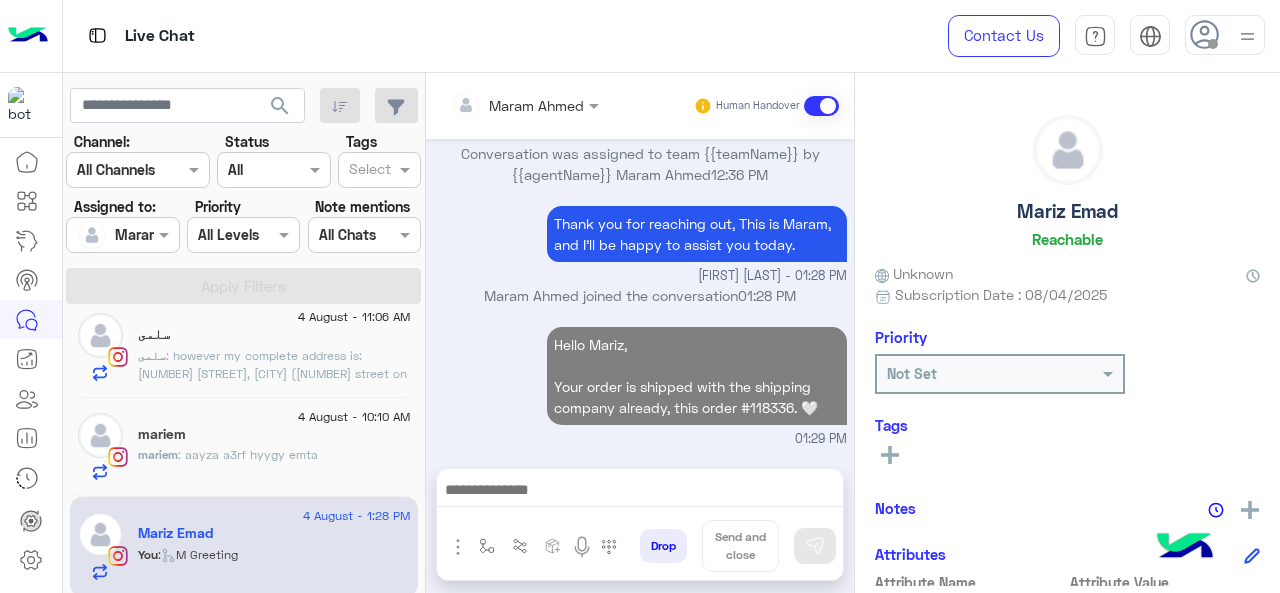 scroll, scrollTop: 1066, scrollLeft: 0, axis: vertical 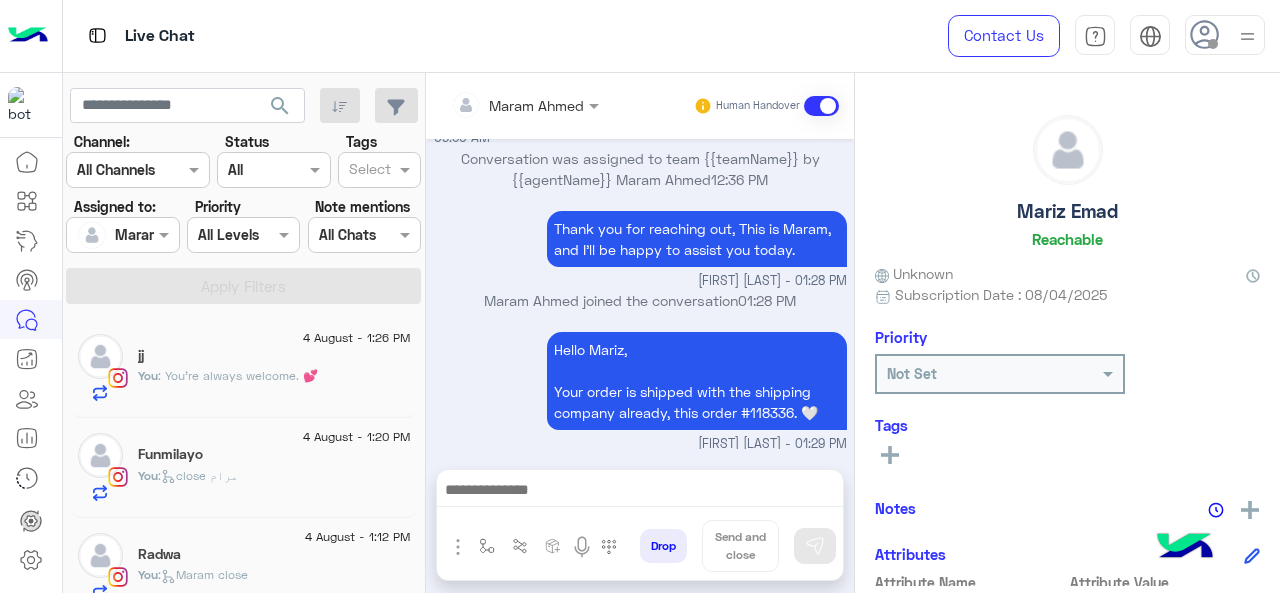 click on ": You're always welcome. 💕" 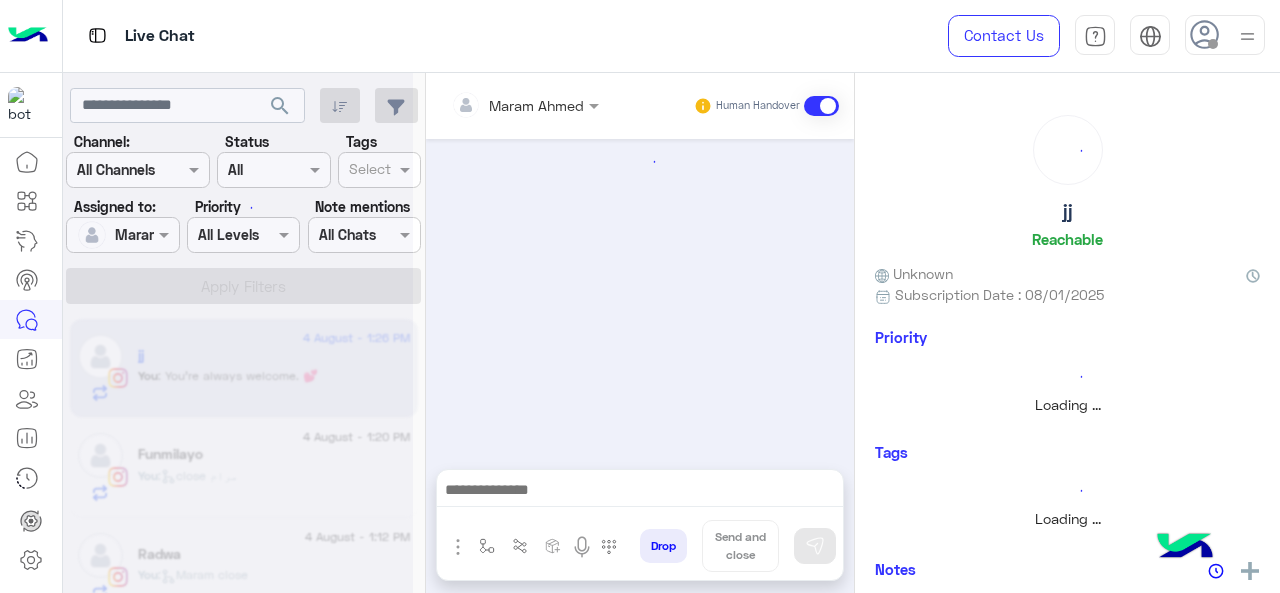 scroll, scrollTop: 722, scrollLeft: 0, axis: vertical 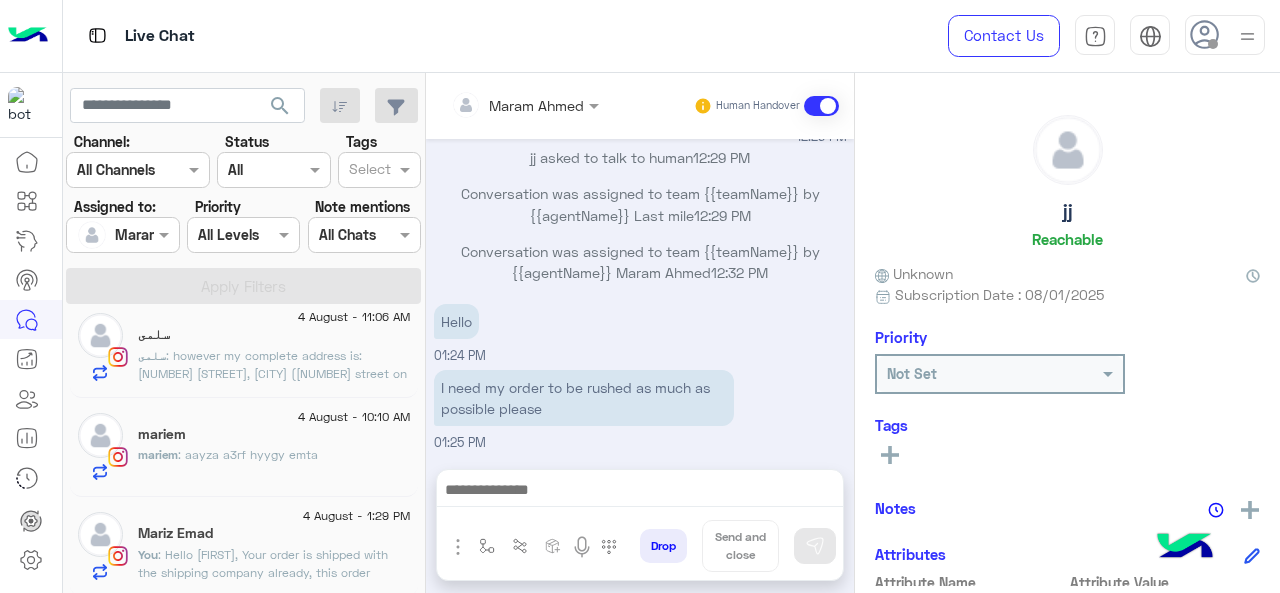 drag, startPoint x: 271, startPoint y: 455, endPoint x: 524, endPoint y: 387, distance: 261.979 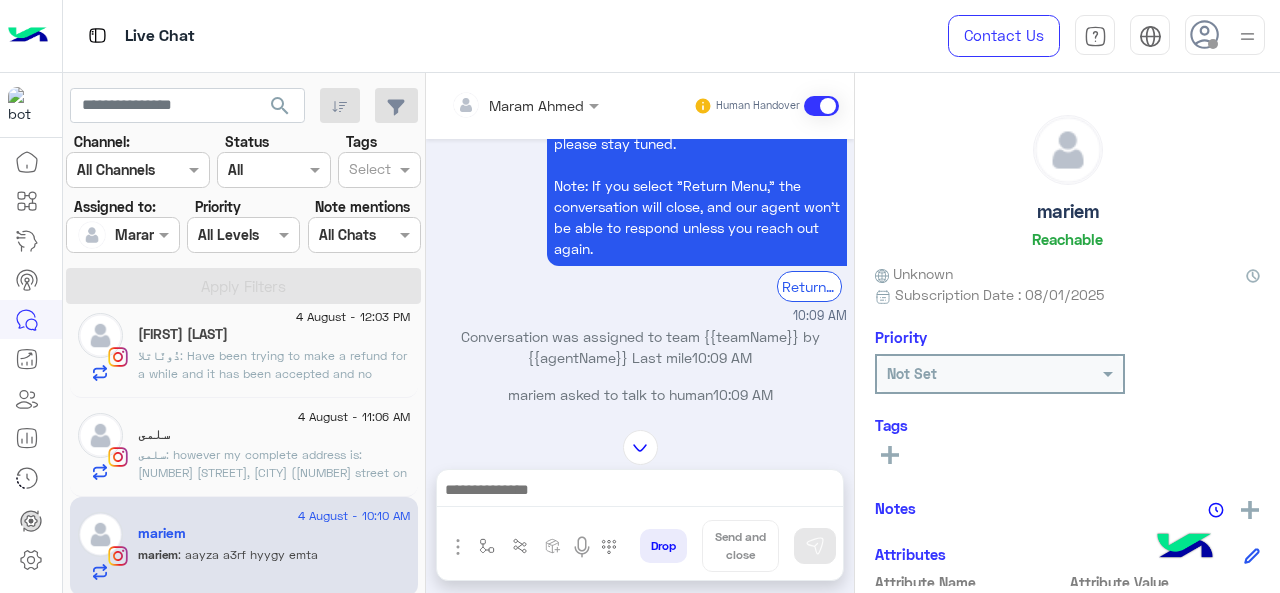 scroll, scrollTop: 782, scrollLeft: 0, axis: vertical 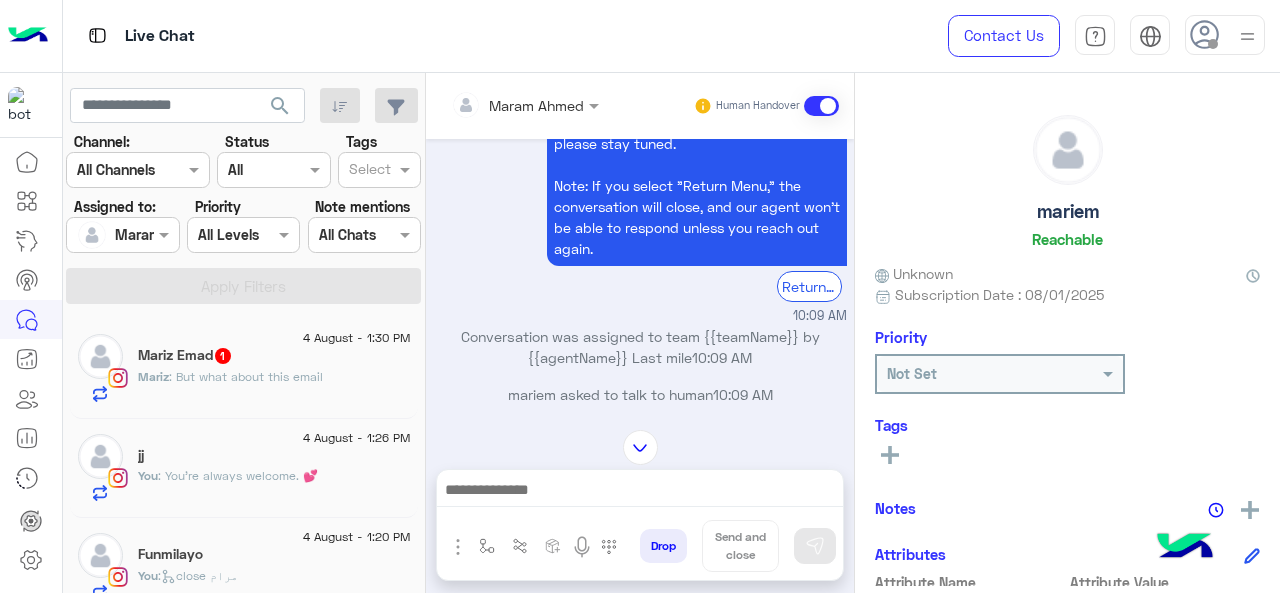click on ": But what about this email" 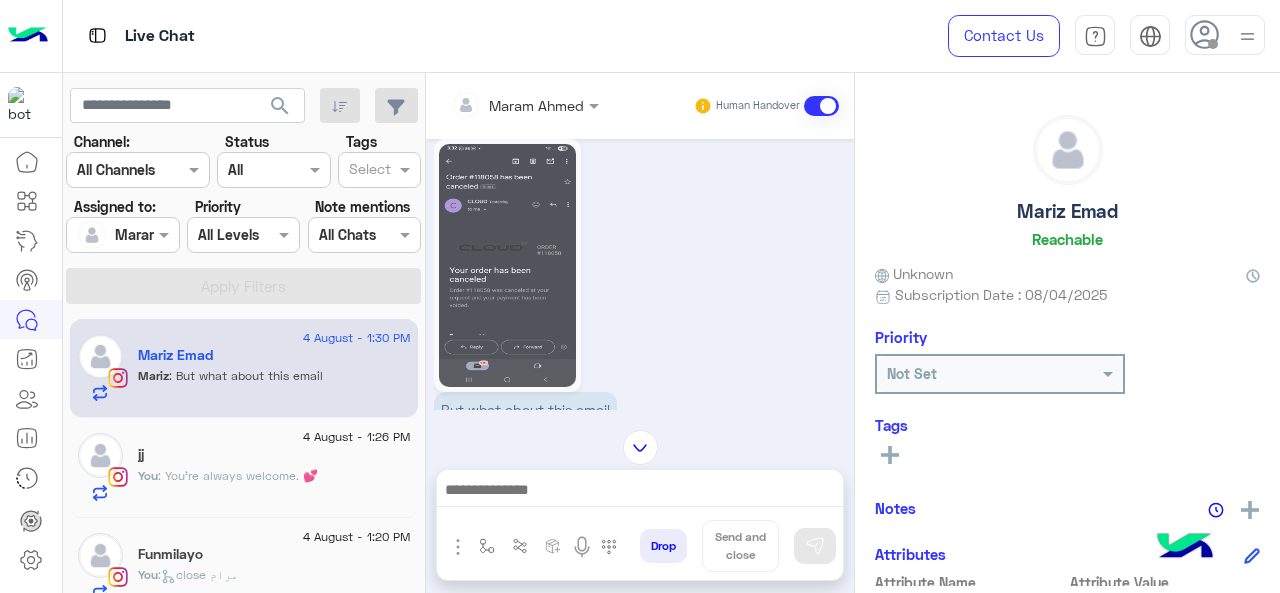 scroll, scrollTop: 738, scrollLeft: 0, axis: vertical 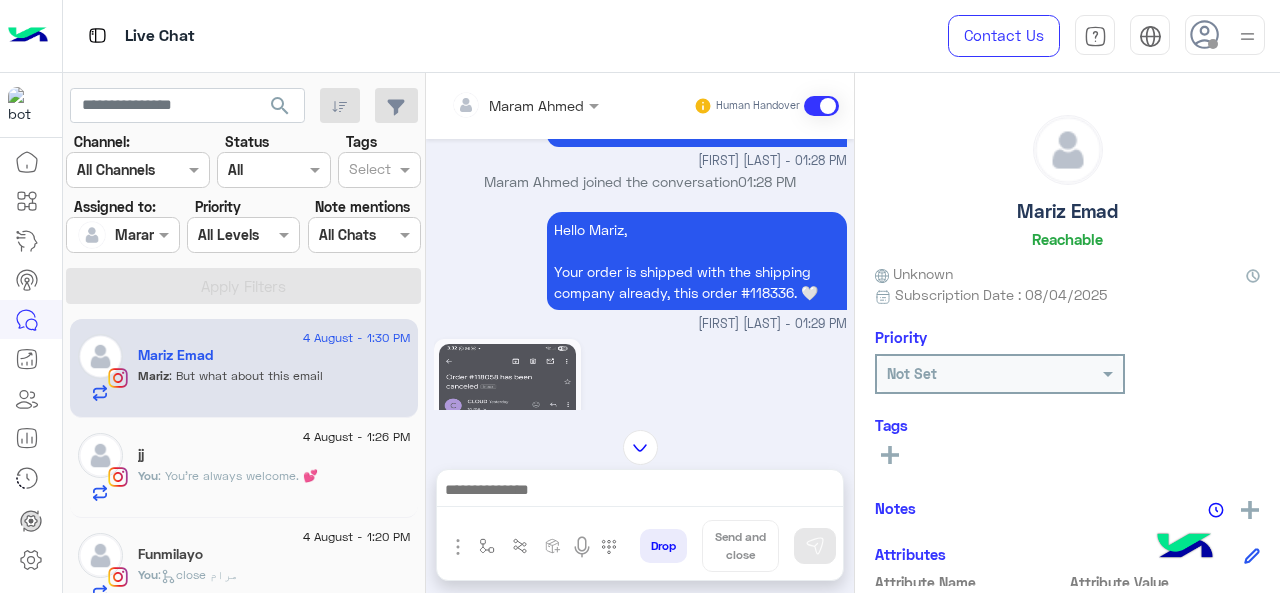 click at bounding box center (525, 104) 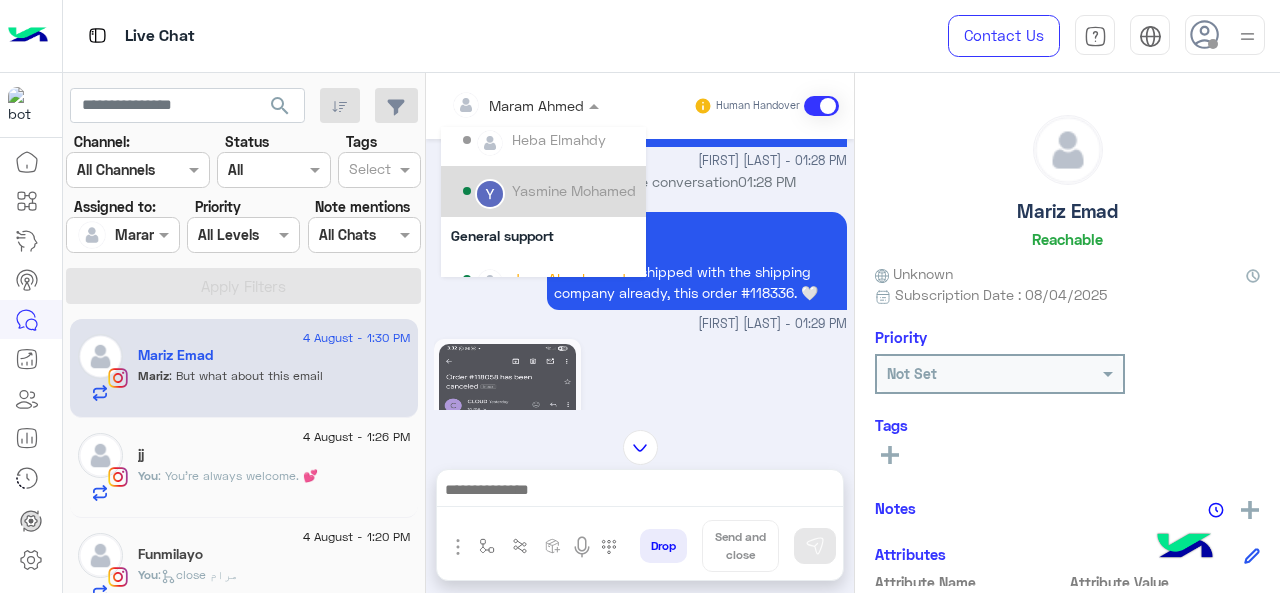 scroll, scrollTop: 200, scrollLeft: 0, axis: vertical 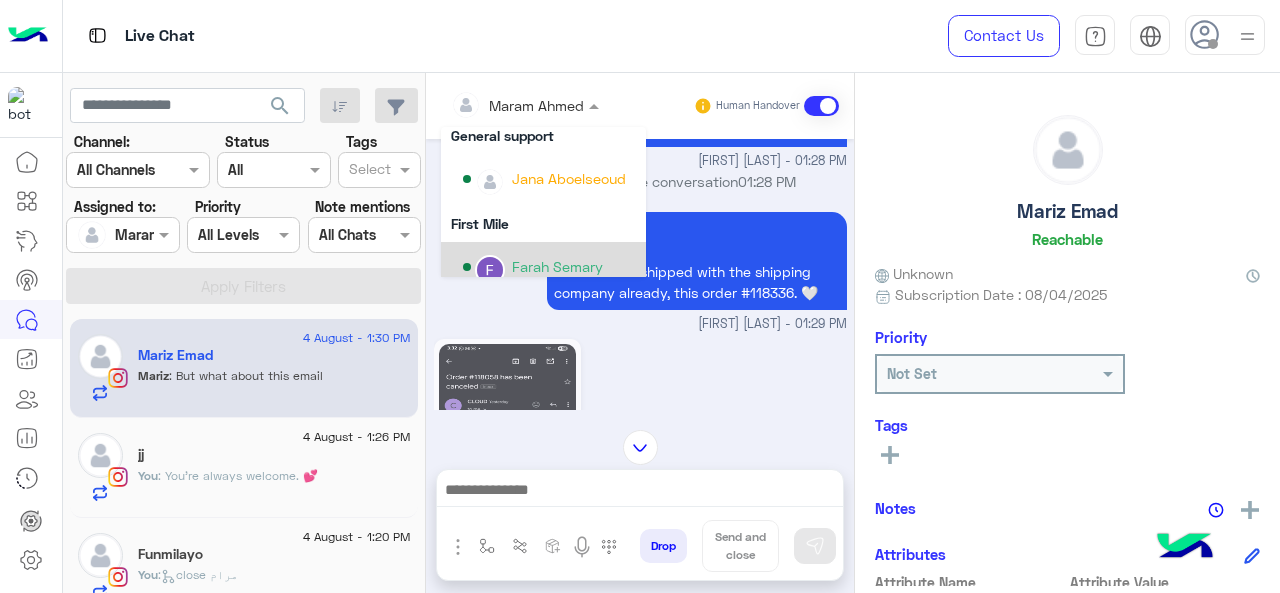 click on "But what about this email   01:29 PM" at bounding box center (640, 494) 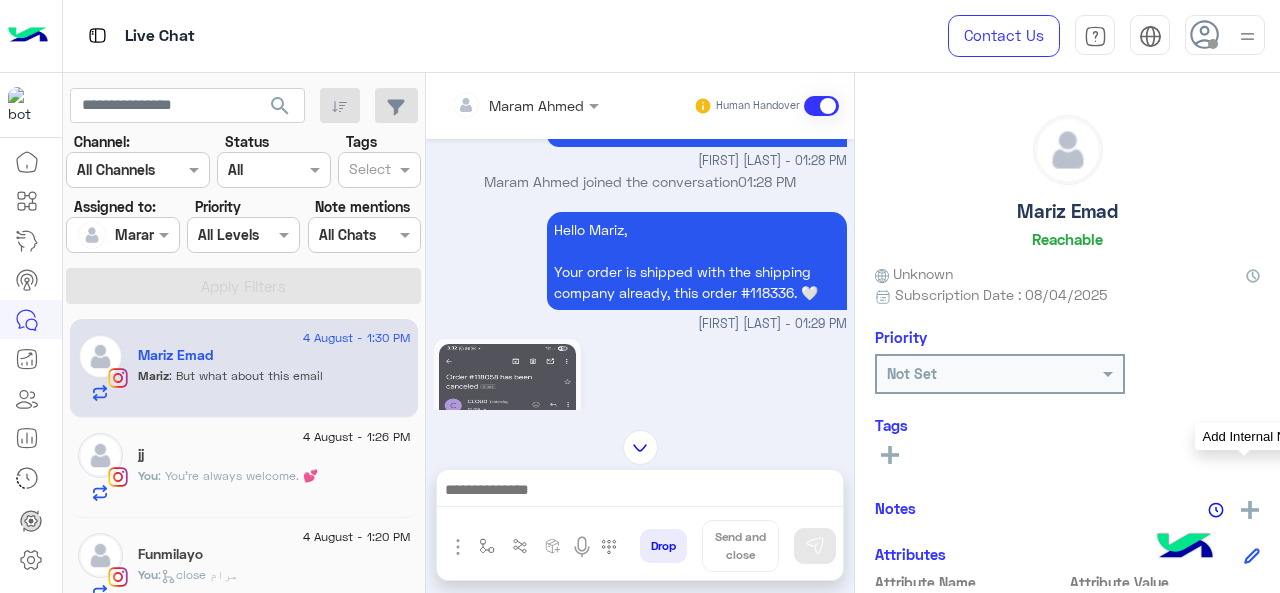 click 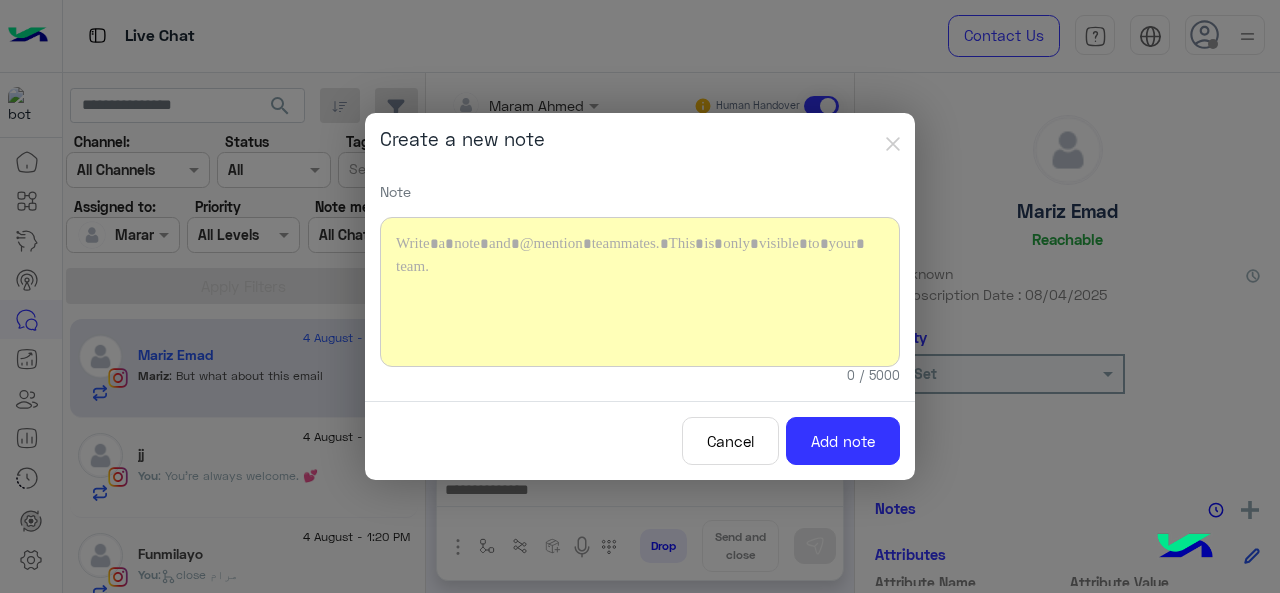 type 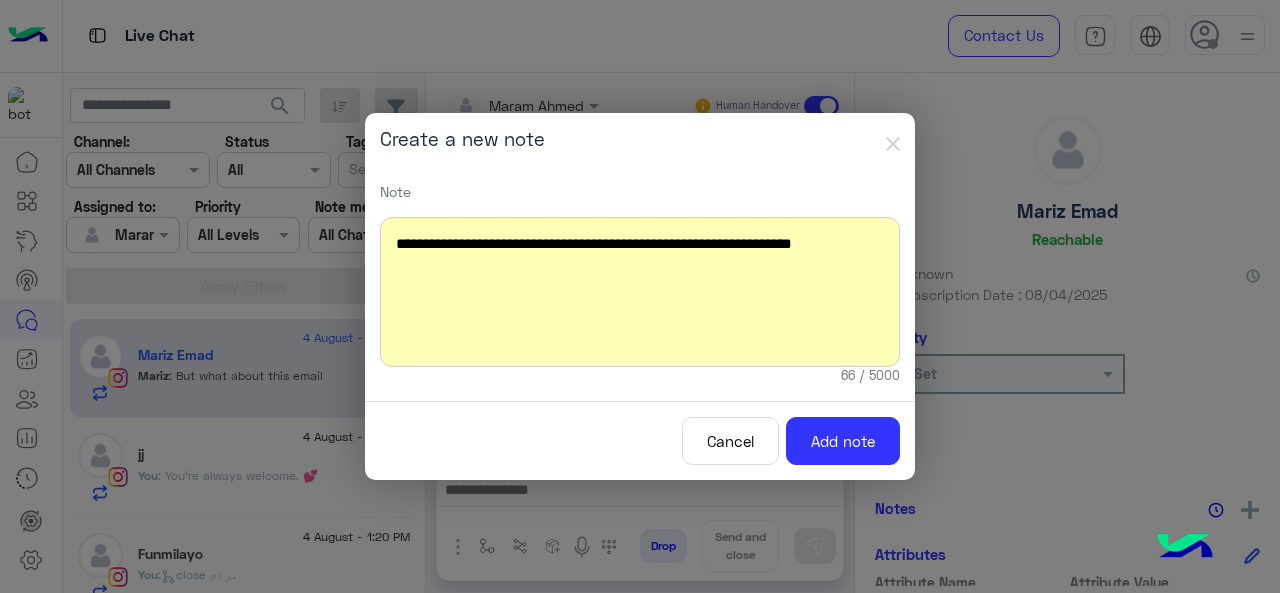 click on "**********" 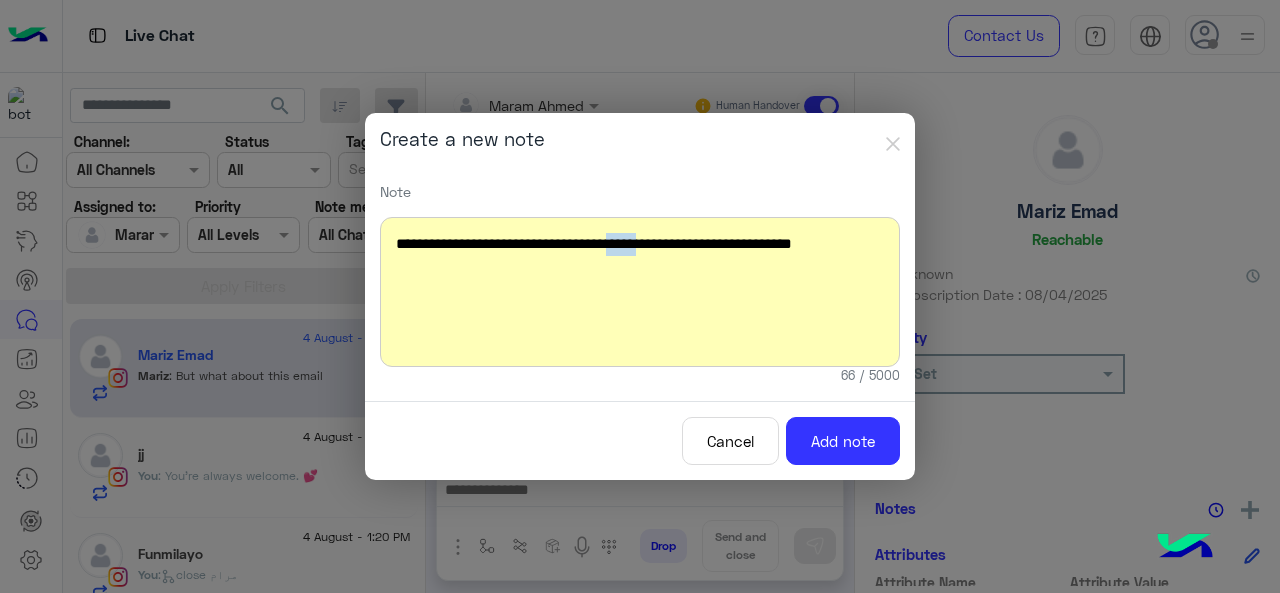 click on "**********" 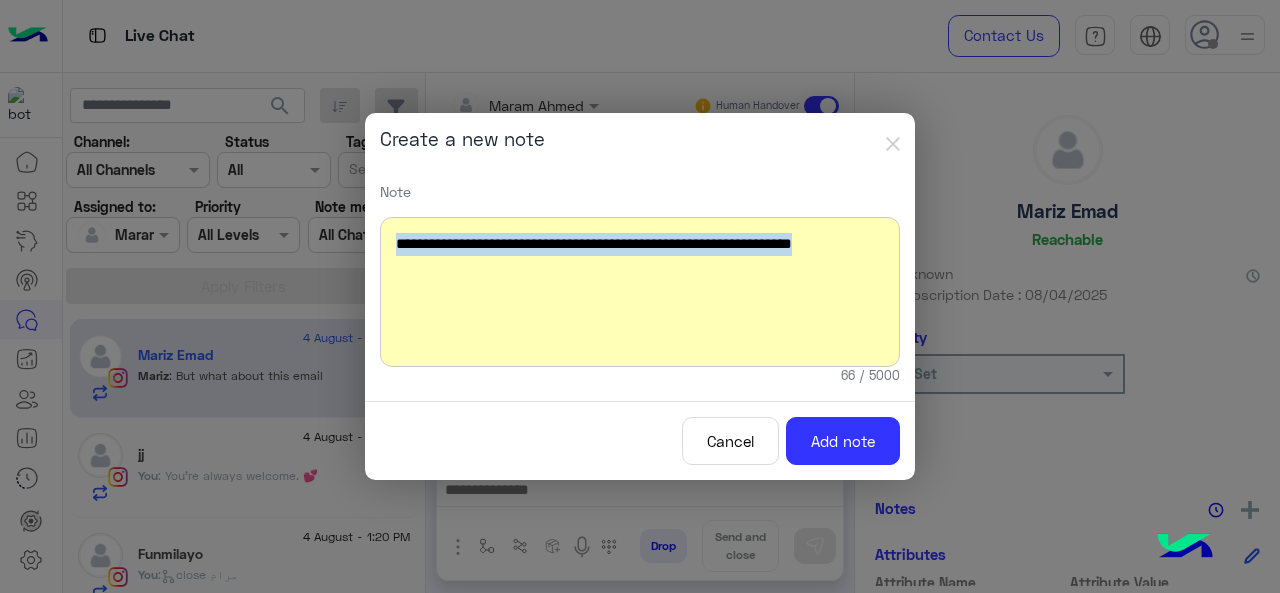 click on "**********" 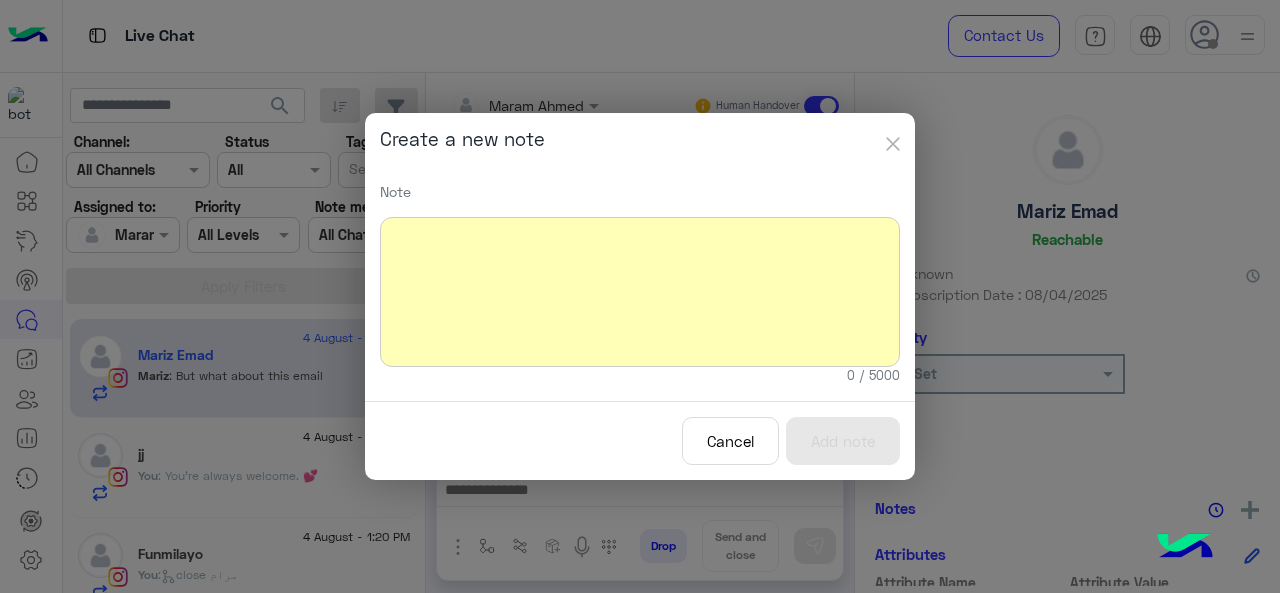 click 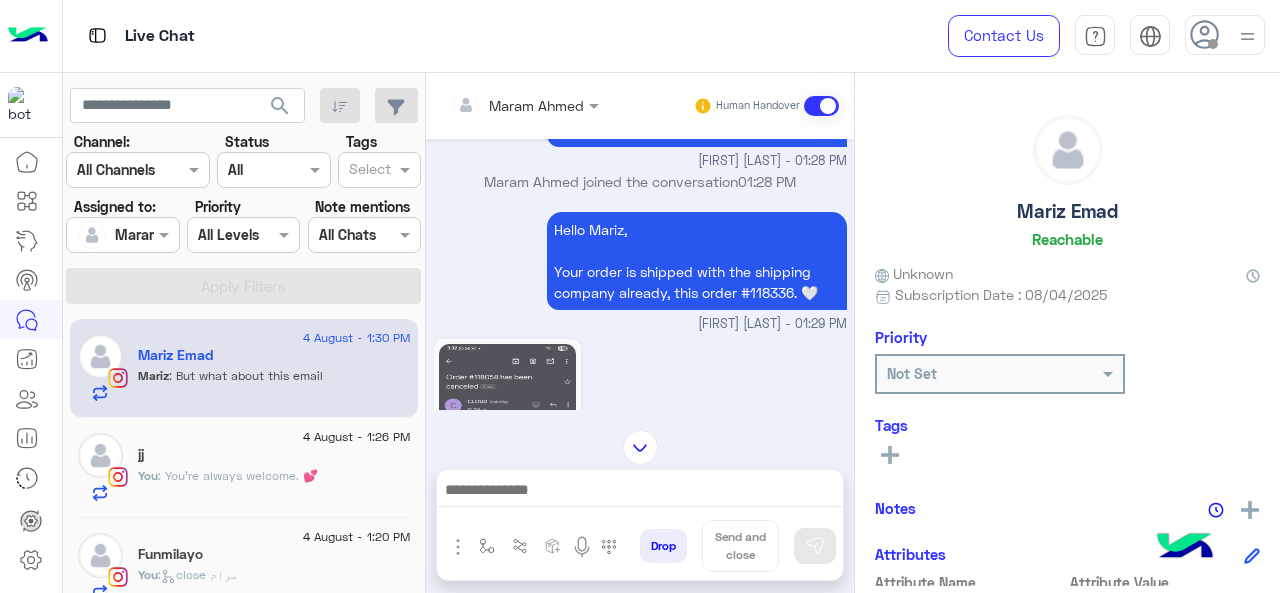 click at bounding box center [525, 104] 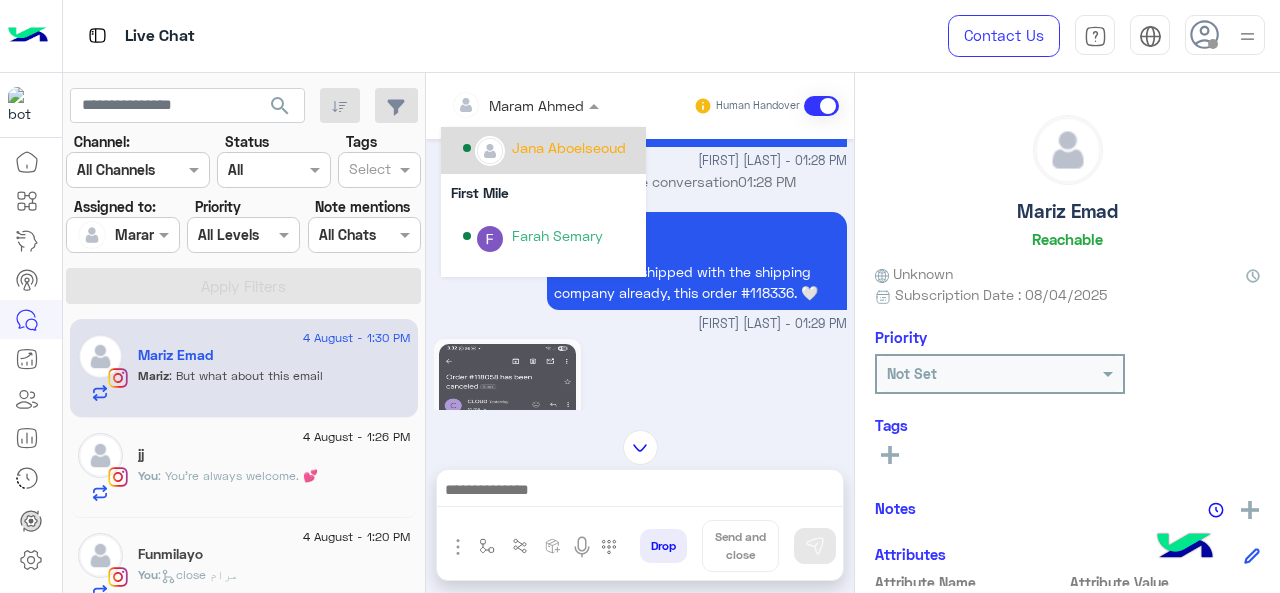 scroll, scrollTop: 200, scrollLeft: 0, axis: vertical 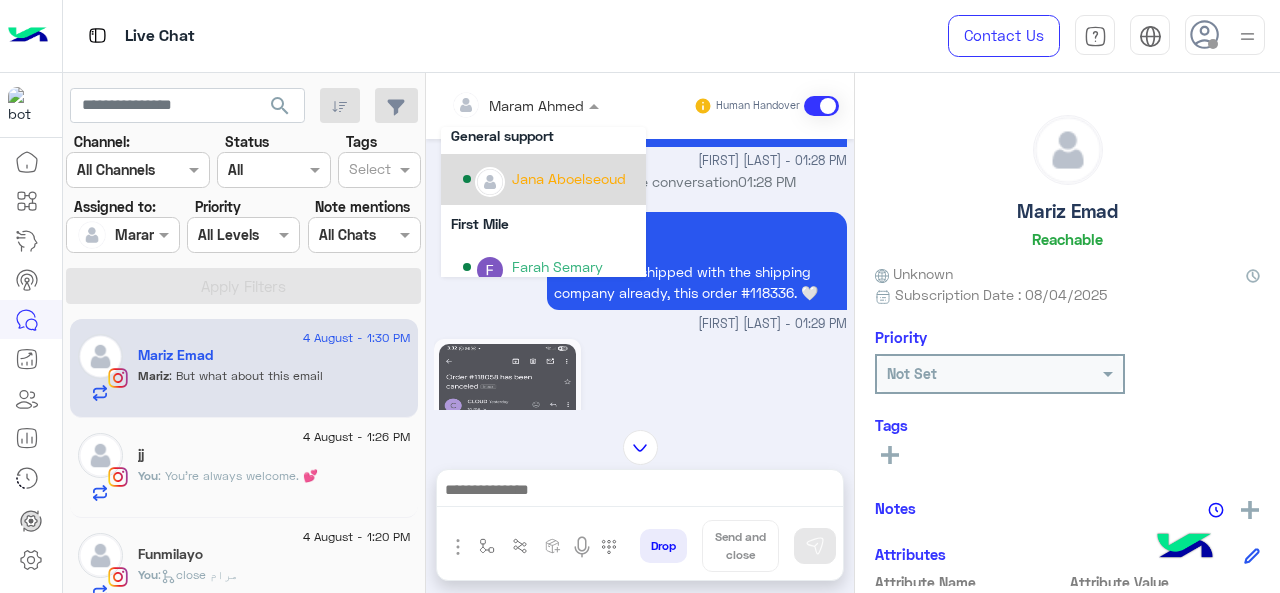 click on "Jana Aboelseoud" at bounding box center (569, 178) 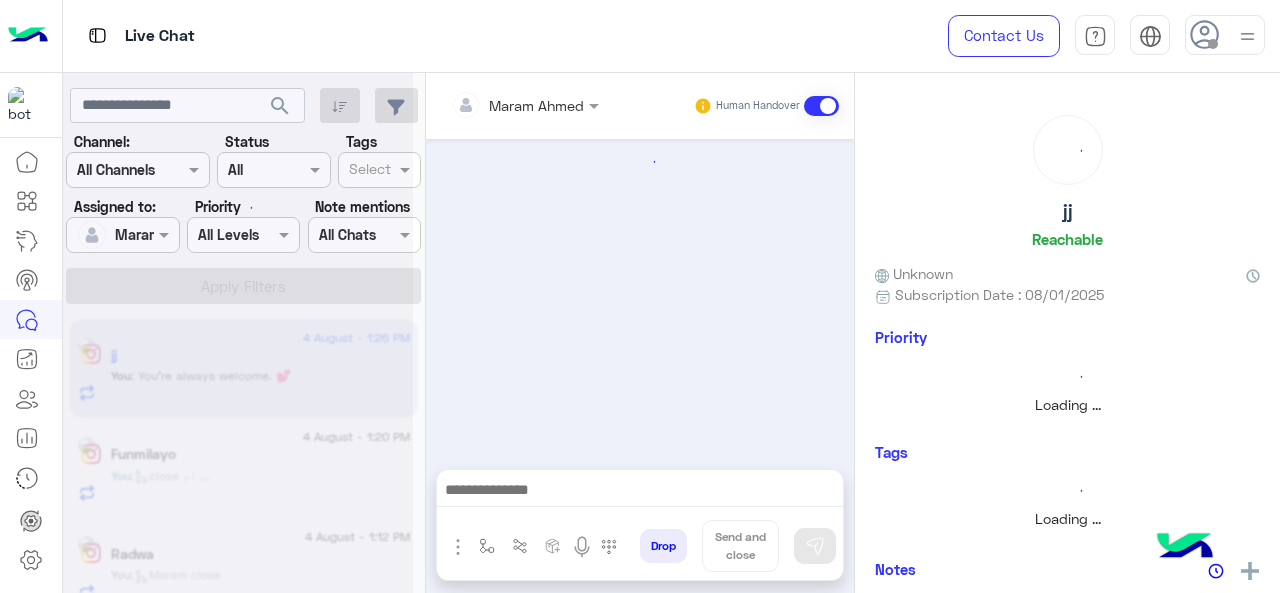 scroll, scrollTop: 722, scrollLeft: 0, axis: vertical 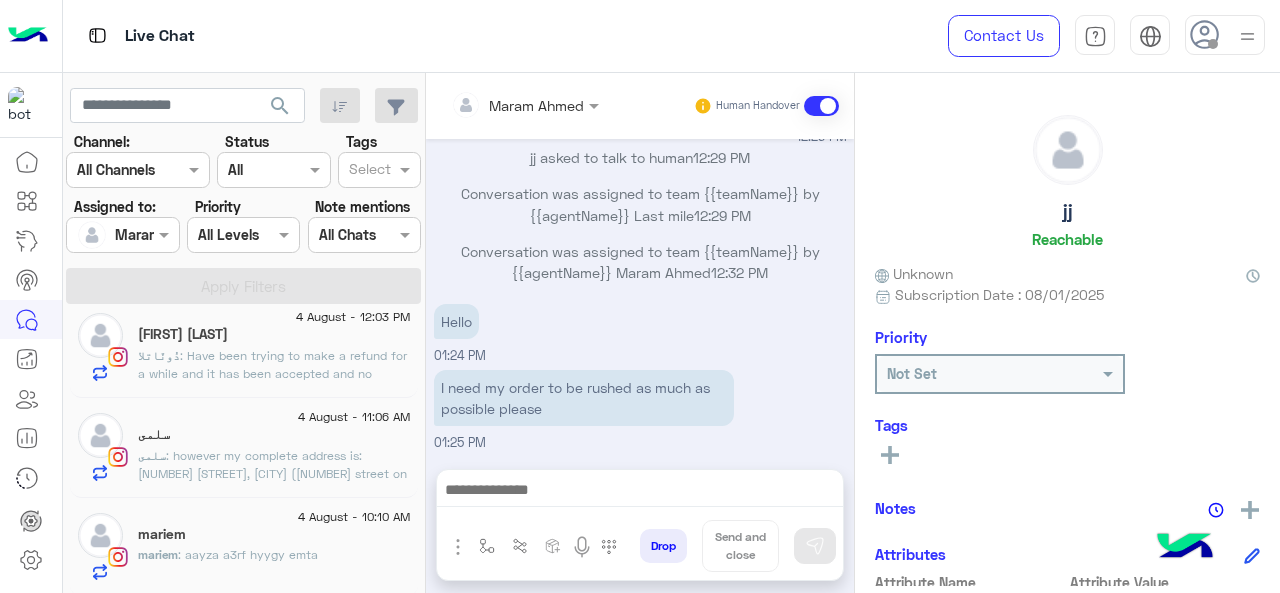 click on "mariem" 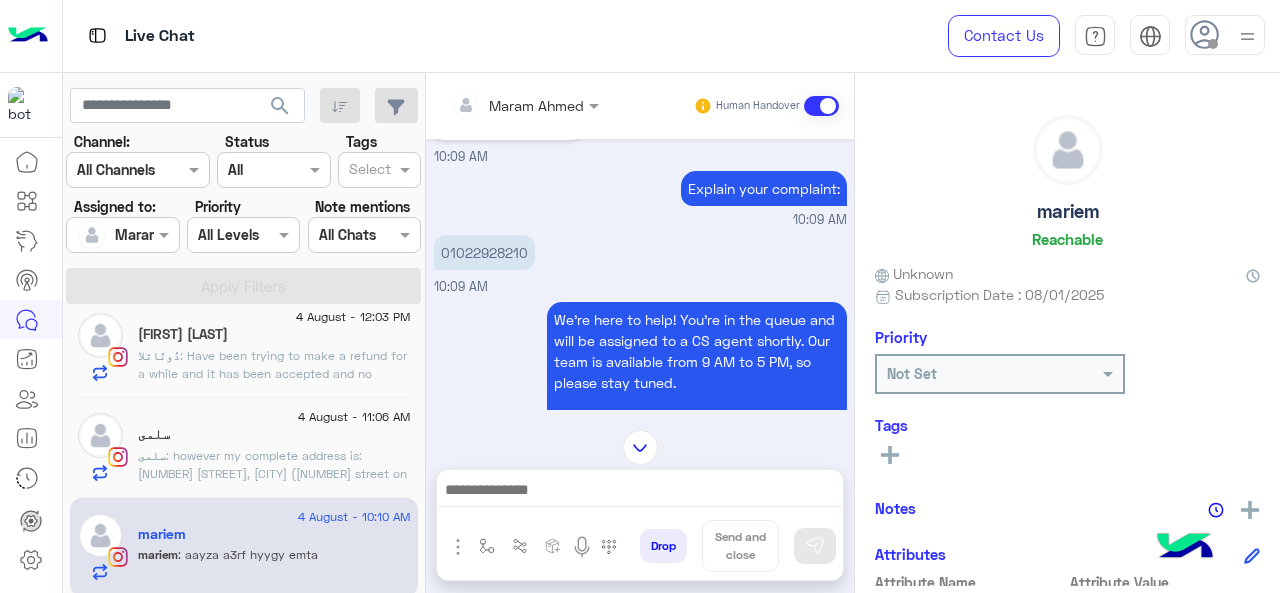 scroll, scrollTop: 482, scrollLeft: 0, axis: vertical 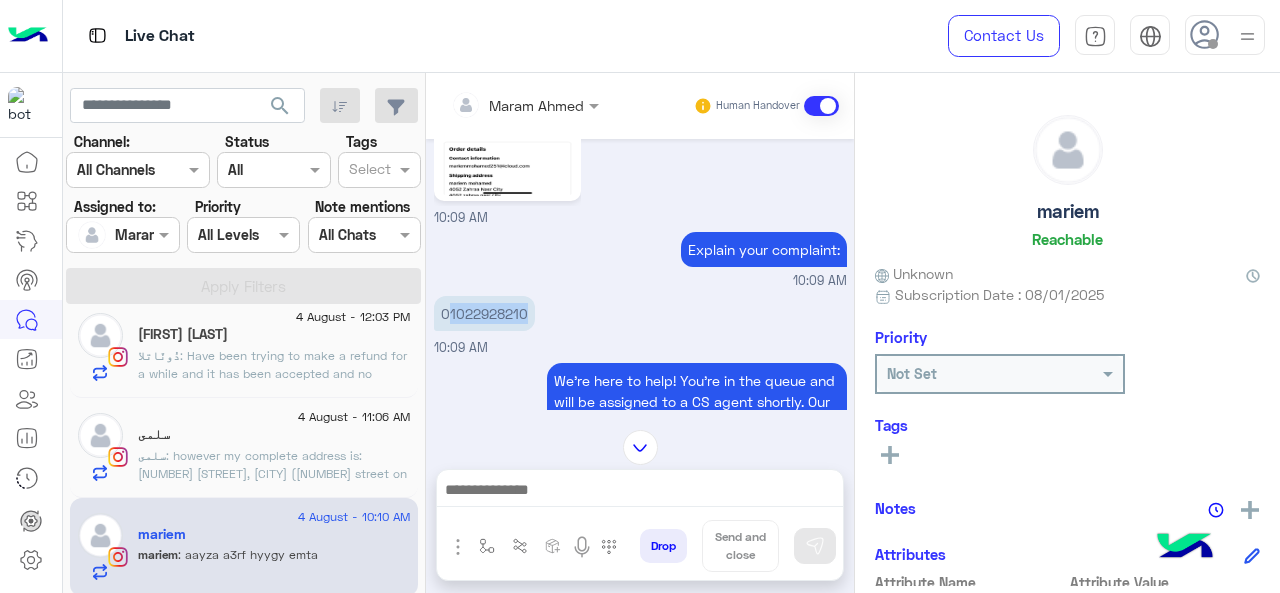 drag, startPoint x: 500, startPoint y: 317, endPoint x: 451, endPoint y: 309, distance: 49.648766 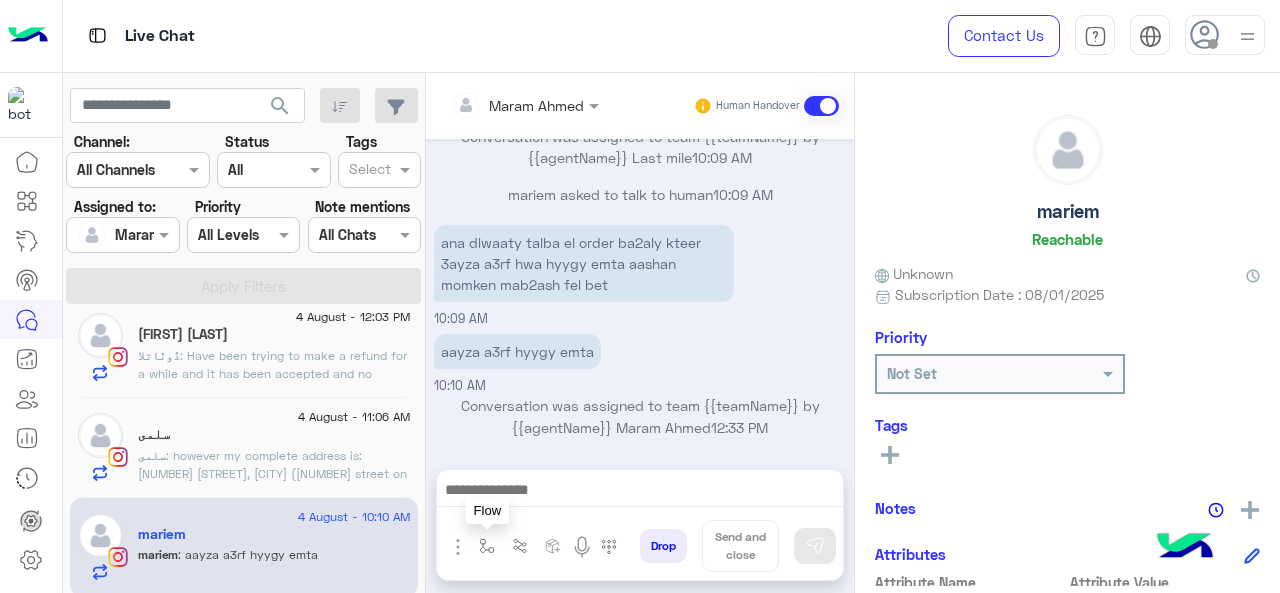 click at bounding box center [487, 546] 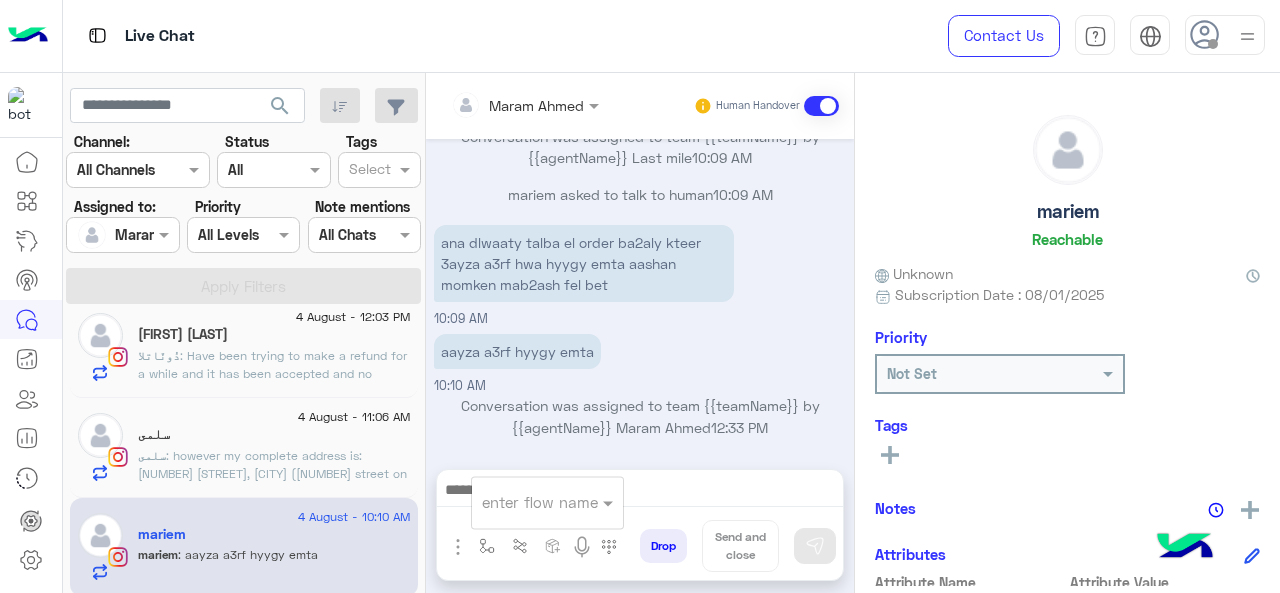 click at bounding box center [523, 502] 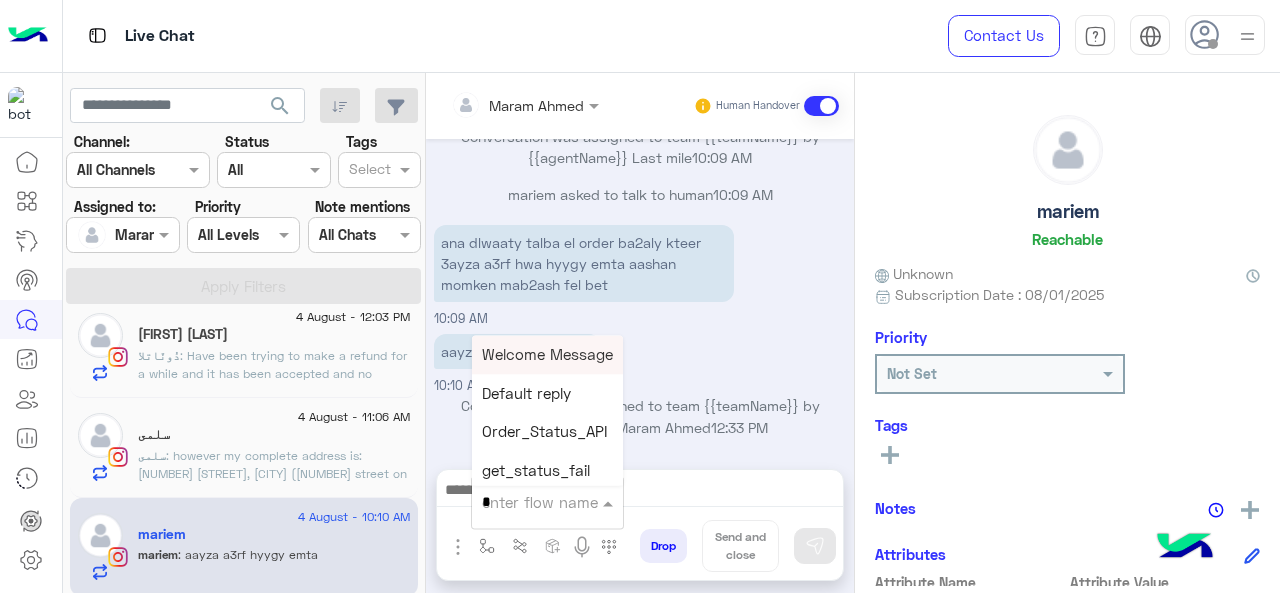 type on "*" 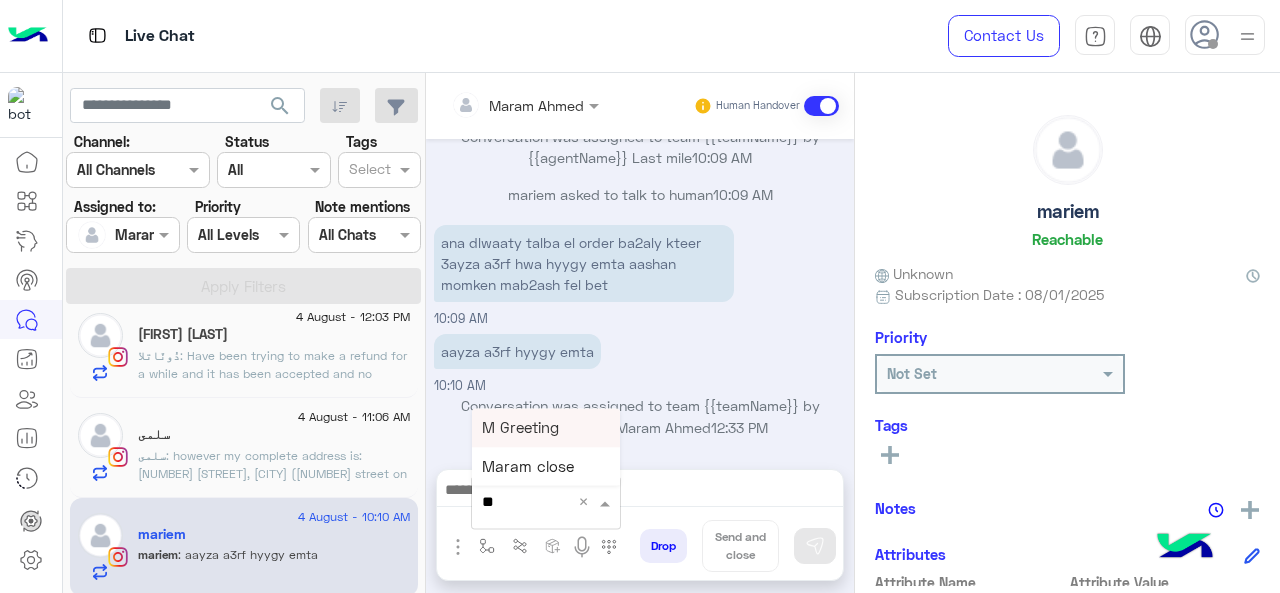 click on "M Greeting" at bounding box center (546, 427) 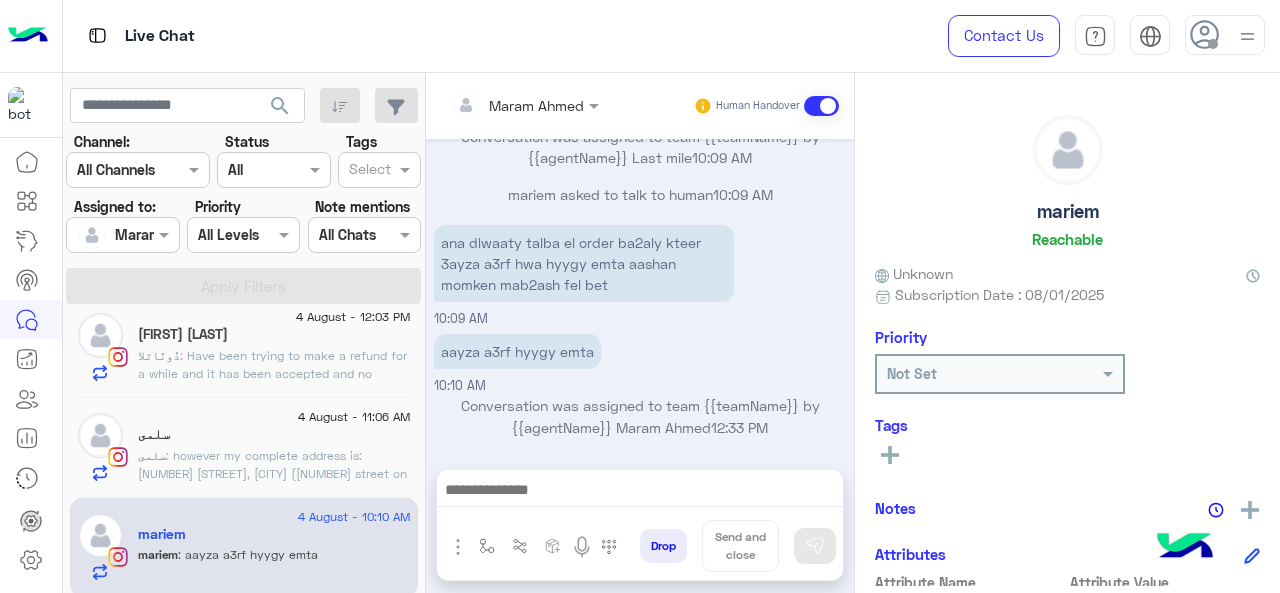 type on "**********" 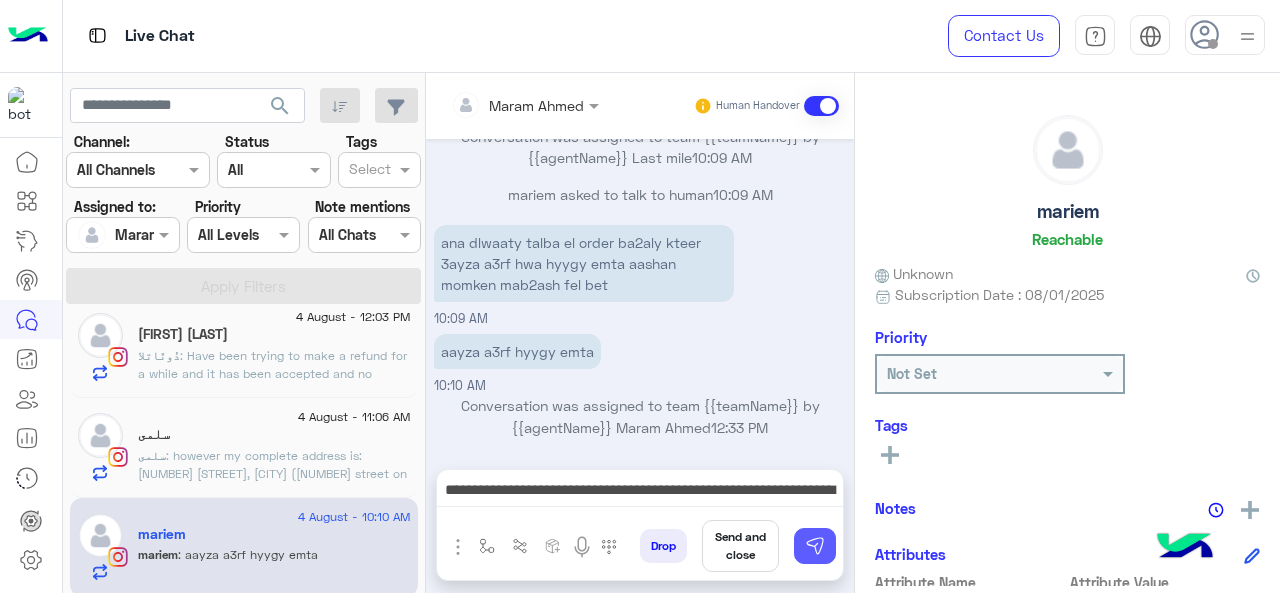 click at bounding box center (815, 546) 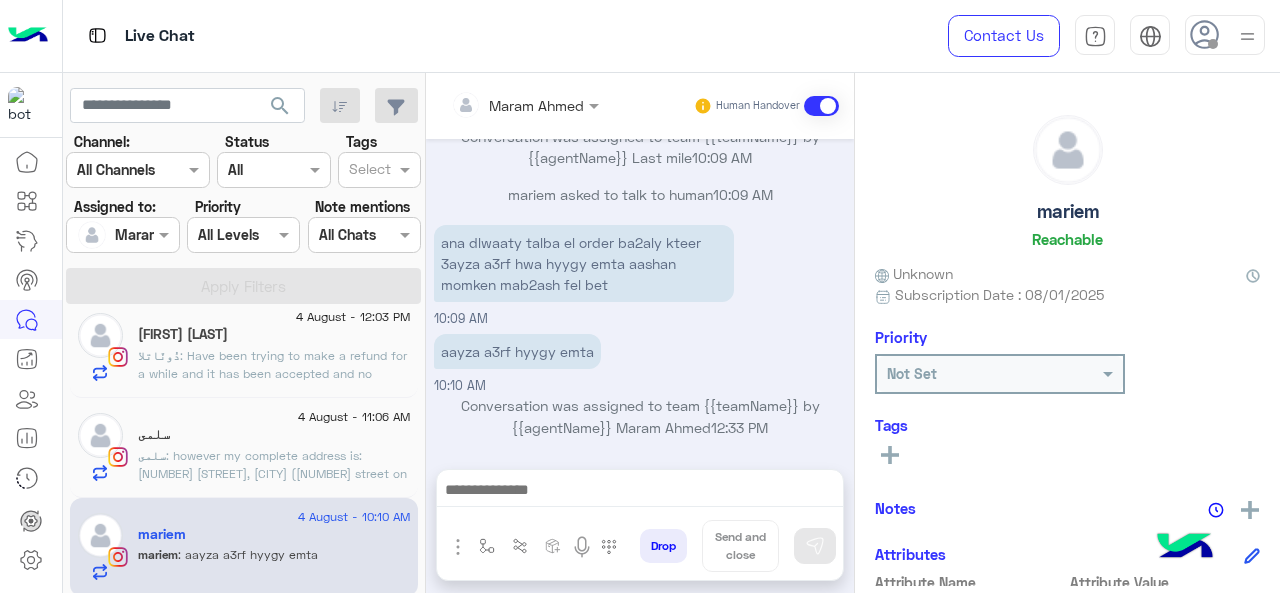 click at bounding box center (640, 492) 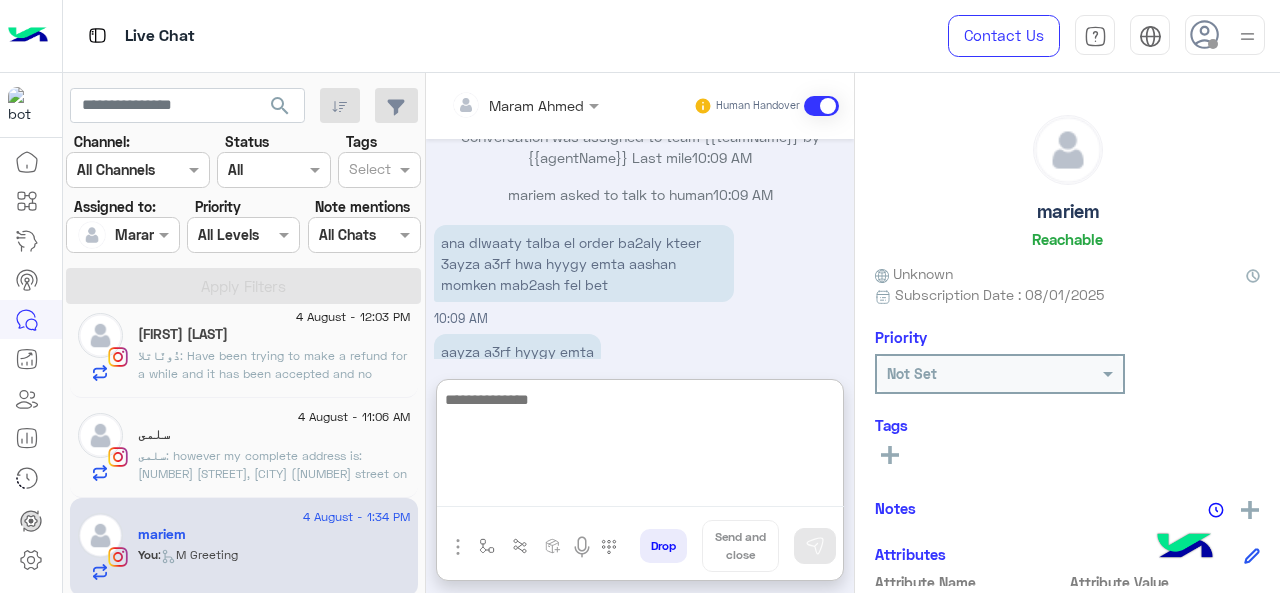 scroll, scrollTop: 1193, scrollLeft: 0, axis: vertical 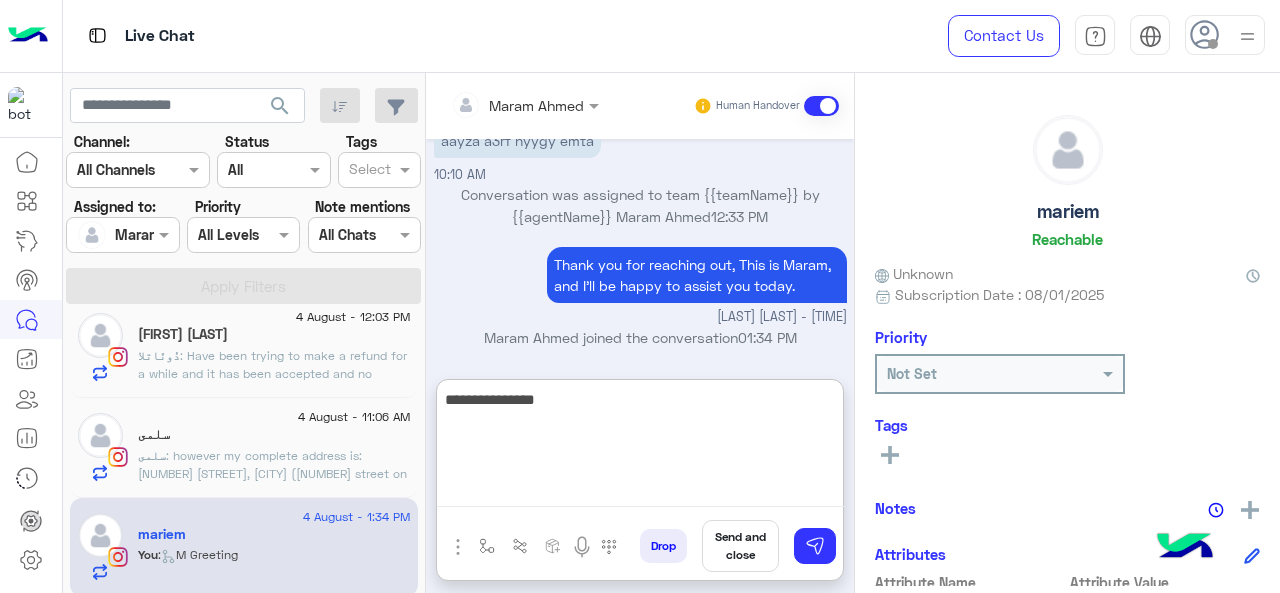 paste on "**********" 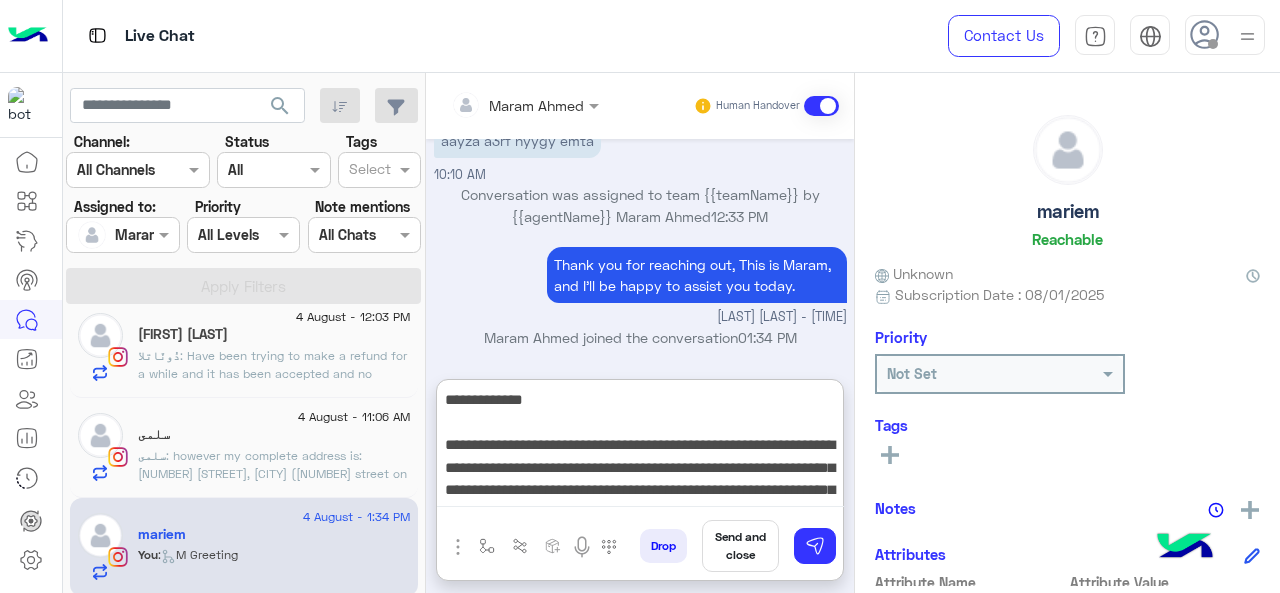 scroll, scrollTop: 60, scrollLeft: 0, axis: vertical 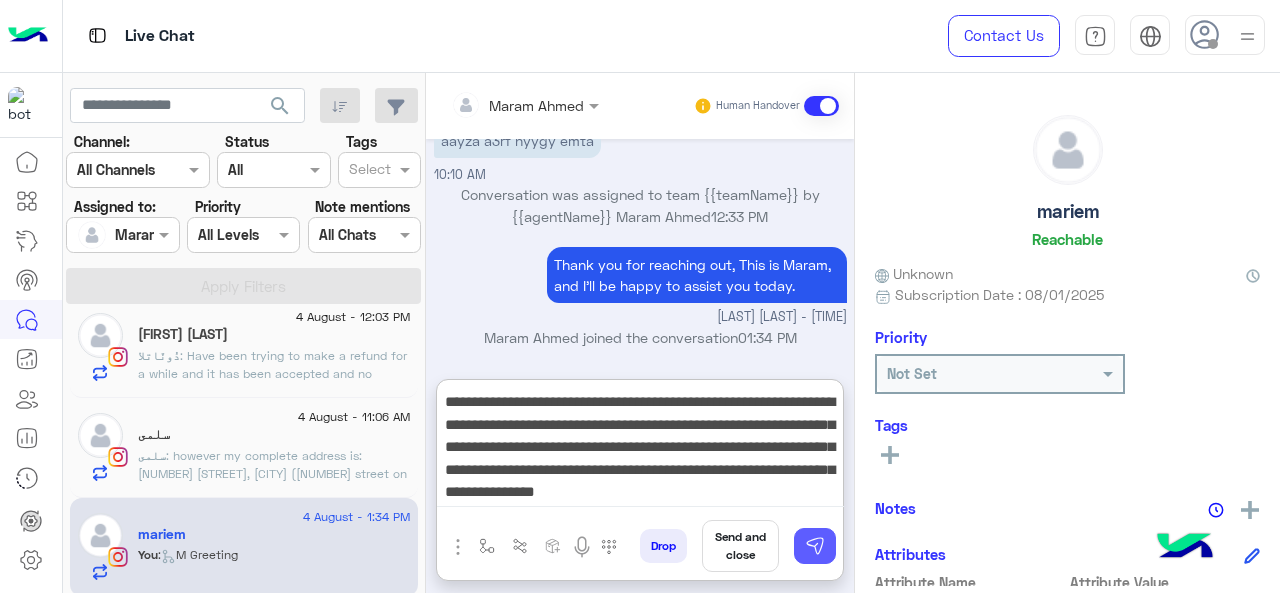type on "**********" 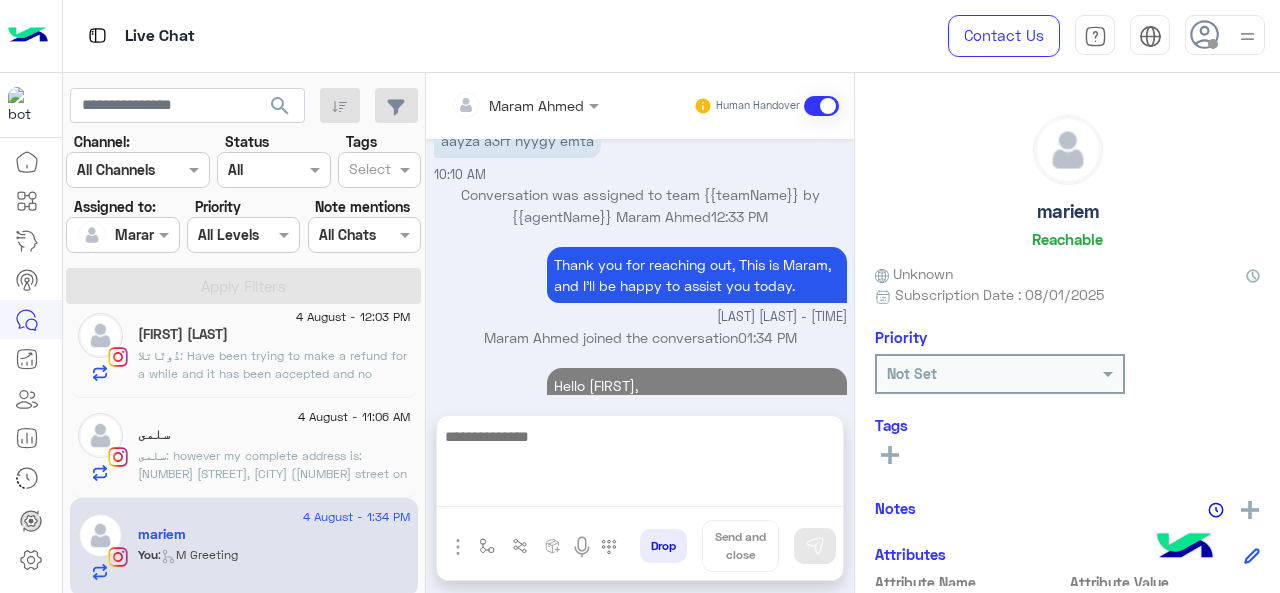 scroll, scrollTop: 1369, scrollLeft: 0, axis: vertical 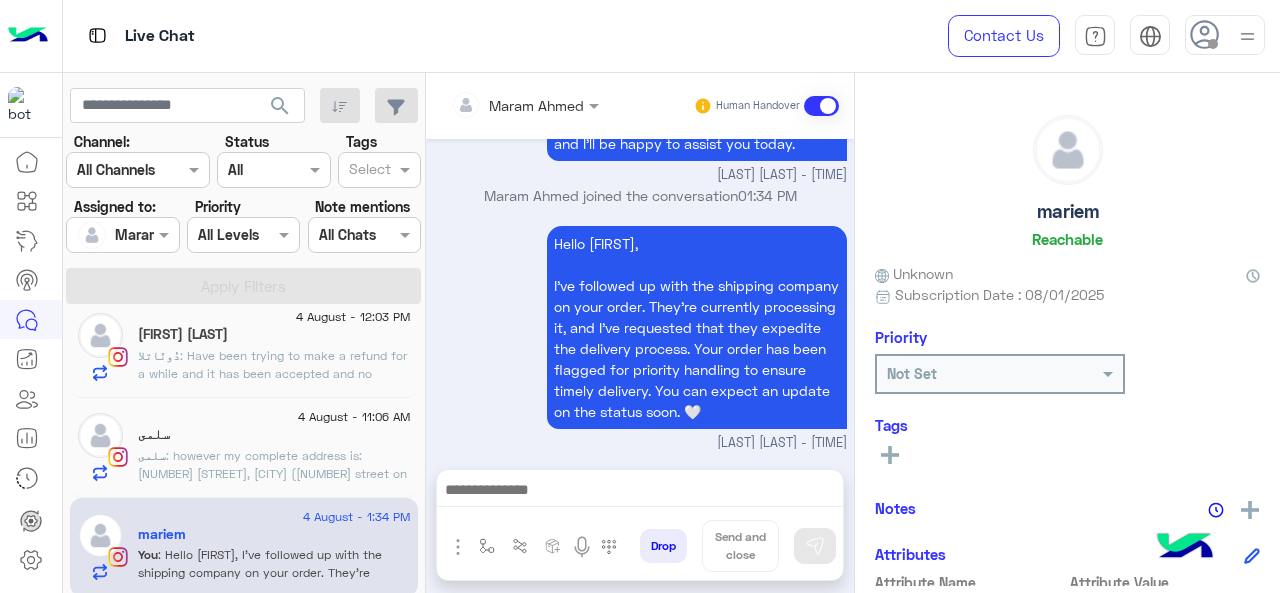 click on "سلمى : however my complete address is: 4 sami zaki, zamalek, cairo (2nd street on left off hilton hotel in zamalek. ala awel el share3 CIB bank)" 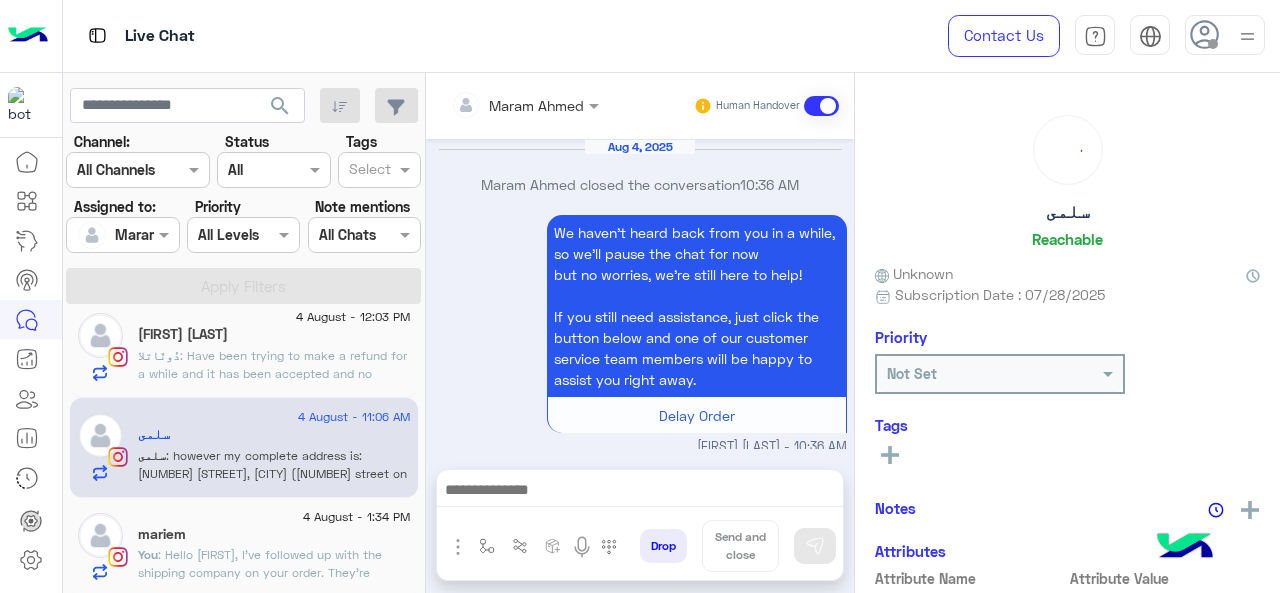 scroll, scrollTop: 1020, scrollLeft: 0, axis: vertical 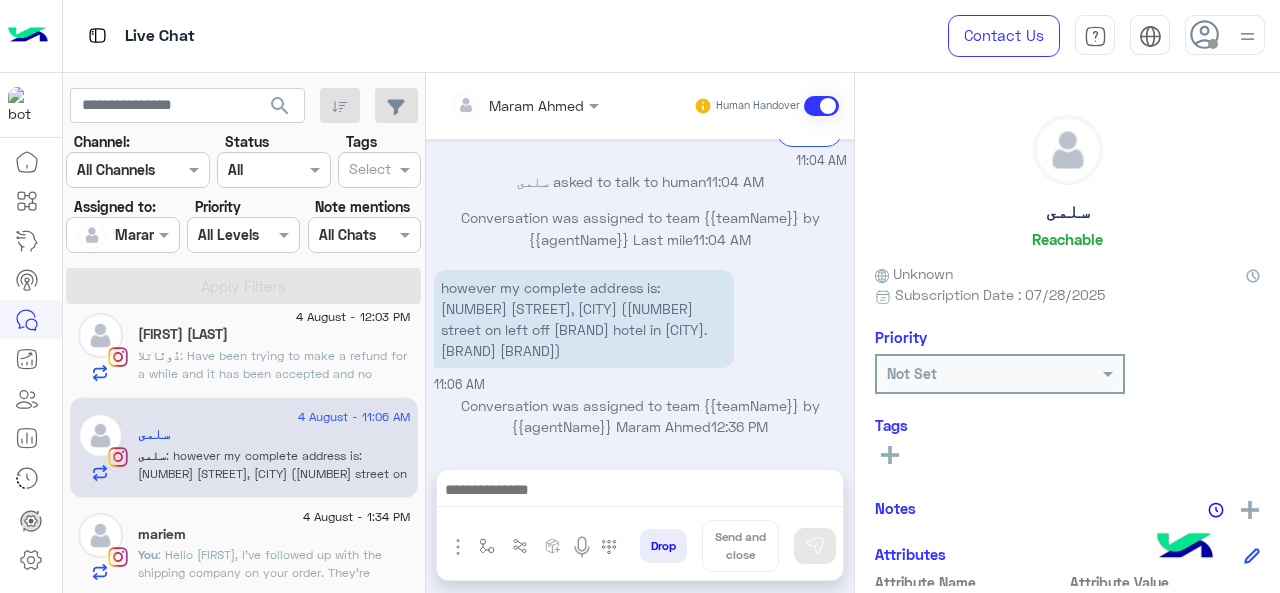 drag, startPoint x: 664, startPoint y: 287, endPoint x: 507, endPoint y: 347, distance: 168.07439 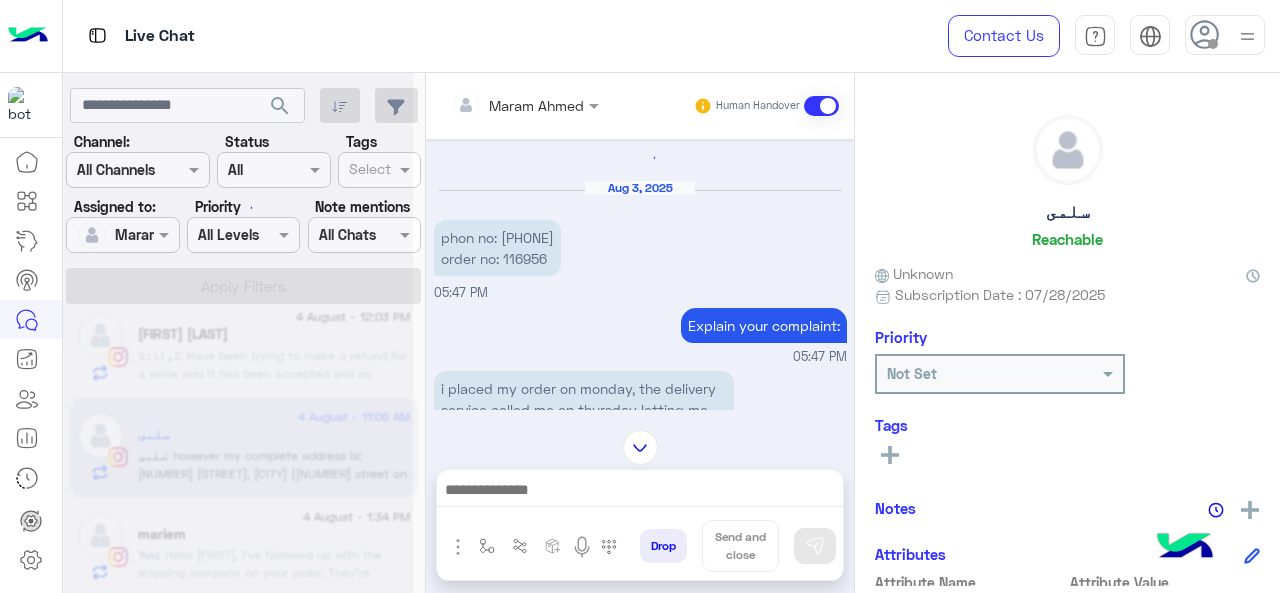 scroll, scrollTop: 0, scrollLeft: 0, axis: both 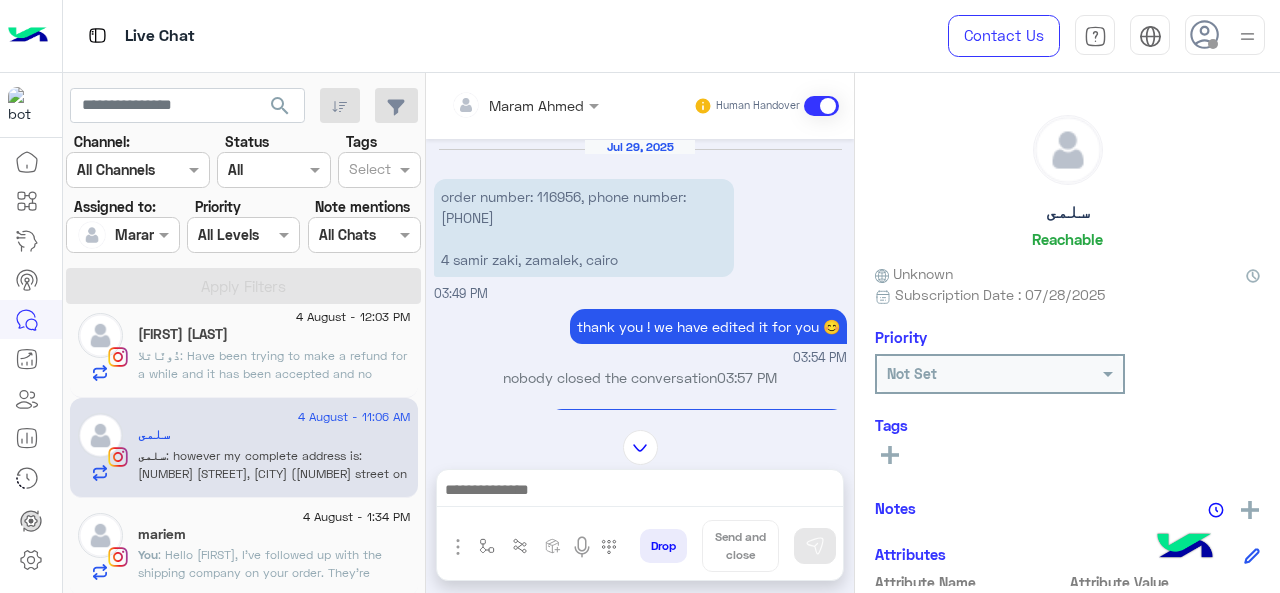 click on "Jul 29, 2025  order number: 116956, phone number: 01001457146 4 samir zaki, zamalek, cairo   03:49 PM  thank you ! we have edited it for you 😊    03:54 PM   nobody closed the conversation   03:57 PM      We haven’t heard back from you in a while, so we’ll pause the chat for now  but no worries, we’re still here to help! If you still need assistance, just click the button below and one of our customer service team members will be happy to assist you right away.  Other Inquirey     03:57 PM  thank you ! we have edited it for you 😊 thank u so much!!   04:07 PM  سلمىTo assist you better, please select your request from the following menu. سلمىمن أجل مساعدتك بشكل أفضل، يرجى اختيار طلبك من القائمة التالية  Main Menu   Customer Service   Ask About Item     04:07 PM   Aug 3, 2025   Customer Service    05:46 PM  Please select your query from the below 👇 Previous Problems with Delivery  Order Delay  Issue in Exchange/Refund Cancel Order Next 1 2" at bounding box center (640, 274) 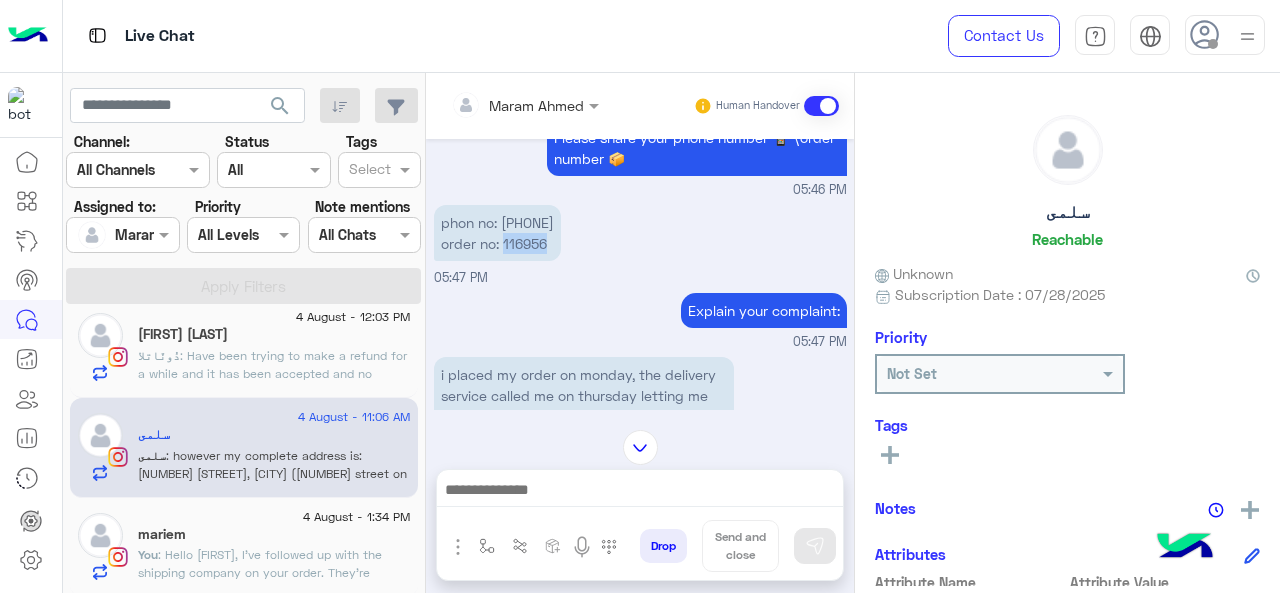 click on "phon no: 01001457146  order no: 116956" at bounding box center (497, 233) 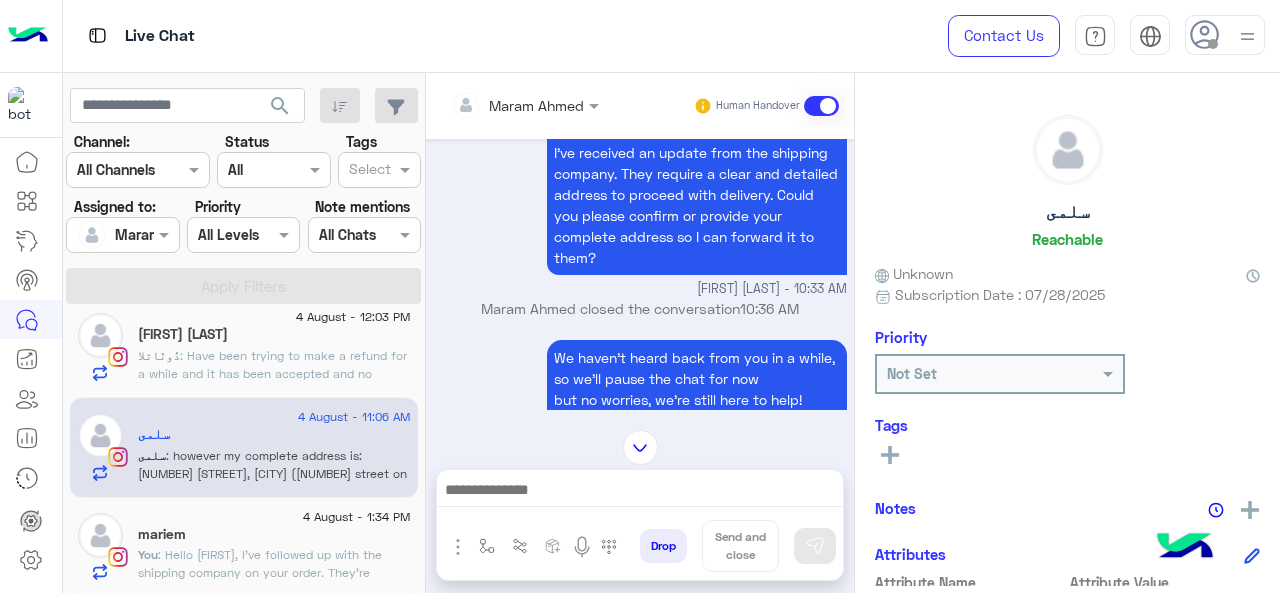 scroll, scrollTop: 2343, scrollLeft: 0, axis: vertical 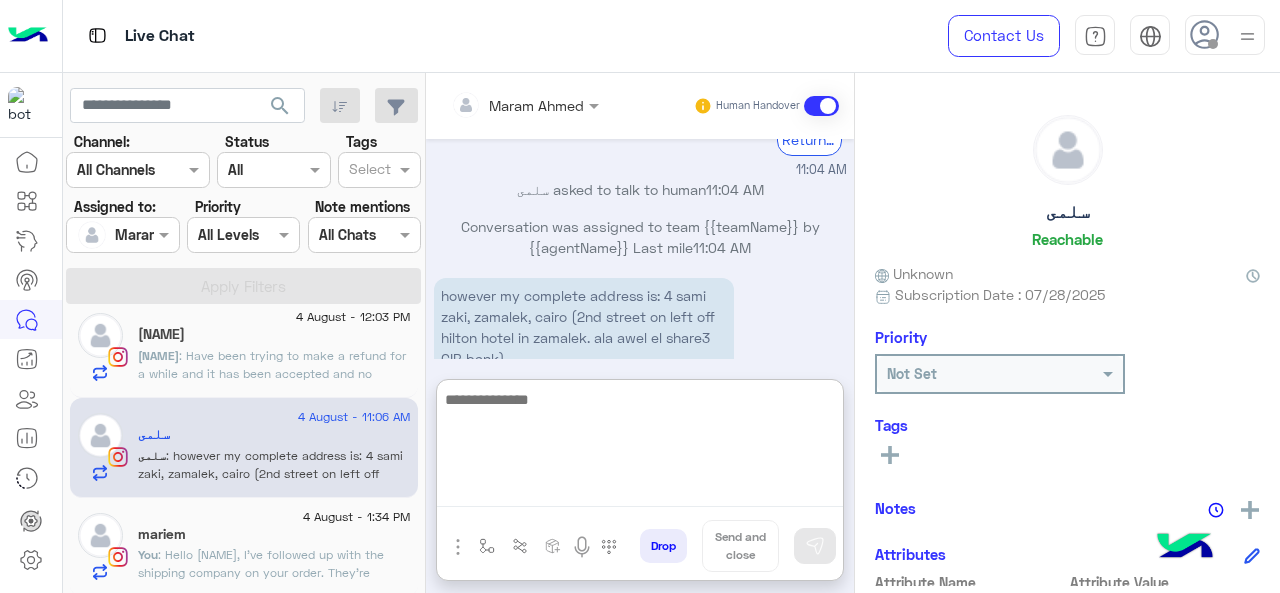paste on "**********" 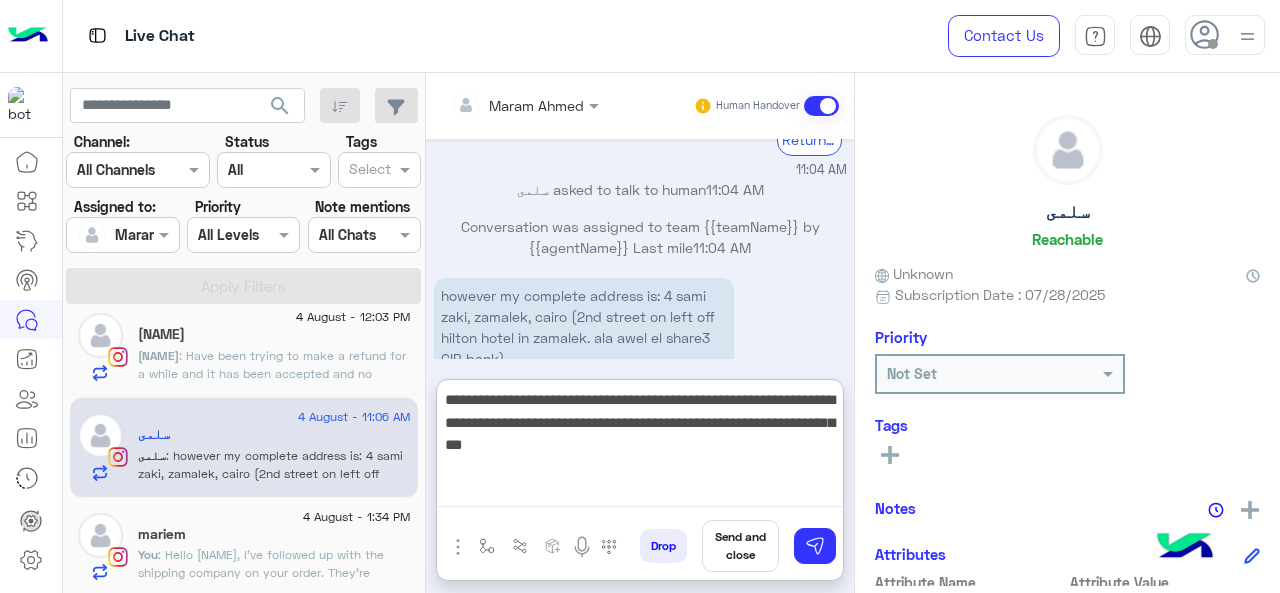 click on "**********" at bounding box center [640, 447] 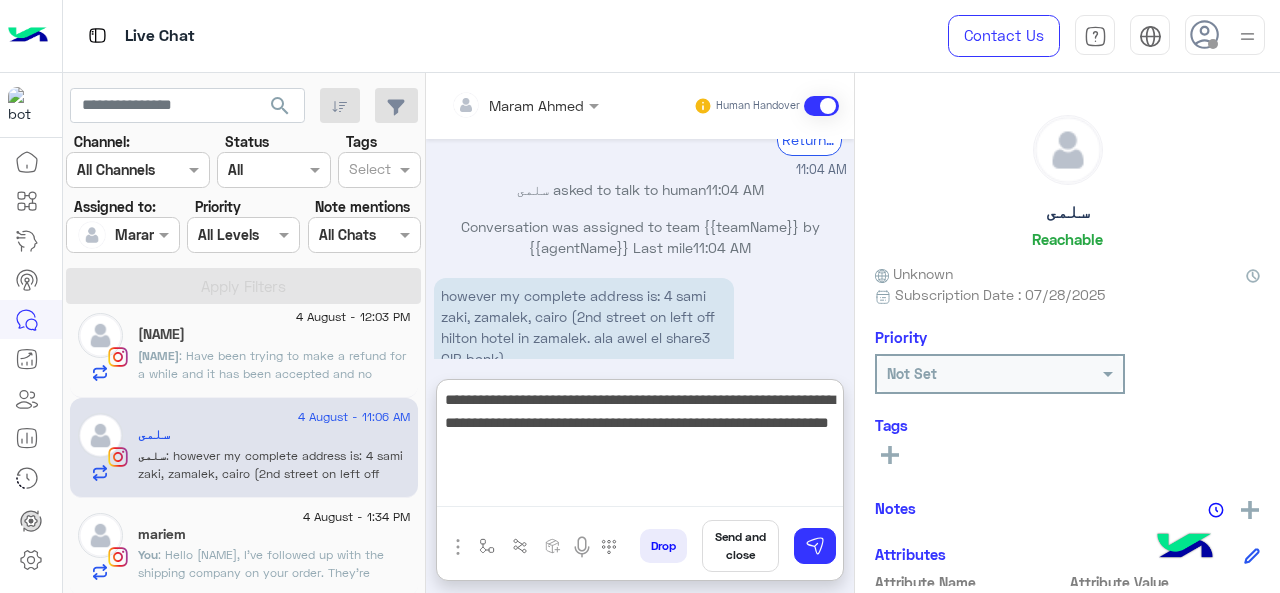 click on "**********" at bounding box center [640, 447] 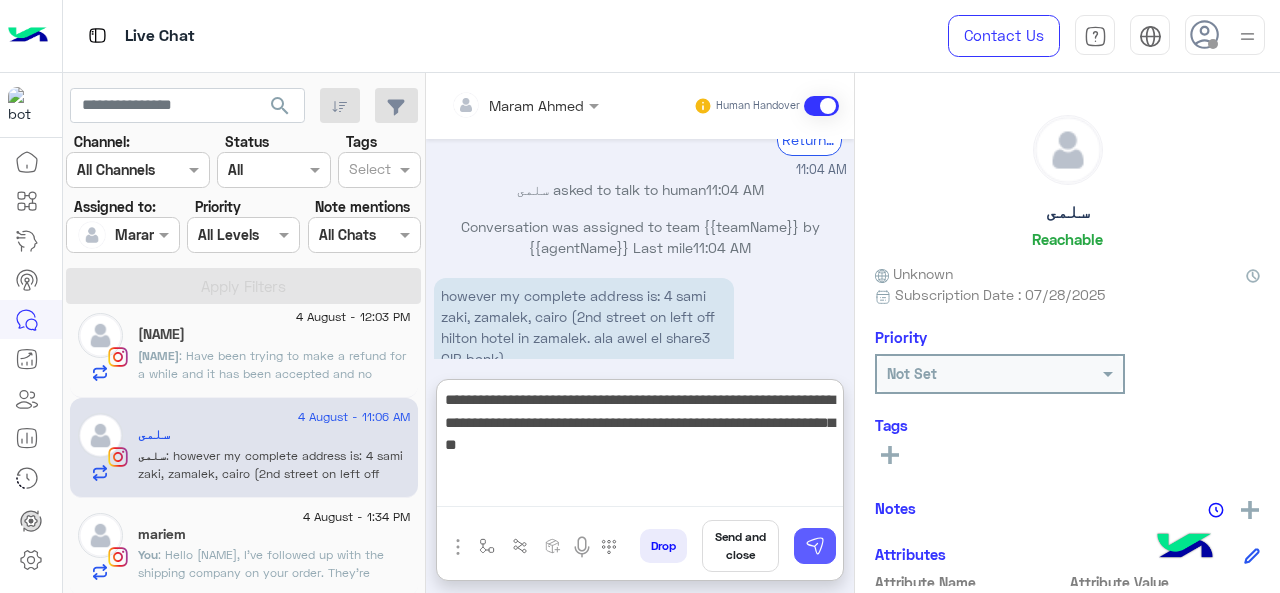 type on "**********" 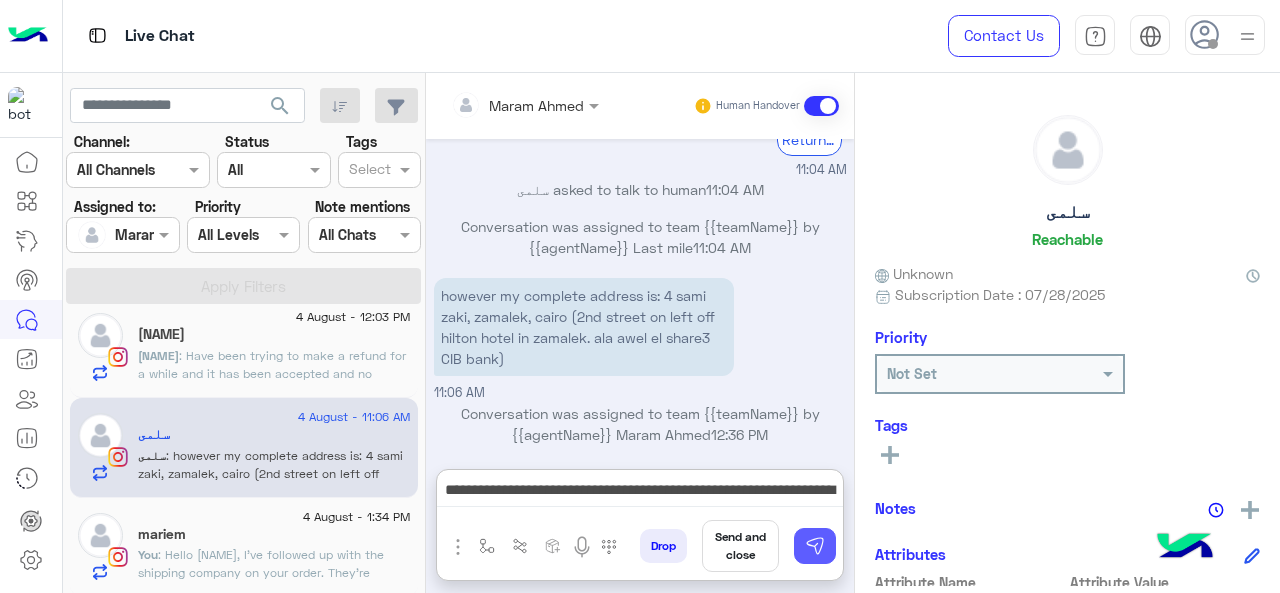 click at bounding box center [815, 546] 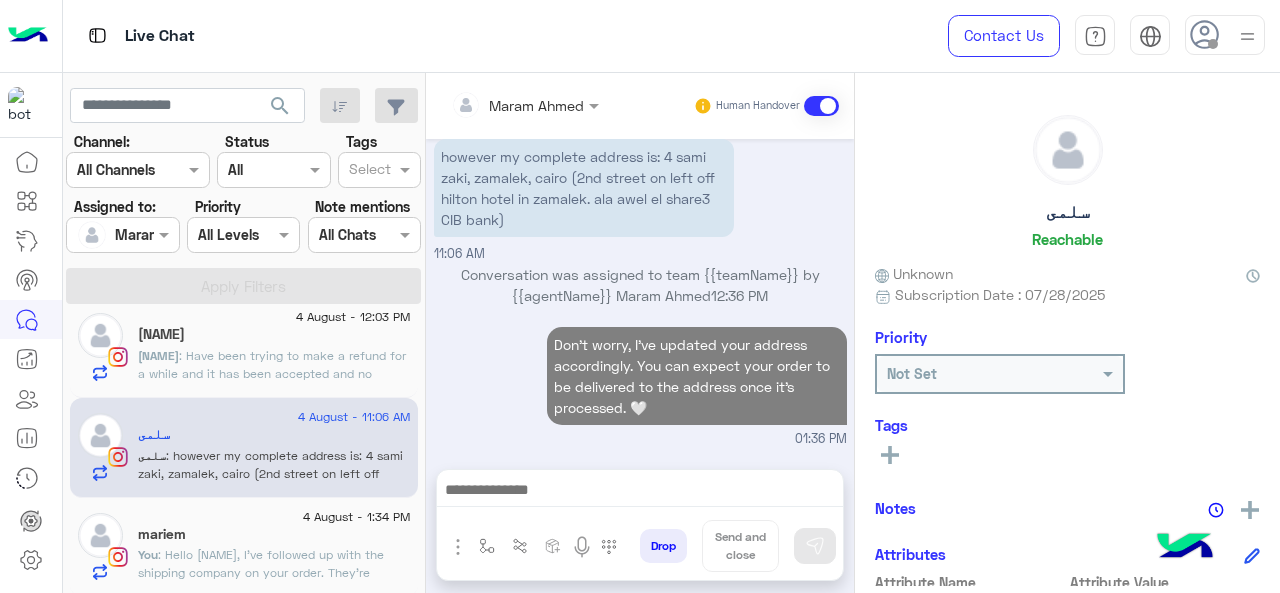 scroll, scrollTop: 3670, scrollLeft: 0, axis: vertical 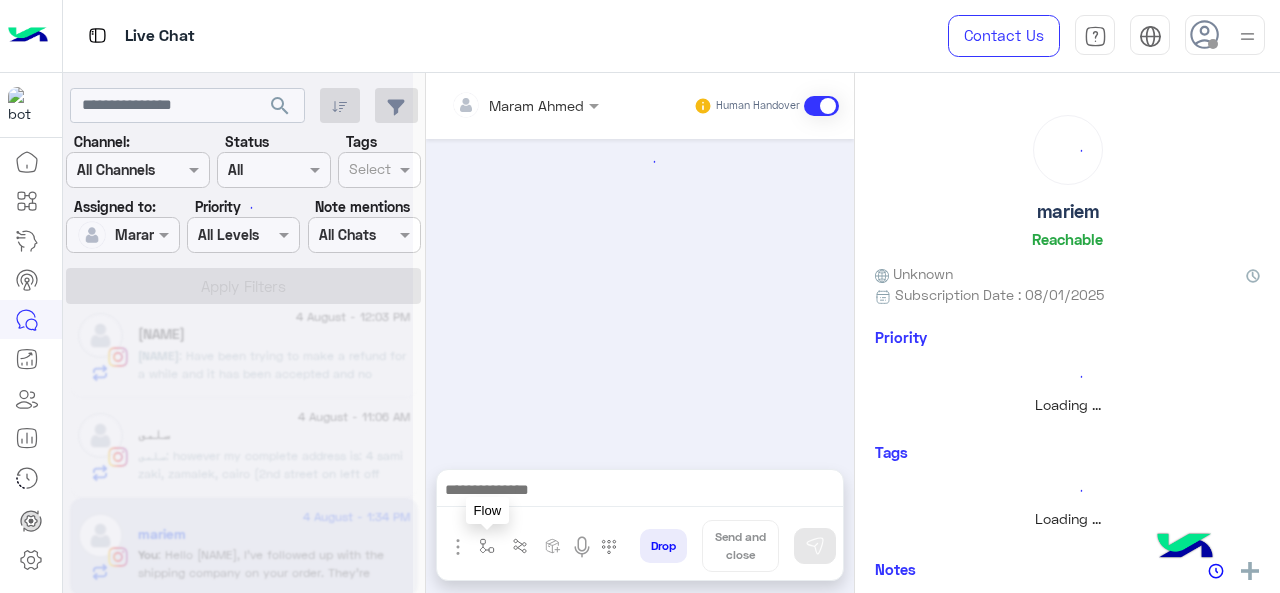 click at bounding box center (487, 546) 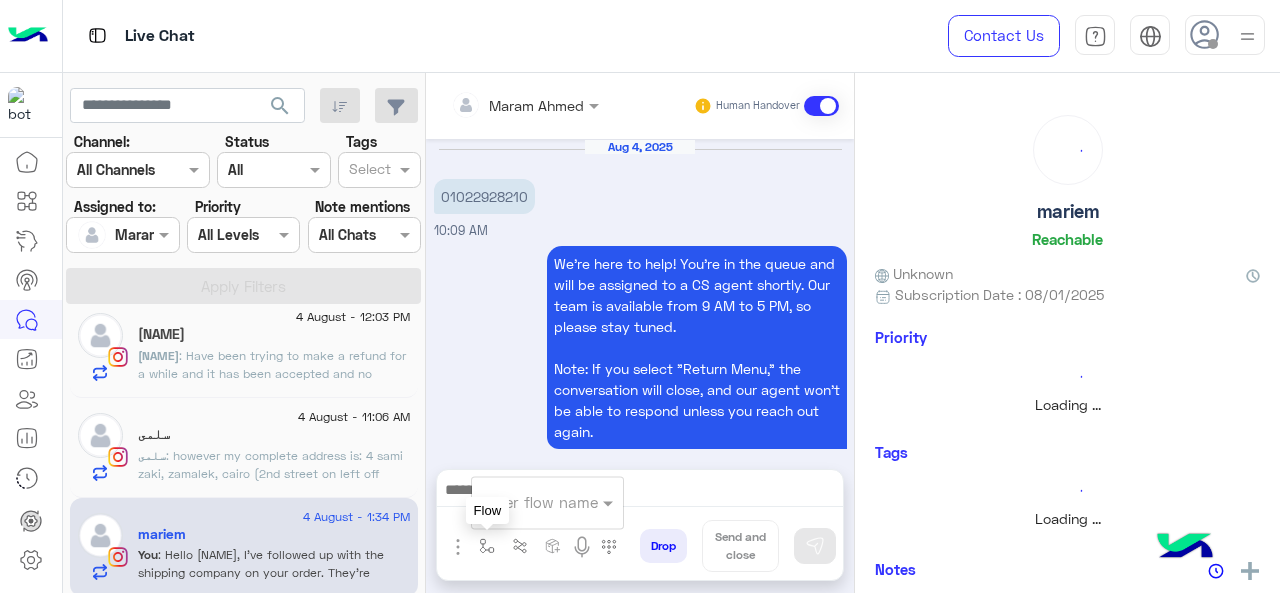 scroll, scrollTop: 736, scrollLeft: 0, axis: vertical 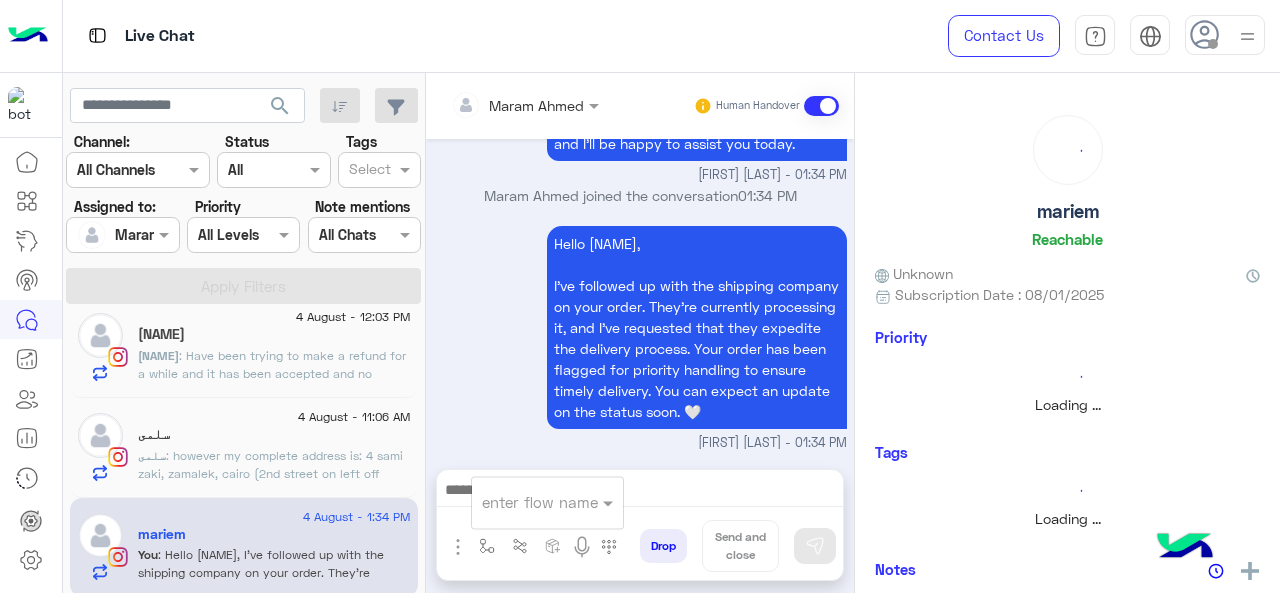 click at bounding box center (523, 502) 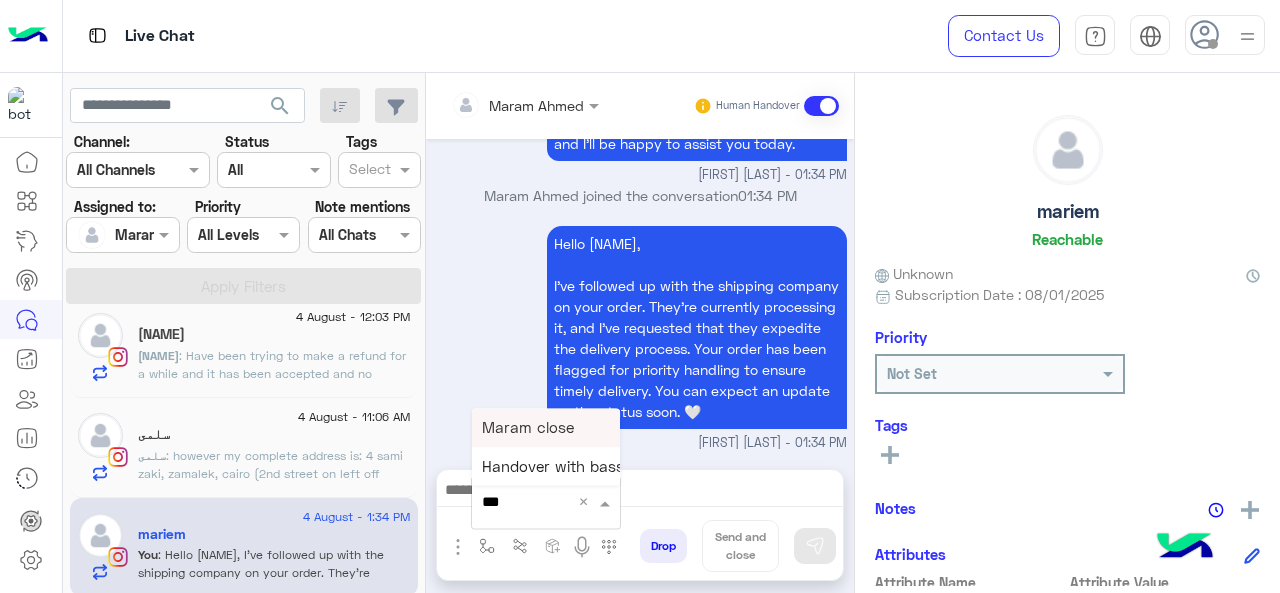 type on "****" 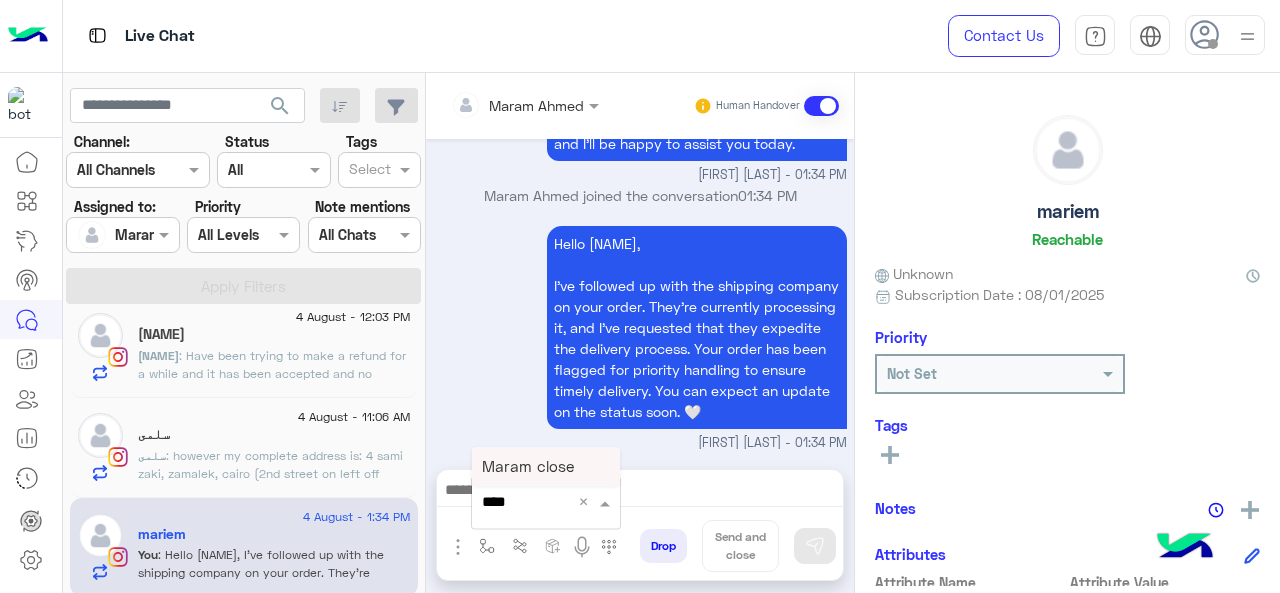 click on "Maram close" at bounding box center [546, 466] 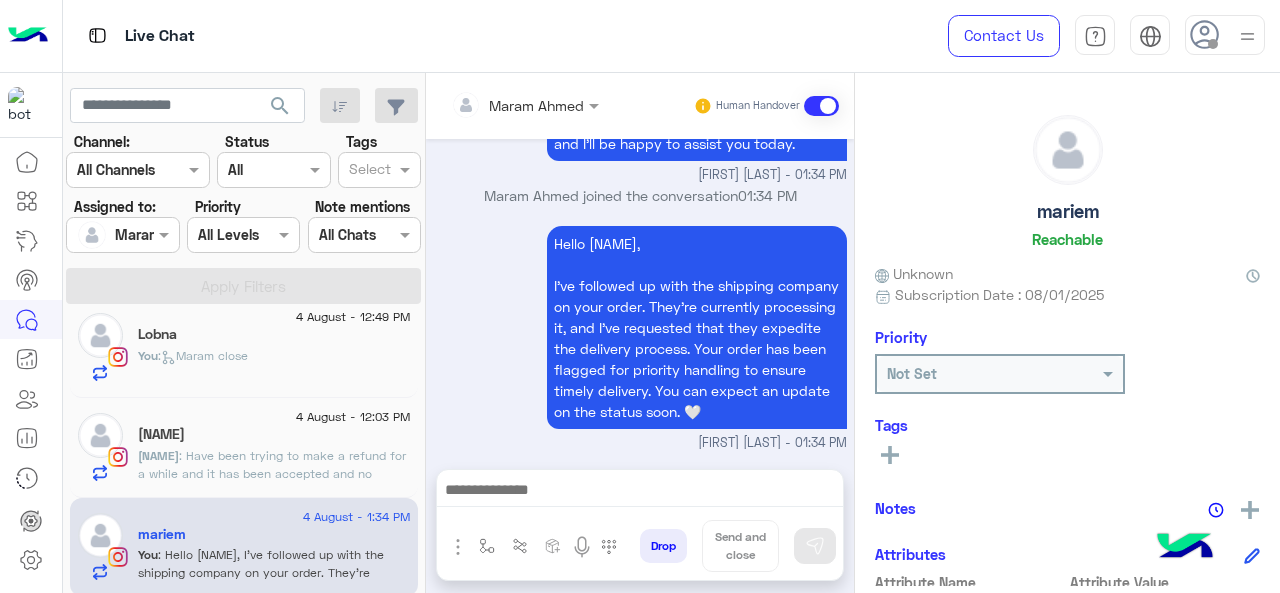type on "**********" 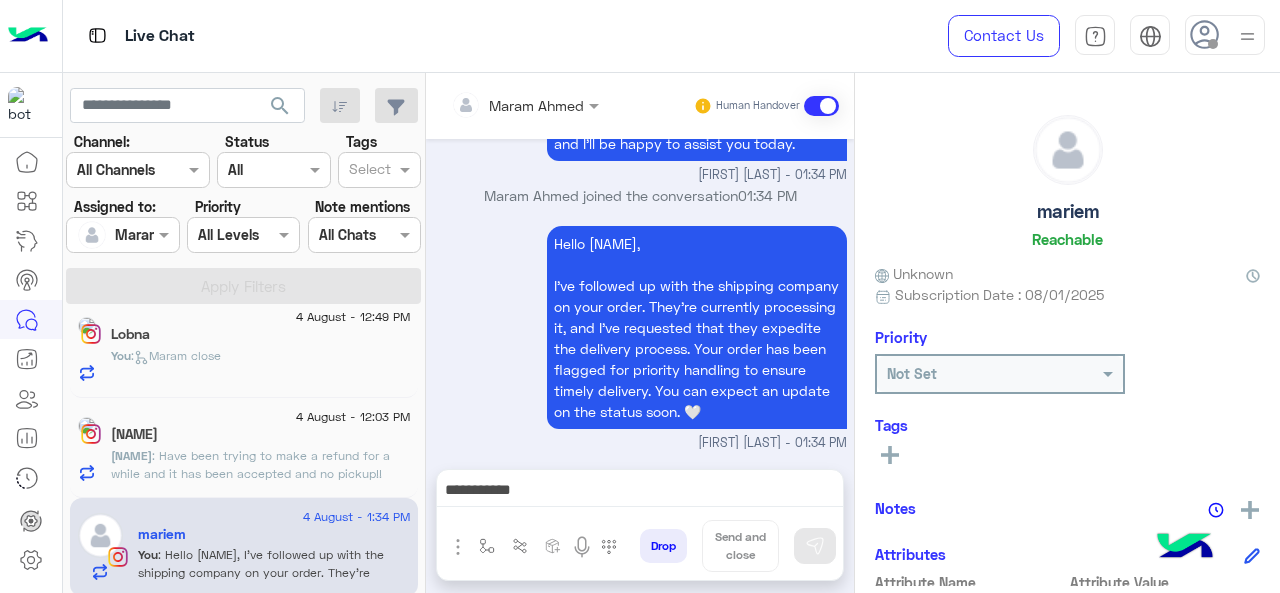 scroll, scrollTop: 518, scrollLeft: 0, axis: vertical 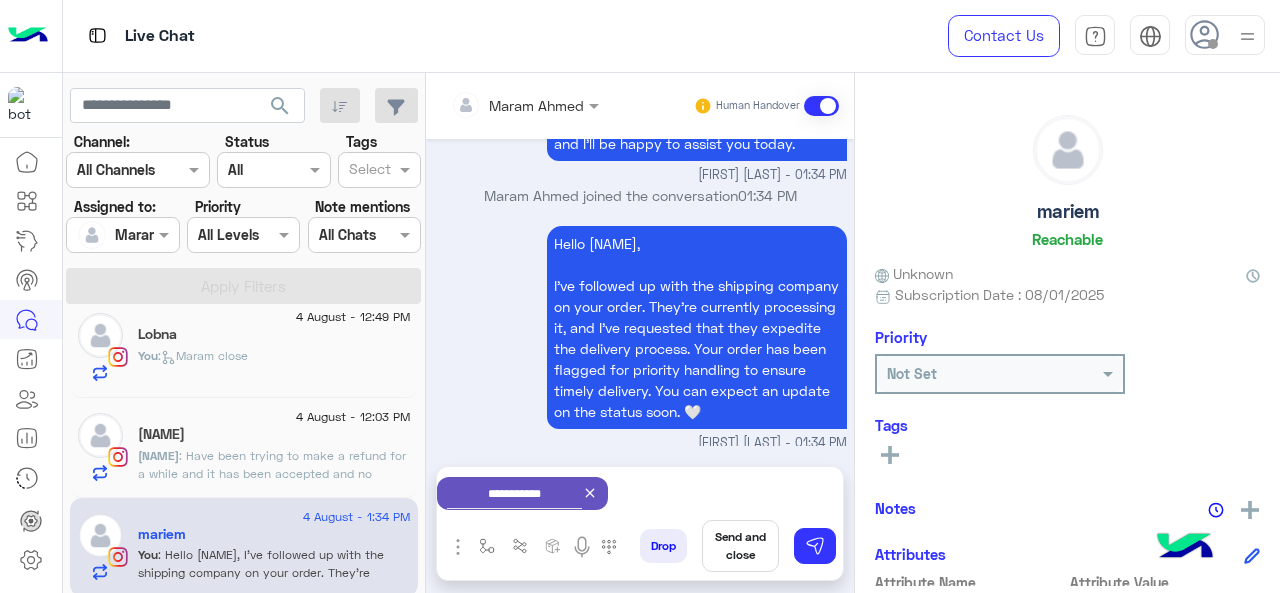 click on "Send and close" at bounding box center [740, 546] 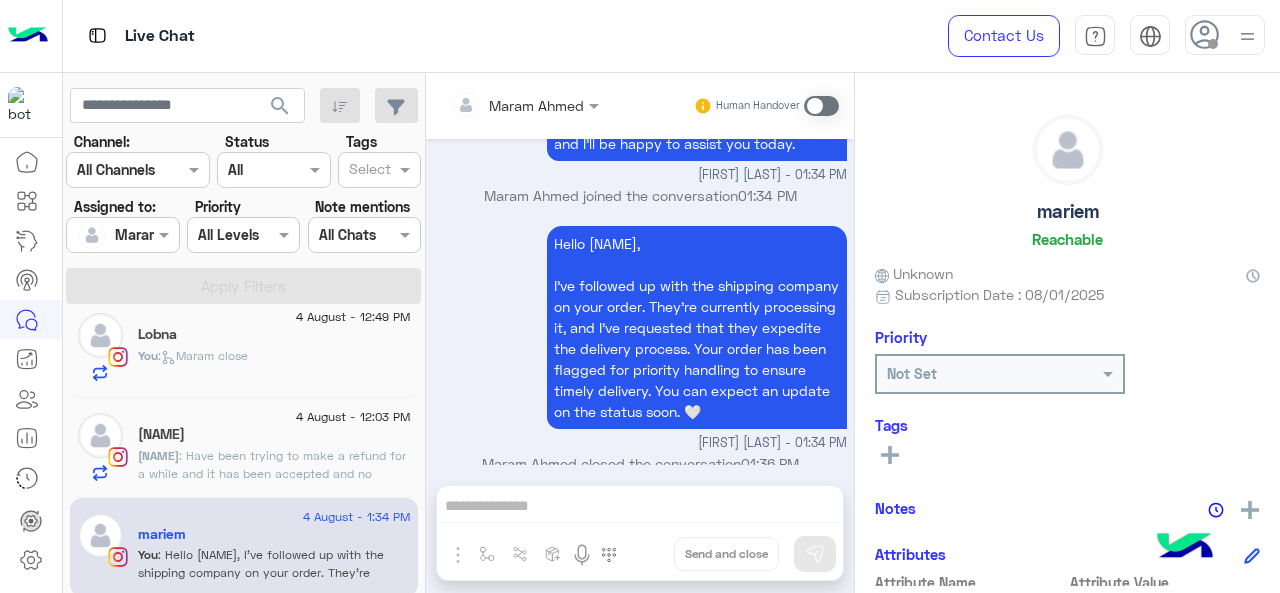 scroll, scrollTop: 757, scrollLeft: 0, axis: vertical 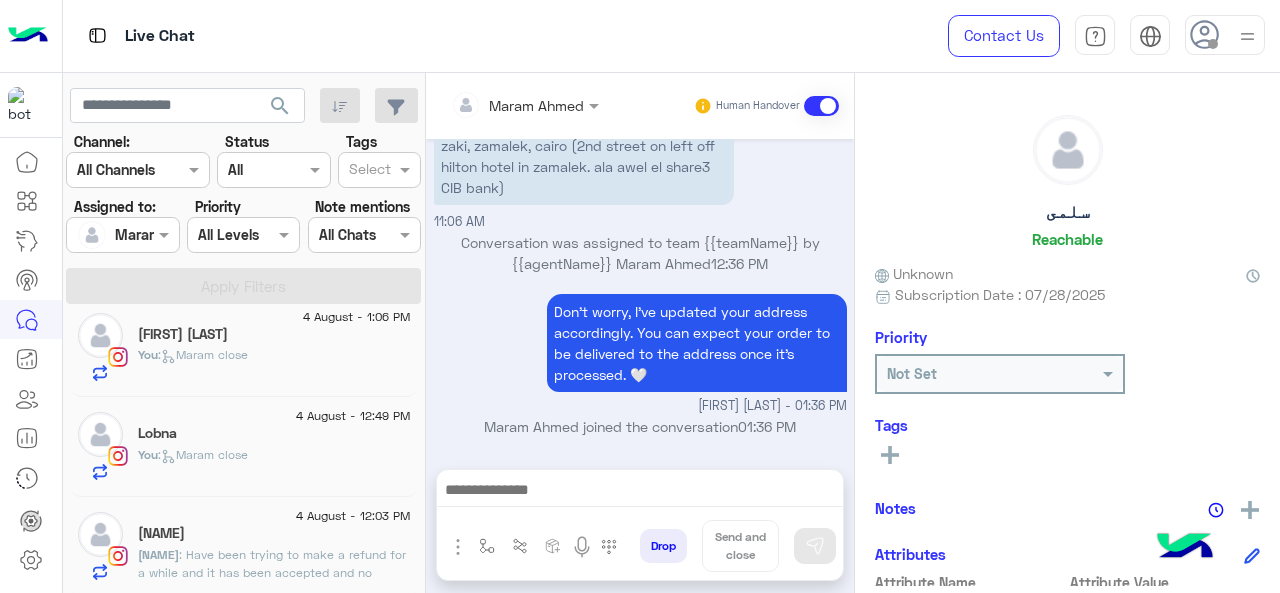 click on "دُونّاتلا دَاوّد" 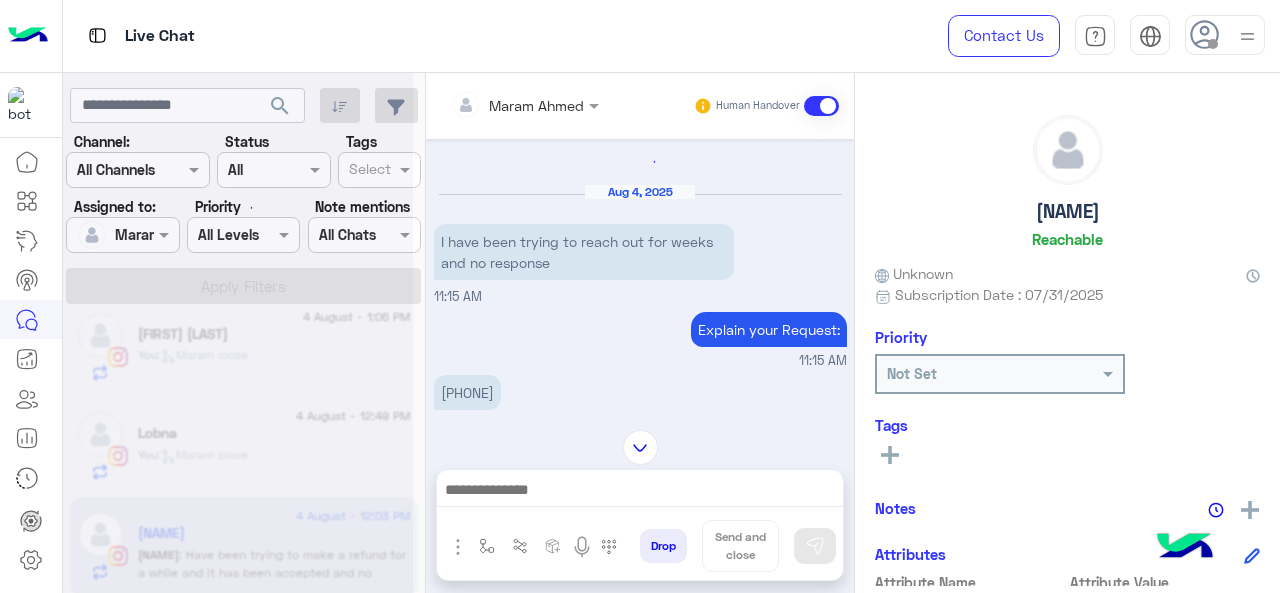 scroll, scrollTop: 1245, scrollLeft: 0, axis: vertical 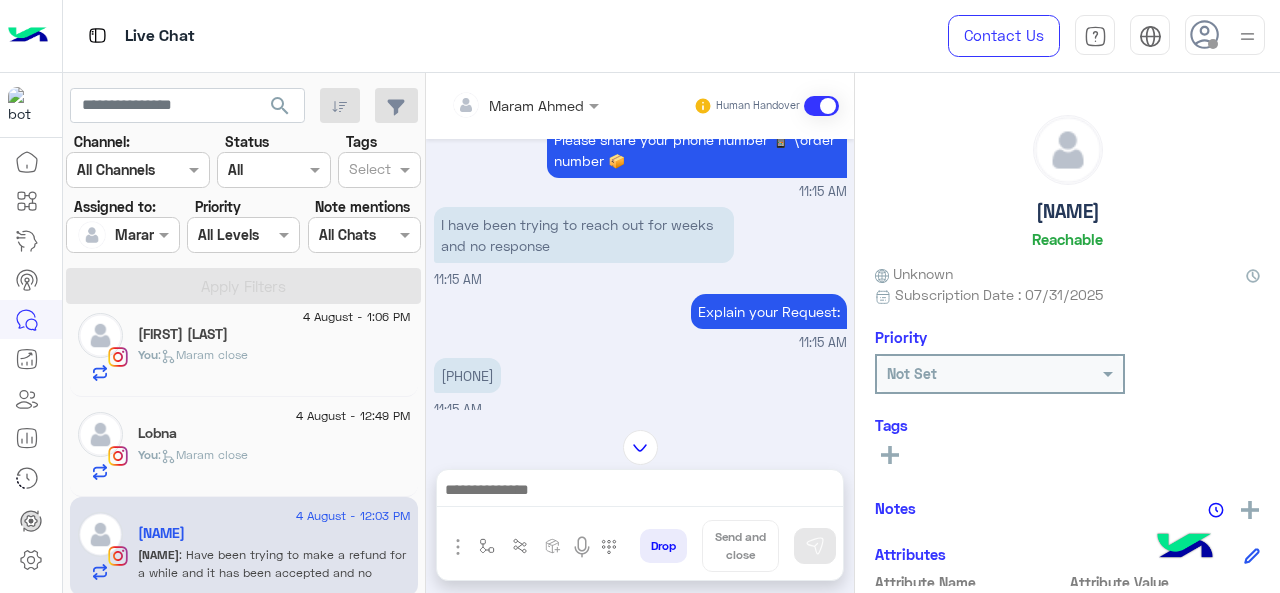 drag, startPoint x: 526, startPoint y: 387, endPoint x: 445, endPoint y: 390, distance: 81.055534 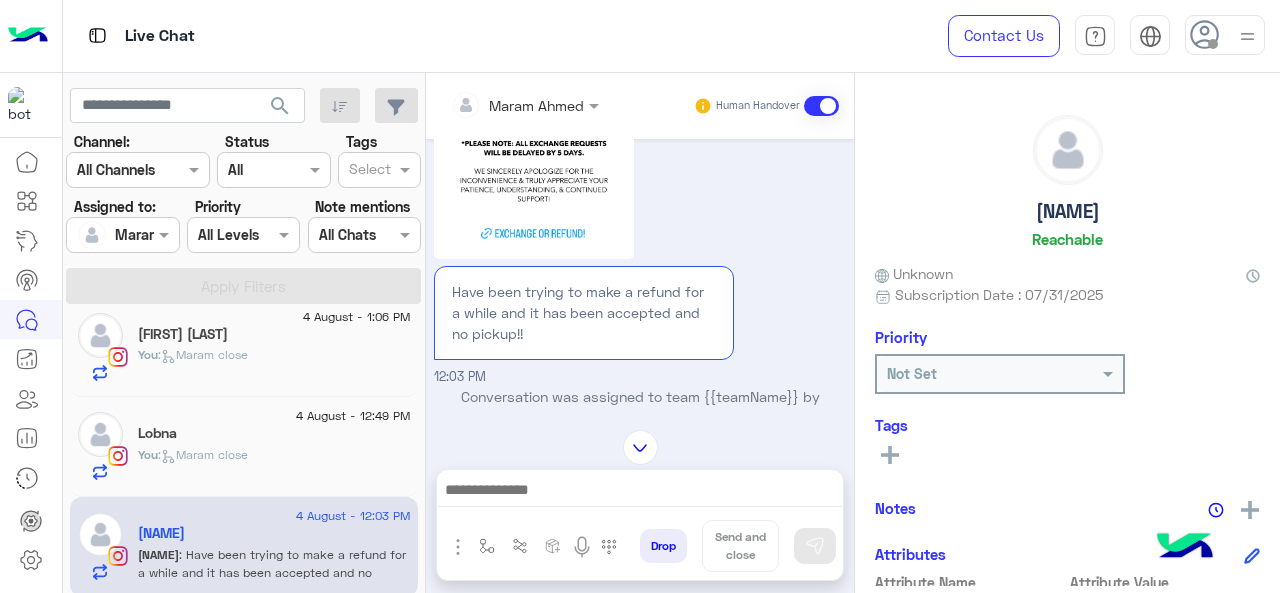 scroll, scrollTop: 2362, scrollLeft: 0, axis: vertical 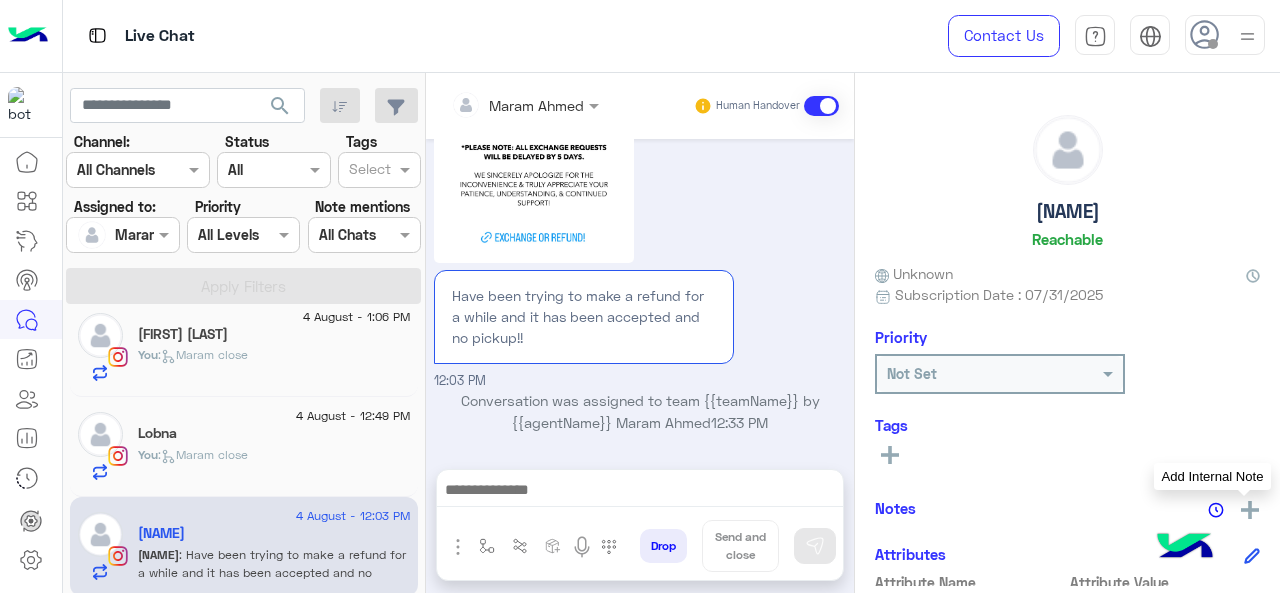 click 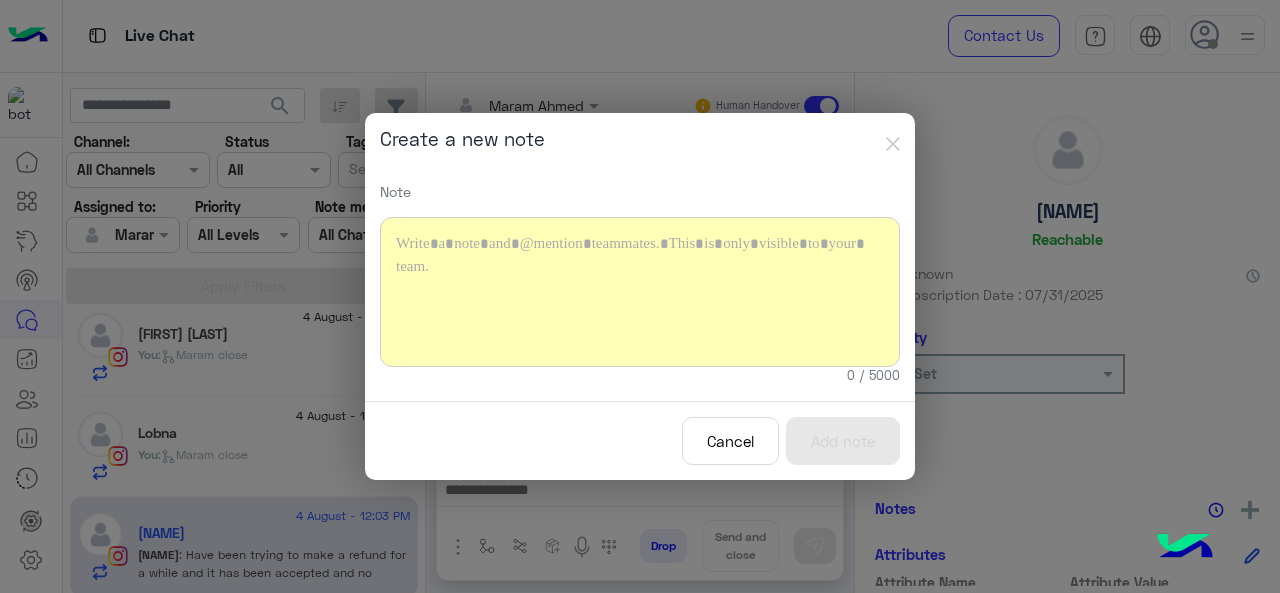 type 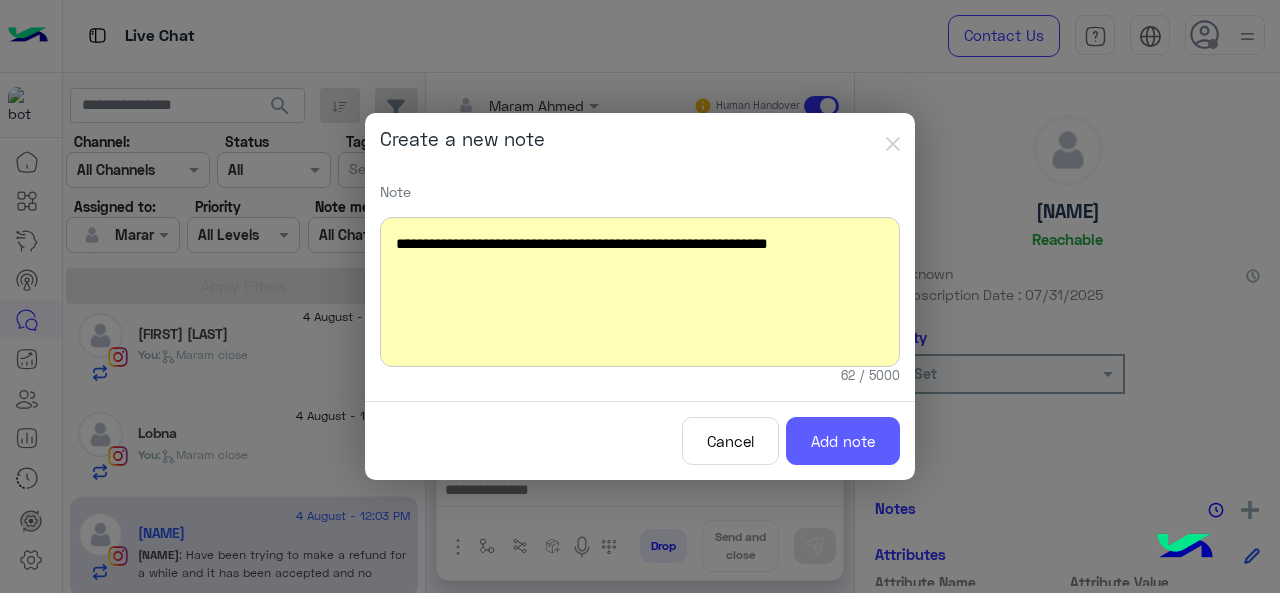 drag, startPoint x: 850, startPoint y: 451, endPoint x: 838, endPoint y: 442, distance: 15 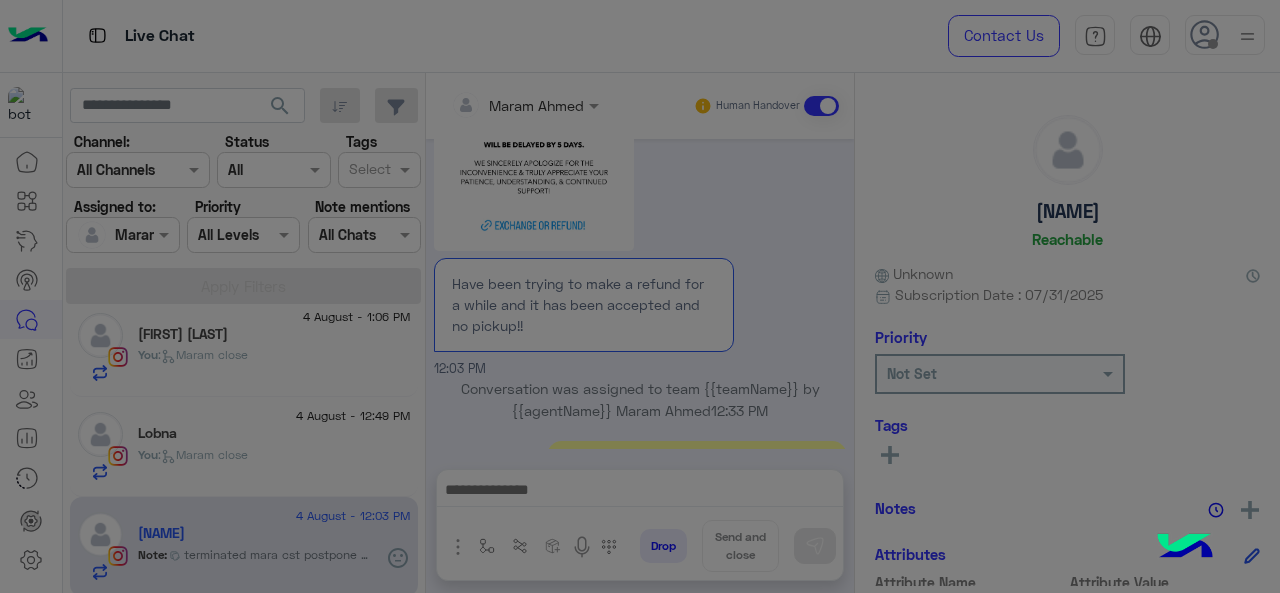 scroll, scrollTop: 2507, scrollLeft: 0, axis: vertical 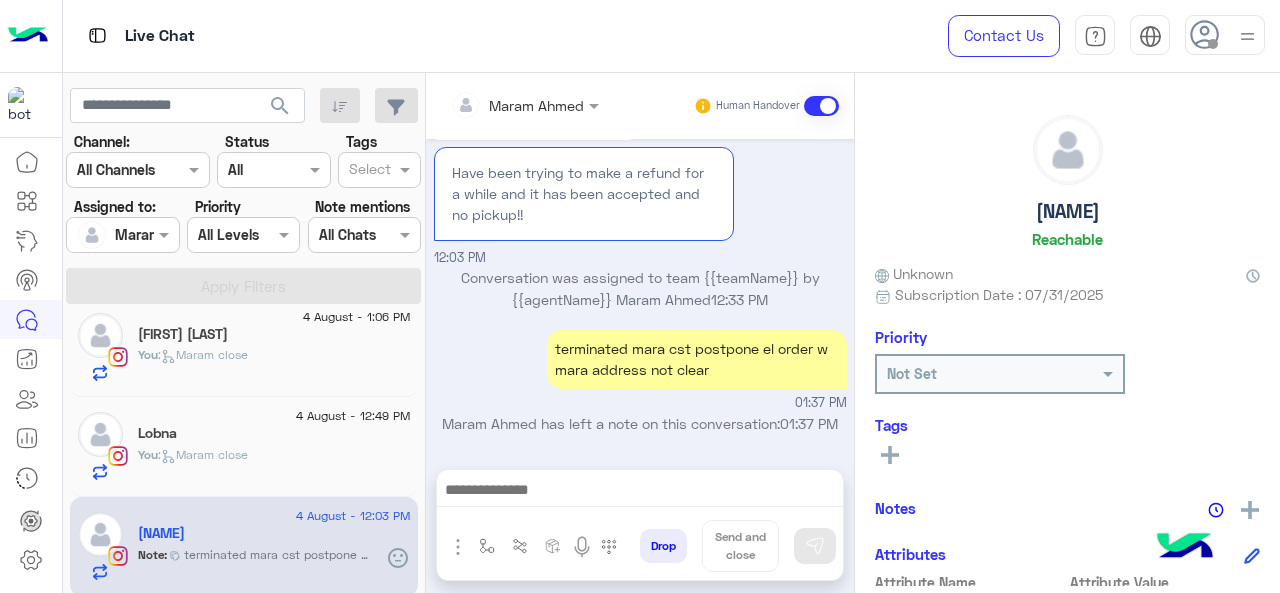 click at bounding box center (525, 104) 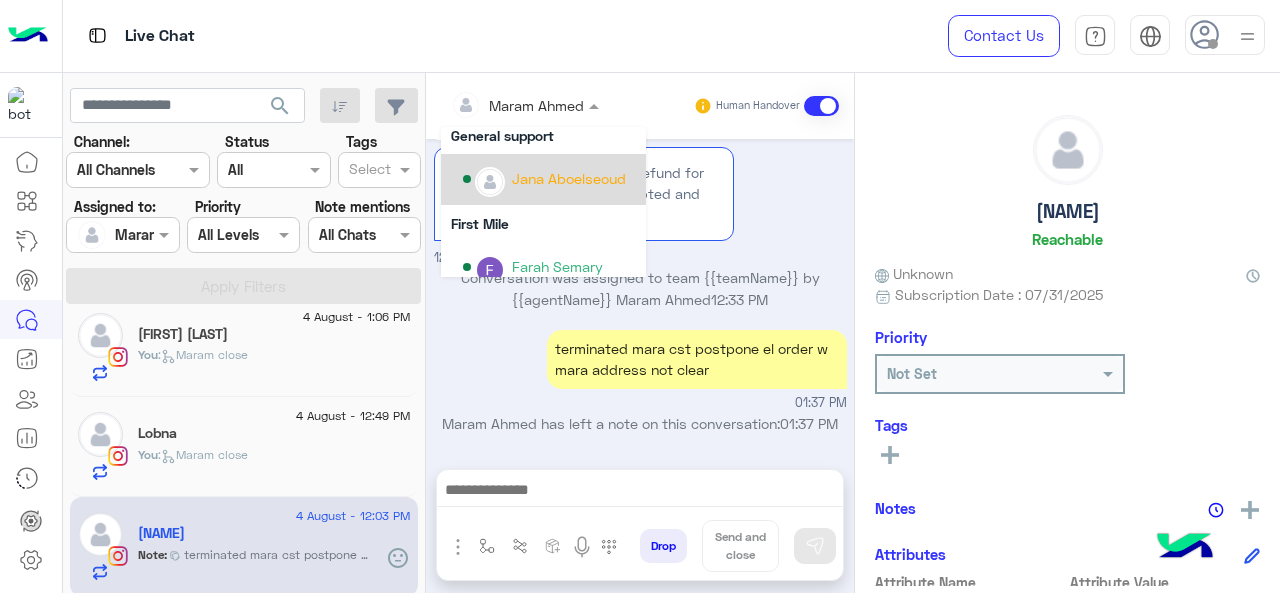 scroll, scrollTop: 300, scrollLeft: 0, axis: vertical 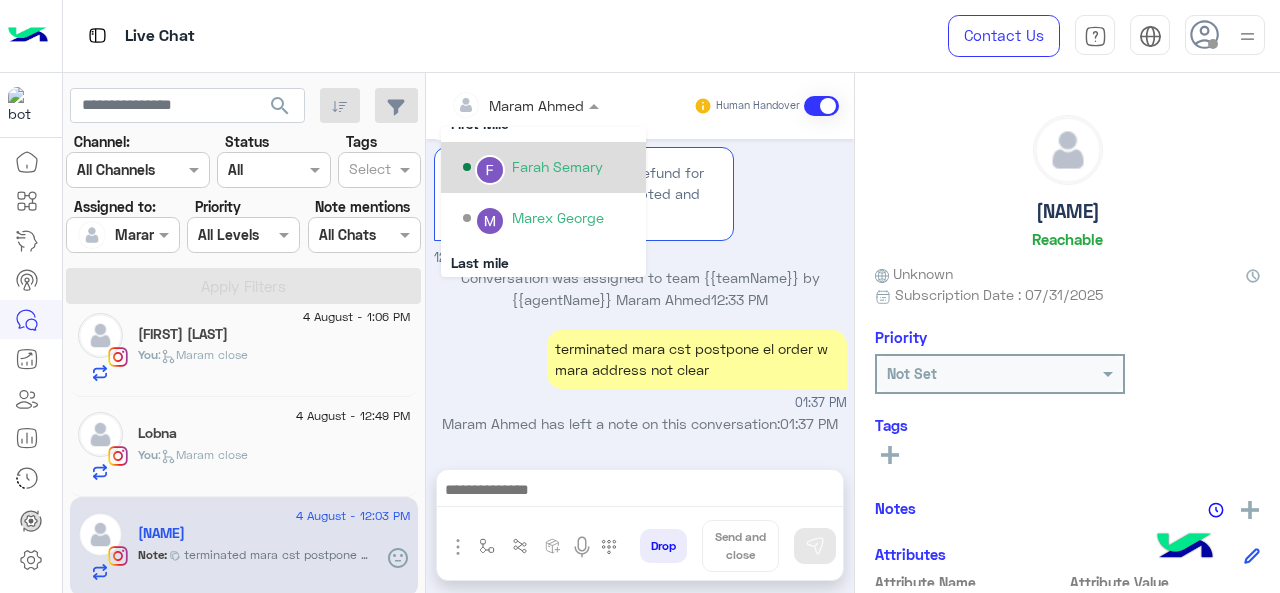click on "Farah Semary" at bounding box center (557, 166) 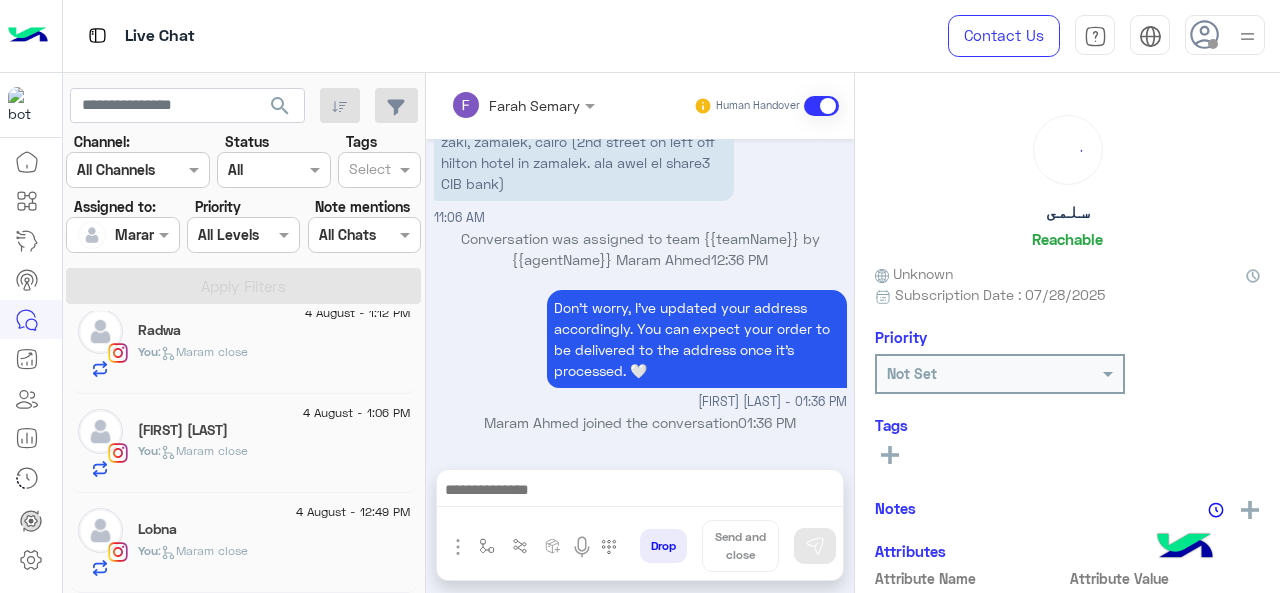 scroll, scrollTop: 320, scrollLeft: 0, axis: vertical 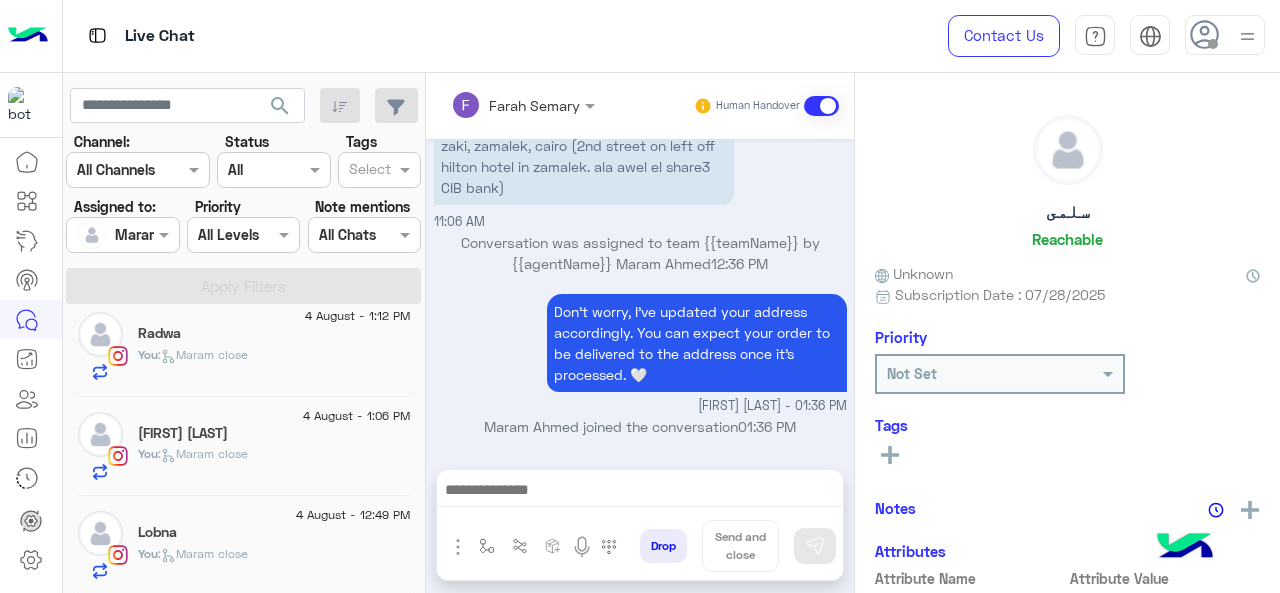click on "You  :   Maram close" 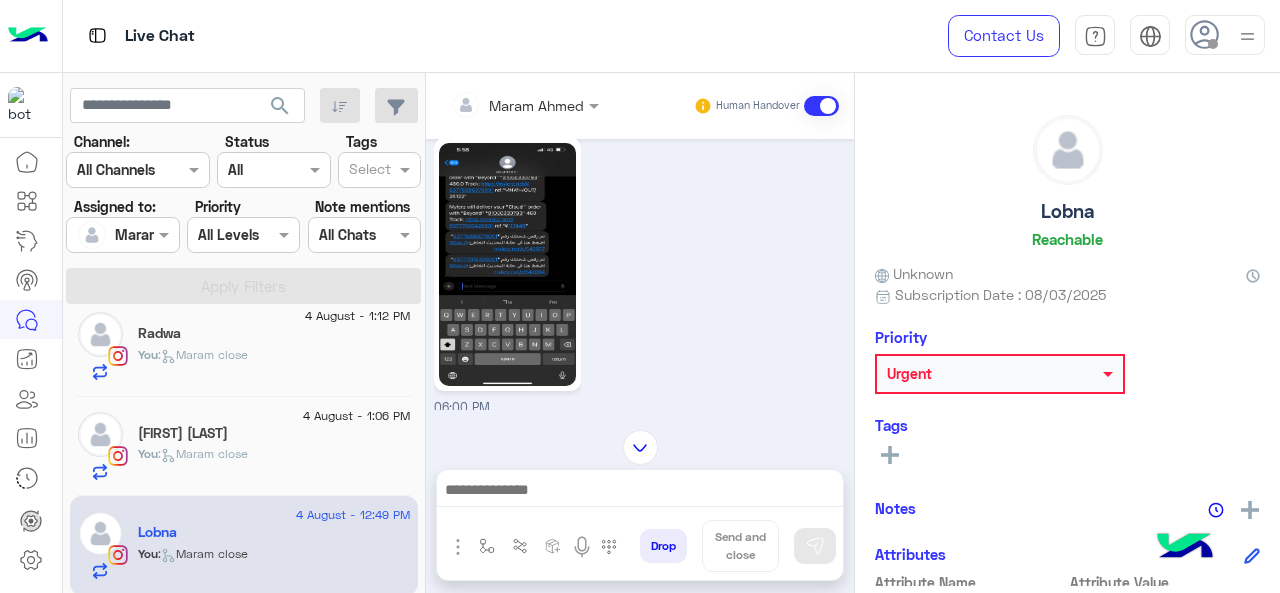 scroll, scrollTop: 902, scrollLeft: 0, axis: vertical 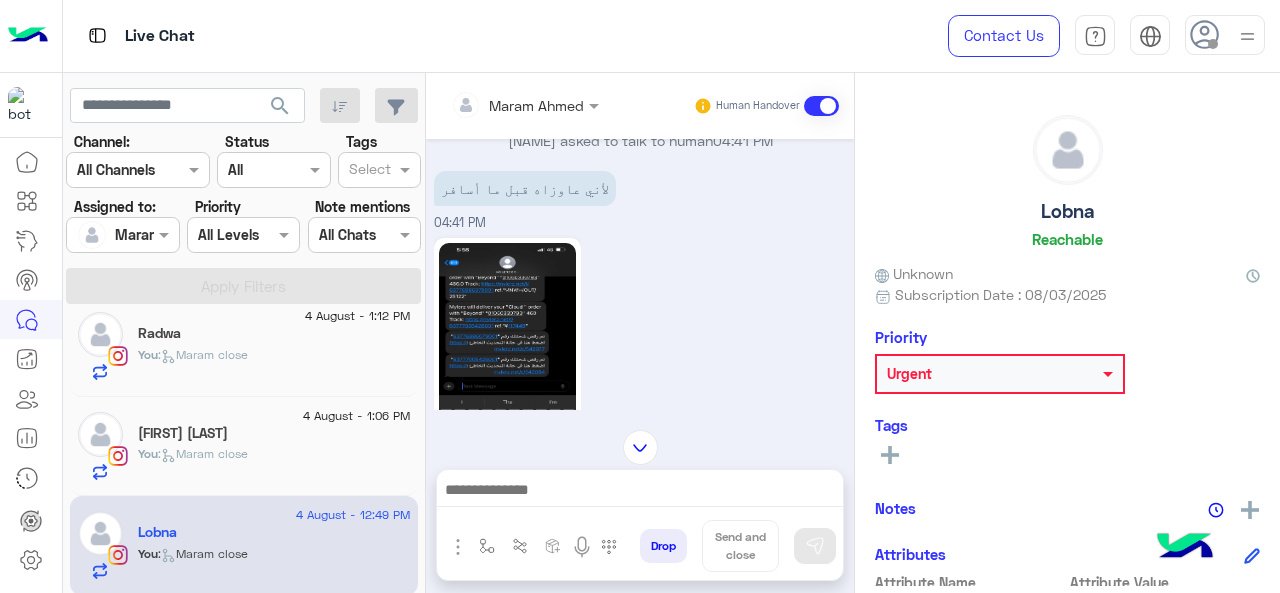 click 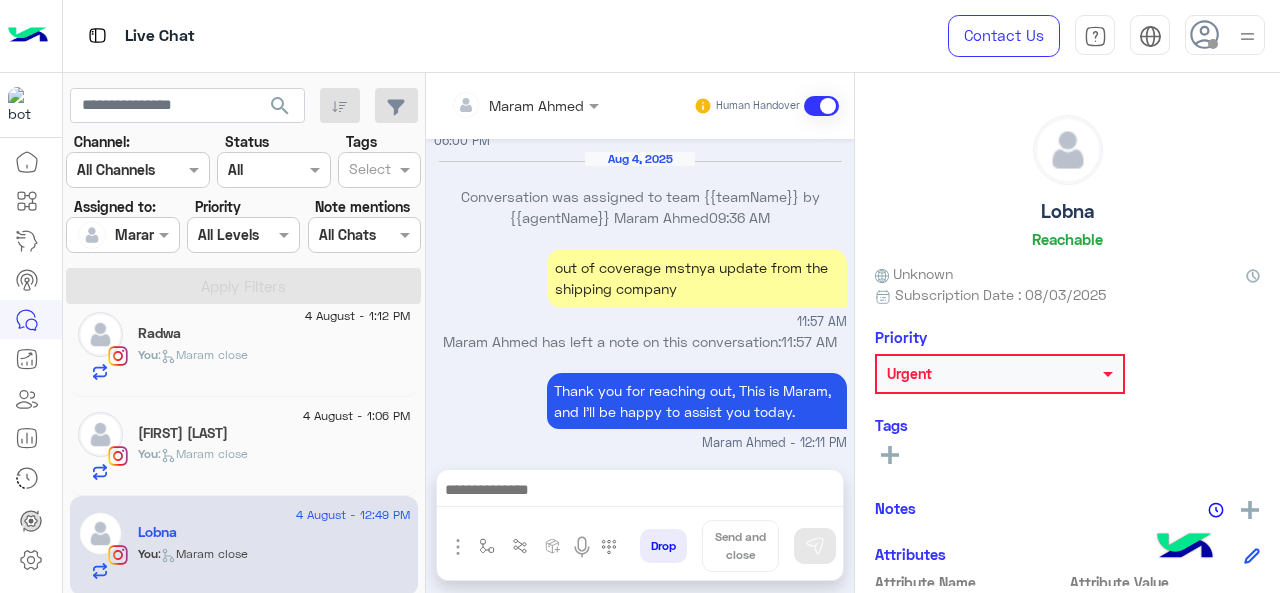 scroll, scrollTop: 1899, scrollLeft: 0, axis: vertical 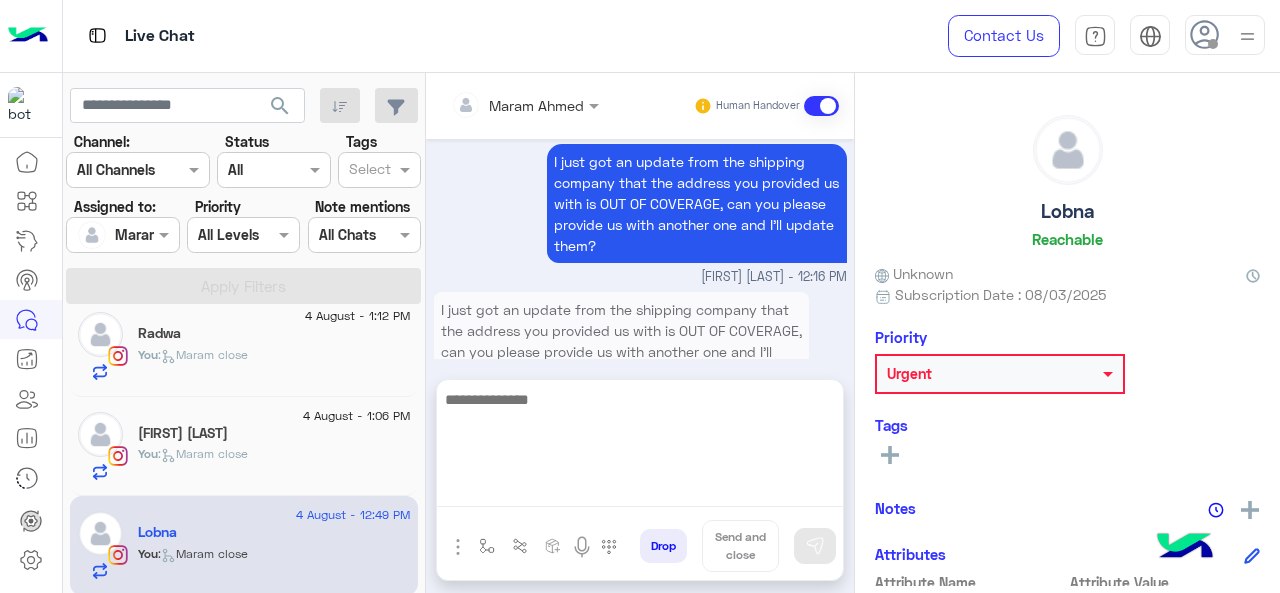 click at bounding box center [640, 447] 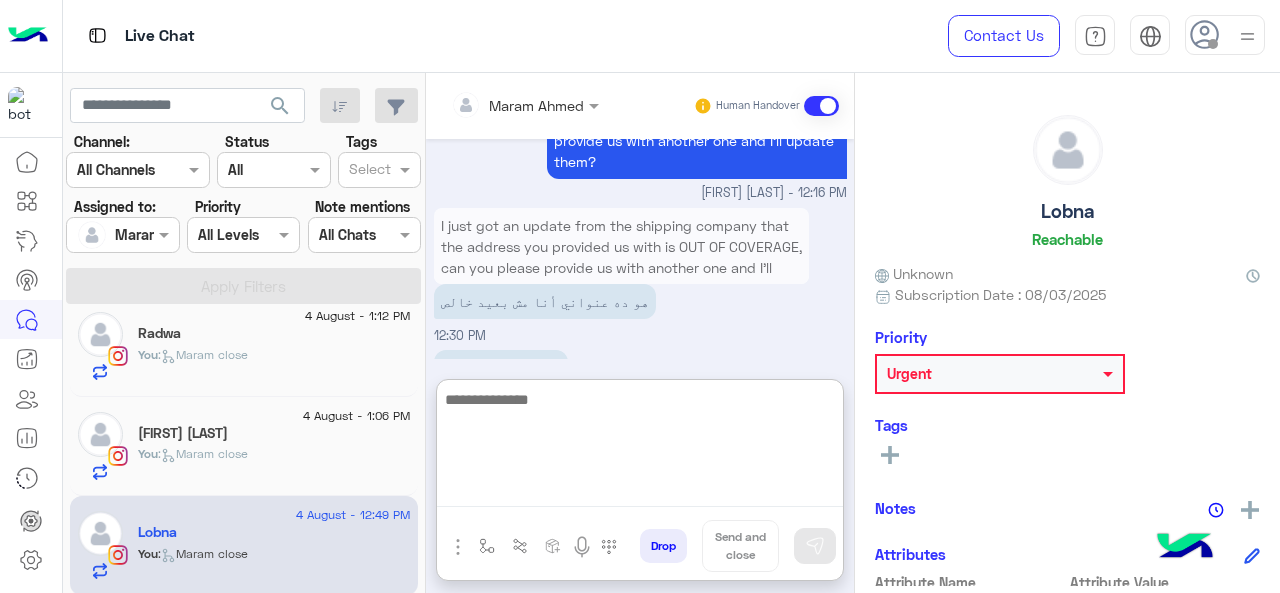 scroll, scrollTop: 1989, scrollLeft: 0, axis: vertical 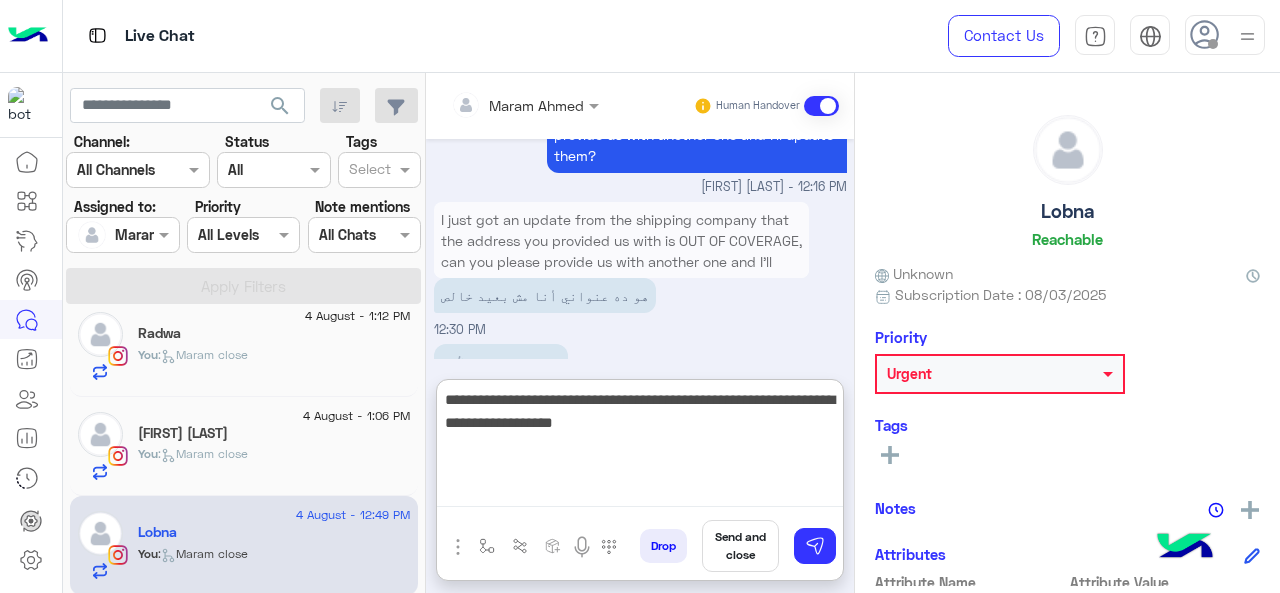 type on "**********" 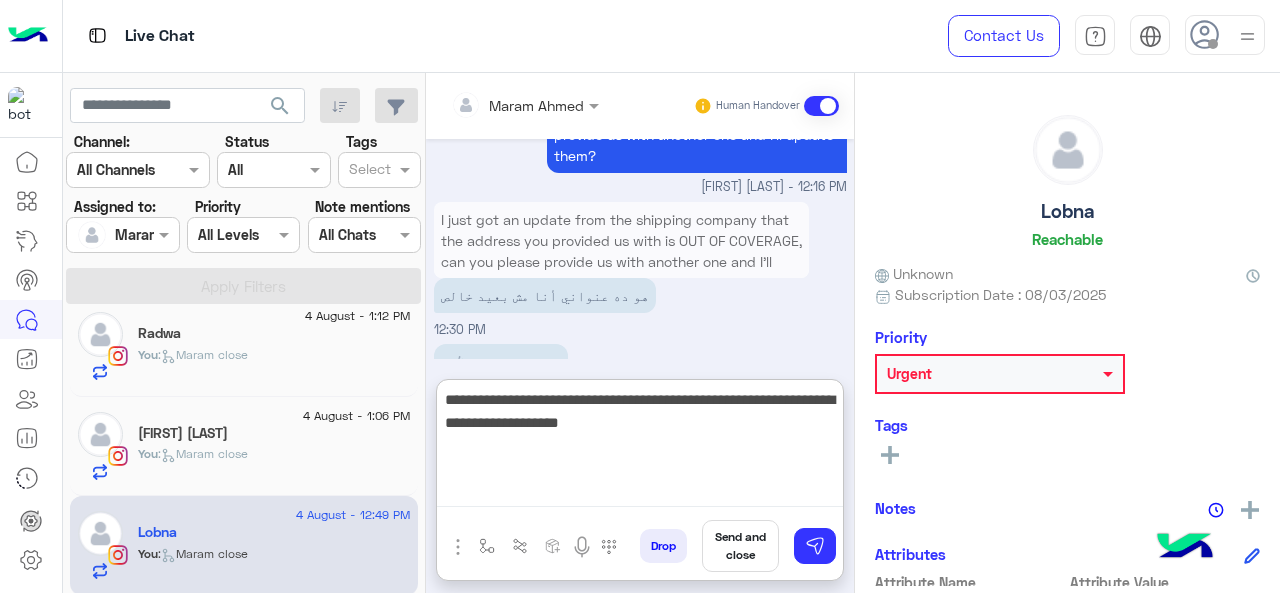 type 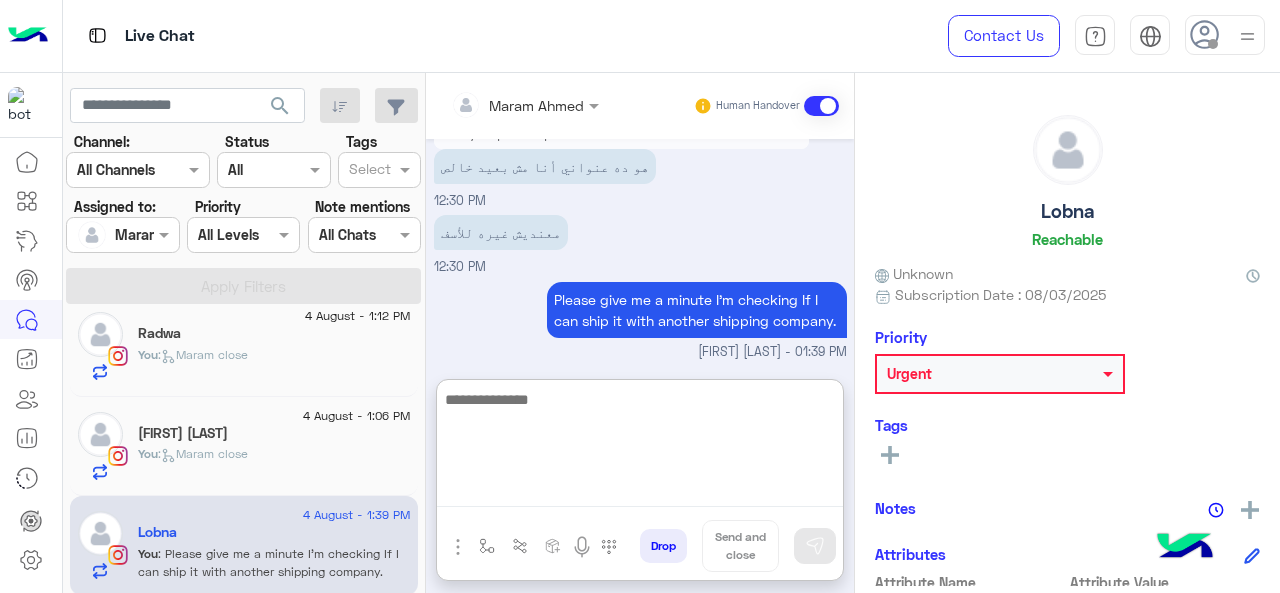 scroll, scrollTop: 2158, scrollLeft: 0, axis: vertical 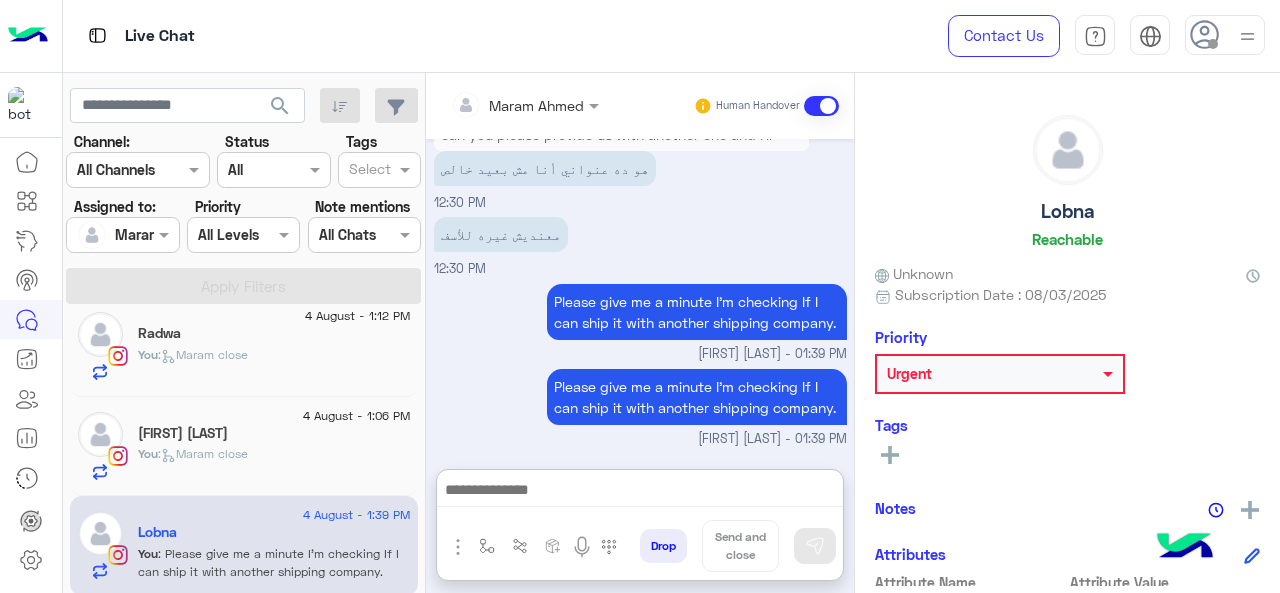 click on "You  :   Maram close" 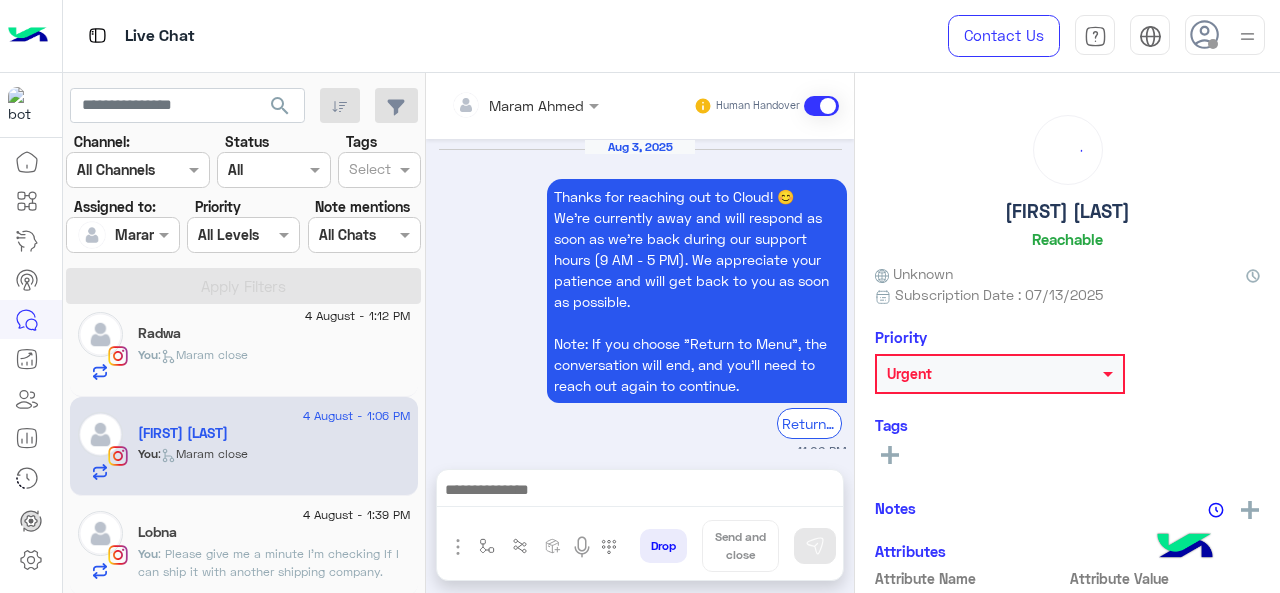 scroll, scrollTop: 705, scrollLeft: 0, axis: vertical 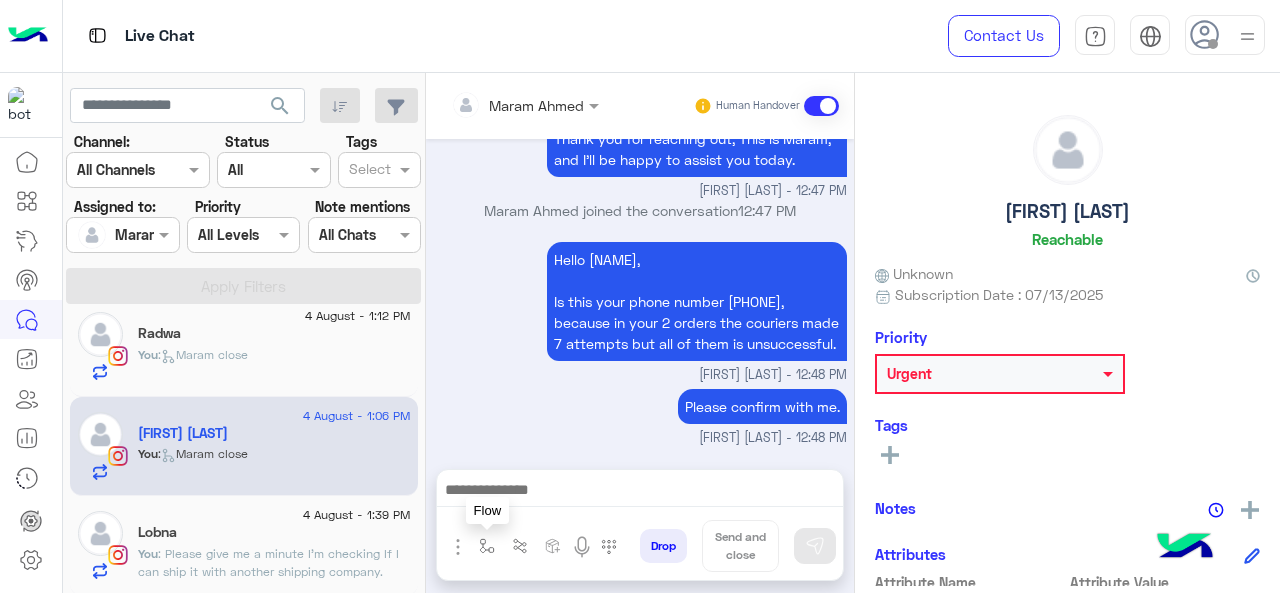 click at bounding box center (487, 546) 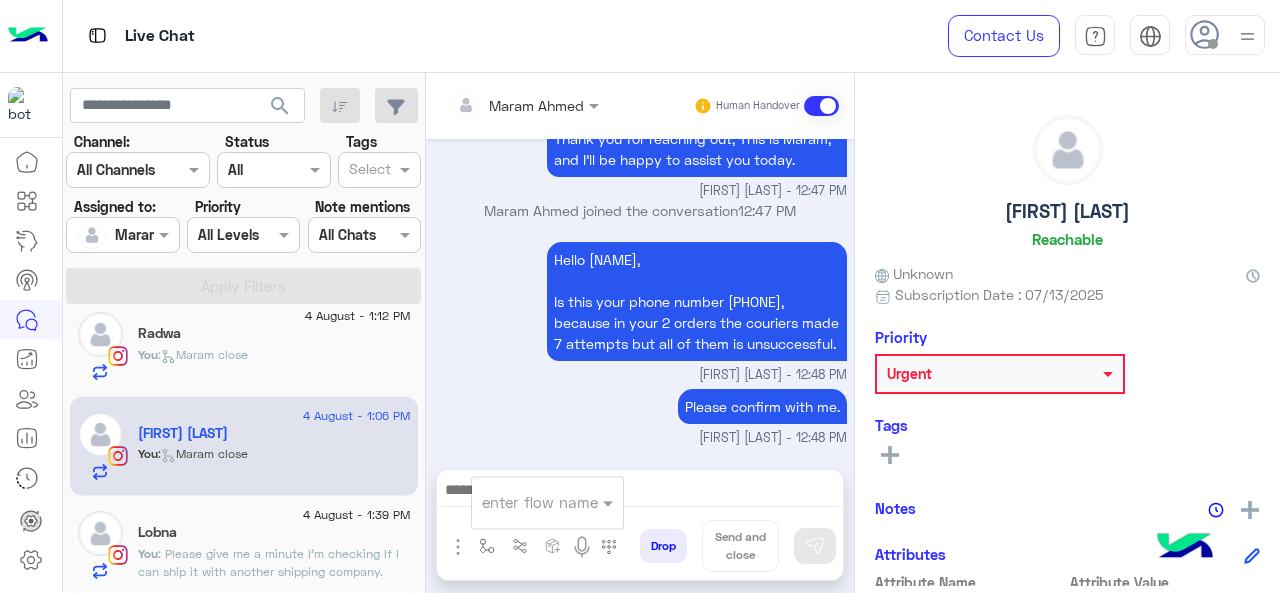 click at bounding box center [523, 502] 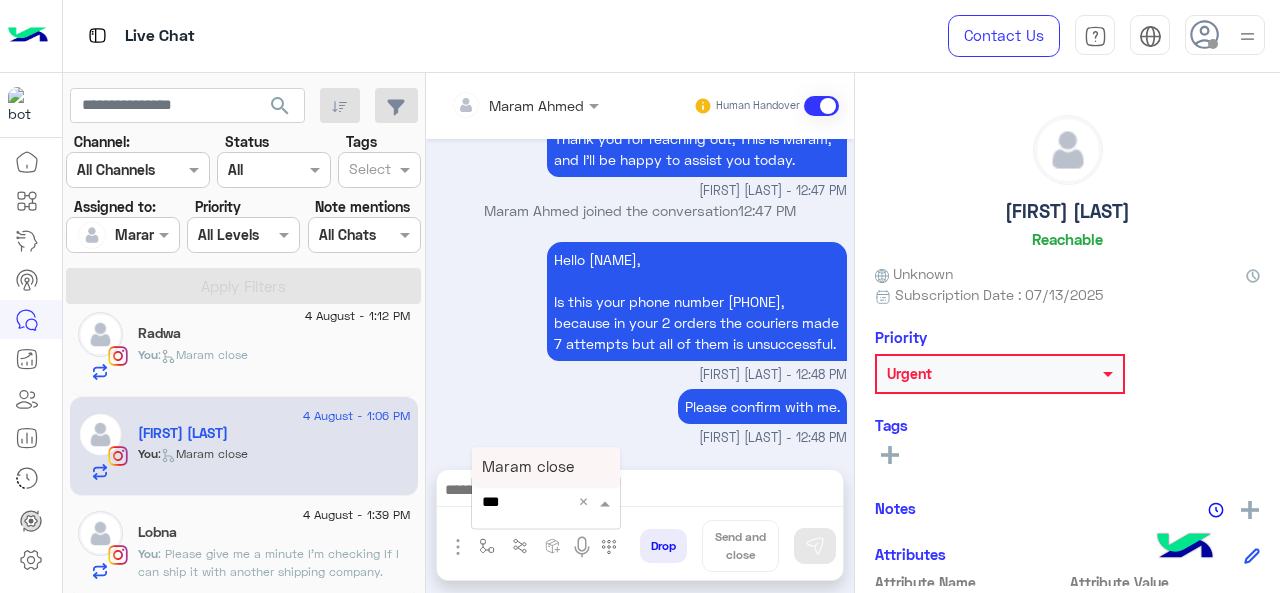 type on "****" 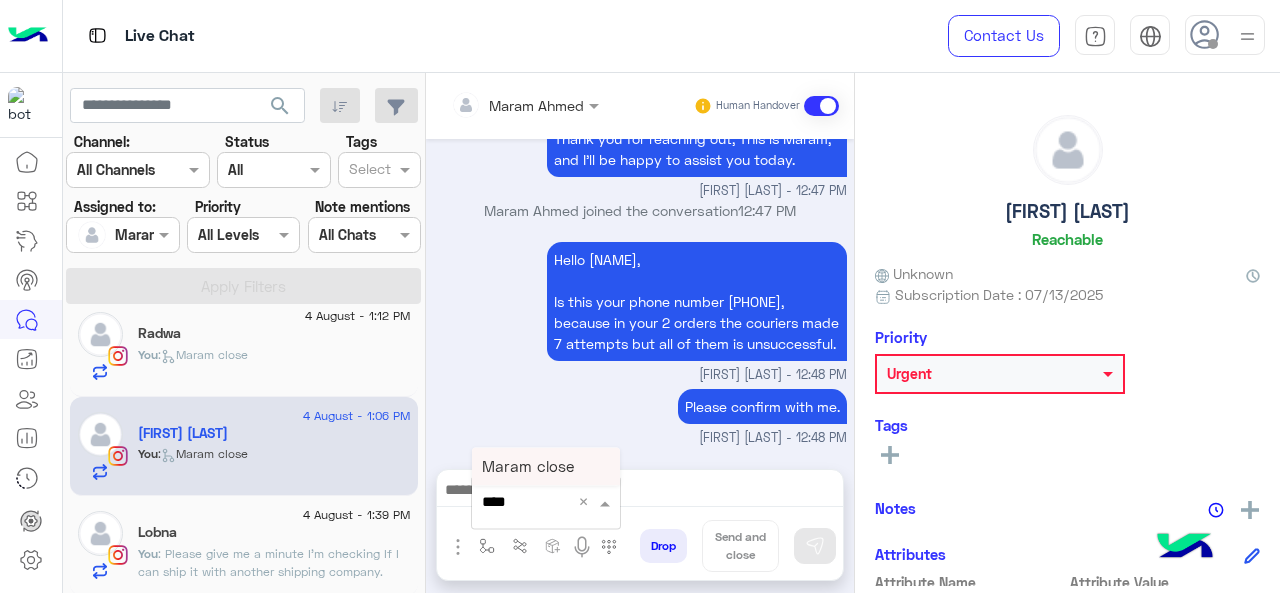click on "Maram close" at bounding box center (546, 466) 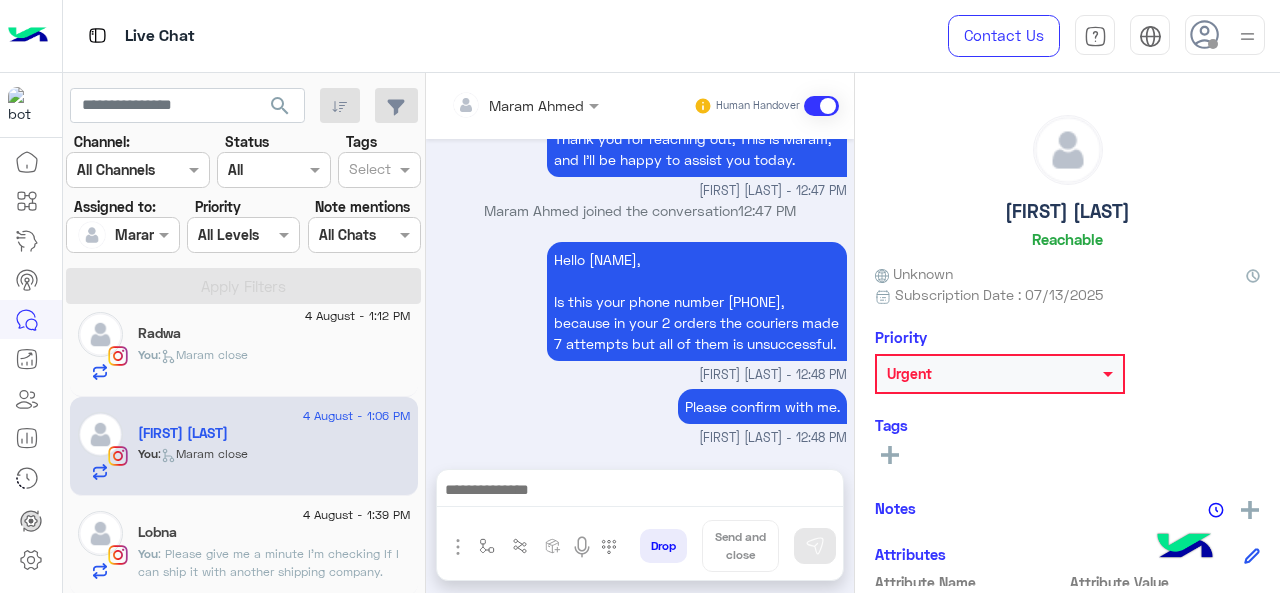 type on "**********" 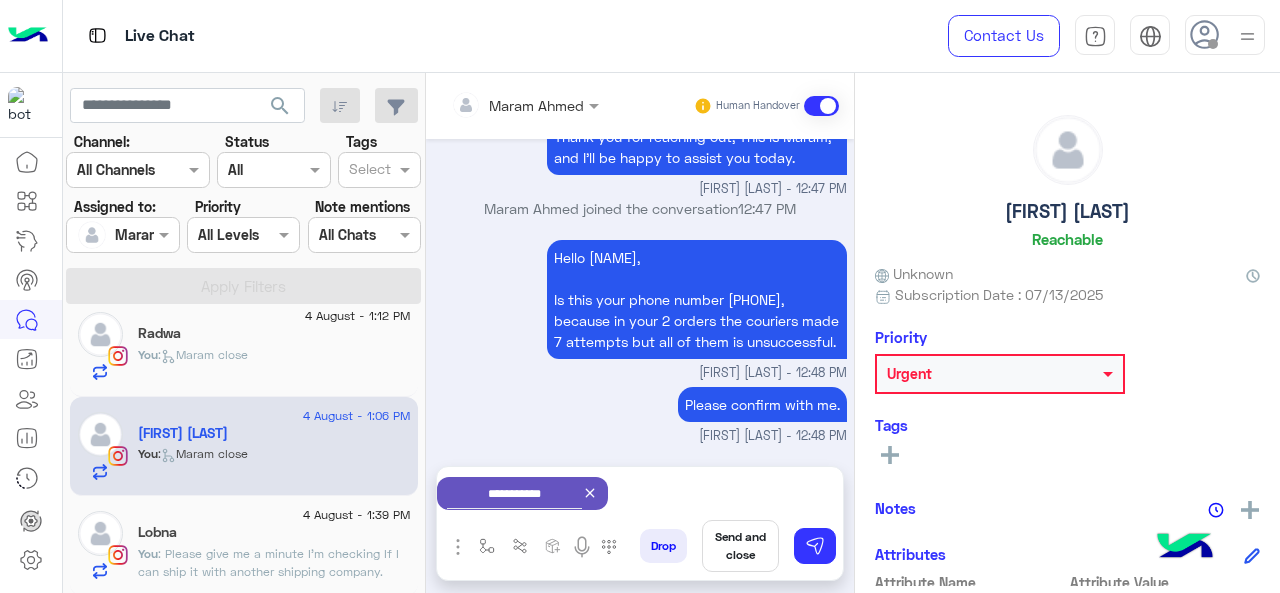 click on "Send and close" at bounding box center (740, 546) 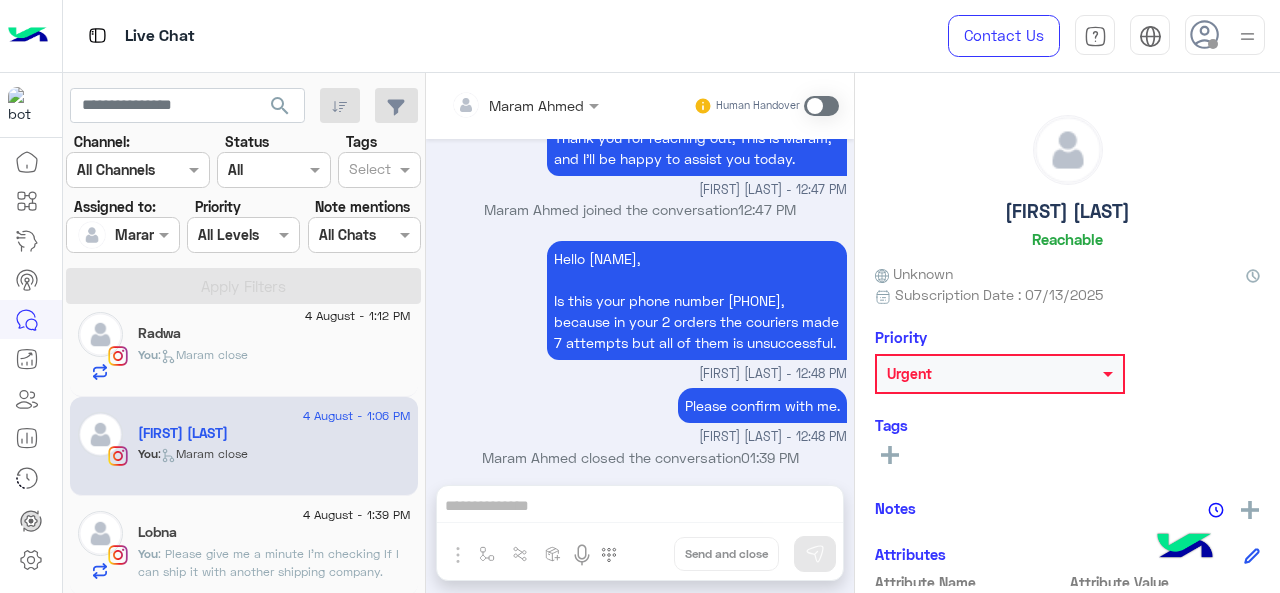scroll, scrollTop: 726, scrollLeft: 0, axis: vertical 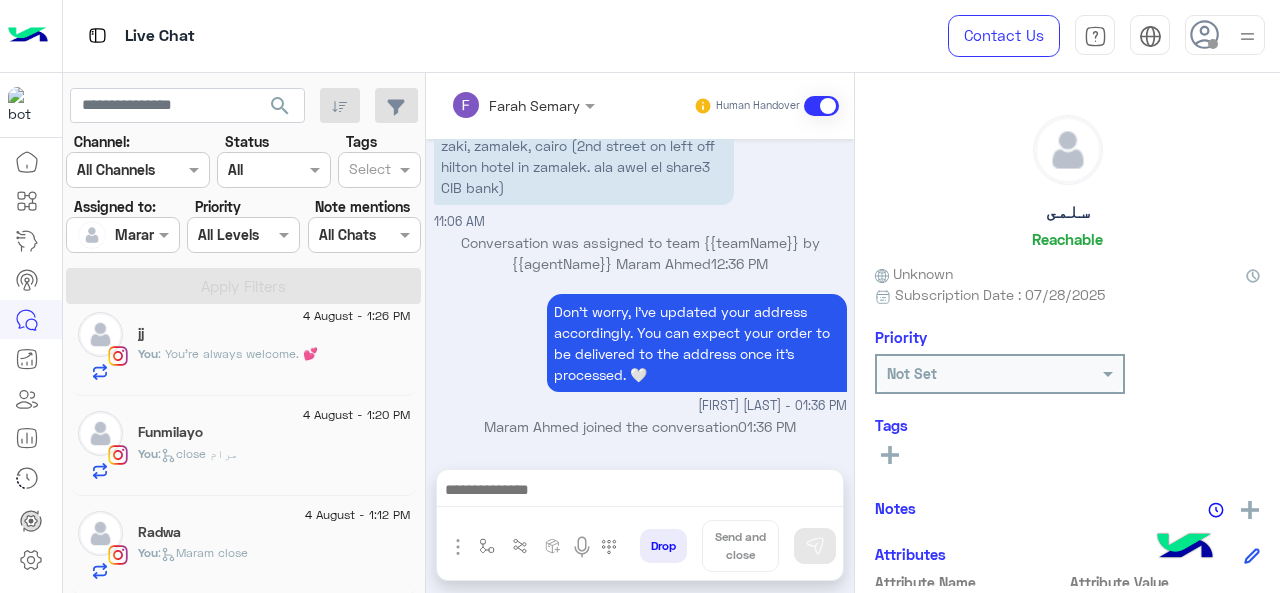 click on "You  :   close مرام" 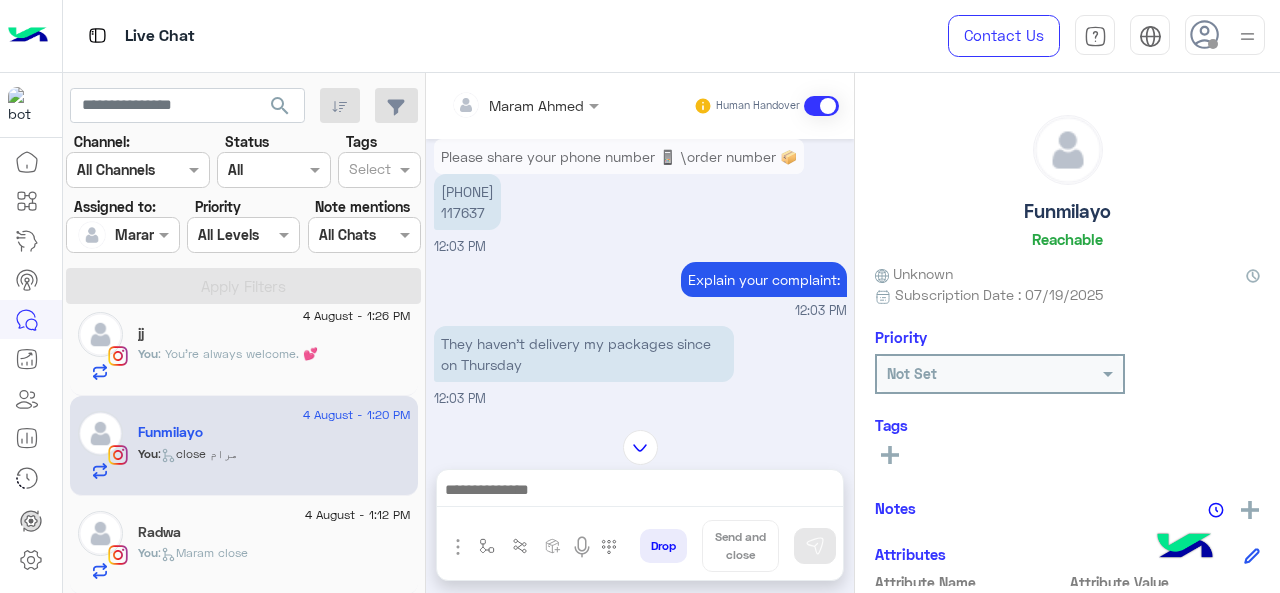 scroll, scrollTop: 537, scrollLeft: 0, axis: vertical 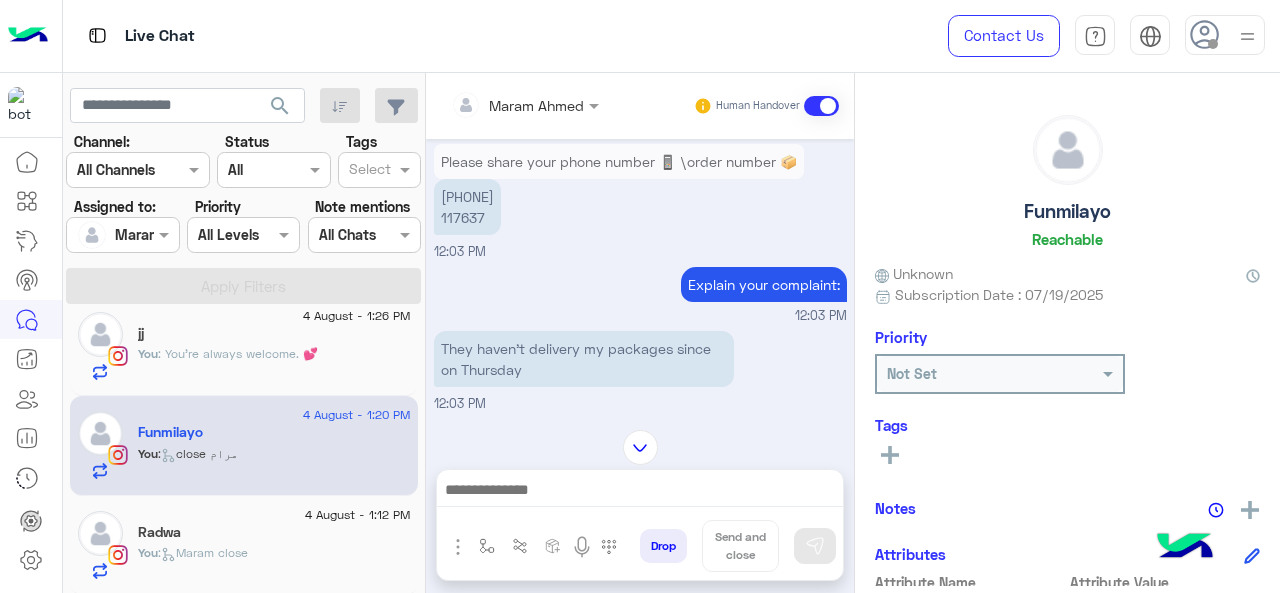 click on "01146271724 117637" at bounding box center [467, 207] 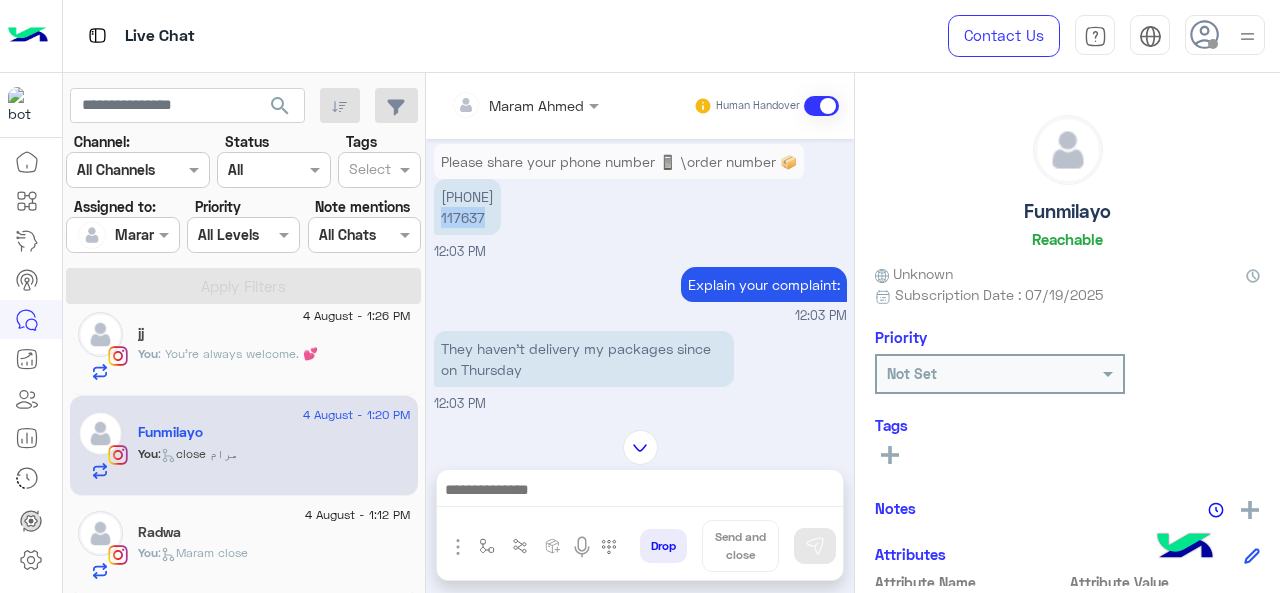 copy on "117637" 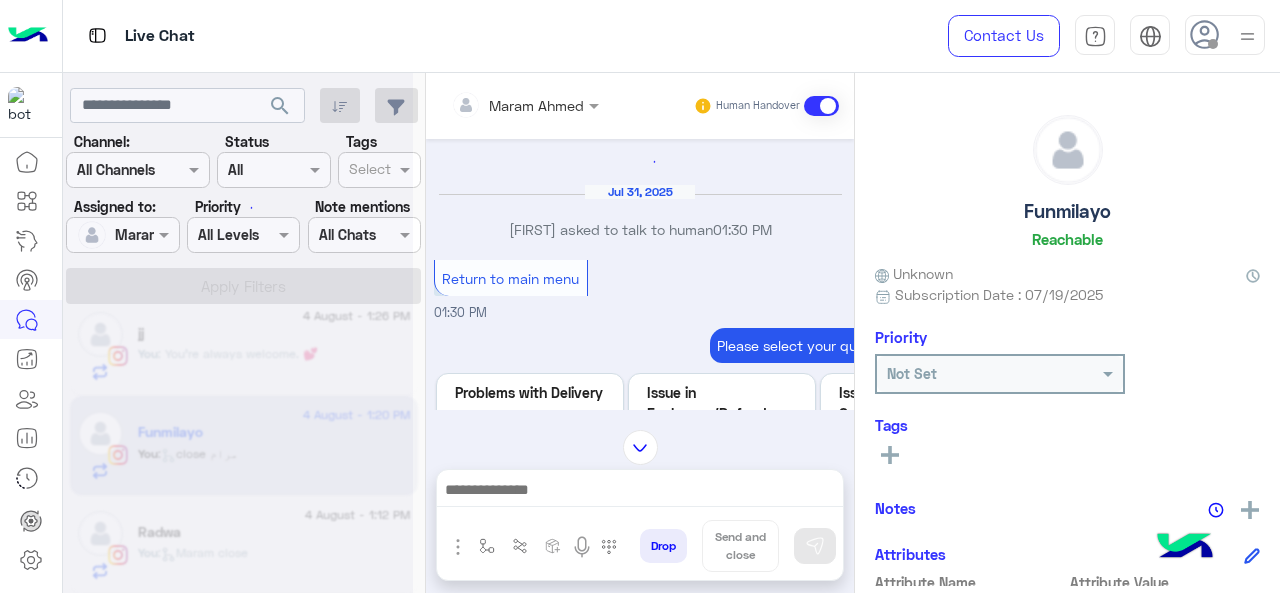 scroll, scrollTop: 600, scrollLeft: 0, axis: vertical 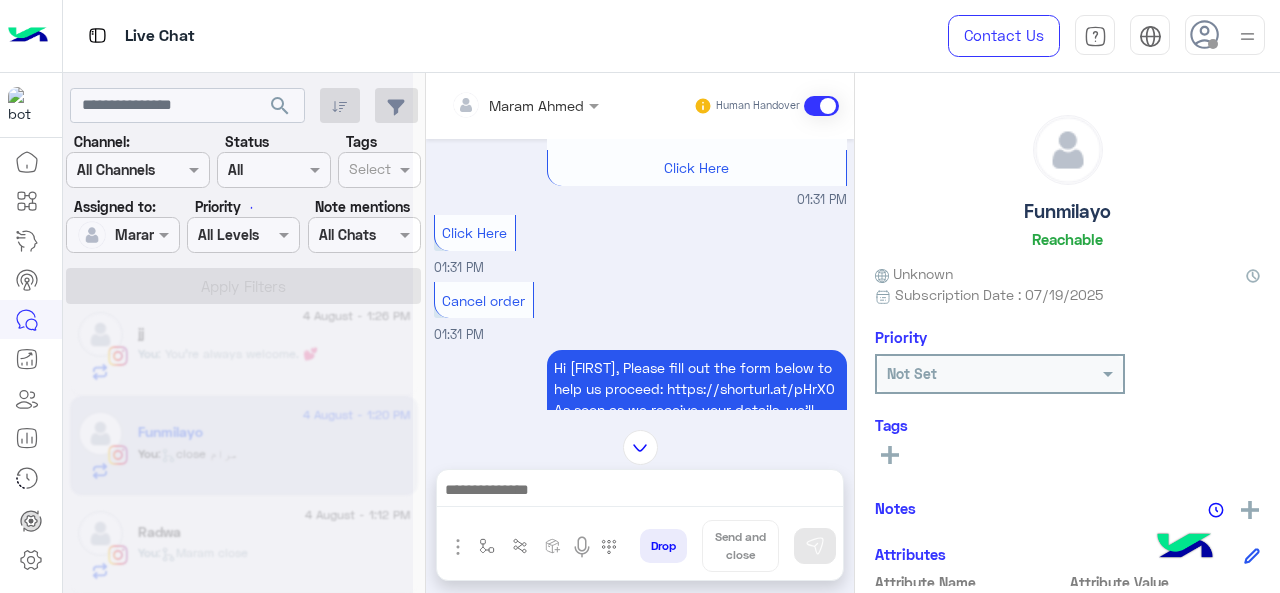 click at bounding box center (640, 447) 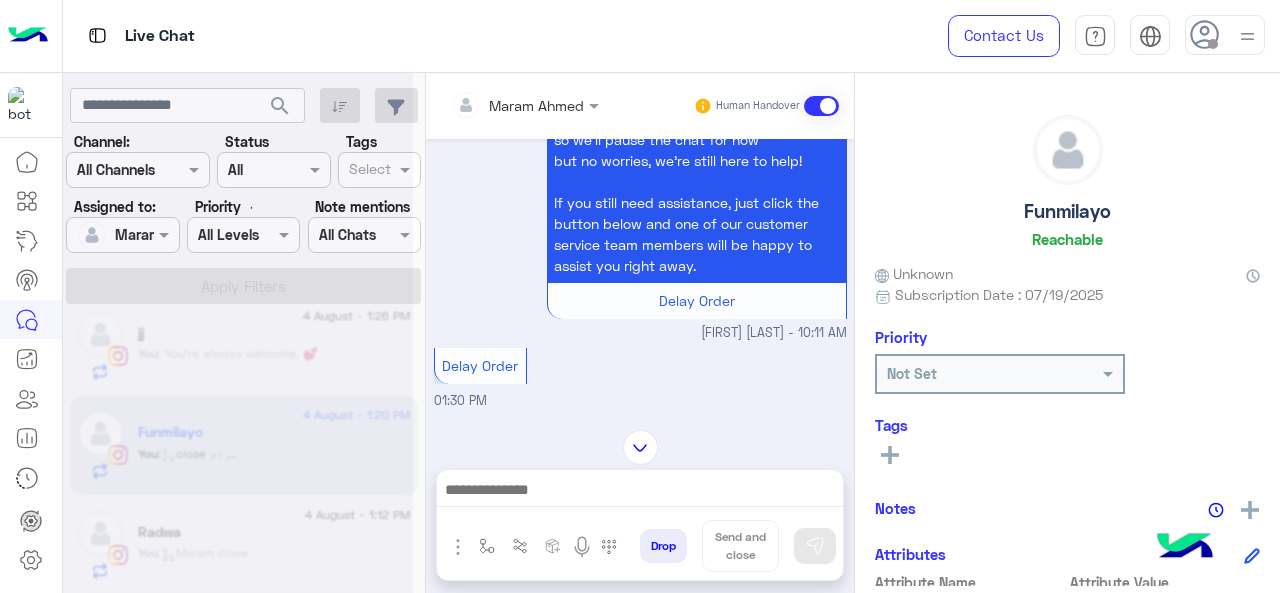 scroll, scrollTop: 1116, scrollLeft: 0, axis: vertical 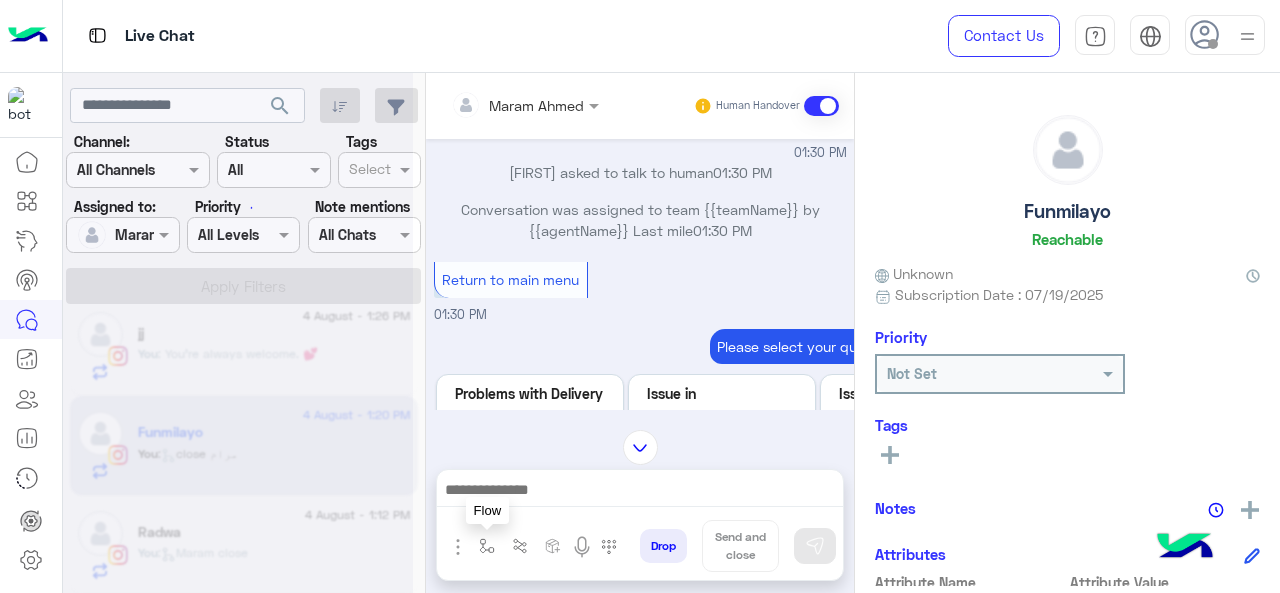 click at bounding box center [487, 546] 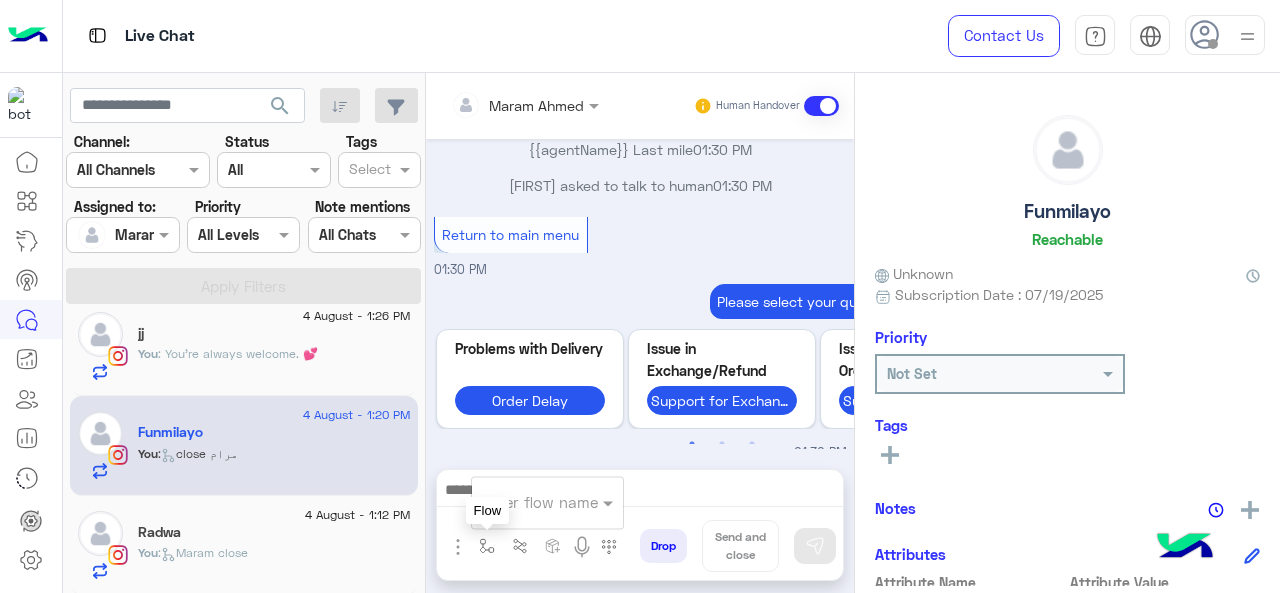 scroll, scrollTop: 4570, scrollLeft: 0, axis: vertical 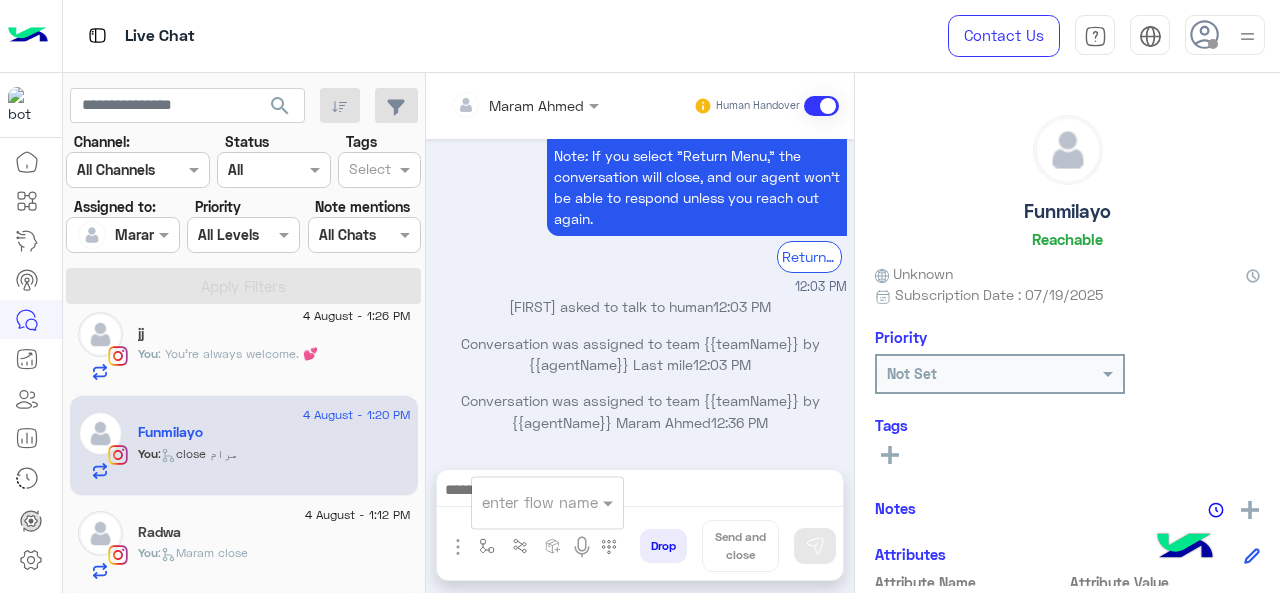 click at bounding box center [523, 502] 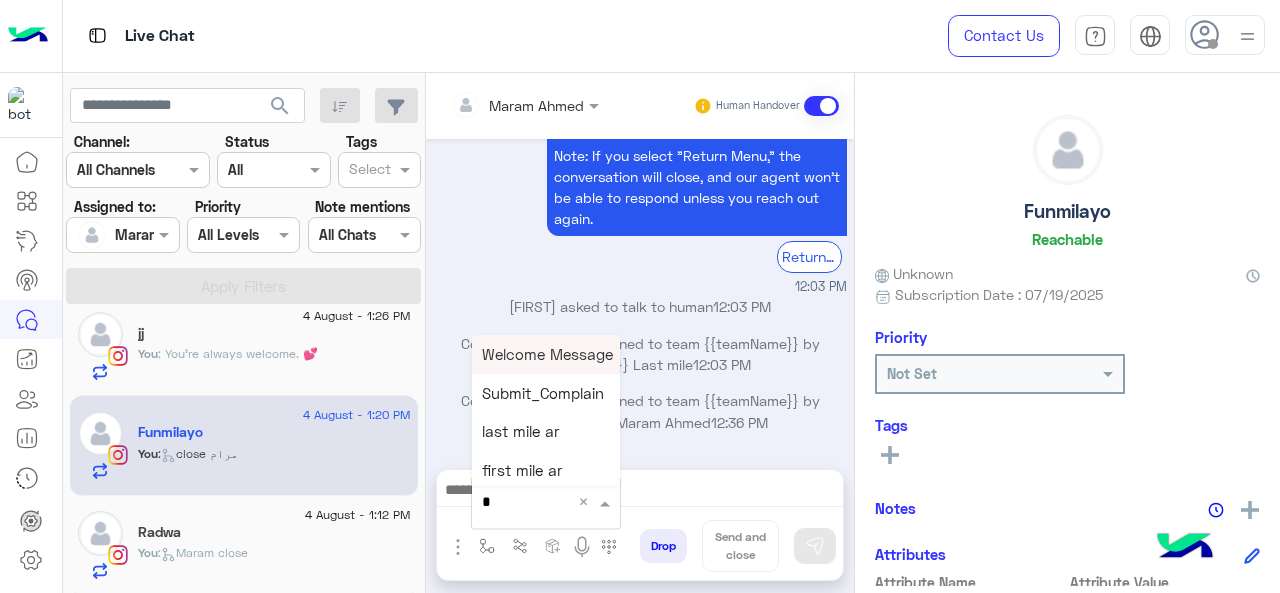 type on "*" 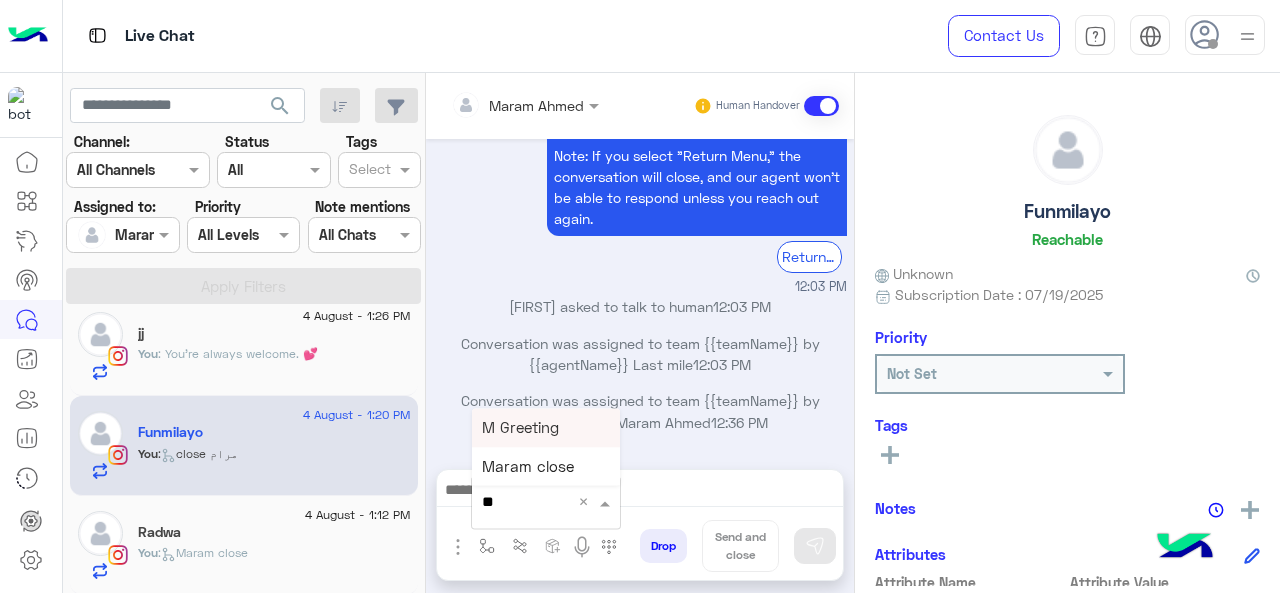click on "M Greeting" at bounding box center (520, 427) 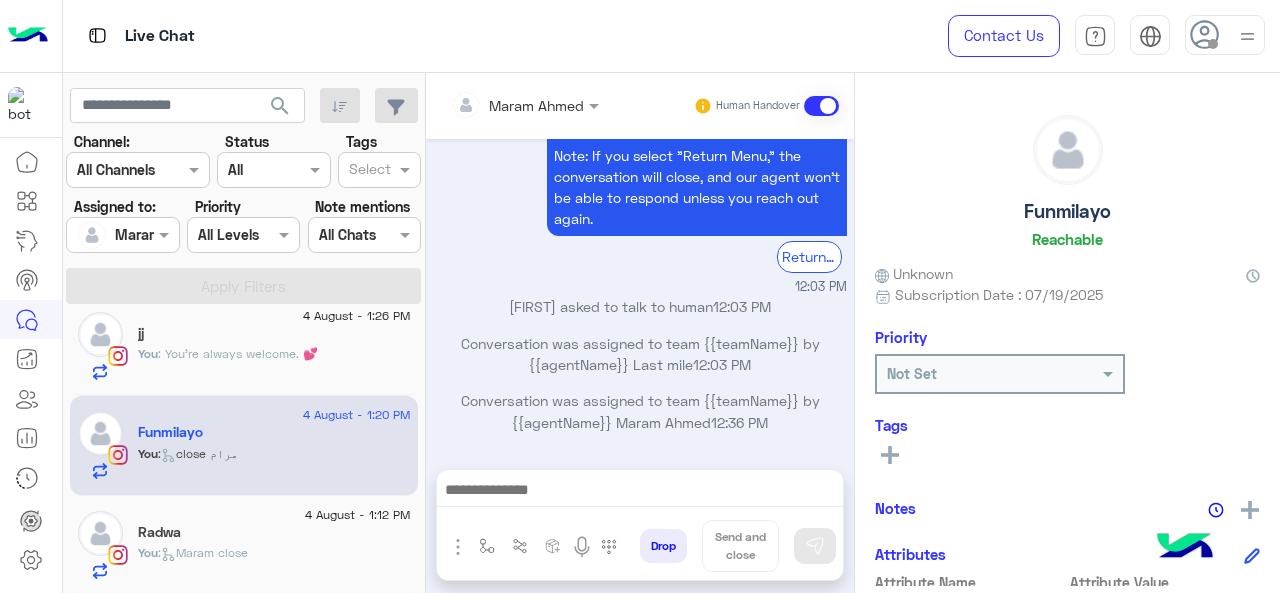 type on "**********" 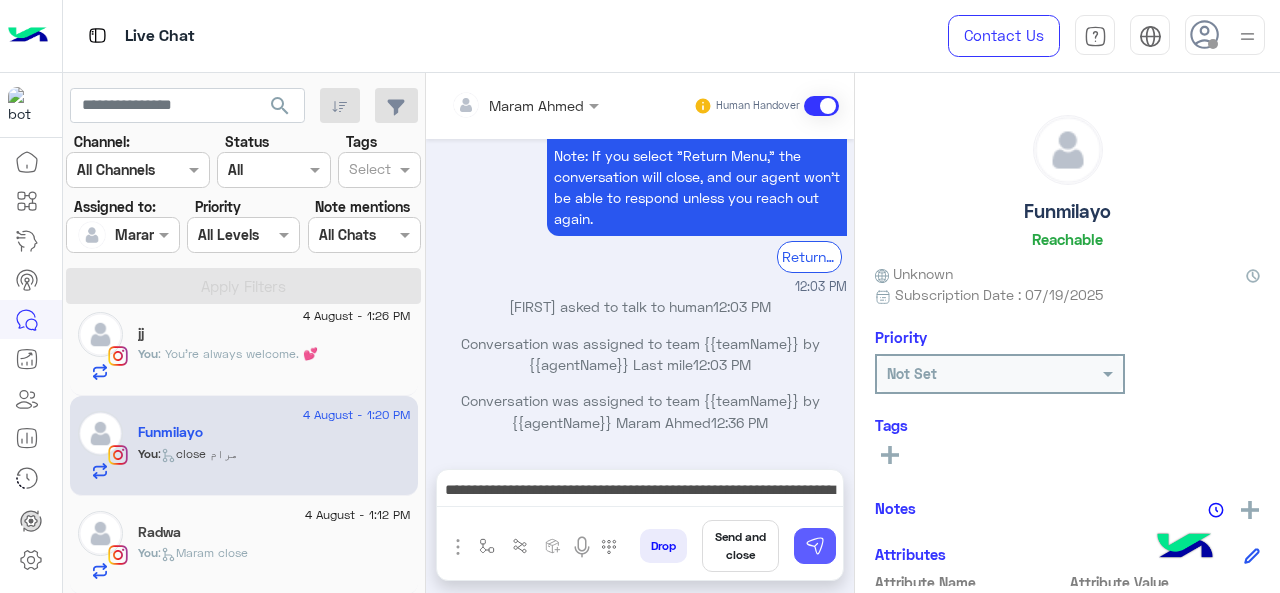 click at bounding box center [815, 546] 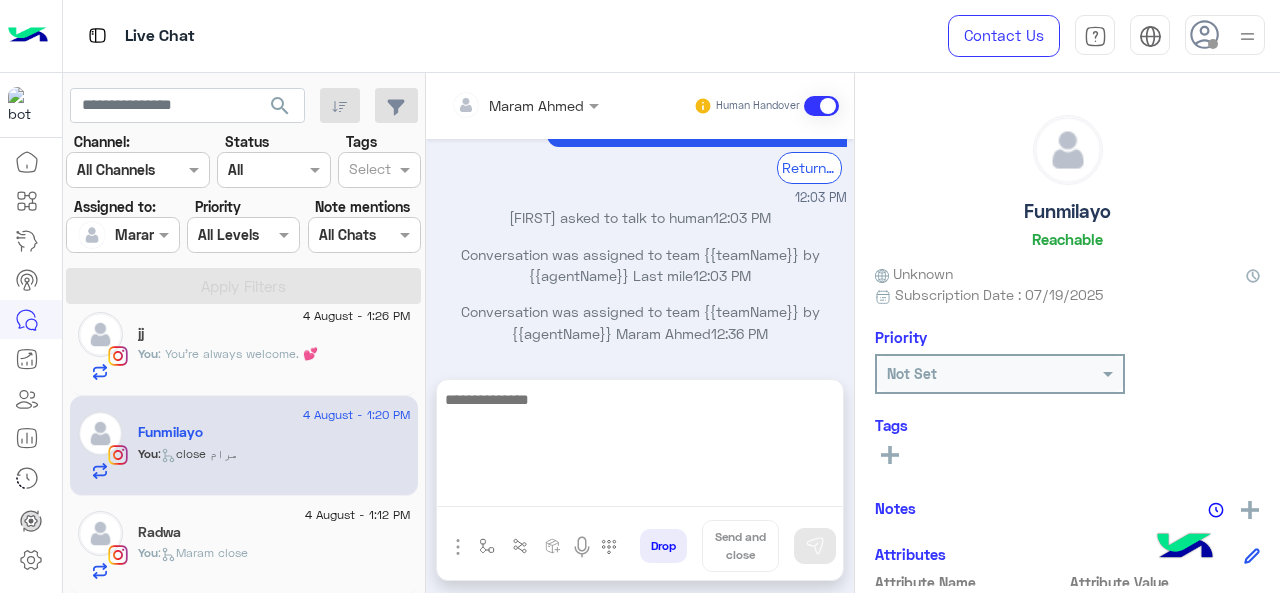 click at bounding box center [640, 447] 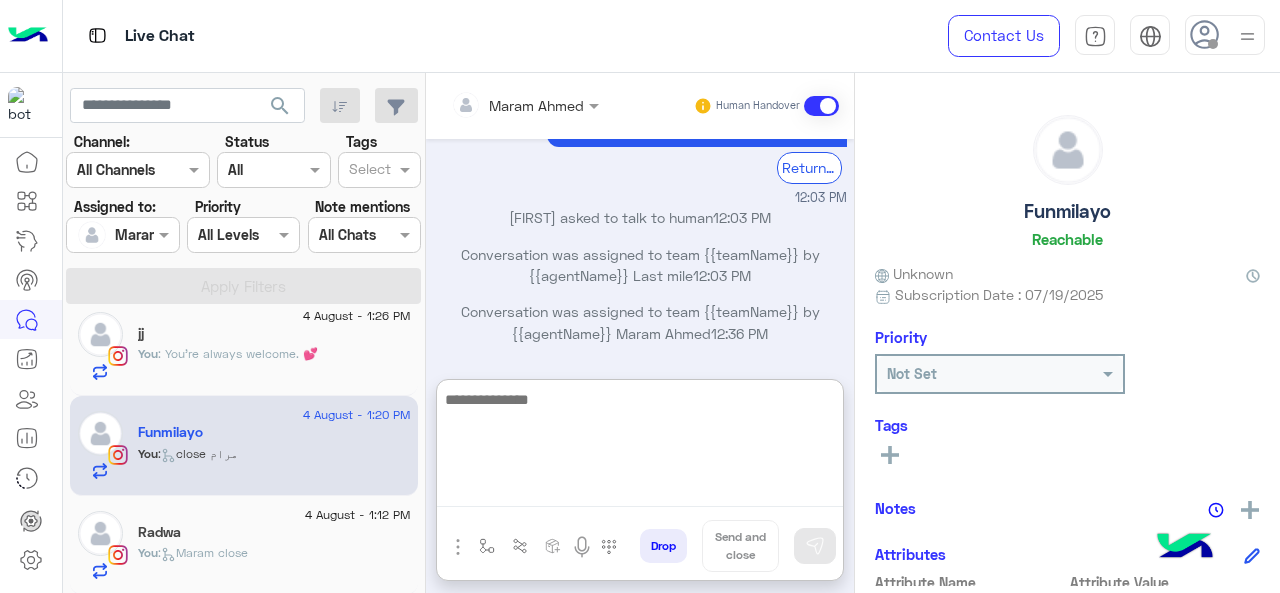 scroll, scrollTop: 4608, scrollLeft: 0, axis: vertical 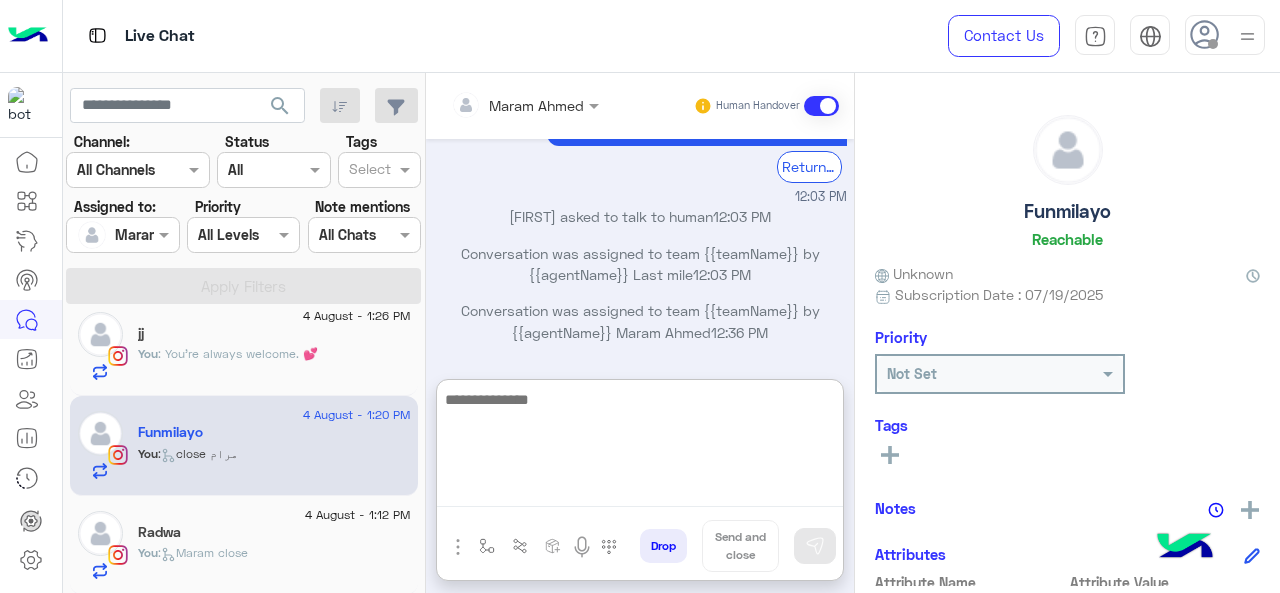 paste on "**********" 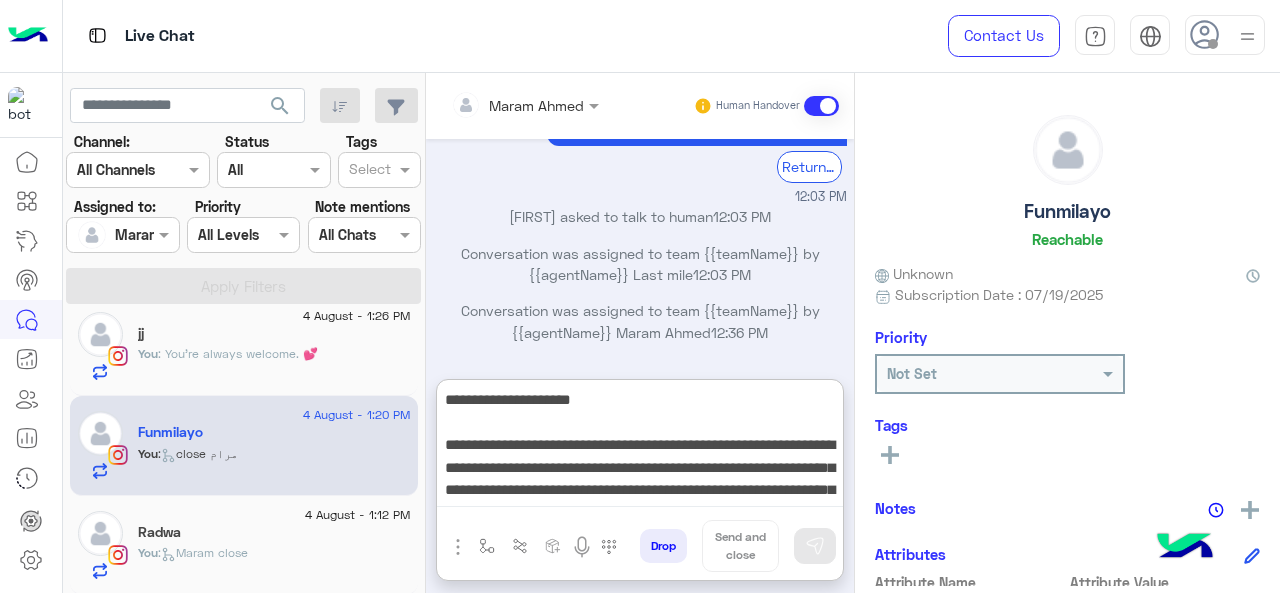 scroll, scrollTop: 15, scrollLeft: 0, axis: vertical 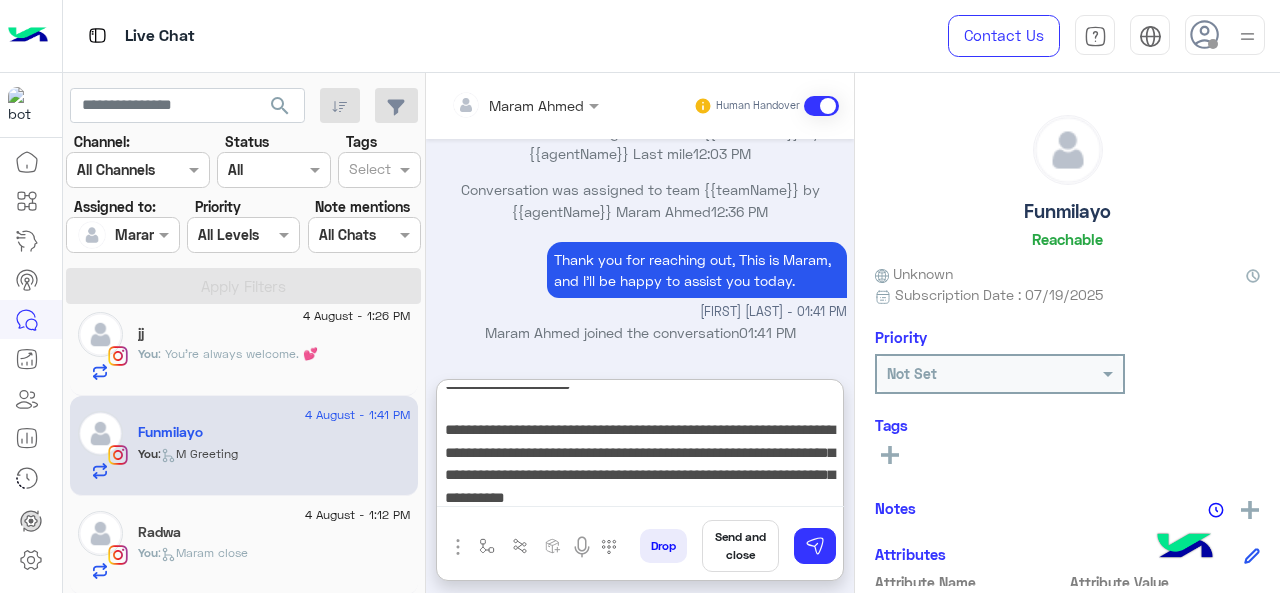 type 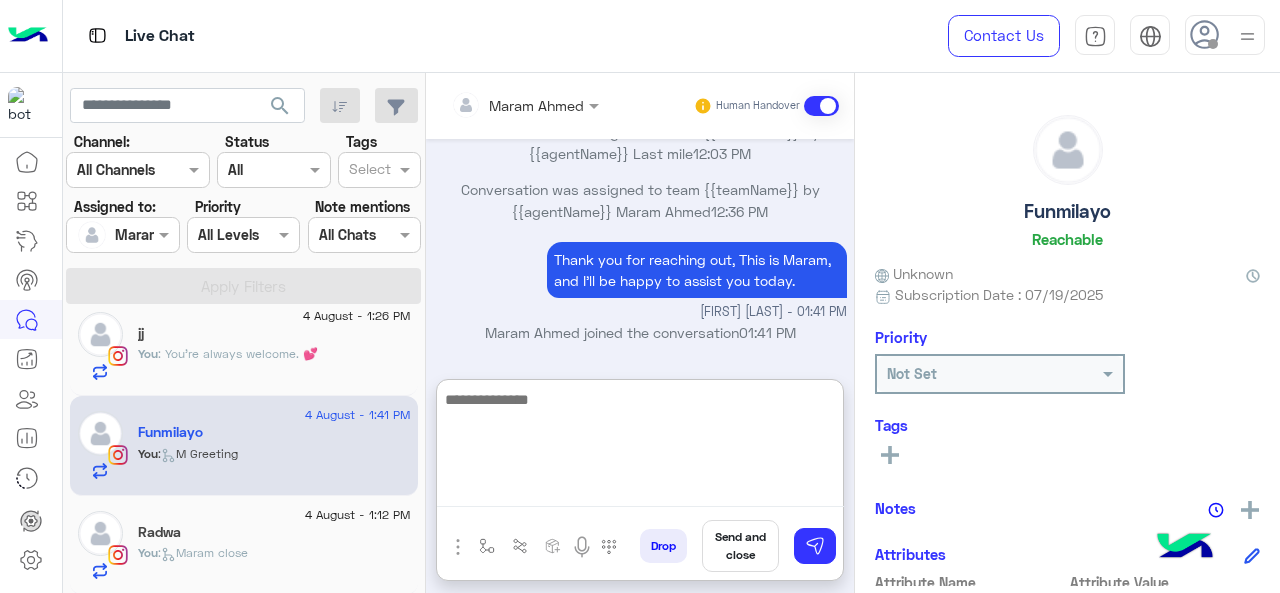 scroll, scrollTop: 0, scrollLeft: 0, axis: both 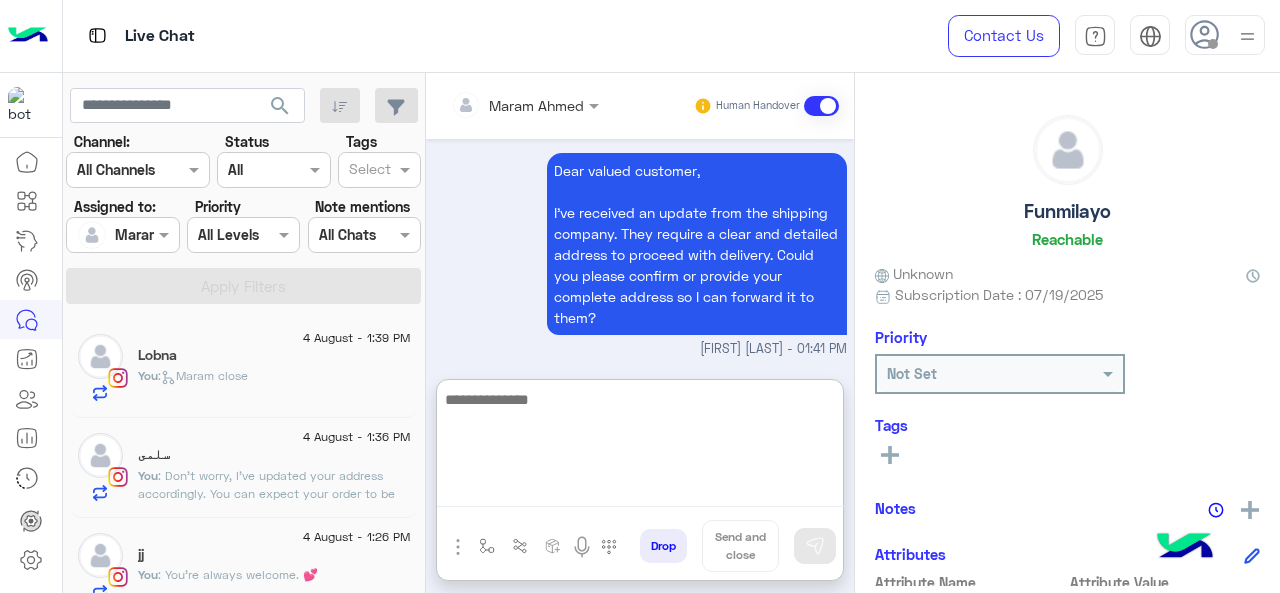 drag, startPoint x: 242, startPoint y: 481, endPoint x: 532, endPoint y: 517, distance: 292.22595 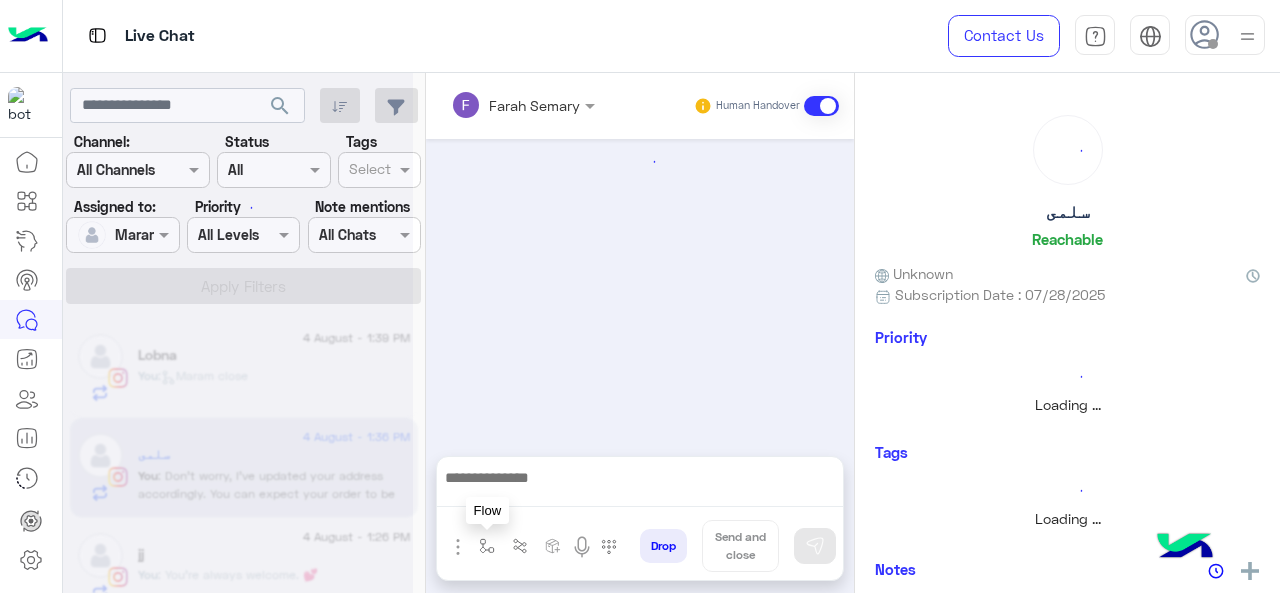 click at bounding box center [487, 546] 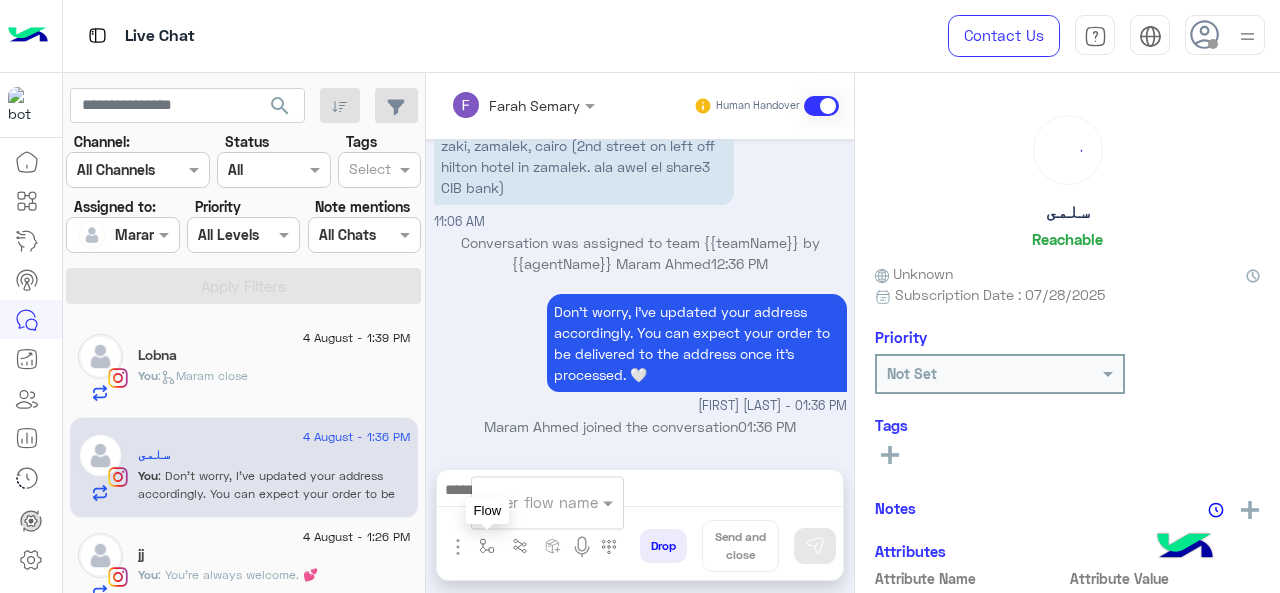 scroll, scrollTop: 900, scrollLeft: 0, axis: vertical 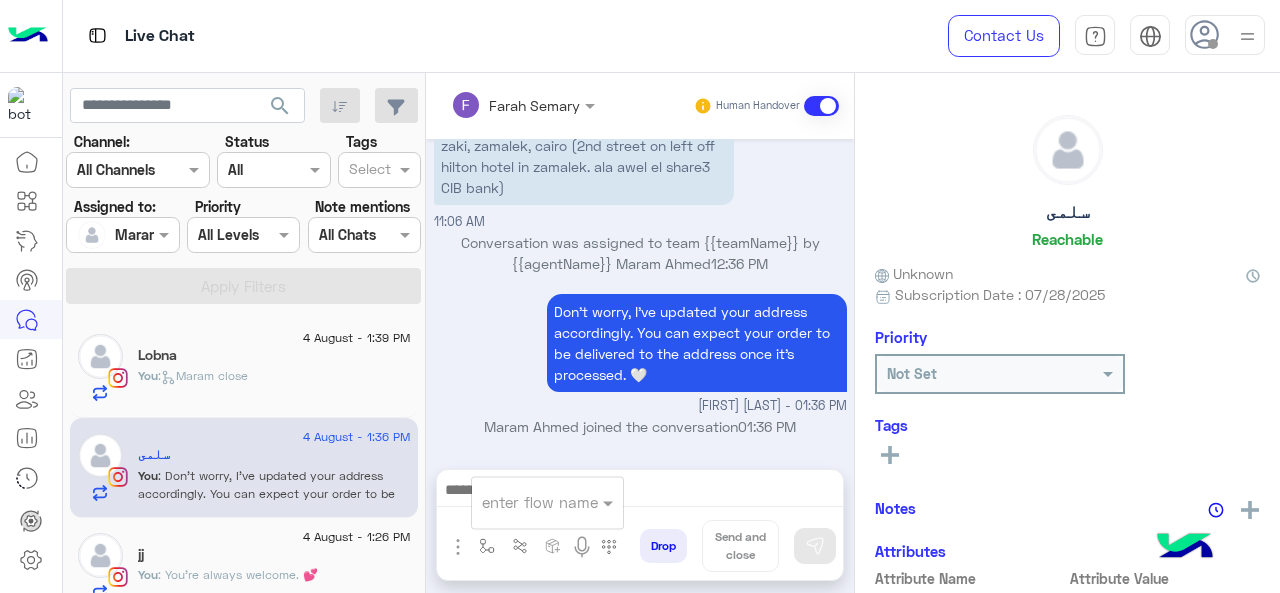 click on "enter flow name" at bounding box center (547, 502) 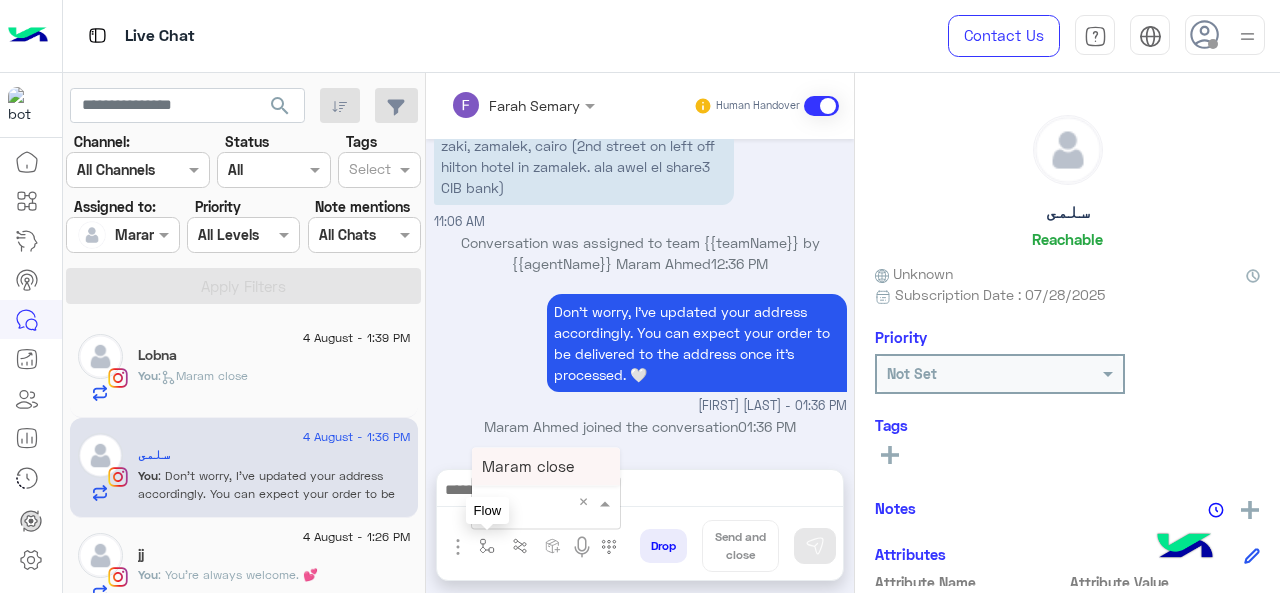 type on "****" 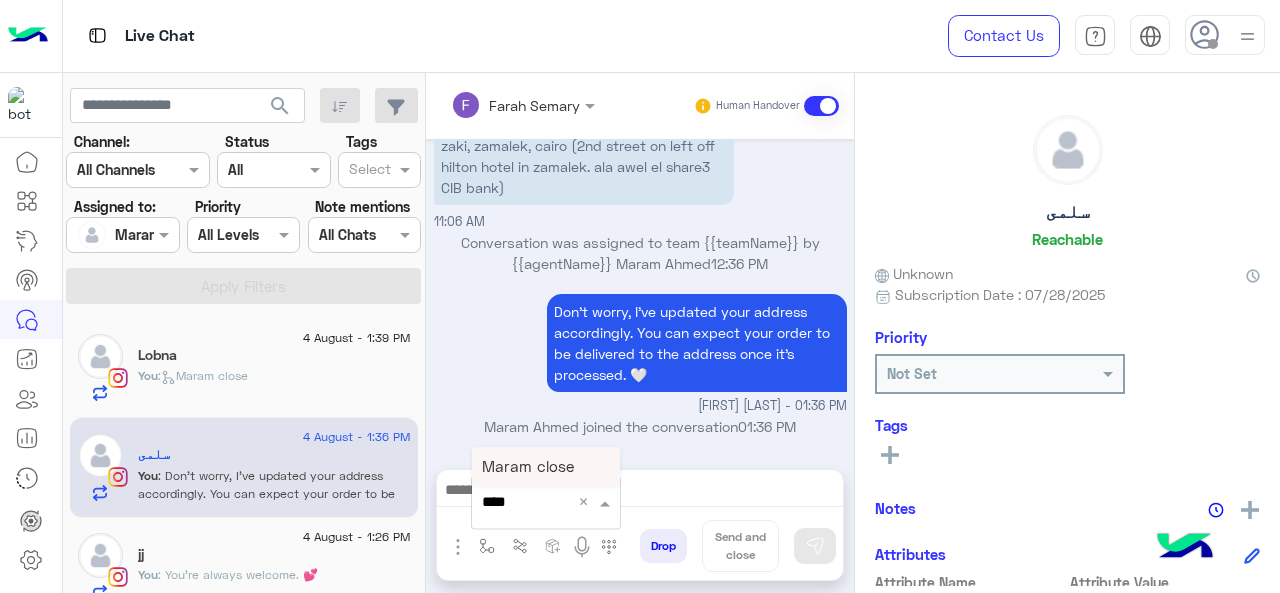 click on "Maram close" at bounding box center [546, 466] 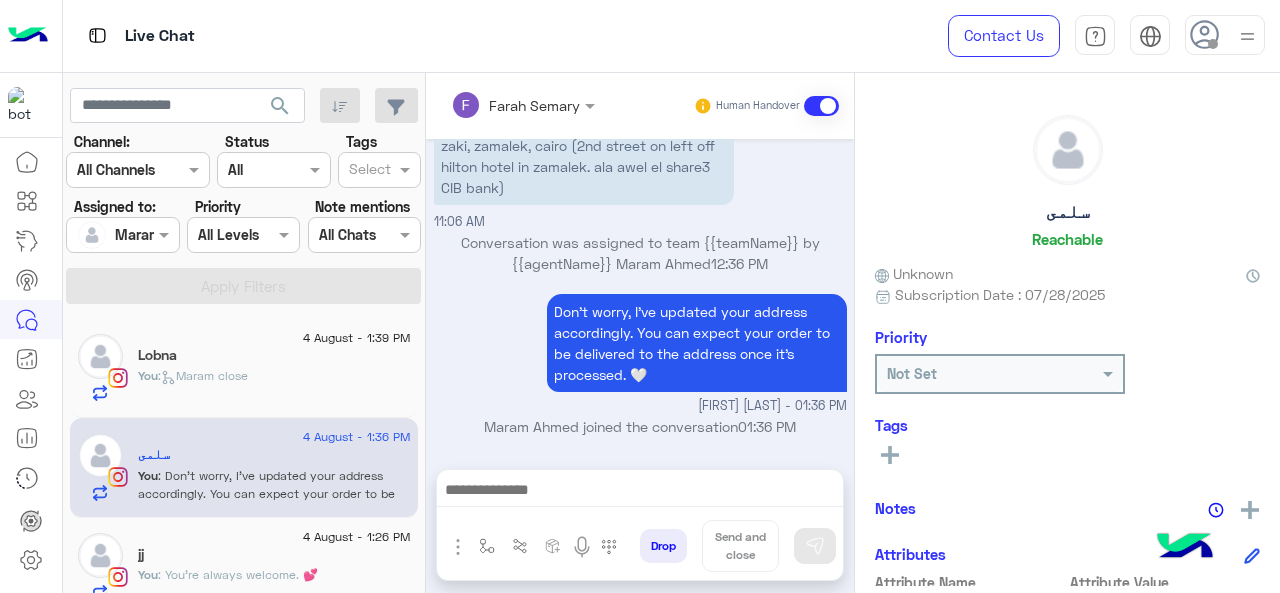 type on "**********" 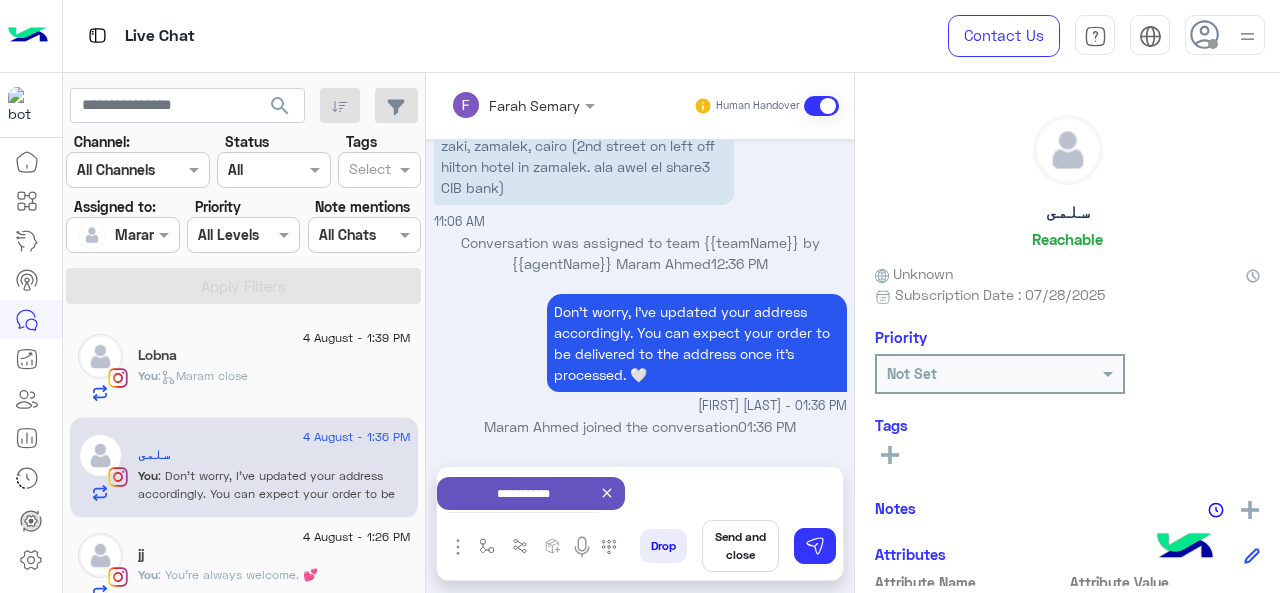 click on "Send and close" at bounding box center [740, 546] 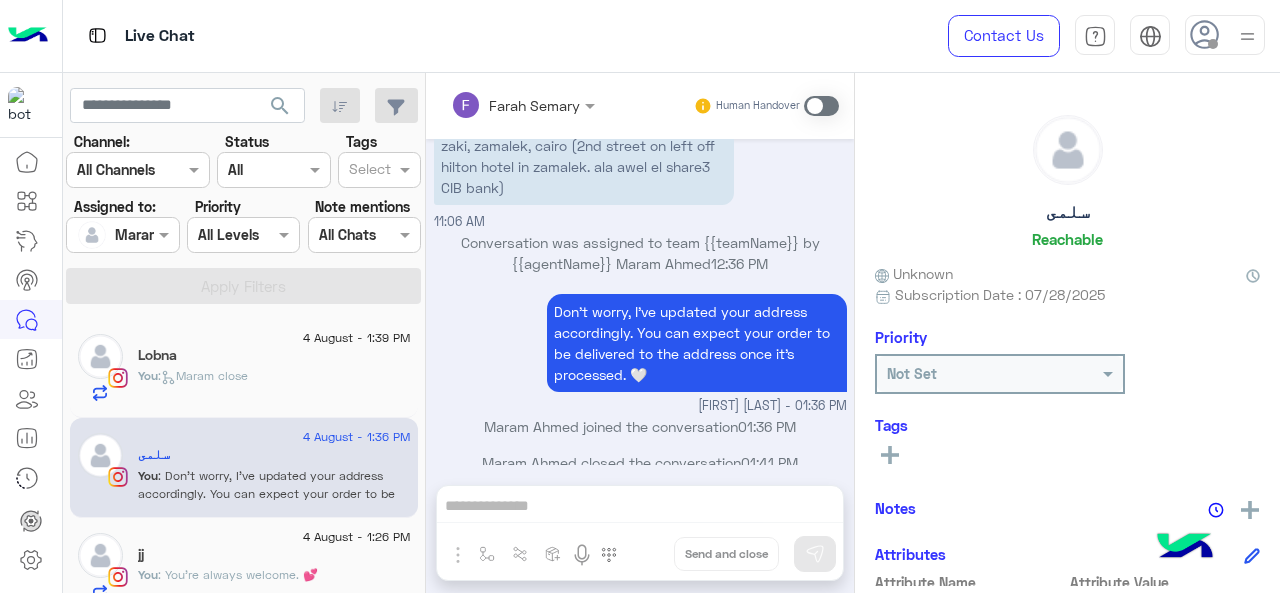 scroll, scrollTop: 920, scrollLeft: 0, axis: vertical 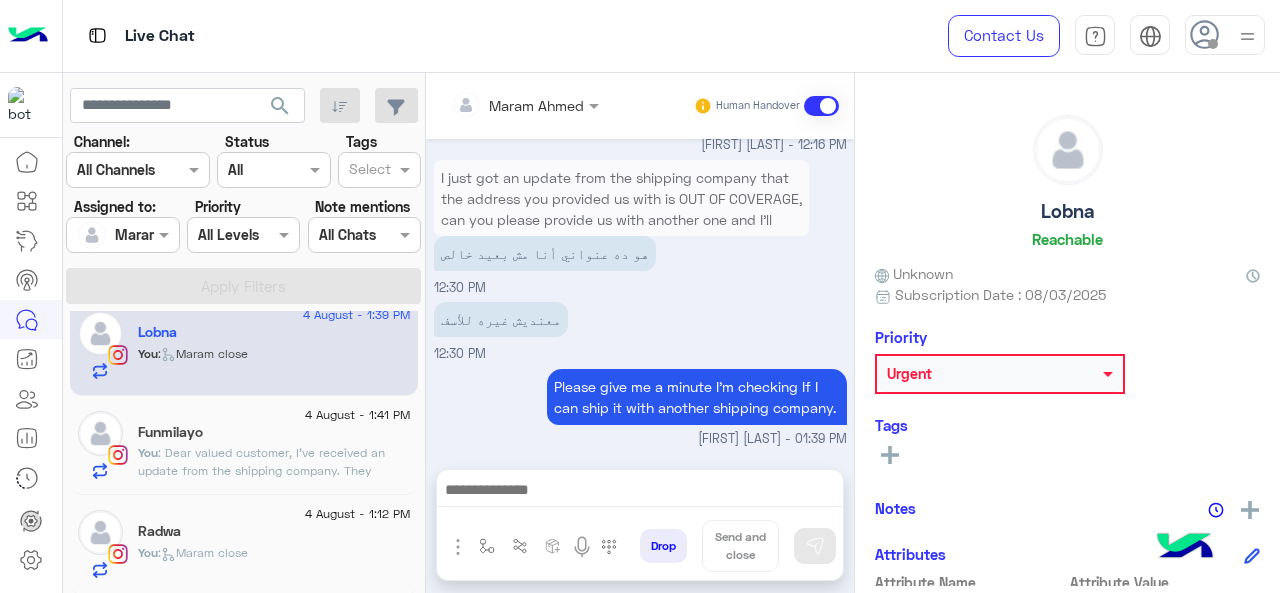 click on "You  :   Maram close" 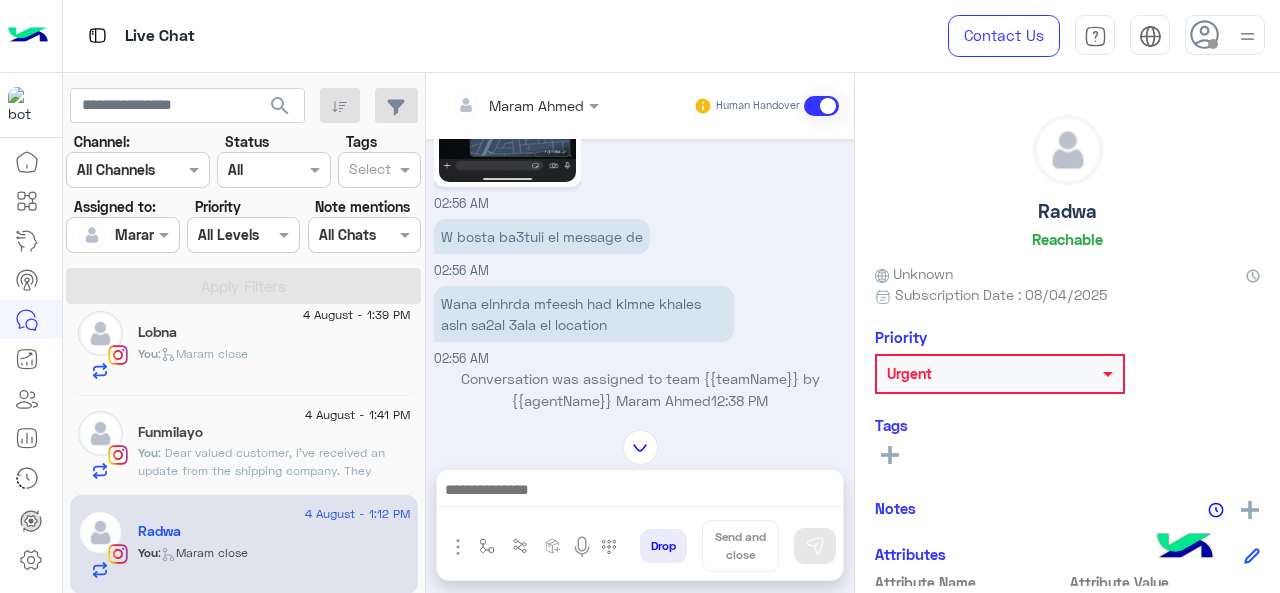 scroll, scrollTop: 586, scrollLeft: 0, axis: vertical 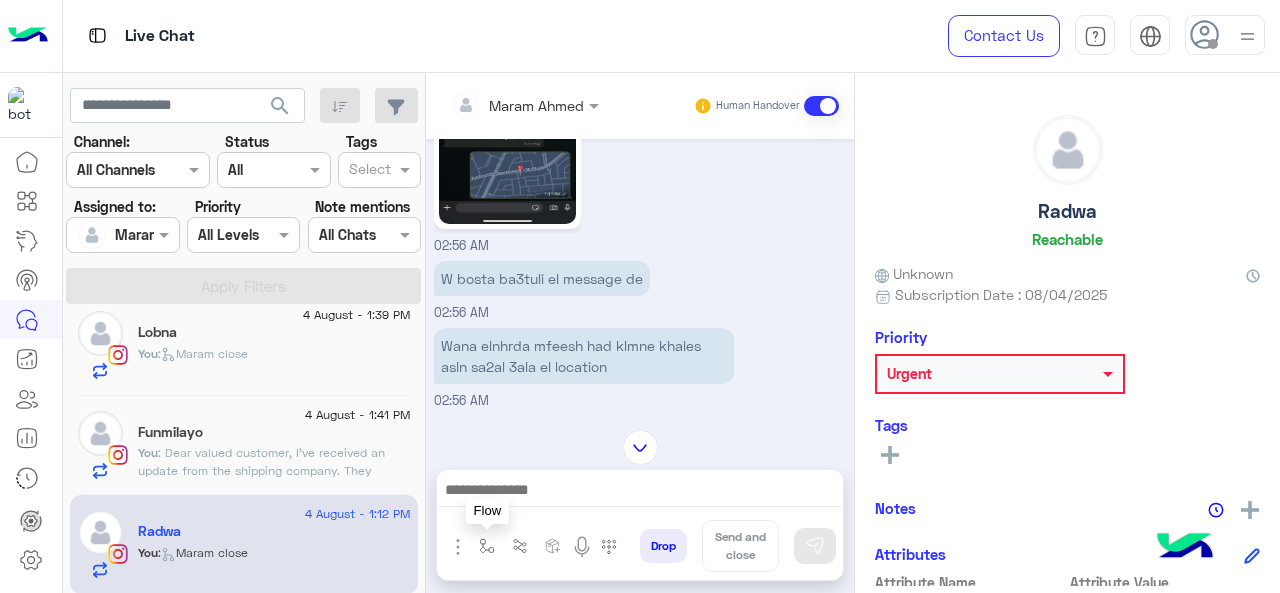 click at bounding box center (487, 546) 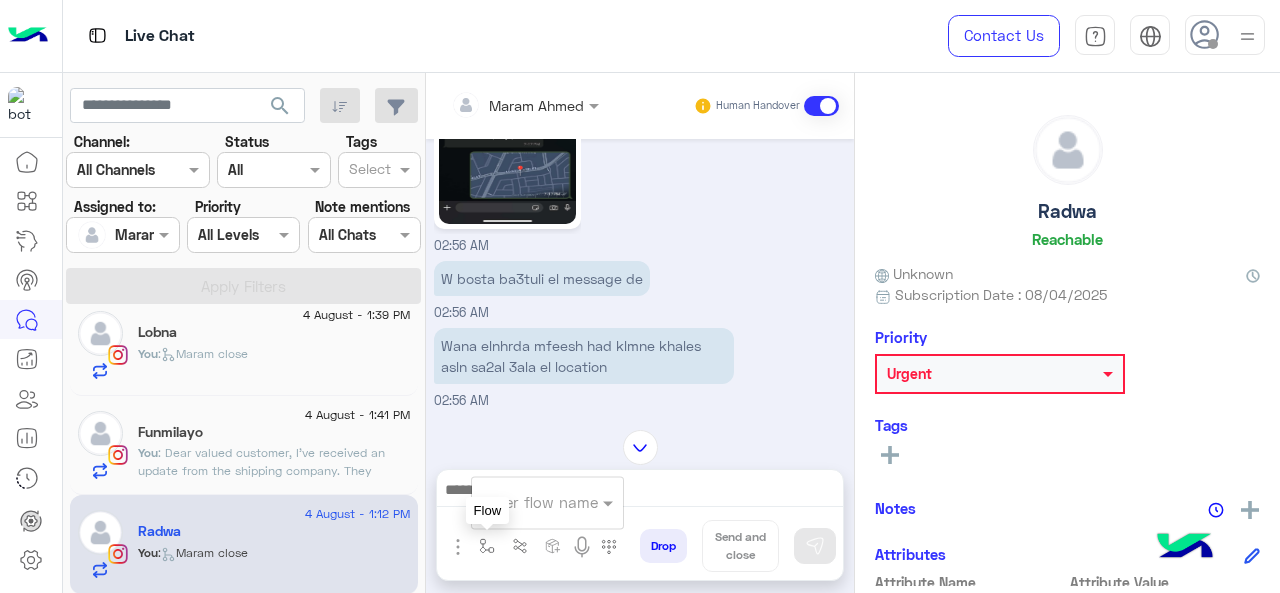 click at bounding box center (523, 502) 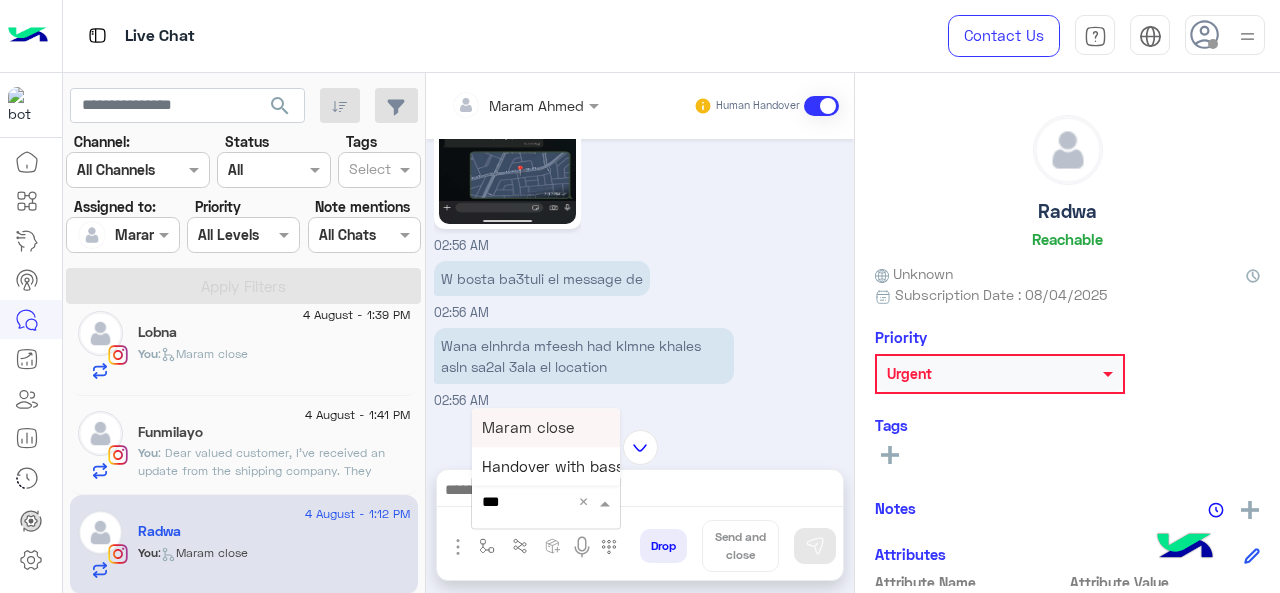 type on "****" 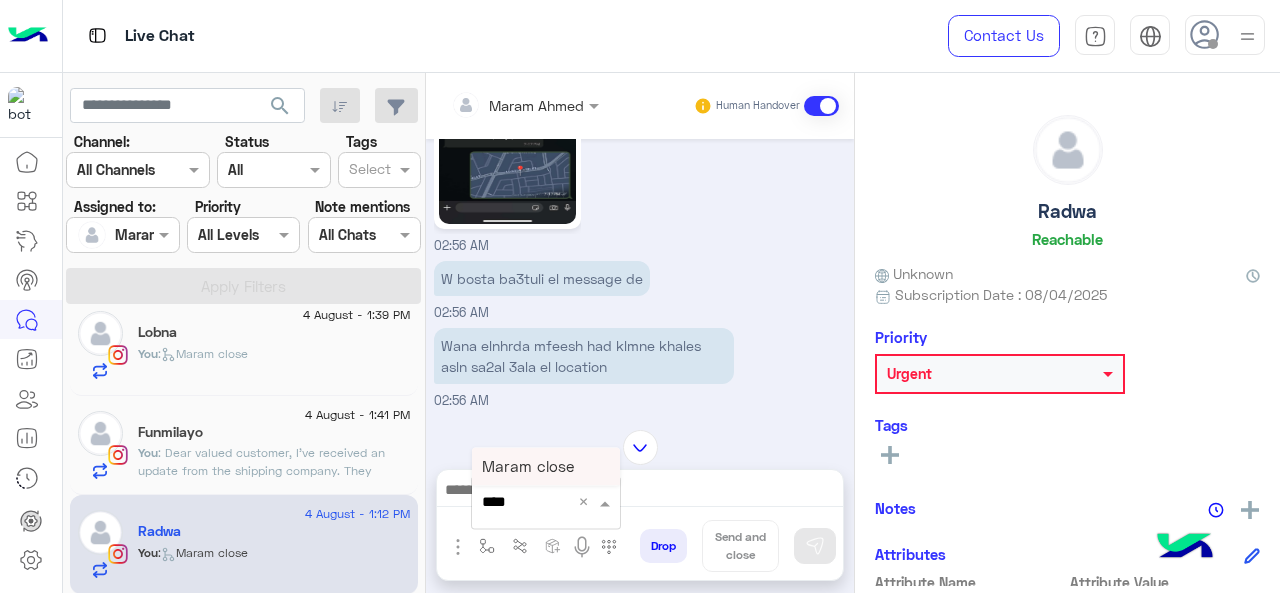 click on "Maram close" at bounding box center (546, 466) 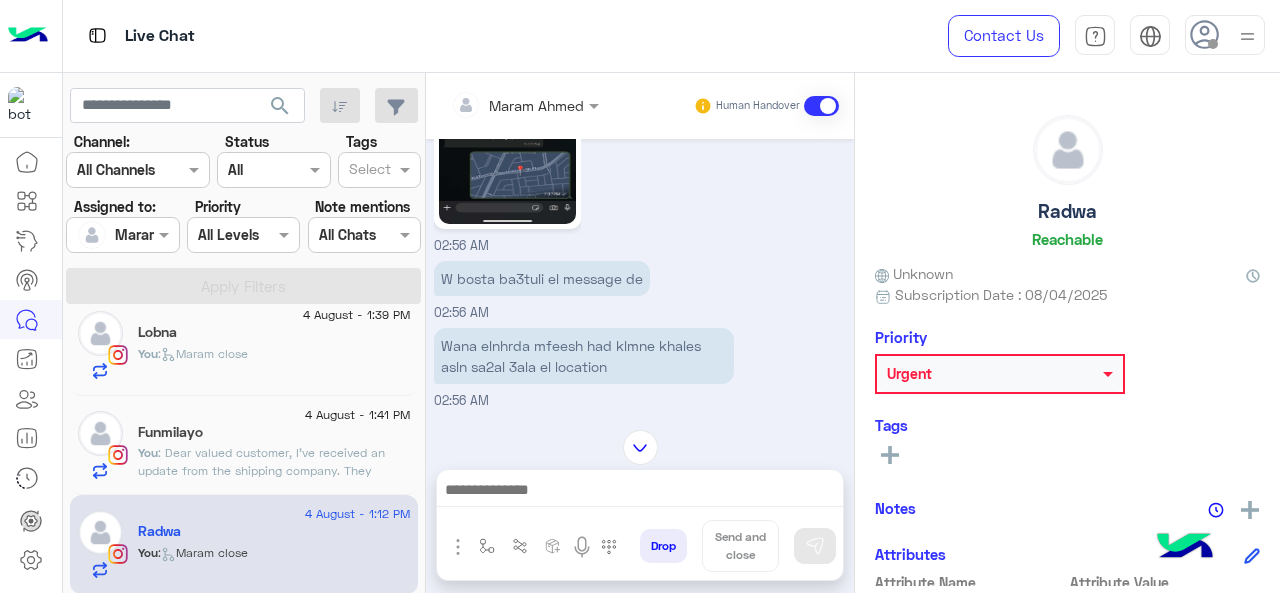 type on "**********" 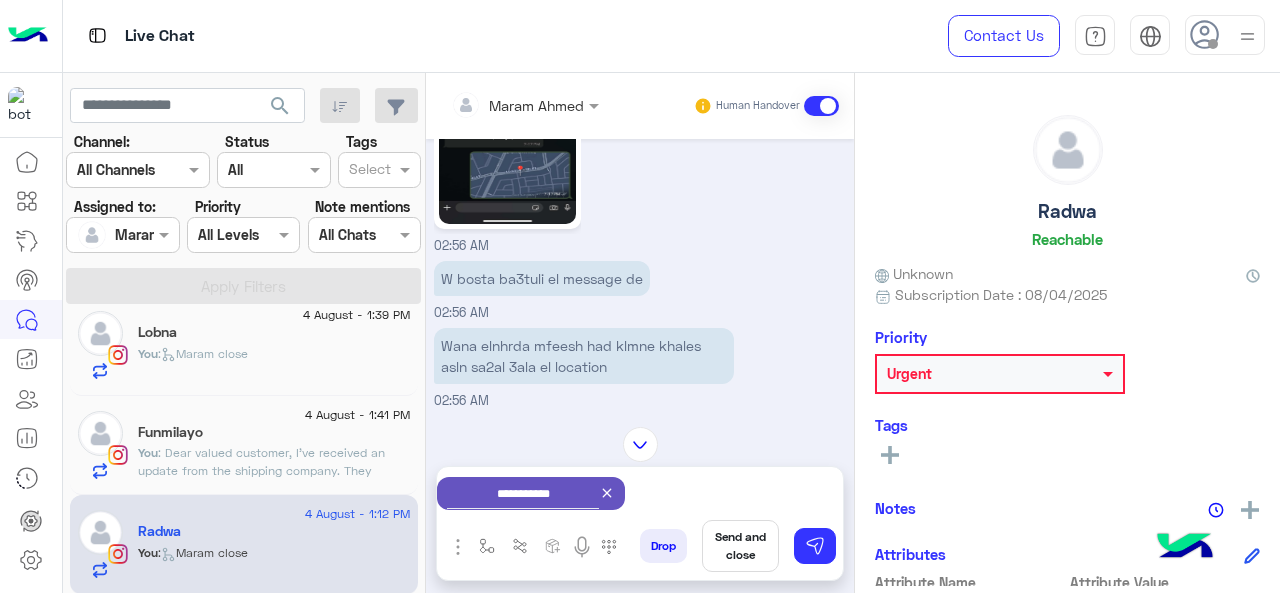 click on "Send and close" at bounding box center [740, 546] 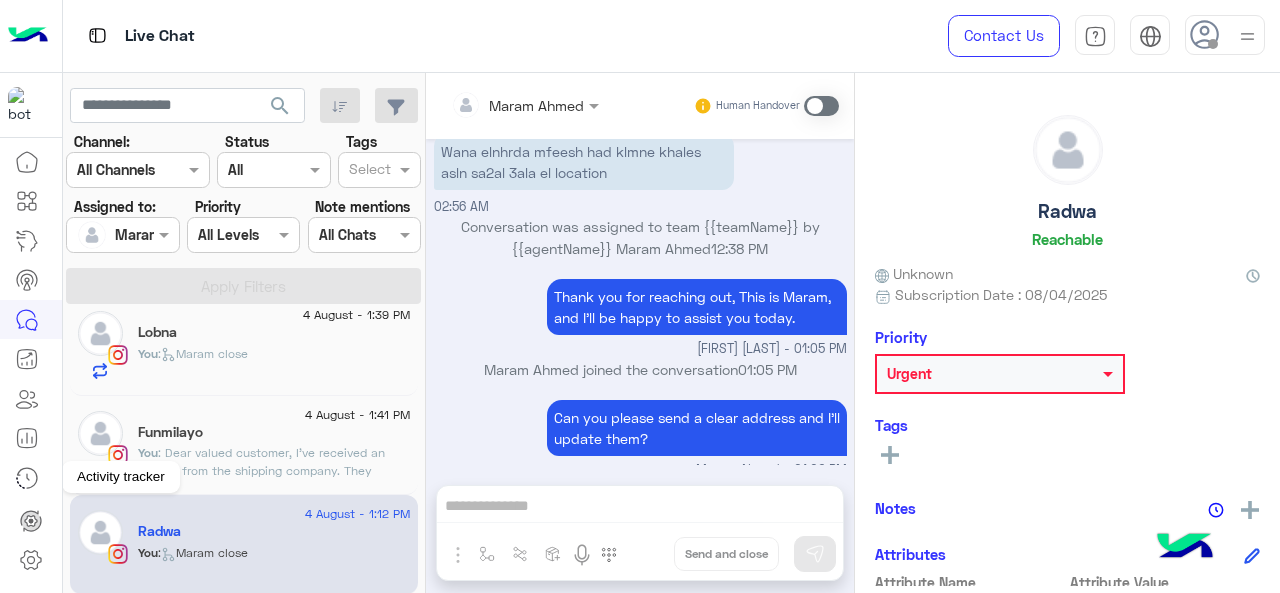 scroll, scrollTop: 807, scrollLeft: 0, axis: vertical 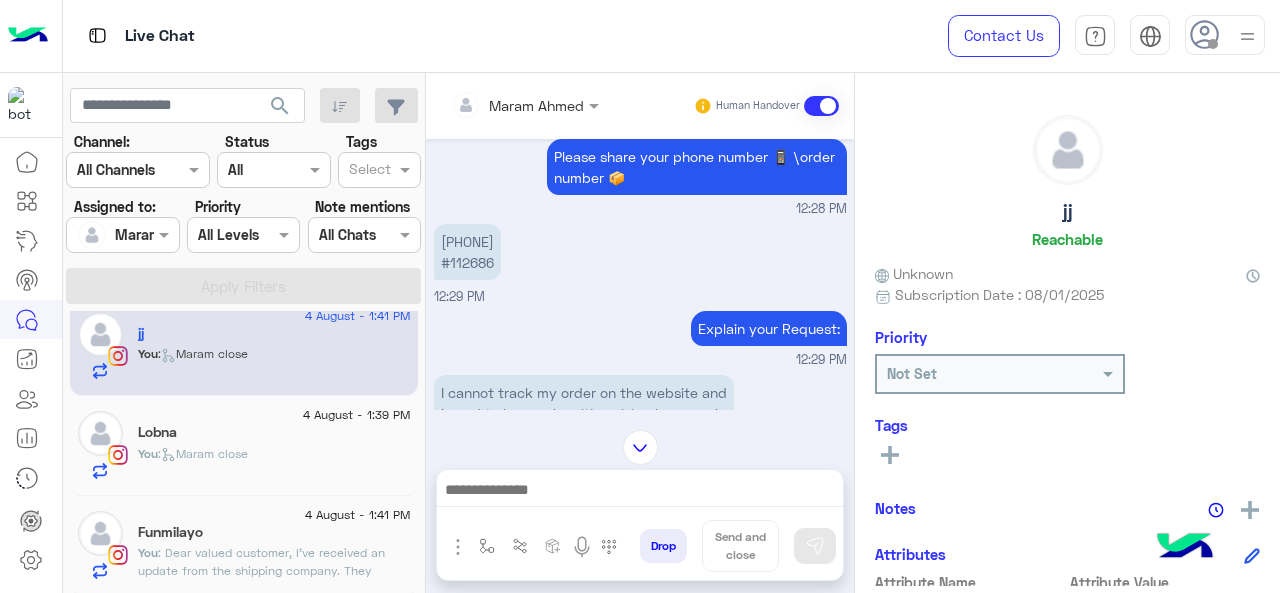 click on "+971586751517  #112686" at bounding box center (467, 252) 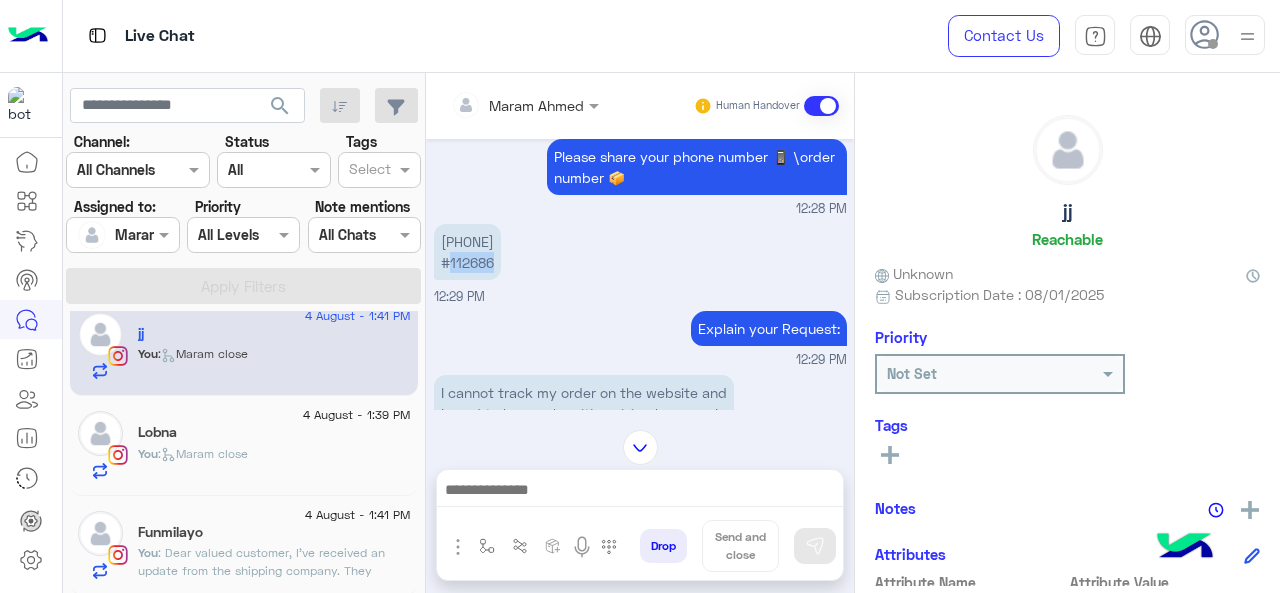 click on "+971586751517  #112686" at bounding box center (467, 252) 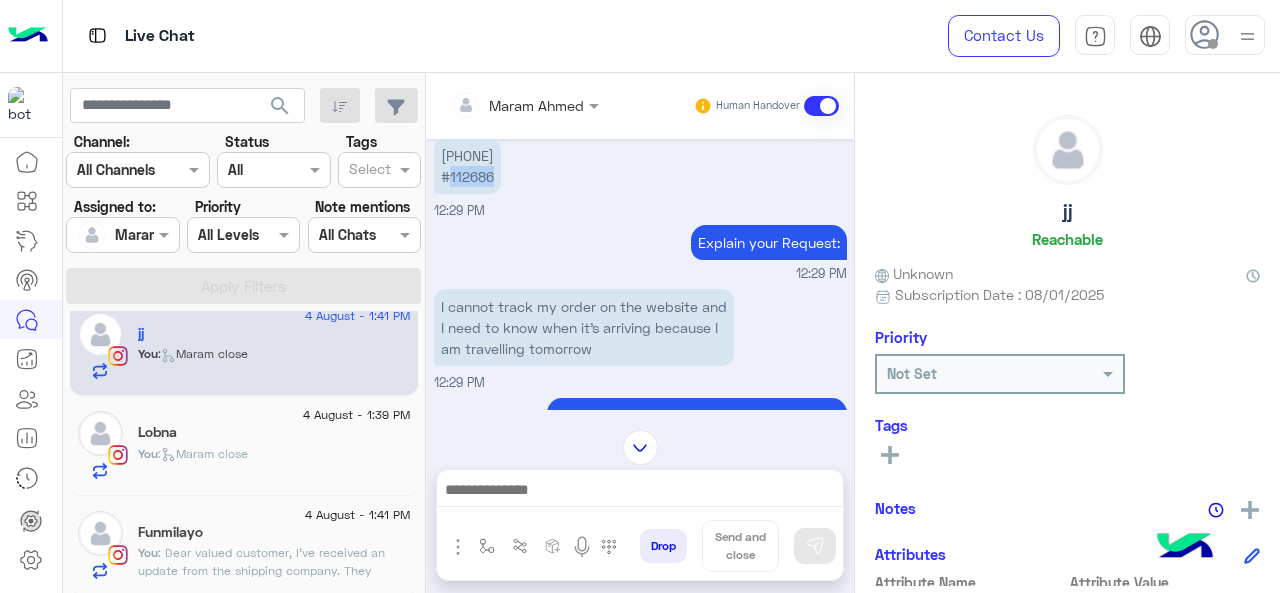 scroll, scrollTop: 122, scrollLeft: 0, axis: vertical 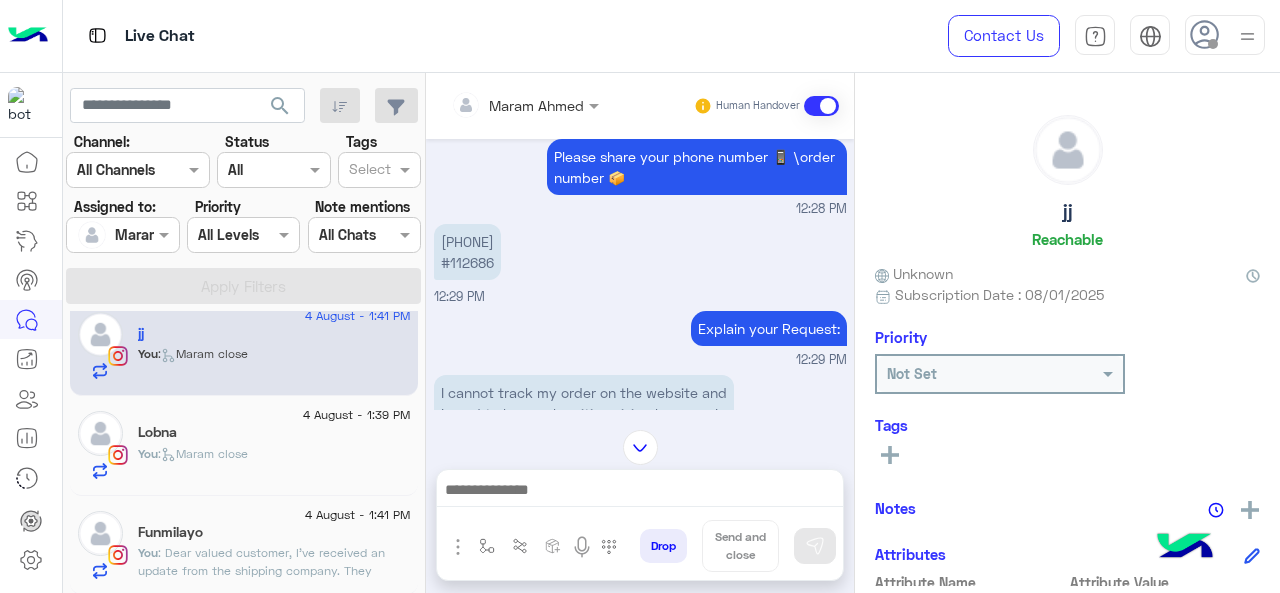 click on "+971586751517  #112686" at bounding box center (467, 252) 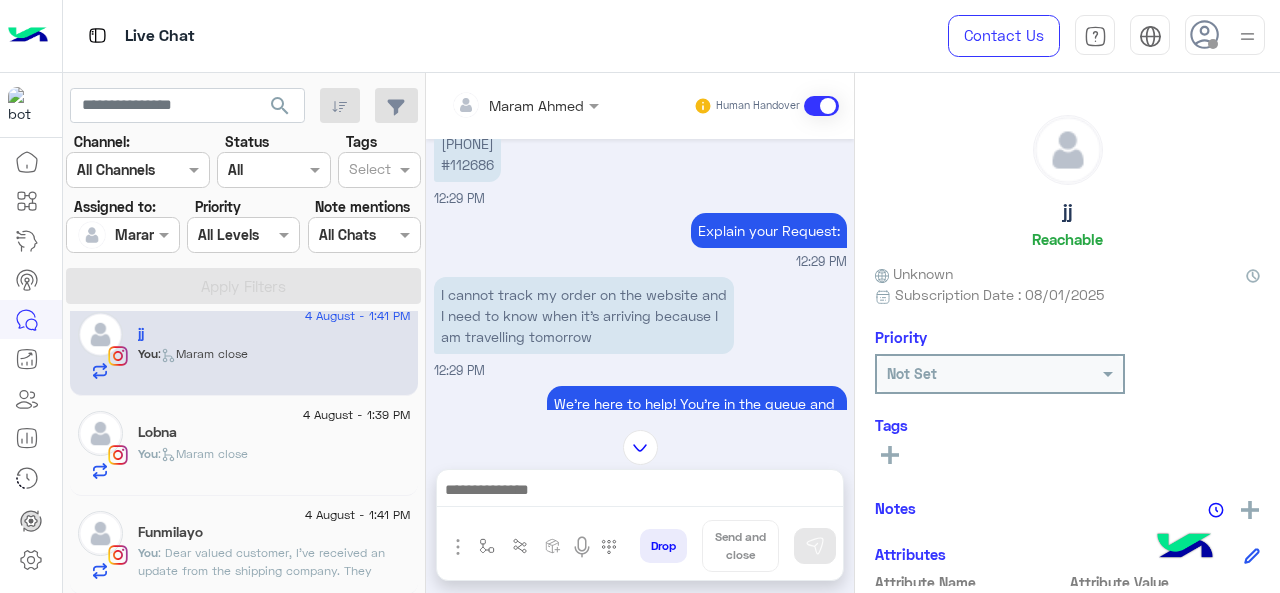 scroll, scrollTop: 222, scrollLeft: 0, axis: vertical 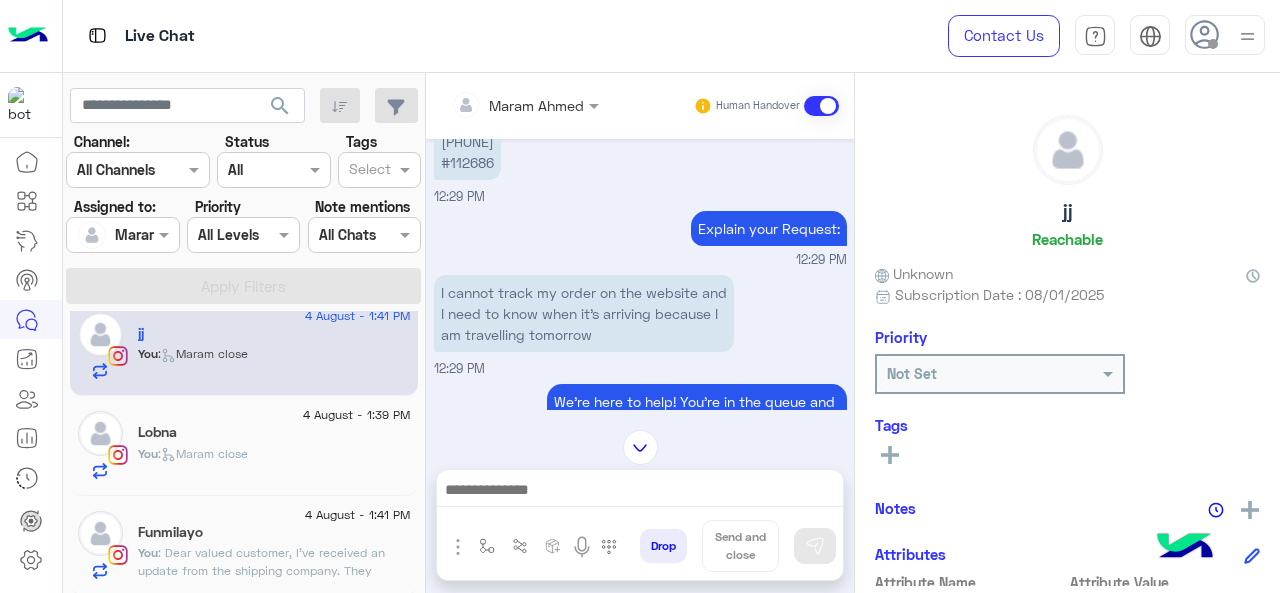 click on "+971586751517  #112686" at bounding box center (467, 152) 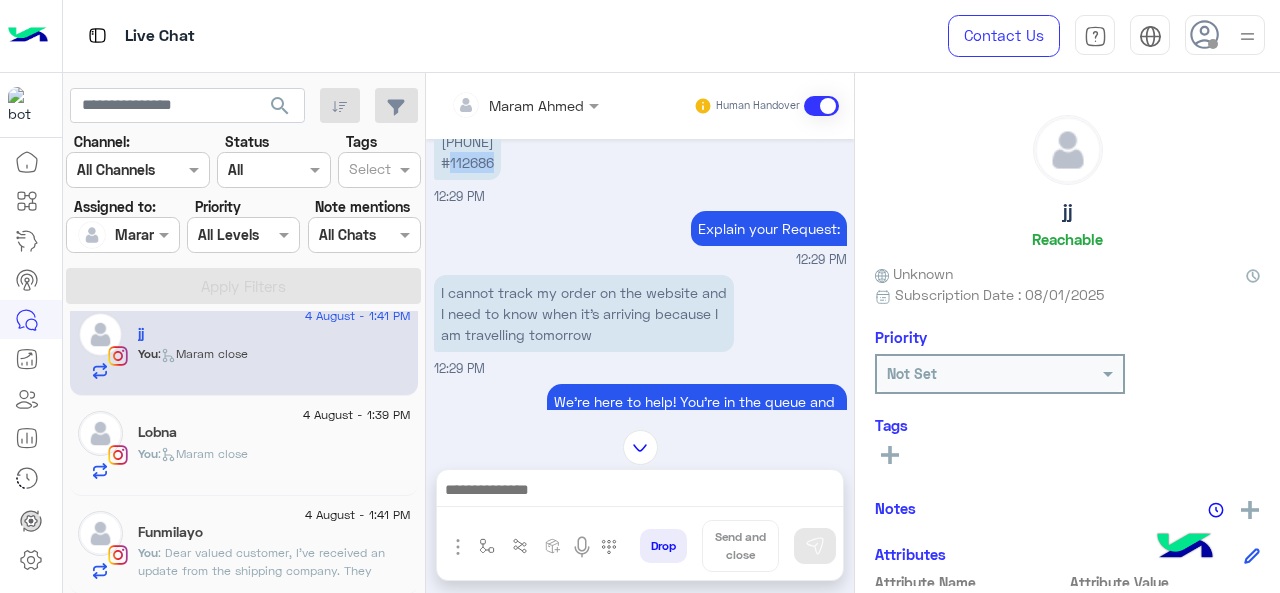 click on "+971586751517  #112686" at bounding box center (467, 152) 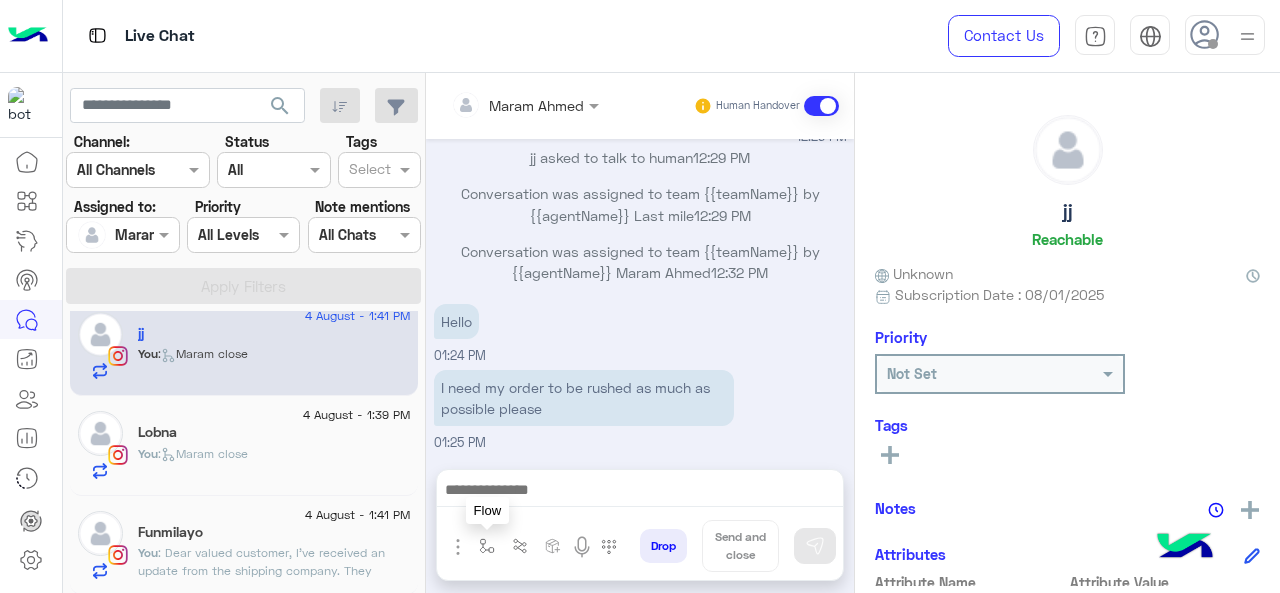 click at bounding box center (487, 546) 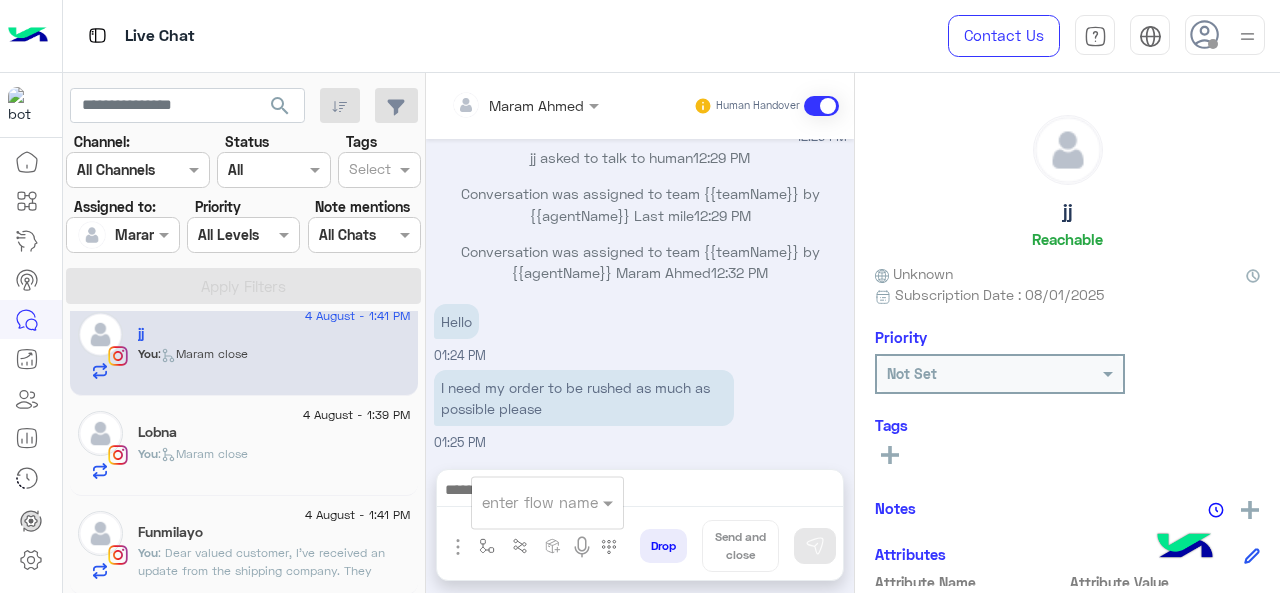 click on "enter flow name" at bounding box center [547, 502] 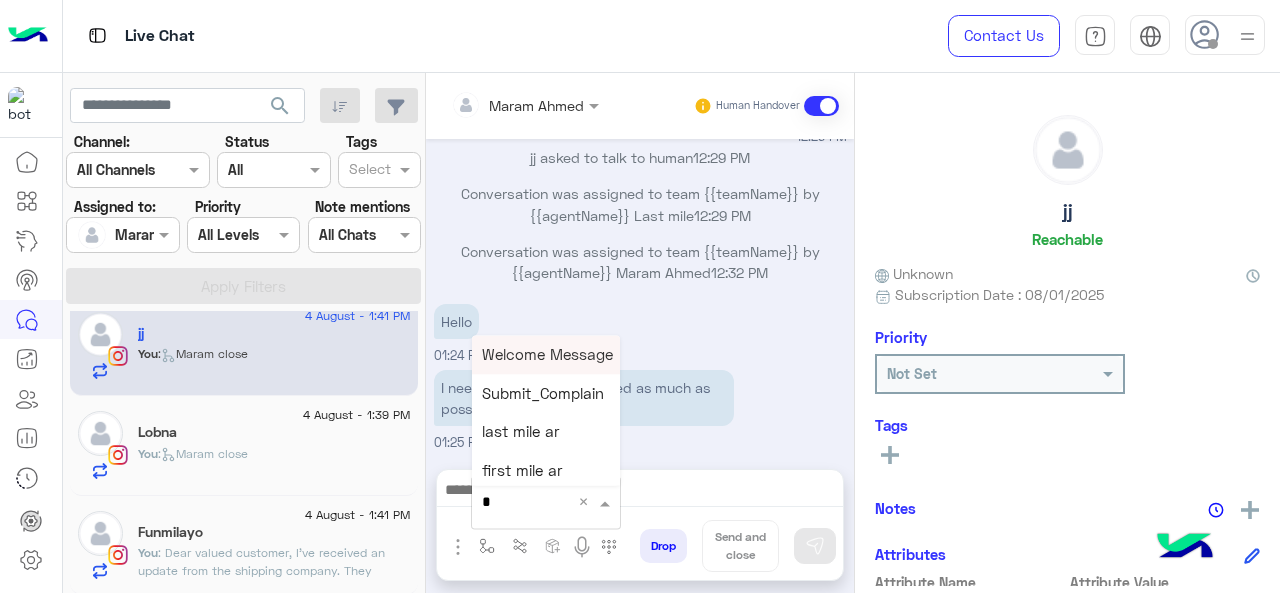 type on "*" 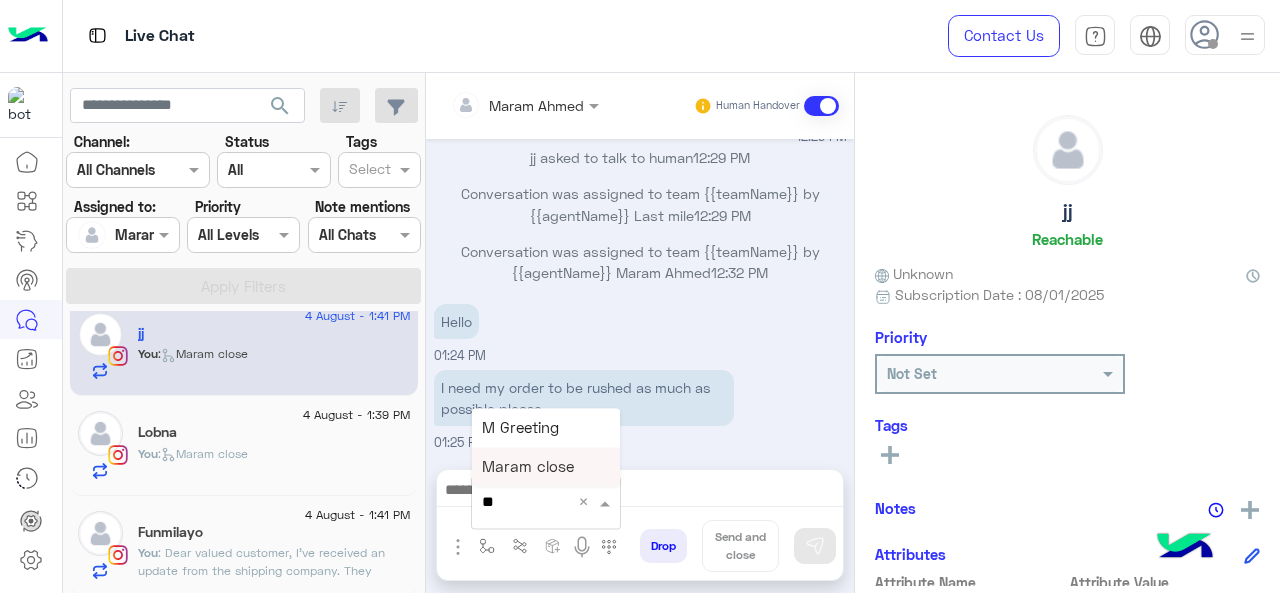 click on "M Greeting" at bounding box center [546, 427] 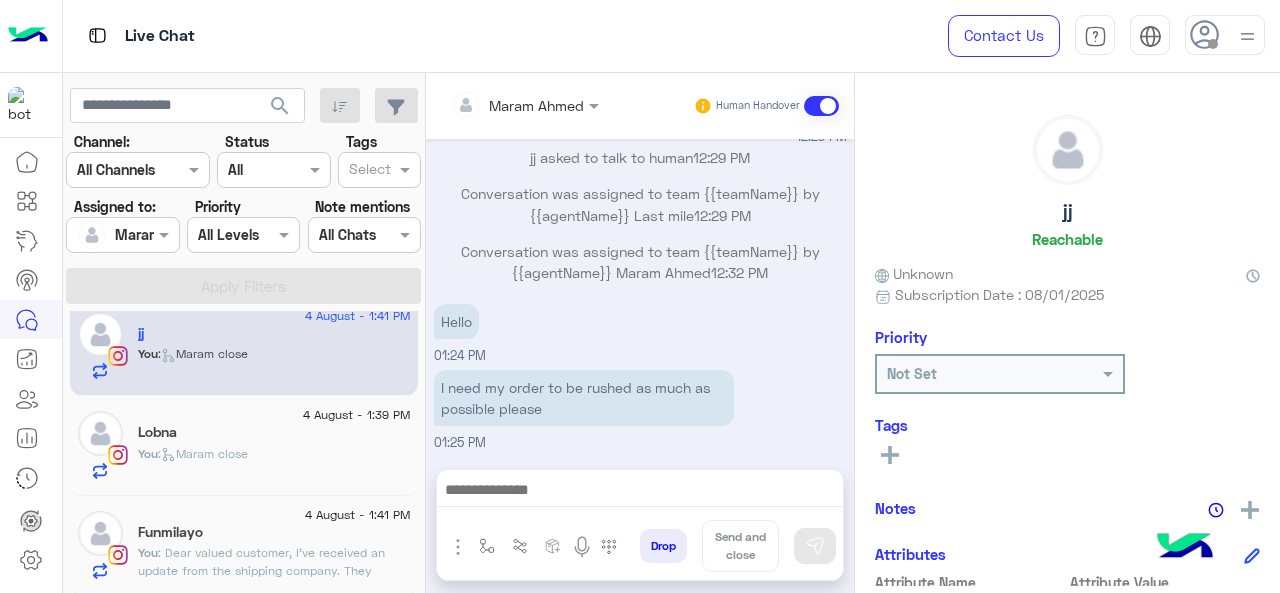 type on "**********" 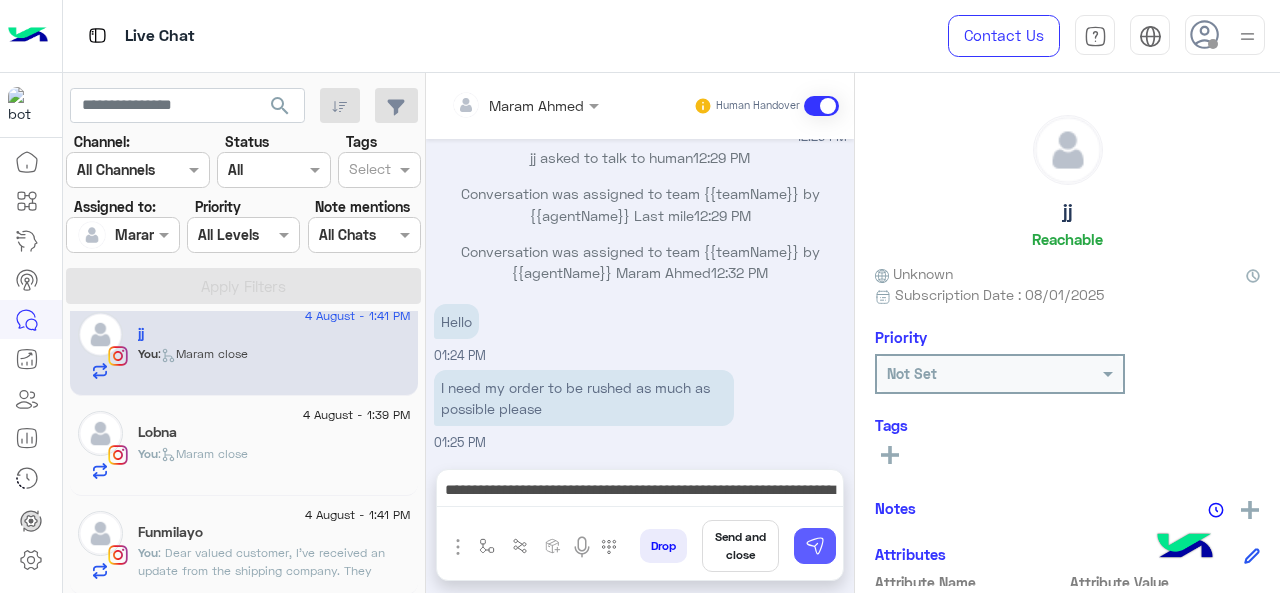 drag, startPoint x: 816, startPoint y: 547, endPoint x: 805, endPoint y: 547, distance: 11 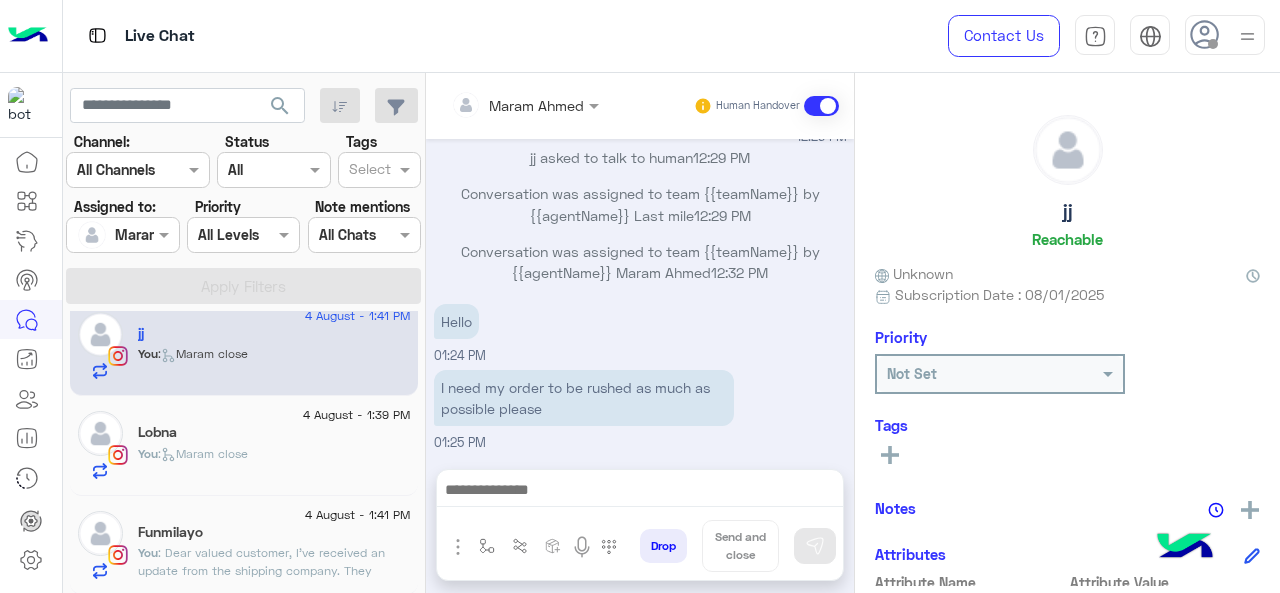 click at bounding box center [640, 492] 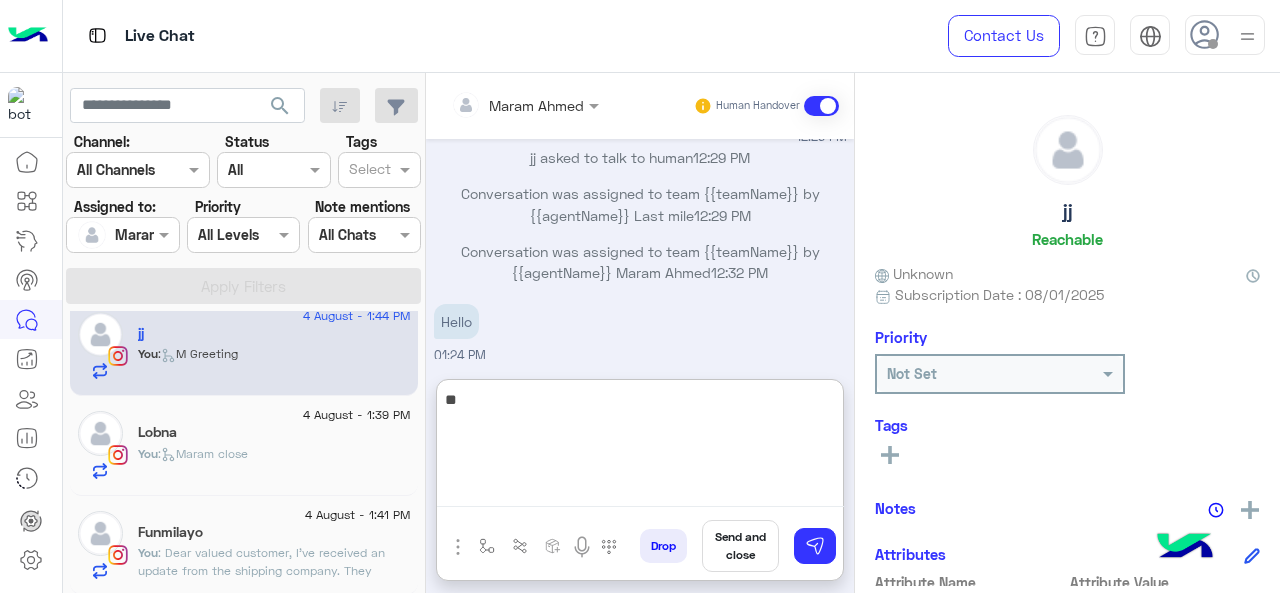 scroll, scrollTop: 933, scrollLeft: 0, axis: vertical 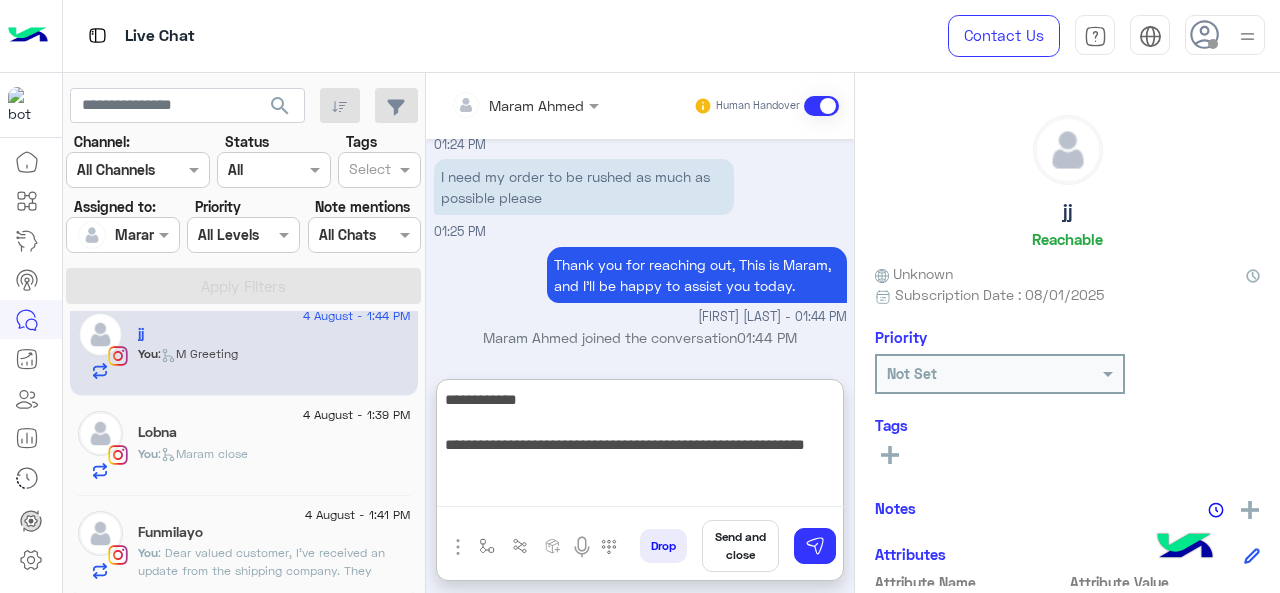 paste on "*******" 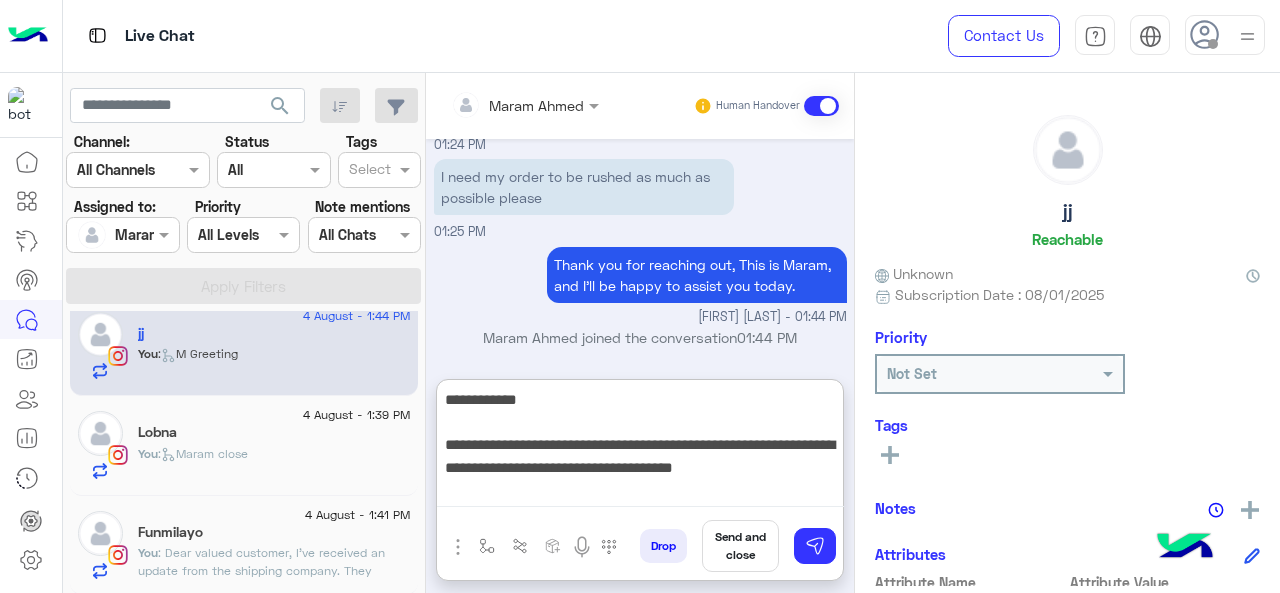 type on "**********" 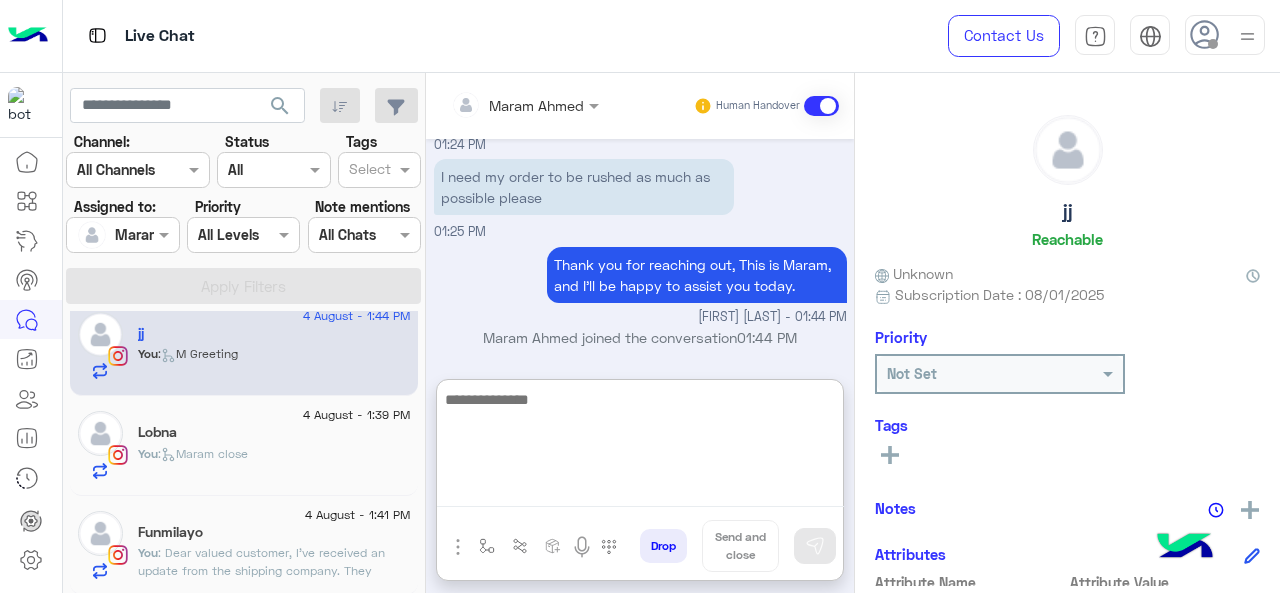 scroll, scrollTop: 1081, scrollLeft: 0, axis: vertical 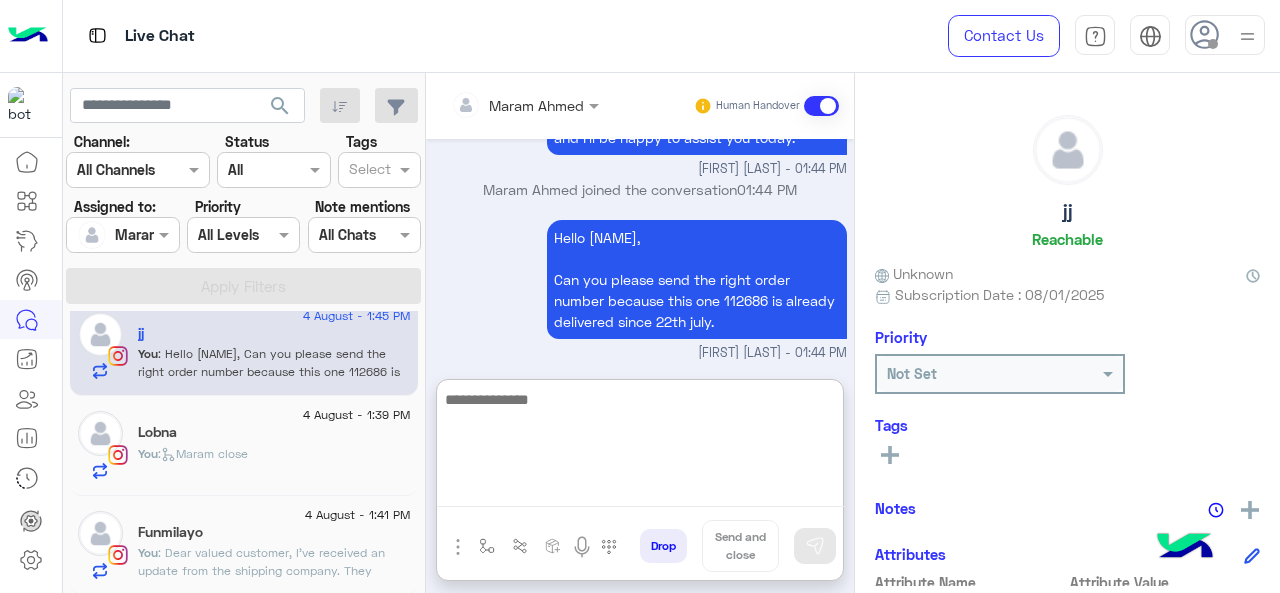 type 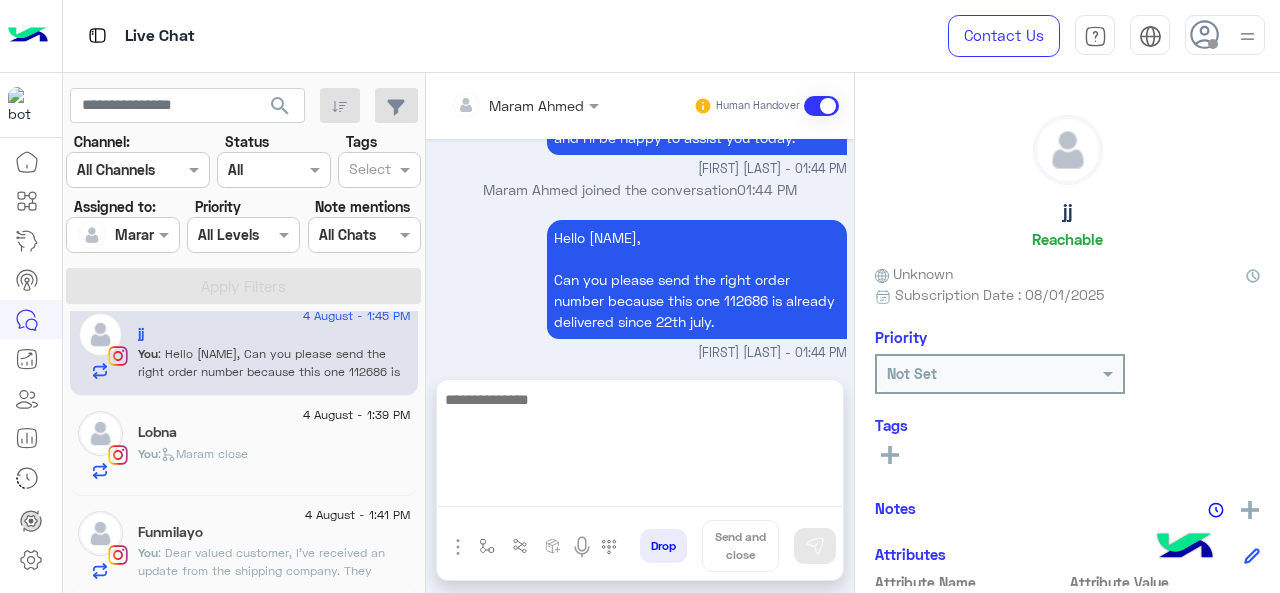 click on ": Dear valued customer,
I've received an update from the shipping company. They require a clear and detailed address to proceed with delivery. Could you please confirm or provide your complete address so I can forward it to them?" 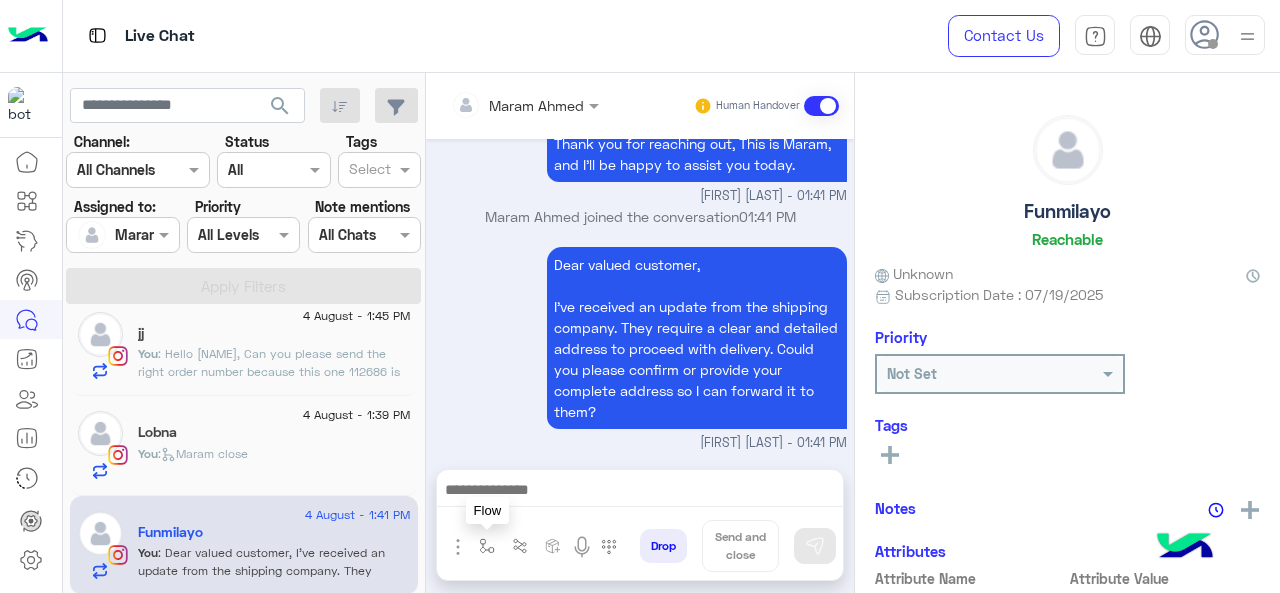 scroll, scrollTop: 747, scrollLeft: 0, axis: vertical 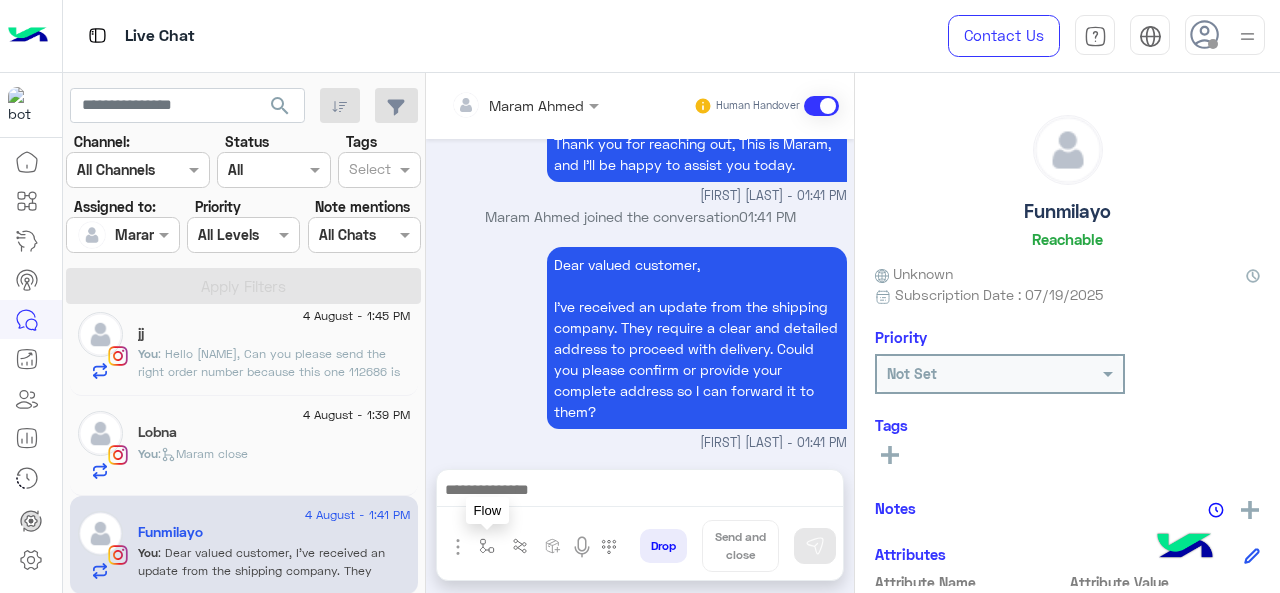 click at bounding box center (487, 546) 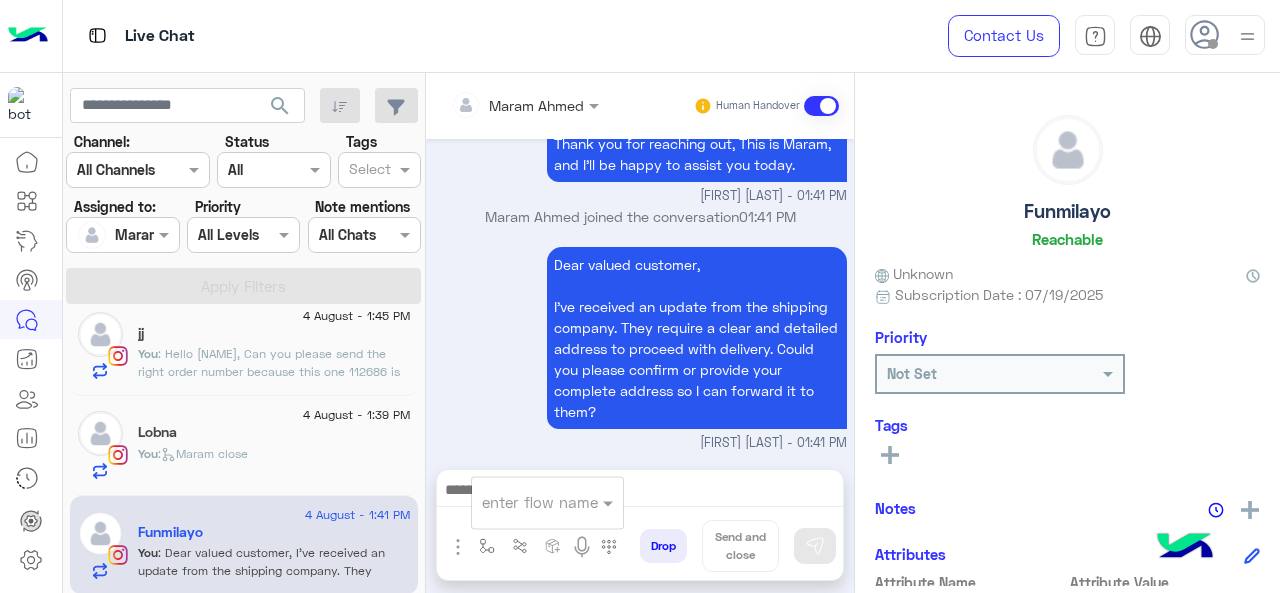 click at bounding box center [523, 502] 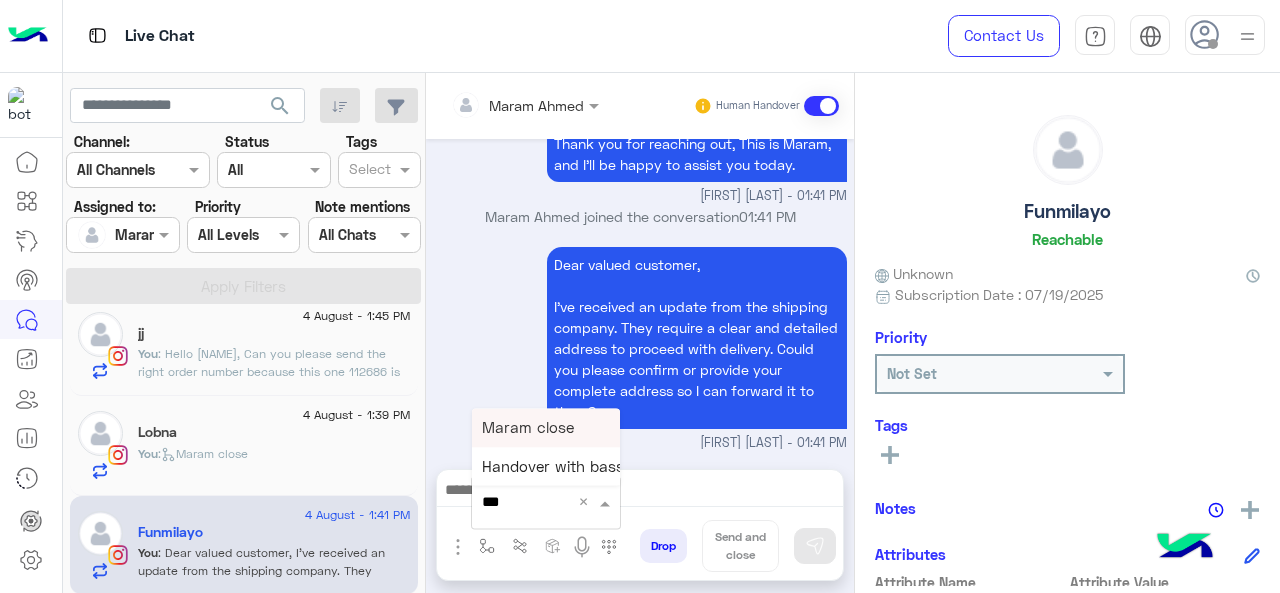 type on "****" 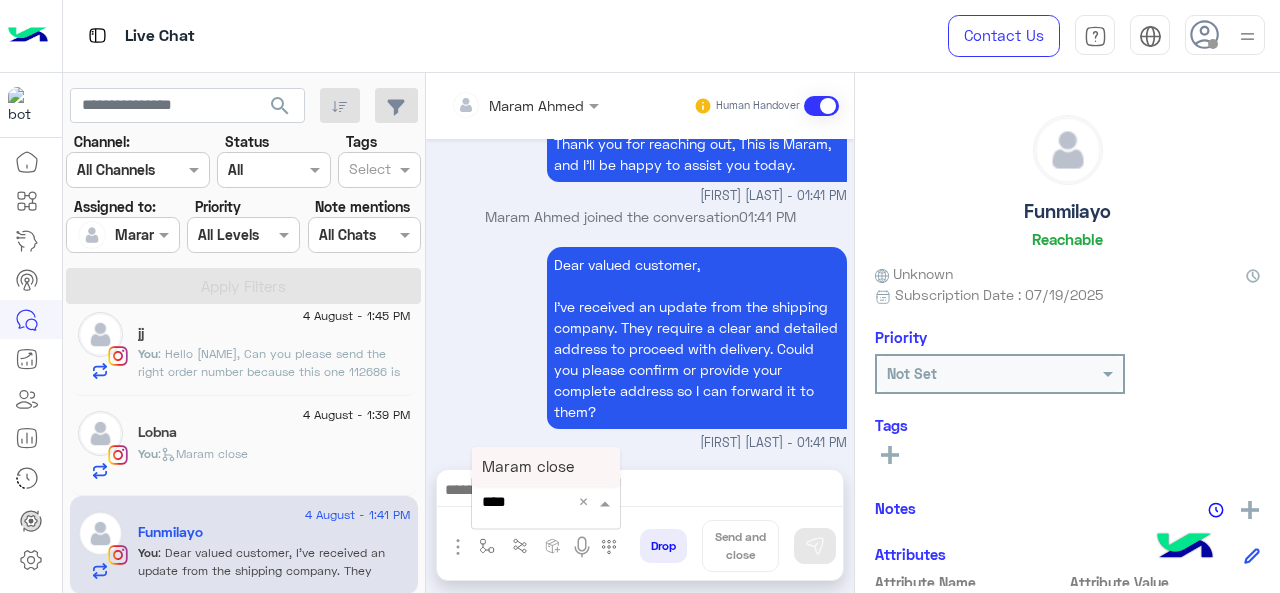 click on "Maram close" at bounding box center [528, 466] 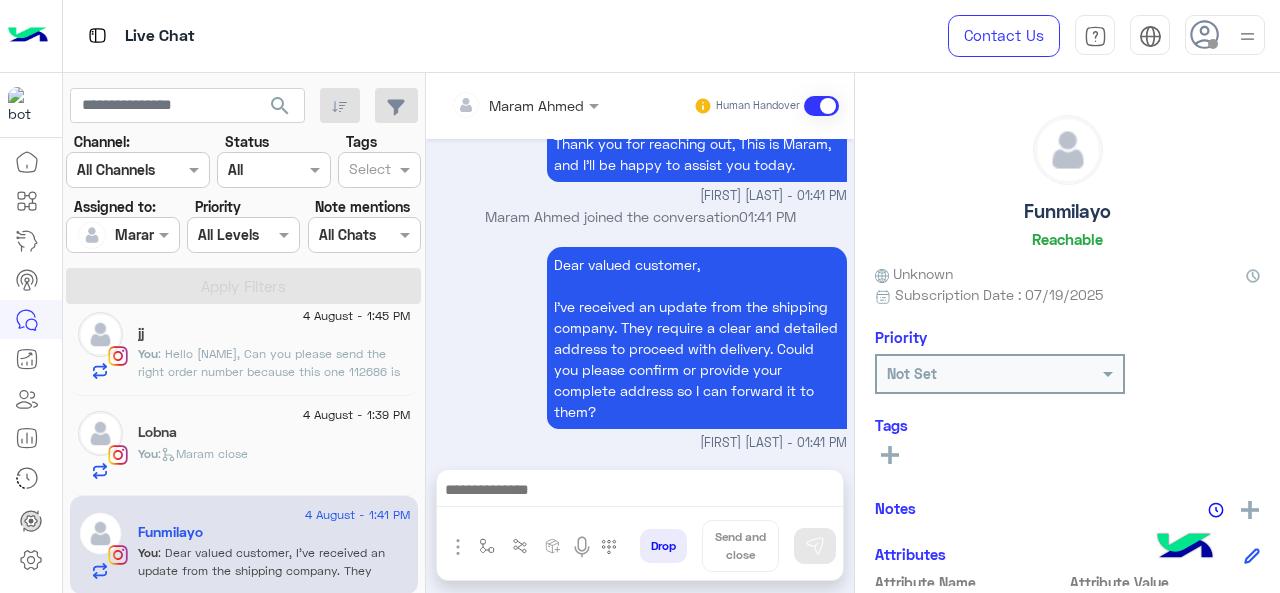 type on "**********" 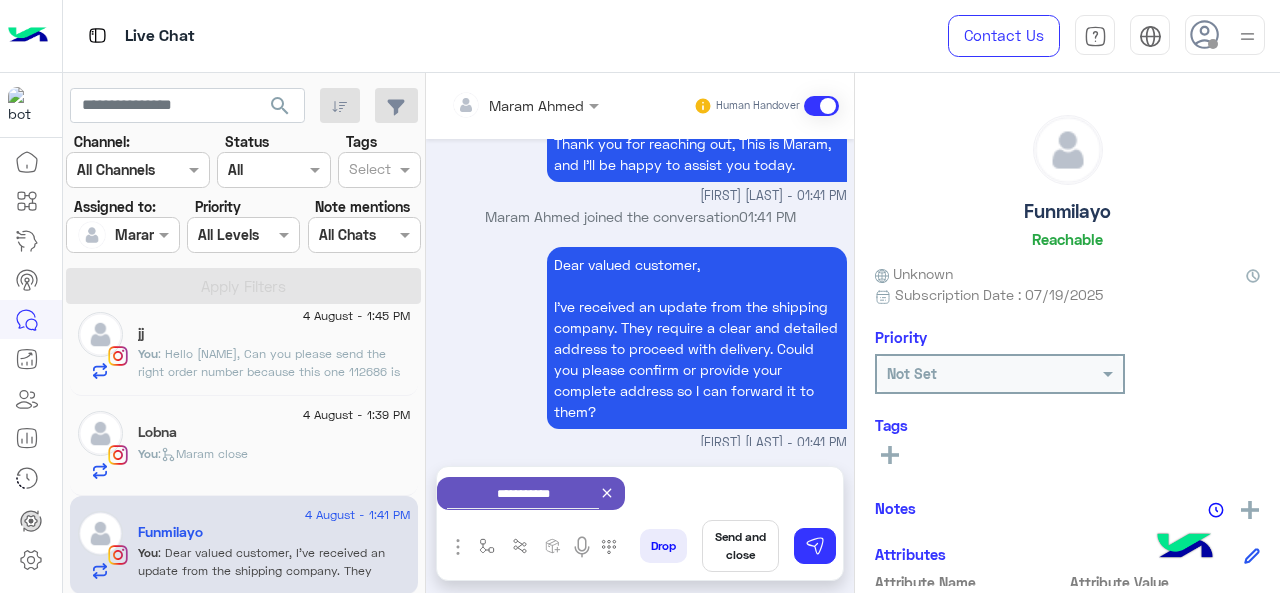 click on "Send and close" at bounding box center (740, 546) 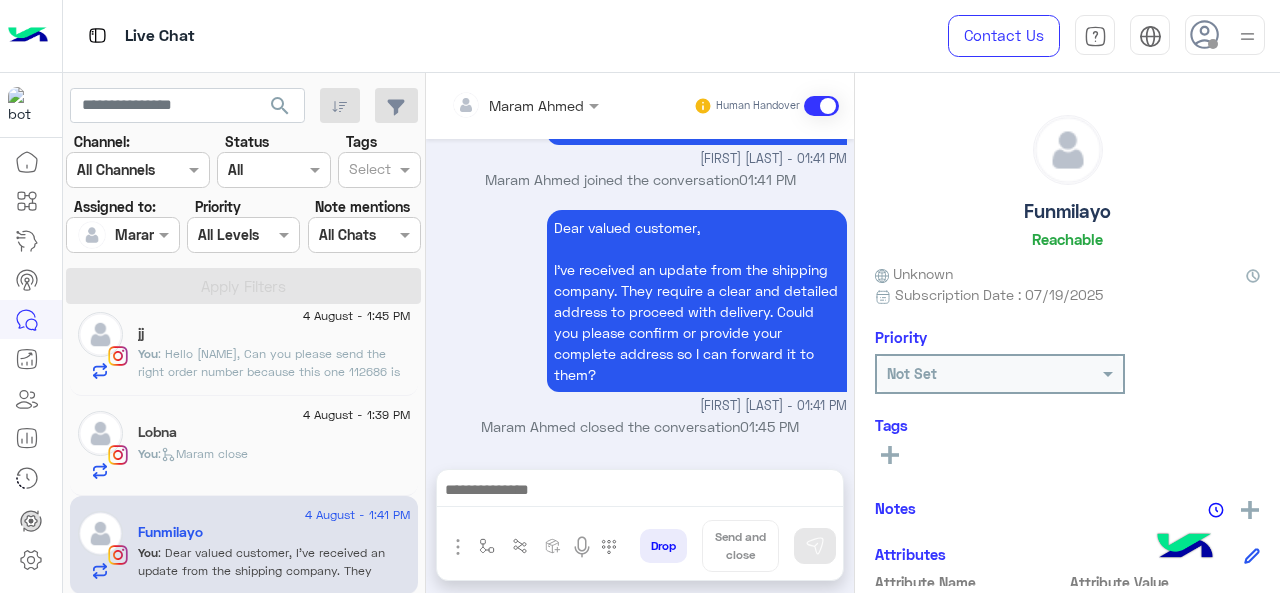 scroll, scrollTop: 768, scrollLeft: 0, axis: vertical 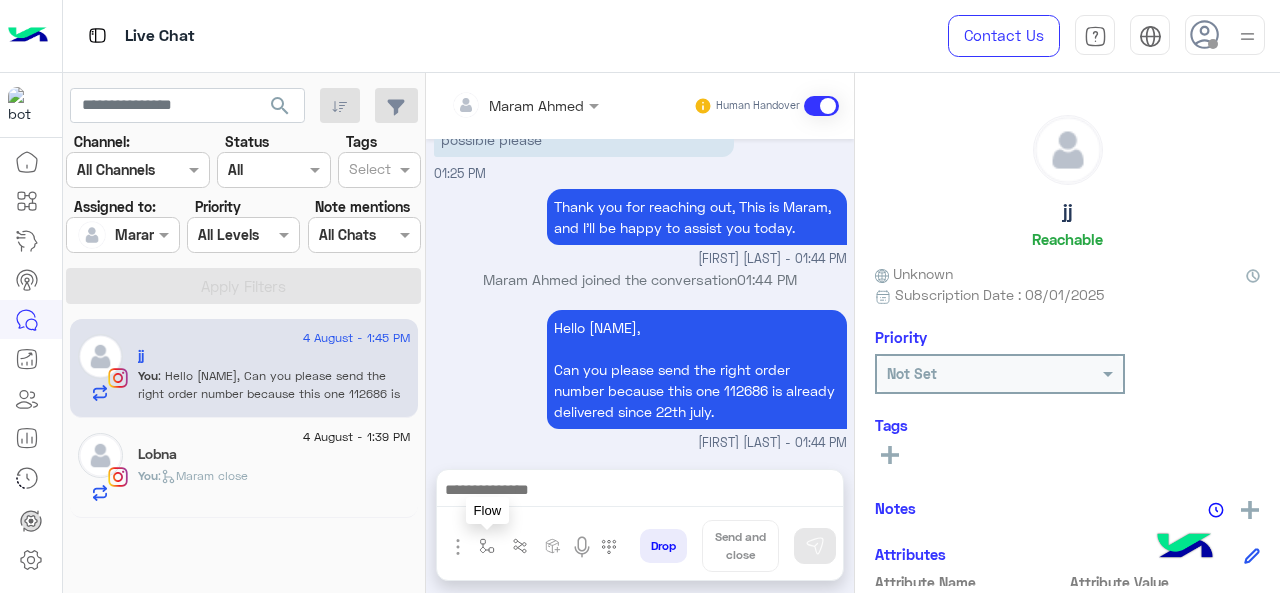 click at bounding box center (487, 546) 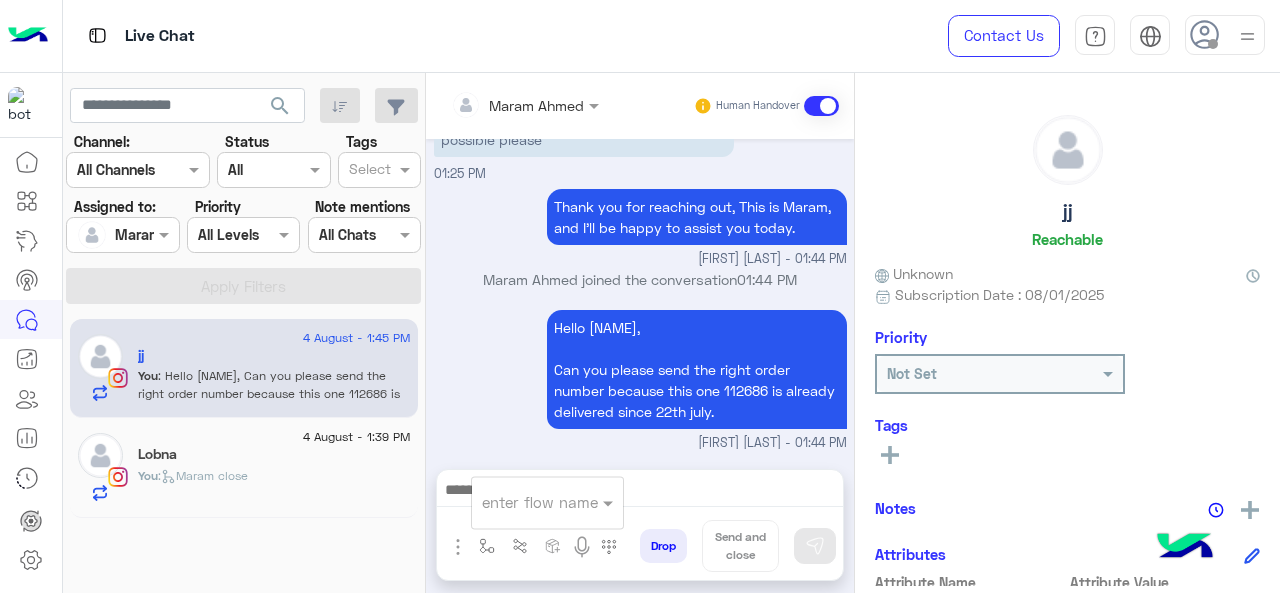 click at bounding box center [523, 502] 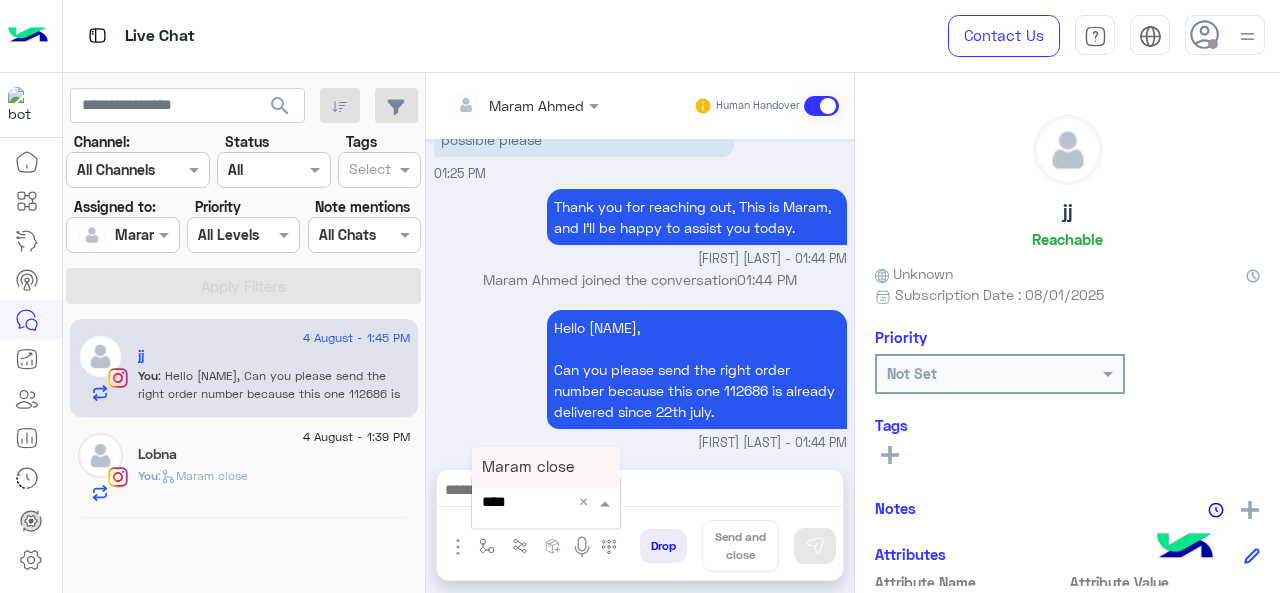 click on "4 August - 1:45 PM  jj    You  : Hello Retaj,
Can you please send the right order number because this one 112686 is already delivered since 22th july. 4 August - 1:39 PM  Lobna    You  :   Maram close" 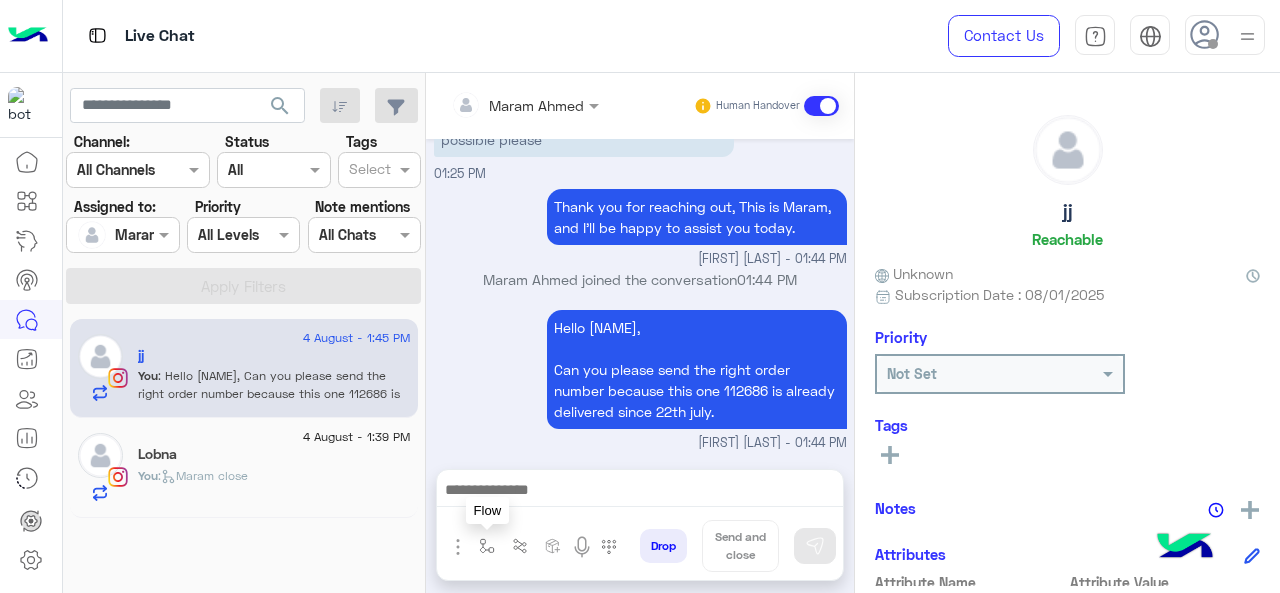 click at bounding box center (487, 546) 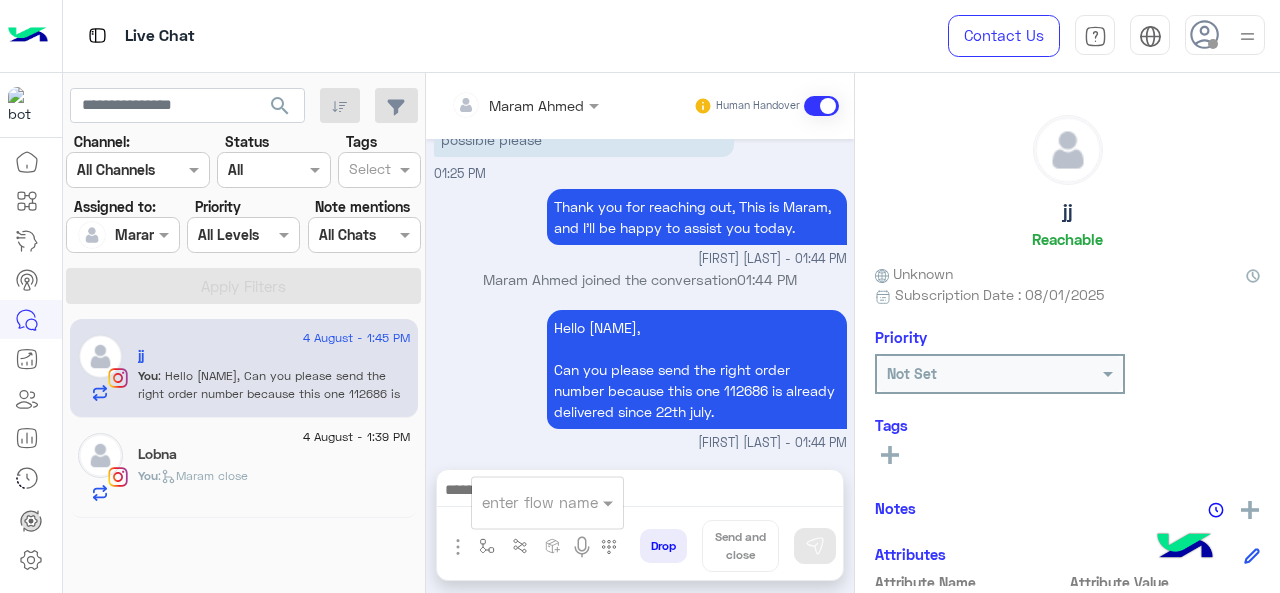 click on "enter flow name" at bounding box center [540, 502] 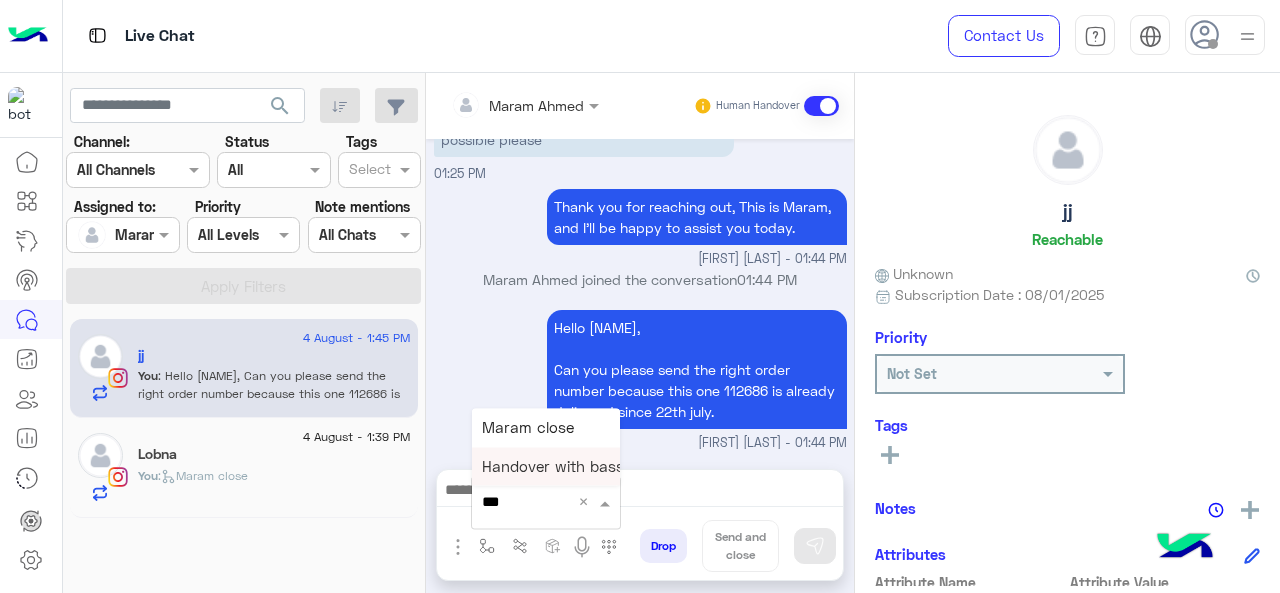 type on "****" 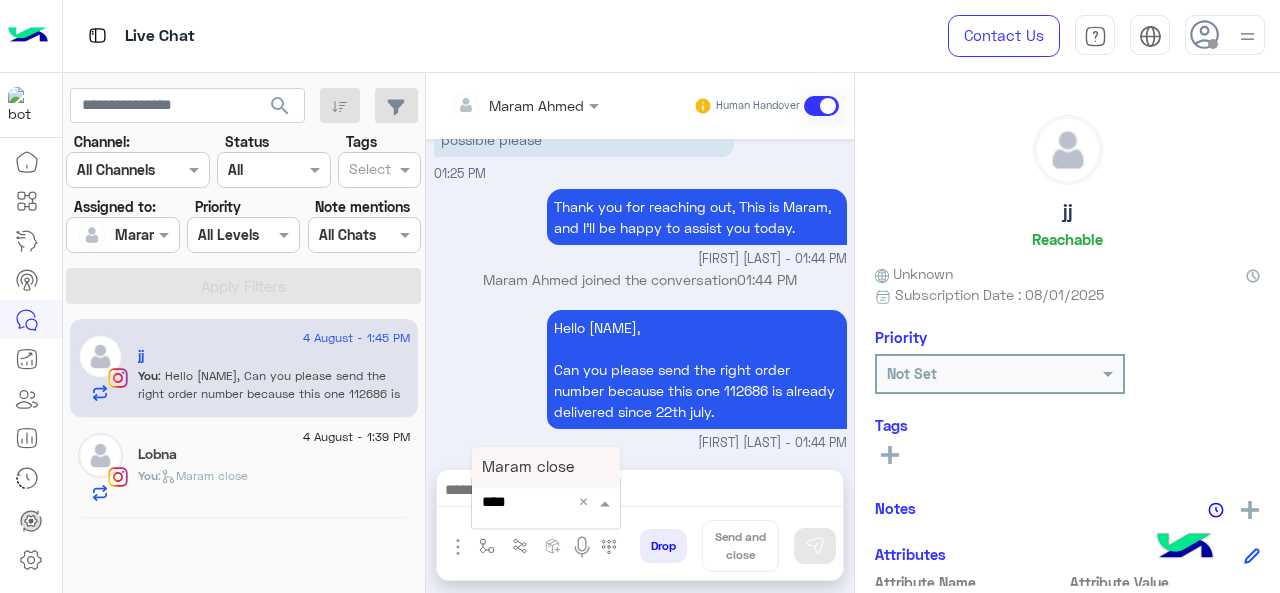 click on "Maram close" at bounding box center (528, 466) 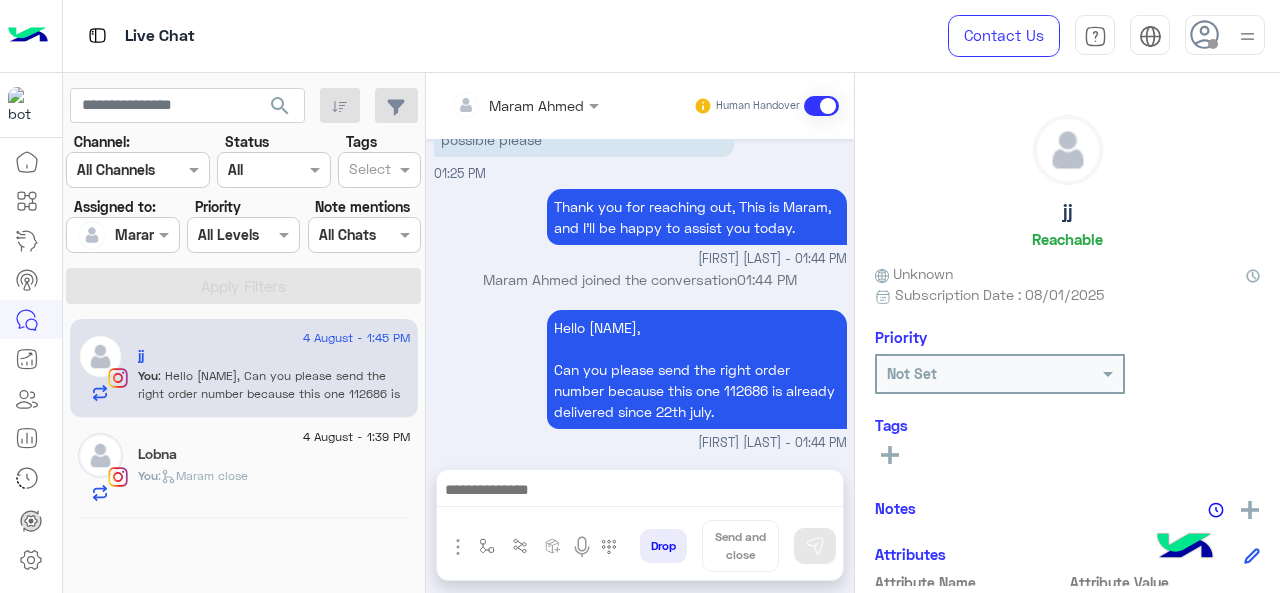 type on "**********" 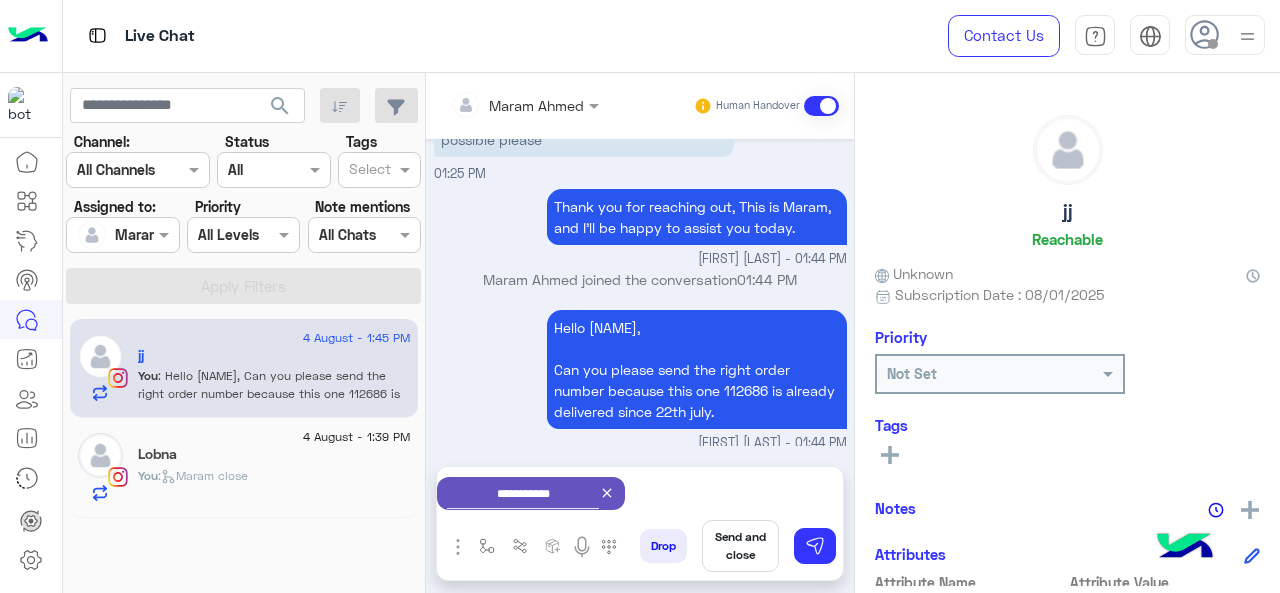 click on "Send and close" at bounding box center (740, 546) 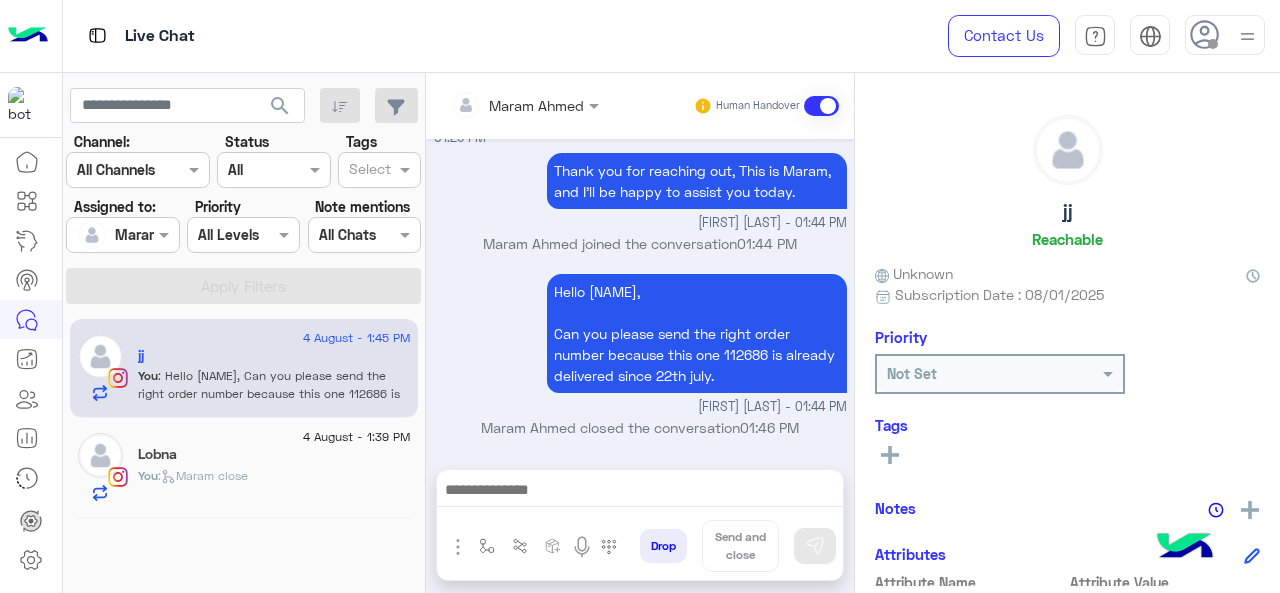 scroll, scrollTop: 694, scrollLeft: 0, axis: vertical 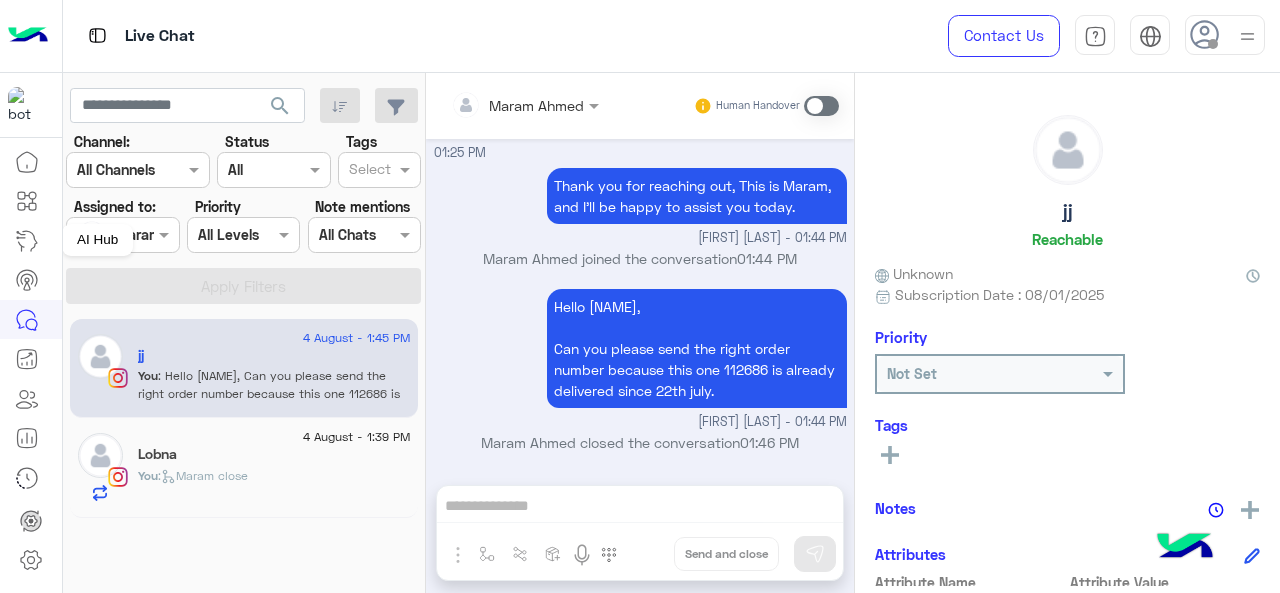 click on "AI Hub" at bounding box center (97, 240) 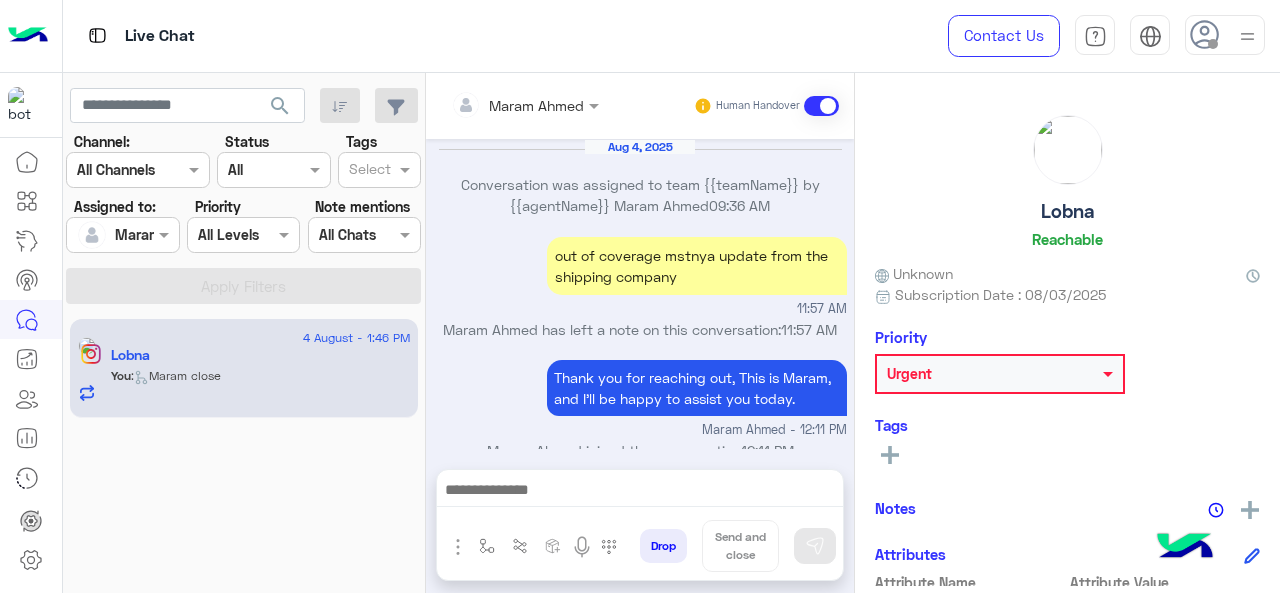 scroll, scrollTop: 635, scrollLeft: 0, axis: vertical 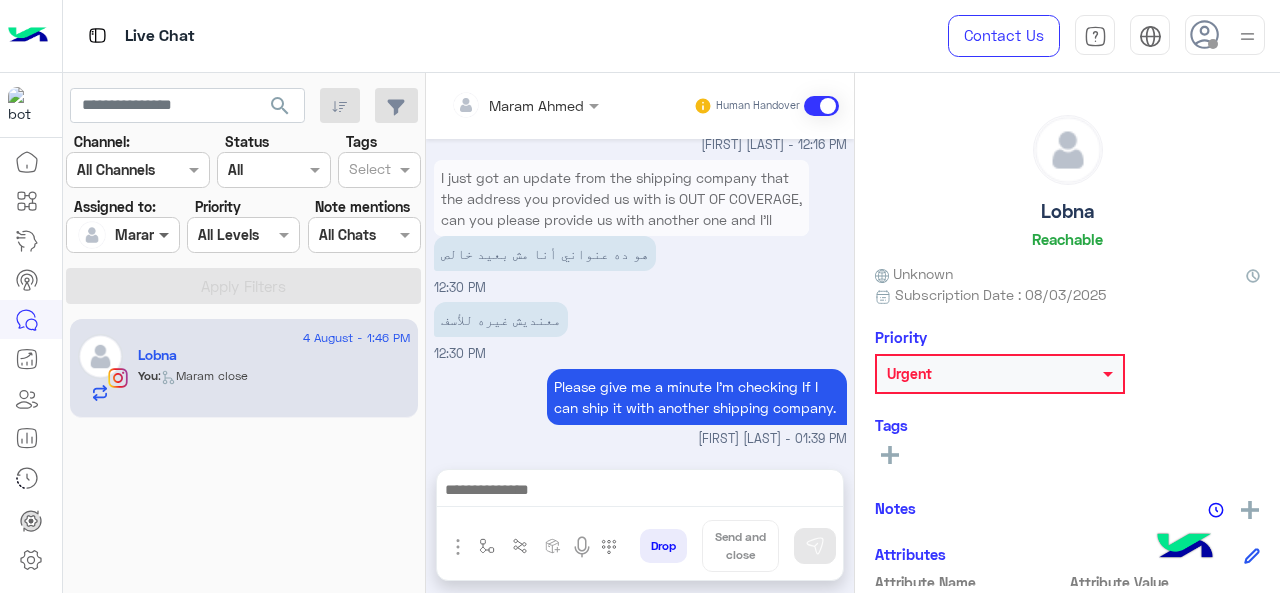 click at bounding box center [166, 234] 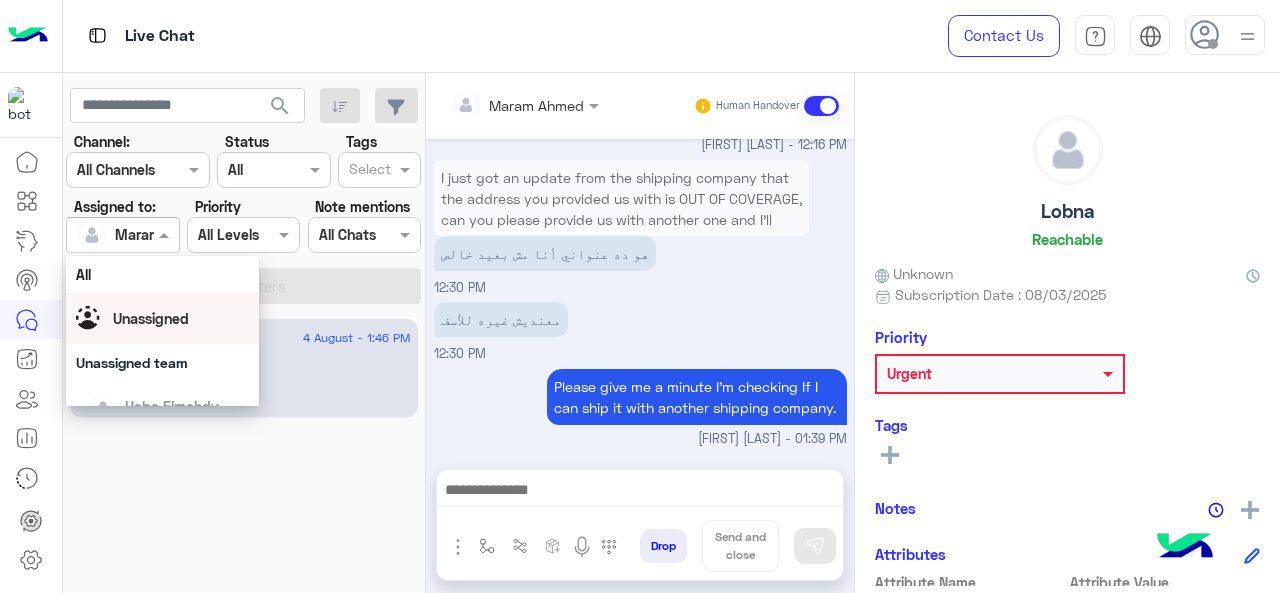 scroll, scrollTop: 341, scrollLeft: 0, axis: vertical 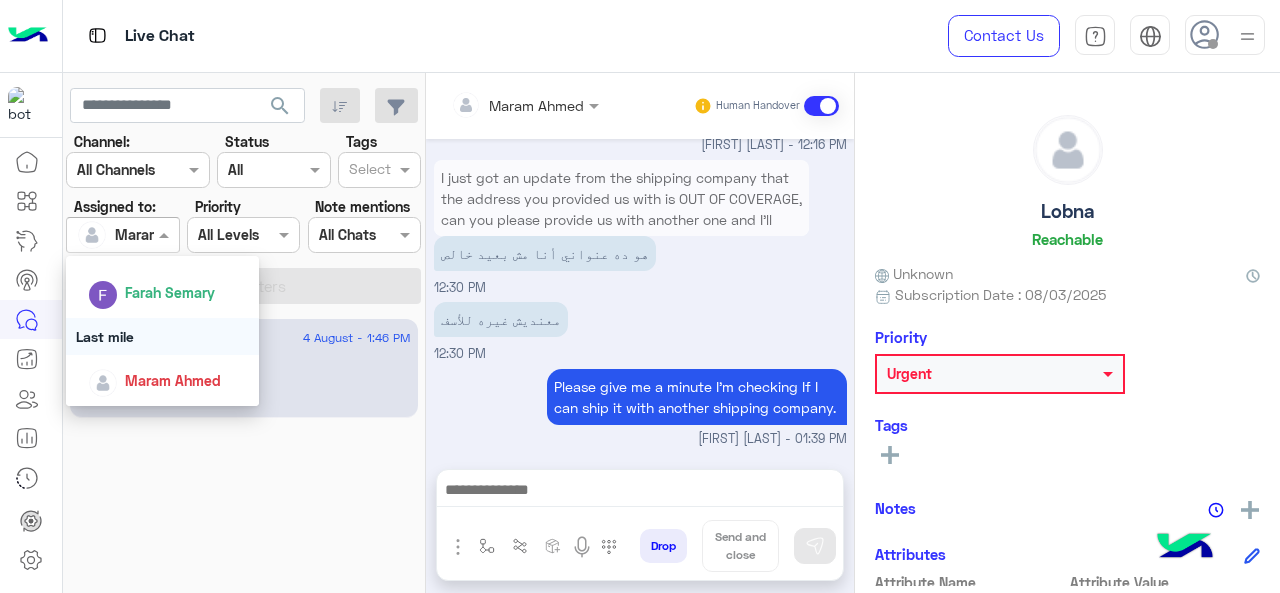 click on "Last mile" at bounding box center [163, 336] 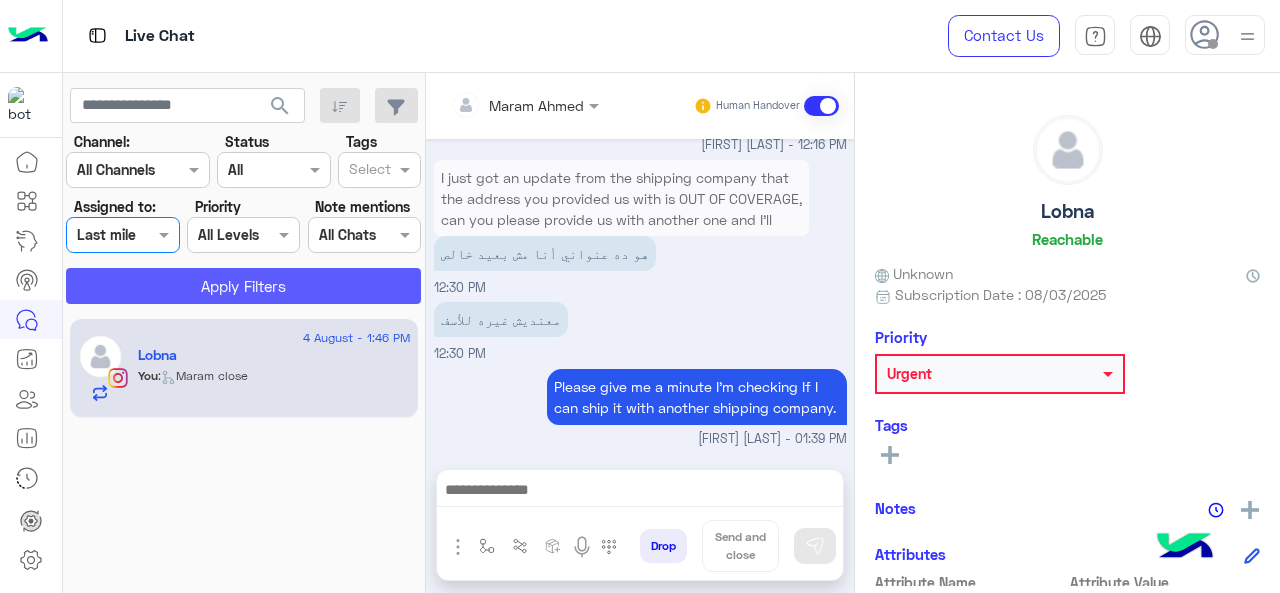 click on "Apply Filters" 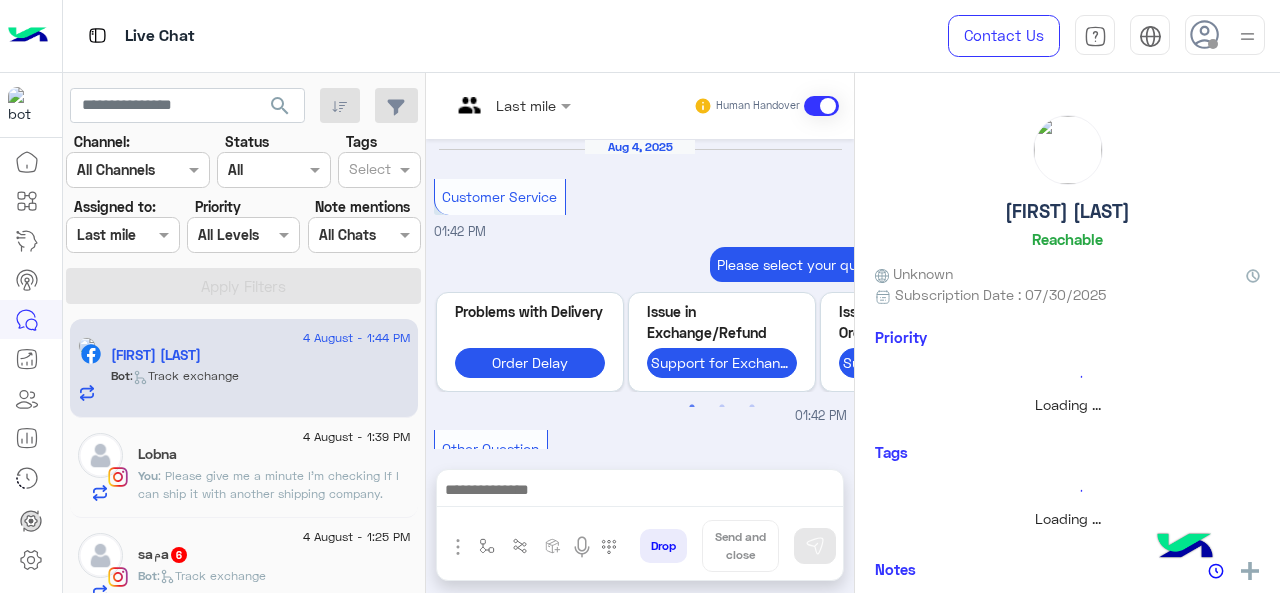 scroll, scrollTop: 806, scrollLeft: 0, axis: vertical 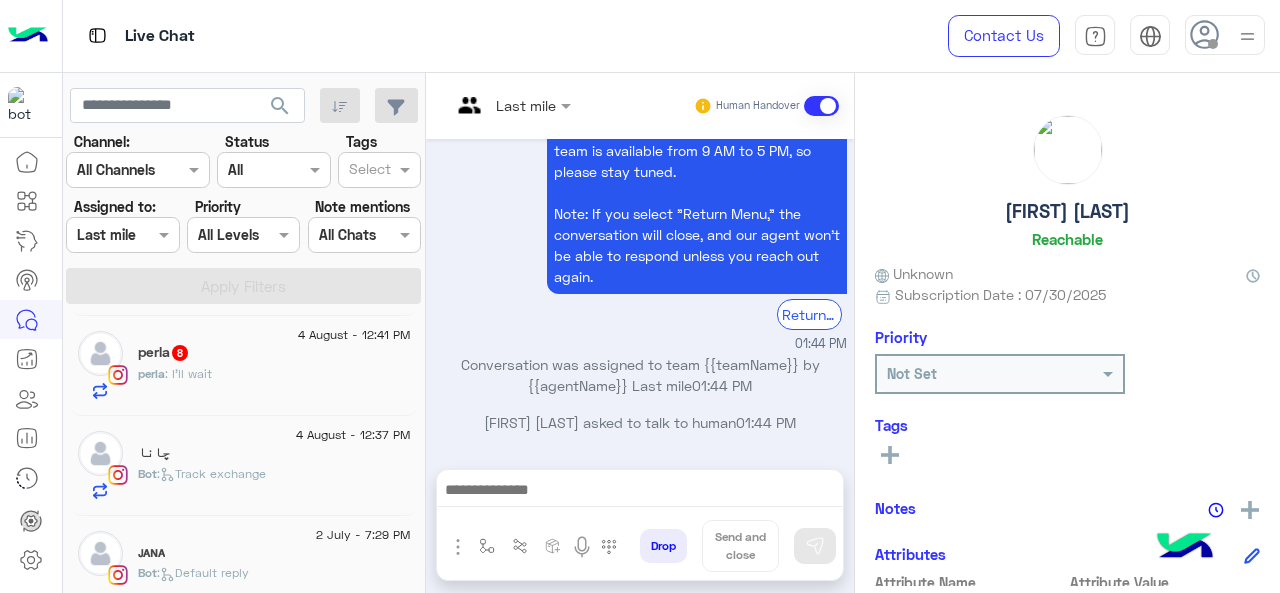click on "Bot :   Track exchange" 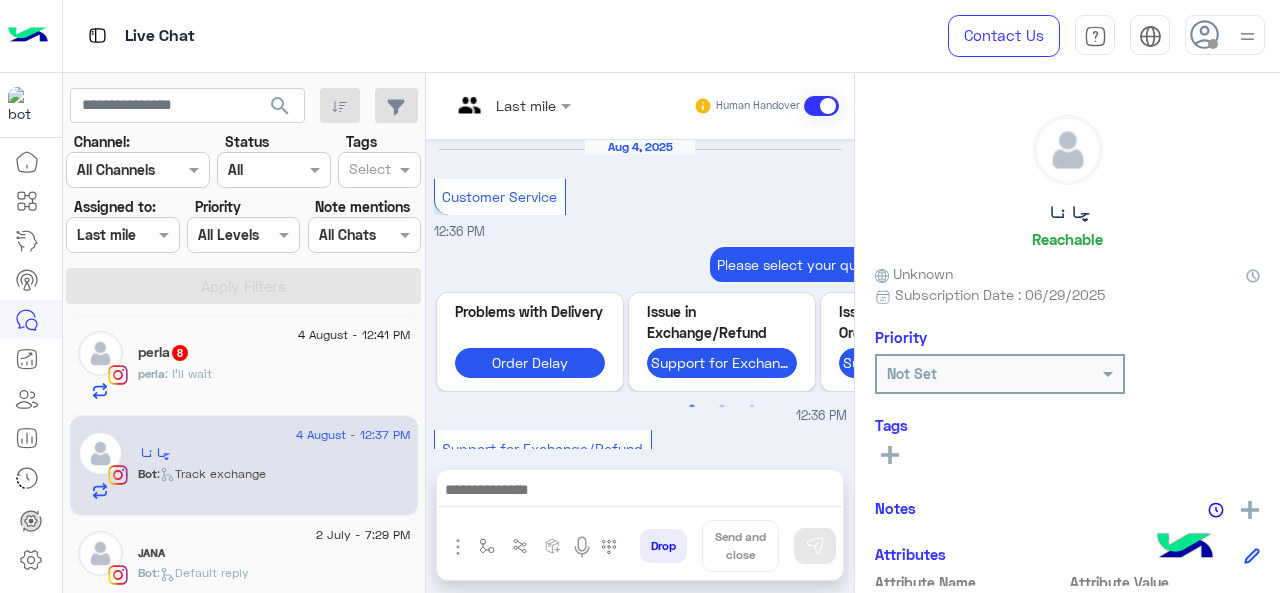 scroll, scrollTop: 806, scrollLeft: 0, axis: vertical 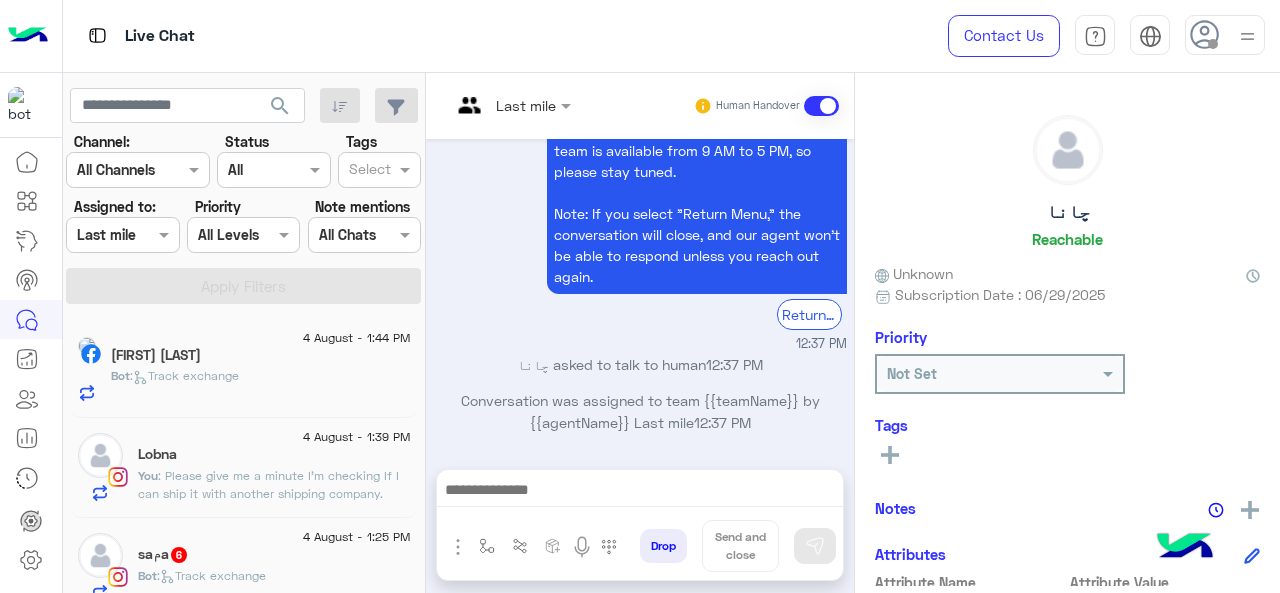 click at bounding box center [511, 104] 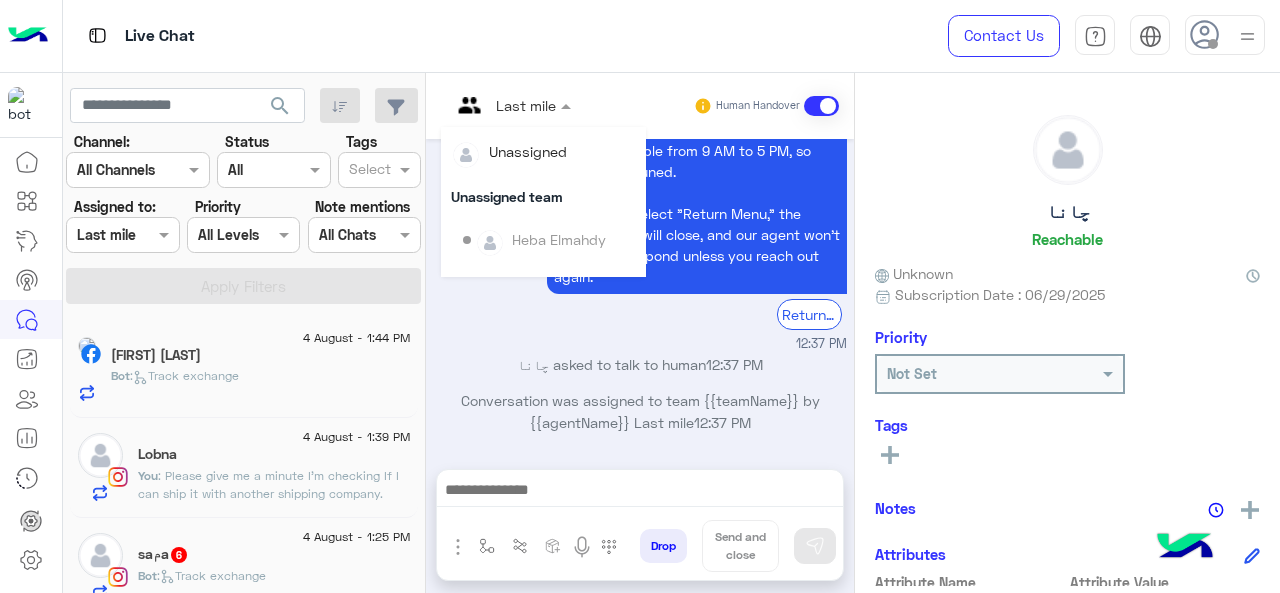 scroll, scrollTop: 300, scrollLeft: 0, axis: vertical 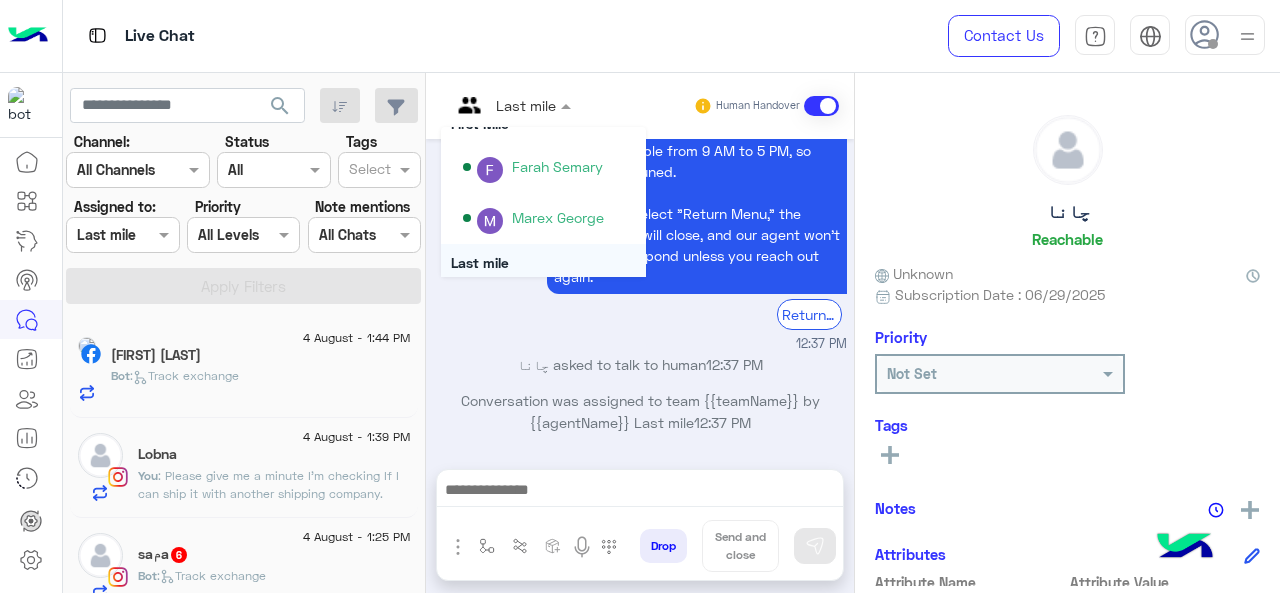 click on "چانا  asked to talk to human   12:37 PM" at bounding box center (640, 364) 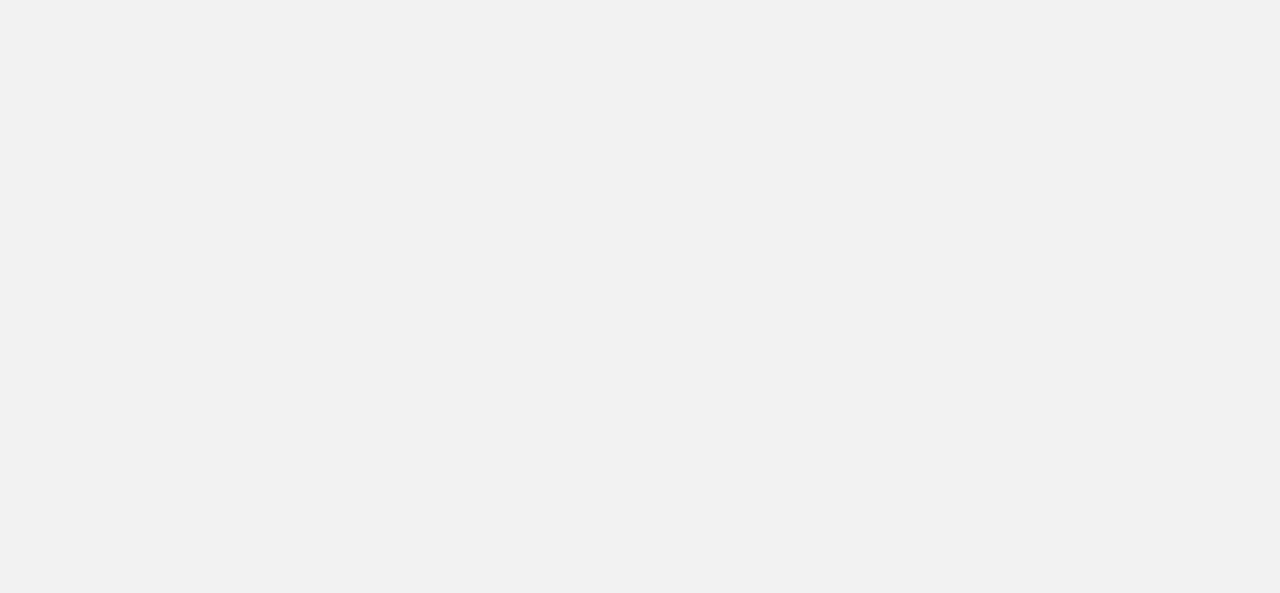 scroll, scrollTop: 0, scrollLeft: 0, axis: both 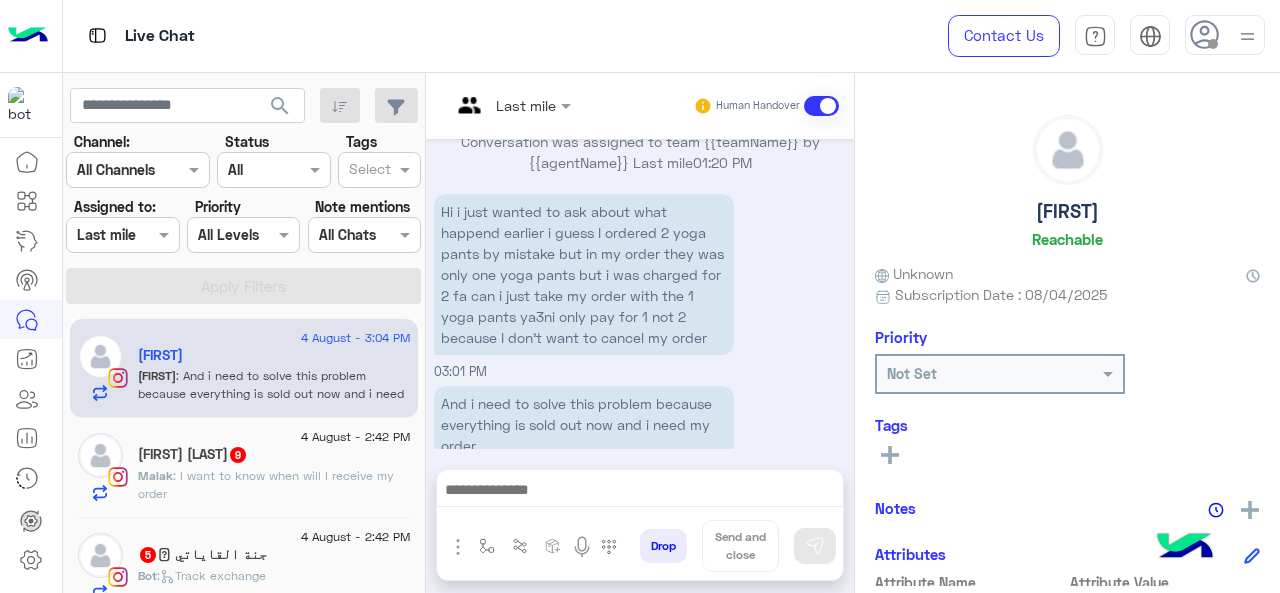 click at bounding box center [487, 105] 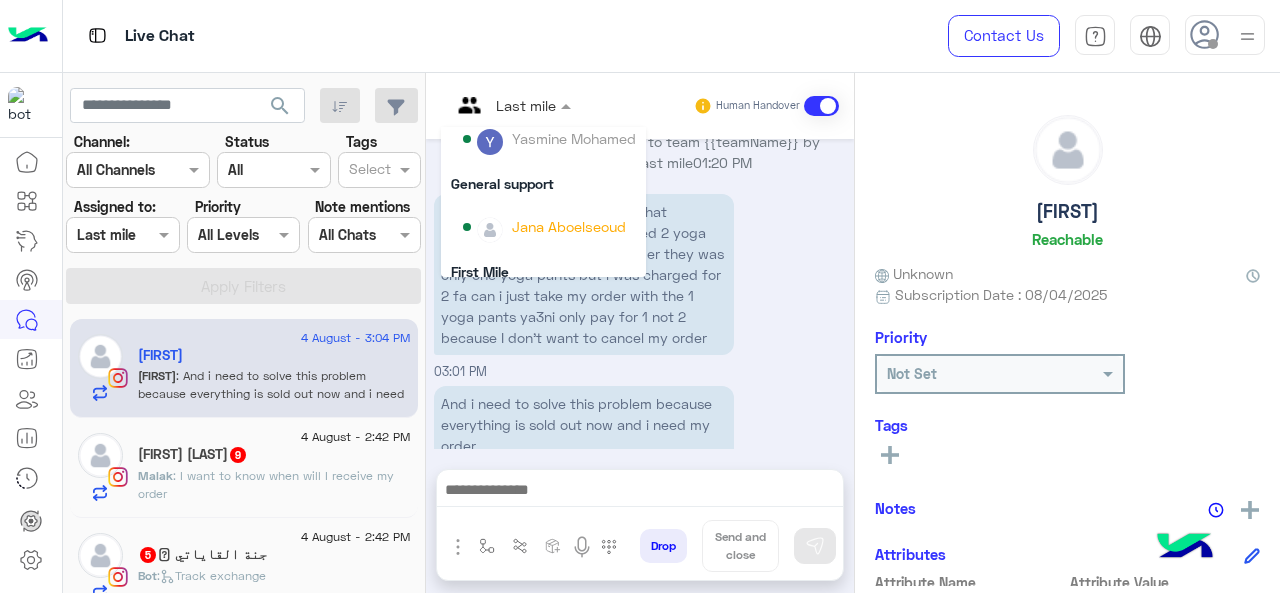 scroll, scrollTop: 200, scrollLeft: 0, axis: vertical 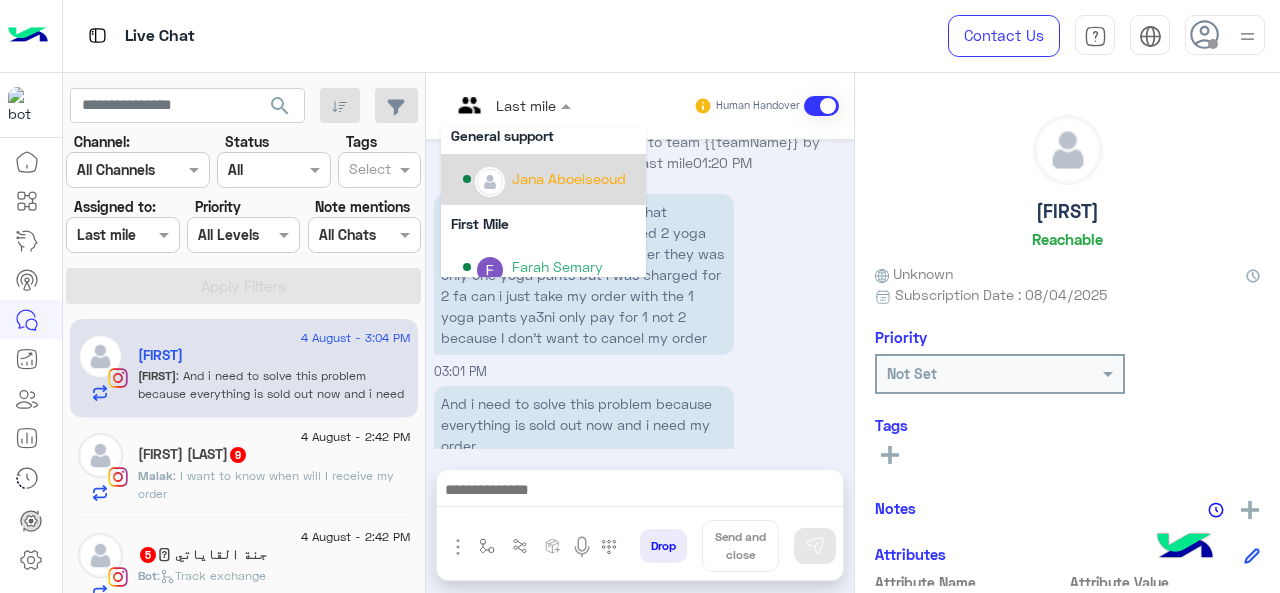click on "Jana Aboelseoud" at bounding box center [569, 178] 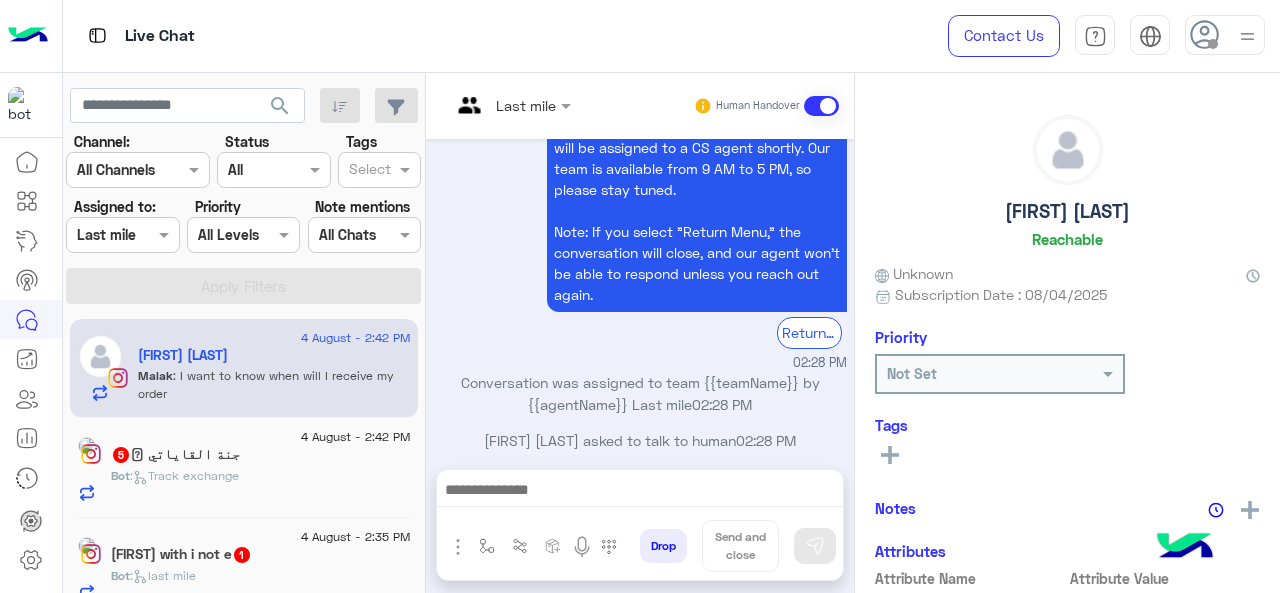 scroll, scrollTop: 974, scrollLeft: 0, axis: vertical 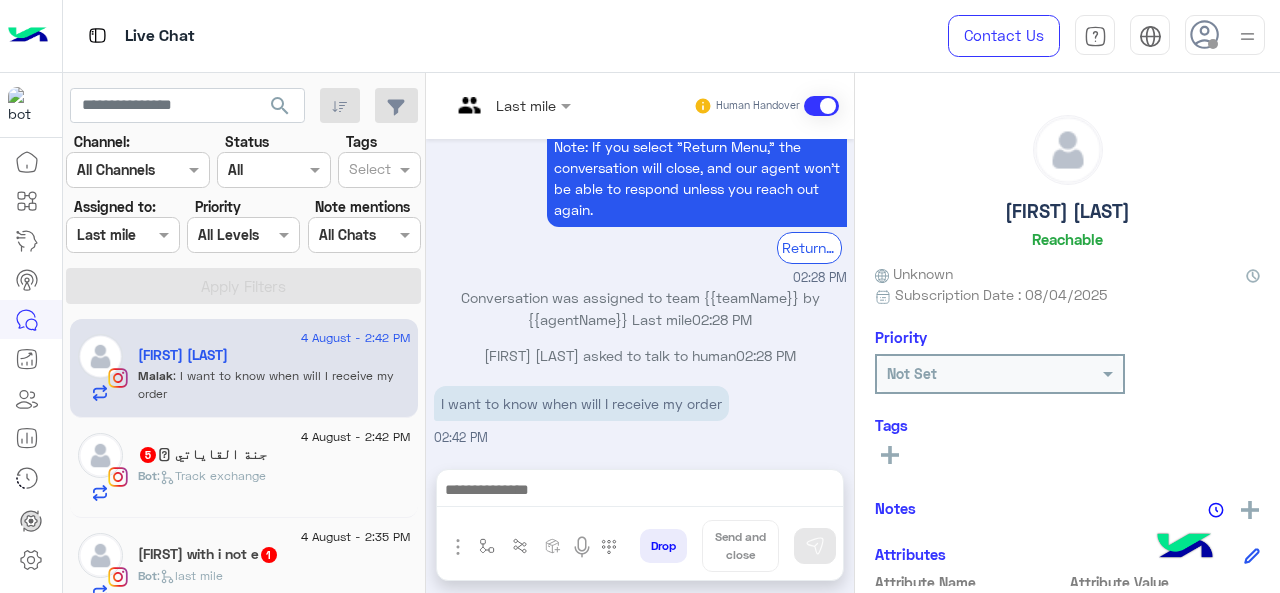 click at bounding box center (511, 104) 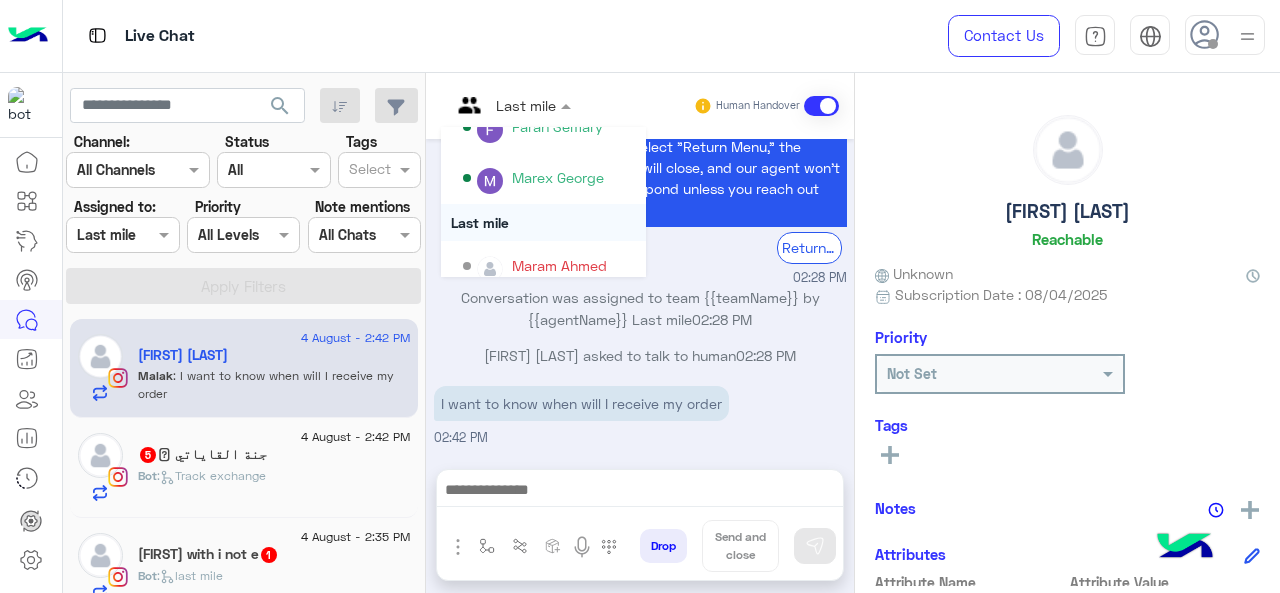 scroll, scrollTop: 354, scrollLeft: 0, axis: vertical 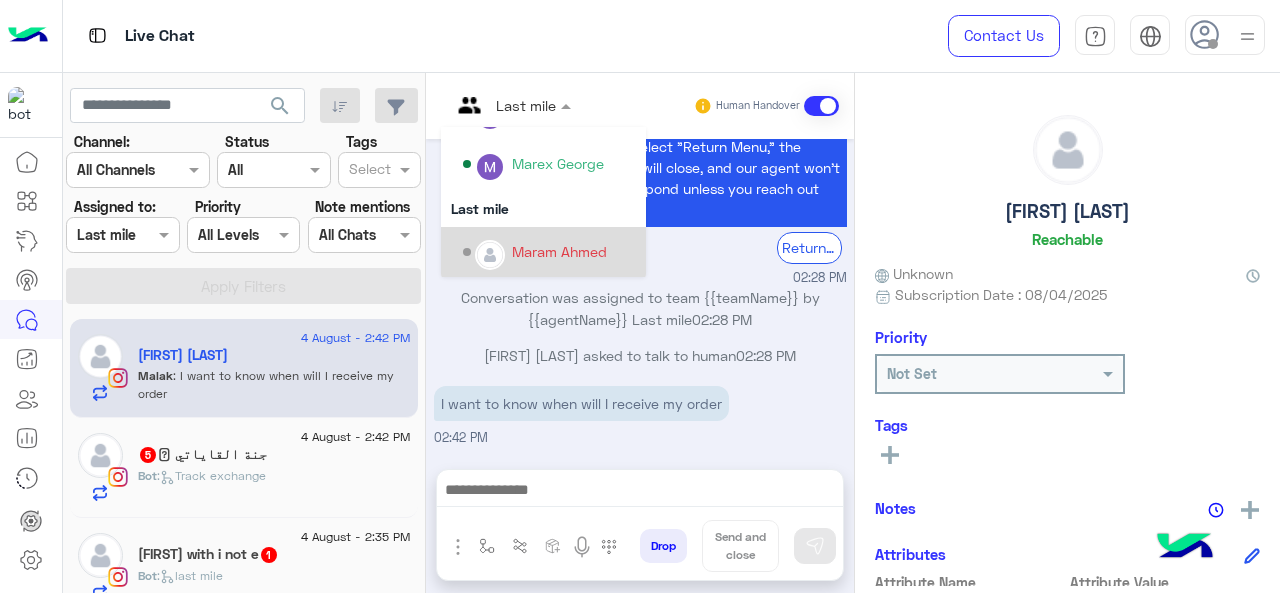 click on "Maram Ahmed" at bounding box center [559, 251] 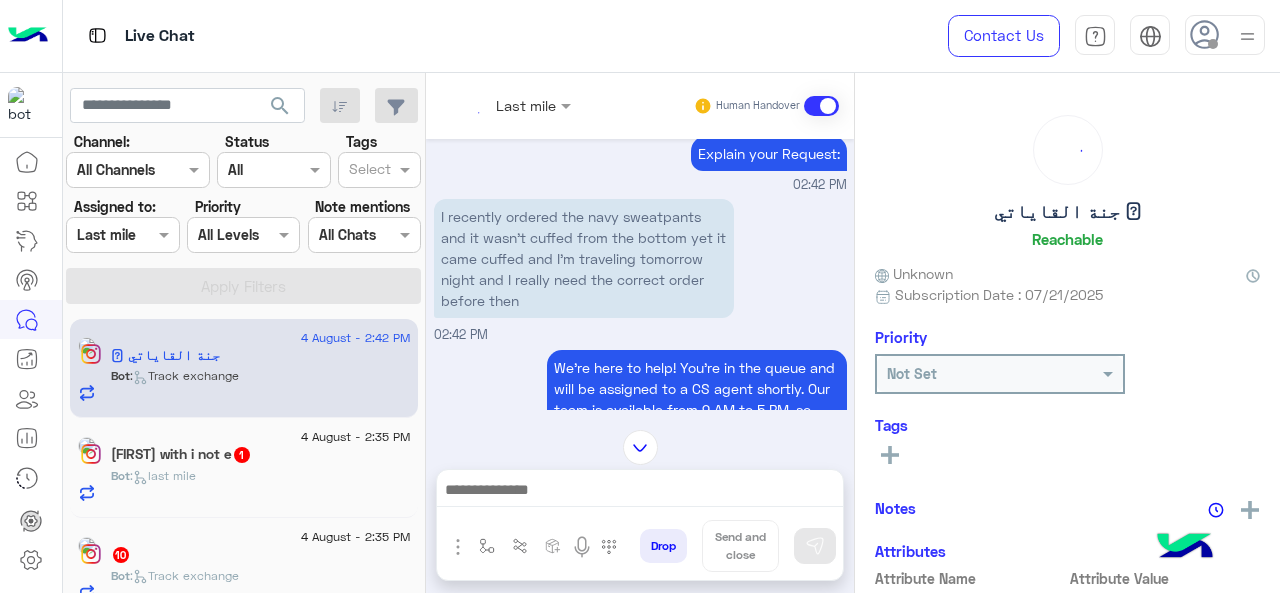 scroll, scrollTop: 570, scrollLeft: 0, axis: vertical 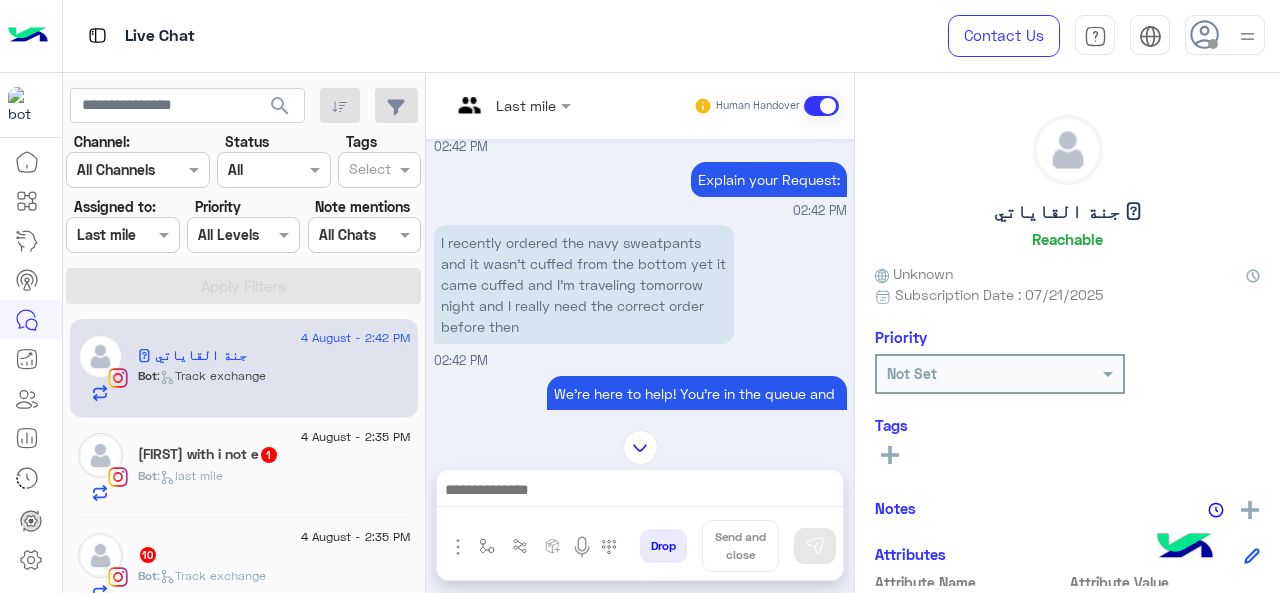 click on "Last mile" at bounding box center (526, 105) 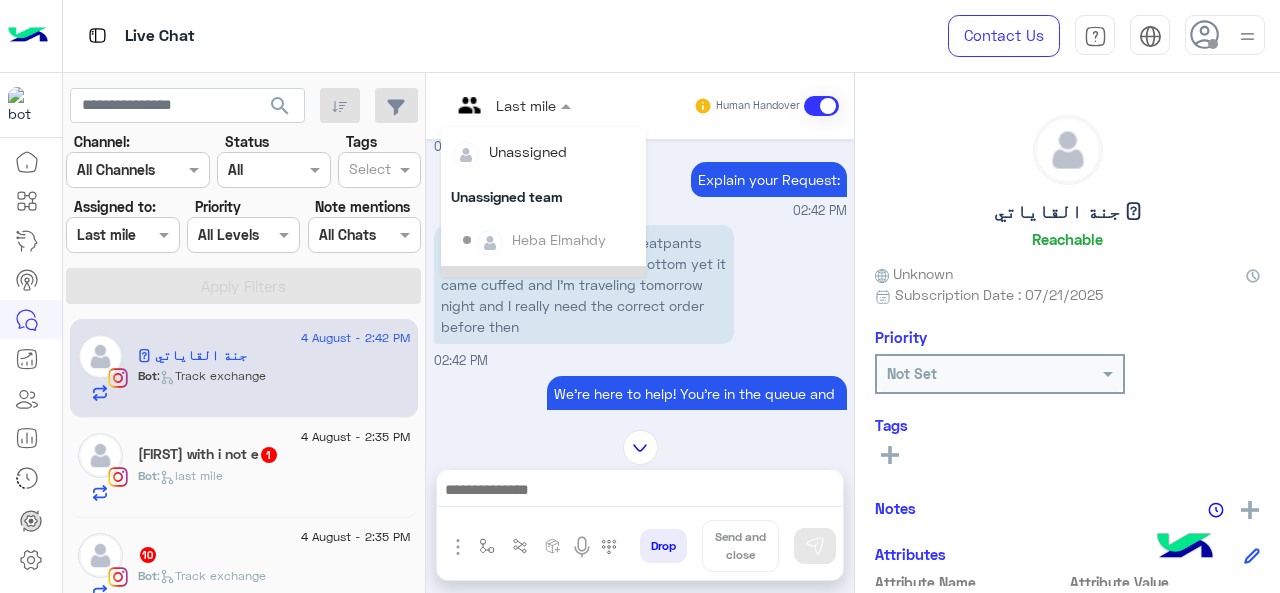 click on "I recently ordered the navy sweatpants and it wasn’t cuffed from the bottom yet it came cuffed and I’m traveling tomorrow night and I really need the correct order before then" at bounding box center [584, 284] 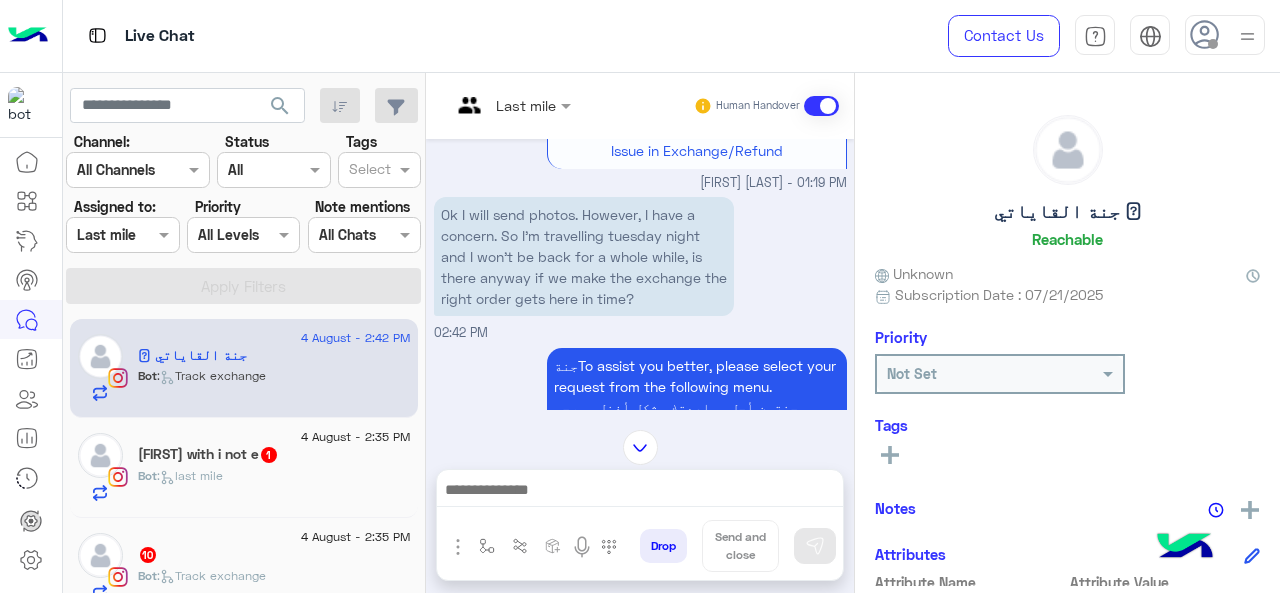 scroll, scrollTop: 862, scrollLeft: 0, axis: vertical 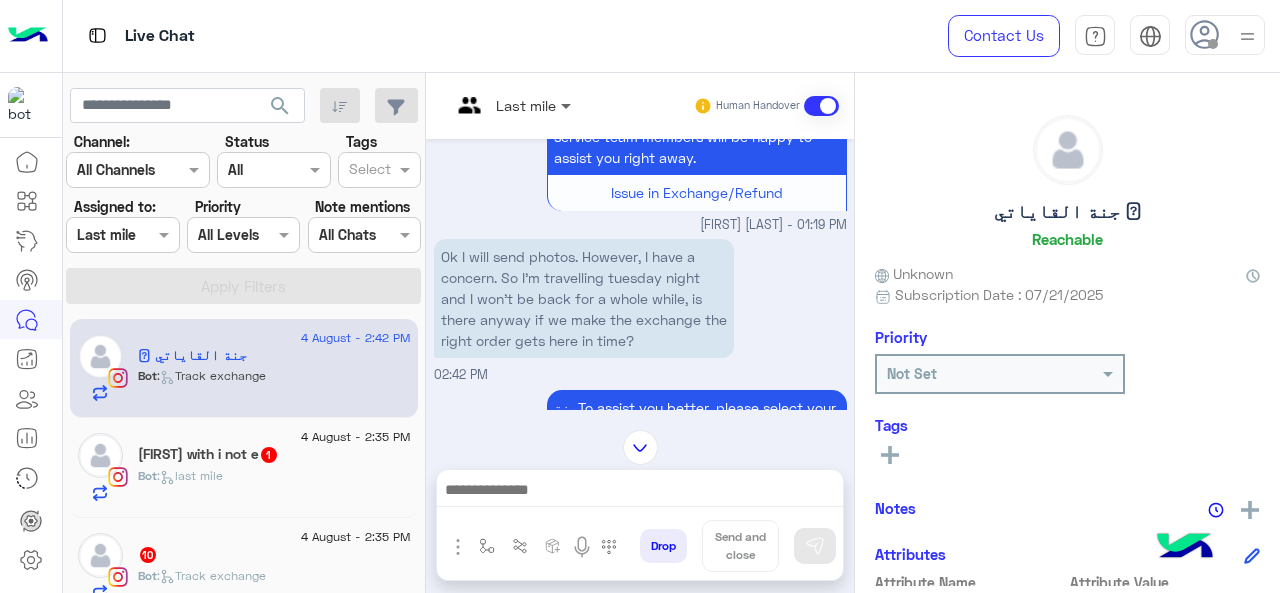 click at bounding box center (568, 105) 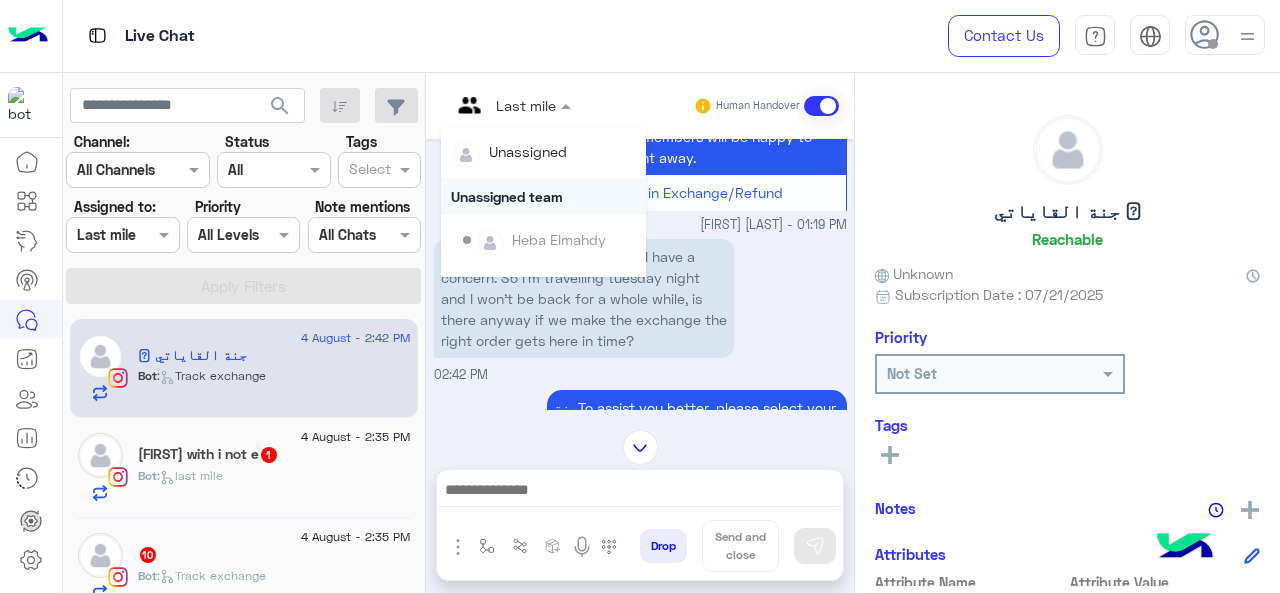 scroll, scrollTop: 200, scrollLeft: 0, axis: vertical 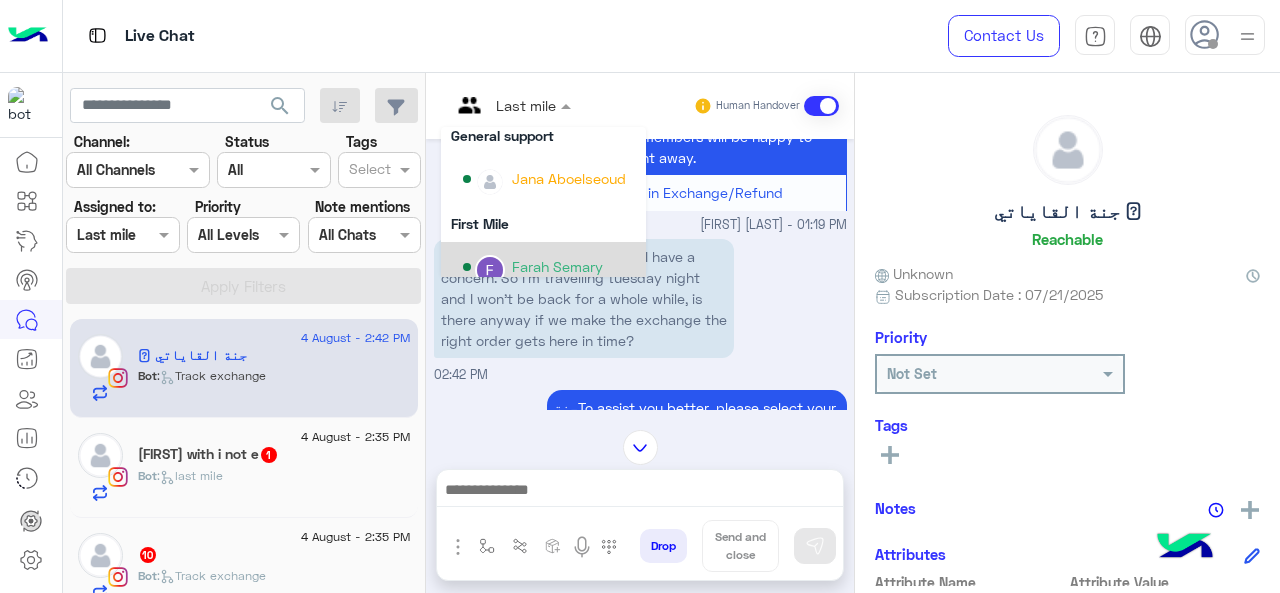 click on "Farah Semary" at bounding box center [557, 266] 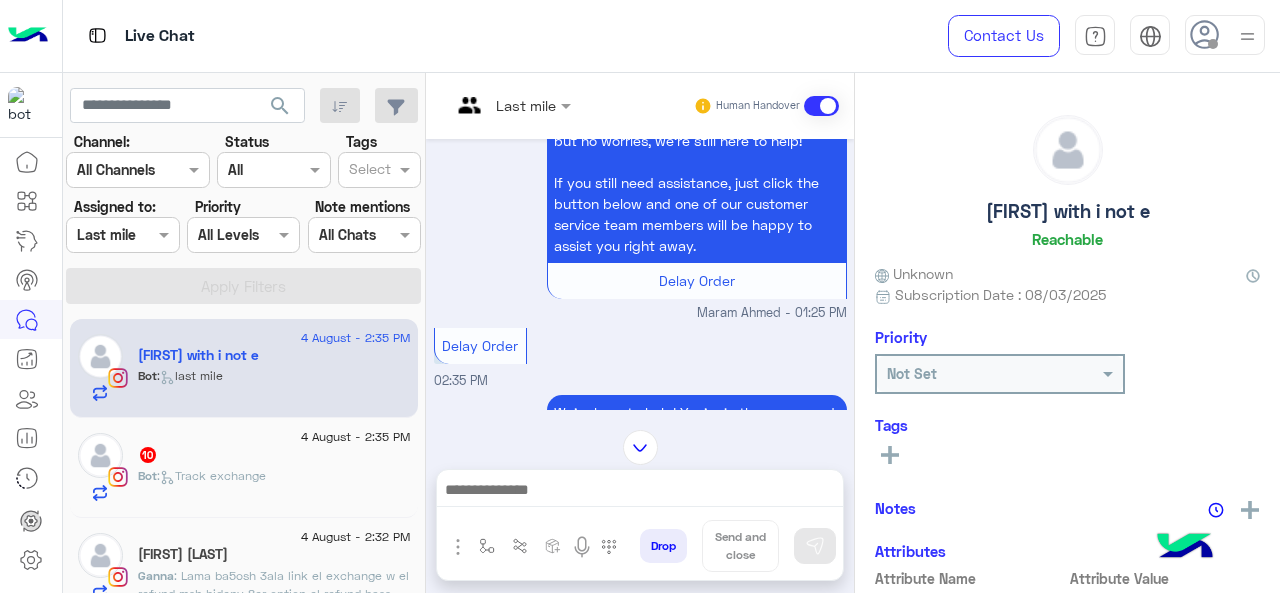 scroll, scrollTop: 245, scrollLeft: 0, axis: vertical 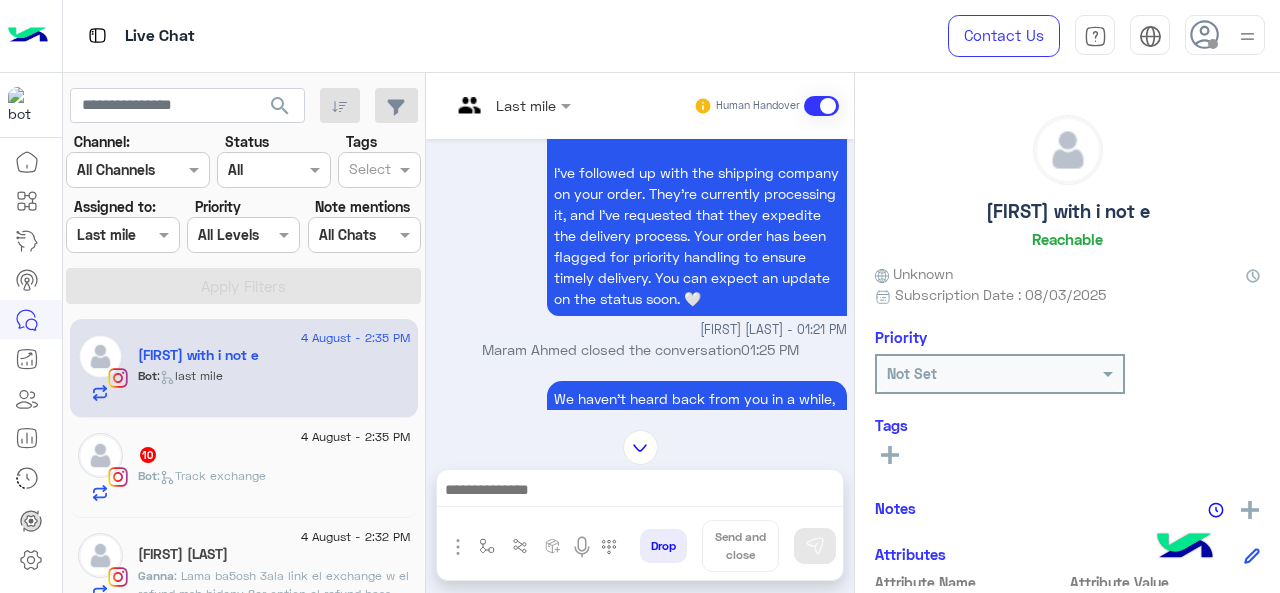 click on "4 August - 2:35 PM" 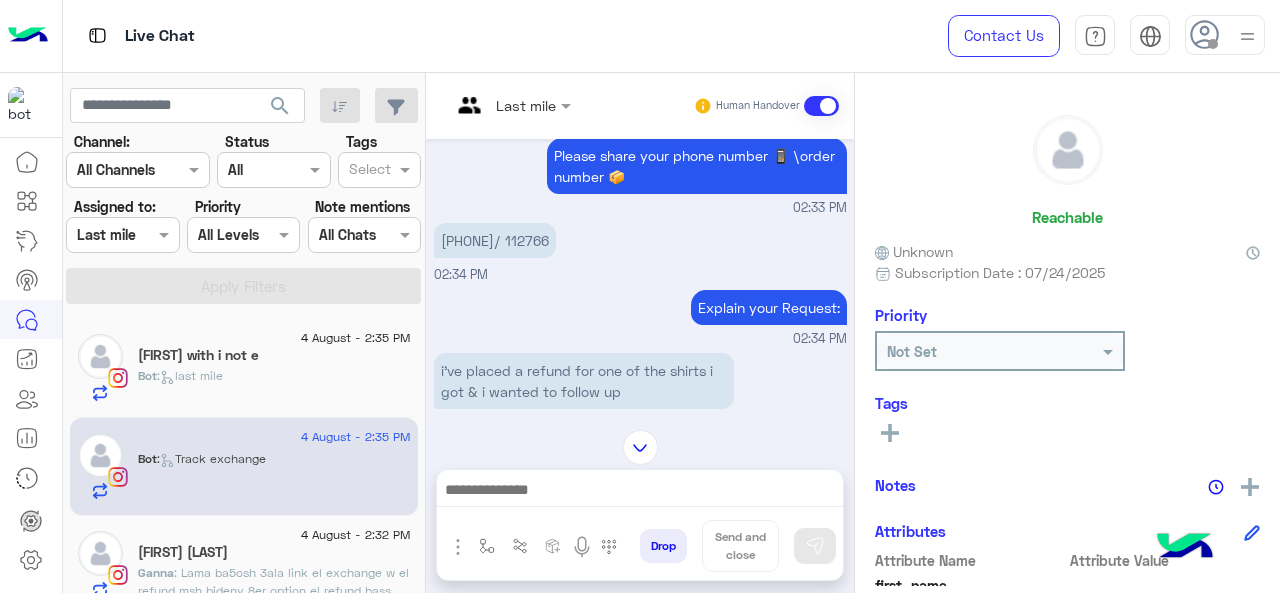 scroll, scrollTop: 306, scrollLeft: 0, axis: vertical 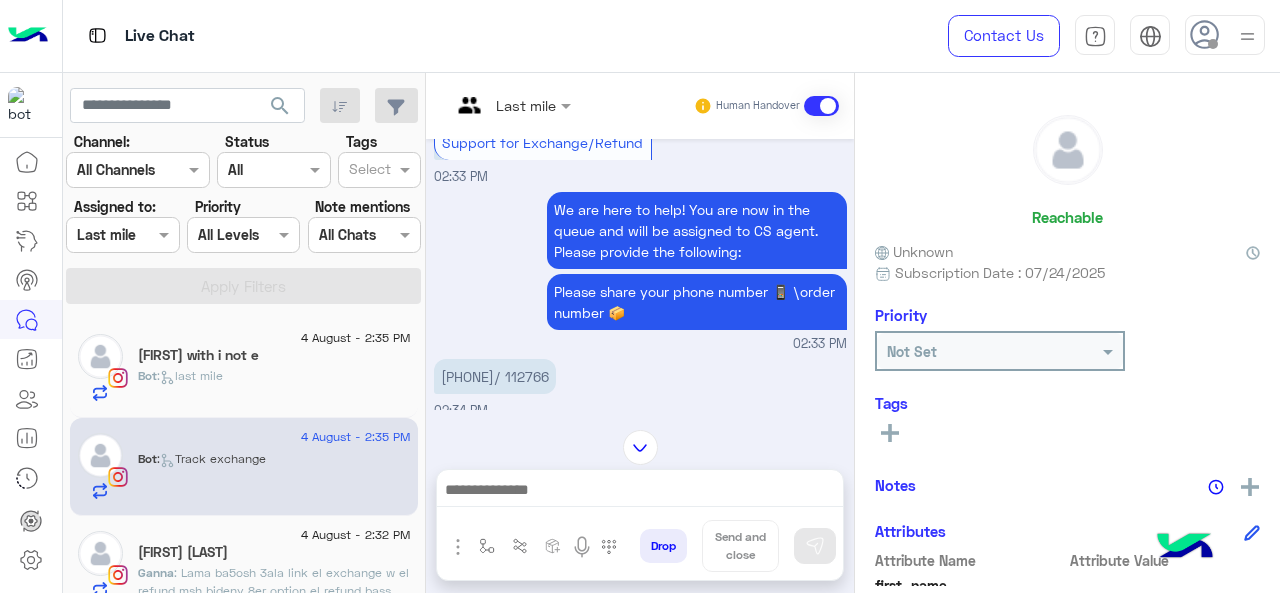click on "01026669931/ 112766" at bounding box center (495, 376) 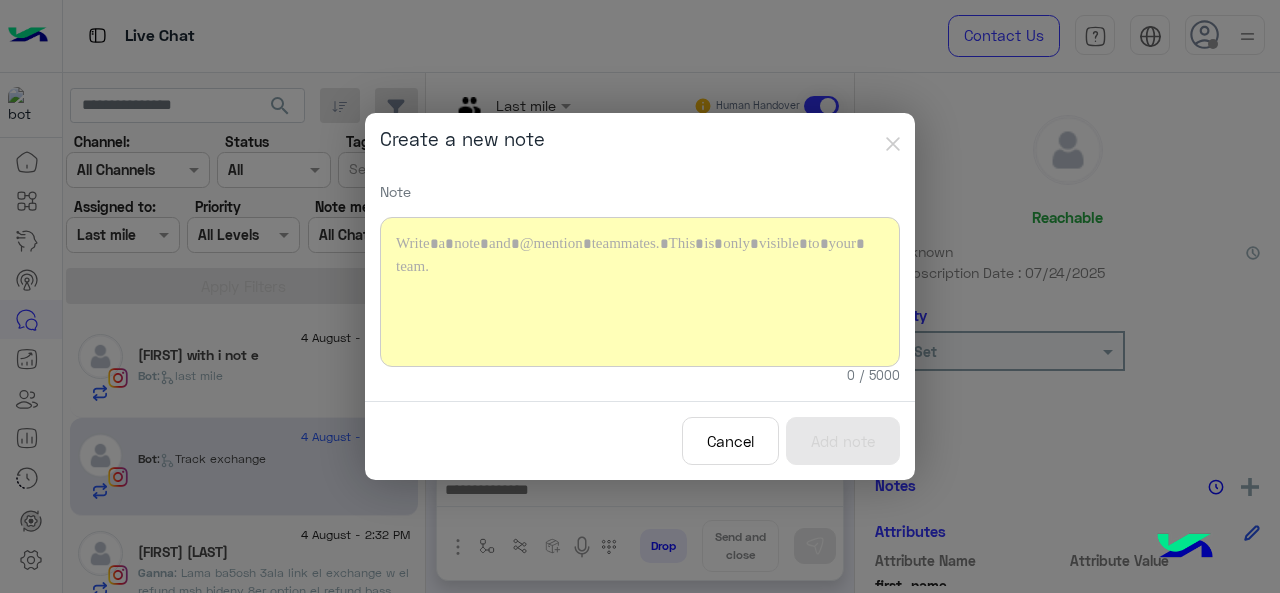 type 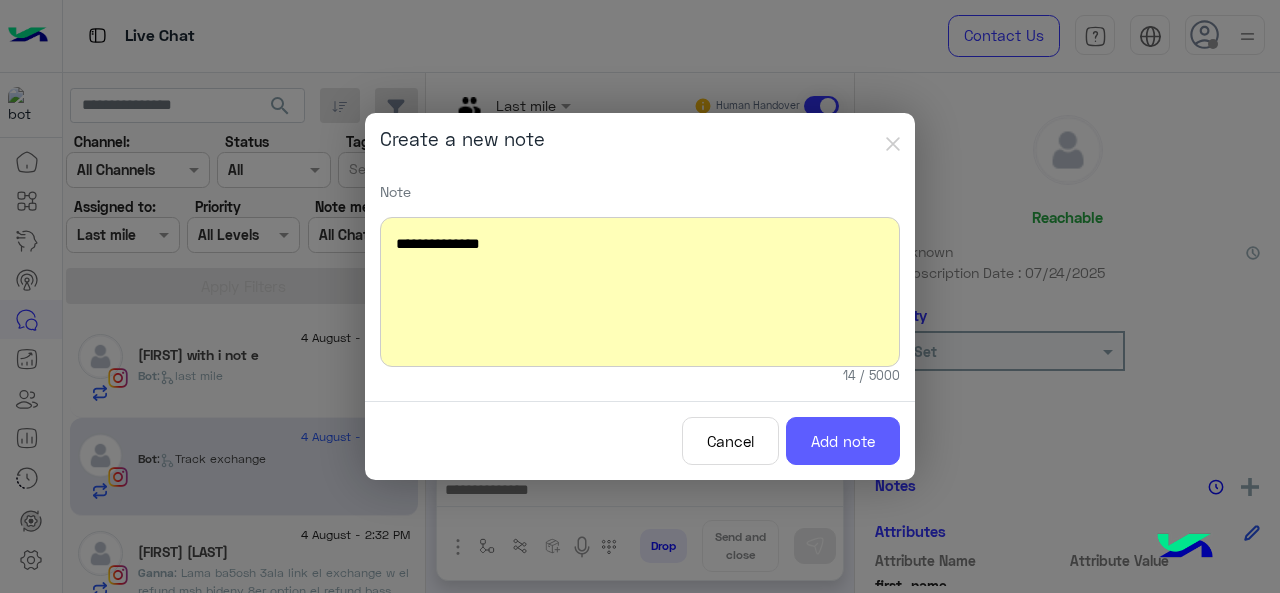 click on "Add note" 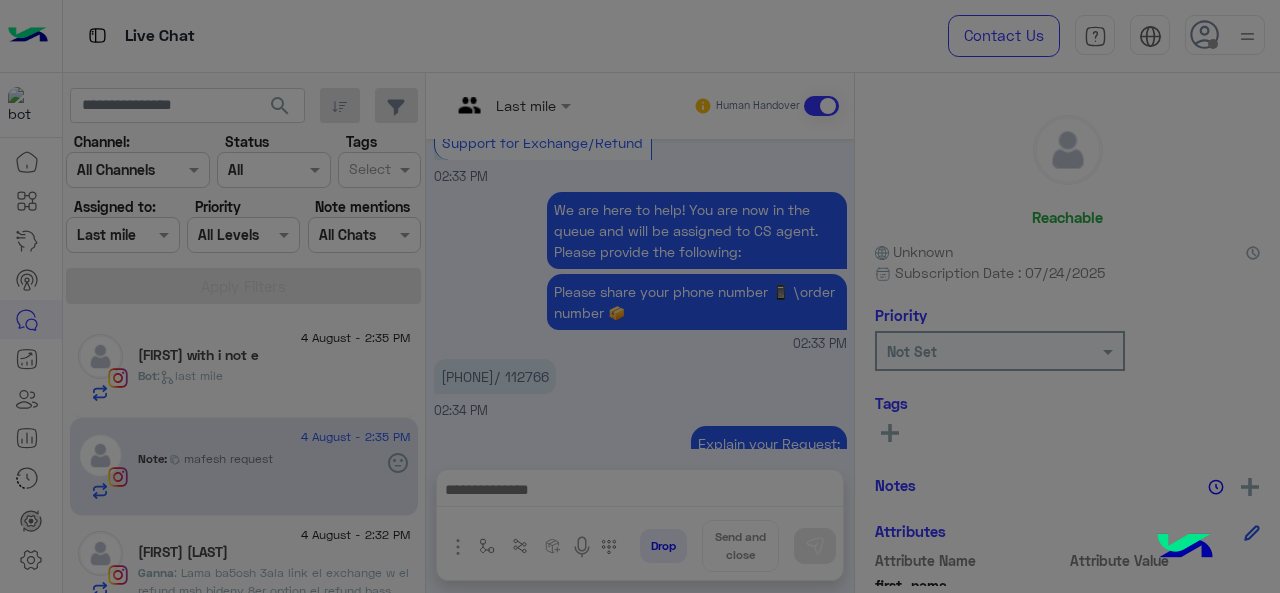 scroll, scrollTop: 930, scrollLeft: 0, axis: vertical 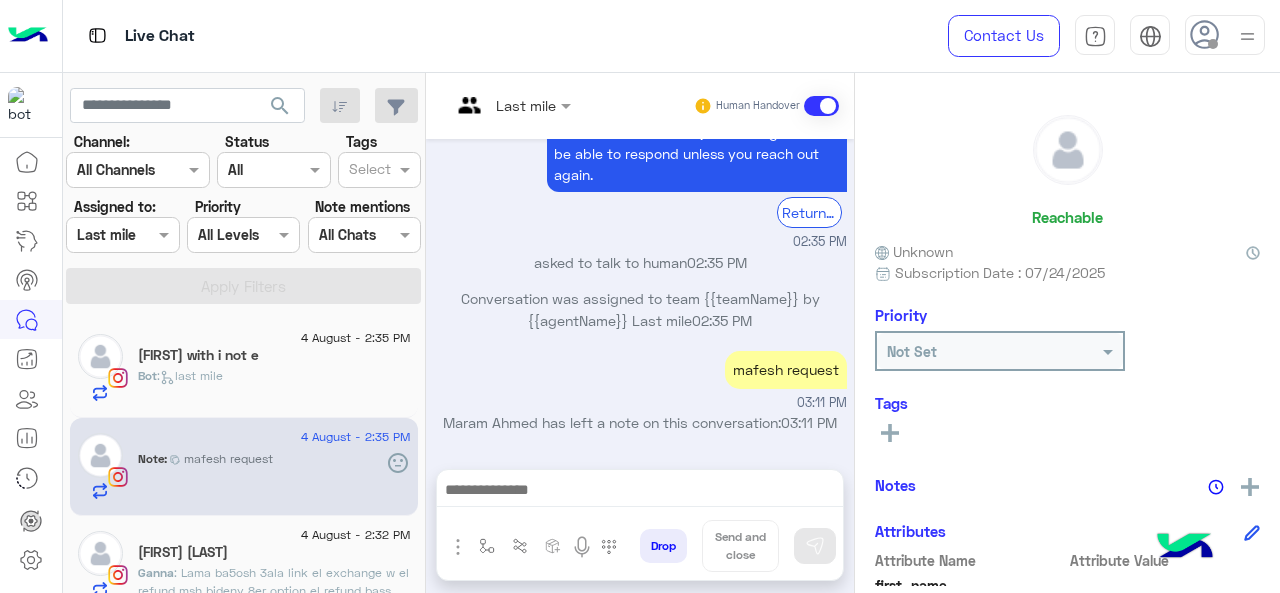 click at bounding box center [511, 104] 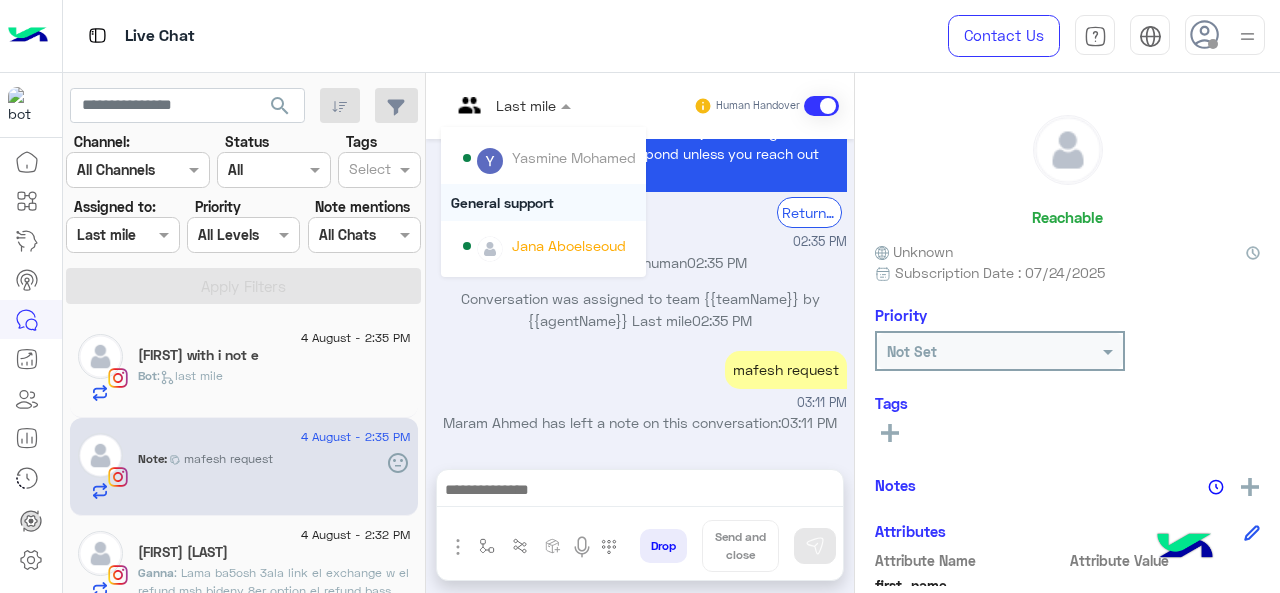 scroll, scrollTop: 200, scrollLeft: 0, axis: vertical 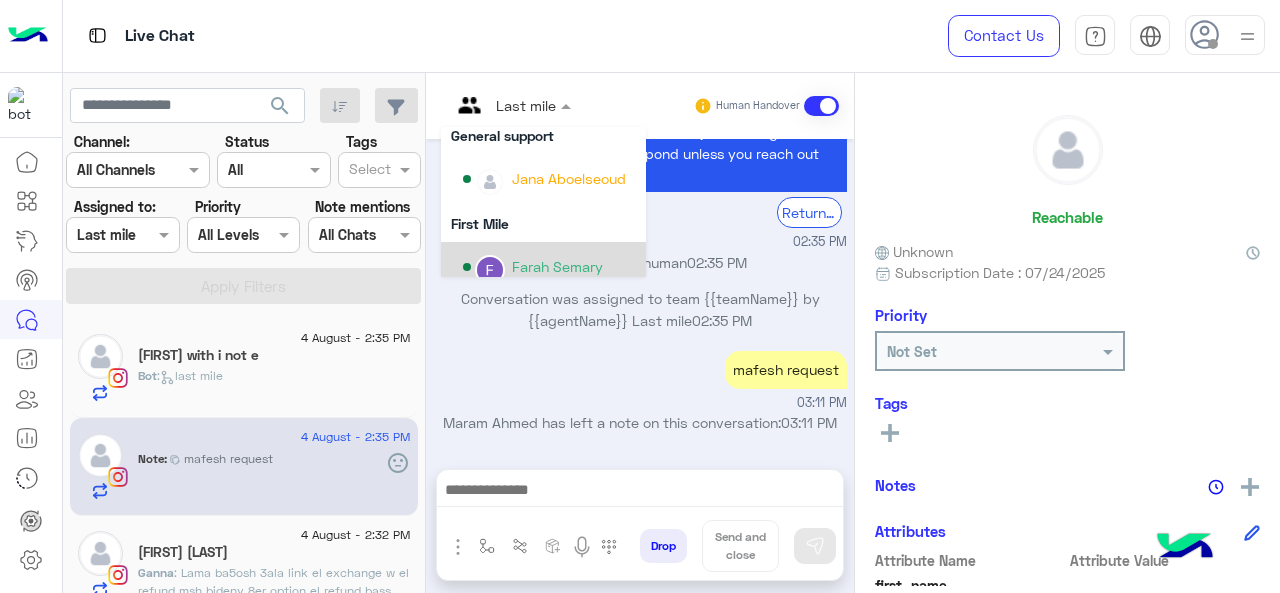 click on "Farah Semary" at bounding box center [557, 266] 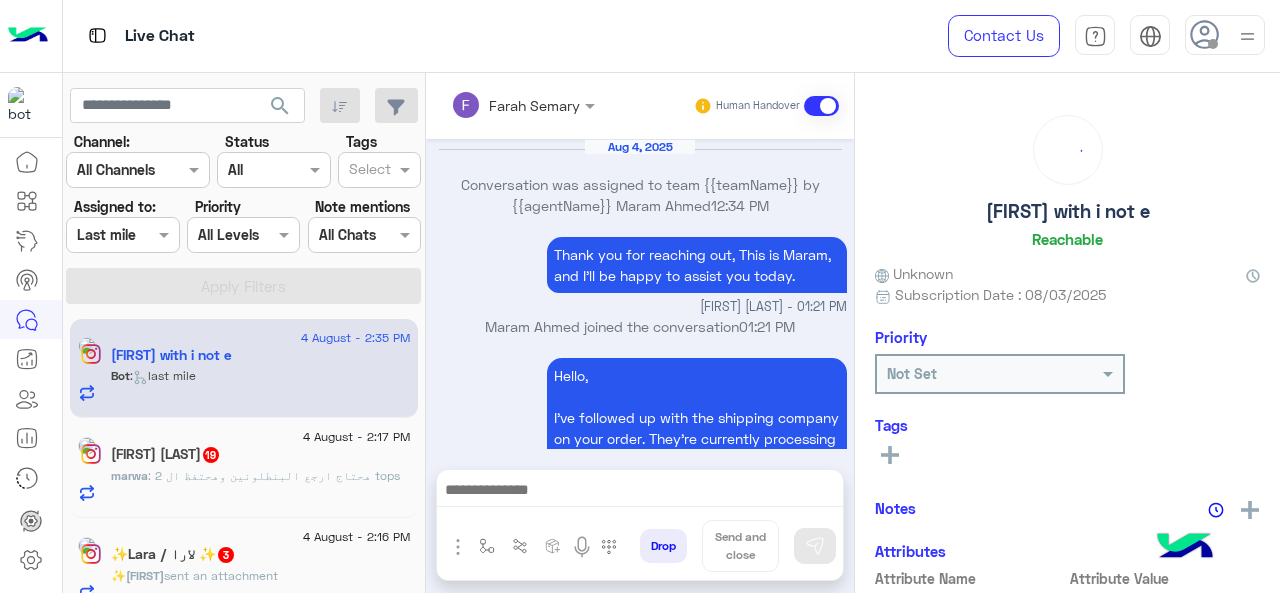 scroll, scrollTop: 845, scrollLeft: 0, axis: vertical 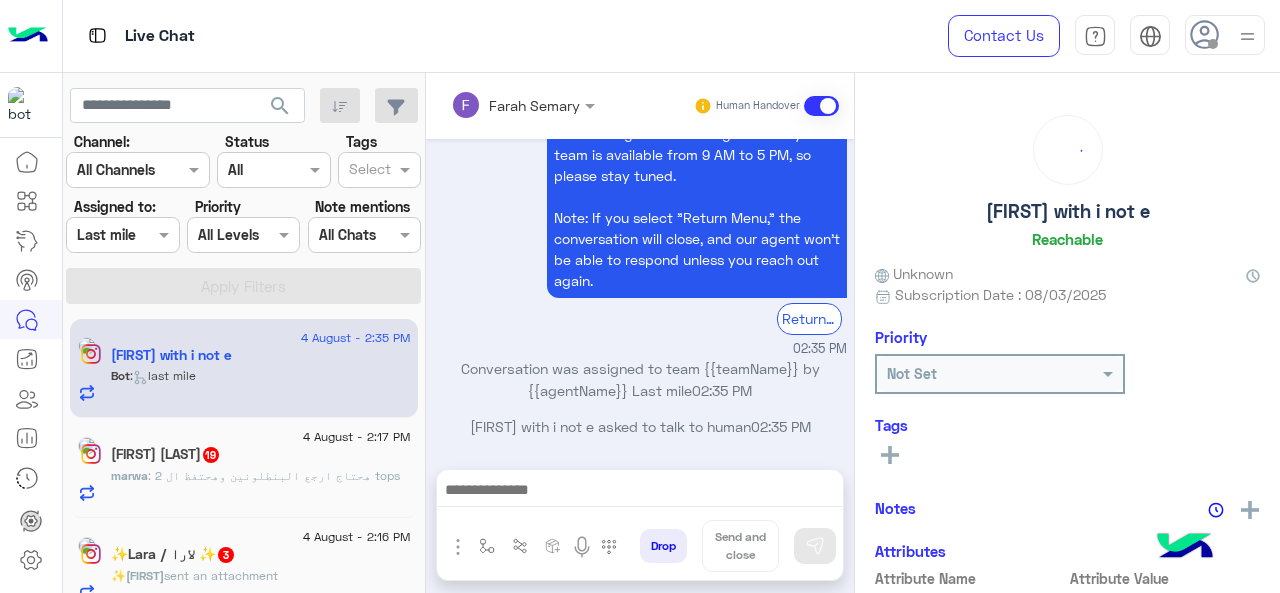 click on "19" 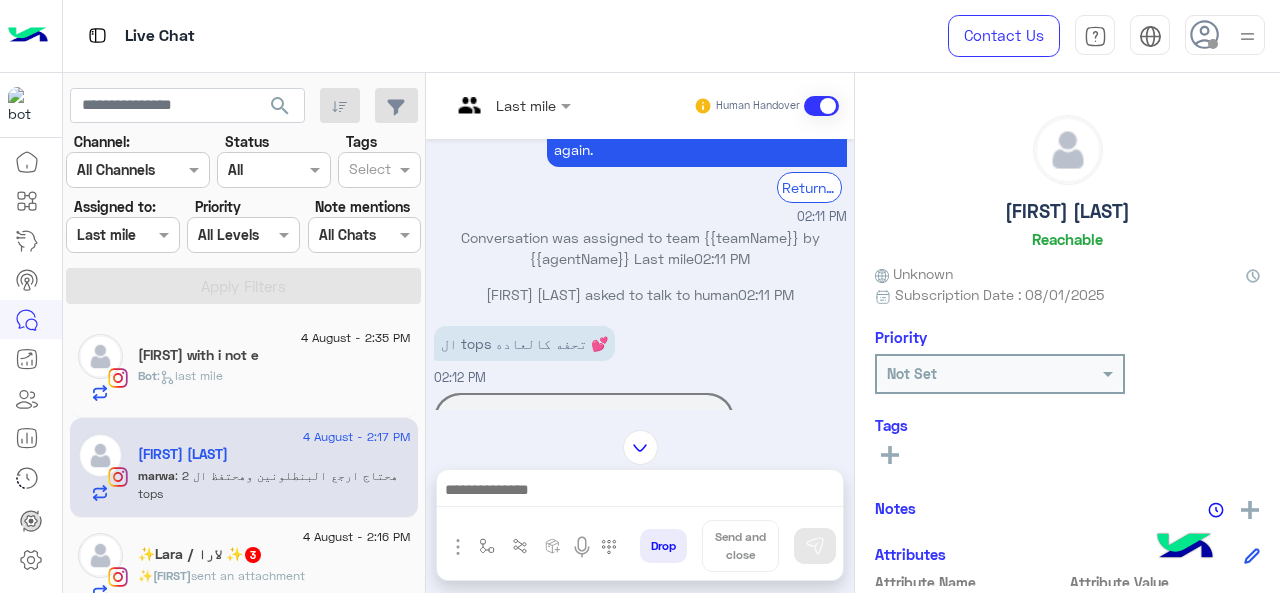 scroll, scrollTop: 1333, scrollLeft: 0, axis: vertical 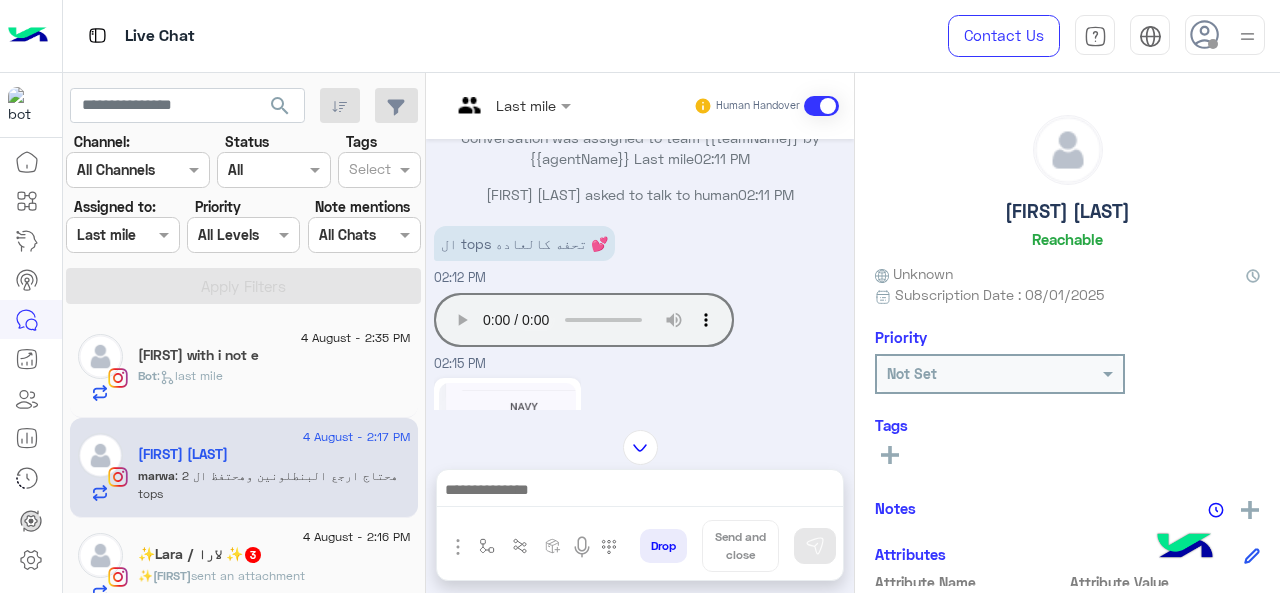 click at bounding box center (511, 104) 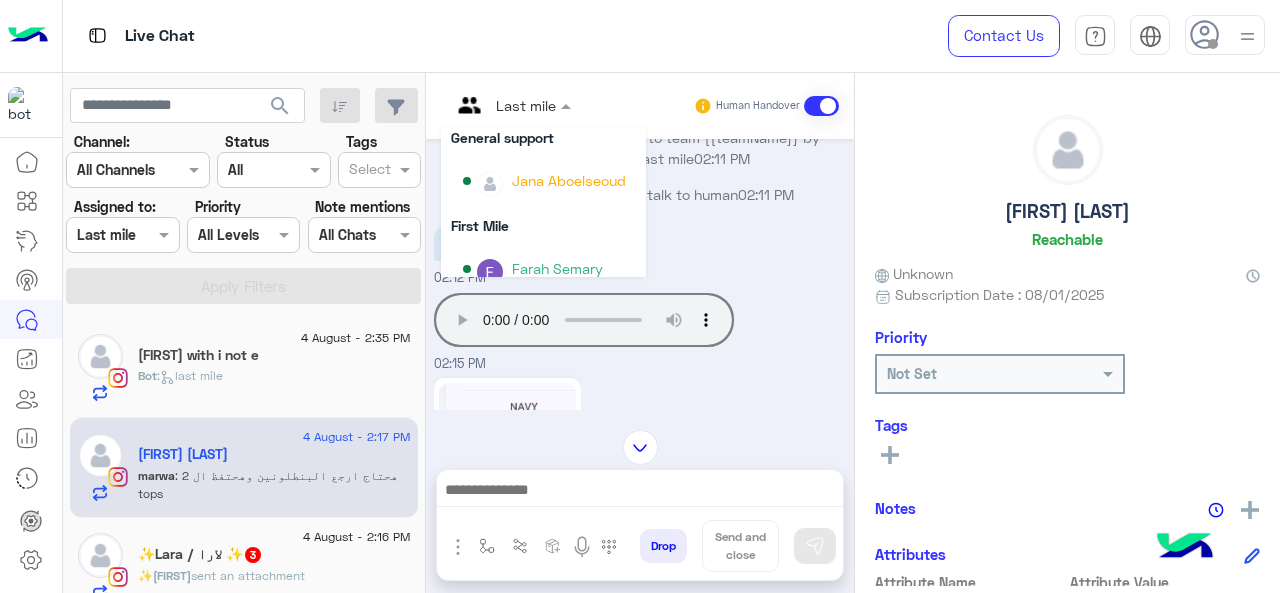 scroll, scrollTop: 200, scrollLeft: 0, axis: vertical 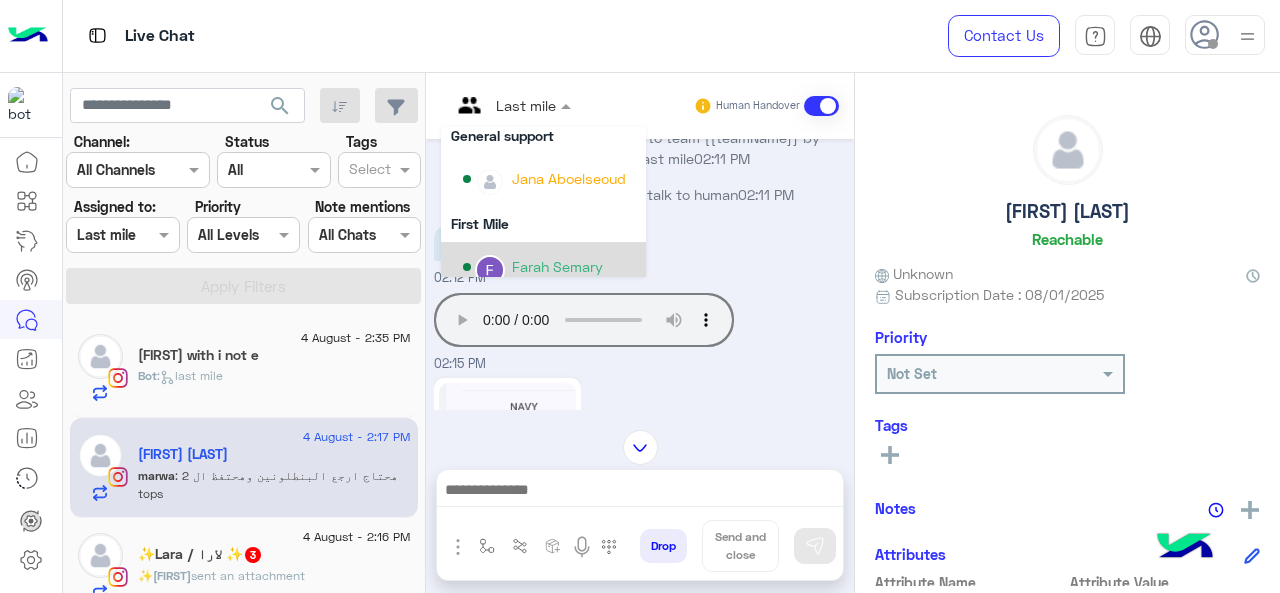 click on "Farah Semary" at bounding box center [557, 266] 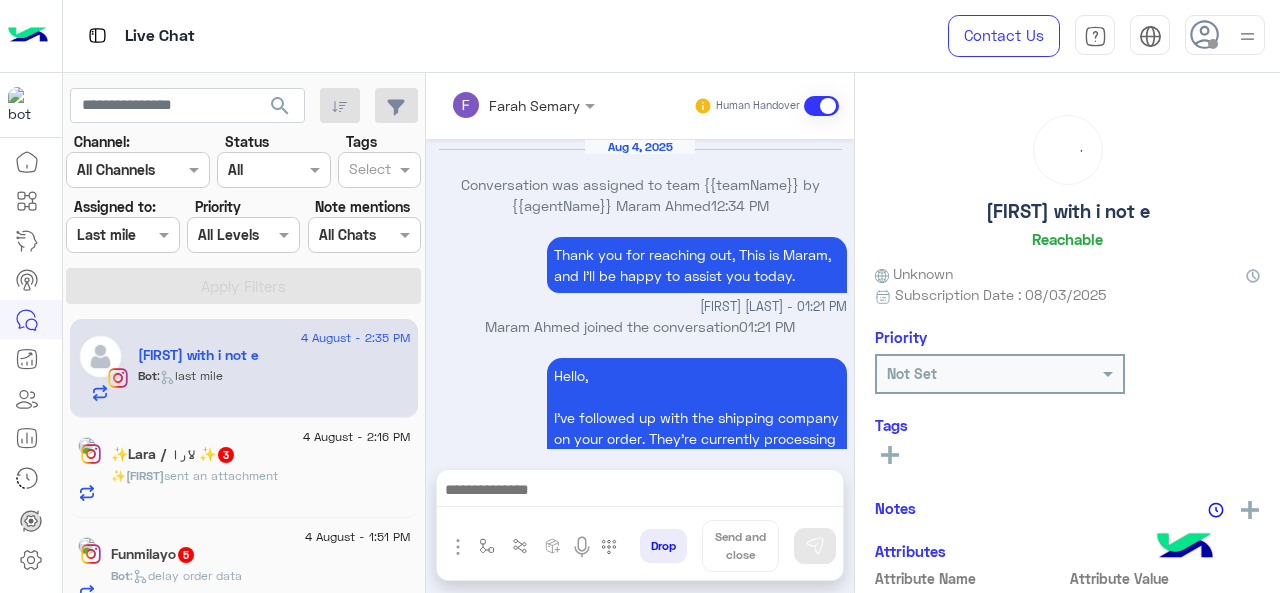 scroll, scrollTop: 845, scrollLeft: 0, axis: vertical 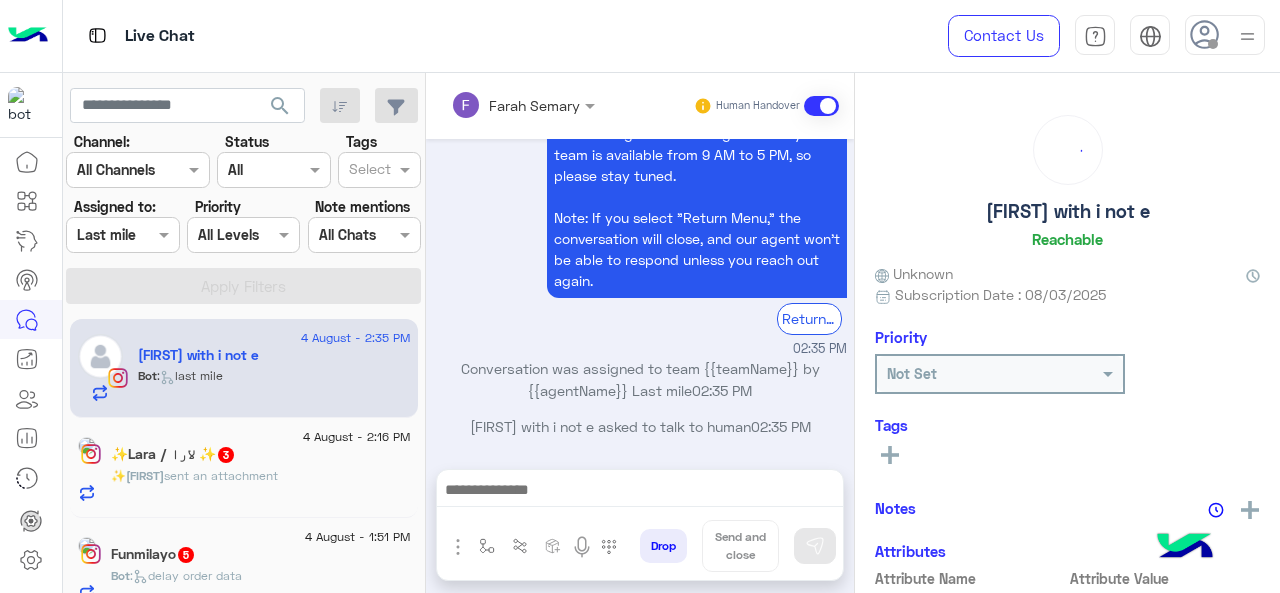click on "3" 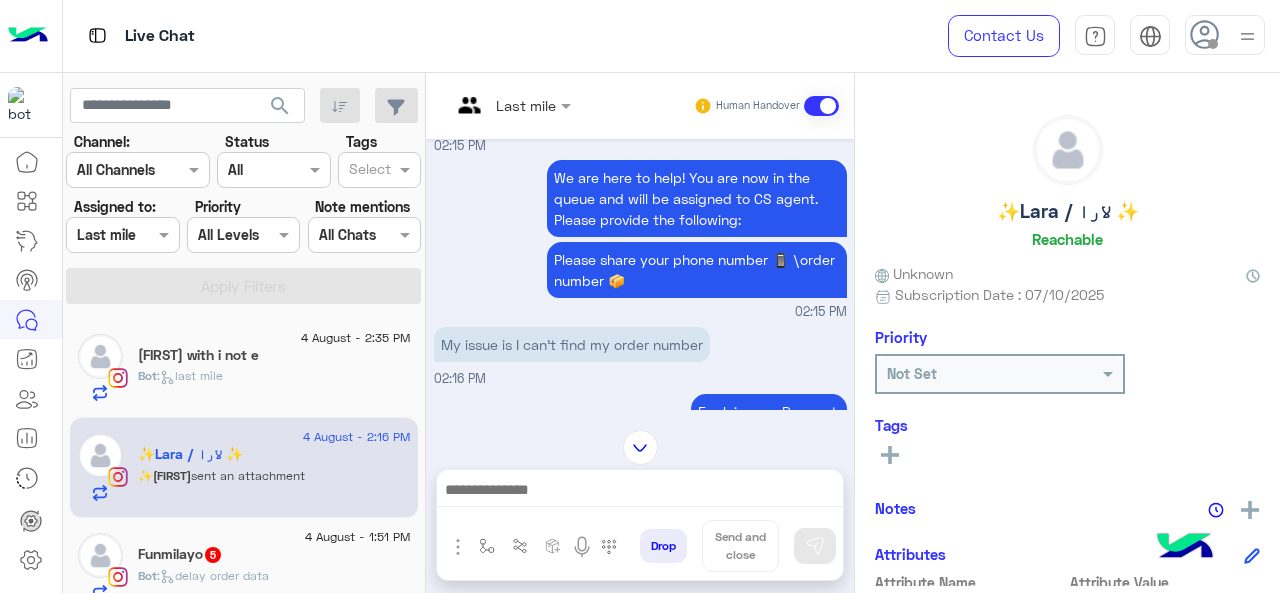 scroll, scrollTop: 70, scrollLeft: 0, axis: vertical 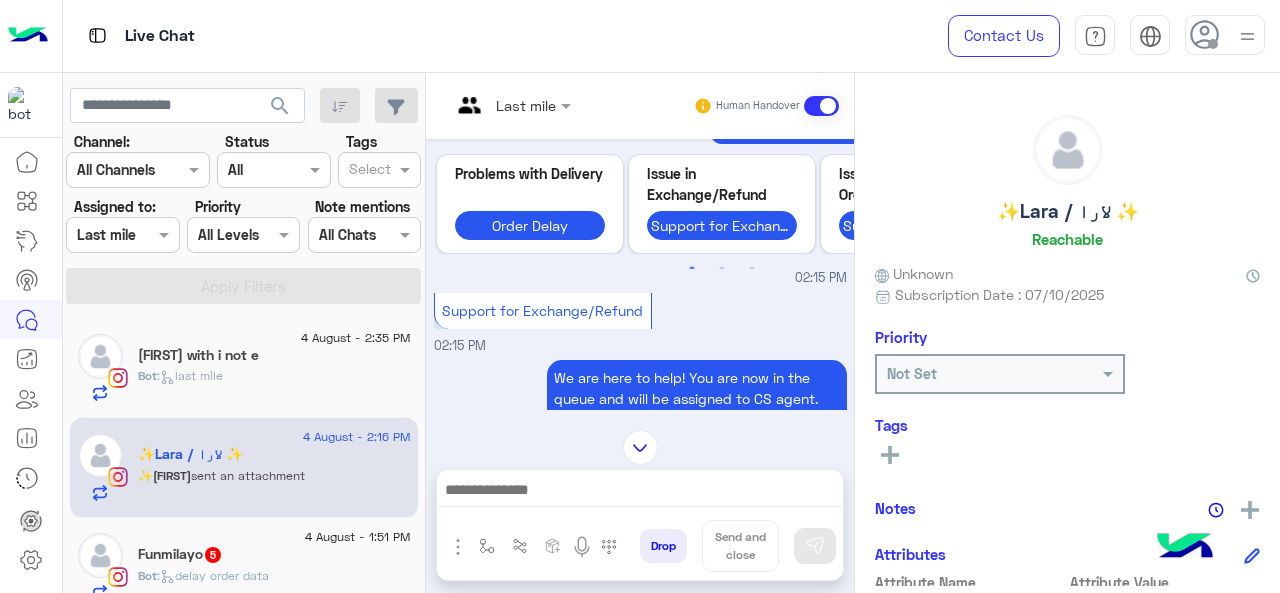 click at bounding box center (511, 104) 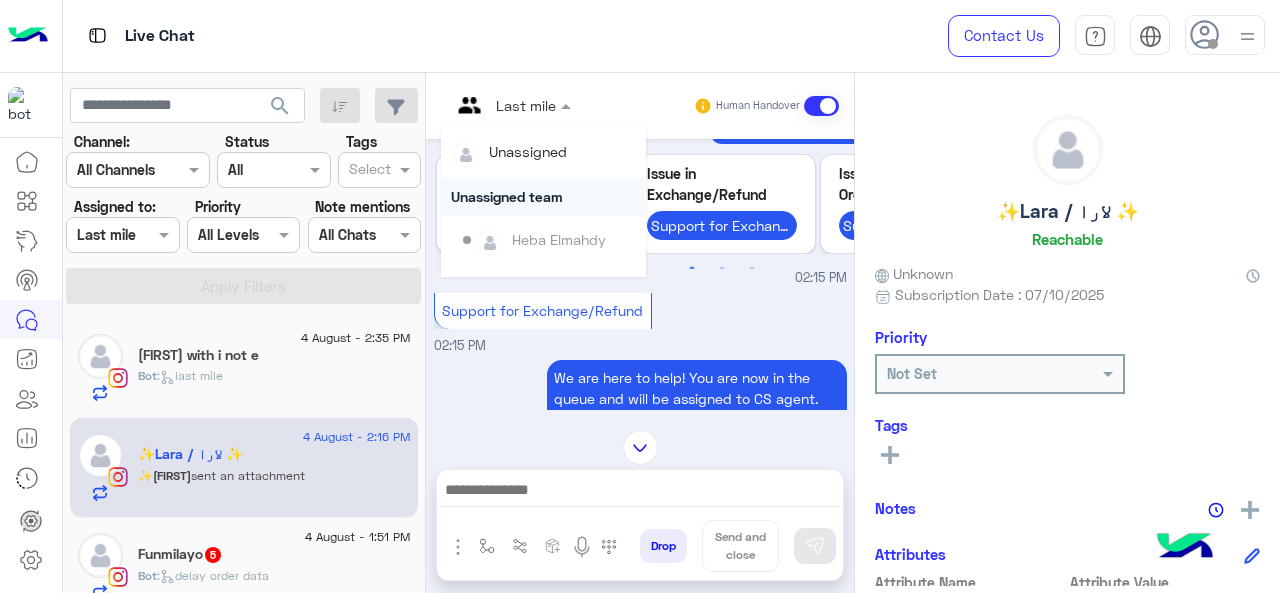 scroll, scrollTop: 200, scrollLeft: 0, axis: vertical 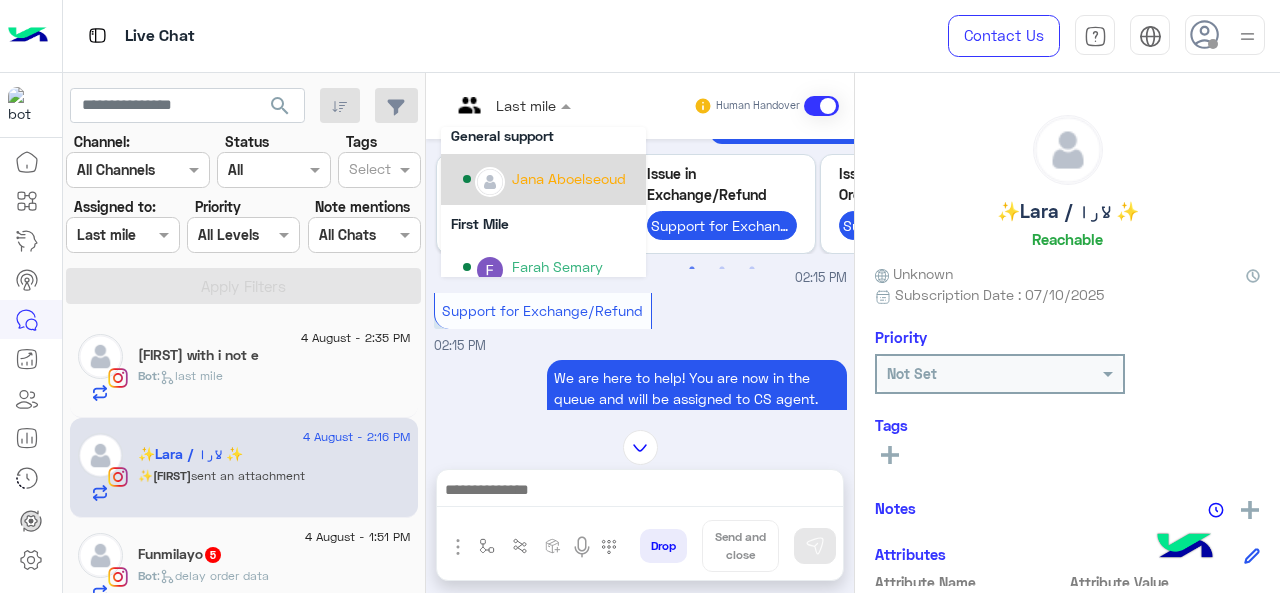click on "Jana Aboelseoud" at bounding box center (549, 179) 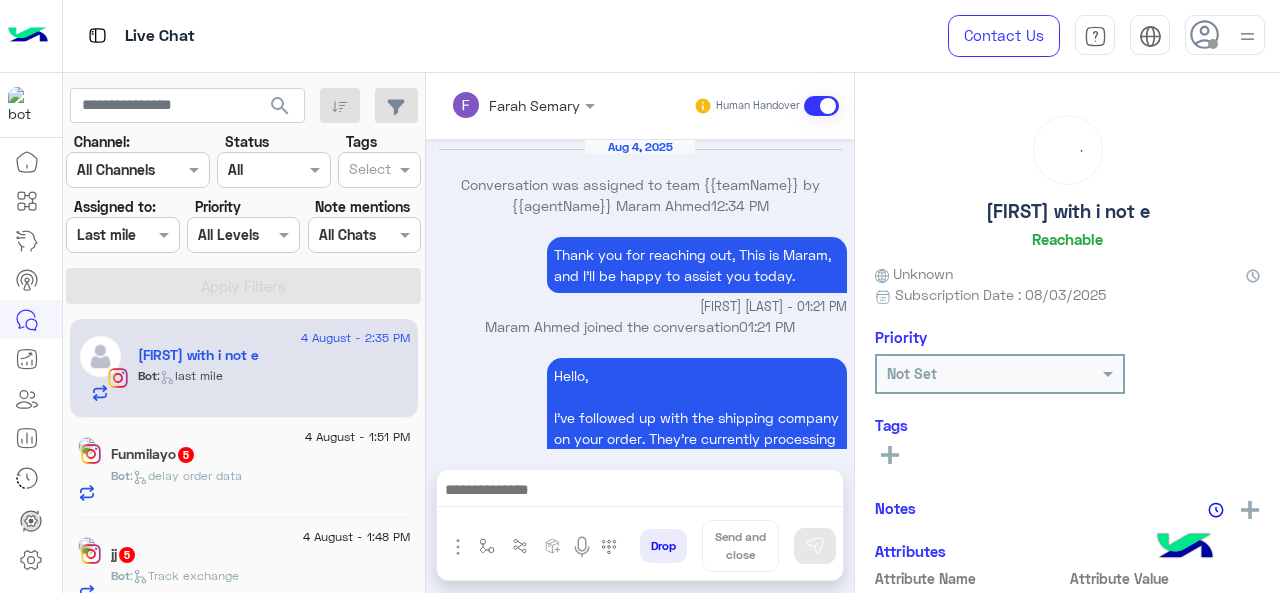 scroll, scrollTop: 845, scrollLeft: 0, axis: vertical 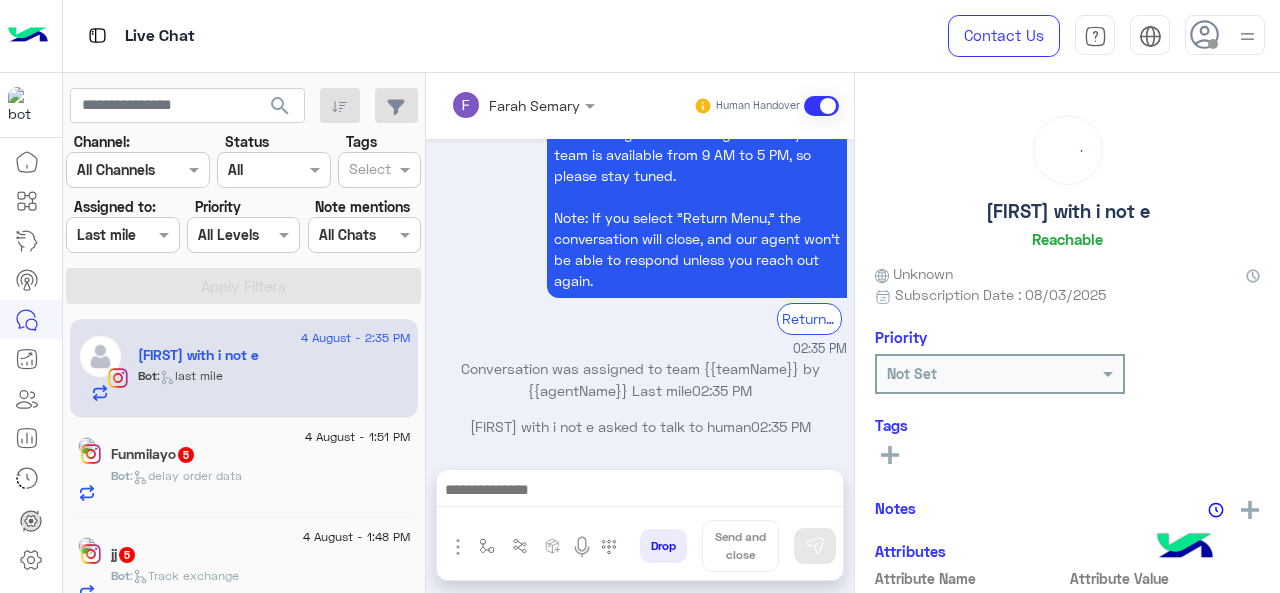 click on "Funmilayo   5" 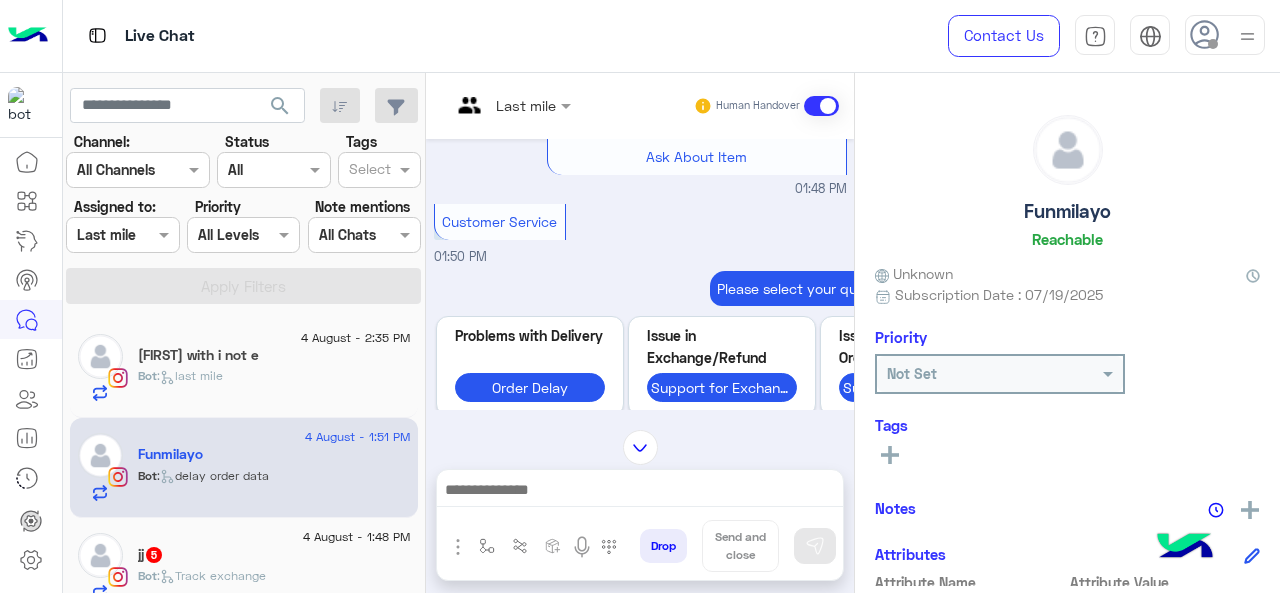 scroll, scrollTop: 861, scrollLeft: 0, axis: vertical 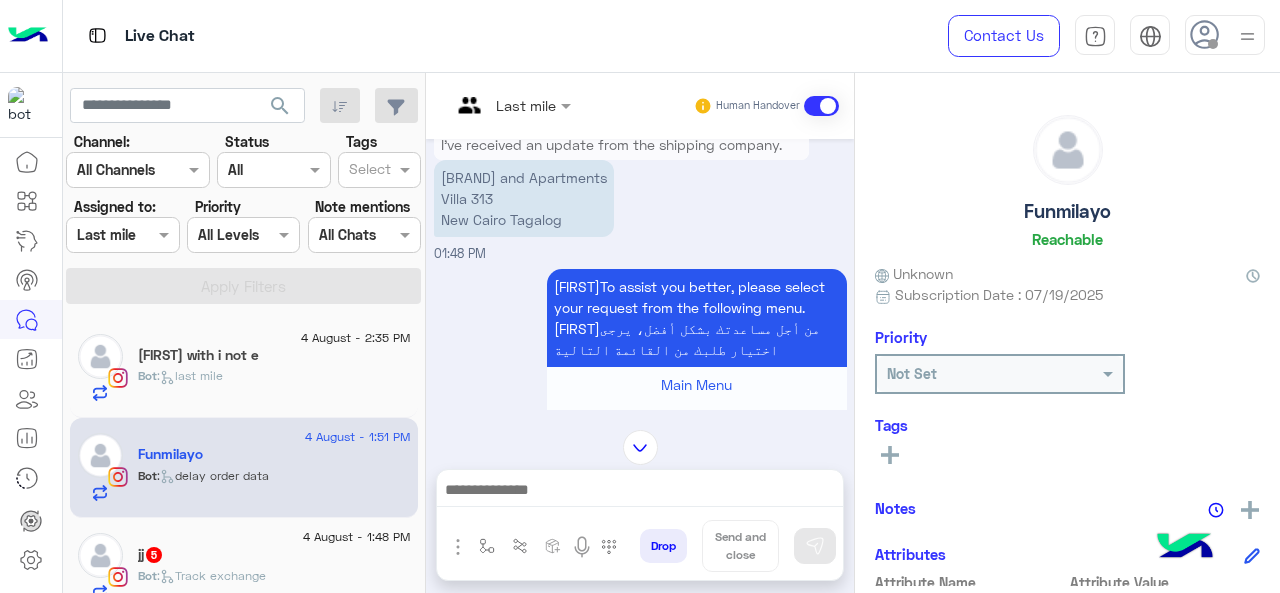 click on "Last mile" at bounding box center (503, 106) 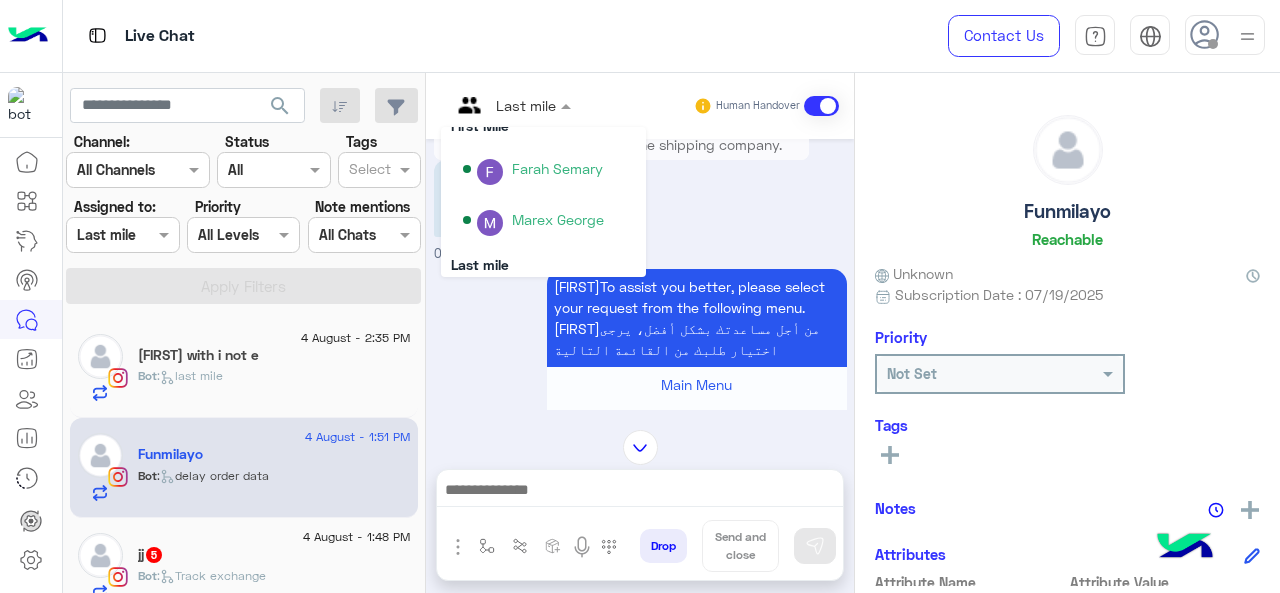 scroll, scrollTop: 354, scrollLeft: 0, axis: vertical 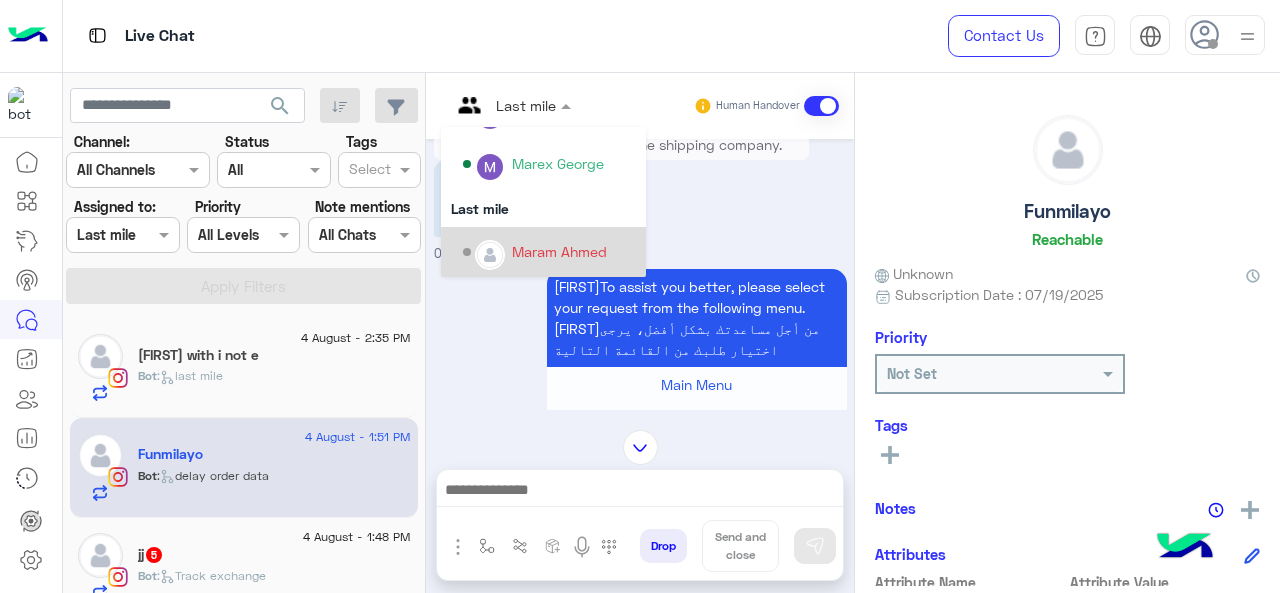 click on "Maram Ahmed" at bounding box center (559, 251) 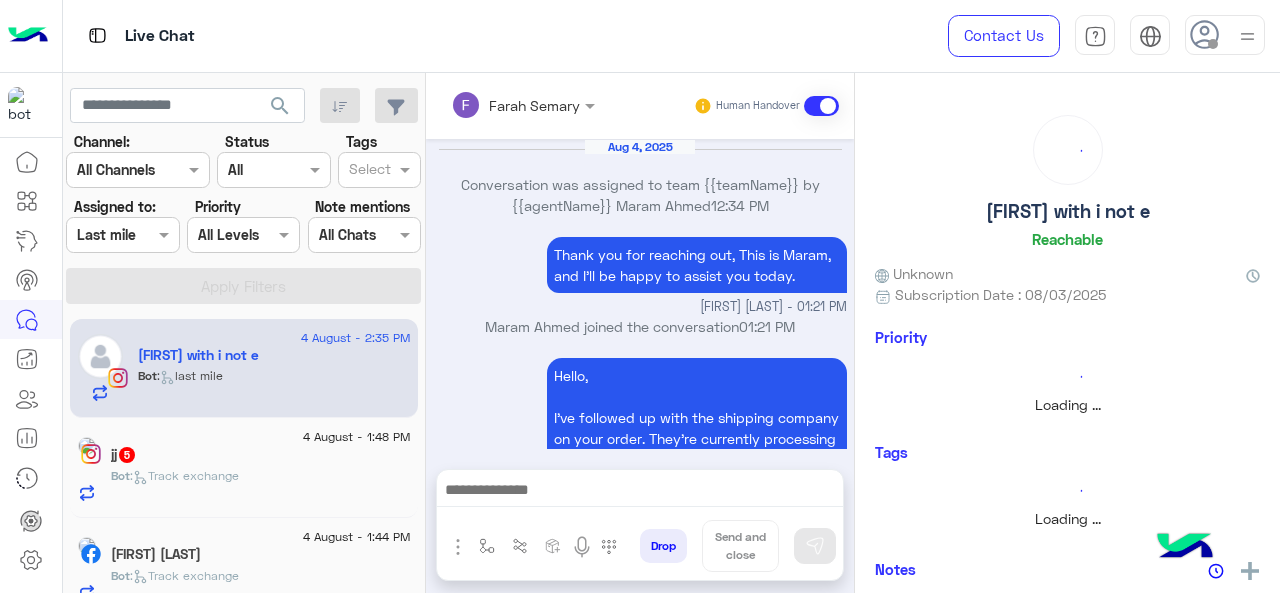 scroll, scrollTop: 845, scrollLeft: 0, axis: vertical 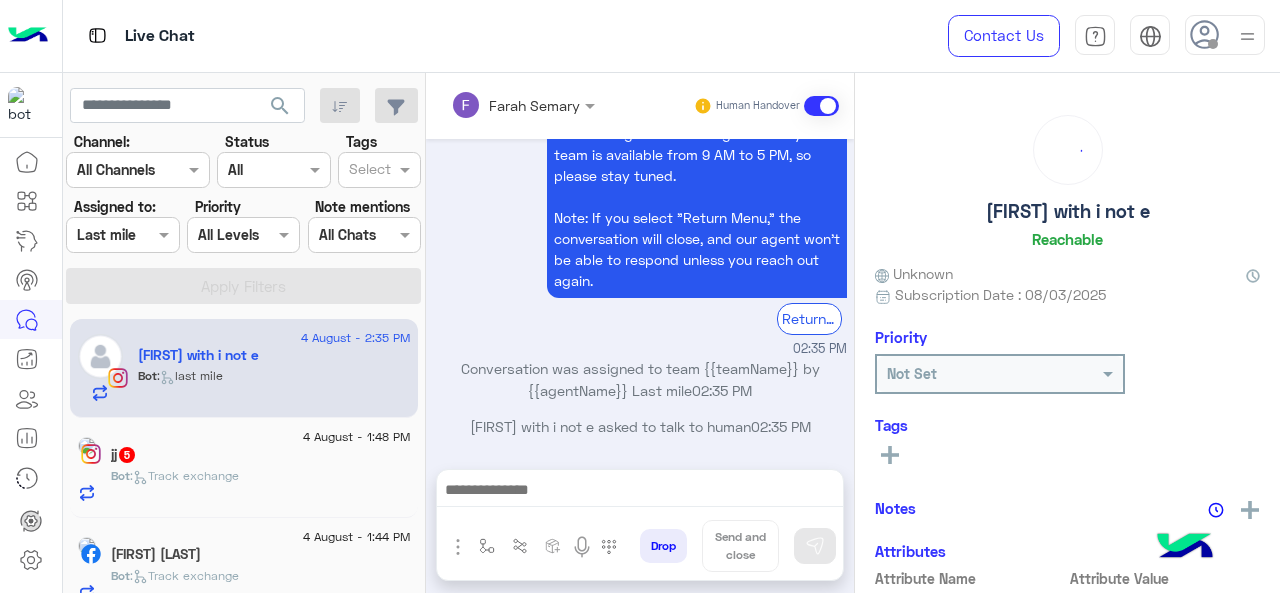 click on "Bot :   Track exchange" 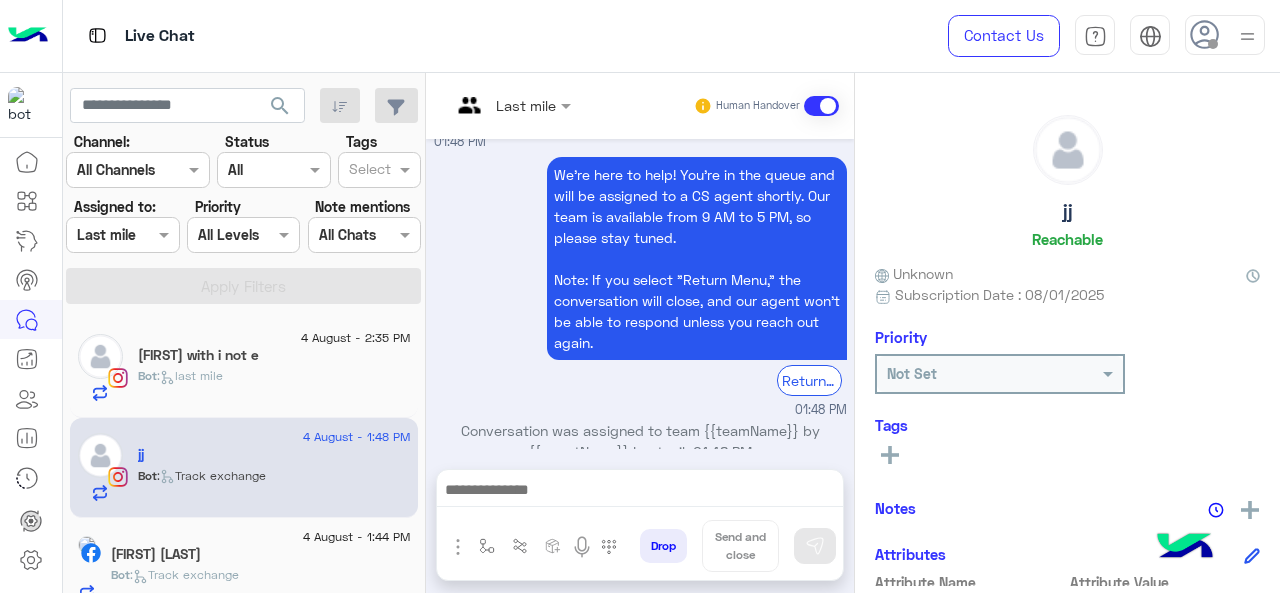 scroll, scrollTop: 528, scrollLeft: 0, axis: vertical 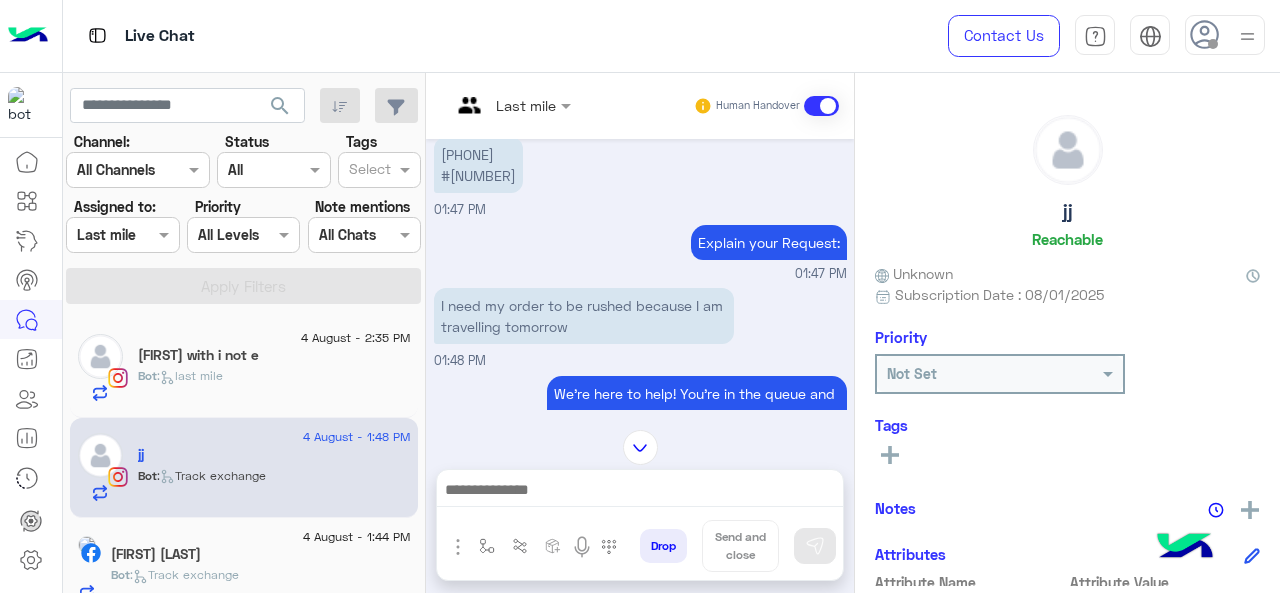click at bounding box center (511, 104) 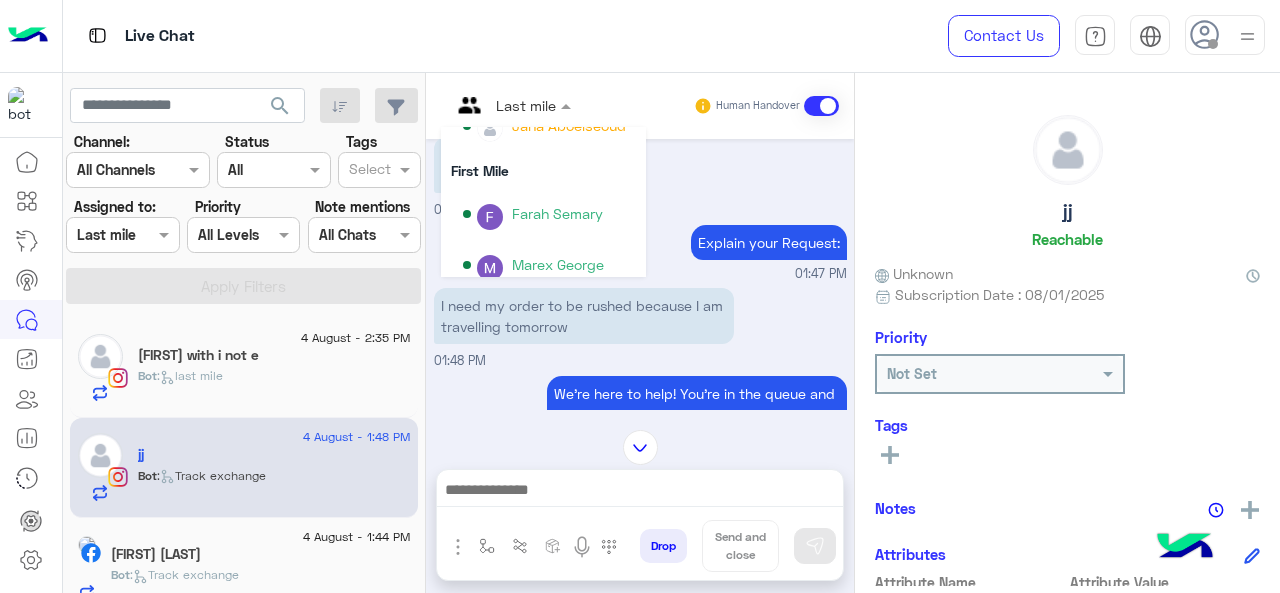 scroll, scrollTop: 354, scrollLeft: 0, axis: vertical 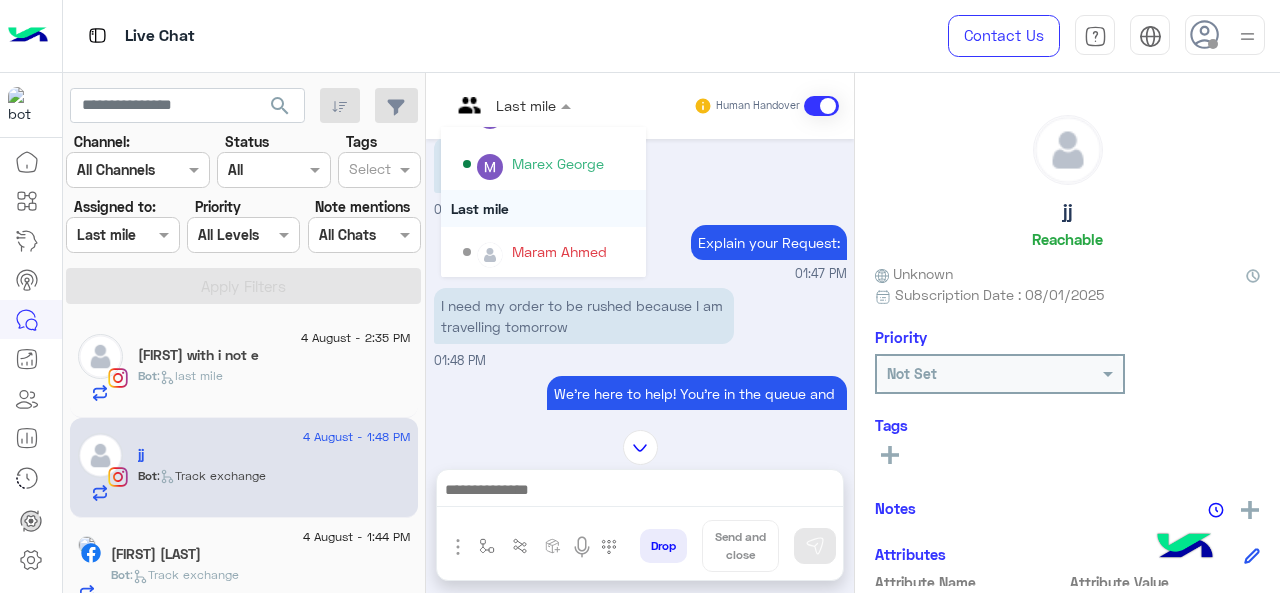 click on "+971586751517 #118626   01:47 PM" at bounding box center (640, 176) 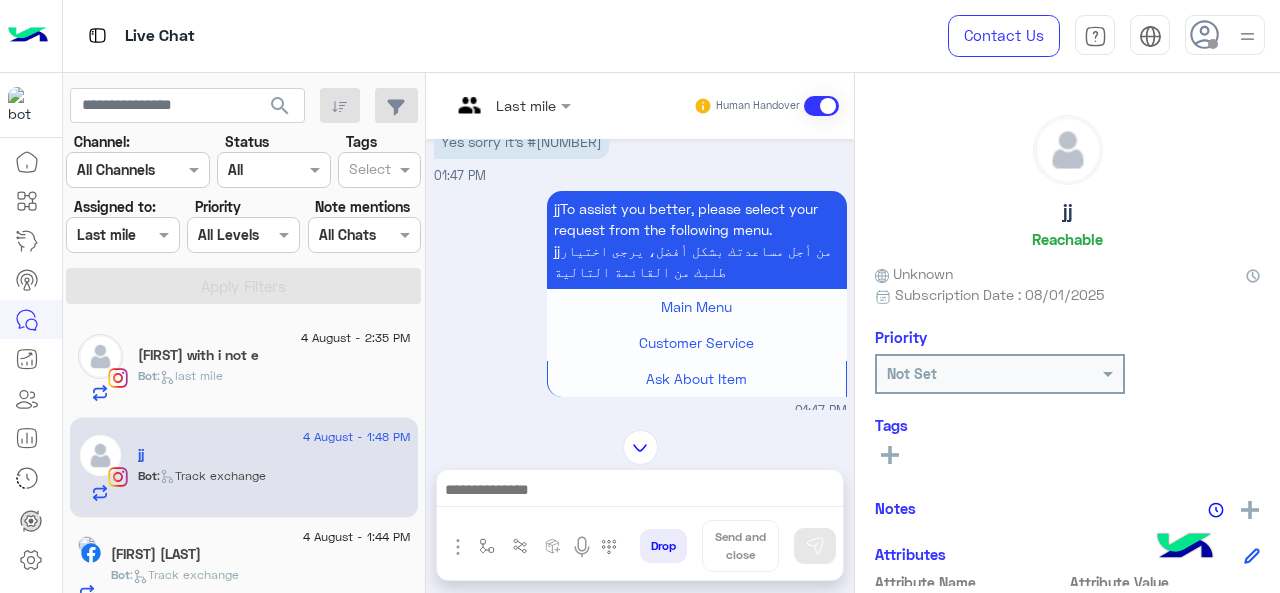 scroll, scrollTop: 619, scrollLeft: 0, axis: vertical 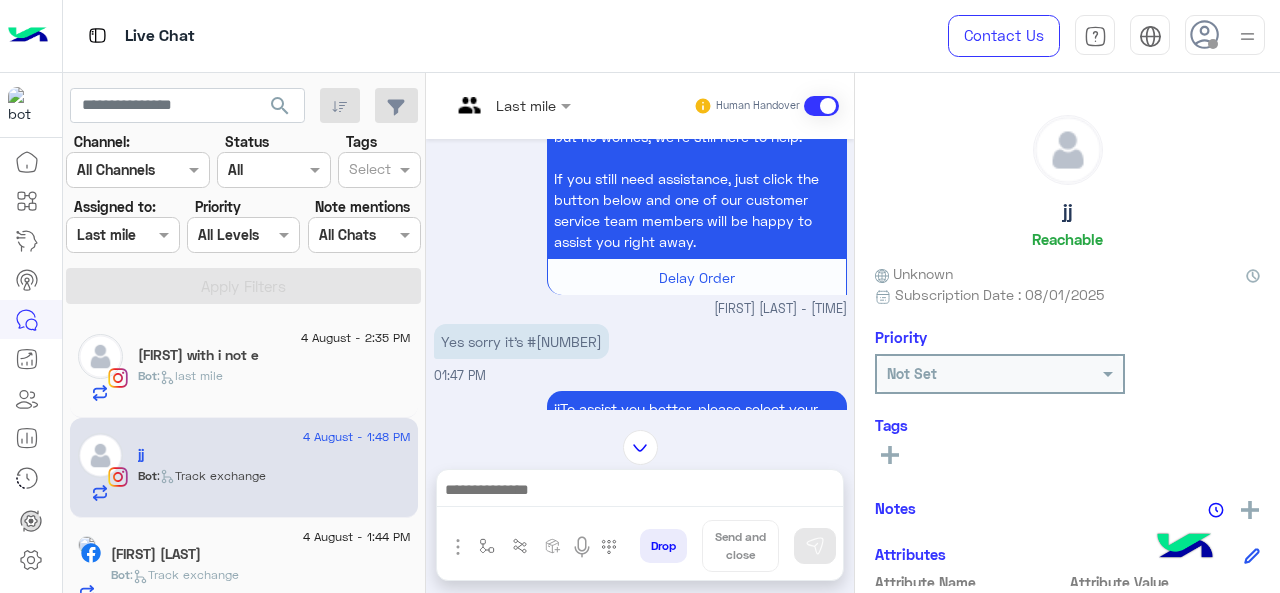 click on "Last mile" at bounding box center [503, 106] 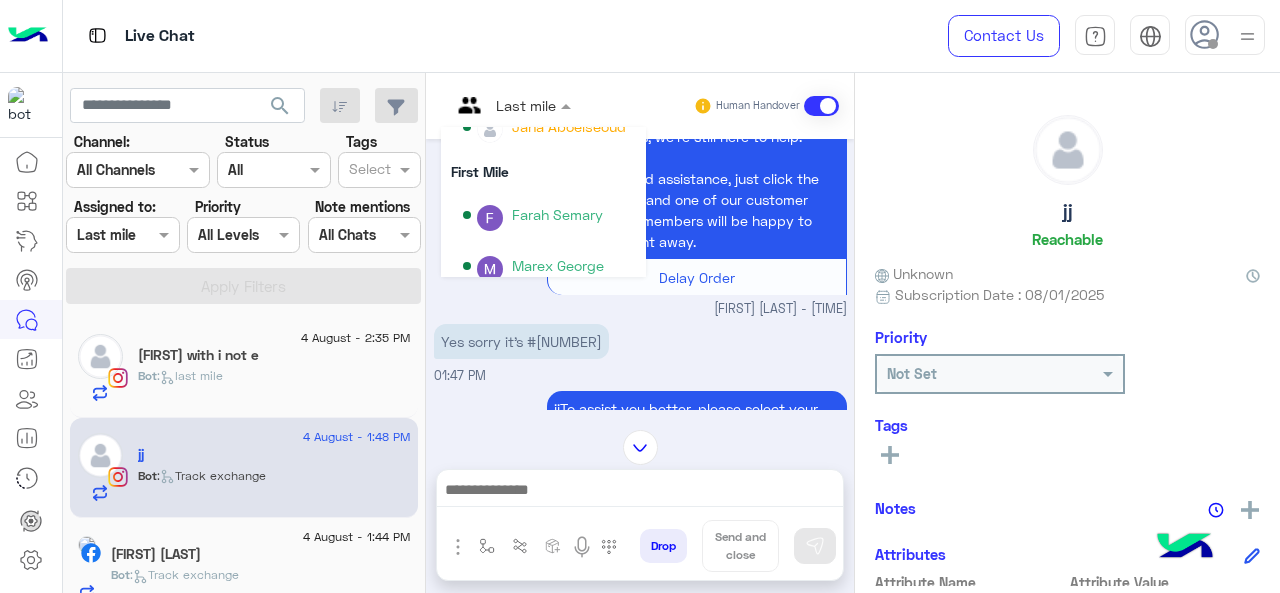 scroll, scrollTop: 354, scrollLeft: 0, axis: vertical 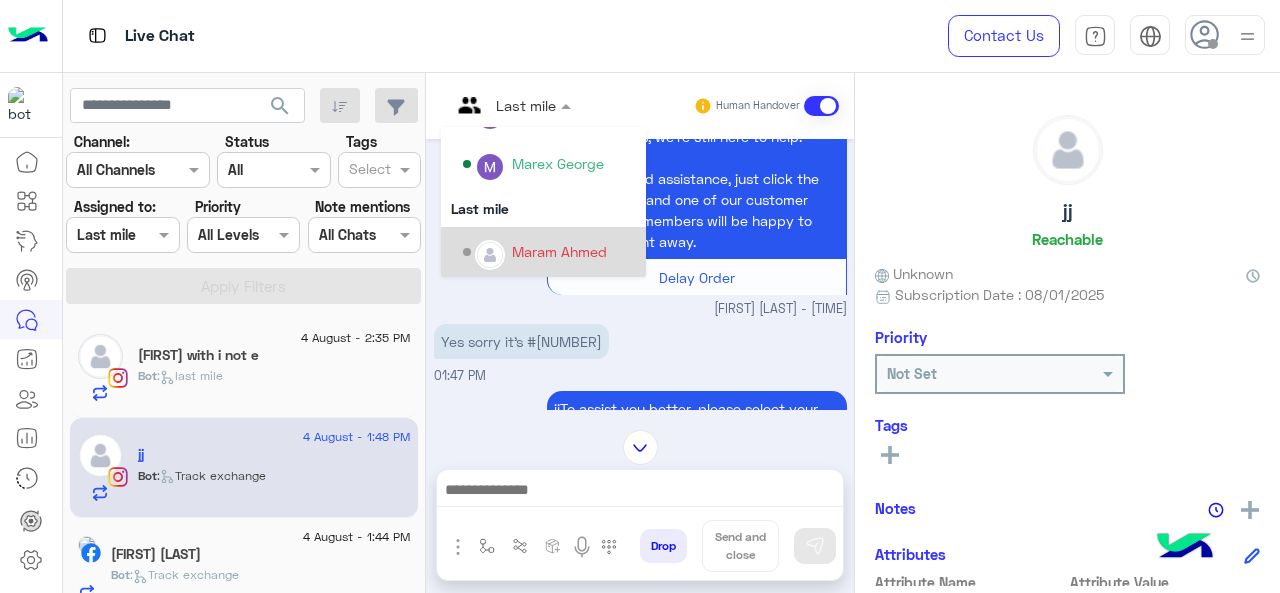 click on "Maram Ahmed" at bounding box center (559, 251) 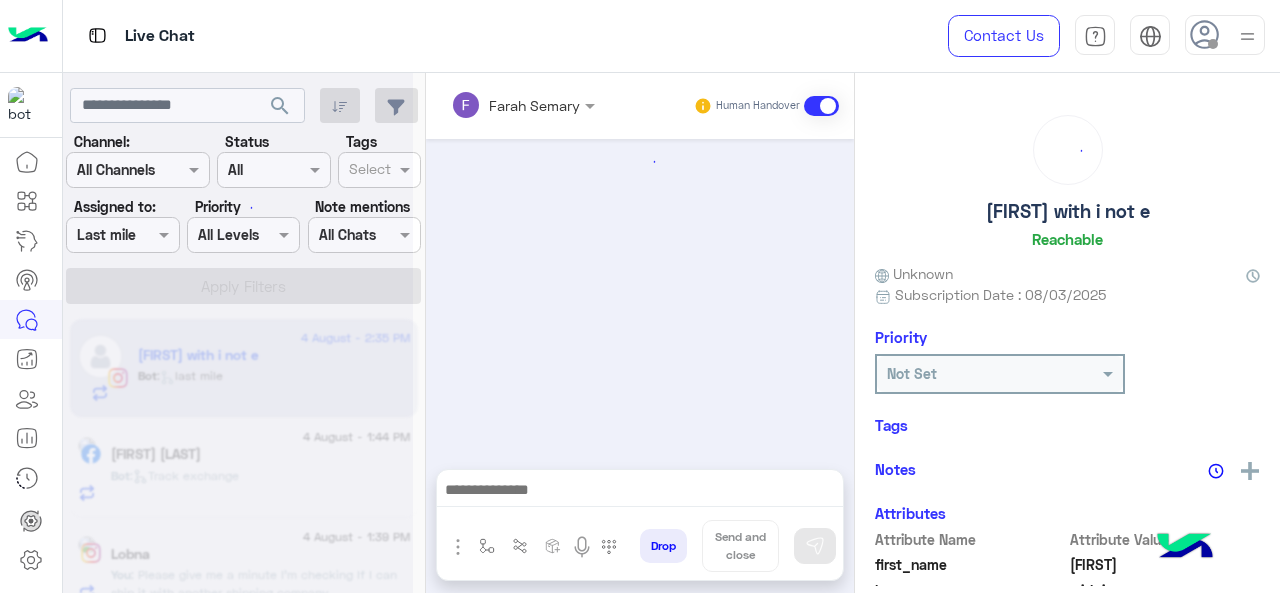 scroll, scrollTop: 845, scrollLeft: 0, axis: vertical 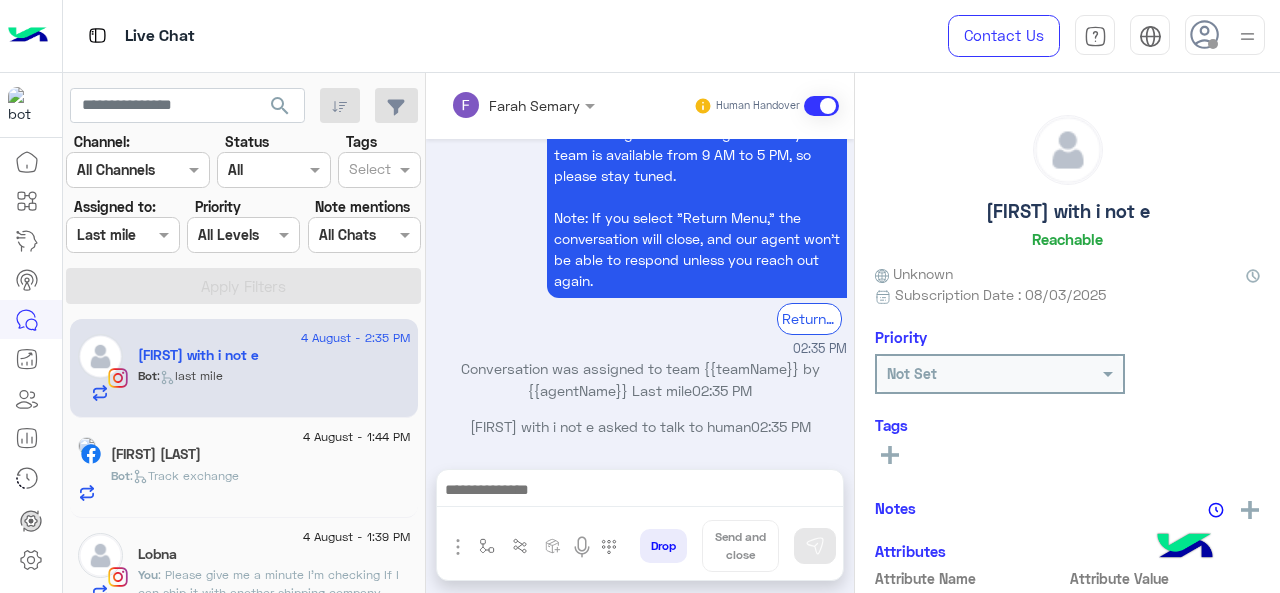 click on "[FIRST] [LAST]" 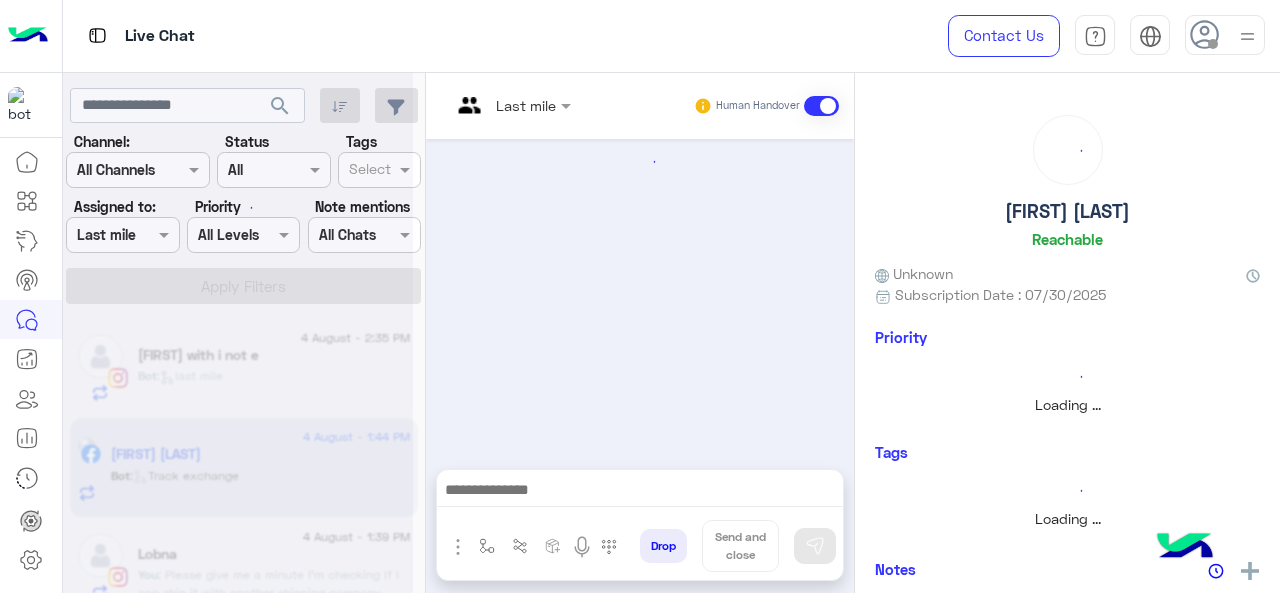scroll 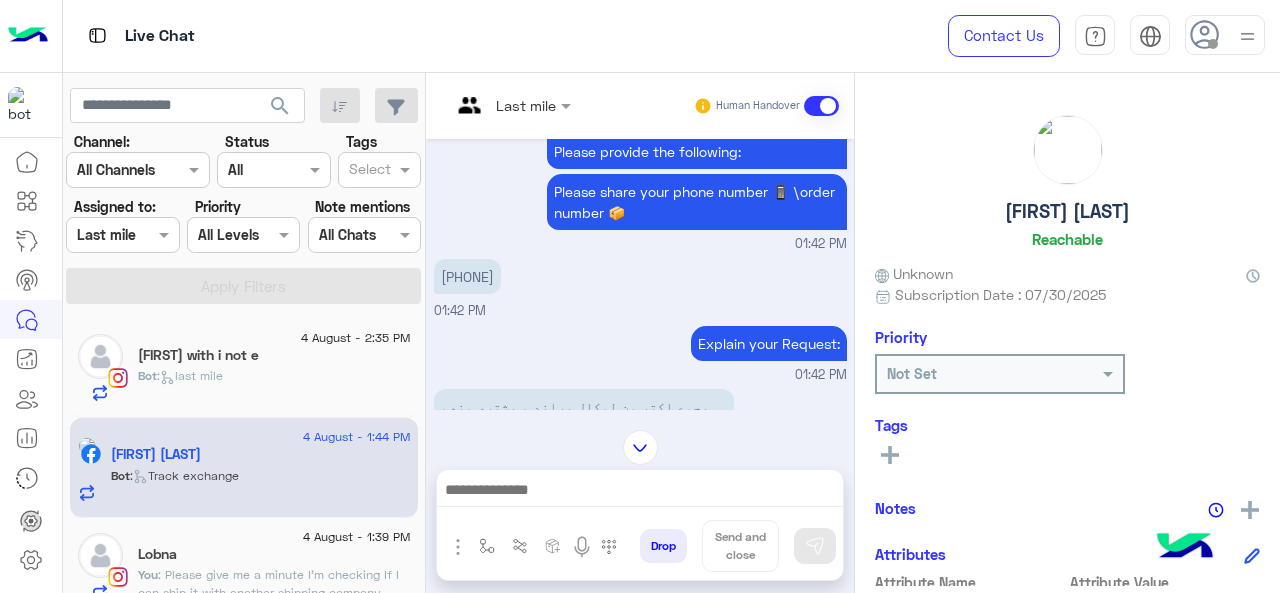 click at bounding box center (511, 104) 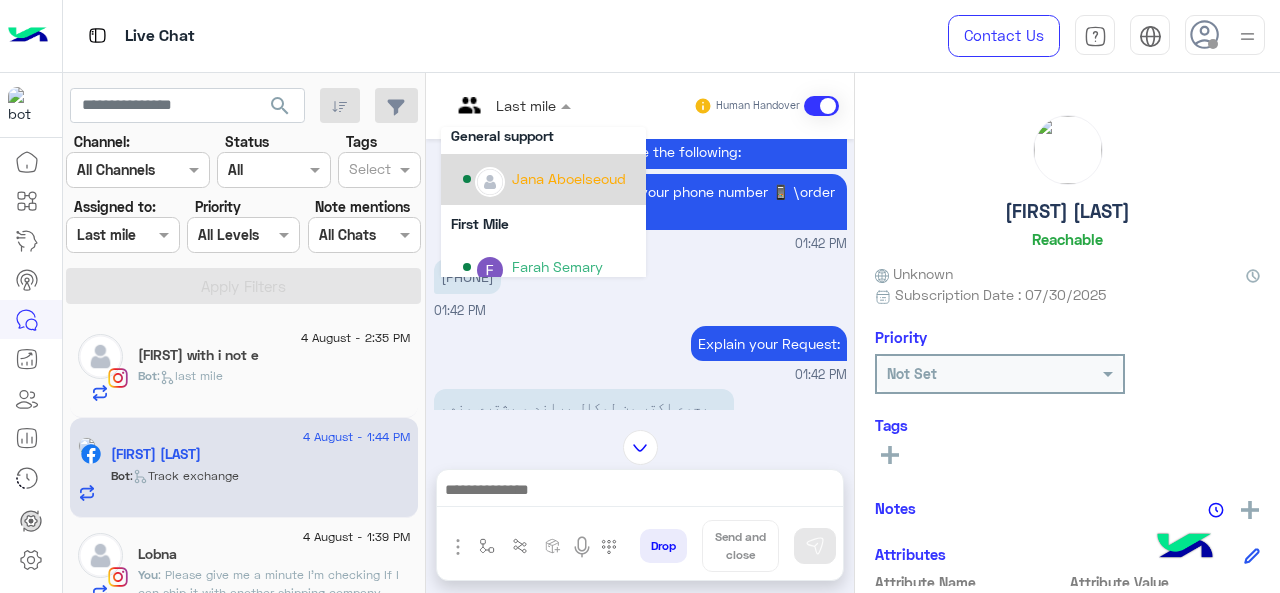 click on "Jana Aboelseoud" at bounding box center [569, 178] 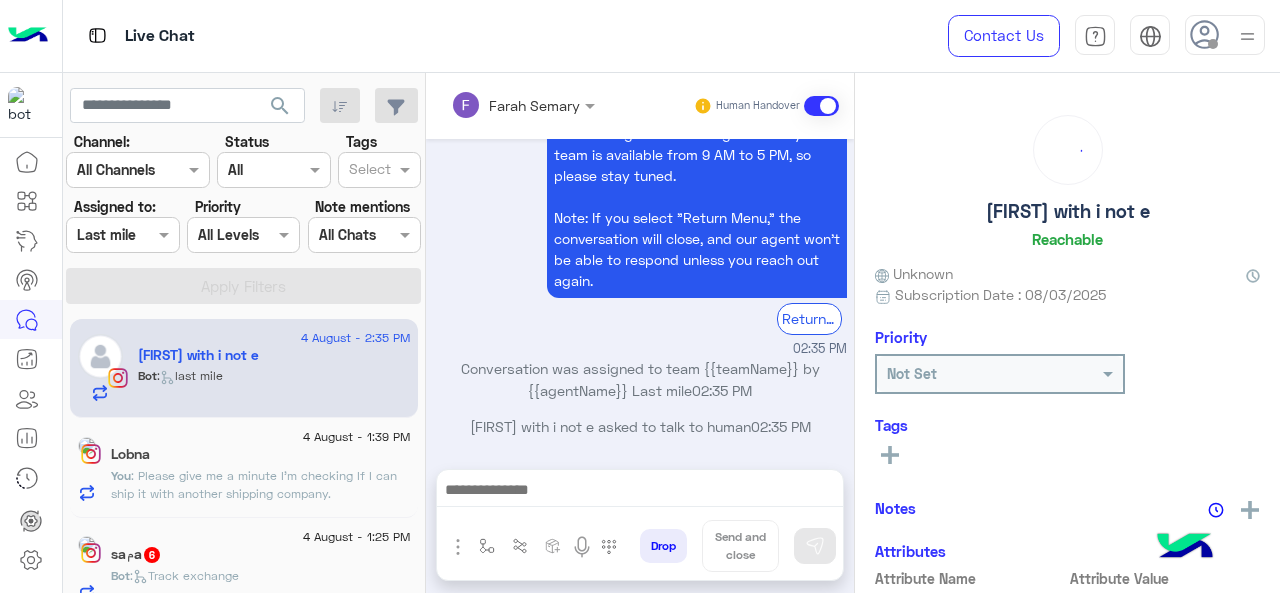 click on "You  : Please give me a minute I'm checking If I can ship it with another shipping company." 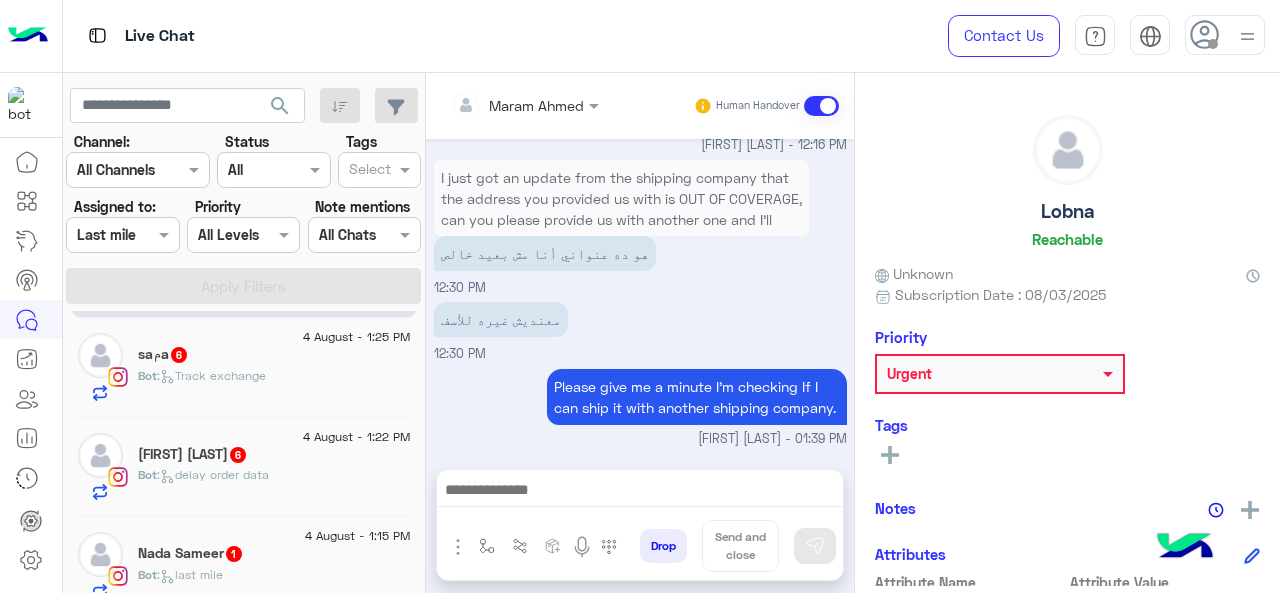 click on ":   Track exchange" 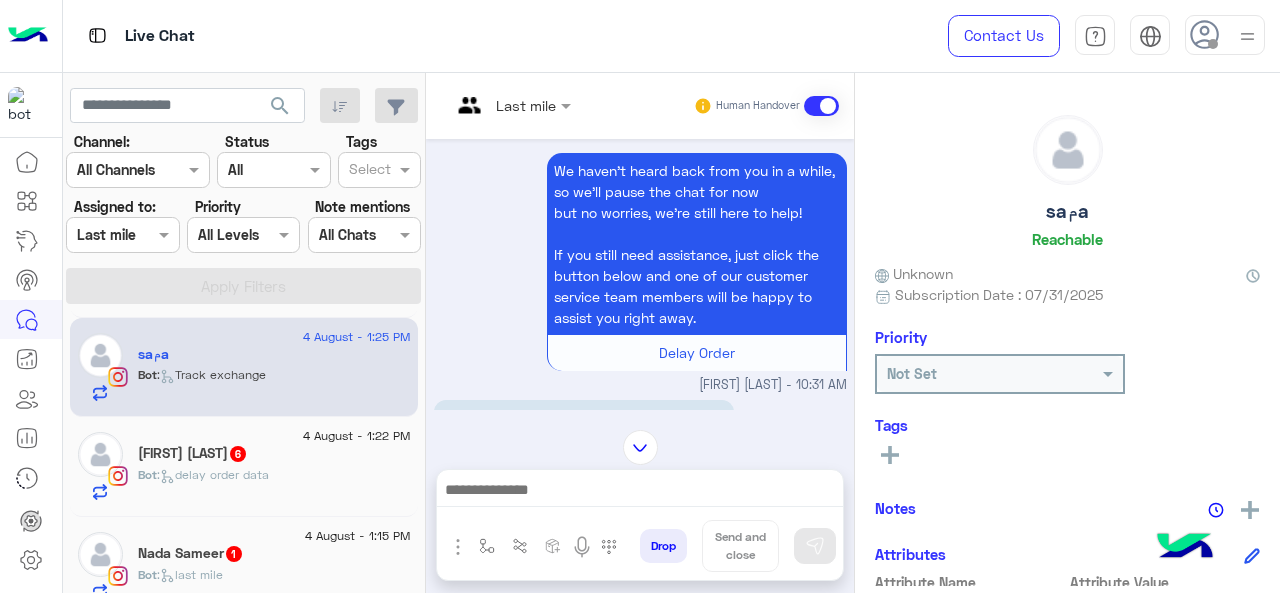 scroll, scrollTop: 409, scrollLeft: 0, axis: vertical 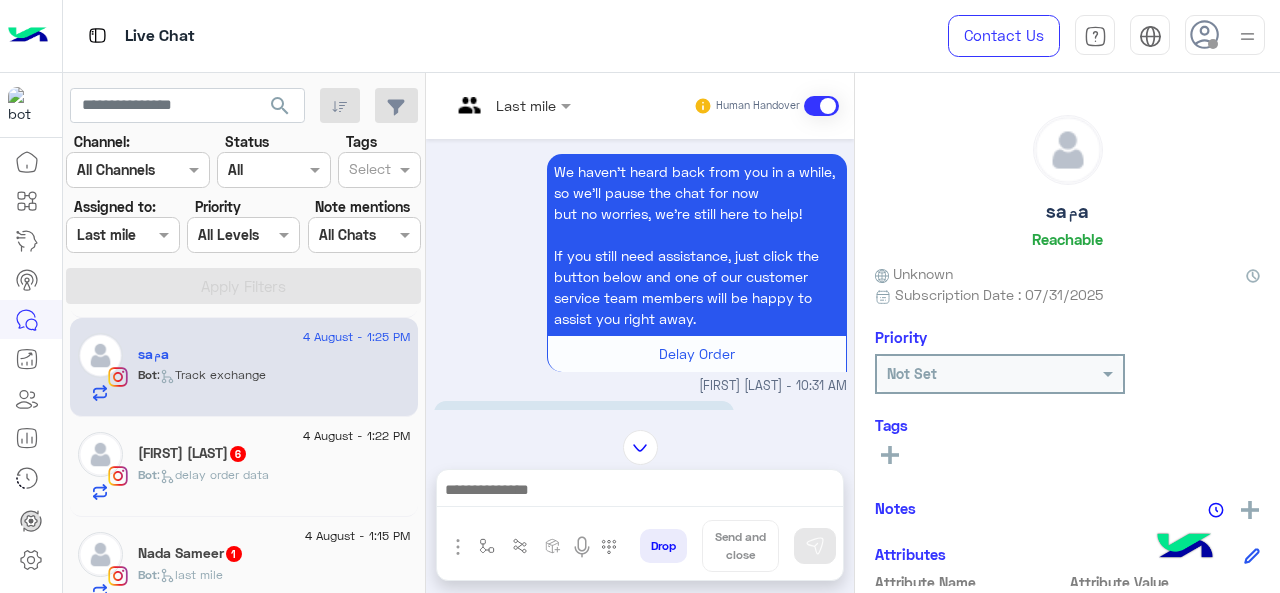 click at bounding box center [487, 105] 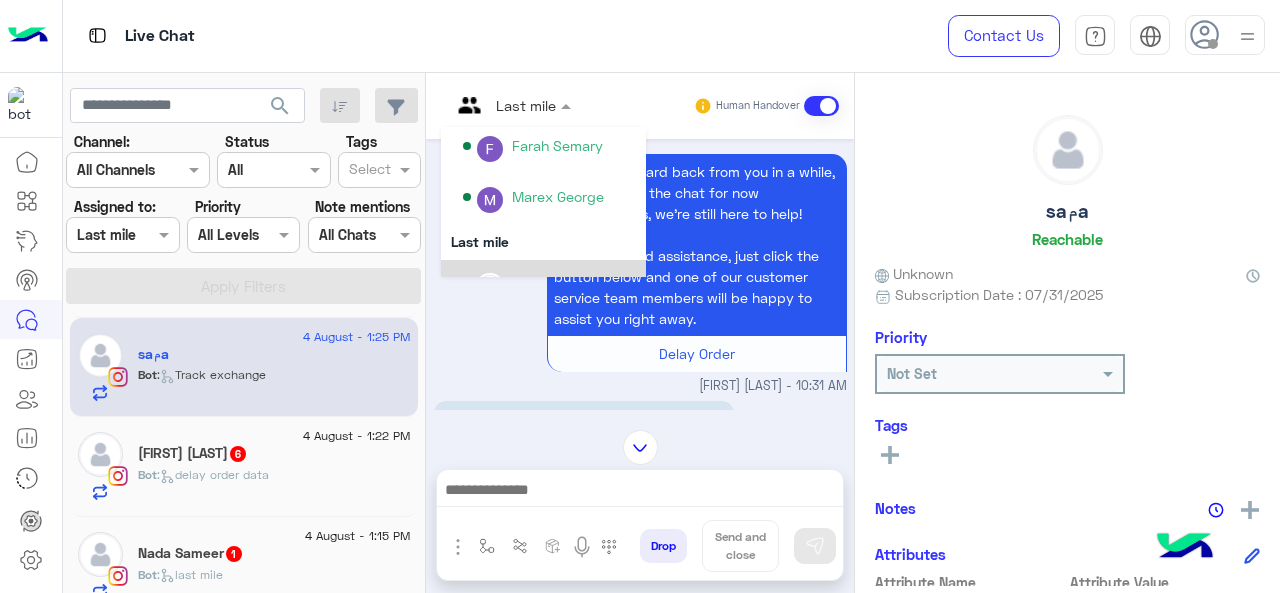 scroll, scrollTop: 354, scrollLeft: 0, axis: vertical 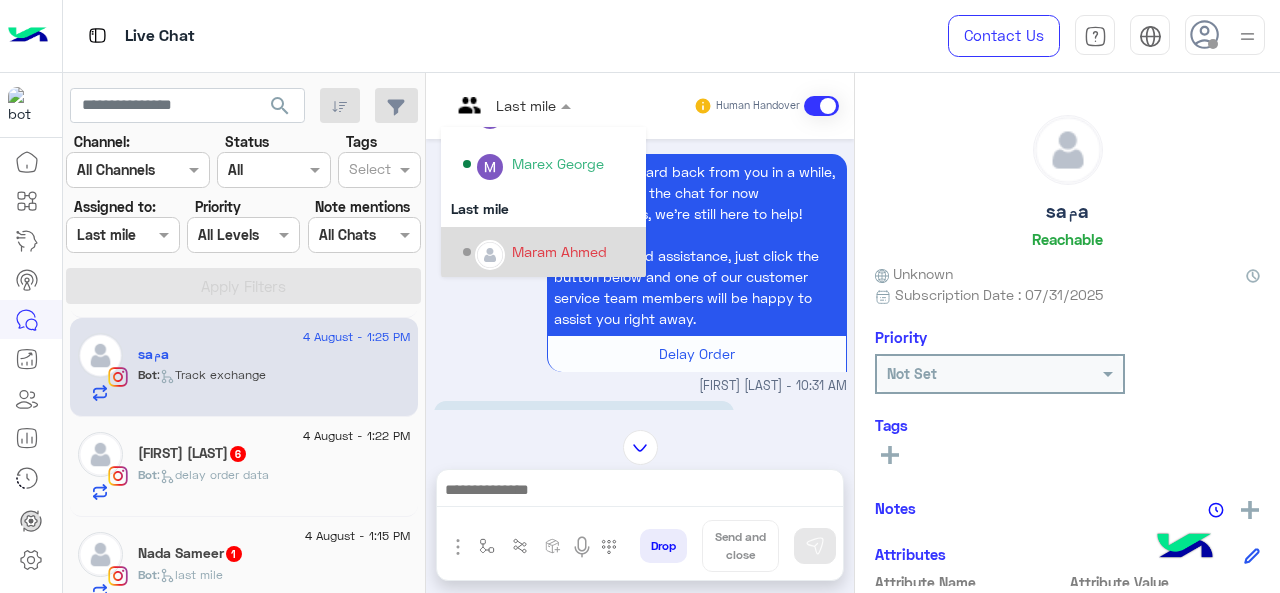 click on "Maram Ahmed" at bounding box center (559, 251) 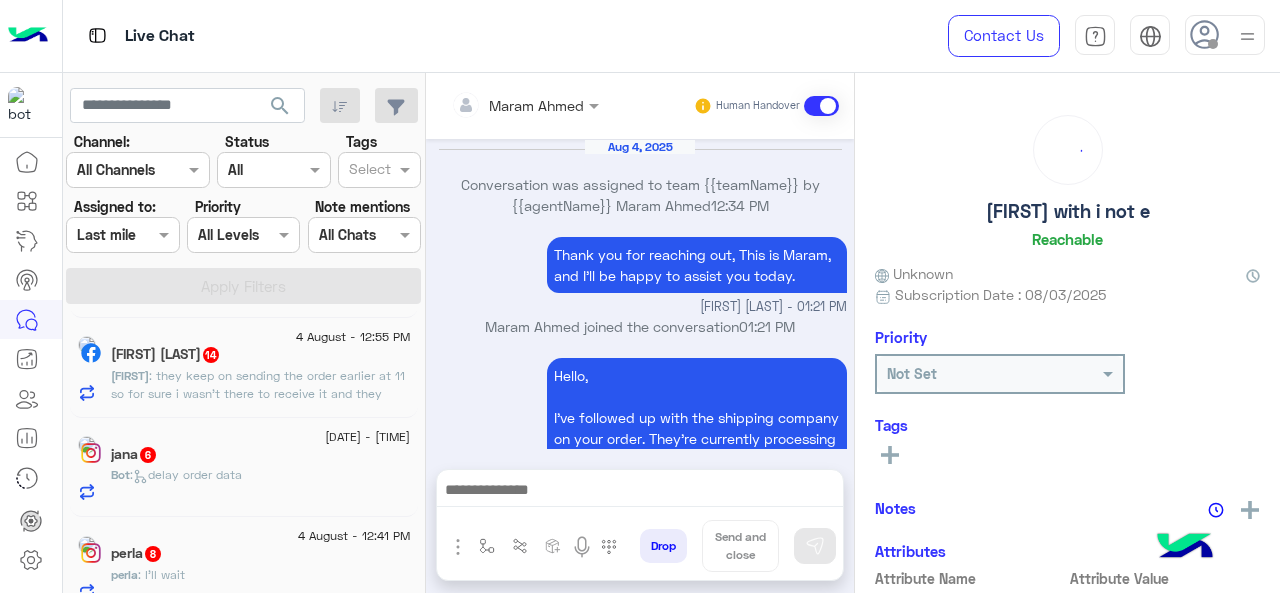scroll, scrollTop: 845, scrollLeft: 0, axis: vertical 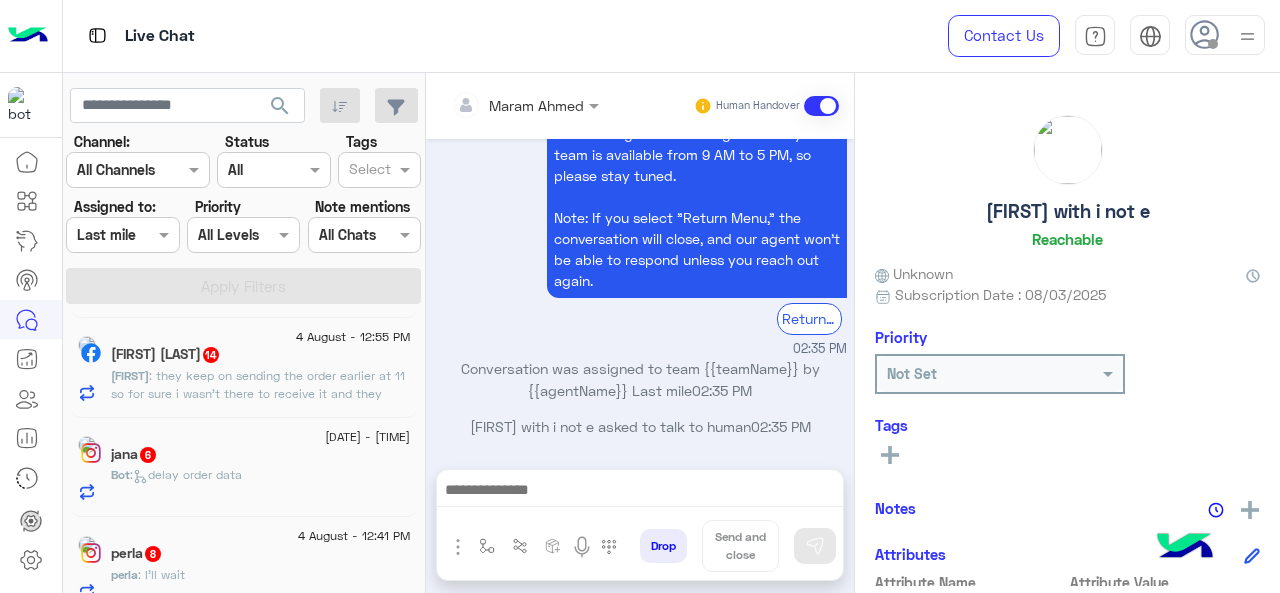 click on ": they keep on sending the order earlier at 11 so for sure i wasn’t there to receive it and they cancelled my order" 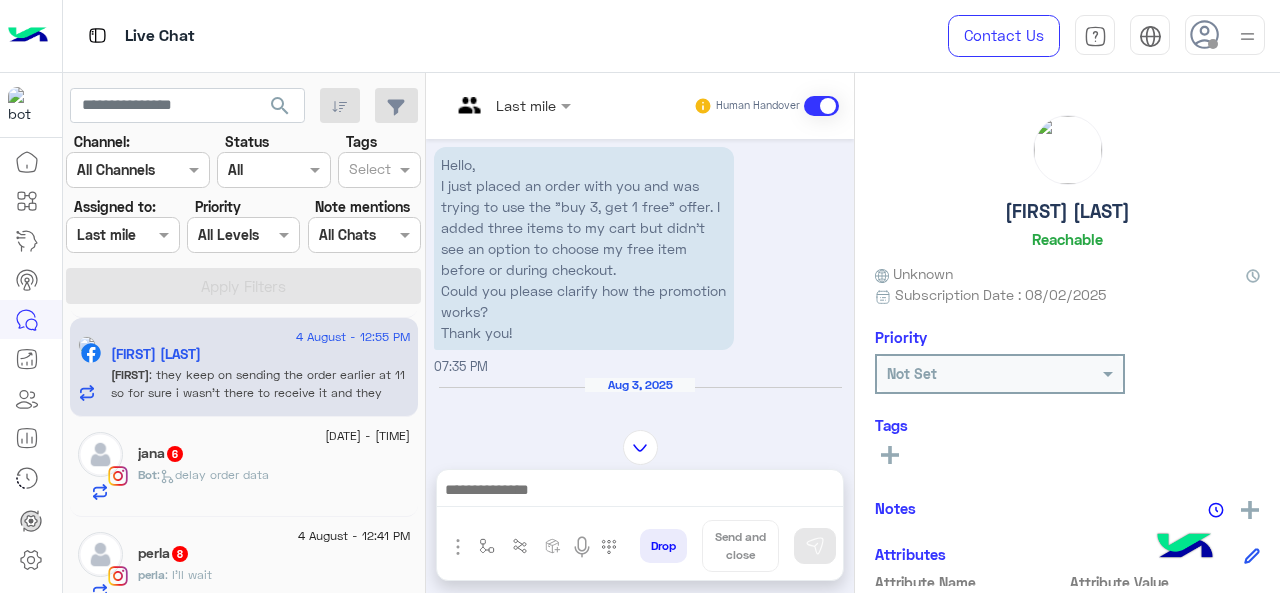 scroll, scrollTop: 757, scrollLeft: 0, axis: vertical 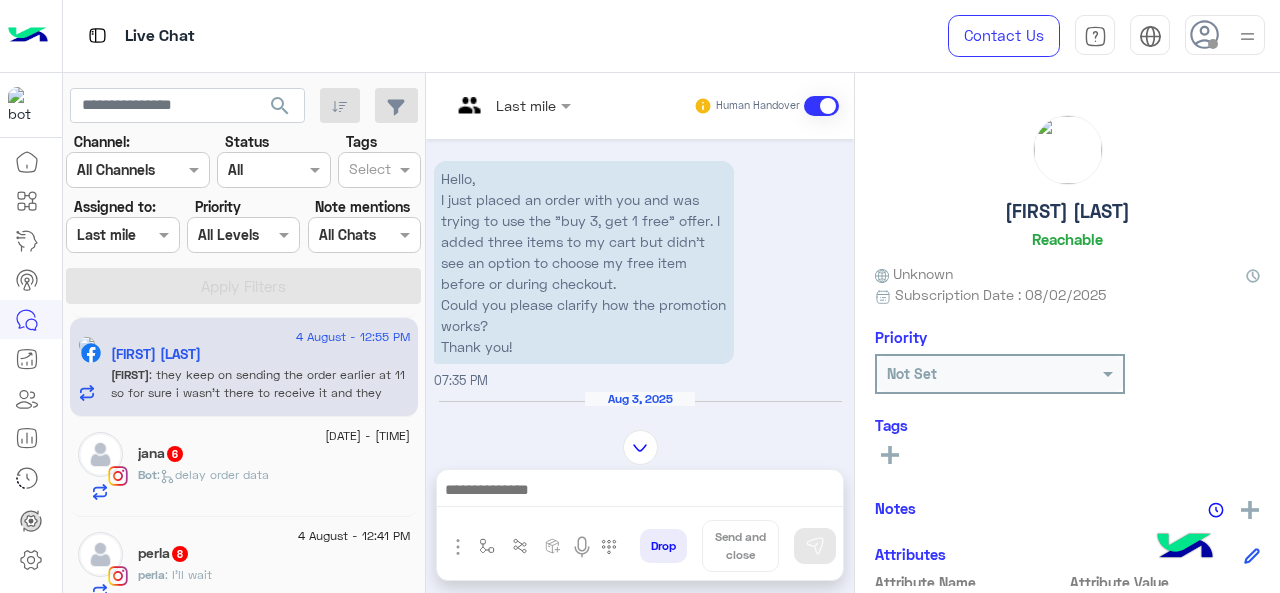 click at bounding box center [511, 104] 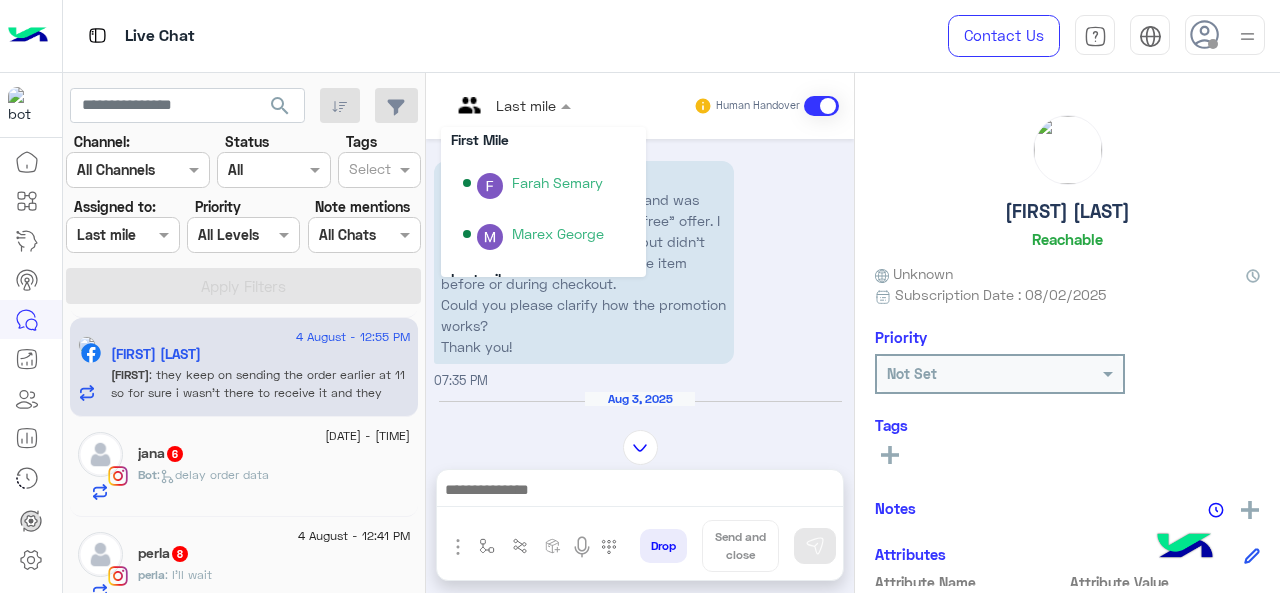 scroll, scrollTop: 354, scrollLeft: 0, axis: vertical 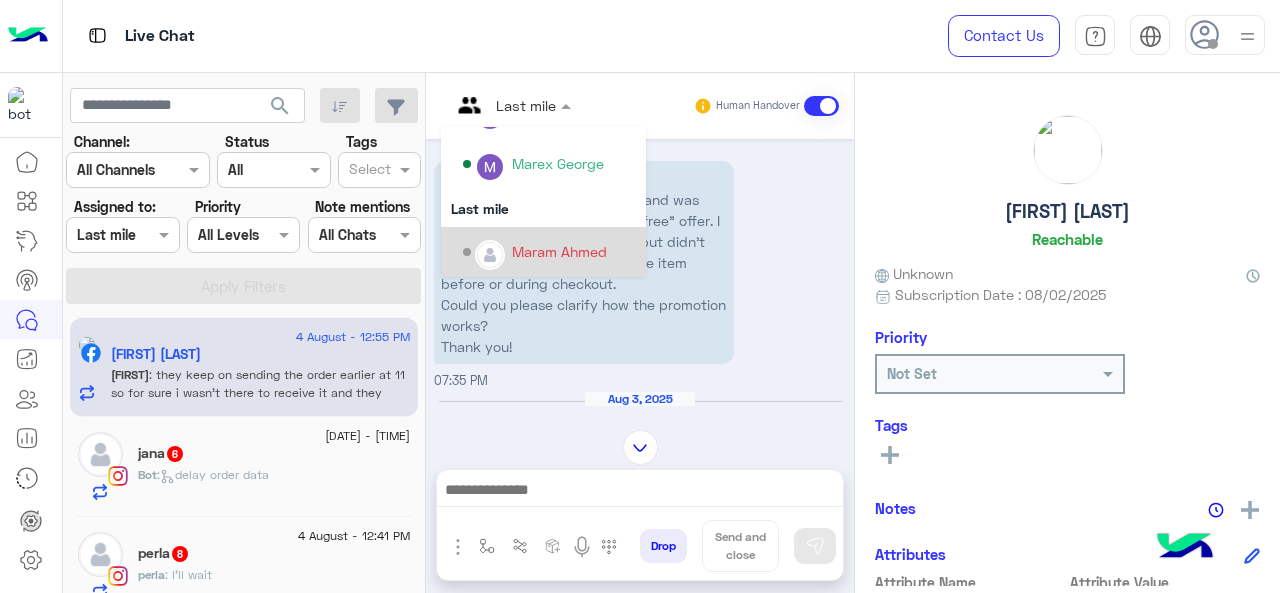 click on "Maram Ahmed" at bounding box center (559, 251) 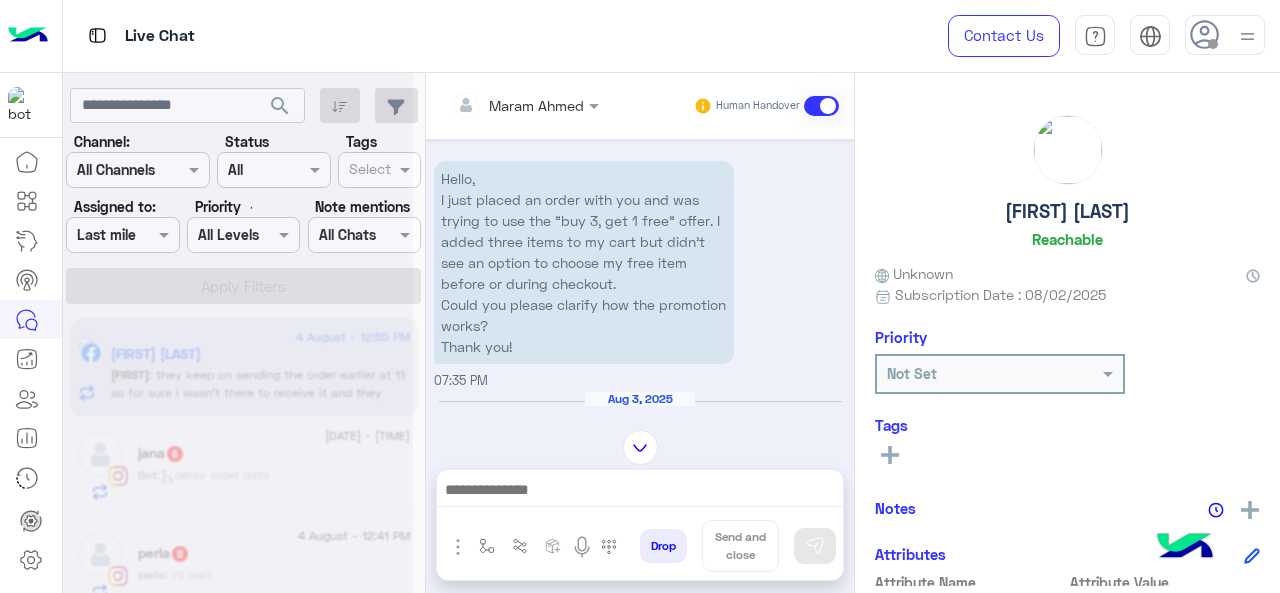 scroll, scrollTop: 0, scrollLeft: 0, axis: both 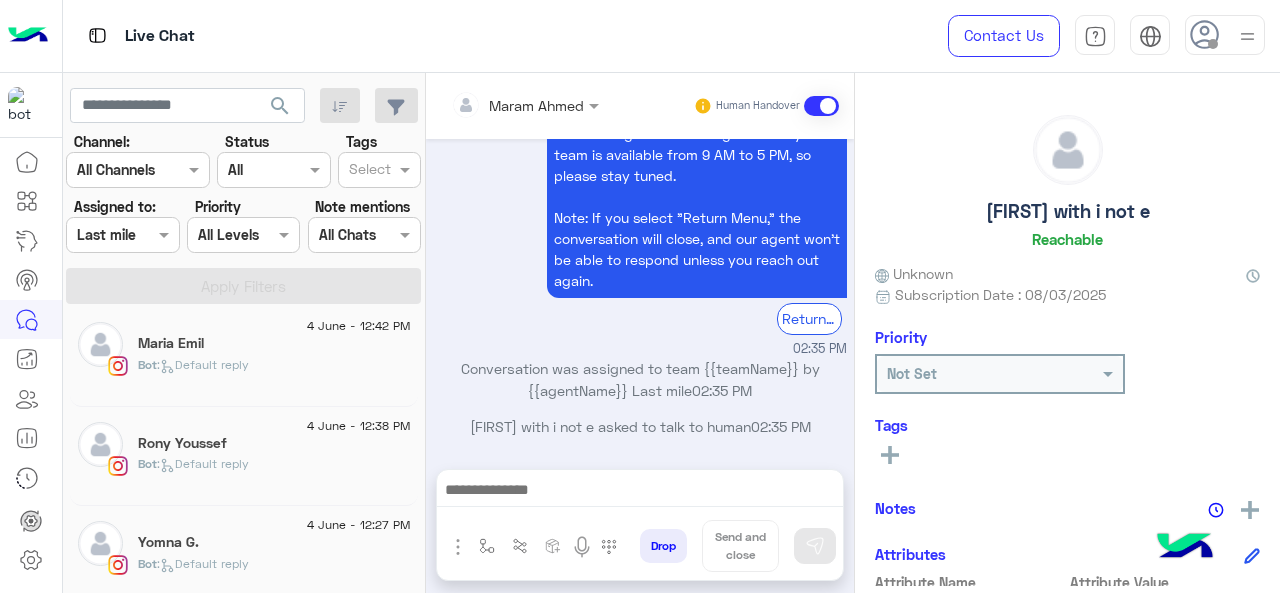 click on "Bot :   Default reply" 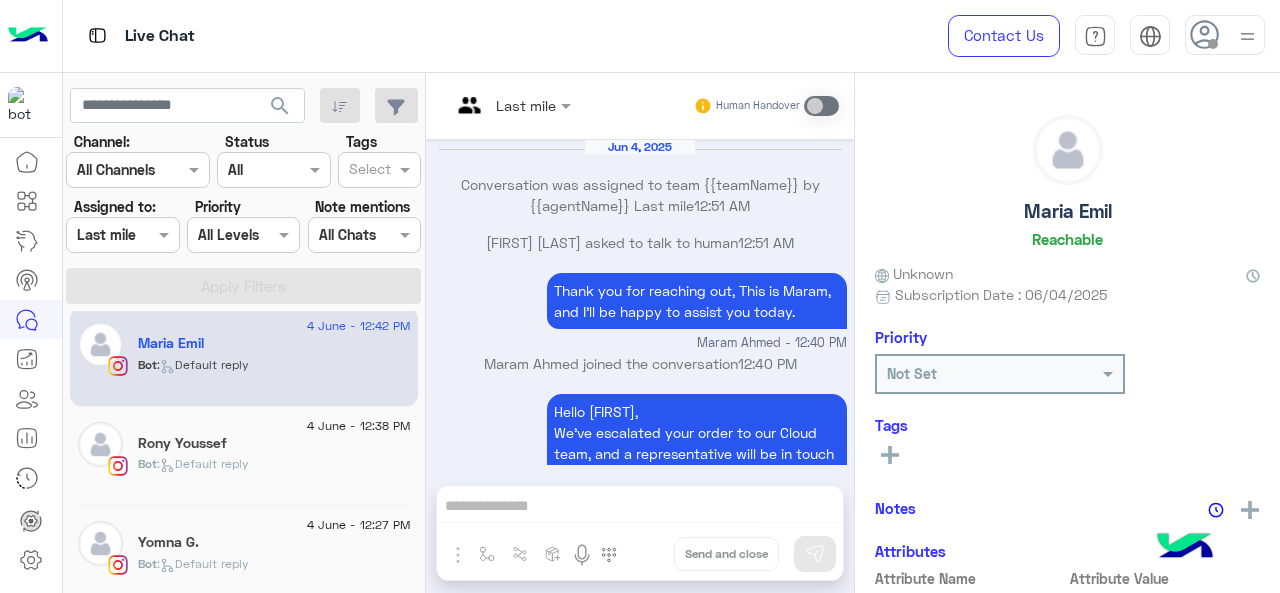 scroll, scrollTop: 796, scrollLeft: 0, axis: vertical 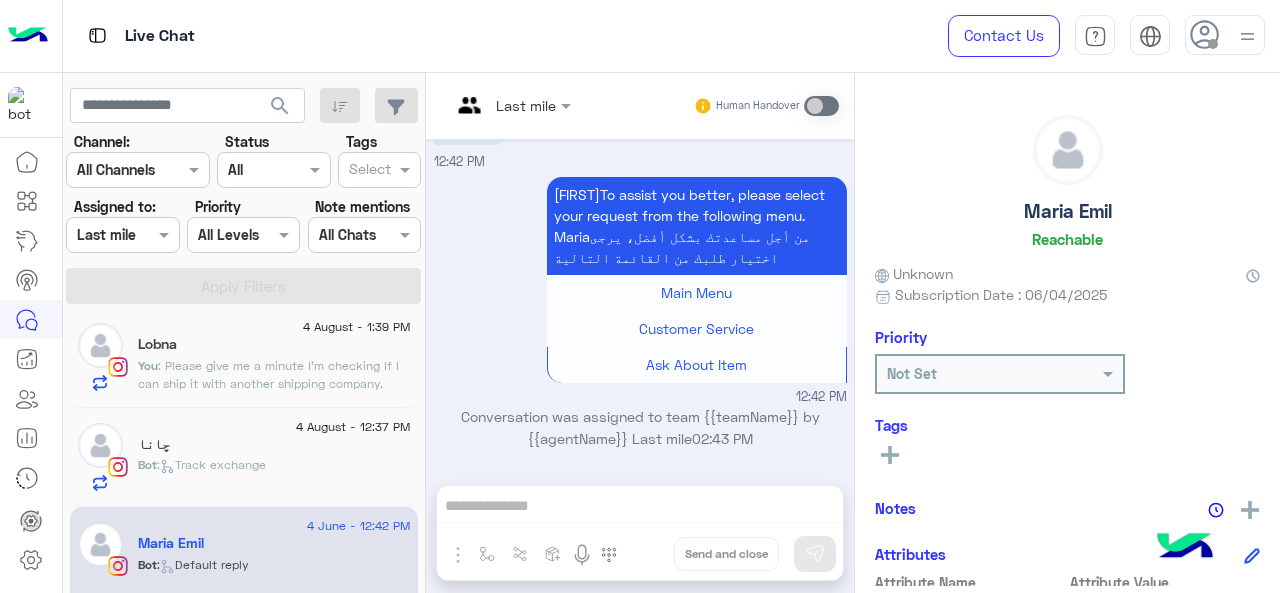 click on "چانا" 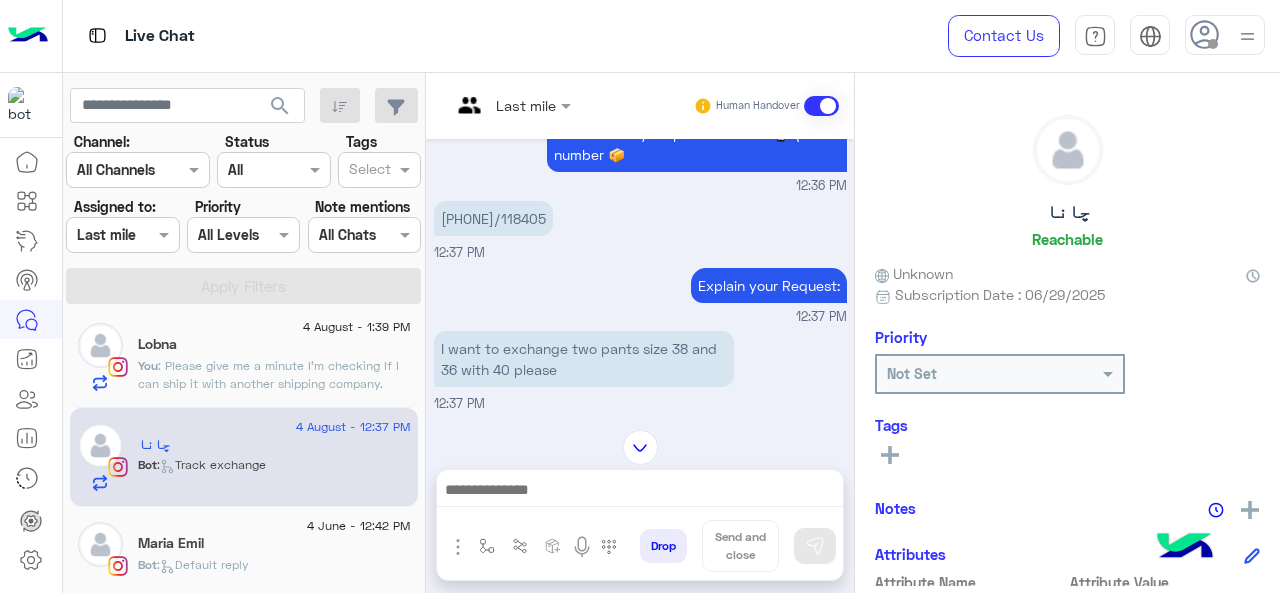 scroll, scrollTop: 606, scrollLeft: 0, axis: vertical 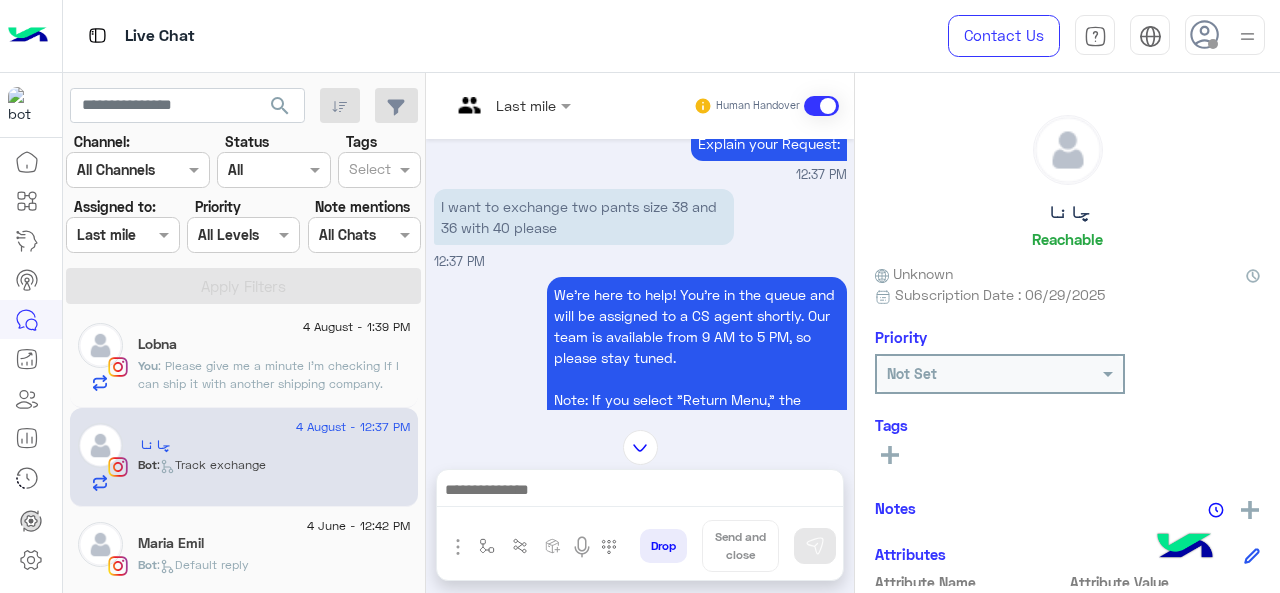 click at bounding box center (511, 104) 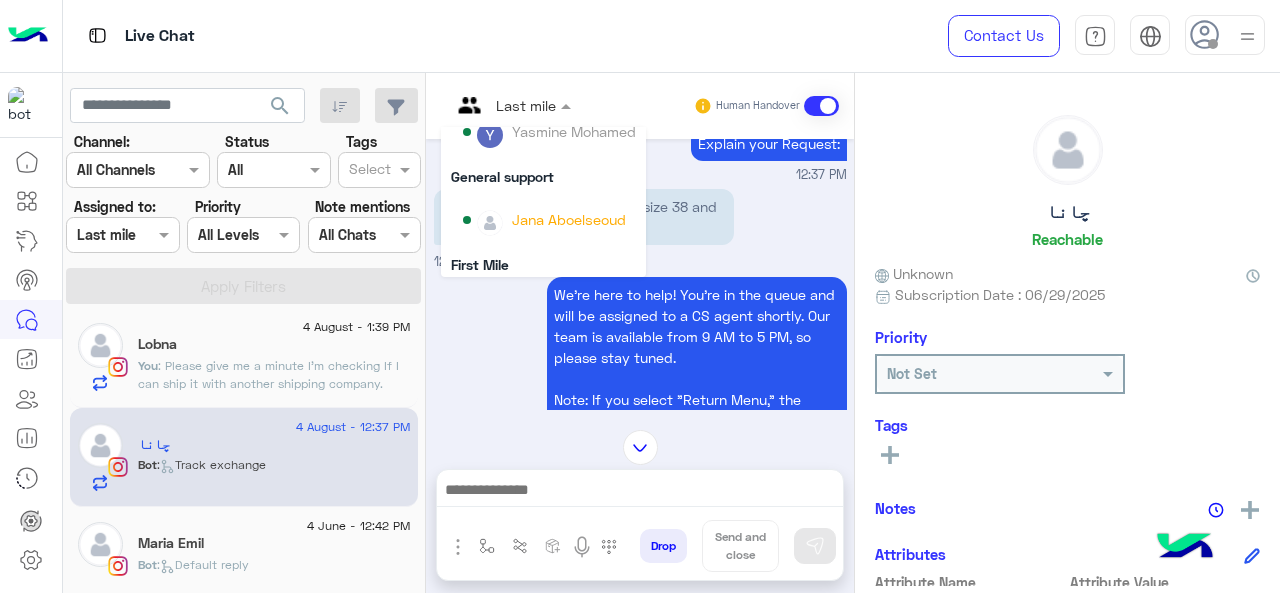 scroll, scrollTop: 200, scrollLeft: 0, axis: vertical 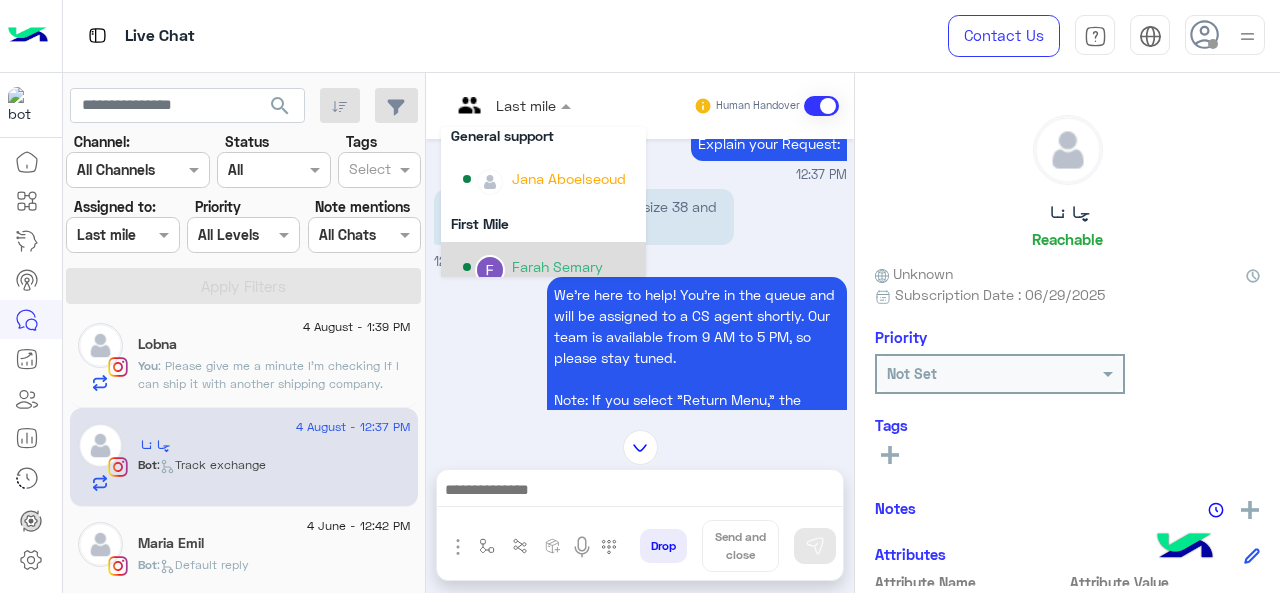 click on "Farah Semary" at bounding box center (549, 267) 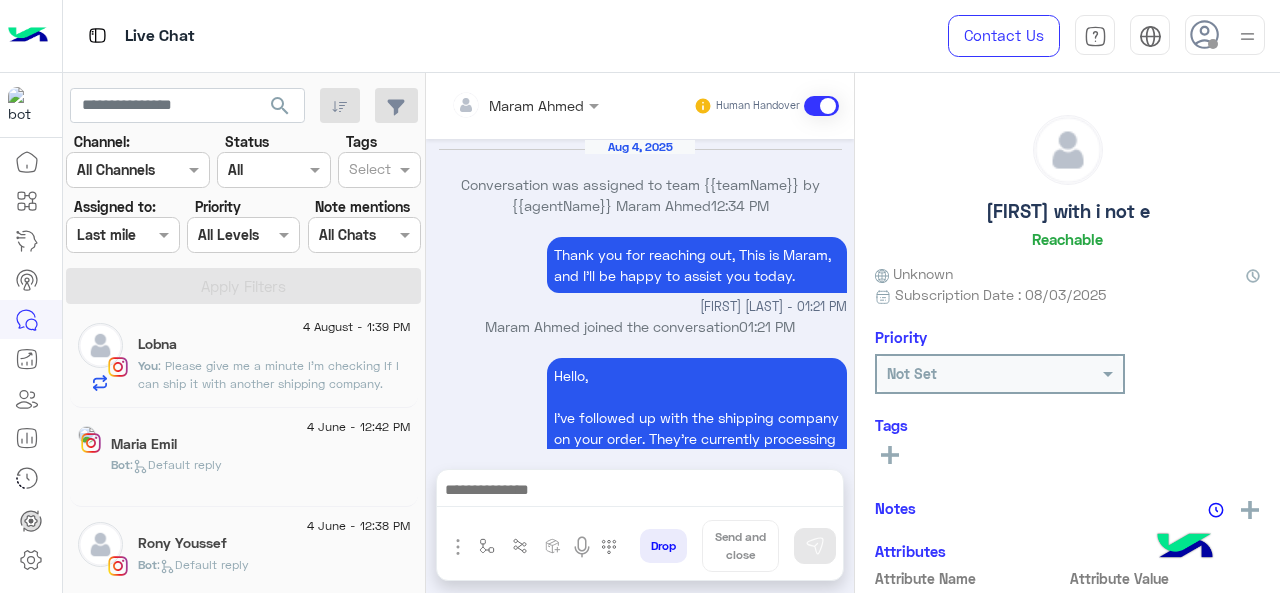 scroll, scrollTop: 845, scrollLeft: 0, axis: vertical 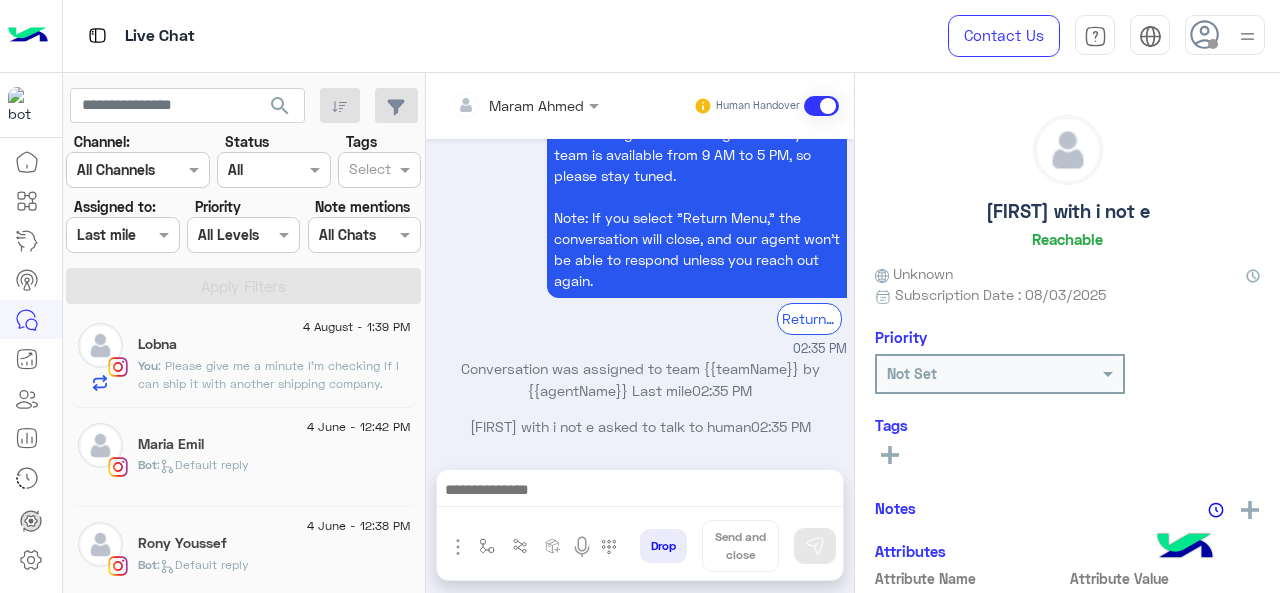 click on ": Please give me a minute I'm checking If I can ship it with another shipping company." 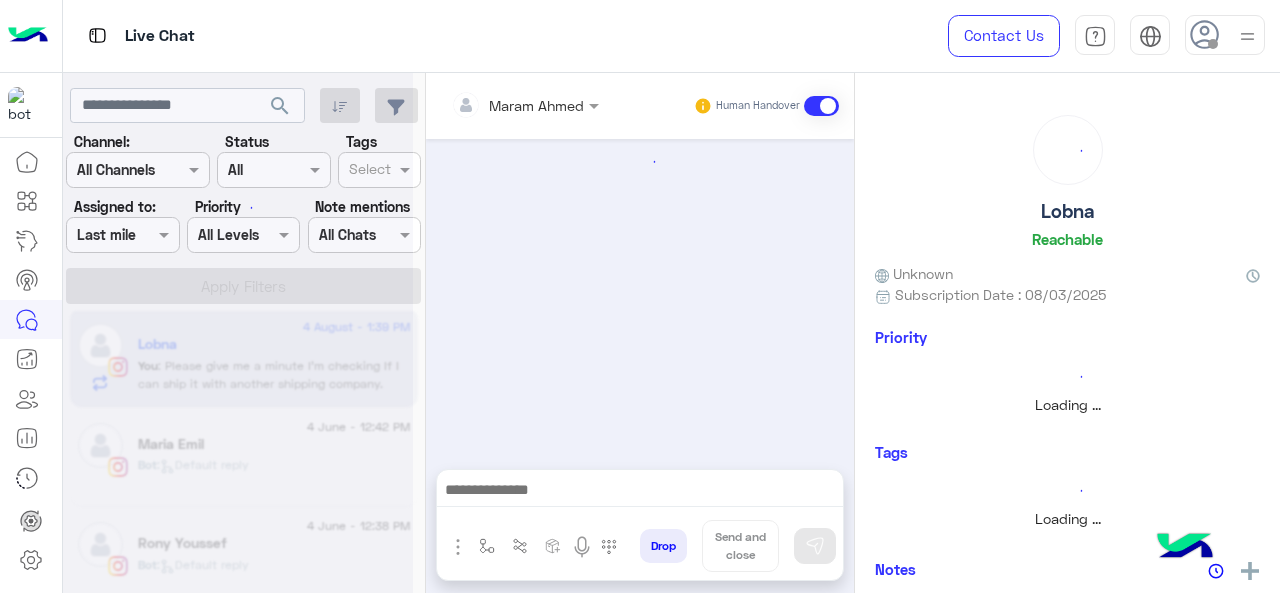 scroll, scrollTop: 0, scrollLeft: 0, axis: both 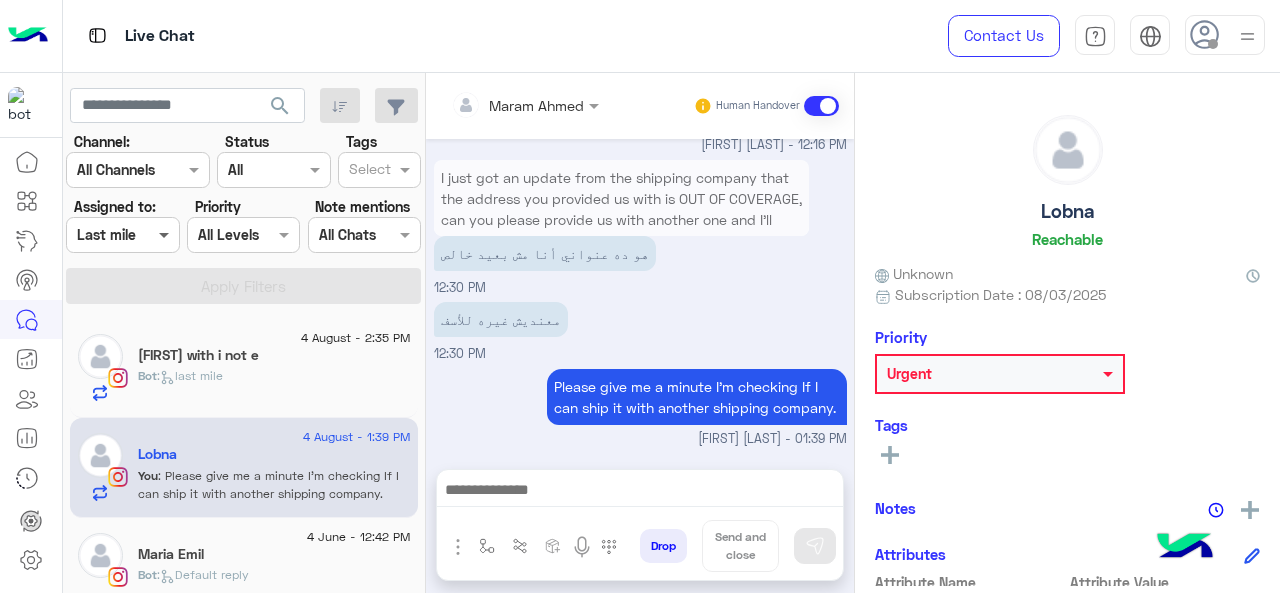 click at bounding box center [166, 234] 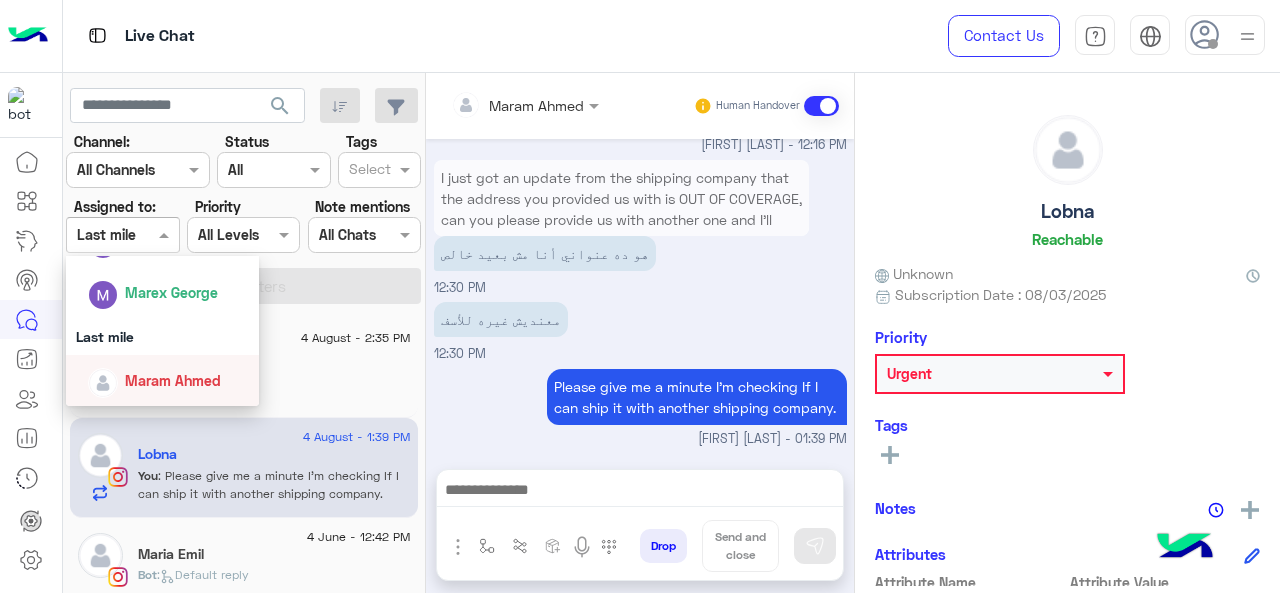 click on "Maram Ahmed" at bounding box center [173, 380] 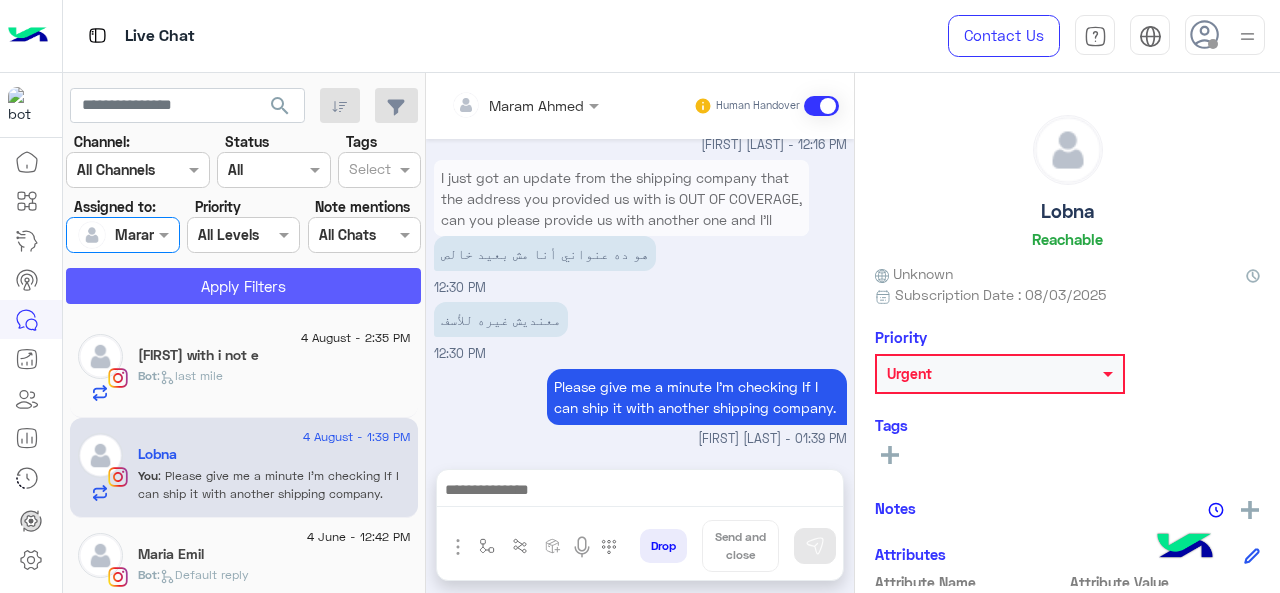 click on "Apply Filters" 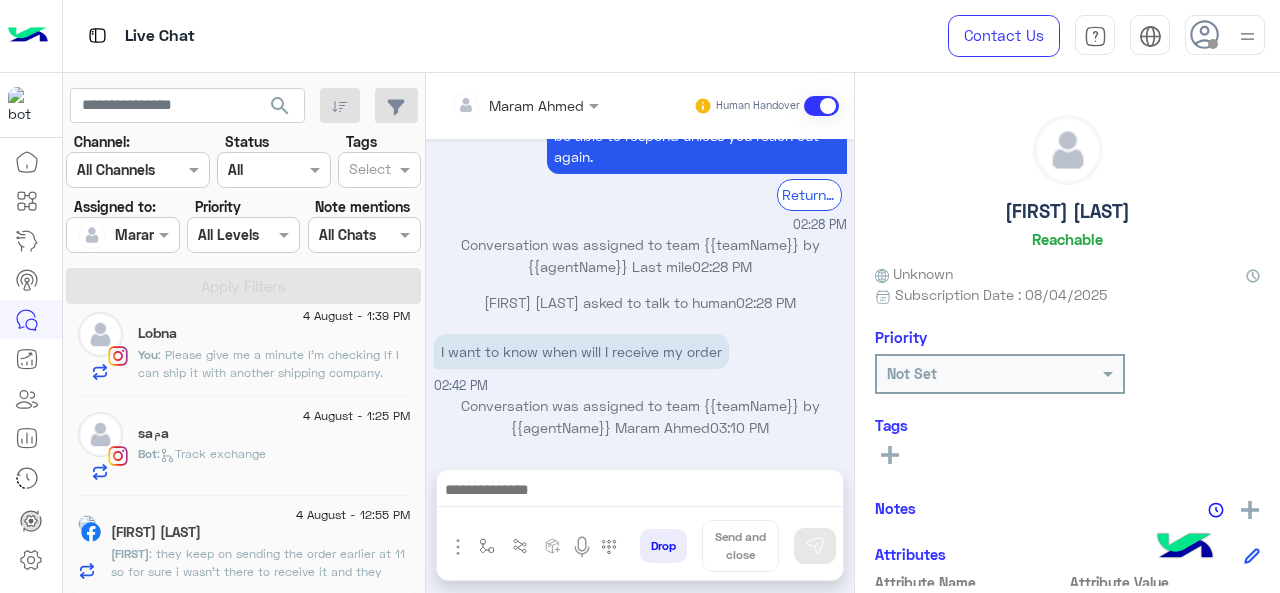 click on ":   Track exchange" 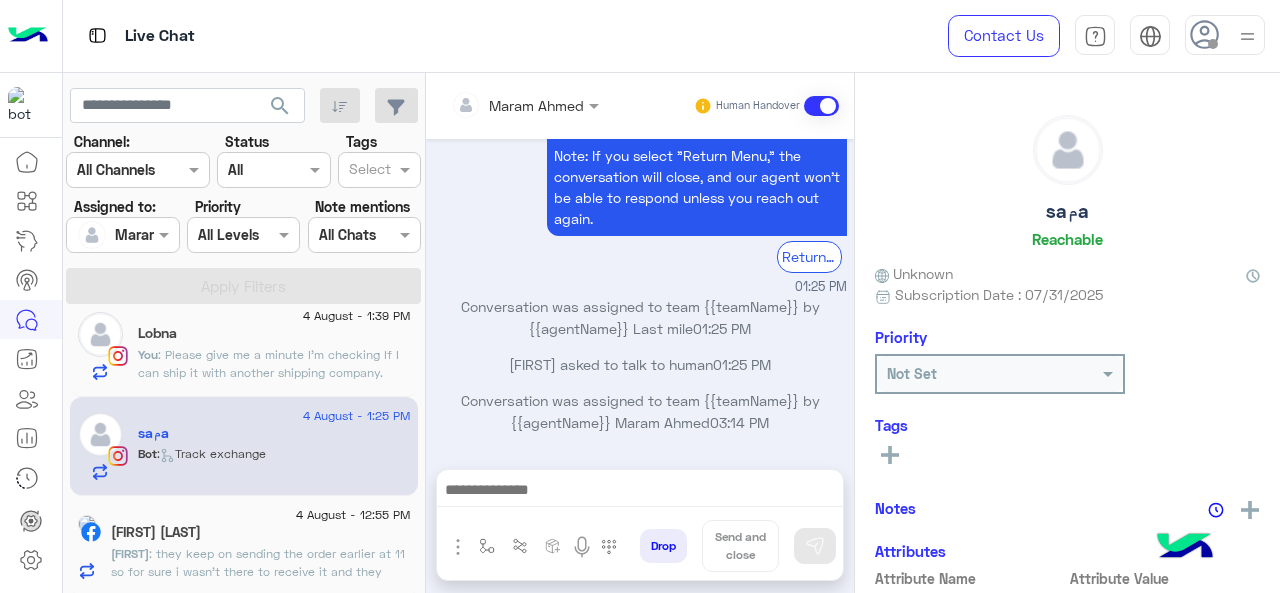 click on ": Please give me a minute I'm checking If I can ship it with another shipping company." 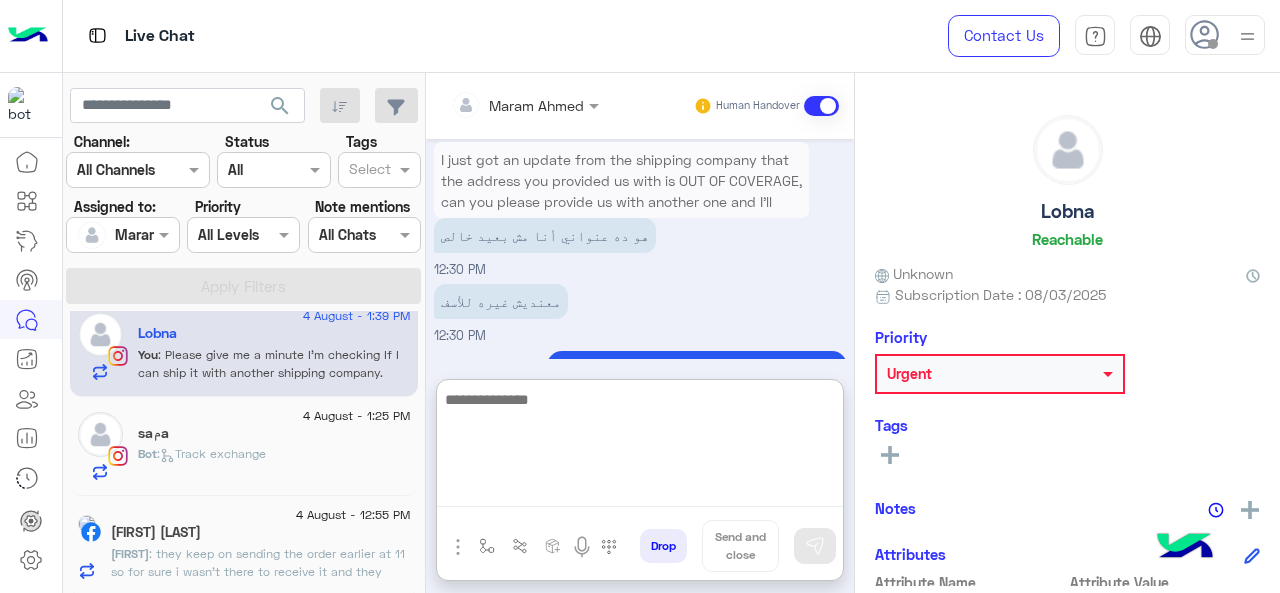 click at bounding box center [640, 447] 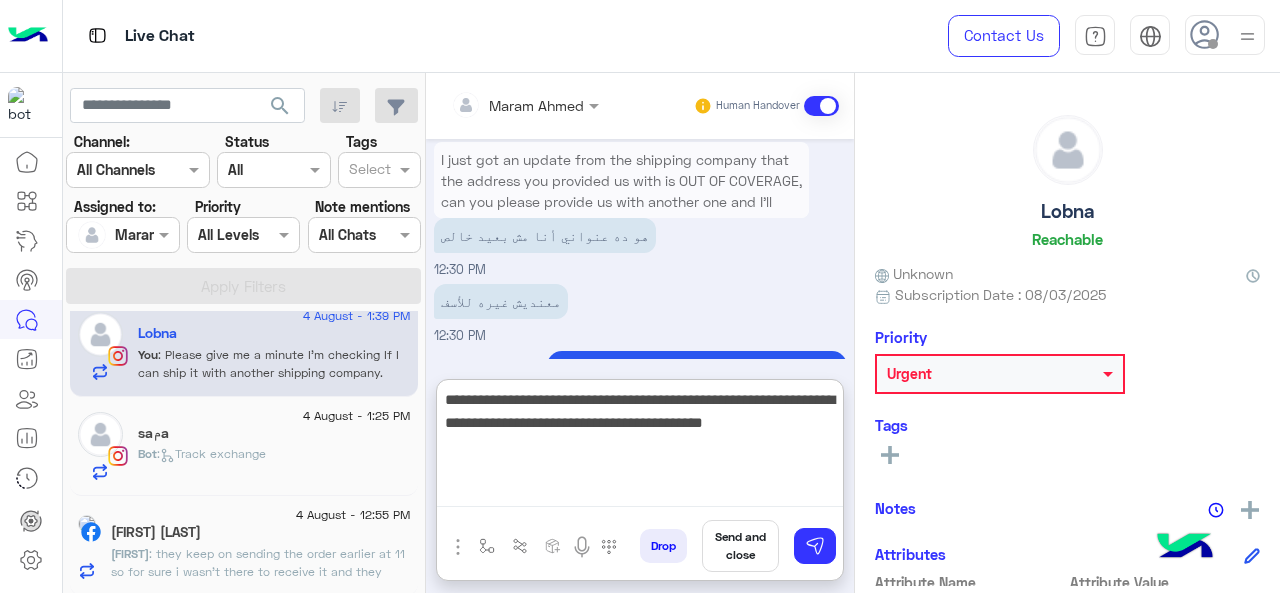 type on "**********" 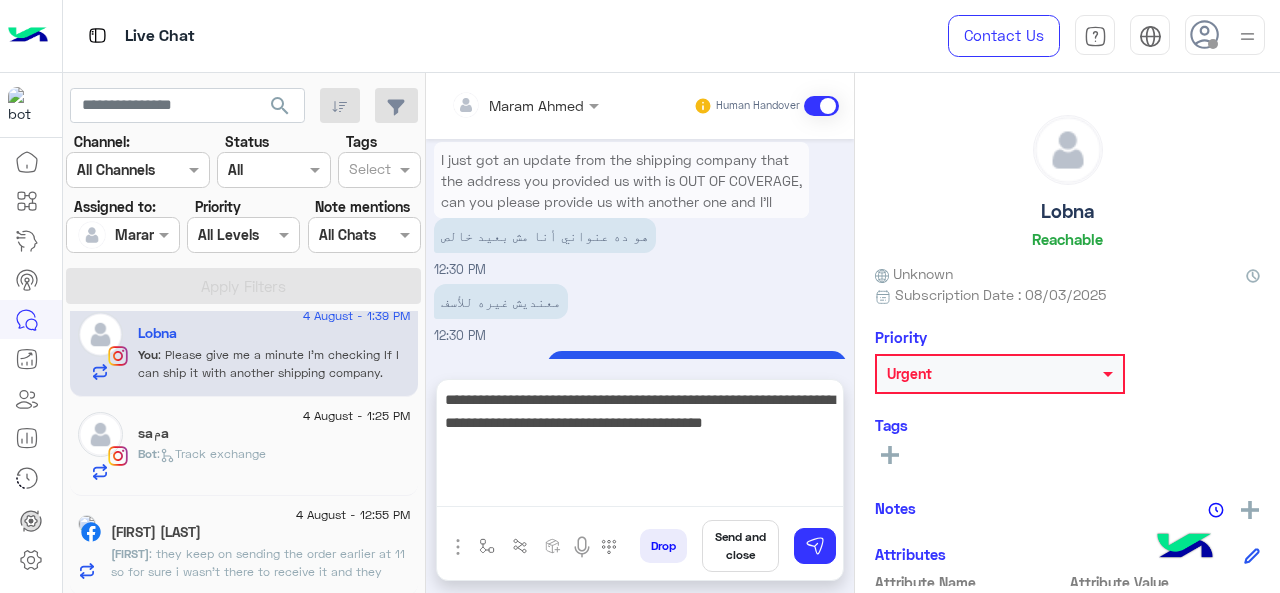 click on "**********" at bounding box center [640, 447] 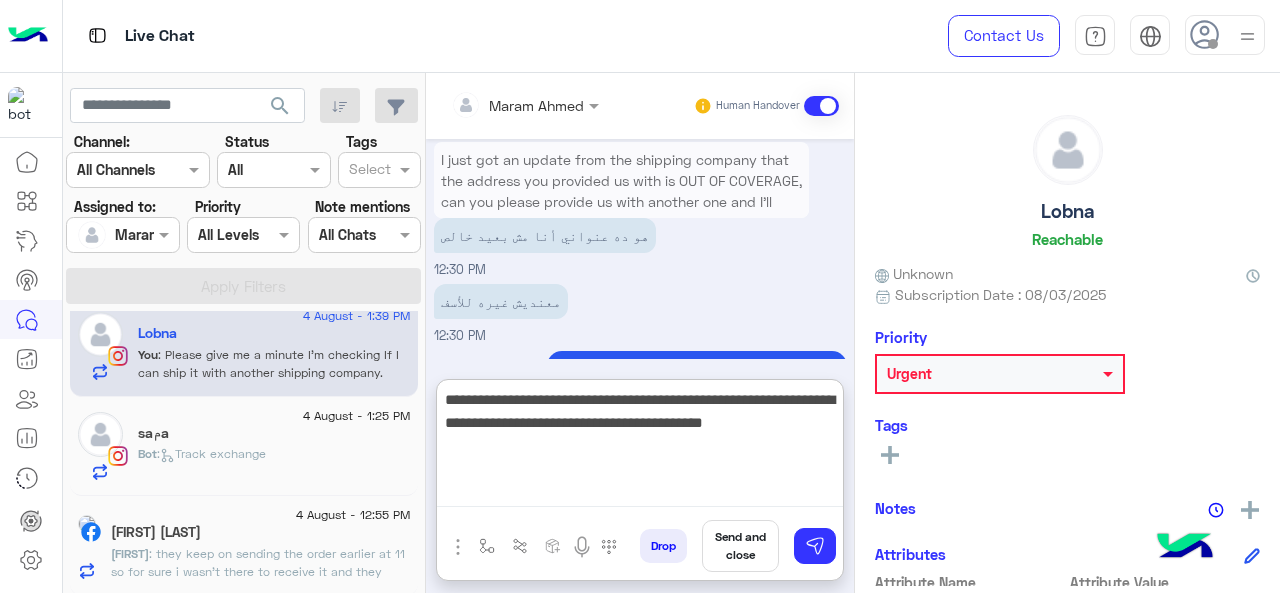 type 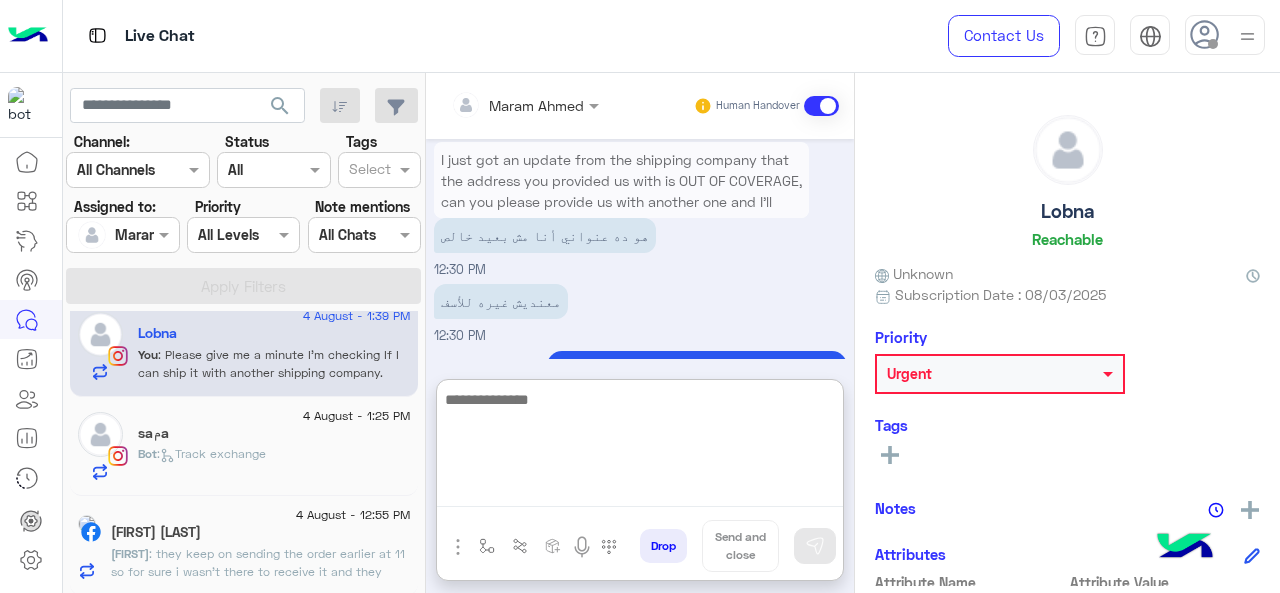 scroll, scrollTop: 831, scrollLeft: 0, axis: vertical 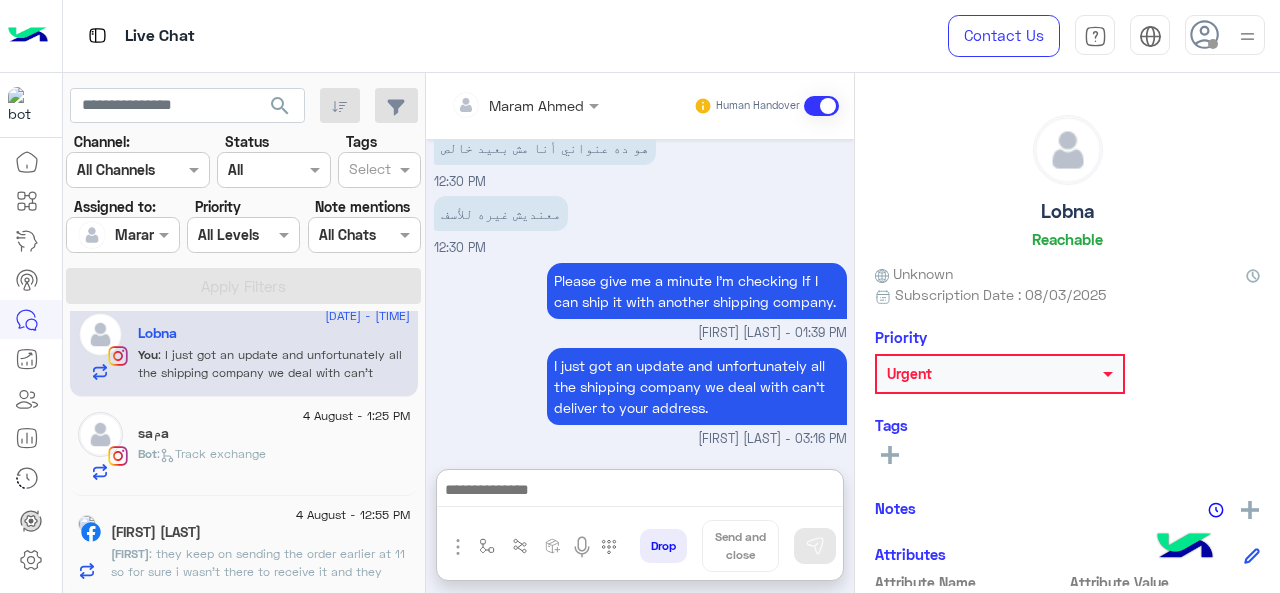click on ": they keep on sending the order earlier at 11 so for sure i wasn’t there to receive it and they cancelled my order" 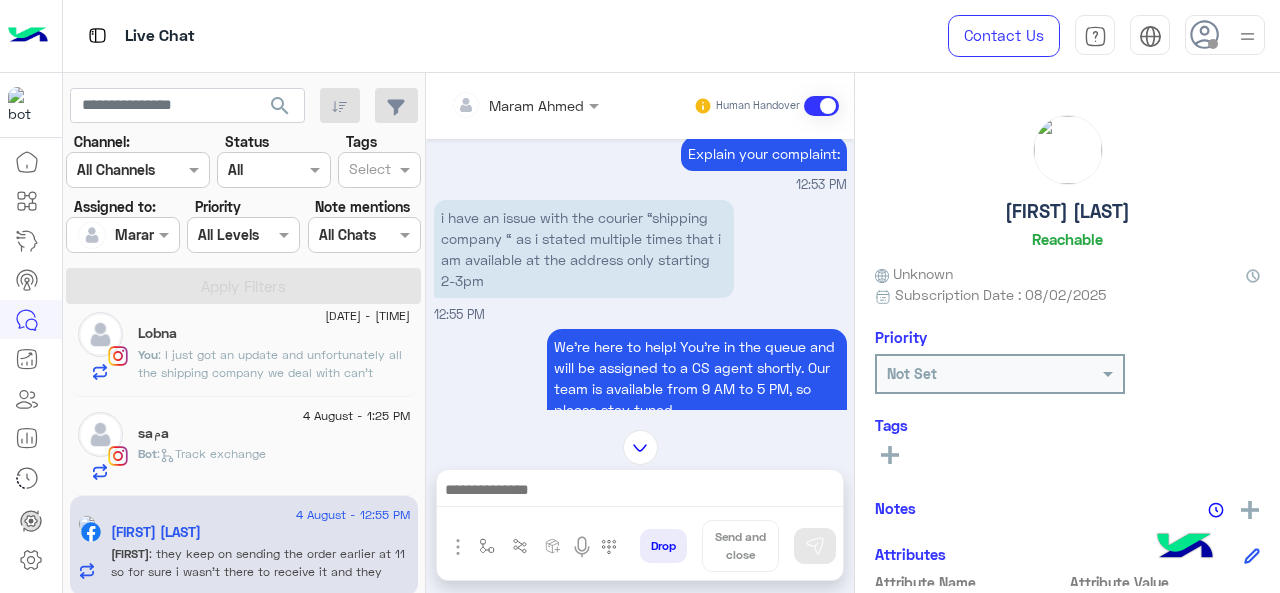 scroll, scrollTop: 228, scrollLeft: 0, axis: vertical 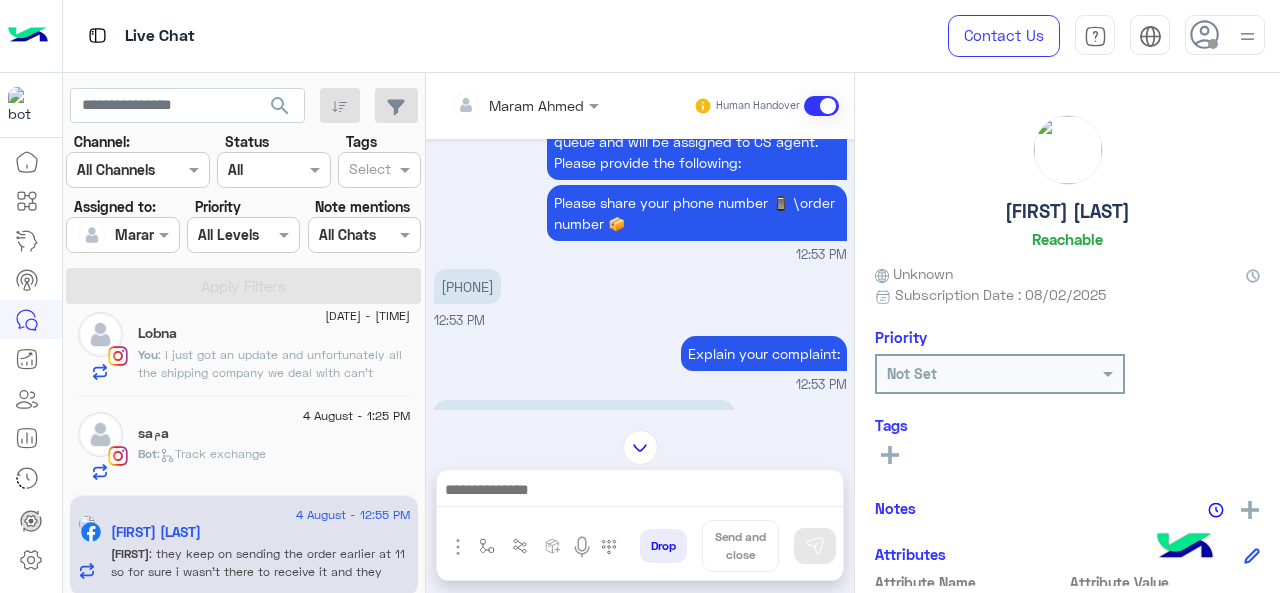 drag, startPoint x: 451, startPoint y: 285, endPoint x: 530, endPoint y: 291, distance: 79.22752 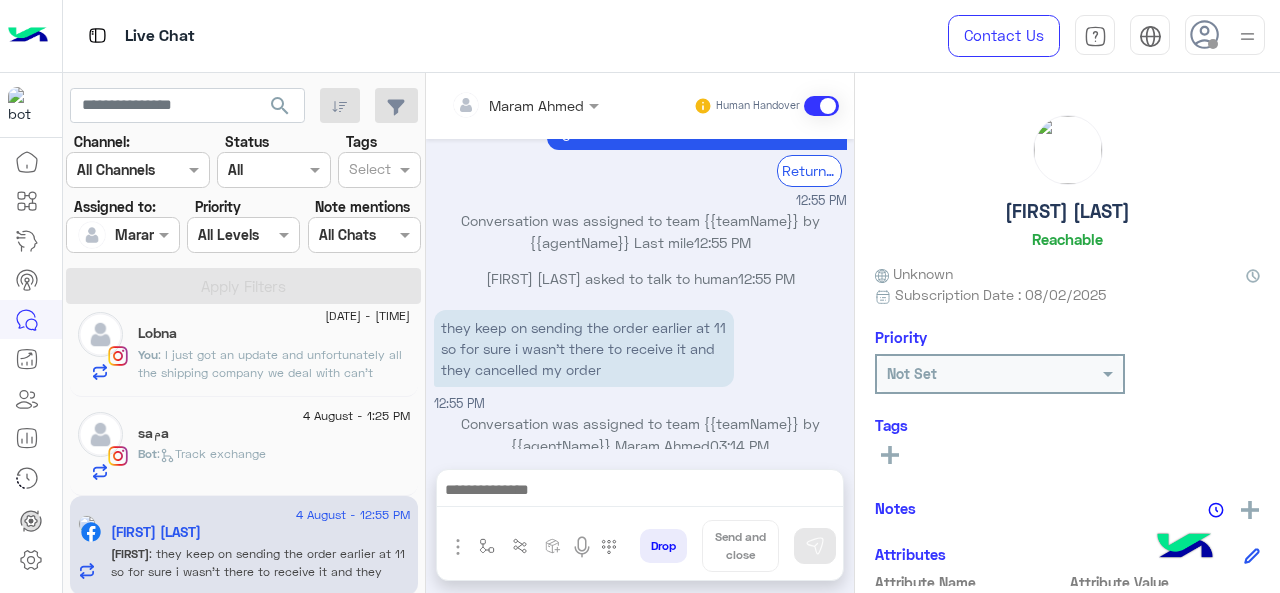 scroll, scrollTop: 828, scrollLeft: 0, axis: vertical 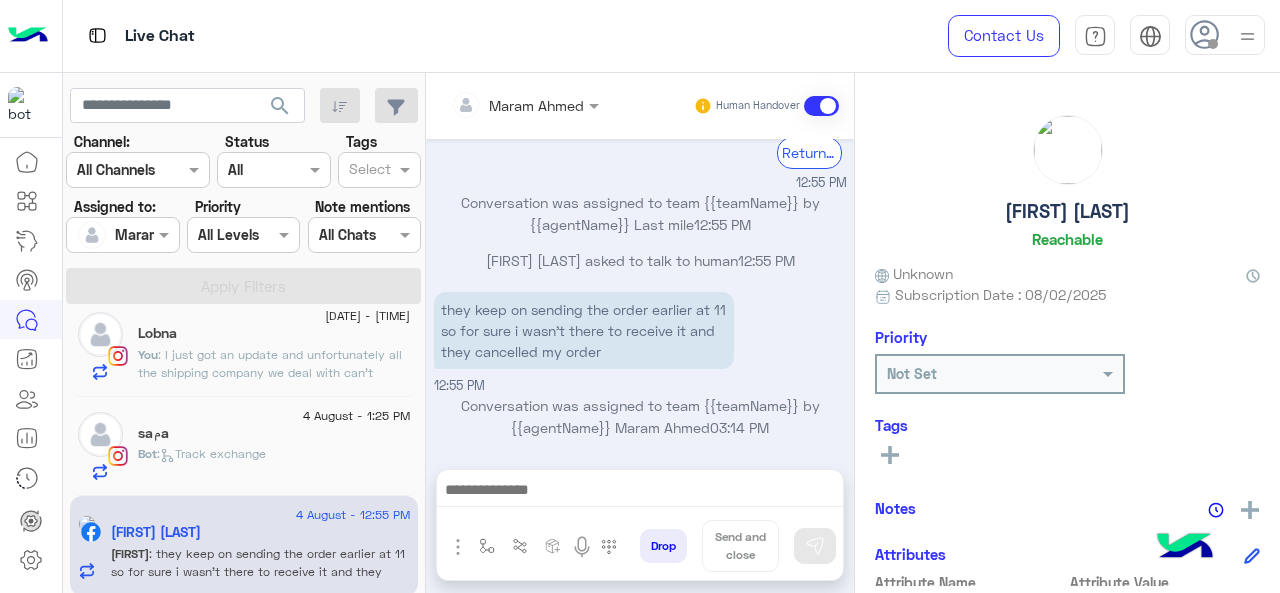 click on "saمa" 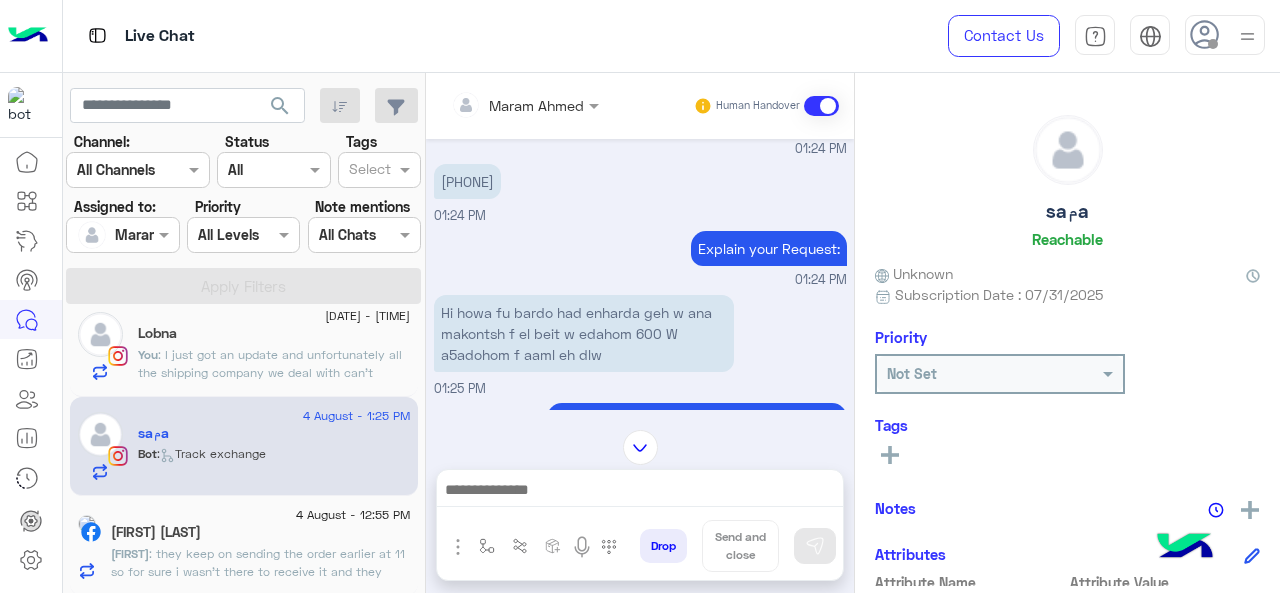 scroll, scrollTop: 418, scrollLeft: 0, axis: vertical 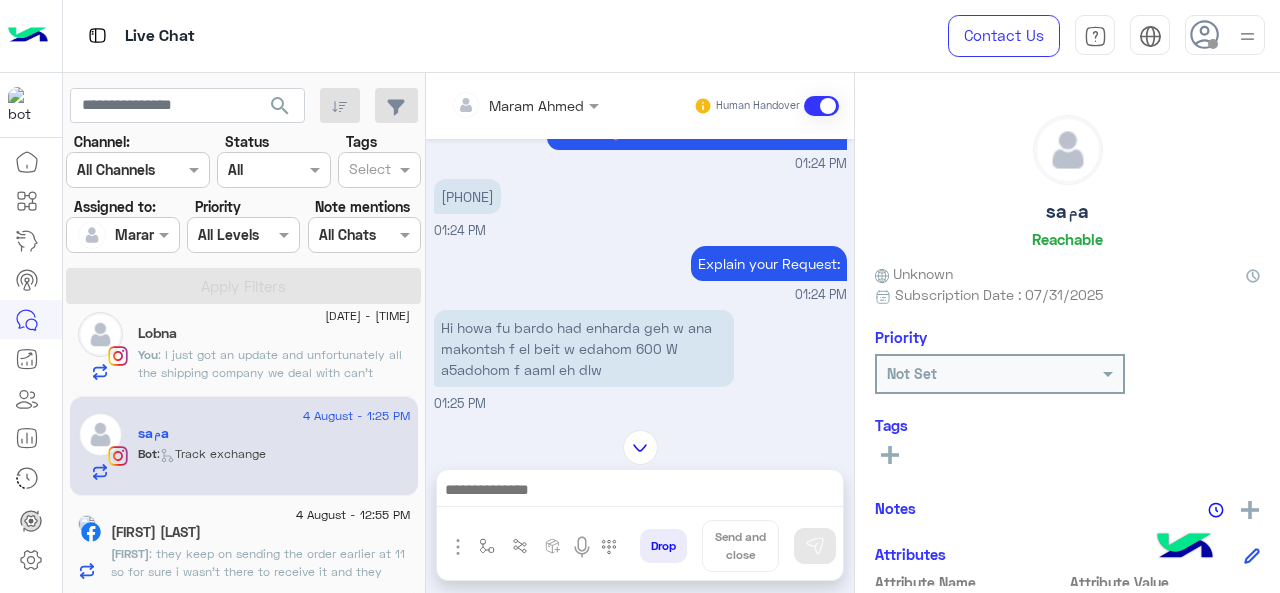 drag, startPoint x: 531, startPoint y: 213, endPoint x: 447, endPoint y: 218, distance: 84.14868 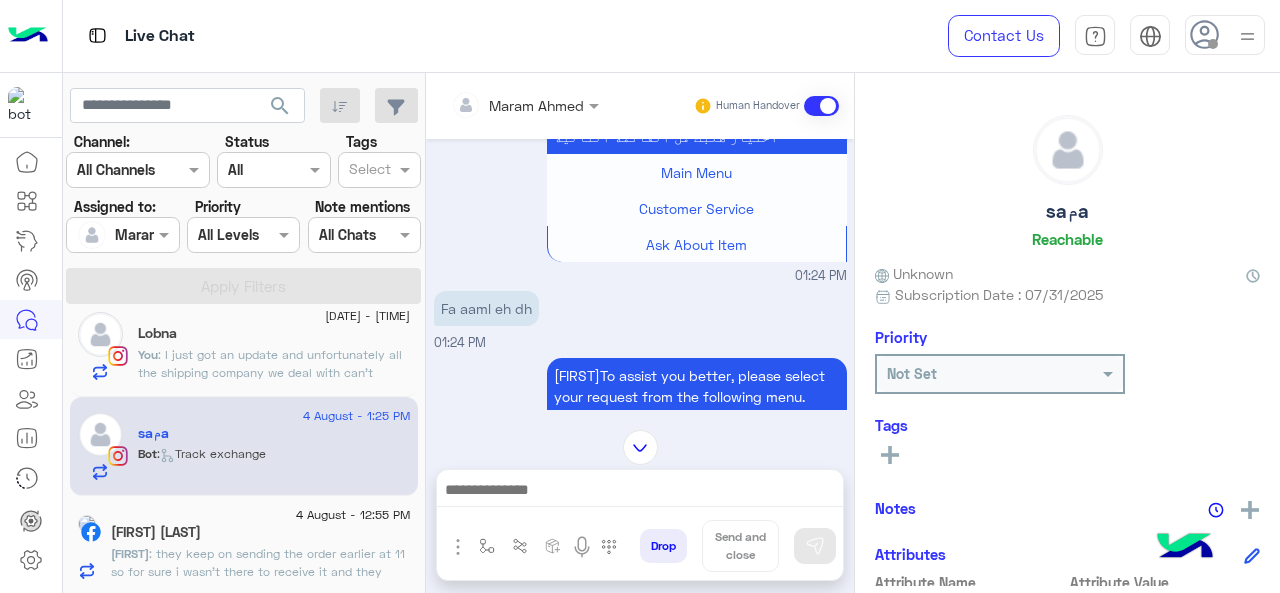 scroll, scrollTop: 719, scrollLeft: 0, axis: vertical 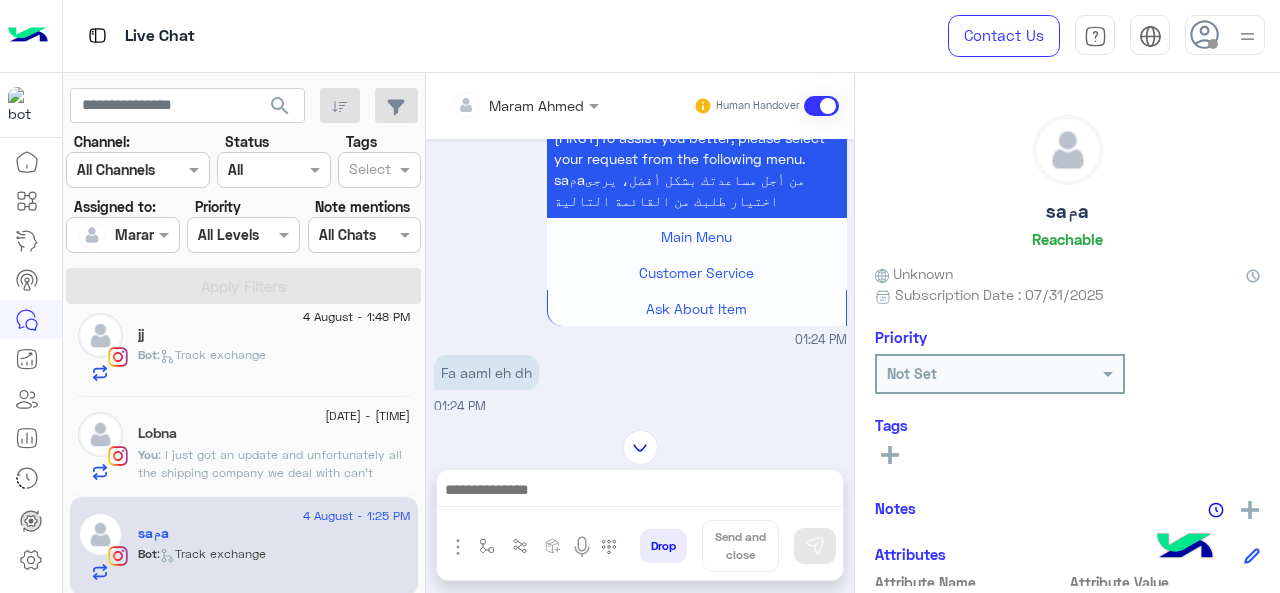 click on "Lobna" 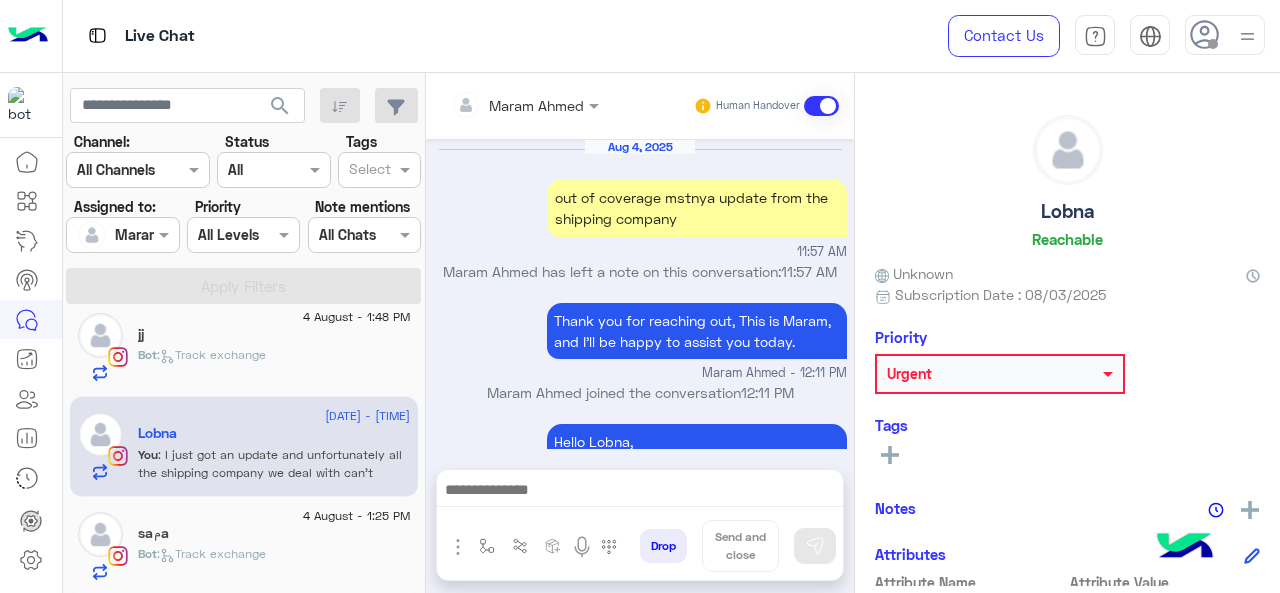 scroll, scrollTop: 683, scrollLeft: 0, axis: vertical 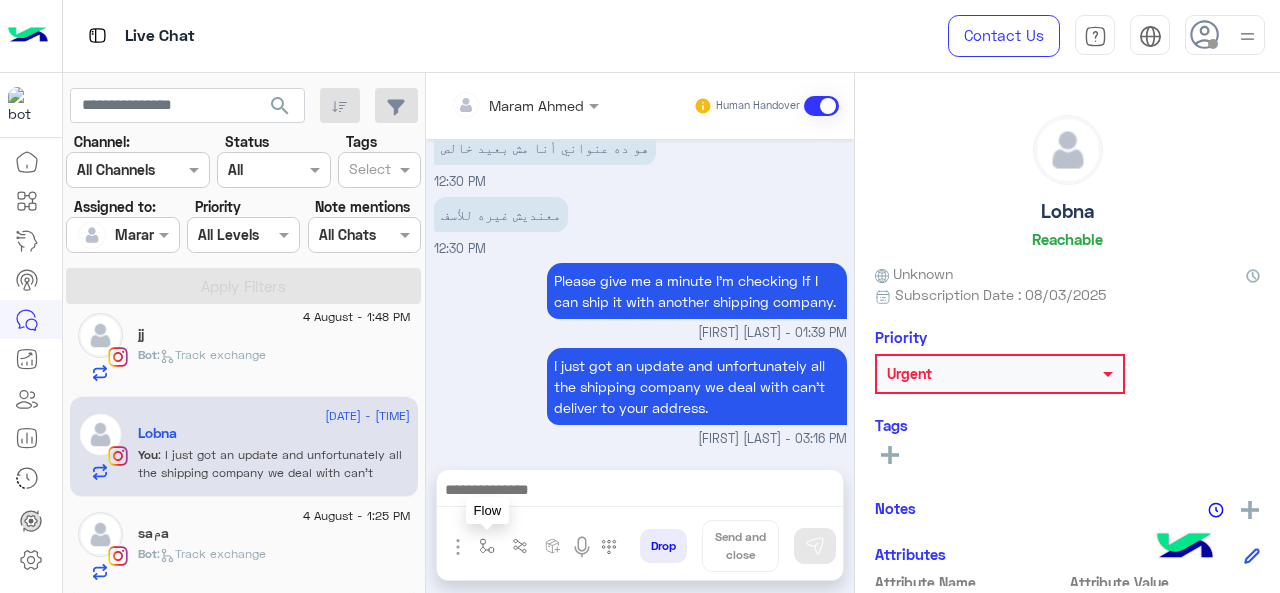 click at bounding box center [487, 546] 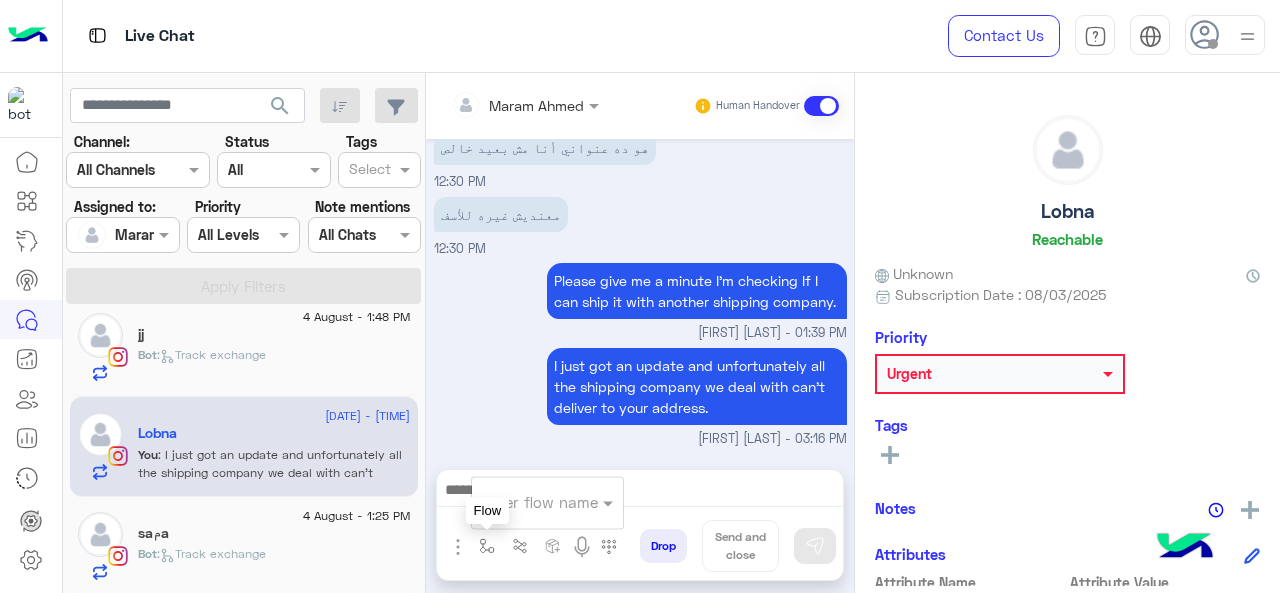 click on "enter flow name" at bounding box center [547, 502] 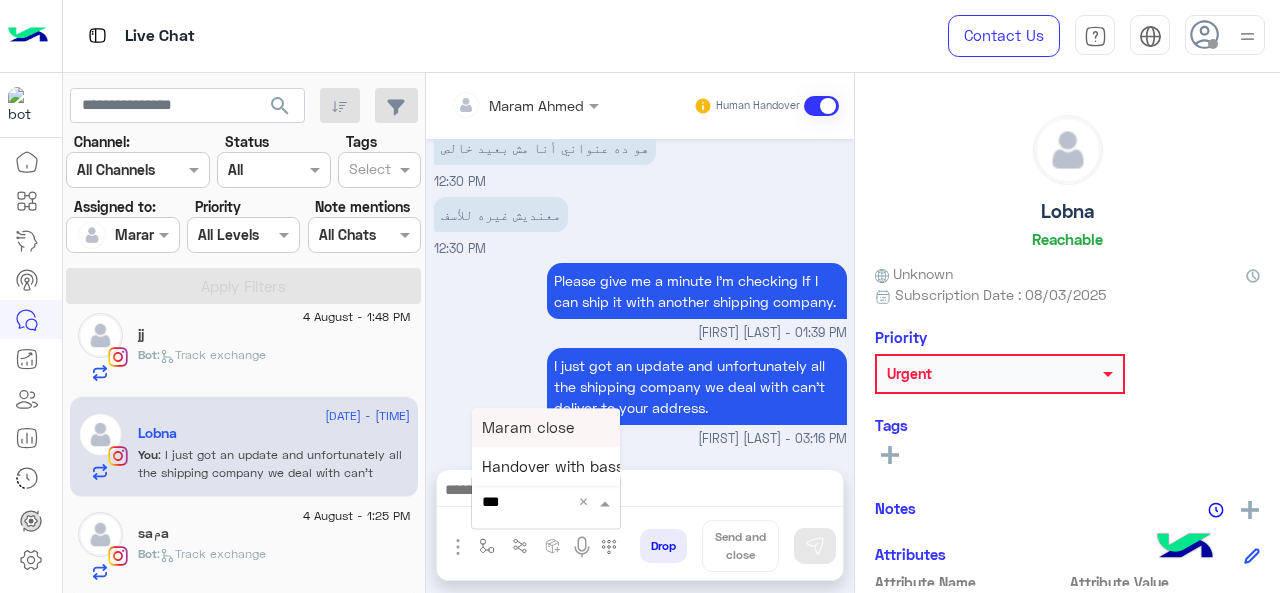 type on "****" 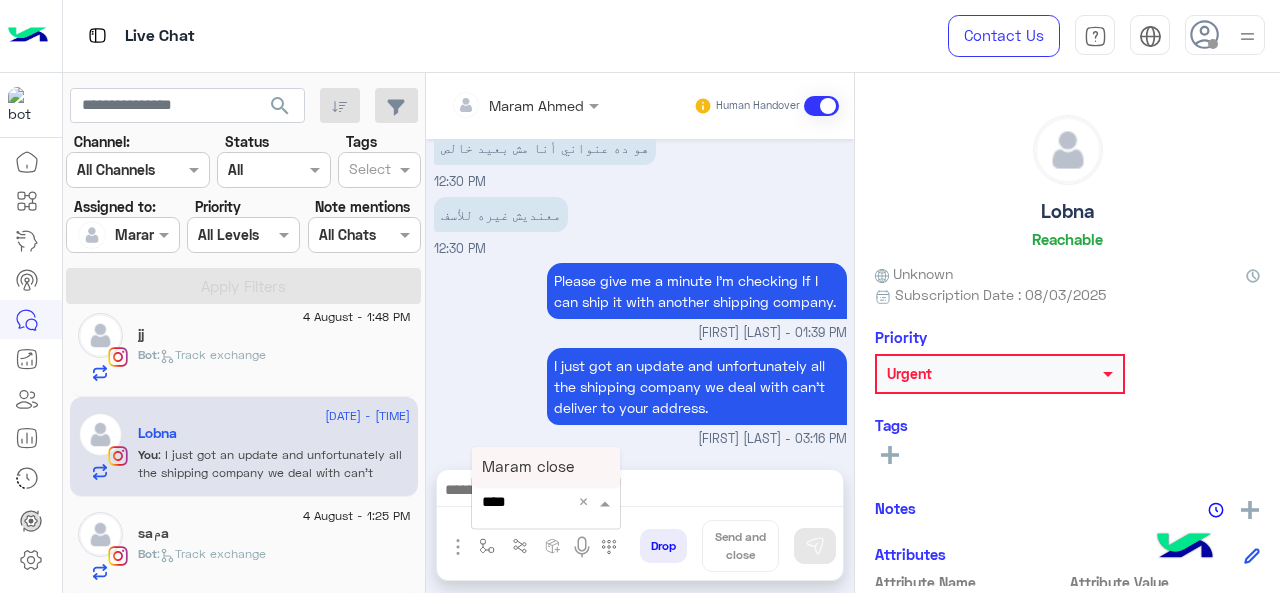 click on "Maram close" at bounding box center (528, 466) 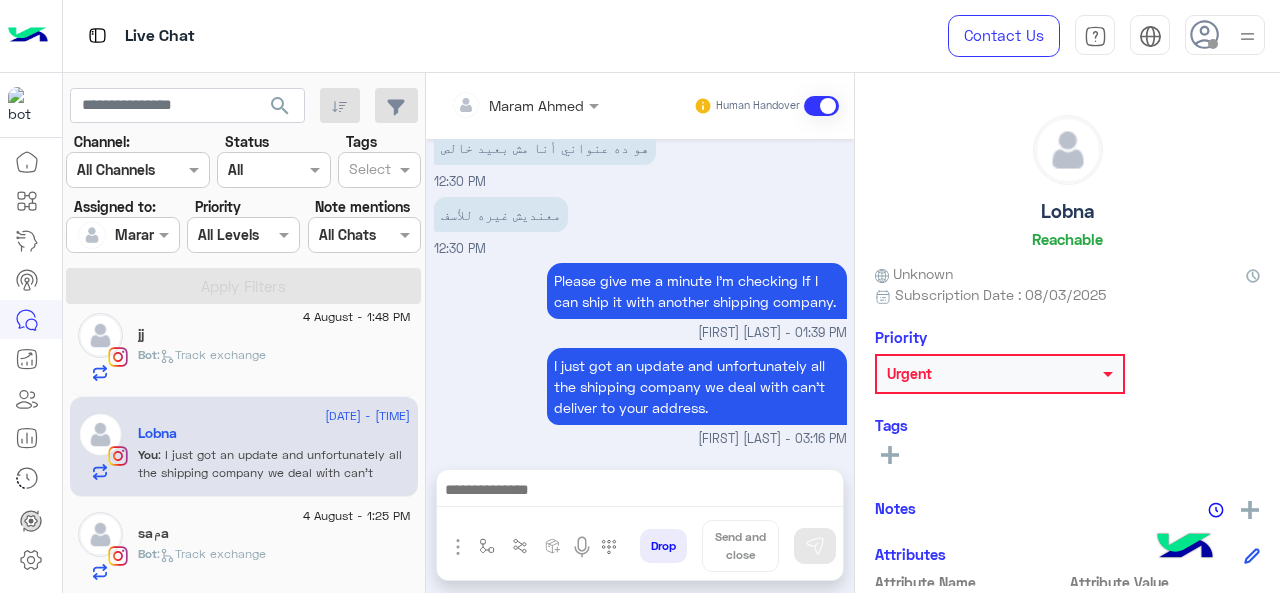 type on "**********" 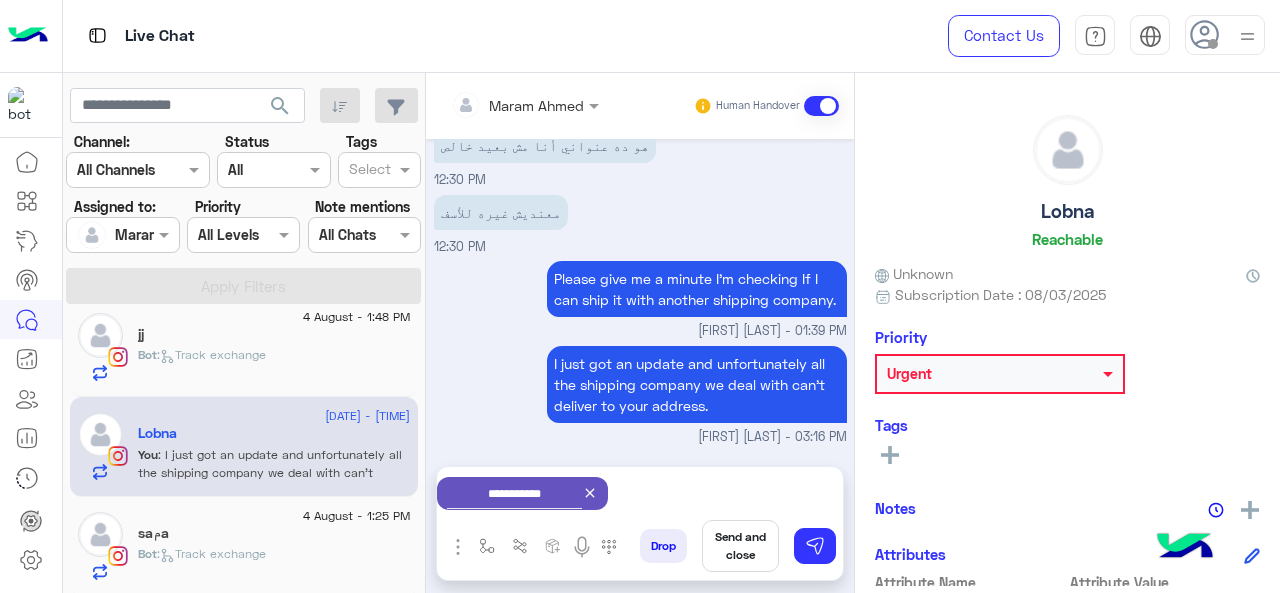 click on "Send and close" at bounding box center (740, 546) 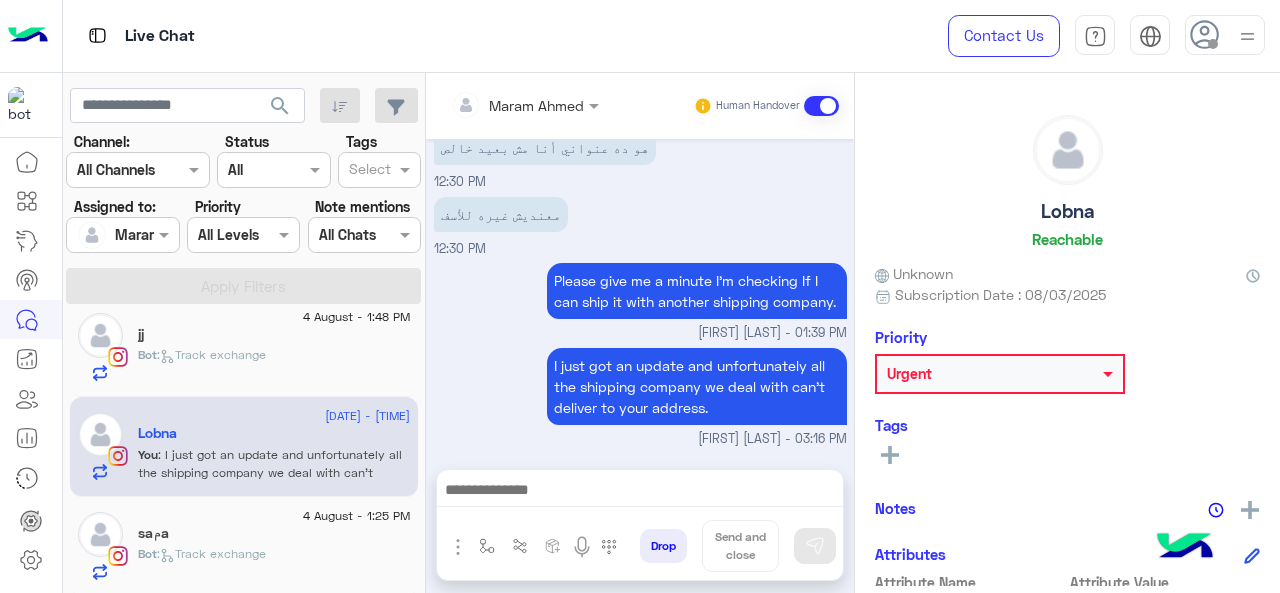 scroll, scrollTop: 704, scrollLeft: 0, axis: vertical 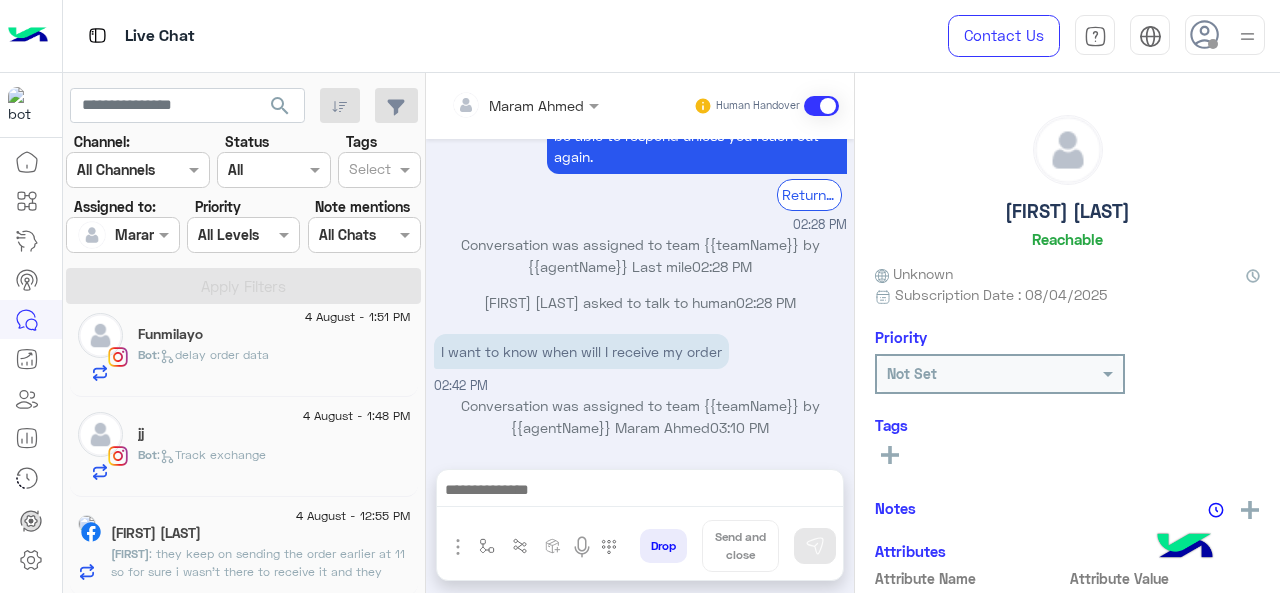 click on "jj" 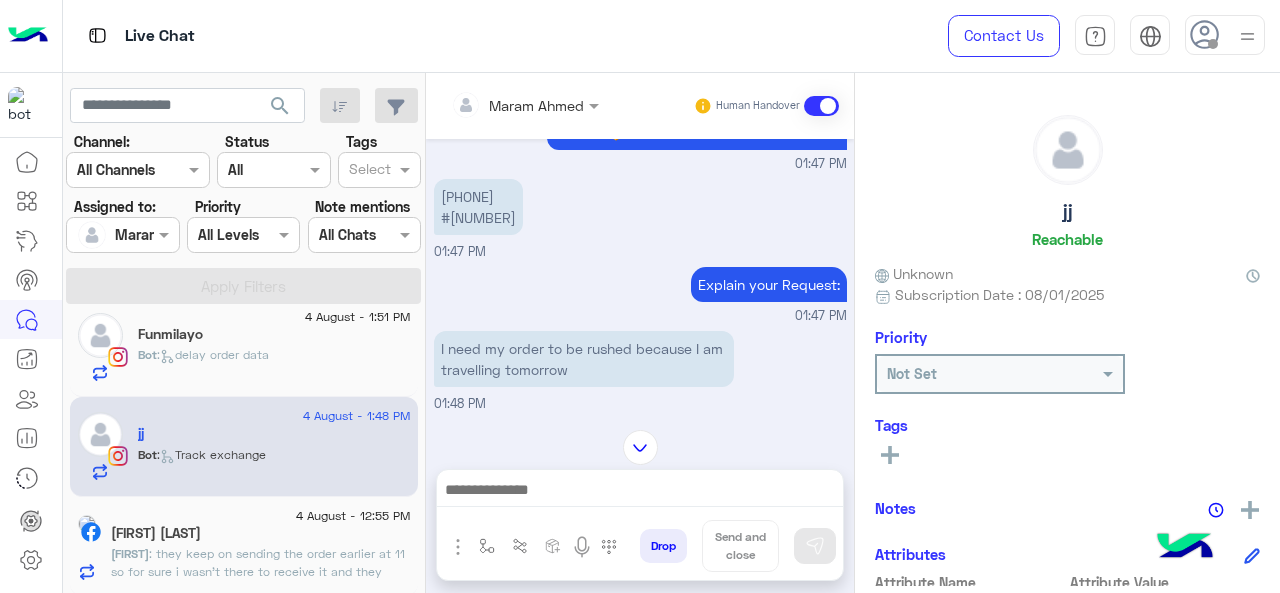 scroll, scrollTop: 318, scrollLeft: 0, axis: vertical 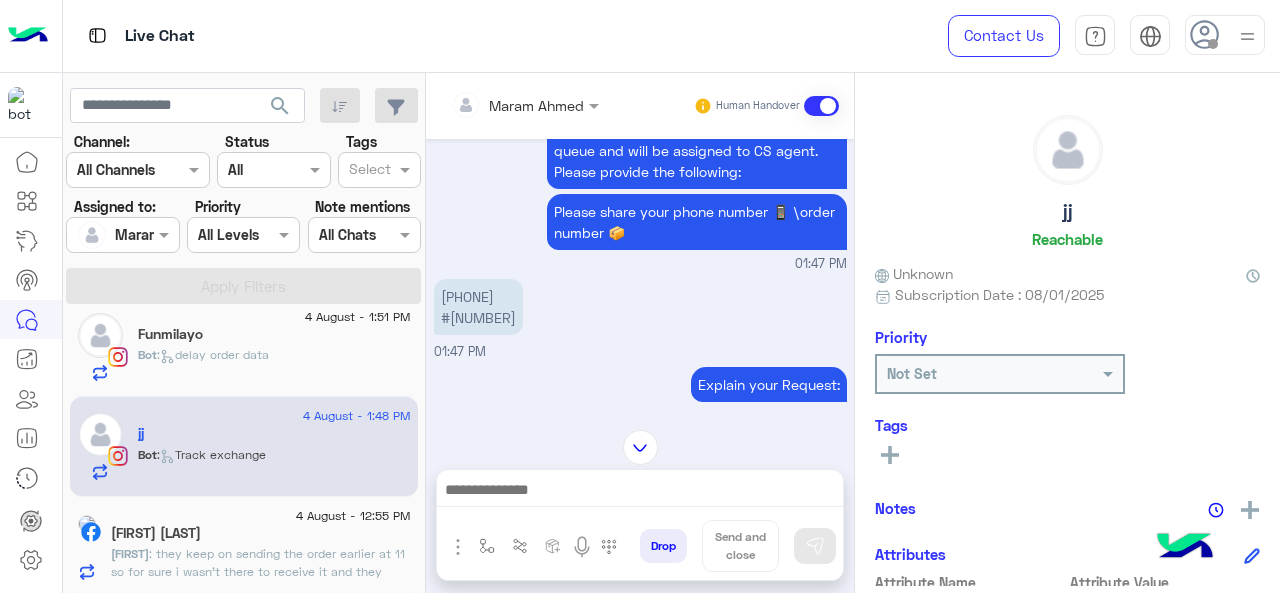 click on "+971586751517 #118626" at bounding box center [478, 307] 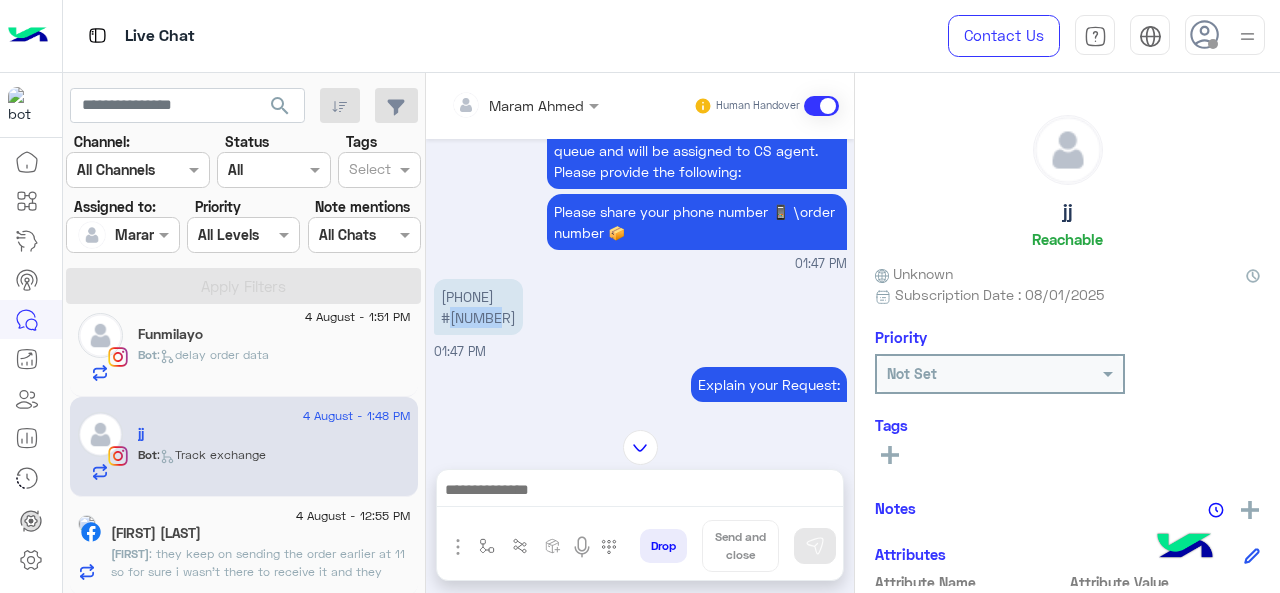 click on "+971586751517 #118626" at bounding box center [478, 307] 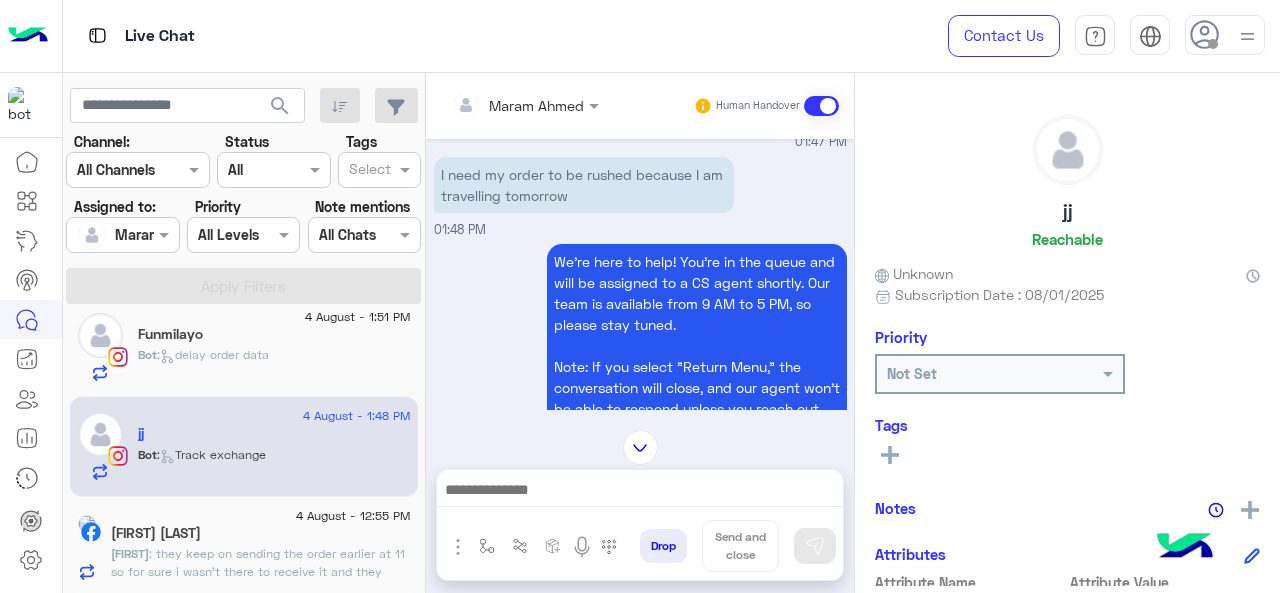 scroll, scrollTop: 482, scrollLeft: 0, axis: vertical 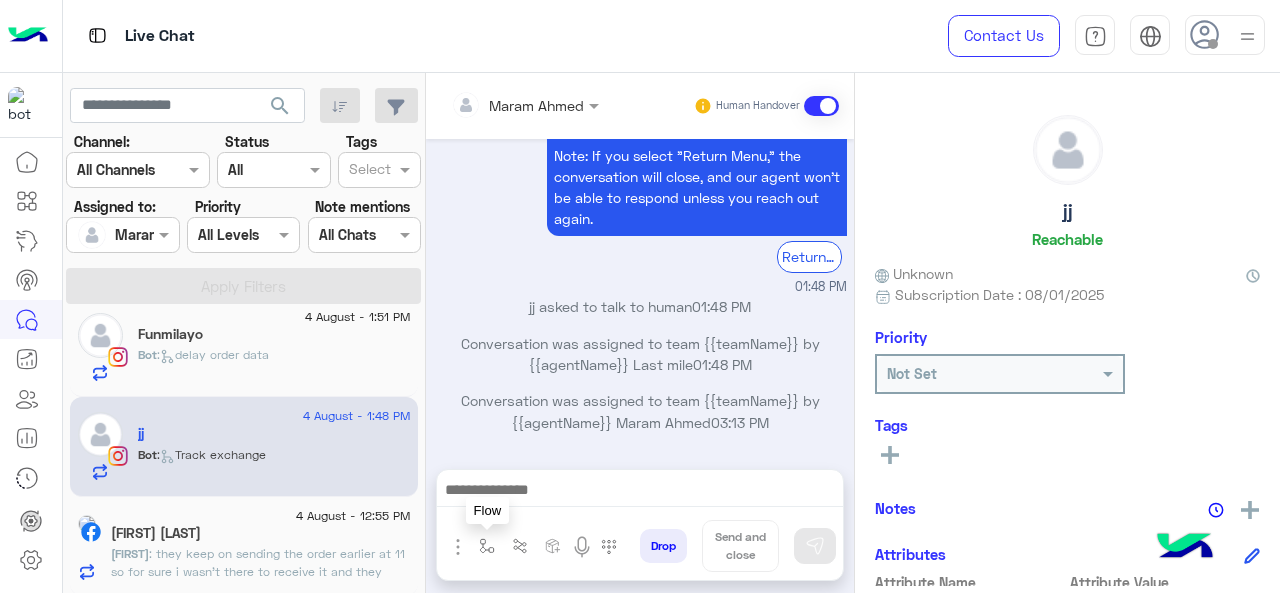 click at bounding box center (487, 546) 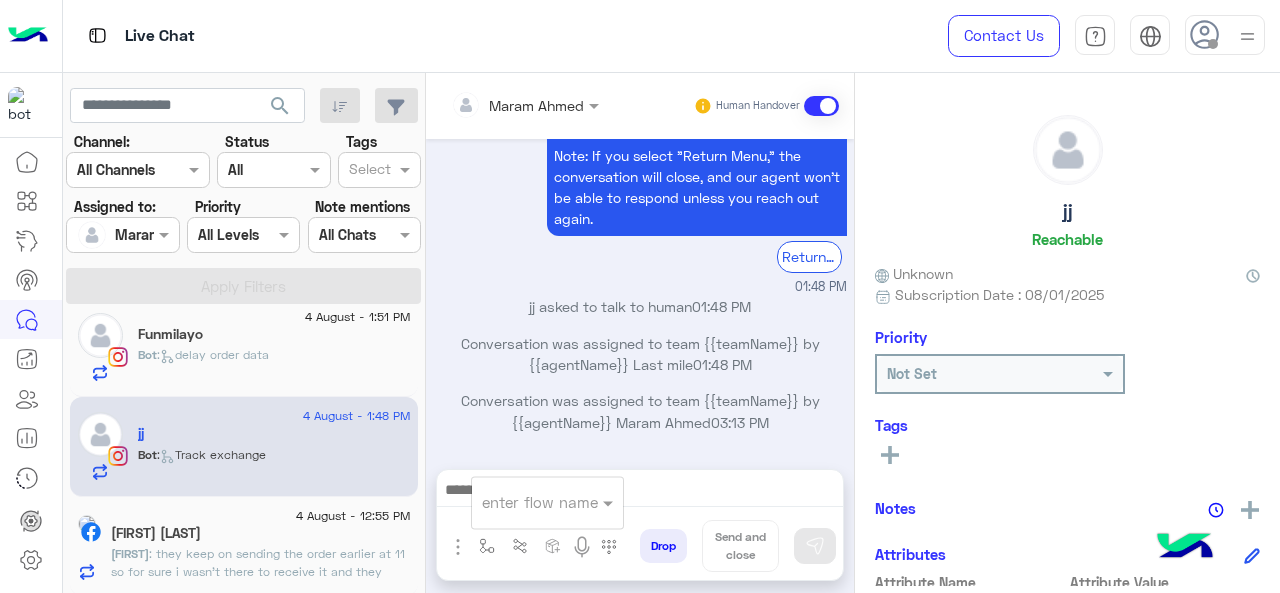 click on "enter flow name" at bounding box center (547, 502) 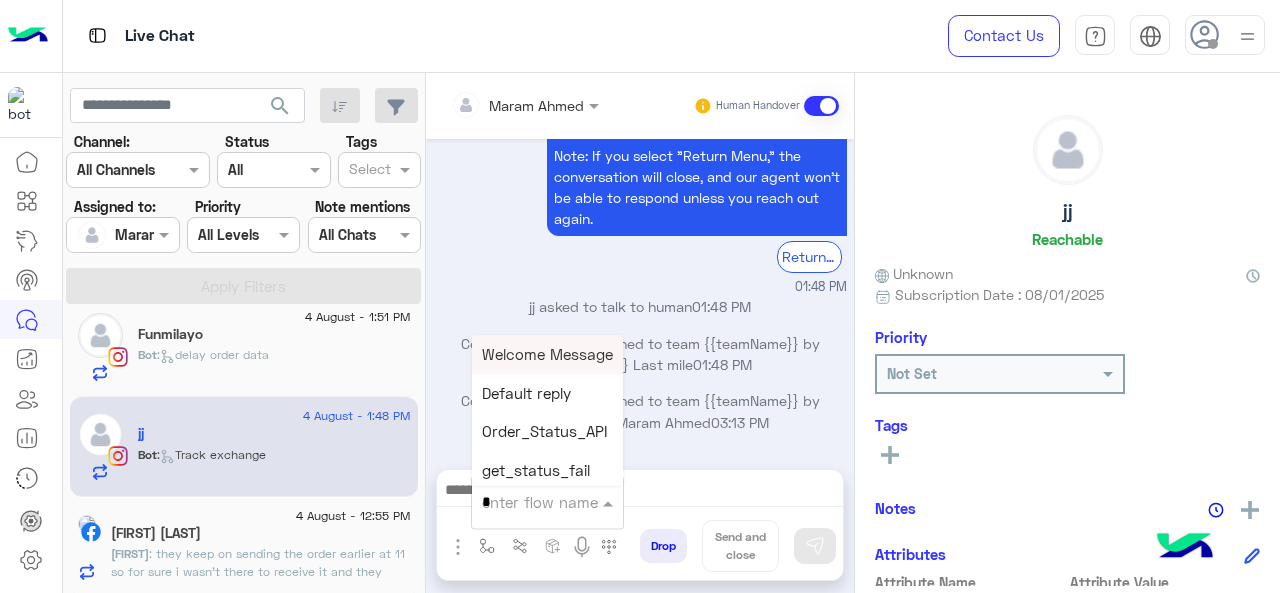 type on "*" 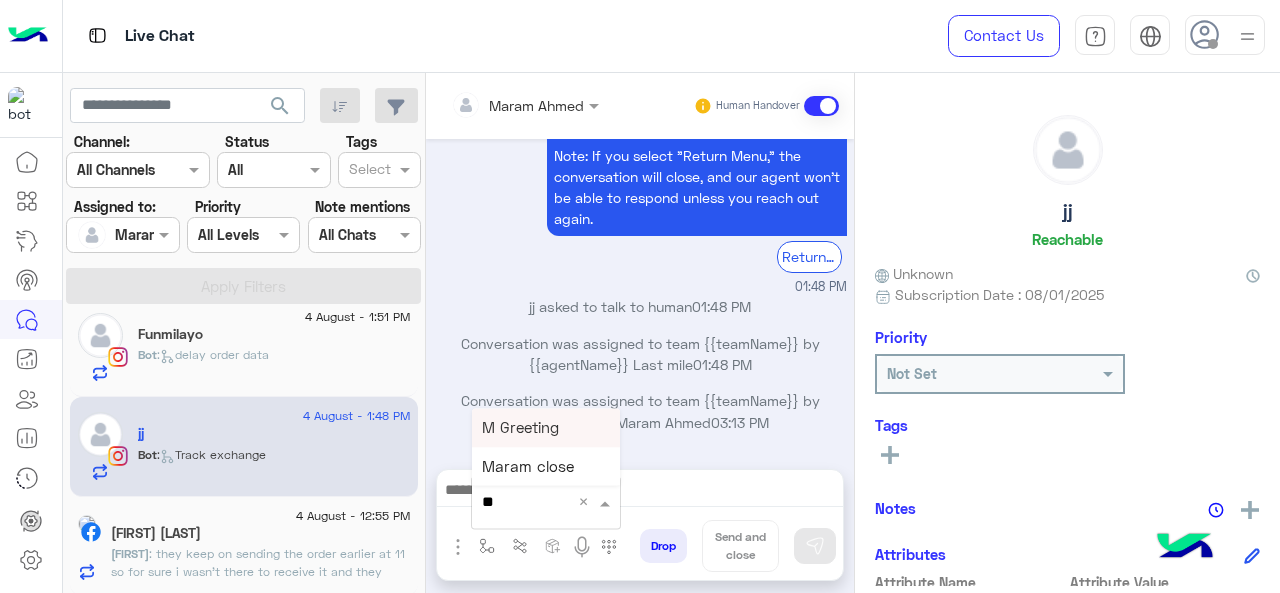 click on "M Greeting" at bounding box center (546, 427) 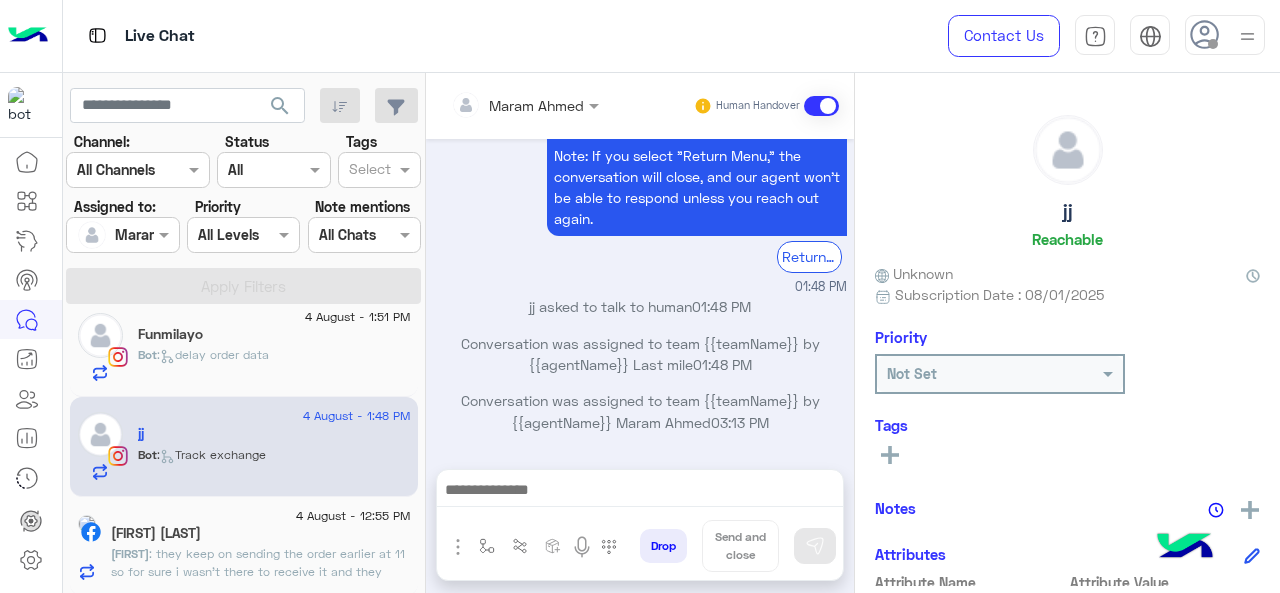 type on "**********" 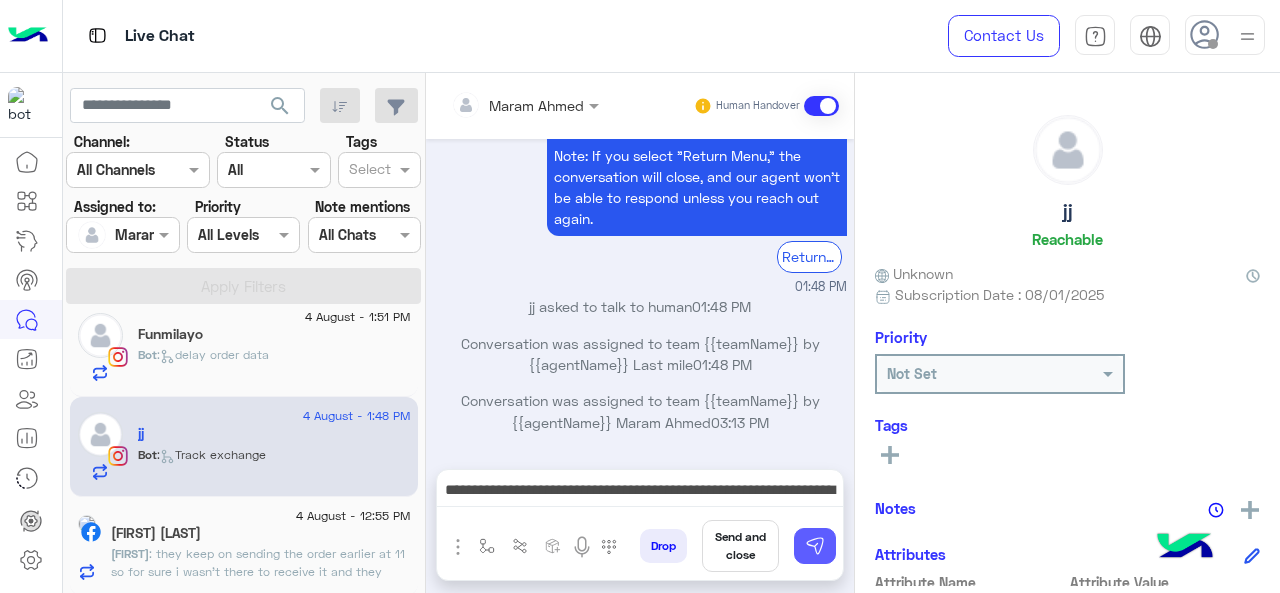 click at bounding box center [815, 546] 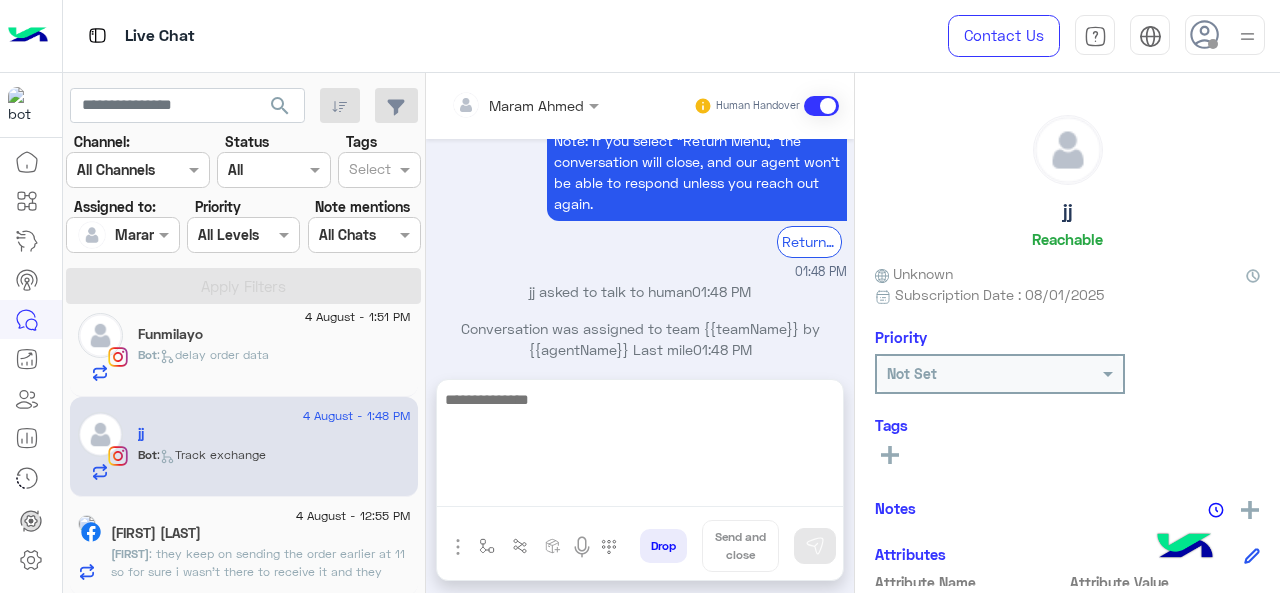 click at bounding box center (640, 447) 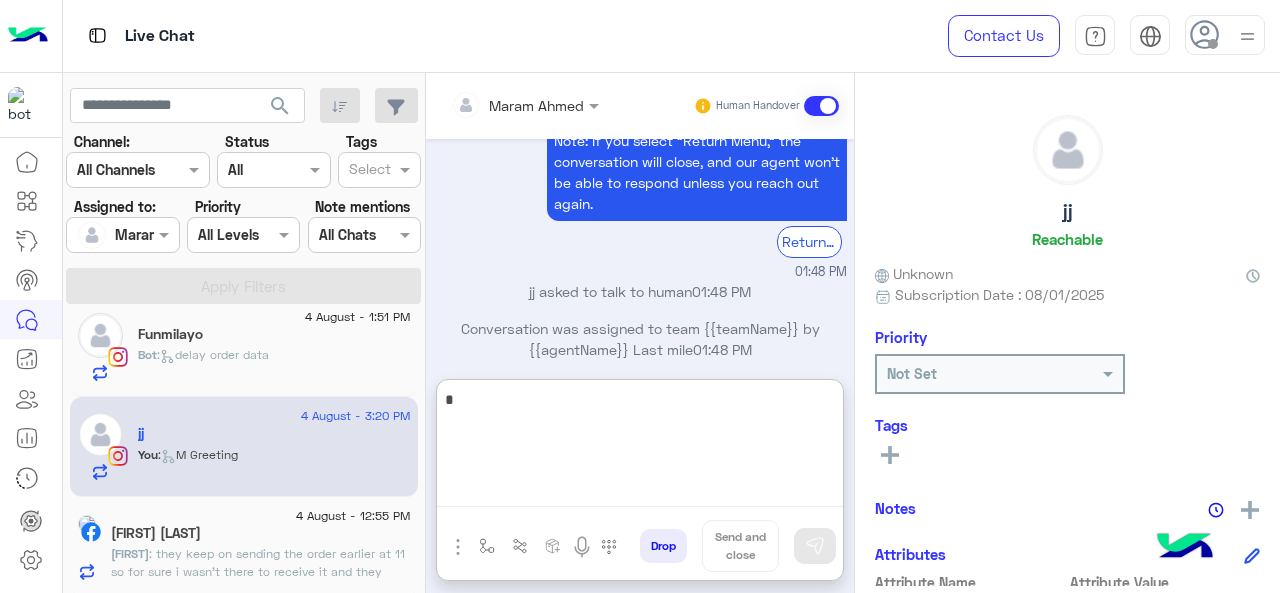 scroll, scrollTop: 1029, scrollLeft: 0, axis: vertical 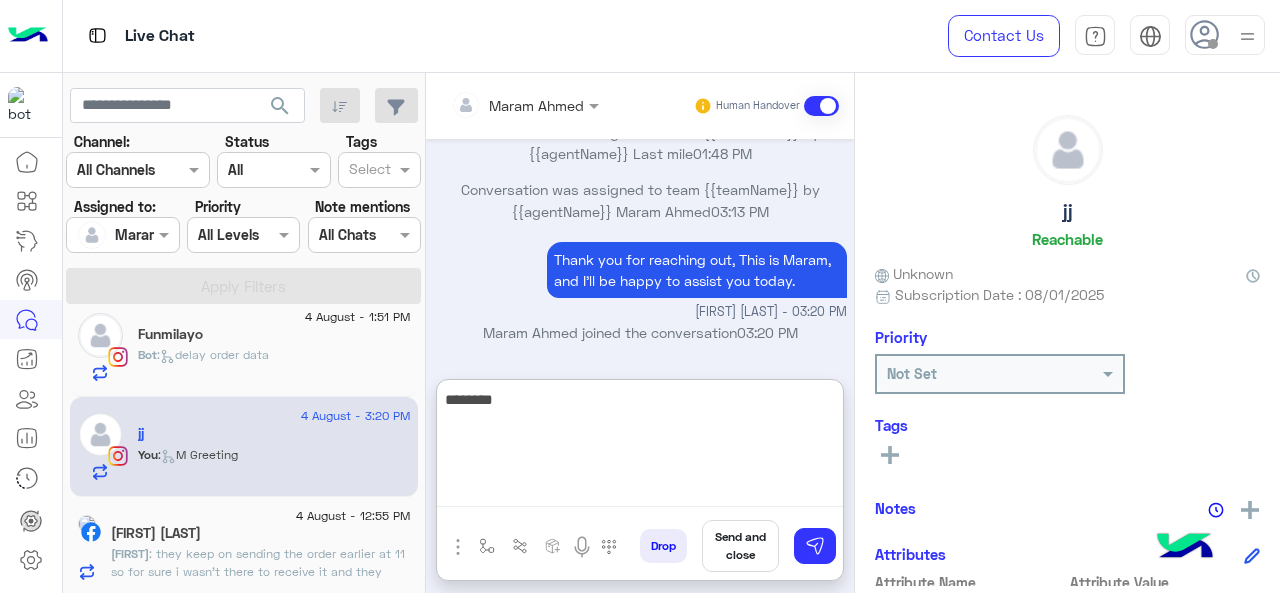 paste on "**********" 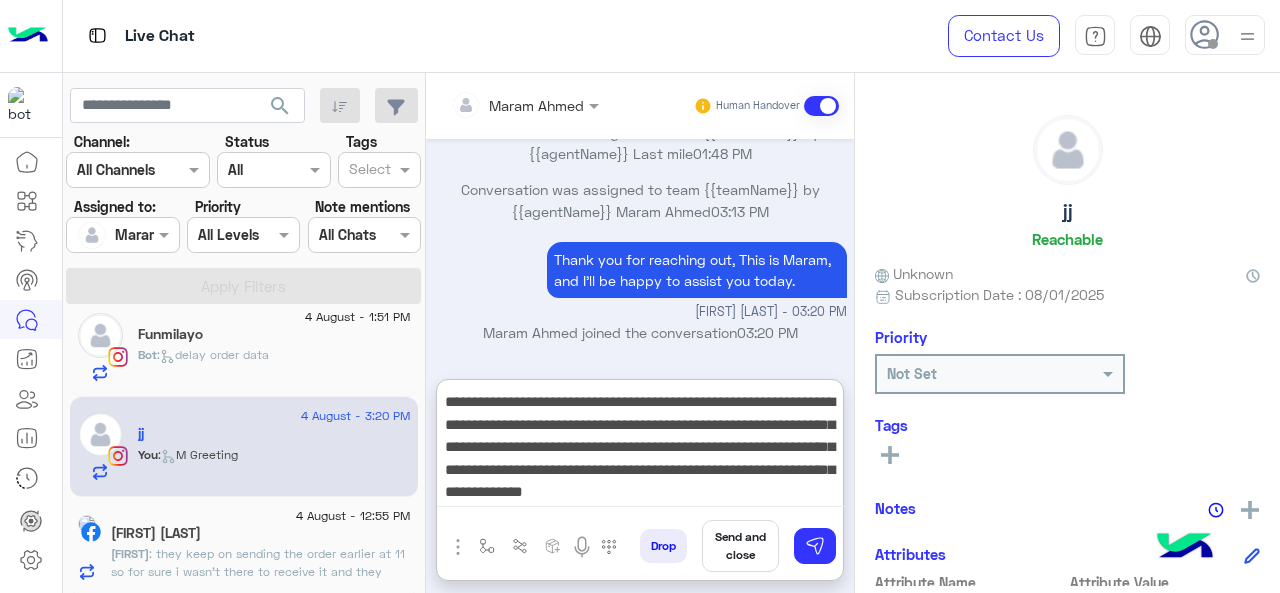 scroll, scrollTop: 64, scrollLeft: 0, axis: vertical 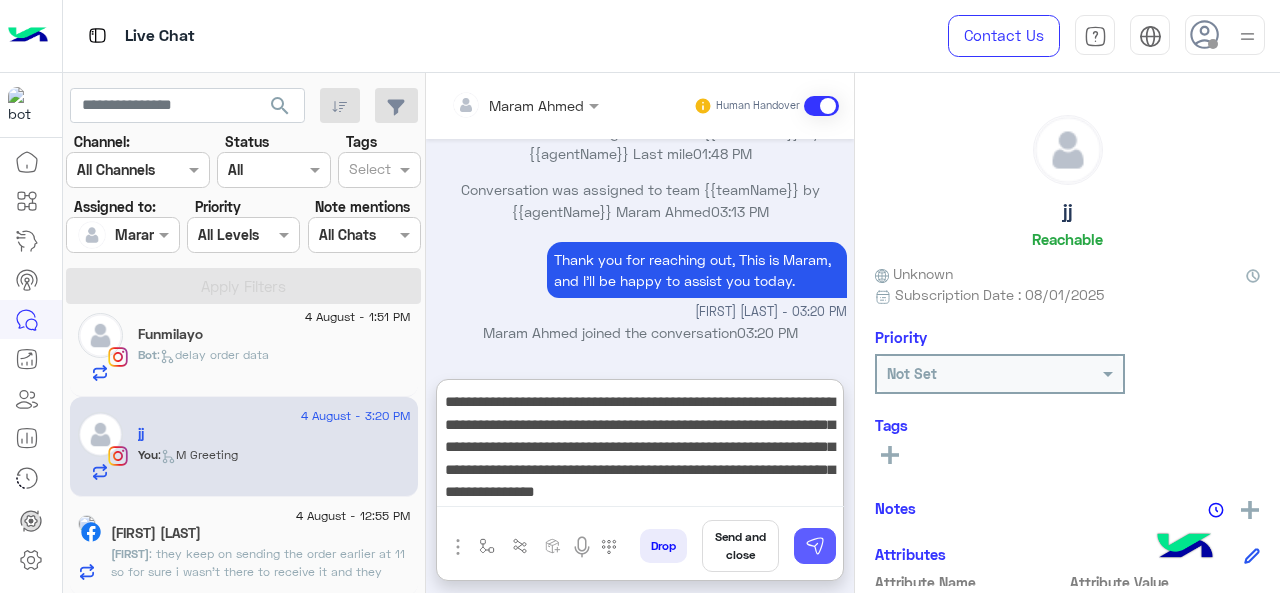 type on "**********" 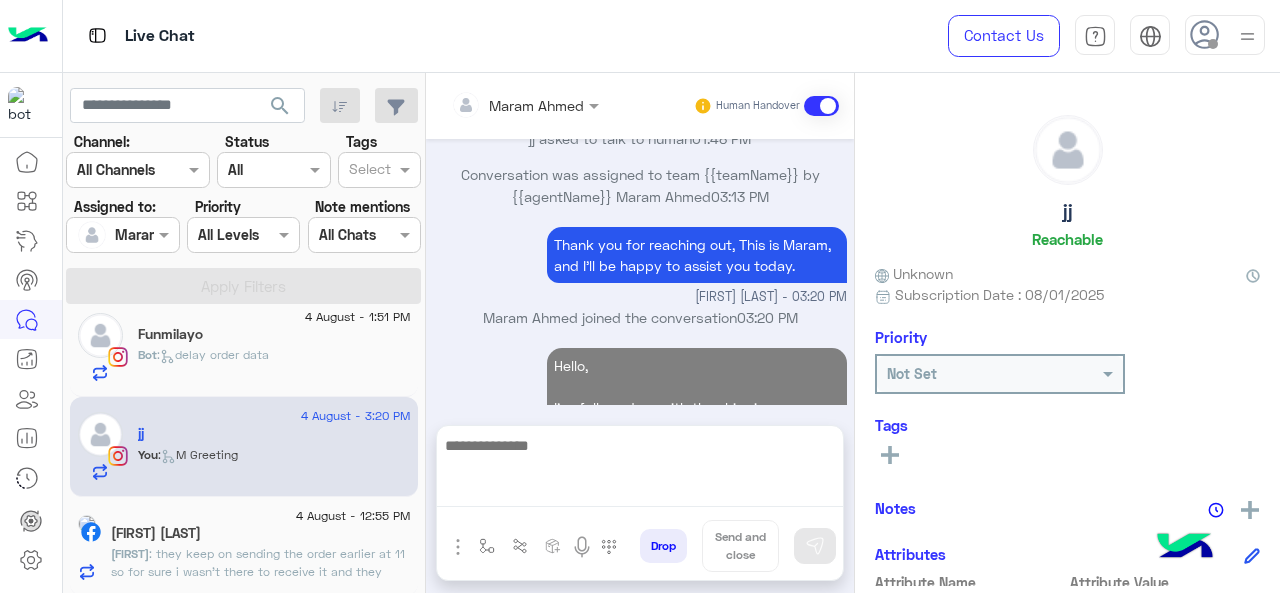 scroll, scrollTop: 1171, scrollLeft: 0, axis: vertical 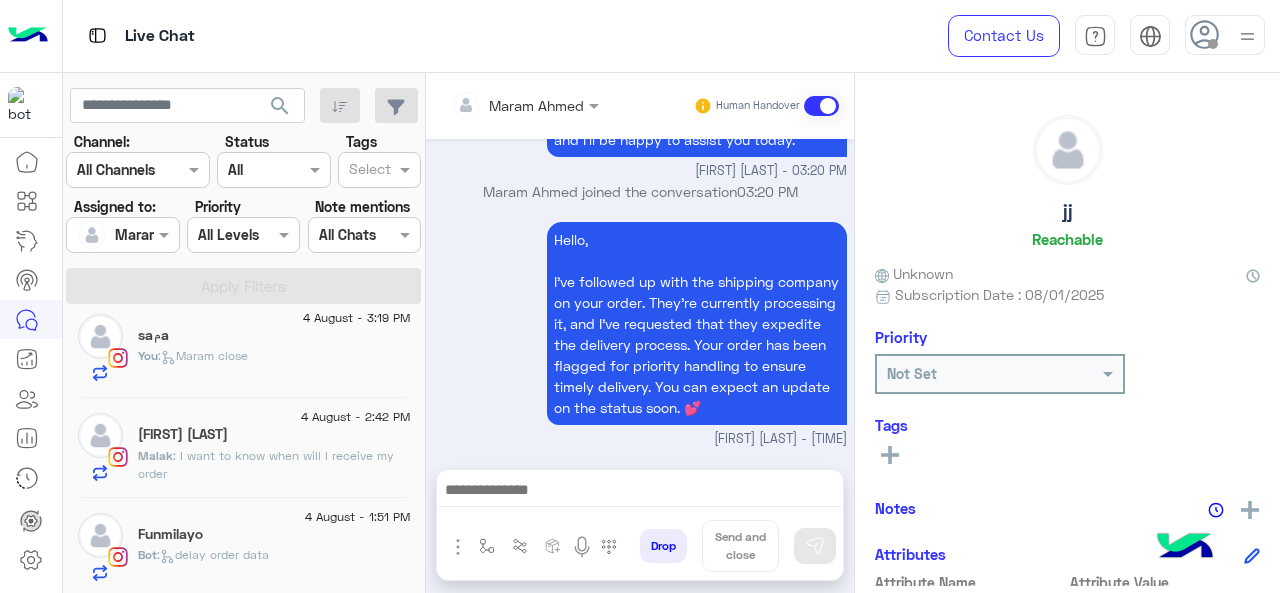 click on "Funmilayo" 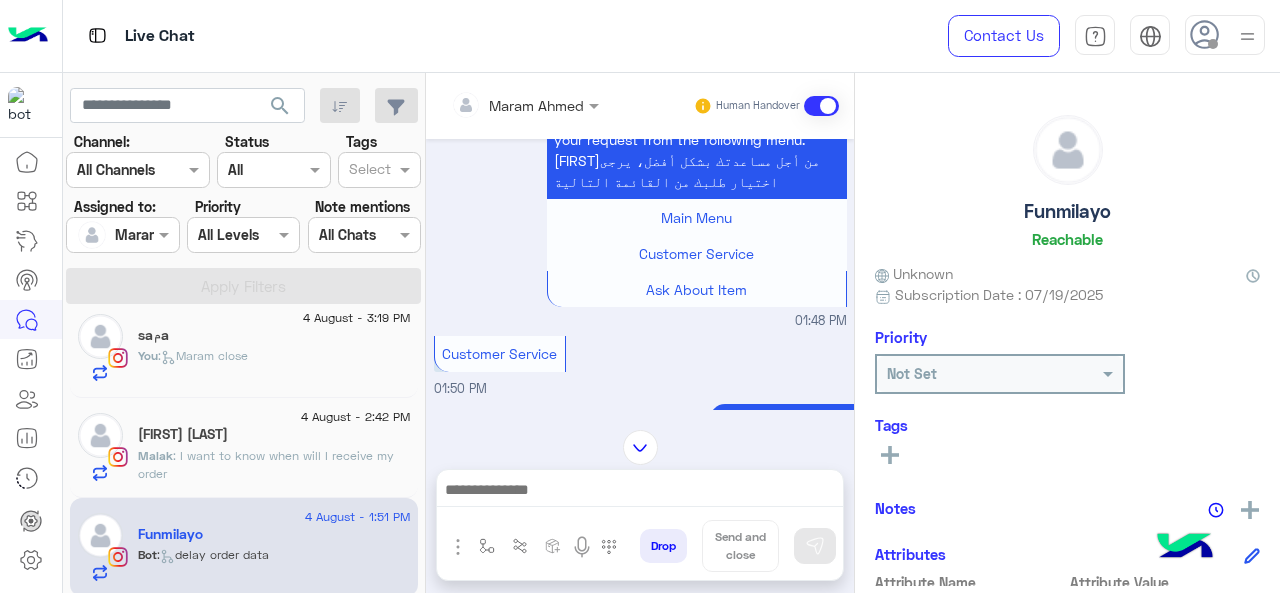 scroll, scrollTop: 671, scrollLeft: 0, axis: vertical 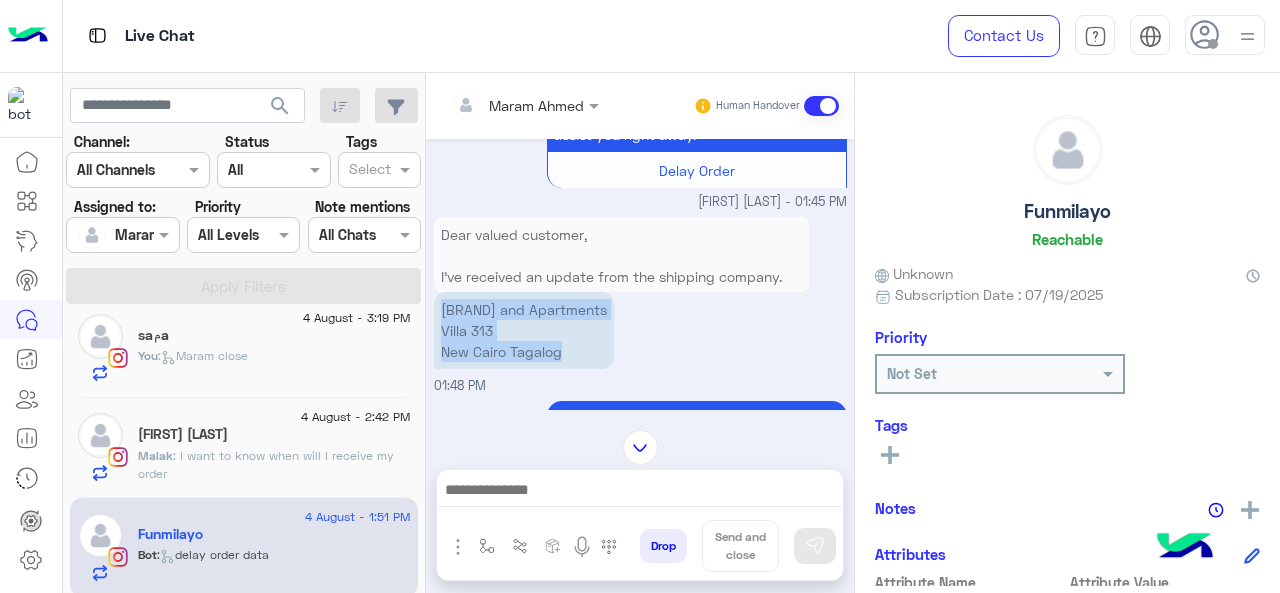 drag, startPoint x: 584, startPoint y: 351, endPoint x: 438, endPoint y: 305, distance: 153.07515 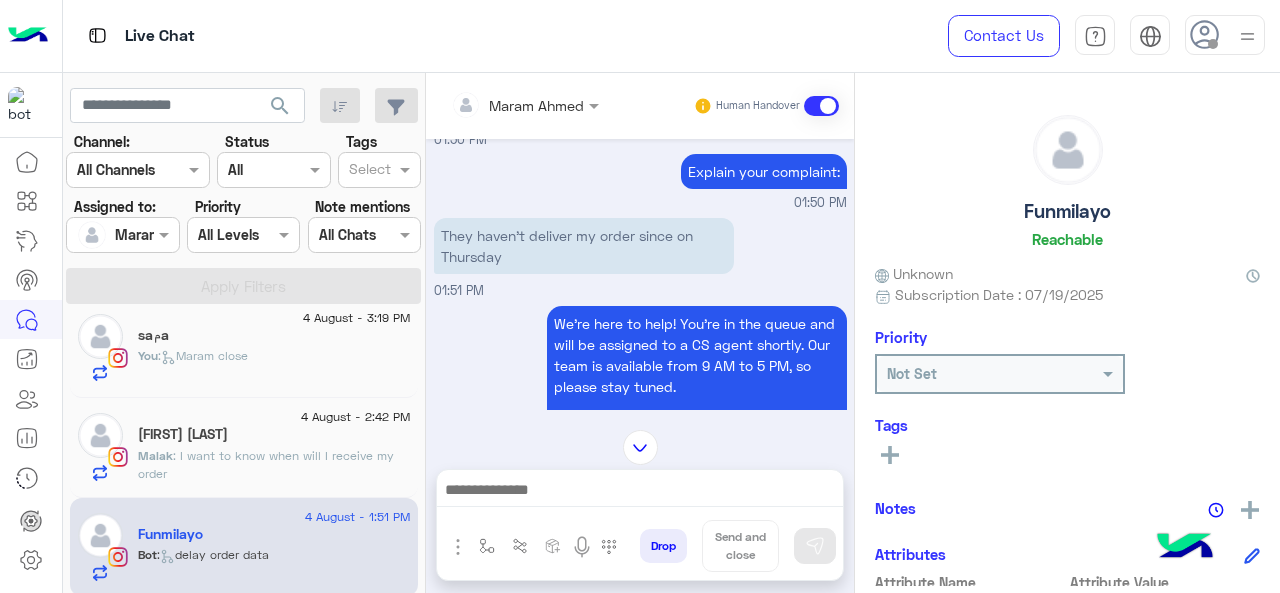 scroll, scrollTop: 3089, scrollLeft: 0, axis: vertical 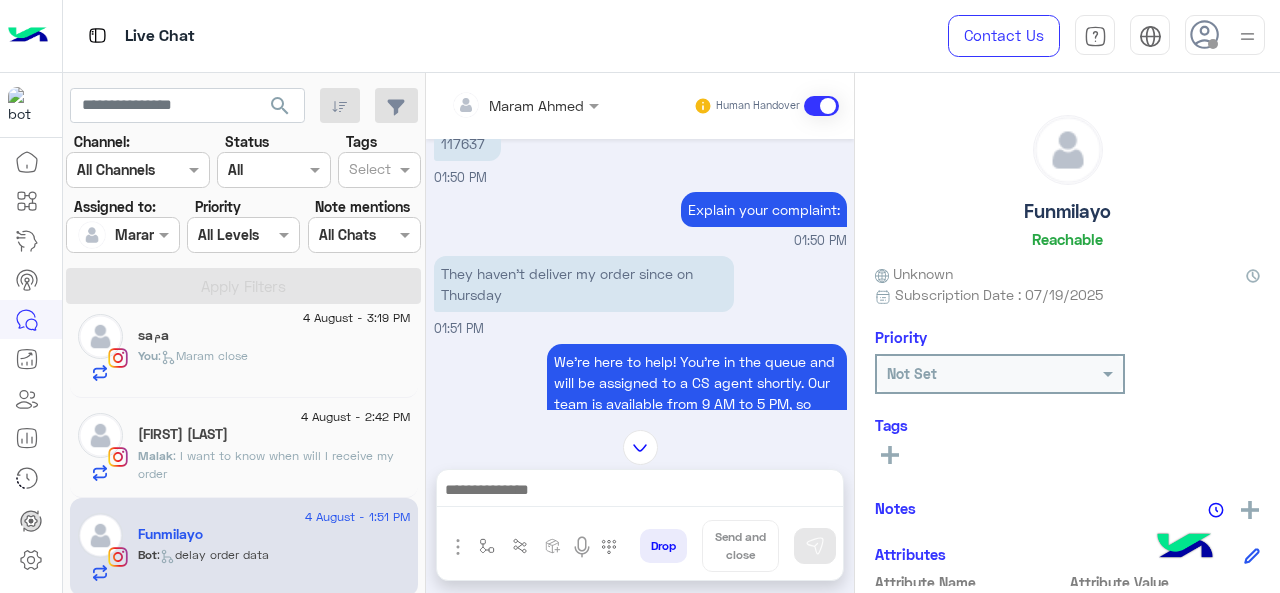 click on "01146271724 117637" at bounding box center (467, 133) 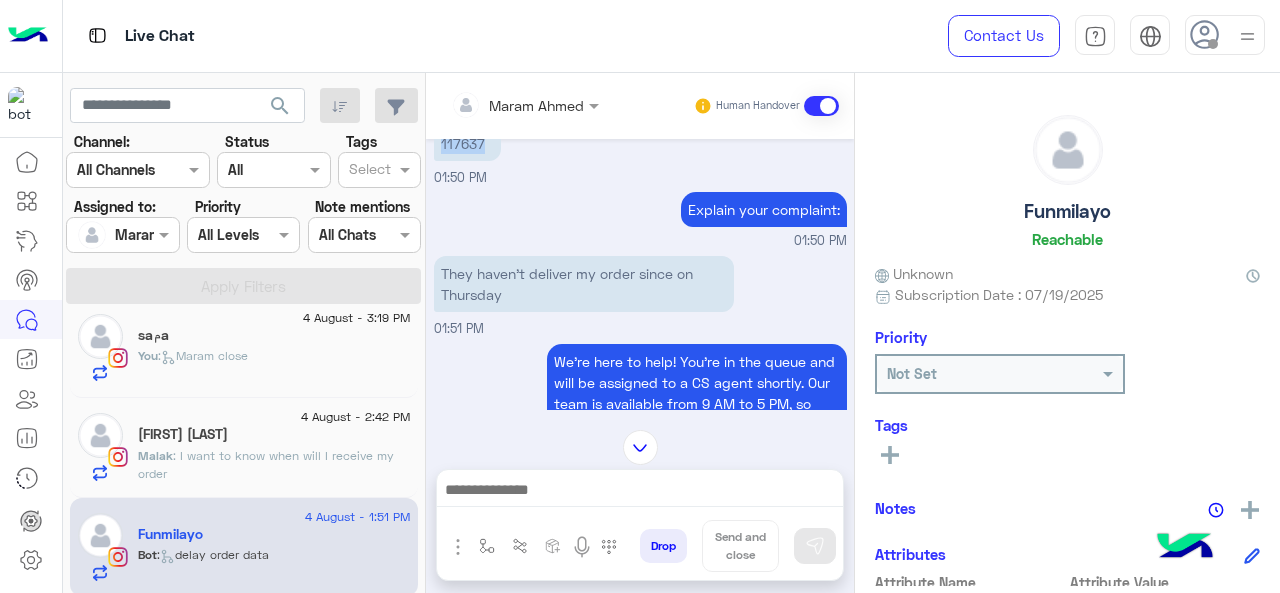 copy on "117637" 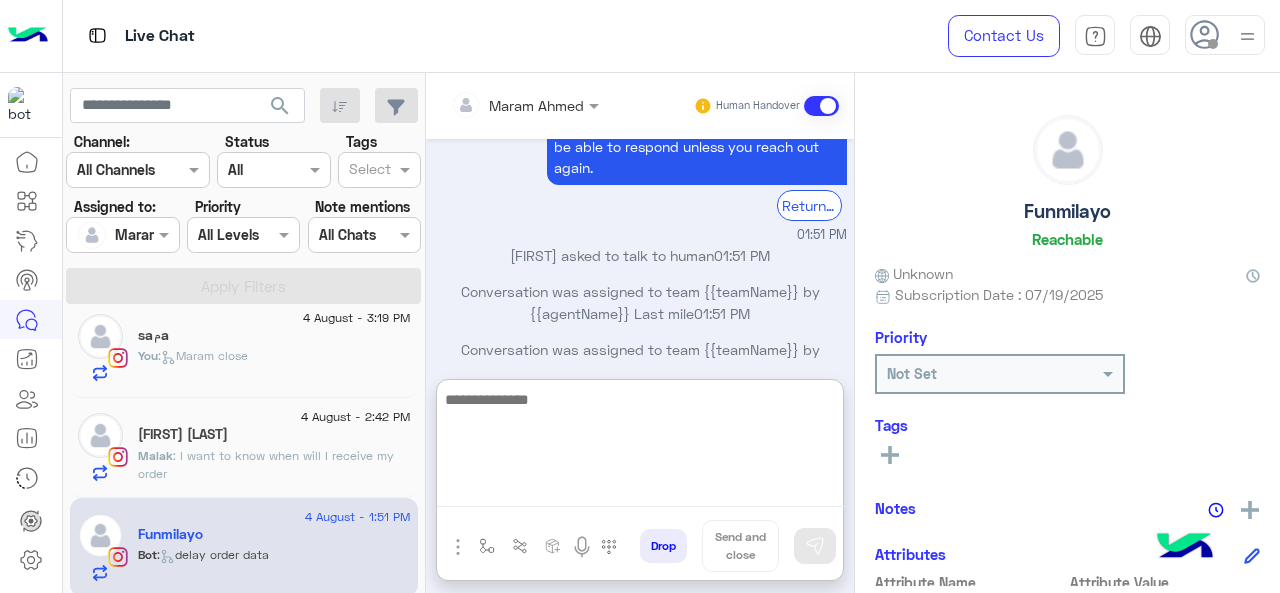 paste on "**********" 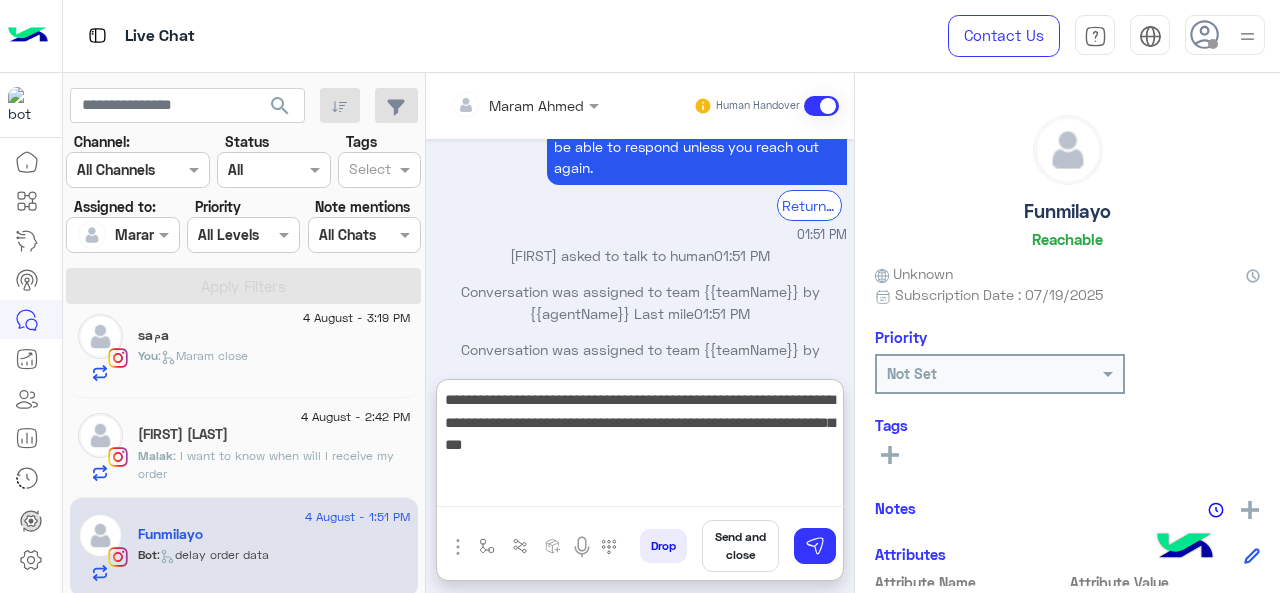 click on "**********" at bounding box center [640, 447] 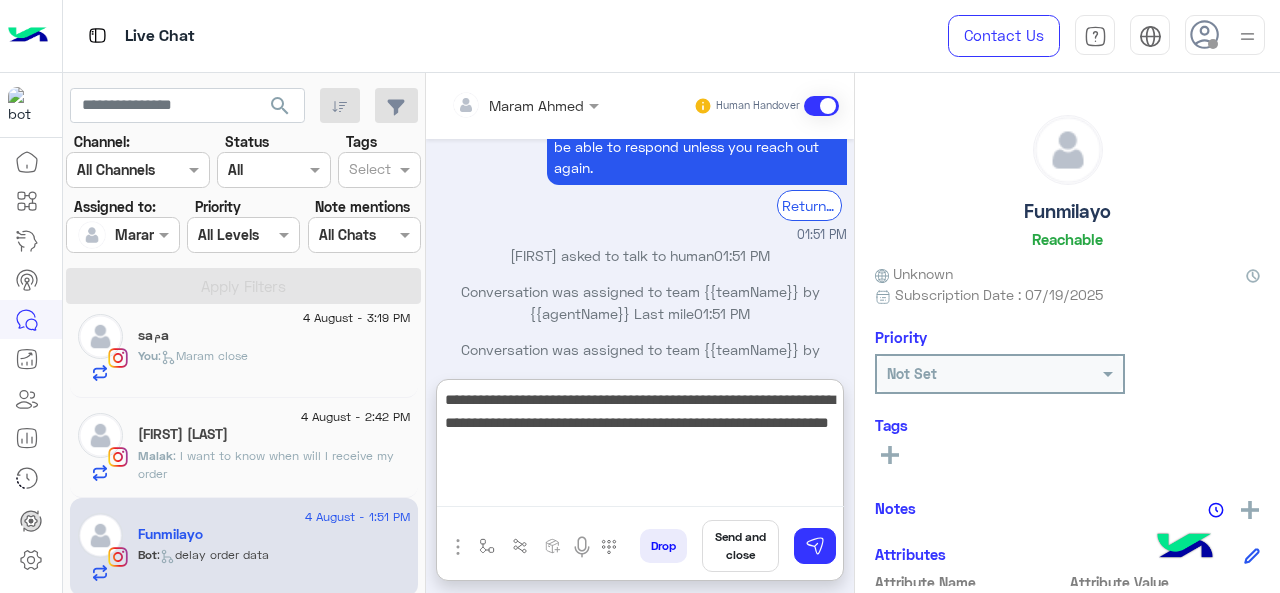 click on "**********" at bounding box center [640, 447] 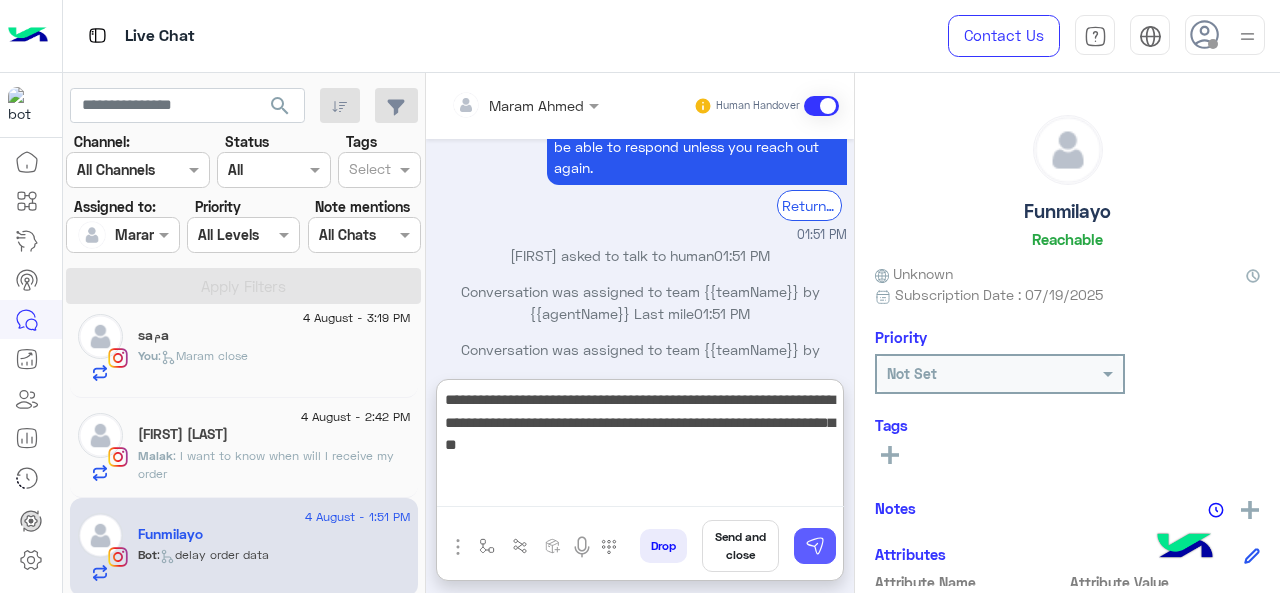 type on "**********" 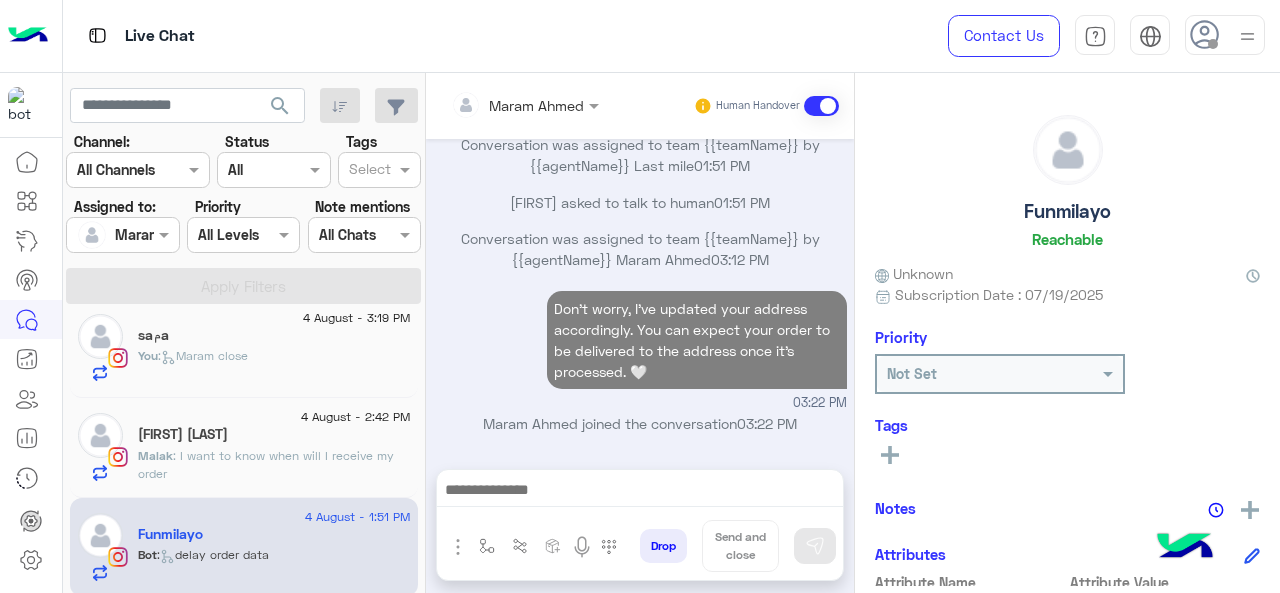 scroll, scrollTop: 3614, scrollLeft: 0, axis: vertical 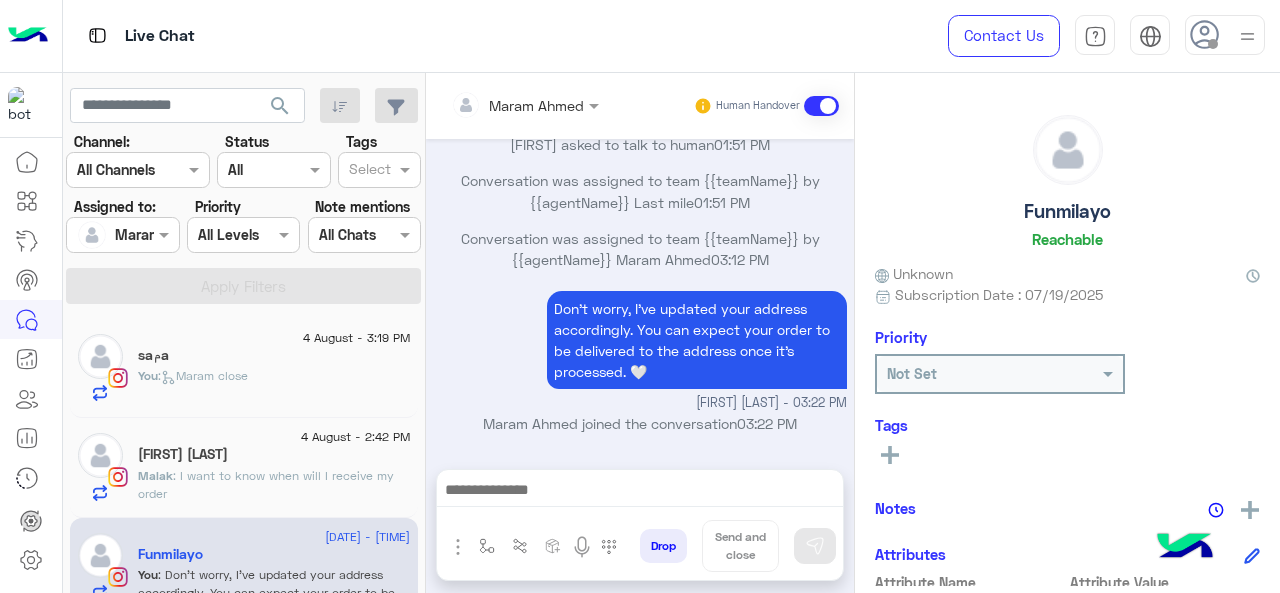 click on "4 August - 3:19 PM" 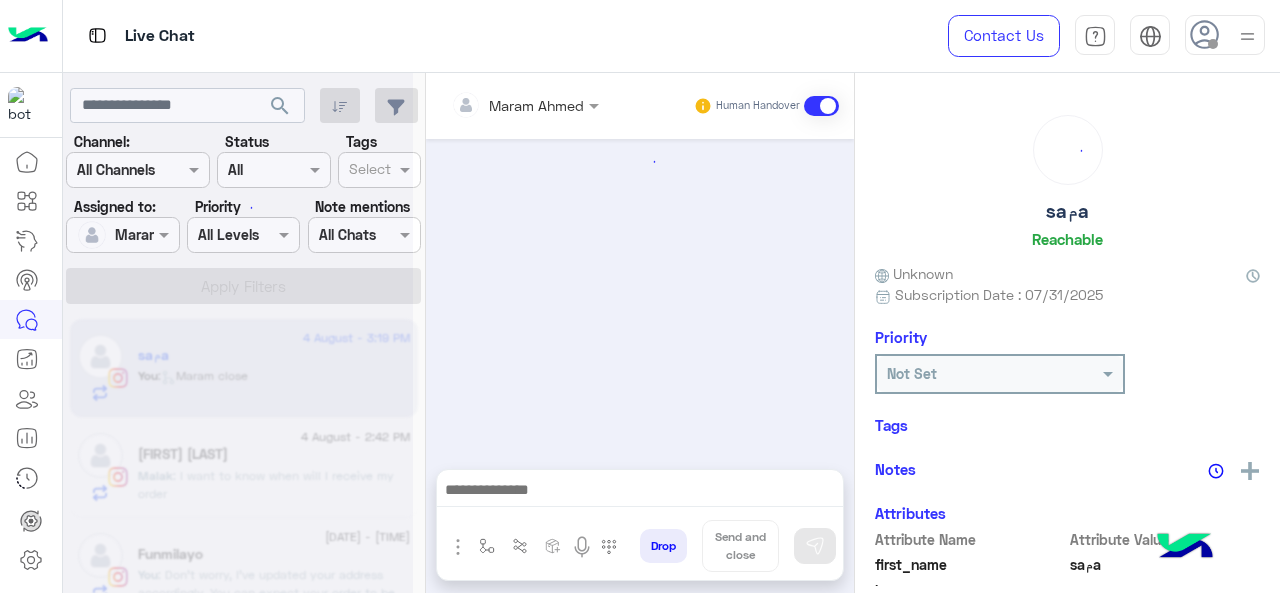 scroll, scrollTop: 818, scrollLeft: 0, axis: vertical 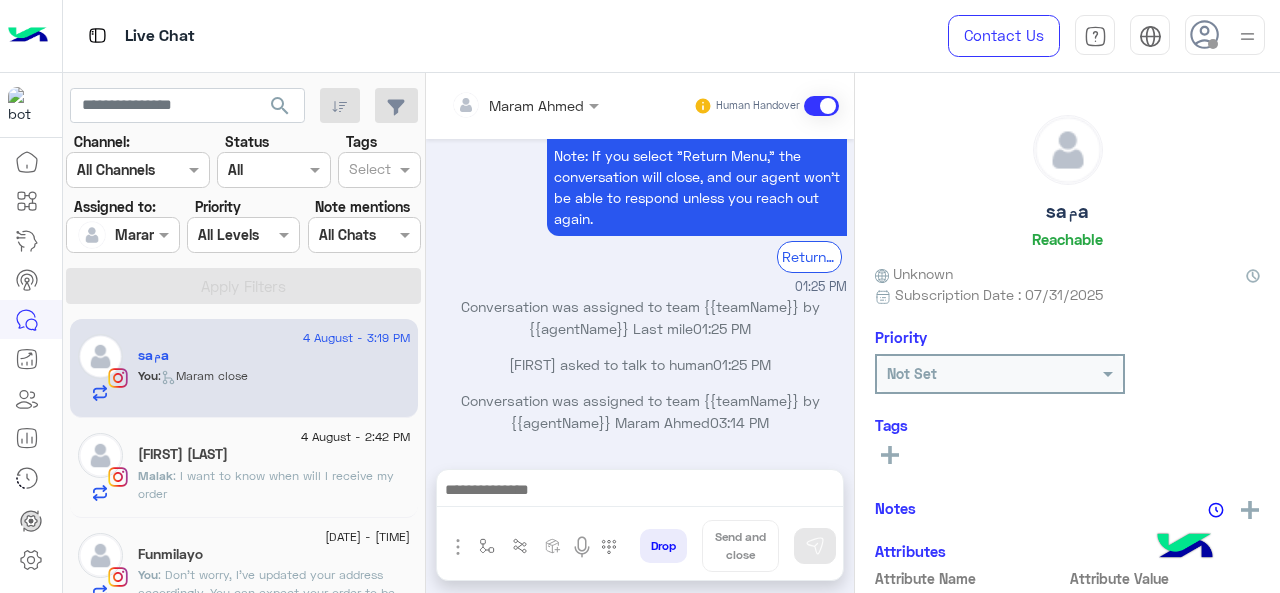 click on "Malak : I want to know when will I receive my order" 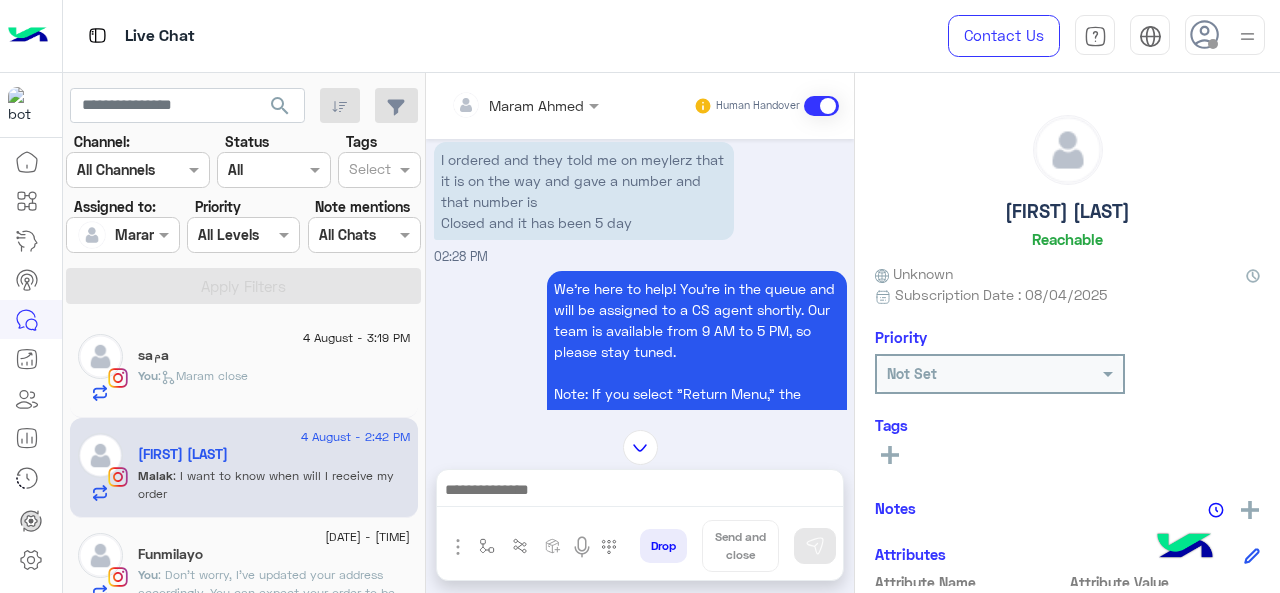 scroll, scrollTop: 328, scrollLeft: 0, axis: vertical 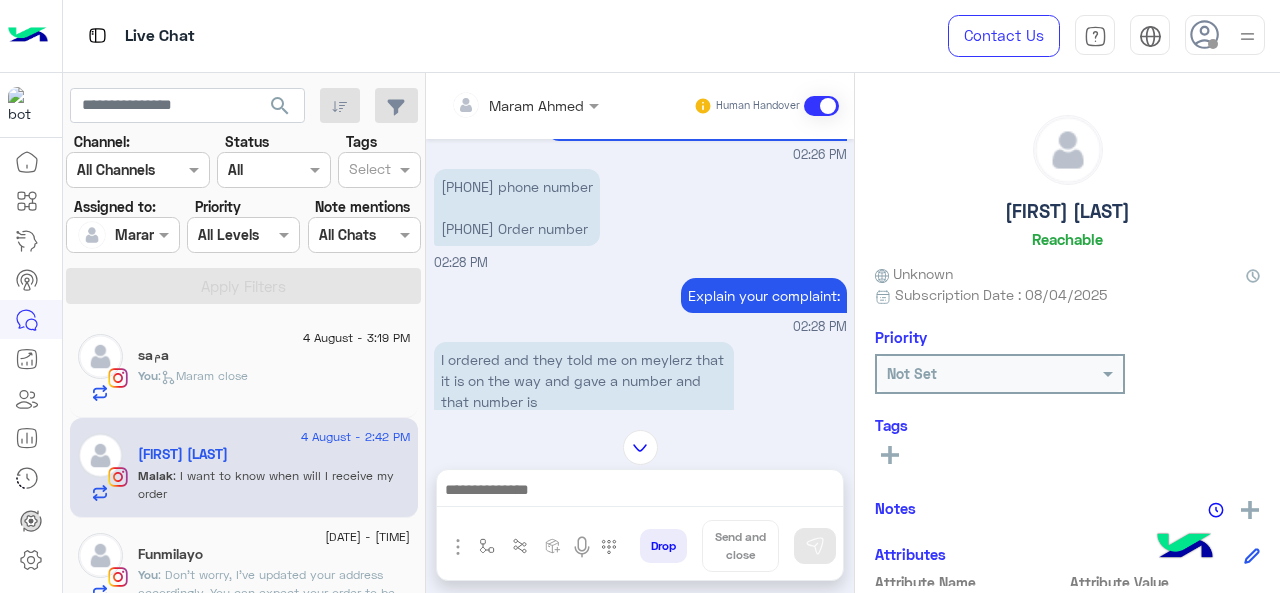 click on "01004900800 phone number  63777014646001 Order number" at bounding box center (517, 207) 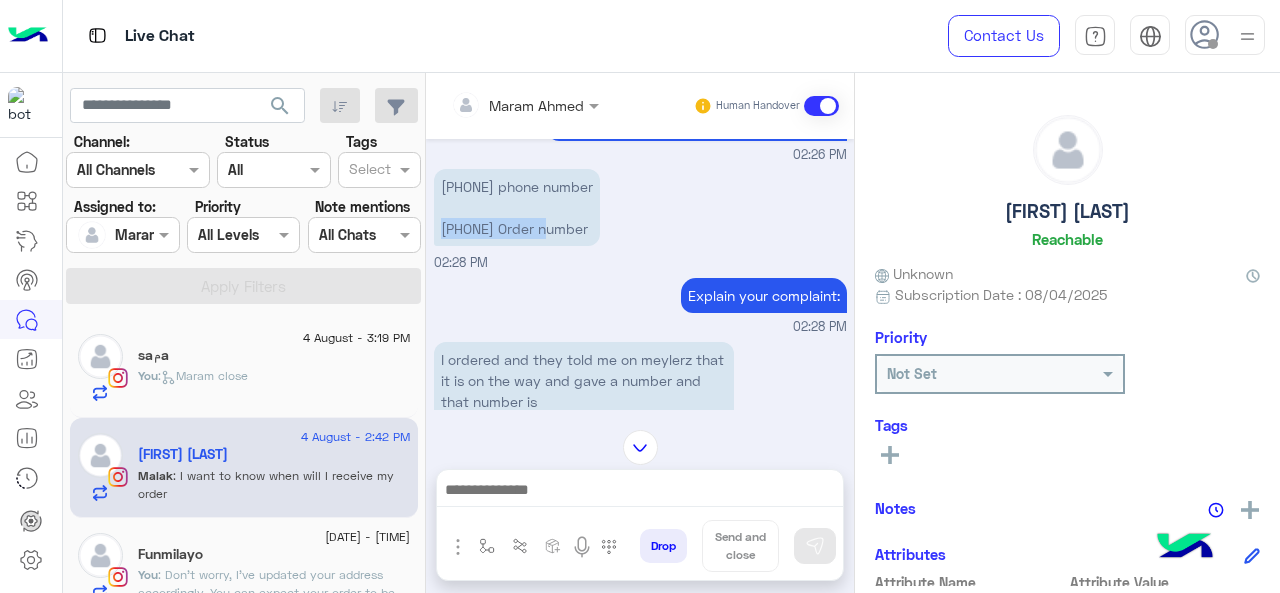 click on "01004900800 phone number  63777014646001 Order number" at bounding box center [517, 207] 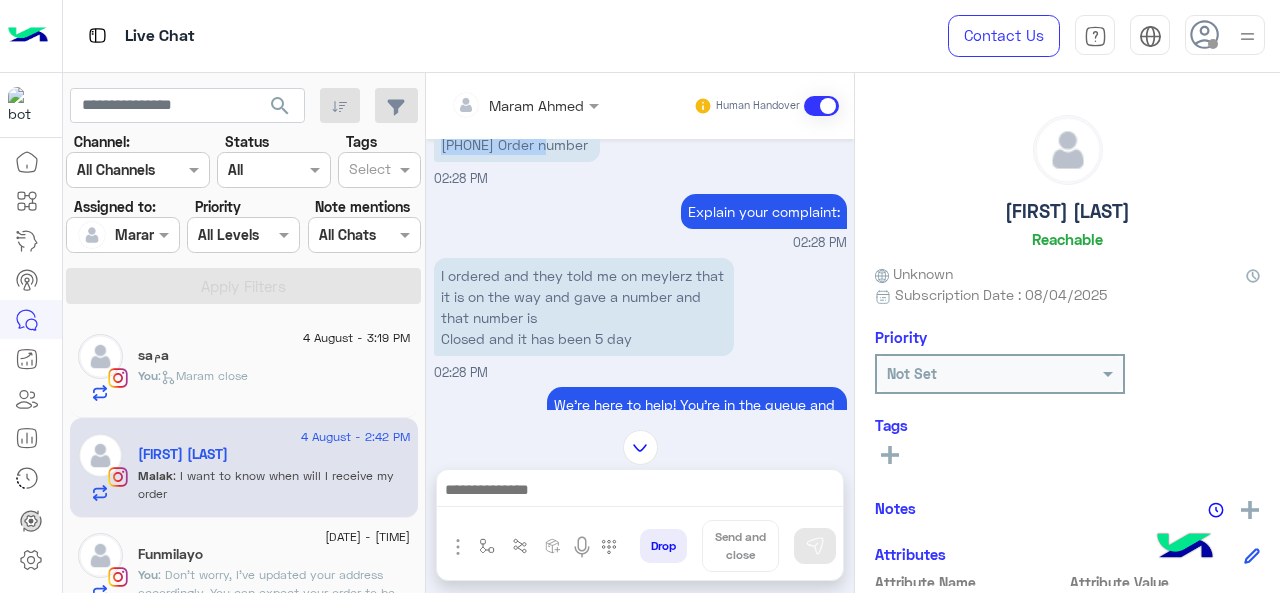scroll, scrollTop: 528, scrollLeft: 0, axis: vertical 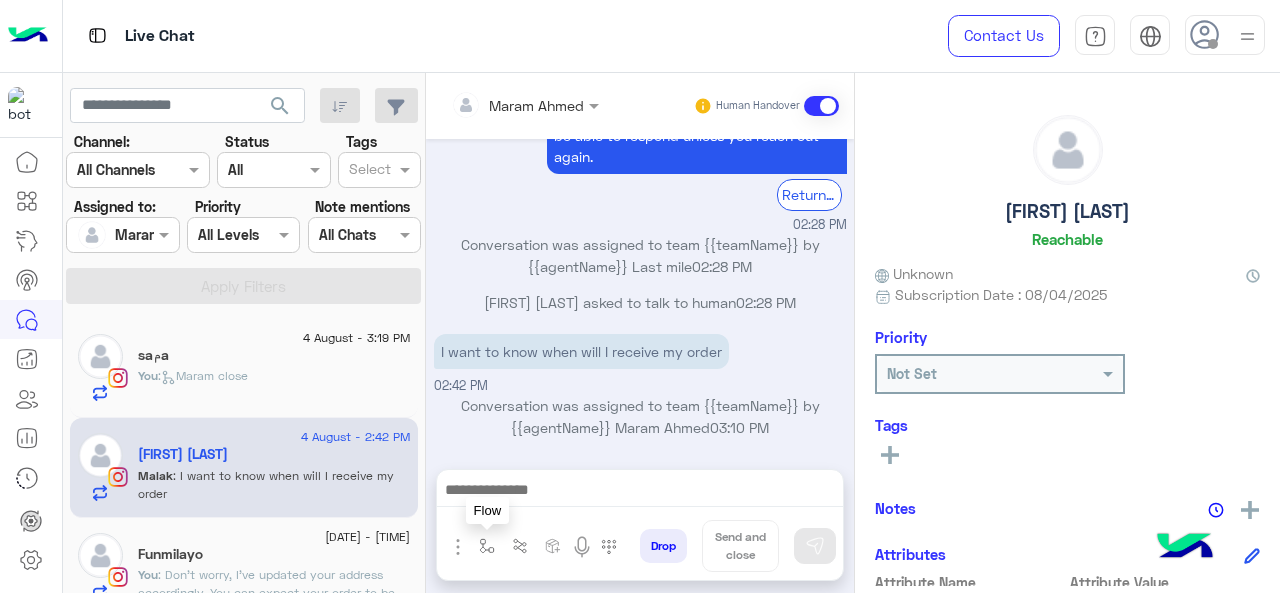click at bounding box center (487, 546) 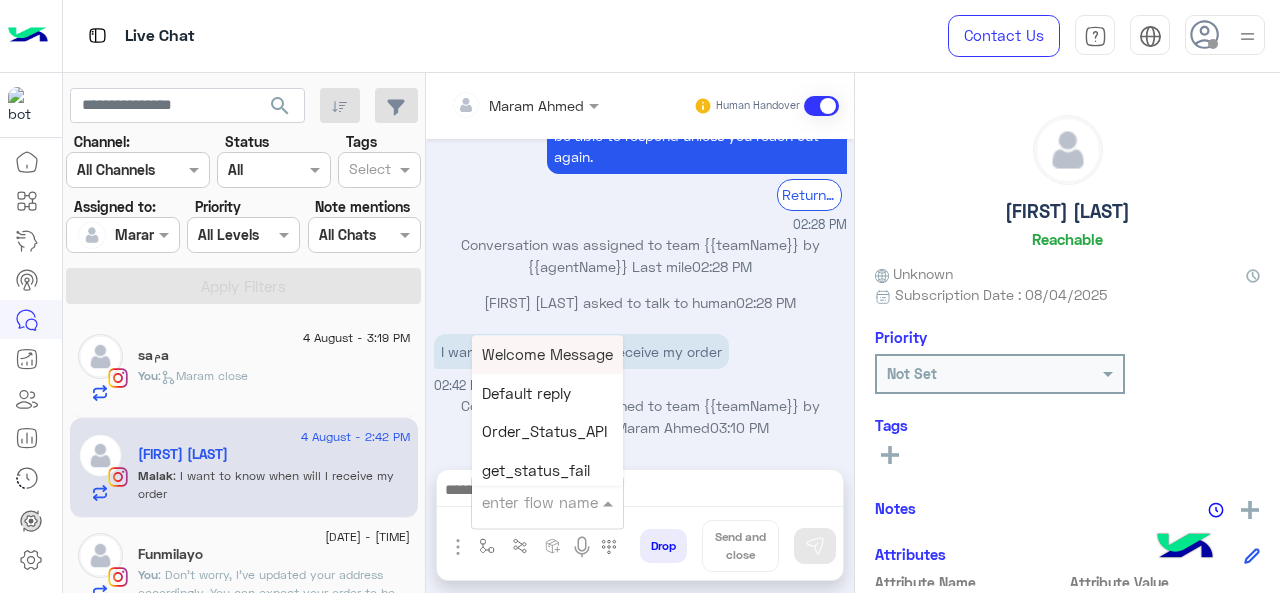 click on "enter flow name" at bounding box center [540, 502] 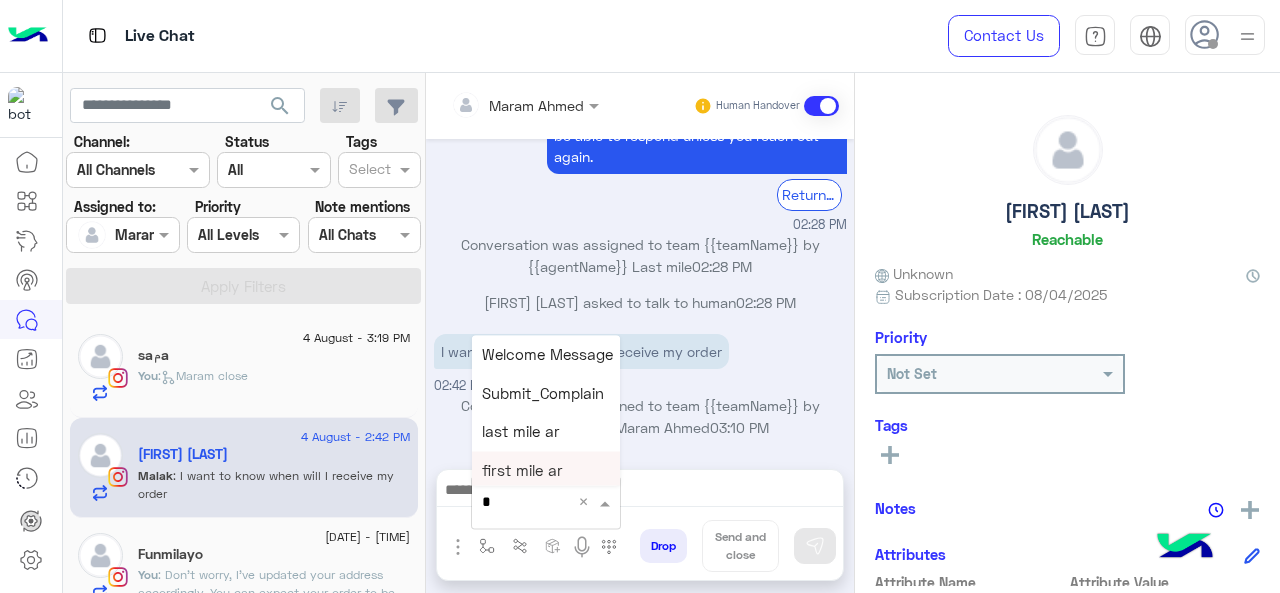 type on "*" 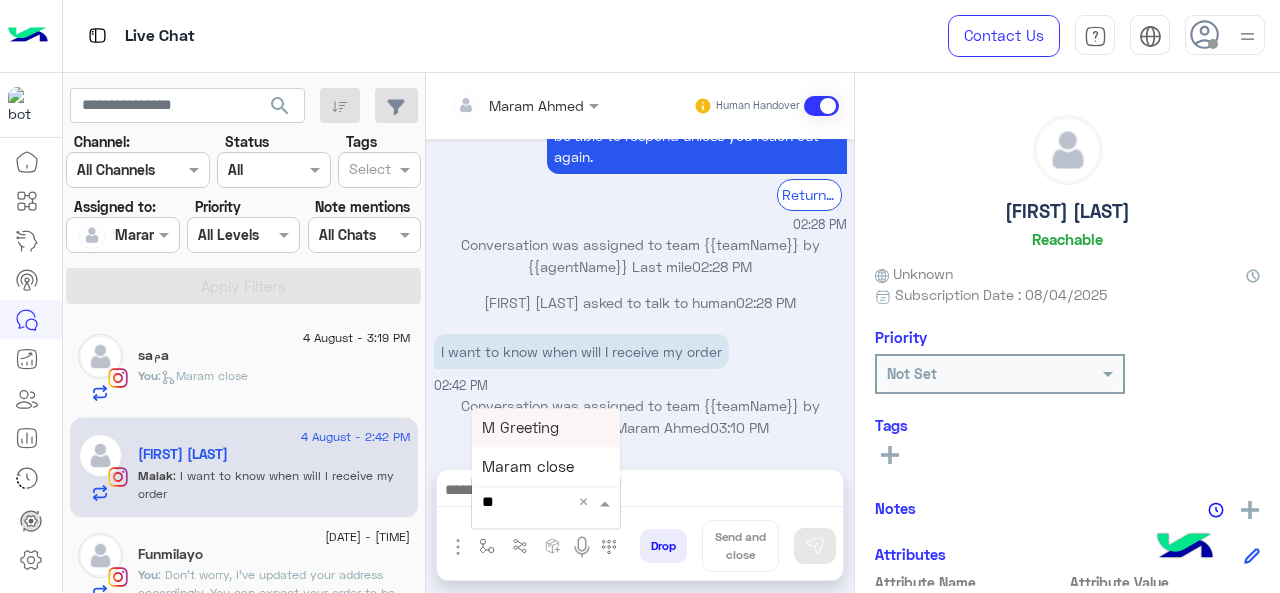click on "M Greeting" at bounding box center [546, 427] 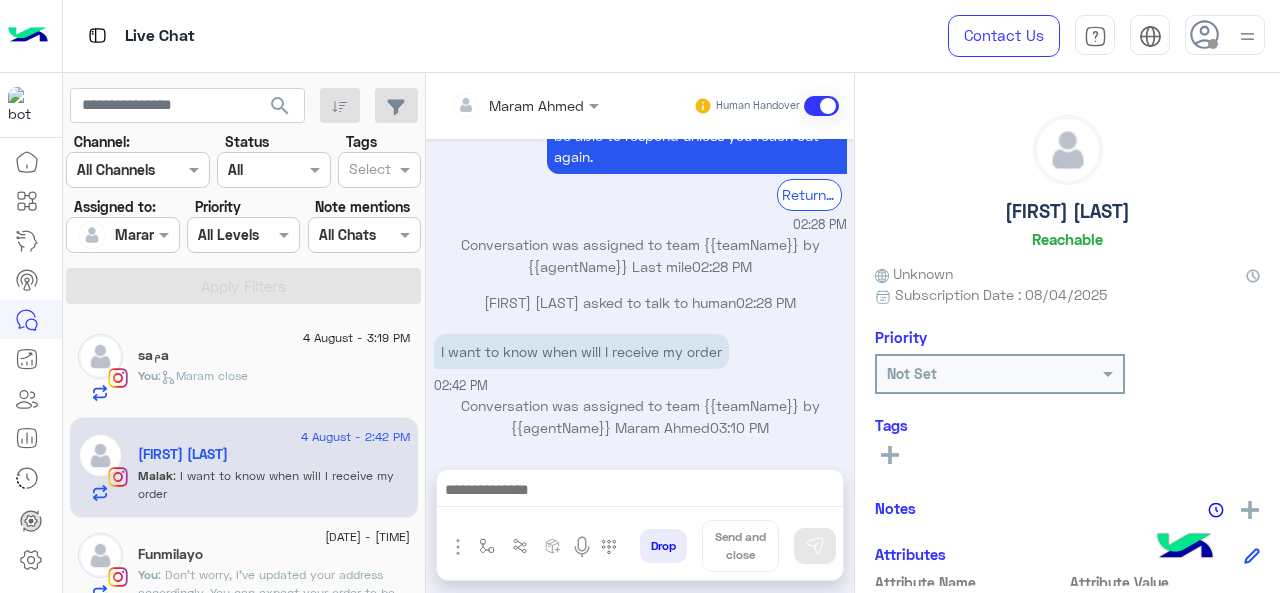 type on "**********" 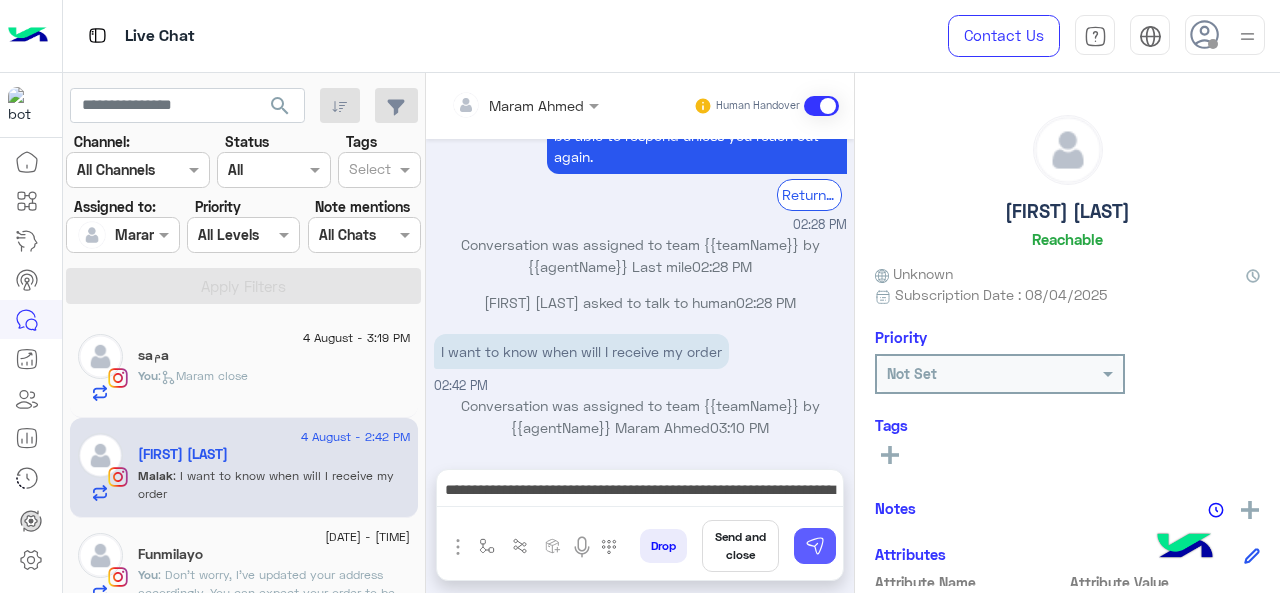 click at bounding box center (815, 546) 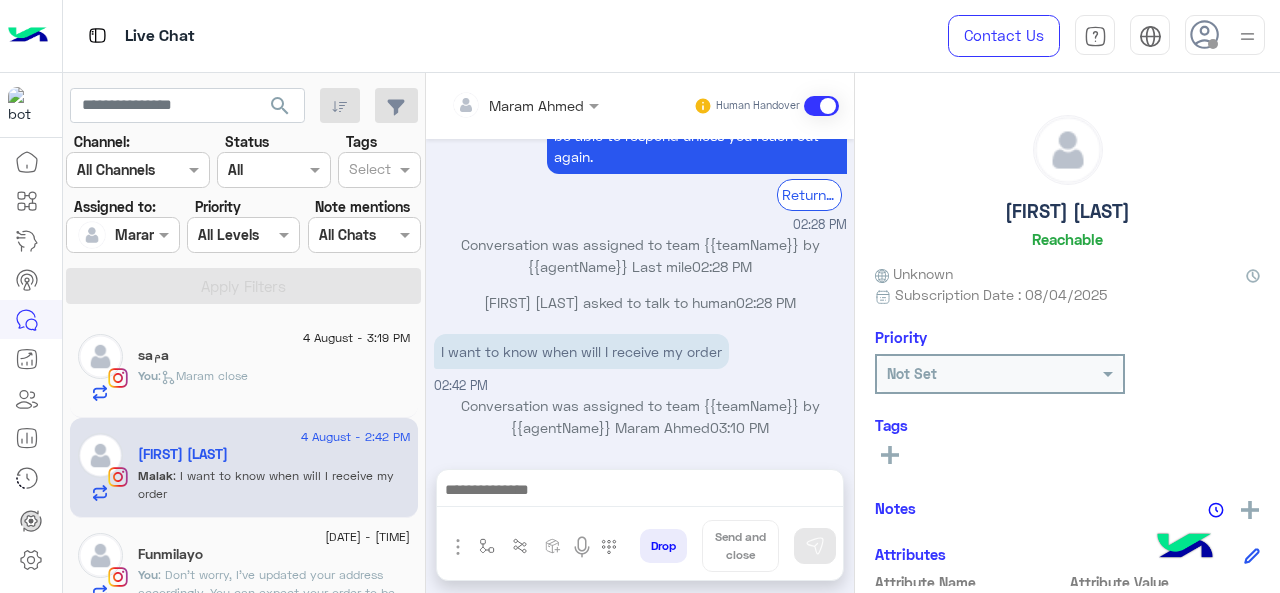 click at bounding box center [640, 492] 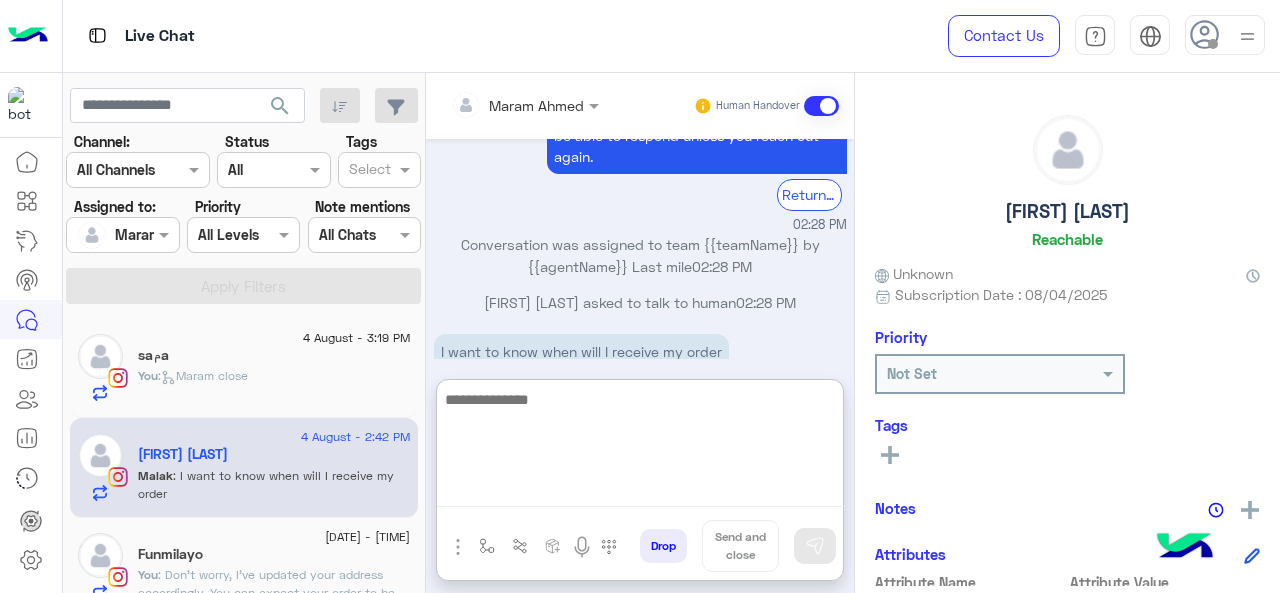 scroll, scrollTop: 1039, scrollLeft: 0, axis: vertical 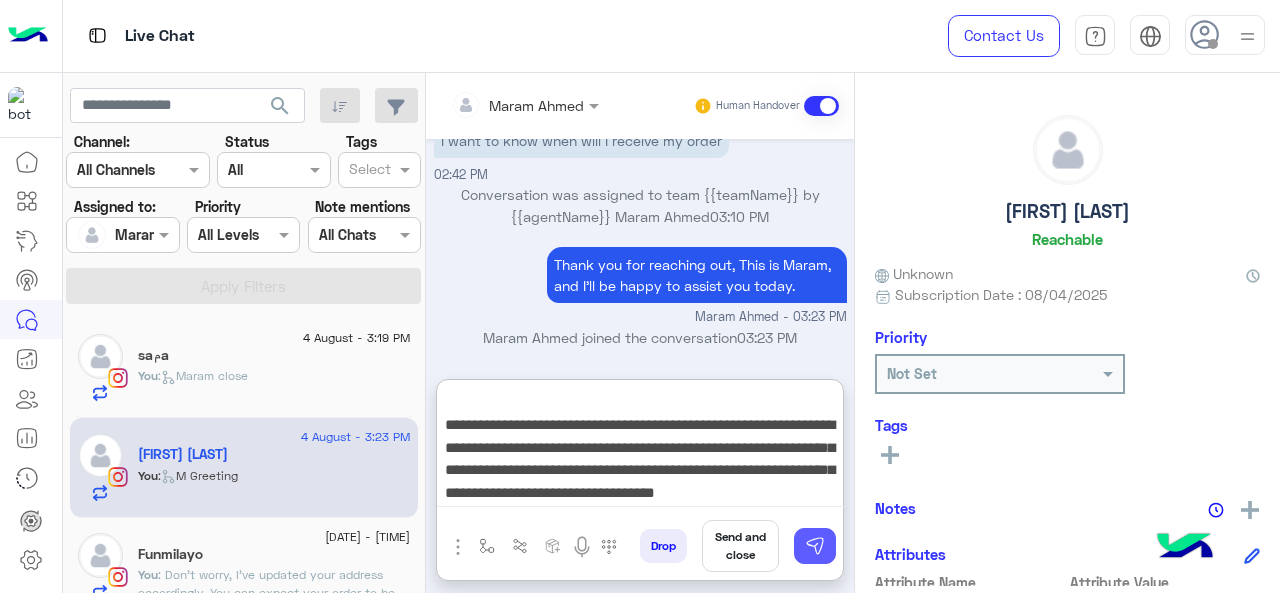 type on "**********" 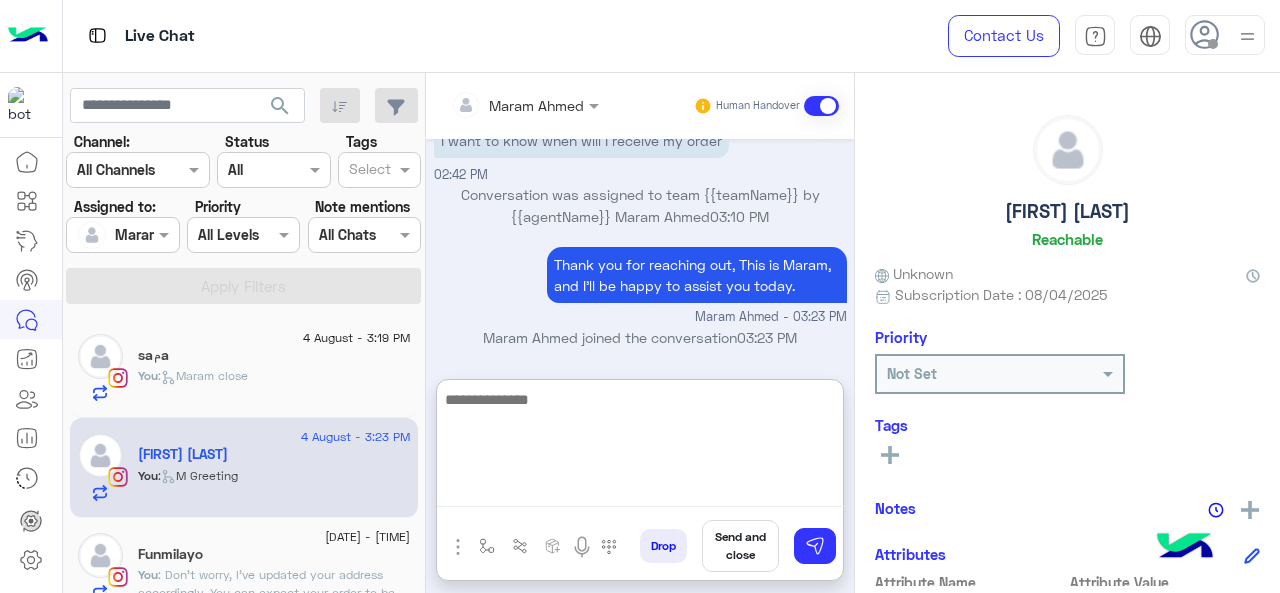 scroll, scrollTop: 0, scrollLeft: 0, axis: both 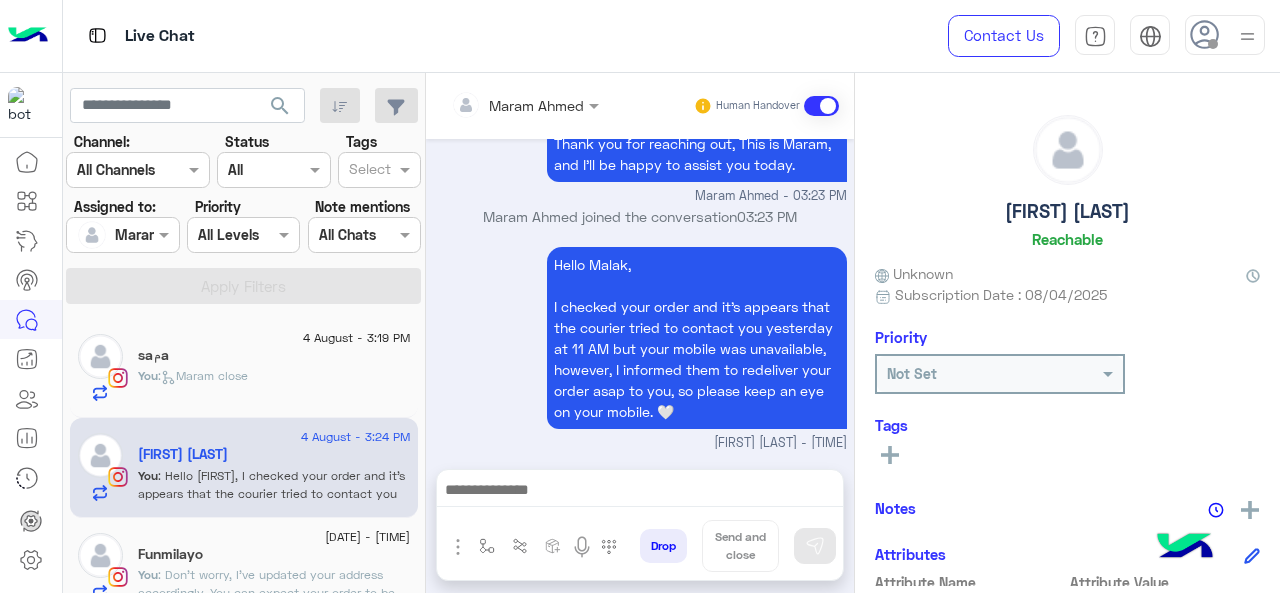 click on "Funmilayo" 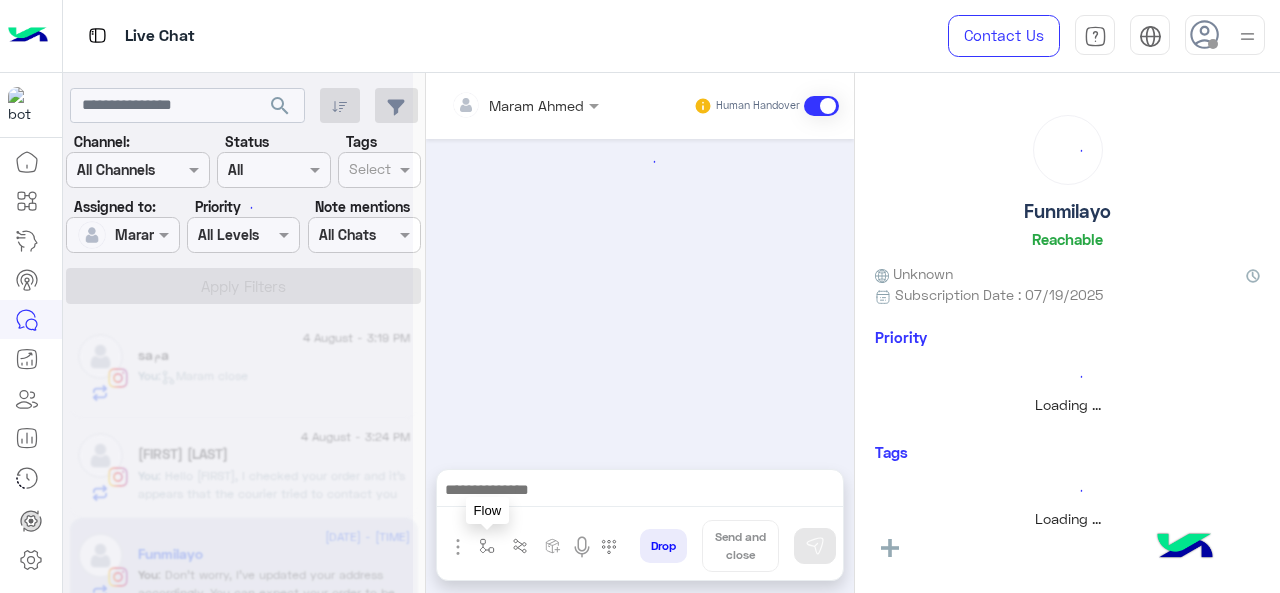 click at bounding box center (487, 546) 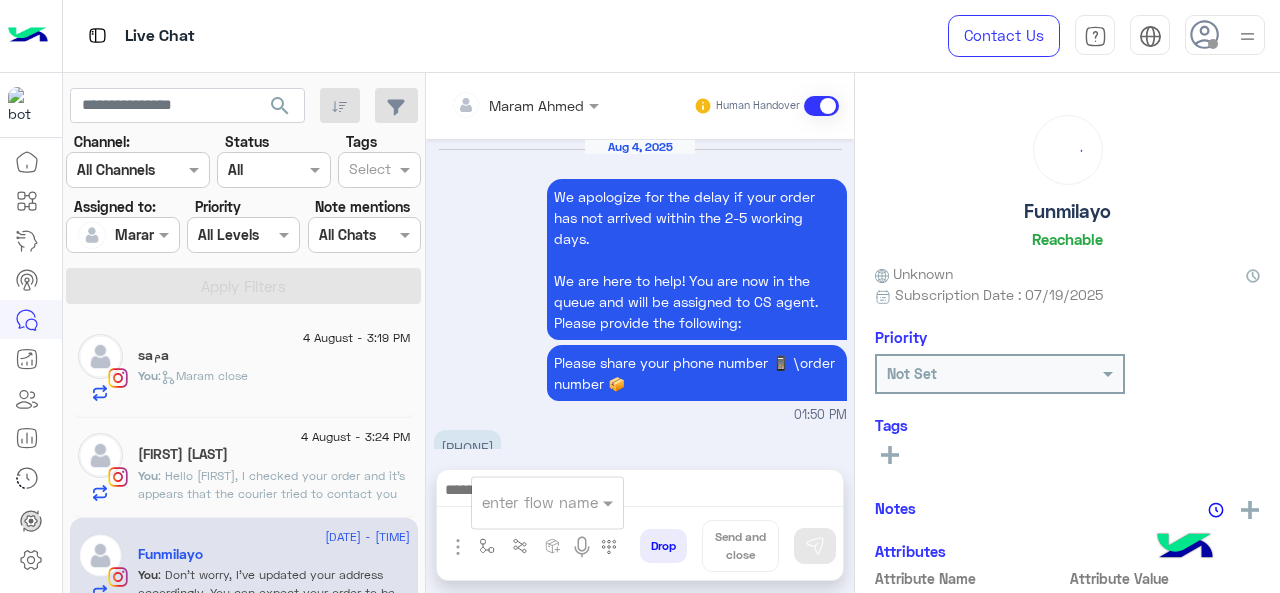 click at bounding box center [523, 502] 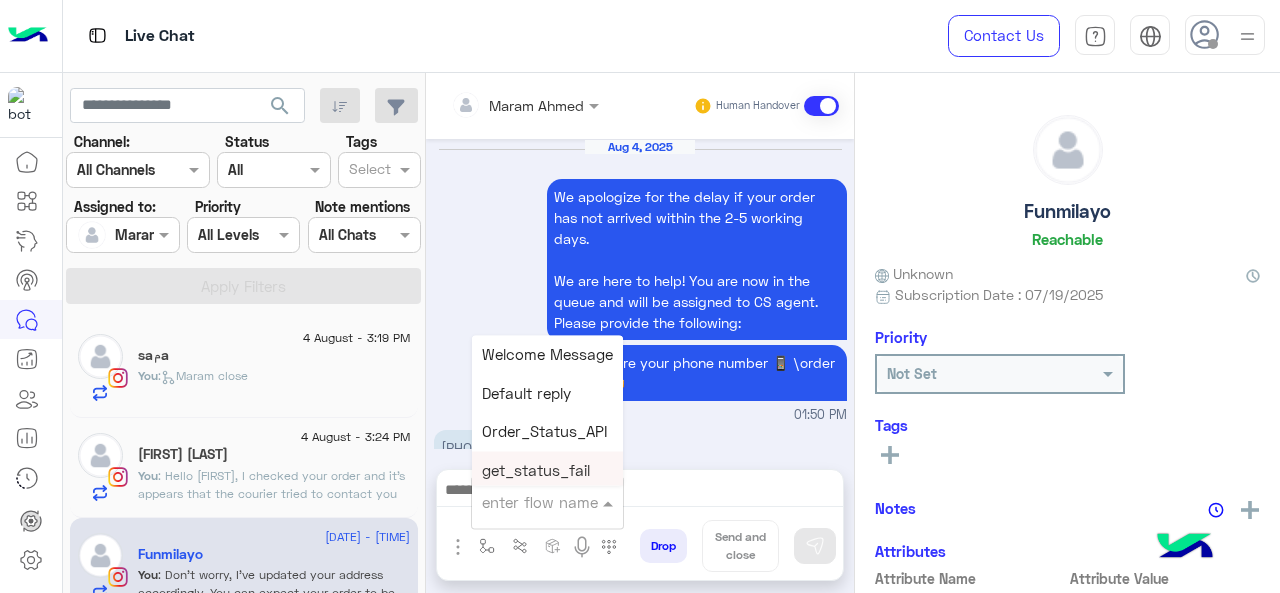scroll, scrollTop: 794, scrollLeft: 0, axis: vertical 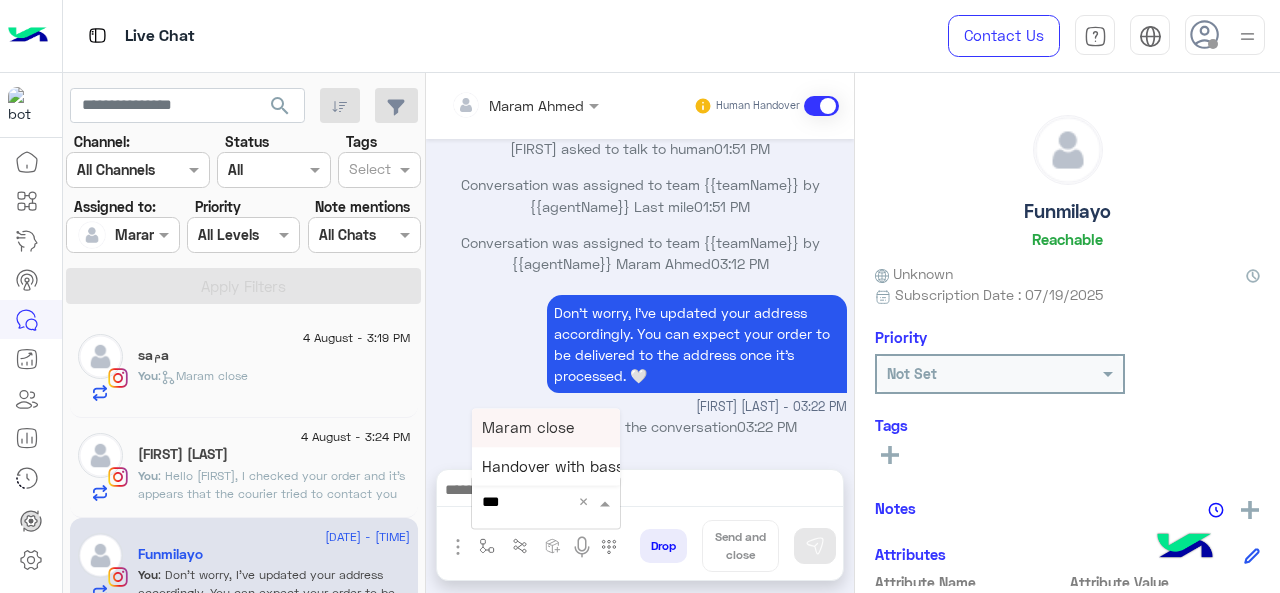 type on "****" 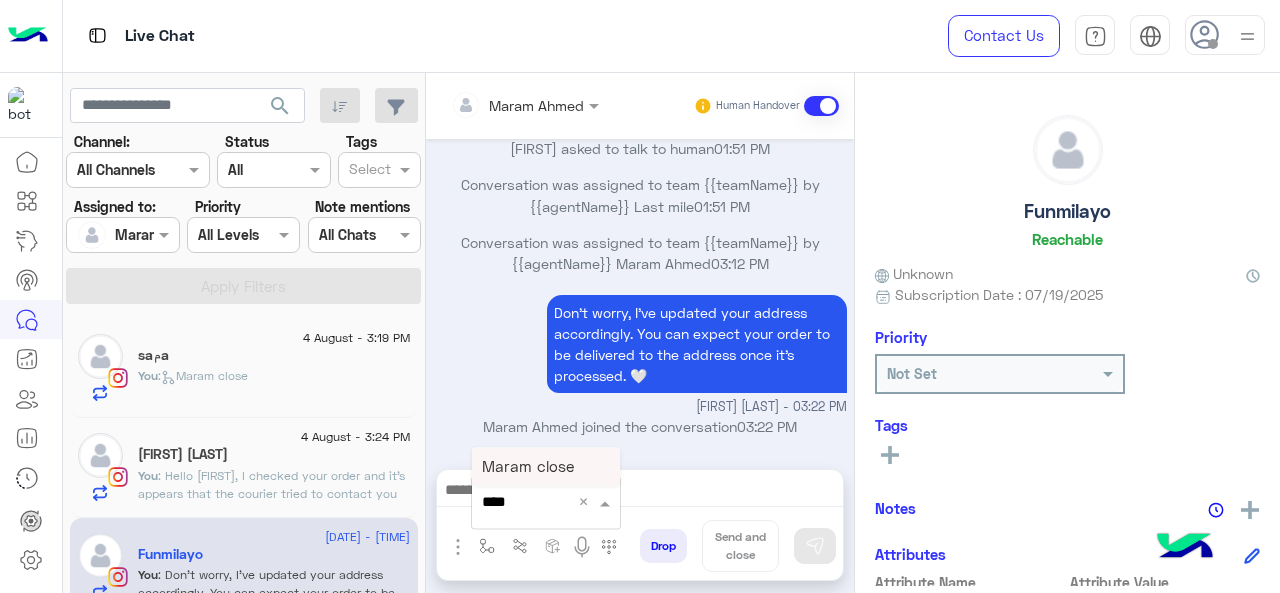 click on "Maram close" at bounding box center [546, 466] 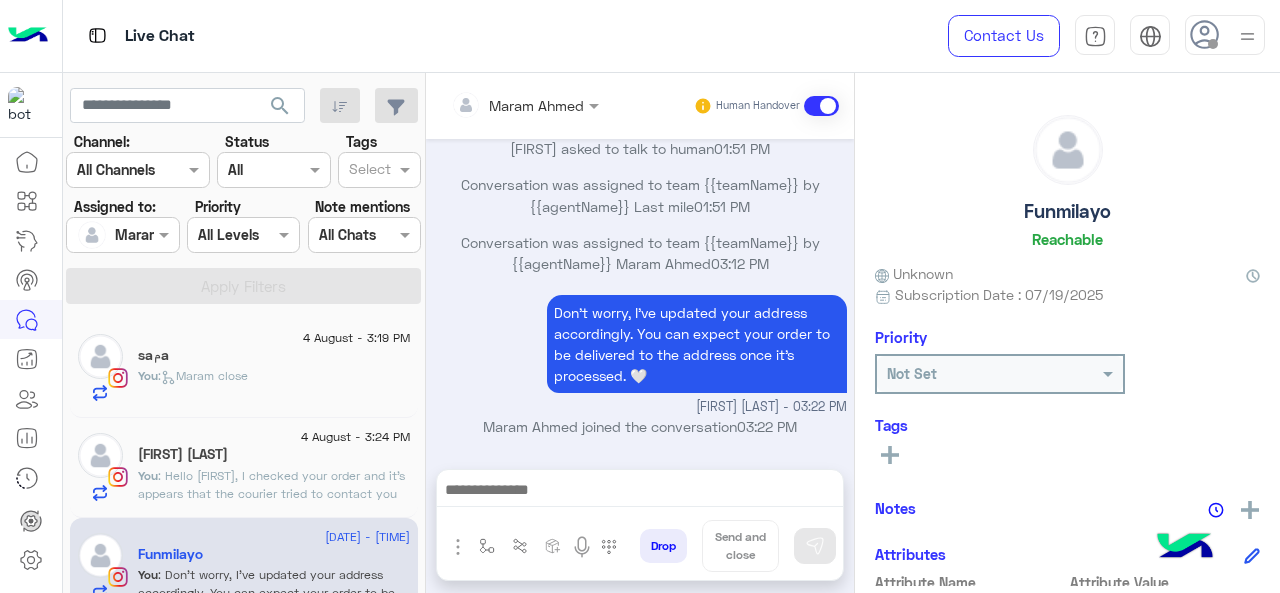 type on "**********" 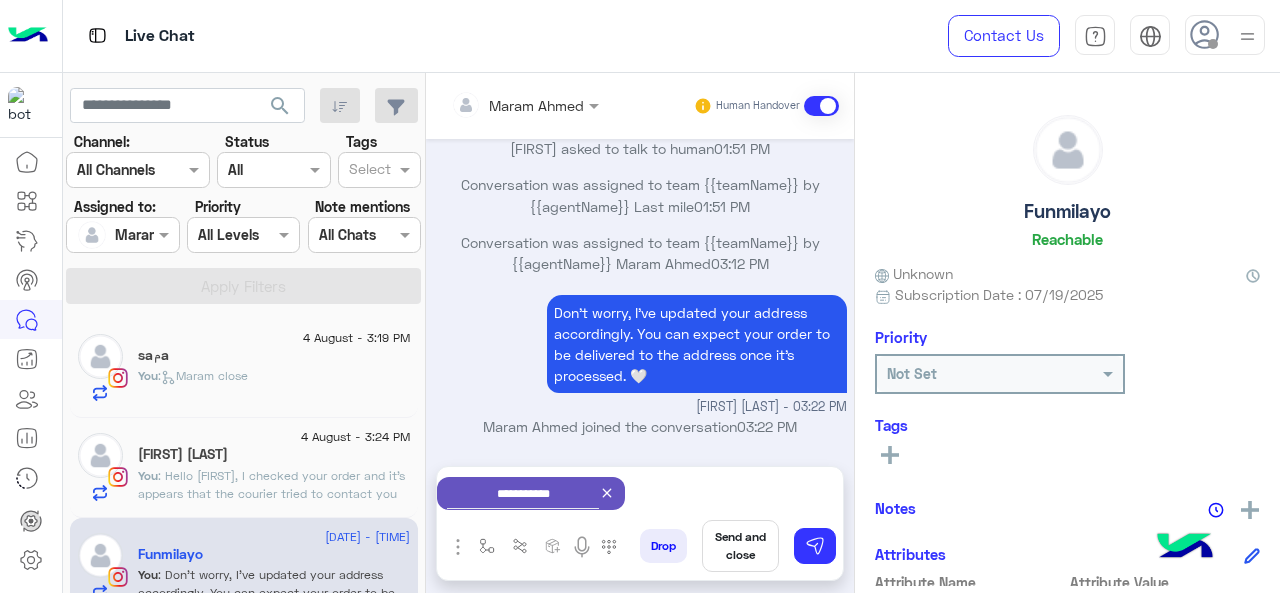 click on "Send and close" at bounding box center (740, 546) 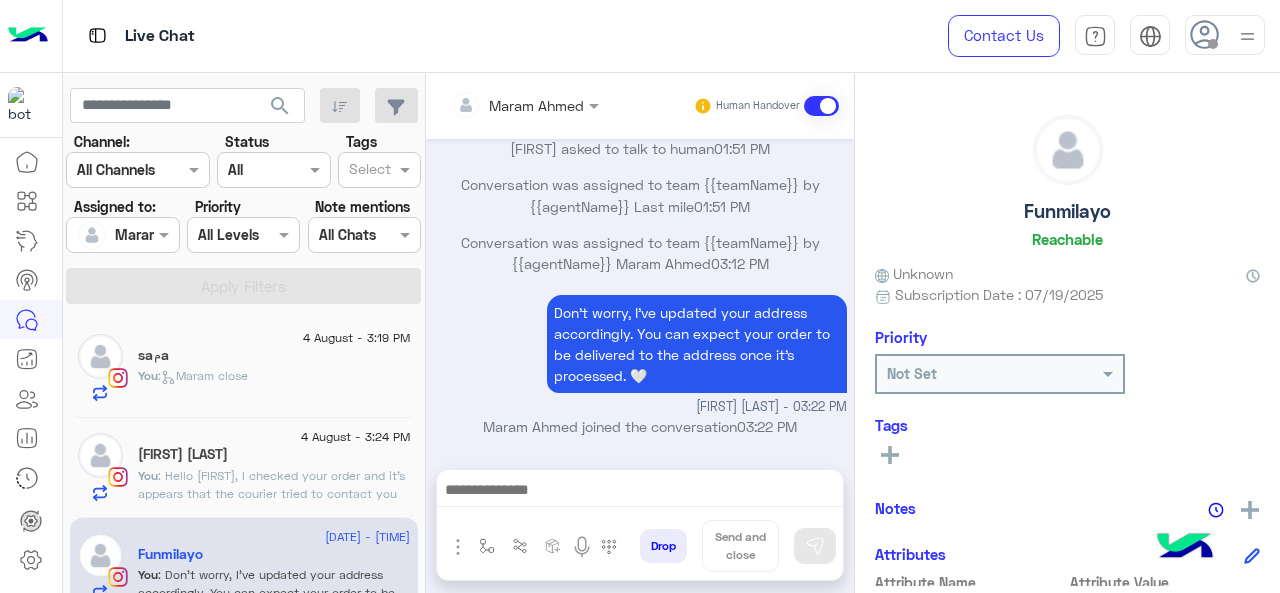 scroll, scrollTop: 815, scrollLeft: 0, axis: vertical 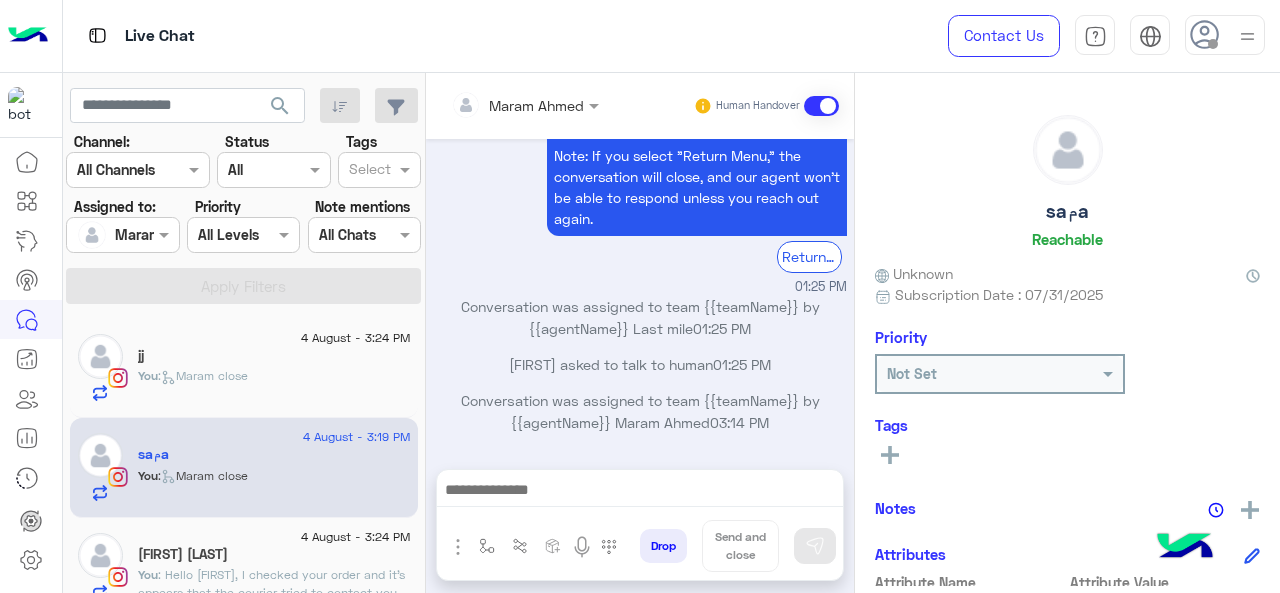 click on "[FIRST] [LAST]" 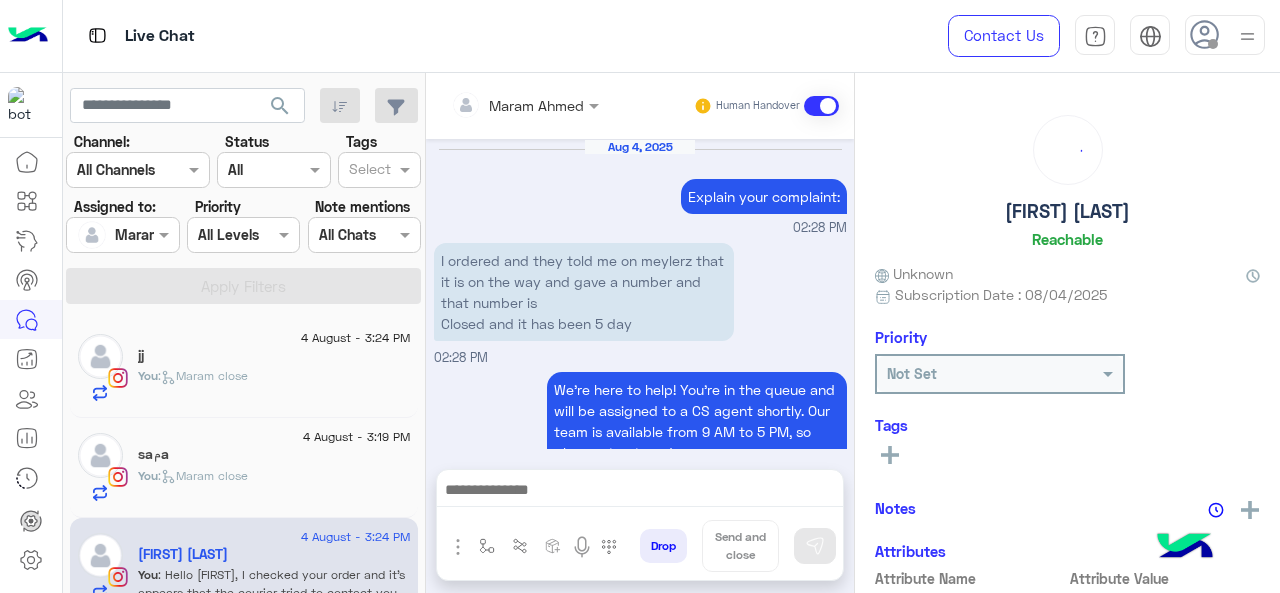 scroll, scrollTop: 733, scrollLeft: 0, axis: vertical 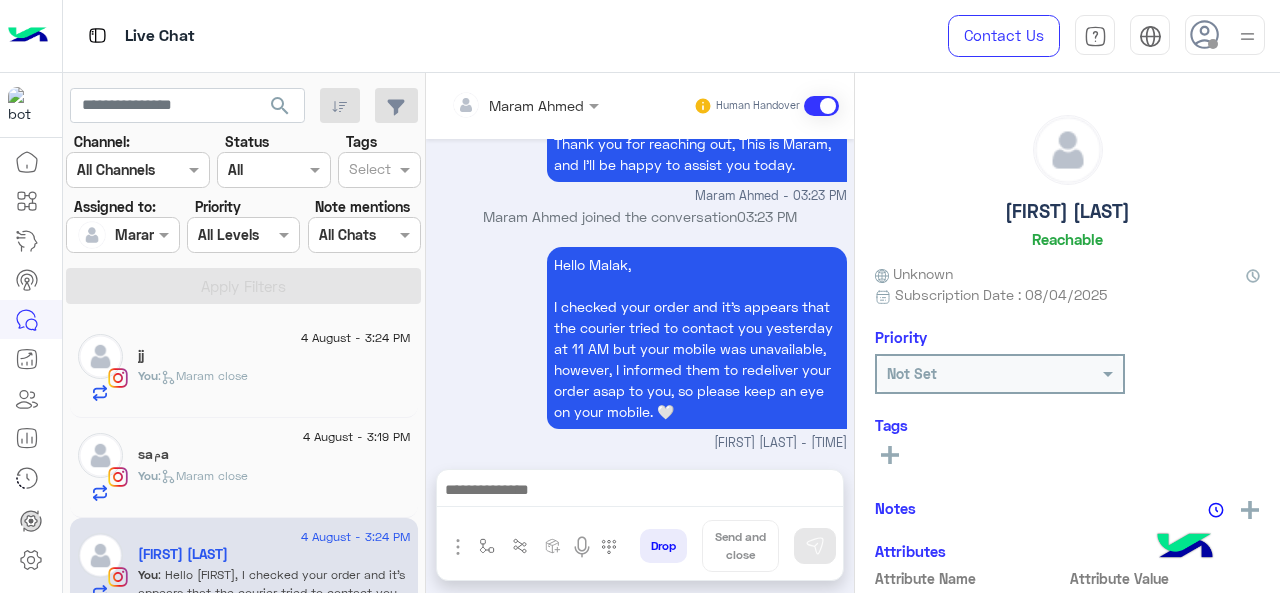 click on "You  :   Maram close" 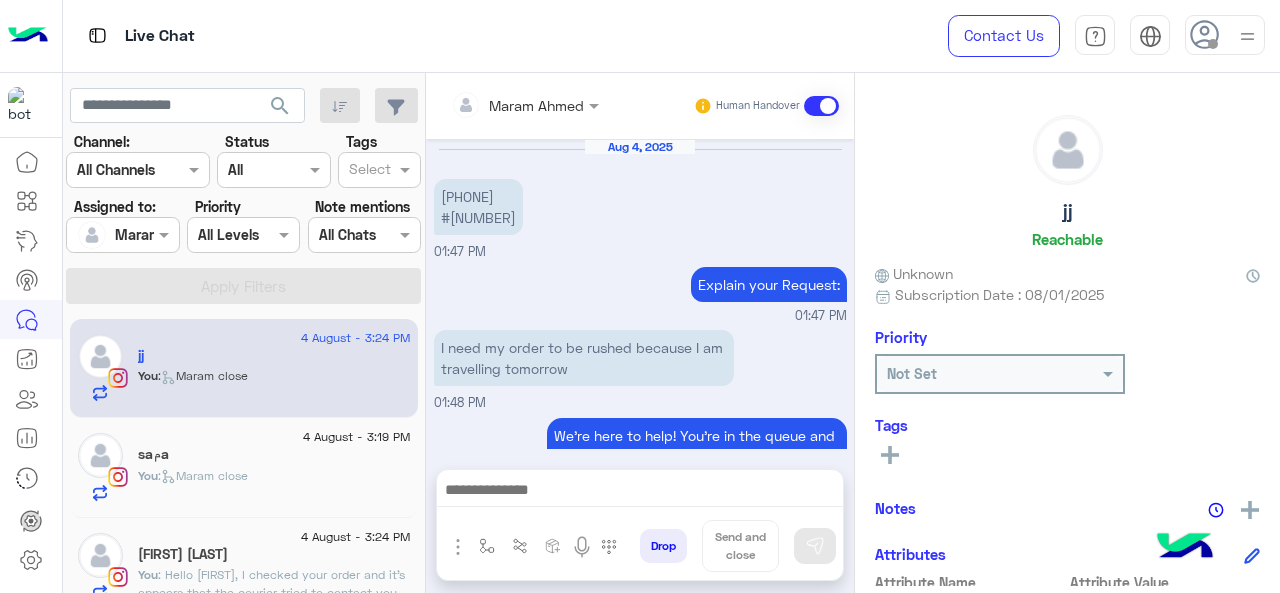 scroll, scrollTop: 733, scrollLeft: 0, axis: vertical 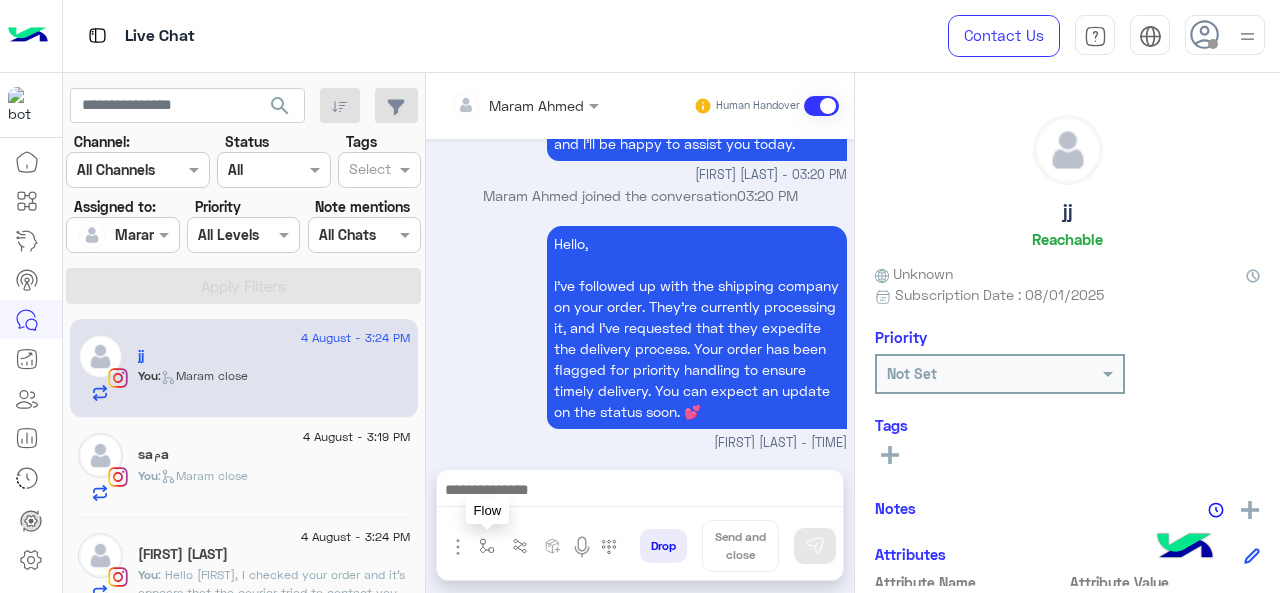 click at bounding box center (487, 546) 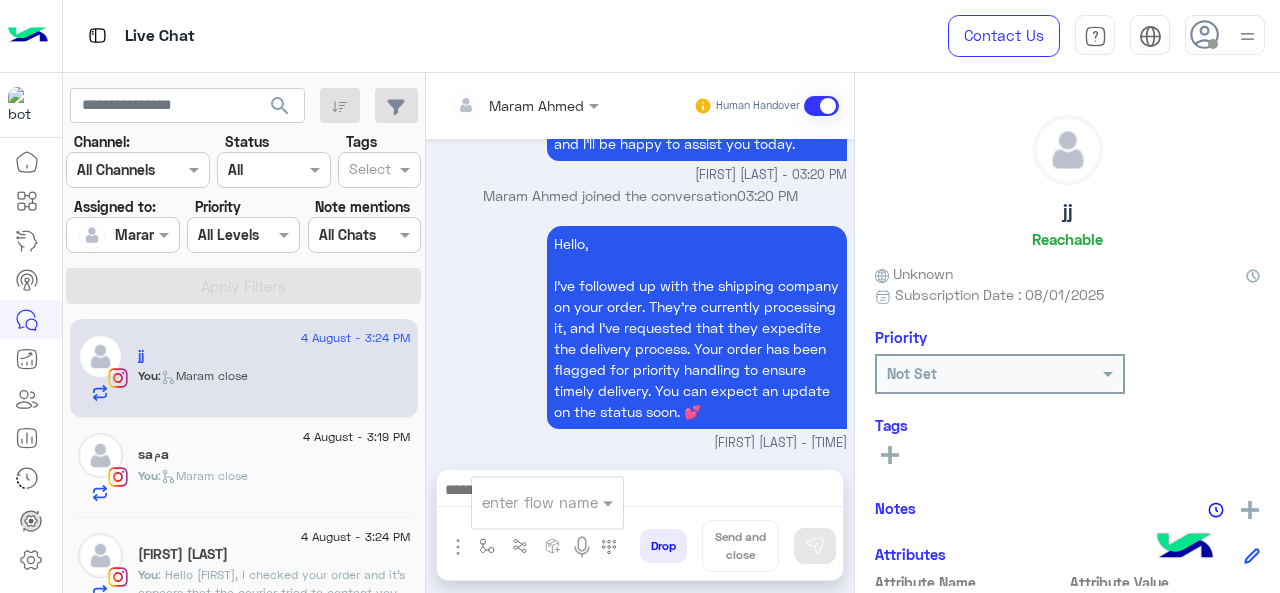 click on "enter flow name" at bounding box center [547, 502] 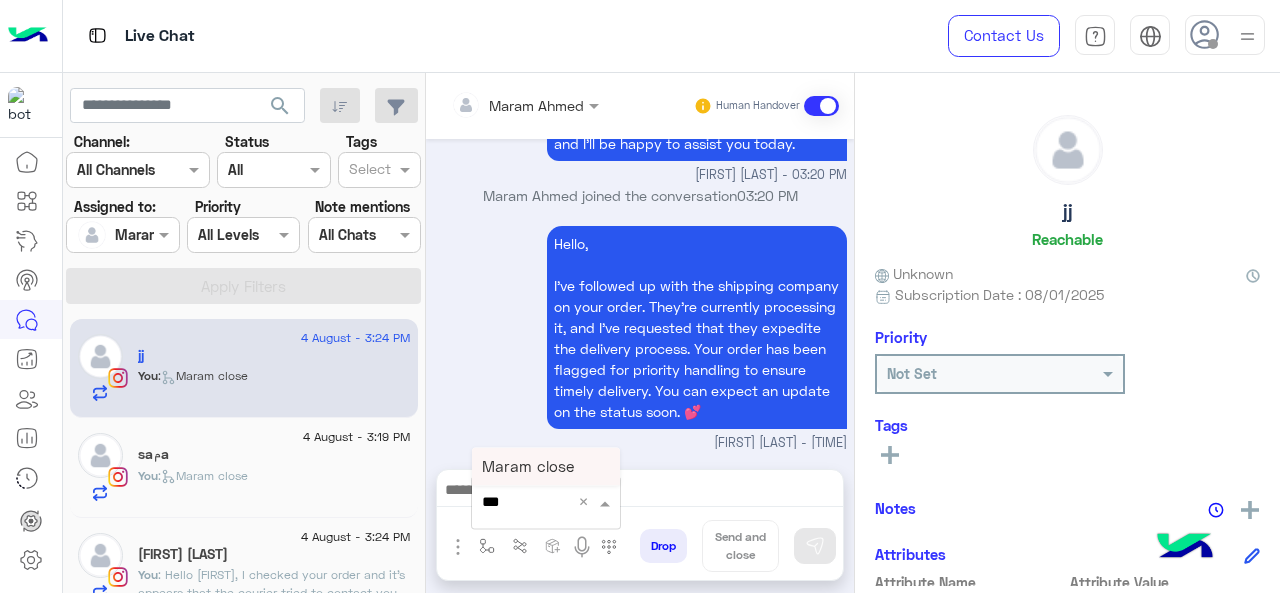 type on "****" 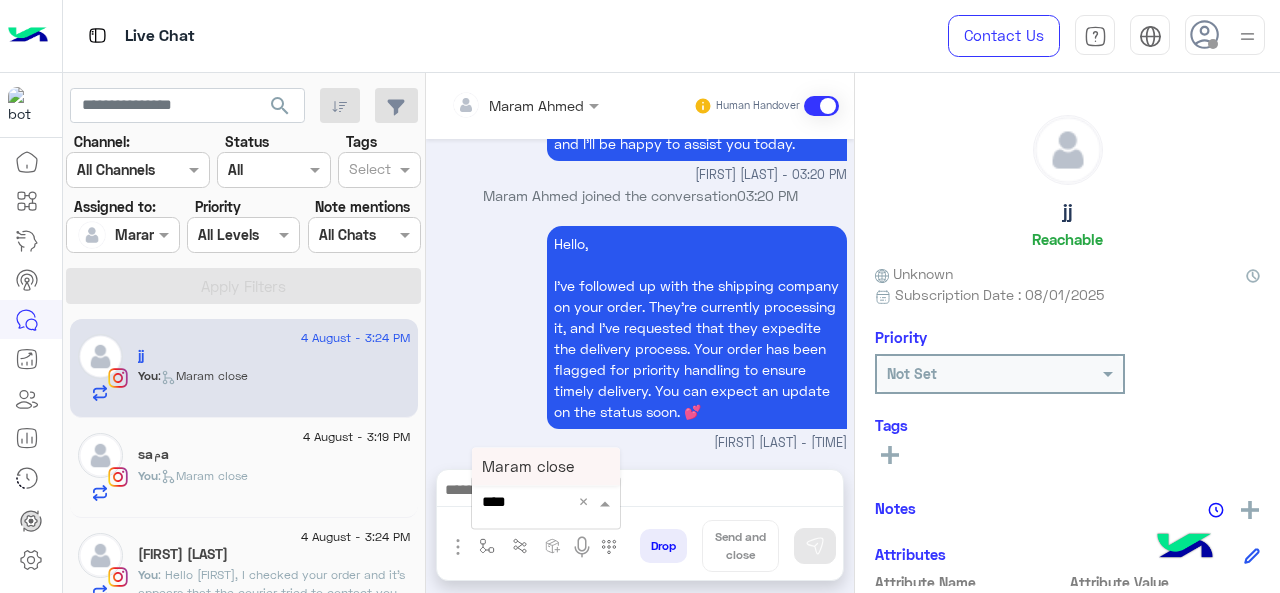 click on "Maram close" at bounding box center [546, 466] 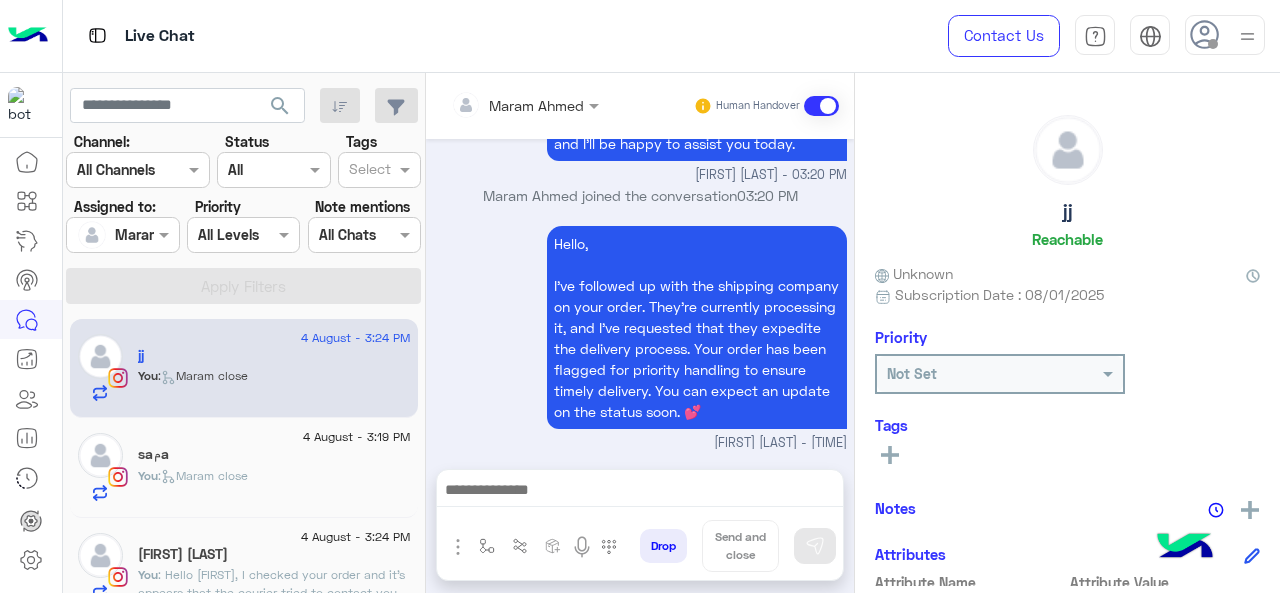type on "**********" 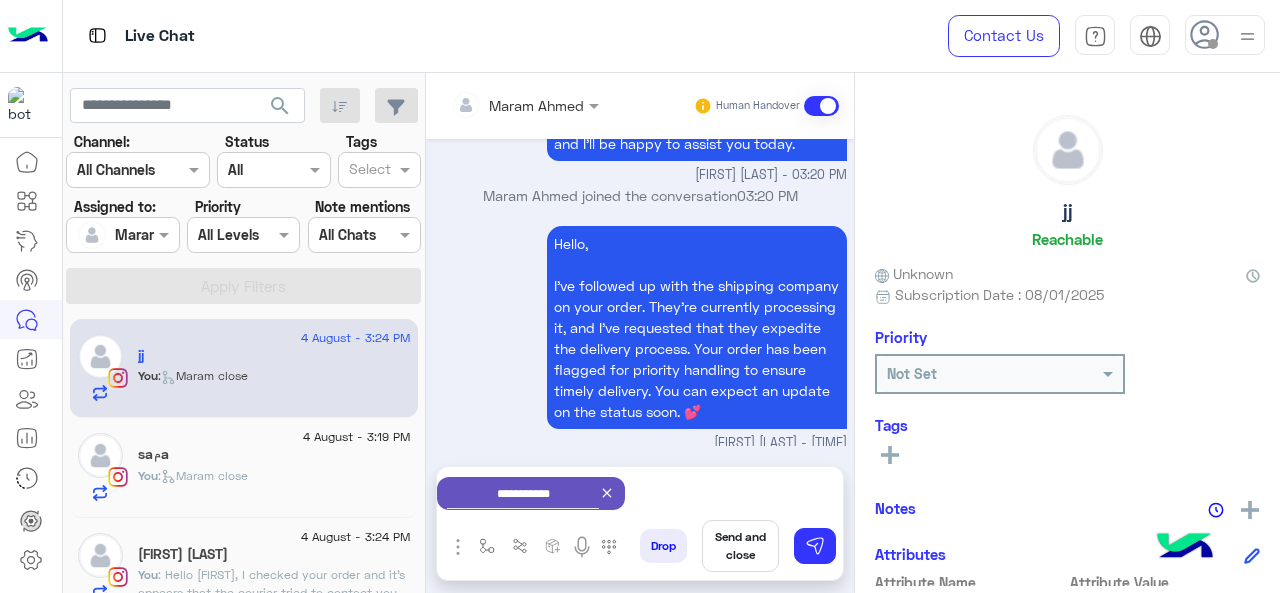 click on "Send and close" at bounding box center (740, 546) 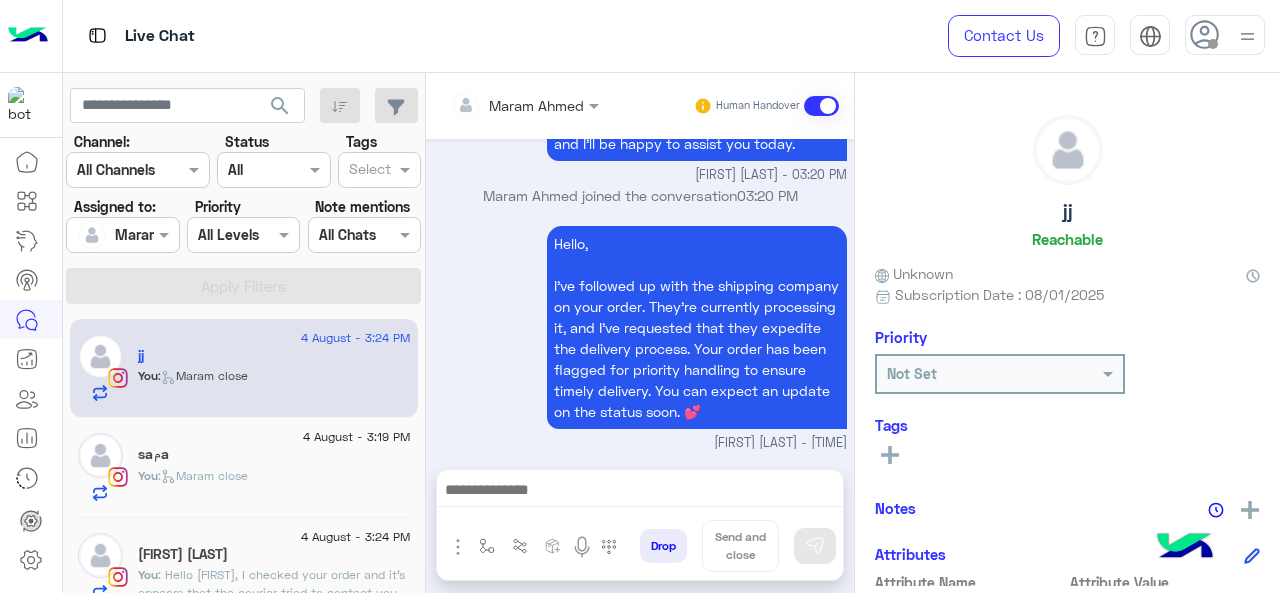 scroll, scrollTop: 754, scrollLeft: 0, axis: vertical 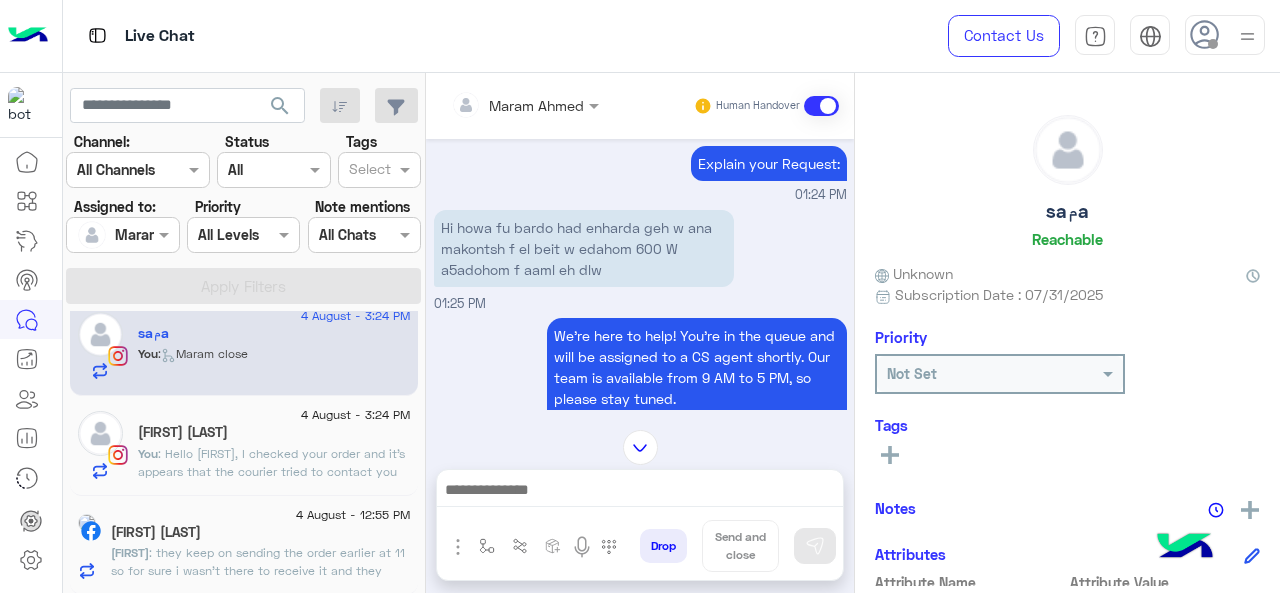 click on "Hanna : they keep on sending the order earlier at 11 so for sure i wasn’t there to receive it and they cancelled my order" 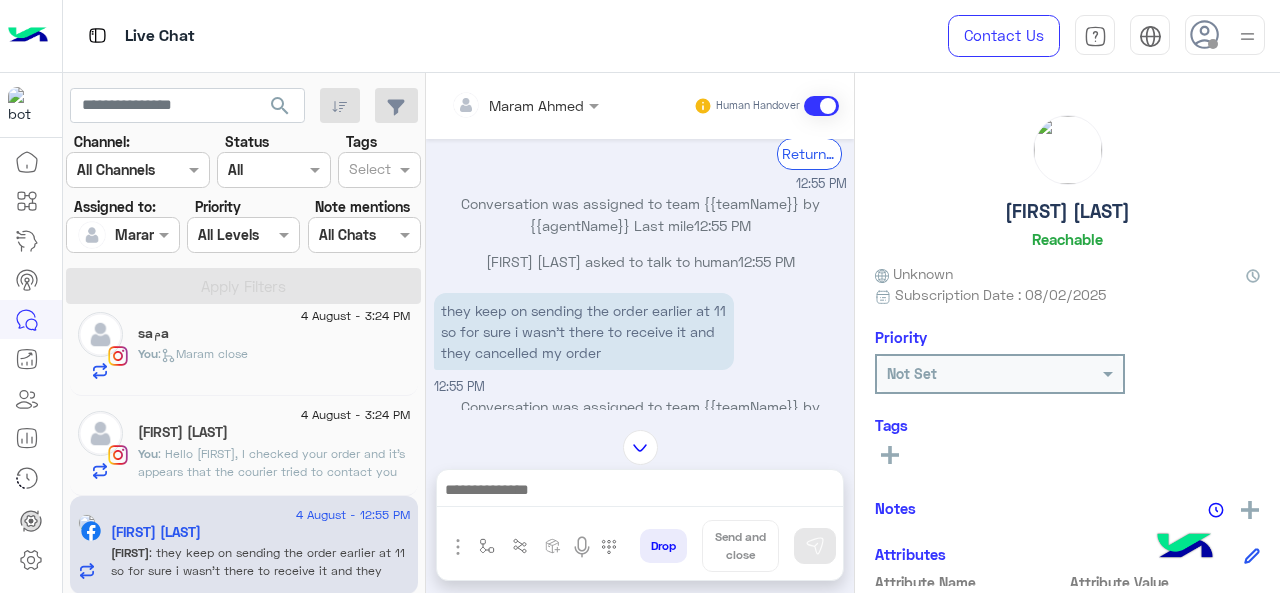 scroll, scrollTop: 828, scrollLeft: 0, axis: vertical 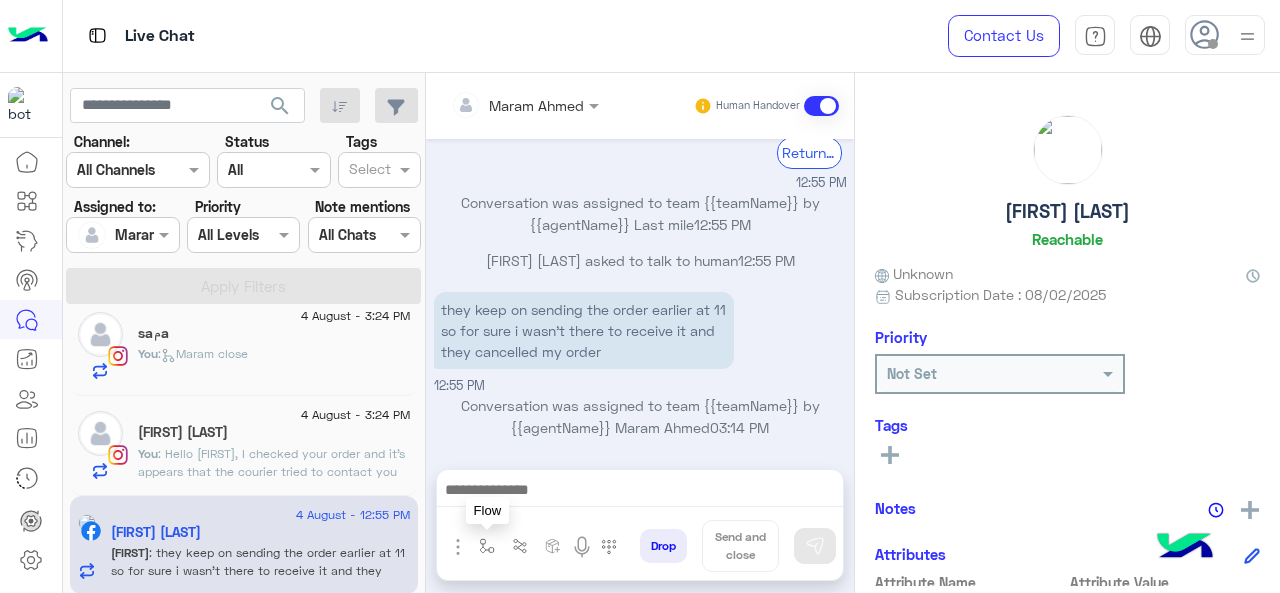 click at bounding box center (487, 546) 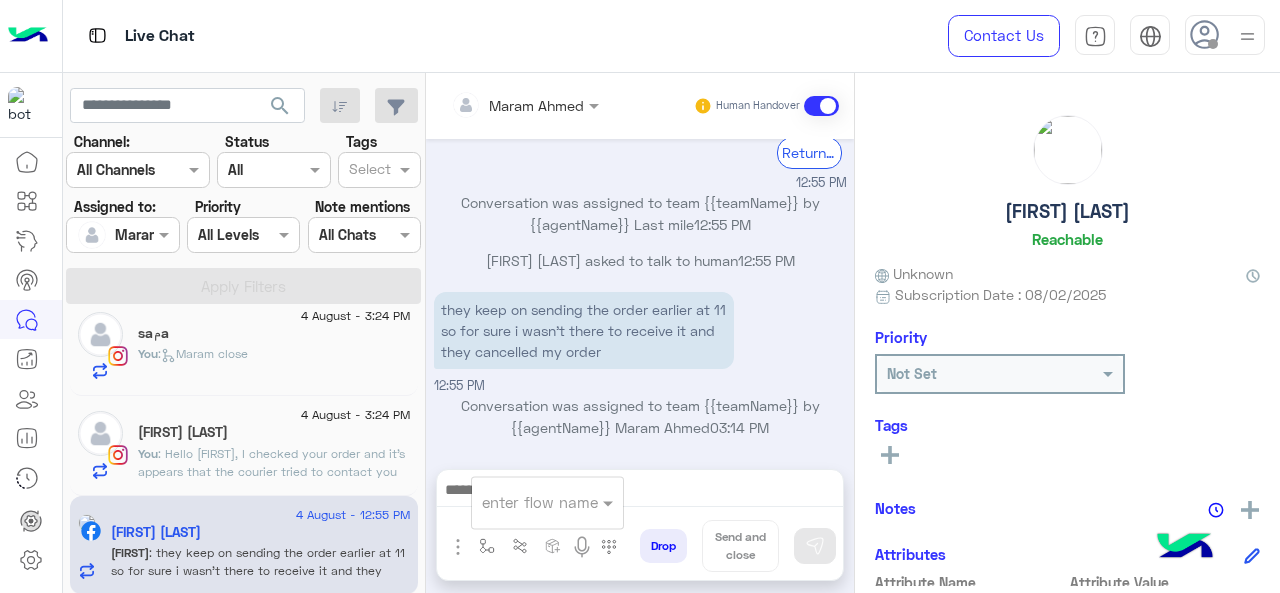 click on "enter flow name" at bounding box center (547, 502) 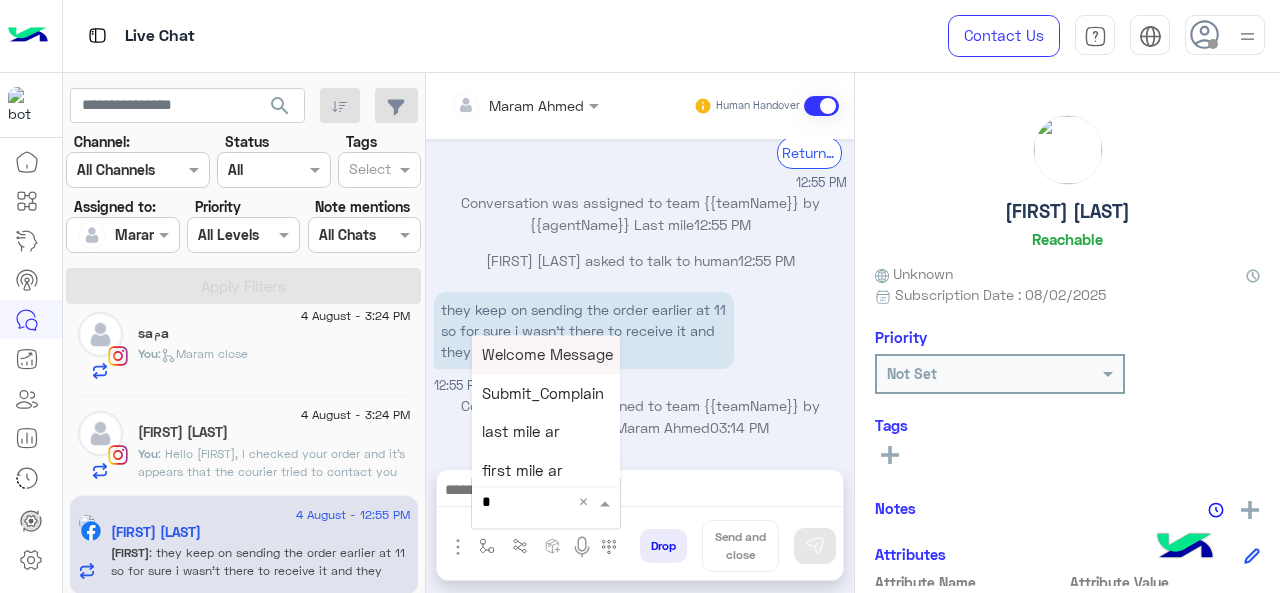 type on "*" 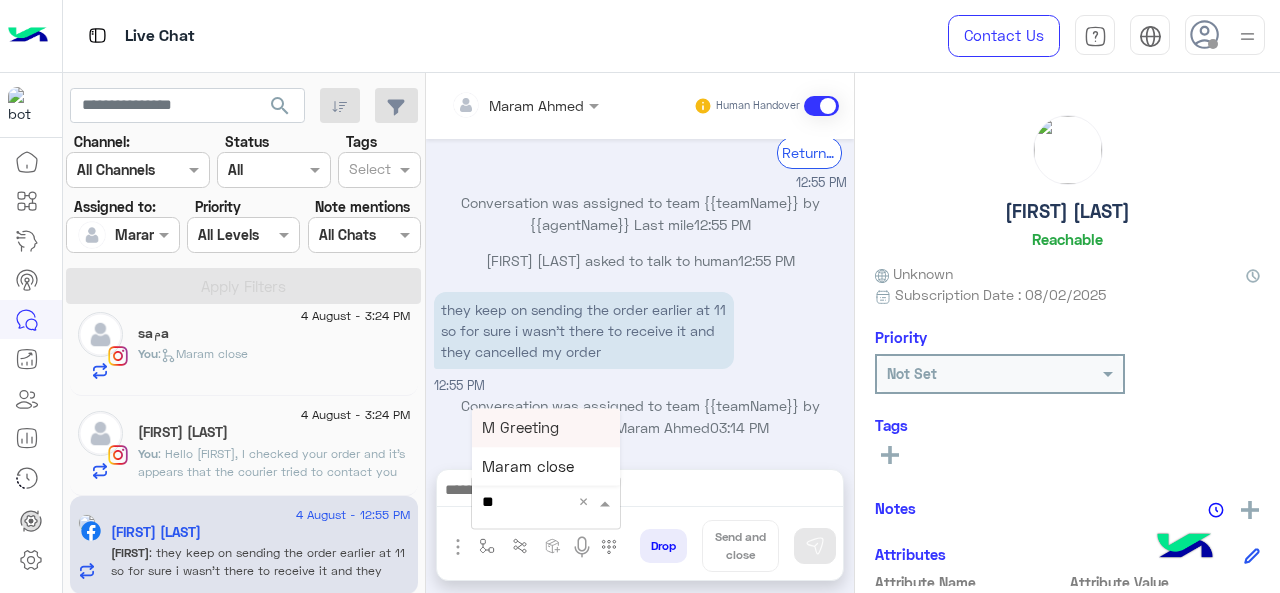 click on "M Greeting" at bounding box center (546, 427) 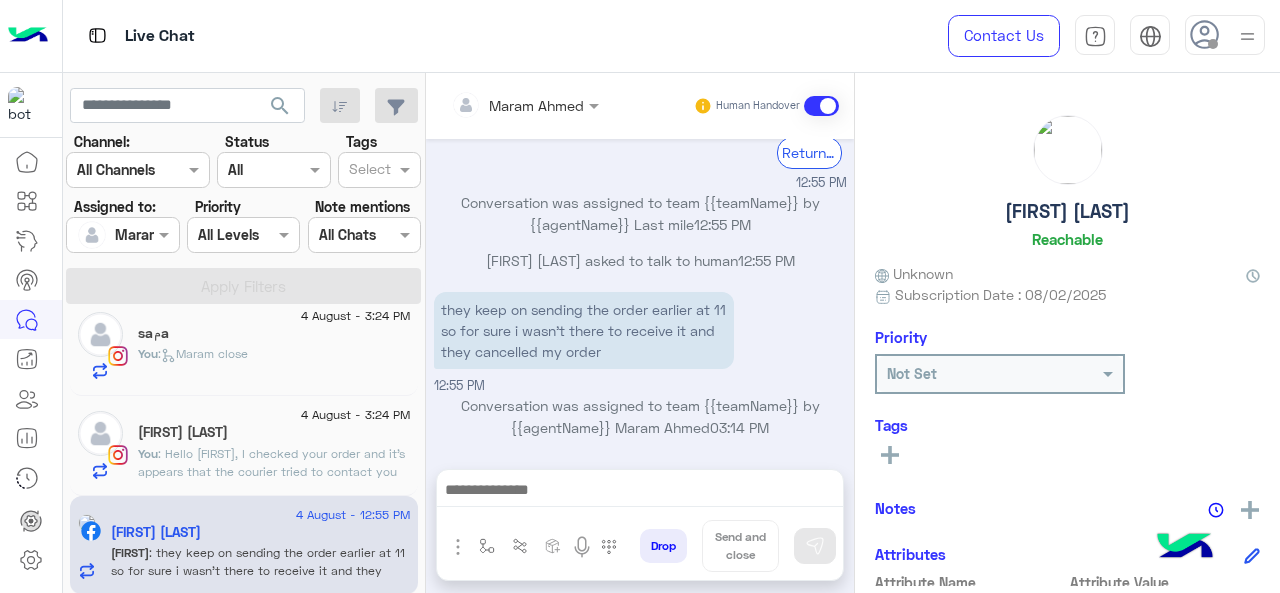 type on "**********" 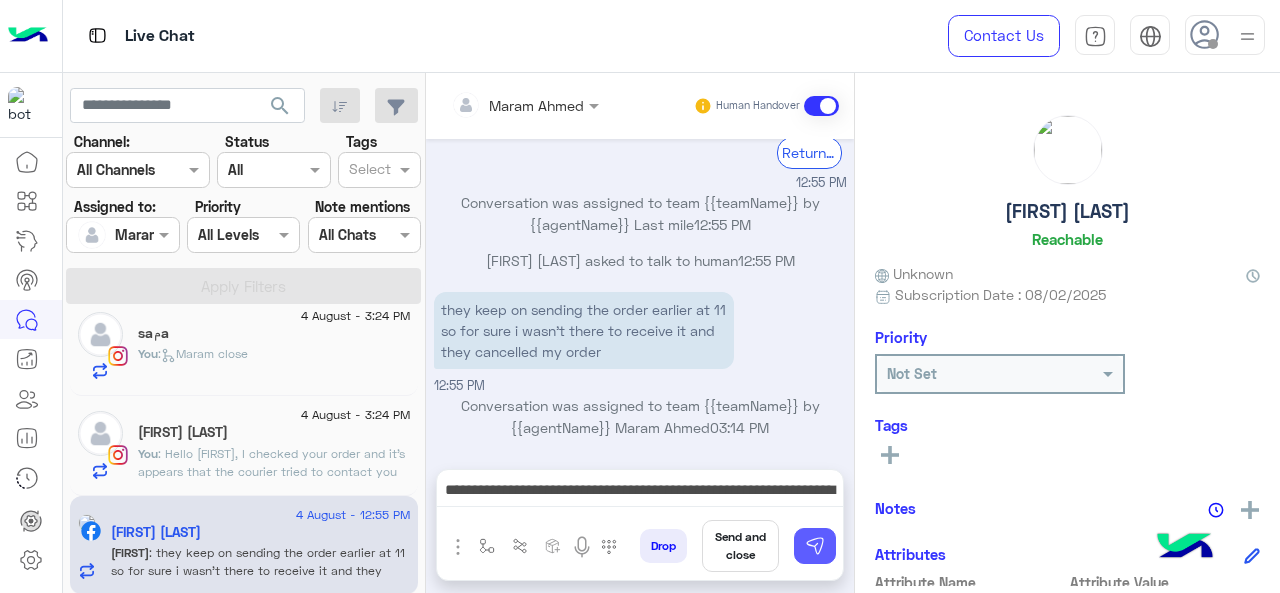 click at bounding box center (815, 546) 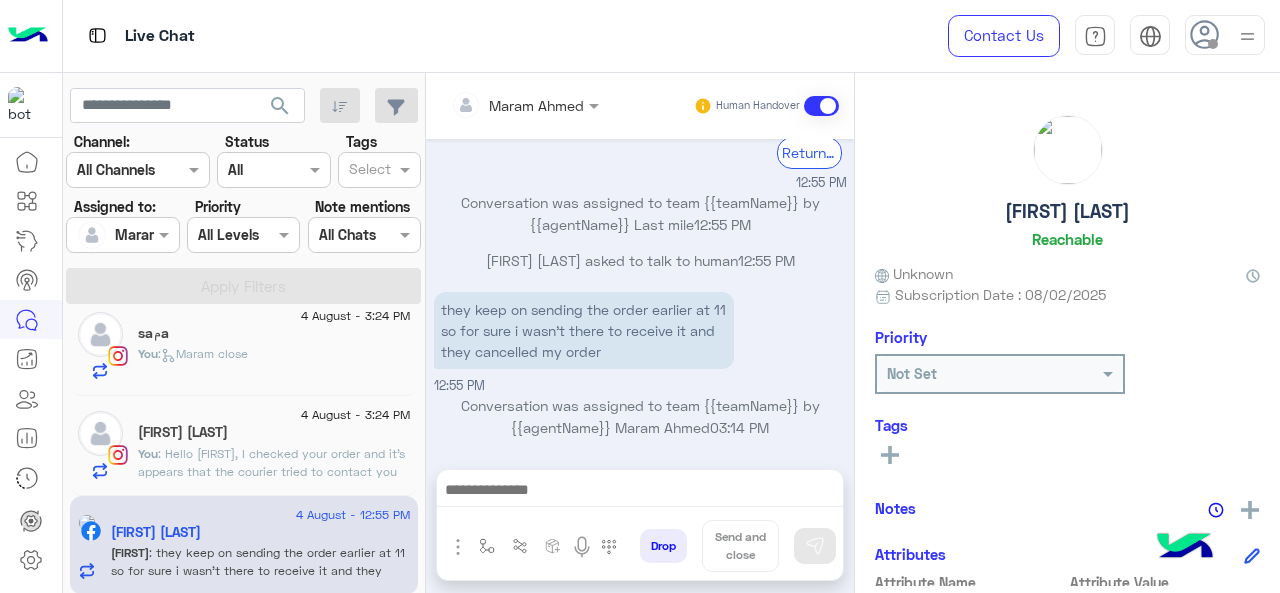 click at bounding box center (640, 492) 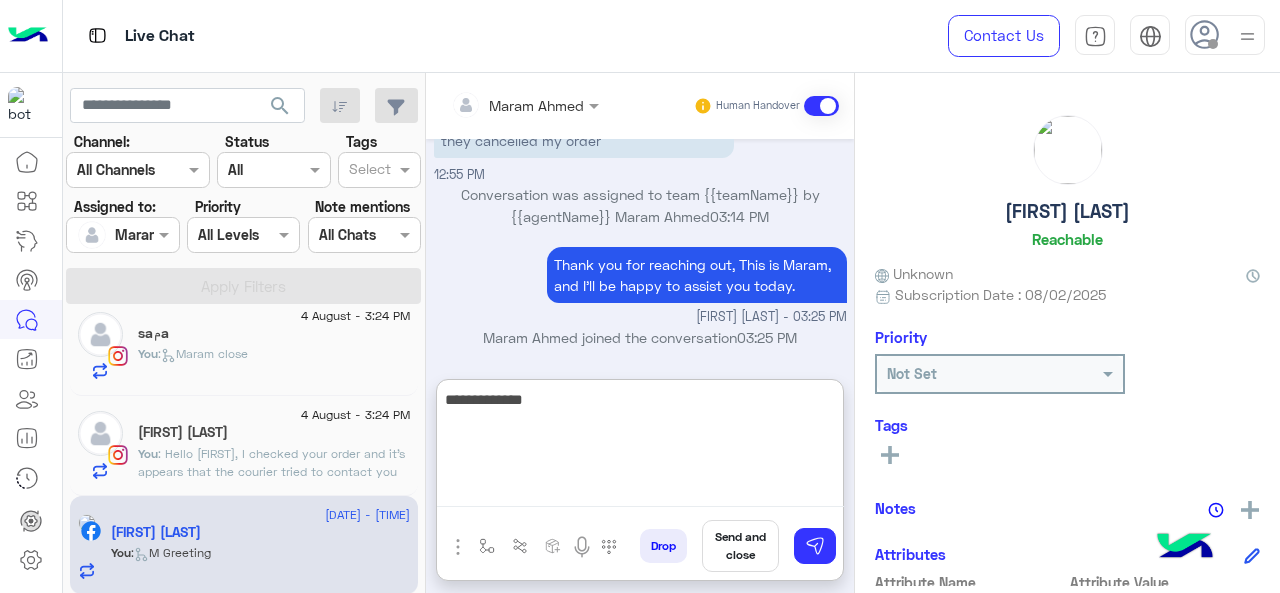 scroll, scrollTop: 1039, scrollLeft: 0, axis: vertical 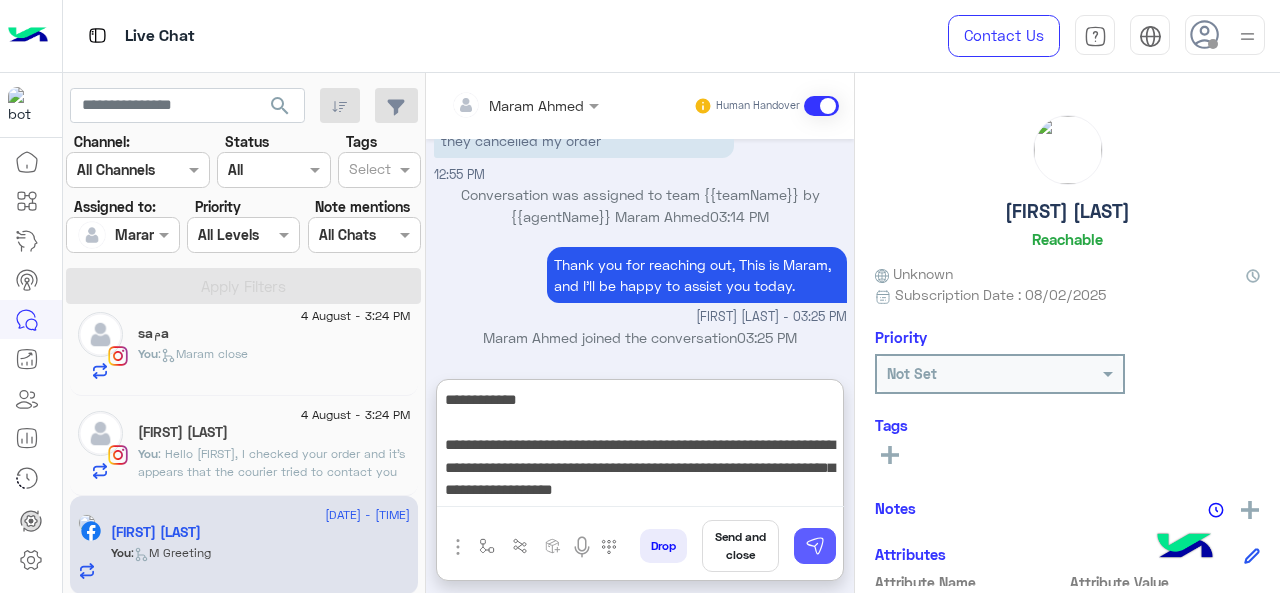 type on "**********" 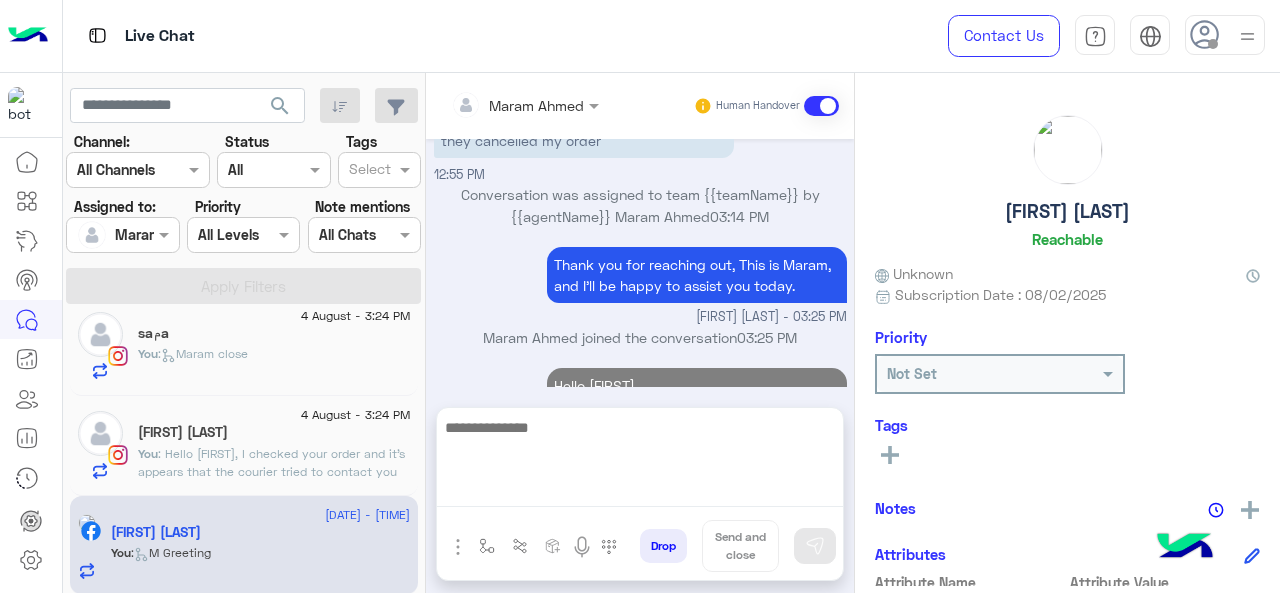 scroll, scrollTop: 1118, scrollLeft: 0, axis: vertical 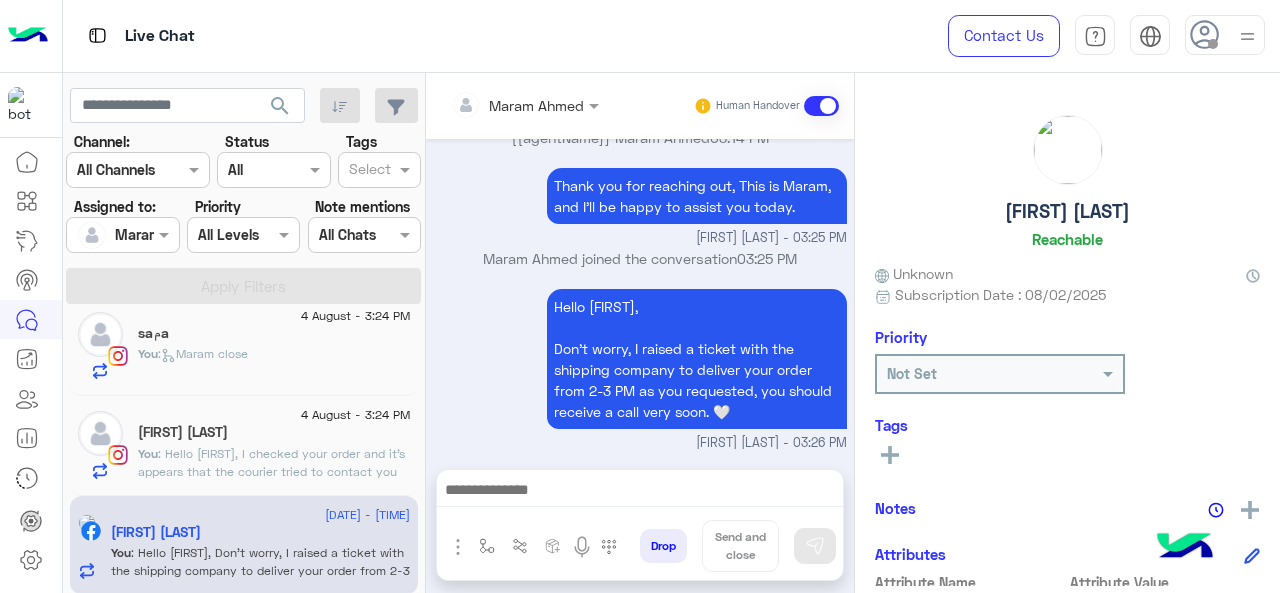 click on "[FIRST] [LAST]" 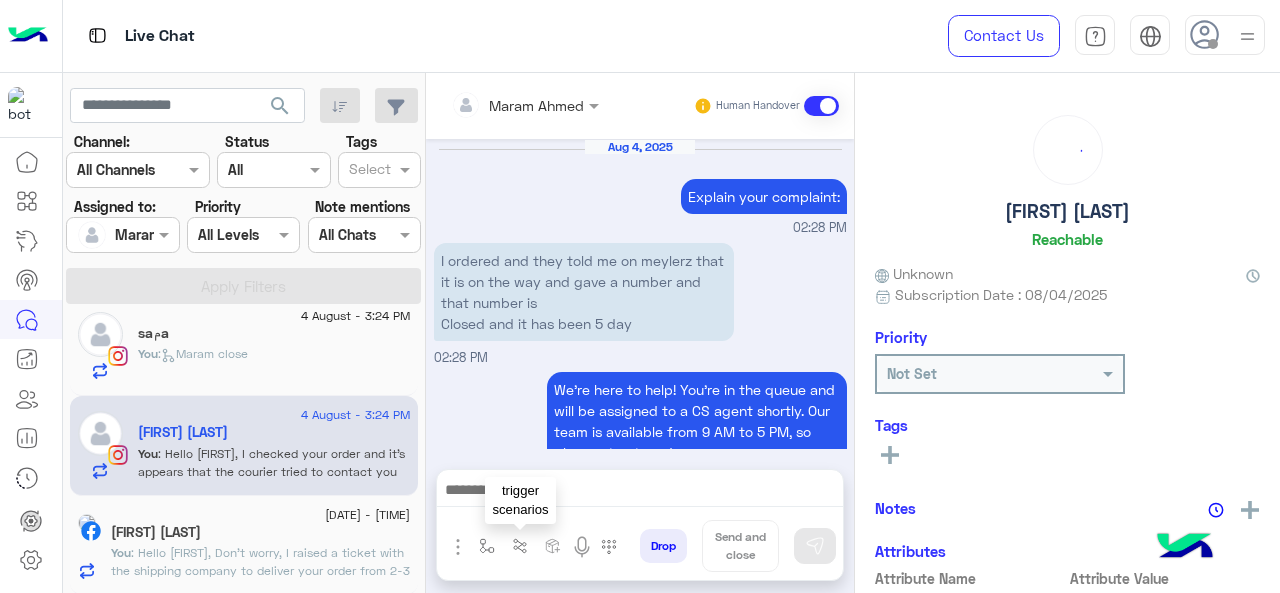 scroll, scrollTop: 733, scrollLeft: 0, axis: vertical 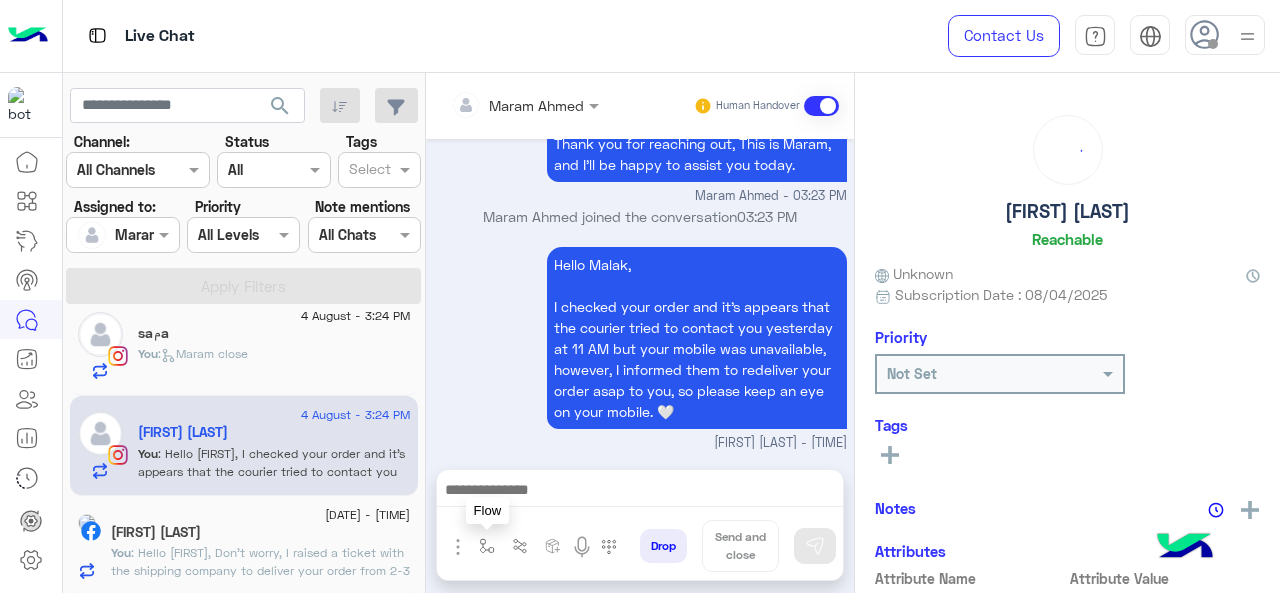 click at bounding box center [487, 546] 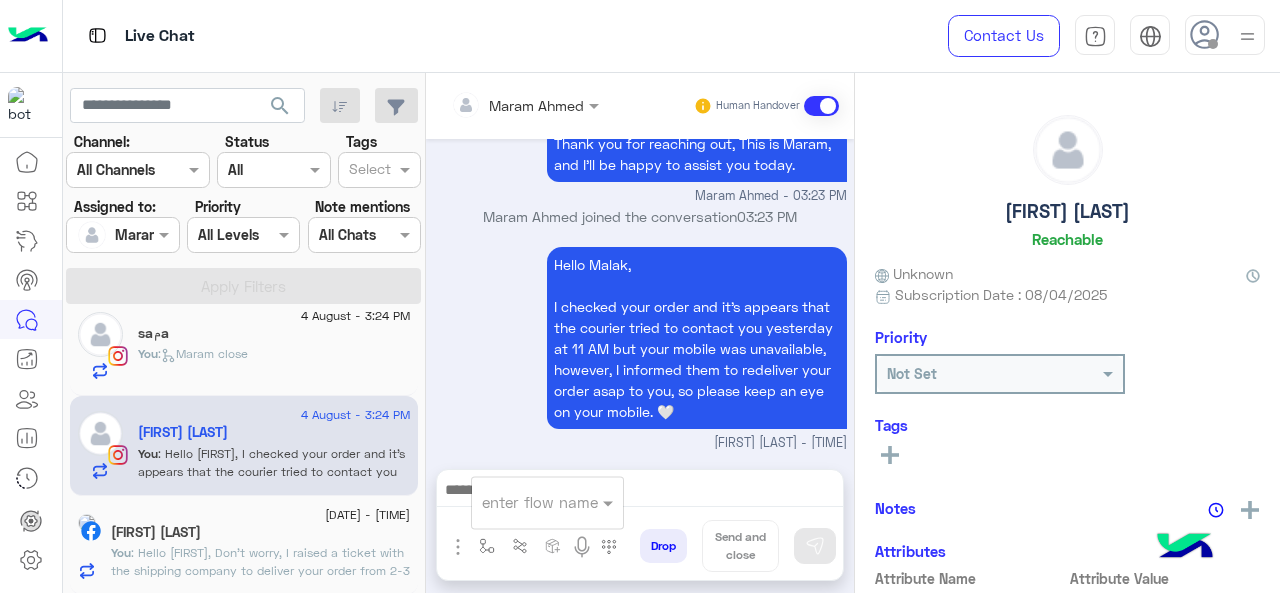 click on "enter flow name" at bounding box center [540, 502] 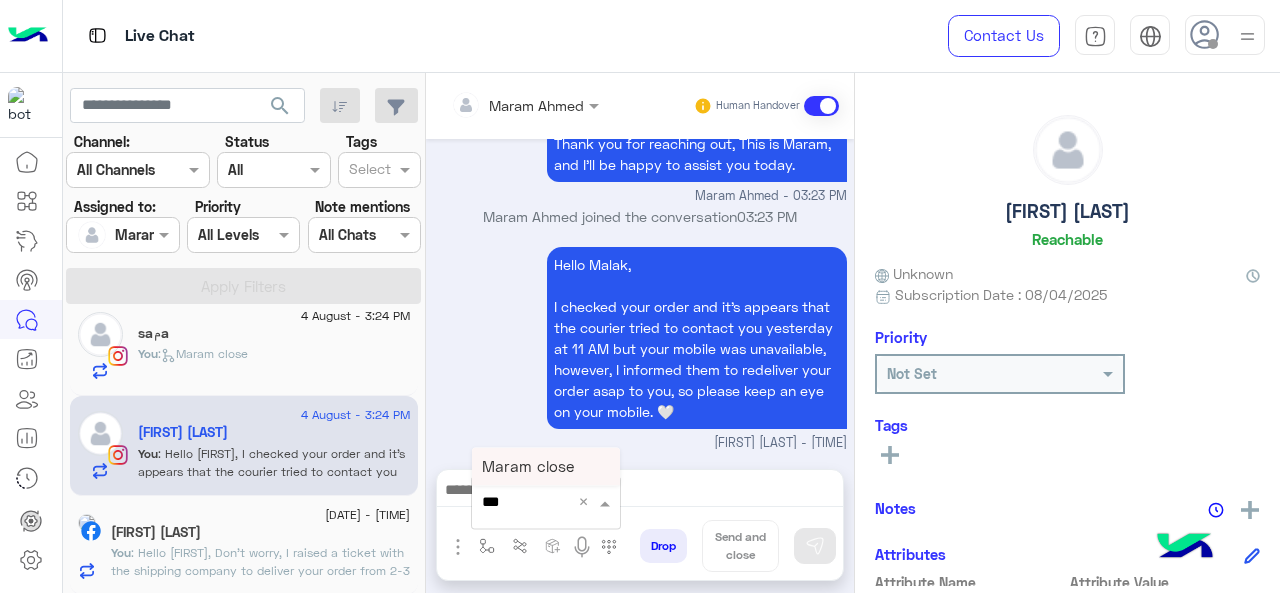 type on "****" 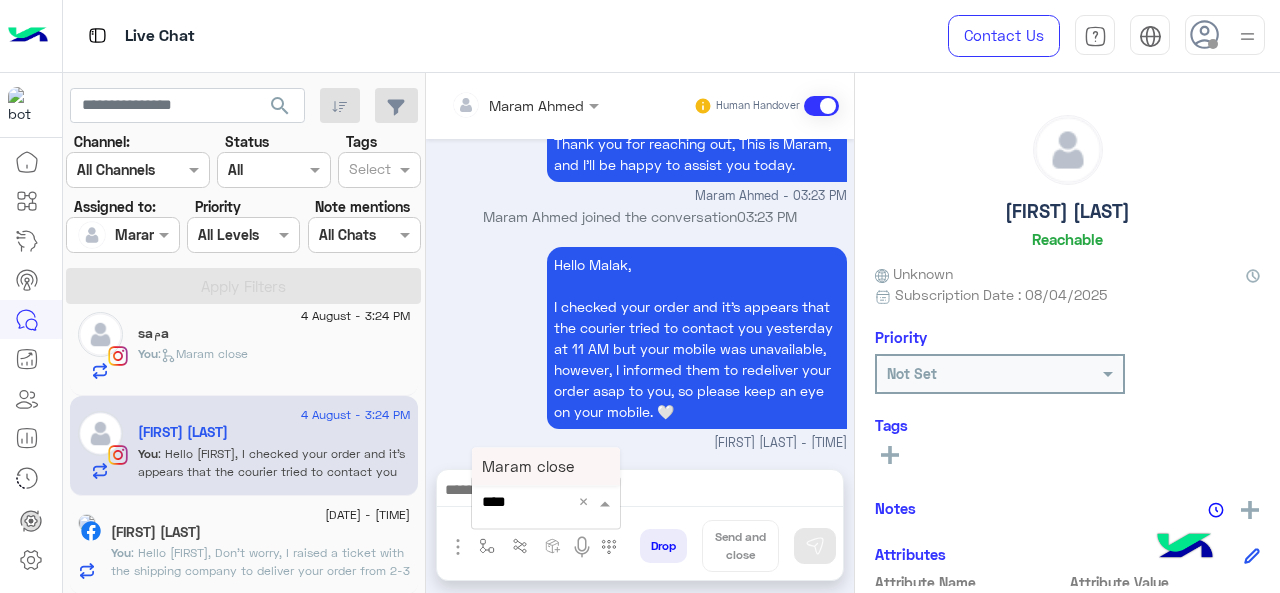 click on "Maram close" at bounding box center (528, 466) 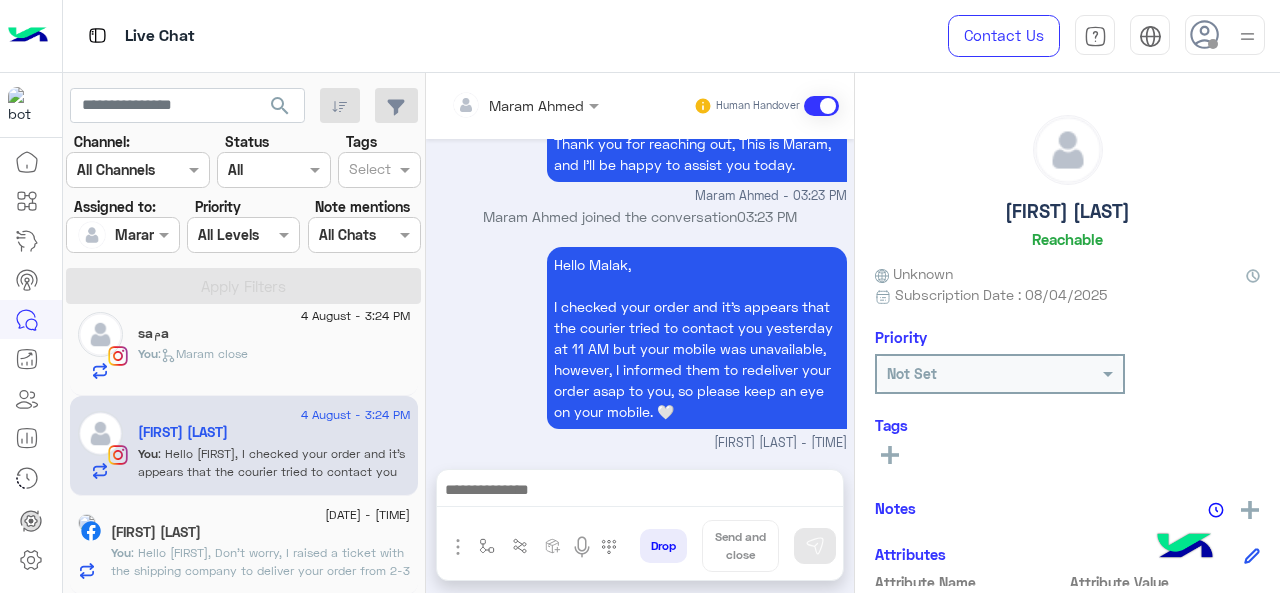 type on "**********" 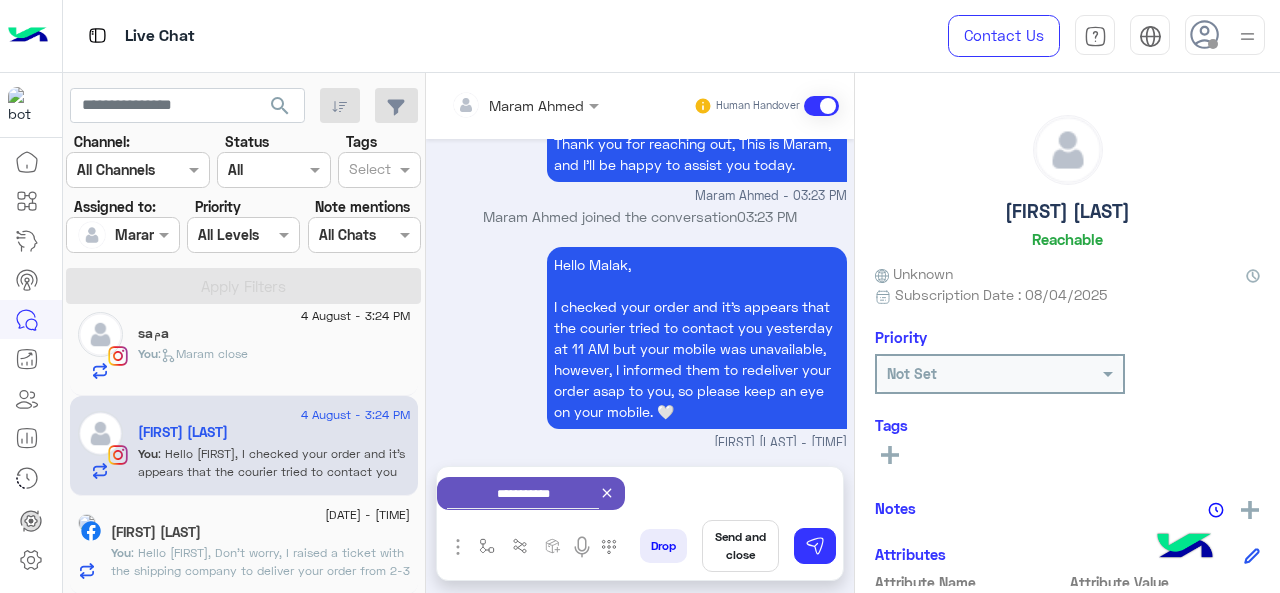 click on "Send and close" at bounding box center [740, 546] 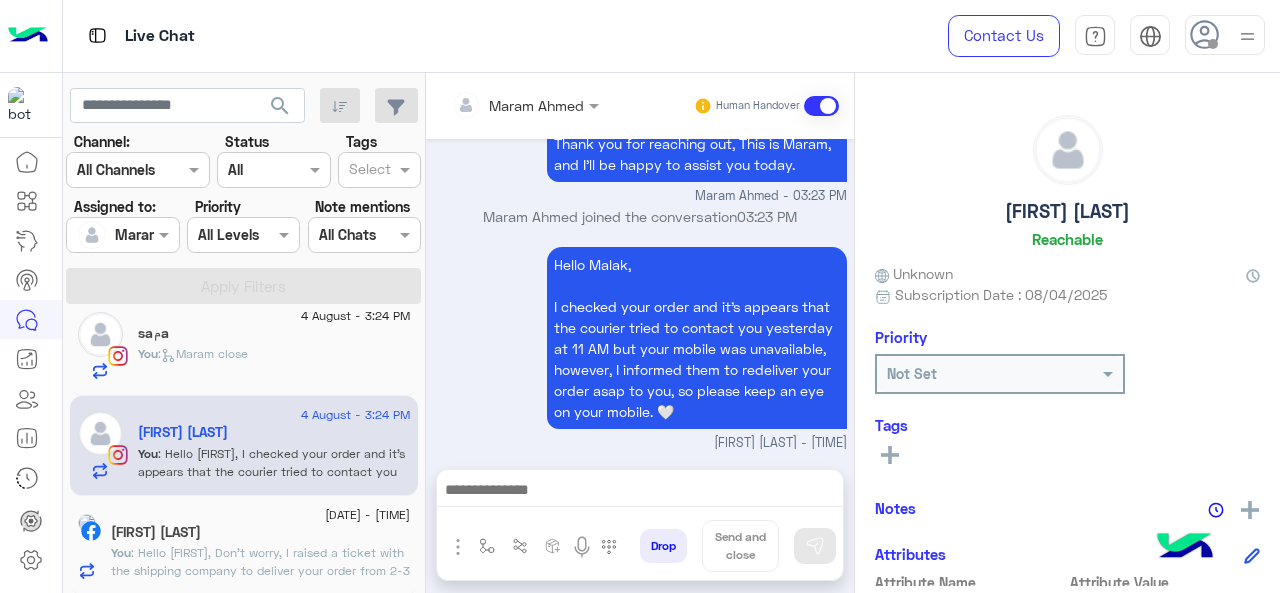 scroll, scrollTop: 754, scrollLeft: 0, axis: vertical 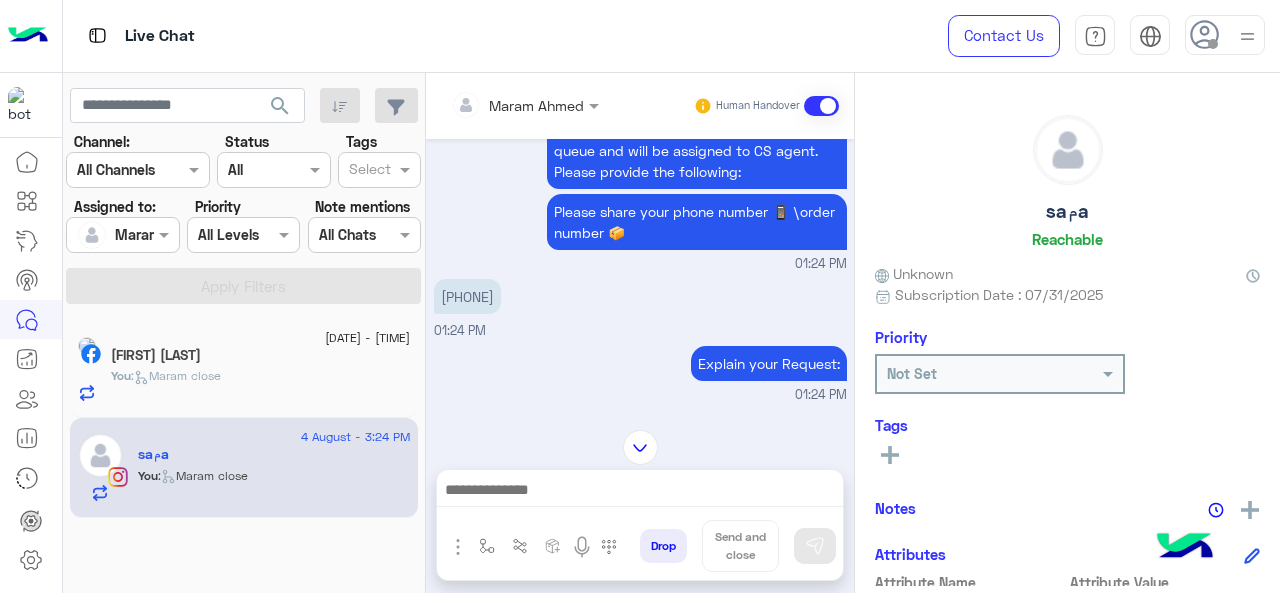 click on ":   Maram close" 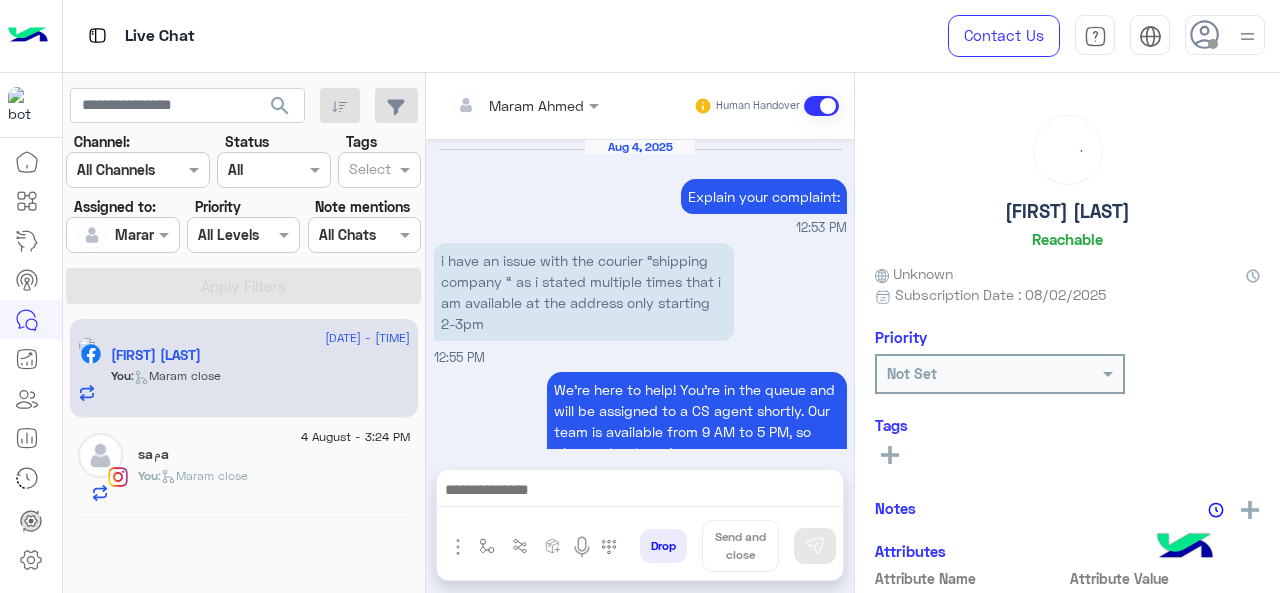 scroll, scrollTop: 733, scrollLeft: 0, axis: vertical 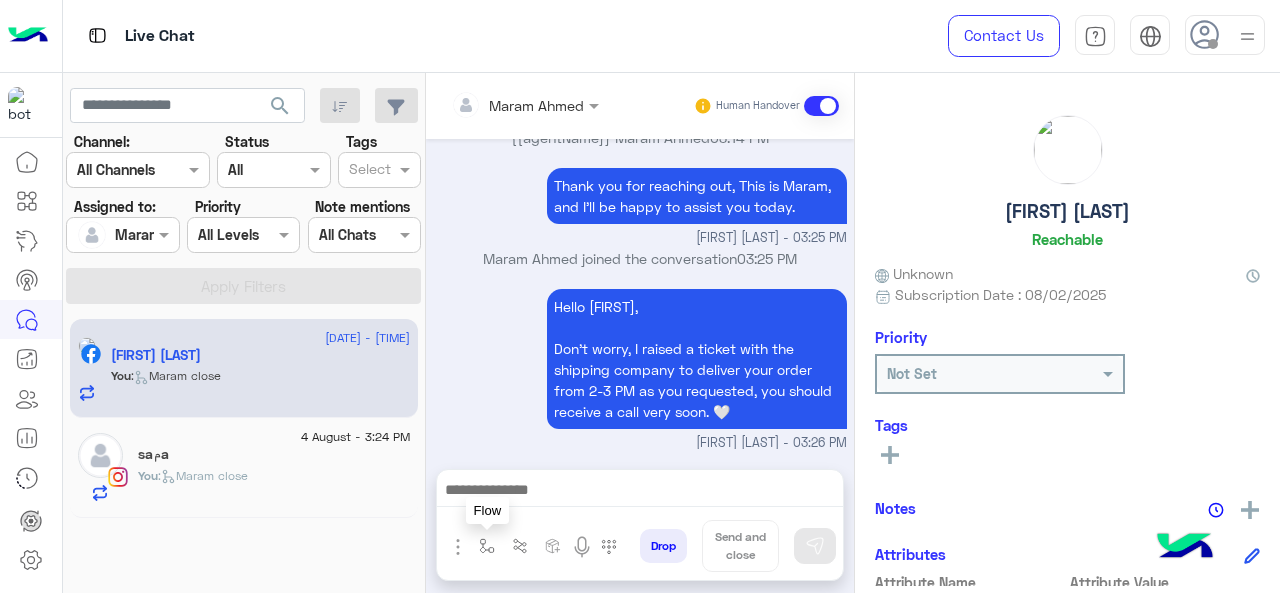 click at bounding box center [487, 546] 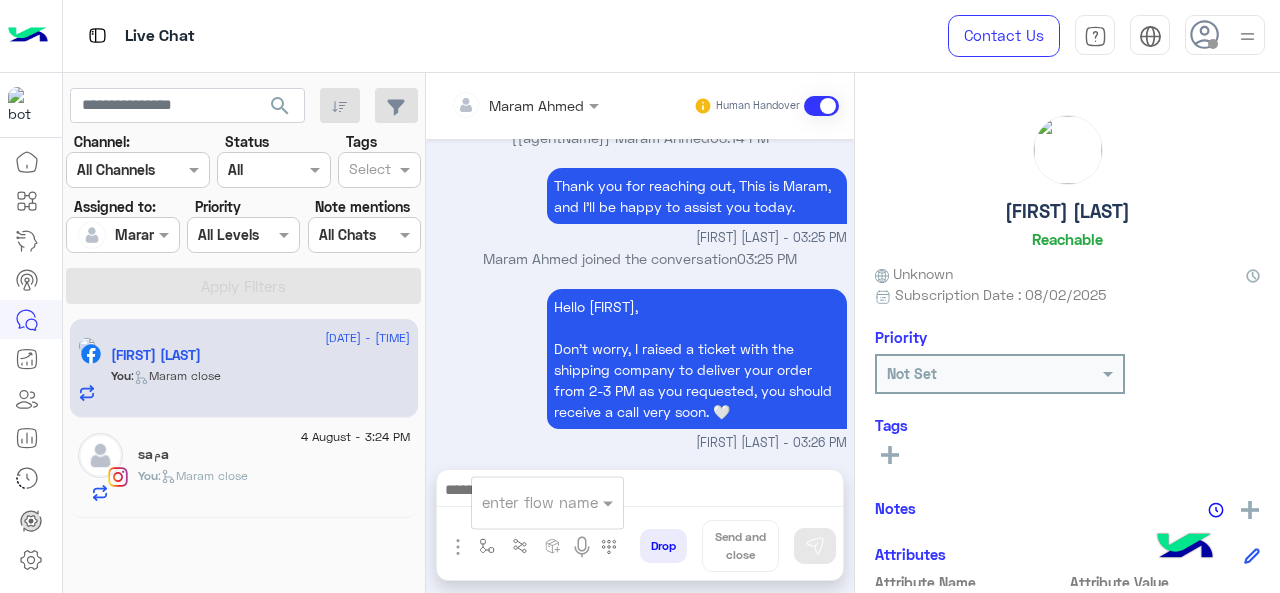 click at bounding box center (523, 502) 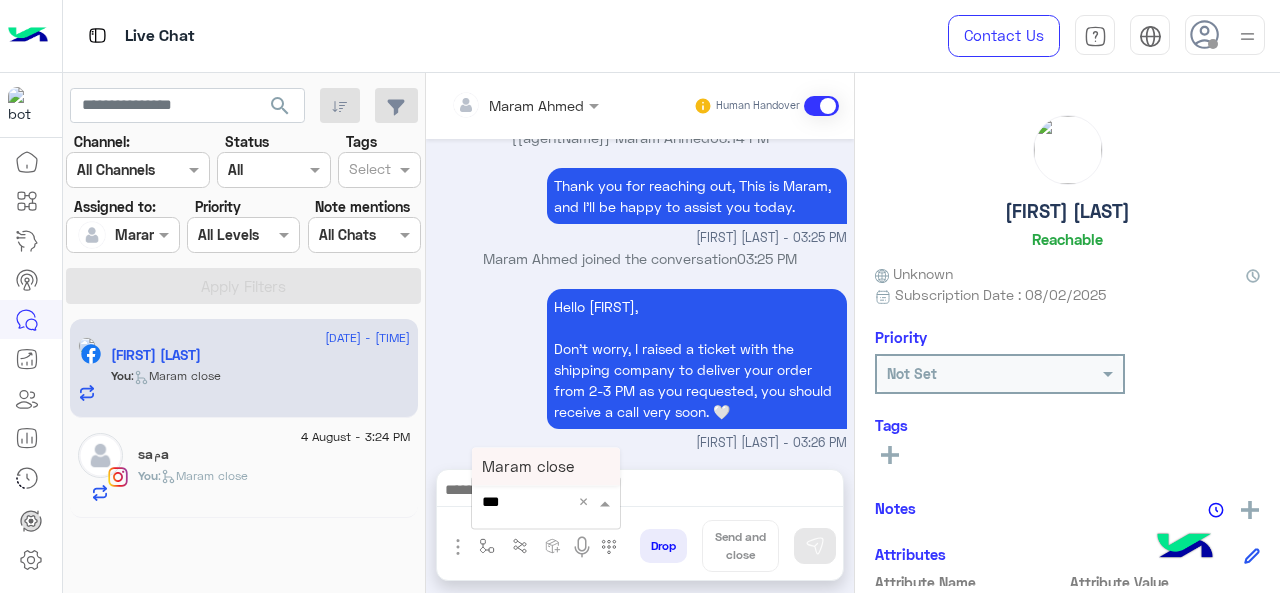 type on "****" 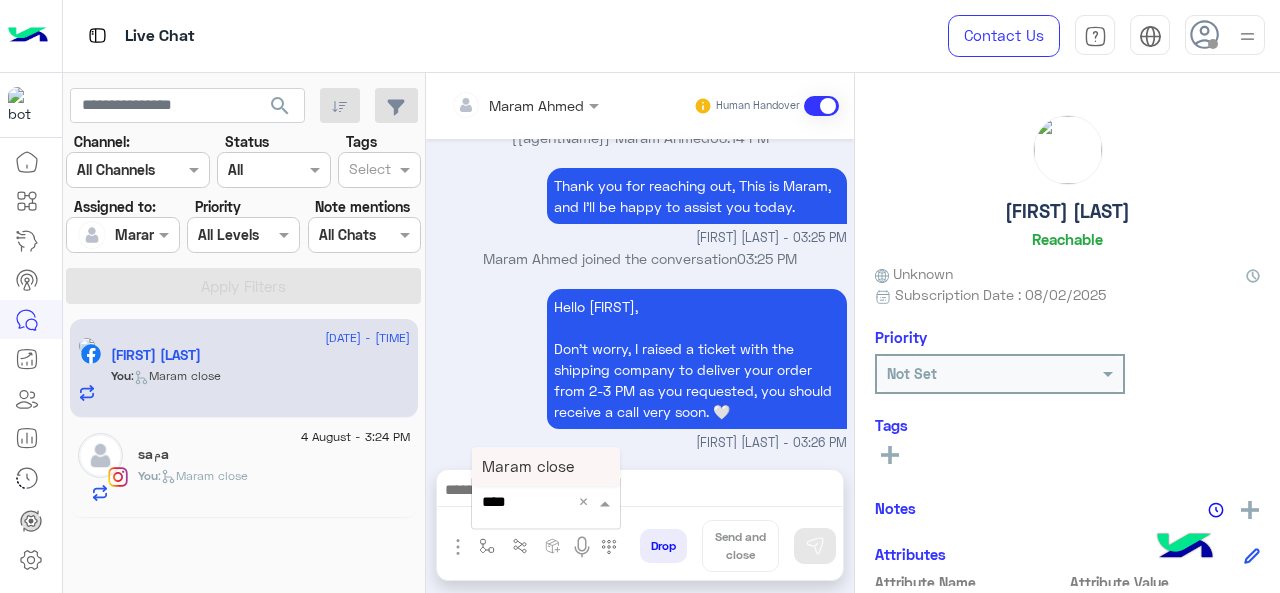 click on "Maram close" at bounding box center (546, 466) 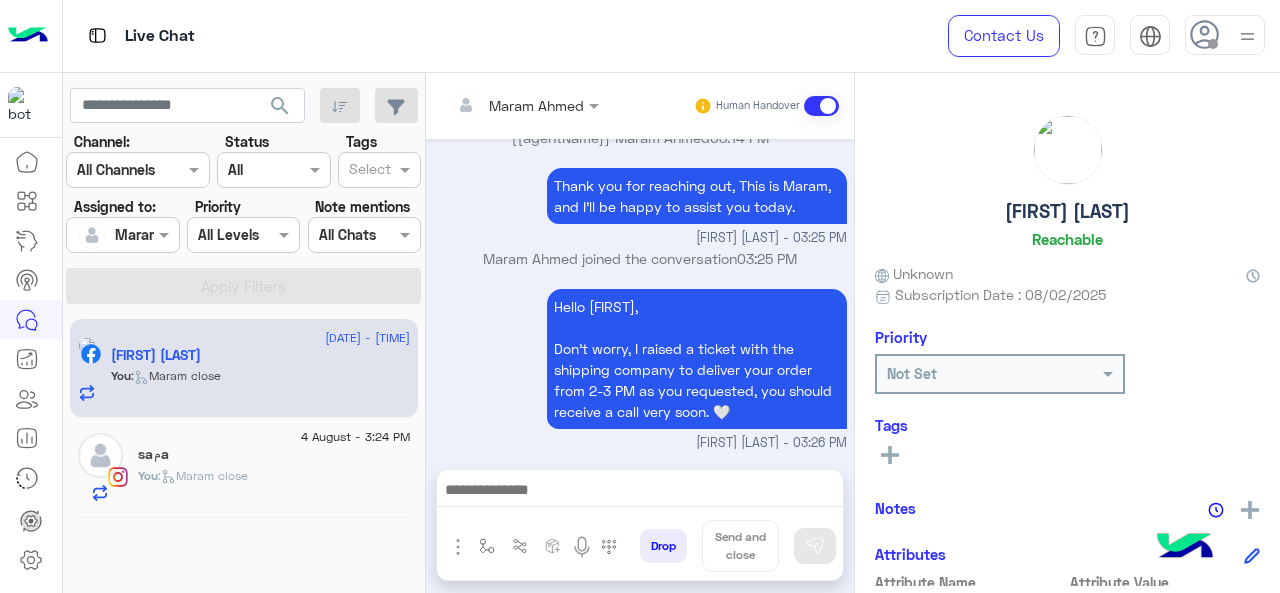 type on "**********" 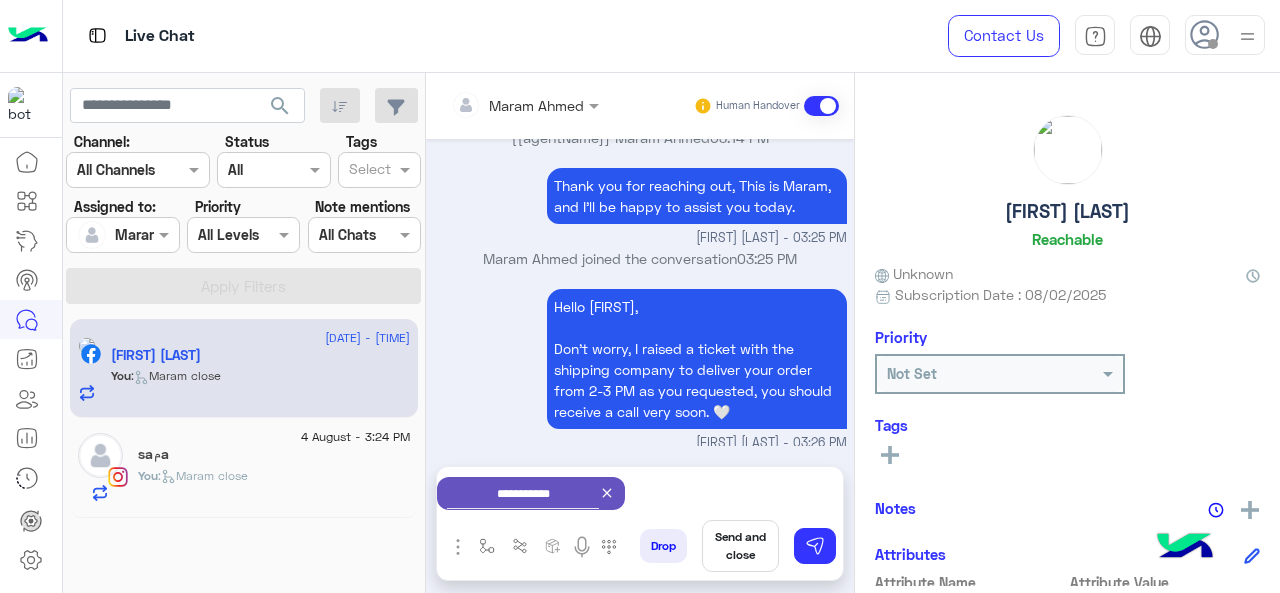 click on "Send and close" at bounding box center (740, 546) 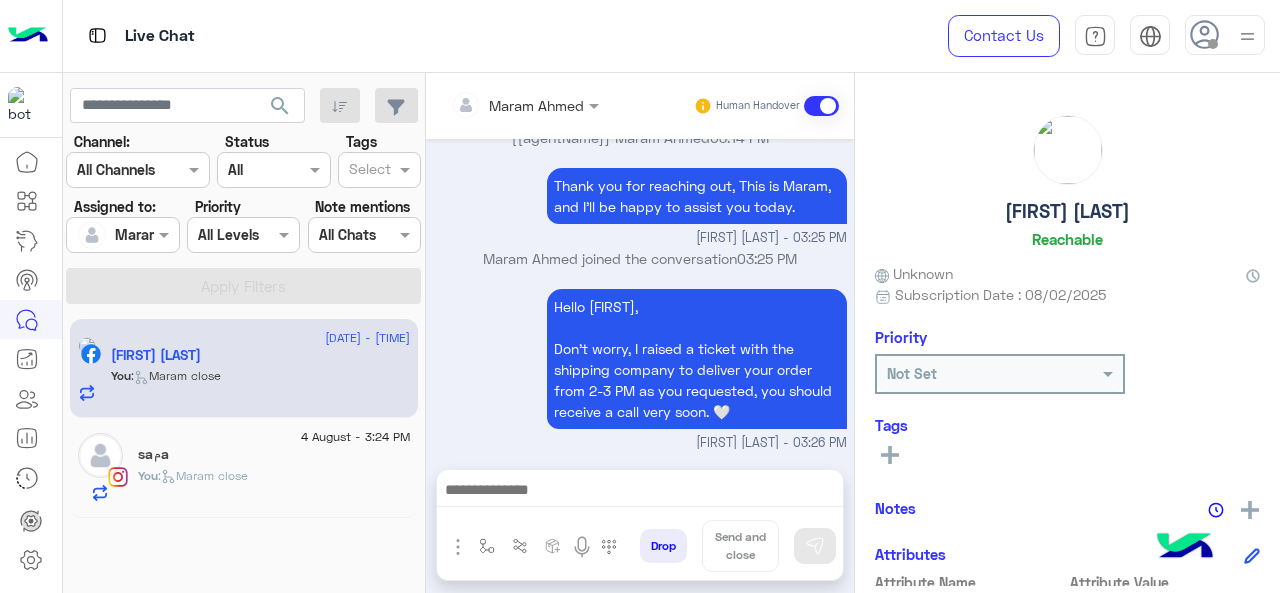 scroll, scrollTop: 754, scrollLeft: 0, axis: vertical 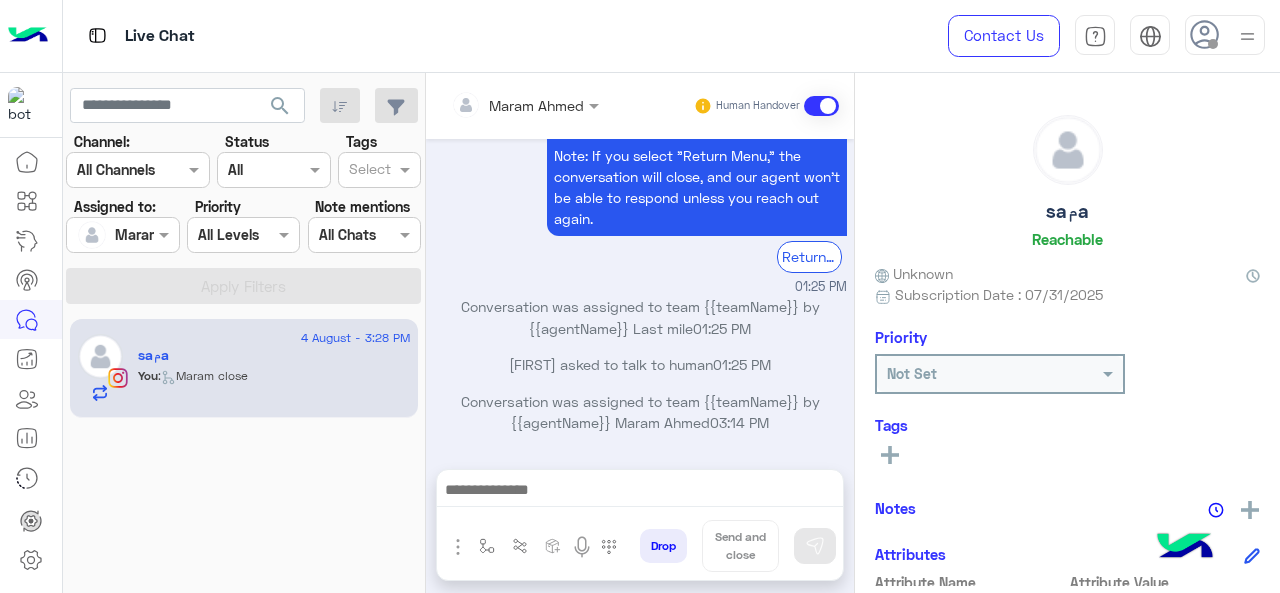 click at bounding box center [640, 492] 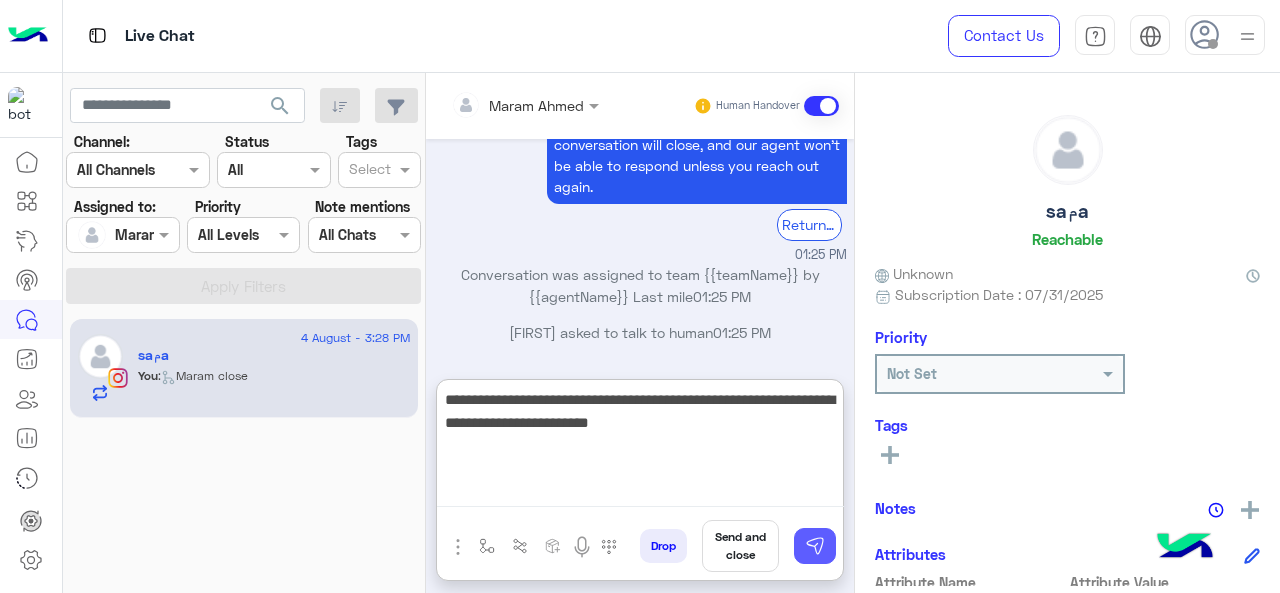type on "**********" 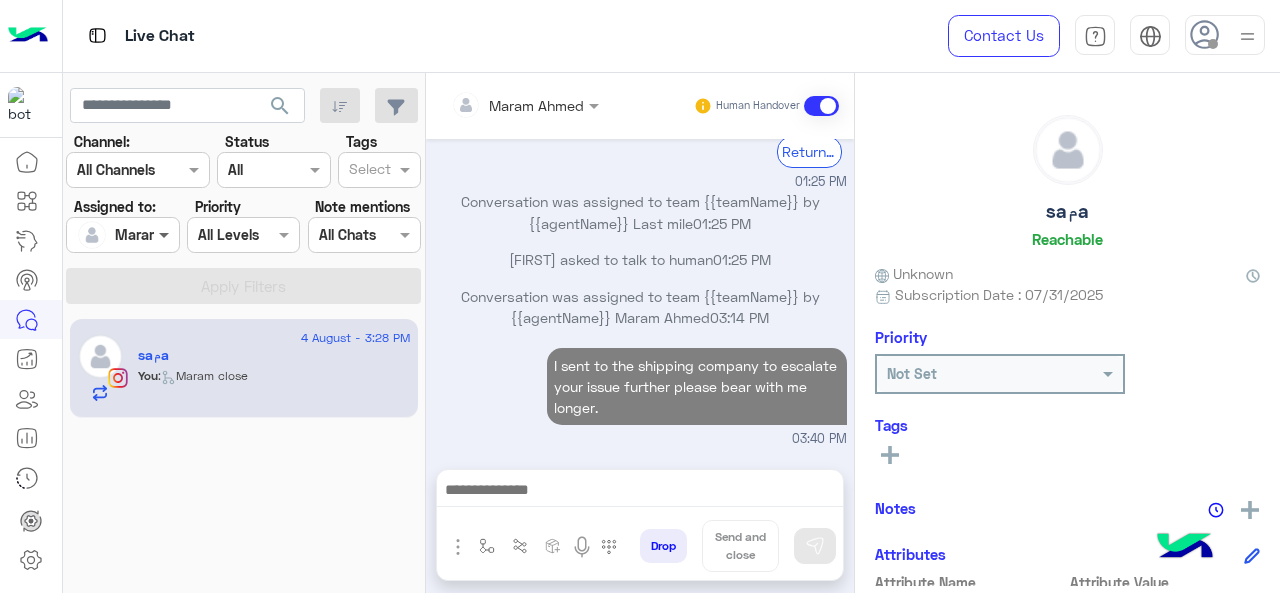 scroll, scrollTop: 3352, scrollLeft: 0, axis: vertical 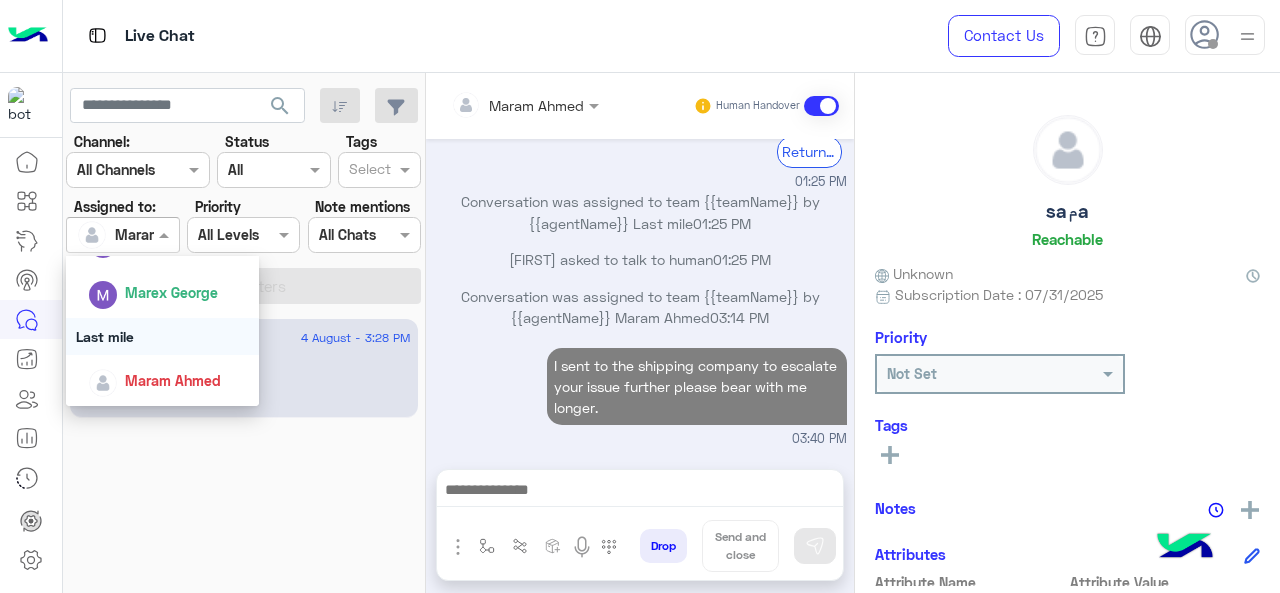 click on "Last mile" at bounding box center (163, 336) 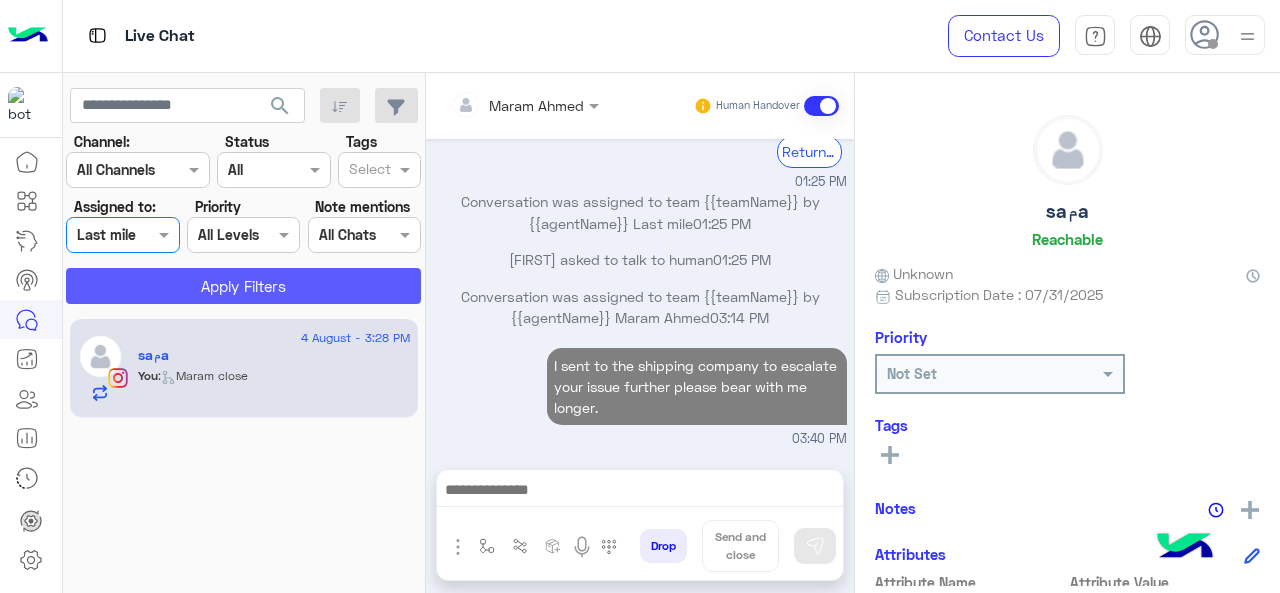 click on "Apply Filters" 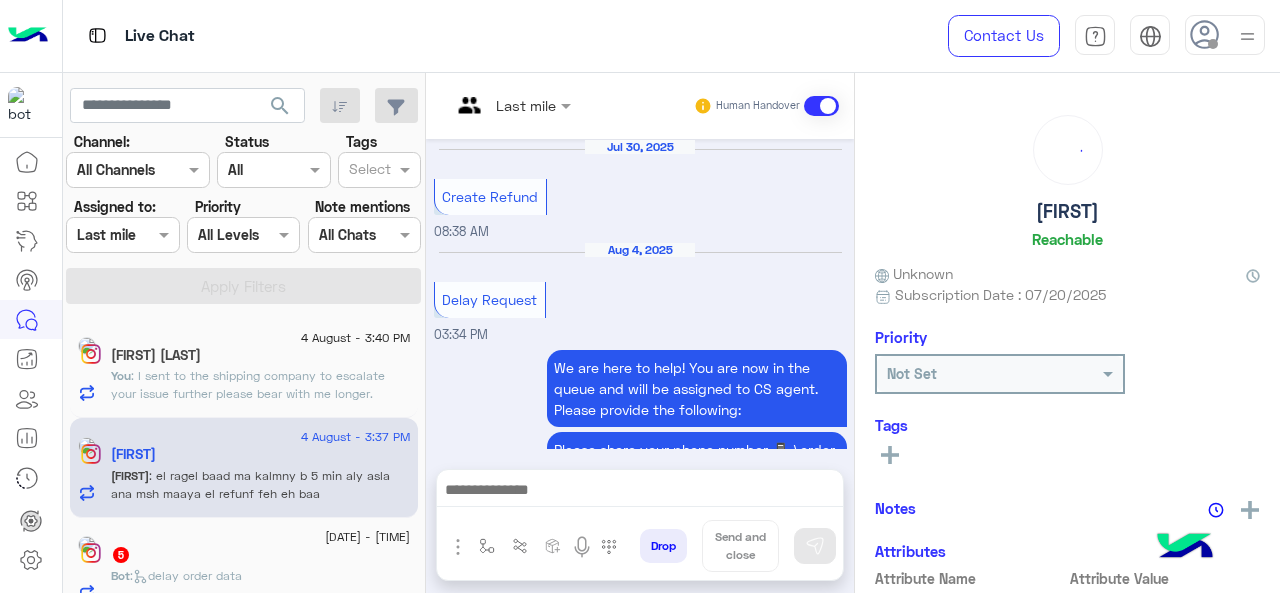 scroll, scrollTop: 1006, scrollLeft: 0, axis: vertical 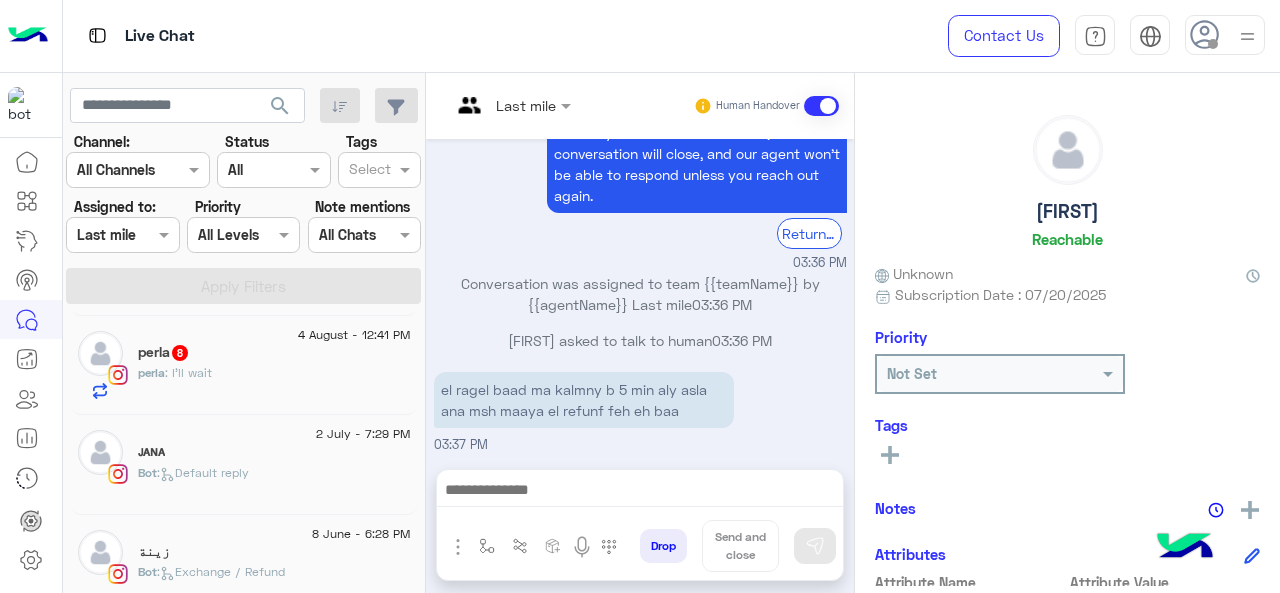 click on "perla : I’ll wait" 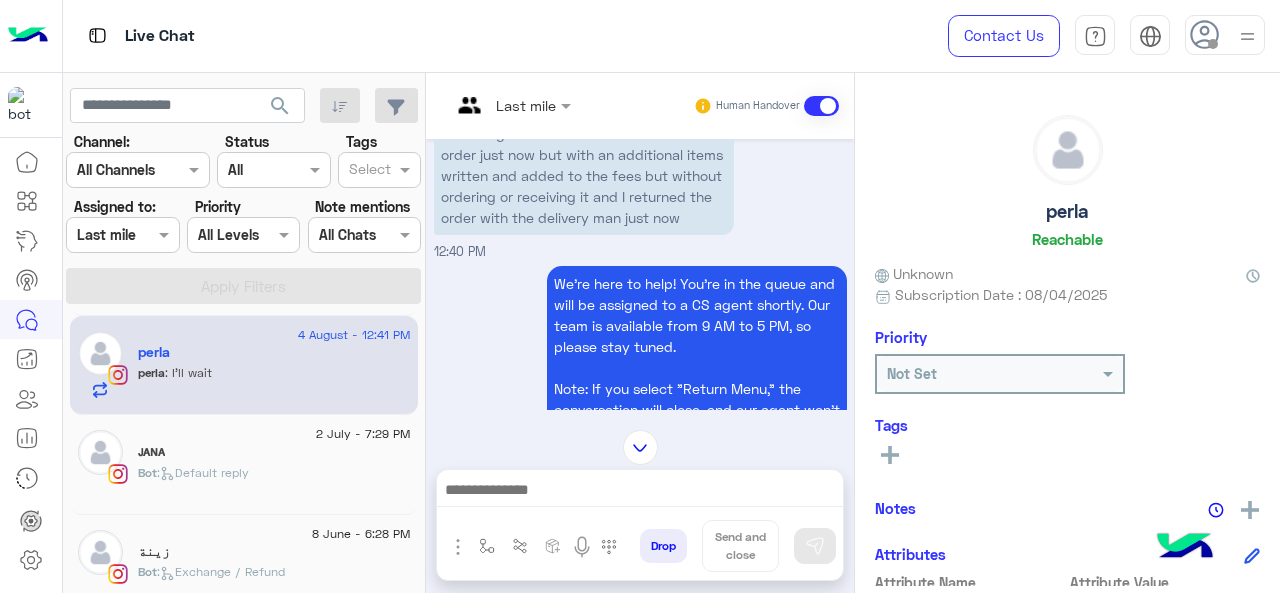 scroll, scrollTop: 490, scrollLeft: 0, axis: vertical 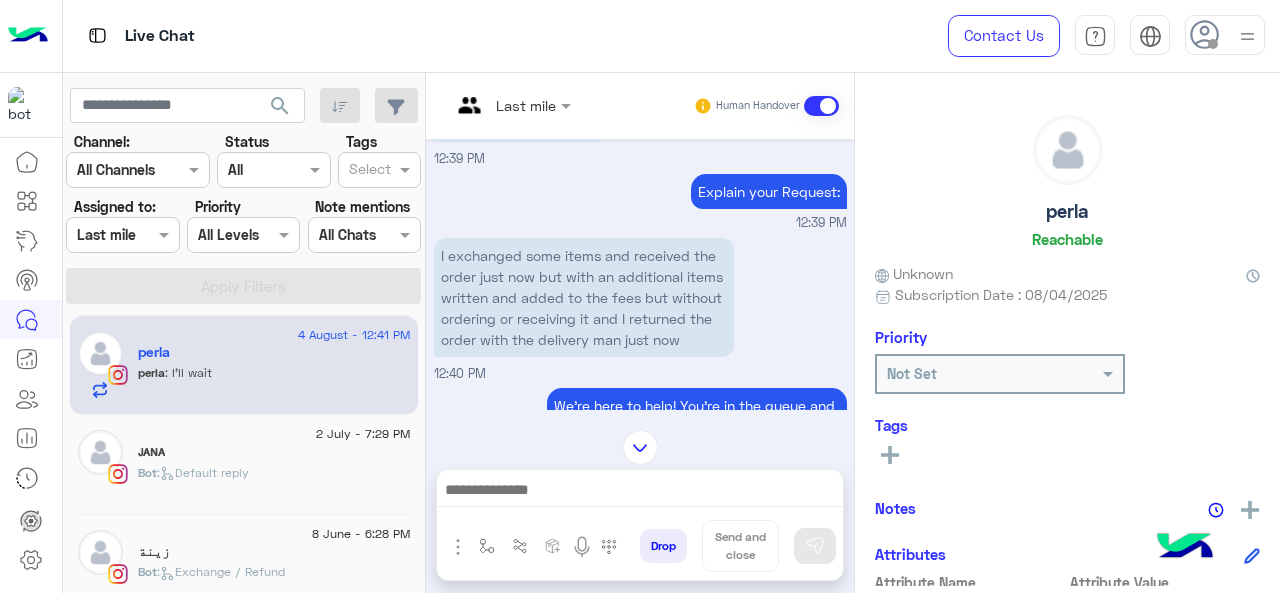 click on "Last mile" at bounding box center (526, 105) 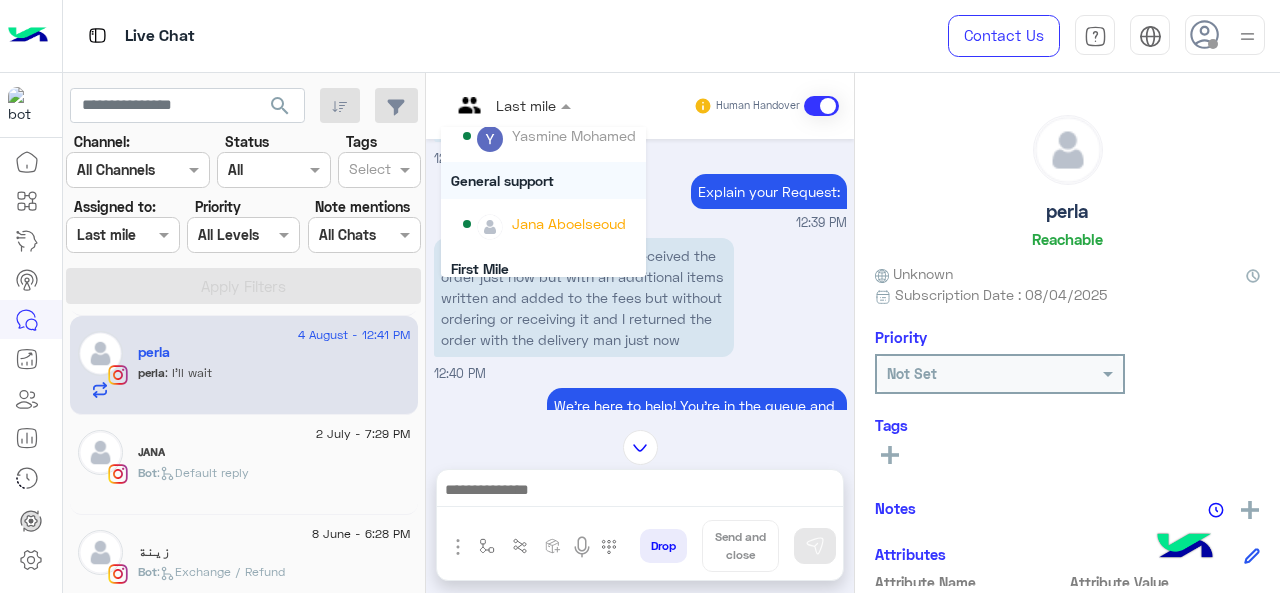 scroll, scrollTop: 200, scrollLeft: 0, axis: vertical 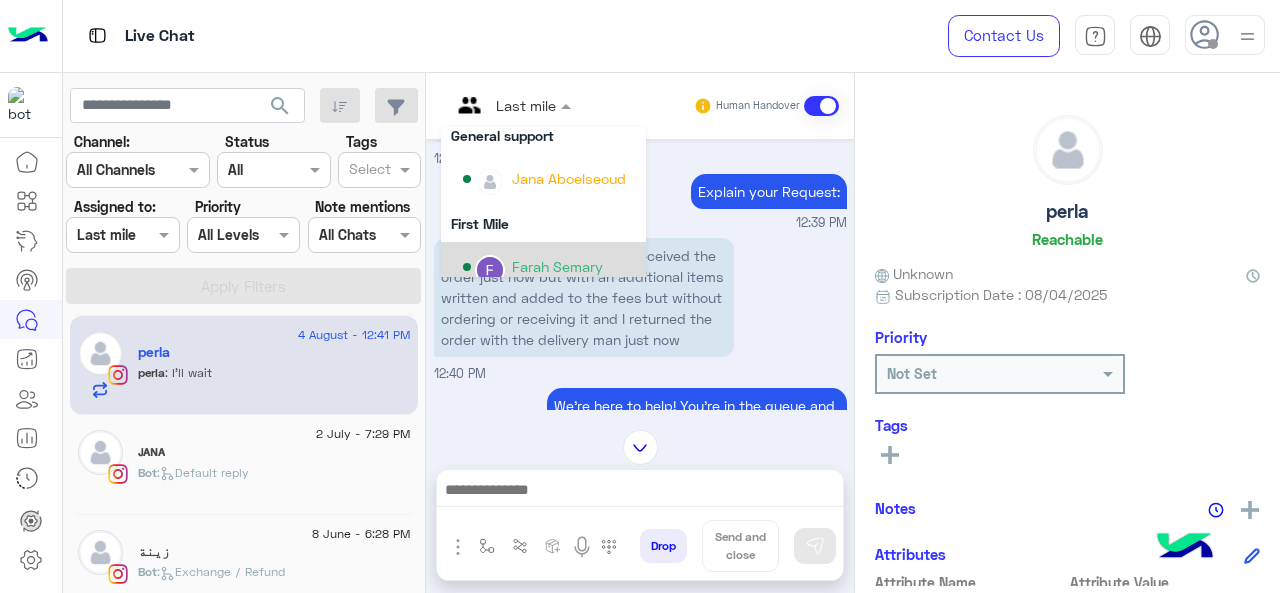 click on "Farah Semary" at bounding box center [557, 266] 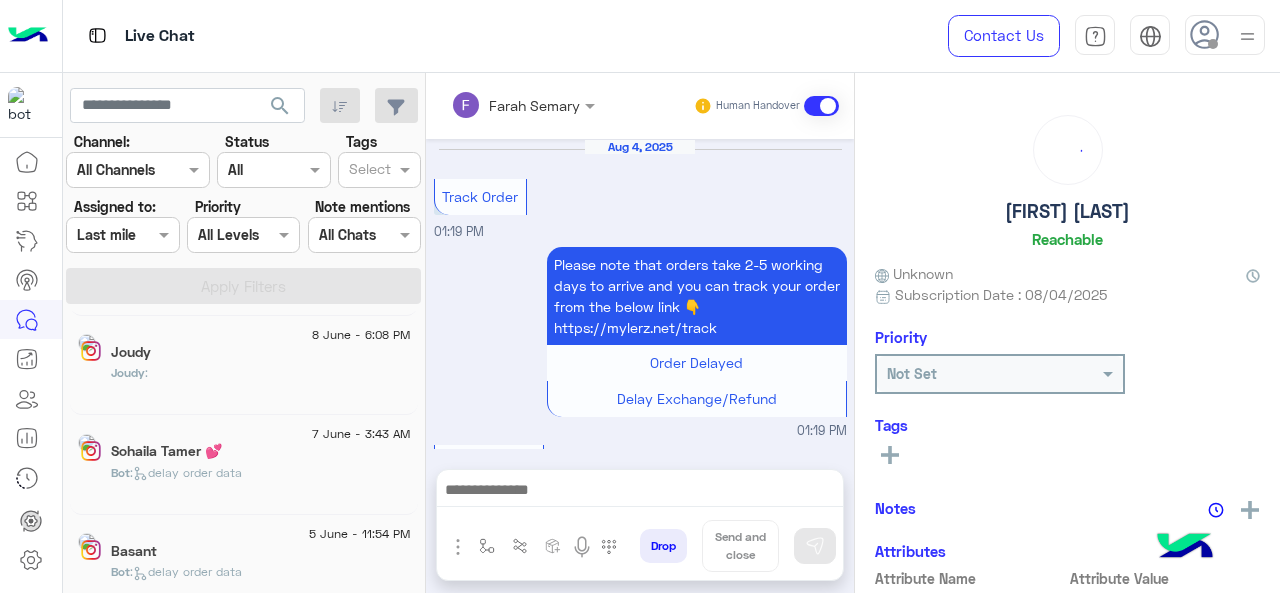scroll, scrollTop: 907, scrollLeft: 0, axis: vertical 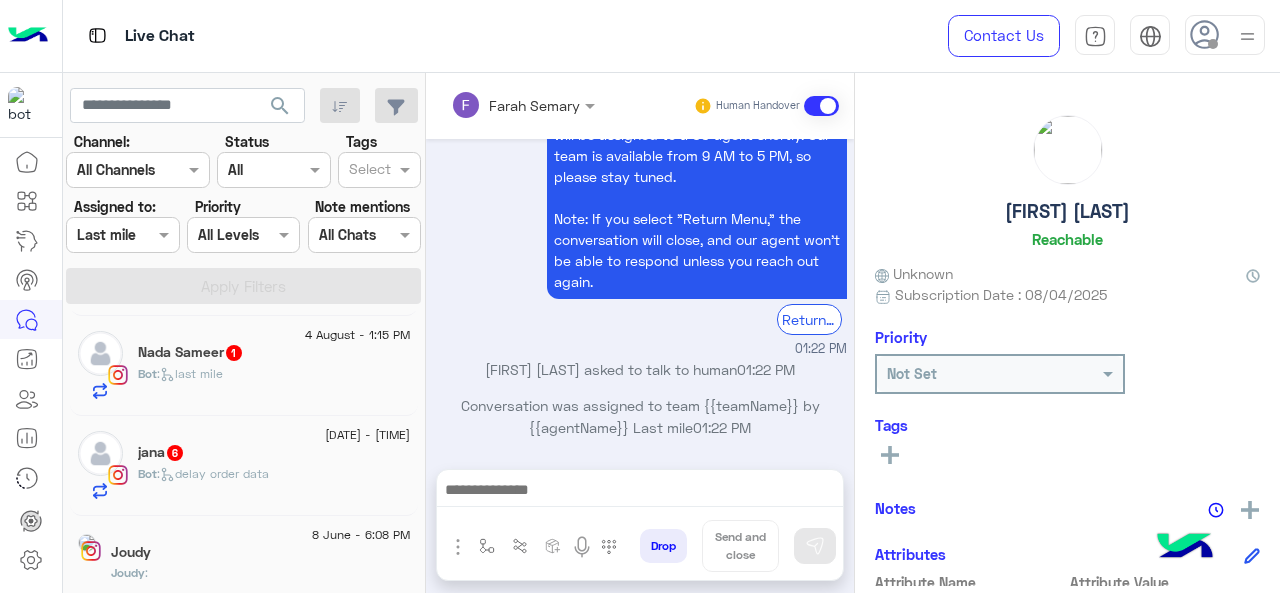 click on "jana   6" 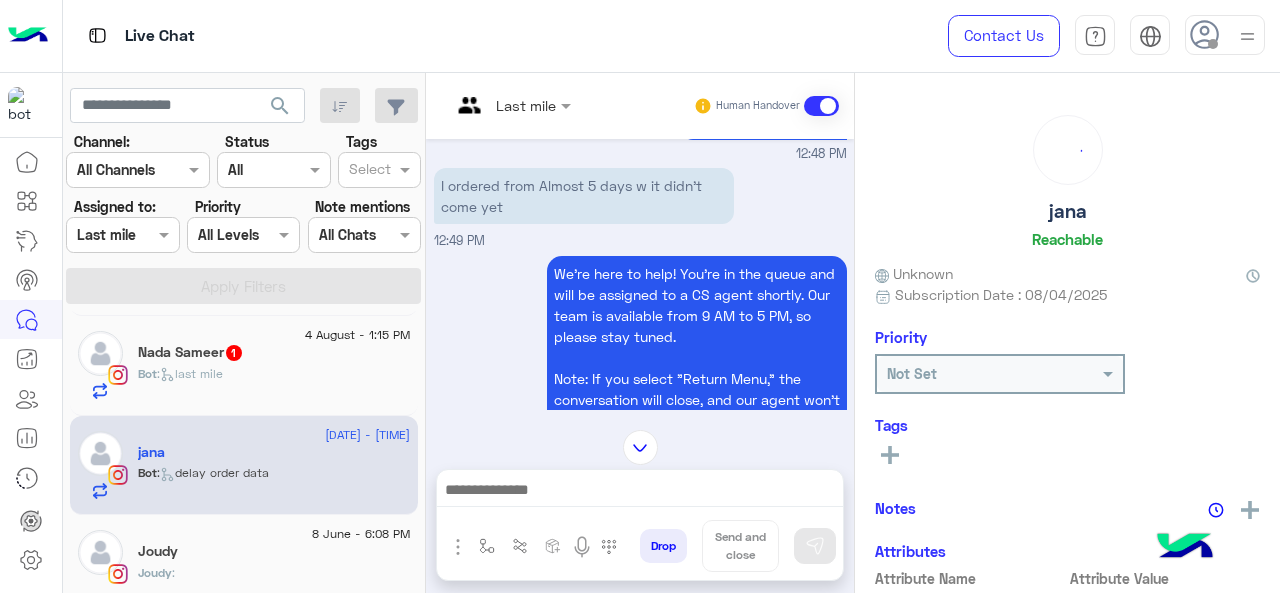 scroll, scrollTop: 712, scrollLeft: 0, axis: vertical 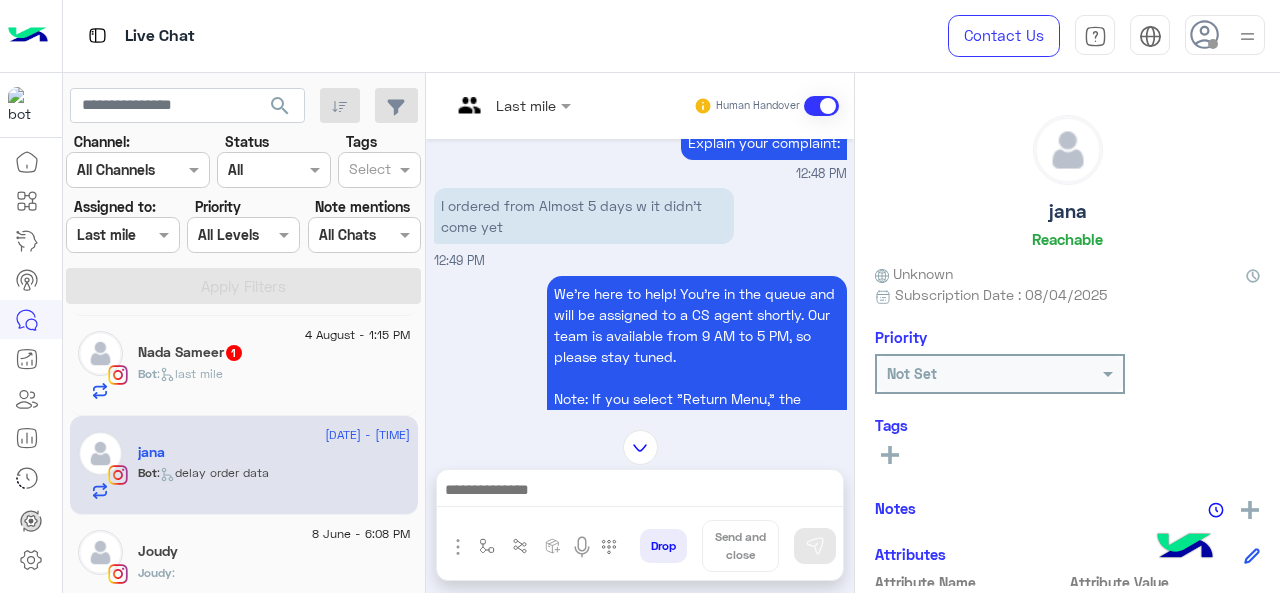 click on "Last mile" at bounding box center (526, 105) 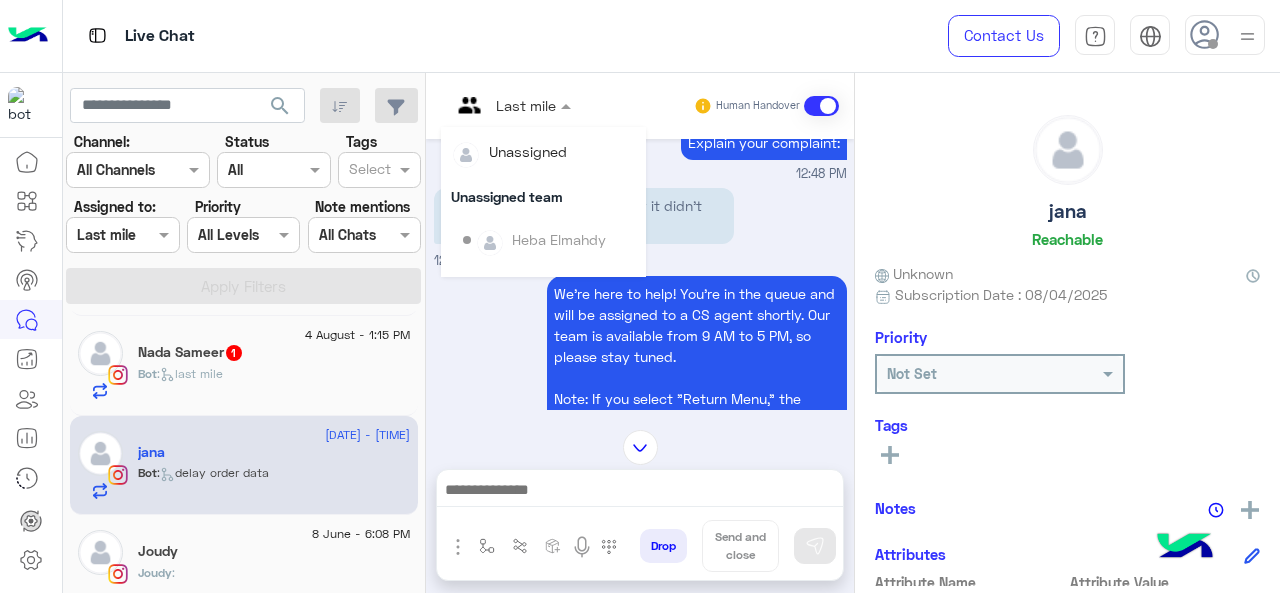 scroll, scrollTop: 354, scrollLeft: 0, axis: vertical 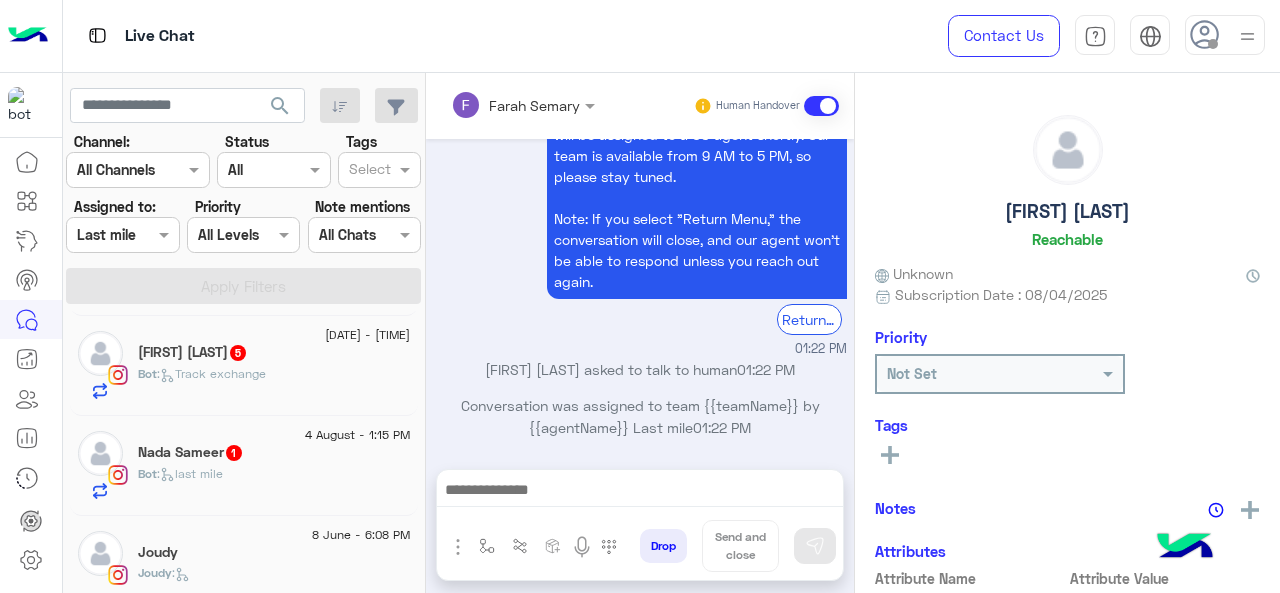 click on "Nada Sameer  1" 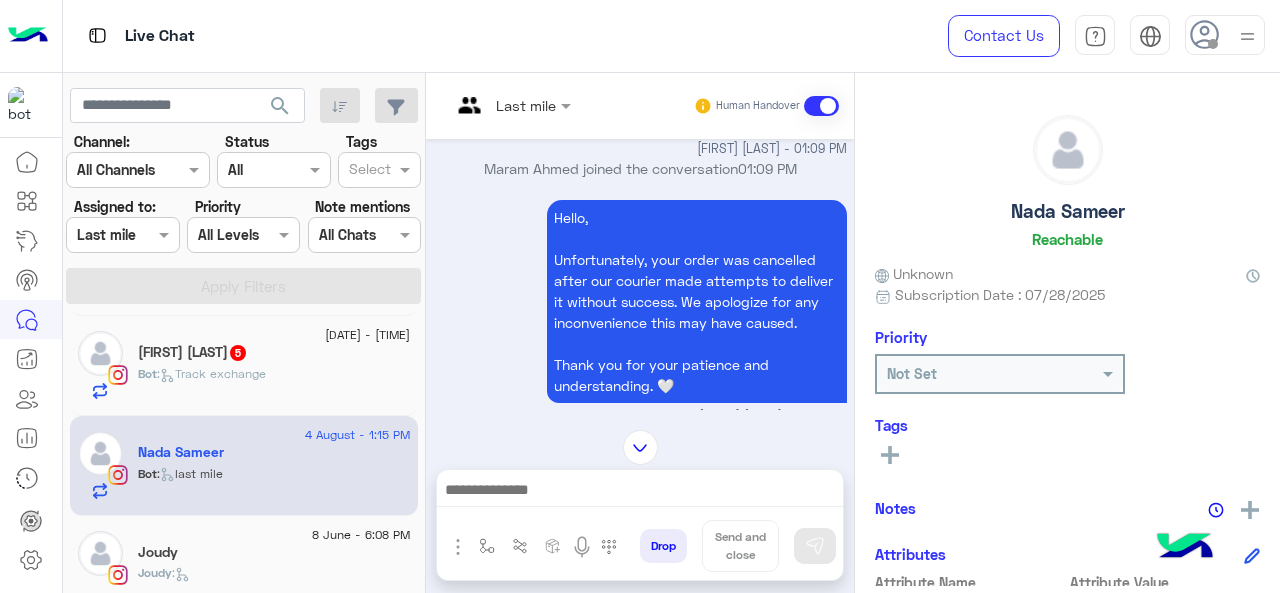 scroll, scrollTop: 145, scrollLeft: 0, axis: vertical 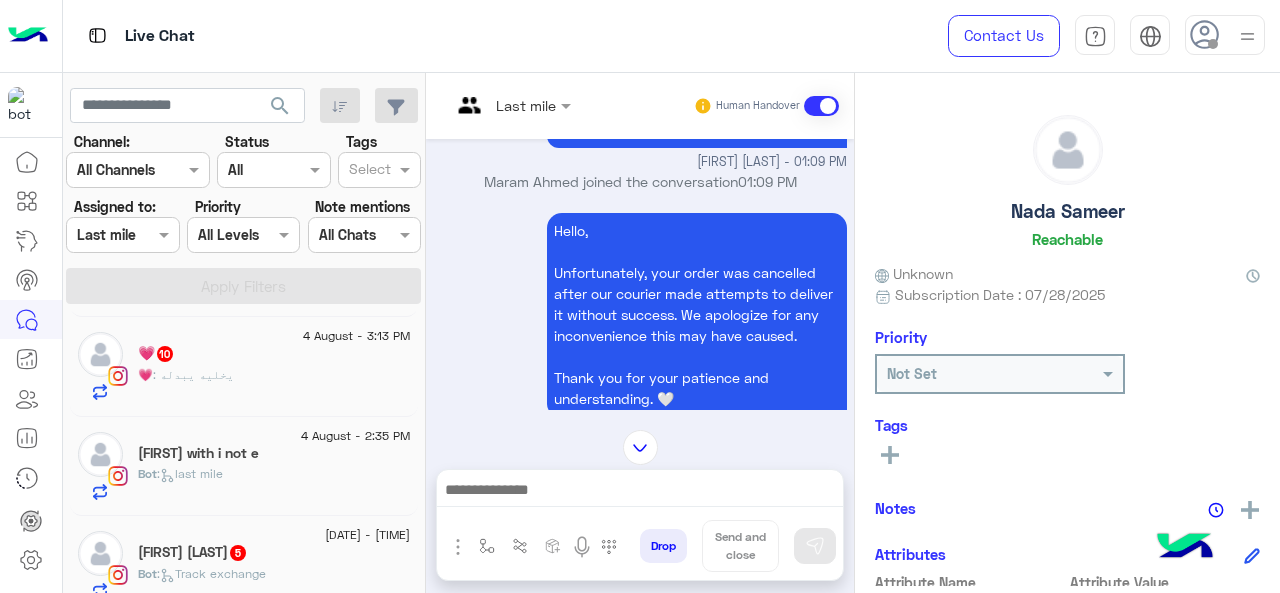 click on "4 August - 2:23 PM" 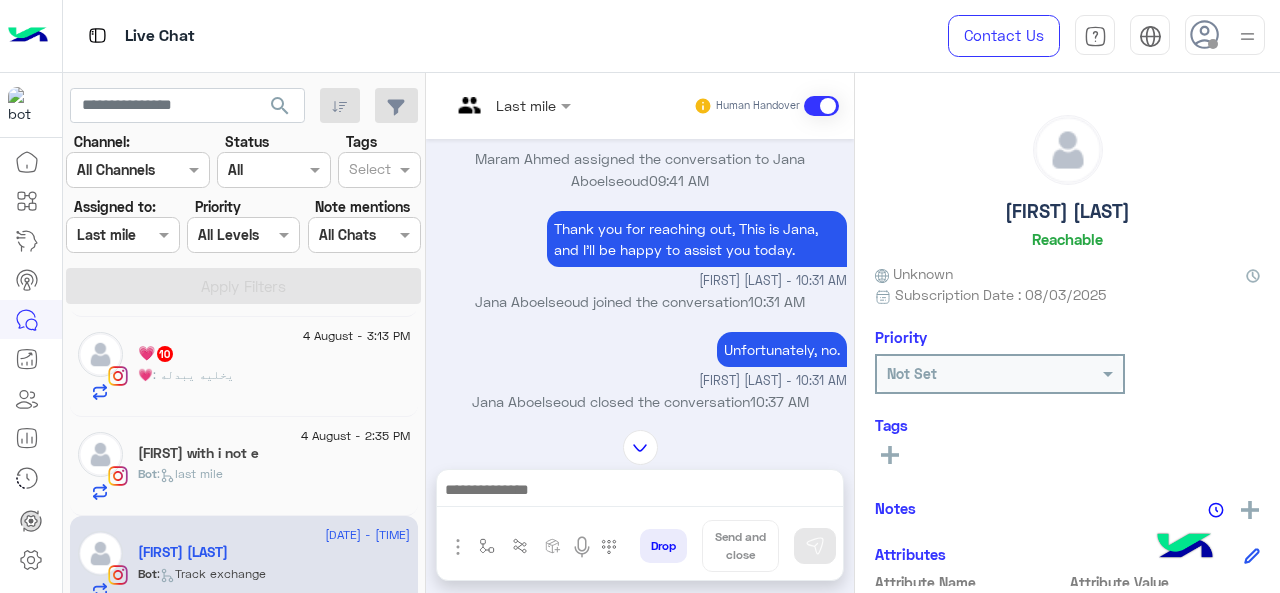 scroll, scrollTop: 88, scrollLeft: 0, axis: vertical 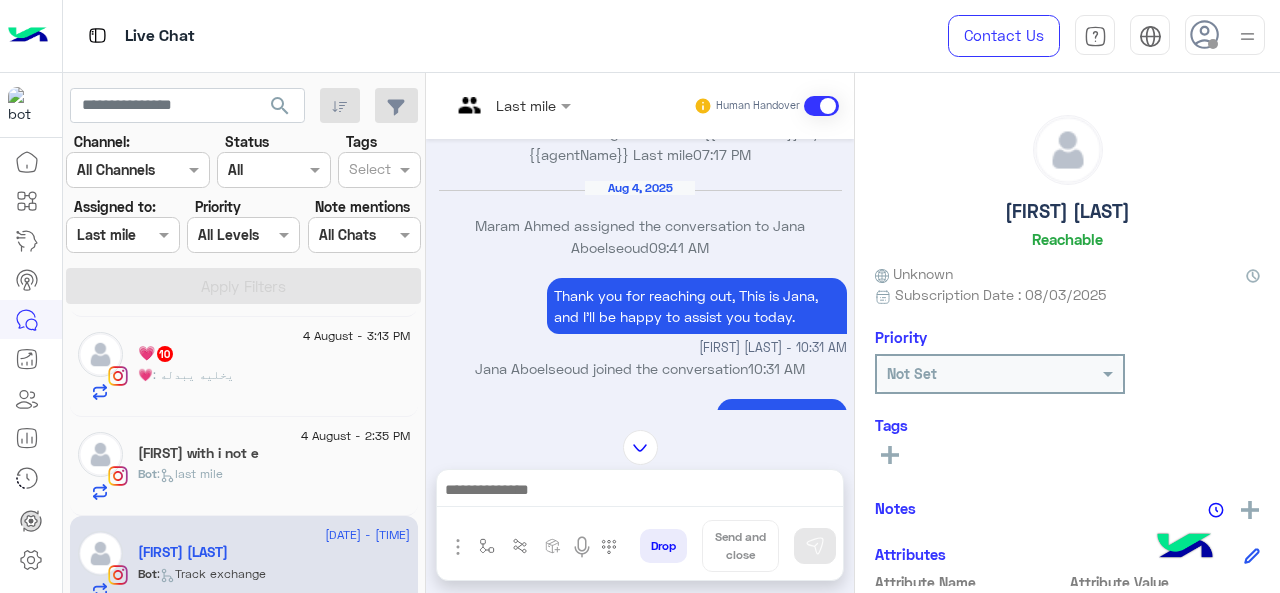 click at bounding box center (511, 104) 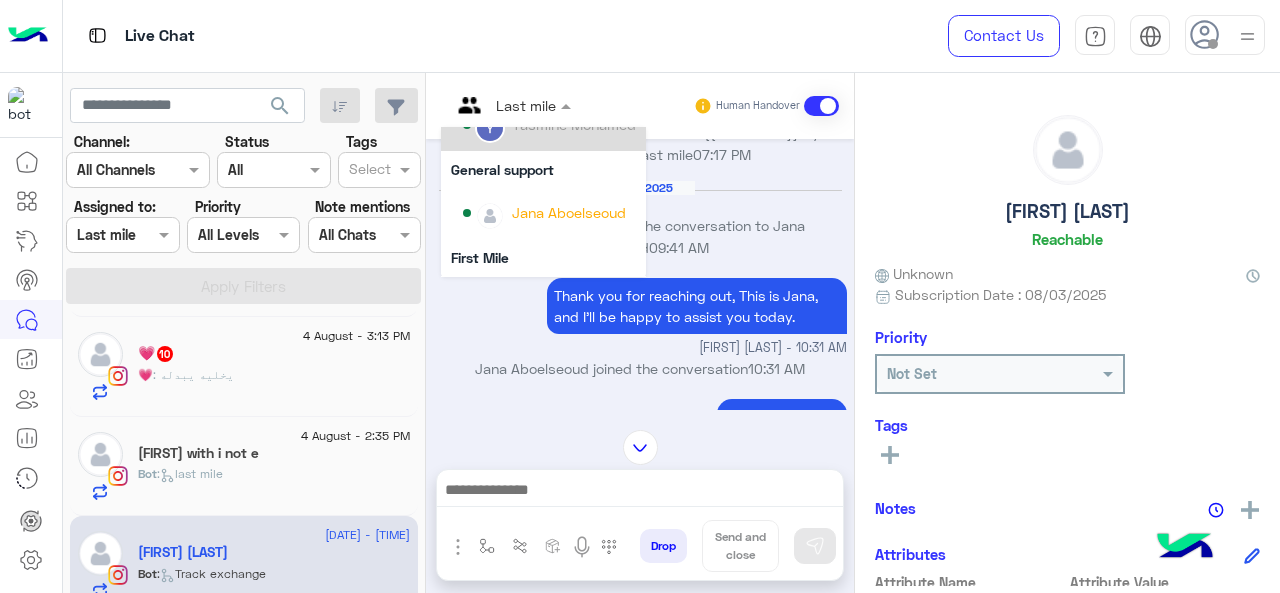 scroll, scrollTop: 200, scrollLeft: 0, axis: vertical 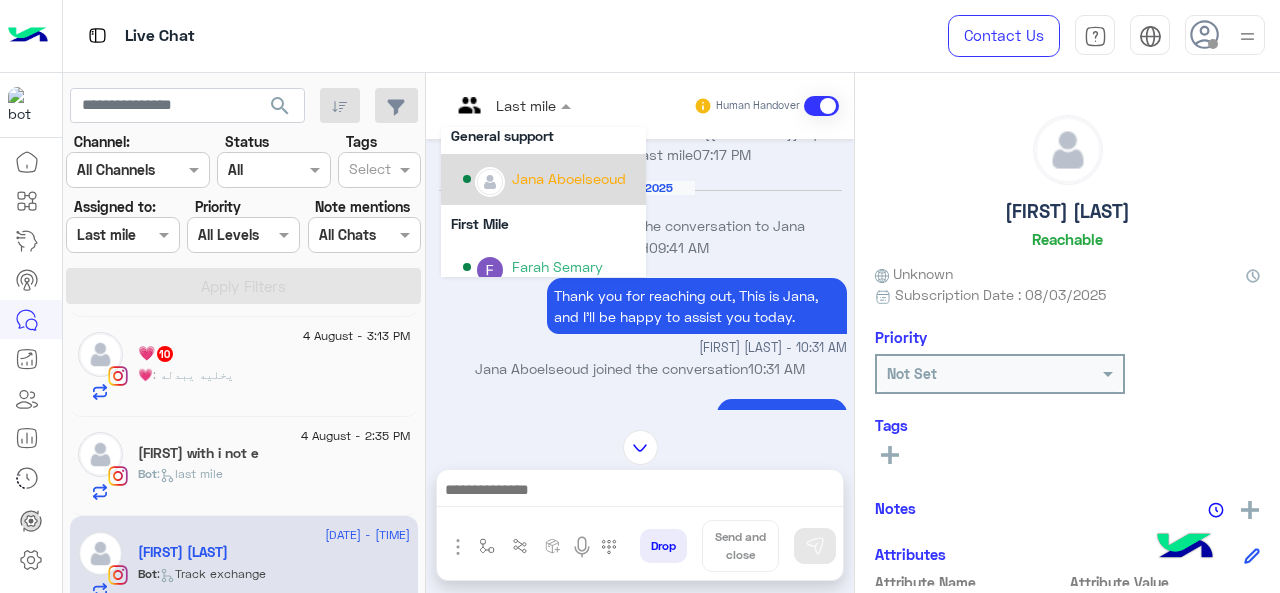 click on "Jana Aboelseoud" at bounding box center [569, 178] 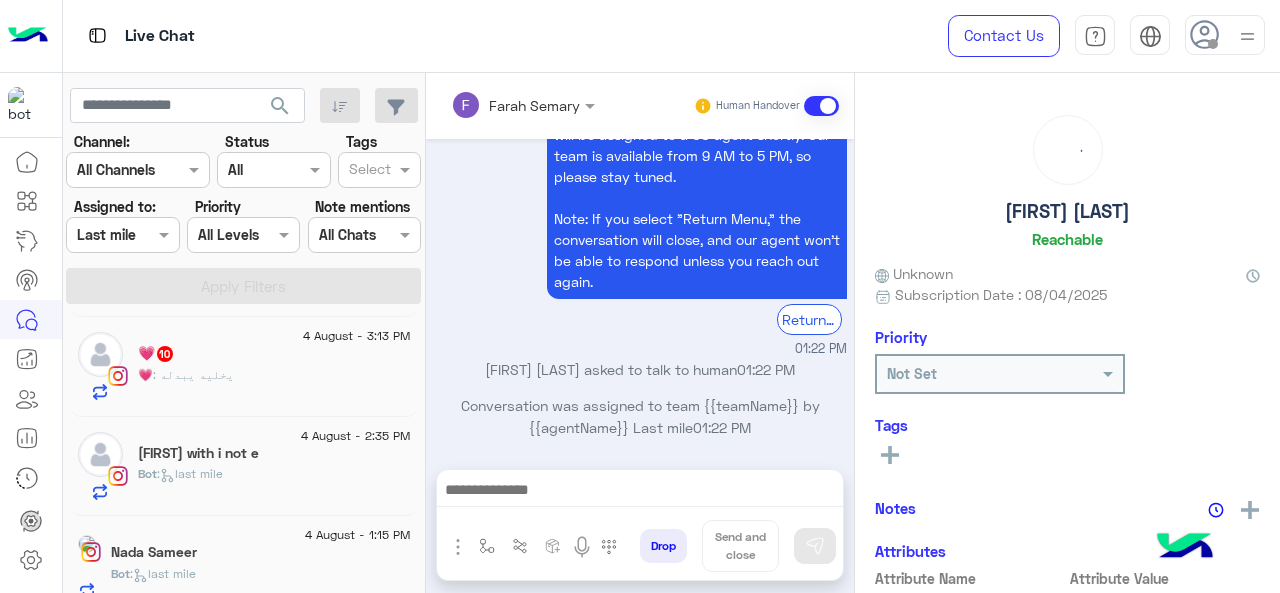 scroll, scrollTop: 907, scrollLeft: 0, axis: vertical 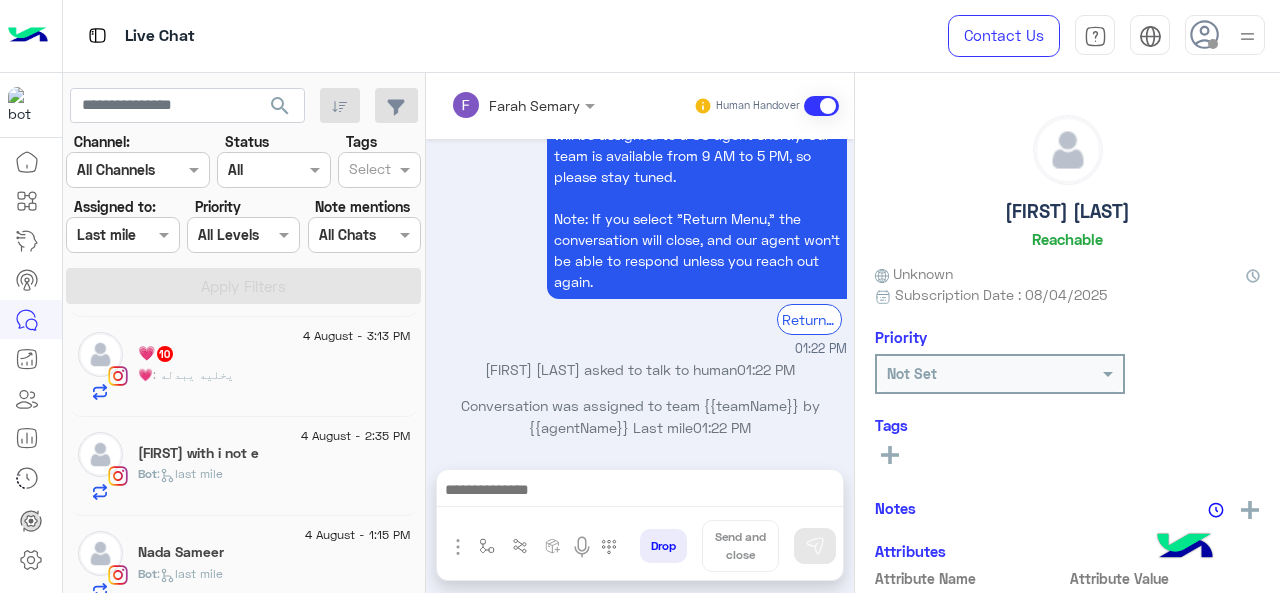 click on "[FIRST] with i not e" 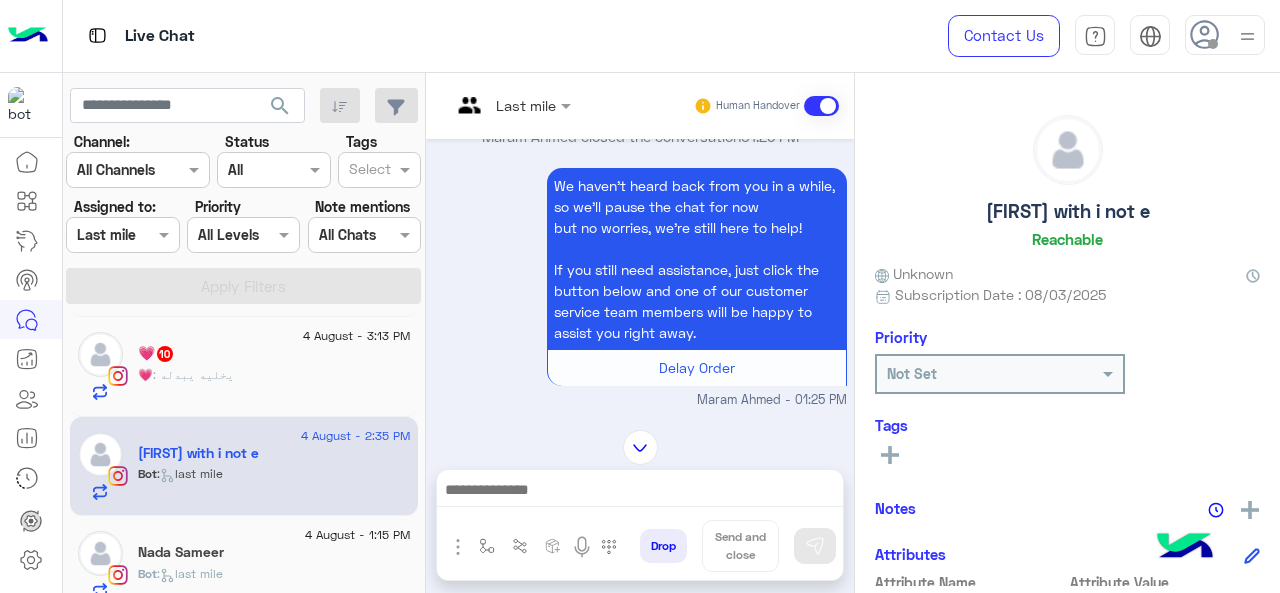 scroll, scrollTop: 445, scrollLeft: 0, axis: vertical 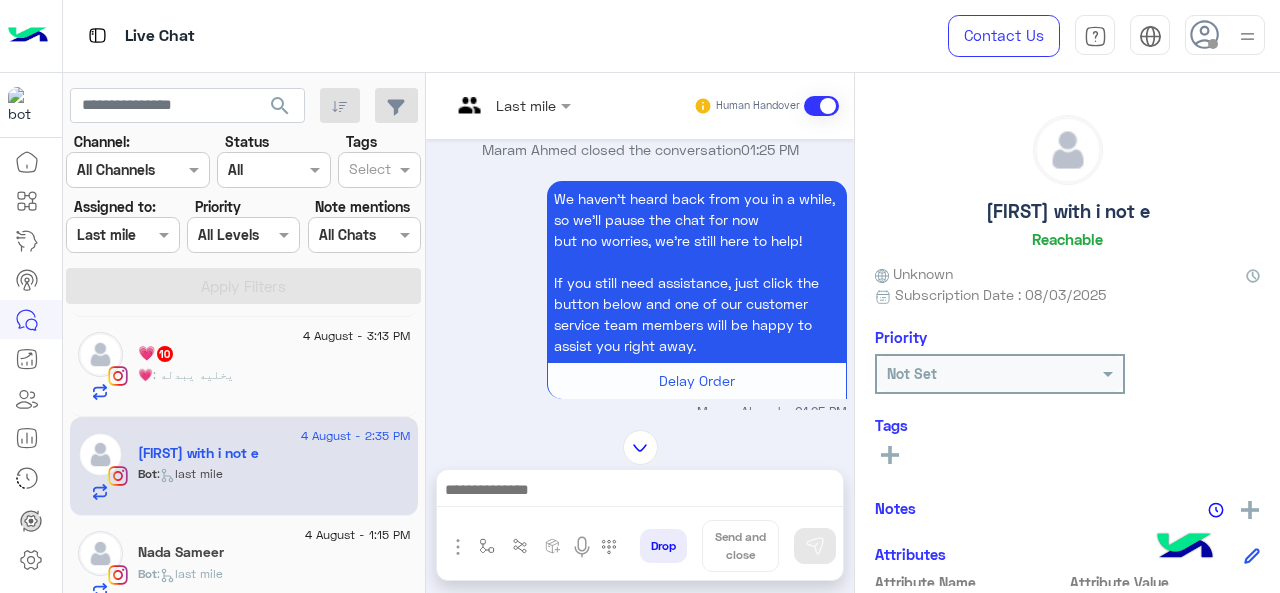 click on "💗 : يخليه يبدله" 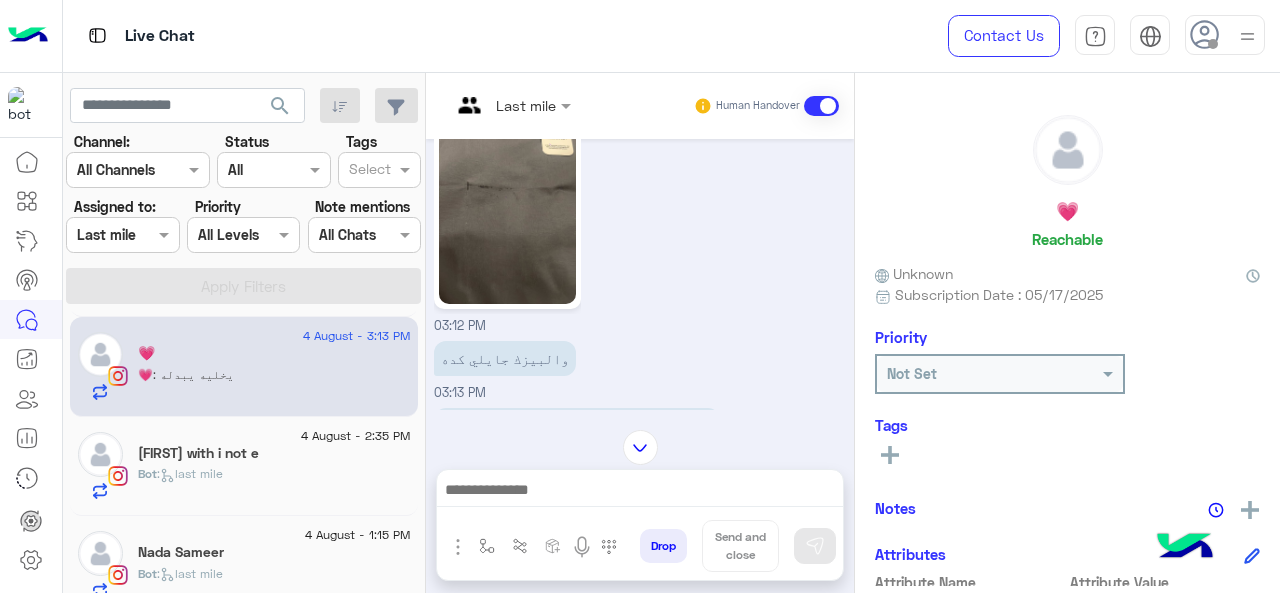 scroll, scrollTop: 664, scrollLeft: 0, axis: vertical 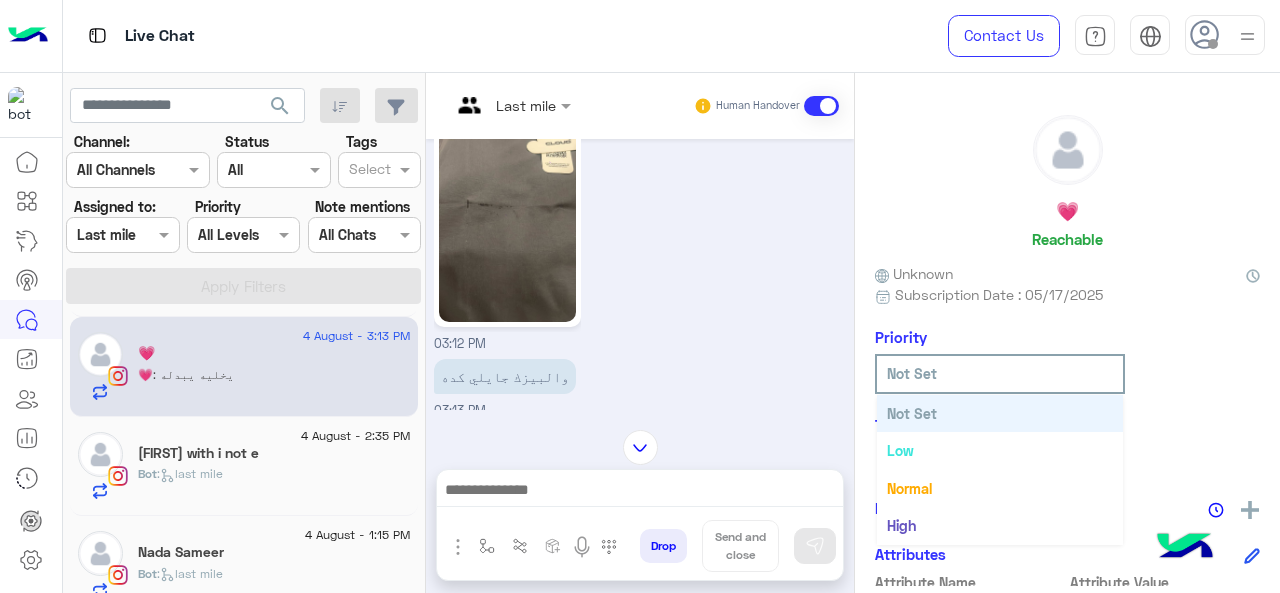click on "Not Set" 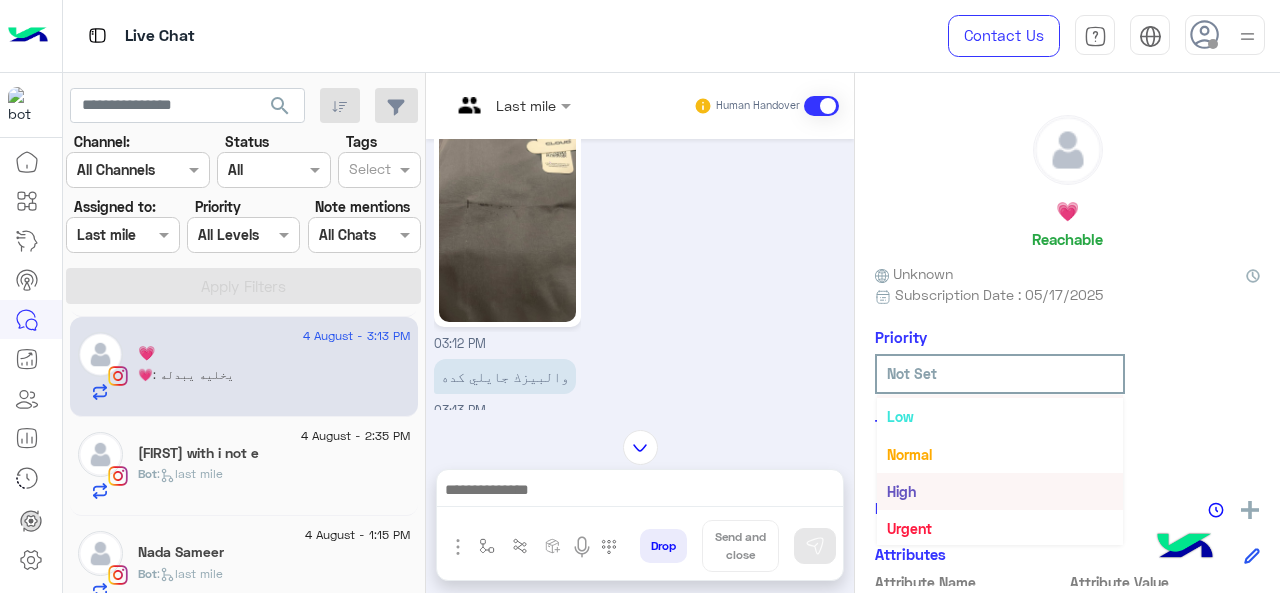 scroll, scrollTop: 36, scrollLeft: 0, axis: vertical 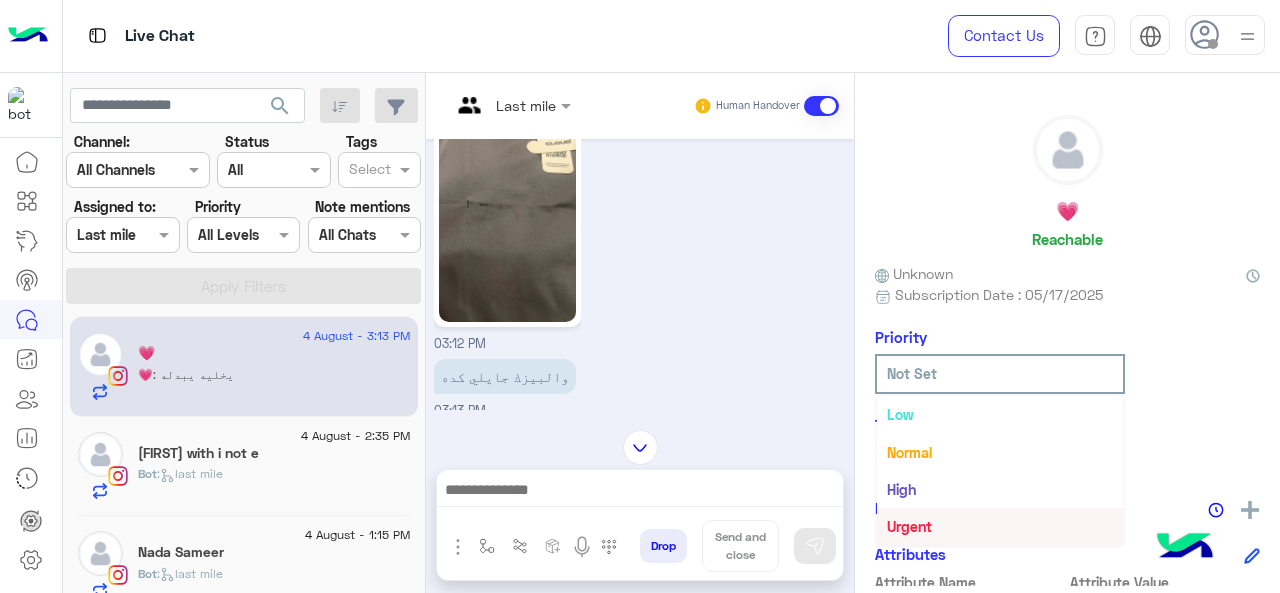 click on "Urgent" at bounding box center (1000, 526) 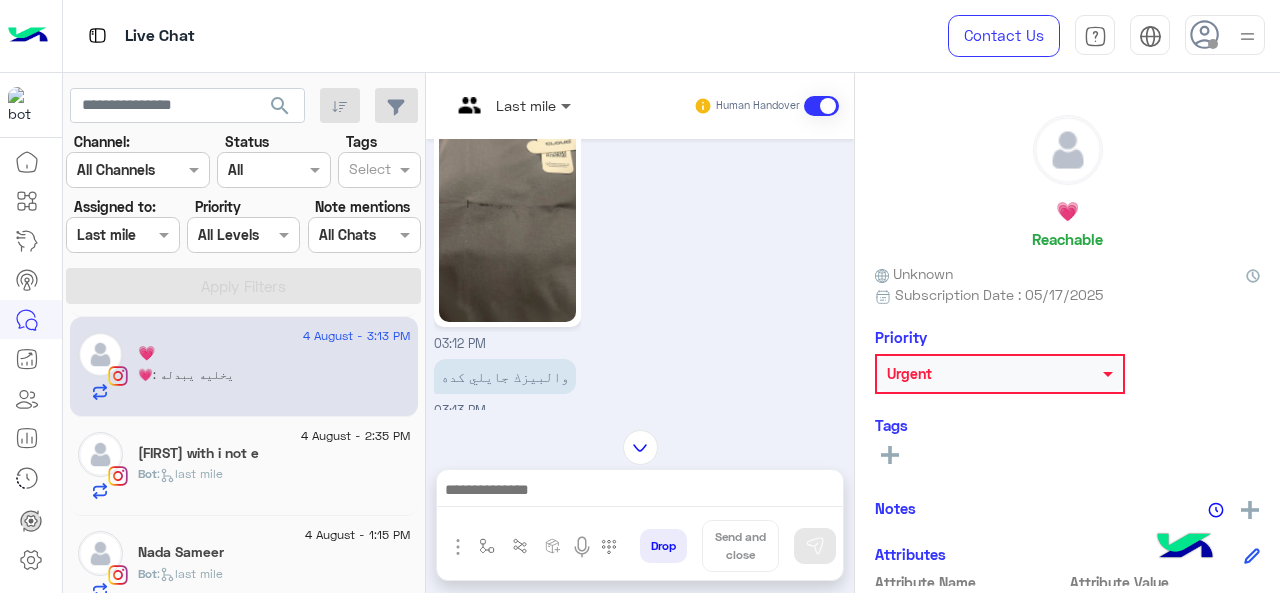 click at bounding box center (568, 105) 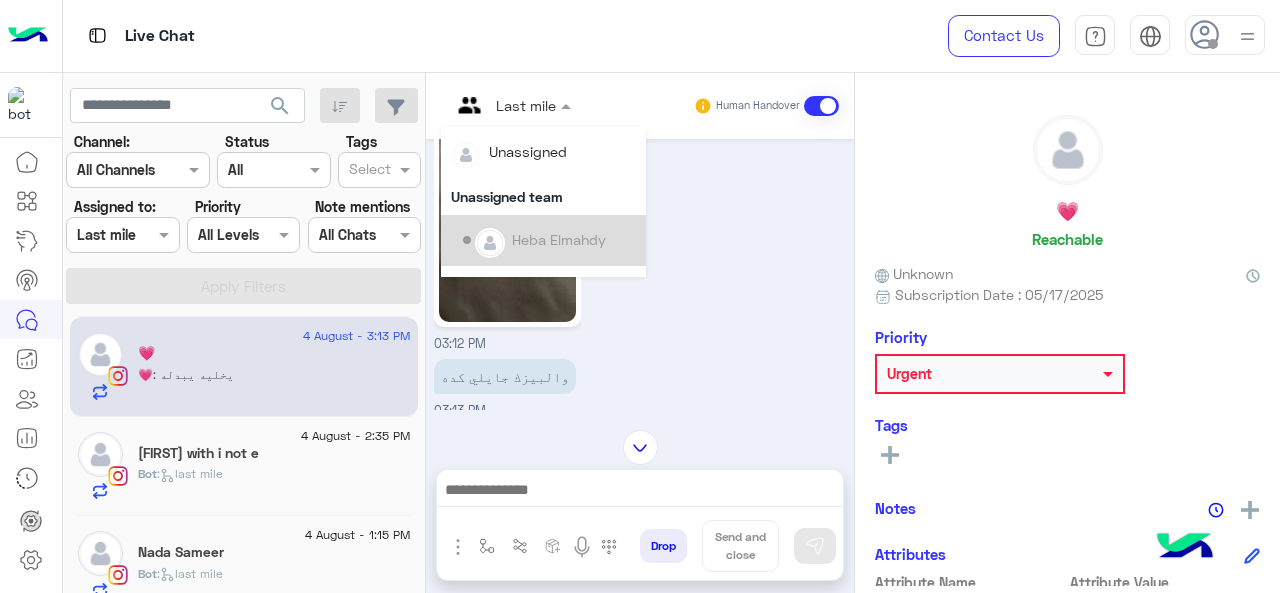 scroll, scrollTop: 200, scrollLeft: 0, axis: vertical 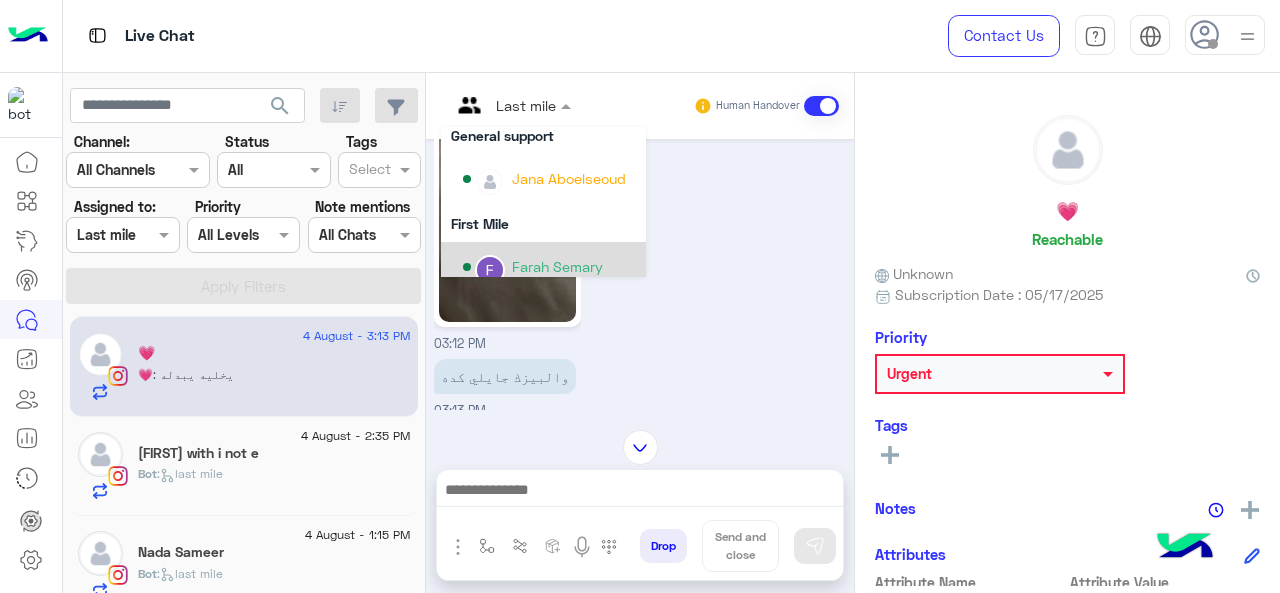 click on "Farah Semary" at bounding box center [557, 266] 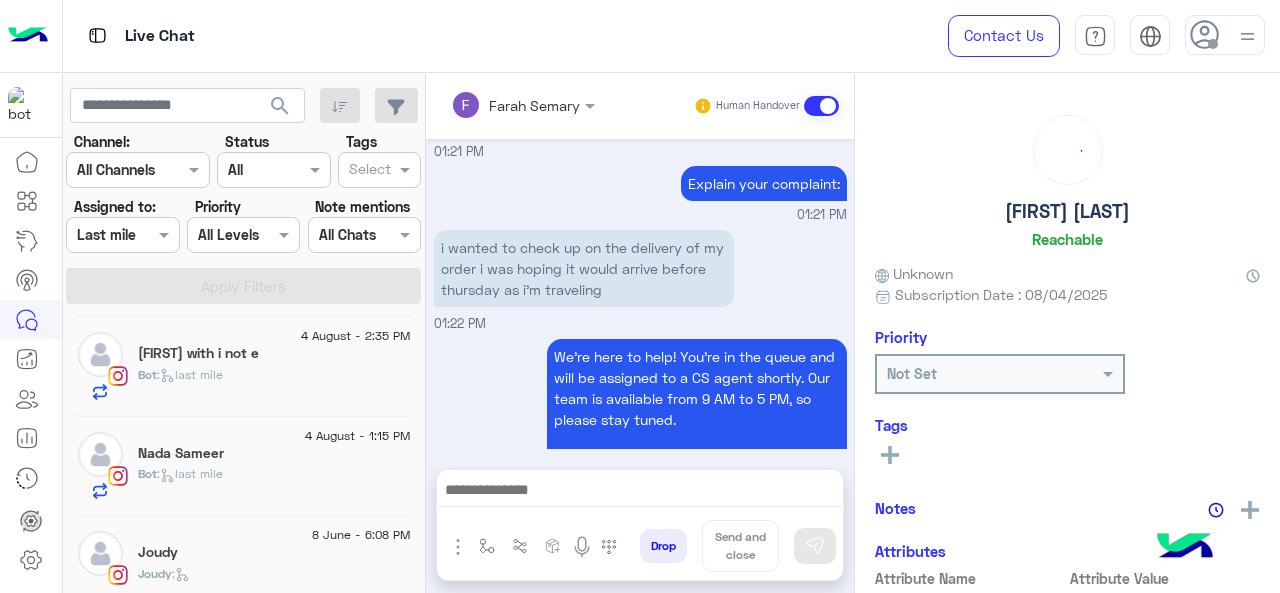 scroll, scrollTop: 907, scrollLeft: 0, axis: vertical 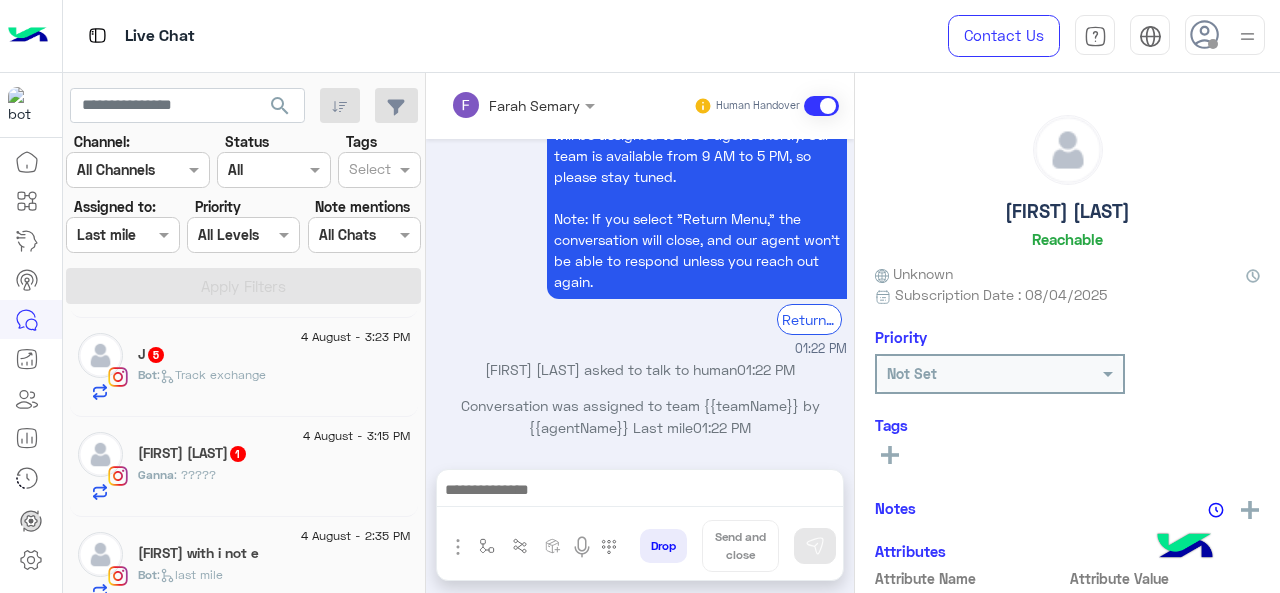 click on "Ganna : ?????" 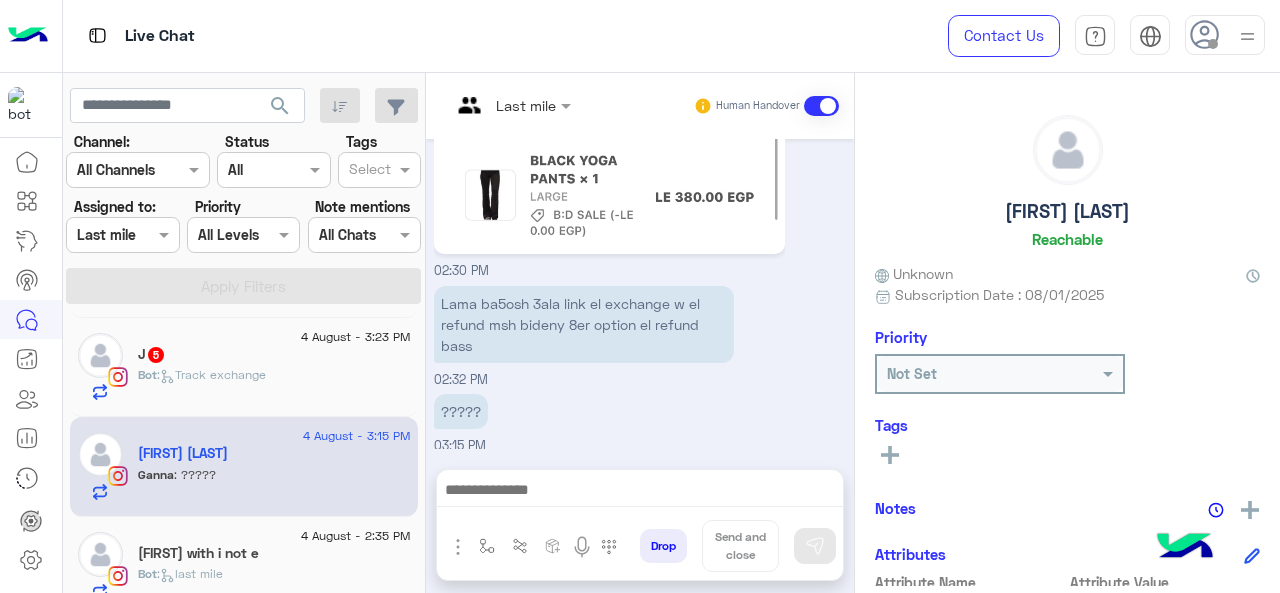 scroll, scrollTop: 948, scrollLeft: 0, axis: vertical 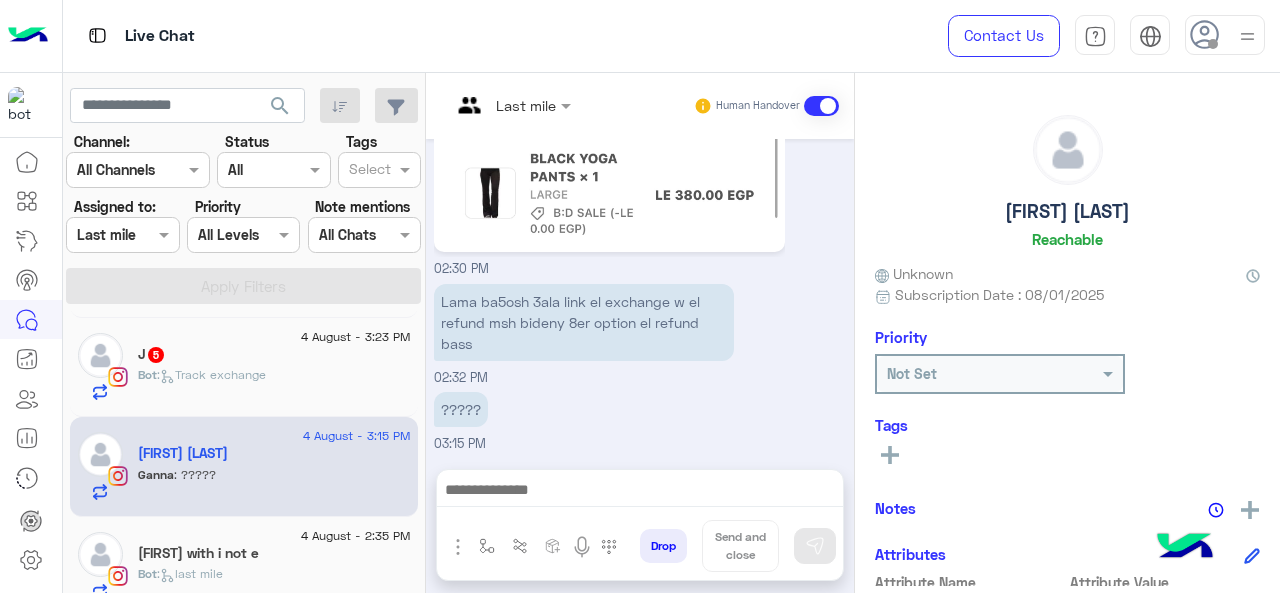 click at bounding box center [511, 104] 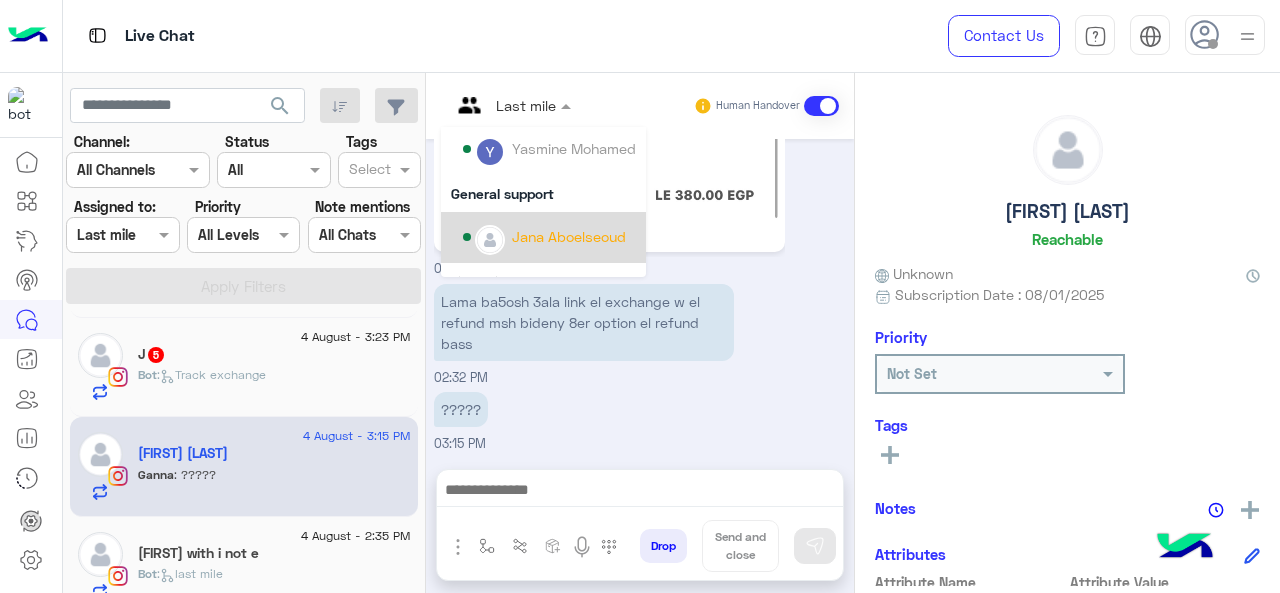 scroll, scrollTop: 200, scrollLeft: 0, axis: vertical 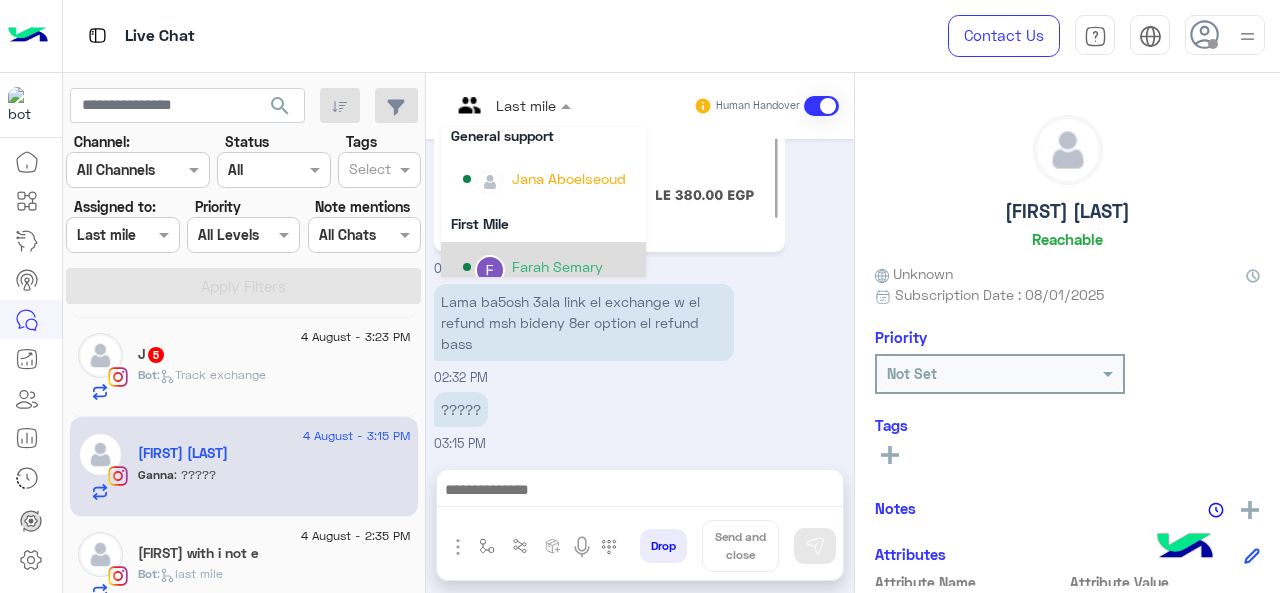 click on "Farah Semary" at bounding box center (557, 266) 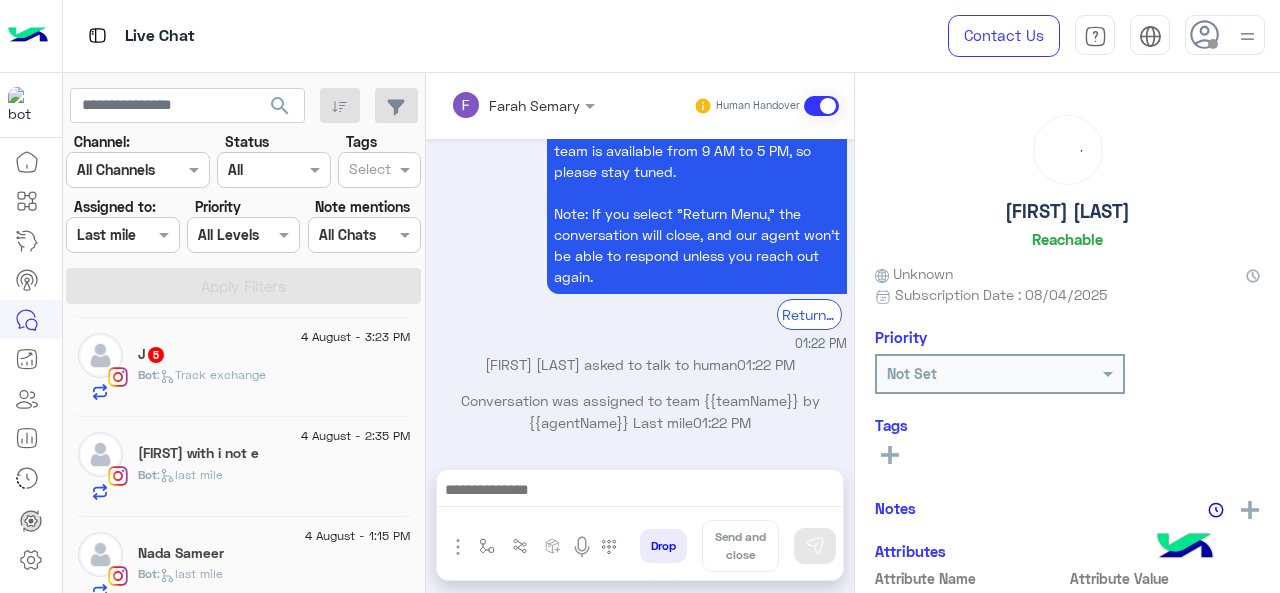 scroll, scrollTop: 907, scrollLeft: 0, axis: vertical 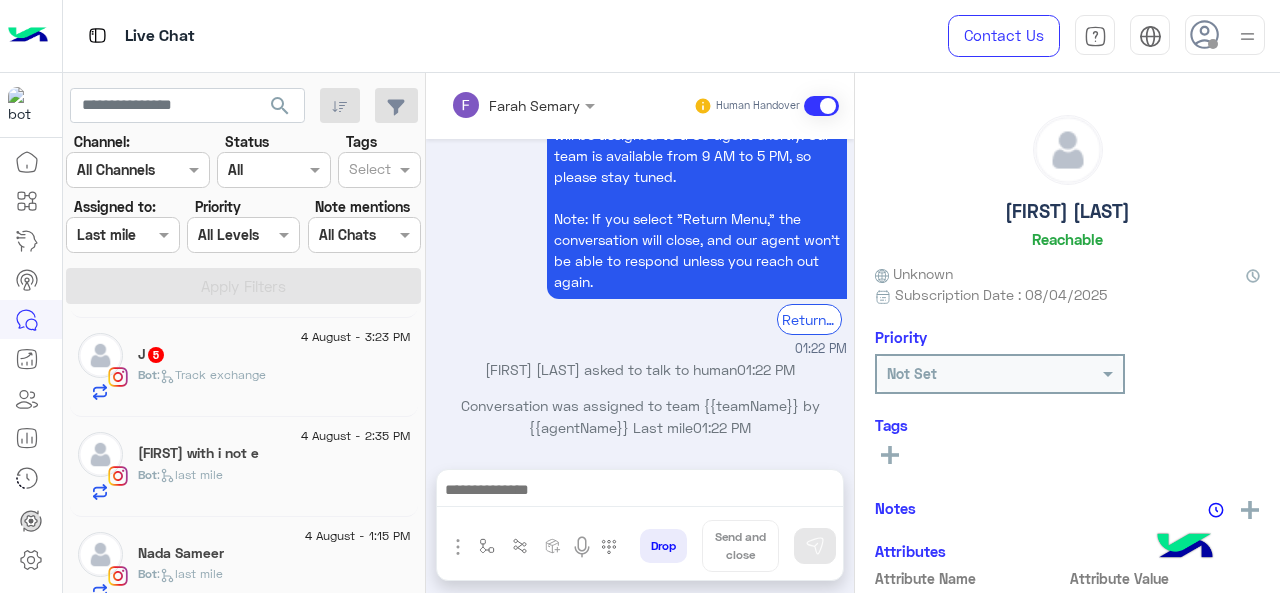click on ":   Track exchange" 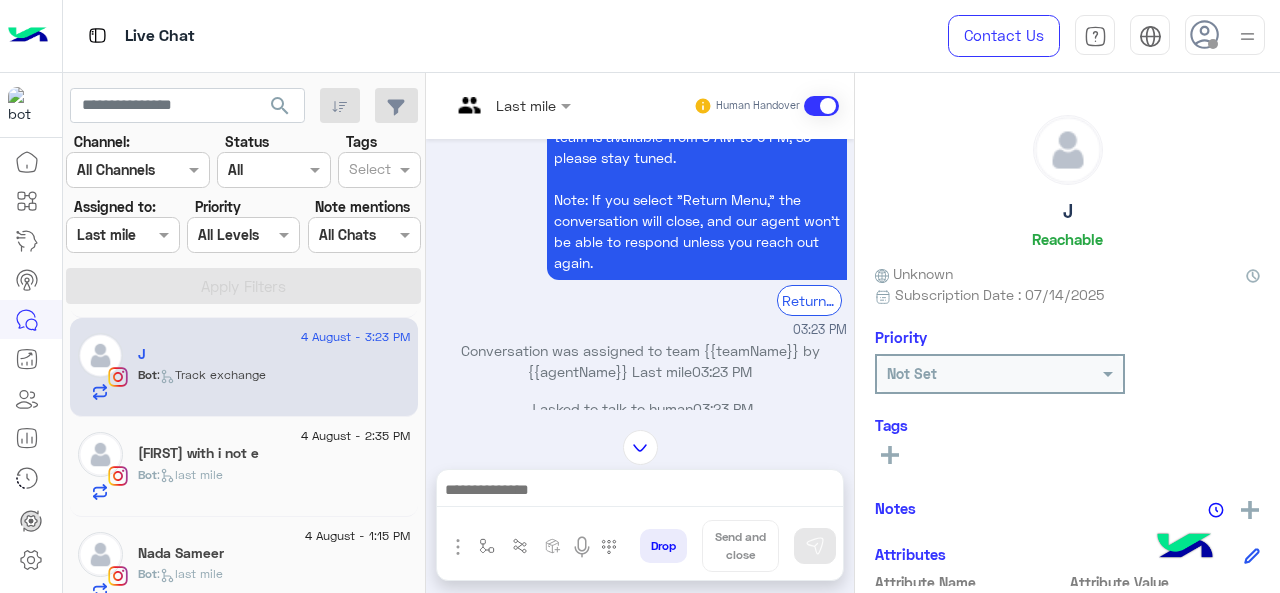 scroll, scrollTop: 506, scrollLeft: 0, axis: vertical 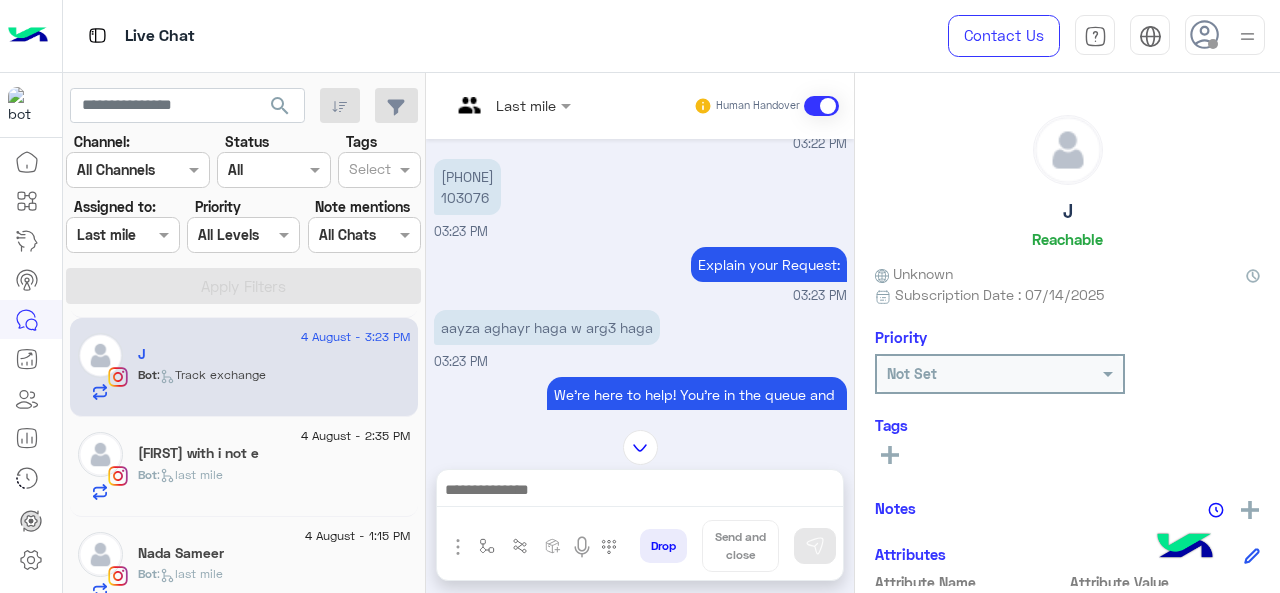 click at bounding box center [511, 104] 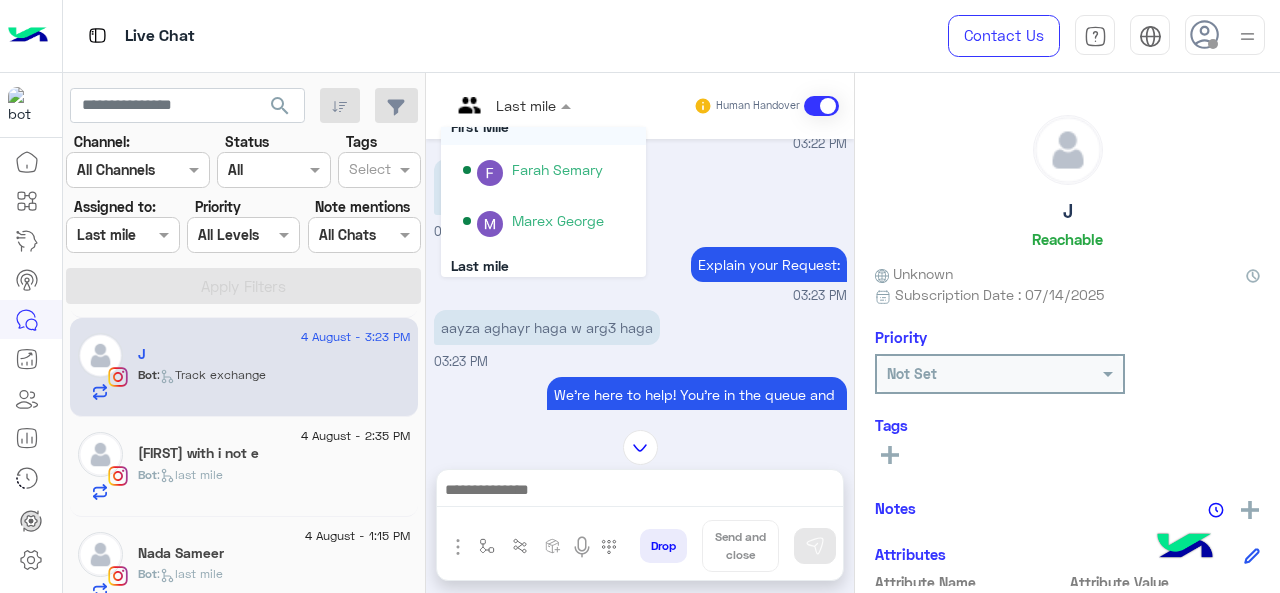 scroll, scrollTop: 300, scrollLeft: 0, axis: vertical 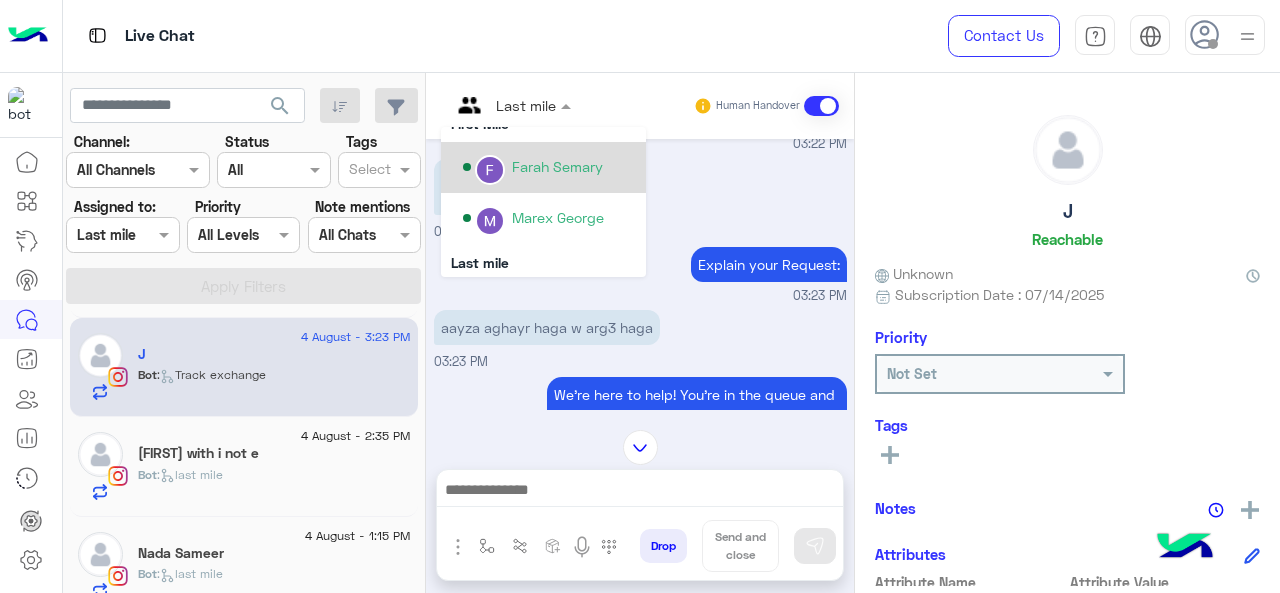 click on "Farah Semary" at bounding box center [557, 166] 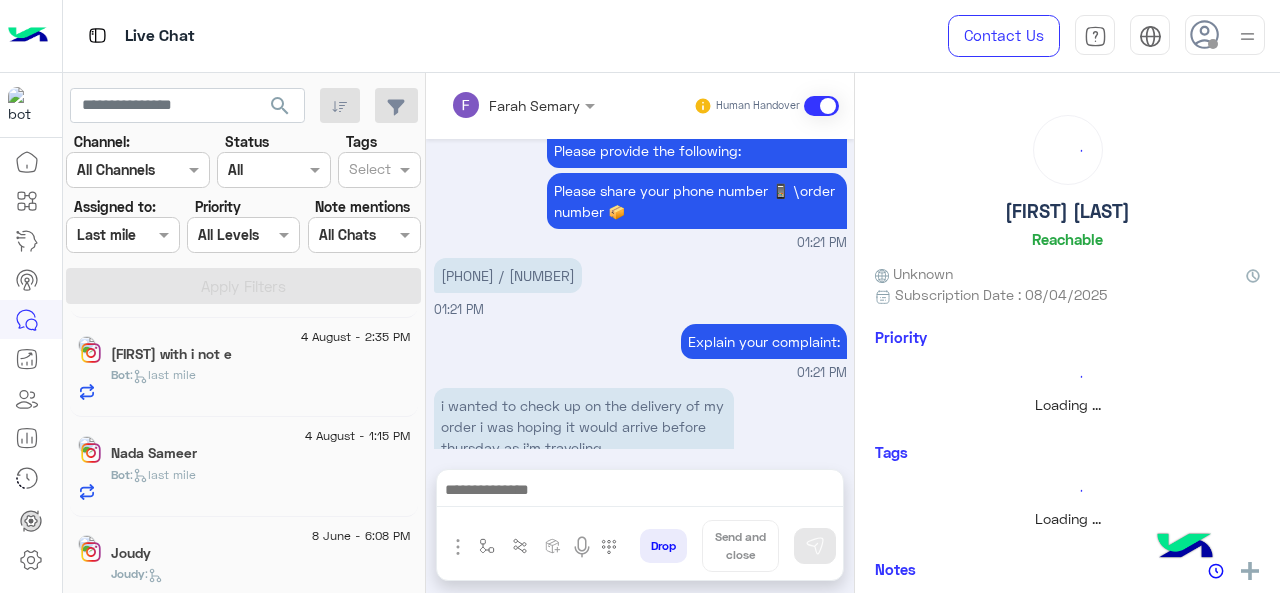 scroll, scrollTop: 907, scrollLeft: 0, axis: vertical 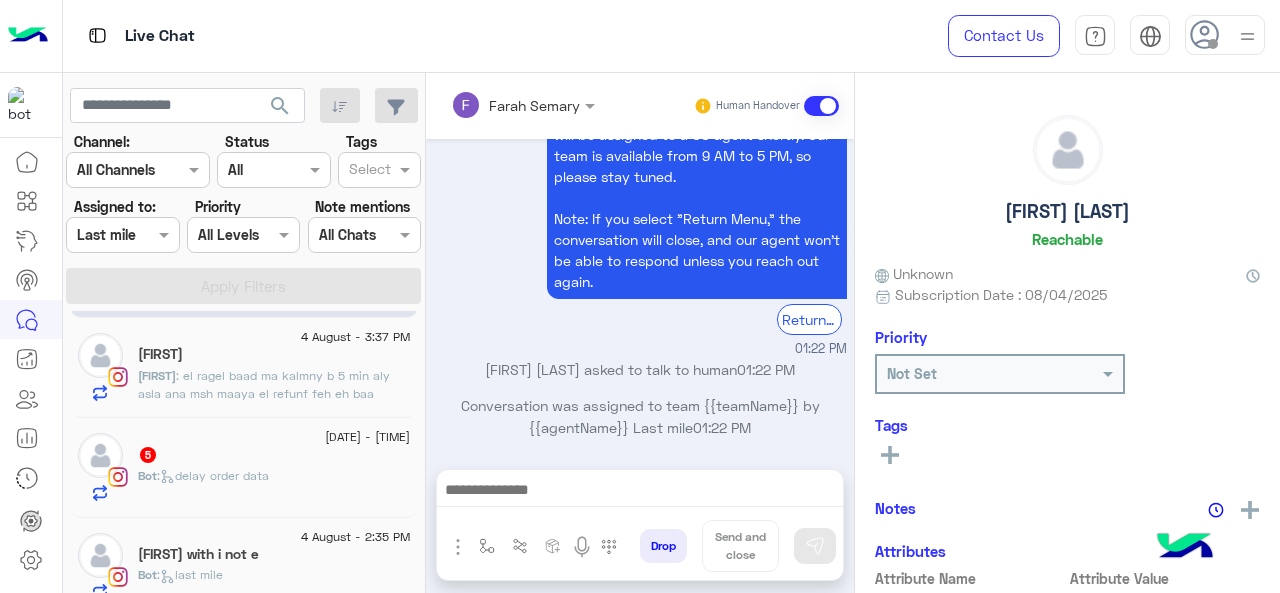 click on "Bot :   delay order data" 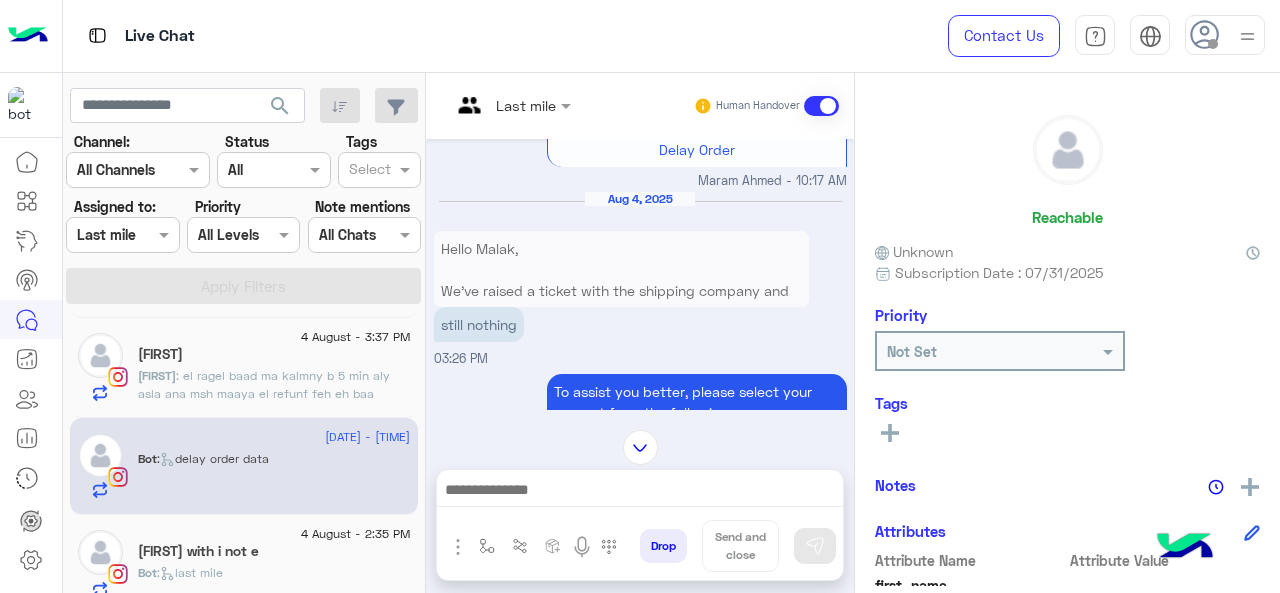 scroll, scrollTop: 747, scrollLeft: 0, axis: vertical 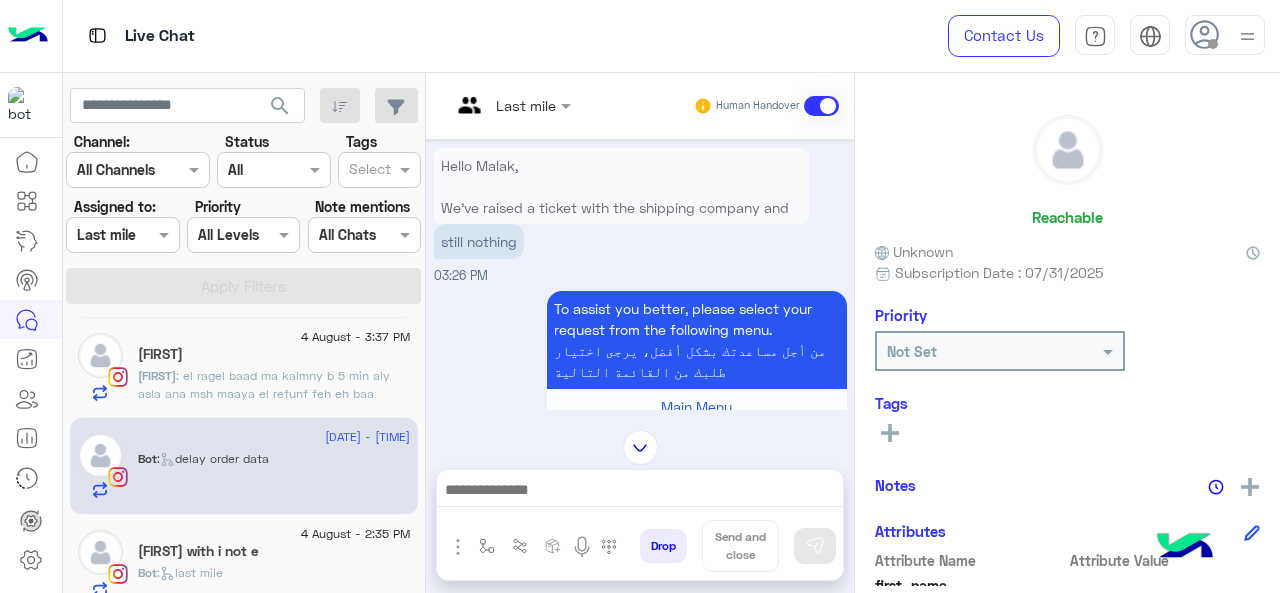 click at bounding box center (511, 104) 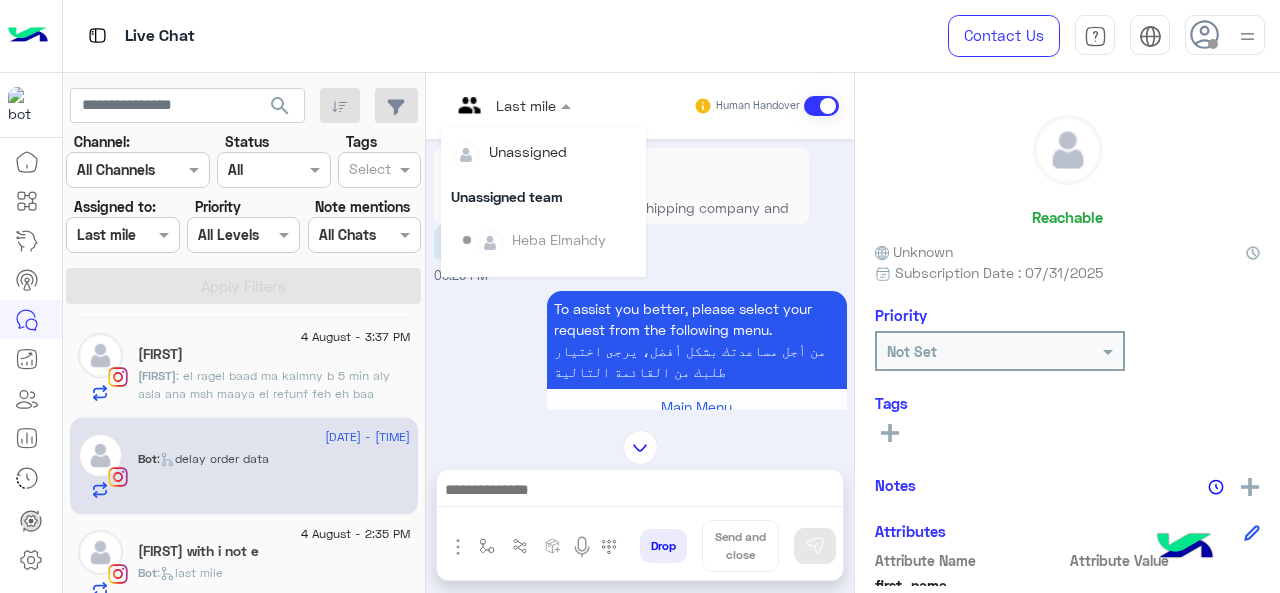 scroll, scrollTop: 354, scrollLeft: 0, axis: vertical 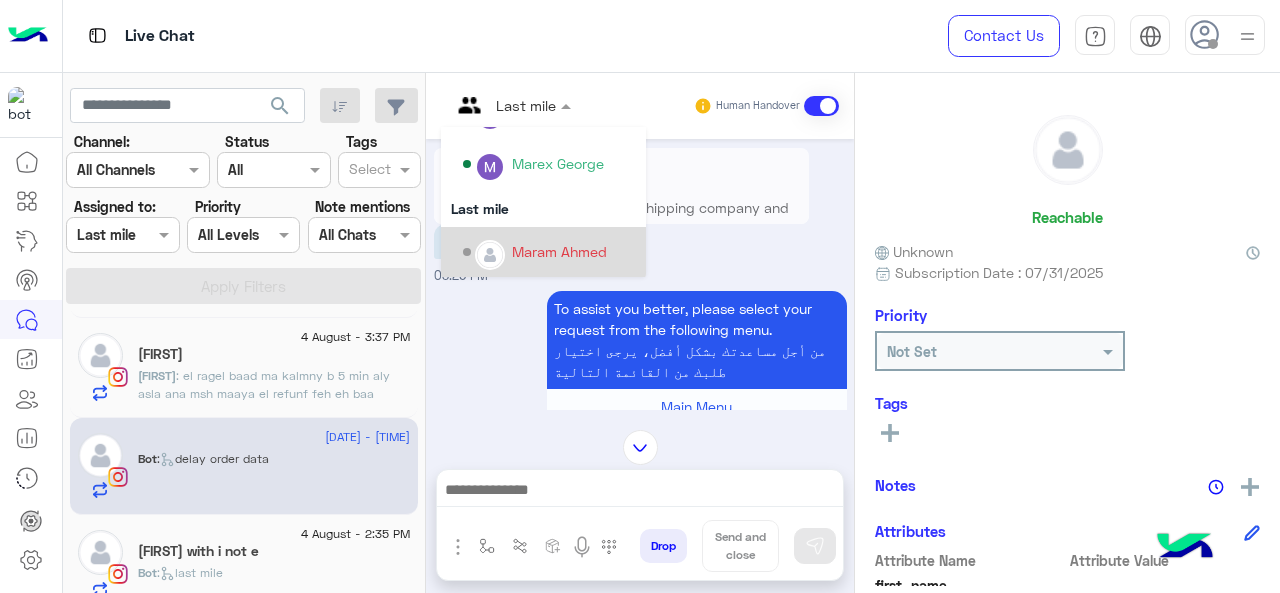 click on "Maram Ahmed" at bounding box center [549, 252] 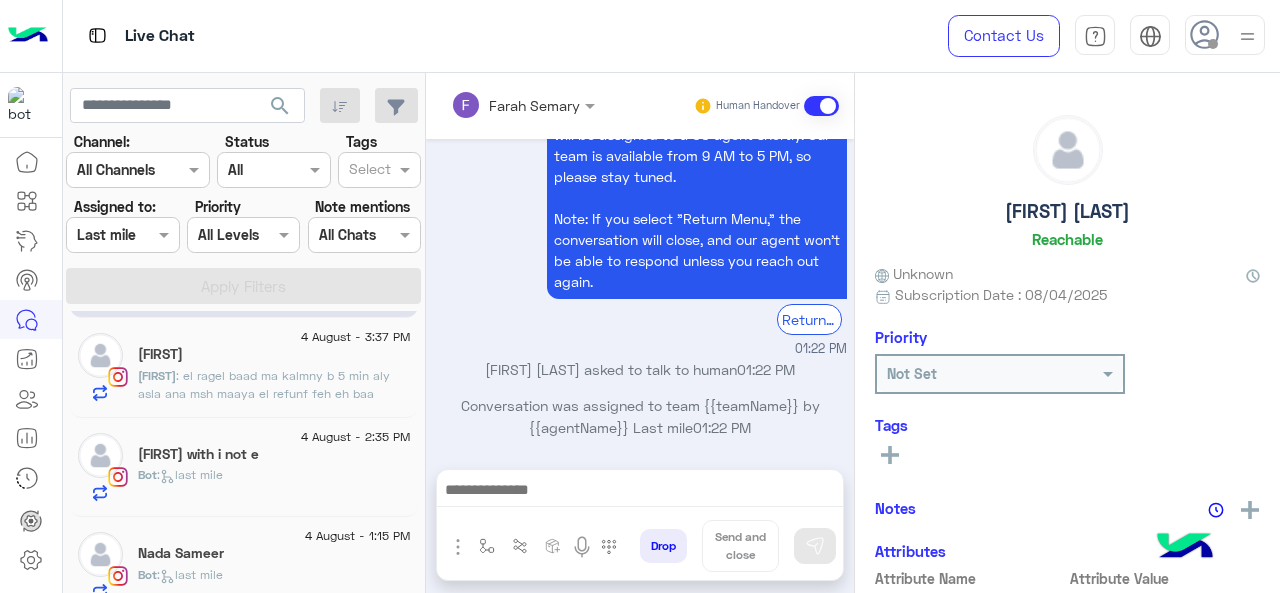 click on ": el ragel baad ma kalmny b 5 min aly asla ana msh maaya el refunf feh eh baa" 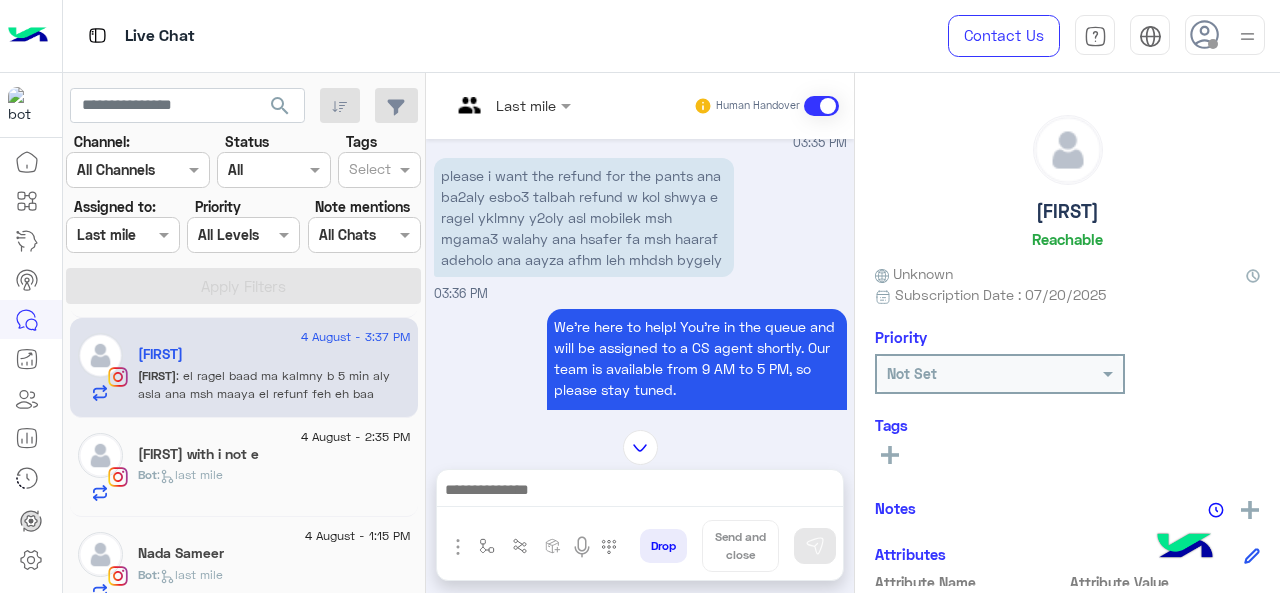 click on "Last mile" at bounding box center (526, 105) 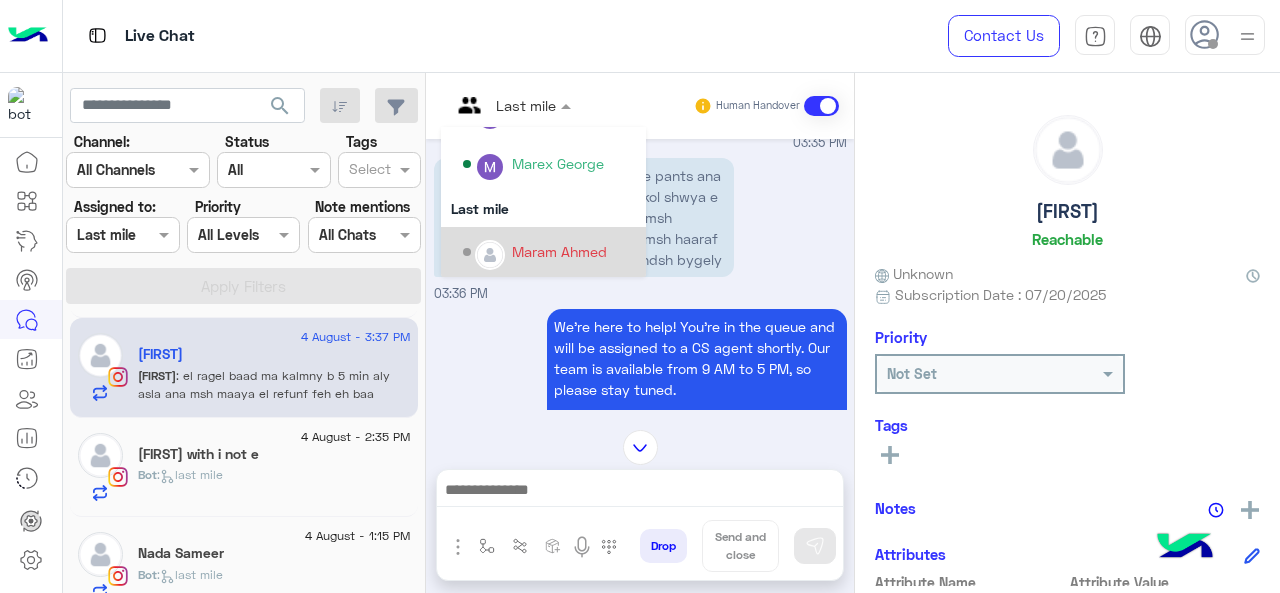 click on "Maram Ahmed" at bounding box center (559, 251) 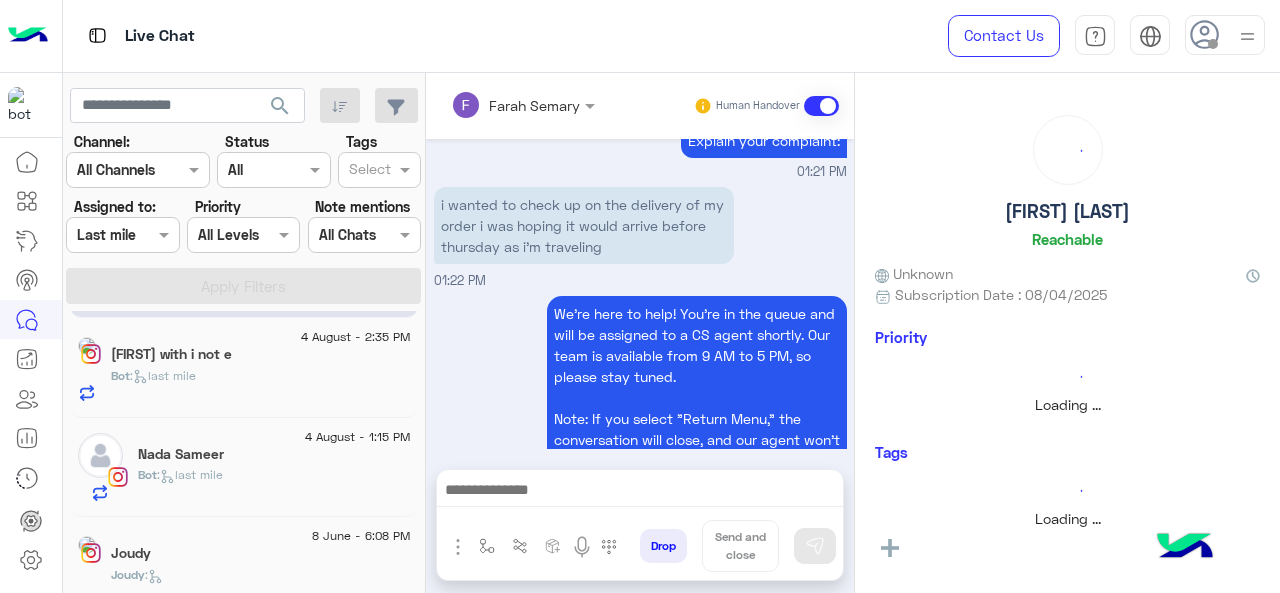 scroll, scrollTop: 907, scrollLeft: 0, axis: vertical 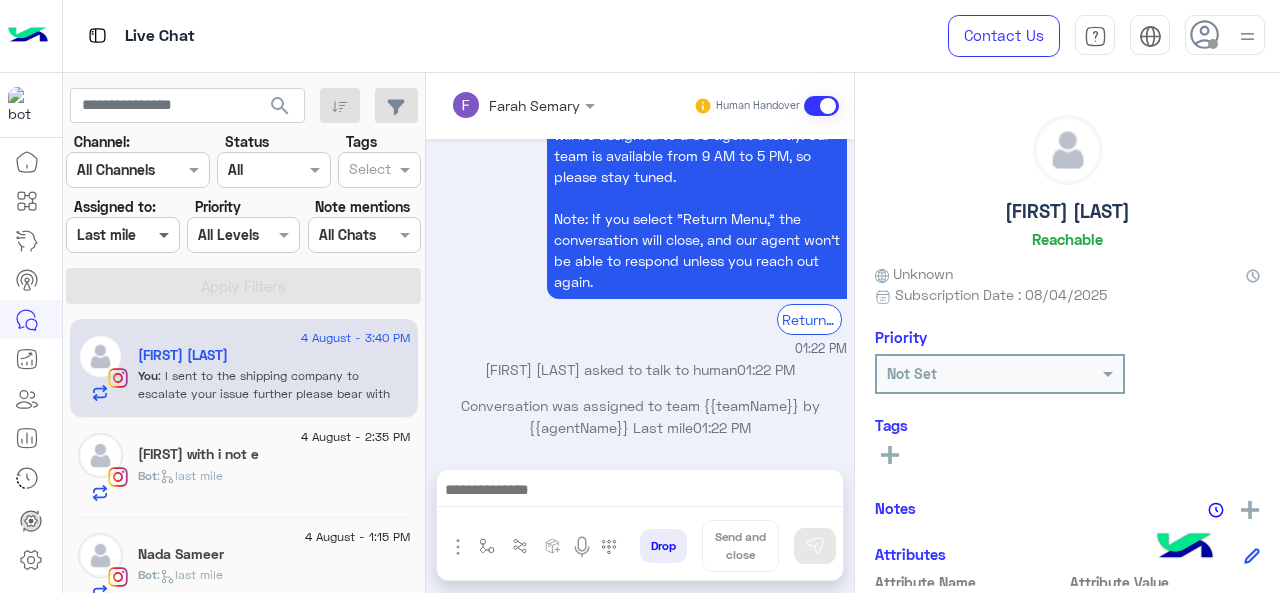 click at bounding box center [166, 234] 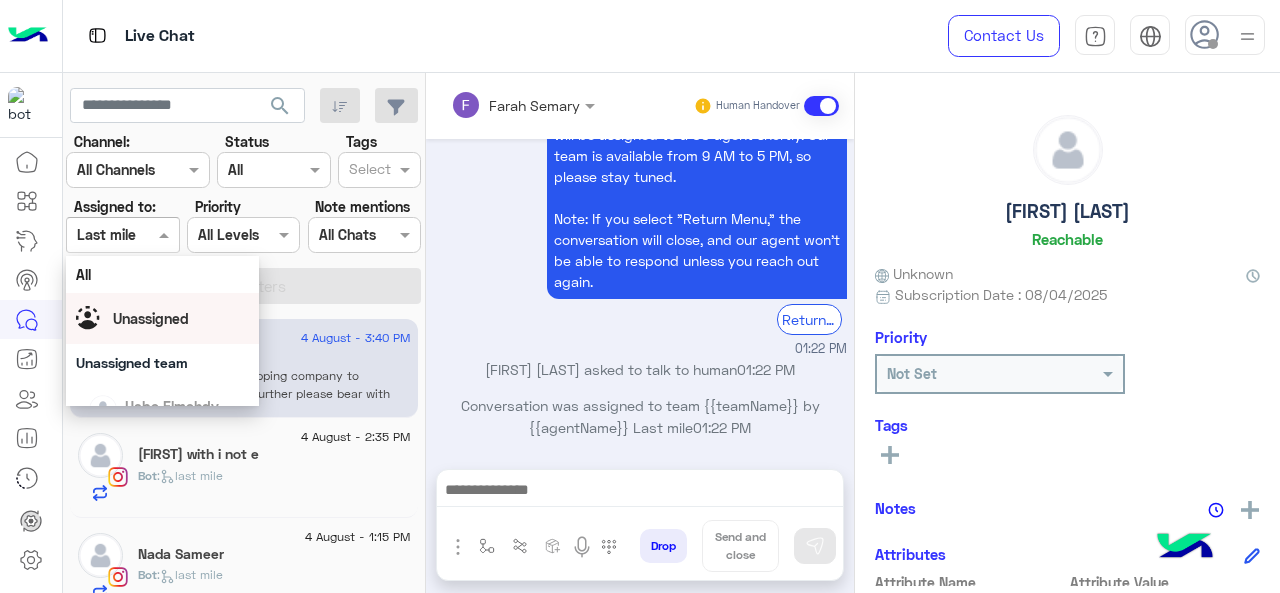 scroll, scrollTop: 392, scrollLeft: 0, axis: vertical 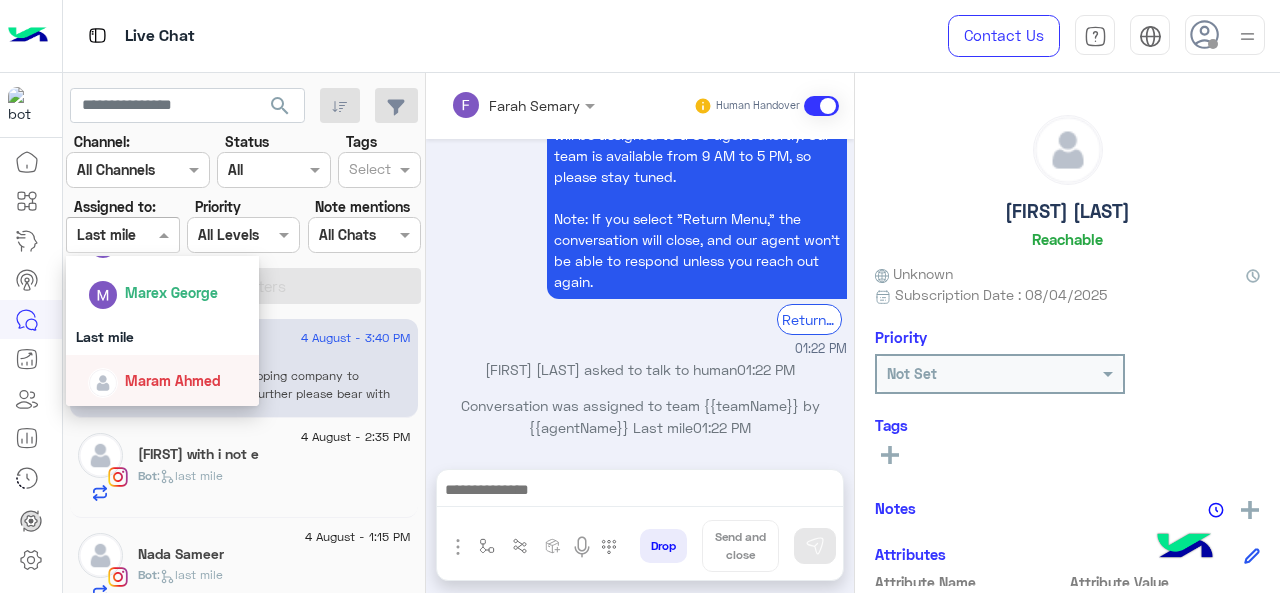 click on "Maram Ahmed" at bounding box center [173, 380] 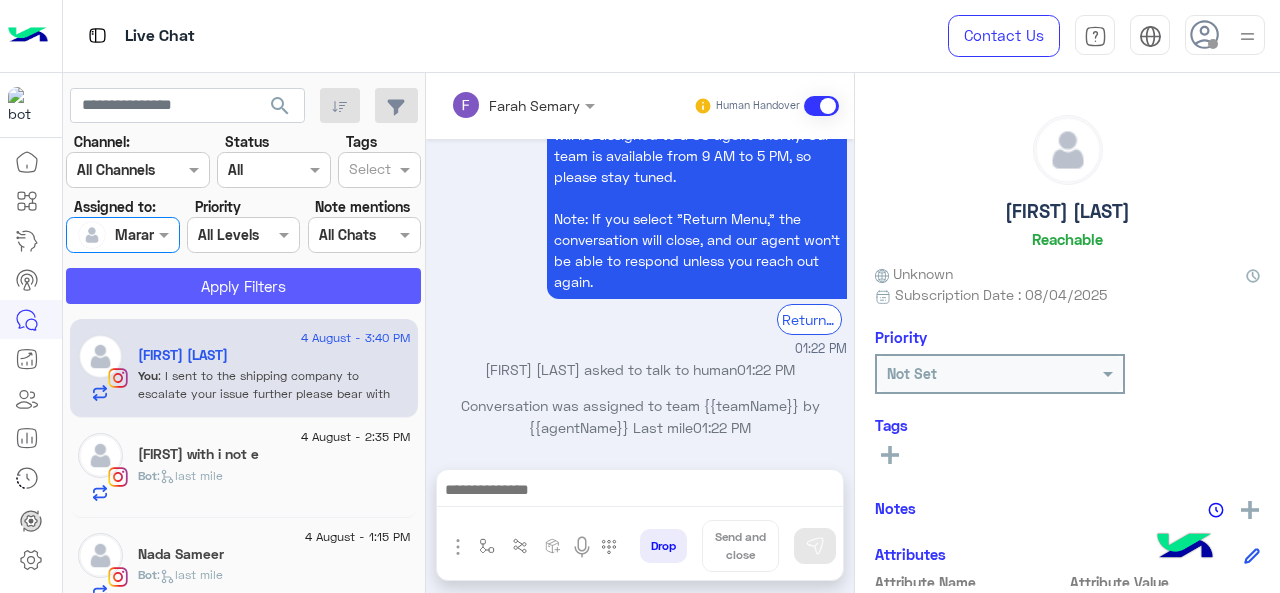 click on "Apply Filters" 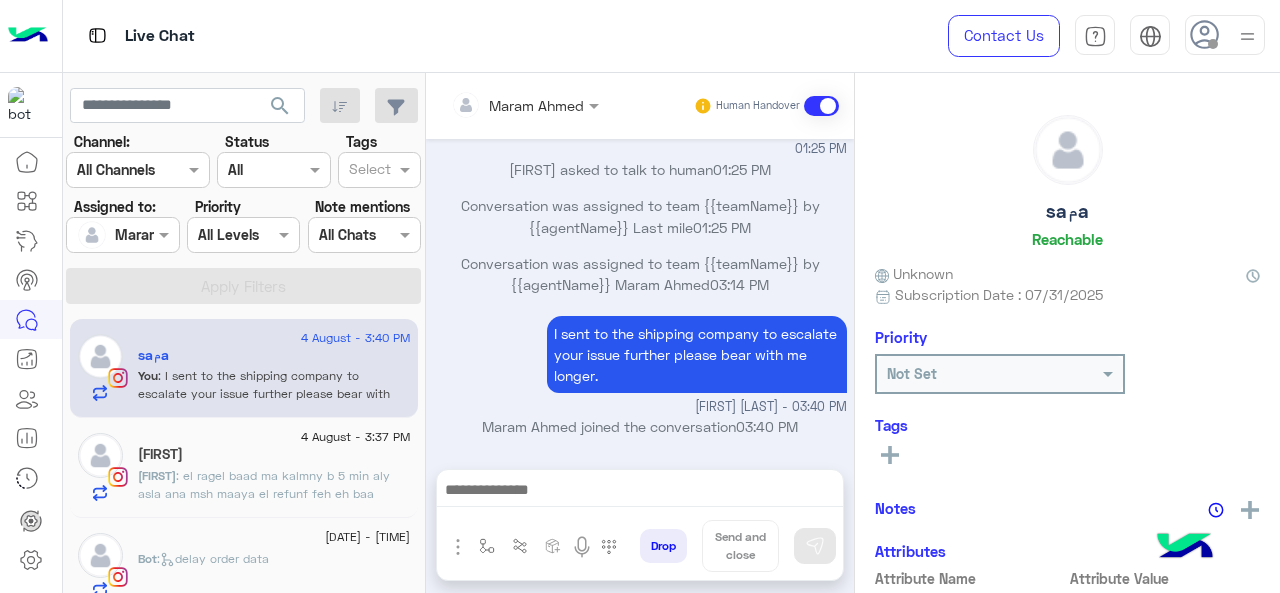 scroll, scrollTop: 689, scrollLeft: 0, axis: vertical 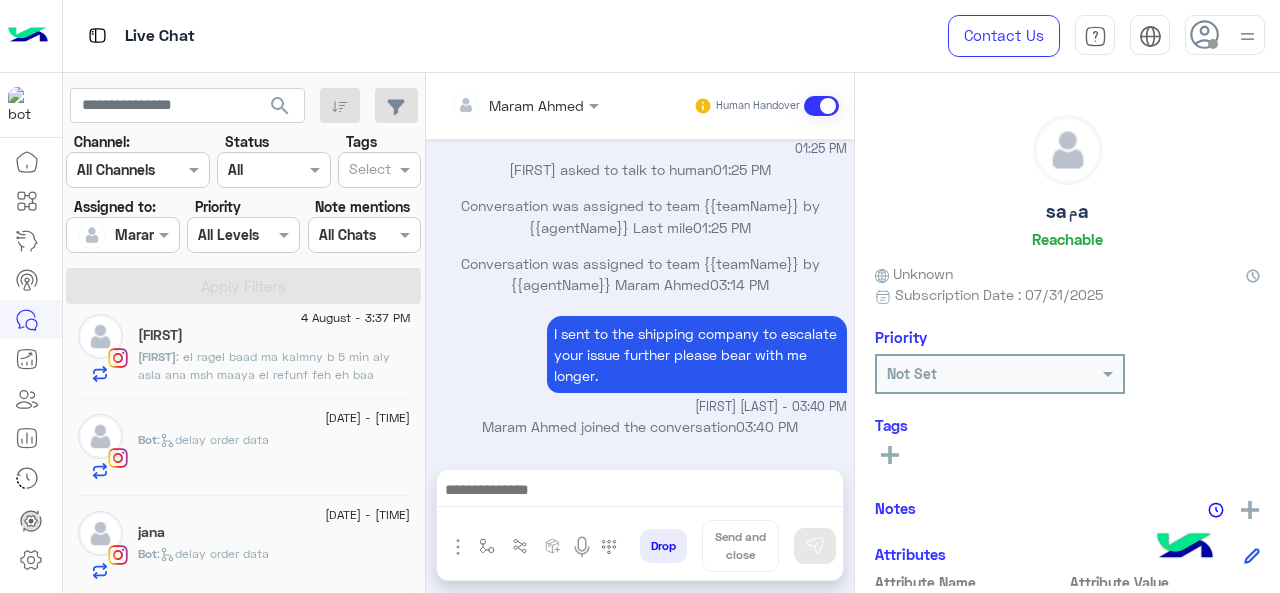 click on ":   delay order data" 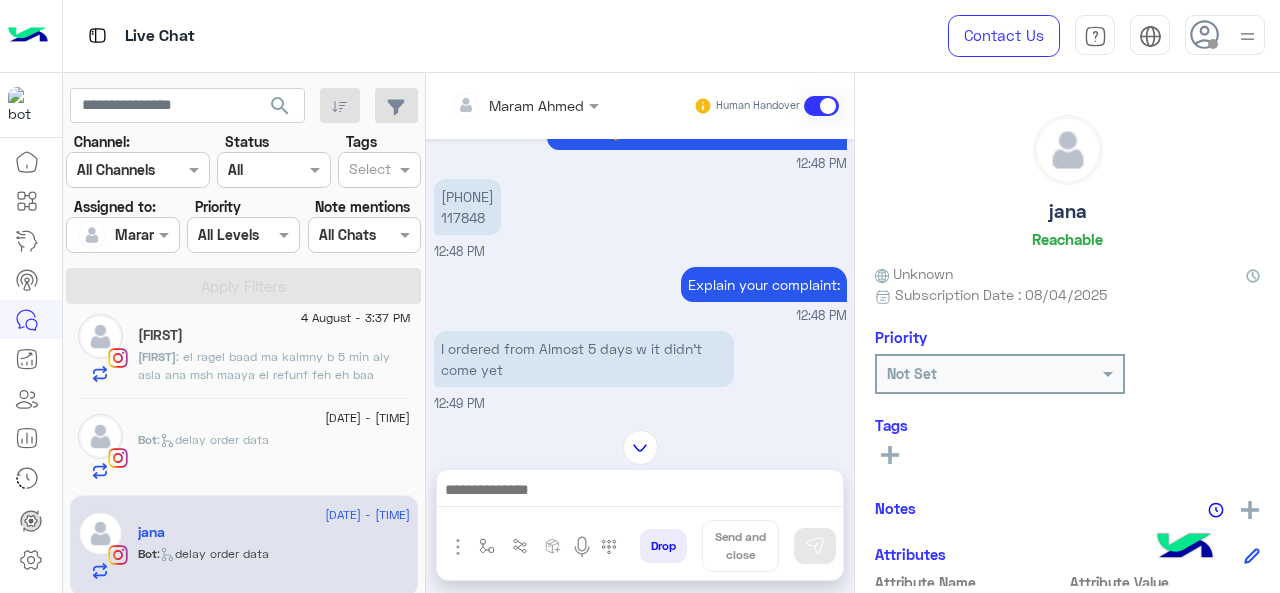 click on "01129153316 117848" at bounding box center (467, 207) 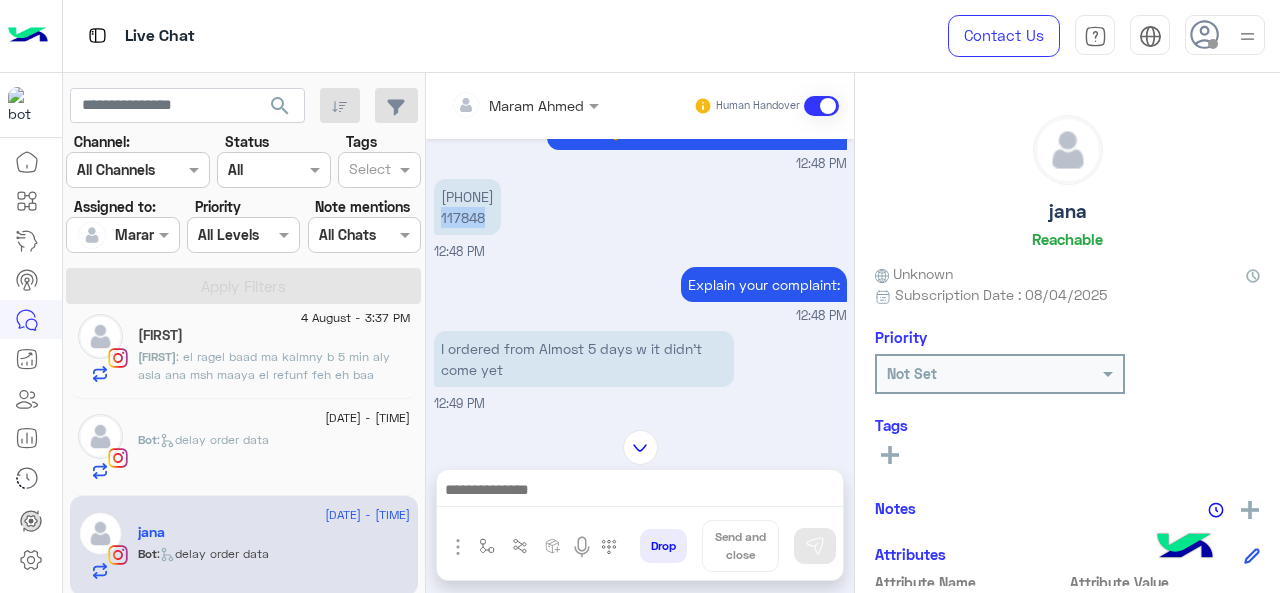 copy on "117848" 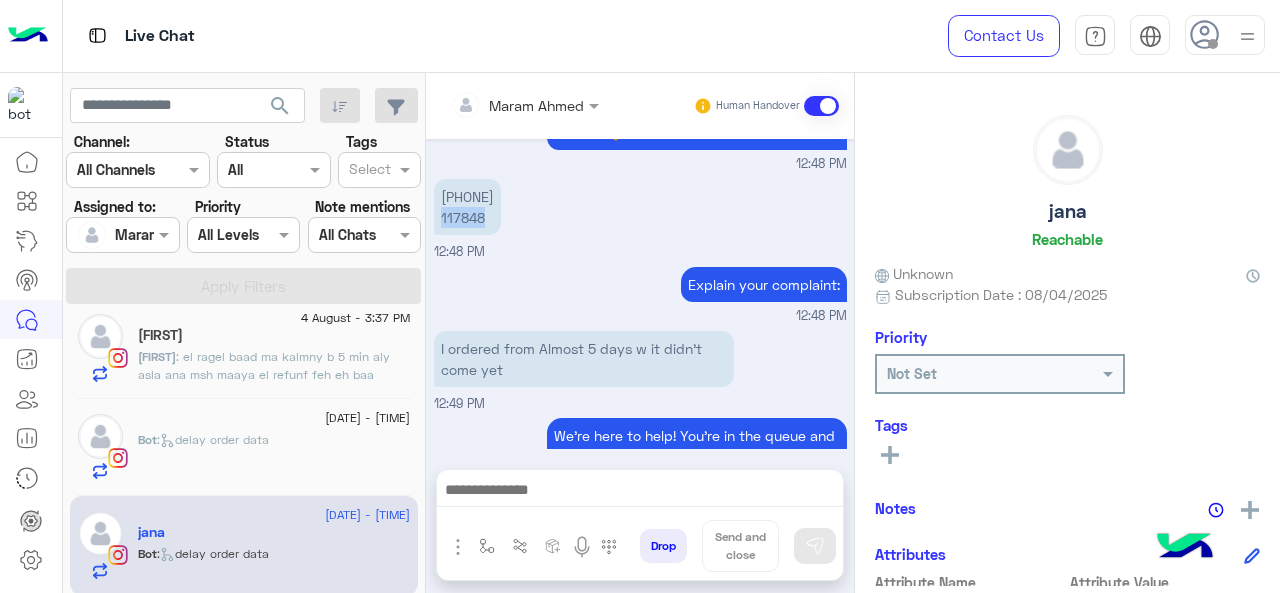 scroll, scrollTop: 902, scrollLeft: 0, axis: vertical 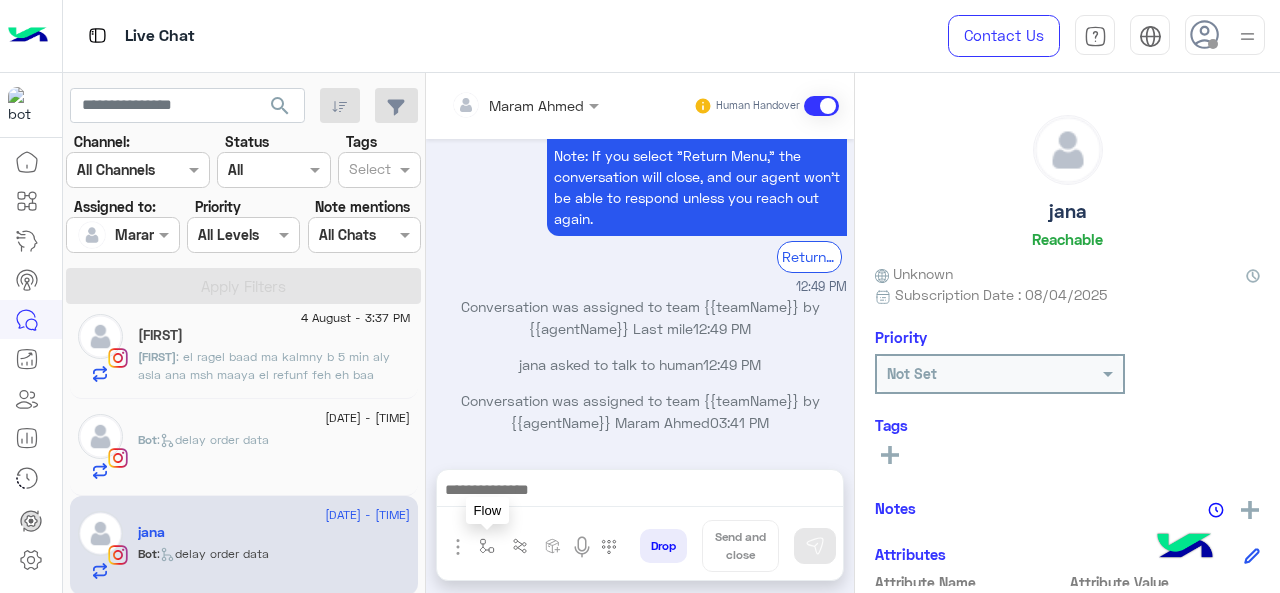 click at bounding box center [487, 546] 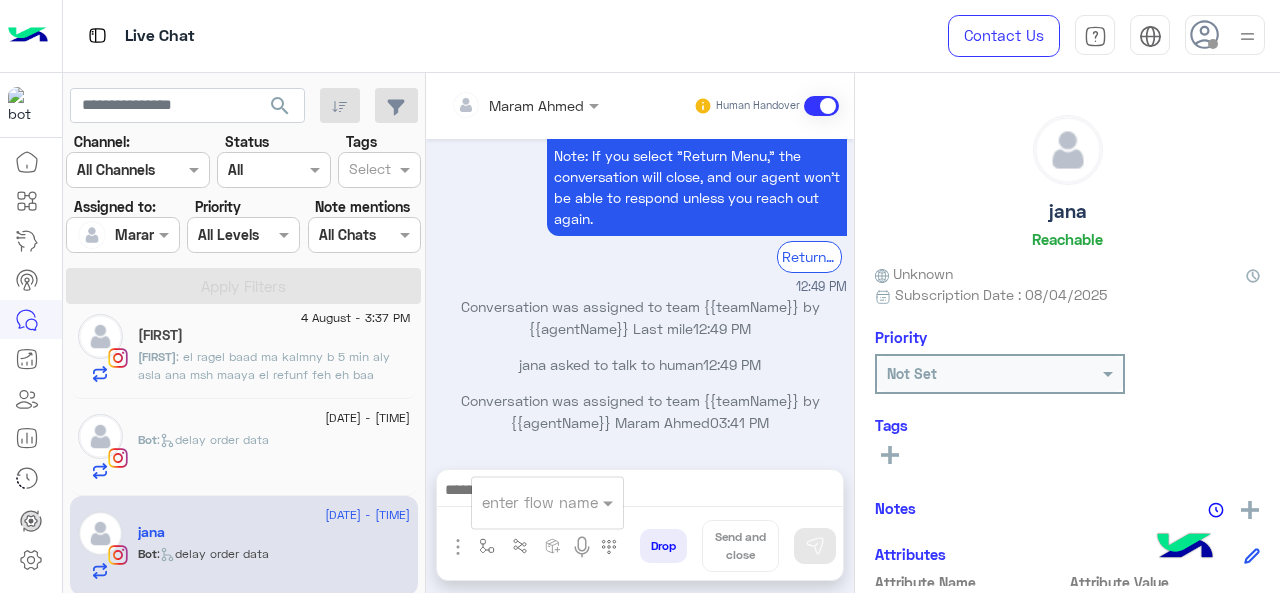 click at bounding box center [523, 502] 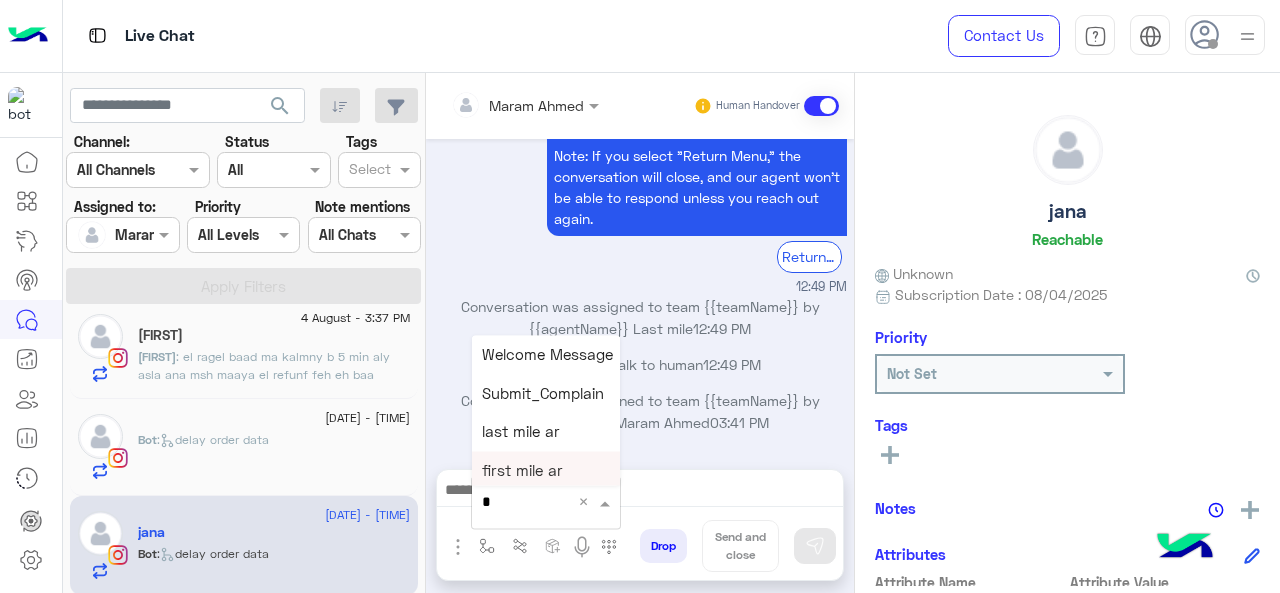 type on "*" 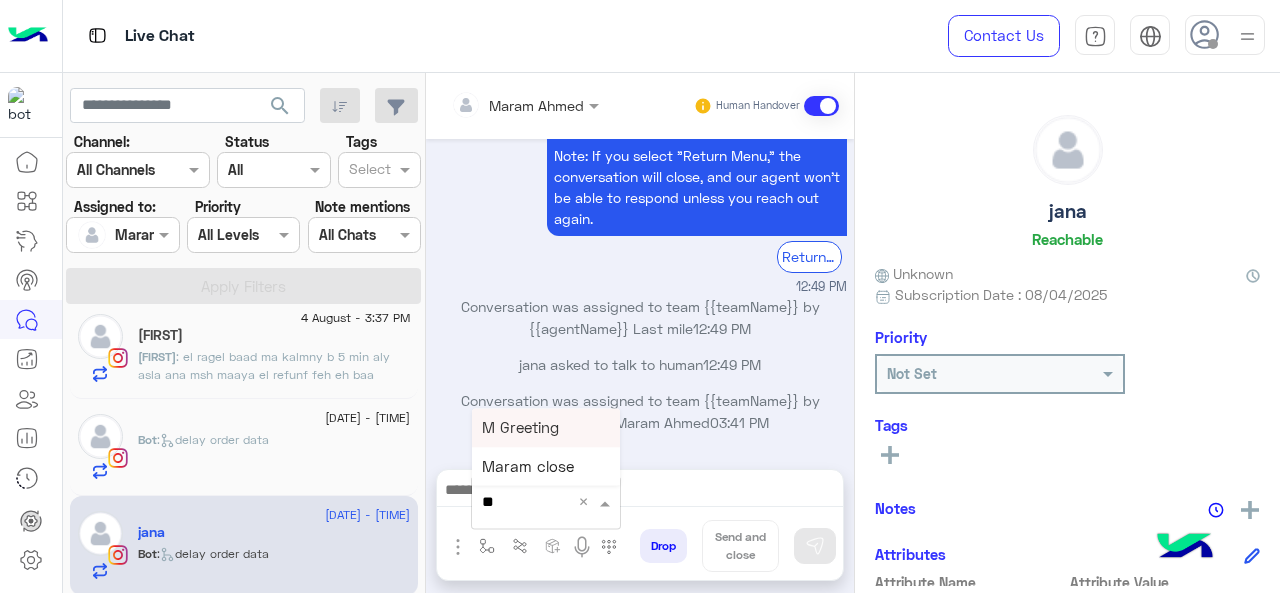 click on "M Greeting" at bounding box center (520, 427) 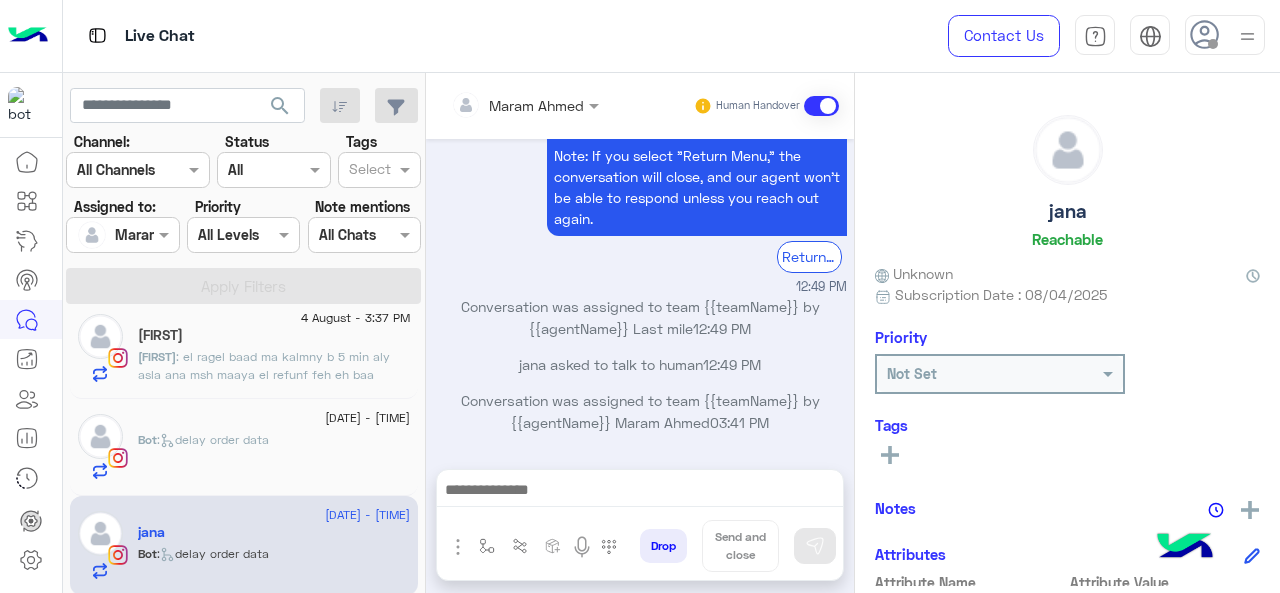 type on "**********" 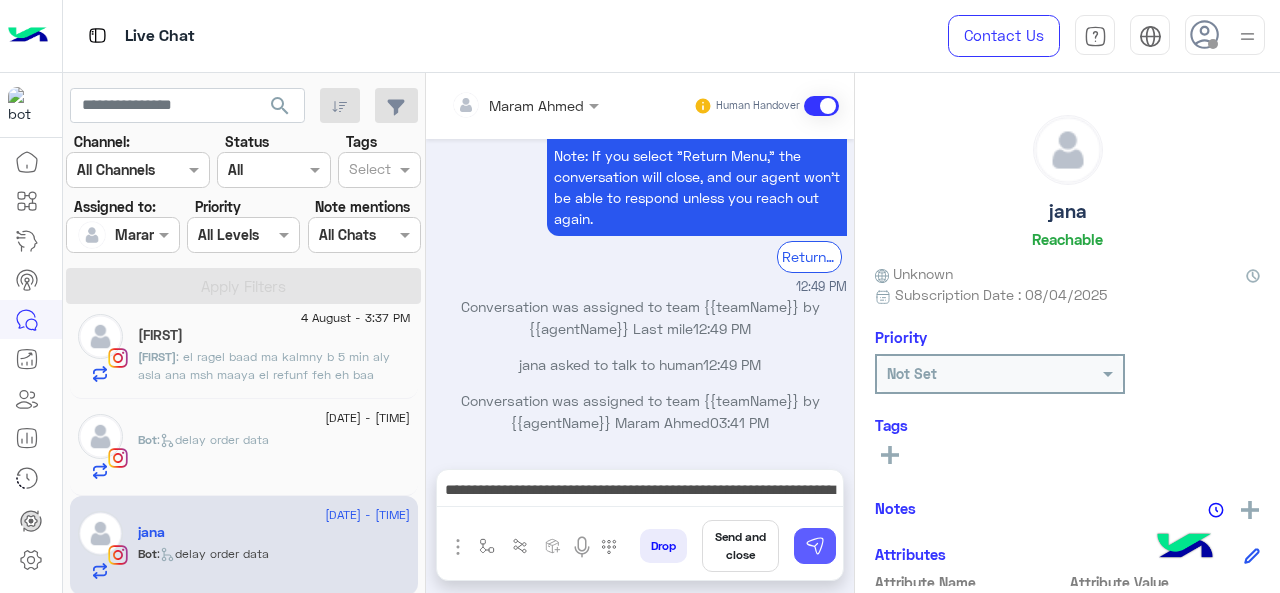 click at bounding box center [815, 546] 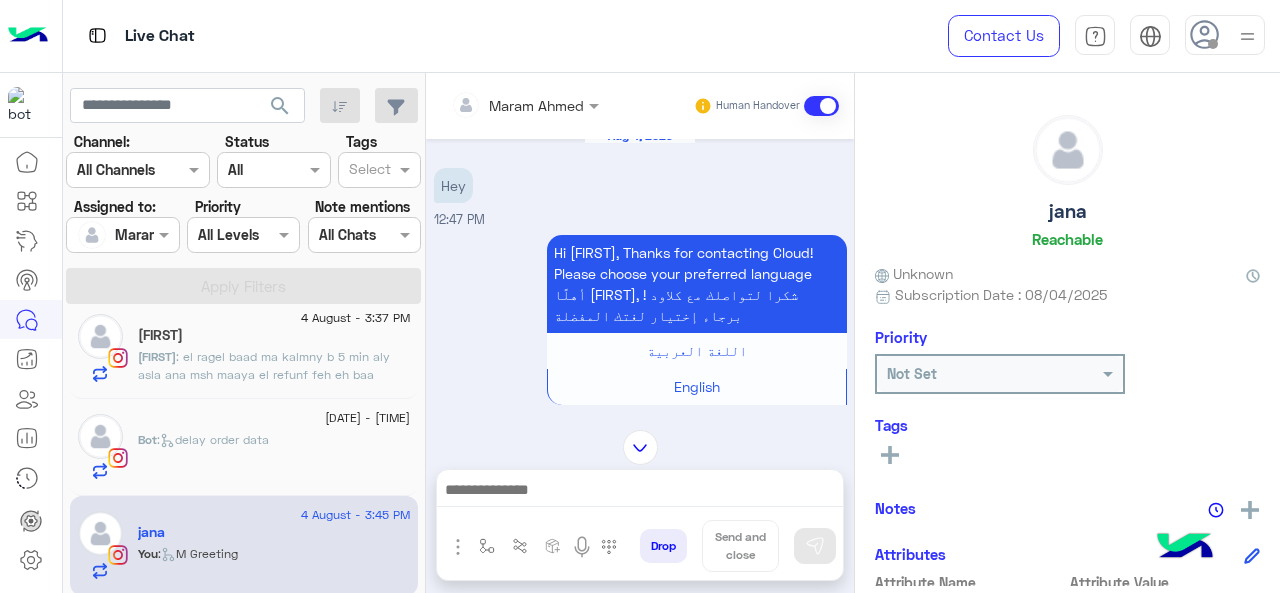 scroll, scrollTop: 0, scrollLeft: 0, axis: both 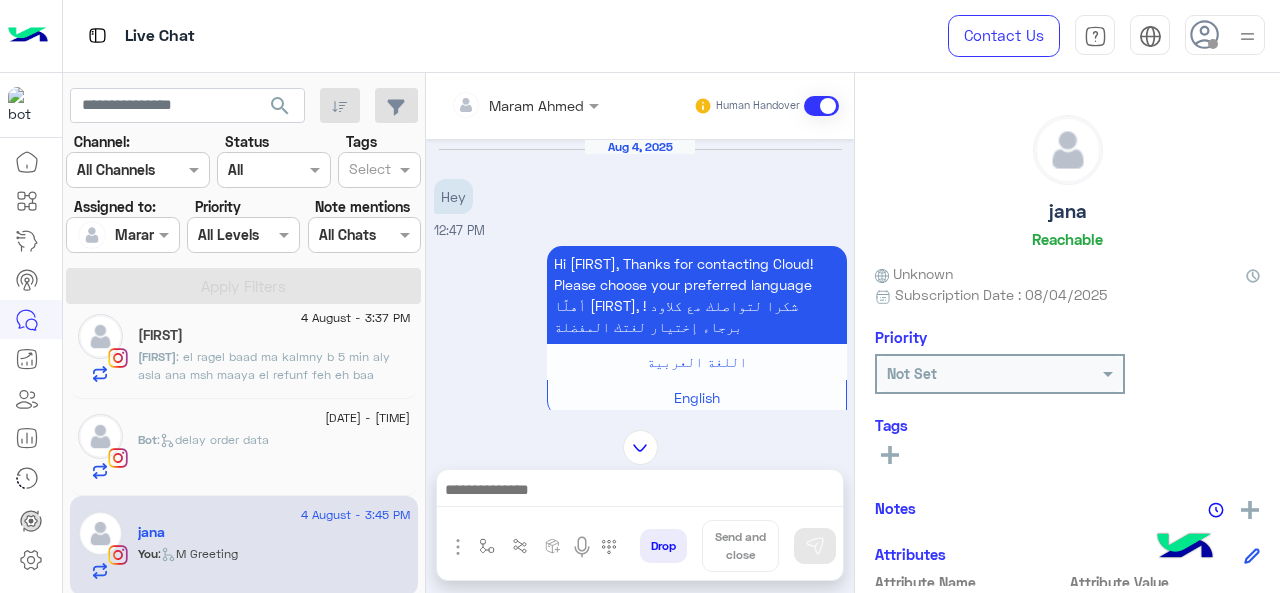 click at bounding box center (640, 492) 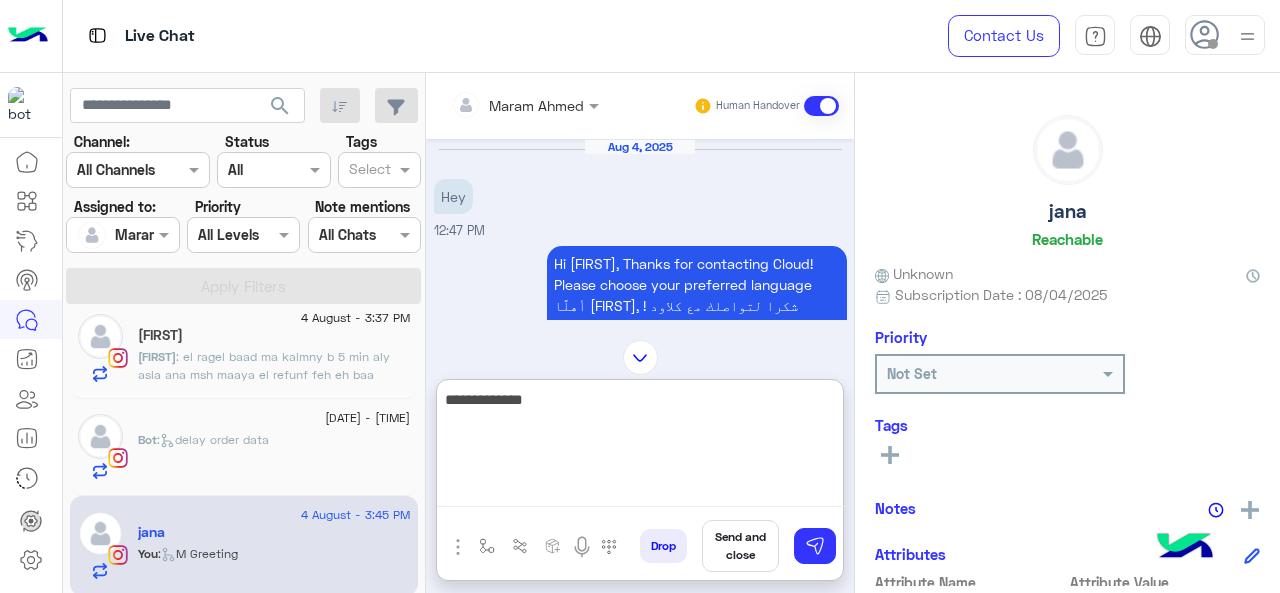 paste on "**********" 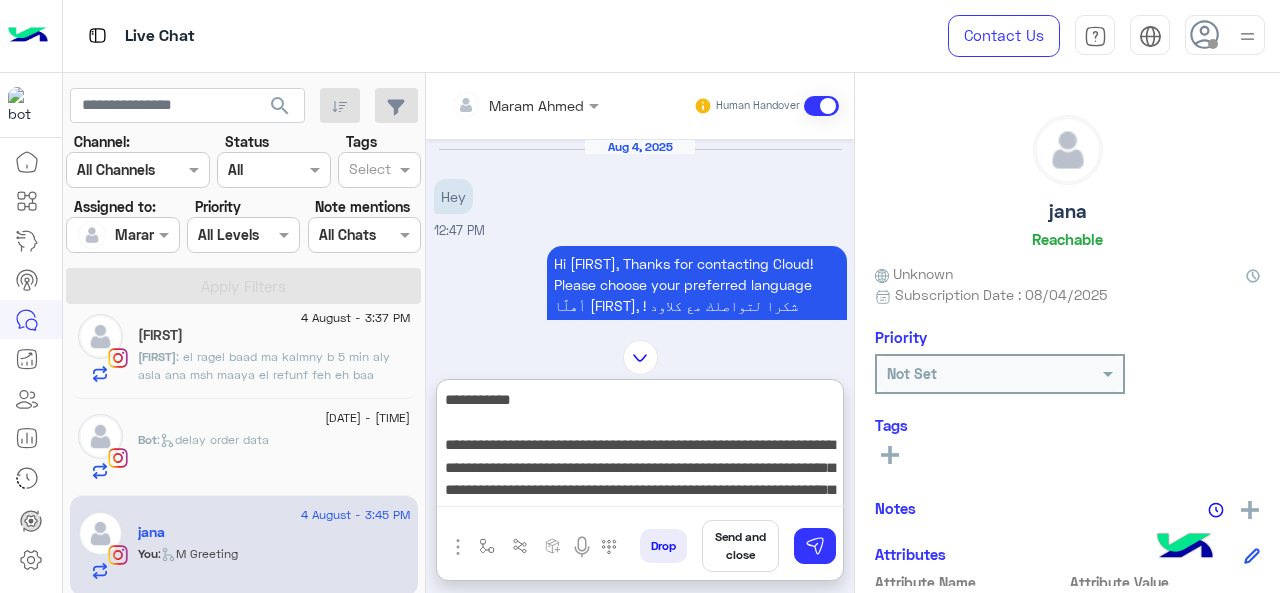 scroll, scrollTop: 60, scrollLeft: 0, axis: vertical 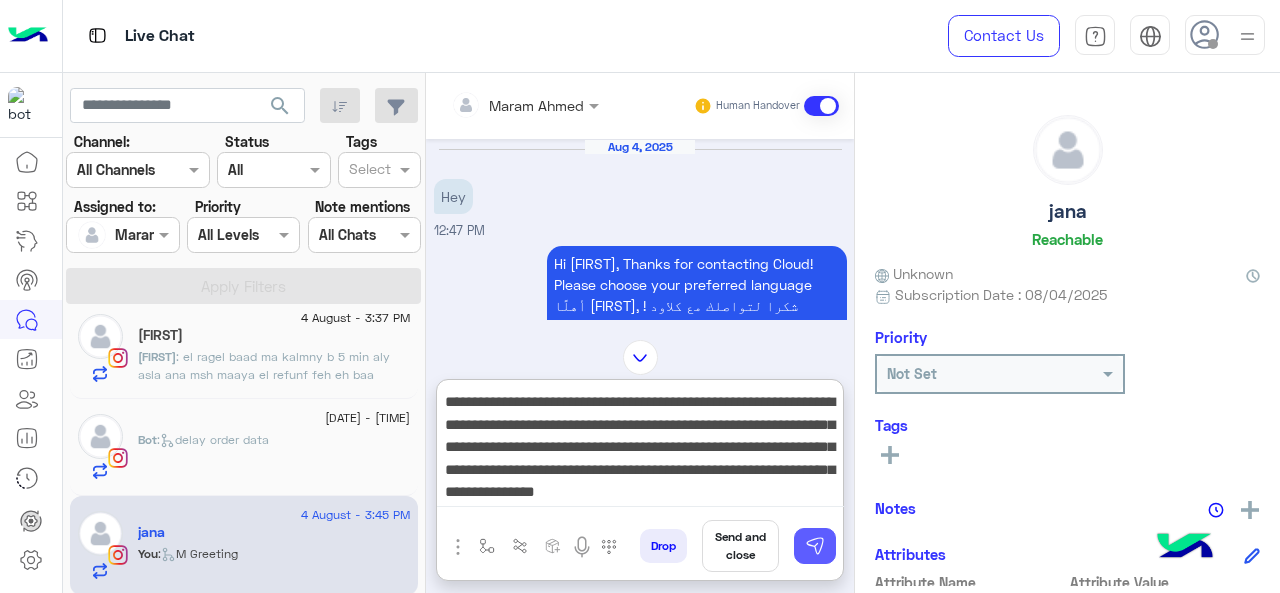 type on "**********" 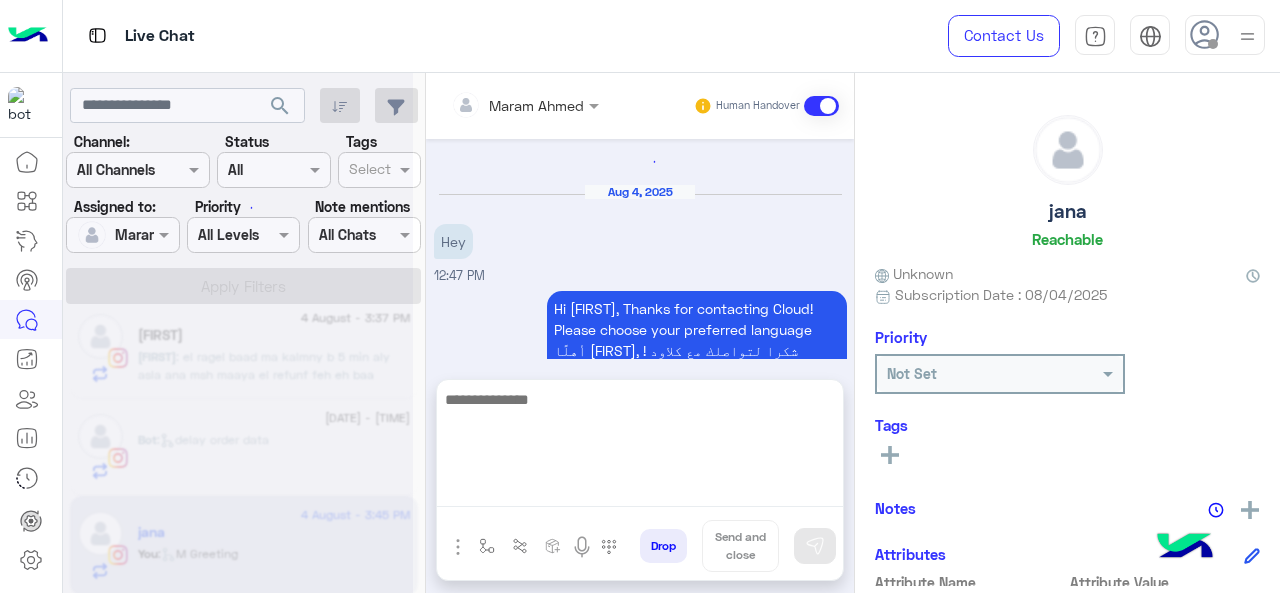 scroll, scrollTop: 0, scrollLeft: 0, axis: both 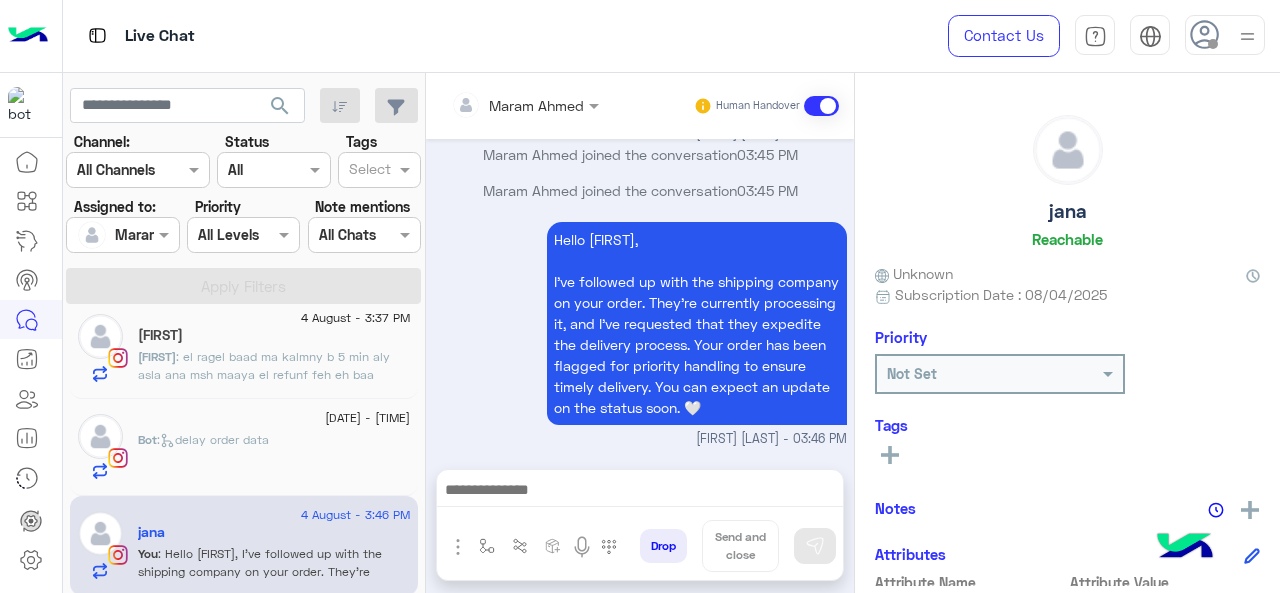 click on "Bot :   delay order data" 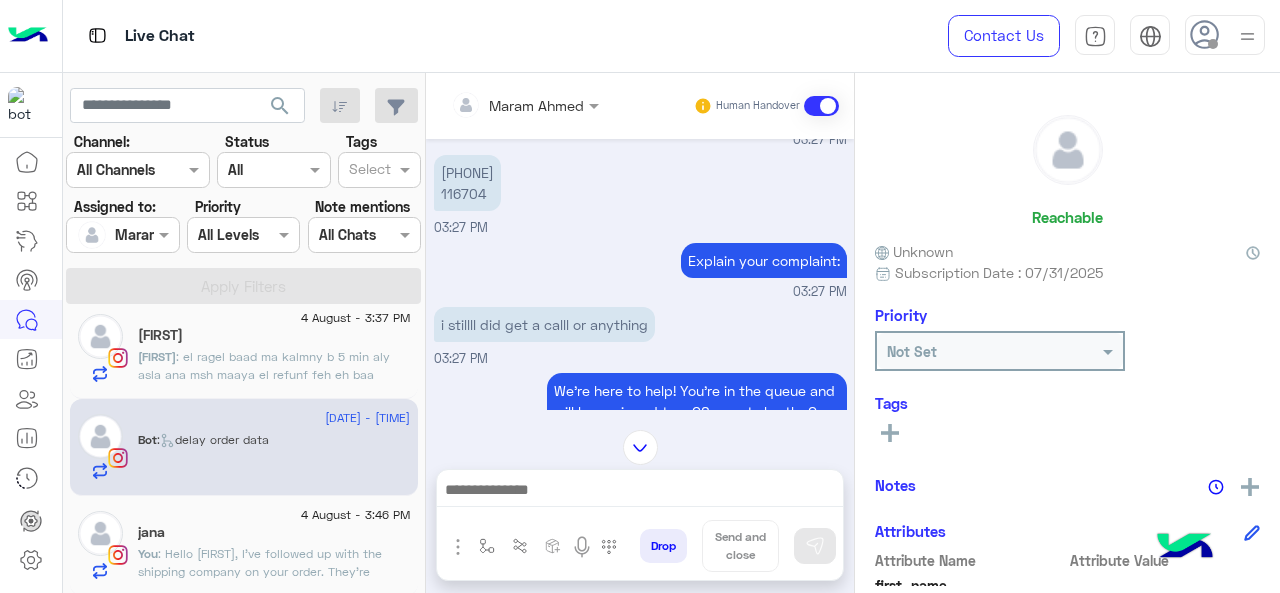 scroll, scrollTop: 481, scrollLeft: 0, axis: vertical 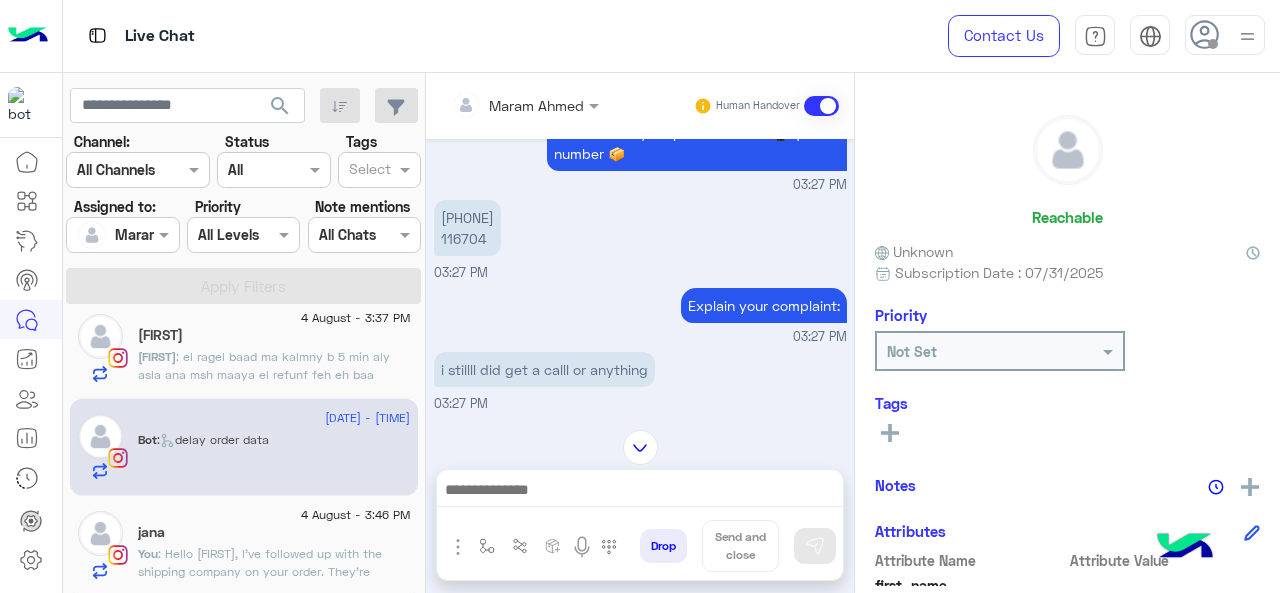 click on "01128929221 116704" at bounding box center [467, 228] 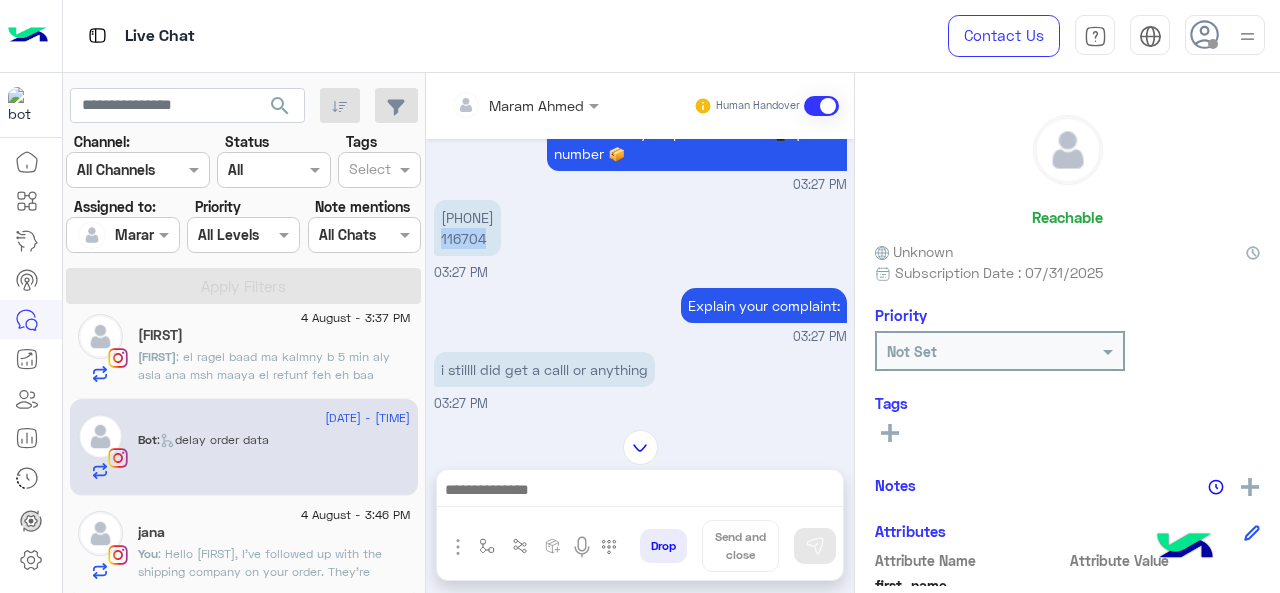 copy on "116704" 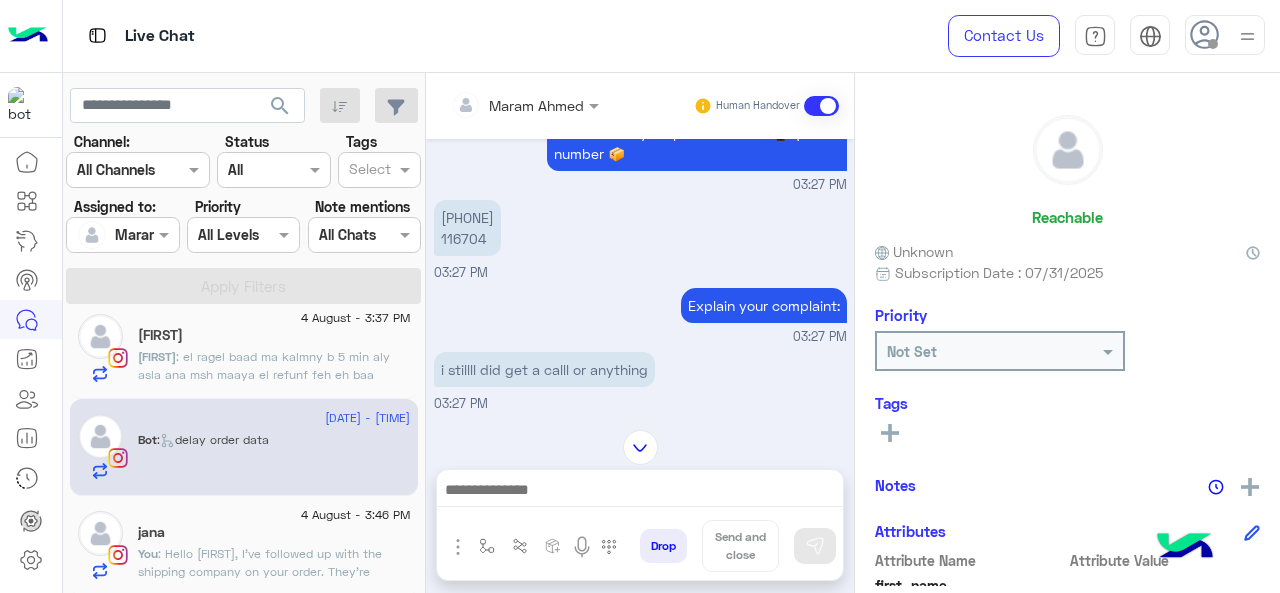 click on ": Hello Jana,
I've followed up with the shipping company on your order. They're currently processing it, and I've requested that they expedite the delivery process. Your order has been flagged for priority handling to ensure timely delivery. You can expect an update on the status soon. 🤍" 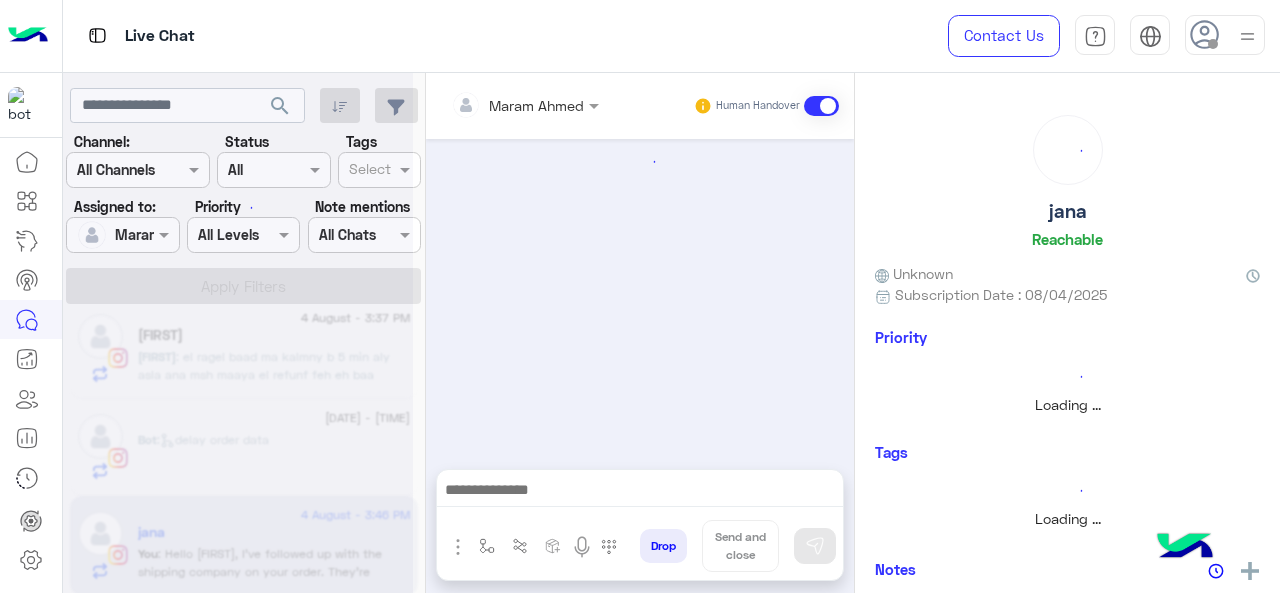 scroll, scrollTop: 0, scrollLeft: 0, axis: both 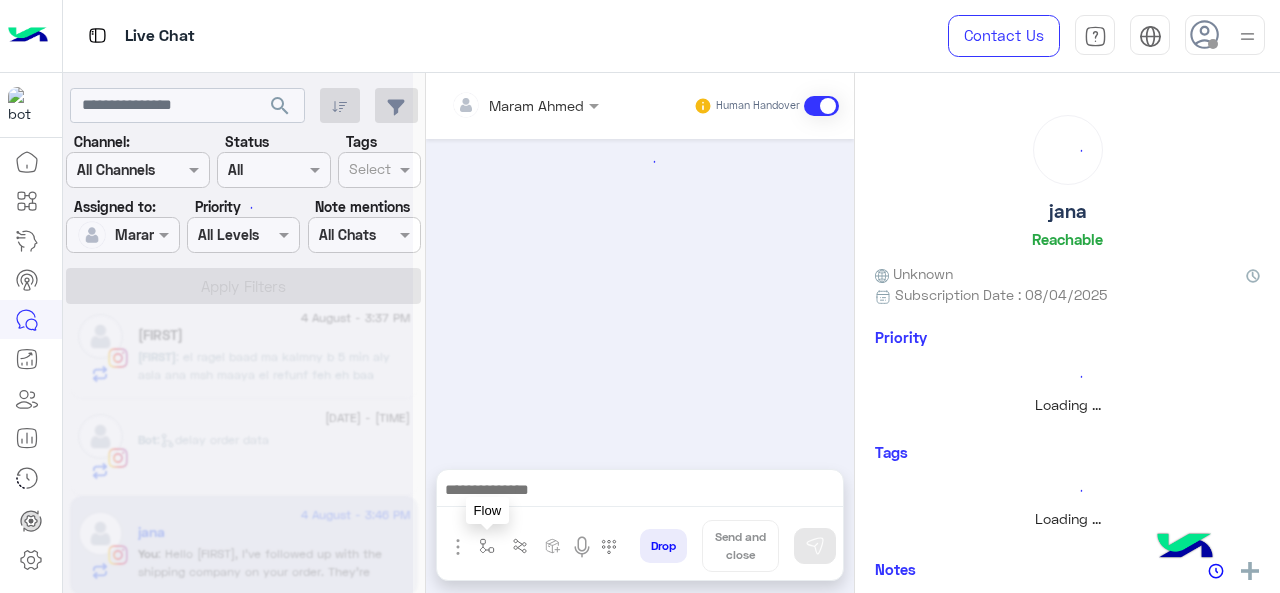 click at bounding box center (487, 546) 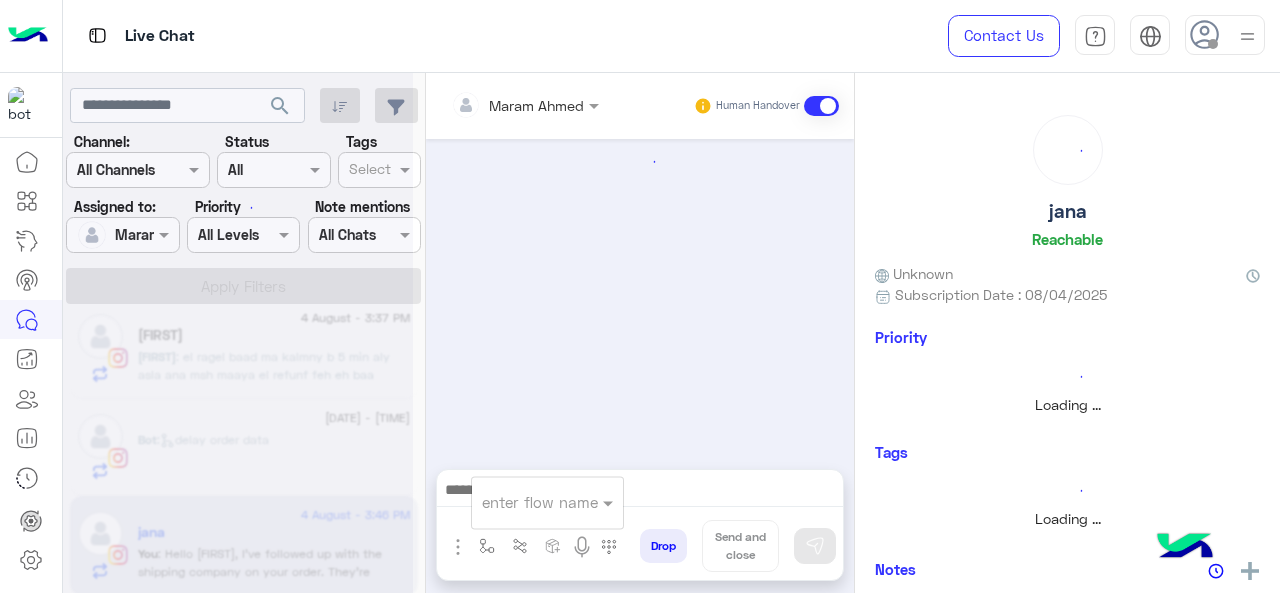 click at bounding box center [523, 502] 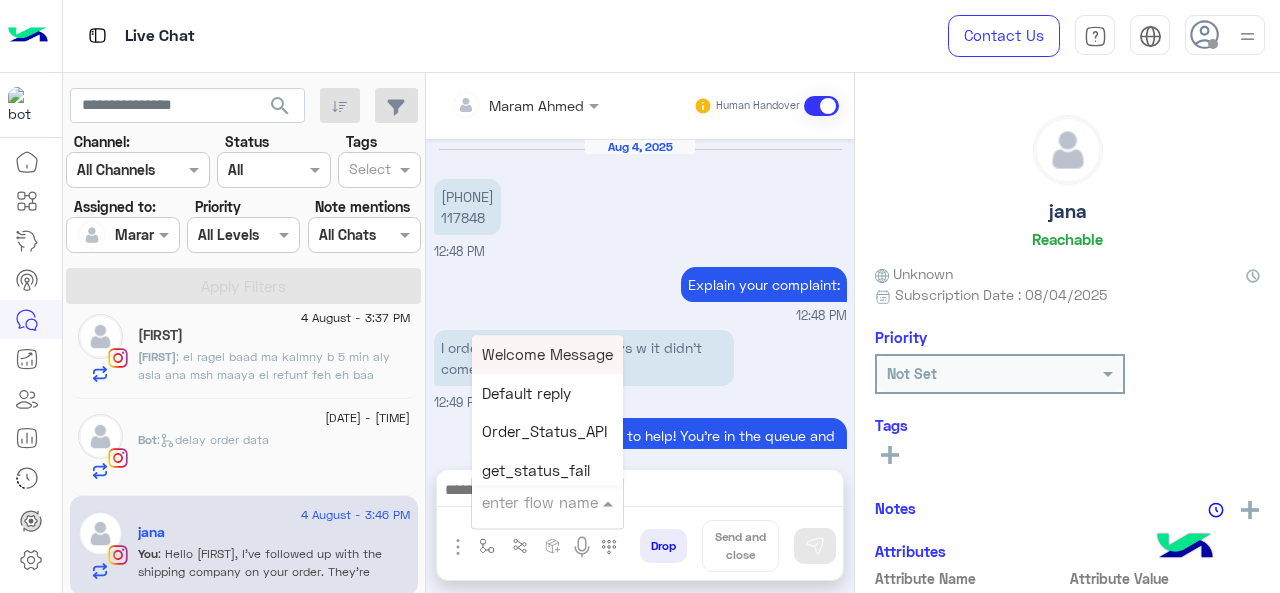 scroll, scrollTop: 733, scrollLeft: 0, axis: vertical 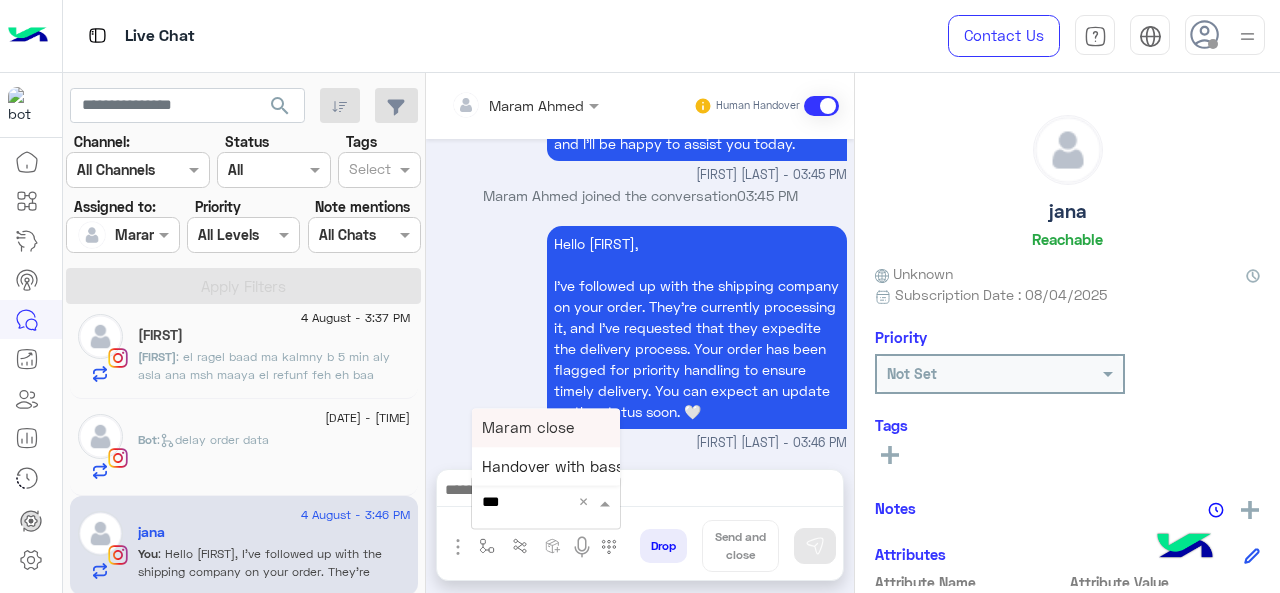 type on "****" 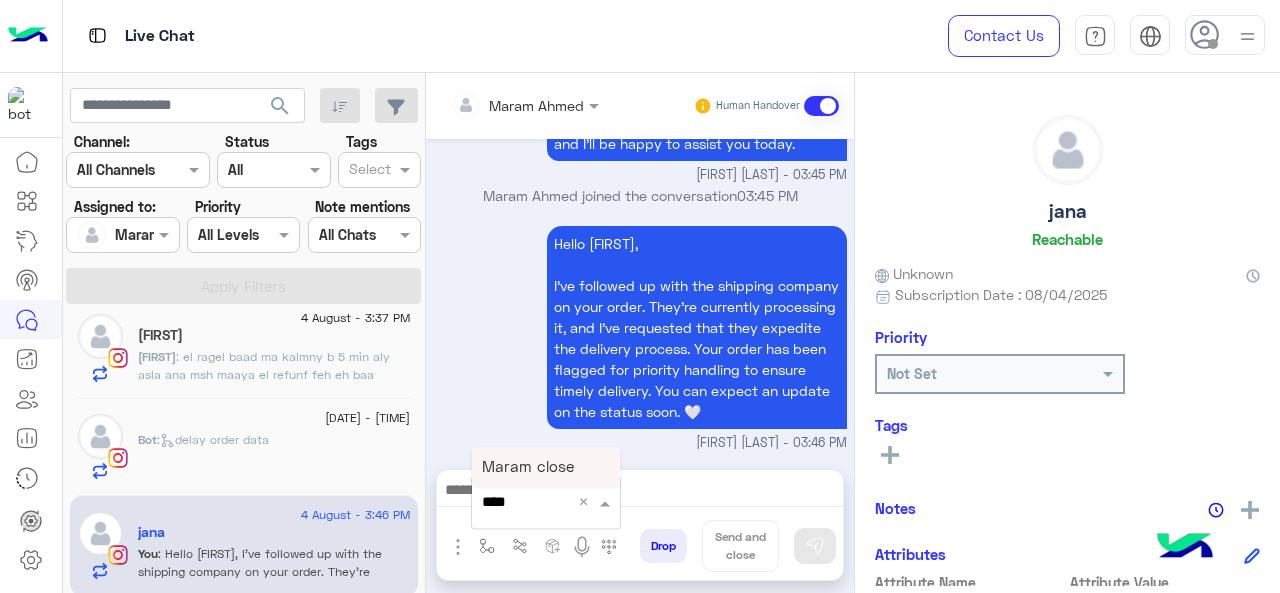 click on "Maram close" at bounding box center (528, 466) 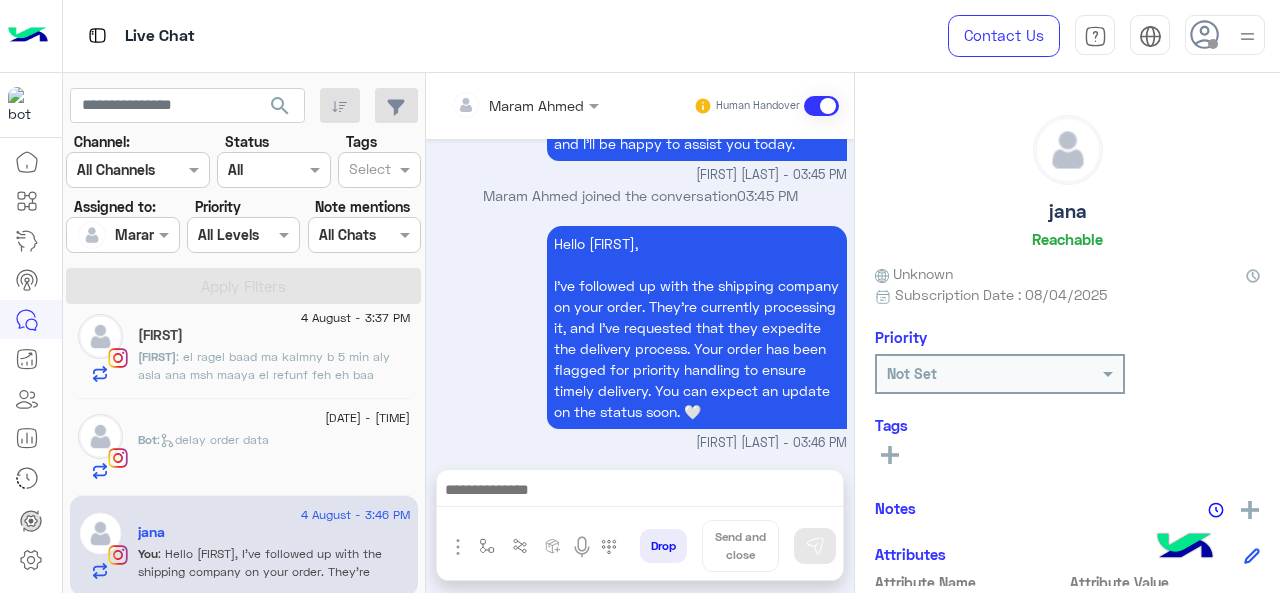 type on "**********" 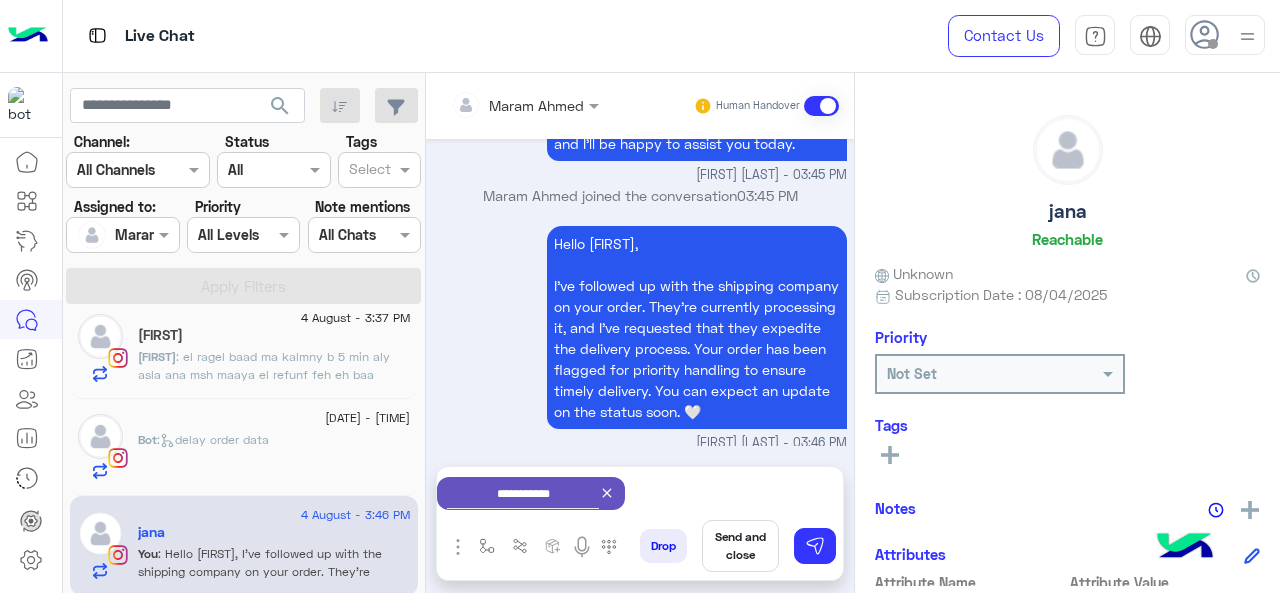 click on "Send and close" at bounding box center [740, 546] 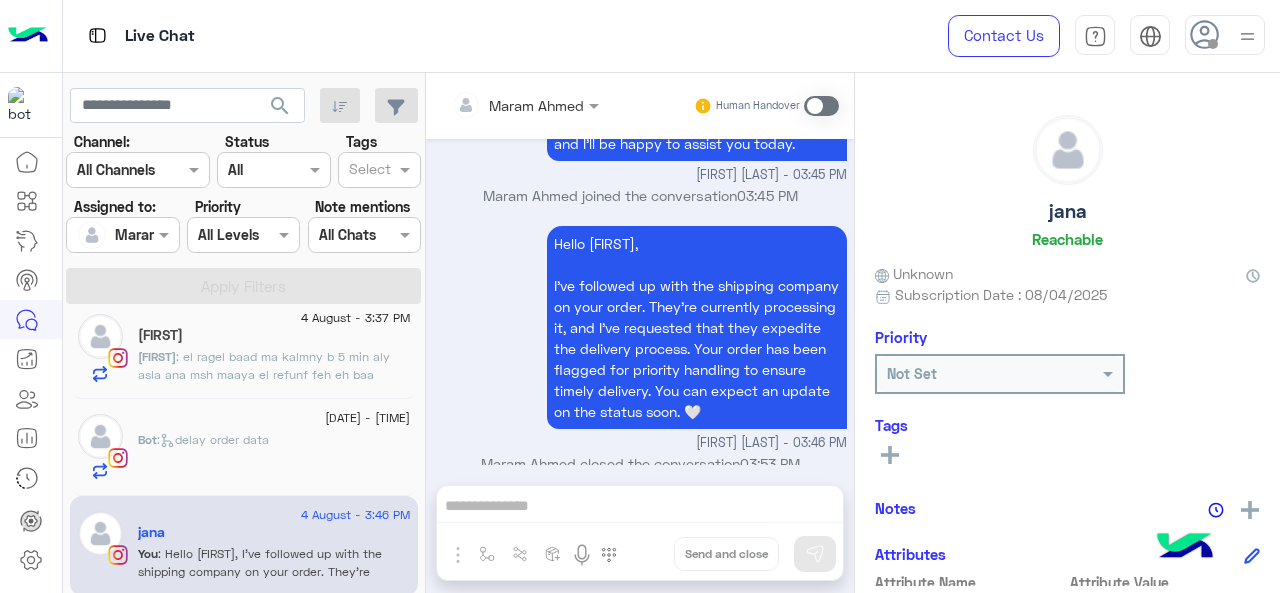 scroll, scrollTop: 754, scrollLeft: 0, axis: vertical 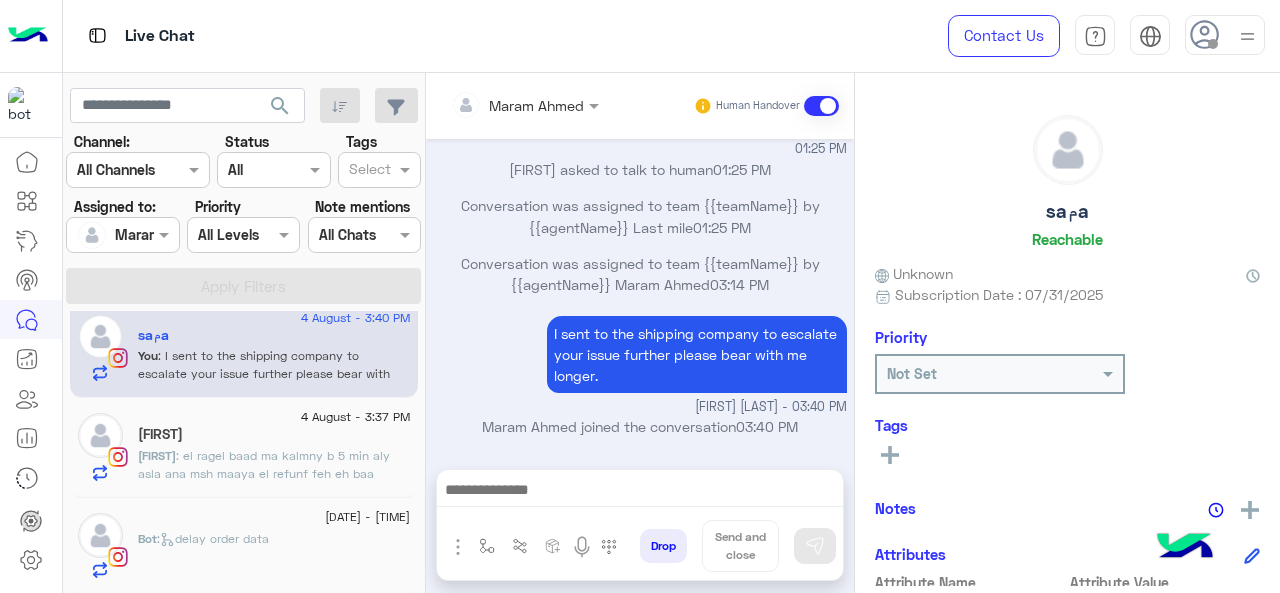 click on ":   delay order data" 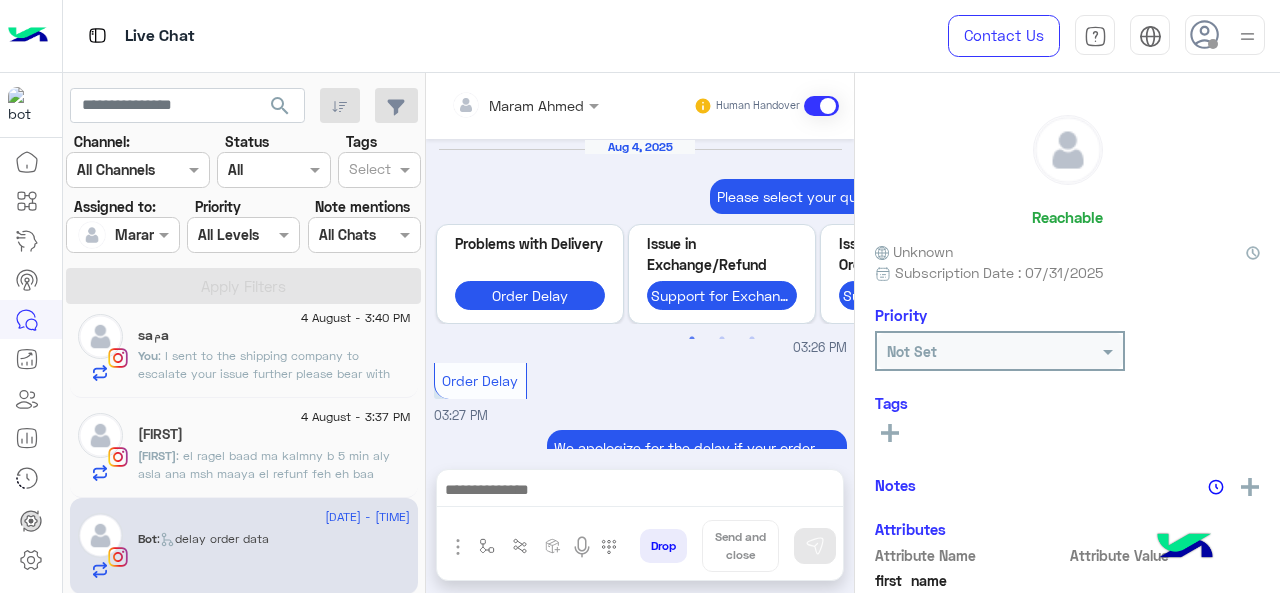 scroll, scrollTop: 881, scrollLeft: 0, axis: vertical 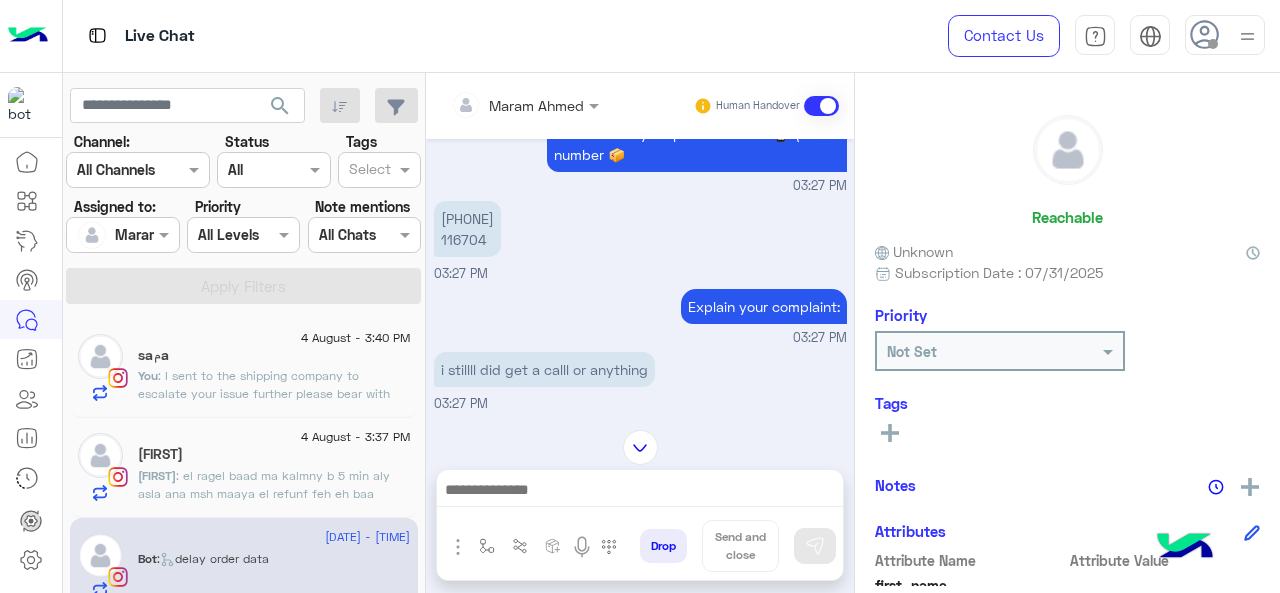 click on "01128929221 116704" at bounding box center [467, 229] 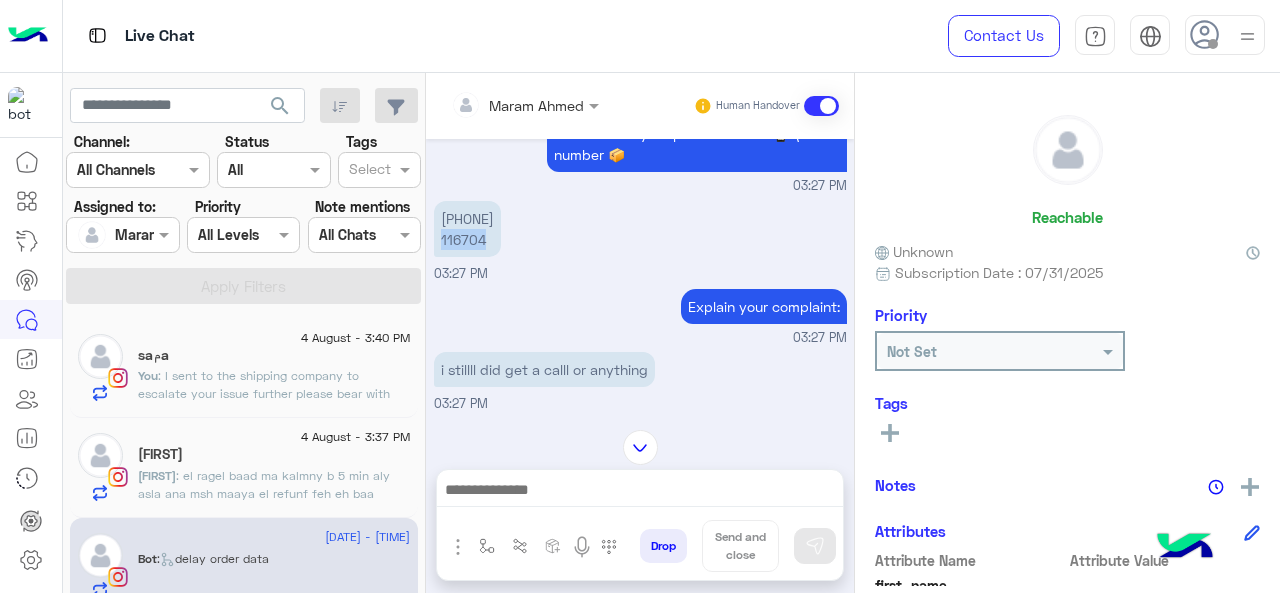 click on "01128929221 116704" at bounding box center [467, 229] 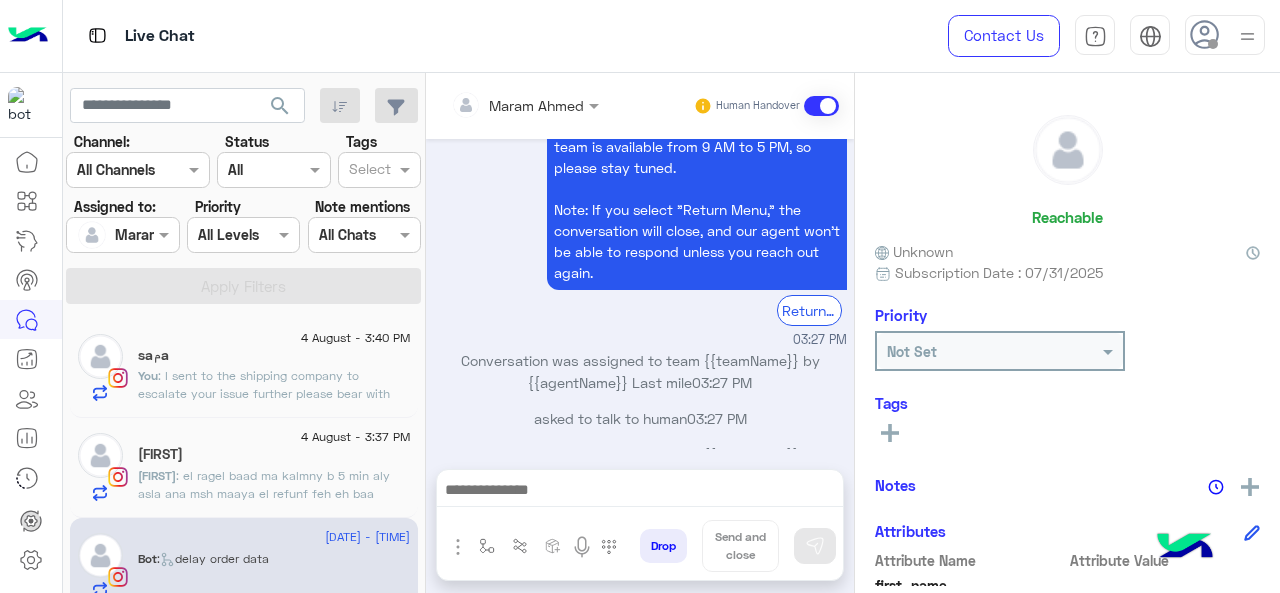 scroll, scrollTop: 2104, scrollLeft: 0, axis: vertical 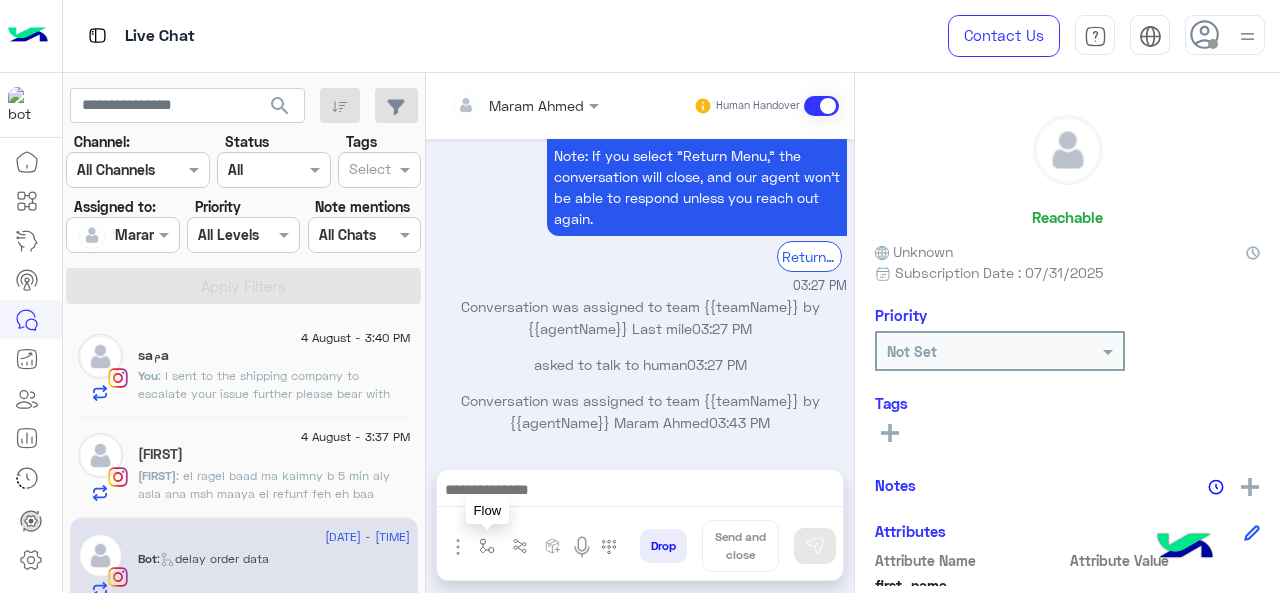 click at bounding box center [487, 546] 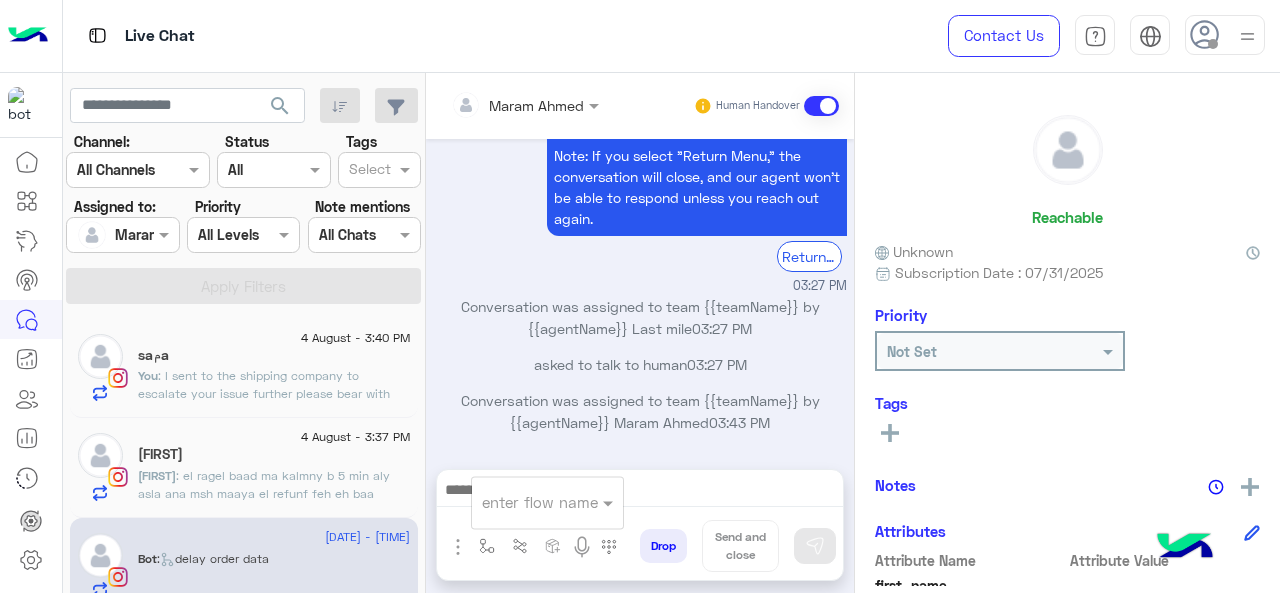 click at bounding box center (523, 502) 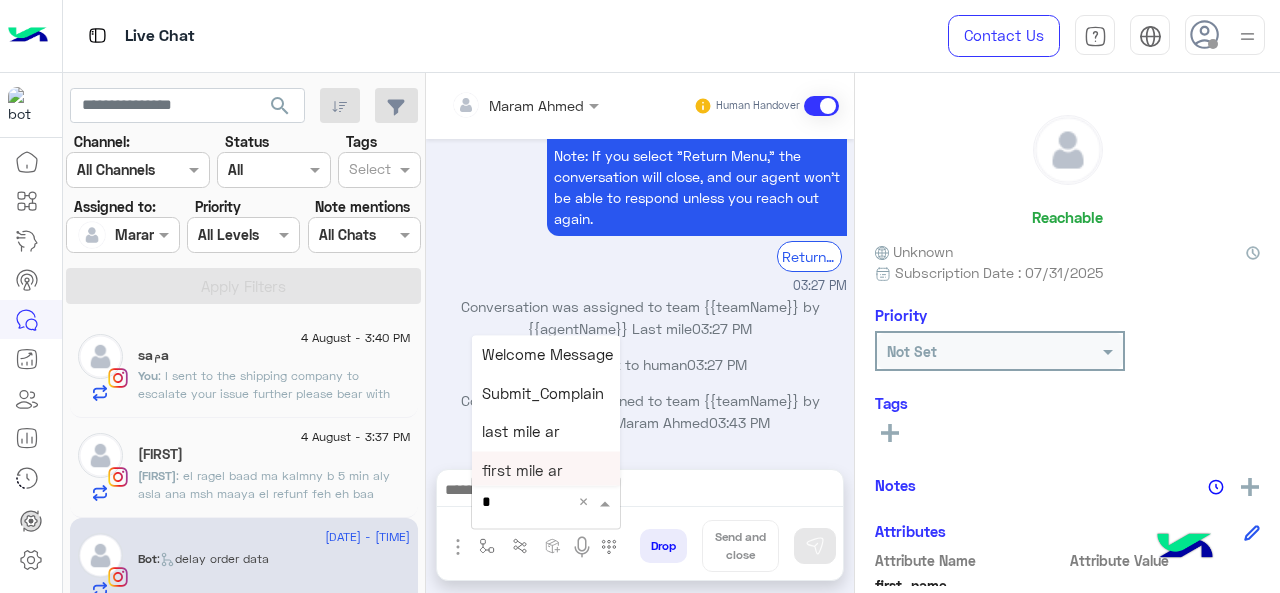 type on "*" 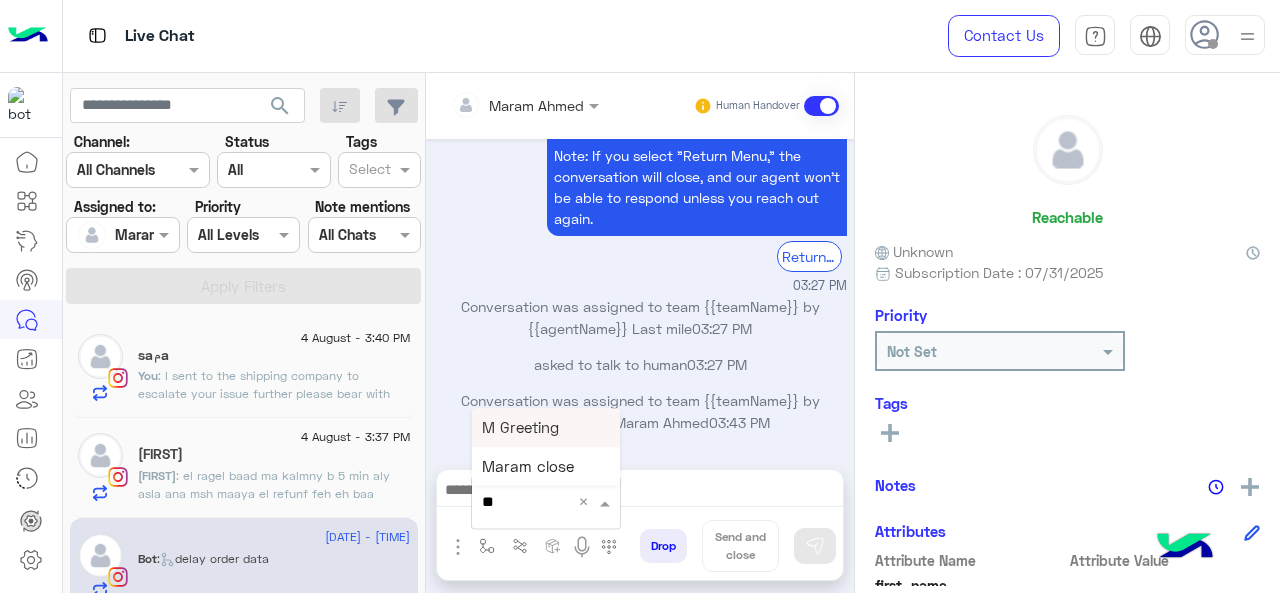 click on "M Greeting" at bounding box center [520, 427] 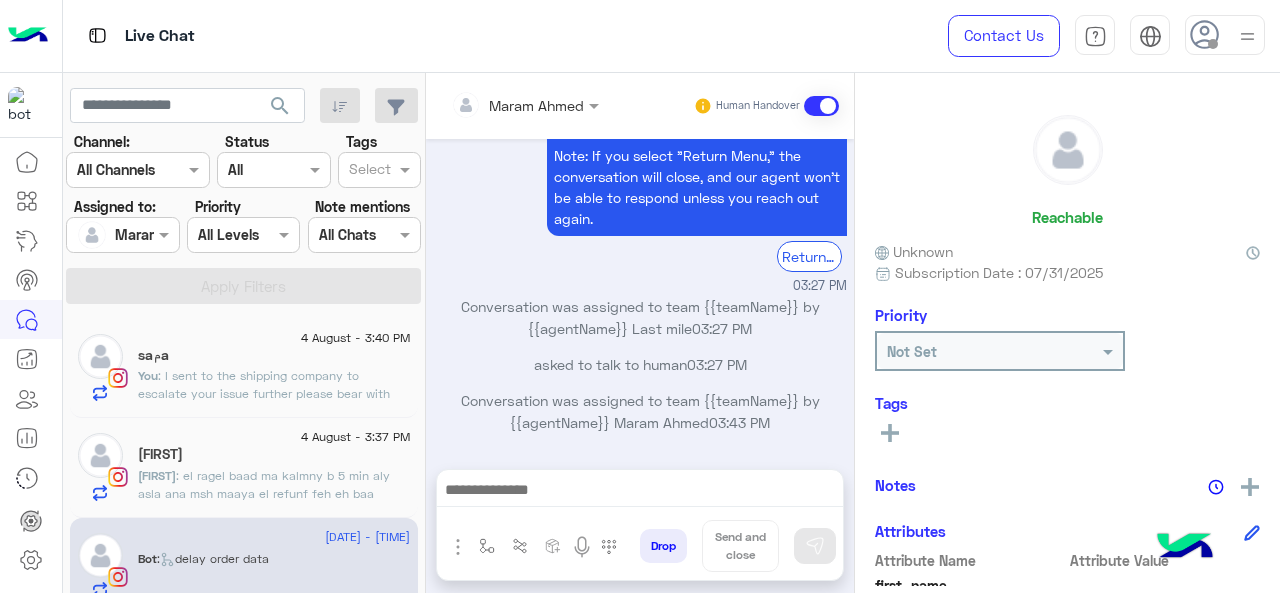 type on "**********" 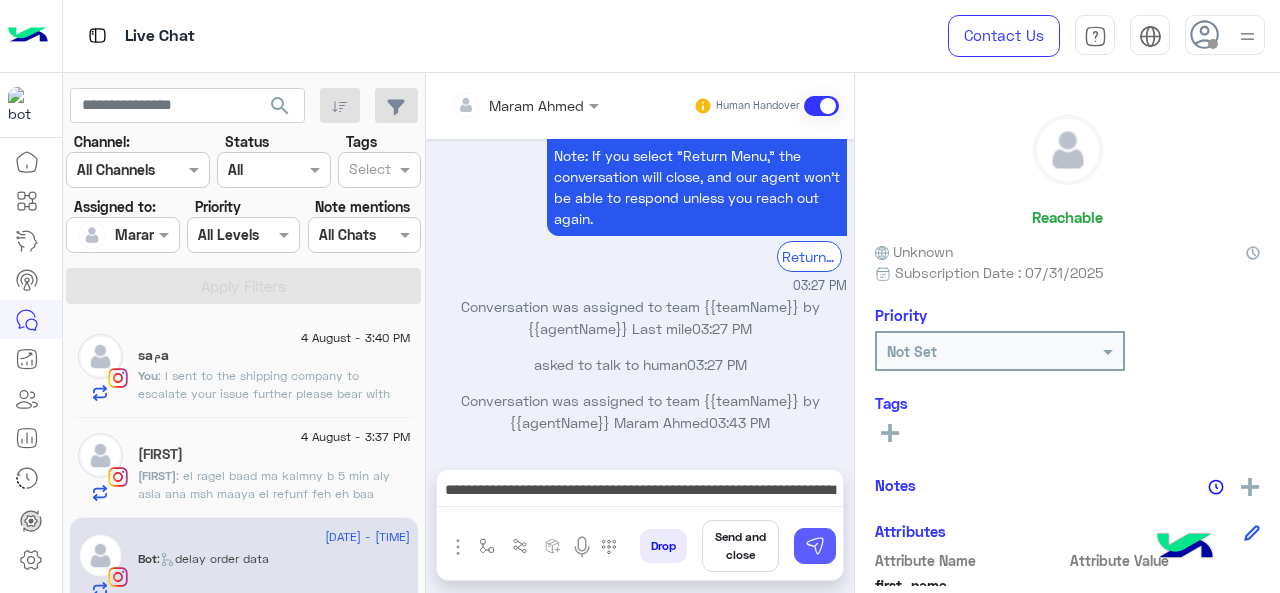 click at bounding box center [815, 546] 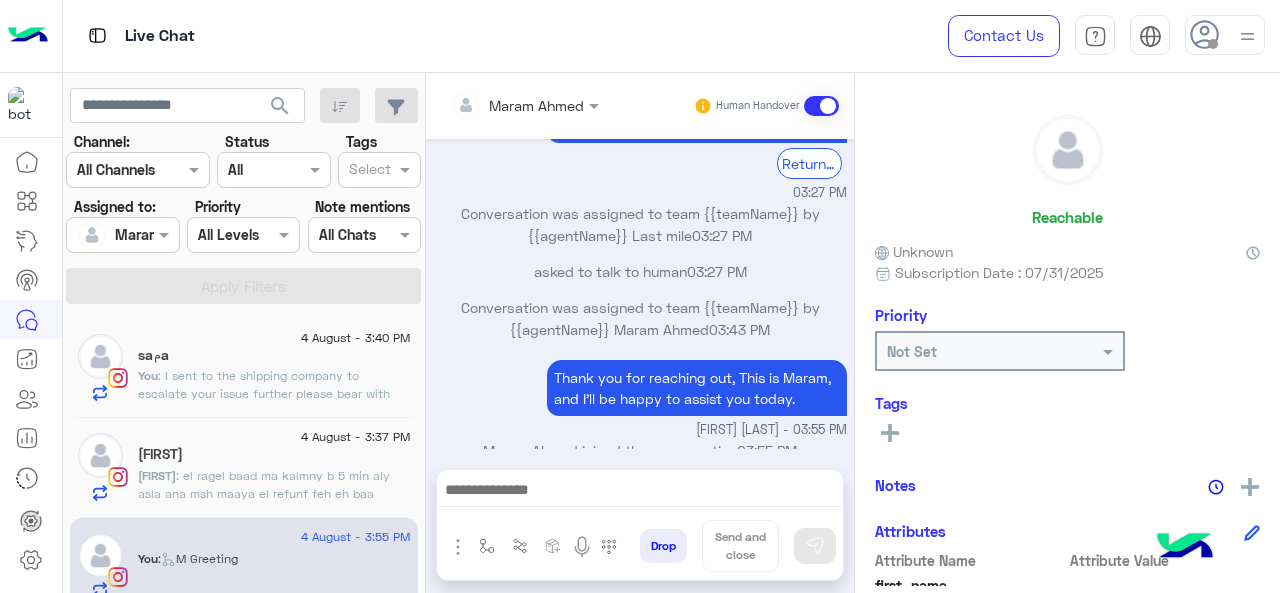 scroll, scrollTop: 2226, scrollLeft: 0, axis: vertical 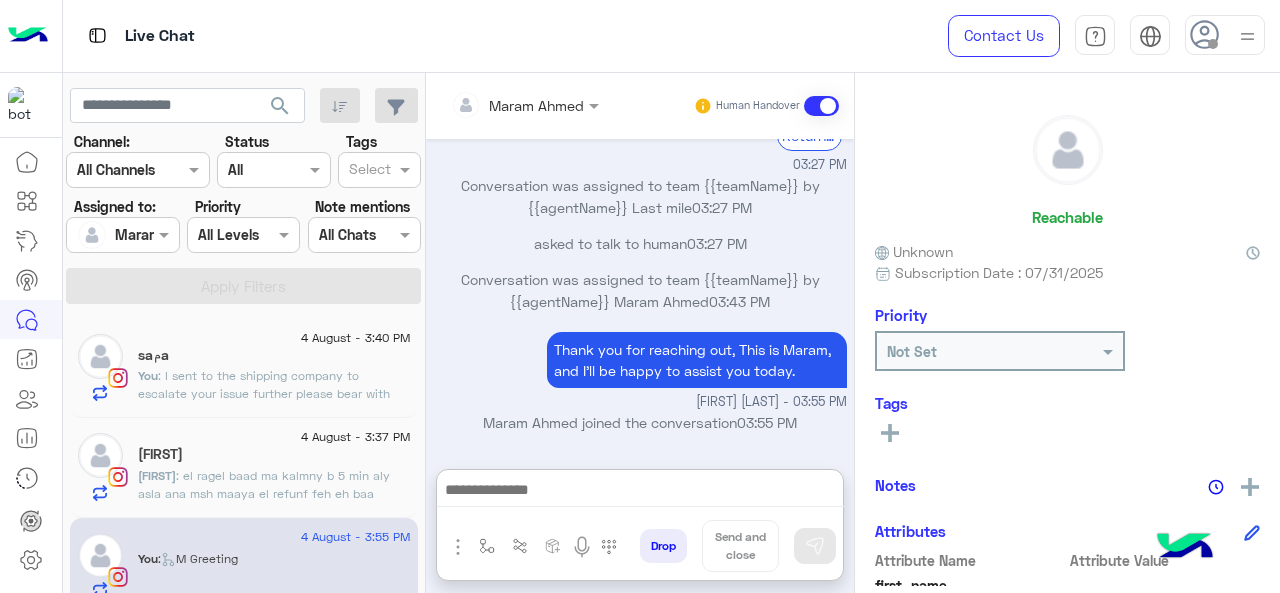 click at bounding box center (640, 492) 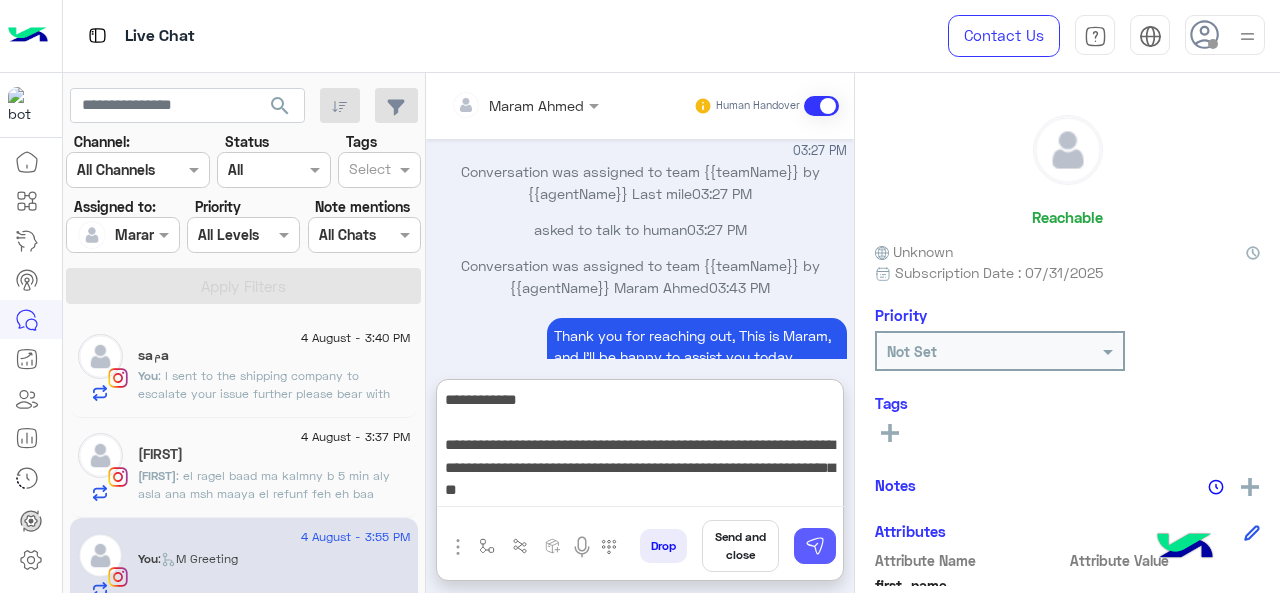 type on "**********" 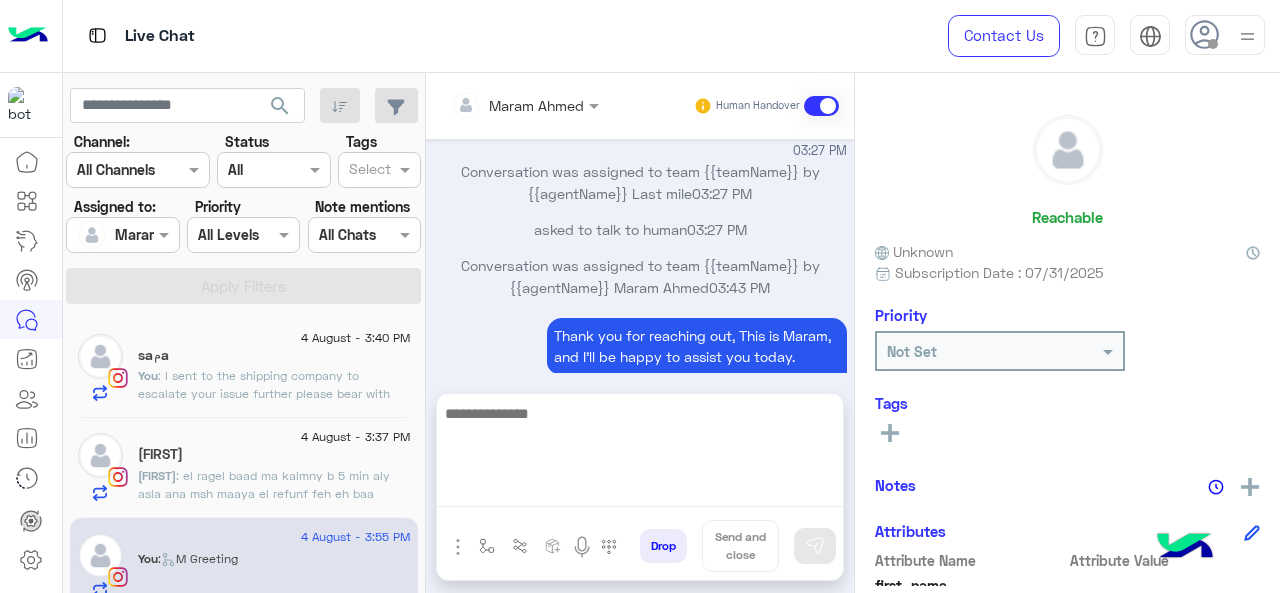 scroll, scrollTop: 2394, scrollLeft: 0, axis: vertical 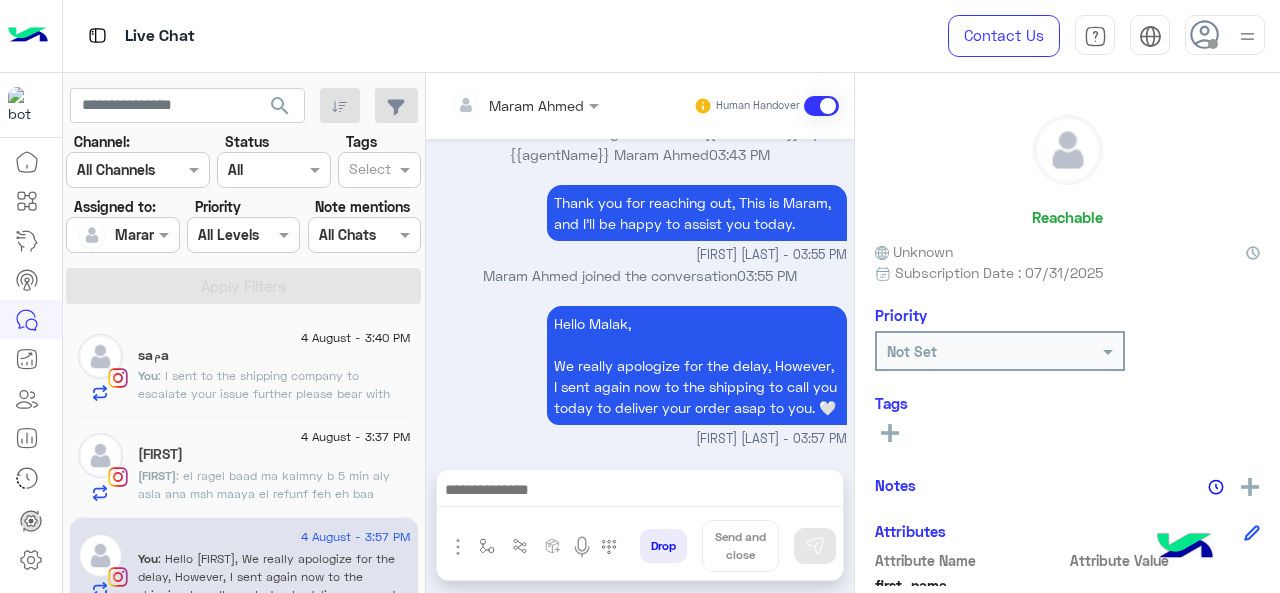 click on "You  : I sent to the shipping company to escalate your issue further please bear with me longer." 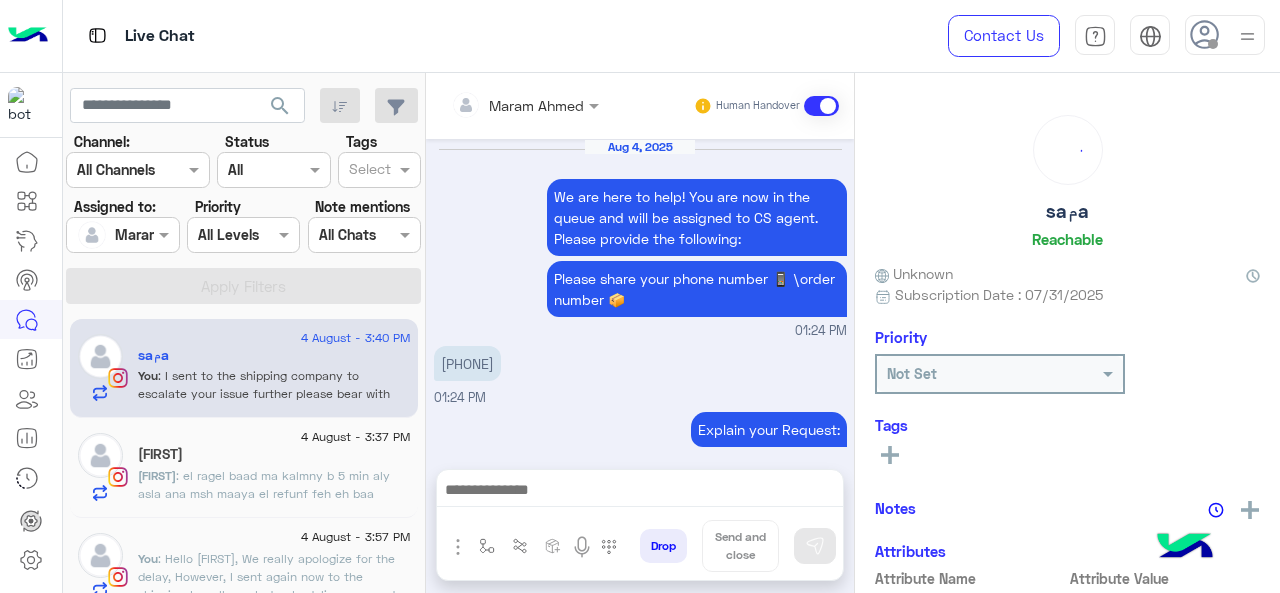 scroll, scrollTop: 689, scrollLeft: 0, axis: vertical 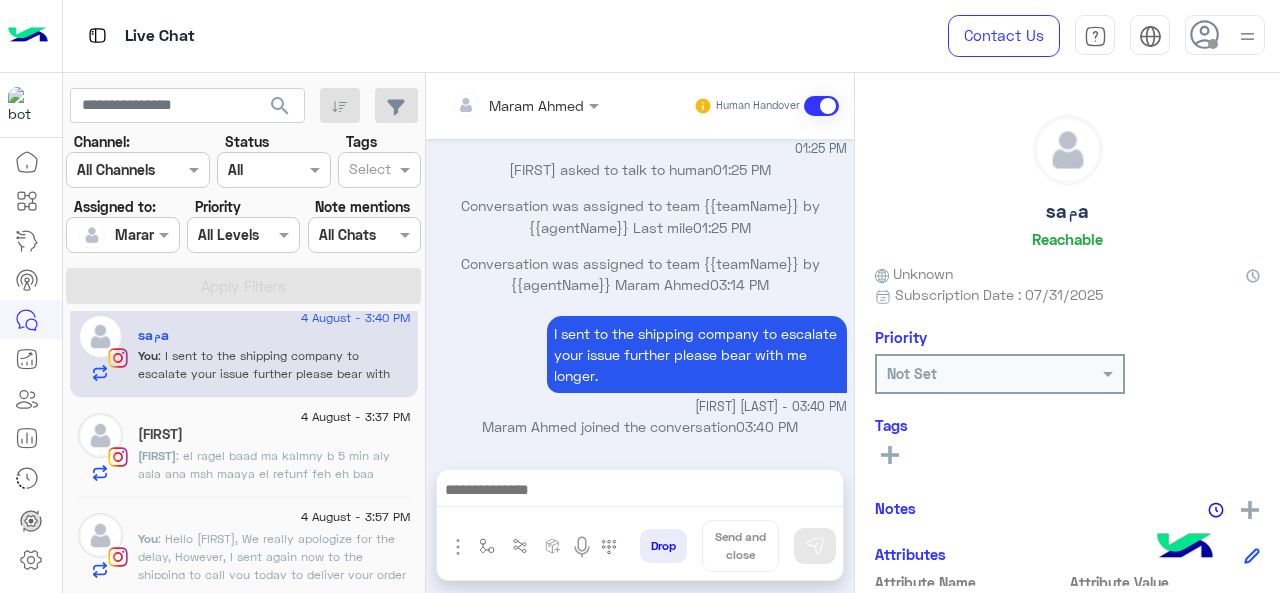 click on ": Hello Malak,
We really apologize for the delay, However, I sent again now to the shipping to call you today to deliver your order asap to you. 🤍" 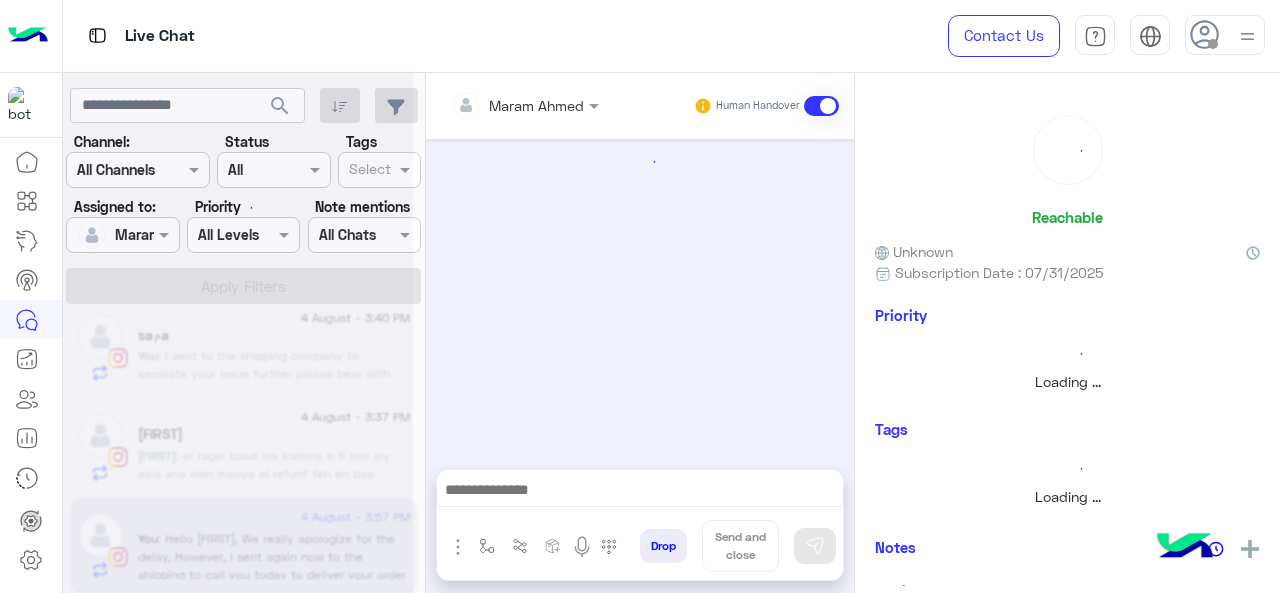 scroll, scrollTop: 0, scrollLeft: 0, axis: both 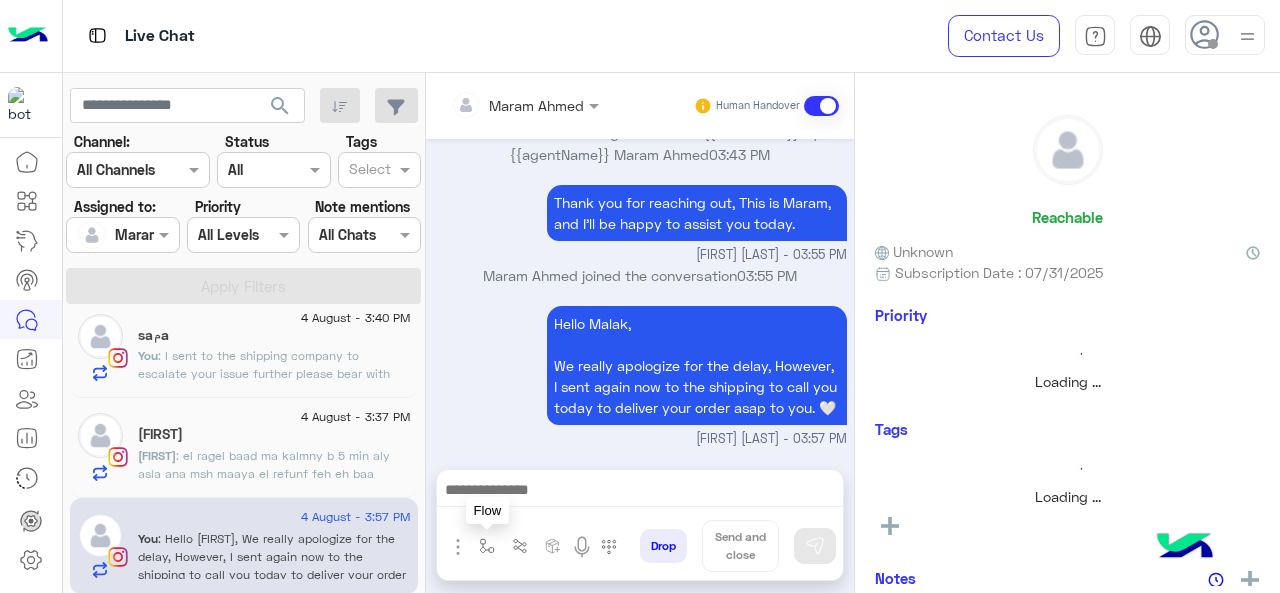 click at bounding box center [487, 546] 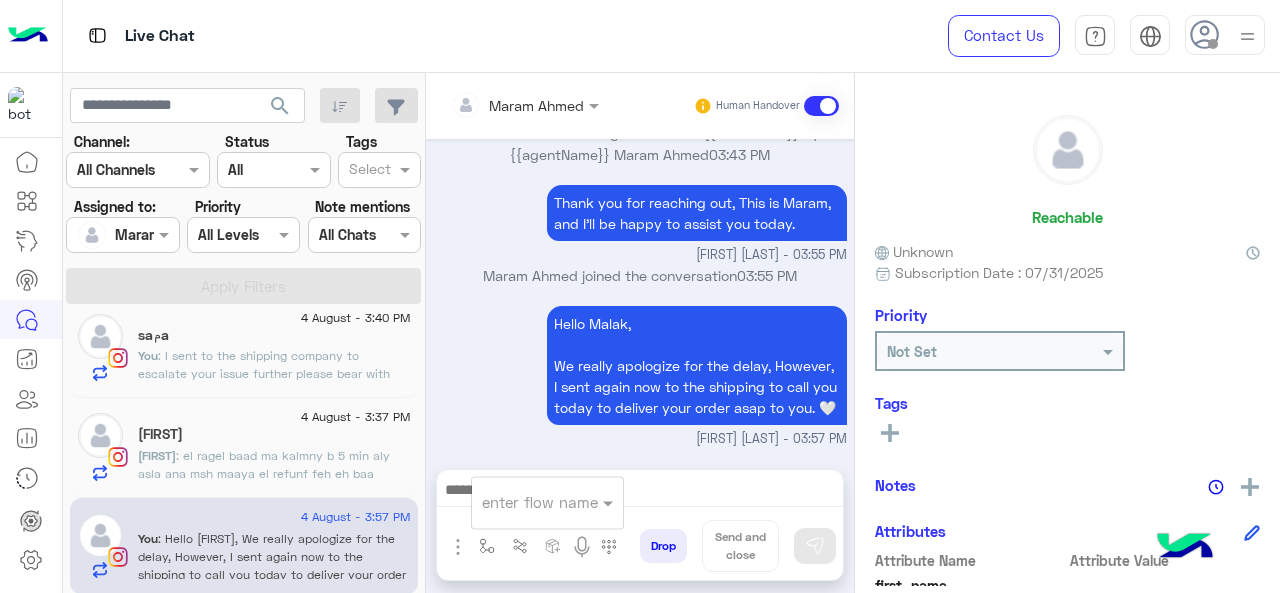 click at bounding box center [523, 502] 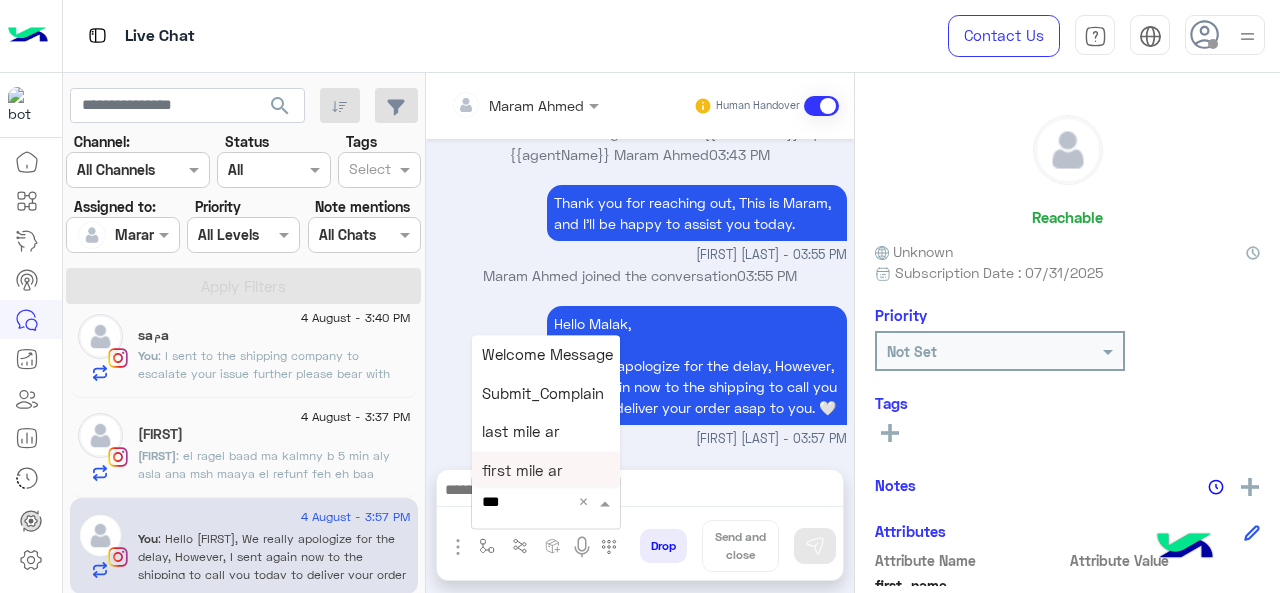 type on "****" 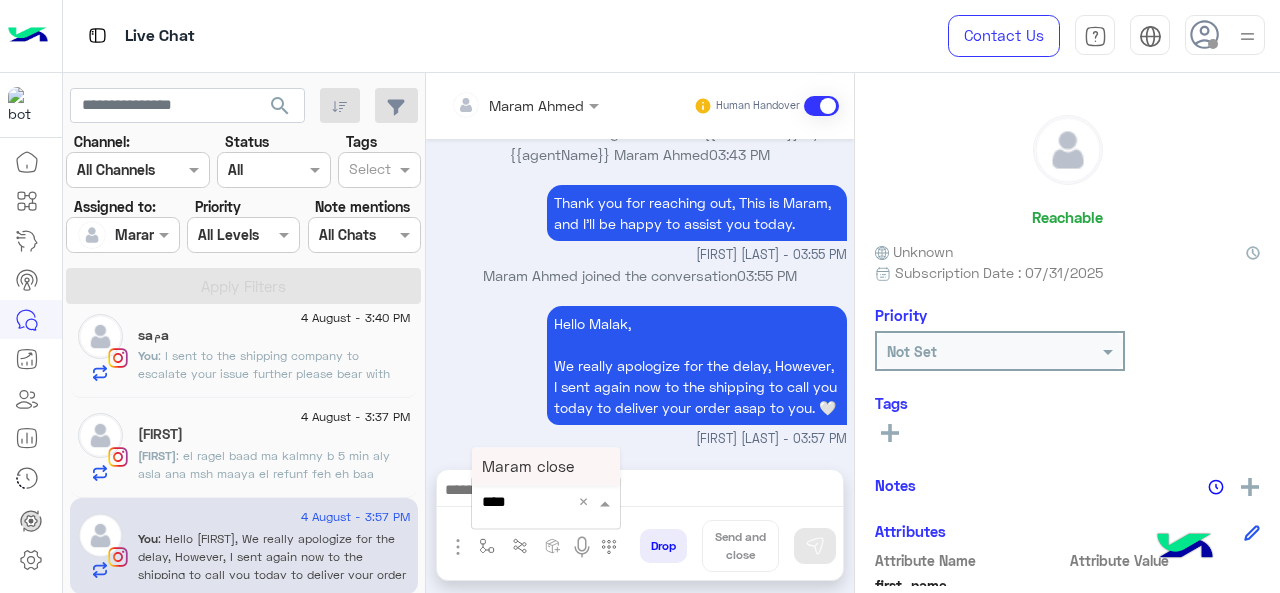 click on "Maram close" at bounding box center (528, 466) 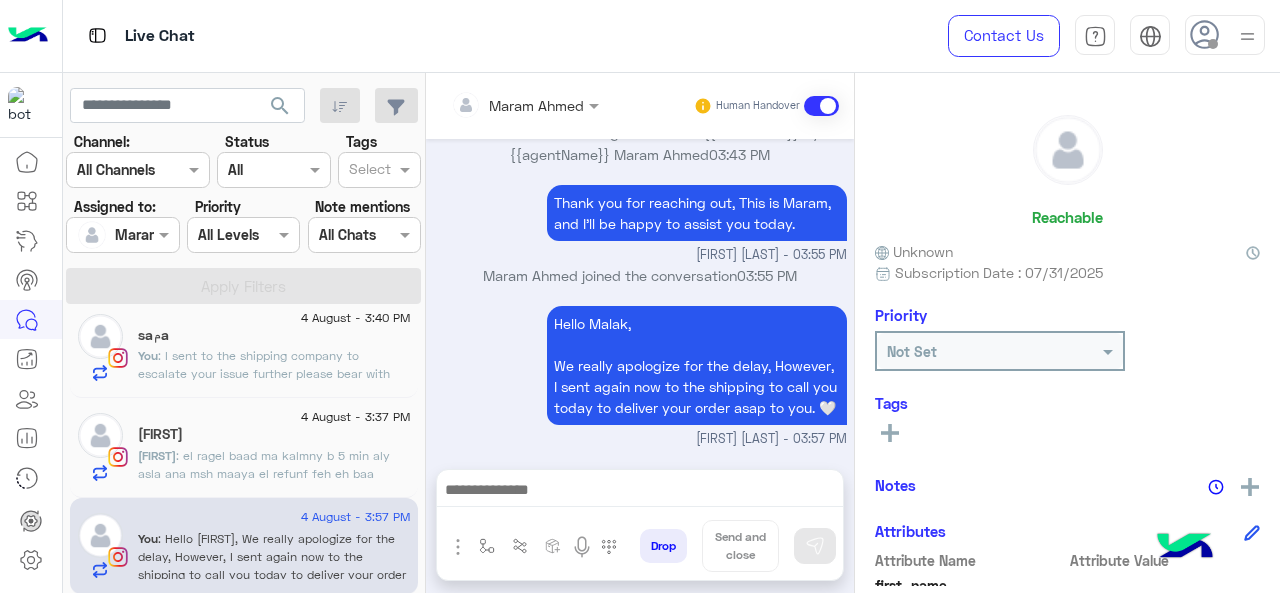 type on "**********" 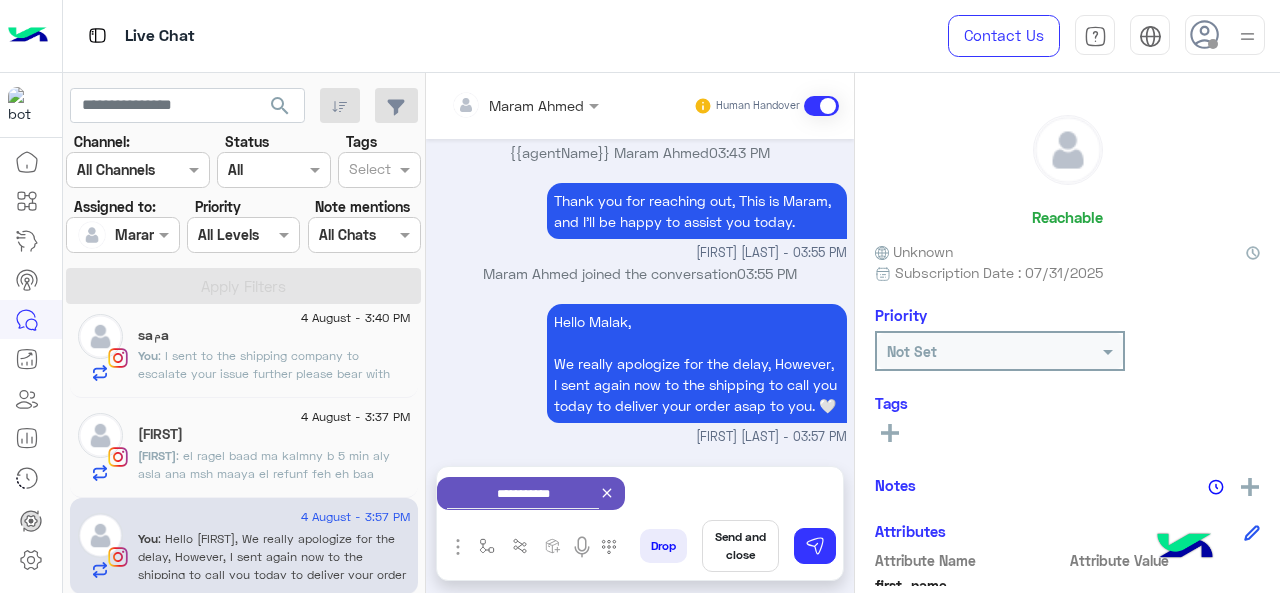 click on "Send and close" at bounding box center (740, 546) 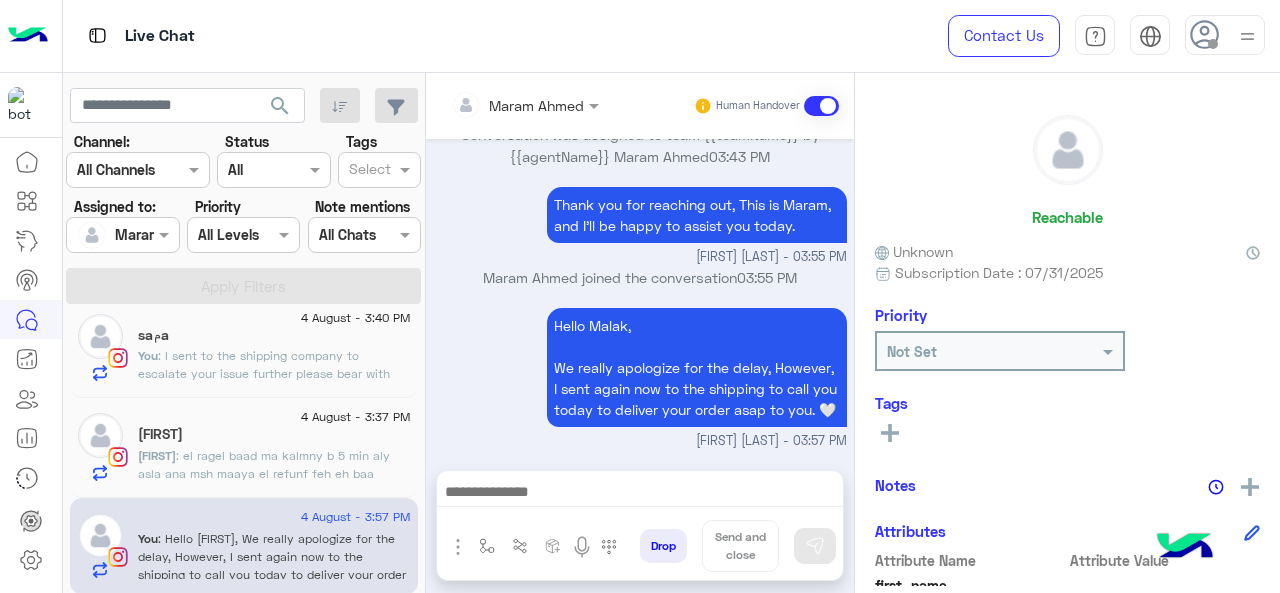 scroll, scrollTop: 649, scrollLeft: 0, axis: vertical 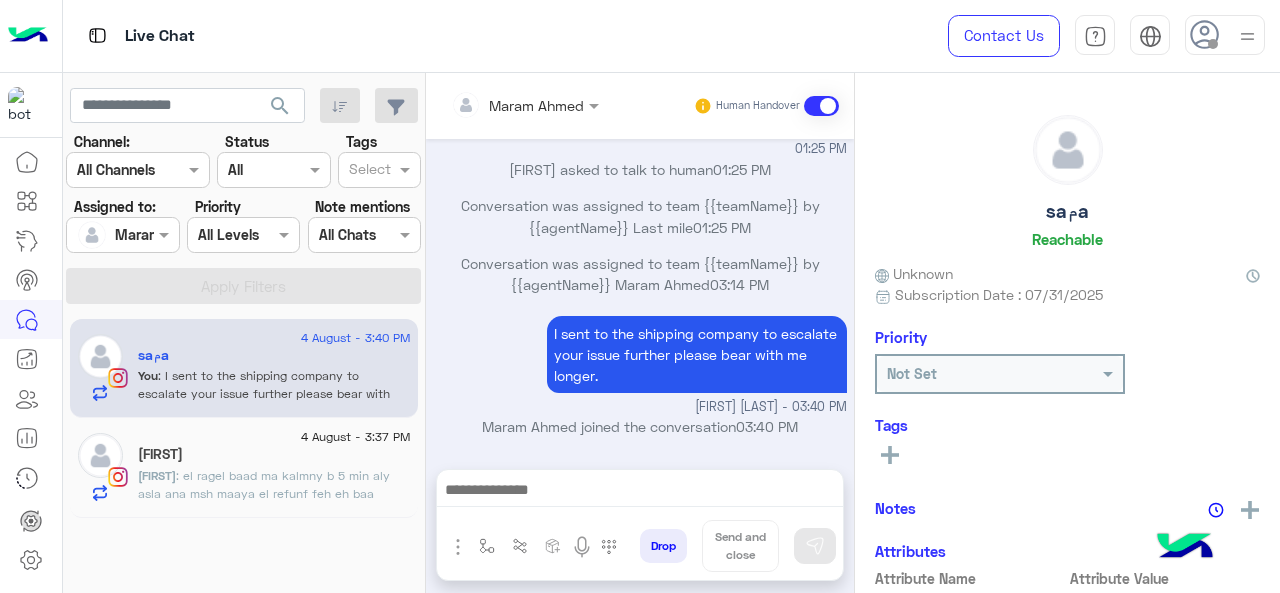click on "arwa" 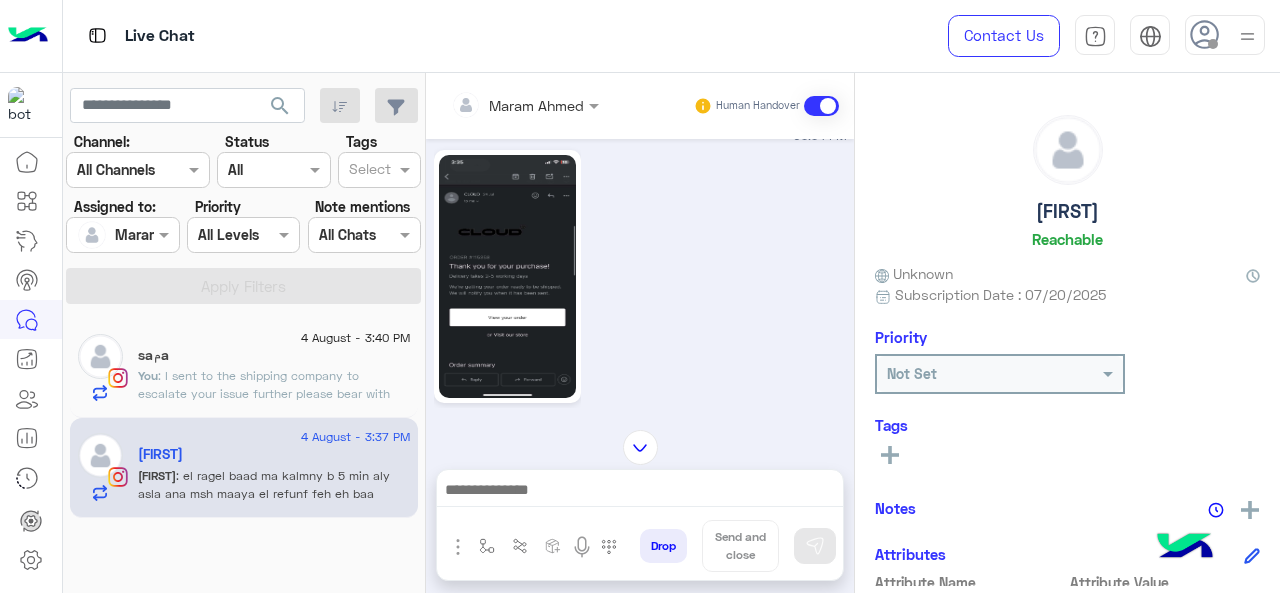 scroll, scrollTop: 262, scrollLeft: 0, axis: vertical 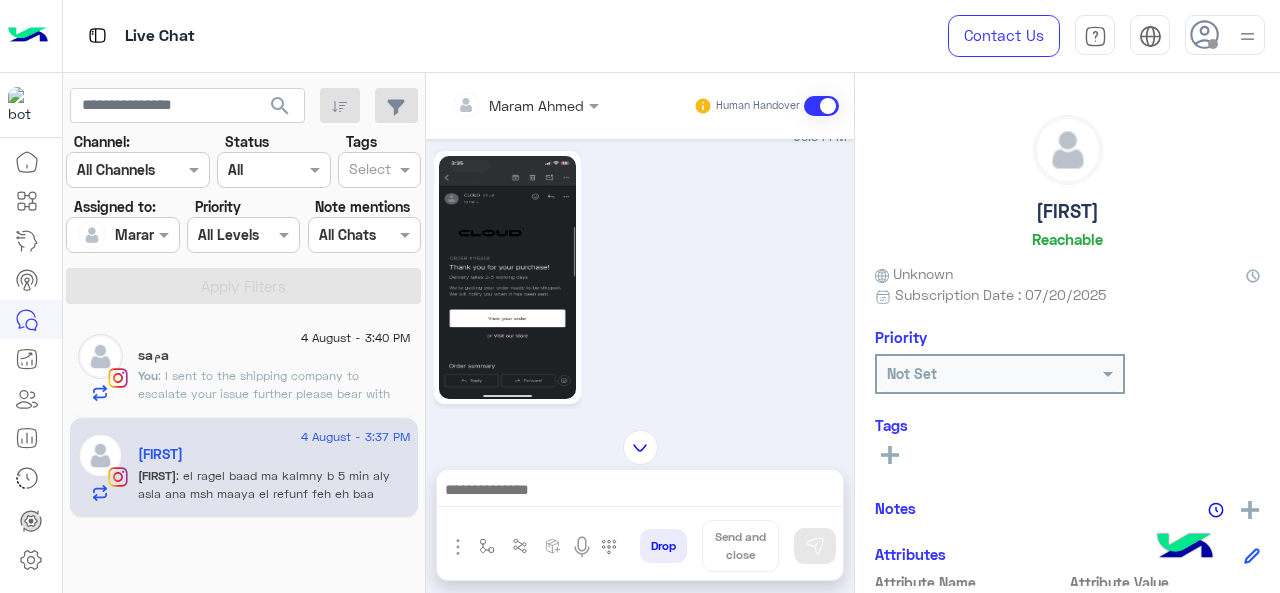 click on "saمa" 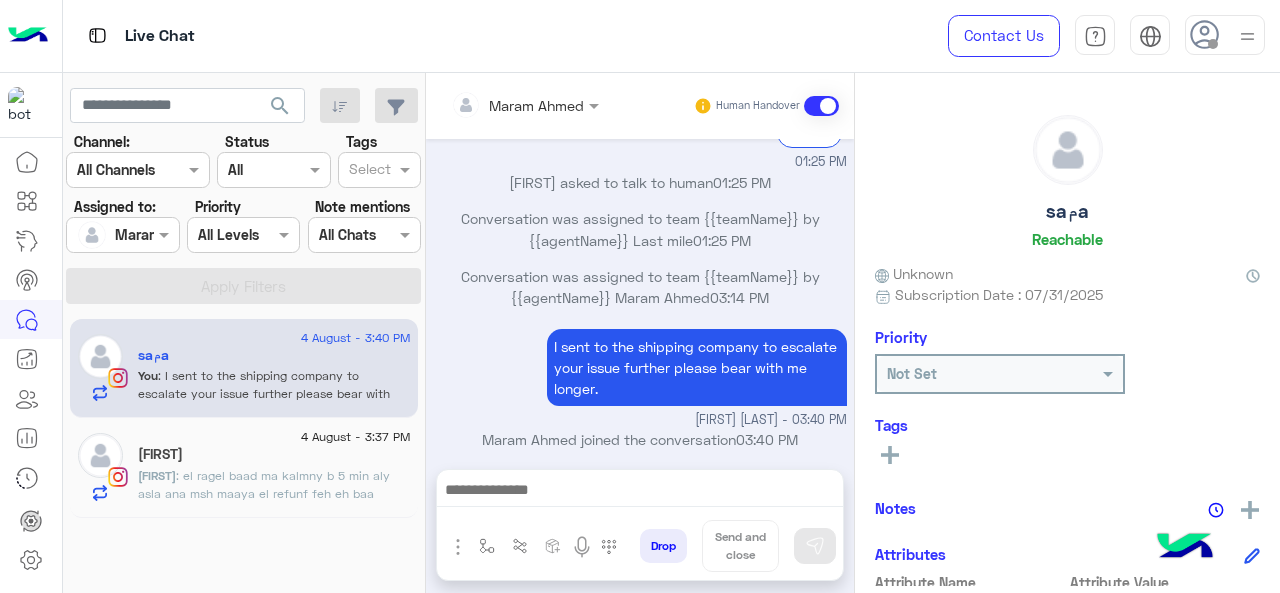 scroll, scrollTop: 689, scrollLeft: 0, axis: vertical 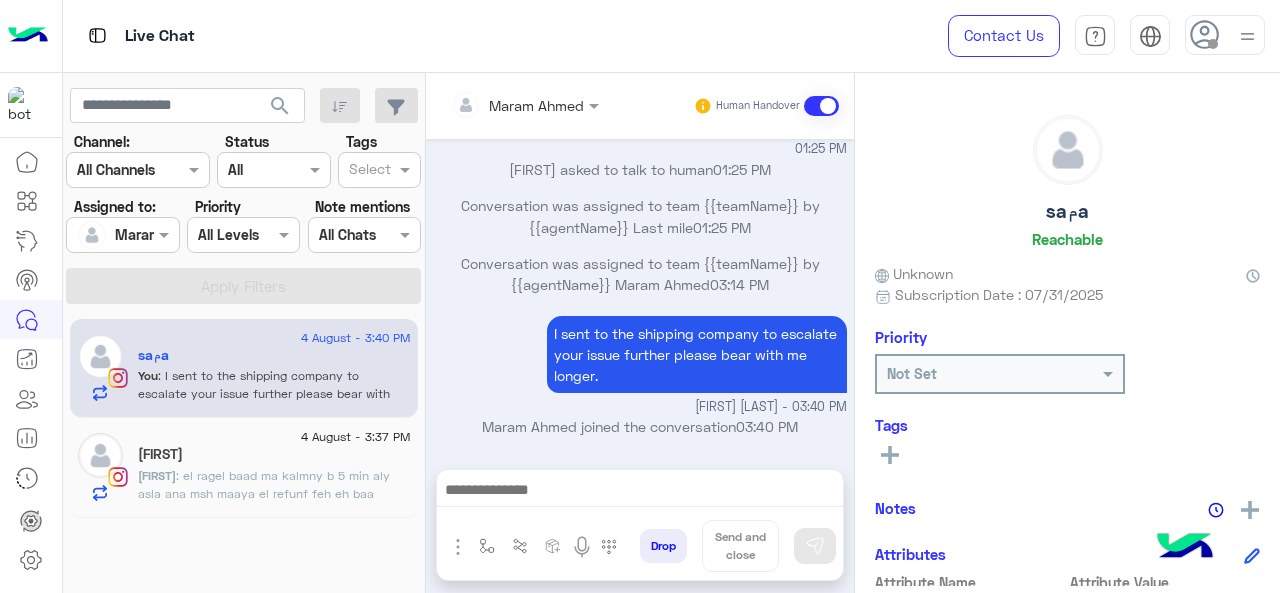 click on "arwa : el ragel baad ma kalmny b 5 min aly asla ana msh maaya el refunf feh eh baa" 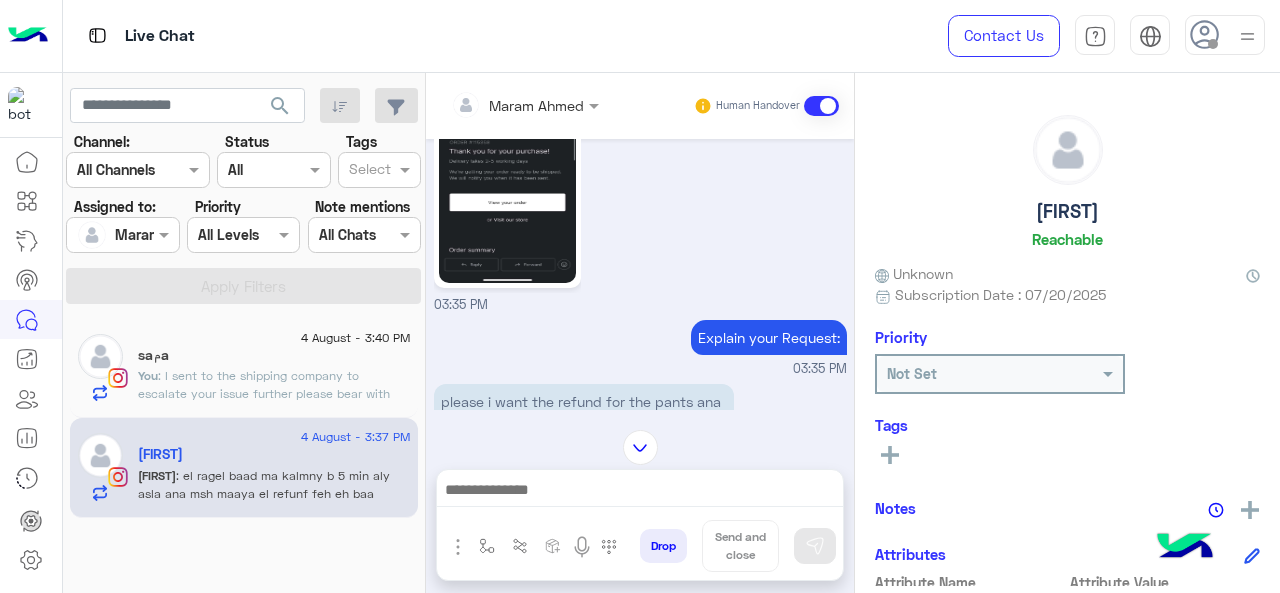scroll, scrollTop: 262, scrollLeft: 0, axis: vertical 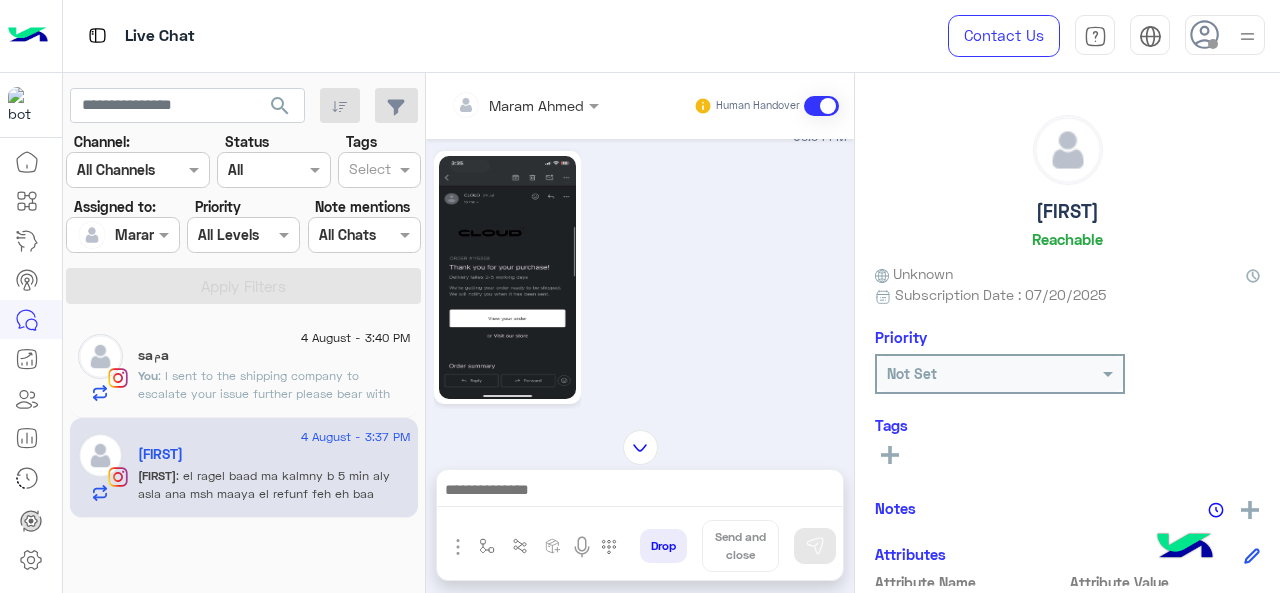 click 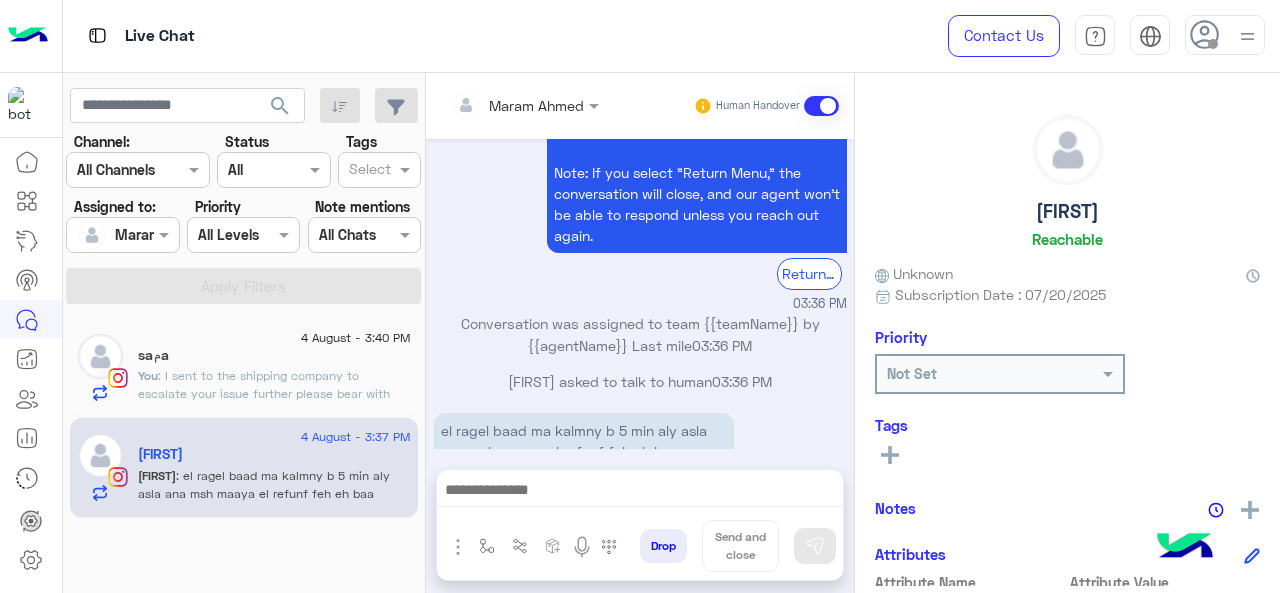 scroll, scrollTop: 962, scrollLeft: 0, axis: vertical 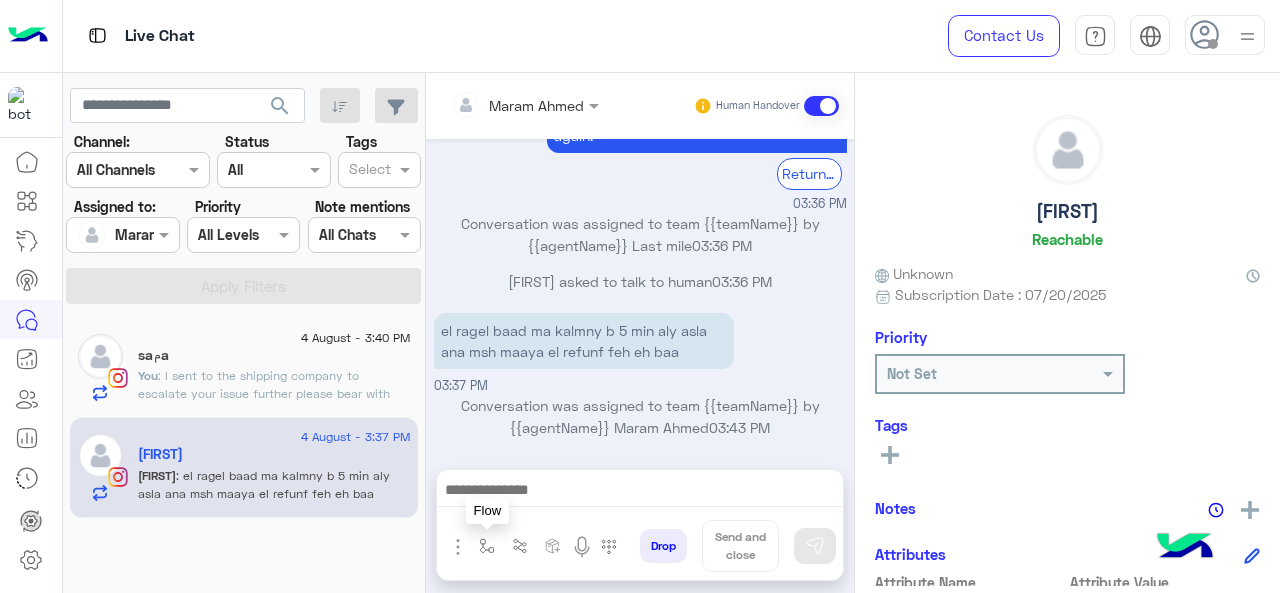 click at bounding box center (487, 546) 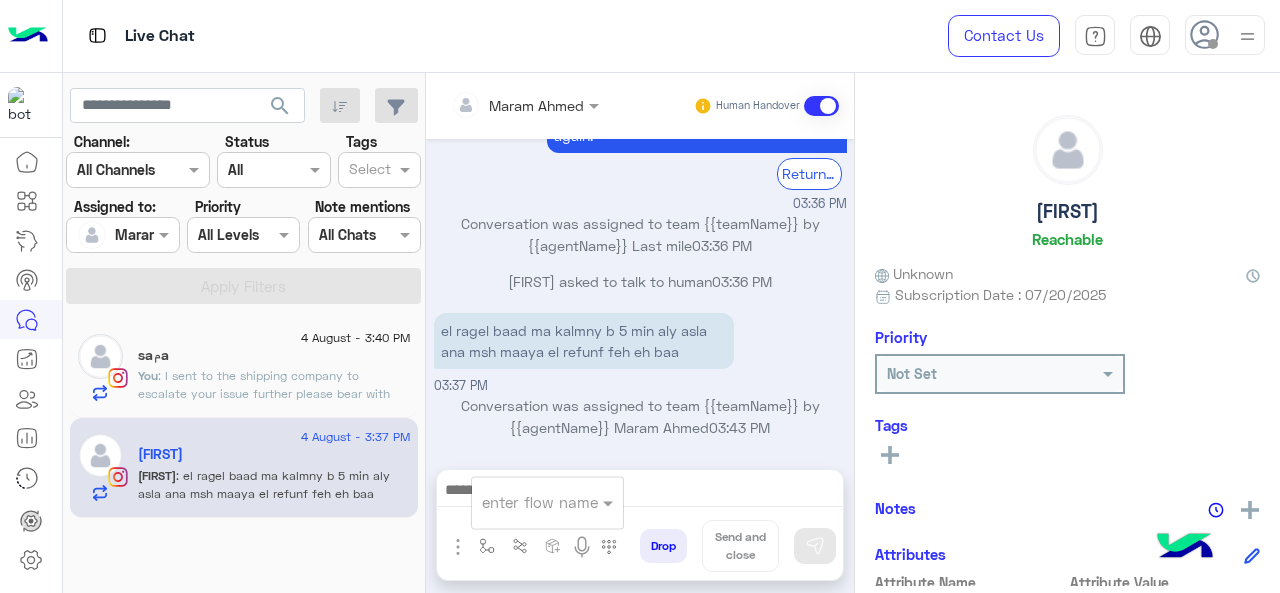 click on "enter flow name" at bounding box center [547, 502] 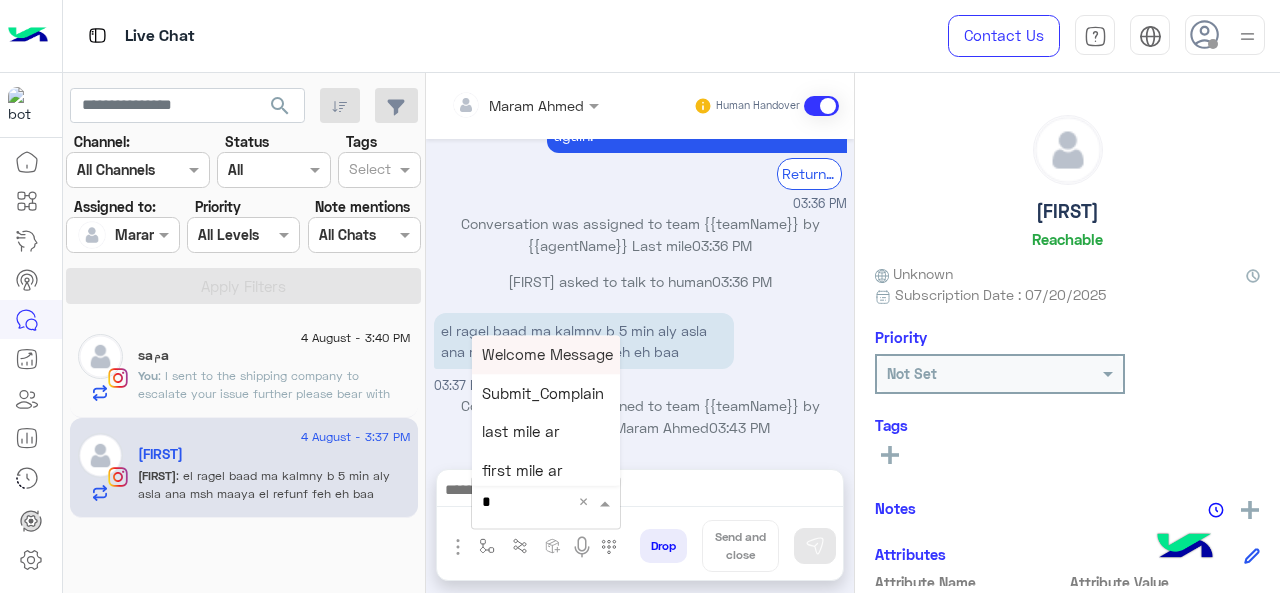 type on "*" 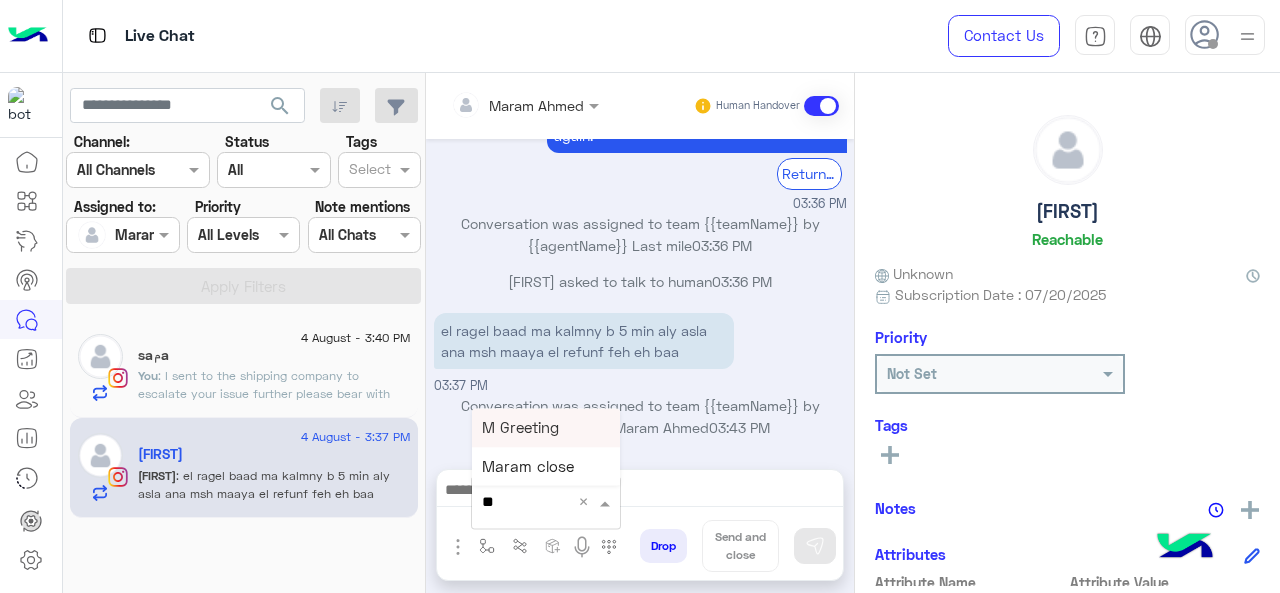 click on "M Greeting" at bounding box center (546, 427) 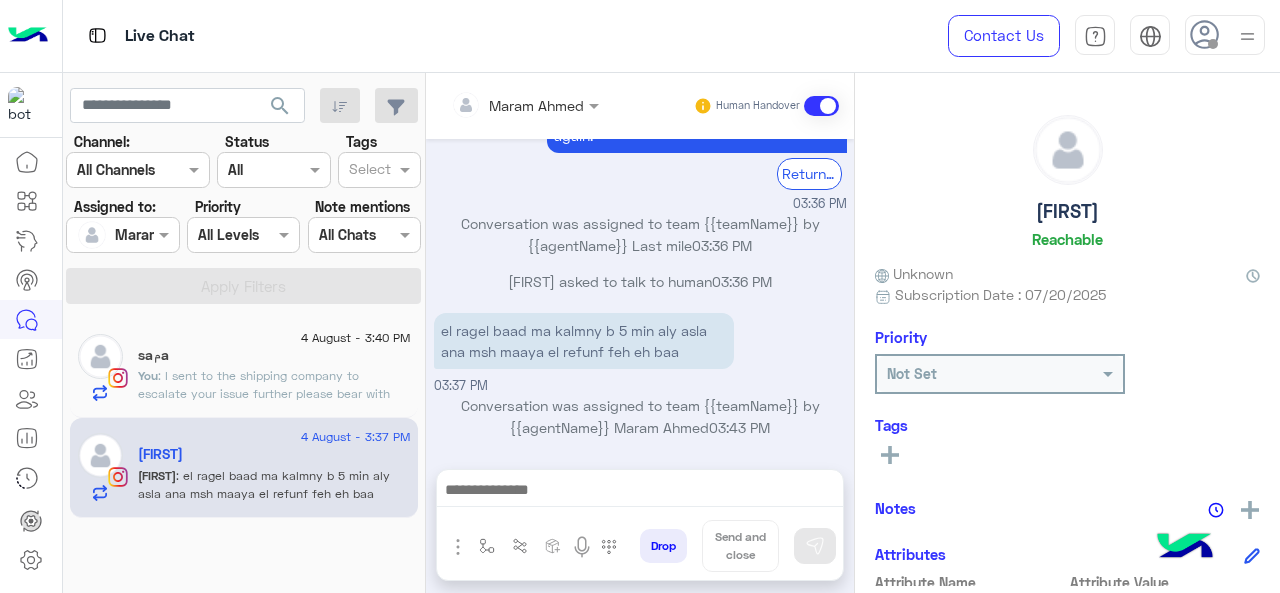 type on "**********" 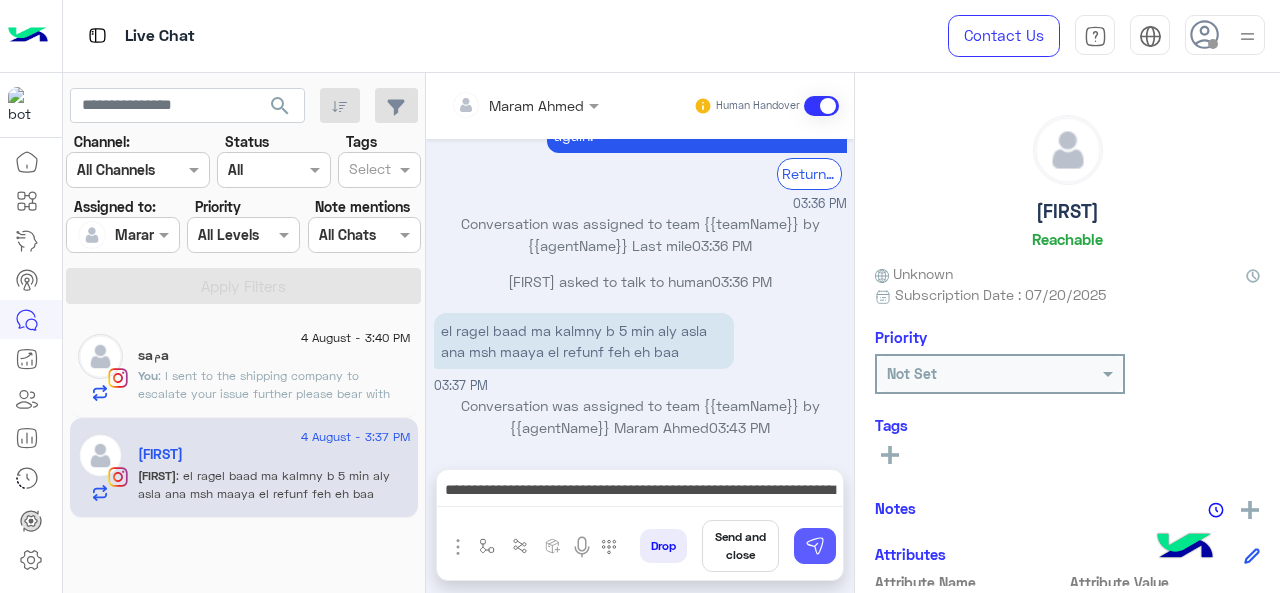 click at bounding box center [815, 546] 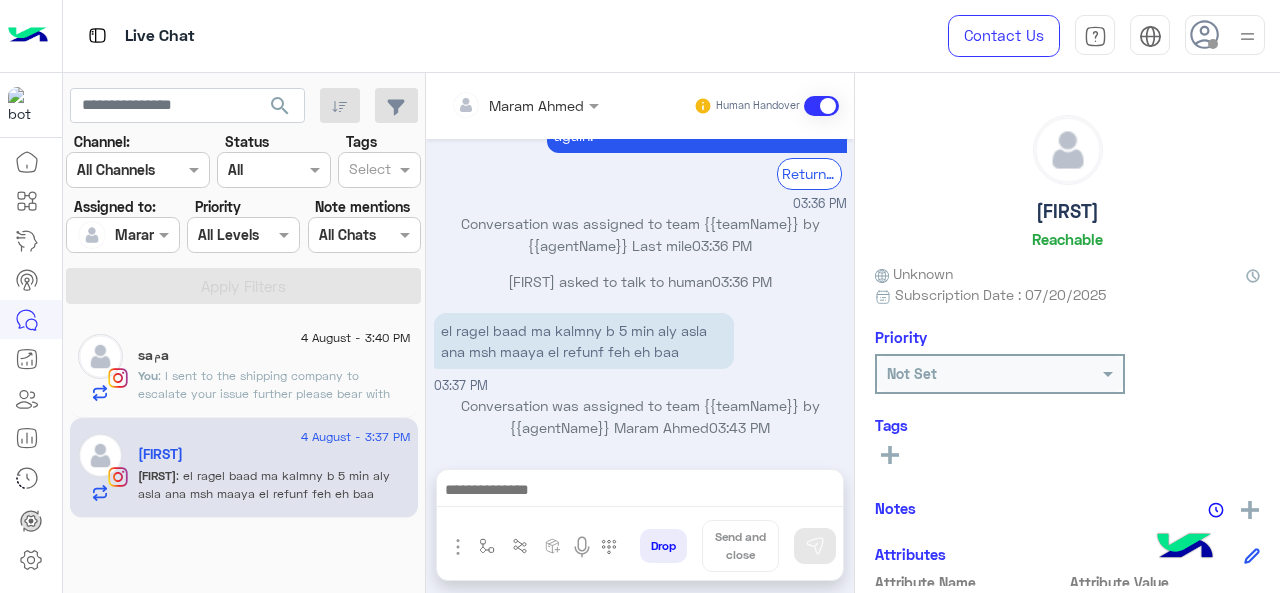 click at bounding box center (640, 492) 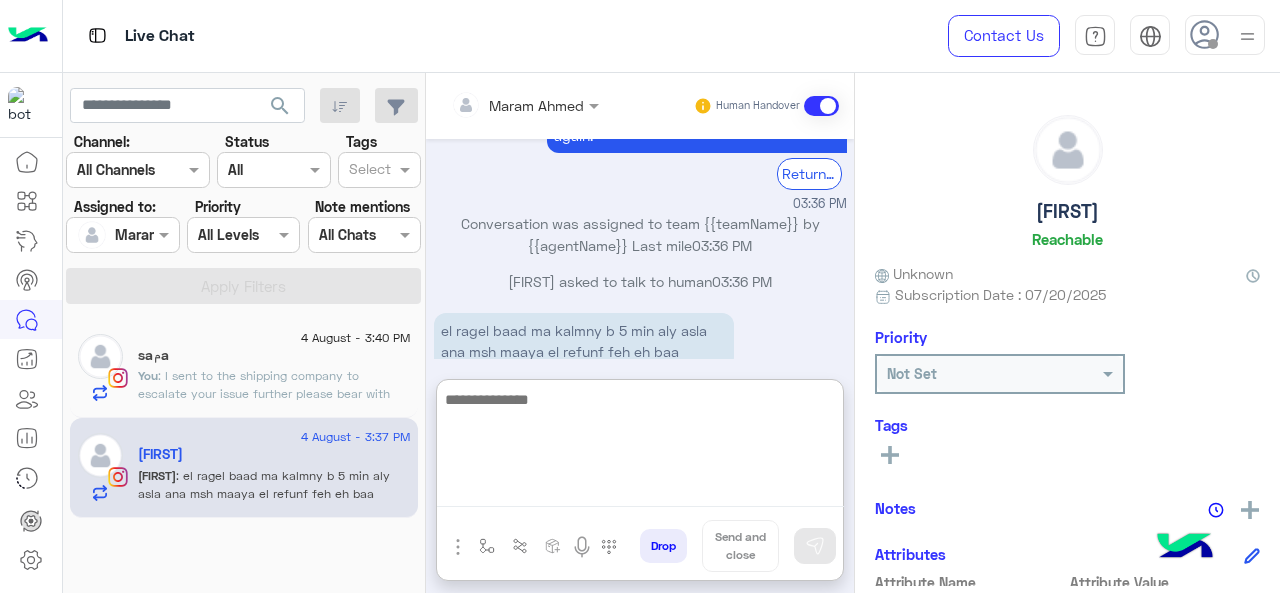 scroll, scrollTop: 1173, scrollLeft: 0, axis: vertical 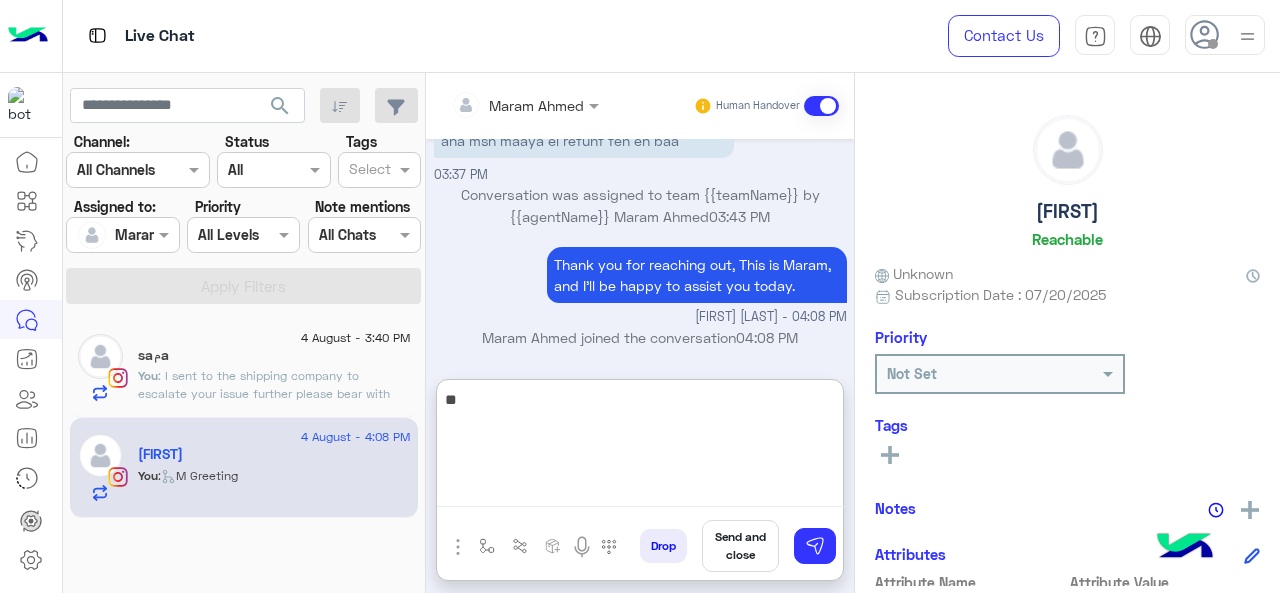 type on "*" 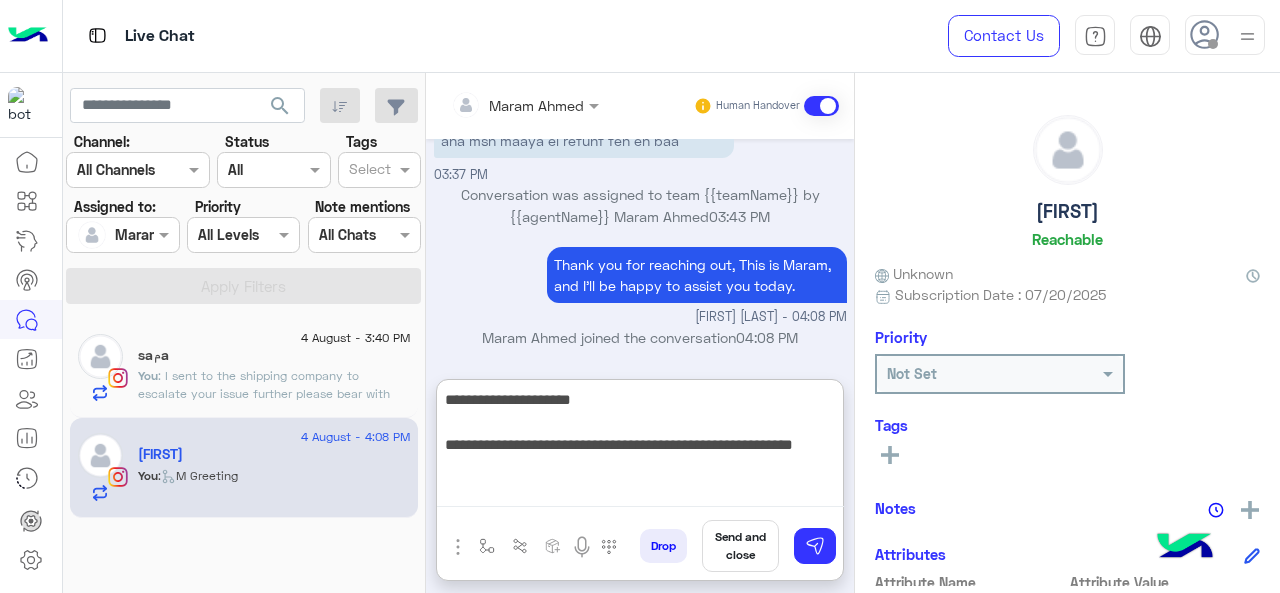 scroll, scrollTop: 15, scrollLeft: 0, axis: vertical 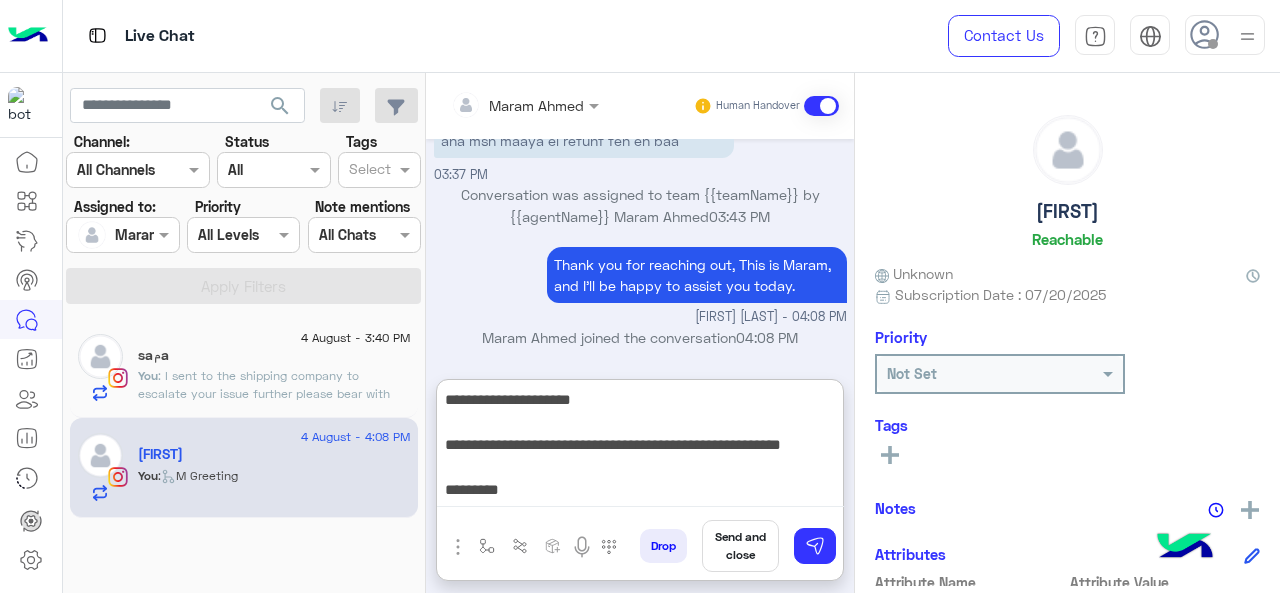 paste on "**********" 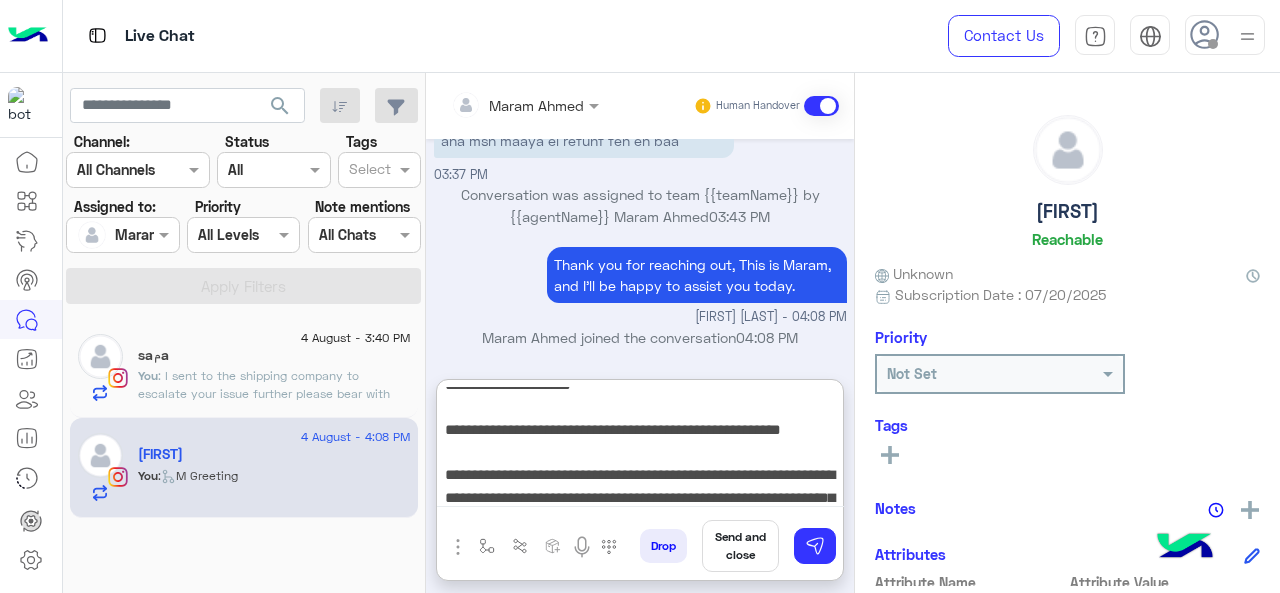 scroll, scrollTop: 82, scrollLeft: 0, axis: vertical 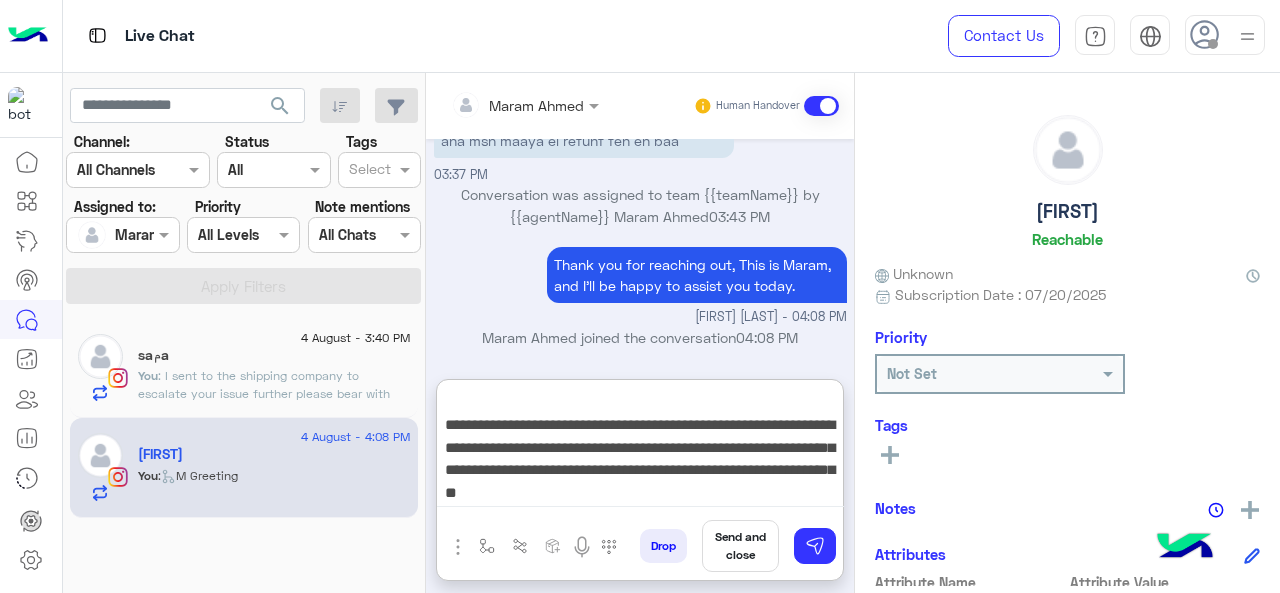 click on "**********" at bounding box center [640, 447] 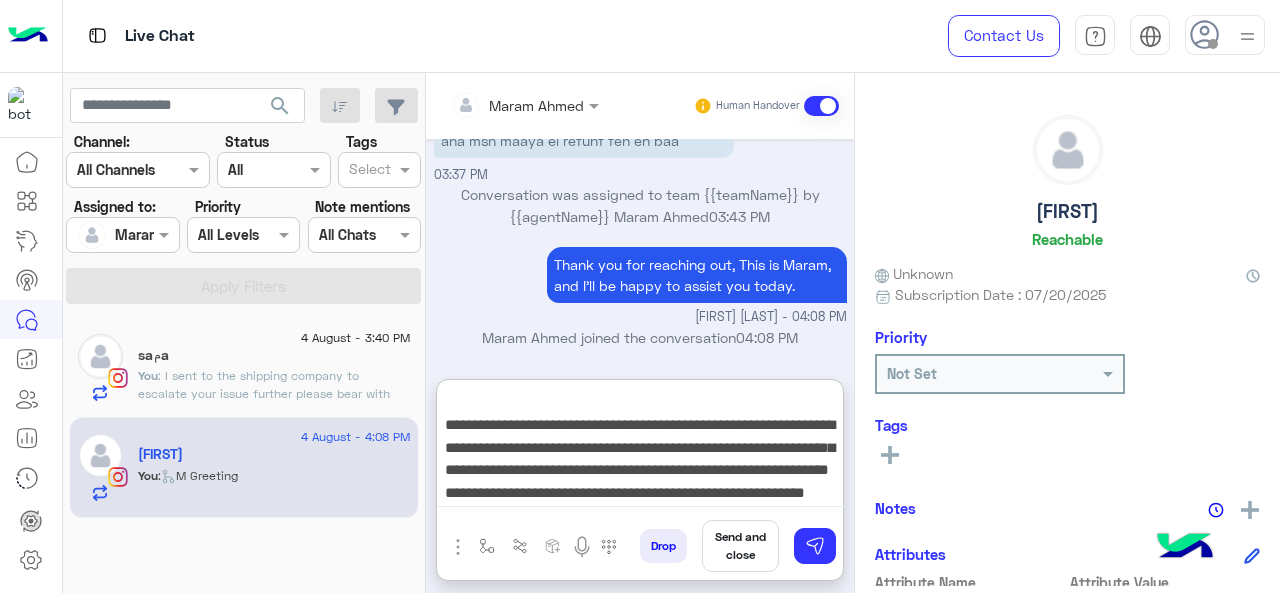 scroll, scrollTop: 128, scrollLeft: 0, axis: vertical 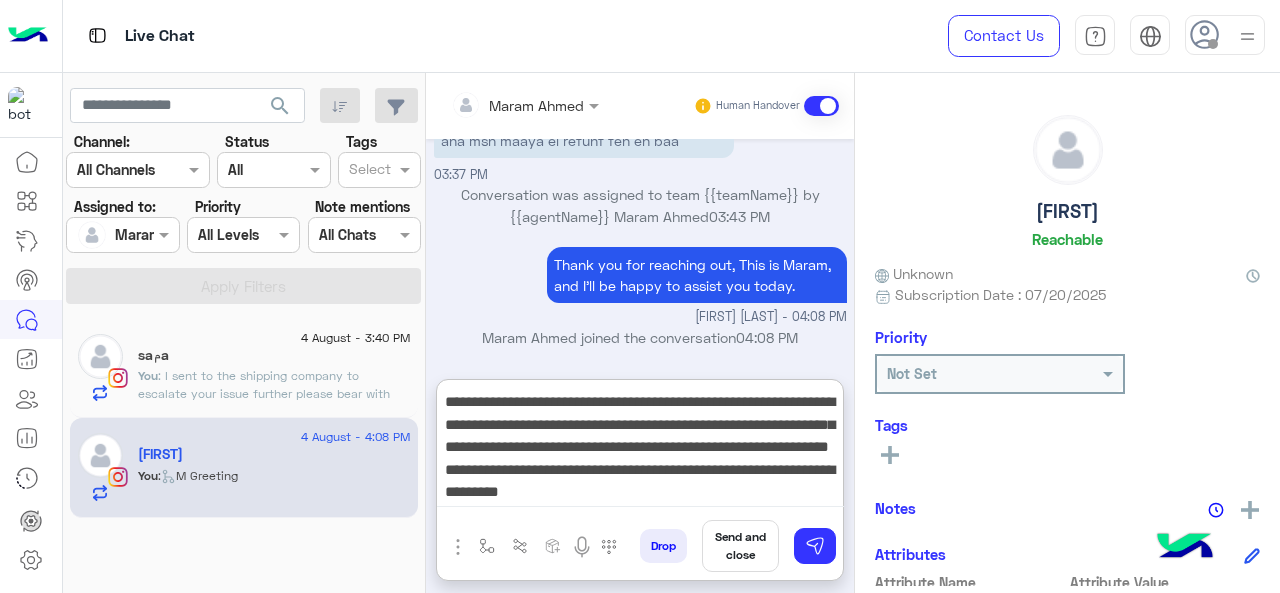 type on "**********" 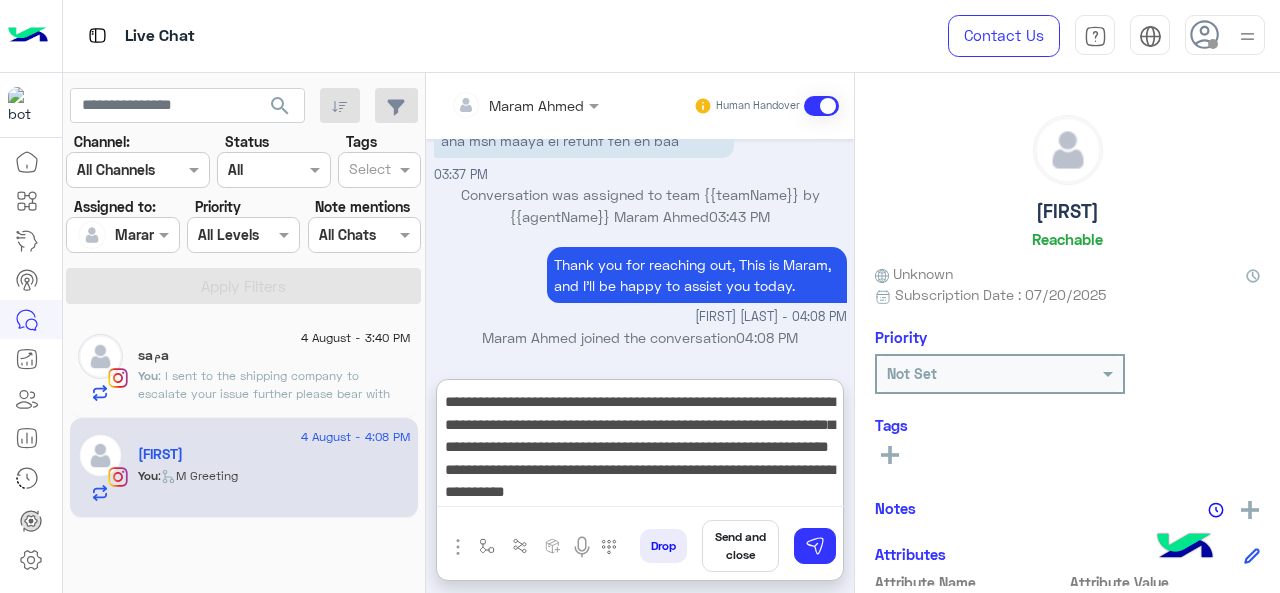 type 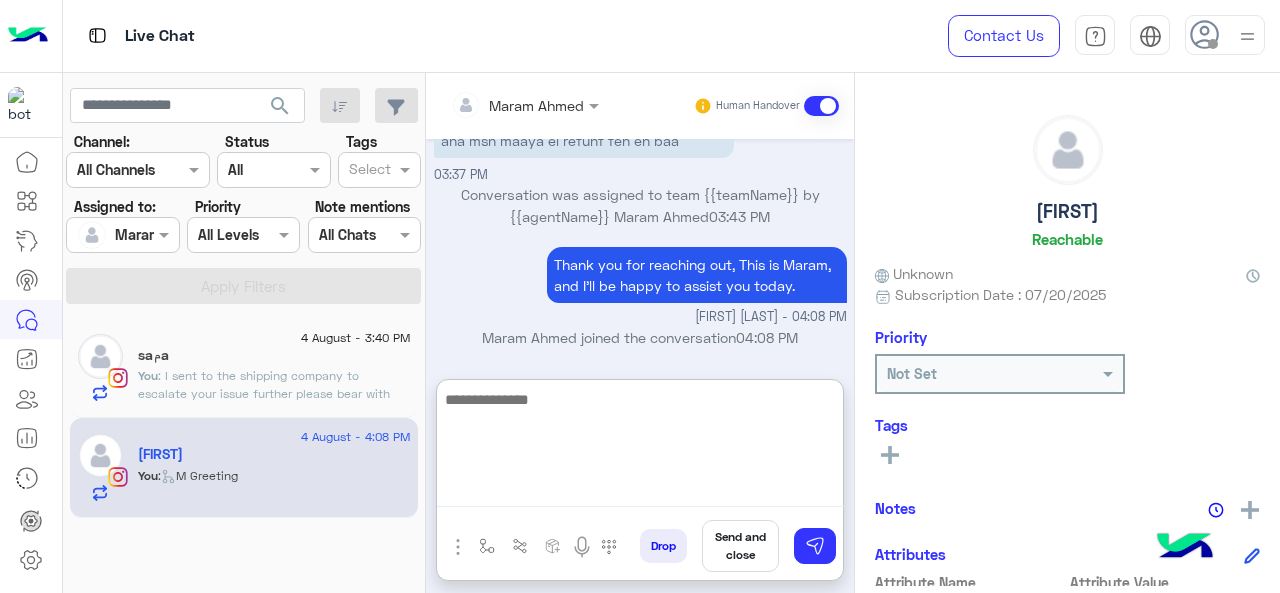 scroll, scrollTop: 0, scrollLeft: 0, axis: both 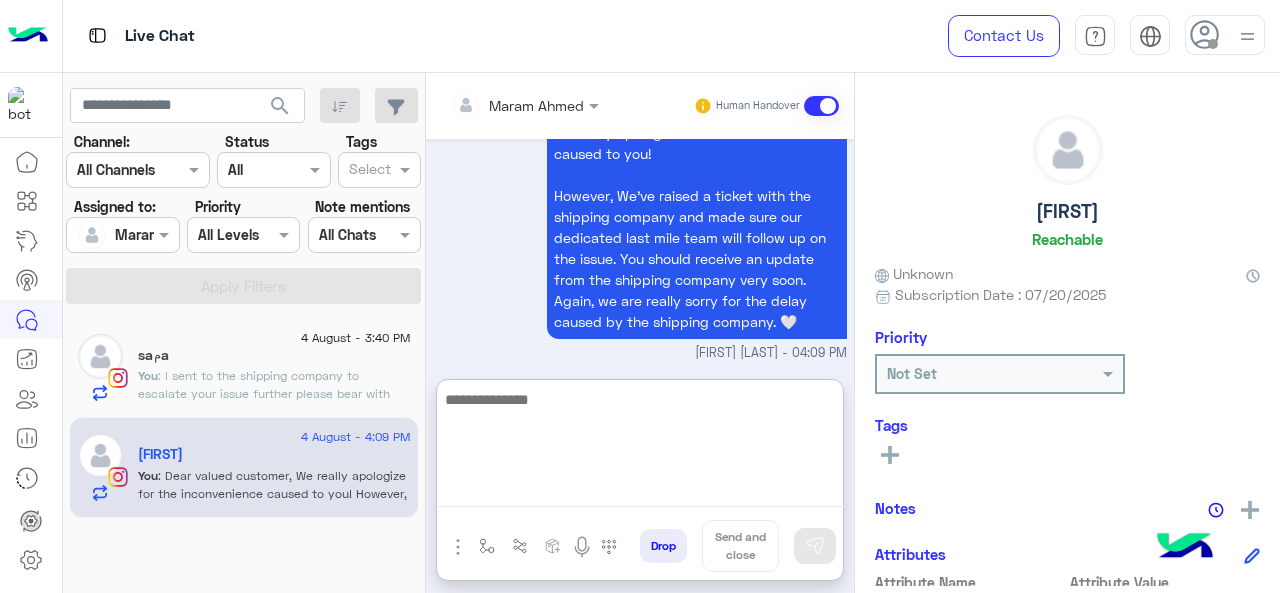 click at bounding box center [122, 234] 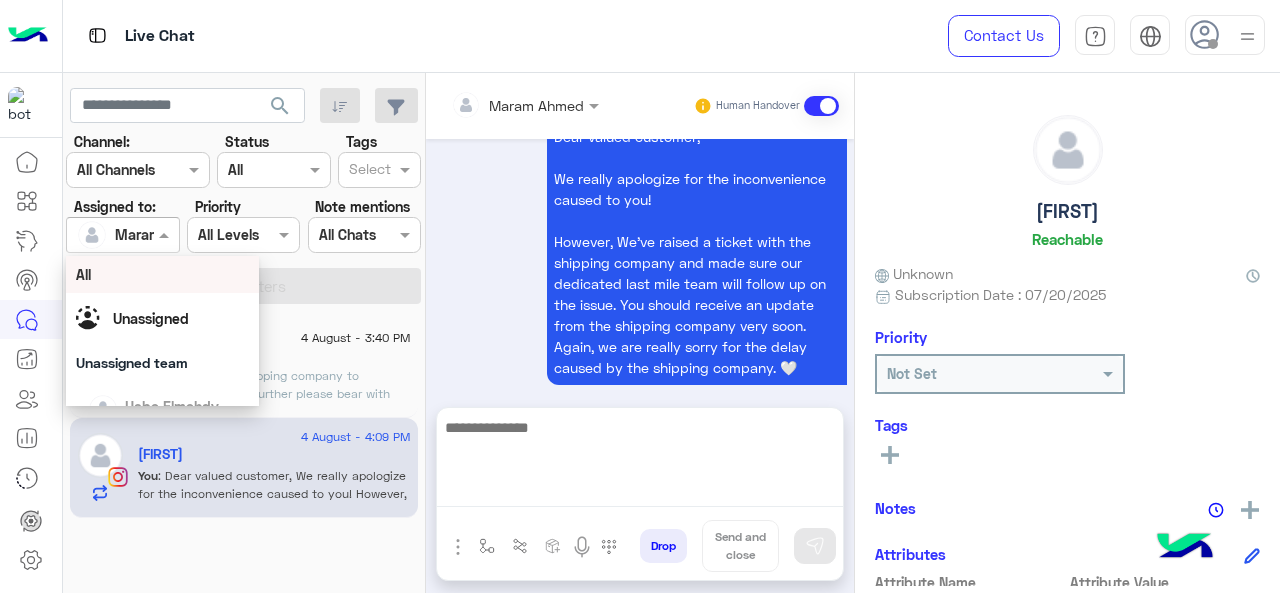 scroll, scrollTop: 1378, scrollLeft: 0, axis: vertical 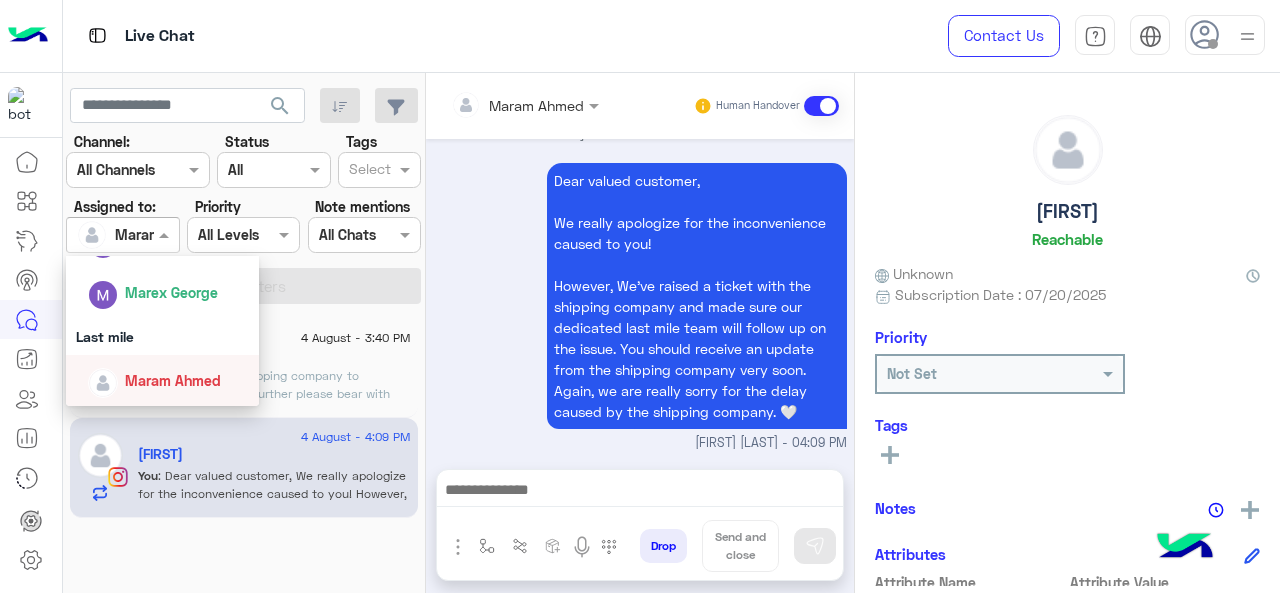 click on "Dear valued customer, We really apologize for the inconvenience caused to you! However, We’ve raised a ticket with the shipping company and made sure our dedicated last mile team will follow up on the issue. You should receive an update from the shipping company very soon. Again, we are really sorry for the delay caused by the shipping company. 🤍" at bounding box center [697, 296] 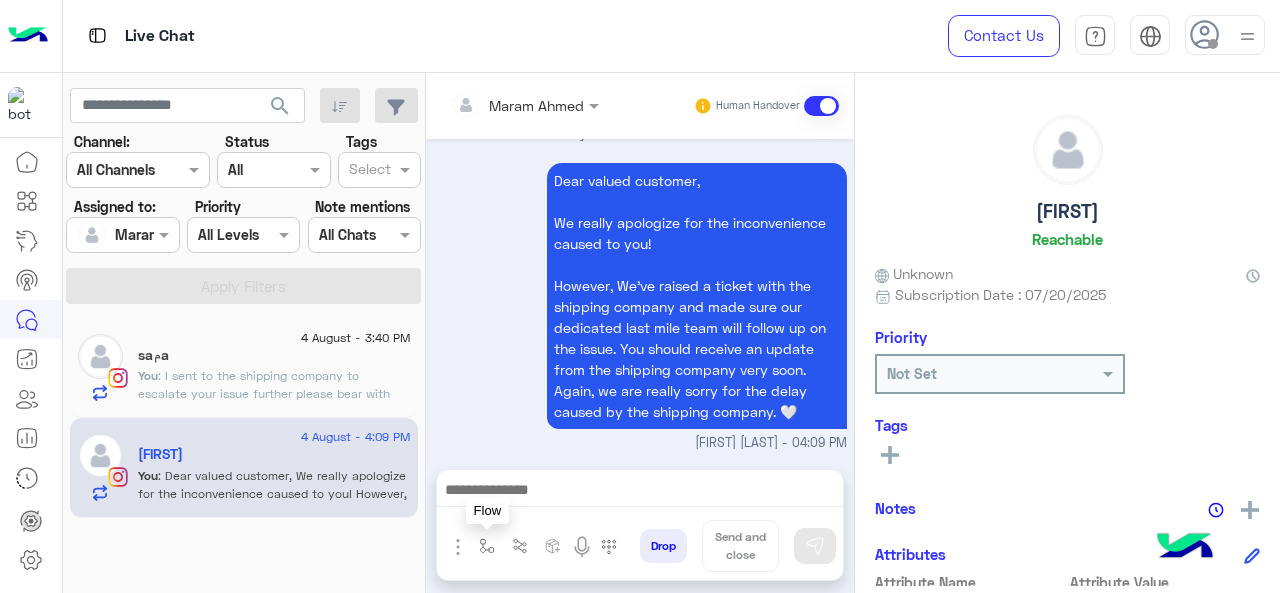 click at bounding box center [487, 546] 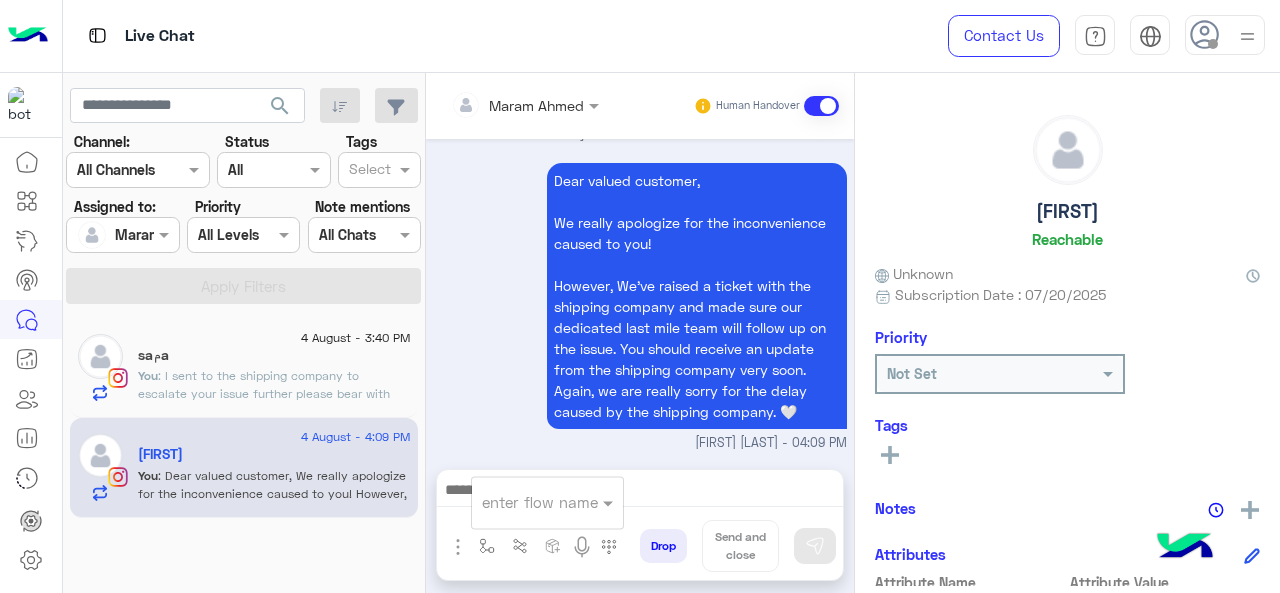 click at bounding box center [523, 502] 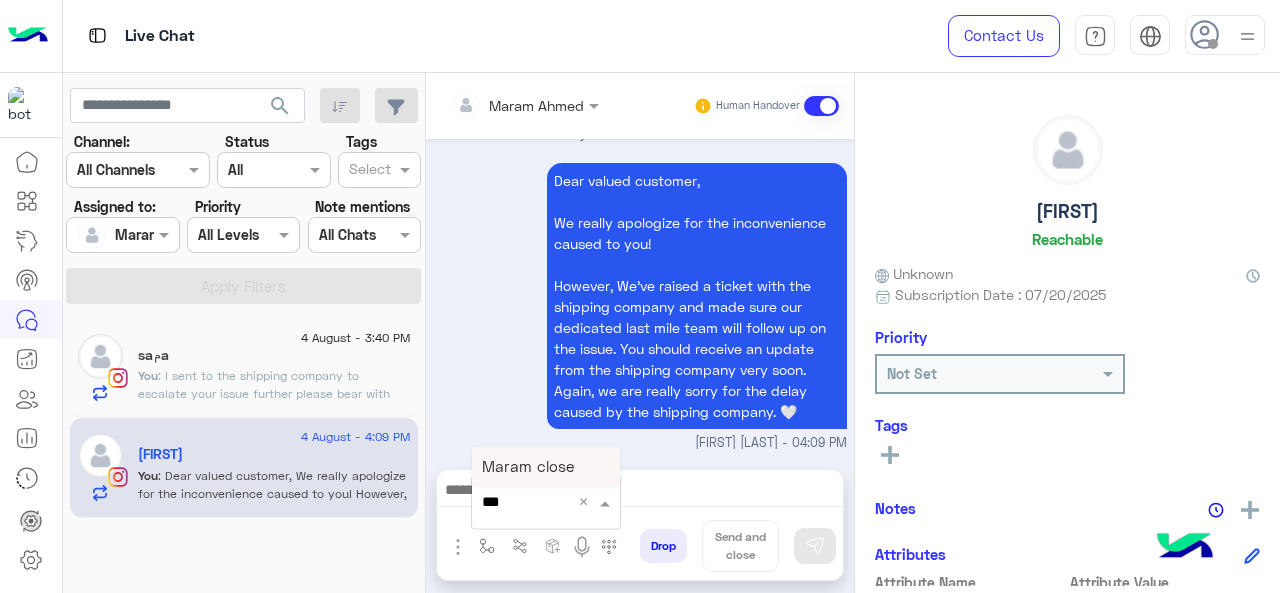 type on "****" 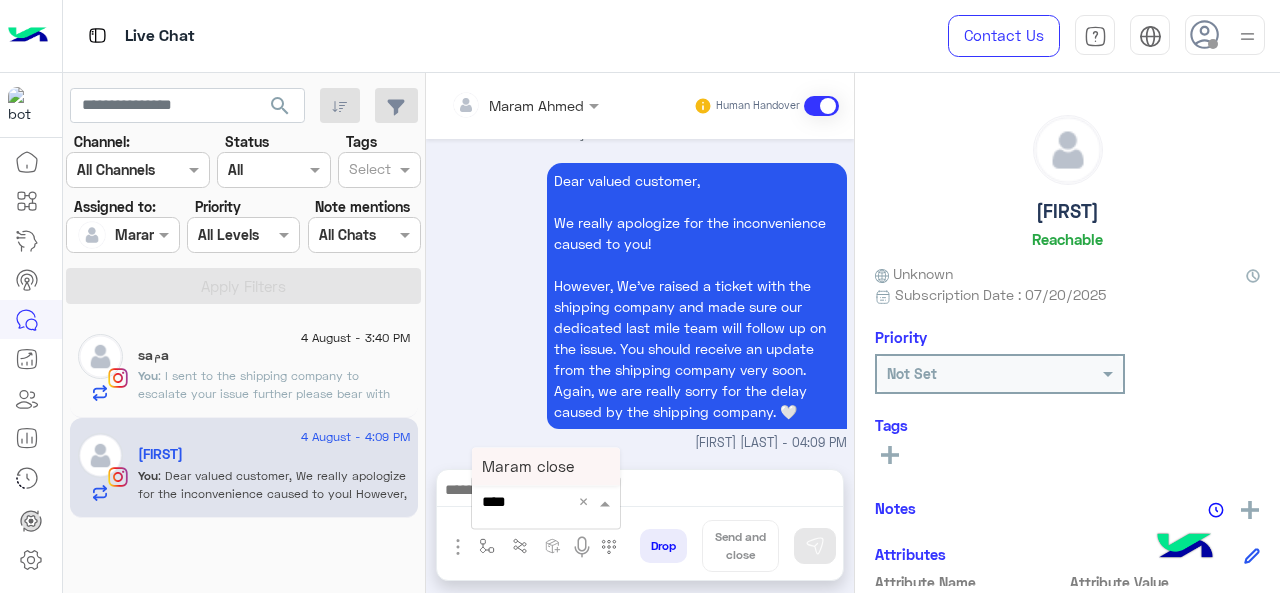 click on "Maram close" at bounding box center (546, 466) 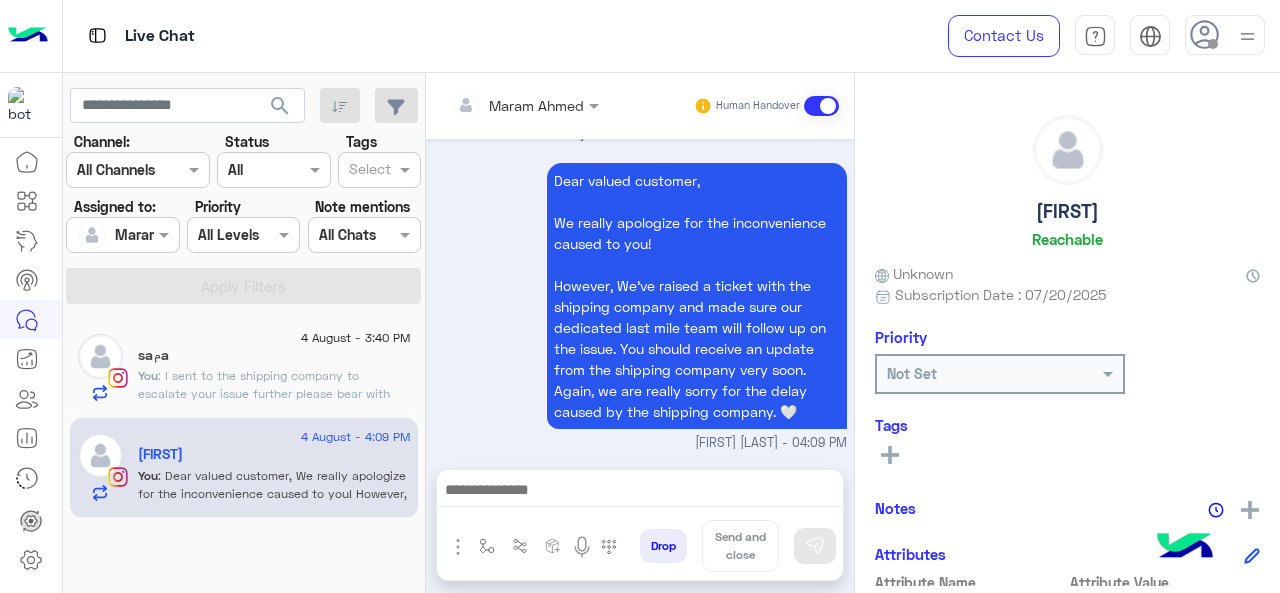 type on "**********" 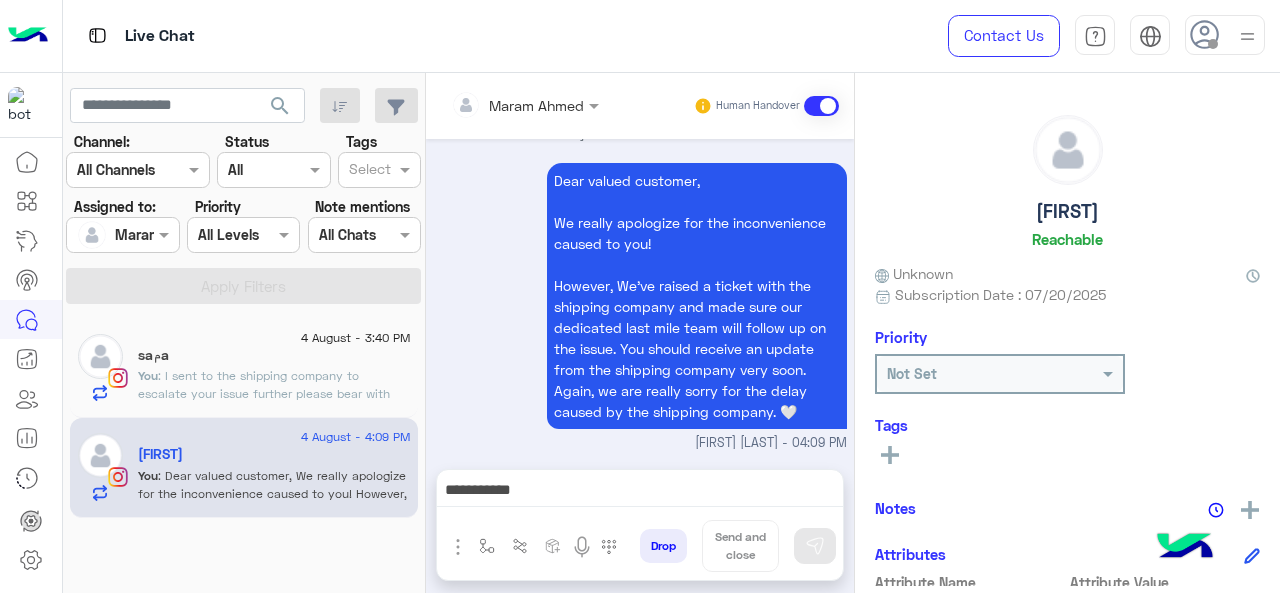 scroll, scrollTop: 1380, scrollLeft: 0, axis: vertical 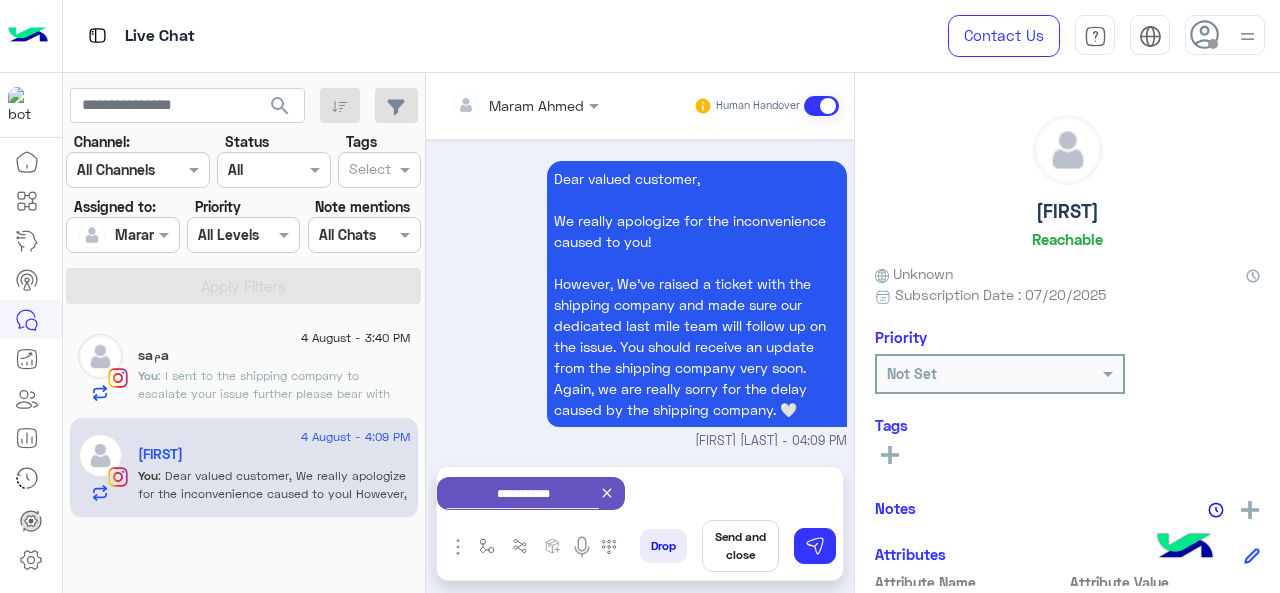 click on "Send and close" at bounding box center (740, 546) 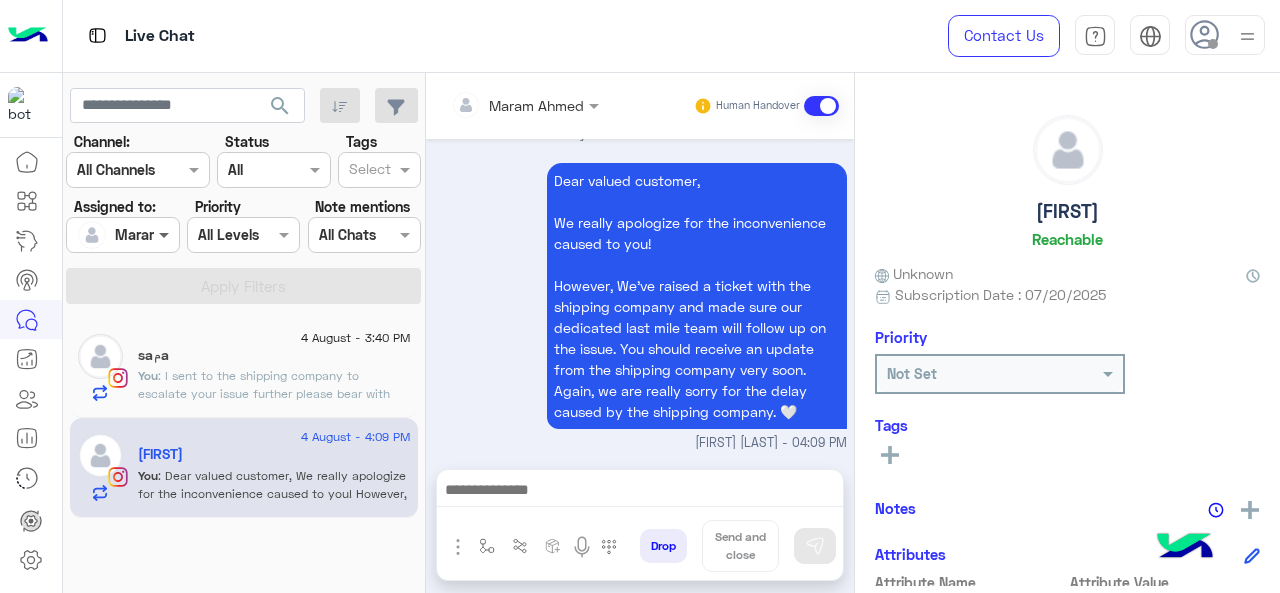 scroll, scrollTop: 1399, scrollLeft: 0, axis: vertical 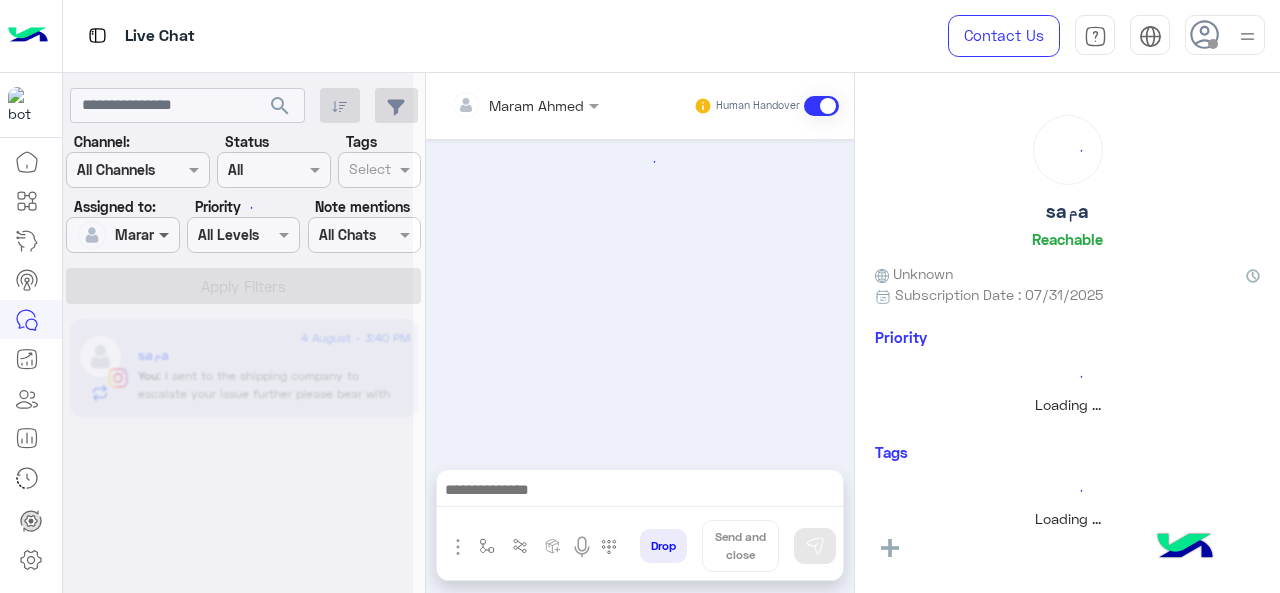 click at bounding box center (166, 234) 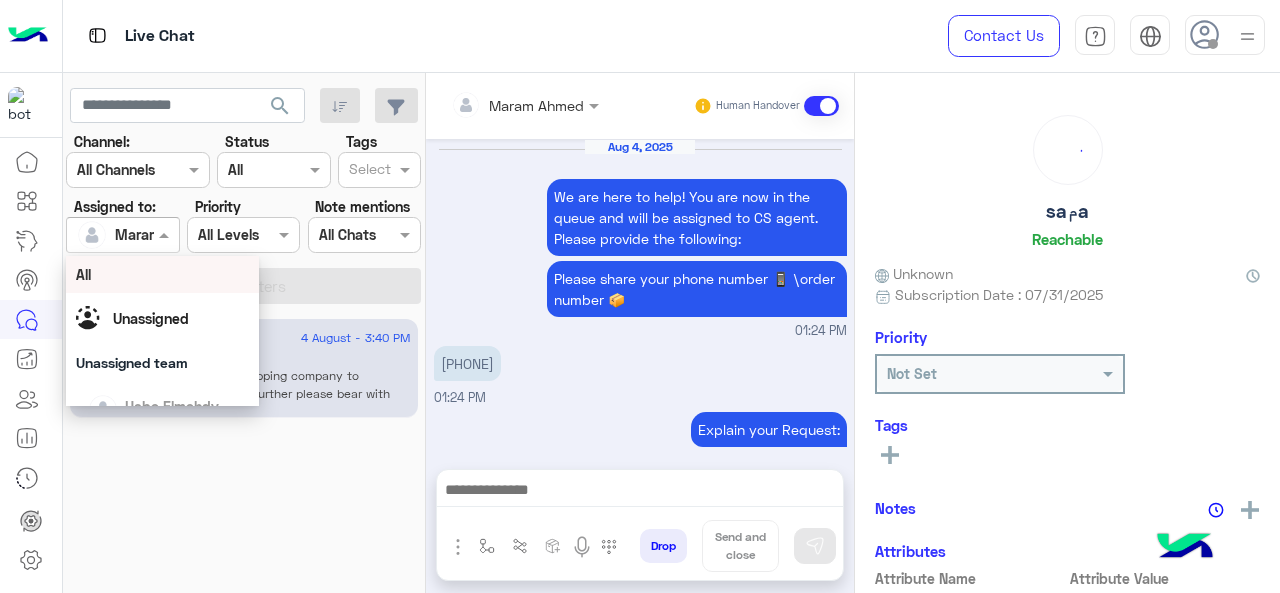 scroll, scrollTop: 689, scrollLeft: 0, axis: vertical 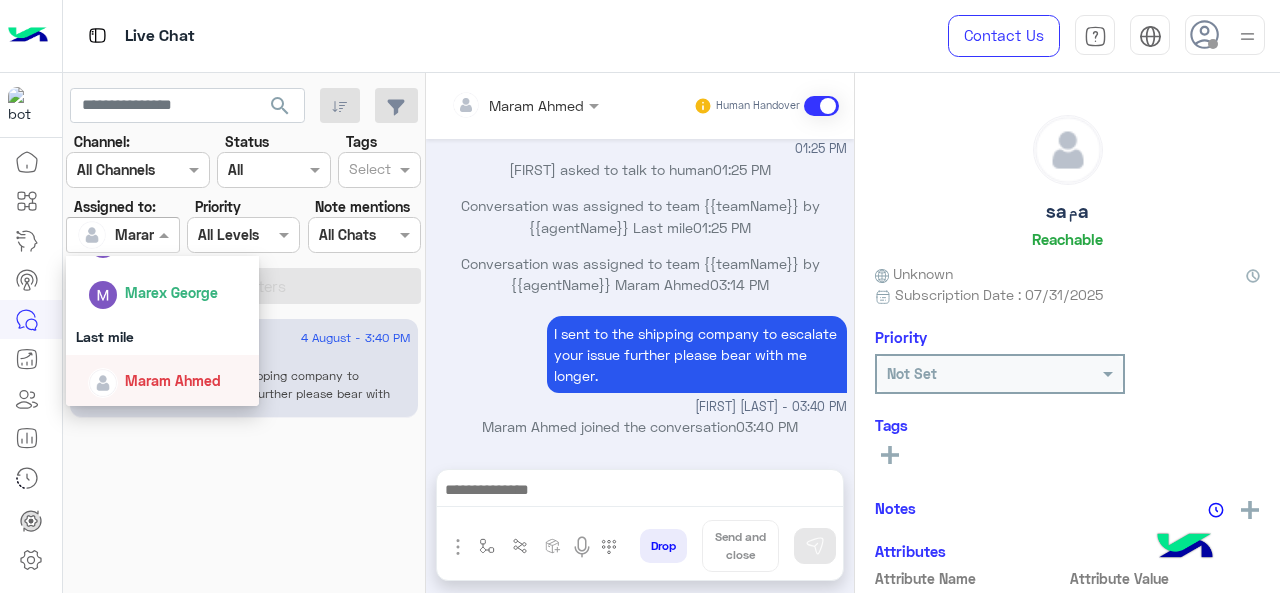 click on "Last mile" at bounding box center (163, 336) 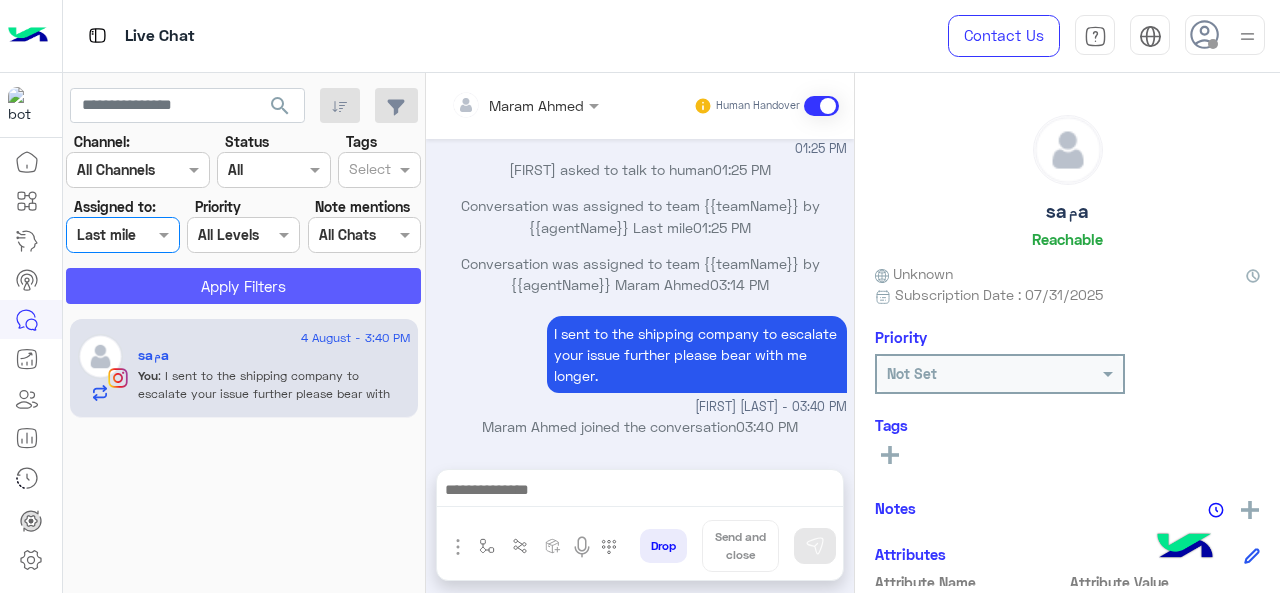 click on "Apply Filters" 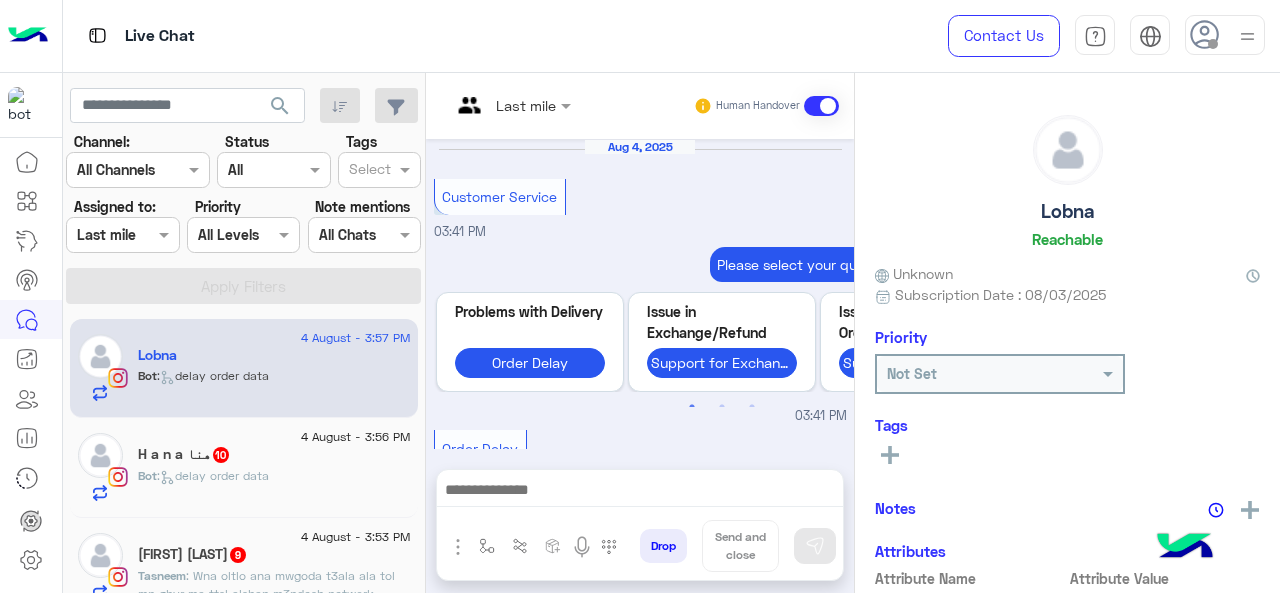 scroll, scrollTop: 890, scrollLeft: 0, axis: vertical 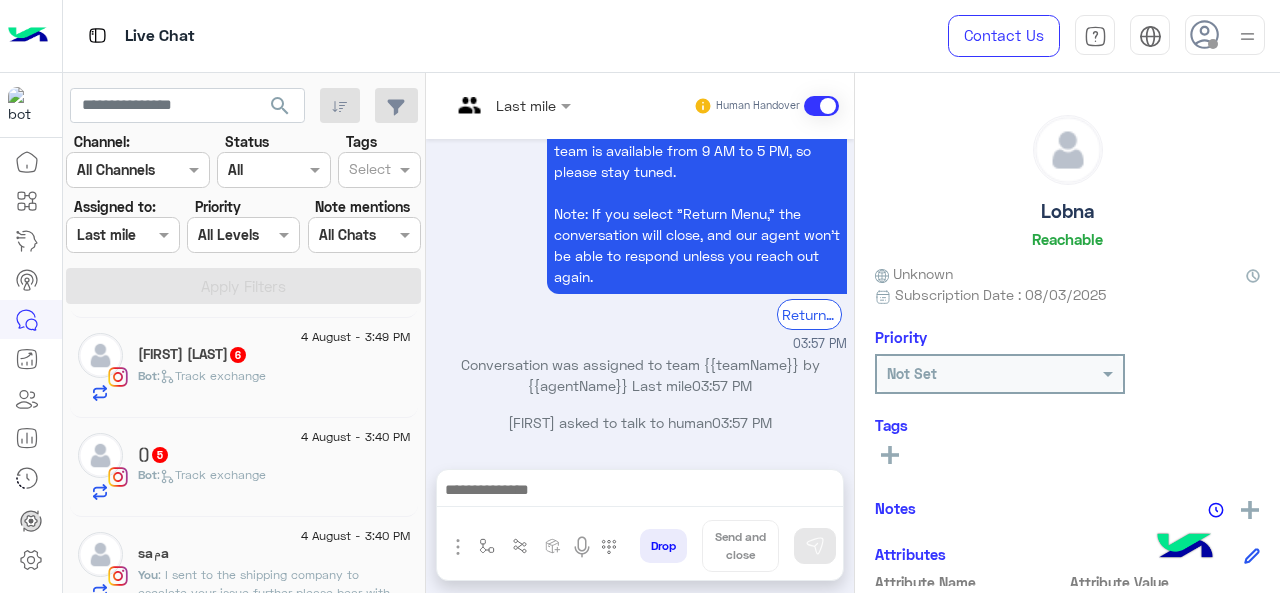 click on ":   Track exchange" 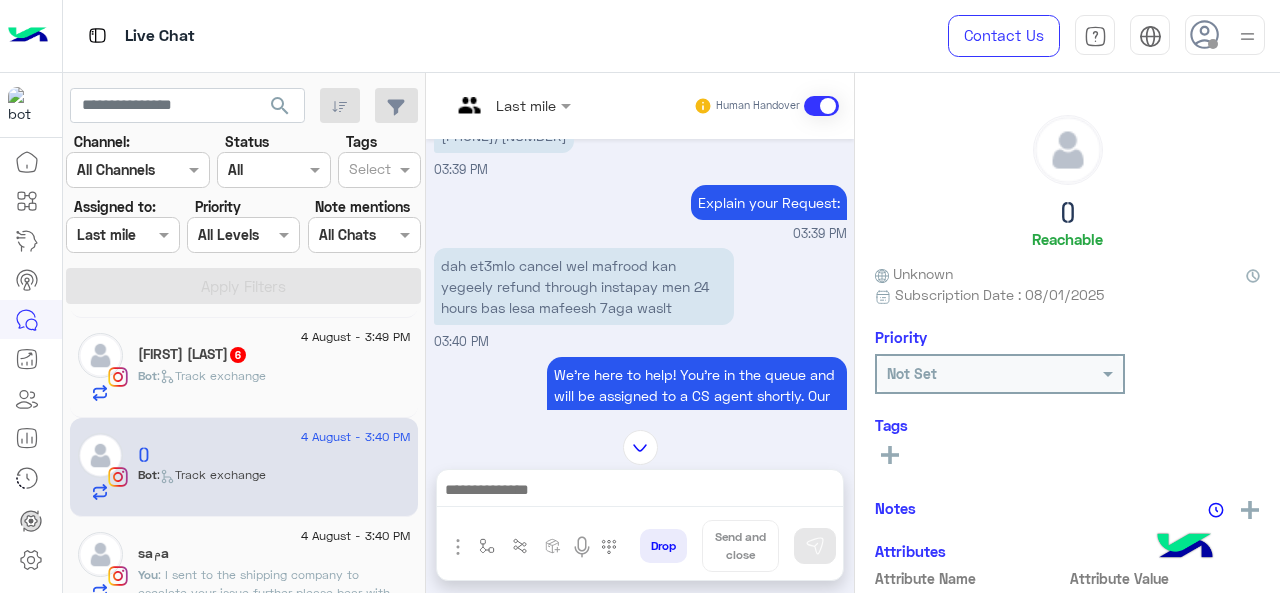 scroll, scrollTop: 528, scrollLeft: 0, axis: vertical 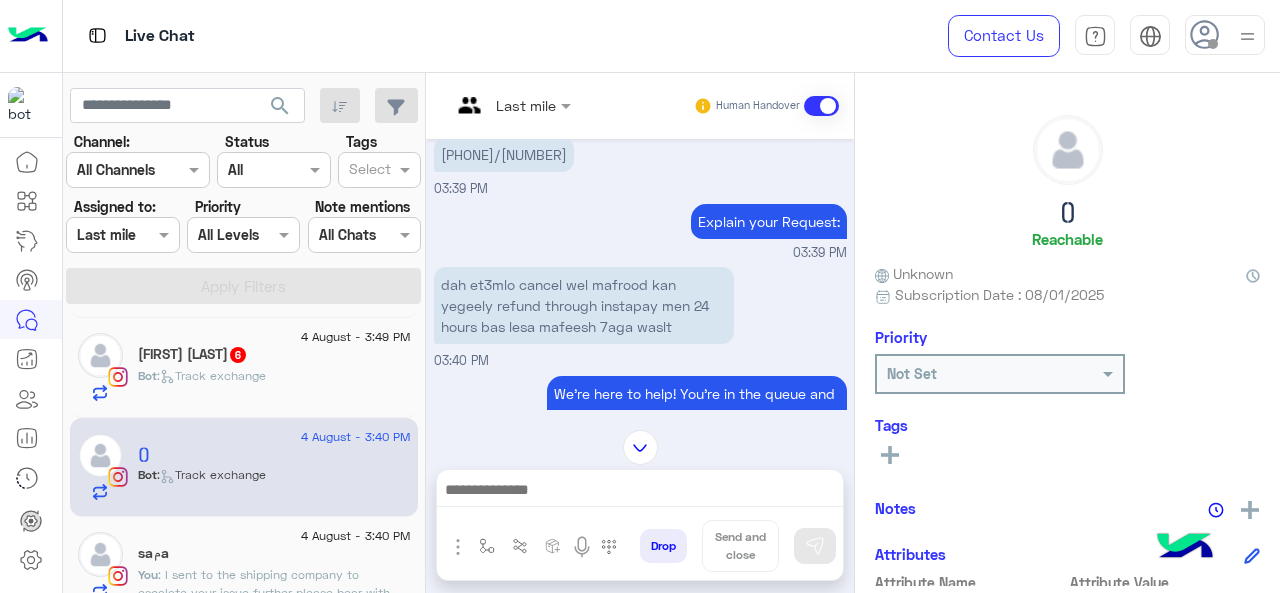 click on "01229341369/117822" at bounding box center [504, 154] 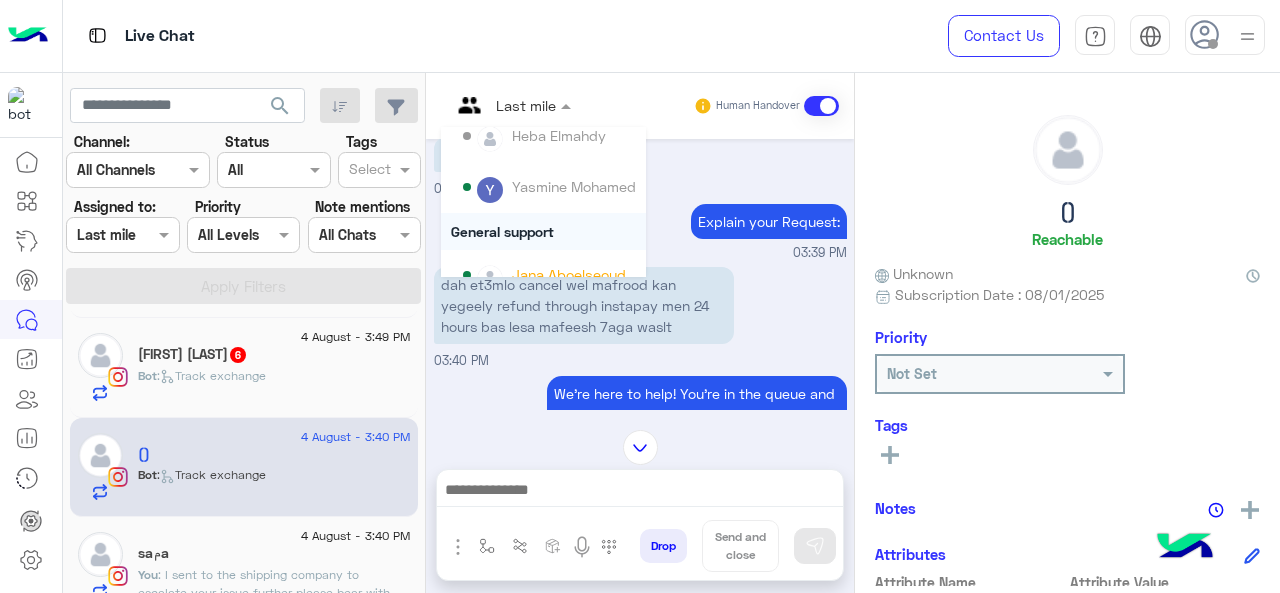 scroll, scrollTop: 200, scrollLeft: 0, axis: vertical 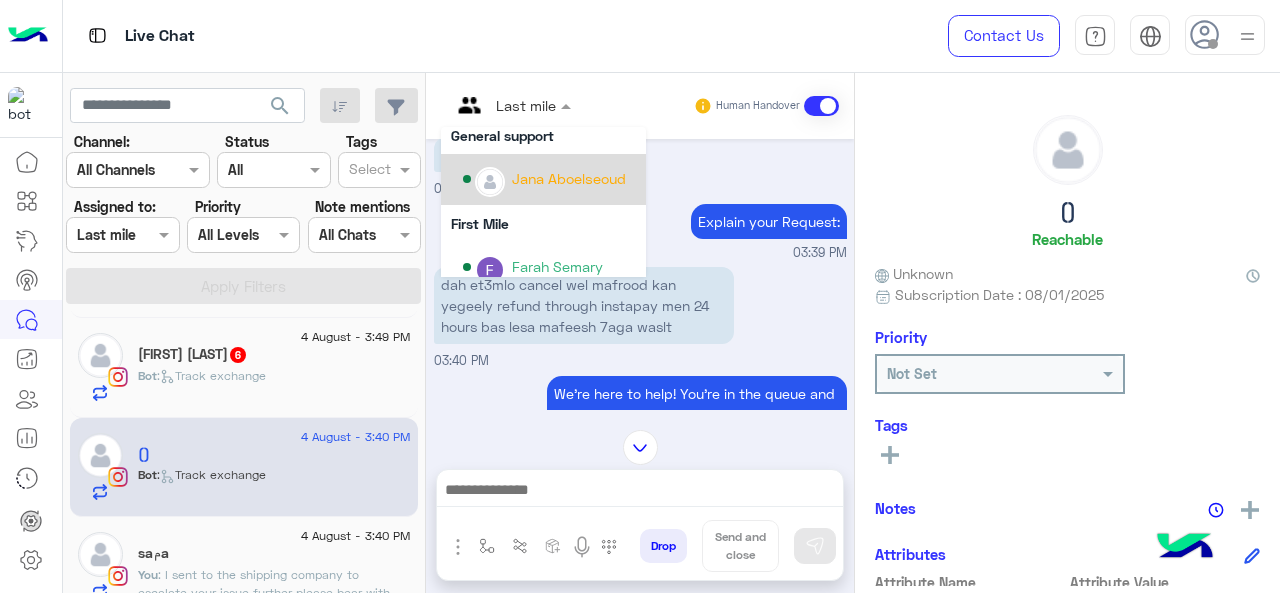 click on "Jana Aboelseoud" at bounding box center (569, 178) 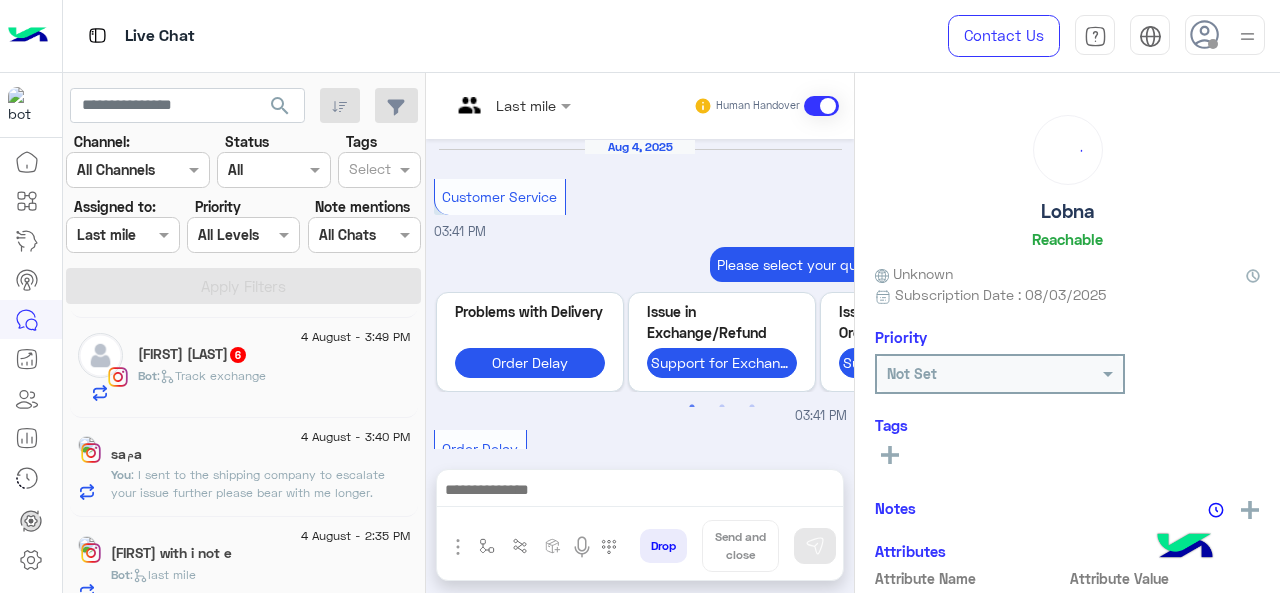 scroll, scrollTop: 890, scrollLeft: 0, axis: vertical 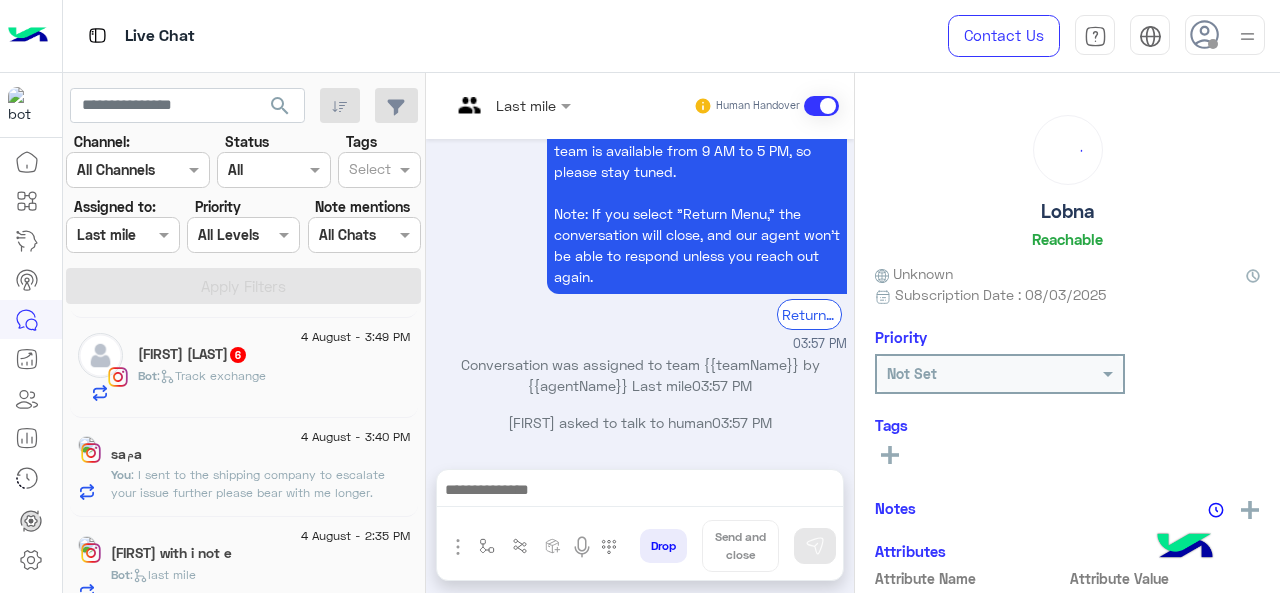 click on ":   Track exchange" 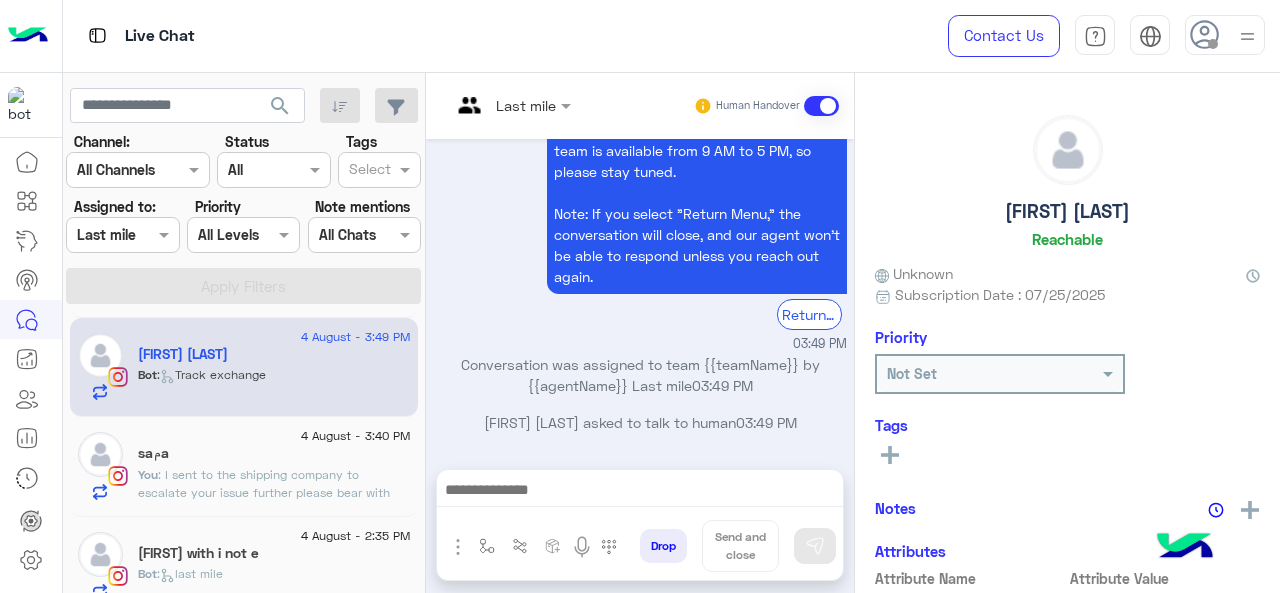 scroll, scrollTop: 486, scrollLeft: 0, axis: vertical 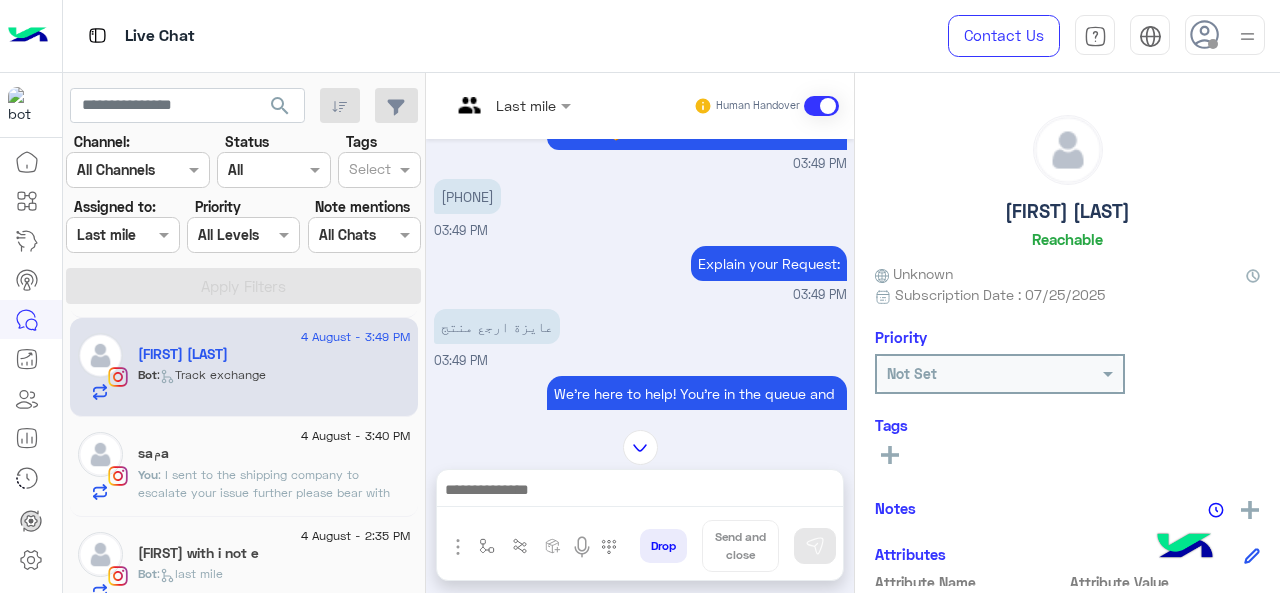 click on "Last mile" at bounding box center (503, 106) 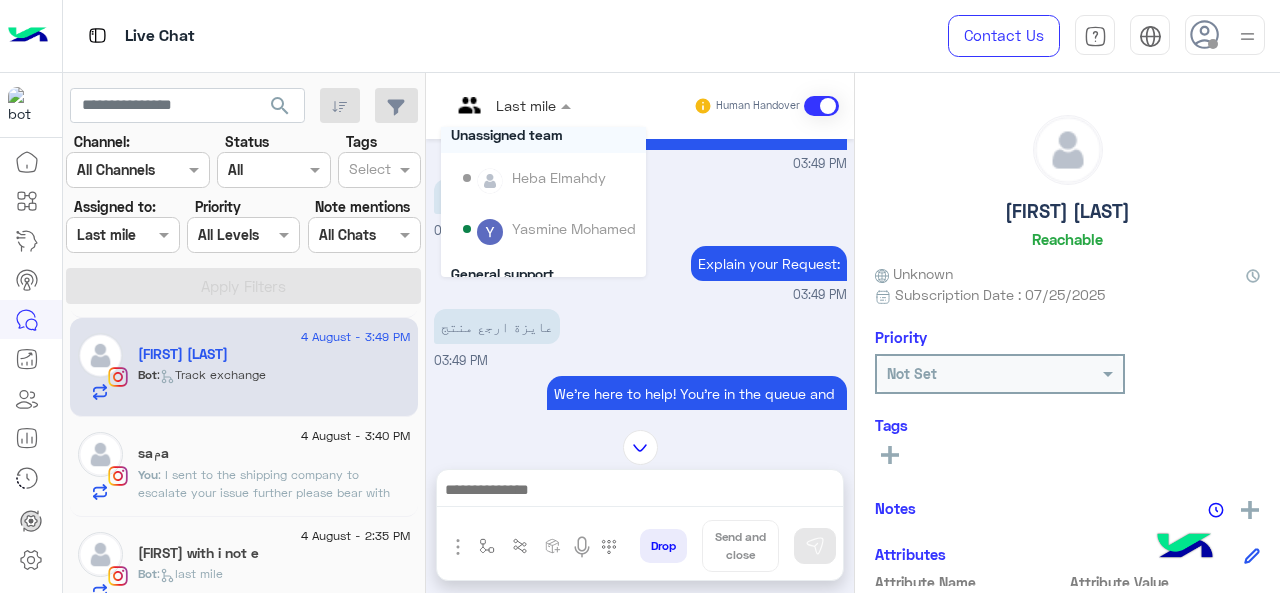 scroll, scrollTop: 200, scrollLeft: 0, axis: vertical 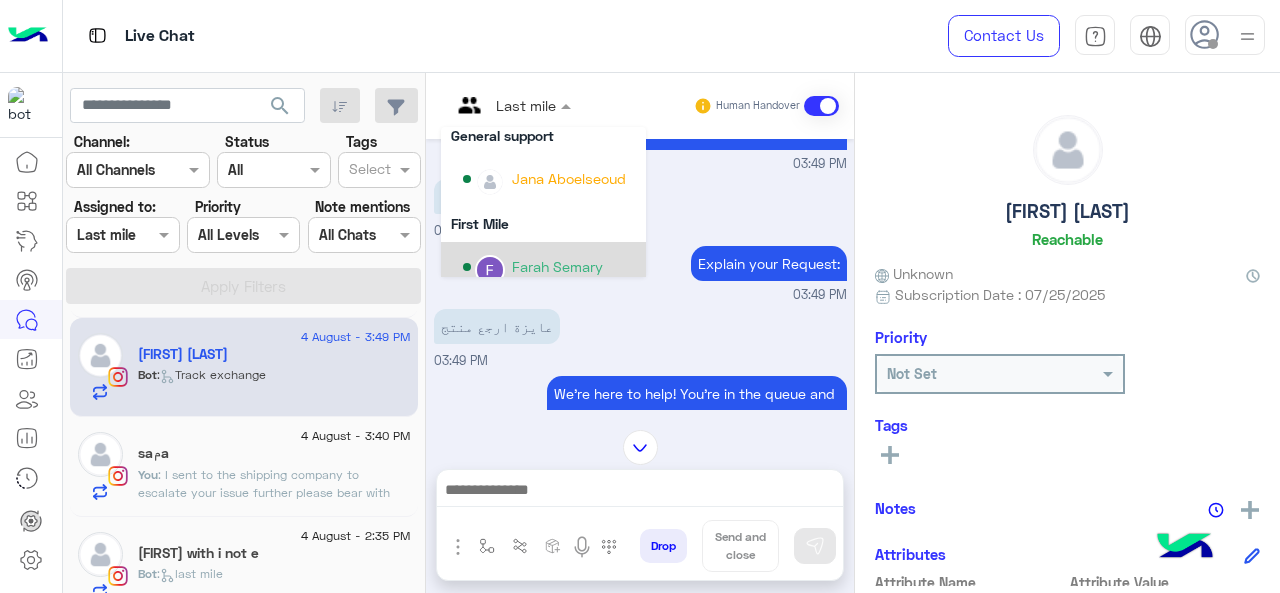 click on "Farah Semary" at bounding box center (557, 266) 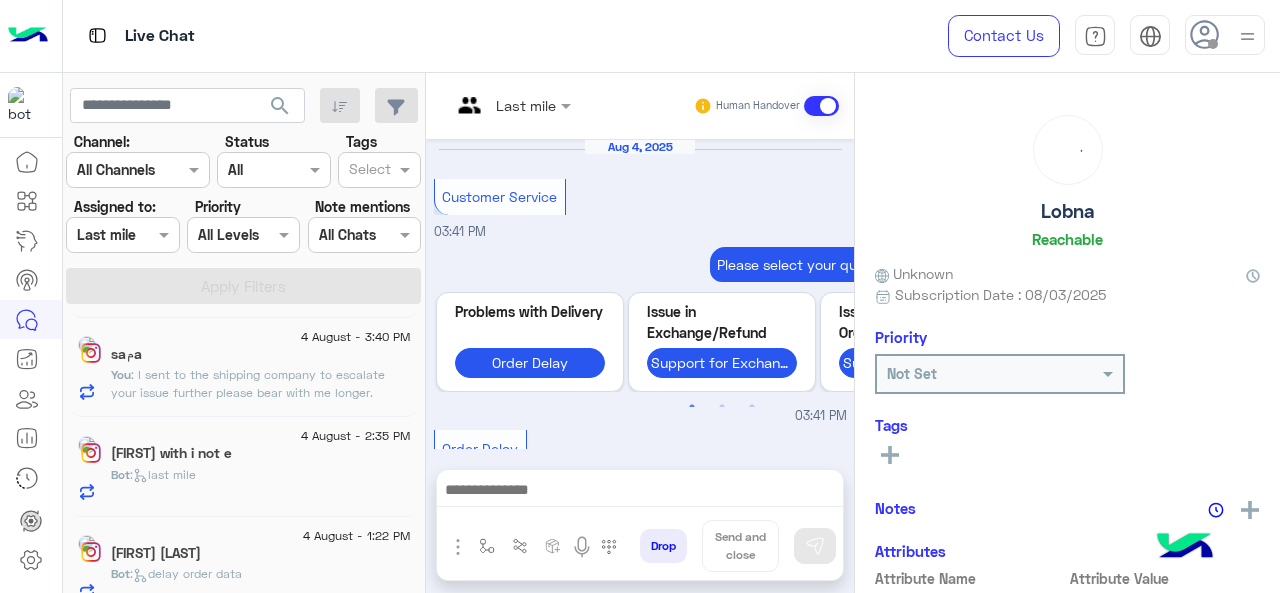 scroll, scrollTop: 890, scrollLeft: 0, axis: vertical 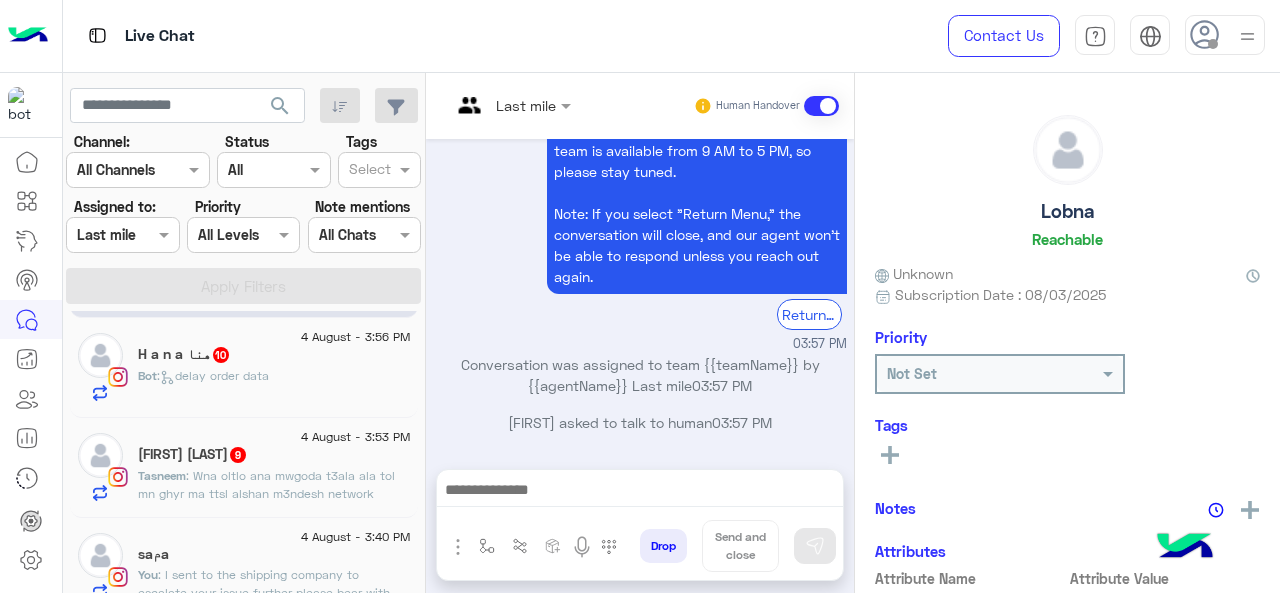 click on ": Wna oltlo ana mwgoda t3ala ala tol mn ghyr ma ttsl alshan m3ndesh network" 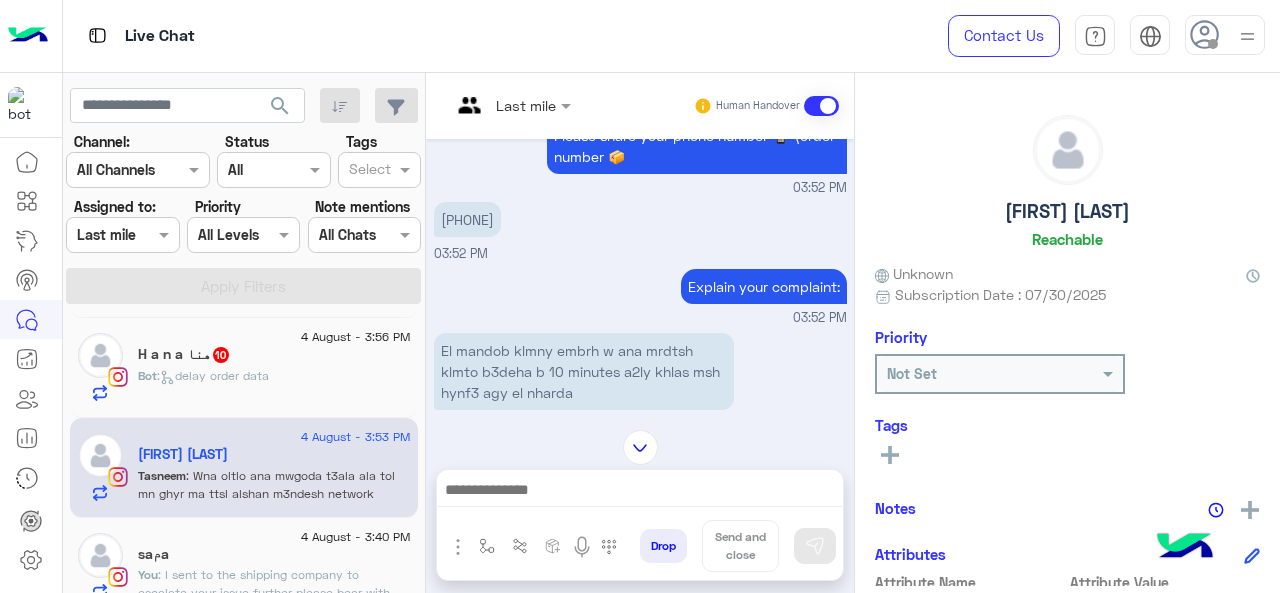 scroll, scrollTop: 294, scrollLeft: 0, axis: vertical 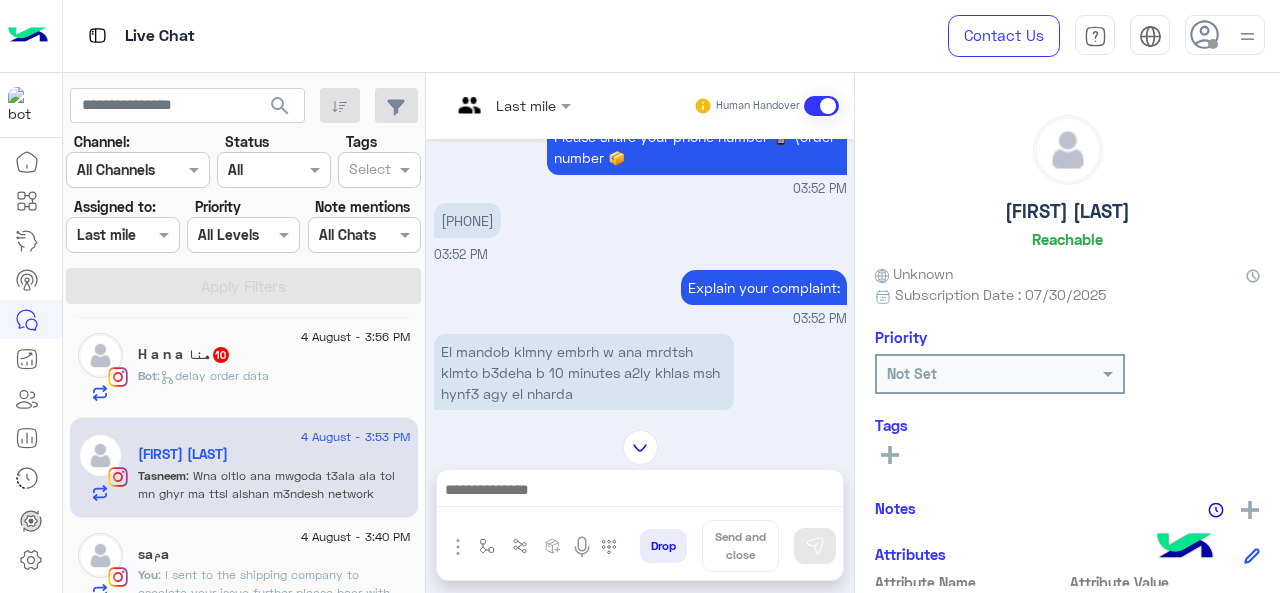 click at bounding box center [511, 104] 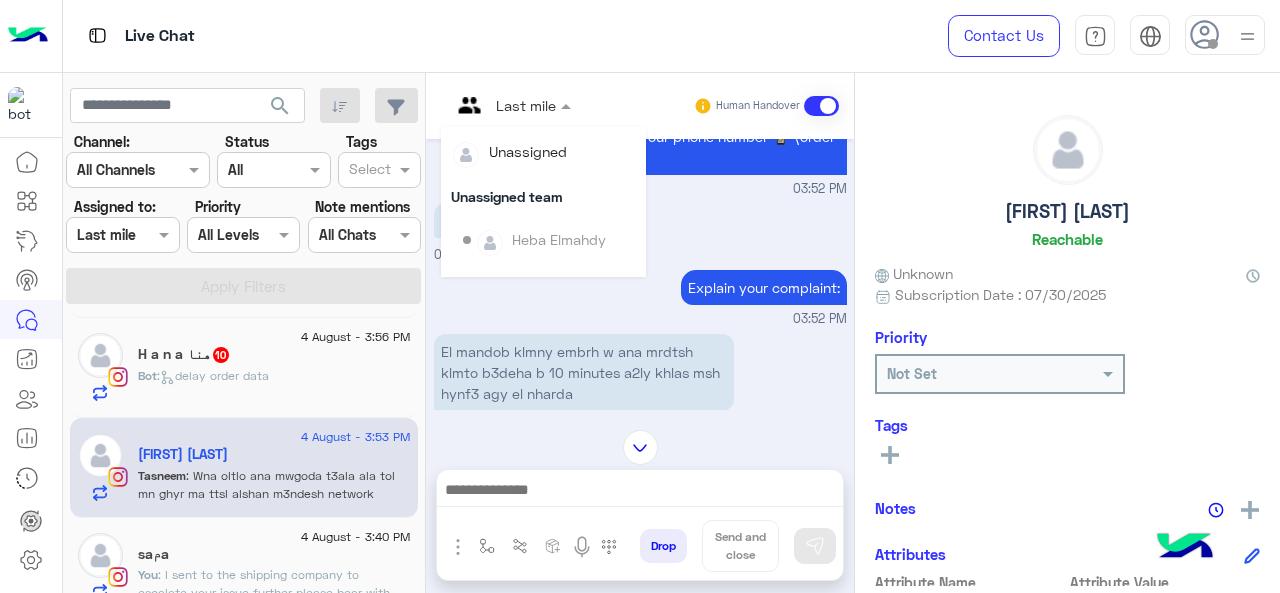 scroll, scrollTop: 354, scrollLeft: 0, axis: vertical 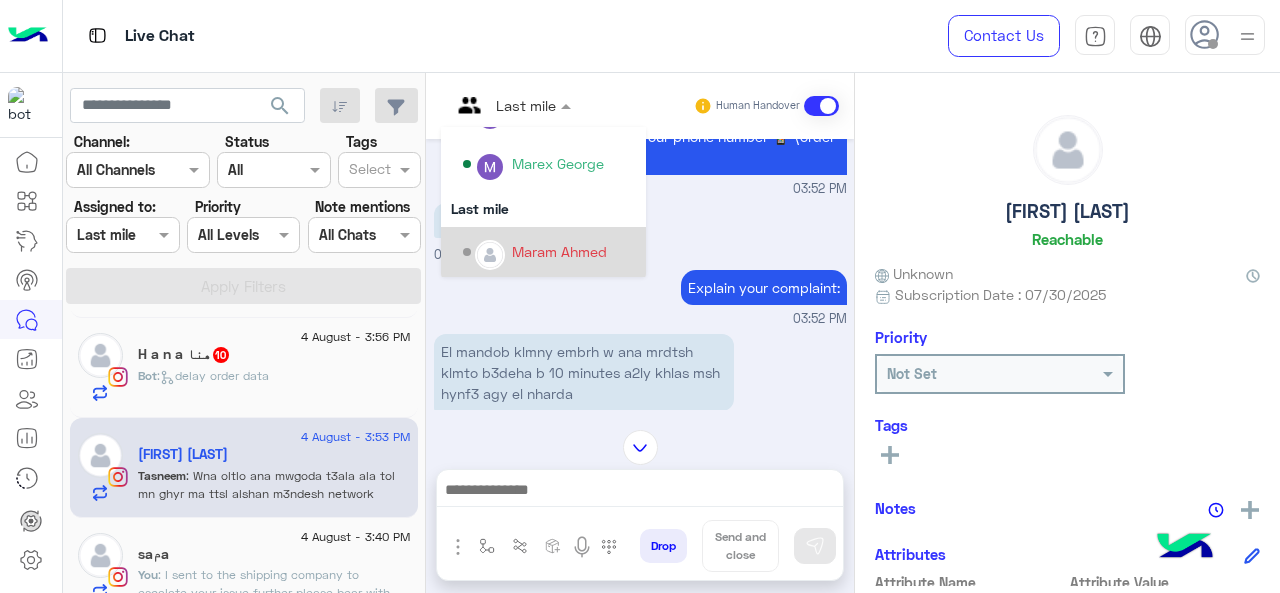click on "Maram Ahmed" at bounding box center [559, 251] 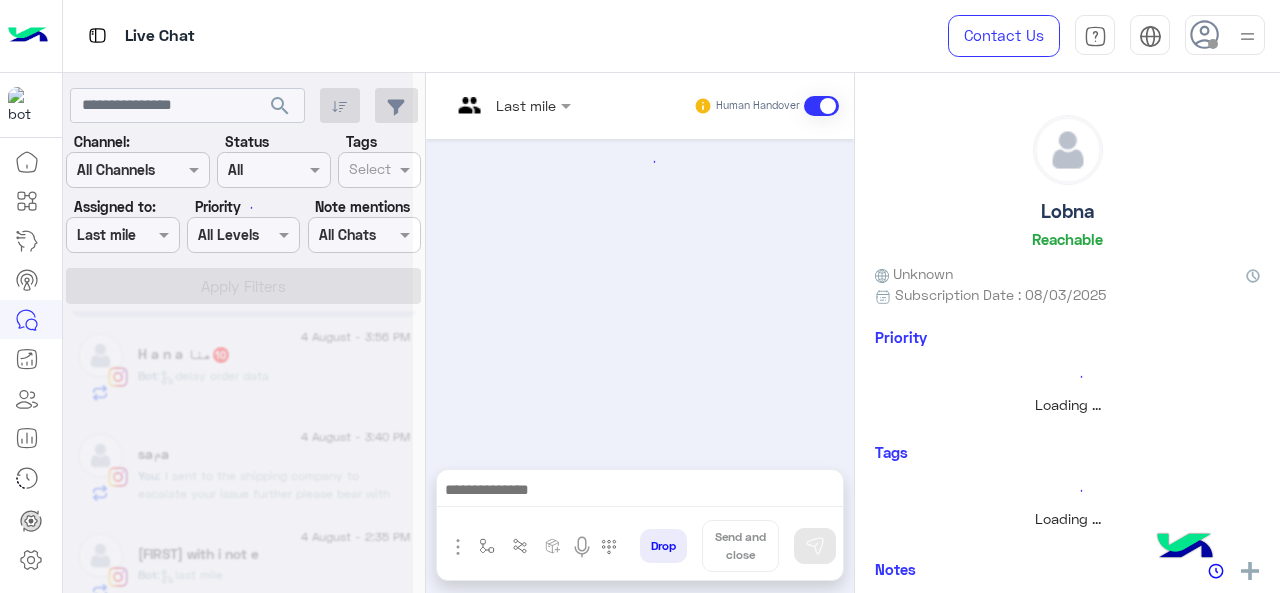 scroll, scrollTop: 890, scrollLeft: 0, axis: vertical 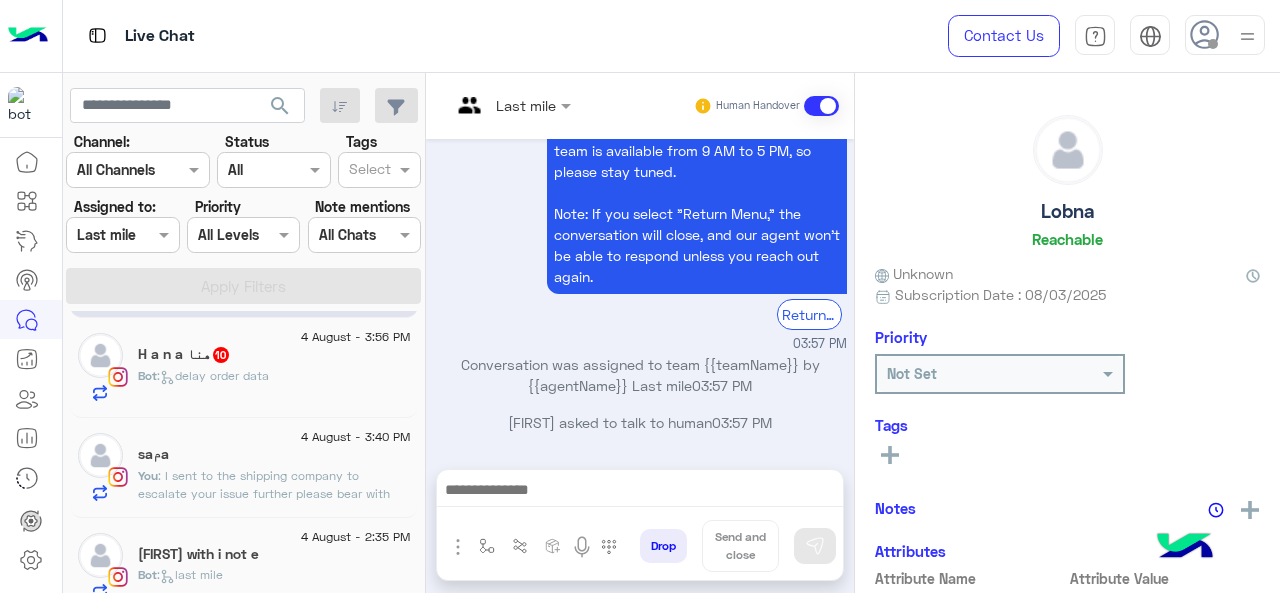 click on "H a n a  هنا  10" 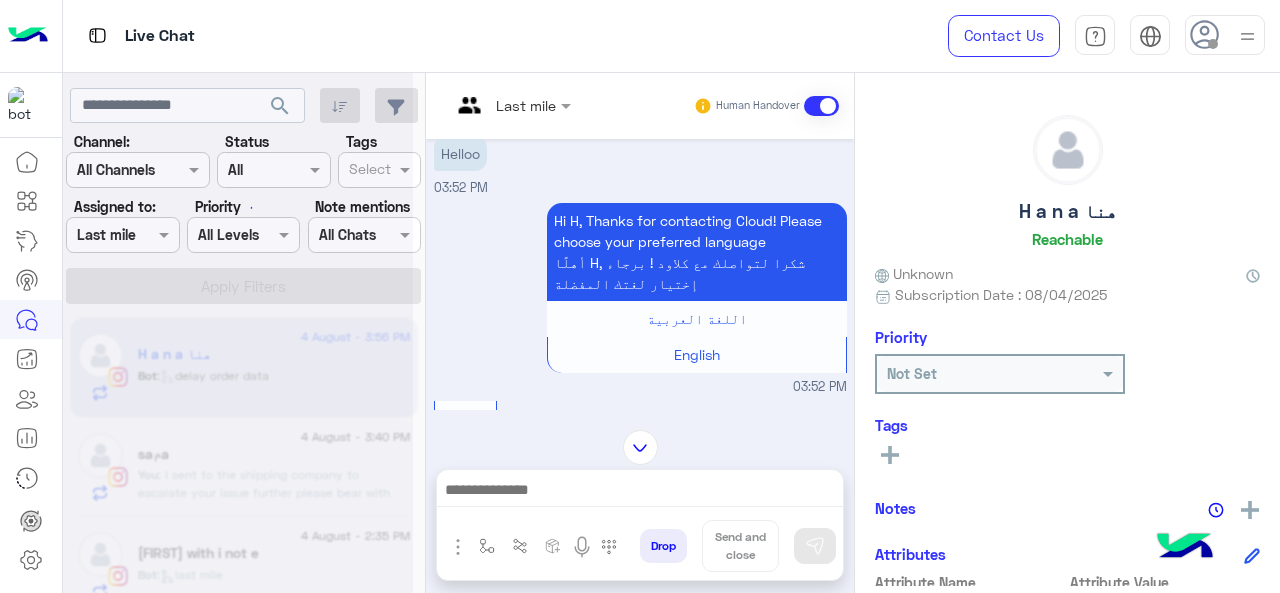 scroll, scrollTop: 0, scrollLeft: 0, axis: both 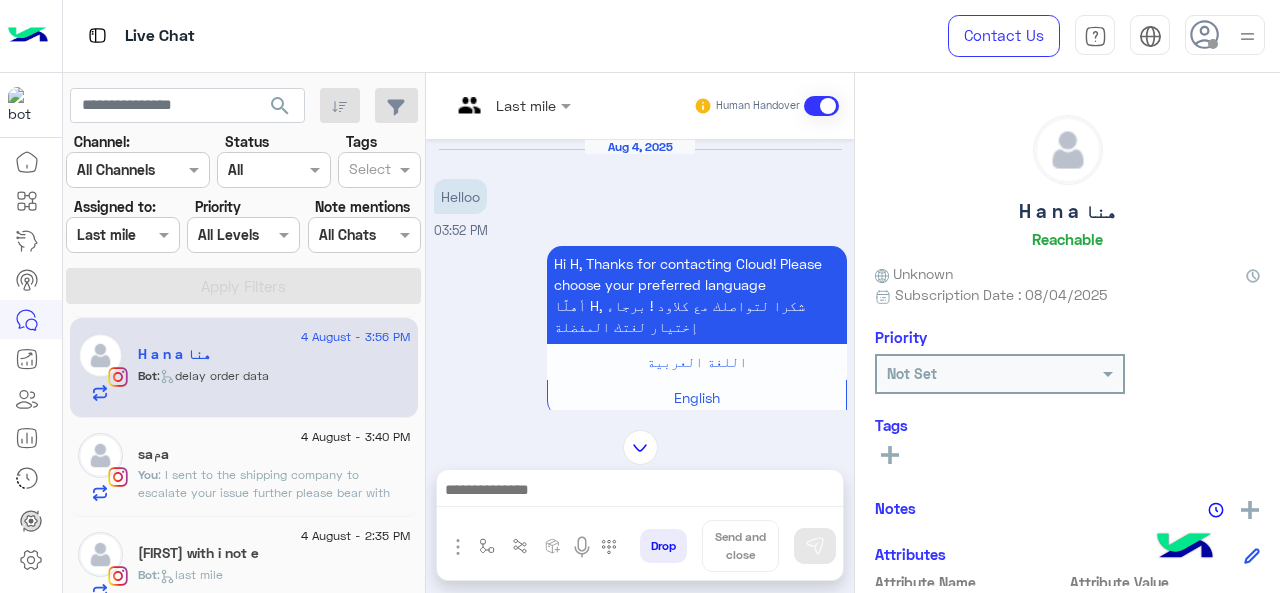 click at bounding box center (511, 104) 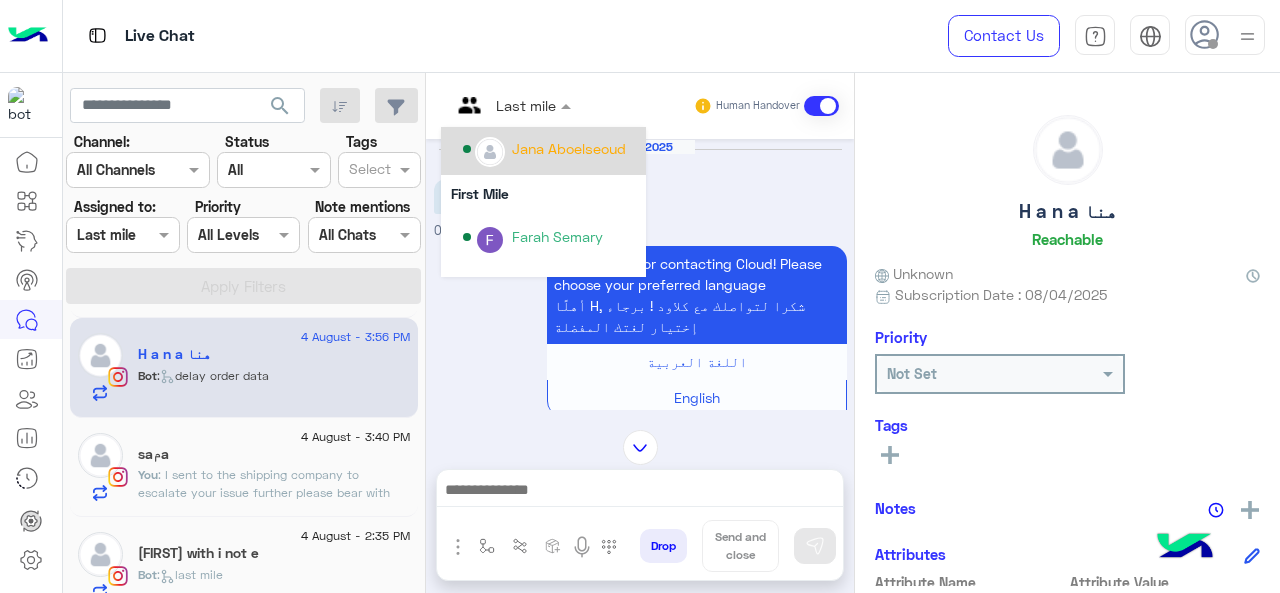 scroll, scrollTop: 354, scrollLeft: 0, axis: vertical 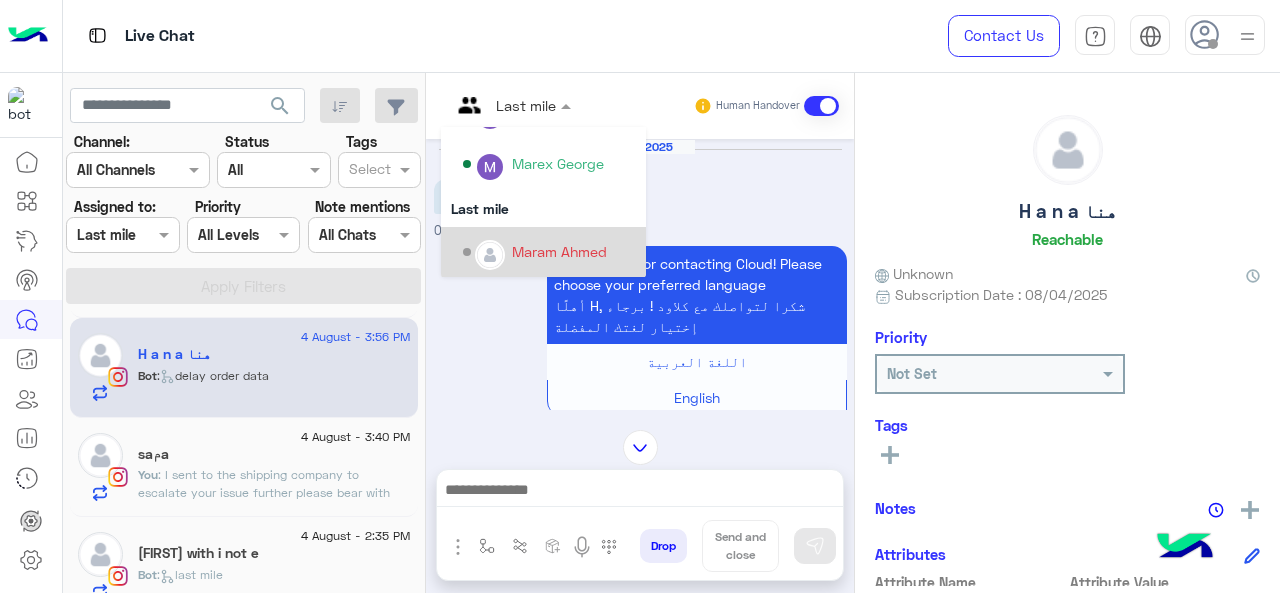 click on "Maram Ahmed" at bounding box center [559, 251] 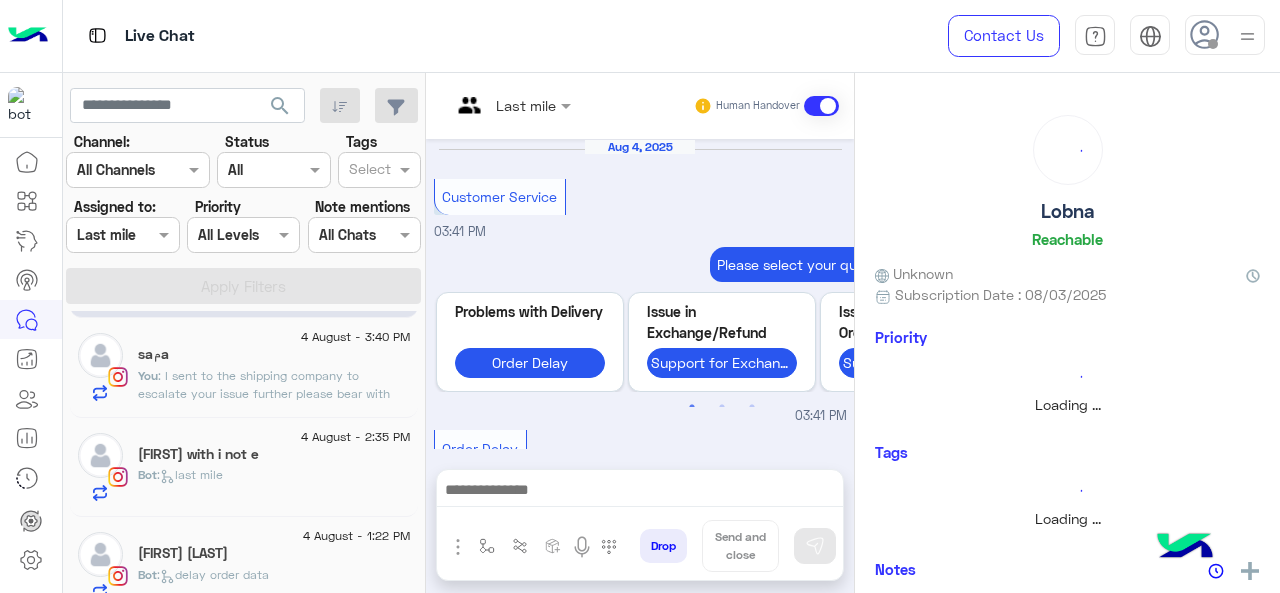 scroll, scrollTop: 890, scrollLeft: 0, axis: vertical 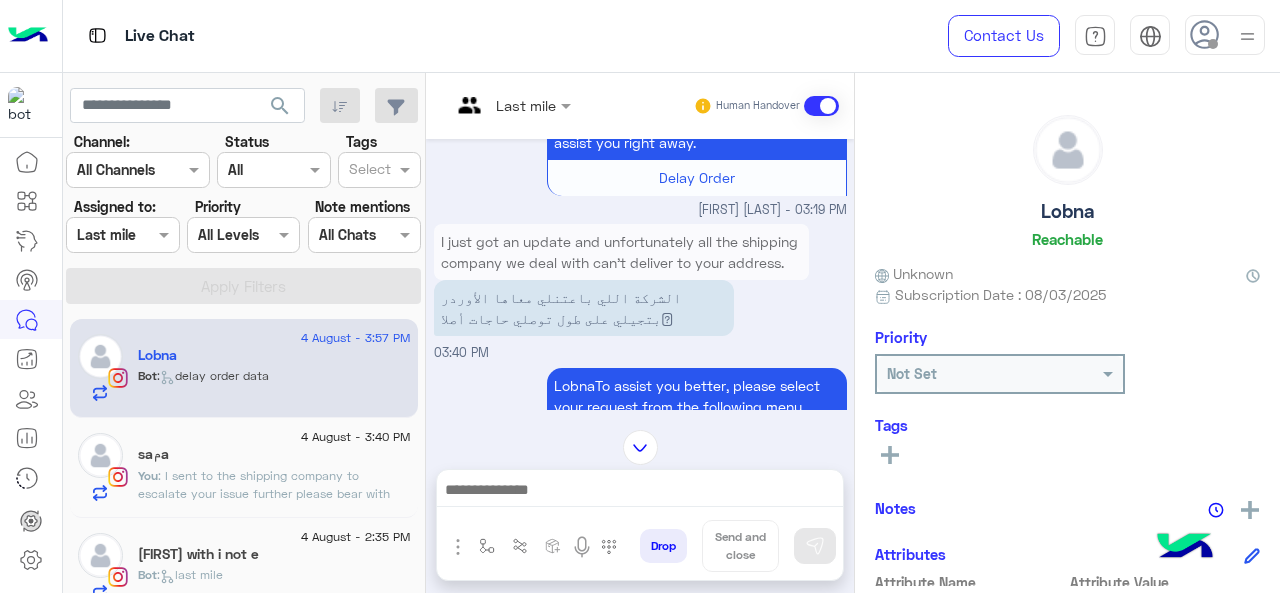 click on "I just got an update and unfortunately all the shipping company we deal with can't deliver to your address." at bounding box center [621, 252] 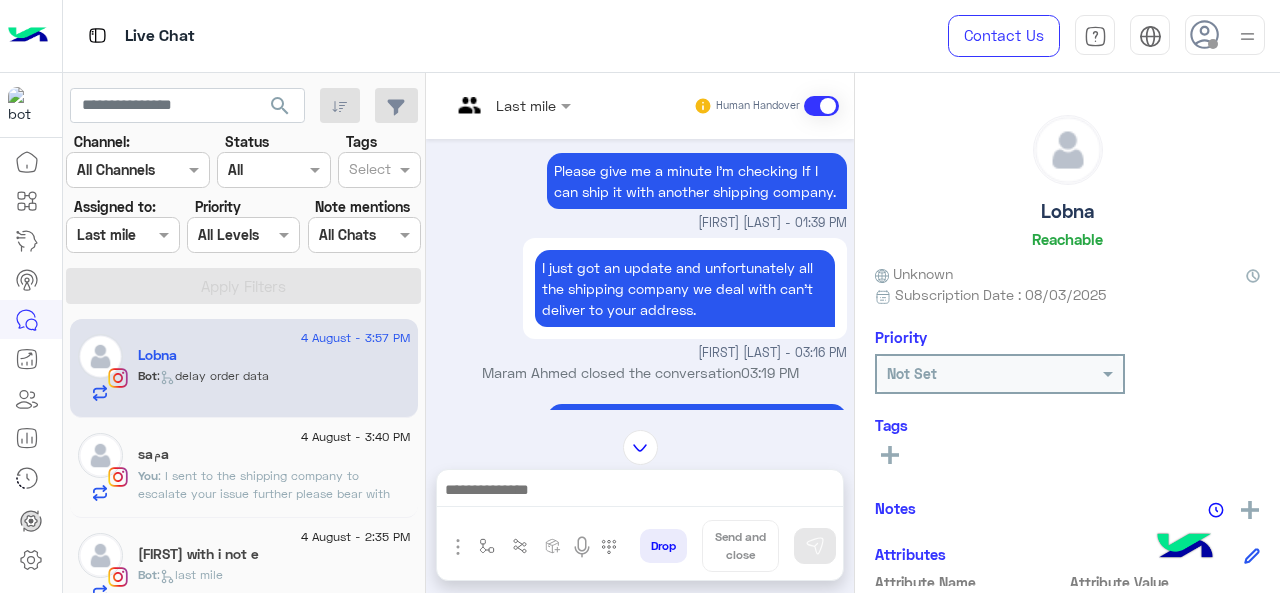 click at bounding box center (511, 104) 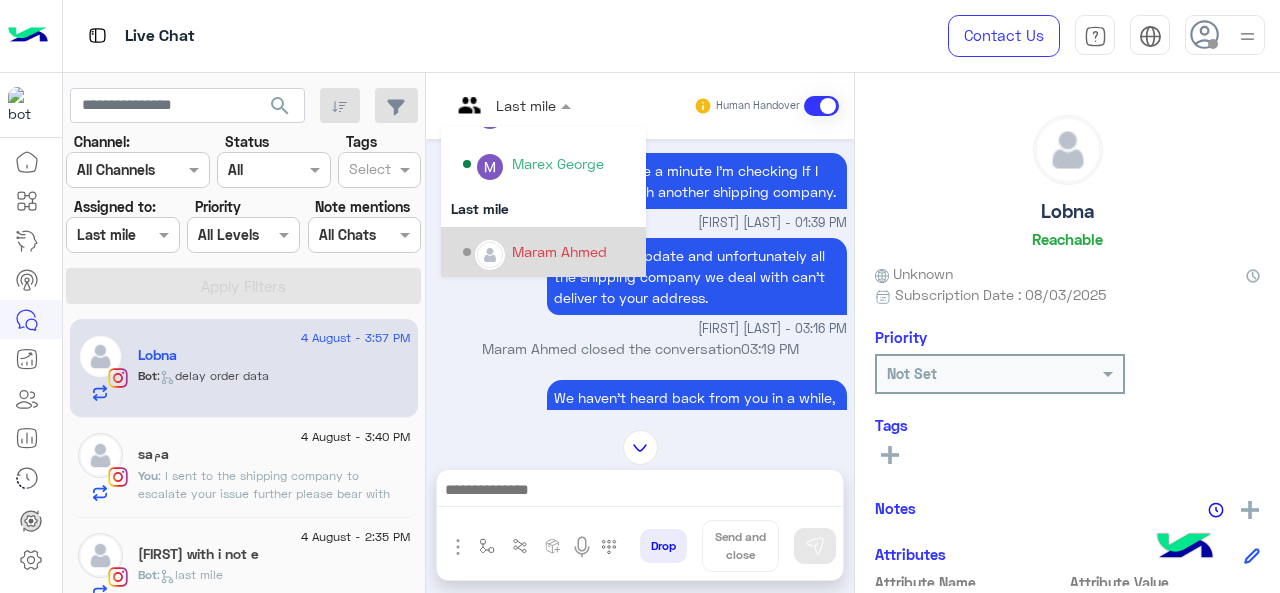click on "Maram Ahmed" at bounding box center (559, 251) 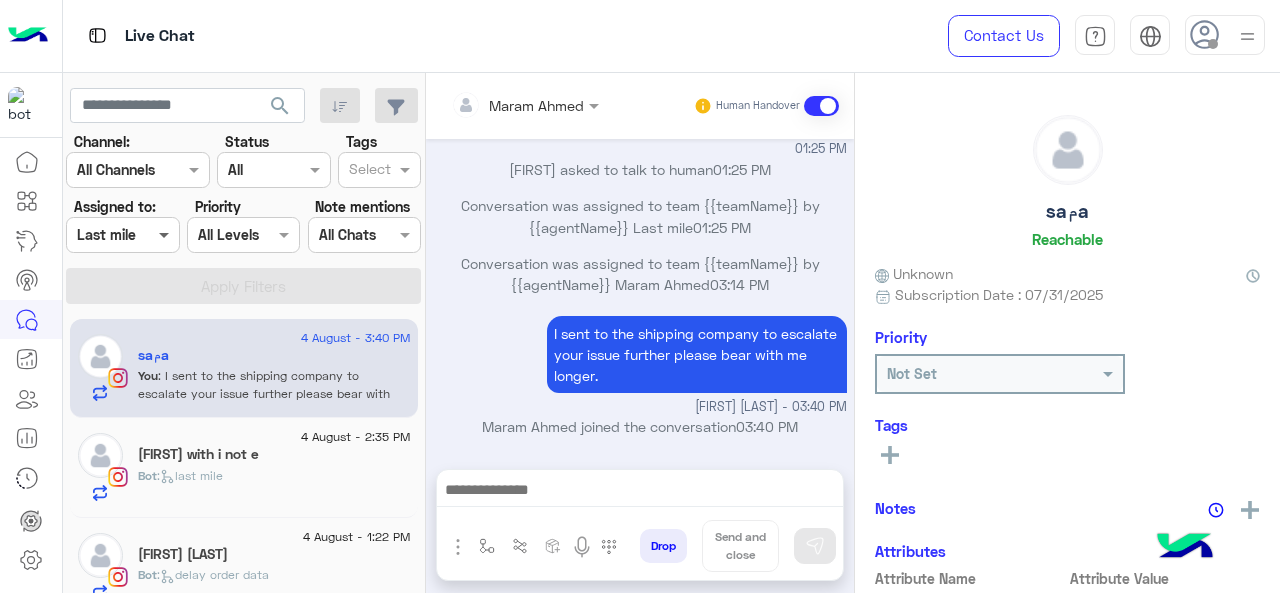 click at bounding box center [166, 234] 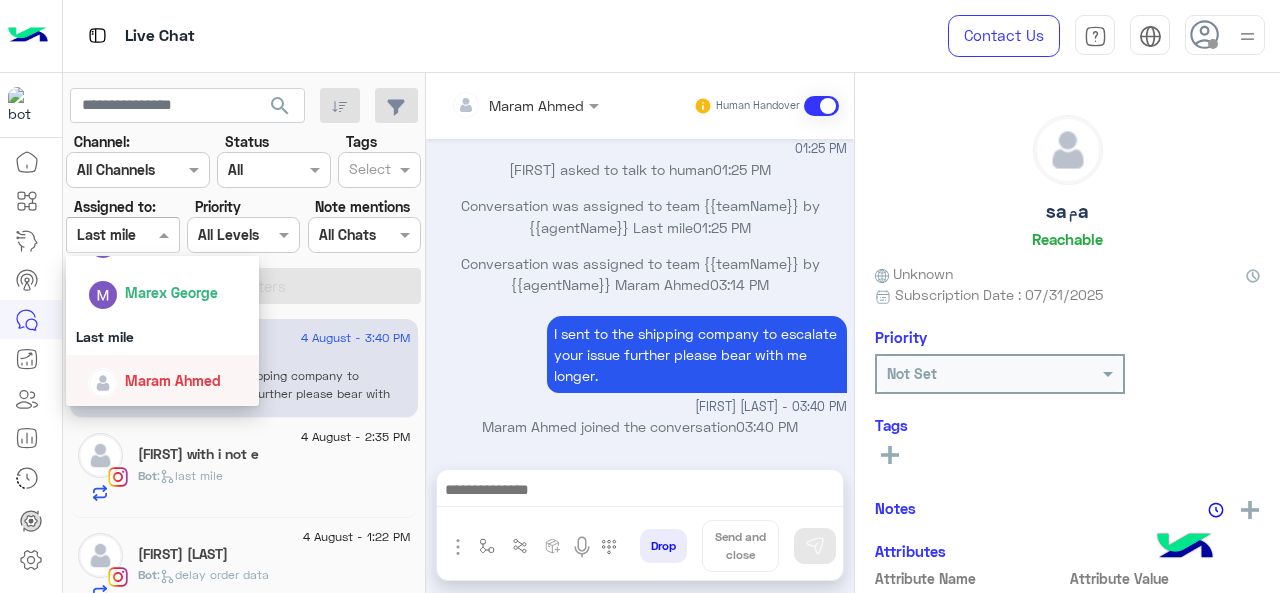 click on "Maram Ahmed" at bounding box center (173, 380) 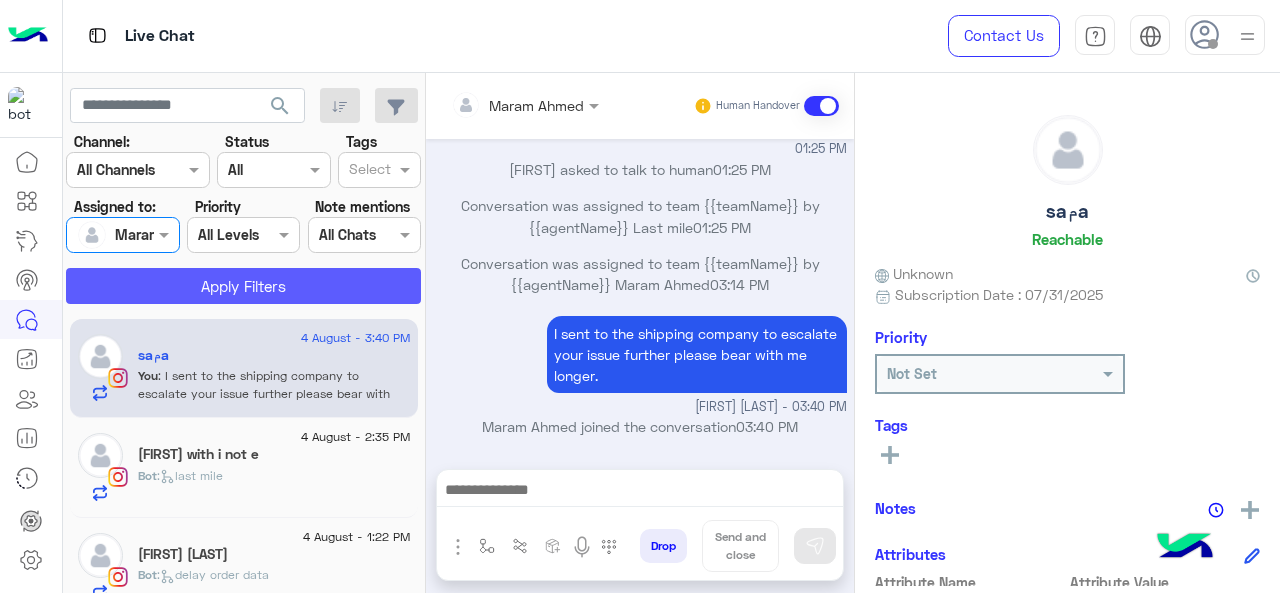 click on "Apply Filters" 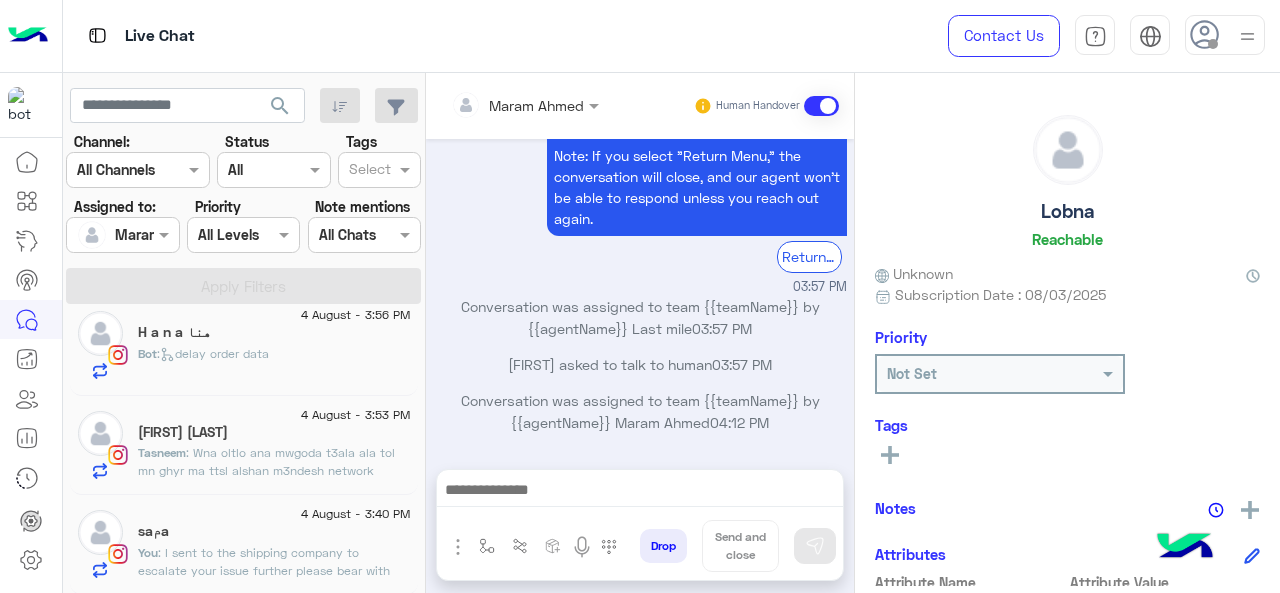 click on ": Wna oltlo ana mwgoda t3ala ala tol mn ghyr ma ttsl alshan m3ndesh network" 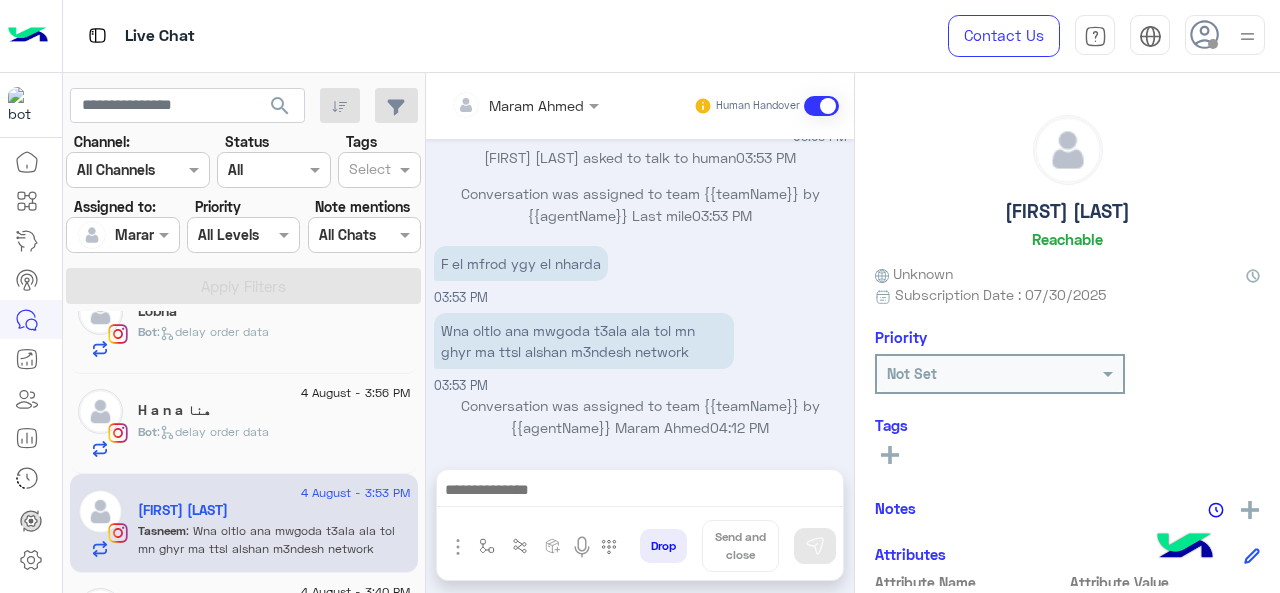 scroll, scrollTop: 0, scrollLeft: 0, axis: both 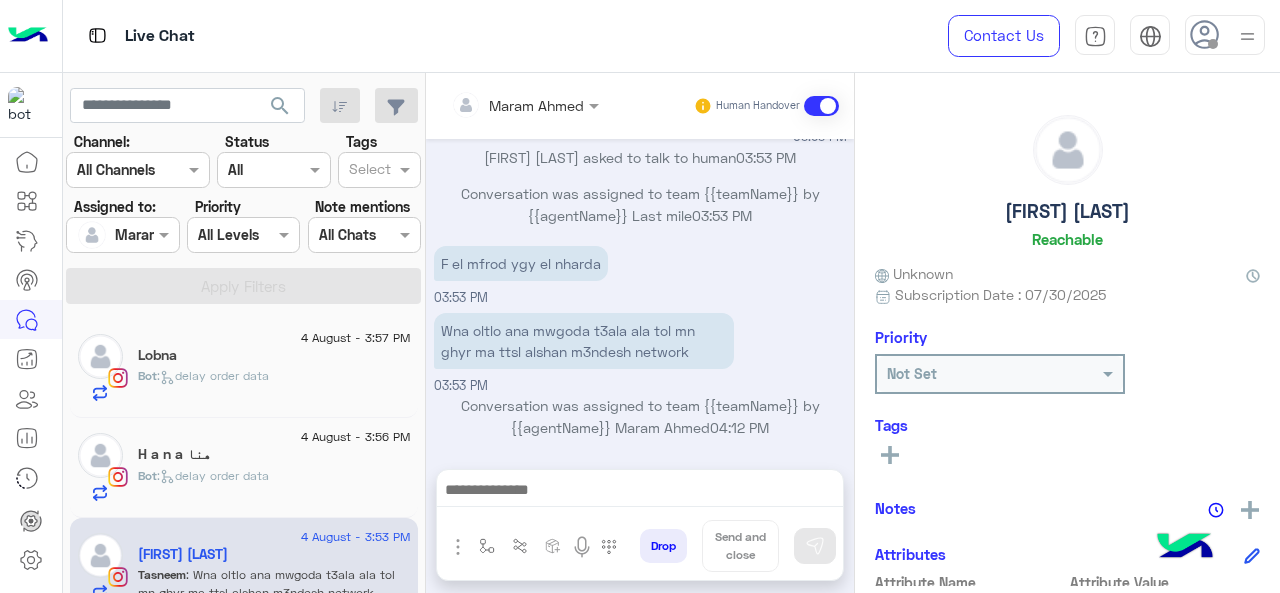 click on "Bot :   delay order data" 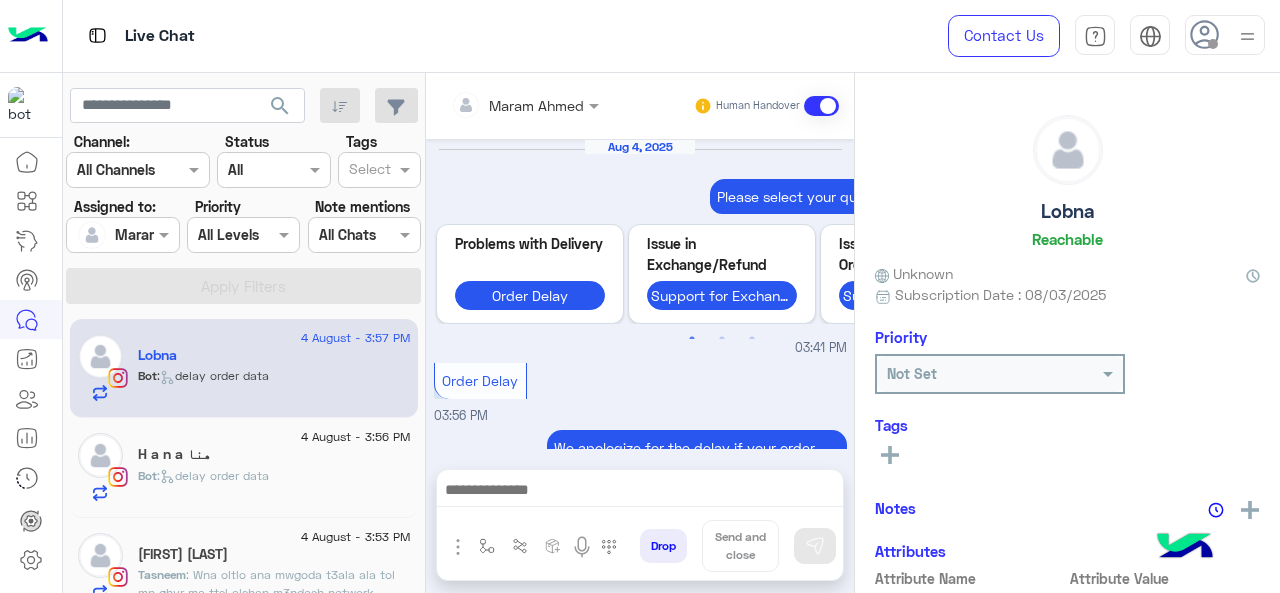 scroll, scrollTop: 881, scrollLeft: 0, axis: vertical 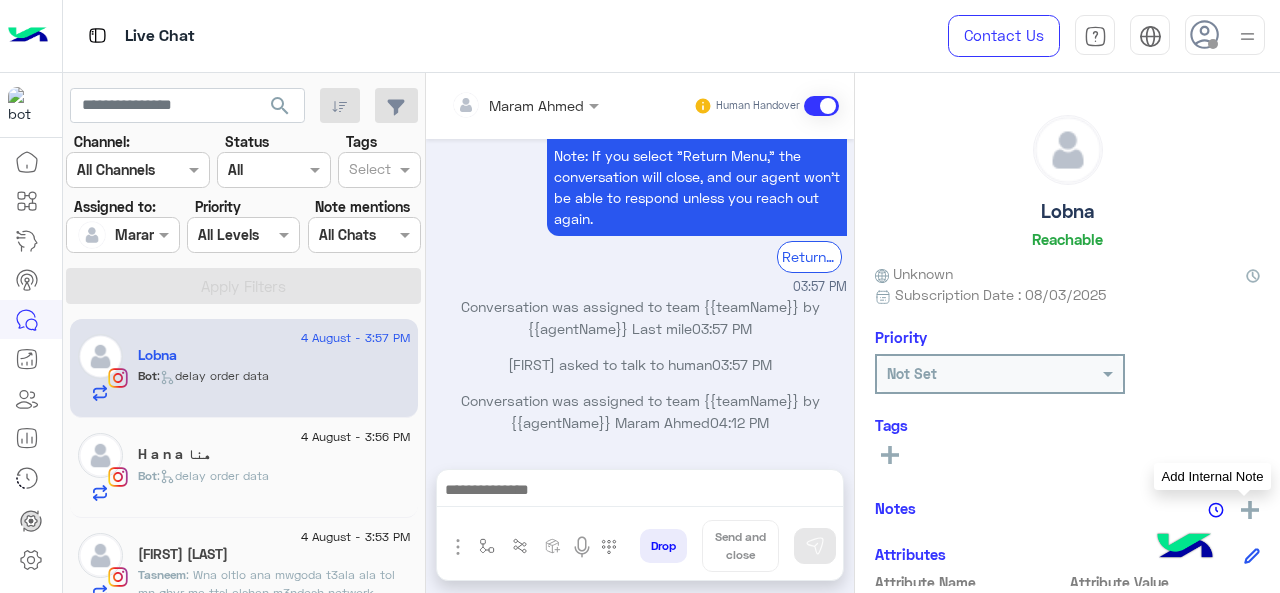 click 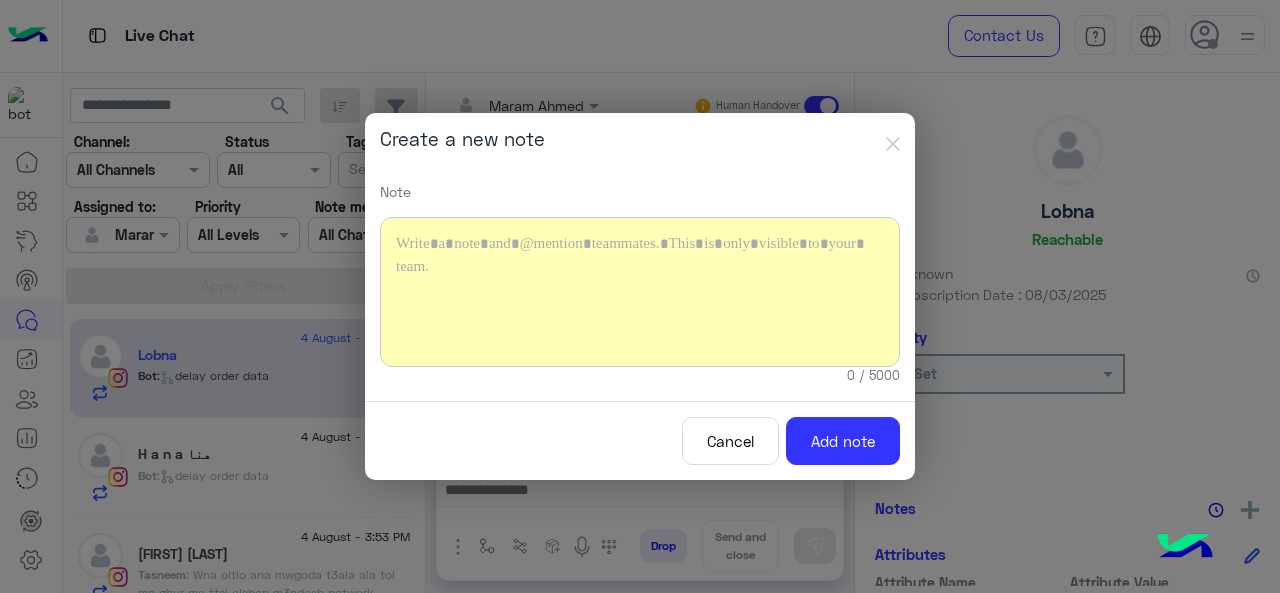 type 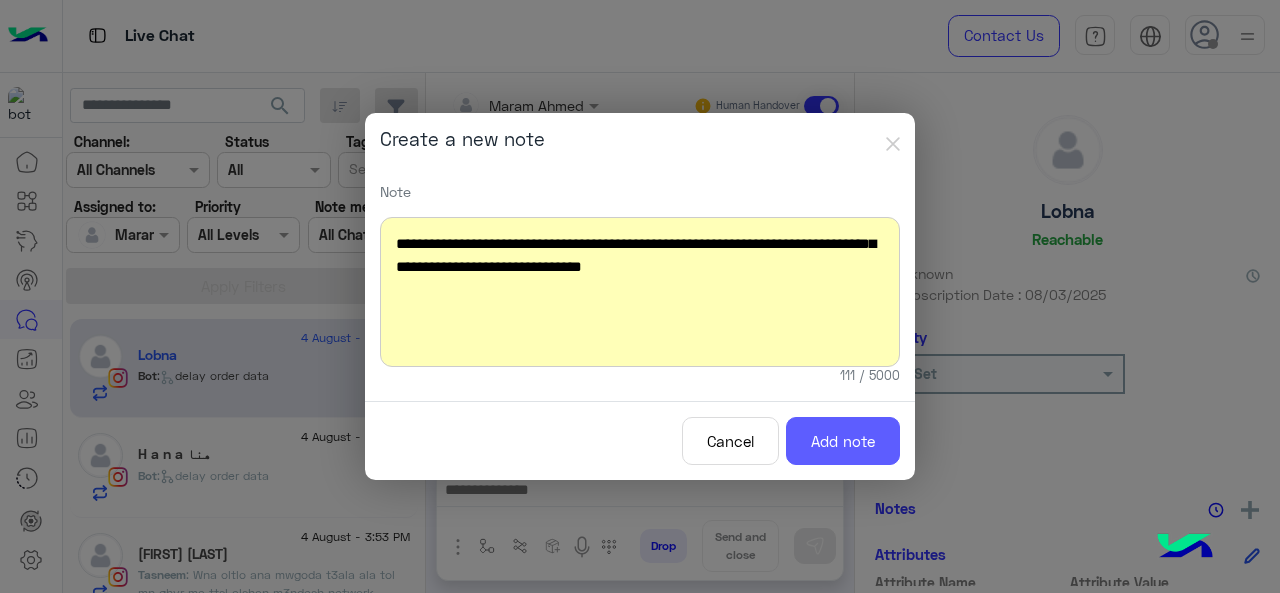click on "Add note" 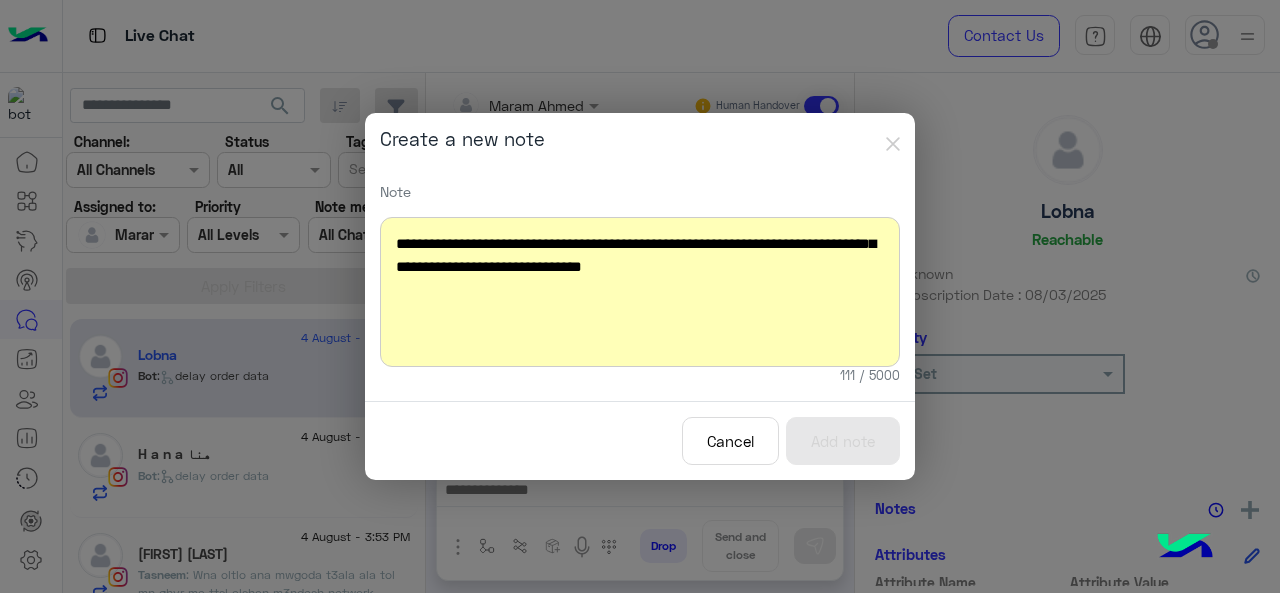 scroll, scrollTop: 1048, scrollLeft: 0, axis: vertical 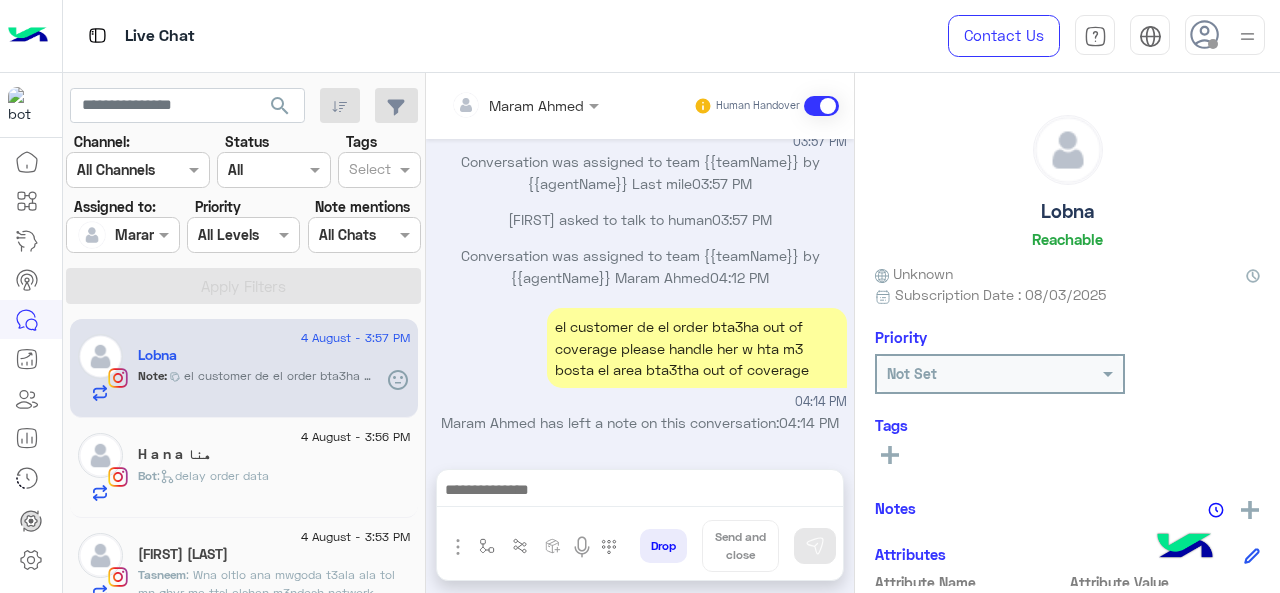 click on "Maram Ahmed" at bounding box center (517, 105) 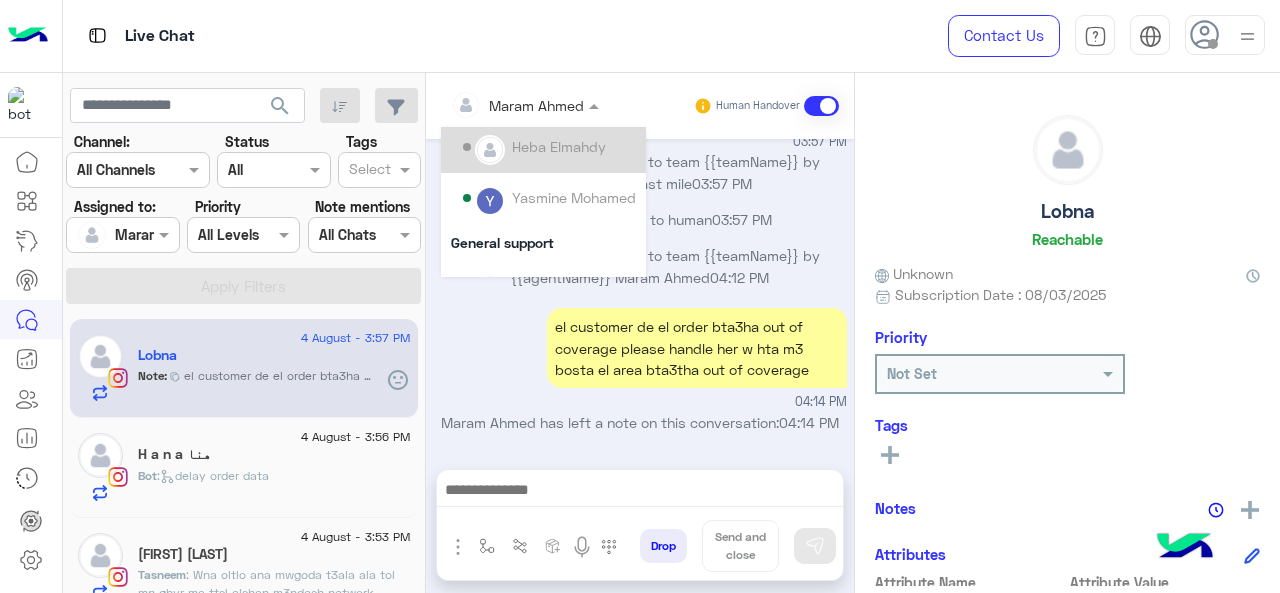 scroll, scrollTop: 200, scrollLeft: 0, axis: vertical 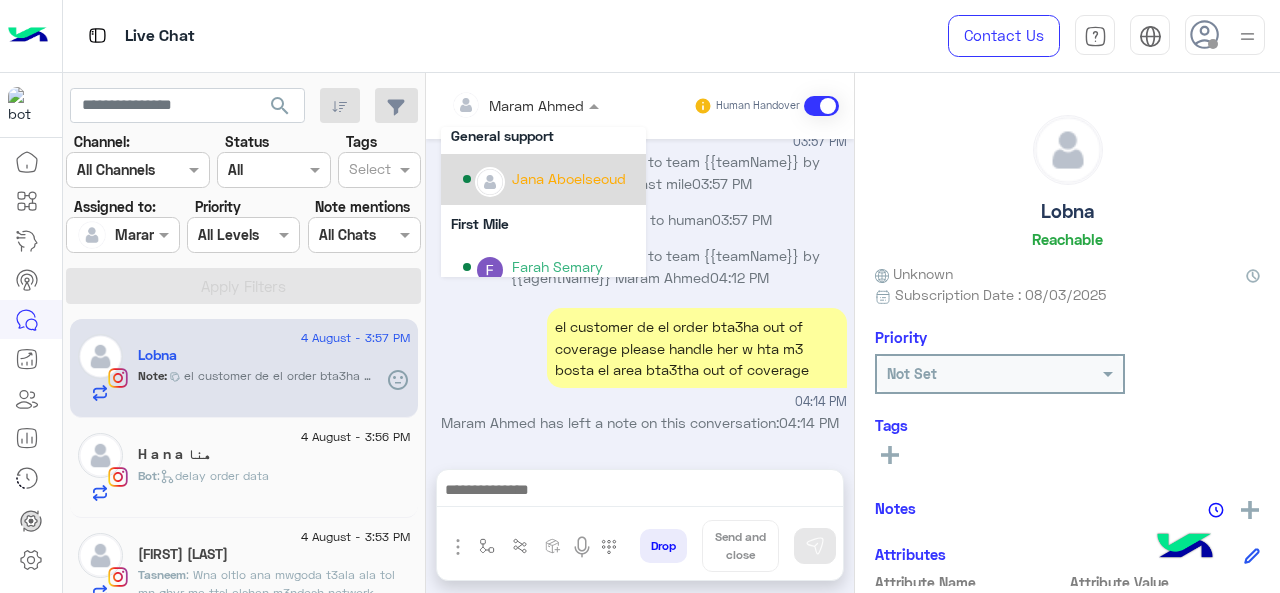 click on "Jana Aboelseoud" at bounding box center (549, 179) 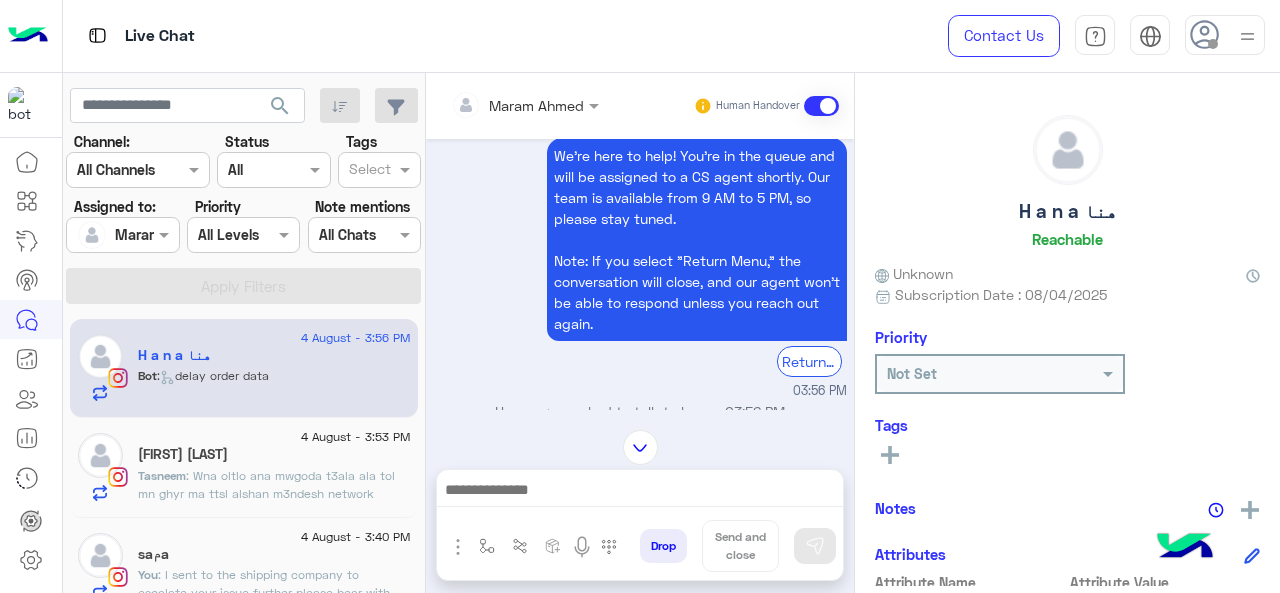 scroll, scrollTop: 631, scrollLeft: 0, axis: vertical 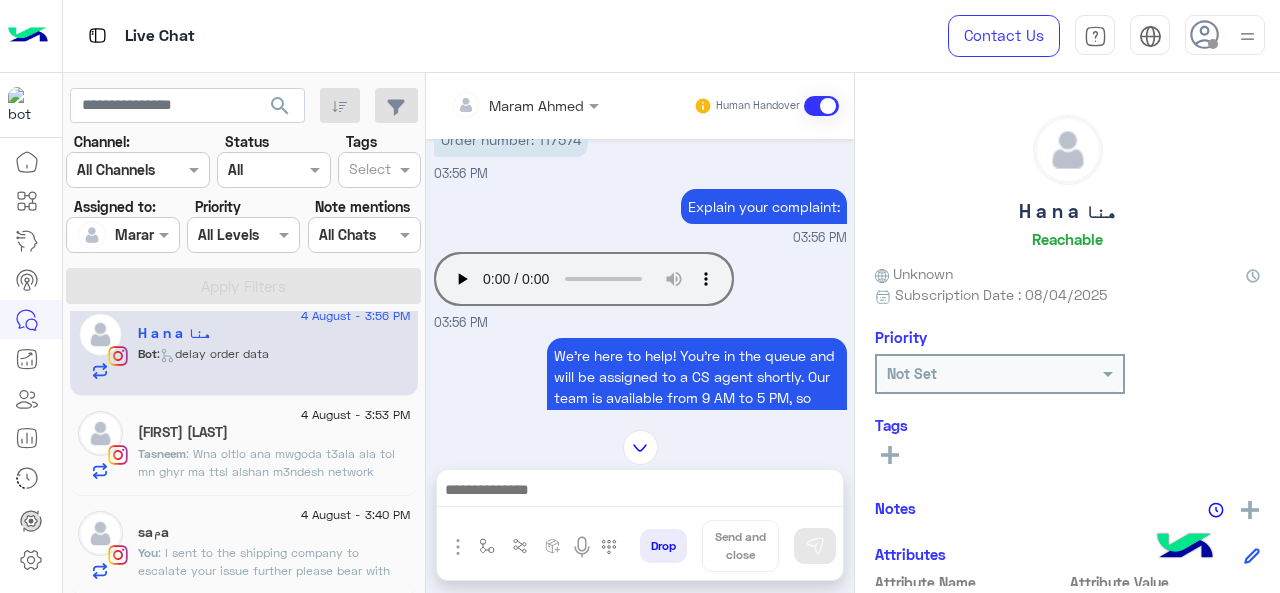 click on ": Wna oltlo ana mwgoda t3ala ala tol mn ghyr ma ttsl alshan m3ndesh network" 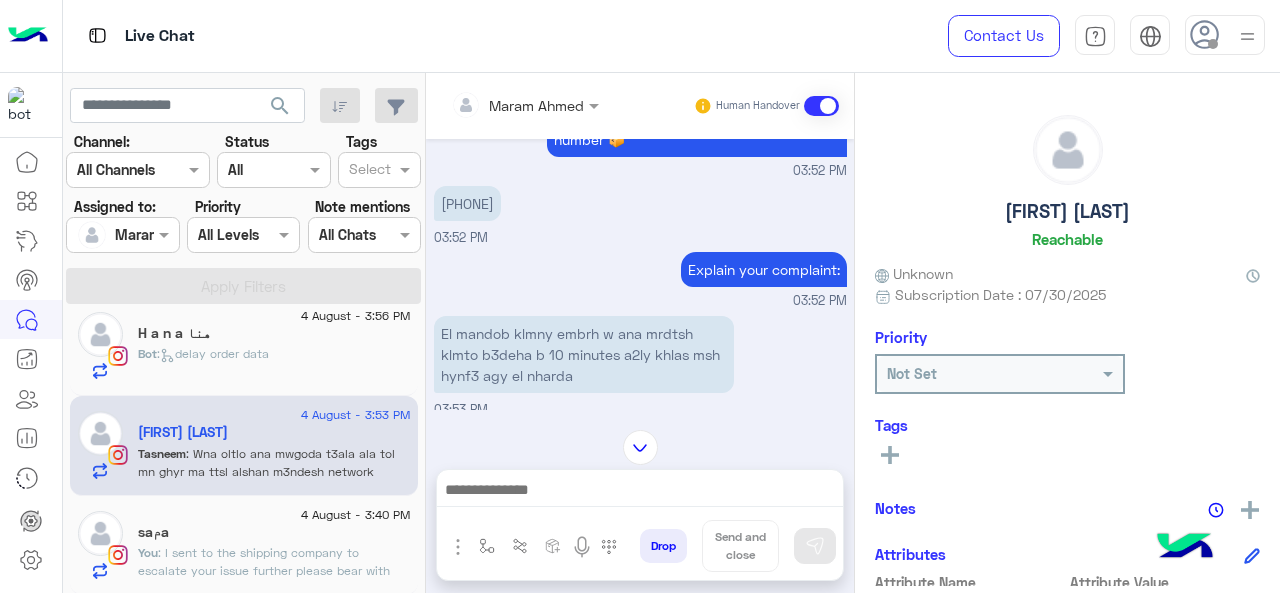 scroll, scrollTop: 285, scrollLeft: 0, axis: vertical 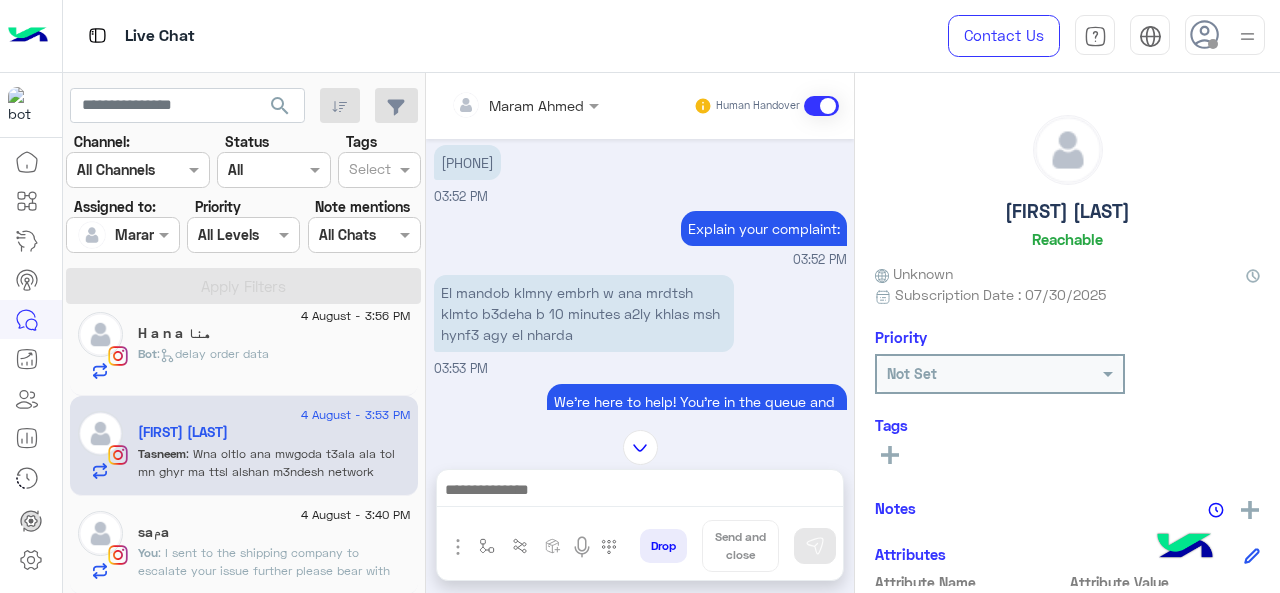drag, startPoint x: 529, startPoint y: 158, endPoint x: 450, endPoint y: 163, distance: 79.15807 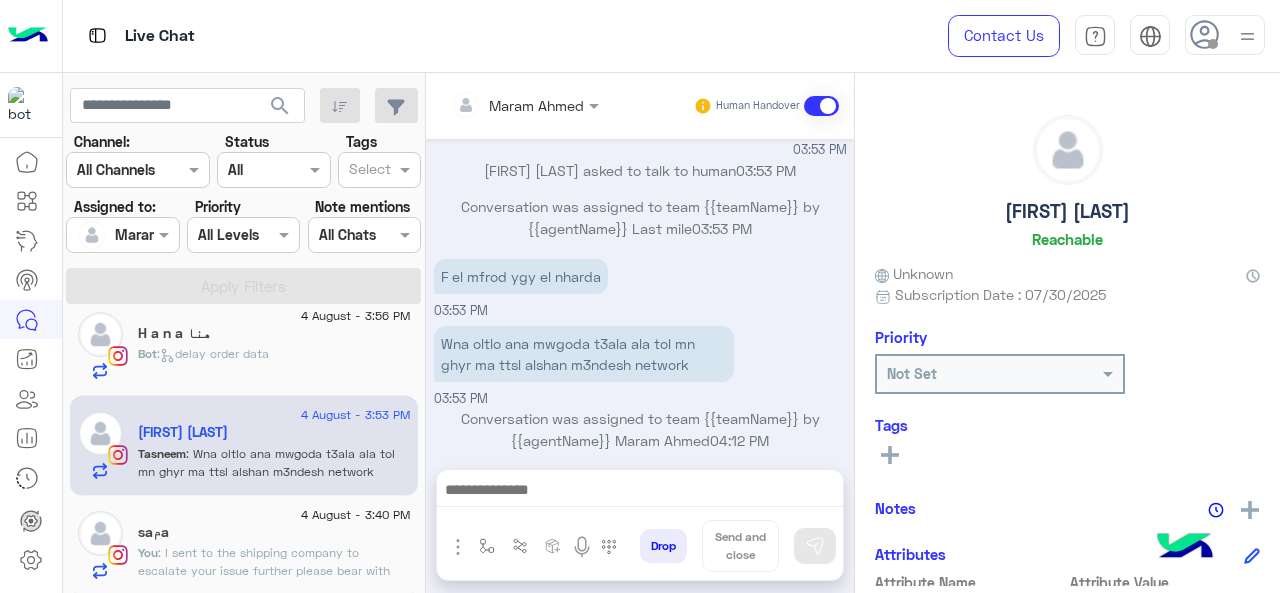 scroll, scrollTop: 785, scrollLeft: 0, axis: vertical 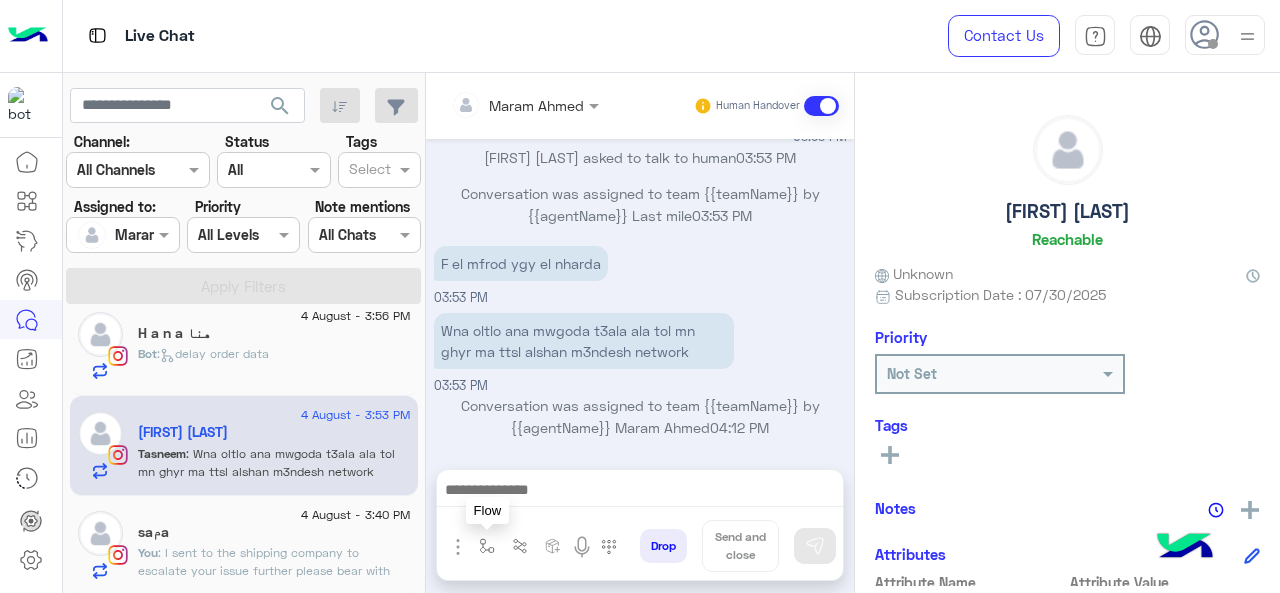click at bounding box center [487, 546] 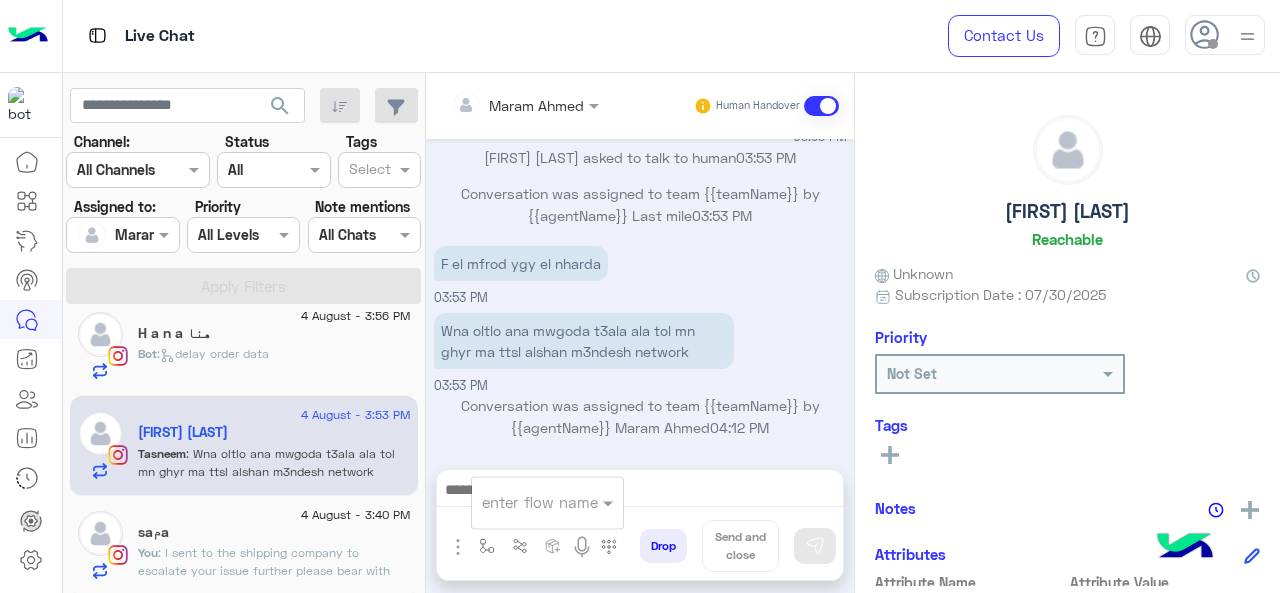 click at bounding box center (523, 502) 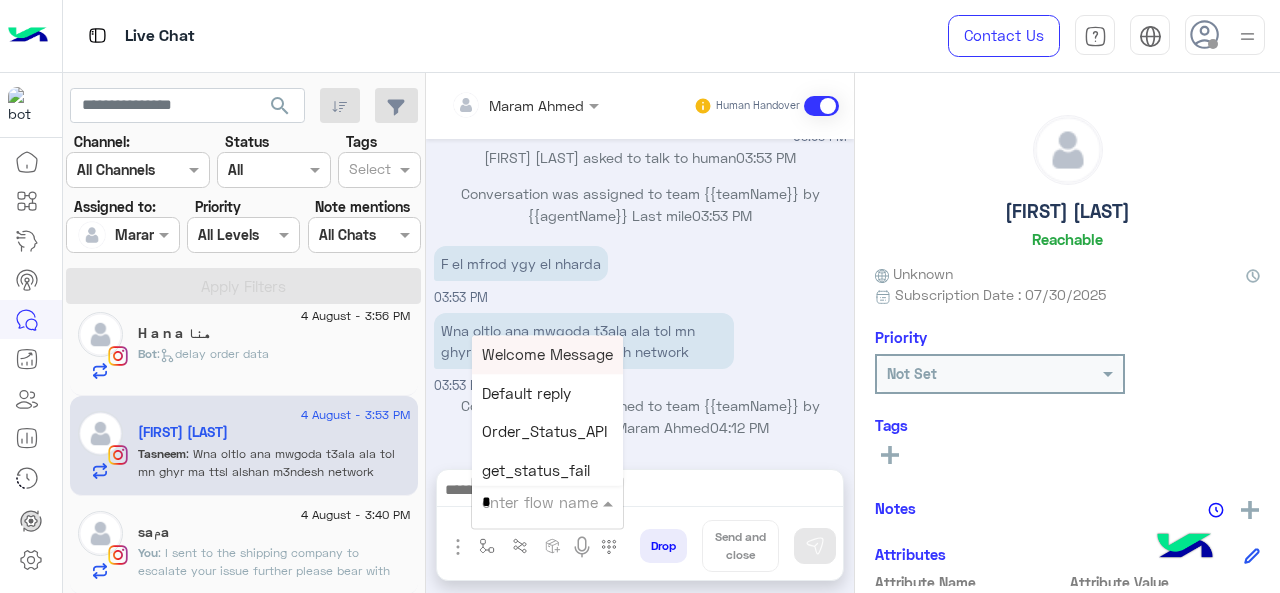 type on "*" 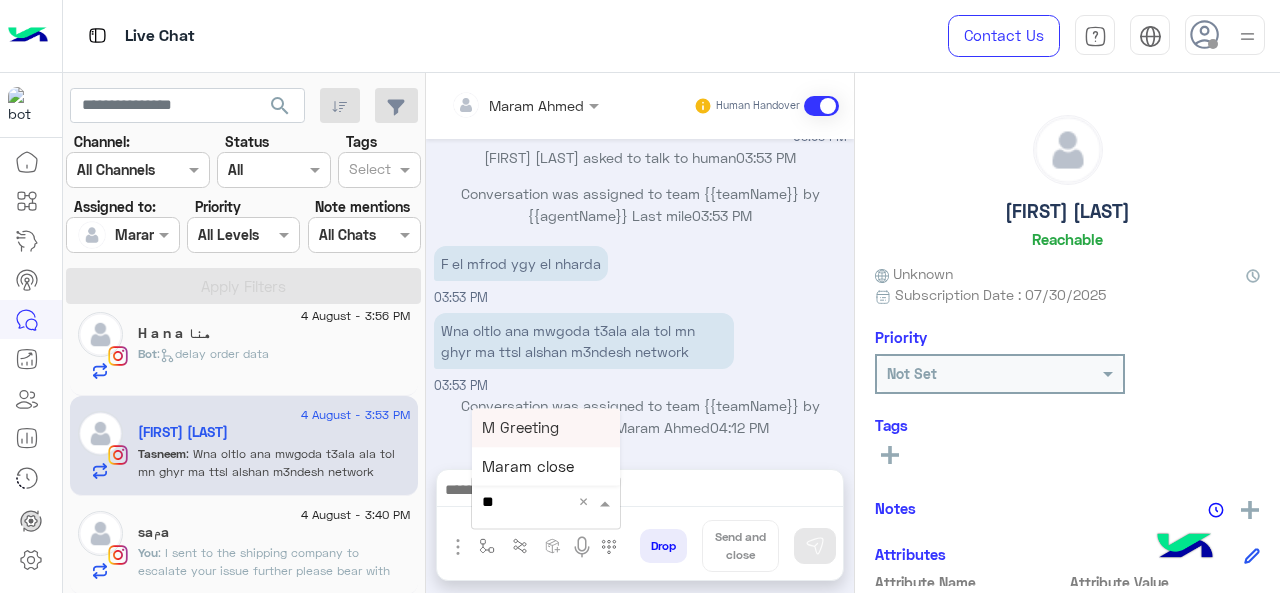 click on "M Greeting" at bounding box center (546, 427) 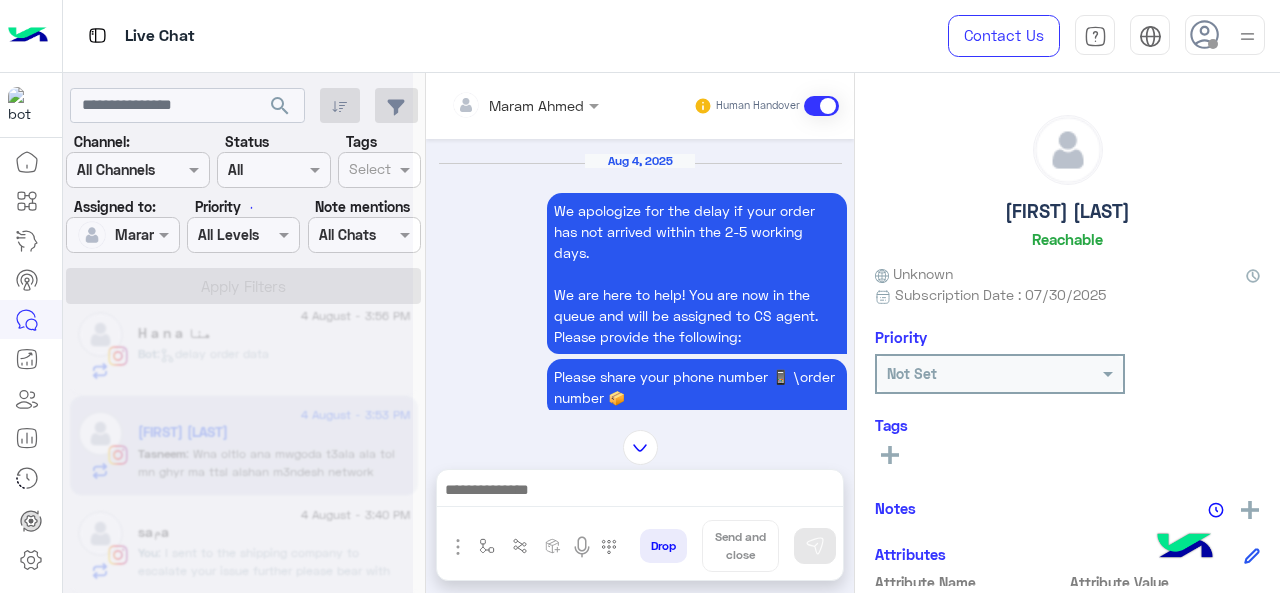 scroll, scrollTop: 0, scrollLeft: 0, axis: both 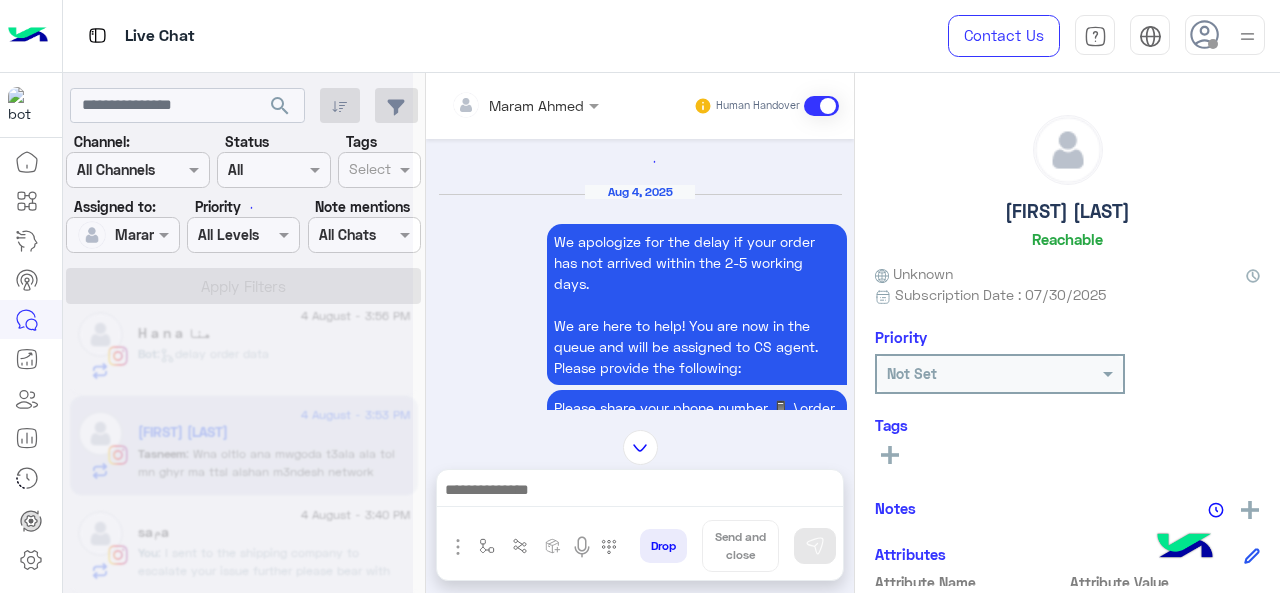 type on "**********" 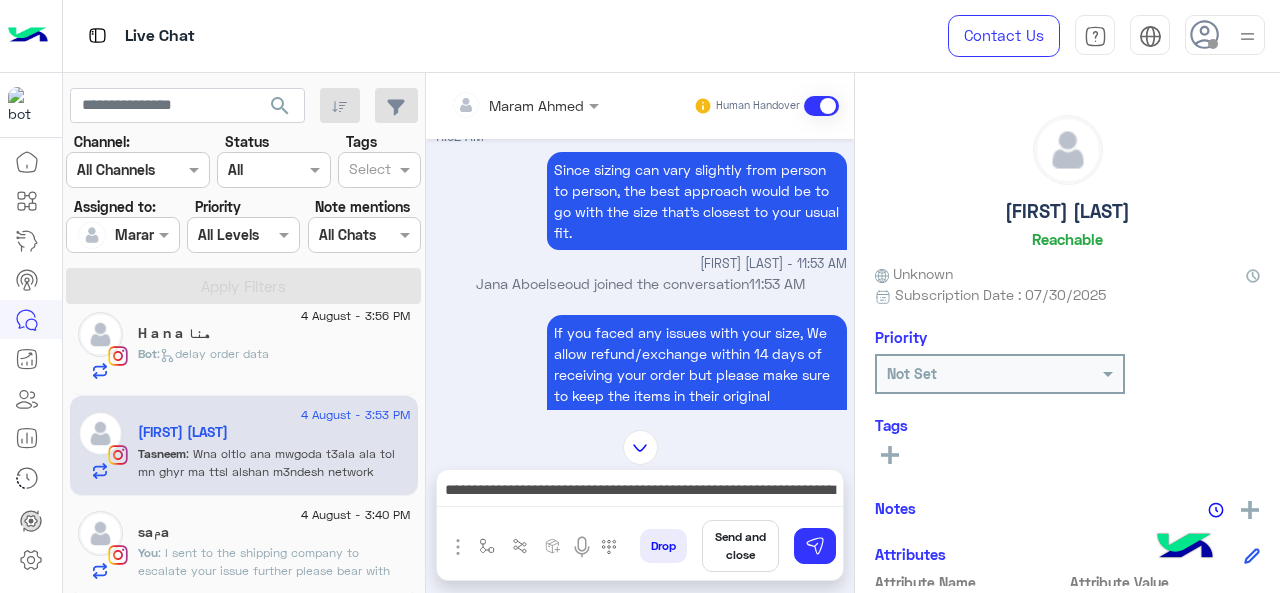 scroll, scrollTop: 207, scrollLeft: 0, axis: vertical 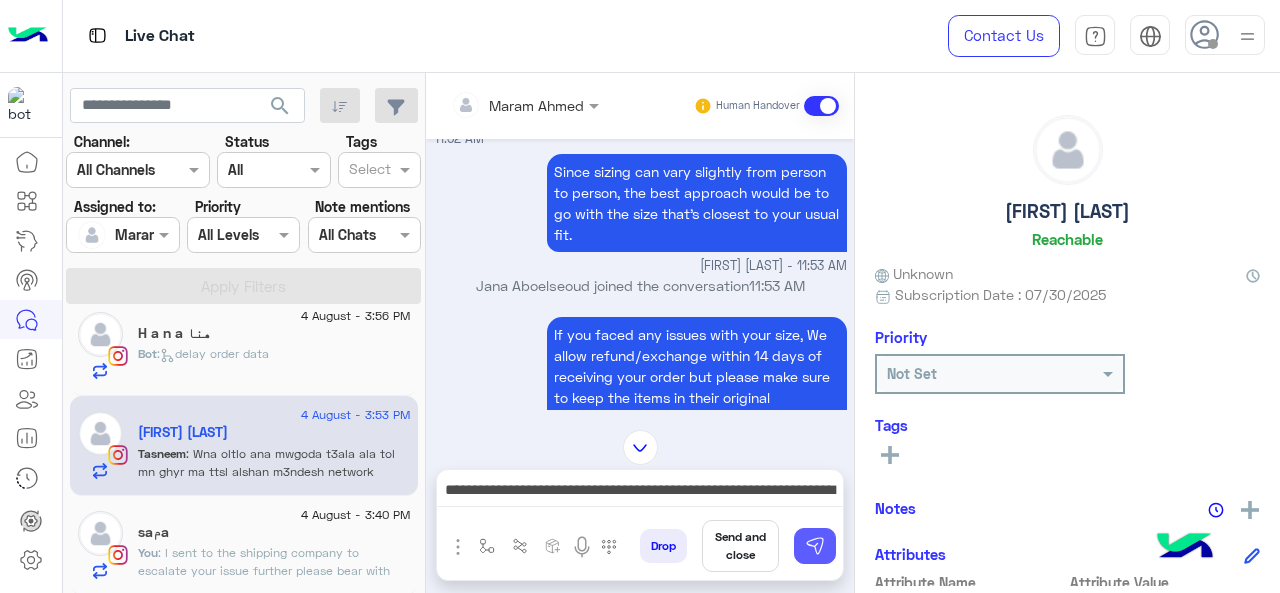 drag, startPoint x: 822, startPoint y: 541, endPoint x: 803, endPoint y: 528, distance: 23.021729 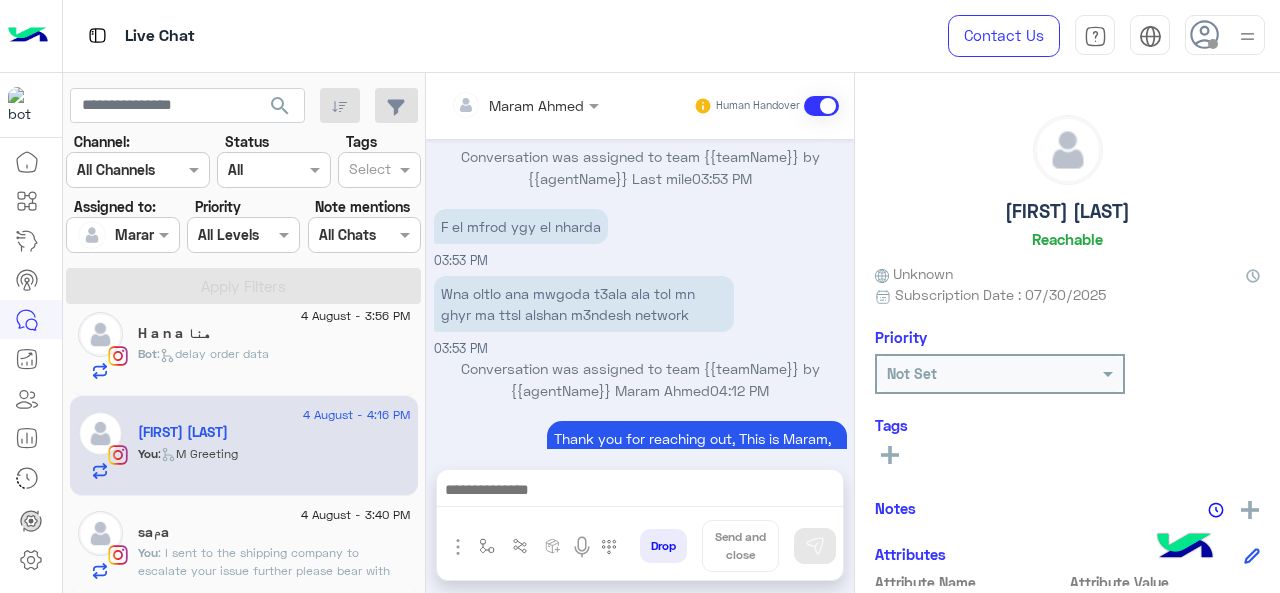 scroll, scrollTop: 3318, scrollLeft: 0, axis: vertical 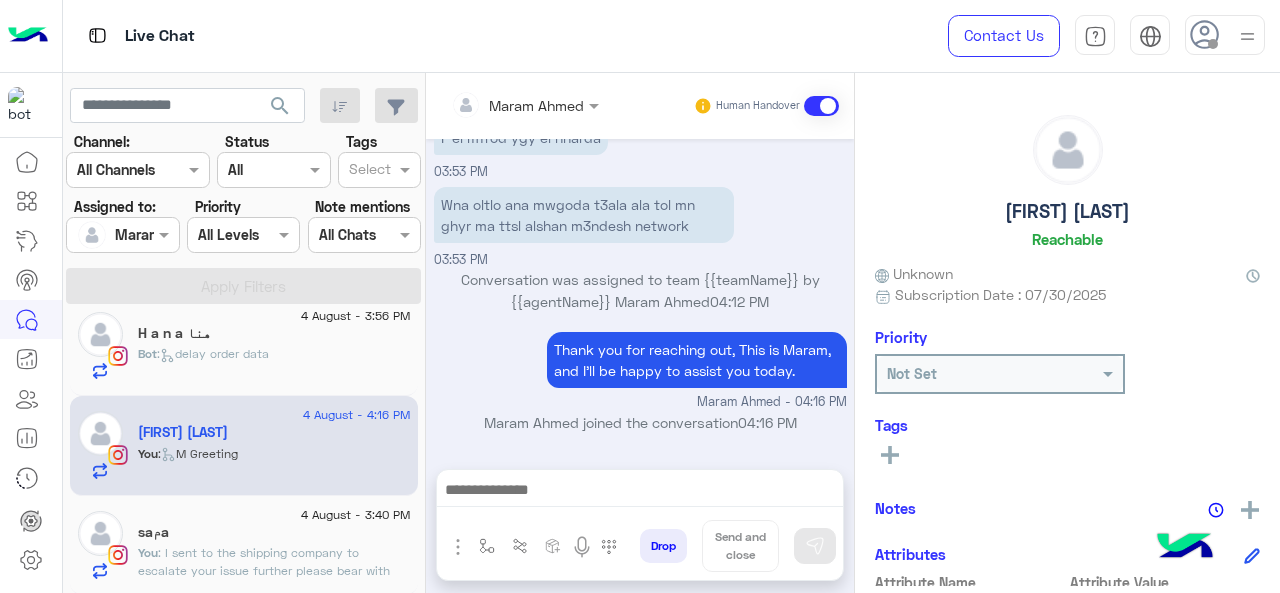 click at bounding box center [640, 492] 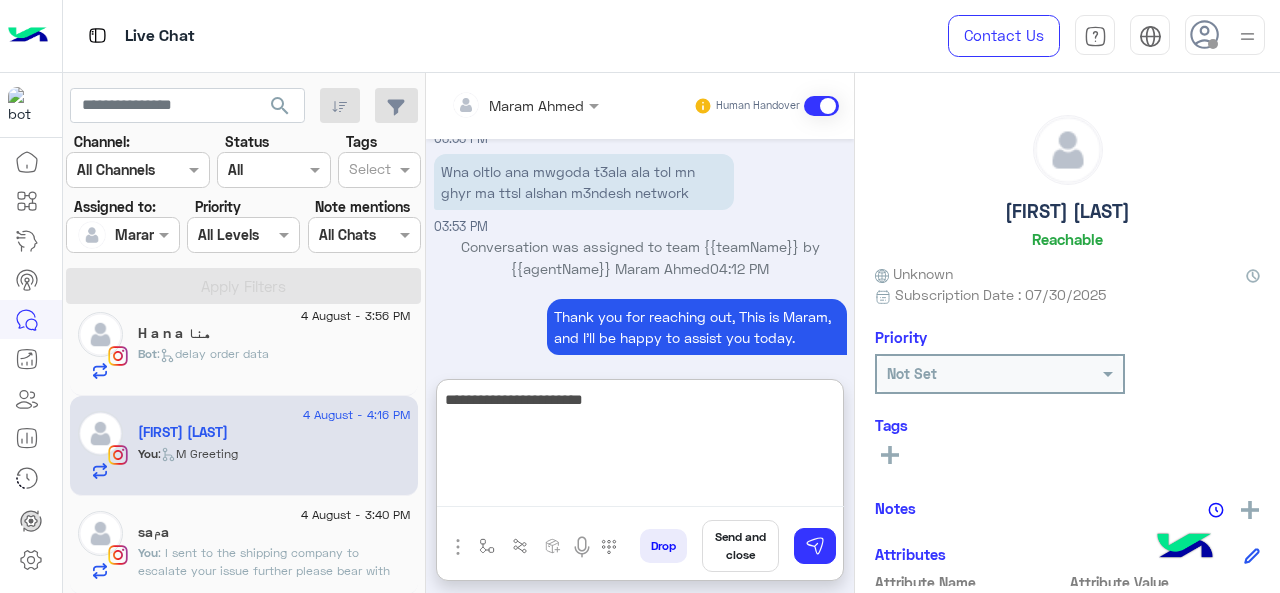 paste on "**********" 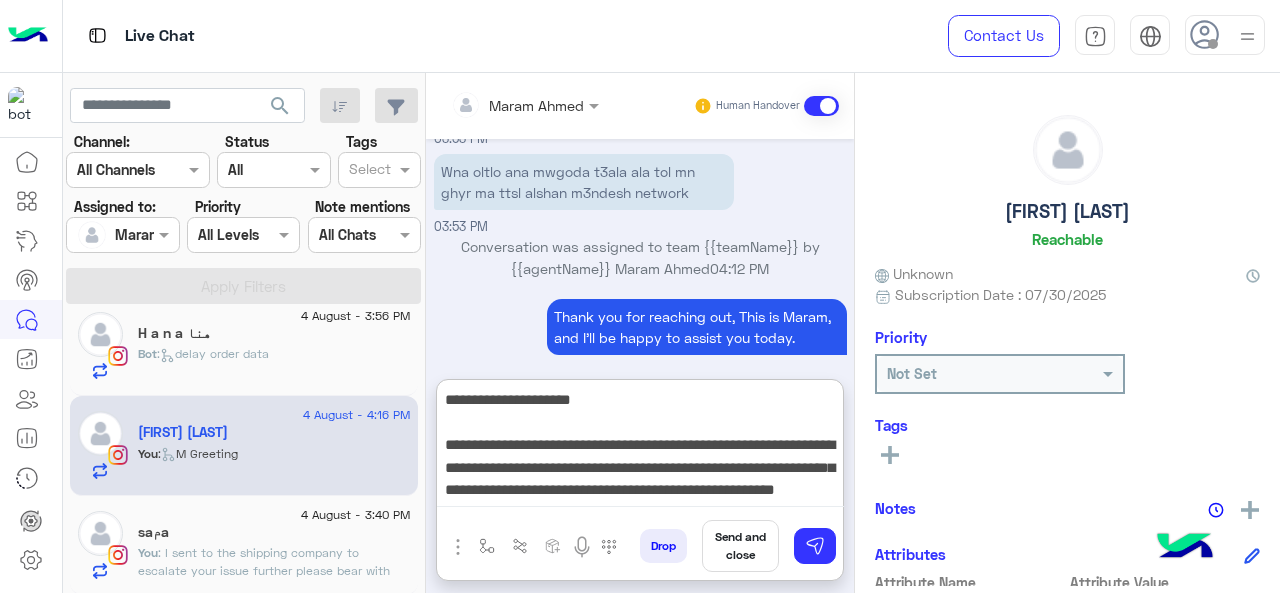 scroll, scrollTop: 15, scrollLeft: 0, axis: vertical 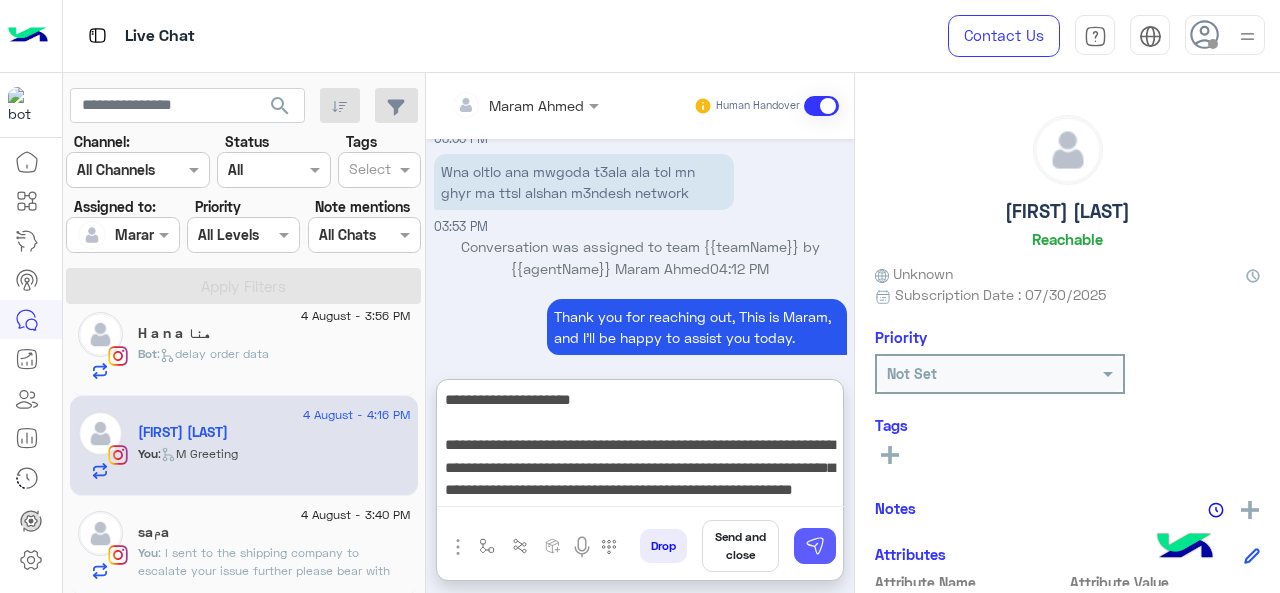 type on "**********" 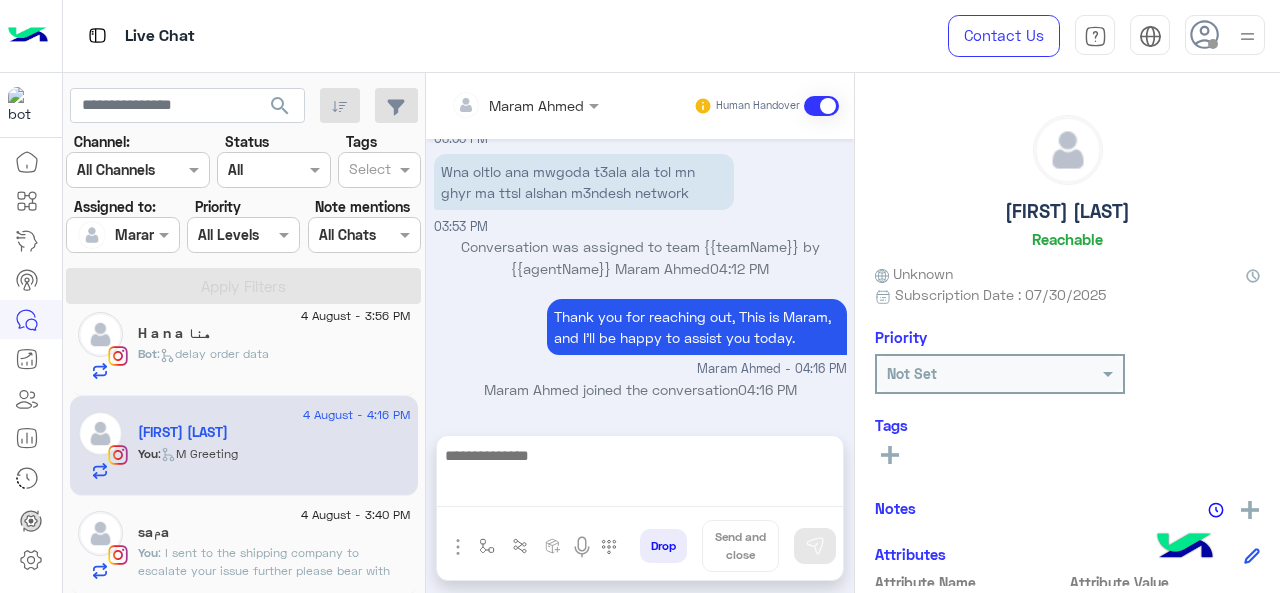 scroll, scrollTop: 0, scrollLeft: 0, axis: both 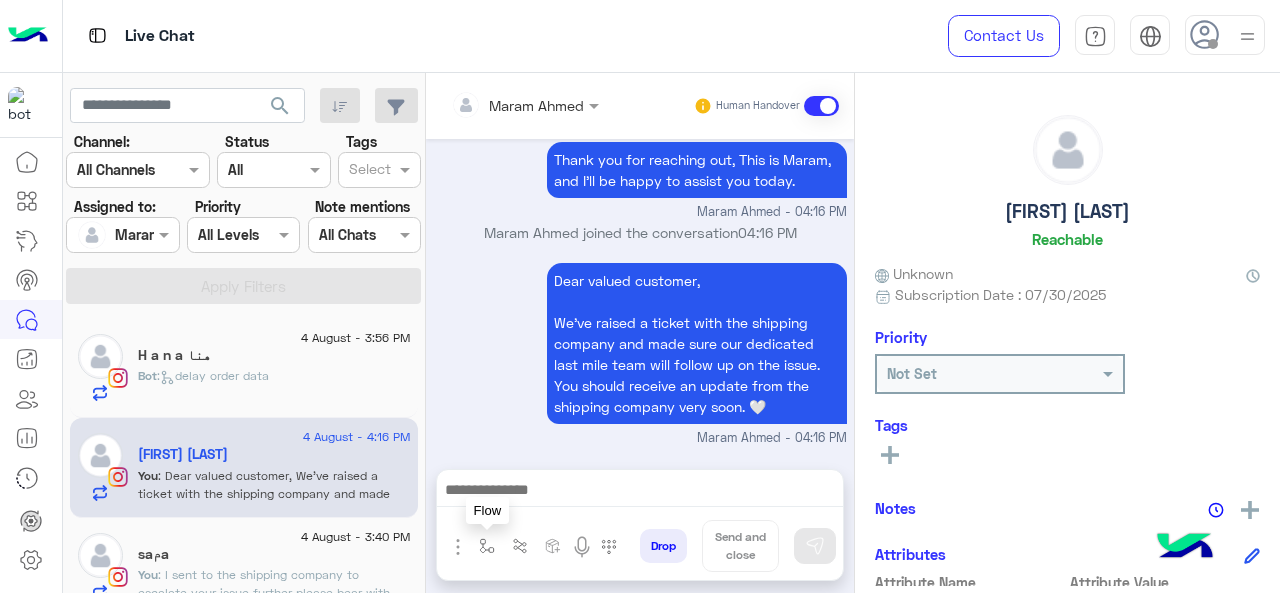 click at bounding box center [487, 546] 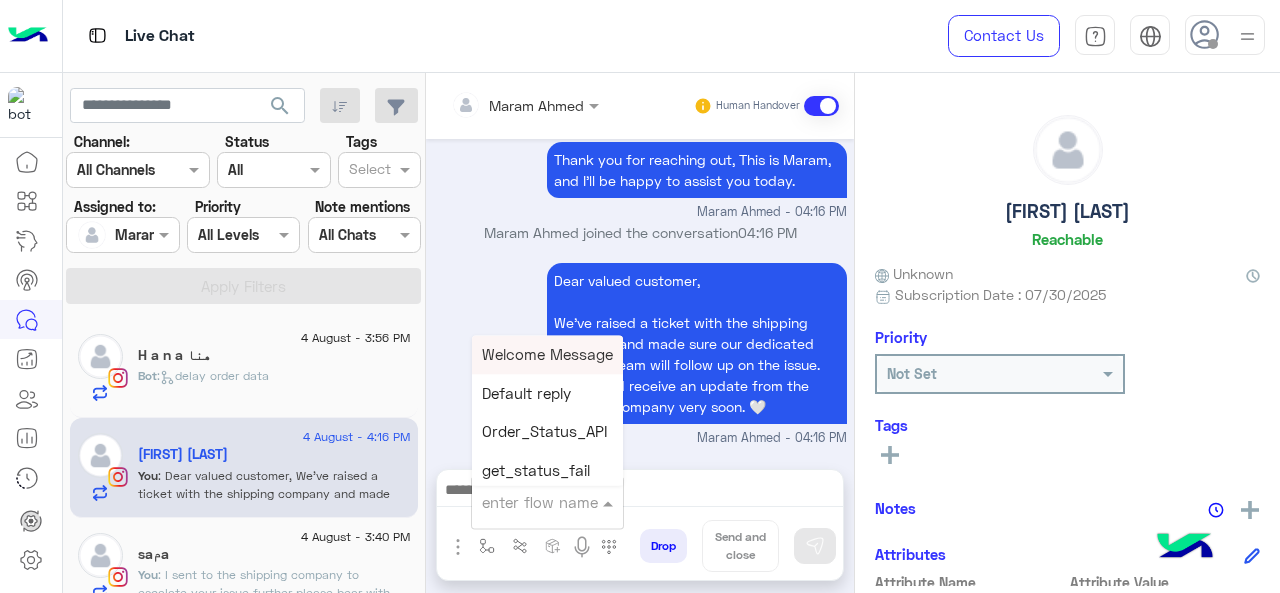 click on "enter flow name" at bounding box center [547, 502] 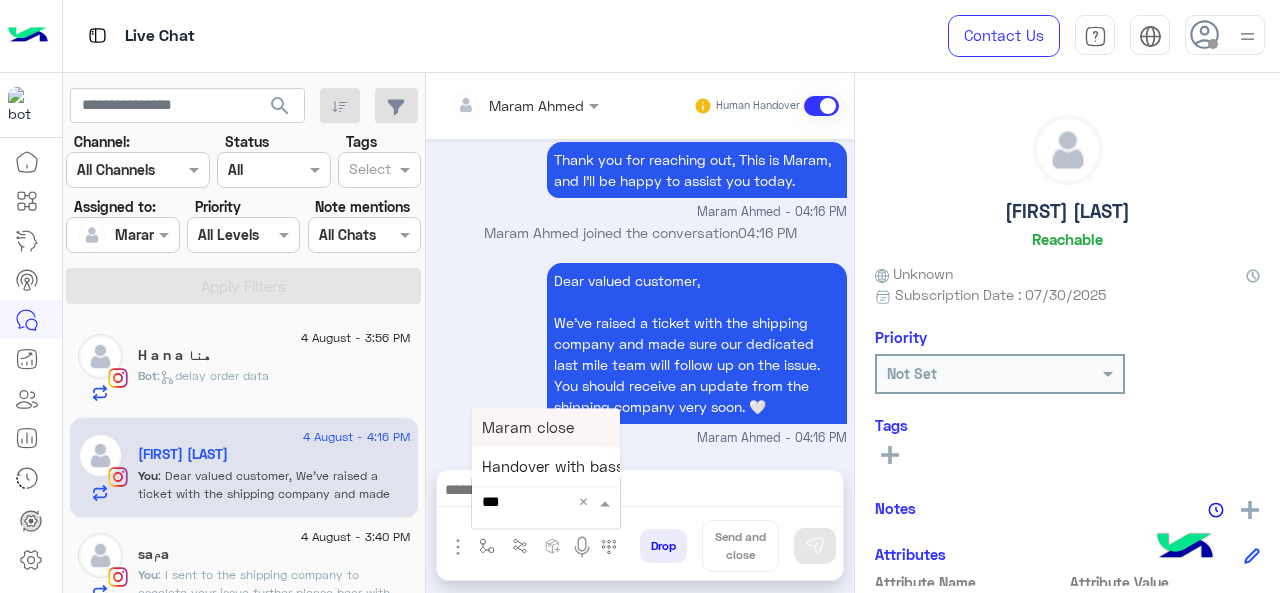 type on "****" 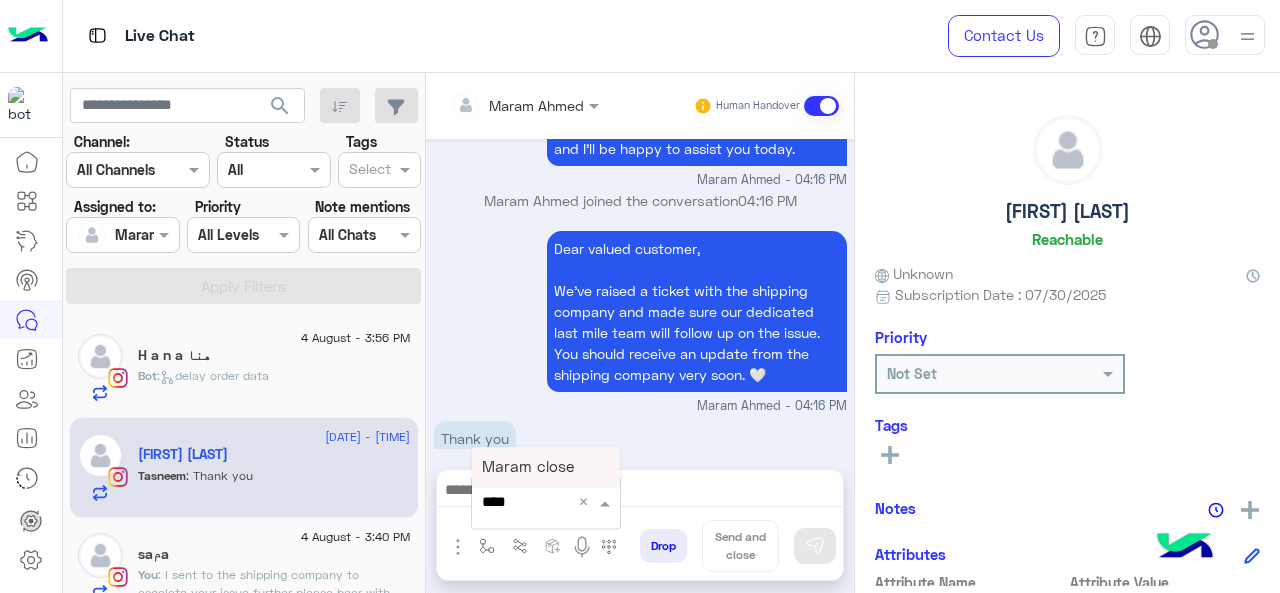 scroll, scrollTop: 3574, scrollLeft: 0, axis: vertical 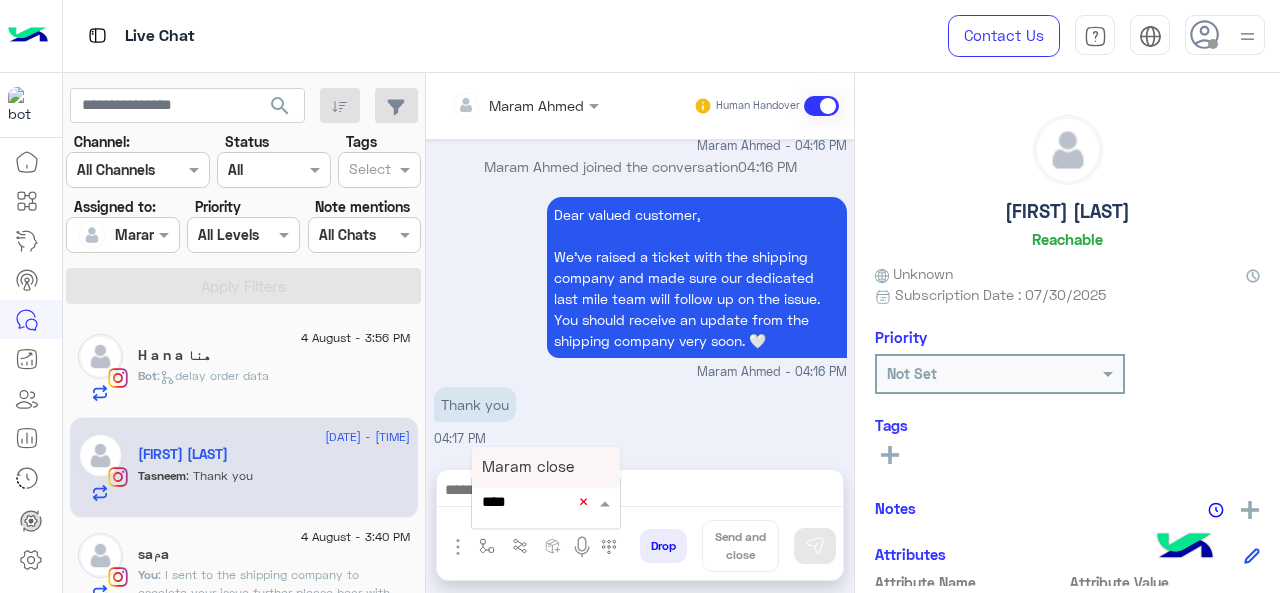 type 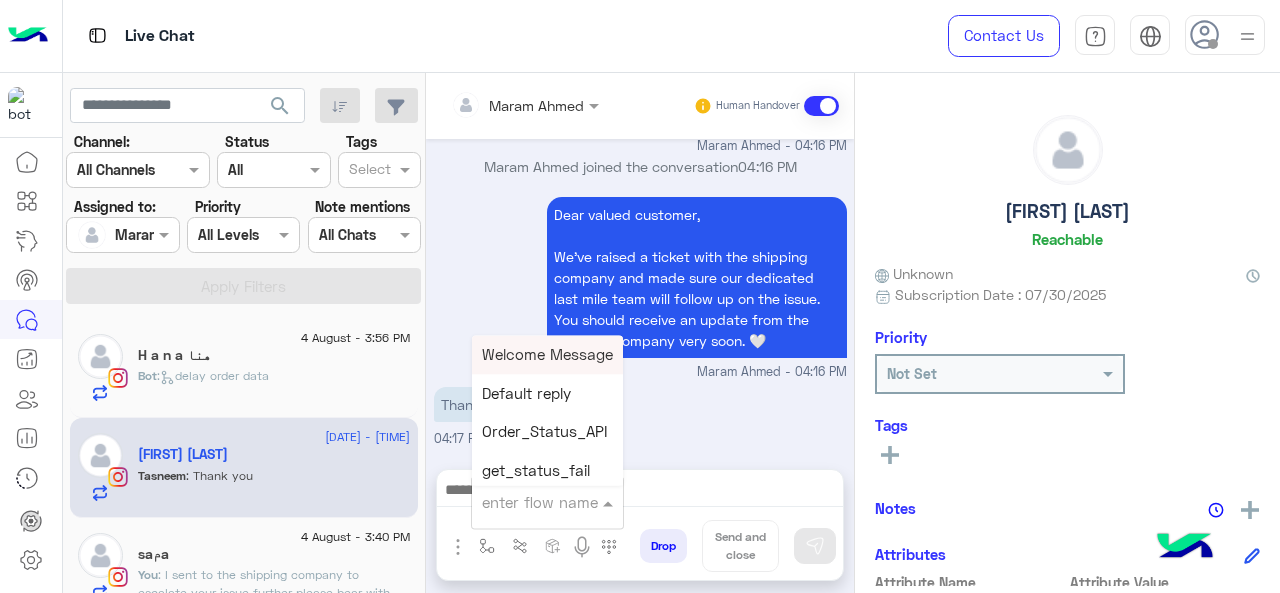 click at bounding box center (640, 492) 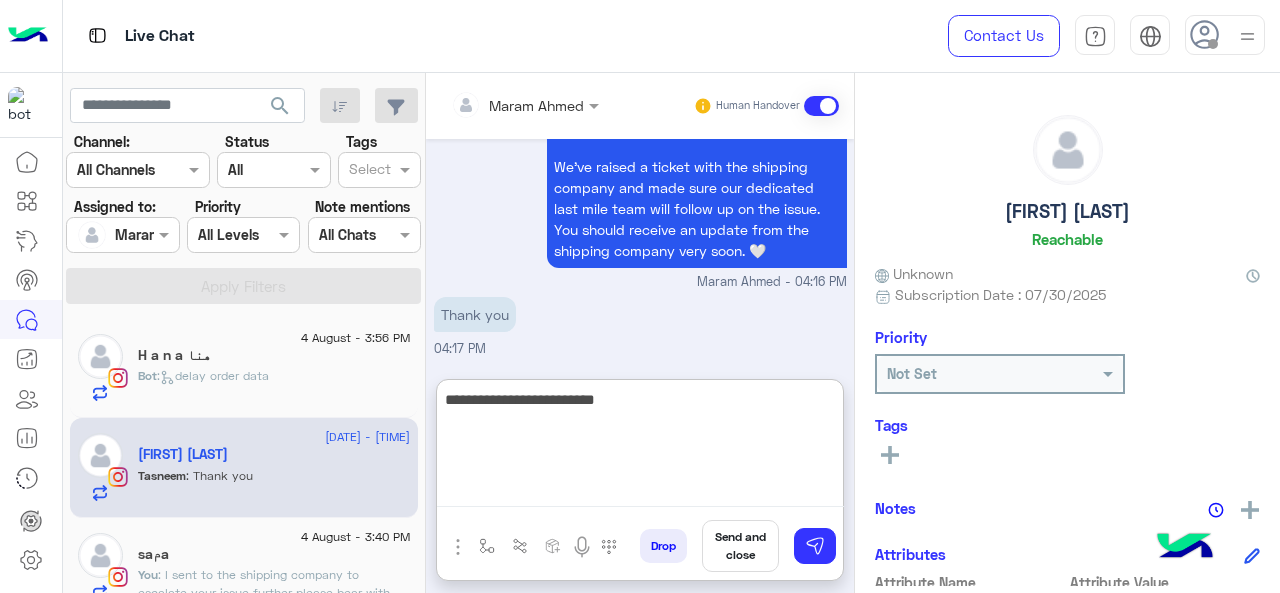 scroll, scrollTop: 3664, scrollLeft: 0, axis: vertical 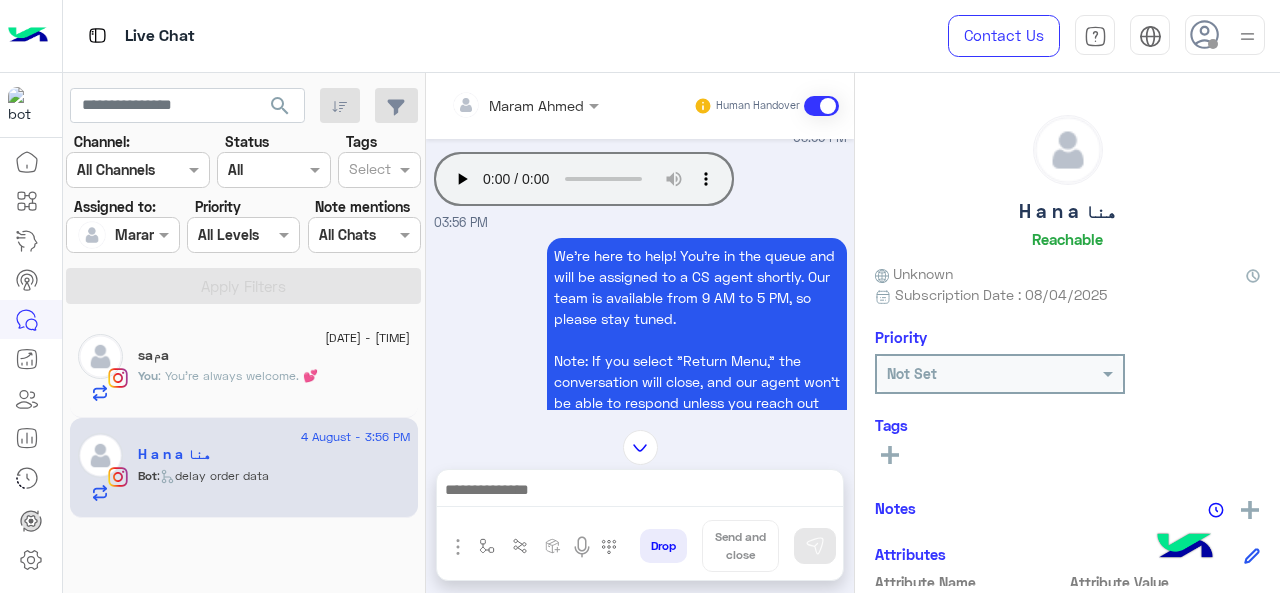 click at bounding box center [525, 104] 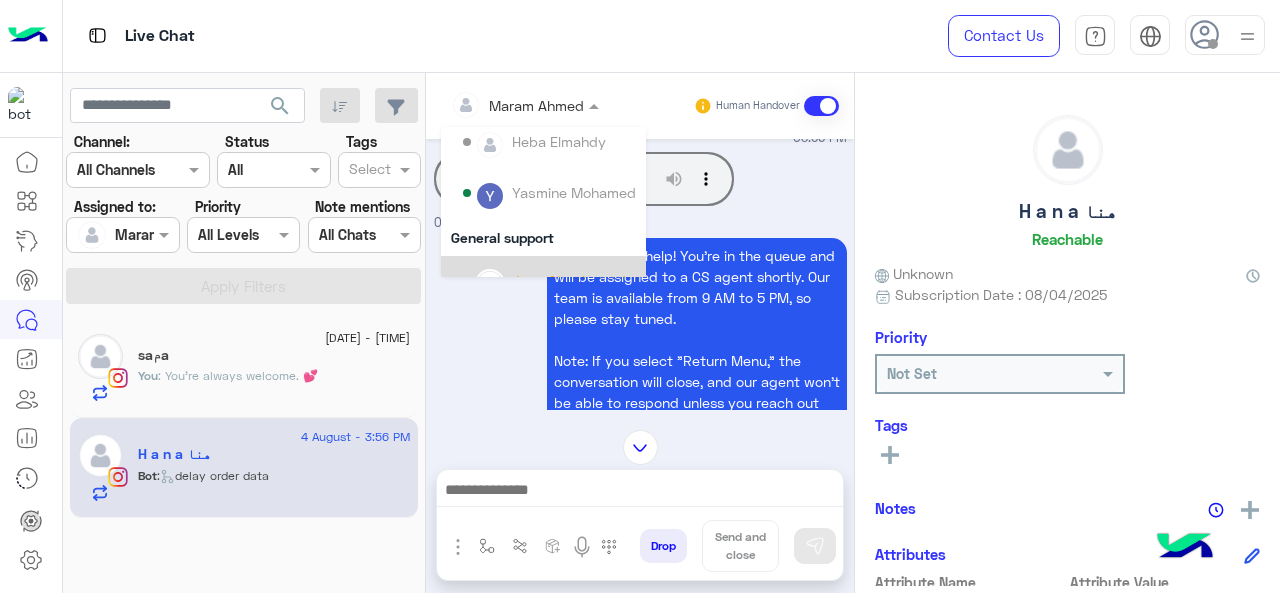 scroll, scrollTop: 200, scrollLeft: 0, axis: vertical 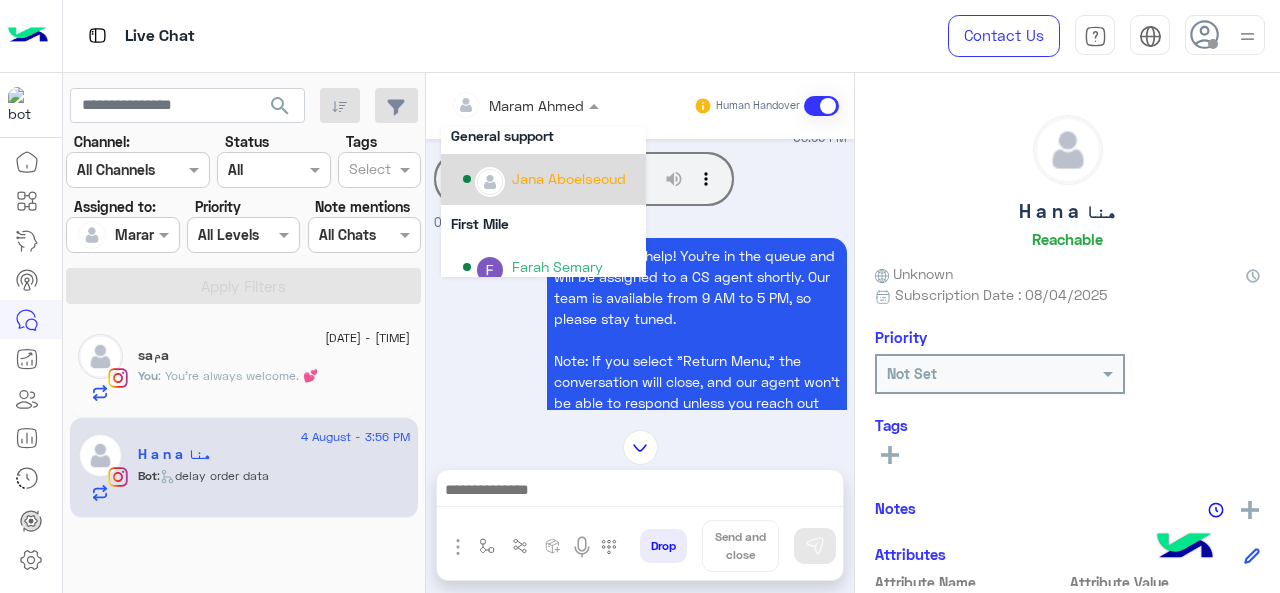 click on "Jana Aboelseoud" at bounding box center [569, 178] 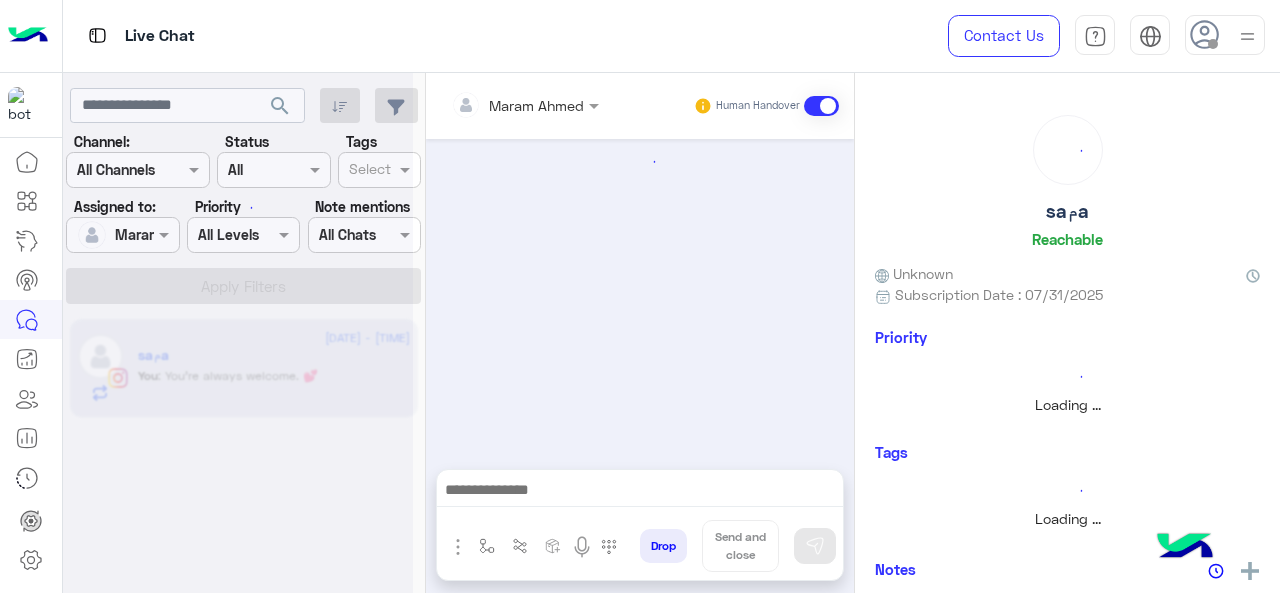 scroll, scrollTop: 0, scrollLeft: 0, axis: both 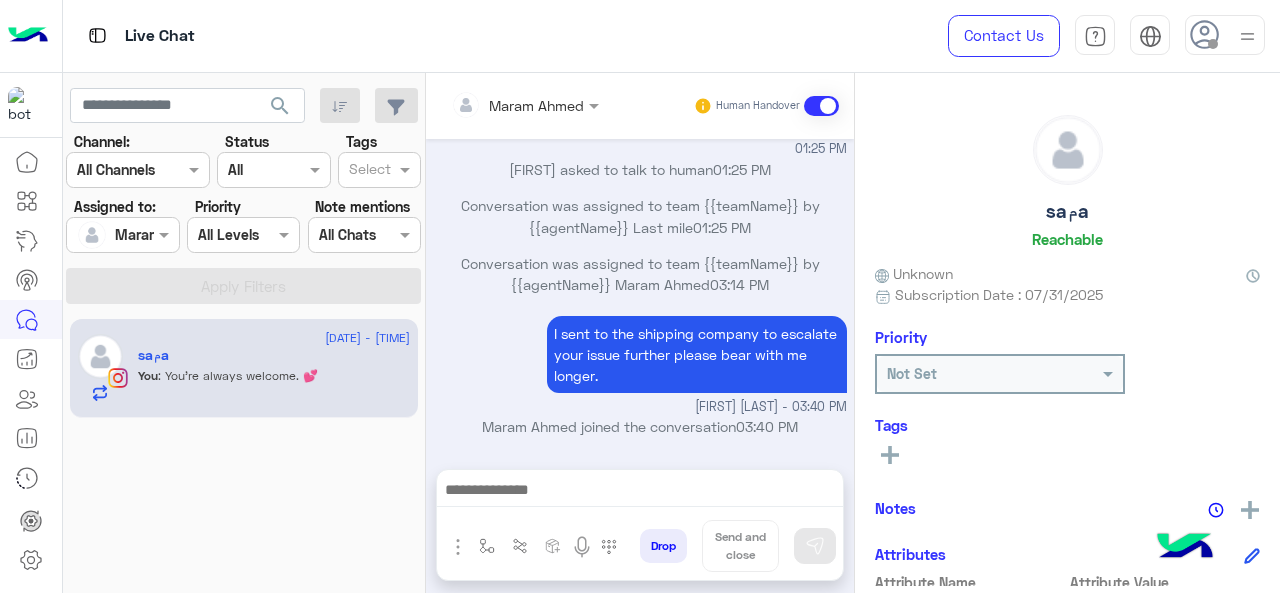 click at bounding box center (122, 234) 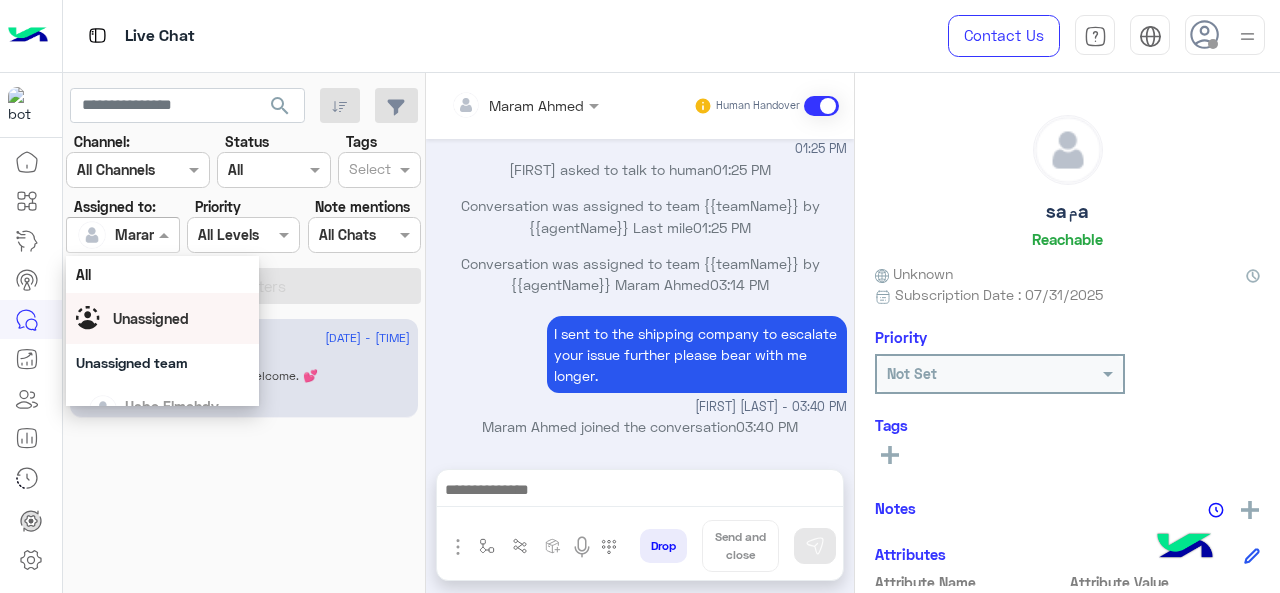 click on "4 August - 4:17 PM  saمa    You  : You're always welcome. 💕" 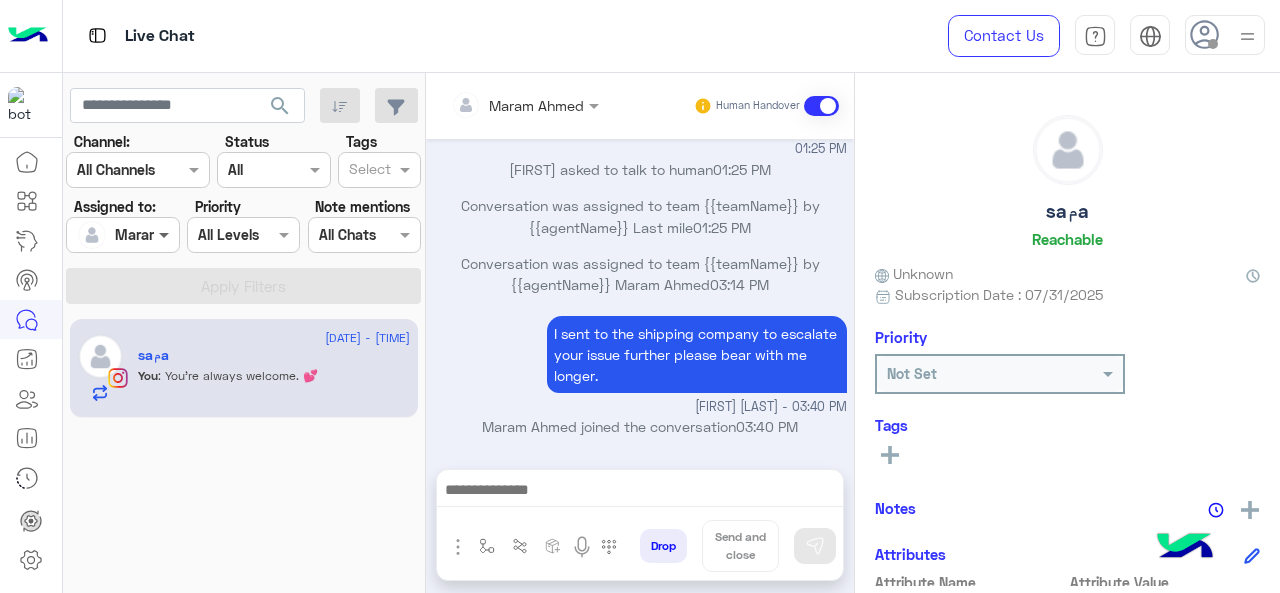 click at bounding box center [166, 234] 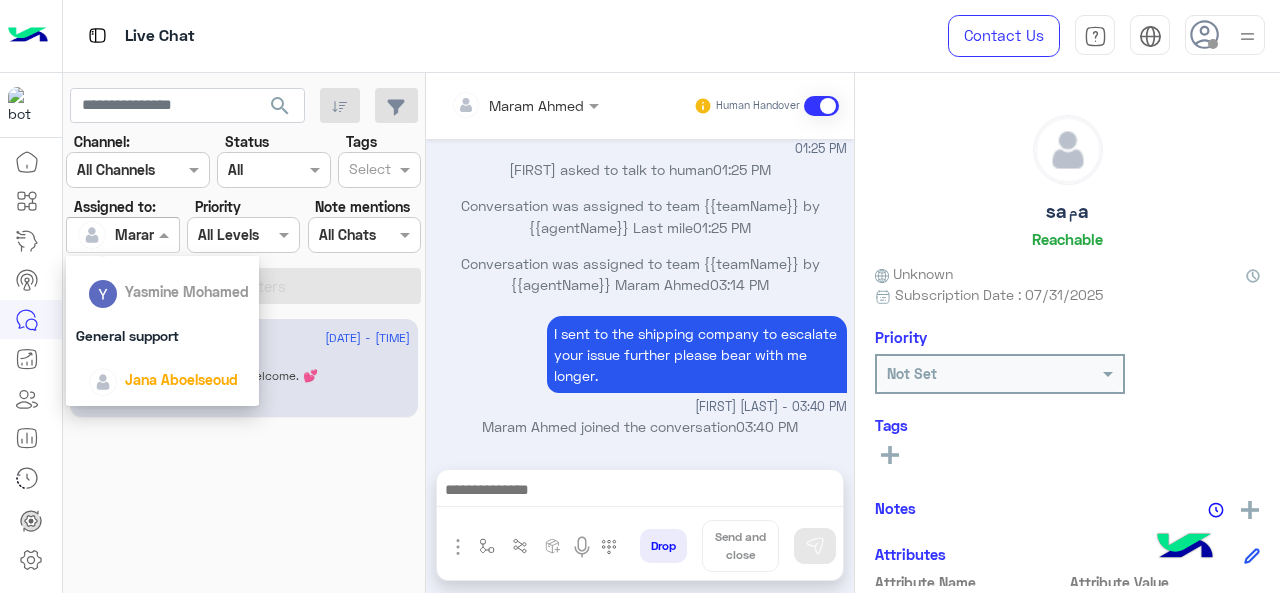 scroll, scrollTop: 392, scrollLeft: 0, axis: vertical 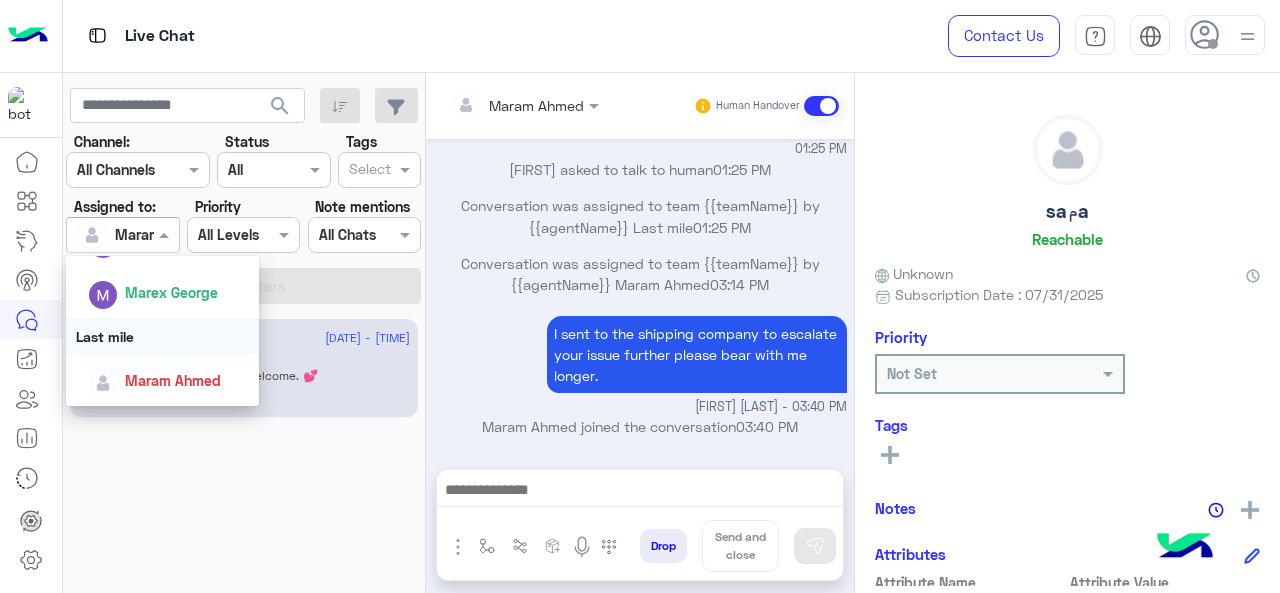 click on "Last mile" at bounding box center [163, 336] 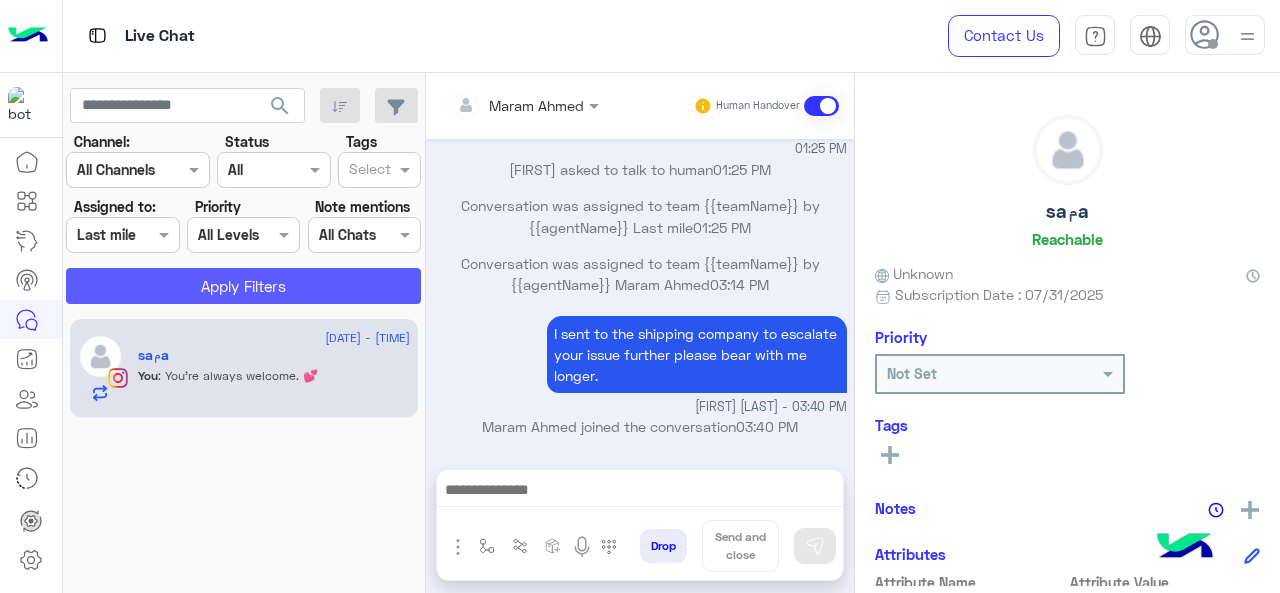 click on "Apply Filters" 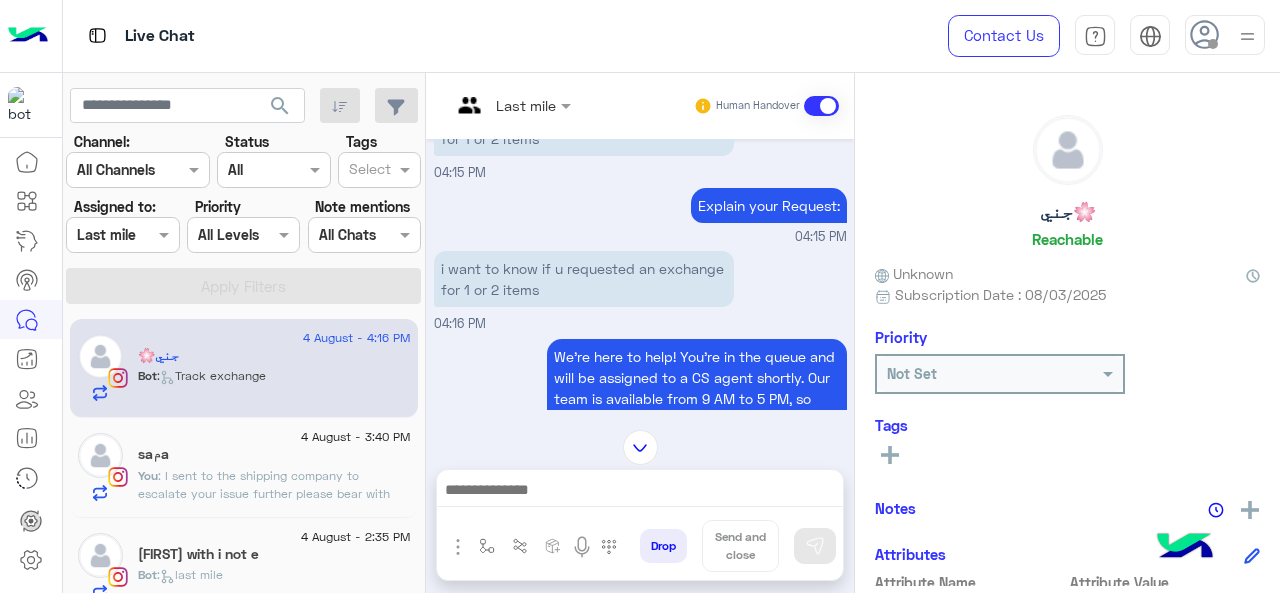 scroll, scrollTop: 628, scrollLeft: 0, axis: vertical 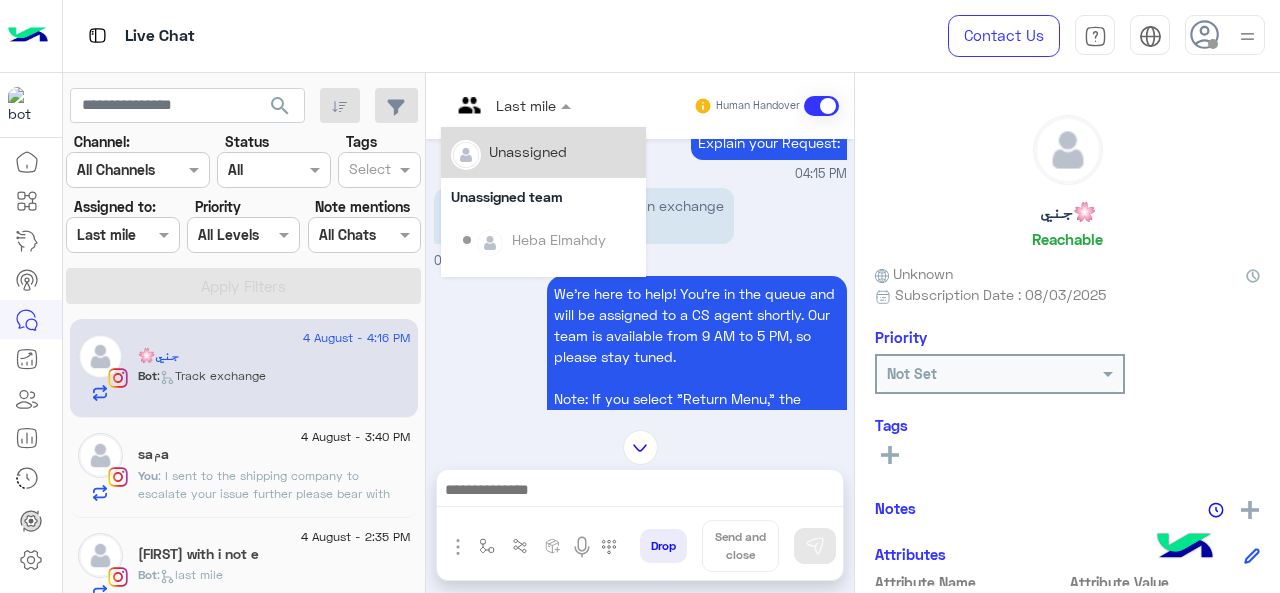 click at bounding box center [511, 104] 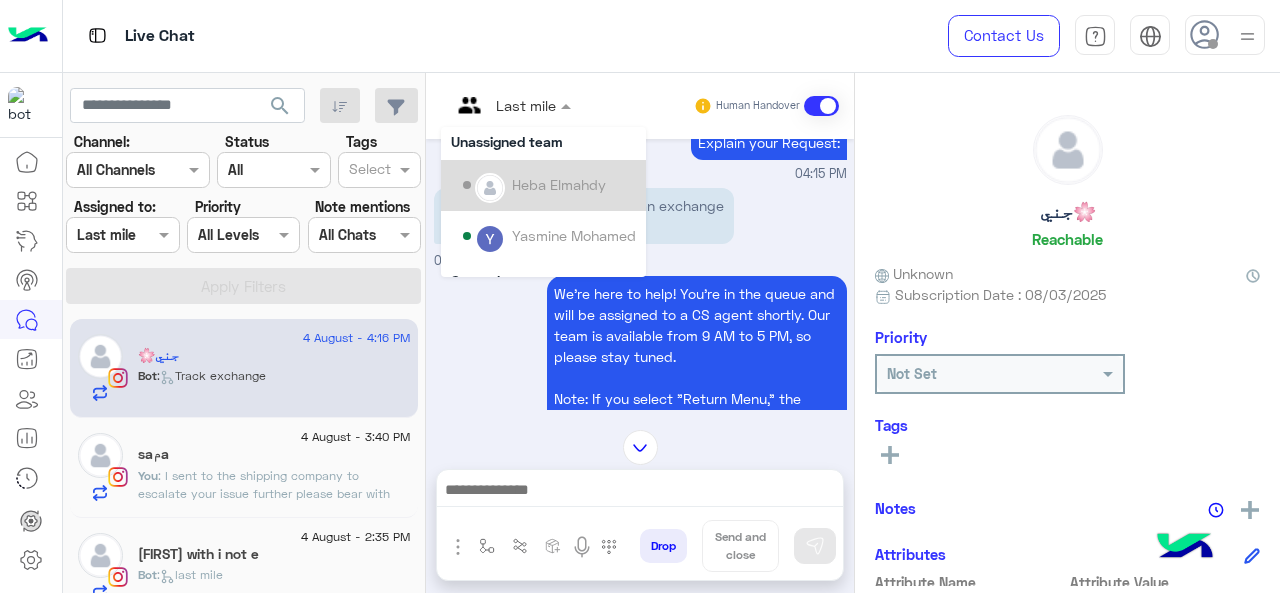 scroll, scrollTop: 200, scrollLeft: 0, axis: vertical 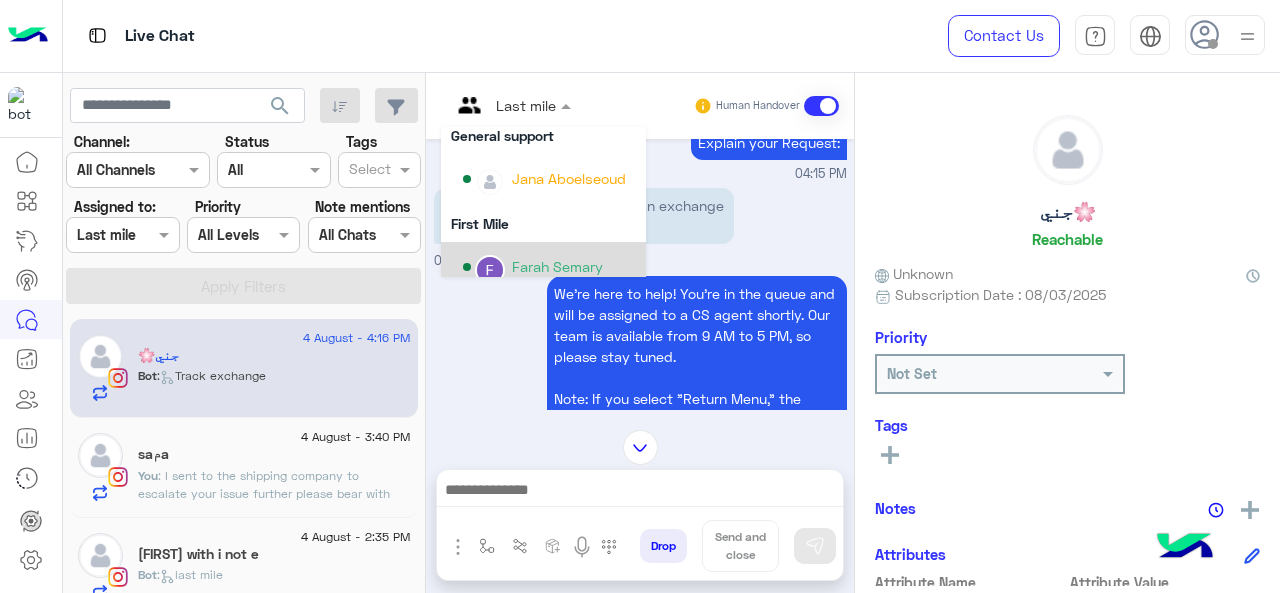 click on "Farah Semary" at bounding box center [557, 266] 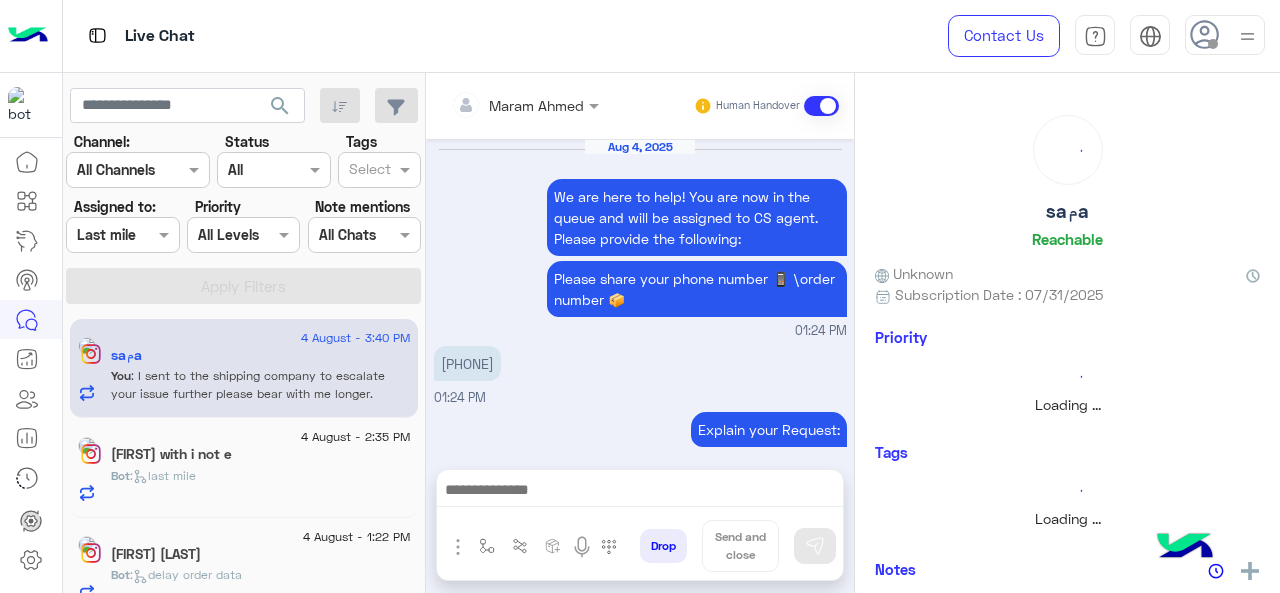 scroll, scrollTop: 689, scrollLeft: 0, axis: vertical 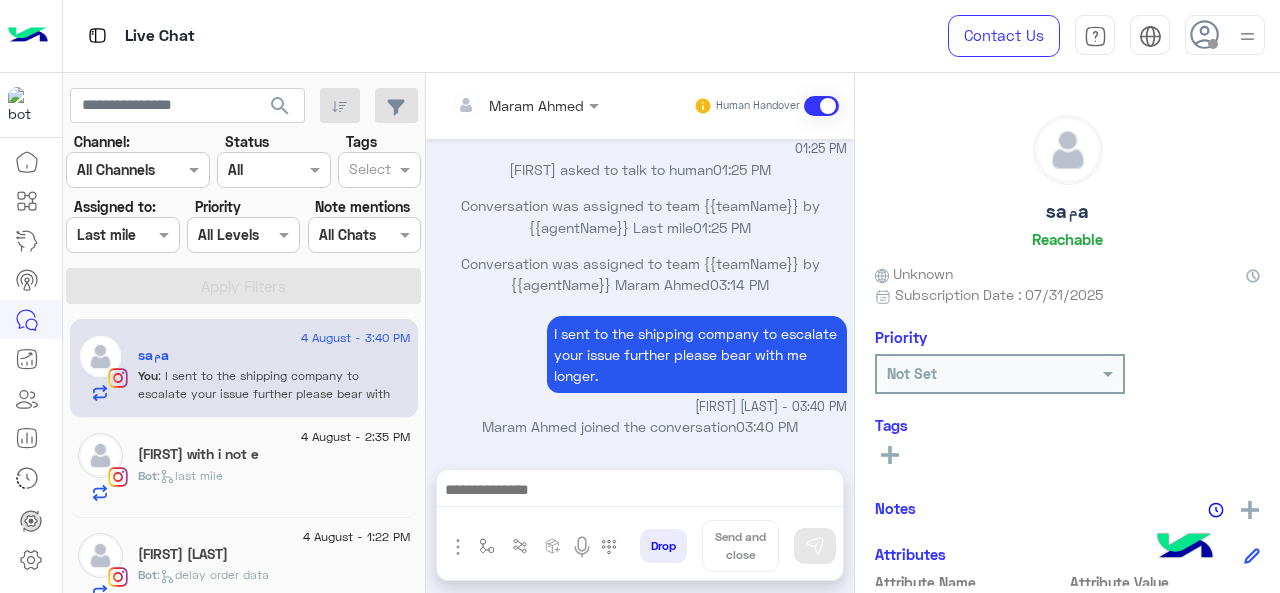 click on "Assigned on Last mile" at bounding box center [122, 235] 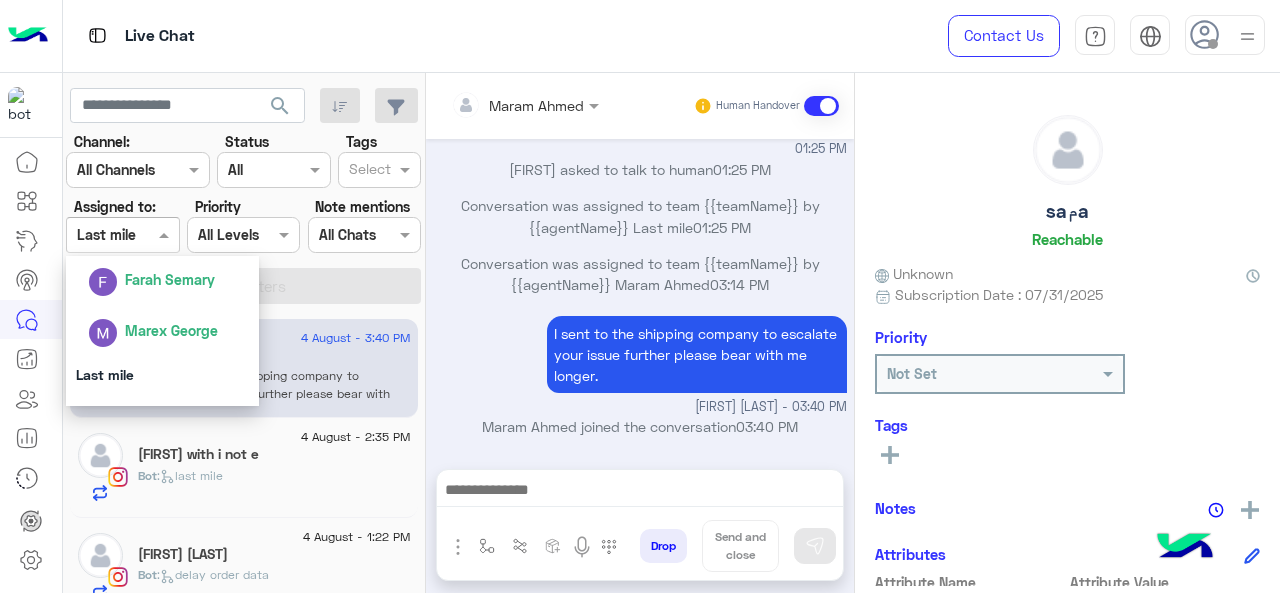 scroll, scrollTop: 392, scrollLeft: 0, axis: vertical 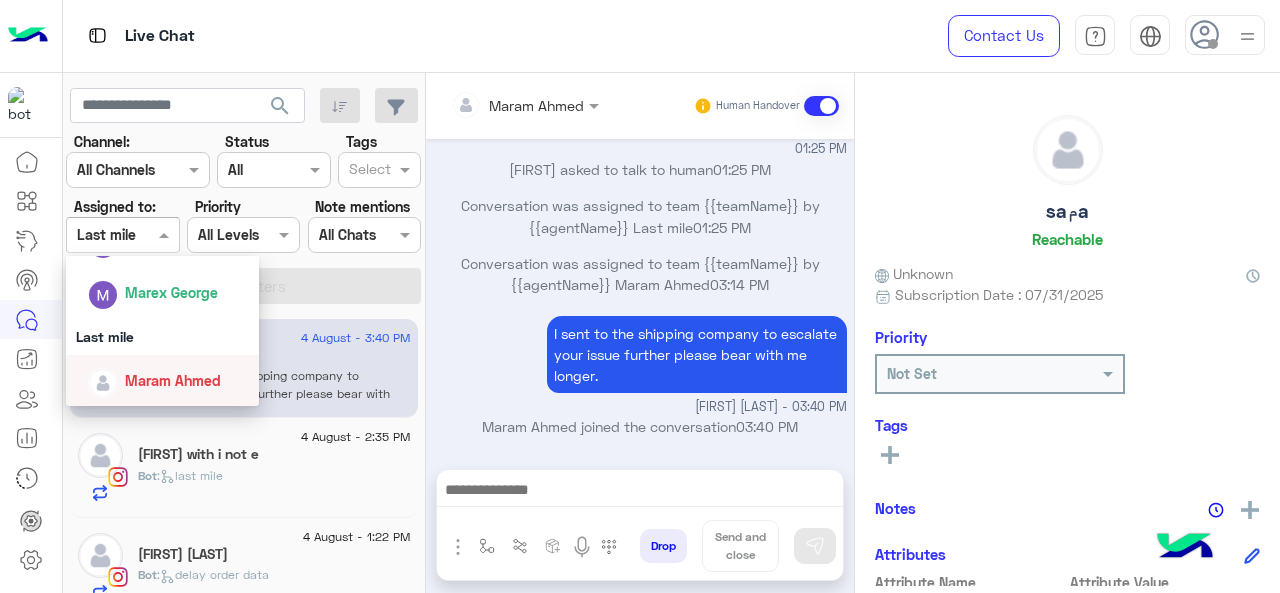 click on "Maram Ahmed" at bounding box center [169, 380] 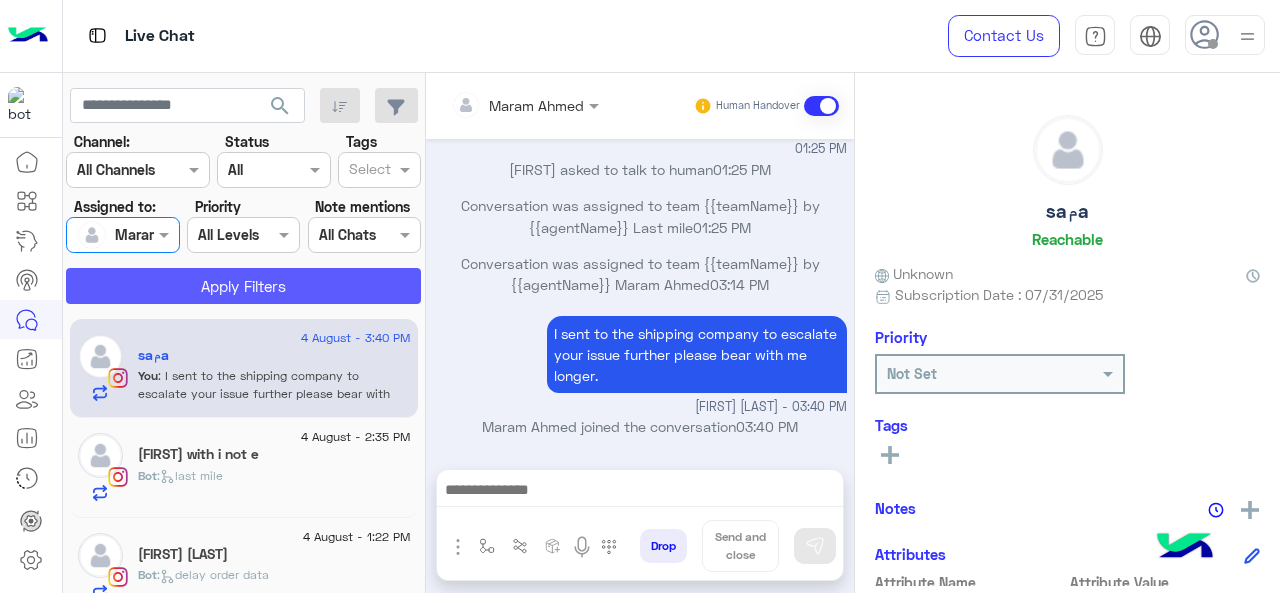 click on "Apply Filters" 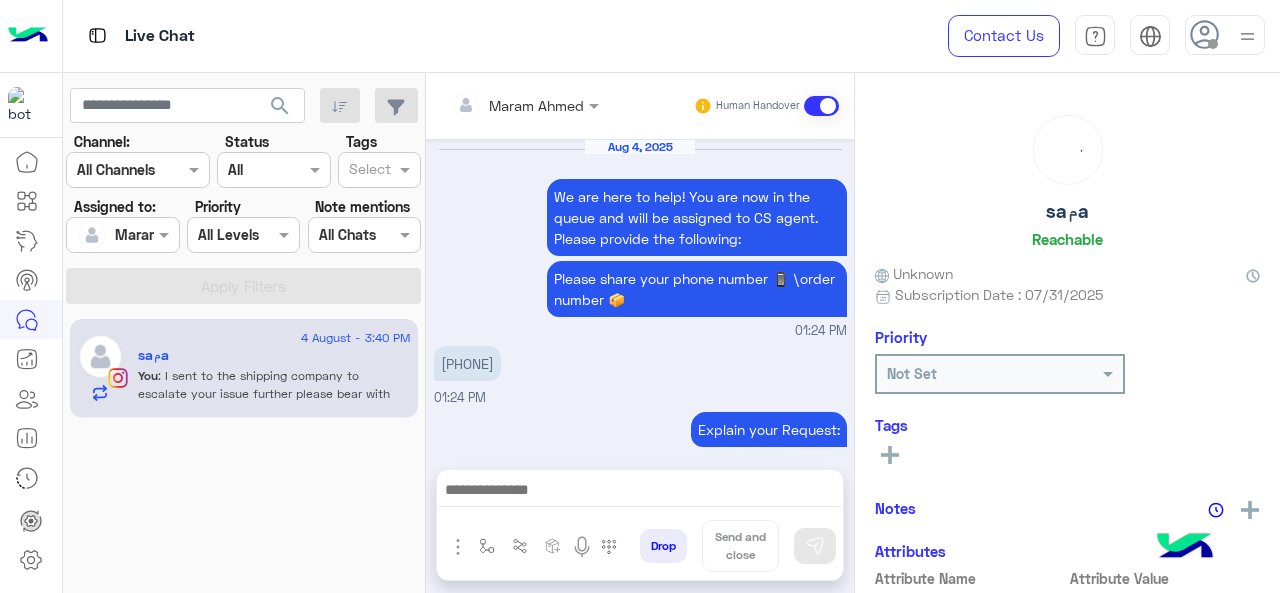 scroll, scrollTop: 689, scrollLeft: 0, axis: vertical 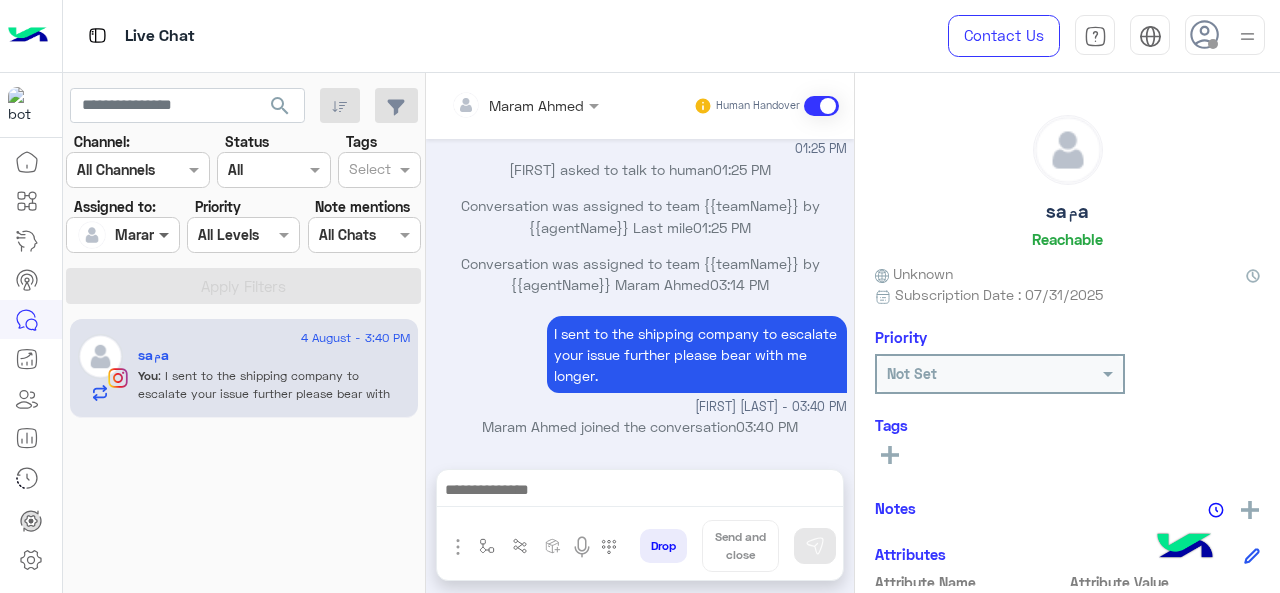click at bounding box center [166, 234] 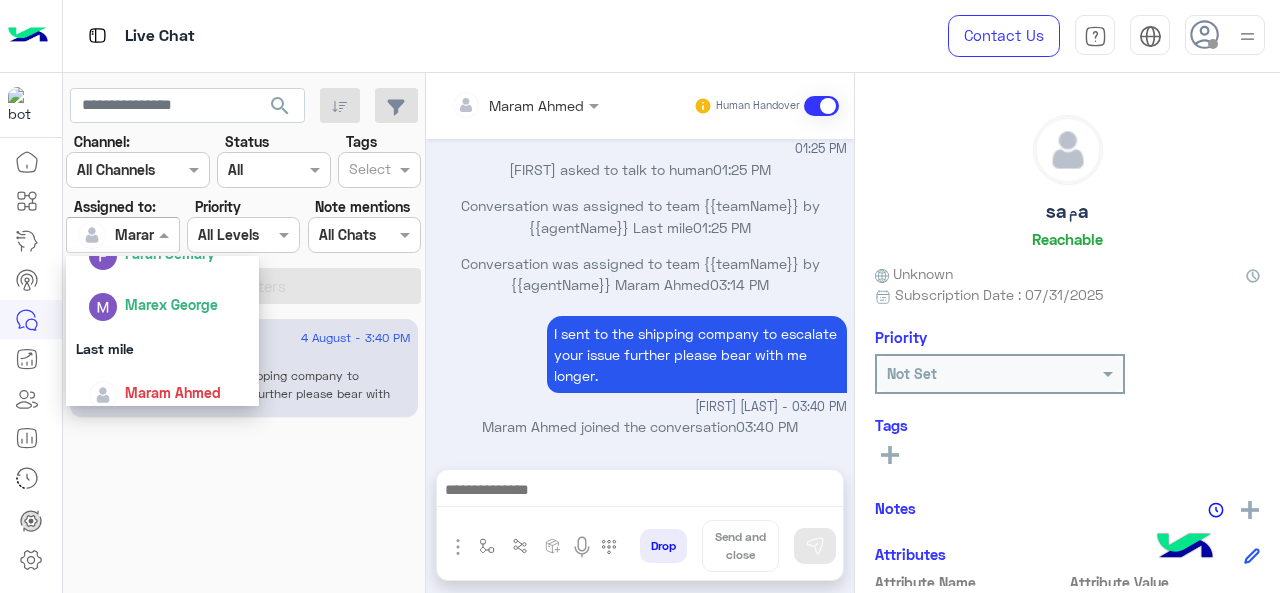 scroll, scrollTop: 392, scrollLeft: 0, axis: vertical 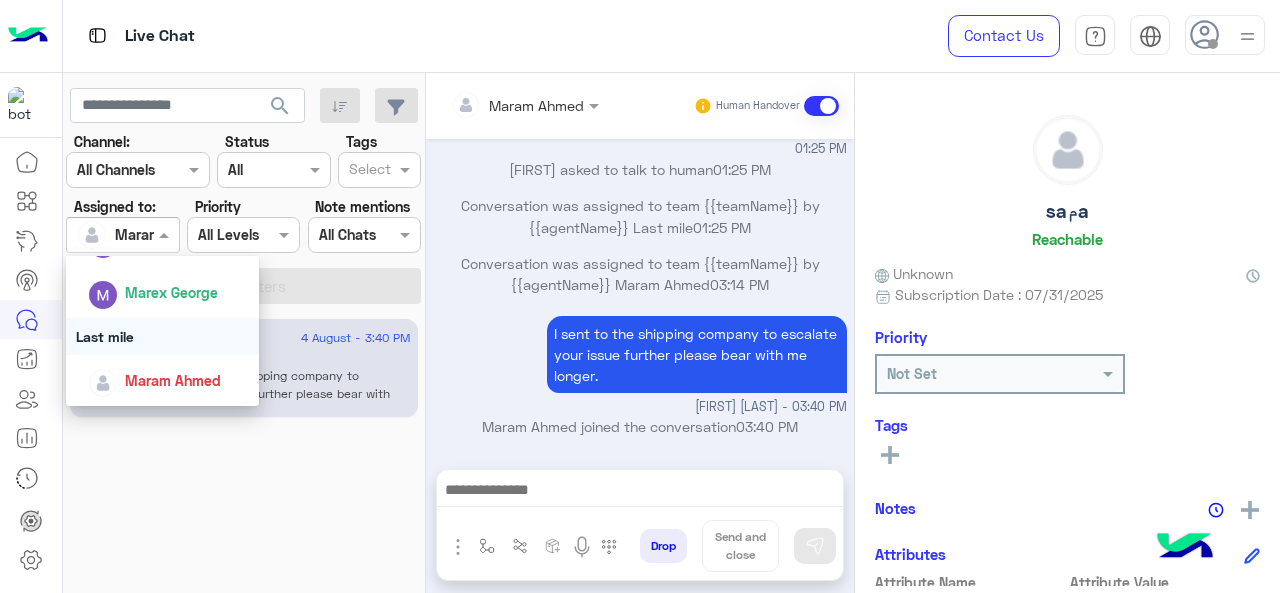click on "Last mile" at bounding box center (163, 336) 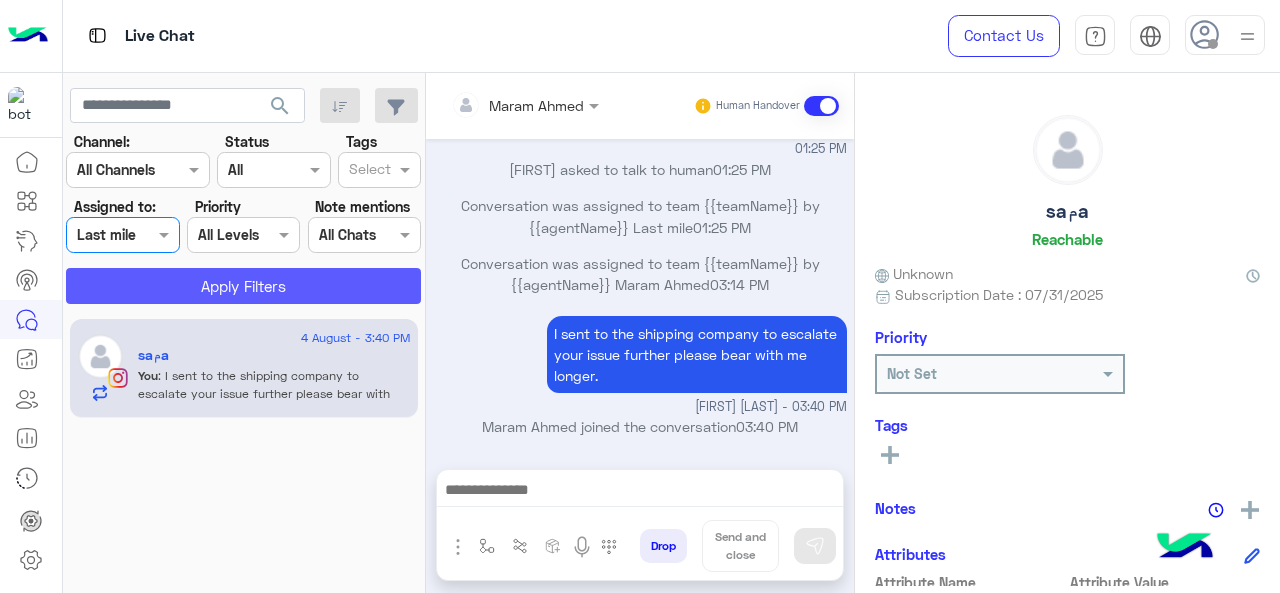 click on "Apply Filters" 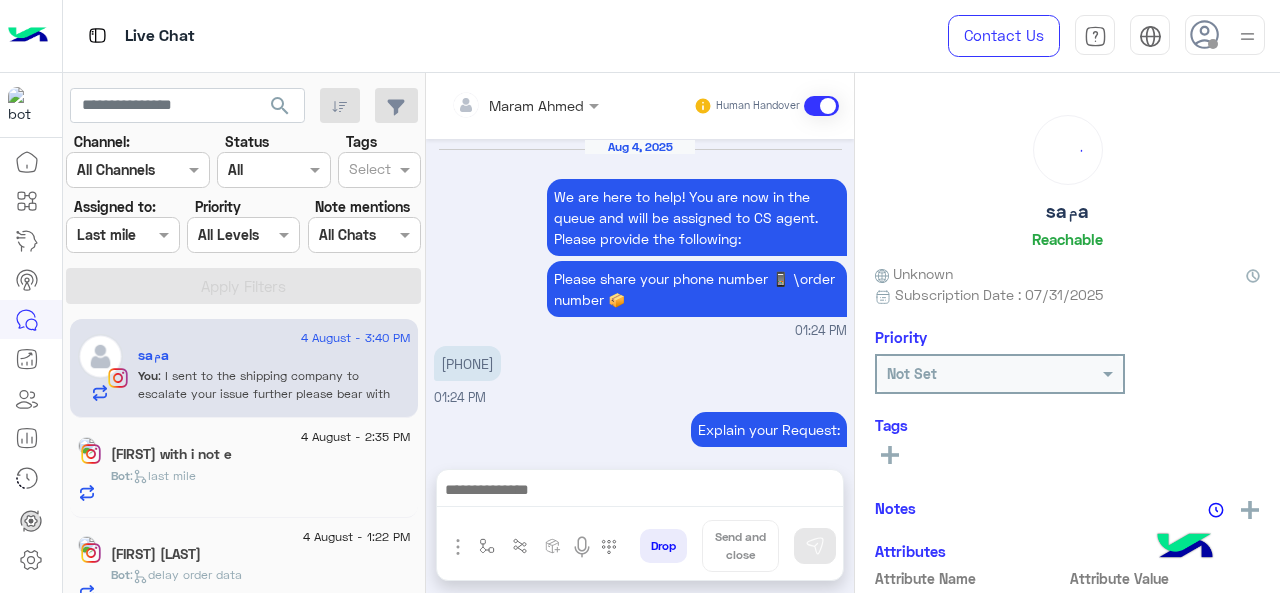 scroll, scrollTop: 689, scrollLeft: 0, axis: vertical 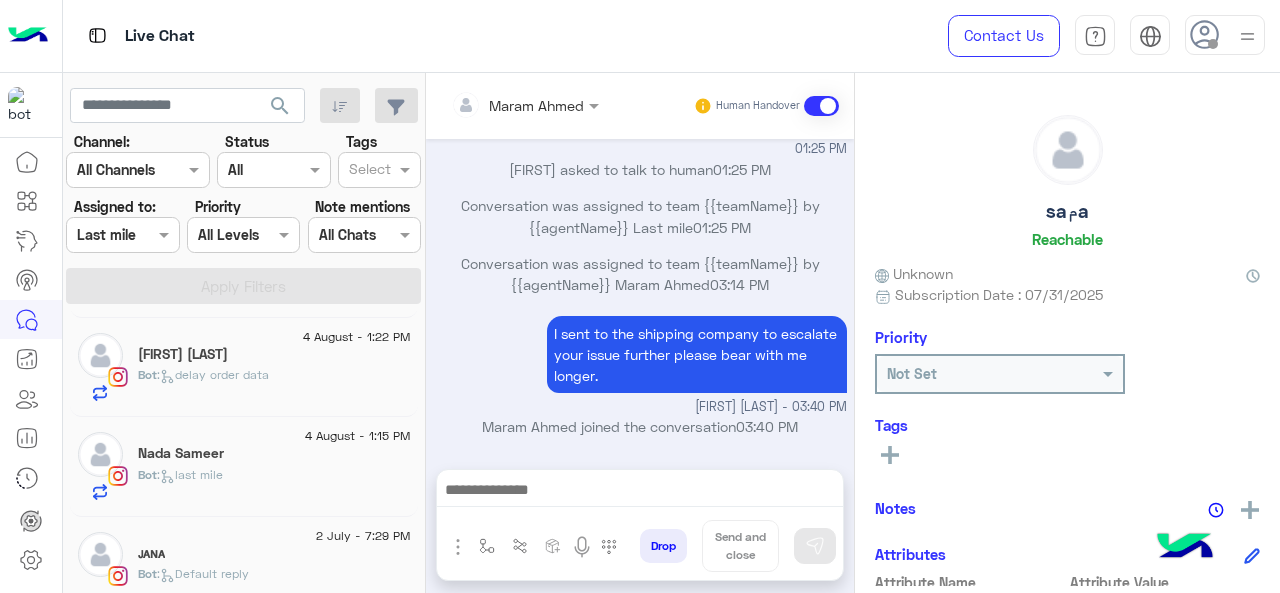 click on "Nada Sameer" 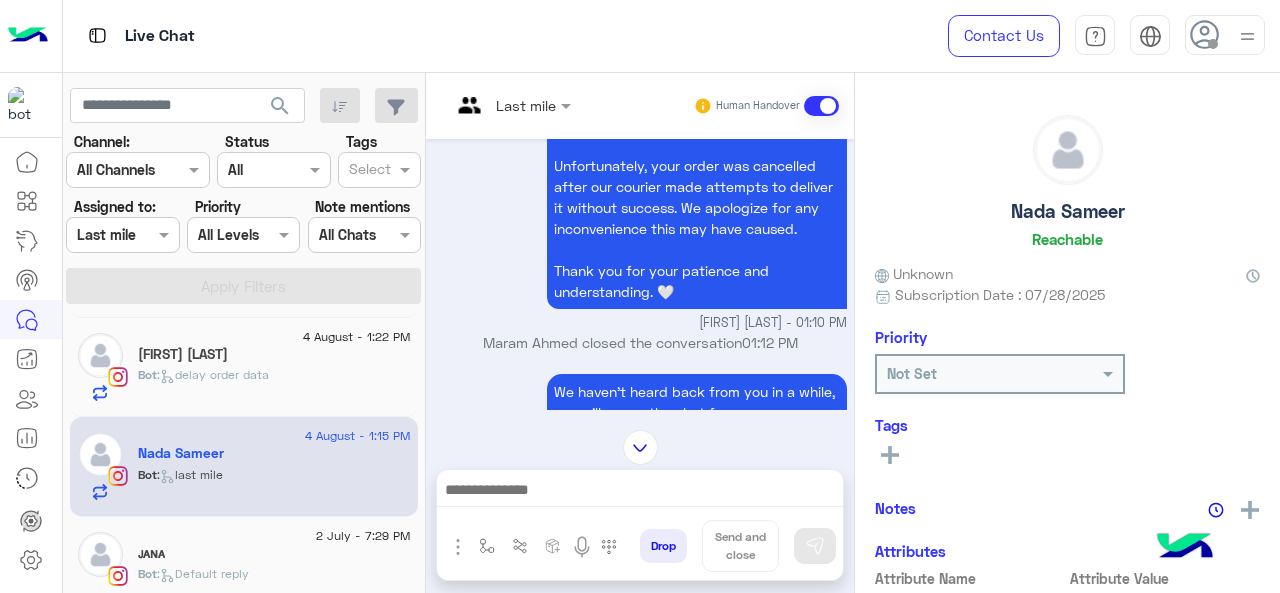 scroll, scrollTop: 145, scrollLeft: 0, axis: vertical 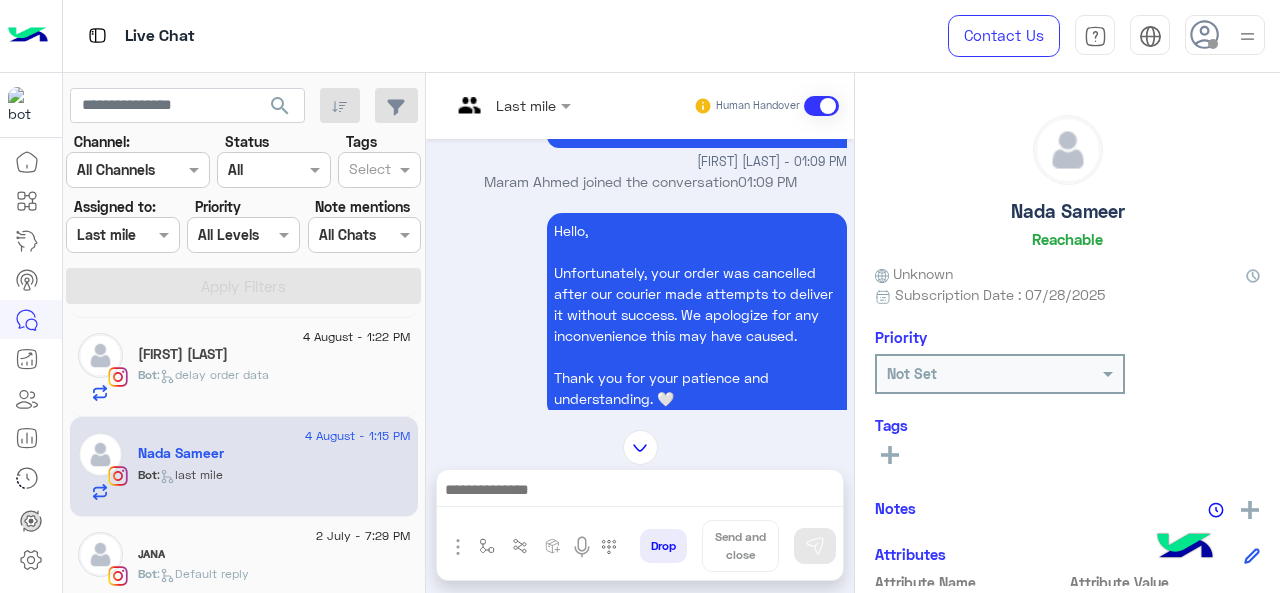 click on "Bot :   delay order data" 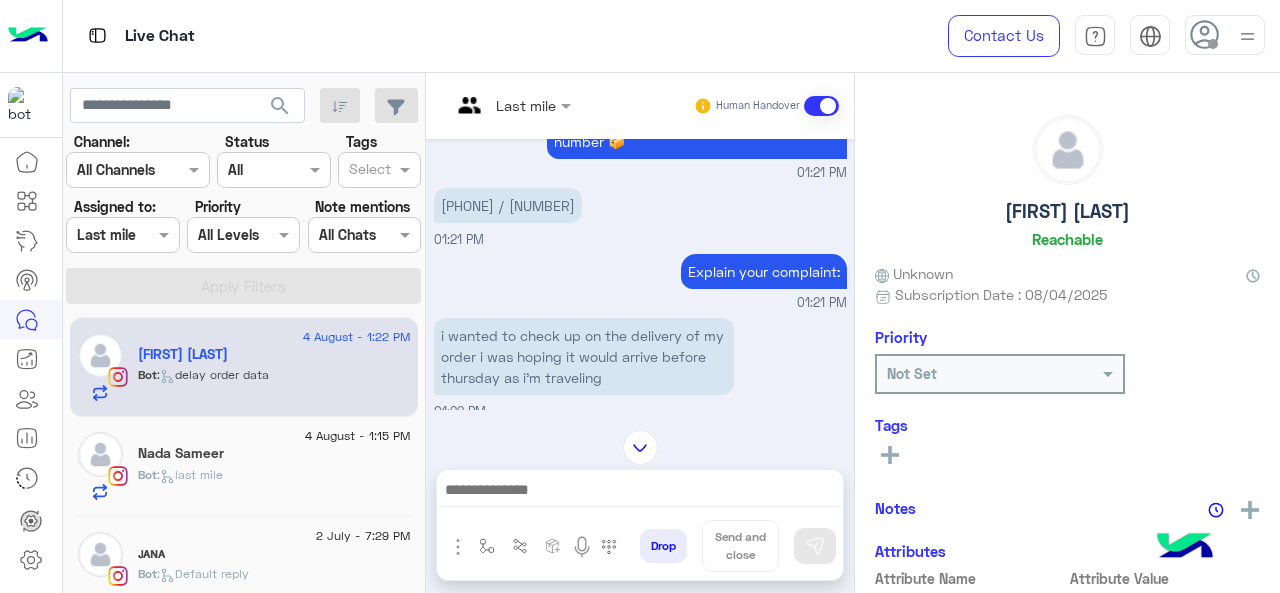 scroll, scrollTop: 607, scrollLeft: 0, axis: vertical 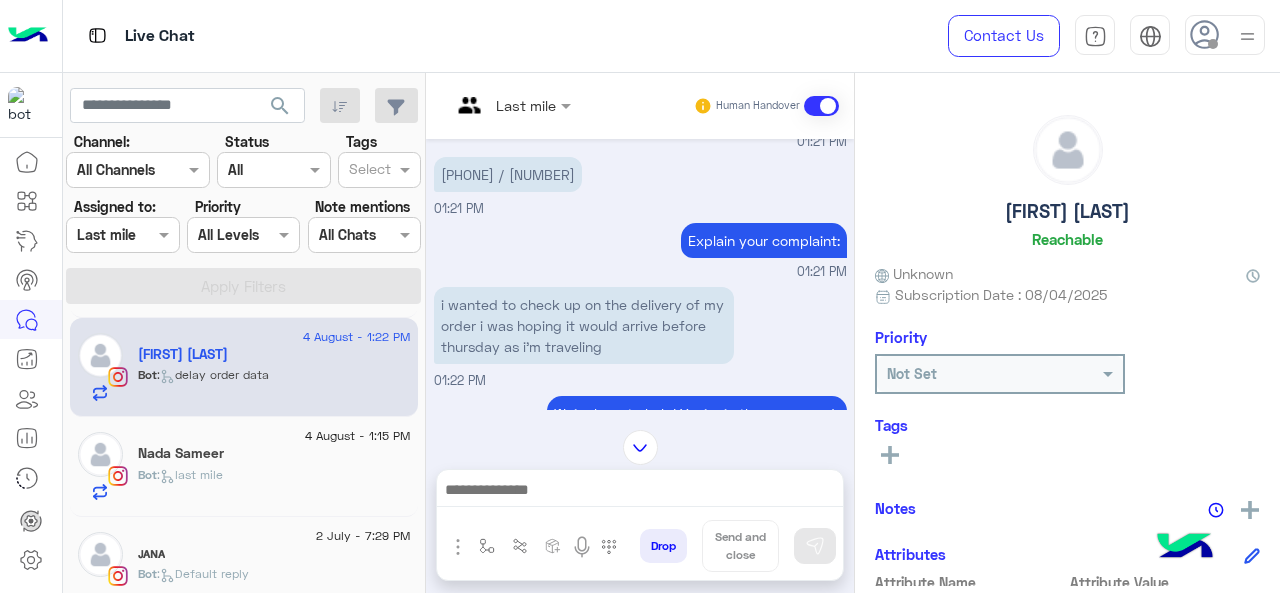 click at bounding box center [487, 105] 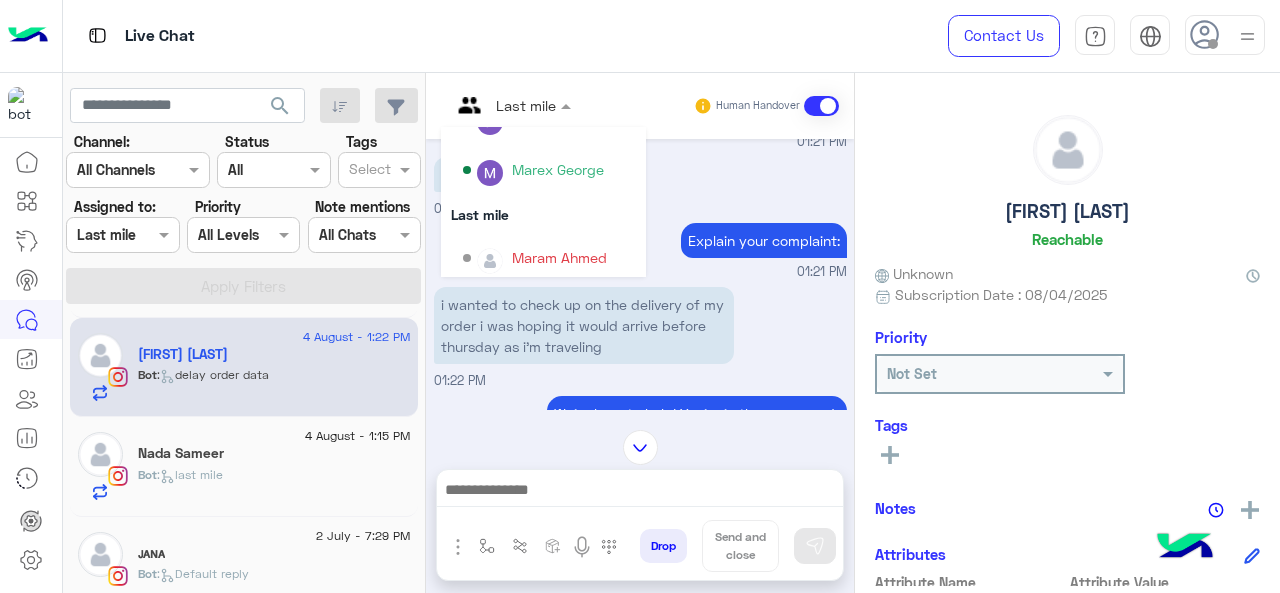 scroll, scrollTop: 354, scrollLeft: 0, axis: vertical 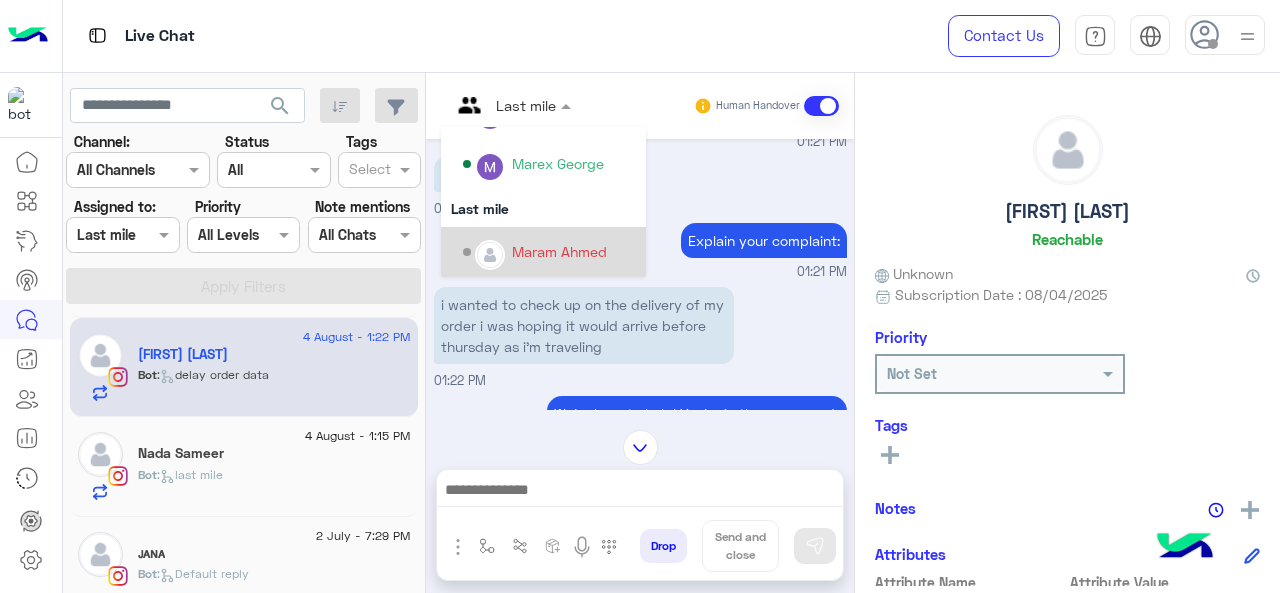 click on "Maram Ahmed" at bounding box center [559, 251] 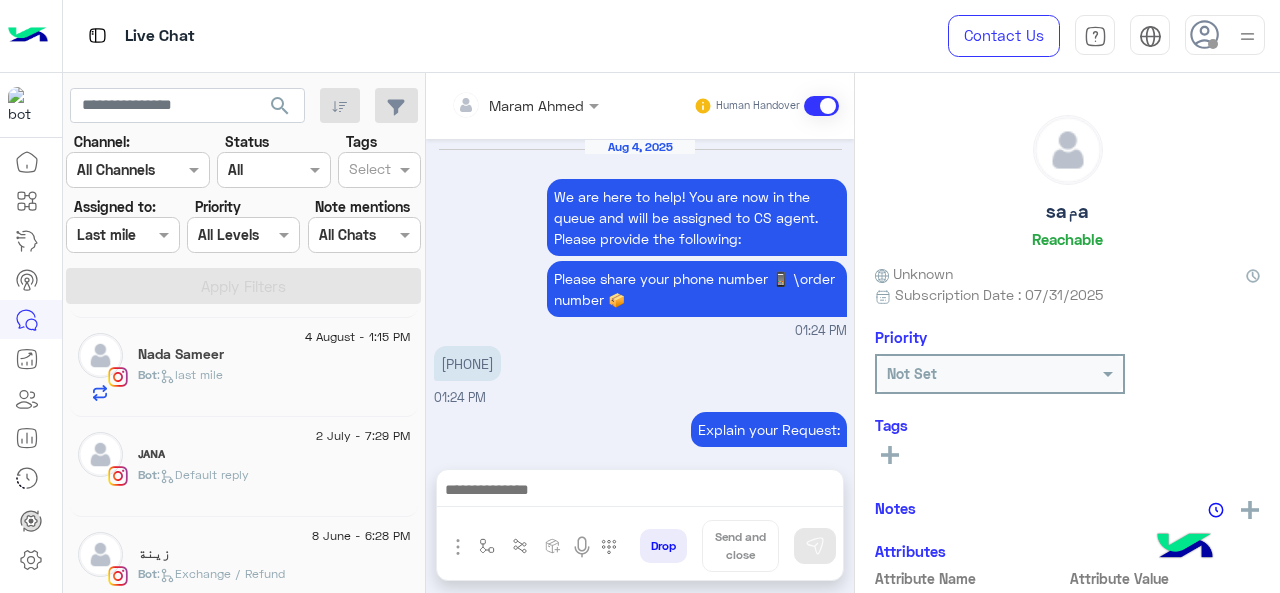 scroll, scrollTop: 689, scrollLeft: 0, axis: vertical 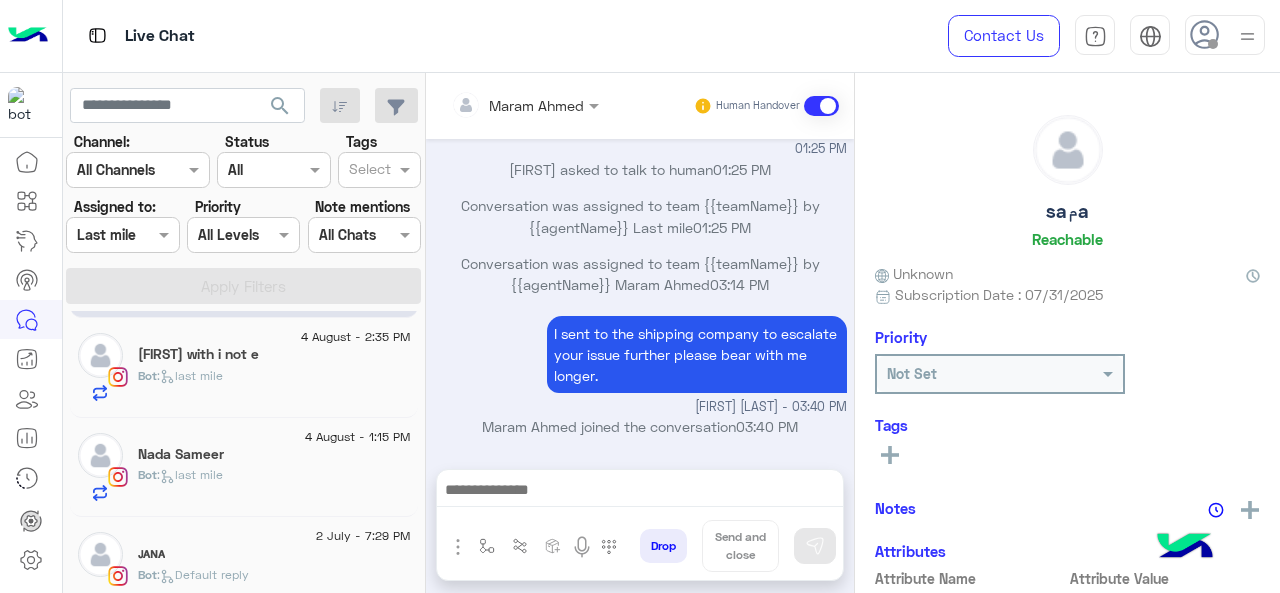 click on "Bot :   last mile" 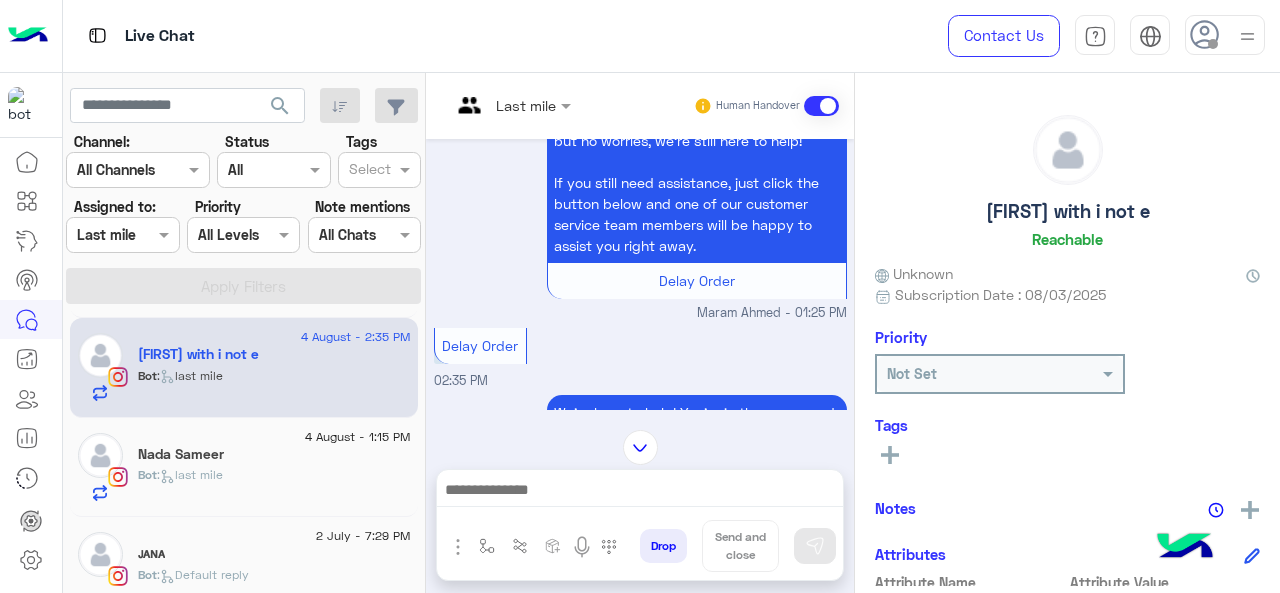 scroll, scrollTop: 345, scrollLeft: 0, axis: vertical 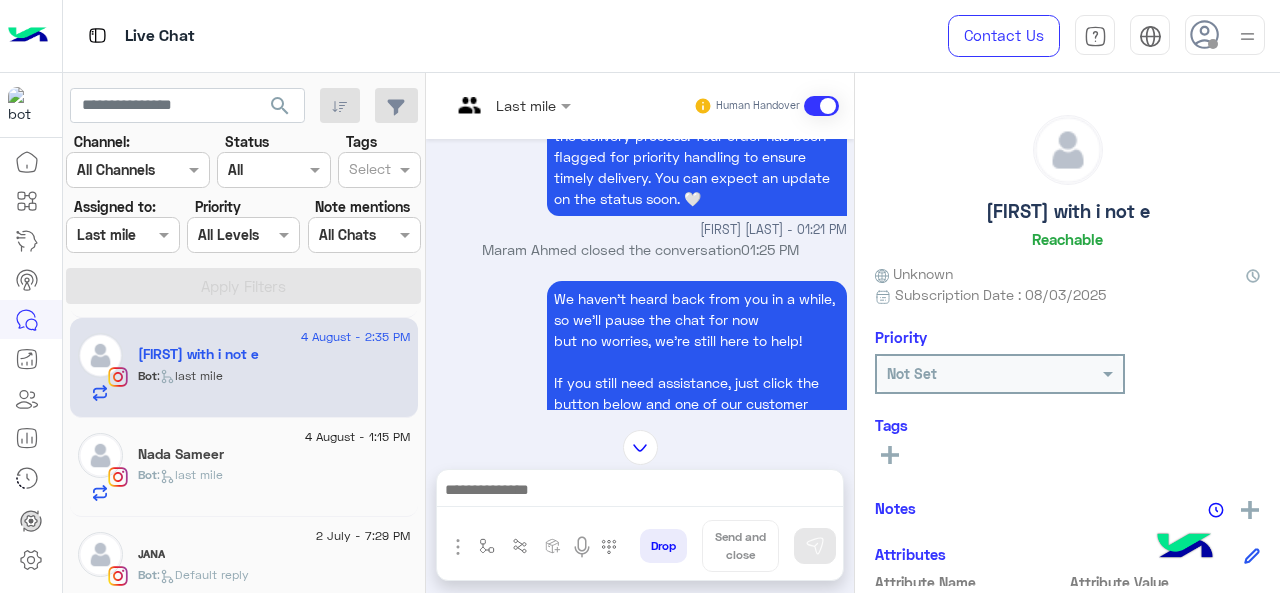 click on ":   last mile" 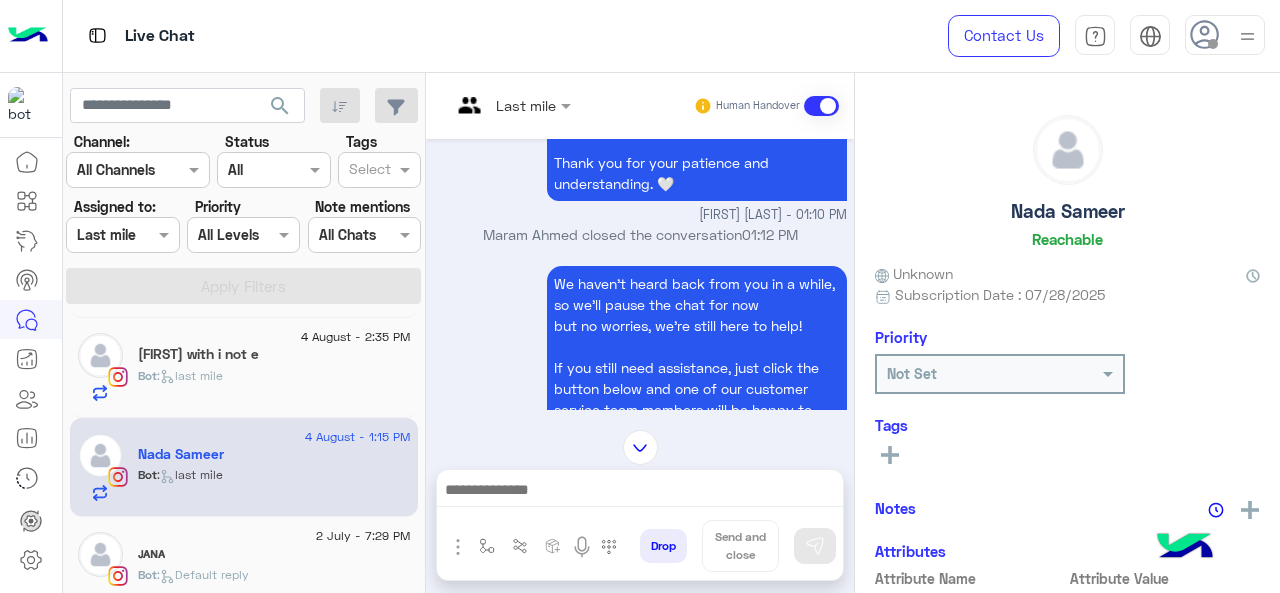 scroll, scrollTop: 345, scrollLeft: 0, axis: vertical 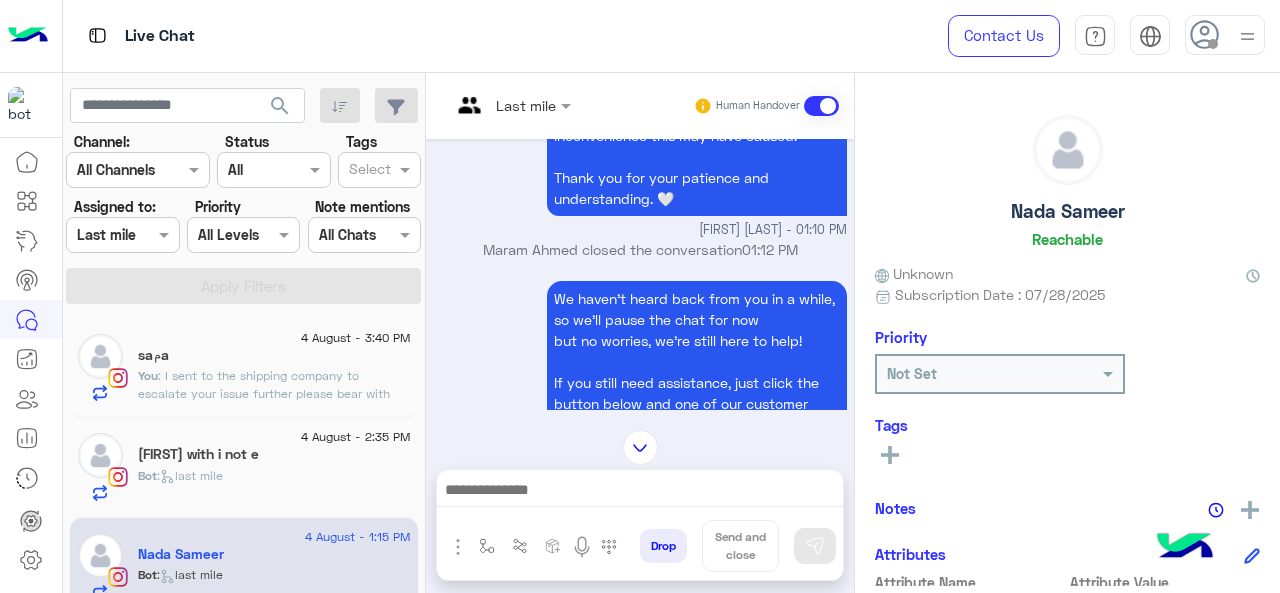 click on ": I sent to the shipping company to escalate your issue further please bear with me longer." 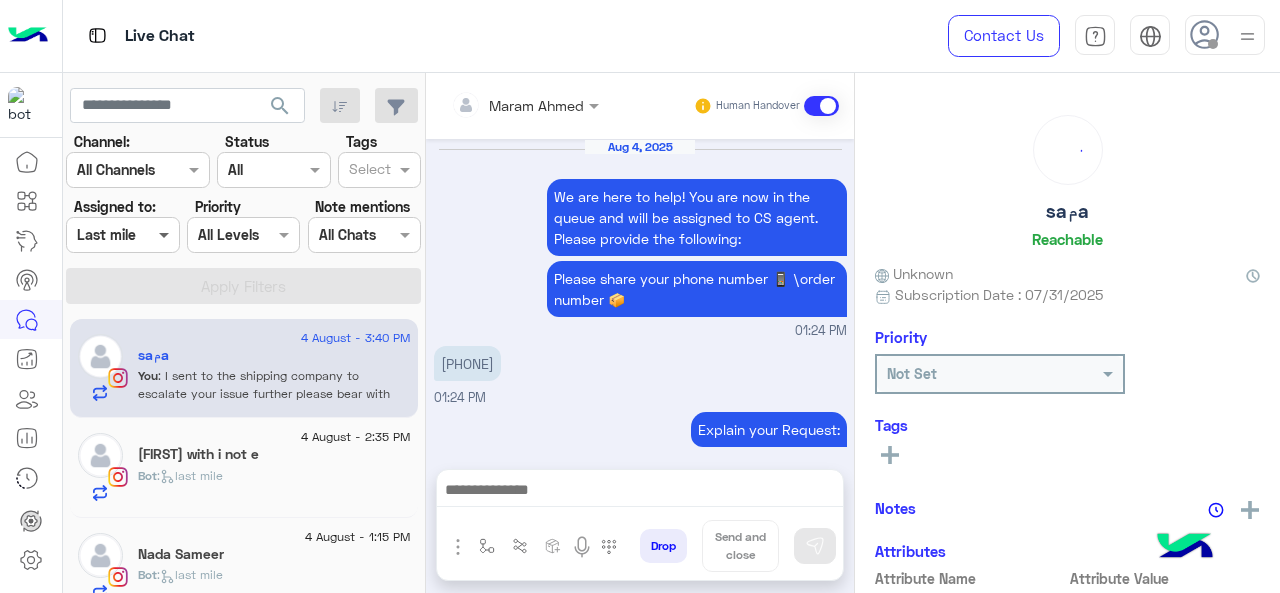 scroll, scrollTop: 689, scrollLeft: 0, axis: vertical 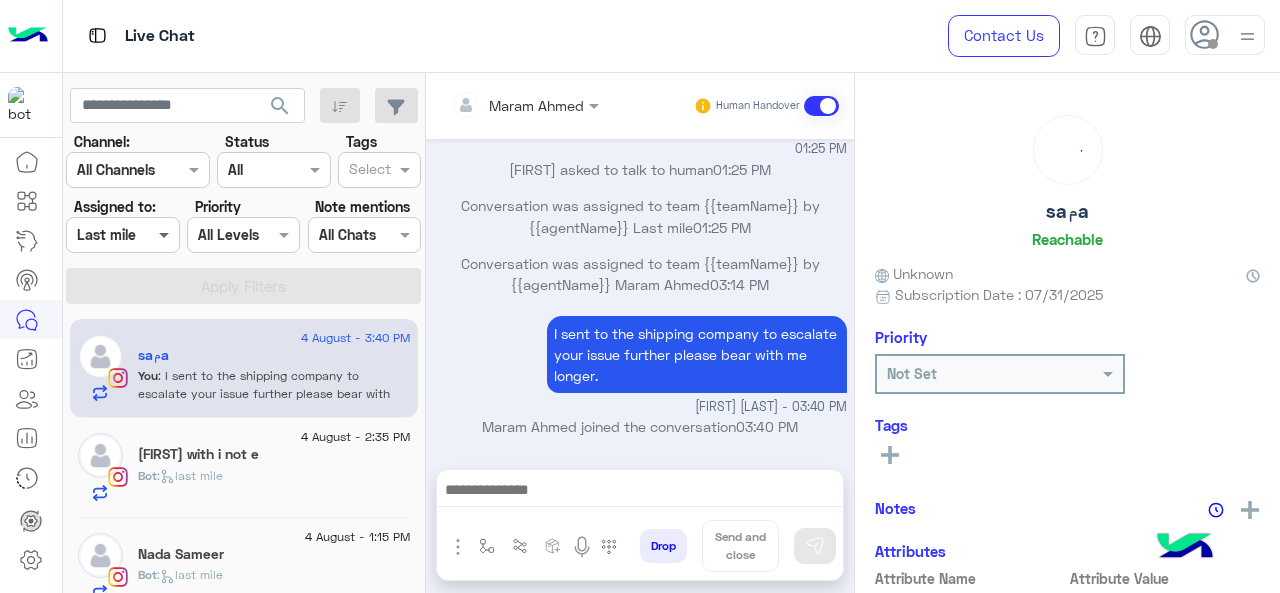 click at bounding box center [166, 234] 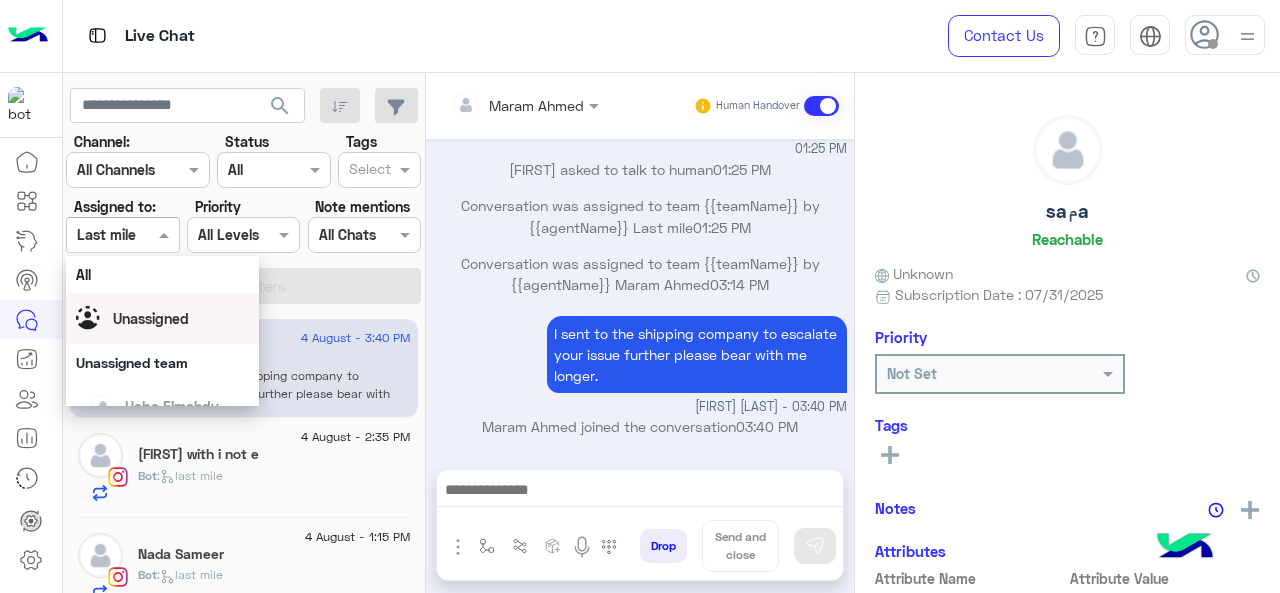 scroll, scrollTop: 392, scrollLeft: 0, axis: vertical 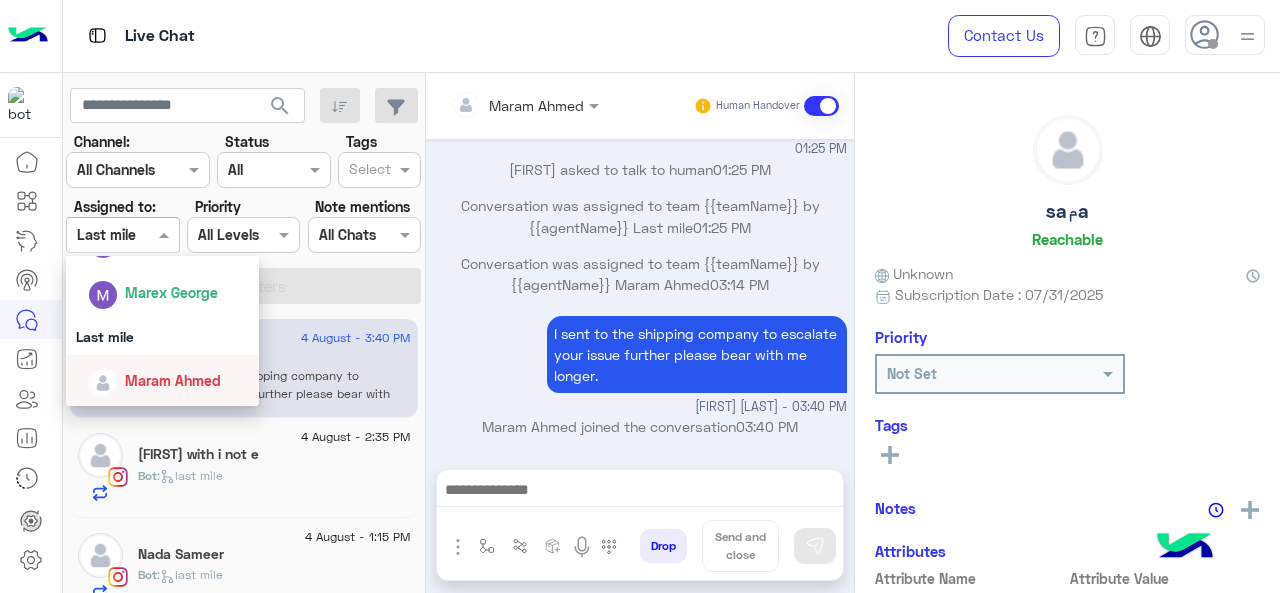 click on "Maram Ahmed" at bounding box center (173, 380) 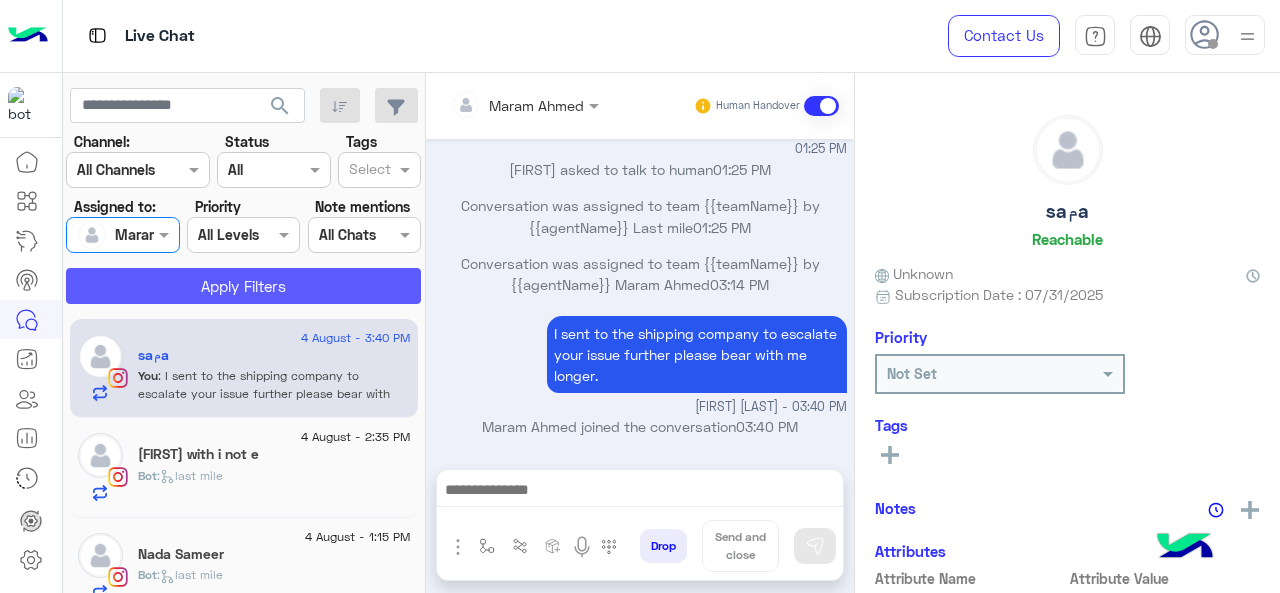 click on "Apply Filters" 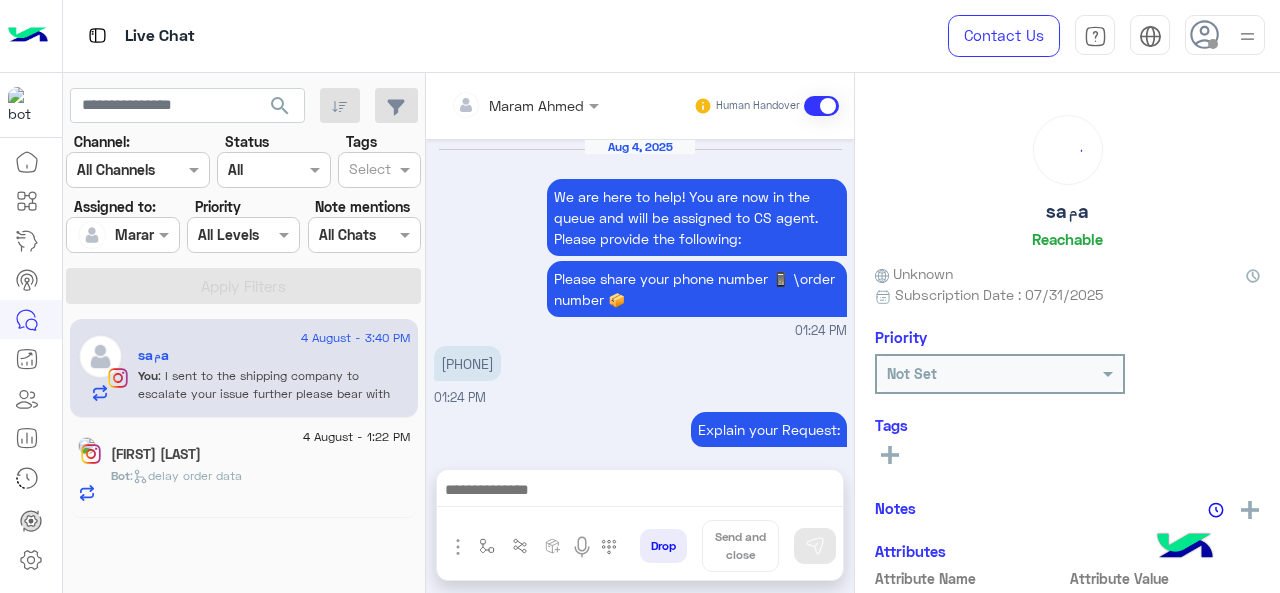 scroll, scrollTop: 689, scrollLeft: 0, axis: vertical 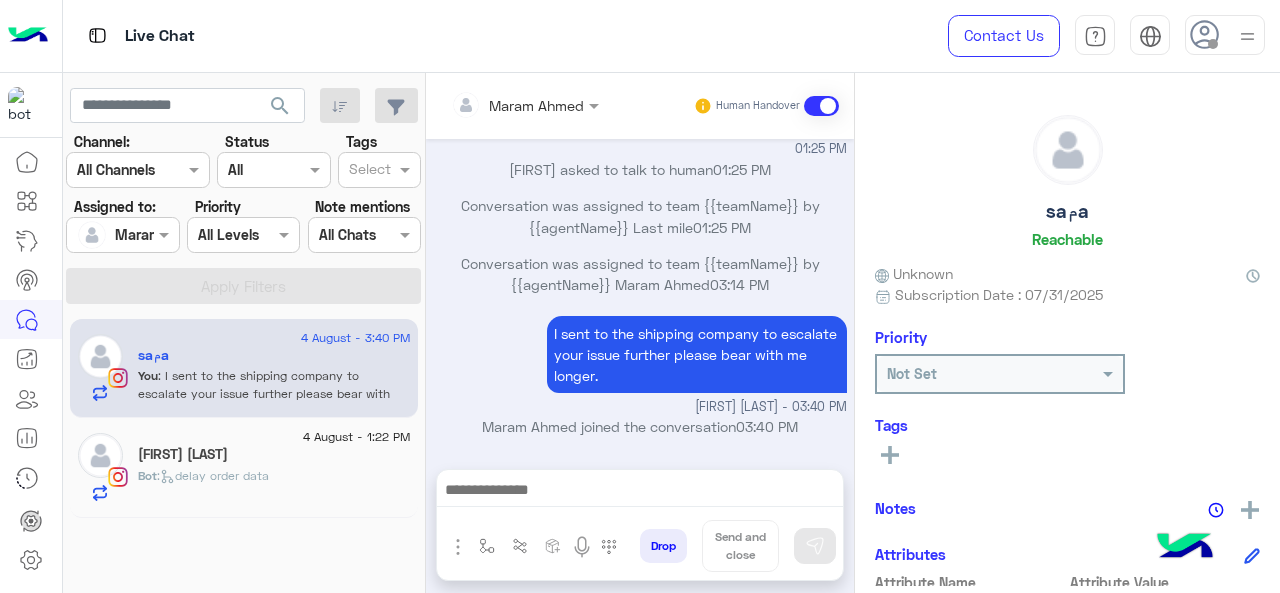 click on "Bot :   delay order data" 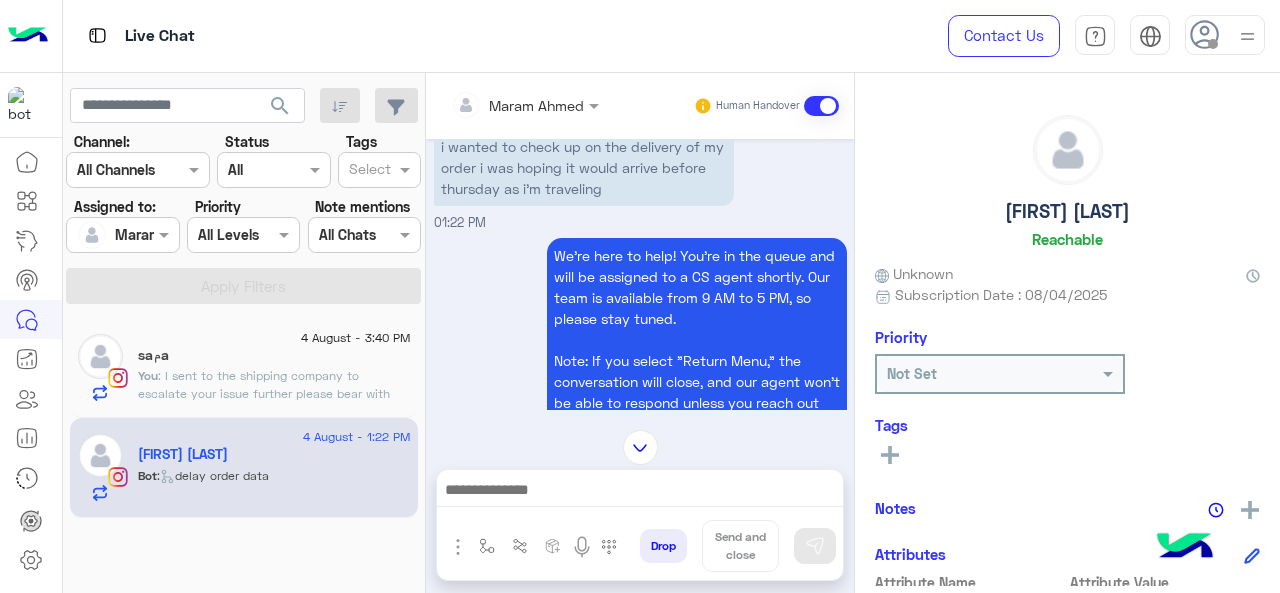 scroll, scrollTop: 497, scrollLeft: 0, axis: vertical 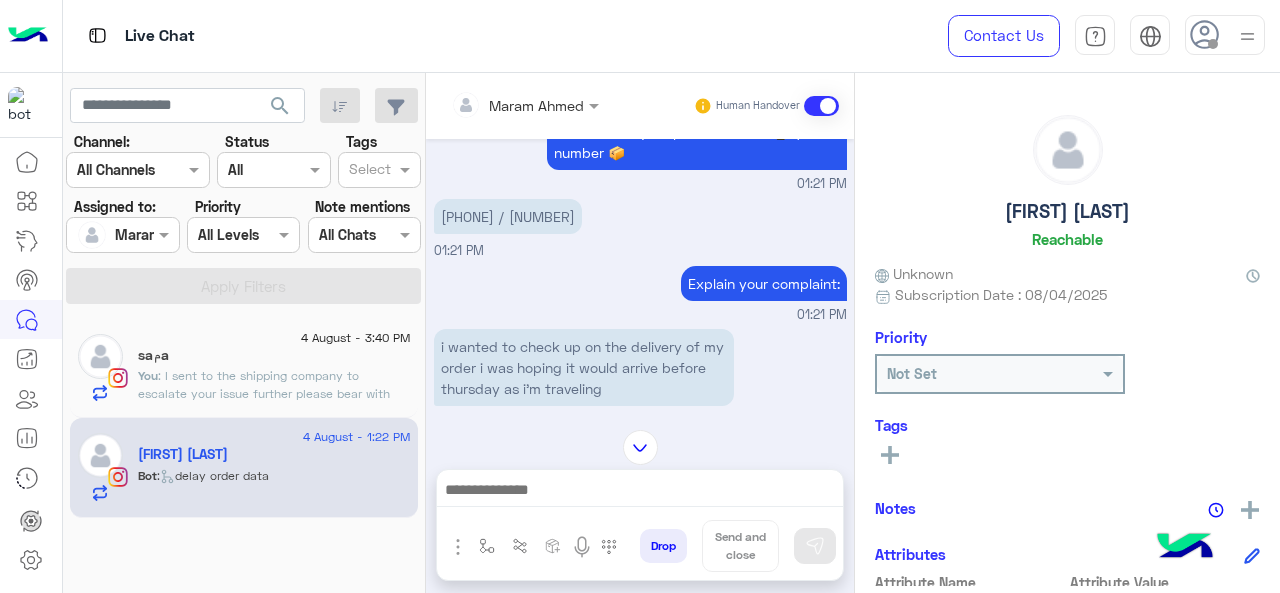 click on "01097189848 / 117641" at bounding box center [508, 216] 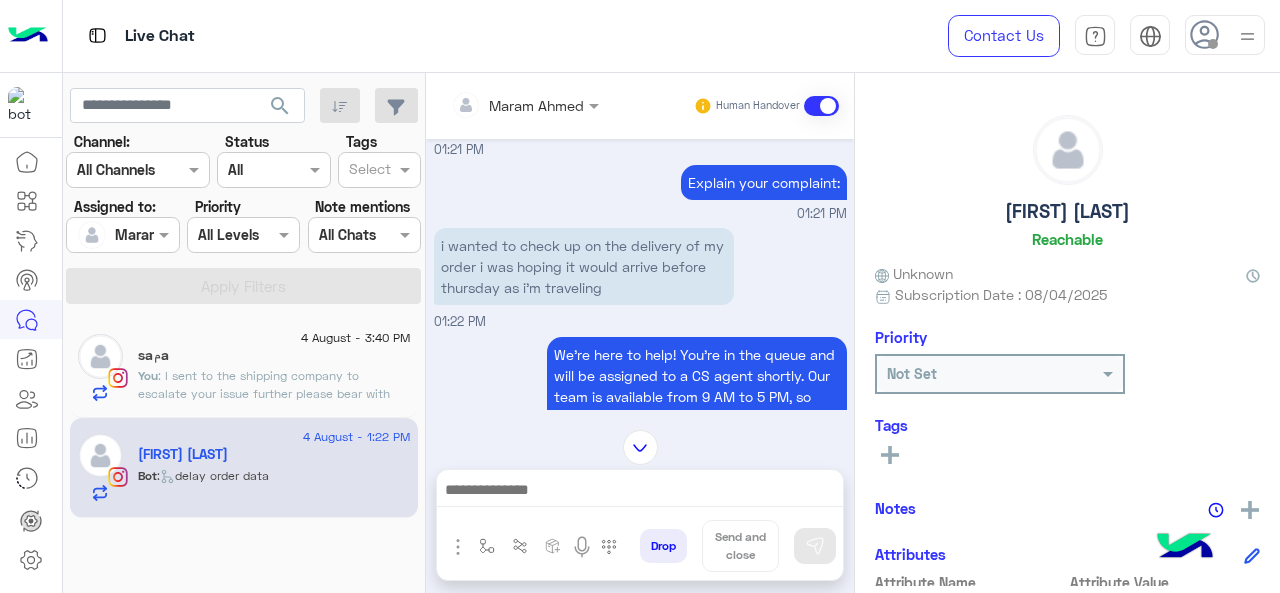 scroll, scrollTop: 398, scrollLeft: 0, axis: vertical 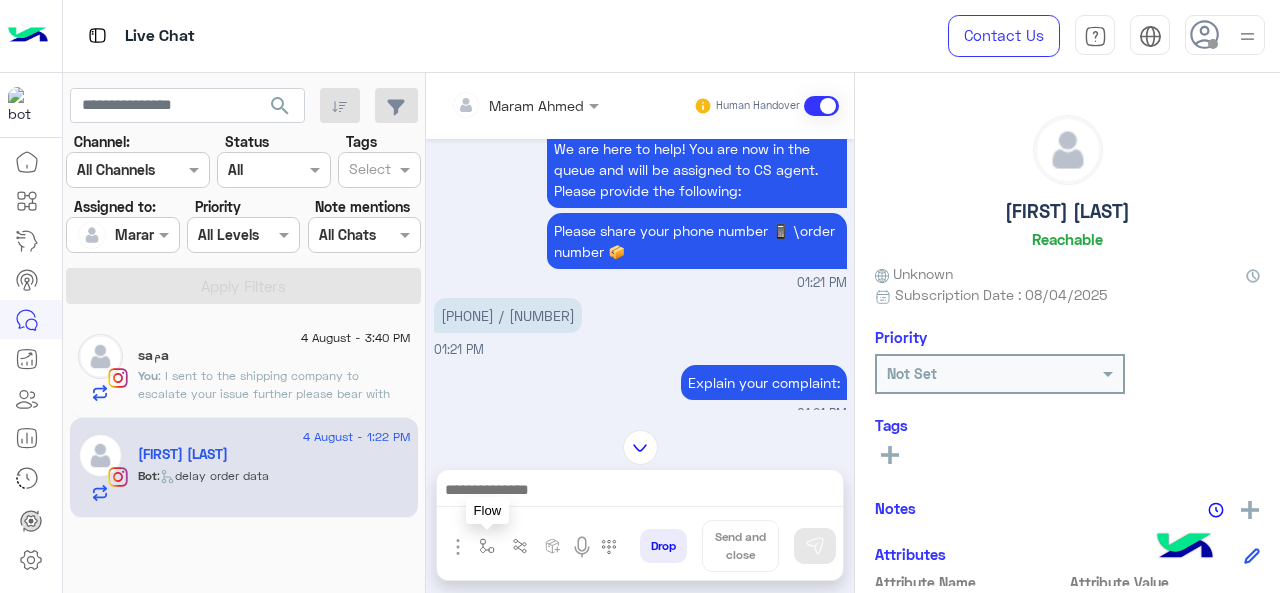click at bounding box center [487, 546] 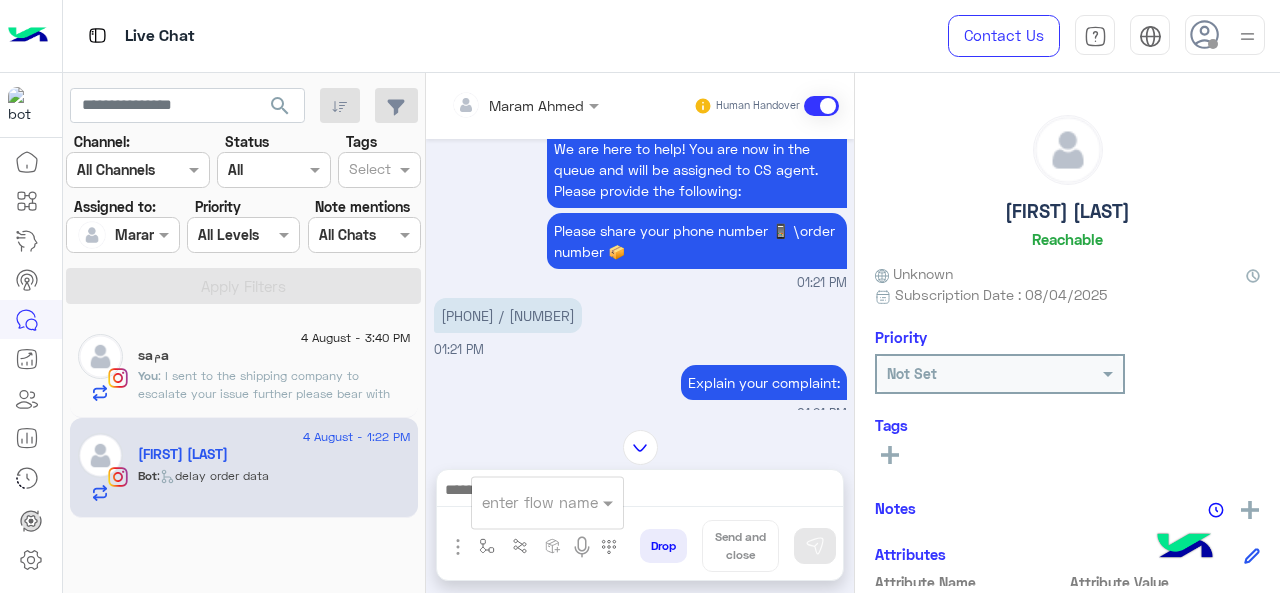 click at bounding box center [523, 502] 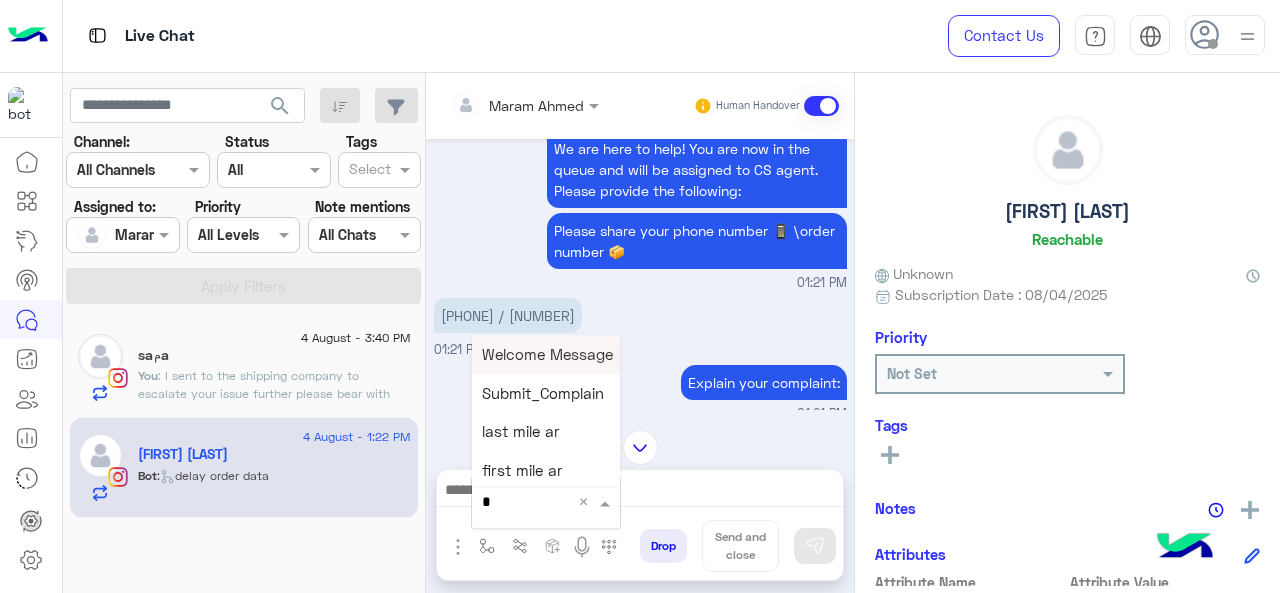 type on "*" 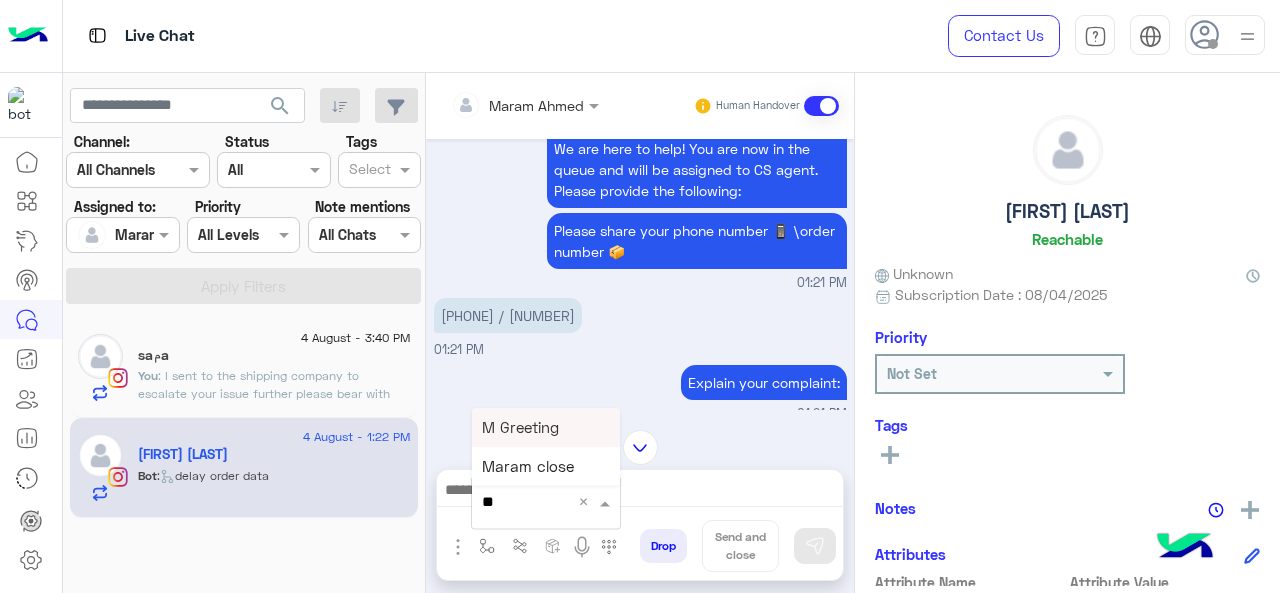 drag, startPoint x: 550, startPoint y: 437, endPoint x: 574, endPoint y: 441, distance: 24.33105 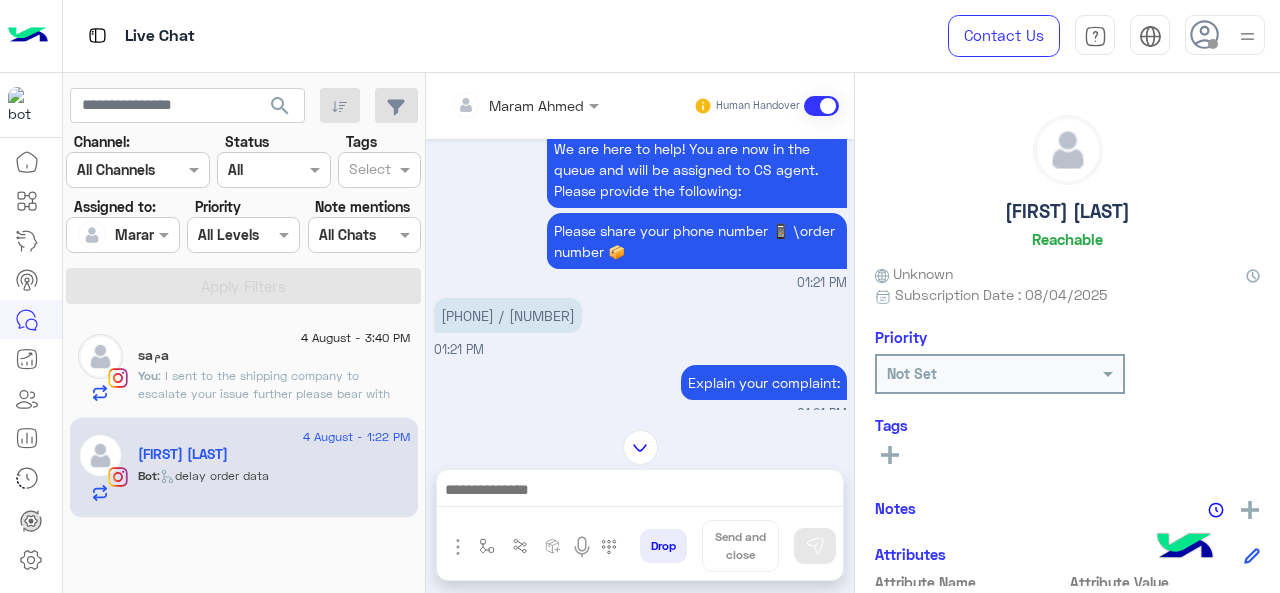 scroll, scrollTop: 78, scrollLeft: 0, axis: vertical 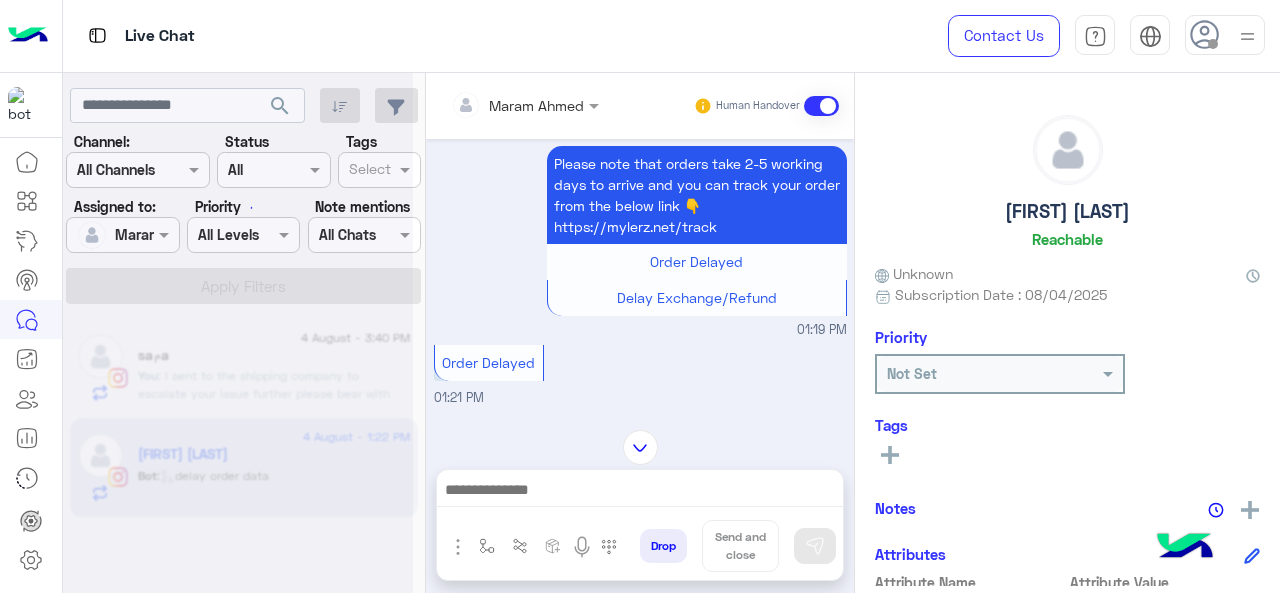 type on "**********" 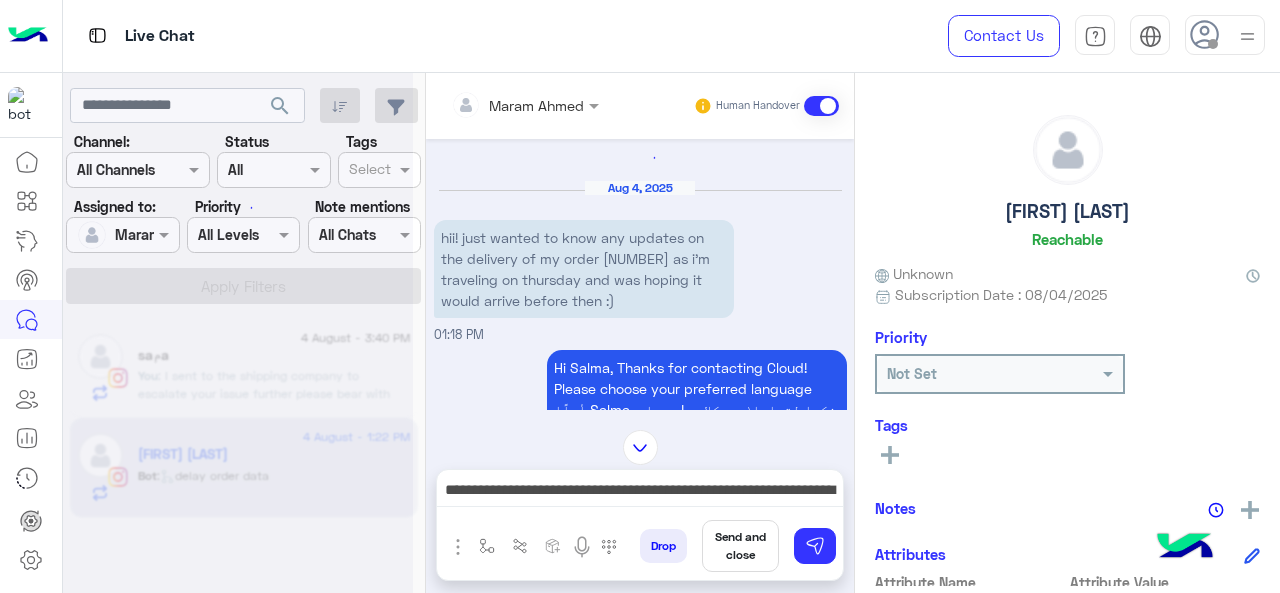 scroll, scrollTop: 0, scrollLeft: 0, axis: both 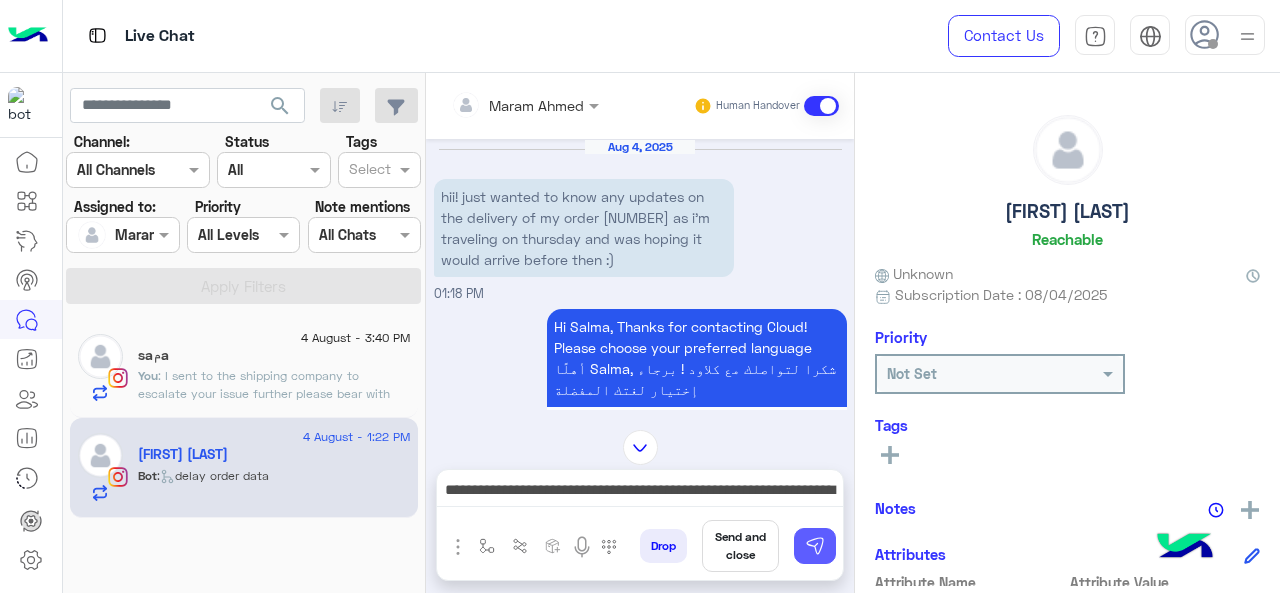click at bounding box center [815, 546] 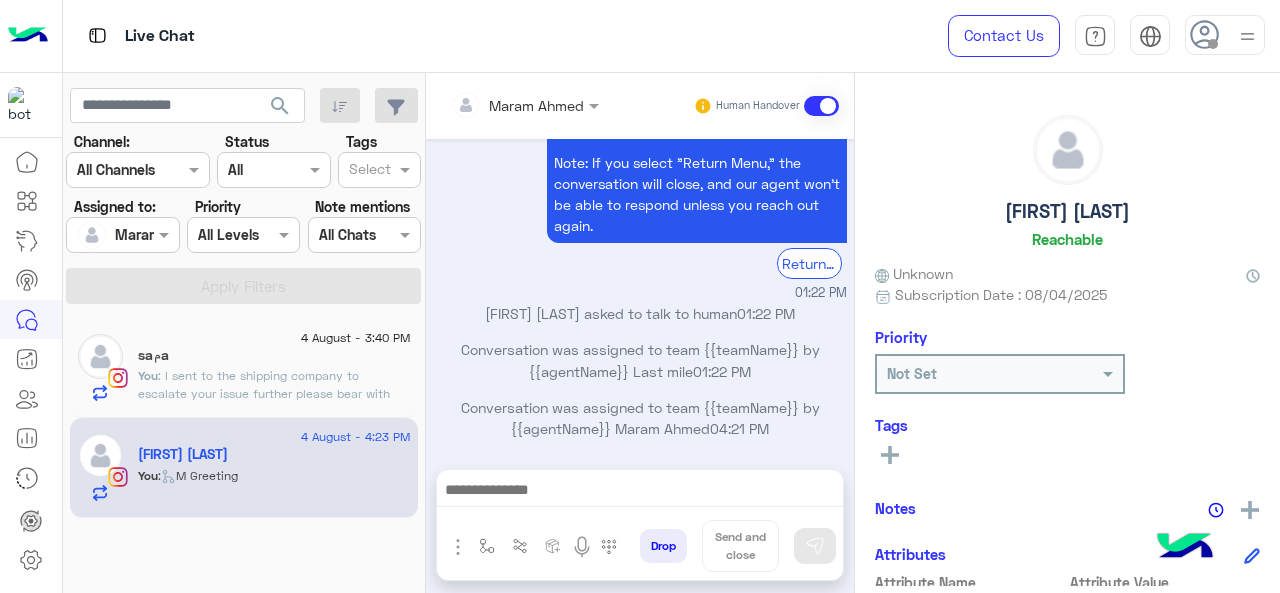 scroll, scrollTop: 1684, scrollLeft: 0, axis: vertical 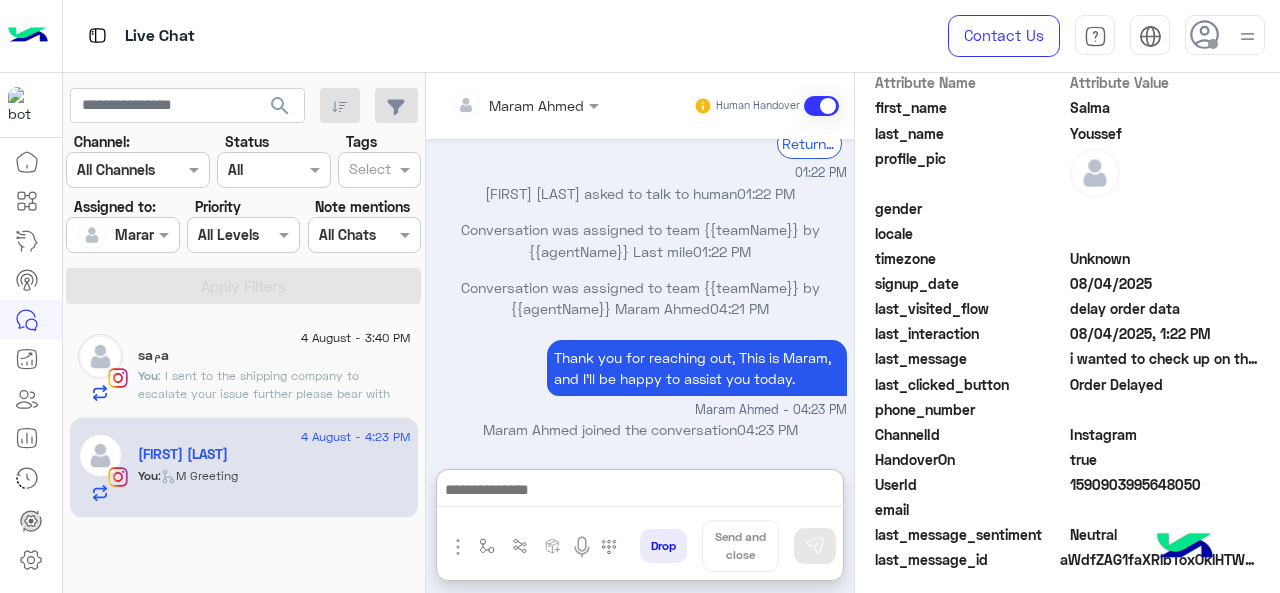 click at bounding box center [640, 492] 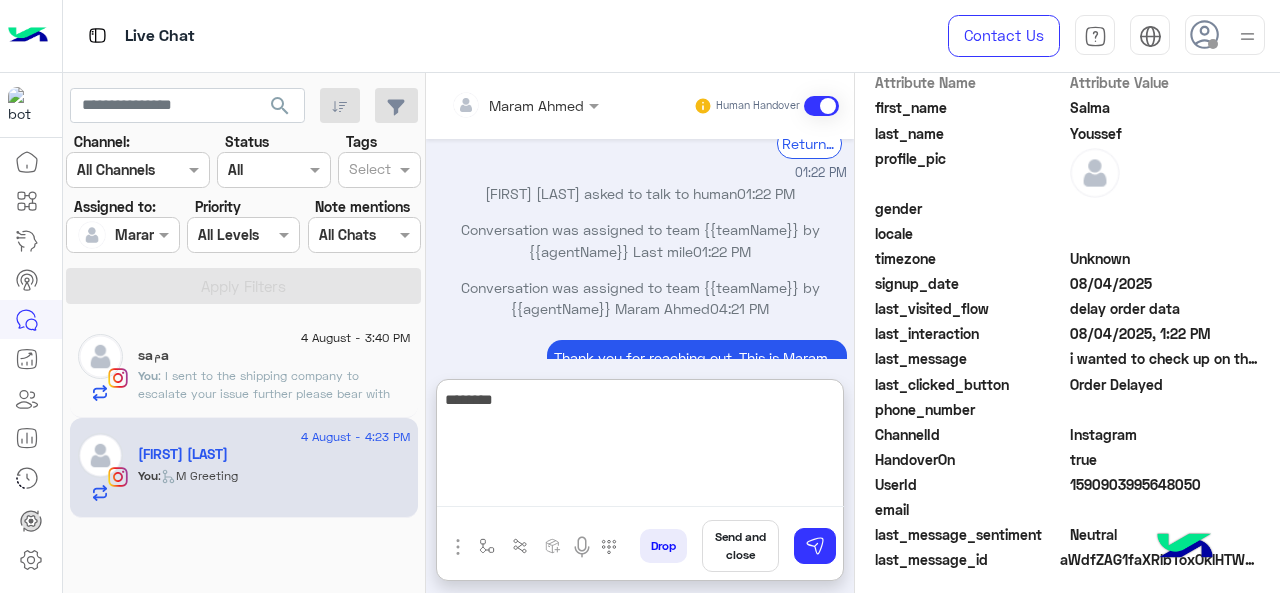 paste on "**********" 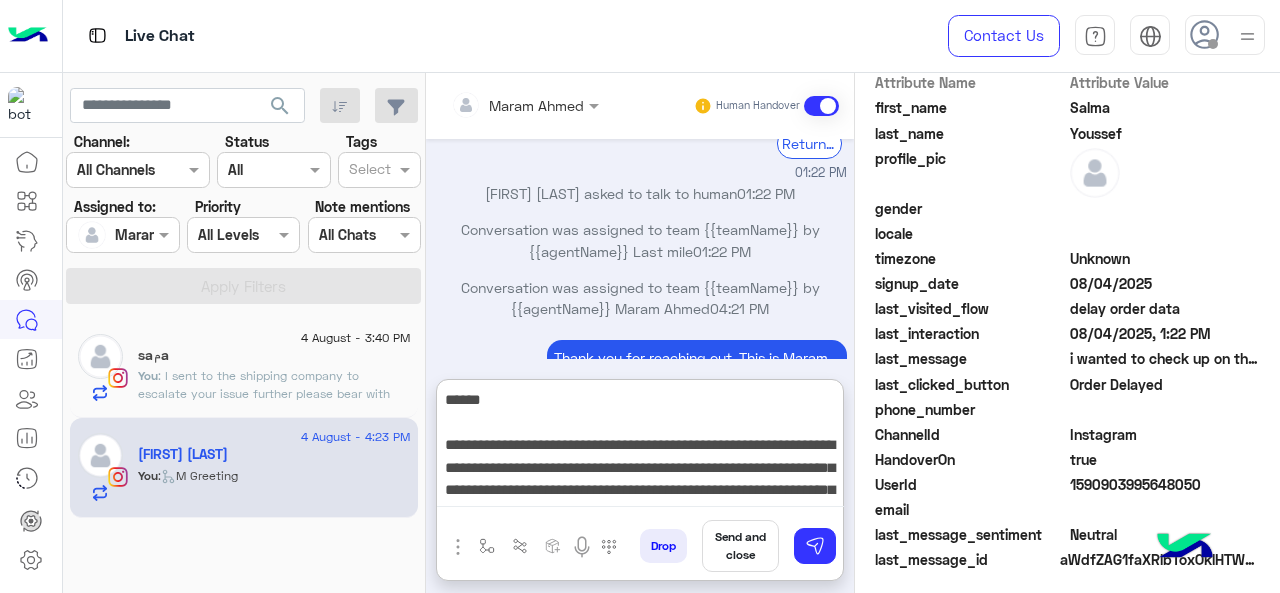 scroll, scrollTop: 60, scrollLeft: 0, axis: vertical 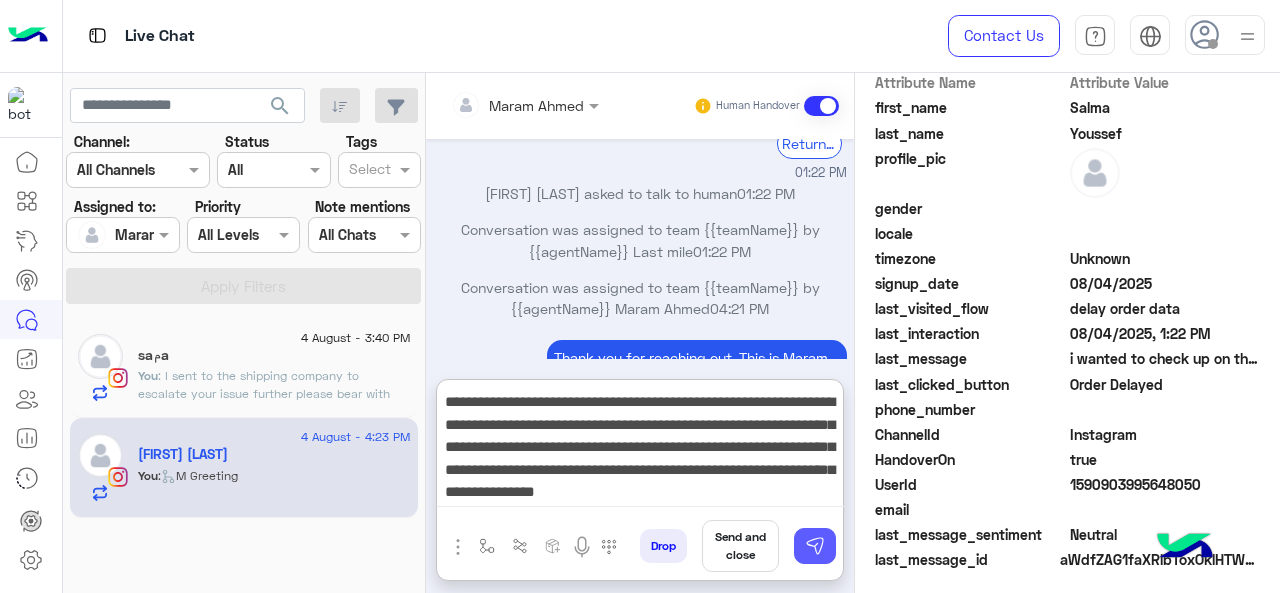 type on "**********" 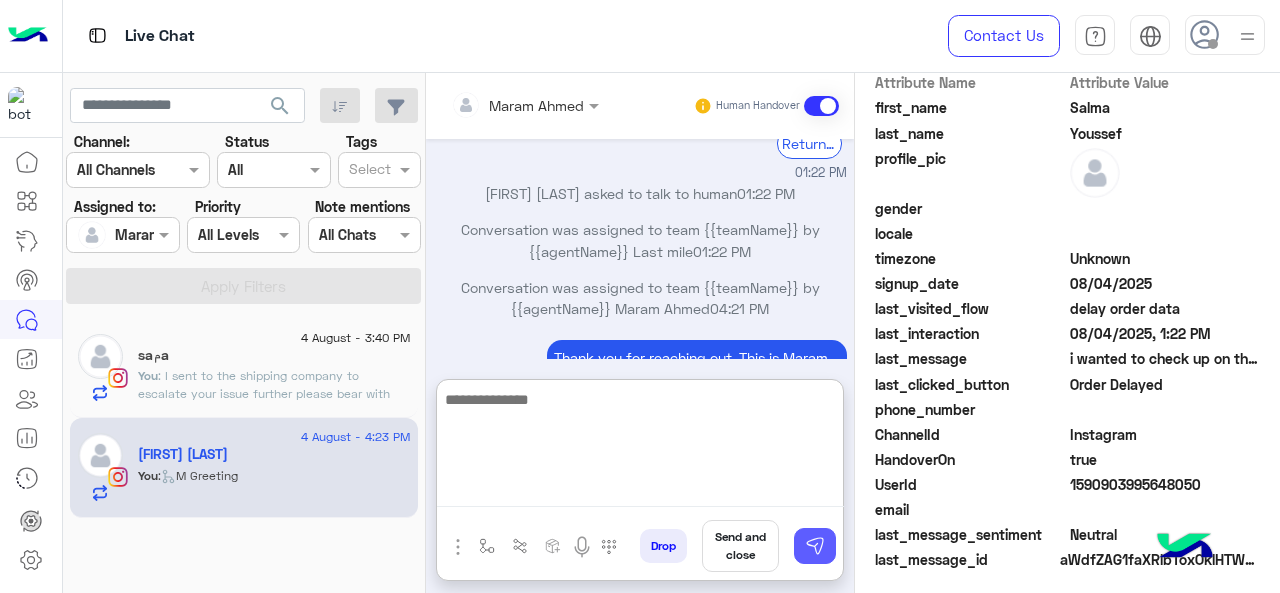 scroll, scrollTop: 0, scrollLeft: 0, axis: both 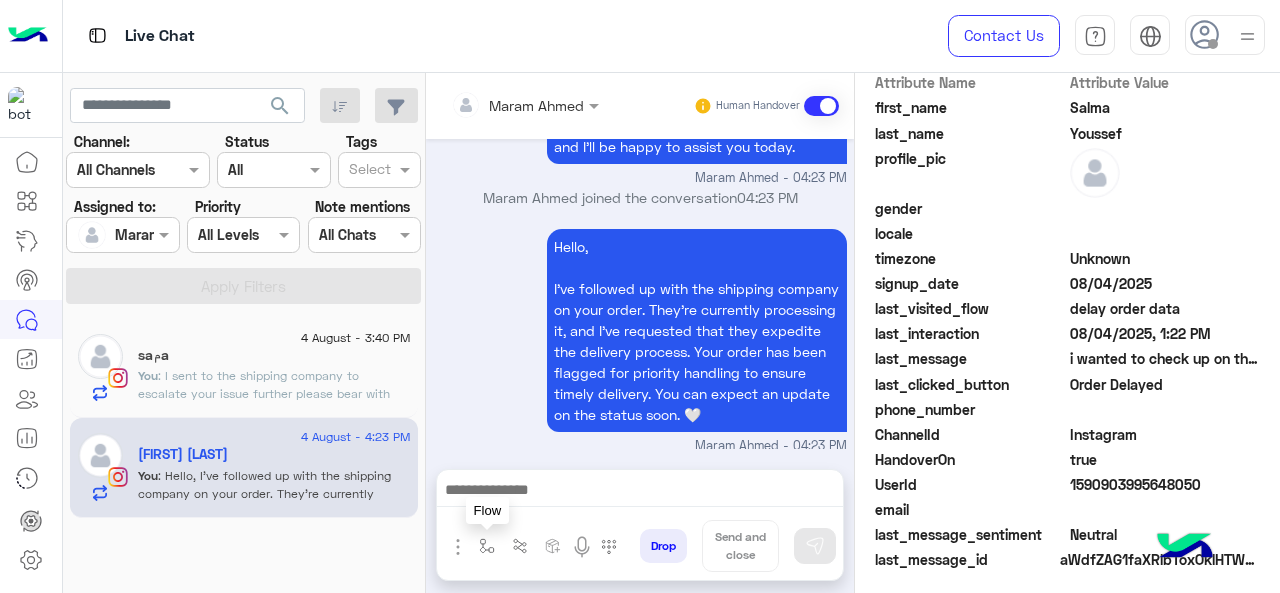 click at bounding box center [487, 546] 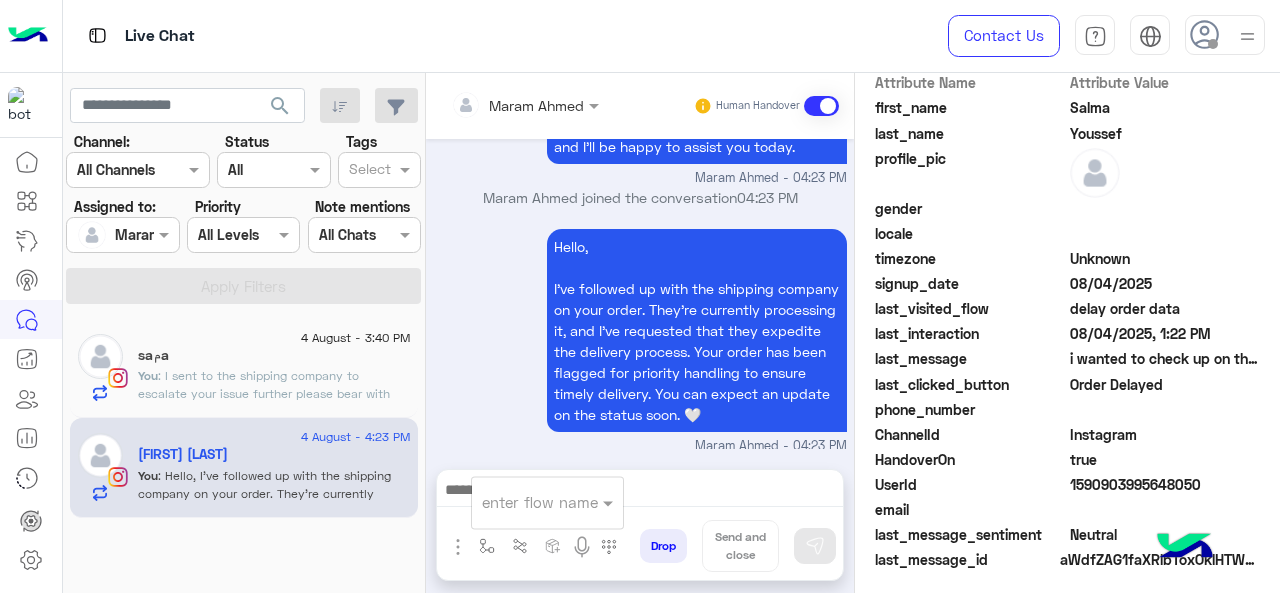click at bounding box center (523, 502) 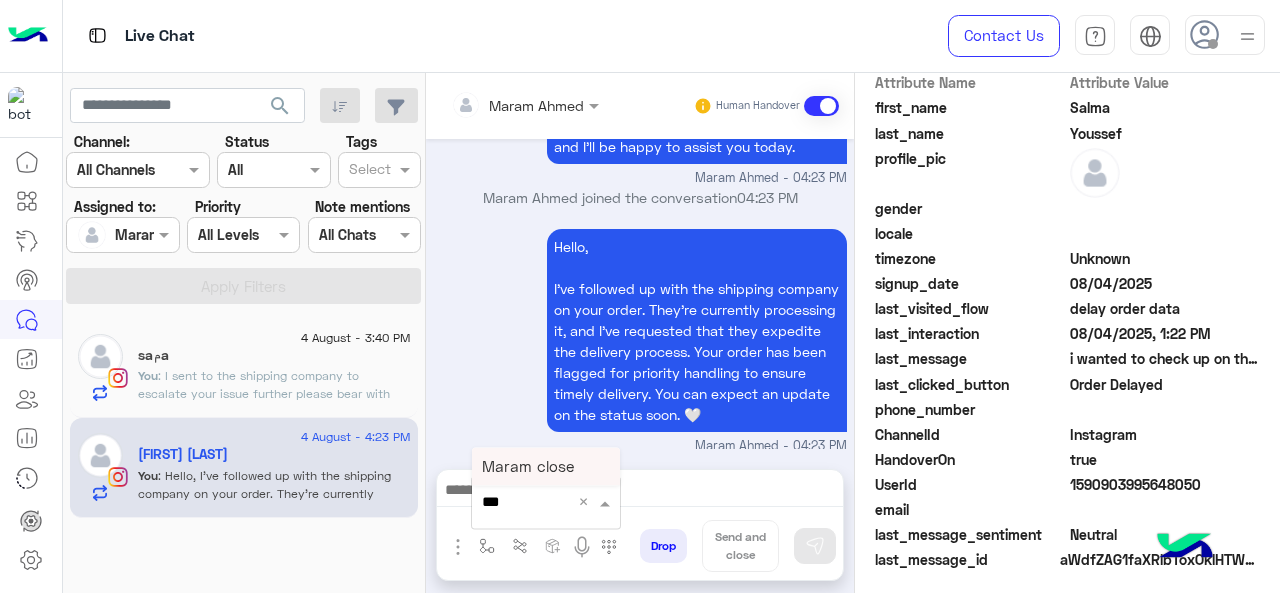 type on "****" 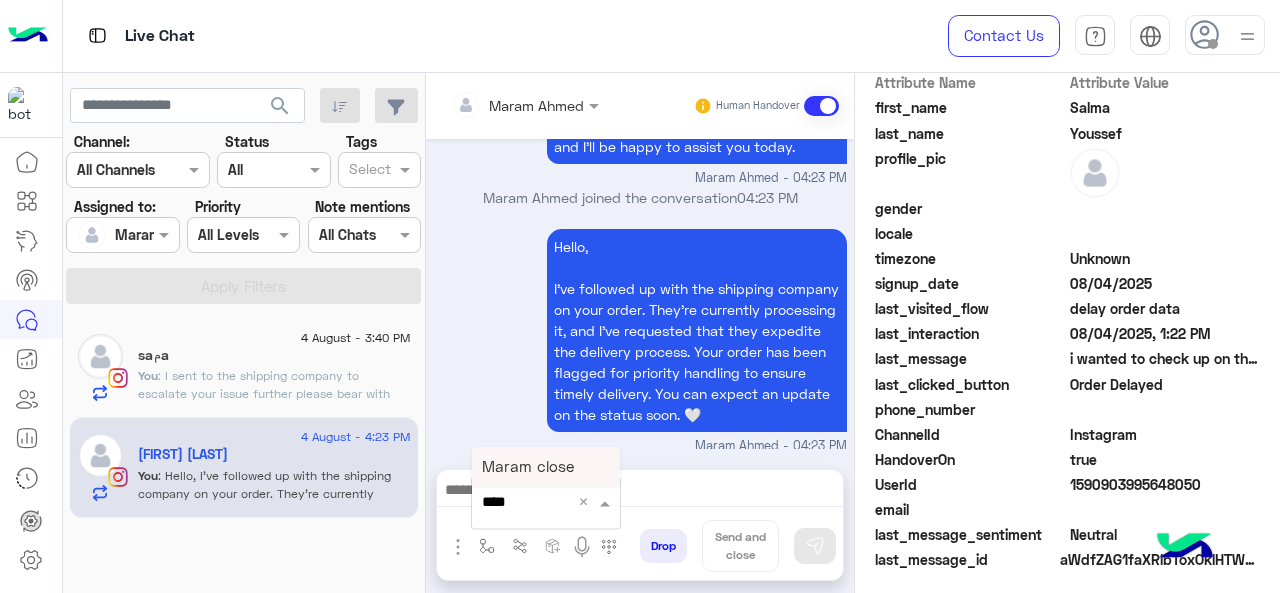 click on "Maram close" at bounding box center [546, 466] 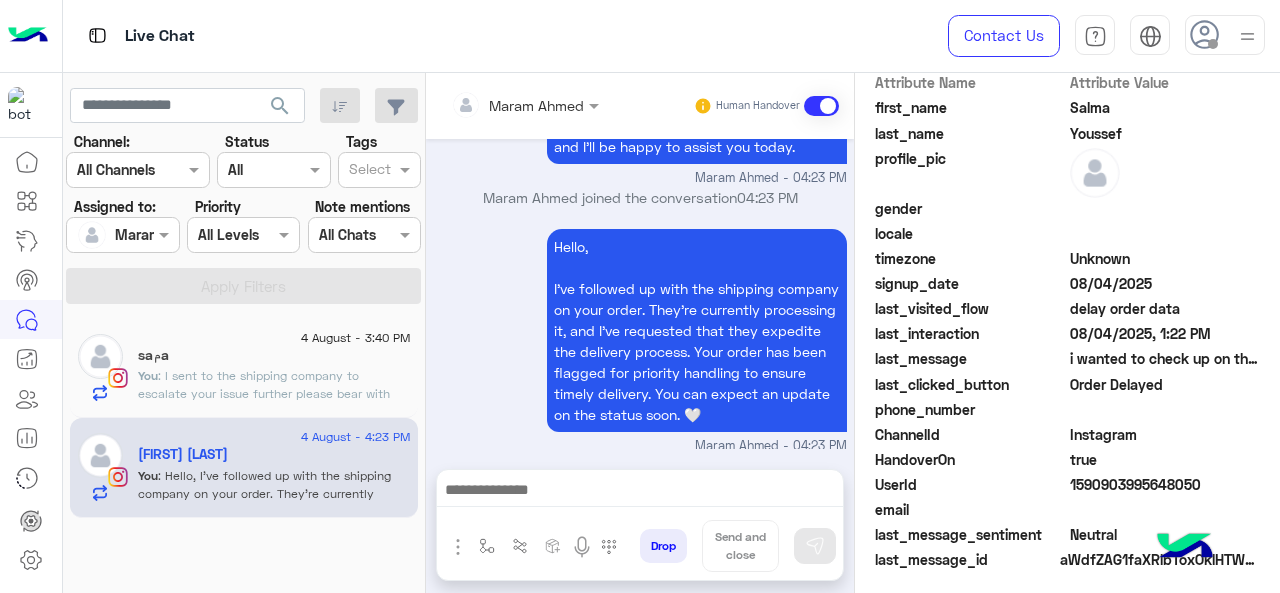 type on "**********" 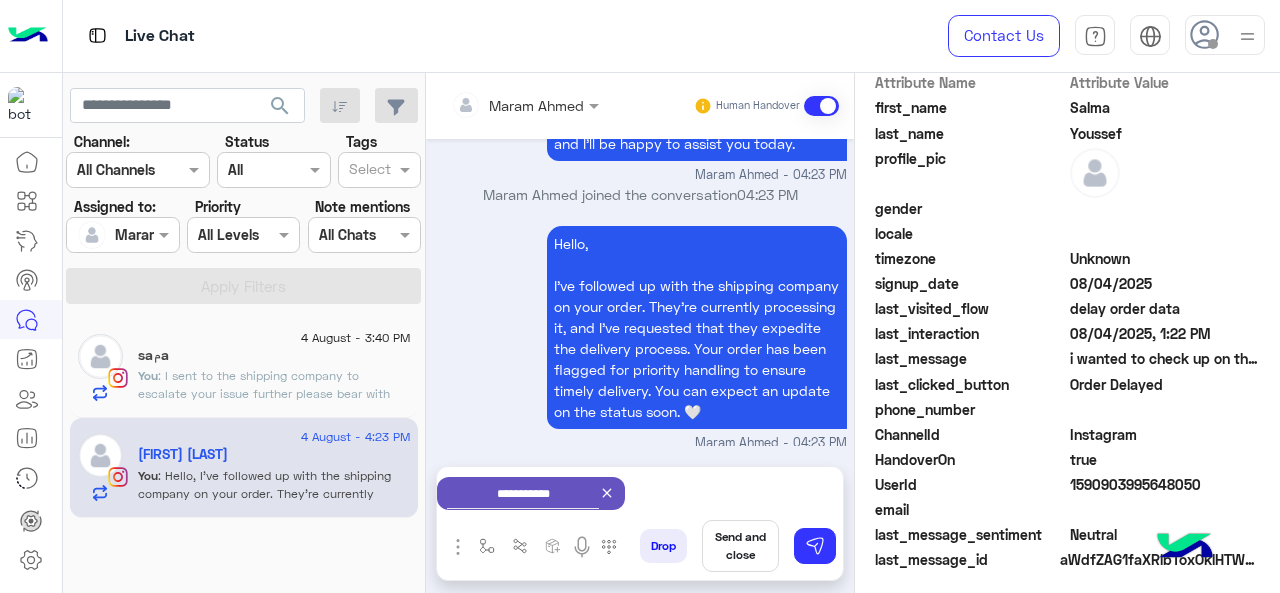click on "Send and close" at bounding box center (740, 546) 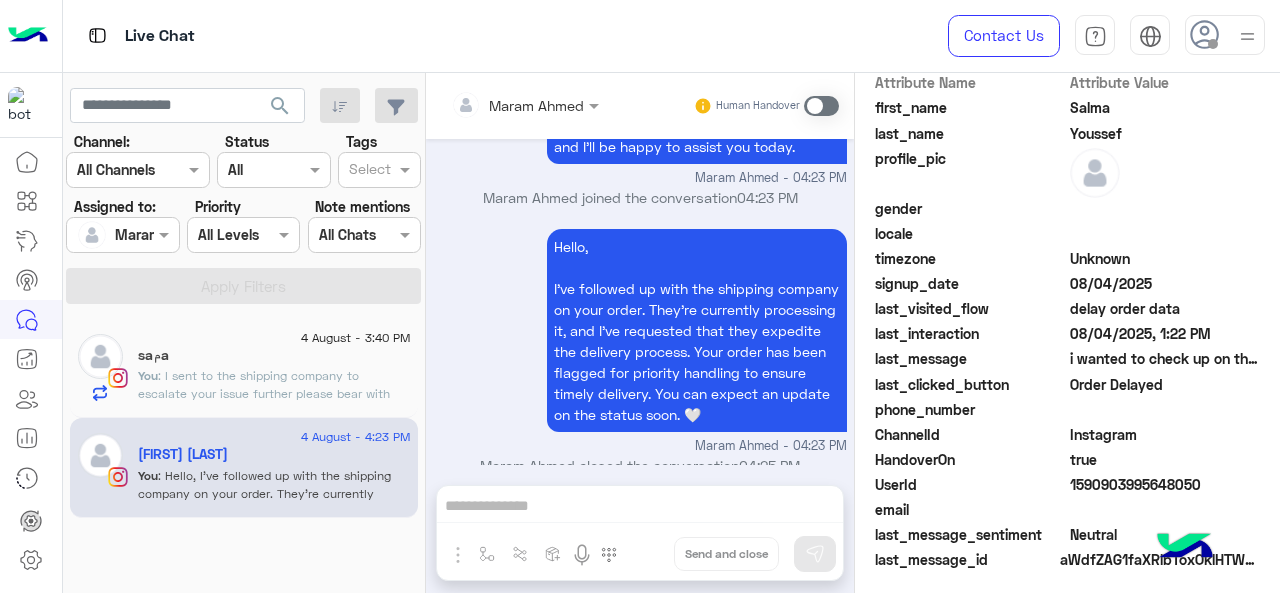 scroll, scrollTop: 1938, scrollLeft: 0, axis: vertical 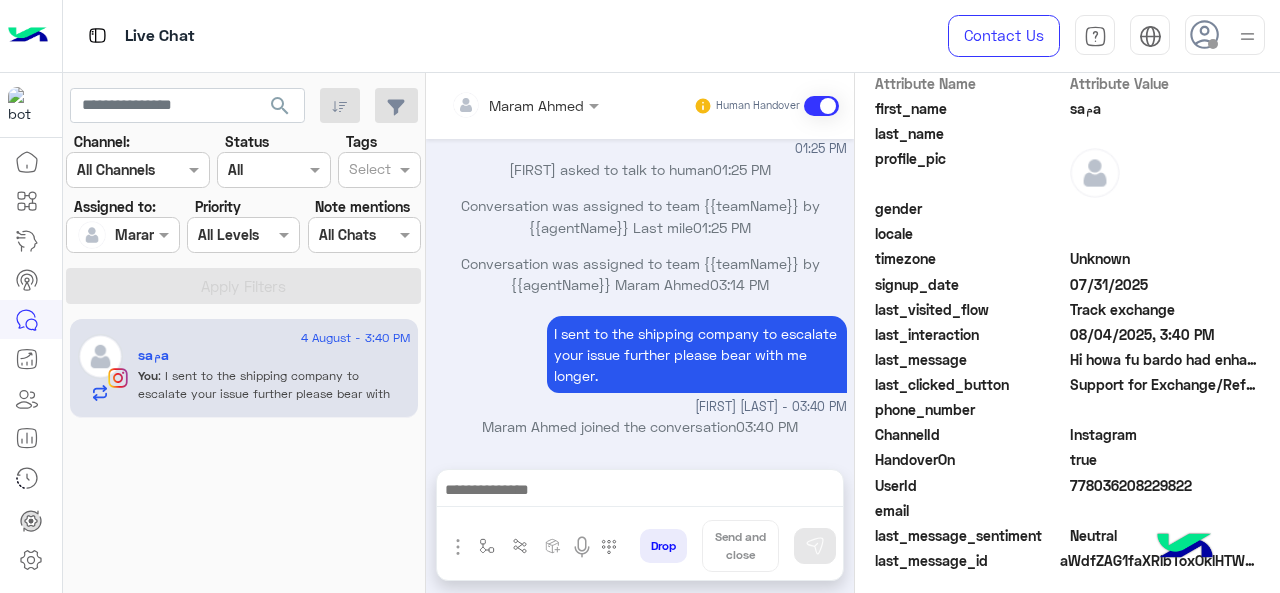 click at bounding box center (122, 234) 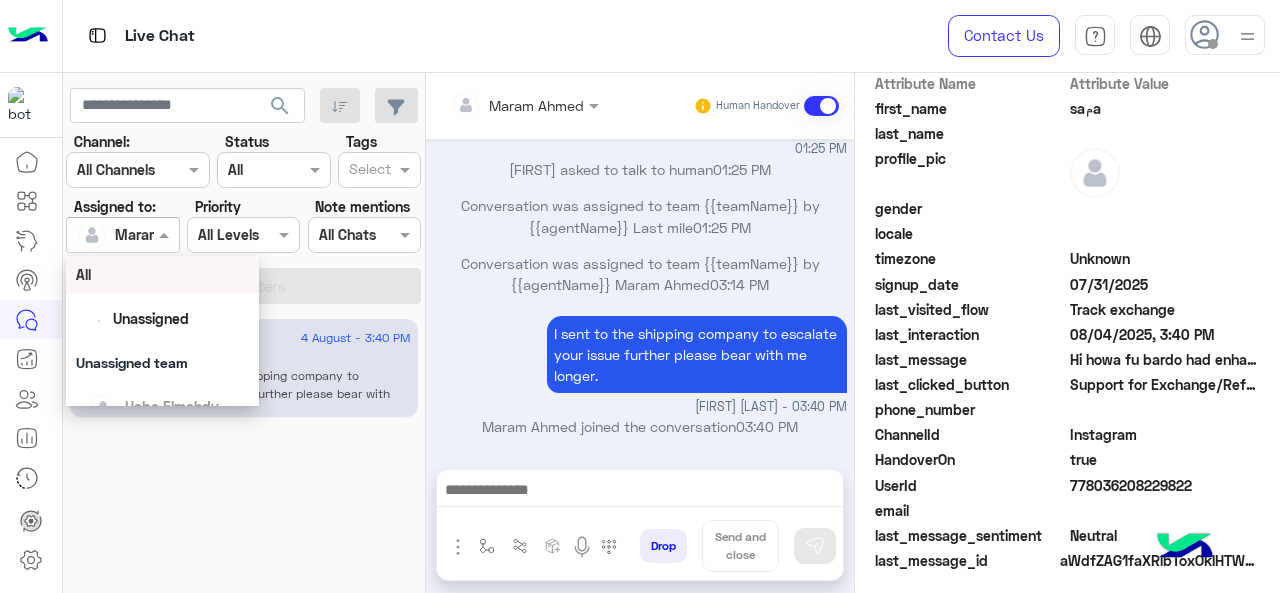 scroll, scrollTop: 500, scrollLeft: 0, axis: vertical 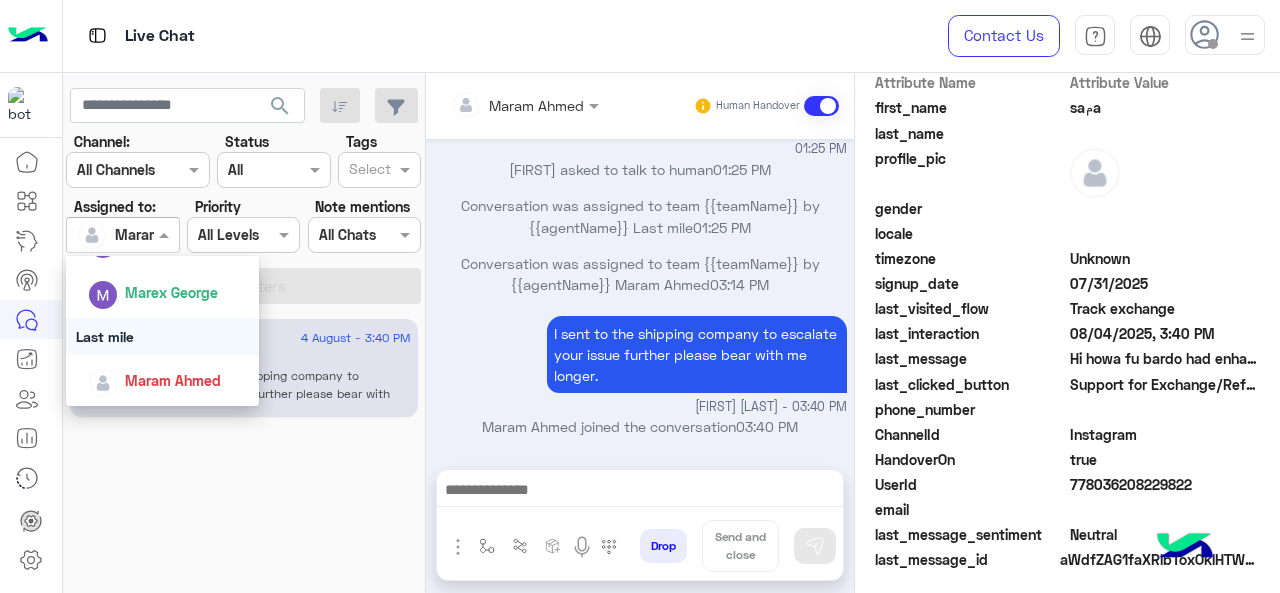 click on "Last mile" at bounding box center (163, 336) 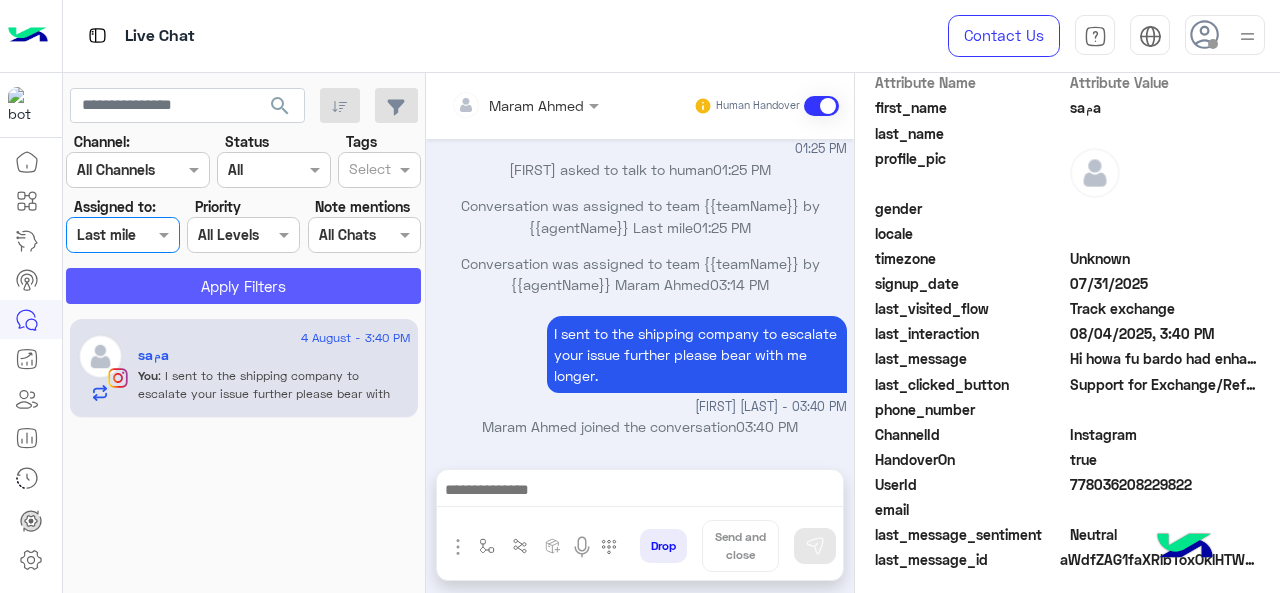 click on "Apply Filters" 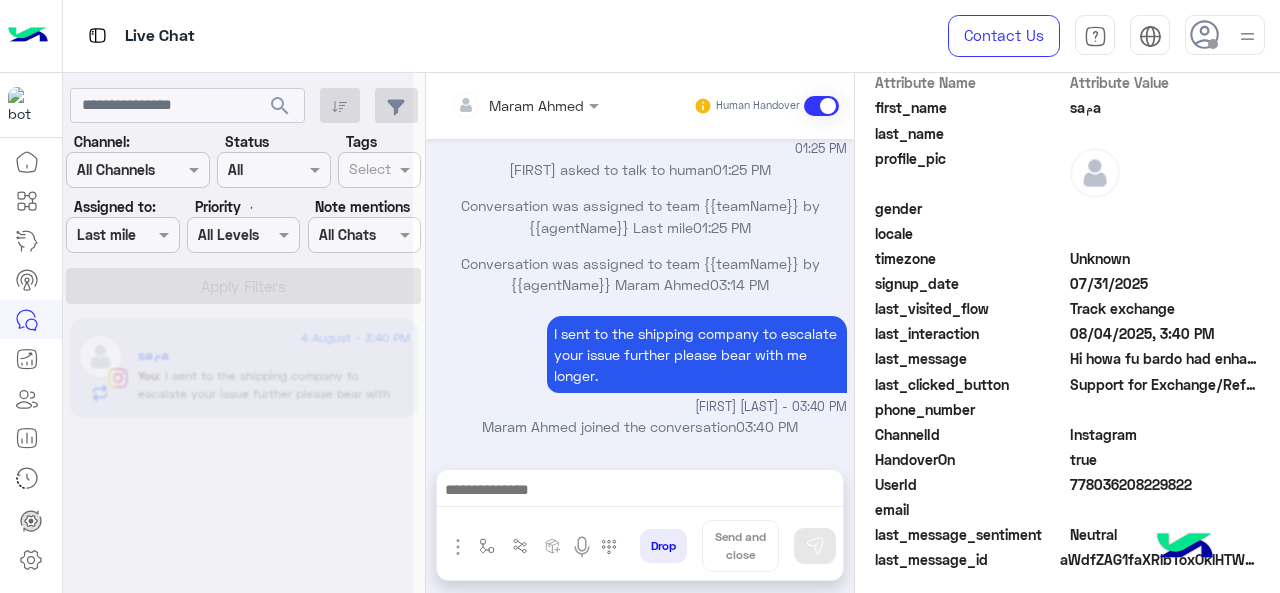 scroll, scrollTop: 557, scrollLeft: 0, axis: vertical 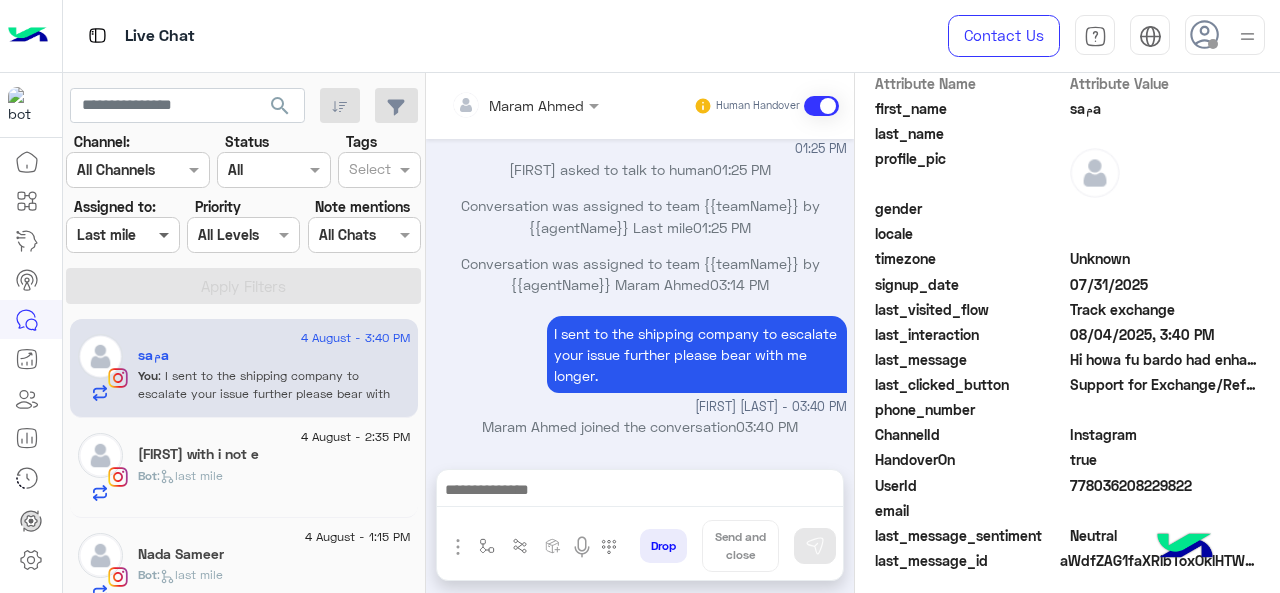 click at bounding box center (166, 234) 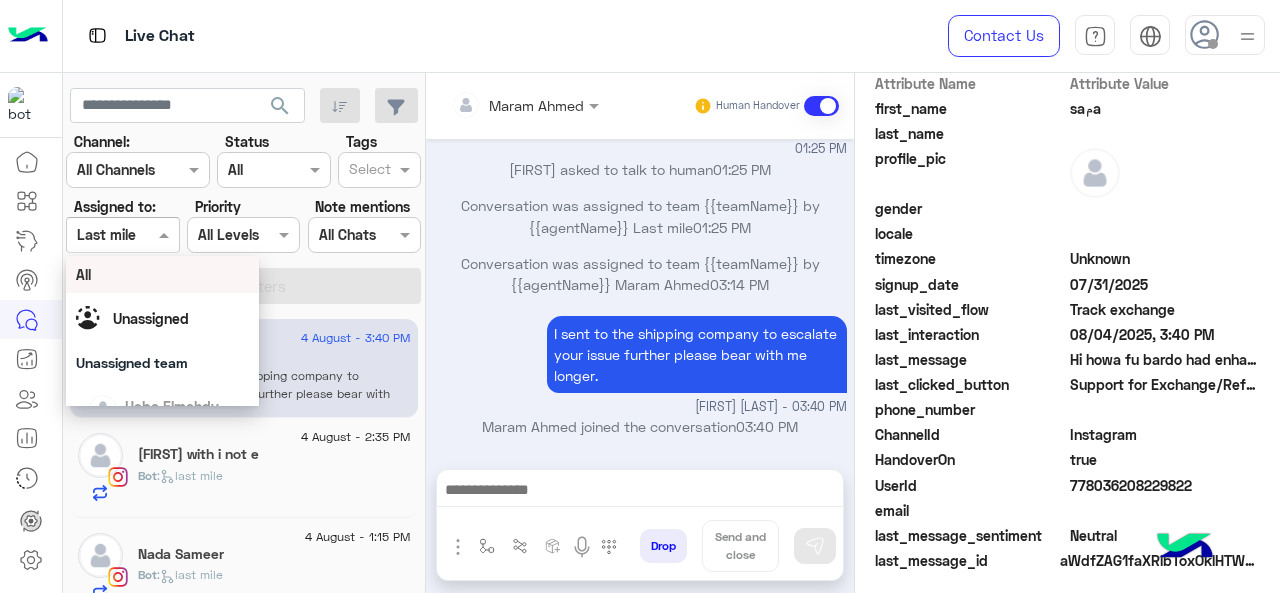 scroll, scrollTop: 500, scrollLeft: 0, axis: vertical 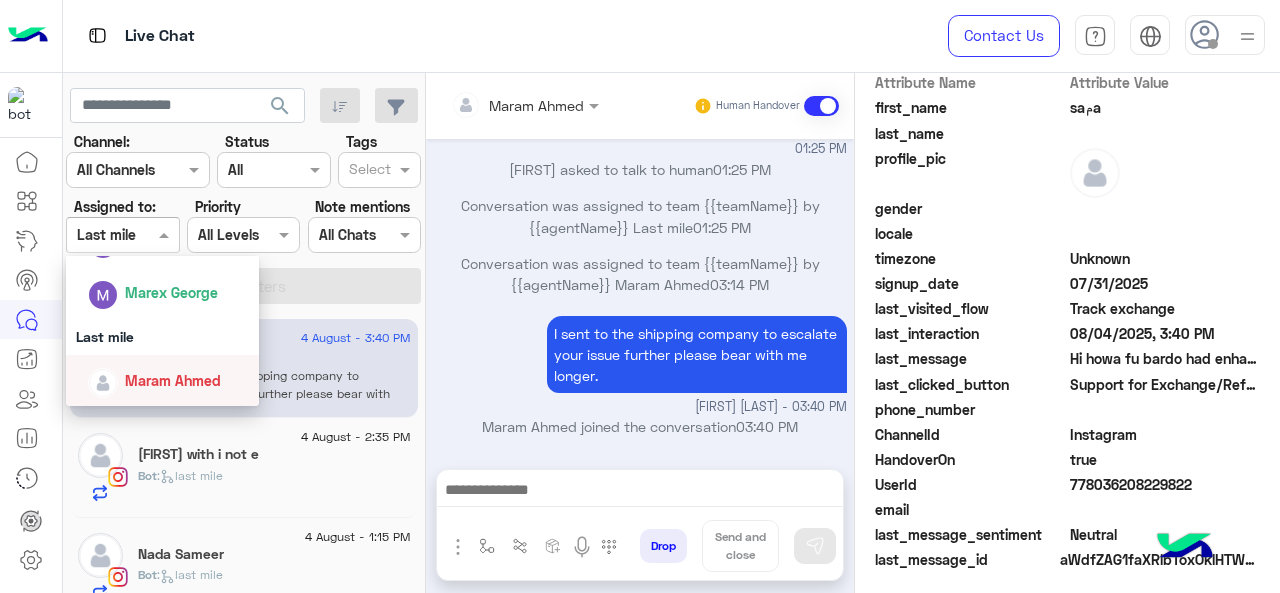 click on "Maram Ahmed" at bounding box center (173, 380) 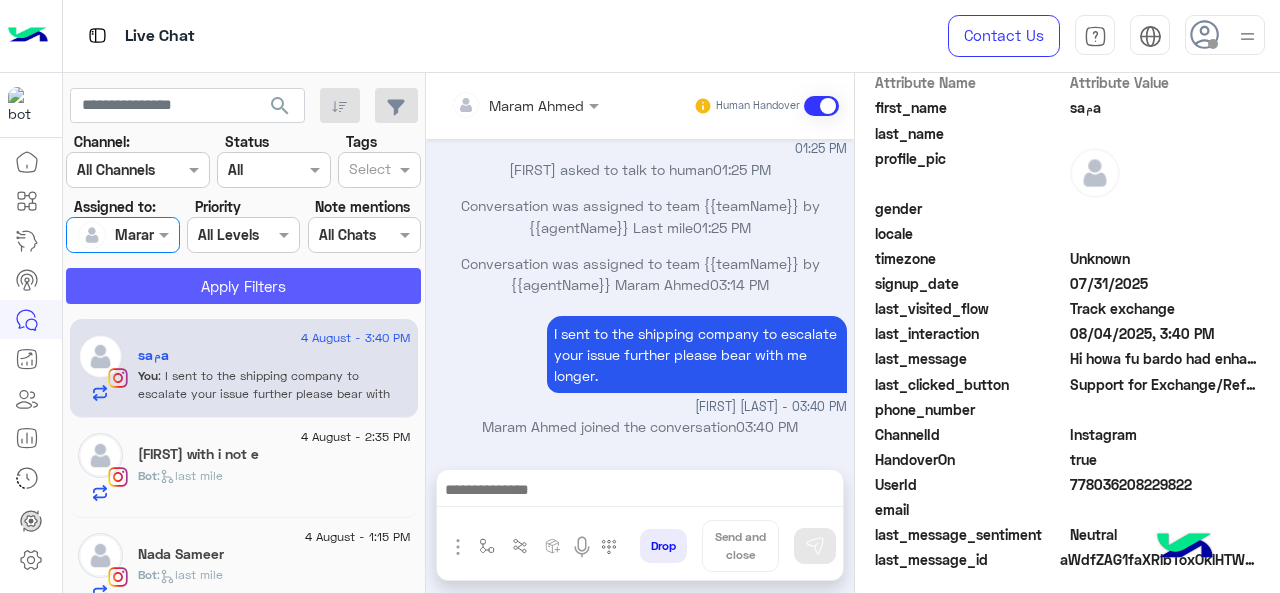 click on "Apply Filters" 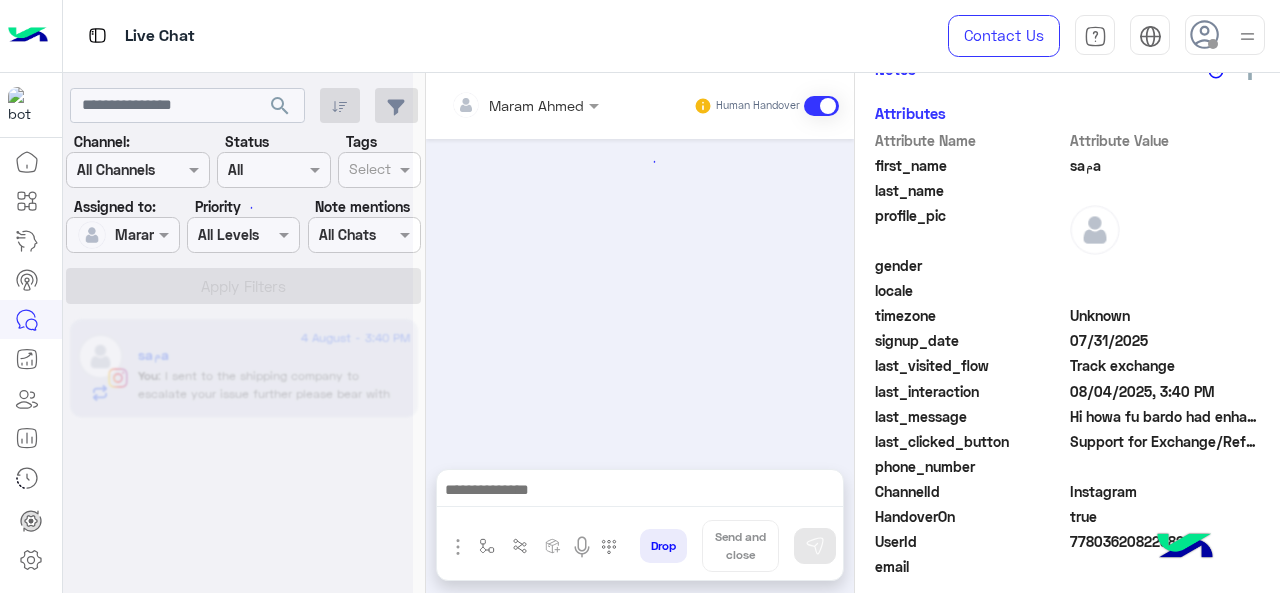 scroll, scrollTop: 557, scrollLeft: 0, axis: vertical 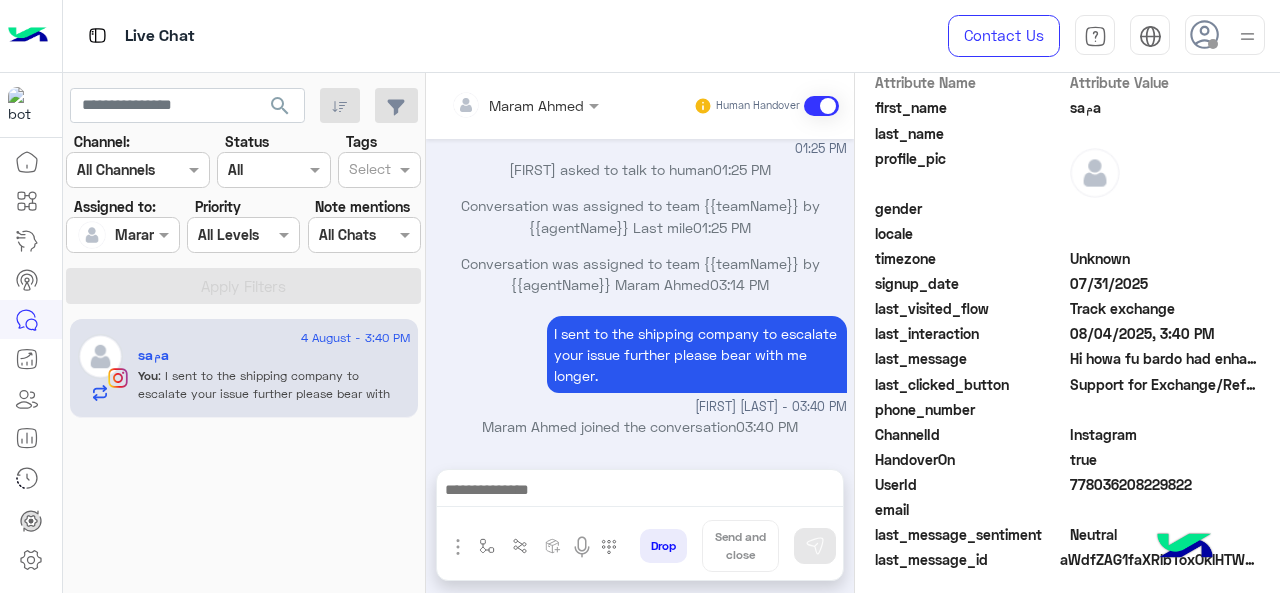 click at bounding box center [122, 234] 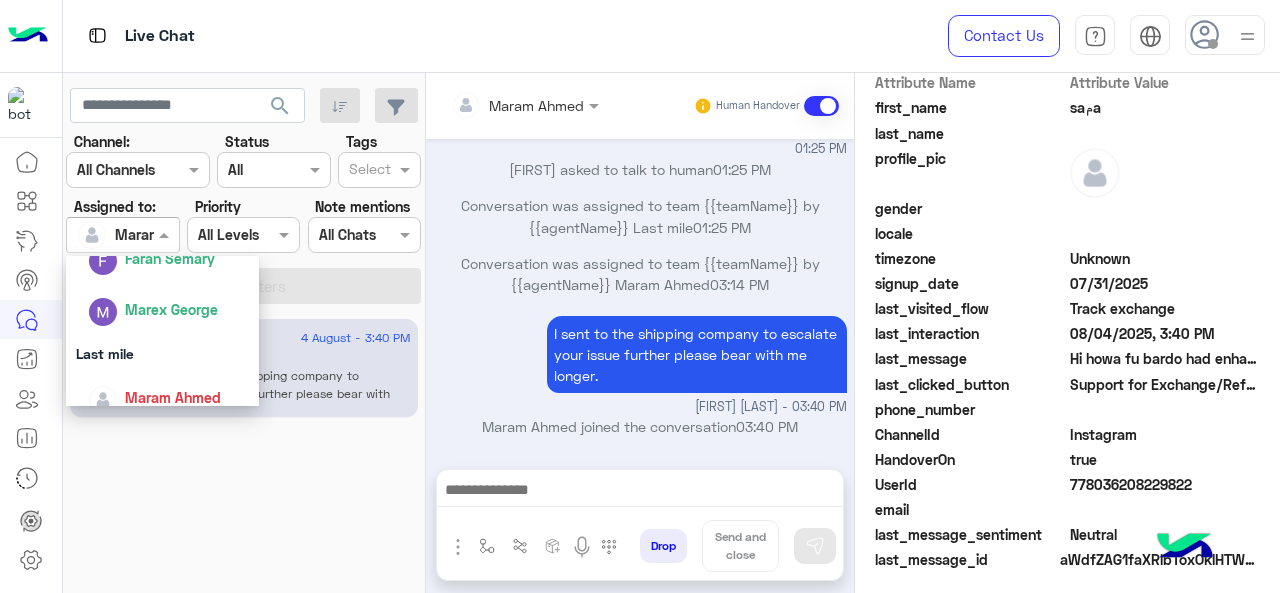 scroll, scrollTop: 392, scrollLeft: 0, axis: vertical 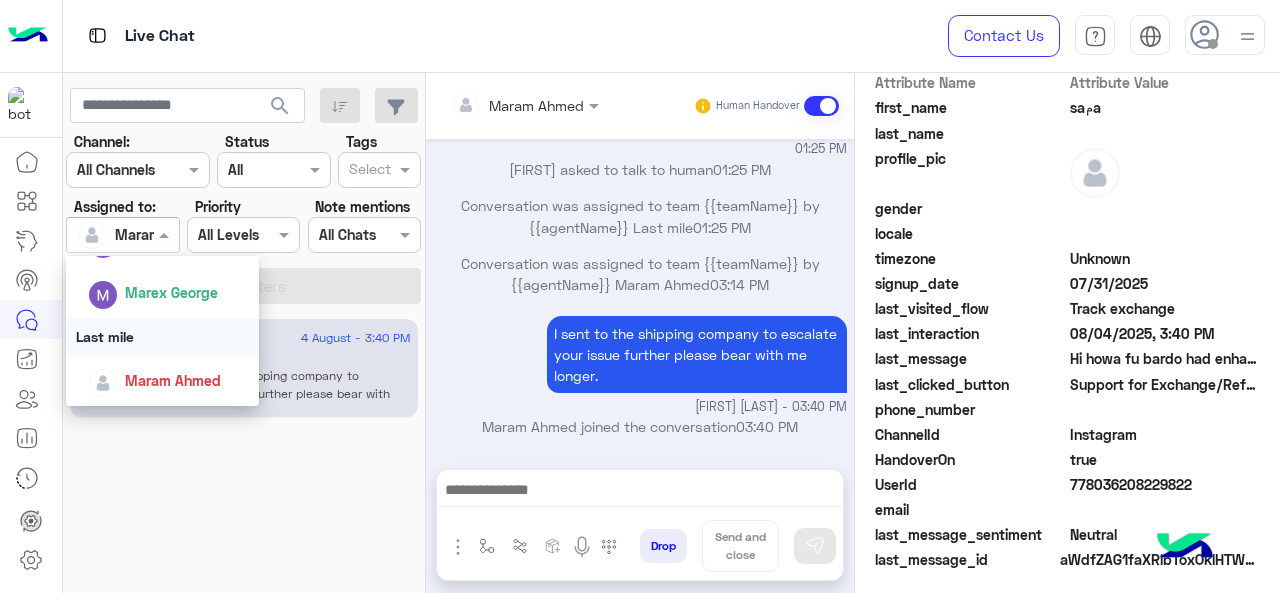 click on "Last mile" at bounding box center [163, 336] 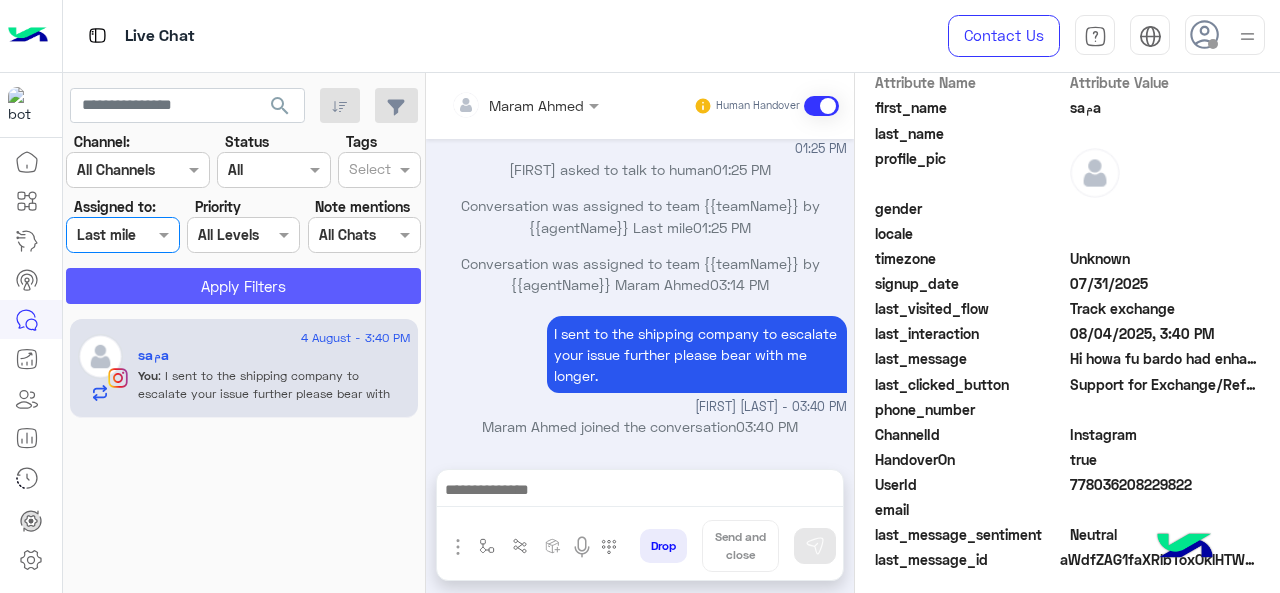 click on "Apply Filters" 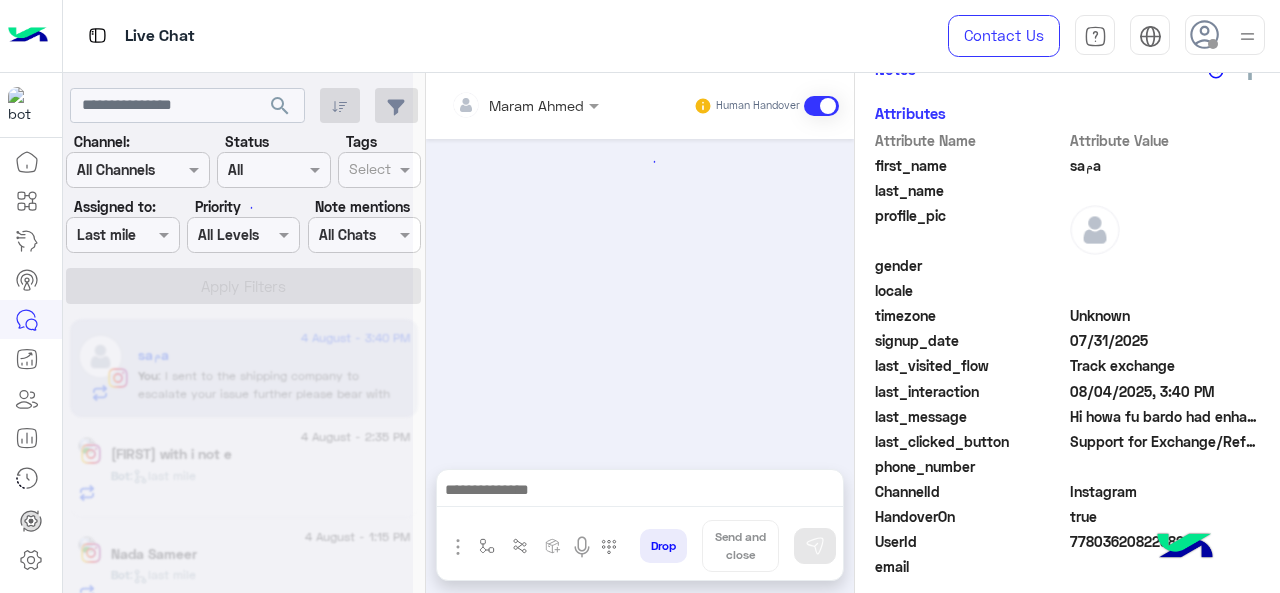 scroll, scrollTop: 557, scrollLeft: 0, axis: vertical 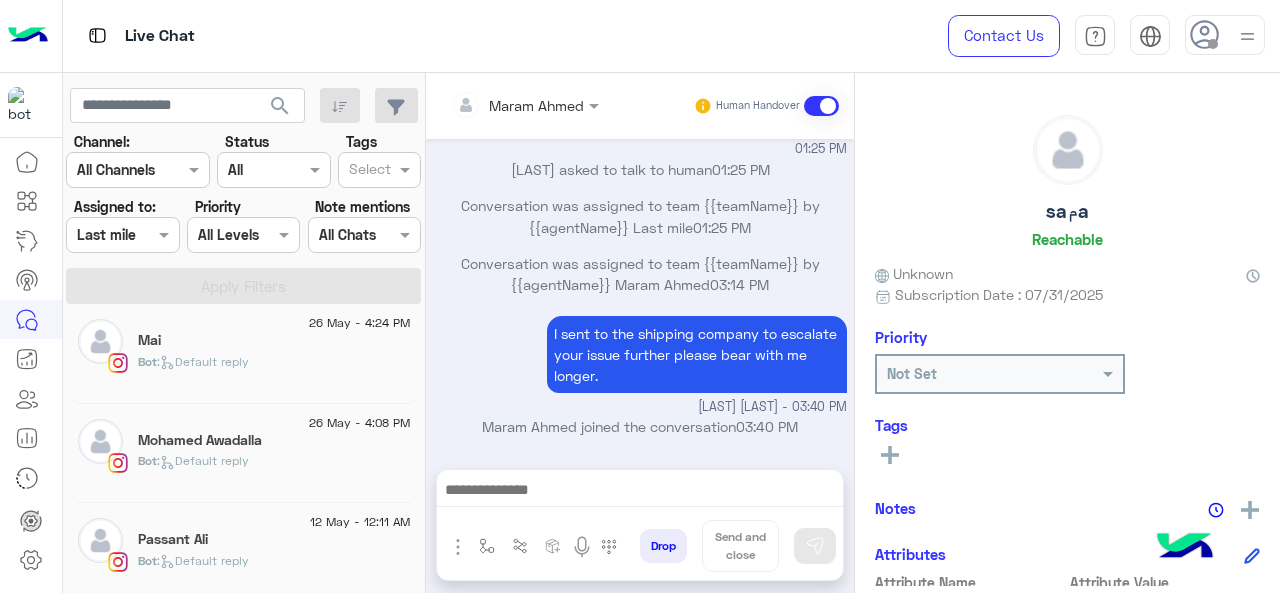 click on "Passant Ali" 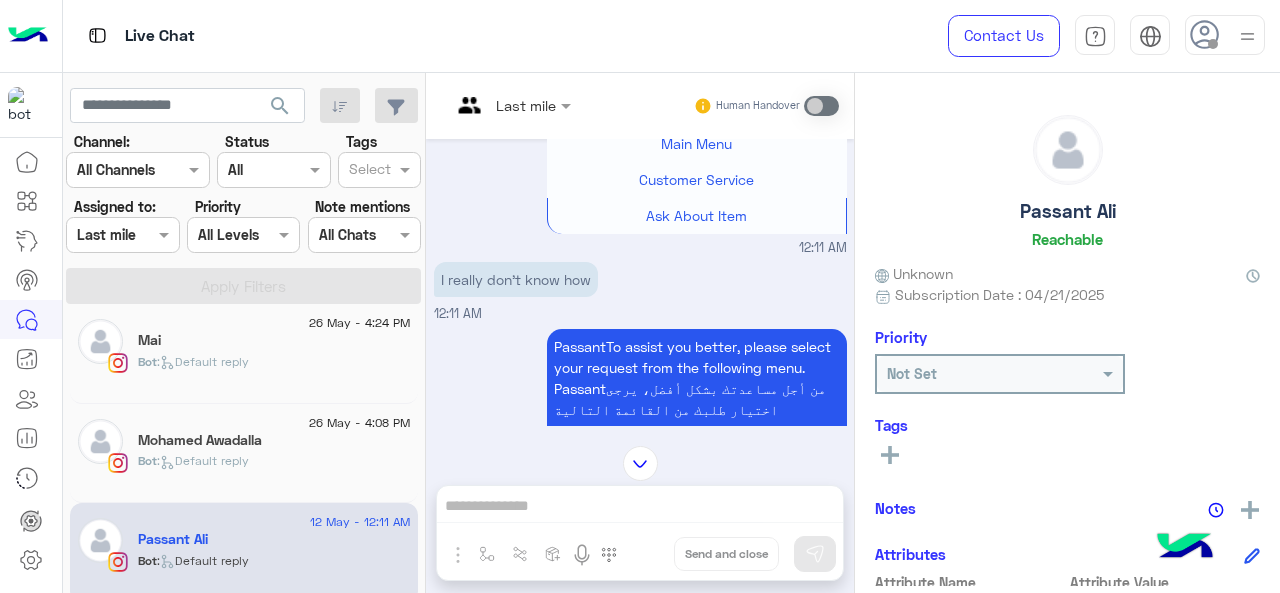 scroll, scrollTop: 654, scrollLeft: 0, axis: vertical 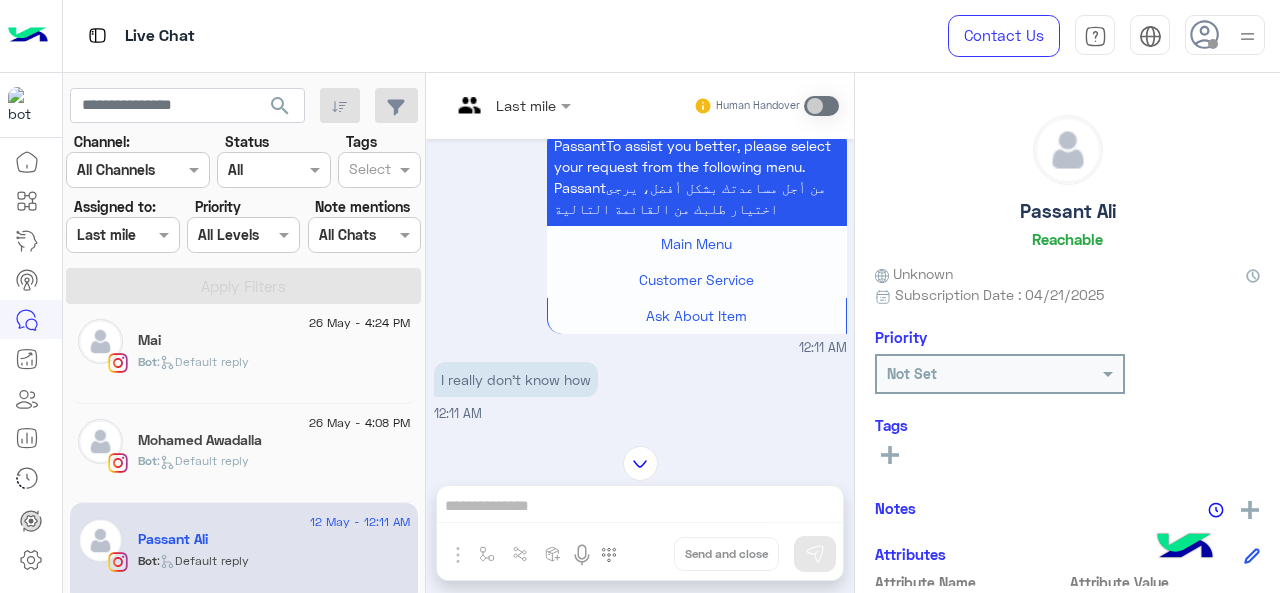 click at bounding box center (511, 104) 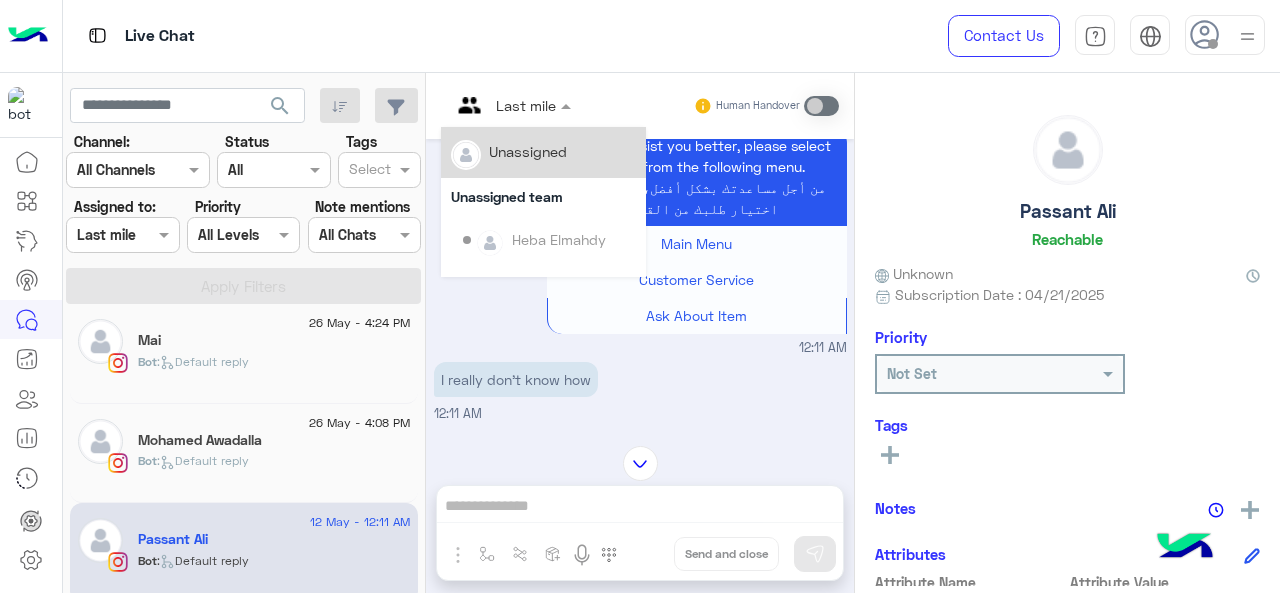 click on "Unassigned" at bounding box center (528, 151) 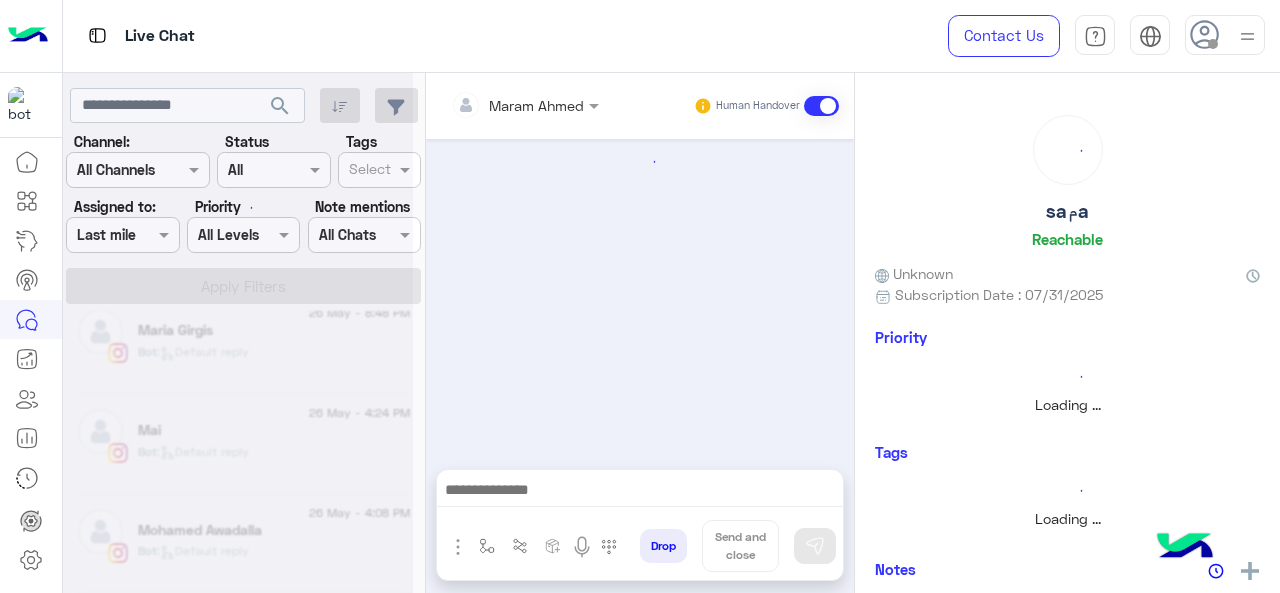scroll, scrollTop: 2089, scrollLeft: 0, axis: vertical 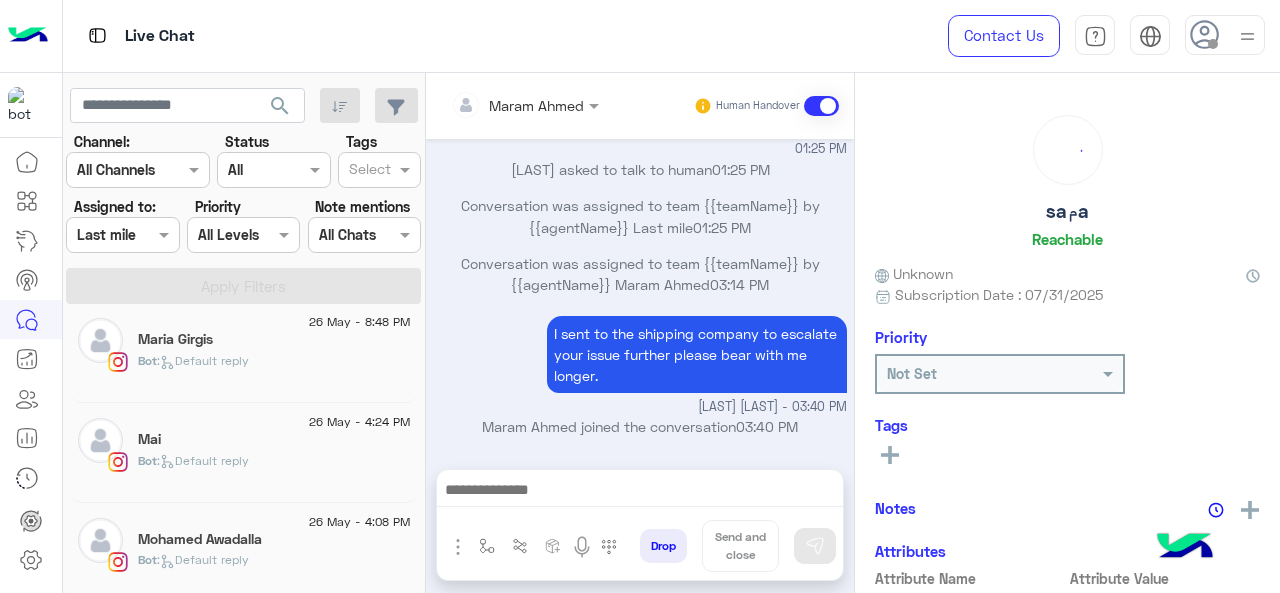 click on "Bot :   Default reply" 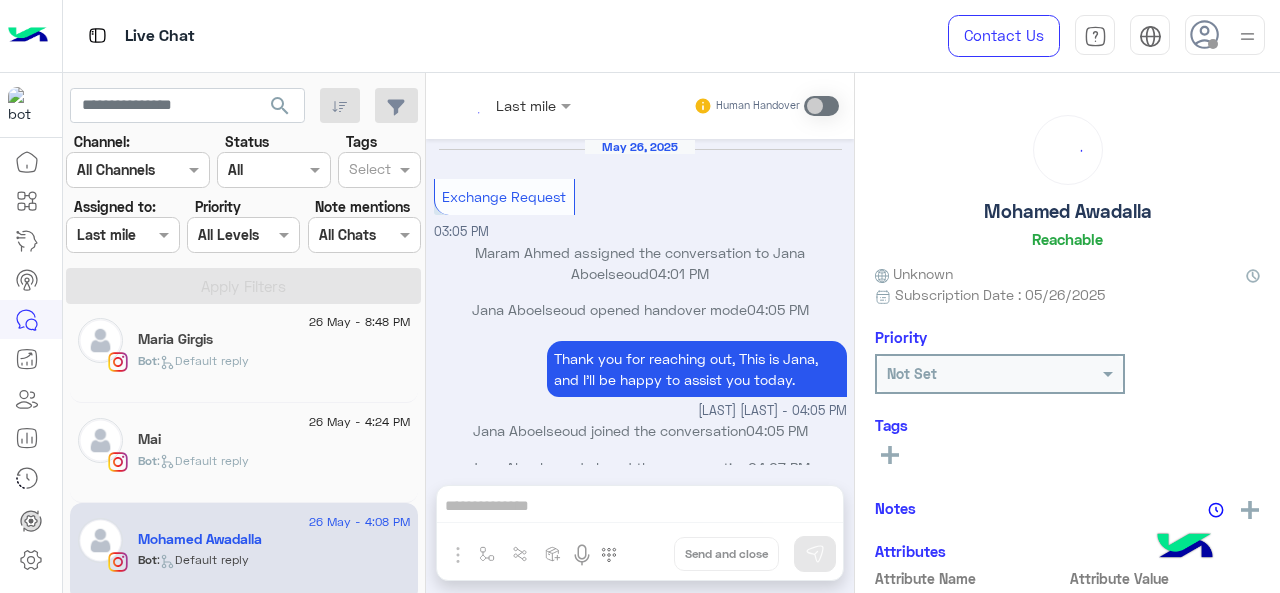 scroll, scrollTop: 730, scrollLeft: 0, axis: vertical 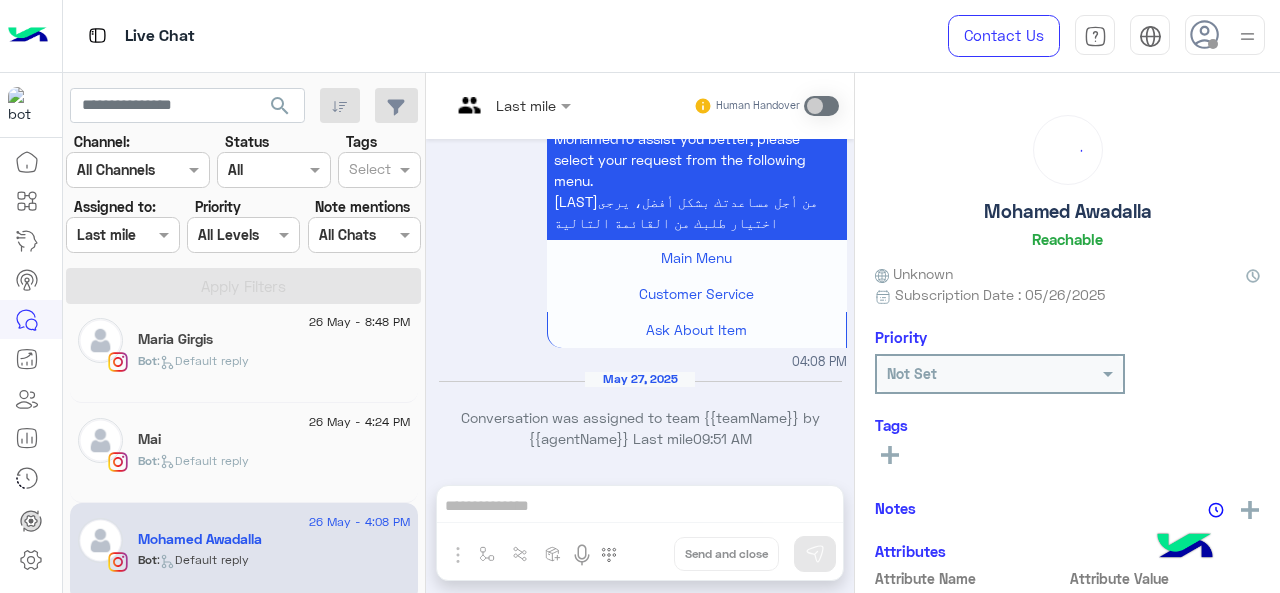 click at bounding box center [487, 105] 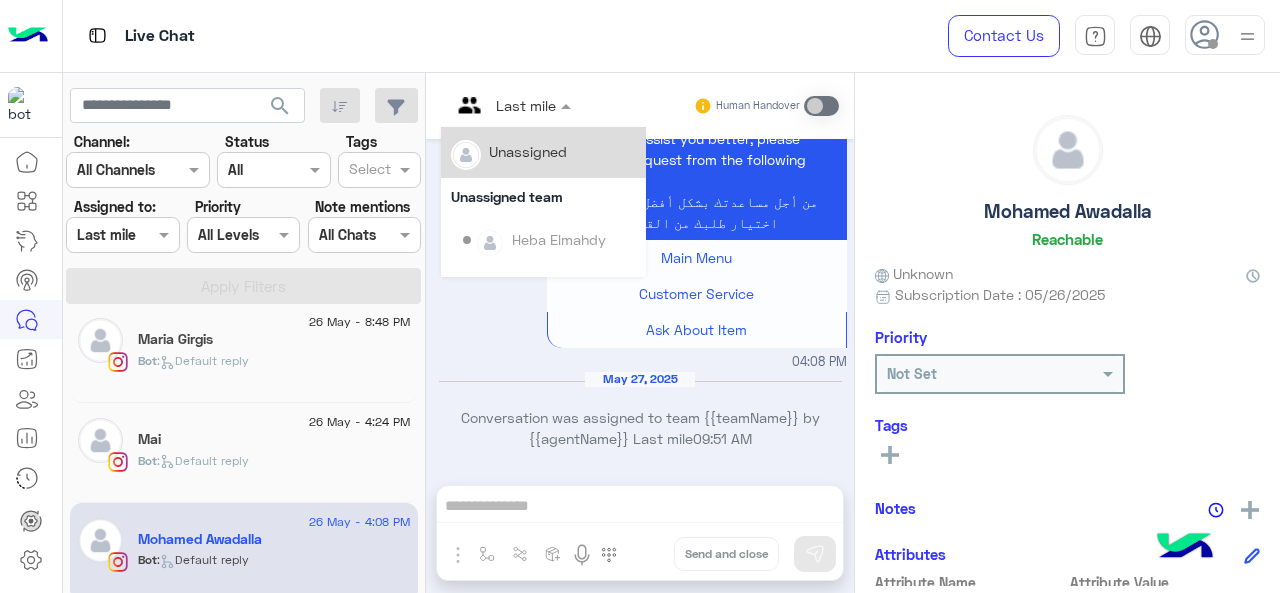 click on "Unassigned" at bounding box center [543, 152] 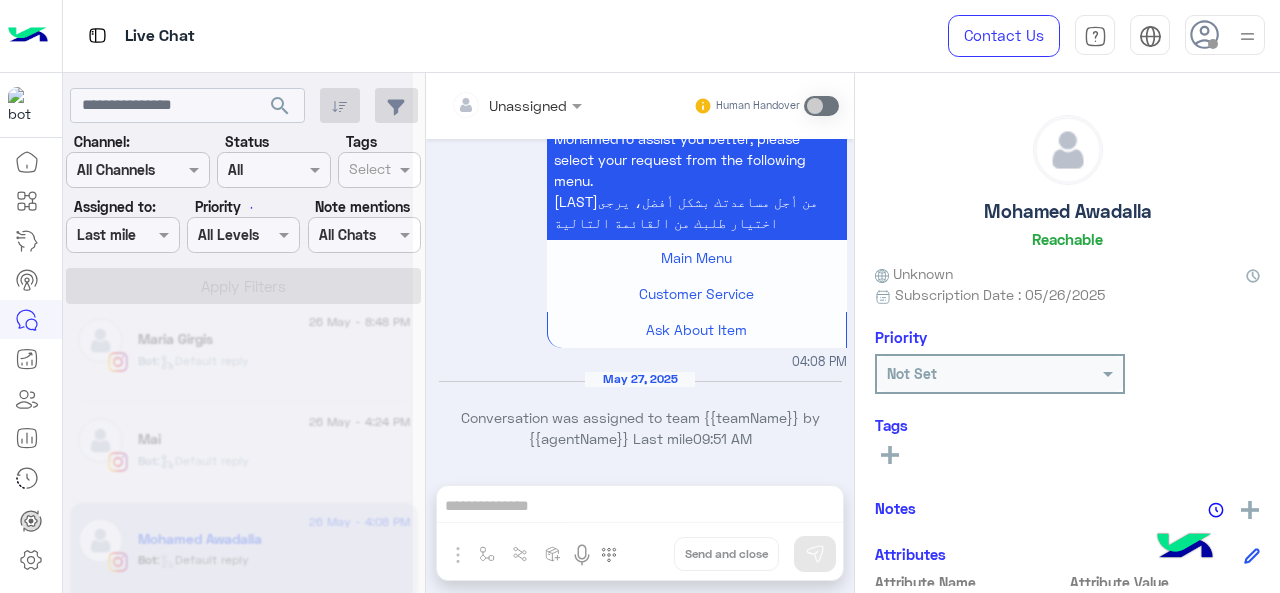 scroll, scrollTop: 1990, scrollLeft: 0, axis: vertical 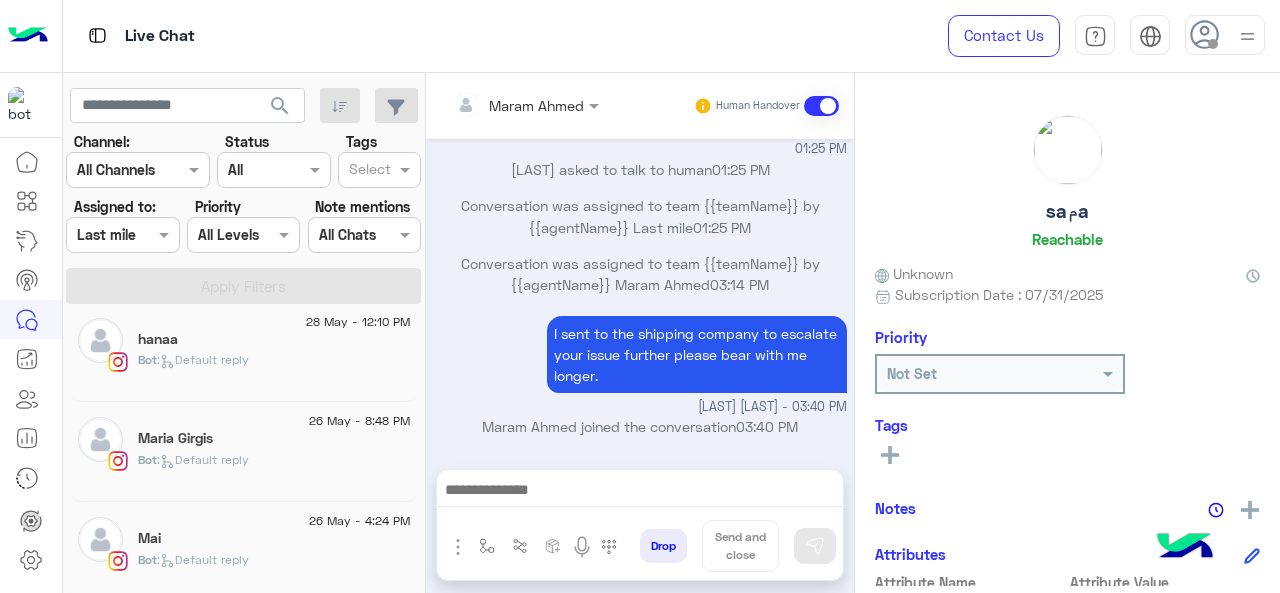 click on ":   Default reply" 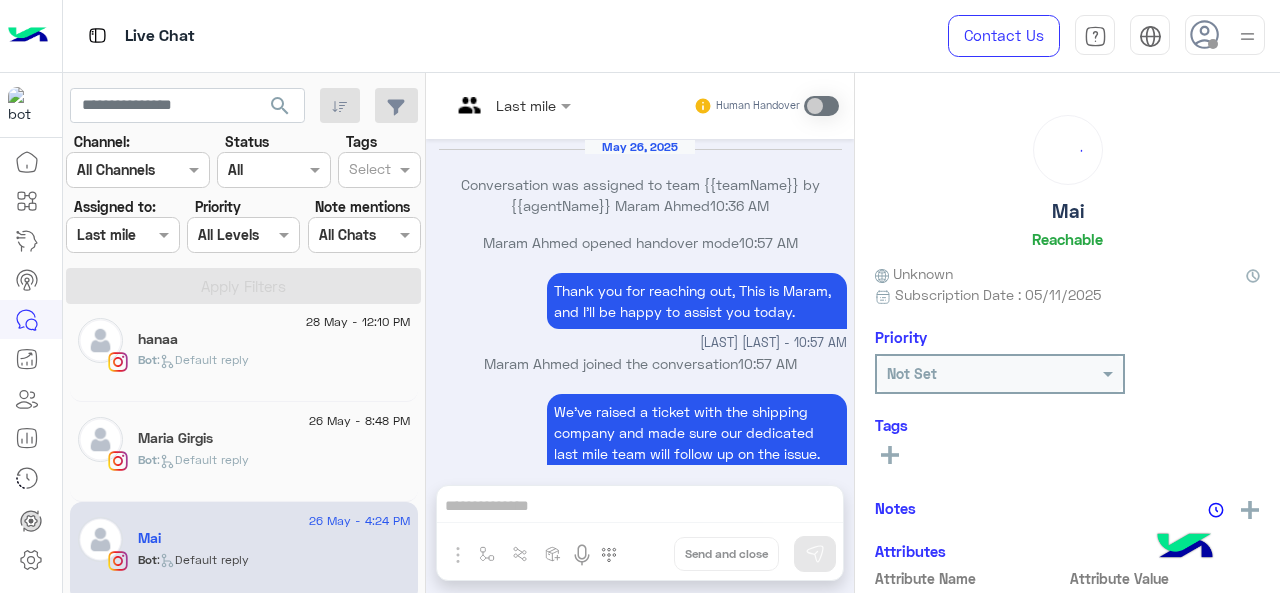 scroll, scrollTop: 768, scrollLeft: 0, axis: vertical 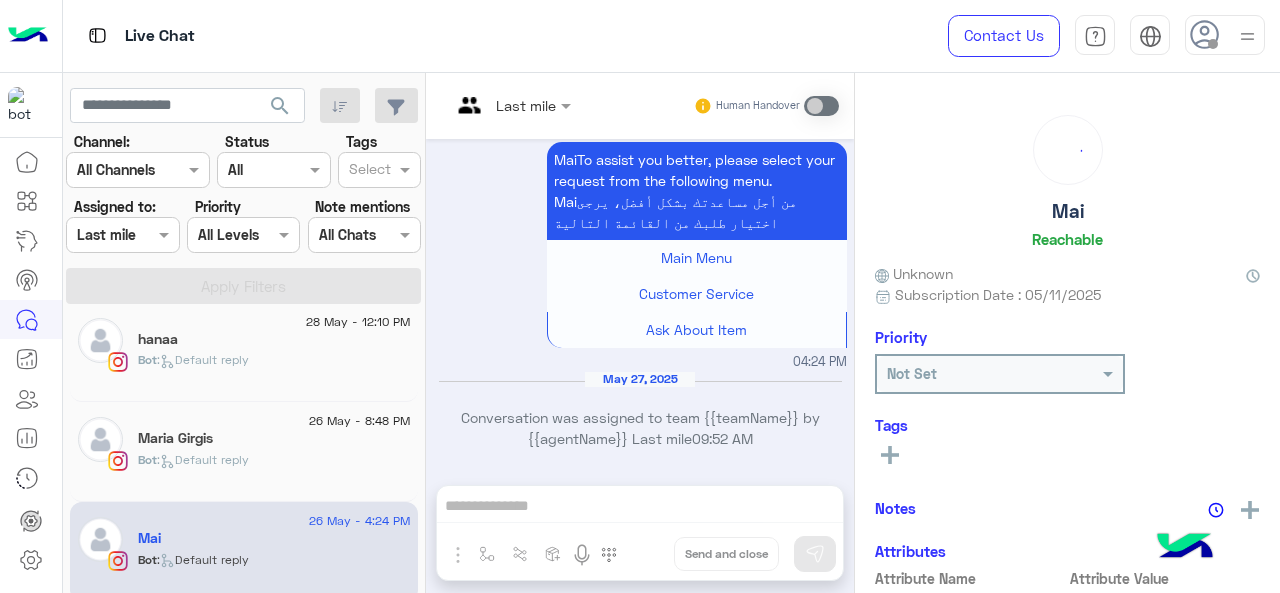 click at bounding box center (511, 104) 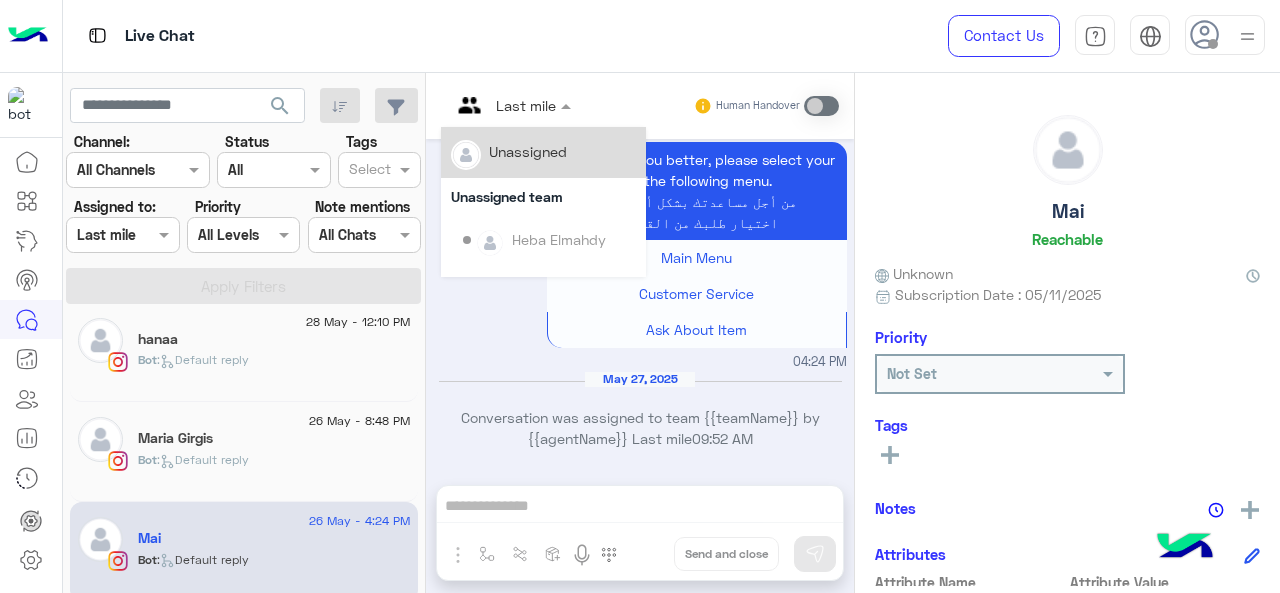 click on "Unassigned" at bounding box center (528, 151) 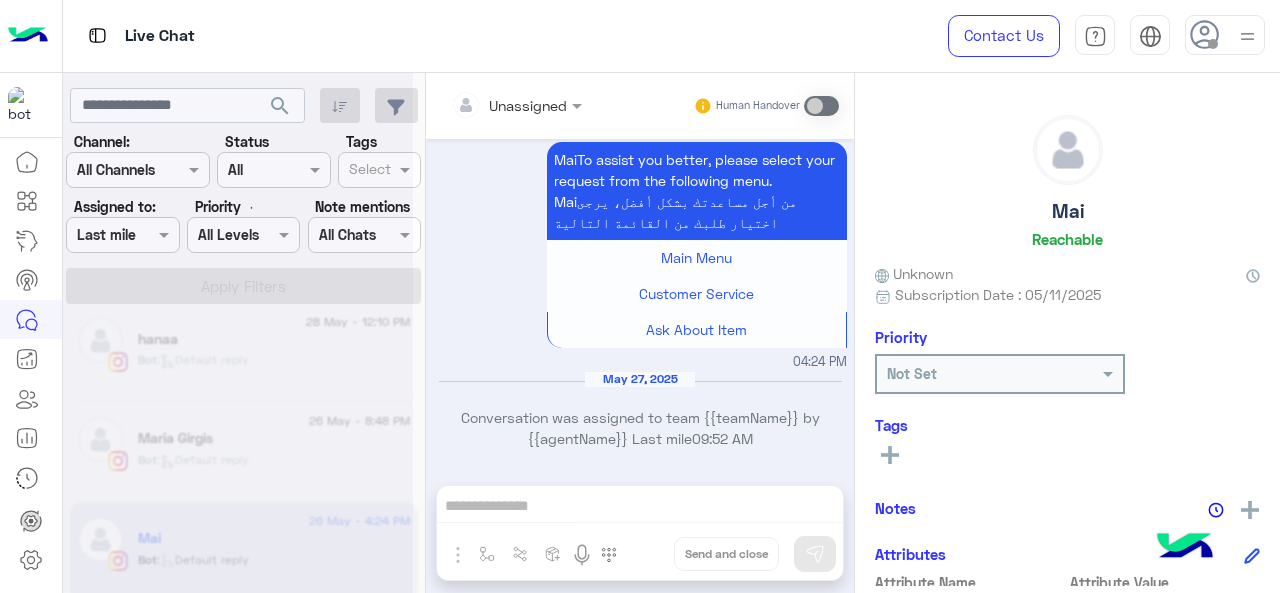 scroll, scrollTop: 1890, scrollLeft: 0, axis: vertical 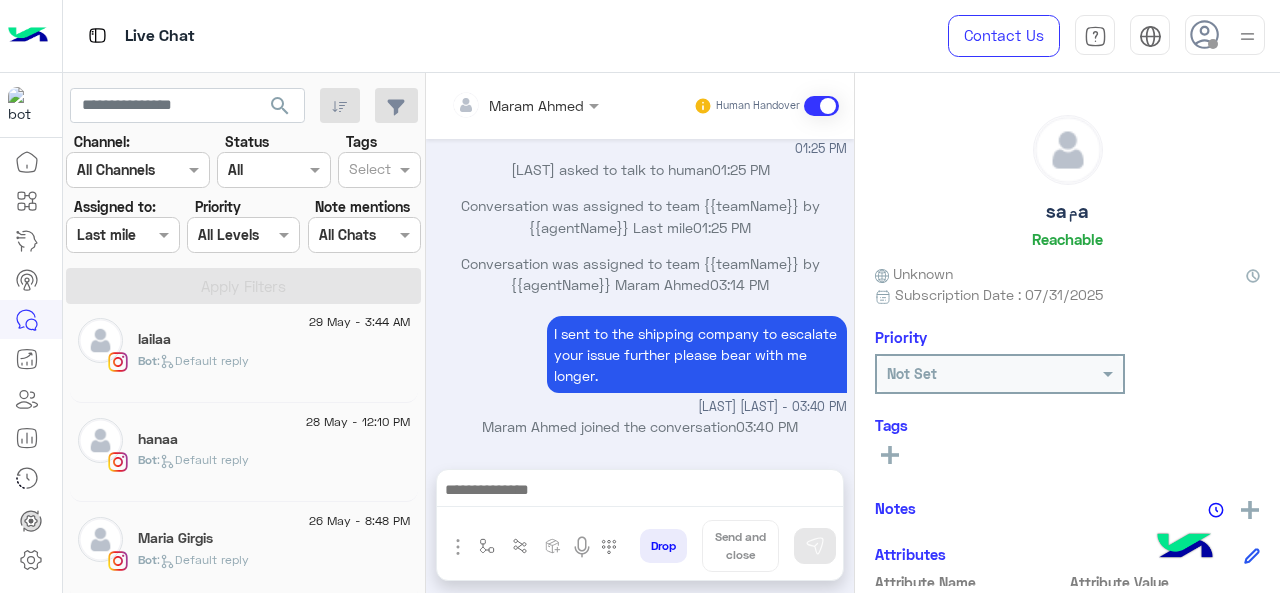 click on "26 May - 8:48 PM" 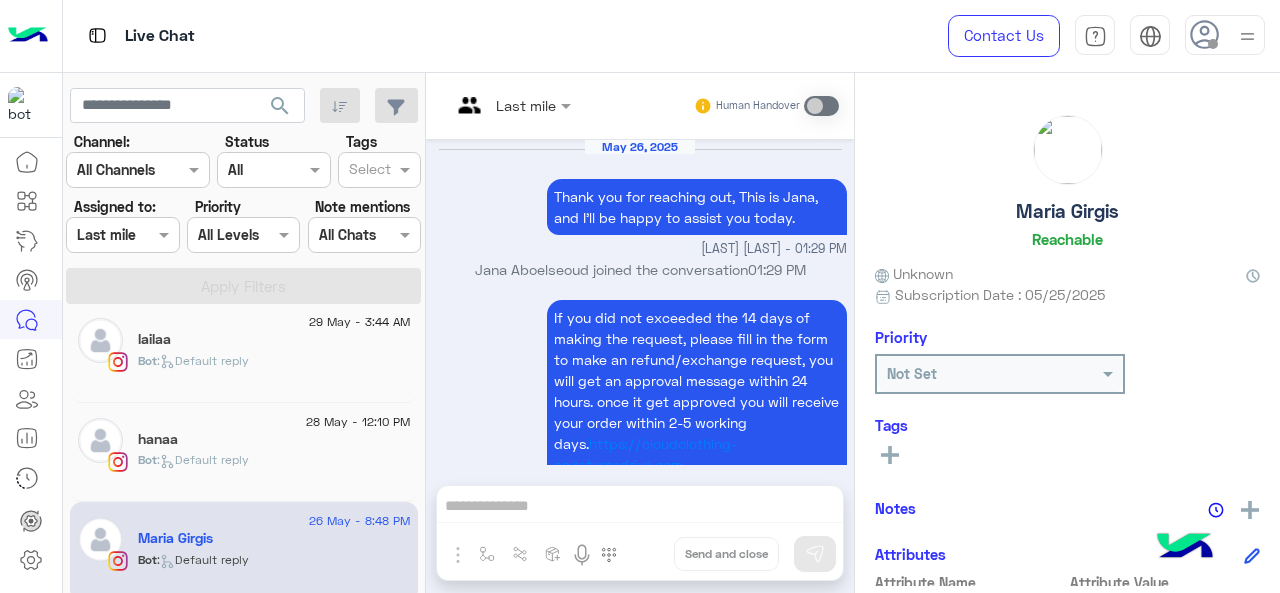 scroll, scrollTop: 893, scrollLeft: 0, axis: vertical 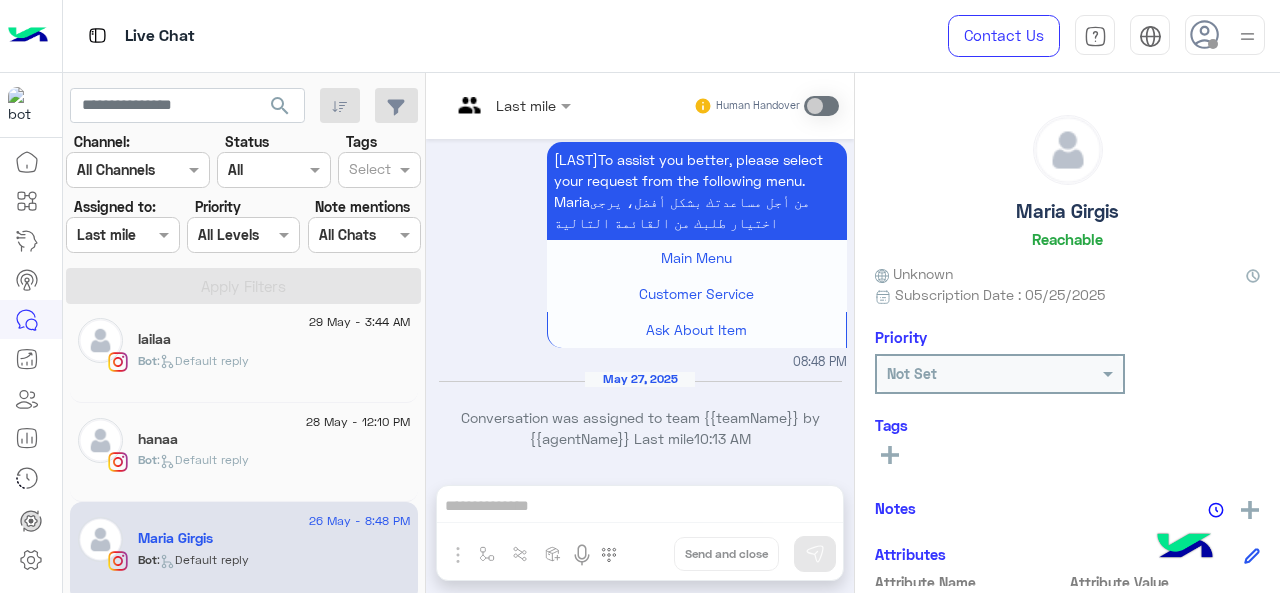 click at bounding box center (487, 105) 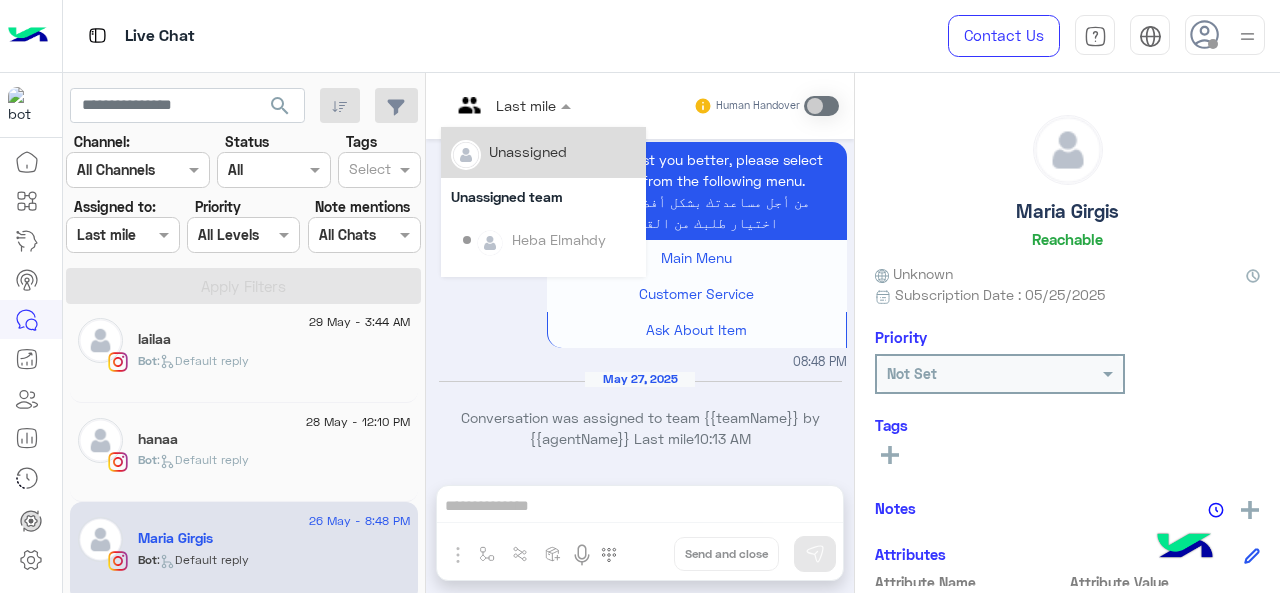 click on "Unassigned" at bounding box center (528, 151) 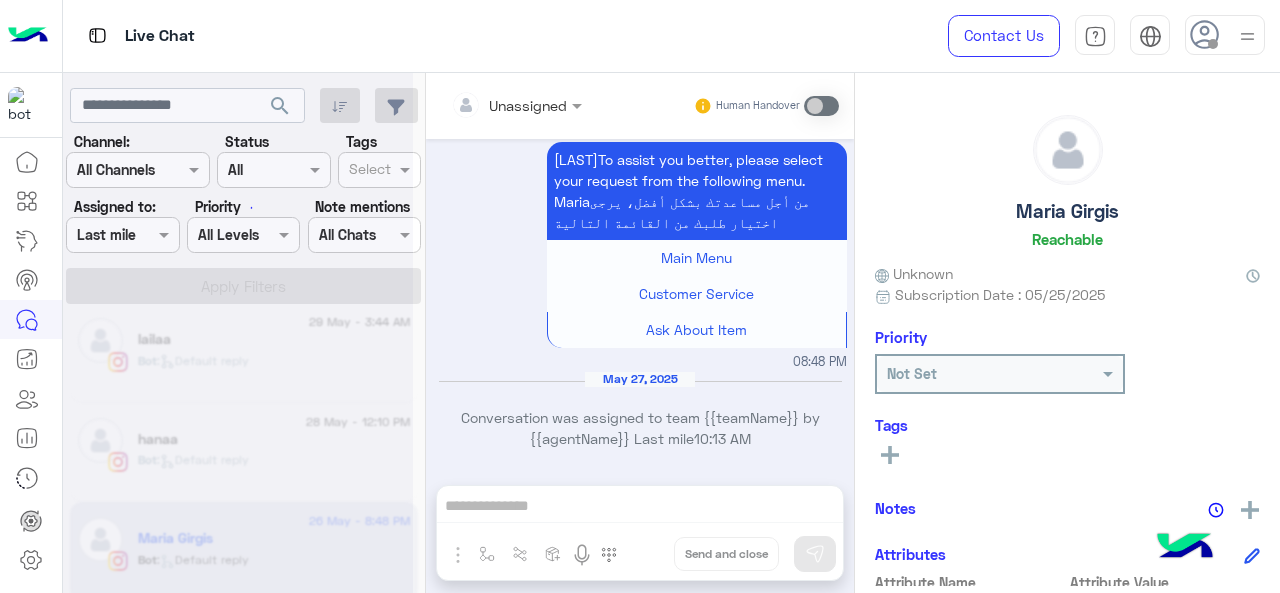 scroll, scrollTop: 1791, scrollLeft: 0, axis: vertical 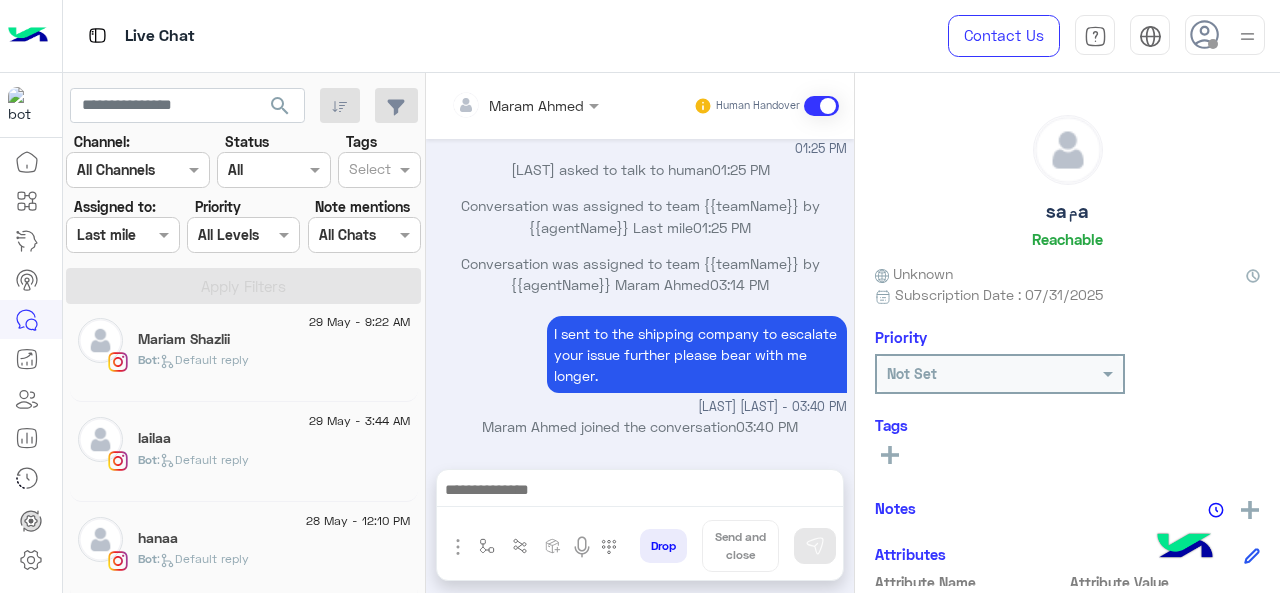 click on "hanaa" 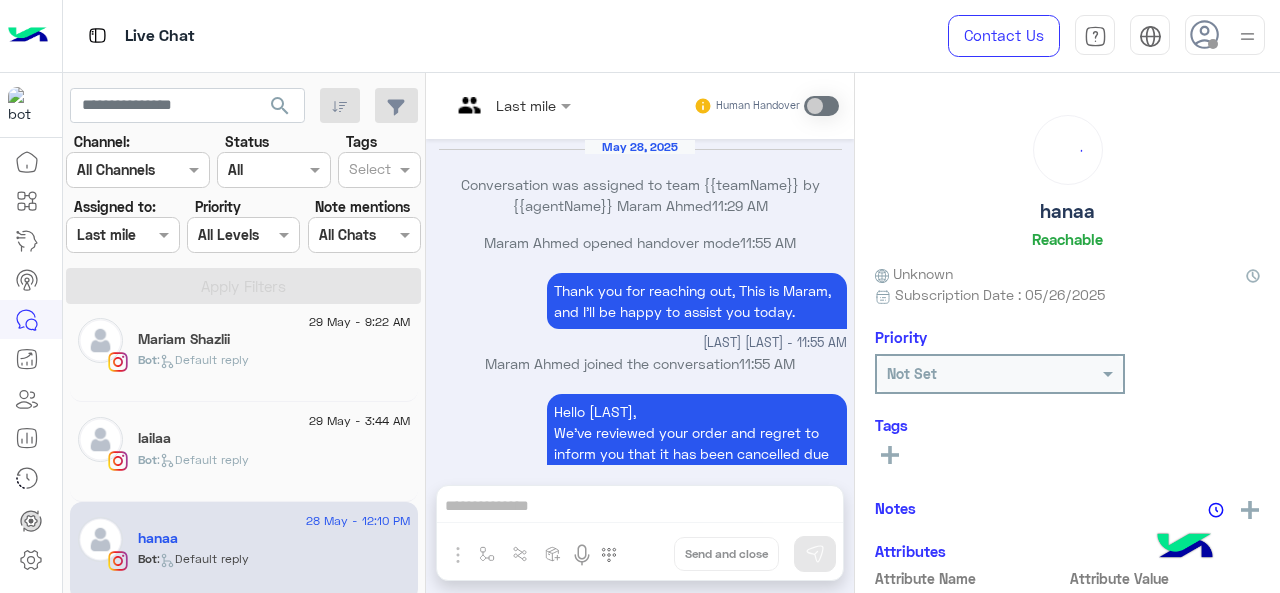 scroll, scrollTop: 1033, scrollLeft: 0, axis: vertical 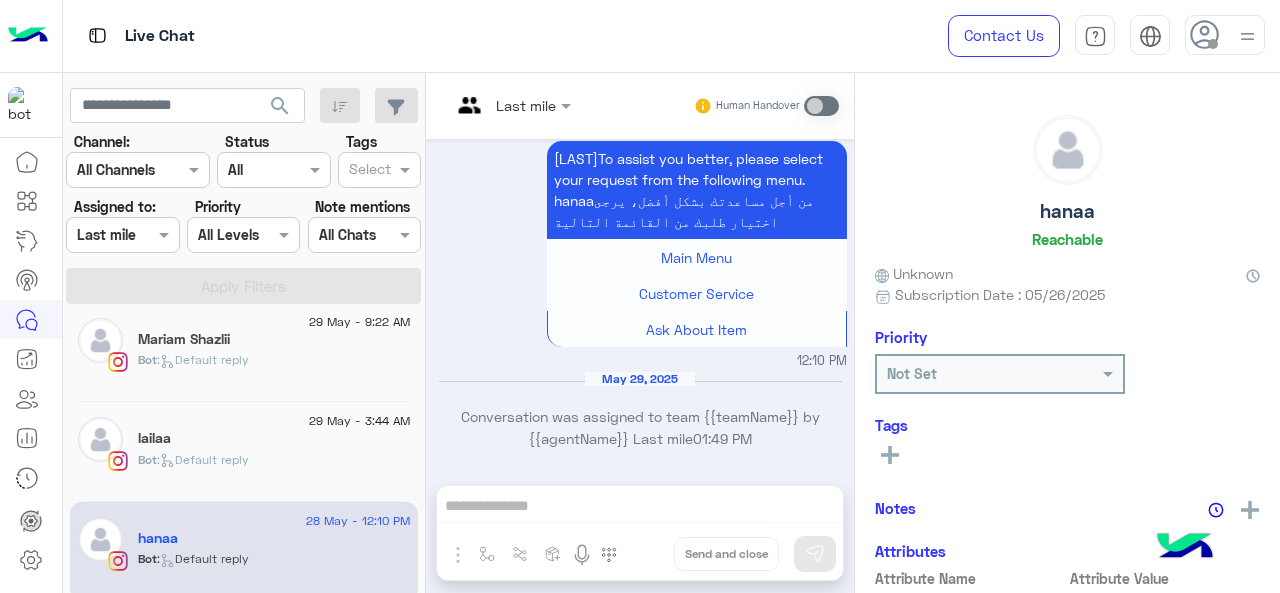 click on "Last mile" at bounding box center (526, 105) 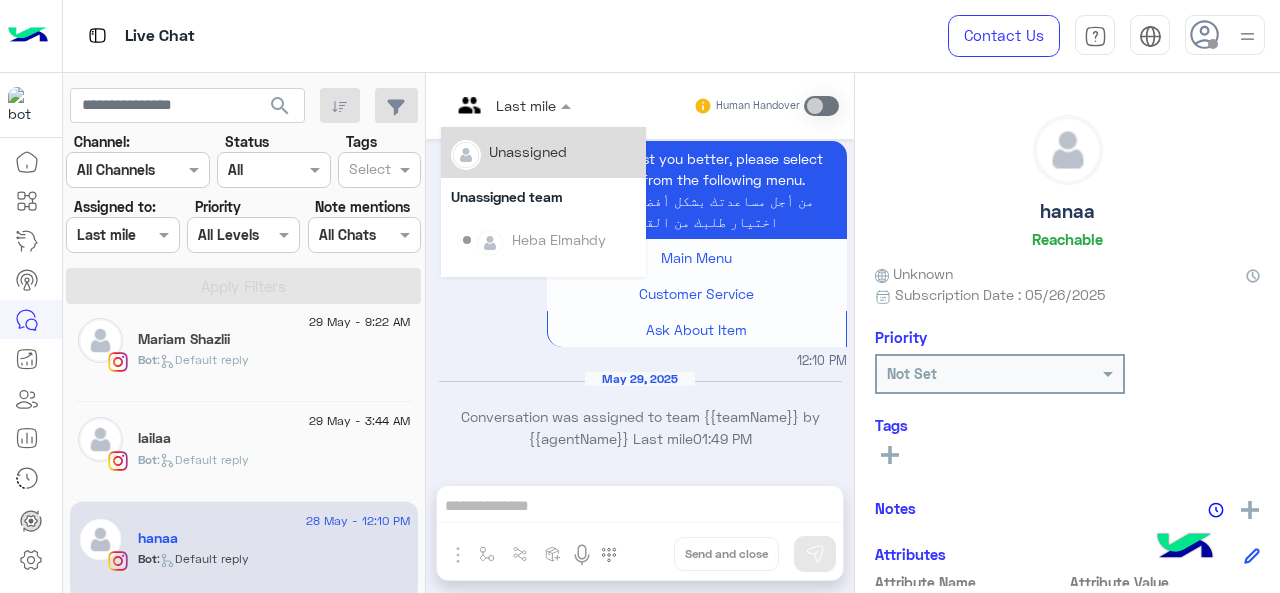 click on "Unassigned" at bounding box center (528, 151) 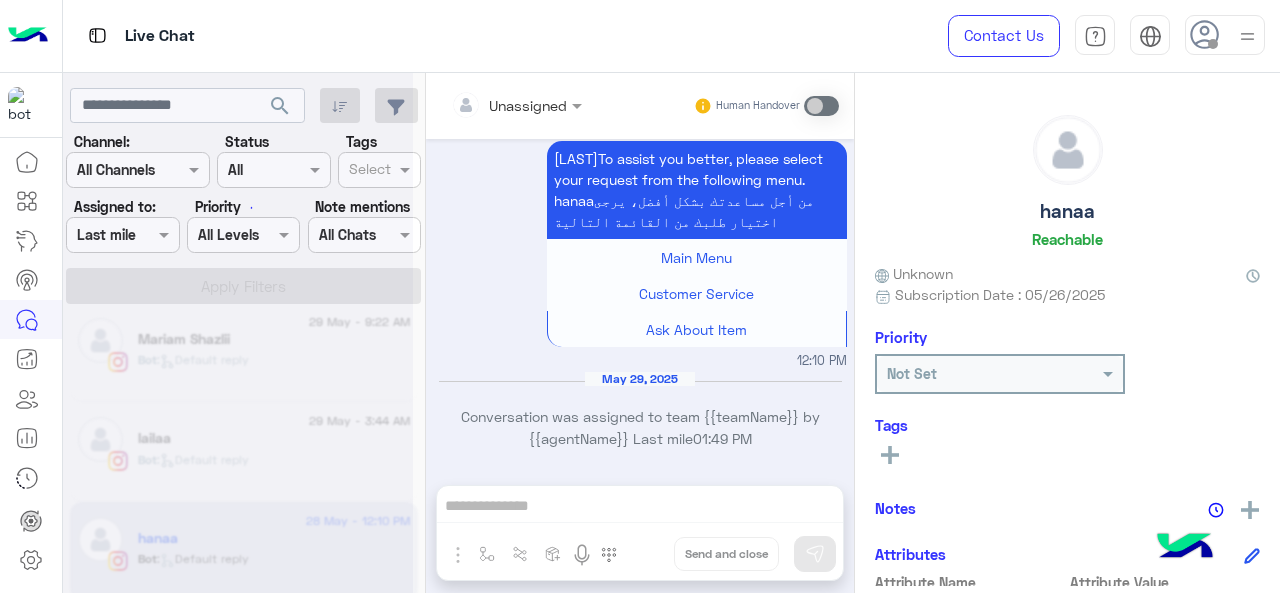 scroll, scrollTop: 1692, scrollLeft: 0, axis: vertical 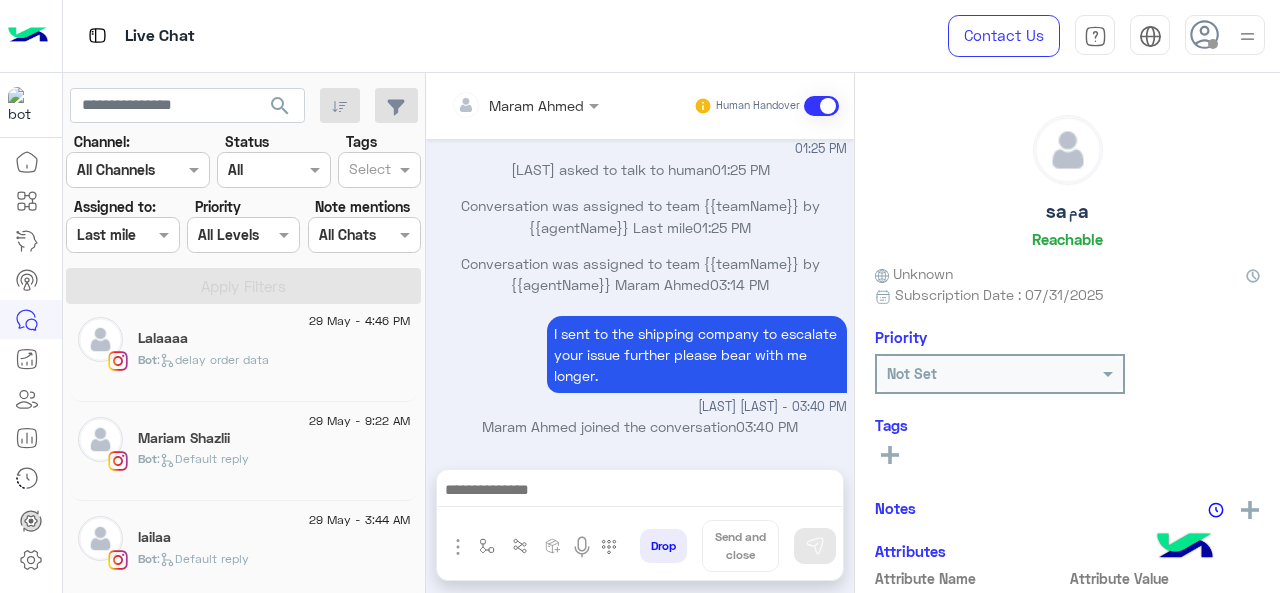 click on "lailaa" 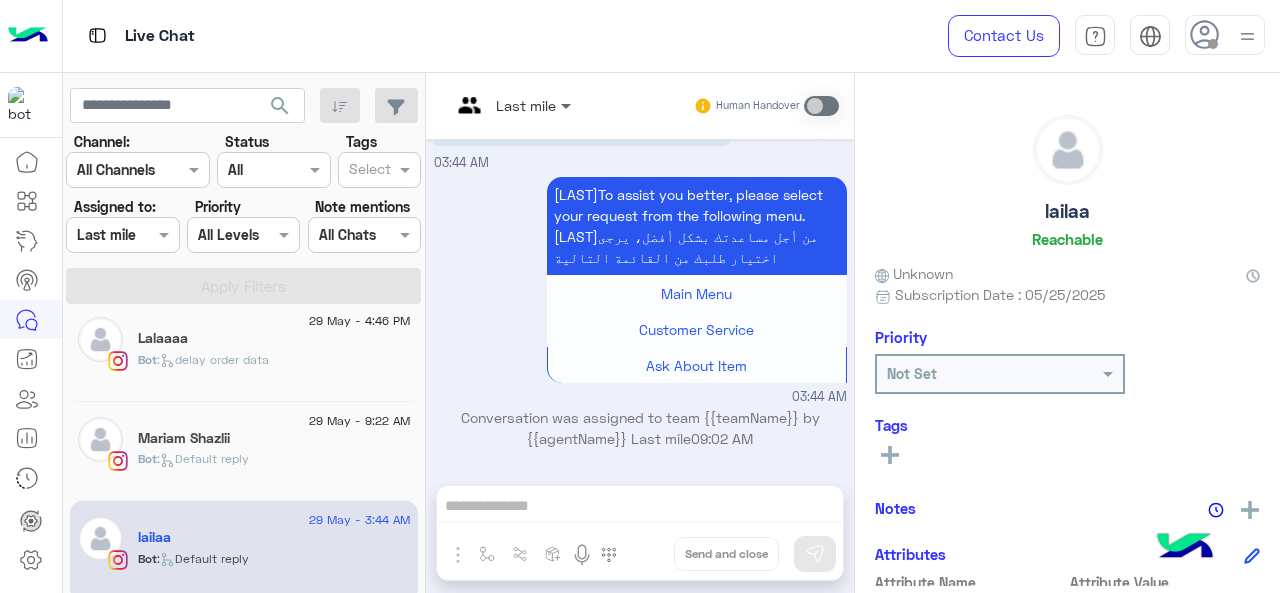 click at bounding box center (568, 105) 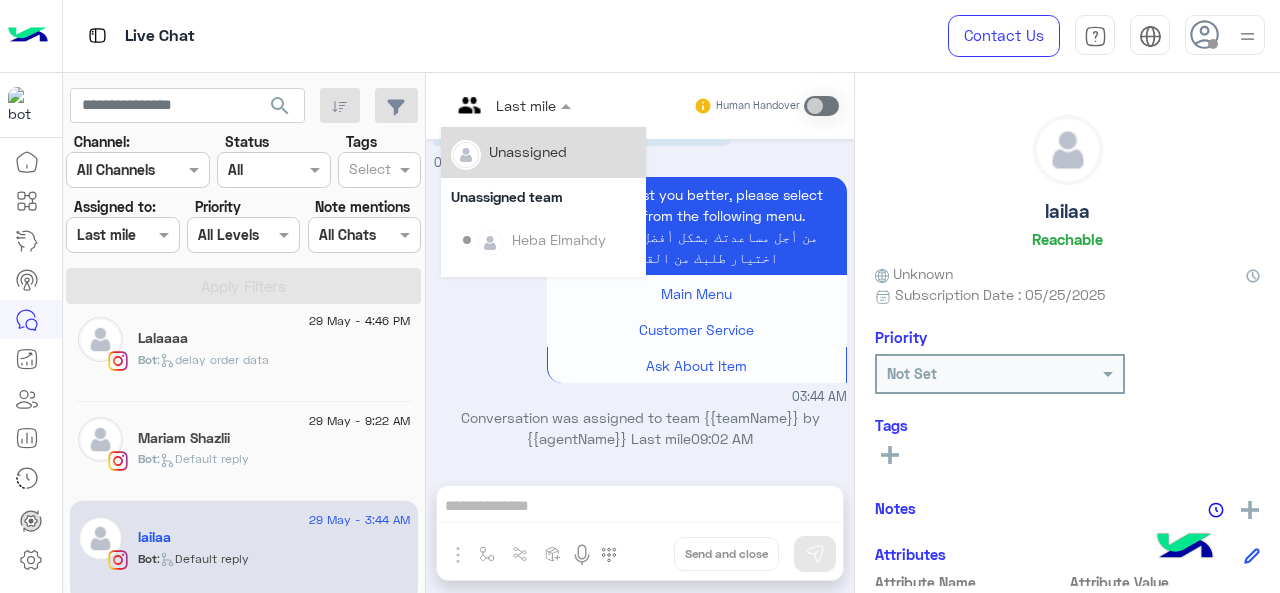 click on "Unassigned" at bounding box center (528, 151) 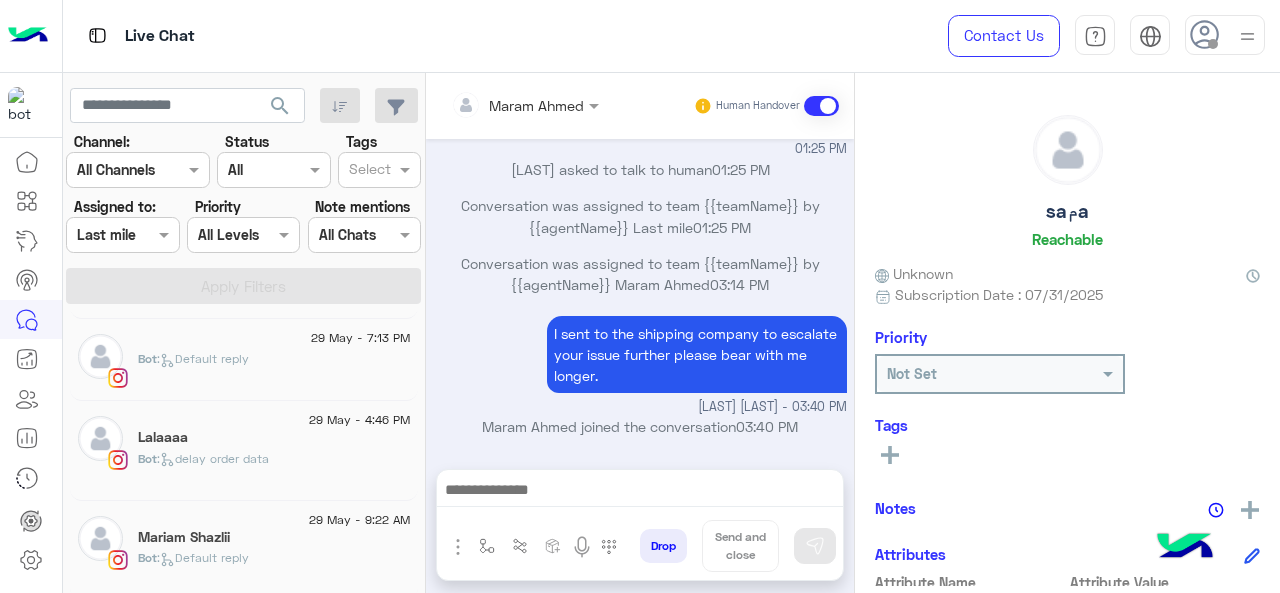 click on "Mariam Shazlii" 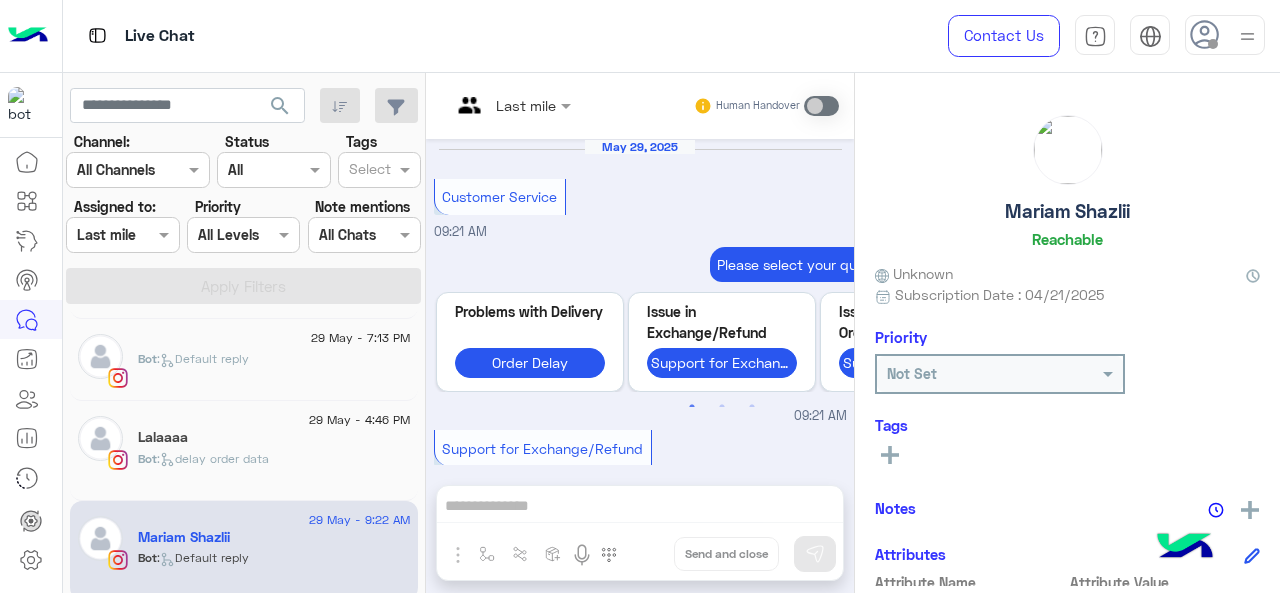 click at bounding box center [511, 104] 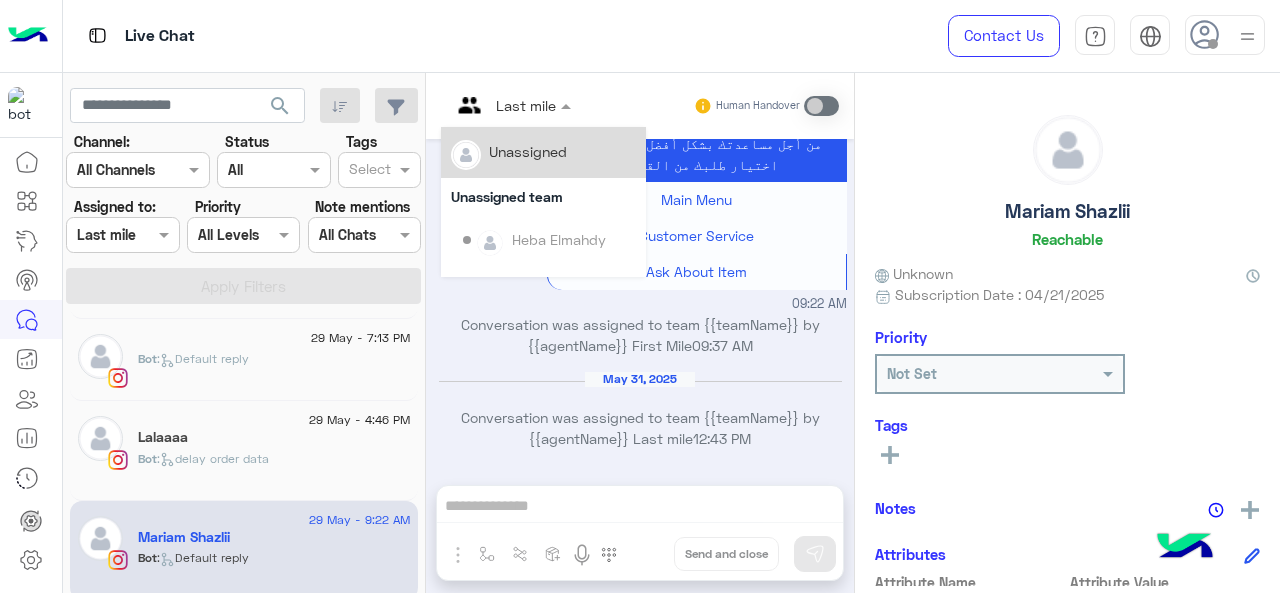 click on "Unassigned" at bounding box center (543, 152) 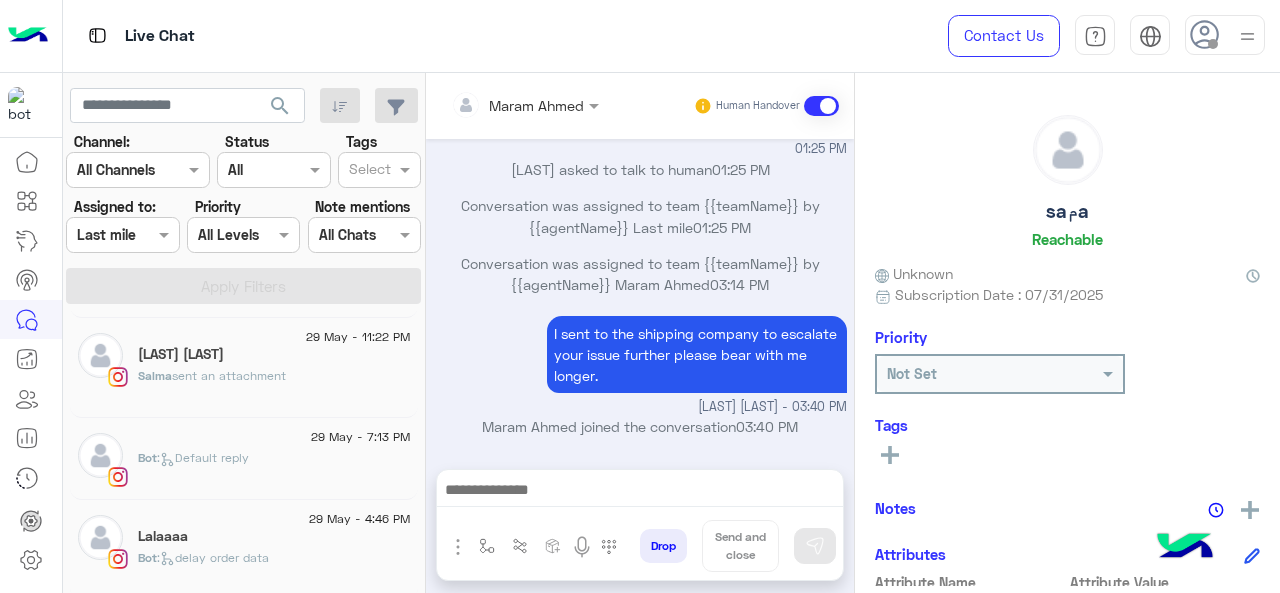 click on ":   delay order data" 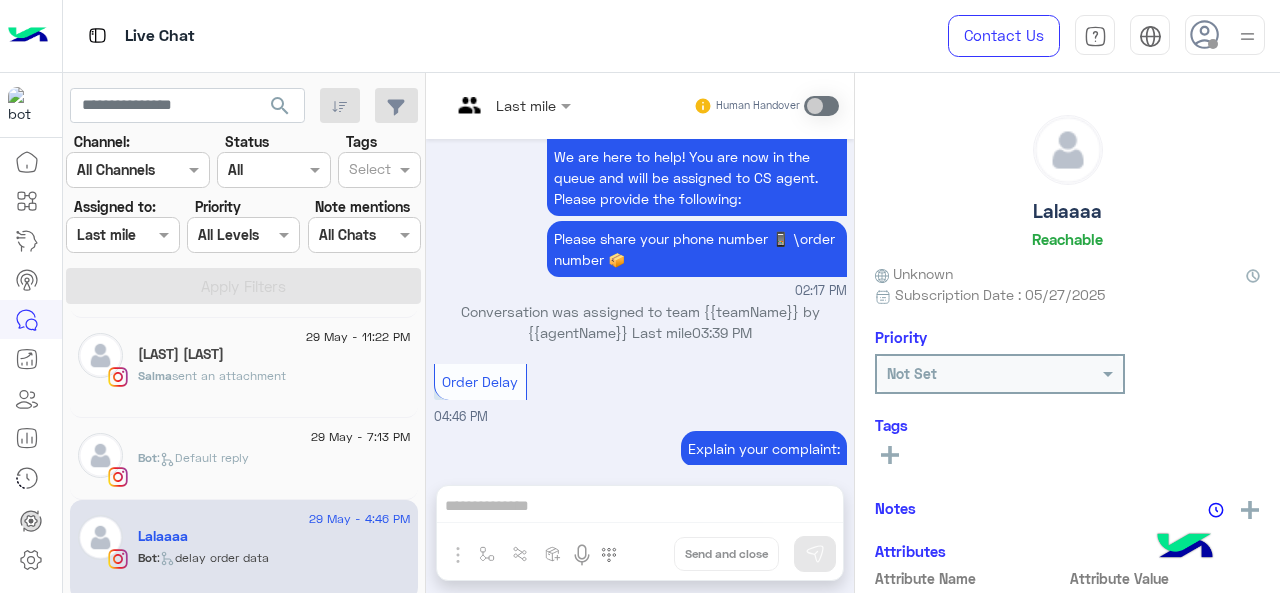 click on "Last mile Human Handover" at bounding box center (640, 106) 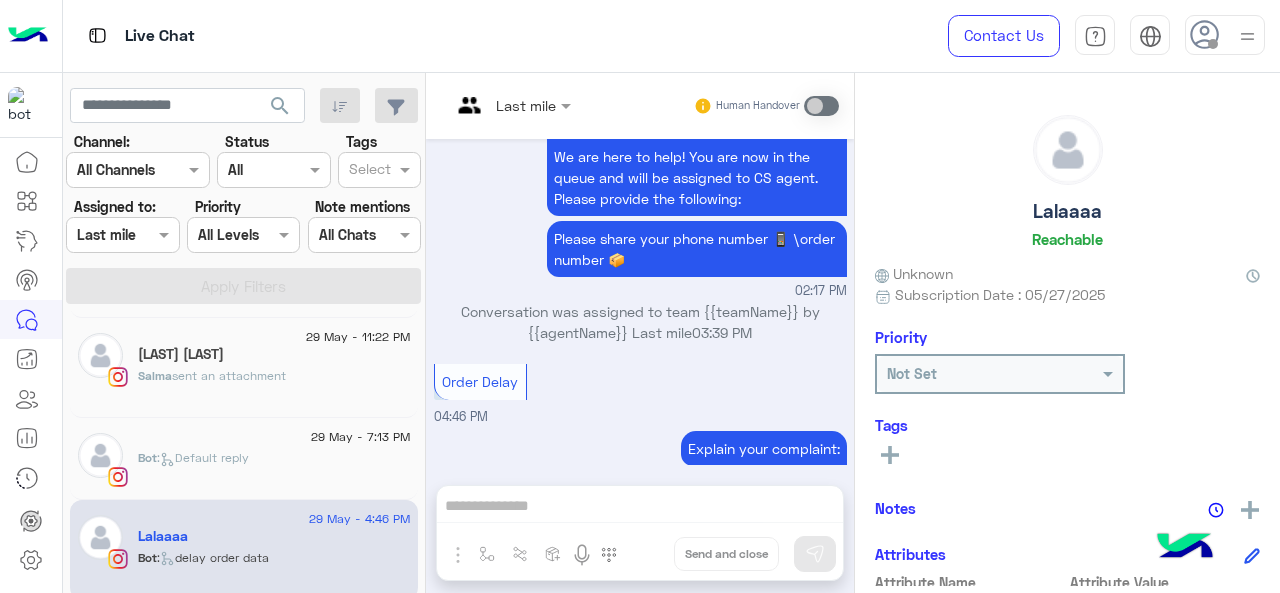 click at bounding box center [511, 104] 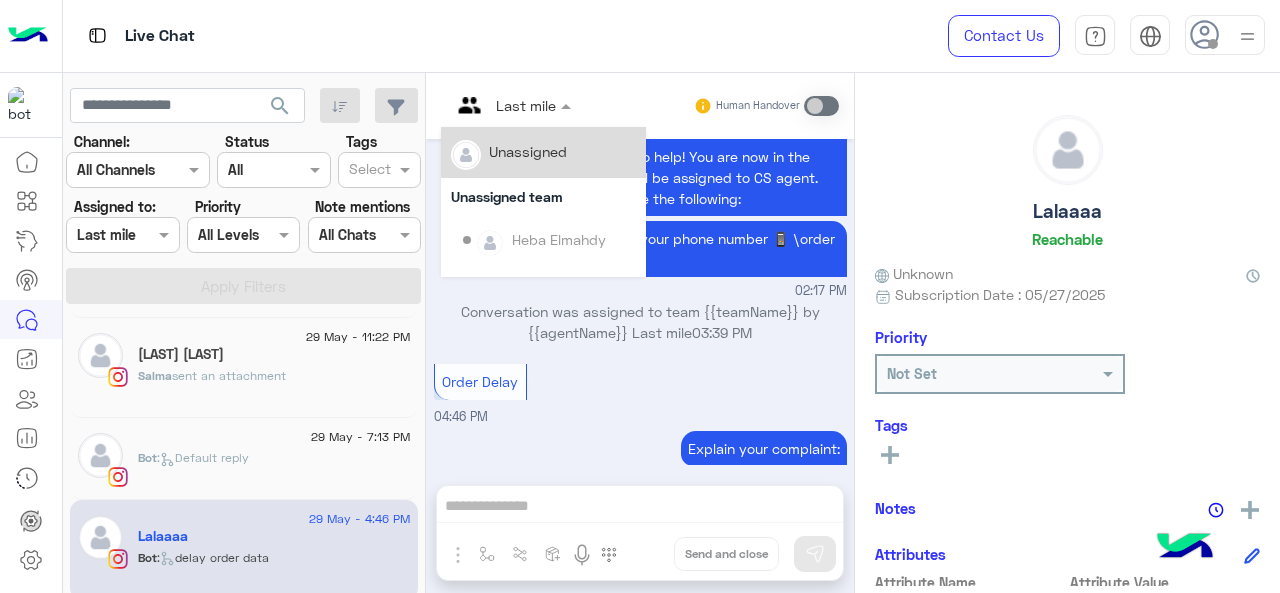 click on "Unassigned" at bounding box center (528, 151) 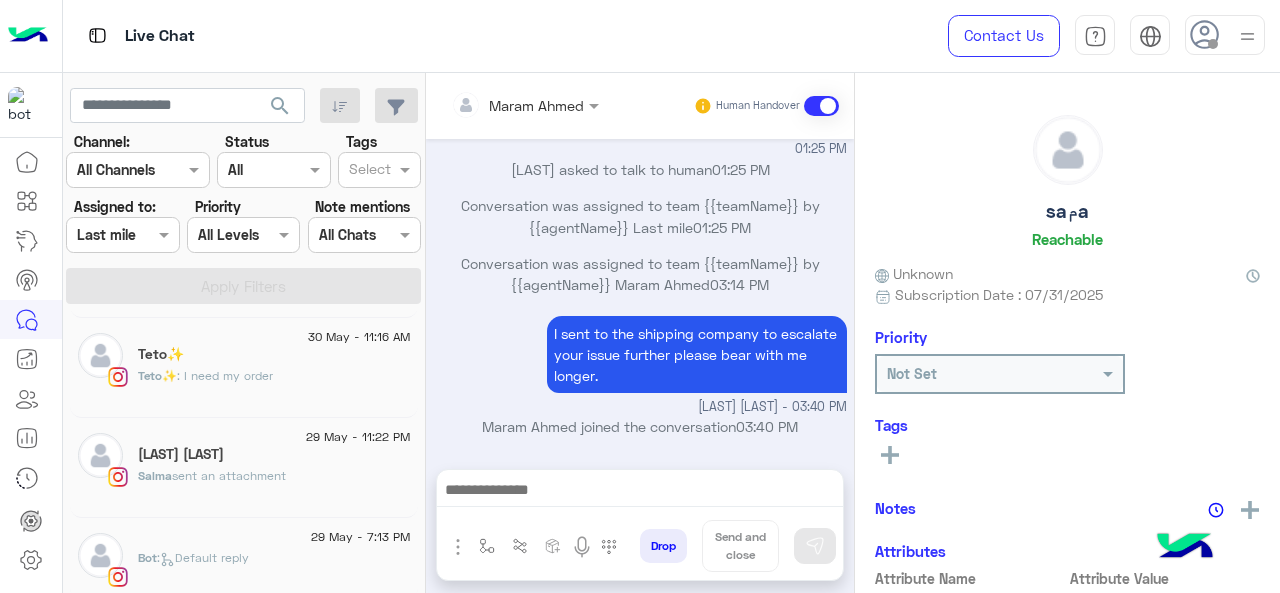 click on "Bot :   Default reply" 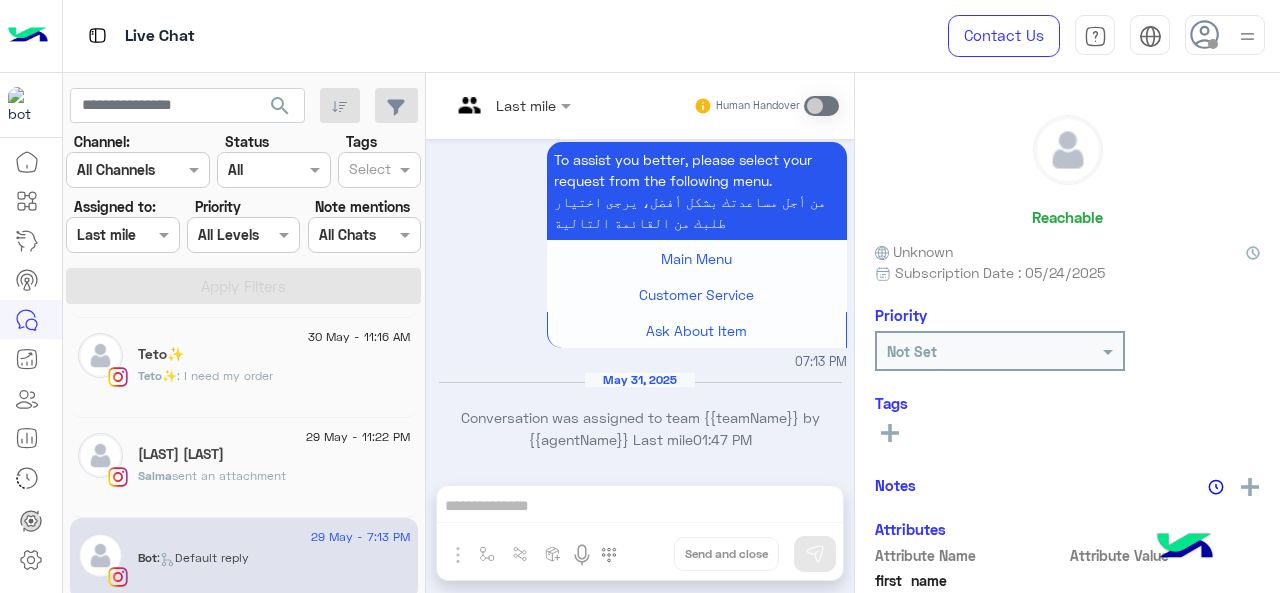 click on "Last mile" at bounding box center (503, 106) 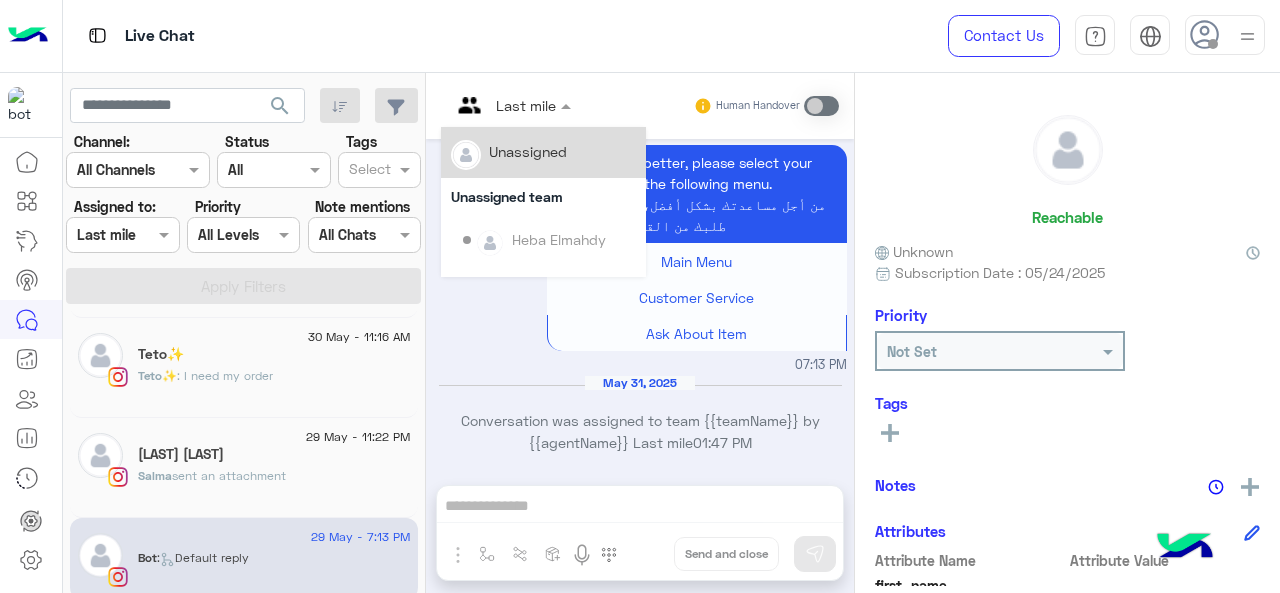 click on "Unassigned" at bounding box center (543, 152) 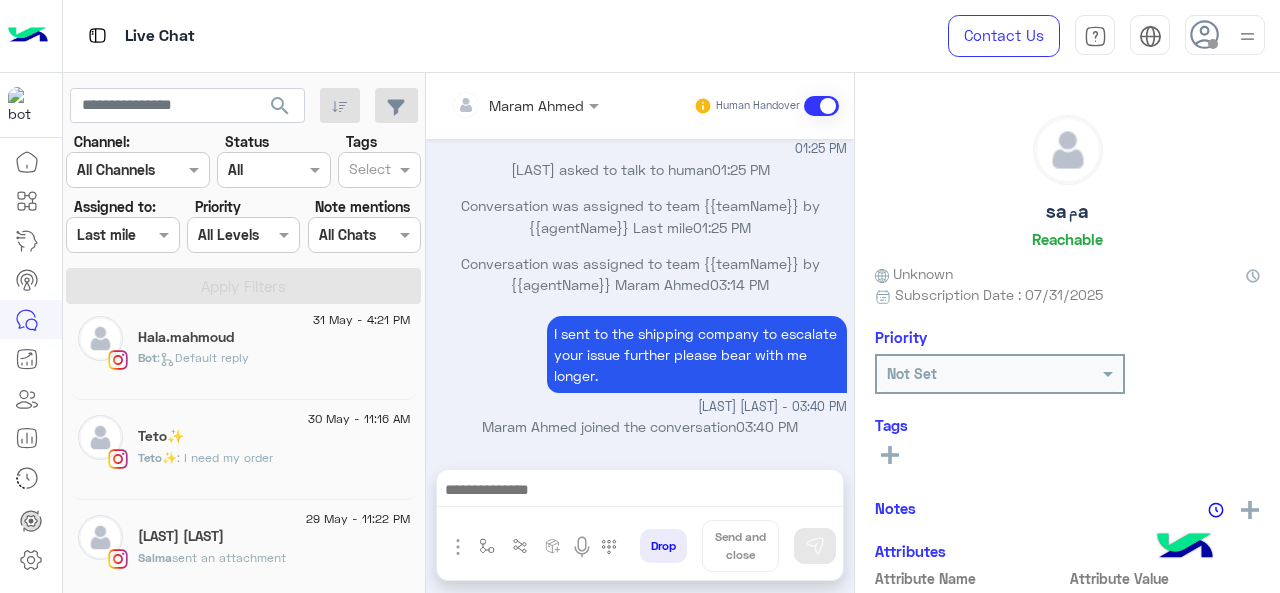 click on "sent an attachment" 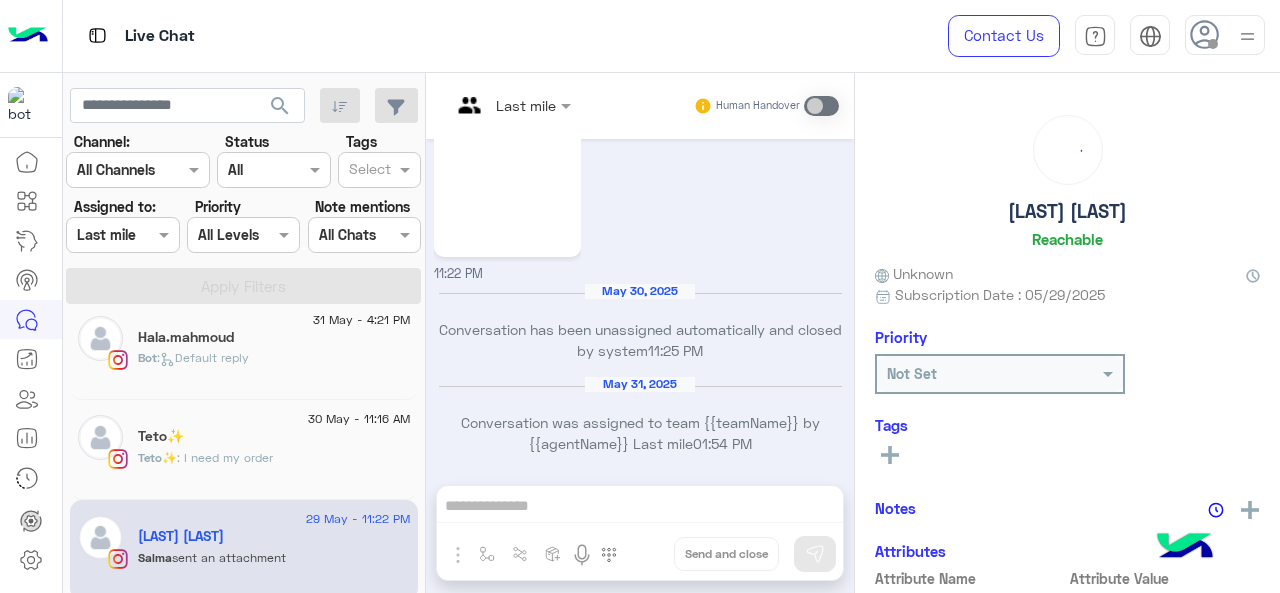 click at bounding box center [511, 104] 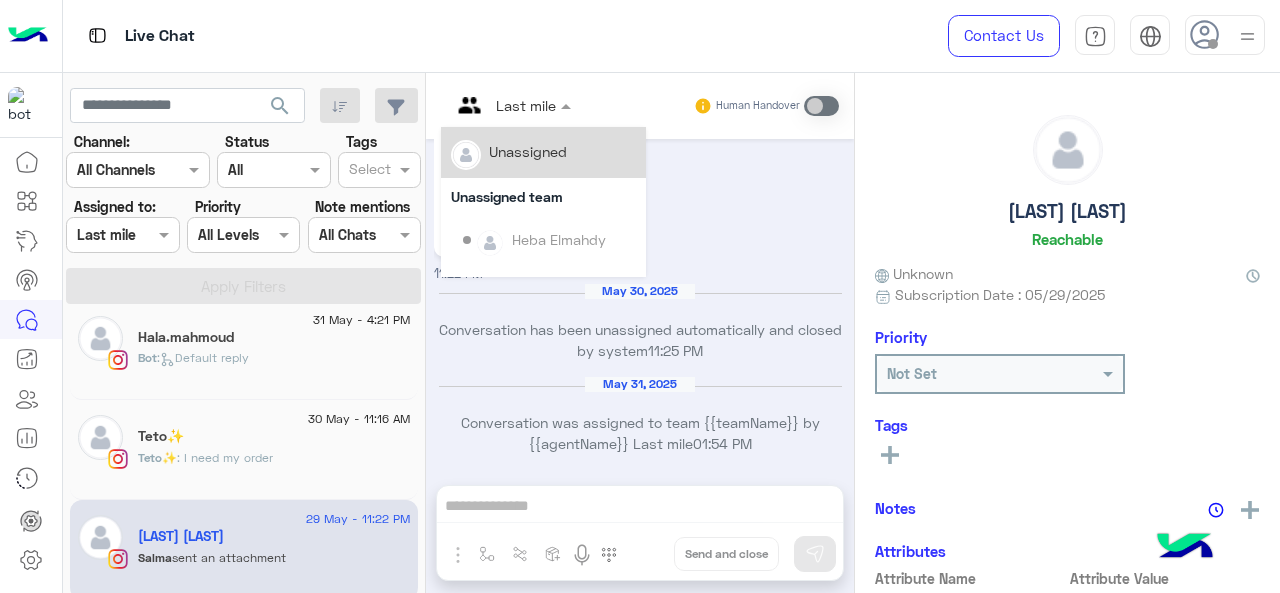 click on "Unassigned" at bounding box center (528, 151) 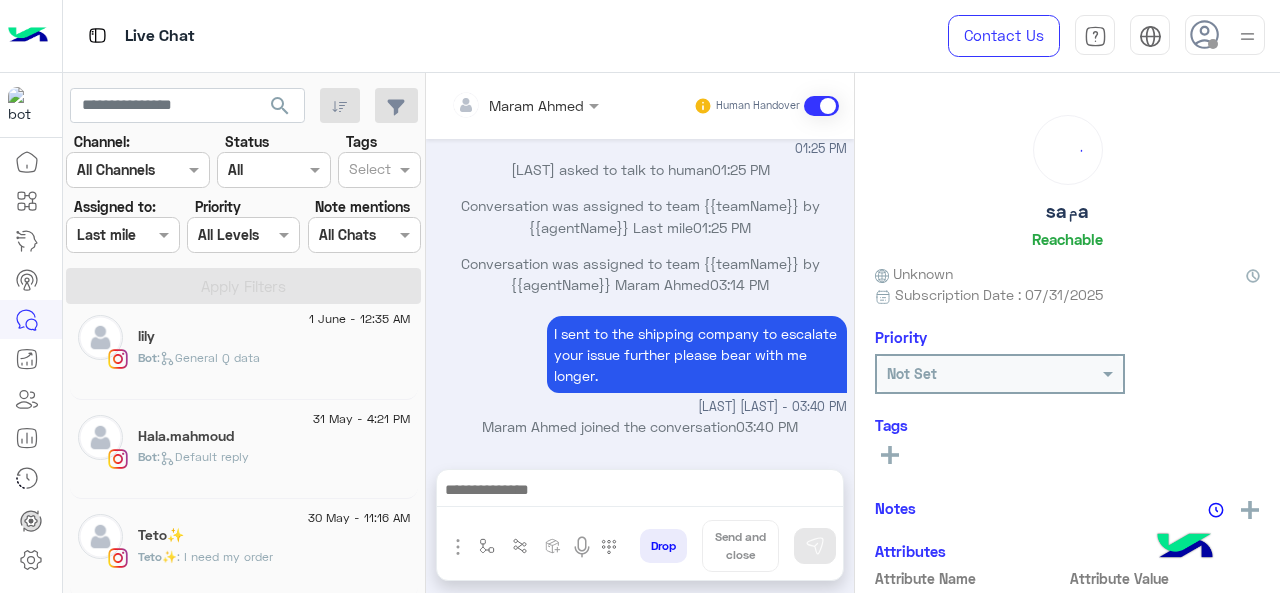 click on "Teto✨" 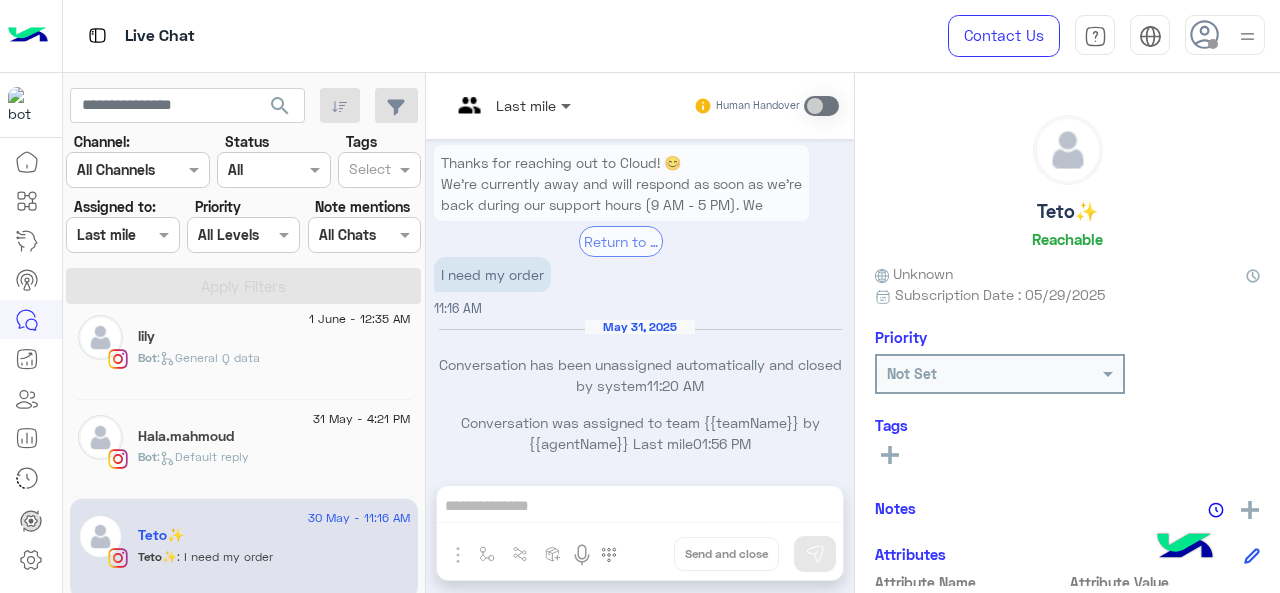 click at bounding box center (568, 105) 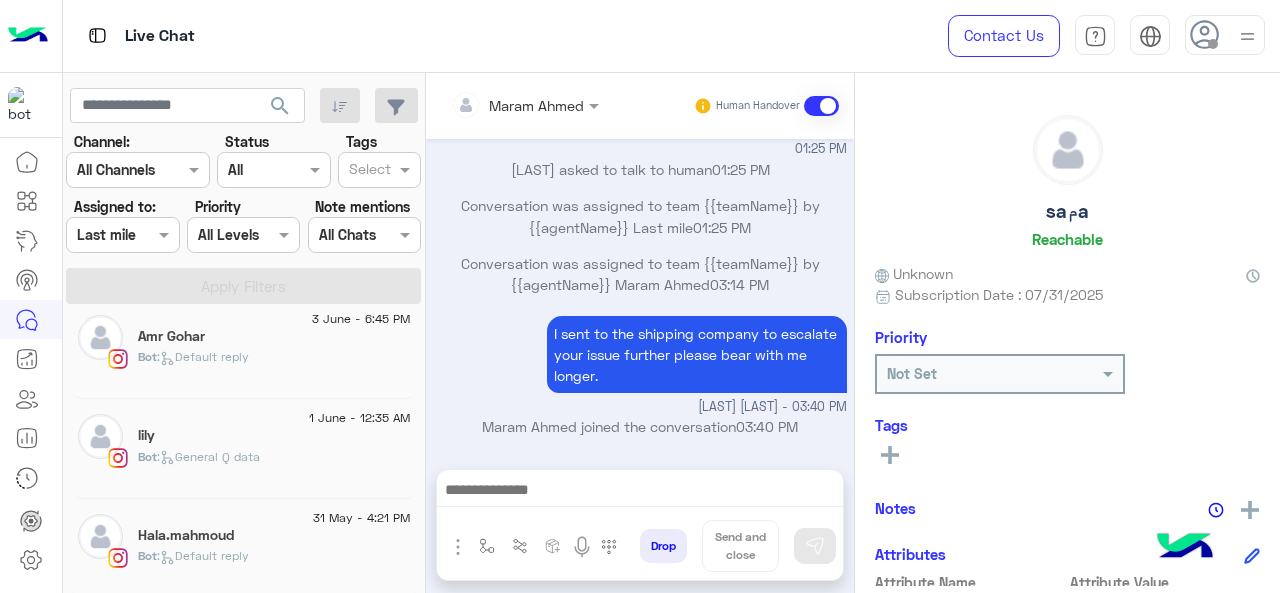 click on "Hala.mahmoud" 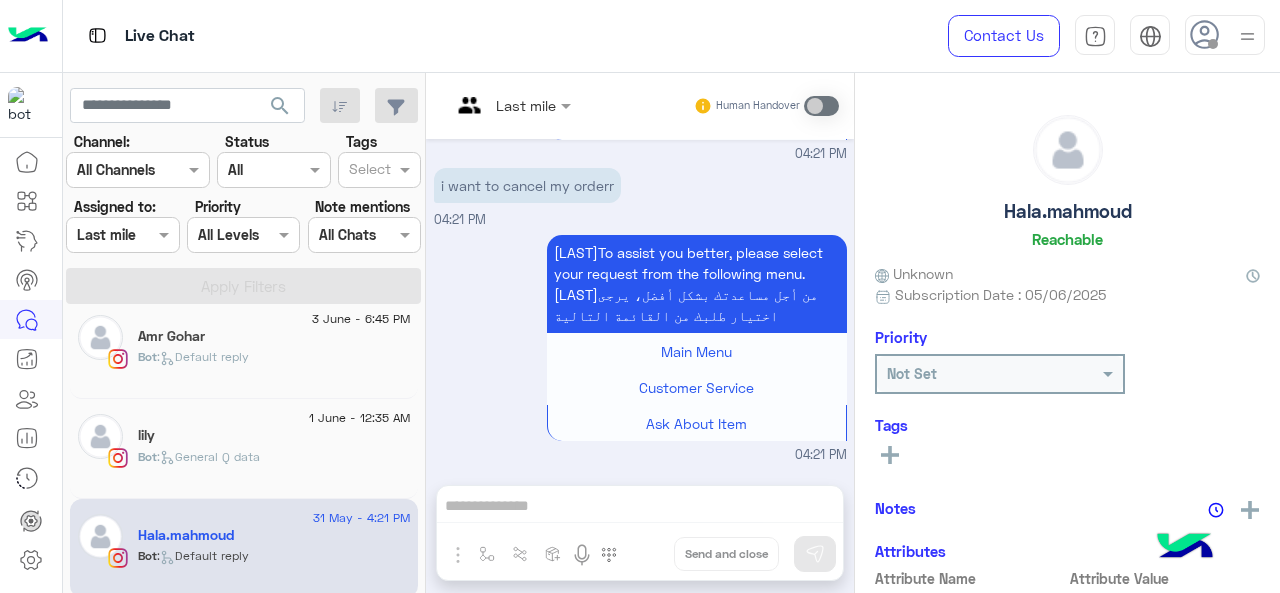 click at bounding box center (487, 105) 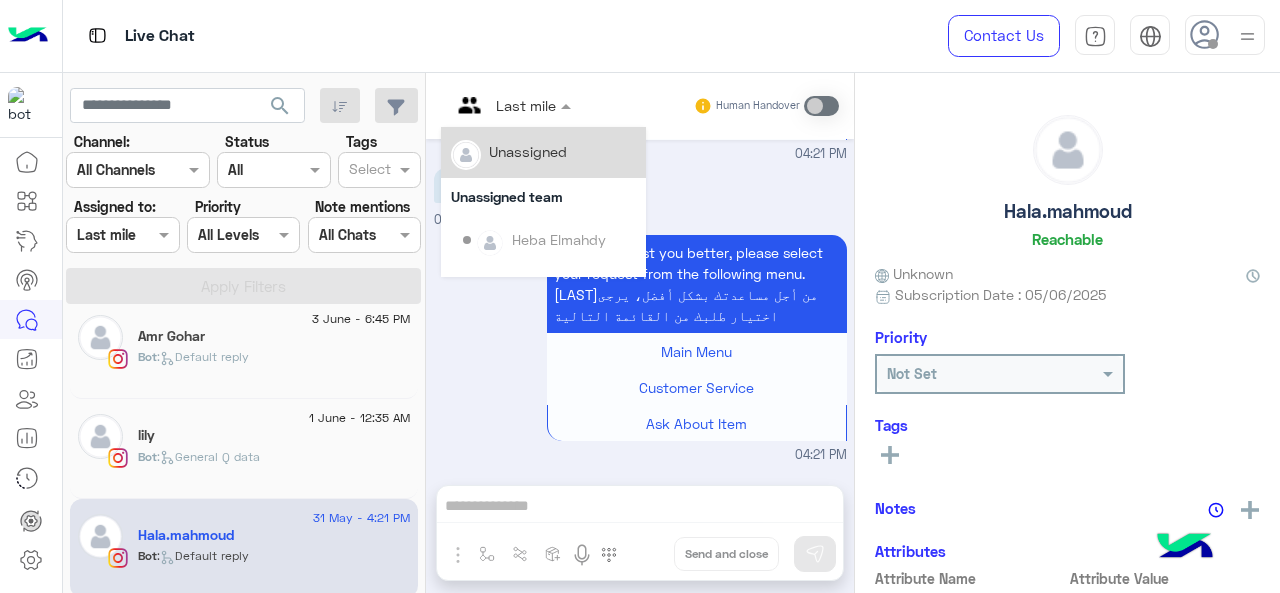 click on "Unassigned" at bounding box center [528, 151] 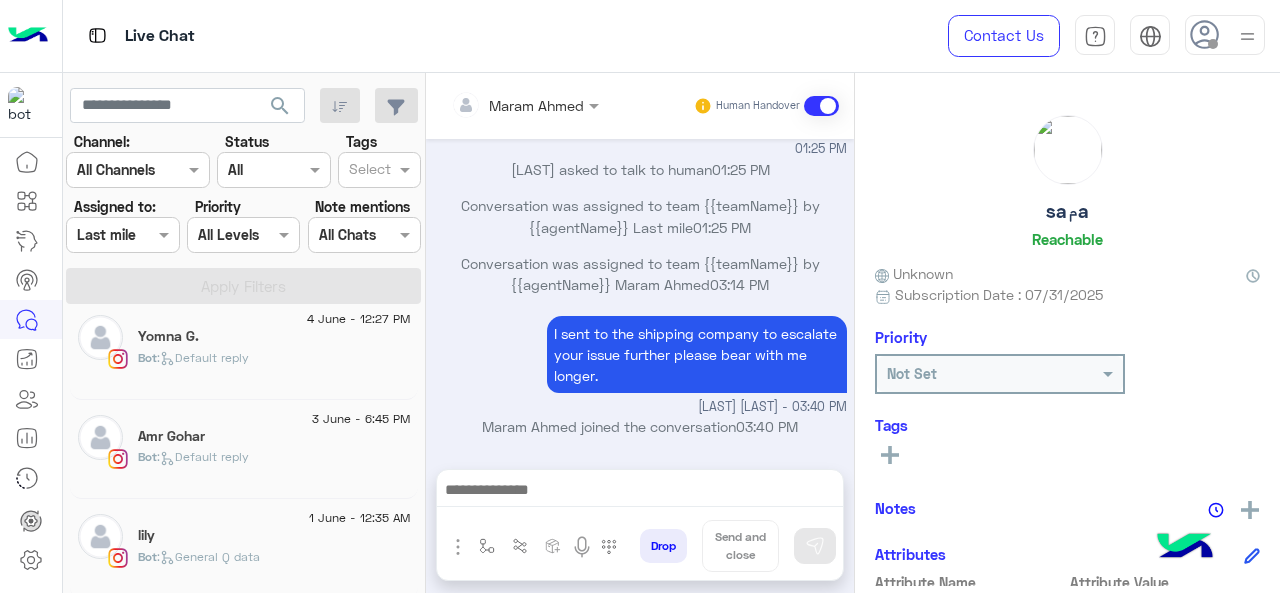 click on ":   General Q data" 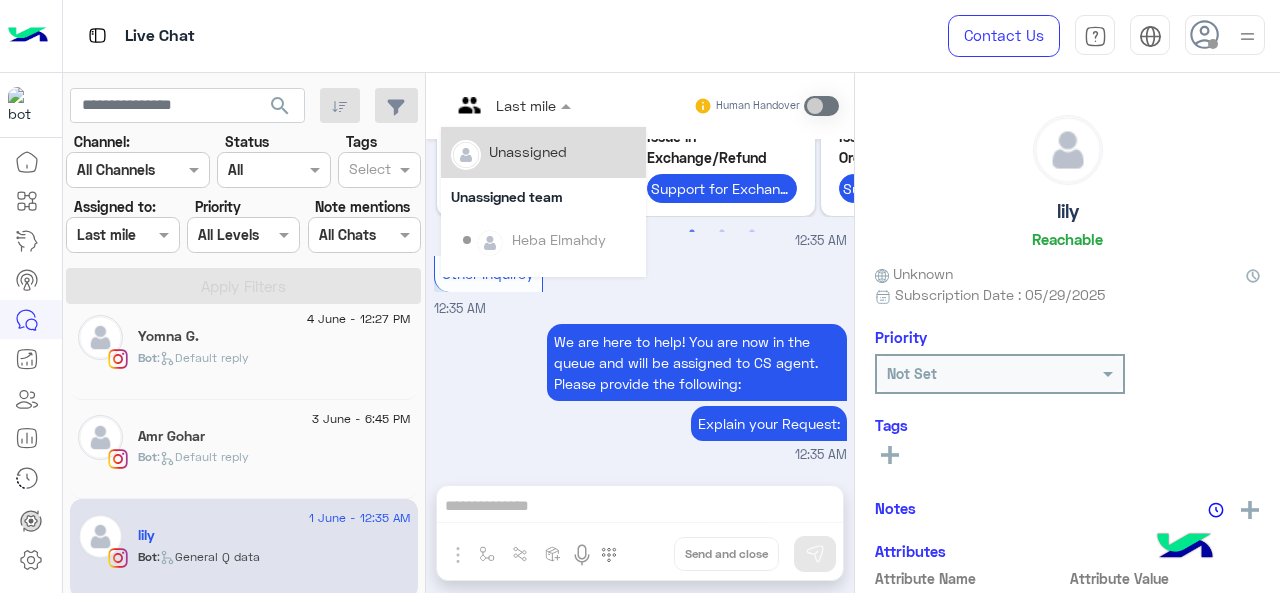 click at bounding box center [511, 104] 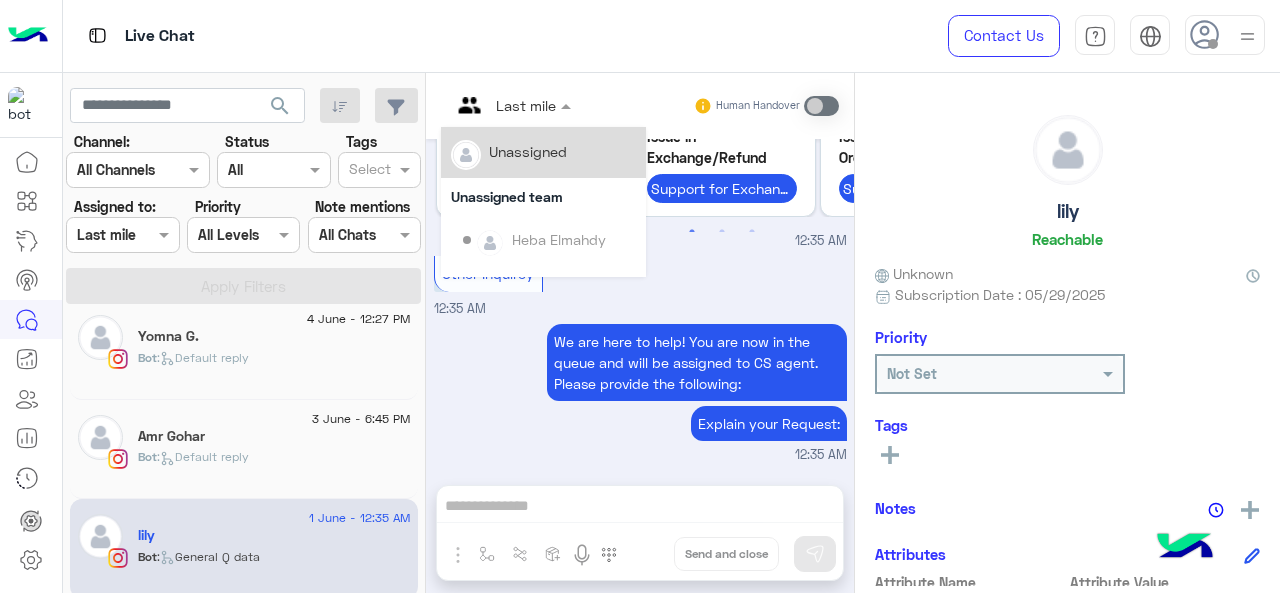 click on "Unassigned" at bounding box center (528, 151) 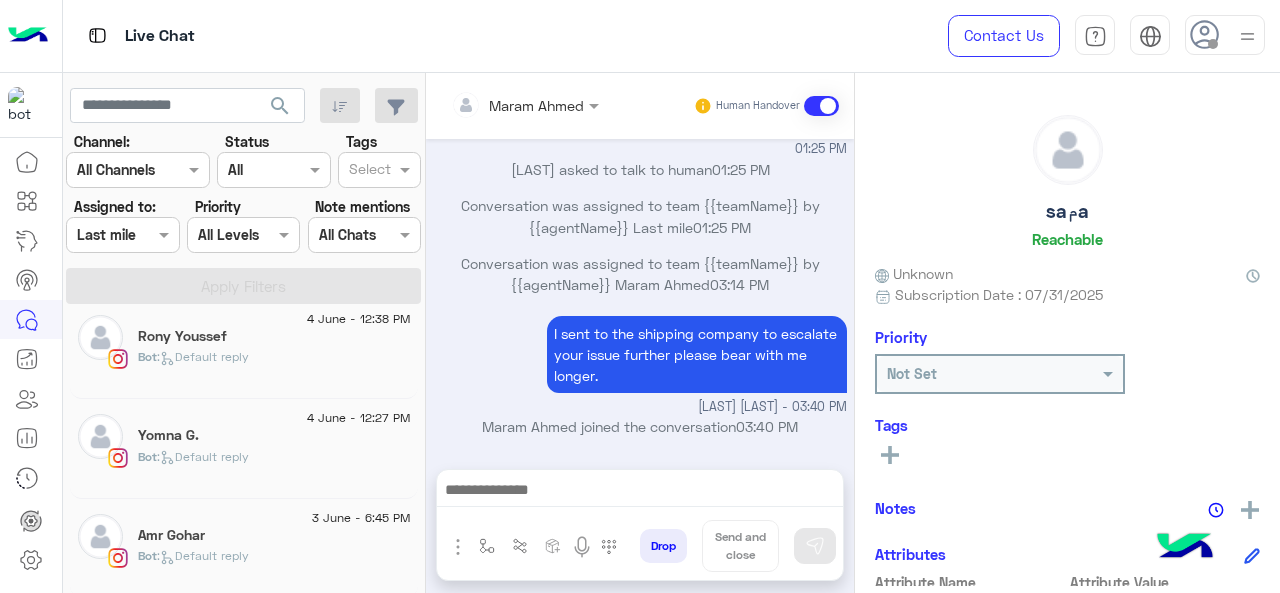 click on "Amr Gohar" 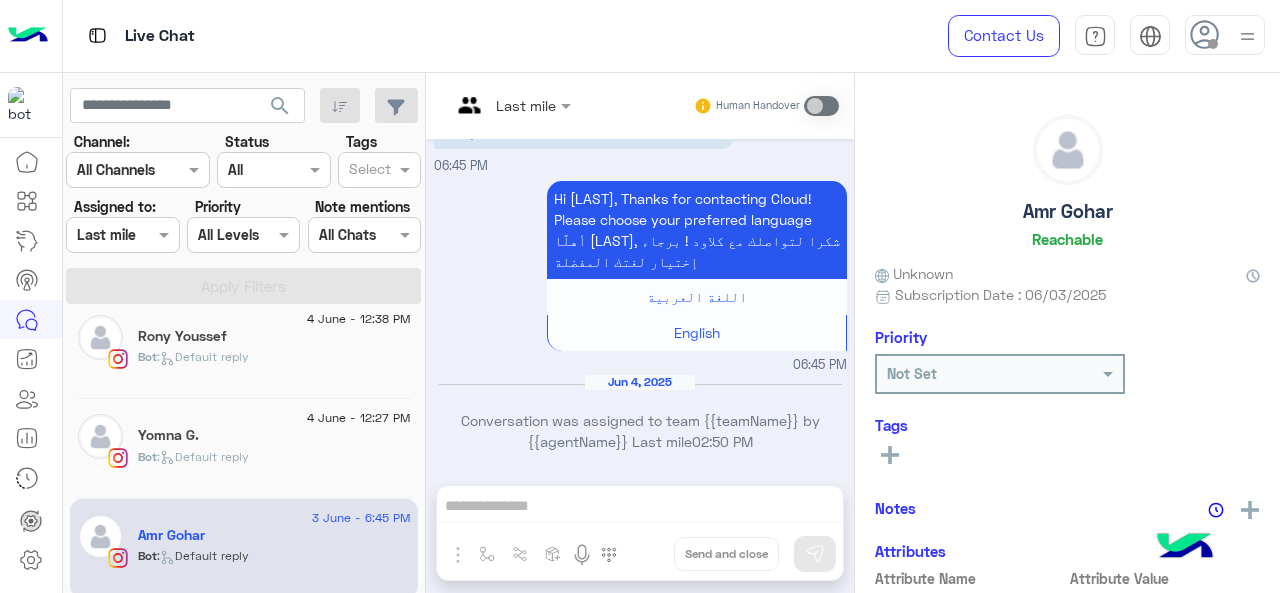 click on "Last mile" at bounding box center (526, 105) 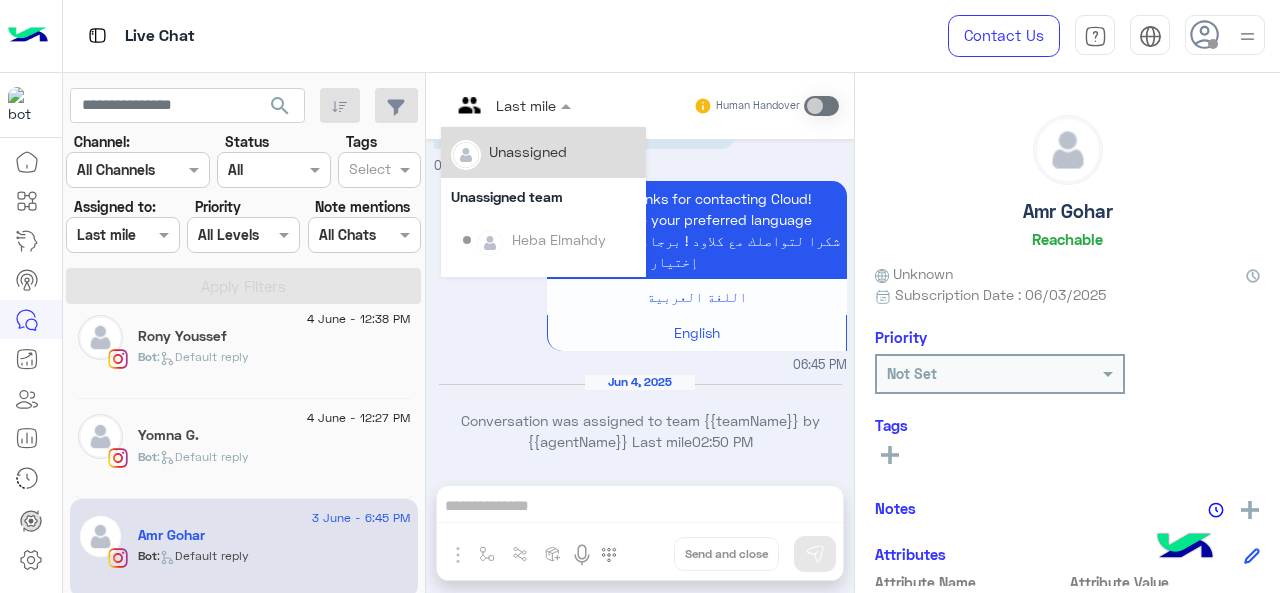 click on "Unassigned" at bounding box center (528, 151) 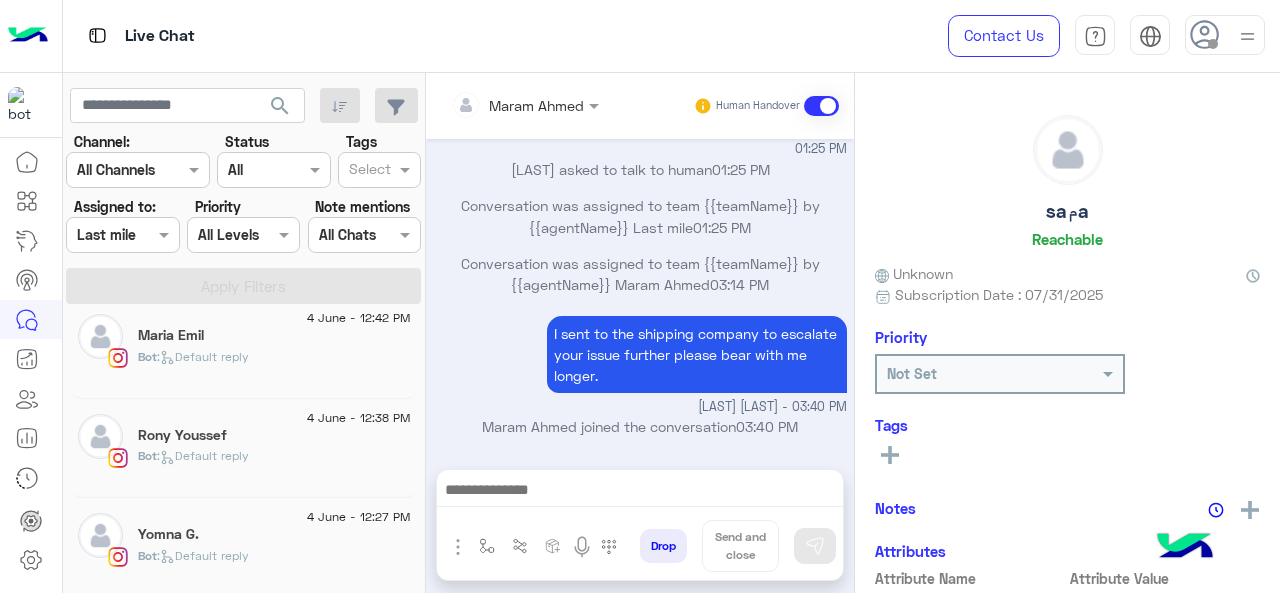 click on "Yomna G." 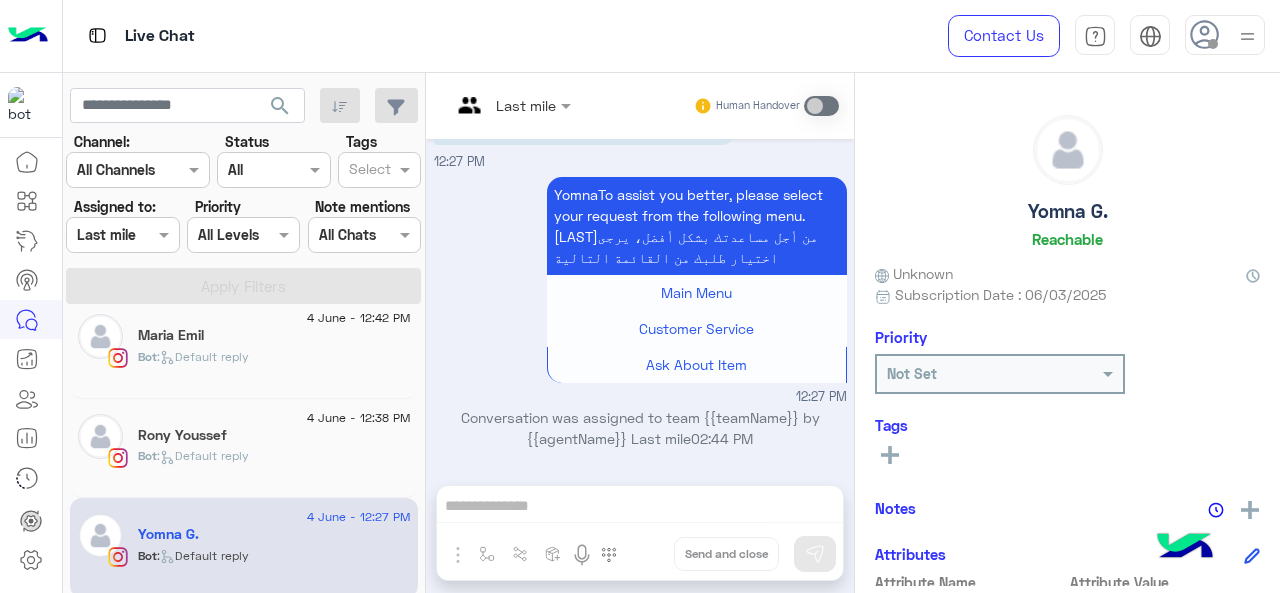click at bounding box center (511, 104) 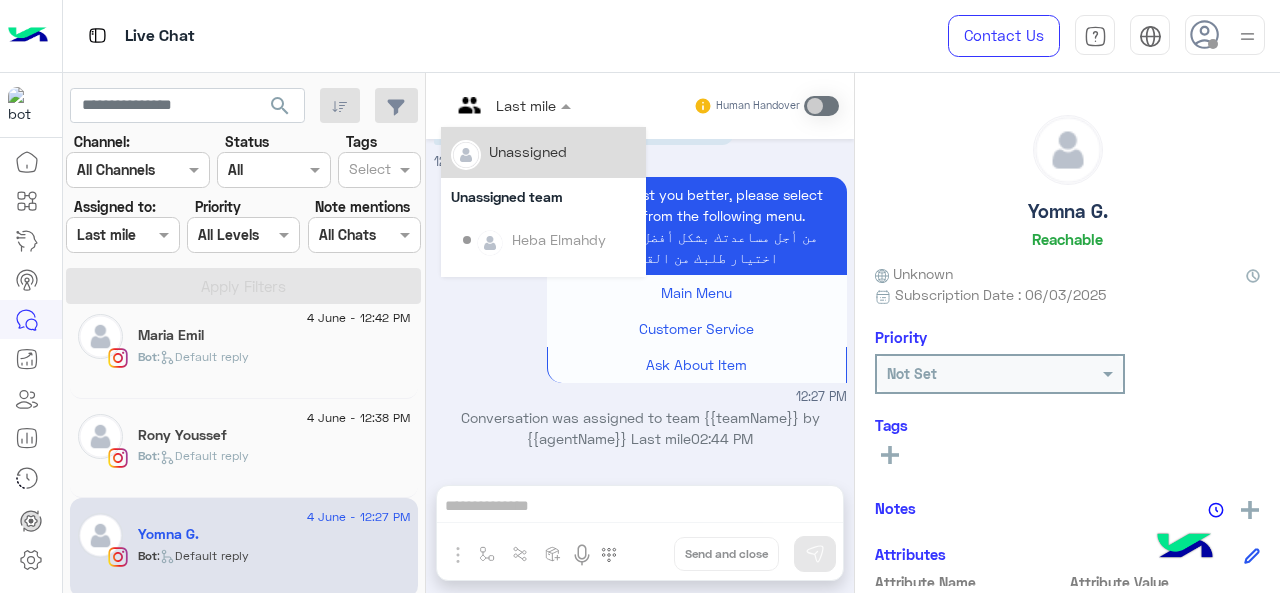 click on "Unassigned" at bounding box center (528, 151) 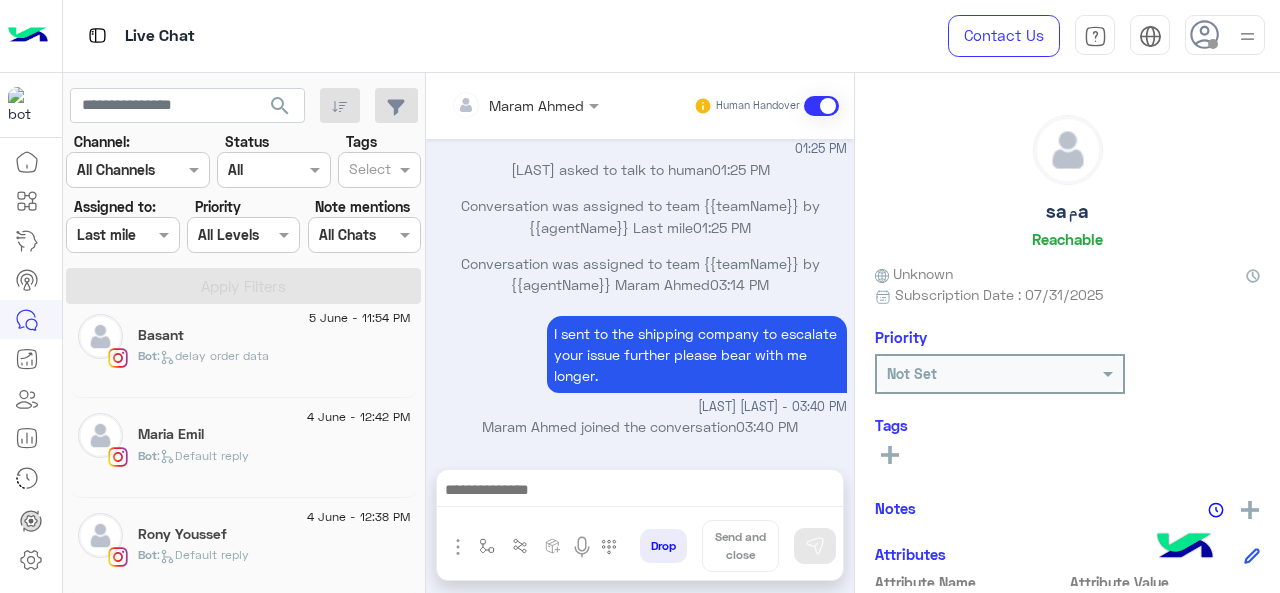 click on "Bot :   Default reply" 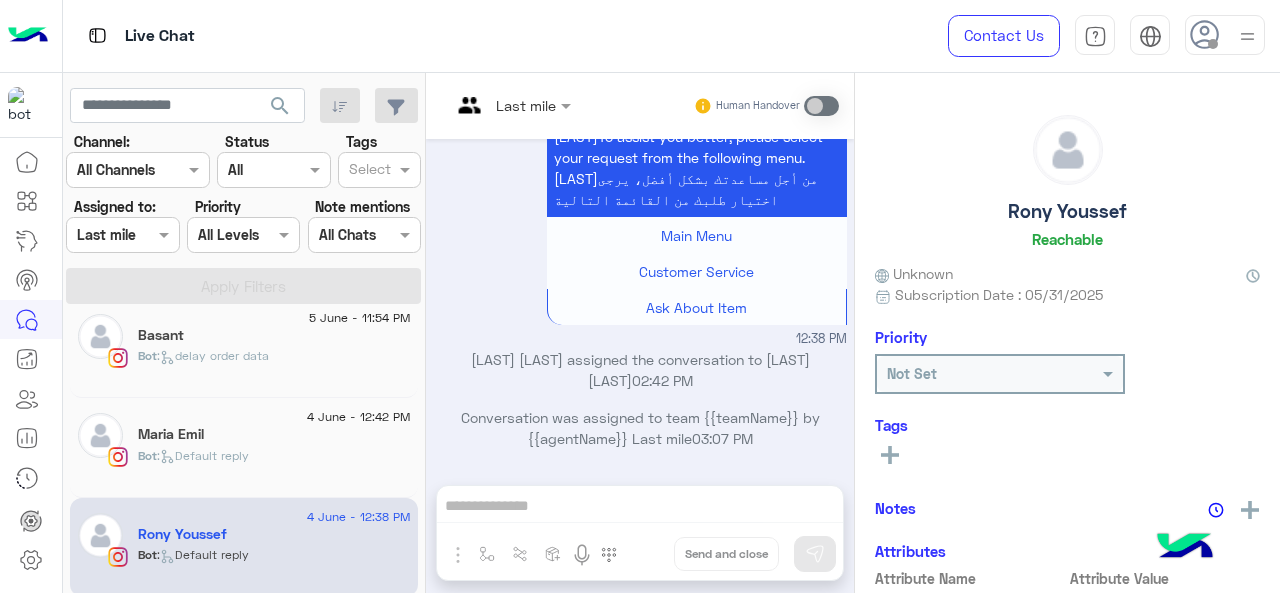 click on "Last mile" at bounding box center (503, 106) 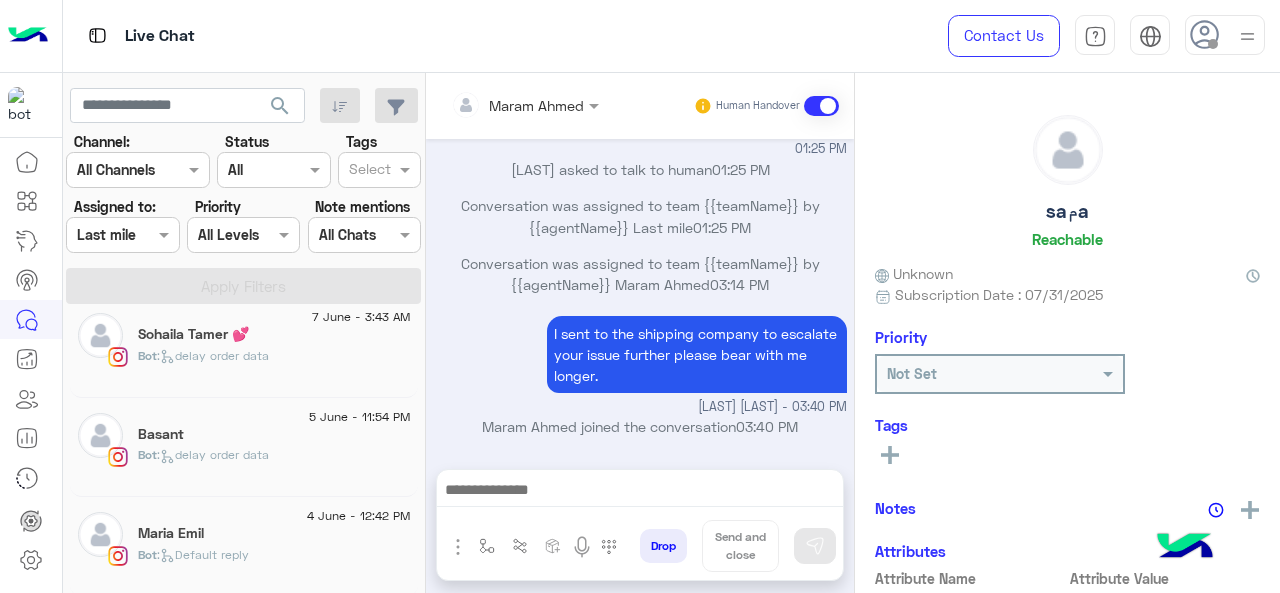 click on "Bot :   Default reply" 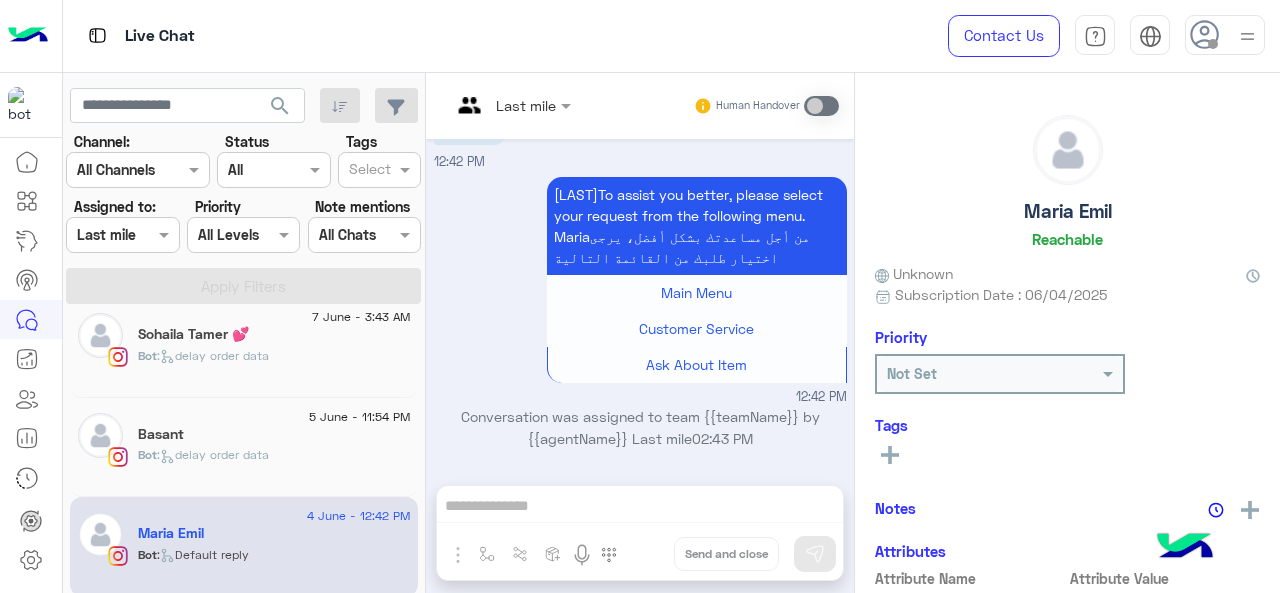 click at bounding box center (487, 105) 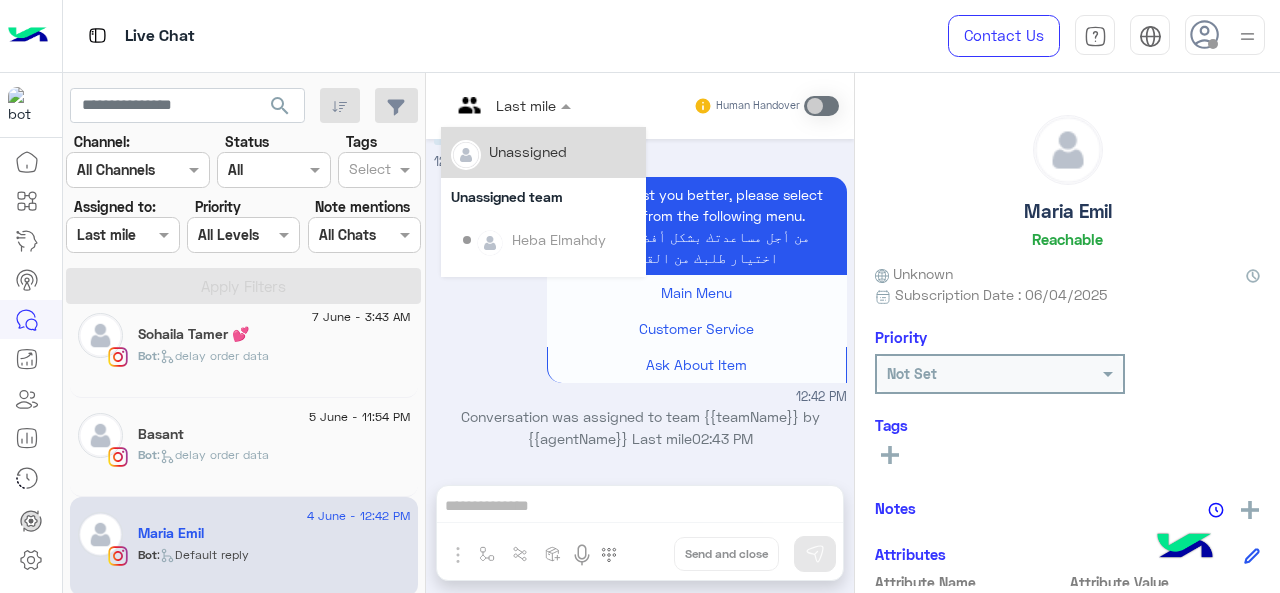 click on "Unassigned" at bounding box center (543, 152) 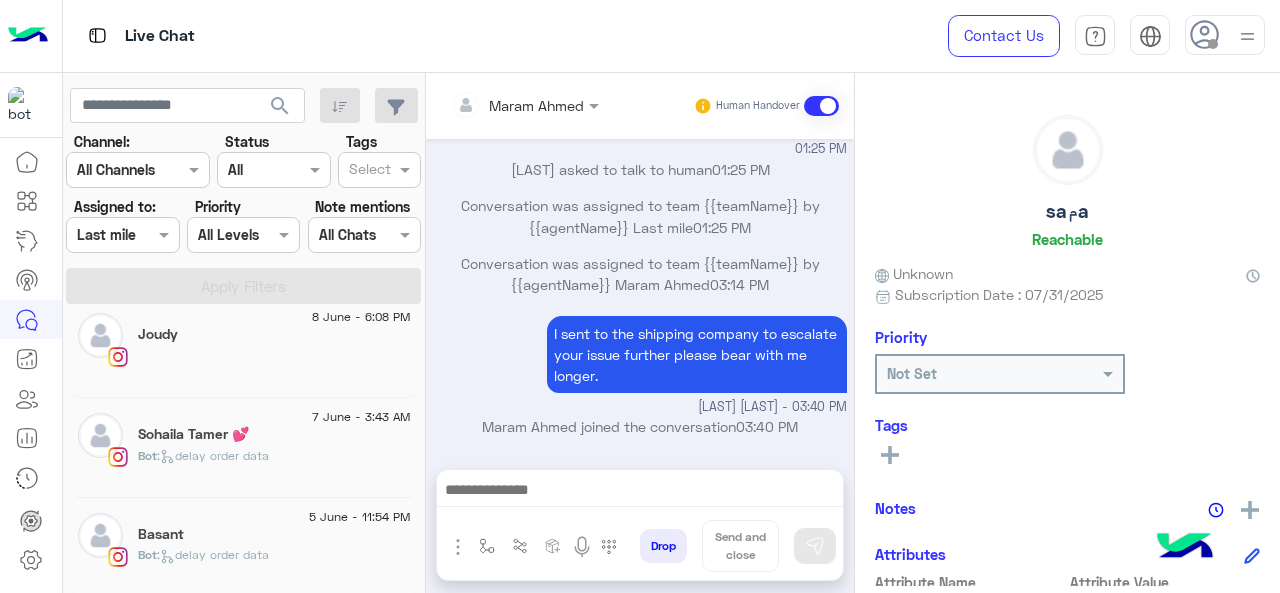 click on "Basant" 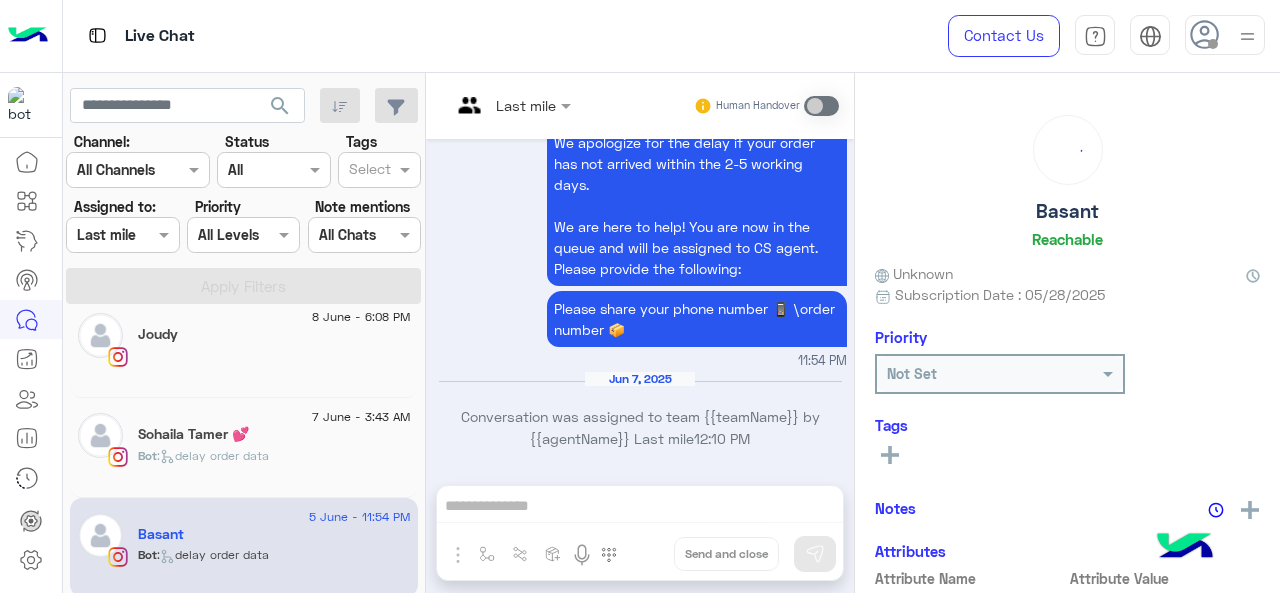click at bounding box center [487, 105] 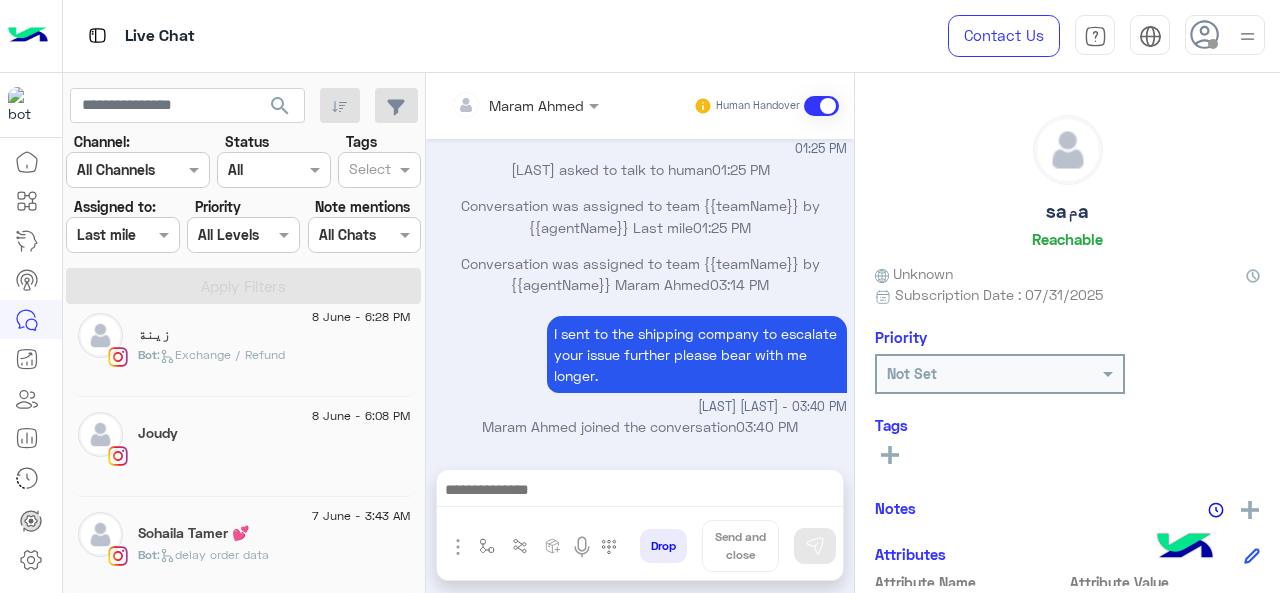 click on "Bot :   delay order data" 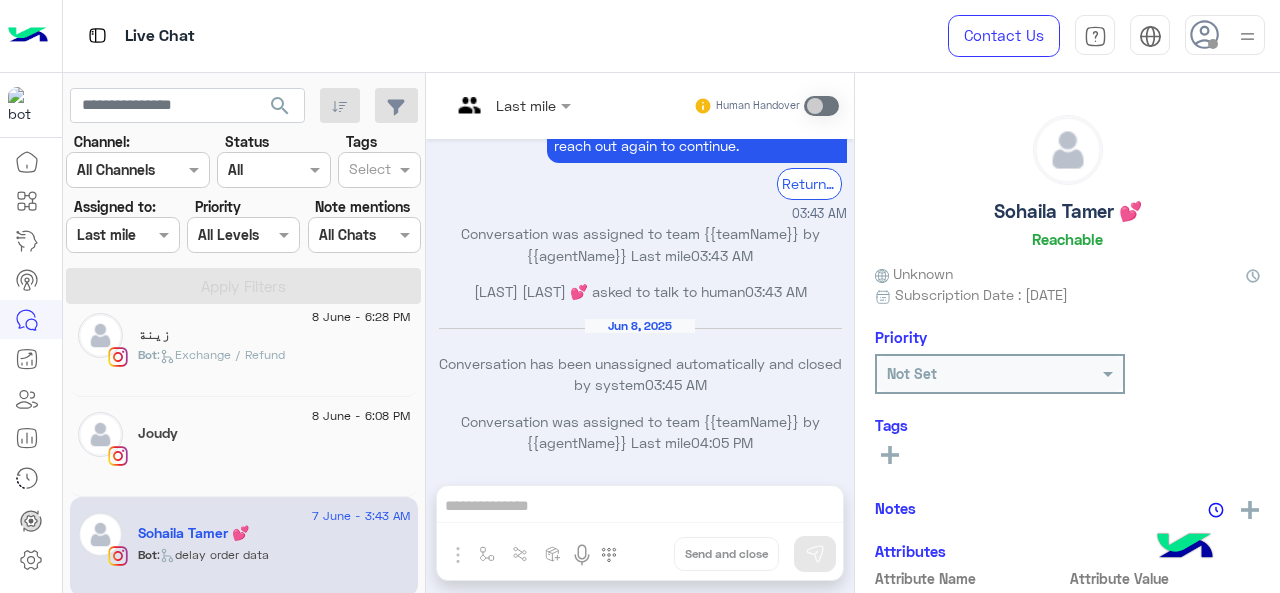 click at bounding box center (487, 105) 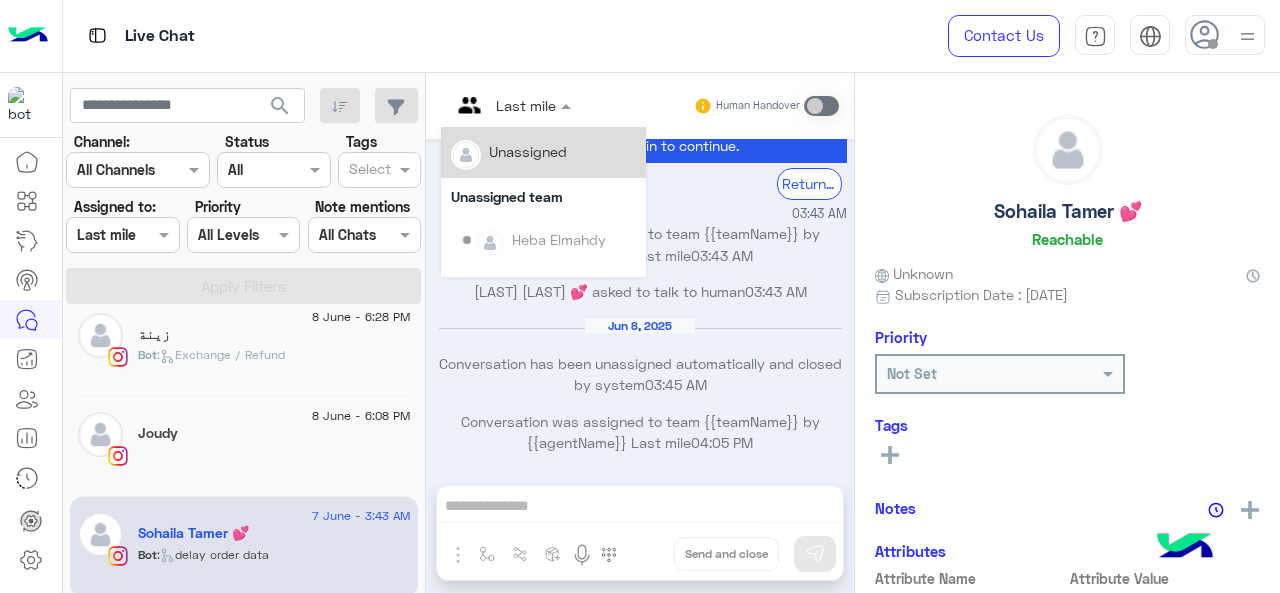 click on "Unassigned" at bounding box center (528, 151) 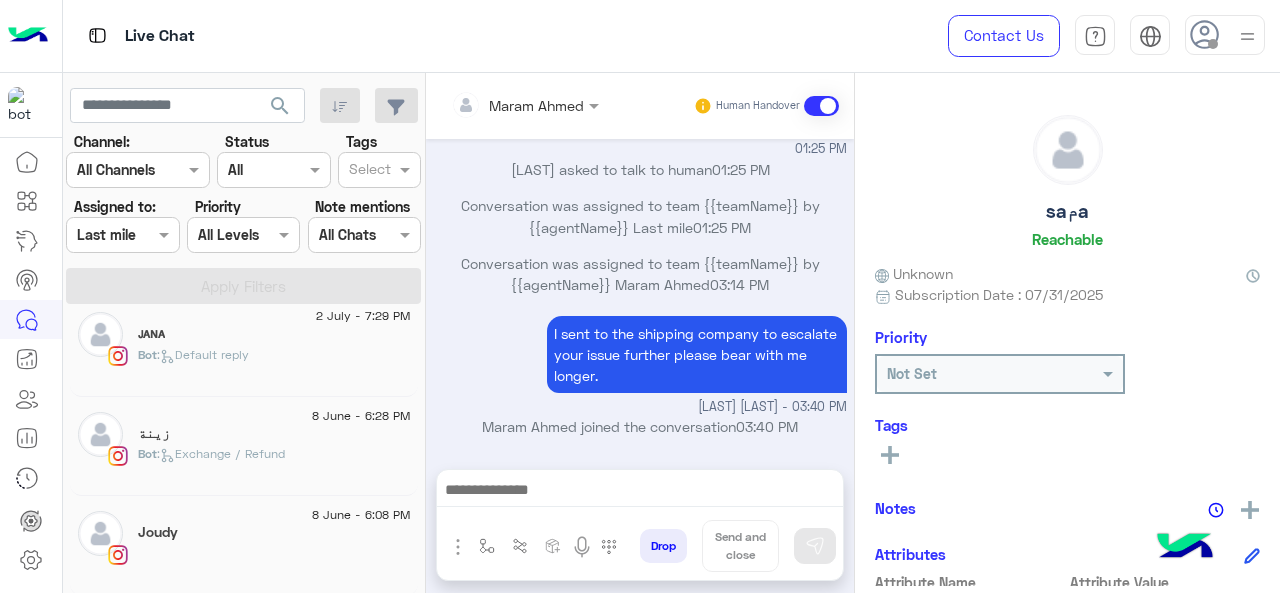 click on "Joudy" 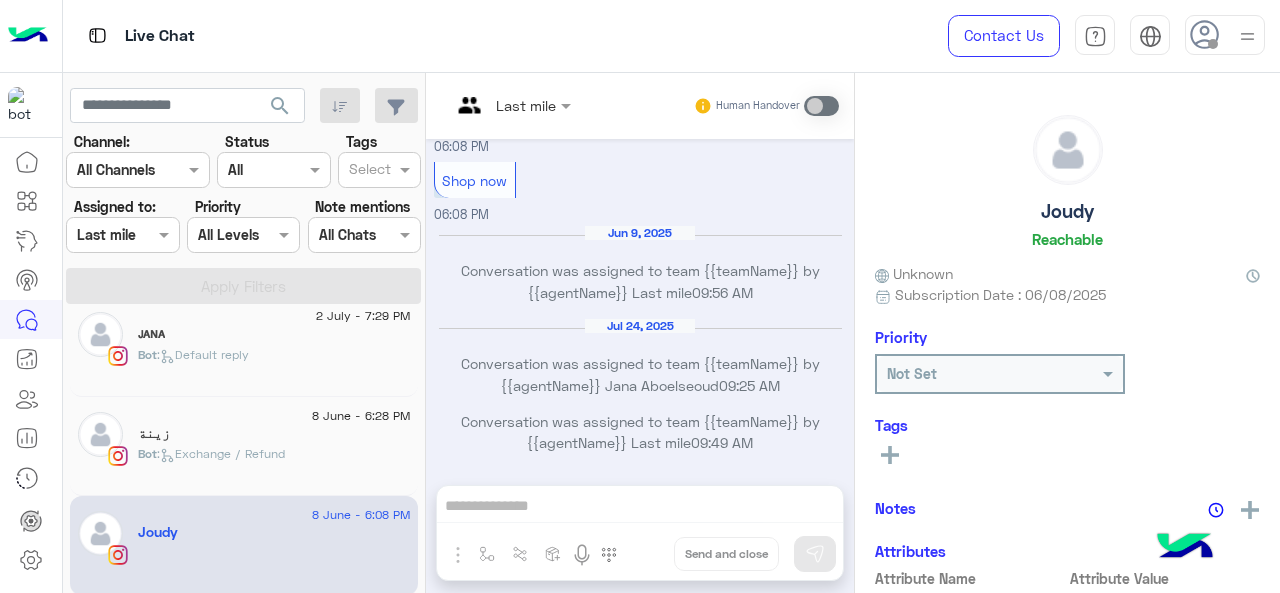 click at bounding box center (511, 104) 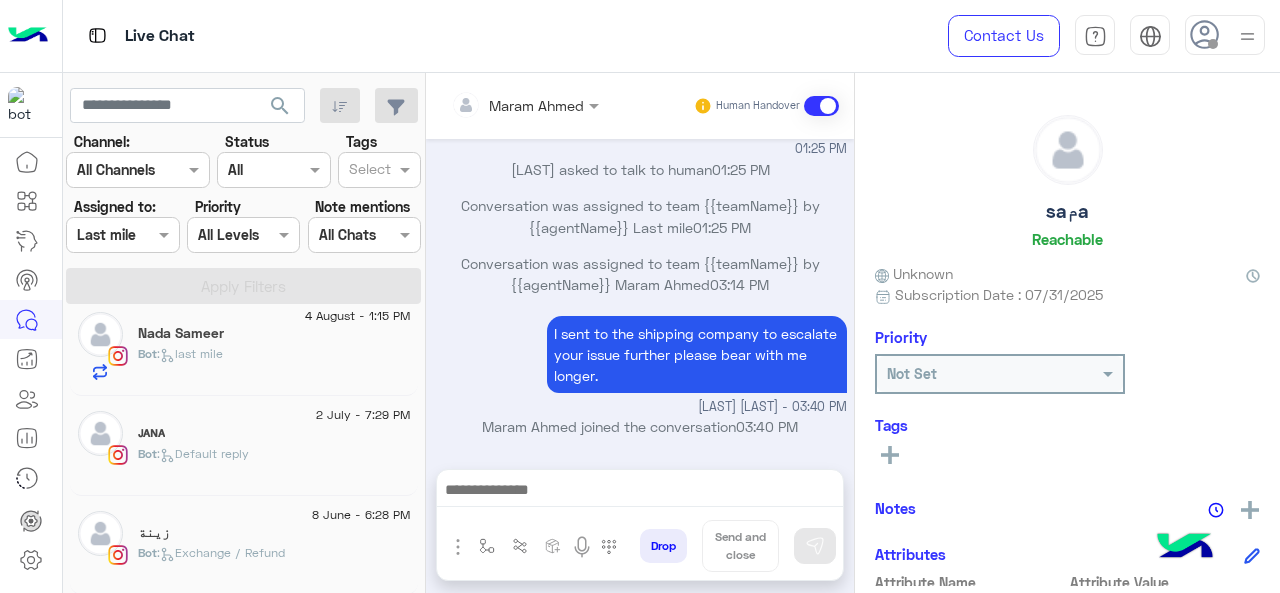 click on "زينة" 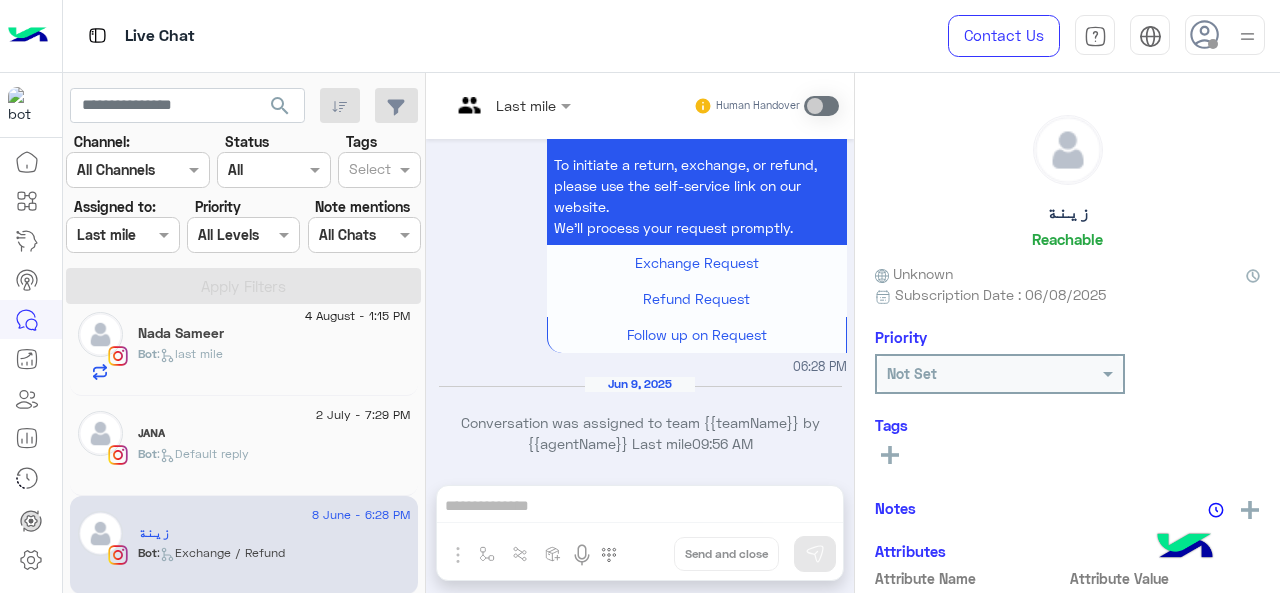 click on "Last mile" at bounding box center [503, 106] 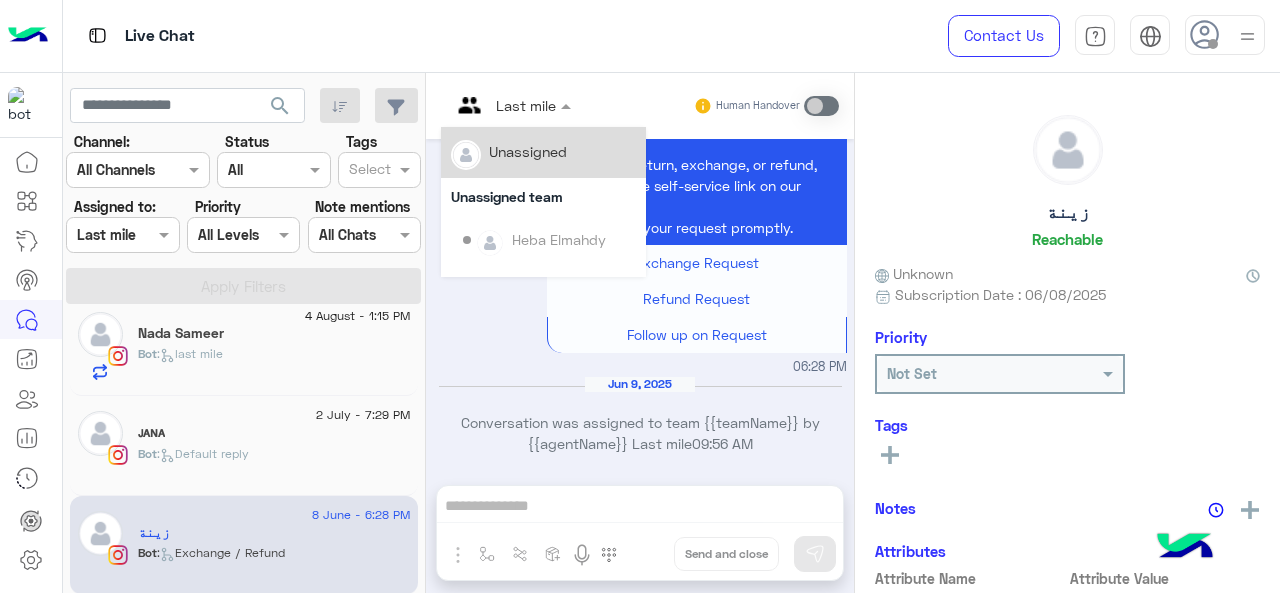 drag, startPoint x: 506, startPoint y: 133, endPoint x: 498, endPoint y: 157, distance: 25.298222 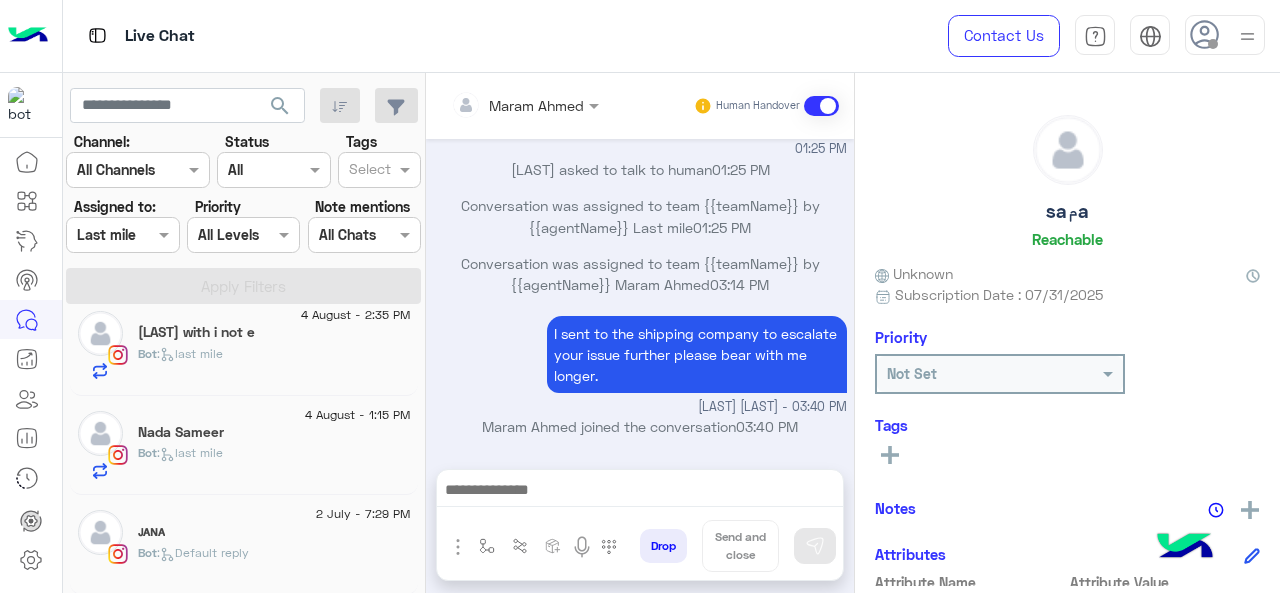 click on "ᴊᴀɴᴀ" 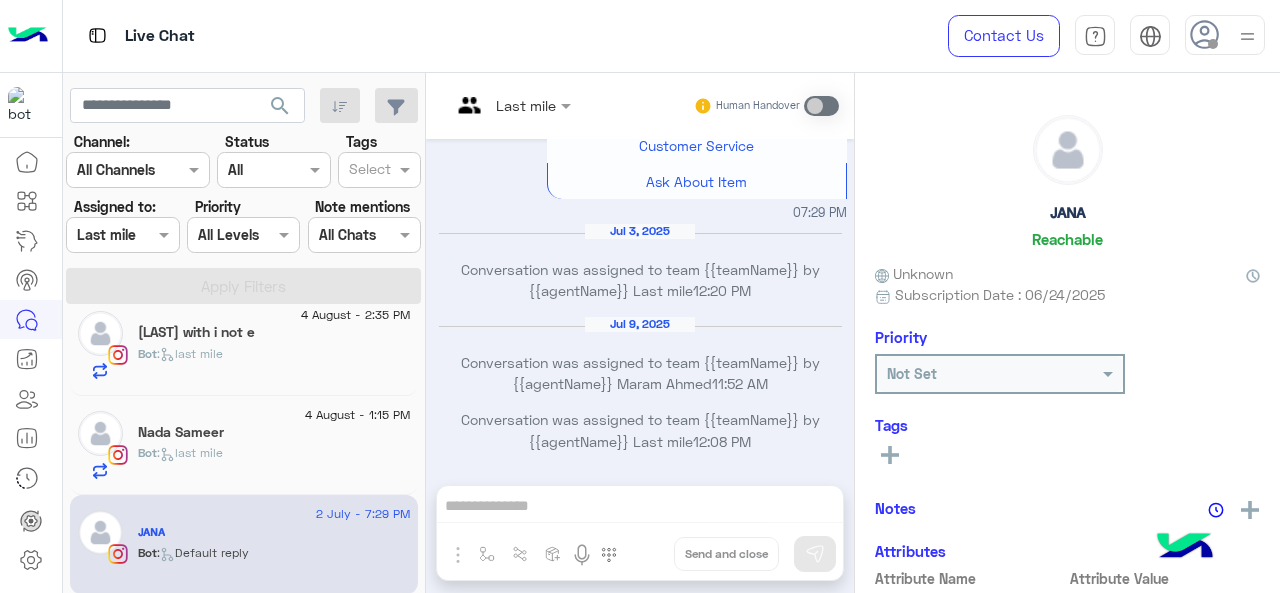 click at bounding box center (511, 104) 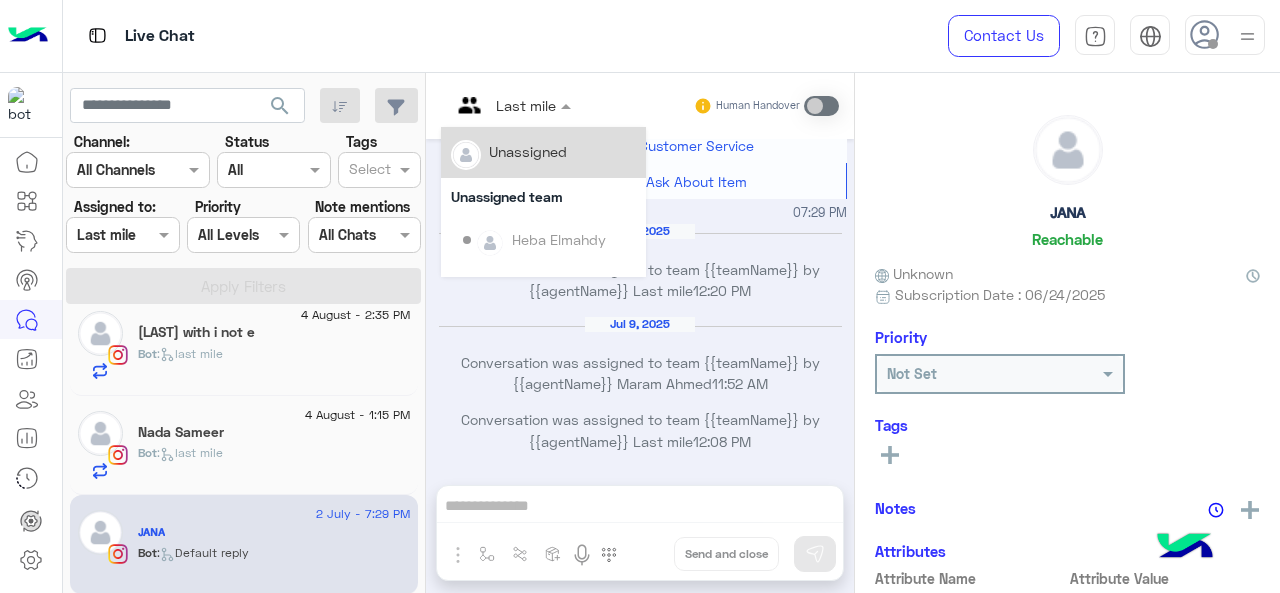 click on "Unassigned" at bounding box center (528, 151) 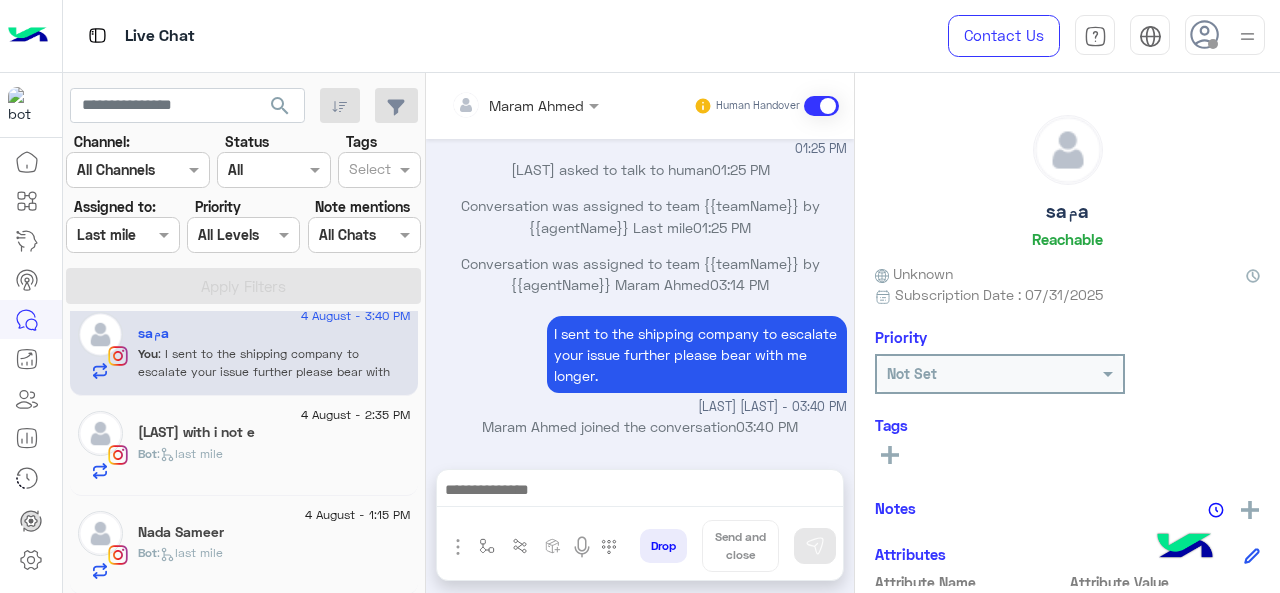 click on "Bot :   last mile" 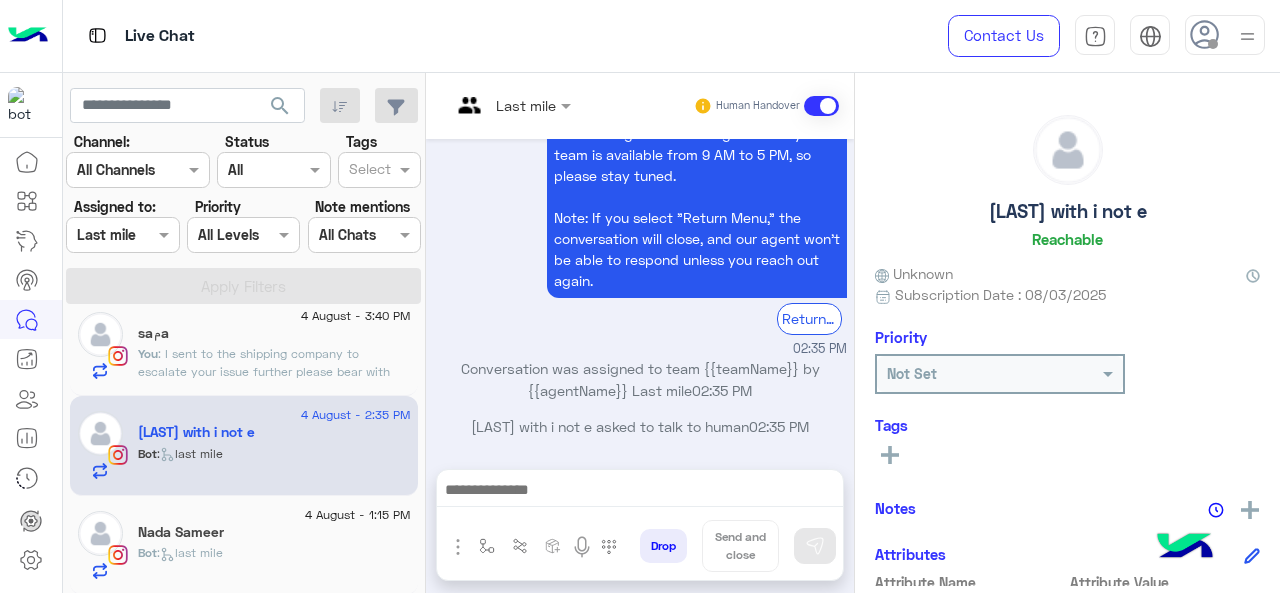 click on ":   last mile" 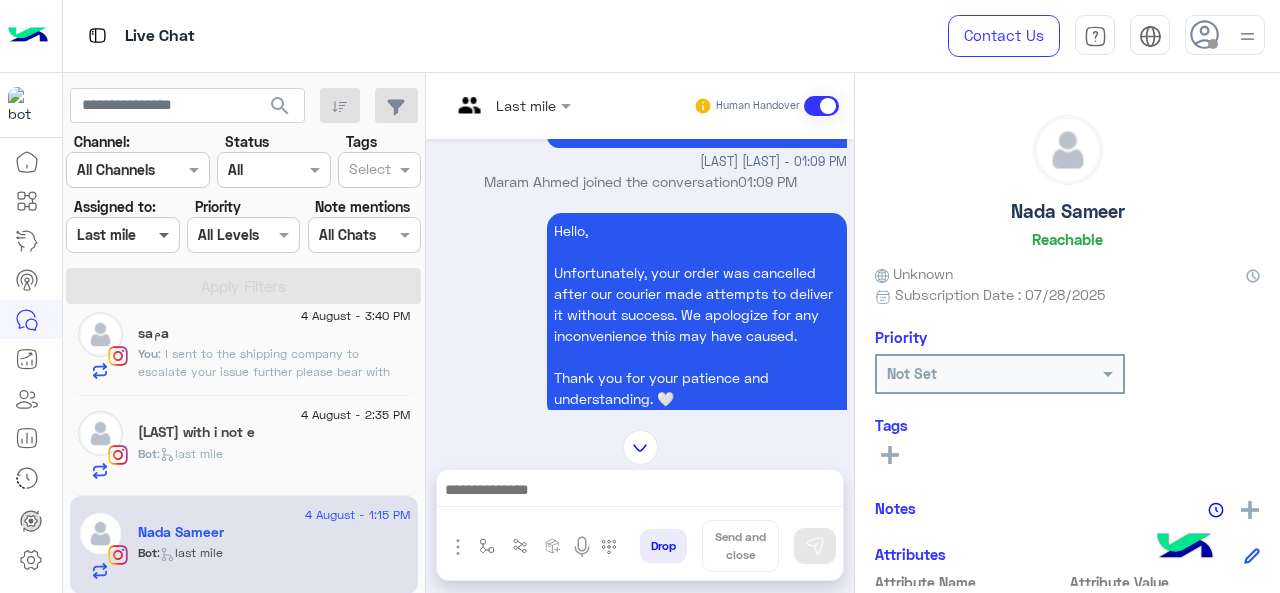 click at bounding box center [166, 234] 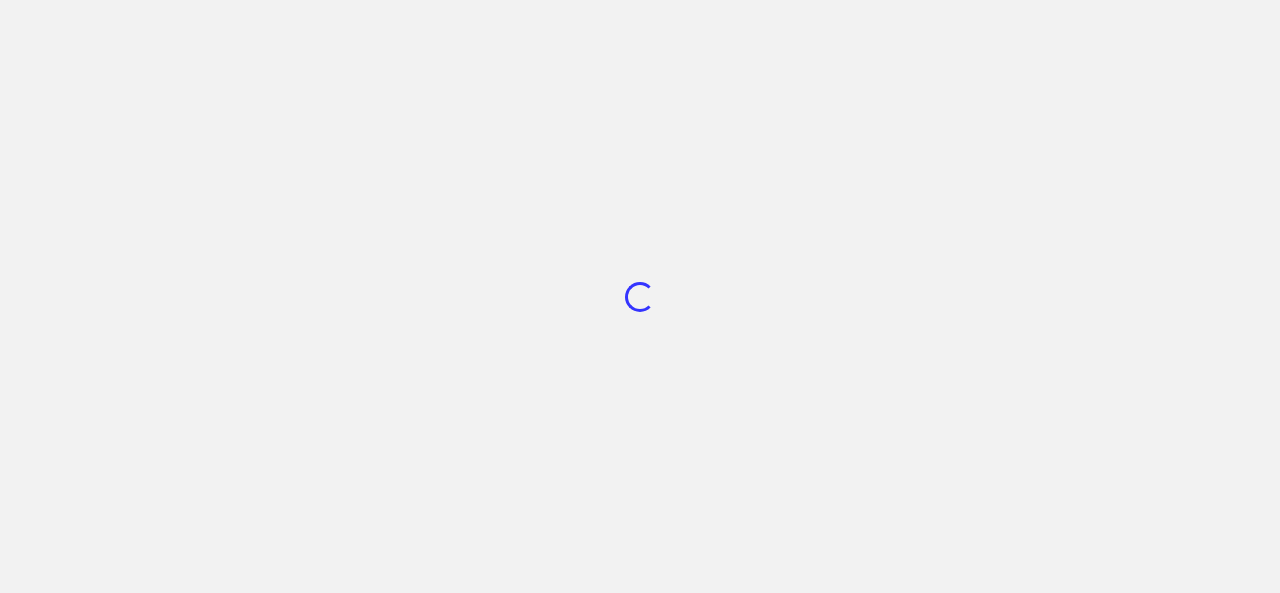 scroll, scrollTop: 0, scrollLeft: 0, axis: both 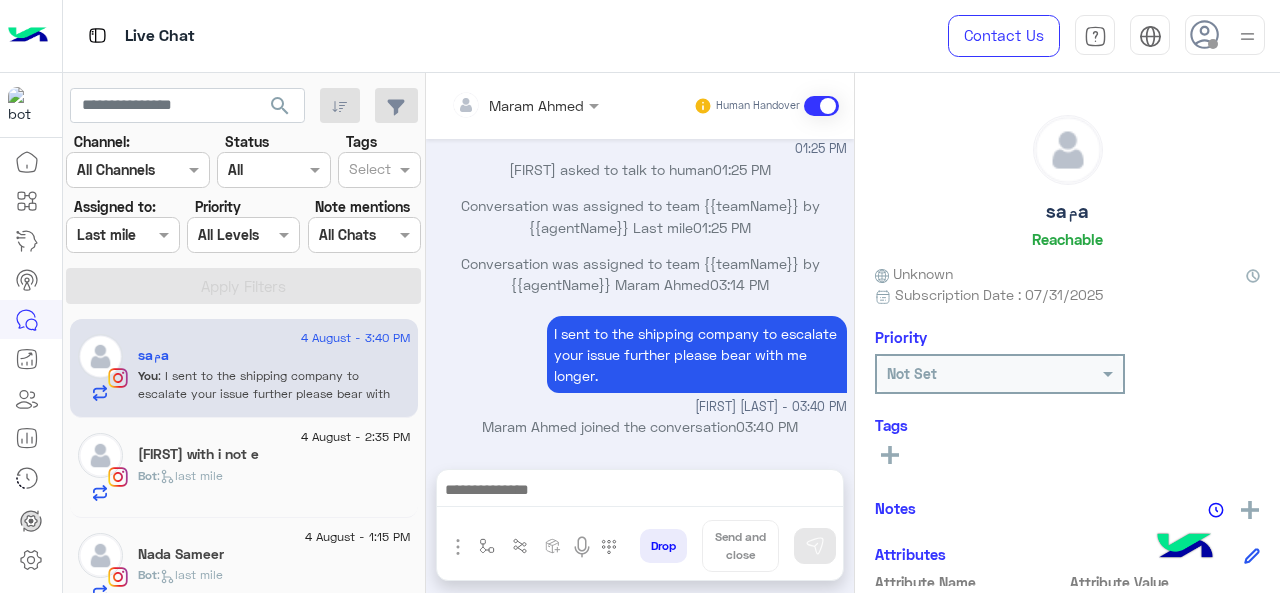 click at bounding box center (122, 234) 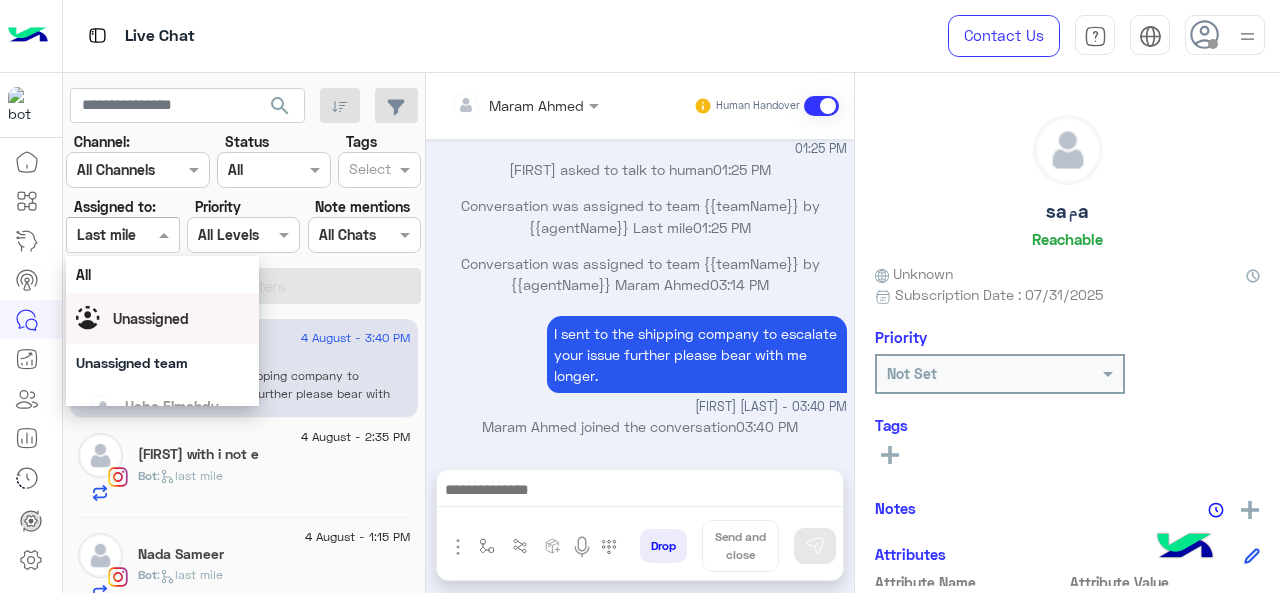 click on "Unassigned" at bounding box center [151, 318] 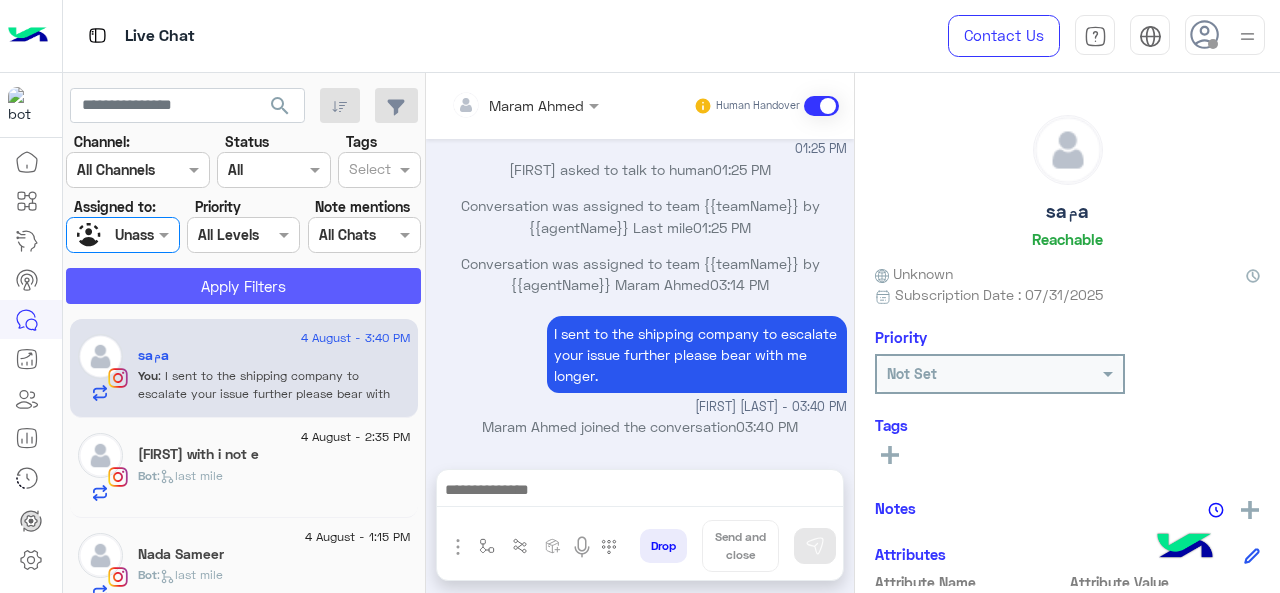 click on "Apply Filters" 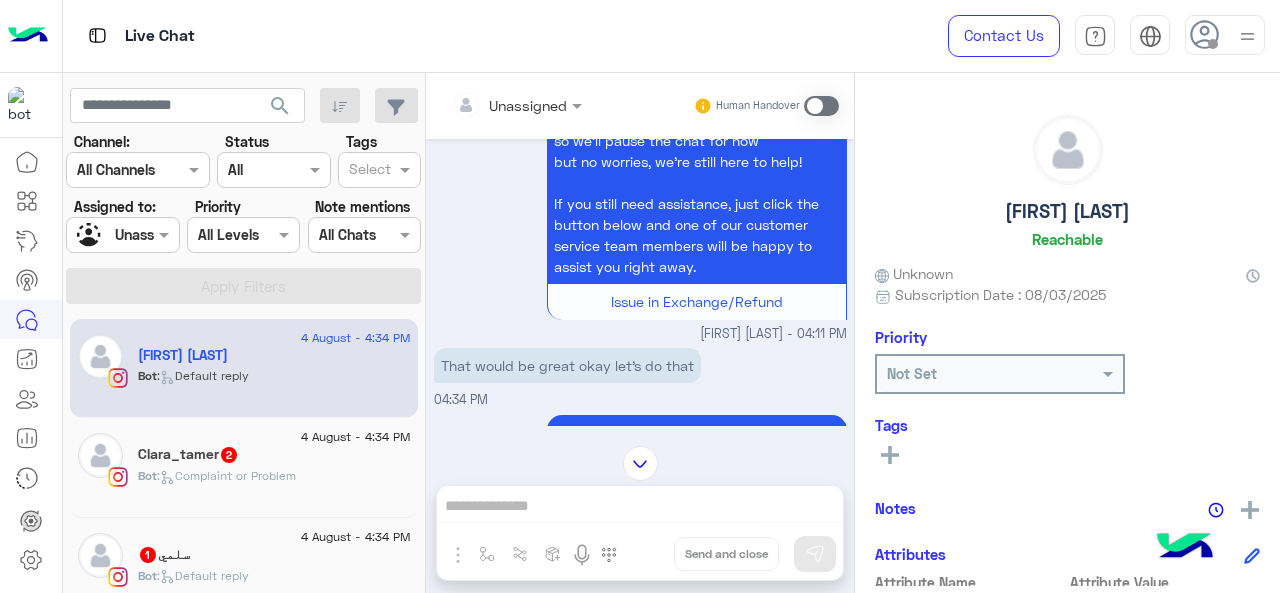 scroll, scrollTop: 288, scrollLeft: 0, axis: vertical 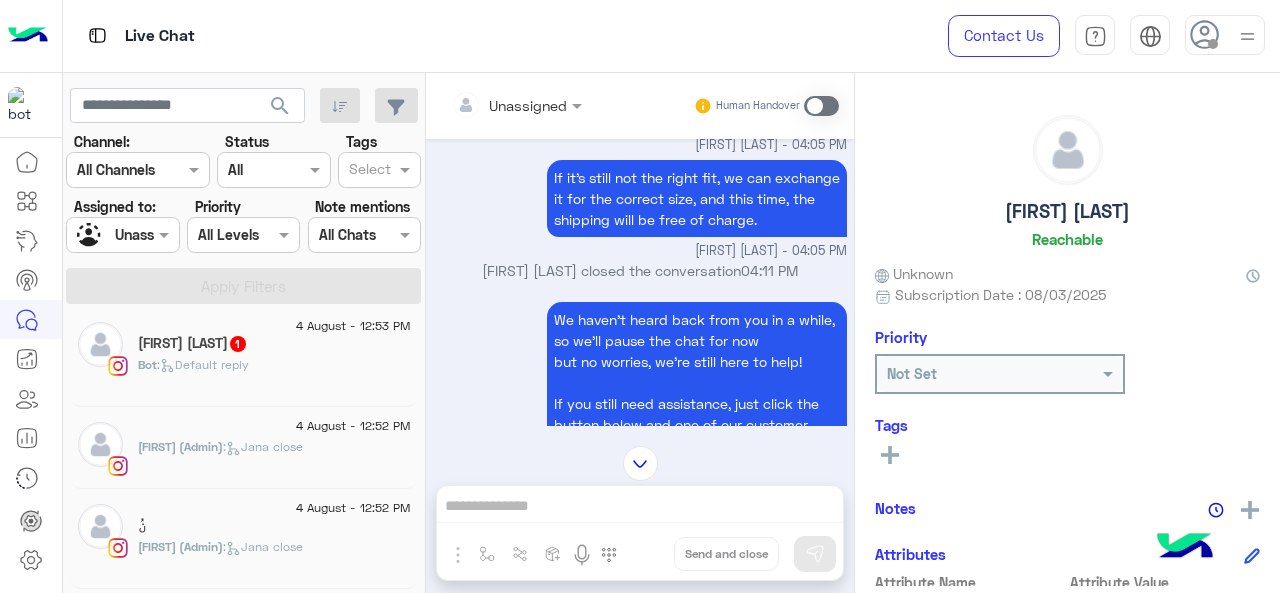 click on "1" 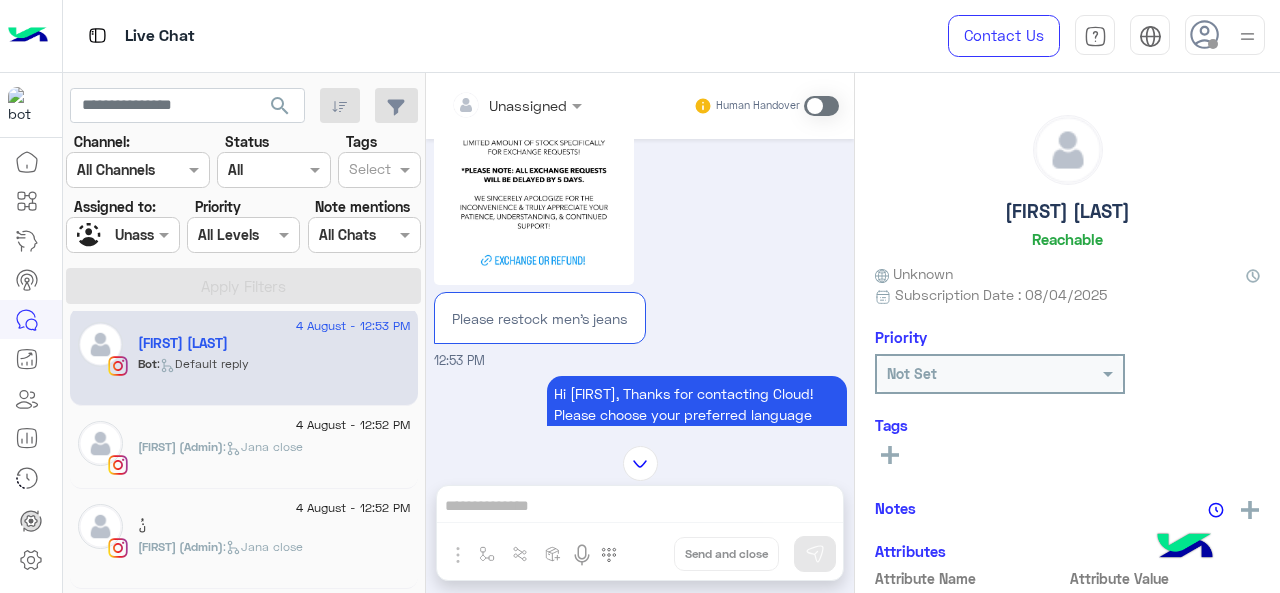 scroll, scrollTop: 82, scrollLeft: 0, axis: vertical 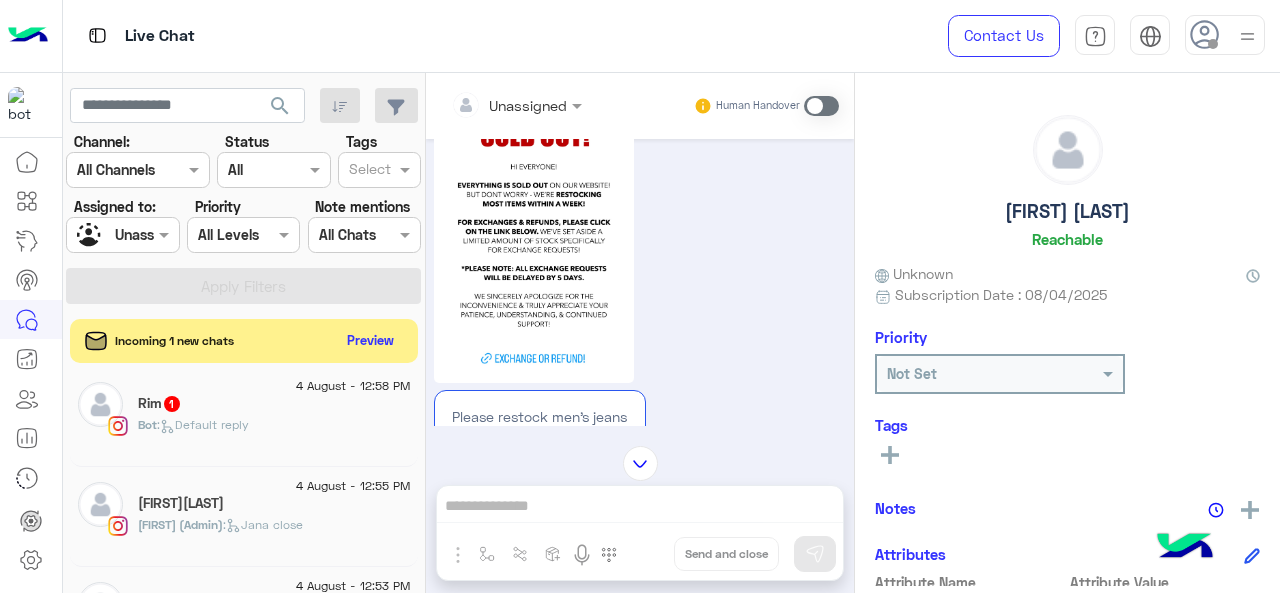 click on "4 August - 12:58 PM  [FIRST]   1 Bot :   Default reply" 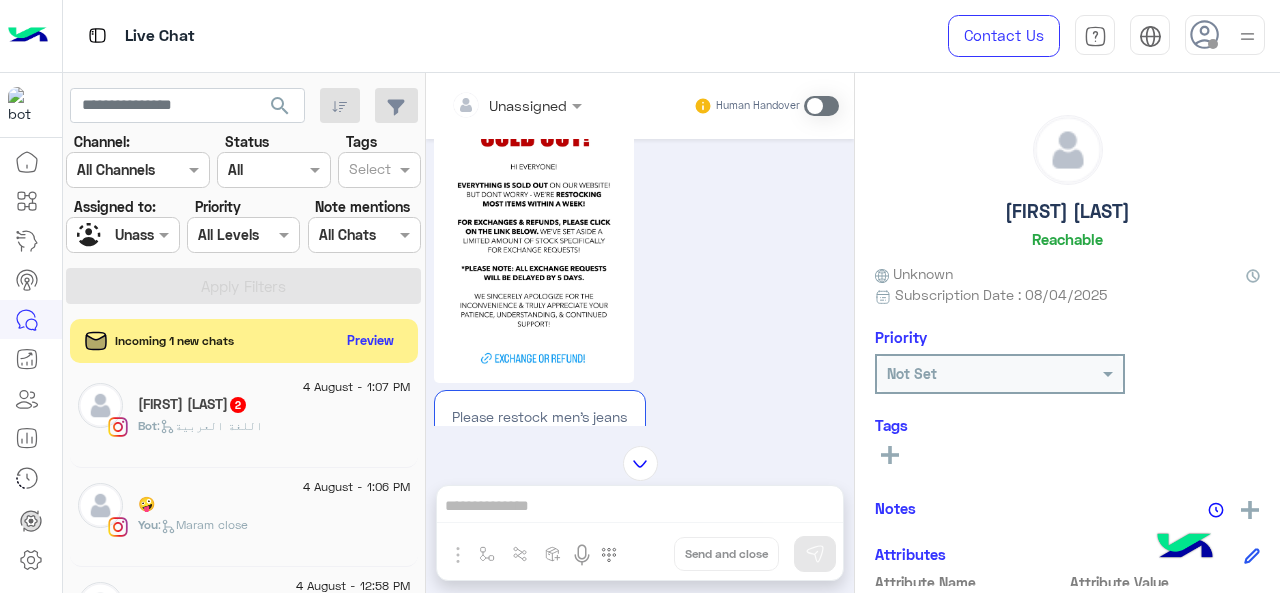click on ":   اللغة العربية" 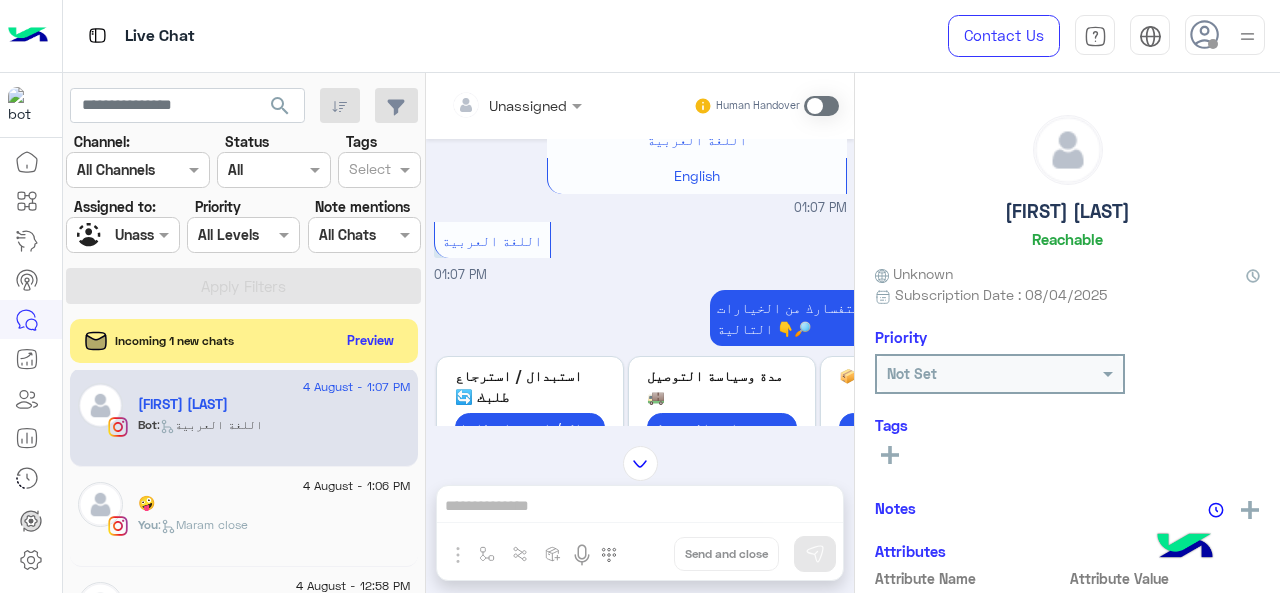 scroll, scrollTop: 0, scrollLeft: 0, axis: both 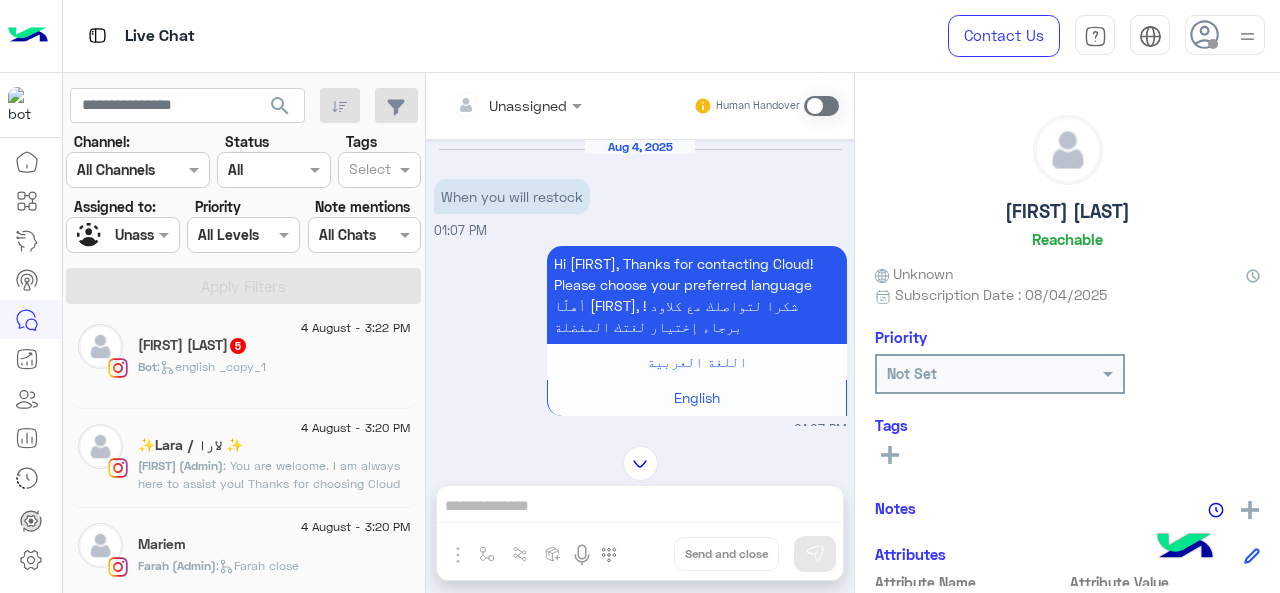 click on "[FIRST] [LAST]  5" 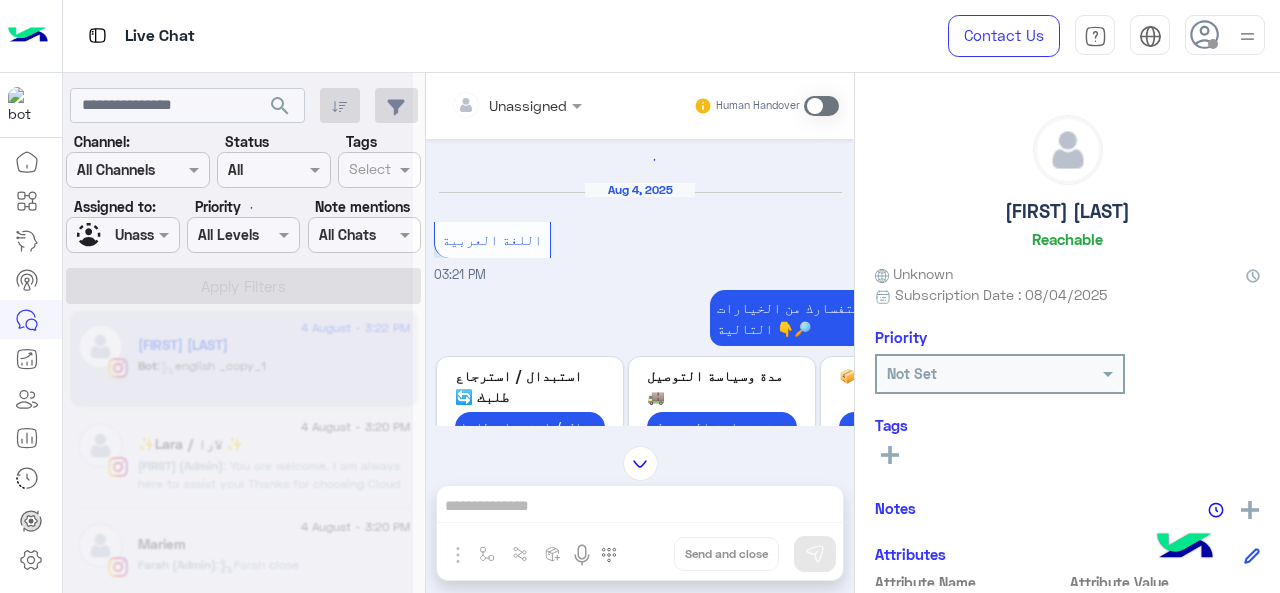 scroll, scrollTop: 0, scrollLeft: 0, axis: both 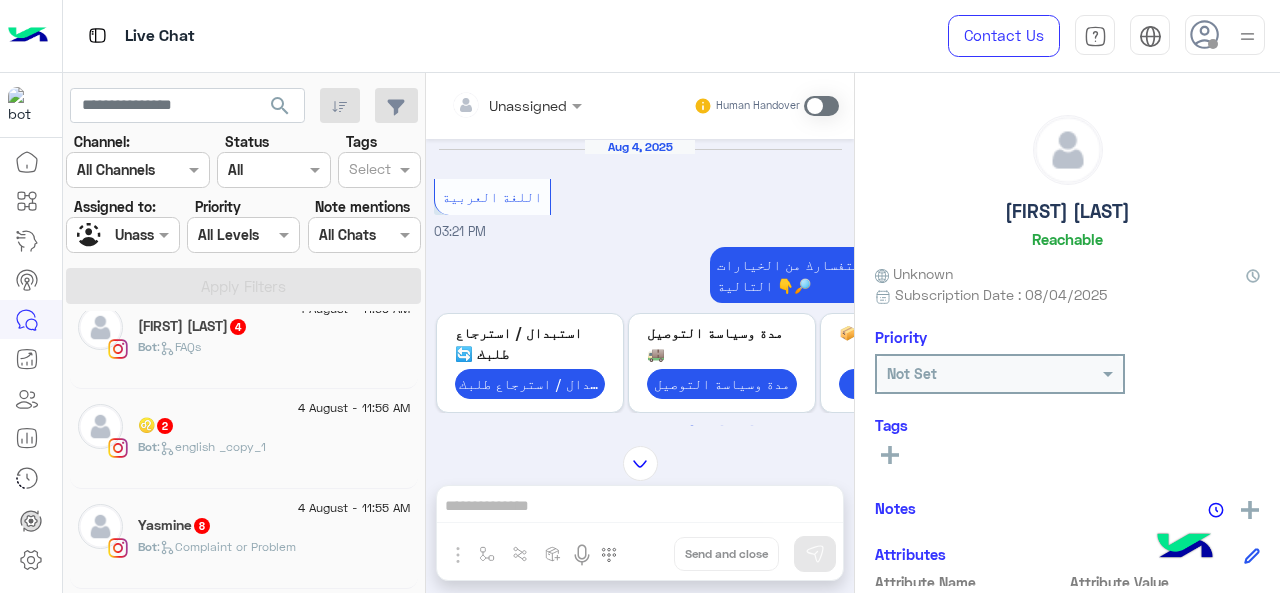 click on "Bot :   FAQs" 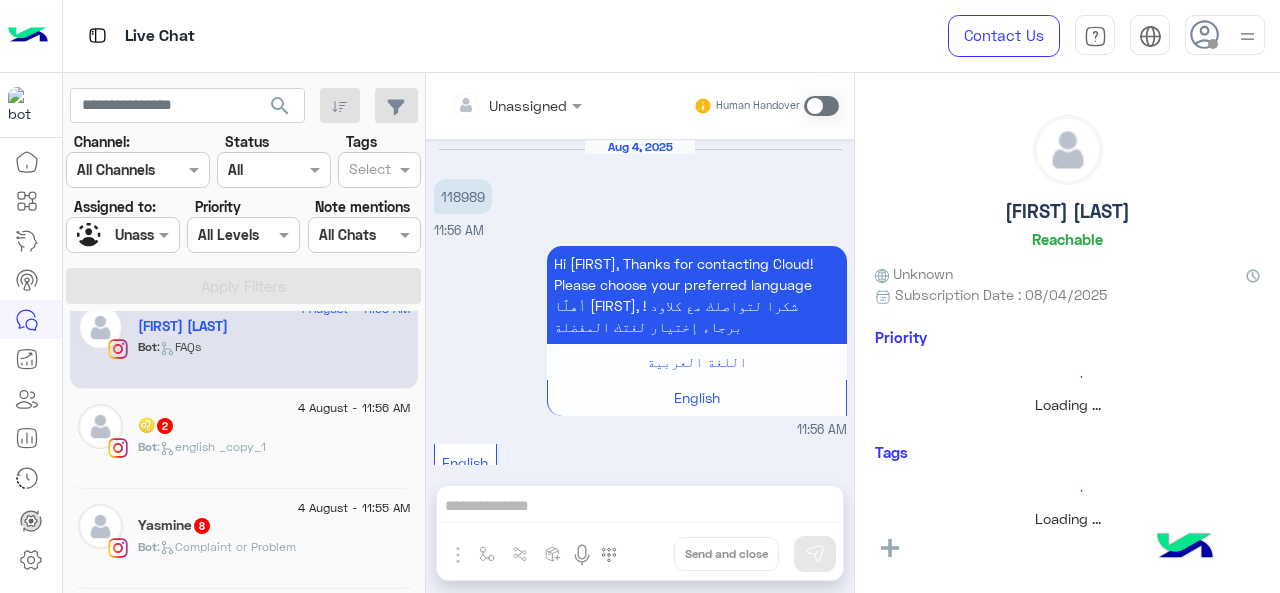 scroll, scrollTop: 844, scrollLeft: 0, axis: vertical 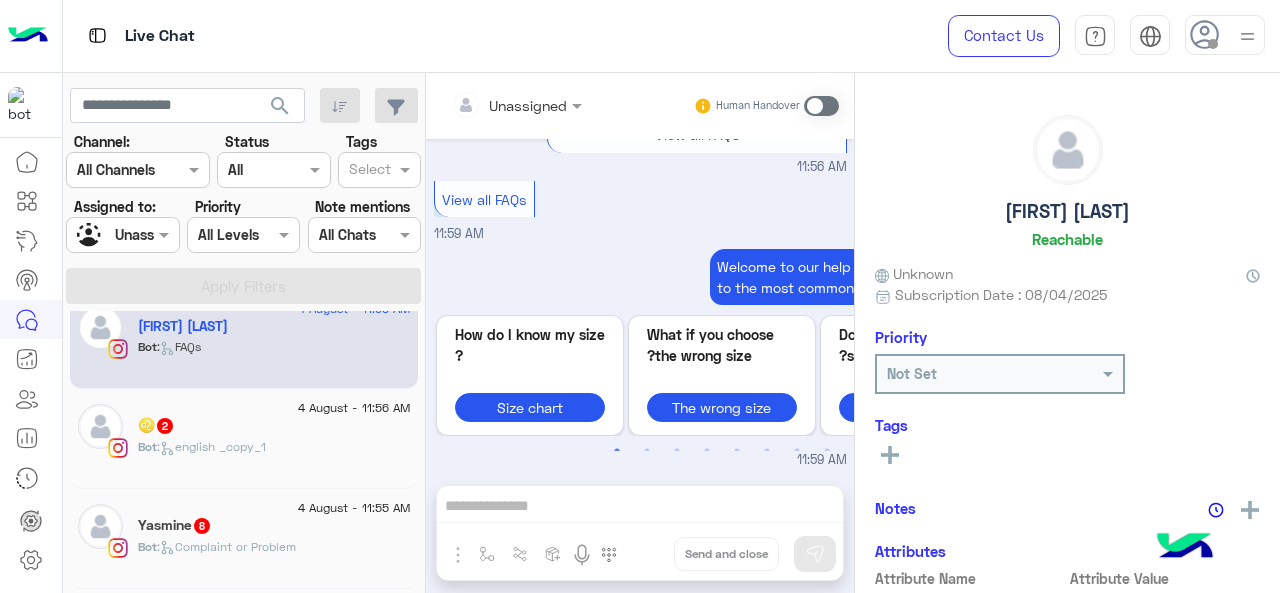 click on "4 August - 11:56 AM  ♌️   2 Bot :   english _copy_1" 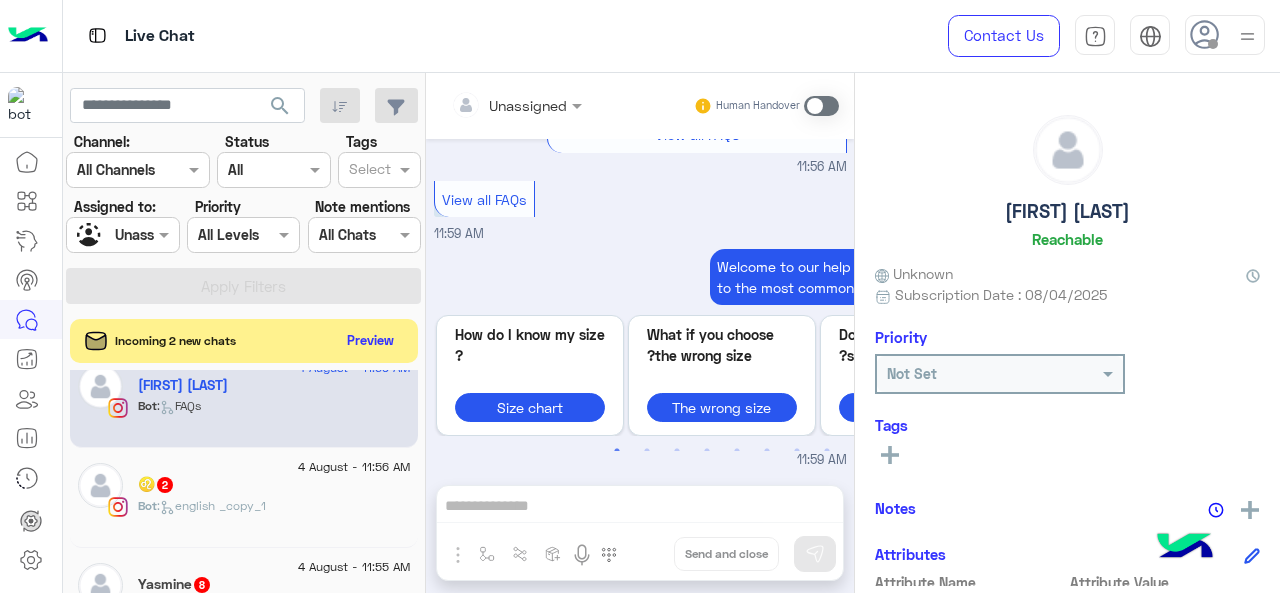 scroll, scrollTop: 710, scrollLeft: 0, axis: vertical 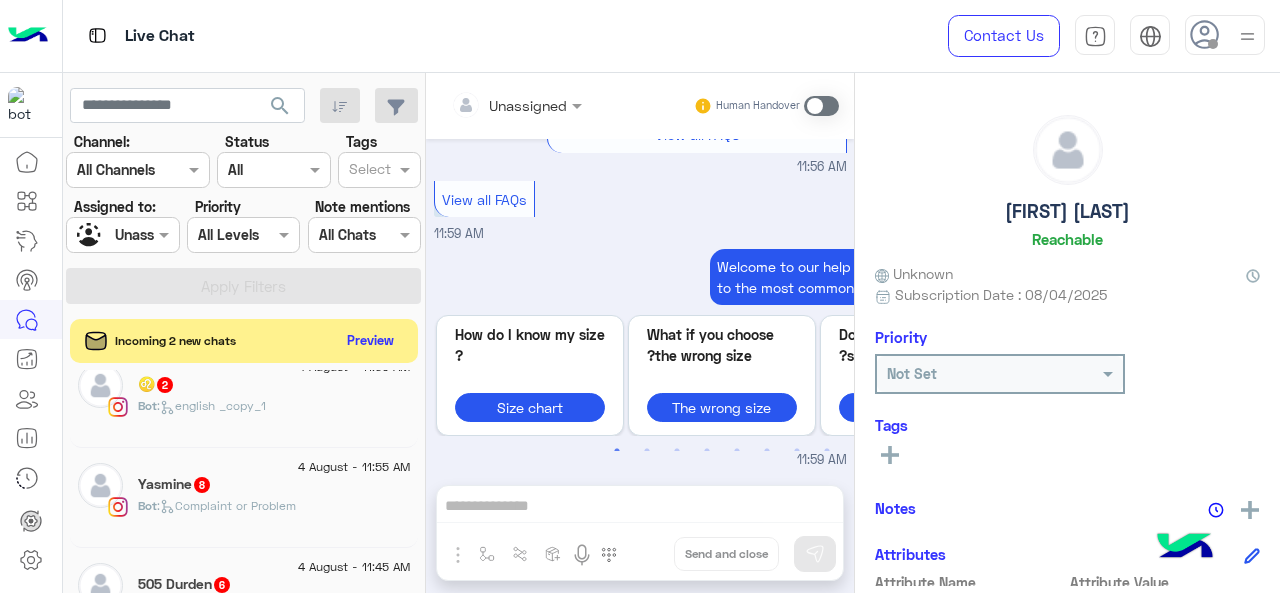click on "Bot :   Complaint or Problem" 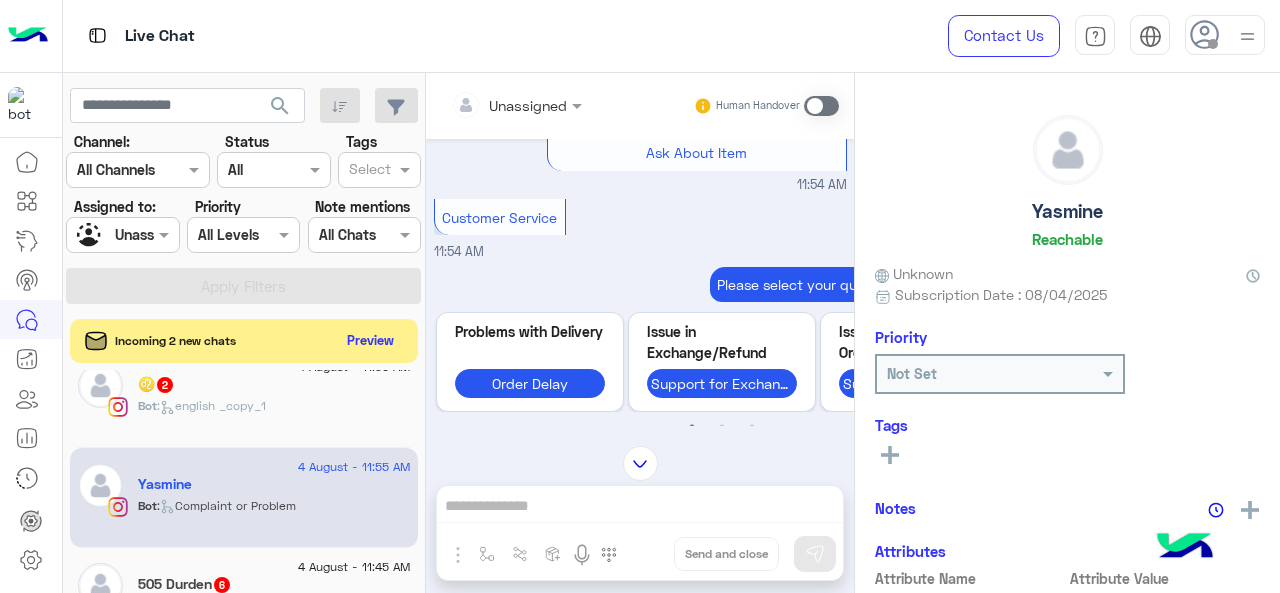 scroll, scrollTop: 136, scrollLeft: 0, axis: vertical 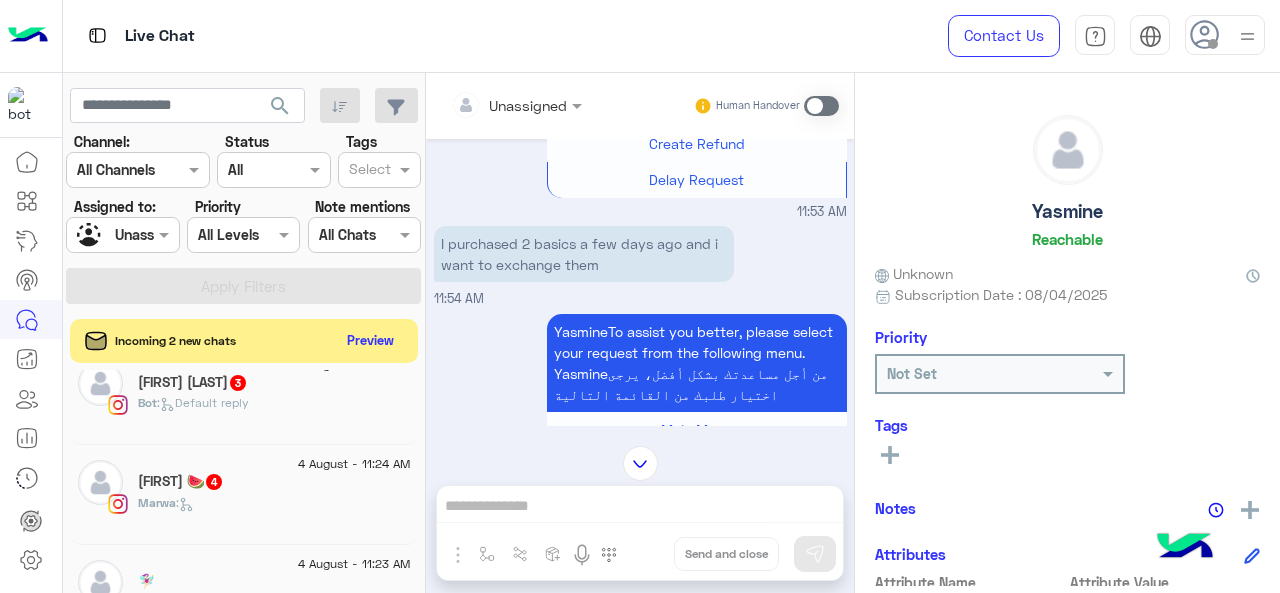 click on "Unassigned" at bounding box center [115, 235] 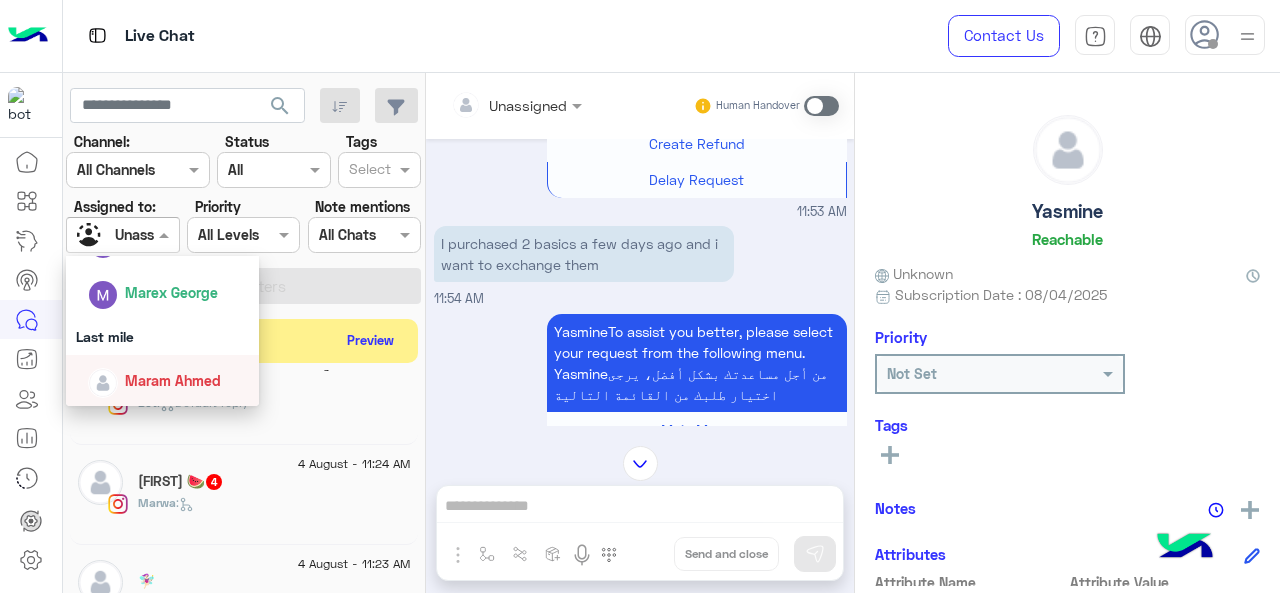 click on "Maram Ahmed" at bounding box center [173, 380] 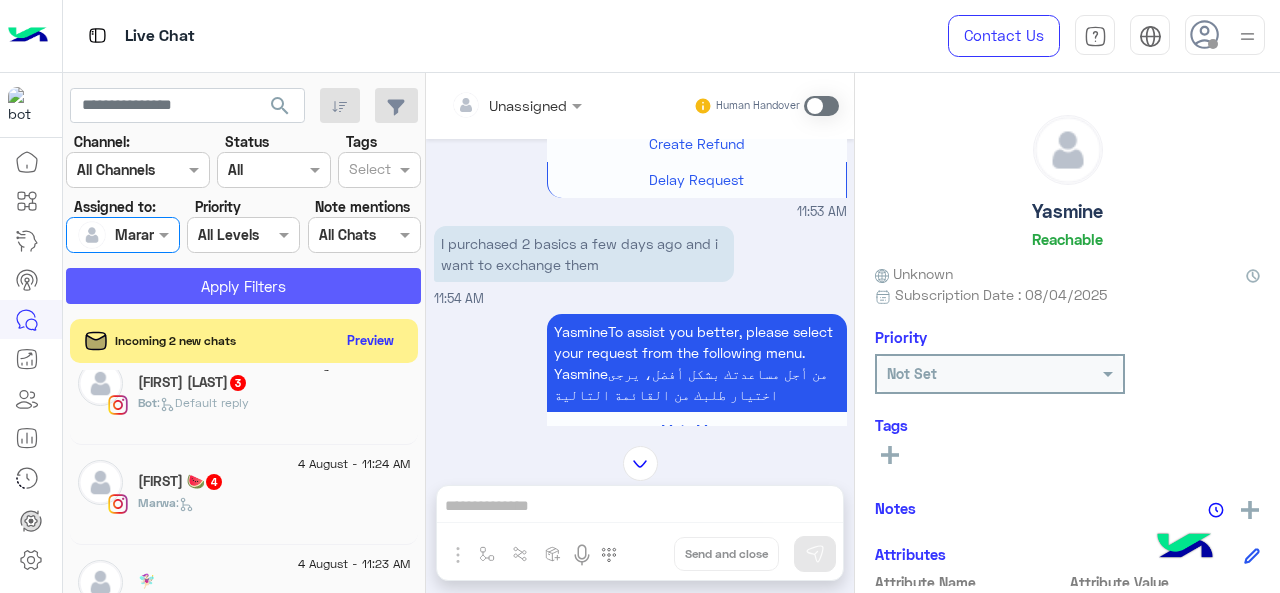 click on "Apply Filters" 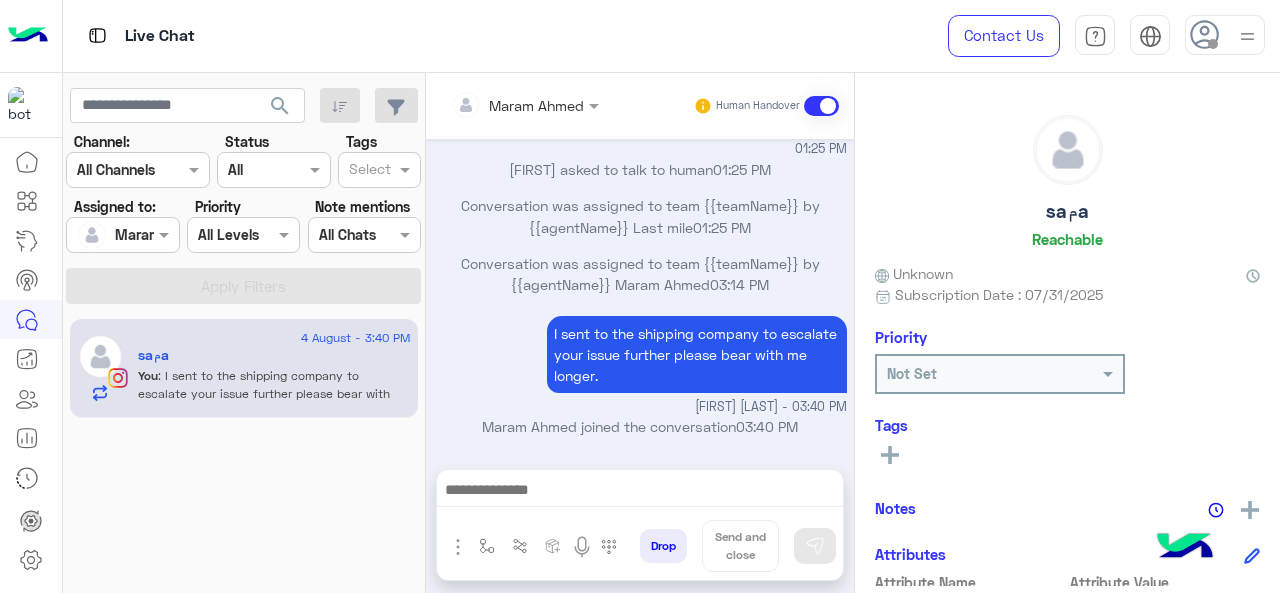 click on "Assigned on Maram Ahmed" at bounding box center [122, 235] 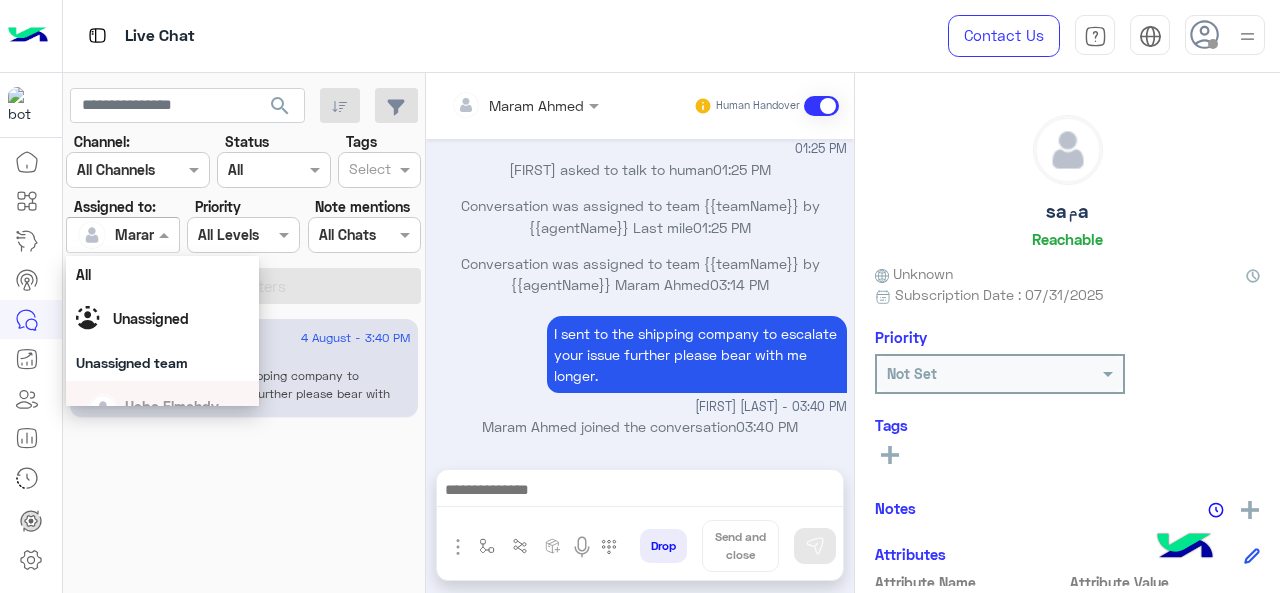 scroll, scrollTop: 392, scrollLeft: 0, axis: vertical 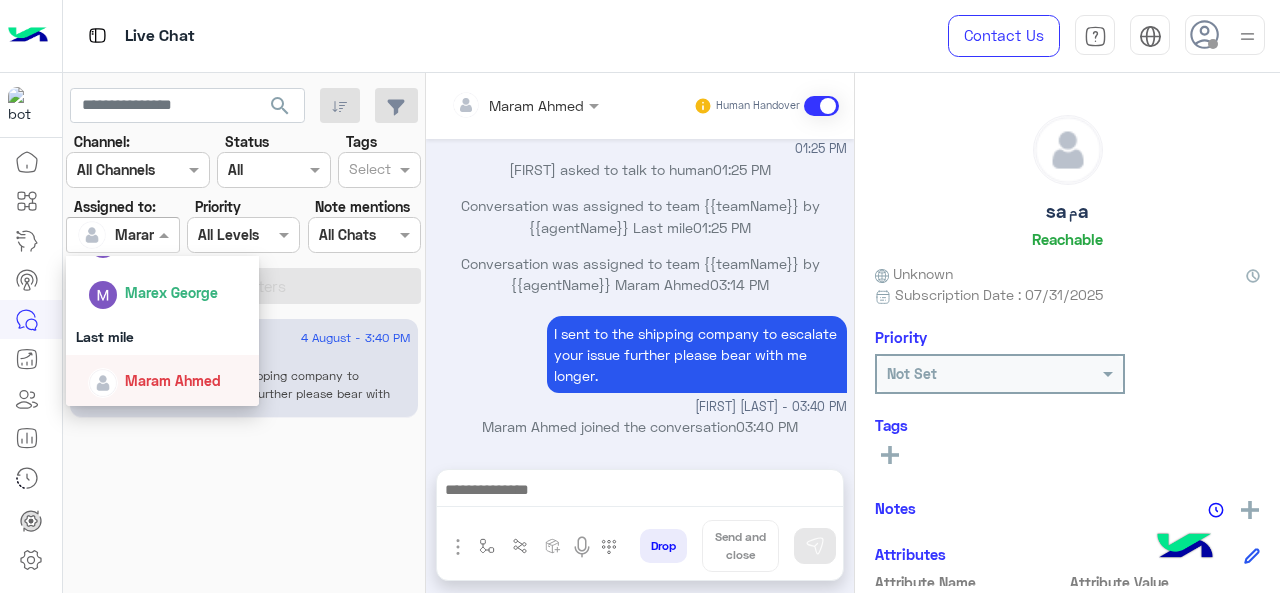 click on "Maram Ahmed" at bounding box center [173, 380] 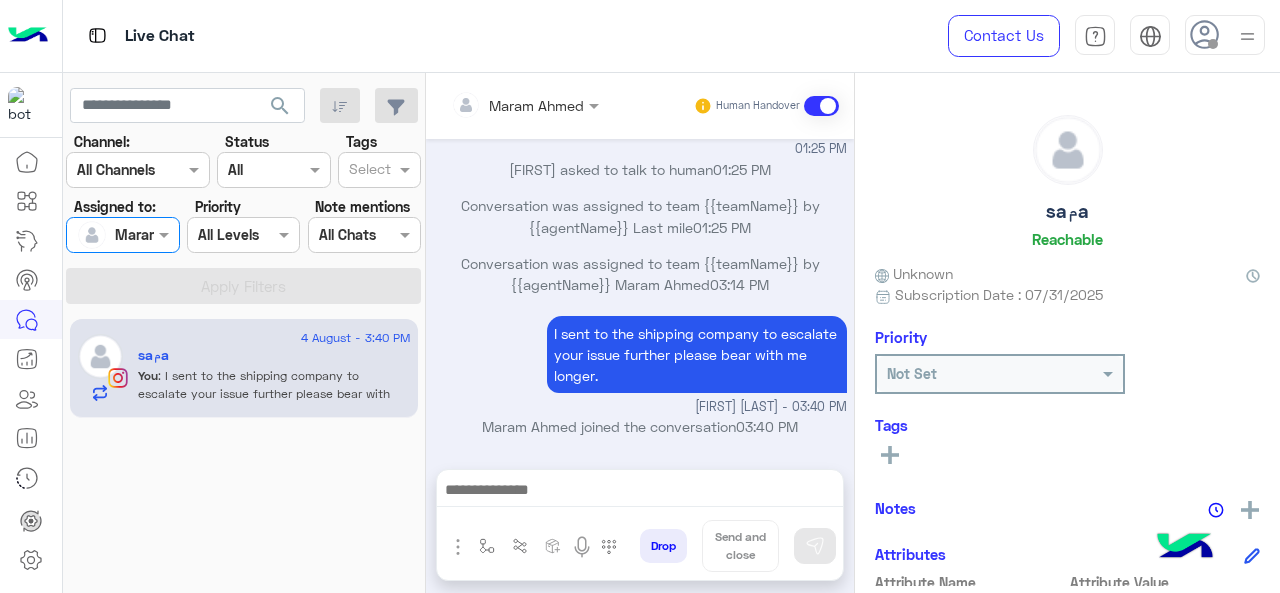click on "Maram Ahmed" at bounding box center (115, 235) 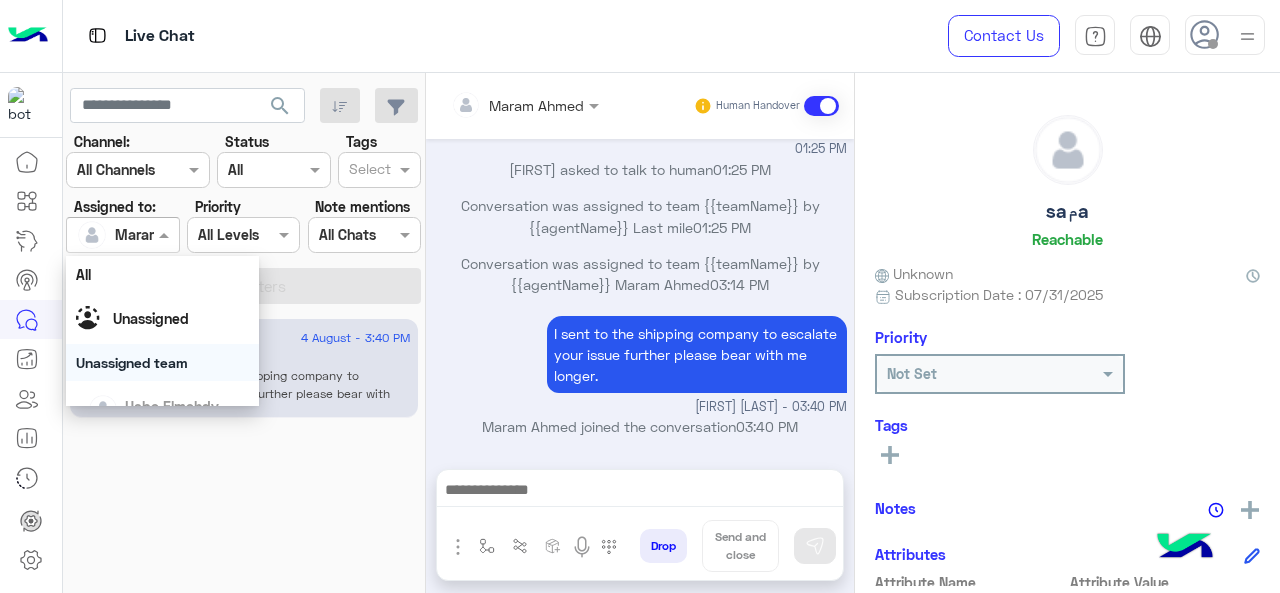 scroll, scrollTop: 392, scrollLeft: 0, axis: vertical 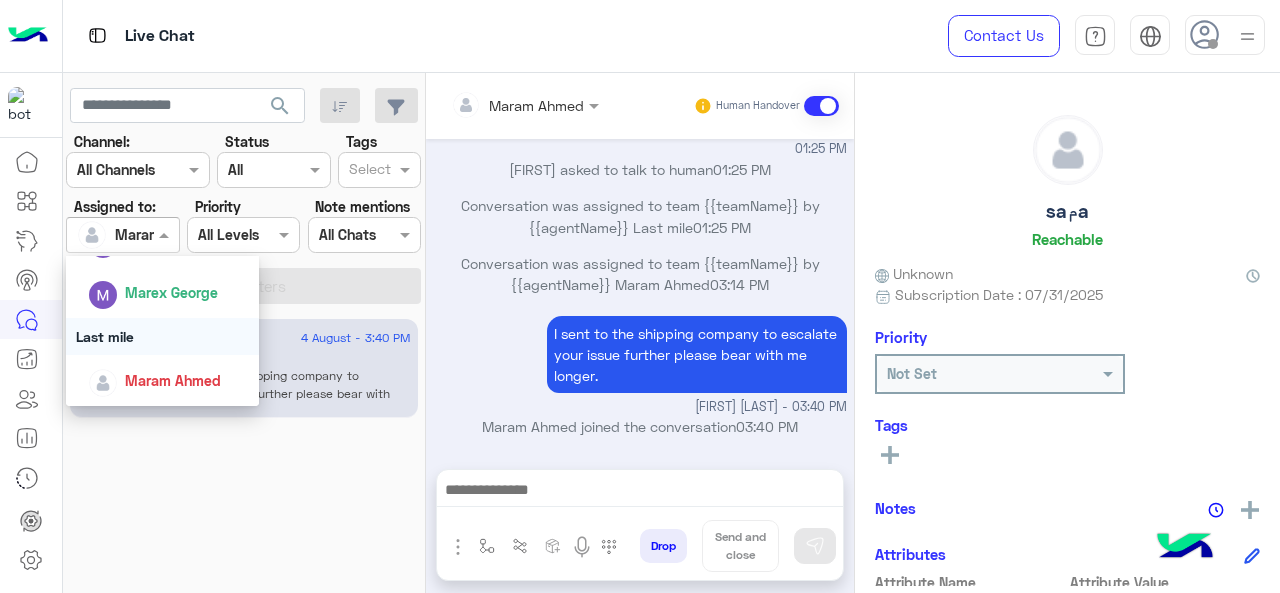 click on "Last mile" at bounding box center (163, 336) 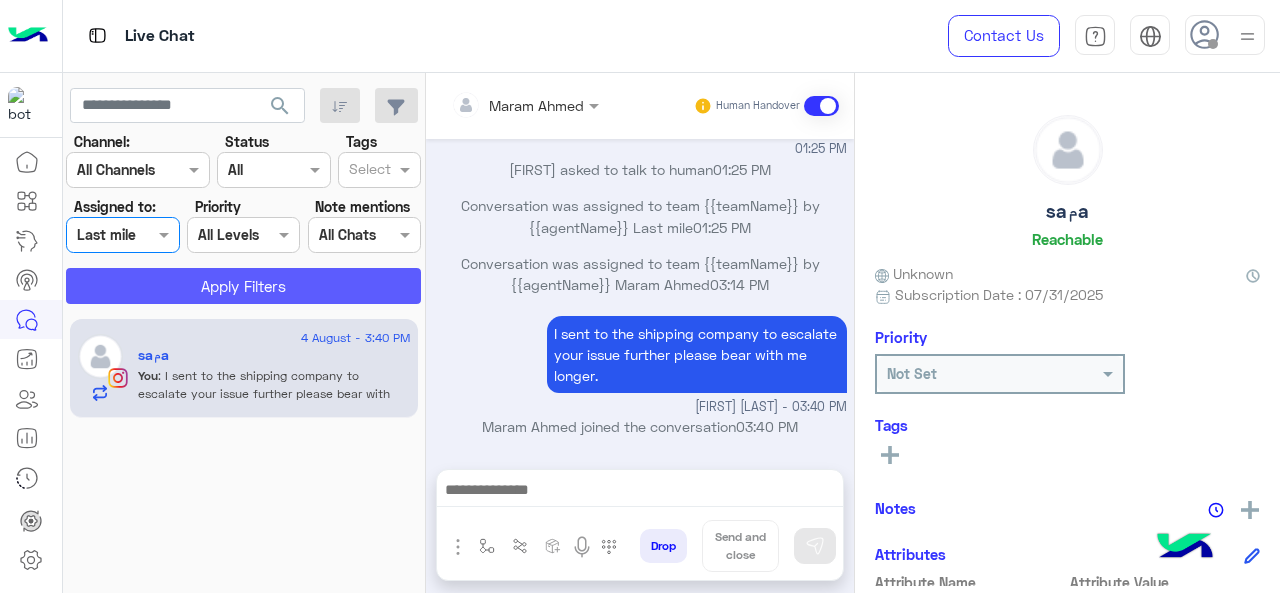click on "Apply Filters" 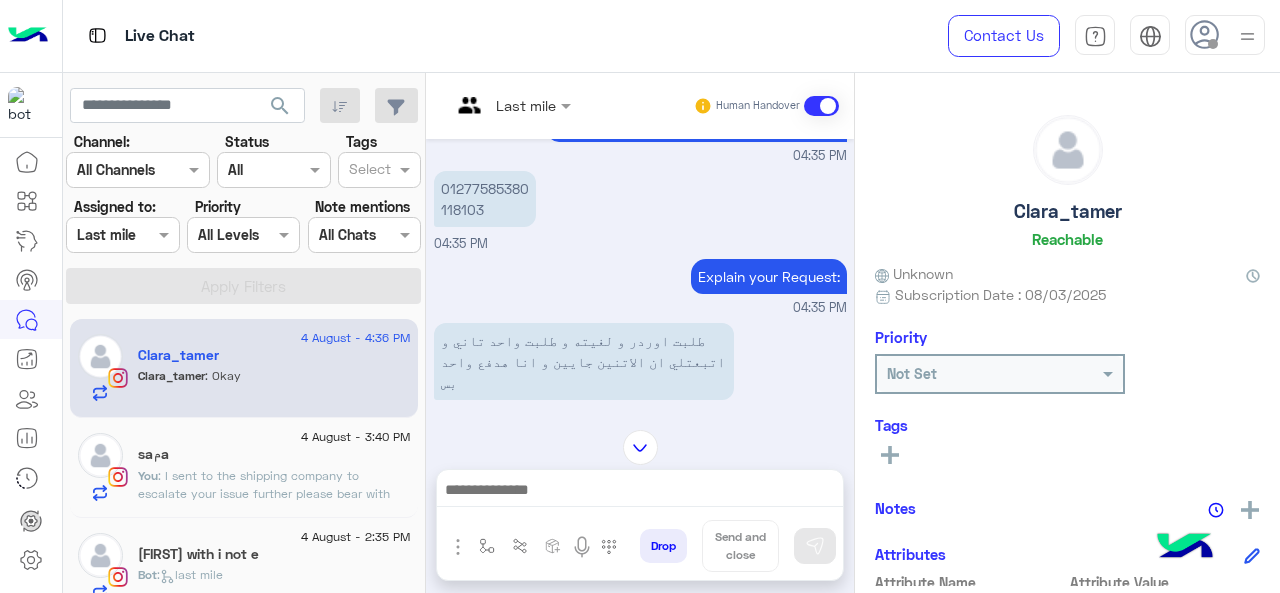 scroll, scrollTop: 794, scrollLeft: 0, axis: vertical 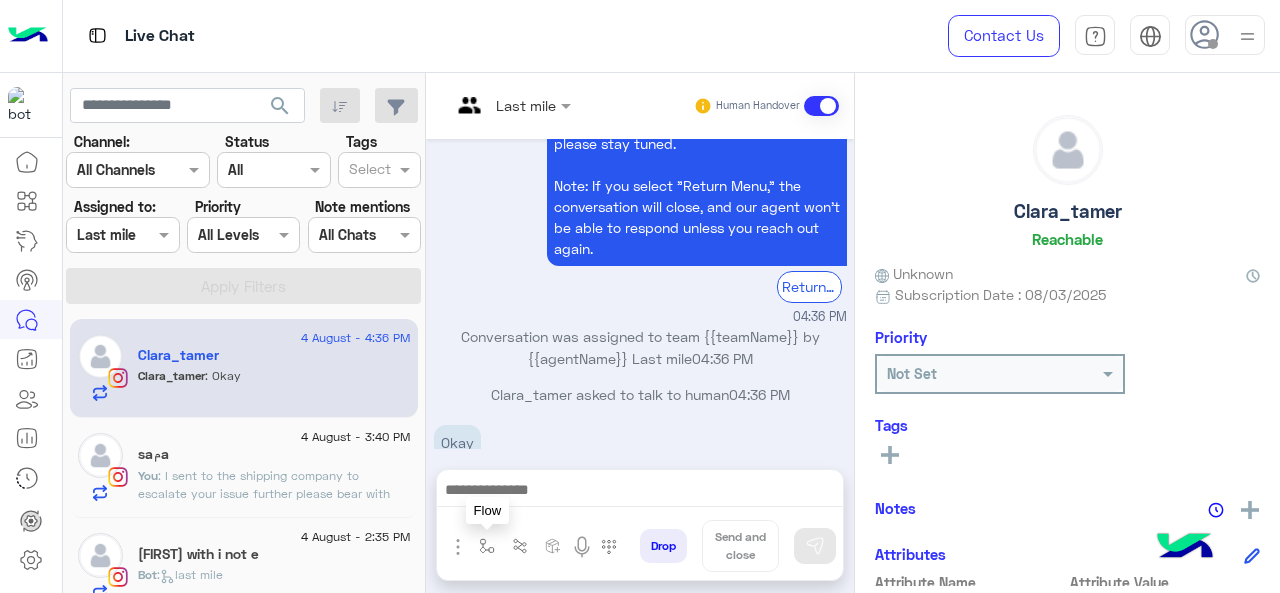 click at bounding box center [487, 546] 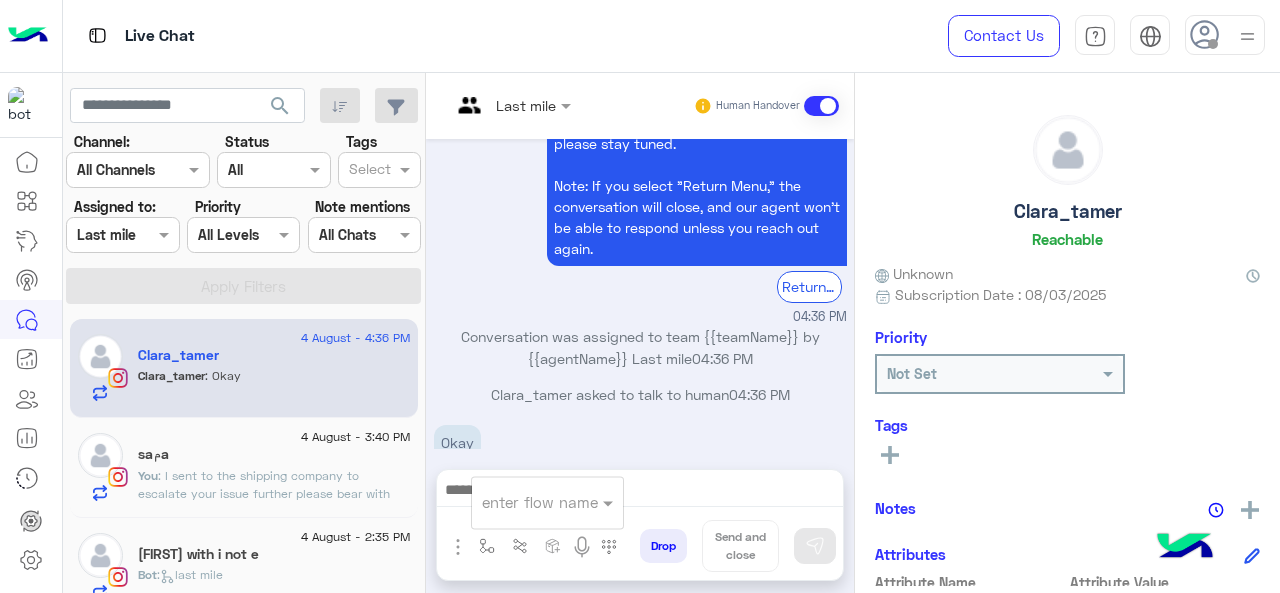 click at bounding box center [523, 502] 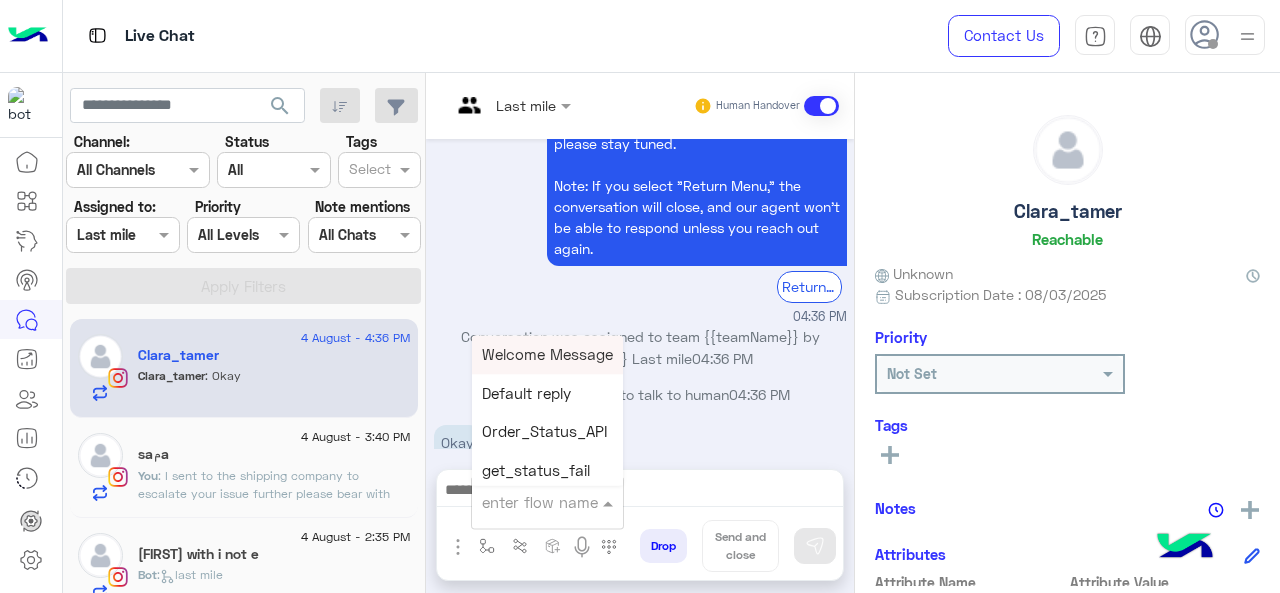 click at bounding box center [511, 104] 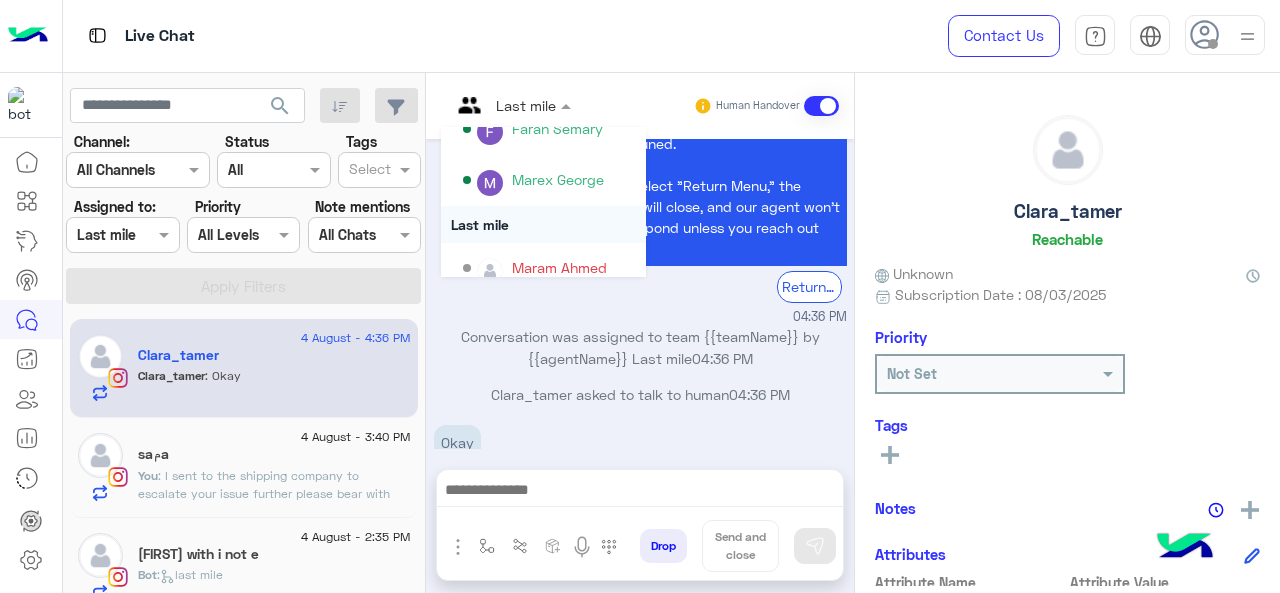scroll, scrollTop: 354, scrollLeft: 0, axis: vertical 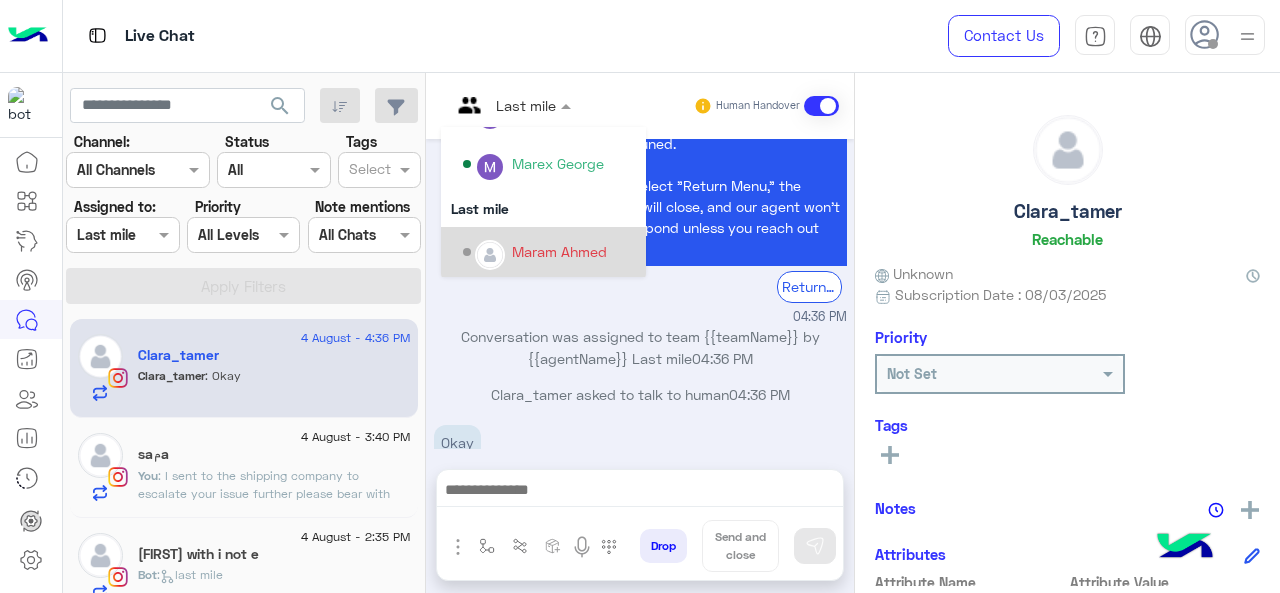 click on "Maram Ahmed" at bounding box center (559, 251) 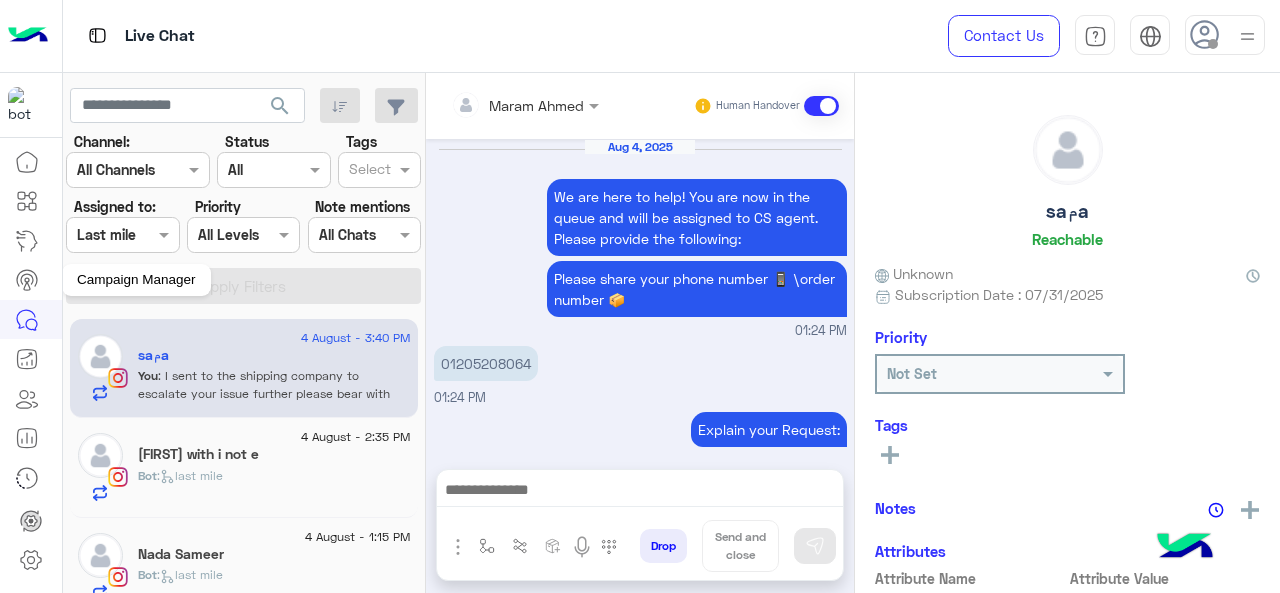 scroll, scrollTop: 689, scrollLeft: 0, axis: vertical 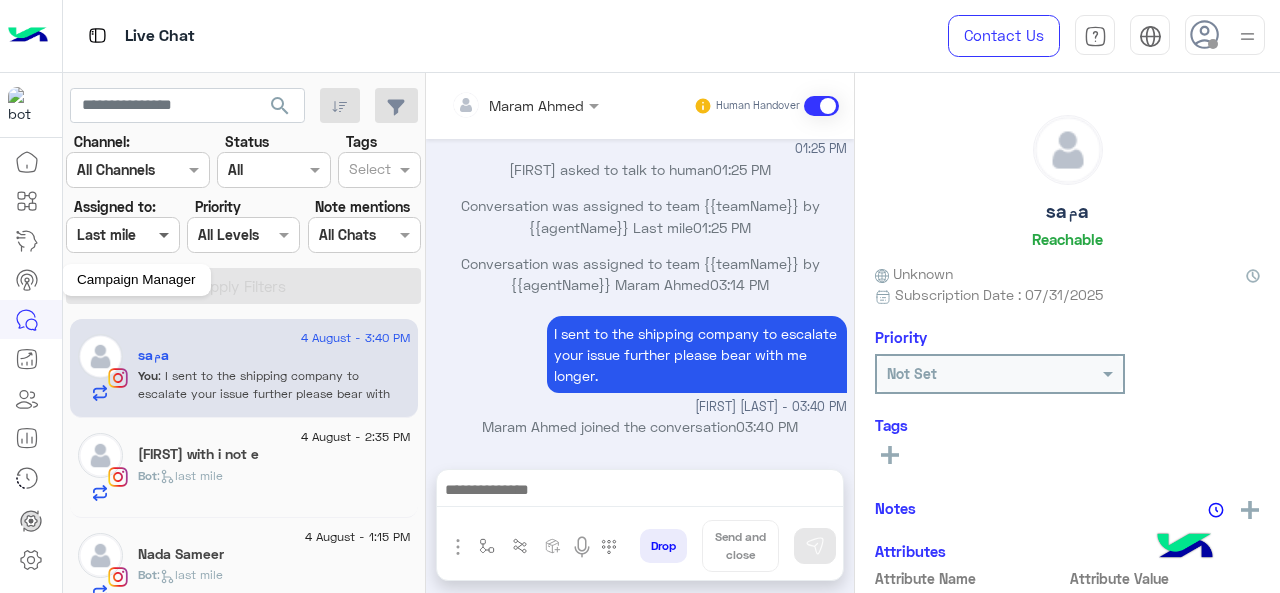 click at bounding box center (166, 234) 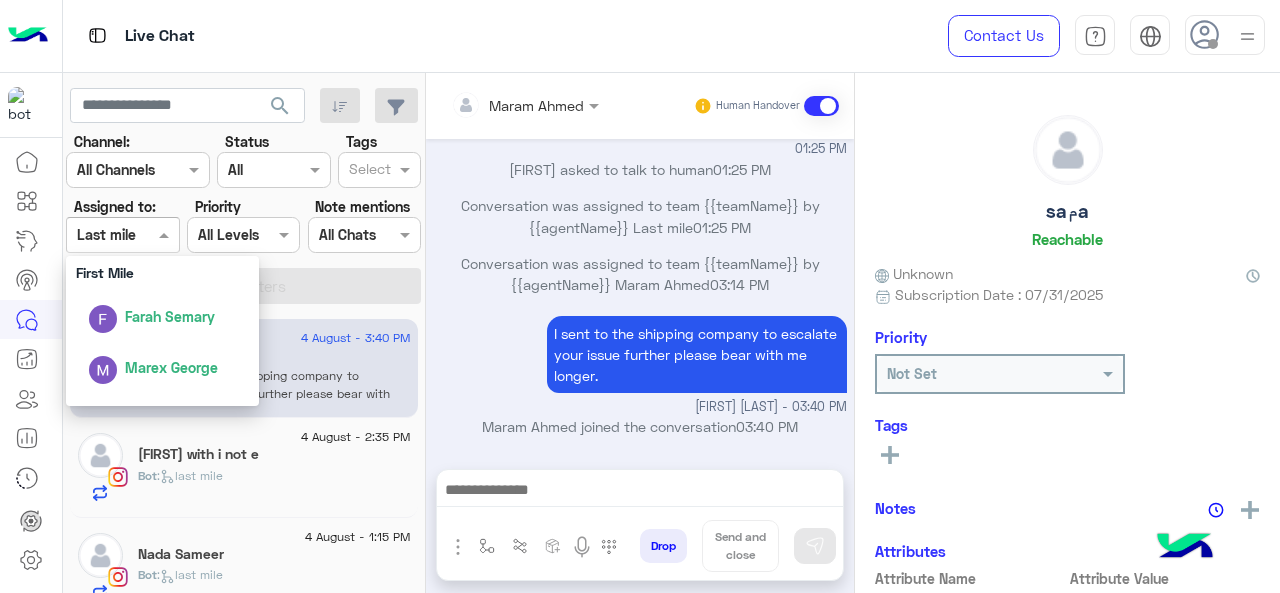 scroll, scrollTop: 392, scrollLeft: 0, axis: vertical 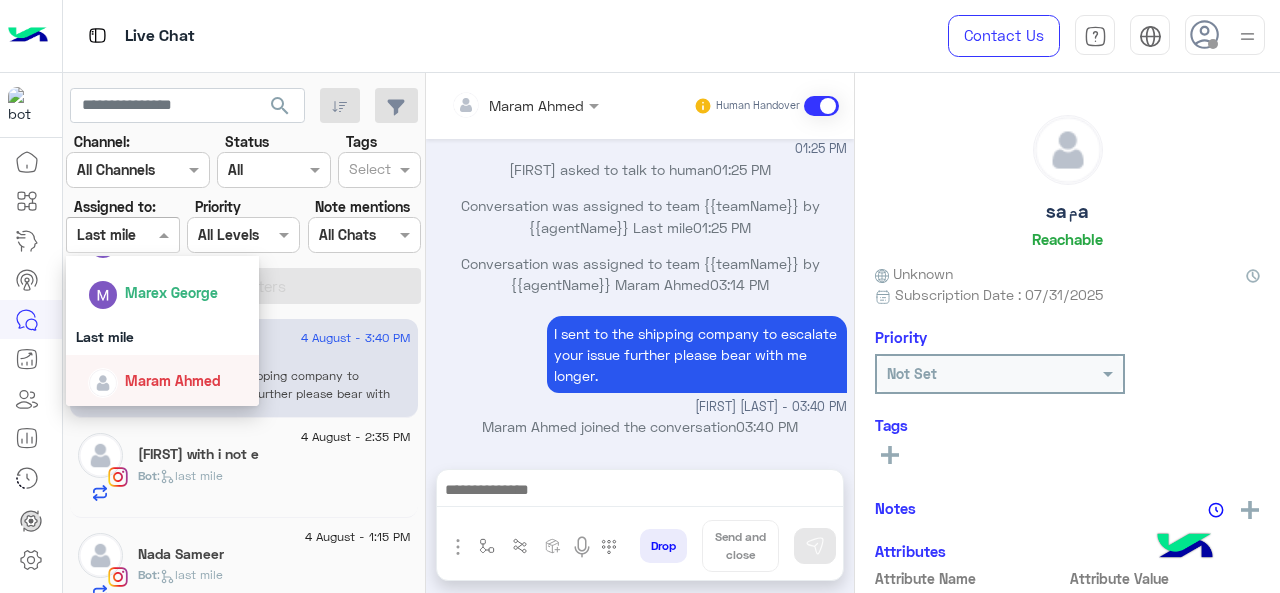 click on "Maram Ahmed" at bounding box center (173, 380) 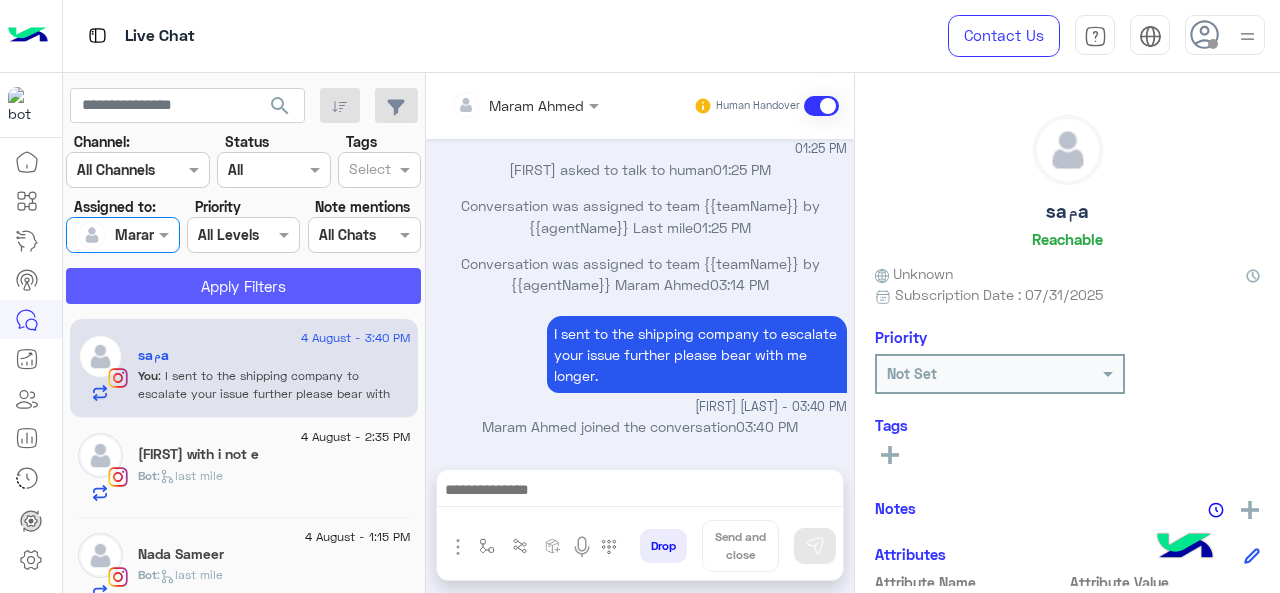 click on "Apply Filters" 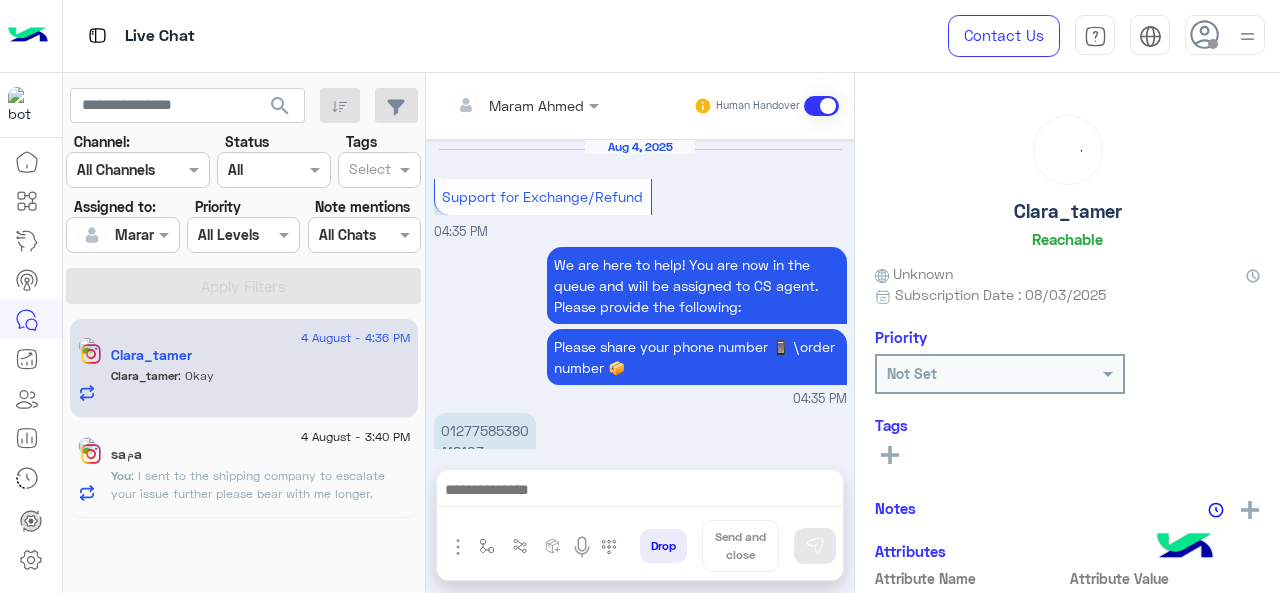 scroll, scrollTop: 681, scrollLeft: 0, axis: vertical 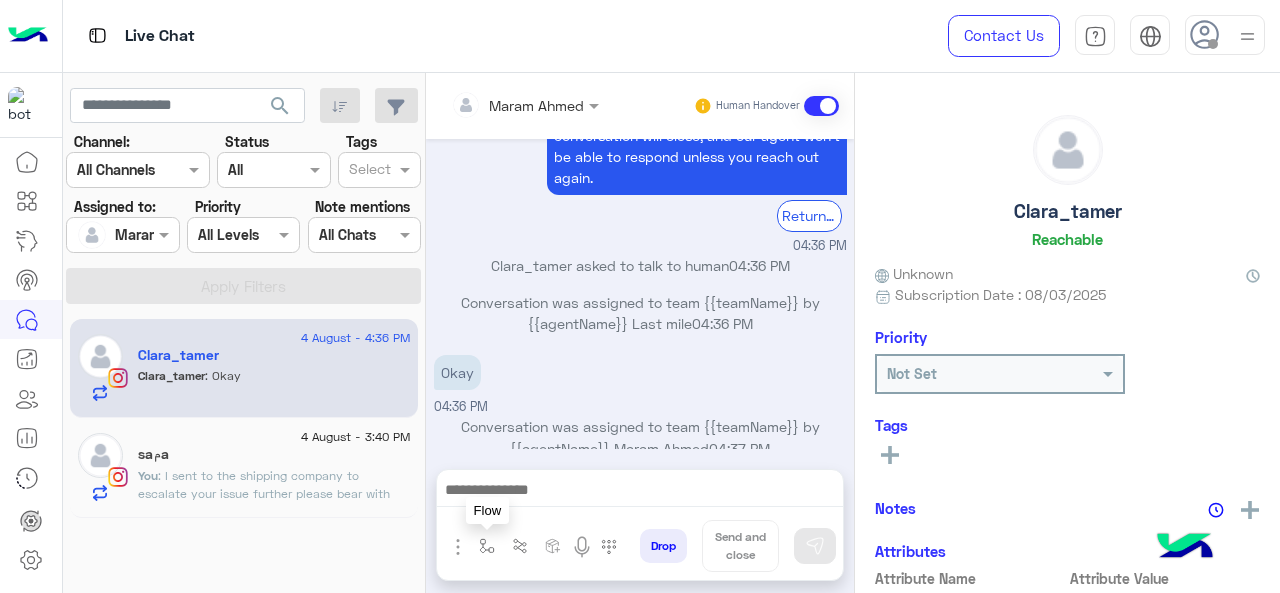 click at bounding box center (487, 546) 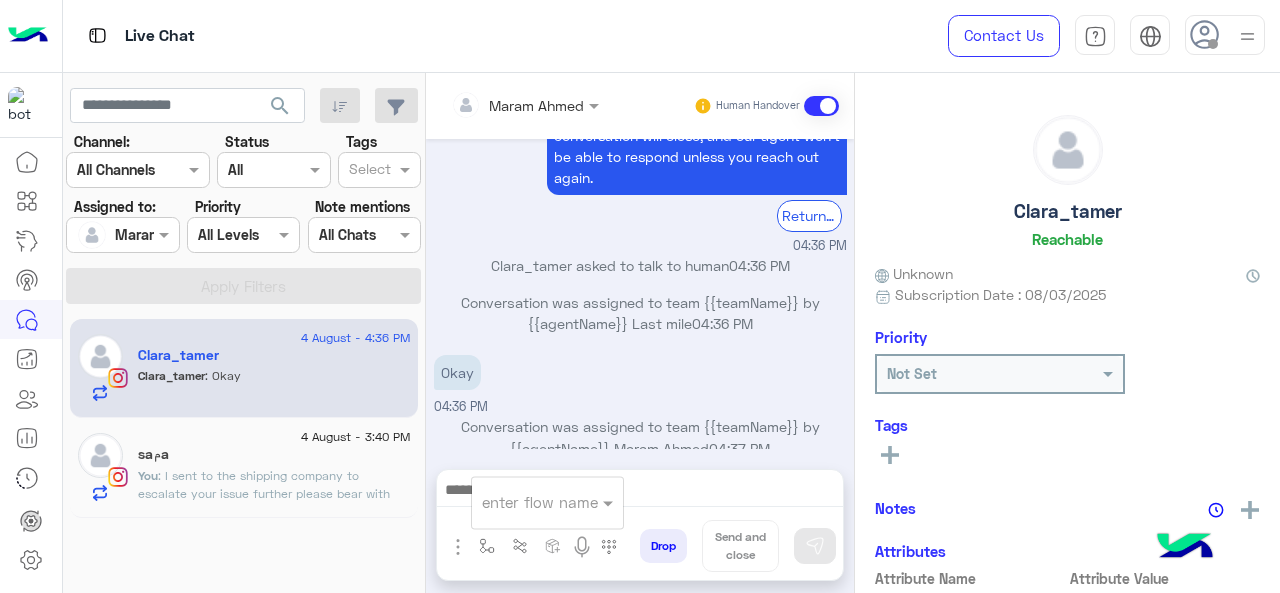 click at bounding box center (523, 502) 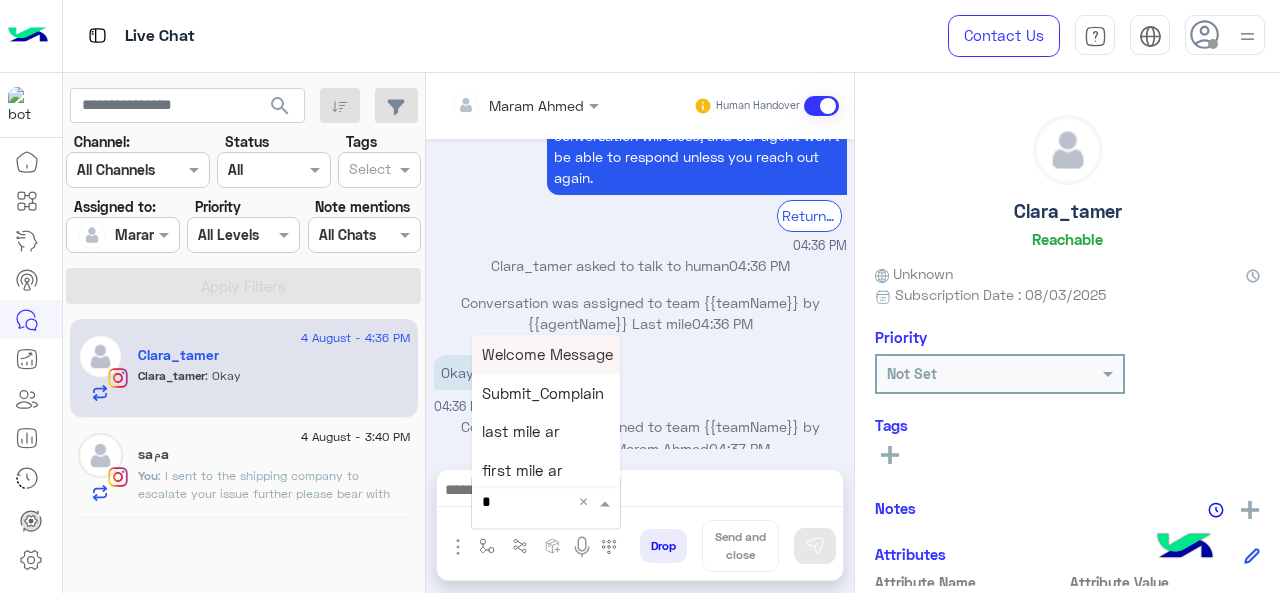 type on "*" 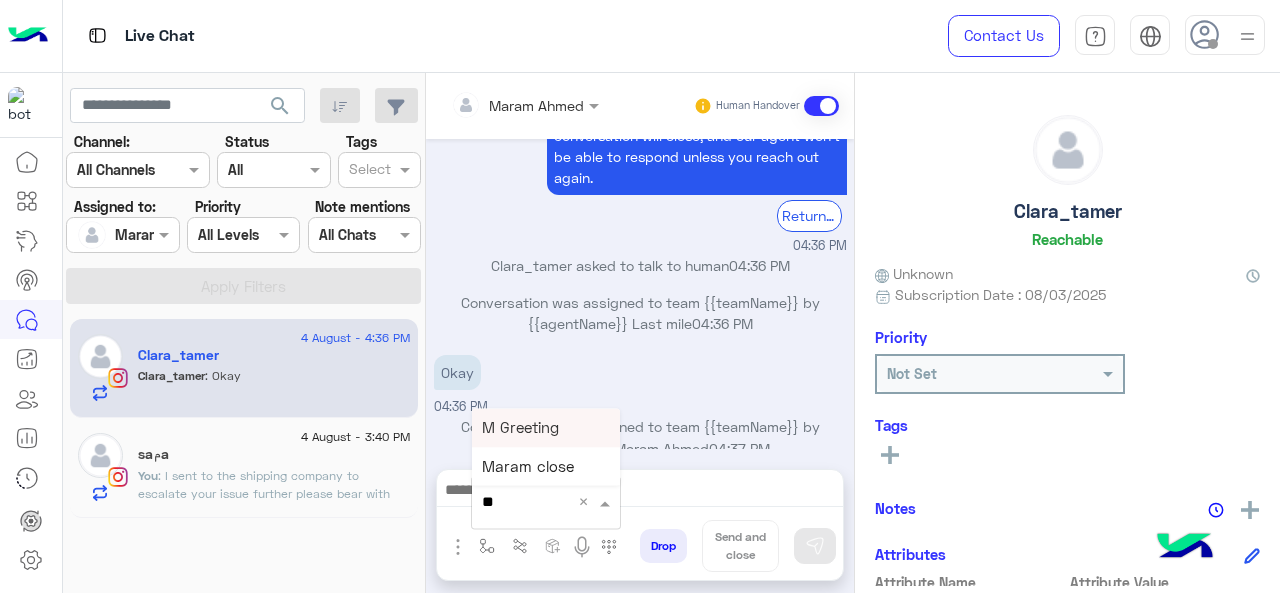 click on "M Greeting" at bounding box center [546, 427] 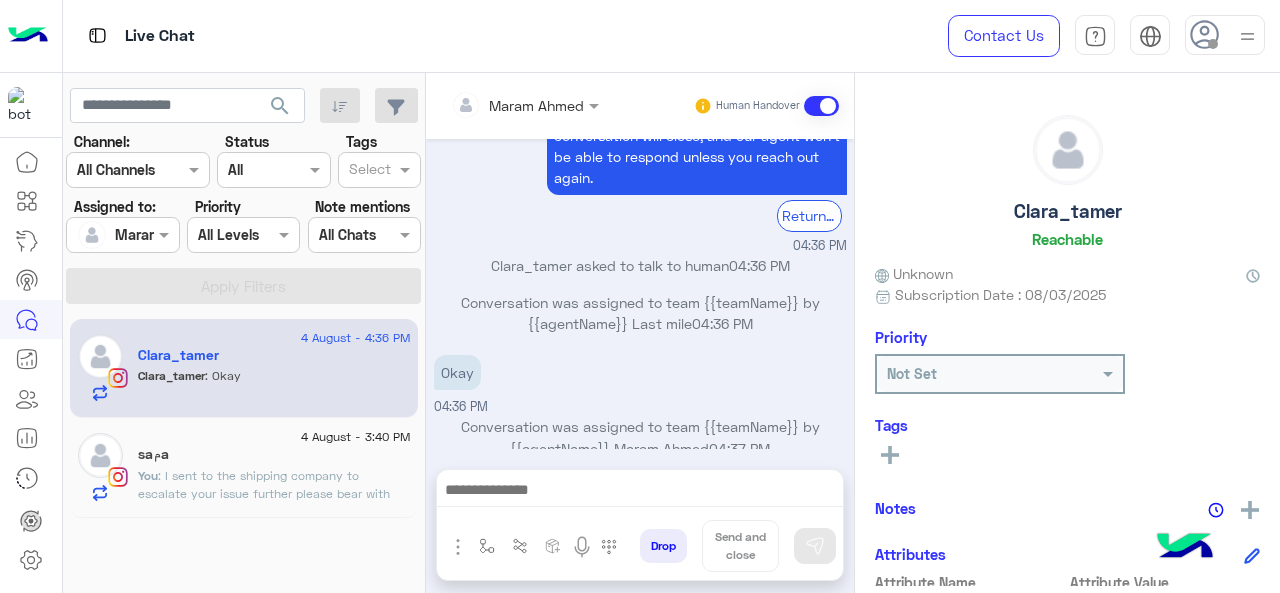 type on "**********" 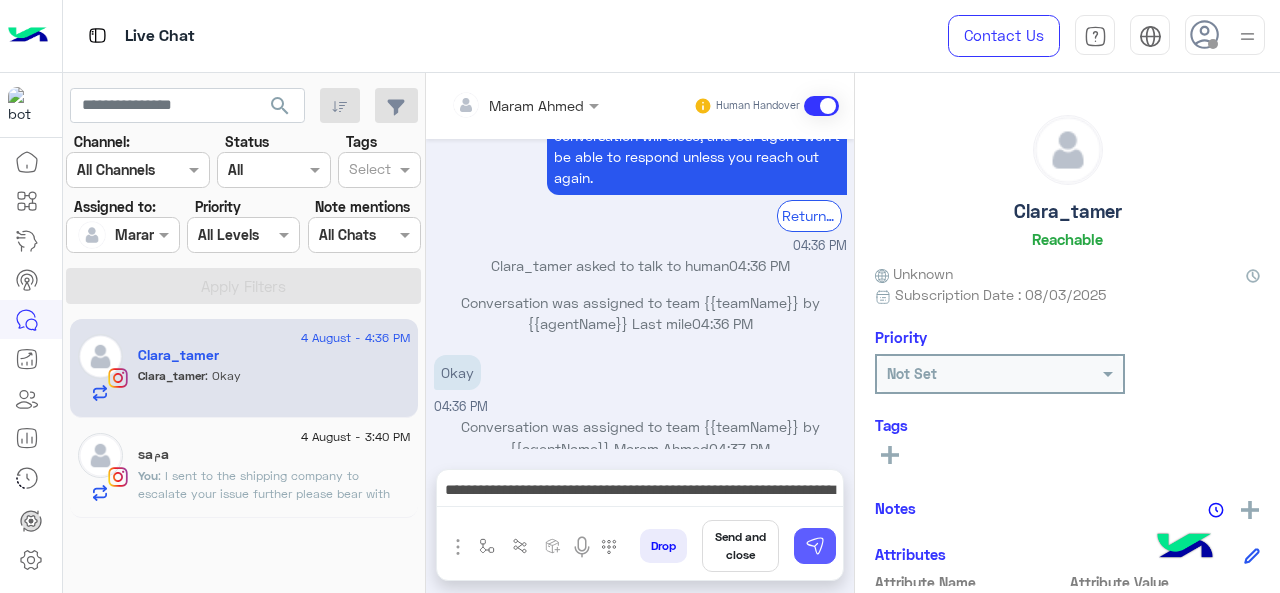 click at bounding box center [815, 546] 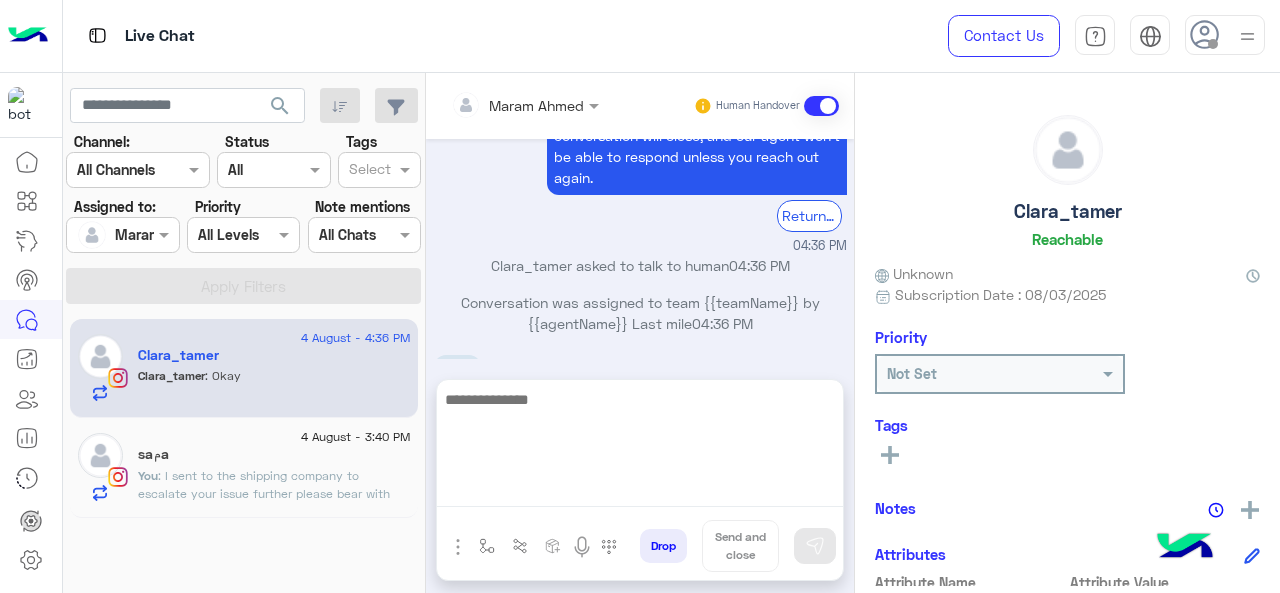 click at bounding box center (640, 447) 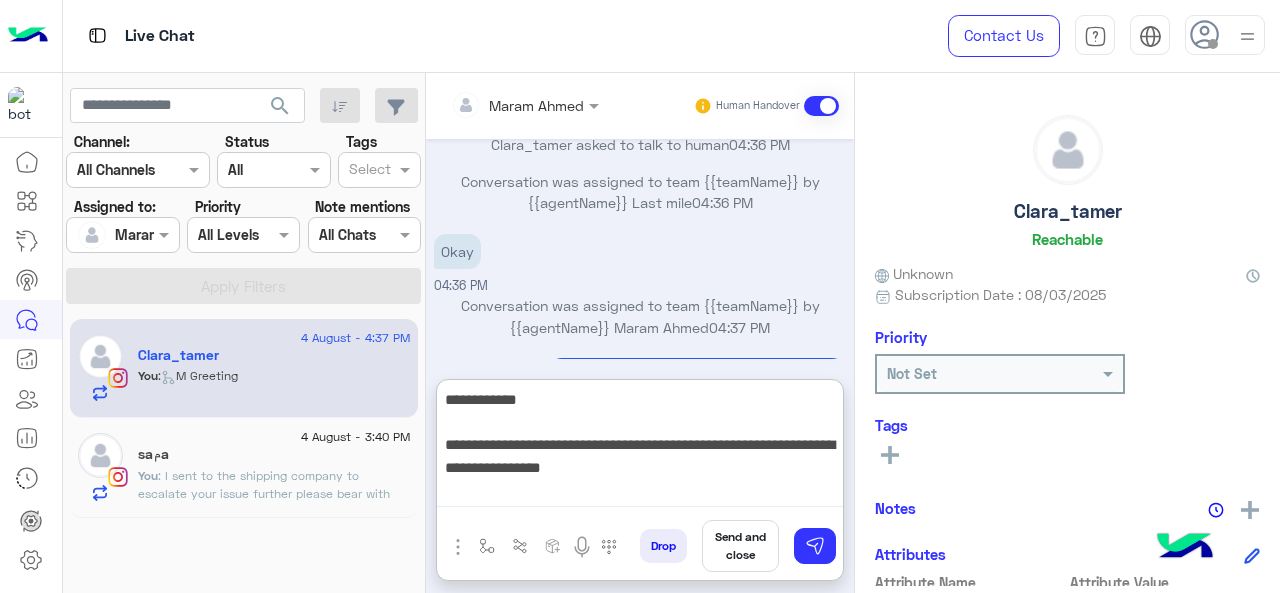 type on "**********" 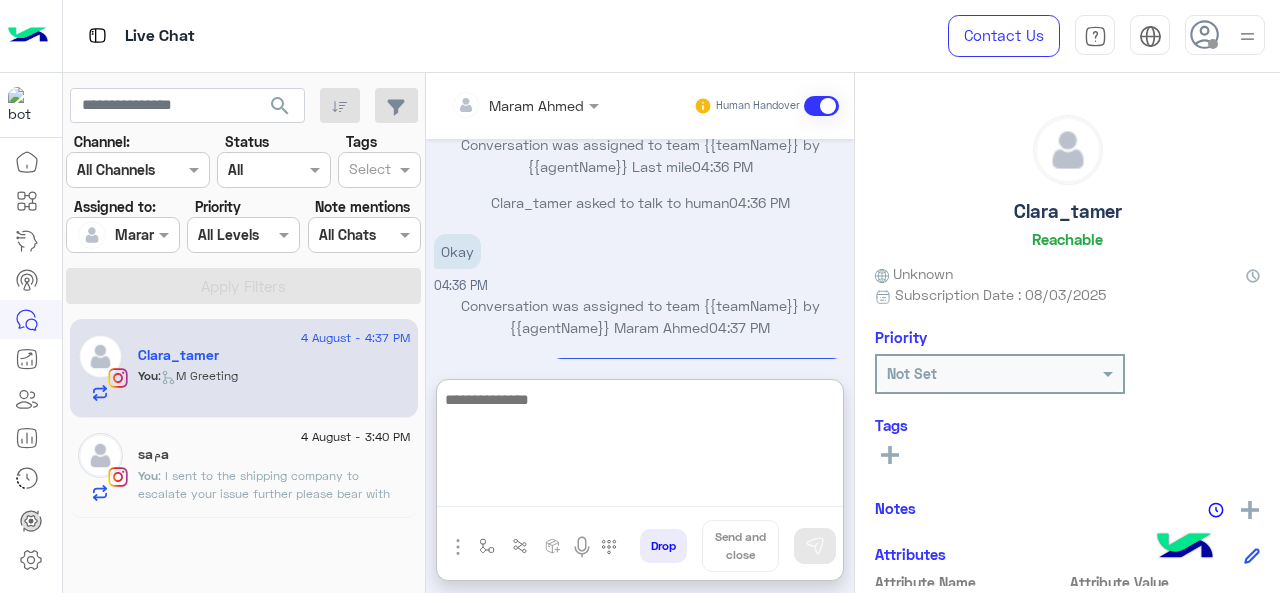 scroll, scrollTop: 1040, scrollLeft: 0, axis: vertical 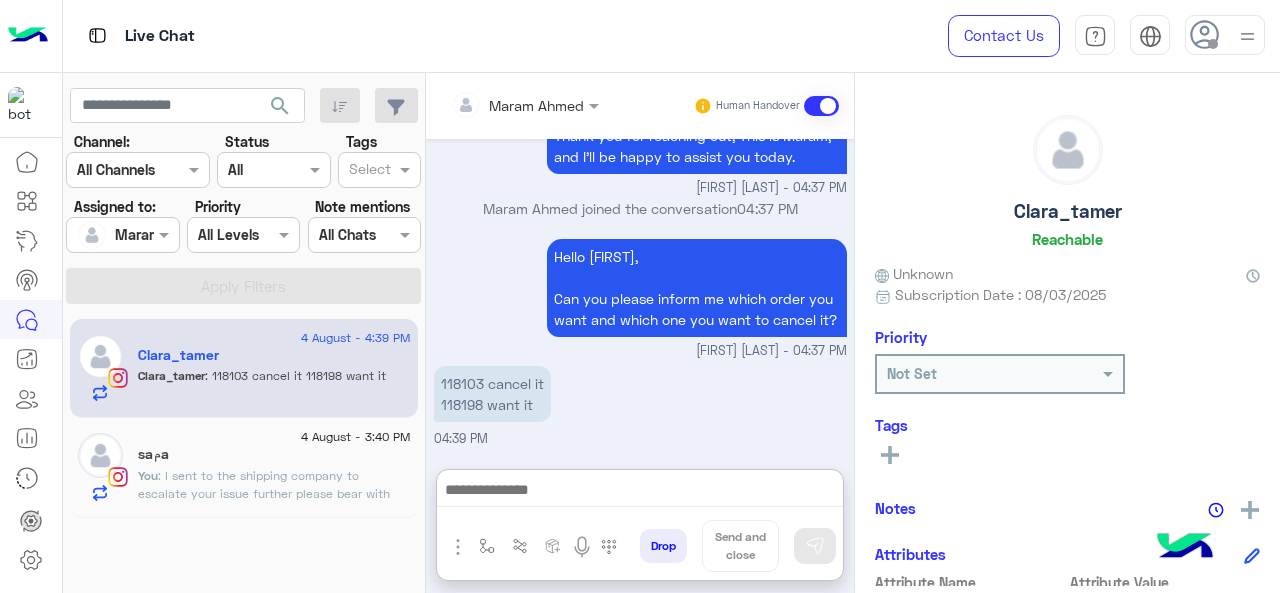 click on "118103 cancel it 118198 want it" at bounding box center (492, 394) 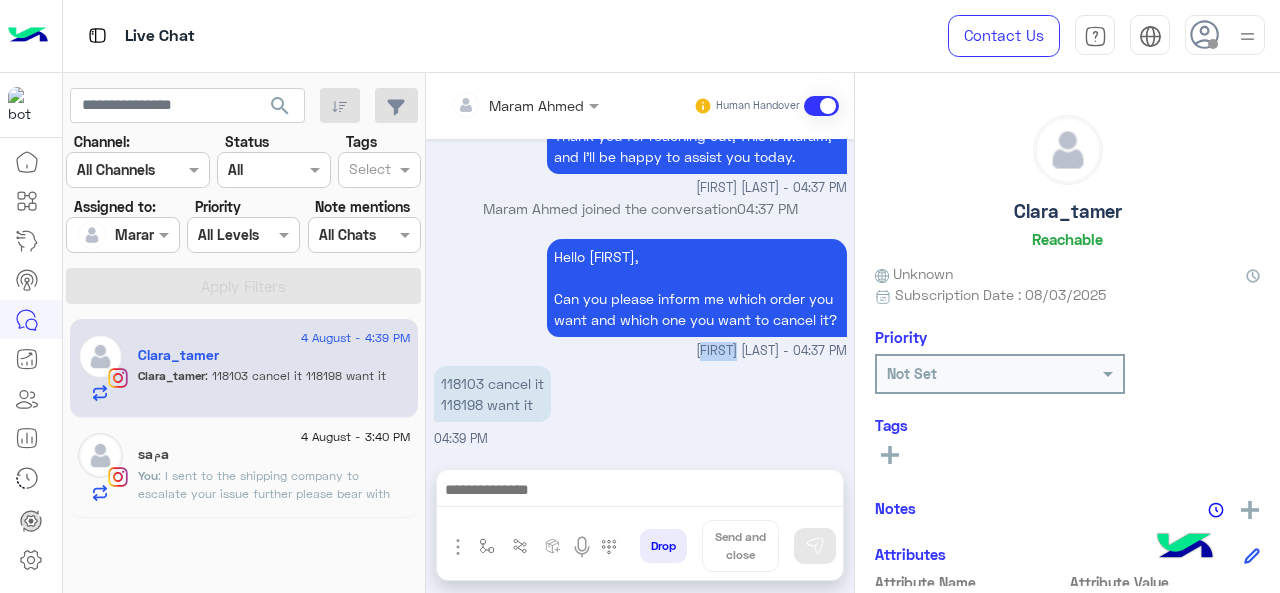 click on "Hello [FIRST], Can you please inform me which order you want and which one you want to cancel it?  [FIRST] [LAST] -  04:37 PM" at bounding box center [640, 297] 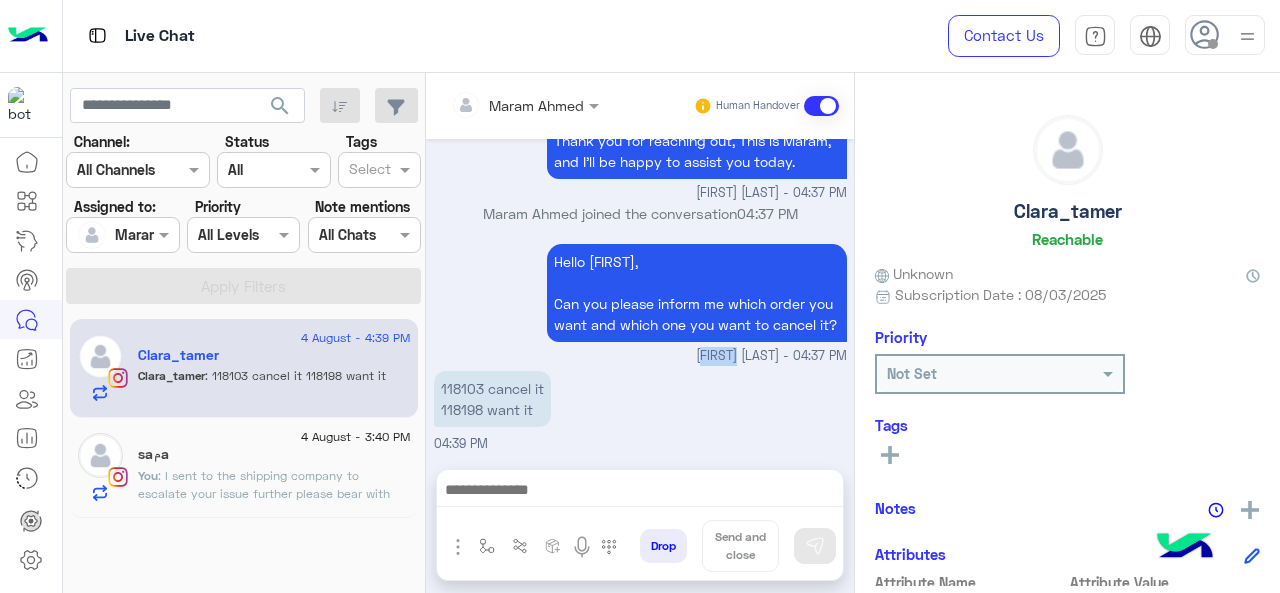 click on "118103 cancel it 118198 want it" at bounding box center [492, 399] 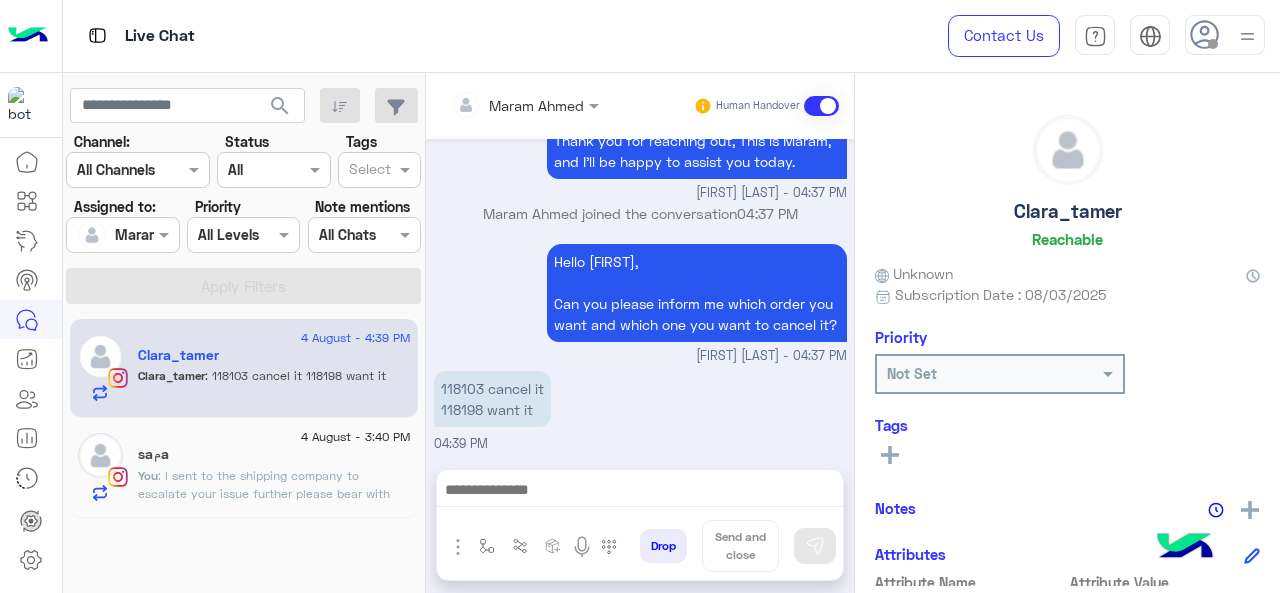 click on "118103 cancel it 118198 want it" at bounding box center [492, 399] 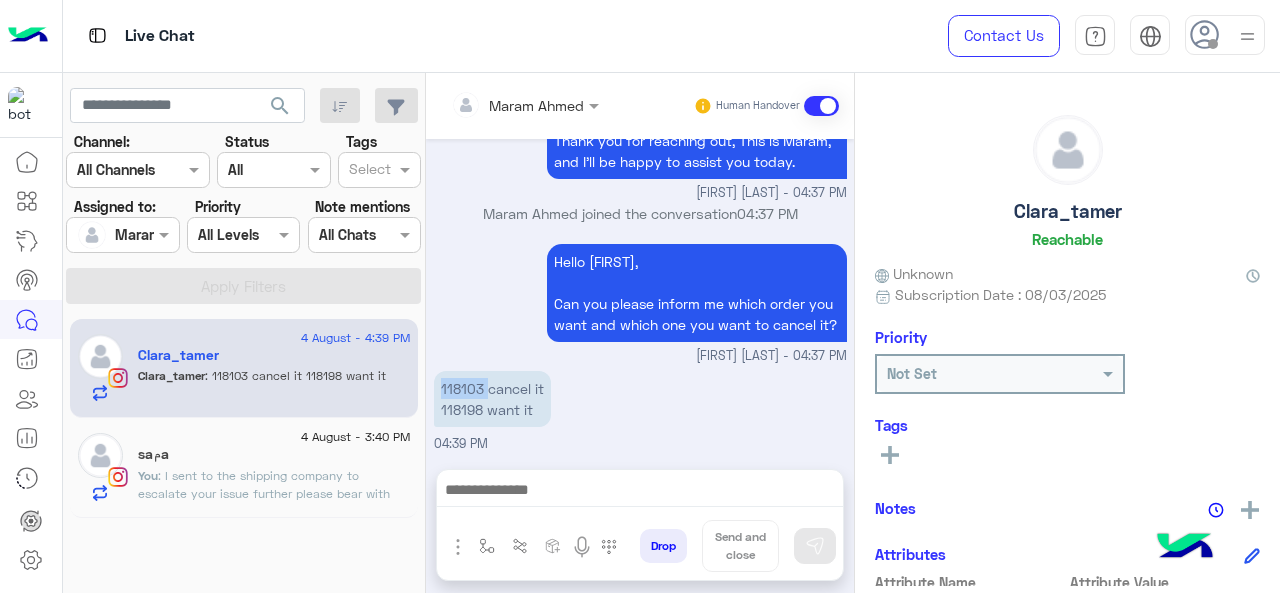 click on "118103 cancel it 118198 want it" at bounding box center [492, 399] 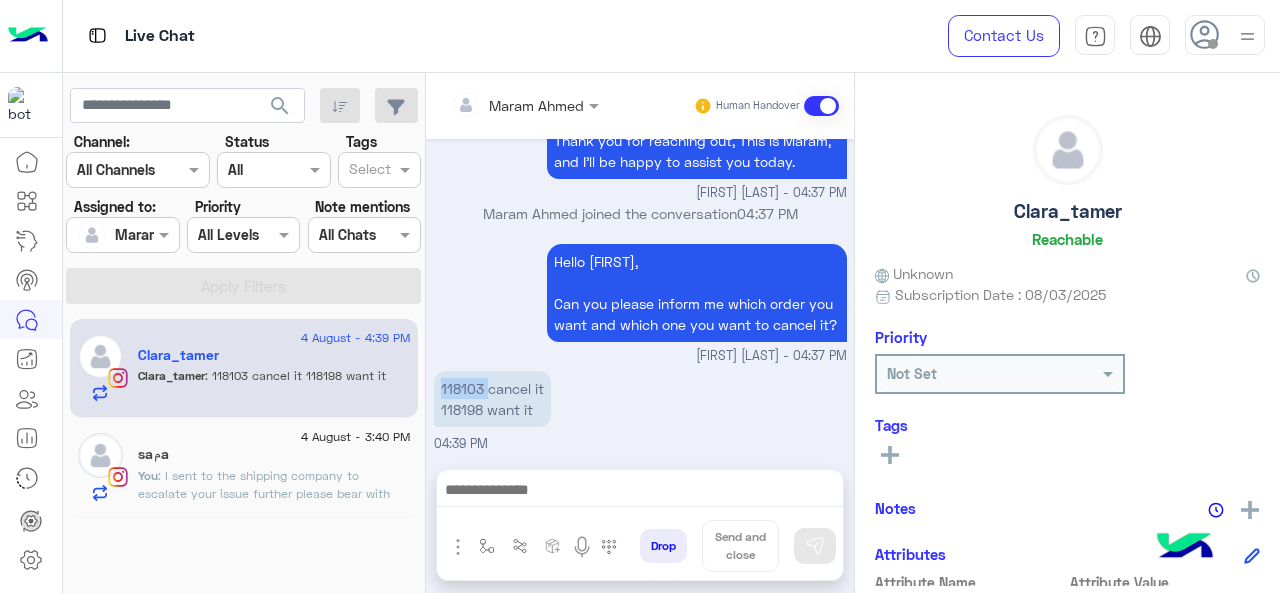 click on "118103 cancel it 118198 want it" at bounding box center (492, 399) 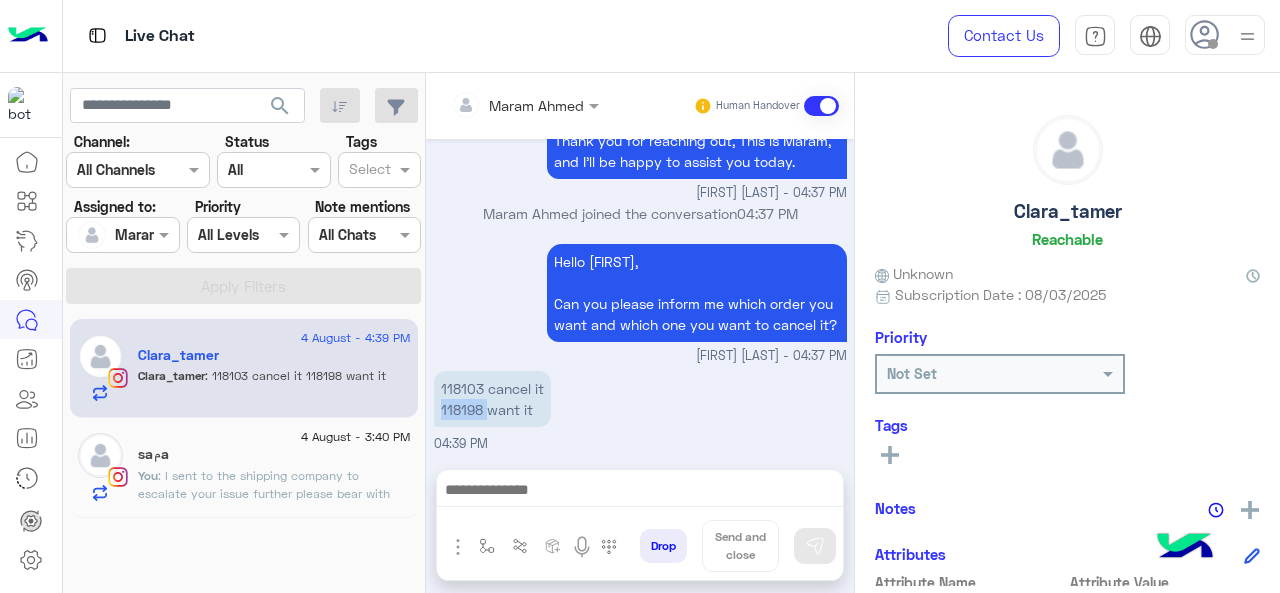 click on "118103 cancel it 118198 want it" at bounding box center [492, 399] 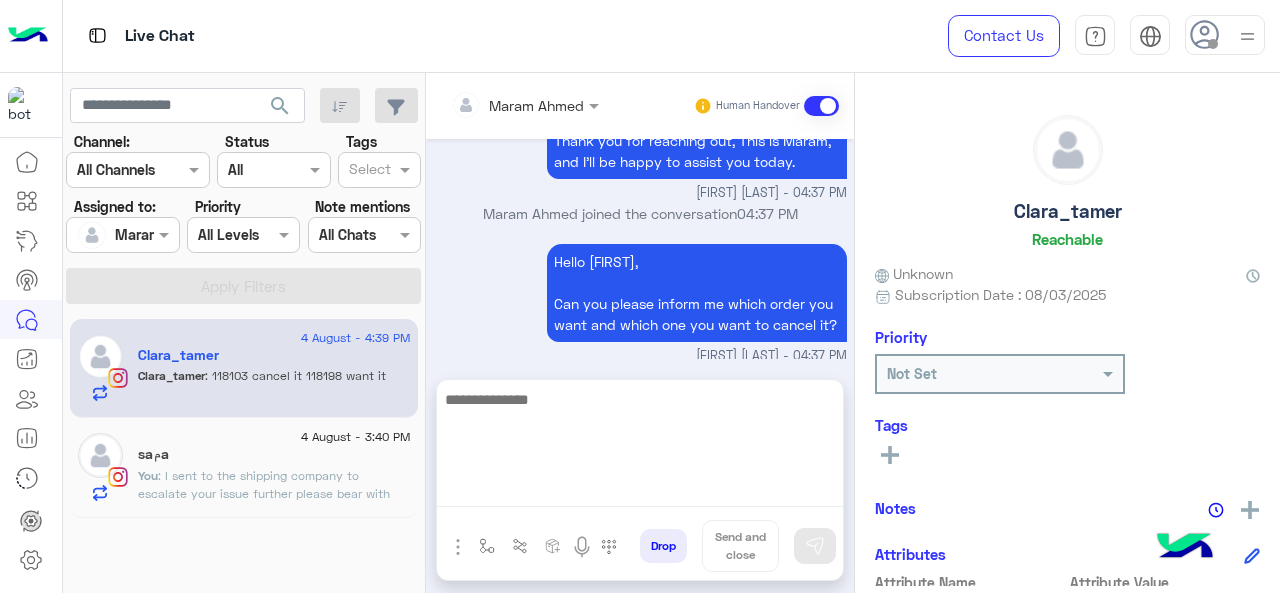 click at bounding box center (640, 447) 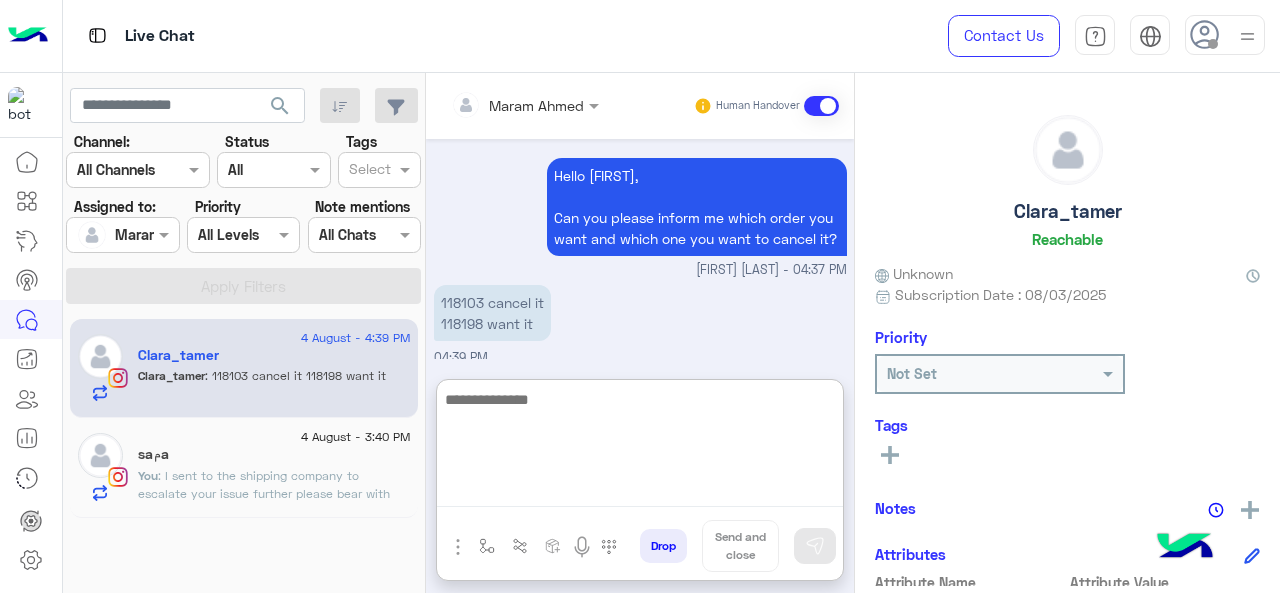scroll, scrollTop: 1127, scrollLeft: 0, axis: vertical 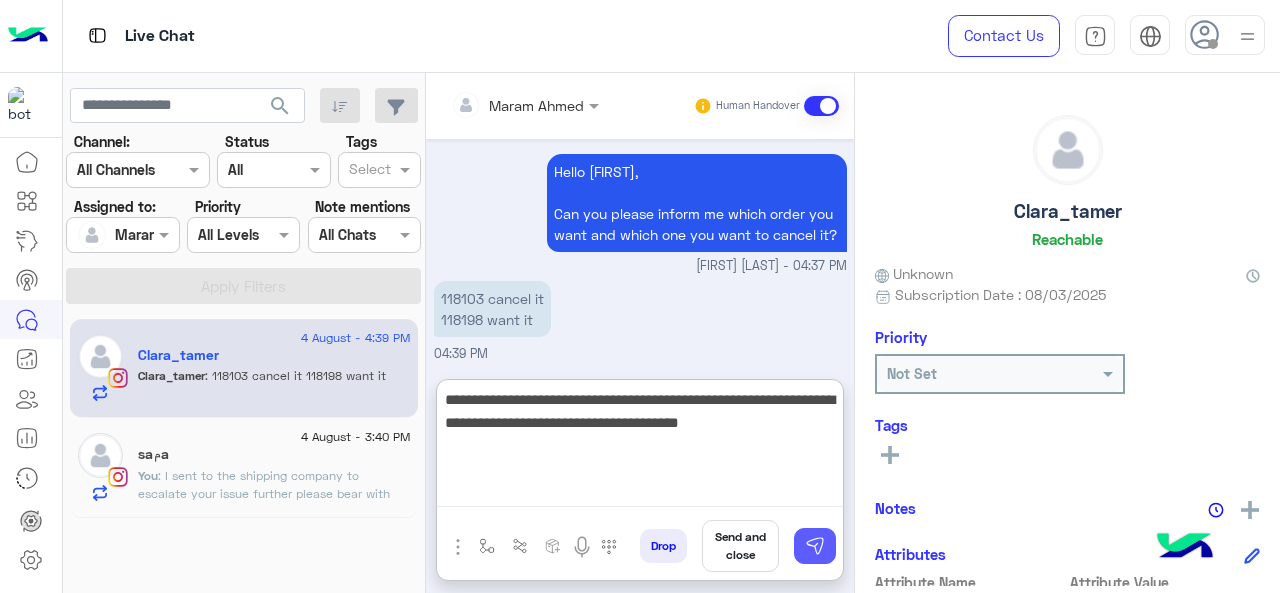 type on "**********" 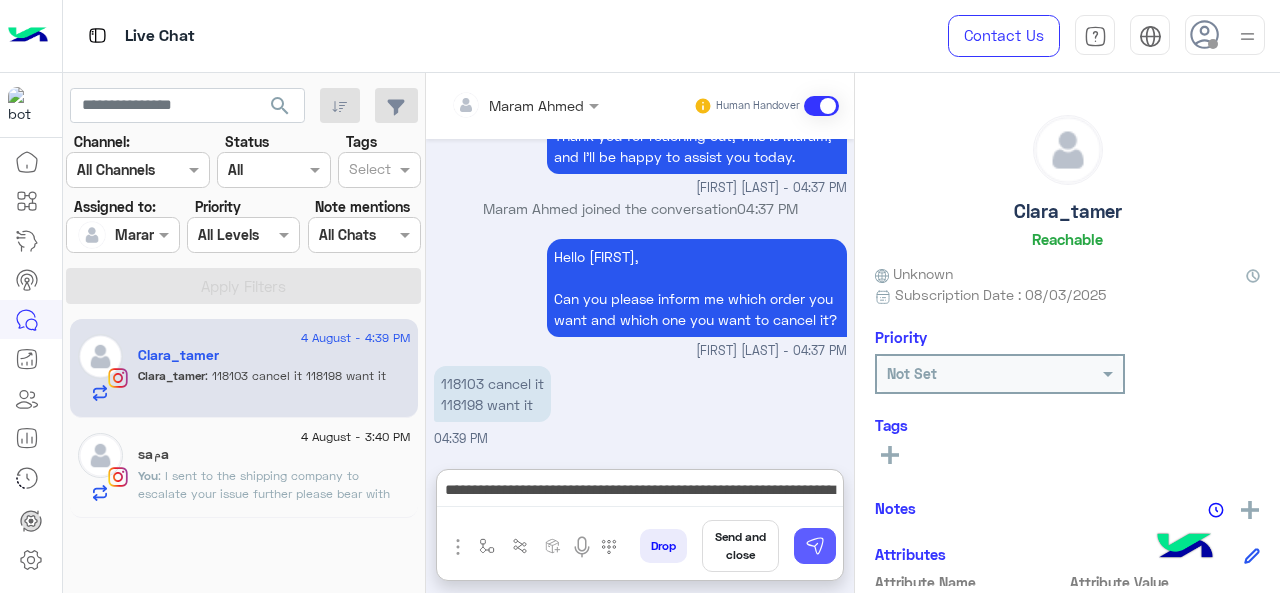 click at bounding box center (815, 546) 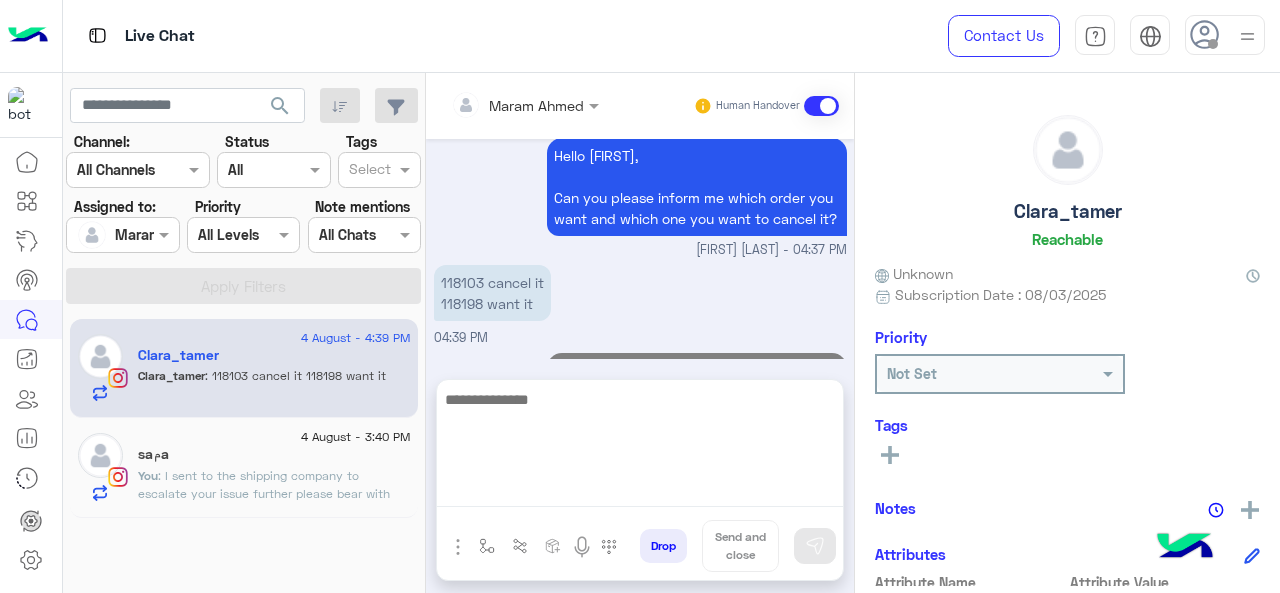 click at bounding box center [640, 447] 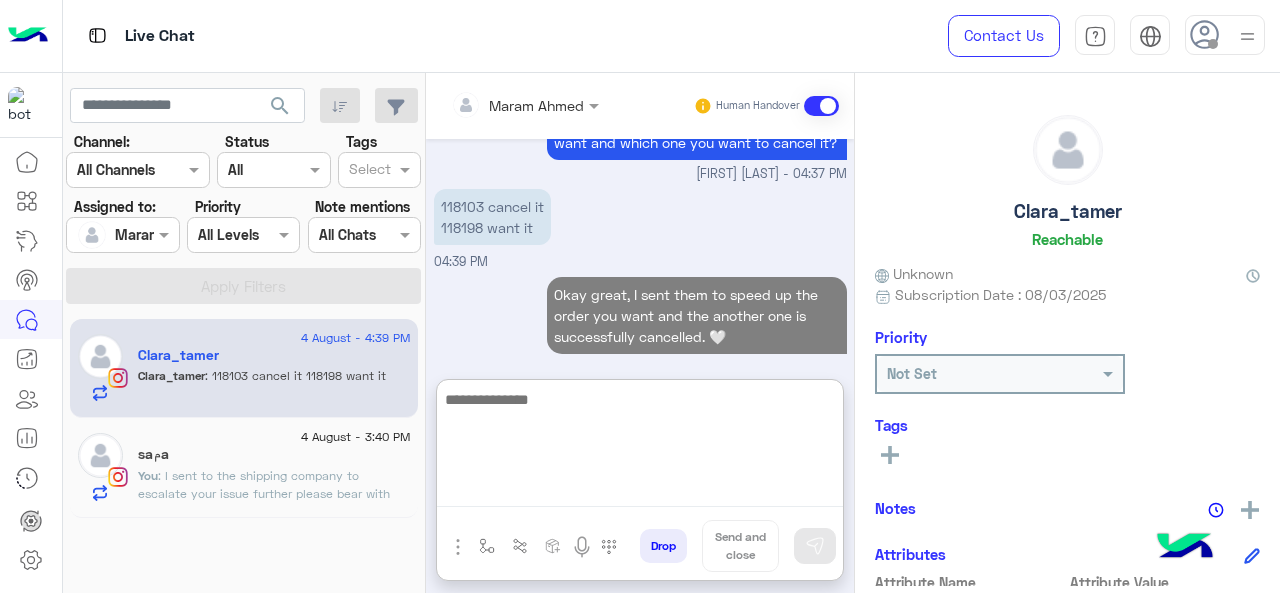 scroll, scrollTop: 1233, scrollLeft: 0, axis: vertical 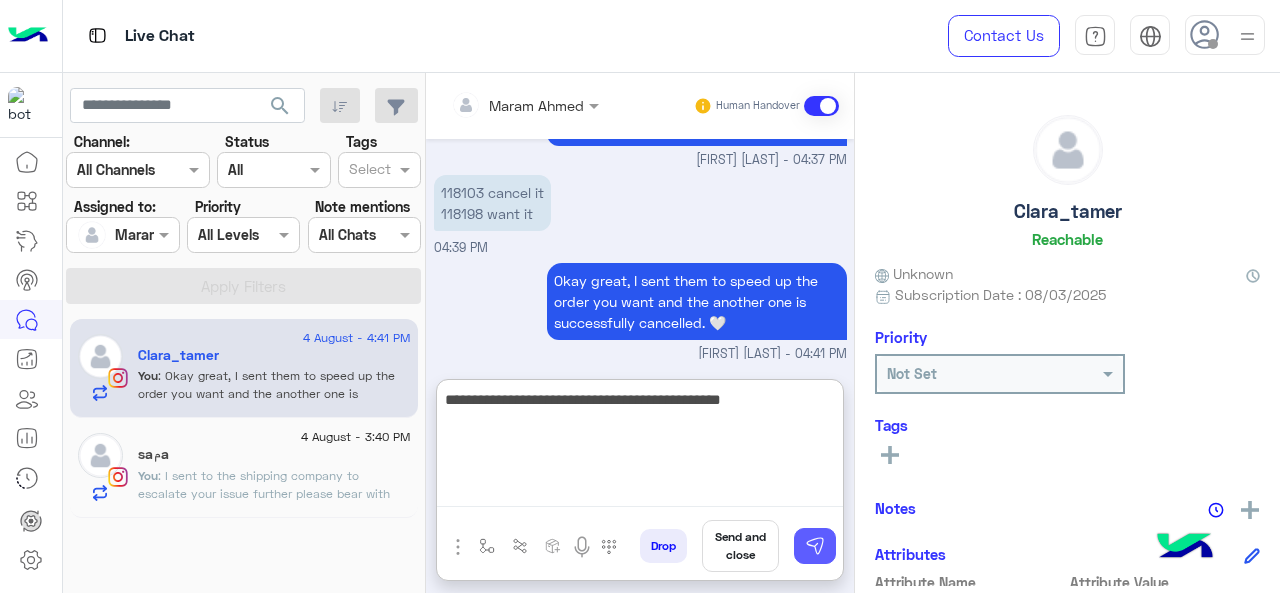 type on "**********" 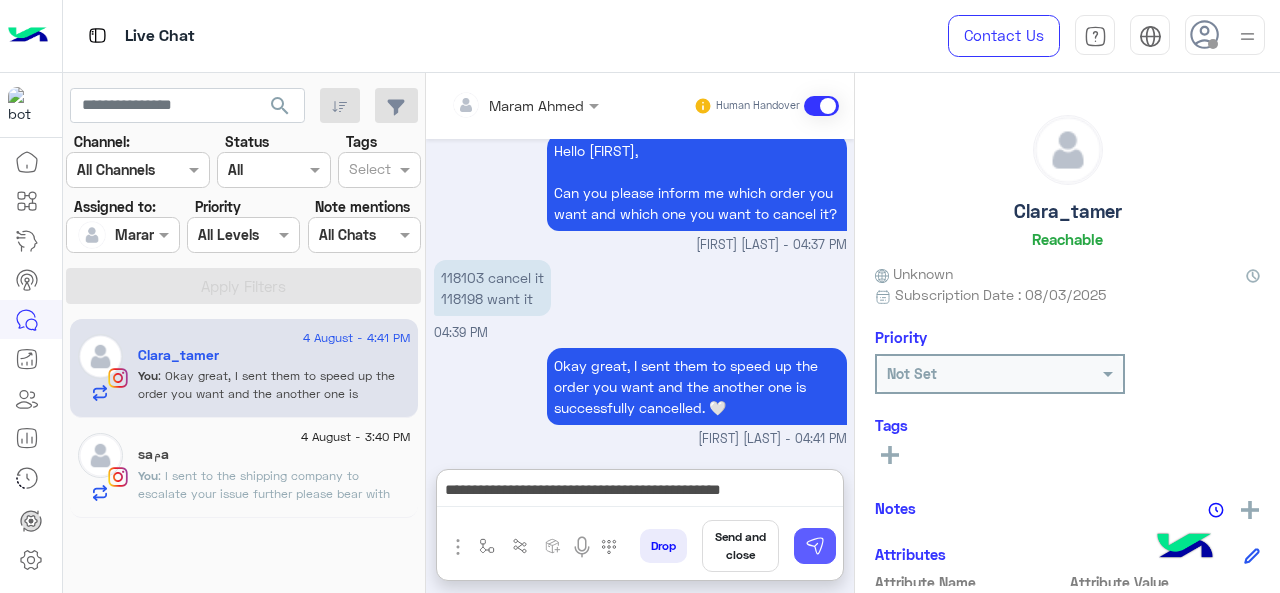 click at bounding box center [815, 546] 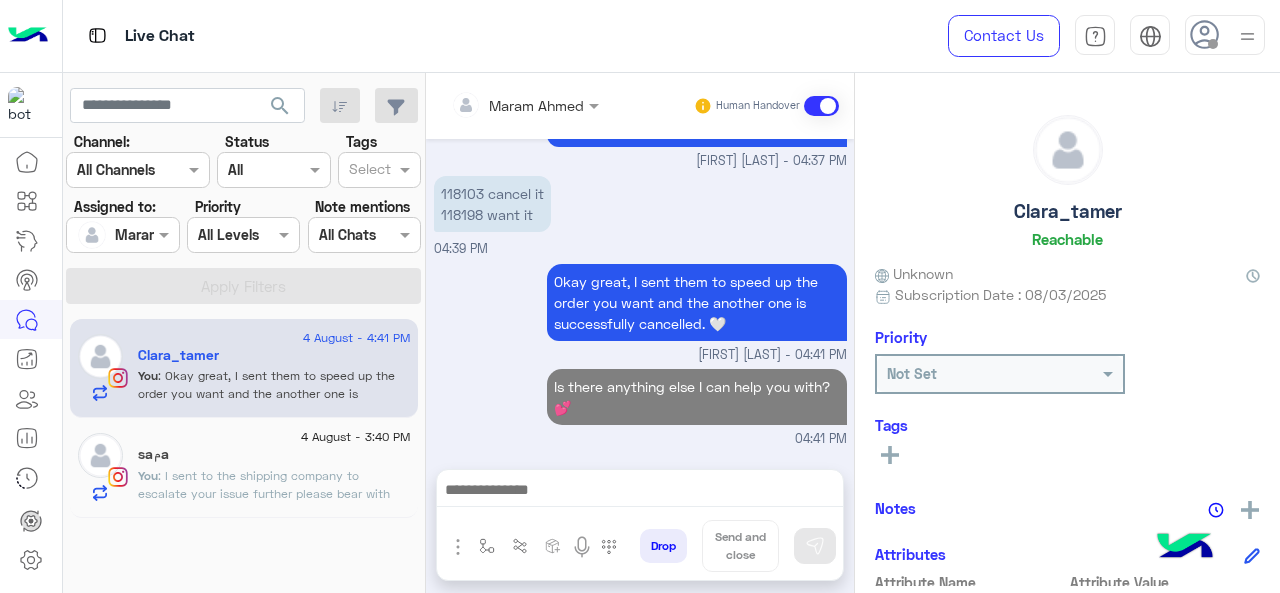 scroll, scrollTop: 1228, scrollLeft: 0, axis: vertical 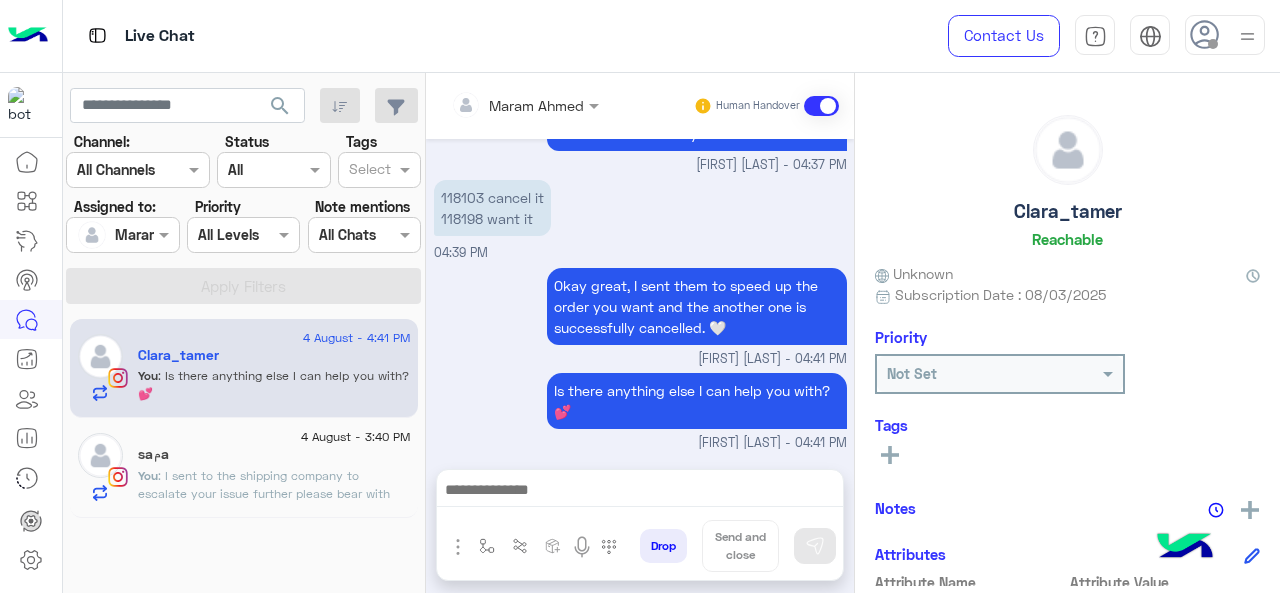 click at bounding box center [122, 234] 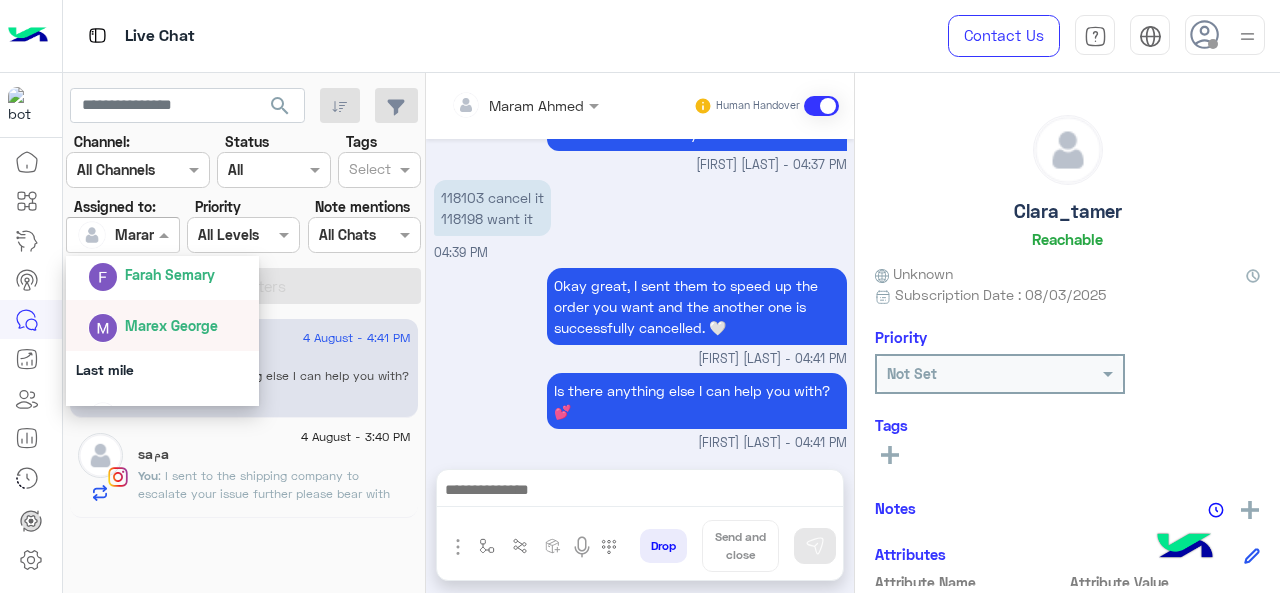 scroll, scrollTop: 392, scrollLeft: 0, axis: vertical 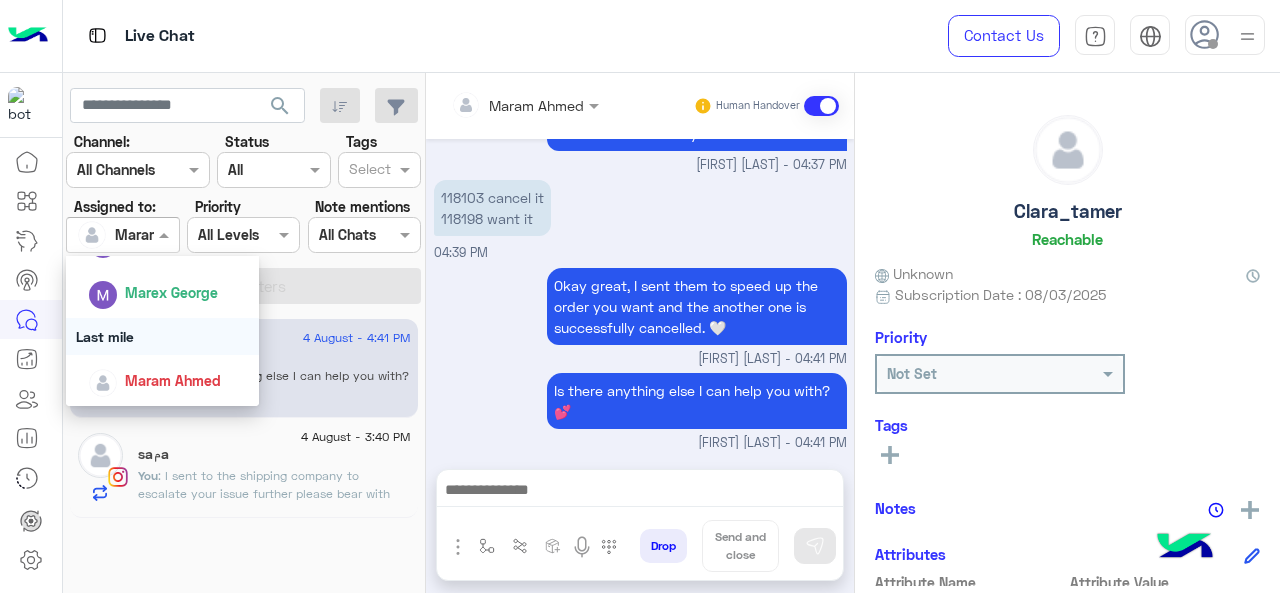 click on "Last mile" at bounding box center [163, 336] 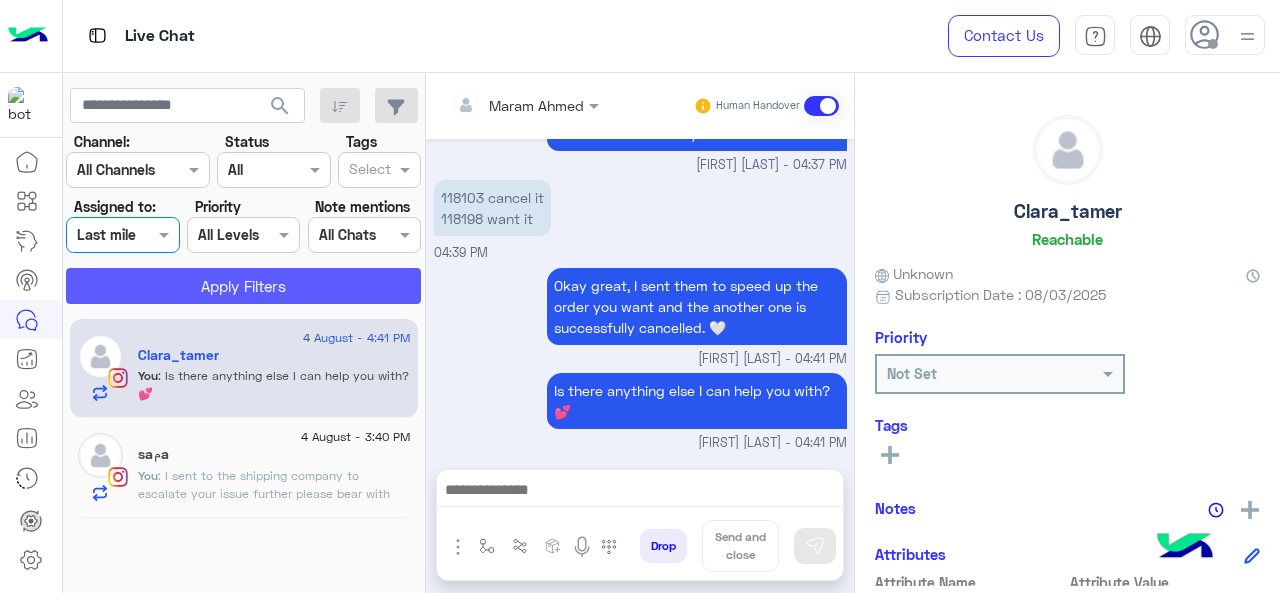 click on "Apply Filters" 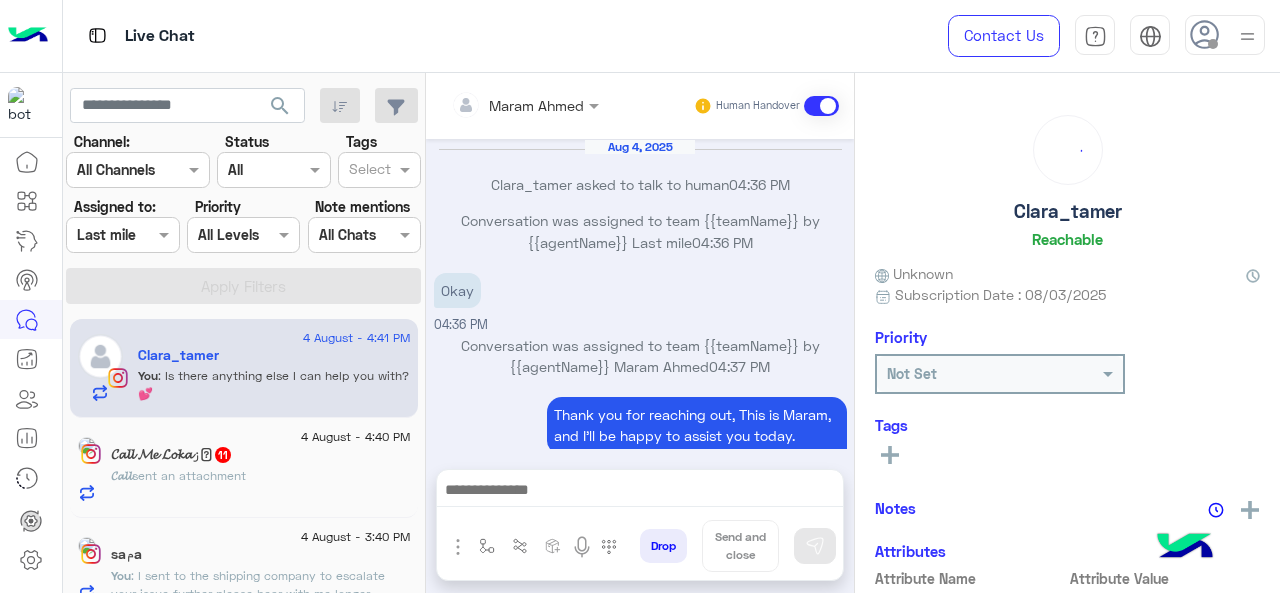 scroll, scrollTop: 488, scrollLeft: 0, axis: vertical 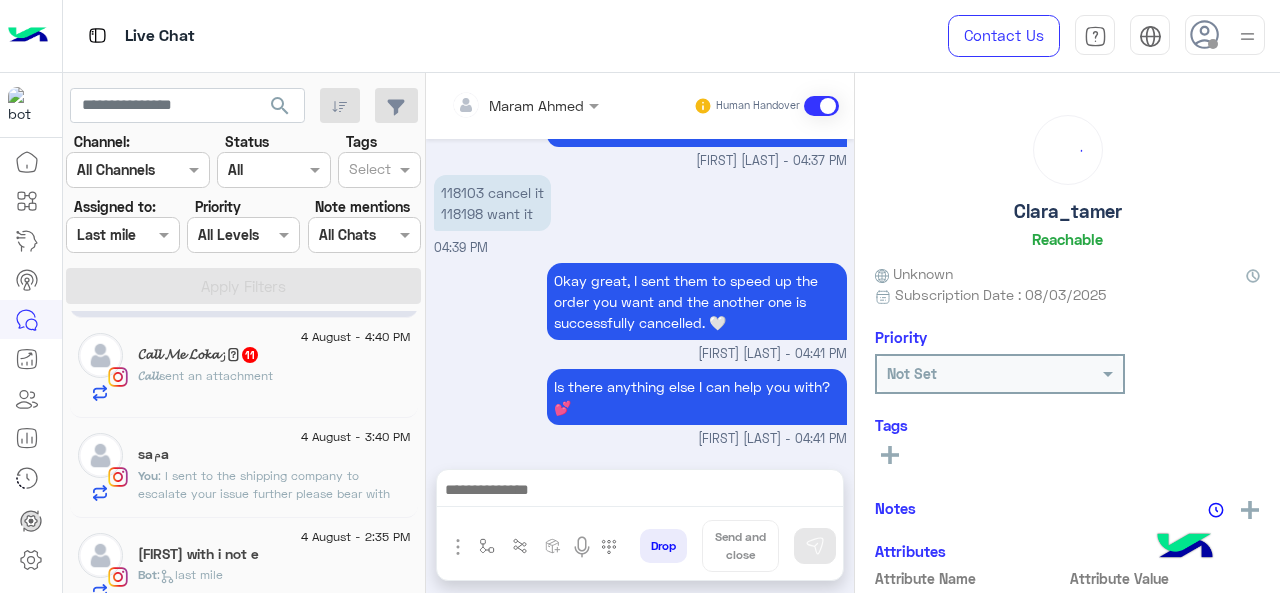 click on "Call Me [NAME]🫧  11" 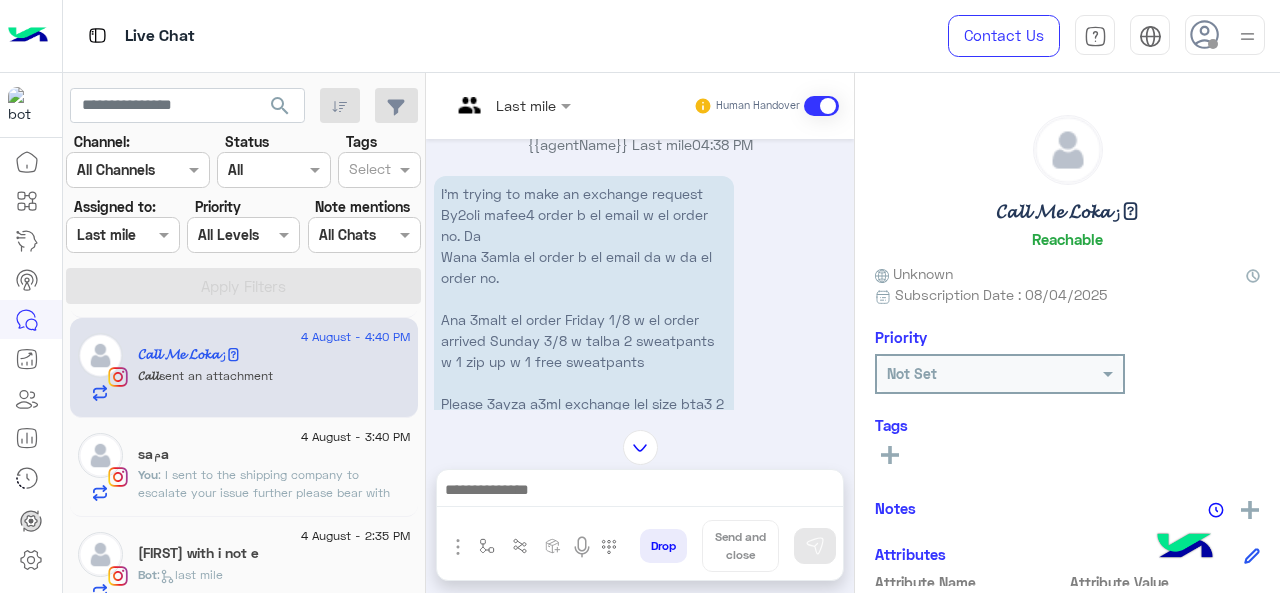 scroll, scrollTop: 1136, scrollLeft: 0, axis: vertical 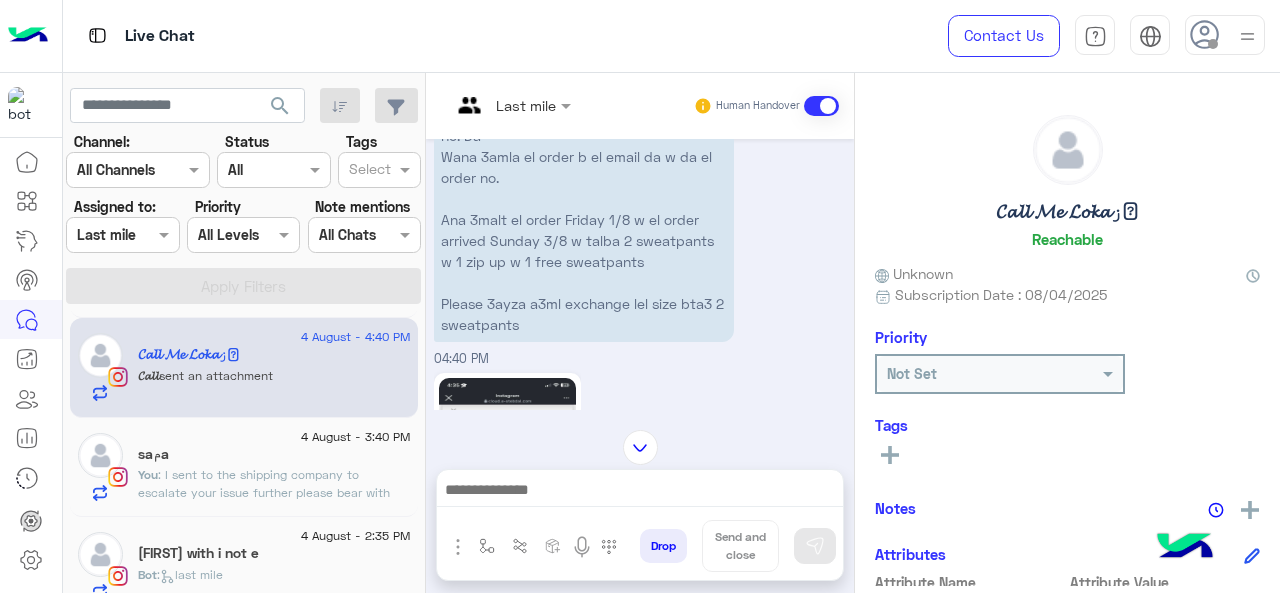 click at bounding box center [511, 104] 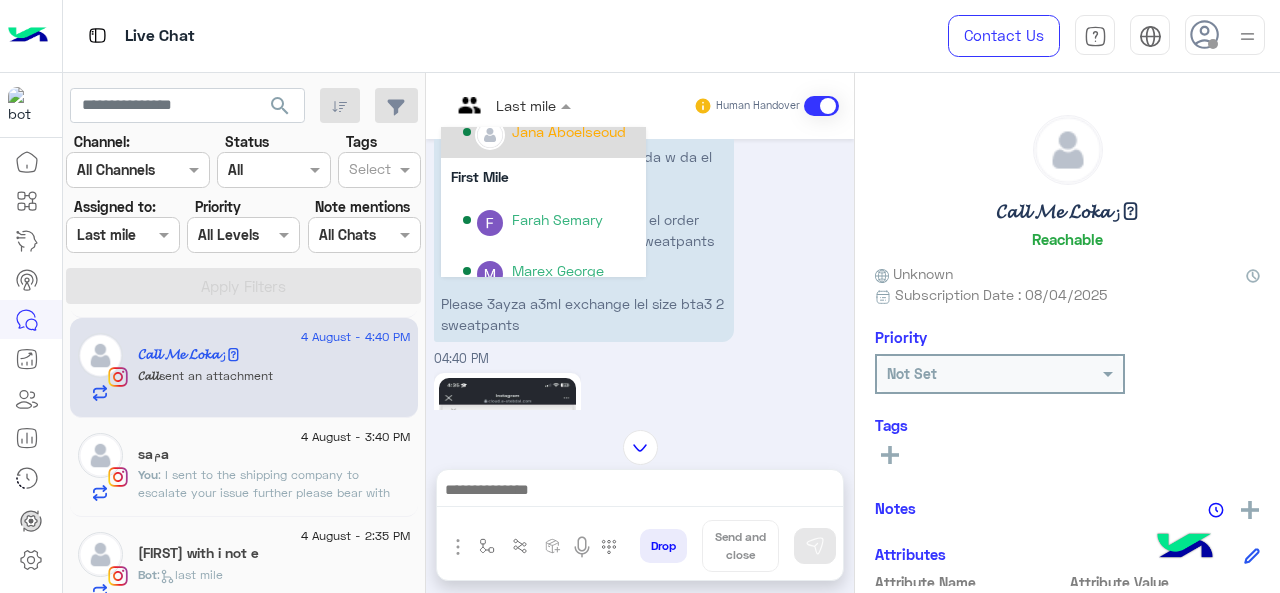 scroll, scrollTop: 300, scrollLeft: 0, axis: vertical 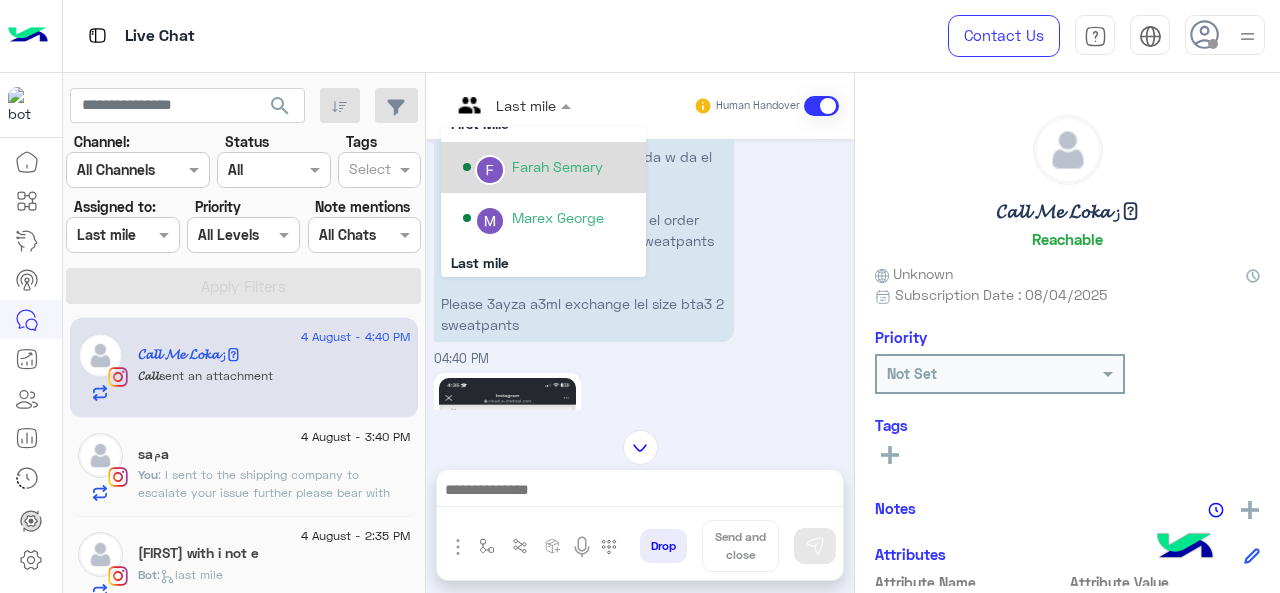 click on "Farah Semary" at bounding box center [557, 166] 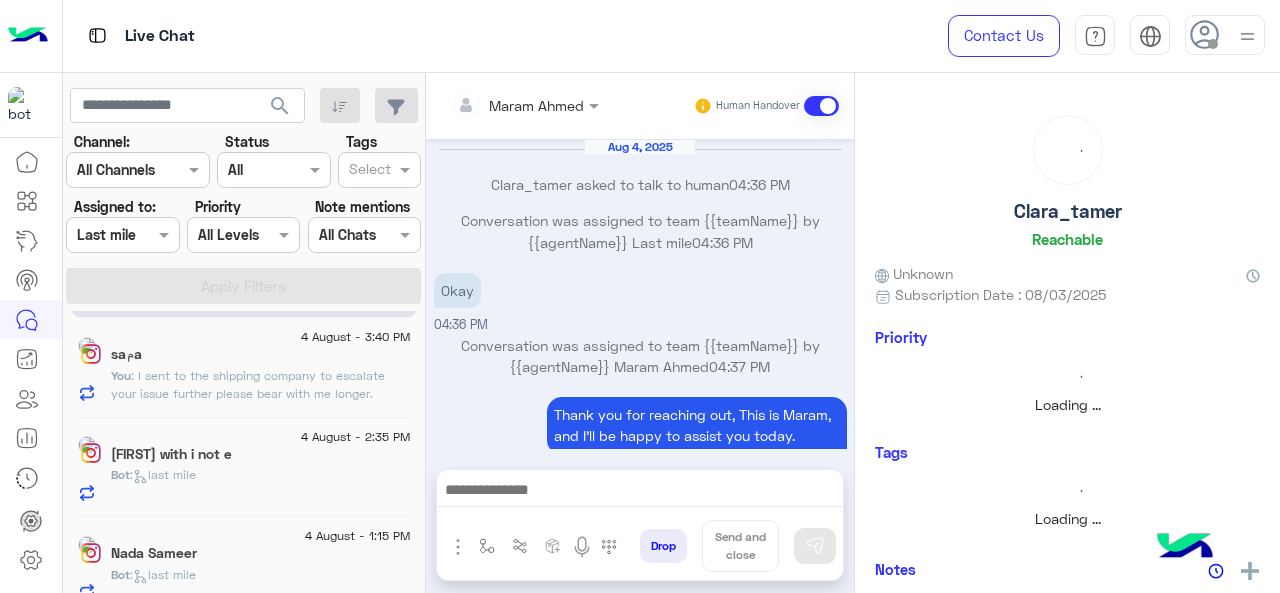 scroll, scrollTop: 488, scrollLeft: 0, axis: vertical 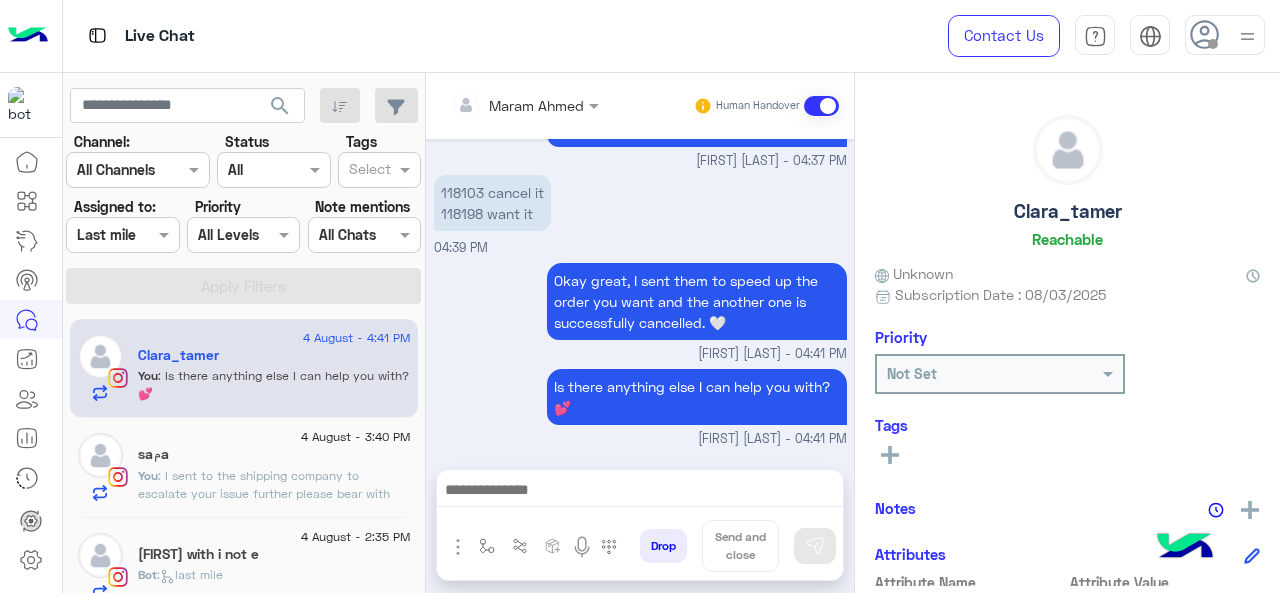 click at bounding box center (122, 234) 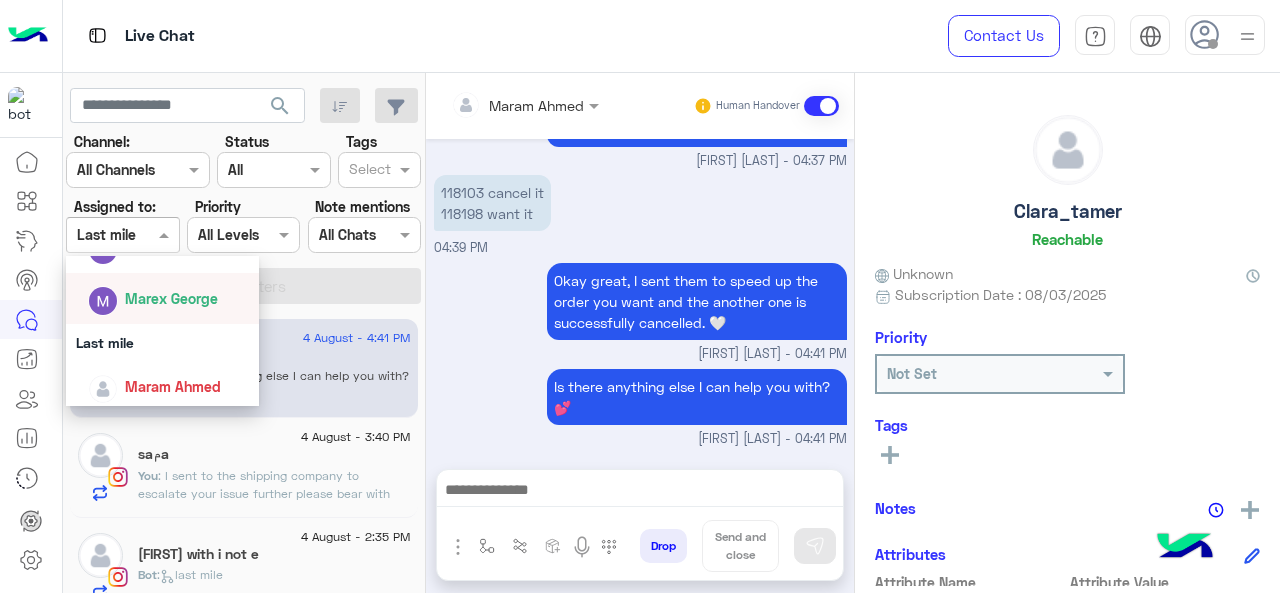 scroll, scrollTop: 392, scrollLeft: 0, axis: vertical 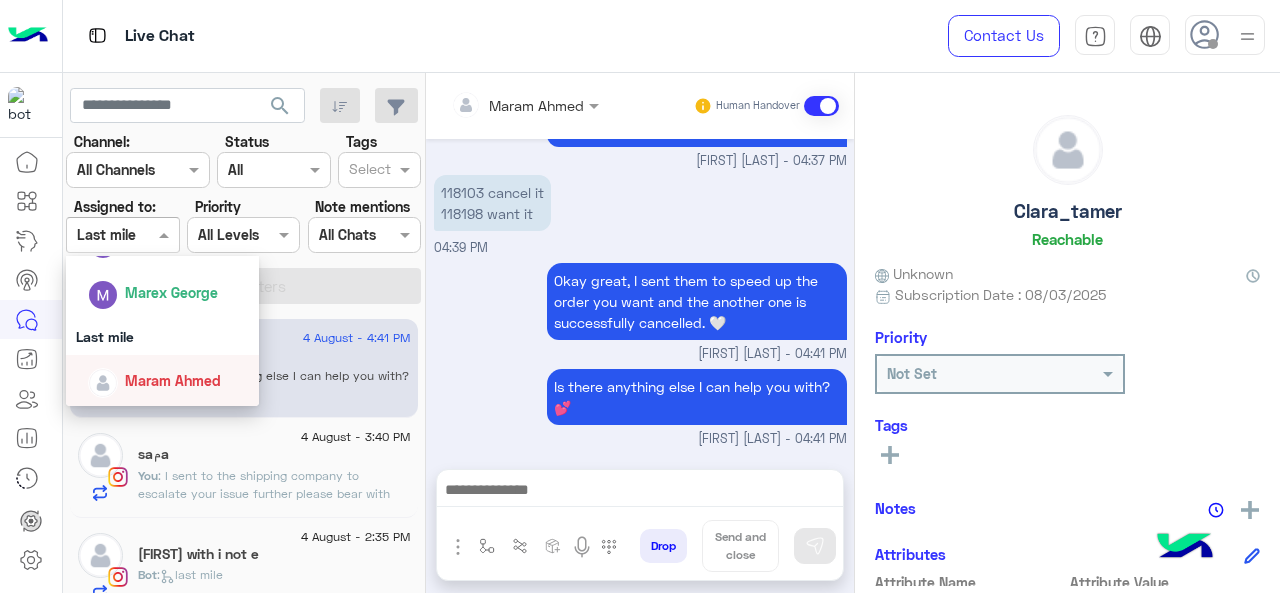 click on "Maram Ahmed" at bounding box center (173, 380) 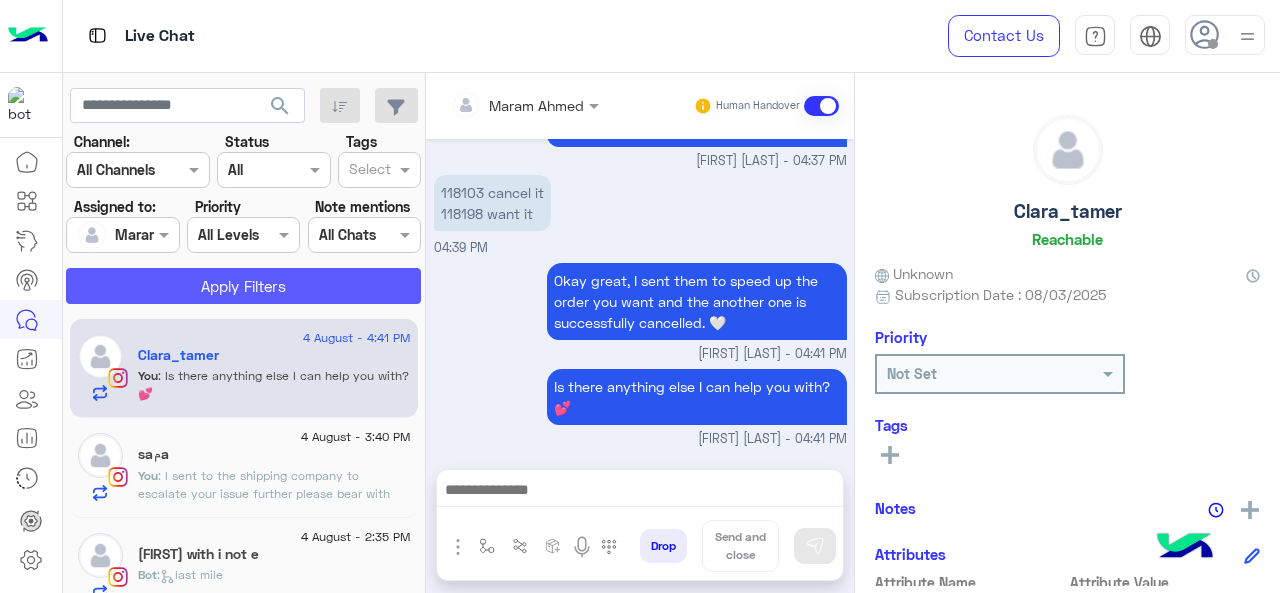 click on "Apply Filters" 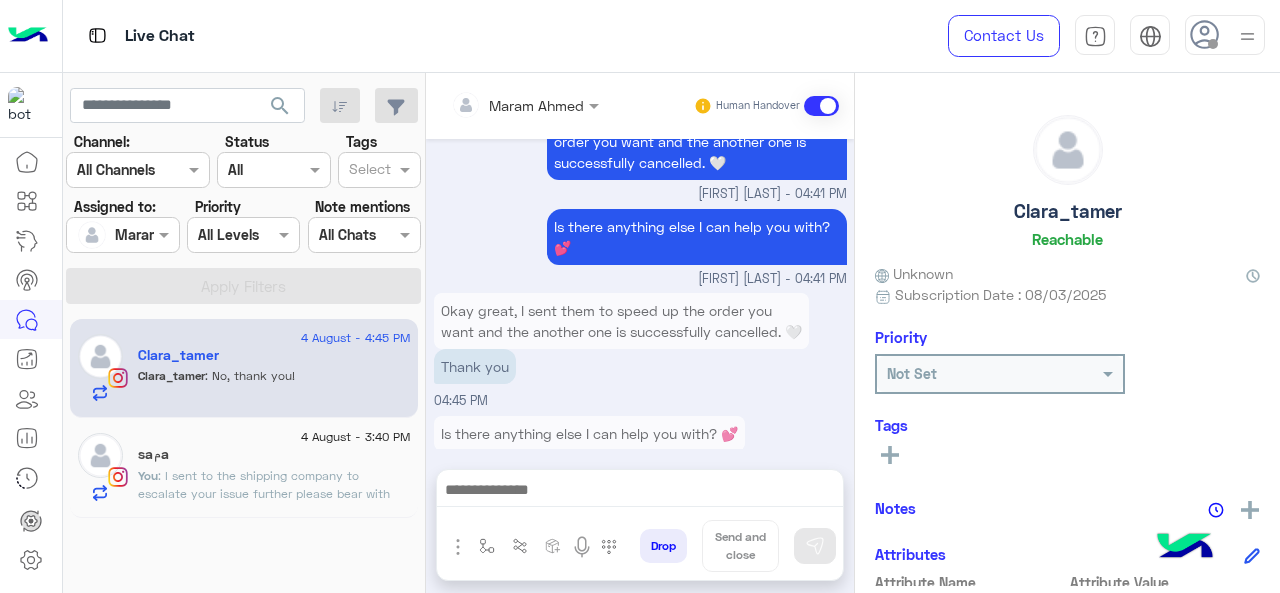 scroll, scrollTop: 731, scrollLeft: 0, axis: vertical 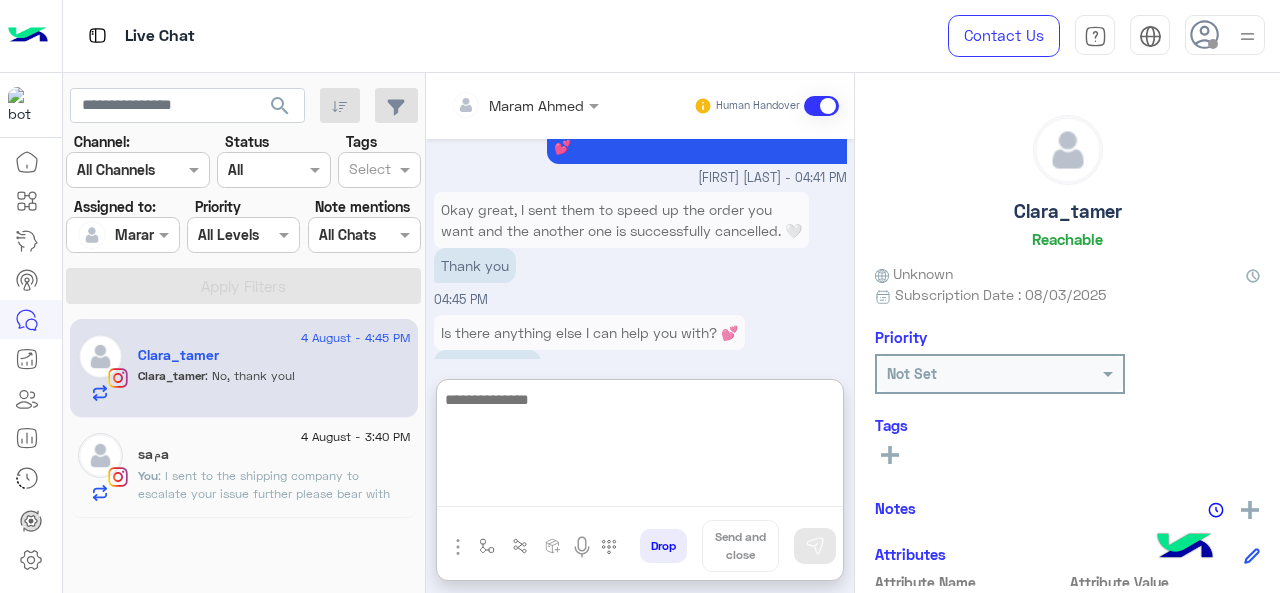 click at bounding box center (640, 447) 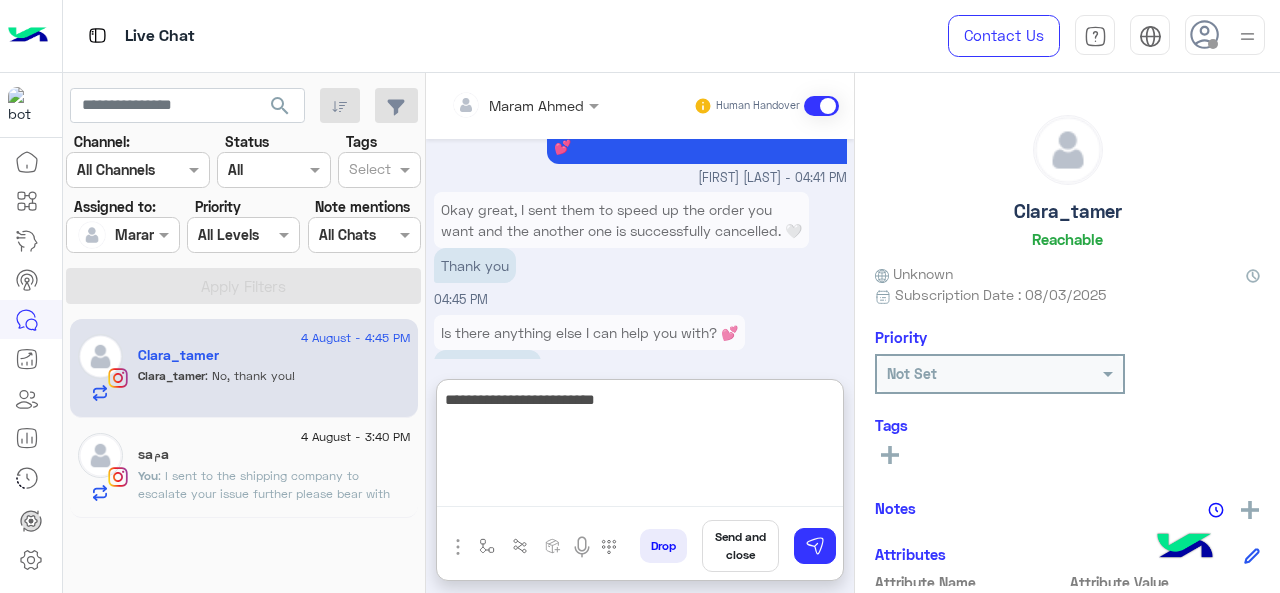 type on "**********" 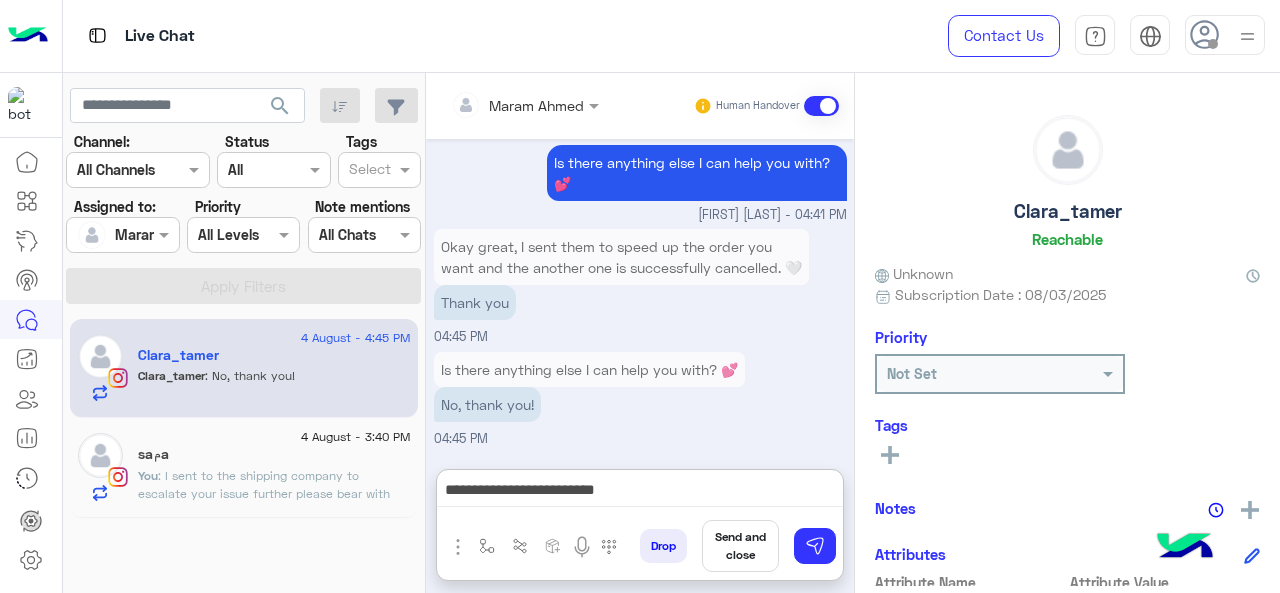 click on "Send and close" at bounding box center (740, 546) 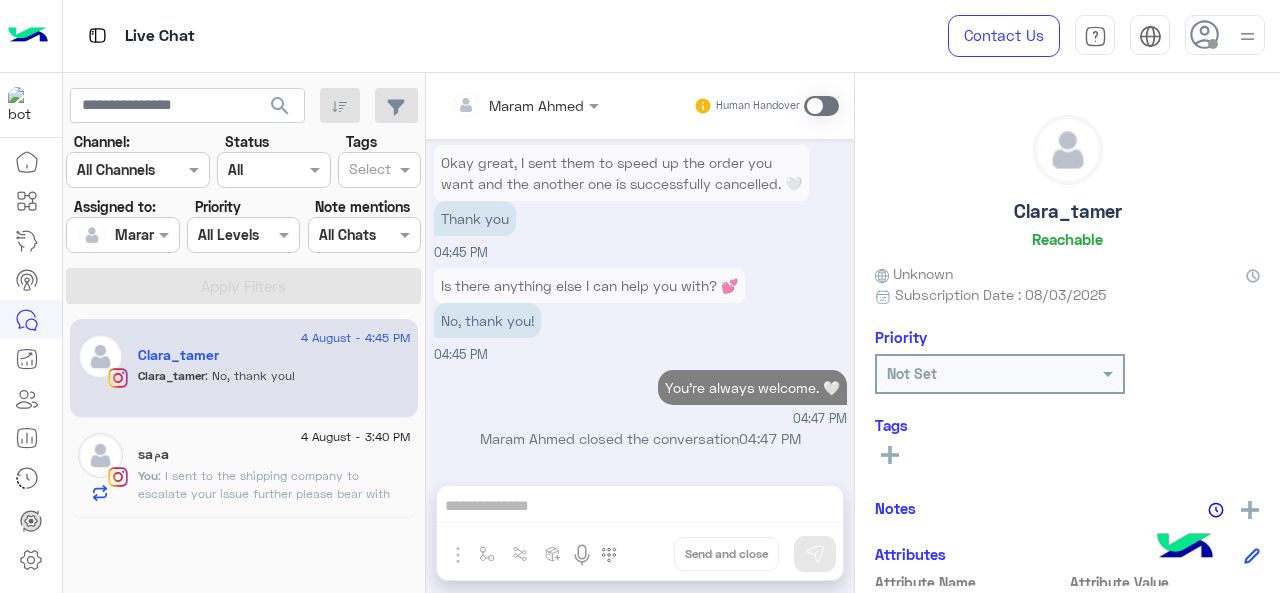 scroll, scrollTop: 816, scrollLeft: 0, axis: vertical 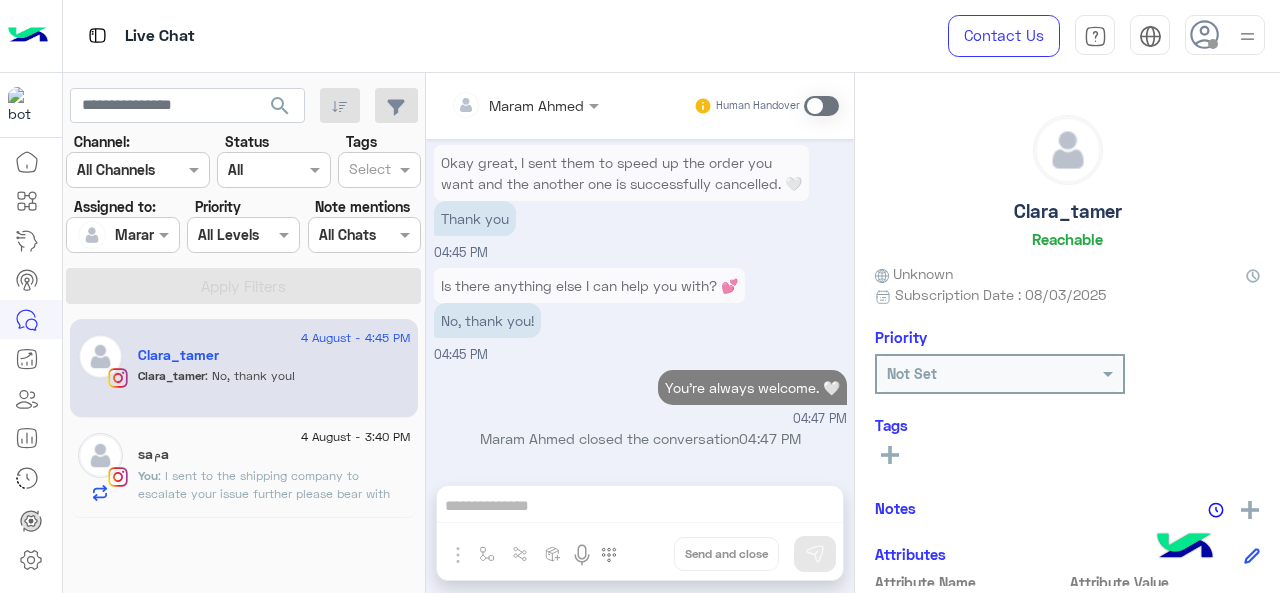 click at bounding box center [122, 234] 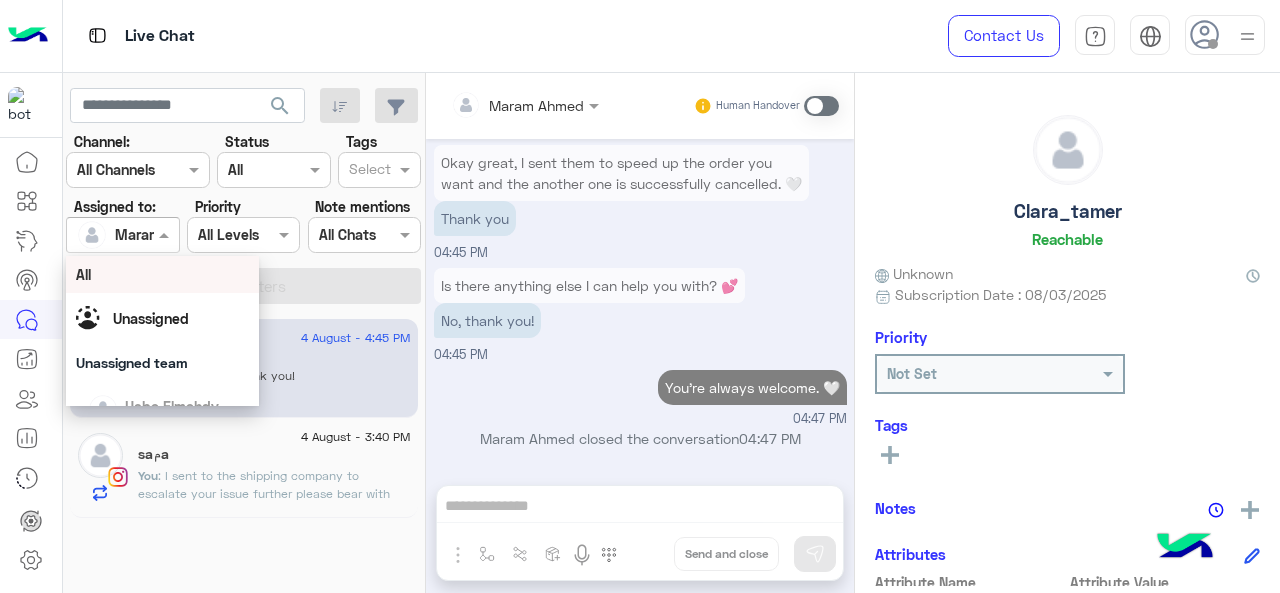 scroll, scrollTop: 0, scrollLeft: 0, axis: both 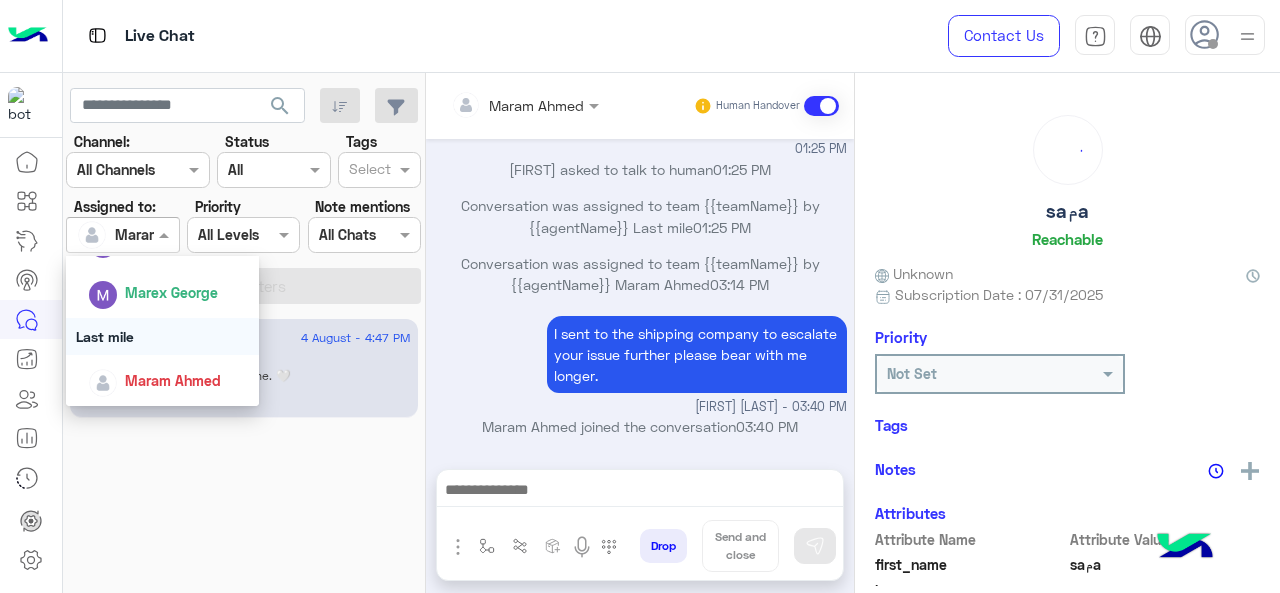 click on "Last mile" at bounding box center (163, 336) 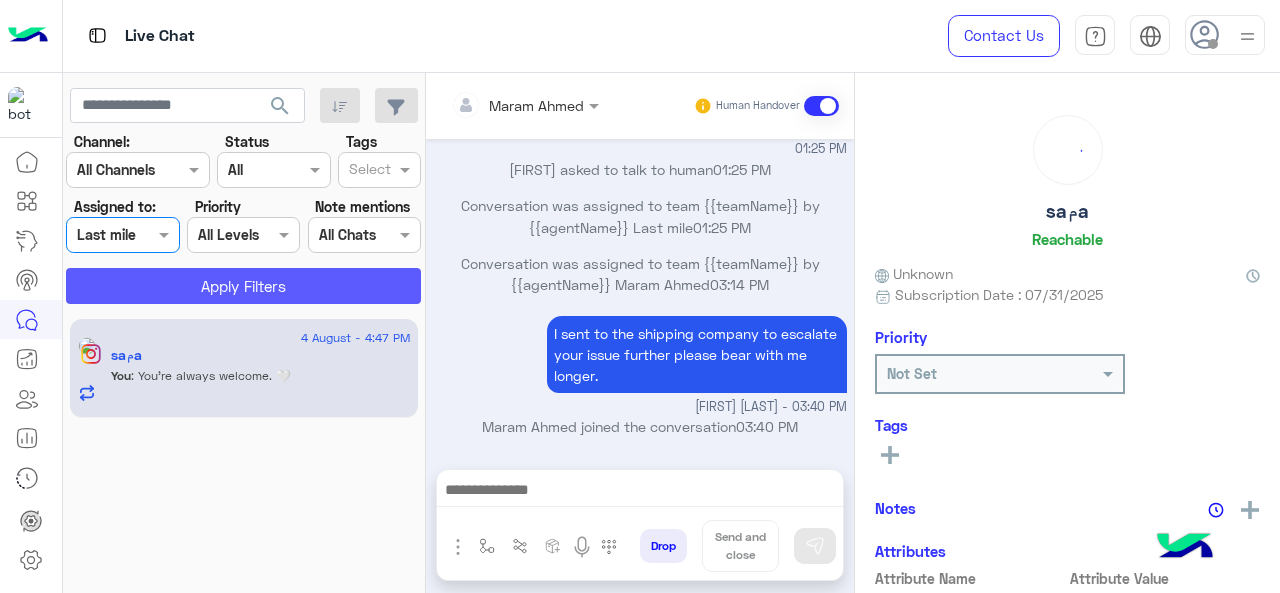 click on "Apply Filters" 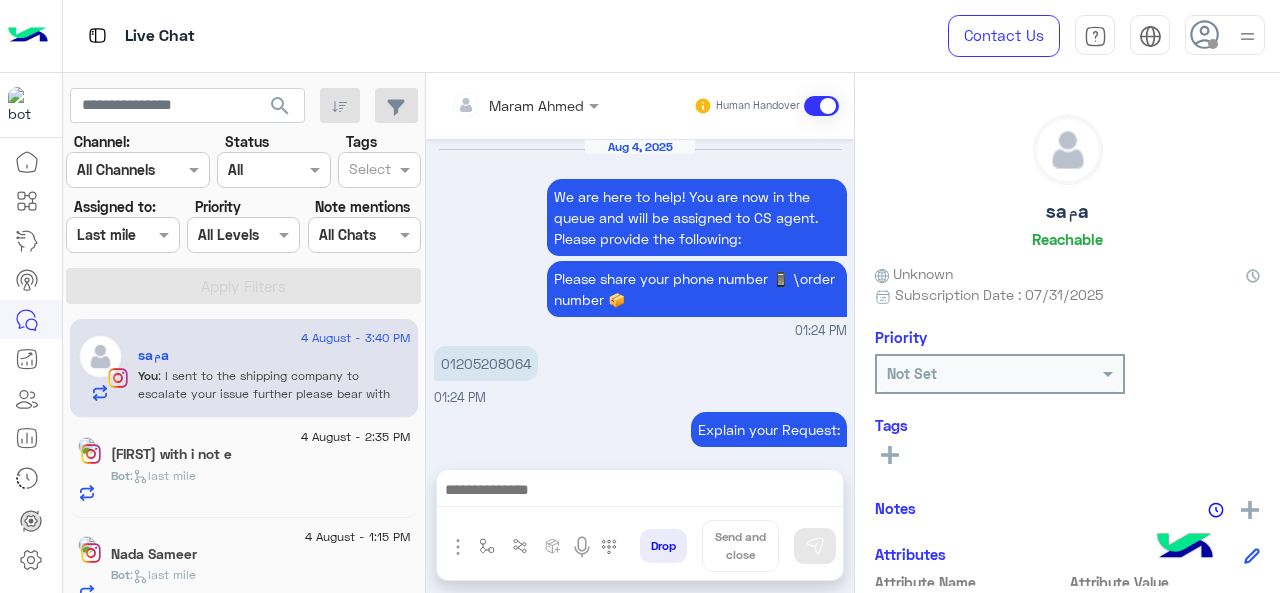 scroll, scrollTop: 689, scrollLeft: 0, axis: vertical 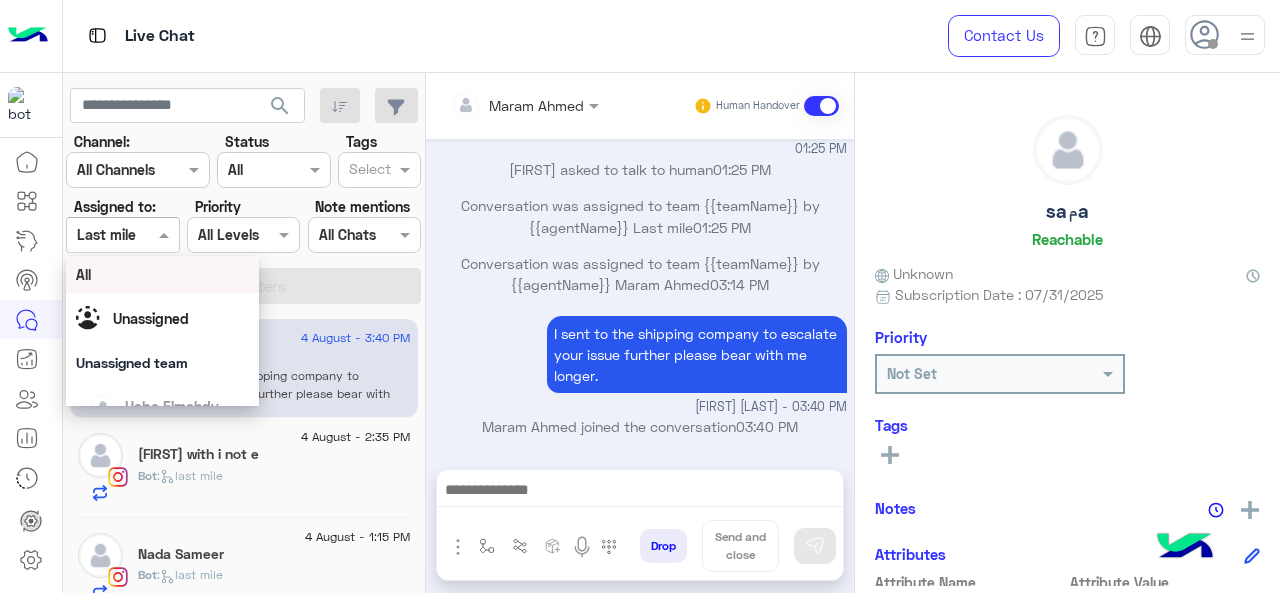 click at bounding box center [122, 234] 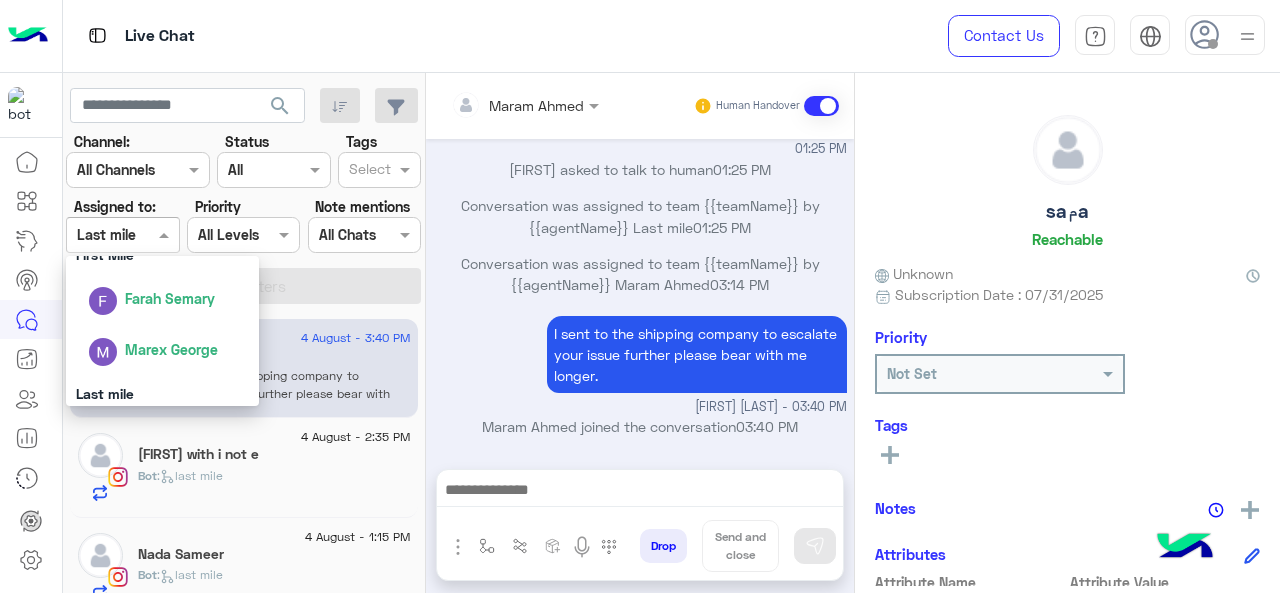 scroll, scrollTop: 392, scrollLeft: 0, axis: vertical 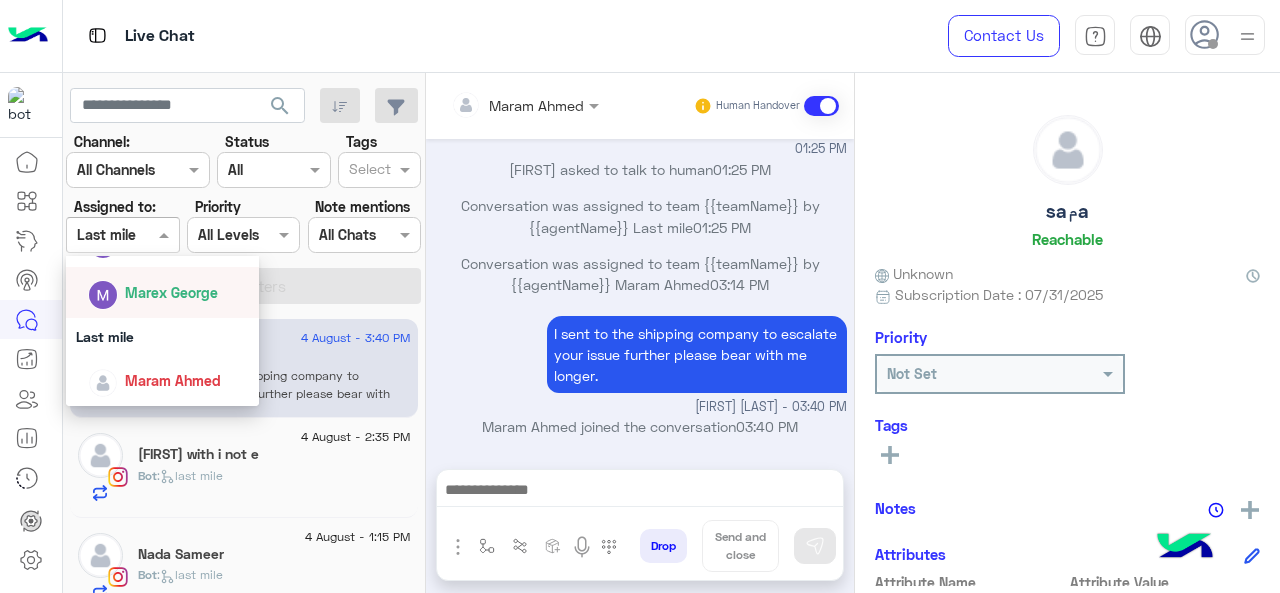 click on "I sent to the shipping company to escalate your issue further please bear with me longer.  [FIRST] [LAST] -  03:40 PM" at bounding box center (640, 364) 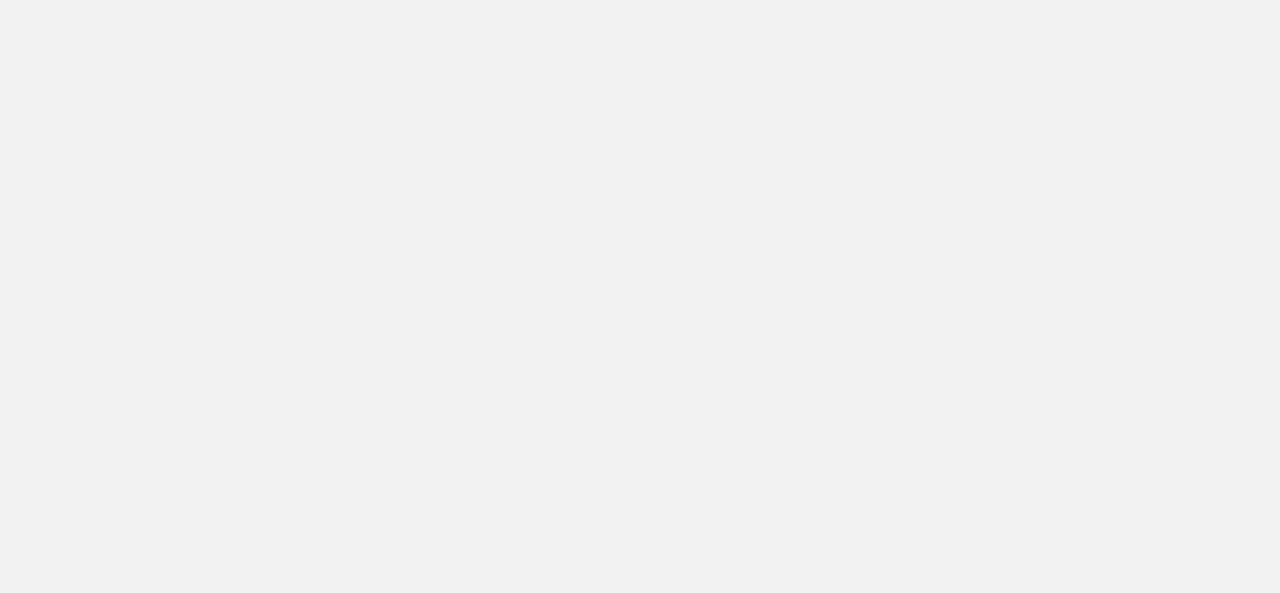 scroll, scrollTop: 0, scrollLeft: 0, axis: both 